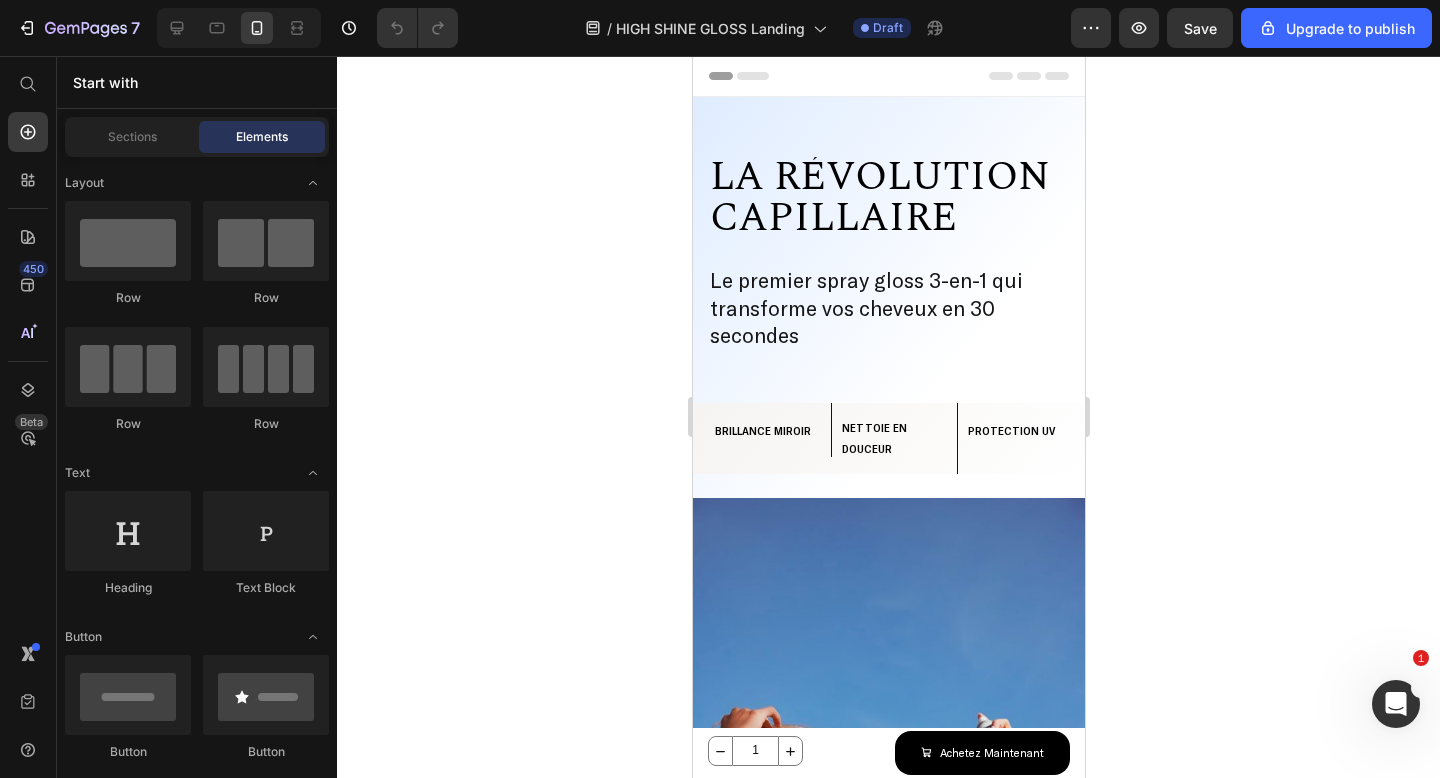 scroll, scrollTop: 0, scrollLeft: 0, axis: both 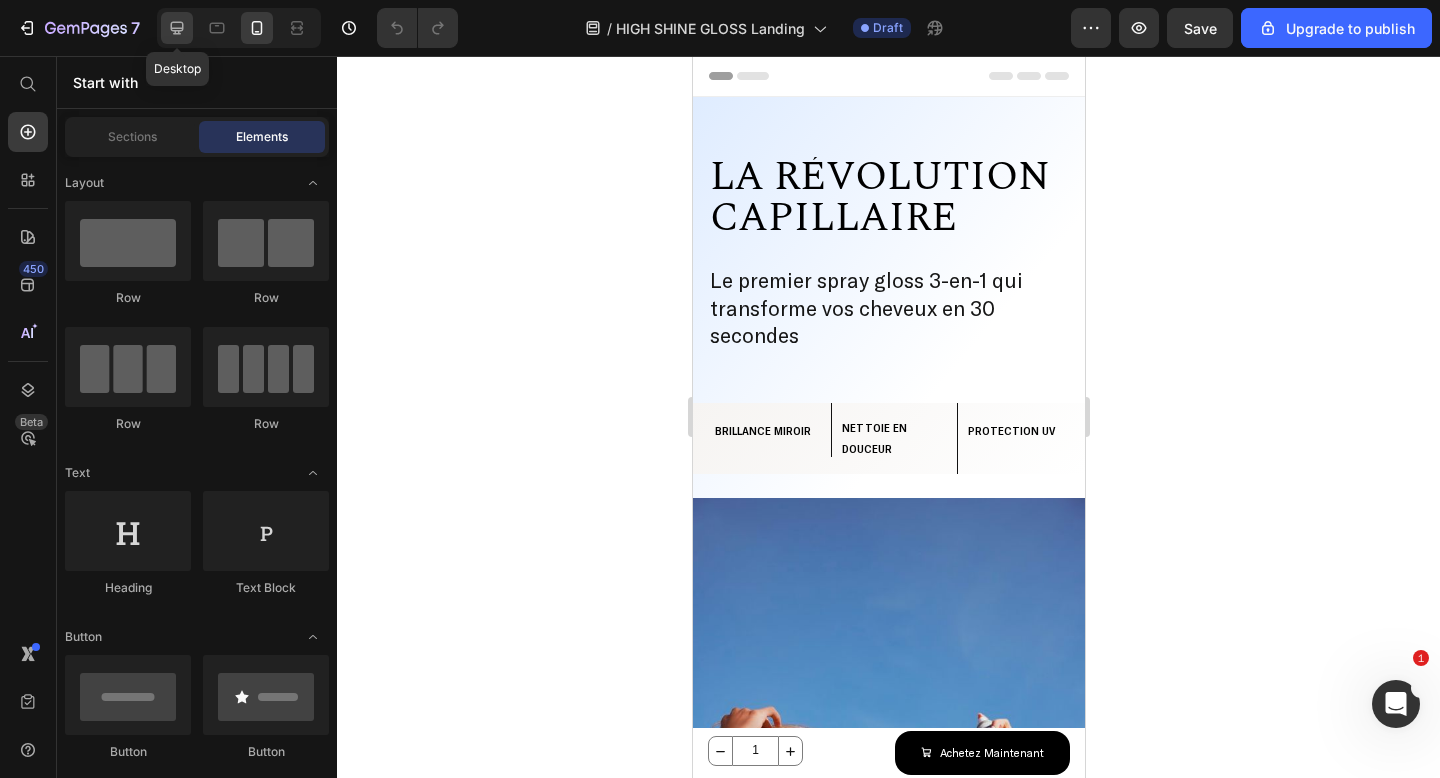 click 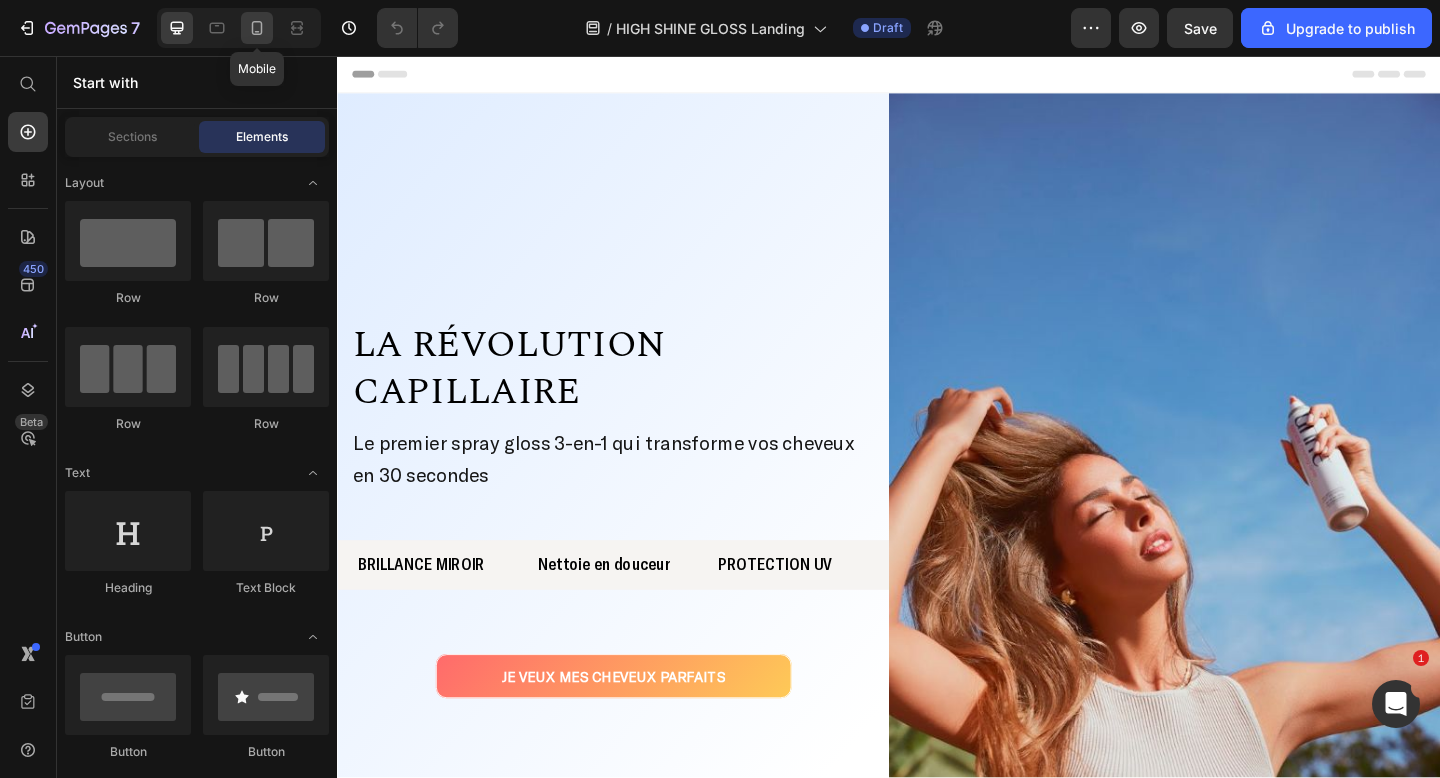 click 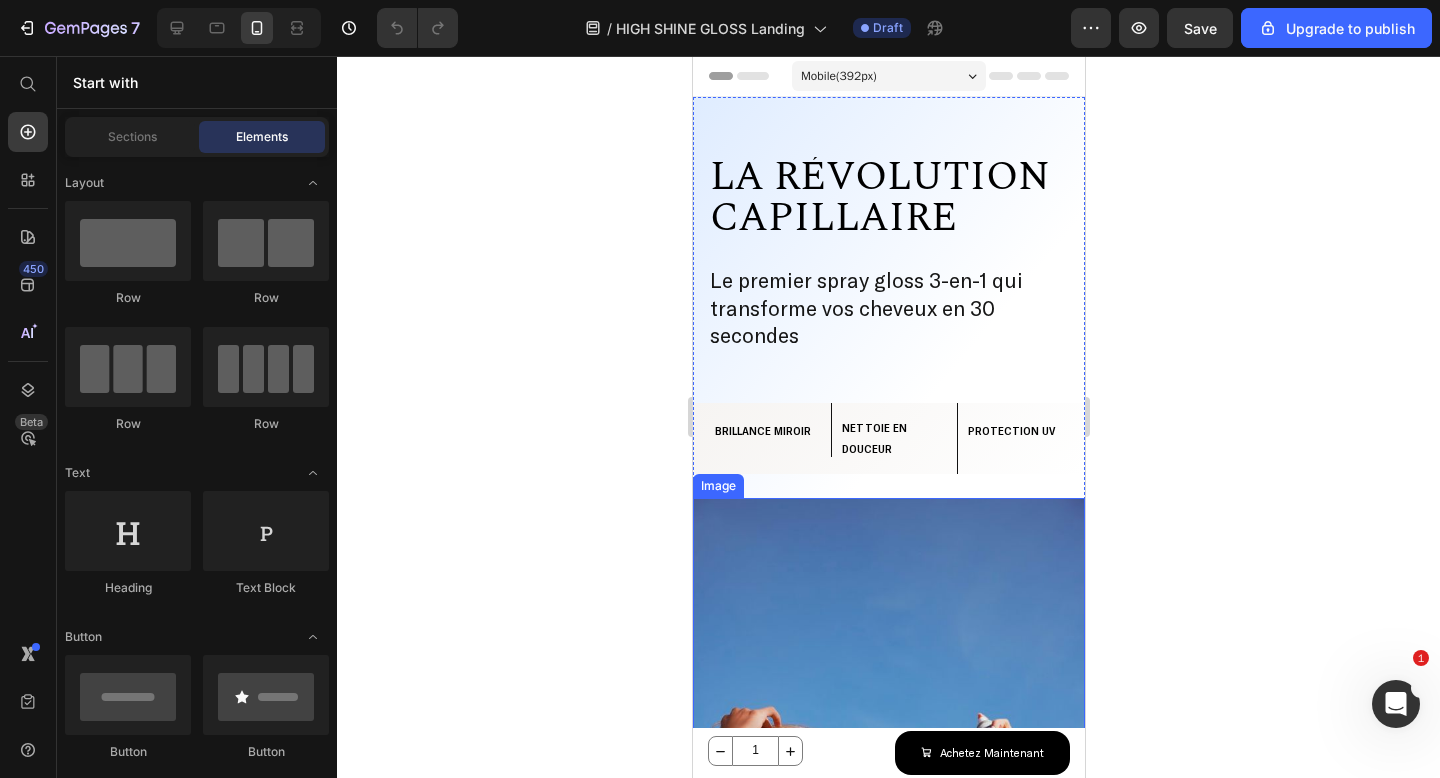 click at bounding box center [888, 794] 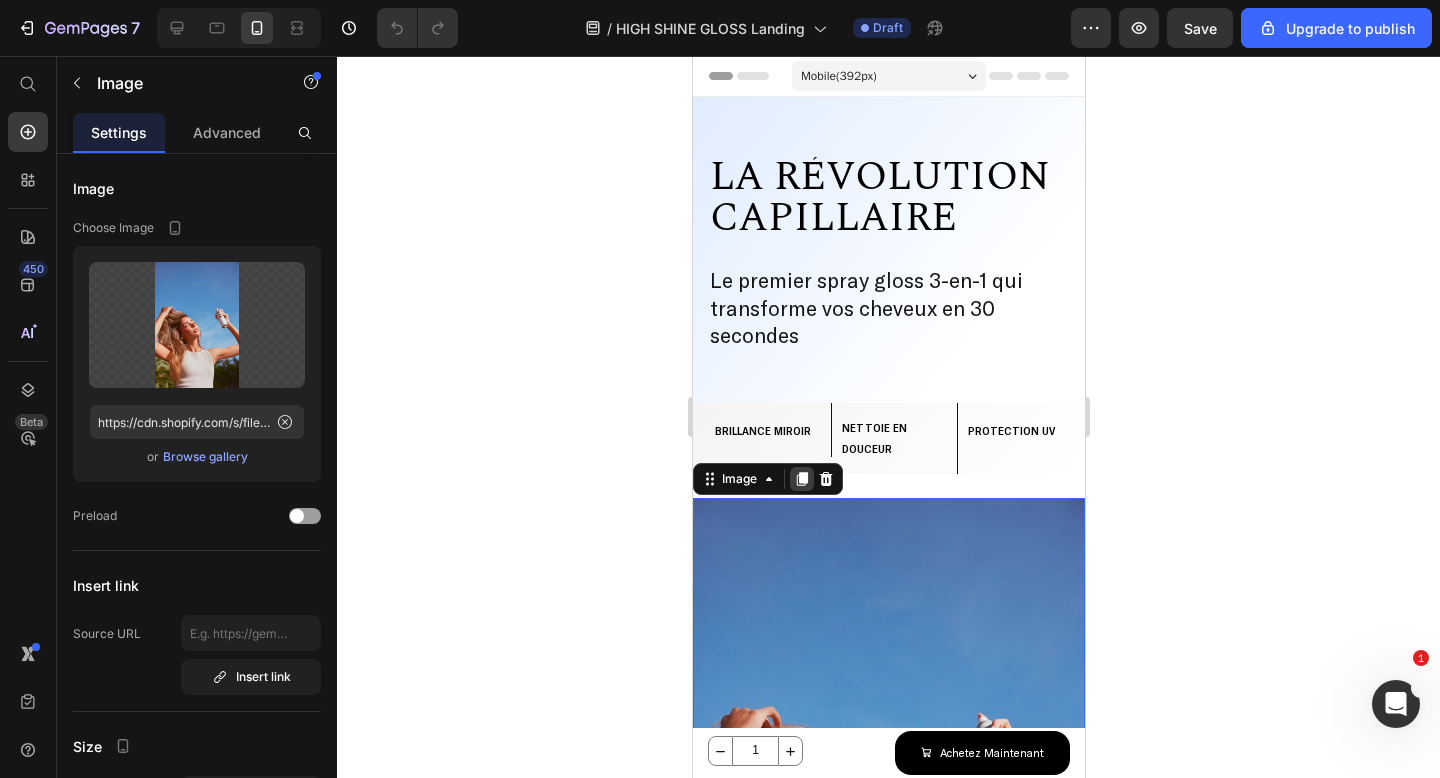 click 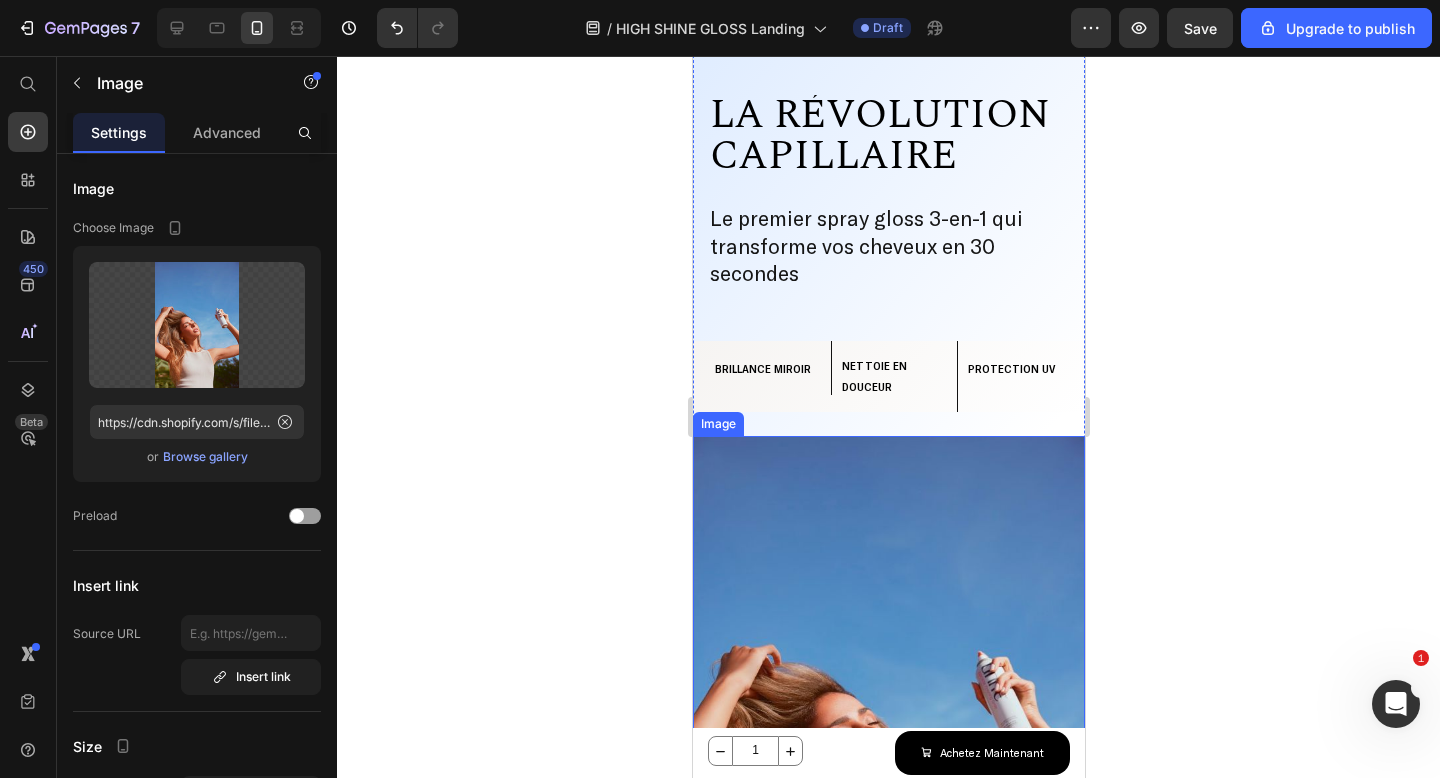 scroll, scrollTop: 0, scrollLeft: 0, axis: both 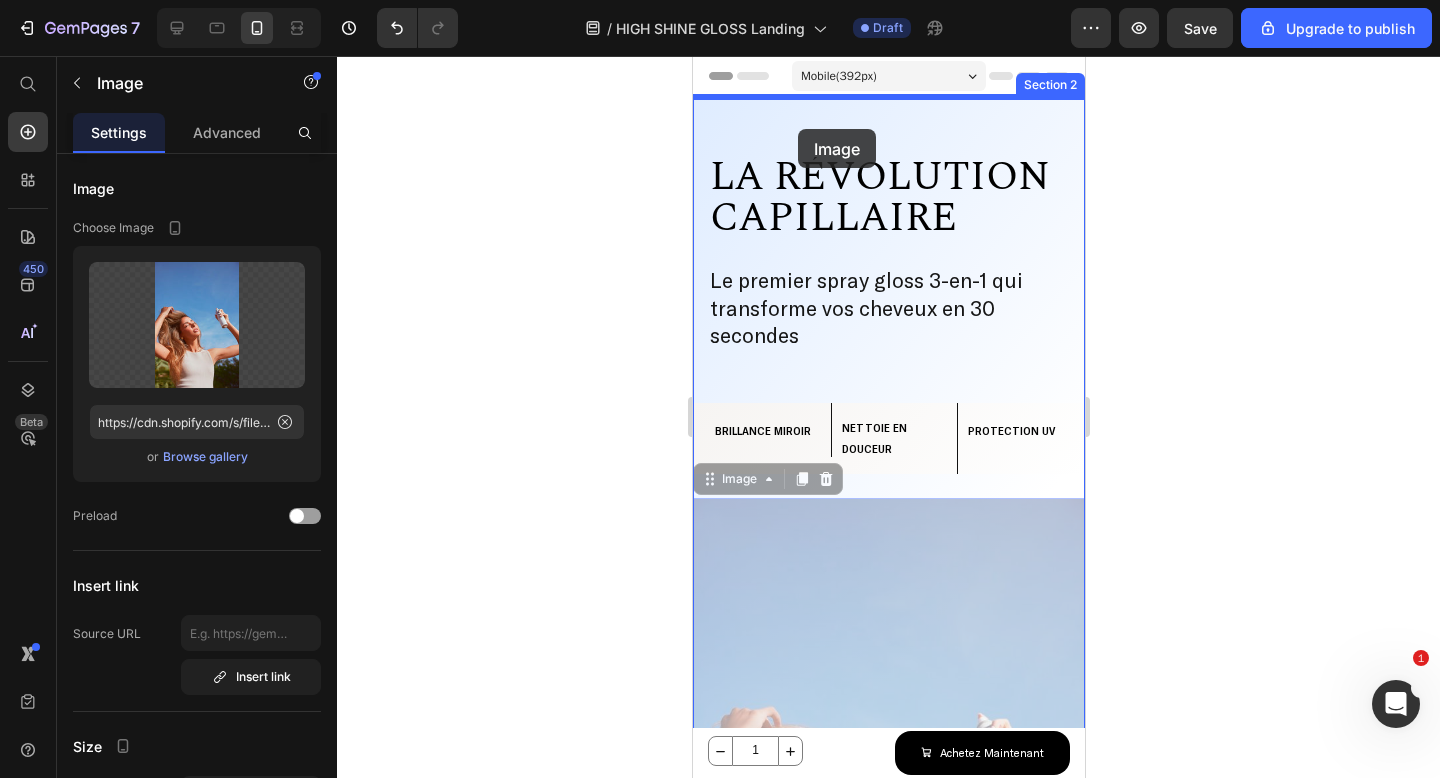 drag, startPoint x: 717, startPoint y: 472, endPoint x: 797, endPoint y: 130, distance: 351.23212 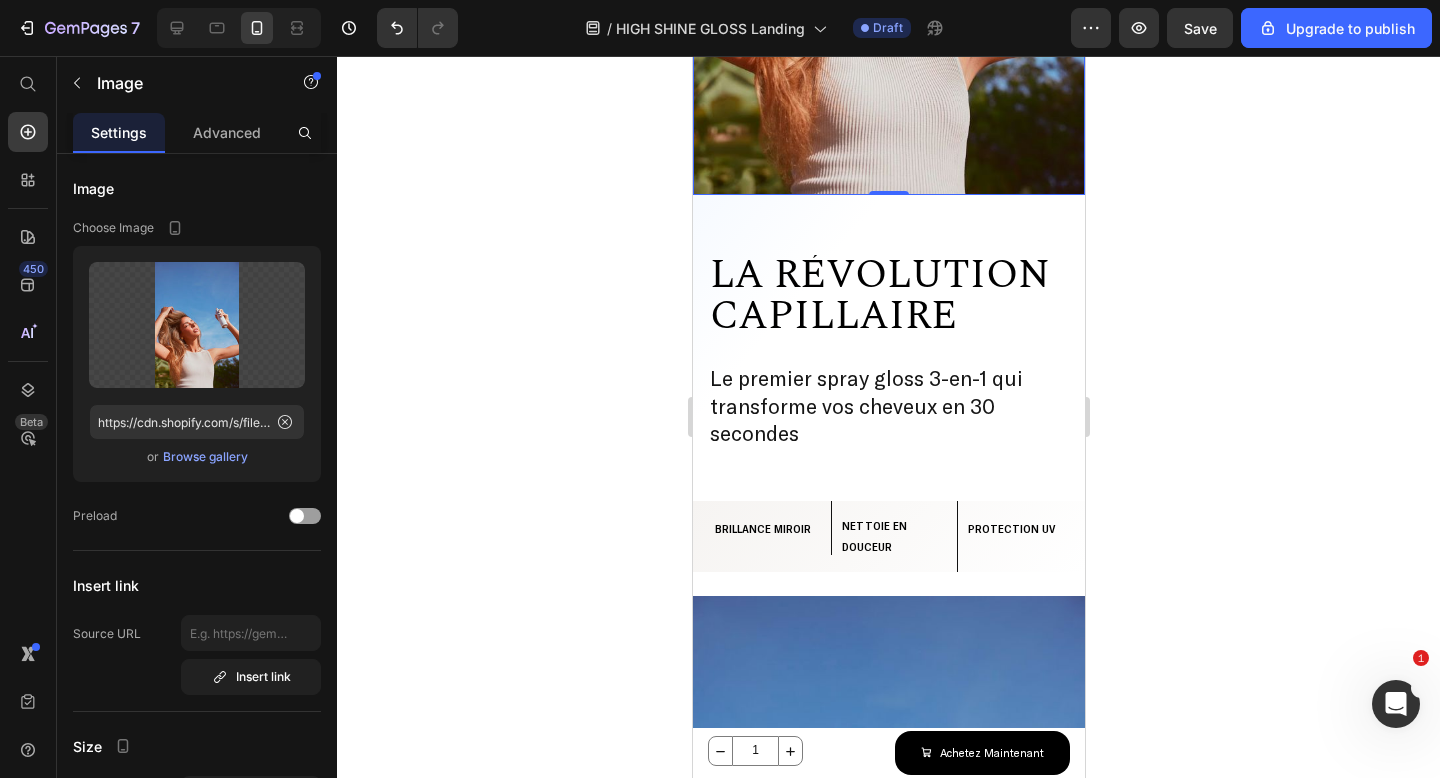 scroll, scrollTop: 667, scrollLeft: 0, axis: vertical 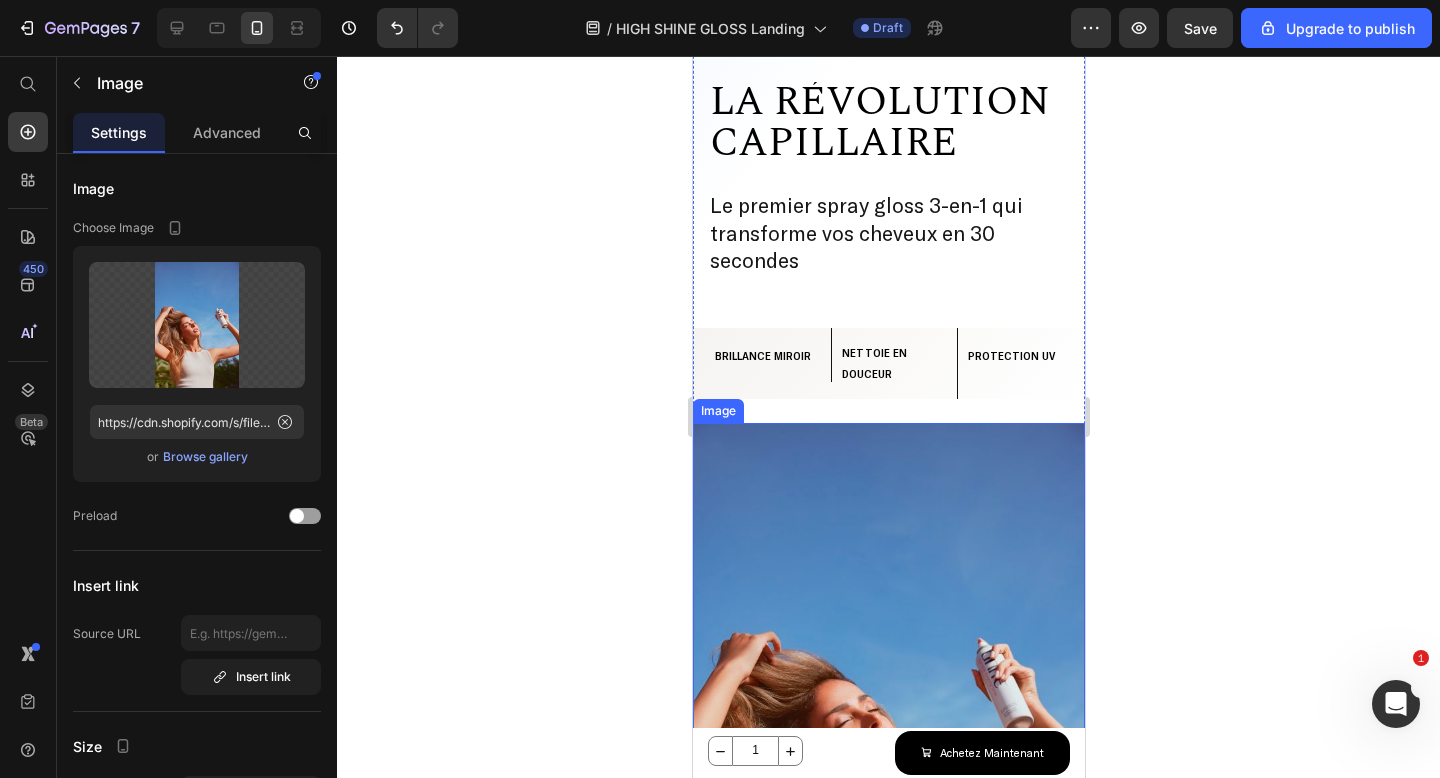 click at bounding box center (888, 719) 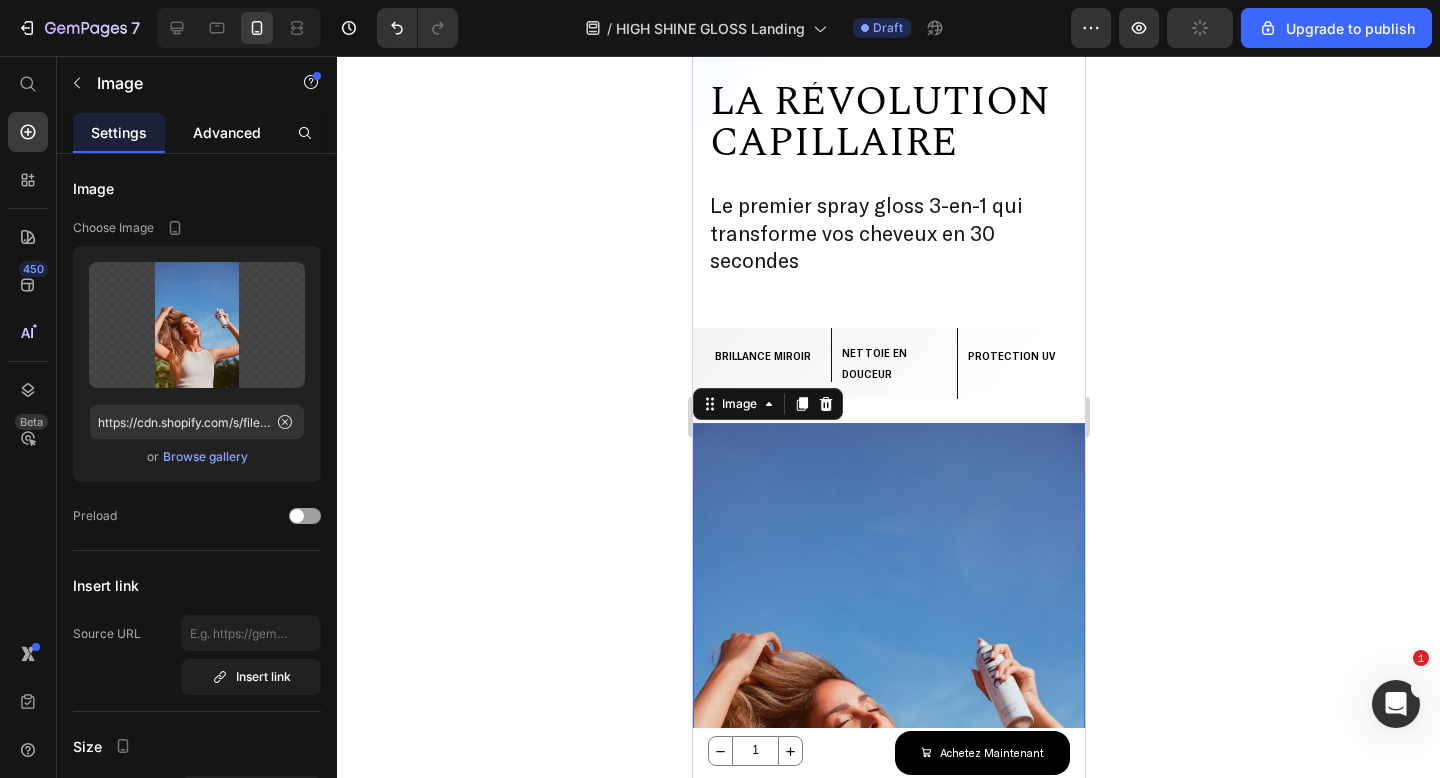 click on "Advanced" 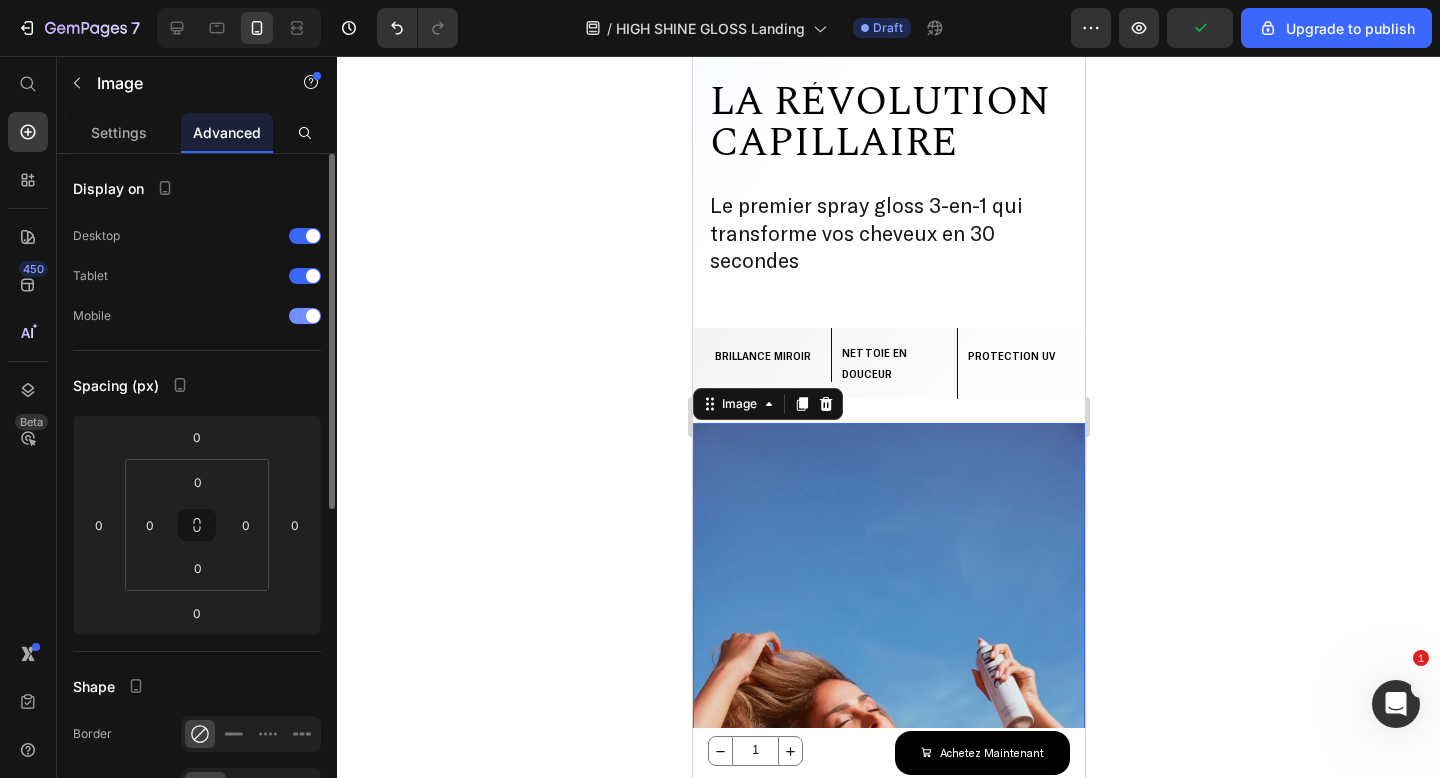click at bounding box center [305, 316] 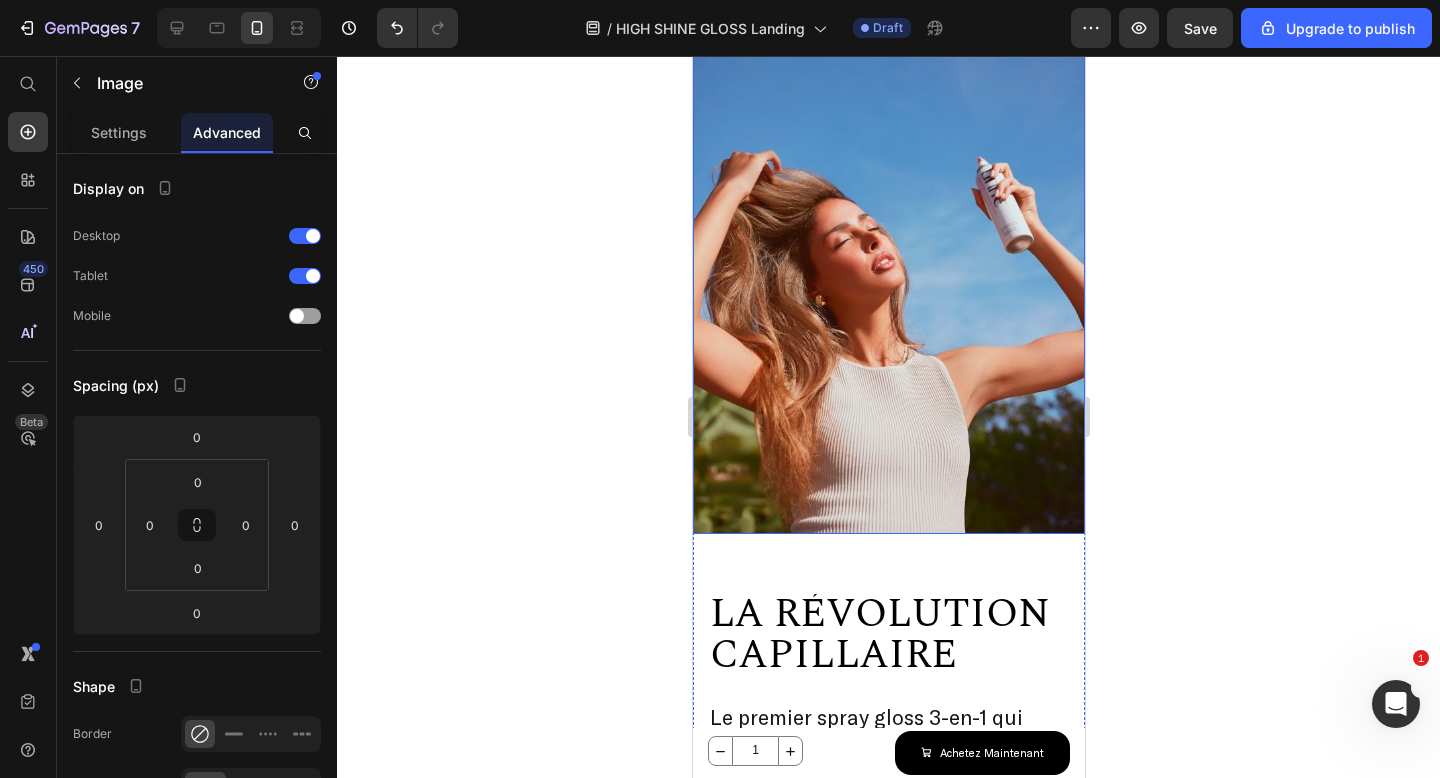 scroll, scrollTop: 174, scrollLeft: 0, axis: vertical 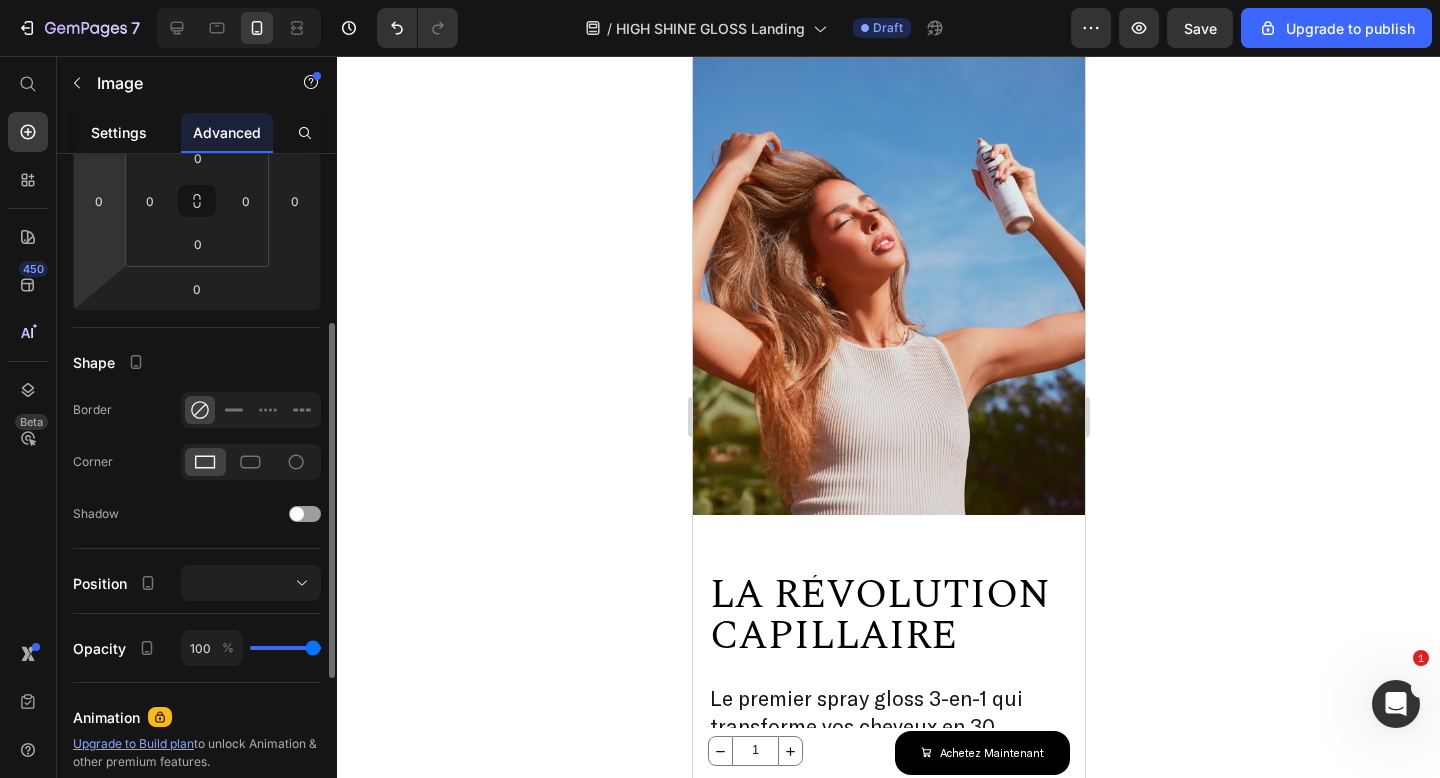 click on "Settings" at bounding box center (119, 132) 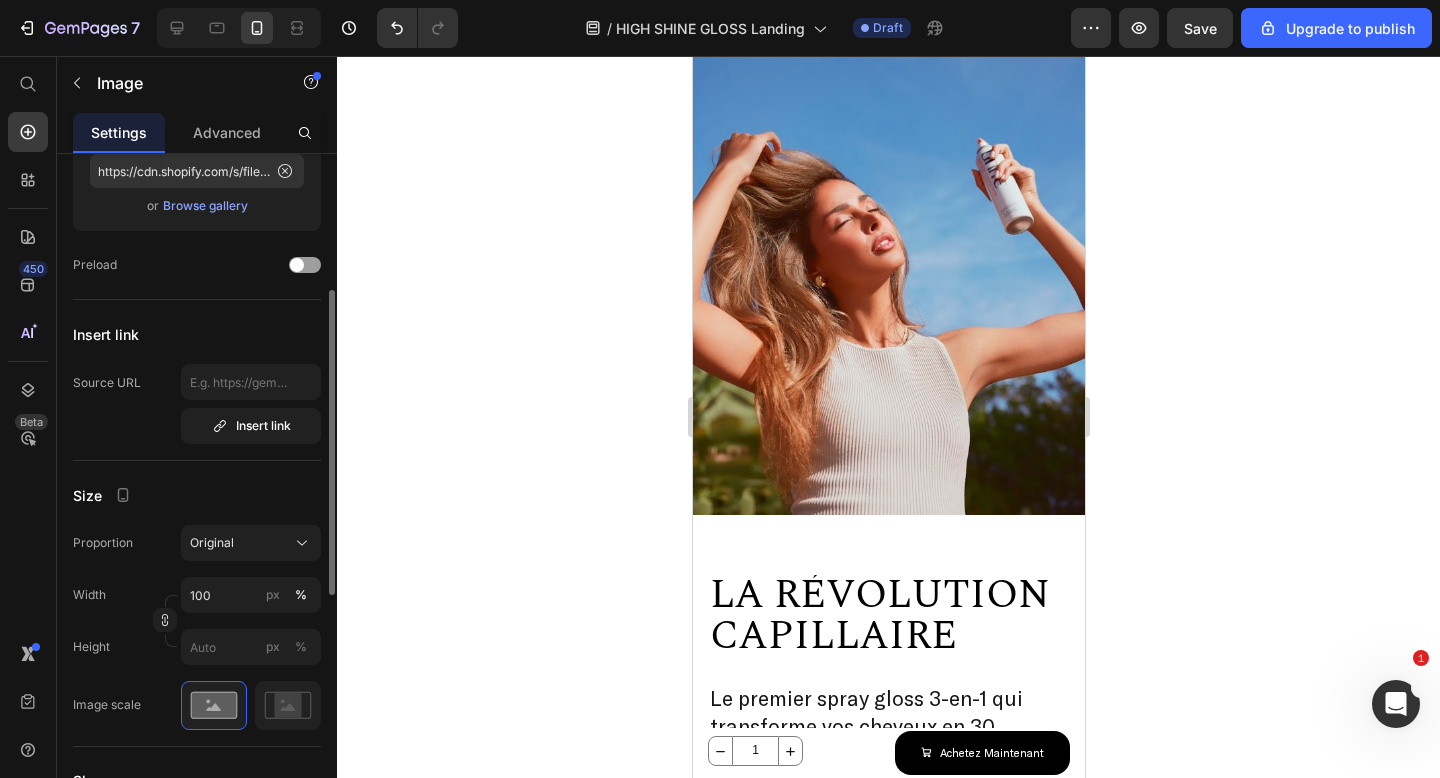 scroll, scrollTop: 267, scrollLeft: 0, axis: vertical 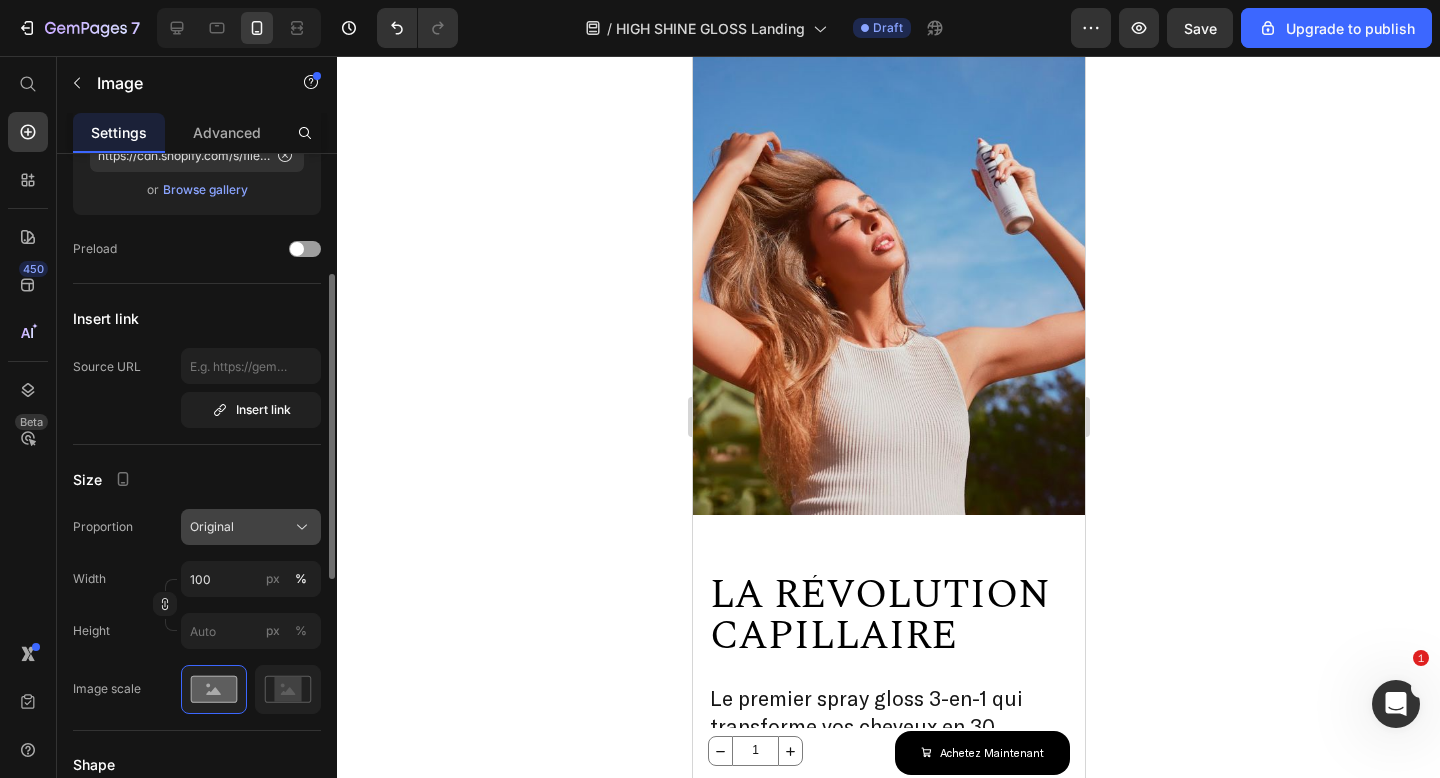 click on "Original" 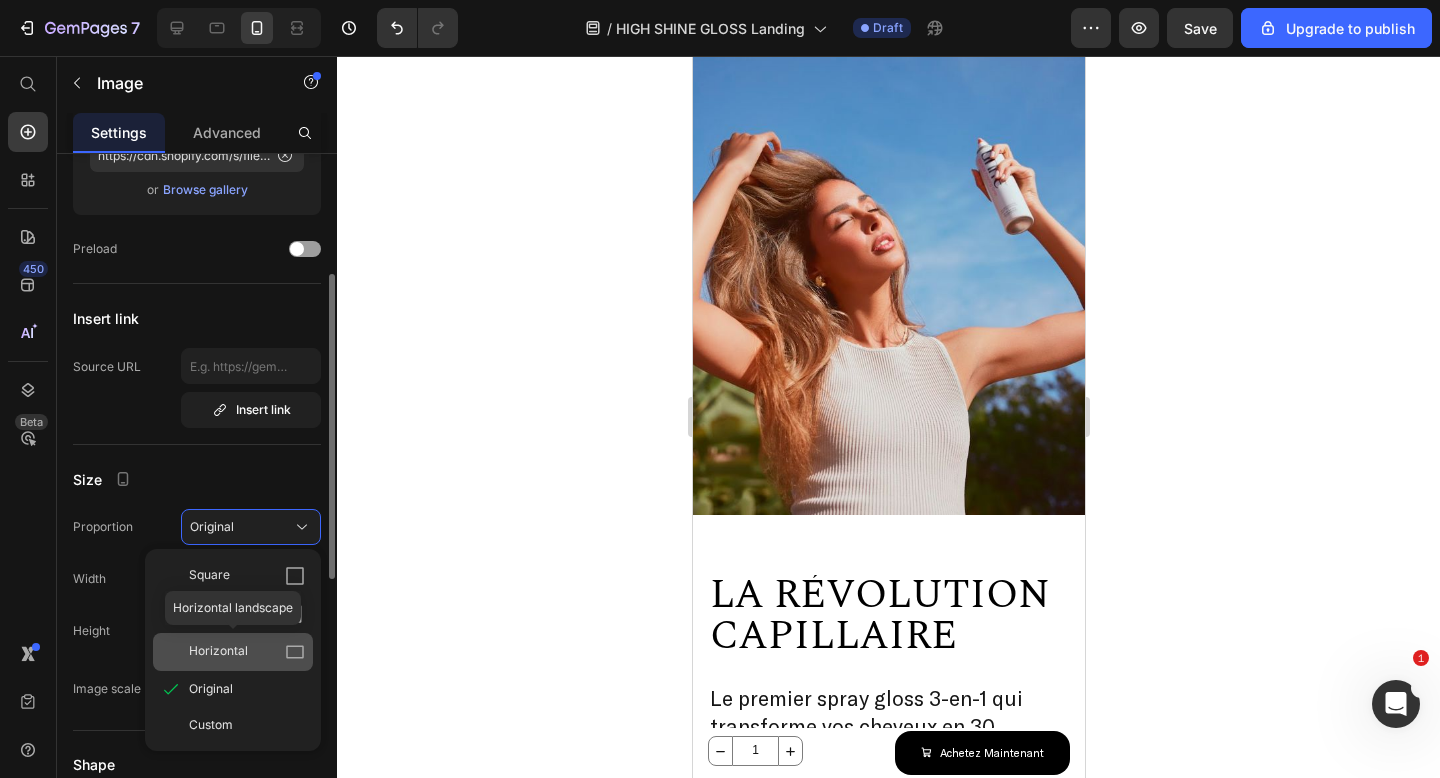 click on "Horizontal" at bounding box center (247, 652) 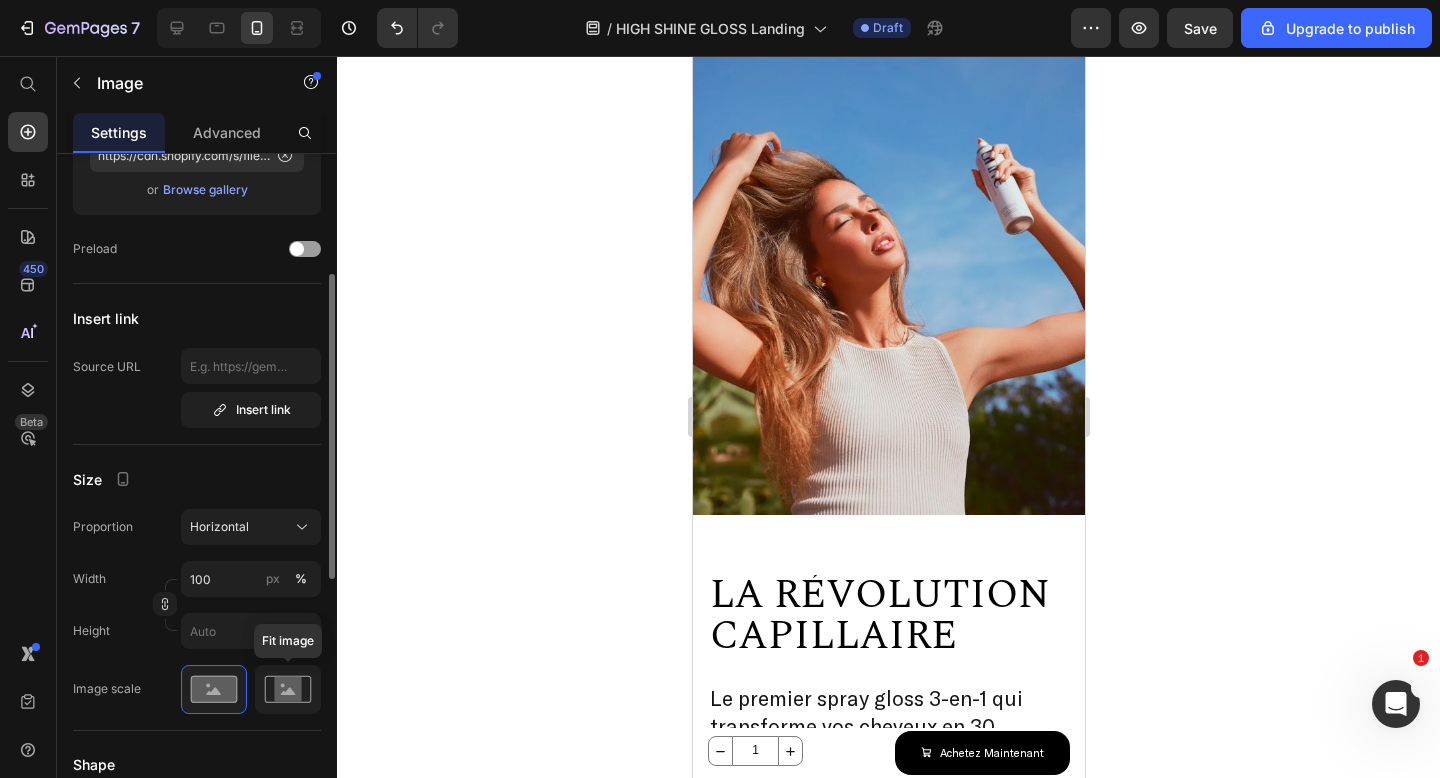 click 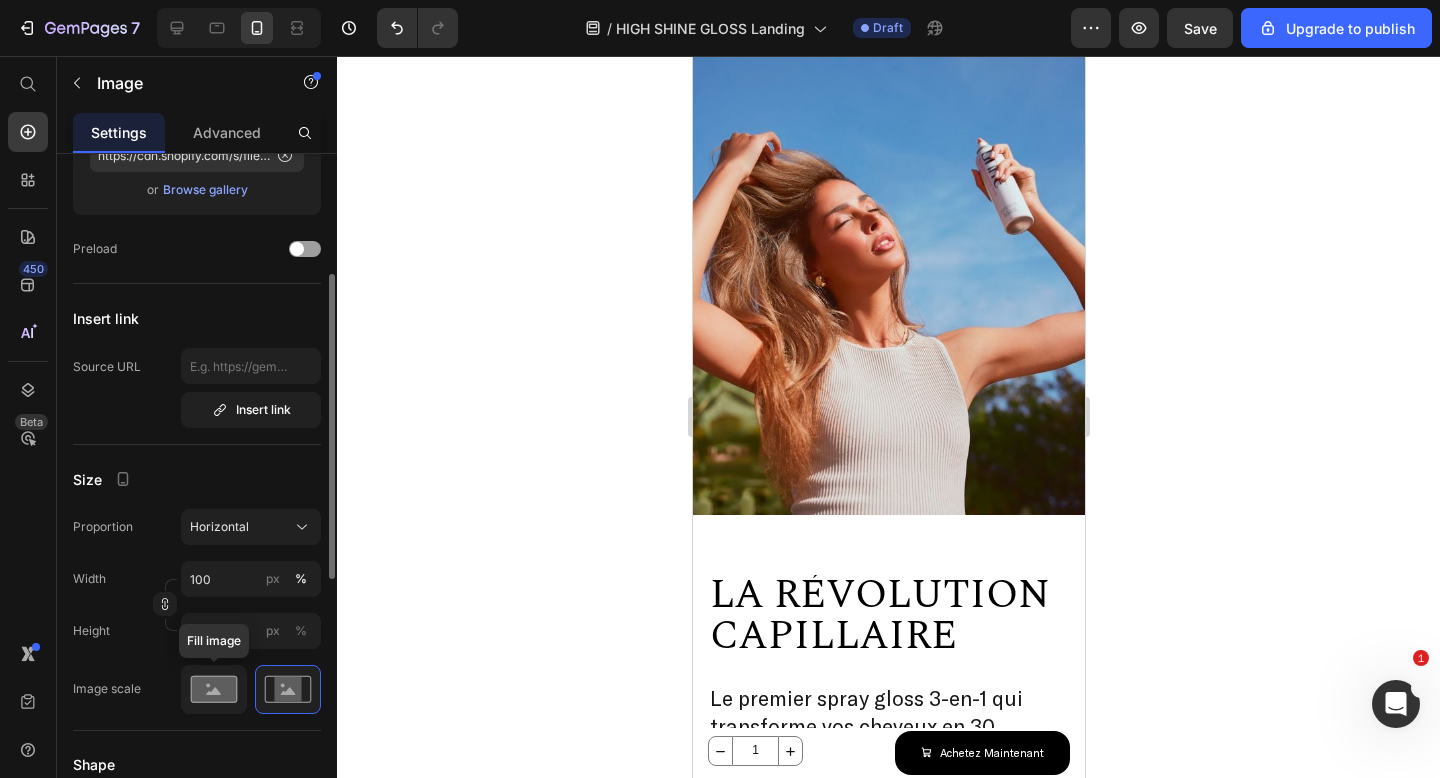 click 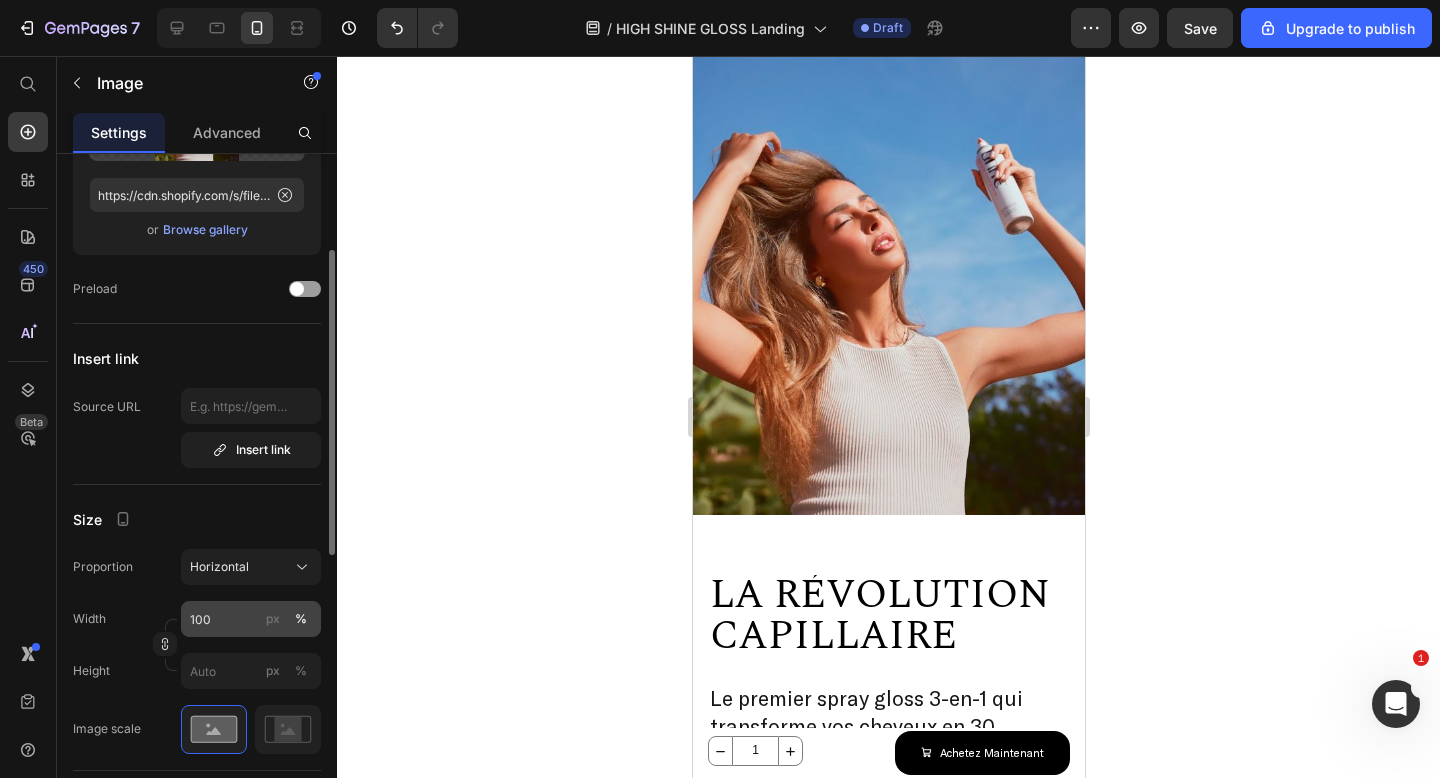 scroll, scrollTop: 222, scrollLeft: 0, axis: vertical 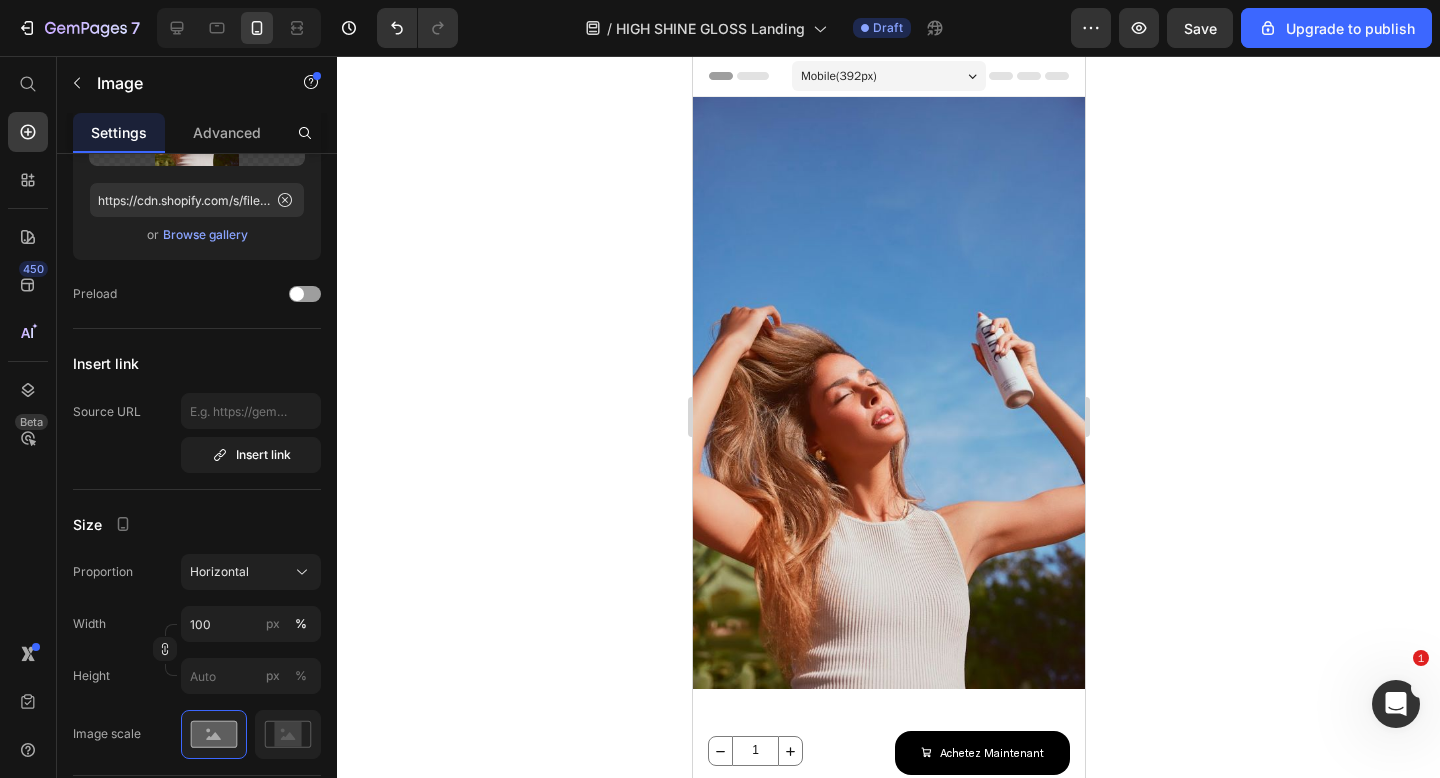 click on "Mobile  ( 392 px)" at bounding box center (888, 76) 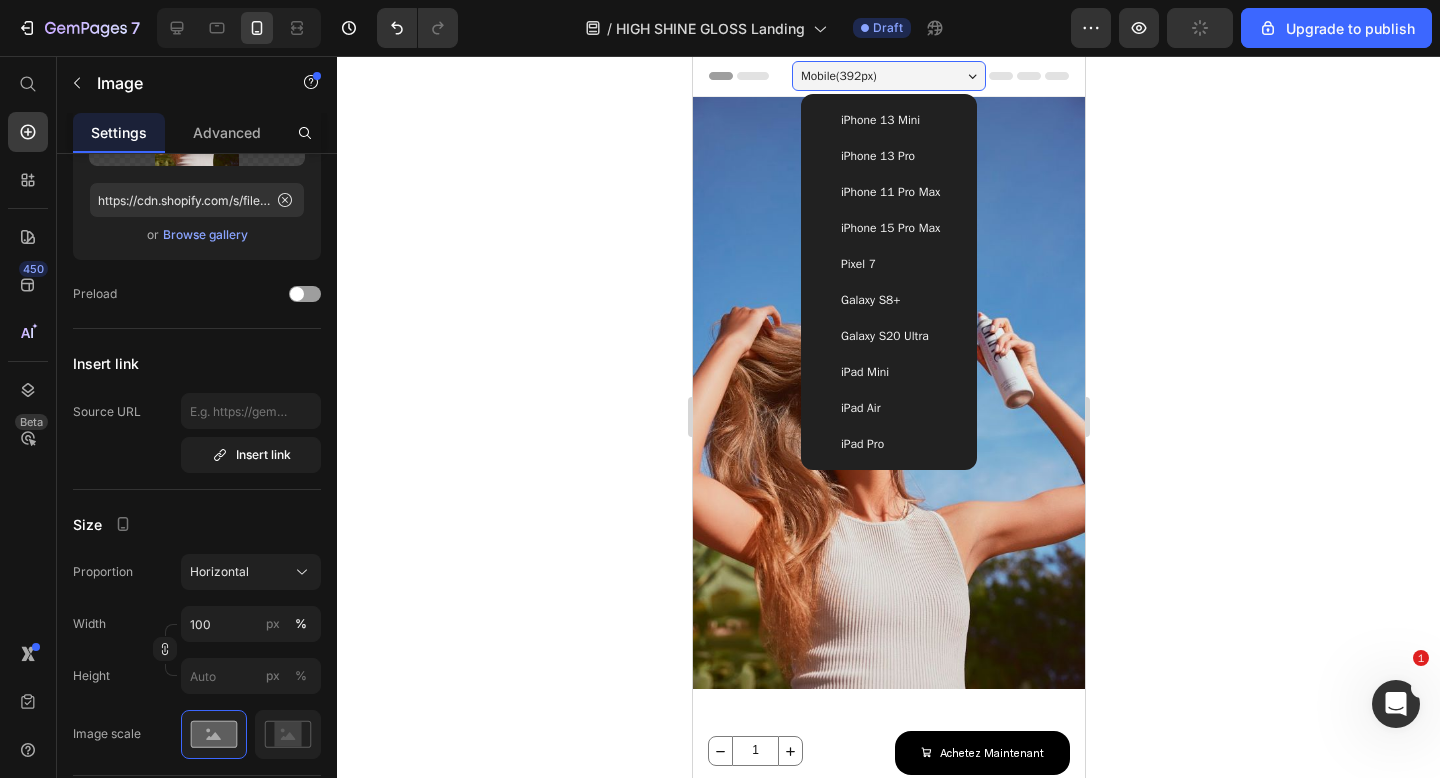 click on "iPhone 15 Pro Max" at bounding box center (889, 228) 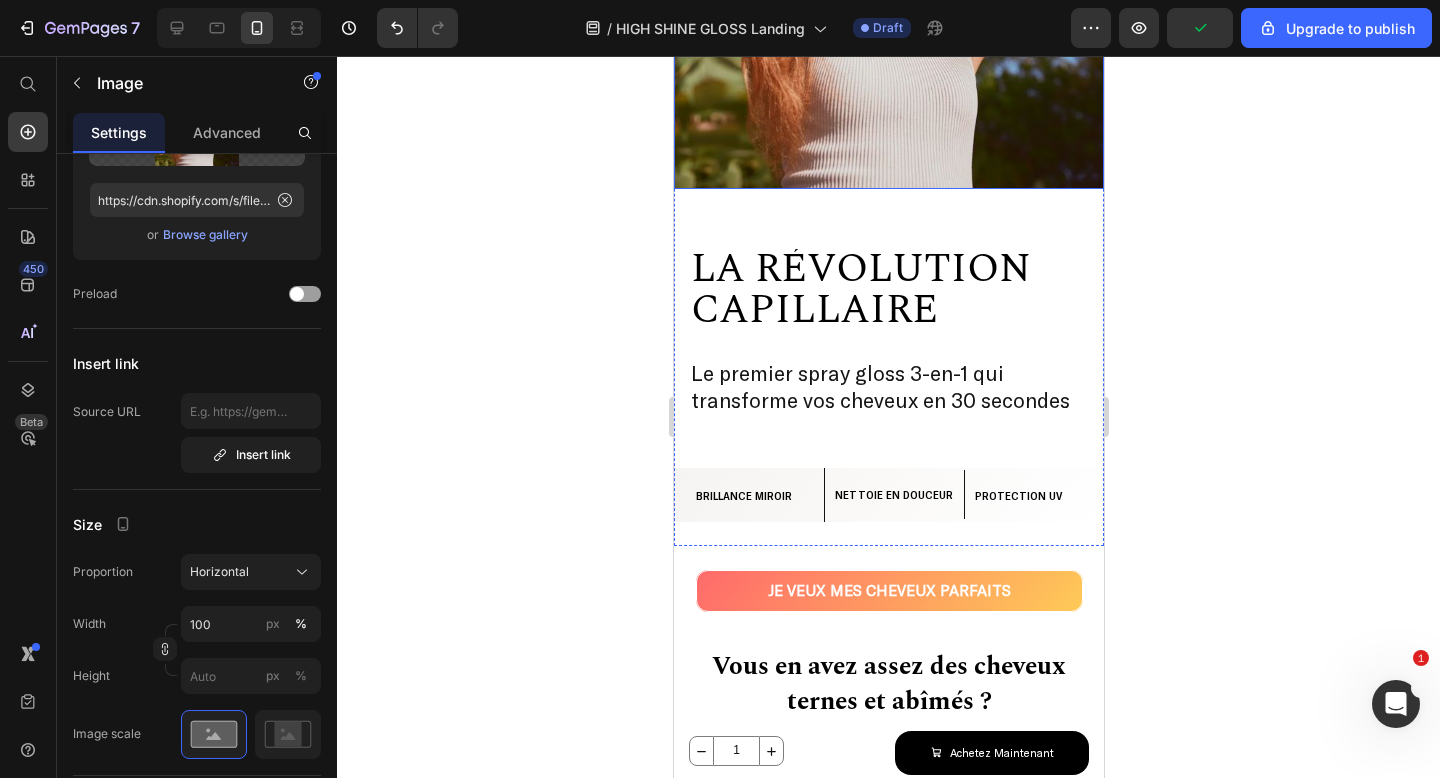 scroll, scrollTop: 0, scrollLeft: 0, axis: both 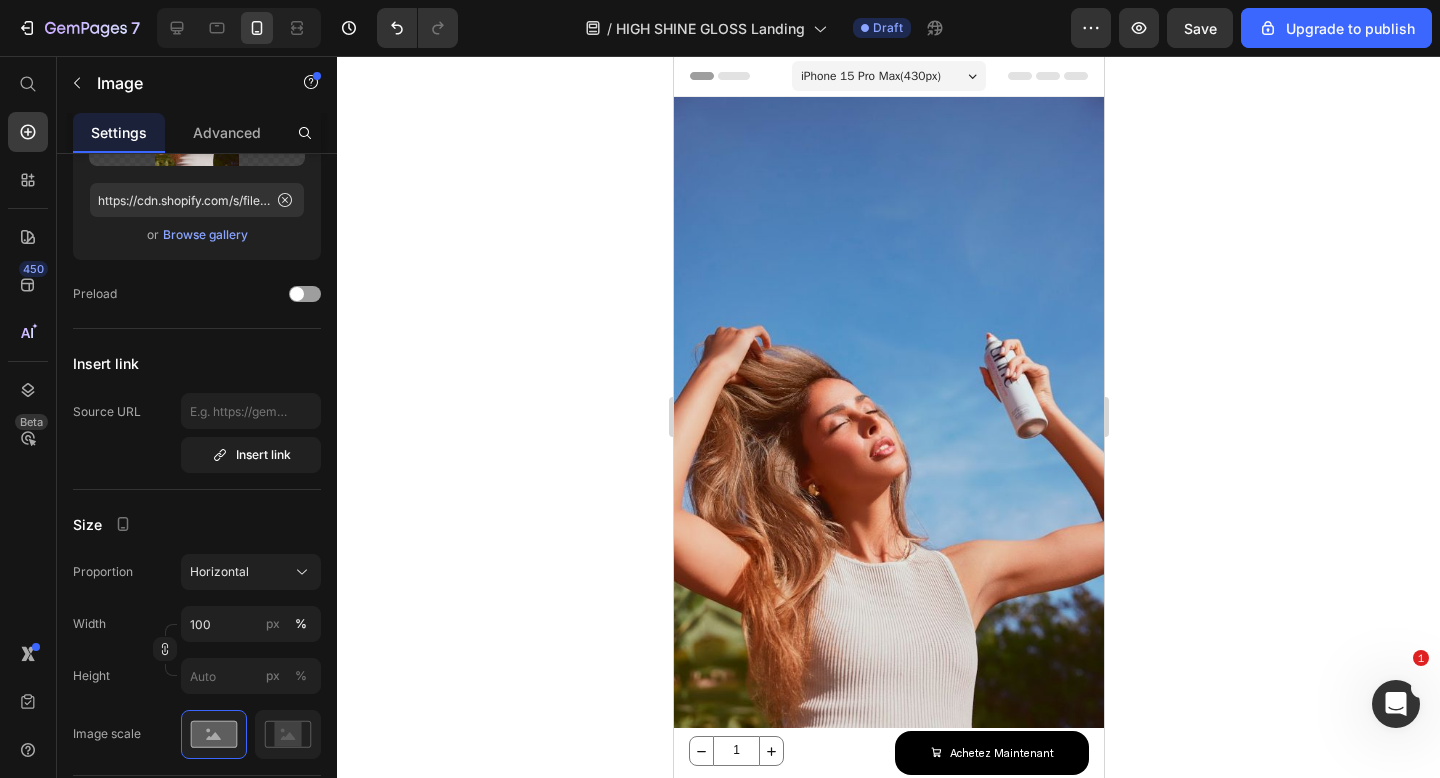 click on "iPhone 15 Pro Max  ( 430 px)" at bounding box center [870, 76] 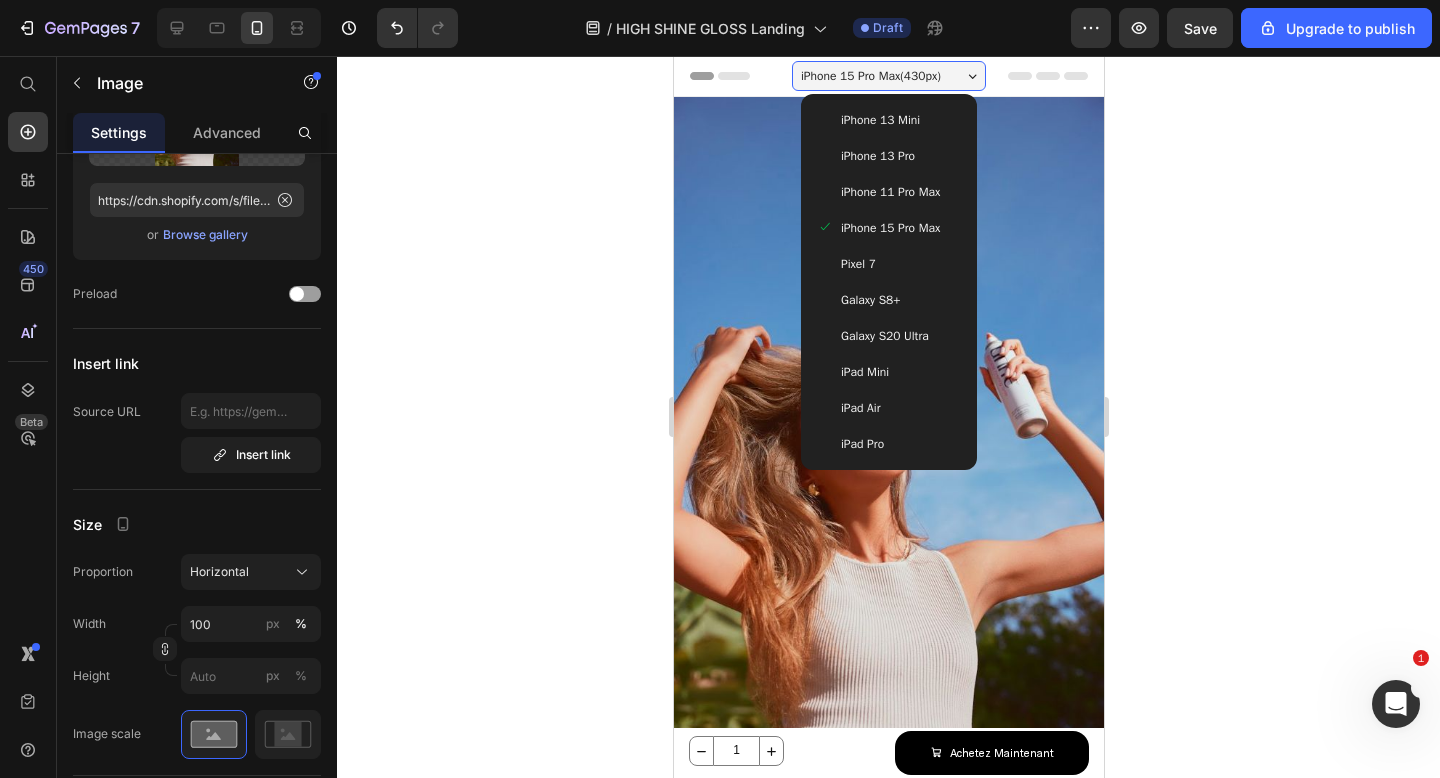 click on "iPhone 11 Pro Max" at bounding box center [888, 192] 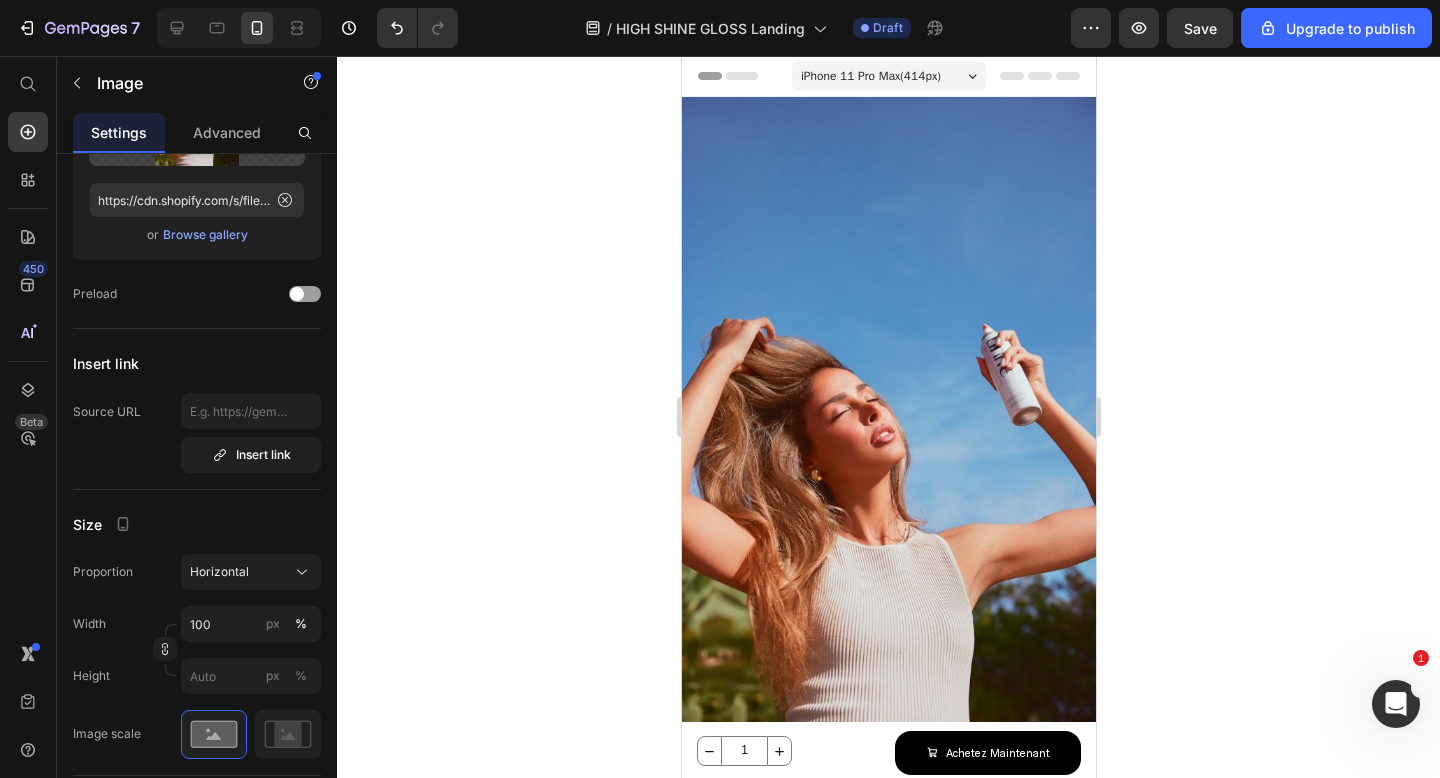 click on "iPhone 11 Pro Max  ( 414 px) iPhone 13 Mini iPhone 13 Pro iPhone 11 Pro Max iPhone 15 Pro Max Pixel 7 Galaxy S8+ Galaxy S20 Ultra iPad Mini iPad Air iPad Pro" at bounding box center (888, 78) 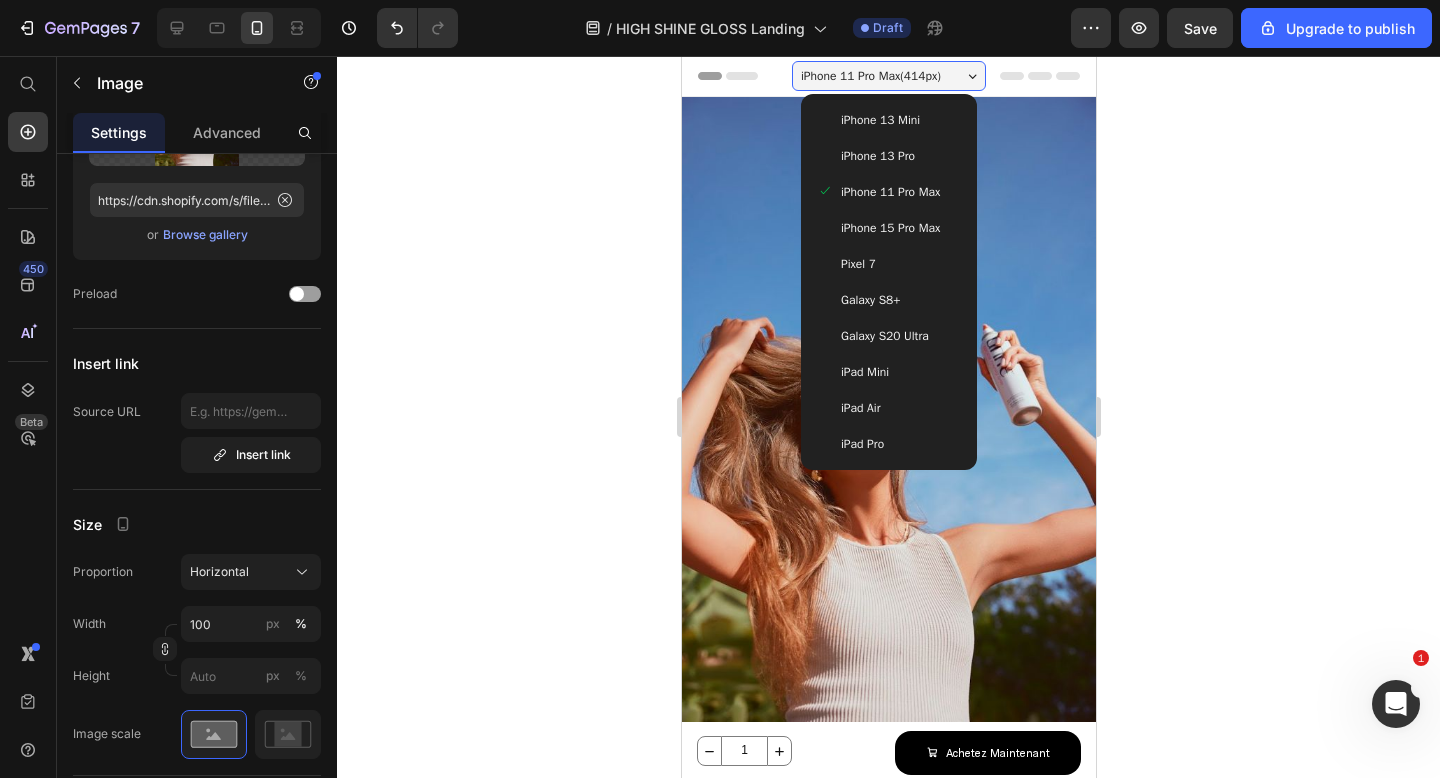 click on "iPhone 13 Pro" at bounding box center [877, 156] 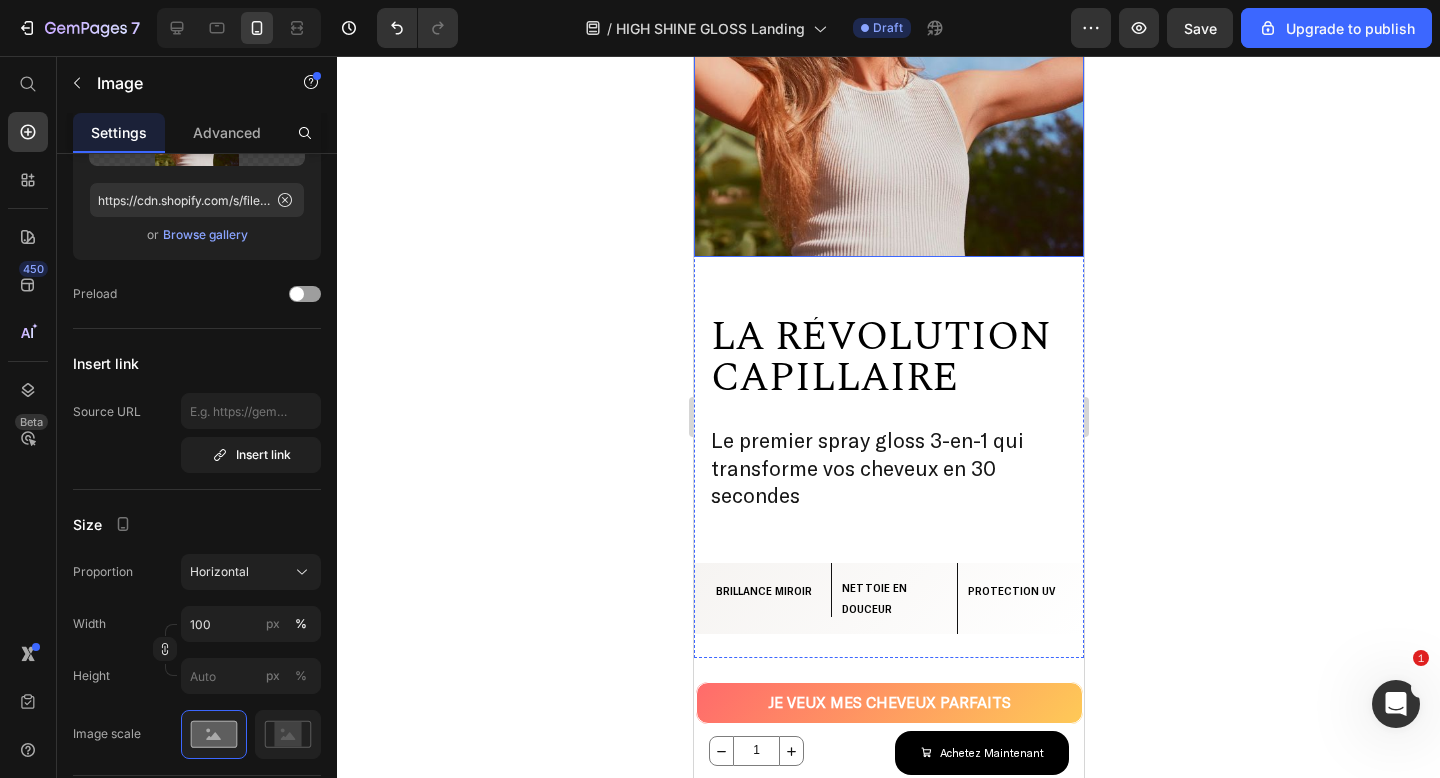 scroll, scrollTop: 438, scrollLeft: 0, axis: vertical 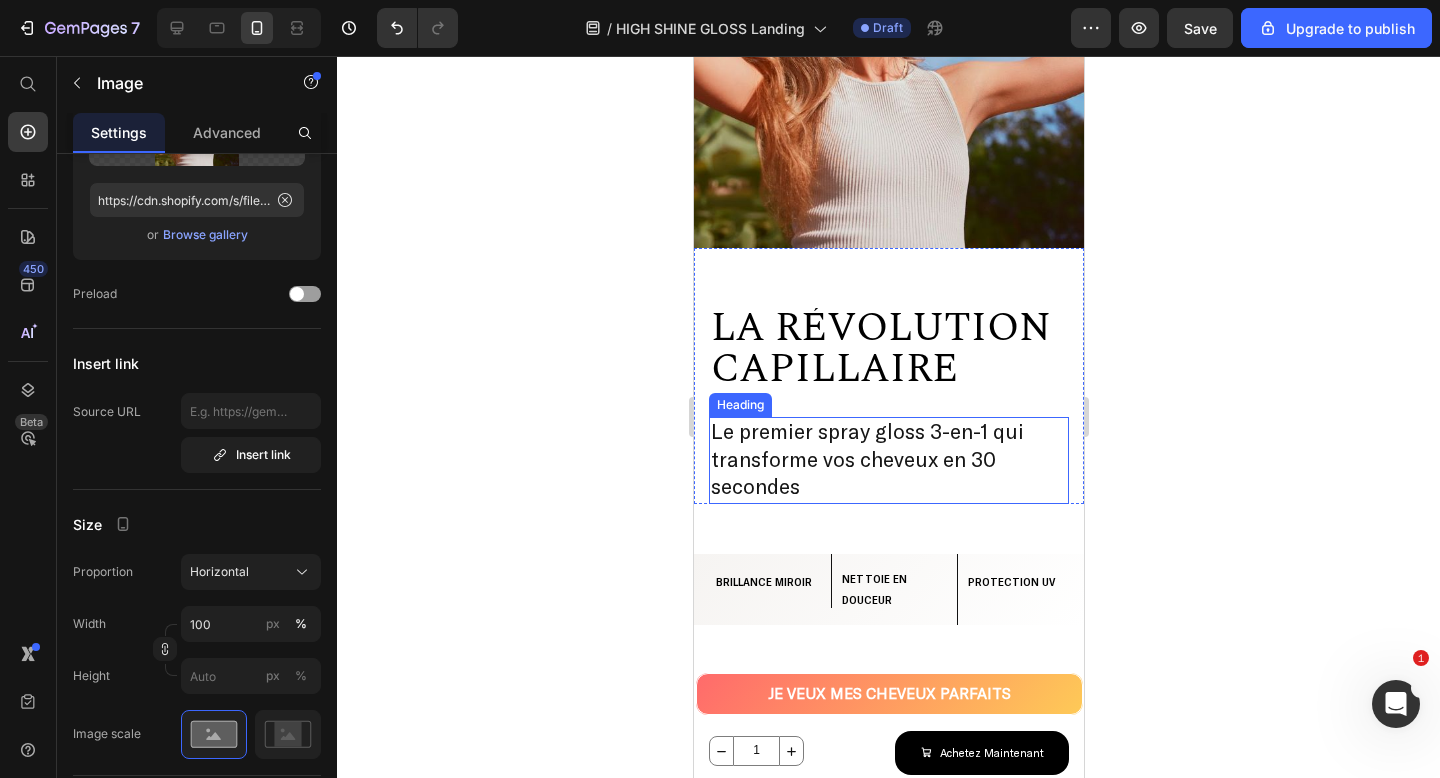 click on "Le premier spray gloss 3-en-1 qui transforme vos cheveux en 30 secondes" at bounding box center (866, 458) 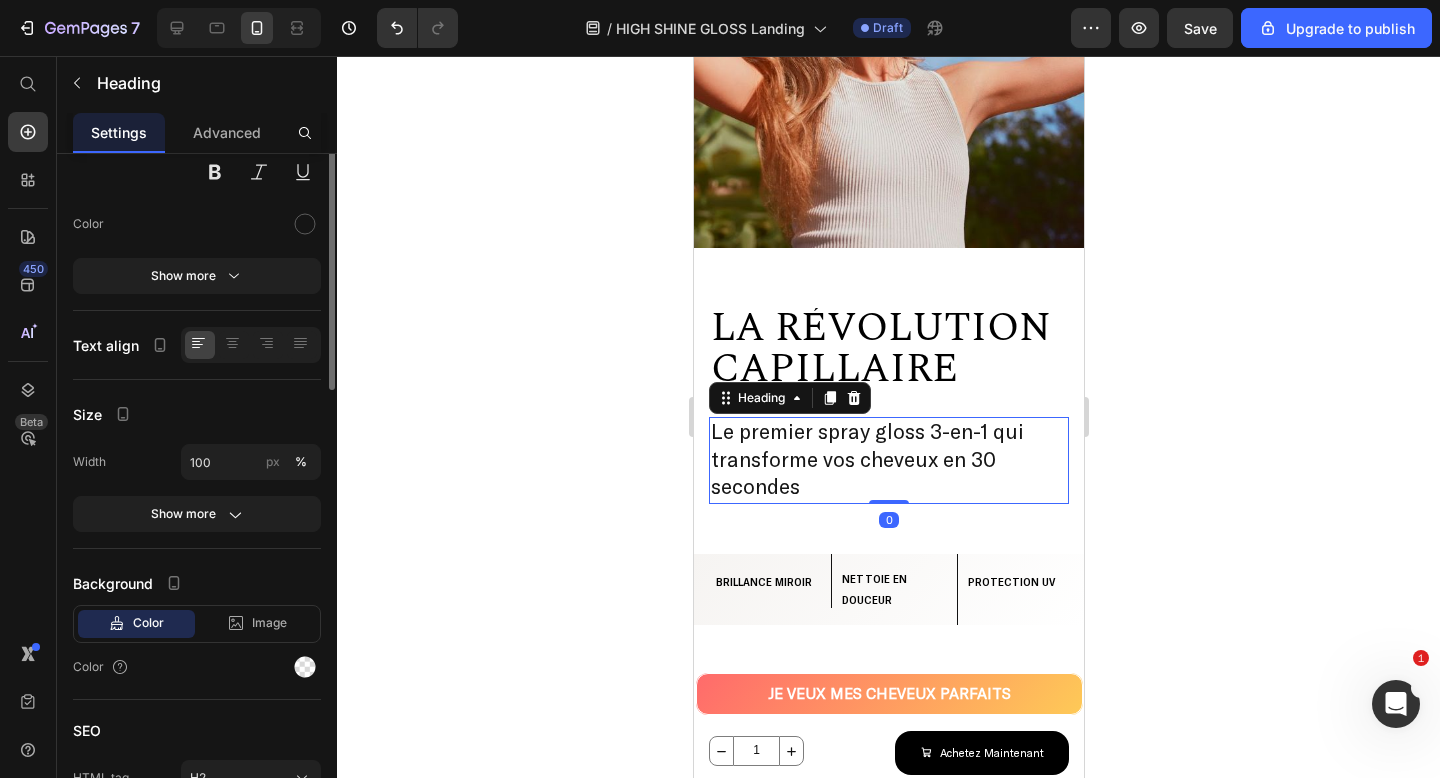 scroll, scrollTop: 0, scrollLeft: 0, axis: both 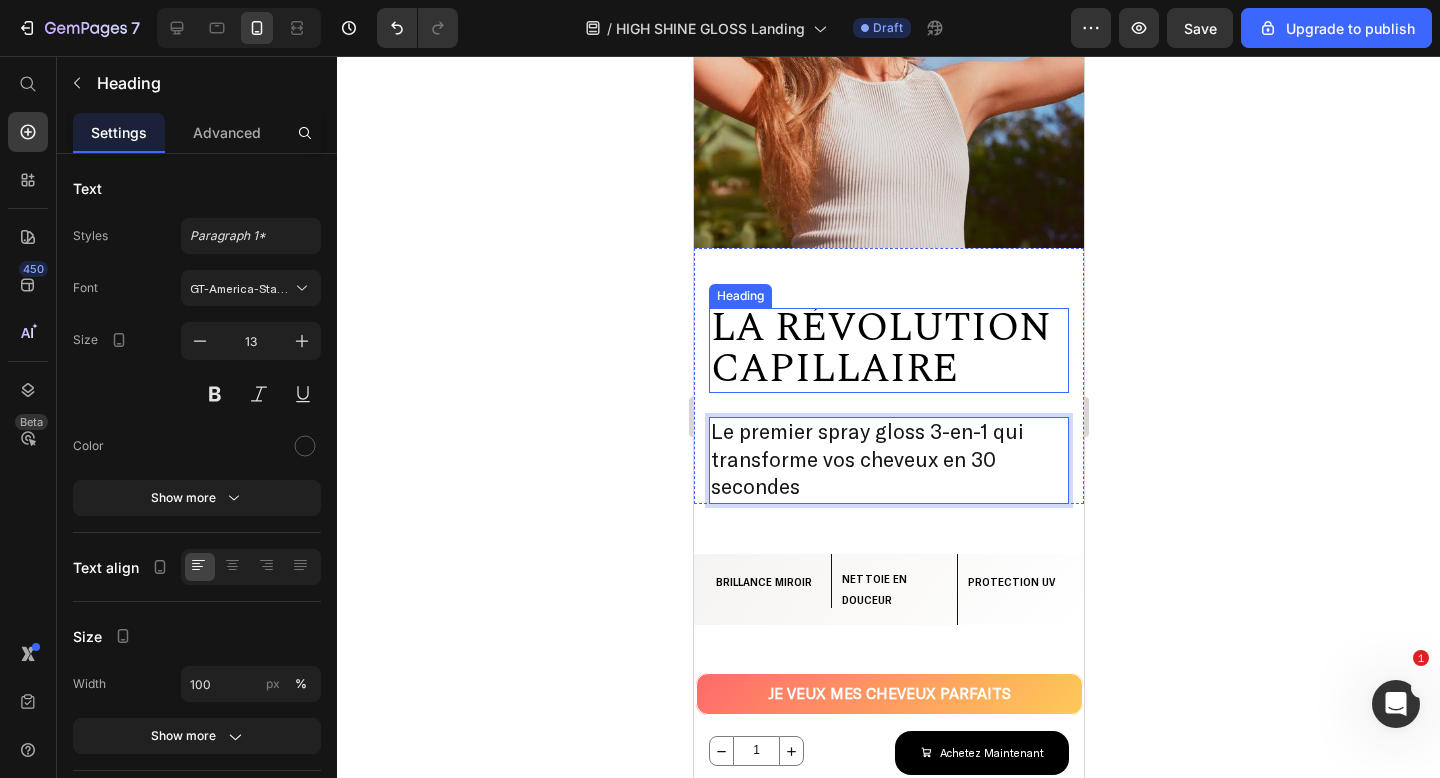 click on "LA RÉVOLUTION CAPILLAIRE" at bounding box center [880, 349] 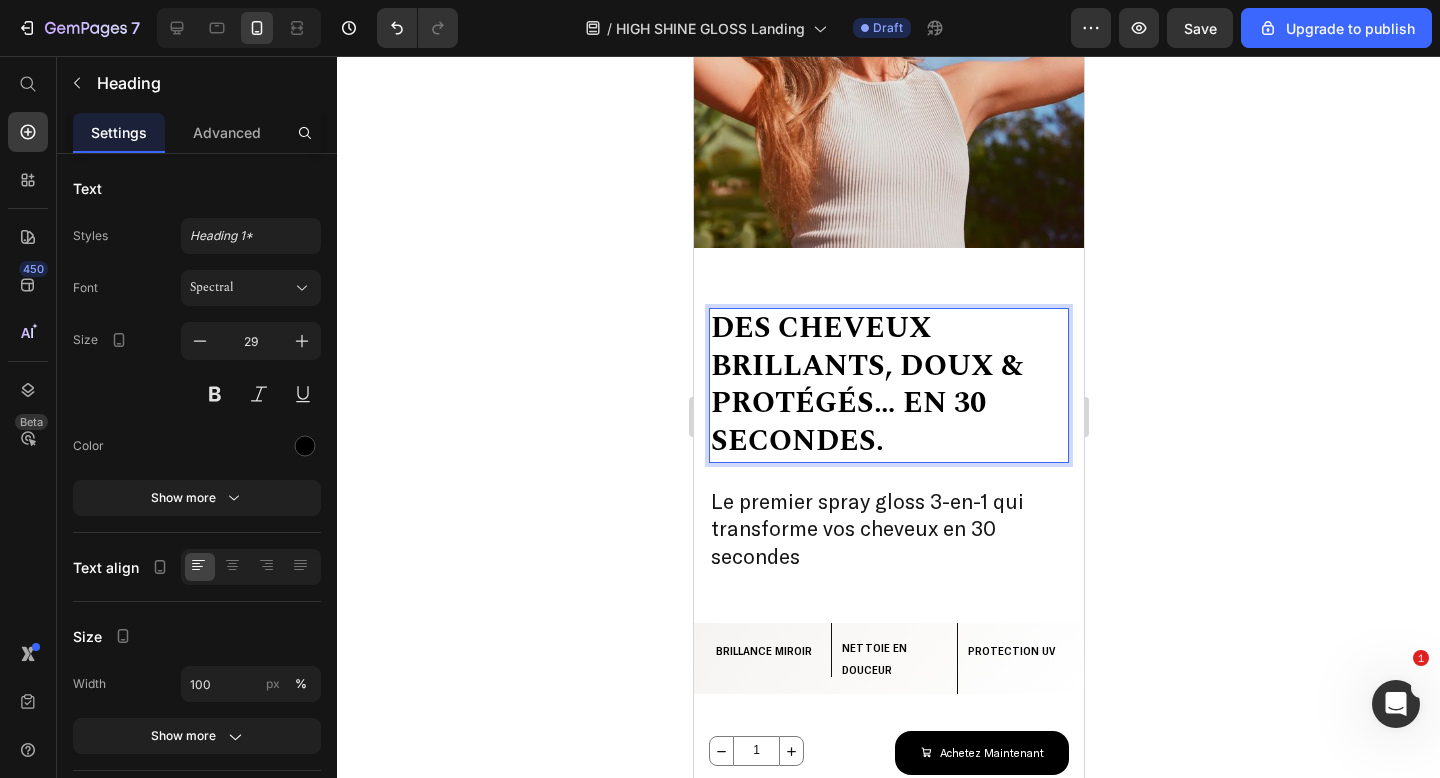 scroll, scrollTop: 0, scrollLeft: 0, axis: both 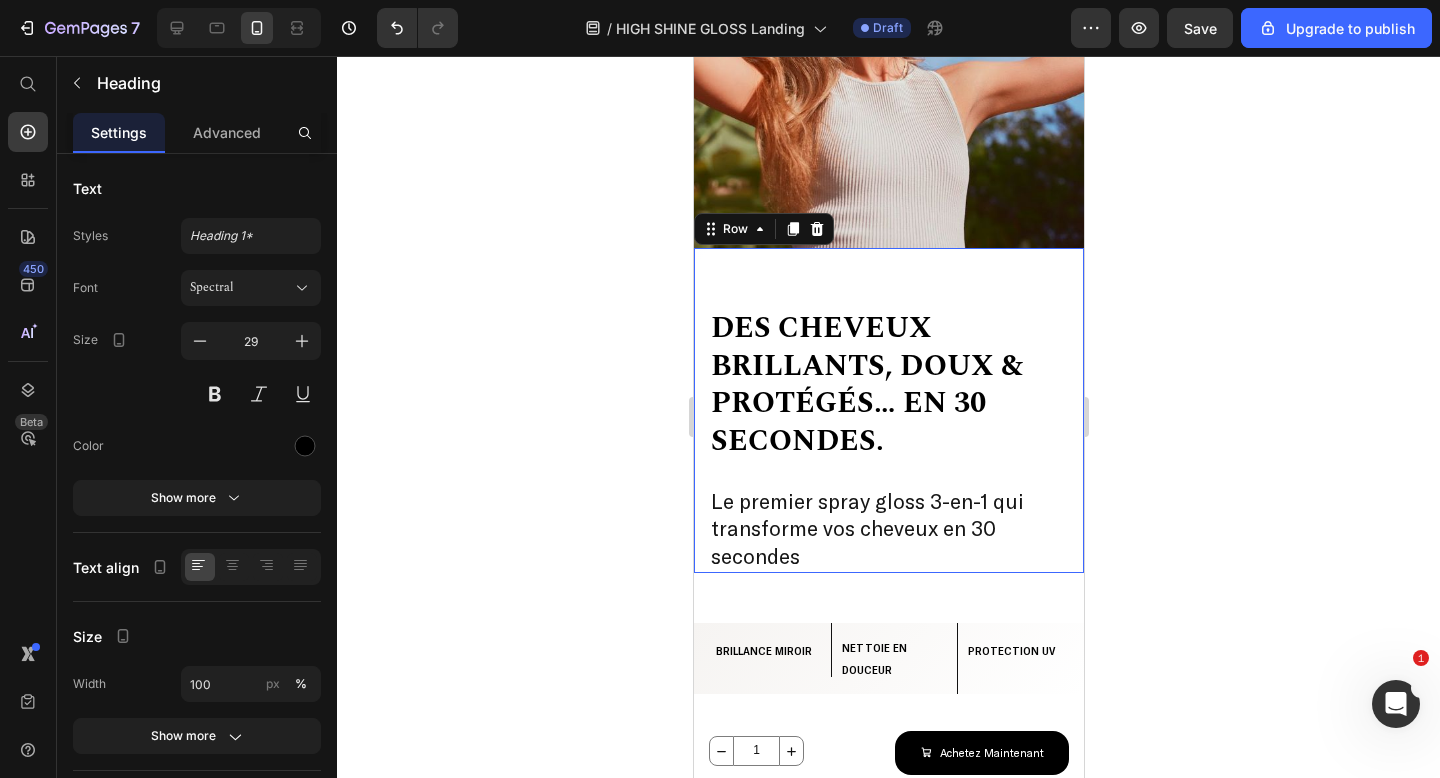 click on "⁠⁠⁠⁠⁠⁠⁠ Des cheveux brillants, doux & protégés… en 30 secondes. Heading ⁠⁠⁠⁠⁠⁠⁠ Le premier spray gloss 3-en-1 qui transforme vos cheveux en 30 secondes Heading Row   0" at bounding box center [888, 410] 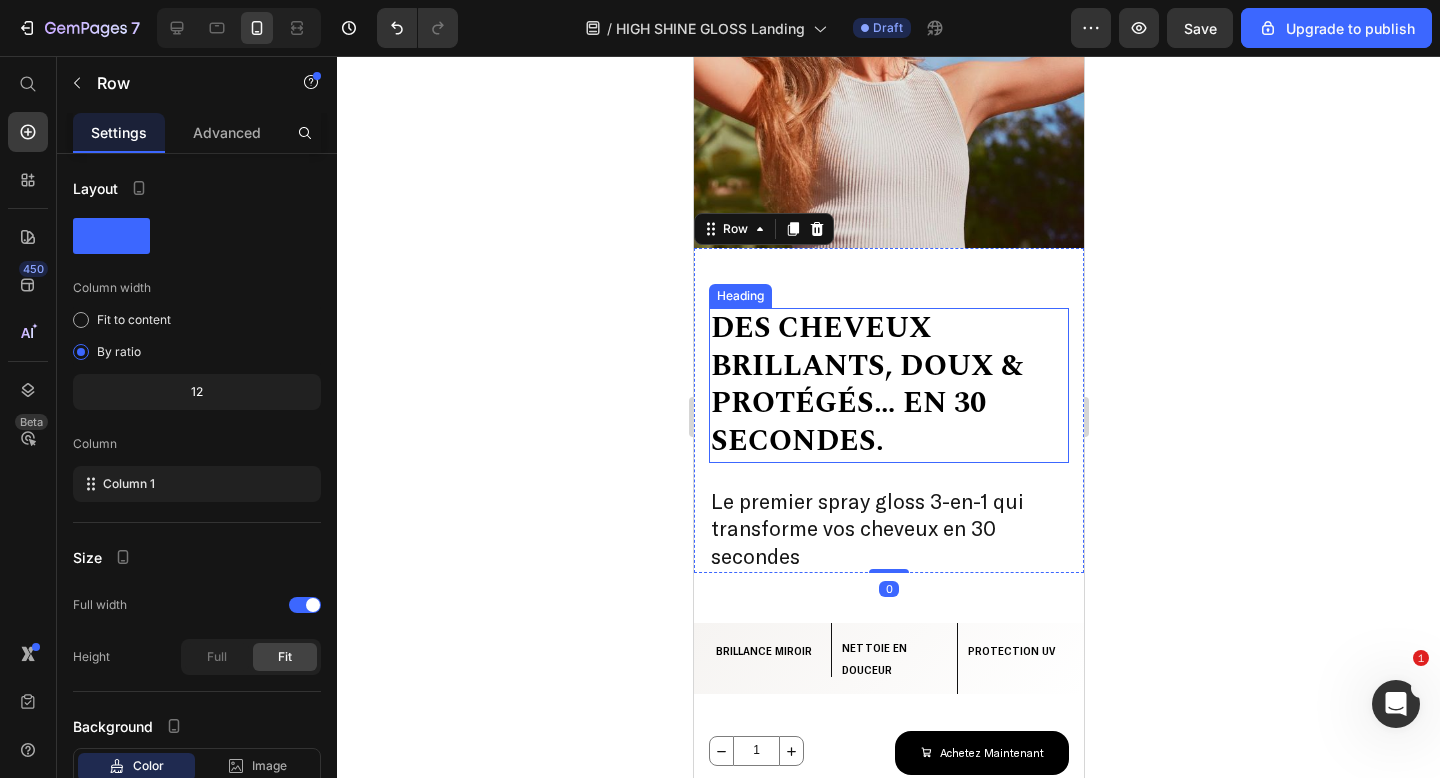 click on "Des cheveux brillants, doux & protégés… en 30 secondes." at bounding box center [866, 384] 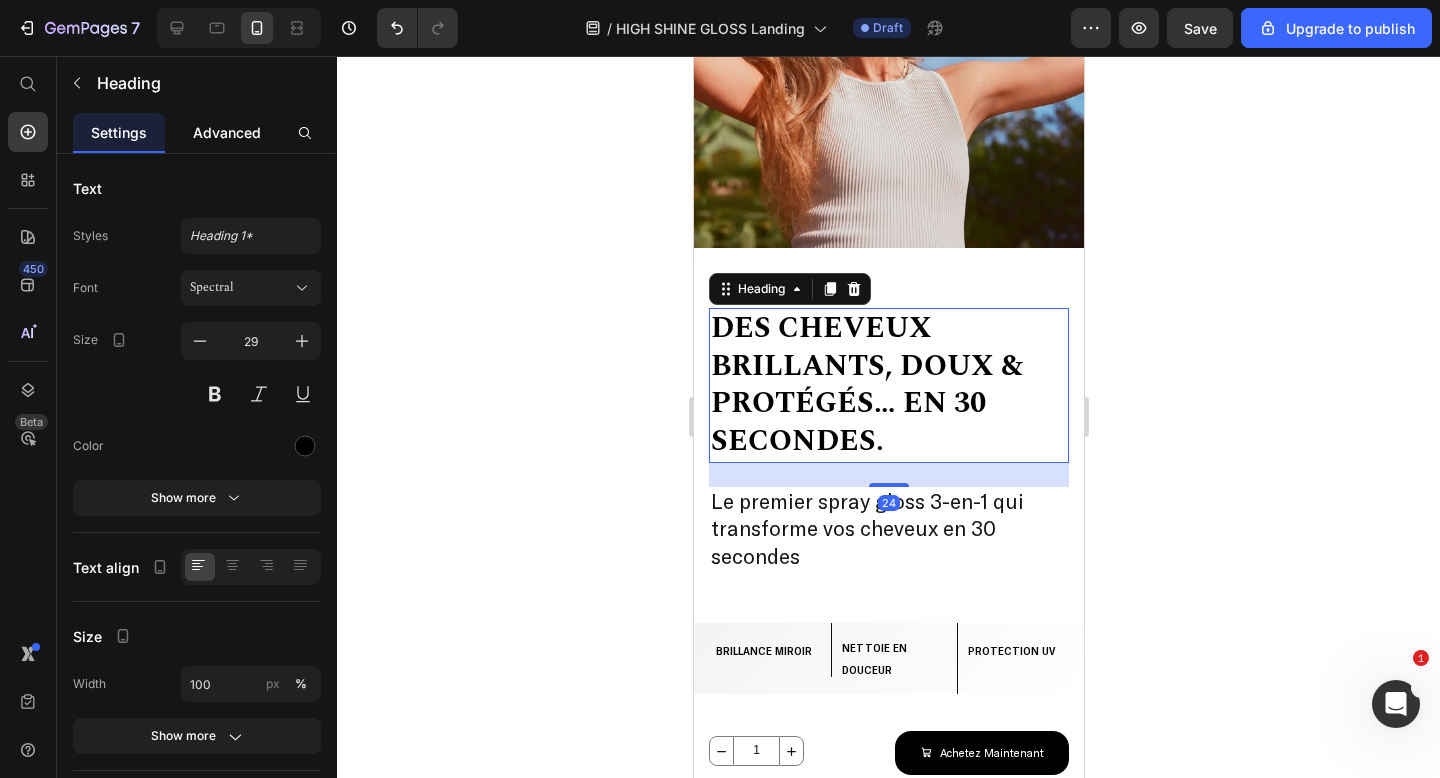 click on "Advanced" at bounding box center (227, 132) 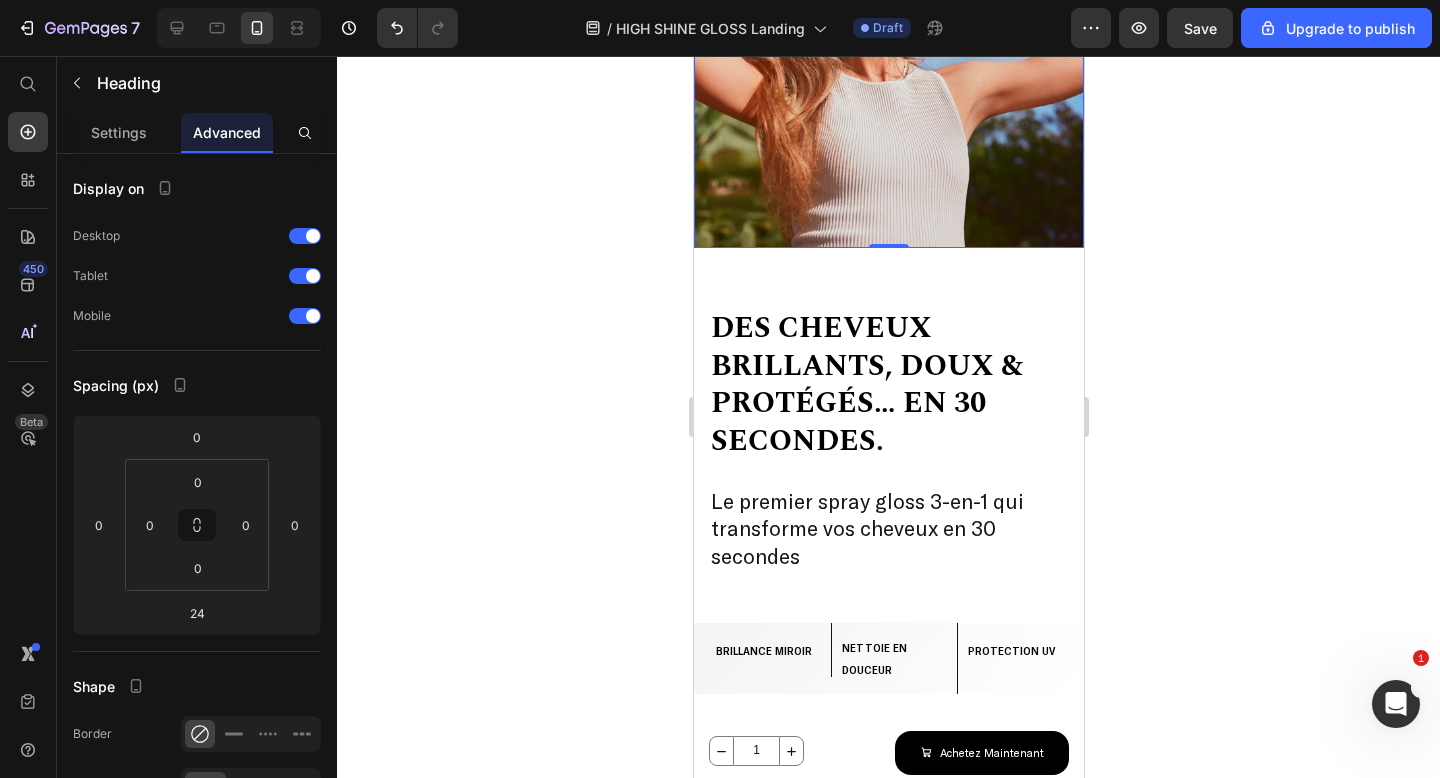 click at bounding box center (888, -47) 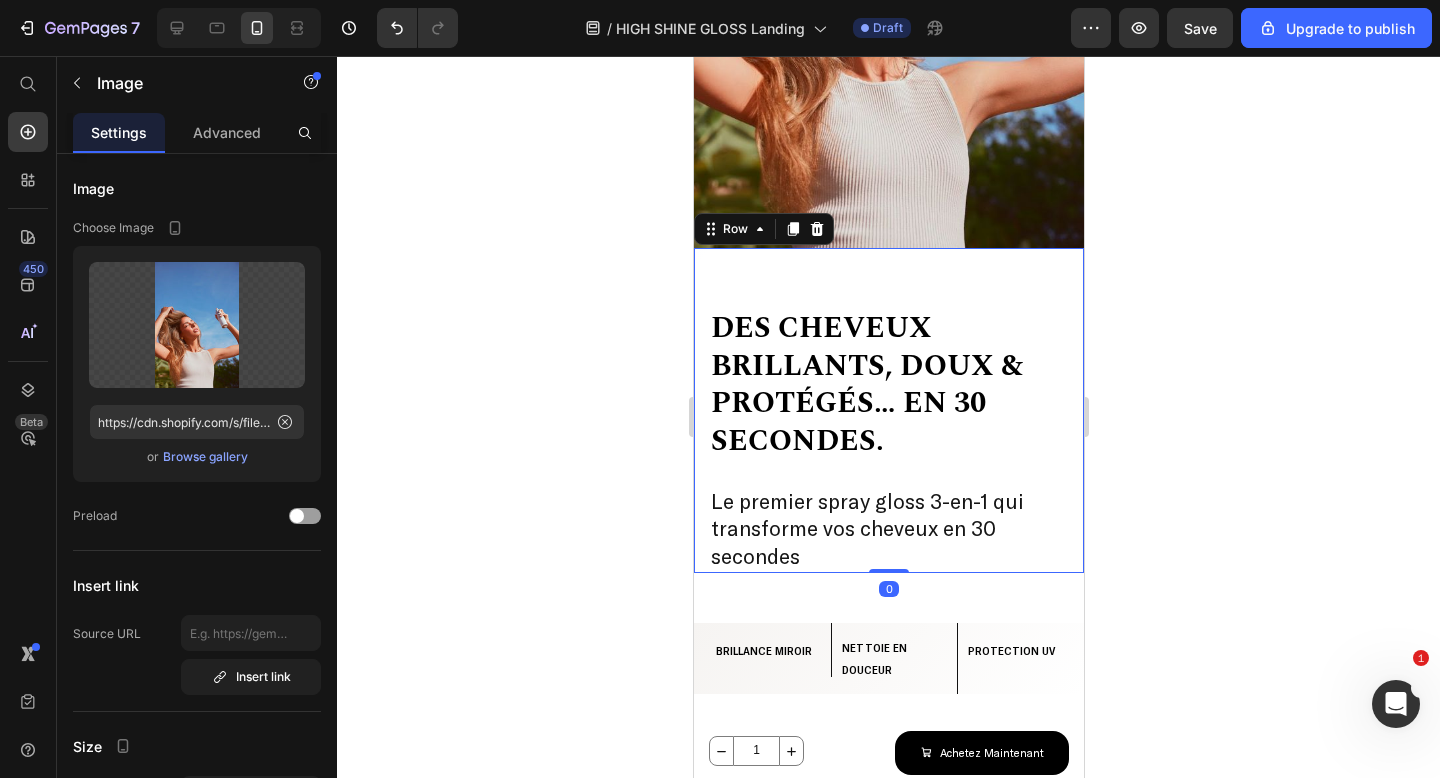 click on "⁠⁠⁠⁠⁠⁠⁠ Des cheveux brillants, doux & protégés… en 30 secondes. Heading ⁠⁠⁠⁠⁠⁠⁠ Le premier spray gloss 3-en-1 qui transforme vos cheveux en 30 secondes Heading Row   0" at bounding box center (888, 410) 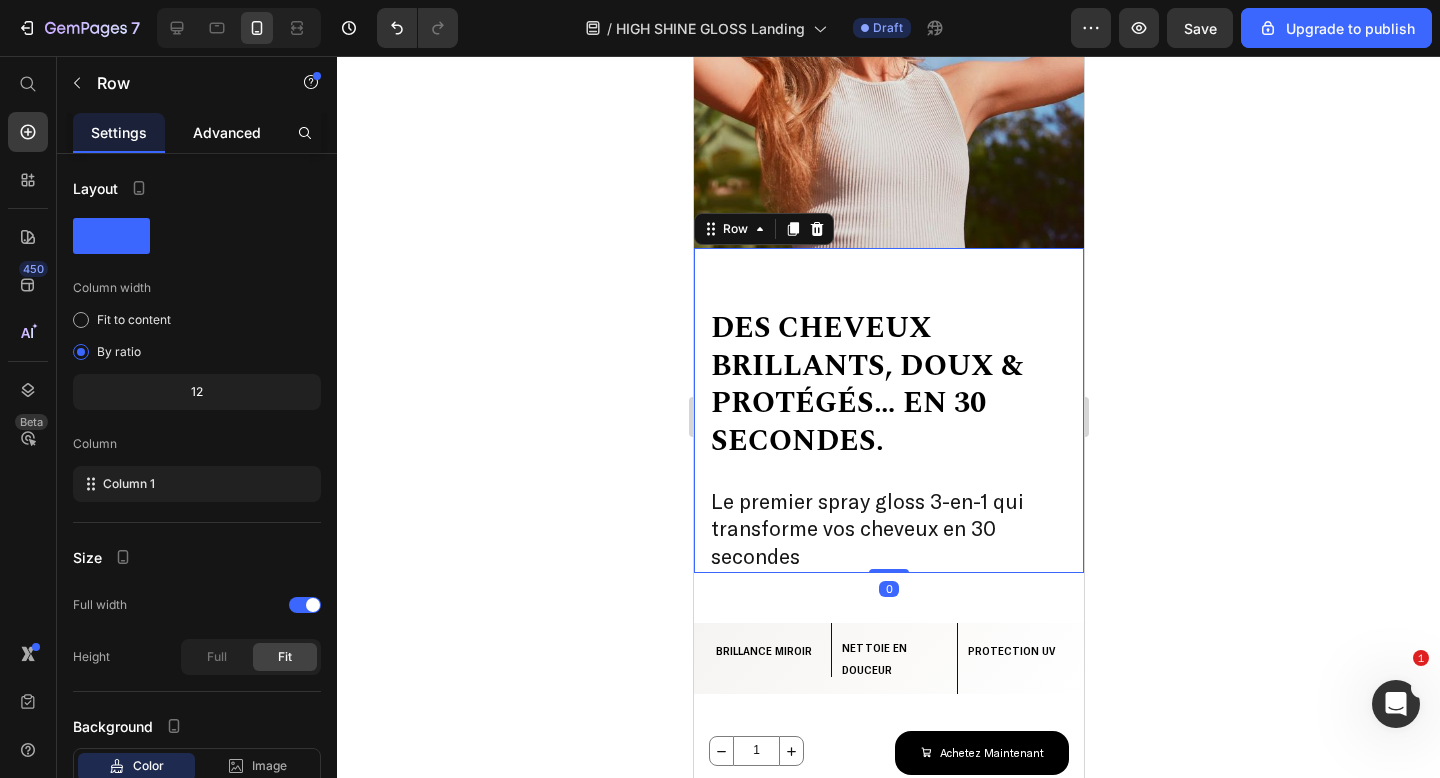 click on "Advanced" at bounding box center (227, 132) 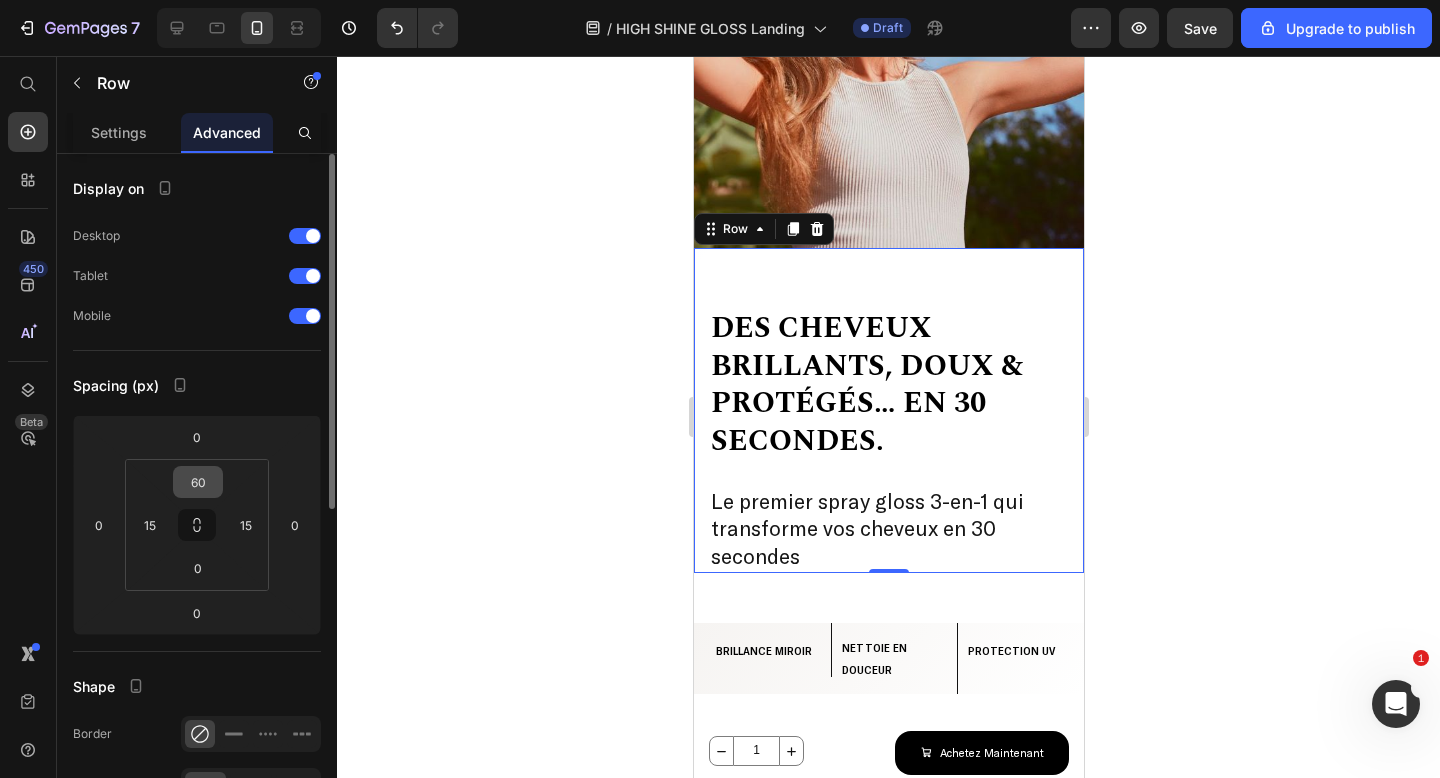 click on "60" at bounding box center (198, 482) 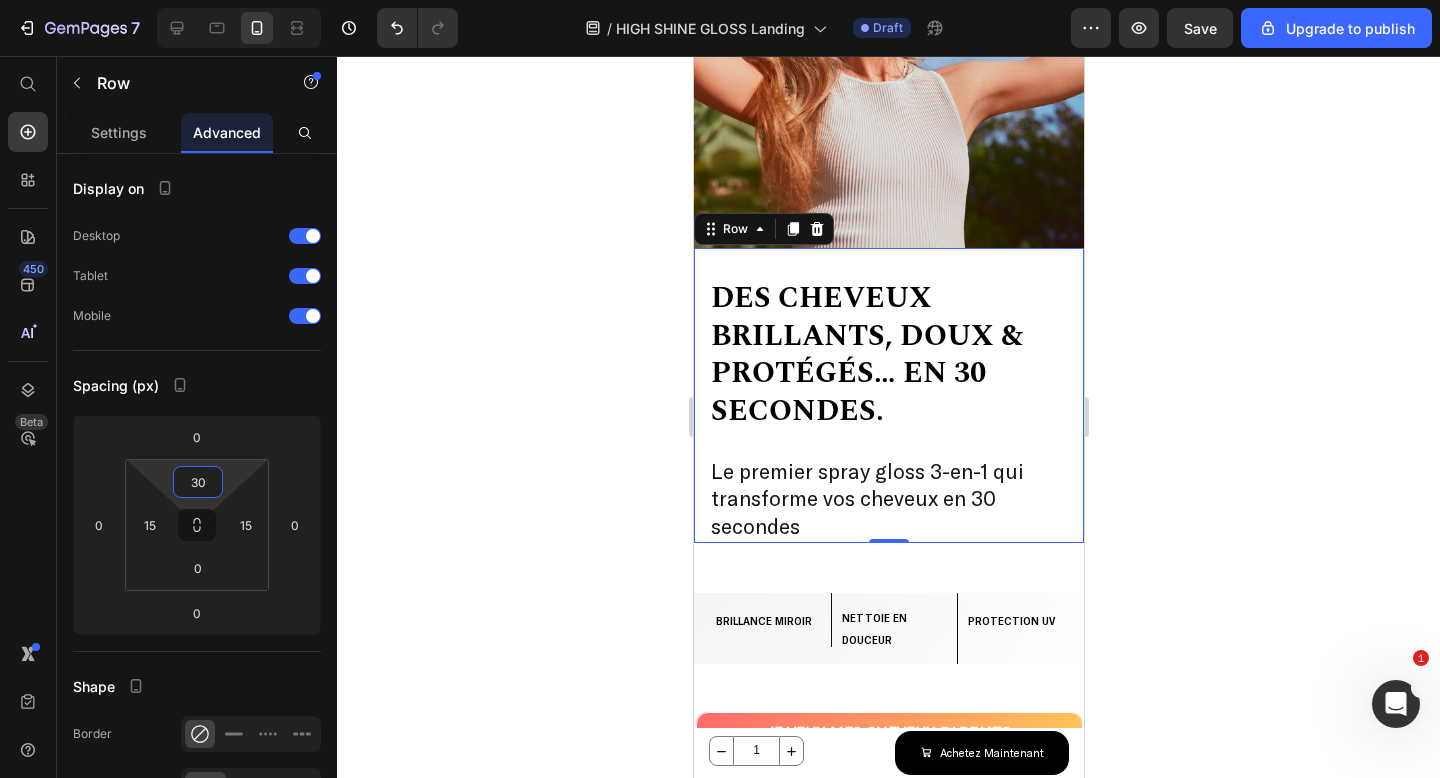 type on "30" 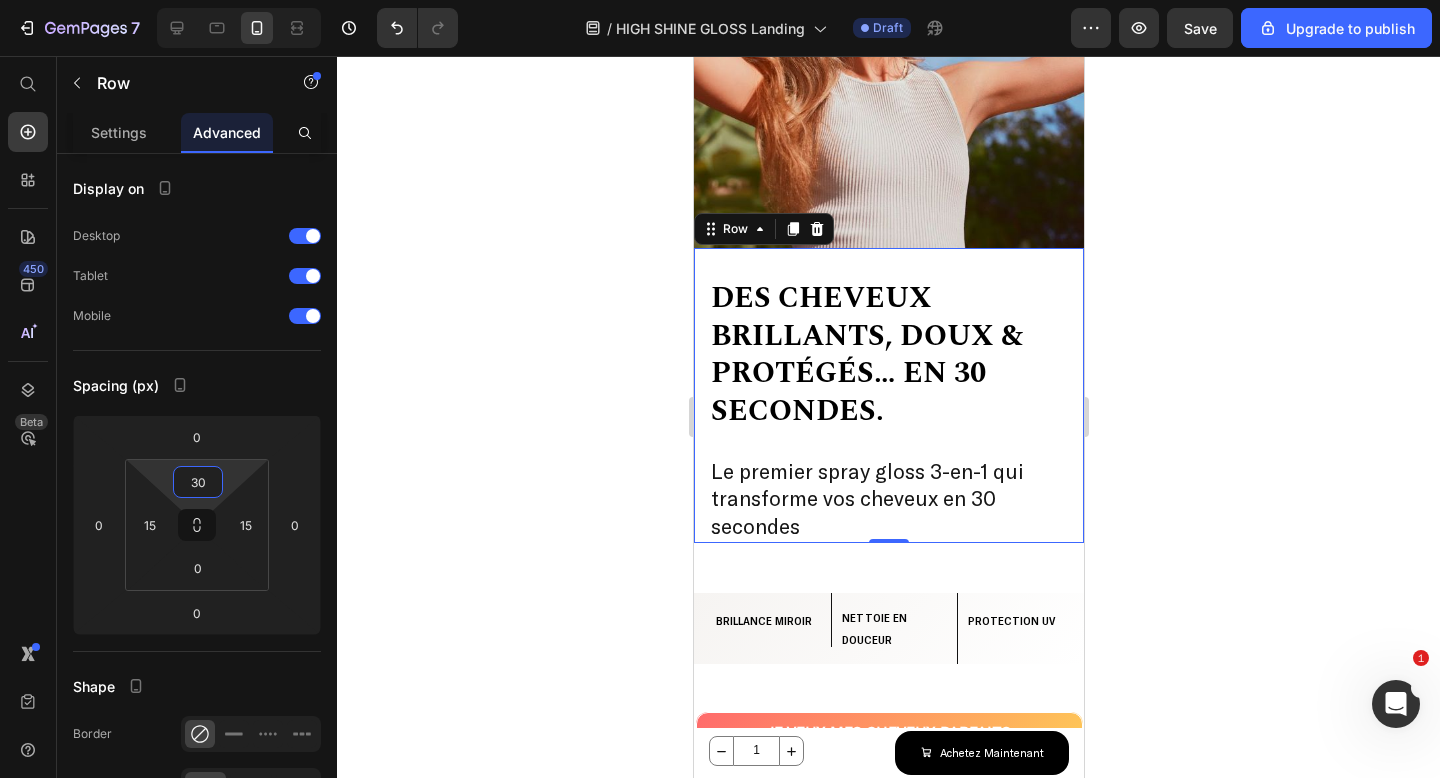 click on "Le premier spray gloss 3-en-1 qui transforme vos cheveux en 30 secondes" at bounding box center (866, 498) 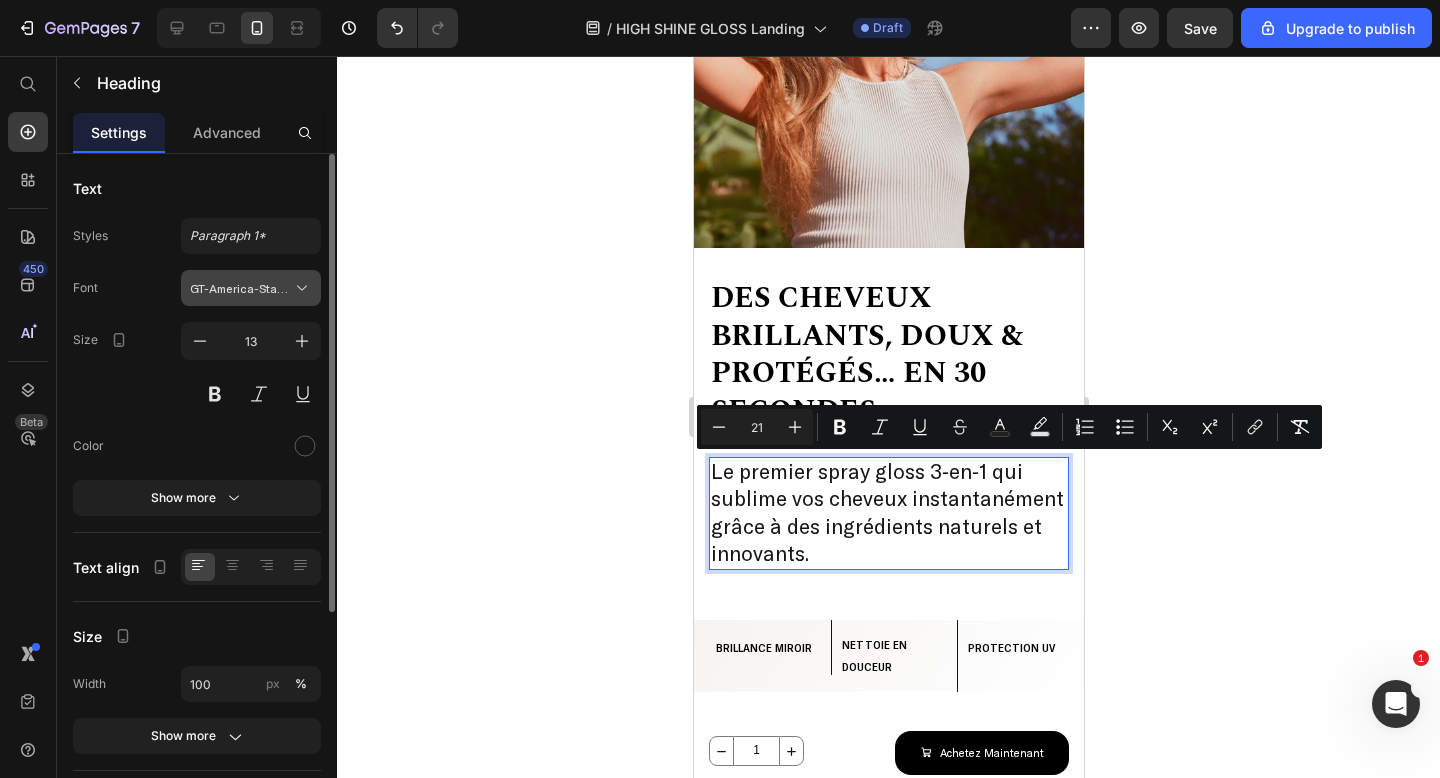 click on "GT-America-Standard-Regular" at bounding box center (251, 288) 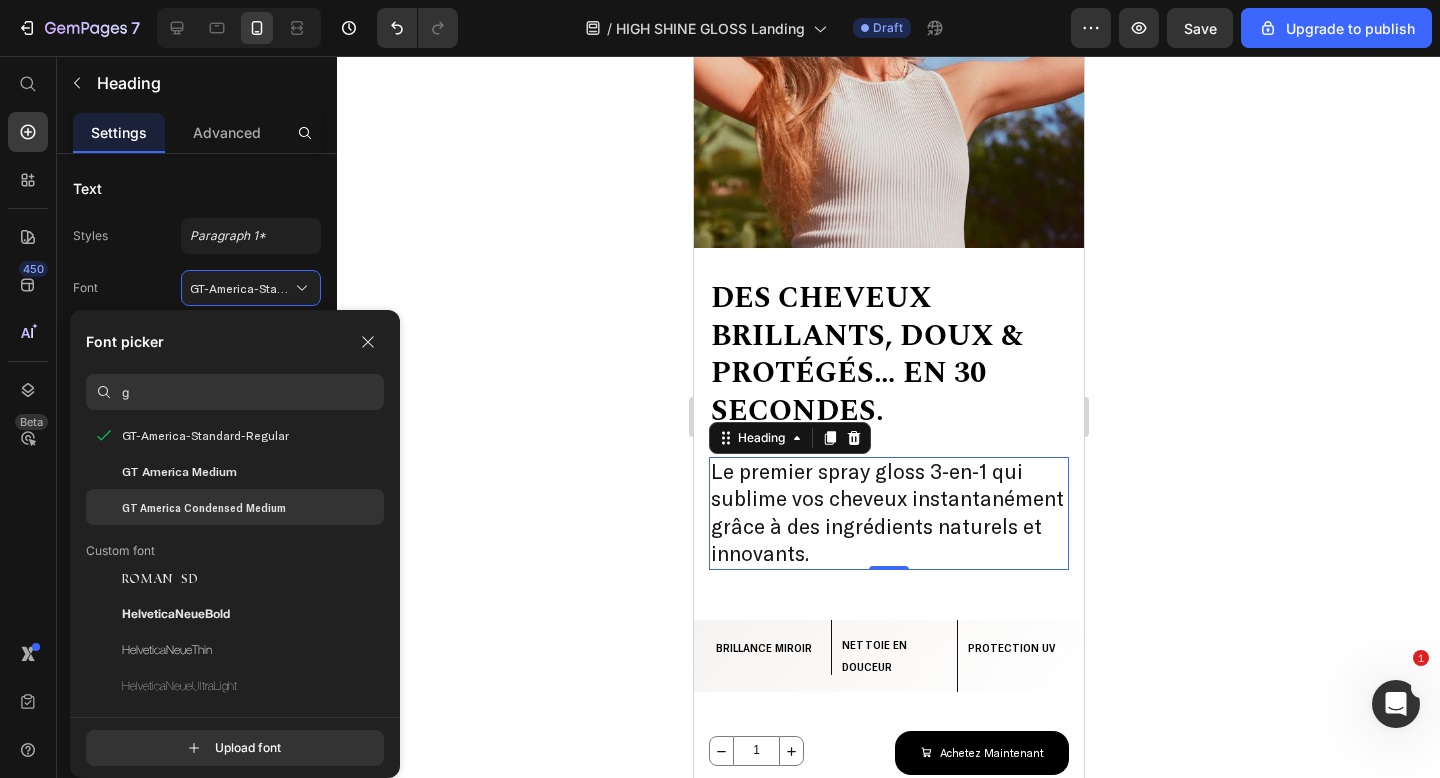 scroll, scrollTop: 0, scrollLeft: 0, axis: both 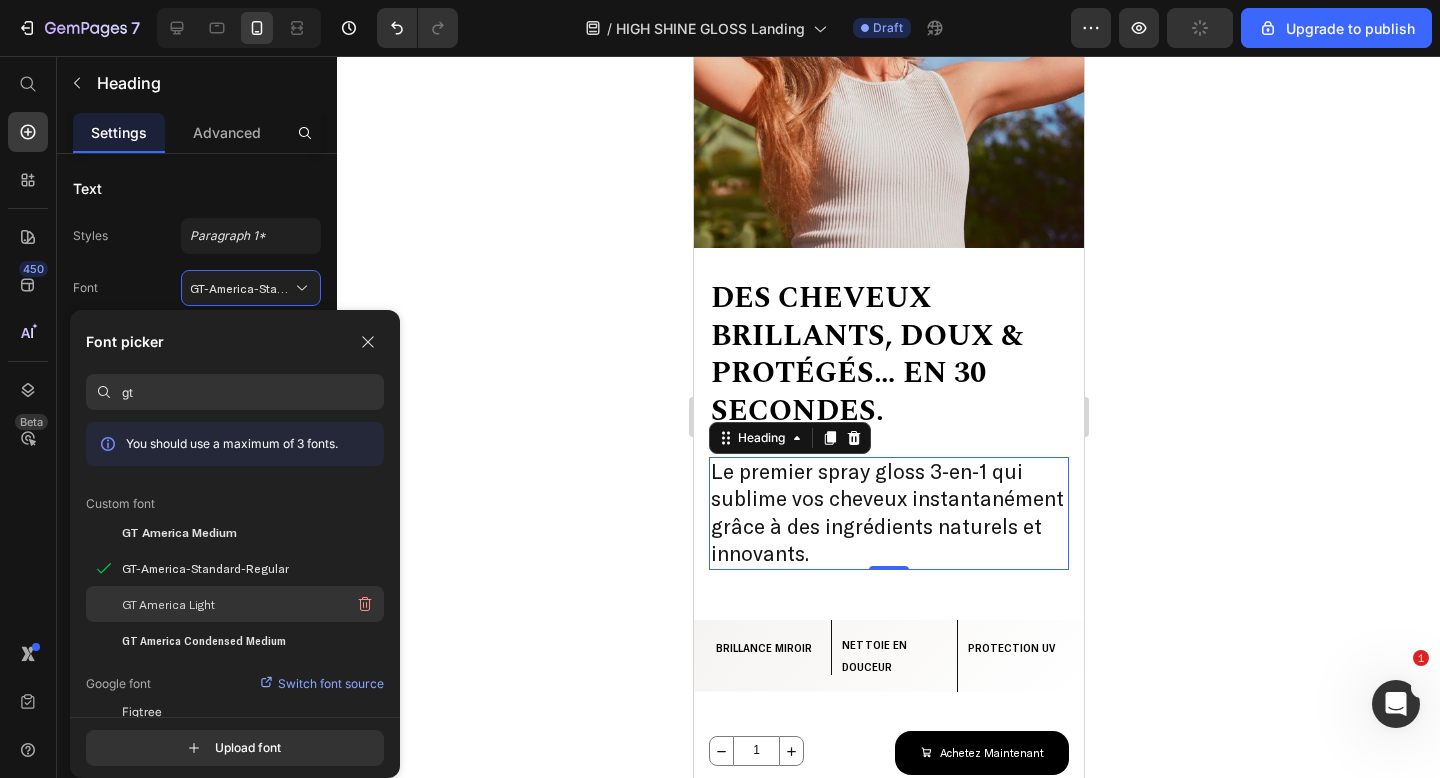 type on "gt" 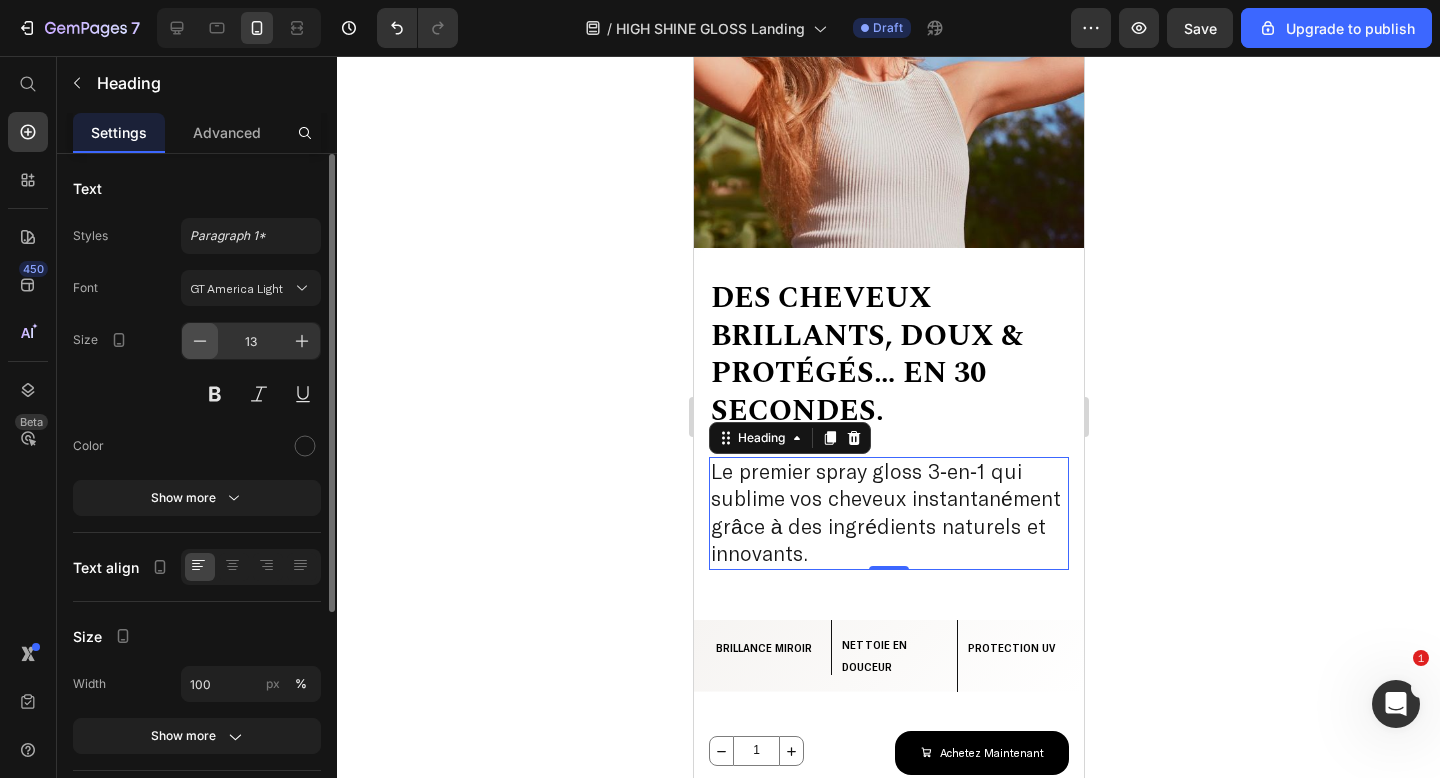 click at bounding box center (200, 341) 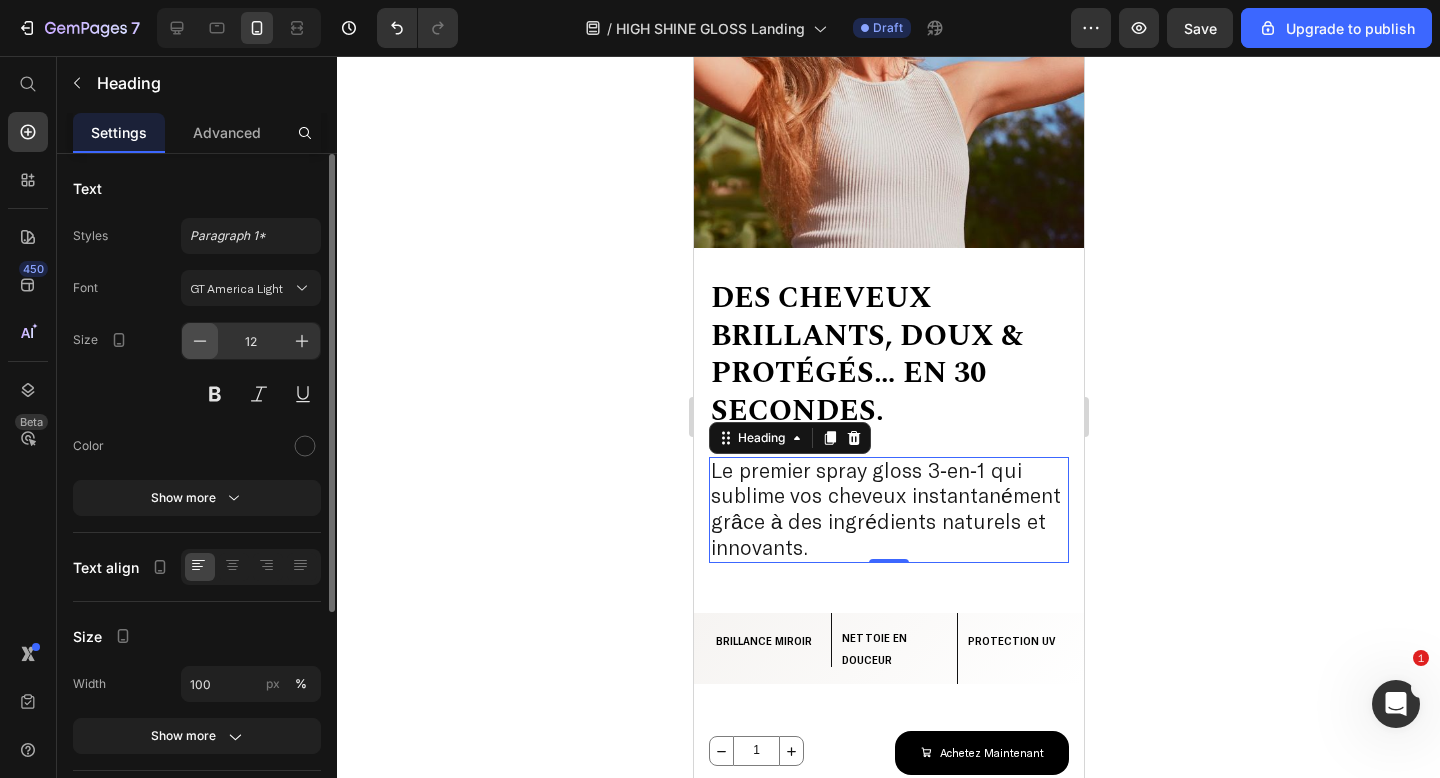 click at bounding box center [200, 341] 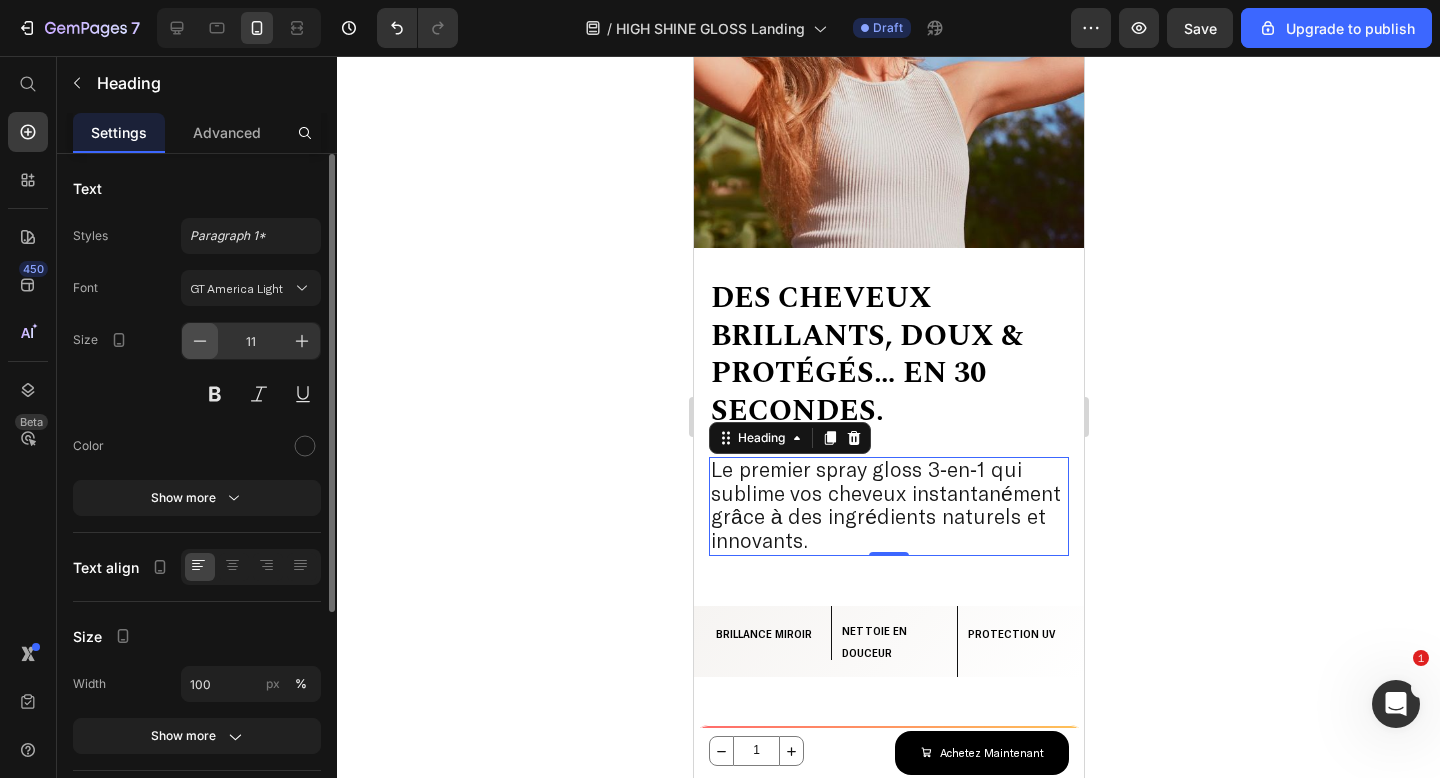 click at bounding box center [200, 341] 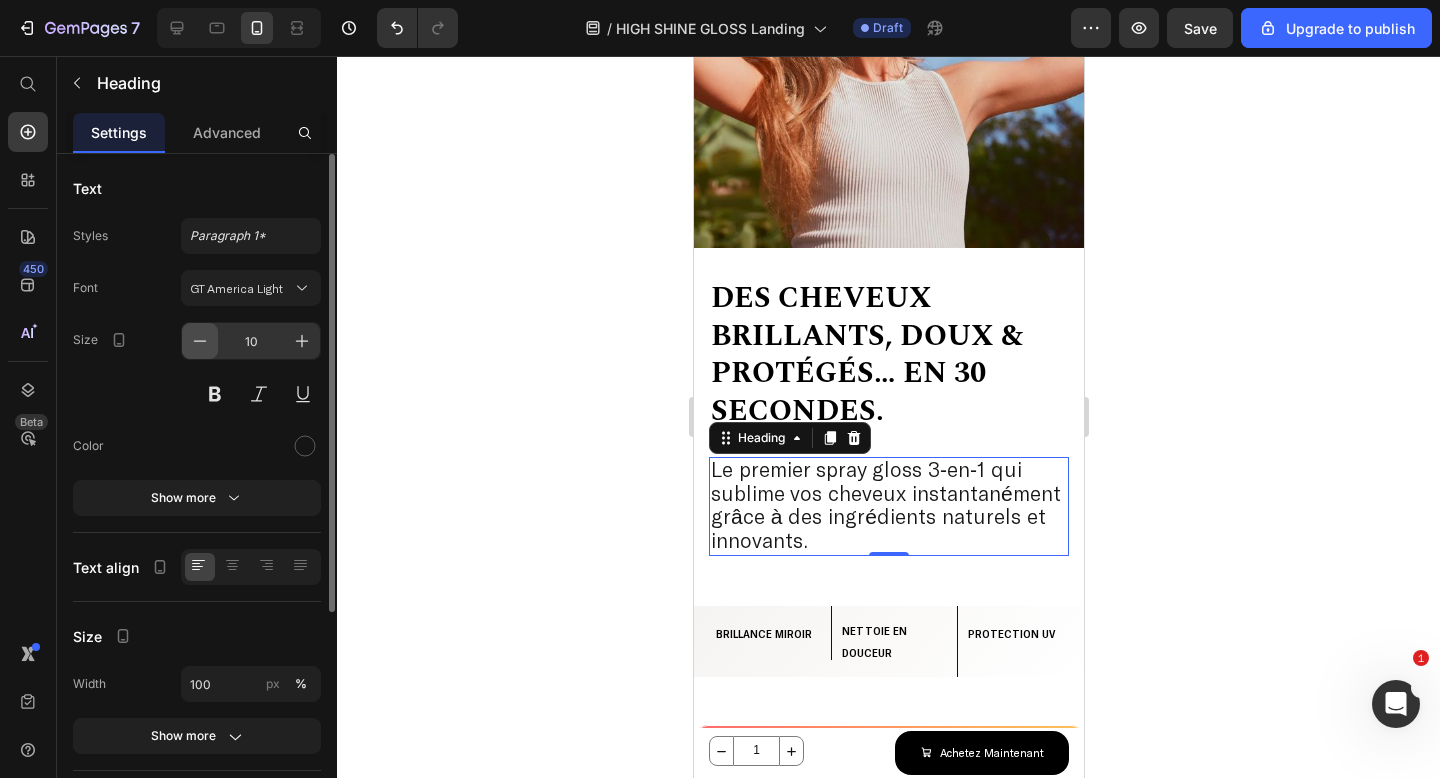 click at bounding box center [200, 341] 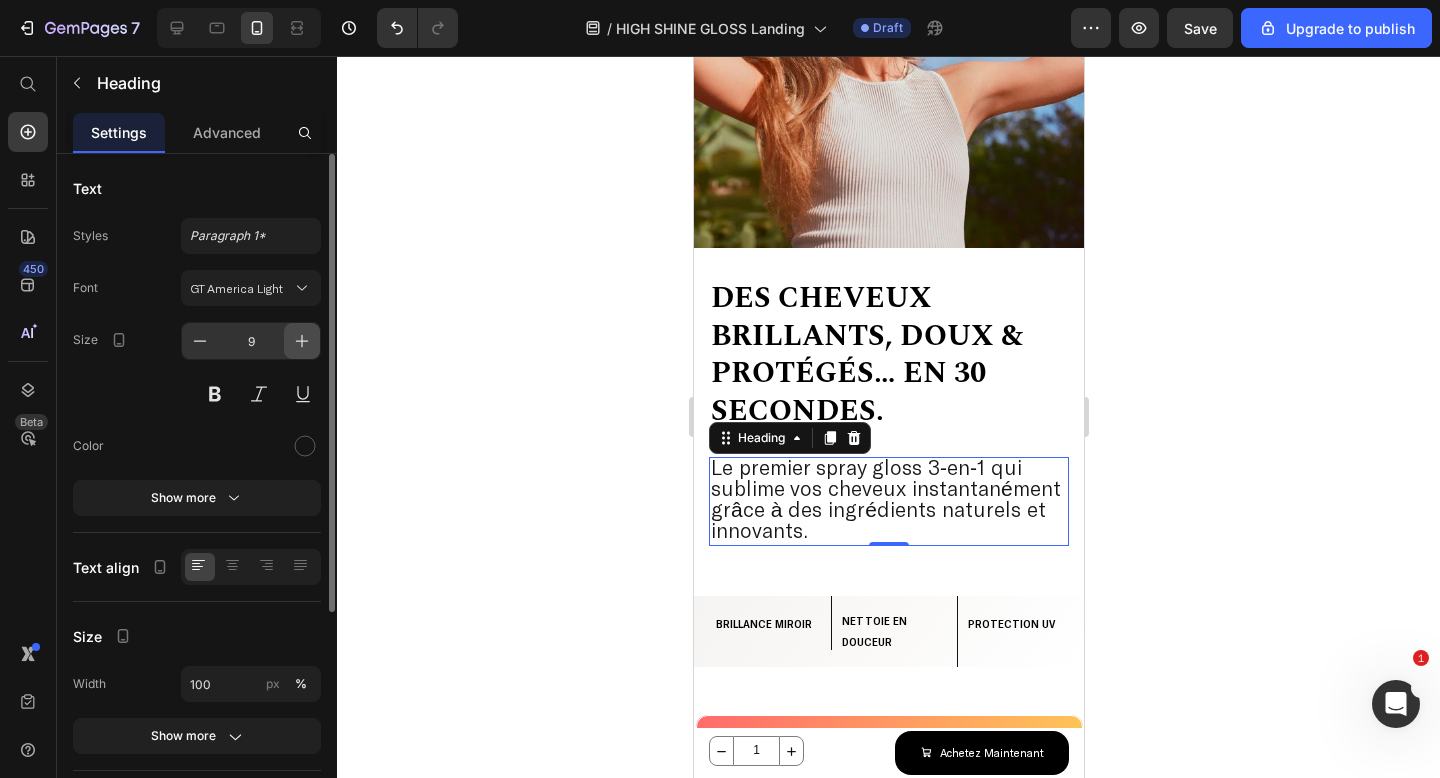 click 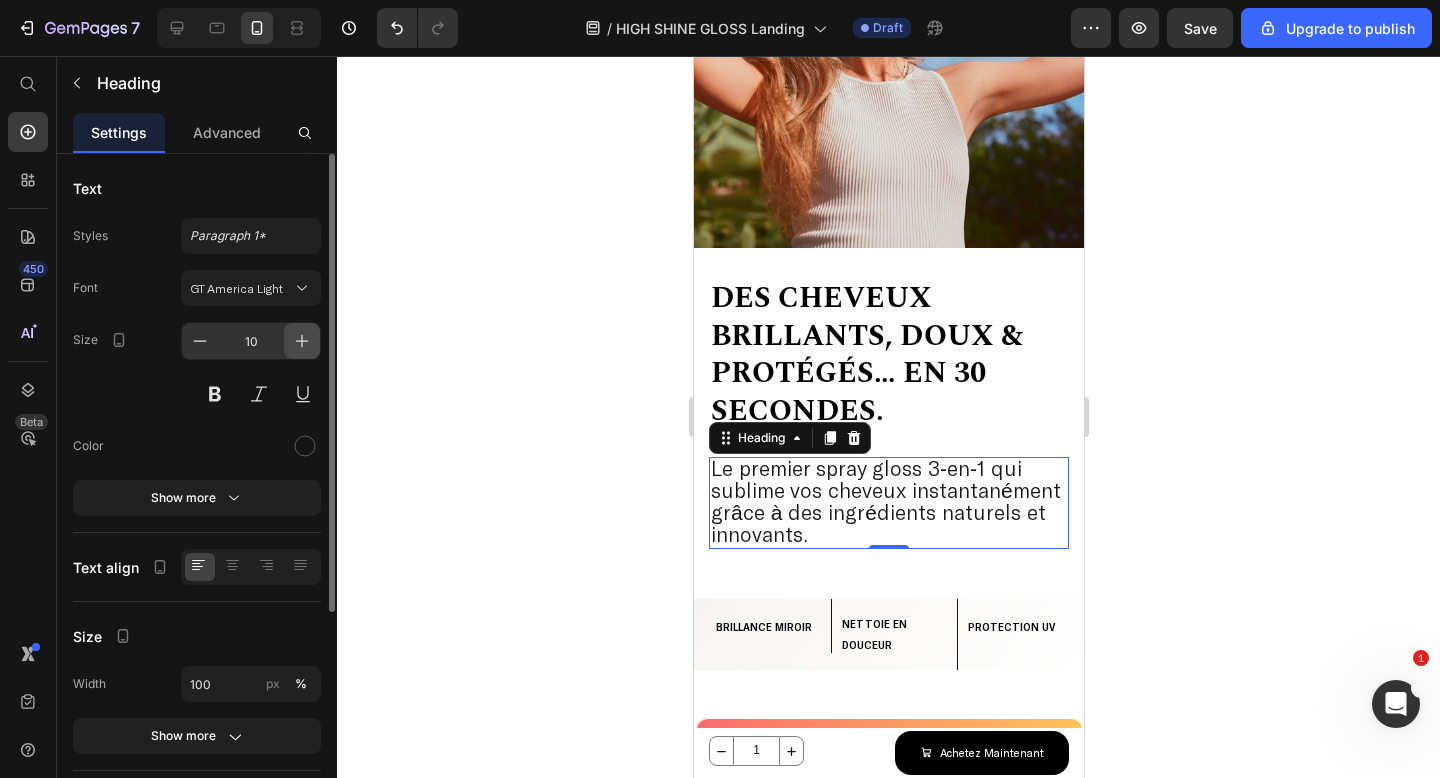 click 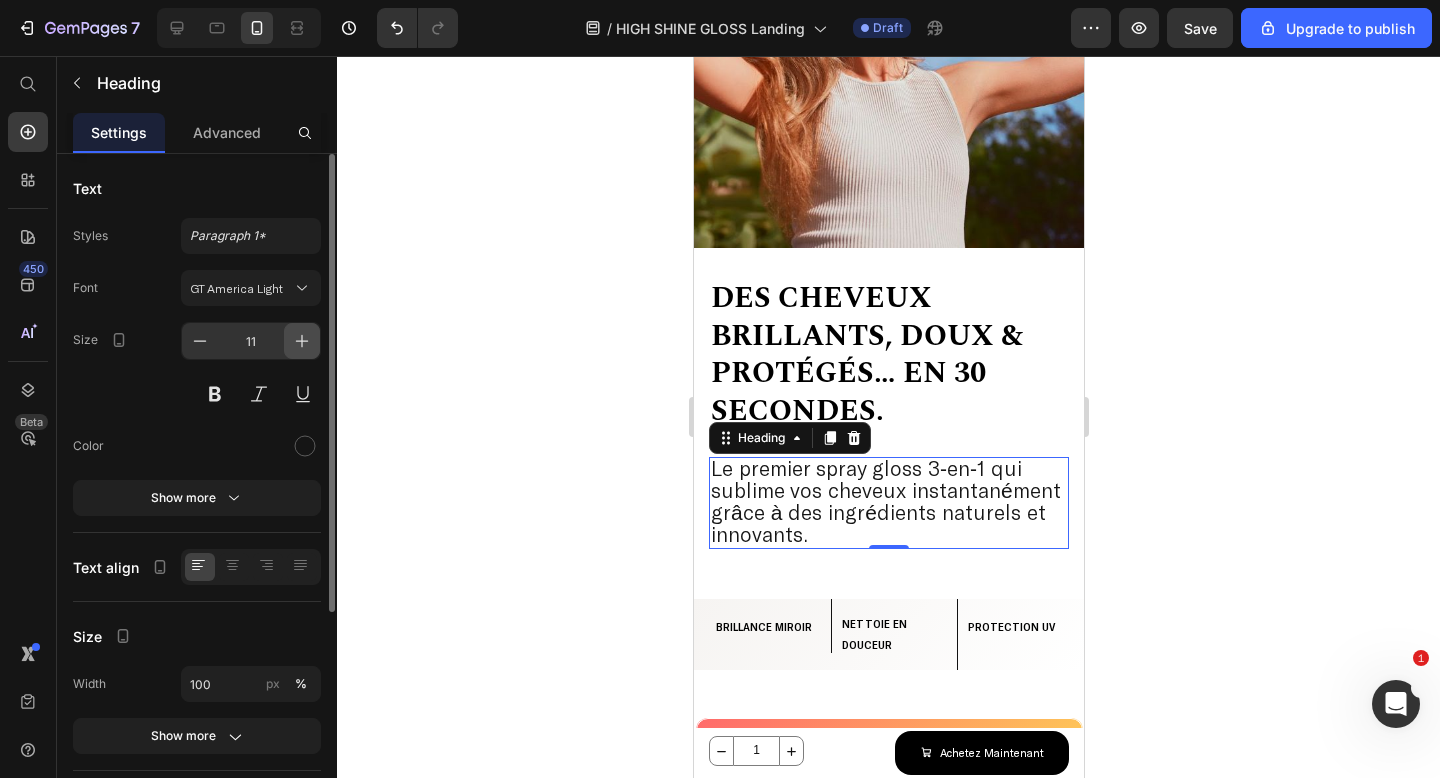 click 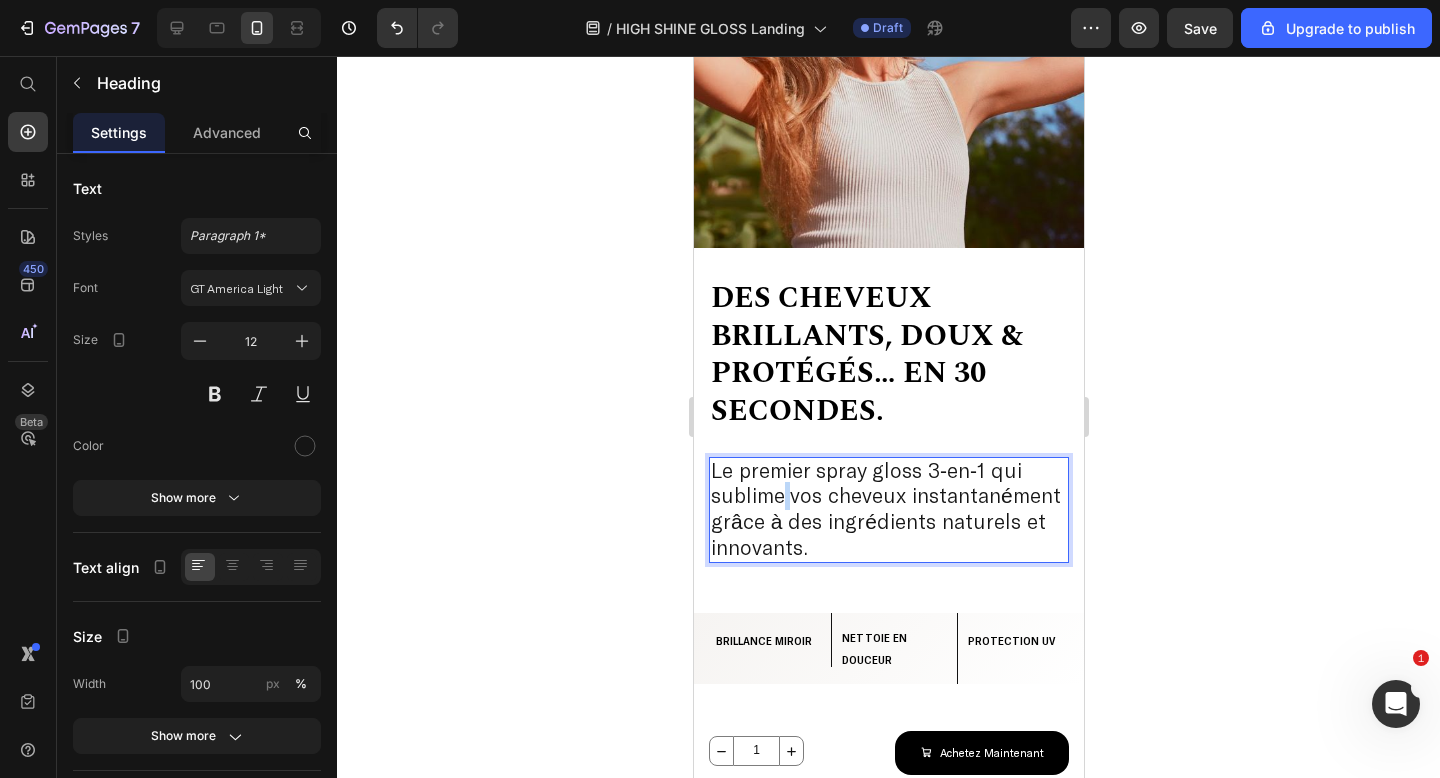 click on "Le premier spray gloss 3‑en‑1 qui sublime vos cheveux instantanément grâce à des ingrédients naturels et innovants." at bounding box center (885, 508) 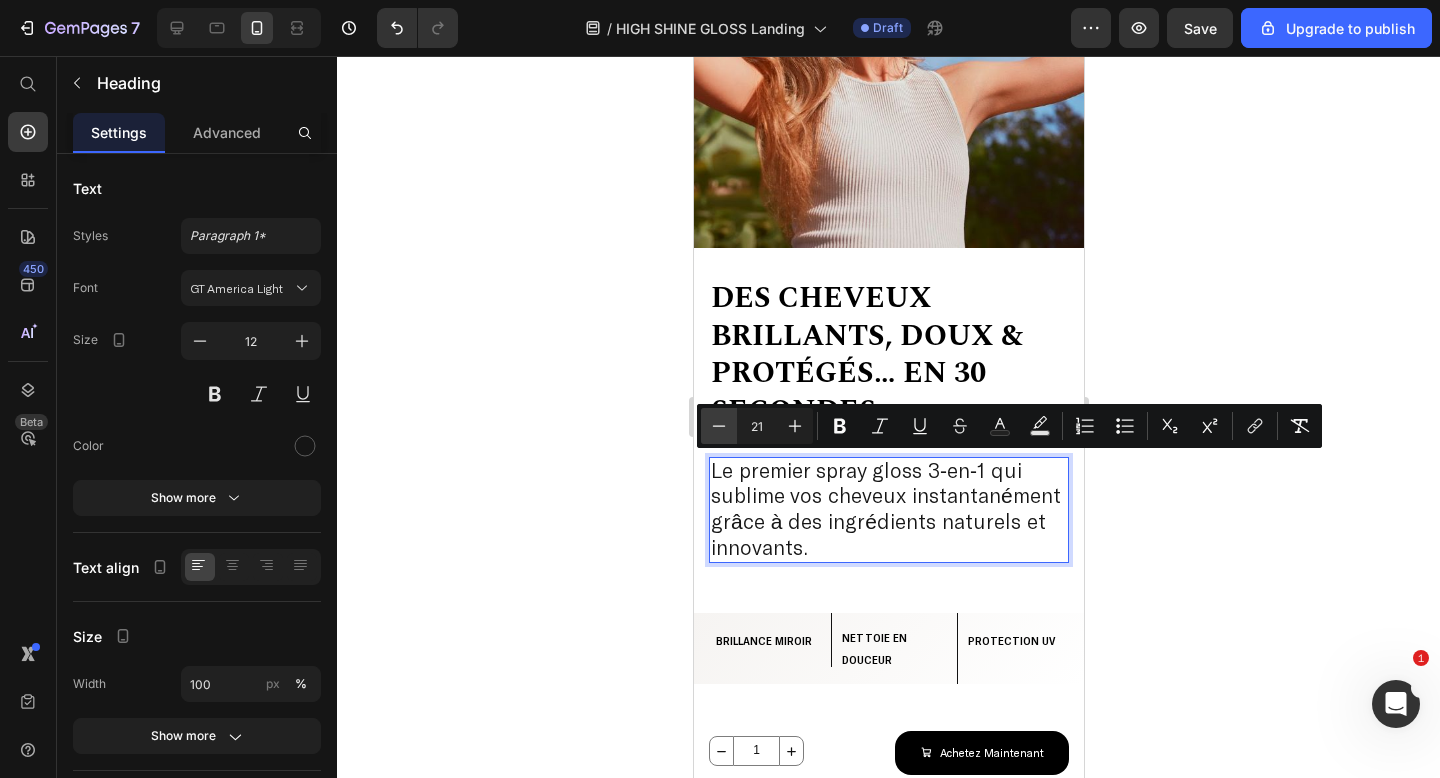 click 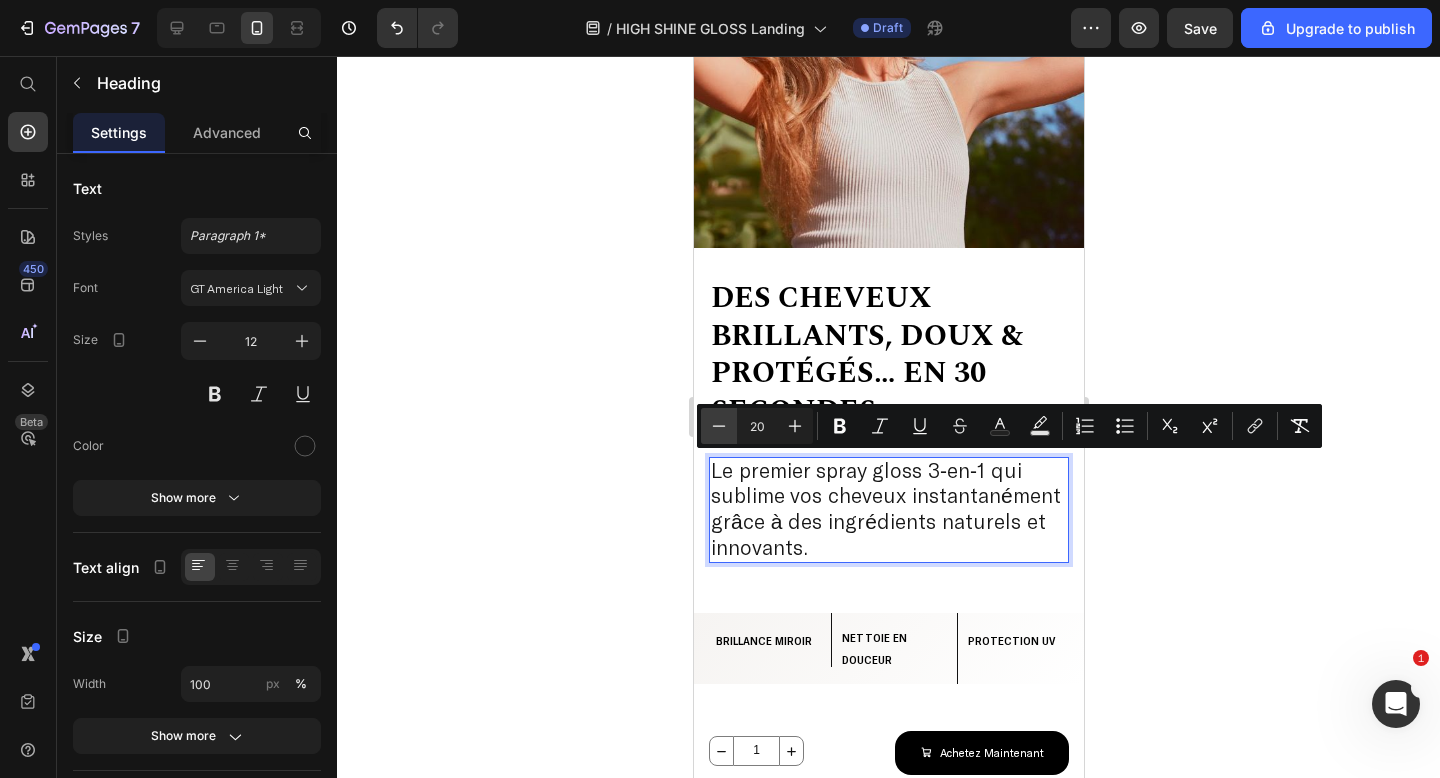 click 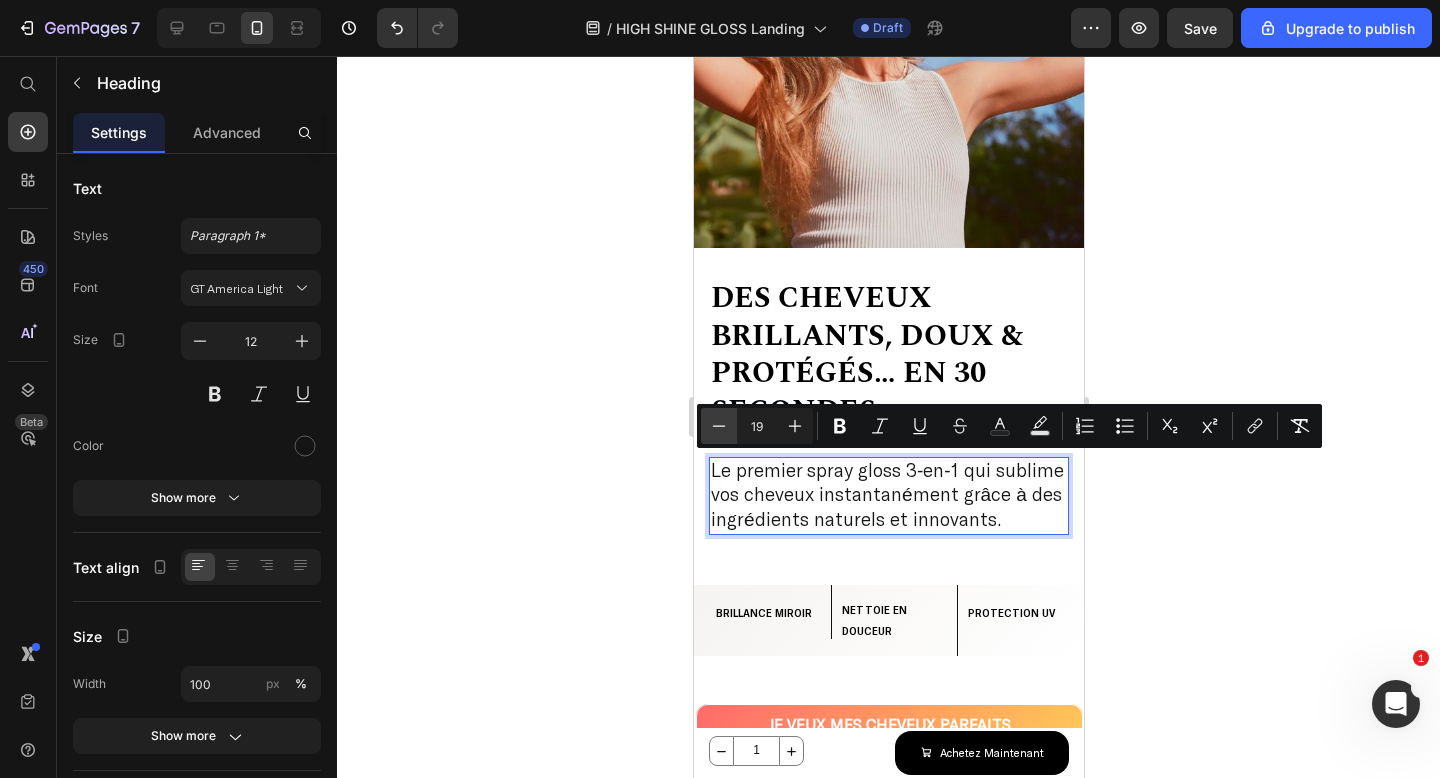 click 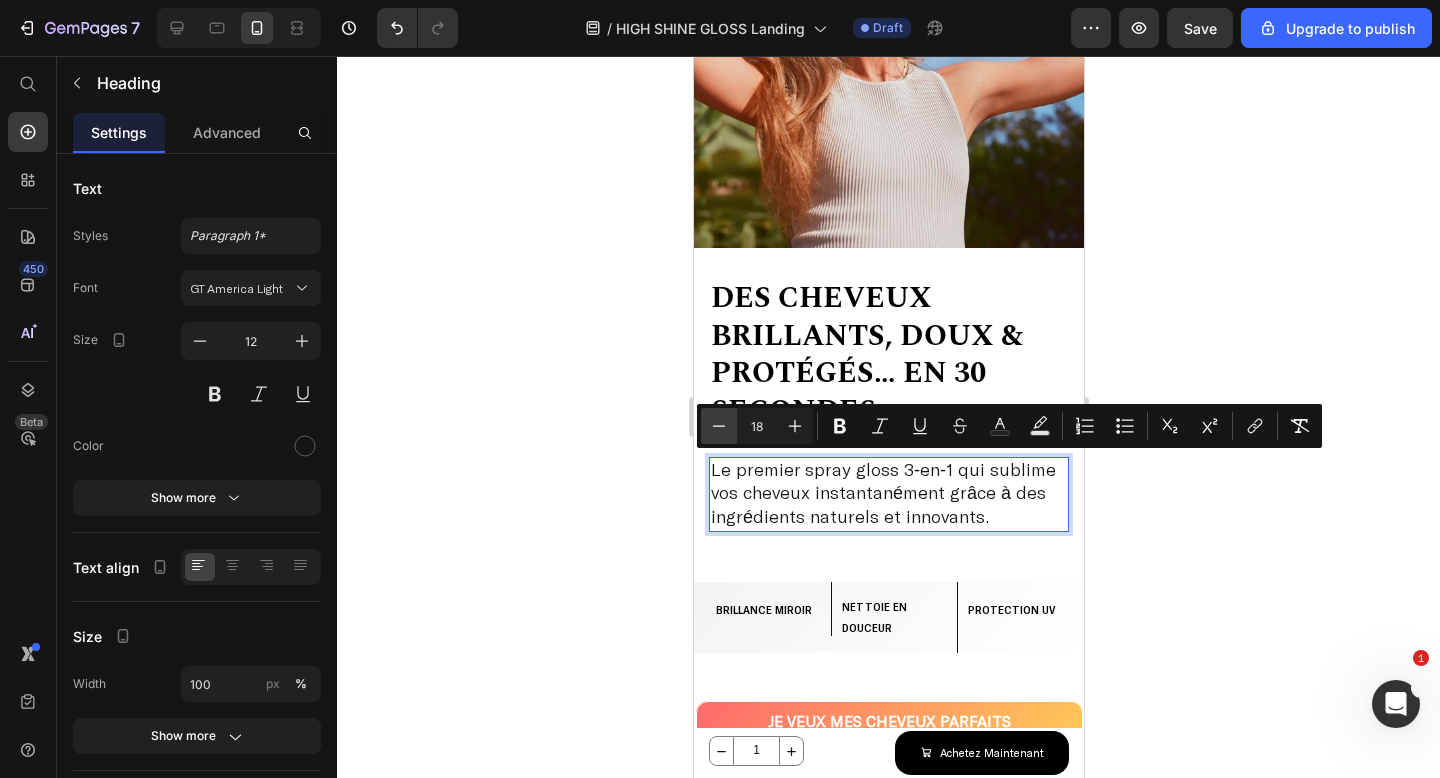 click 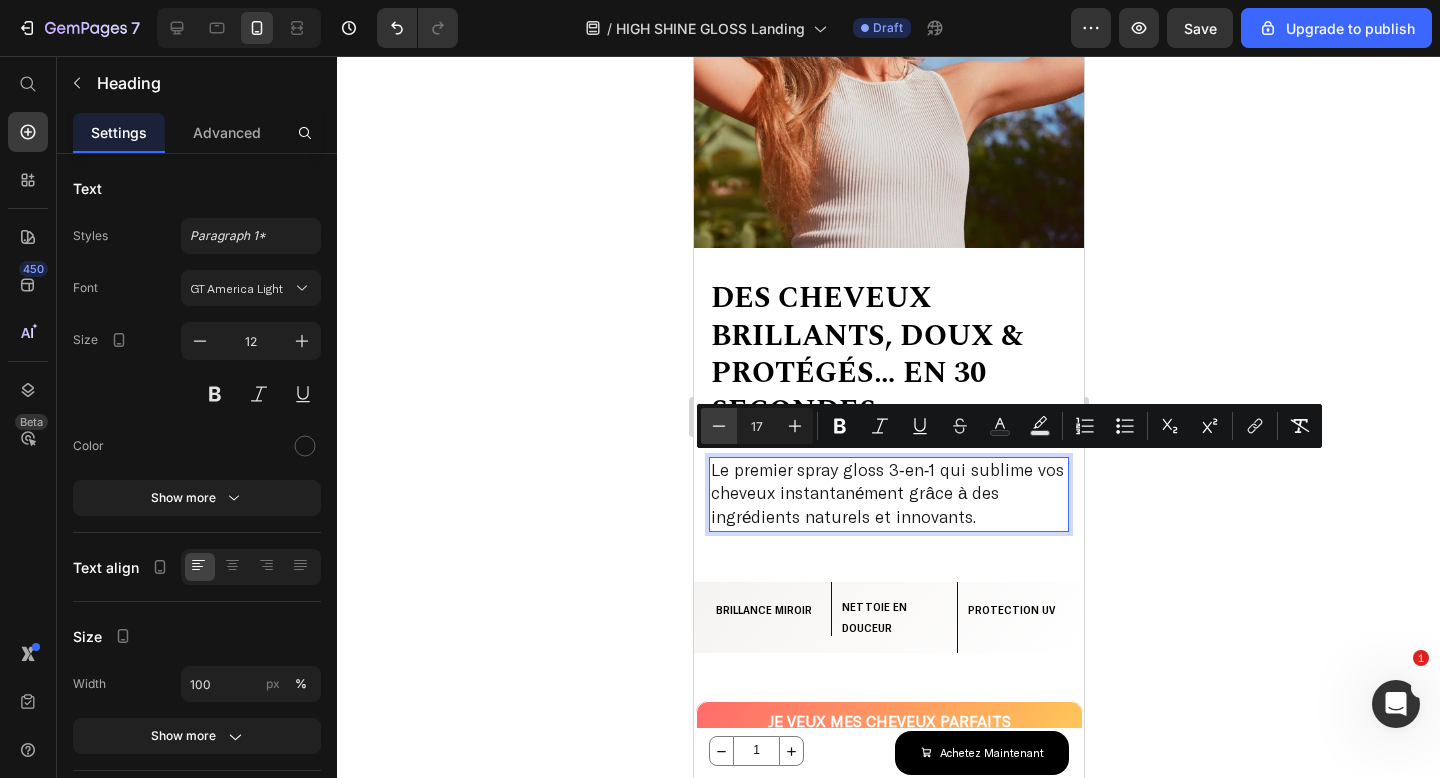 click 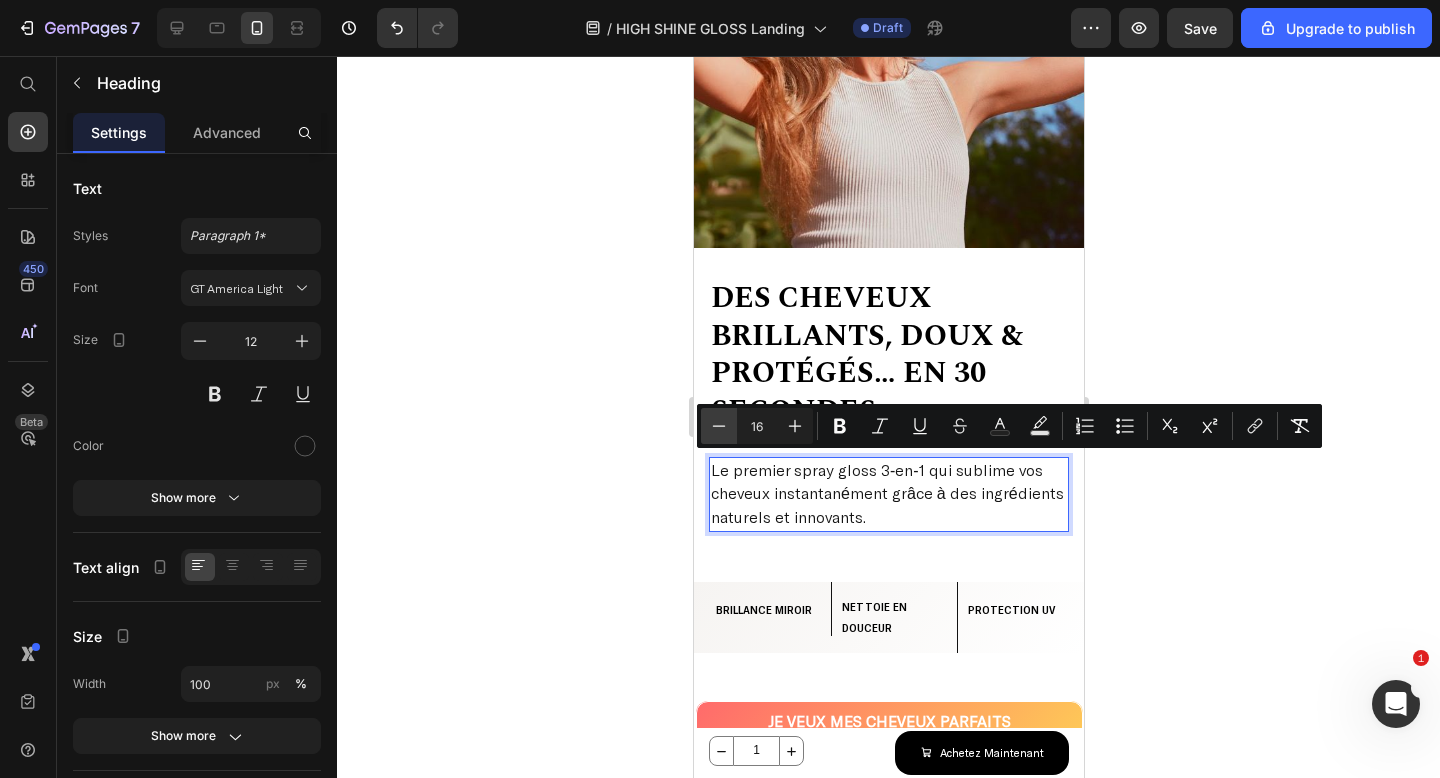 click 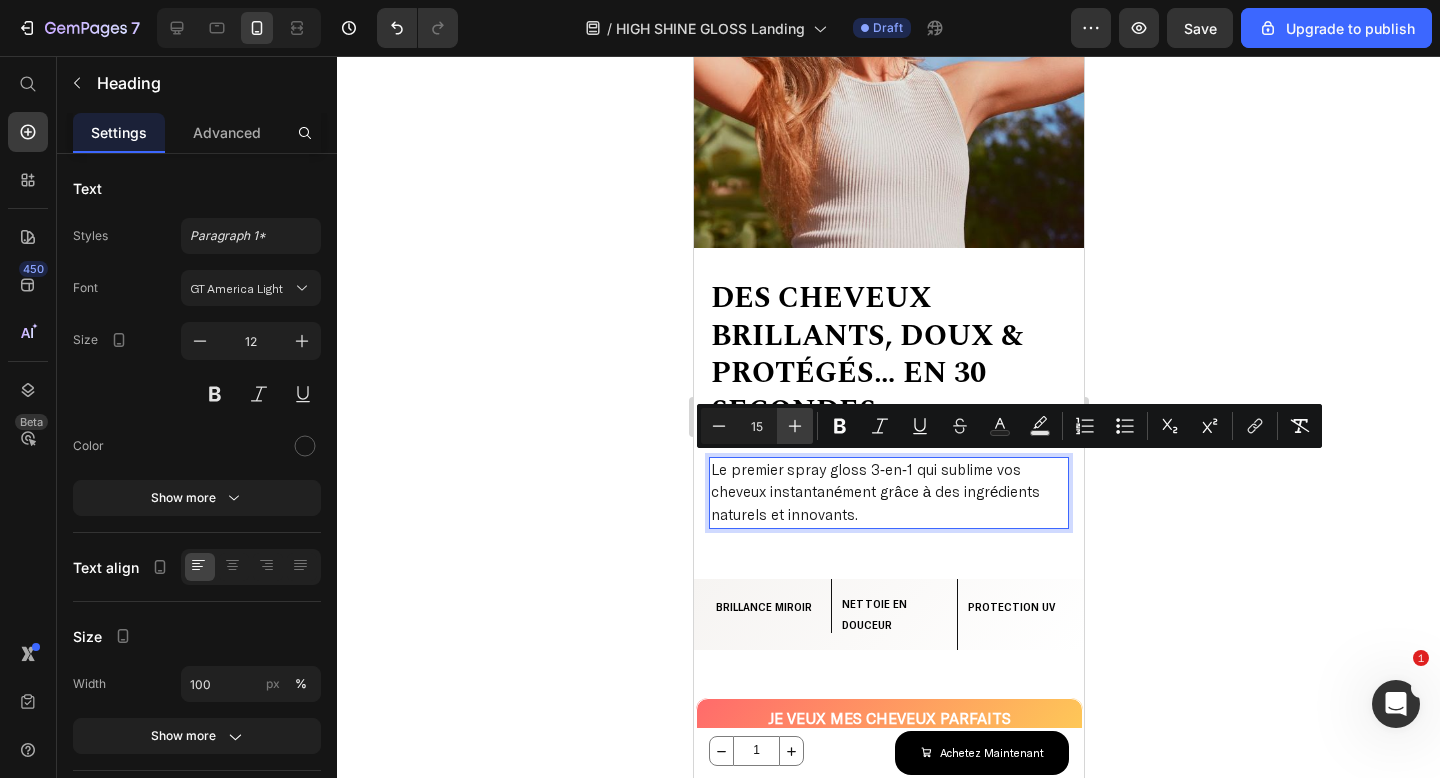 click 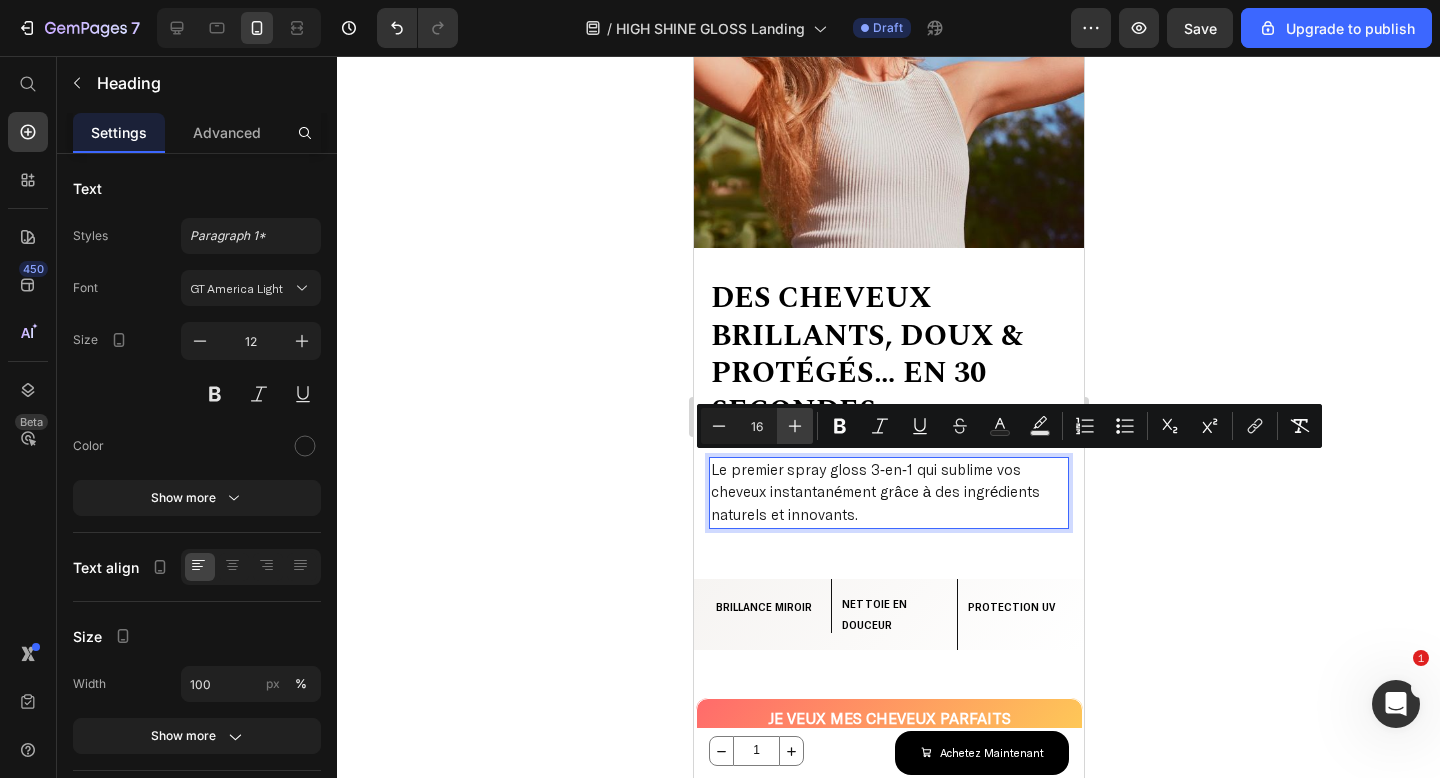click 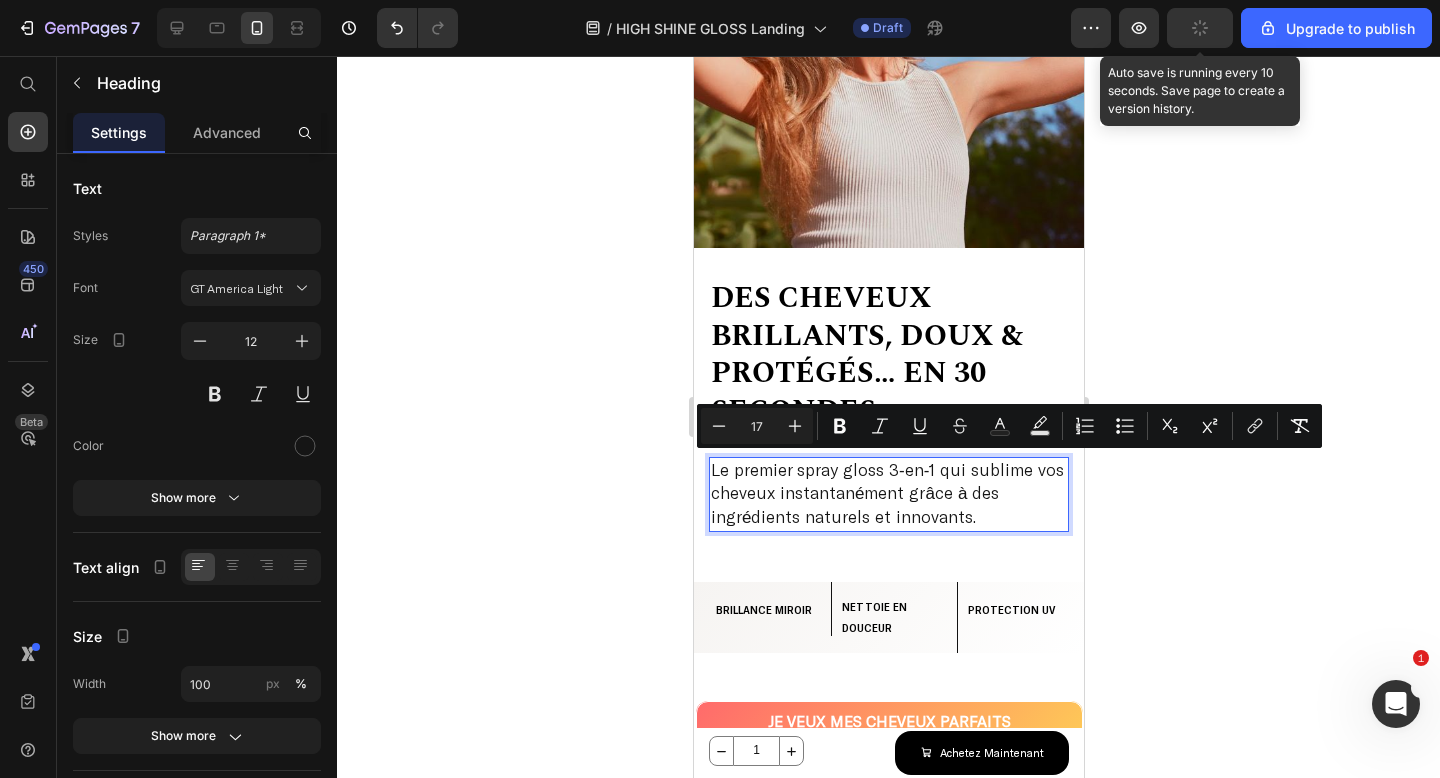 click 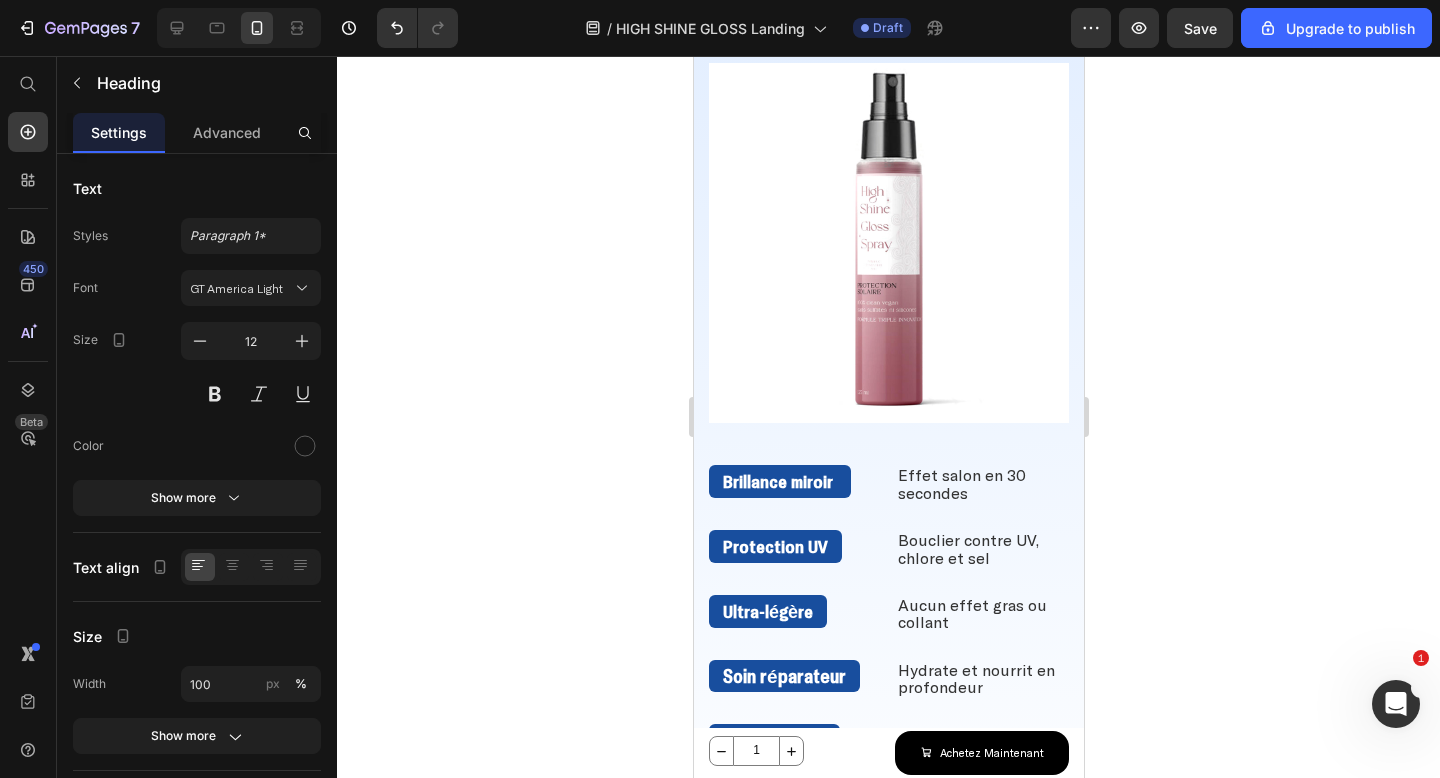 scroll, scrollTop: 1270, scrollLeft: 0, axis: vertical 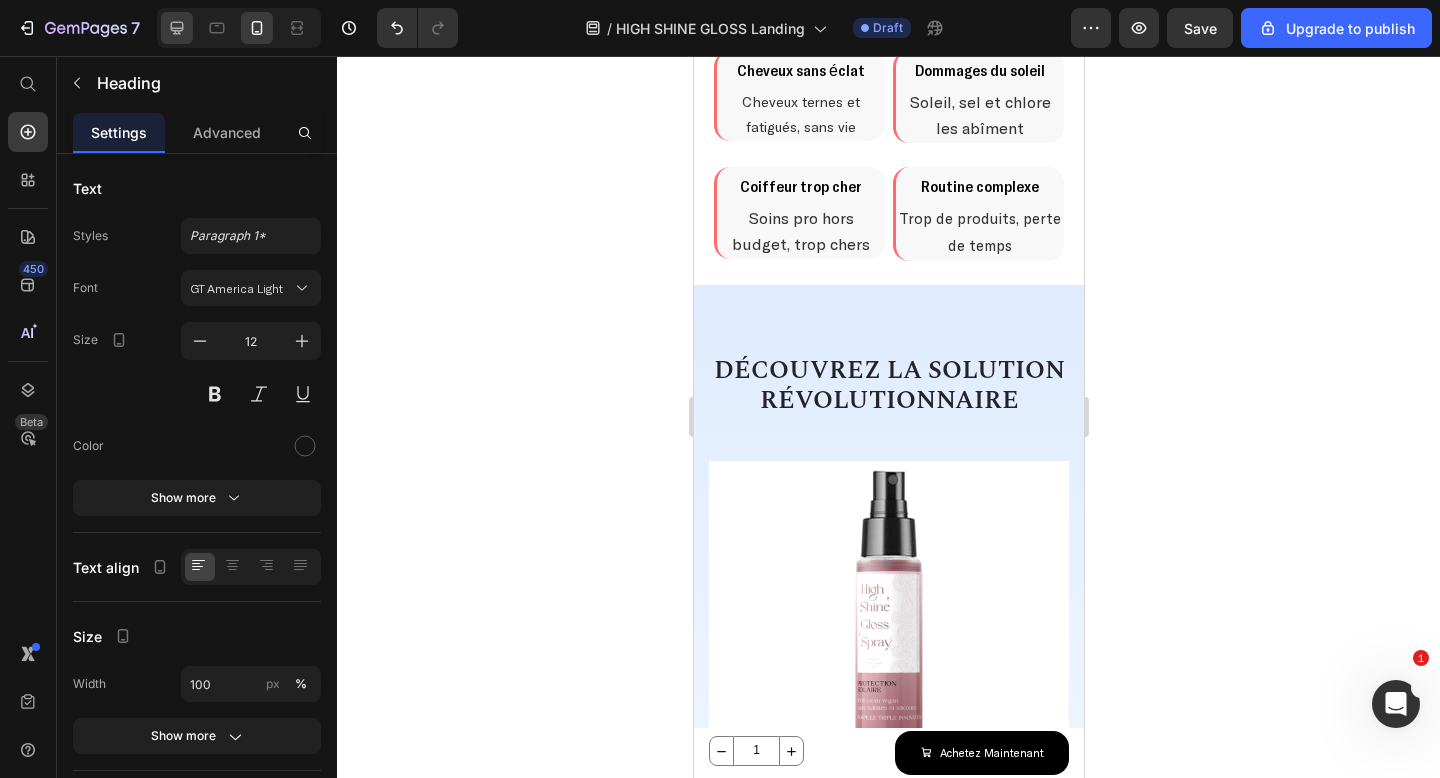 click 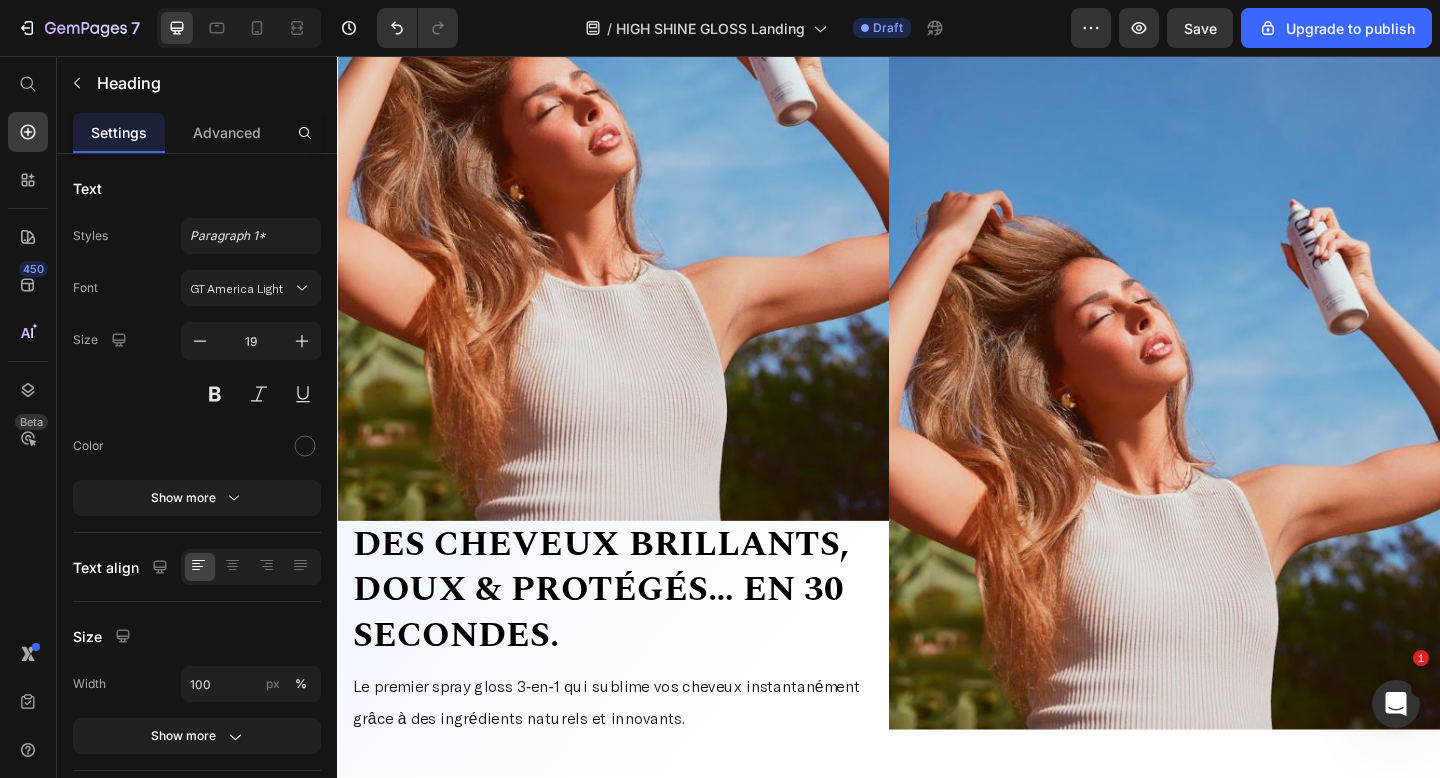 scroll, scrollTop: 401, scrollLeft: 0, axis: vertical 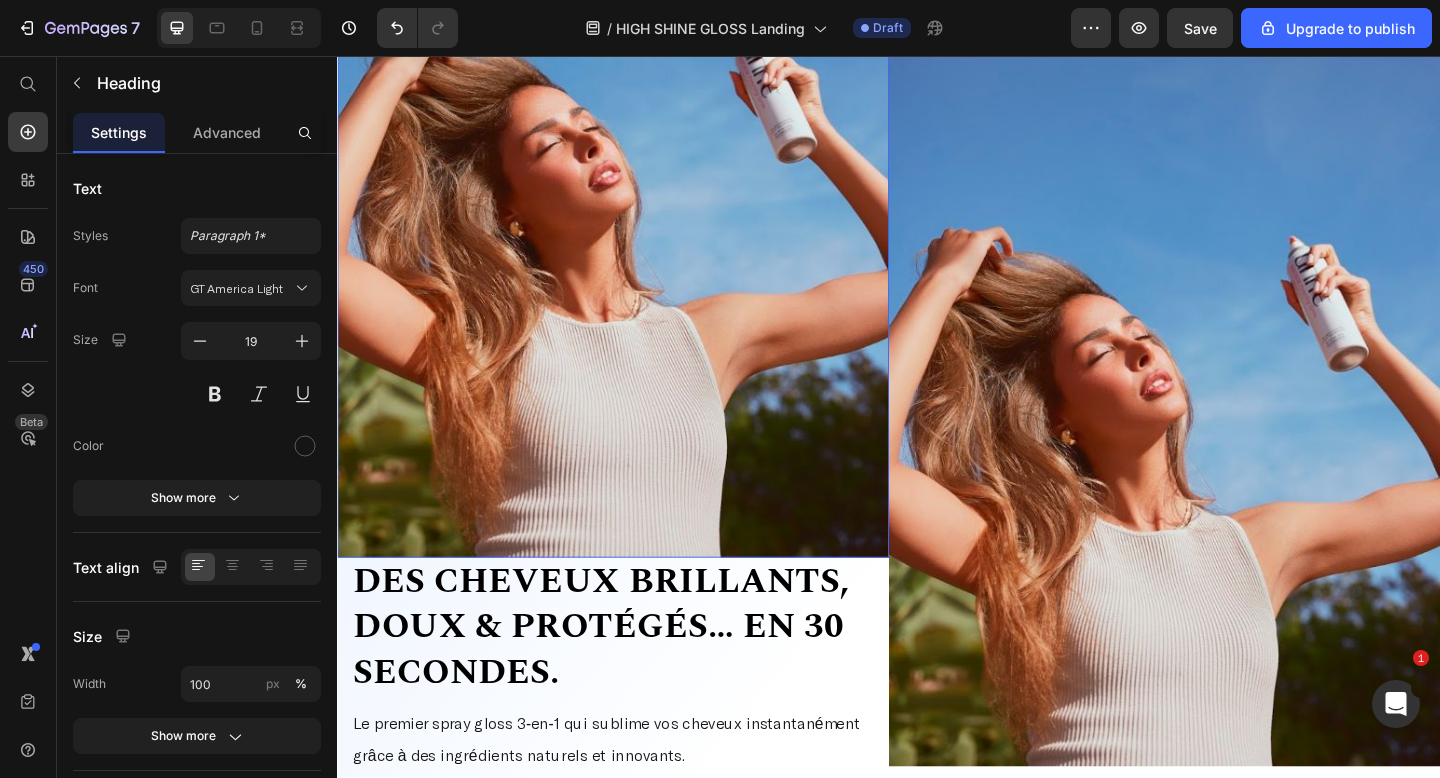 click at bounding box center (637, 149) 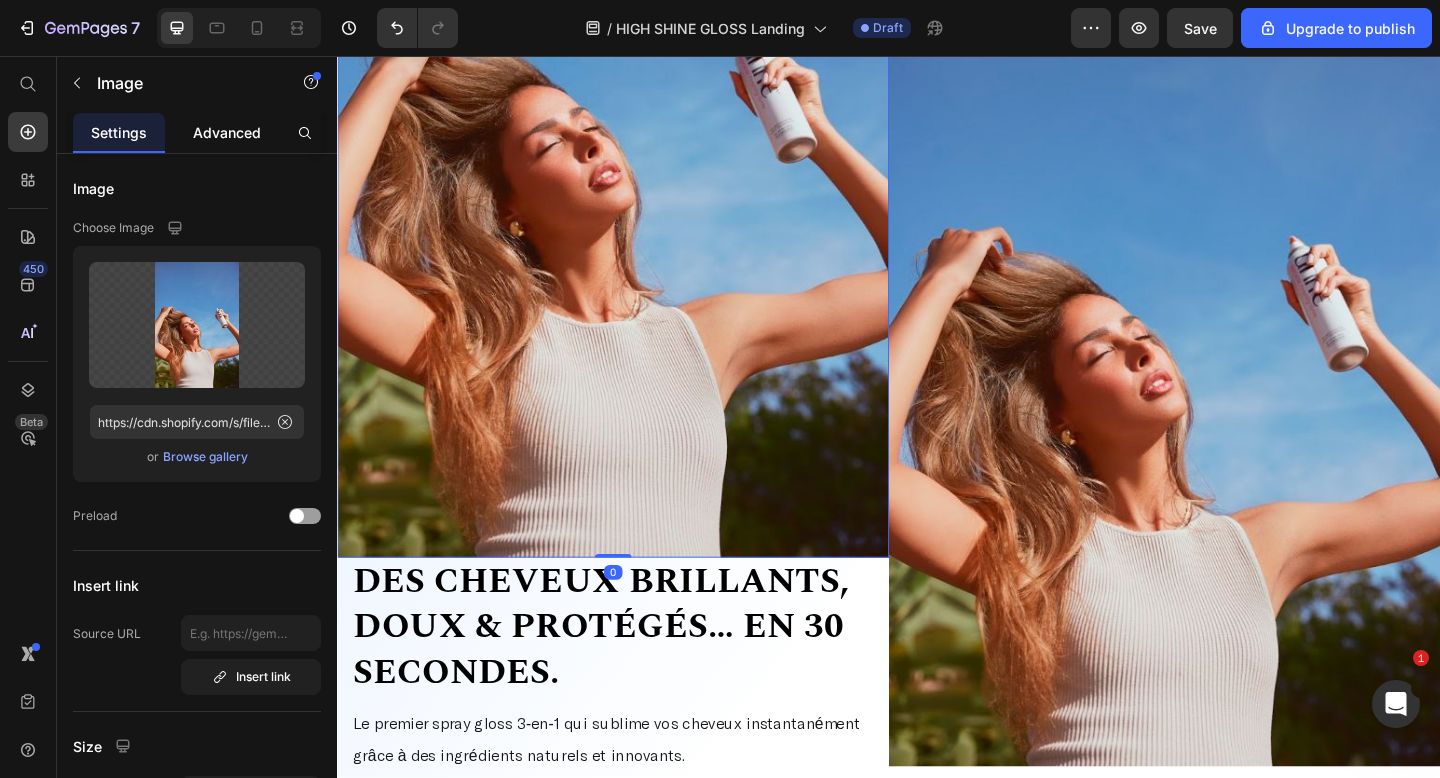 click on "Advanced" at bounding box center (227, 132) 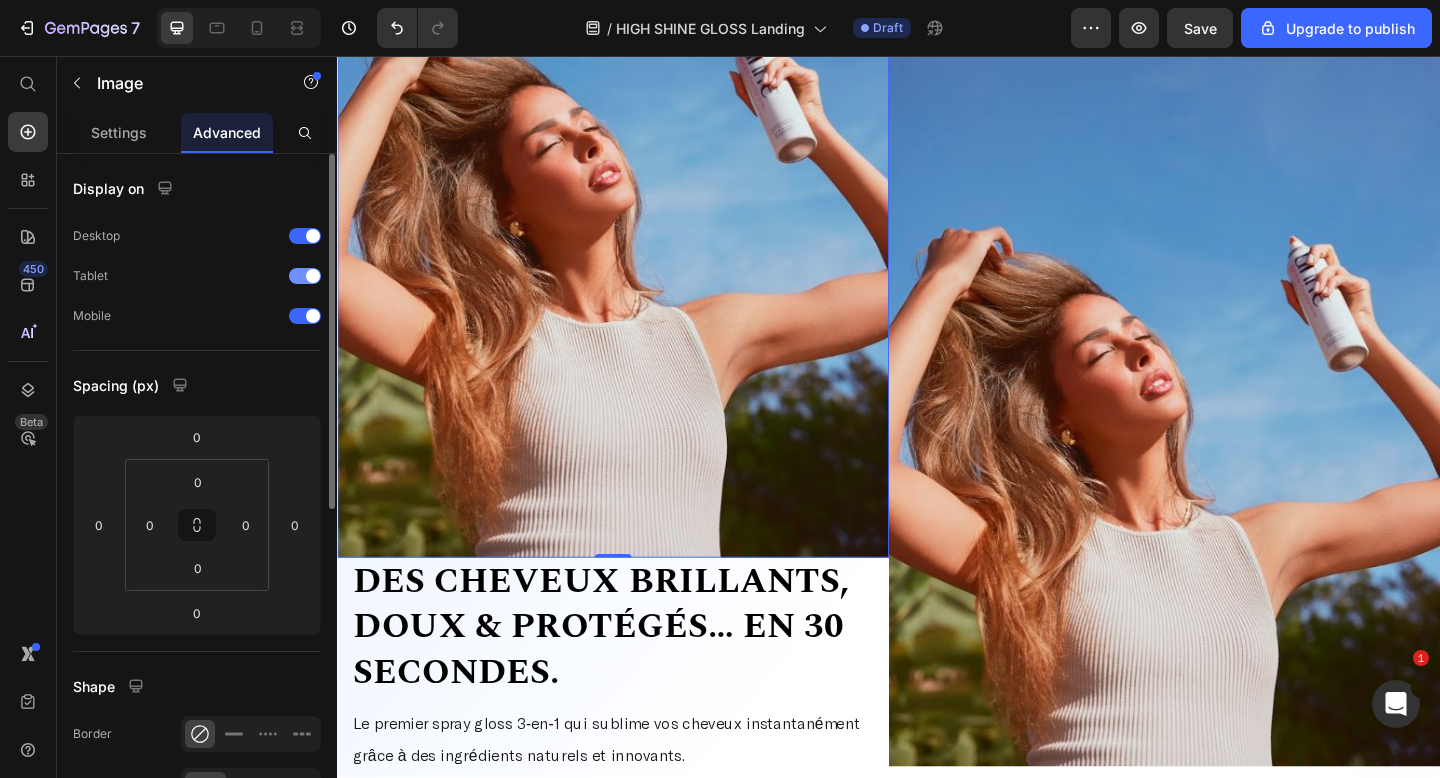 click at bounding box center (305, 276) 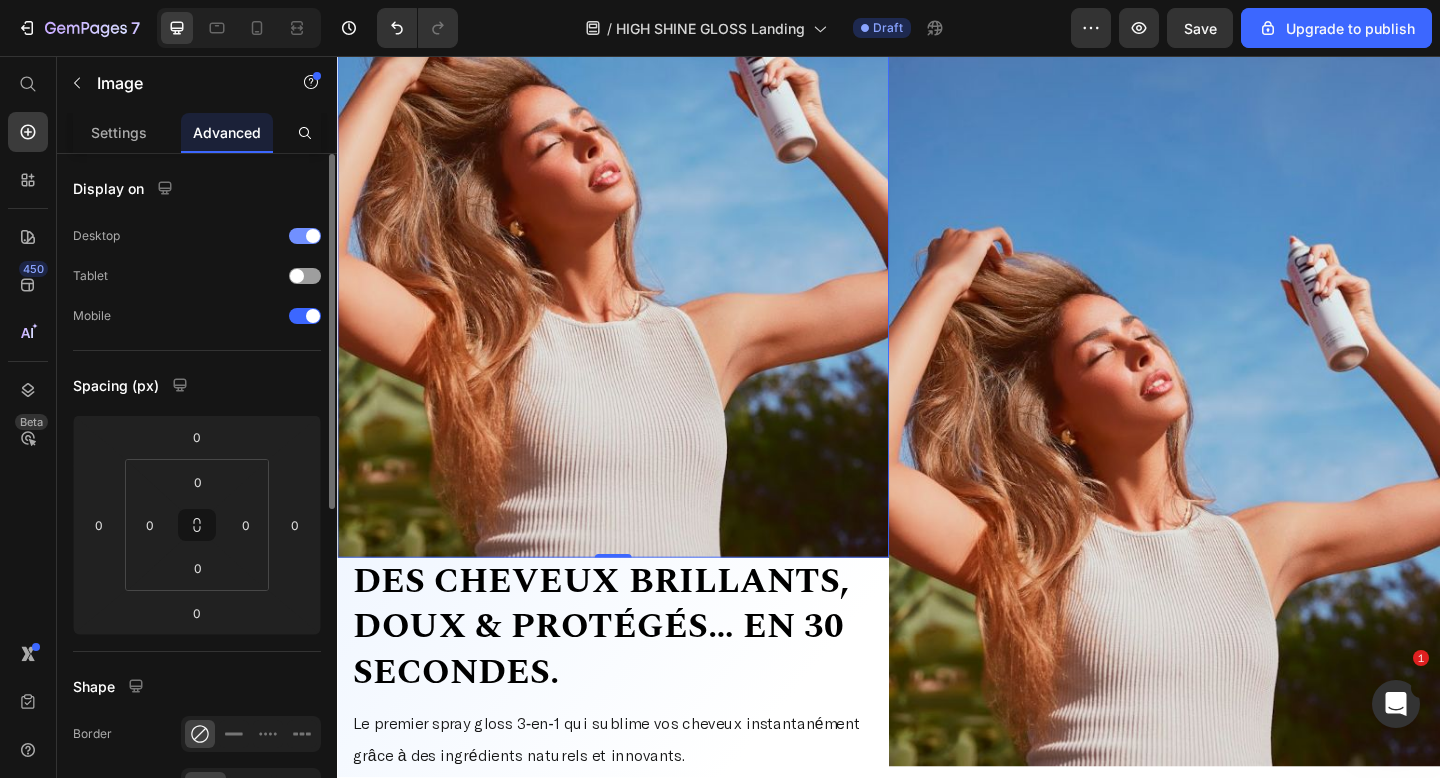 click at bounding box center [313, 236] 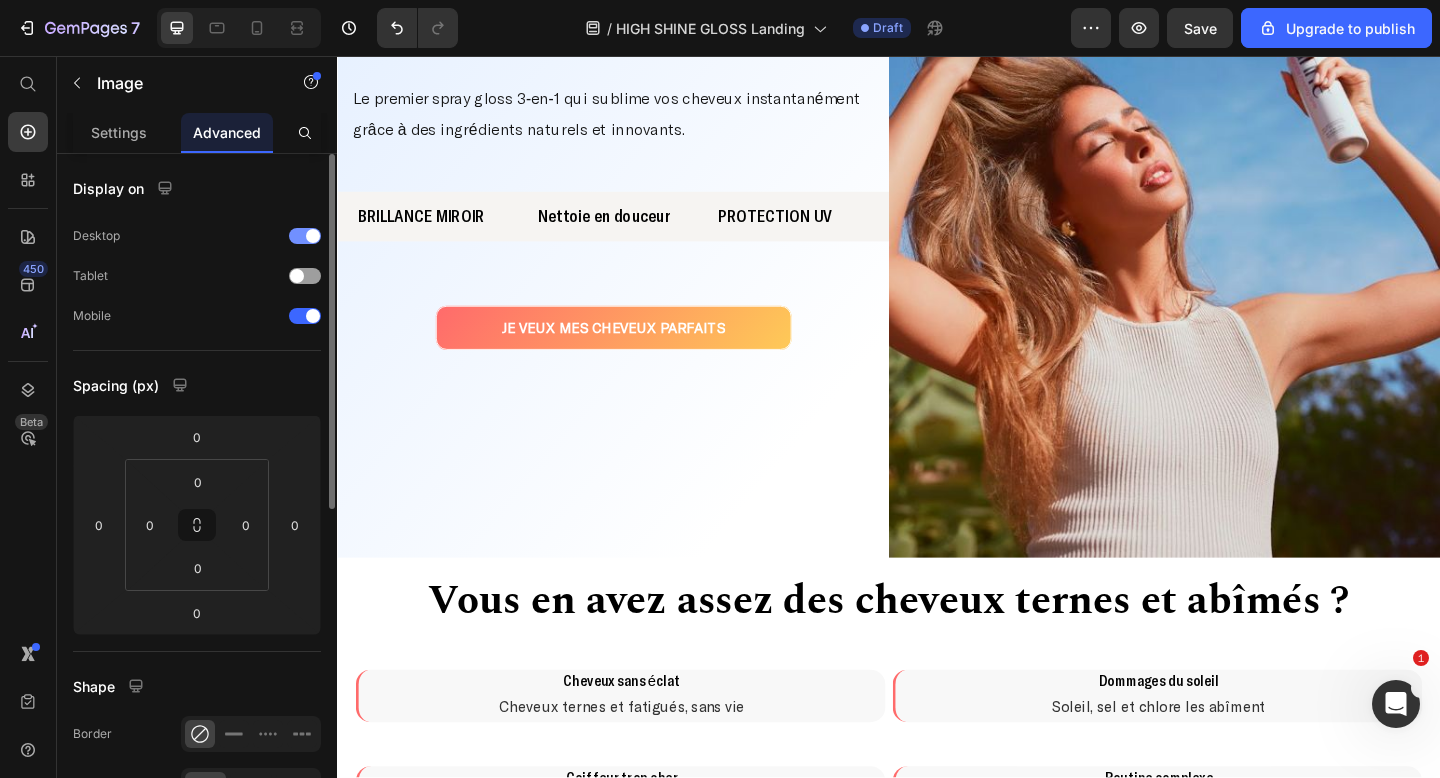 scroll, scrollTop: 0, scrollLeft: 0, axis: both 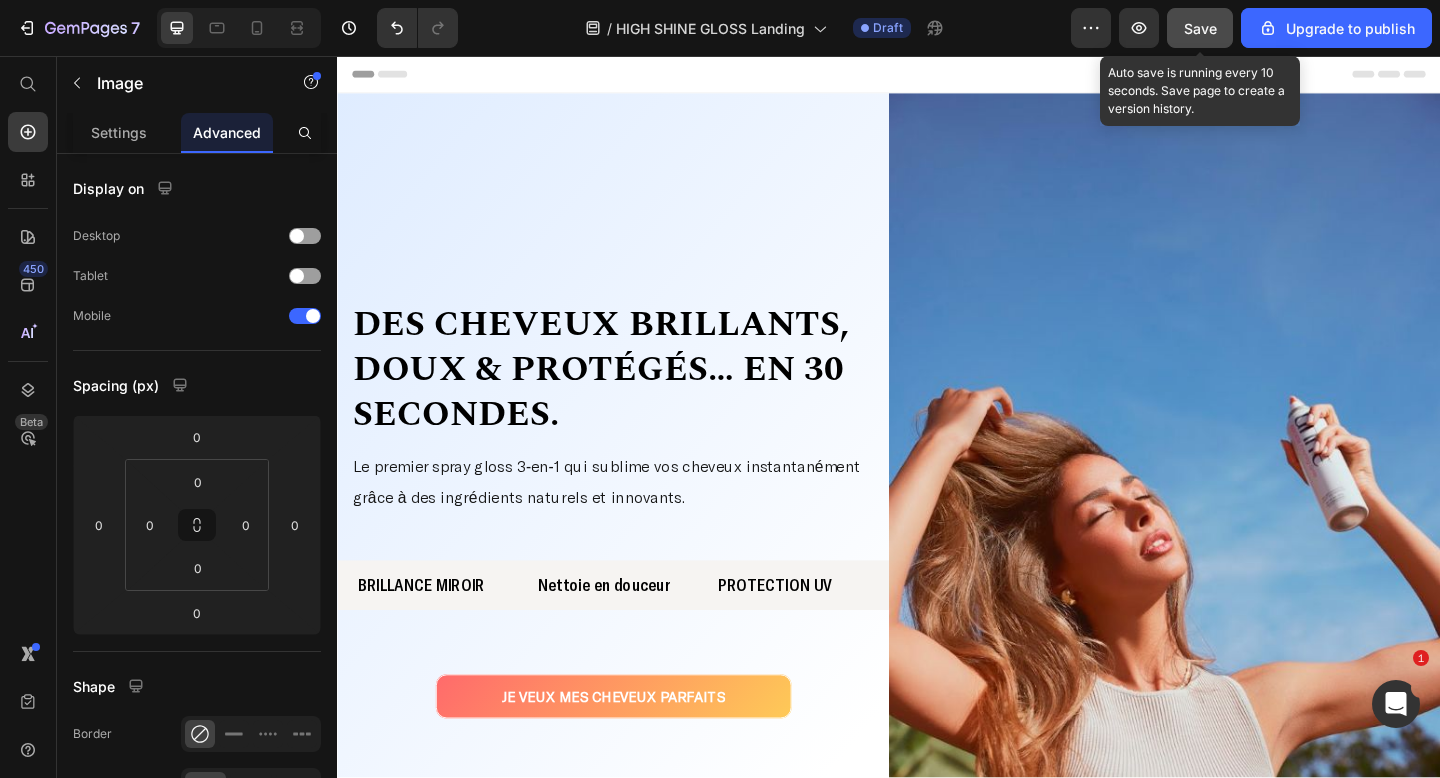 click on "Save" at bounding box center [1200, 28] 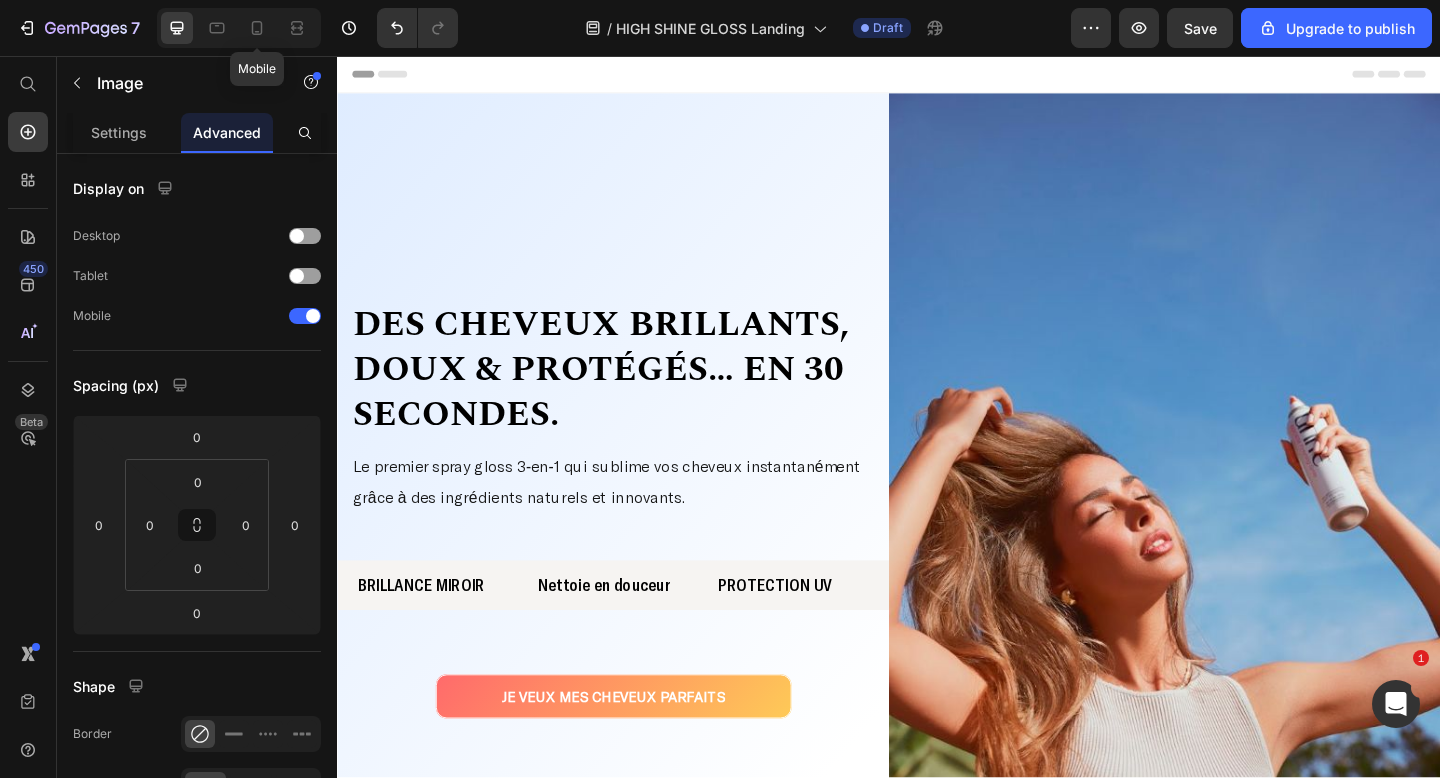 click on "Mobile" at bounding box center [239, 28] 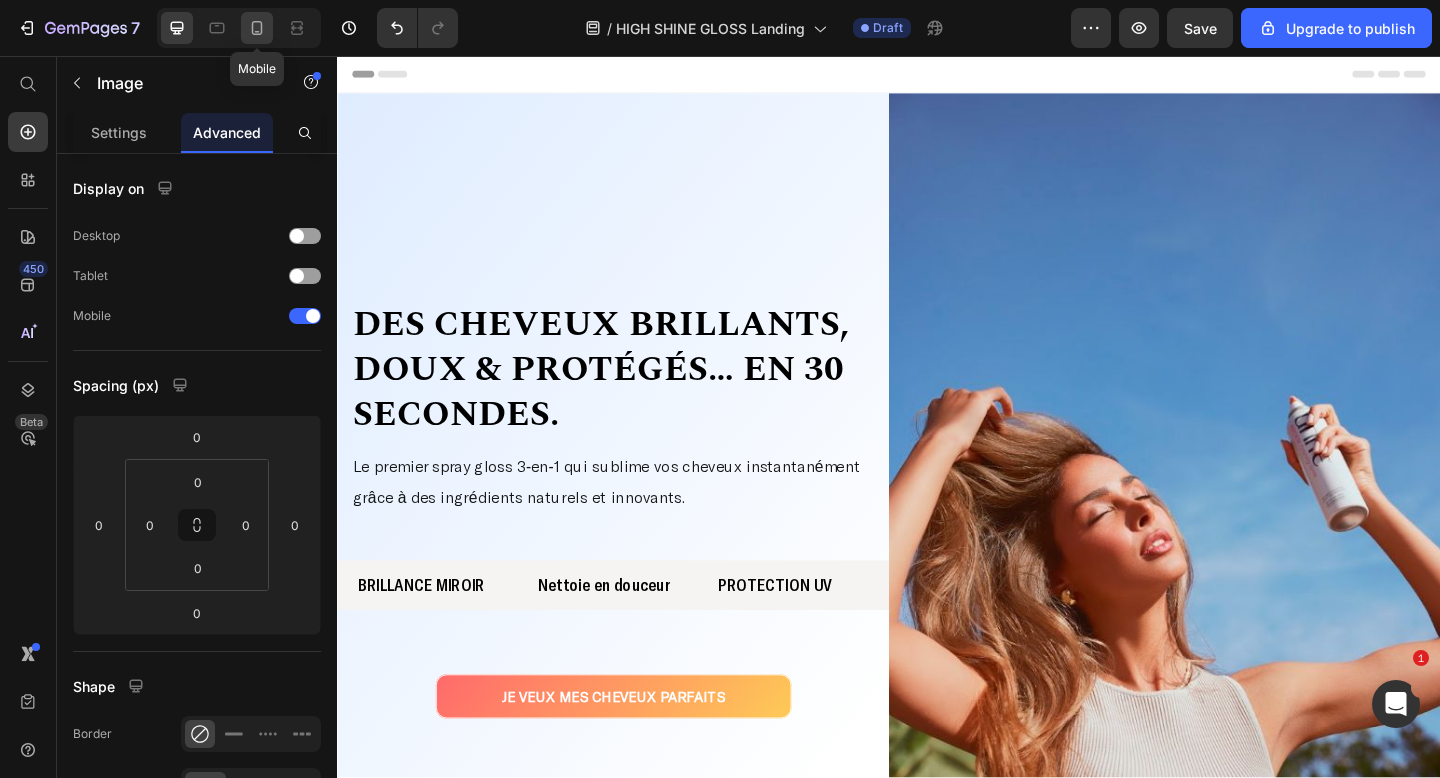 click 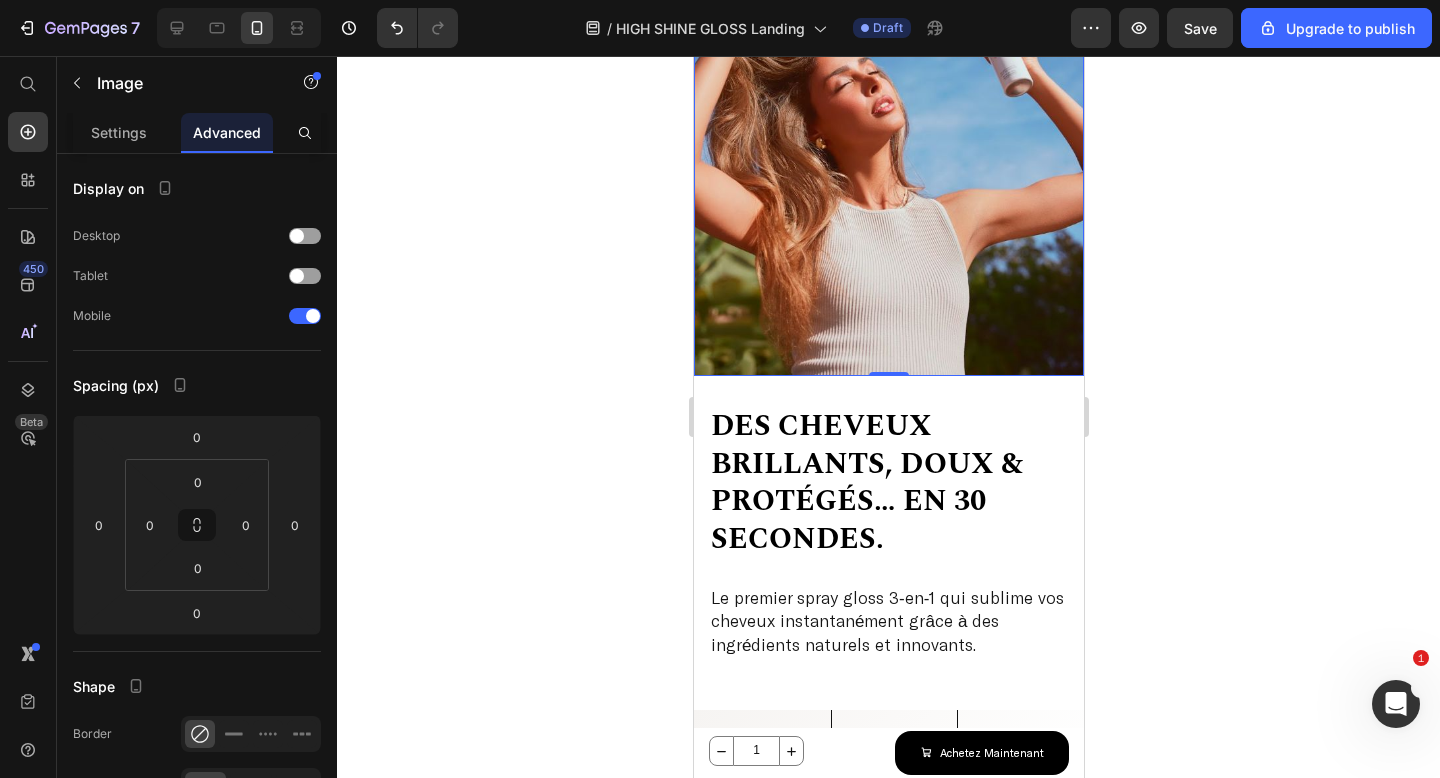 scroll, scrollTop: 322, scrollLeft: 0, axis: vertical 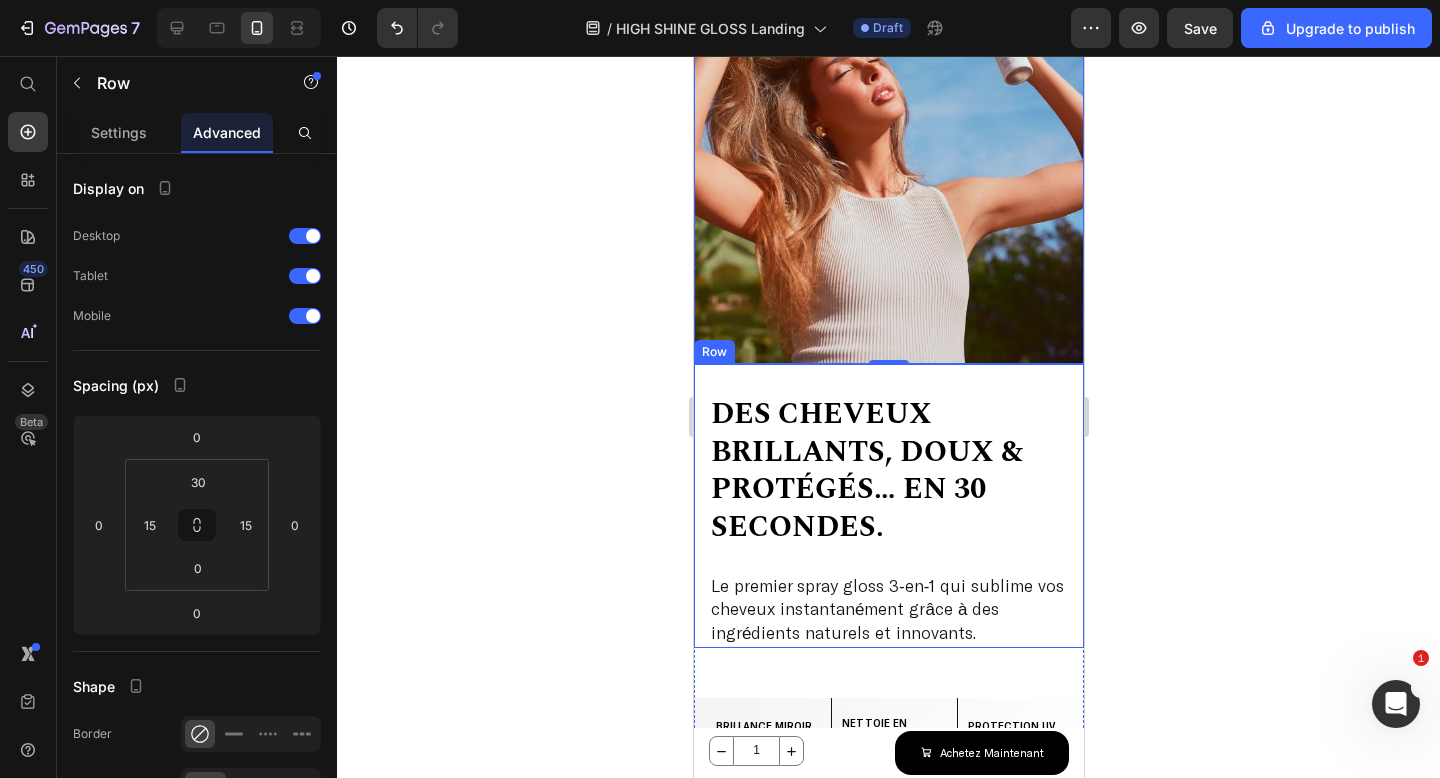 click on "Des cheveux brillants, doux & protégés… en 30 secondes. Heading Le premier spray gloss 3‑en‑1 qui sublime vos cheveux instantanément grâce à des ingrédients naturels et innovants. Heading Row" at bounding box center (888, 506) 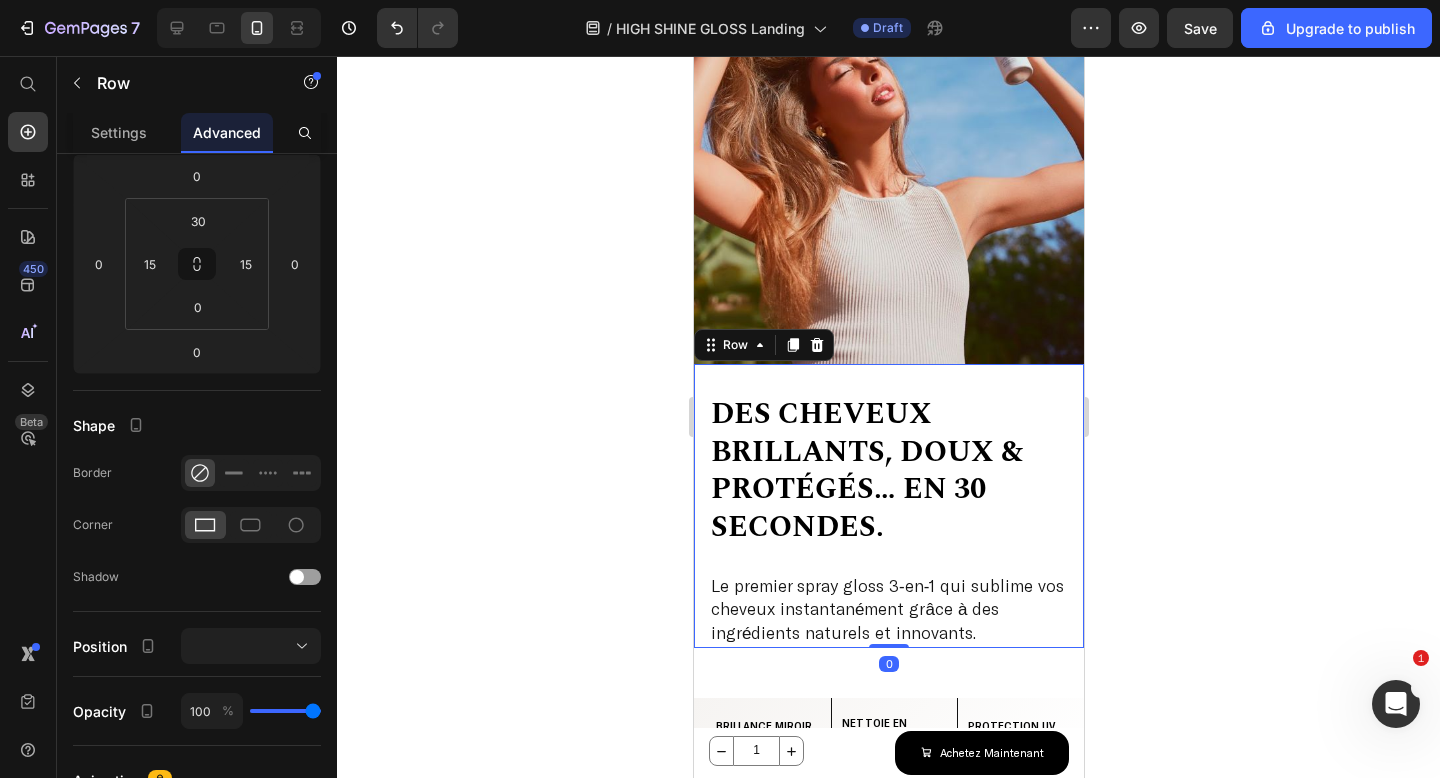 scroll, scrollTop: 624, scrollLeft: 0, axis: vertical 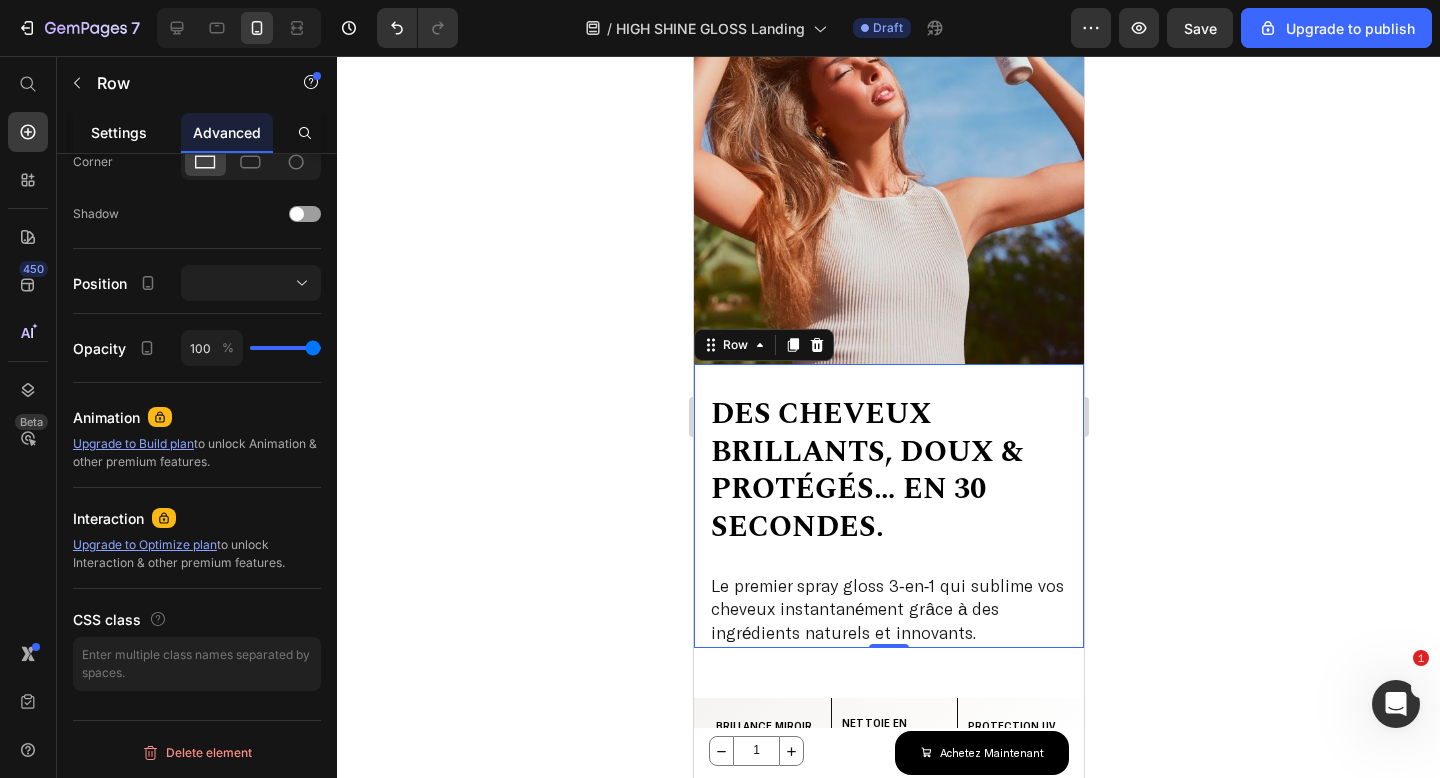 click on "Settings" at bounding box center (119, 132) 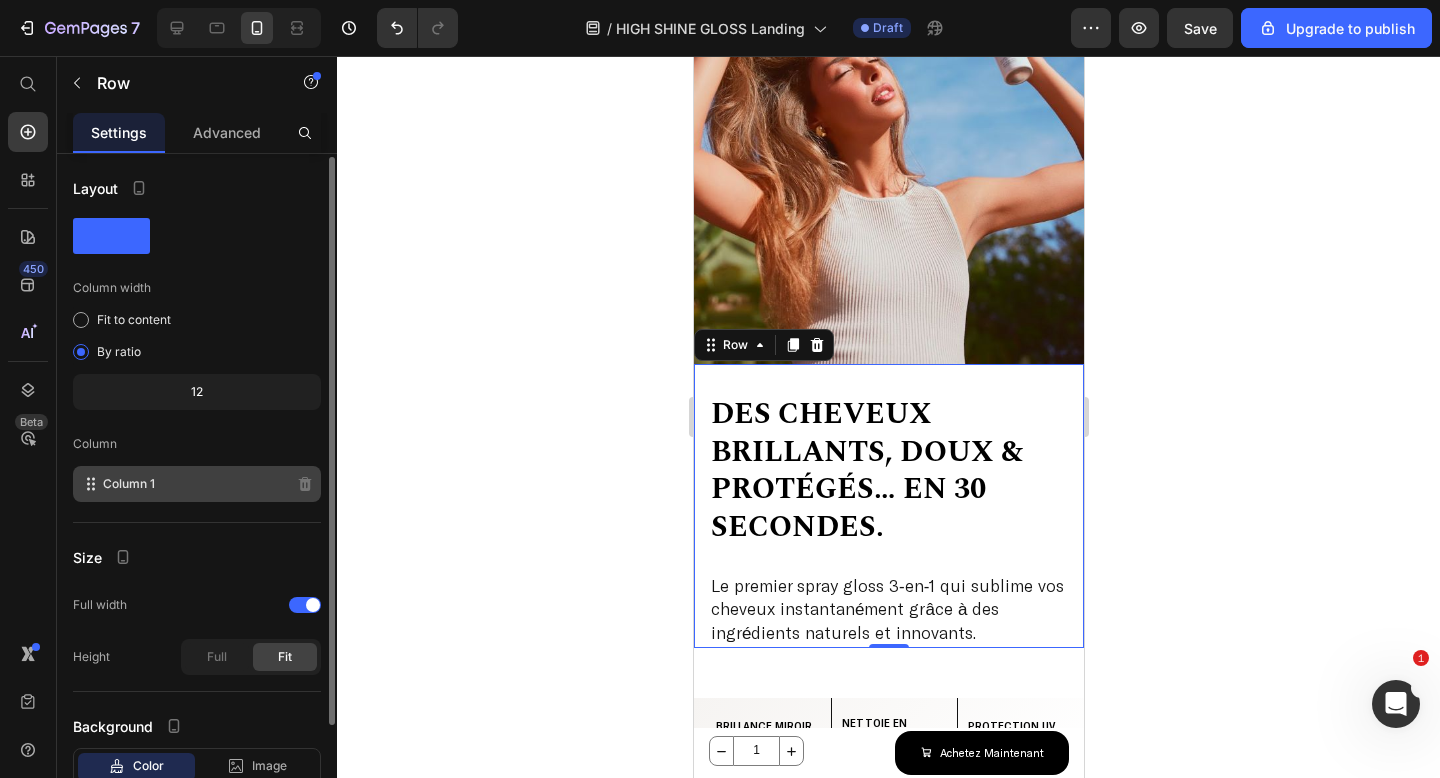 scroll, scrollTop: 135, scrollLeft: 0, axis: vertical 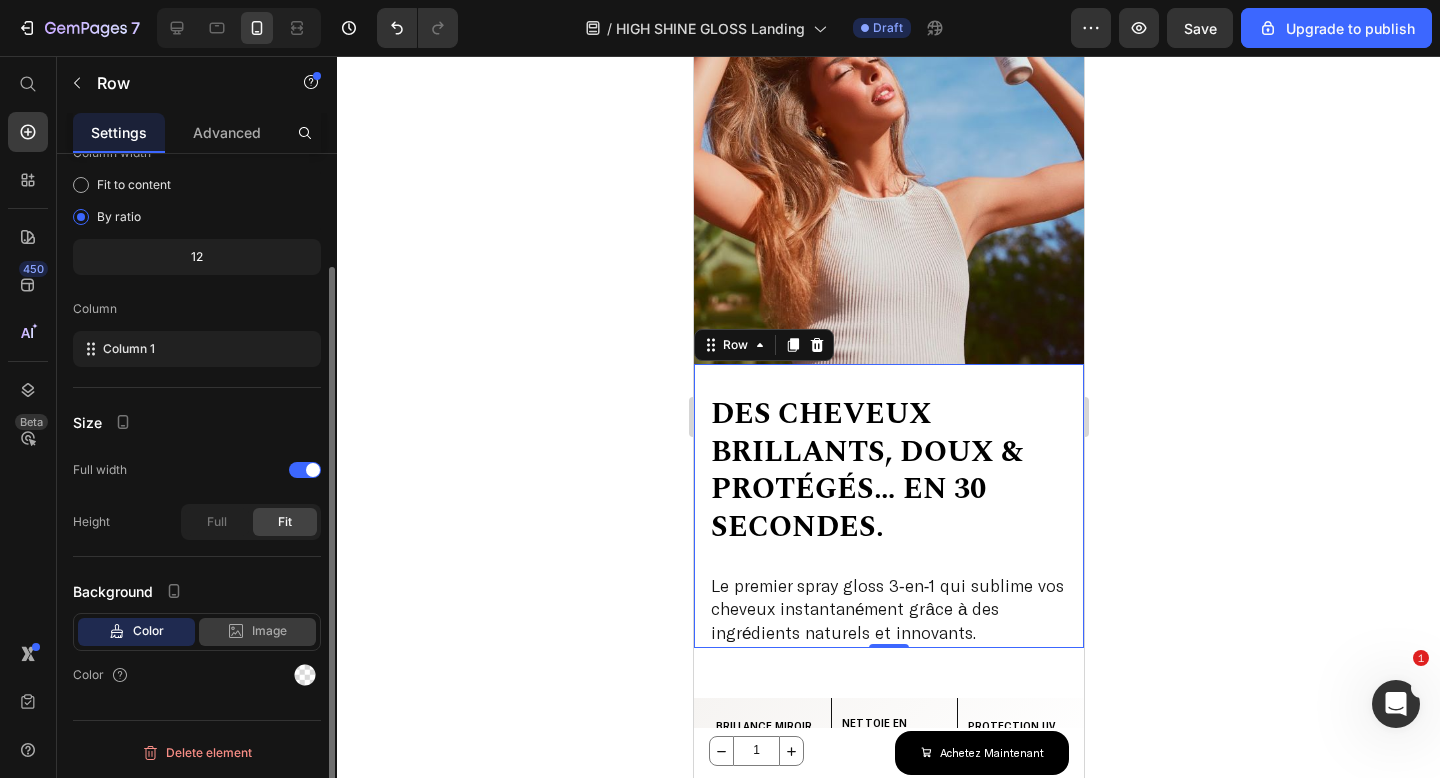 click on "Image" 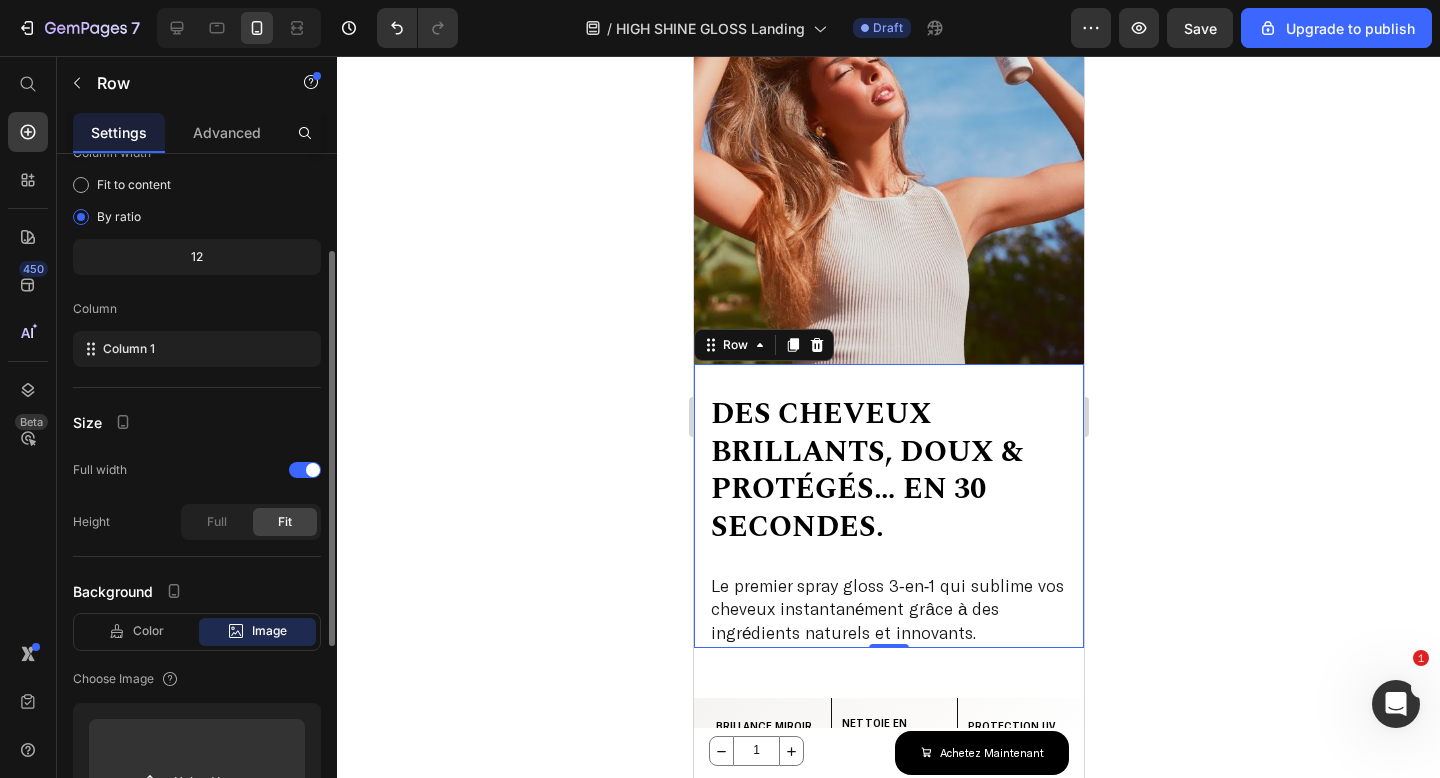 scroll, scrollTop: 250, scrollLeft: 0, axis: vertical 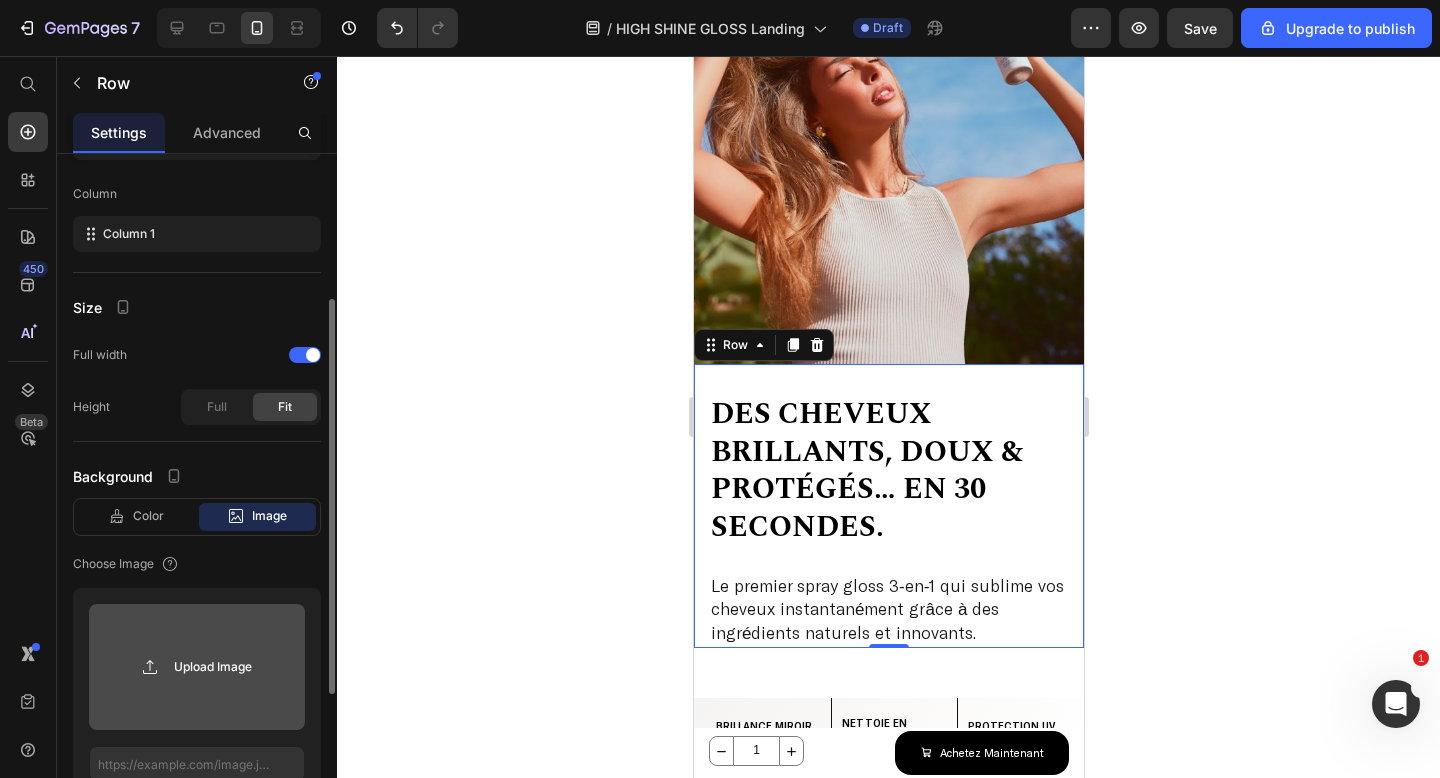 click 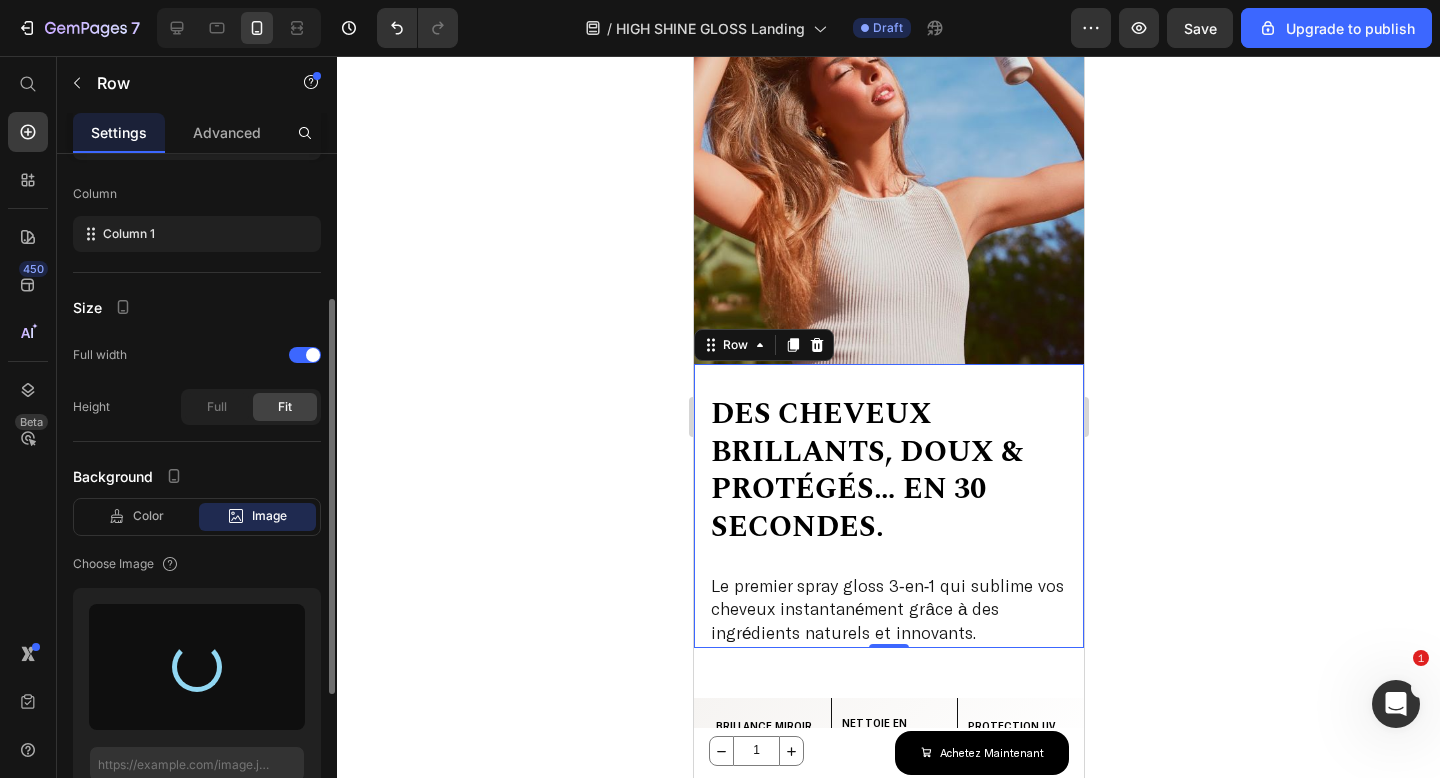 type on "https://cdn.shopify.com/s/files/1/0925/2814/8754/files/gempages_551557868331992312-a558a318-de11-4084-9413-adc792f6a452.jpg" 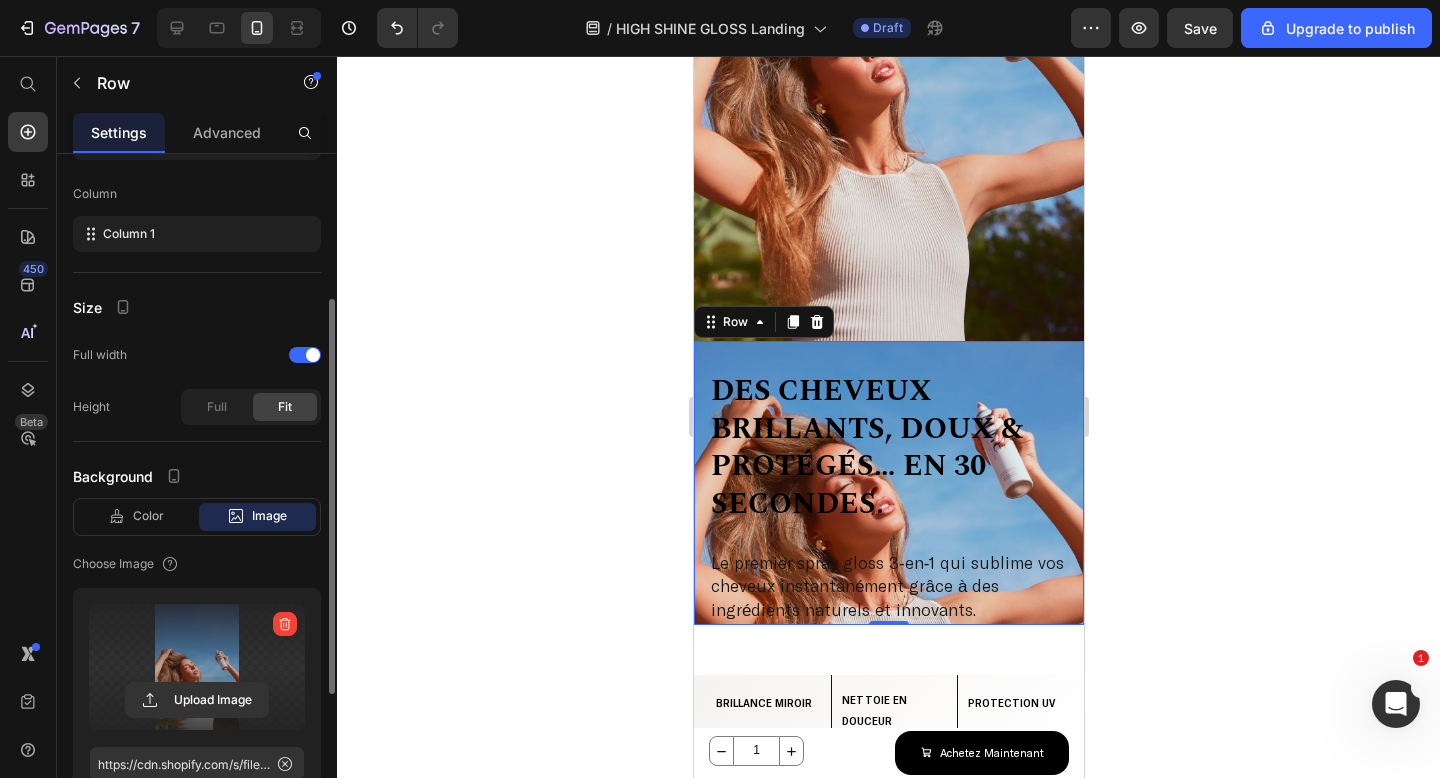 scroll, scrollTop: 357, scrollLeft: 0, axis: vertical 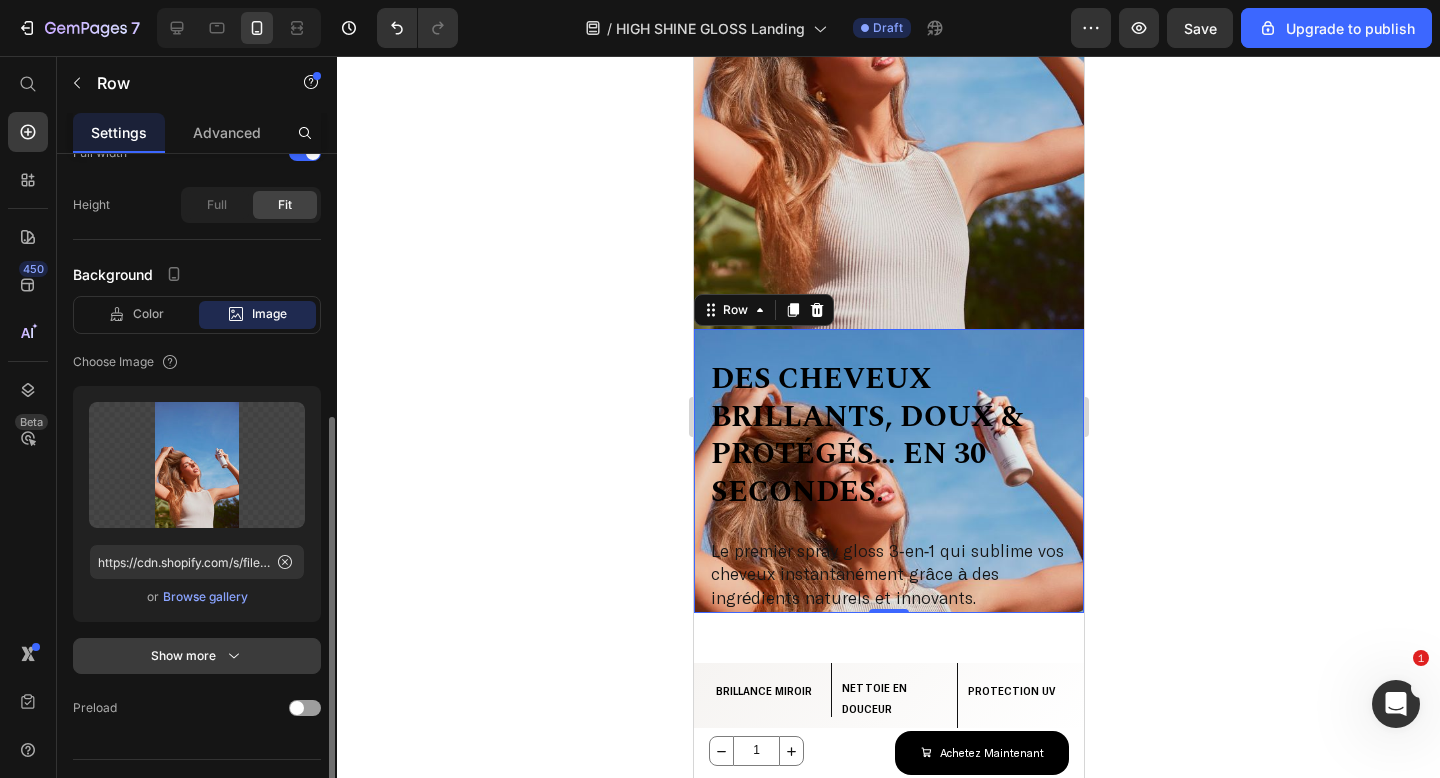 click 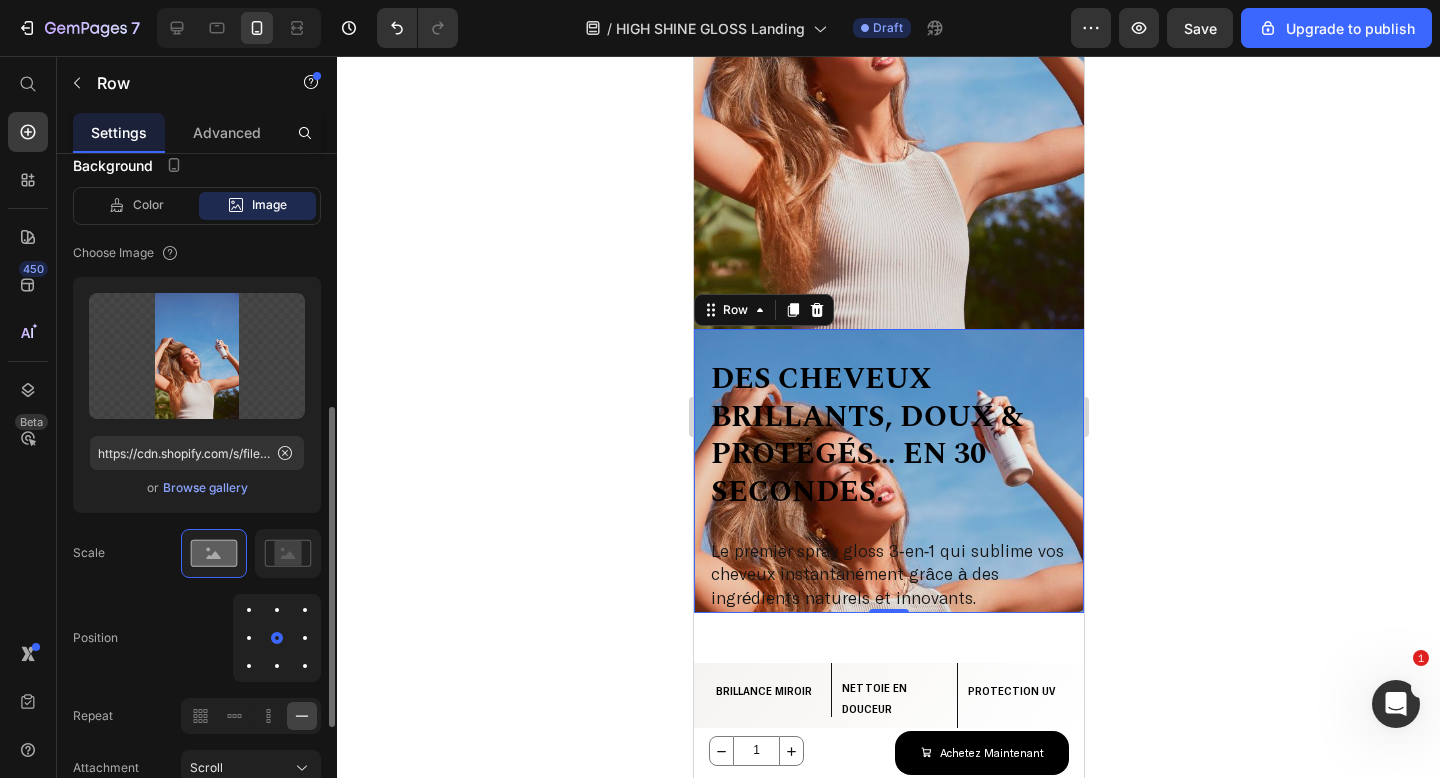 scroll, scrollTop: 562, scrollLeft: 0, axis: vertical 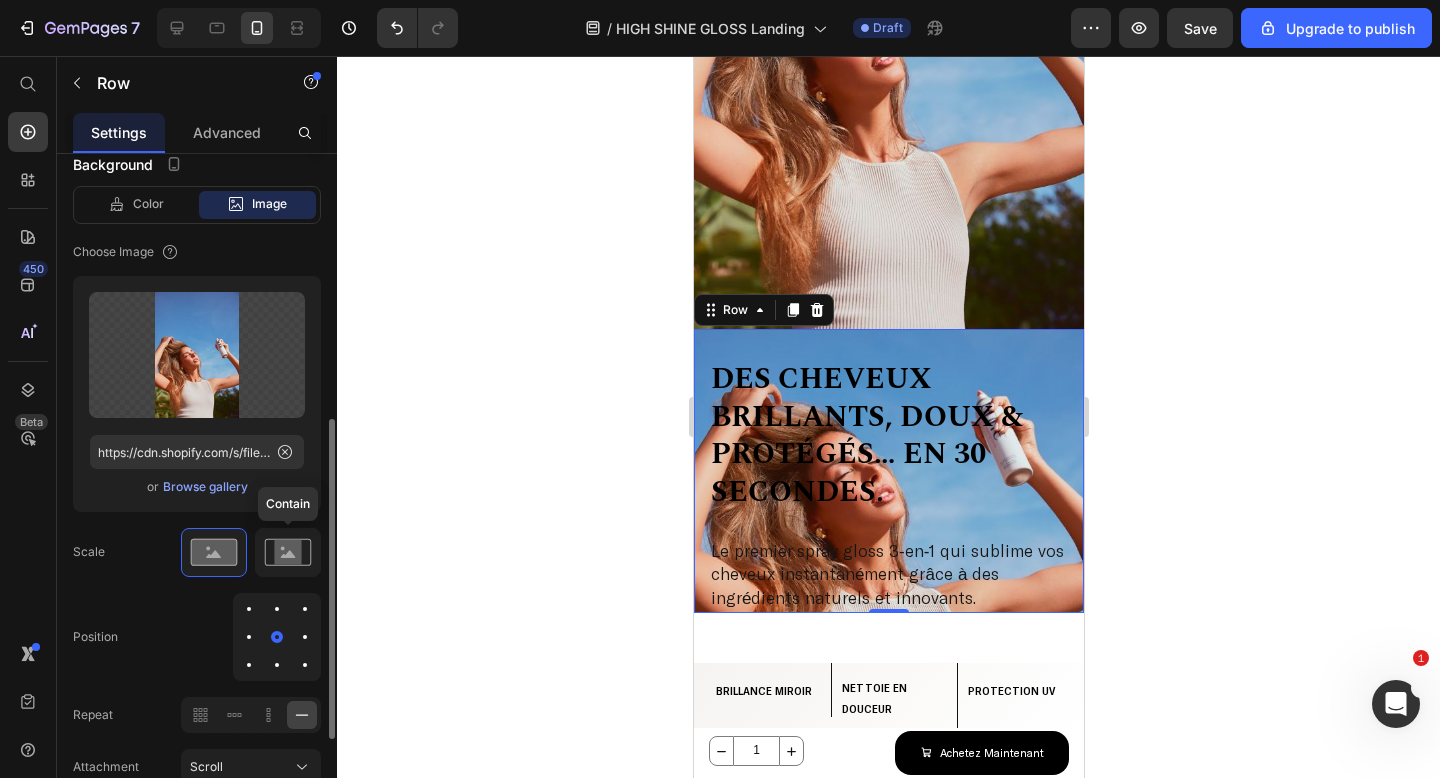 click 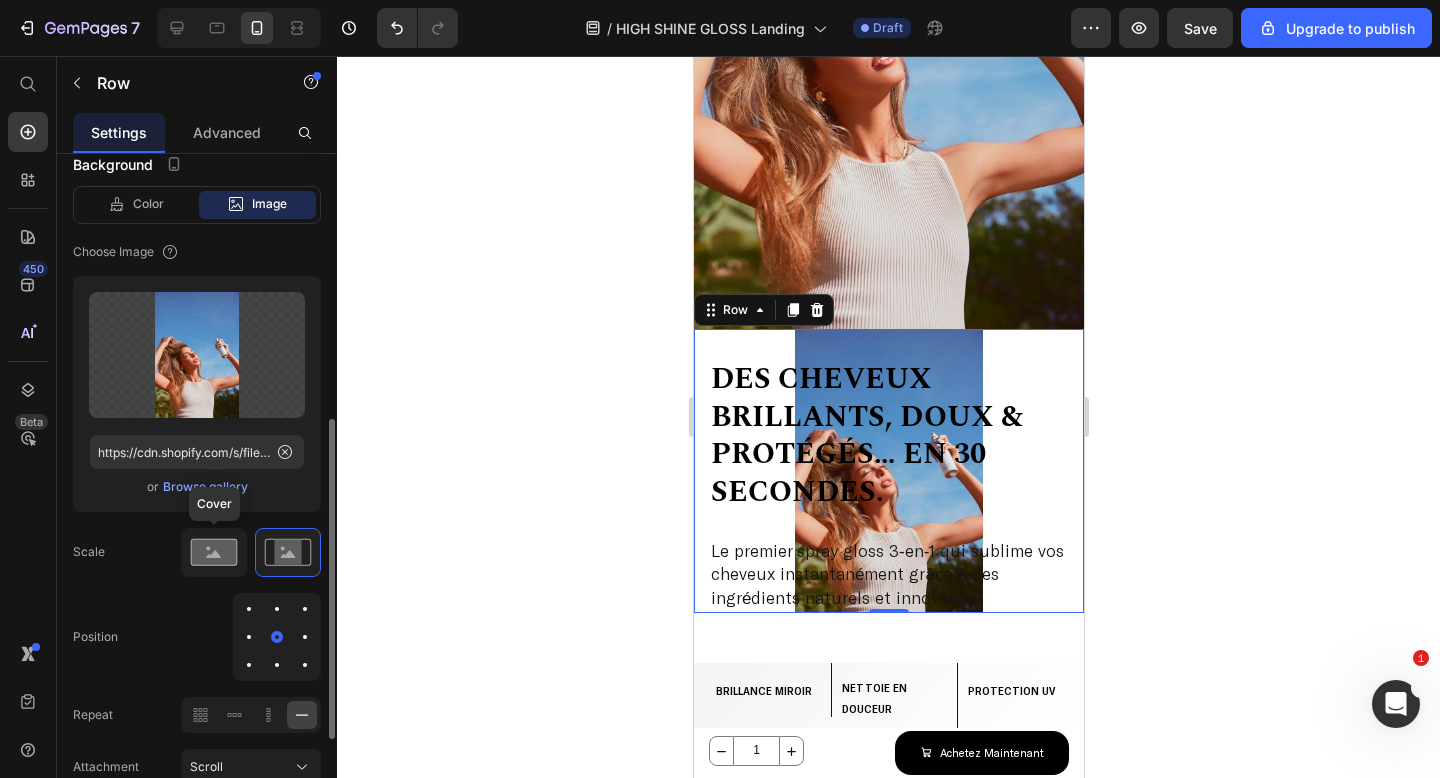 click 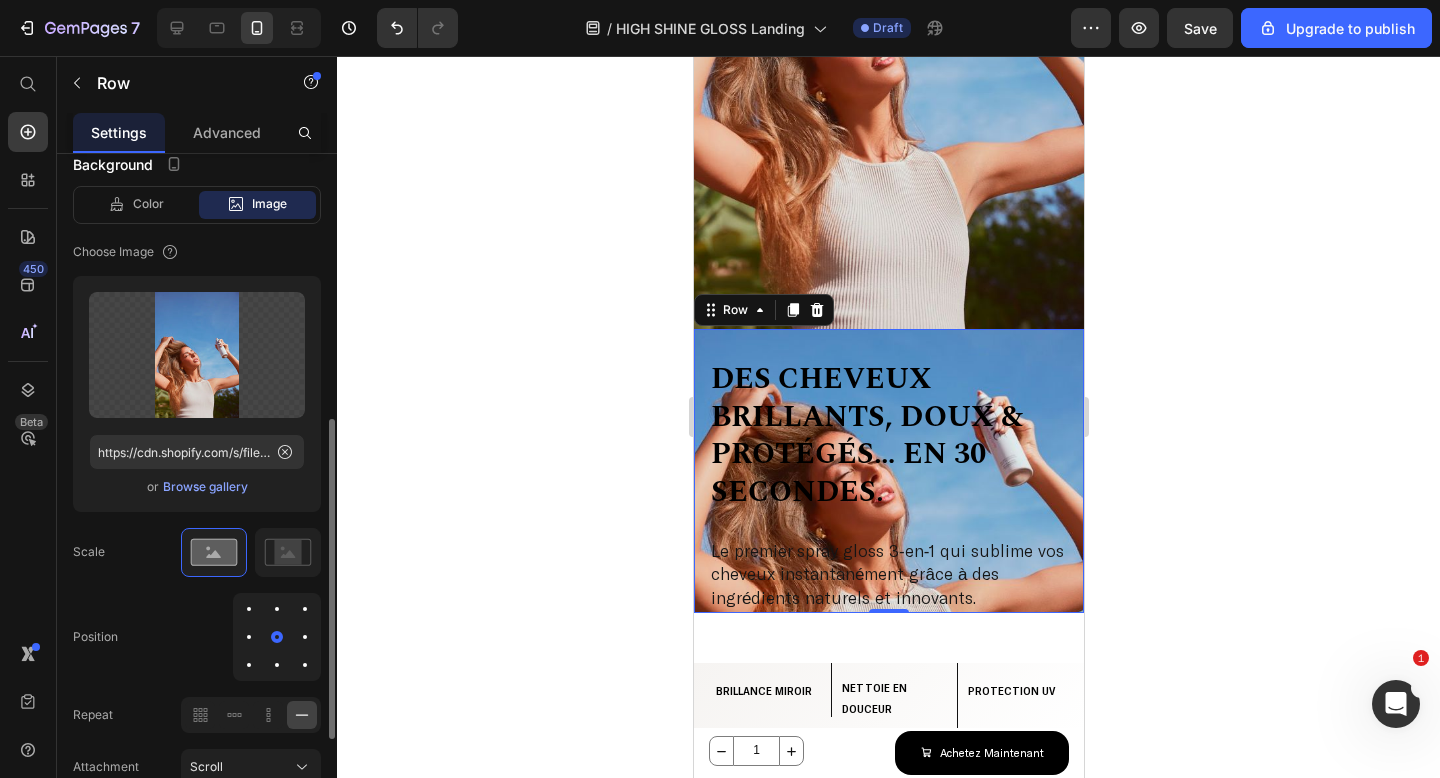 click at bounding box center (277, 665) 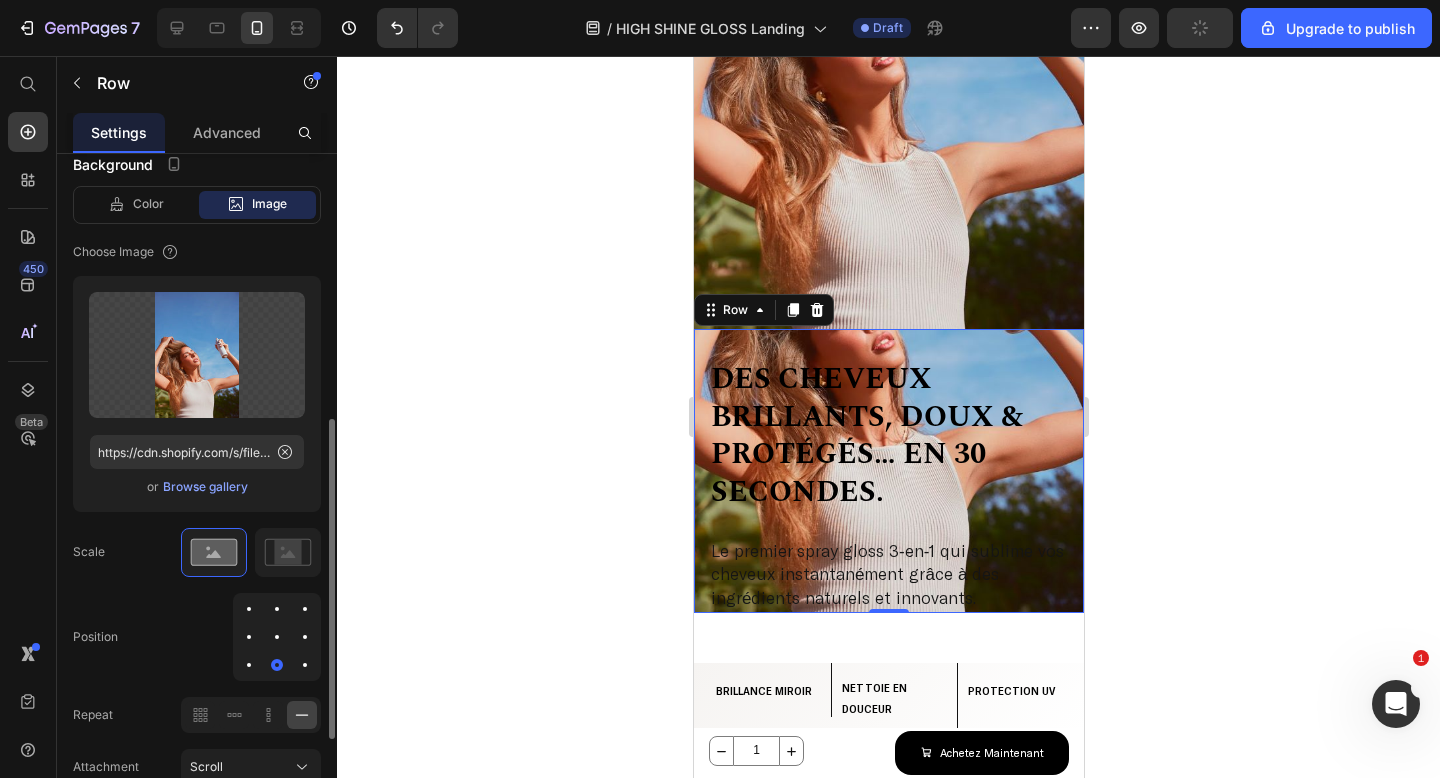 click at bounding box center [277, 609] 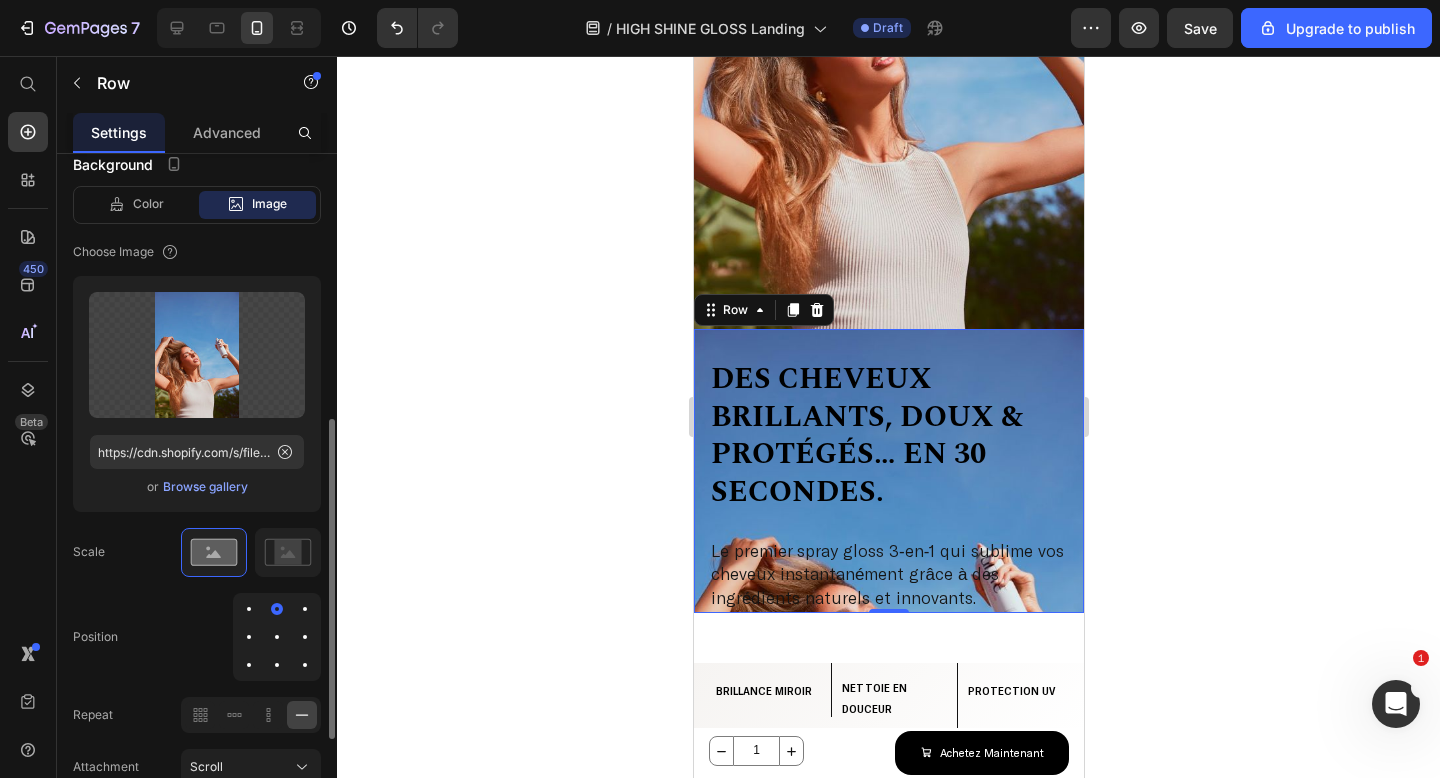 click at bounding box center [277, 637] 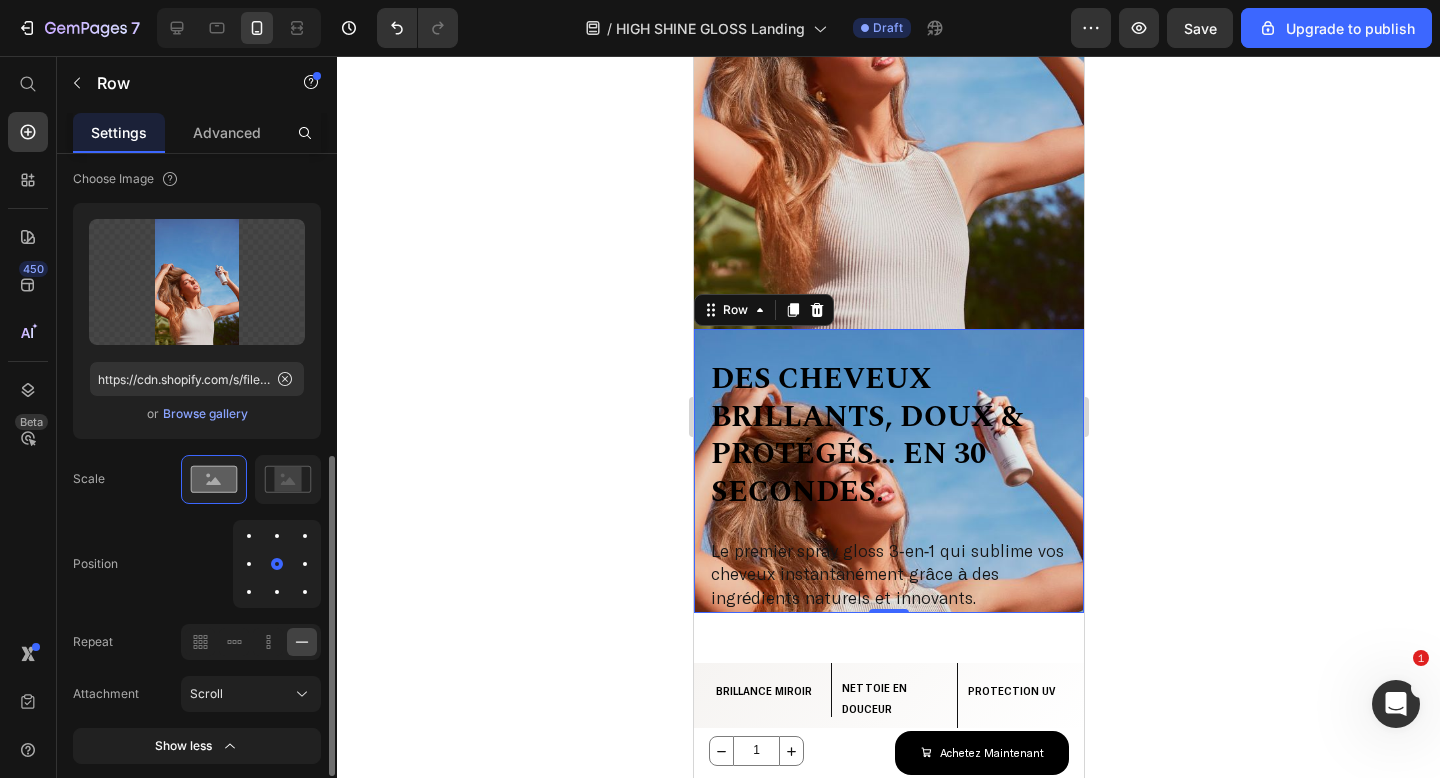 scroll, scrollTop: 637, scrollLeft: 0, axis: vertical 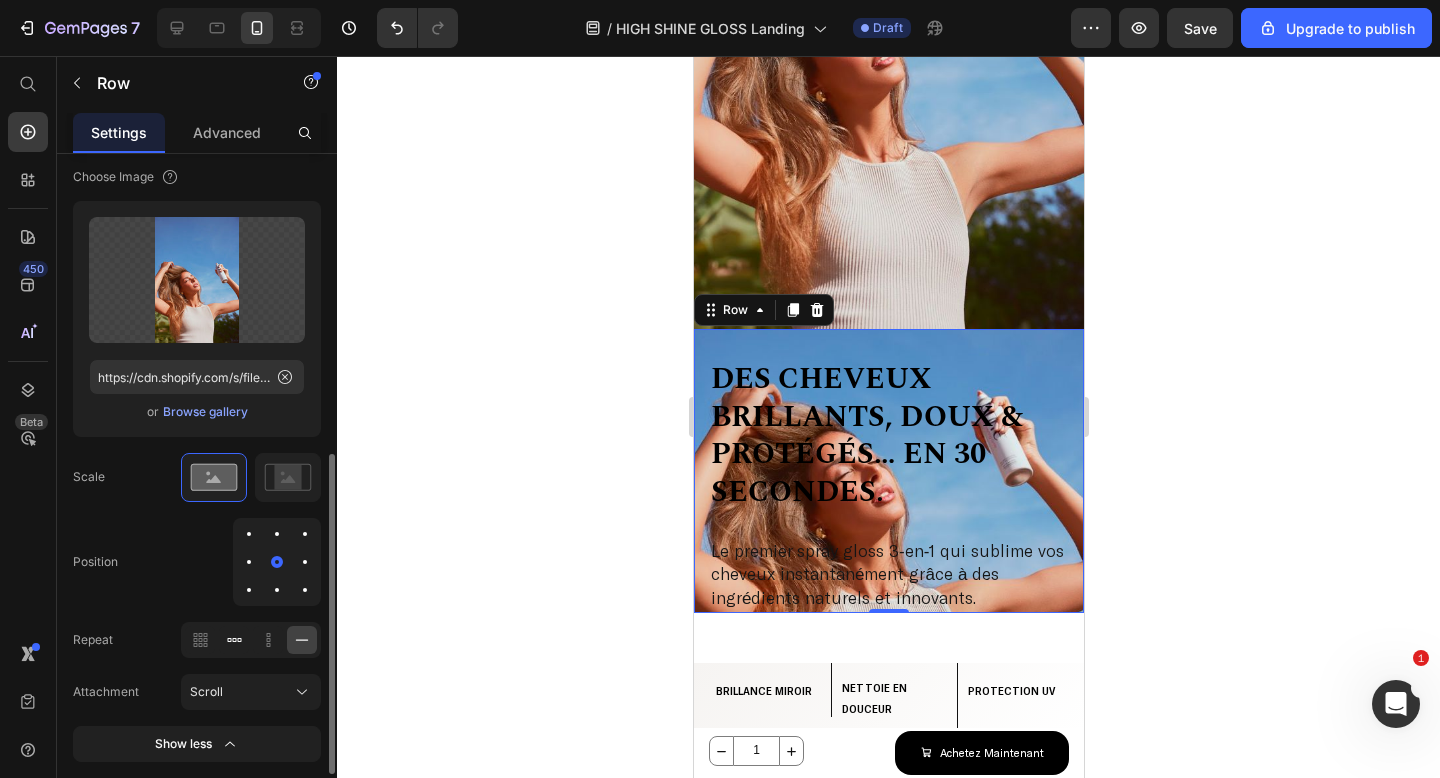 click 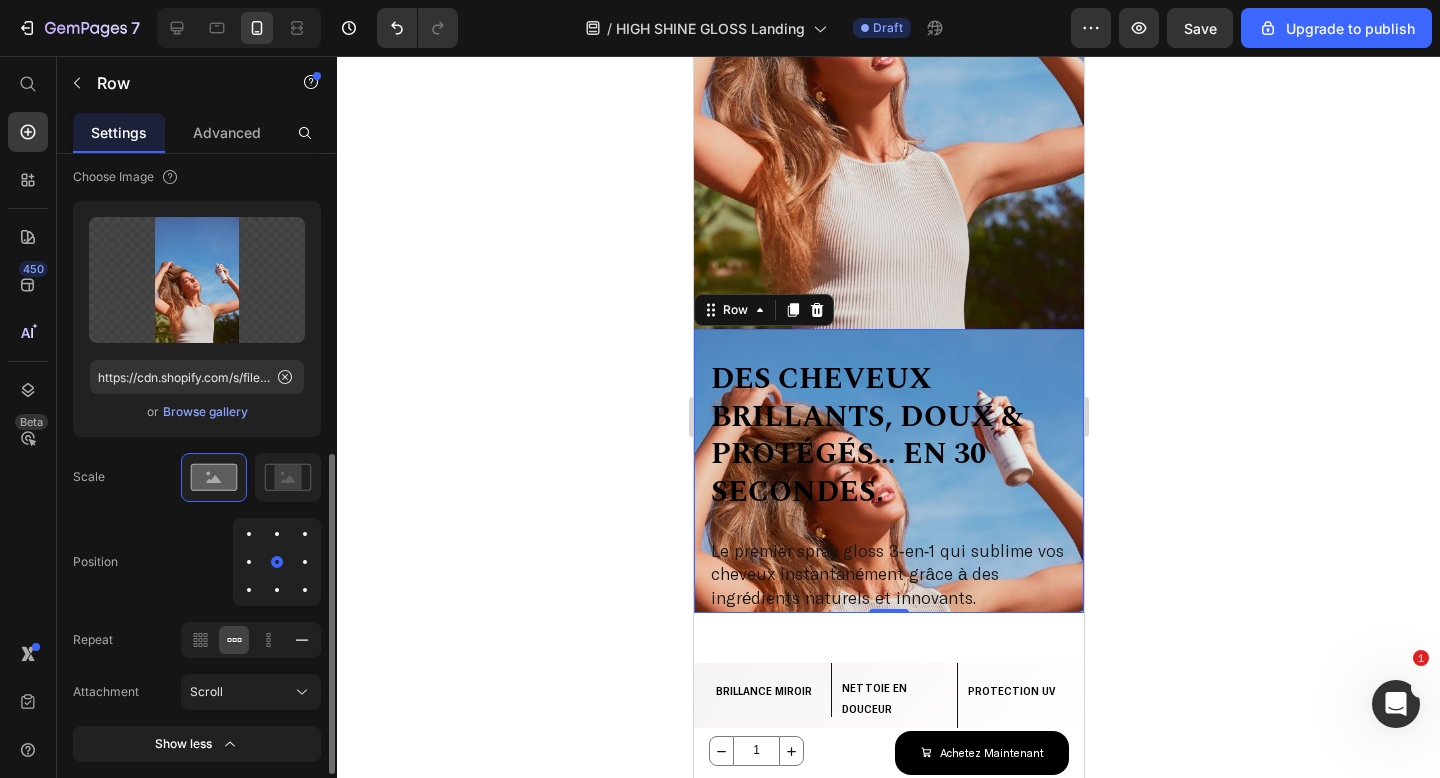 click 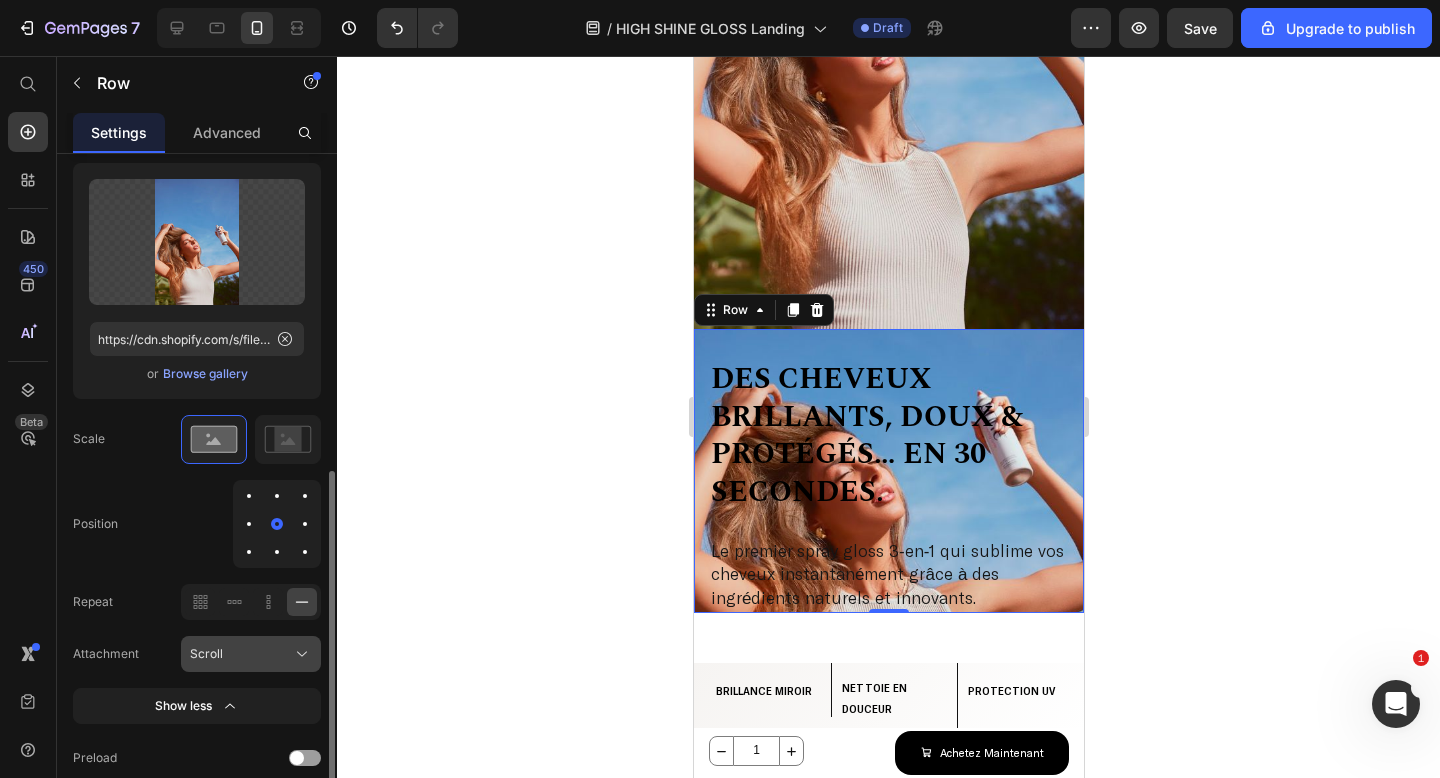 scroll, scrollTop: 677, scrollLeft: 0, axis: vertical 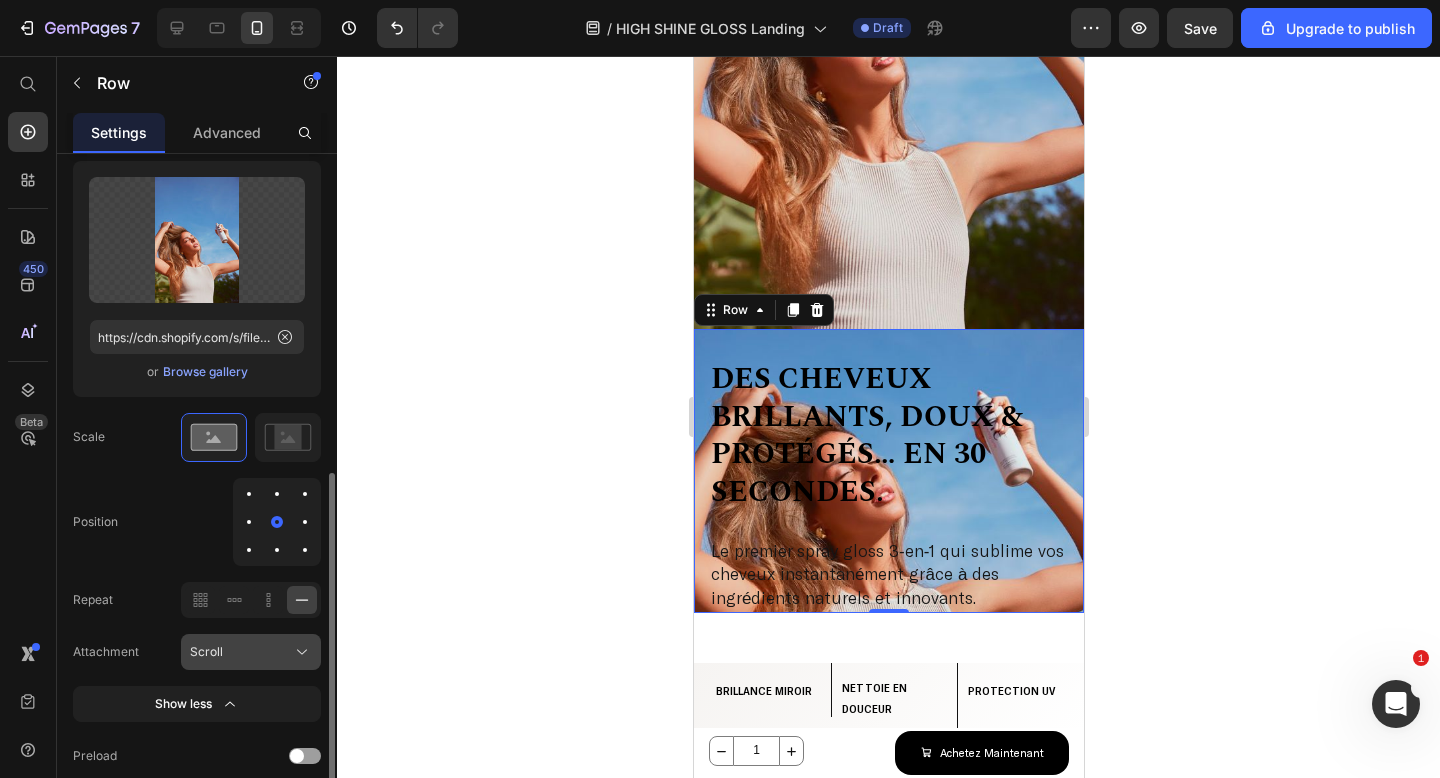 click on "Scroll" 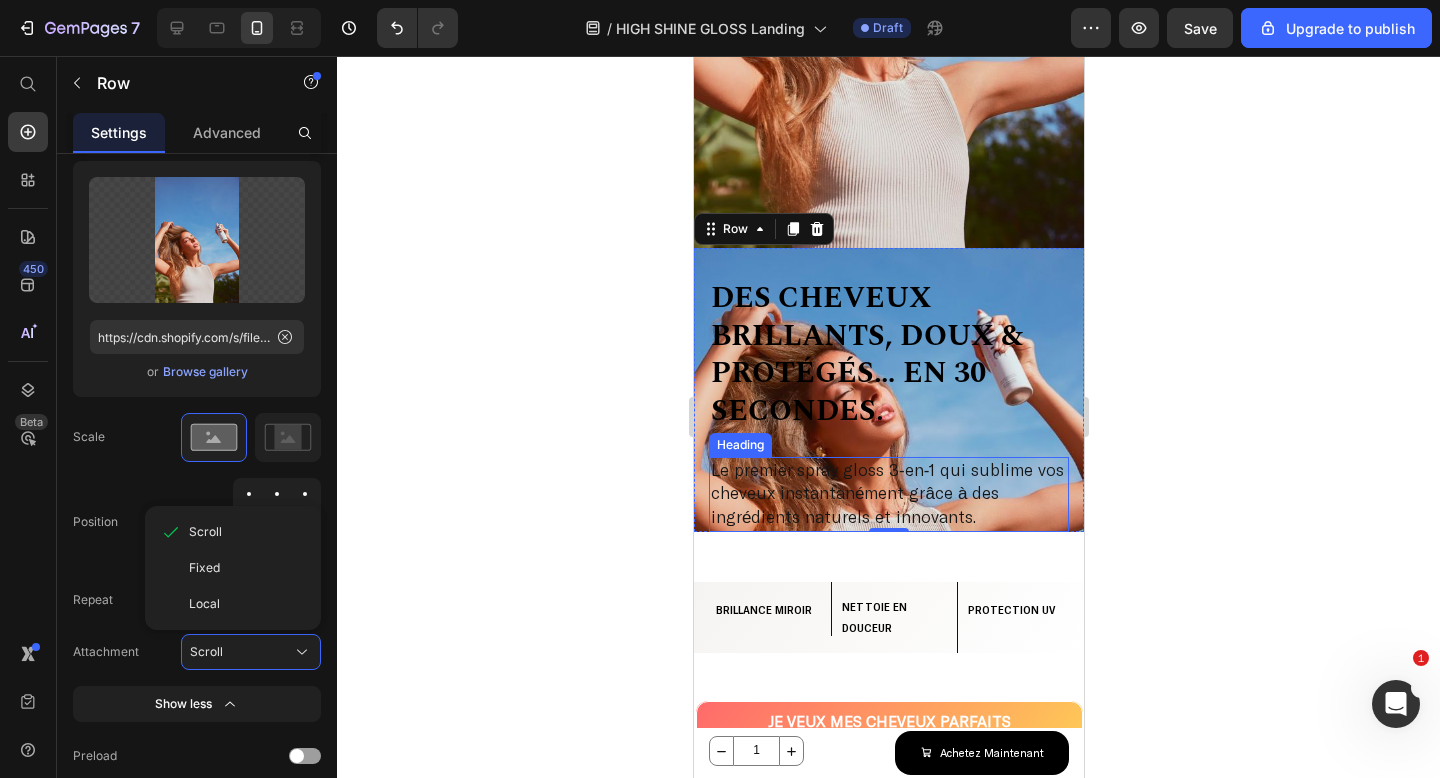 scroll, scrollTop: 429, scrollLeft: 0, axis: vertical 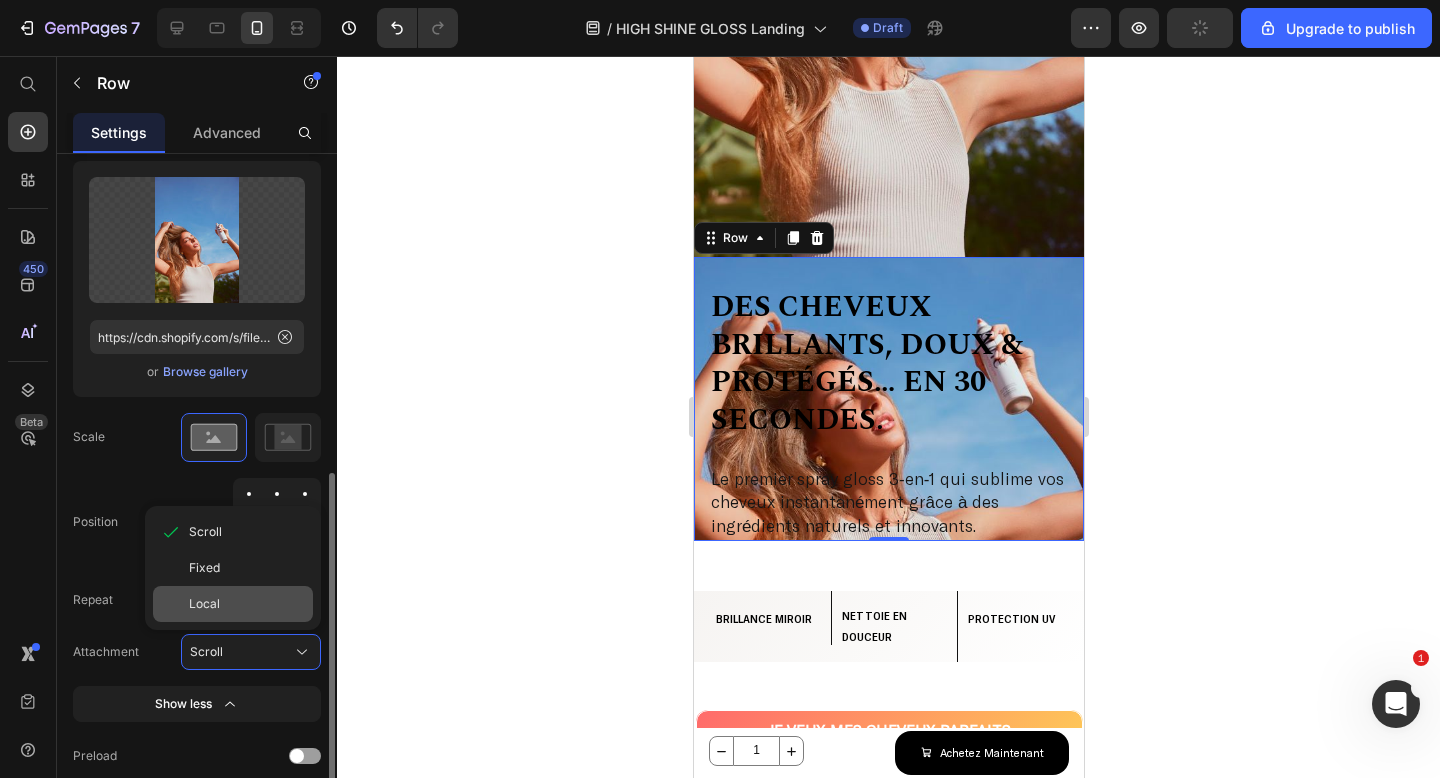 click on "Local" 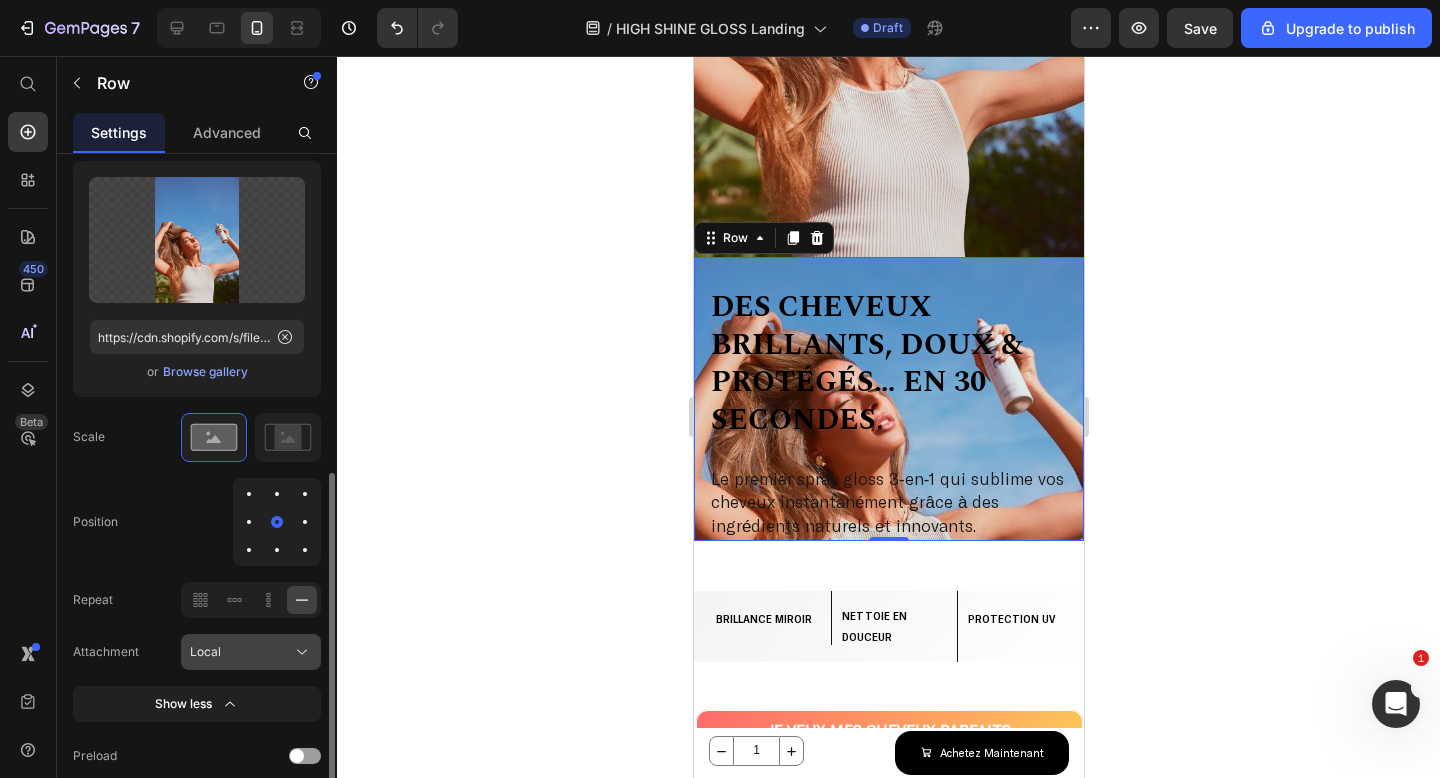click on "Local" 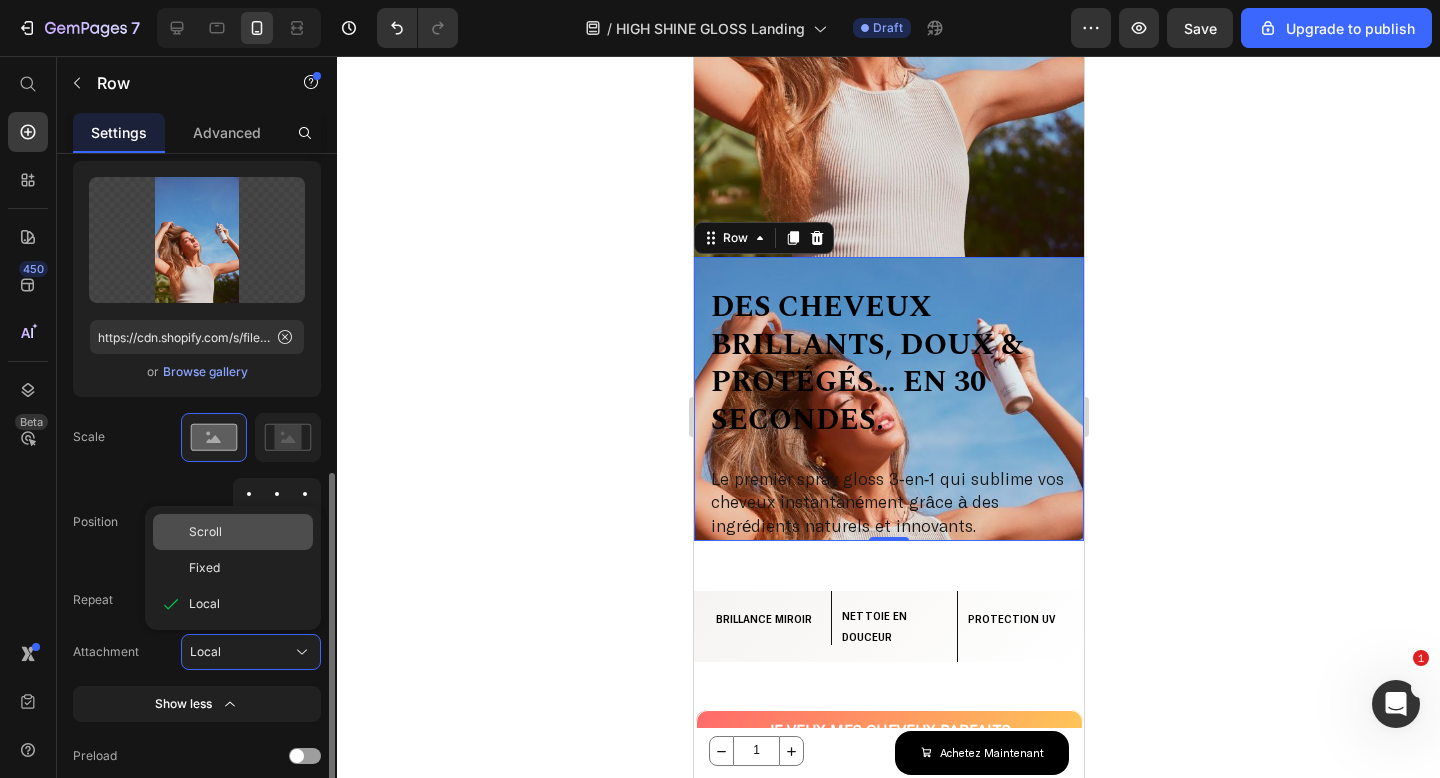 click on "Scroll" 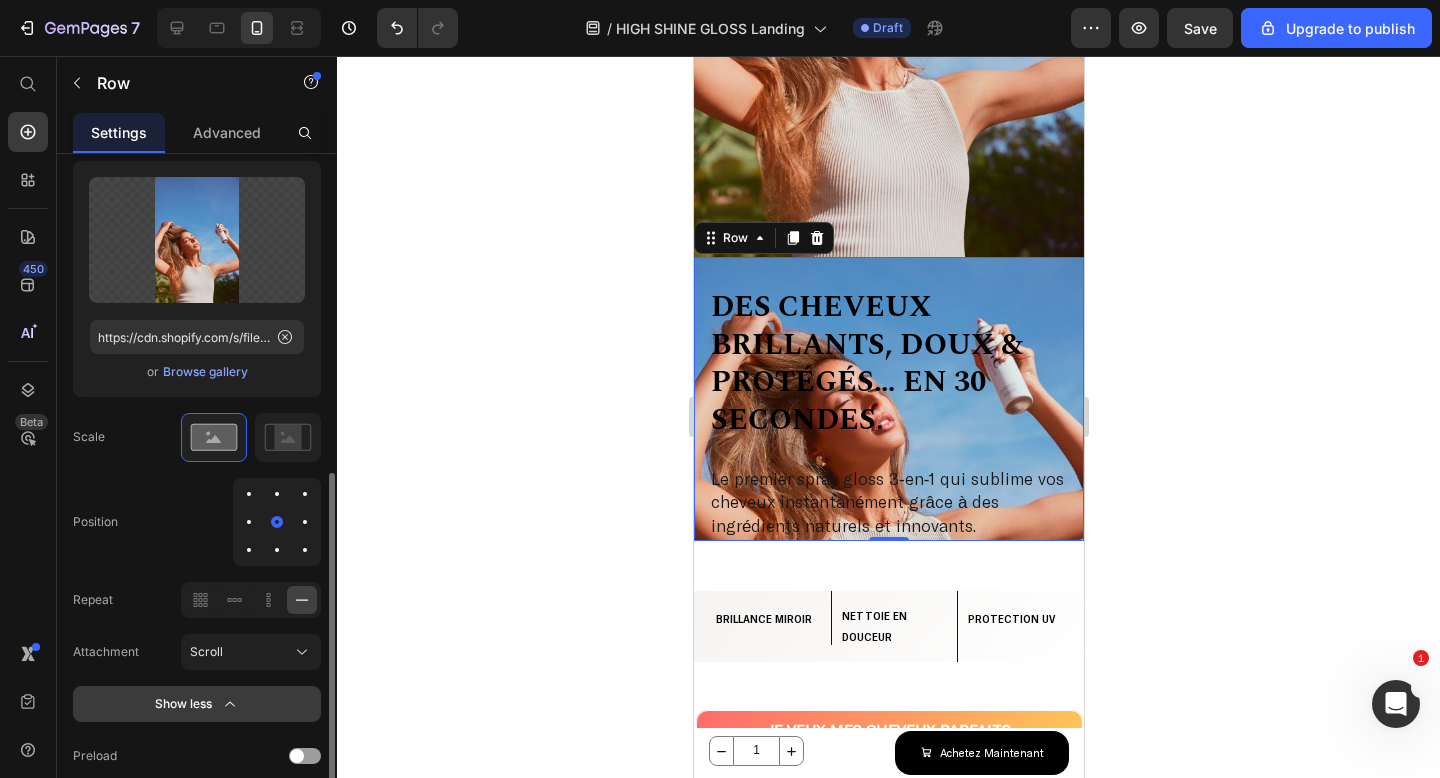 click 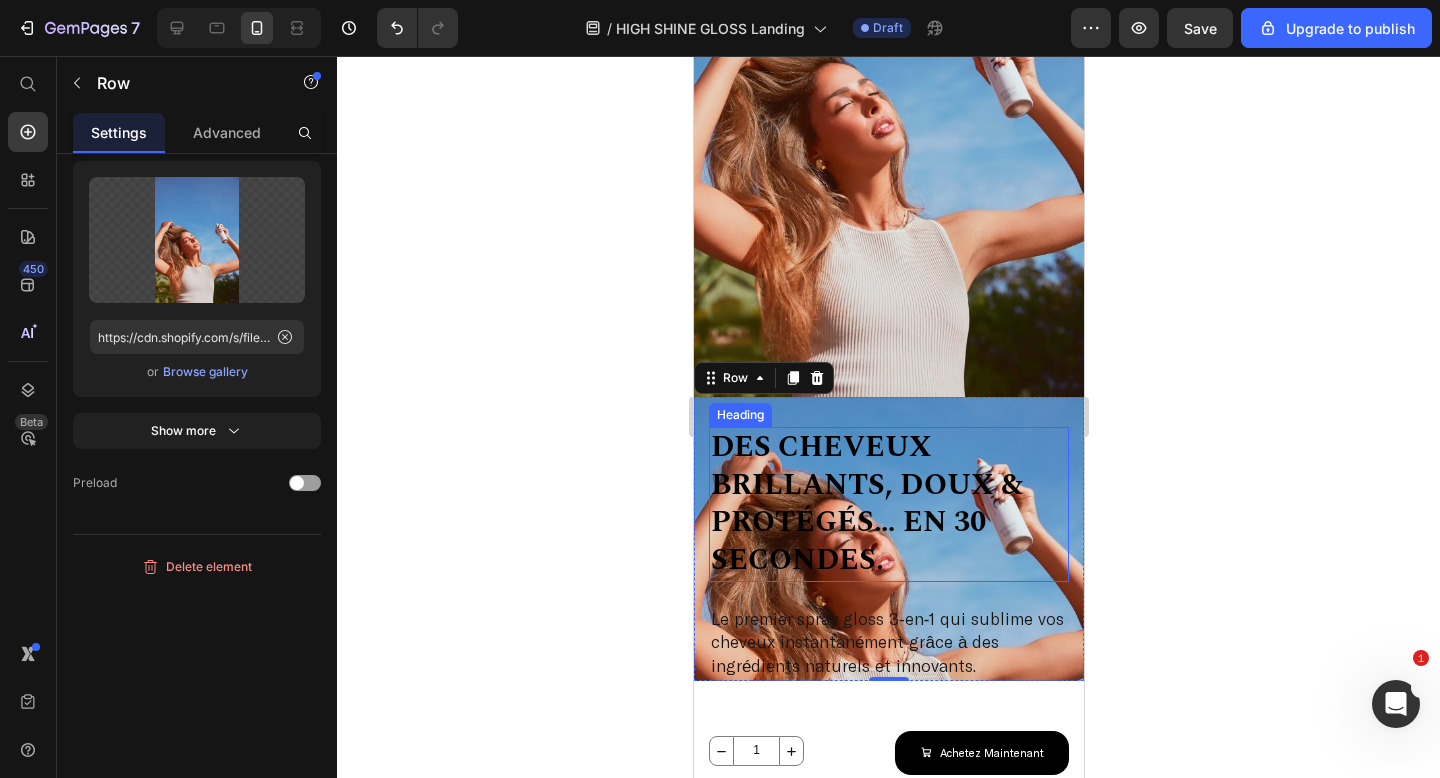 scroll, scrollTop: 270, scrollLeft: 0, axis: vertical 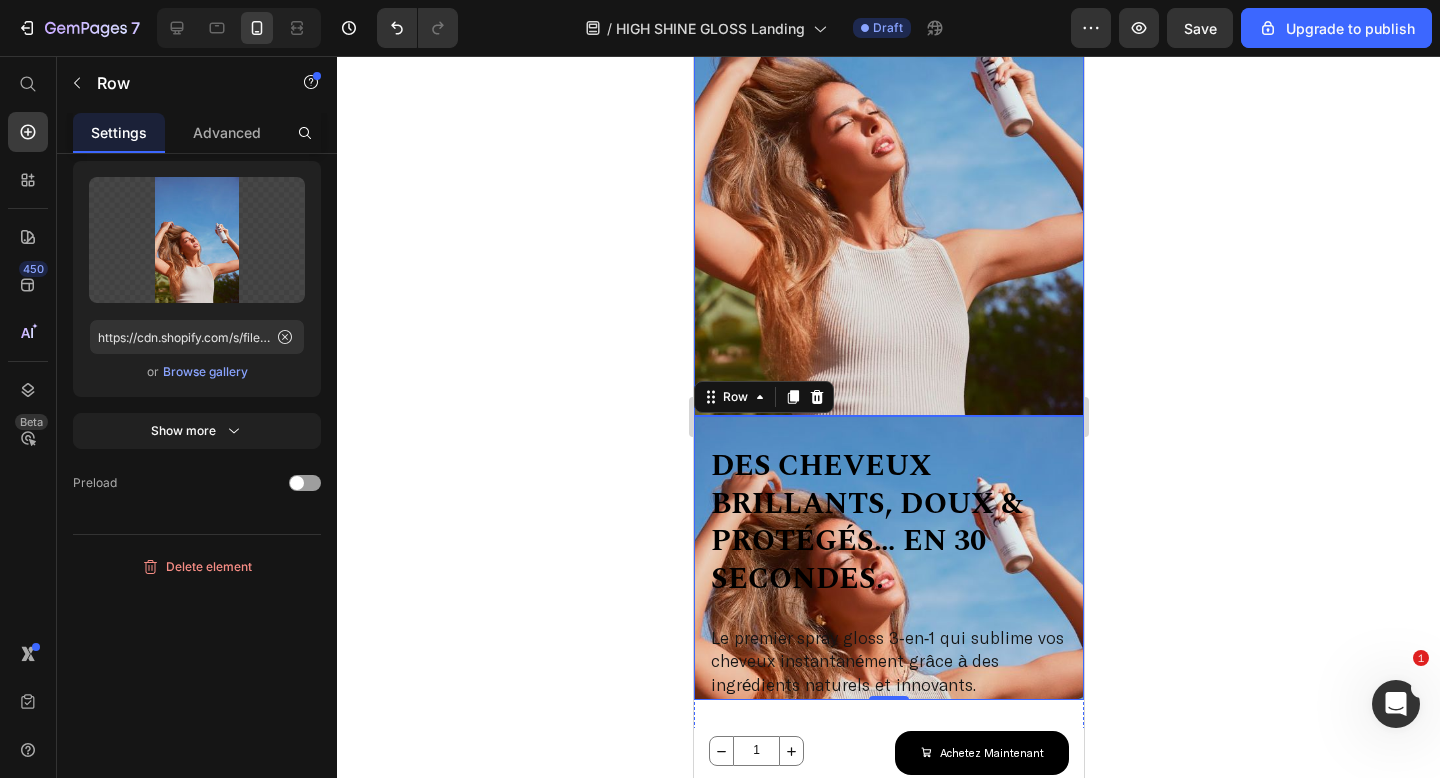 click at bounding box center [888, 121] 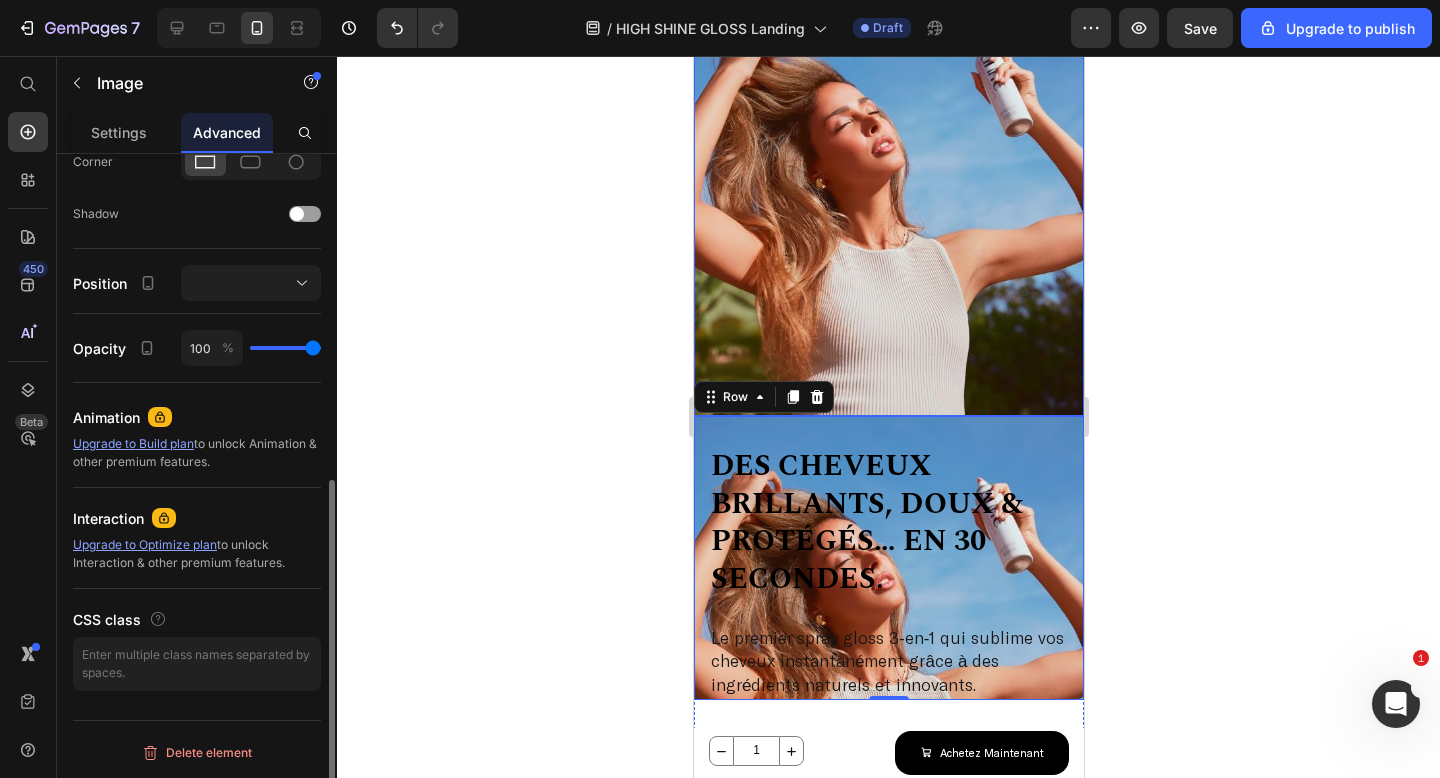 scroll, scrollTop: 0, scrollLeft: 0, axis: both 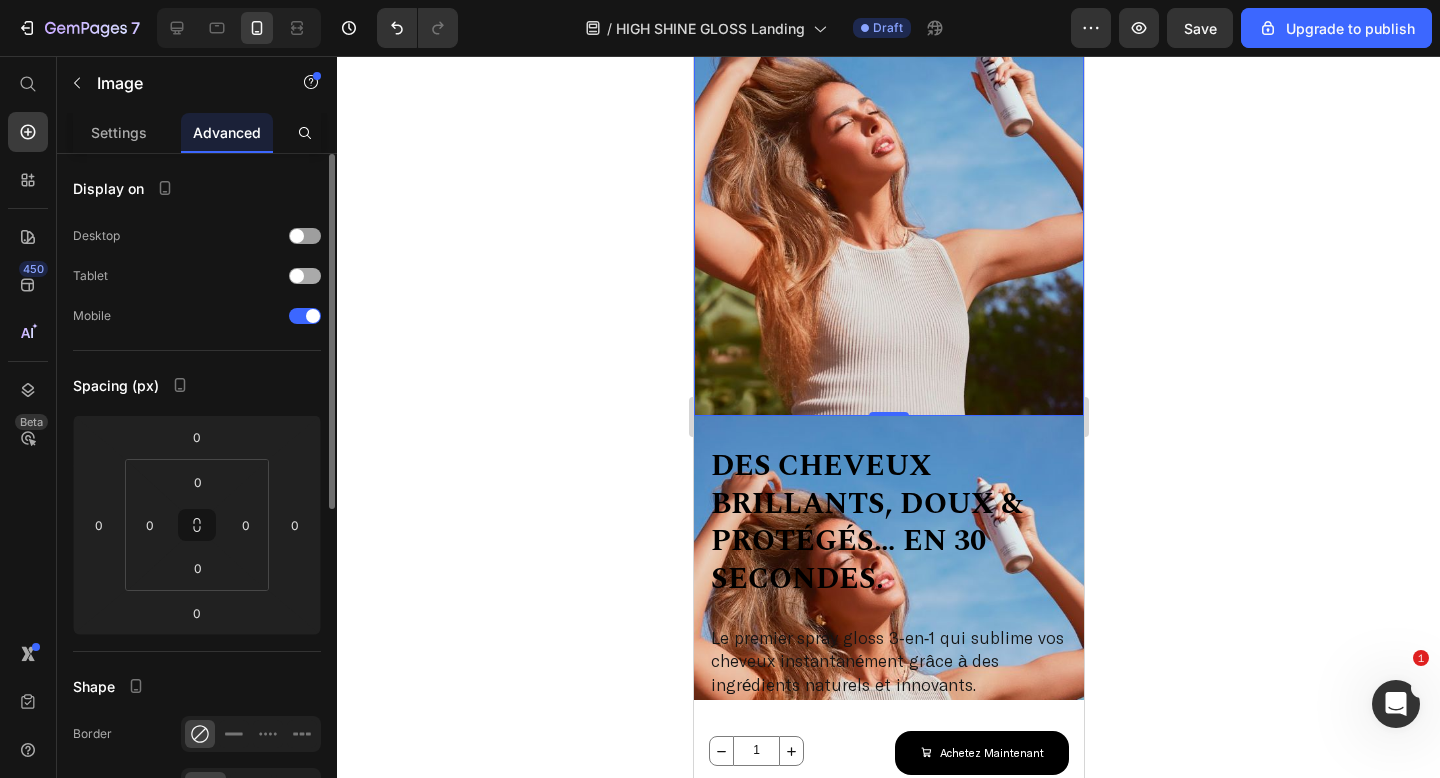 click at bounding box center [305, 276] 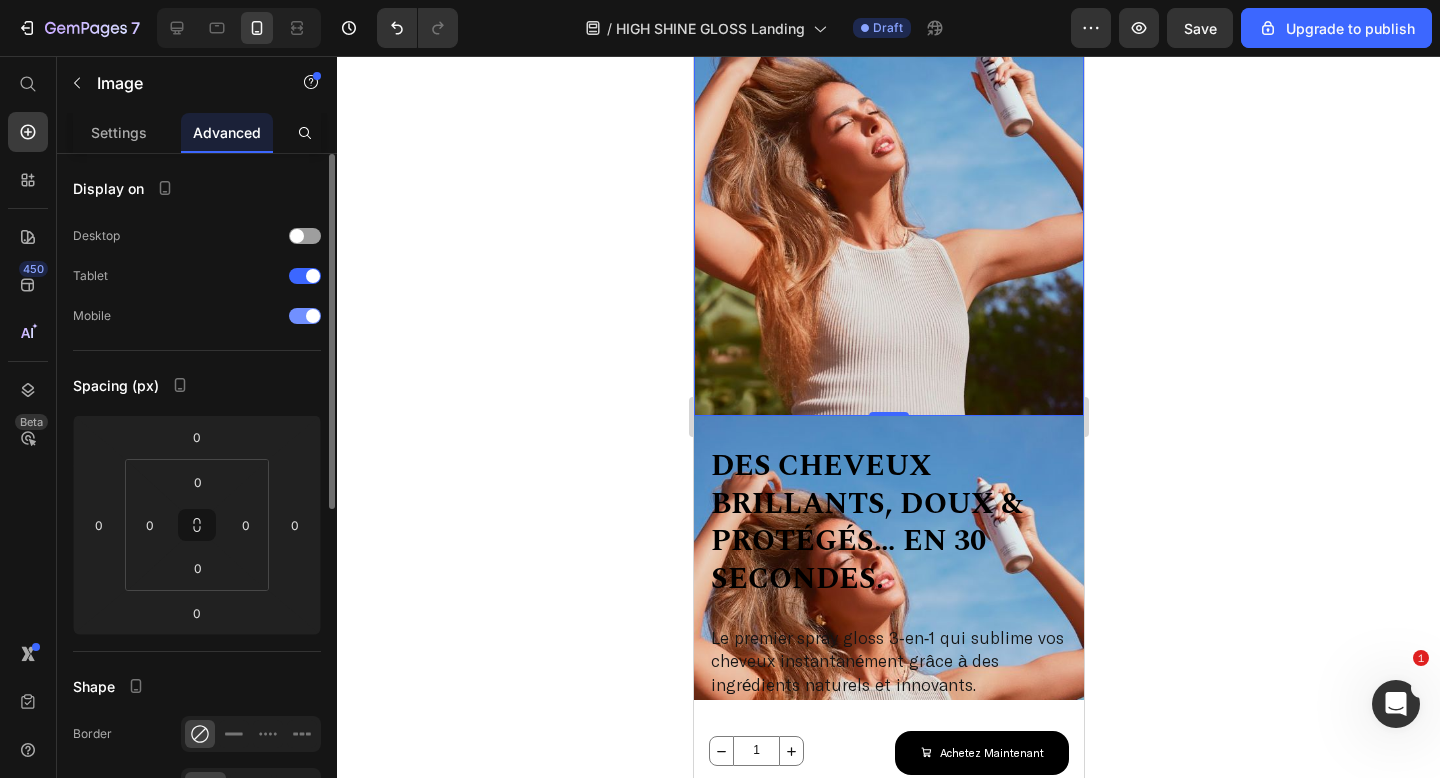 click on "Mobile" at bounding box center (197, 316) 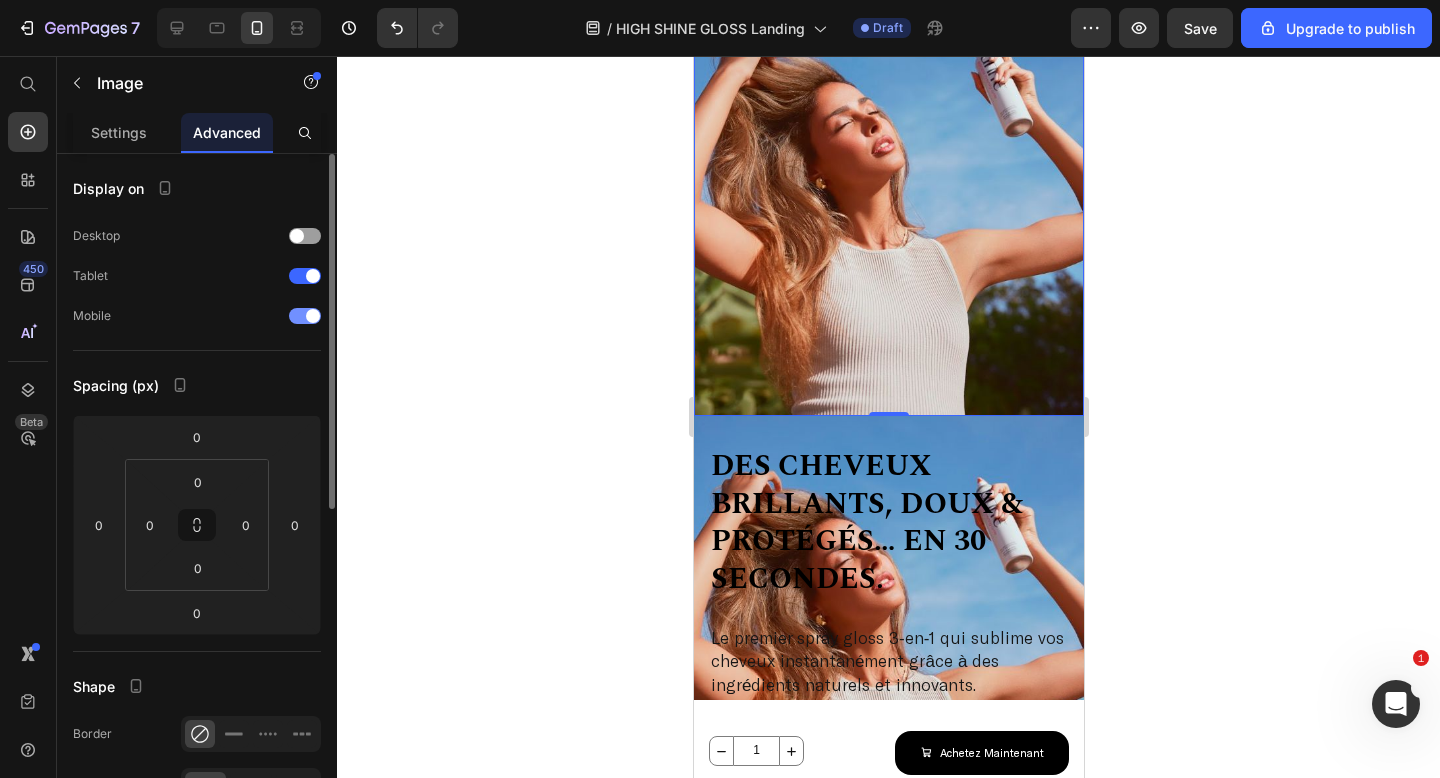 click on "Mobile" at bounding box center [197, 316] 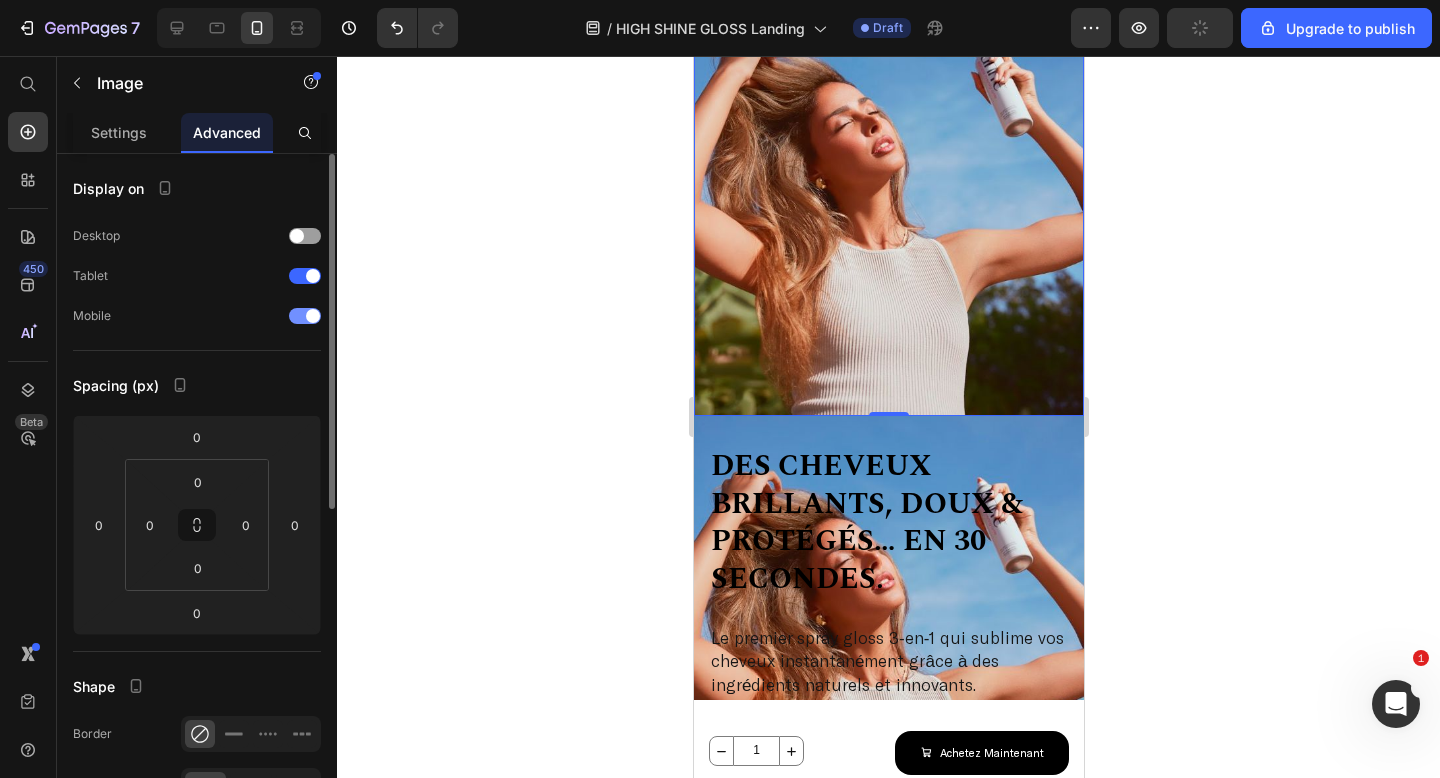 click at bounding box center [305, 316] 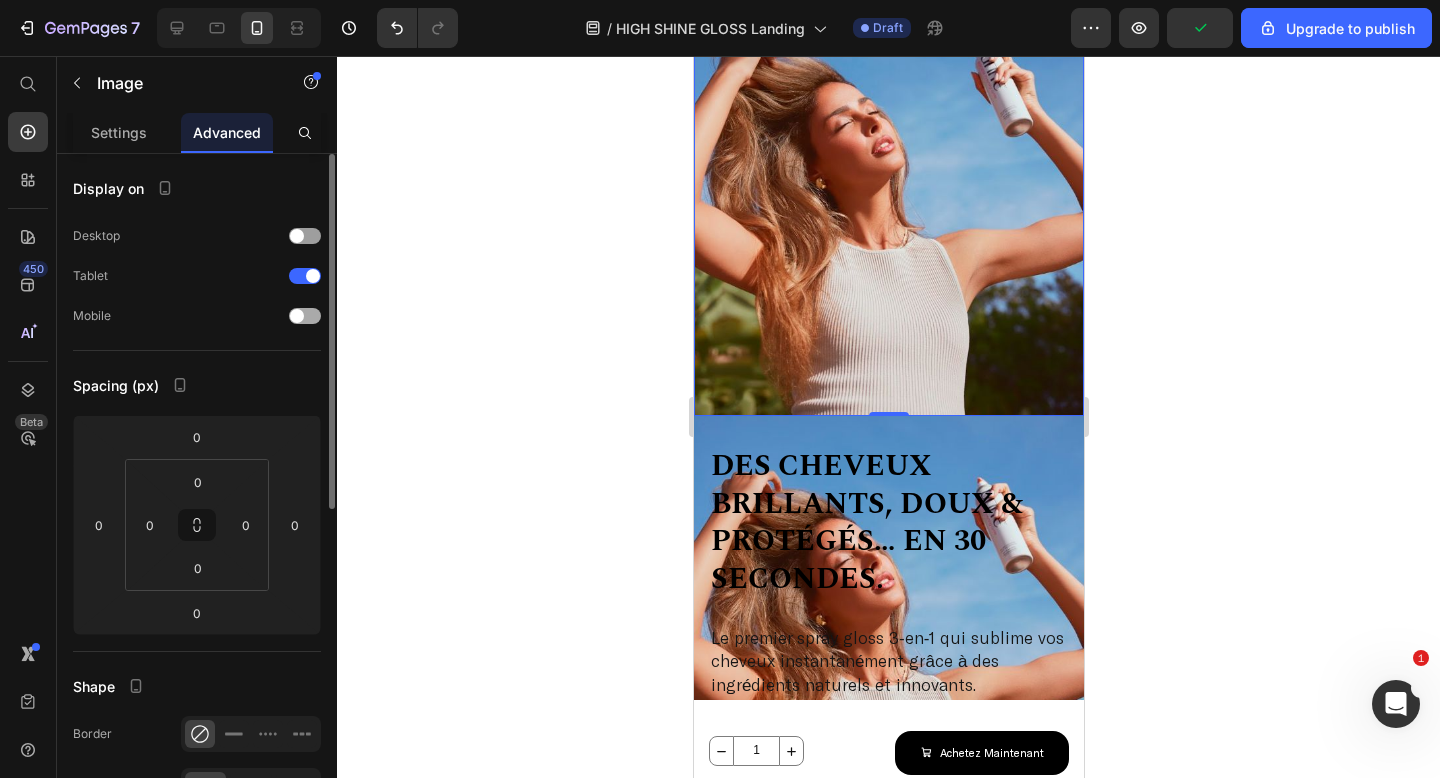 scroll, scrollTop: 0, scrollLeft: 0, axis: both 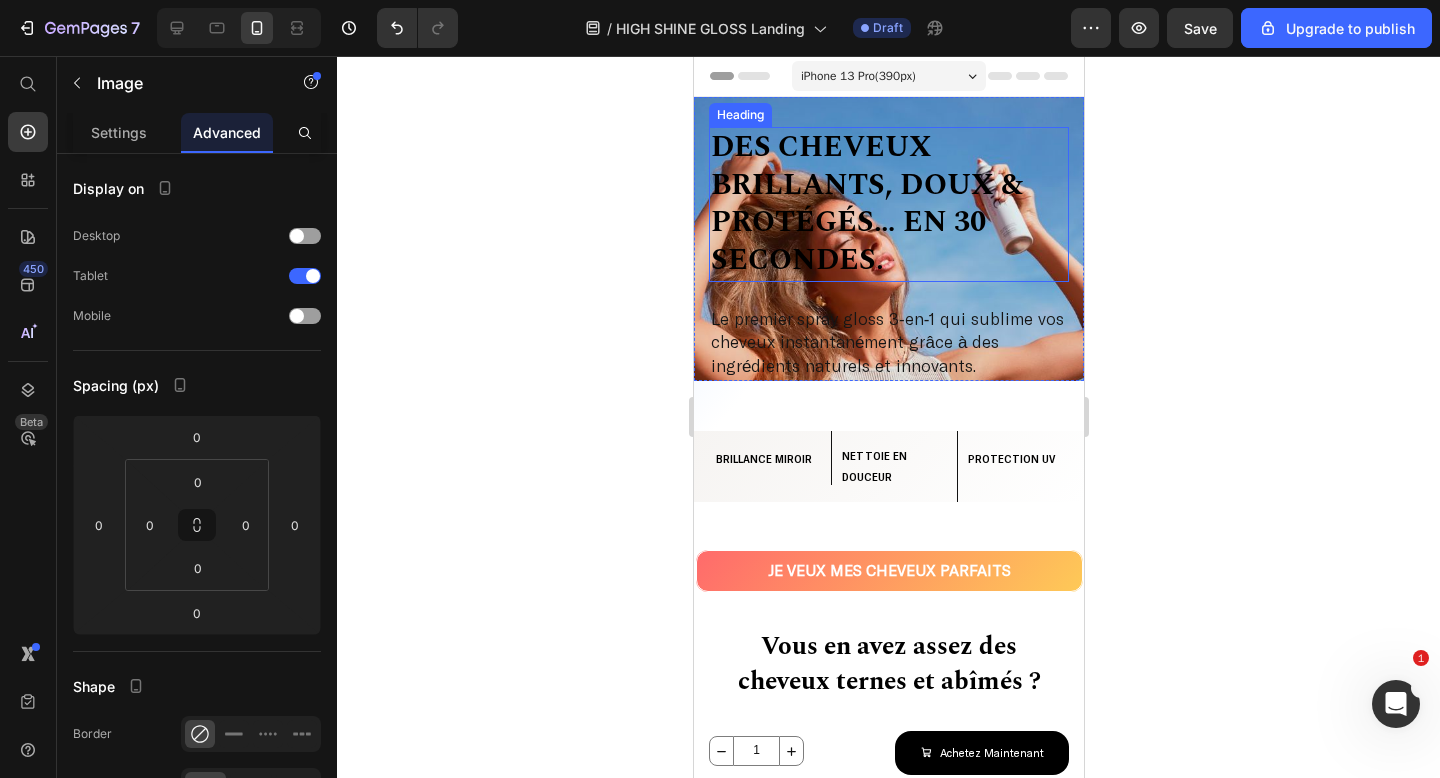 click on "Des cheveux brillants, doux & protégés… en 30 secondes." at bounding box center (866, 203) 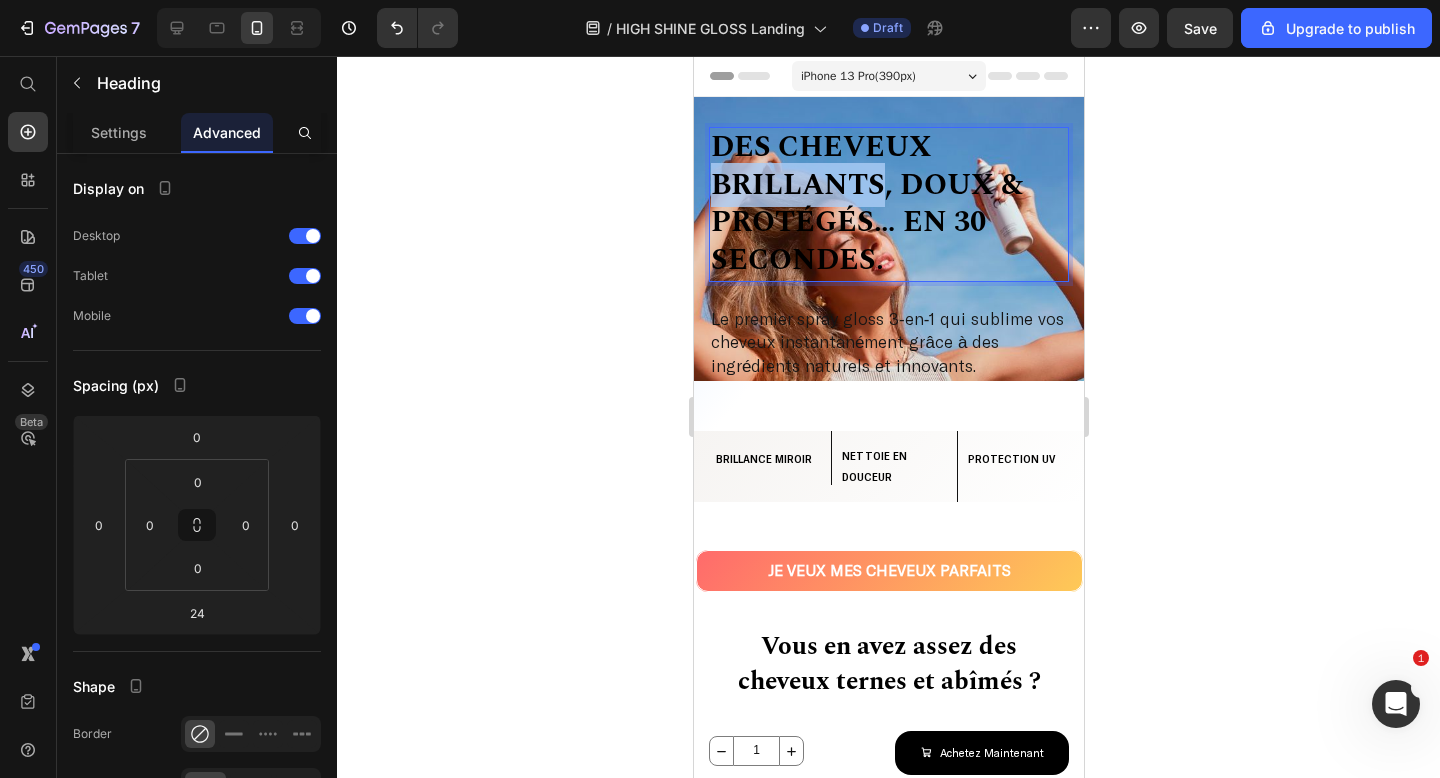 click on "Des cheveux brillants, doux & protégés… en 30 secondes." at bounding box center [866, 203] 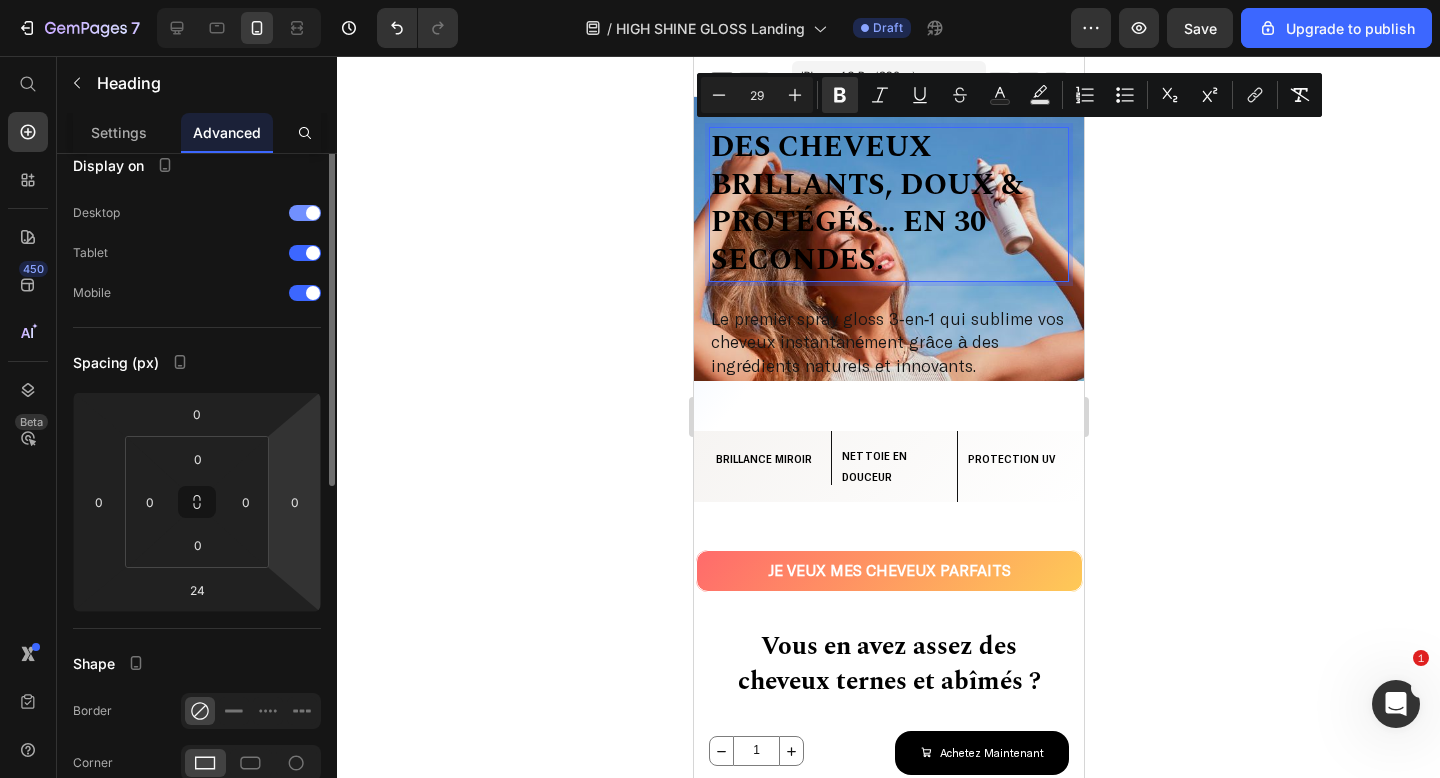 scroll, scrollTop: 0, scrollLeft: 0, axis: both 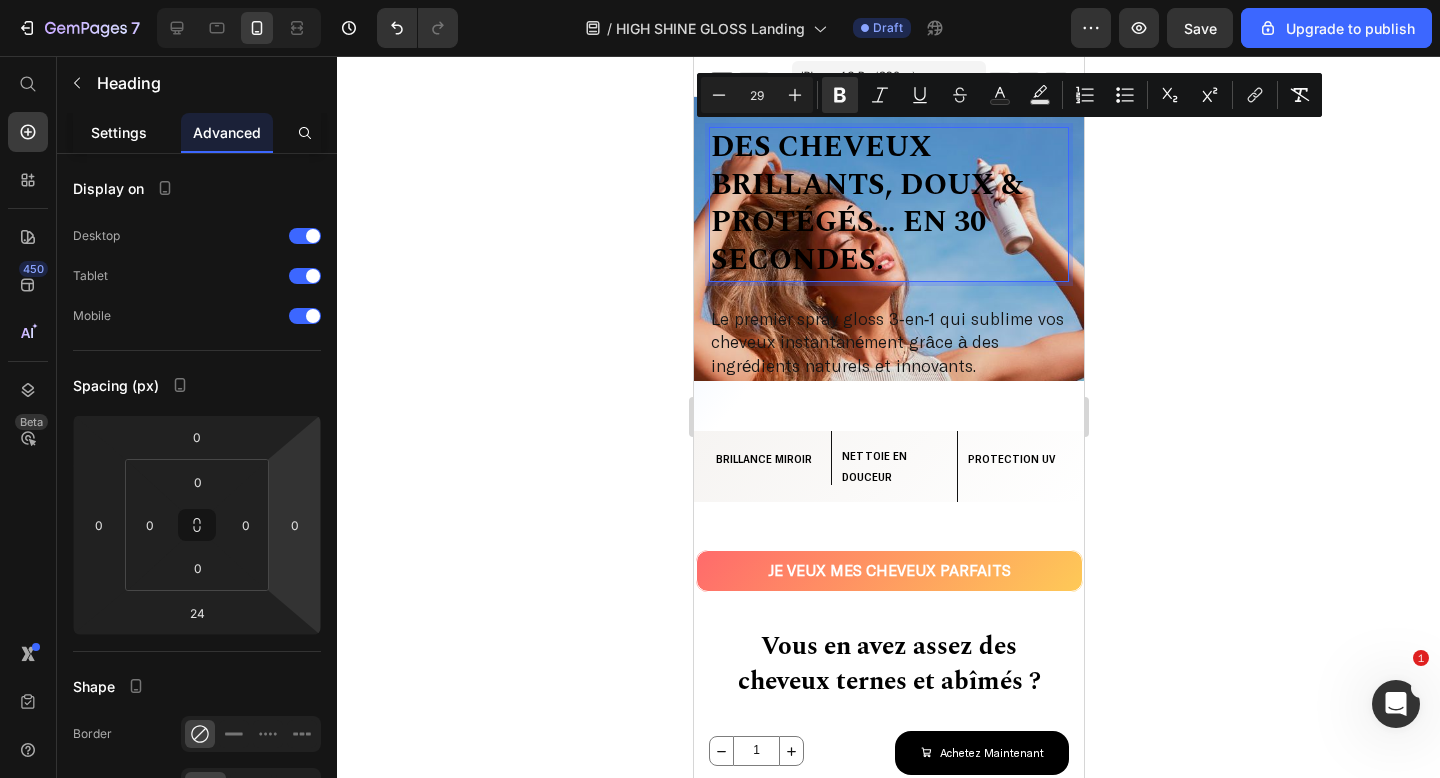 click on "Settings" at bounding box center [119, 132] 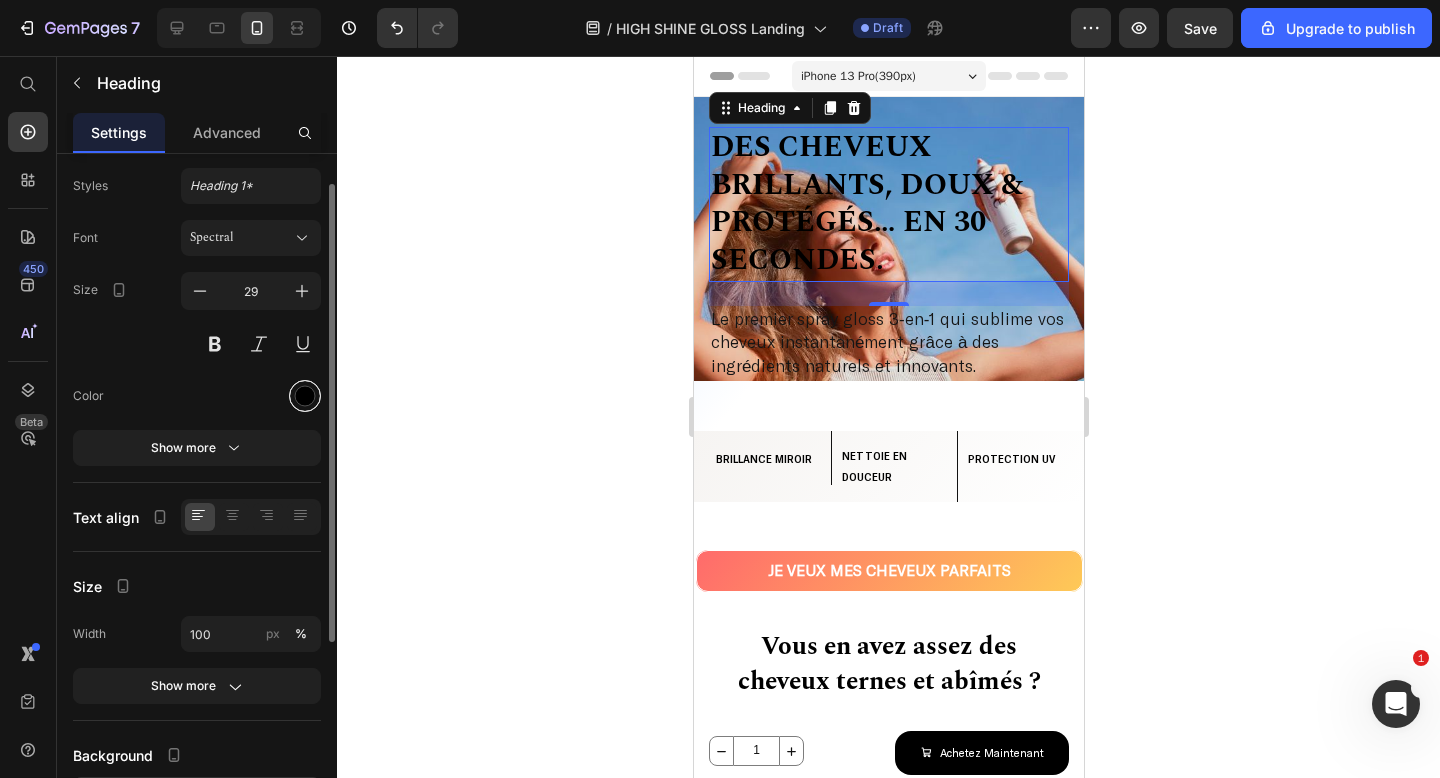 scroll, scrollTop: 51, scrollLeft: 0, axis: vertical 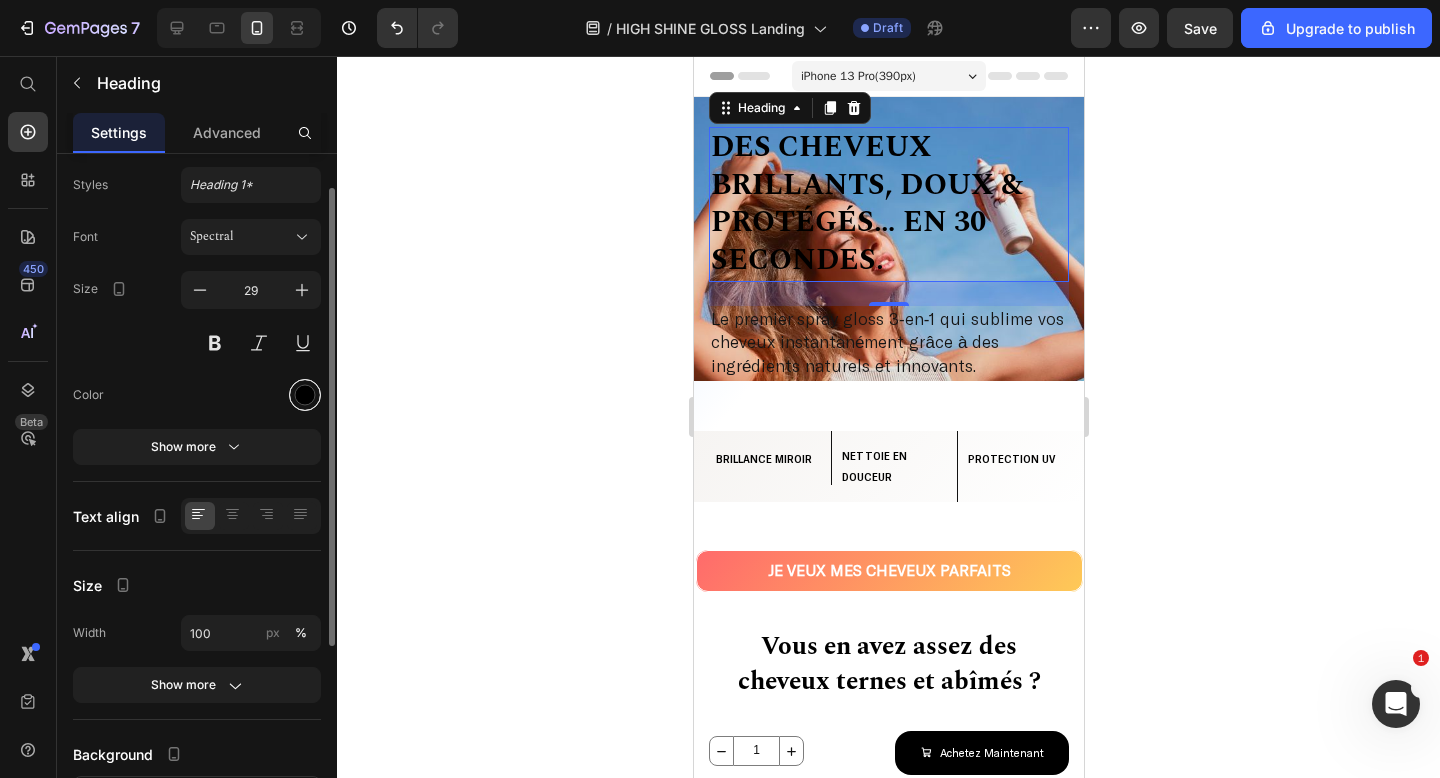 click at bounding box center (305, 395) 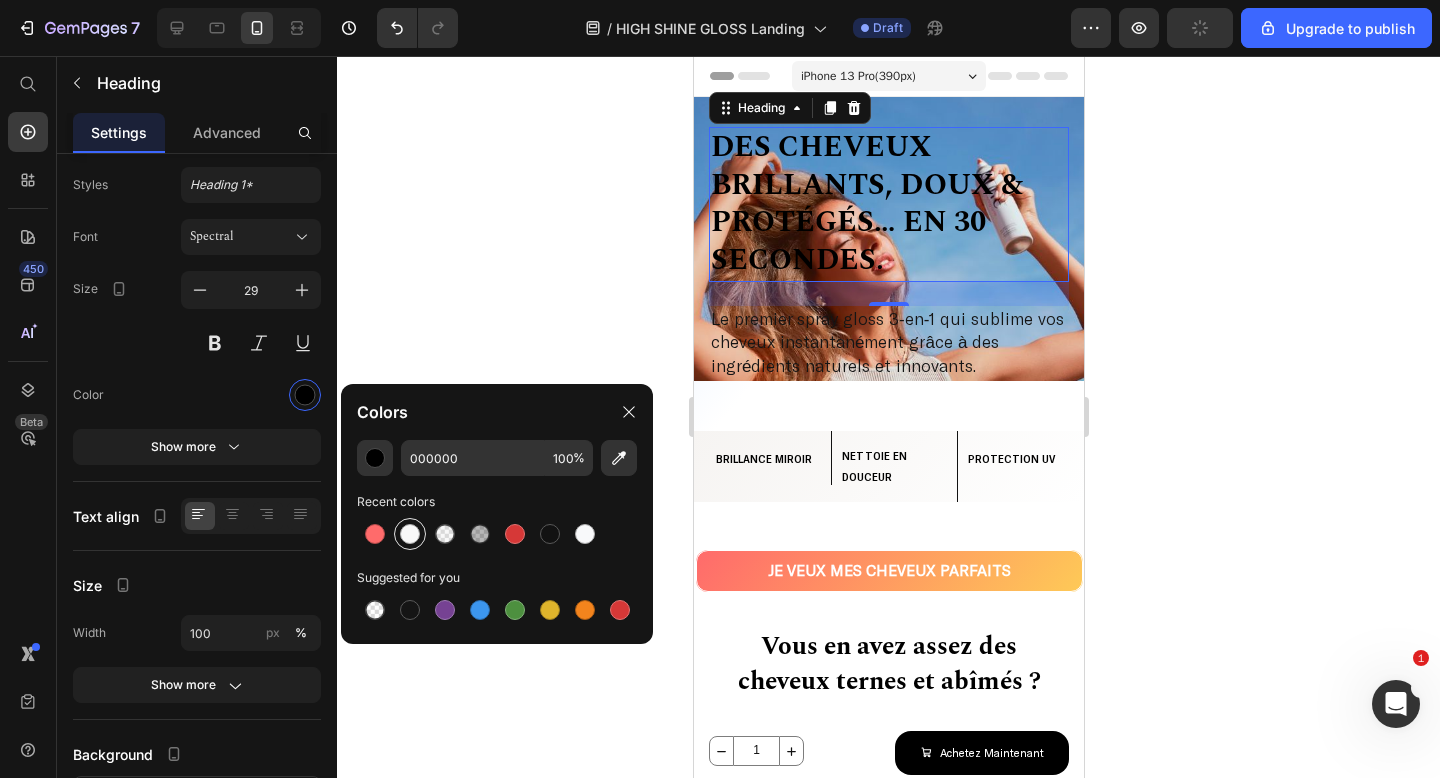 click at bounding box center (410, 534) 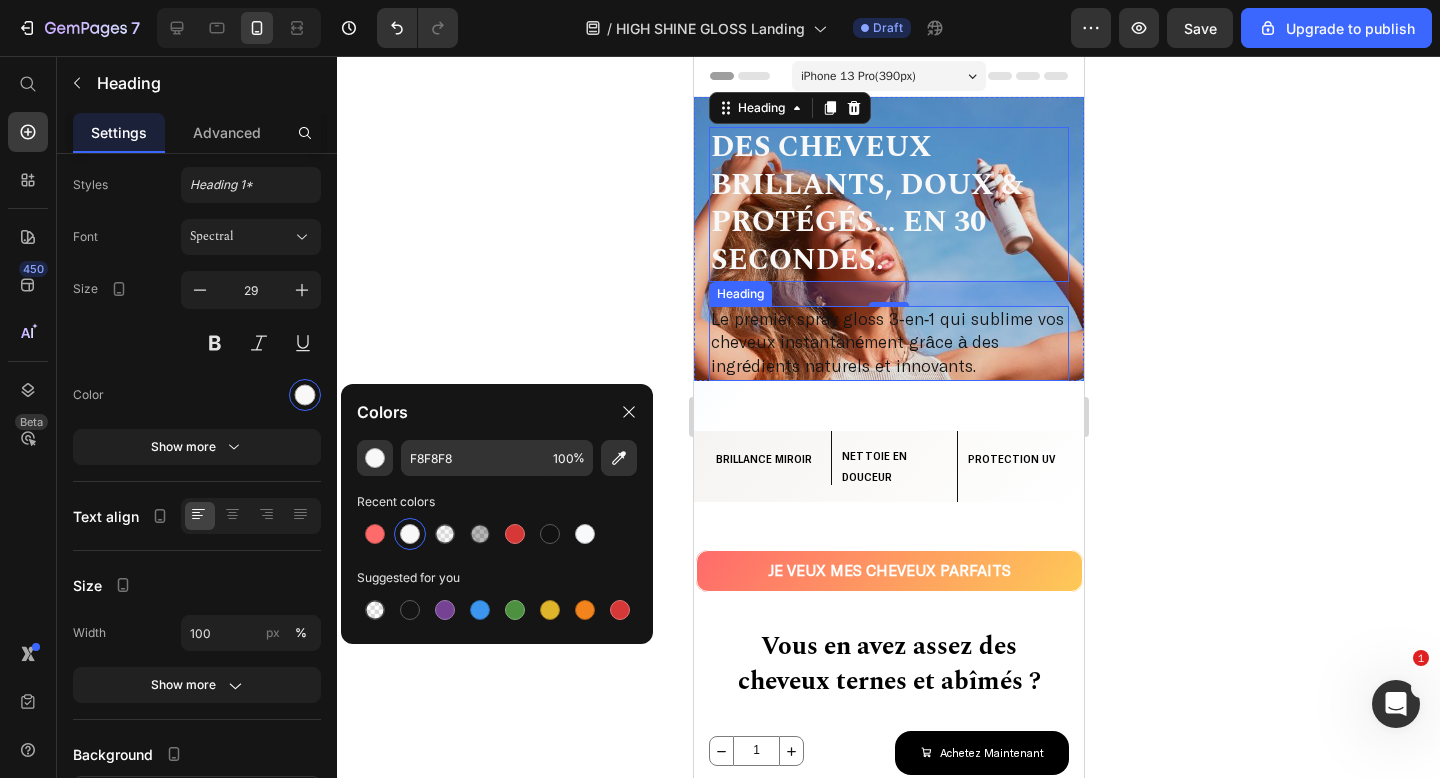 click on "Le premier spray gloss 3‑en‑1 qui sublime vos cheveux instantanément grâce à des ingrédients naturels et innovants." at bounding box center [886, 341] 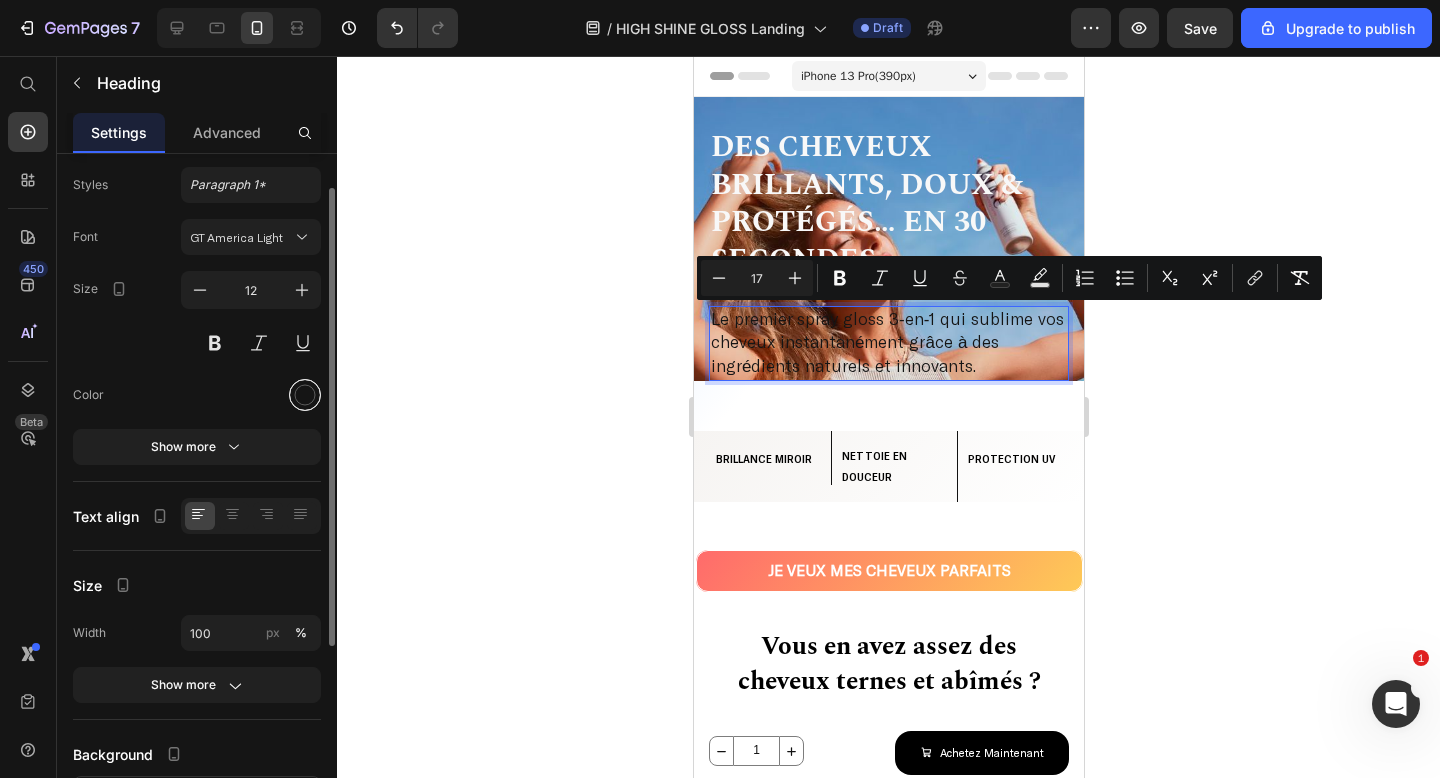 click at bounding box center (305, 395) 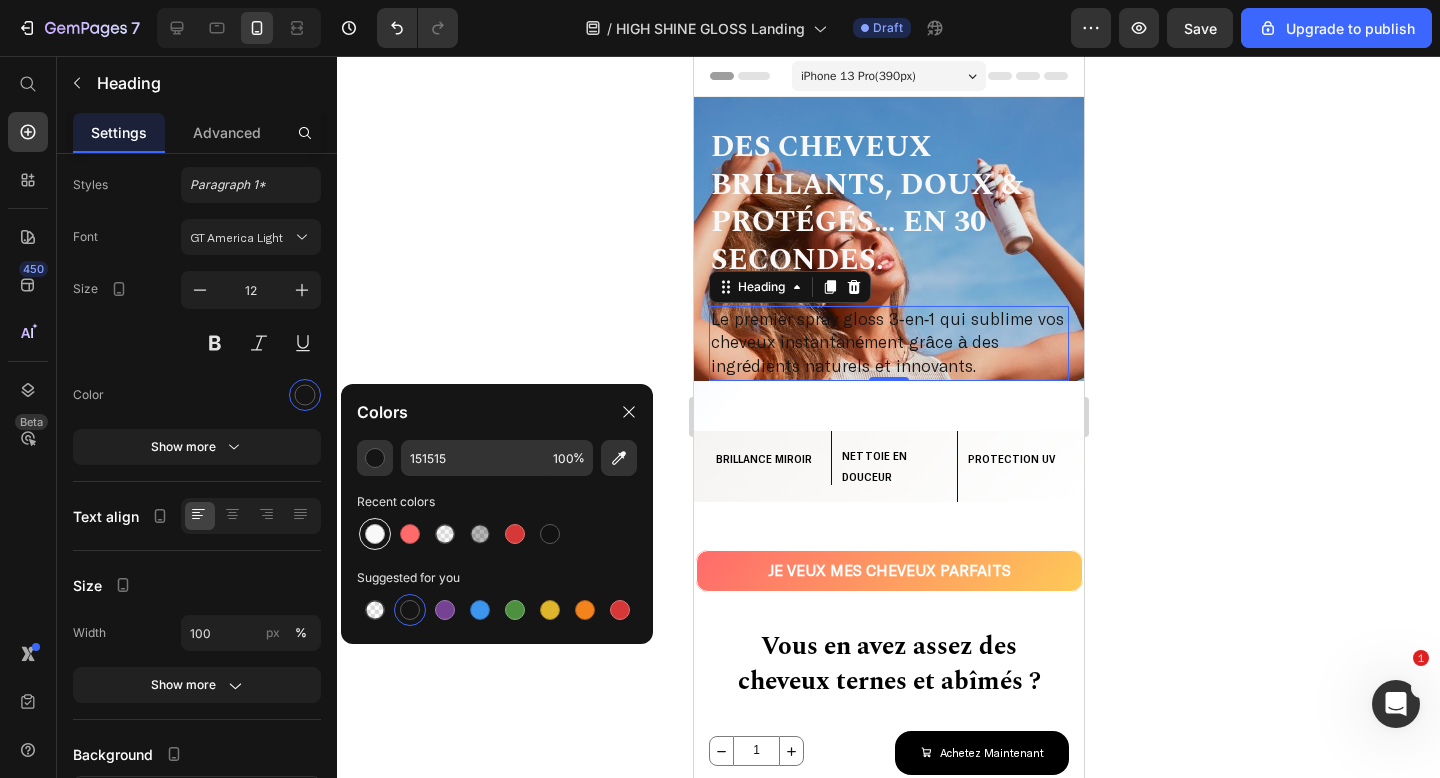 click at bounding box center [375, 534] 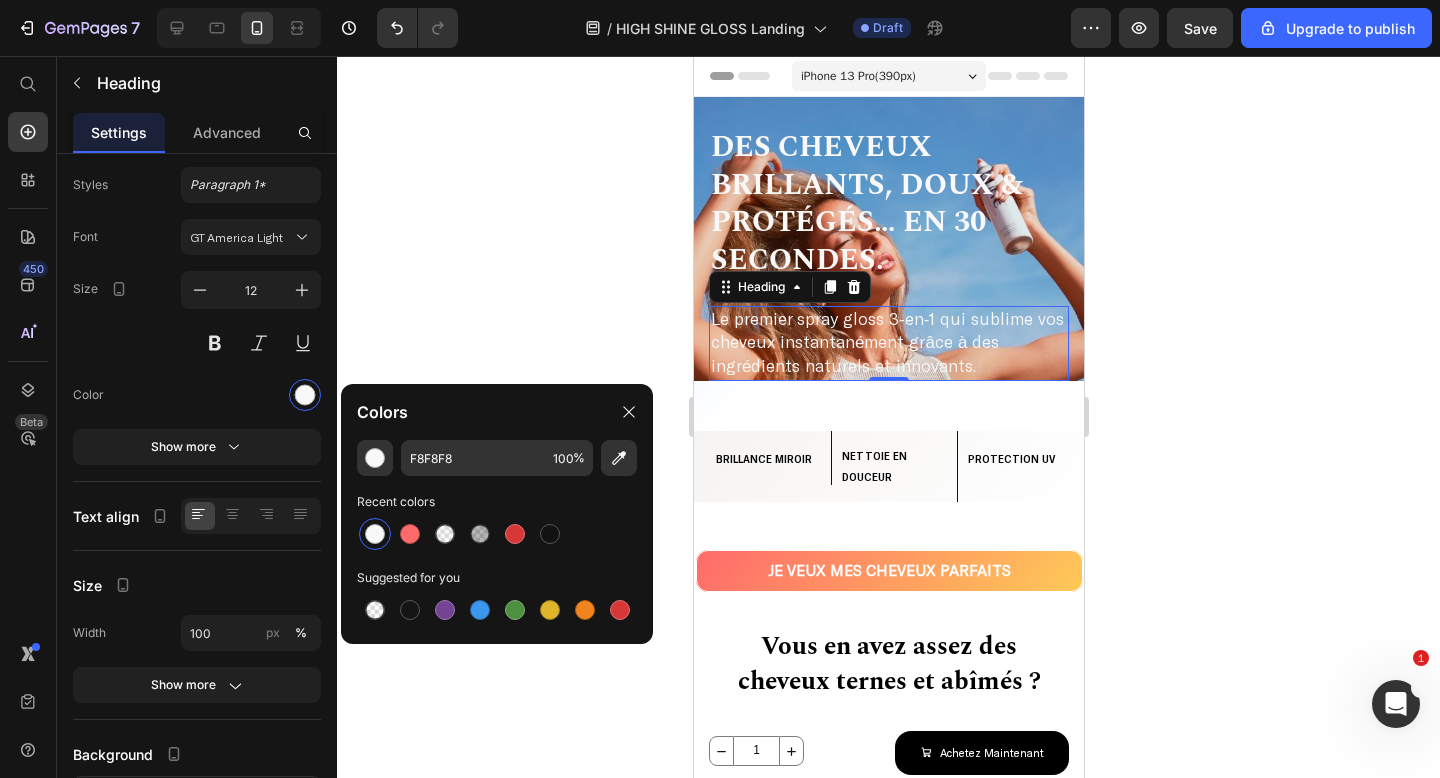 click 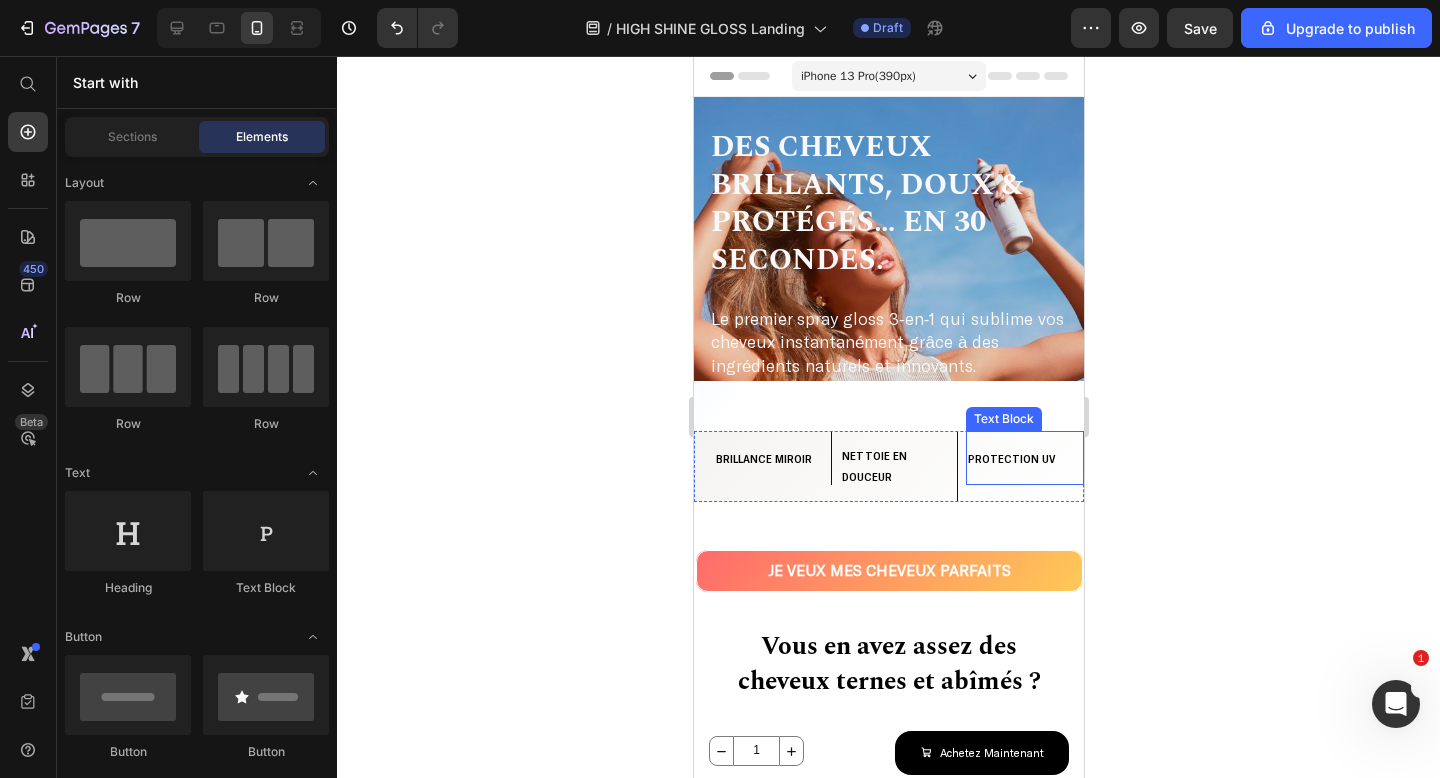 click on "Text Block" at bounding box center [1003, 419] 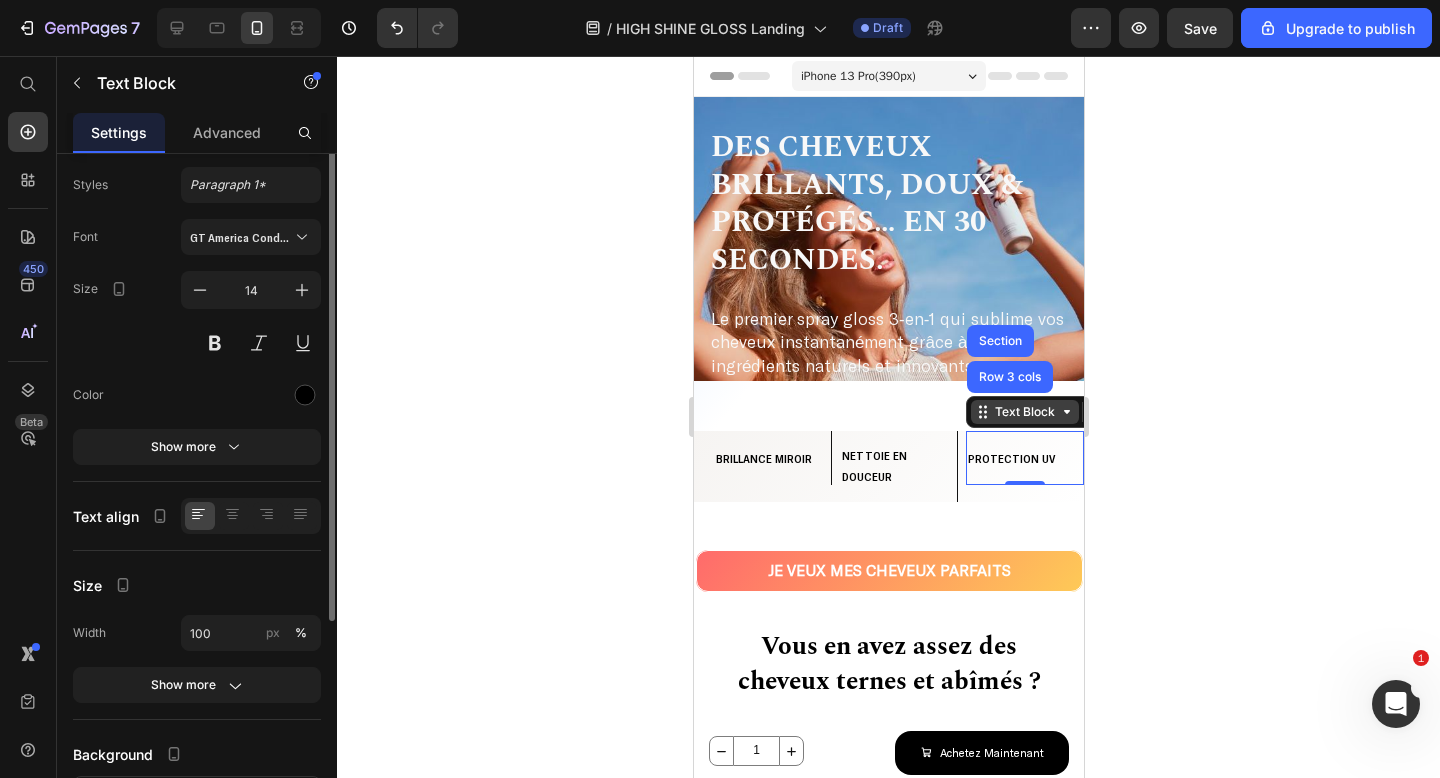 scroll, scrollTop: 0, scrollLeft: 0, axis: both 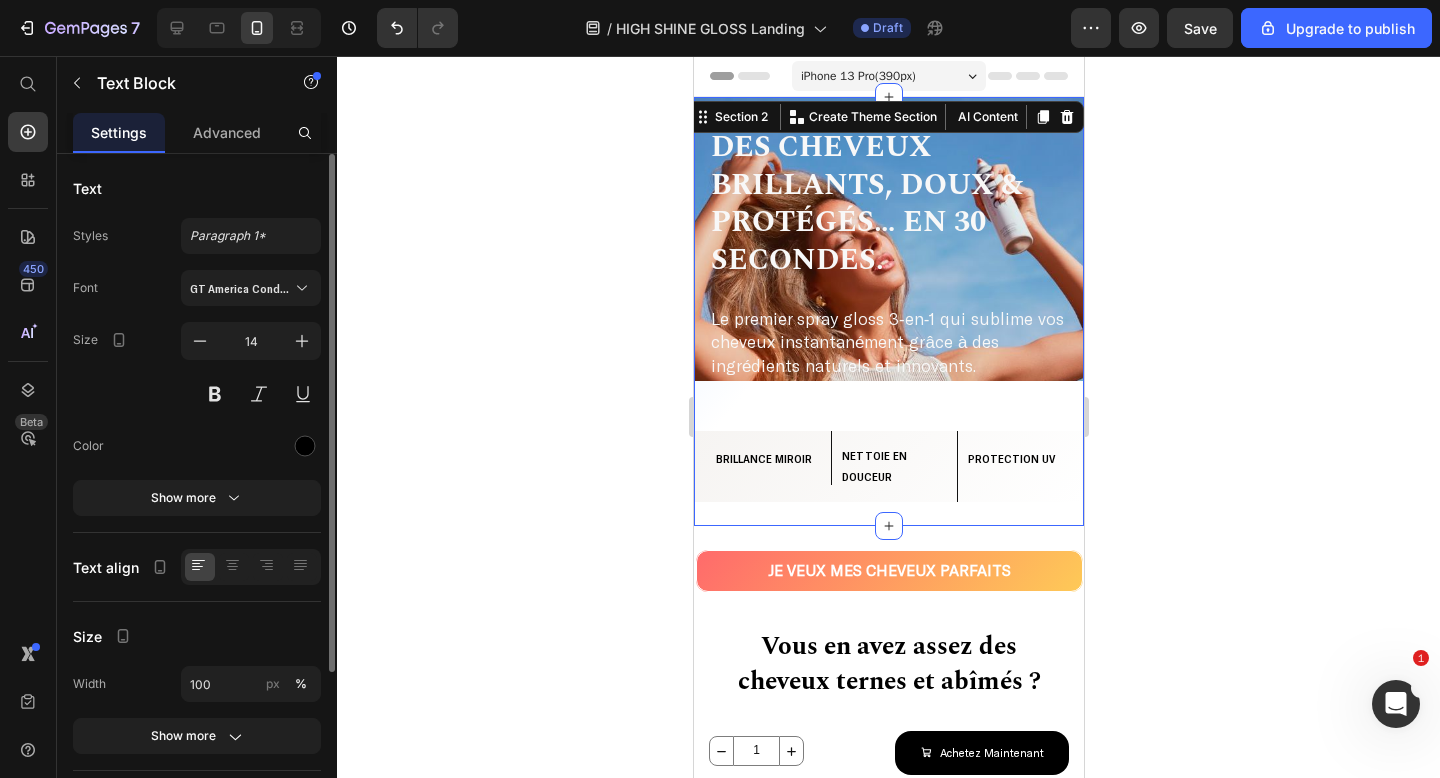 click on "Image ⁠⁠⁠⁠⁠⁠⁠ Des cheveux brillants, doux & protégés… en 30 secondes. Heading ⁠⁠⁠⁠⁠⁠⁠ Le premier spray gloss 3‑en‑1 qui sublime vos cheveux instantanément grâce à des ingrédients naturels et innovants. Heading Row BRILLANCE MIROIR Text Block Nettoie en douceur Text Block PROTECTION UV Text Block Row BRILLANCE MIROIR Text Block Nettoie en douceur Text Block PROTECTION UV Text Block Row JE VEUX MES CHEVEUX PARFAITS Button" at bounding box center [888, 311] 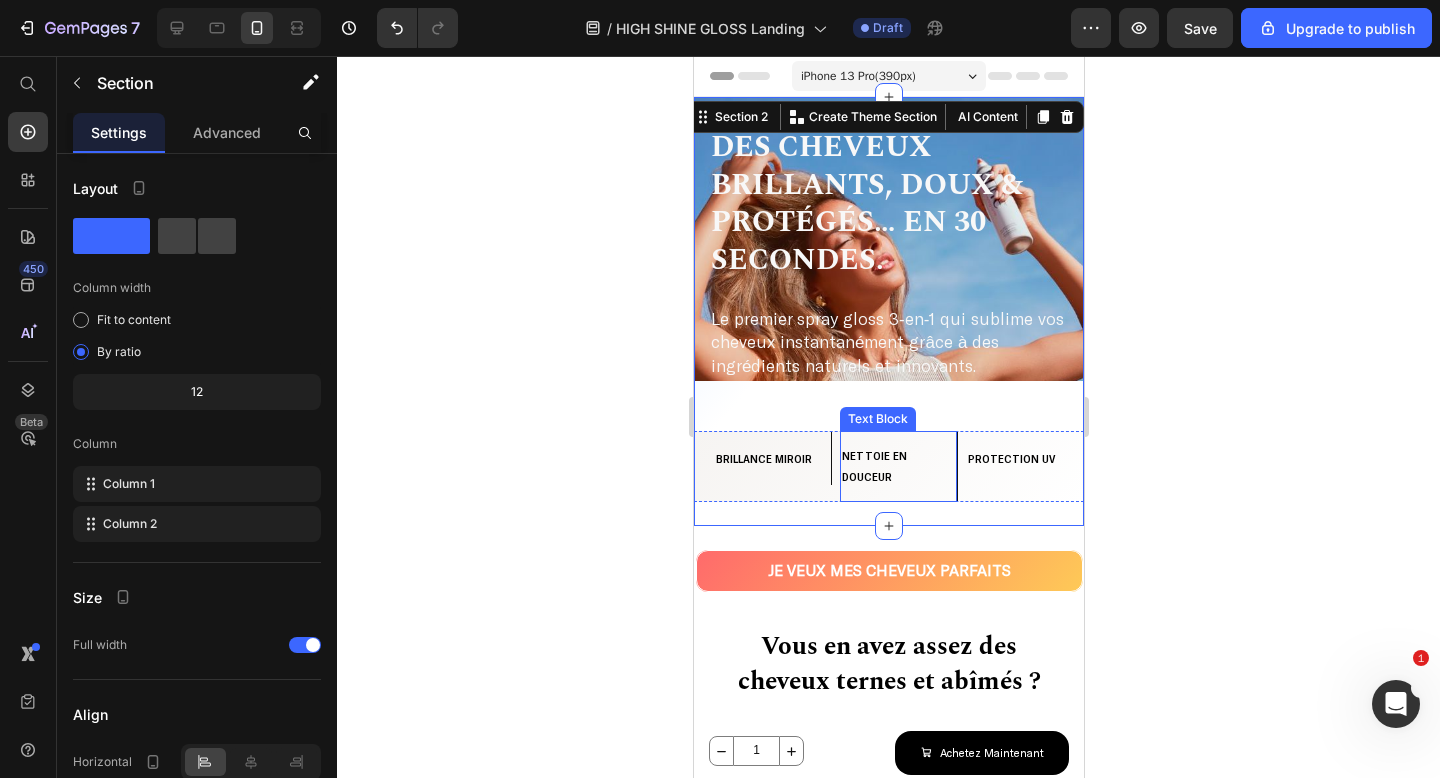 click on "Nettoie en douceur" at bounding box center (897, 466) 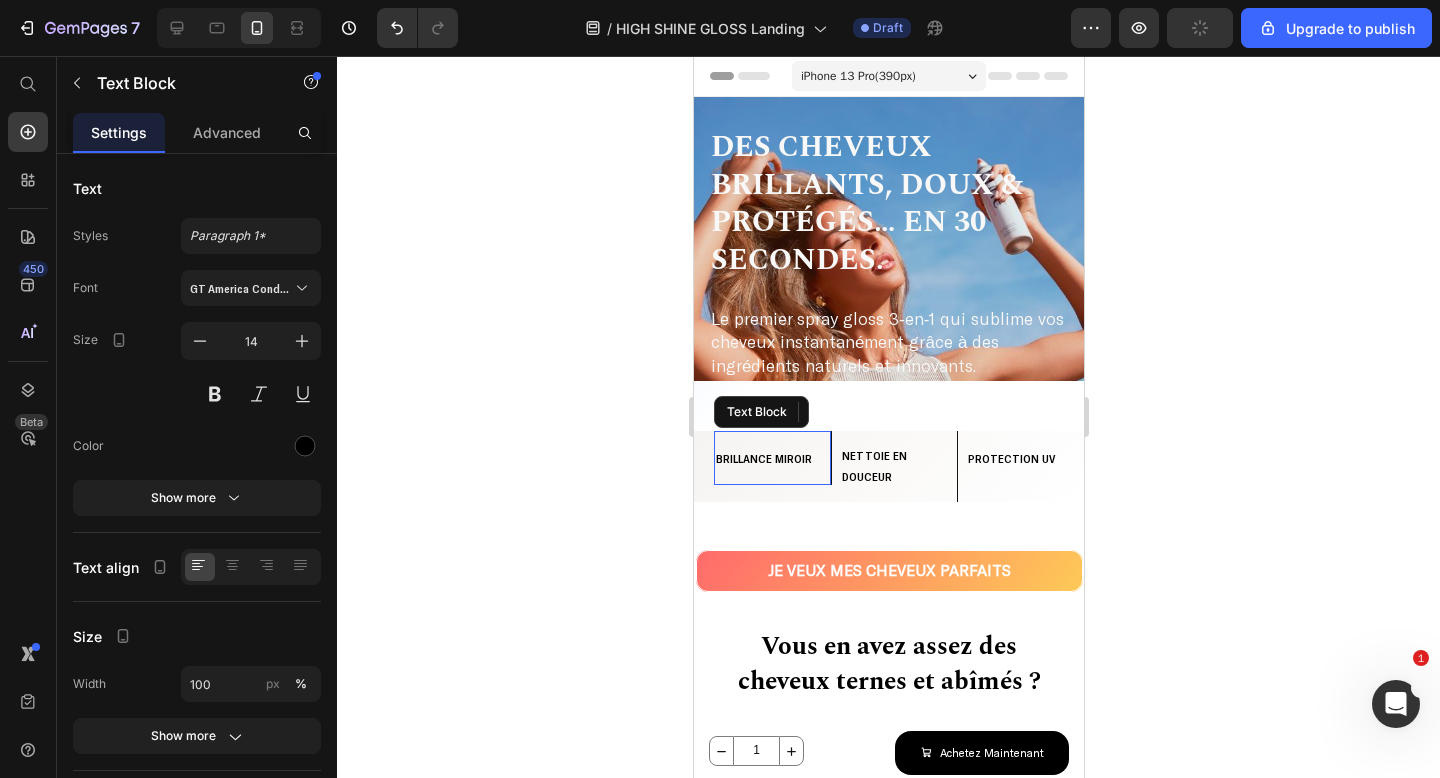 click on "BRILLANCE MIROIR Text Block" at bounding box center [772, 458] 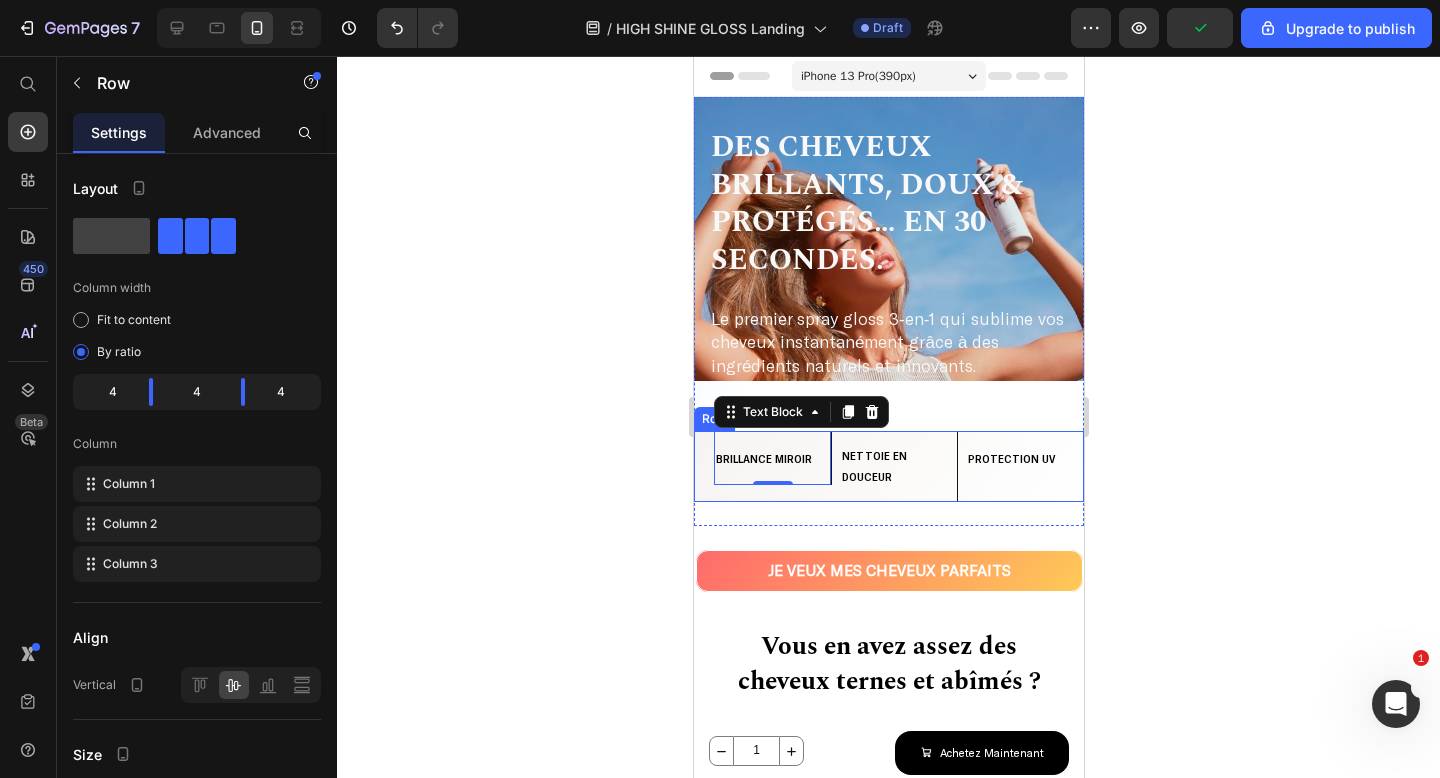 click on "BRILLANCE MIROIR Text Block   0 Nettoie en douceur Text Block PROTECTION UV Text Block Row" at bounding box center [888, 466] 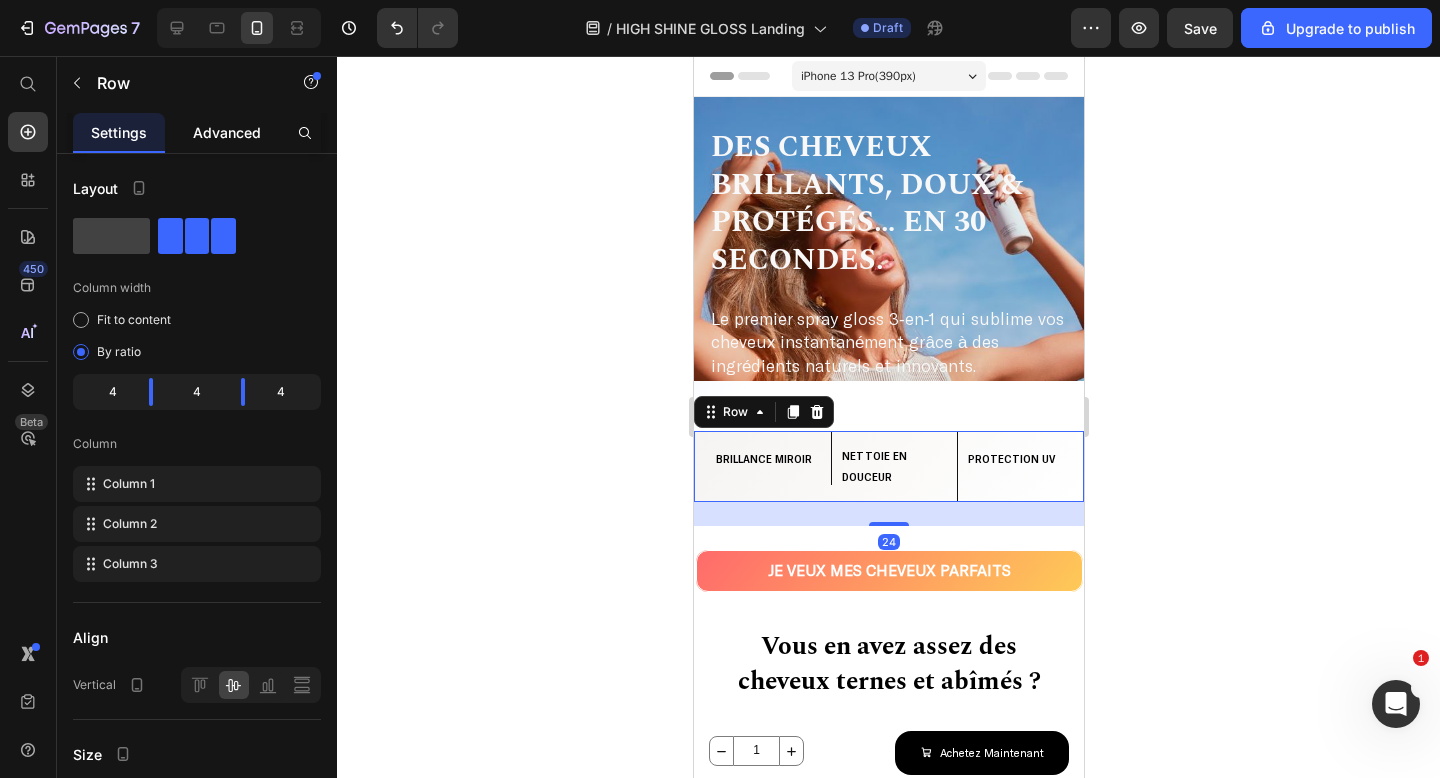 click on "Advanced" 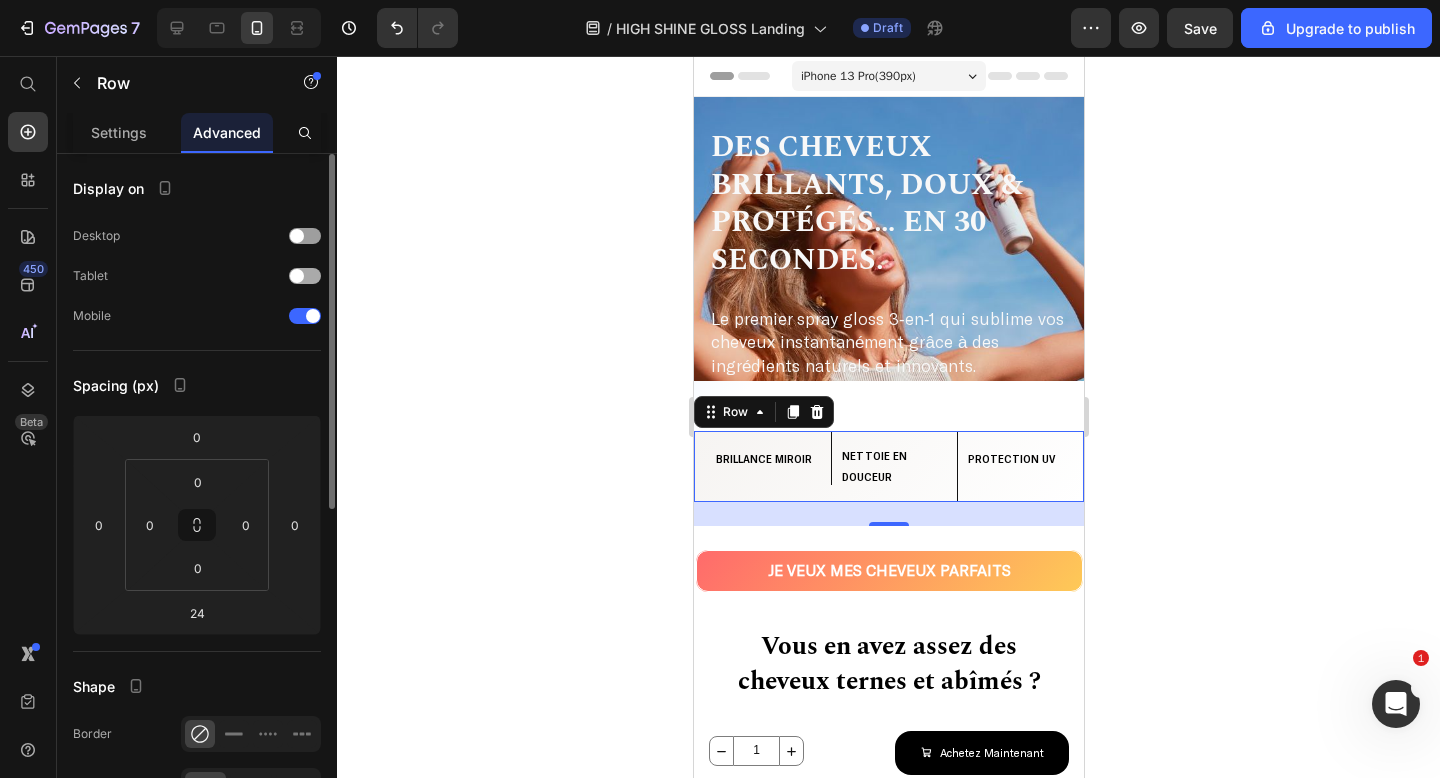 click at bounding box center [305, 276] 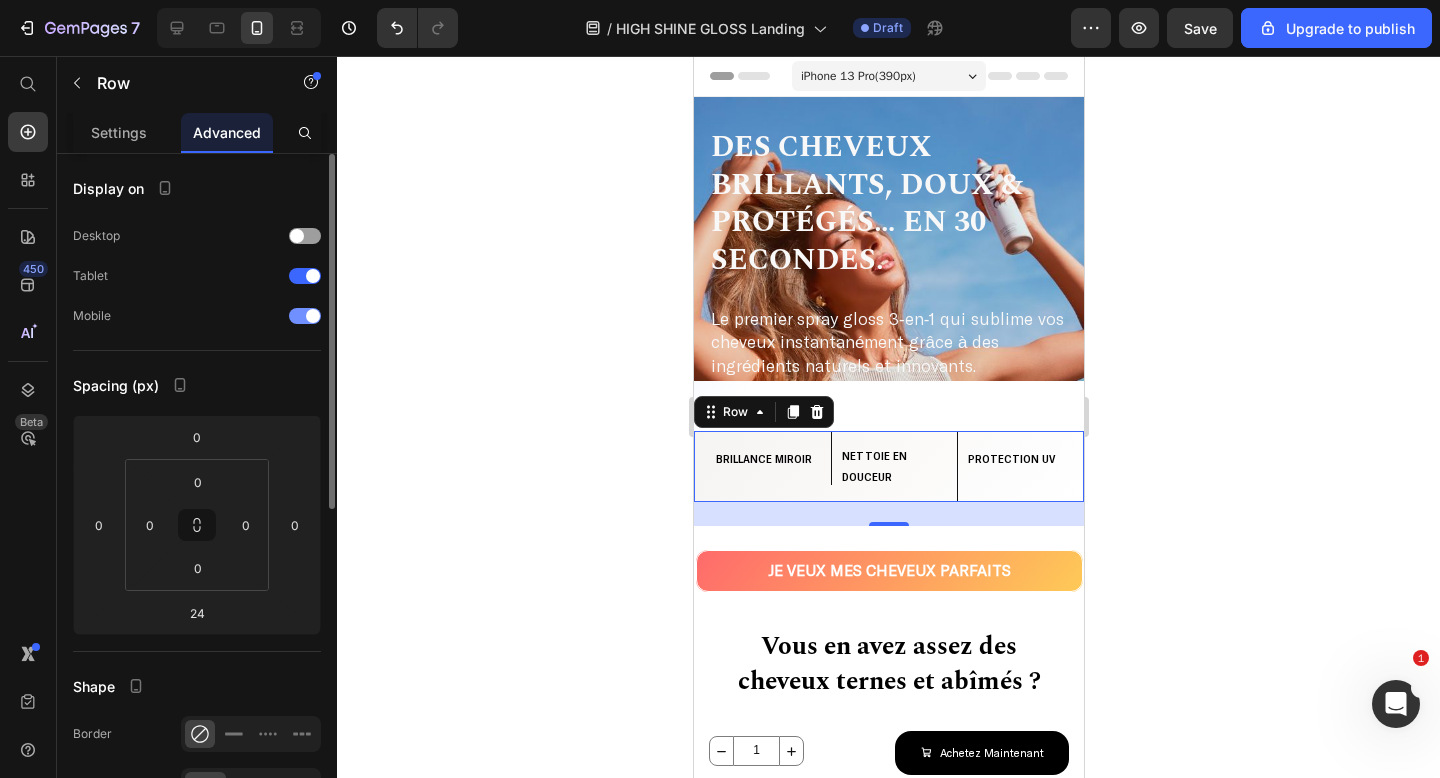 click at bounding box center [305, 316] 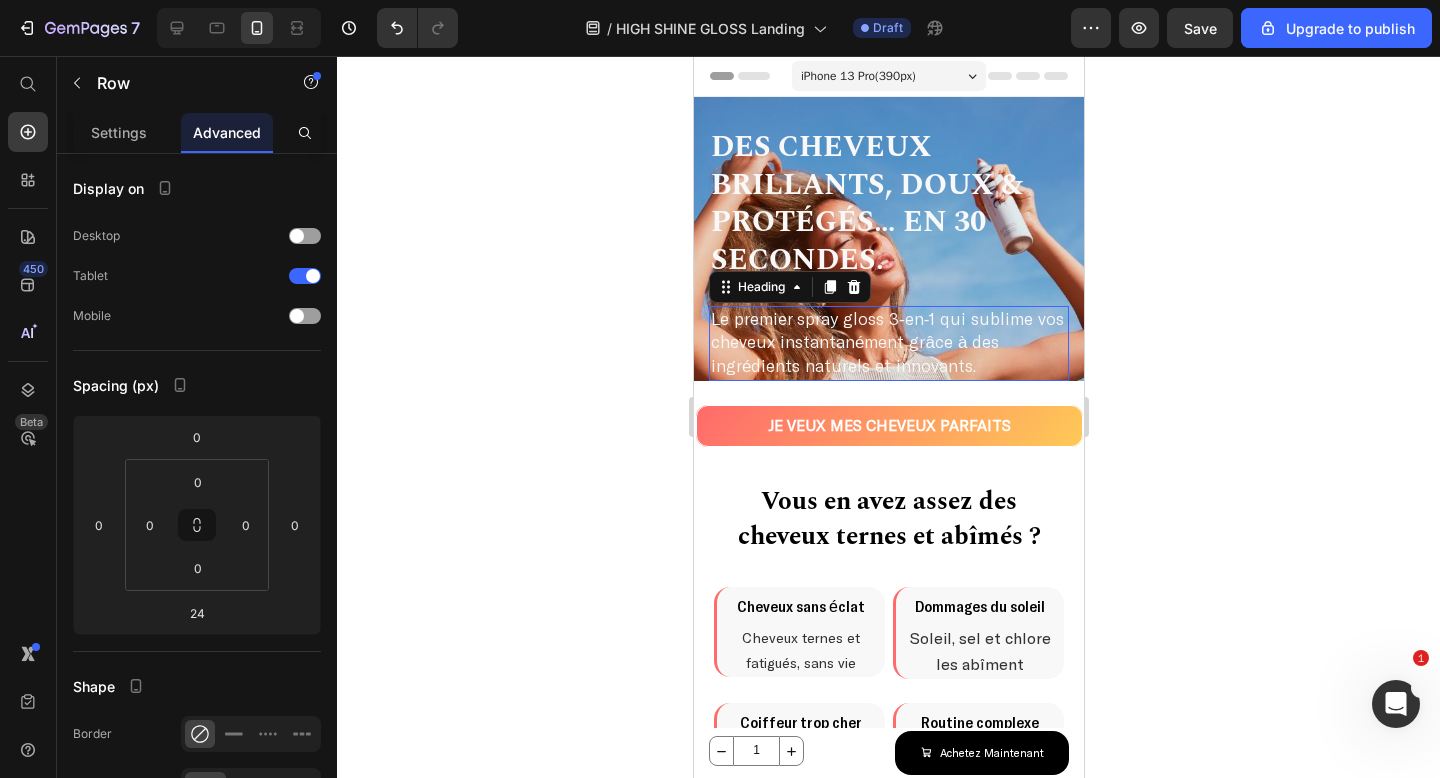 click on "Le premier spray gloss 3‑en‑1 qui sublime vos cheveux instantanément grâce à des ingrédients naturels et innovants." at bounding box center (886, 341) 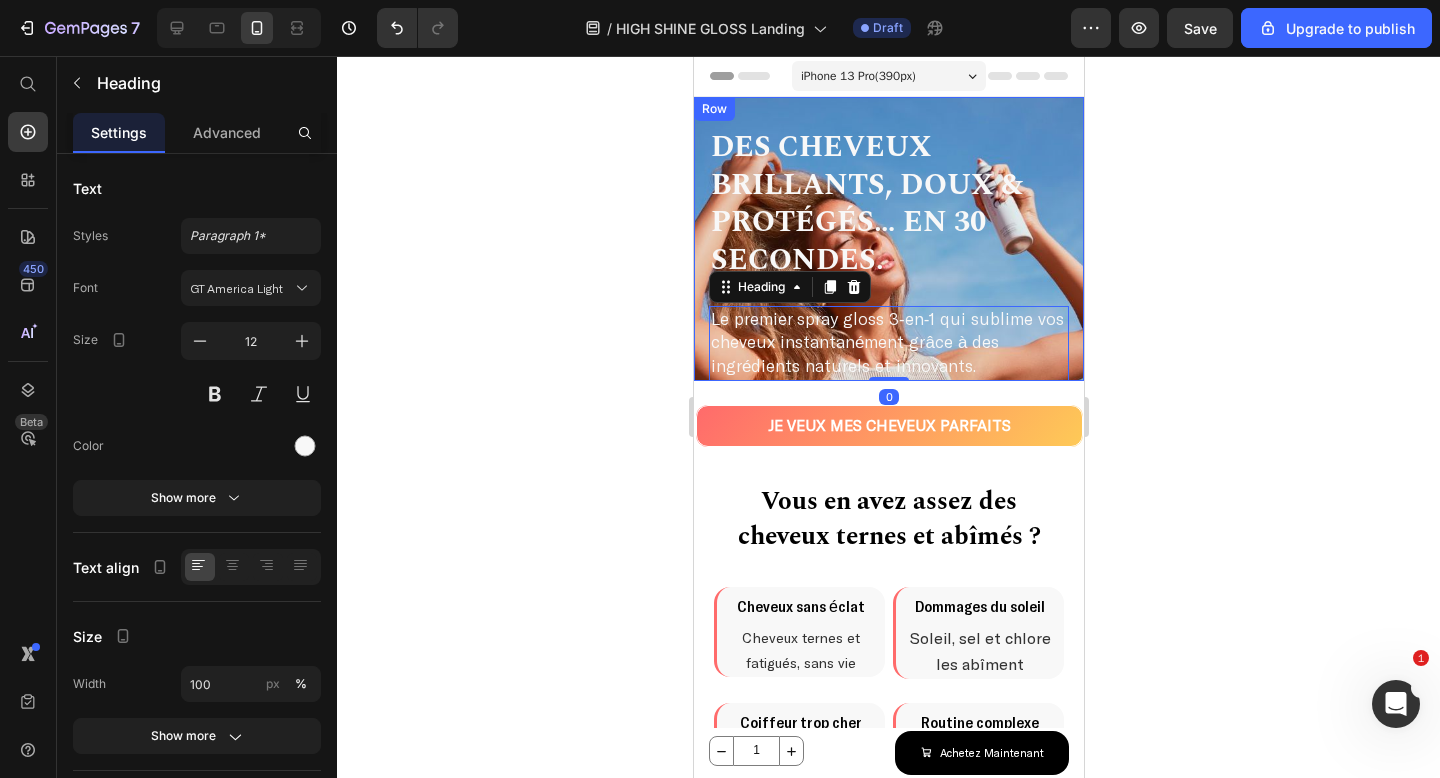 click on "⁠⁠⁠⁠⁠⁠⁠ Des cheveux brillants, doux & protégés… en 30 secondes. Heading ⁠⁠⁠⁠⁠⁠⁠ Le premier spray gloss 3‑en‑1 qui sublime vos cheveux instantanément grâce à des ingrédients naturels et innovants. Heading   0 Row" at bounding box center [888, 239] 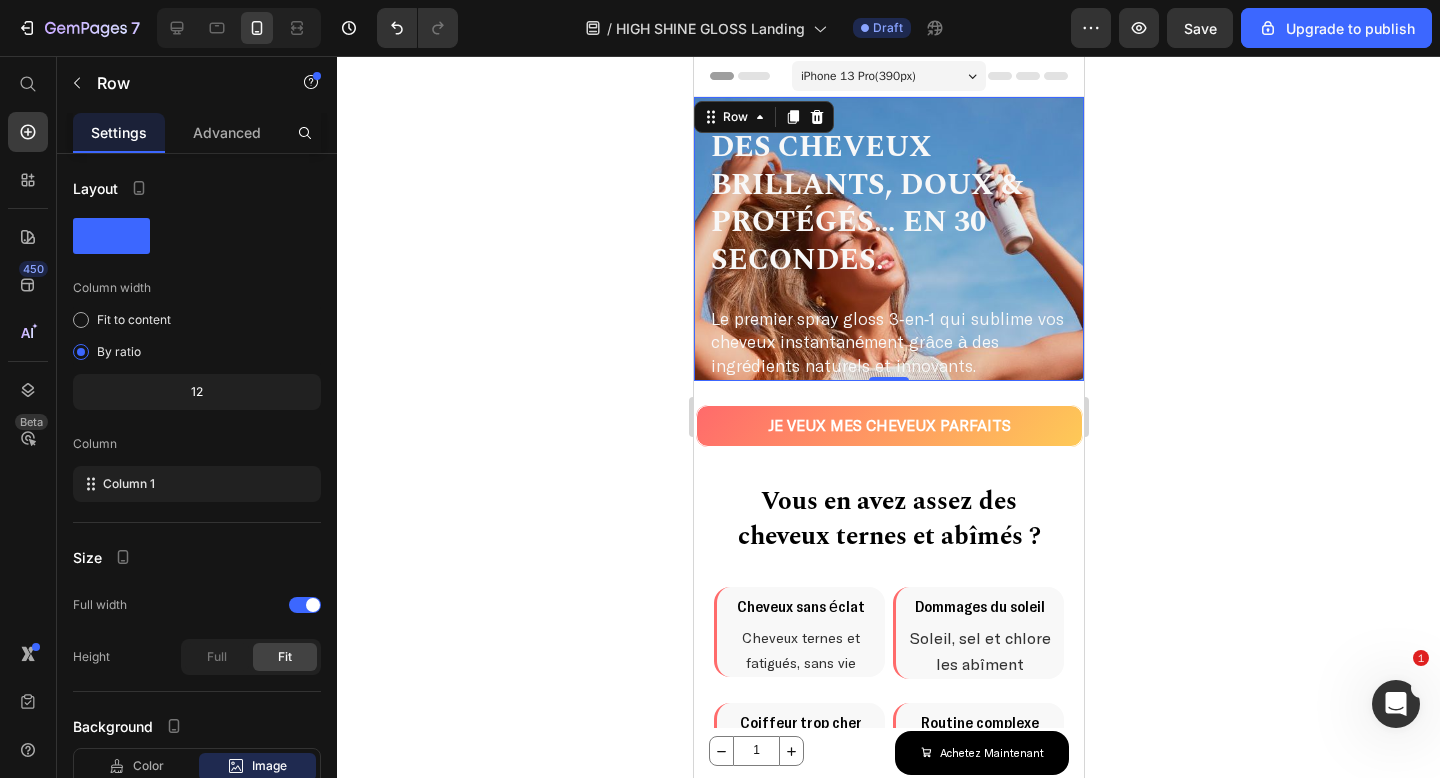 click on "⁠⁠⁠⁠⁠⁠⁠ Des cheveux brillants, doux & protégés… en 30 secondes. Heading ⁠⁠⁠⁠⁠⁠⁠ Le premier spray gloss 3‑en‑1 qui sublime vos cheveux instantanément grâce à des ingrédients naturels et innovants. Heading Row   0" at bounding box center (888, 239) 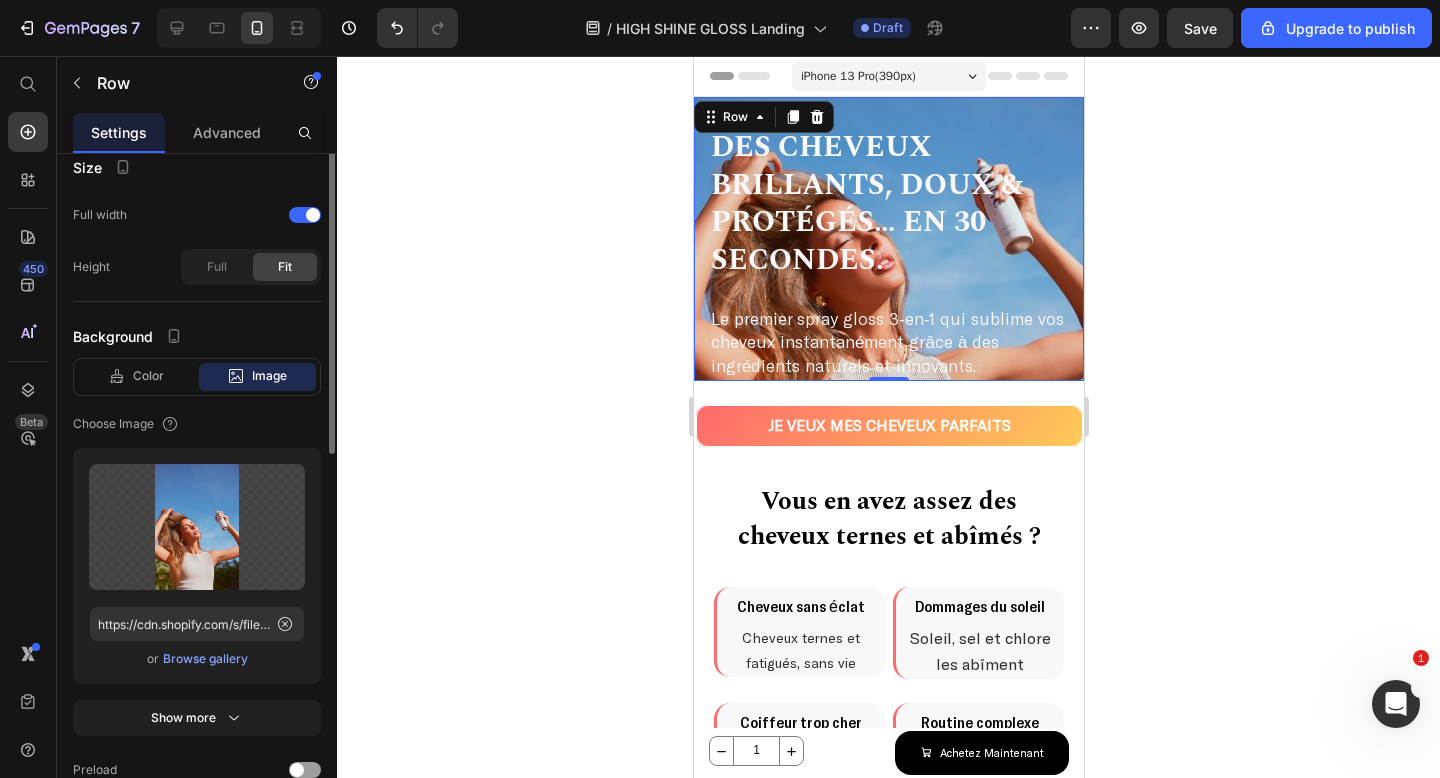 scroll, scrollTop: 491, scrollLeft: 0, axis: vertical 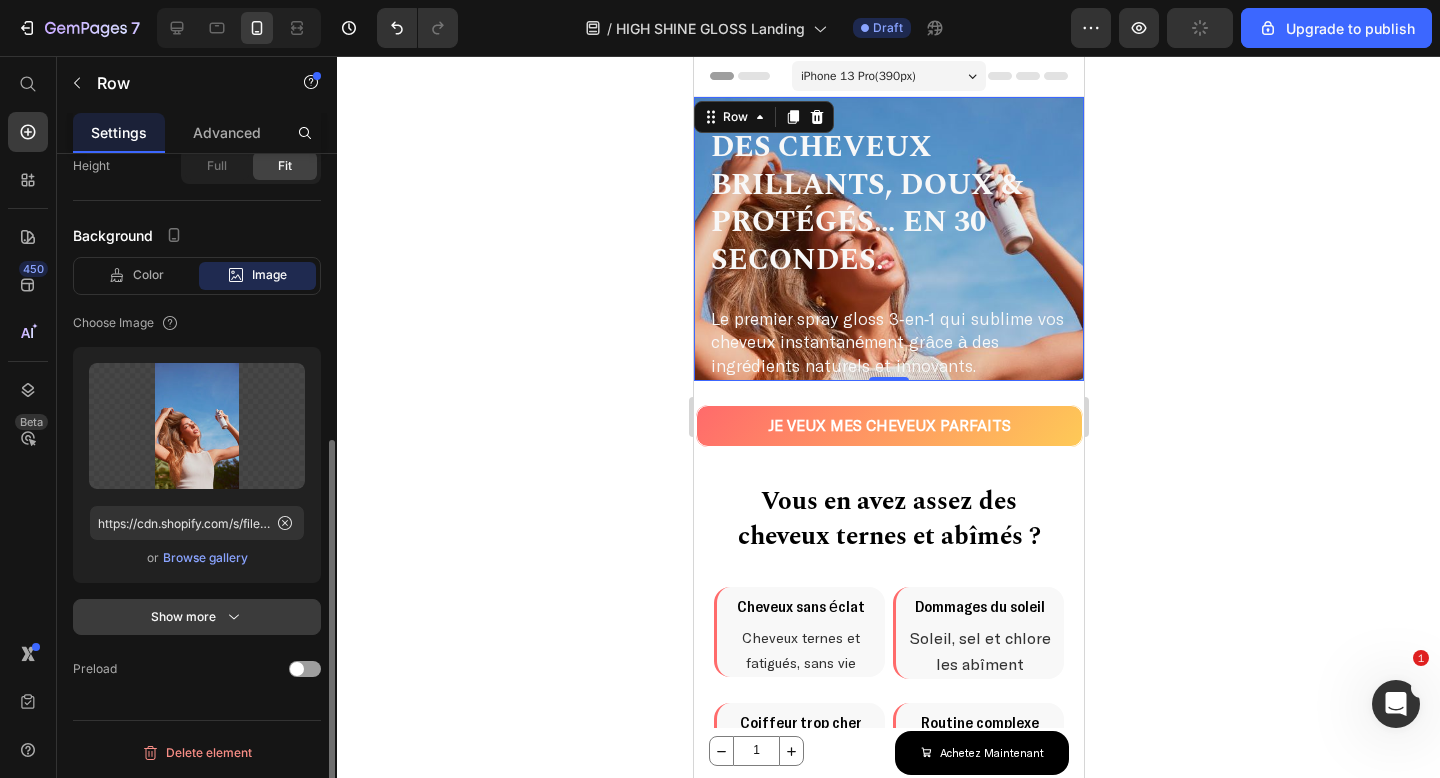 click on "Show more" at bounding box center [197, 617] 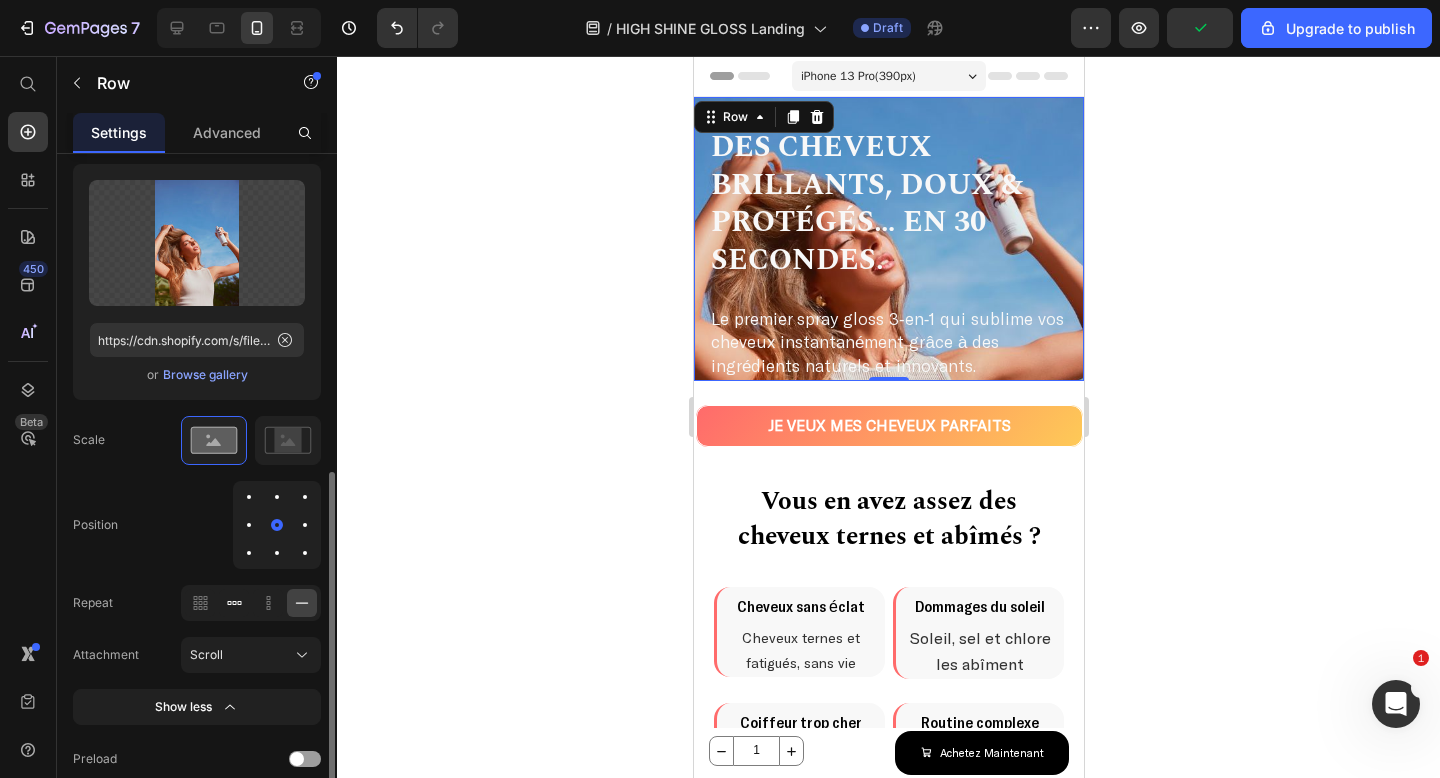 scroll, scrollTop: 676, scrollLeft: 0, axis: vertical 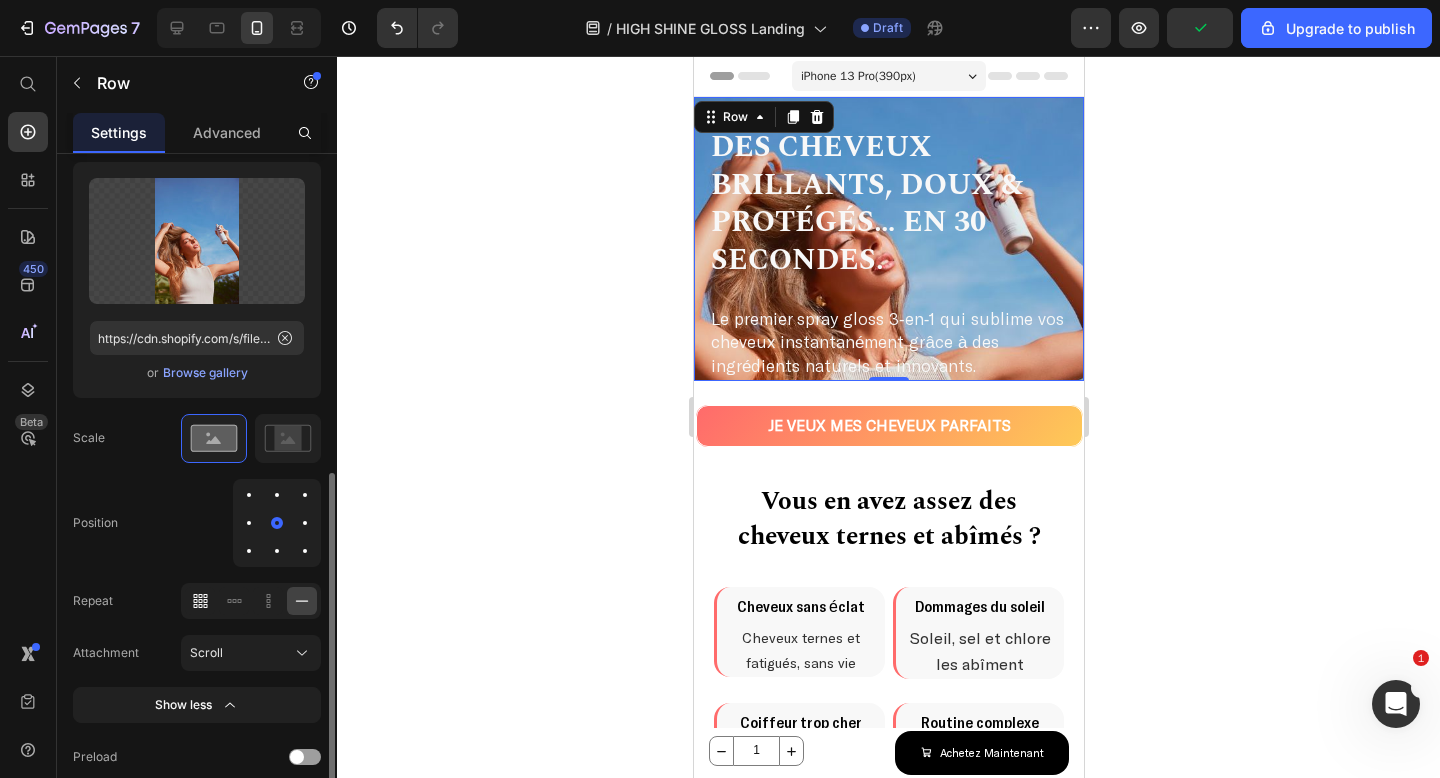click 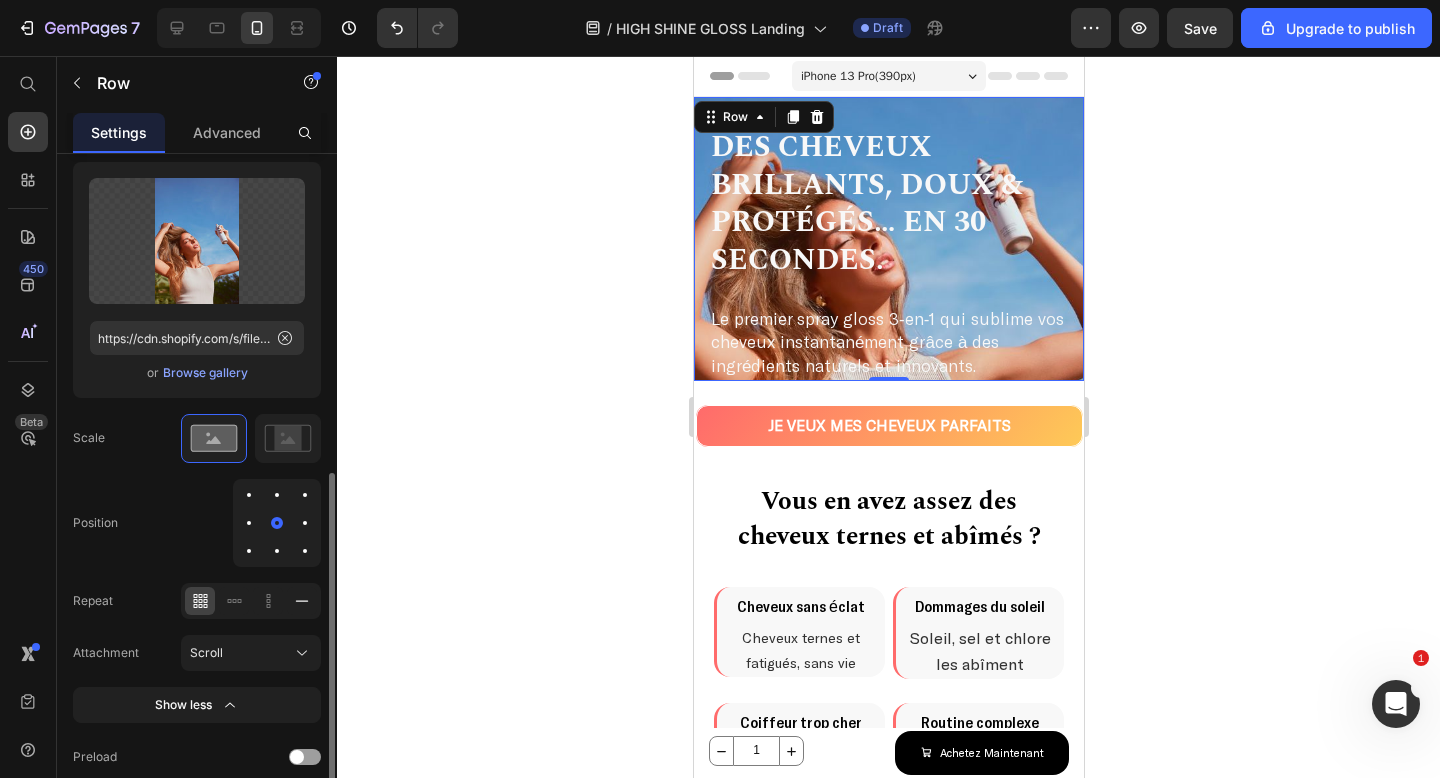 click 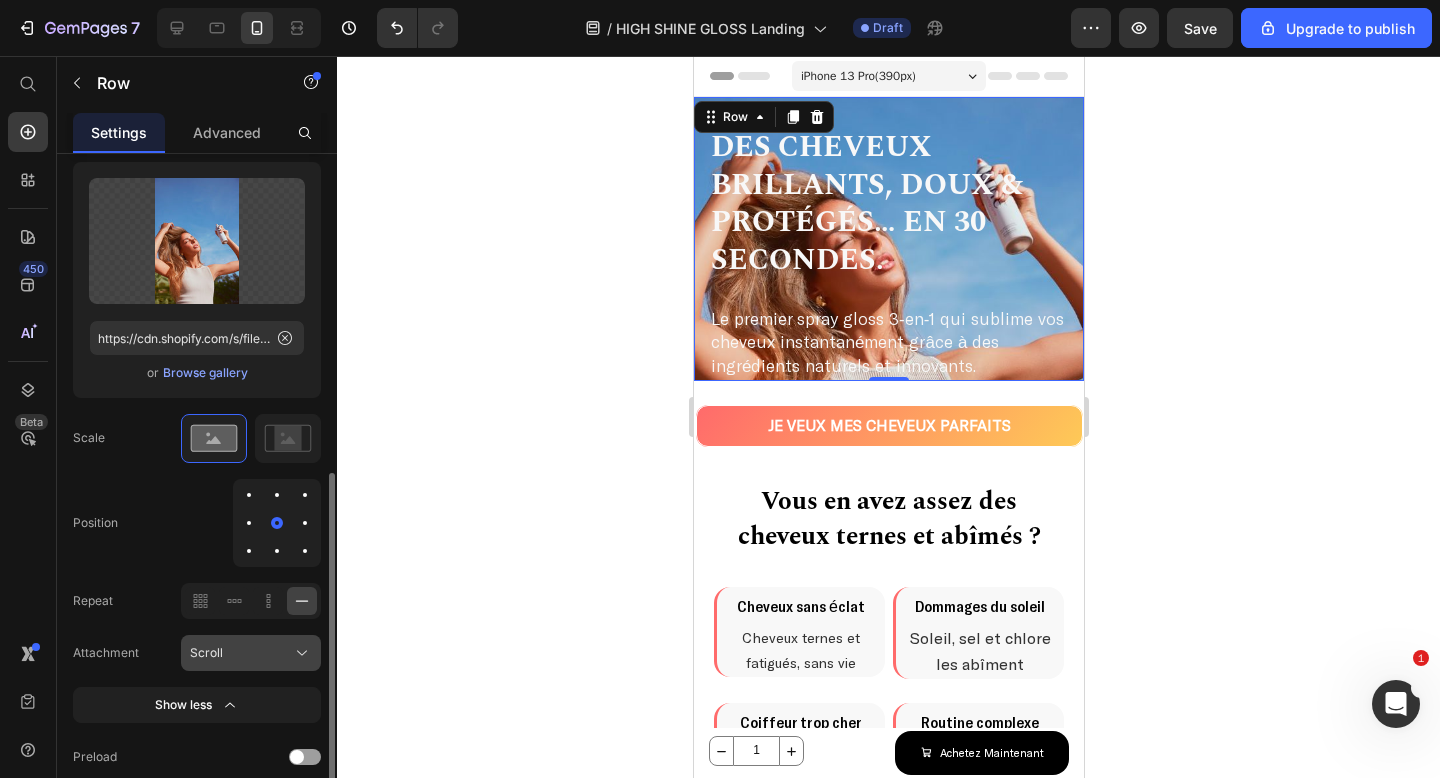 click on "Scroll" 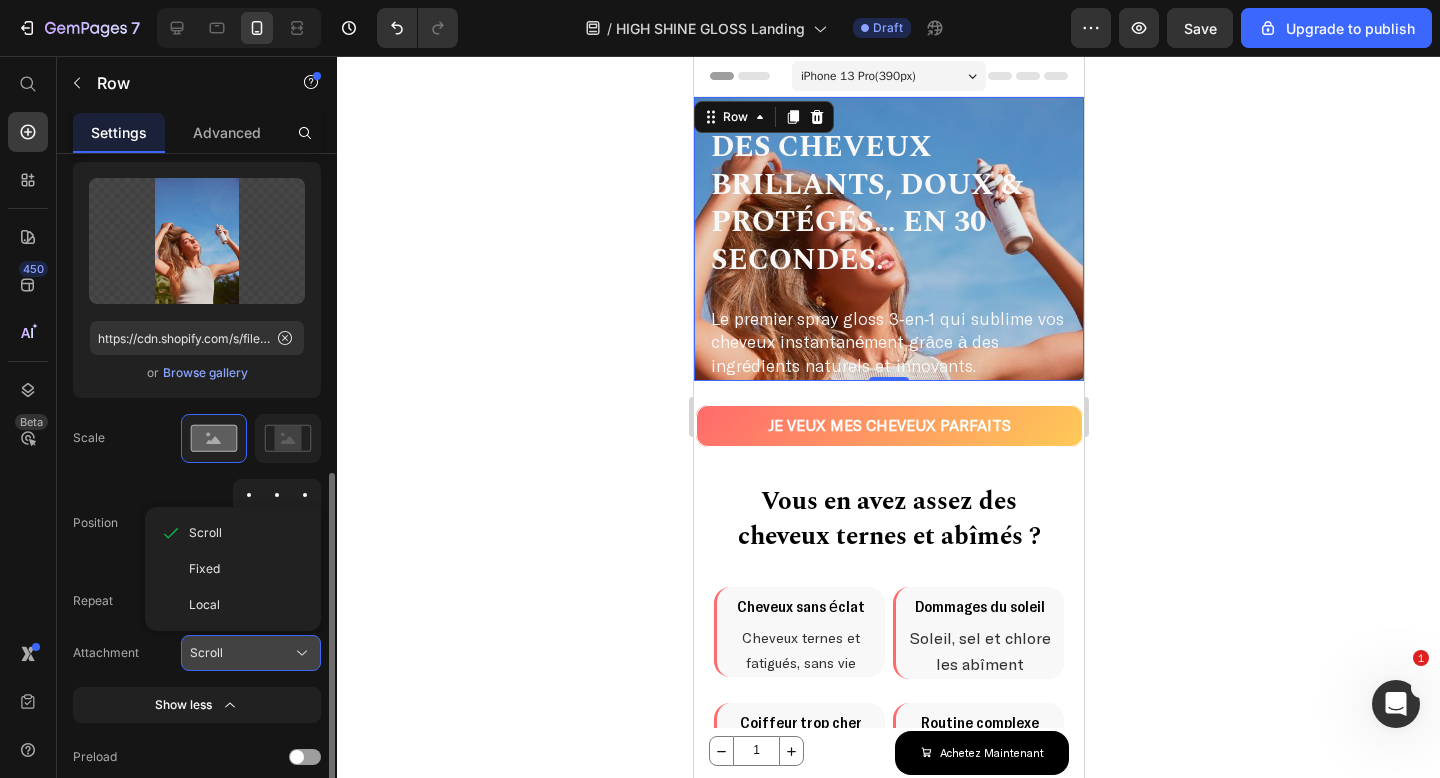 click on "Scroll" 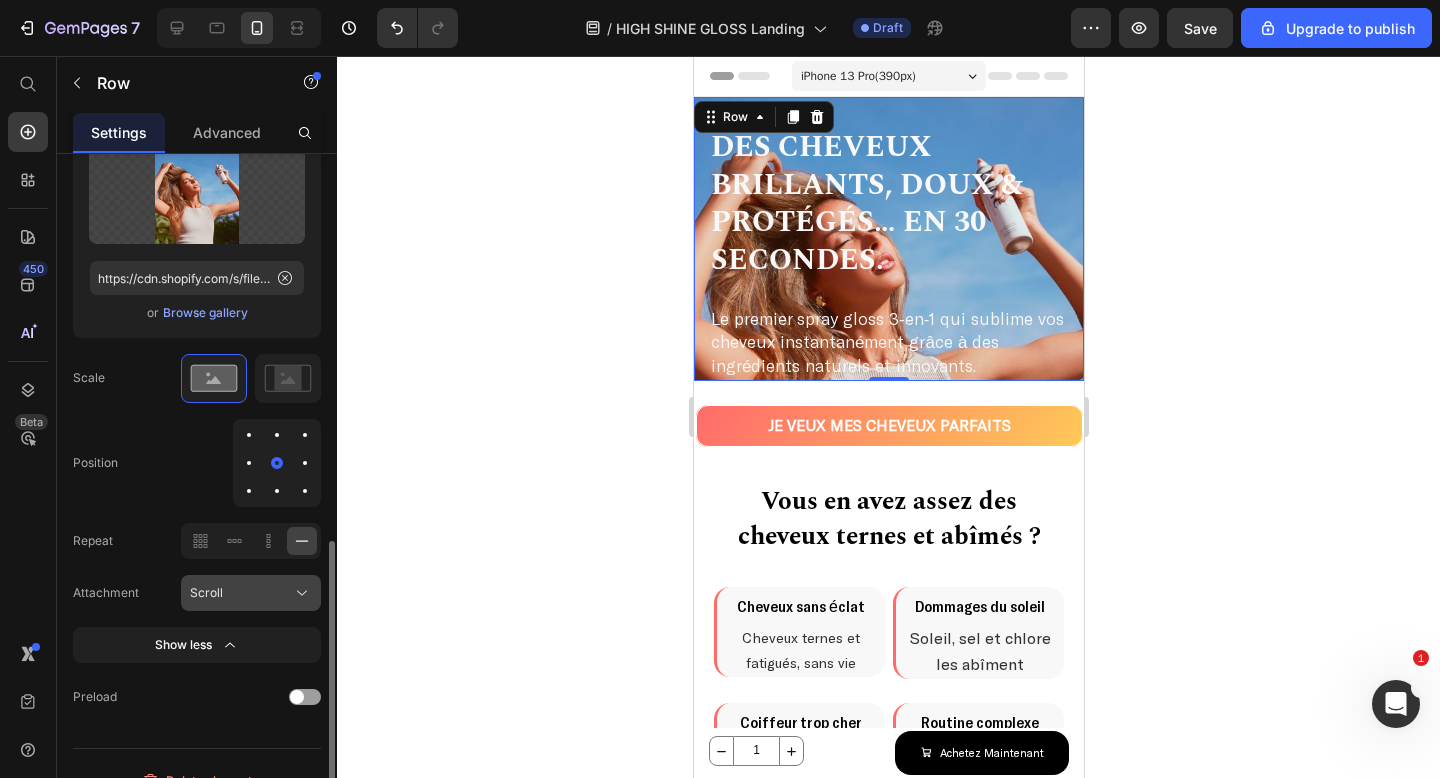 scroll, scrollTop: 763, scrollLeft: 0, axis: vertical 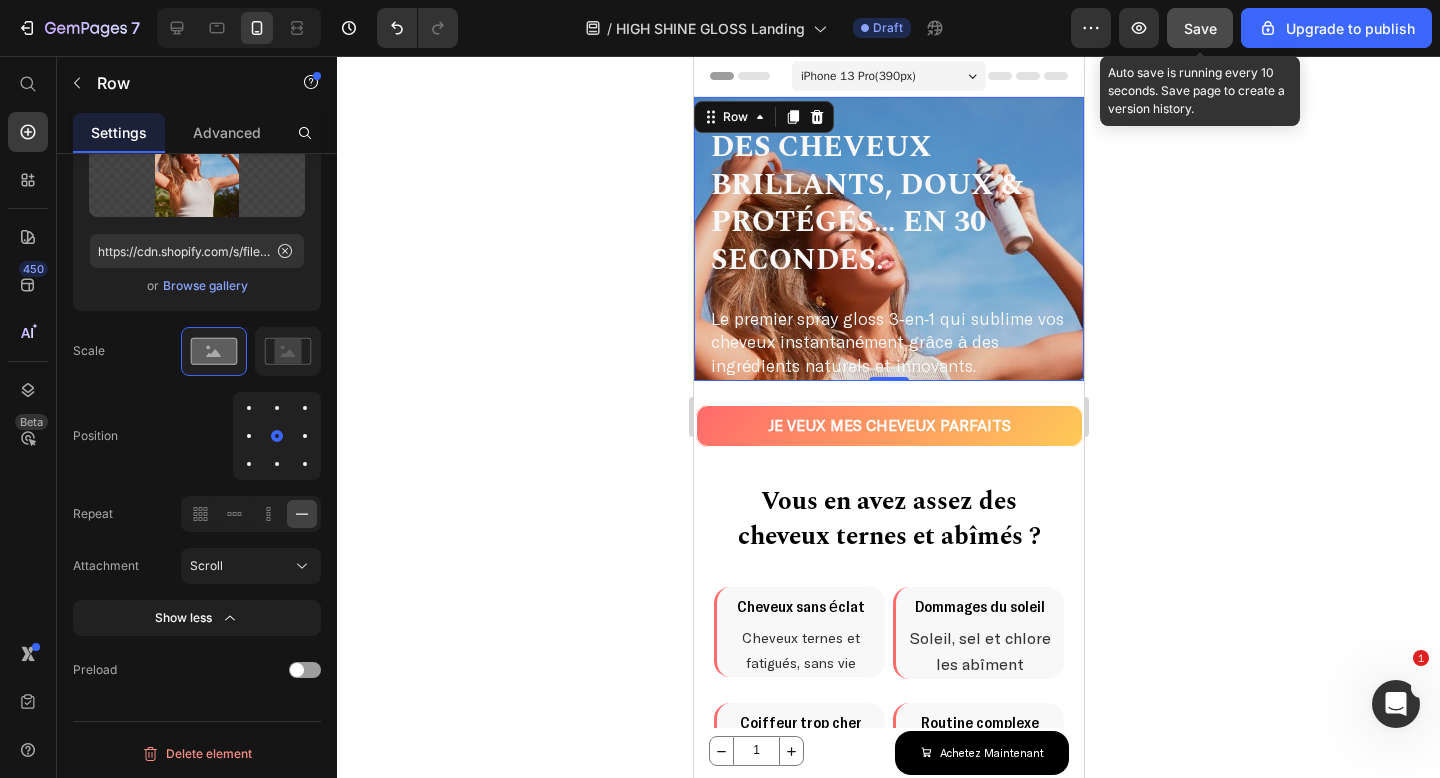 click on "Save" at bounding box center (1200, 28) 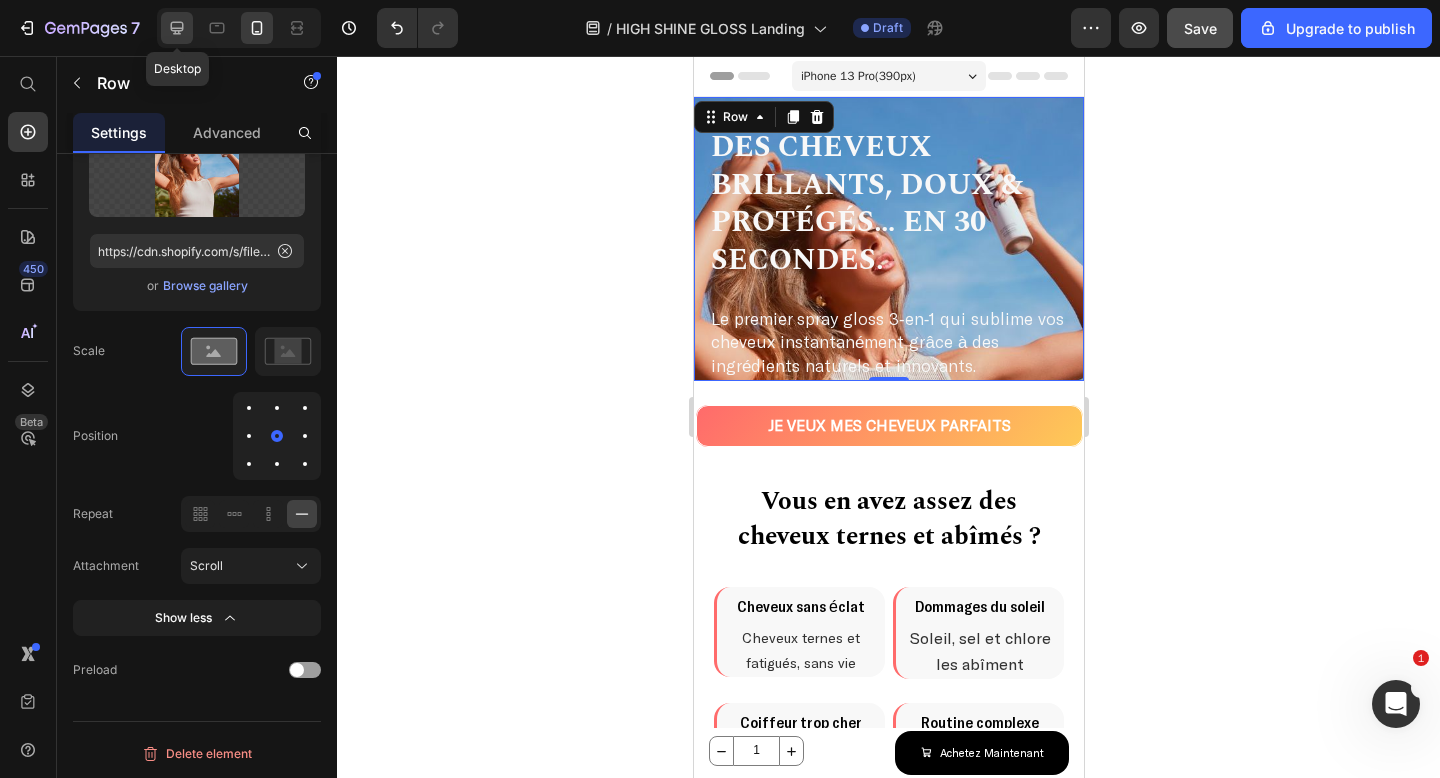 click 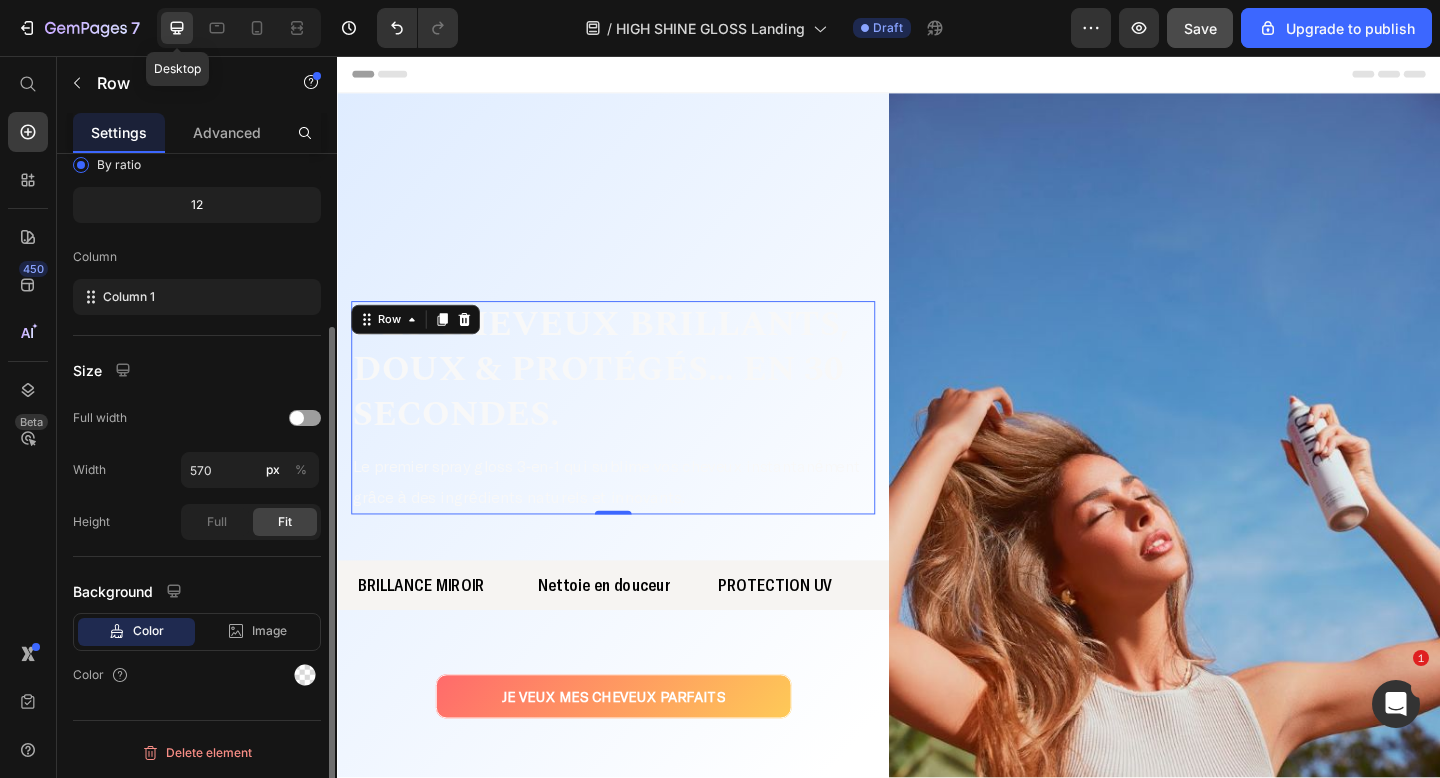scroll, scrollTop: 231, scrollLeft: 0, axis: vertical 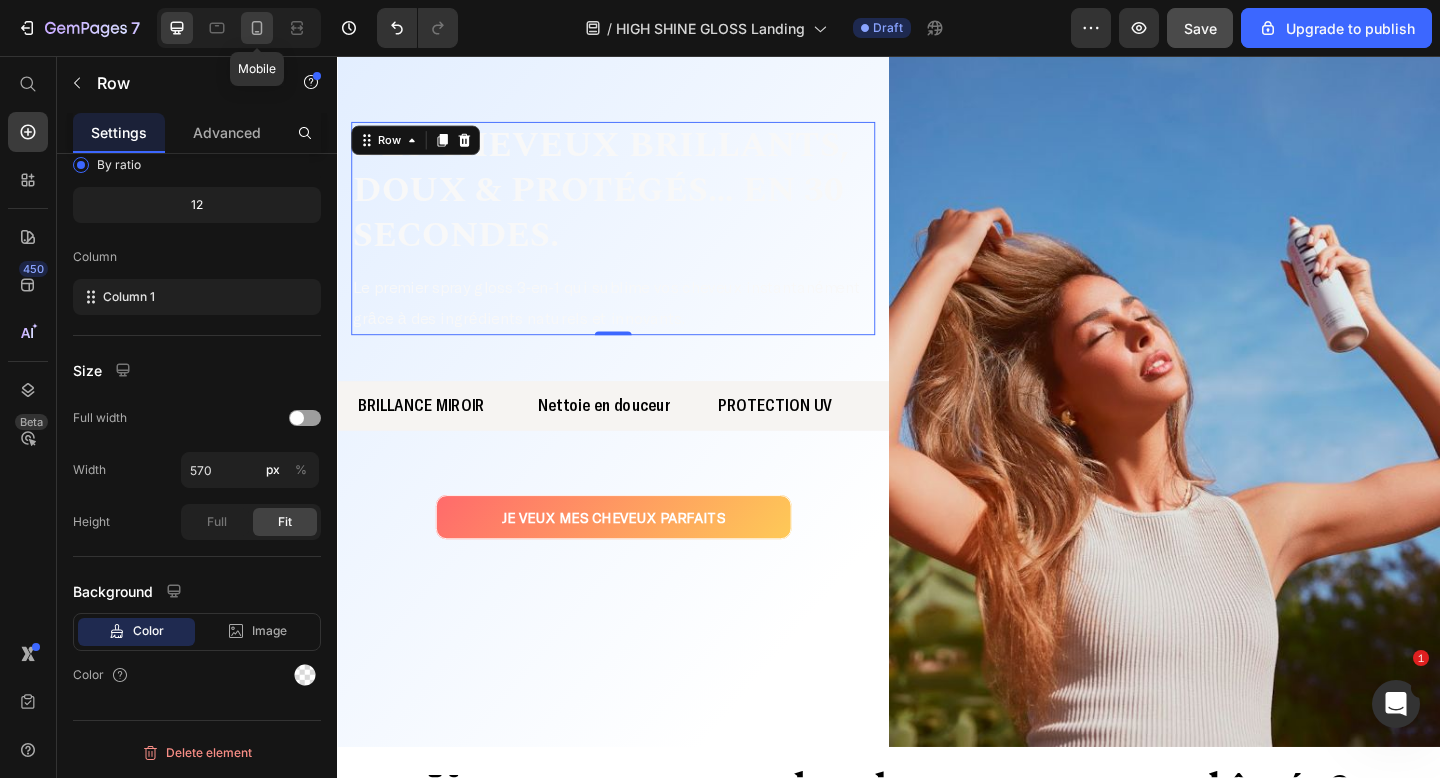 click 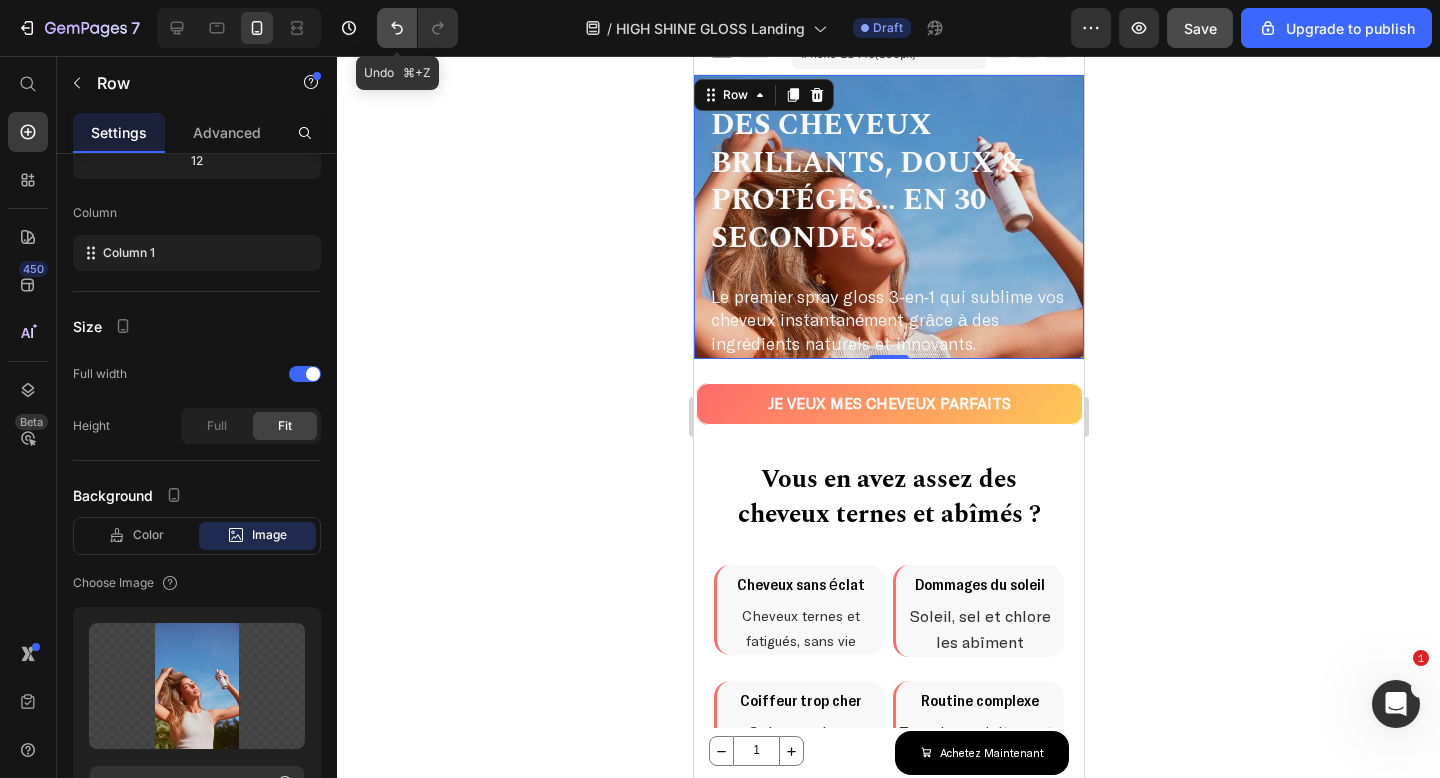 scroll, scrollTop: 0, scrollLeft: 0, axis: both 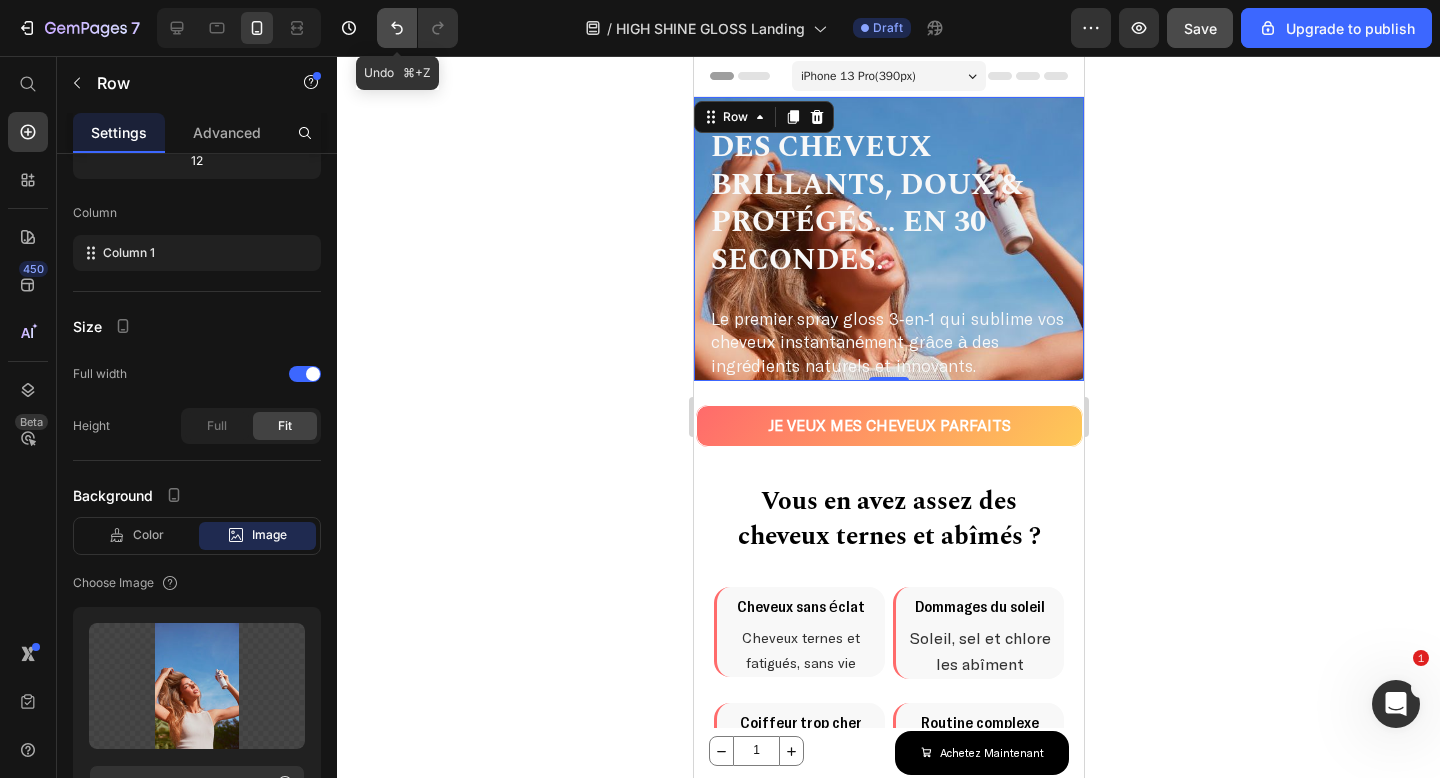 click 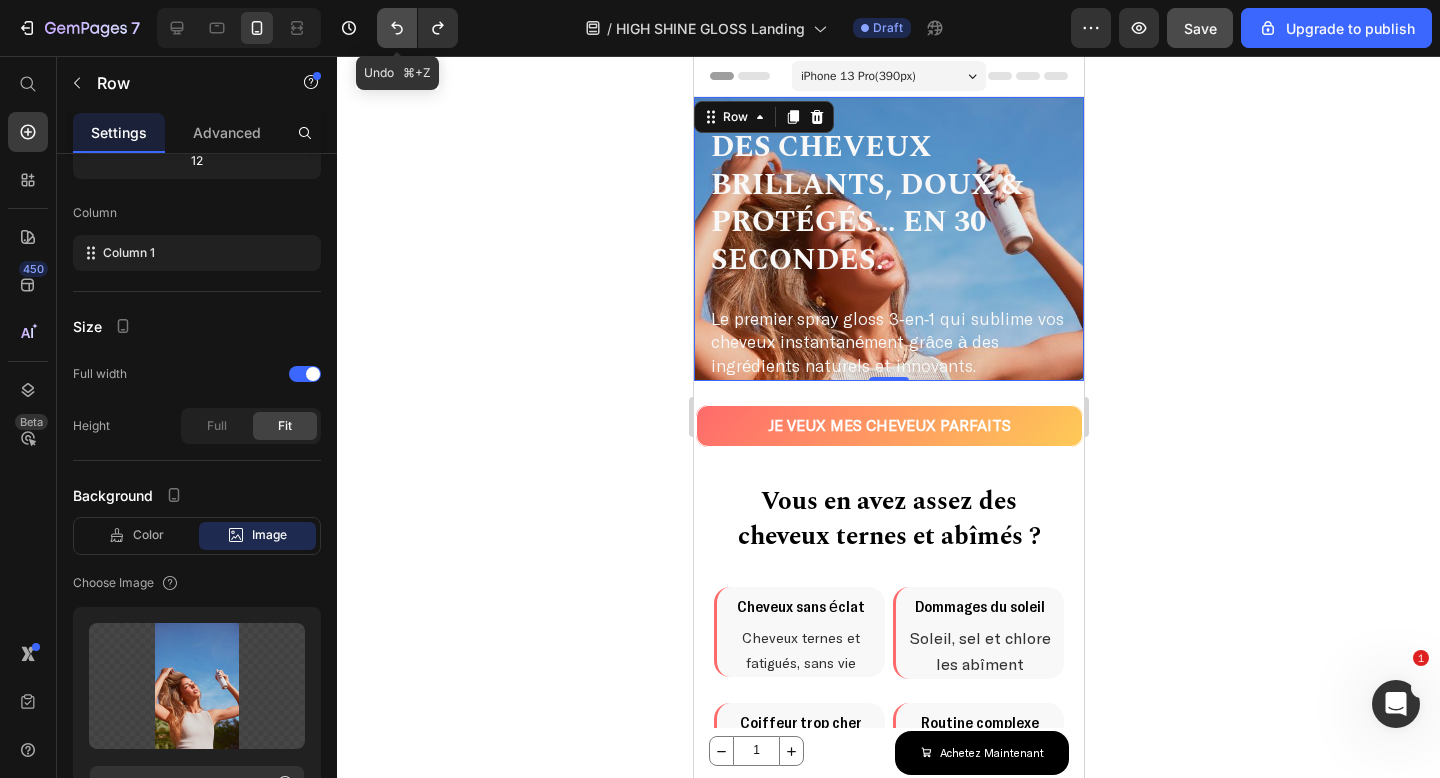 click 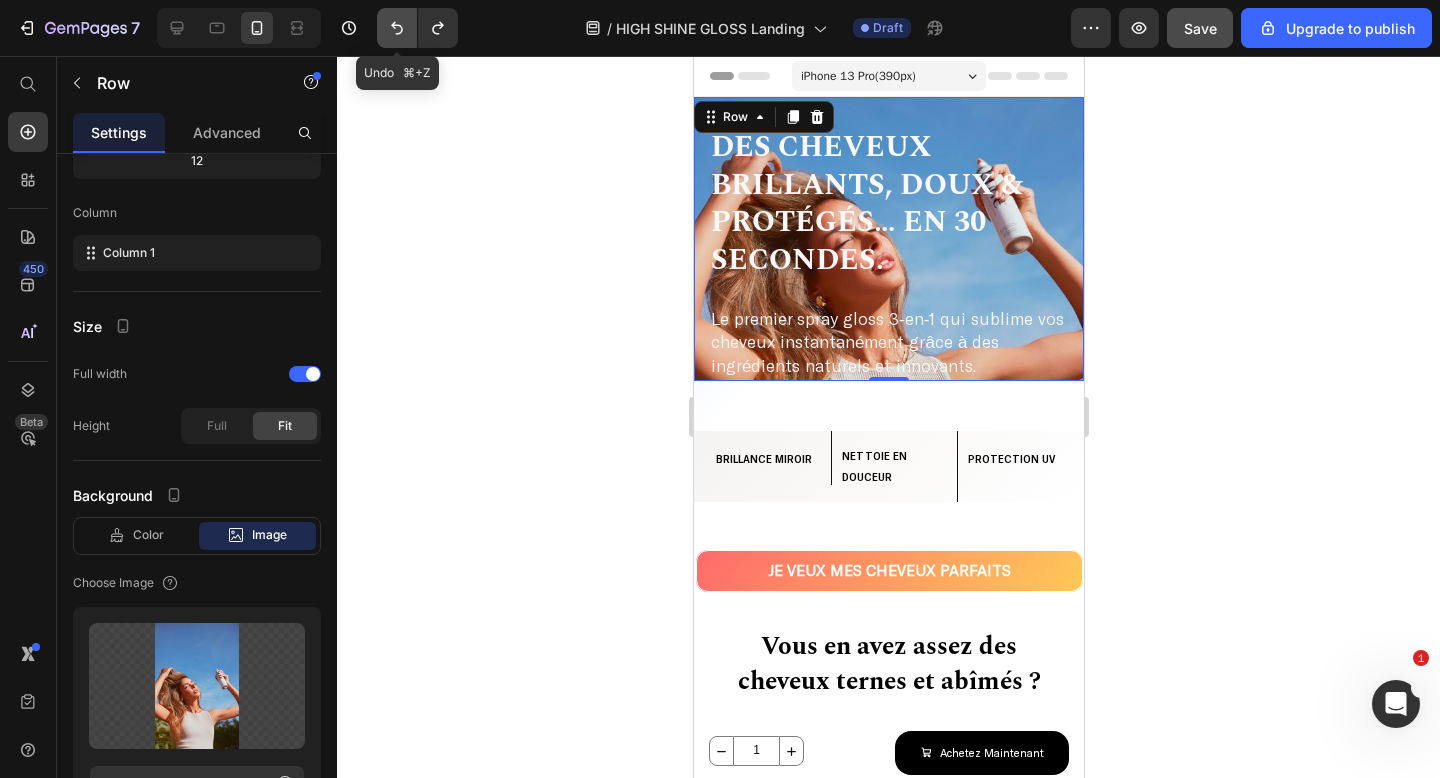 click 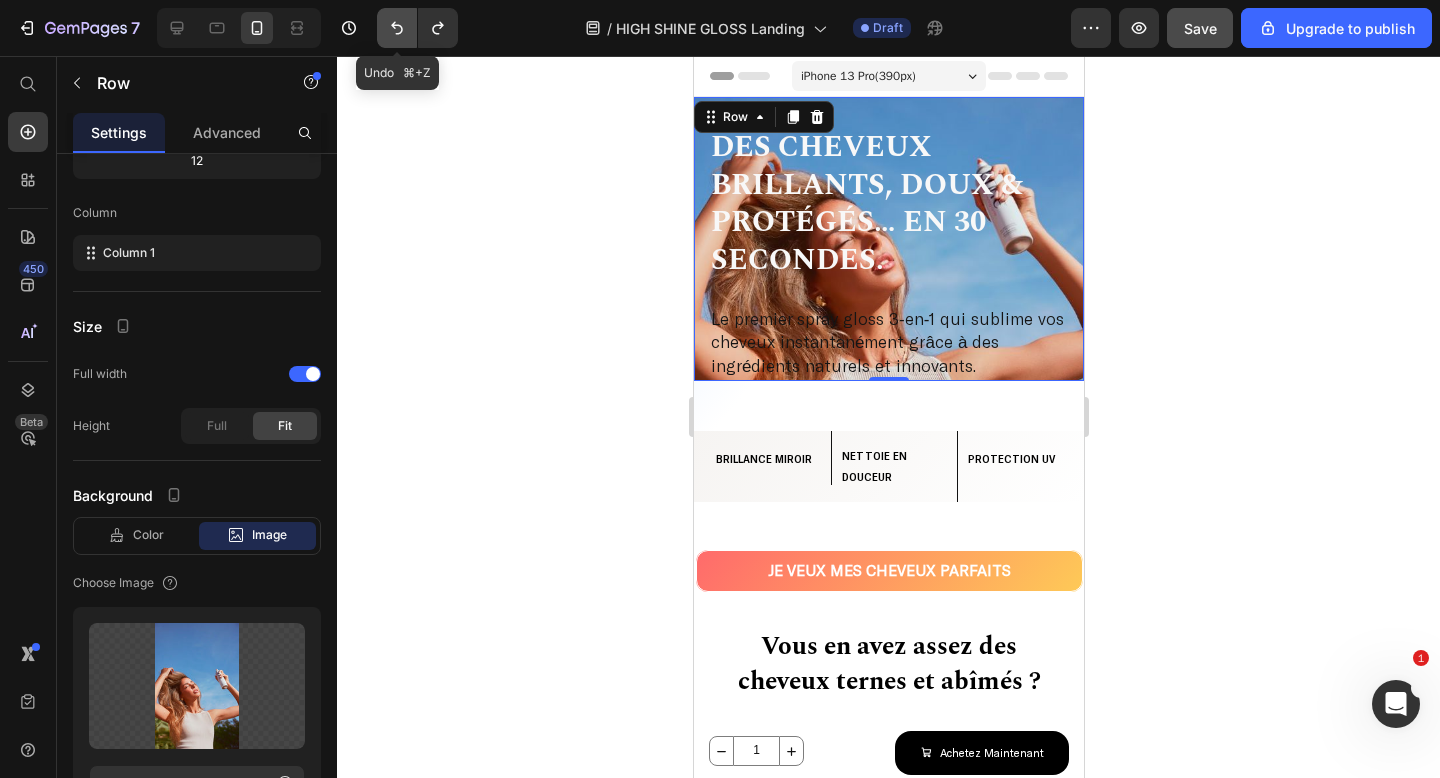 click 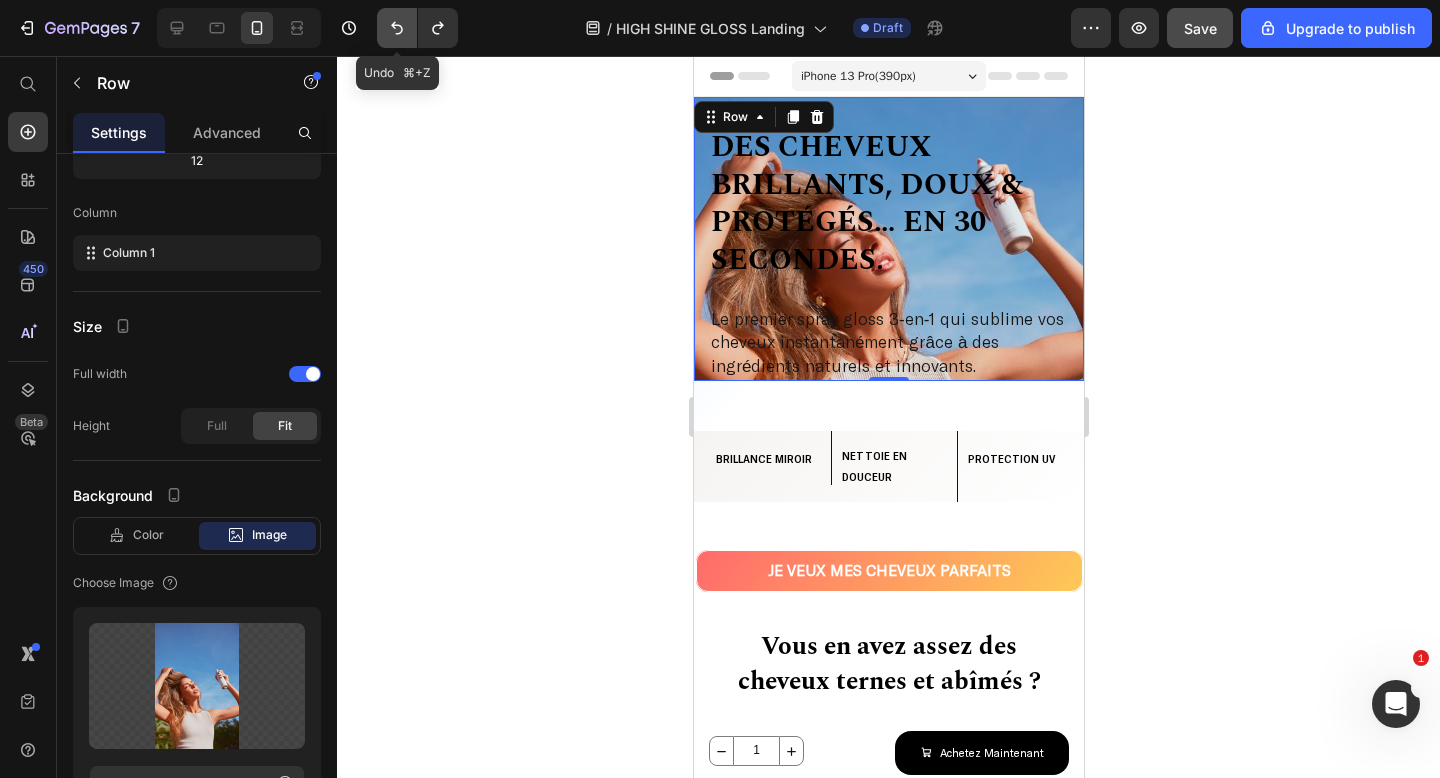 click 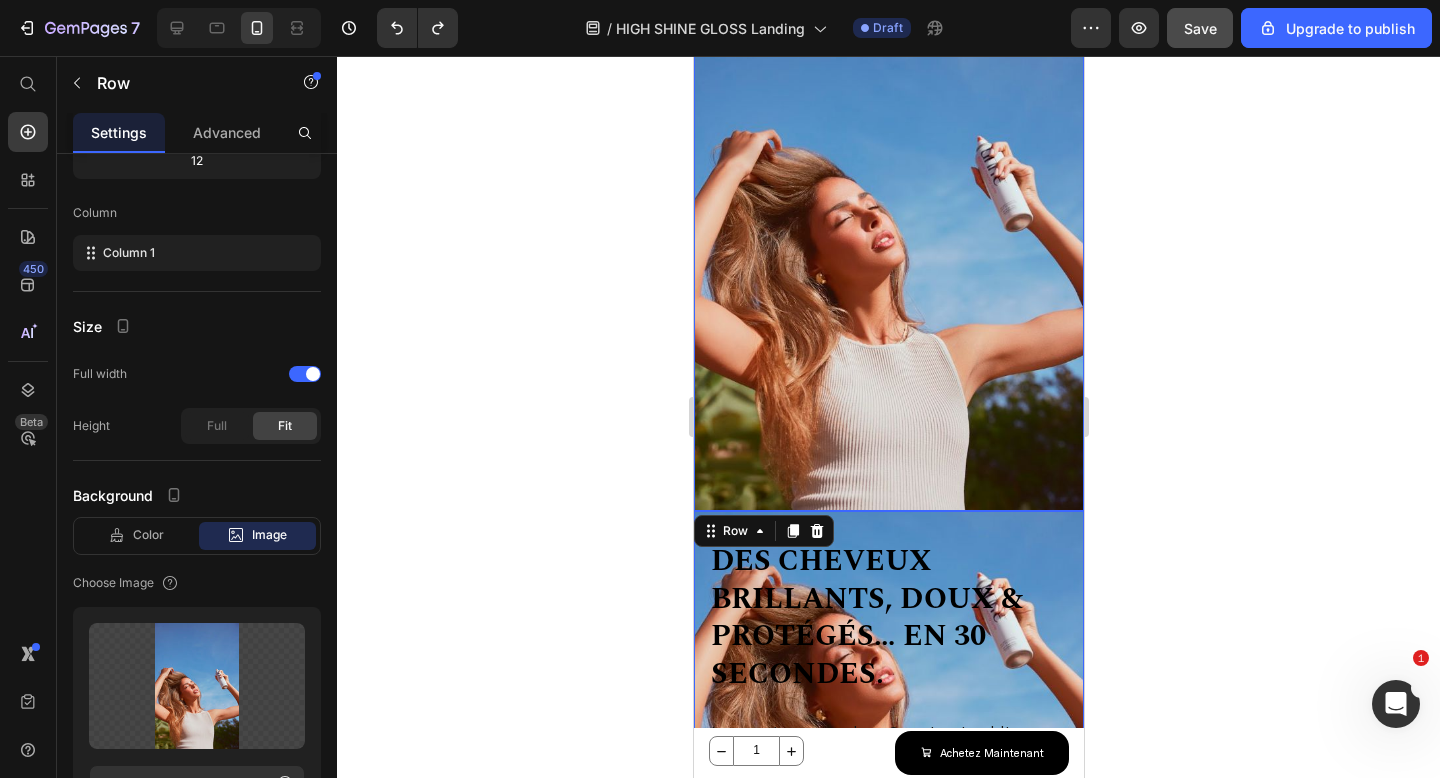 scroll, scrollTop: 182, scrollLeft: 0, axis: vertical 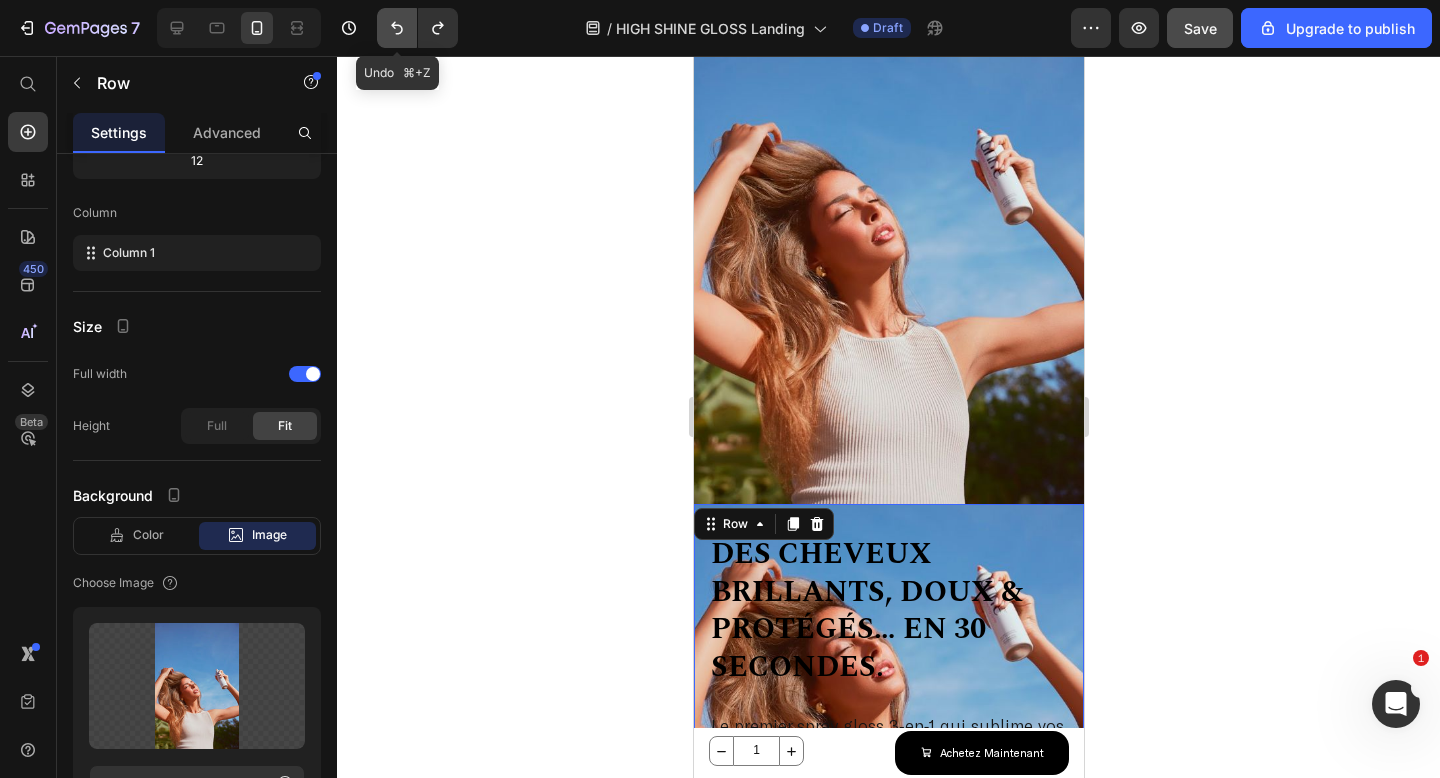 click 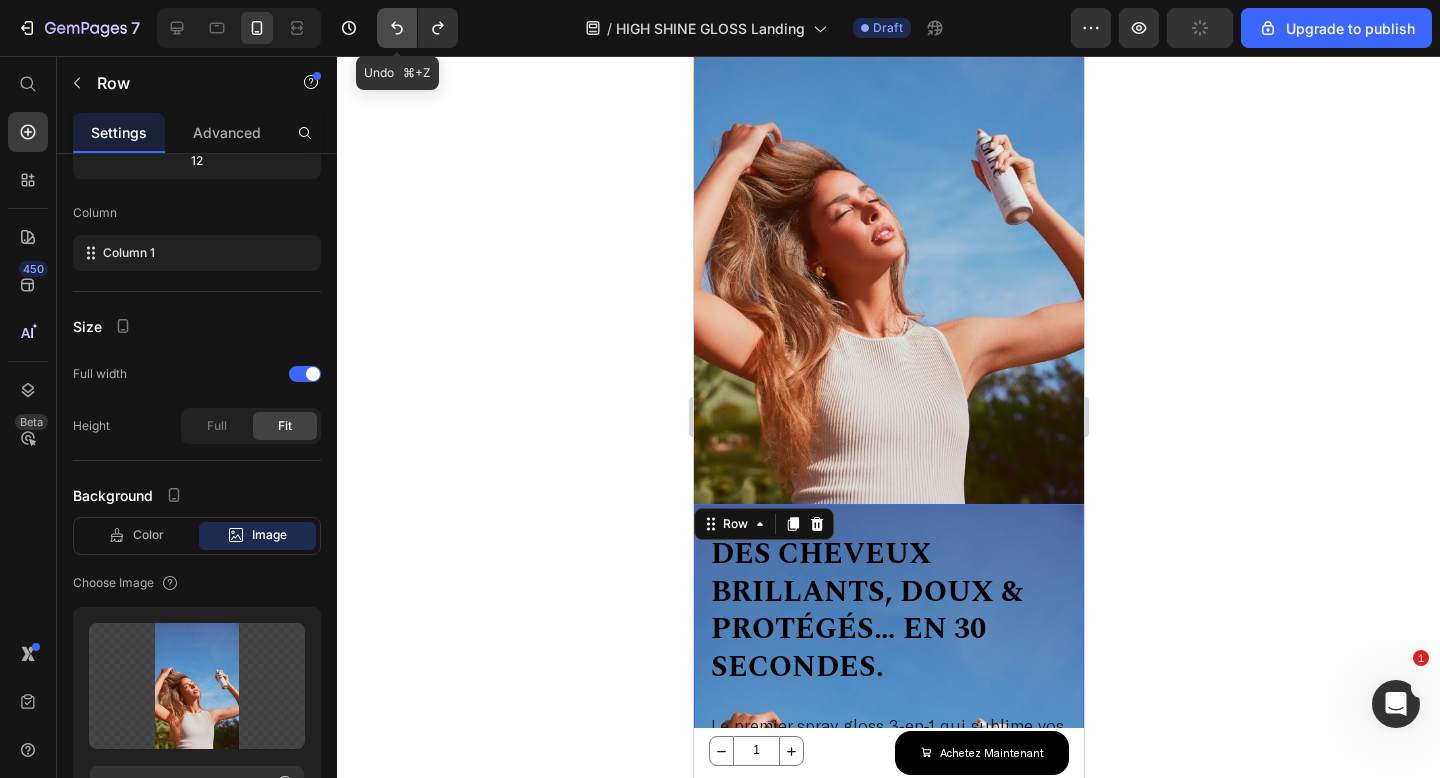 click 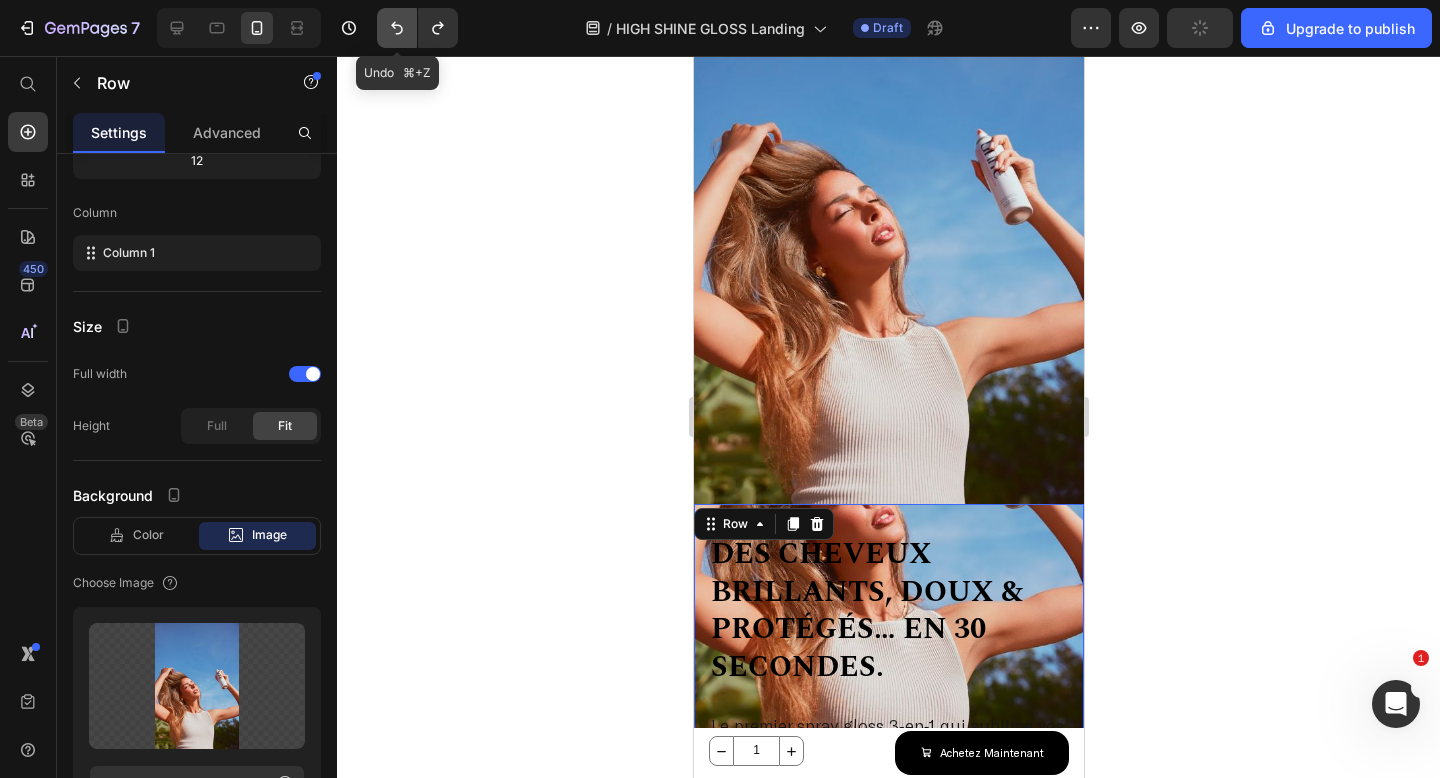 click 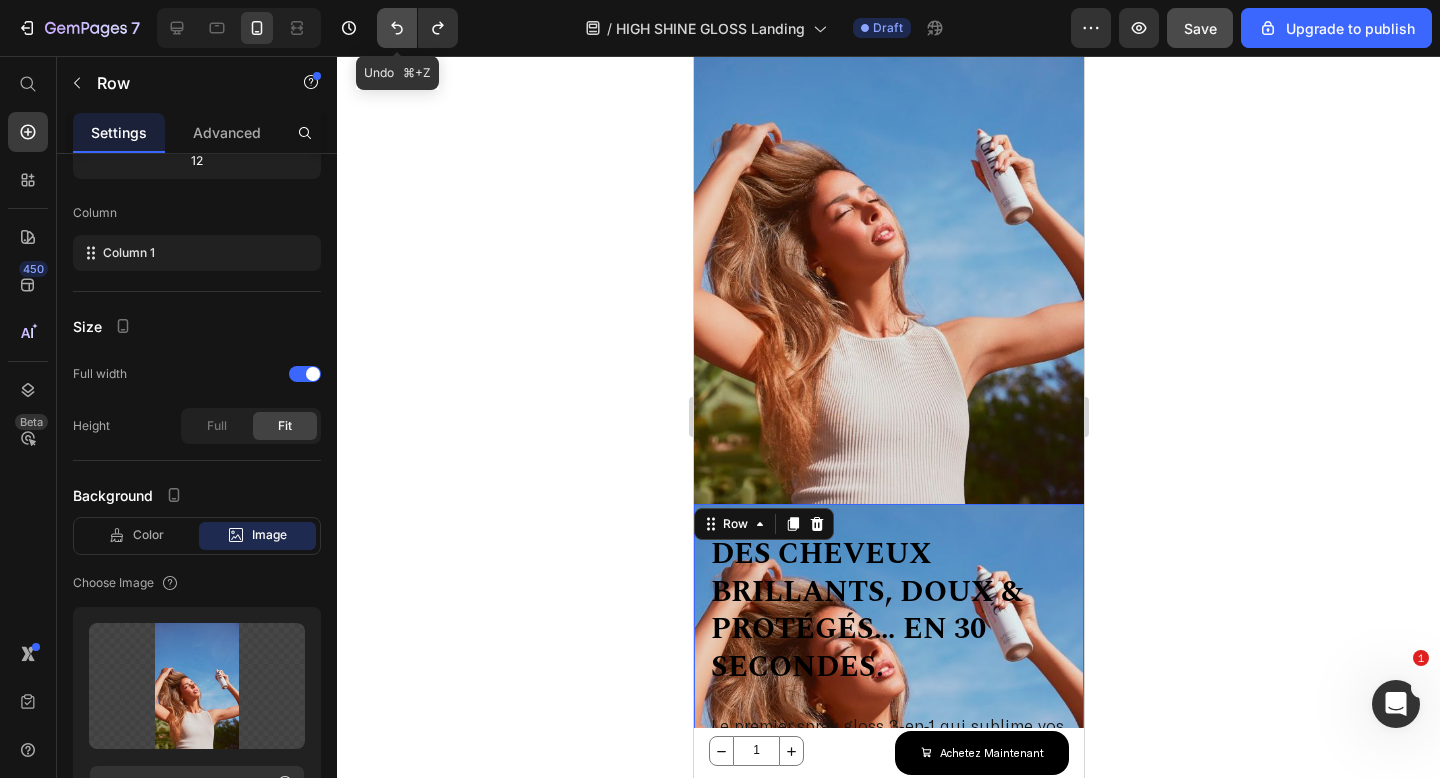 click 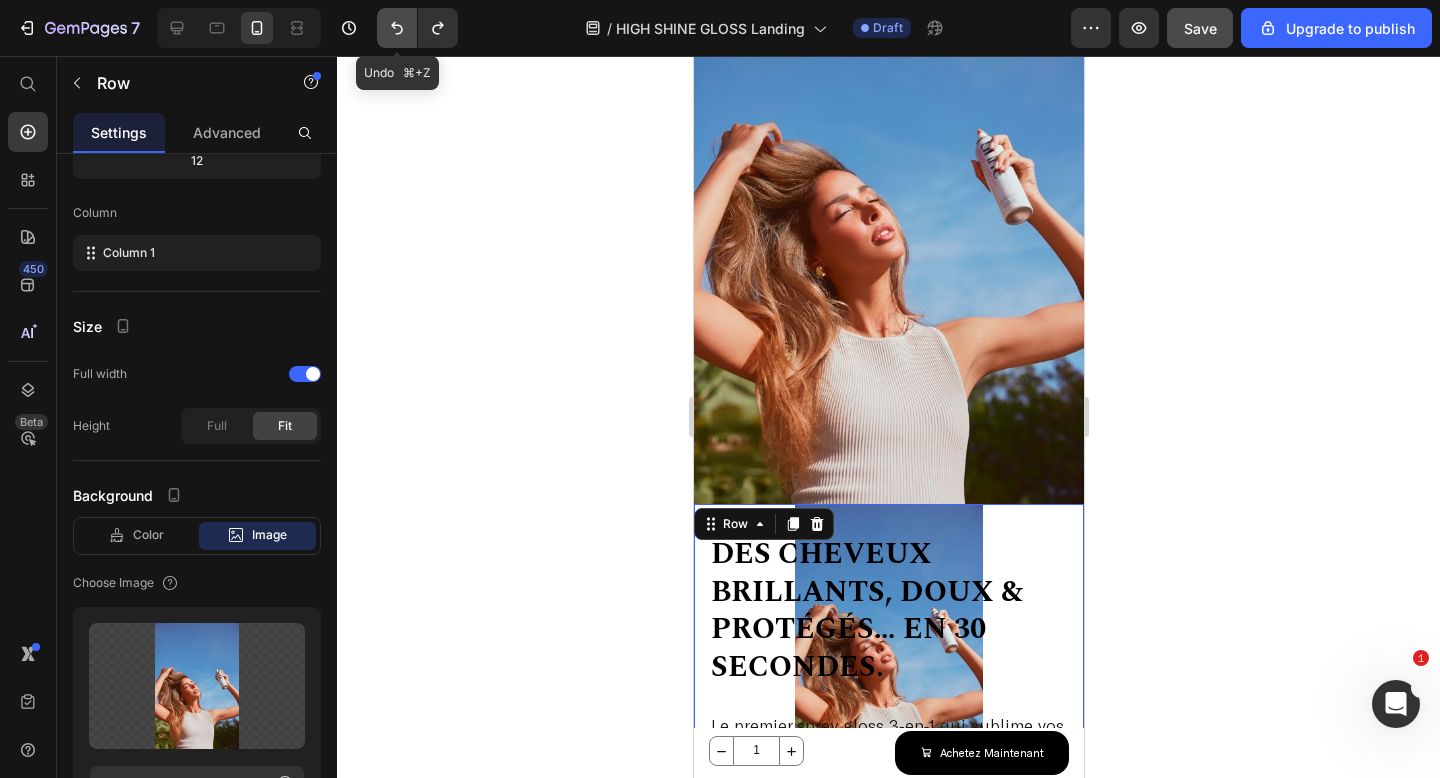 click 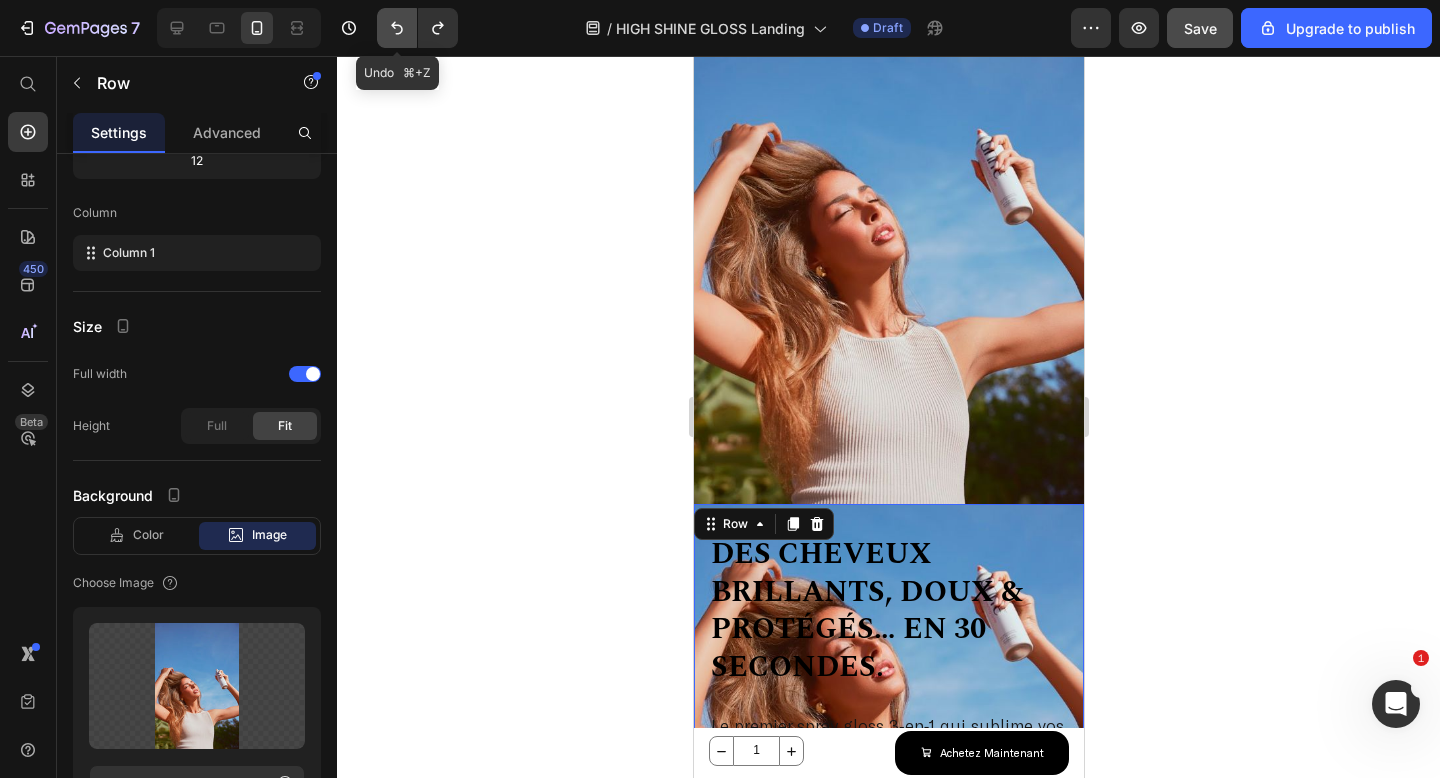 click 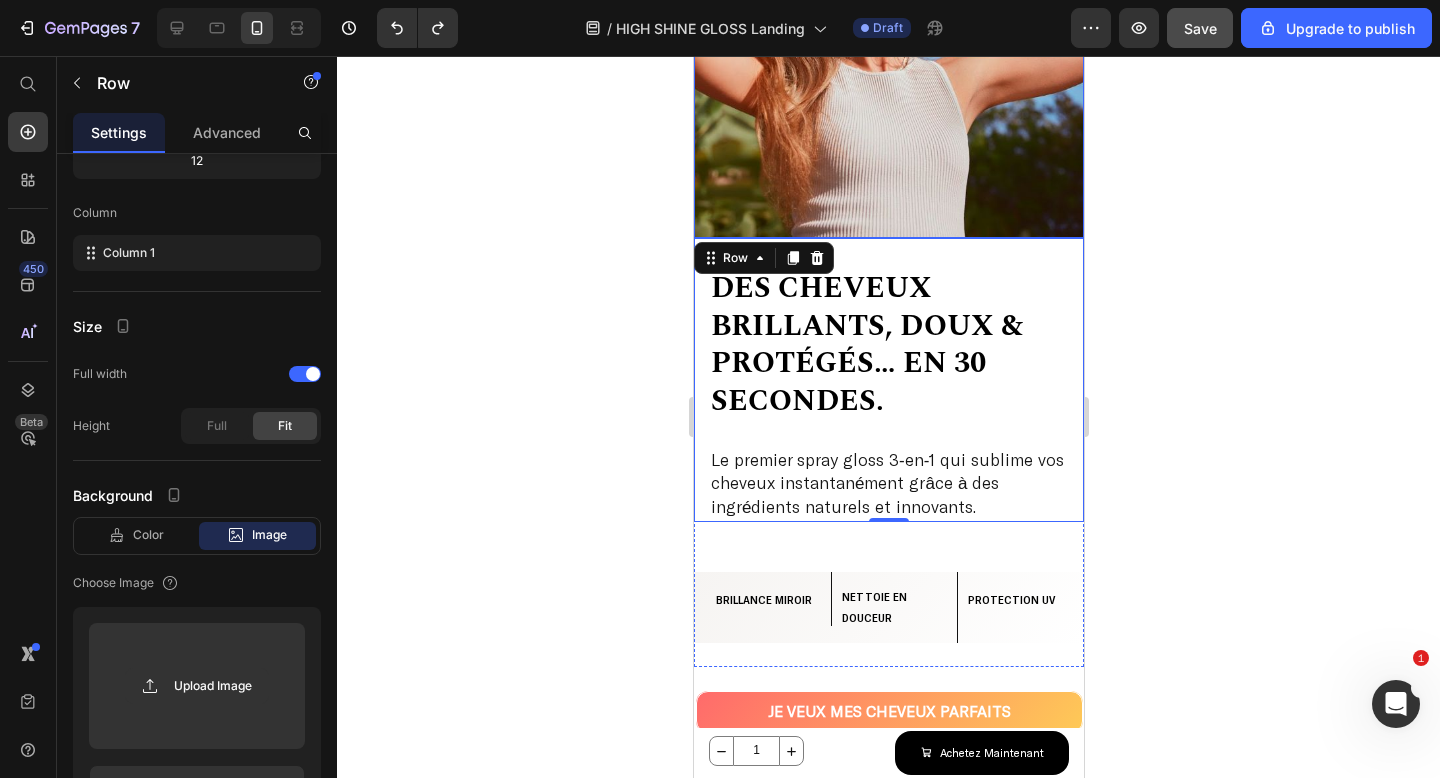 scroll, scrollTop: 457, scrollLeft: 0, axis: vertical 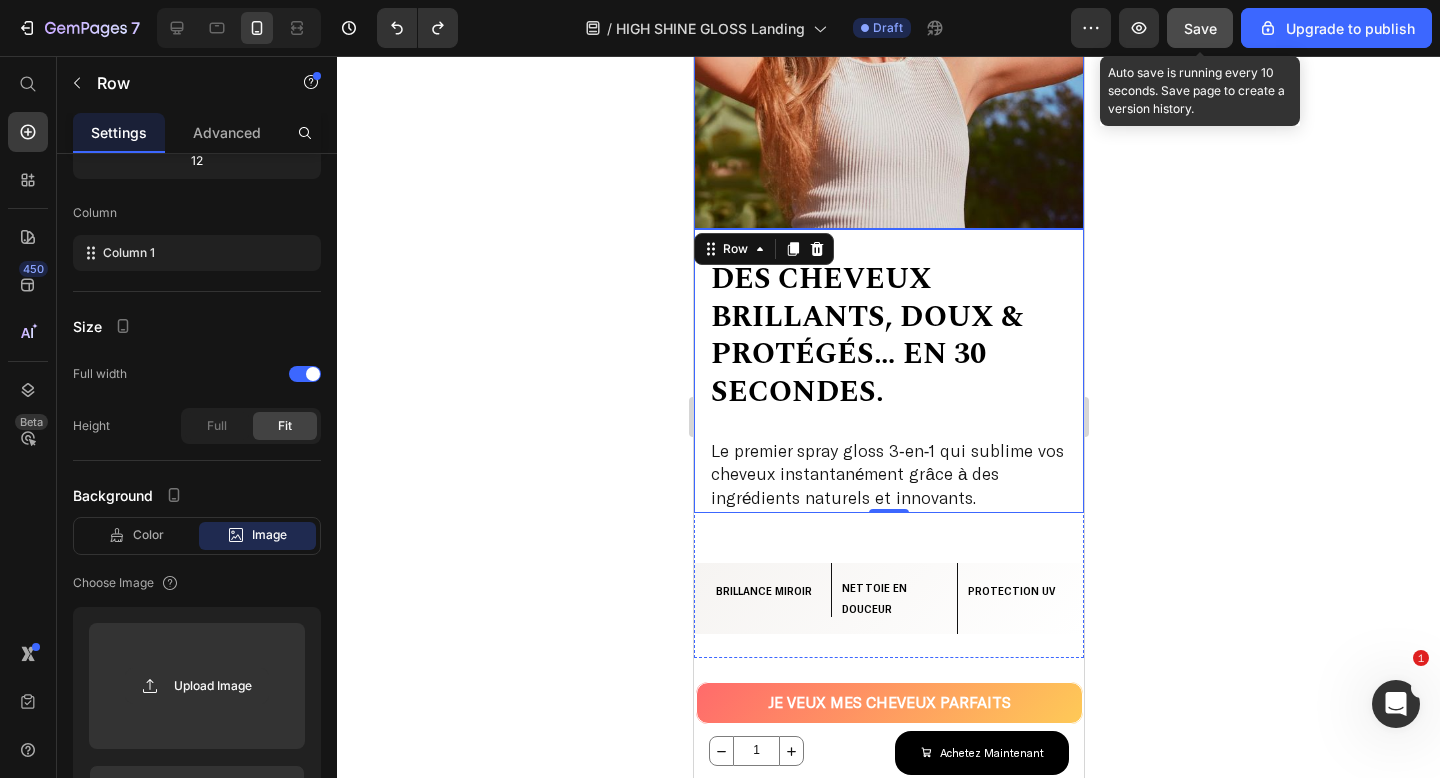 click on "Save" 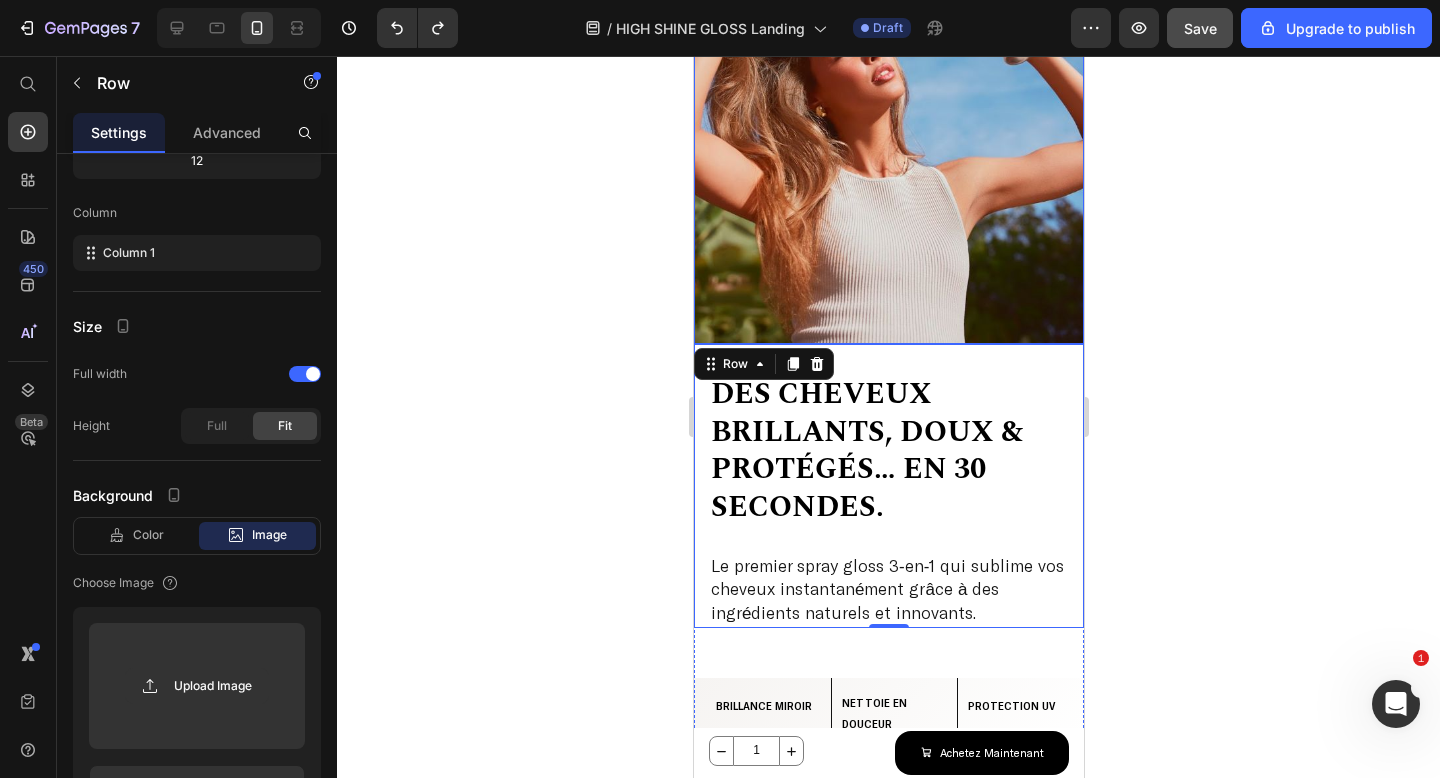 scroll, scrollTop: 323, scrollLeft: 0, axis: vertical 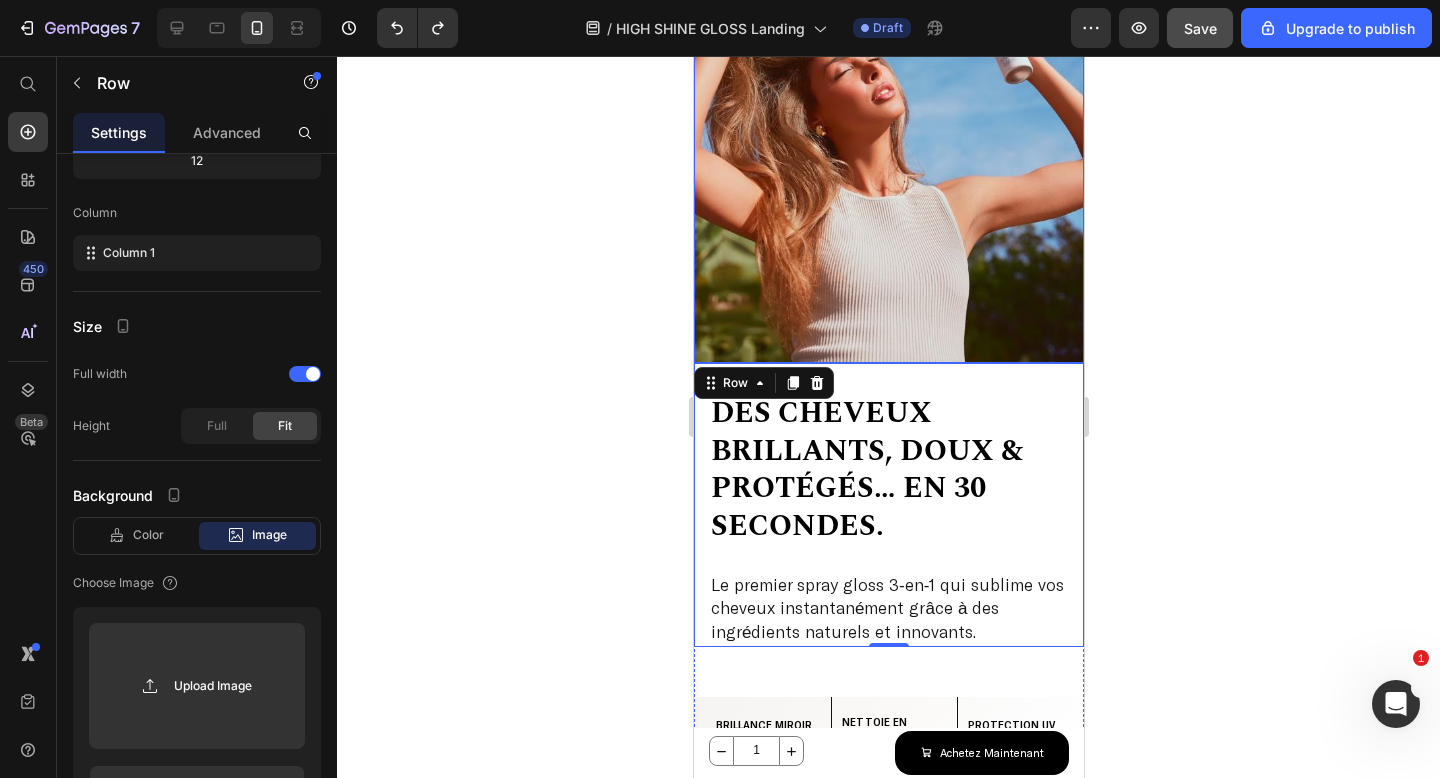 click at bounding box center (888, 68) 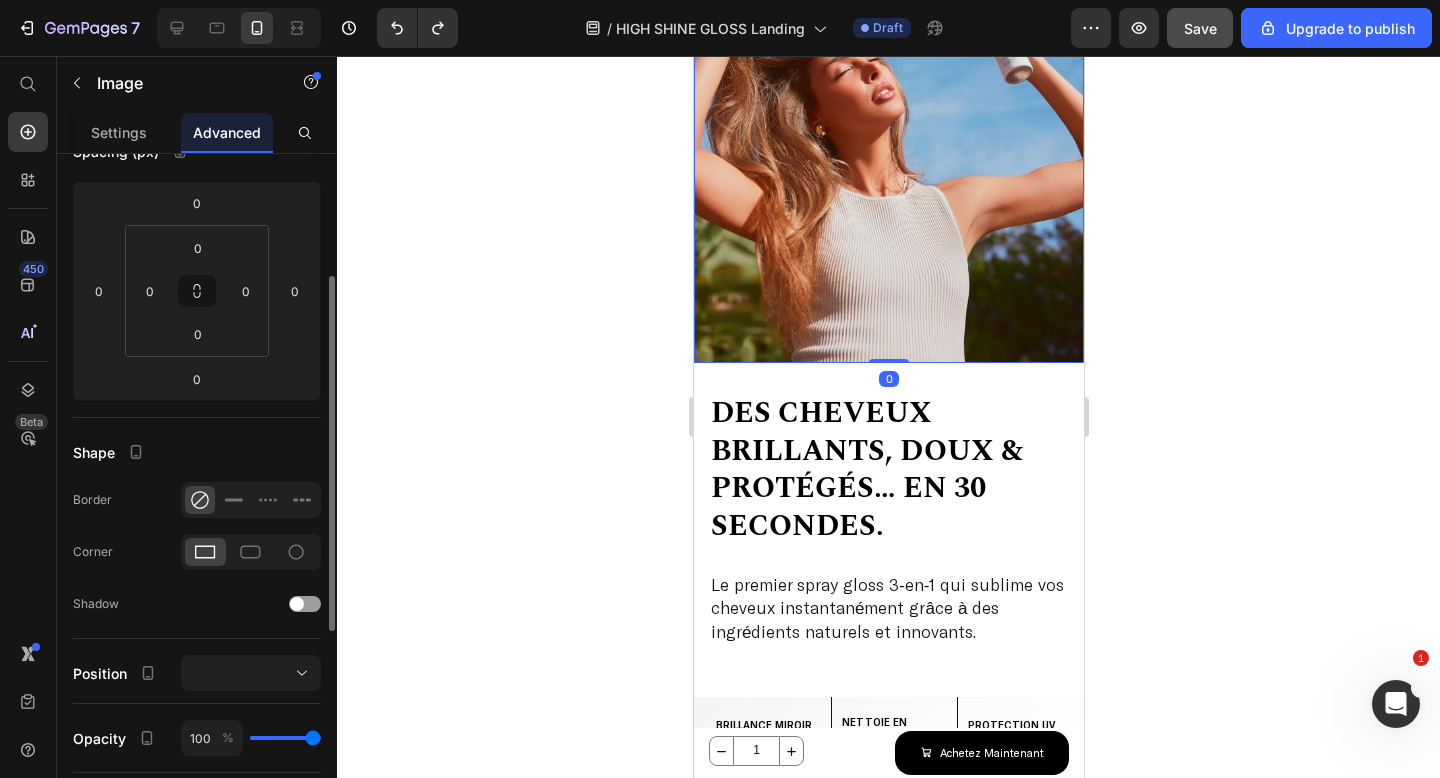 scroll, scrollTop: 0, scrollLeft: 0, axis: both 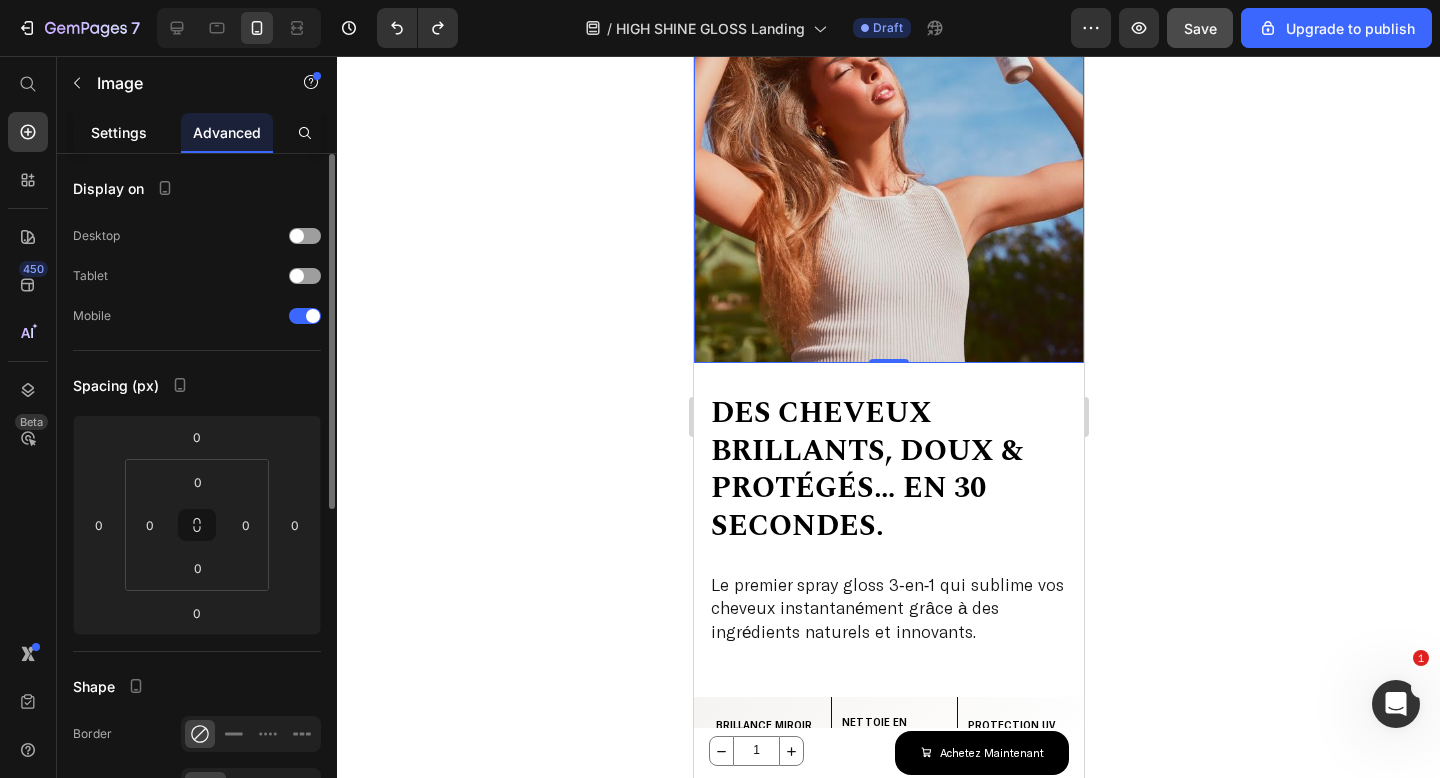 click on "Settings" 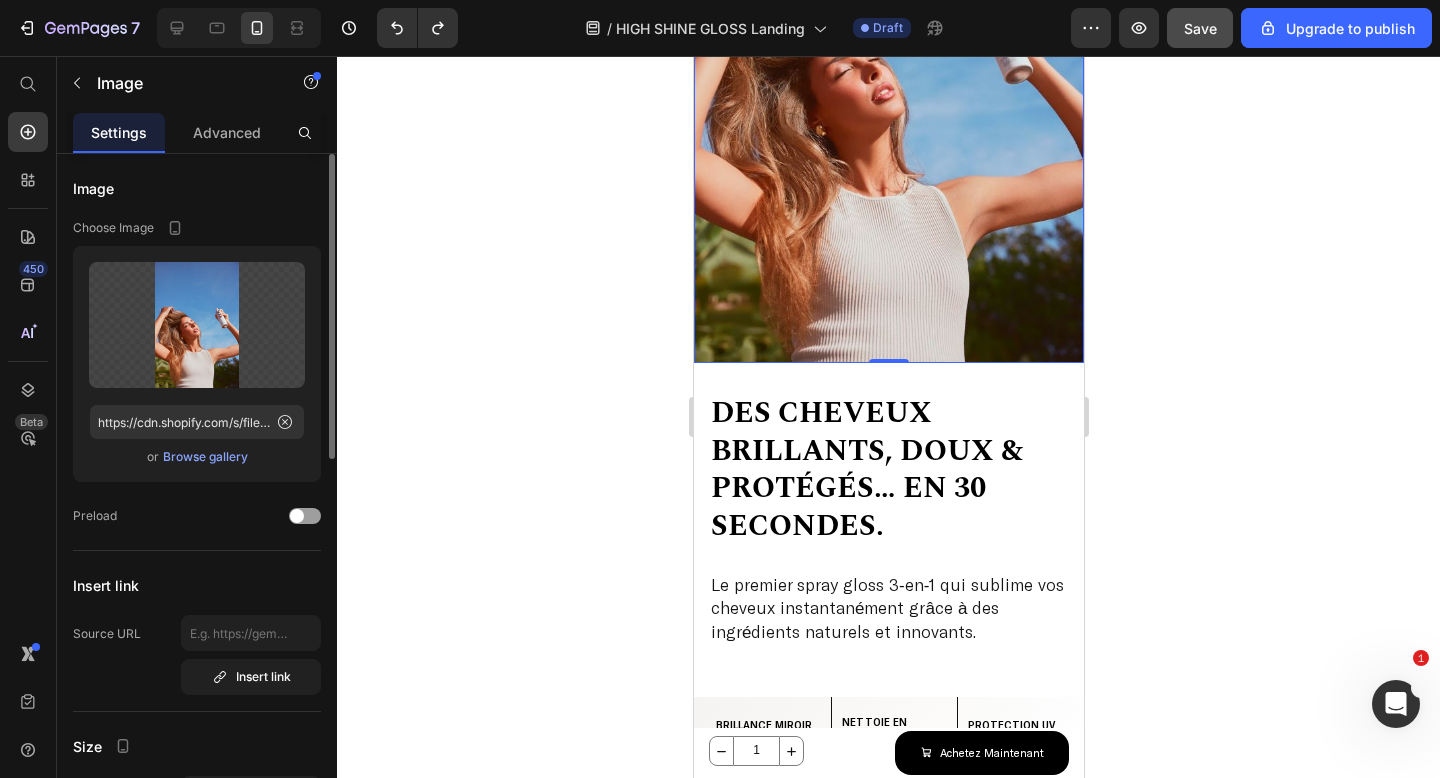 click on "Browse gallery" at bounding box center (205, 457) 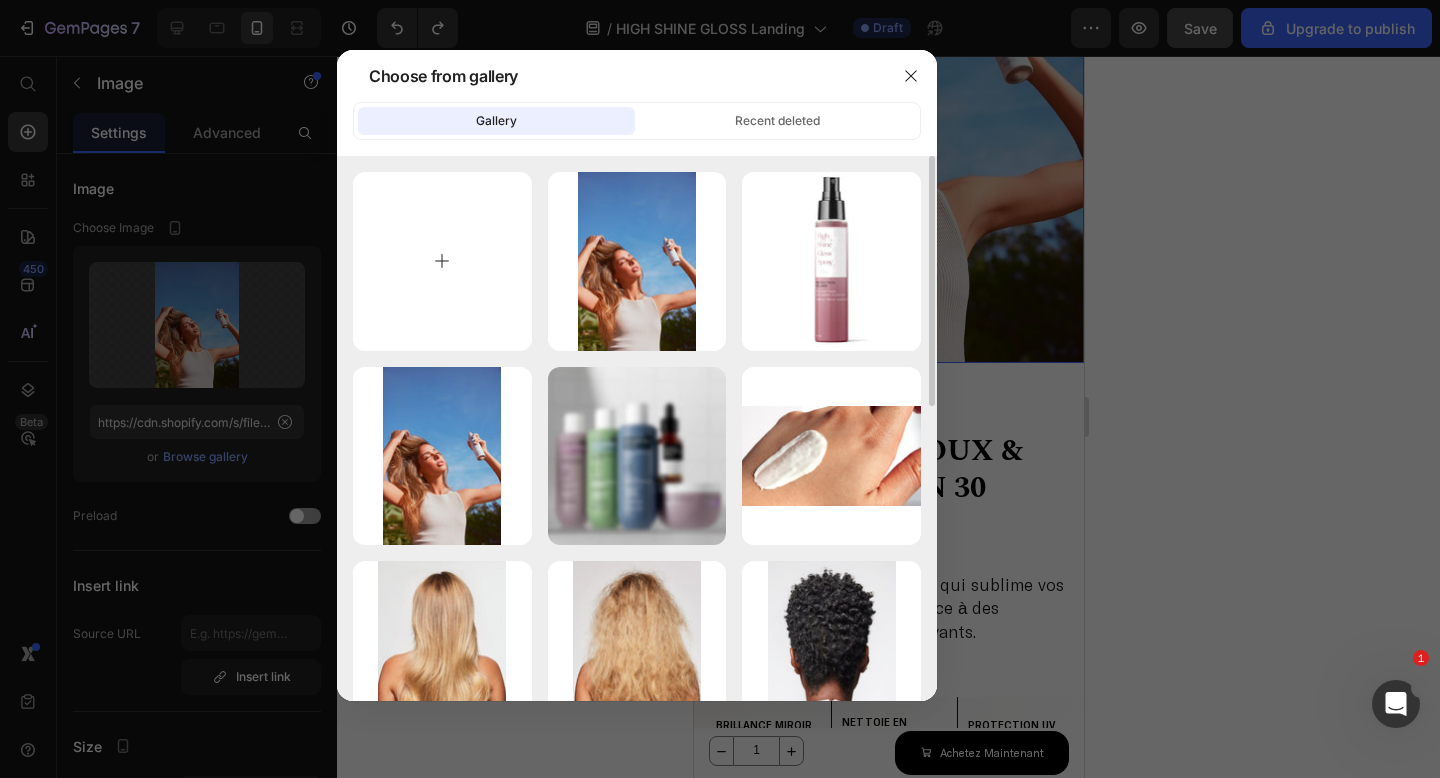 click at bounding box center (442, 261) 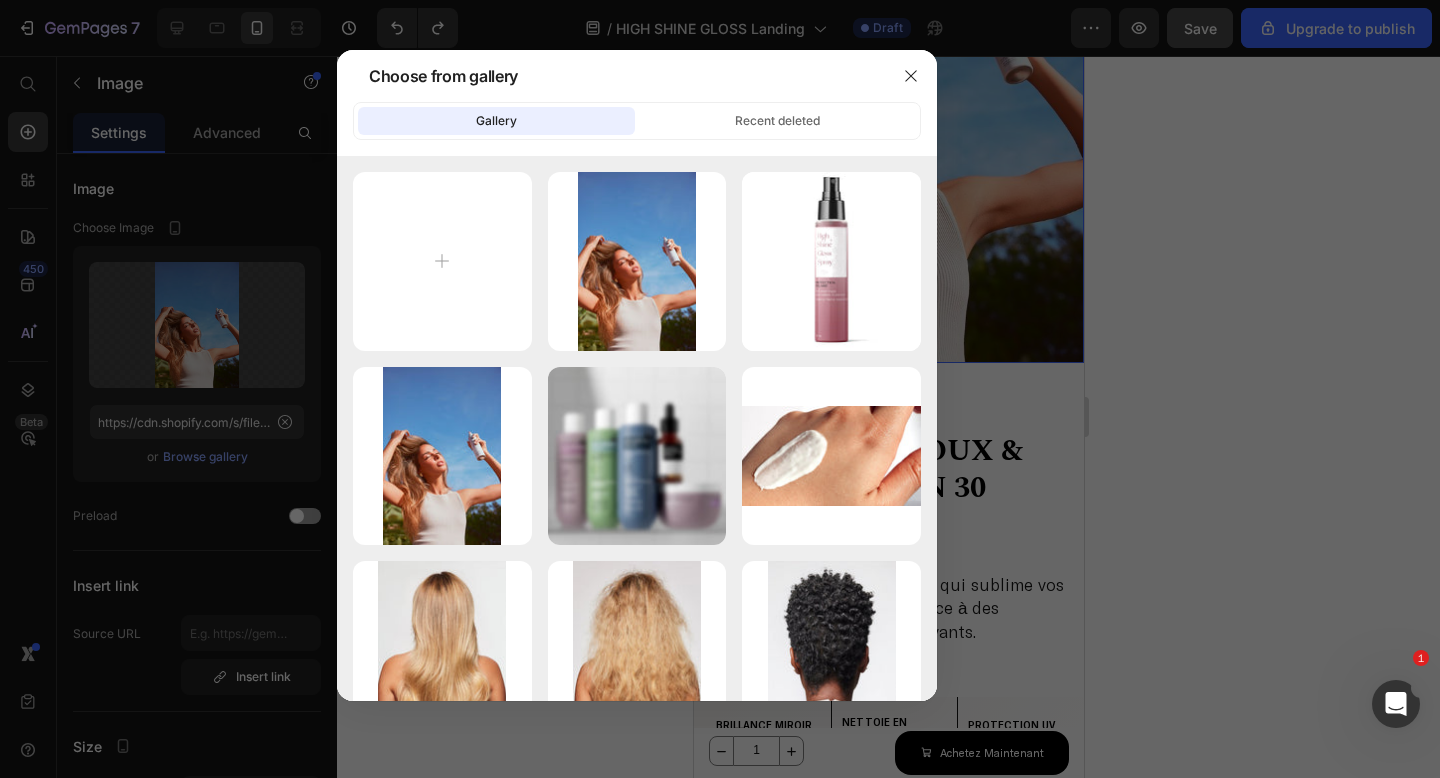 type on "C:\fakepath\Untitled-11.jpg" 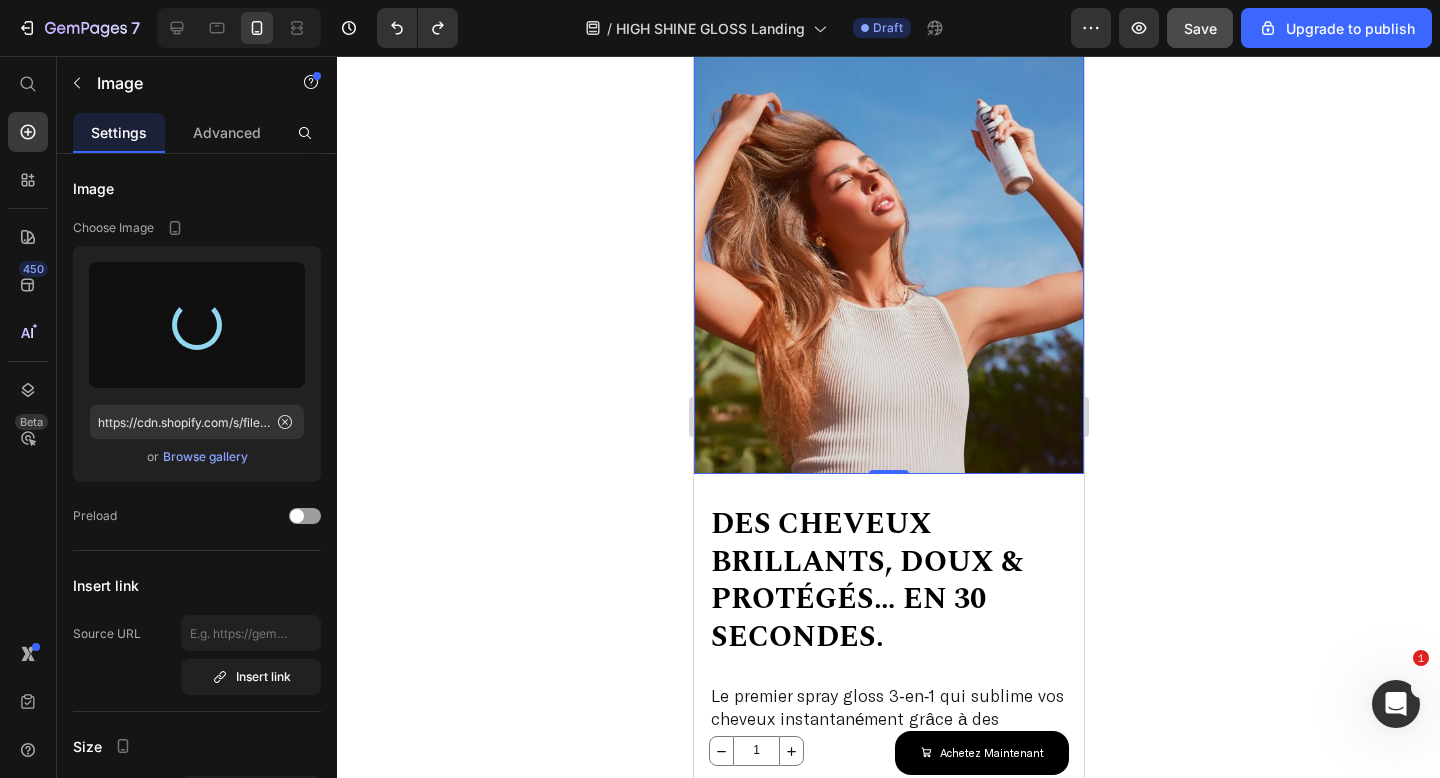 scroll, scrollTop: 0, scrollLeft: 0, axis: both 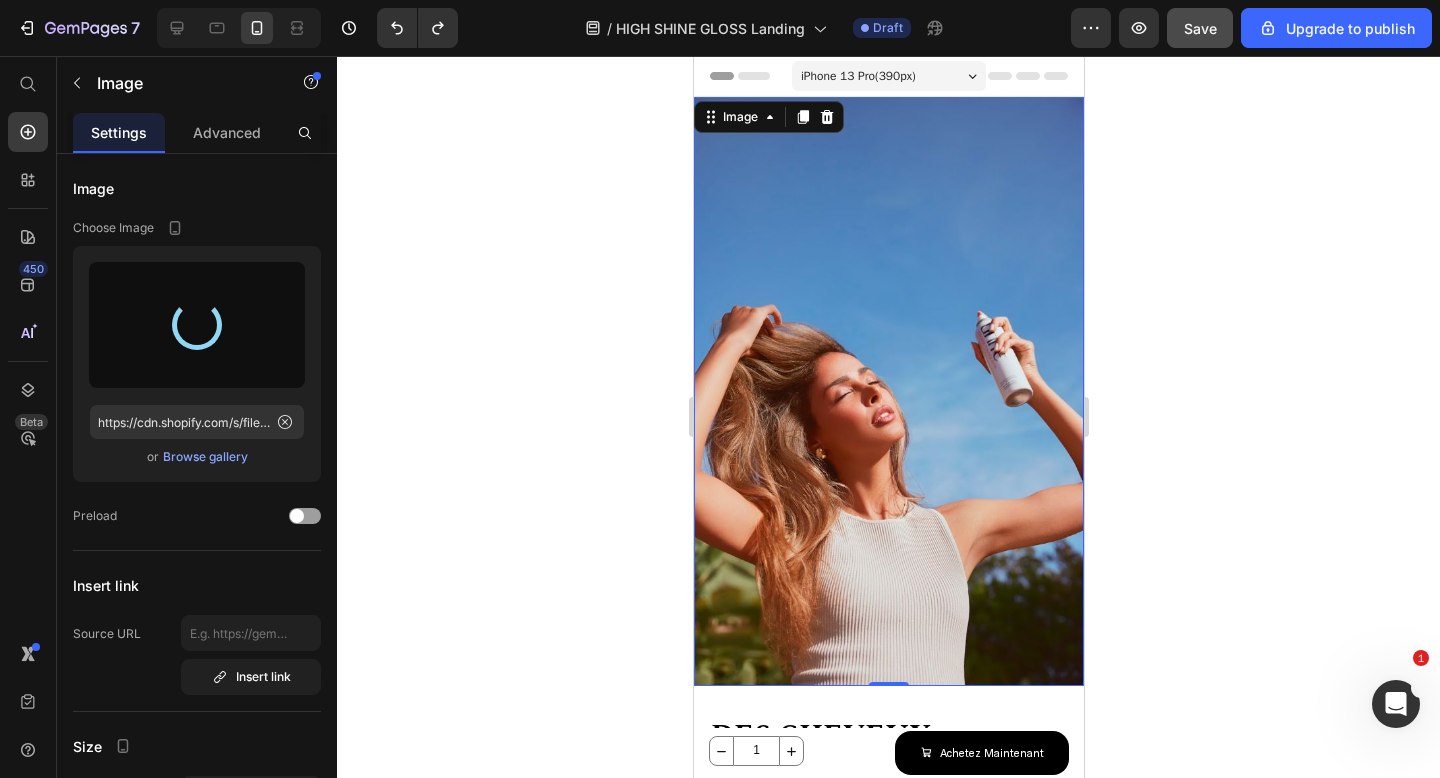 type on "https://cdn.shopify.com/s/files/1/0925/2814/8754/files/gempages_551557868331992312-b8f49ed1-96c8-4b9d-a2b0-d6df092308a8.jpg" 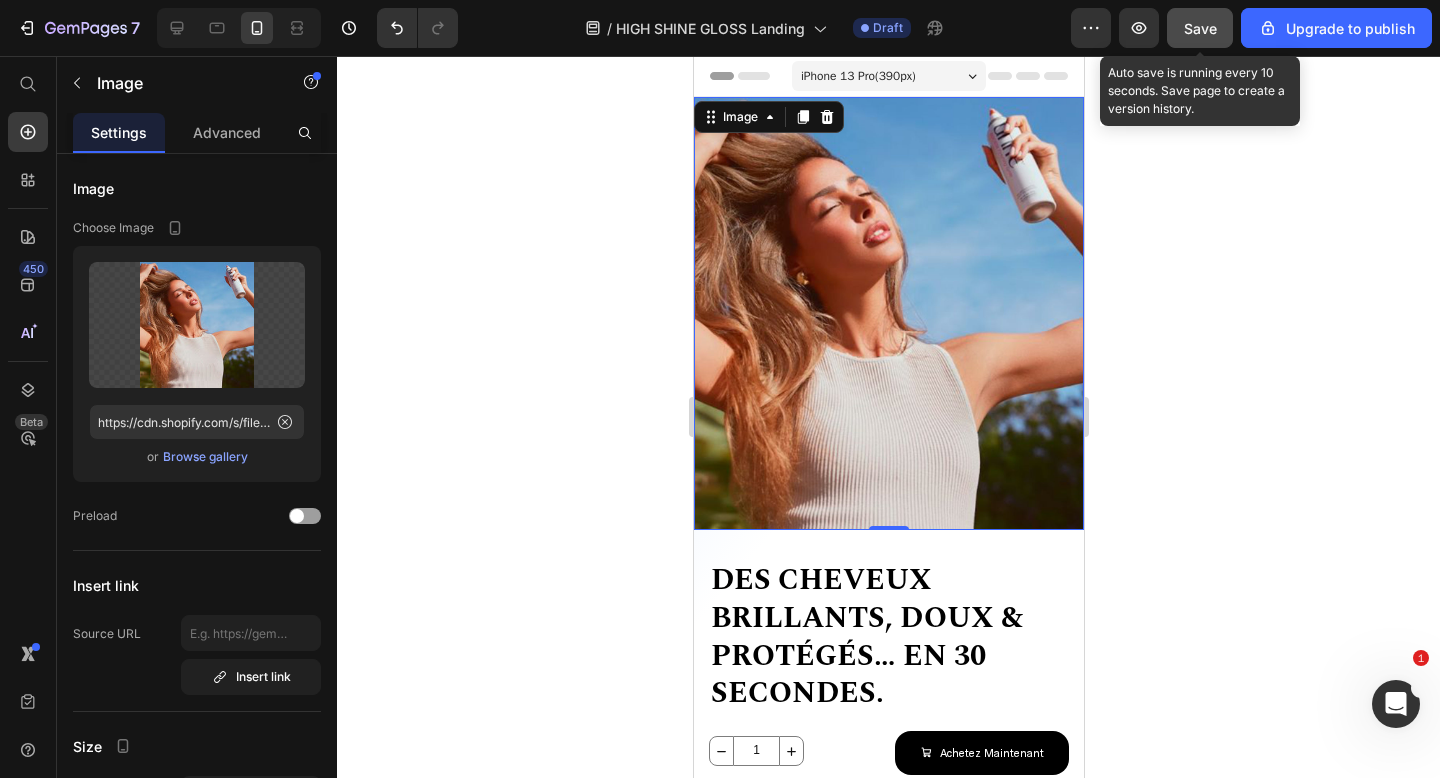 click on "Save" at bounding box center (1200, 28) 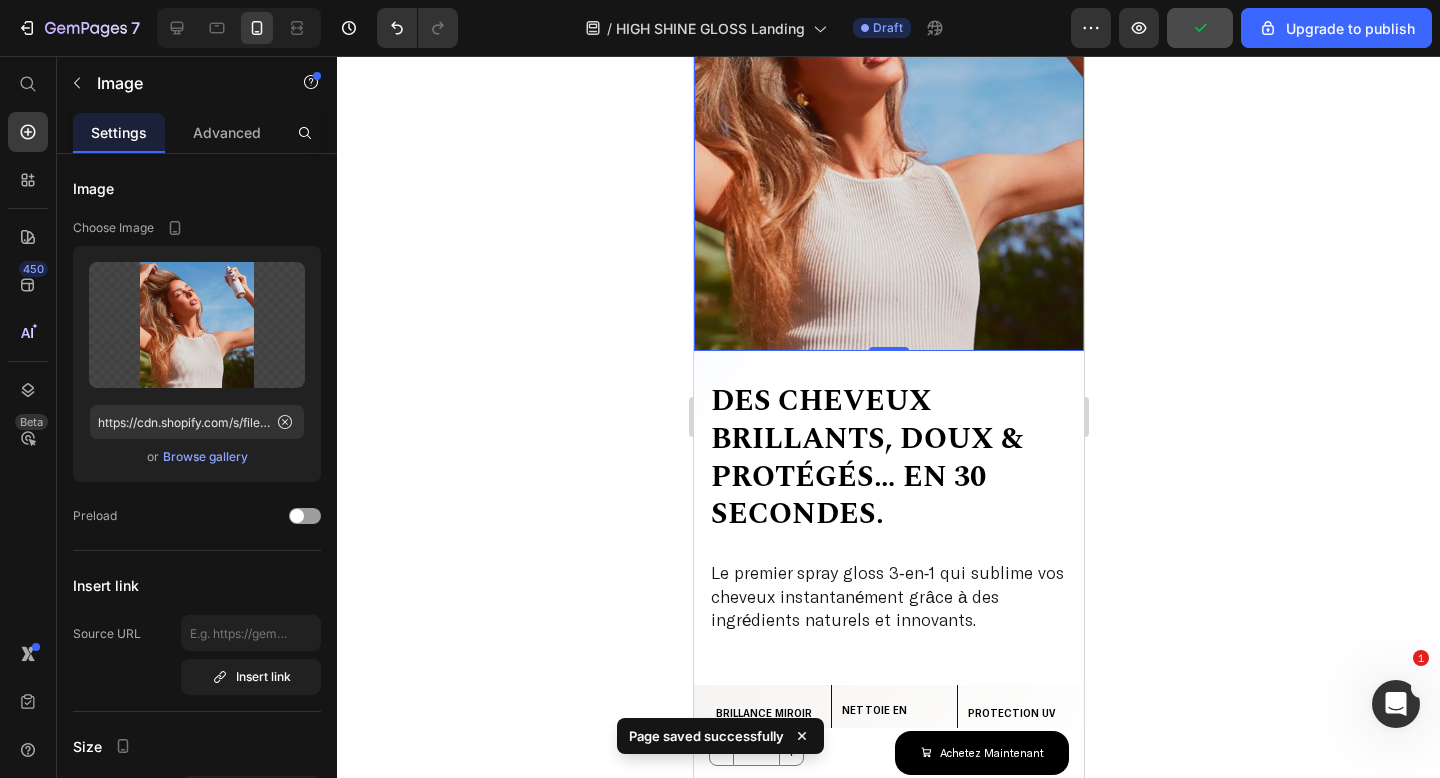 scroll, scrollTop: 206, scrollLeft: 0, axis: vertical 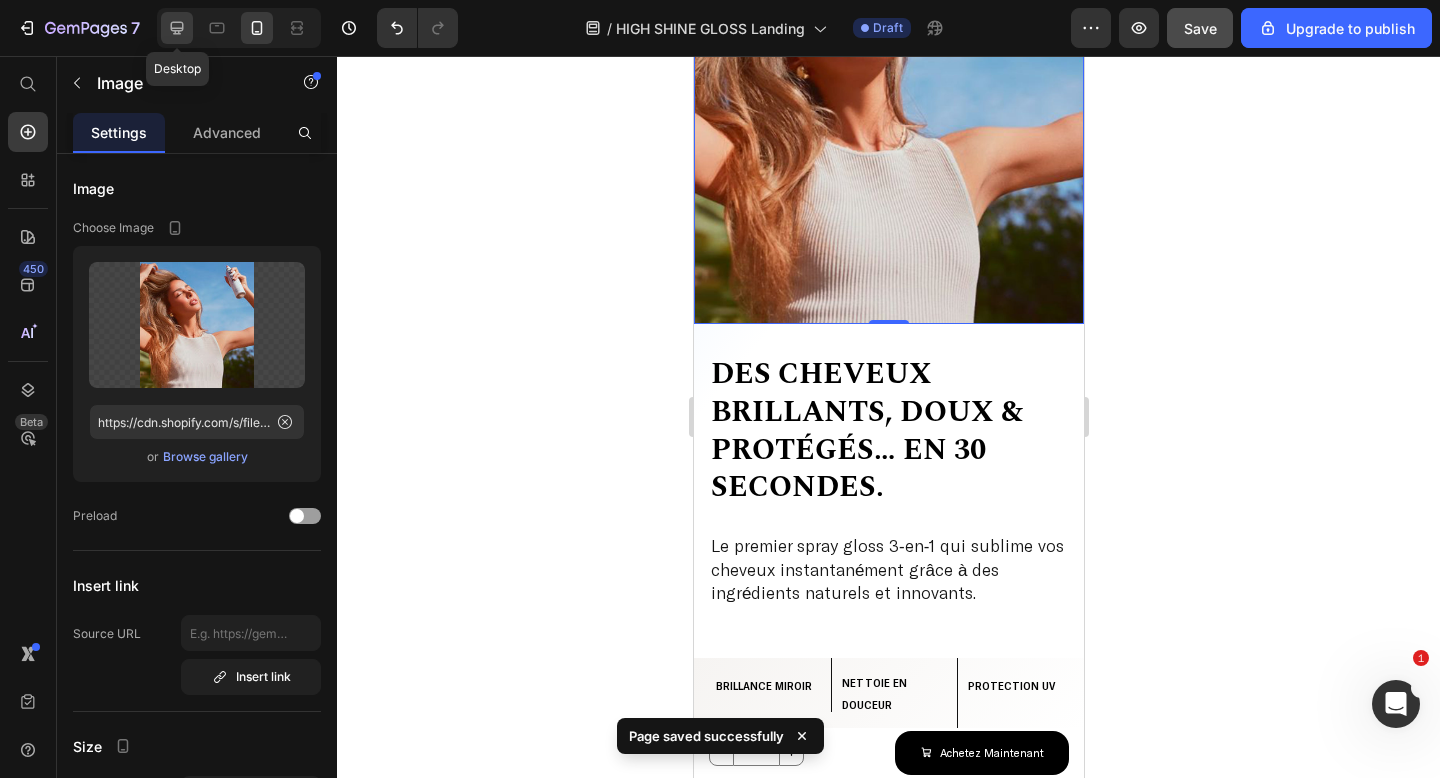 click 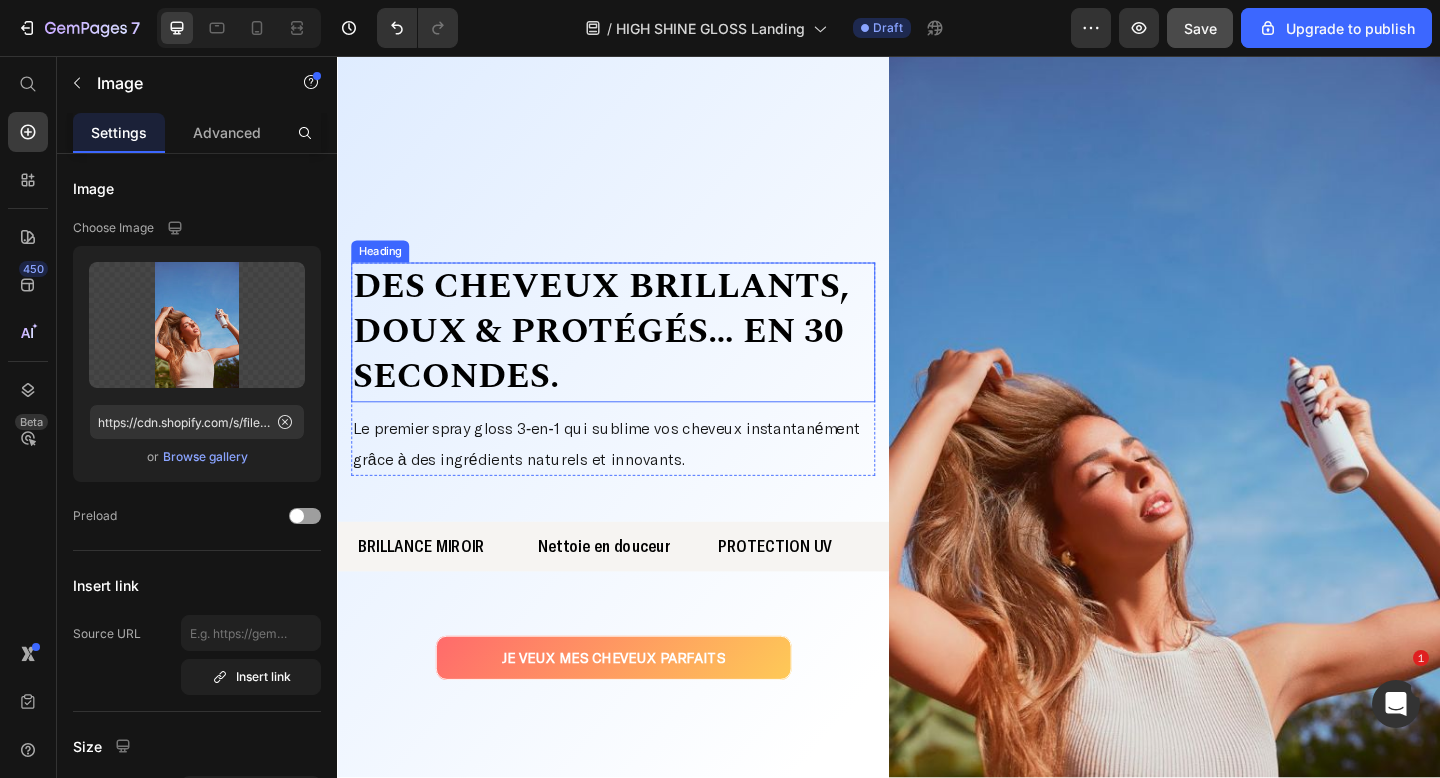 scroll, scrollTop: 54, scrollLeft: 0, axis: vertical 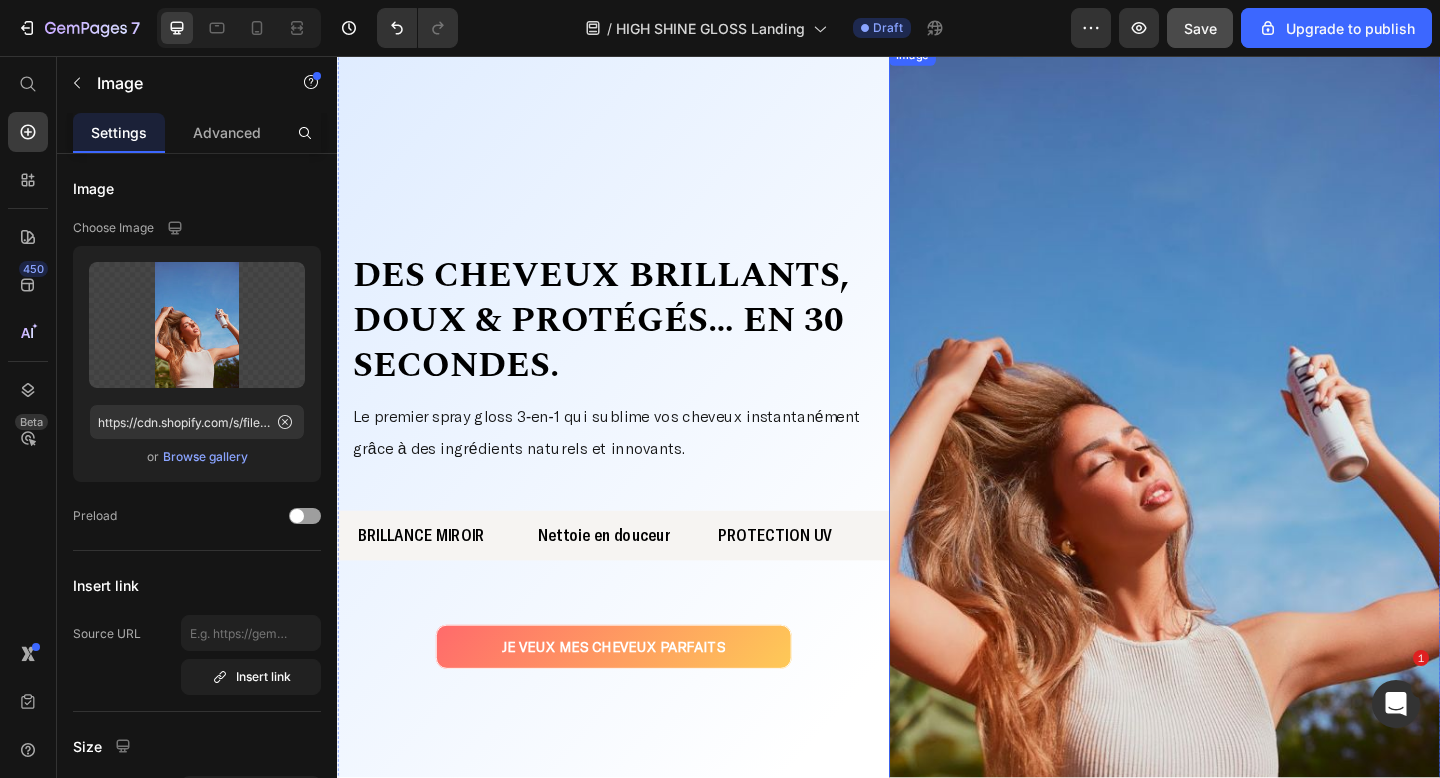 click at bounding box center (1237, 496) 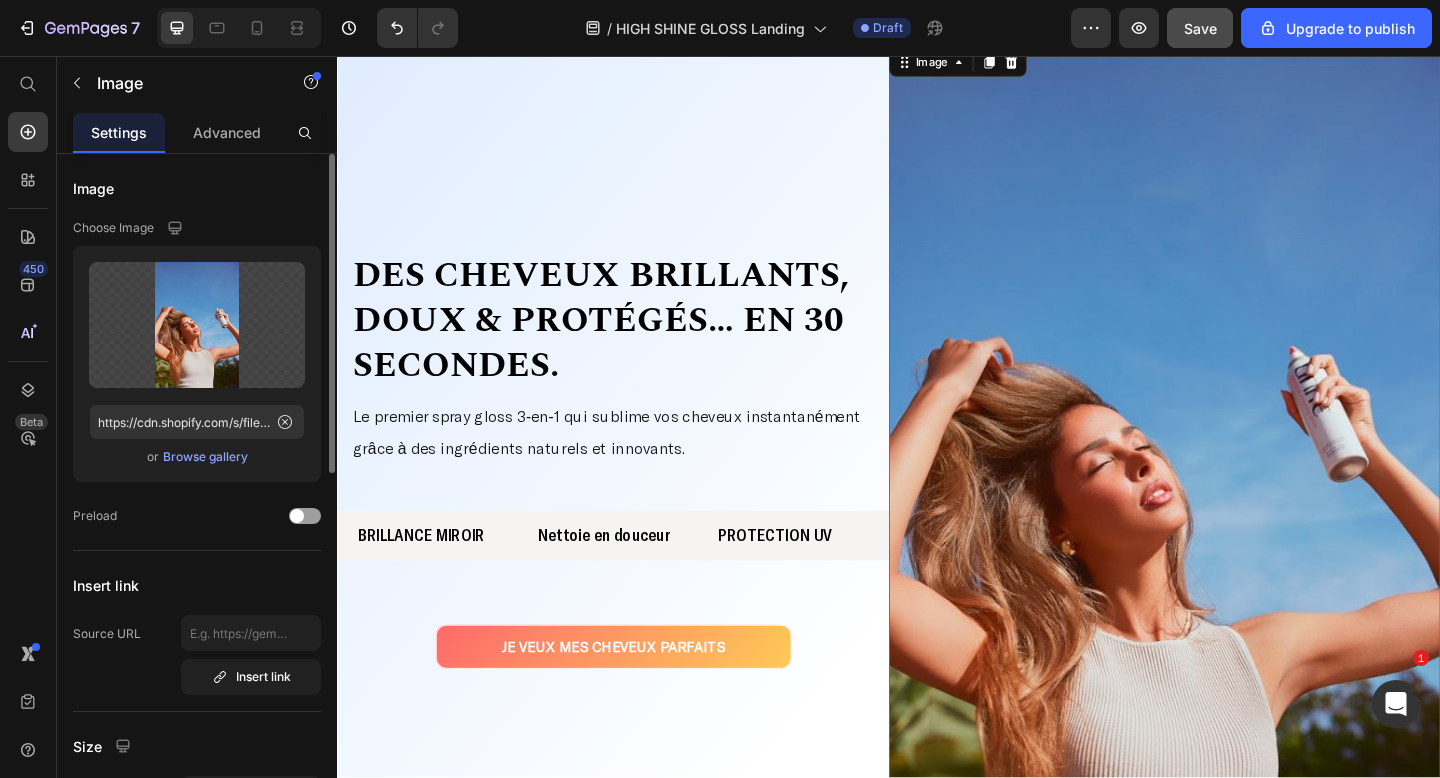 click on "Browse gallery" at bounding box center (205, 457) 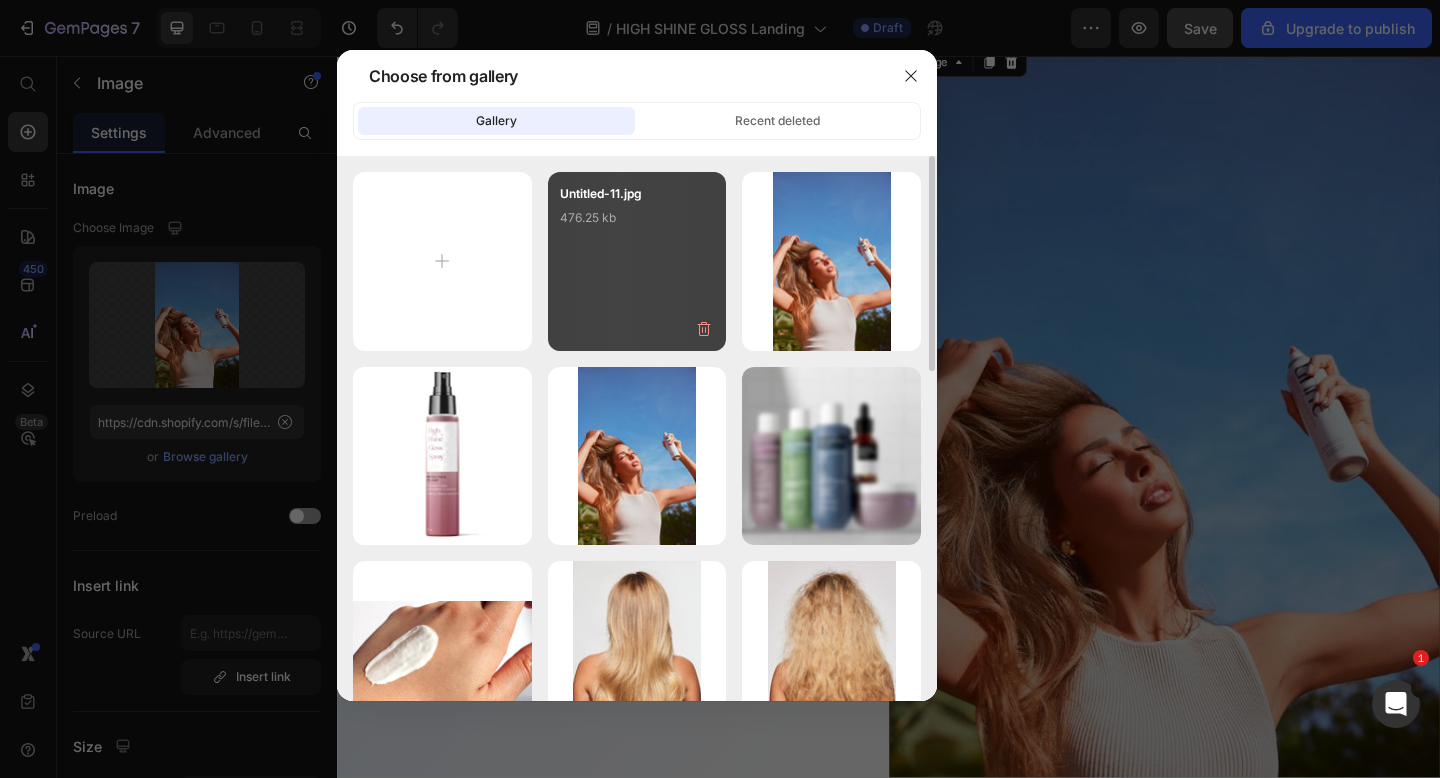 click on "Untitled-11.jpg 476.25 kb" at bounding box center [637, 224] 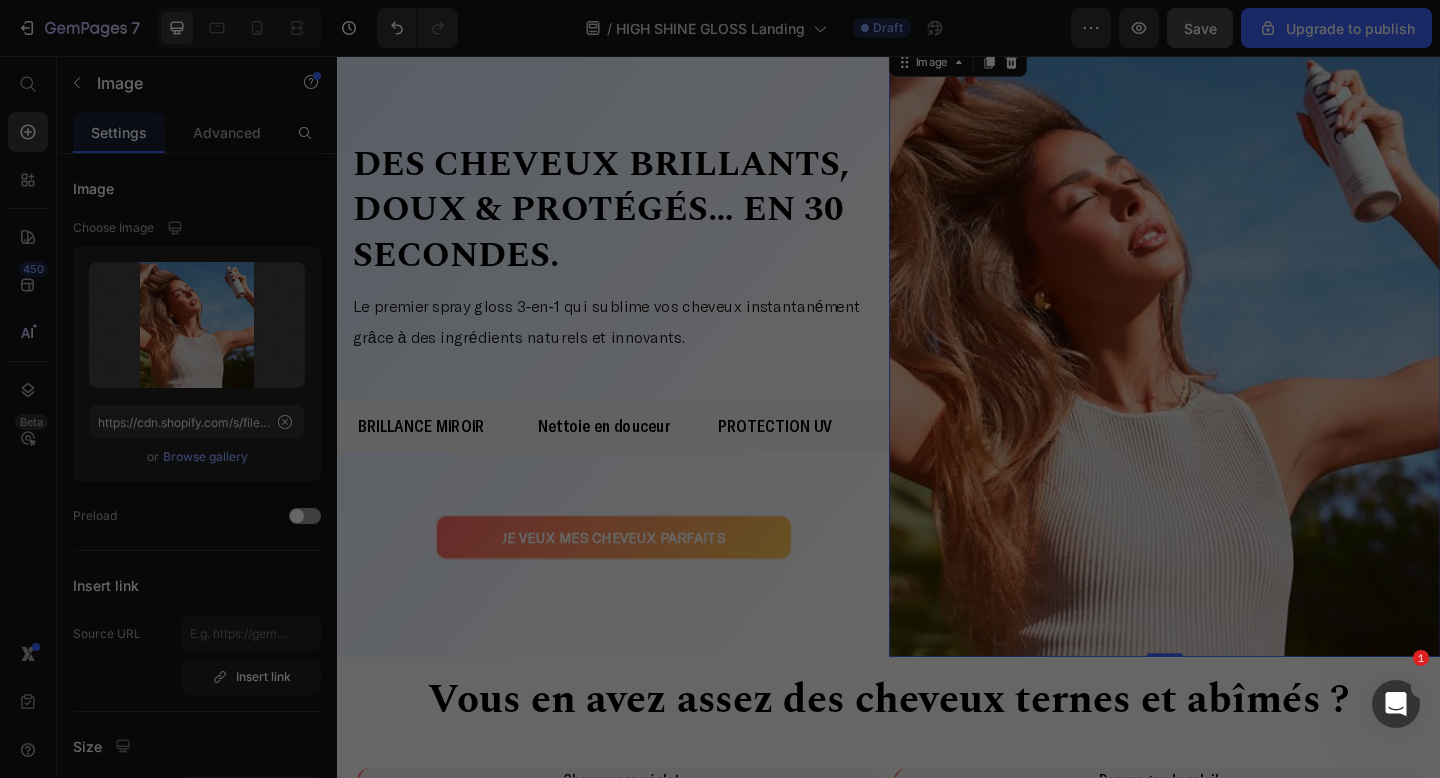 scroll, scrollTop: 0, scrollLeft: 0, axis: both 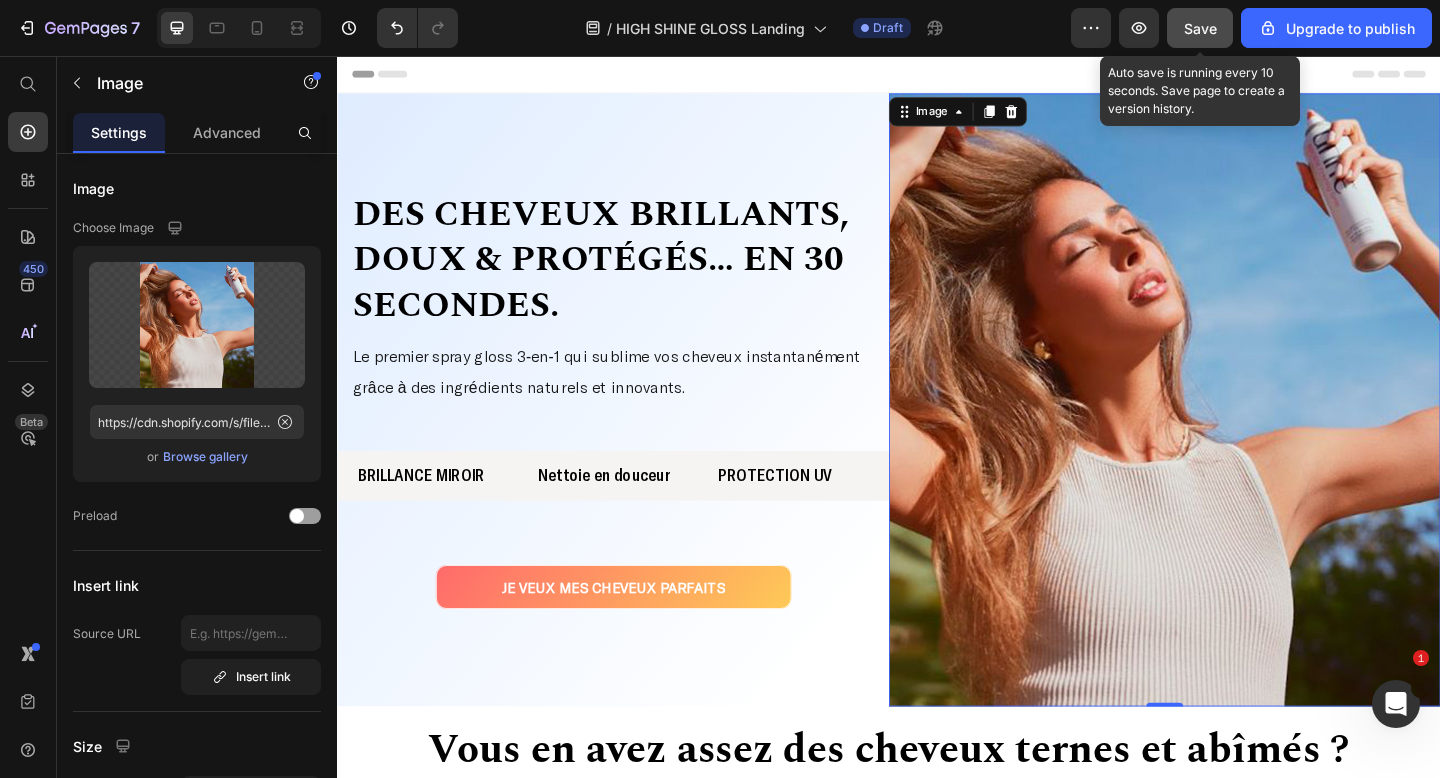 click on "Save" at bounding box center [1200, 28] 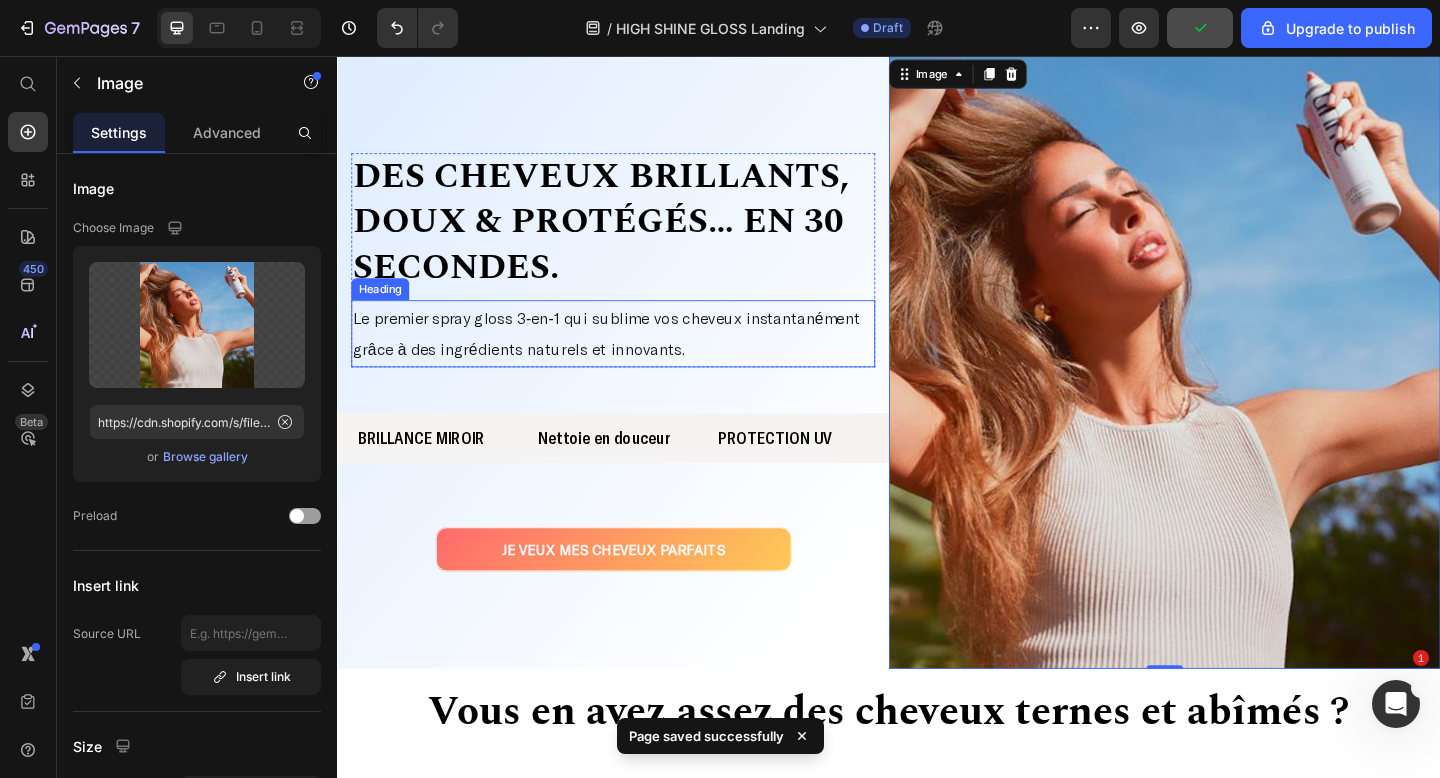 scroll, scrollTop: 47, scrollLeft: 0, axis: vertical 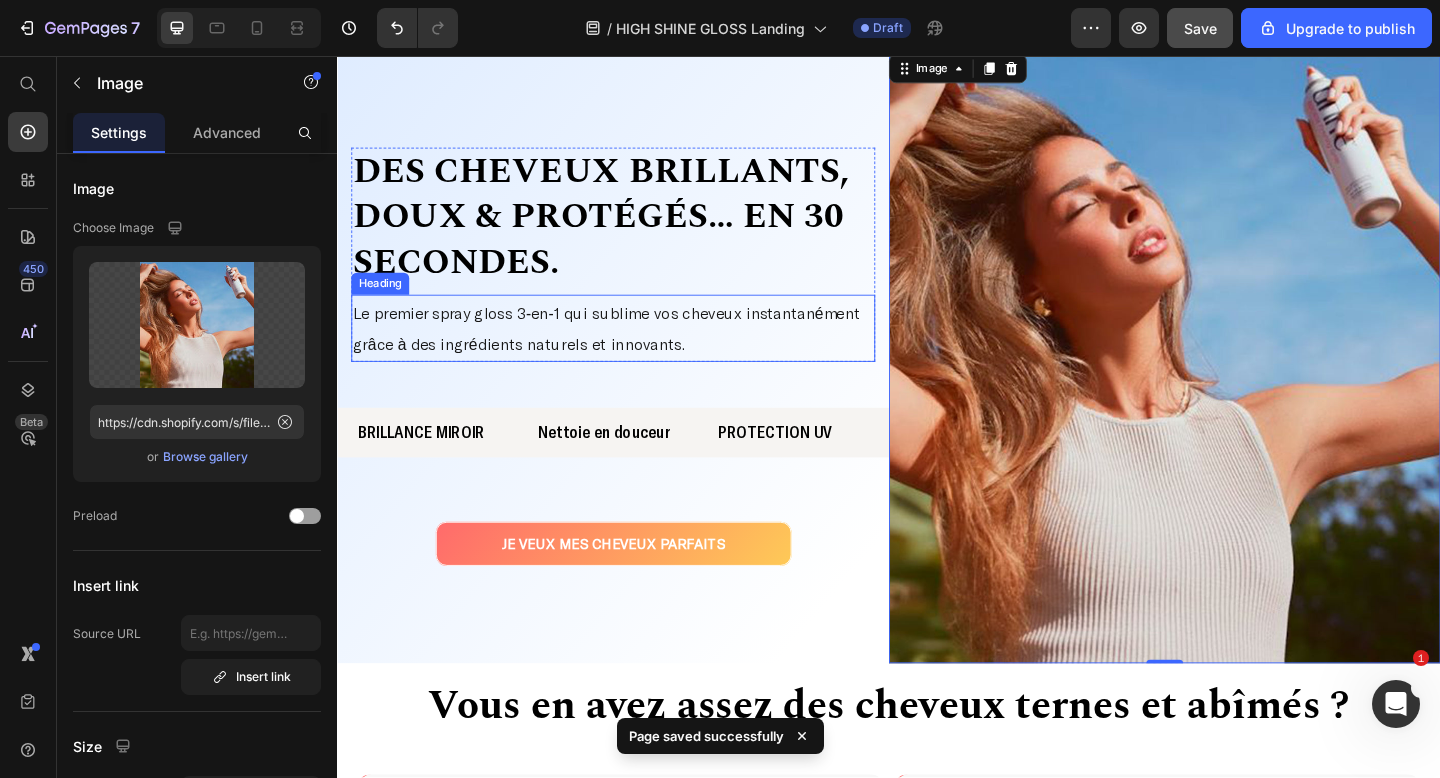 click on "⁠⁠⁠⁠⁠⁠⁠ Le premier spray gloss 3‑en‑1 qui sublime vos cheveux instantanément grâce à des ingrédients naturels et innovants." at bounding box center [637, 352] 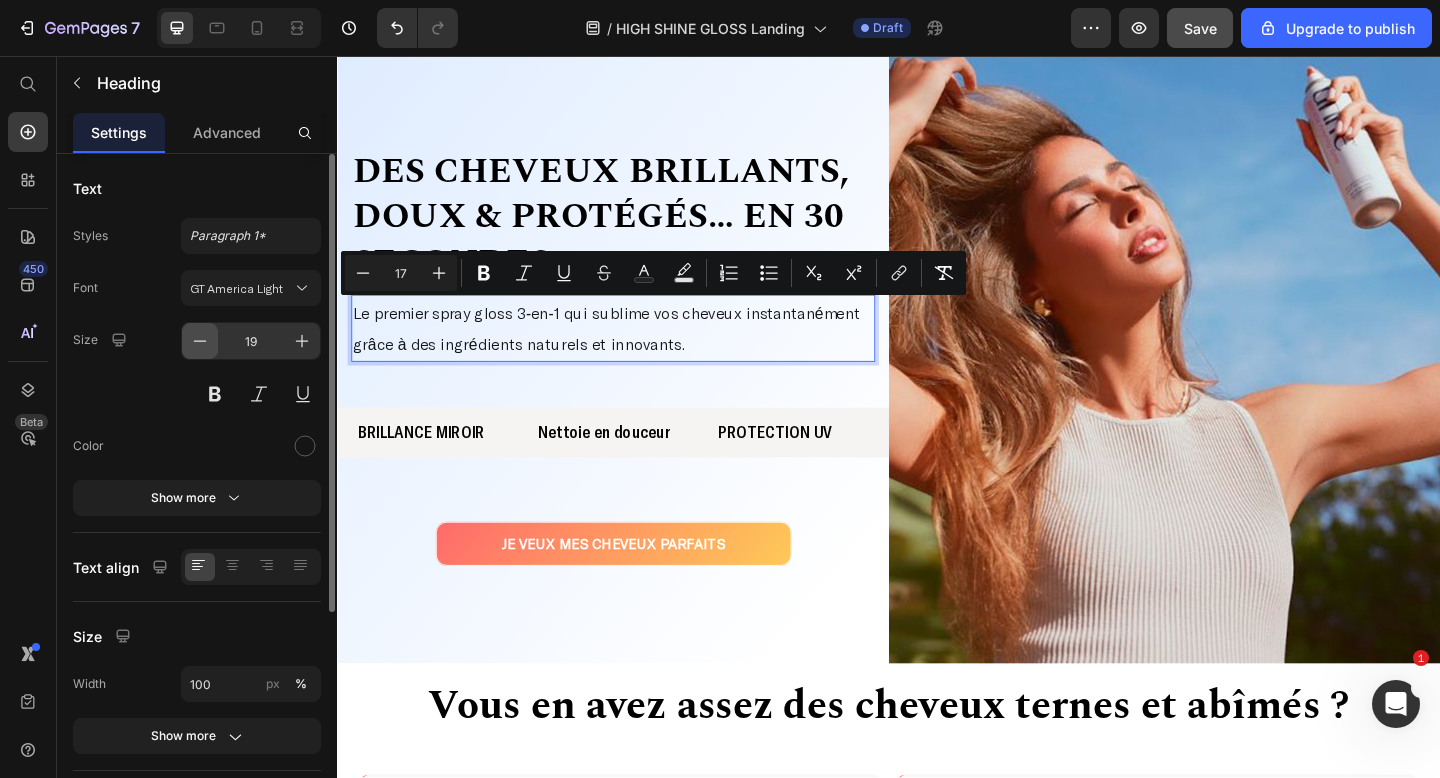 click 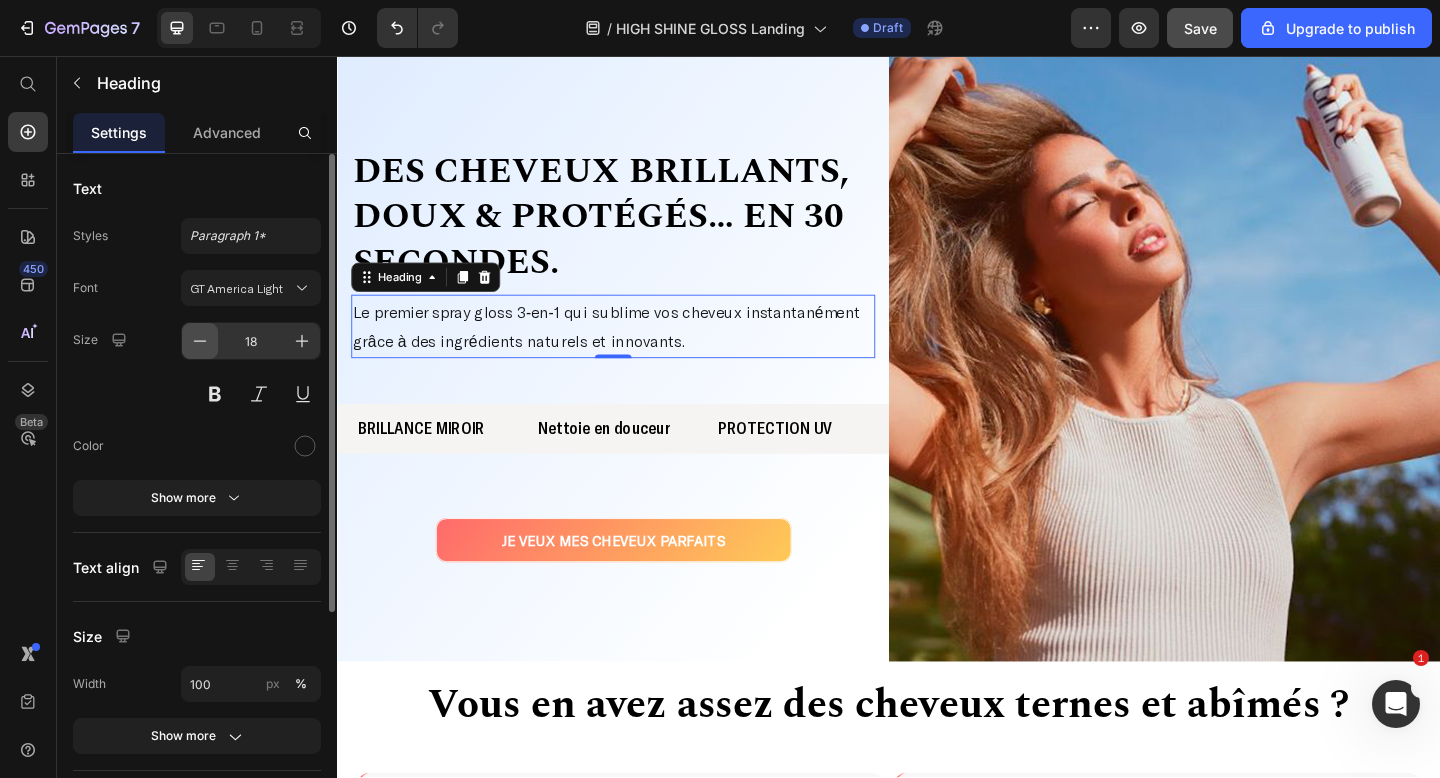 click 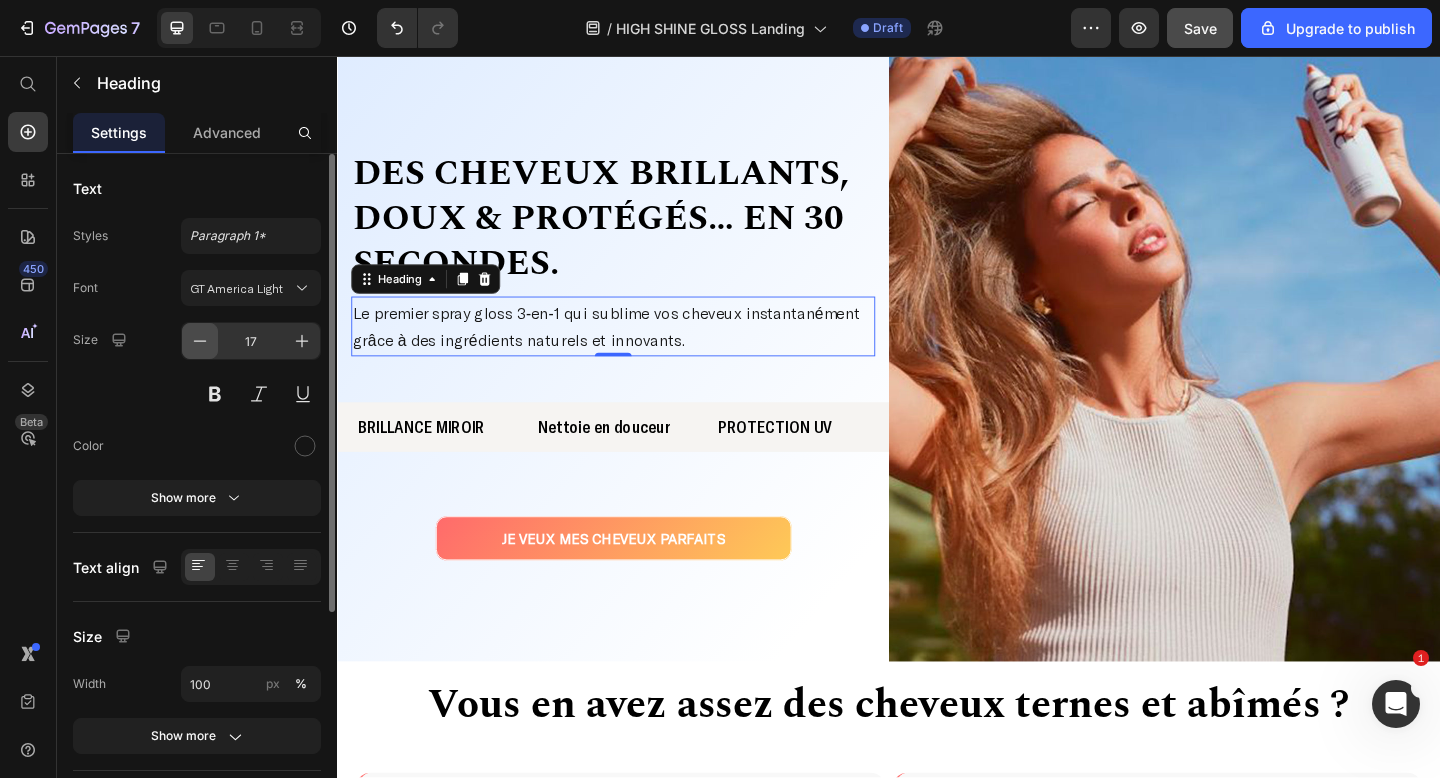 scroll, scrollTop: 51, scrollLeft: 0, axis: vertical 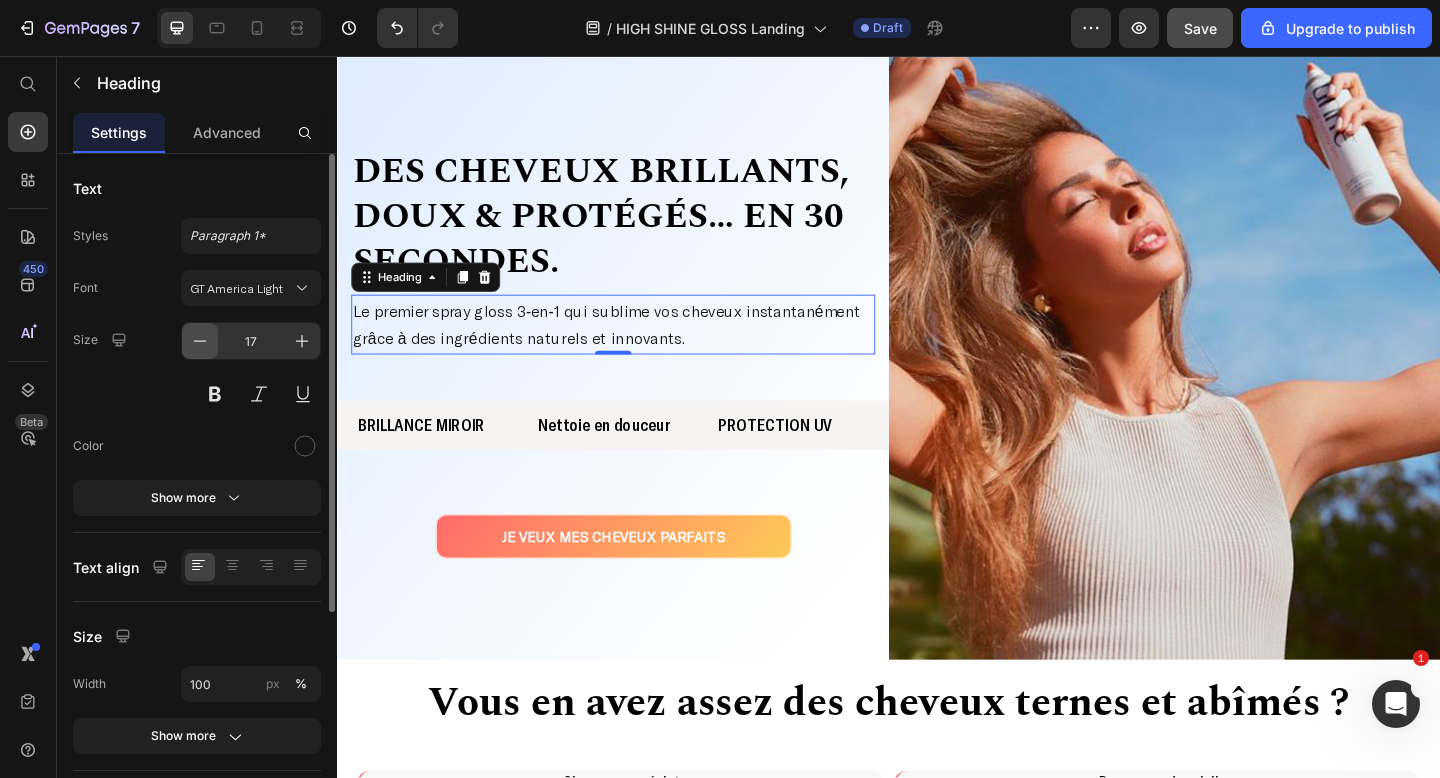 click 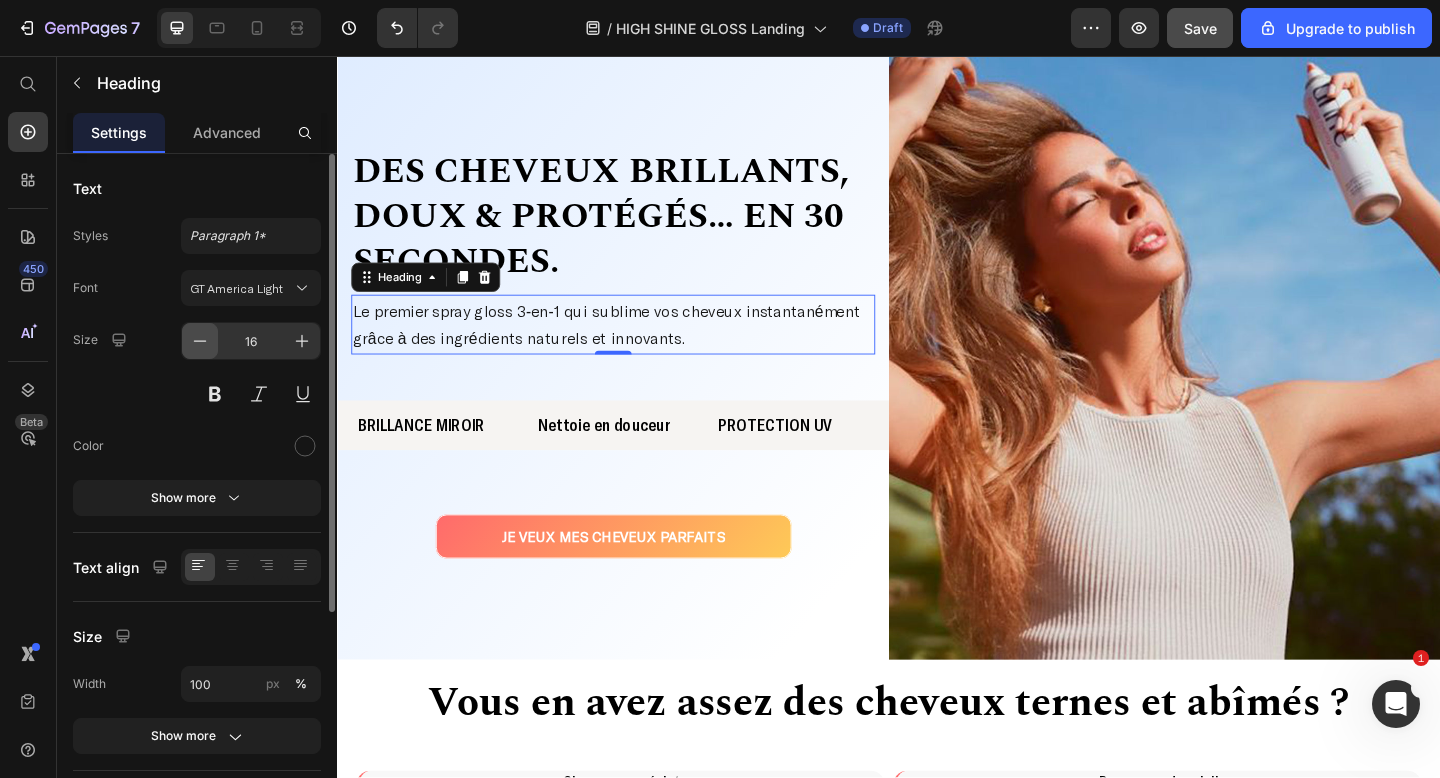scroll, scrollTop: 53, scrollLeft: 0, axis: vertical 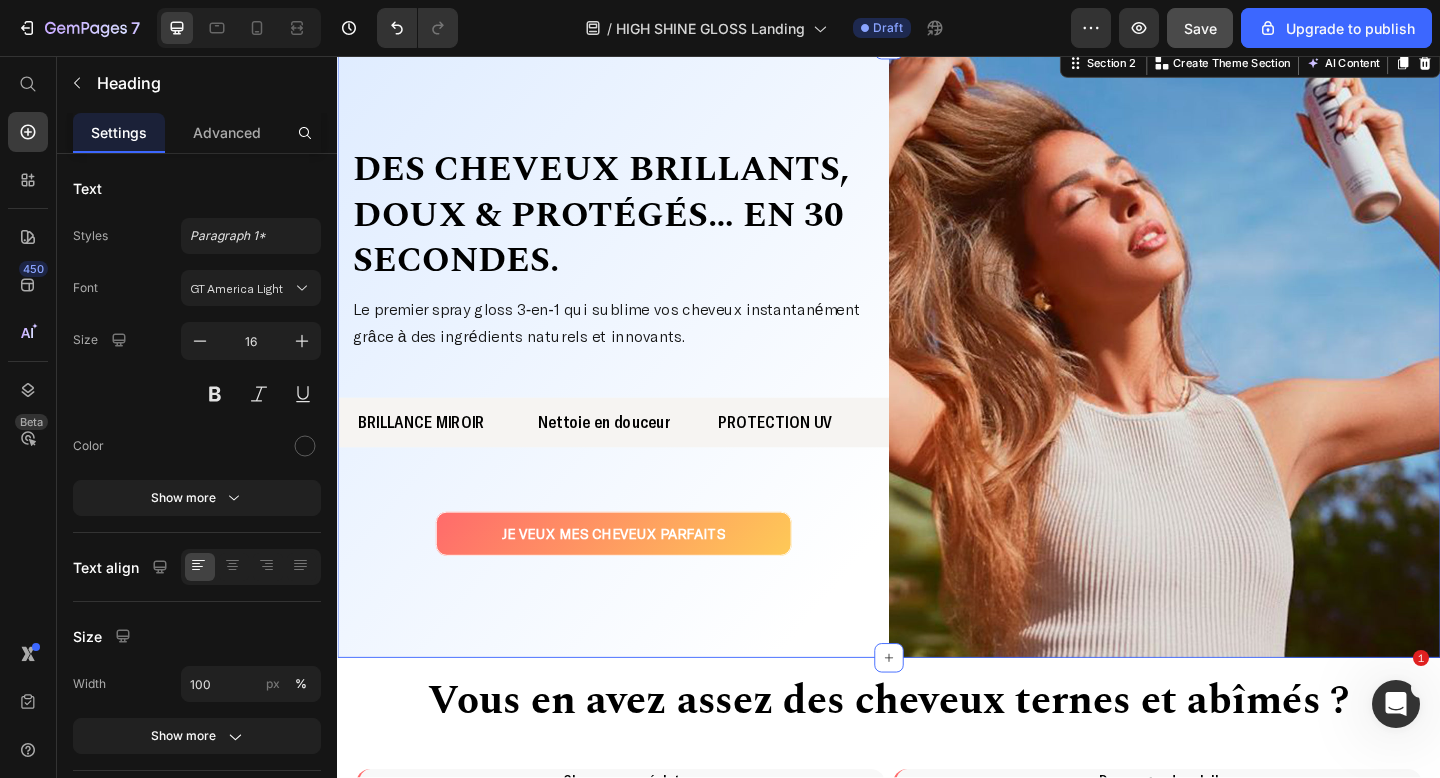 click on "Image ⁠⁠⁠⁠⁠⁠⁠ Des cheveux brillants, doux & protégés… en 30 secondes. Heading ⁠⁠⁠⁠⁠⁠⁠ Le premier spray gloss 3‑en‑1 qui sublime vos cheveux instantanément grâce à des ingrédients naturels et innovants. Heading Row BRILLANCE MIROIR Text Block Nettoie en douceur Text Block PROTECTION UV Text Block Row BRILLANCE MIROIR Text Block Nettoie en douceur Text Block PROTECTION UV Text Block Row JE VEUX MES CHEVEUX PARFAITS Button" at bounding box center [637, 377] 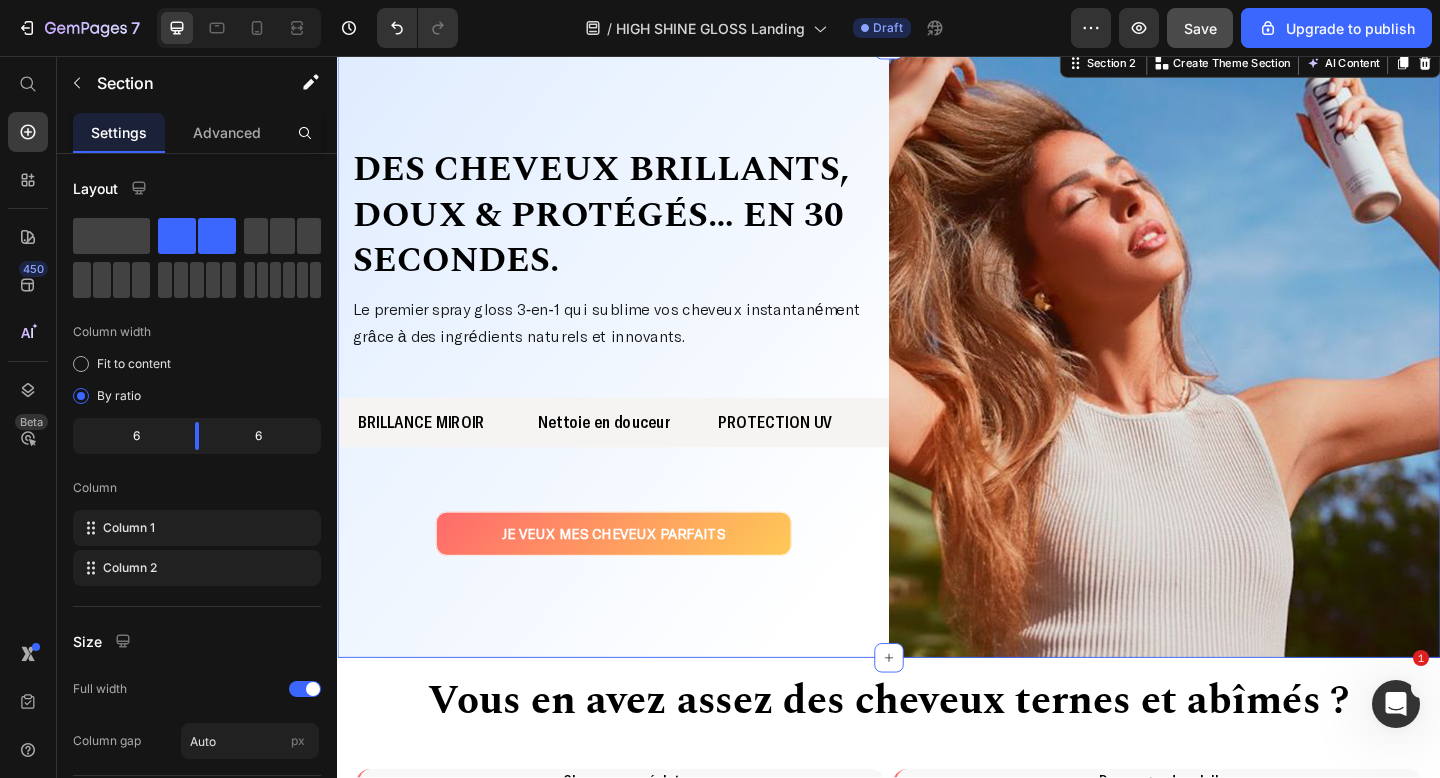 click on "Image ⁠⁠⁠⁠⁠⁠⁠ Des cheveux brillants, doux & protégés… en 30 secondes. Heading ⁠⁠⁠⁠⁠⁠⁠ Le premier spray gloss 3‑en‑1 qui sublime vos cheveux instantanément grâce à des ingrédients naturels et innovants. Heading Row BRILLANCE MIROIR Text Block Nettoie en douceur Text Block PROTECTION UV Text Block Row BRILLANCE MIROIR Text Block Nettoie en douceur Text Block PROTECTION UV Text Block Row JE VEUX MES CHEVEUX PARFAITS Button" at bounding box center (637, 377) 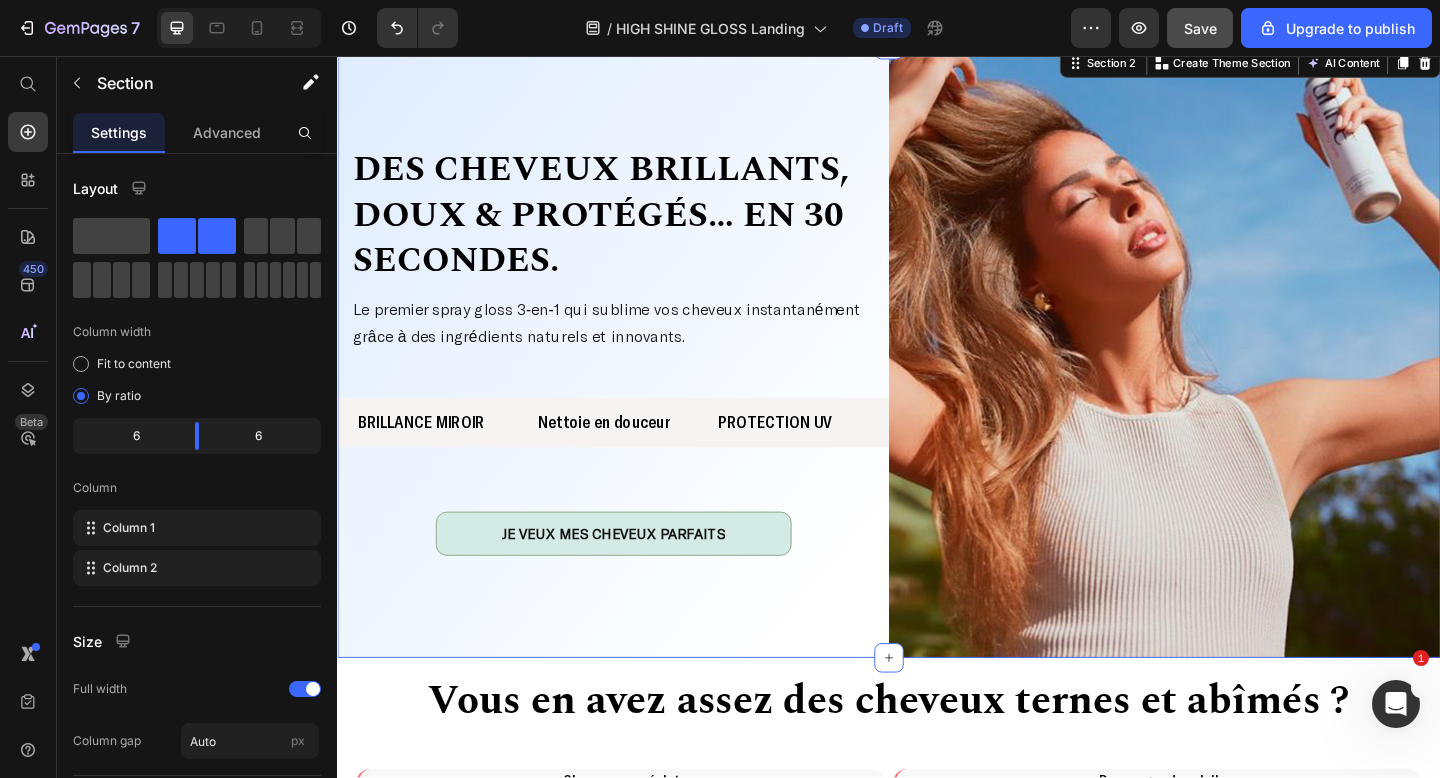 click on "JE VEUX MES CHEVEUX PARFAITS" at bounding box center (637, 576) 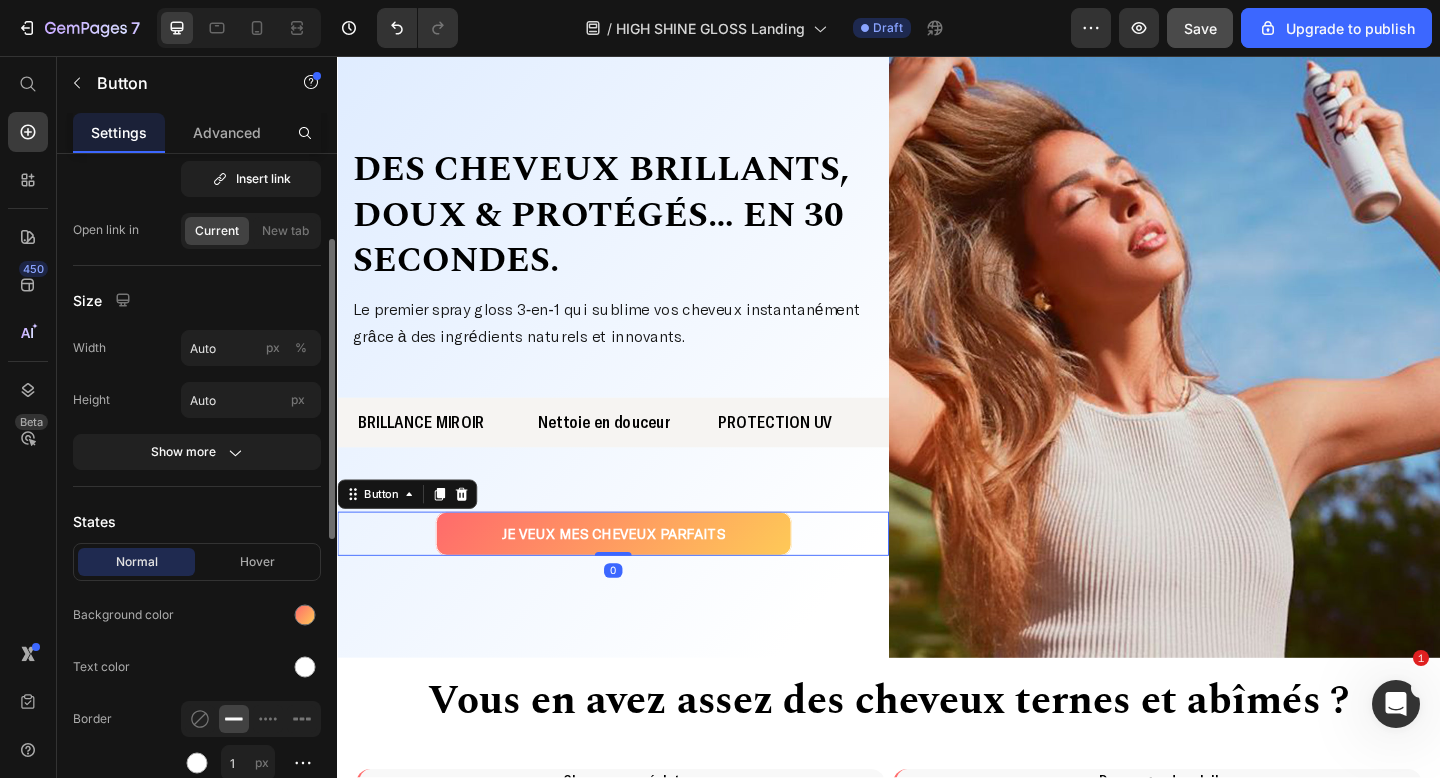 scroll, scrollTop: 174, scrollLeft: 0, axis: vertical 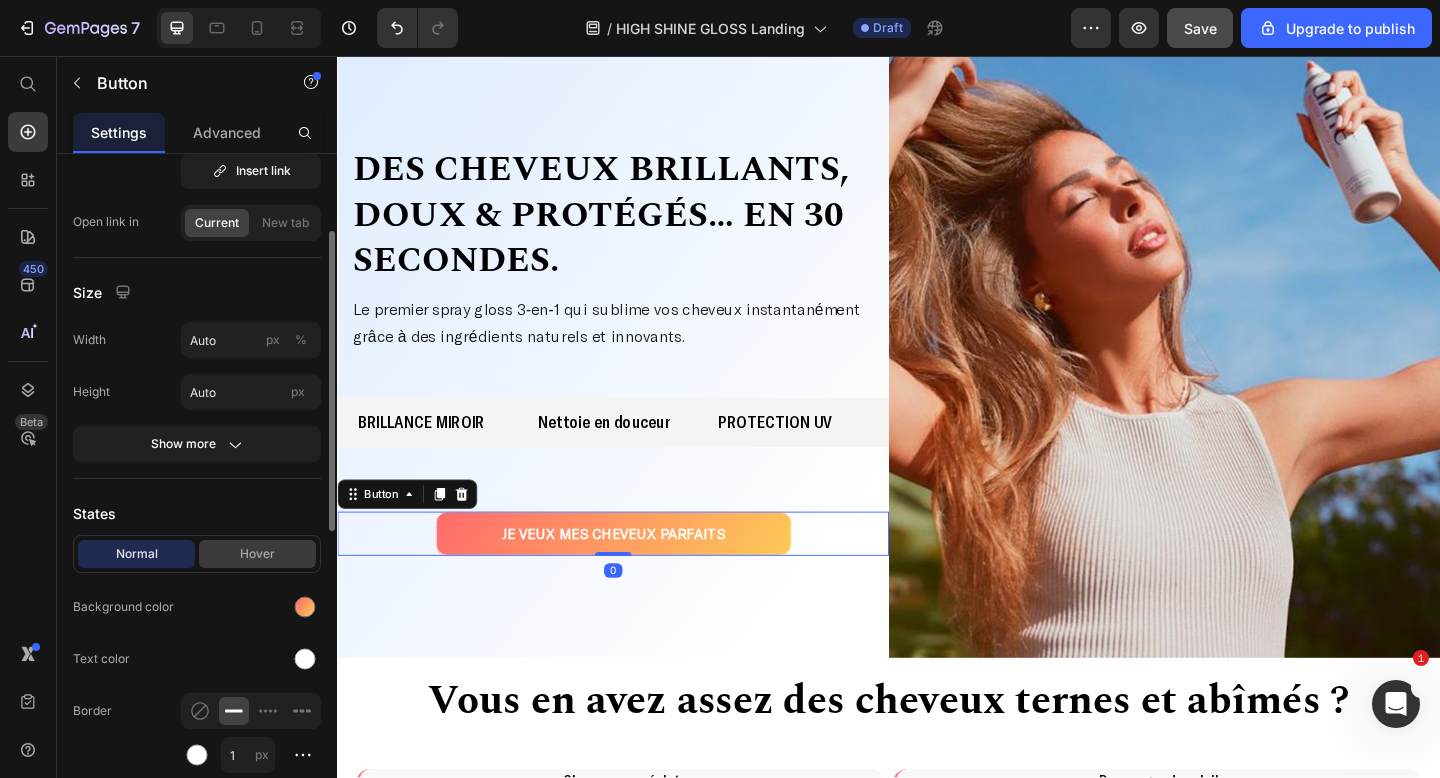 click on "Hover" at bounding box center [257, 554] 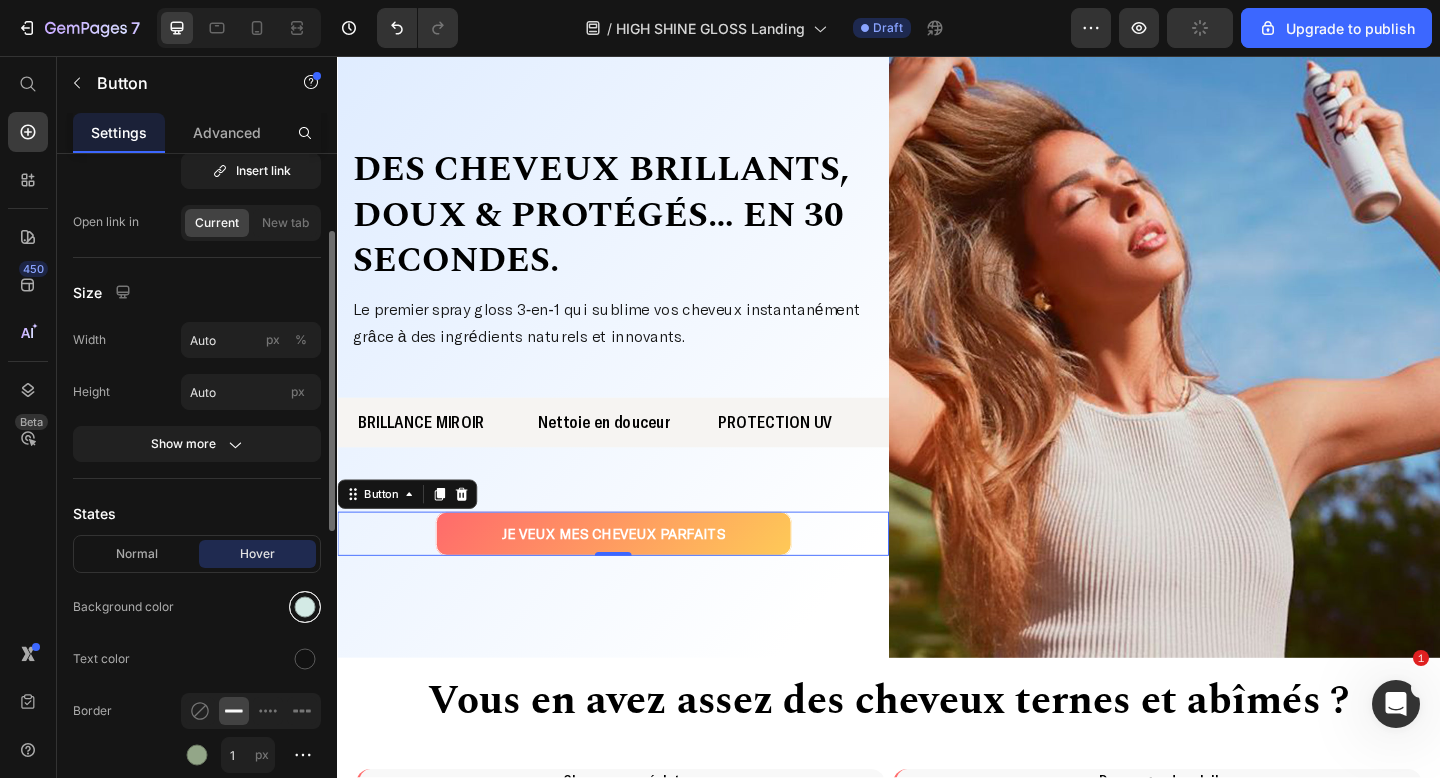 click at bounding box center [305, 607] 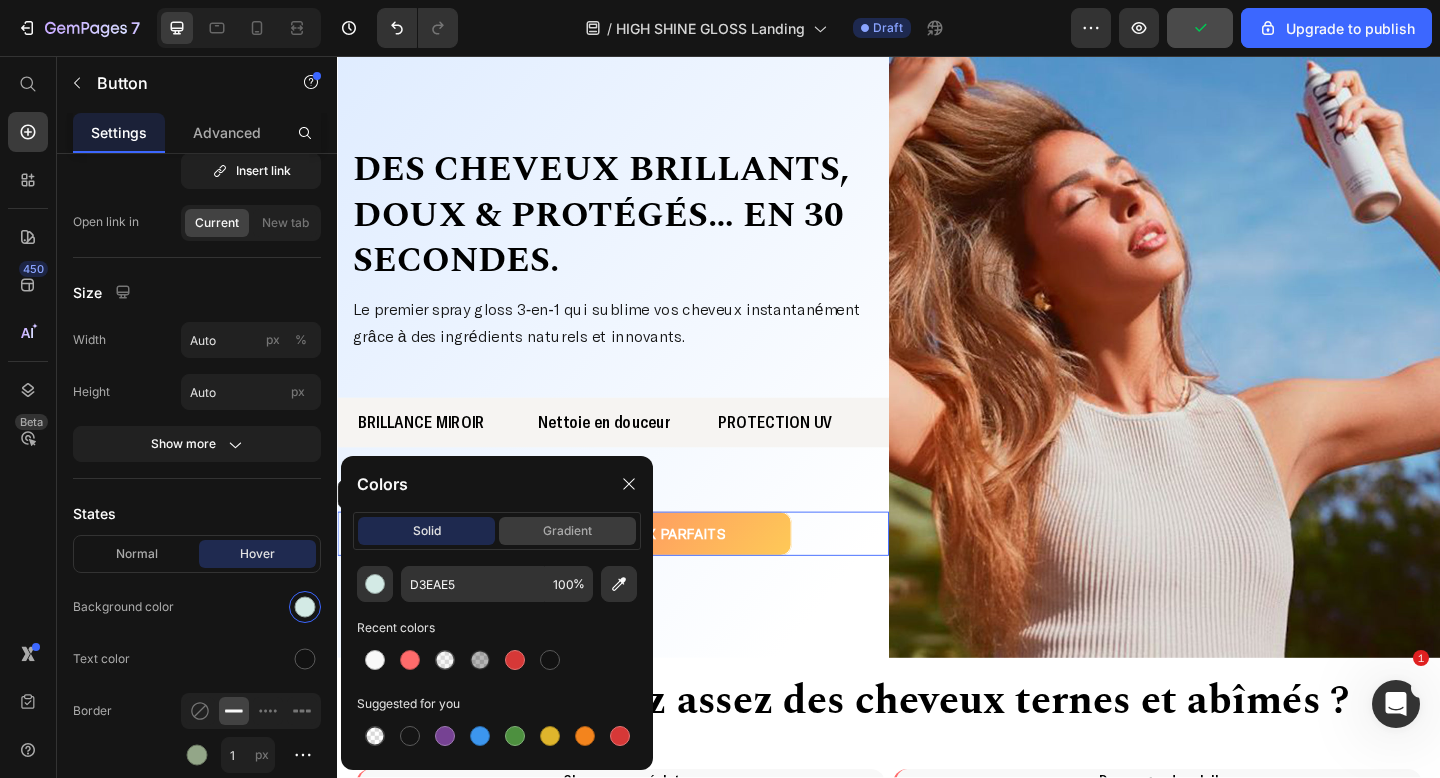 click on "gradient" 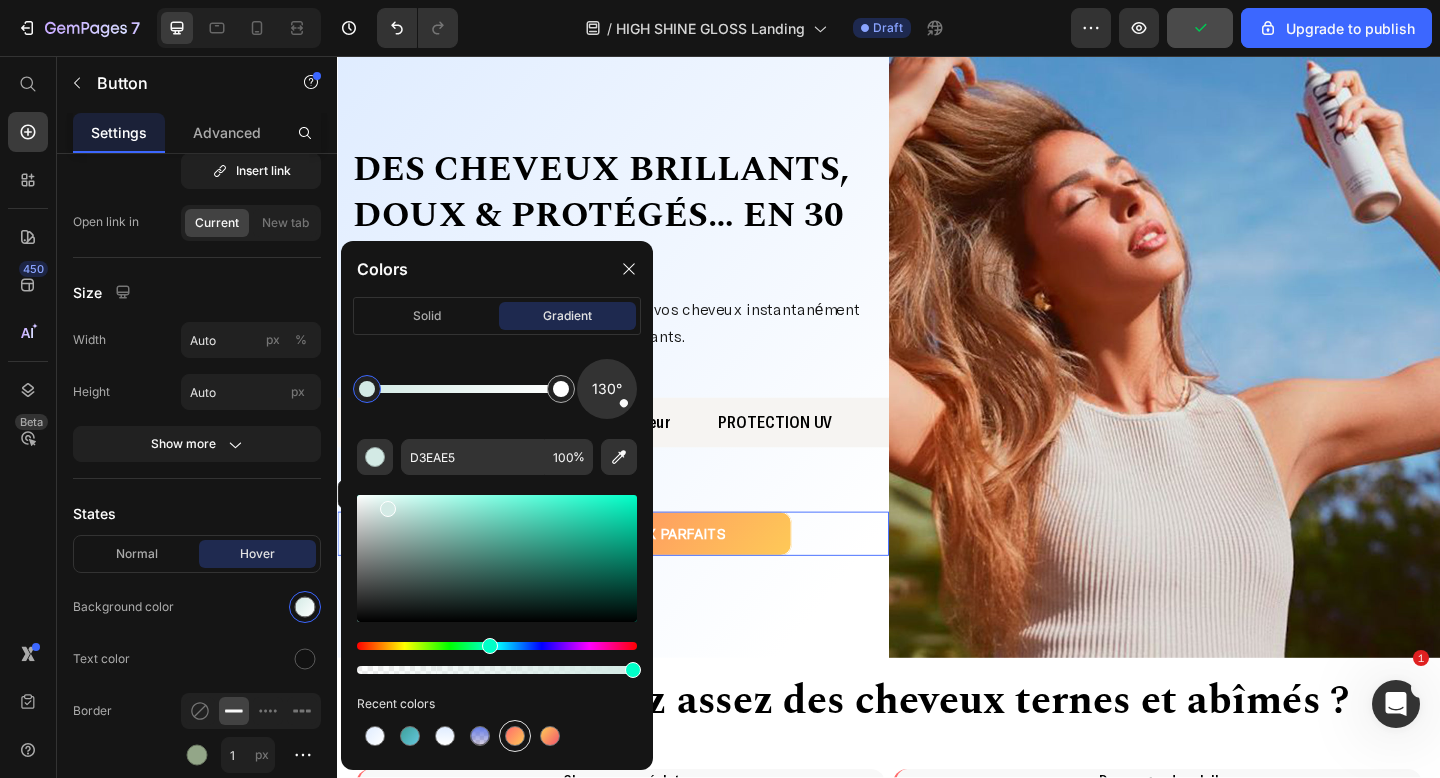 click at bounding box center [515, 736] 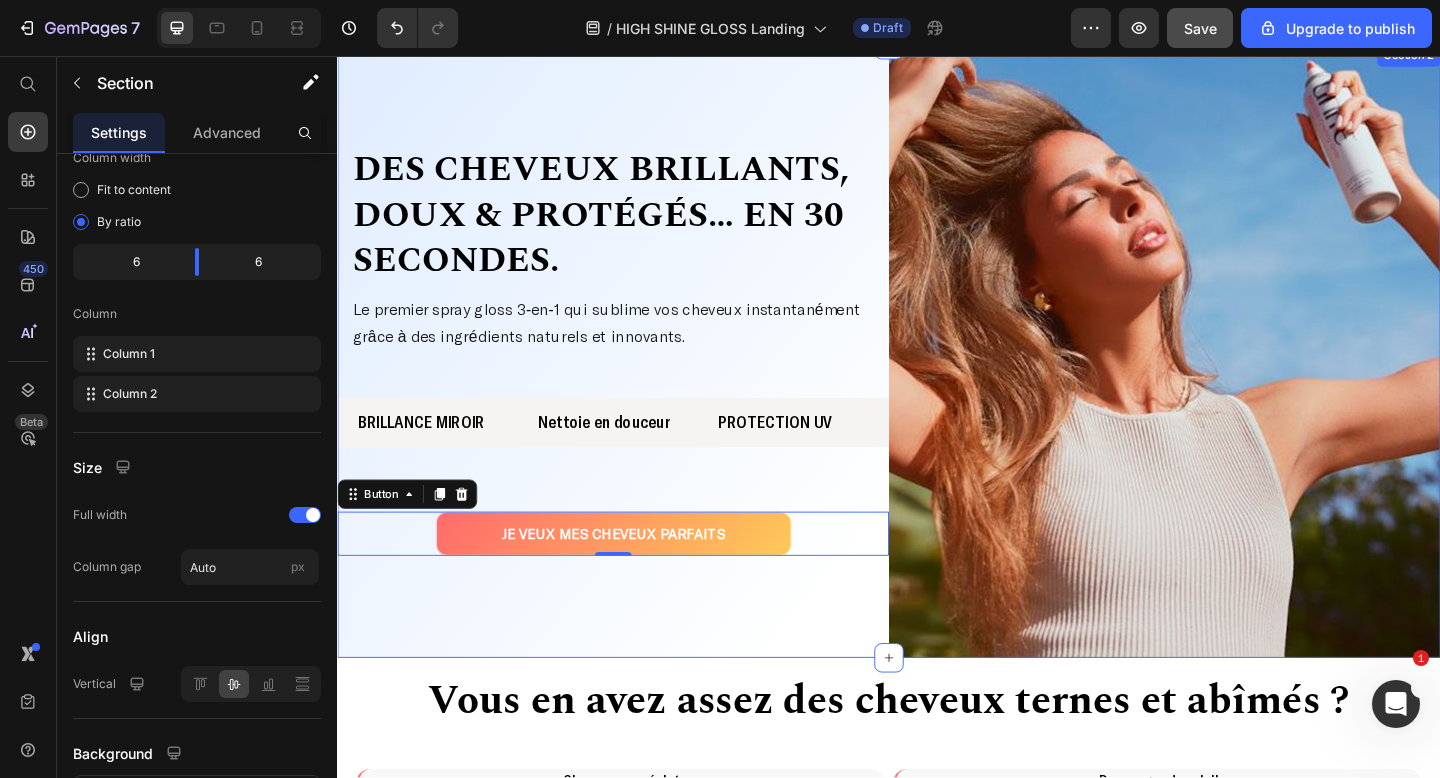 click on "Image ⁠⁠⁠⁠⁠⁠⁠ Des cheveux brillants, doux & protégés… en 30 secondes. Heading ⁠⁠⁠⁠⁠⁠⁠ Le premier spray gloss 3‑en‑1 qui sublime vos cheveux instantanément grâce à des ingrédients naturels et innovants. Heading Row BRILLANCE MIROIR Text Block Nettoie en douceur Text Block PROTECTION UV Text Block Row BRILLANCE MIROIR Text Block Nettoie en douceur Text Block PROTECTION UV Text Block Row JE VEUX MES CHEVEUX PARFAITS Button   0" at bounding box center [637, 377] 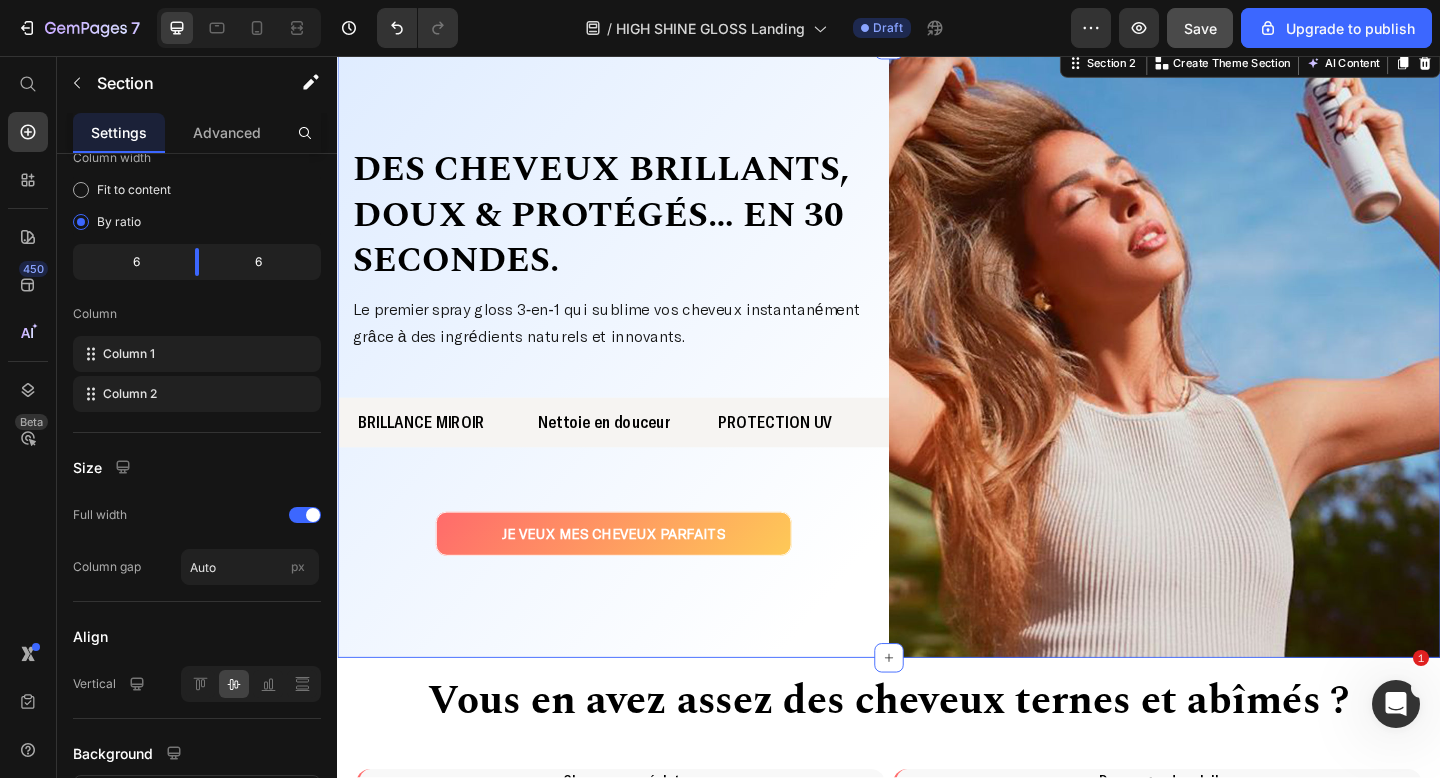 scroll, scrollTop: 0, scrollLeft: 0, axis: both 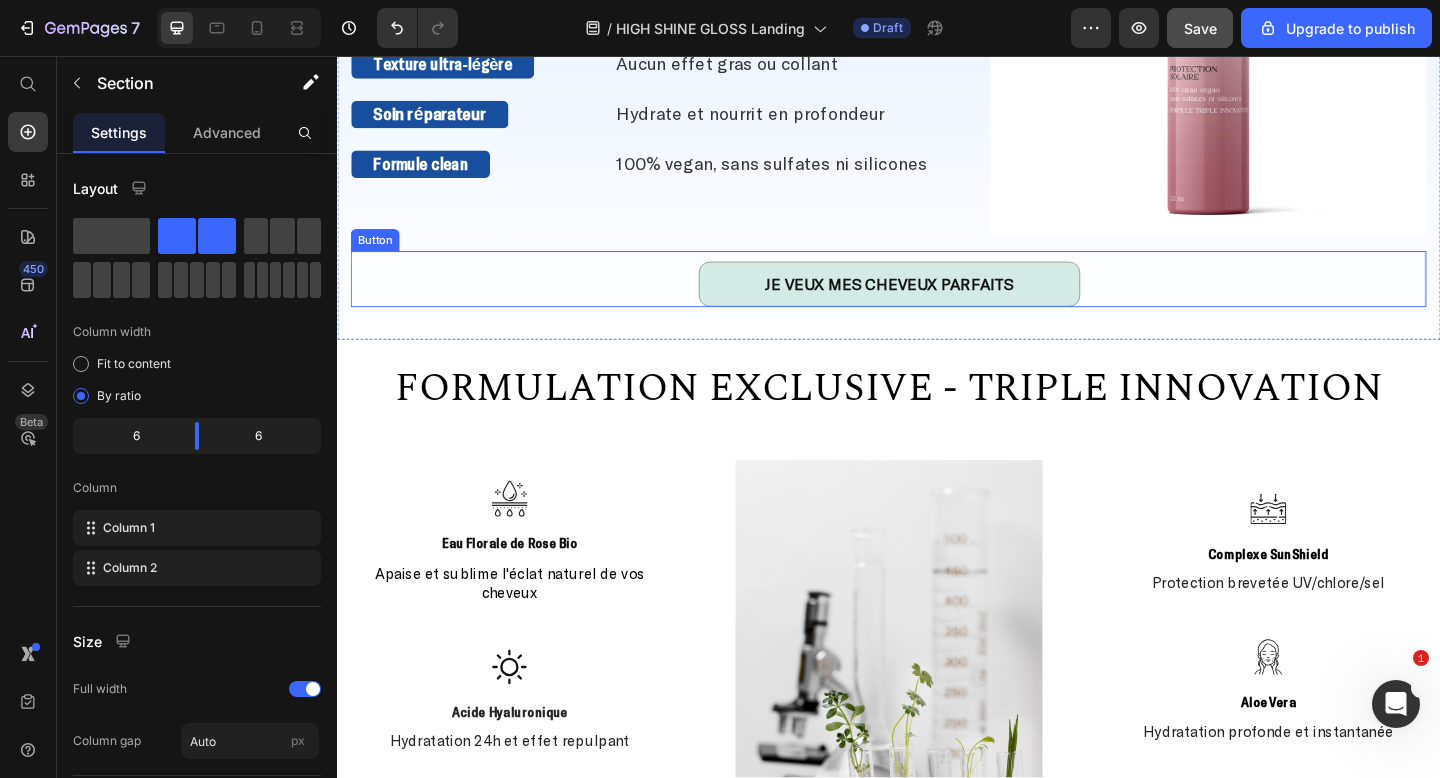 click on "JE VEUX MES CHEVEUX PARFAITS" at bounding box center (937, 304) 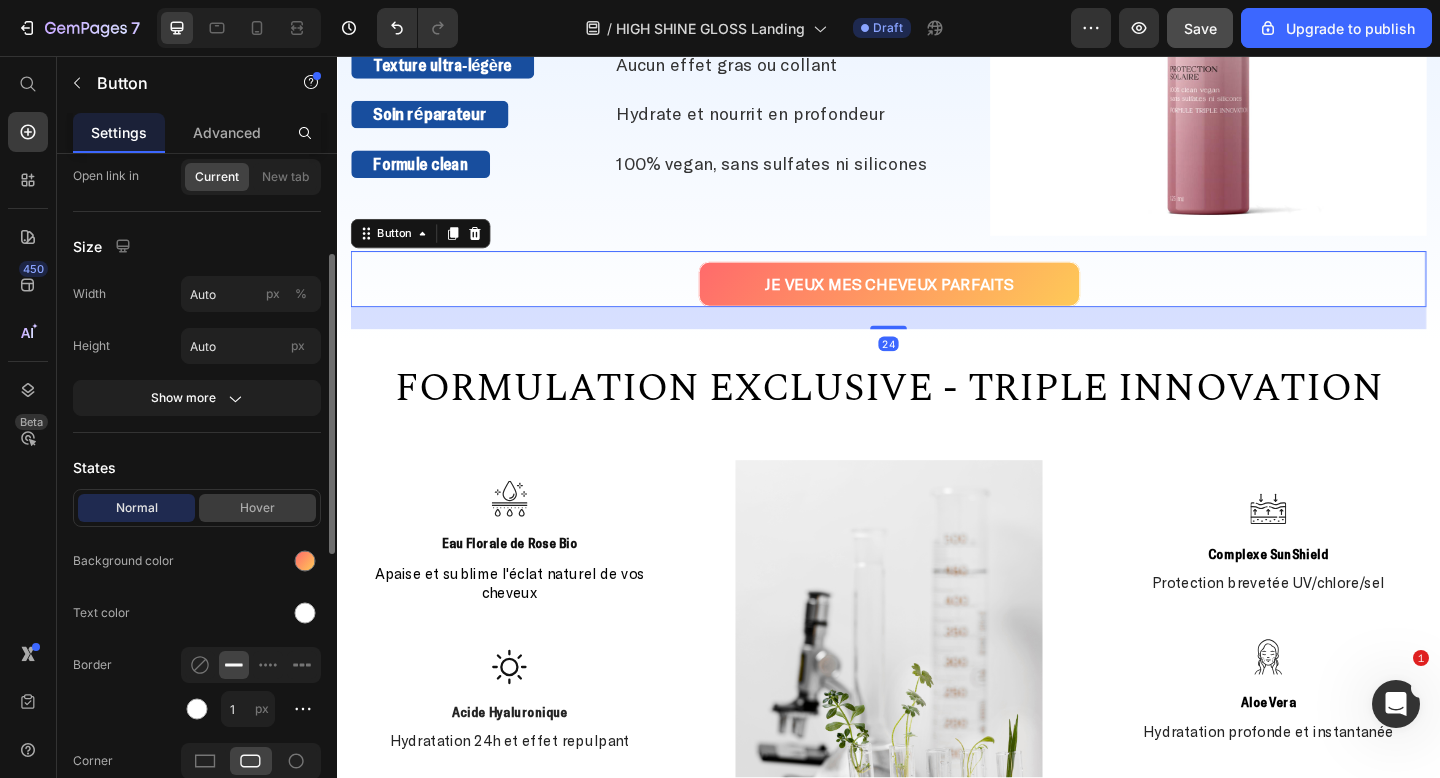 scroll, scrollTop: 222, scrollLeft: 0, axis: vertical 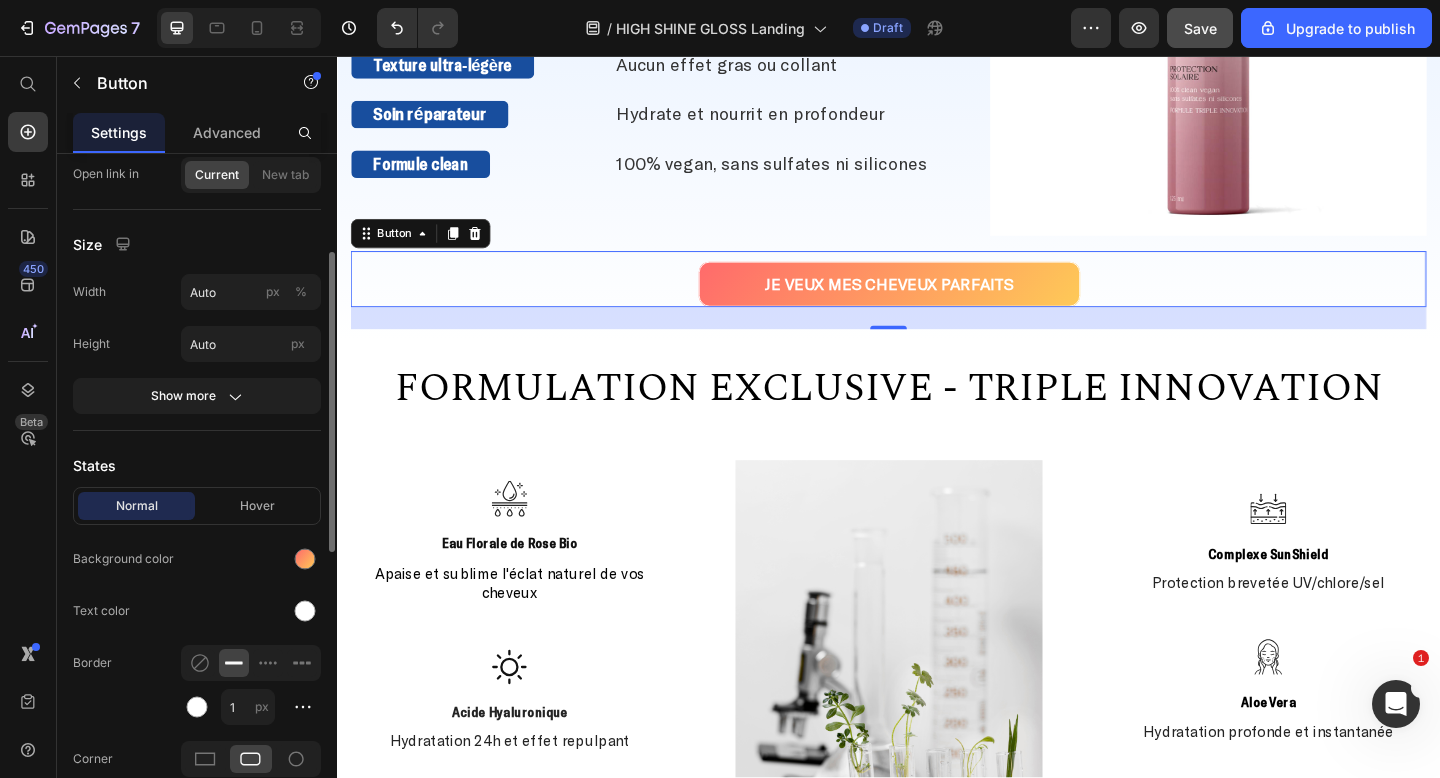 click on "Normal Hover" at bounding box center [197, 506] 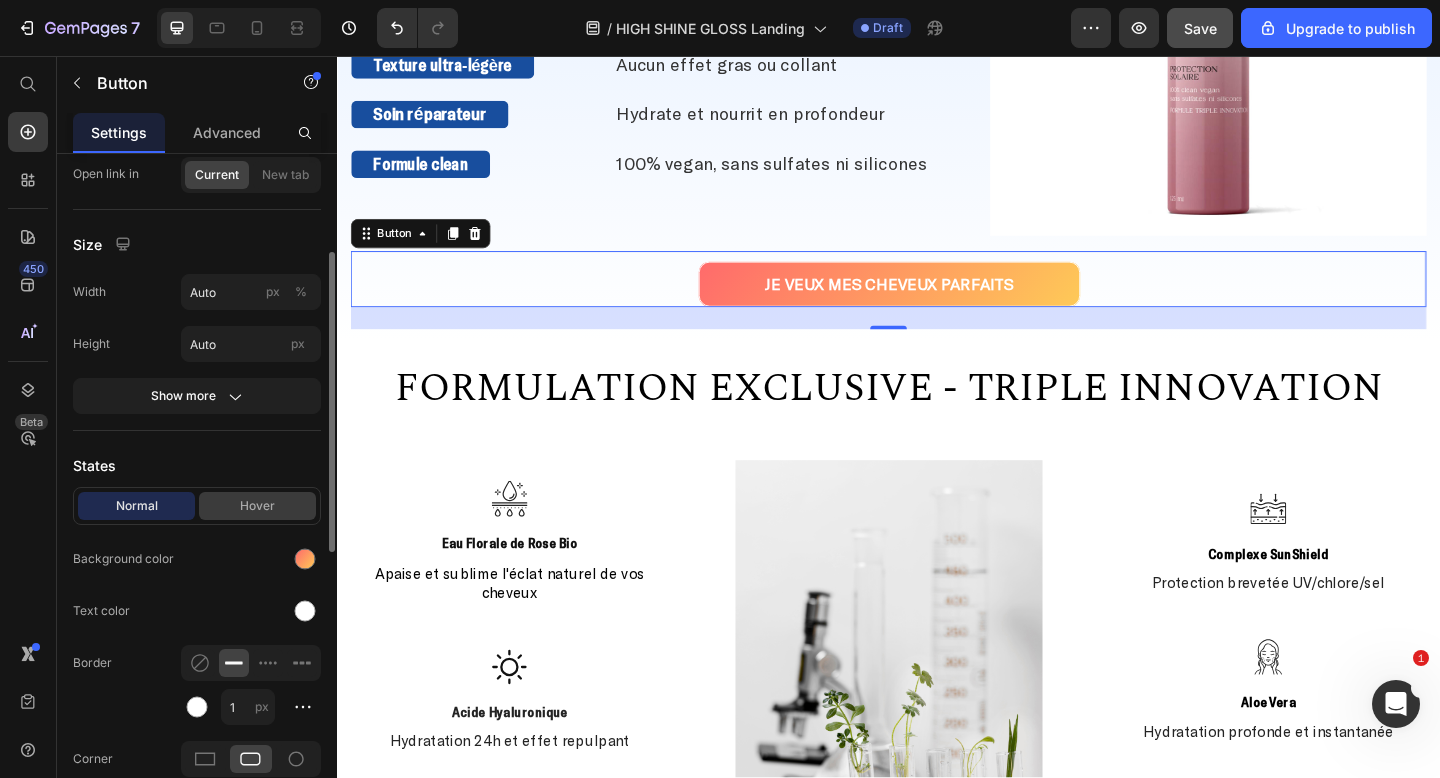 click on "Hover" at bounding box center [257, 506] 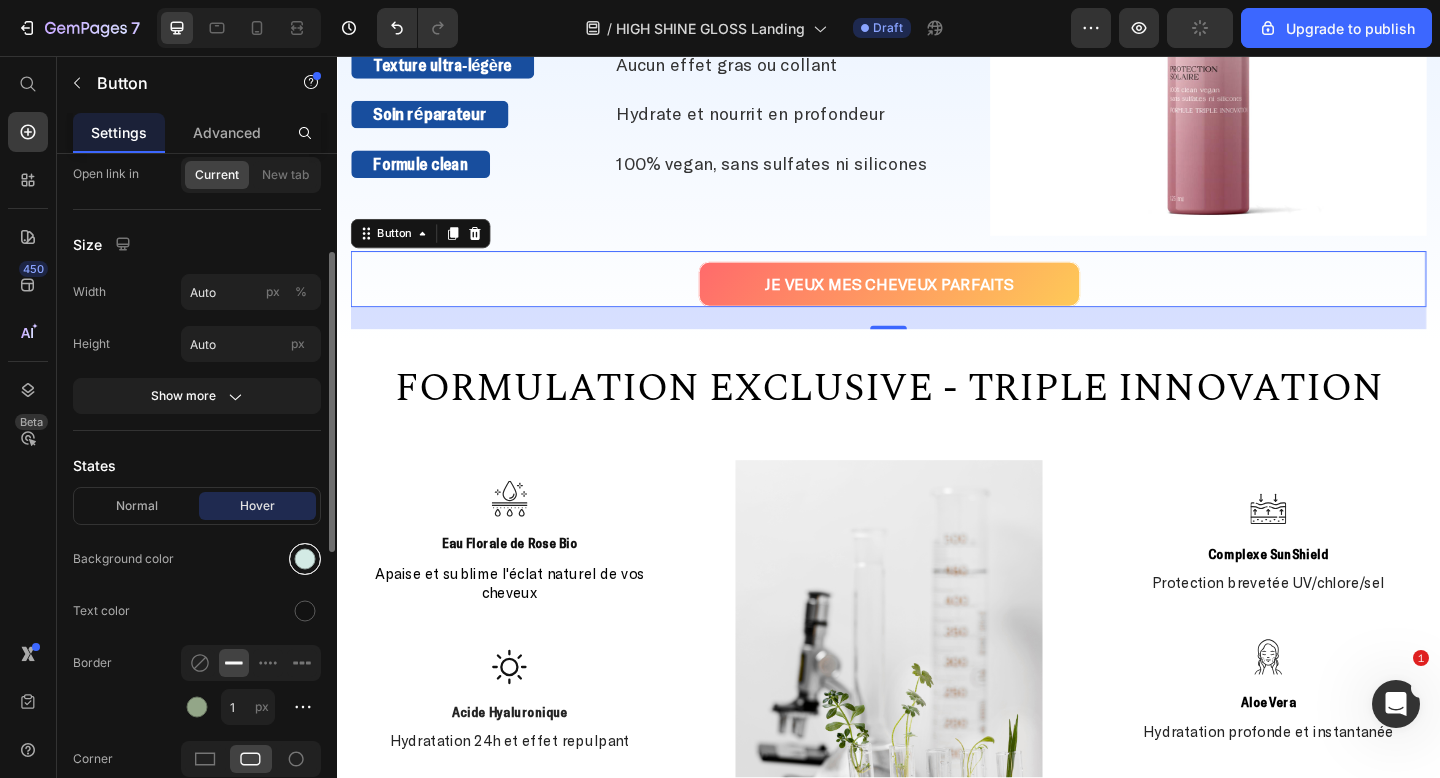 click at bounding box center (305, 559) 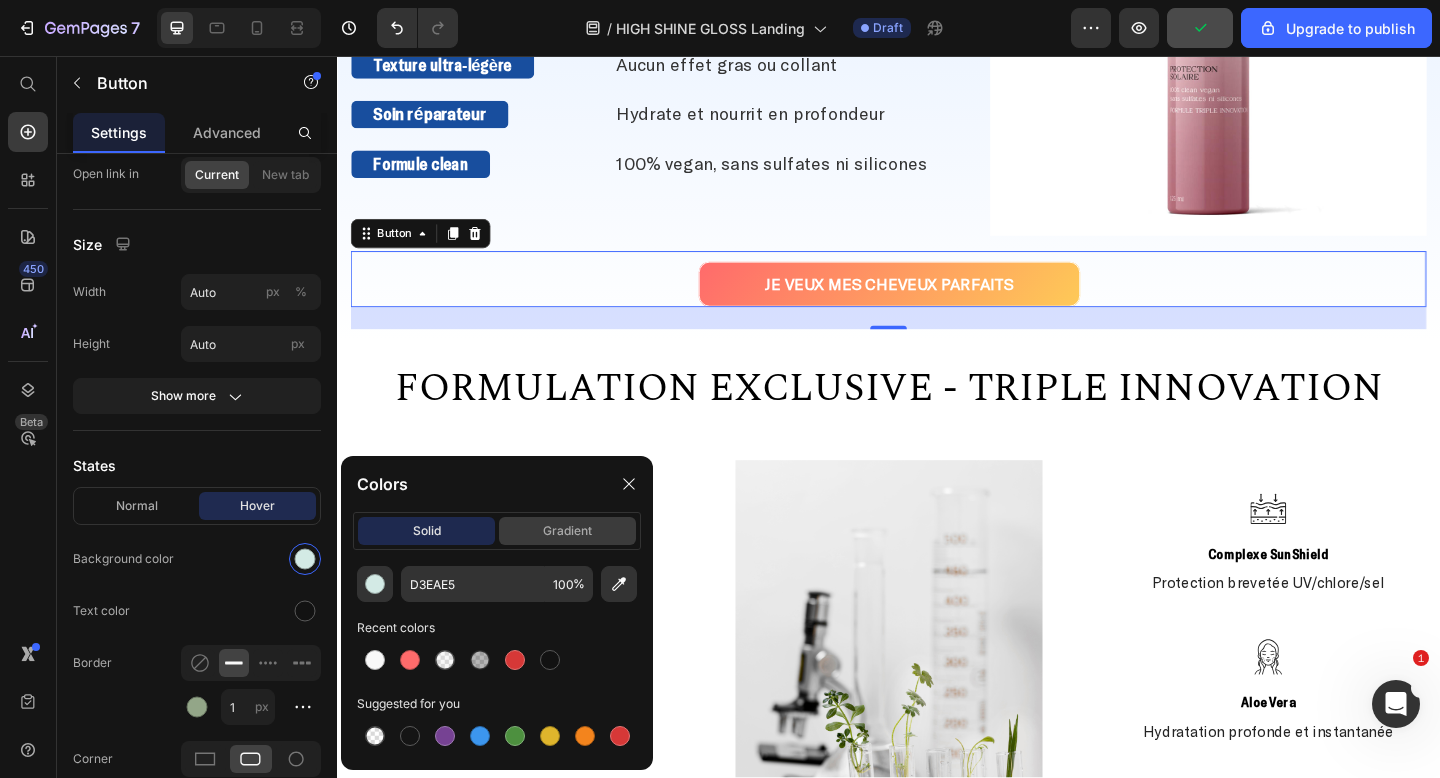 click on "gradient" 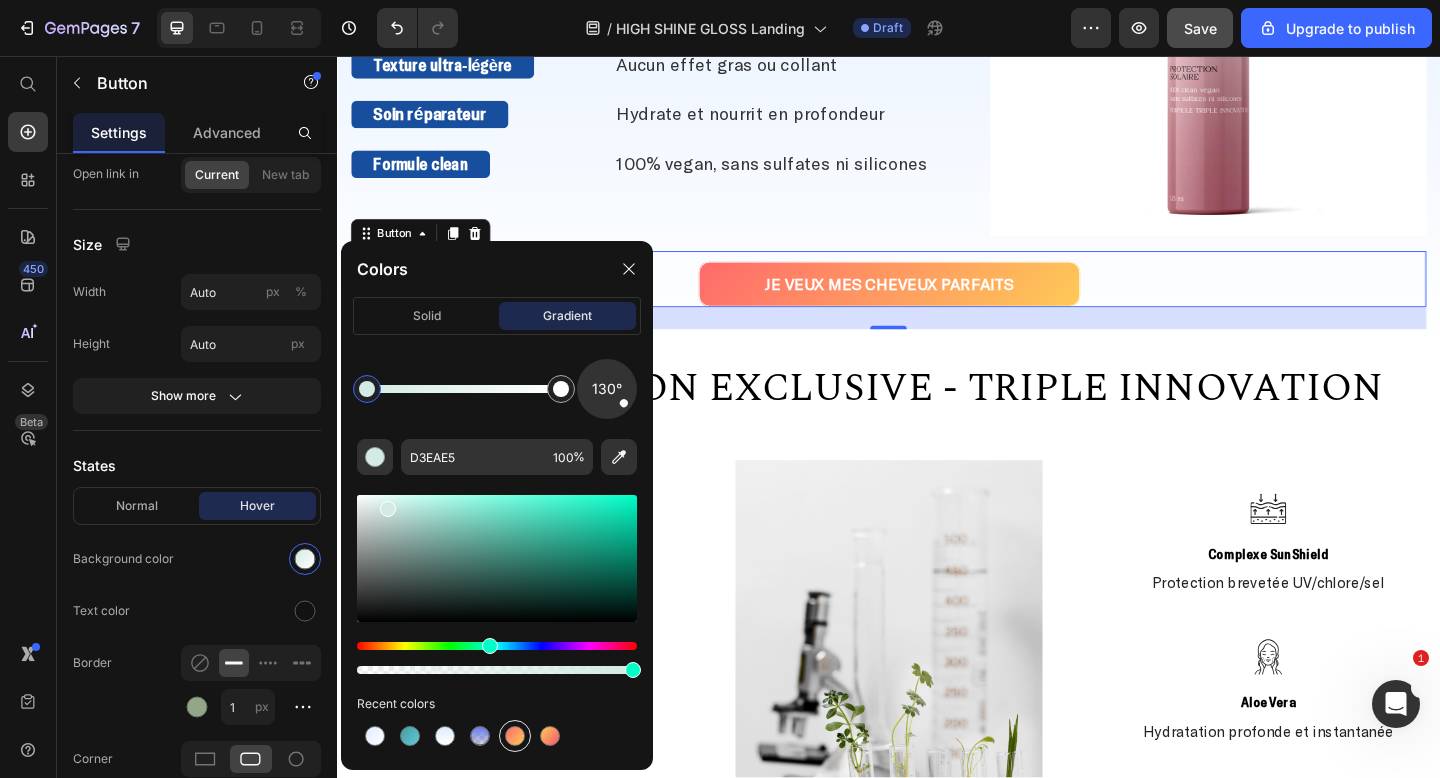 click at bounding box center [515, 736] 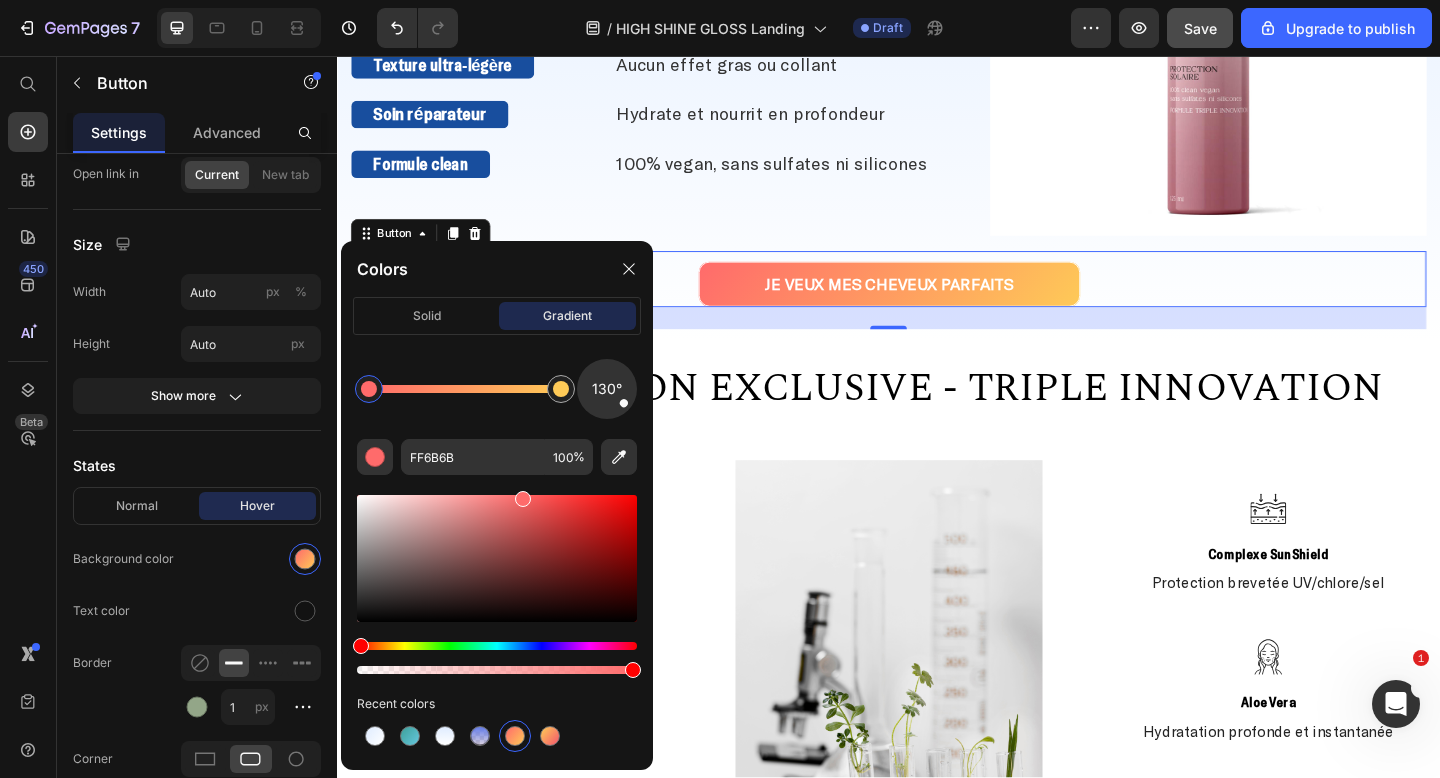 click on "JE VEUX MES CHEVEUX PARFAITS Button   24" at bounding box center (937, 298) 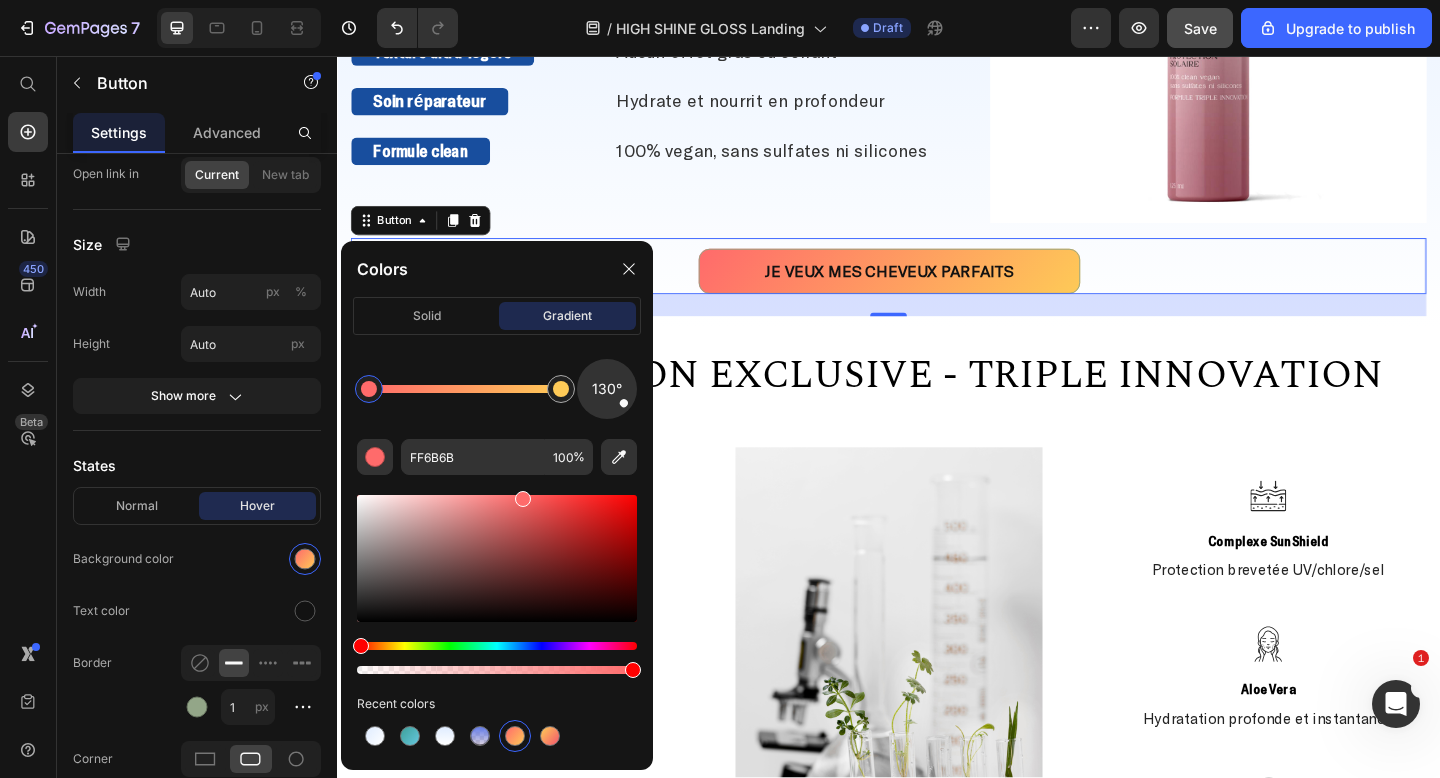 scroll, scrollTop: 1388, scrollLeft: 0, axis: vertical 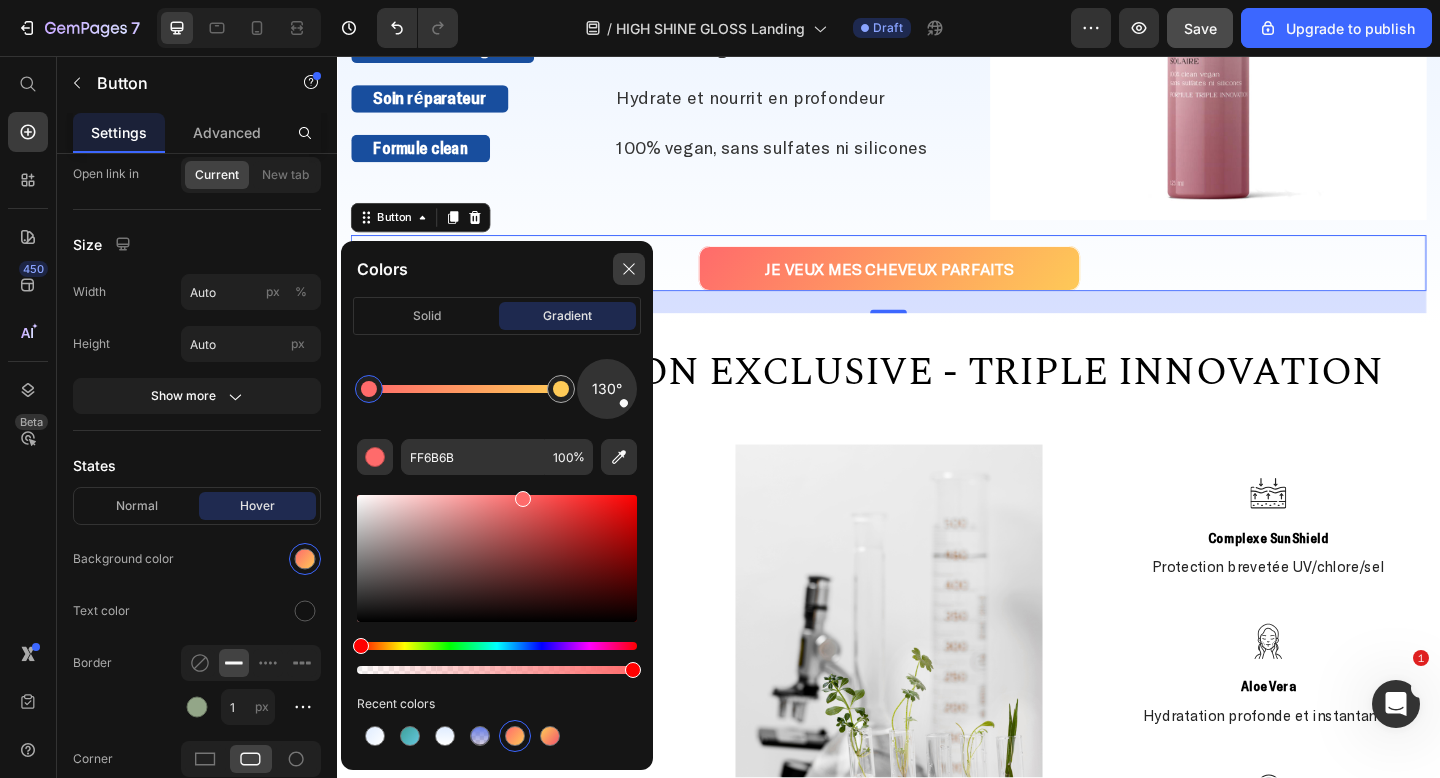 click 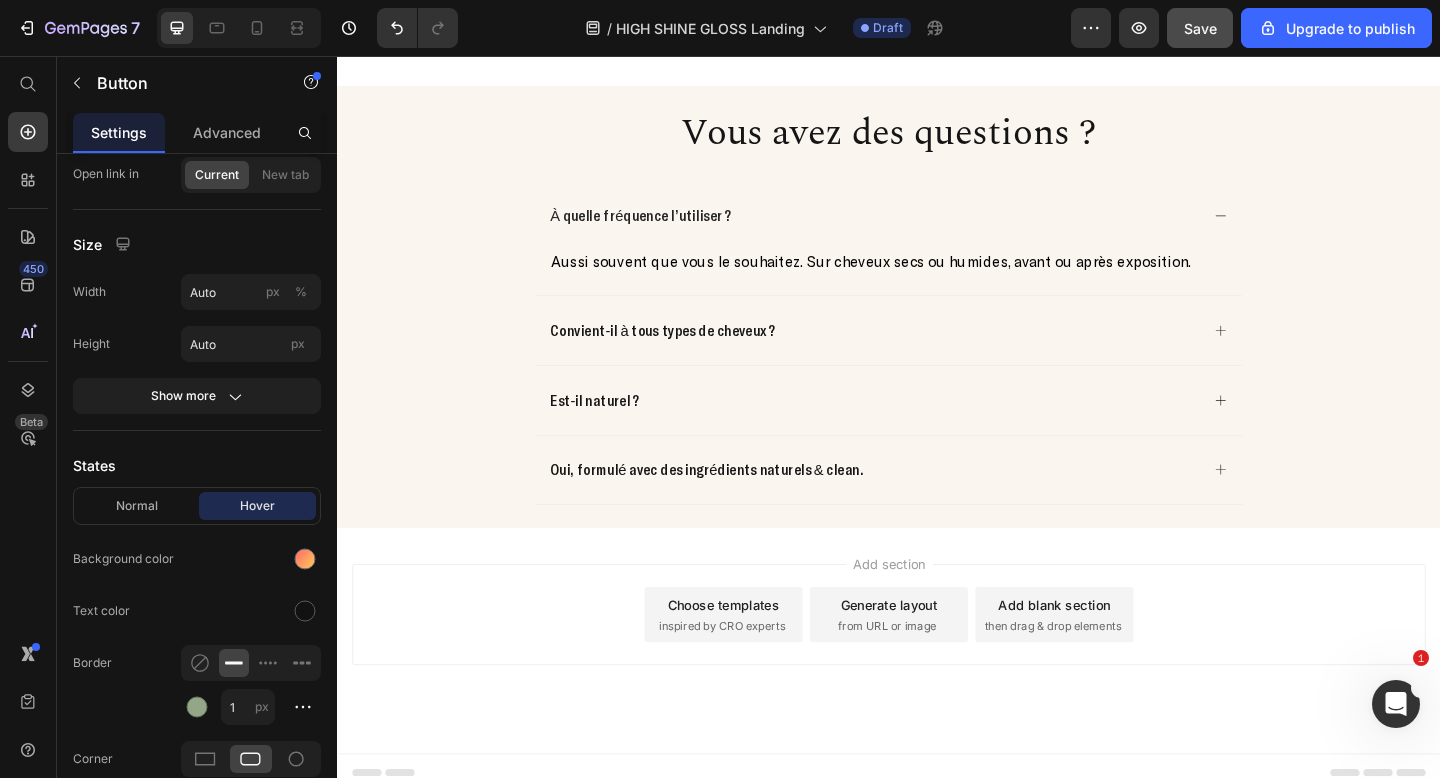 scroll, scrollTop: 3414, scrollLeft: 0, axis: vertical 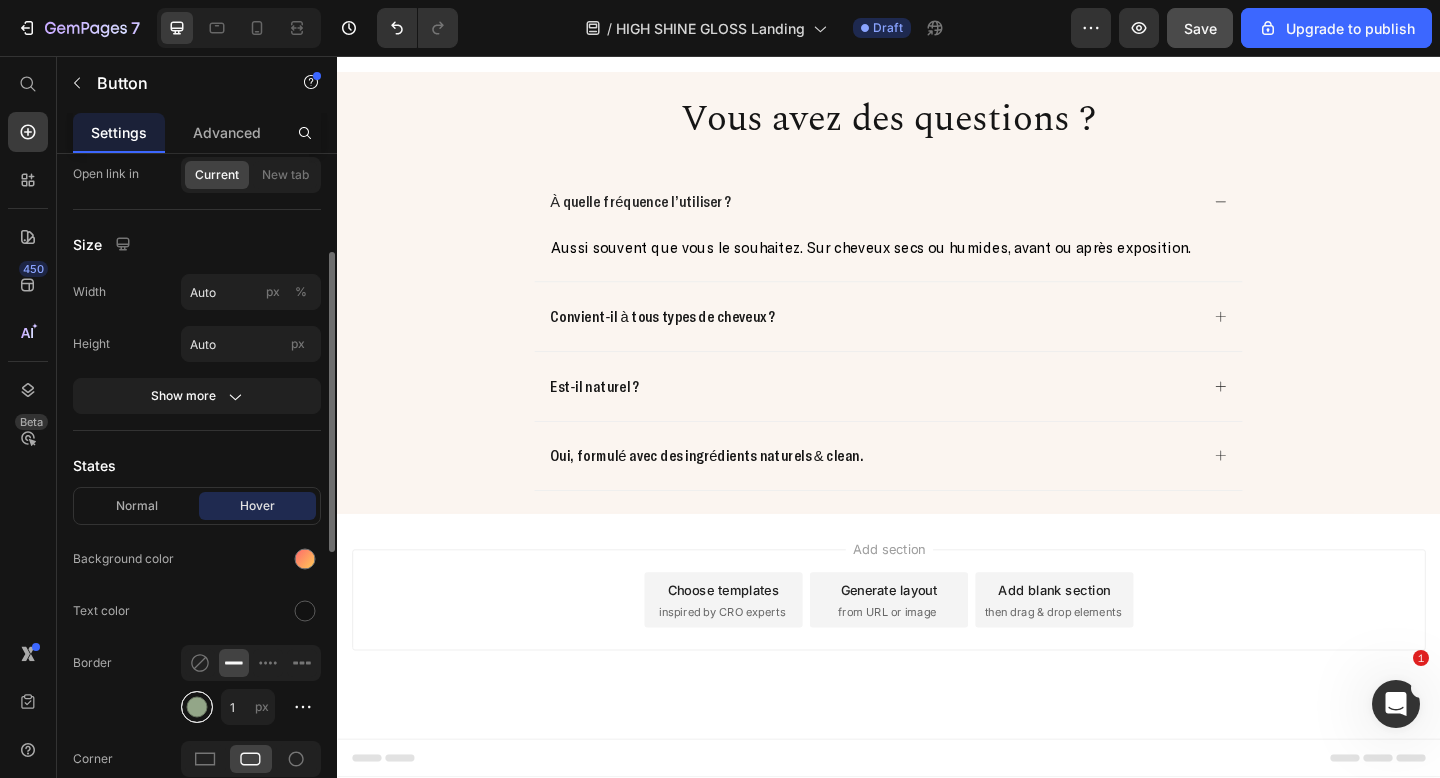 click at bounding box center (197, 707) 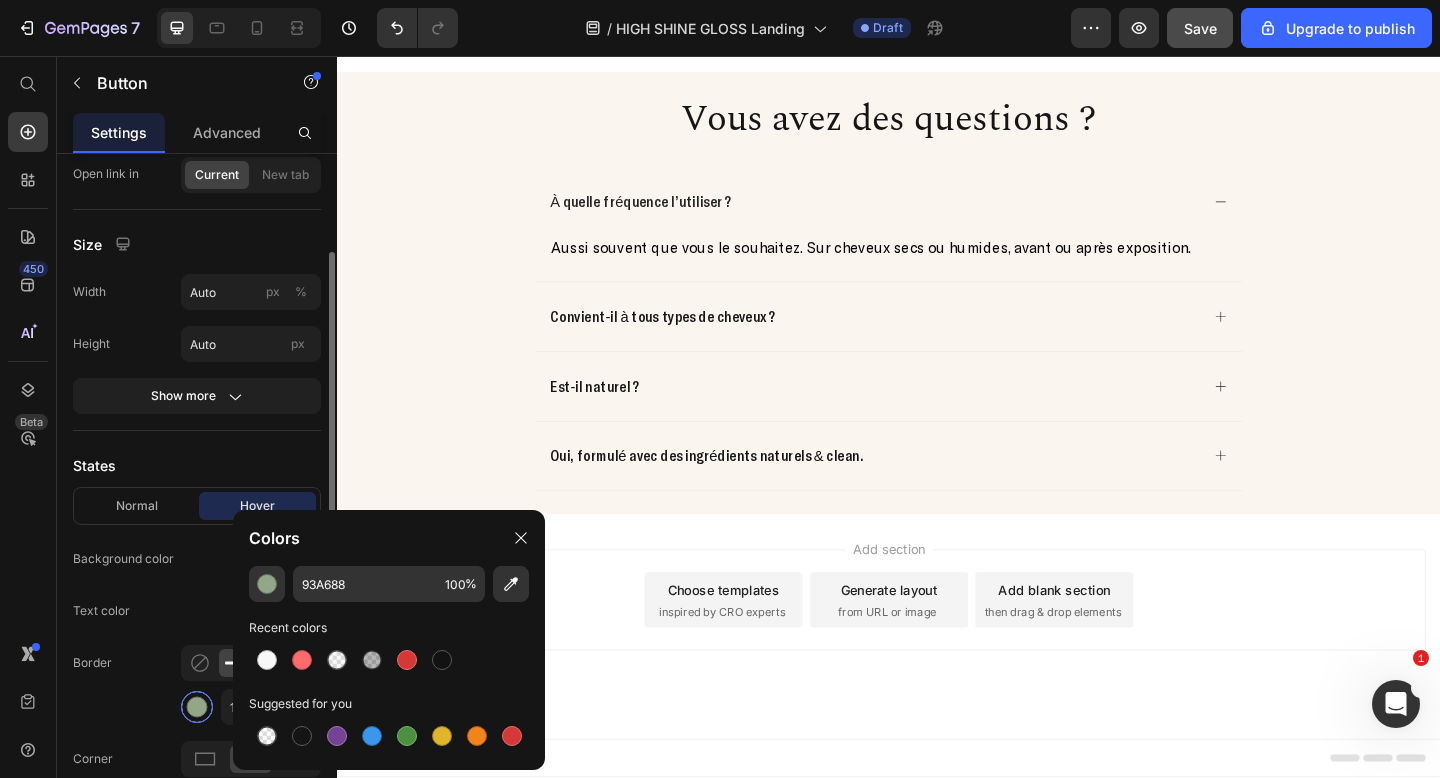 click at bounding box center (197, 707) 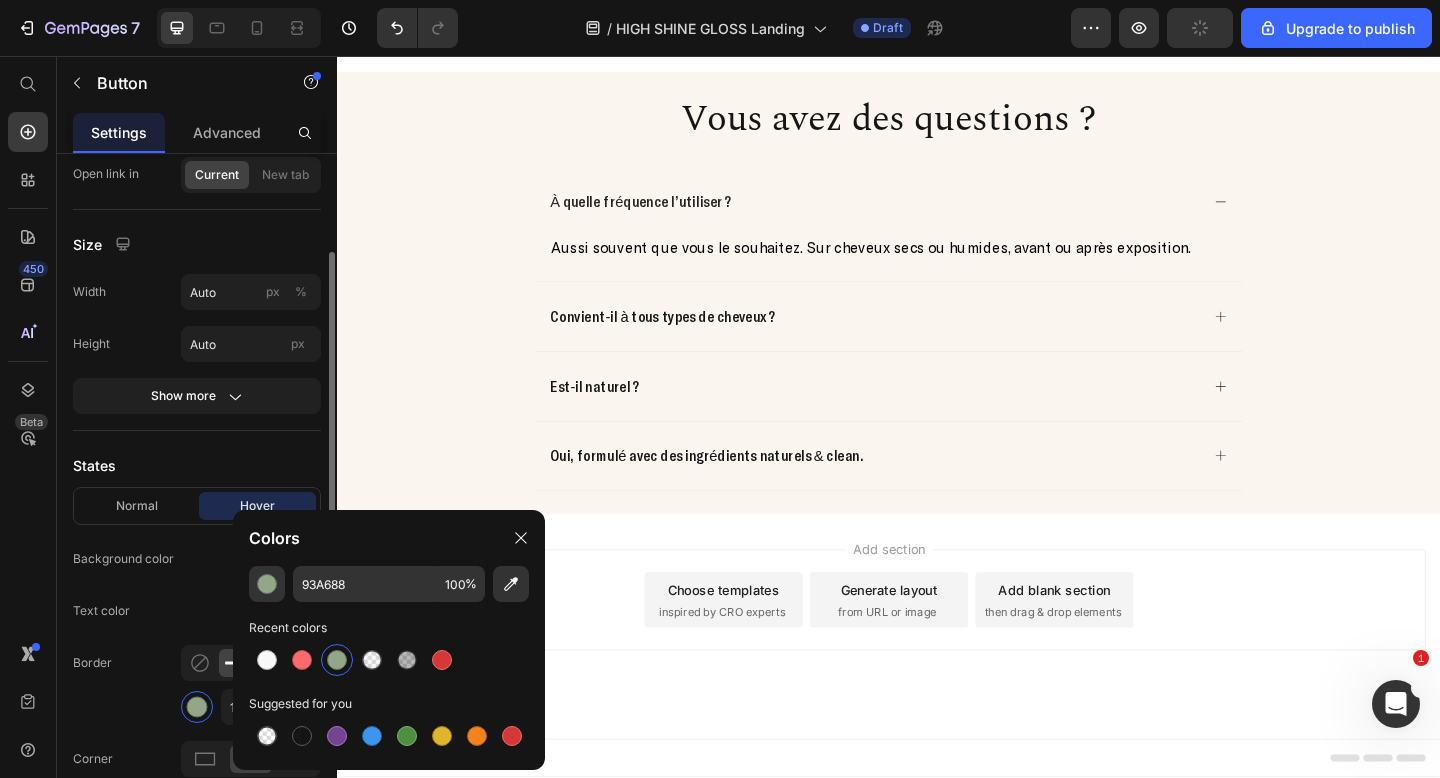 click on "Border 1 px" 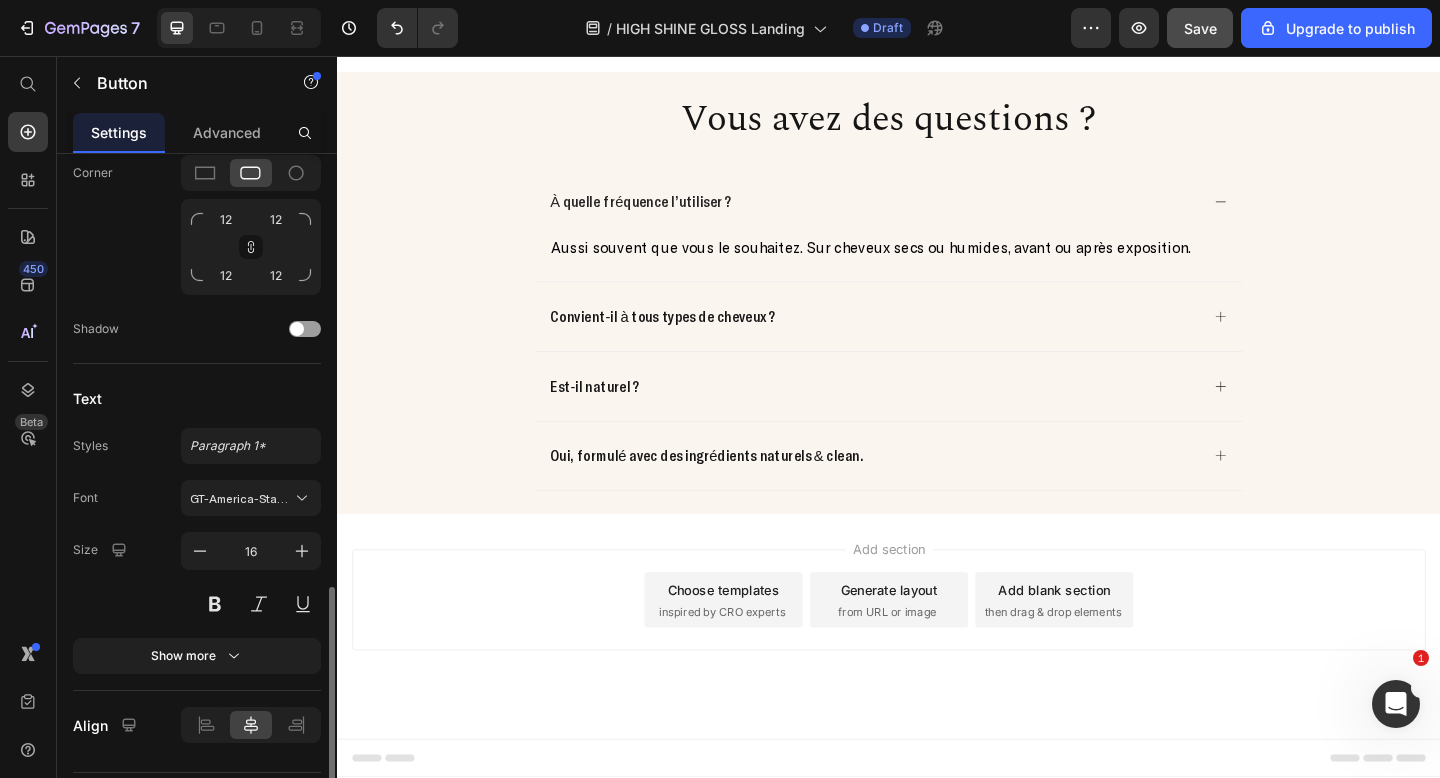 scroll, scrollTop: 860, scrollLeft: 0, axis: vertical 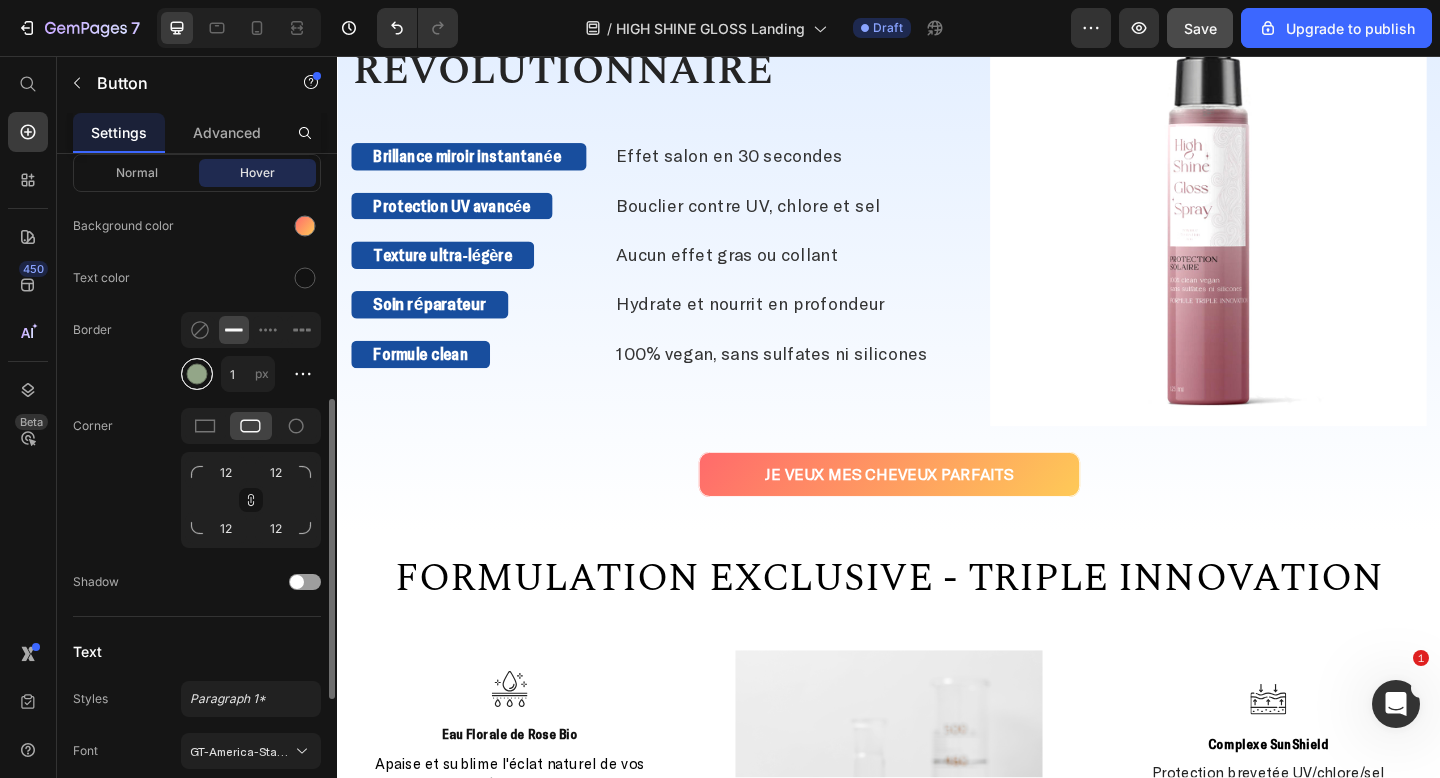 click at bounding box center (197, 374) 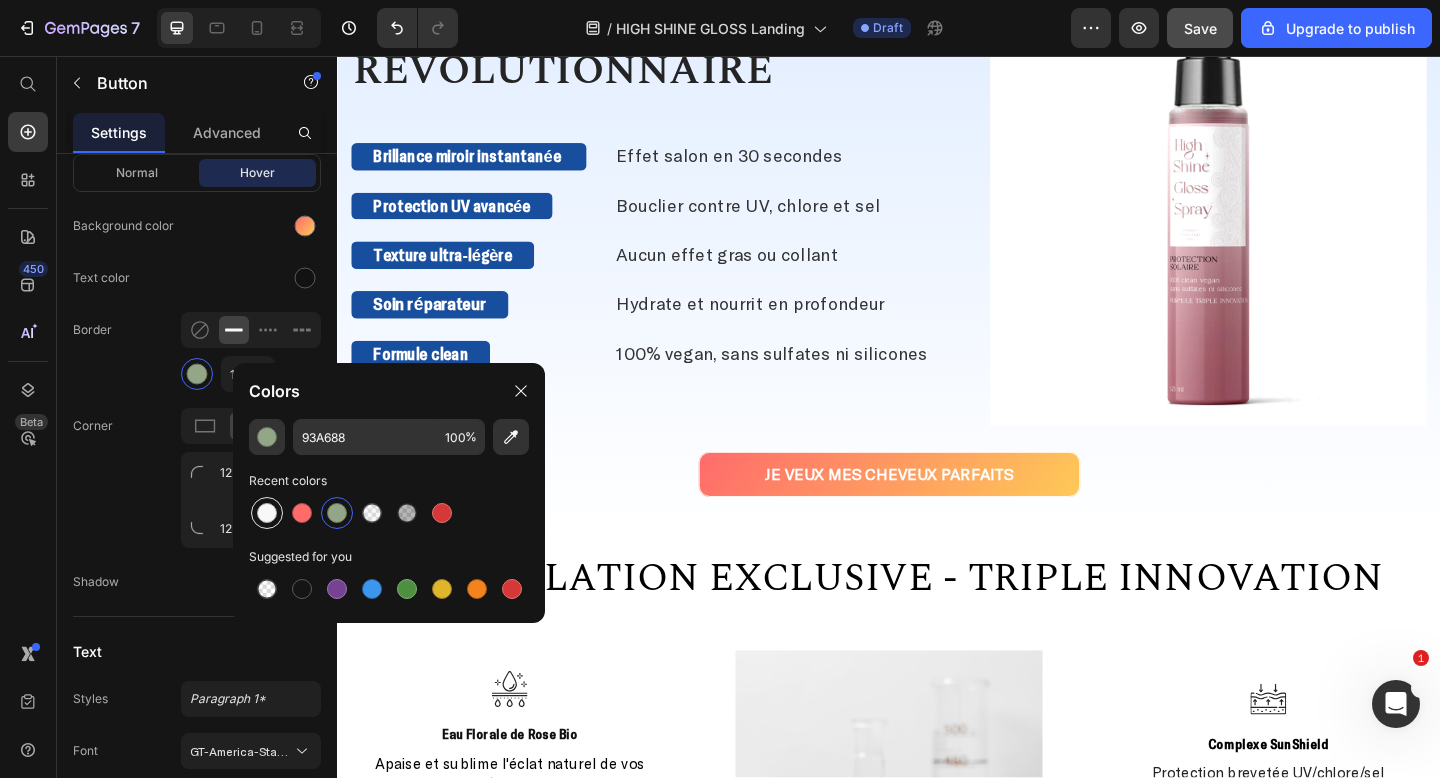 click at bounding box center (267, 513) 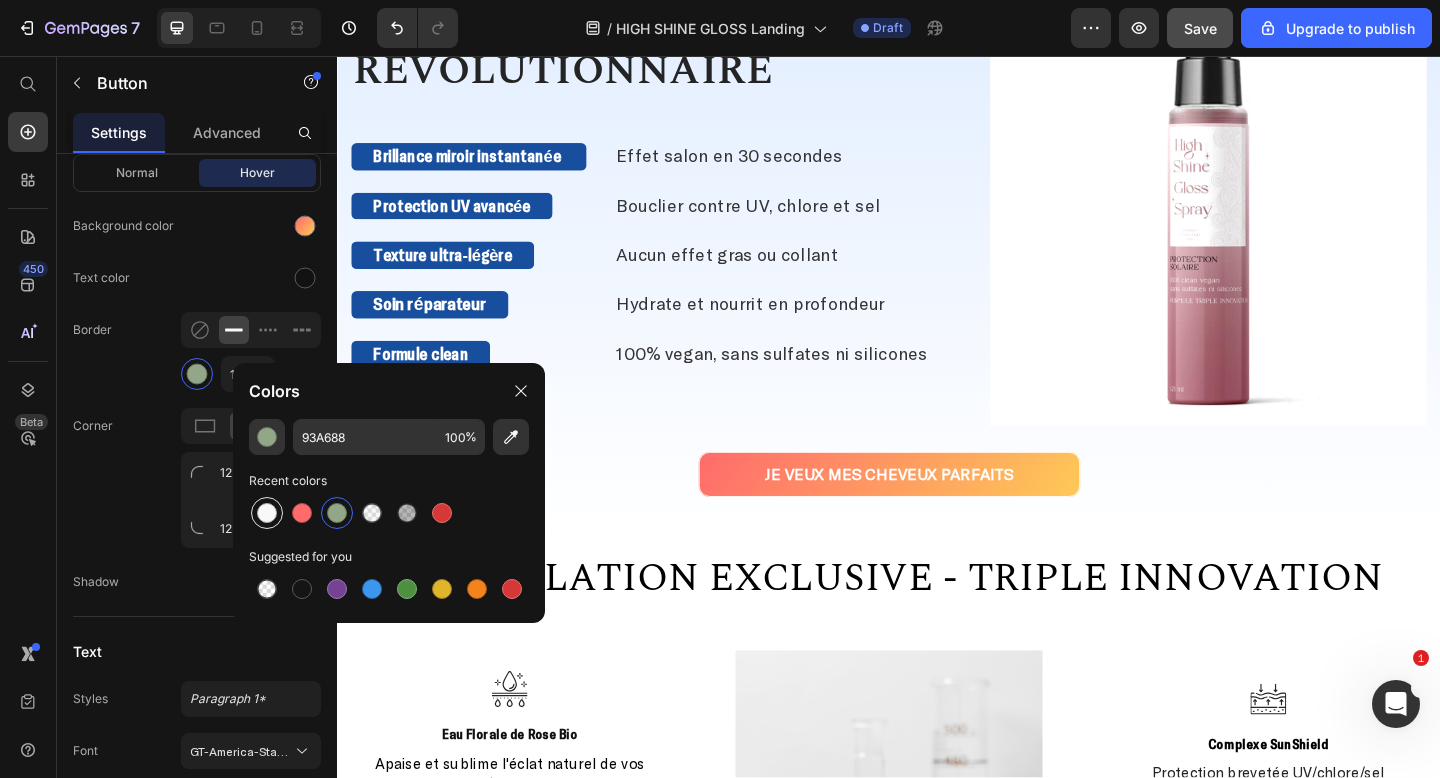 type on "F8F8F8" 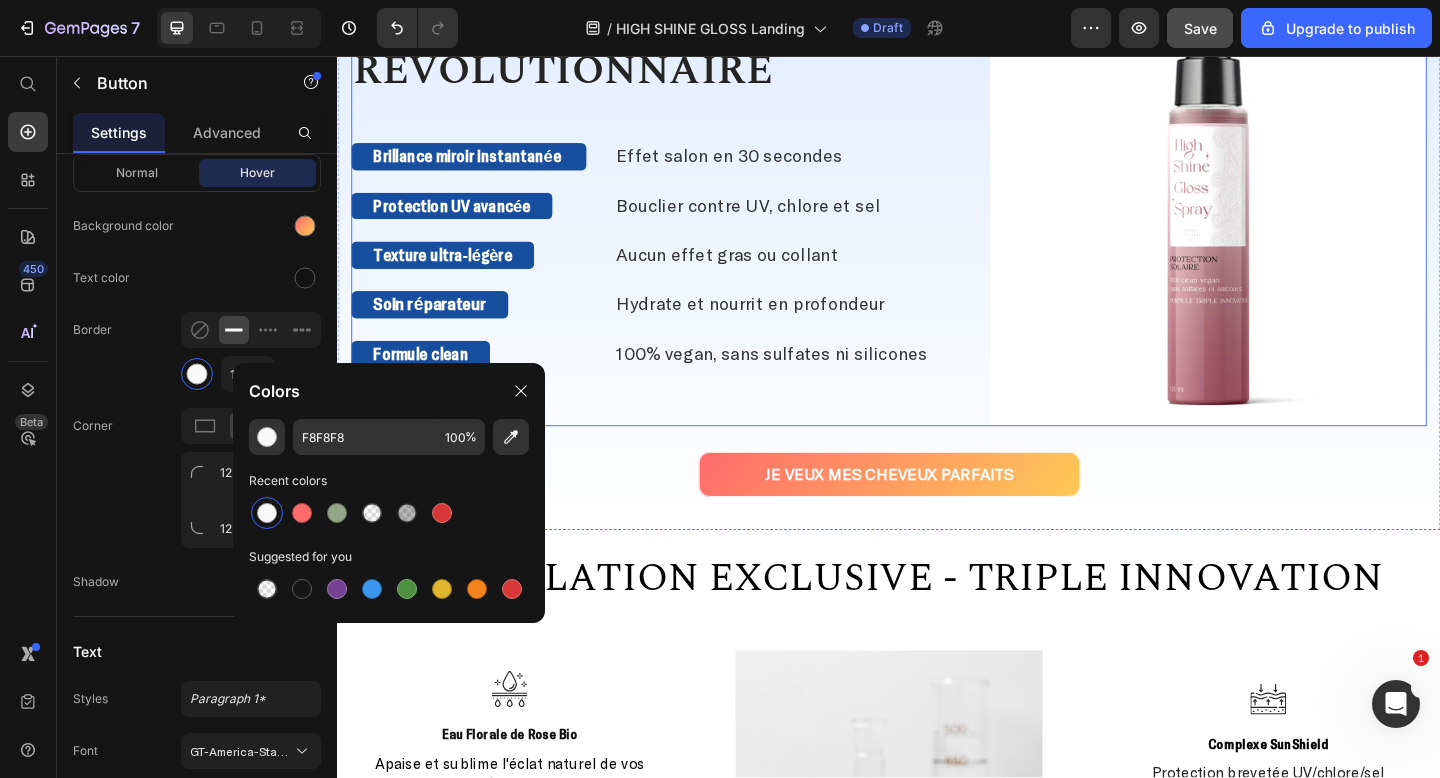 click on "DÉCOUVREZ LA SOLUTION RÉVOLUTIONNAIRE Heading Brillance miroir instantanée   Text Block Effet salon en 30 secondes Text Block Row Protection UV avancée Text Block Bouclier contre UV, chlore et sel Text Block Row Texture ultra-légère Text Block Aucun effet gras ou collant Text Block Row Soin réparateur Text Block Hydrate et nourrit en profondeur Text Block Row Formule clean Text Block 100% vegan, sans sulfates ni silicones Text Block Row" at bounding box center [684, 221] 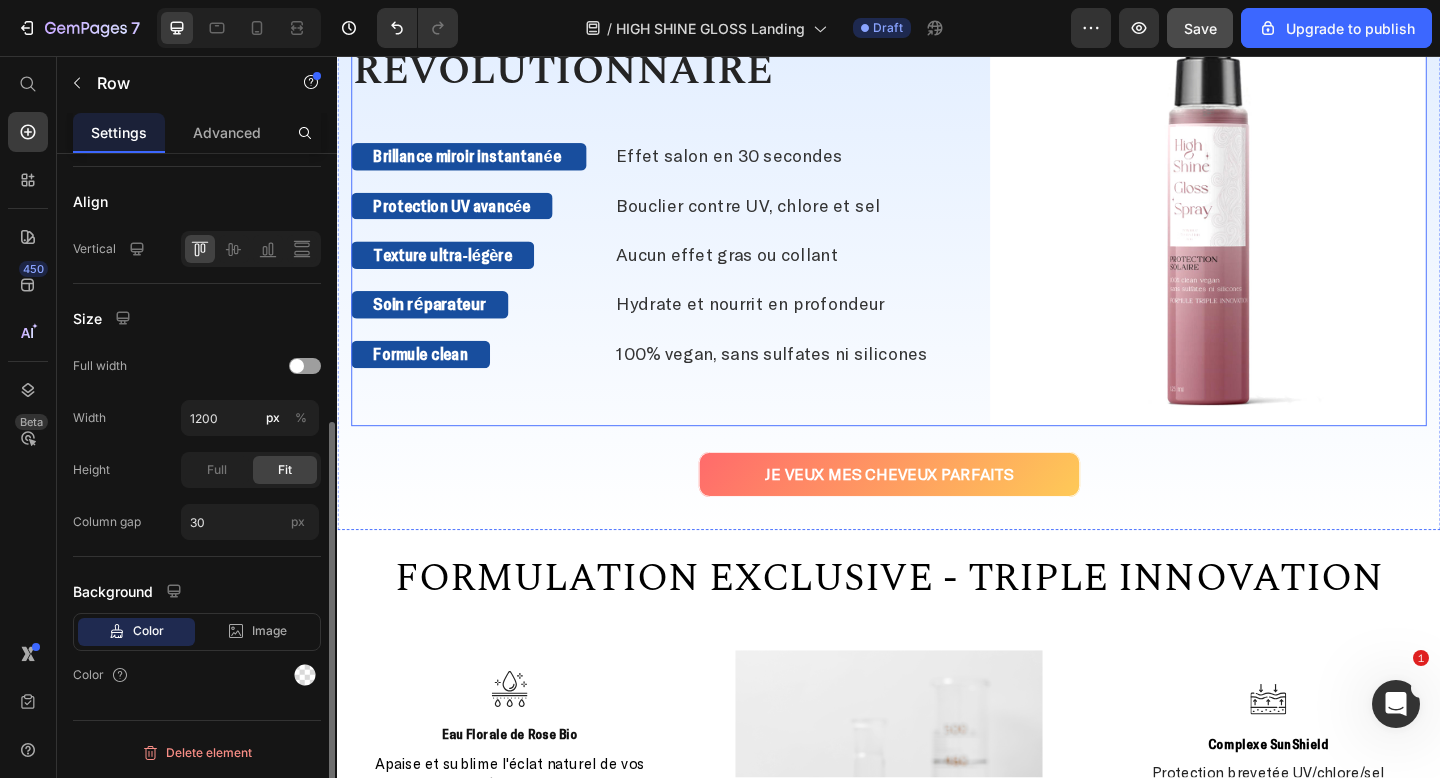 scroll, scrollTop: 0, scrollLeft: 0, axis: both 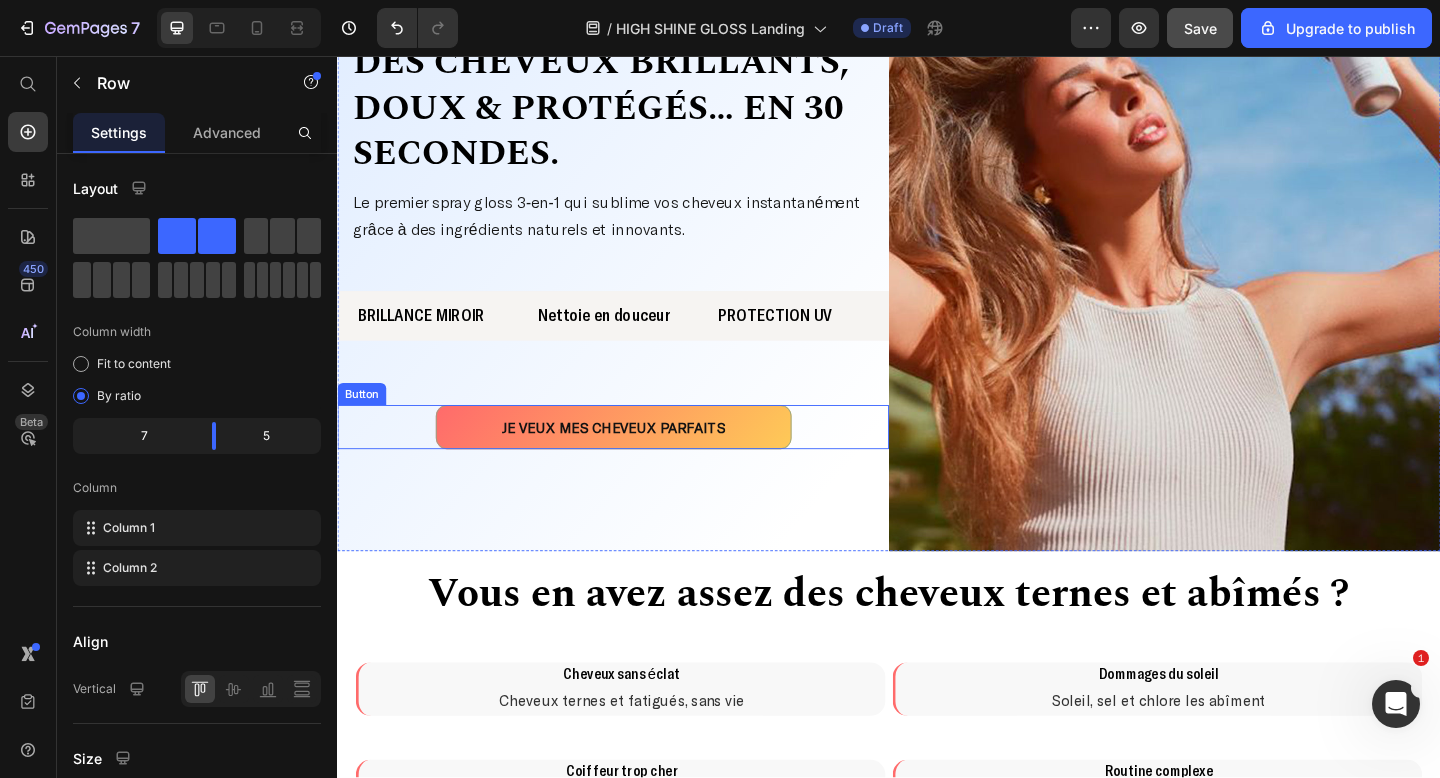 click on "JE VEUX MES CHEVEUX PARFAITS" at bounding box center (637, 460) 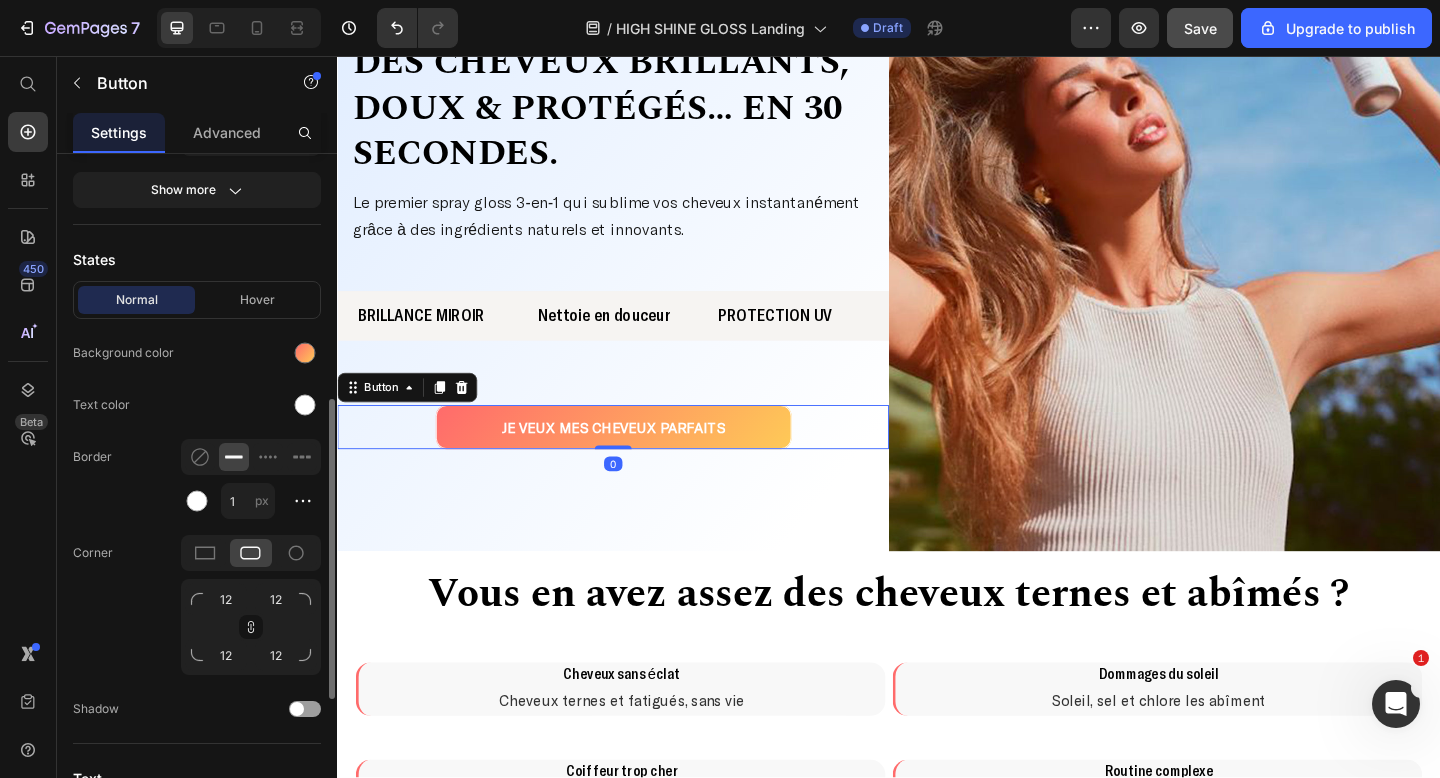scroll, scrollTop: 500, scrollLeft: 0, axis: vertical 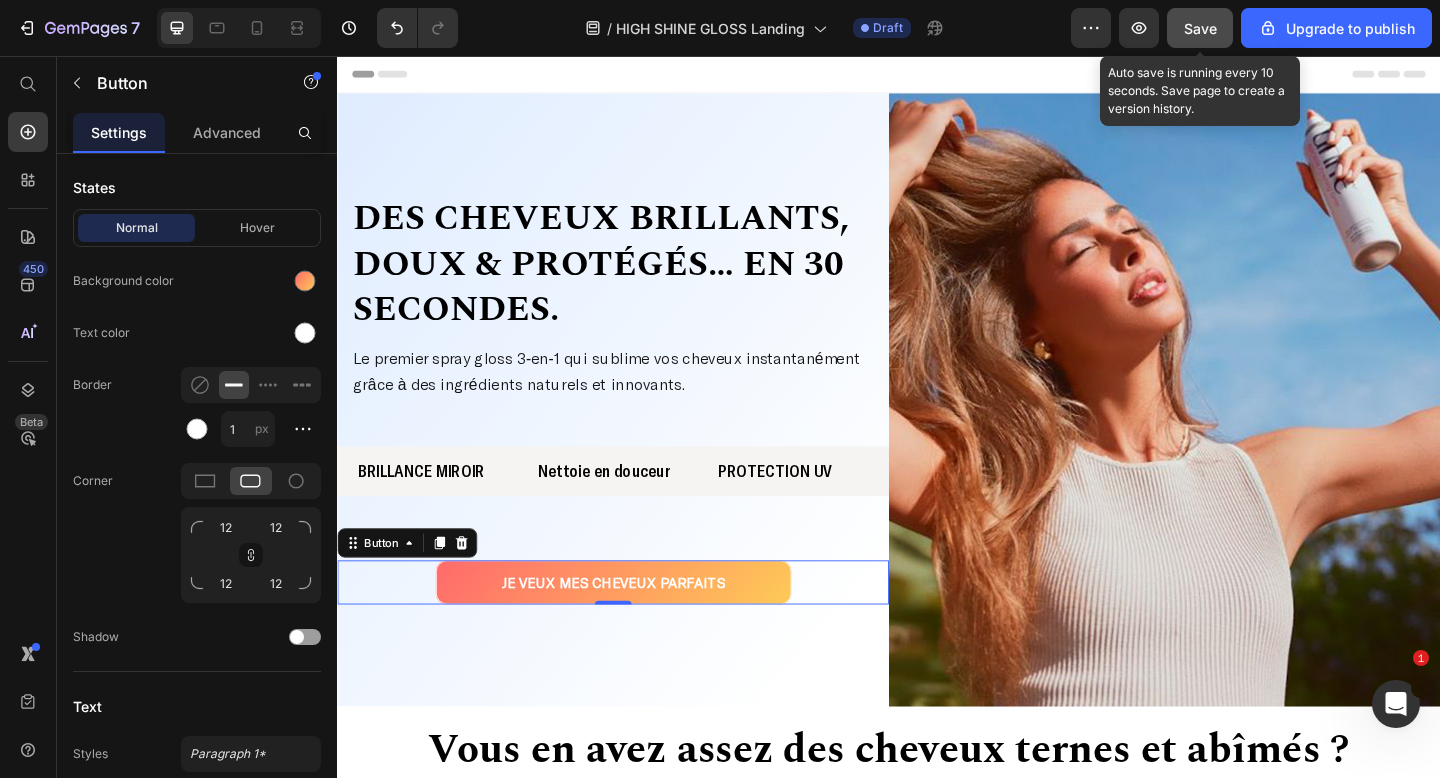 click on "Save" at bounding box center [1200, 28] 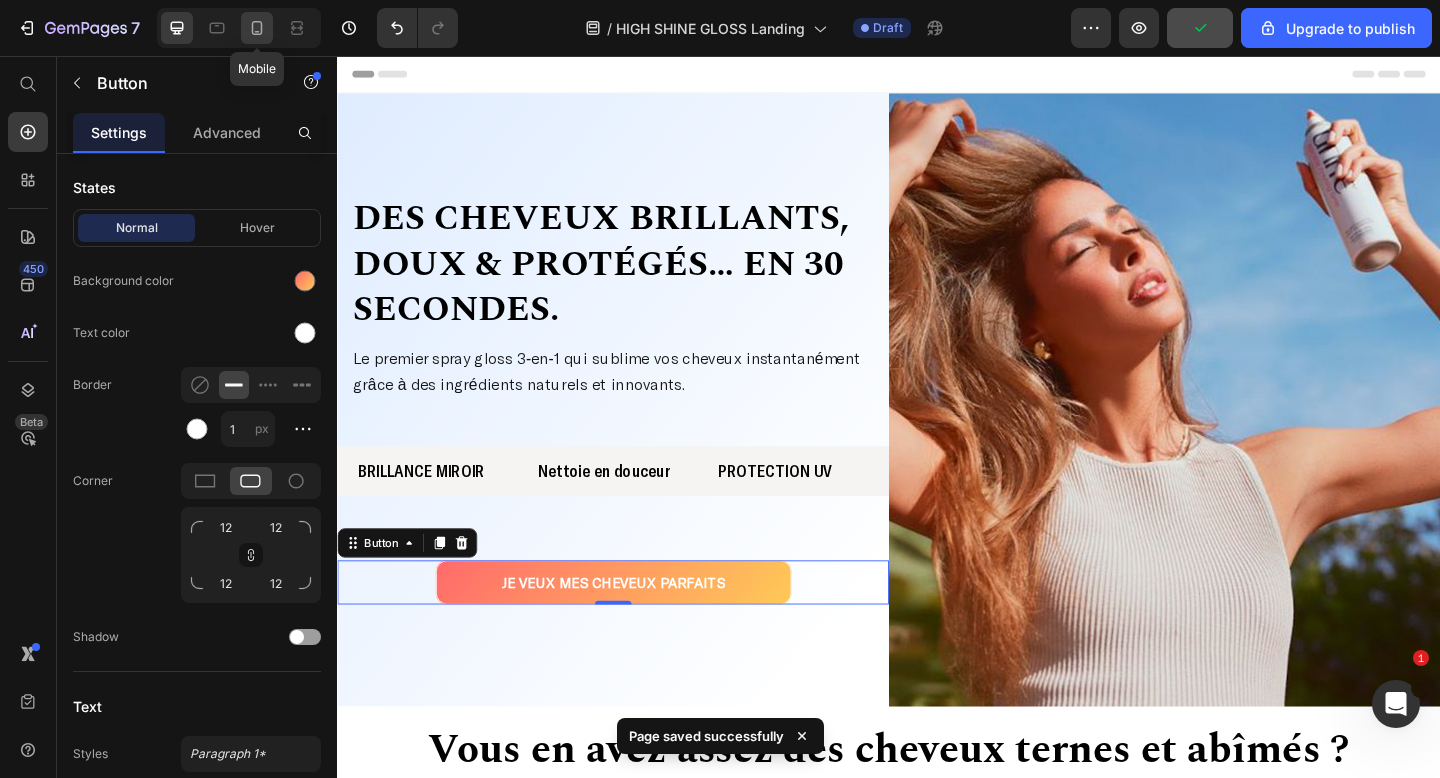 click 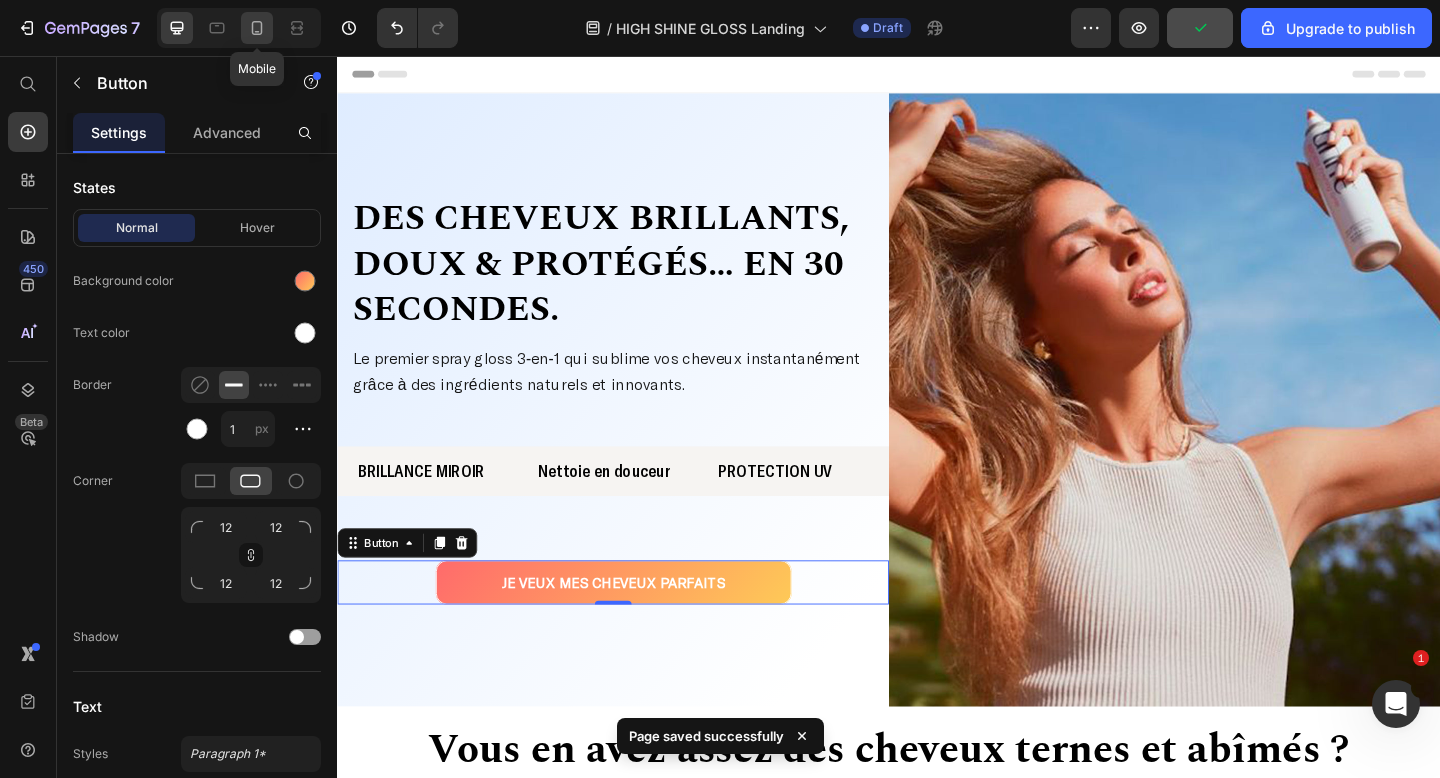 type on "11" 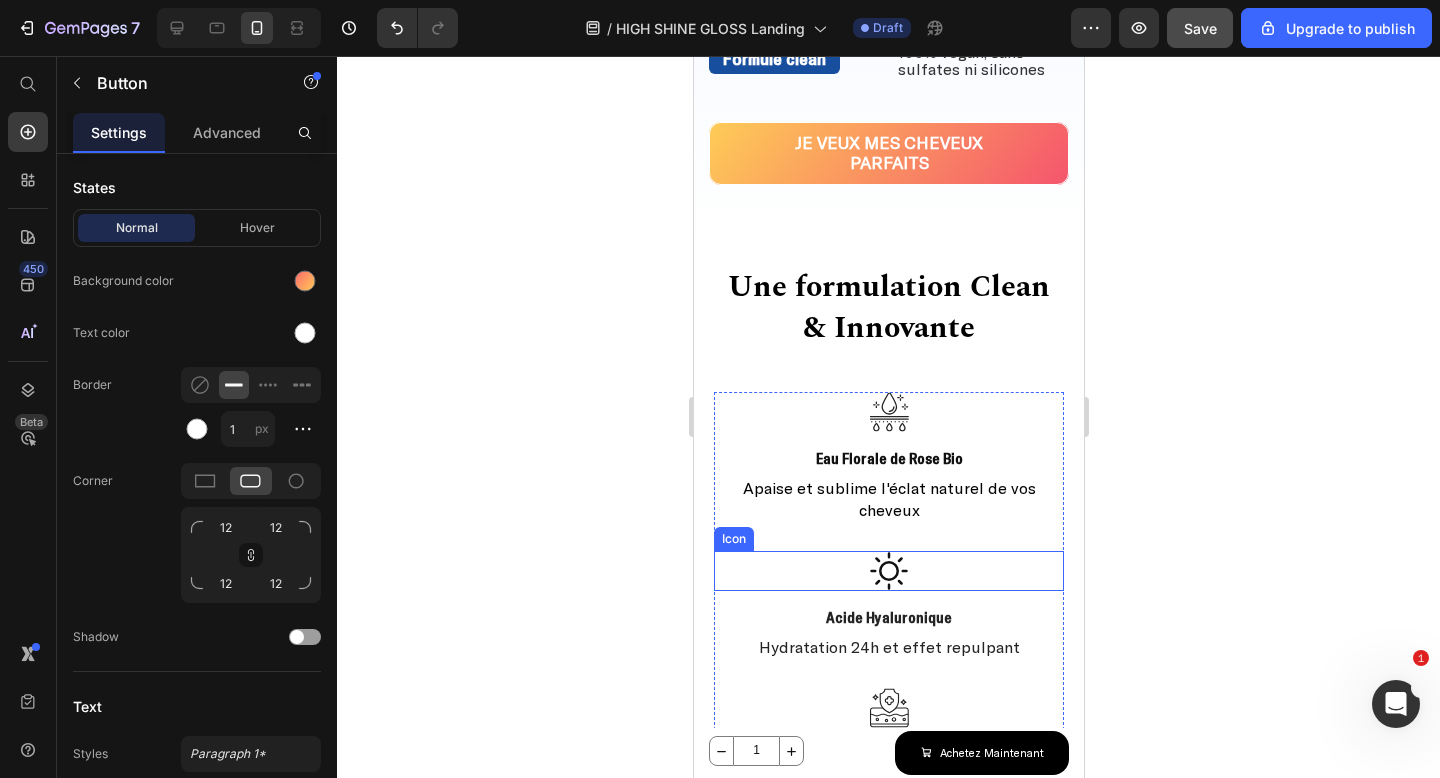 scroll, scrollTop: 2140, scrollLeft: 0, axis: vertical 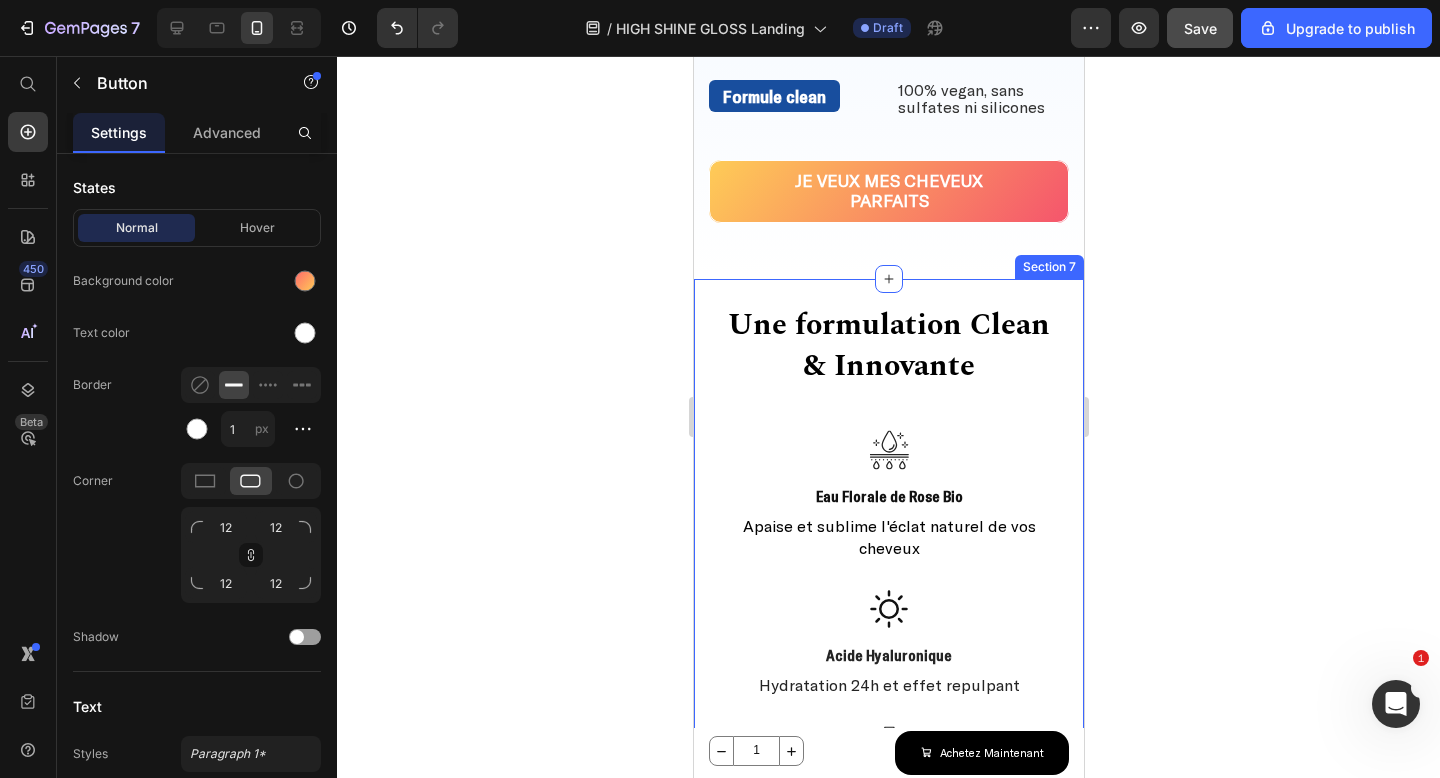 click on "Une formulation Clean & Innovante Heading FORMULATION EXCLUSIVE - TRIPLE INNOVATION Heading
Icon Eau Florale de Rose Bio Text Block Apaise et sublime l'éclat naturel de vos cheveux Text Block
Icon Acide Hyaluronique Text Block Hydratation 24h et effet repulpant Text Block
Icon Huile de Moringa Text Block Anti-pollution, éclat urbain et nutrition Text Block Image
Icon Complexe SunShield Text Block Protection brevetée UV/chlore/sel Text Block
Icon Aloe Vera Text Block Hydratation profonde et instantanée Text Block
Icon Huile de Figue de Barbarie Text Block Nutrition intense et filtre UV naturel Text Block Row Section 7" at bounding box center [888, 1086] 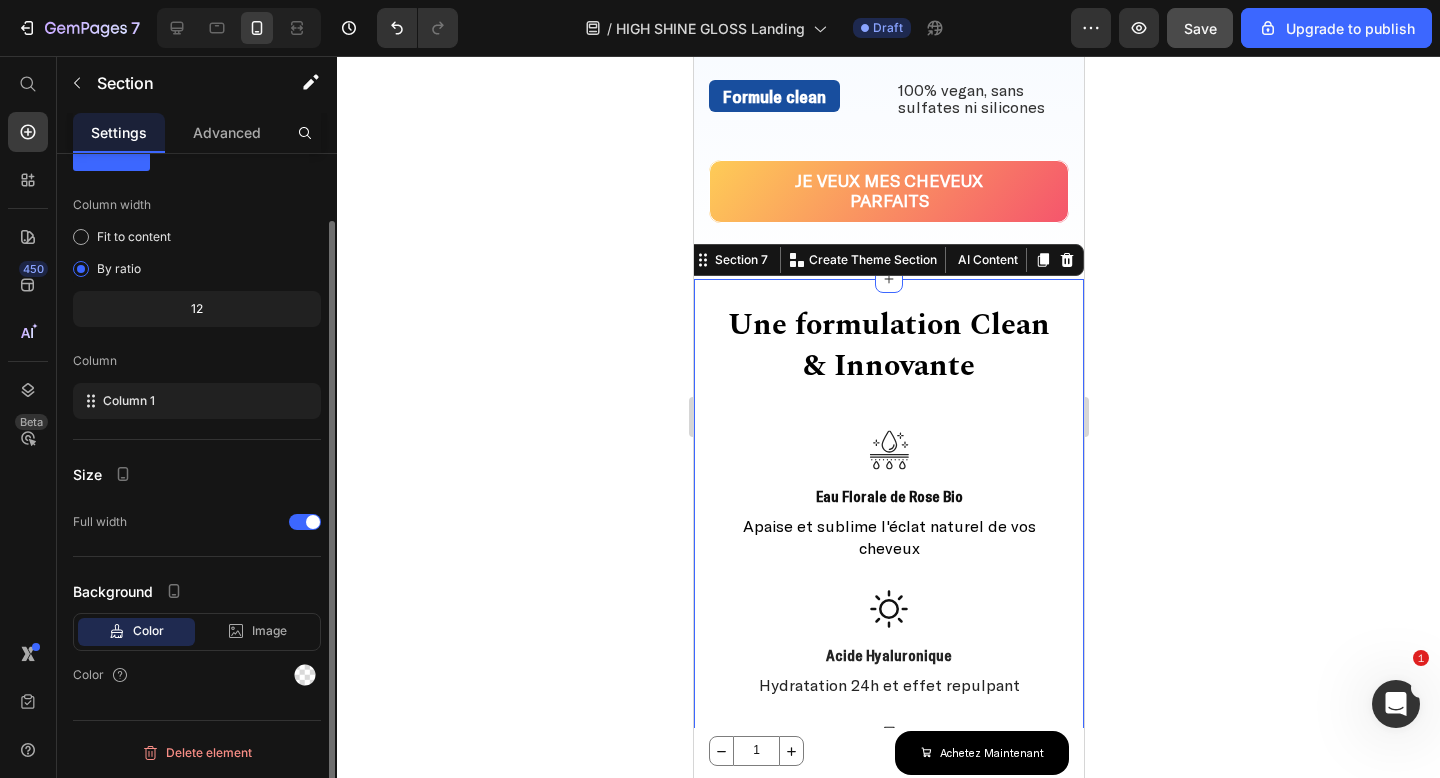 scroll, scrollTop: 0, scrollLeft: 0, axis: both 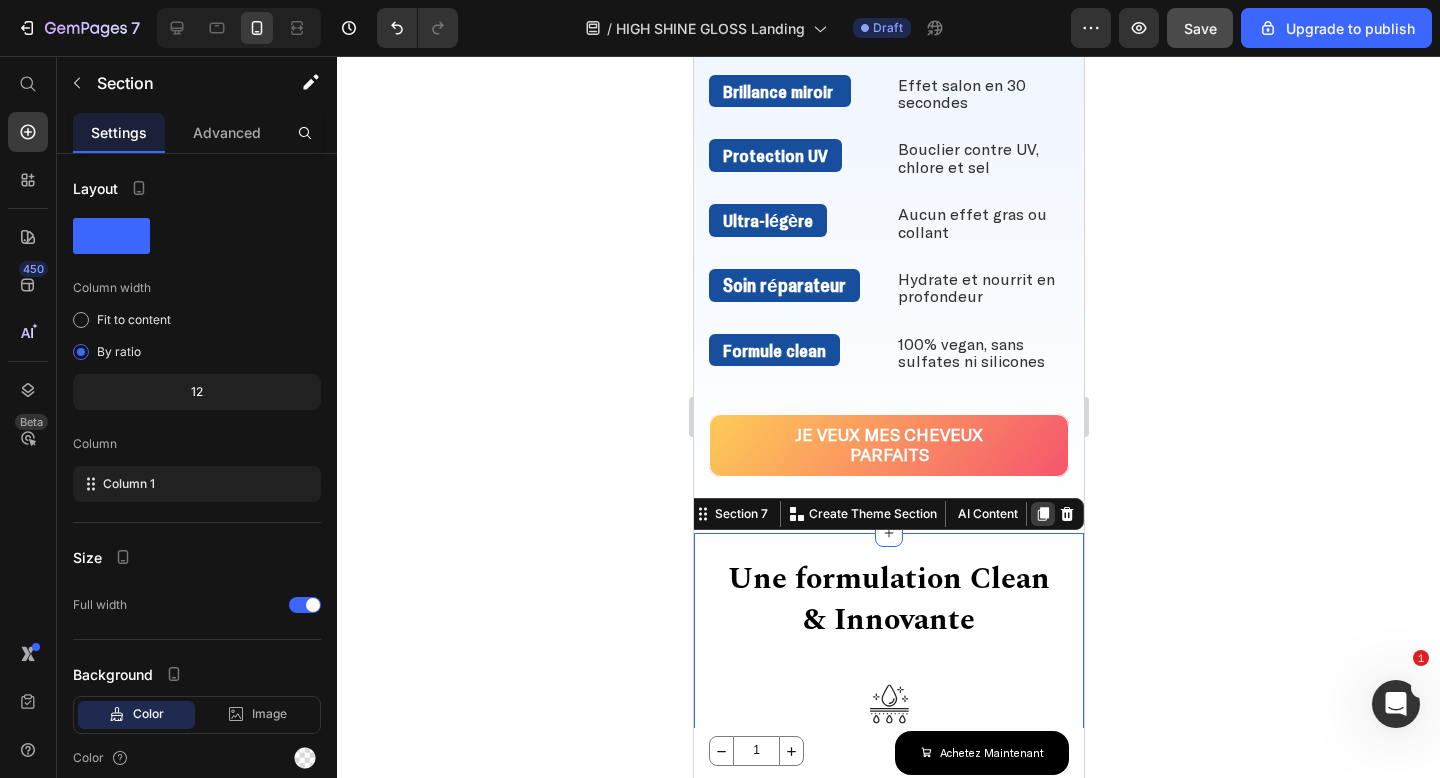 click 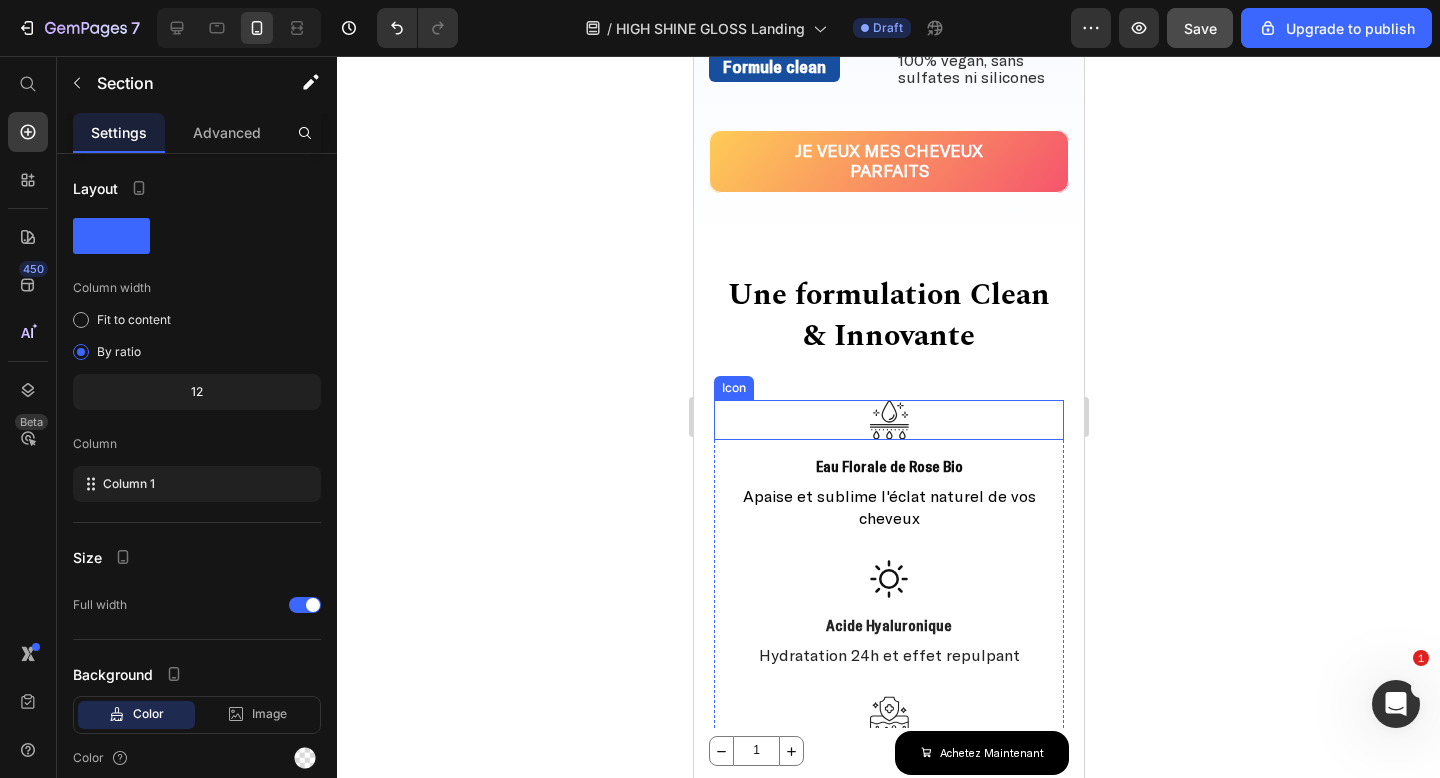 scroll, scrollTop: 2165, scrollLeft: 0, axis: vertical 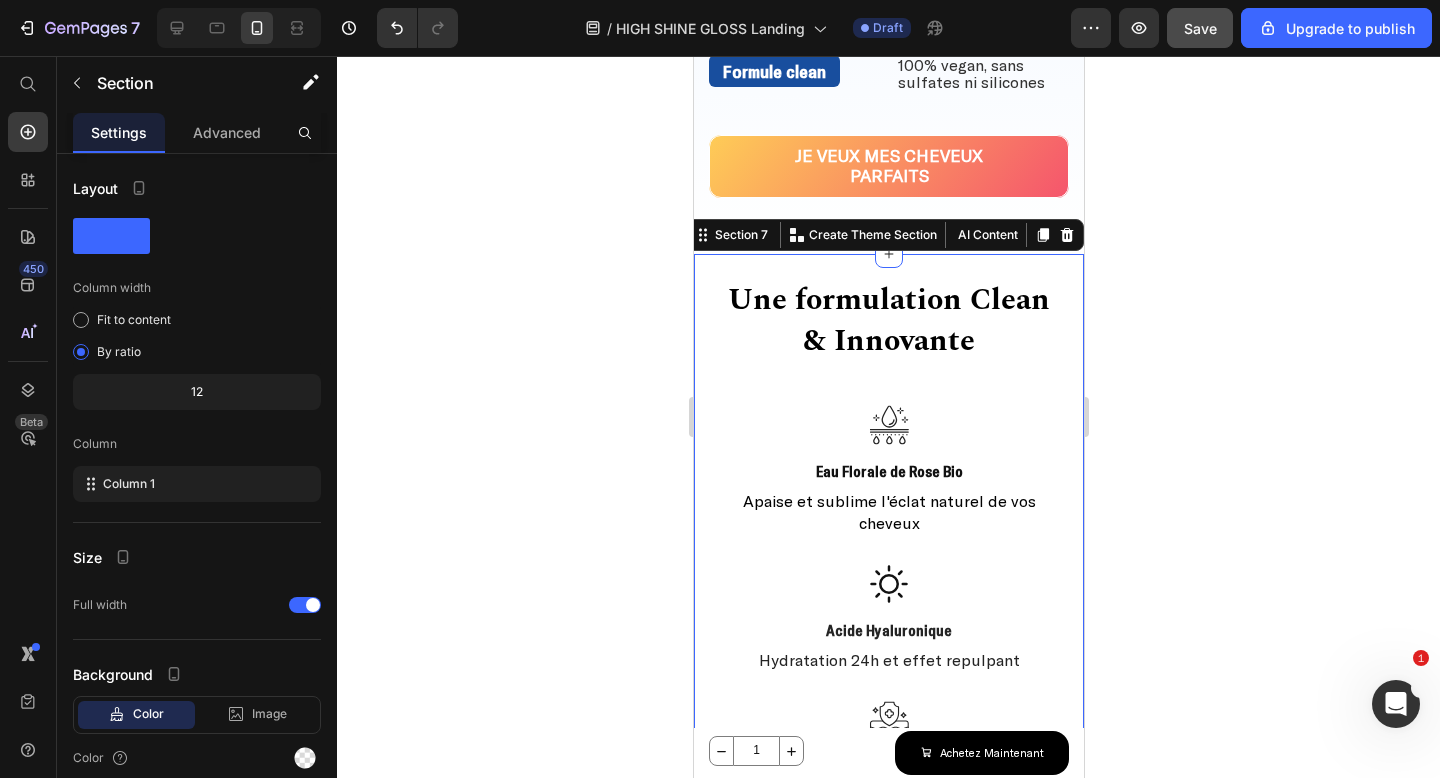 click on "Une formulation Clean & Innovante Heading FORMULATION EXCLUSIVE - TRIPLE INNOVATION Heading
Icon Eau Florale de Rose Bio Text Block Apaise et sublime l'éclat naturel de vos cheveux Text Block
Icon Acide Hyaluronique Text Block Hydratation 24h et effet repulpant Text Block
Icon Huile de Moringa Text Block Anti-pollution, éclat urbain et nutrition Text Block Image
Icon Complexe SunShield Text Block Protection brevetée UV/chlore/sel Text Block
Icon Aloe Vera Text Block Hydratation profonde et instantanée Text Block
Icon Huile de Figue de Barbarie Text Block Nutrition intense et filtre UV naturel Text Block Row Section 7   You can create reusable sections Create Theme Section AI Content Write with GemAI What would you like to describe here?" at bounding box center (888, 1061) 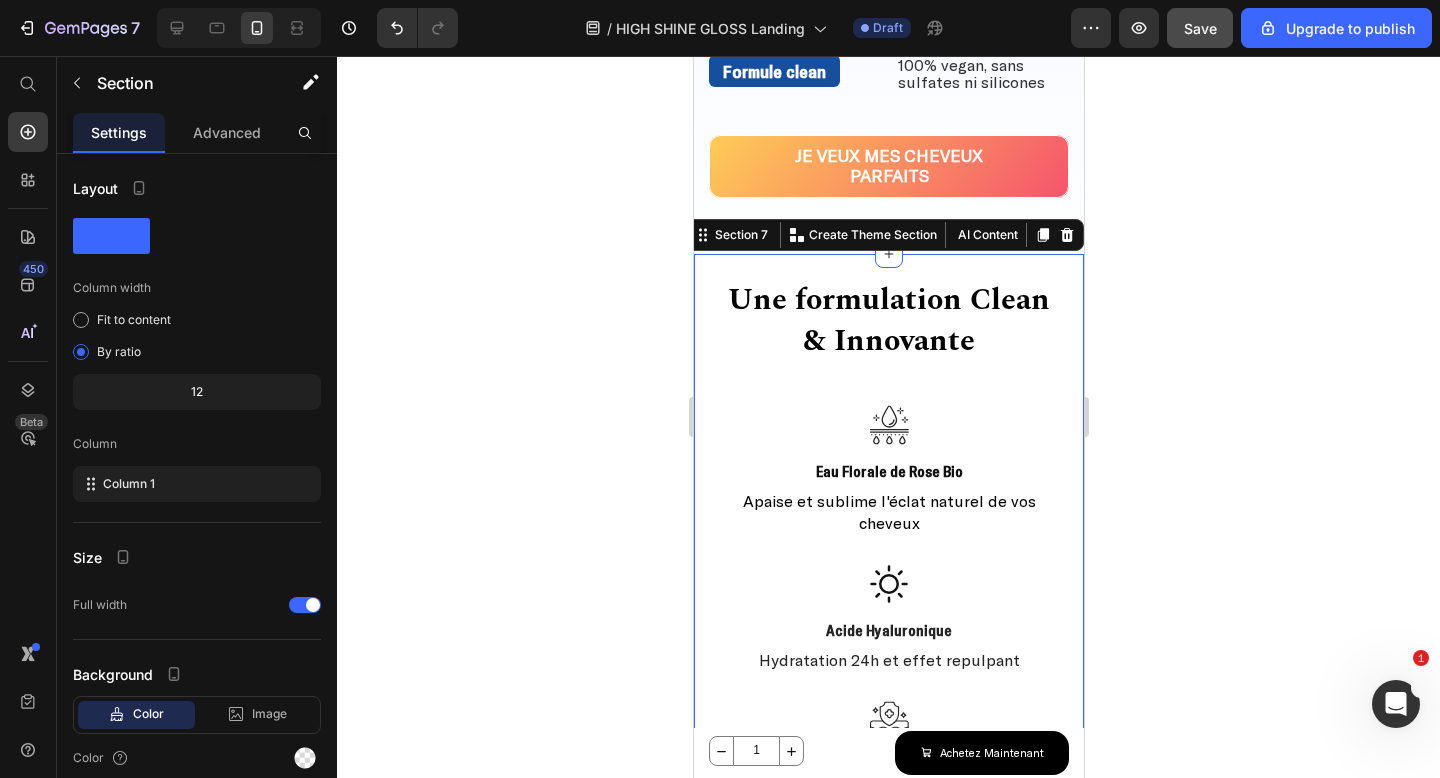 click on "Une formulation Clean & Innovante Heading FORMULATION EXCLUSIVE - TRIPLE INNOVATION Heading
Icon Eau Florale de Rose Bio Text Block Apaise et sublime l'éclat naturel de vos cheveux Text Block
Icon Acide Hyaluronique Text Block Hydratation 24h et effet repulpant Text Block
Icon Huile de Moringa Text Block Anti-pollution, éclat urbain et nutrition Text Block Image
Icon Complexe SunShield Text Block Protection brevetée UV/chlore/sel Text Block
Icon Aloe Vera Text Block Hydratation profonde et instantanée Text Block
Icon Huile de Figue de Barbarie Text Block Nutrition intense et filtre UV naturel Text Block Row Section 7   You can create reusable sections Create Theme Section AI Content Write with GemAI What would you like to describe here?" at bounding box center [888, 1061] 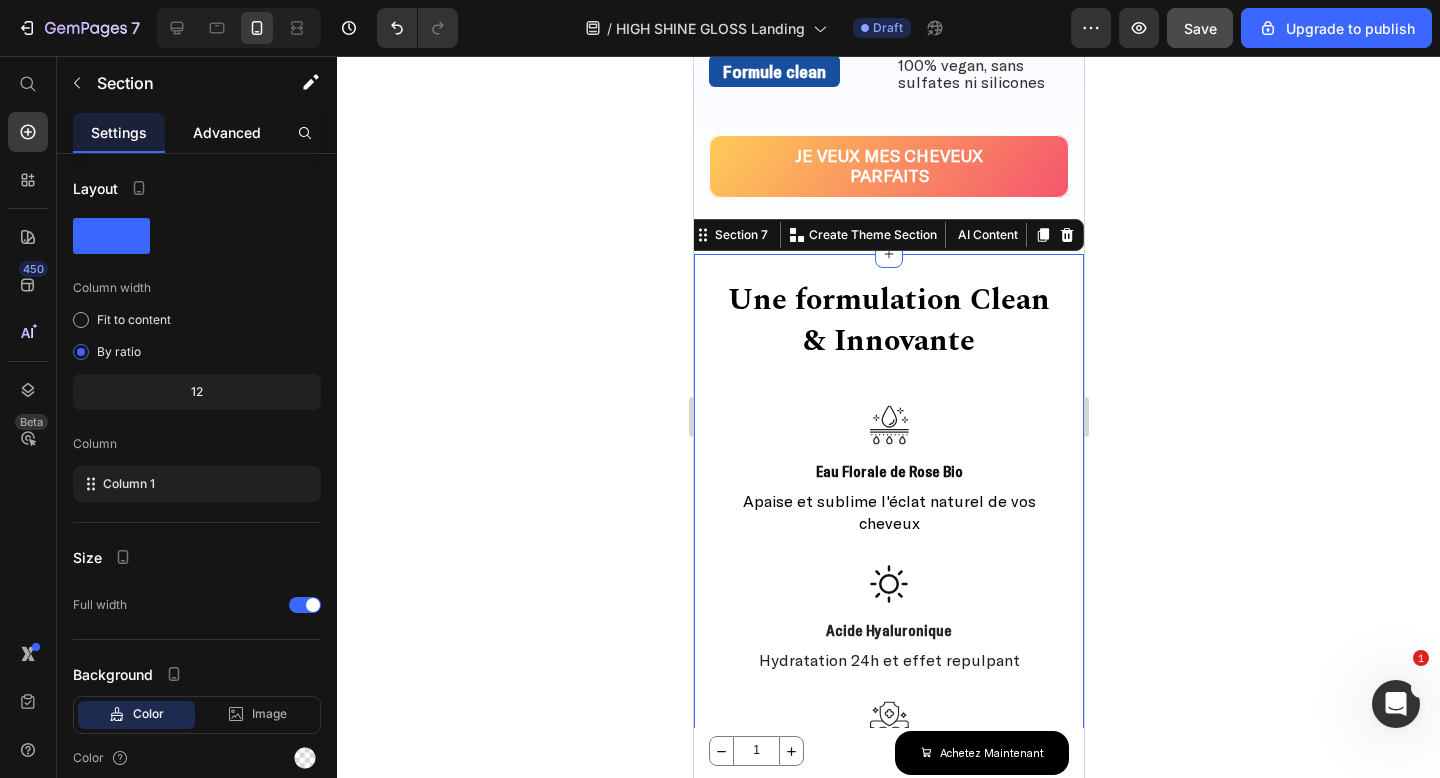 click on "Advanced" 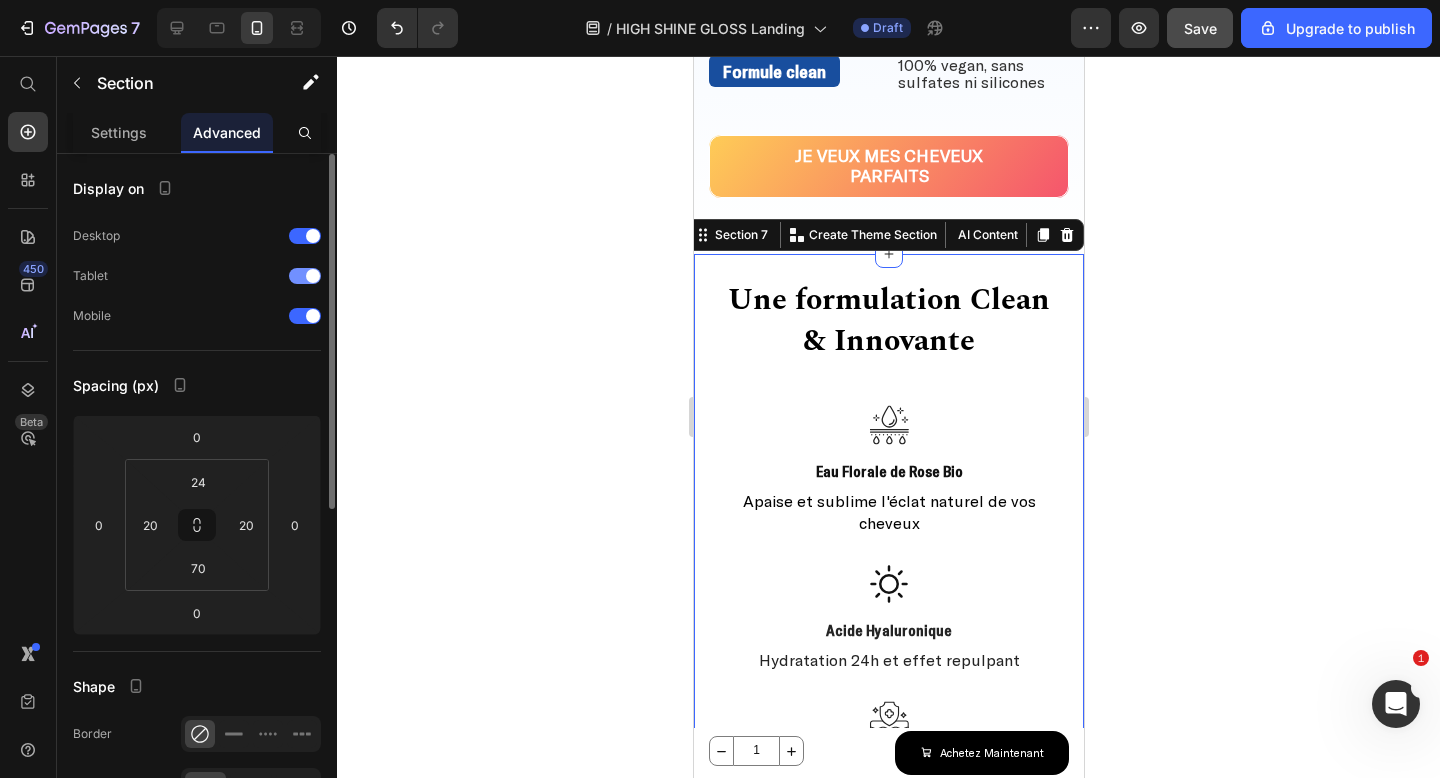 click at bounding box center [305, 276] 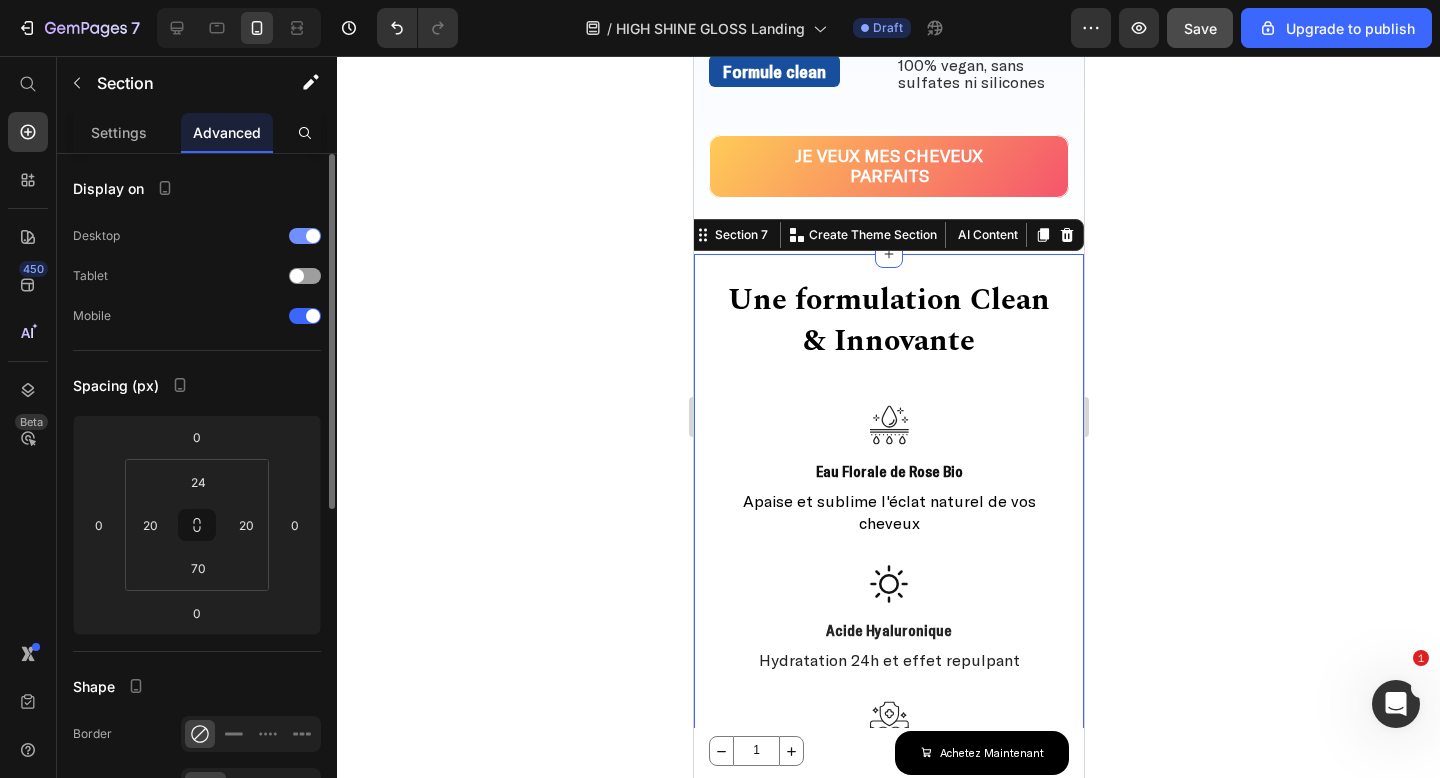click at bounding box center (305, 236) 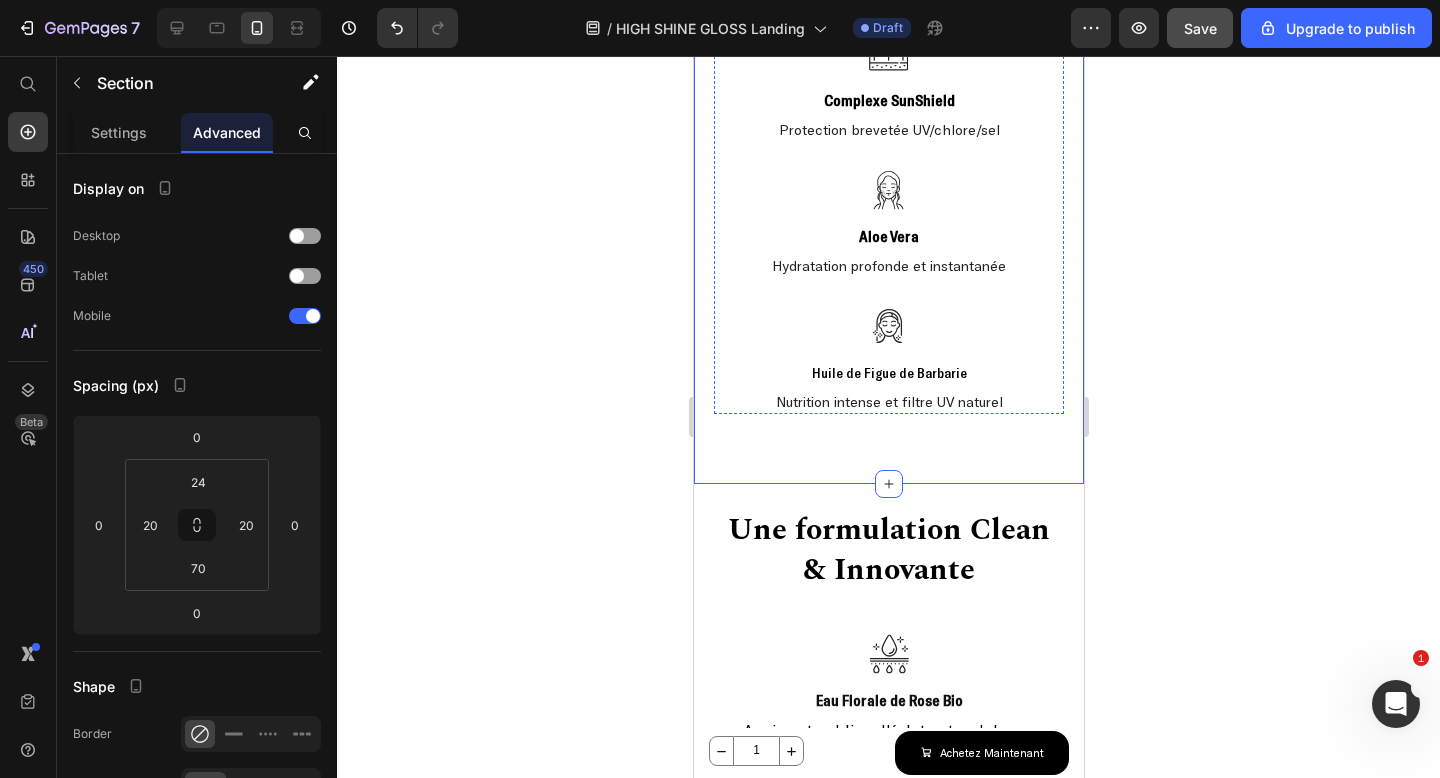 scroll, scrollTop: 3599, scrollLeft: 0, axis: vertical 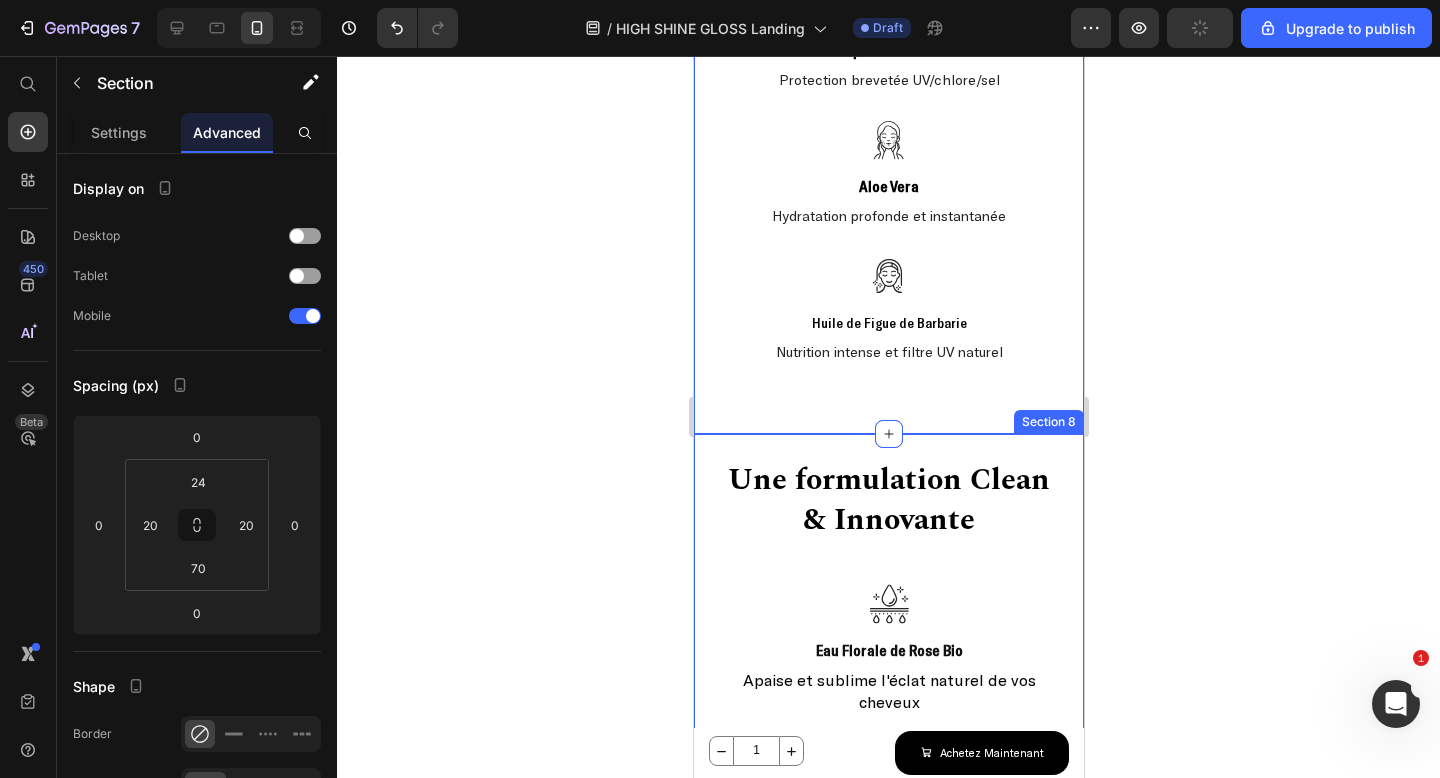 click on "Une formulation Clean & Innovante Heading FORMULATION EXCLUSIVE - TRIPLE INNOVATION Heading
Icon Eau Florale de Rose Bio Text Block Apaise et sublime l'éclat naturel de vos cheveux Text Block
Icon Acide Hyaluronique Text Block Hydratation 24h et effet repulpant Text Block
Icon Huile de Moringa Text Block Anti-pollution, éclat urbain et nutrition Text Block Image
Icon Complexe SunShield Text Block Protection brevetée UV/chlore/sel Text Block
Icon Aloe Vera Text Block Hydratation profonde et instantanée Text Block
Icon Huile de Figue de Barbarie Text Block Nutrition intense et filtre UV naturel Text Block Row Section 8" at bounding box center [888, 1241] 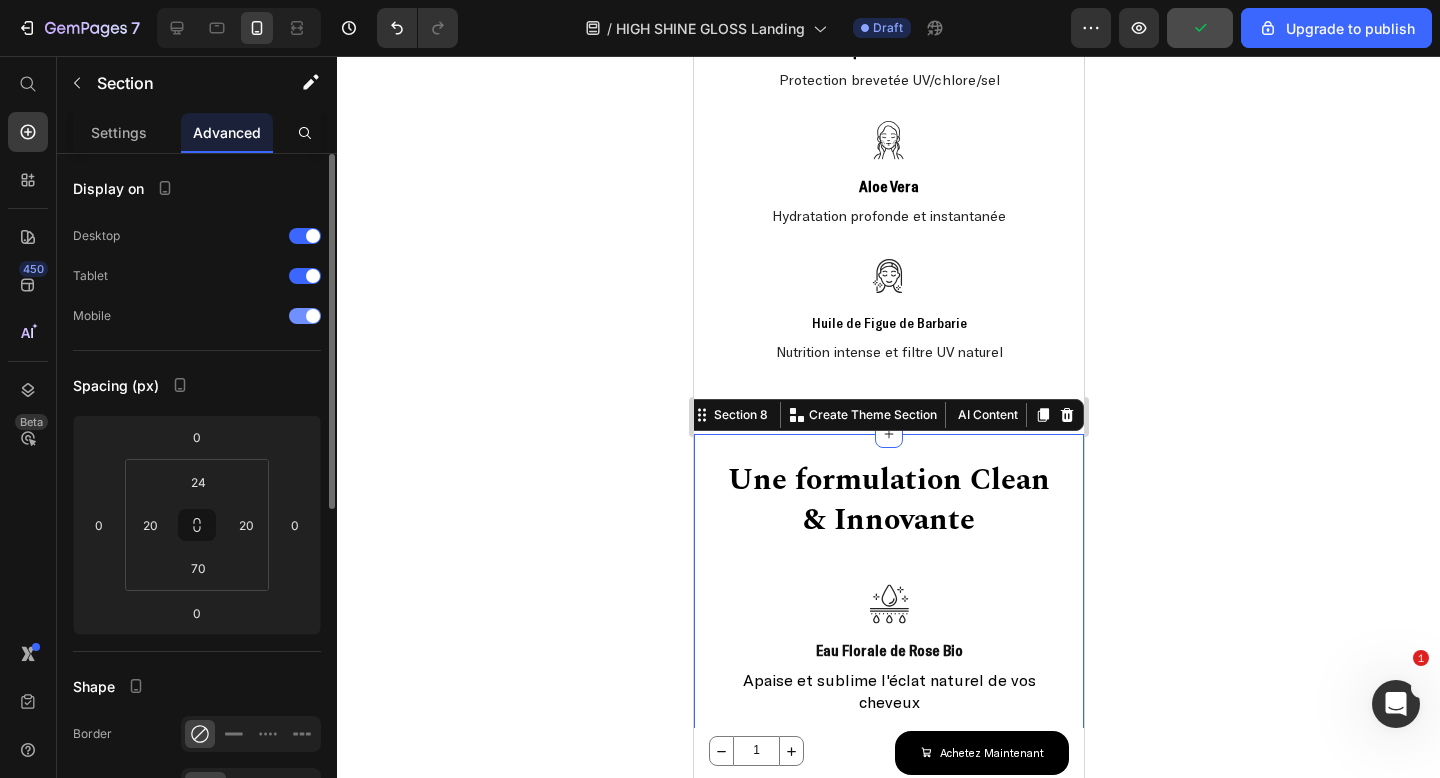 click at bounding box center (313, 316) 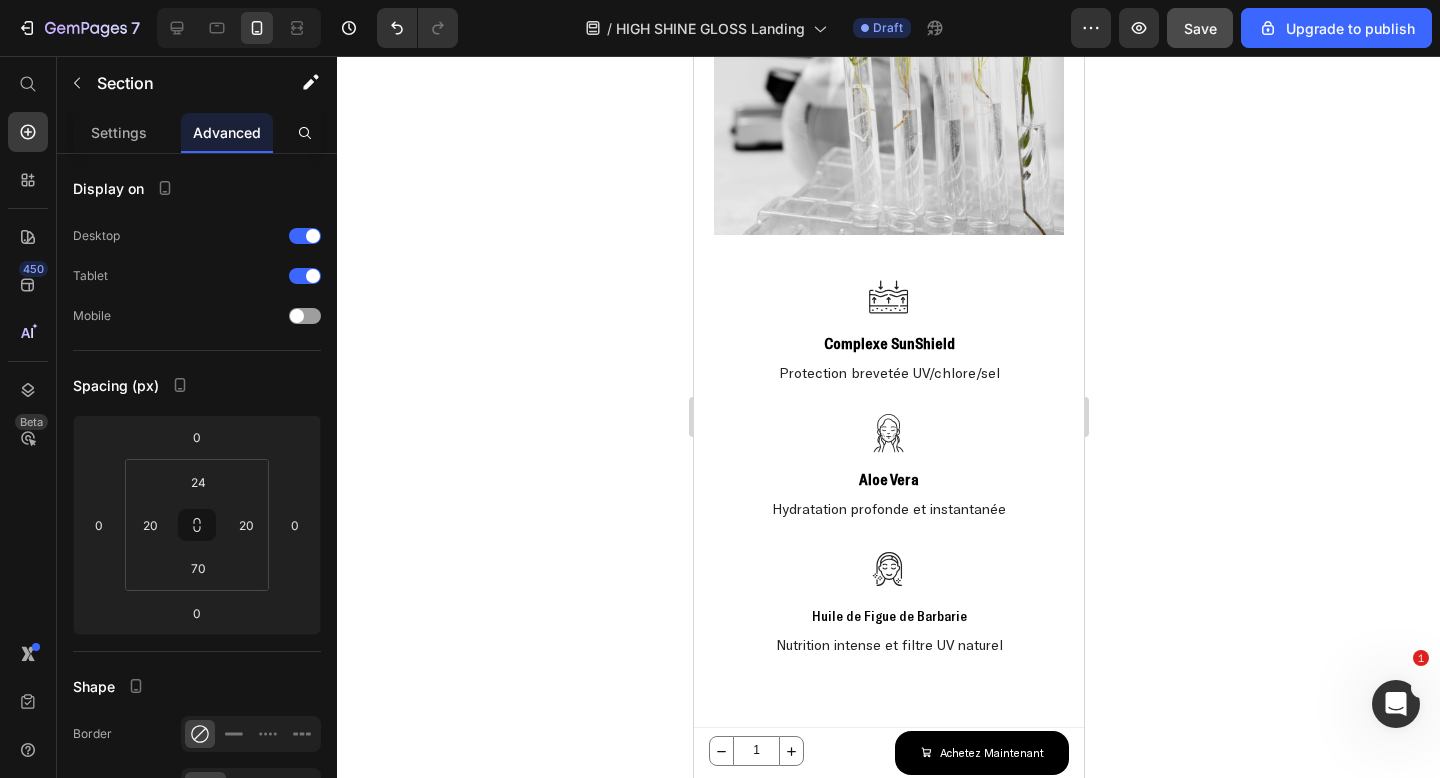 scroll, scrollTop: 3235, scrollLeft: 0, axis: vertical 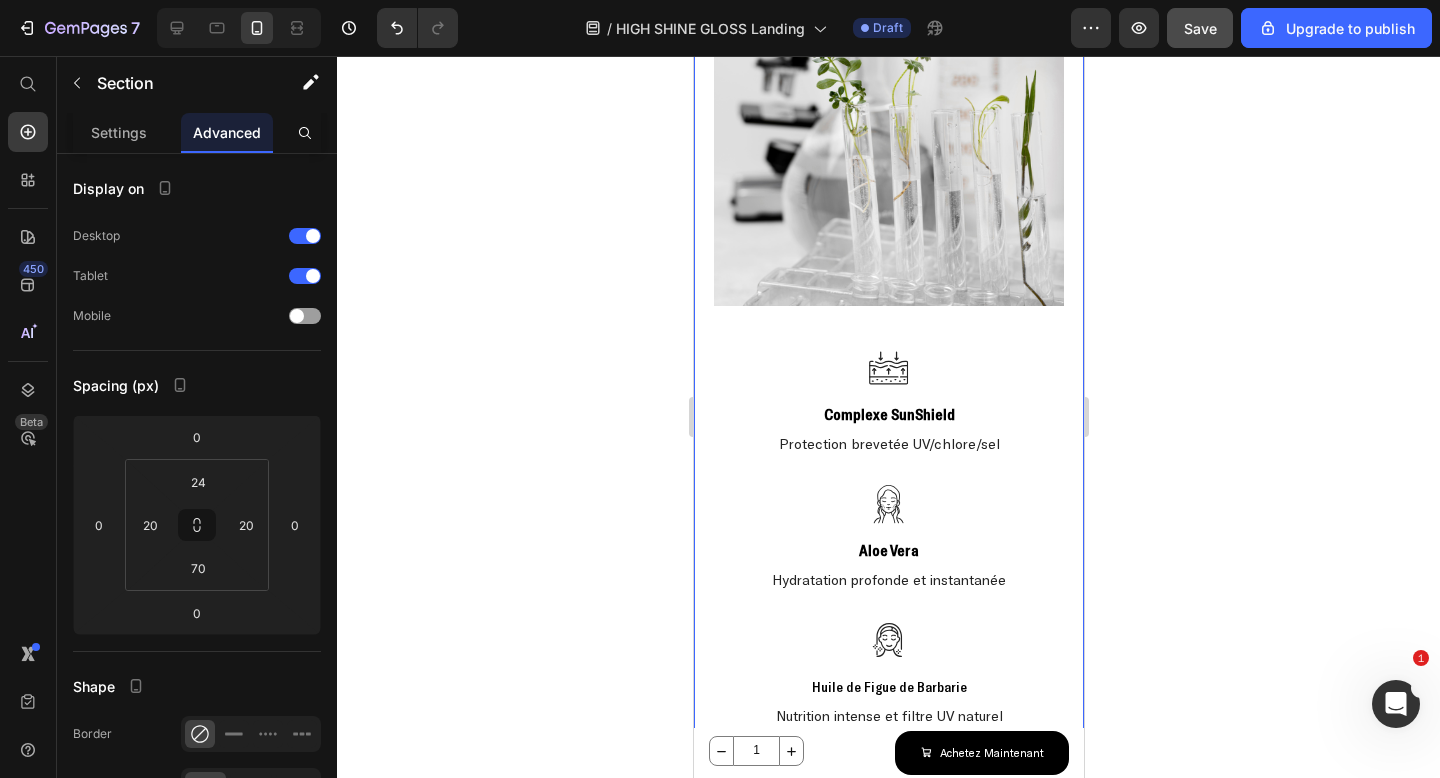 click on "Une formulation Clean & Innovante Heading FORMULATION EXCLUSIVE - TRIPLE INNOVATION Heading
Icon Eau Florale de Rose Bio Text Block Apaise et sublime l'éclat naturel de vos cheveux Text Block
Icon Acide Hyaluronique Text Block Hydratation 24h et effet repulpant Text Block
Icon Huile de Moringa Text Block Anti-pollution, éclat urbain et nutrition Text Block Image
Icon Complexe SunShield Text Block Protection brevetée UV/chlore/sel Text Block
Icon Aloe Vera Text Block Hydratation profonde et instantanée Text Block
Icon Huile de Figue de Barbarie Text Block Nutrition intense et filtre UV naturel Text Block Row Section 7" at bounding box center (888, -9) 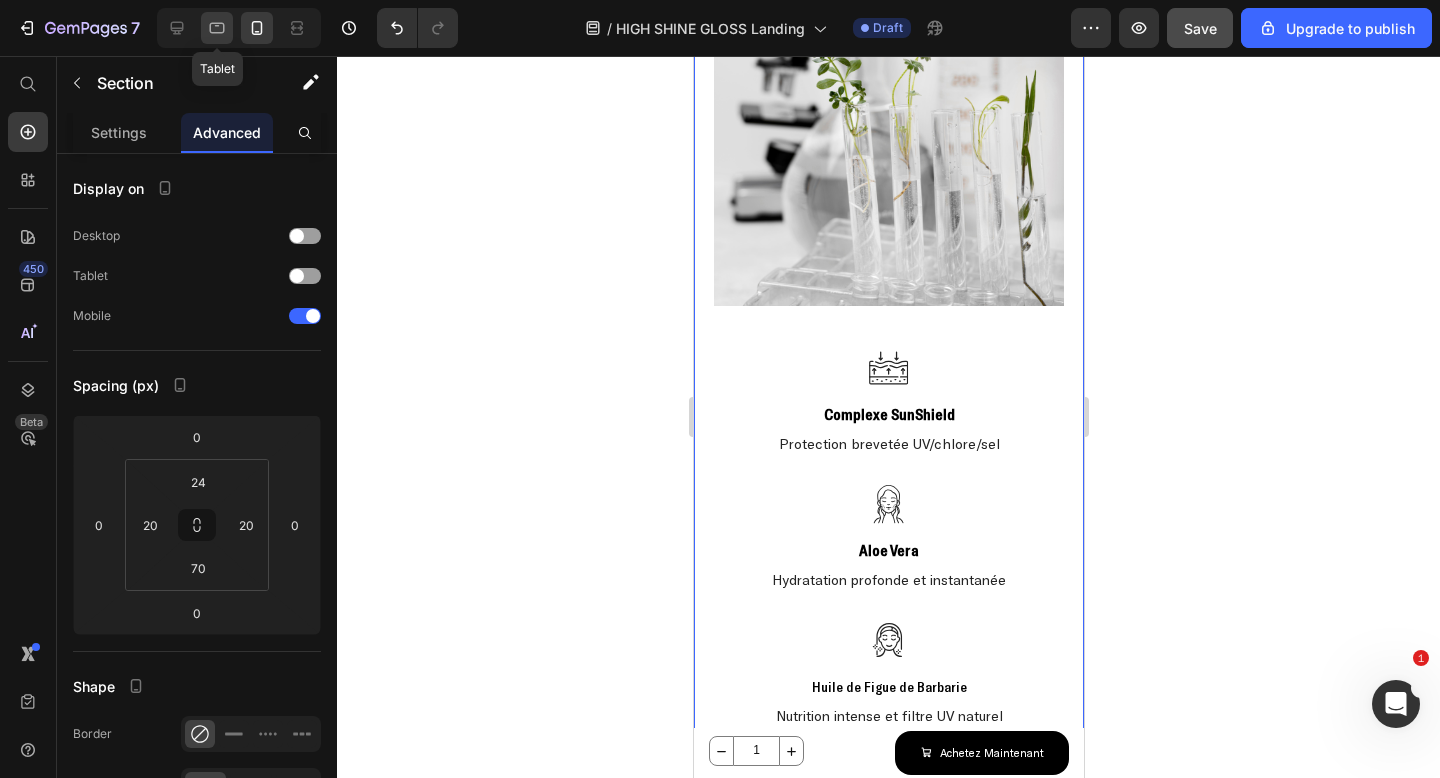 click 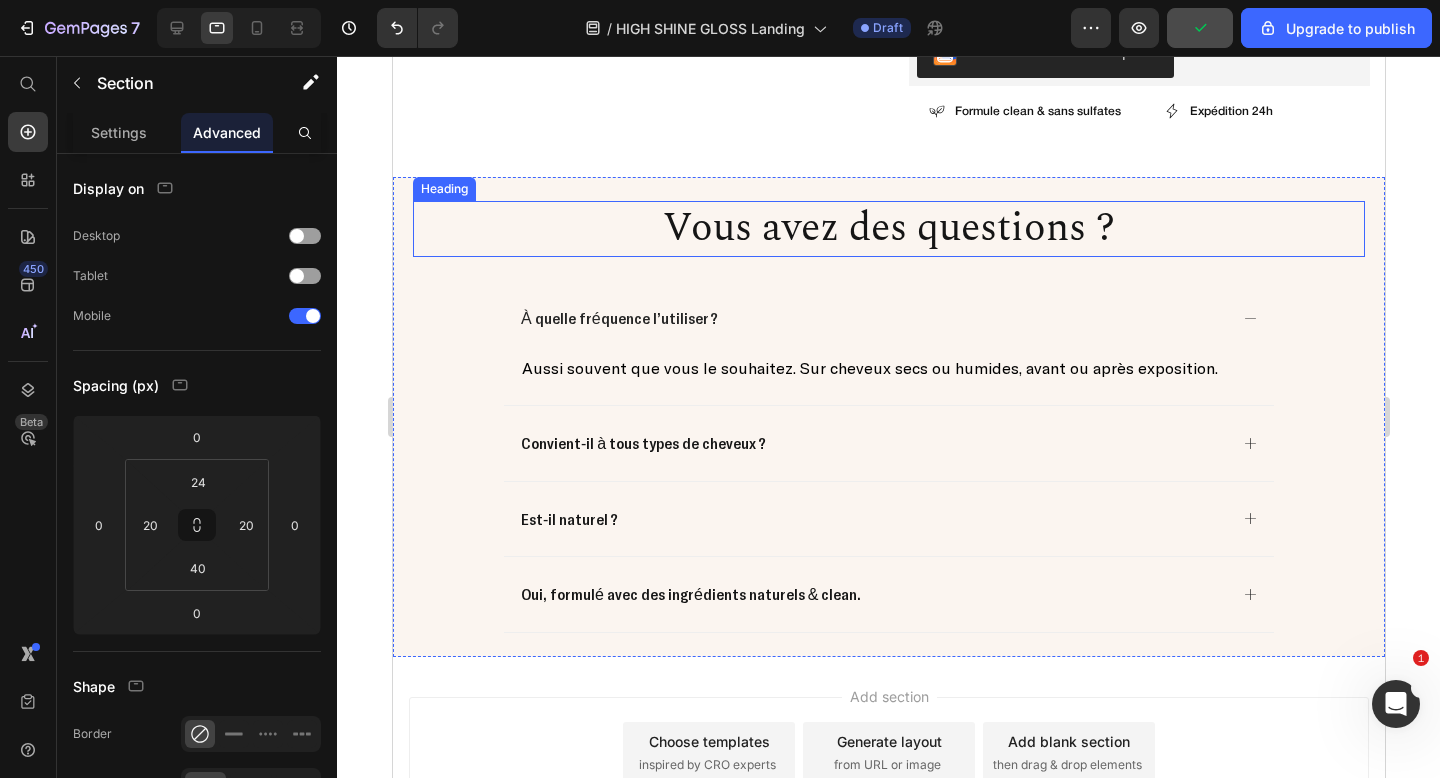 scroll, scrollTop: 3388, scrollLeft: 0, axis: vertical 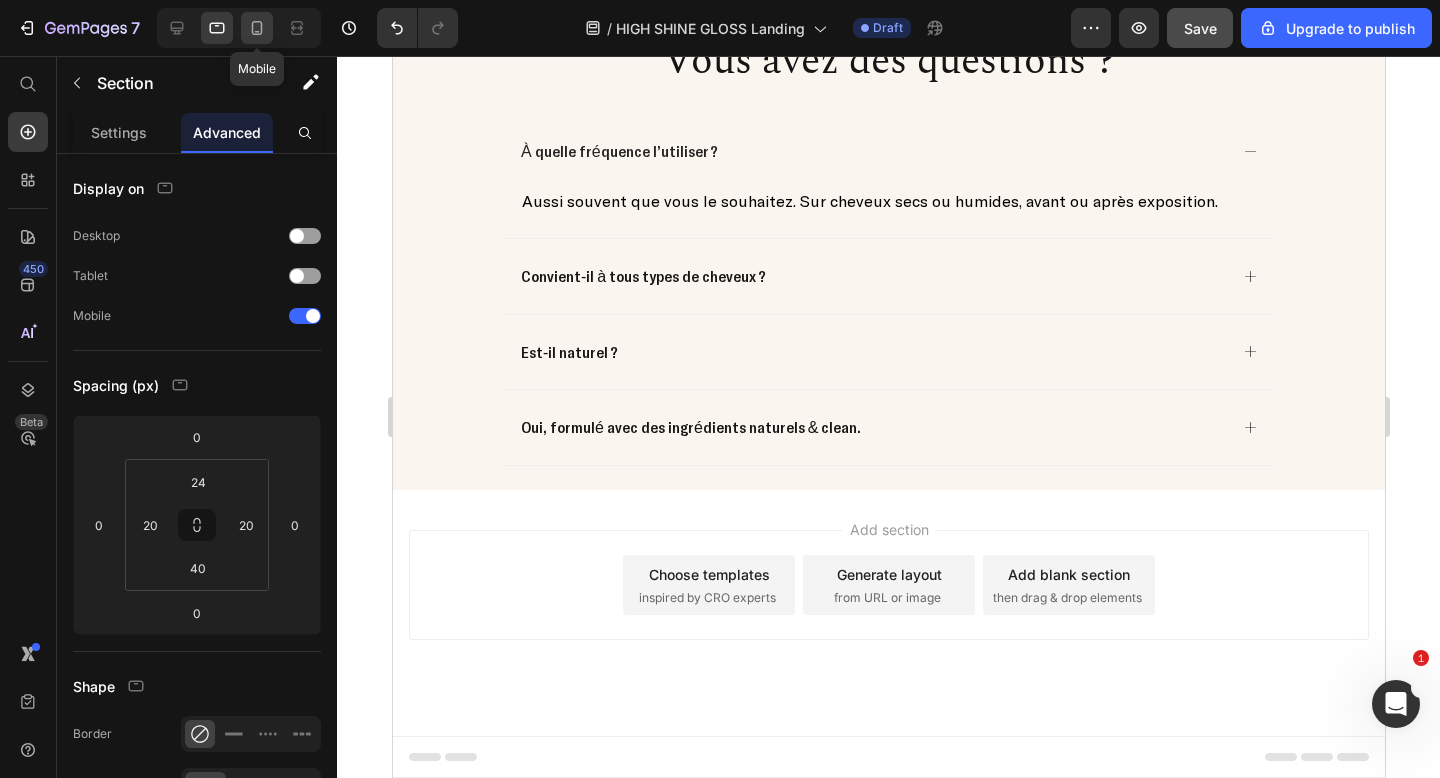 click 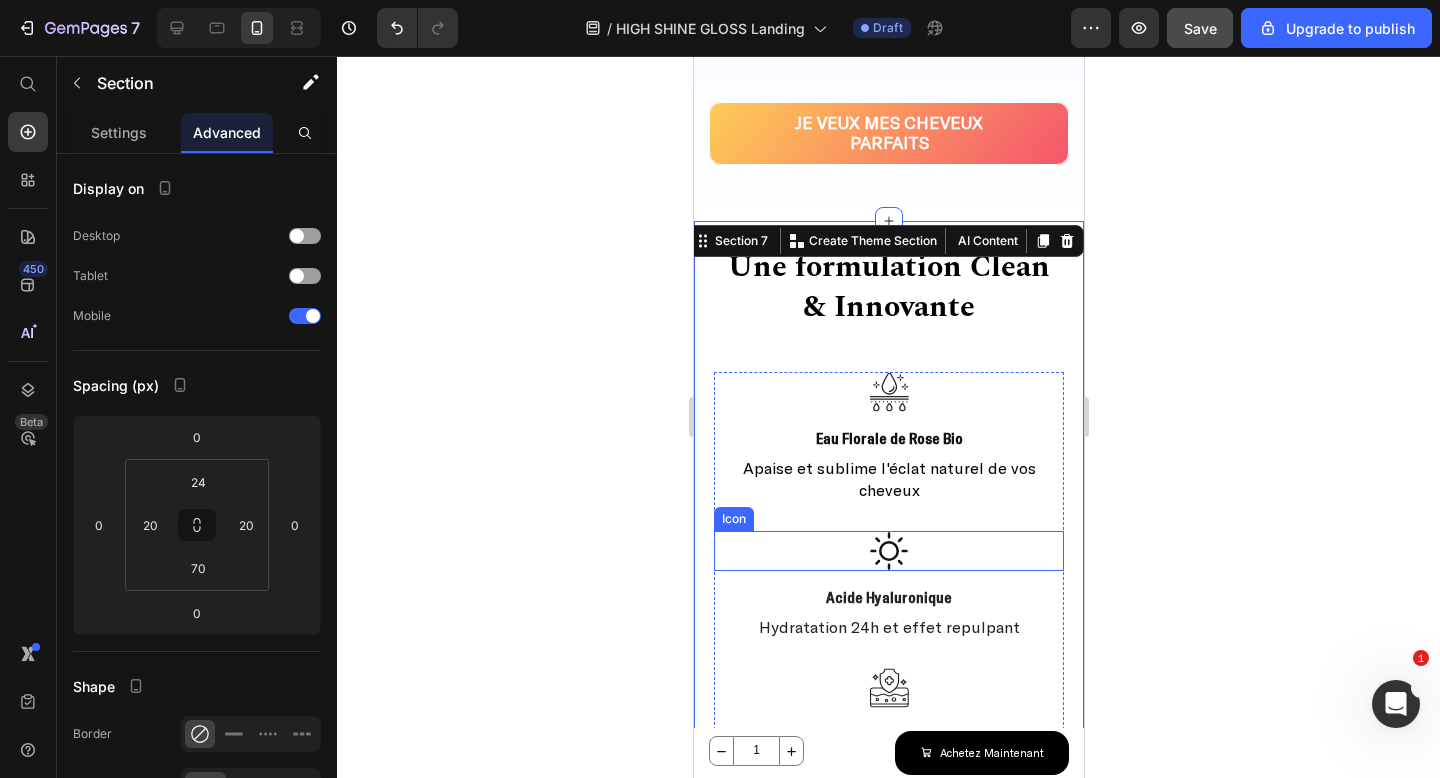 scroll, scrollTop: 2168, scrollLeft: 0, axis: vertical 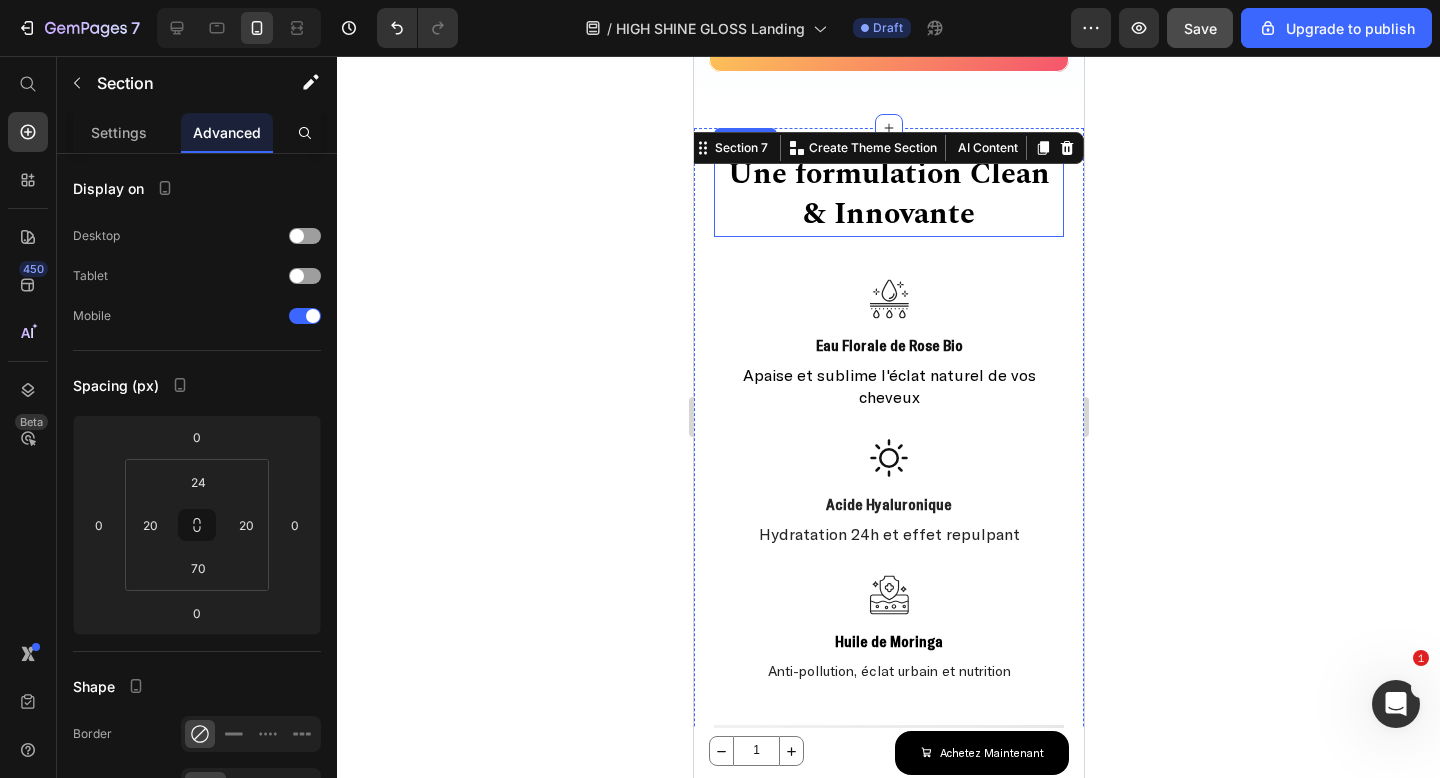 click on "Une formulation Clean & Innovante" at bounding box center [888, 194] 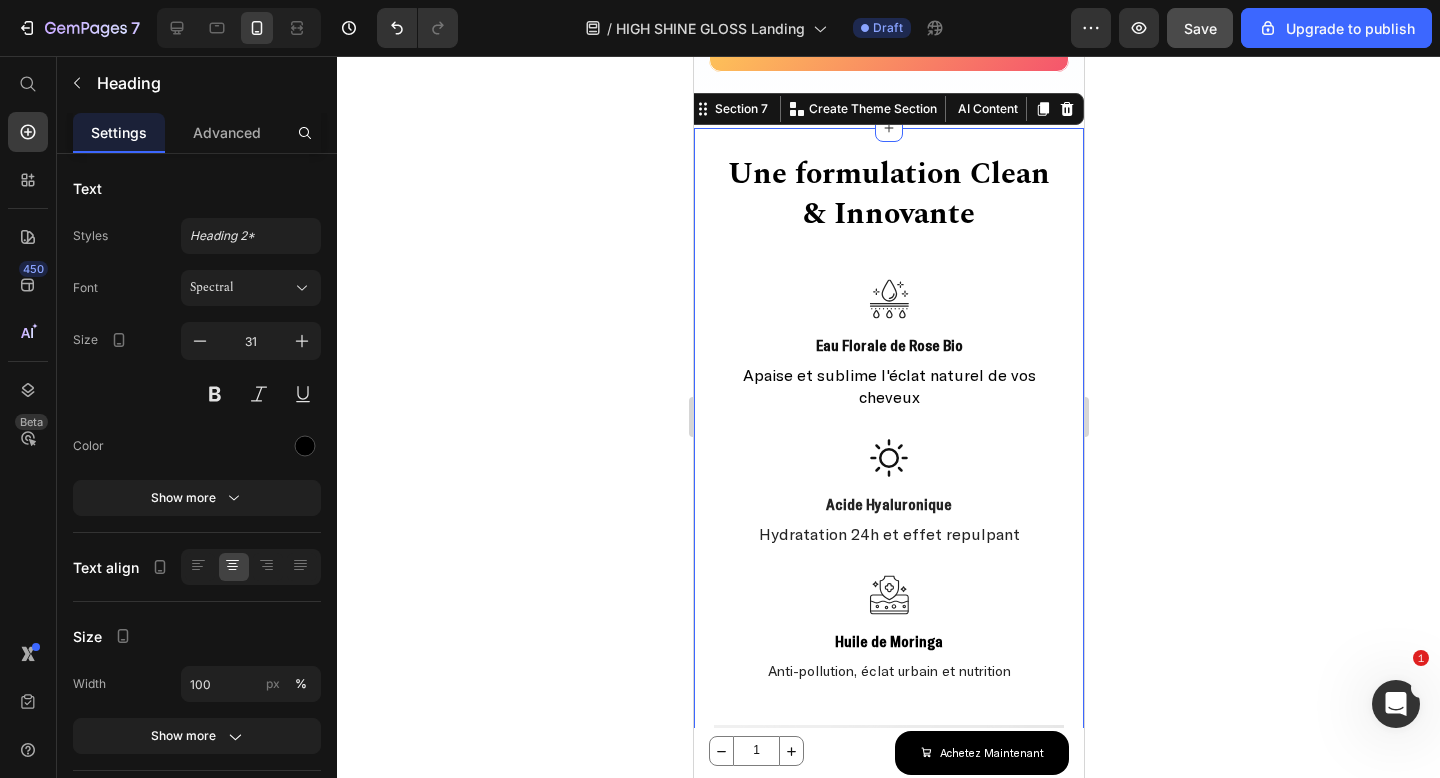 click on "Une formulation Clean & Innovante Heading FORMULATION EXCLUSIVE - TRIPLE INNOVATION Heading
Icon Eau Florale de Rose Bio Text Block Apaise et sublime l'éclat naturel de vos cheveux Text Block
Icon Acide Hyaluronique Text Block Hydratation 24h et effet repulpant Text Block
Icon Huile de Moringa Text Block Anti-pollution, éclat urbain et nutrition Text Block Image
Icon Complexe SunShield Text Block Protection brevetée UV/chlore/sel Text Block
Icon Aloe Vera Text Block Hydratation profonde et instantanée Text Block
Icon Huile de Figue de Barbarie Text Block Nutrition intense et filtre UV naturel Text Block Row Section 7   You can create reusable sections Create Theme Section AI Content Write with GemAI What would you like to describe here?" at bounding box center [888, 935] 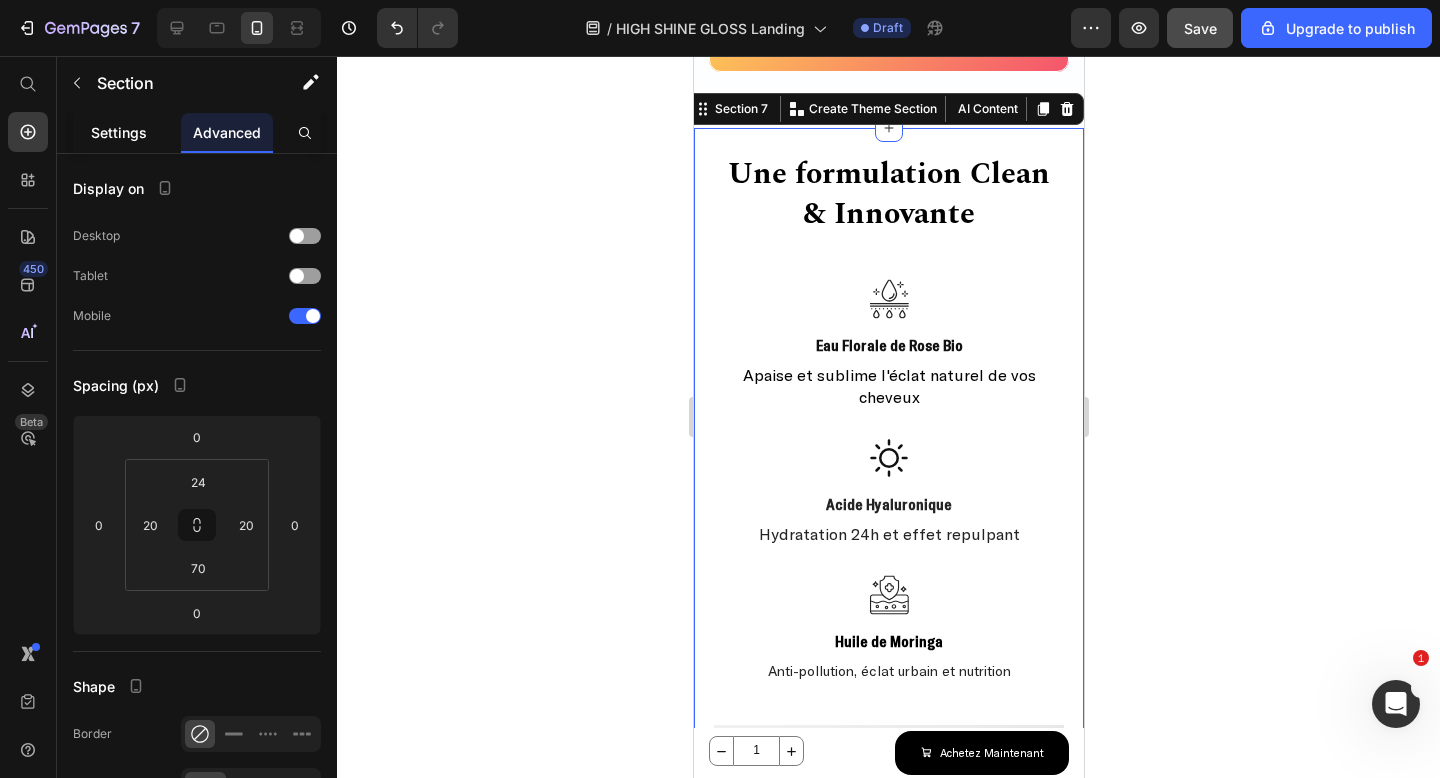 click on "Settings" 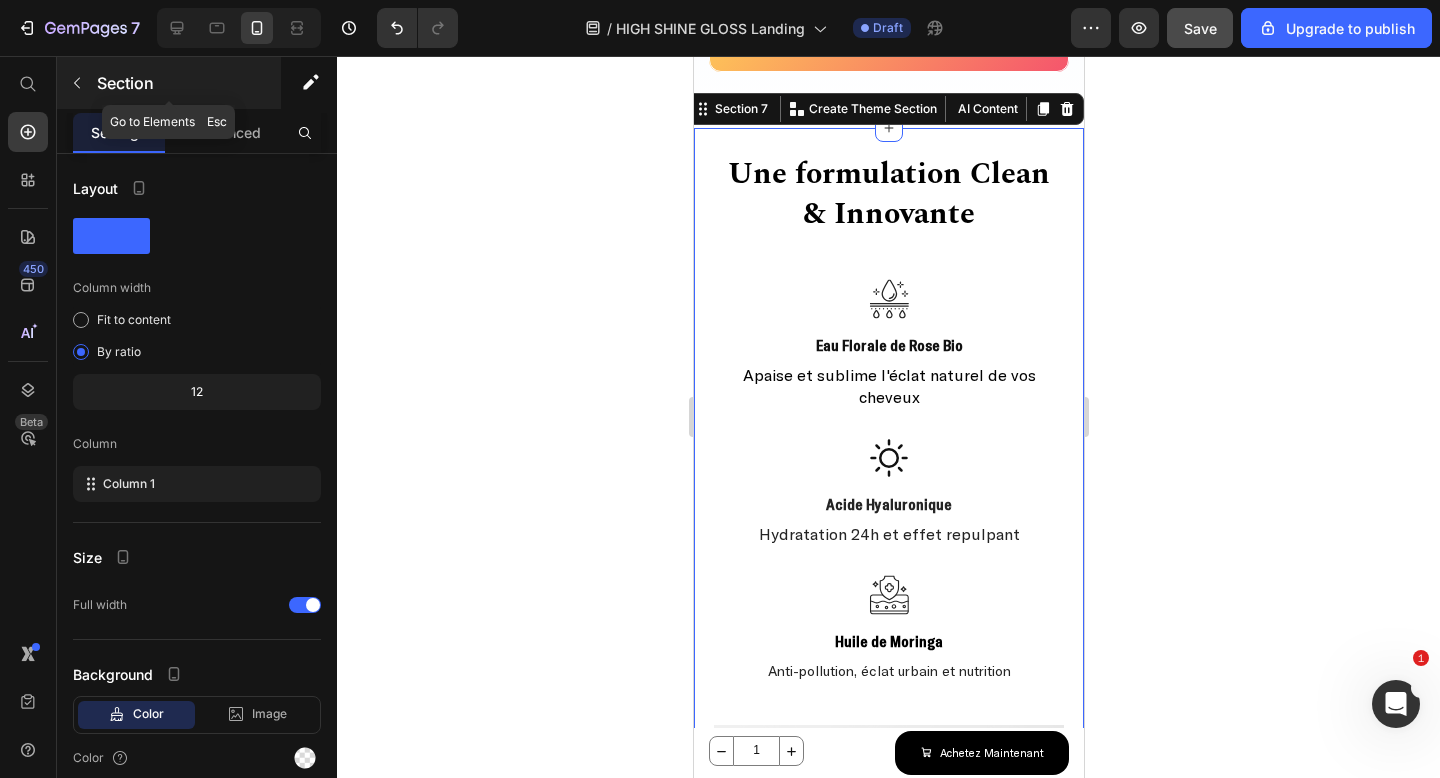 click 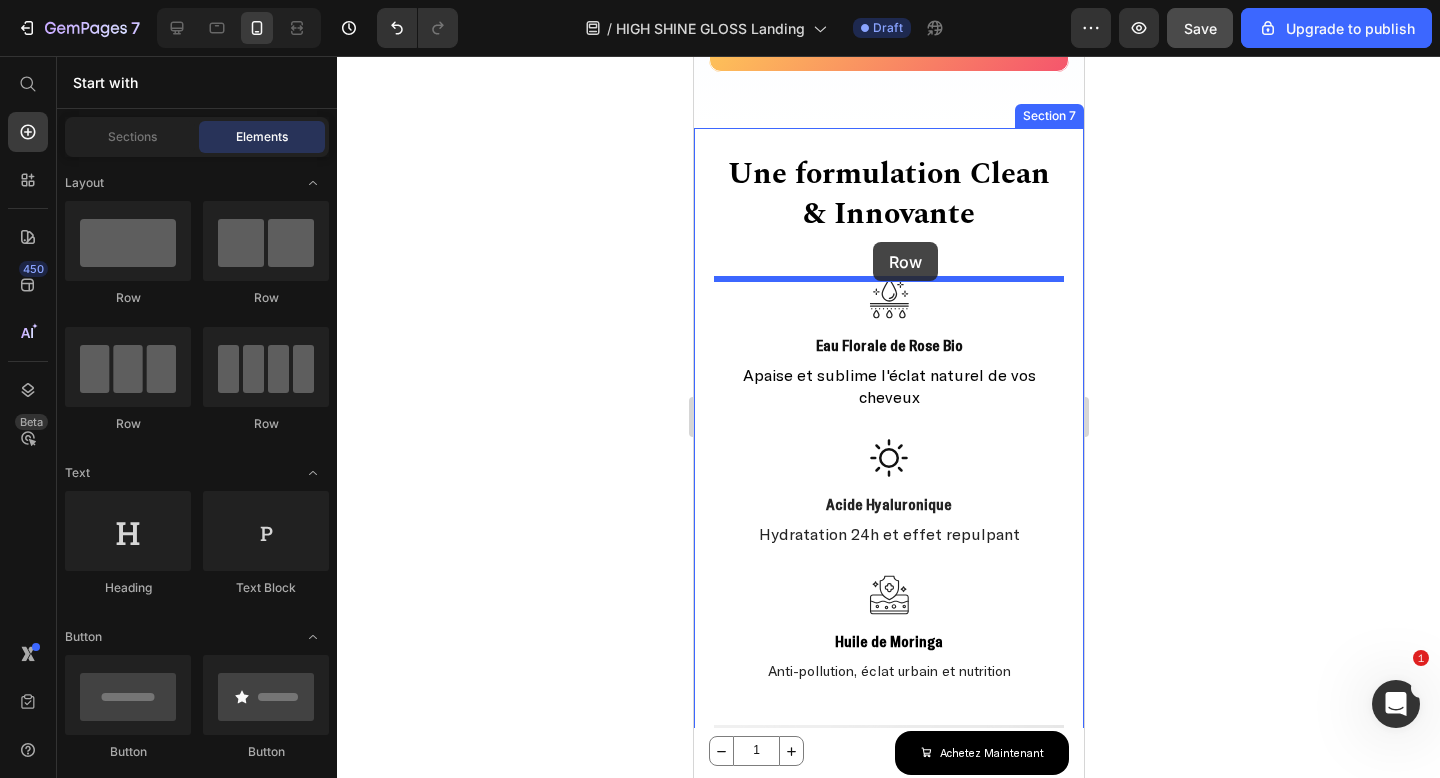 drag, startPoint x: 966, startPoint y: 308, endPoint x: 868, endPoint y: 246, distance: 115.965515 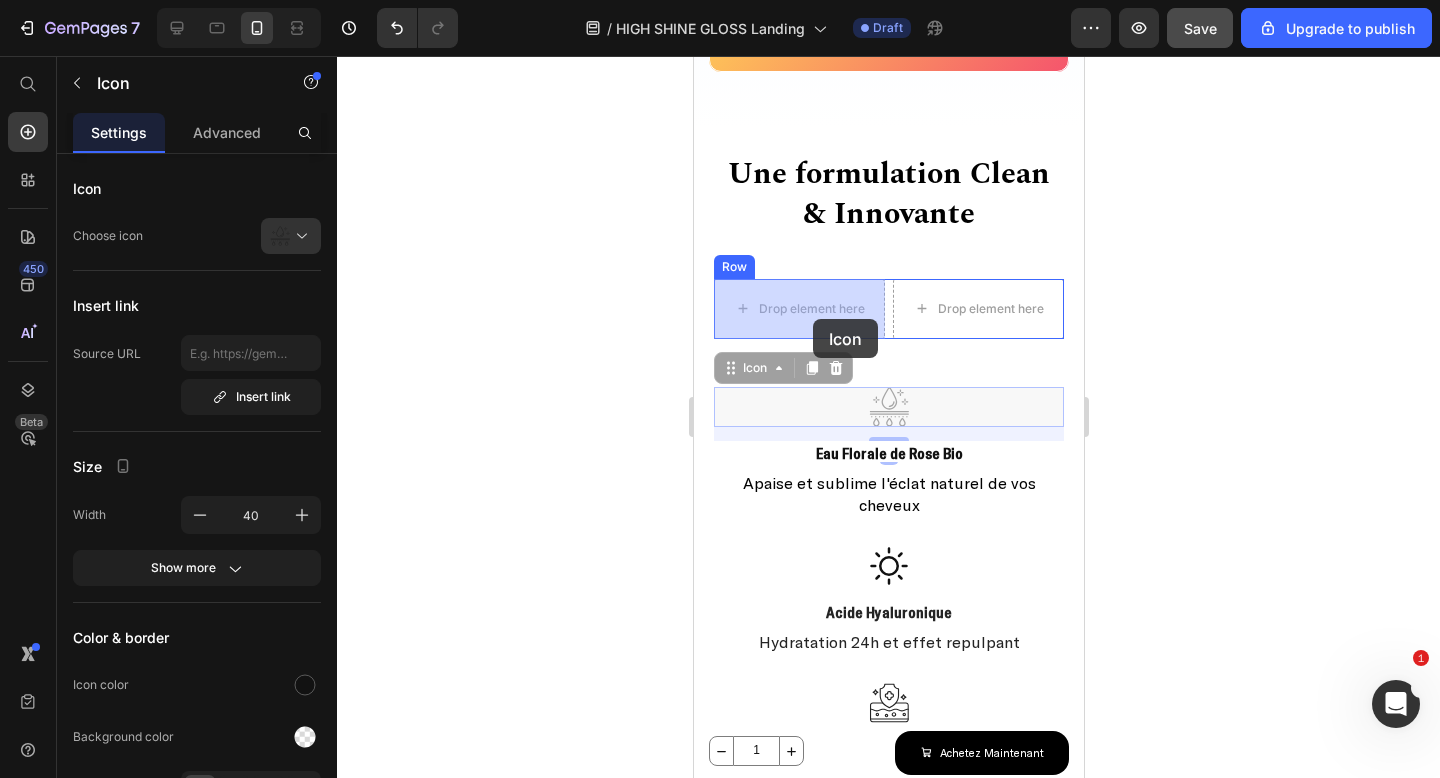 drag, startPoint x: 888, startPoint y: 409, endPoint x: 812, endPoint y: 319, distance: 117.79643 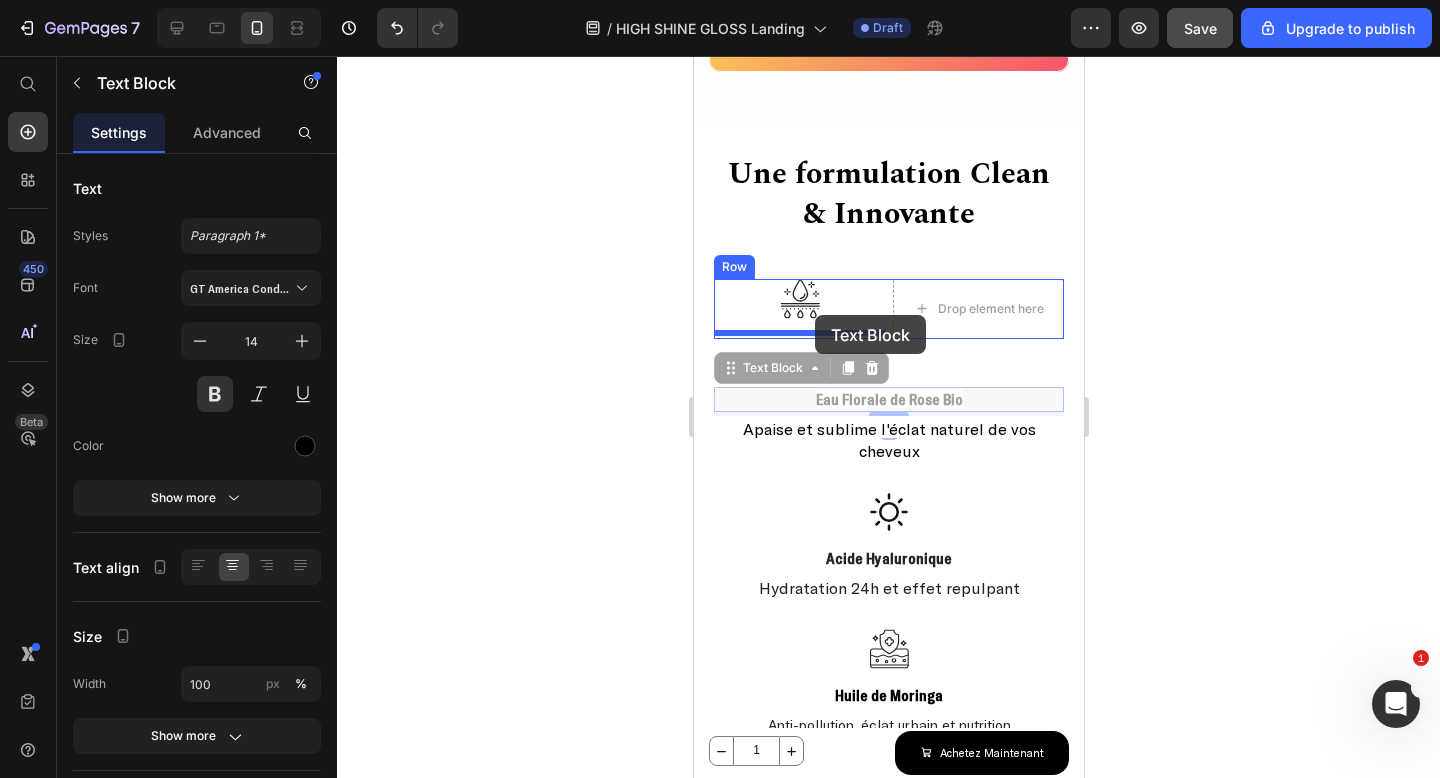 drag, startPoint x: 862, startPoint y: 399, endPoint x: 813, endPoint y: 315, distance: 97.24711 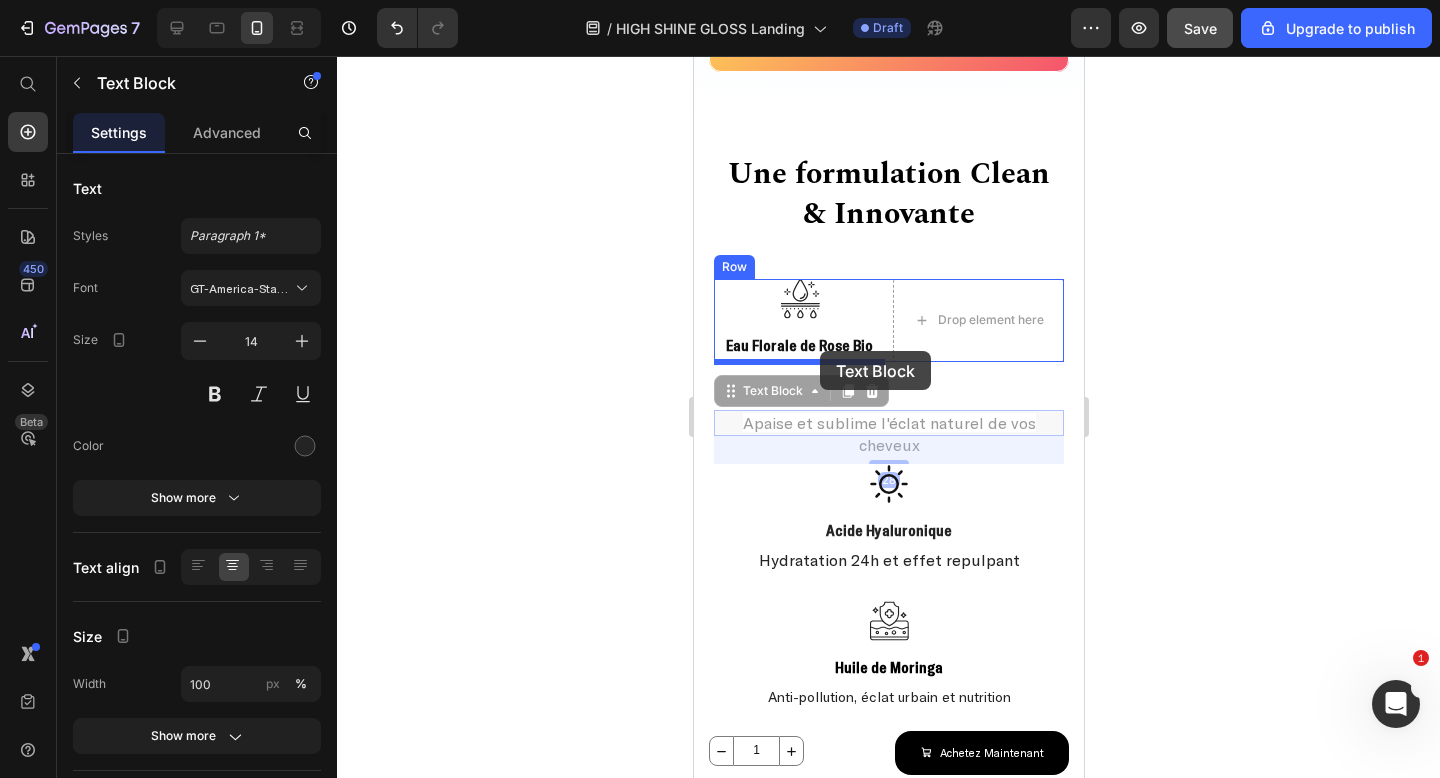 drag, startPoint x: 894, startPoint y: 429, endPoint x: 819, endPoint y: 351, distance: 108.20813 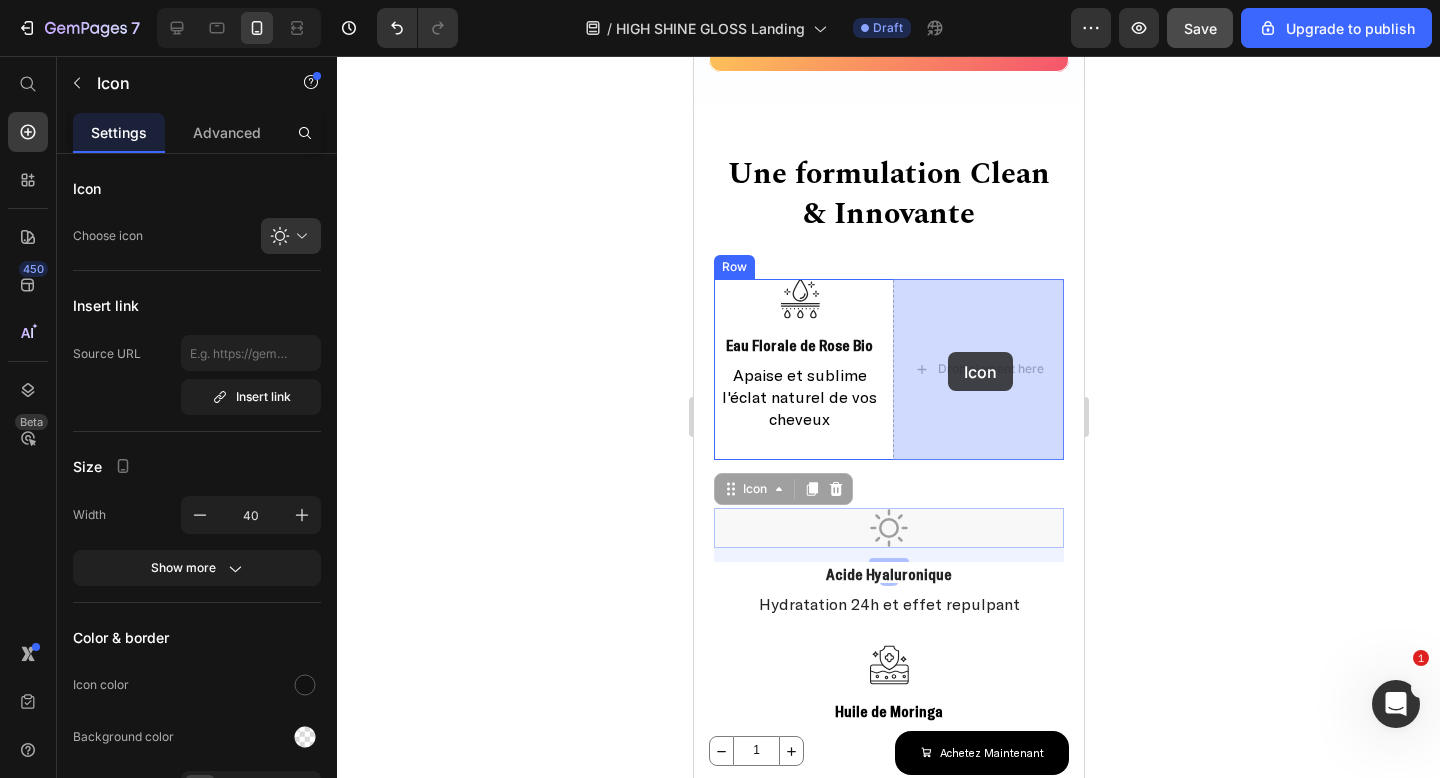 drag, startPoint x: 902, startPoint y: 526, endPoint x: 947, endPoint y: 352, distance: 179.7248 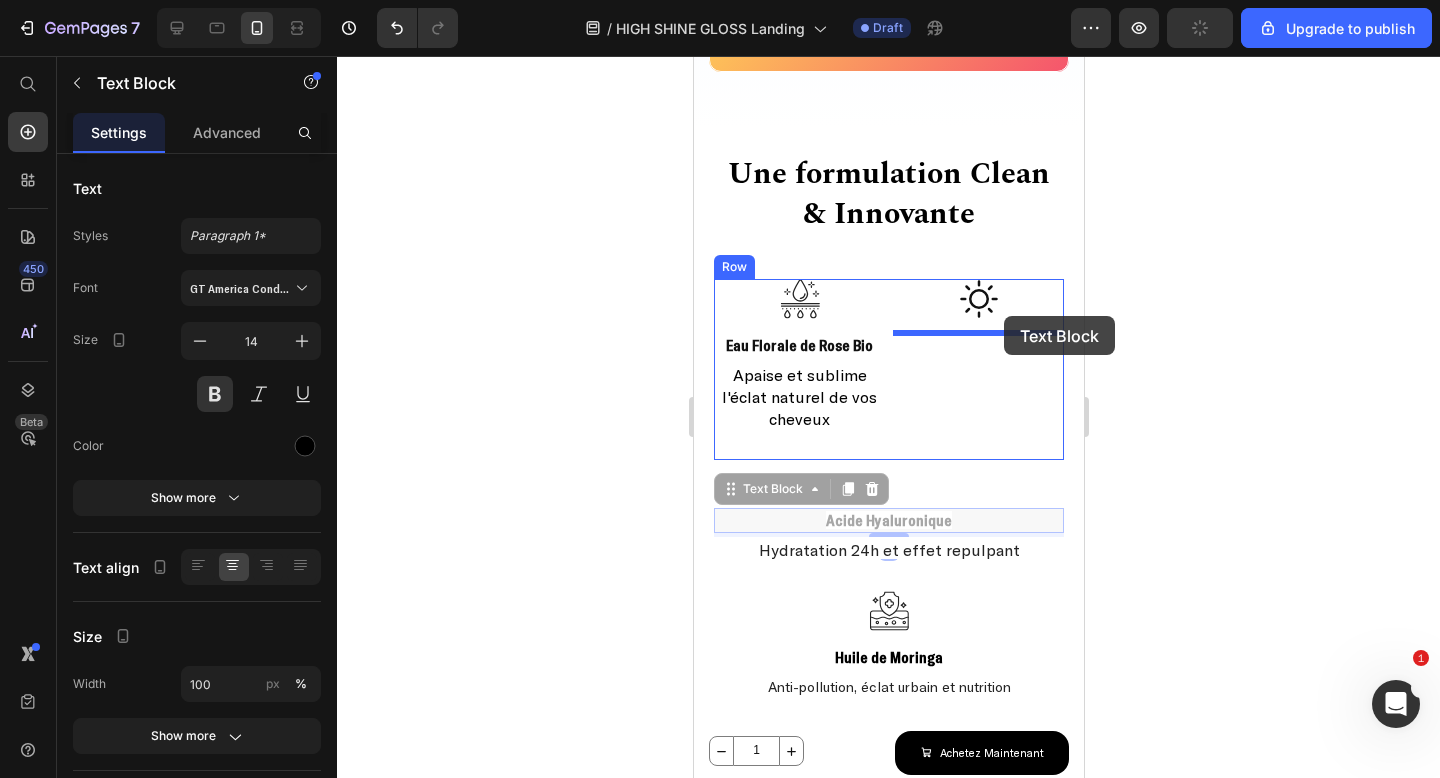 drag, startPoint x: 909, startPoint y: 529, endPoint x: 1003, endPoint y: 315, distance: 233.7349 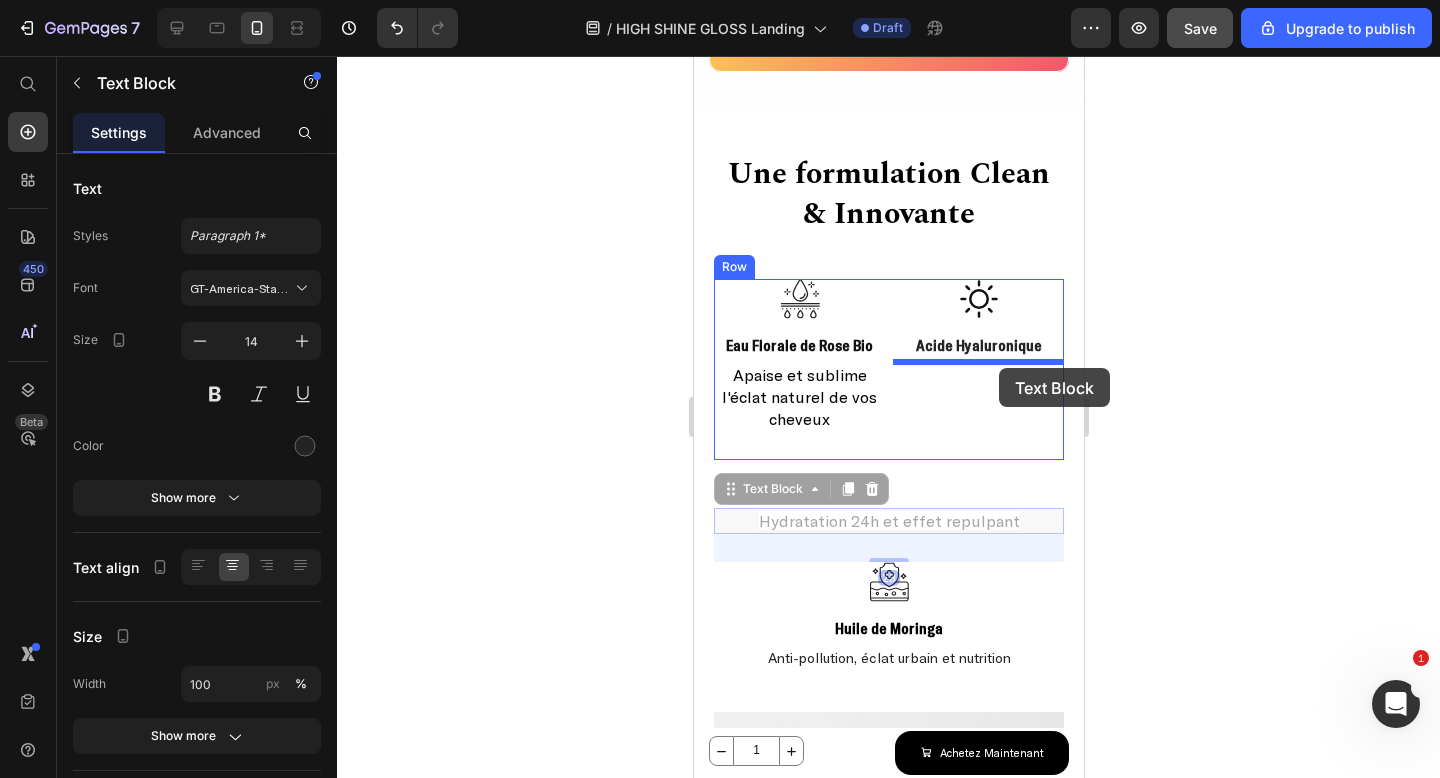 drag, startPoint x: 925, startPoint y: 521, endPoint x: 998, endPoint y: 368, distance: 169.52286 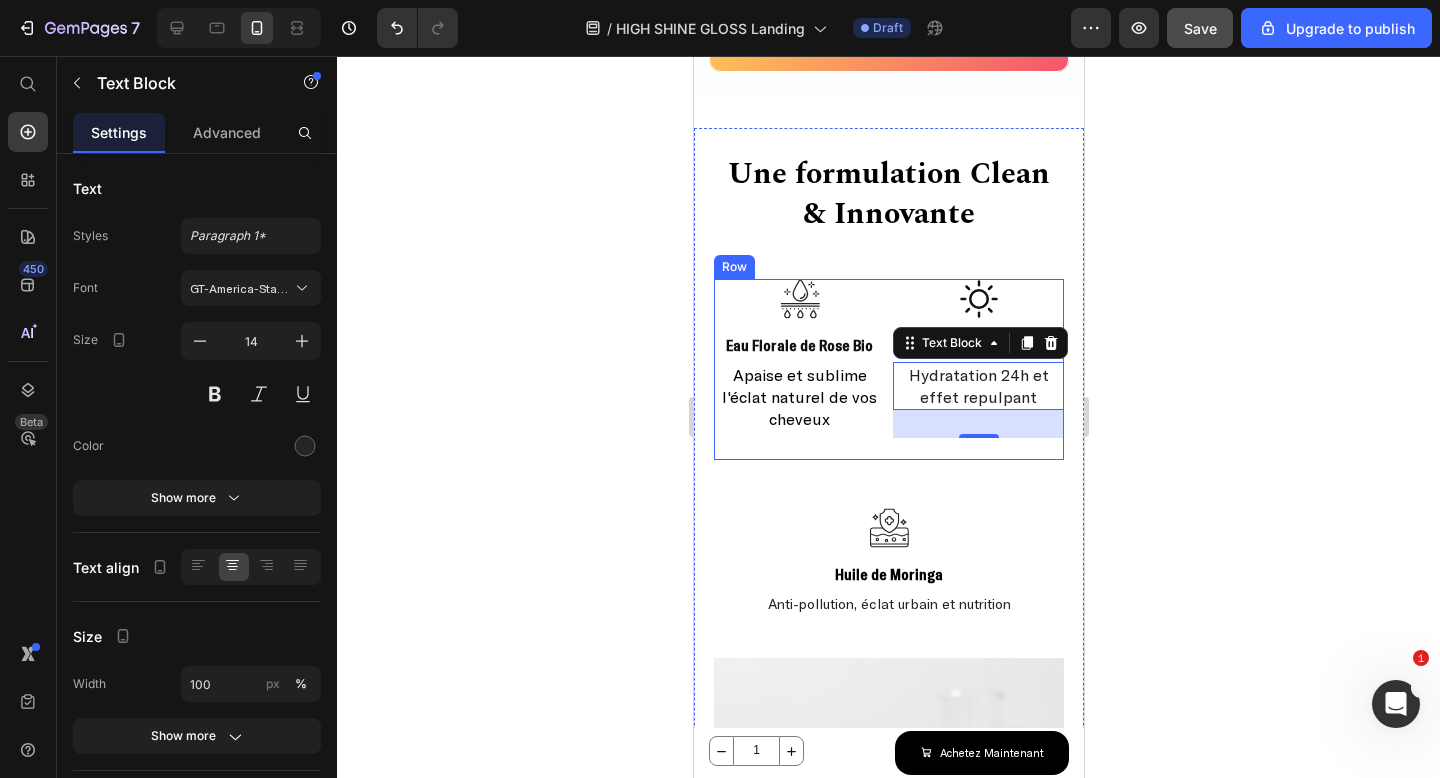 click on "Icon Eau Florale de Rose Bio Text Block Apaise et sublime l'éclat naturel de vos cheveux Text Block" at bounding box center (798, 369) 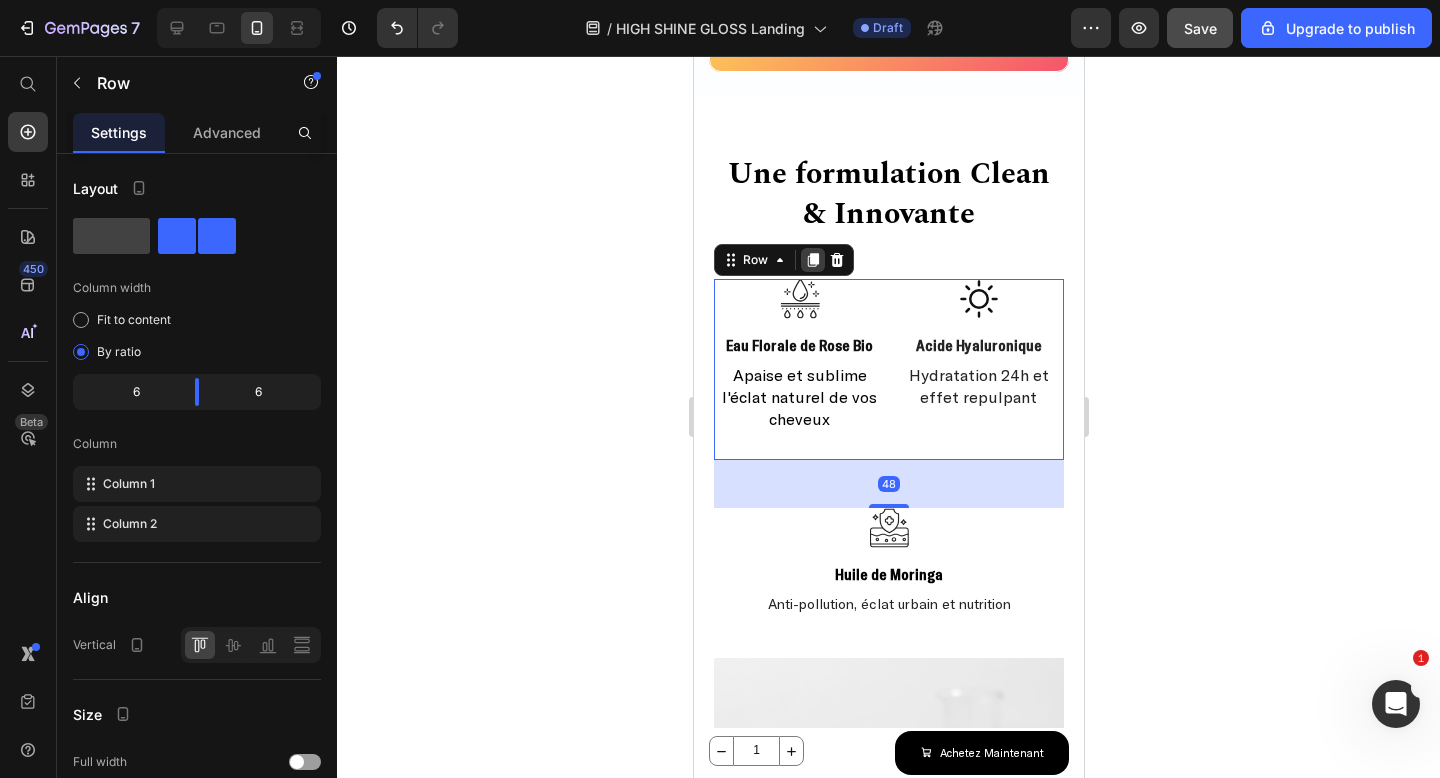 click 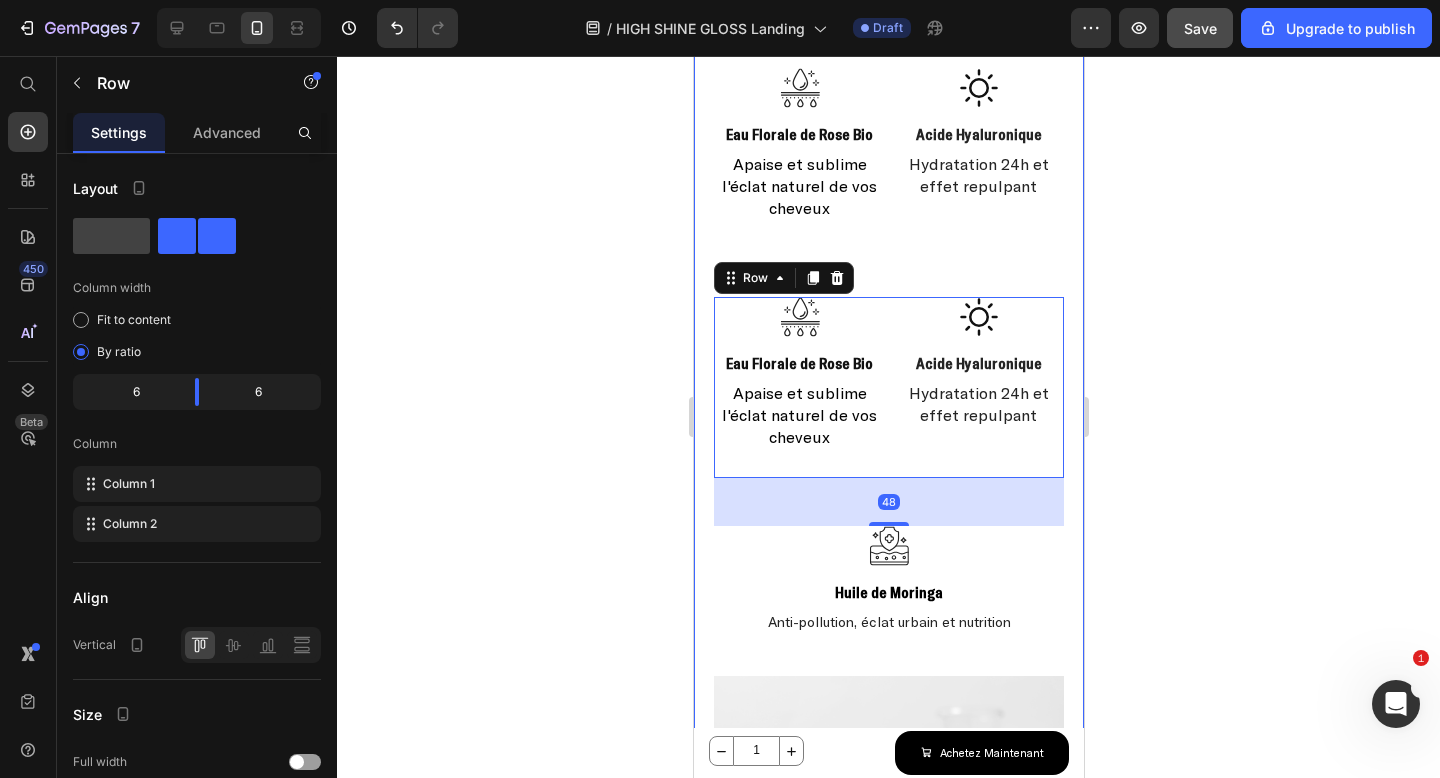scroll, scrollTop: 2380, scrollLeft: 0, axis: vertical 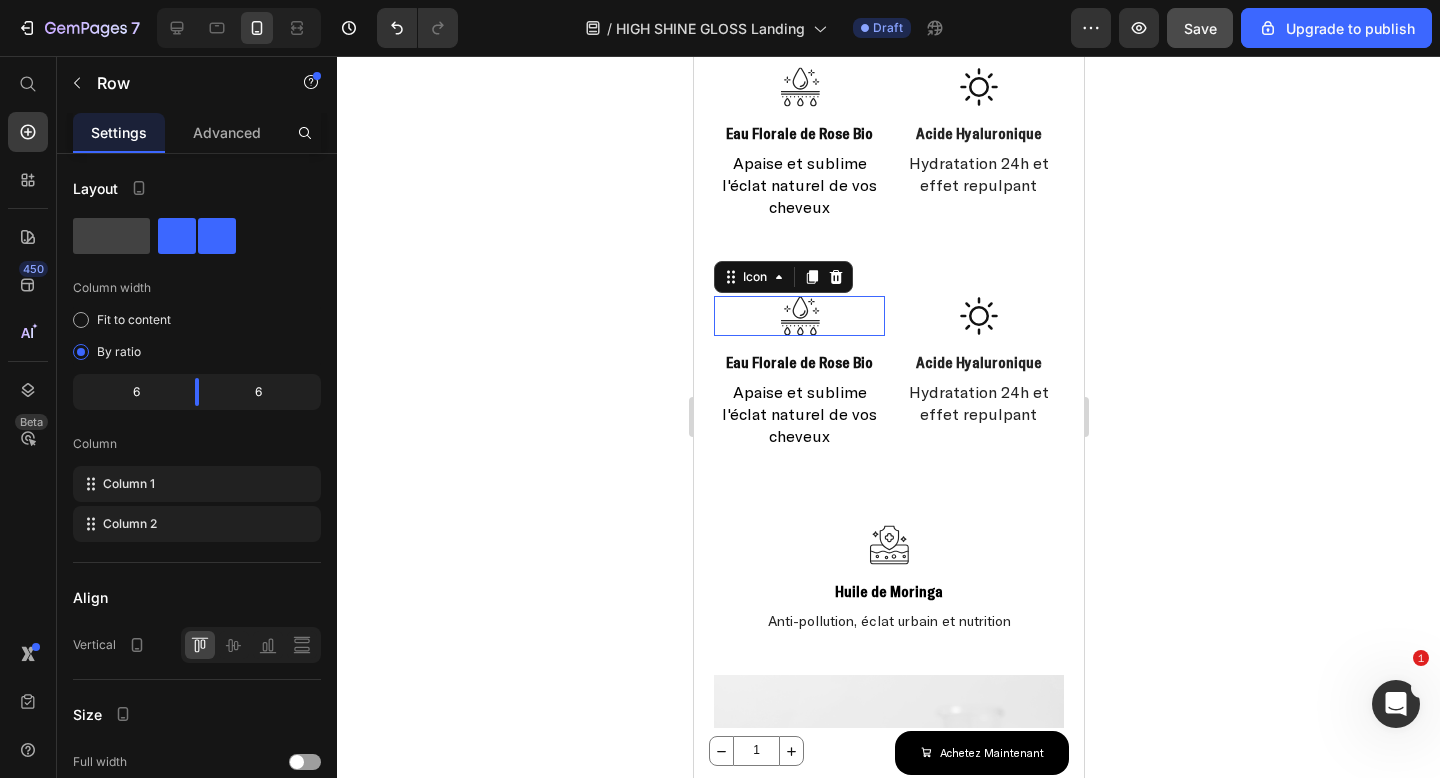click 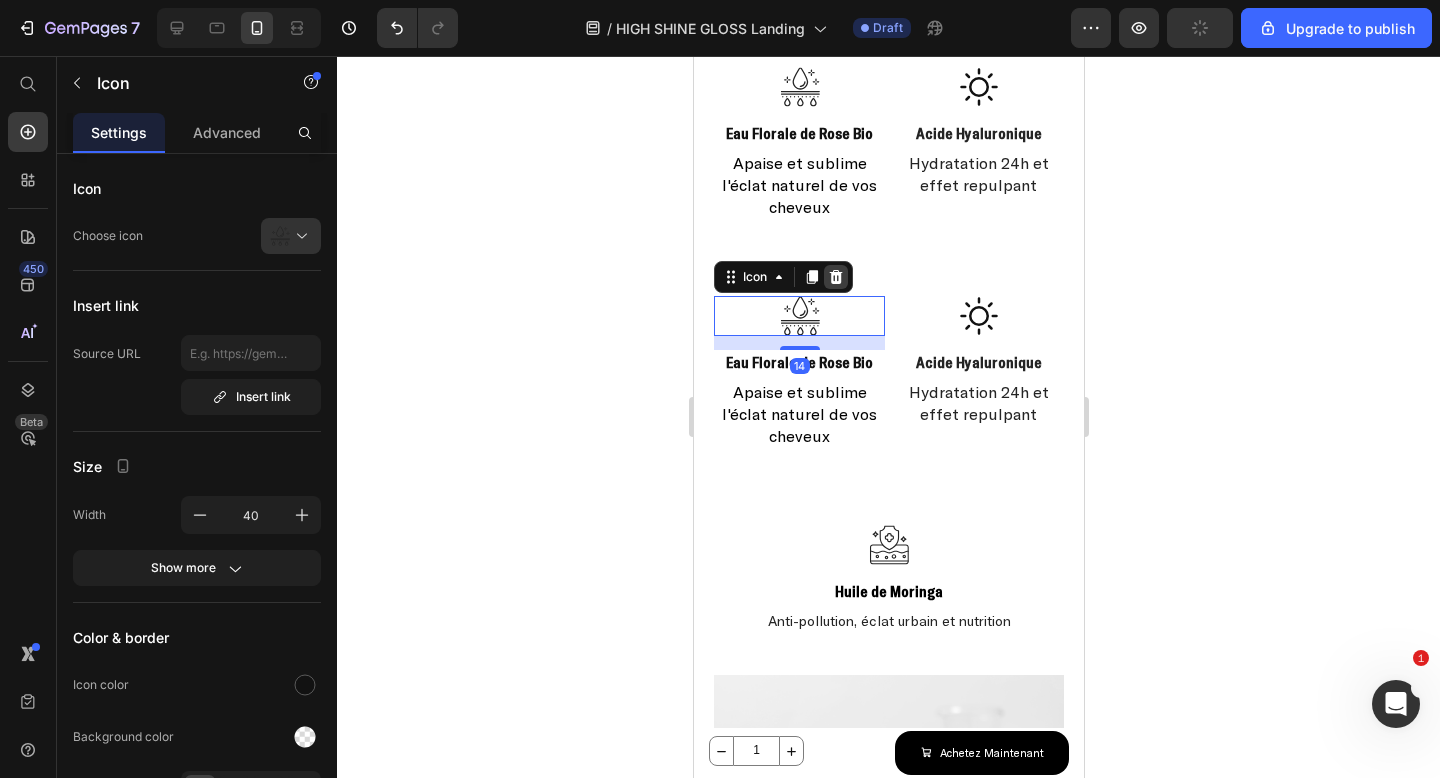 click at bounding box center (835, 277) 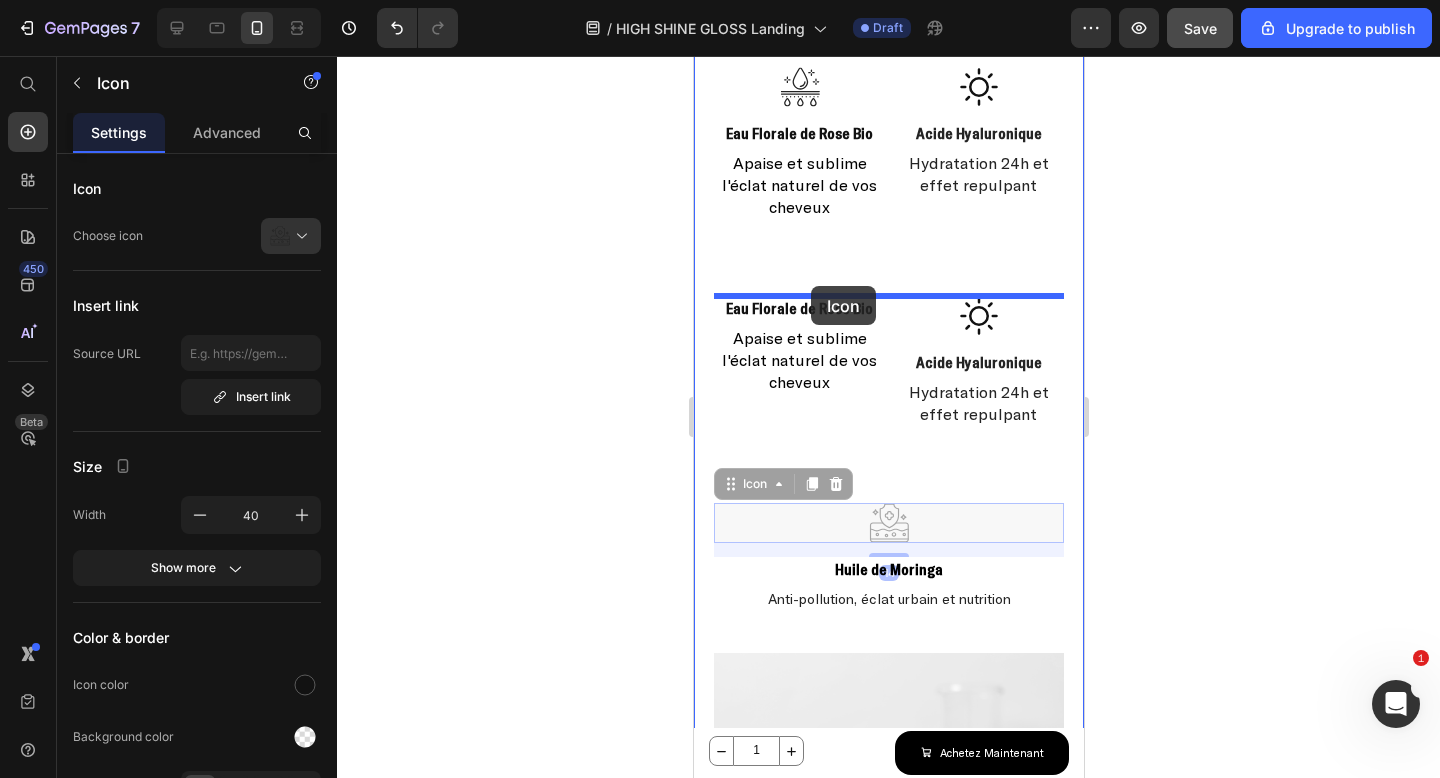drag, startPoint x: 882, startPoint y: 527, endPoint x: 810, endPoint y: 287, distance: 250.56735 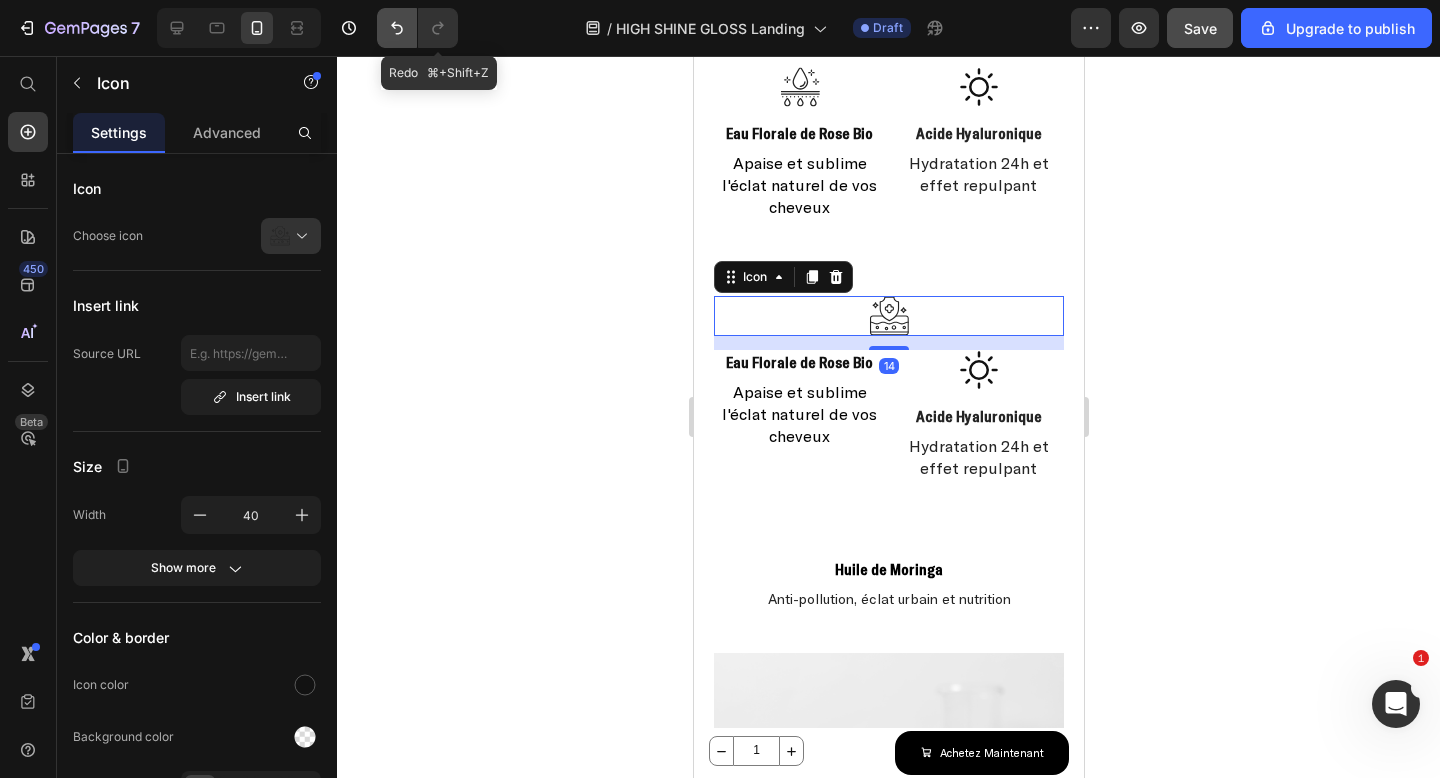 click 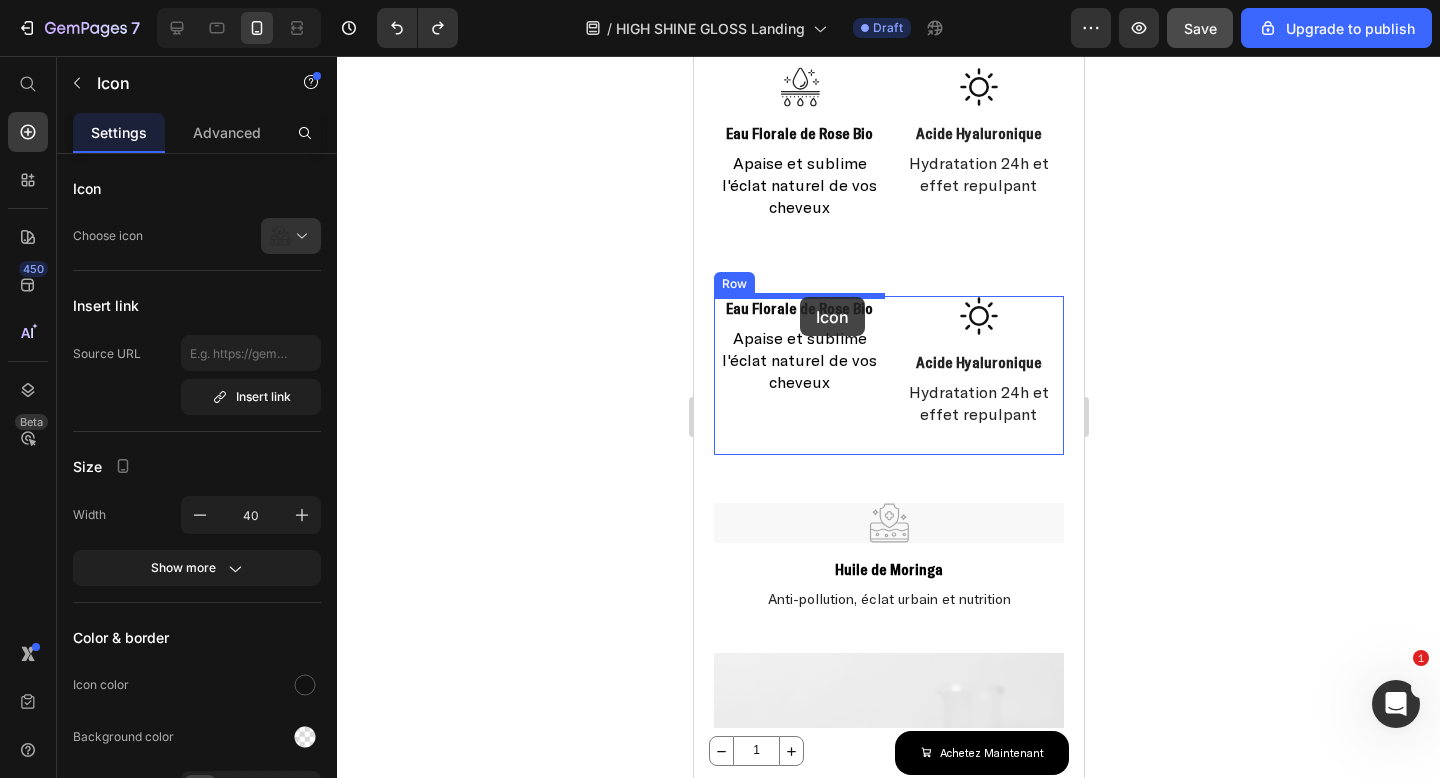 drag, startPoint x: 871, startPoint y: 515, endPoint x: 799, endPoint y: 297, distance: 229.58223 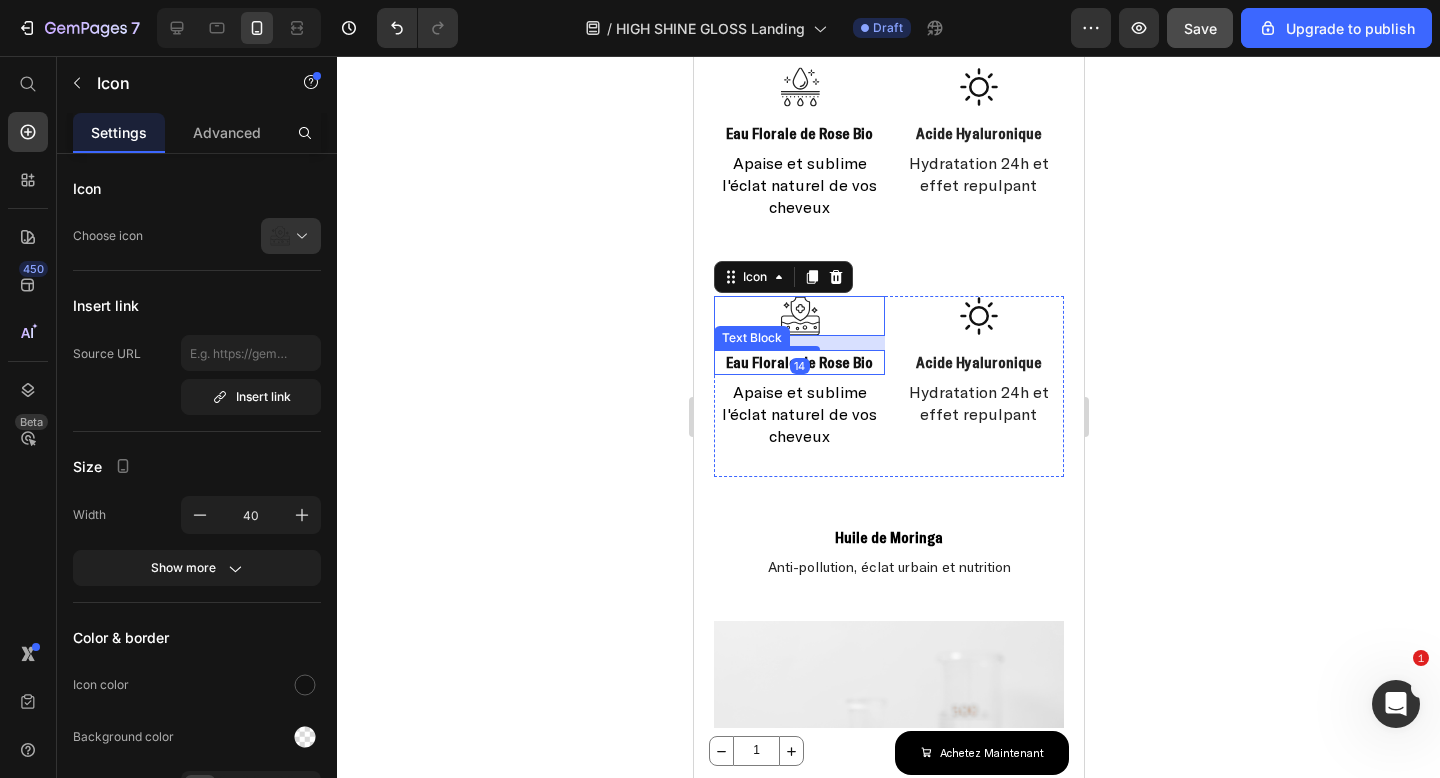 click on "Eau Florale de Rose Bio" at bounding box center [798, 362] 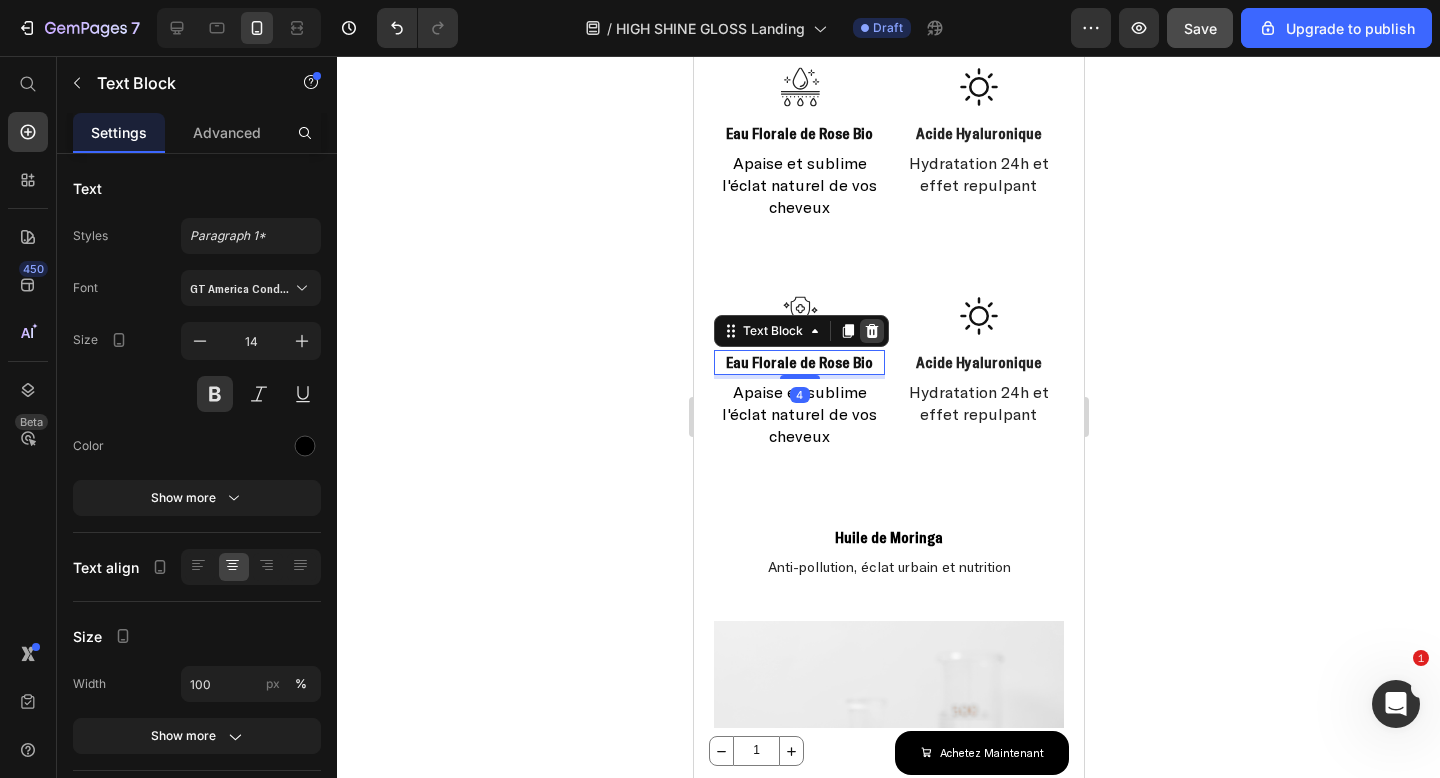 click 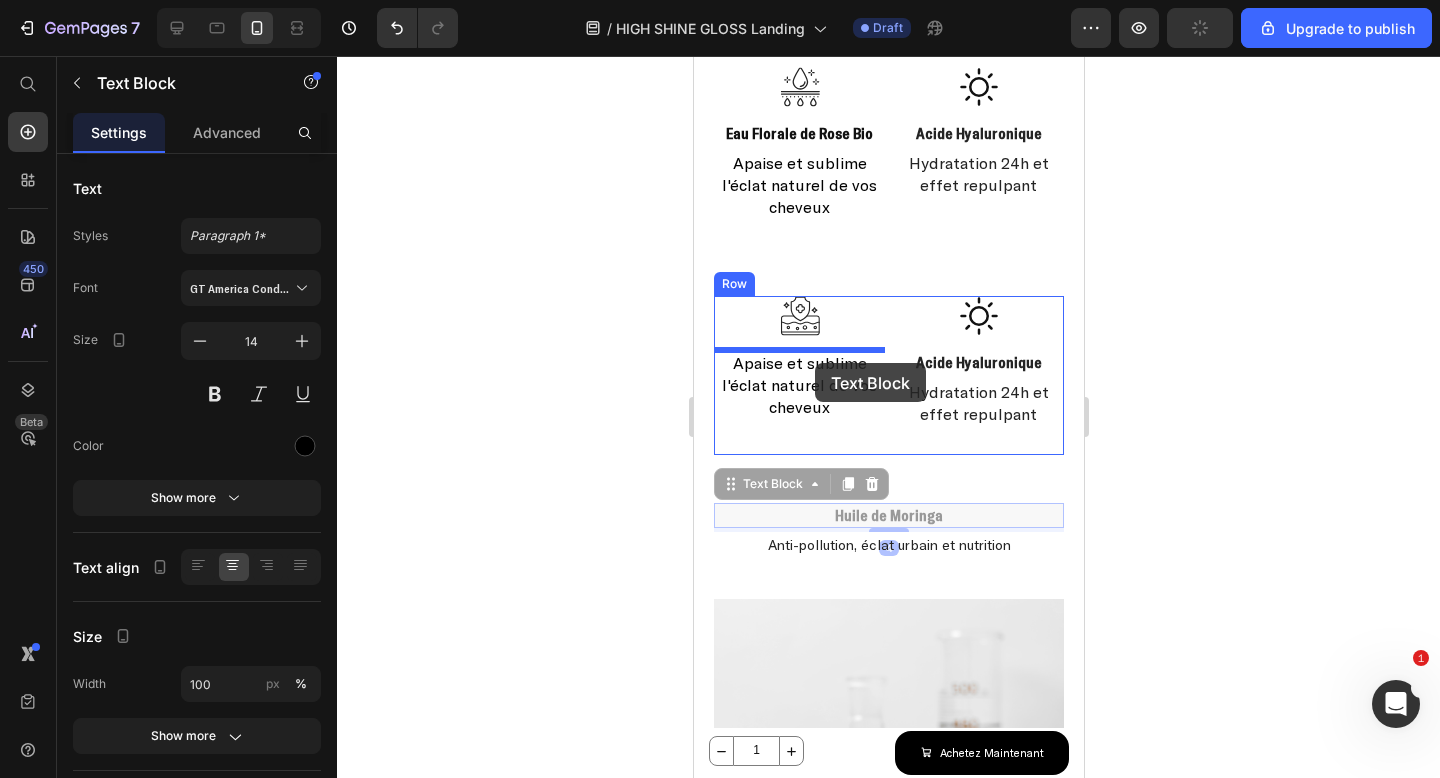 drag, startPoint x: 868, startPoint y: 510, endPoint x: 814, endPoint y: 363, distance: 156.6046 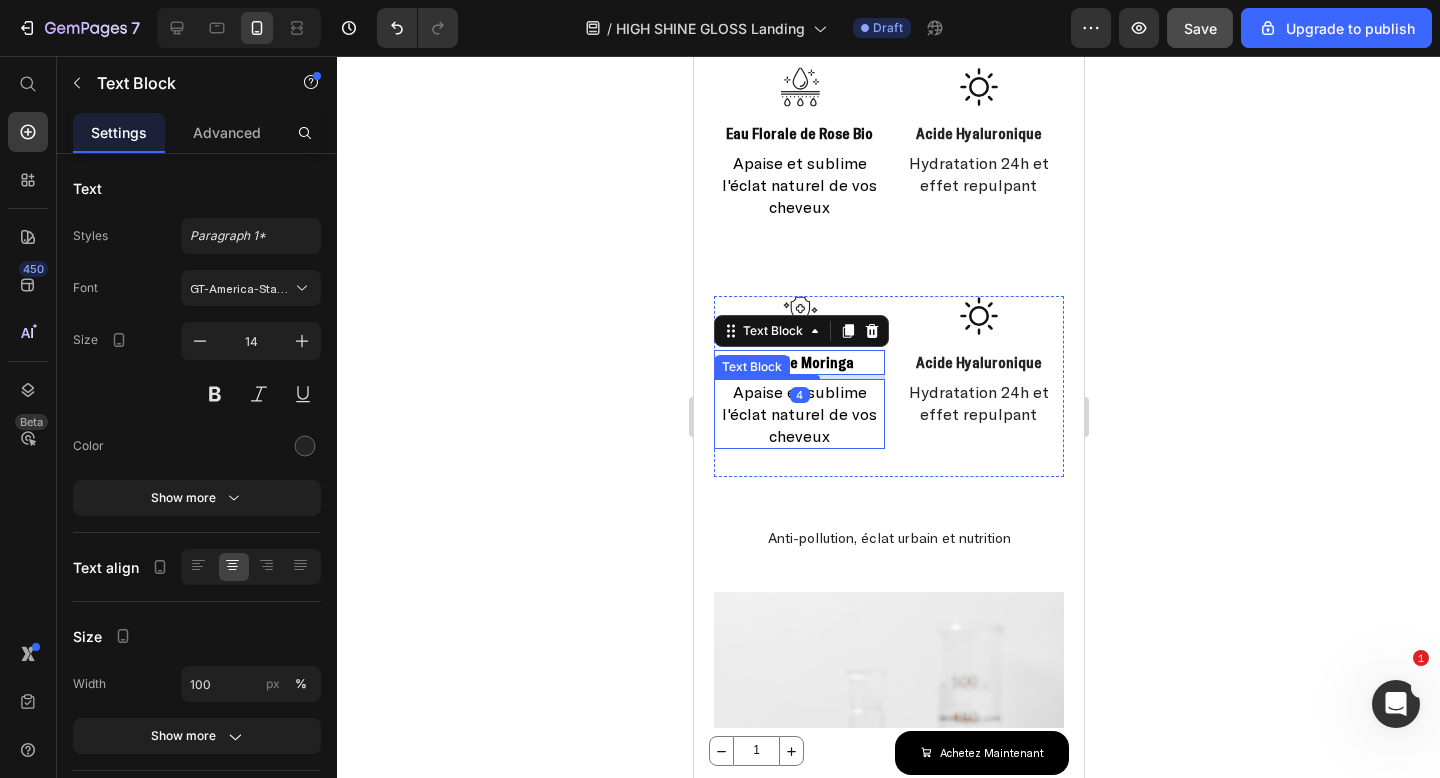 click on "Apaise et sublime l'éclat naturel de vos cheveux" at bounding box center [798, 413] 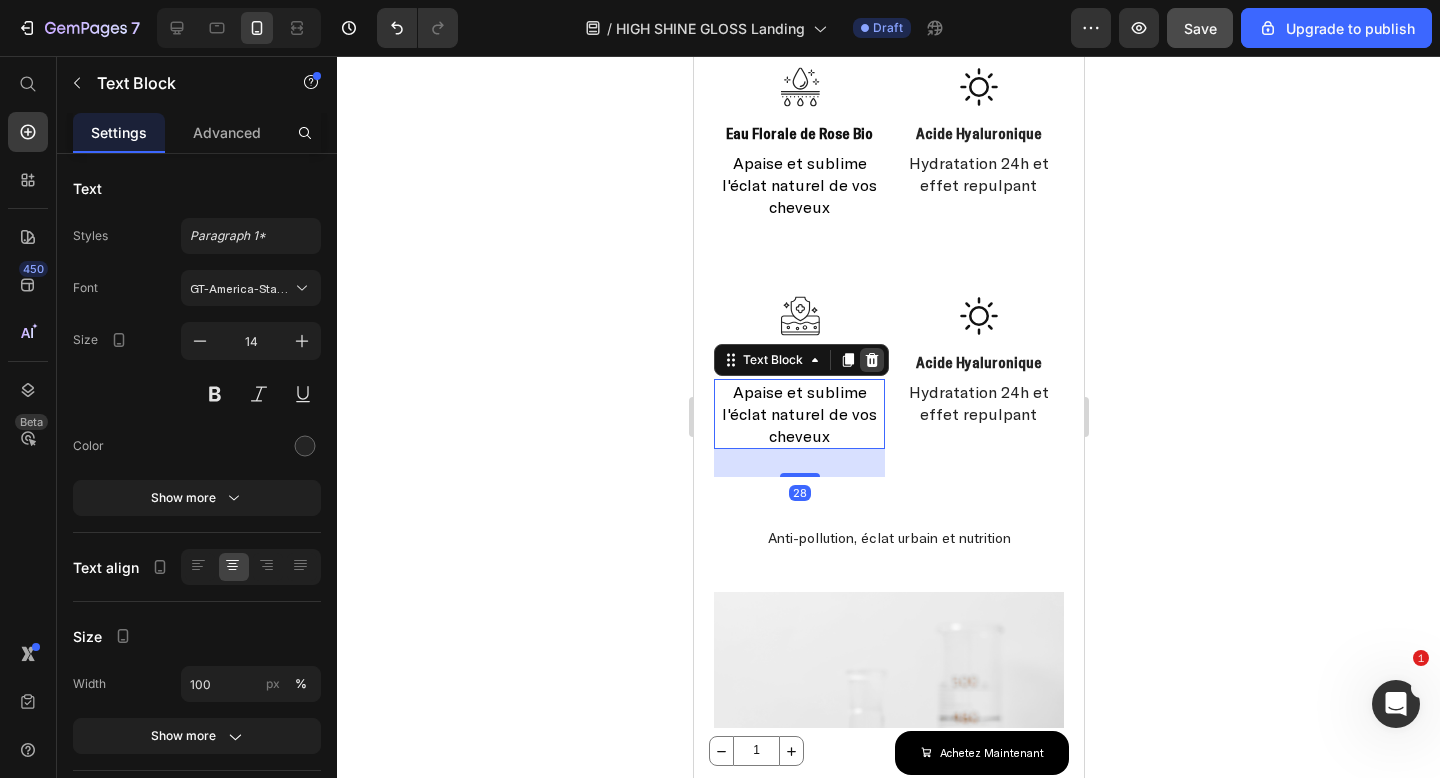 click 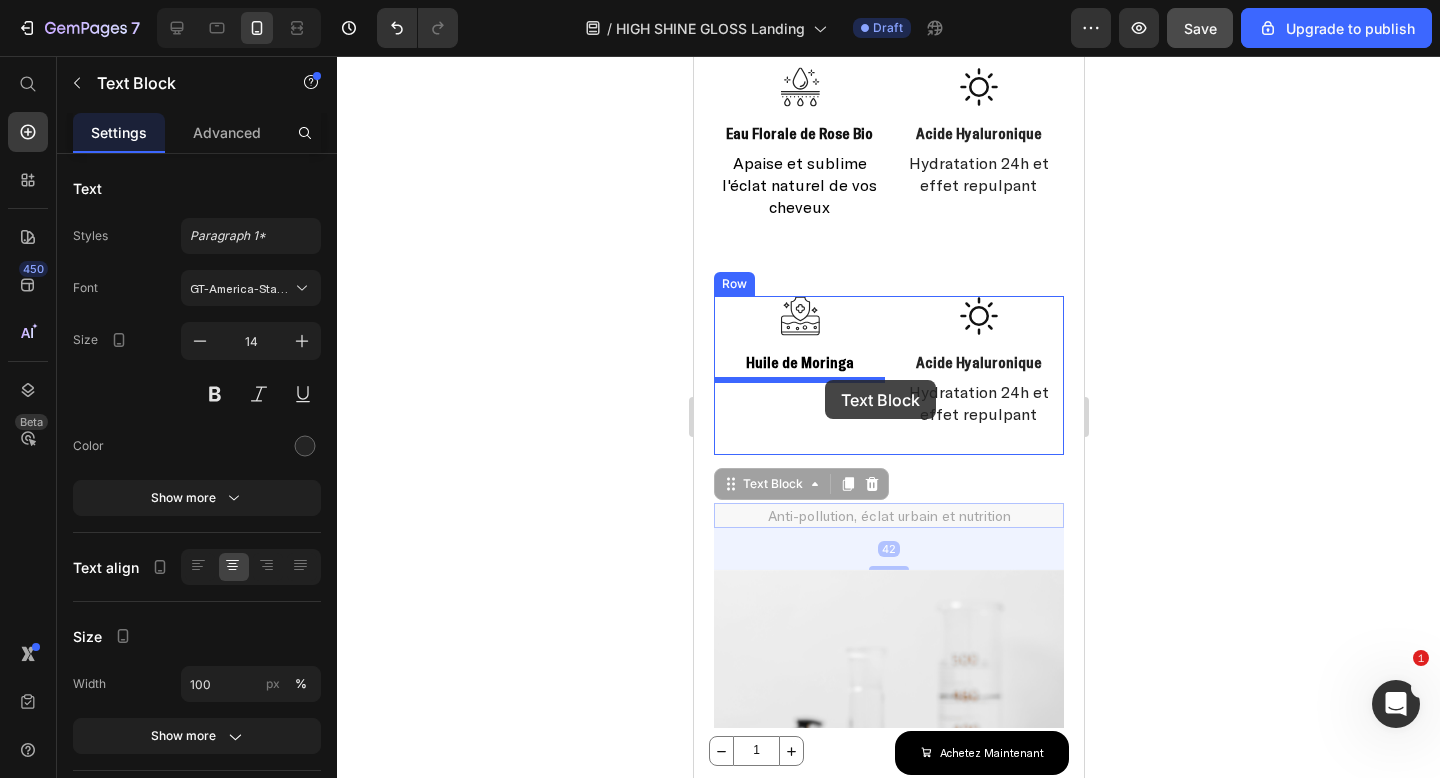 drag, startPoint x: 854, startPoint y: 513, endPoint x: 824, endPoint y: 380, distance: 136.34148 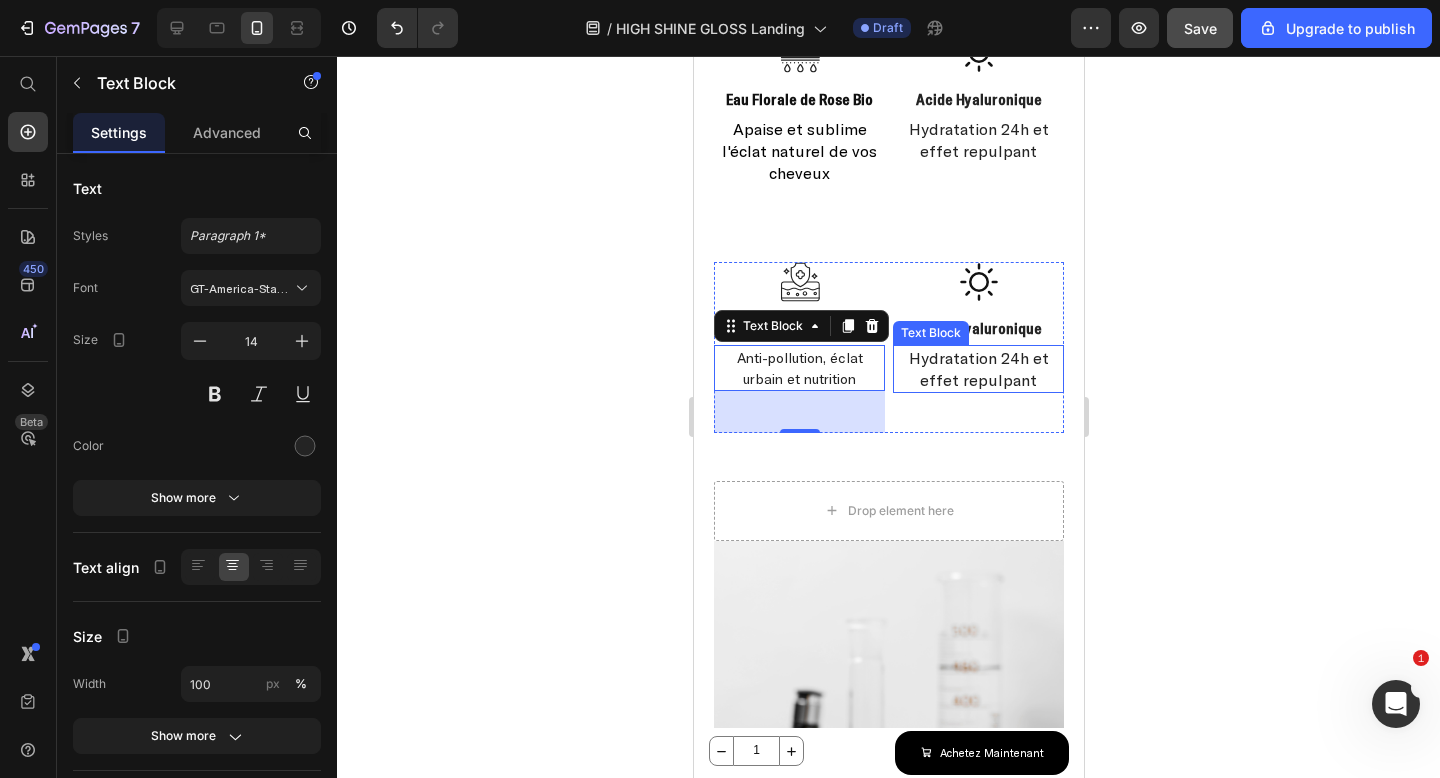 scroll, scrollTop: 2418, scrollLeft: 0, axis: vertical 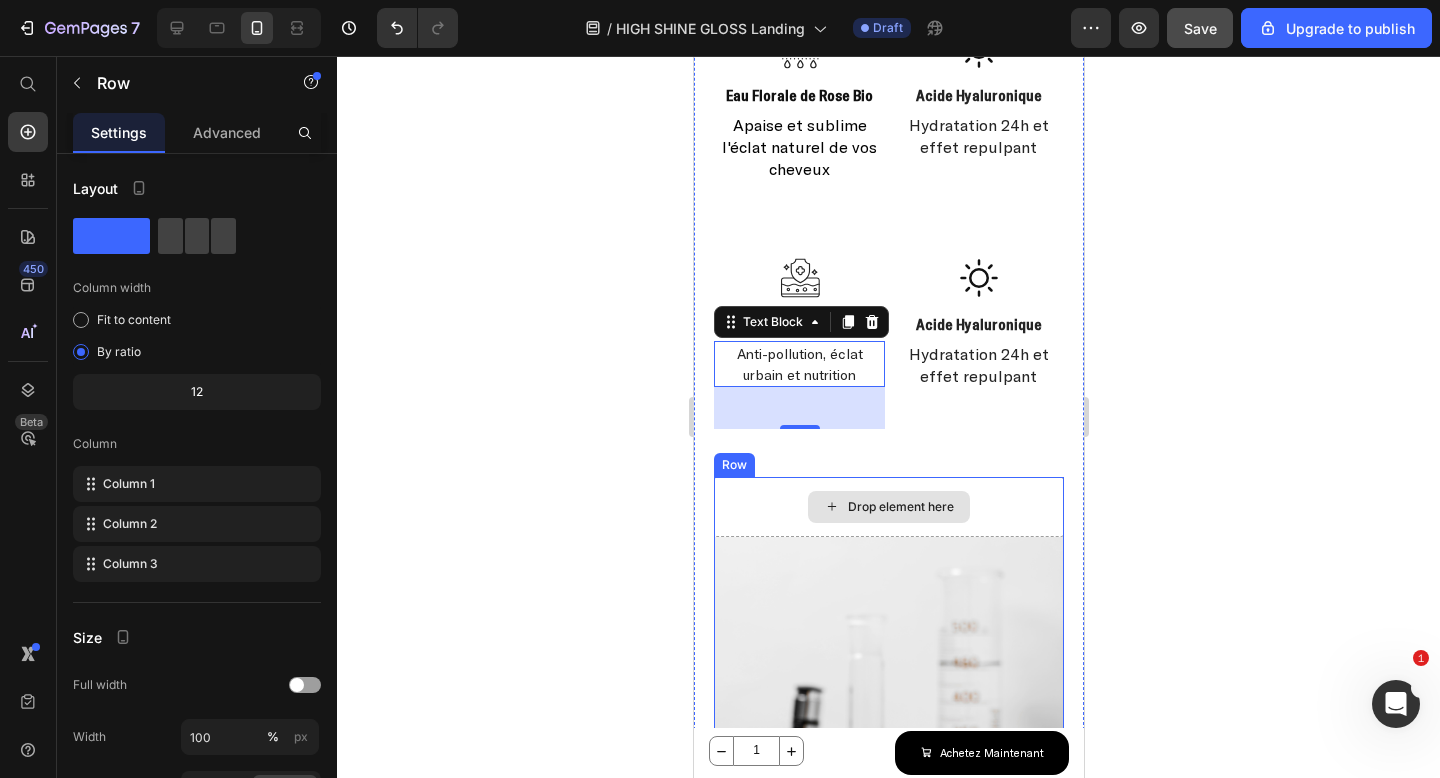click on "Drop element here" at bounding box center [888, 507] 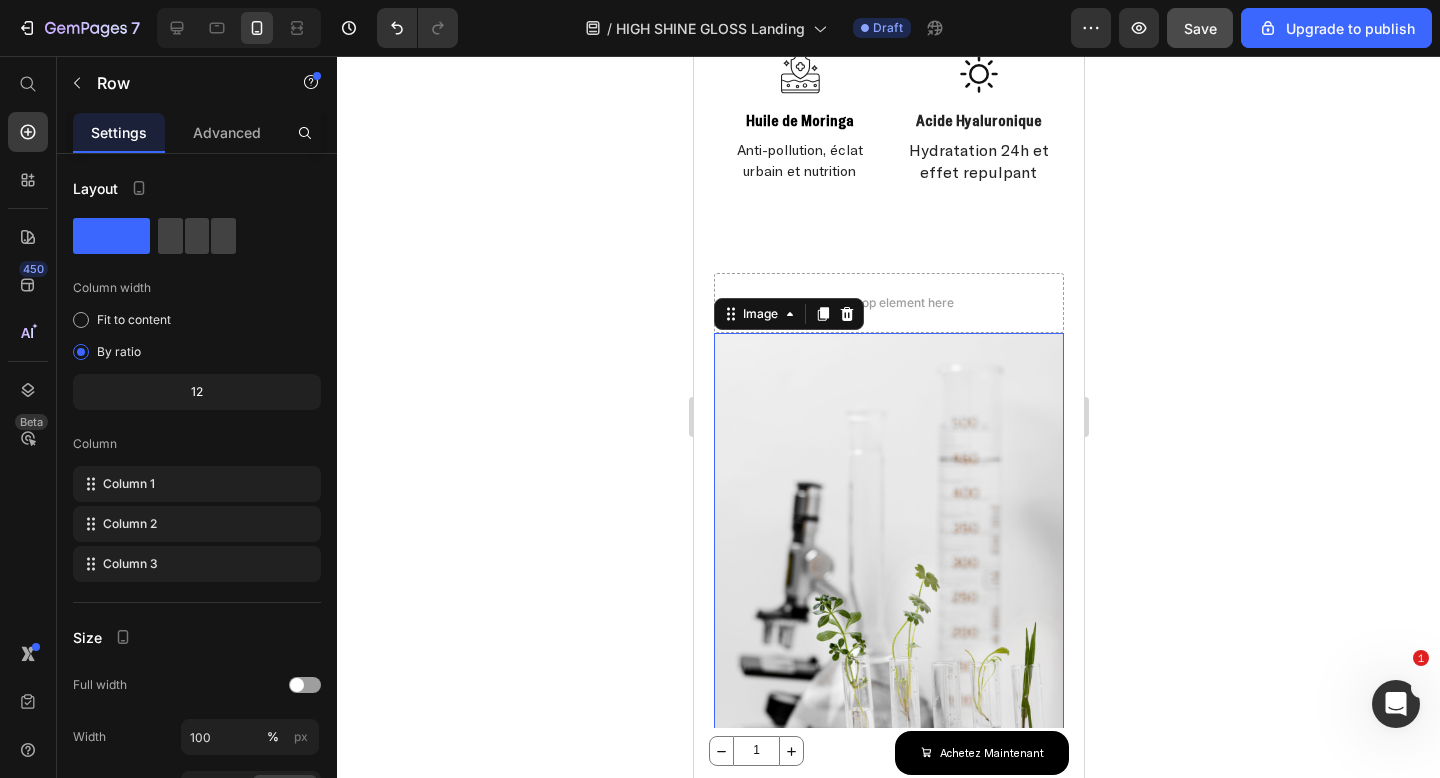 scroll, scrollTop: 2609, scrollLeft: 0, axis: vertical 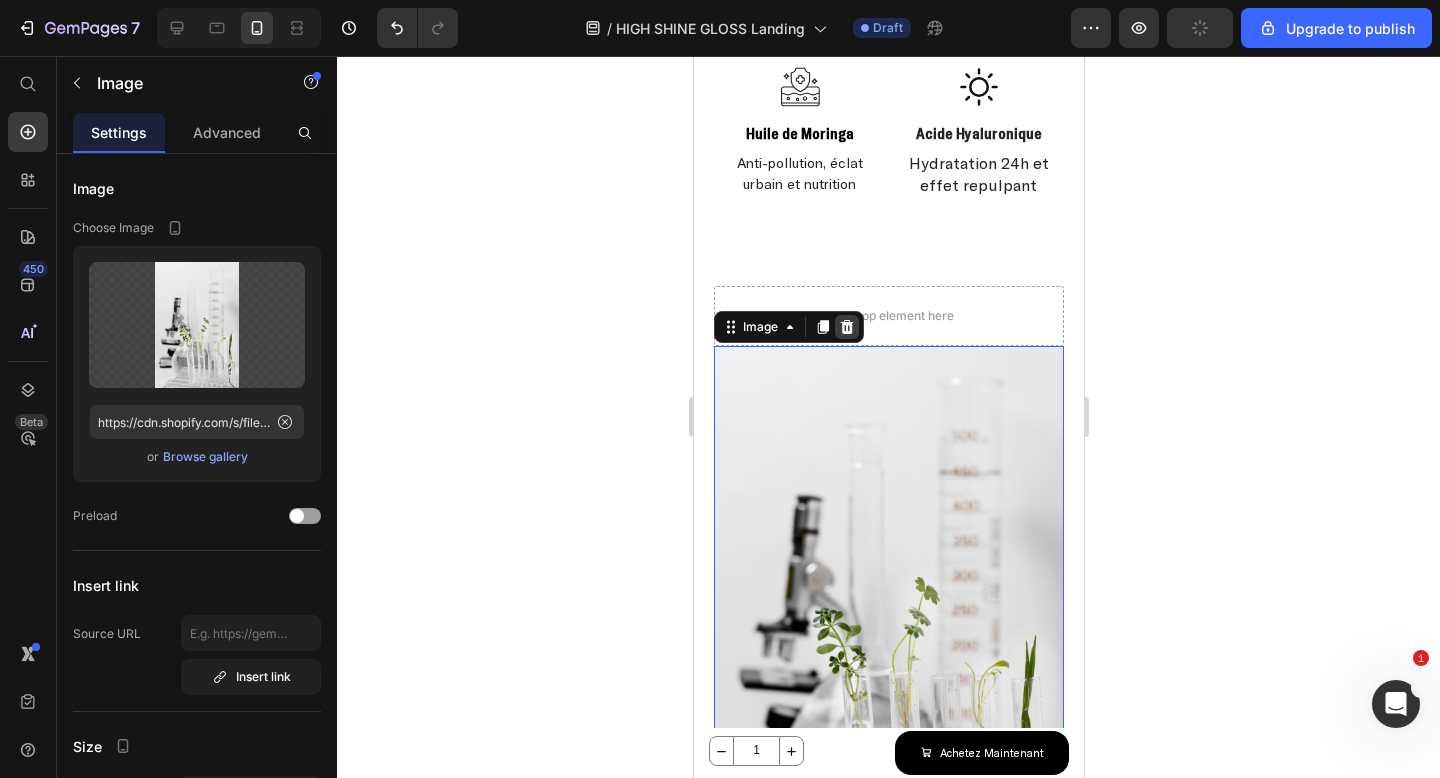 click 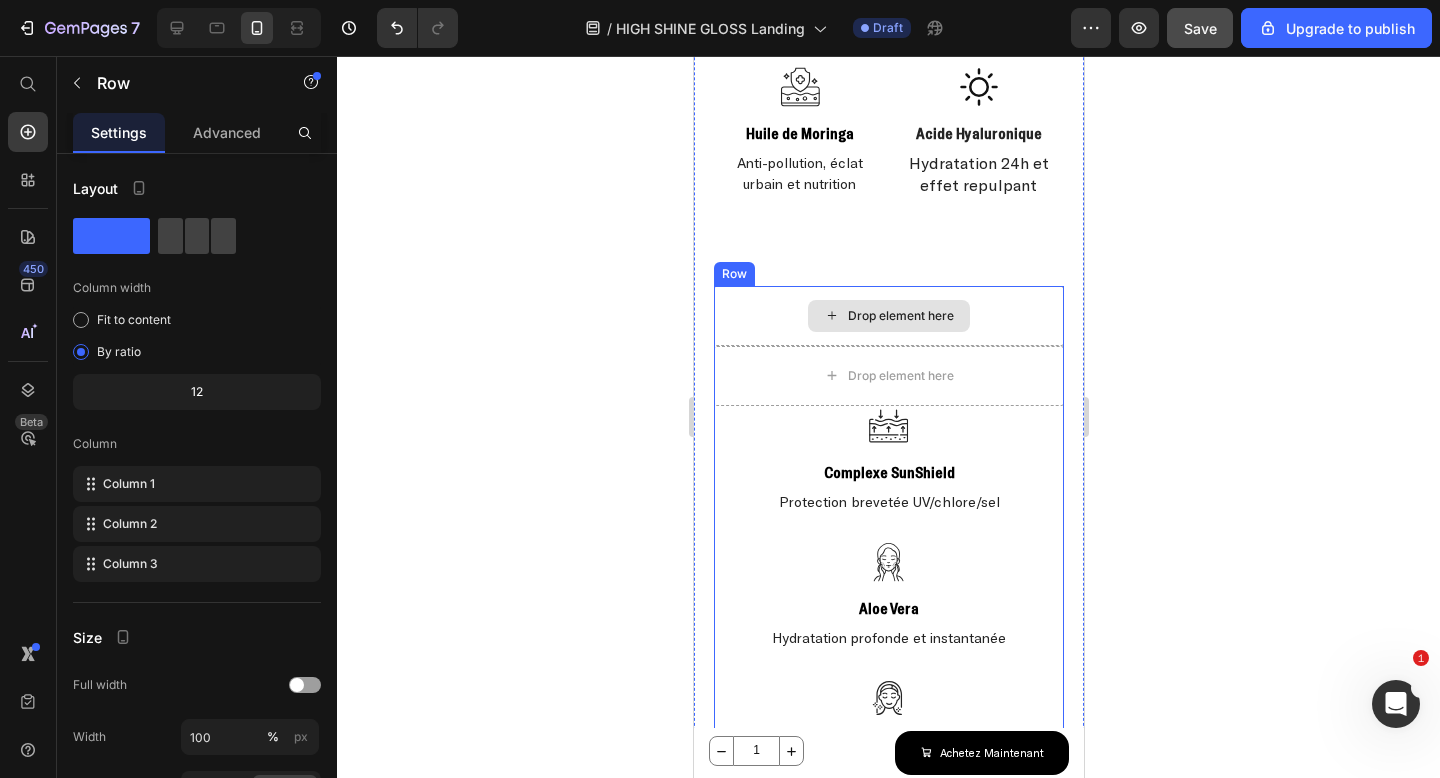 click on "Drop element here" at bounding box center (888, 316) 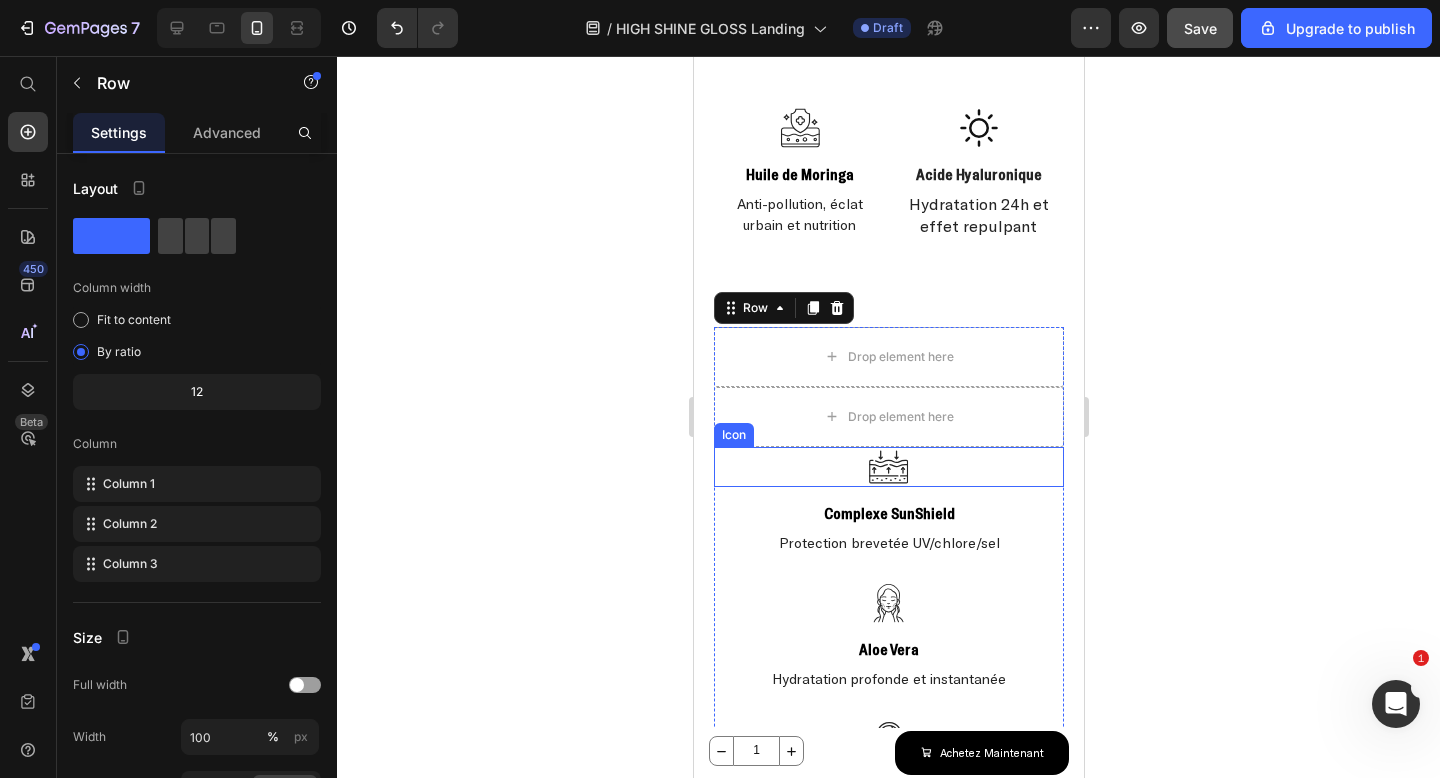 scroll, scrollTop: 2569, scrollLeft: 0, axis: vertical 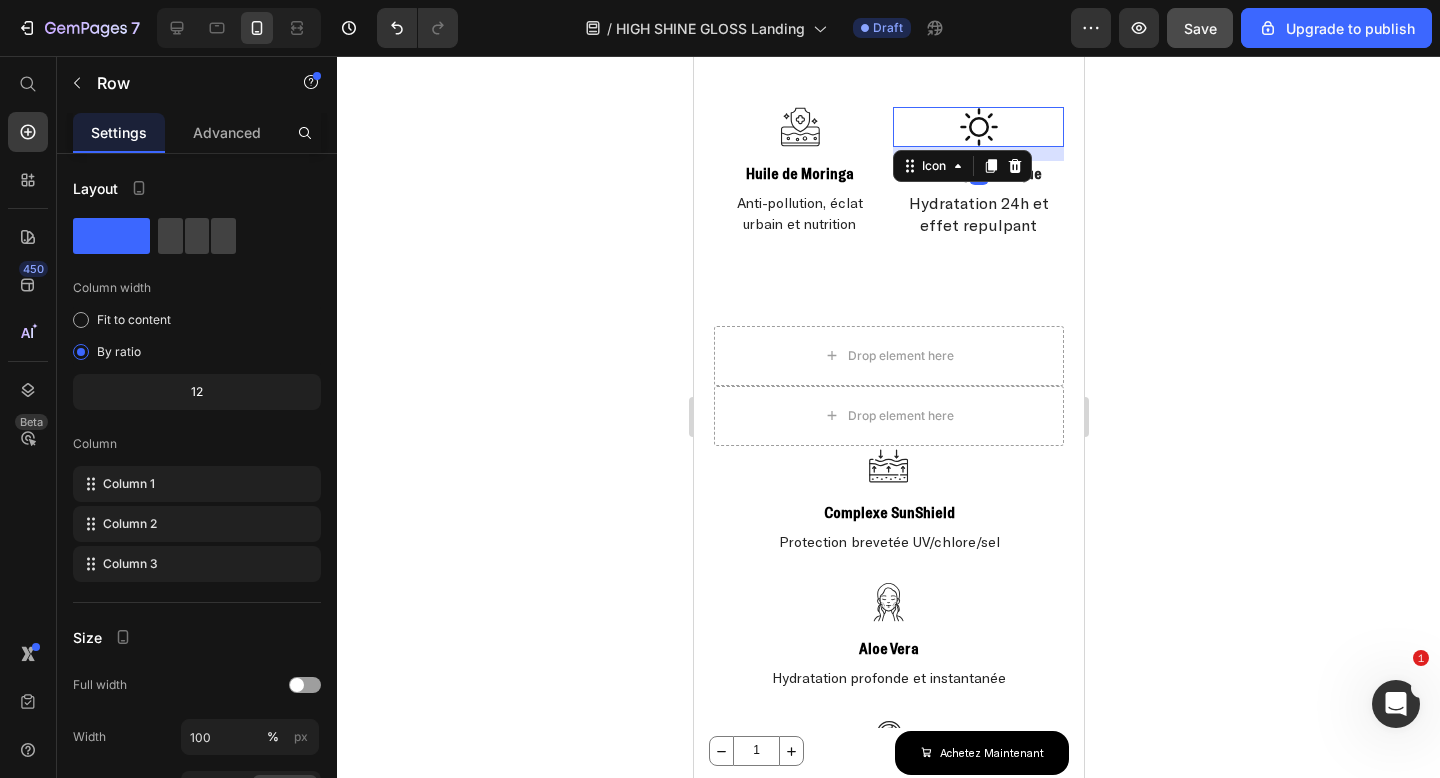 click 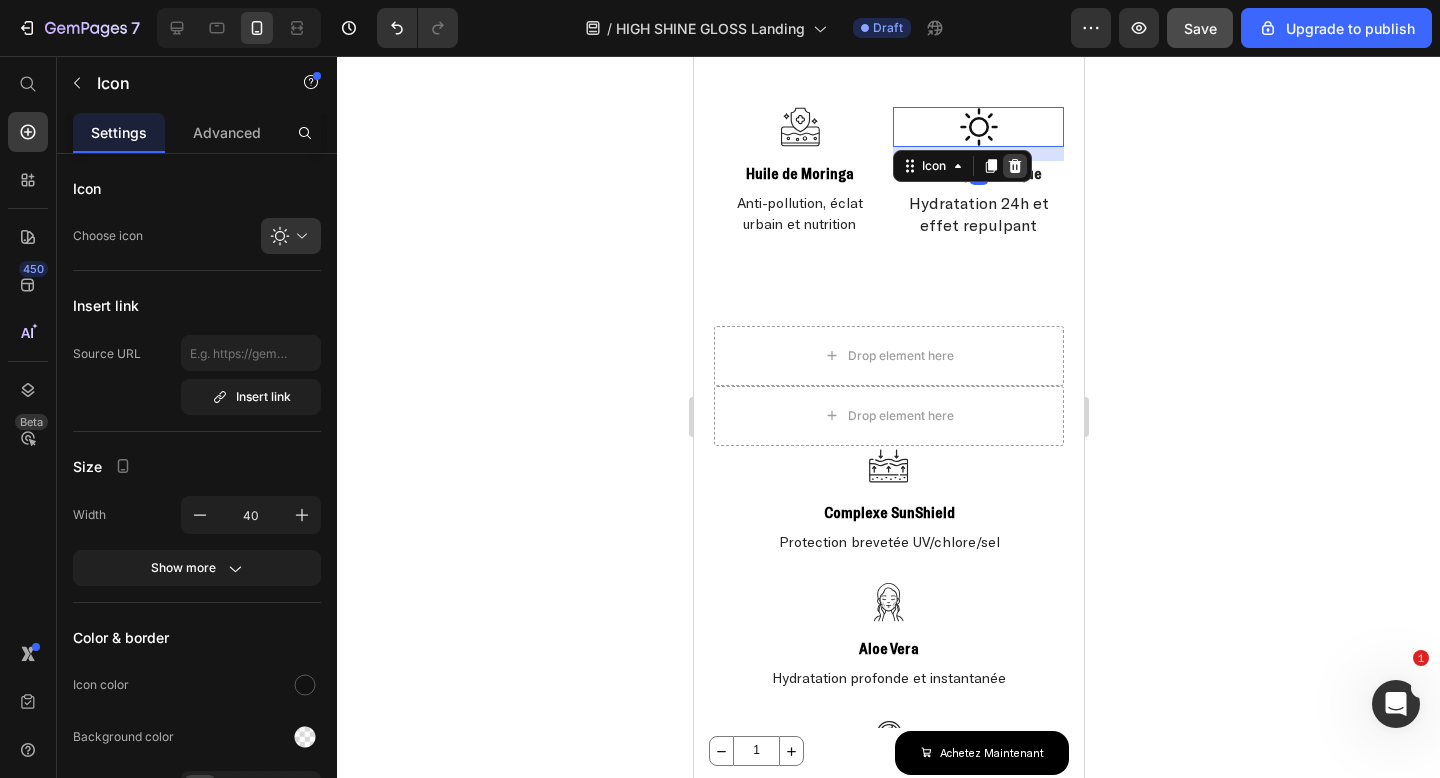 click at bounding box center [1014, 166] 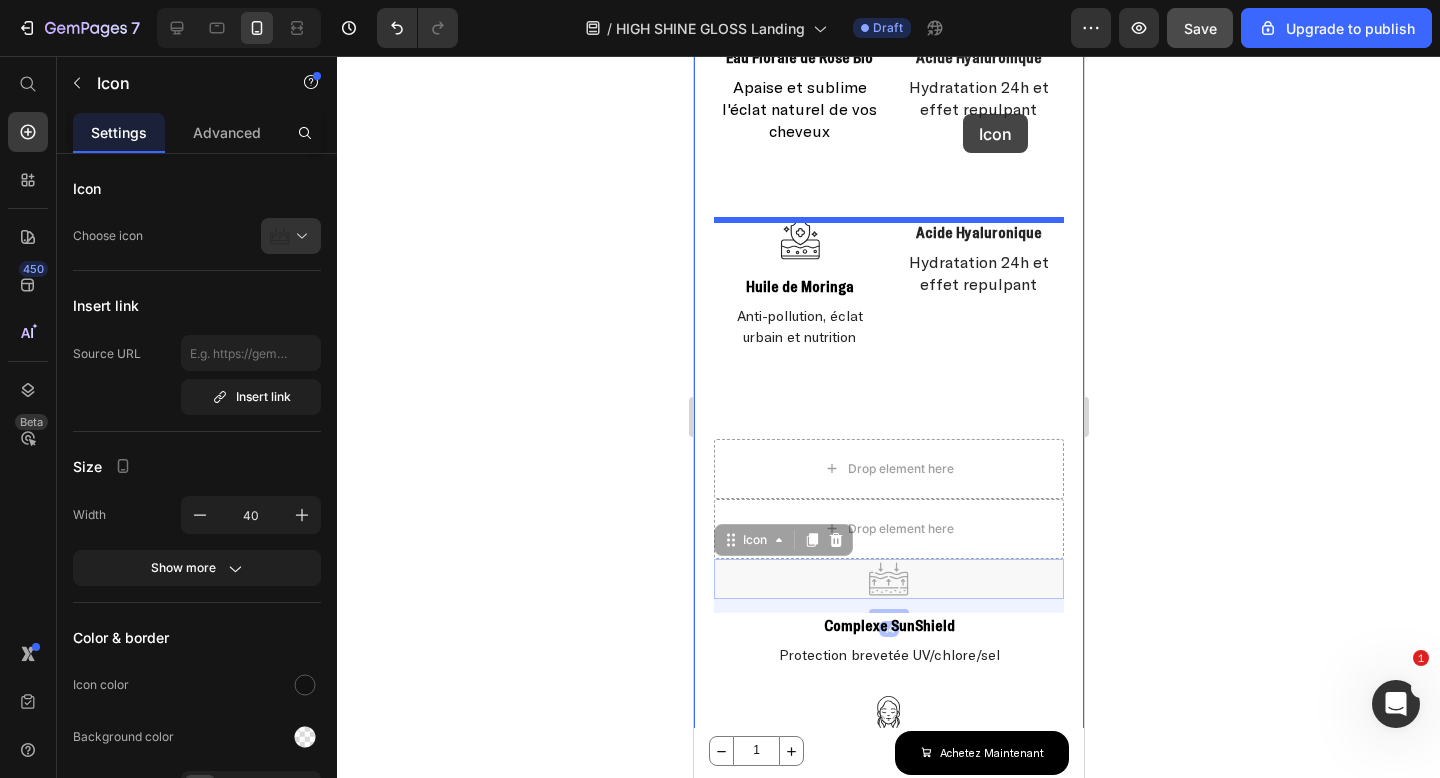 scroll, scrollTop: 2450, scrollLeft: 0, axis: vertical 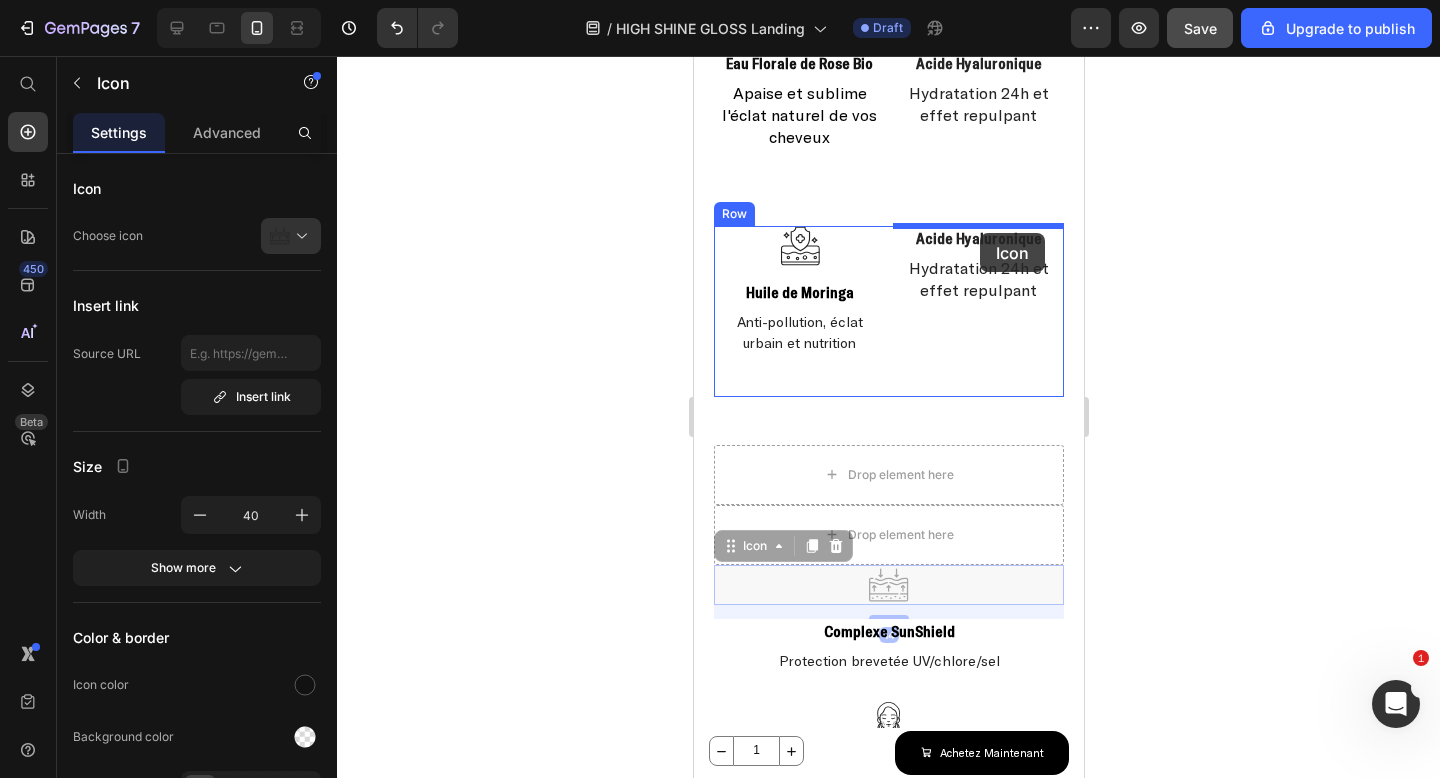 drag, startPoint x: 882, startPoint y: 485, endPoint x: 979, endPoint y: 233, distance: 270.02408 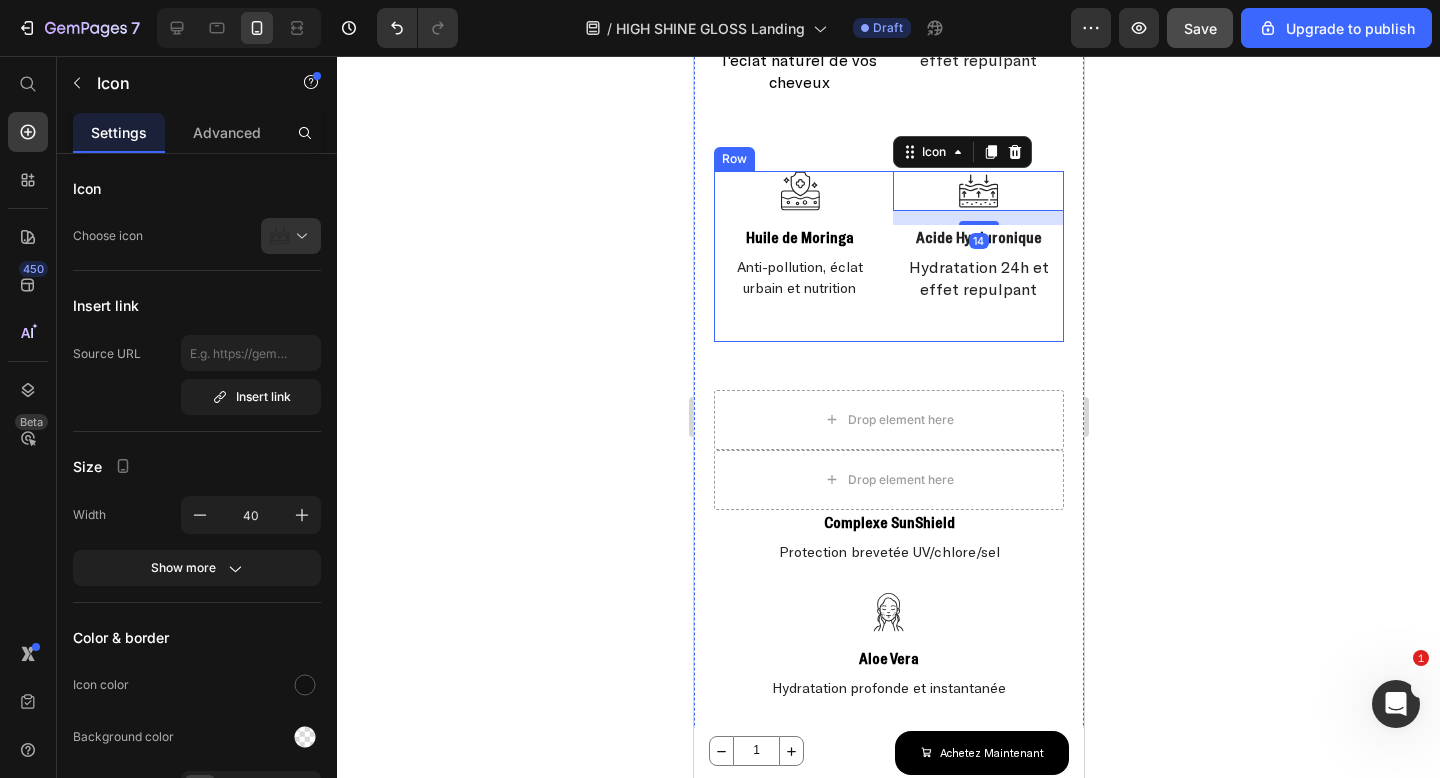 scroll, scrollTop: 2537, scrollLeft: 0, axis: vertical 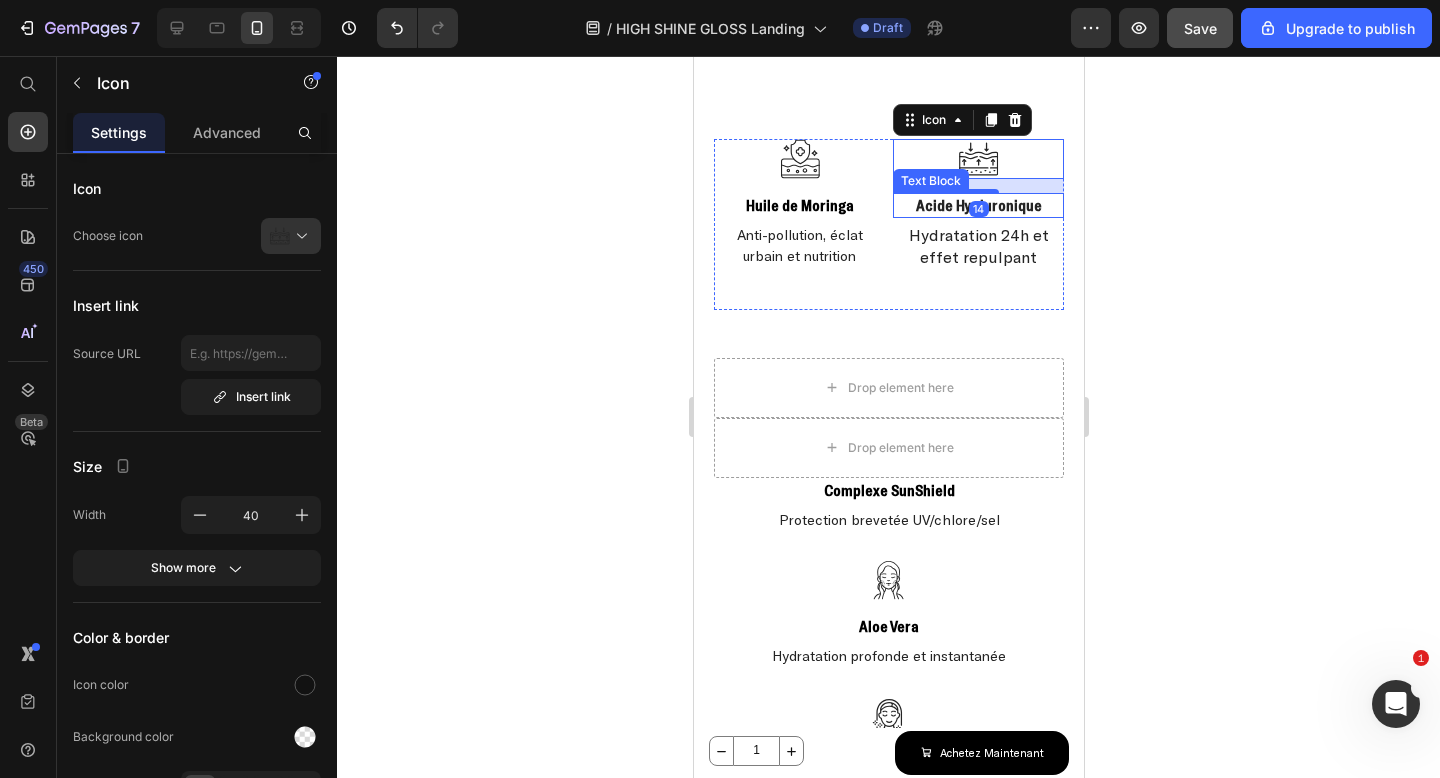 click on "Acide Hyaluronique" at bounding box center (978, 205) 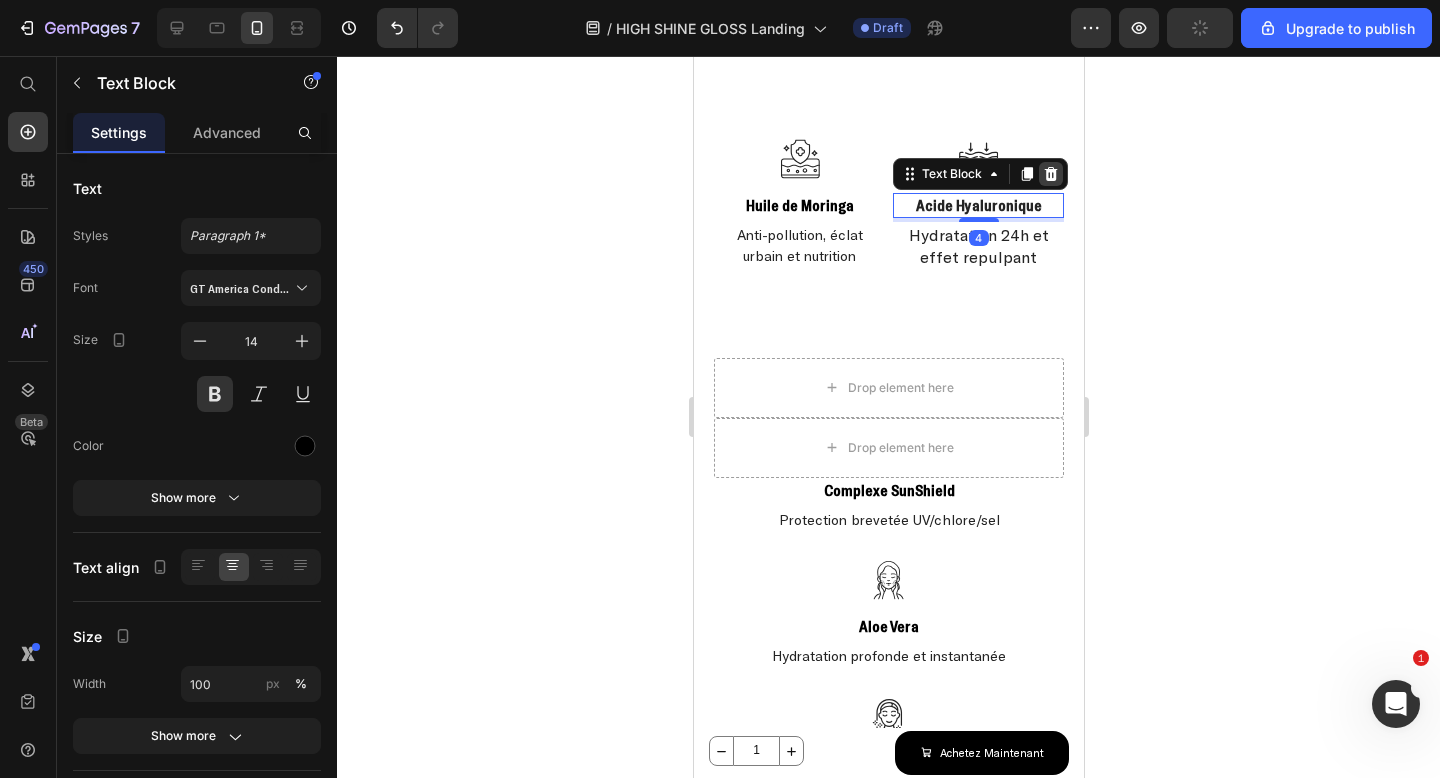 click 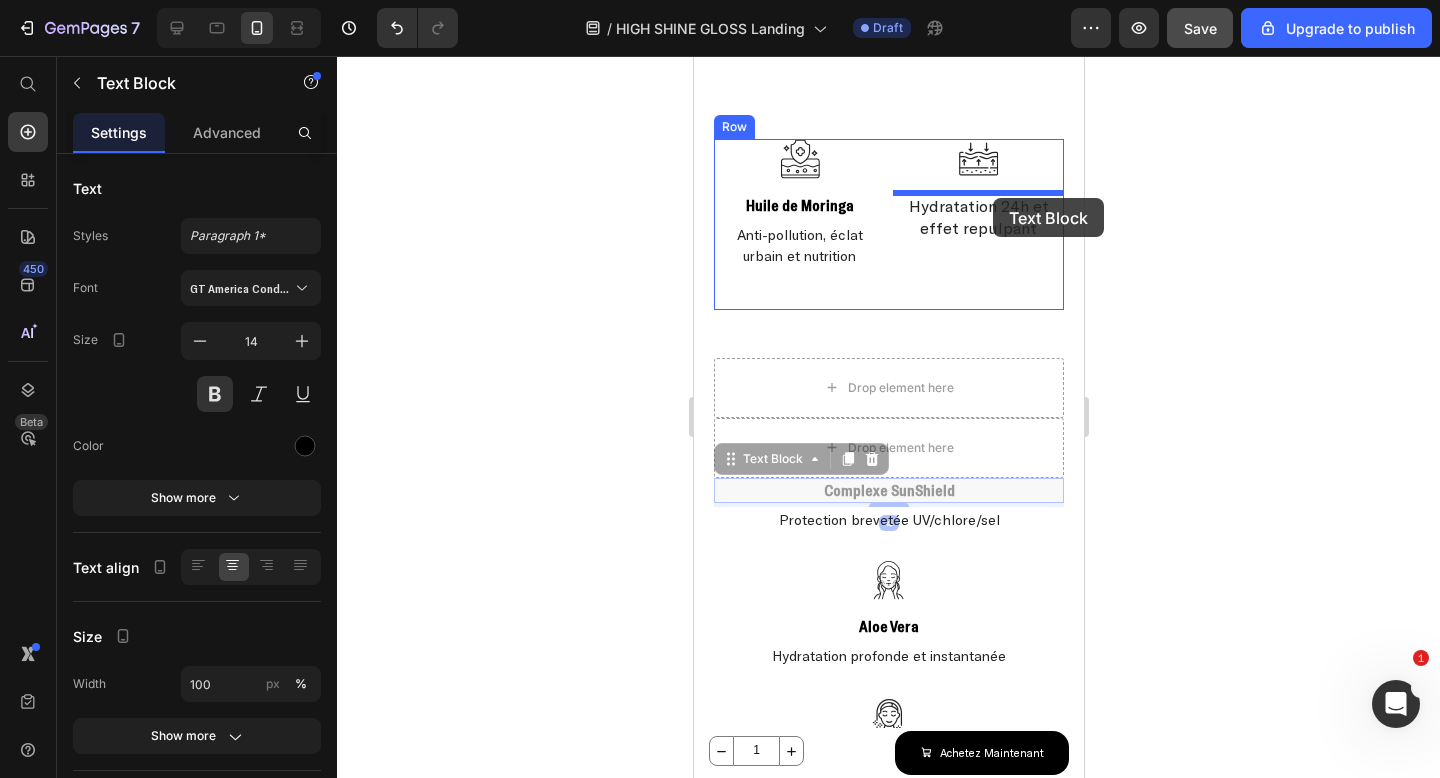 drag, startPoint x: 895, startPoint y: 498, endPoint x: 992, endPoint y: 199, distance: 314.34058 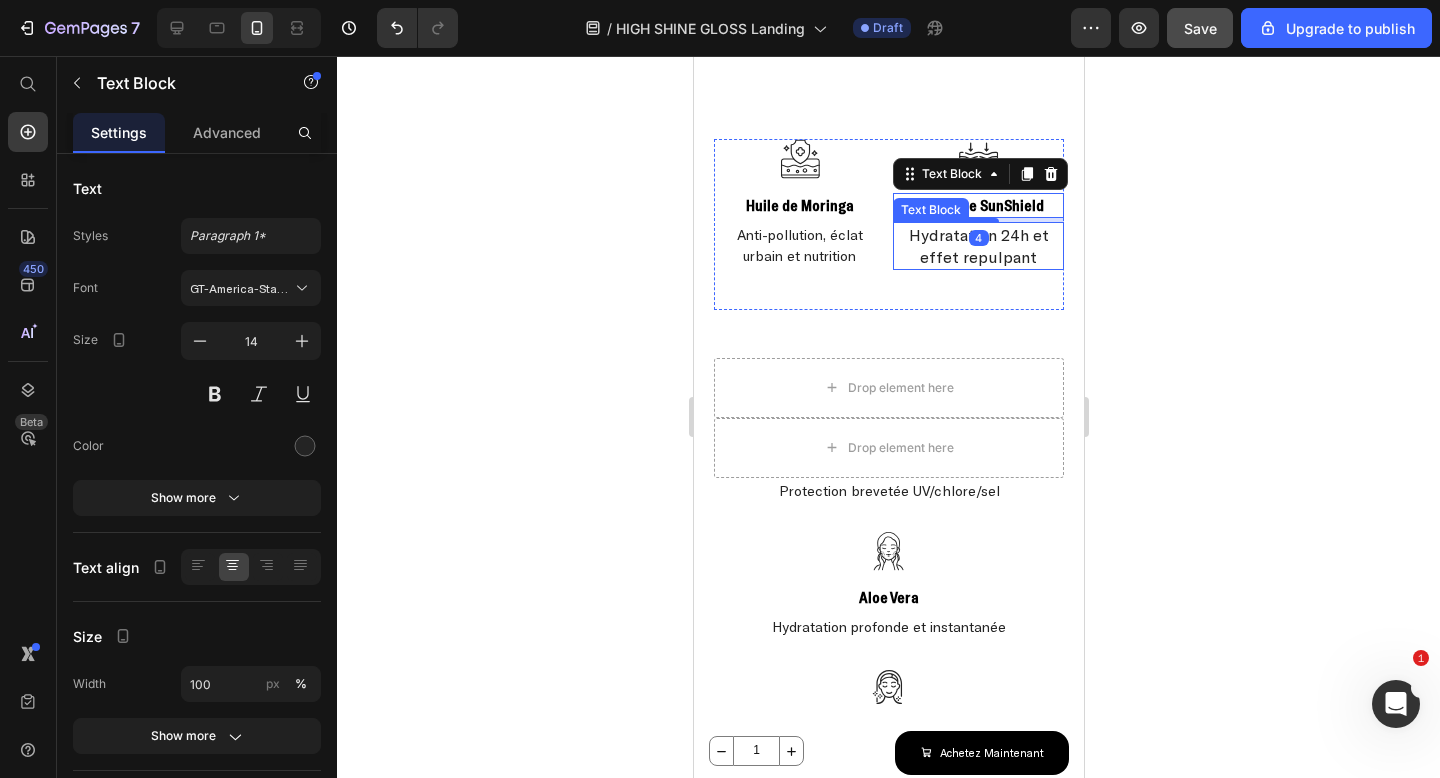 click on "Hydratation 24h et effet repulpant" at bounding box center (978, 245) 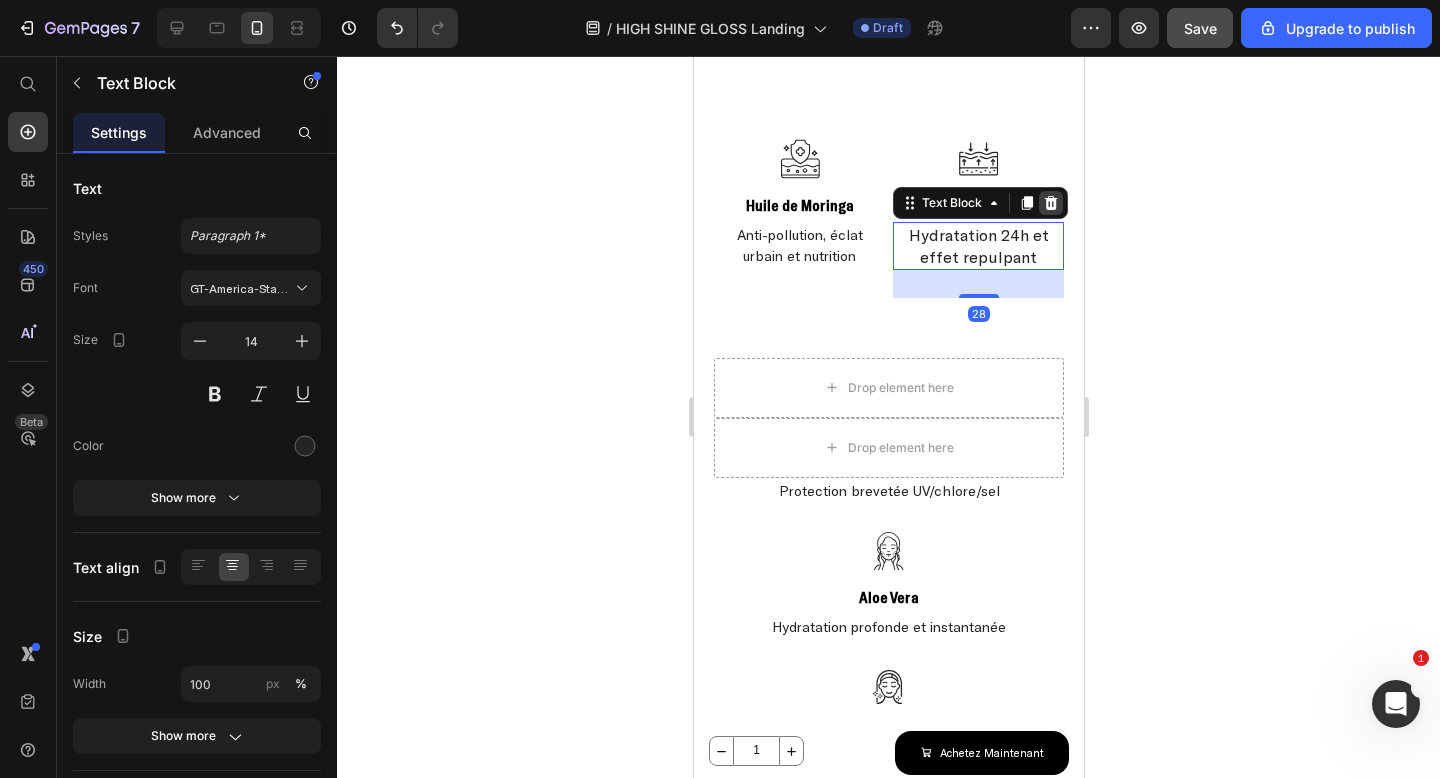 click 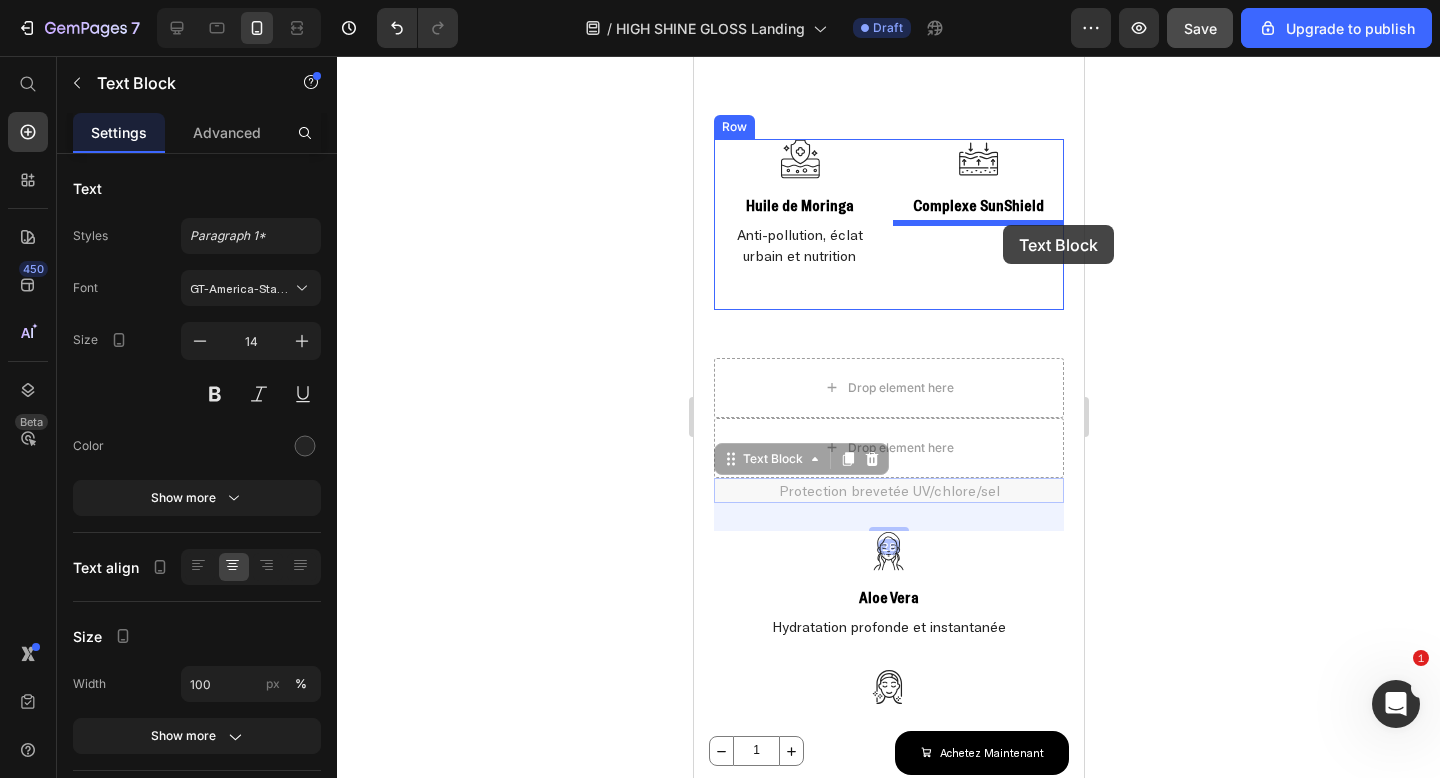 drag, startPoint x: 896, startPoint y: 487, endPoint x: 1002, endPoint y: 225, distance: 282.6305 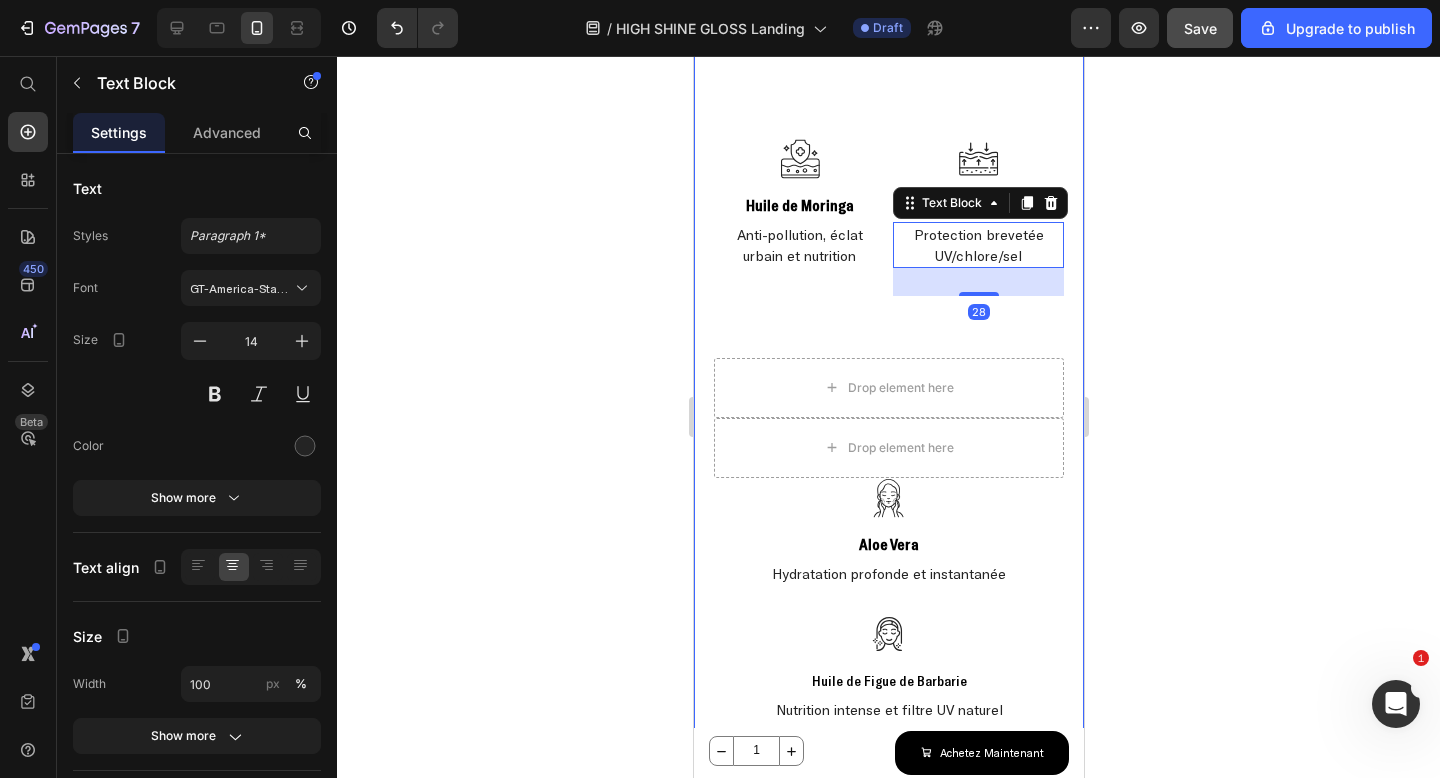 scroll, scrollTop: 2579, scrollLeft: 0, axis: vertical 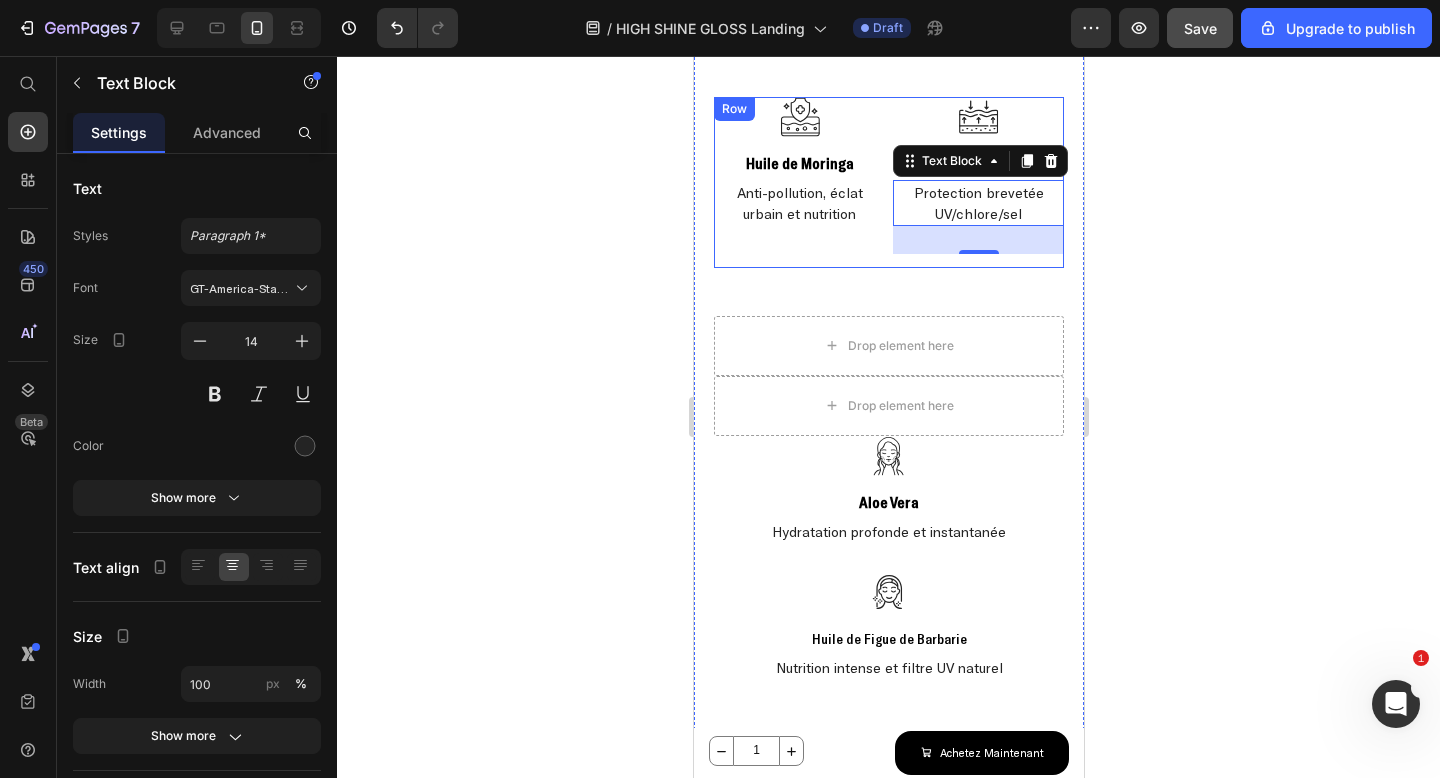 click on "Icon Huile de Moringa Text Block Anti-pollution, éclat urbain et nutrition Text Block" at bounding box center [798, 182] 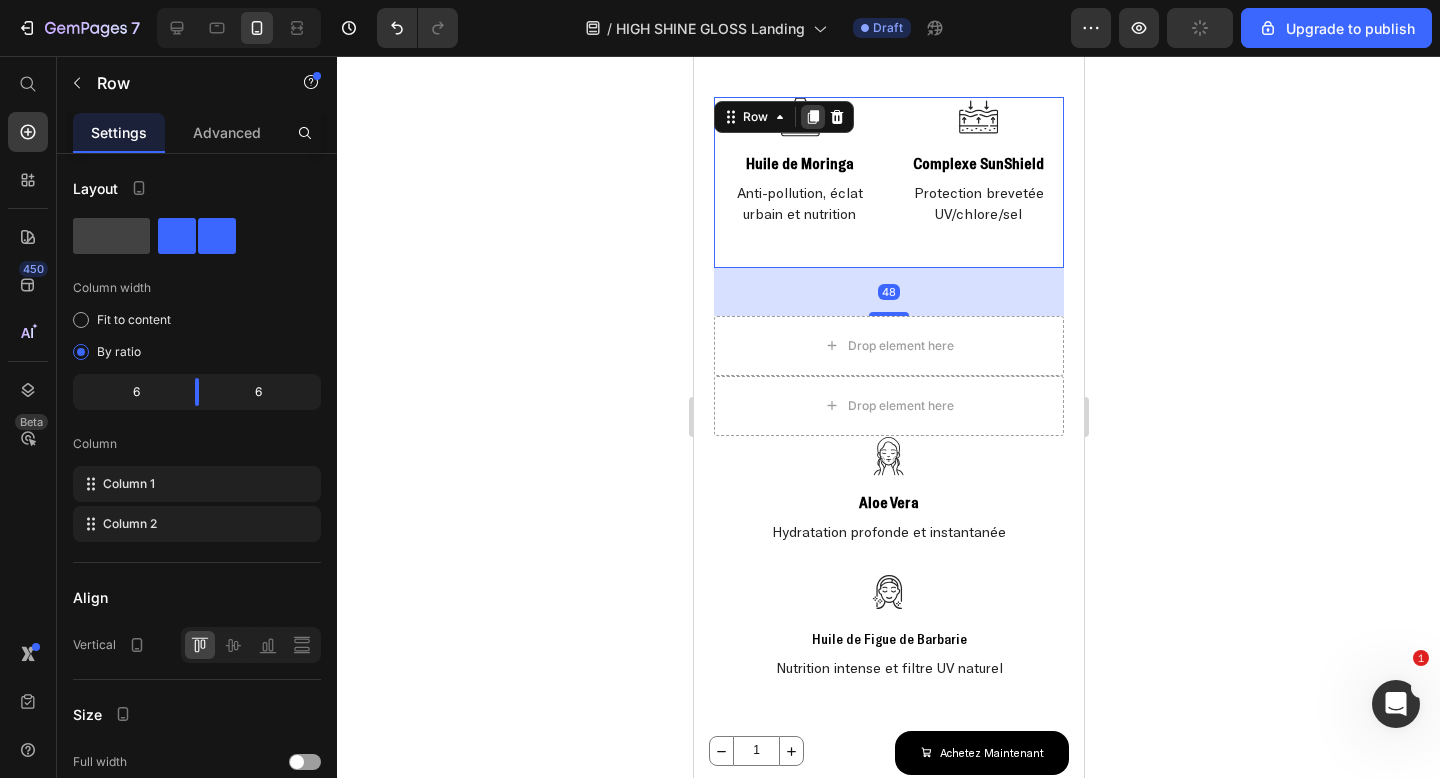 click 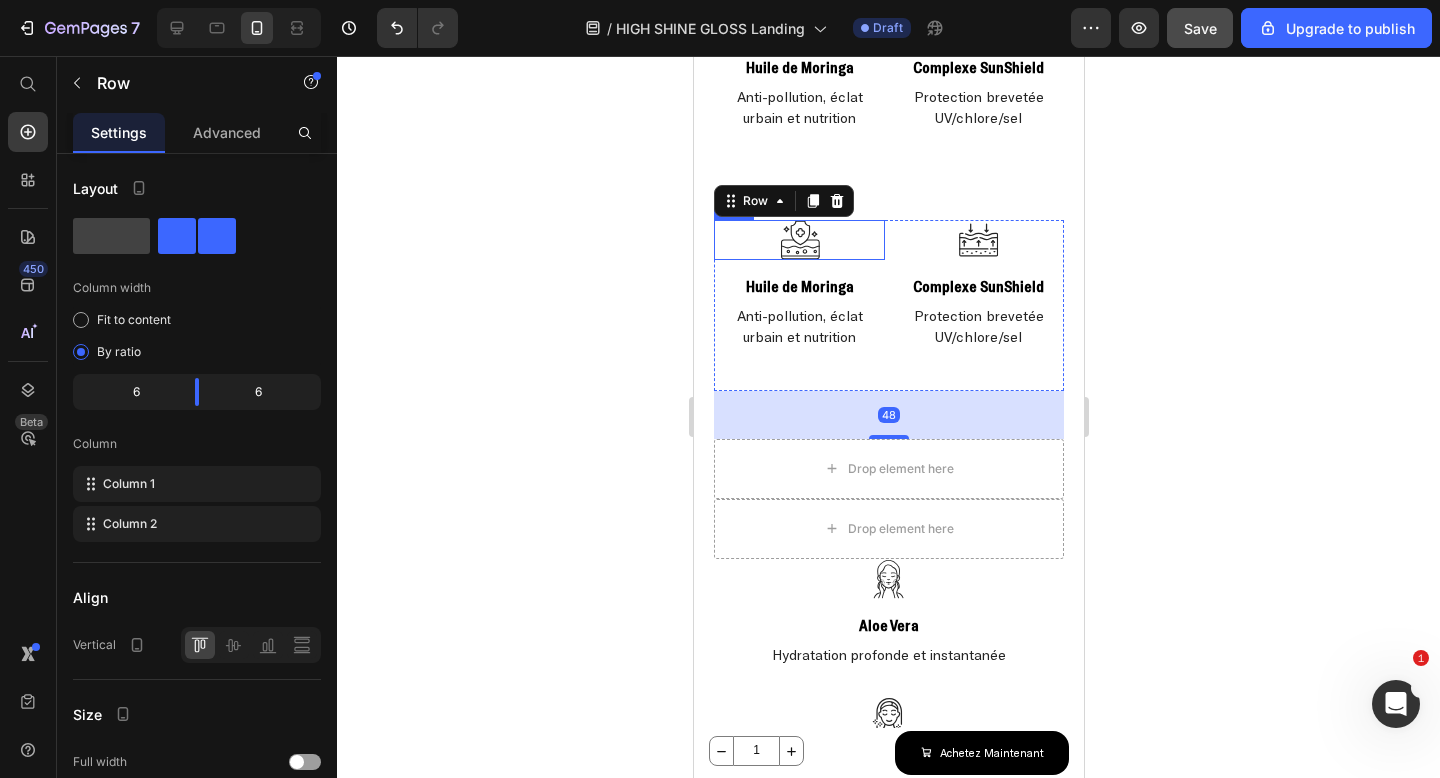 scroll, scrollTop: 2702, scrollLeft: 0, axis: vertical 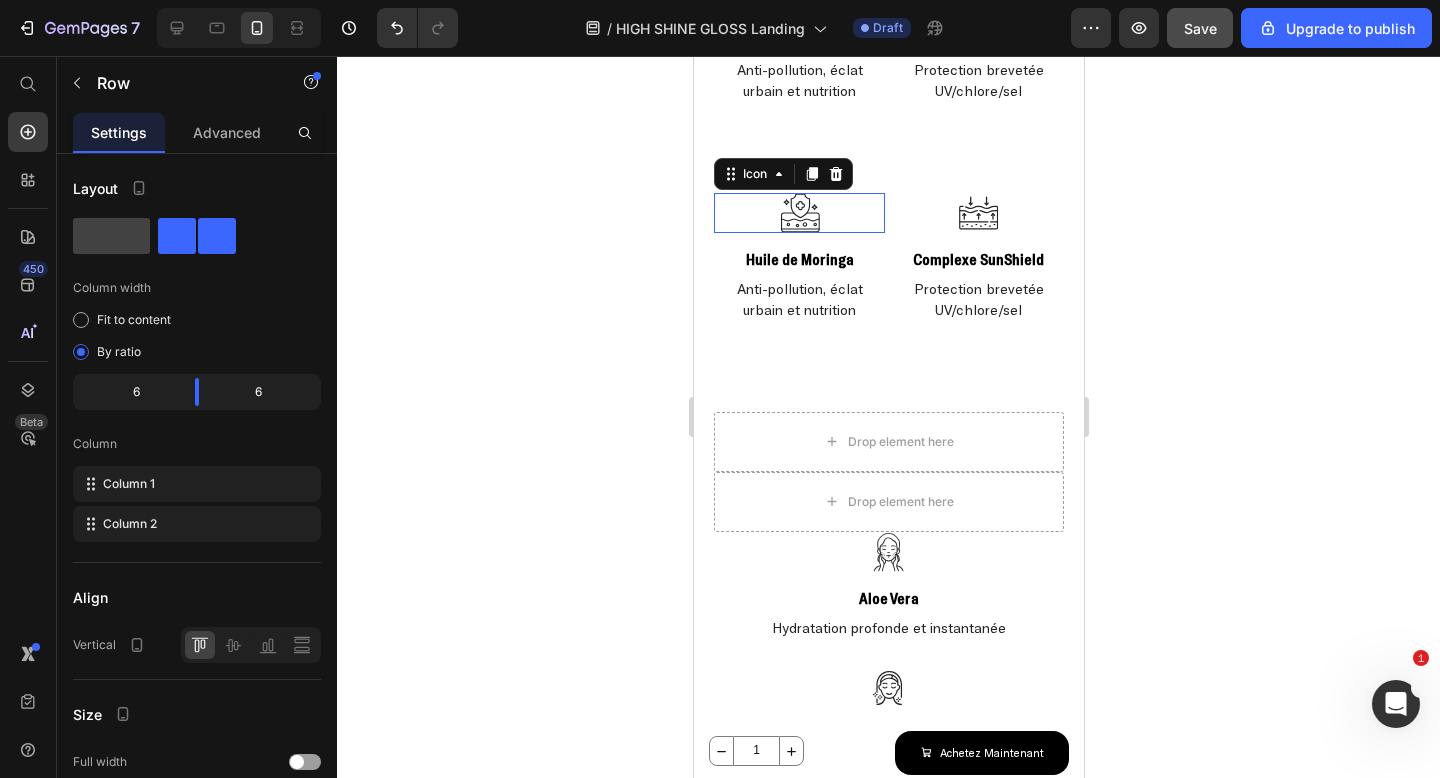click 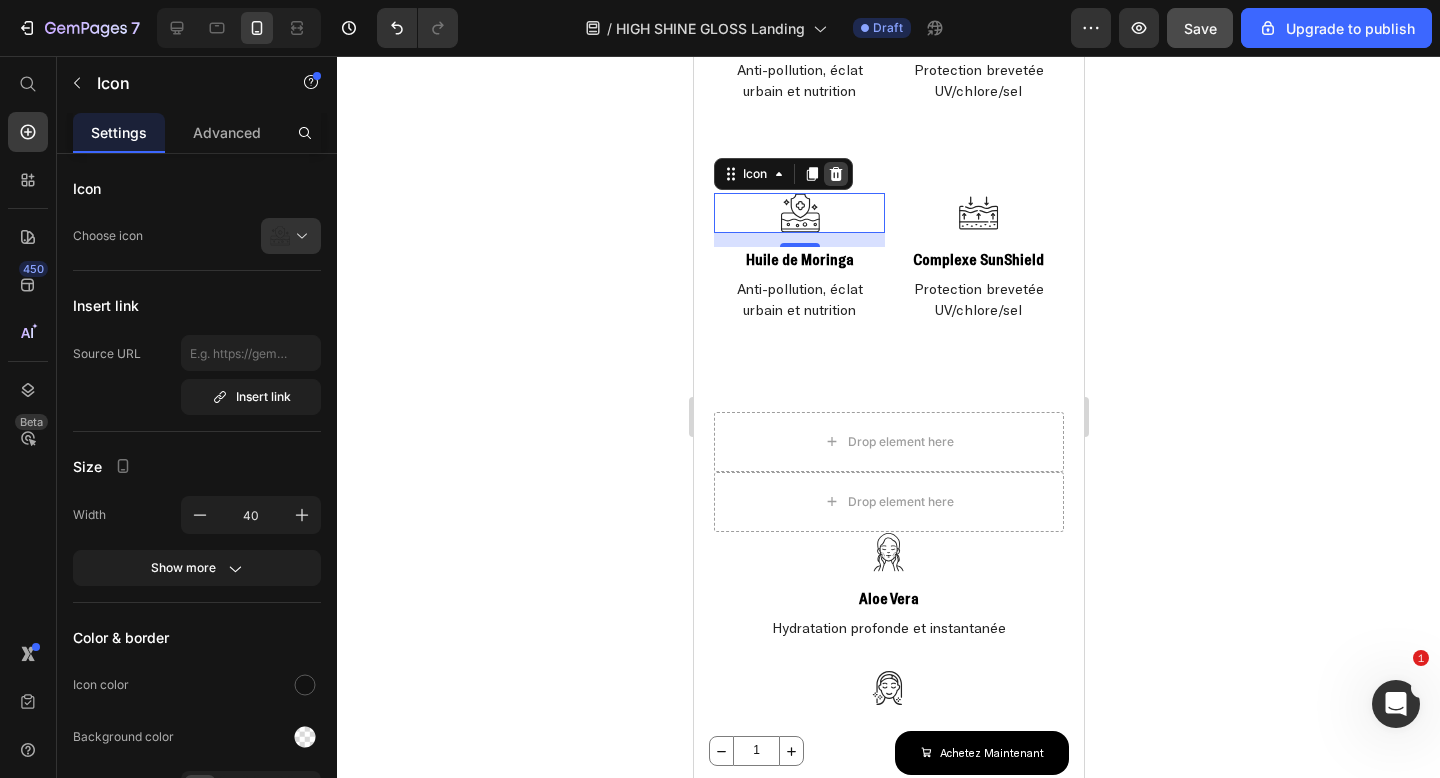 click 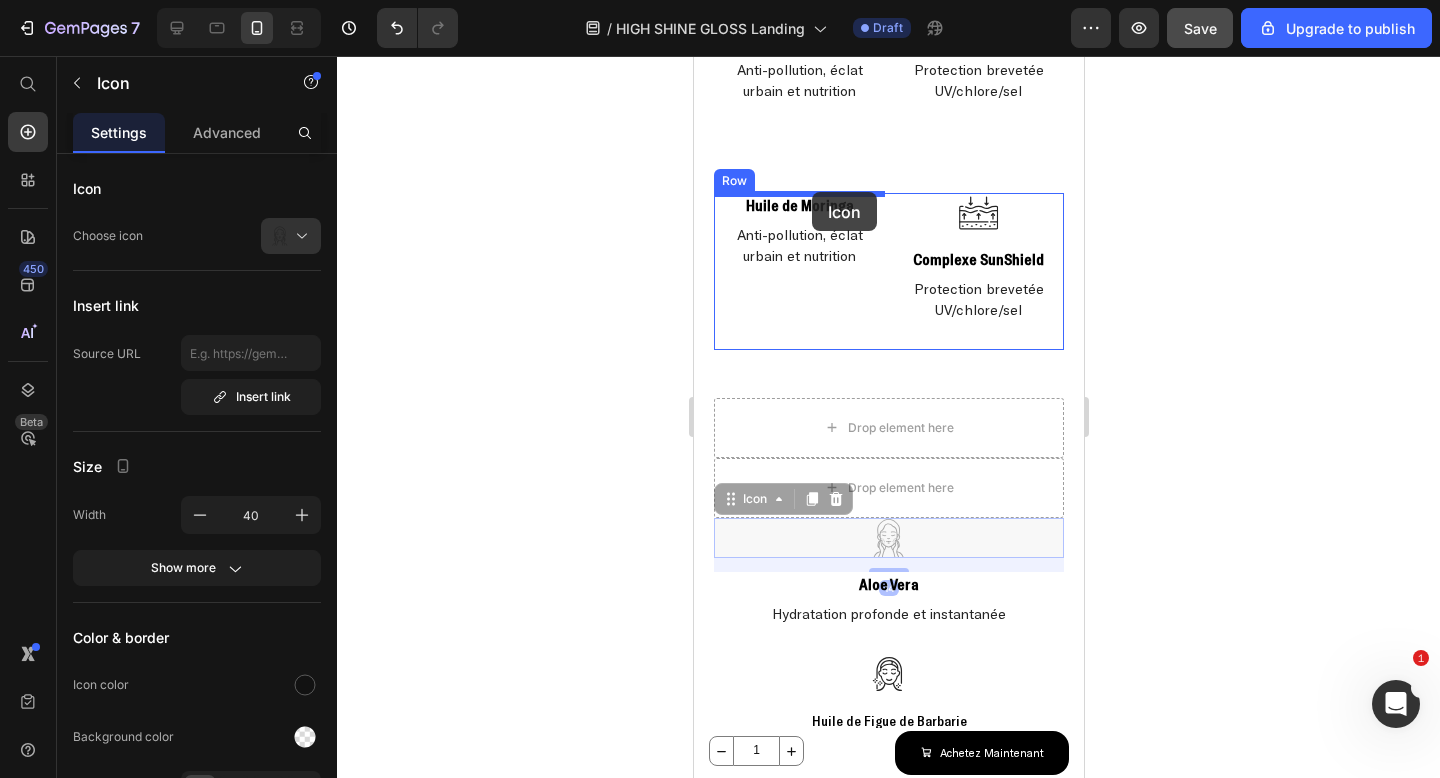 drag, startPoint x: 872, startPoint y: 537, endPoint x: 811, endPoint y: 192, distance: 350.35126 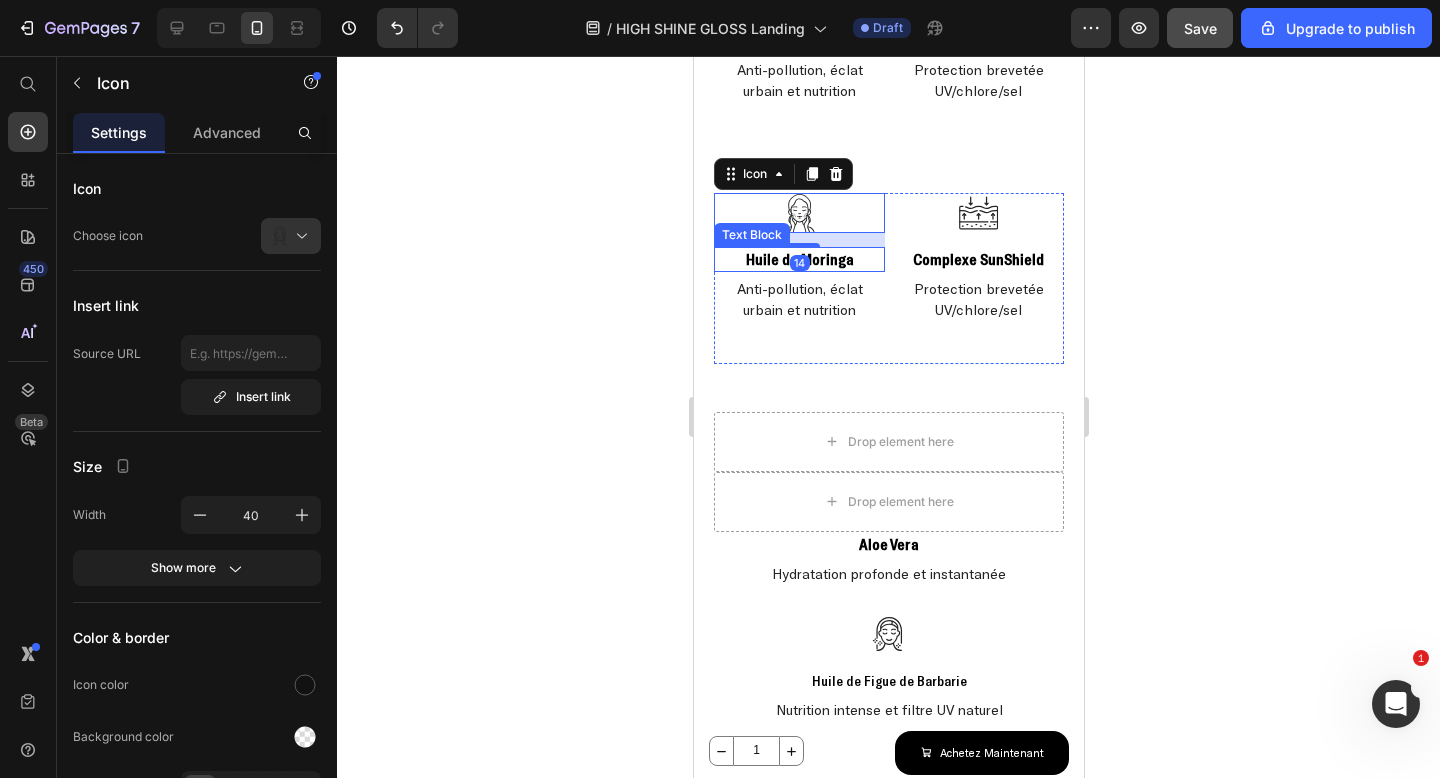 click on "Huile de Moringa" at bounding box center (799, 259) 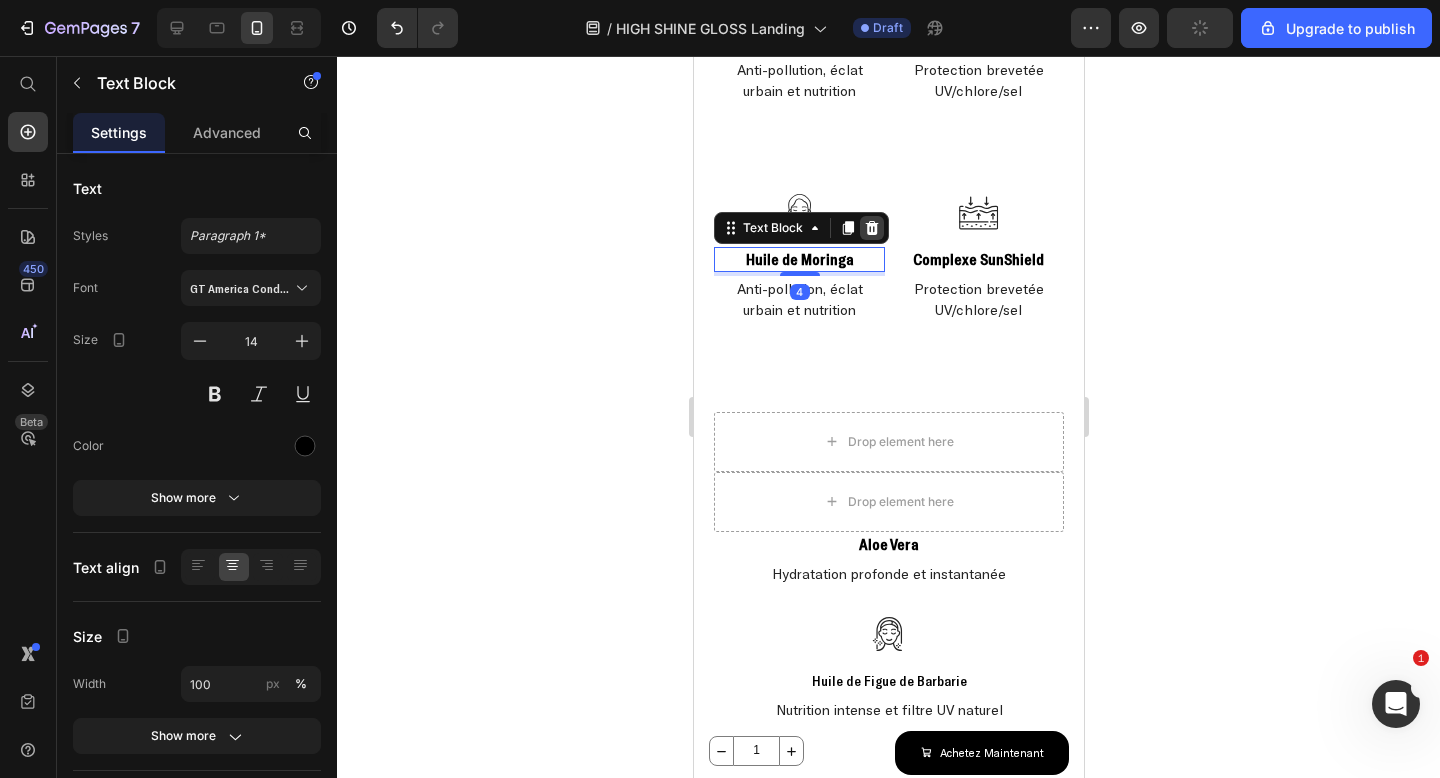 click 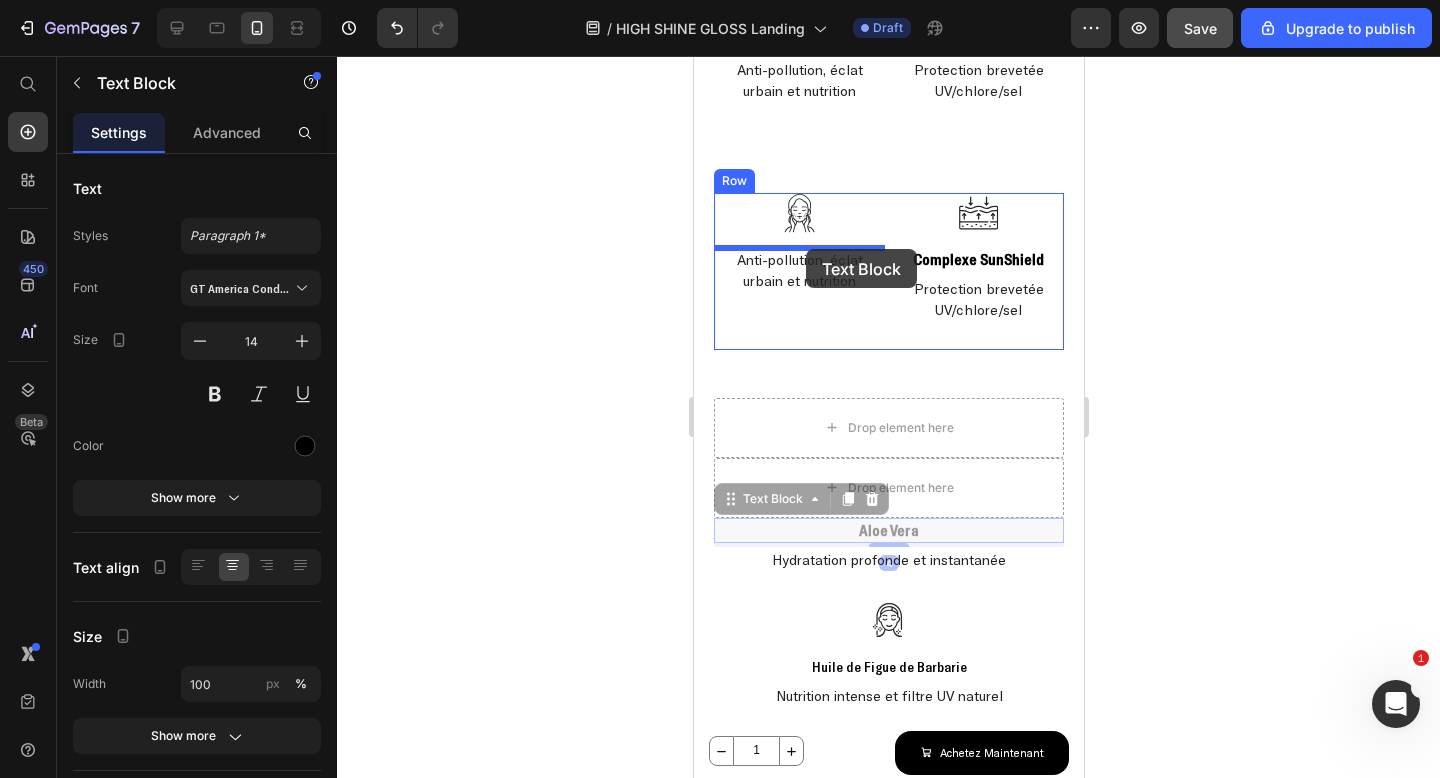 drag, startPoint x: 901, startPoint y: 538, endPoint x: 805, endPoint y: 249, distance: 304.5275 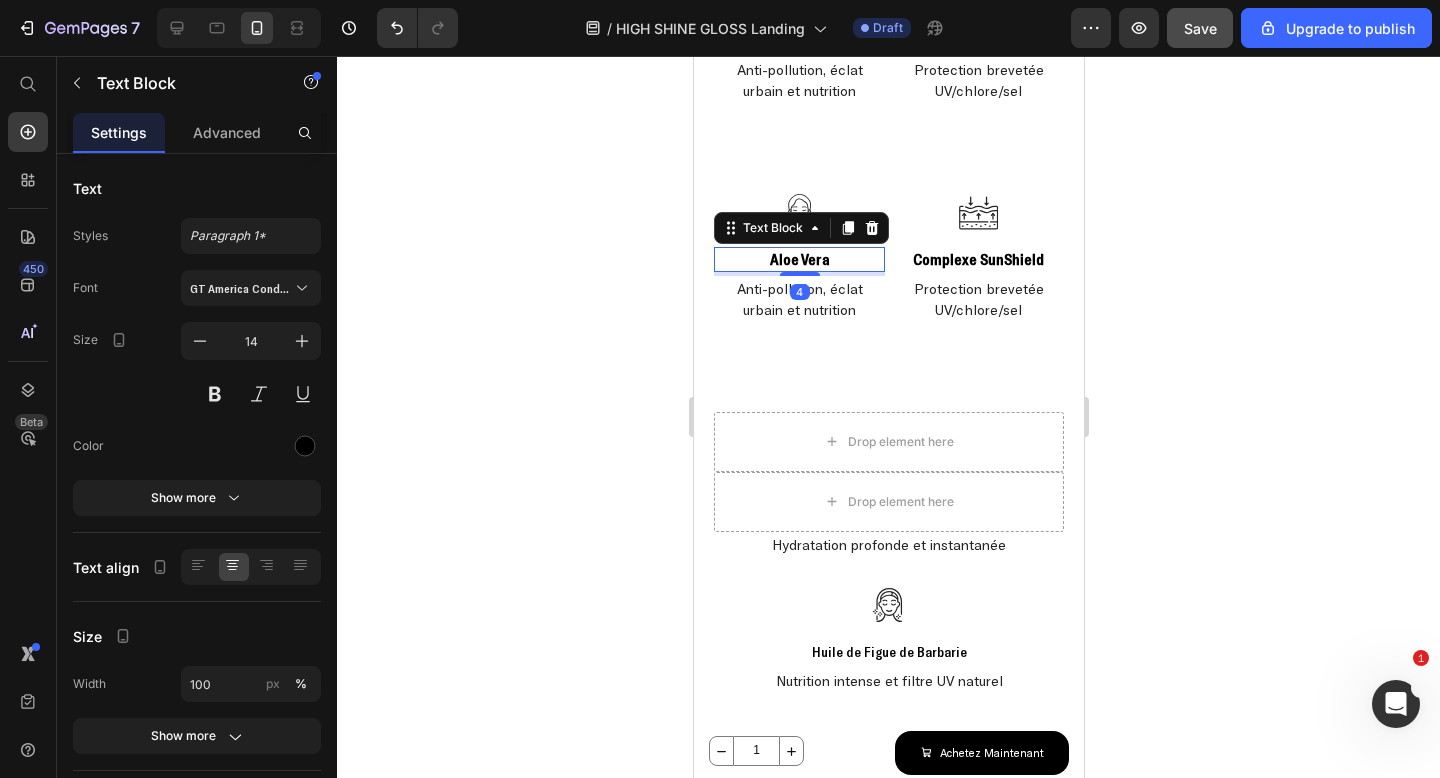 click on "Anti-pollution, éclat urbain et nutrition" at bounding box center [798, 299] 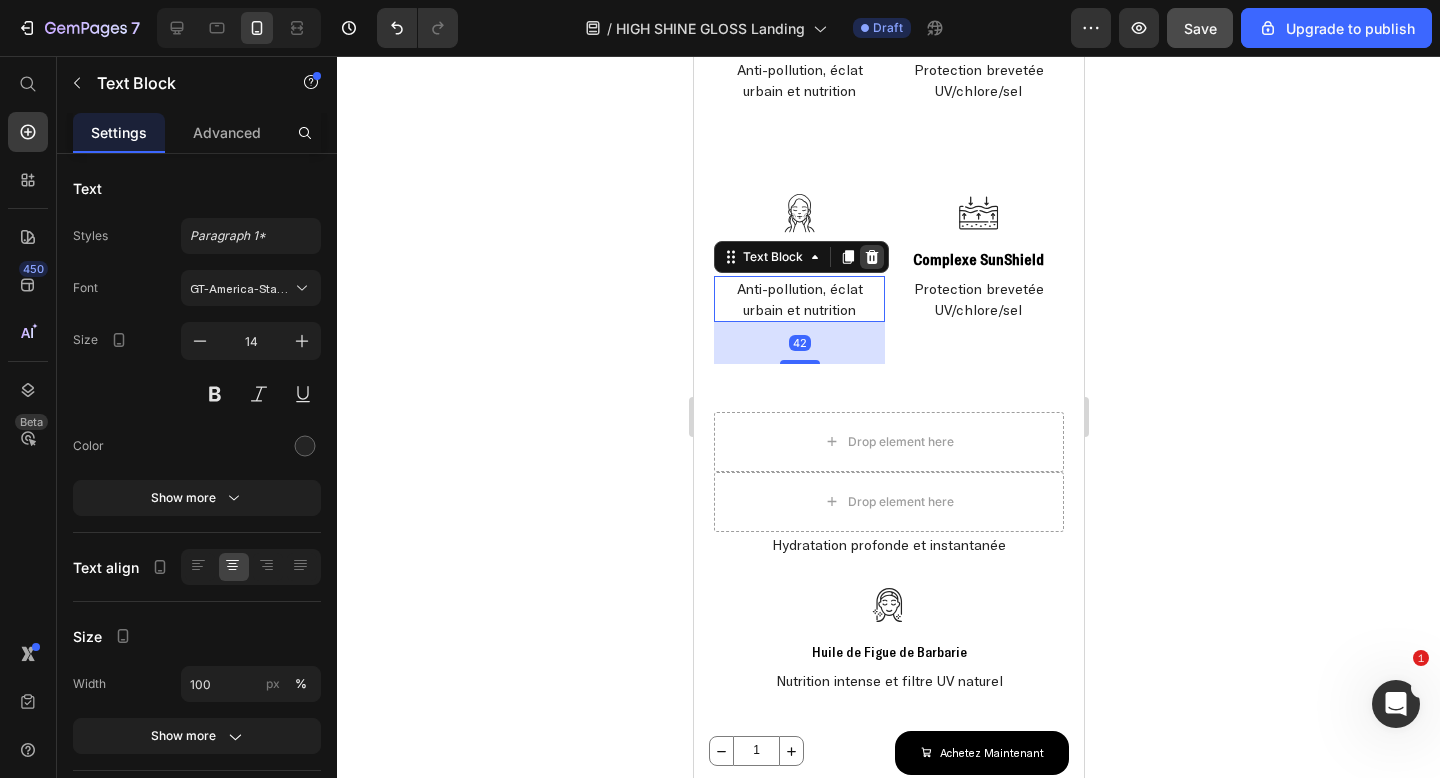 click at bounding box center [871, 257] 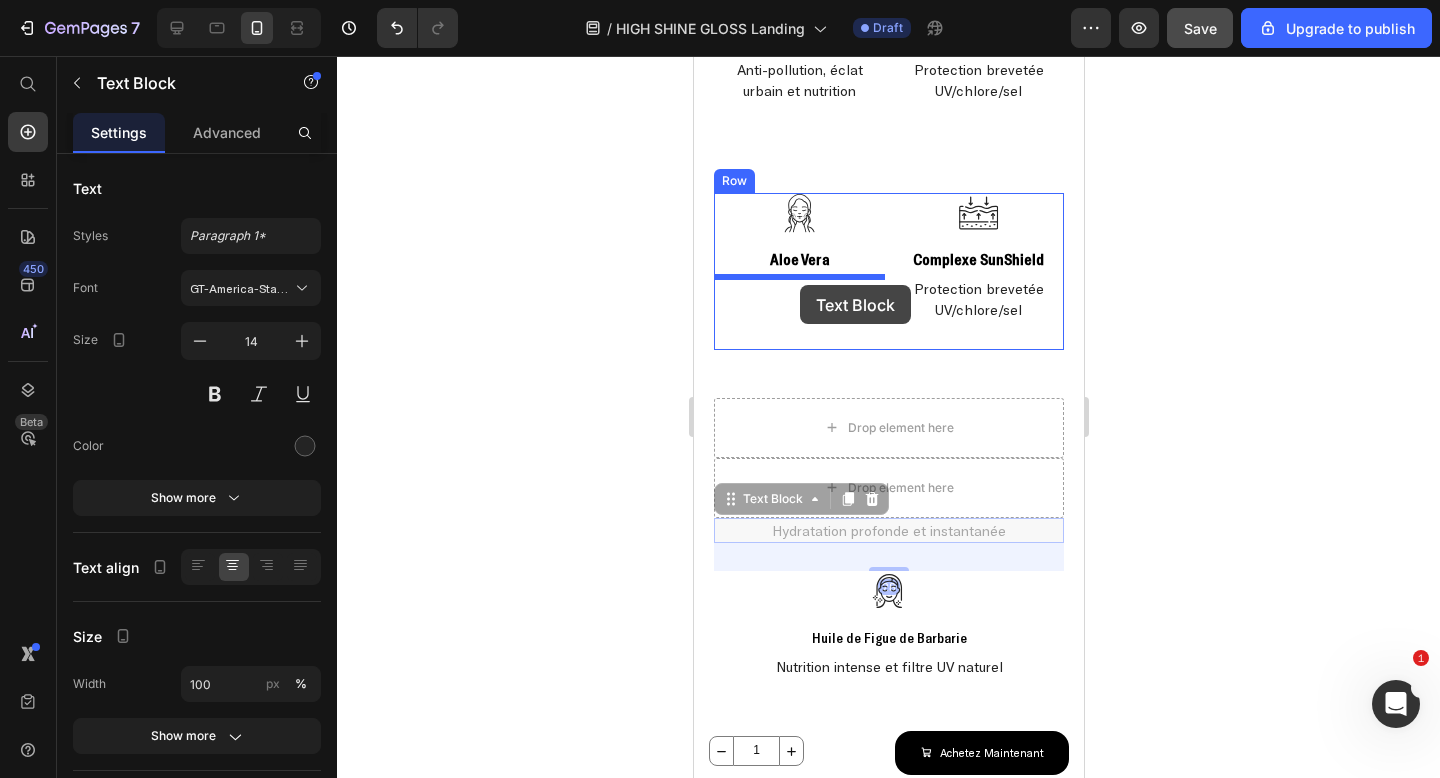 drag, startPoint x: 840, startPoint y: 527, endPoint x: 799, endPoint y: 284, distance: 246.43457 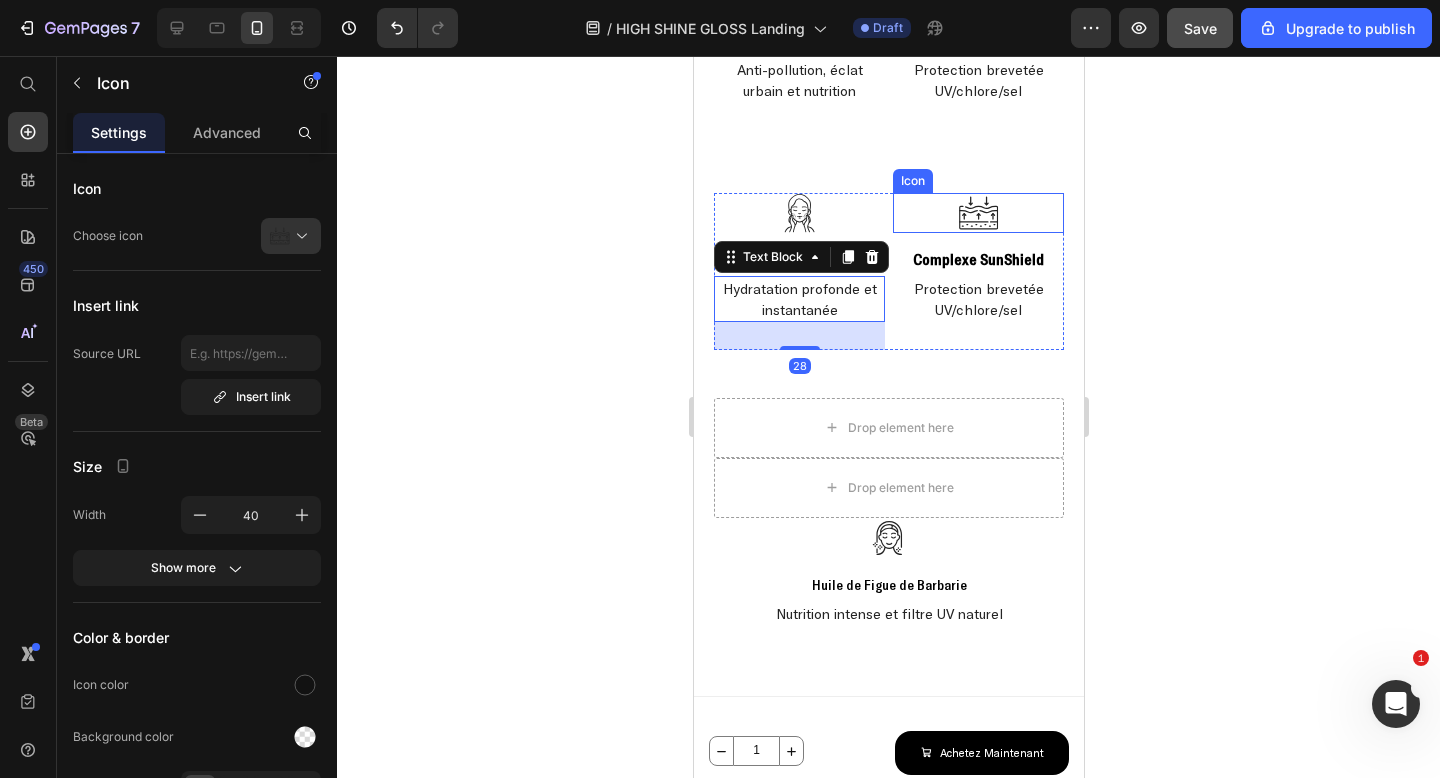 click 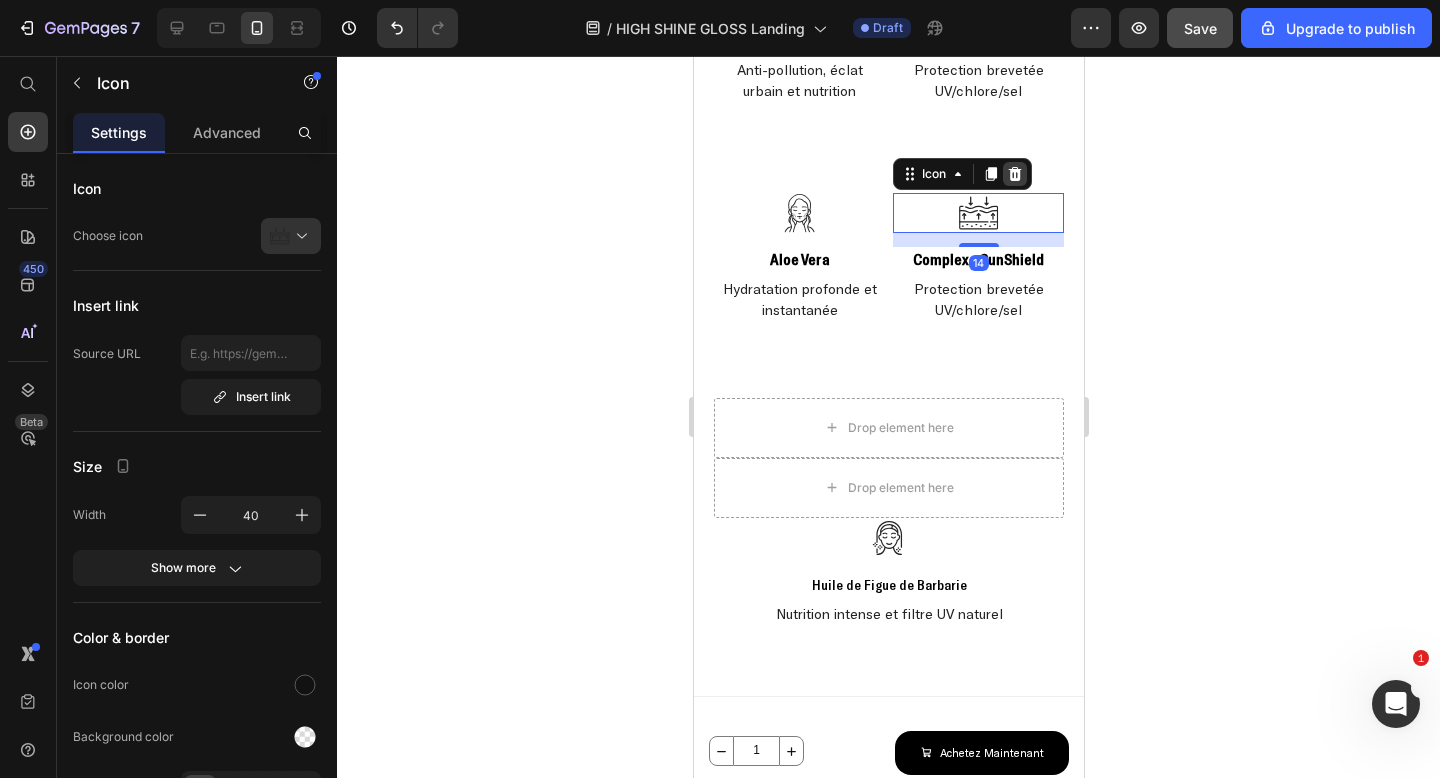 click 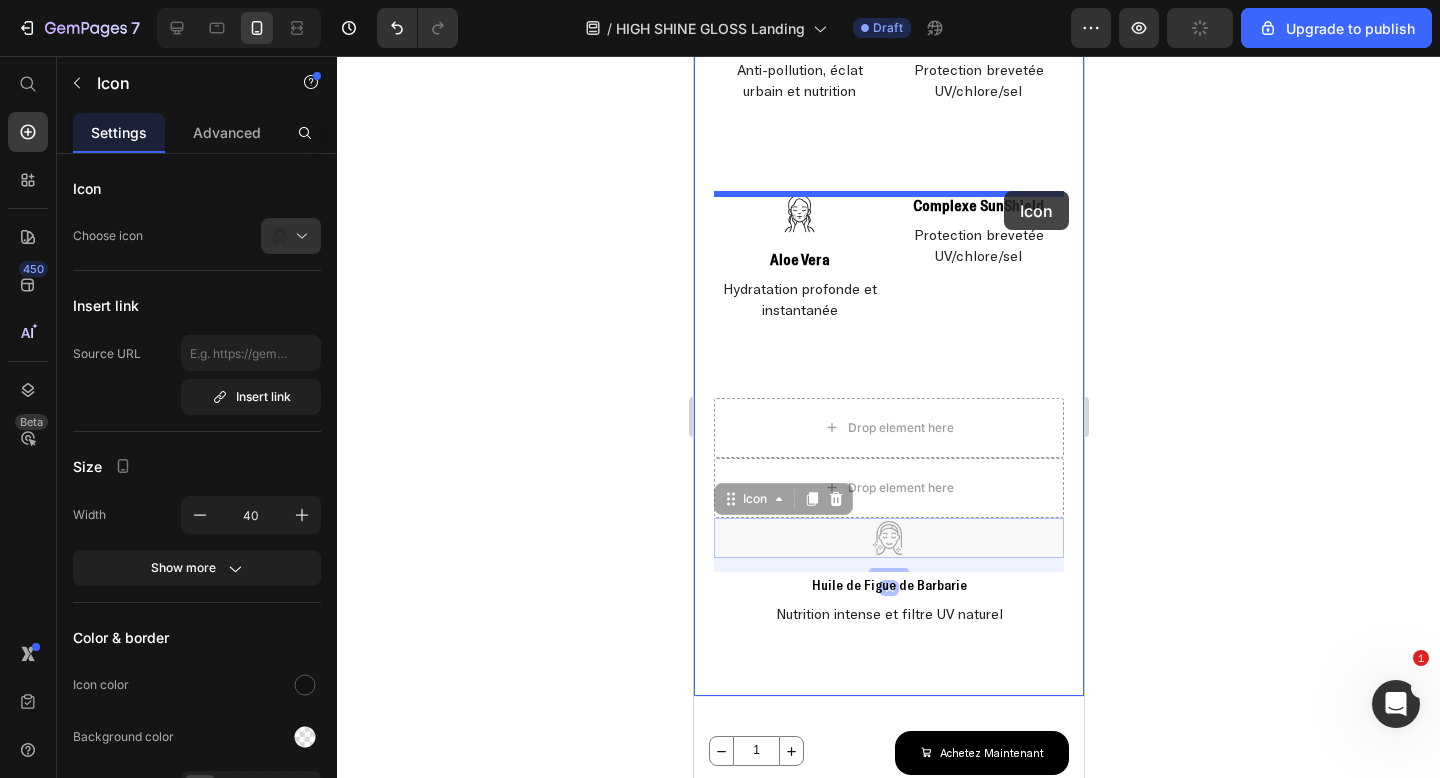 drag, startPoint x: 901, startPoint y: 480, endPoint x: 1003, endPoint y: 193, distance: 304.5866 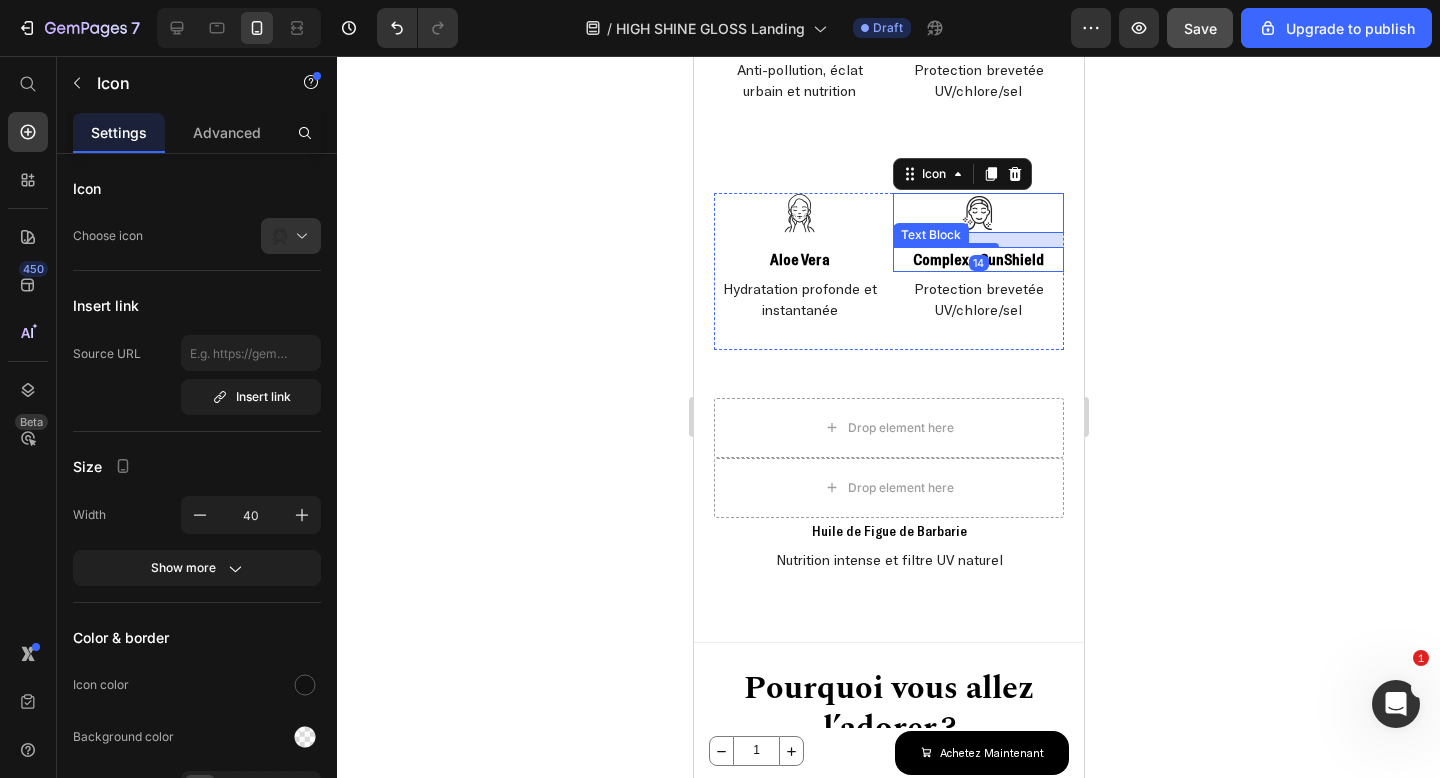 click on "Complexe SunShield" at bounding box center (977, 259) 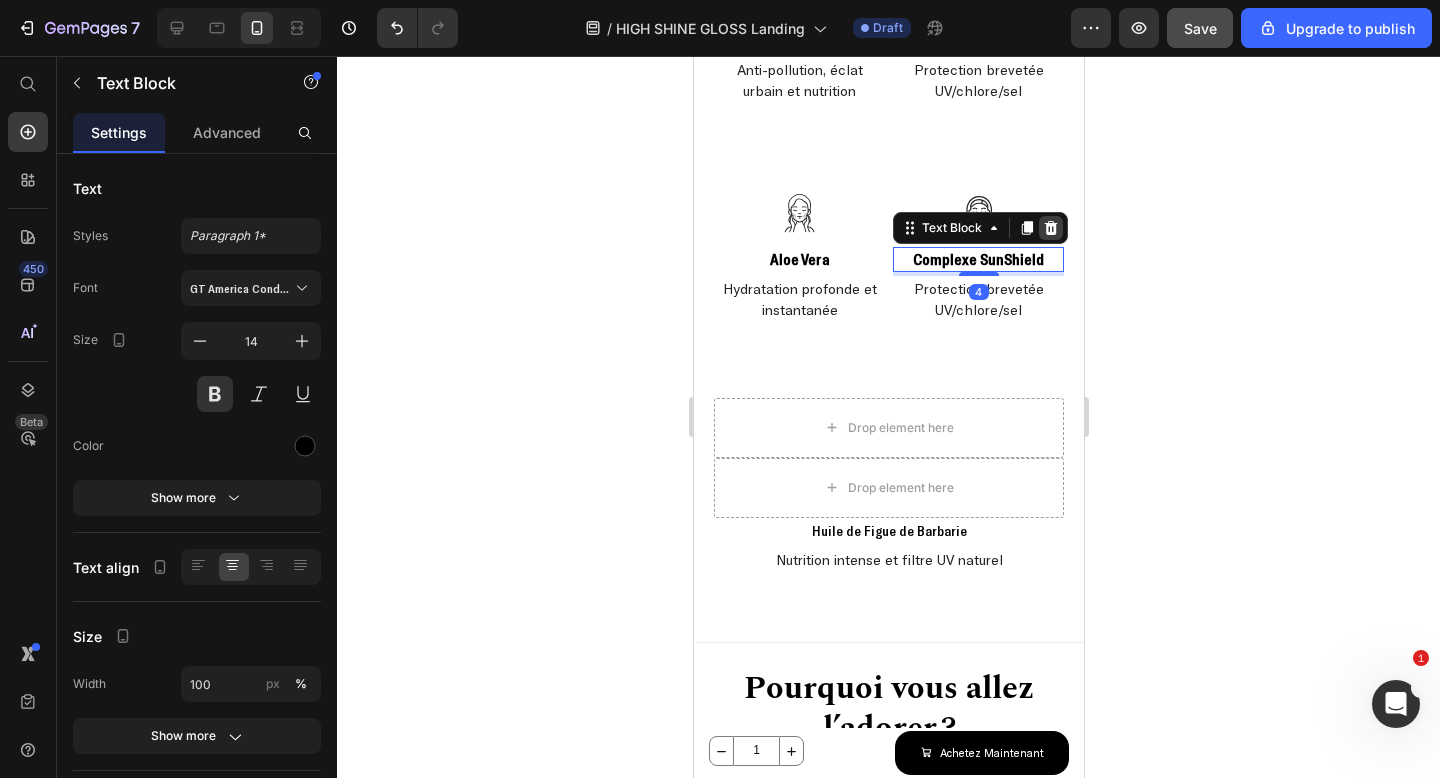 click 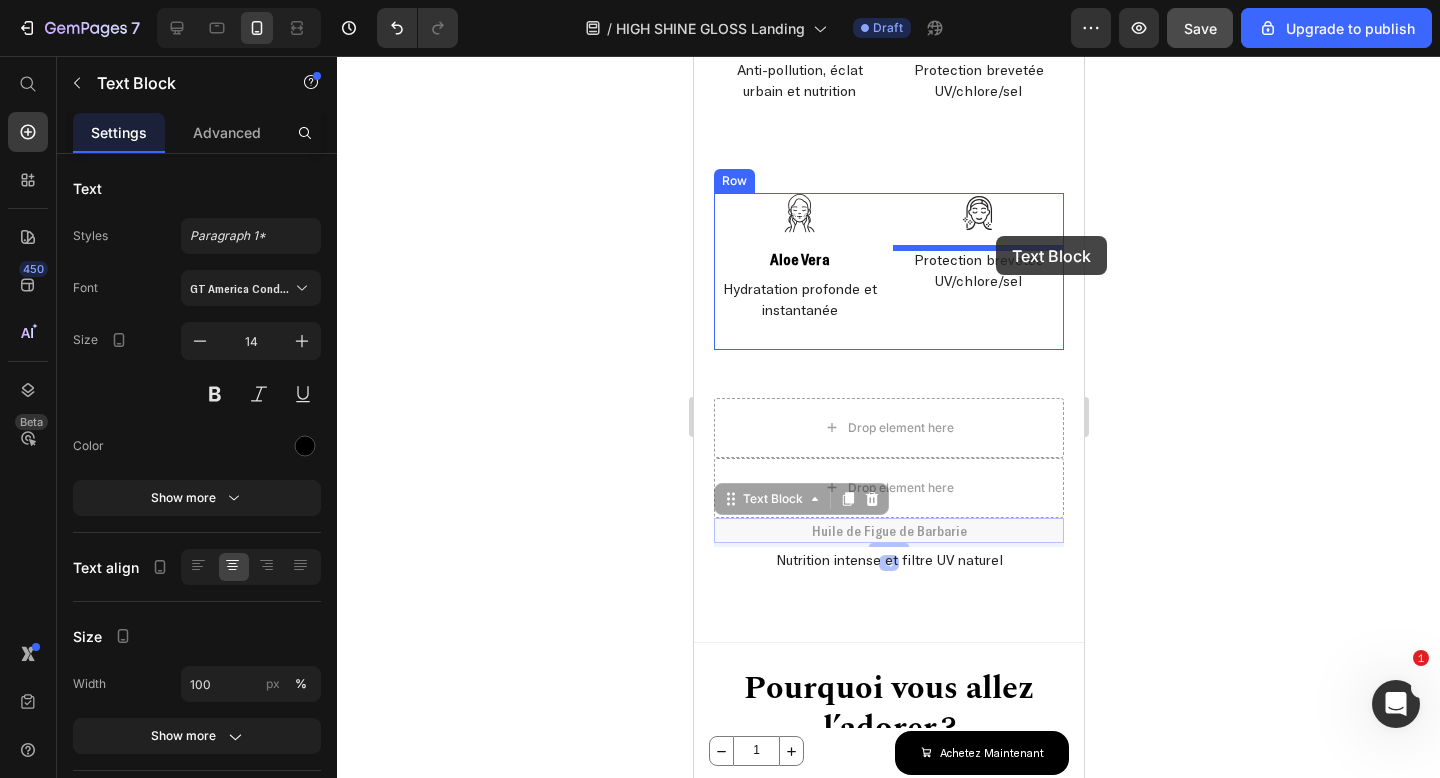 drag, startPoint x: 907, startPoint y: 529, endPoint x: 995, endPoint y: 236, distance: 305.92972 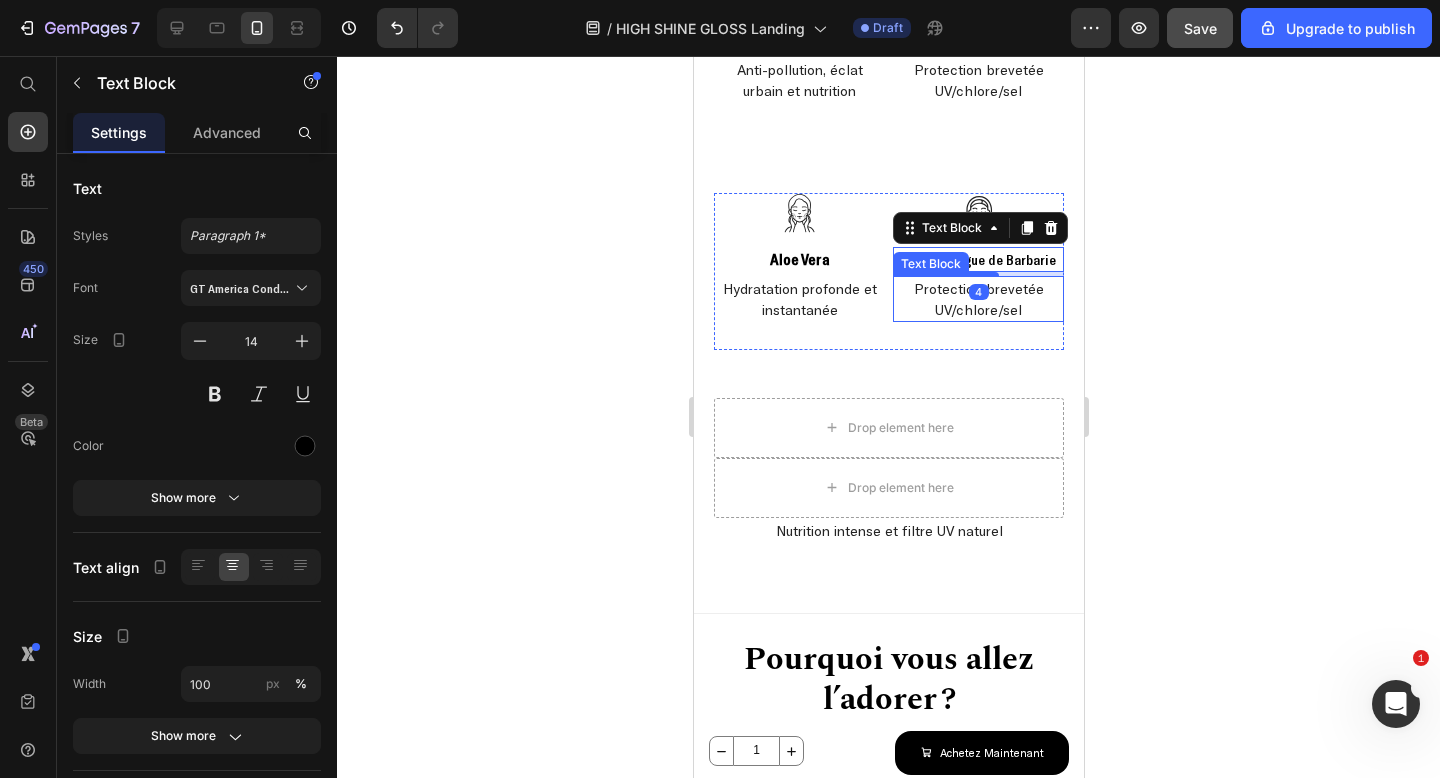 click on "Protection brevetée UV/chlore/sel" at bounding box center (977, 299) 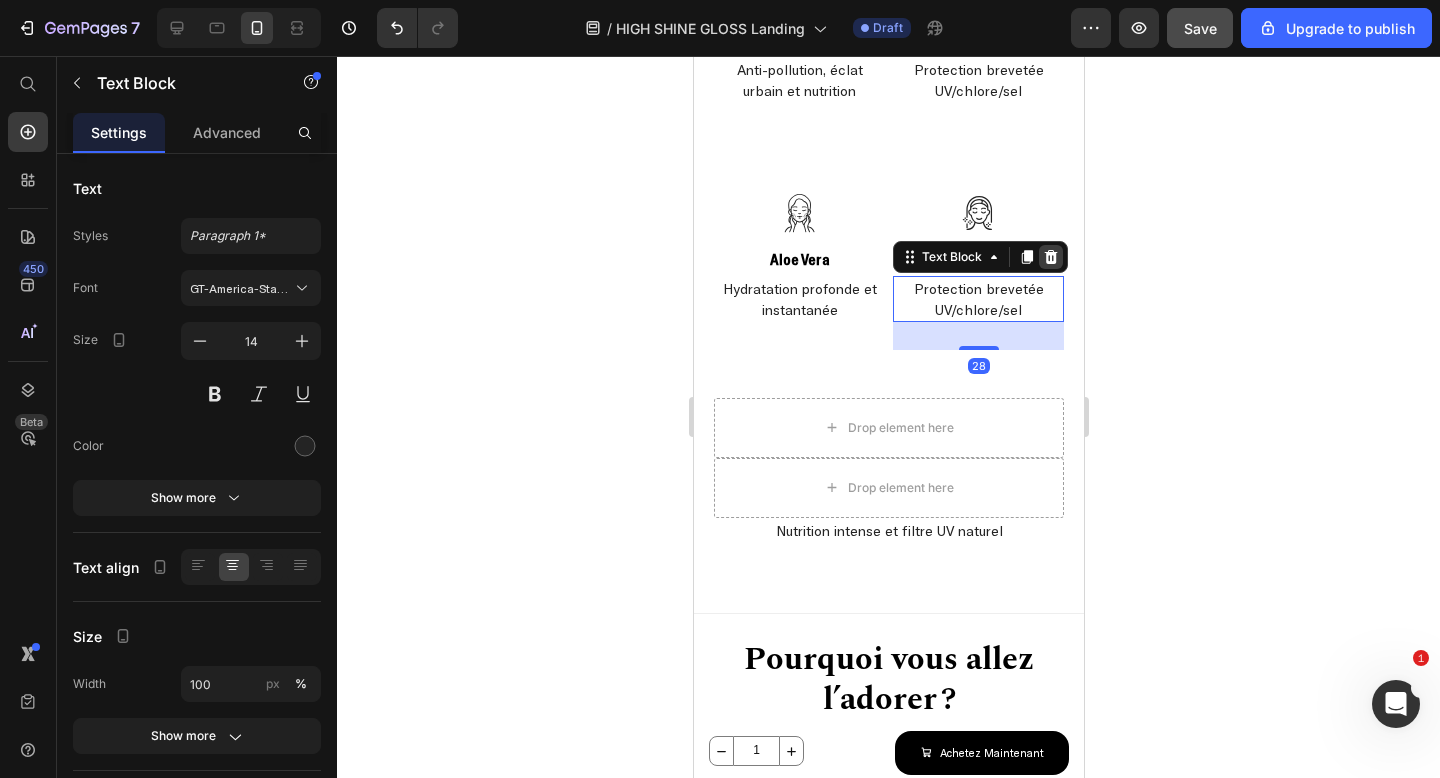 click 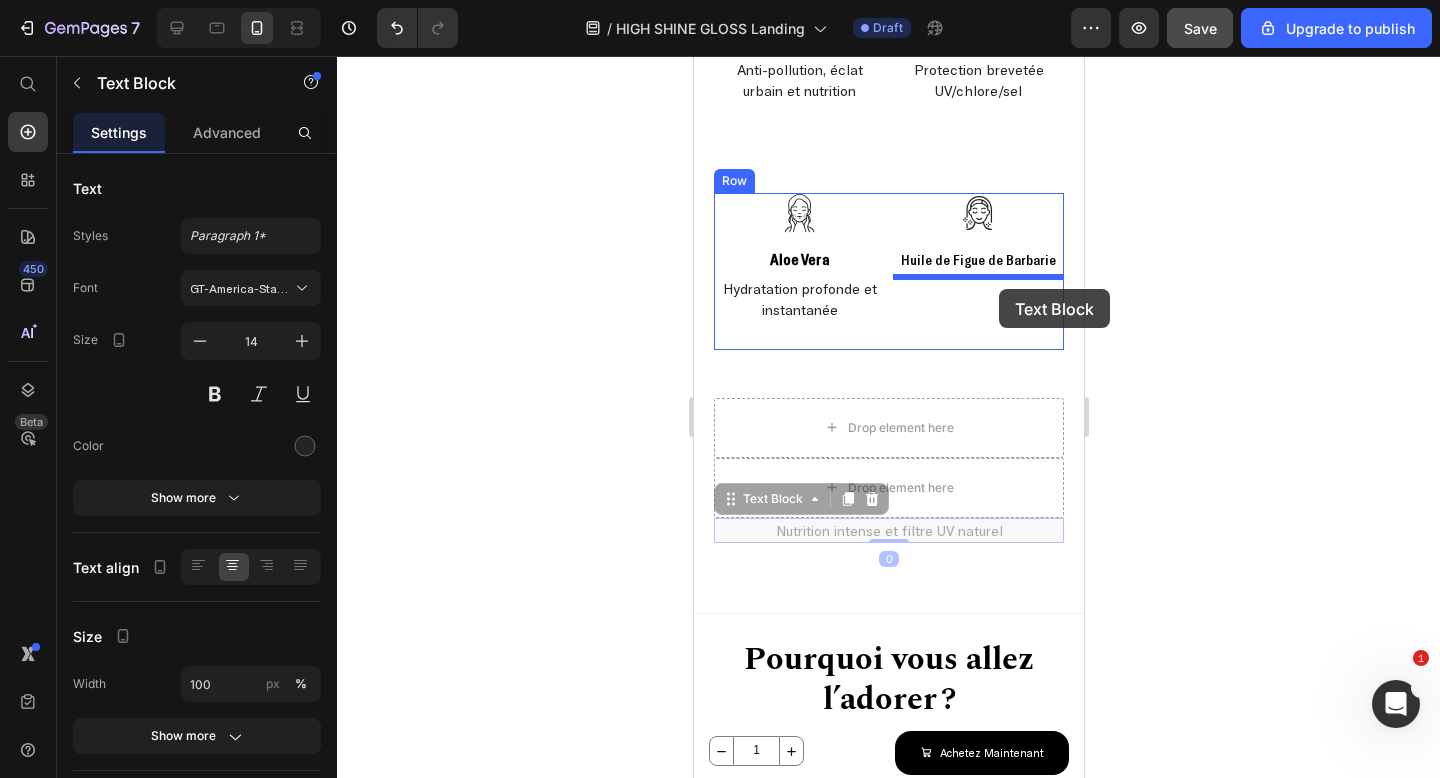 drag, startPoint x: 881, startPoint y: 530, endPoint x: 998, endPoint y: 289, distance: 267.89923 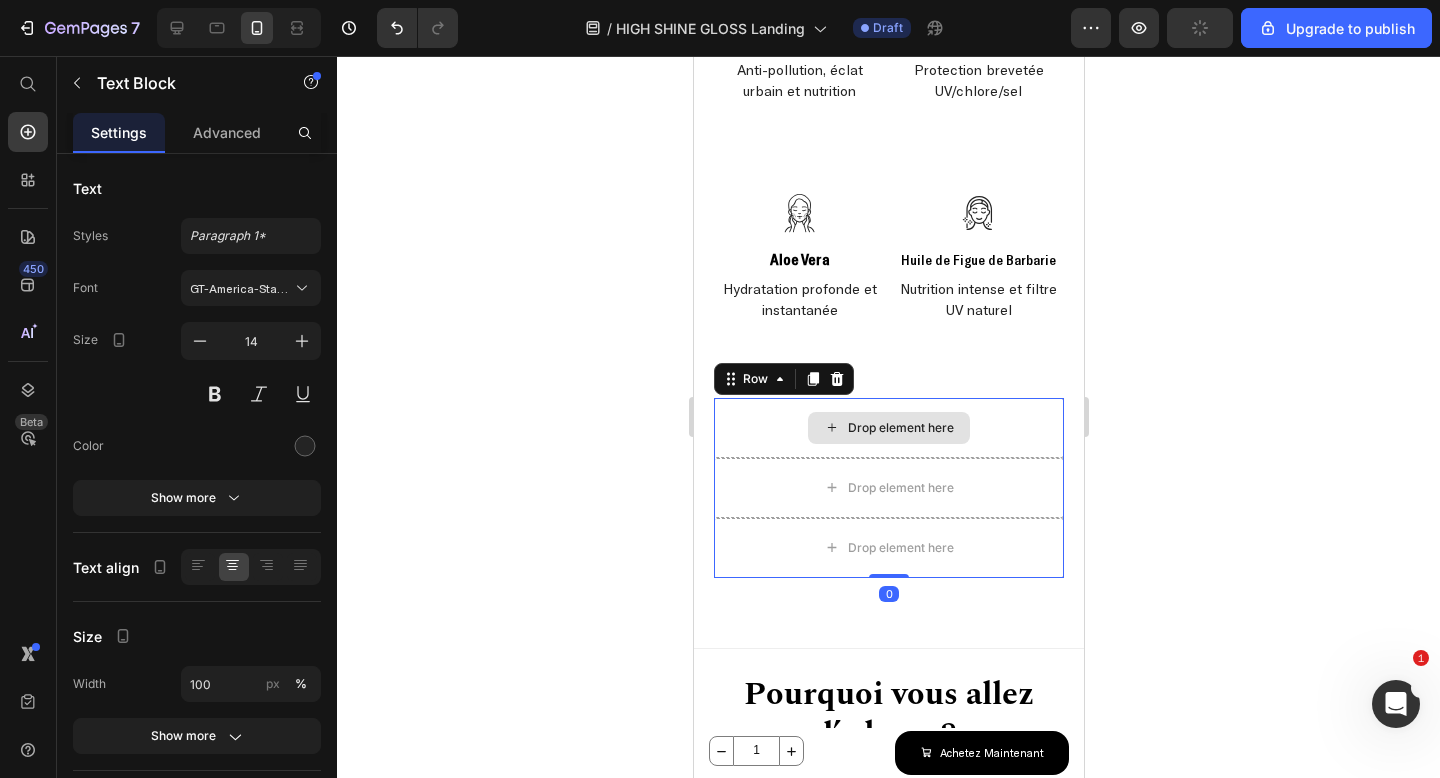 click on "Drop element here" at bounding box center (888, 428) 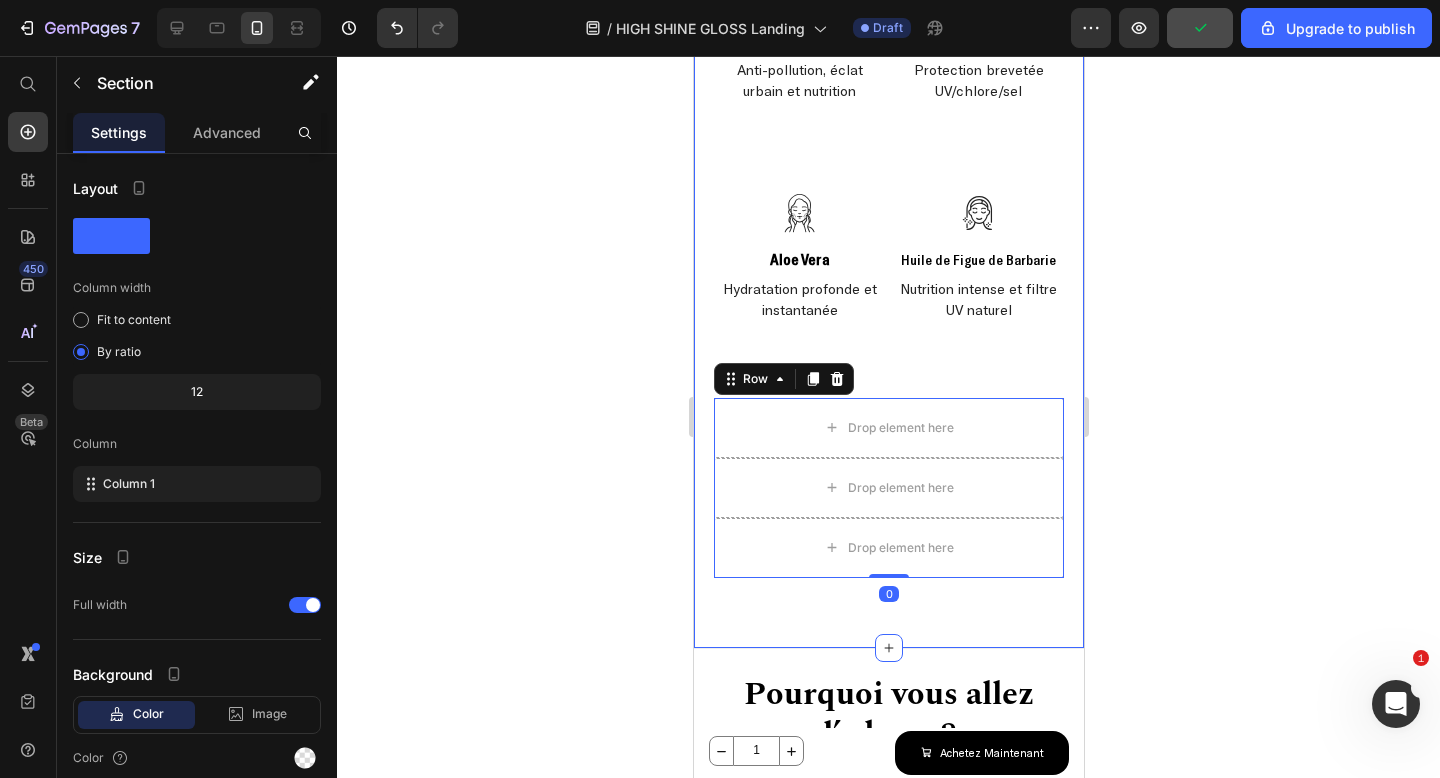 click on "Une formulation Clean & Innovante Heading
Icon Eau Florale de Rose Bio Text Block Apaise et sublime l'éclat naturel de vos cheveux Text Block
Icon Acide Hyaluronique Text Block Hydratation 24h et effet repulpant Text Block Row
Icon Huile de Moringa Text Block Anti-pollution, éclat urbain et nutrition Text Block
Icon Complexe SunShield Text Block Protection brevetée UV/chlore/sel Text Block Row
Icon Aloe Vera Text Block Hydratation profonde et instantanée Text Block
Icon Huile de Figue de Barbarie Text Block Nutrition intense et filtre UV naturel Text Block Row FORMULATION EXCLUSIVE - TRIPLE INNOVATION Heading
Drop element here
Drop element here
Drop element here Row   0" at bounding box center (888, 98) 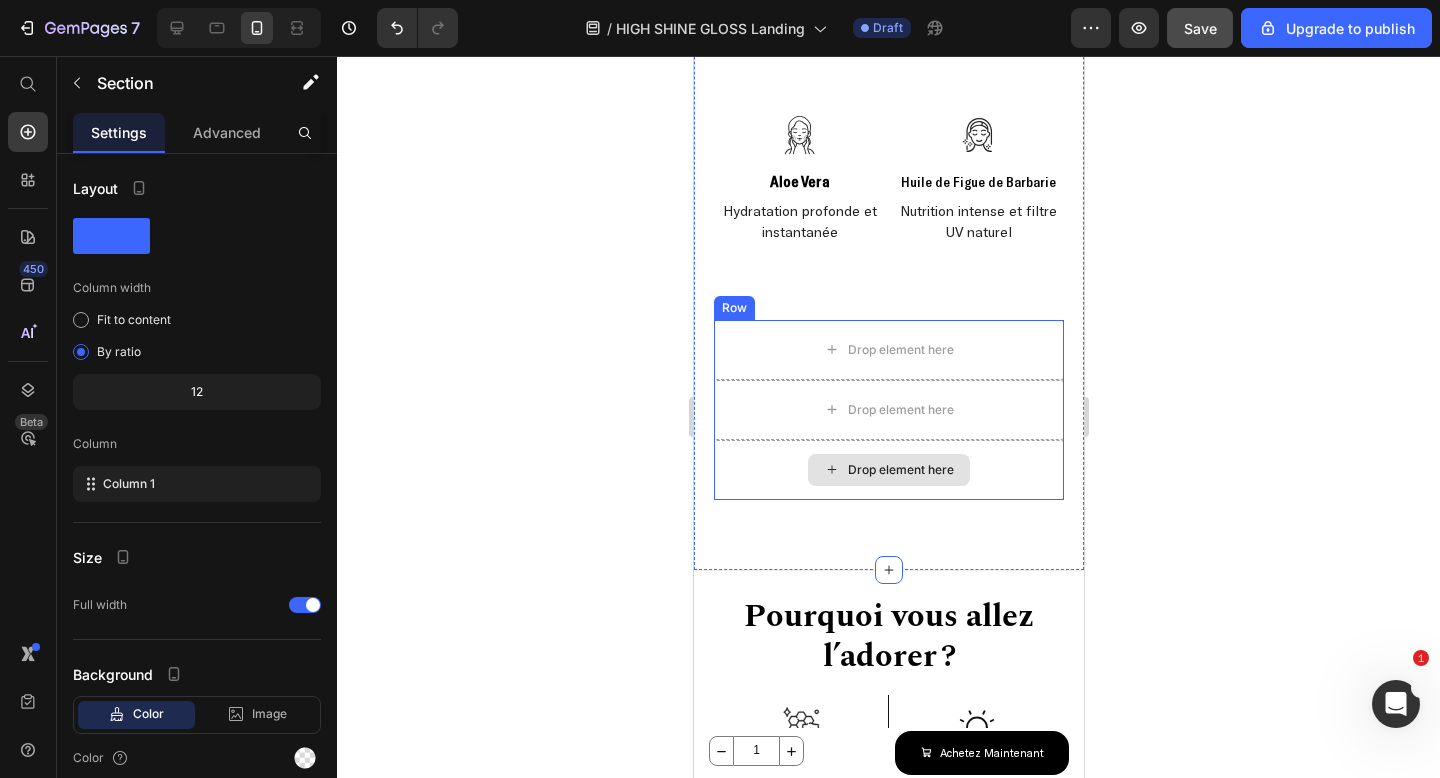 scroll, scrollTop: 2786, scrollLeft: 0, axis: vertical 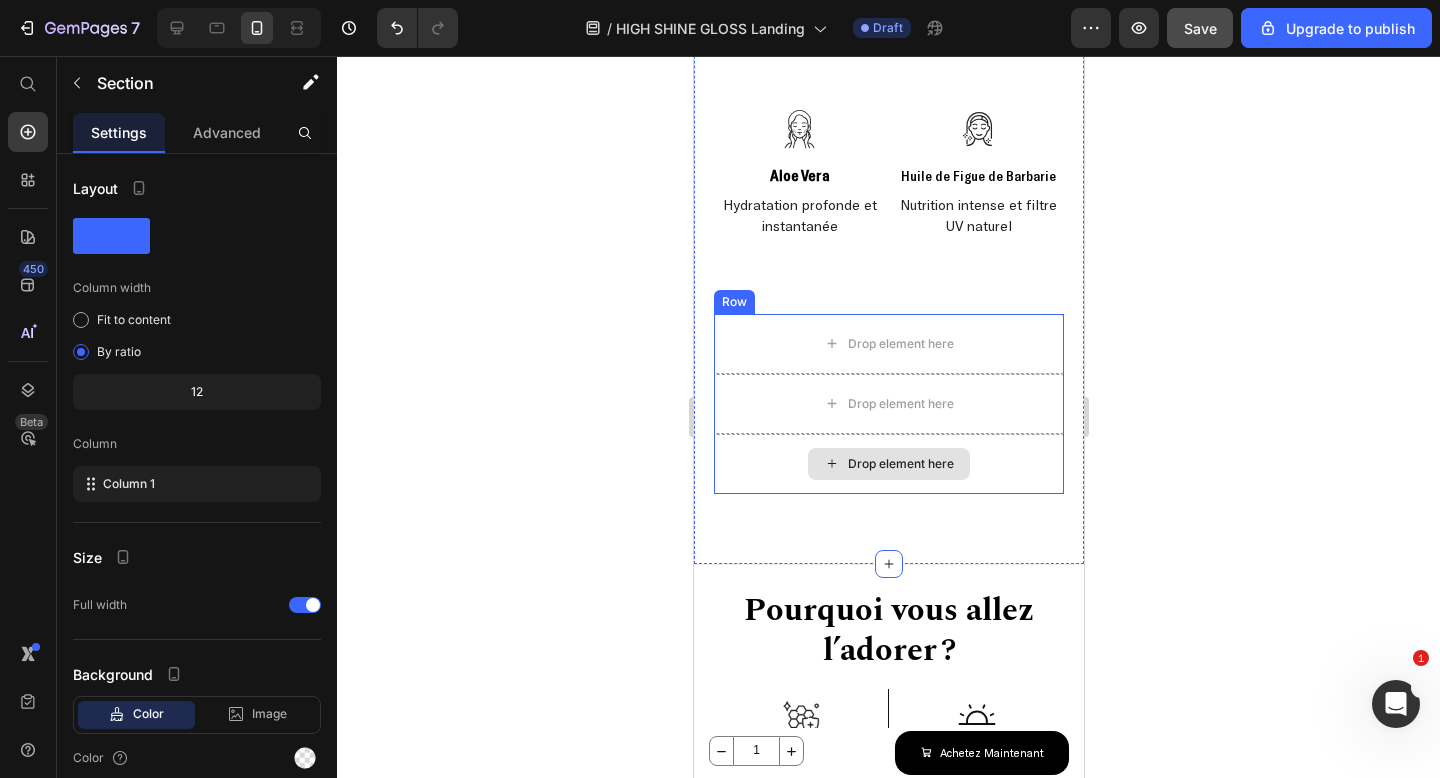 click on "Drop element here" at bounding box center [888, 464] 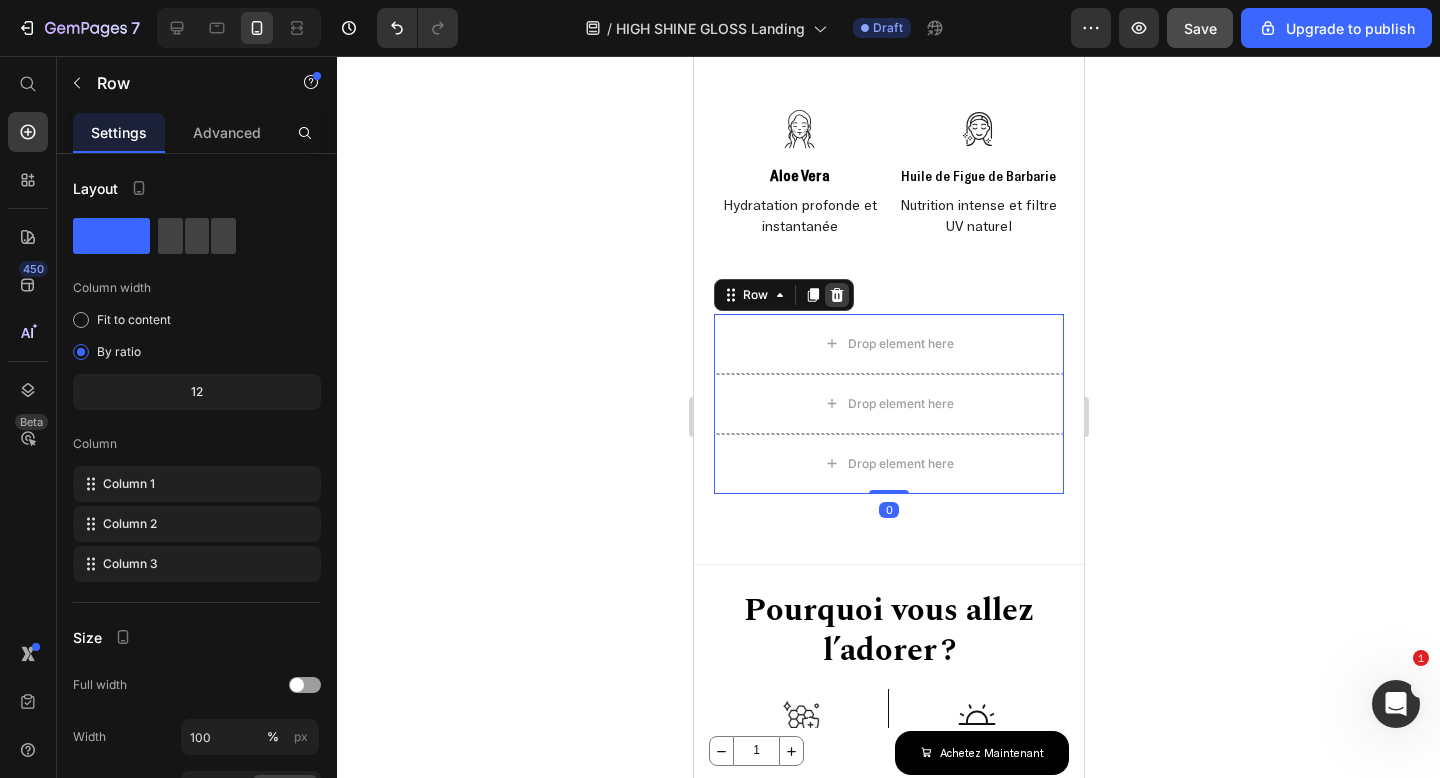 click 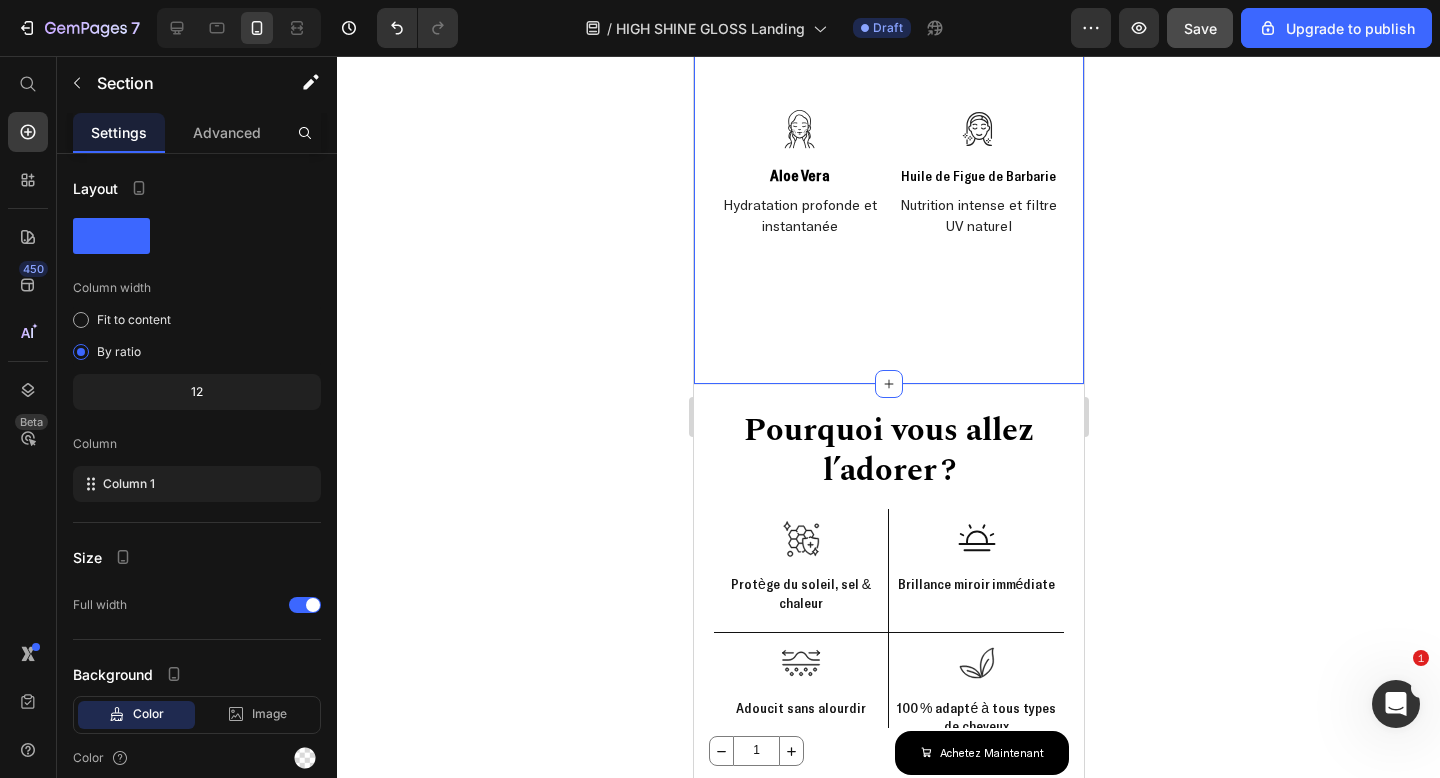 click on "Une formulation Clean & Innovante Heading
Icon Eau Florale de Rose Bio Text Block Apaise et sublime l'éclat naturel de vos cheveux Text Block
Icon Acide Hyaluronique Text Block Hydratation 24h et effet repulpant Text Block Row
Icon Huile de Moringa Text Block Anti-pollution, éclat urbain et nutrition Text Block
Icon Complexe SunShield Text Block Protection brevetée UV/chlore/sel Text Block Row
Icon Aloe Vera Text Block Hydratation profonde et instantanée Text Block
Icon Huile de Figue de Barbarie Text Block Nutrition intense et filtre UV naturel Text Block Row FORMULATION EXCLUSIVE - TRIPLE INNOVATION Heading" at bounding box center [888, -76] 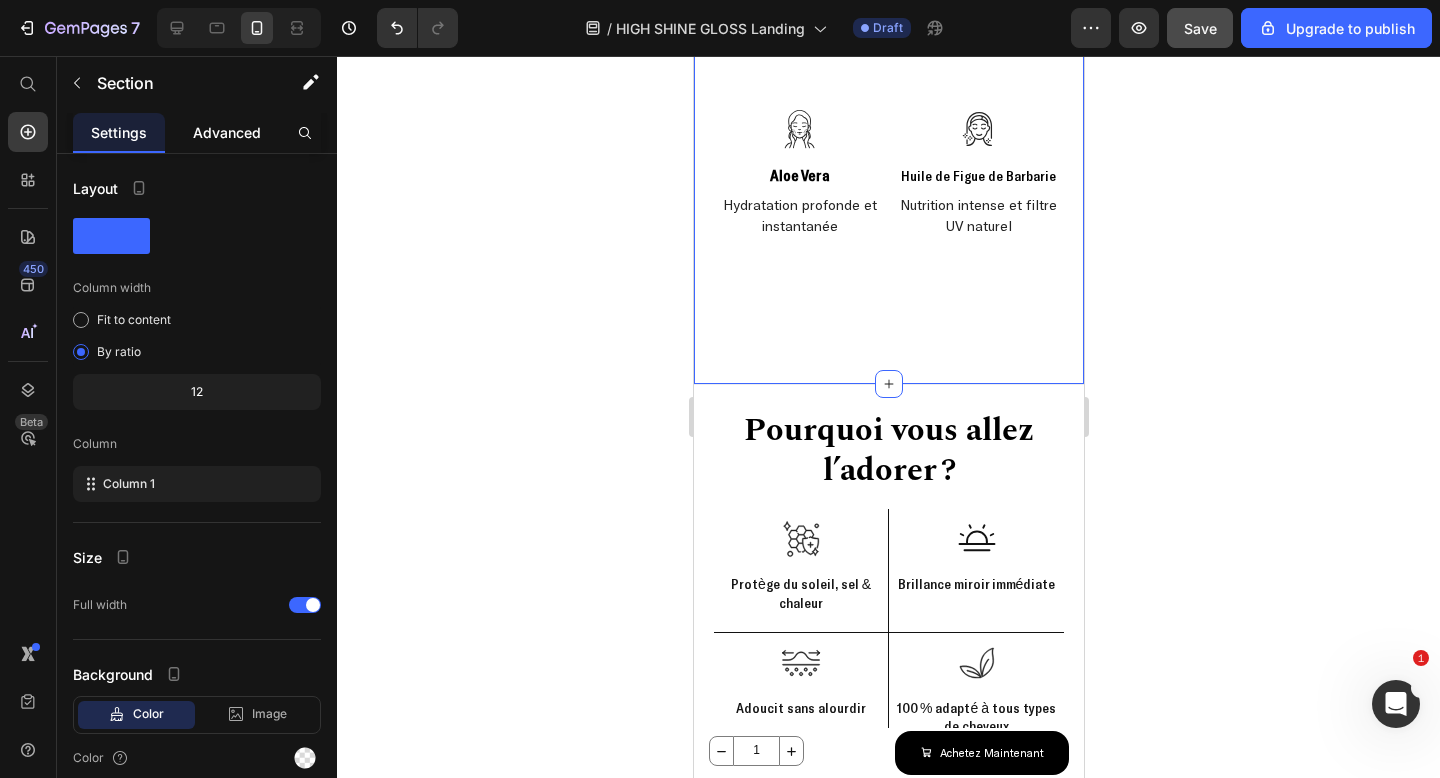 click on "Advanced" at bounding box center [227, 132] 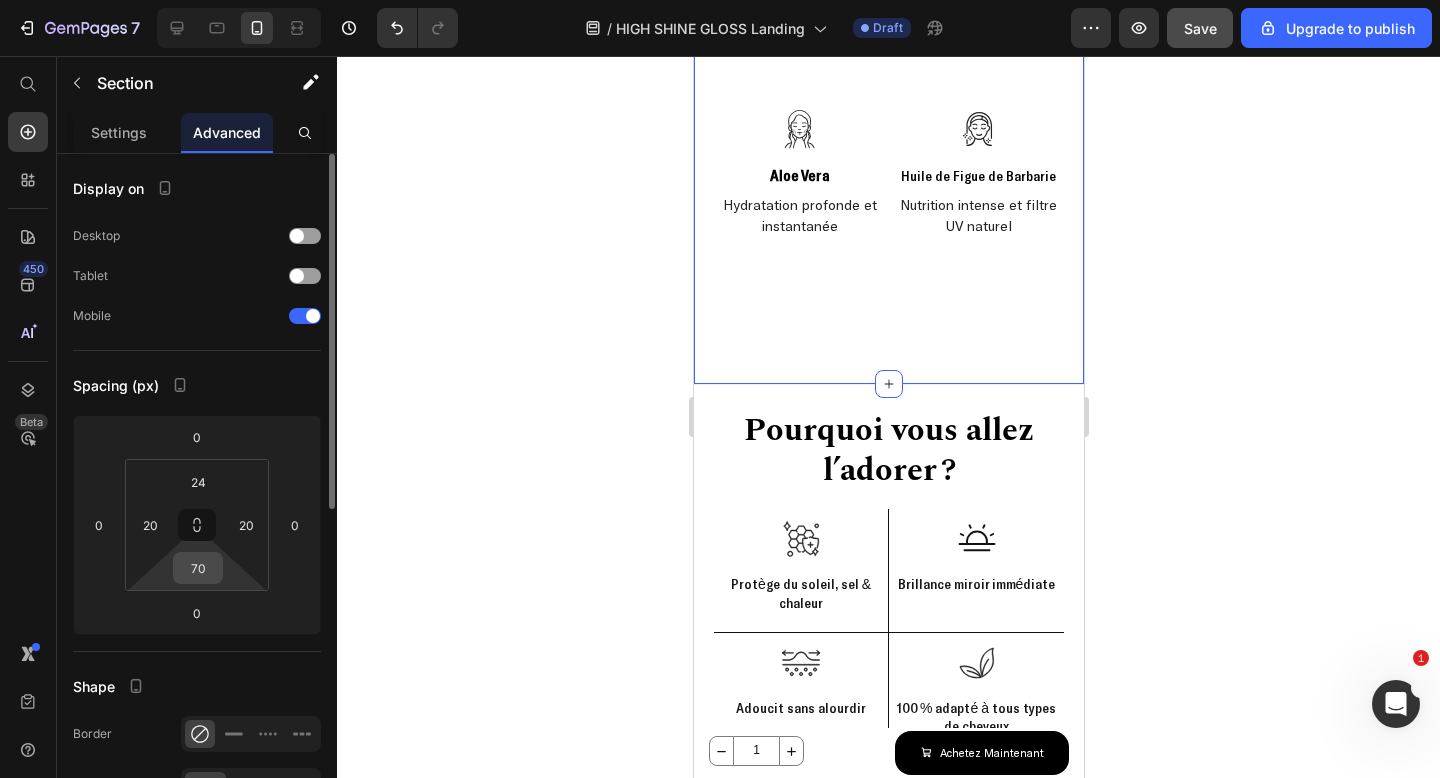 click on "70" at bounding box center (198, 568) 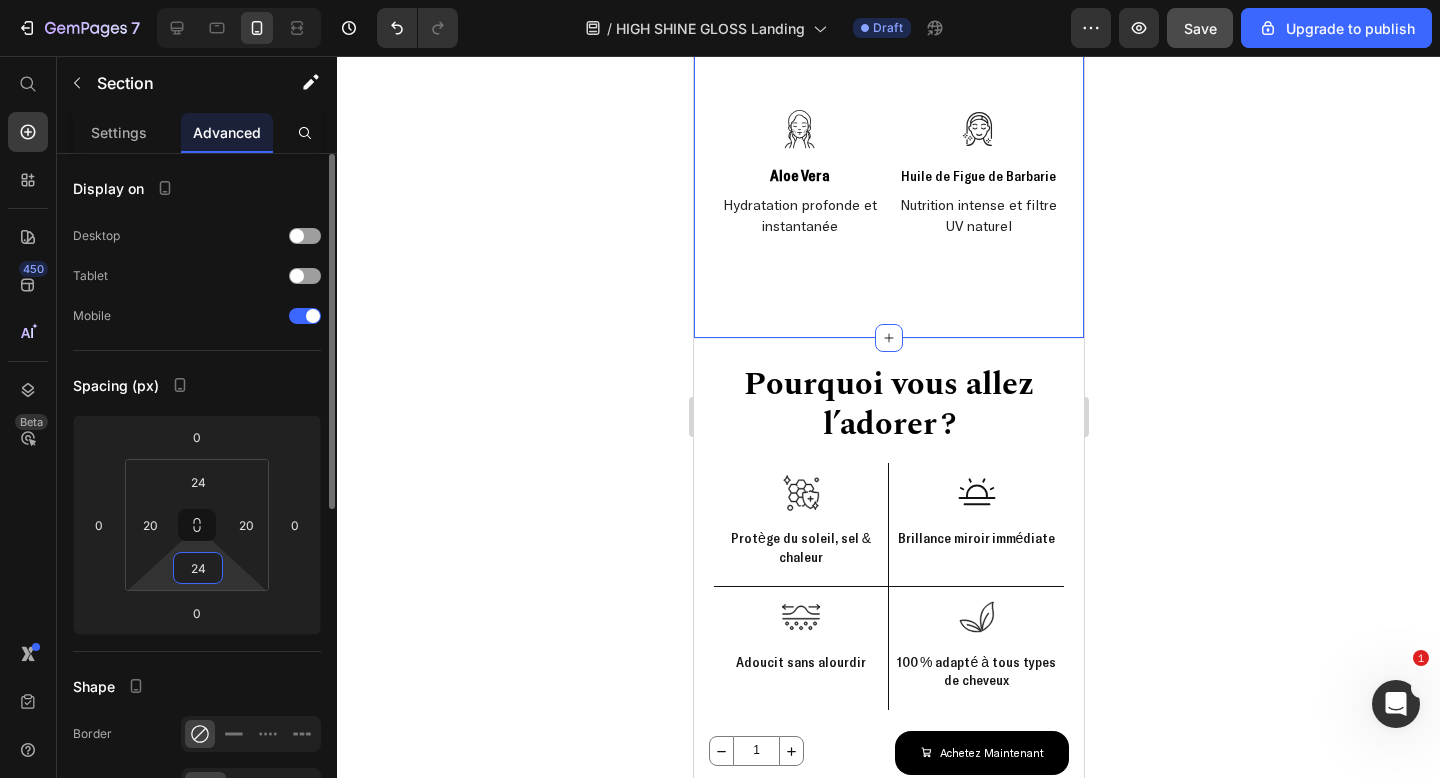 type on "2" 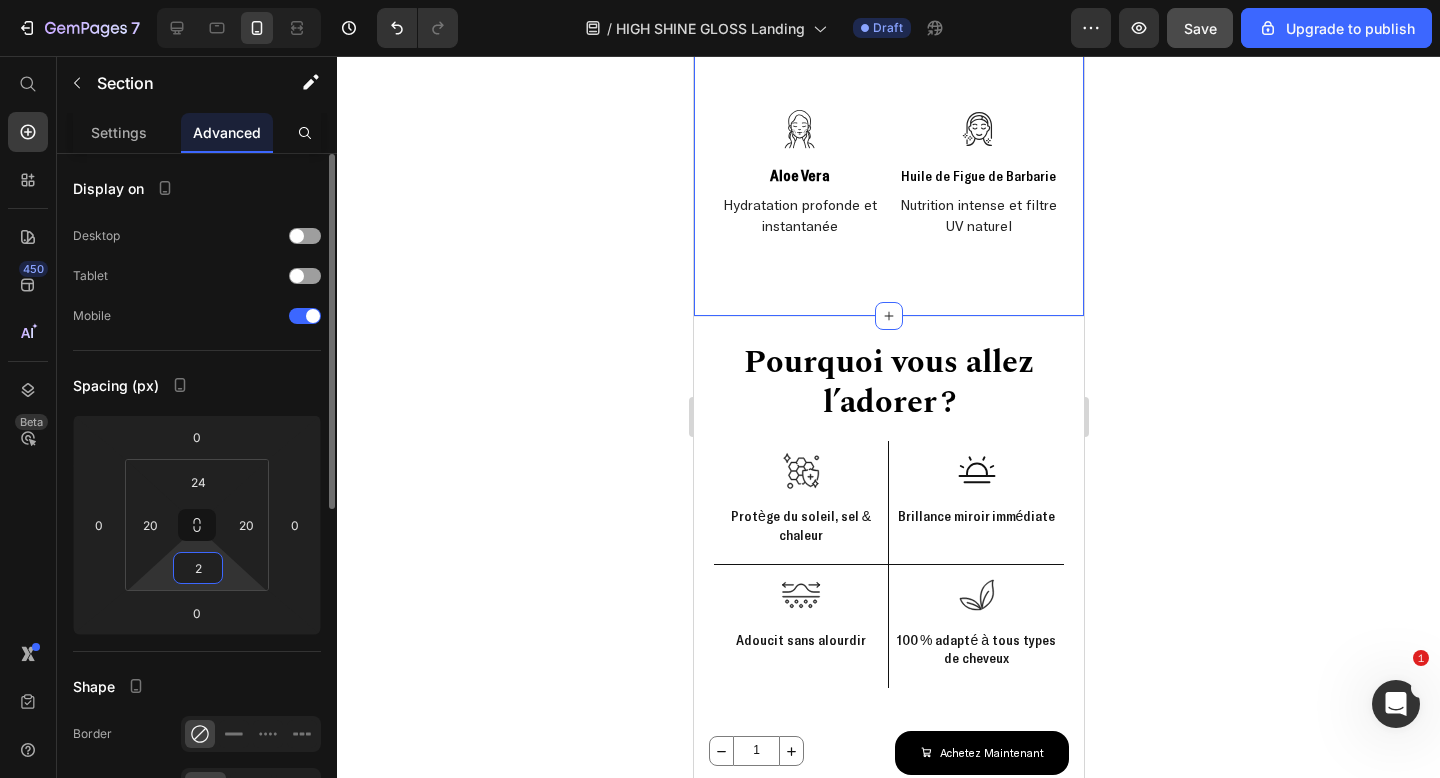 type 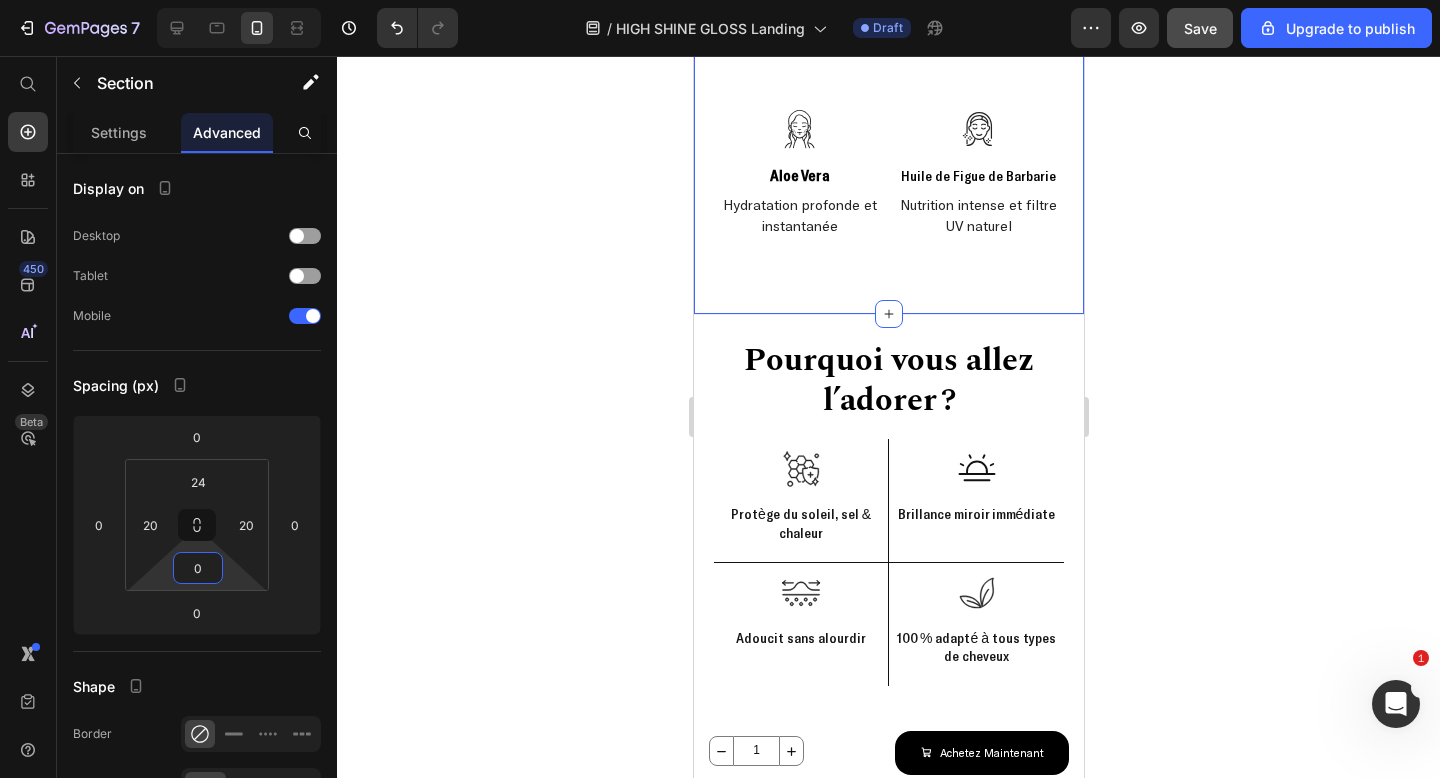 click 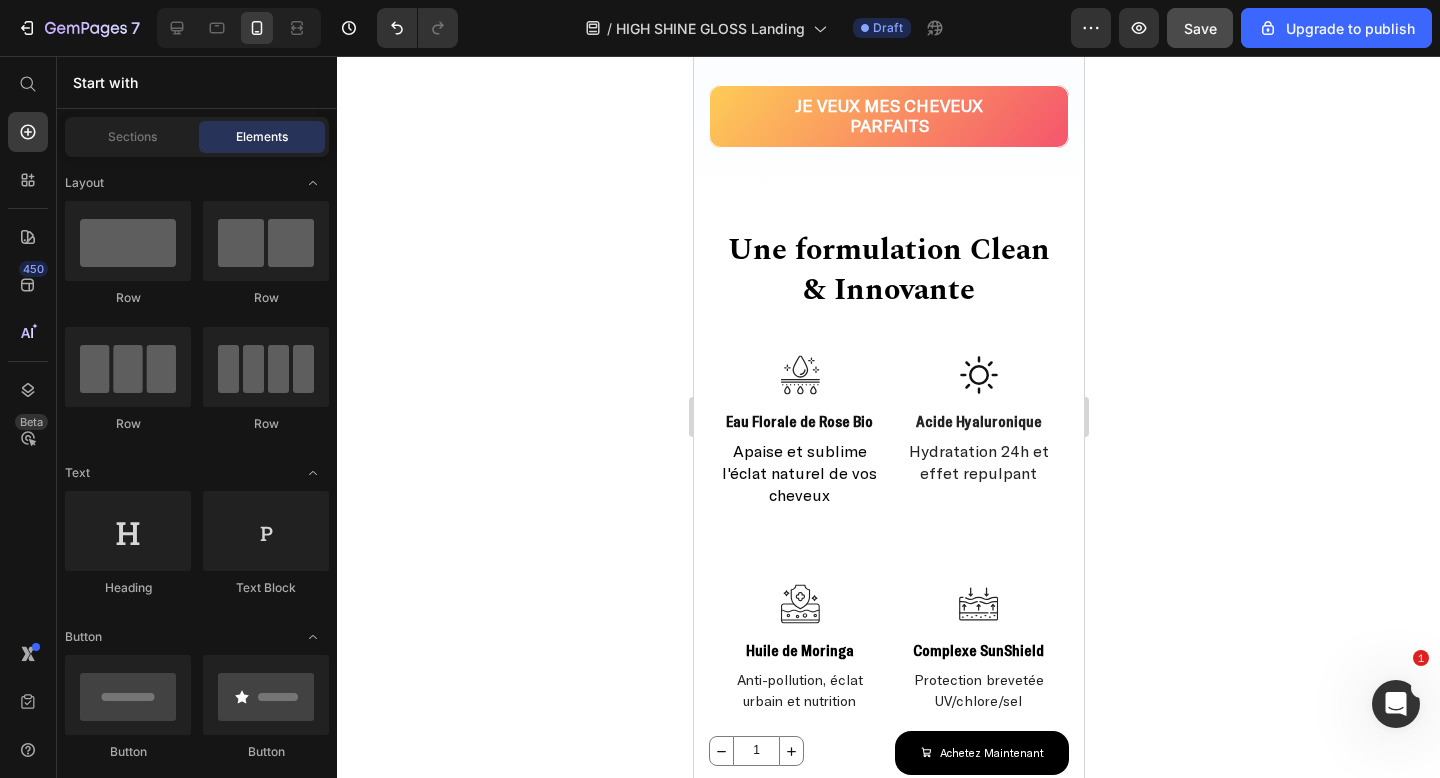scroll, scrollTop: 2088, scrollLeft: 0, axis: vertical 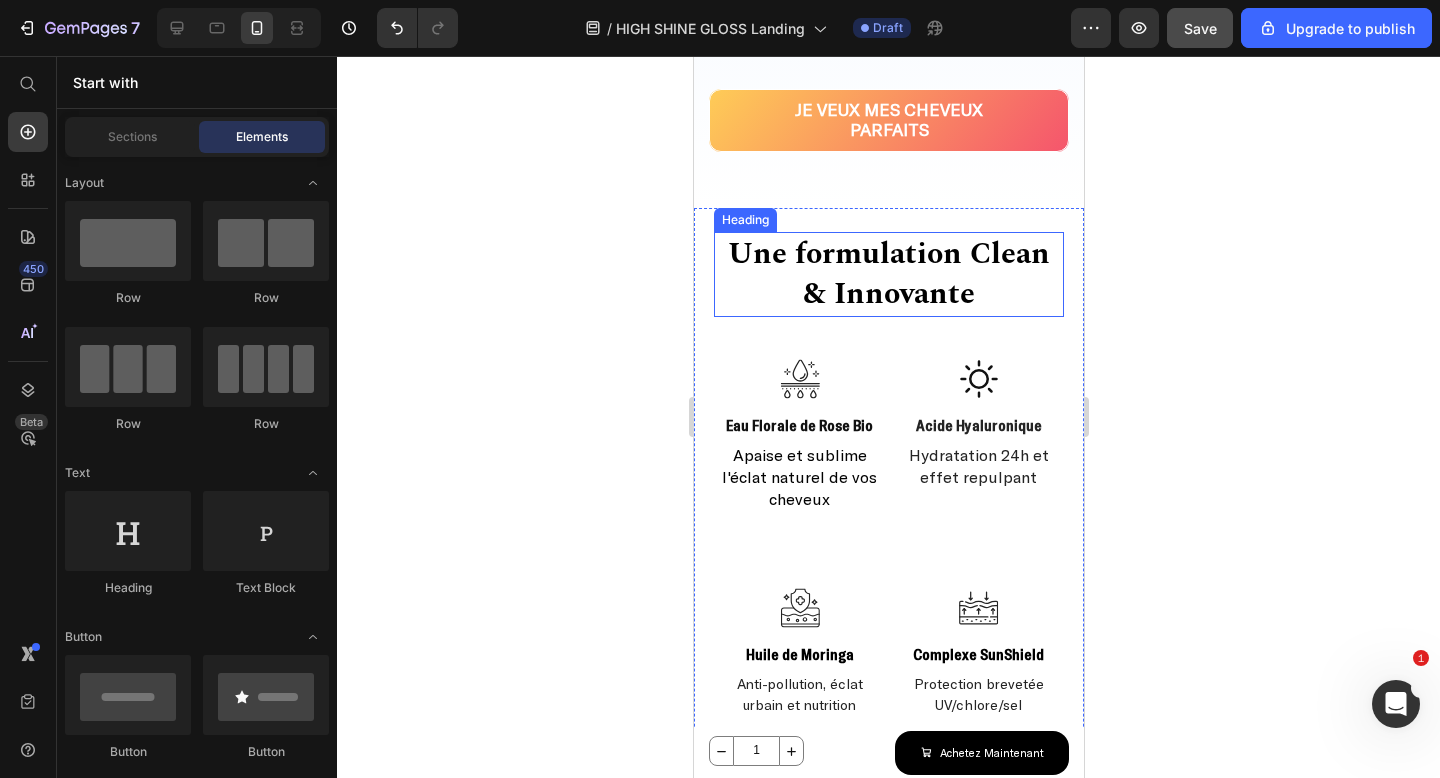 click on "Une formulation Clean & Innovante" at bounding box center [888, 274] 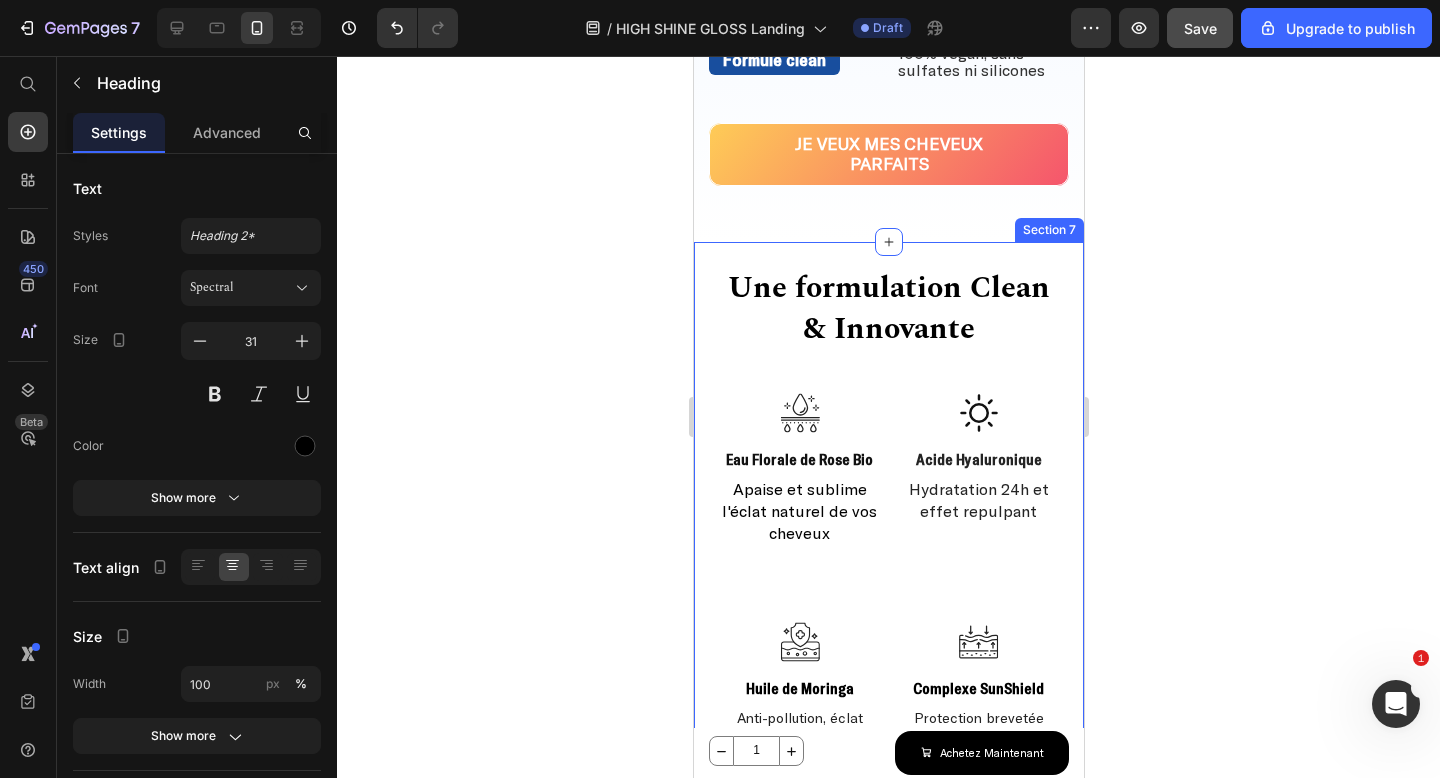 scroll, scrollTop: 2210, scrollLeft: 0, axis: vertical 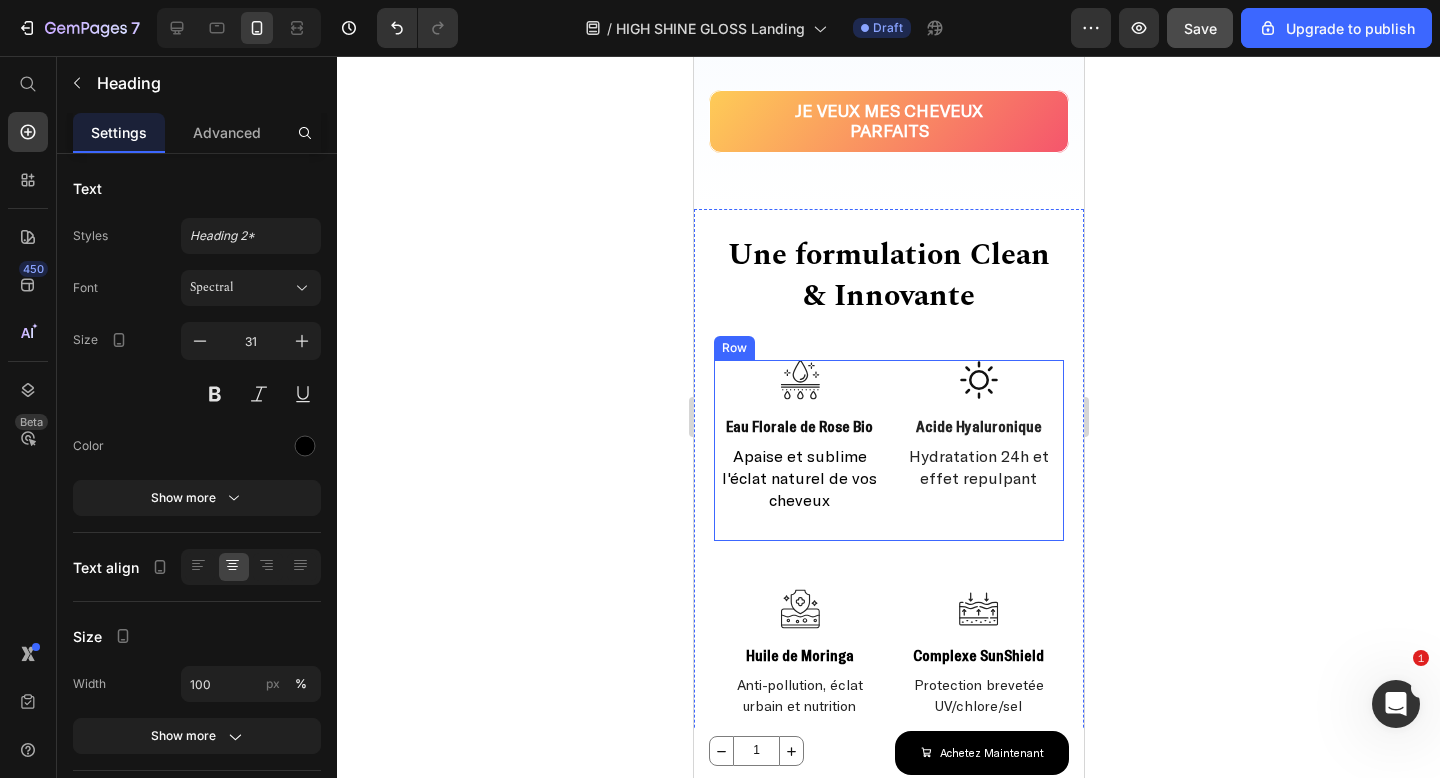 click on "Icon Eau Florale de Rose Bio Text Block Apaise et sublime l'éclat naturel de vos cheveux Text Block
Icon Acide Hyaluronique Text Block Hydratation 24h et effet repulpant Text Block Row" at bounding box center [888, 450] 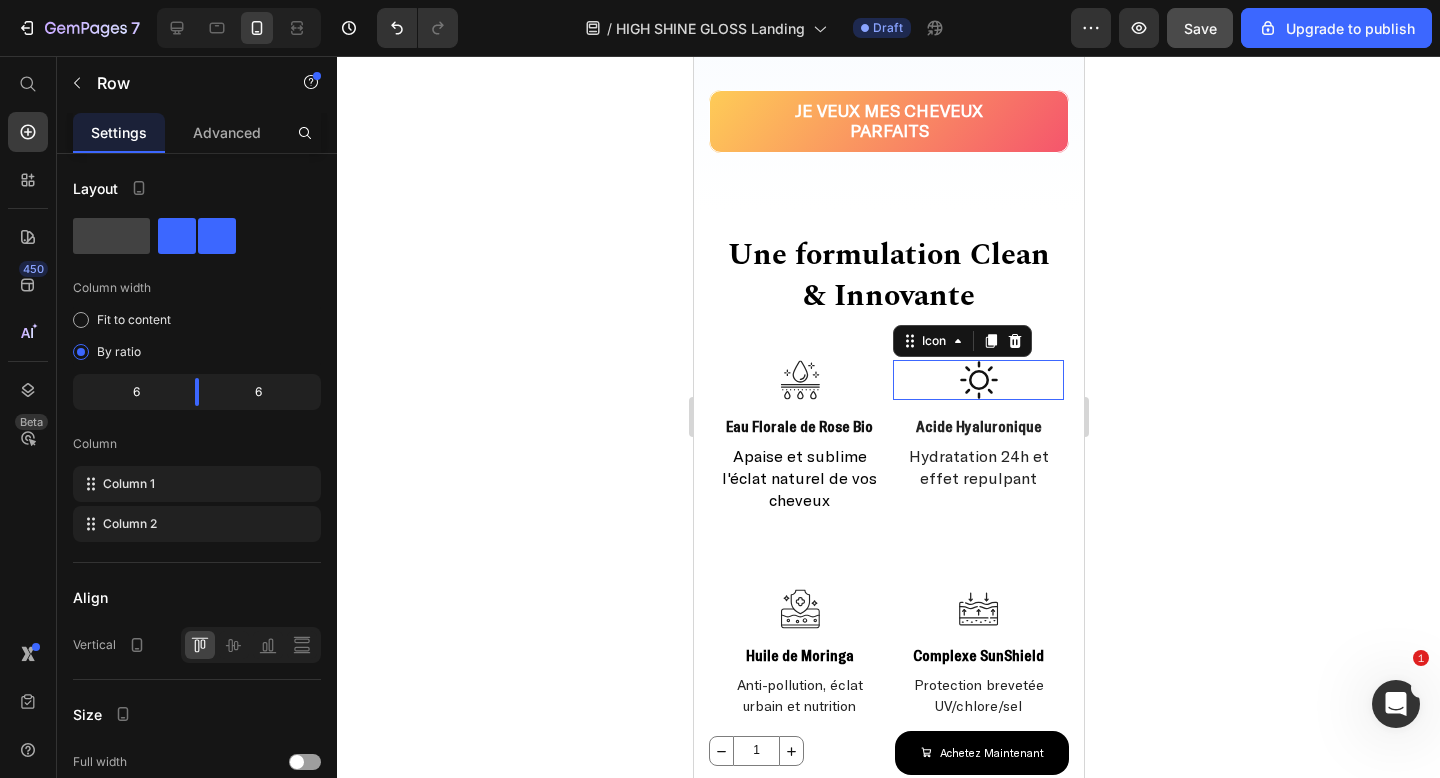 click on "Icon   0" at bounding box center [977, 380] 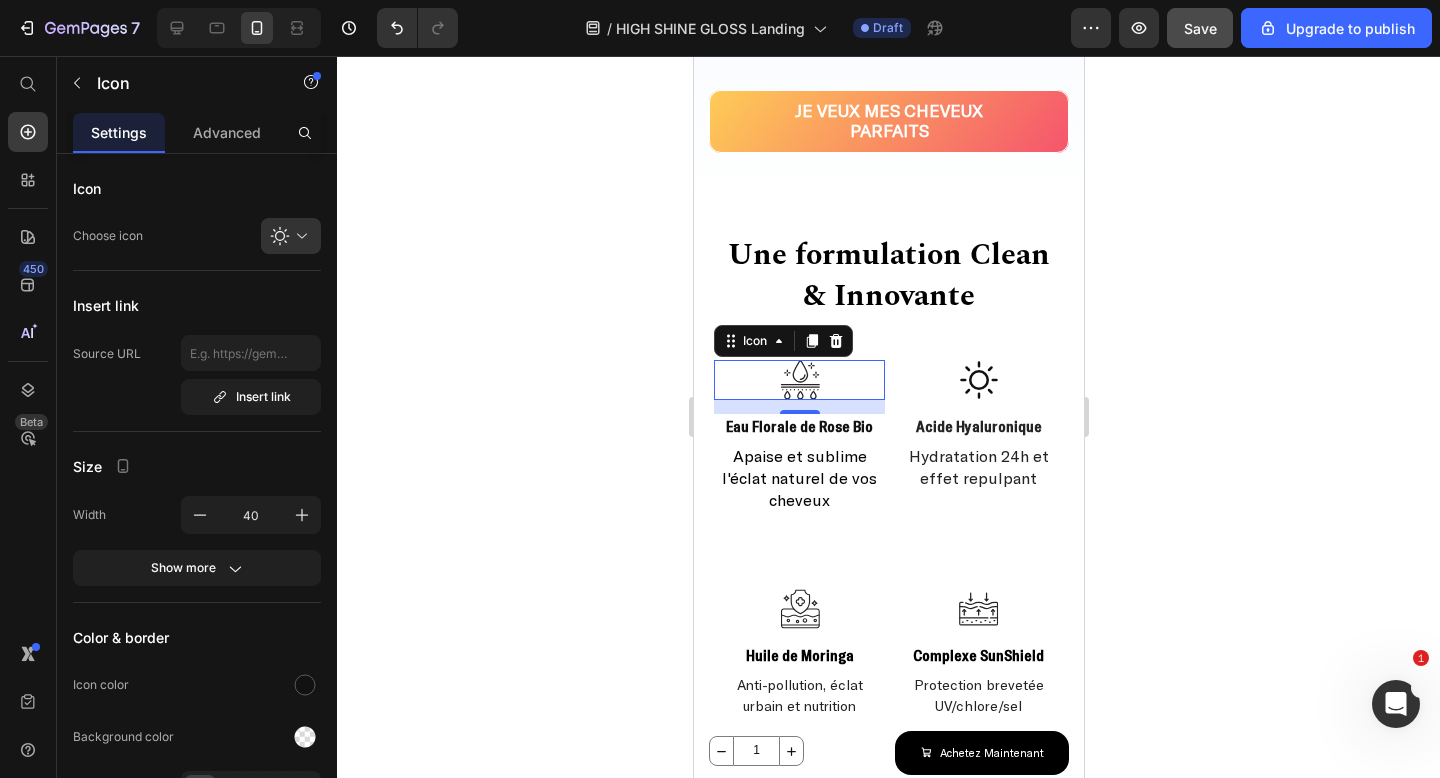 click on "Icon   0" at bounding box center (798, 380) 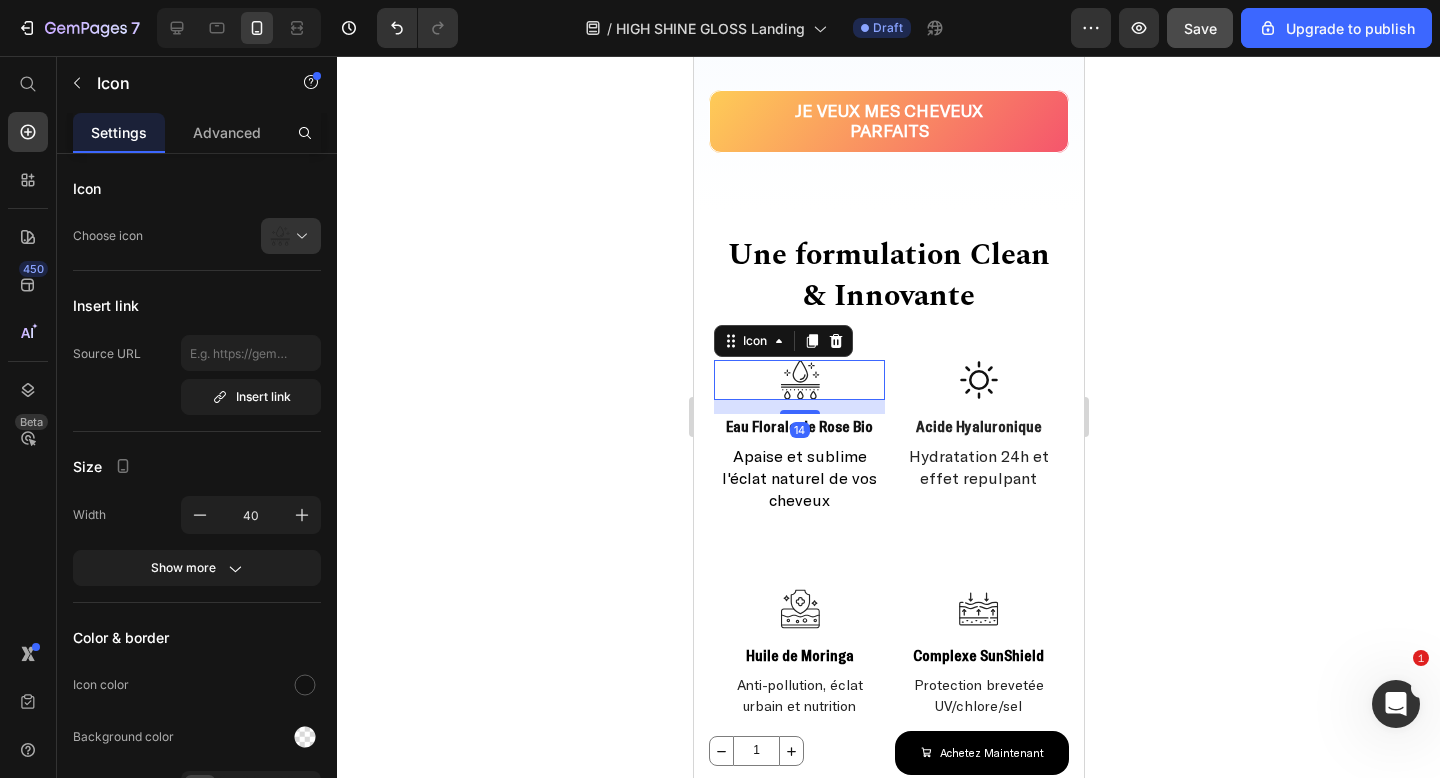 click on "Eau Florale de Rose Bio" at bounding box center [798, 426] 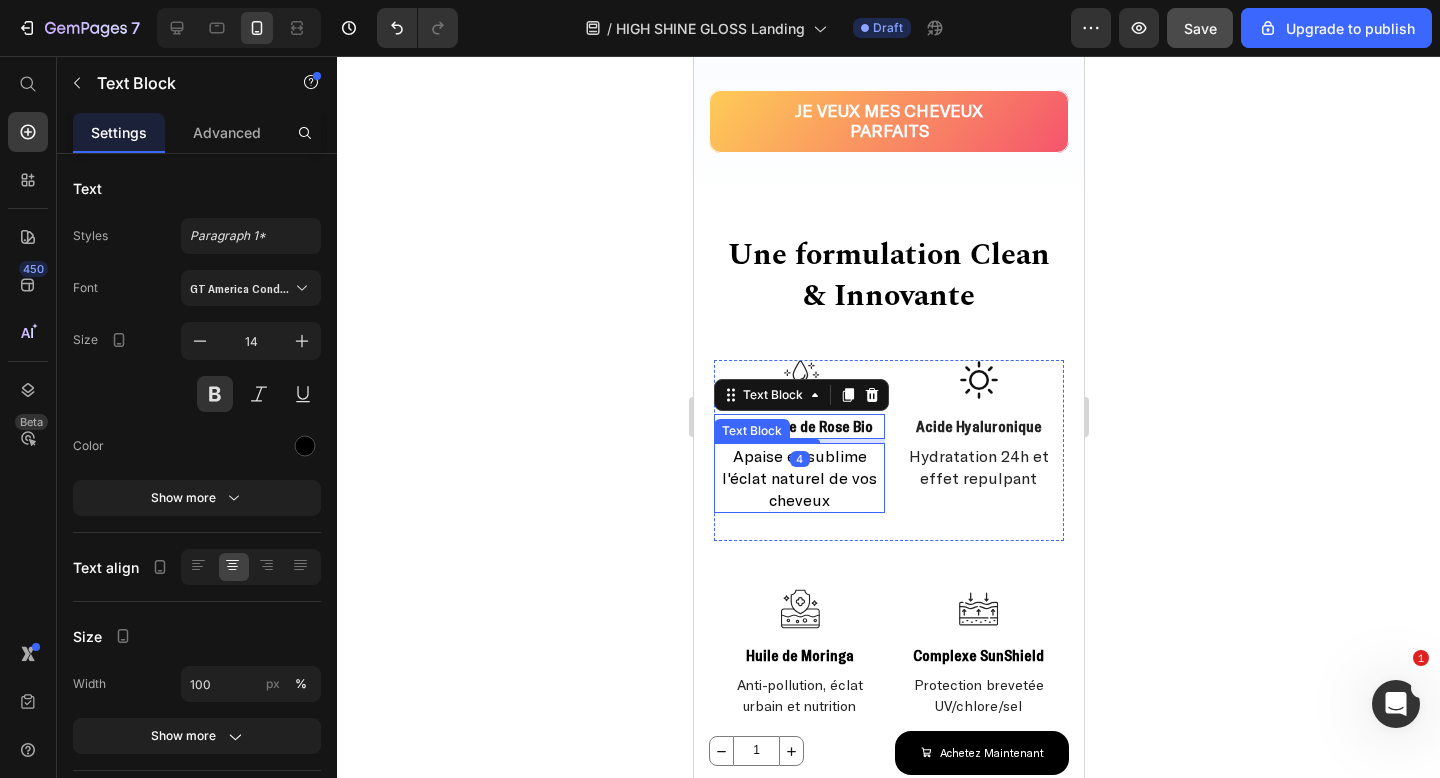 click on "Apaise et sublime l'éclat naturel de vos cheveux" at bounding box center (798, 477) 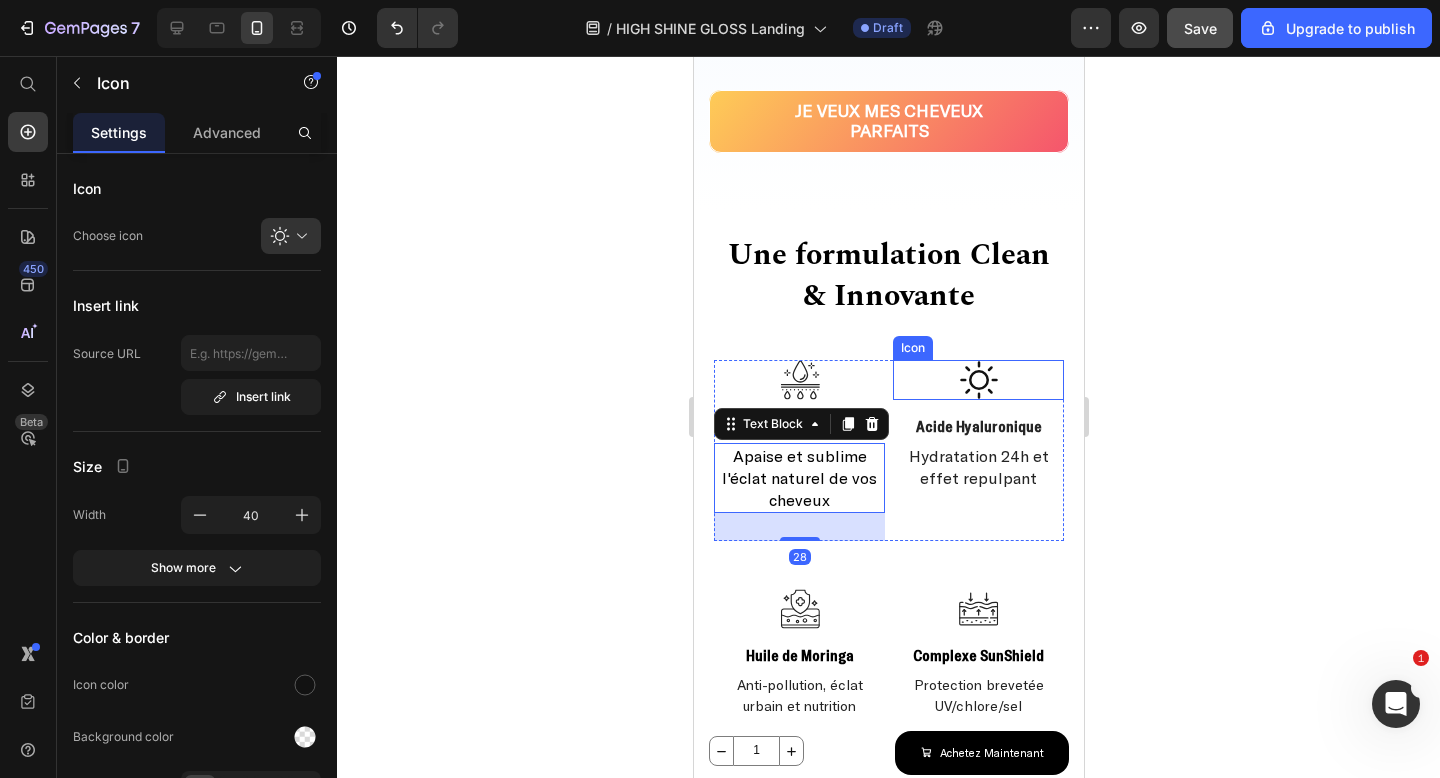 click on "Icon" at bounding box center [977, 380] 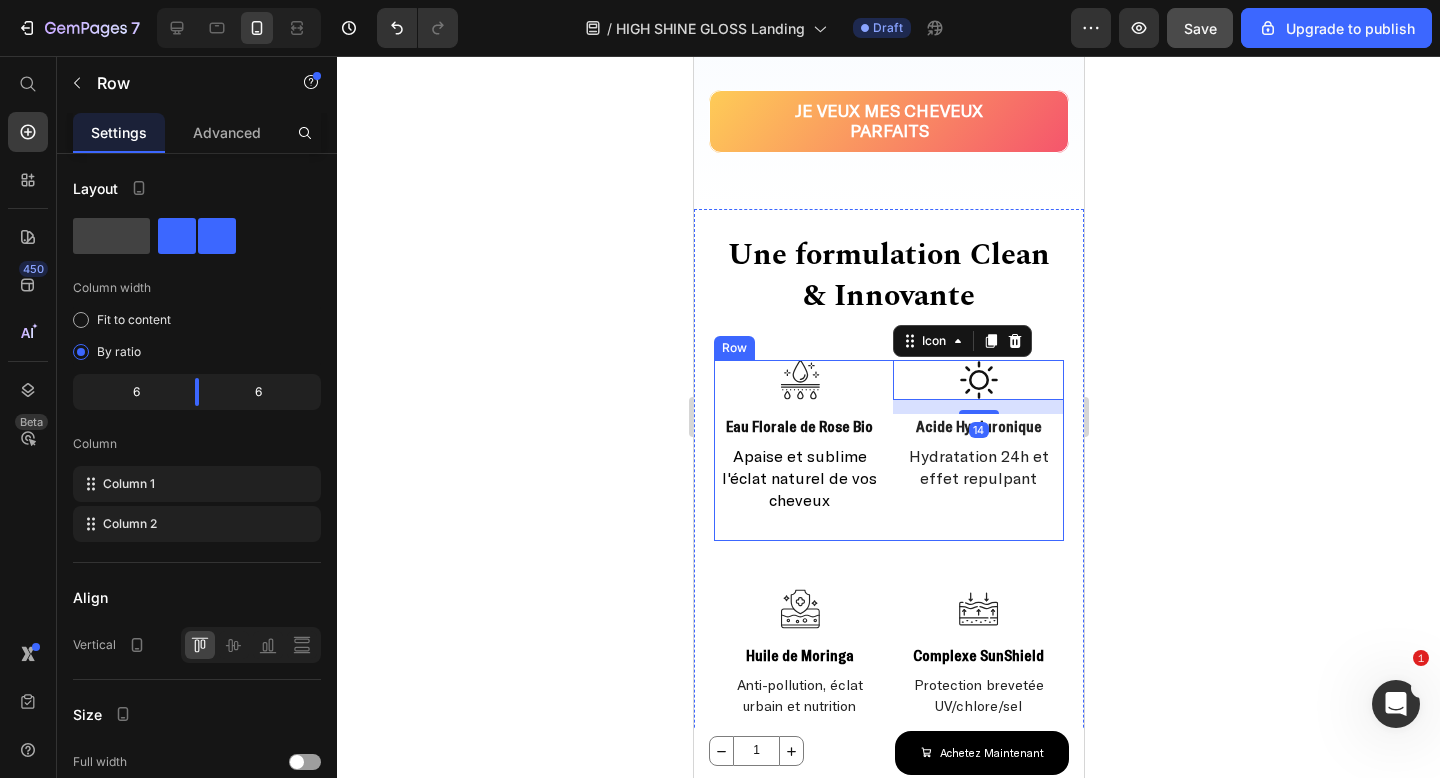 click on "Icon Eau Florale de Rose Bio Text Block Apaise et sublime l'éclat naturel de vos cheveux Text Block
Icon   14 Acide Hyaluronique Text Block Hydratation 24h et effet repulpant Text Block Row" at bounding box center (888, 450) 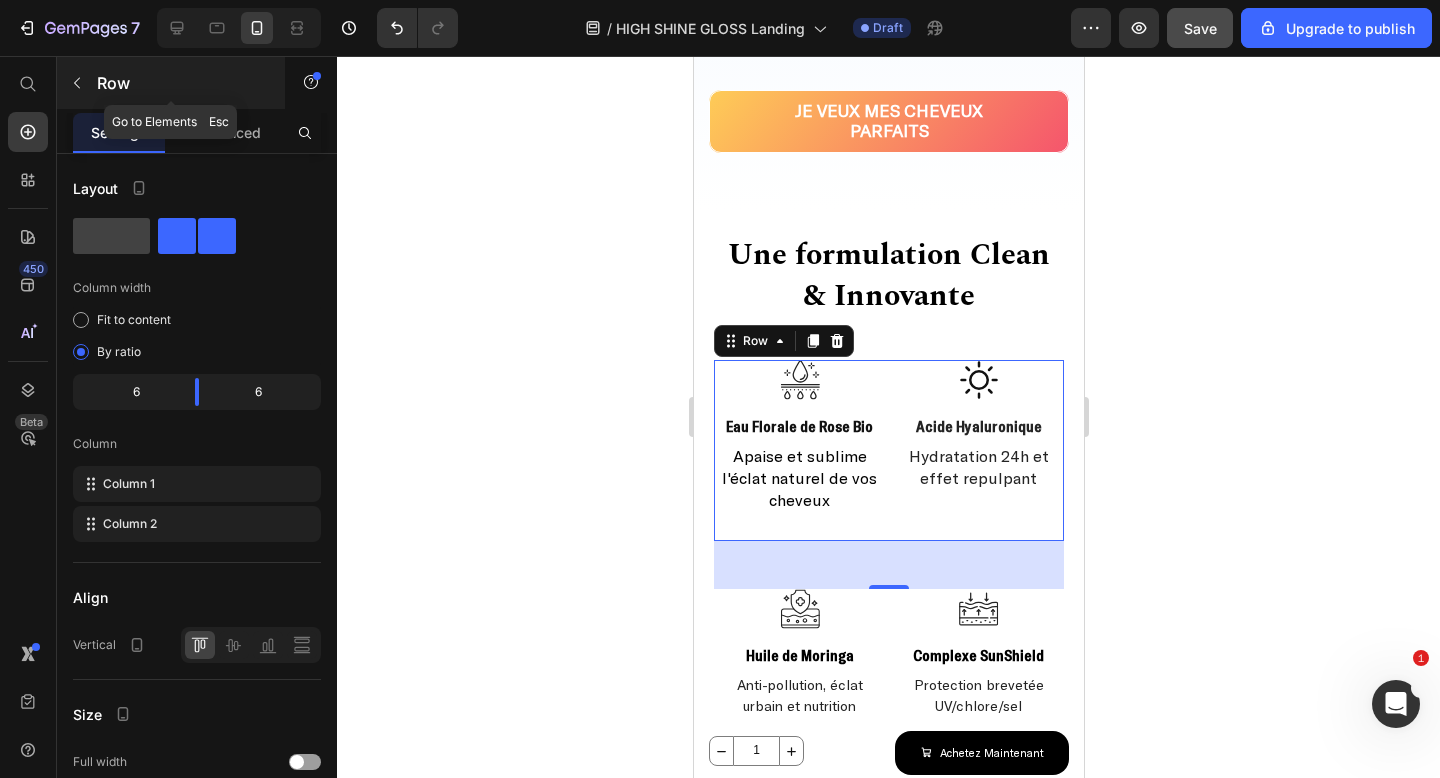 click 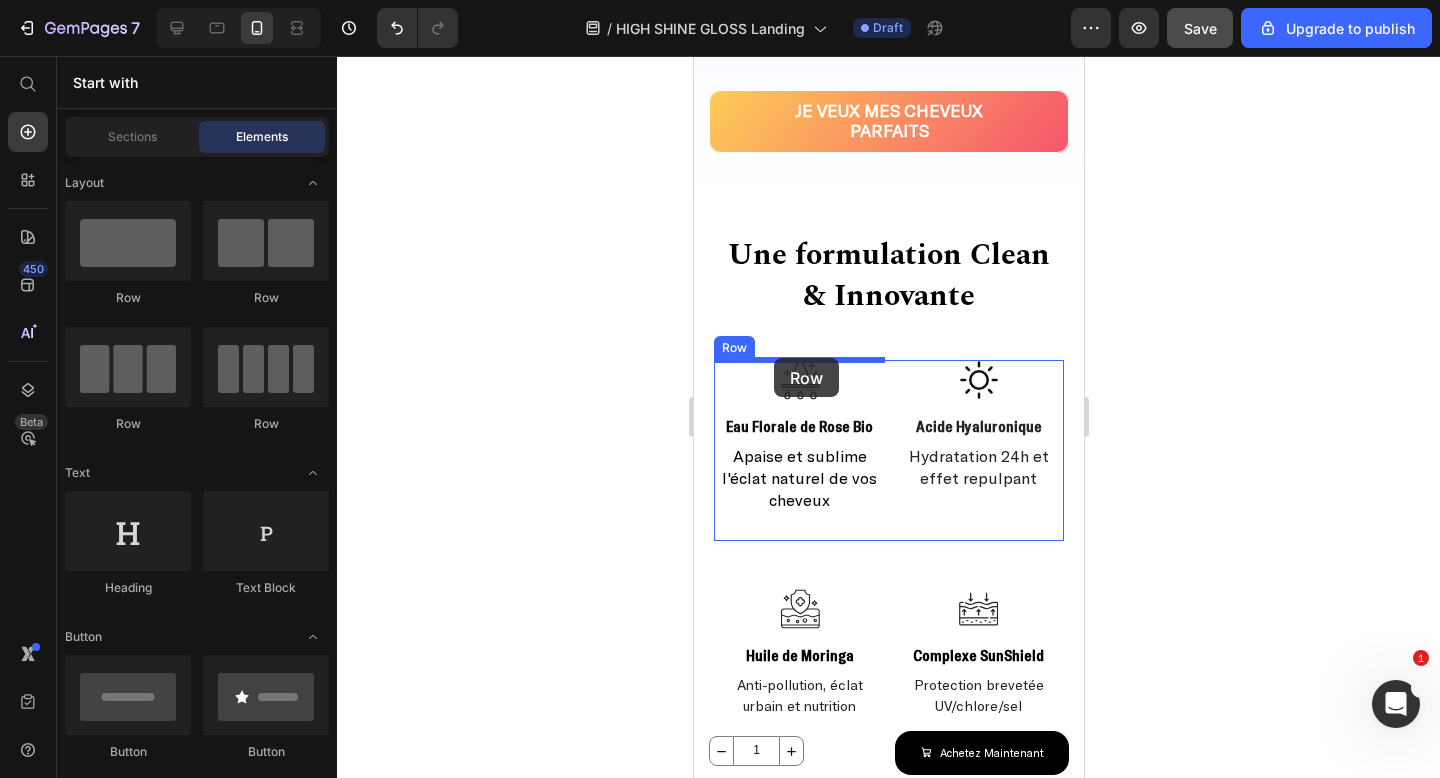 drag, startPoint x: 831, startPoint y: 278, endPoint x: 773, endPoint y: 358, distance: 98.81296 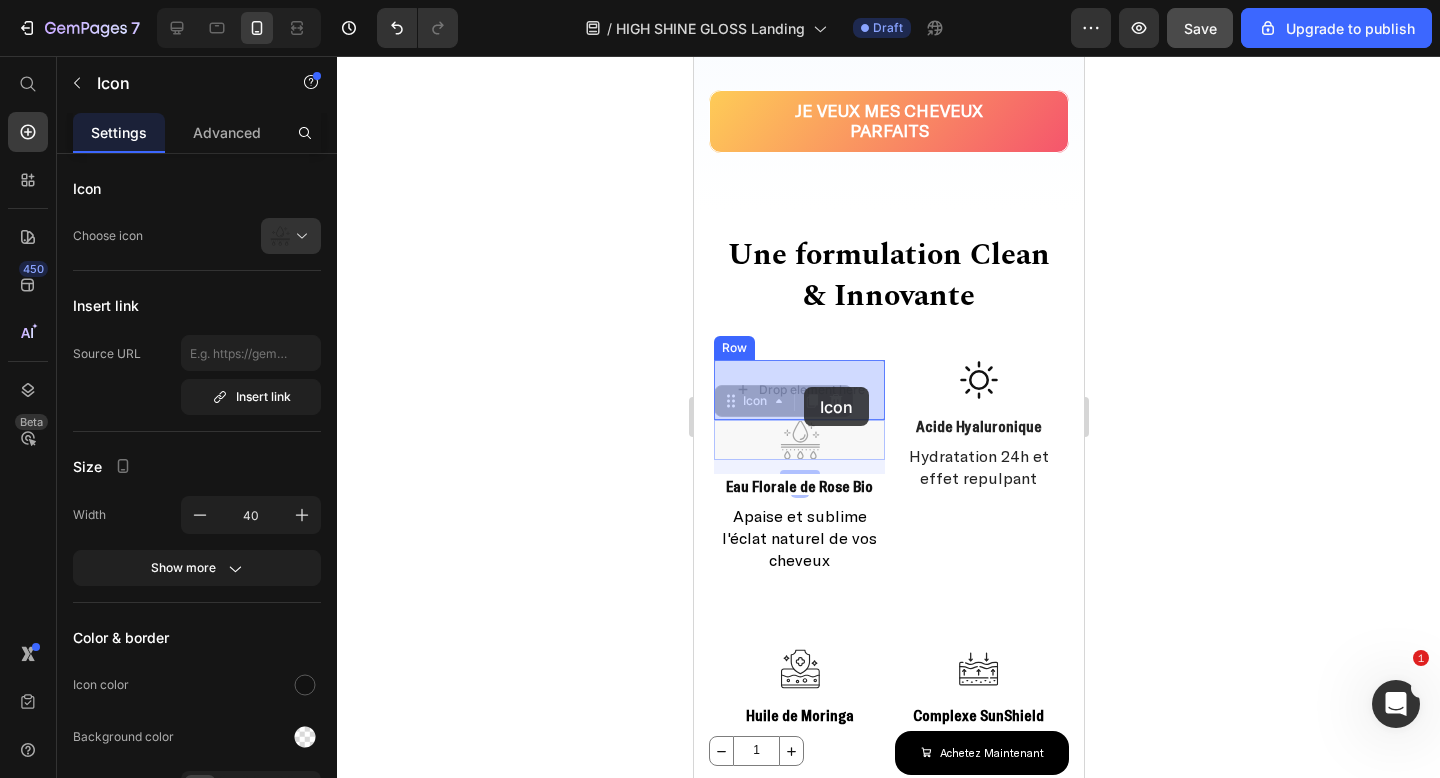 drag, startPoint x: 797, startPoint y: 448, endPoint x: 803, endPoint y: 387, distance: 61.294373 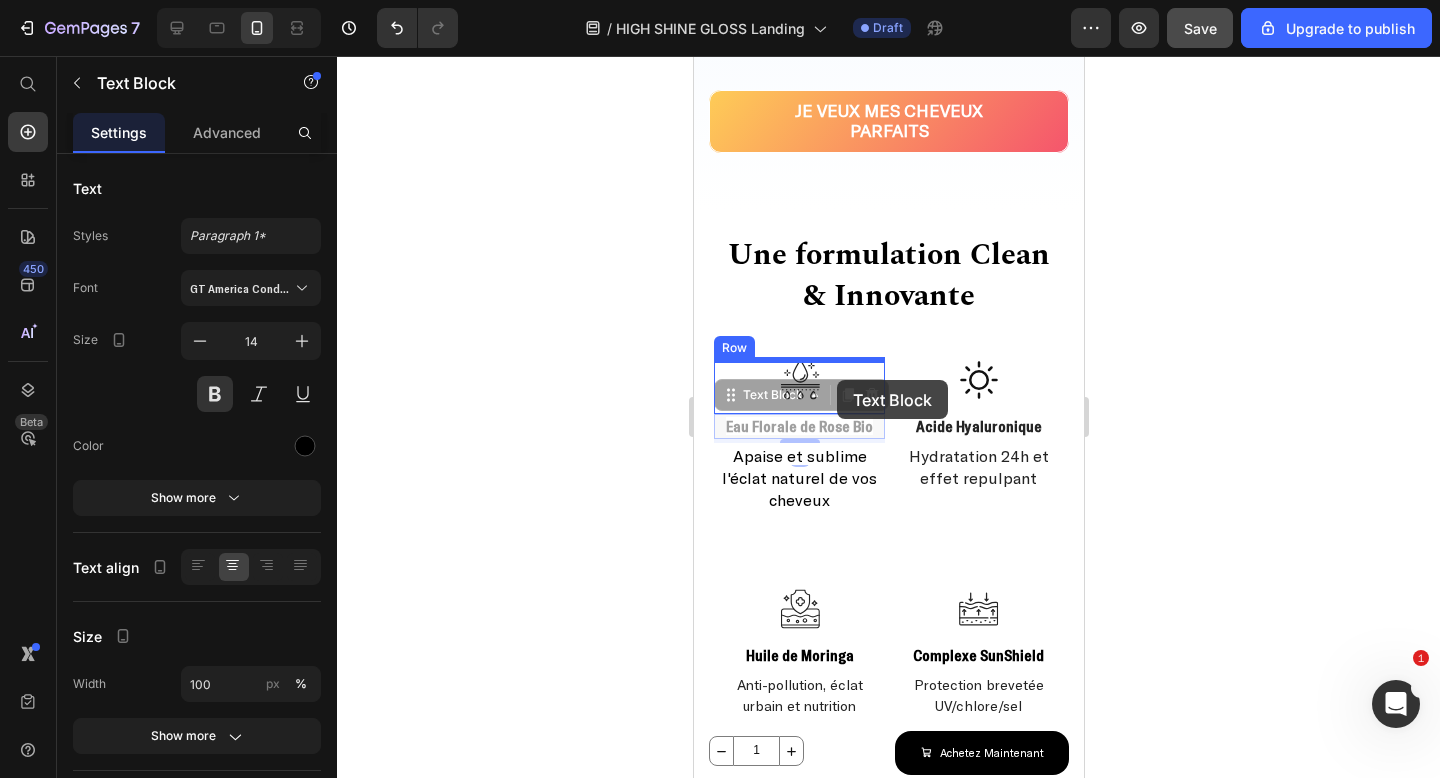 drag, startPoint x: 832, startPoint y: 430, endPoint x: 836, endPoint y: 380, distance: 50.159744 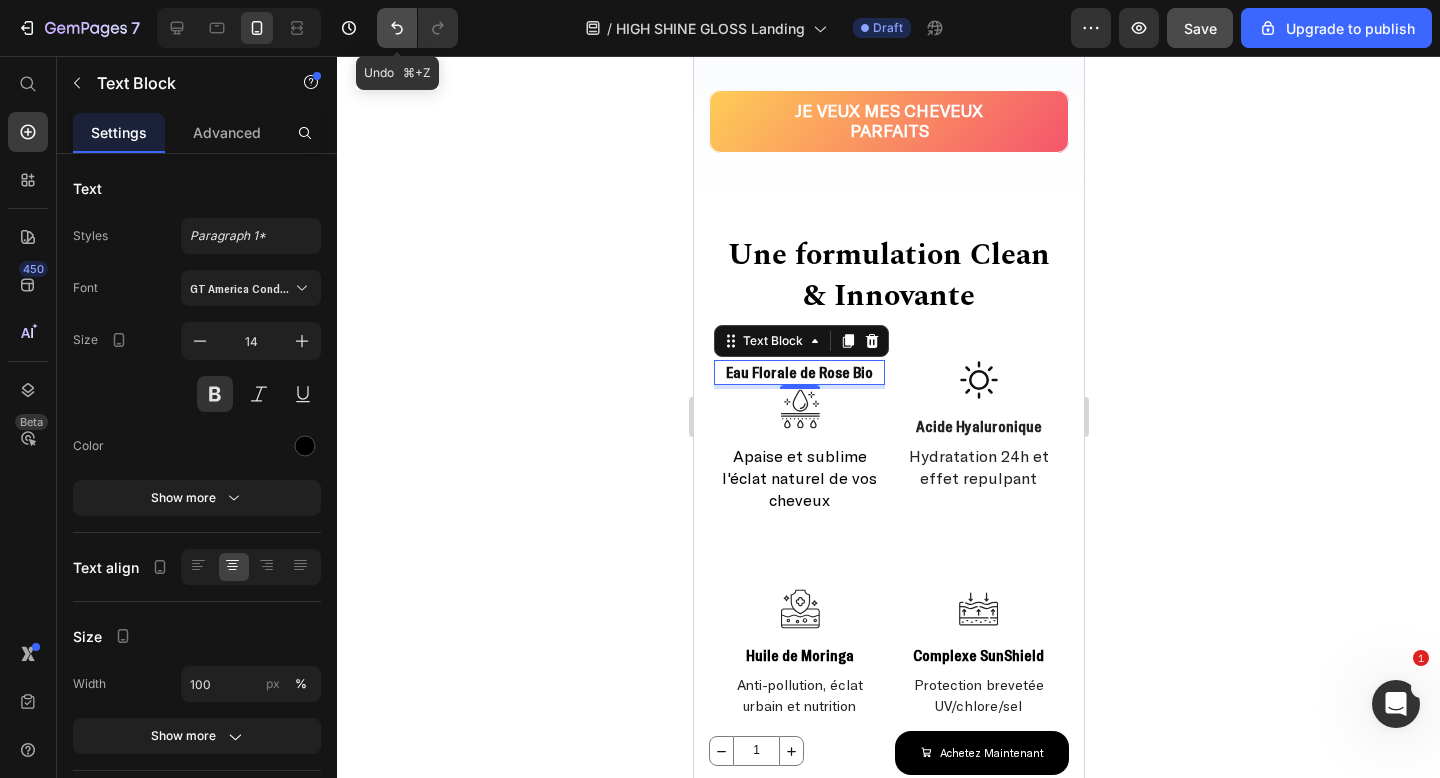 click 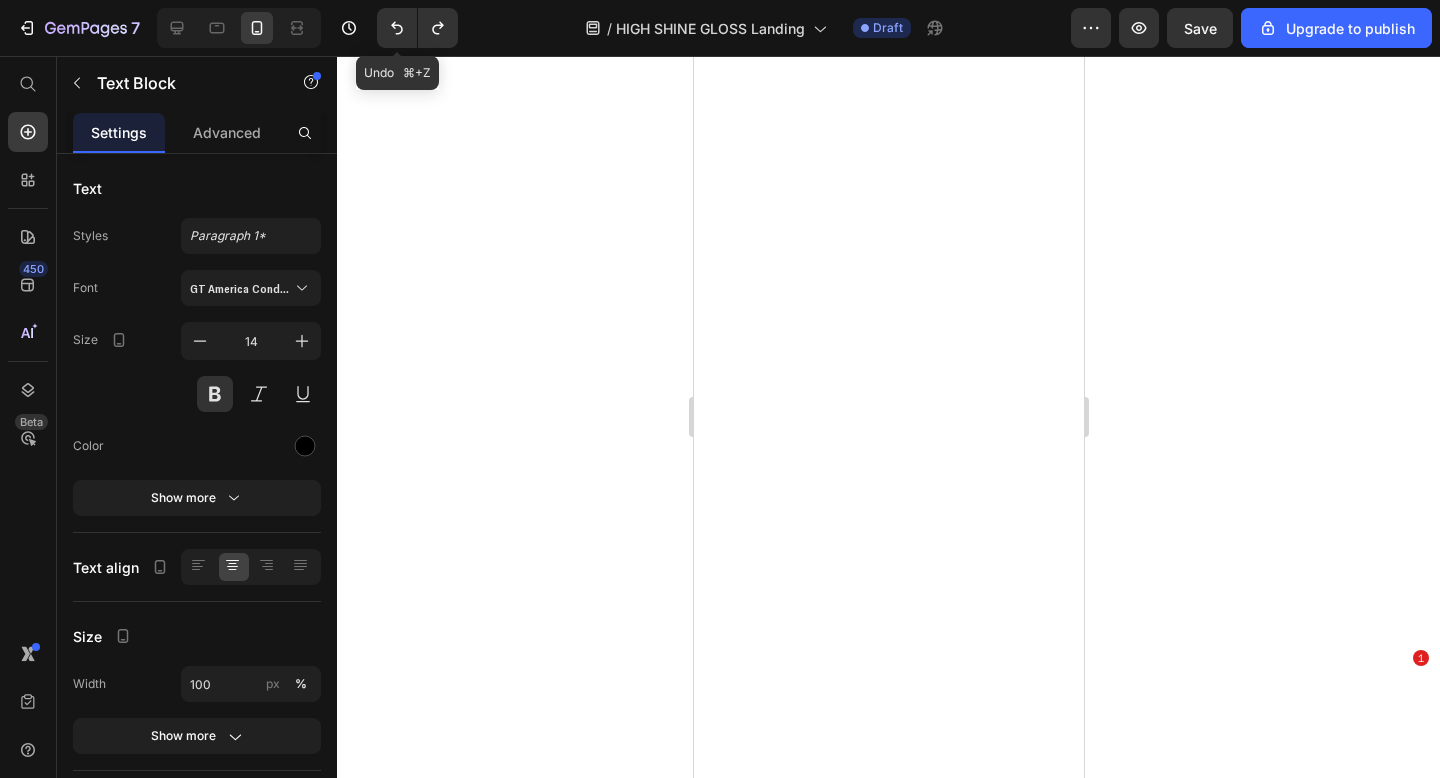 scroll, scrollTop: 0, scrollLeft: 0, axis: both 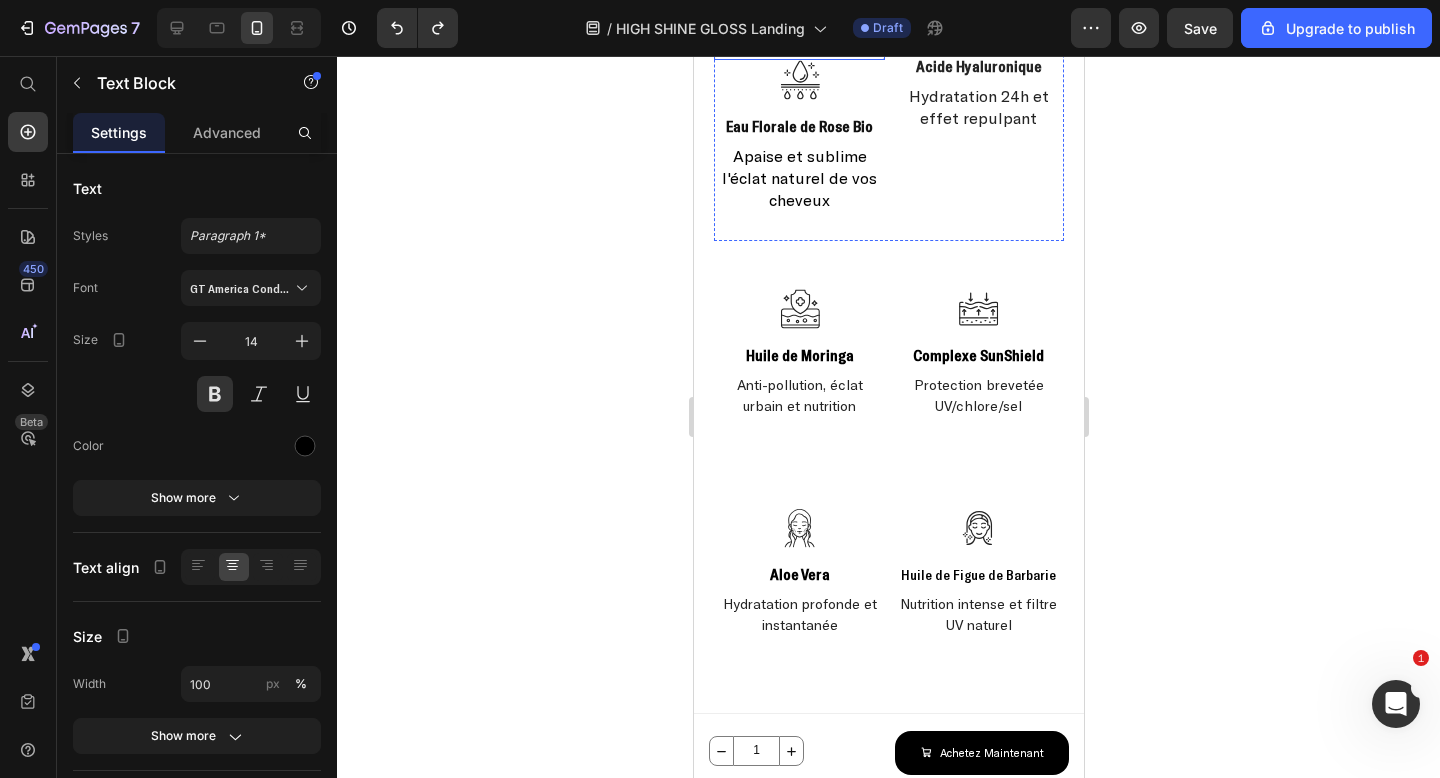 click on "Drop element here" at bounding box center [799, 30] 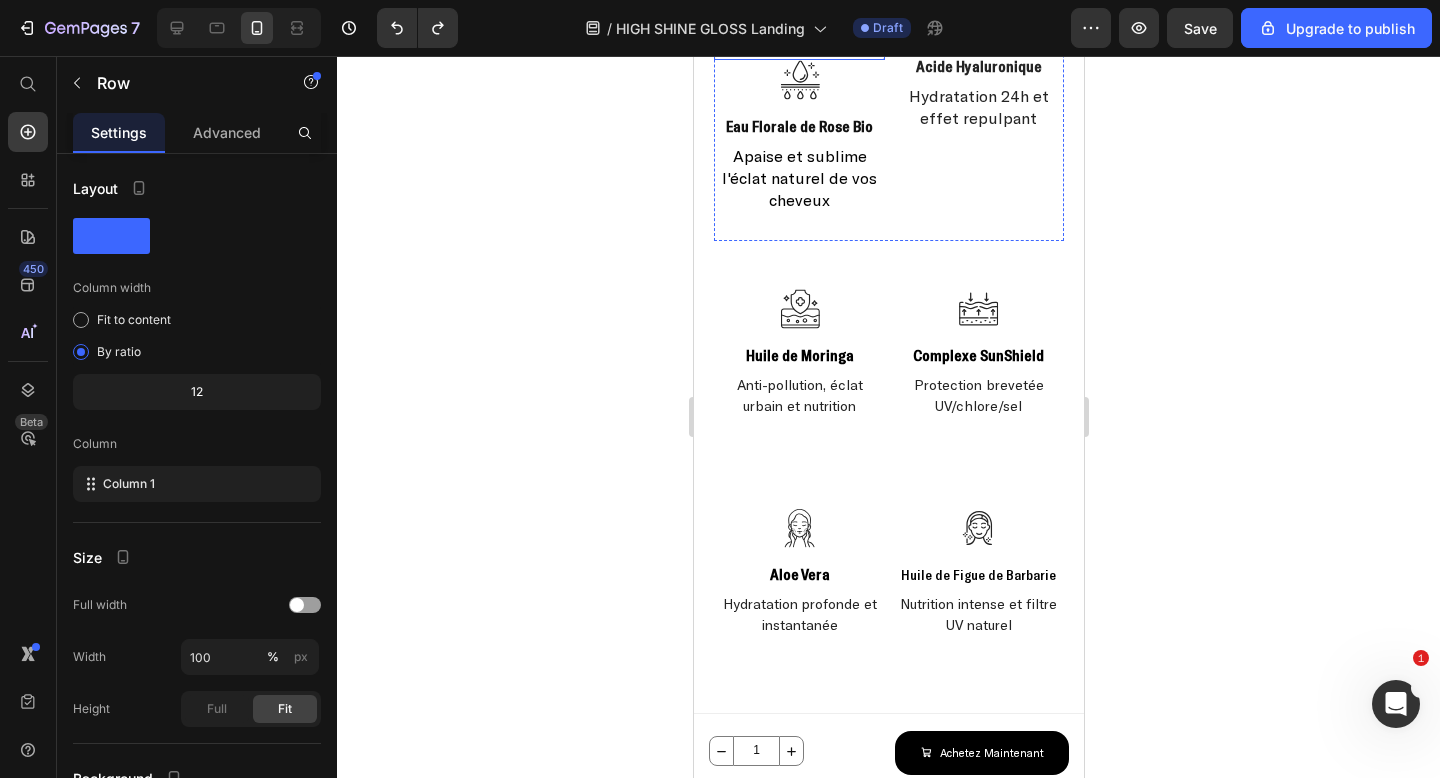 click on "Drop element here" at bounding box center [798, 30] 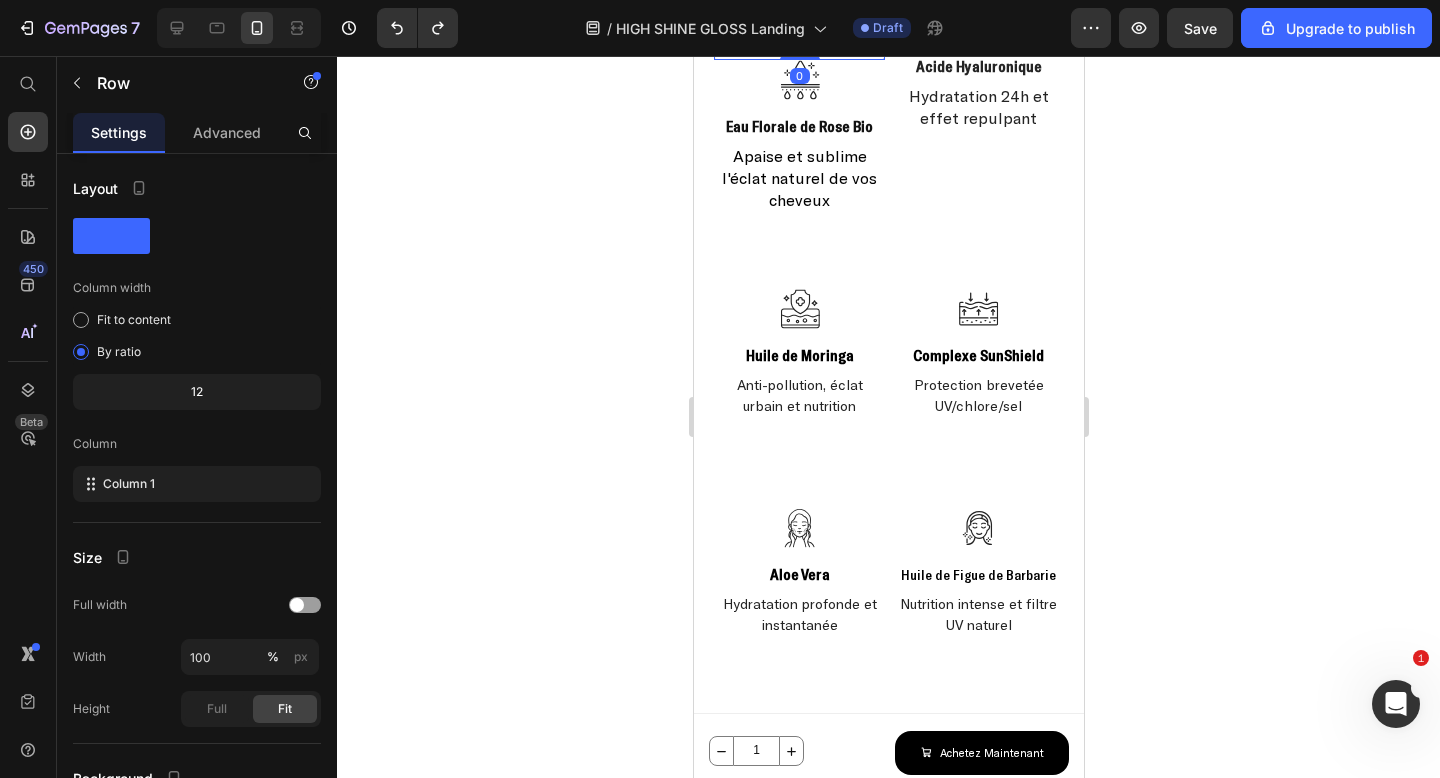 click at bounding box center (836, -19) 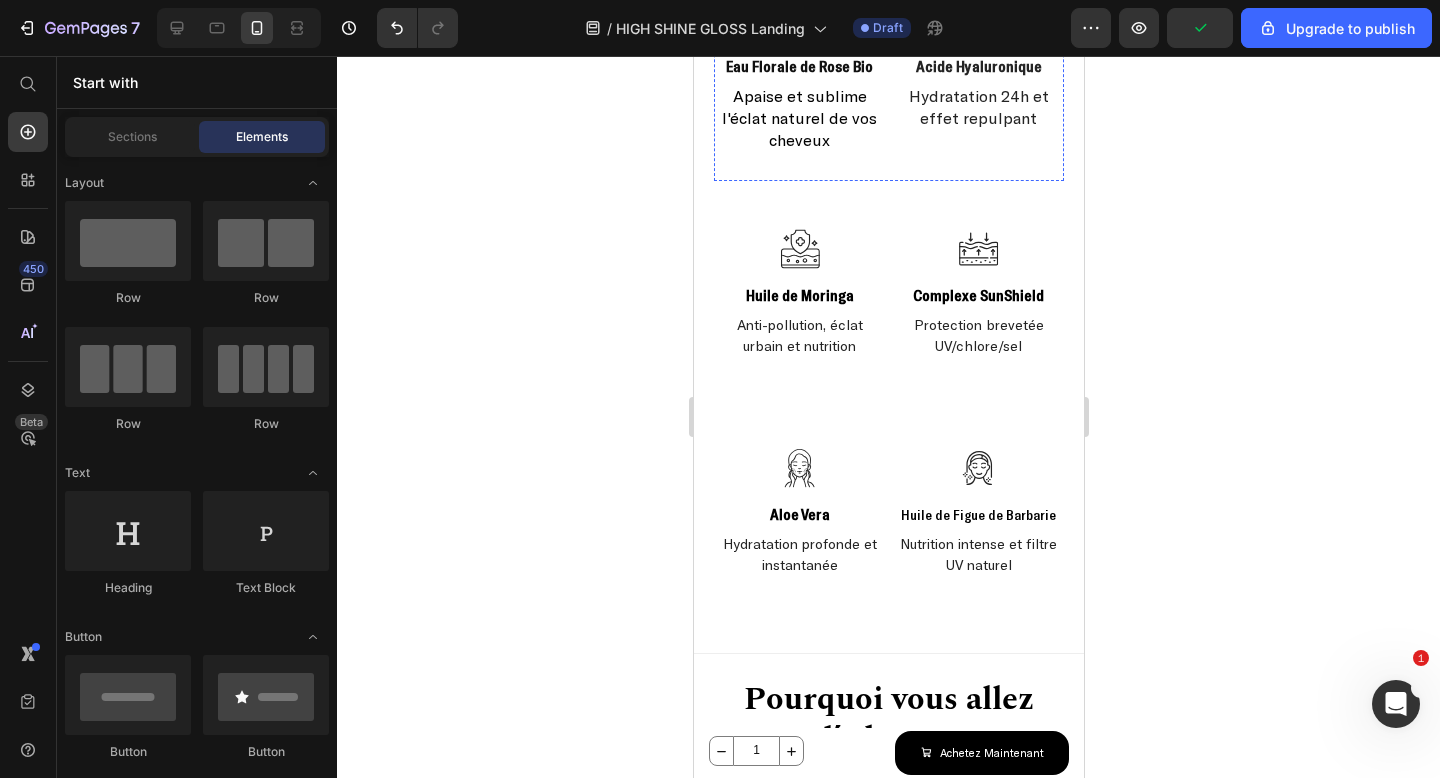 click on "Icon" at bounding box center [798, 20] 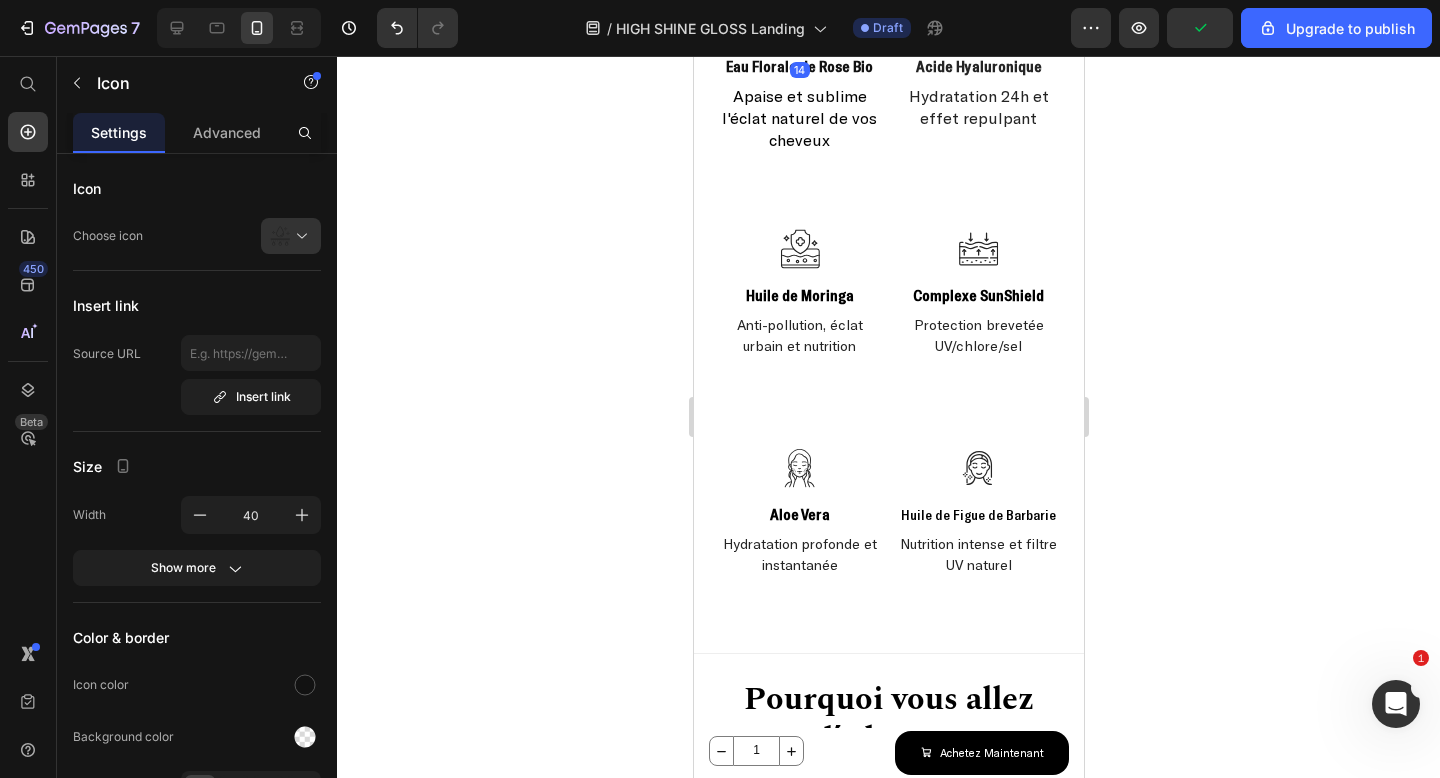 click on "Icon" at bounding box center [754, -19] 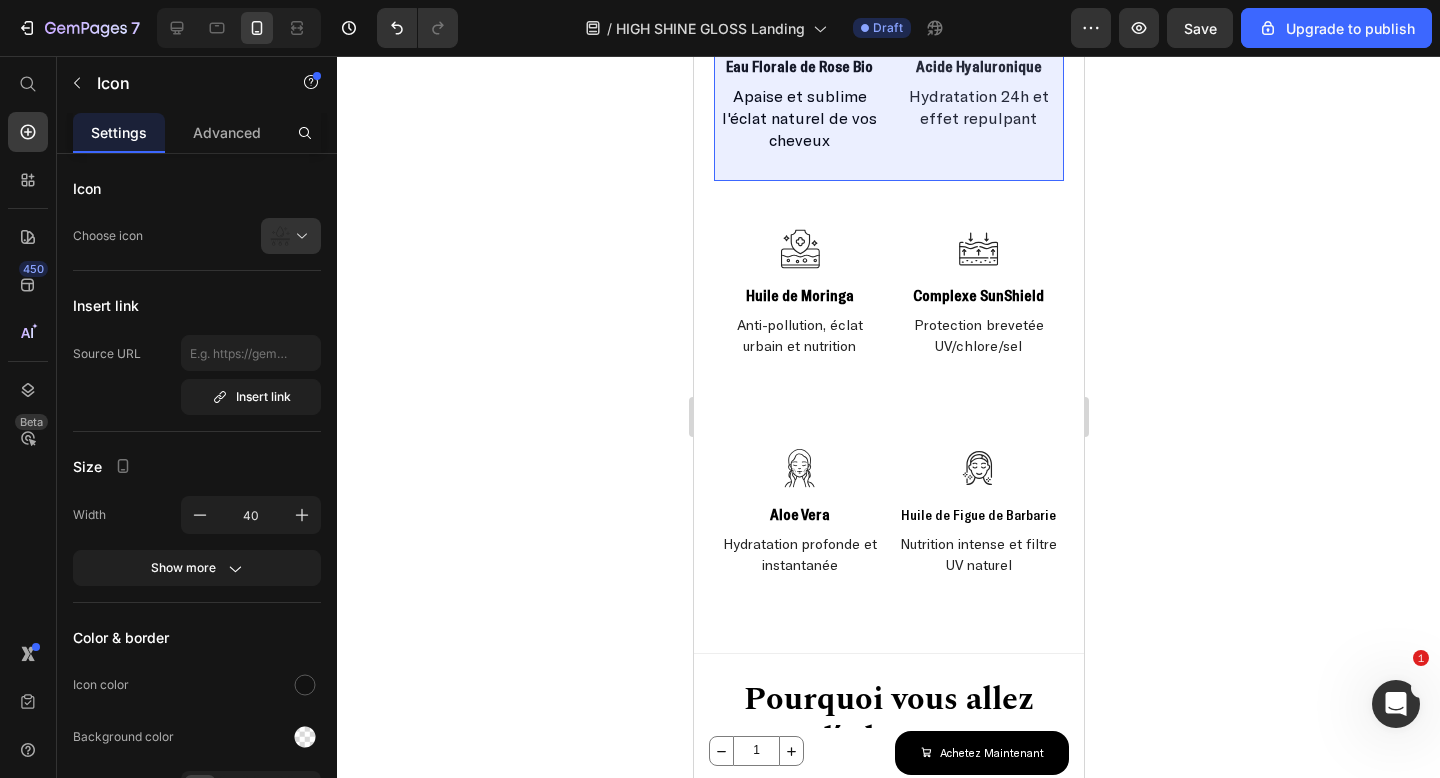 click on "Row 2 cols" at bounding box center (756, -54) 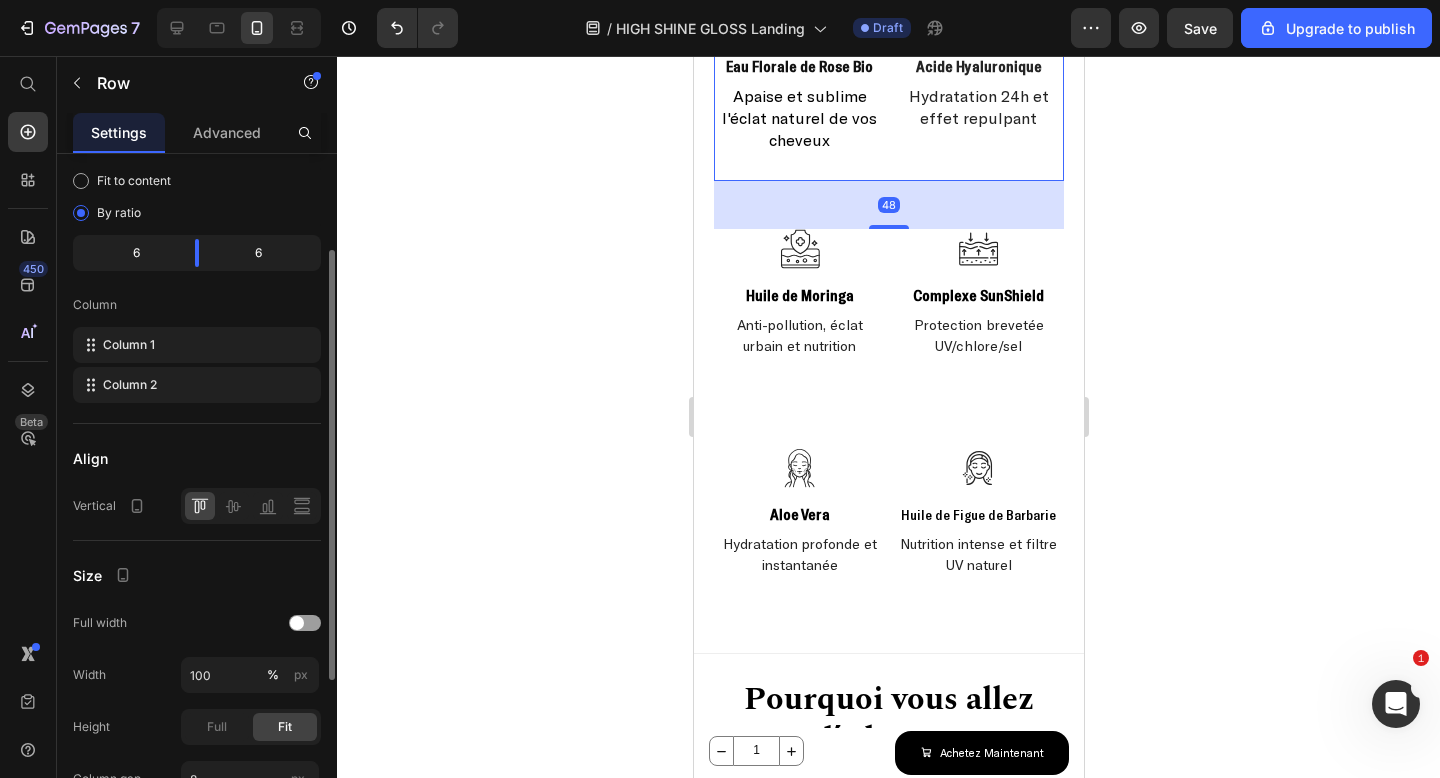 scroll, scrollTop: 144, scrollLeft: 0, axis: vertical 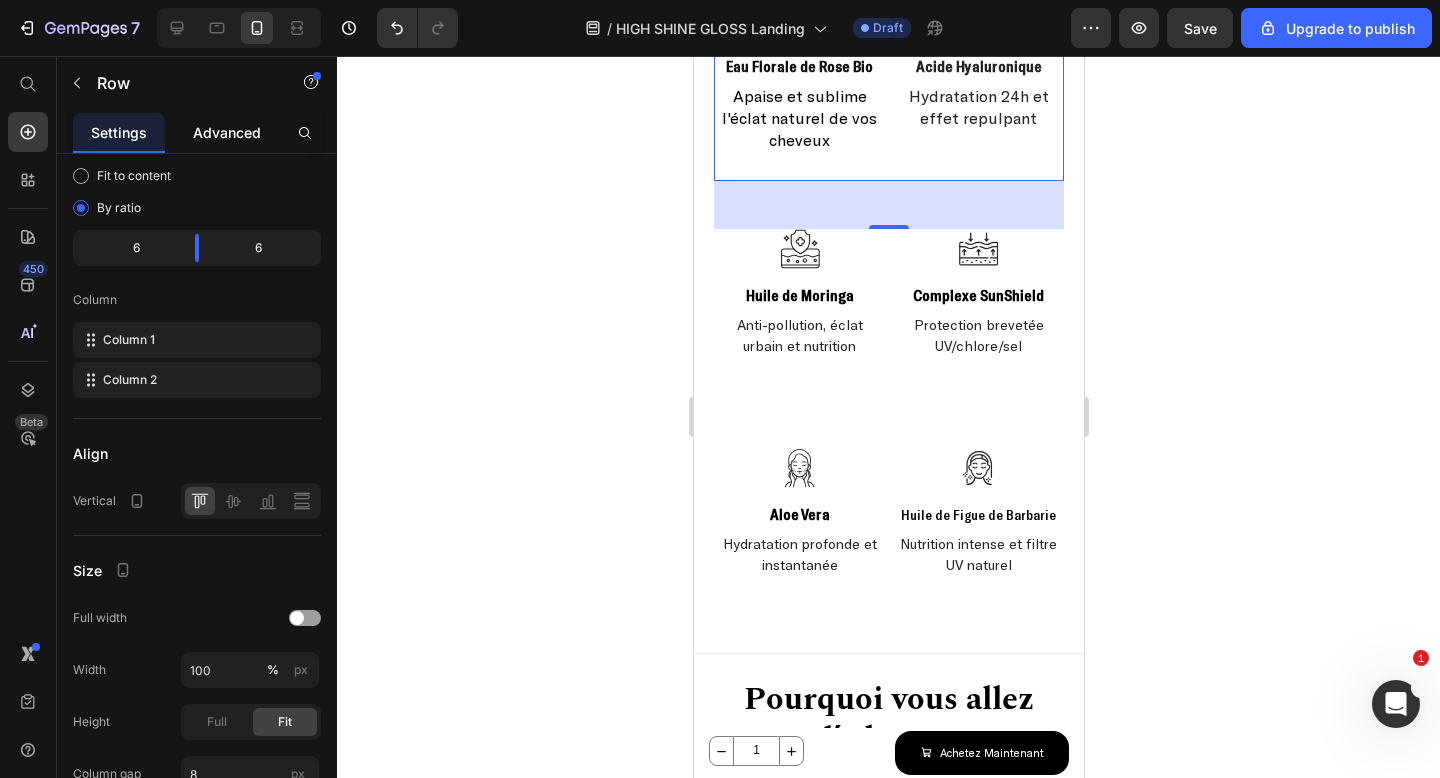 click on "Advanced" at bounding box center (227, 132) 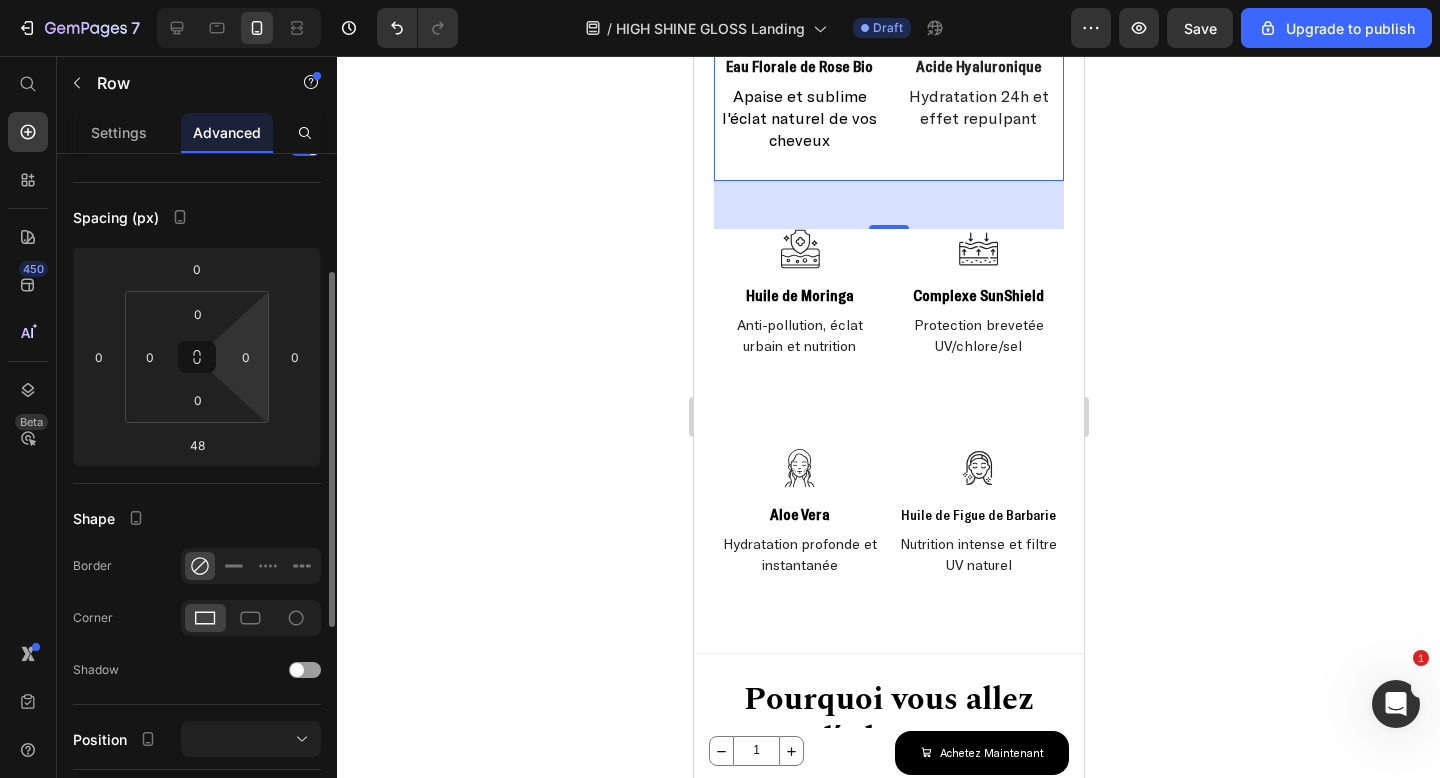 scroll, scrollTop: 193, scrollLeft: 0, axis: vertical 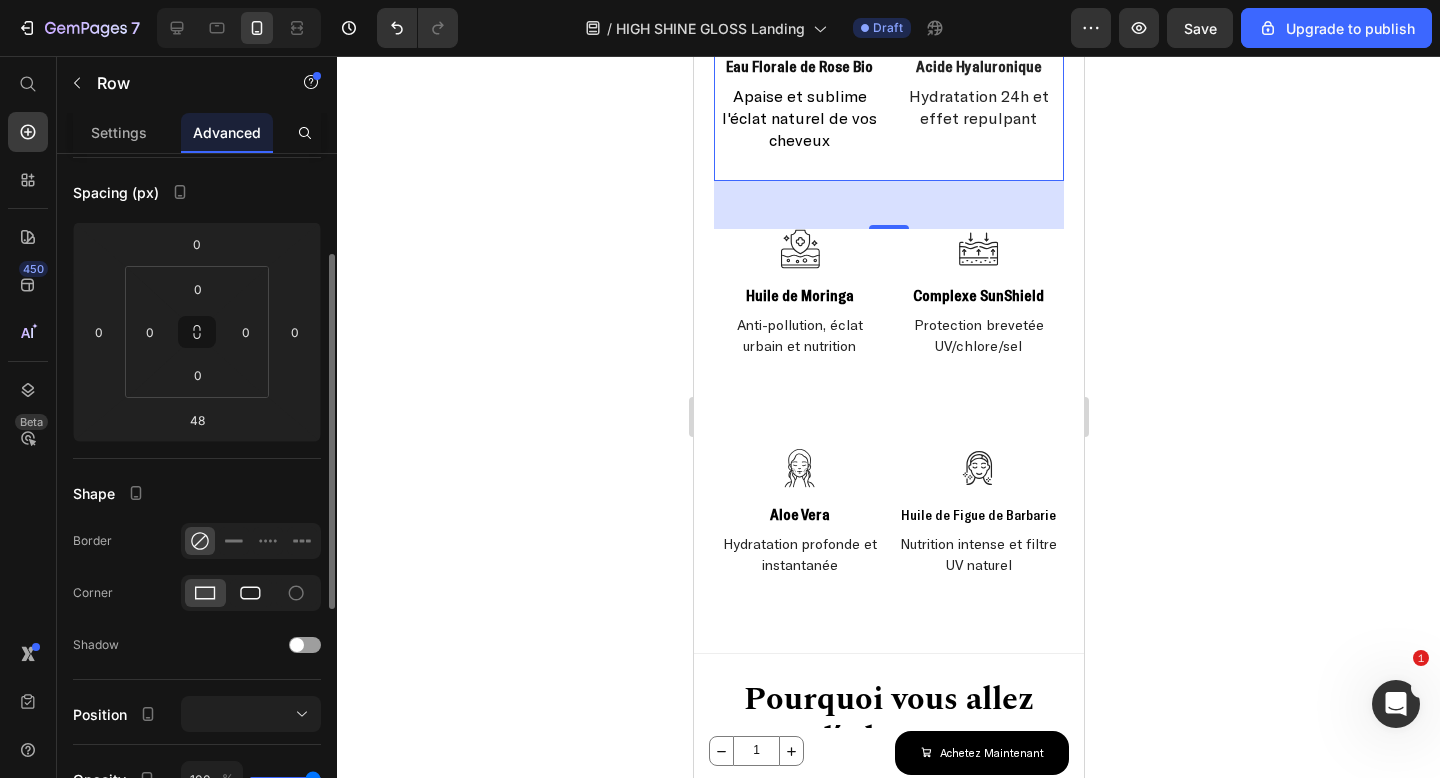 click 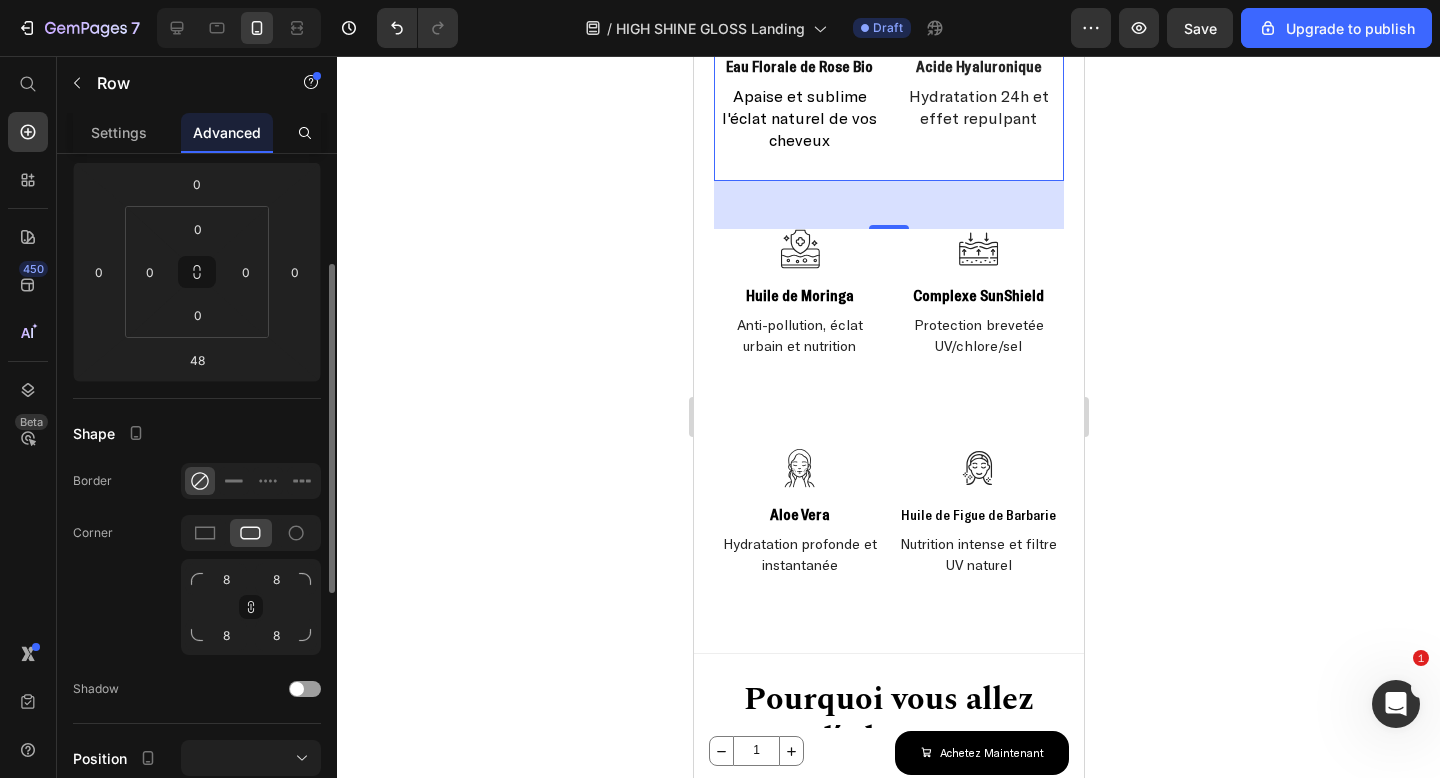 scroll, scrollTop: 254, scrollLeft: 0, axis: vertical 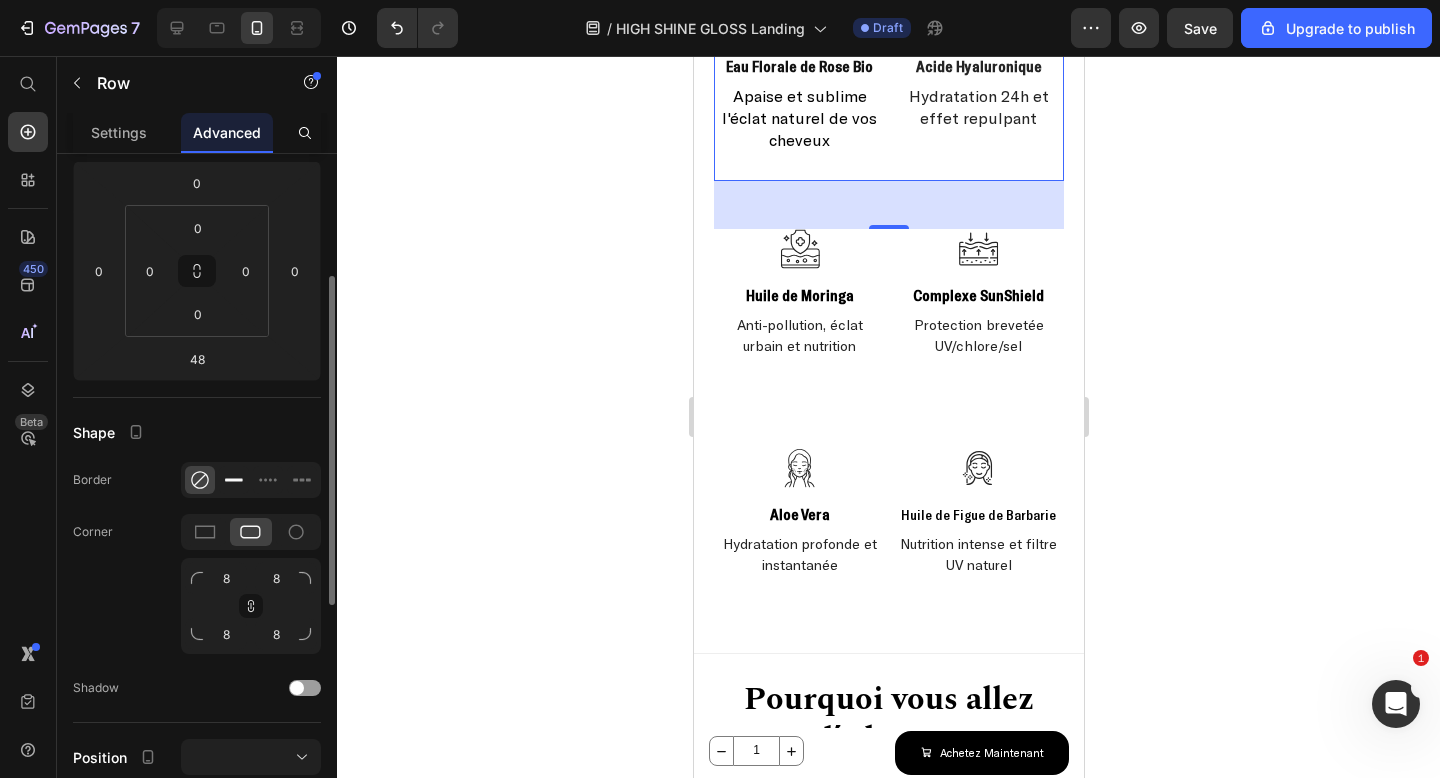 click 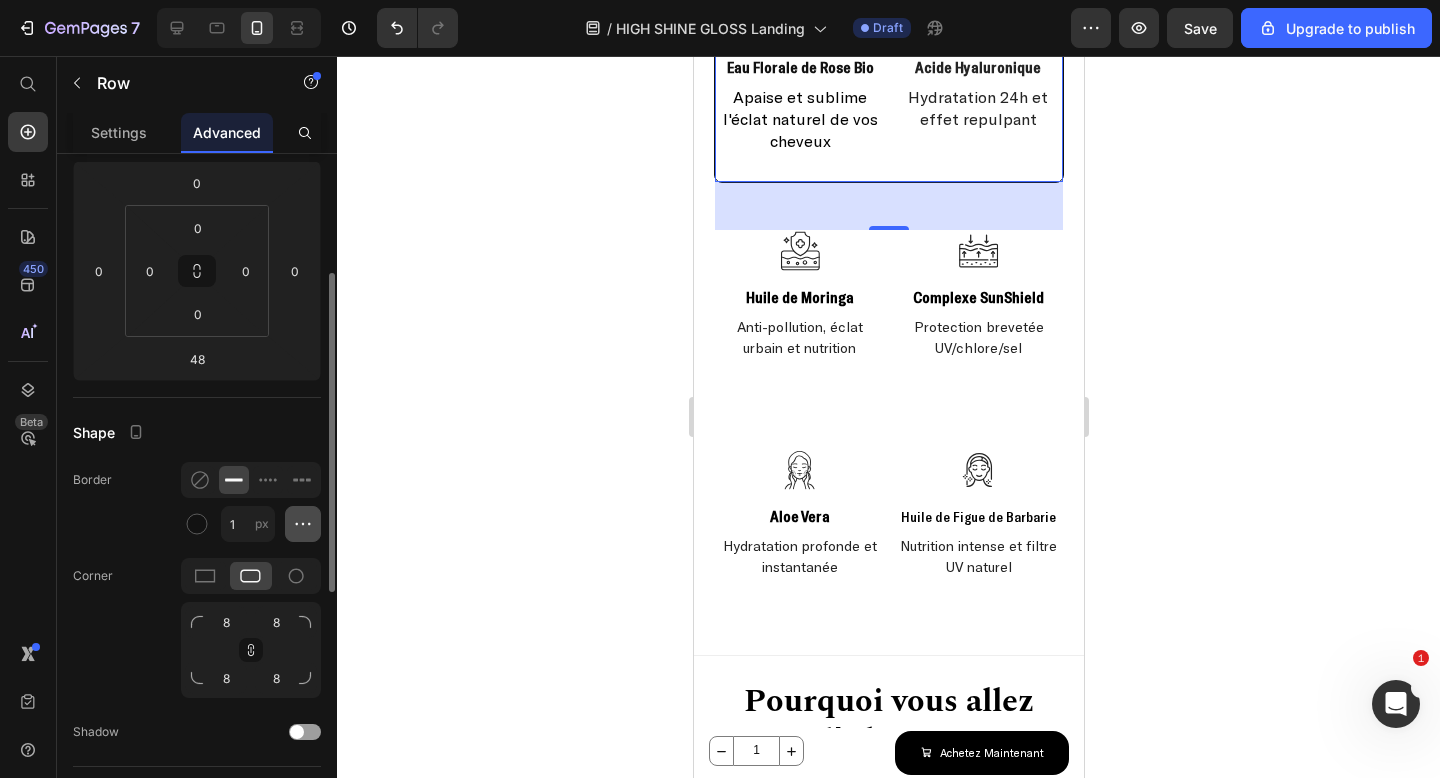 click 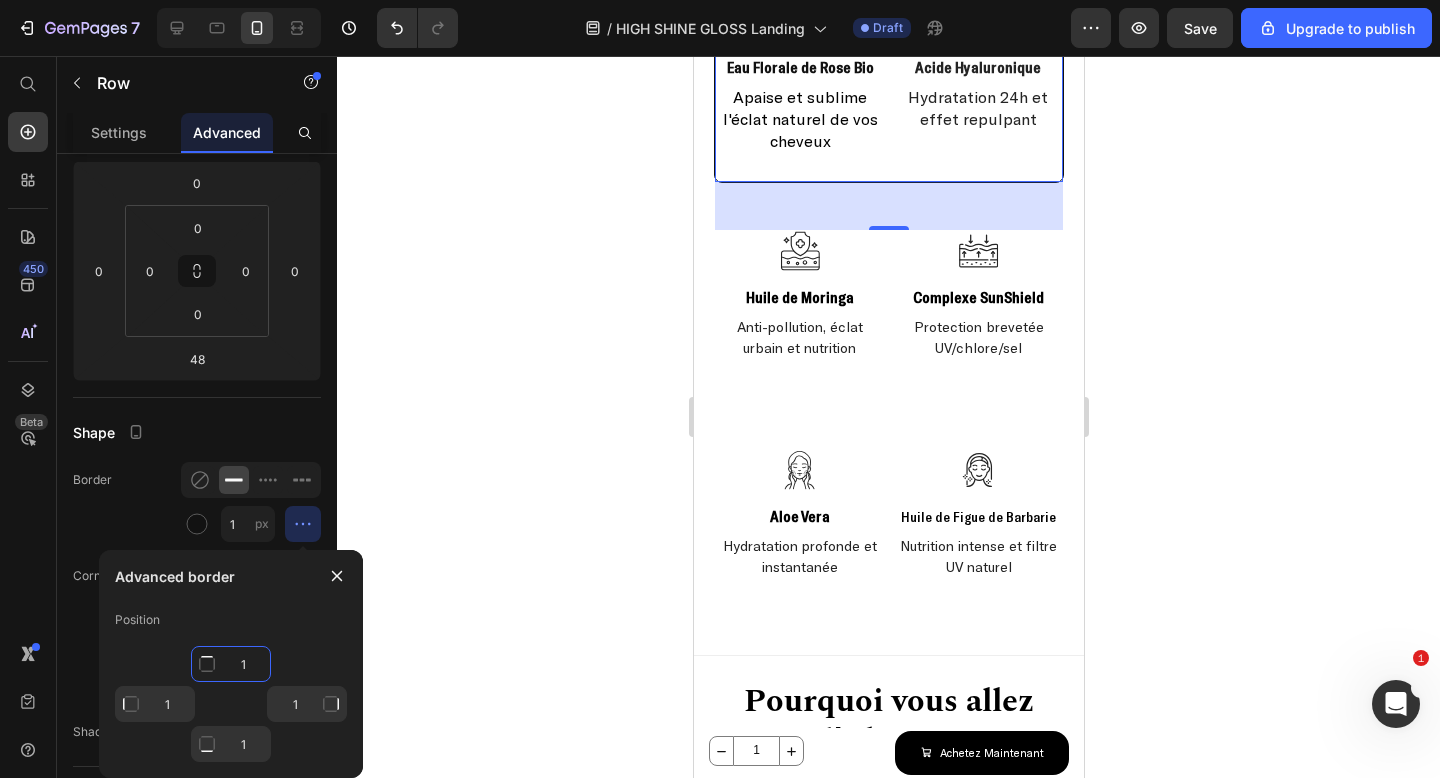 click on "1" 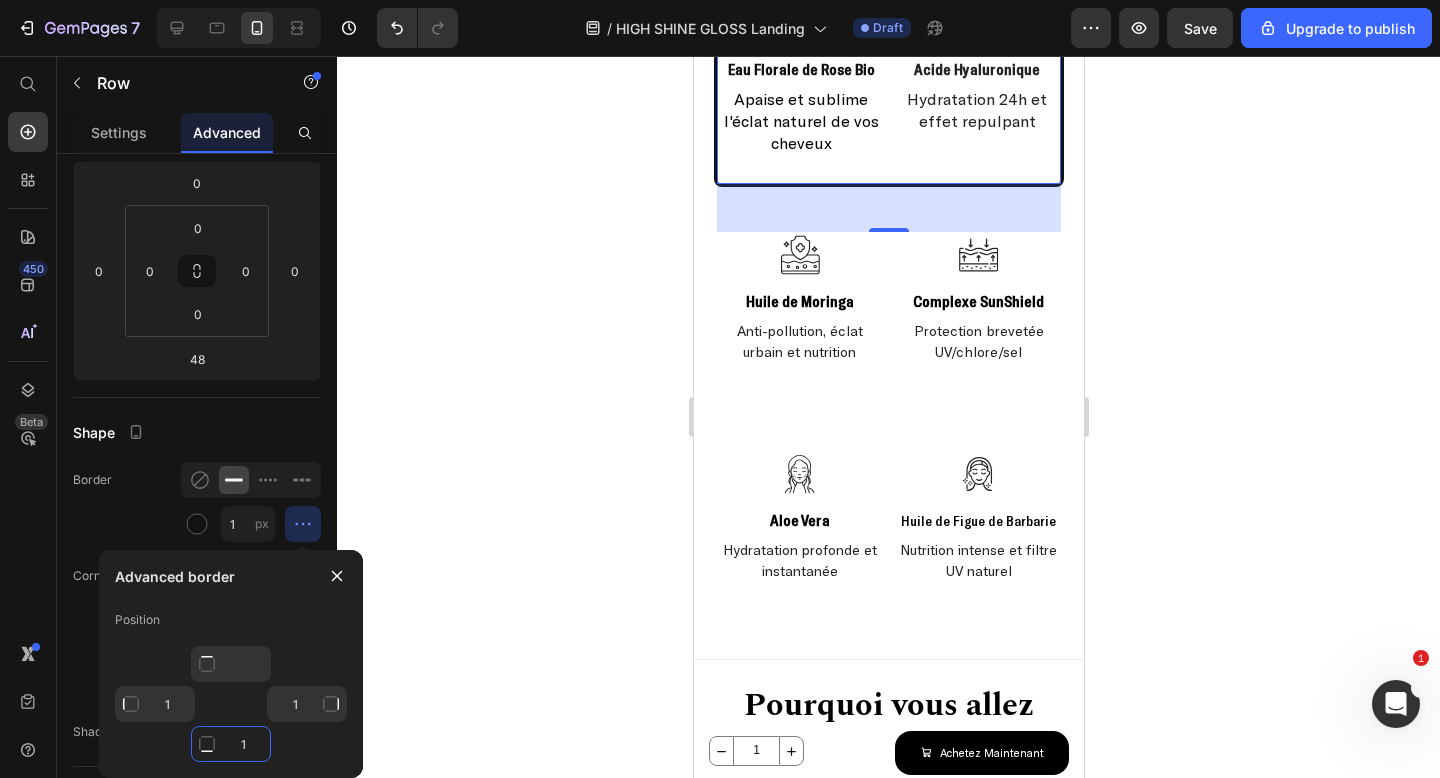 type on "0" 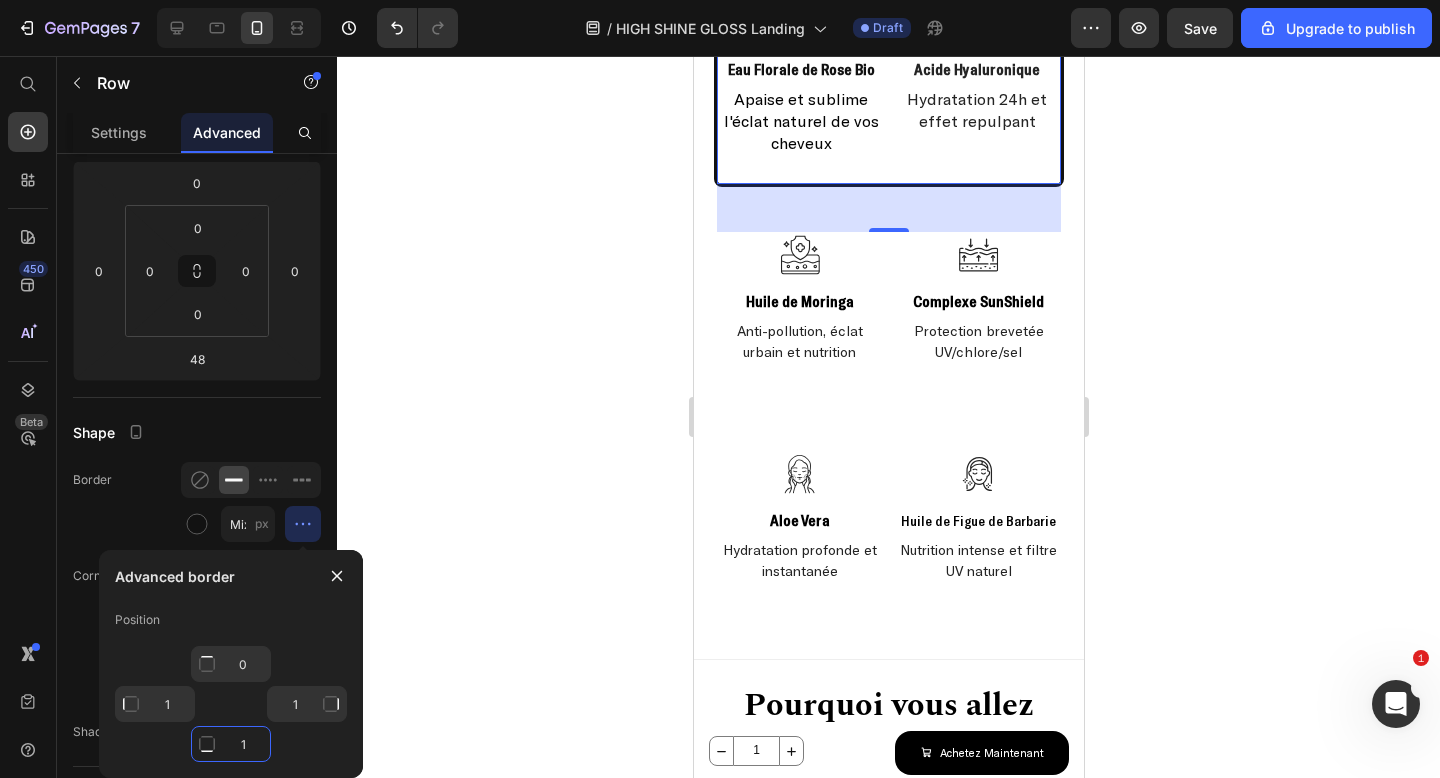 click on "1" 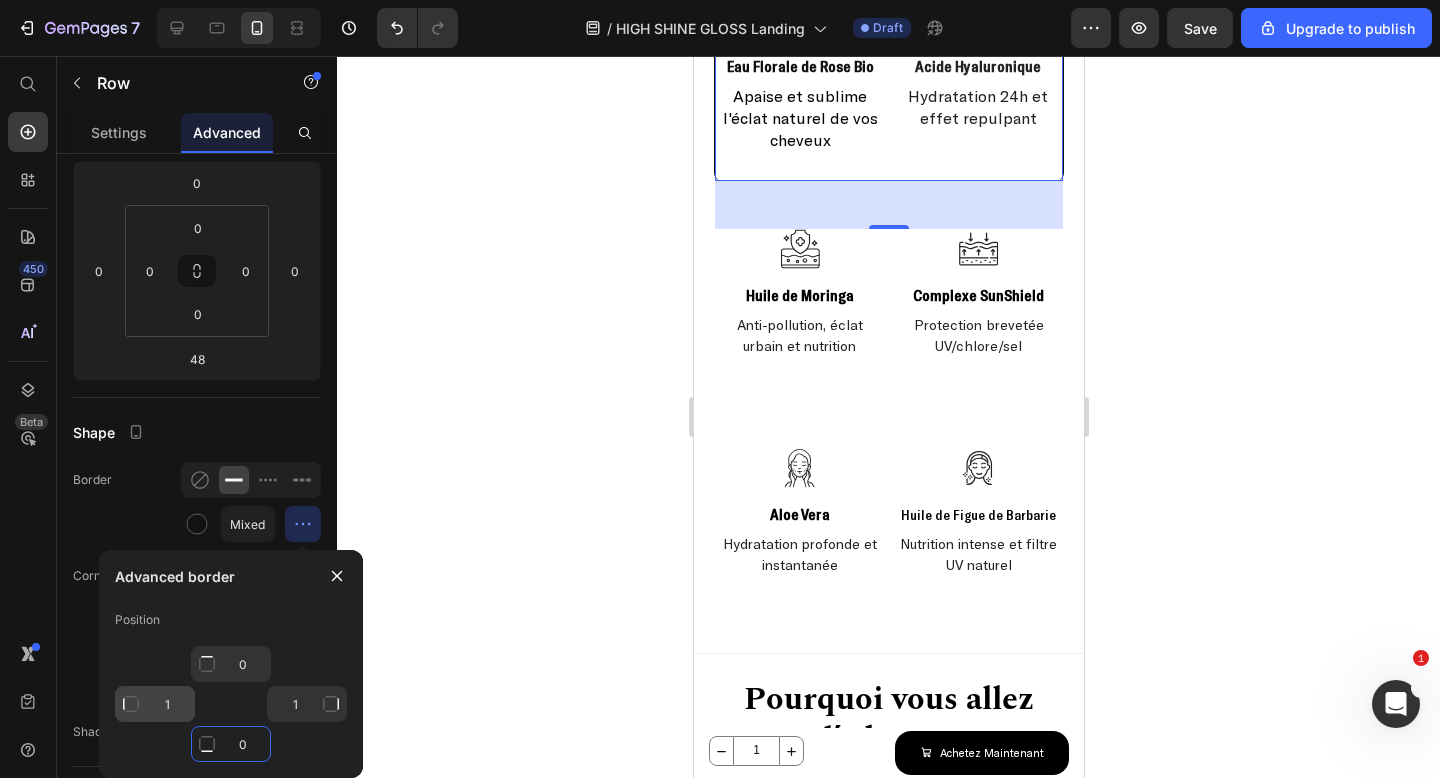 type on "0" 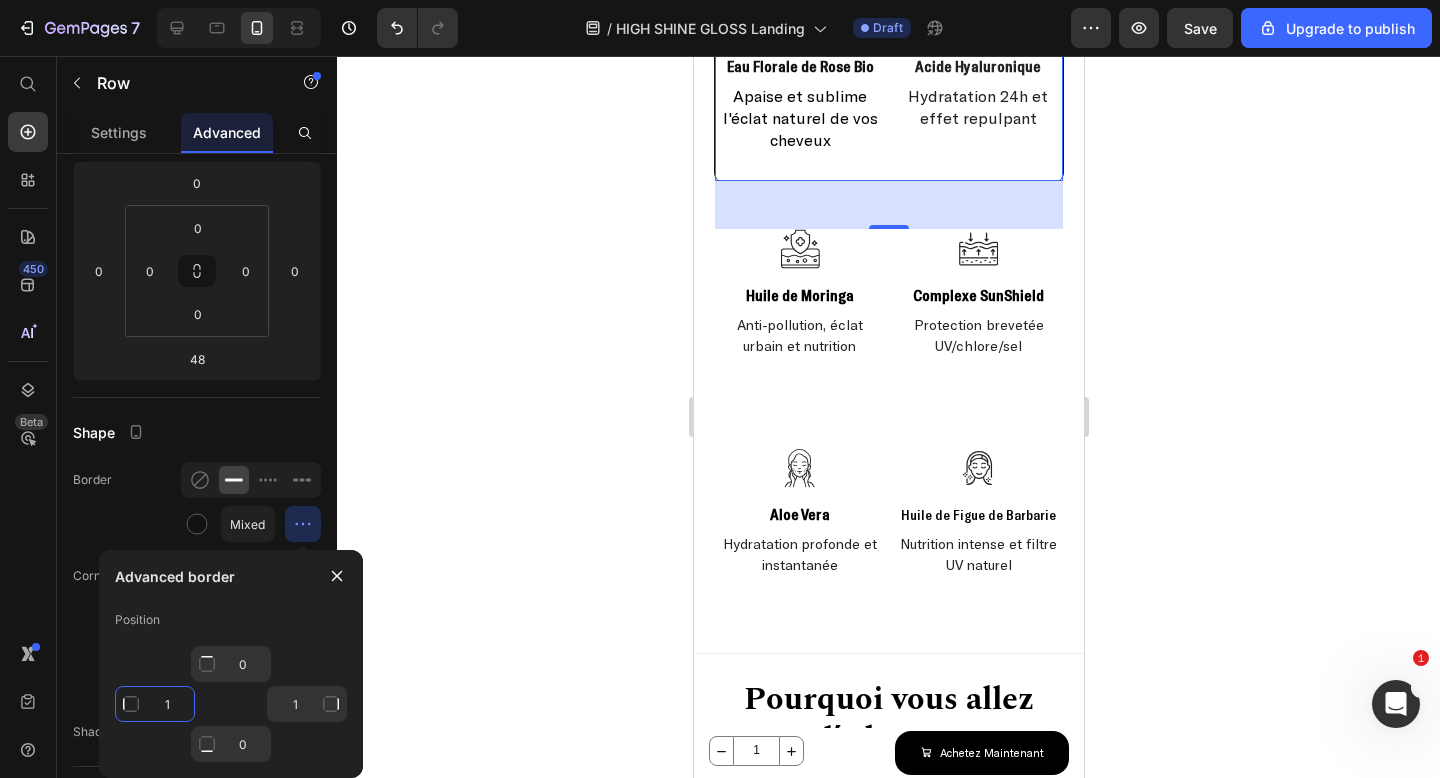 click on "1" 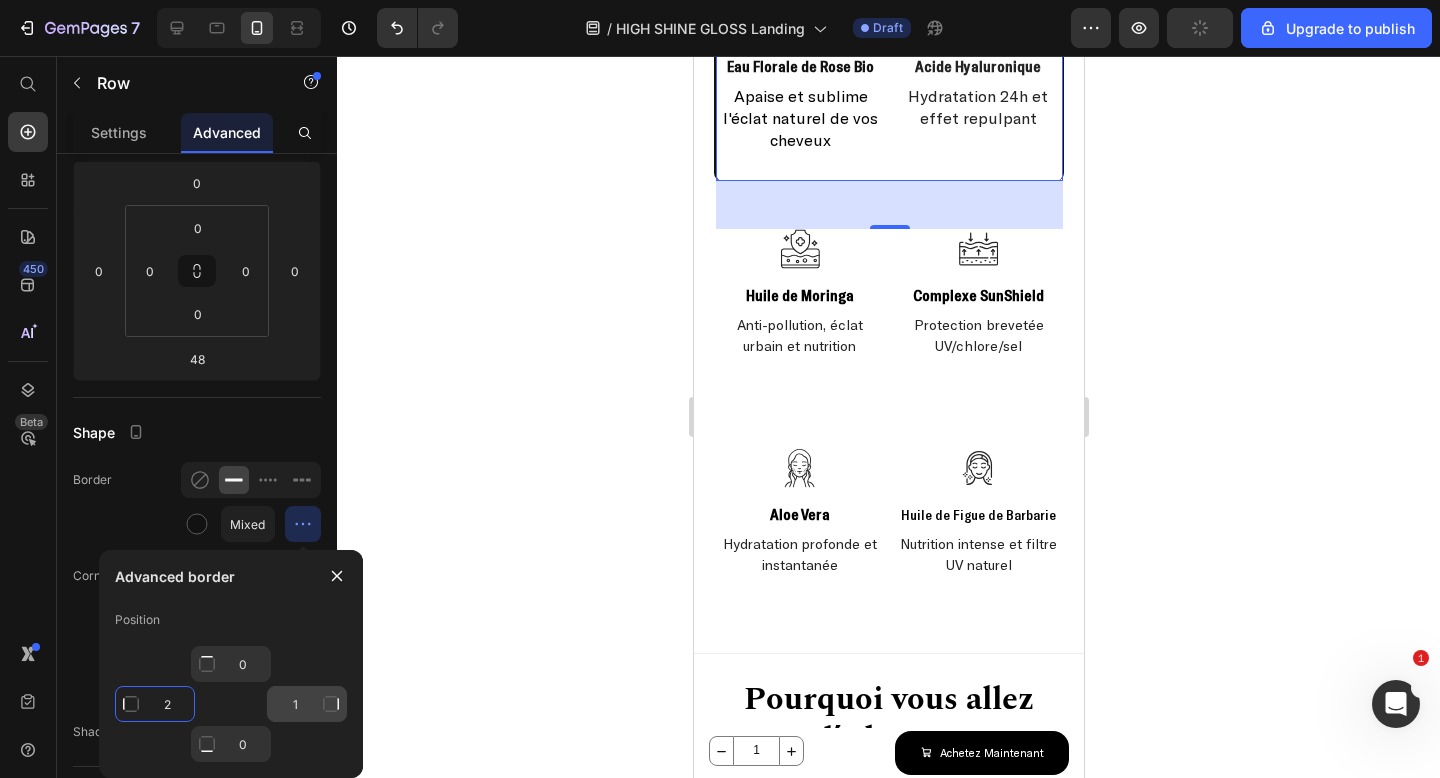type on "2" 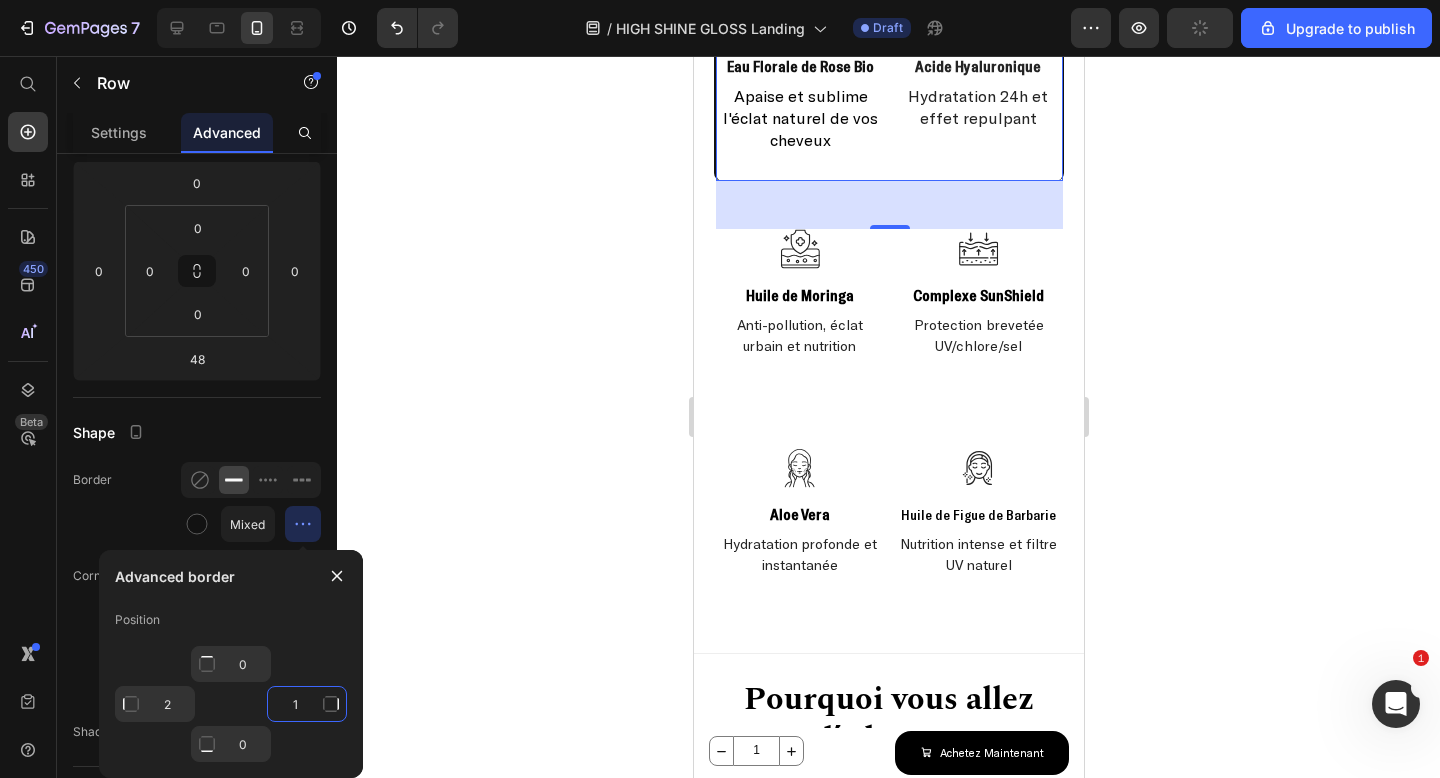 click on "1" 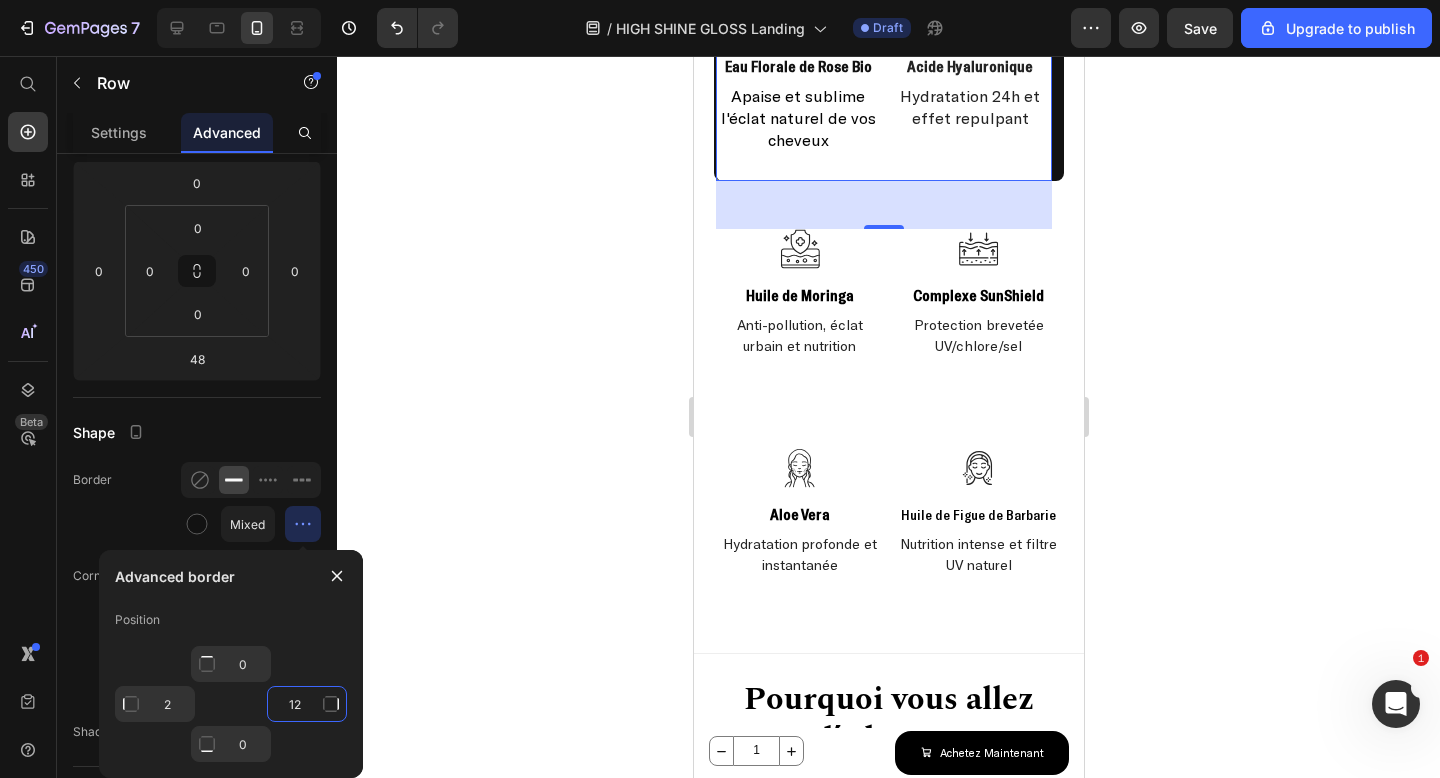 type on "1" 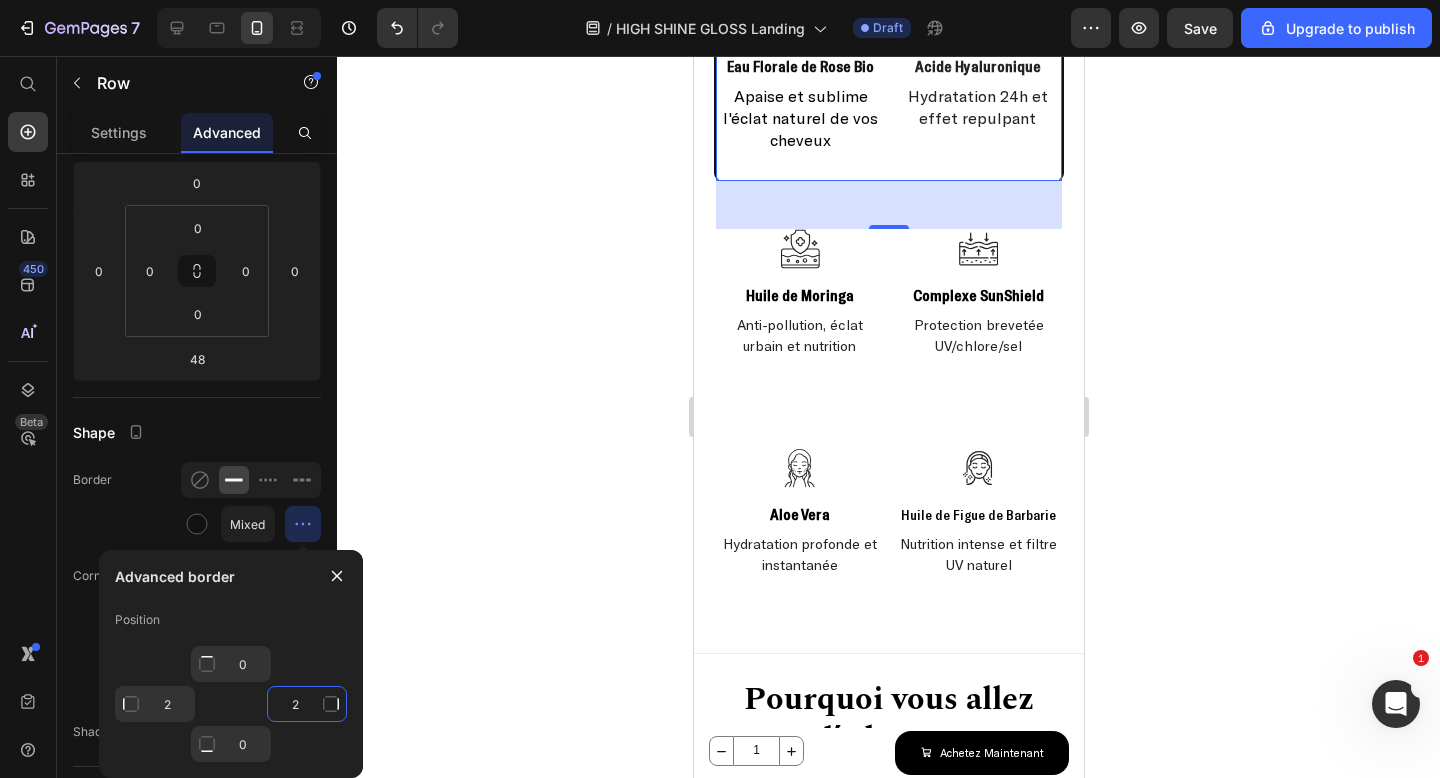 type on "2" 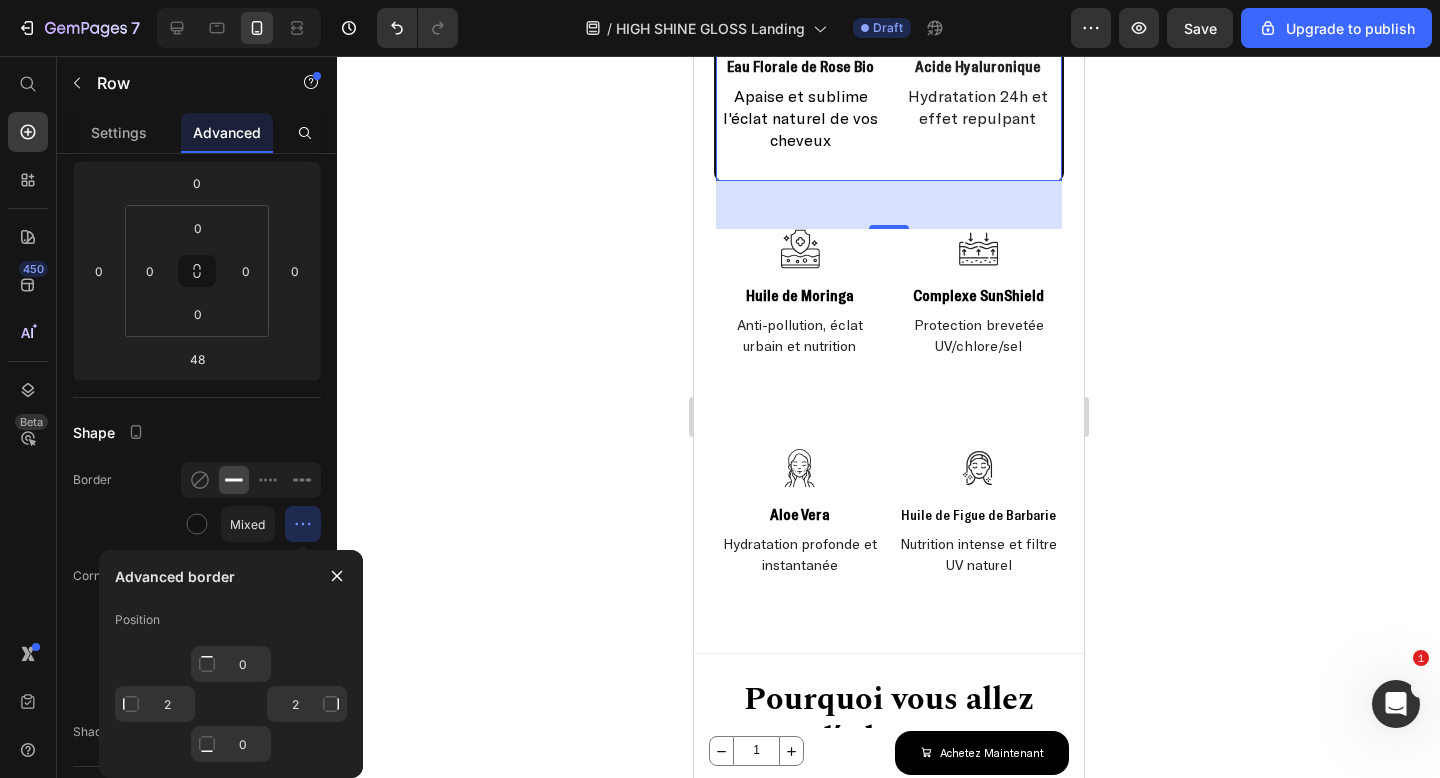 click 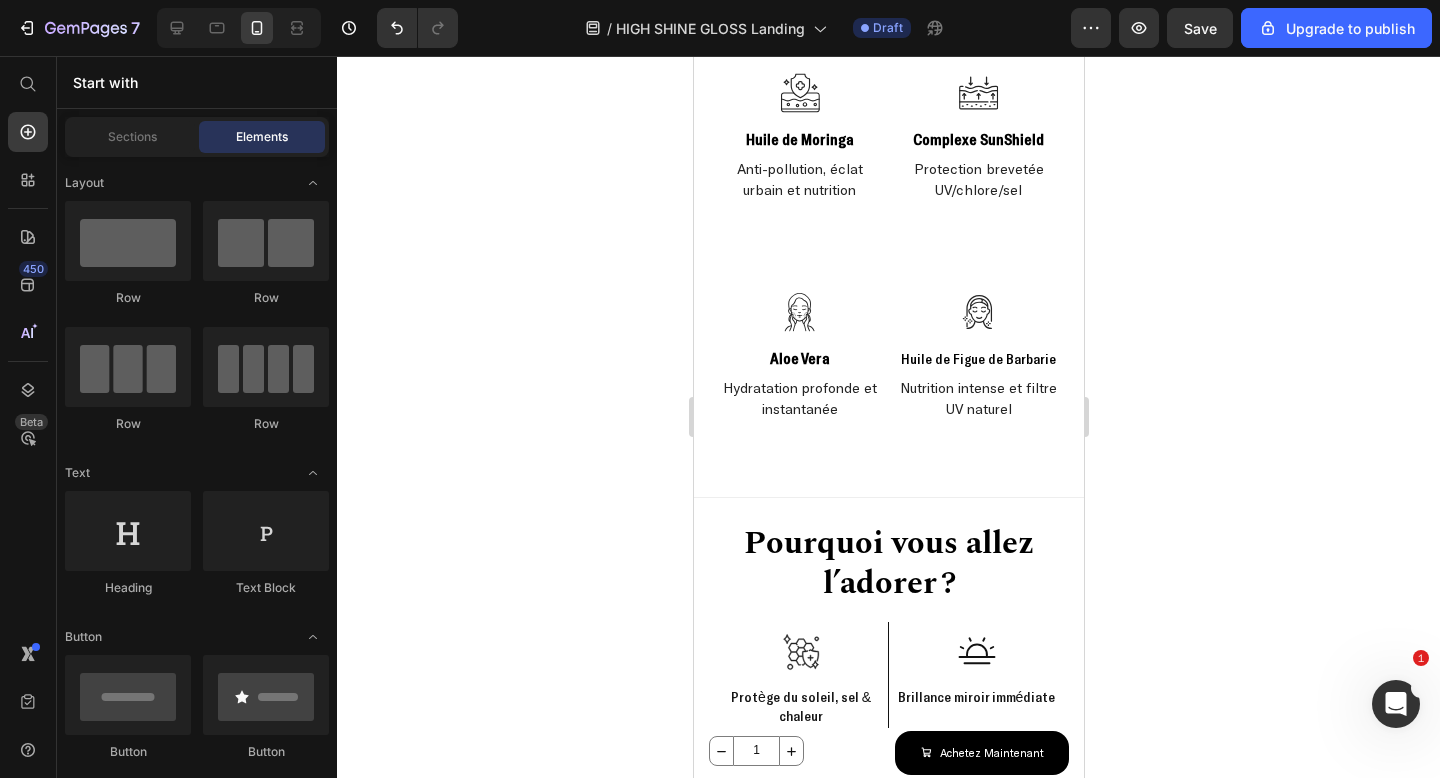 scroll, scrollTop: 2442, scrollLeft: 0, axis: vertical 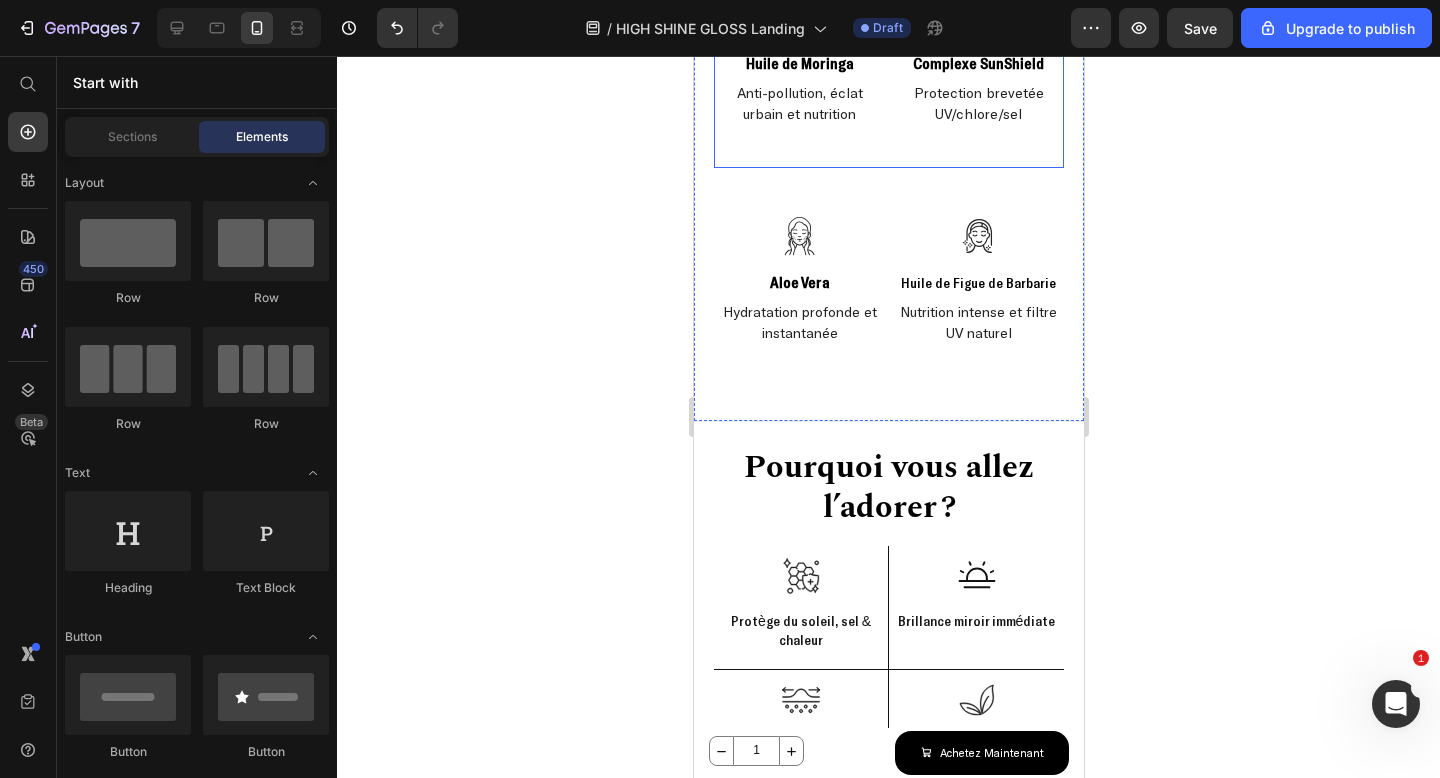 click on "Icon Huile de Moringa Text Block Anti-pollution, éclat urbain et nutrition Text Block
Icon Complexe SunShield Text Block Protection brevetée UV/chlore/sel Text Block Row" at bounding box center [888, 82] 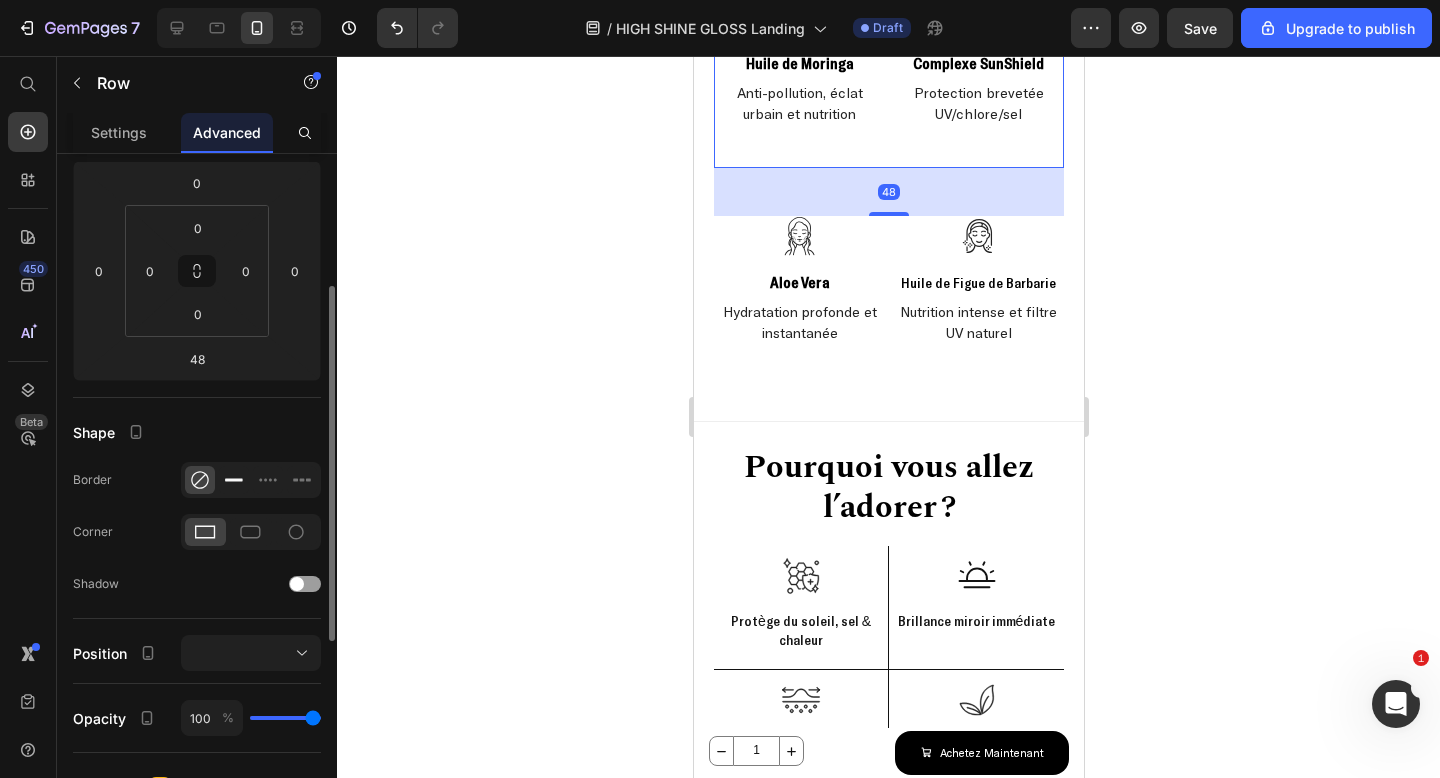 click 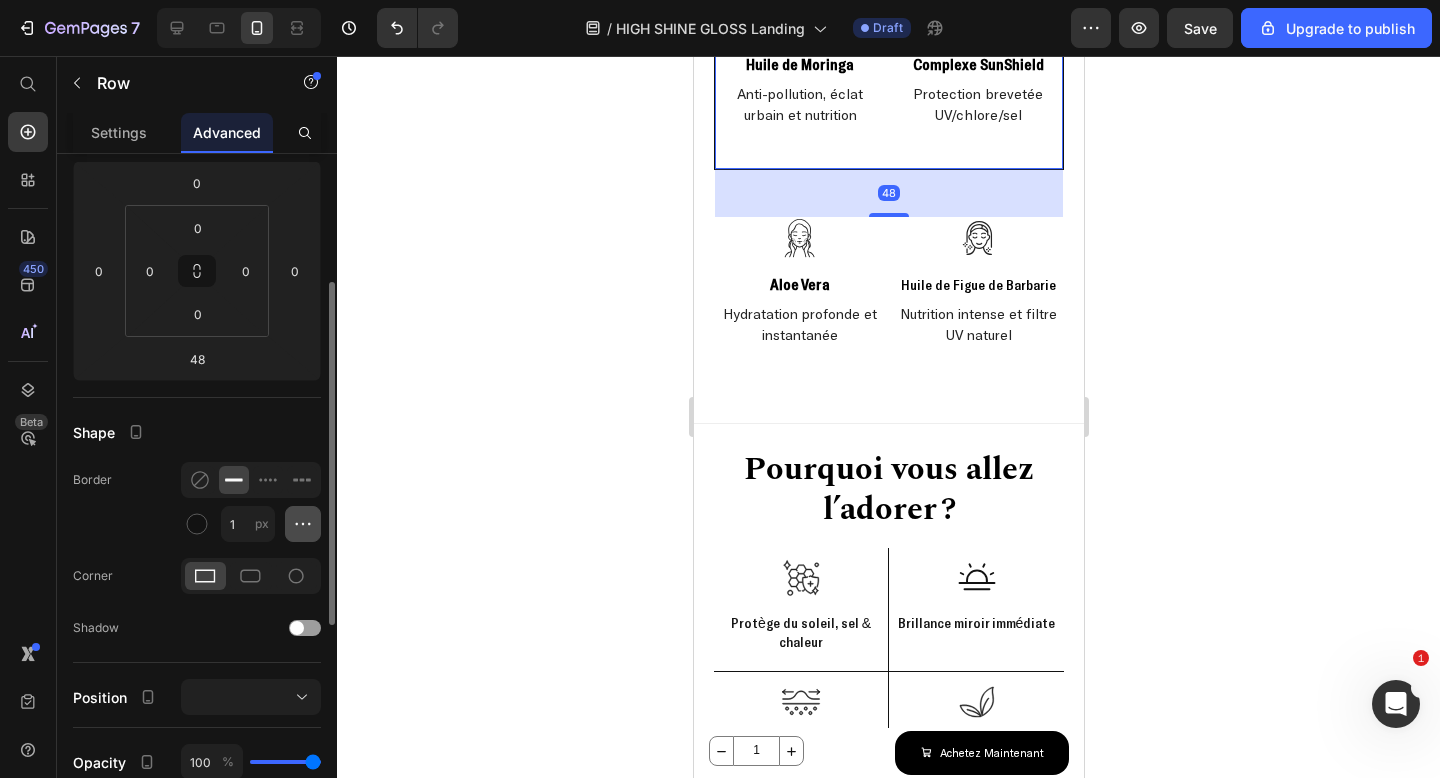 click 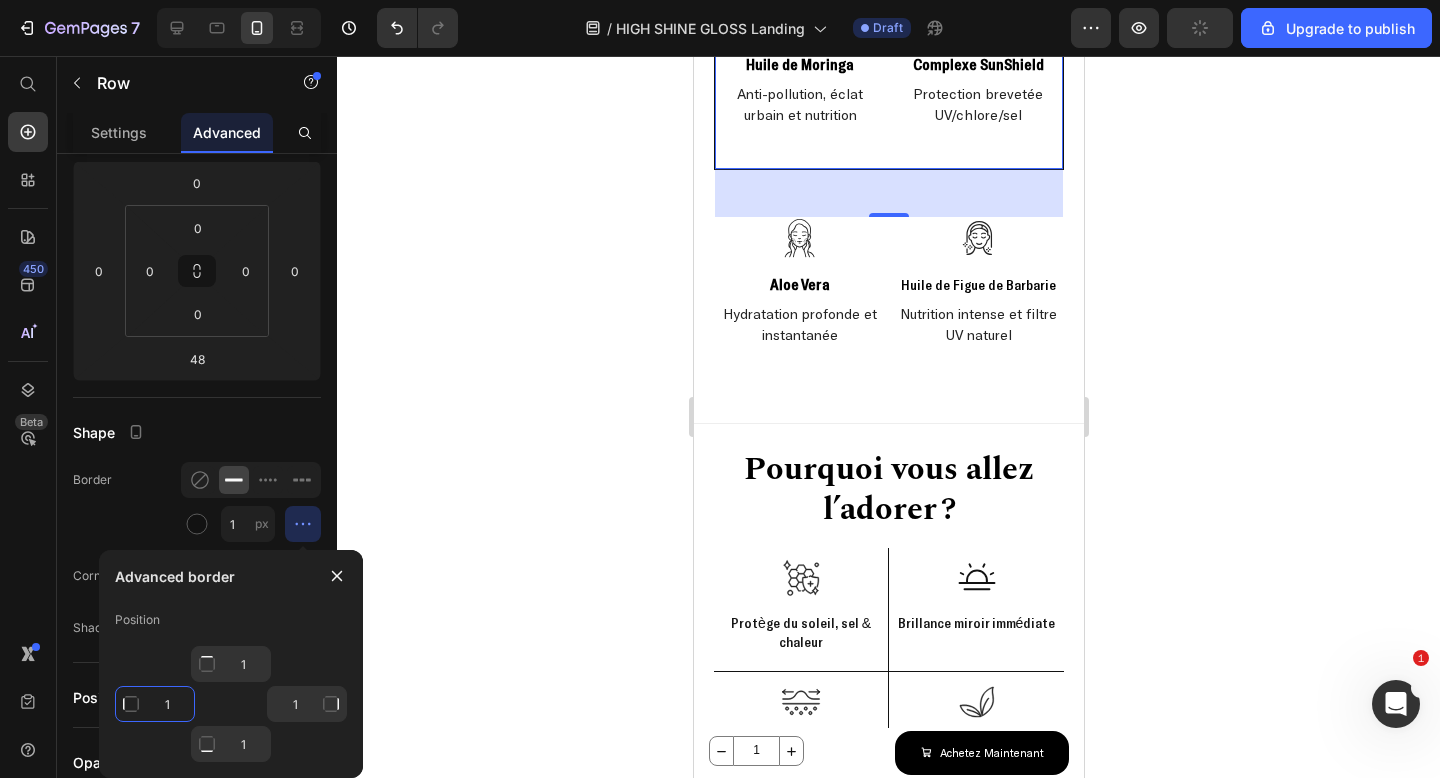 click on "1" 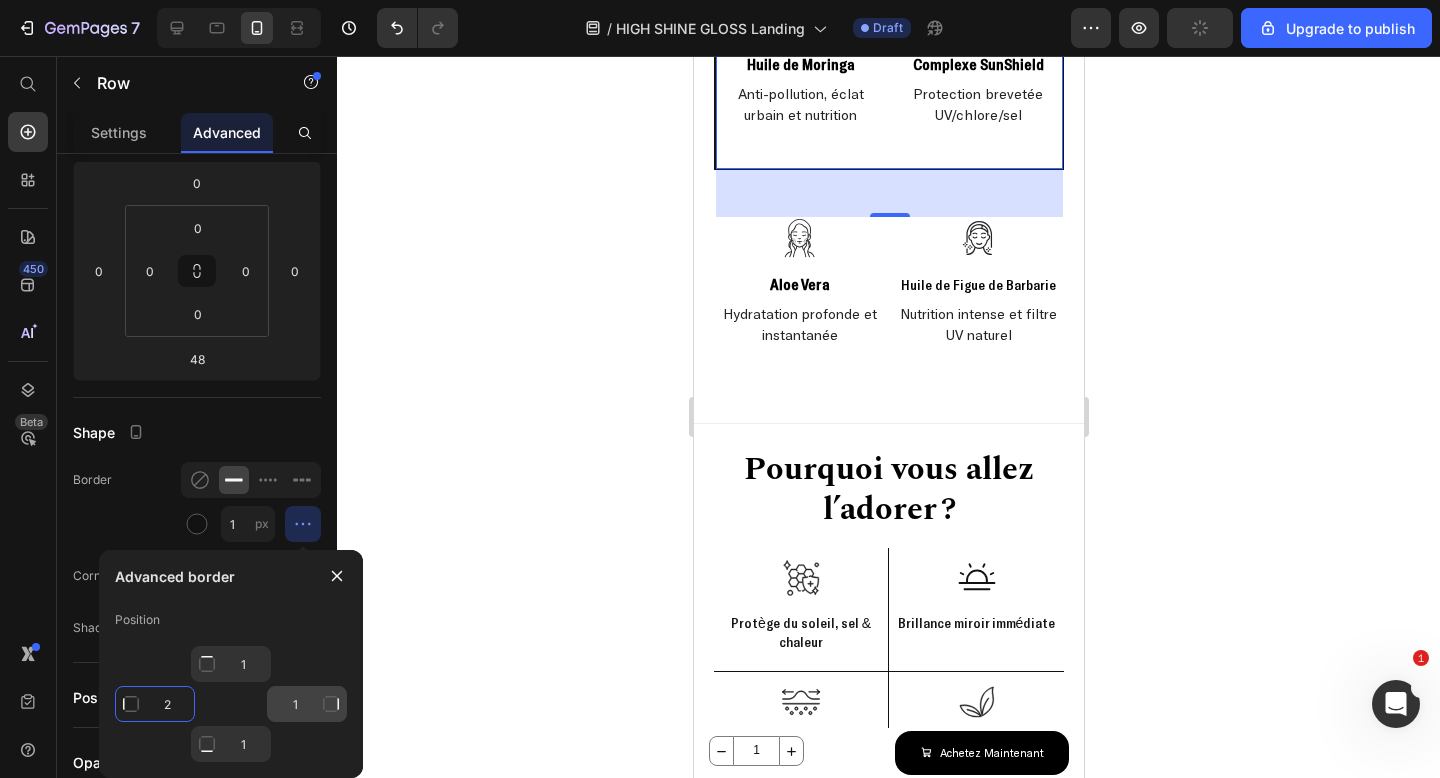 type on "1" 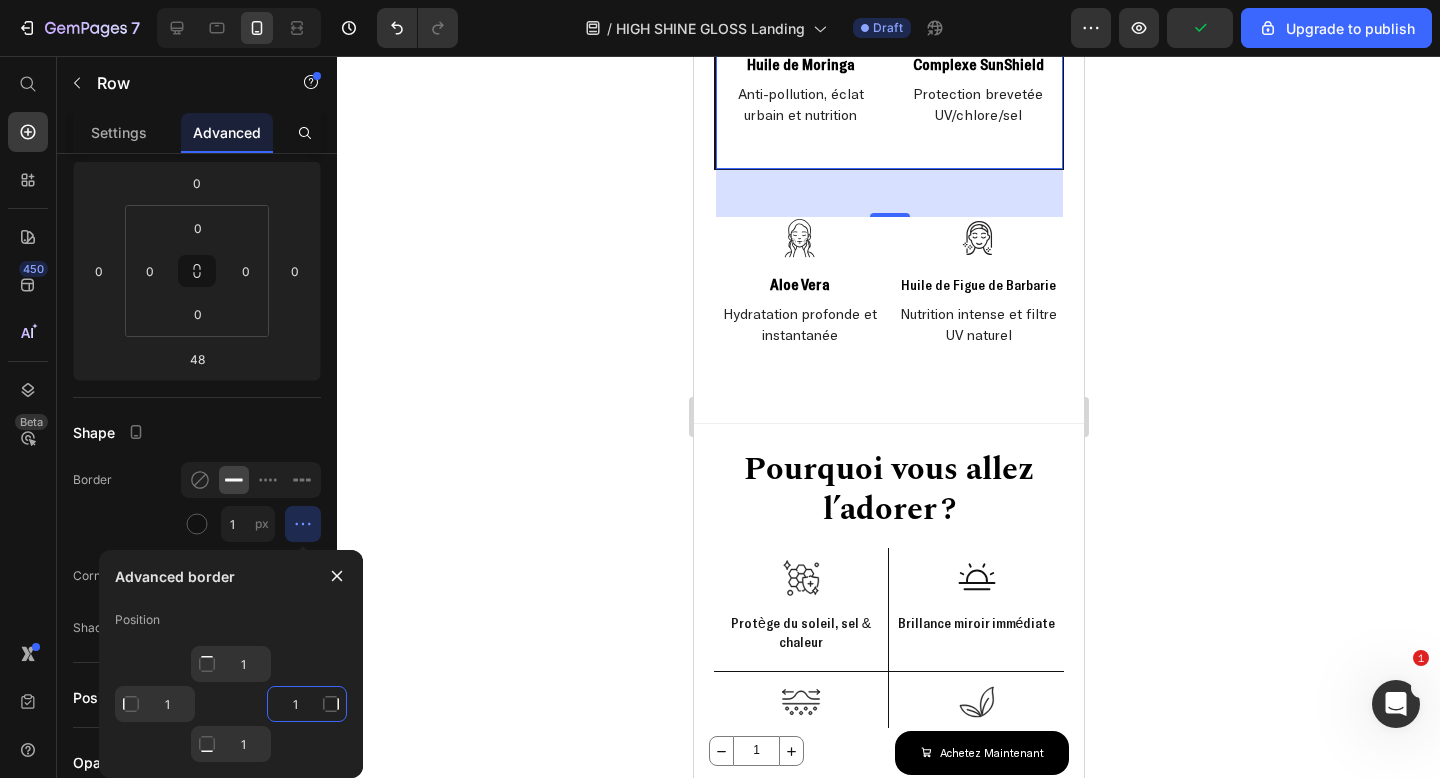 click on "1" 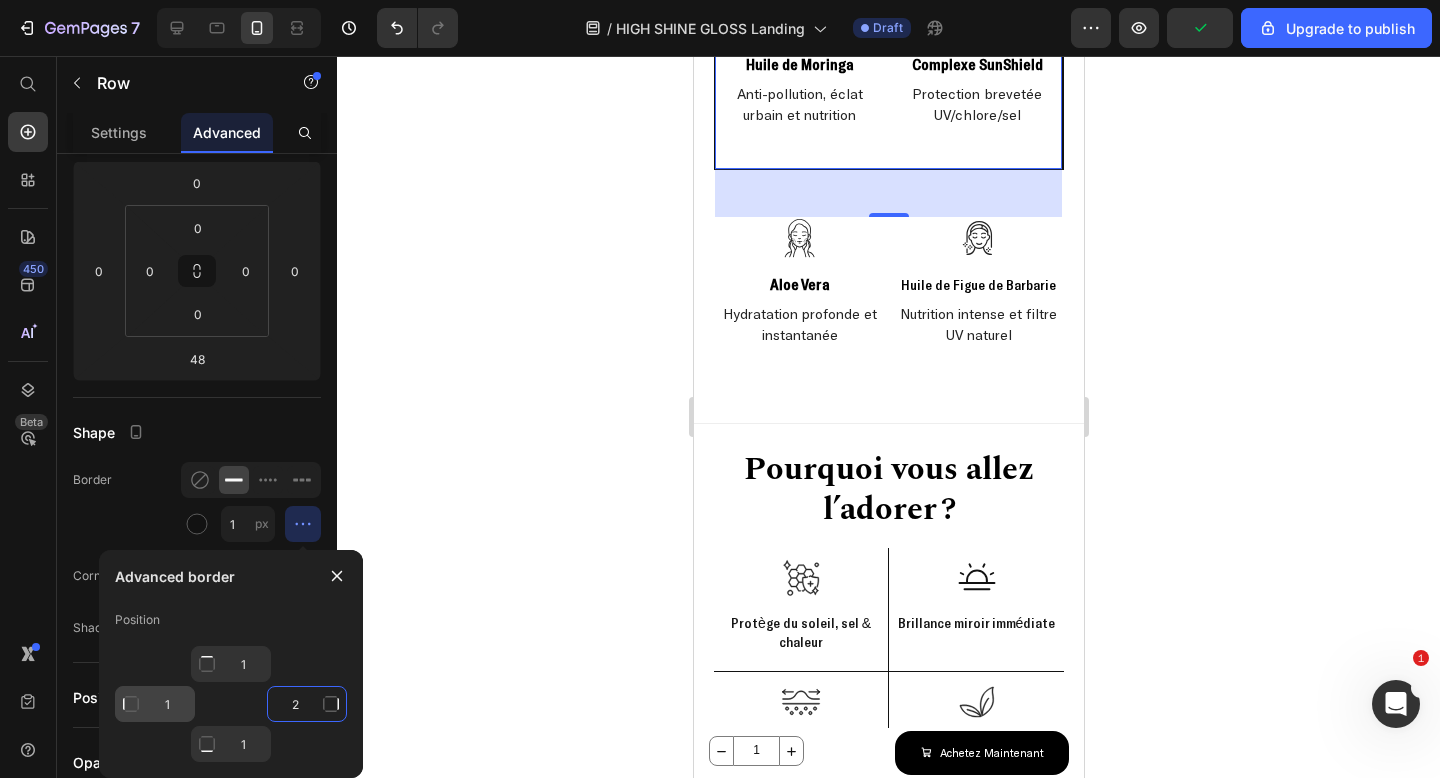 type on "2" 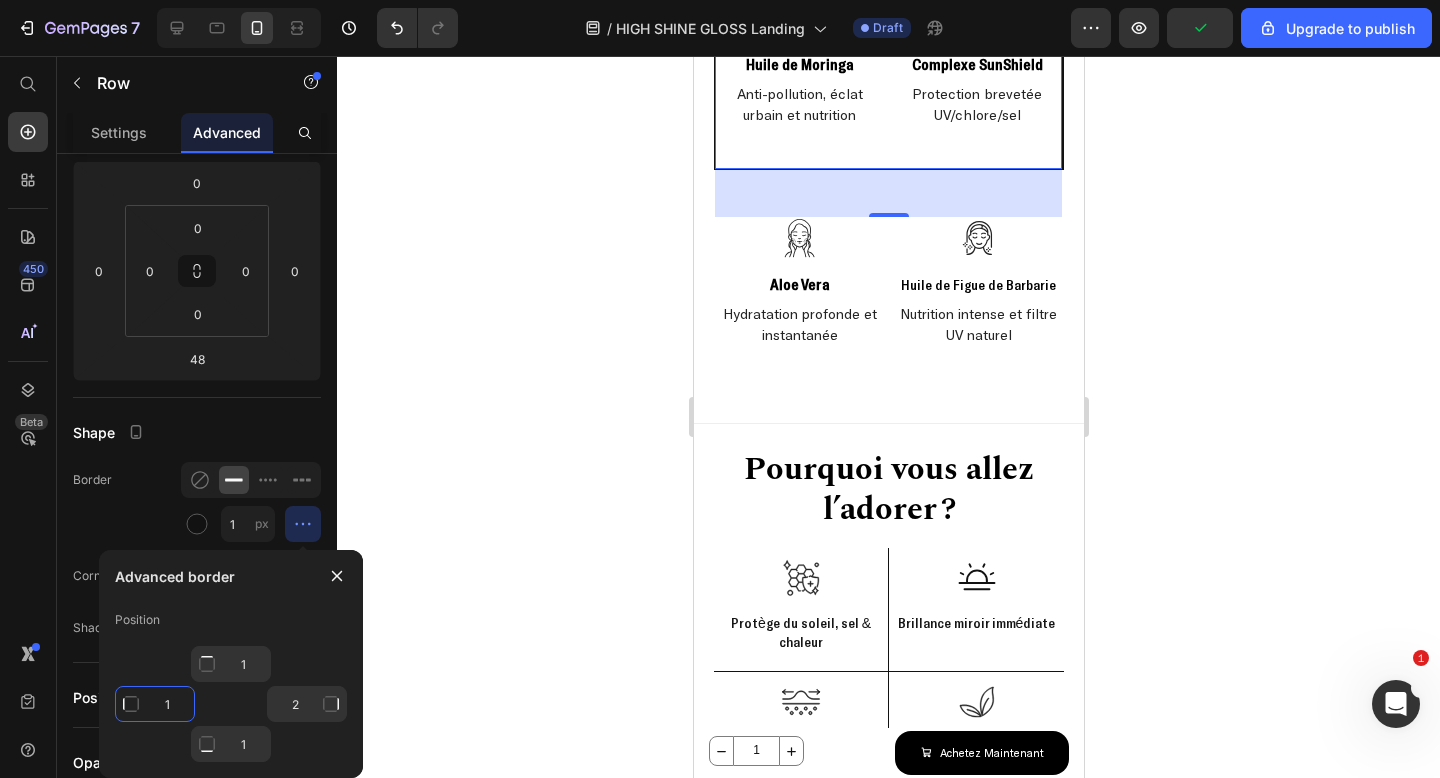 type on "Mixed" 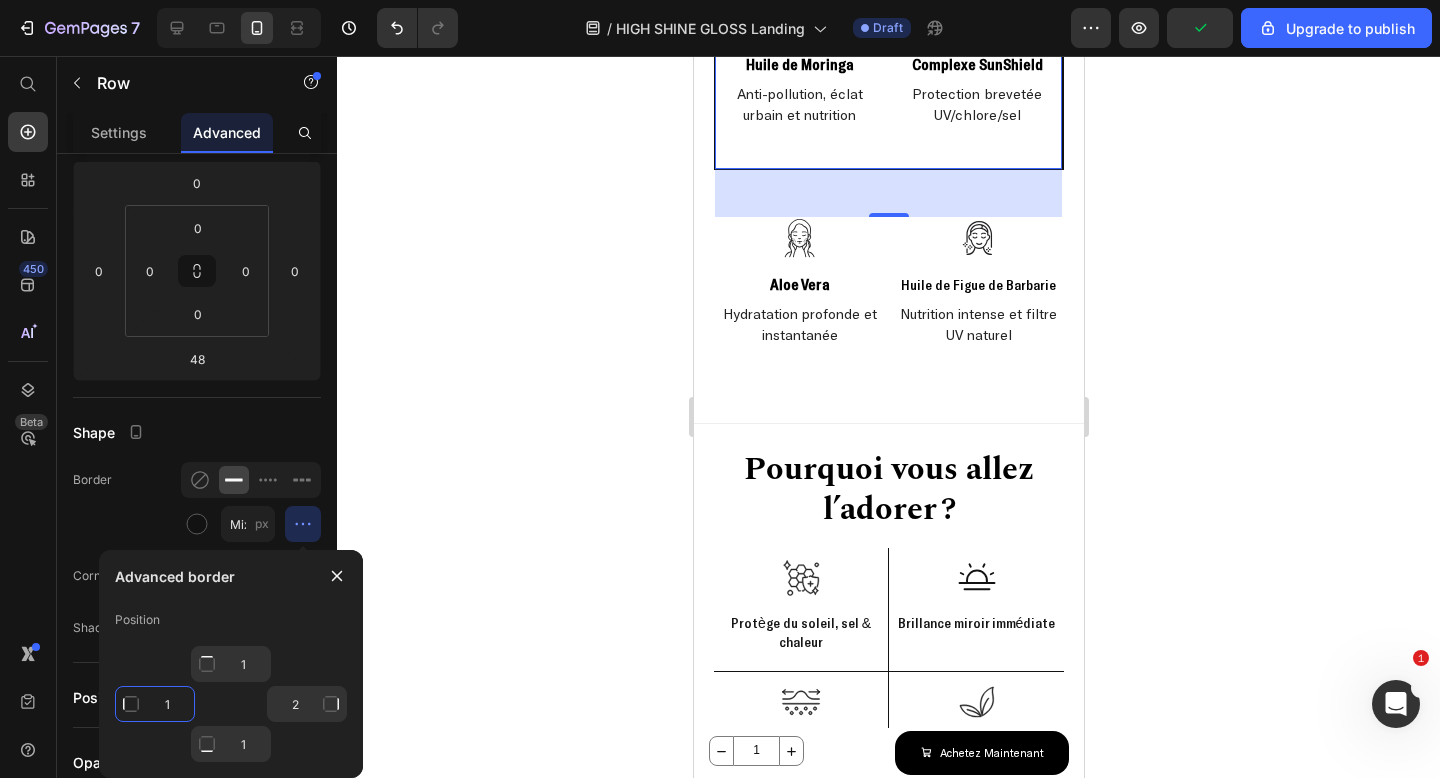 click on "1" 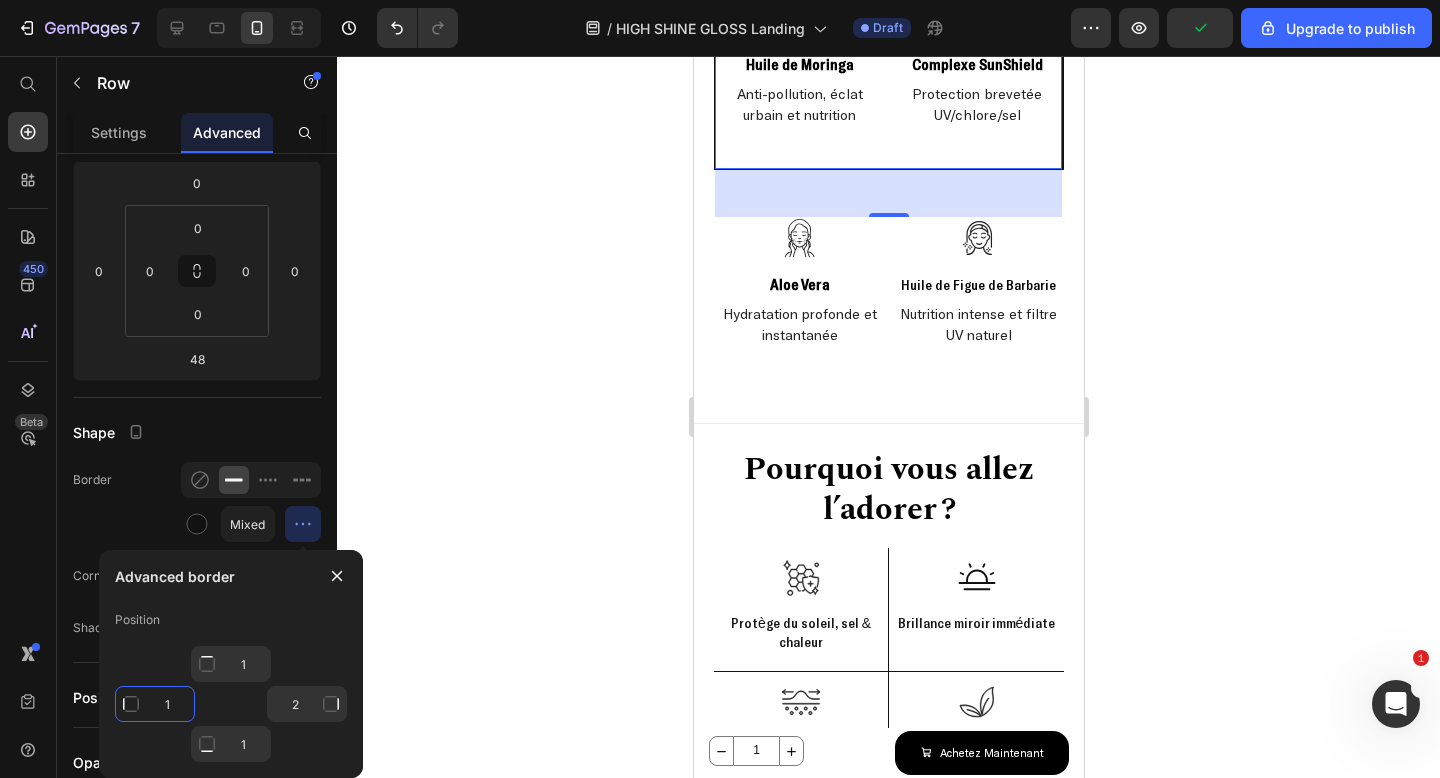 click on "1" 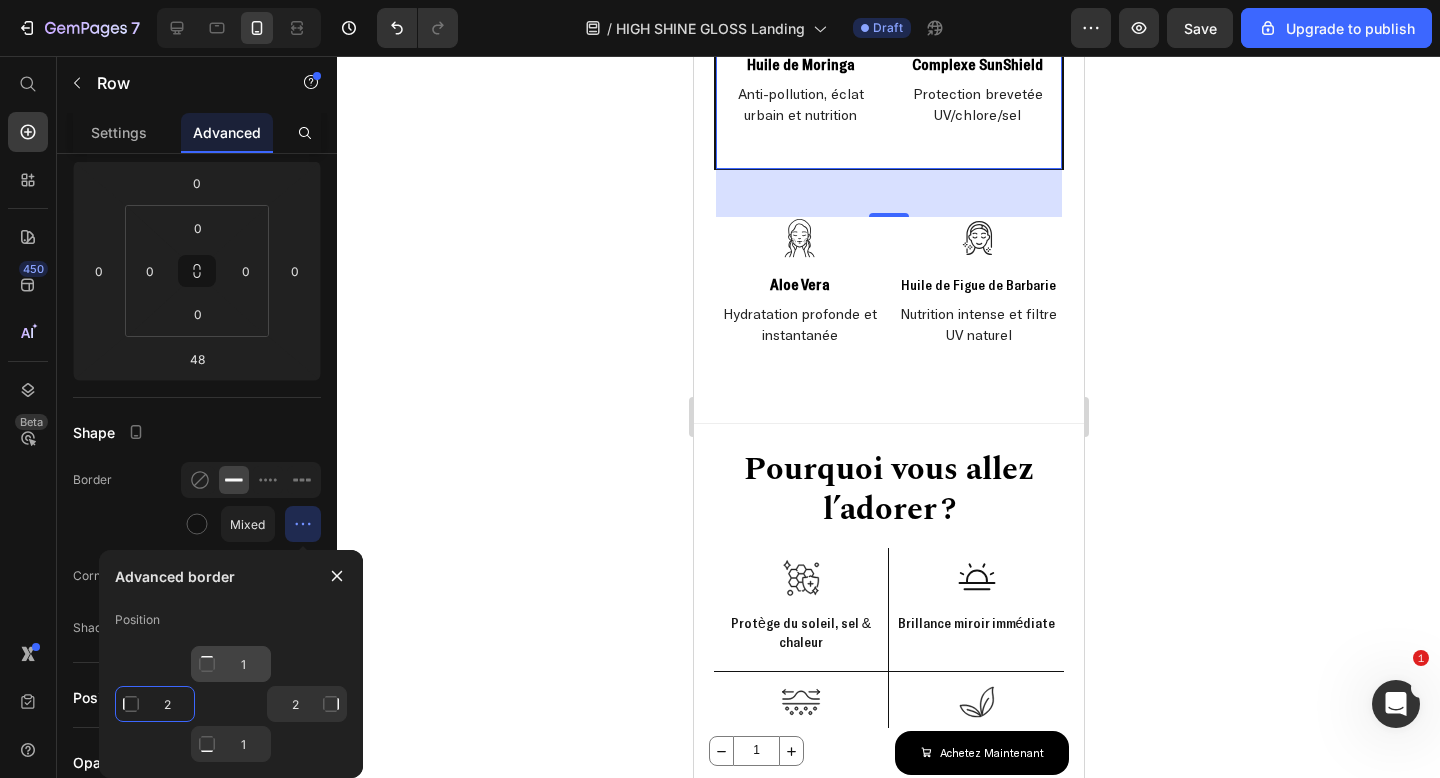 type on "2" 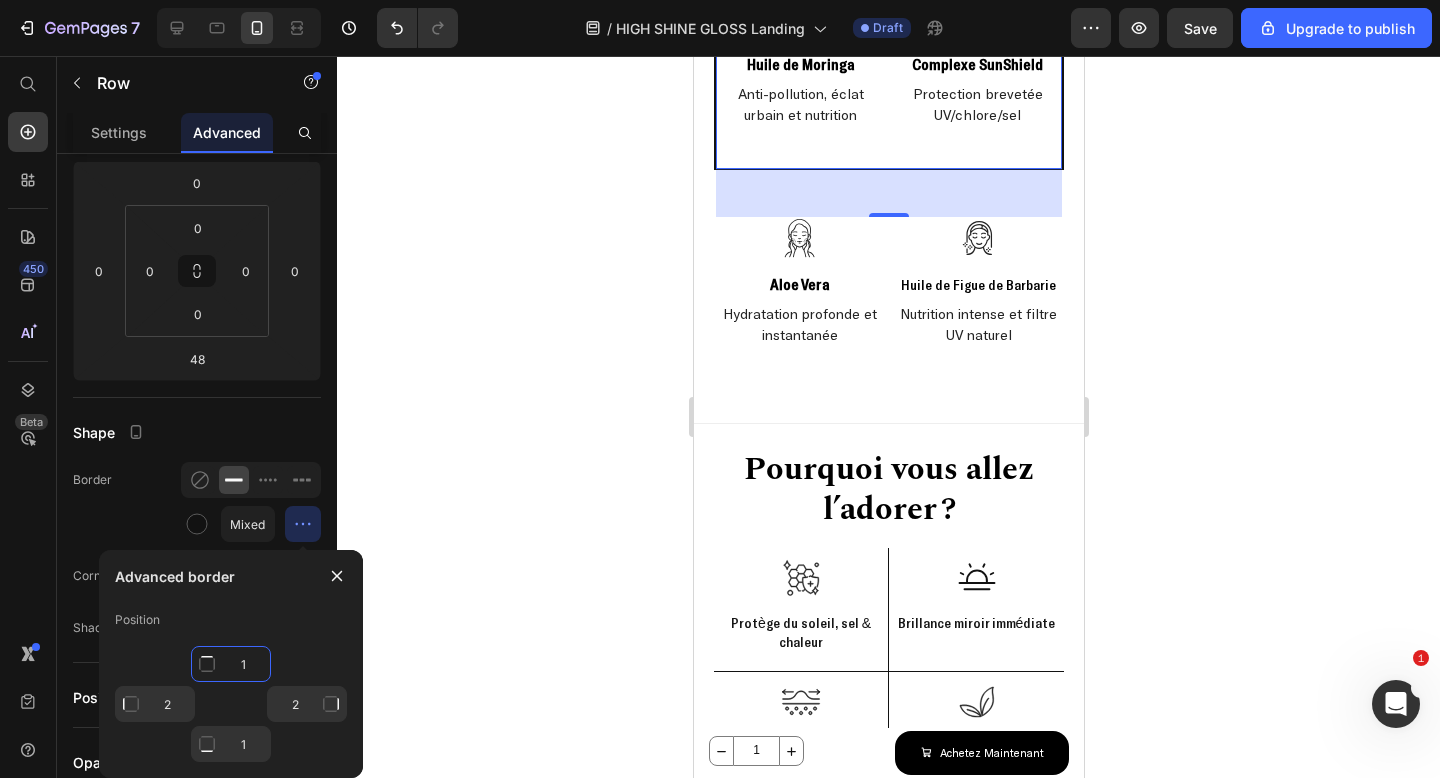 click on "1" 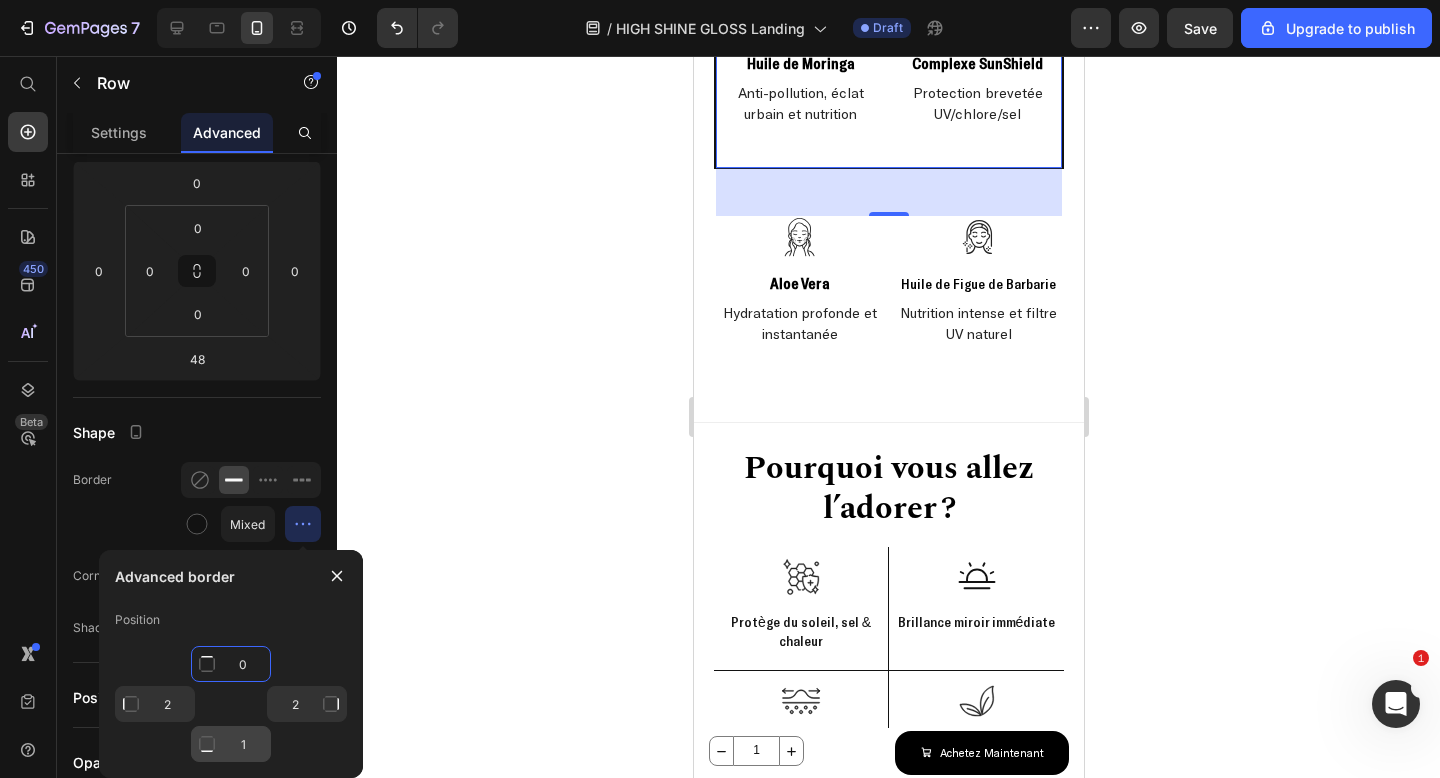 type on "0" 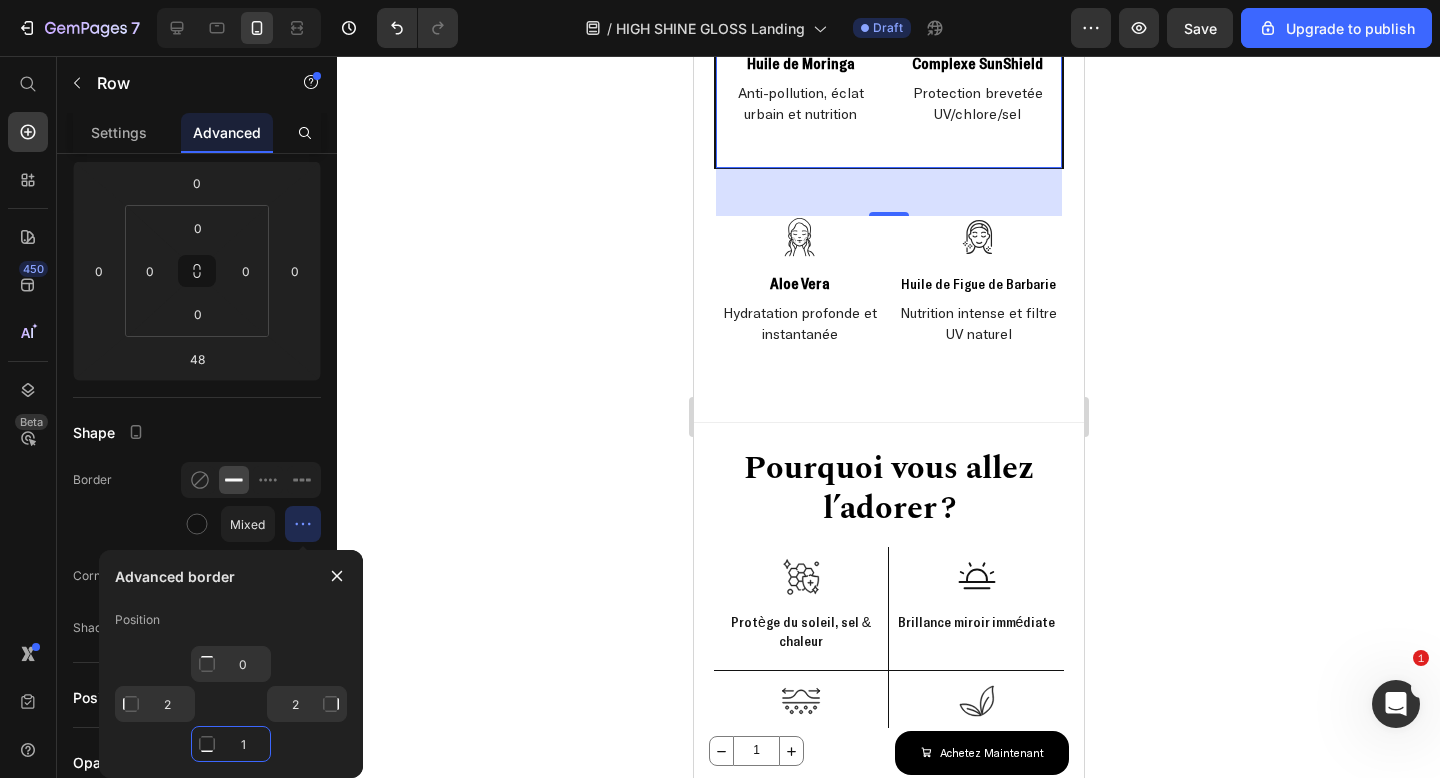 click on "1" 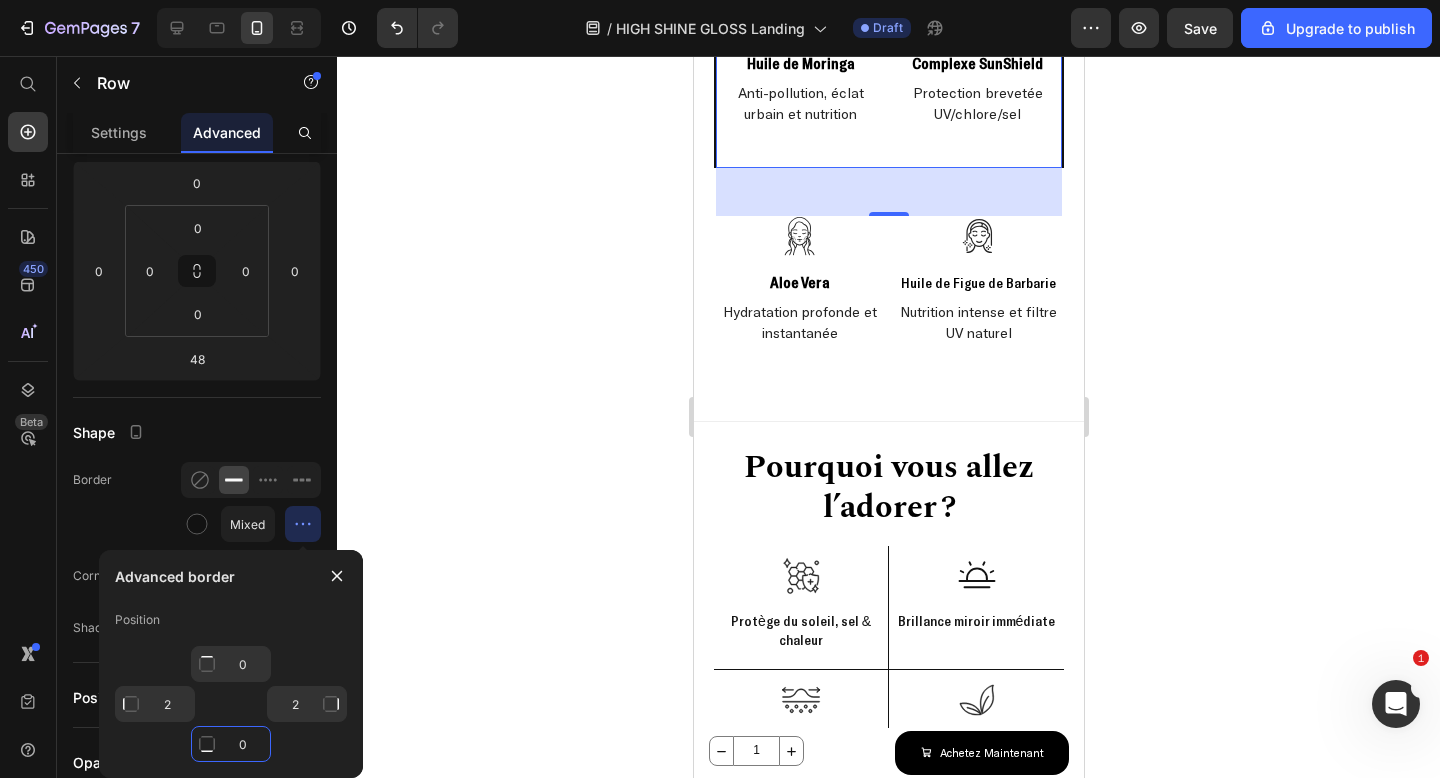 type on "0" 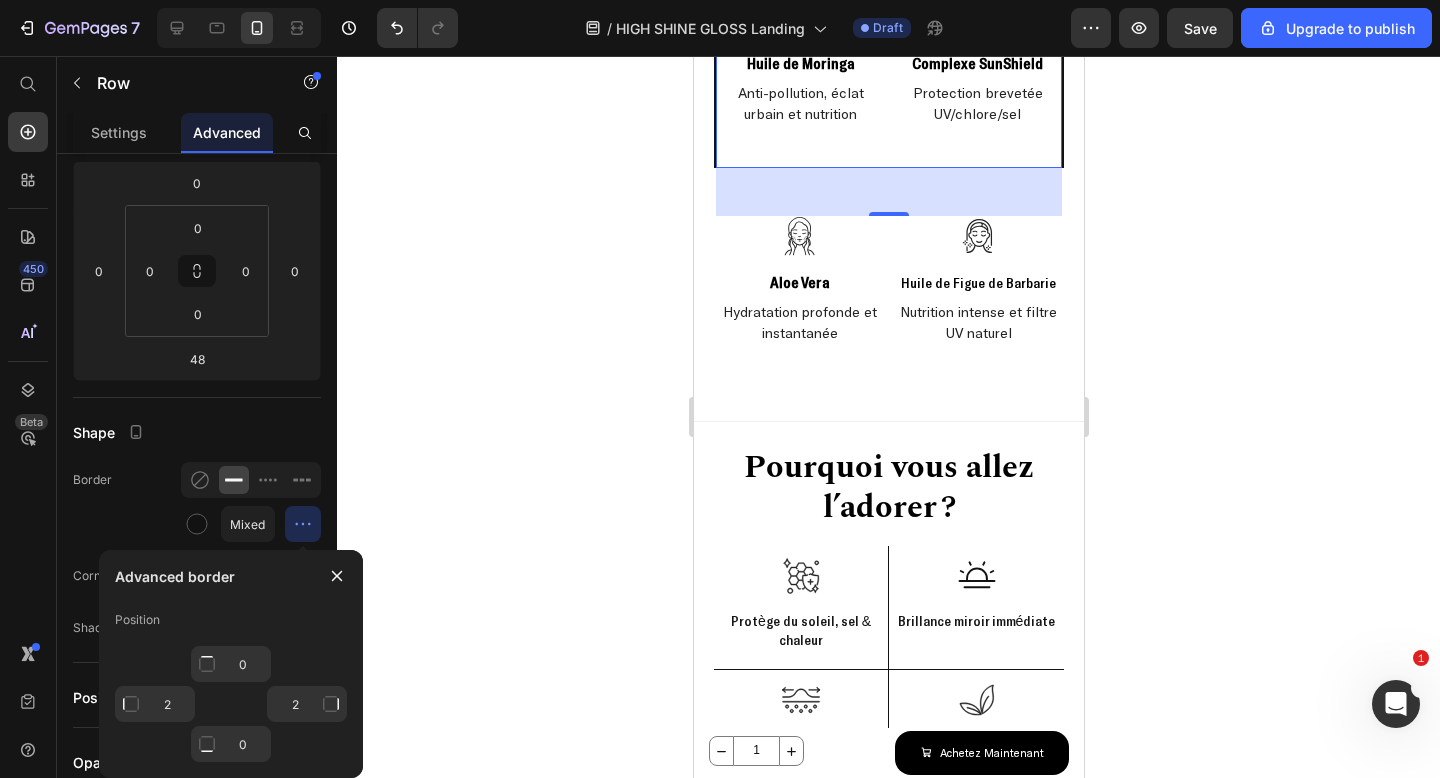 click 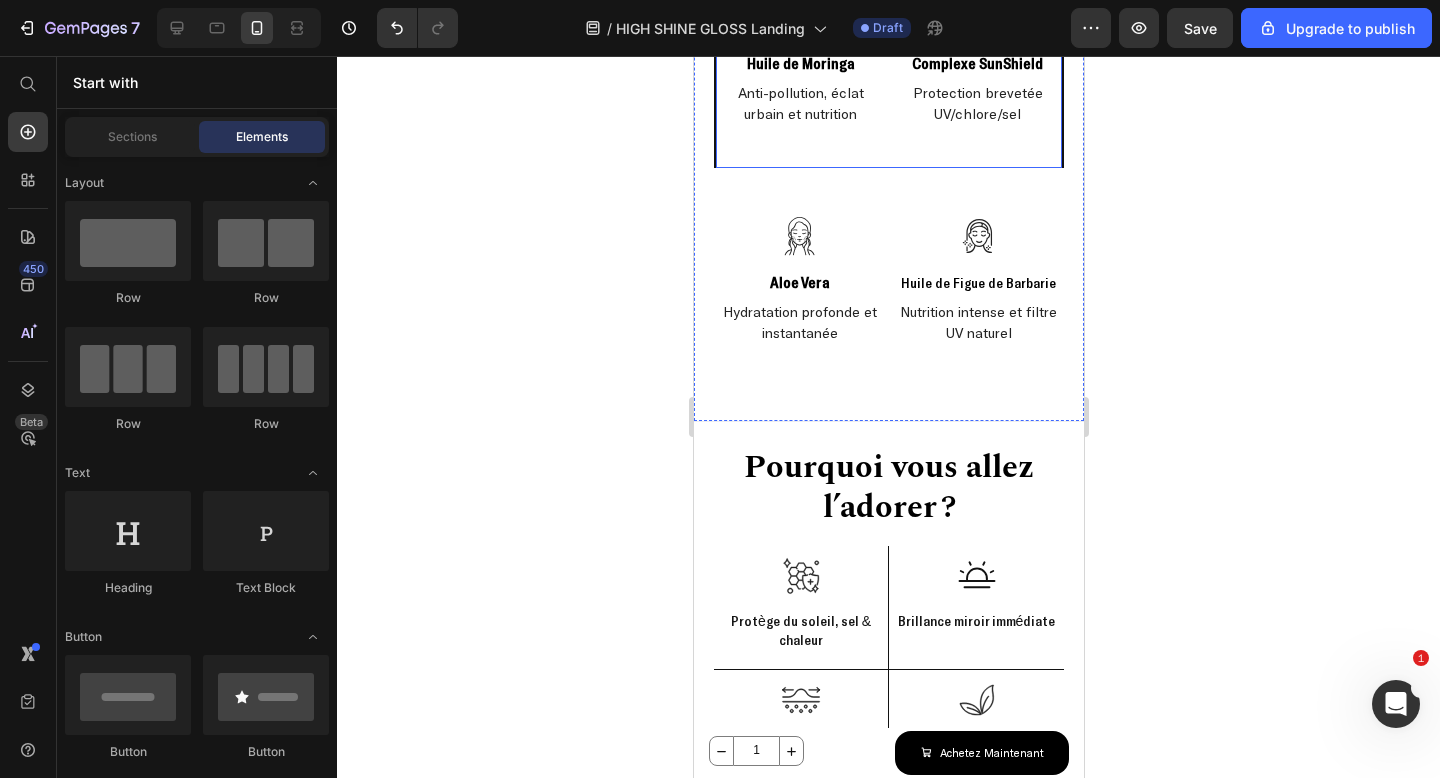 click on "Icon Complexe SunShield Text Block Protection brevetée UV/chlore/sel Text Block" at bounding box center [976, 82] 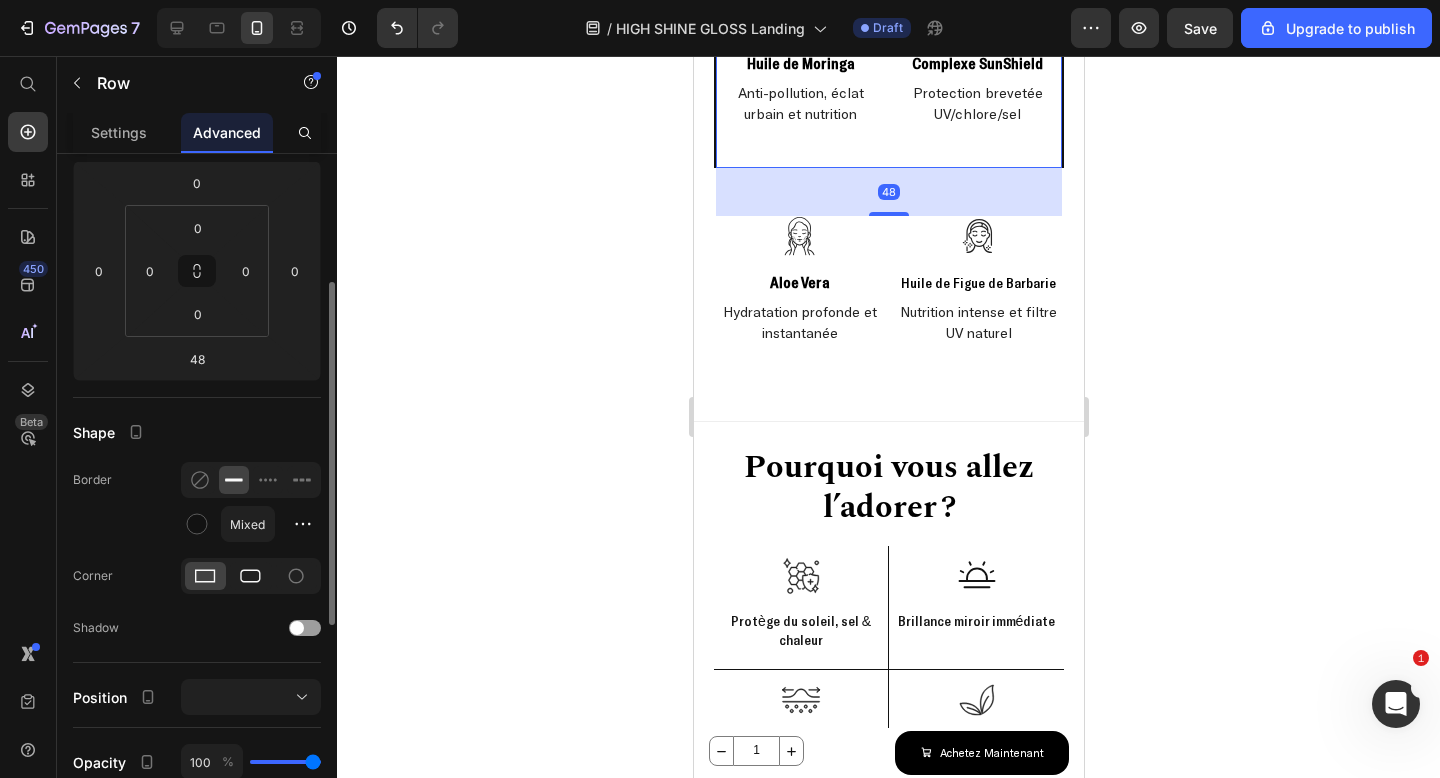 click 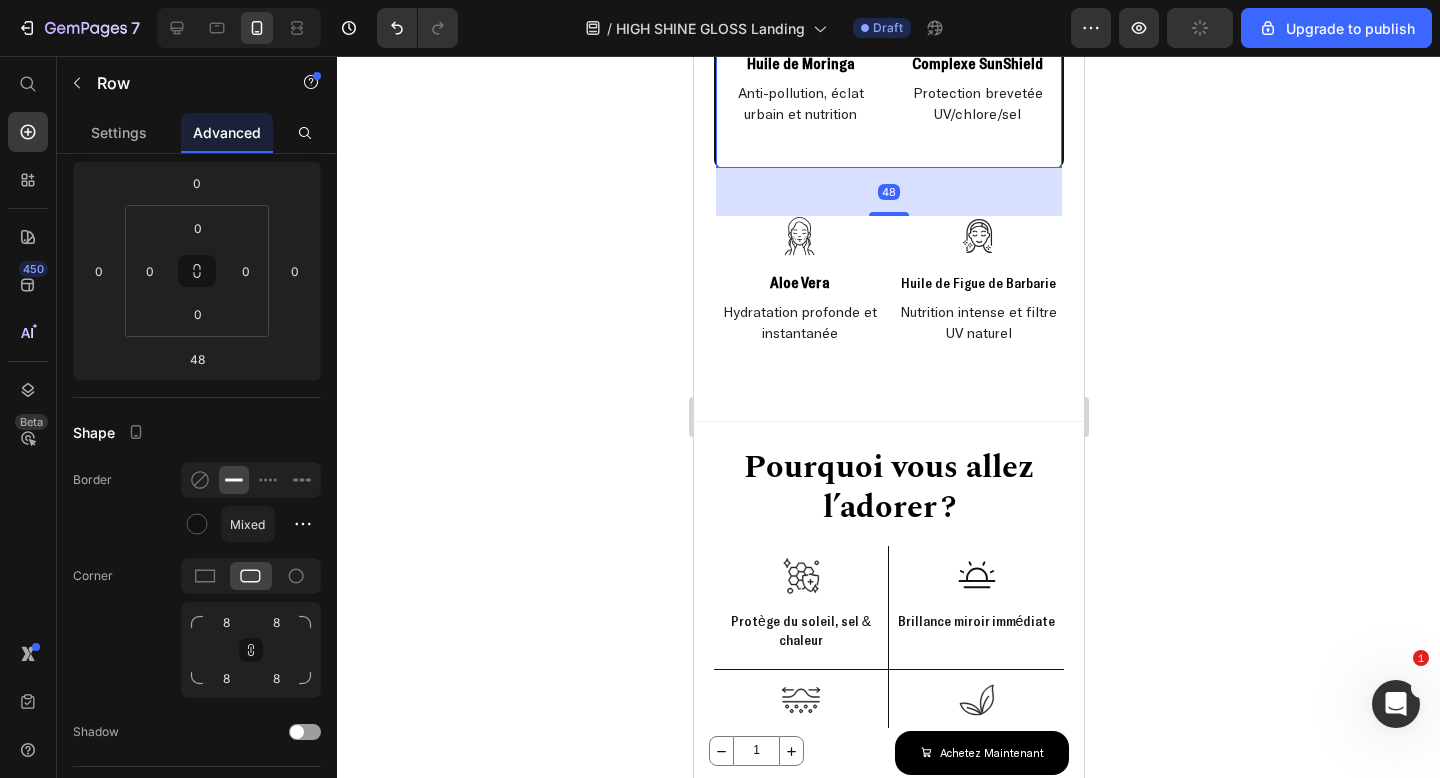 click 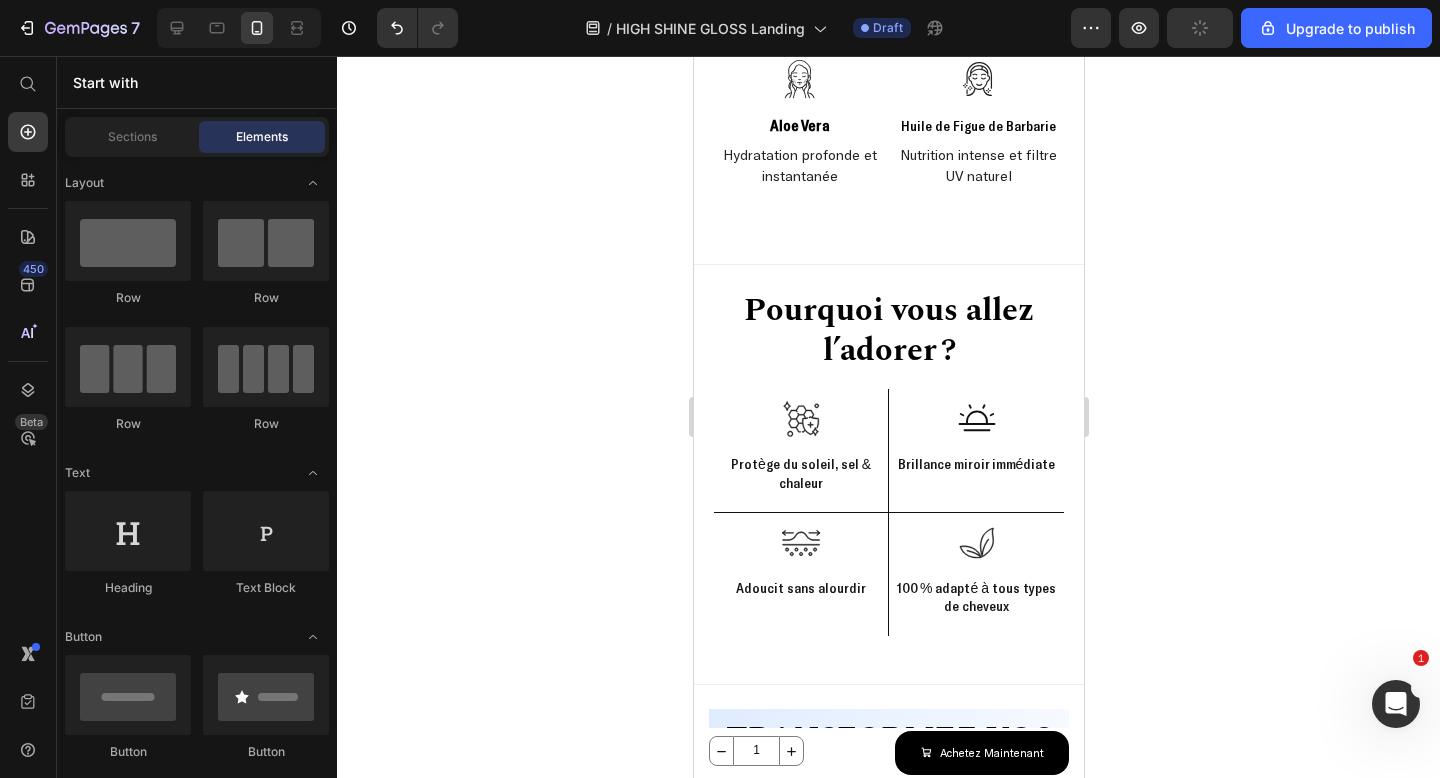 scroll, scrollTop: 2603, scrollLeft: 0, axis: vertical 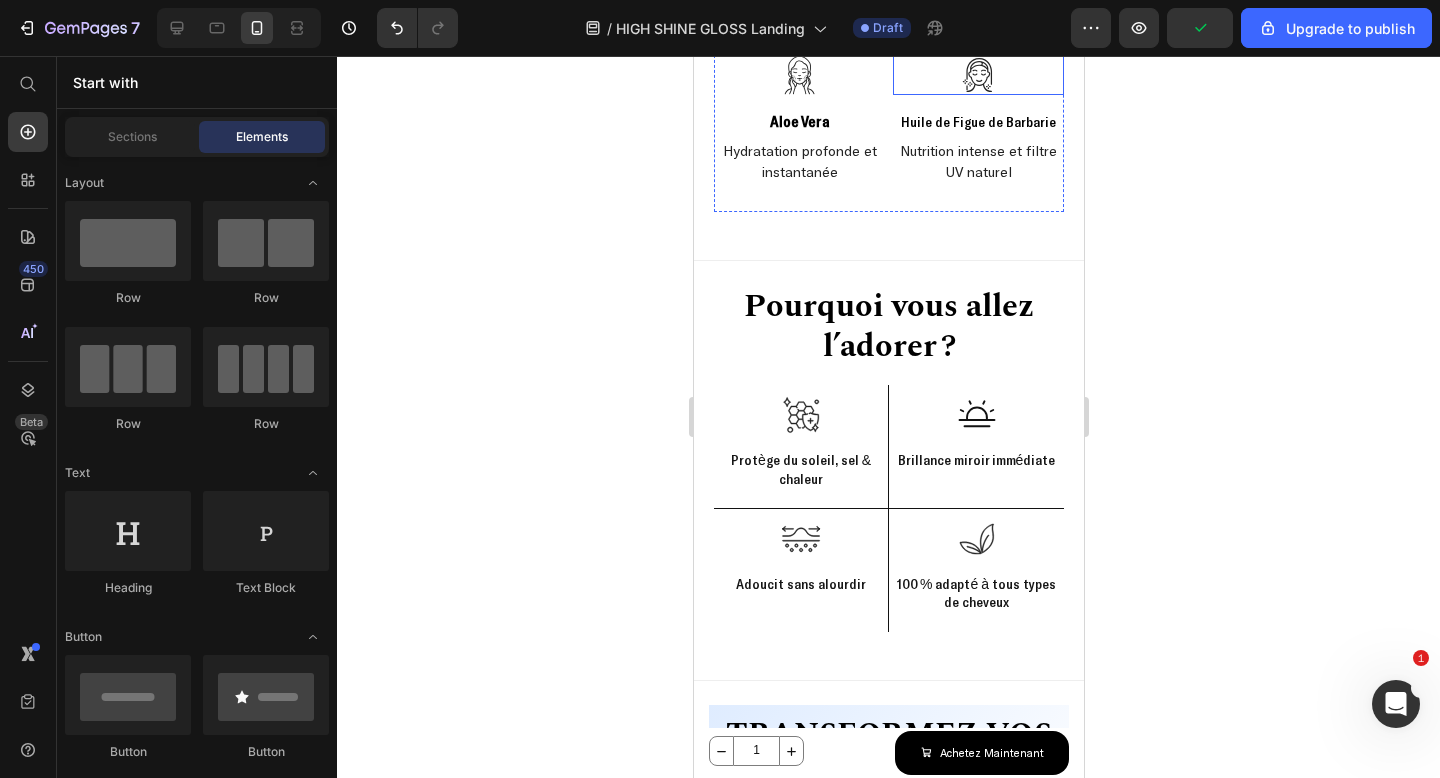 click on "Icon" at bounding box center [977, 75] 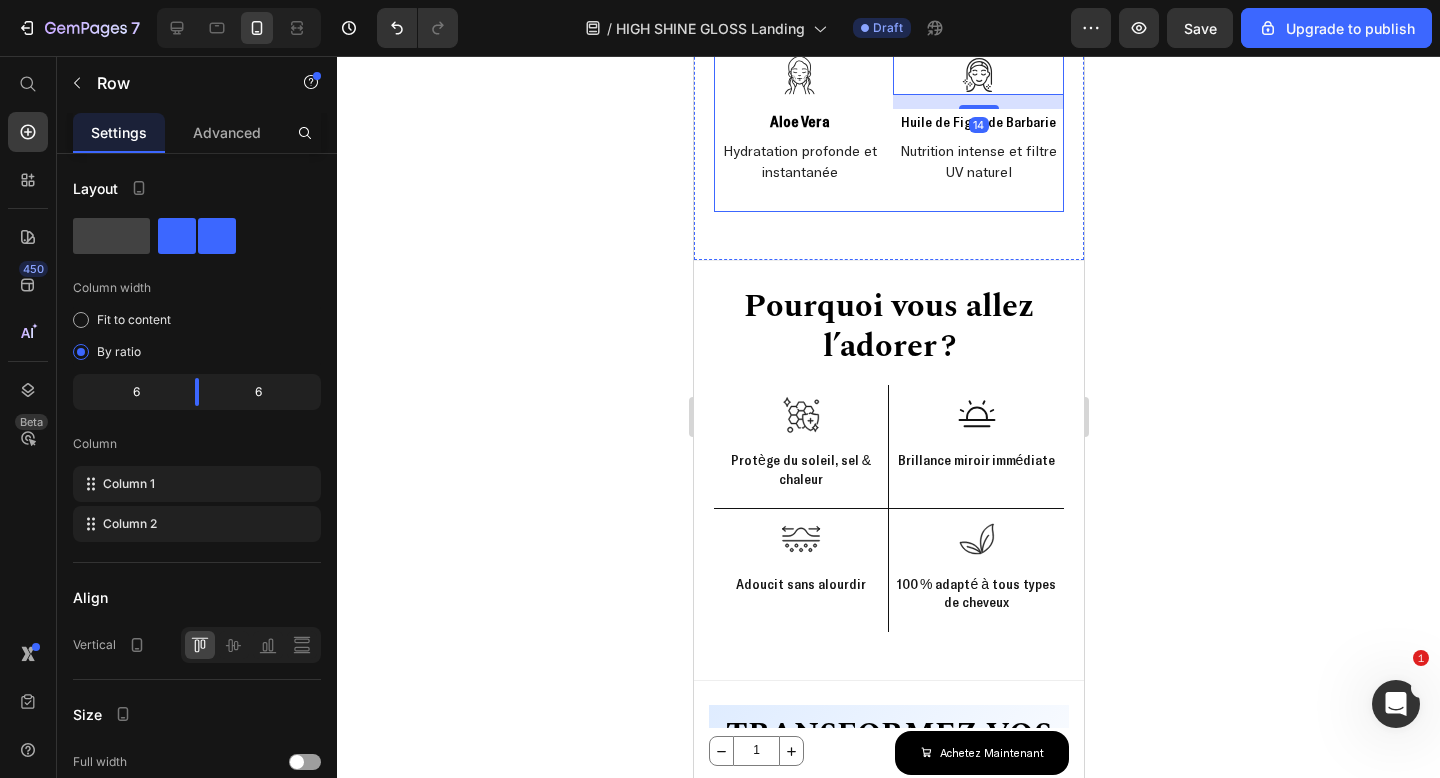 click on "Icon Aloe Vera Text Block Hydratation profonde et instantanée Text Block
Icon   14 Huile de Figue de Barbarie Text Block Nutrition intense et filtre UV naturel Text Block Row" at bounding box center (888, 133) 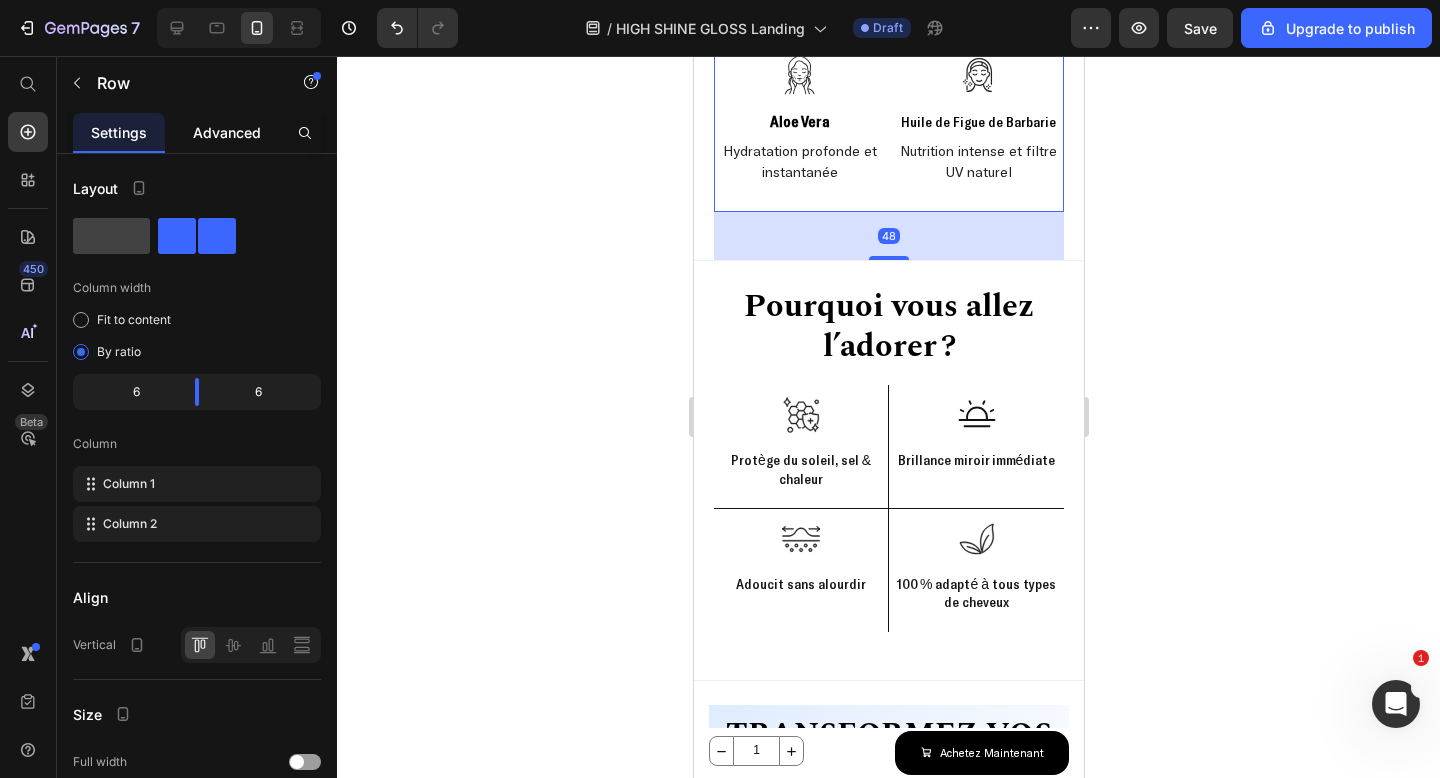 click on "Advanced" at bounding box center [227, 132] 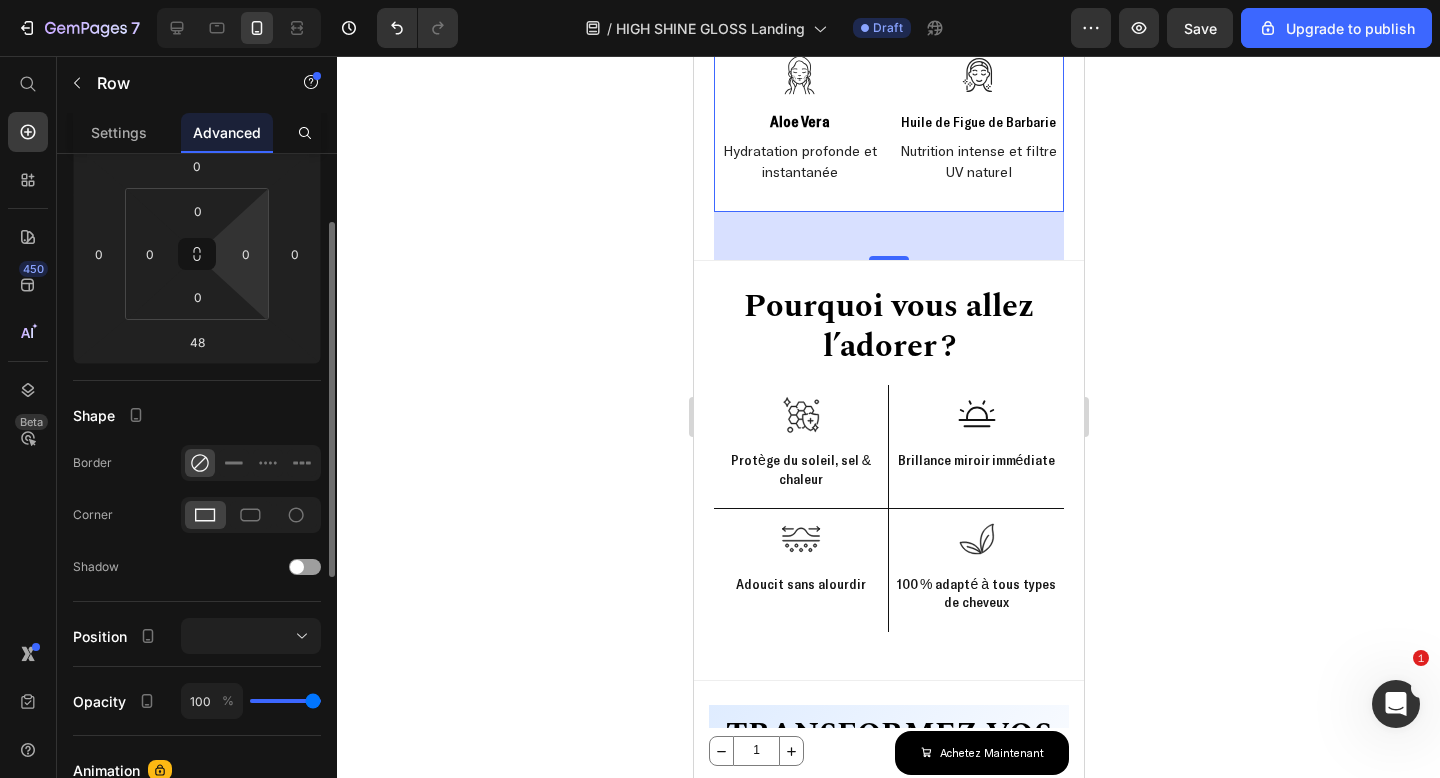 scroll, scrollTop: 294, scrollLeft: 0, axis: vertical 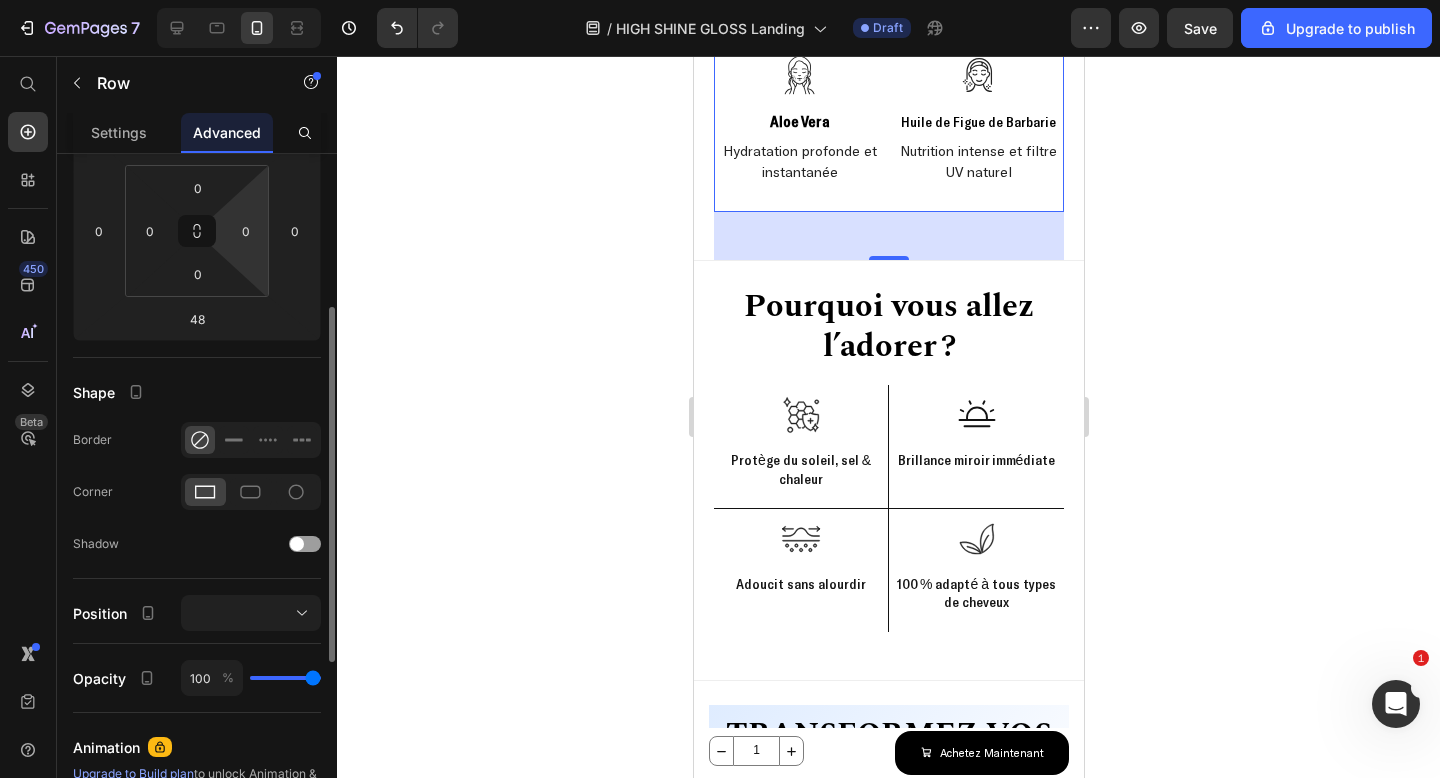 click 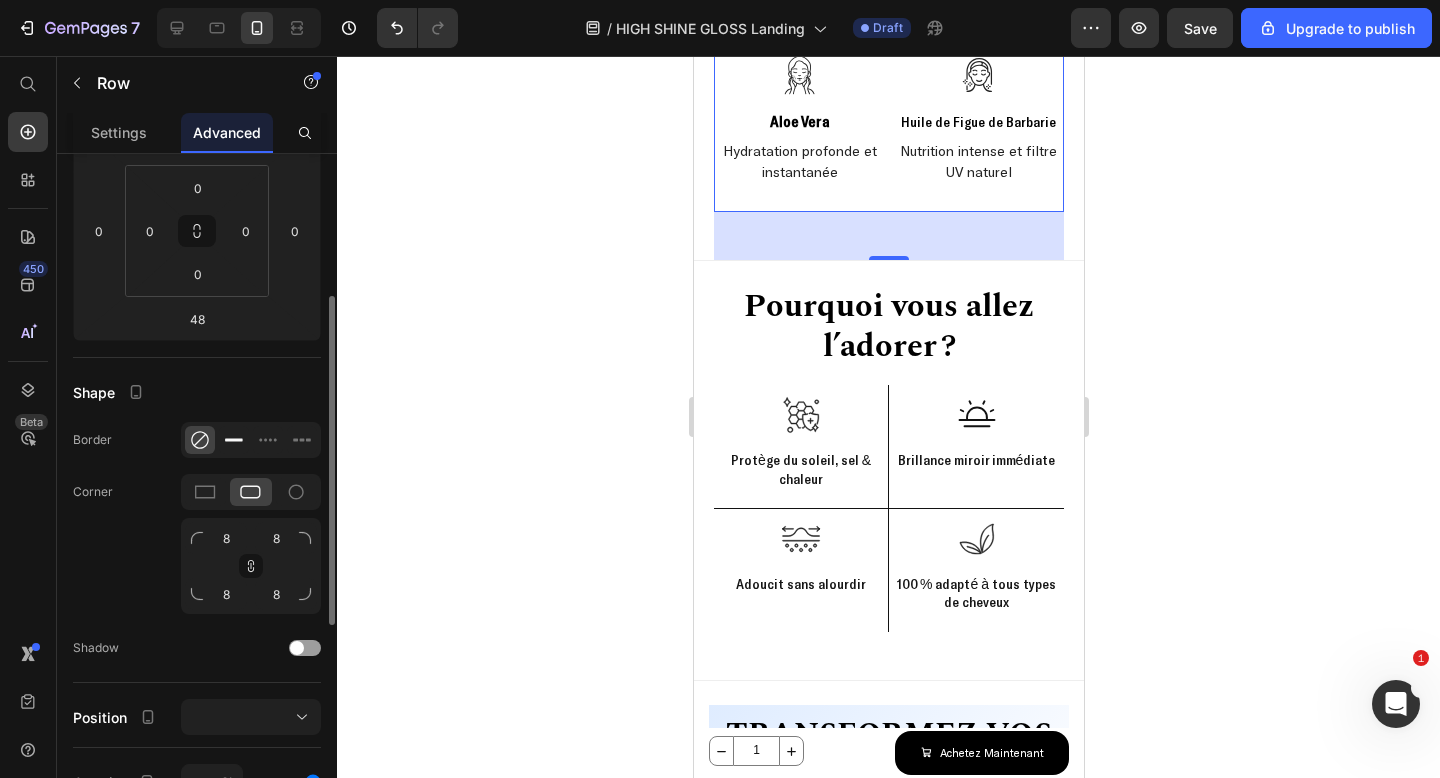 click 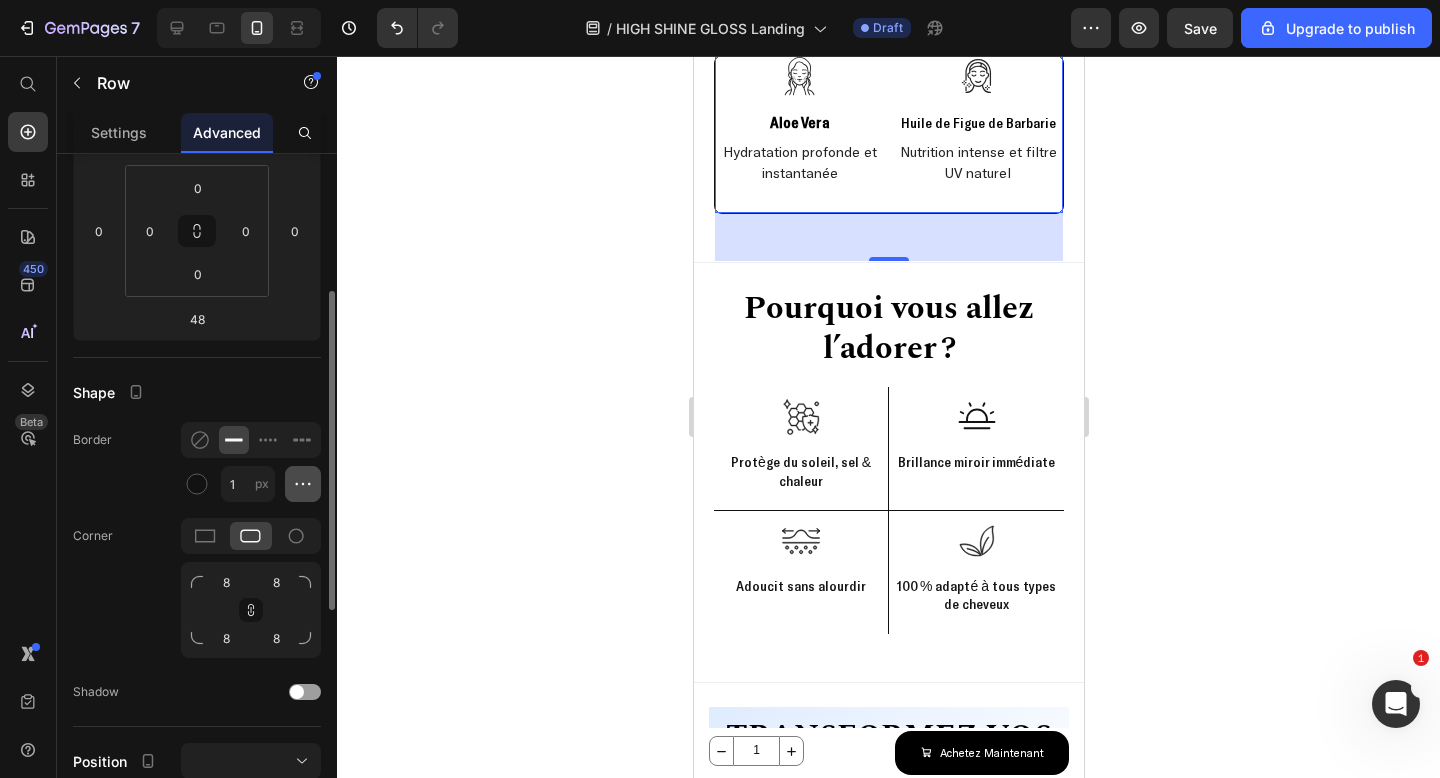 click 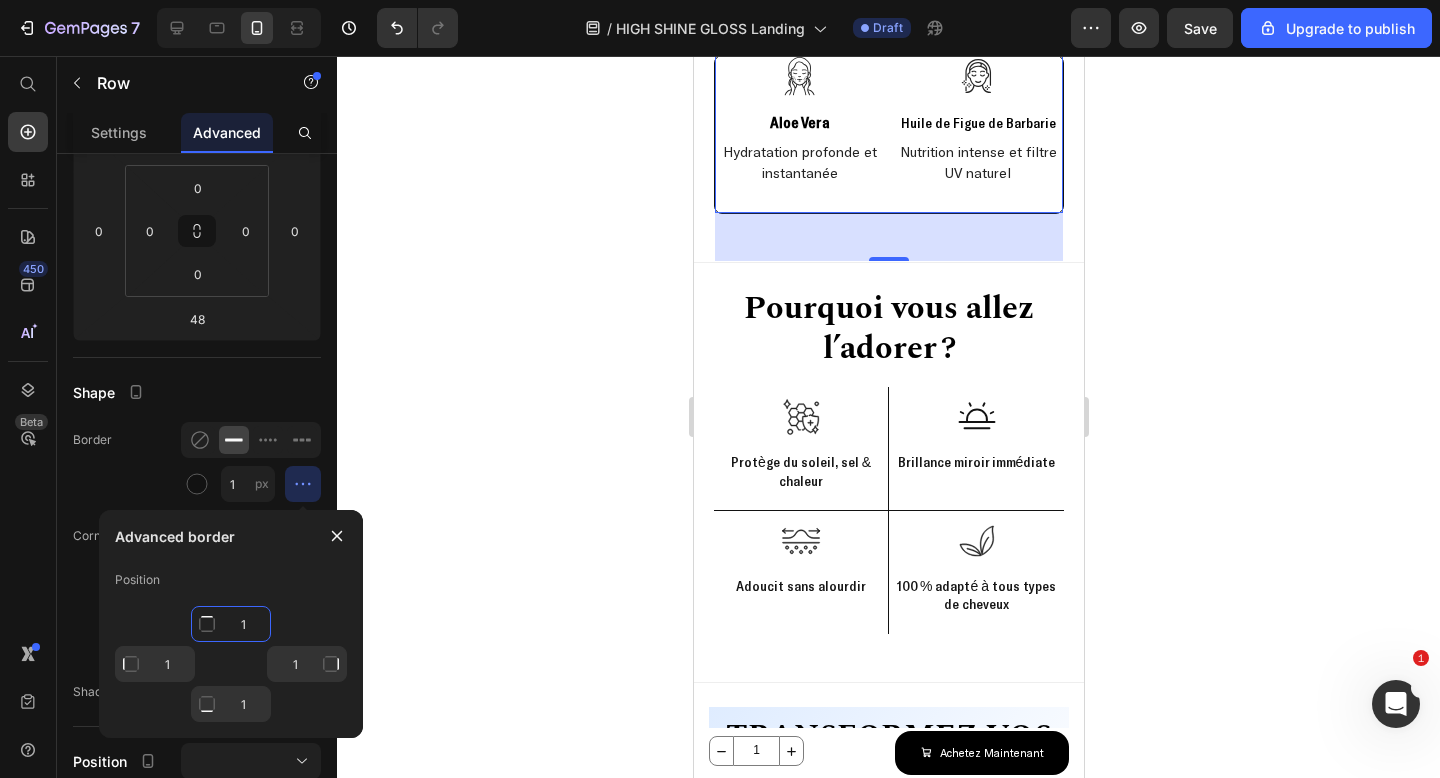 click on "1" 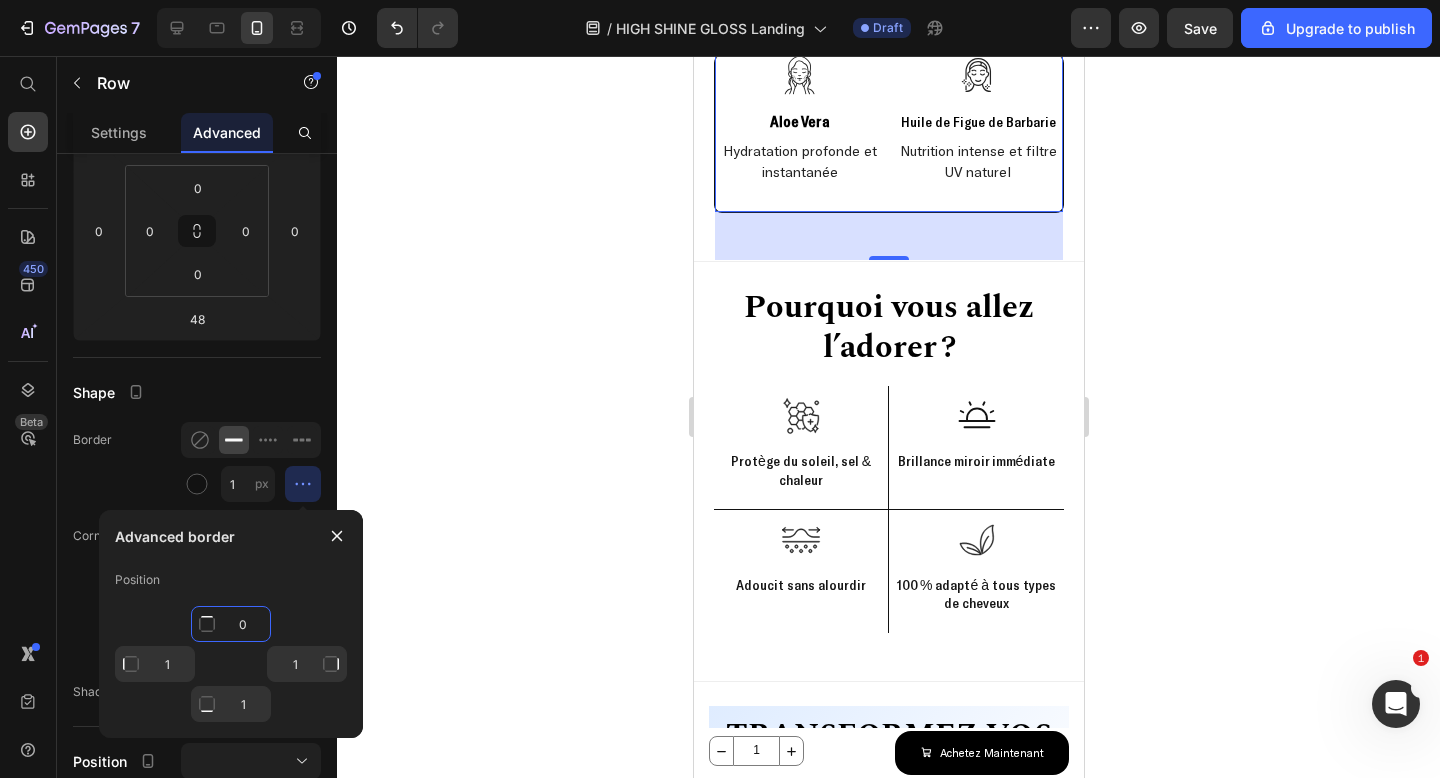 type on "0" 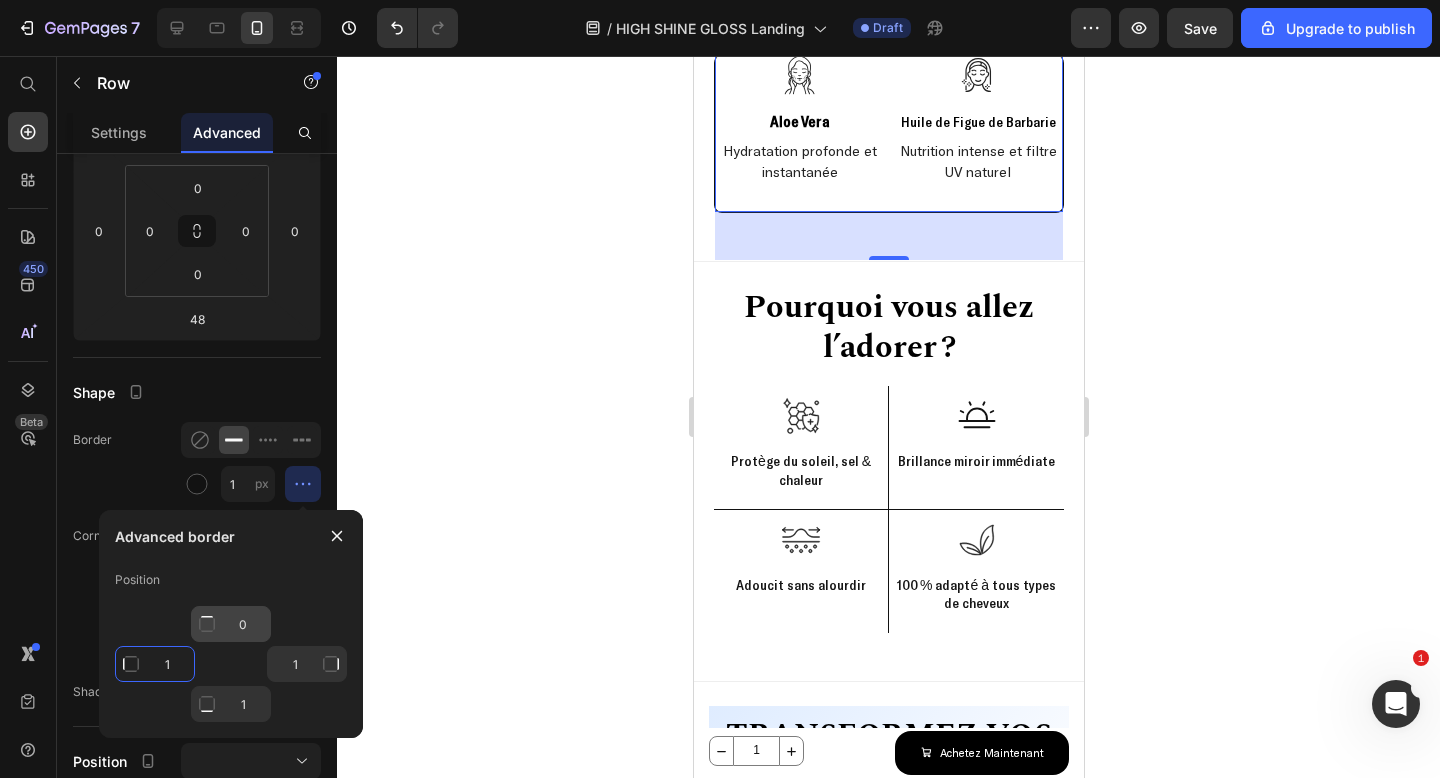 type on "Mixed" 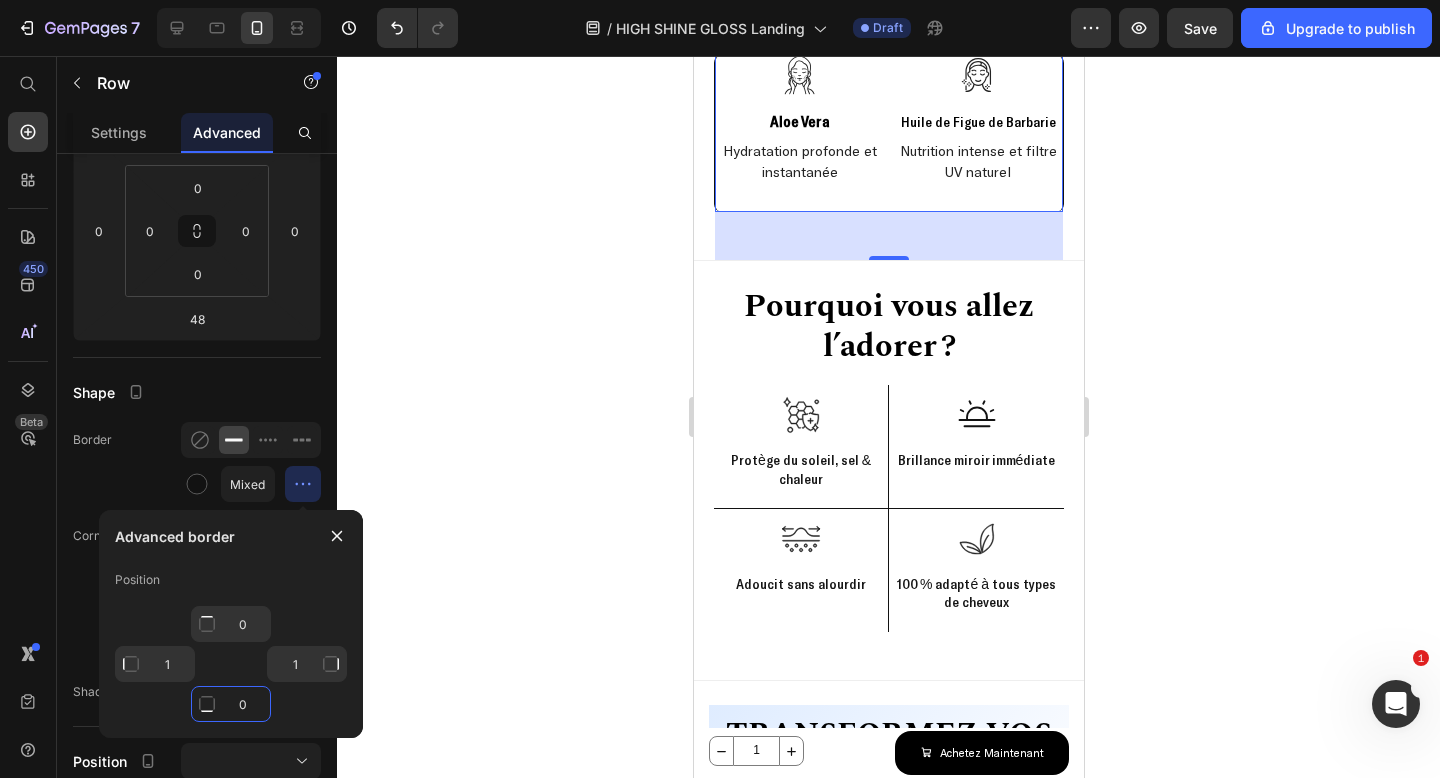 type on "0" 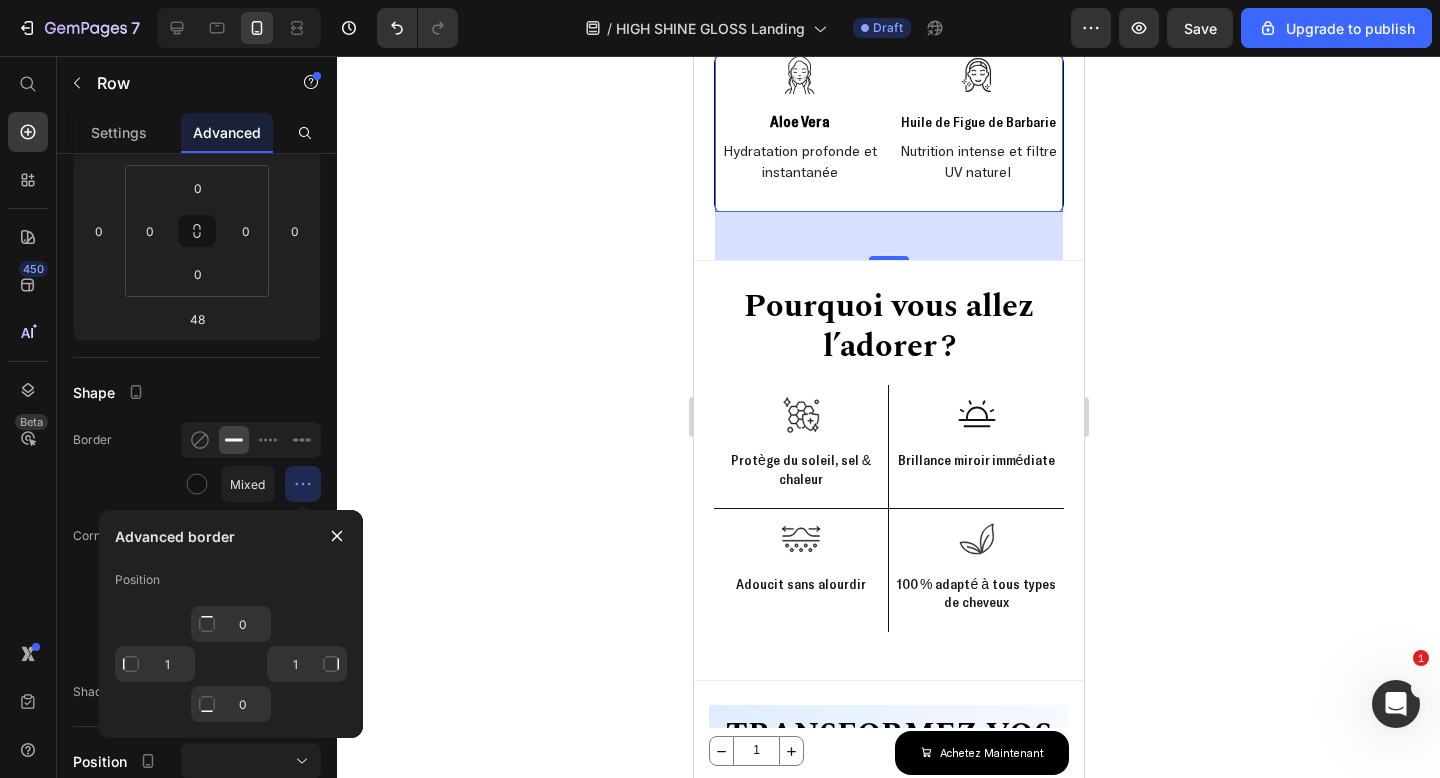 click 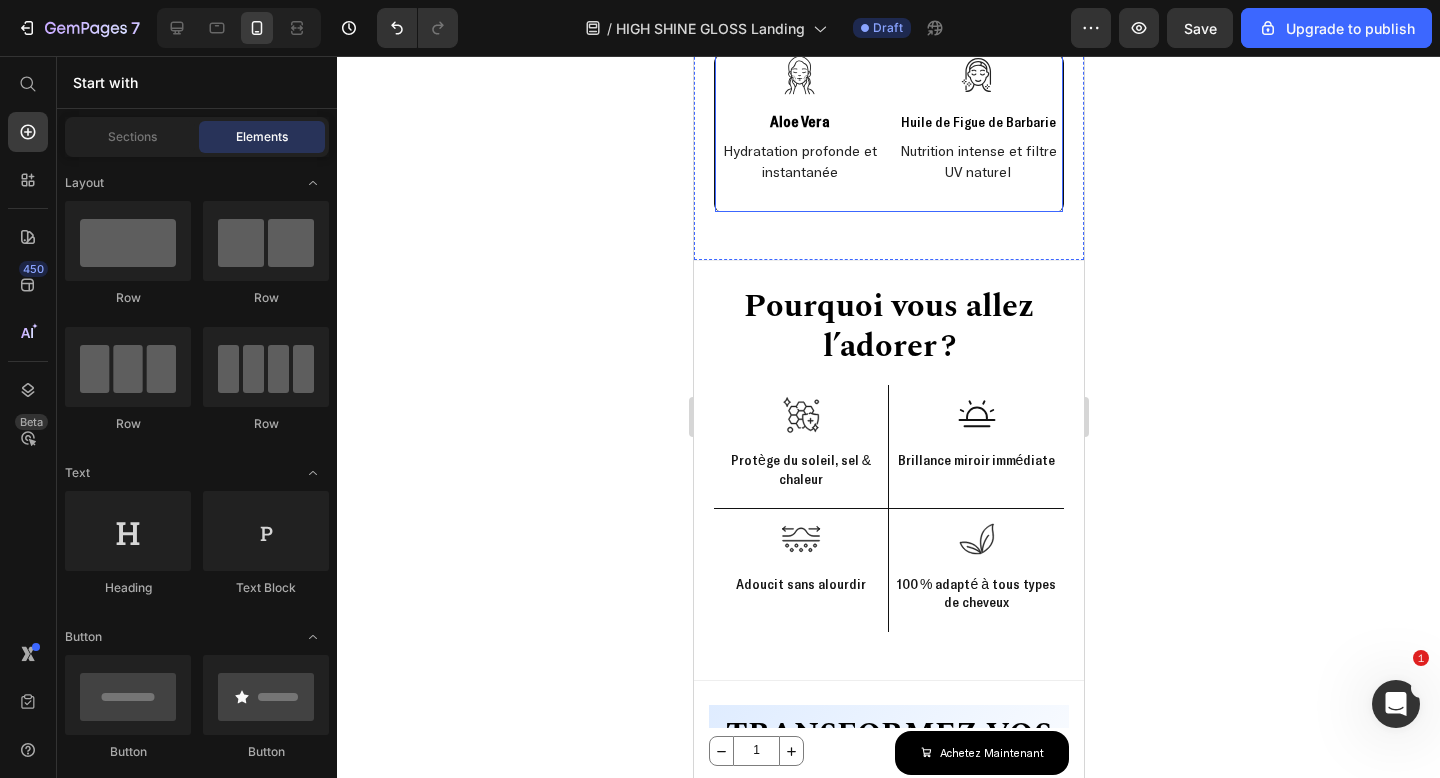 click on "Icon Huile de Figue de Barbarie Text Block Nutrition intense et filtre UV naturel Text Block" at bounding box center (977, 133) 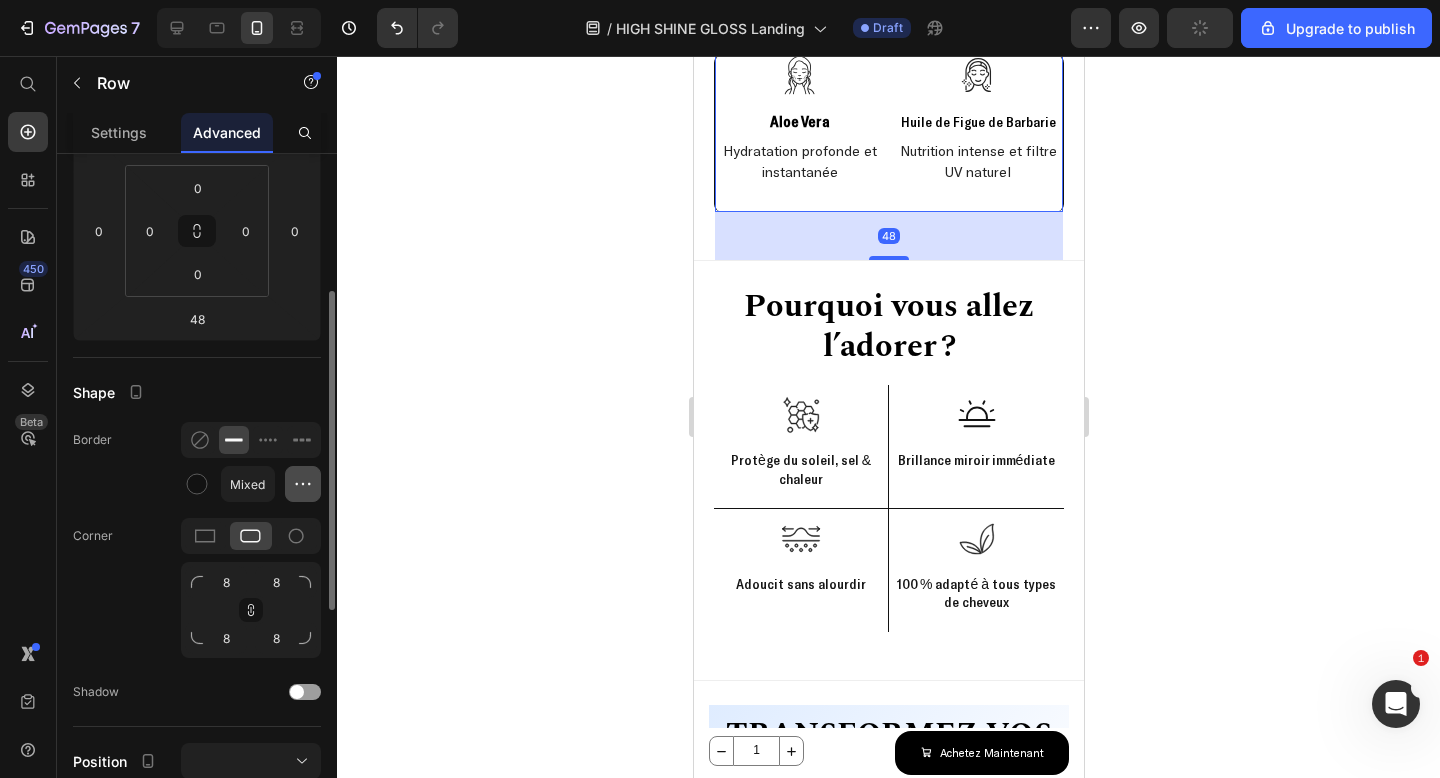 click 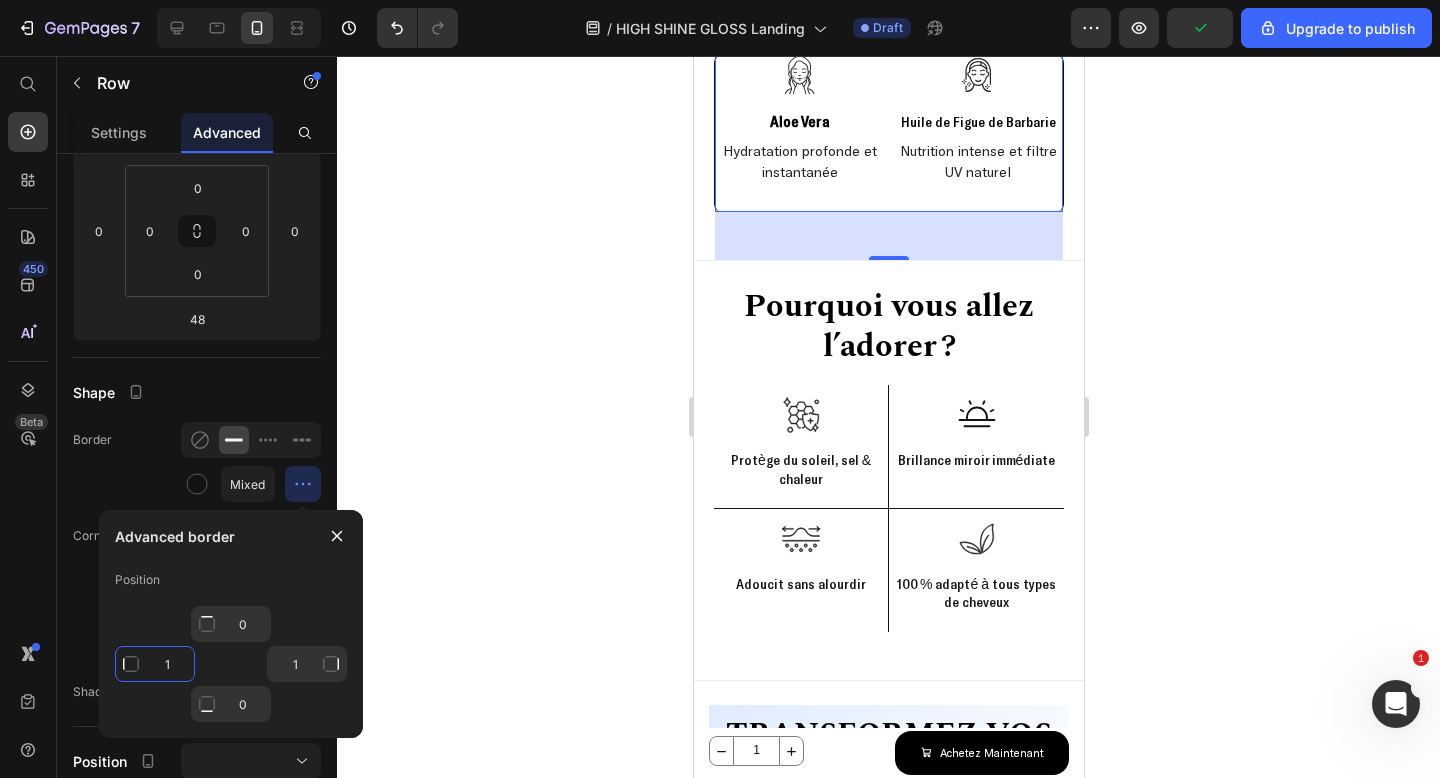 click on "1" 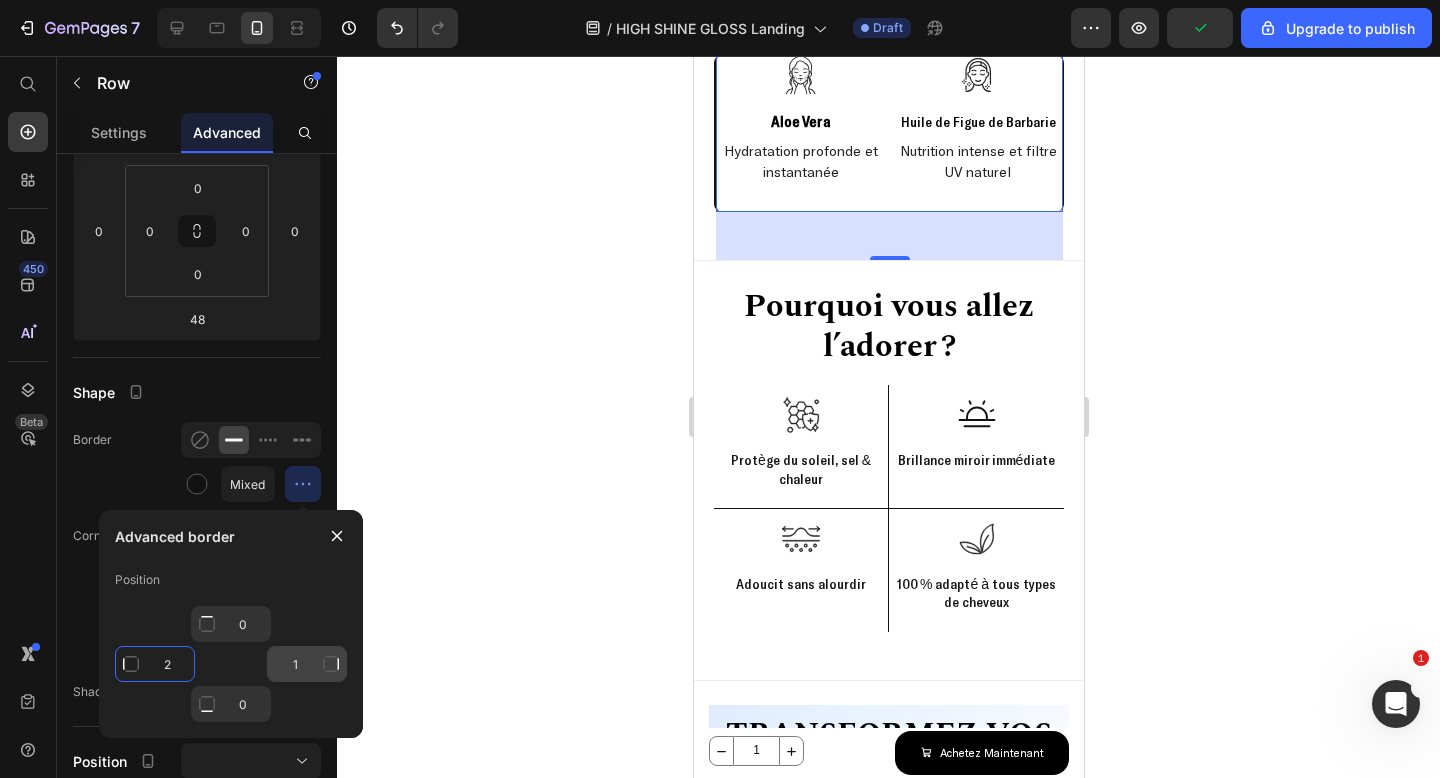 type on "2" 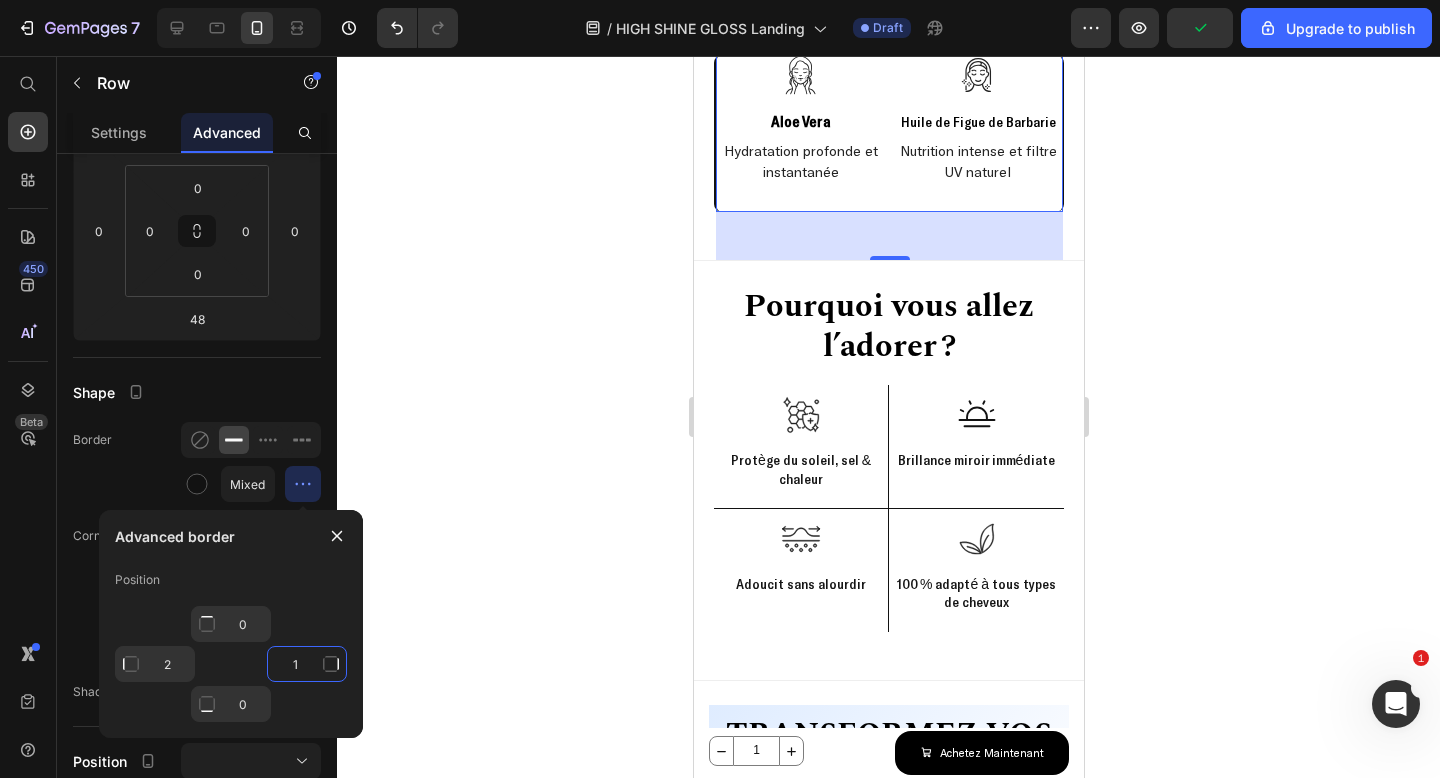 click on "1" 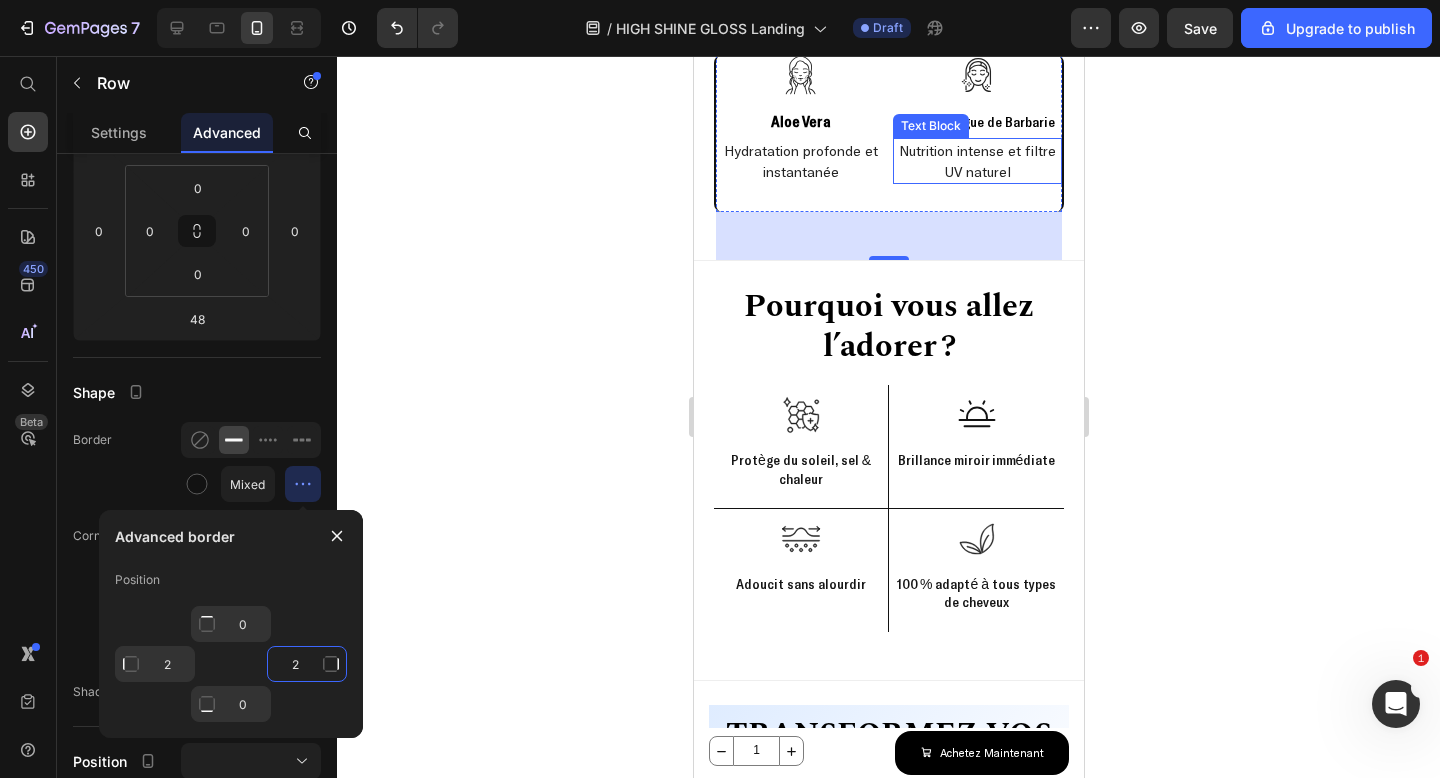 type on "2" 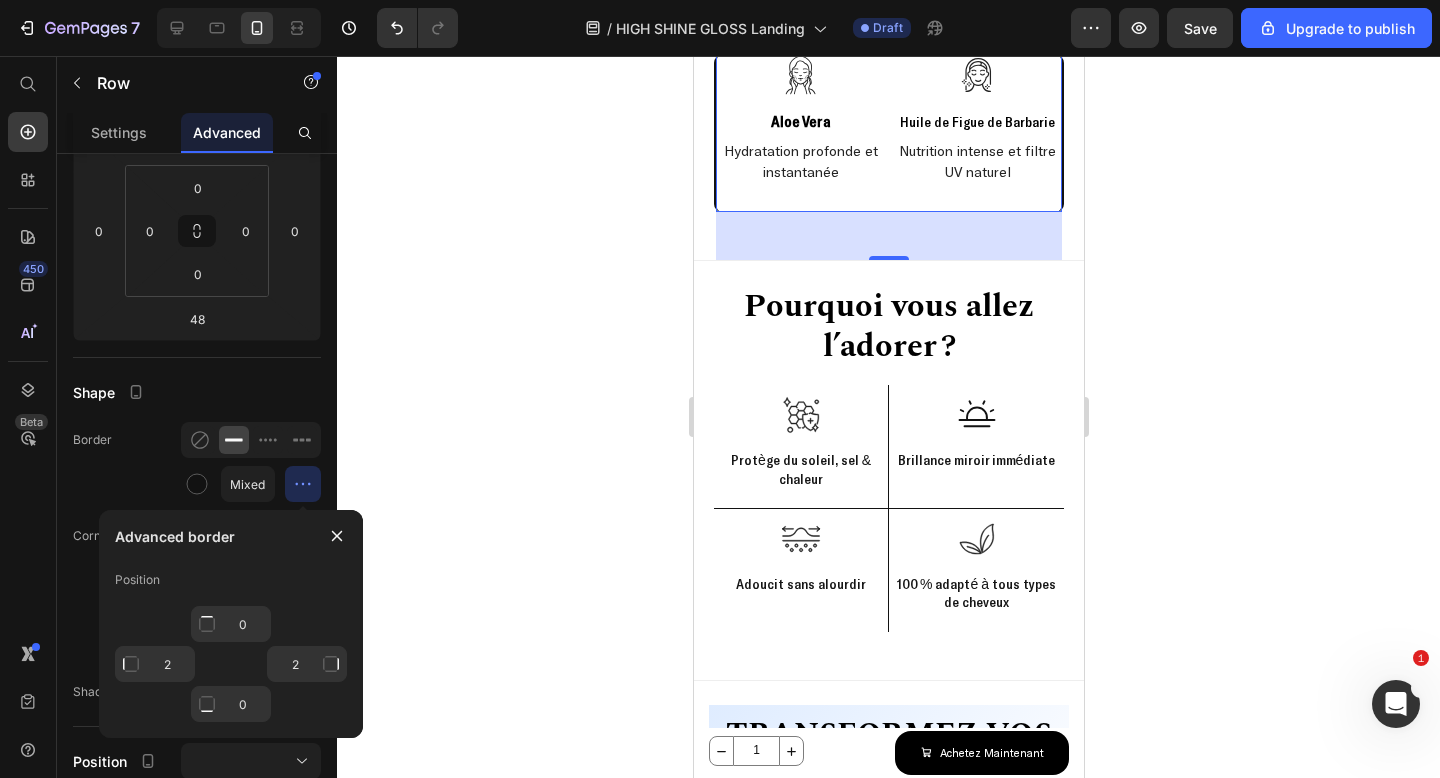 click 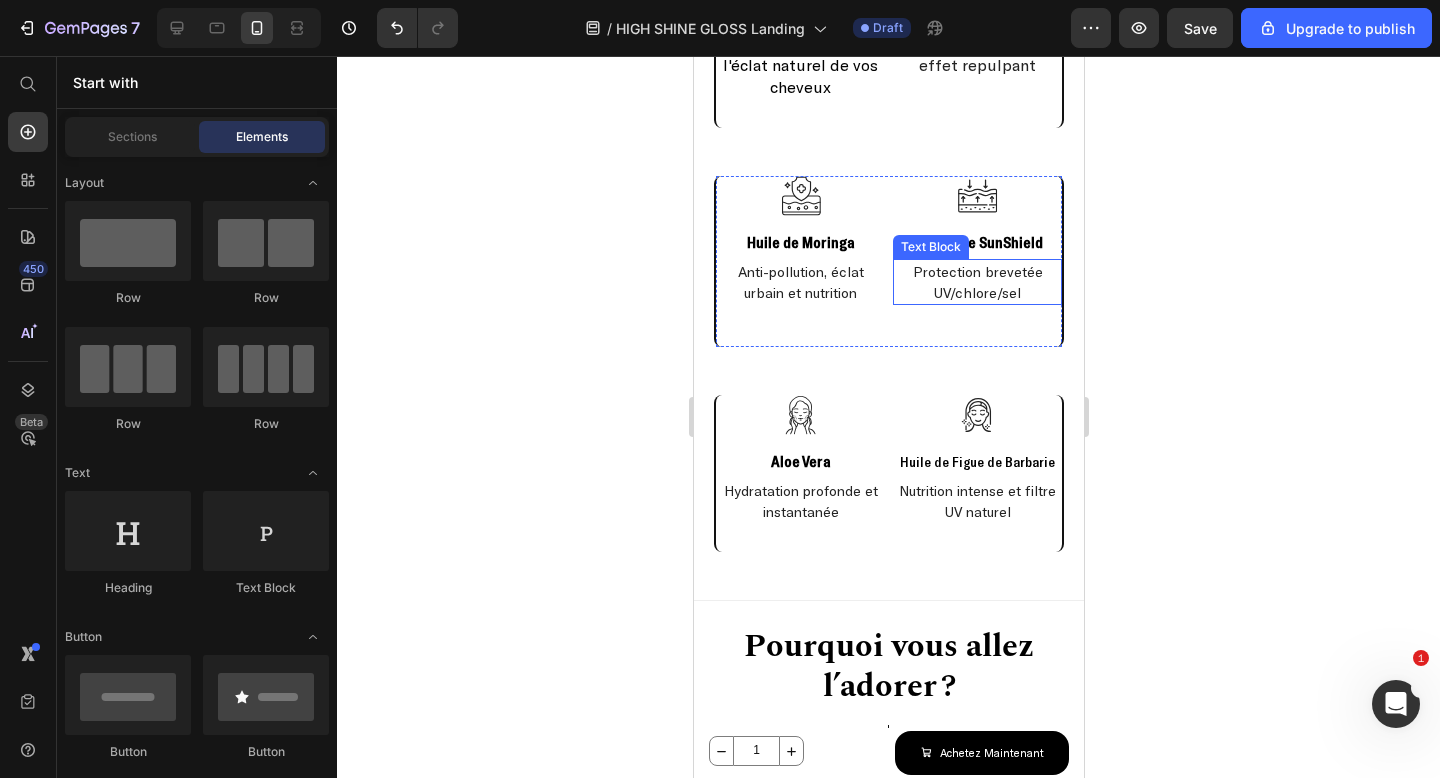 scroll, scrollTop: 2262, scrollLeft: 0, axis: vertical 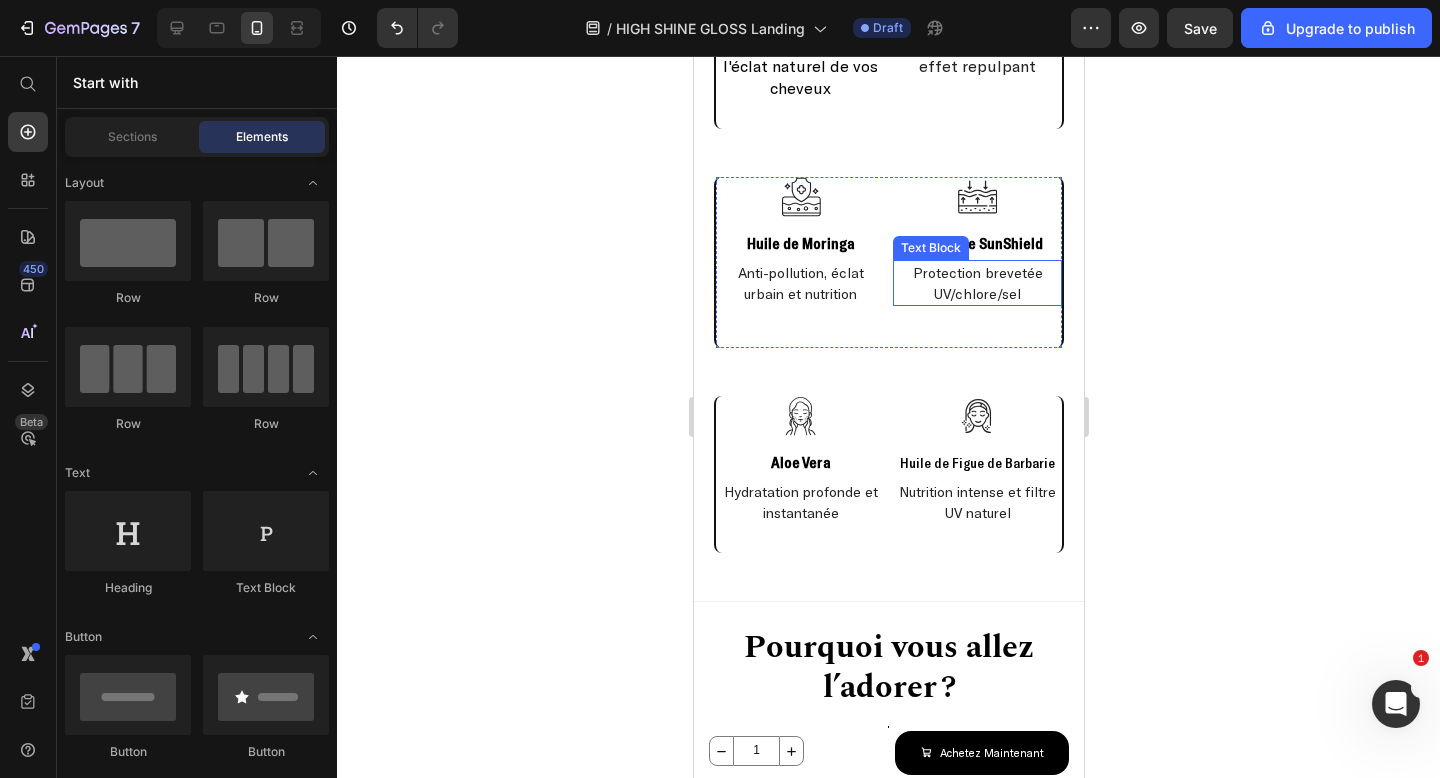 type 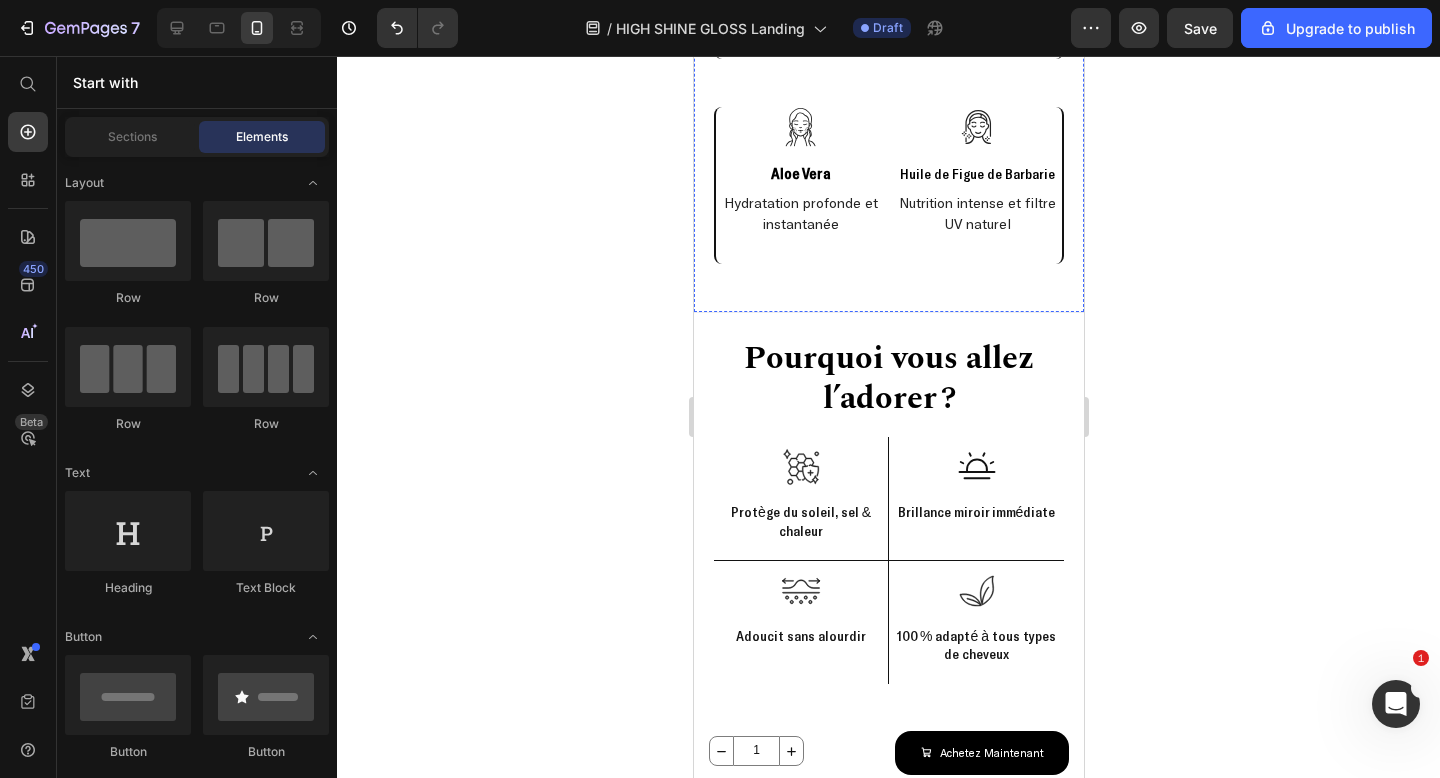 scroll, scrollTop: 2586, scrollLeft: 0, axis: vertical 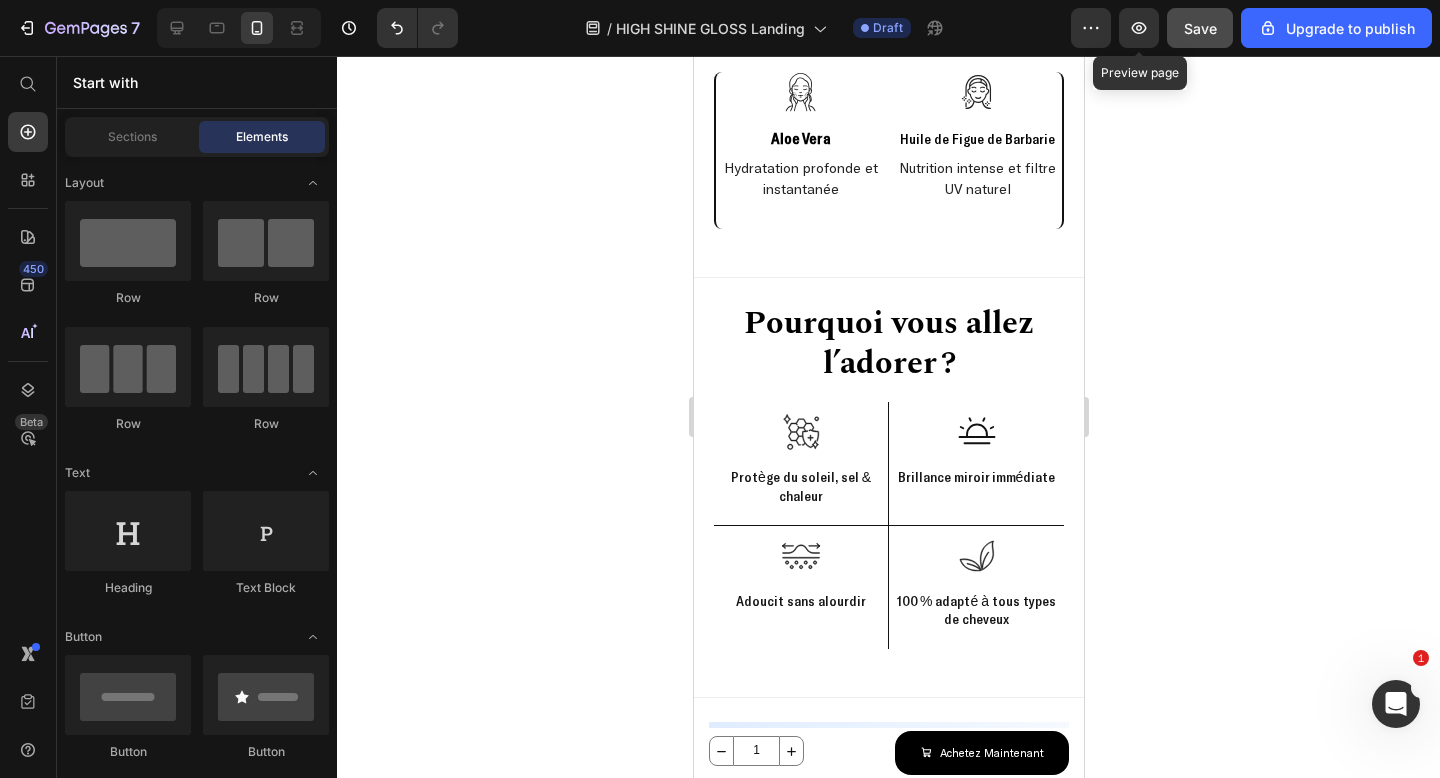 click on "Save" at bounding box center [1200, 28] 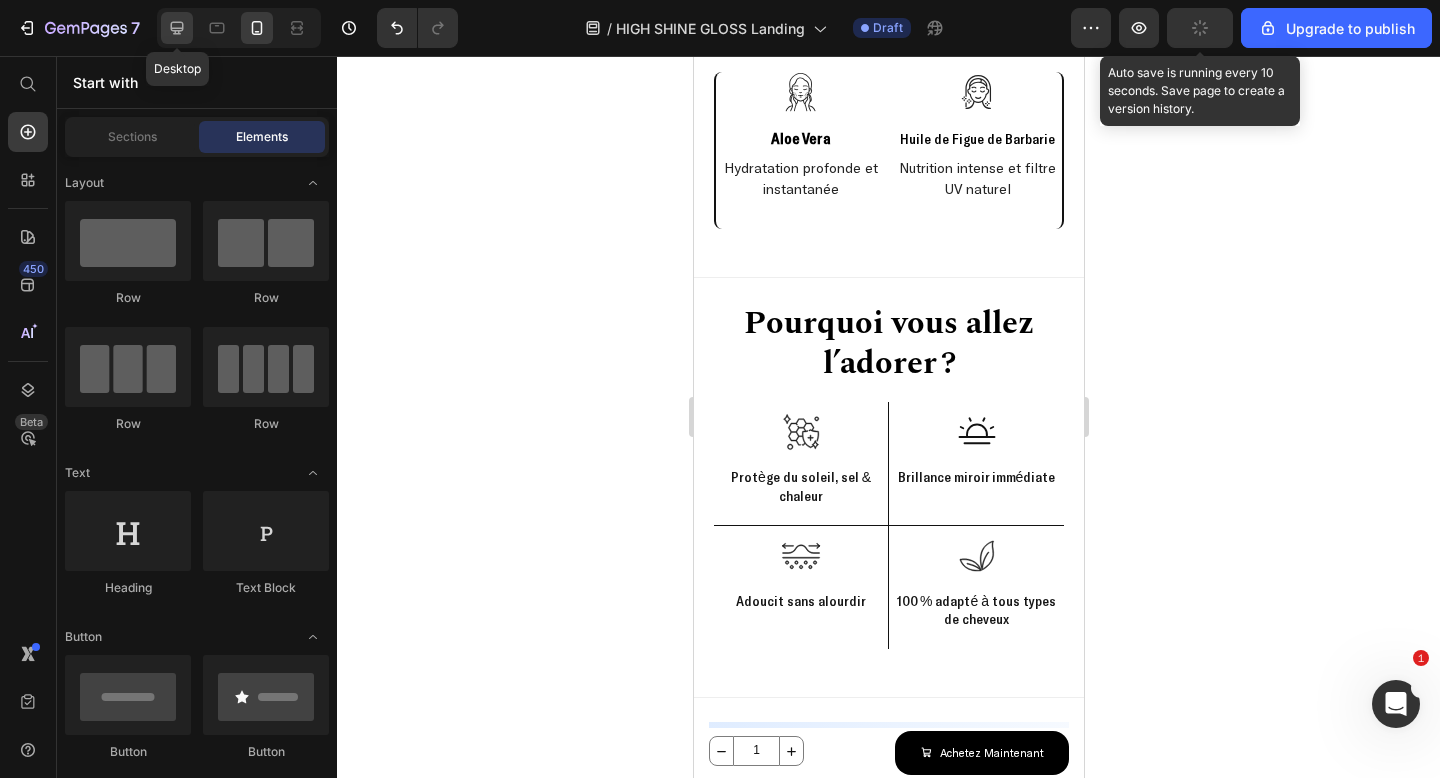 click 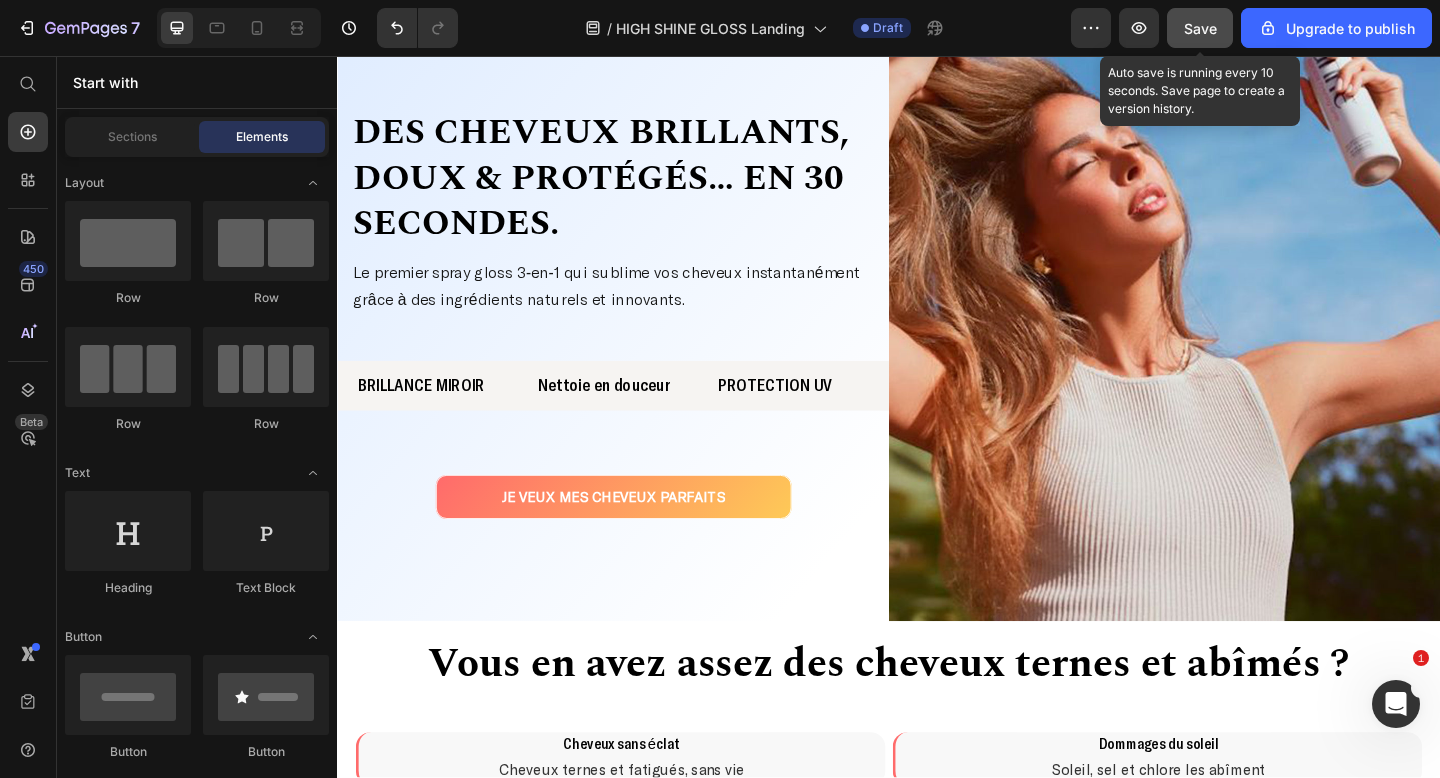 scroll, scrollTop: 92, scrollLeft: 0, axis: vertical 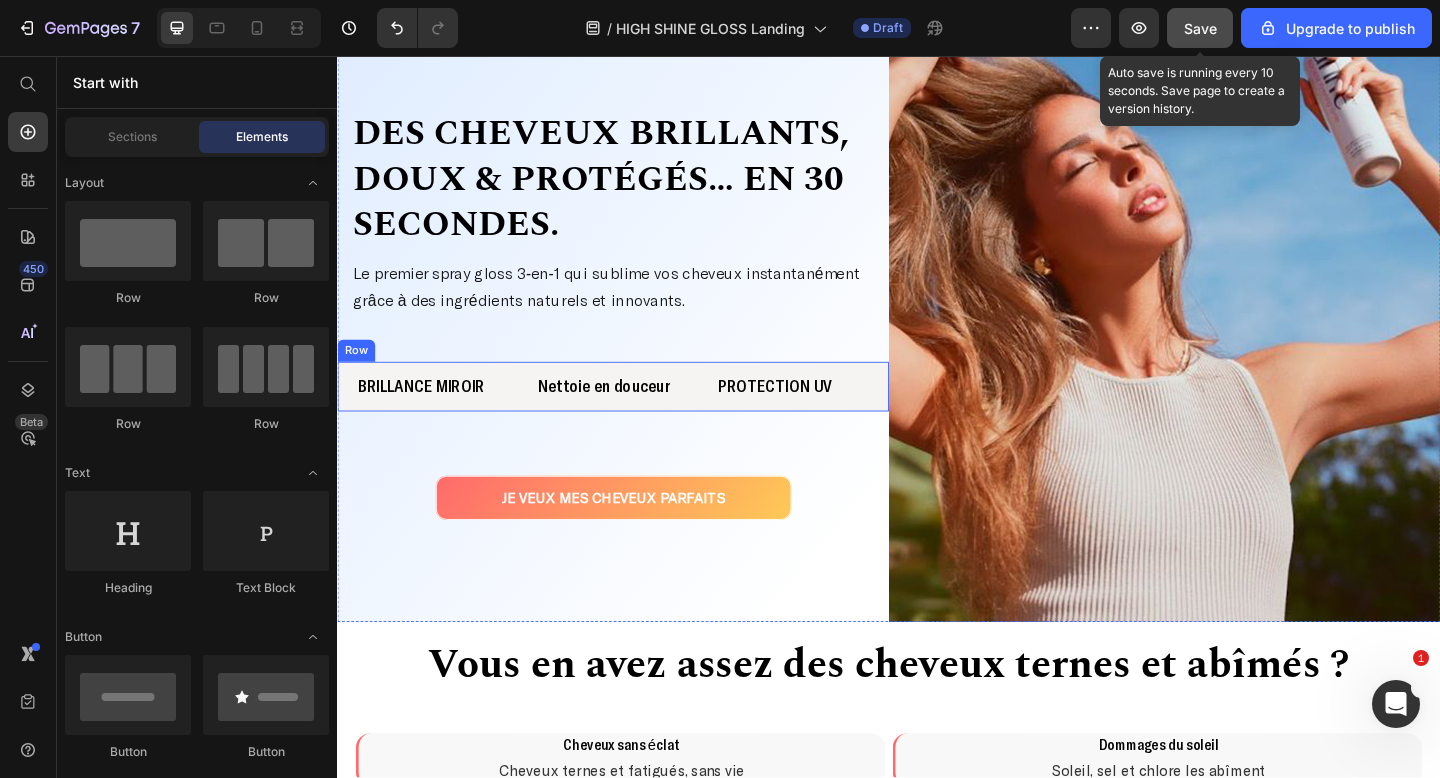 click on "BRILLANCE MIROIR Text Block Nettoie en douceur Text Block PROTECTION UV Text Block Row" at bounding box center [637, 416] 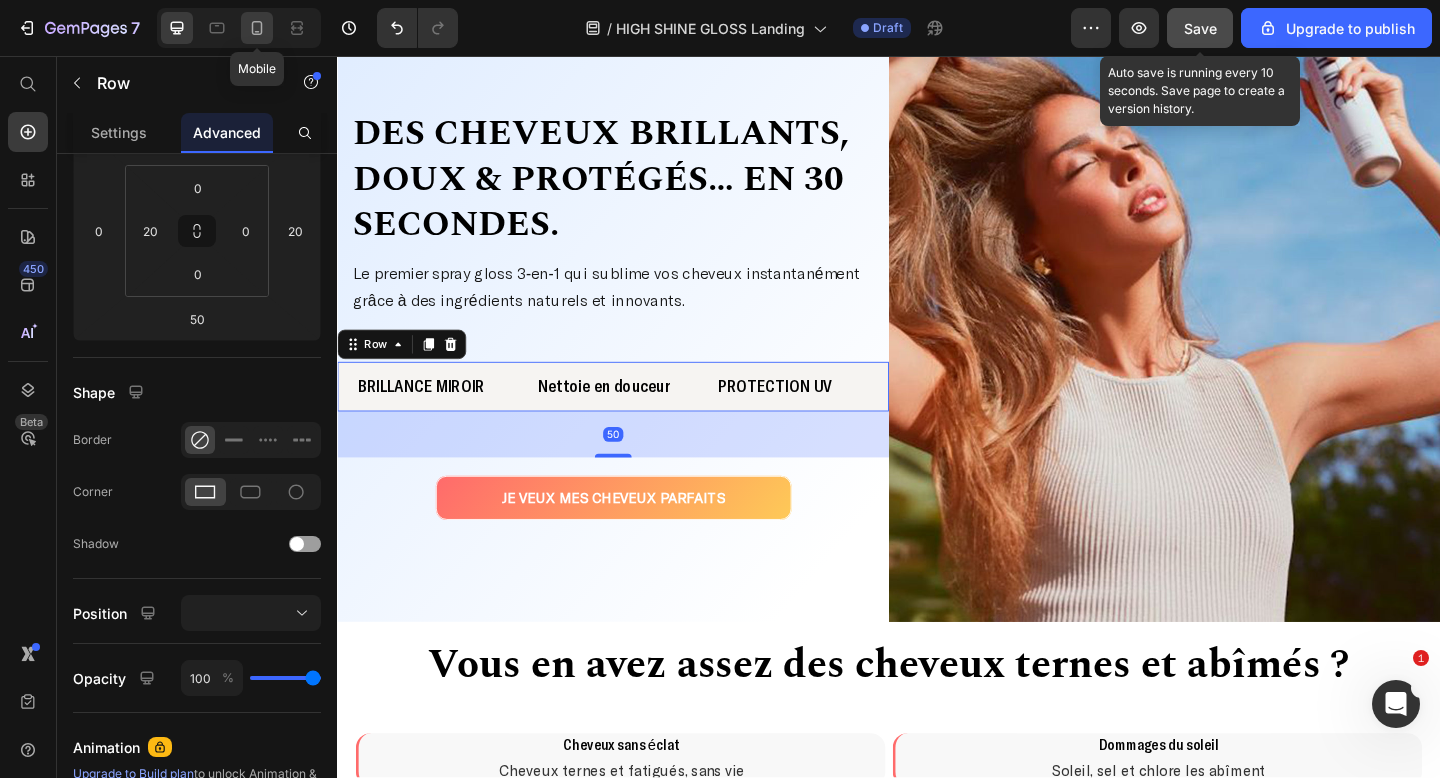 click 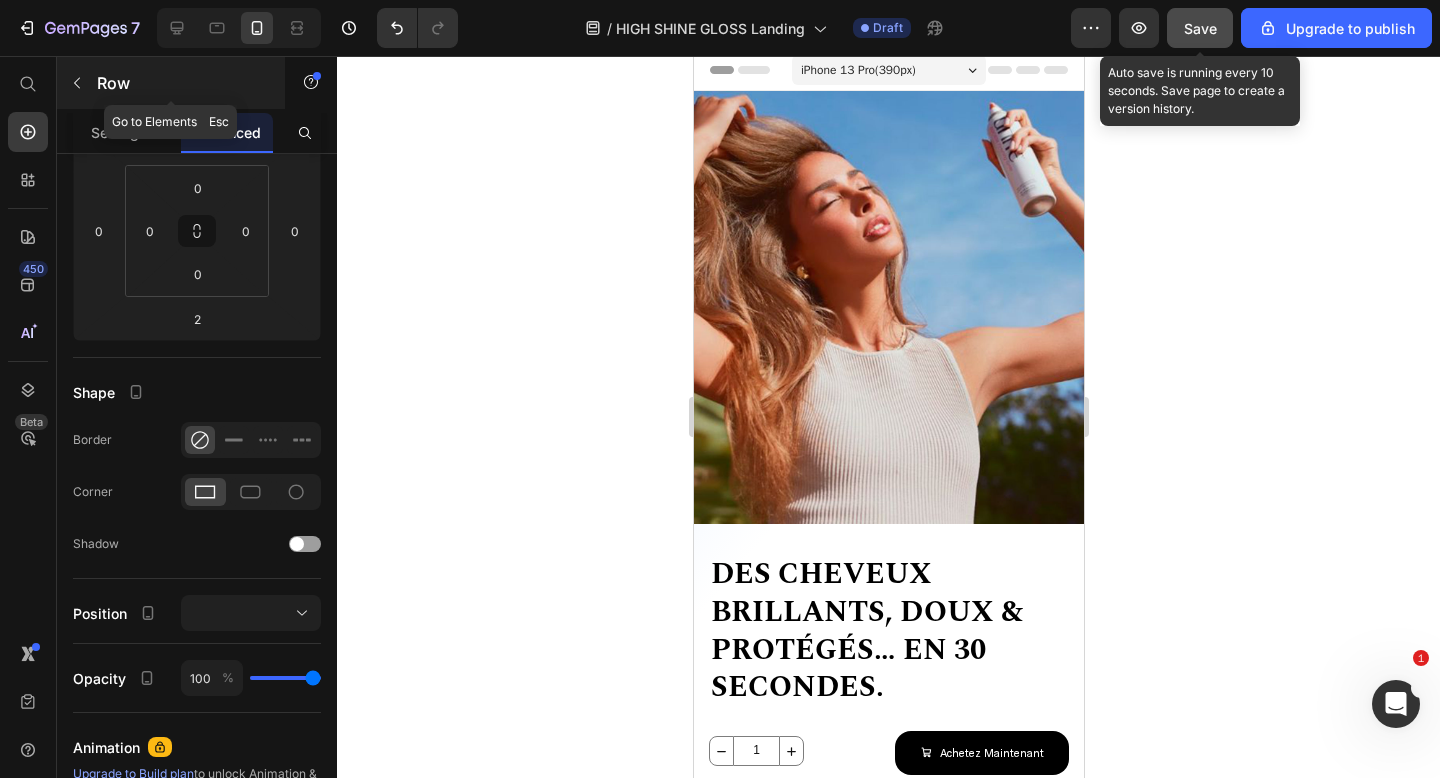 scroll, scrollTop: 6, scrollLeft: 0, axis: vertical 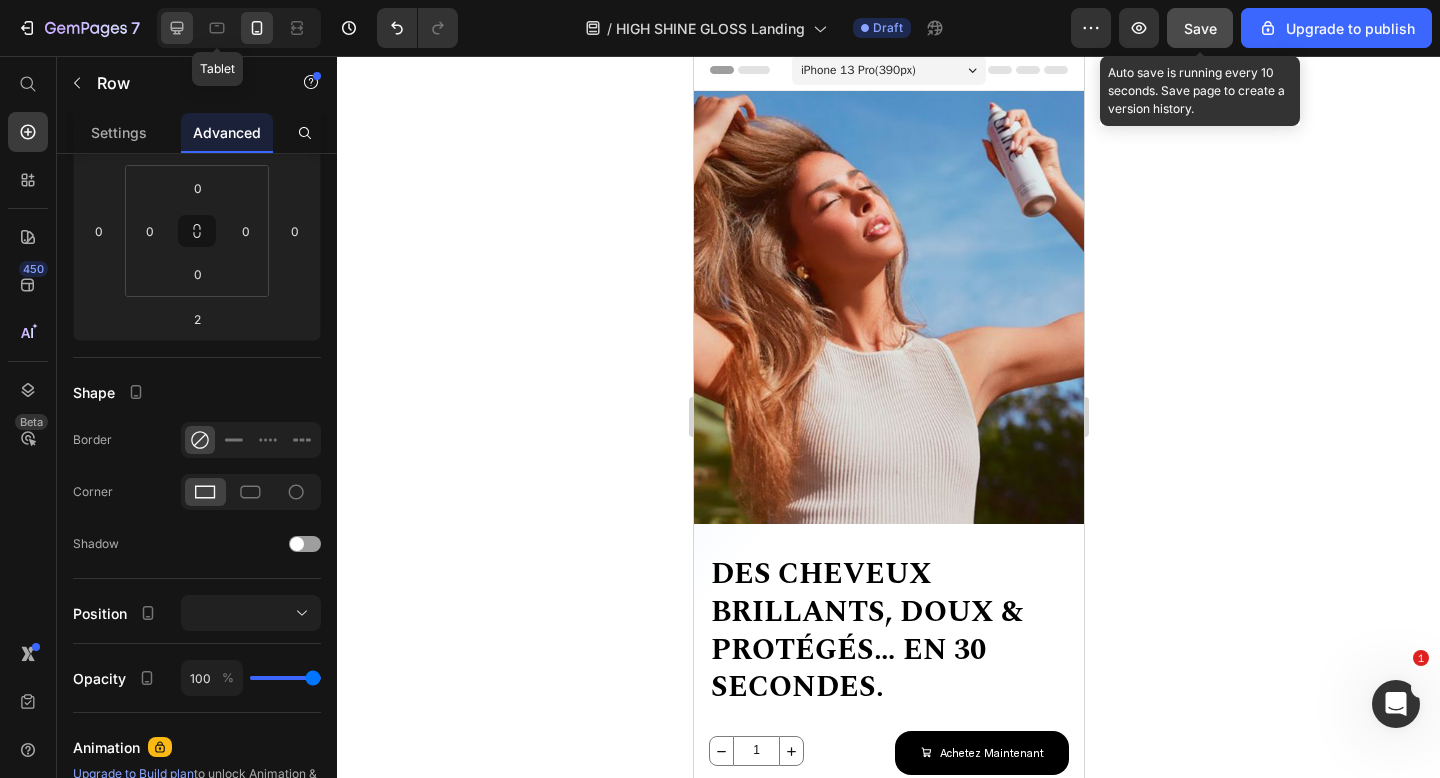click 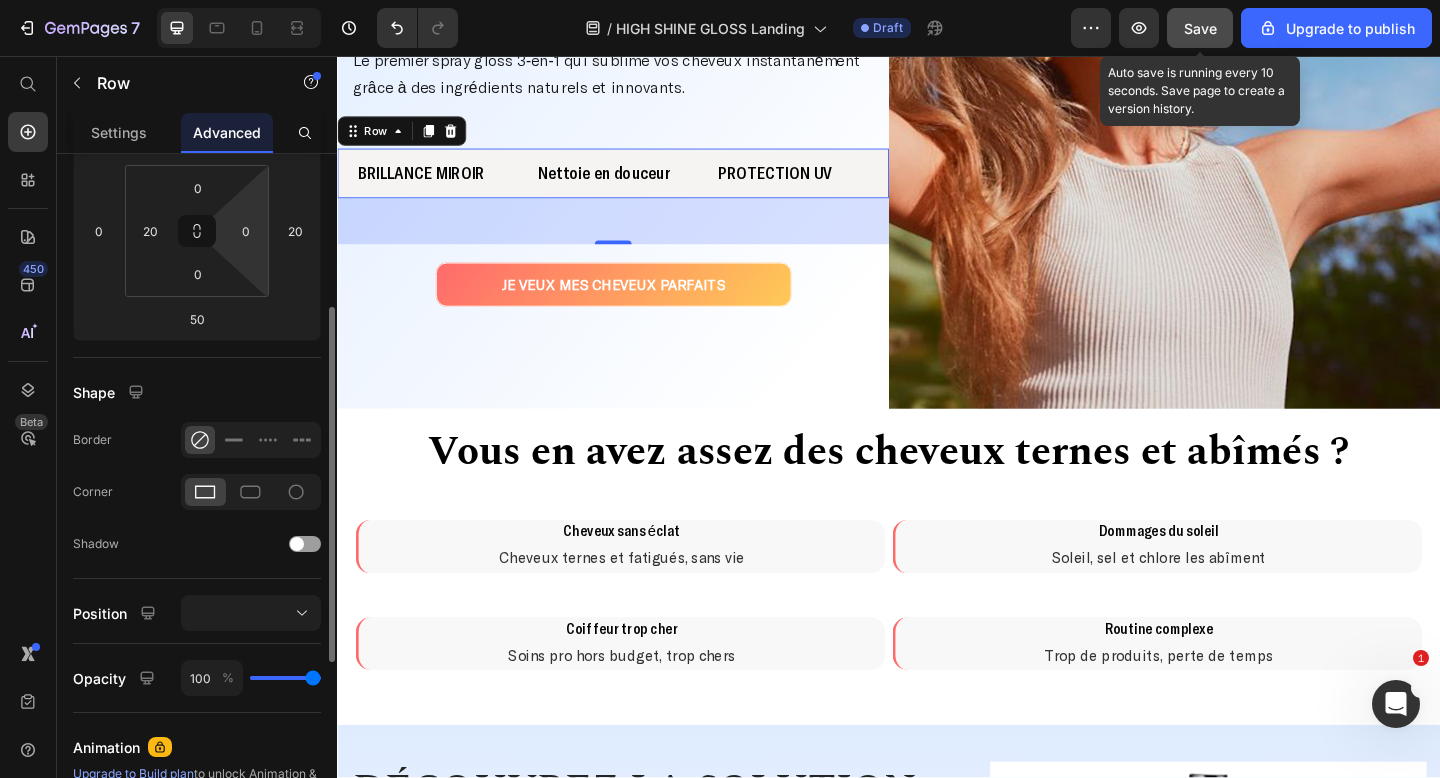 scroll, scrollTop: 354, scrollLeft: 0, axis: vertical 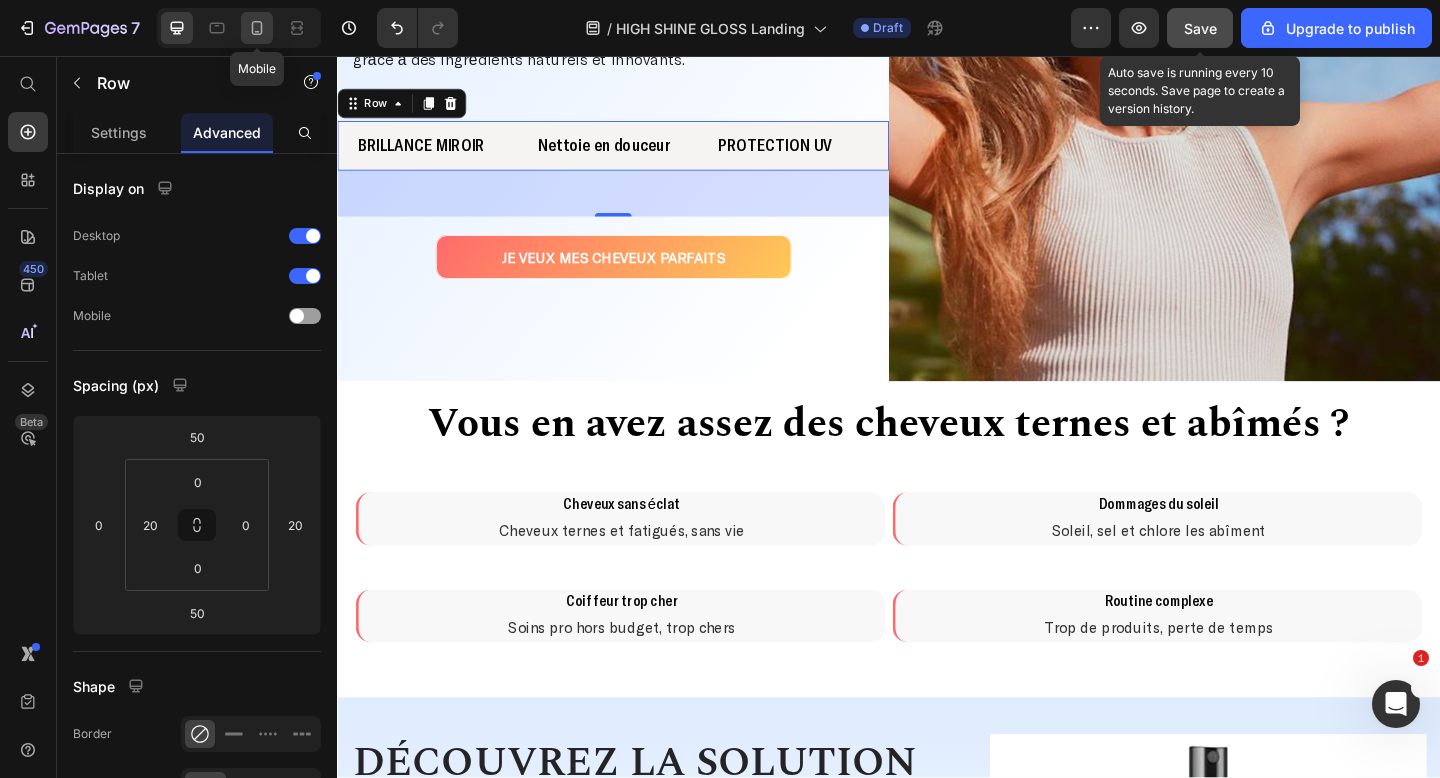click 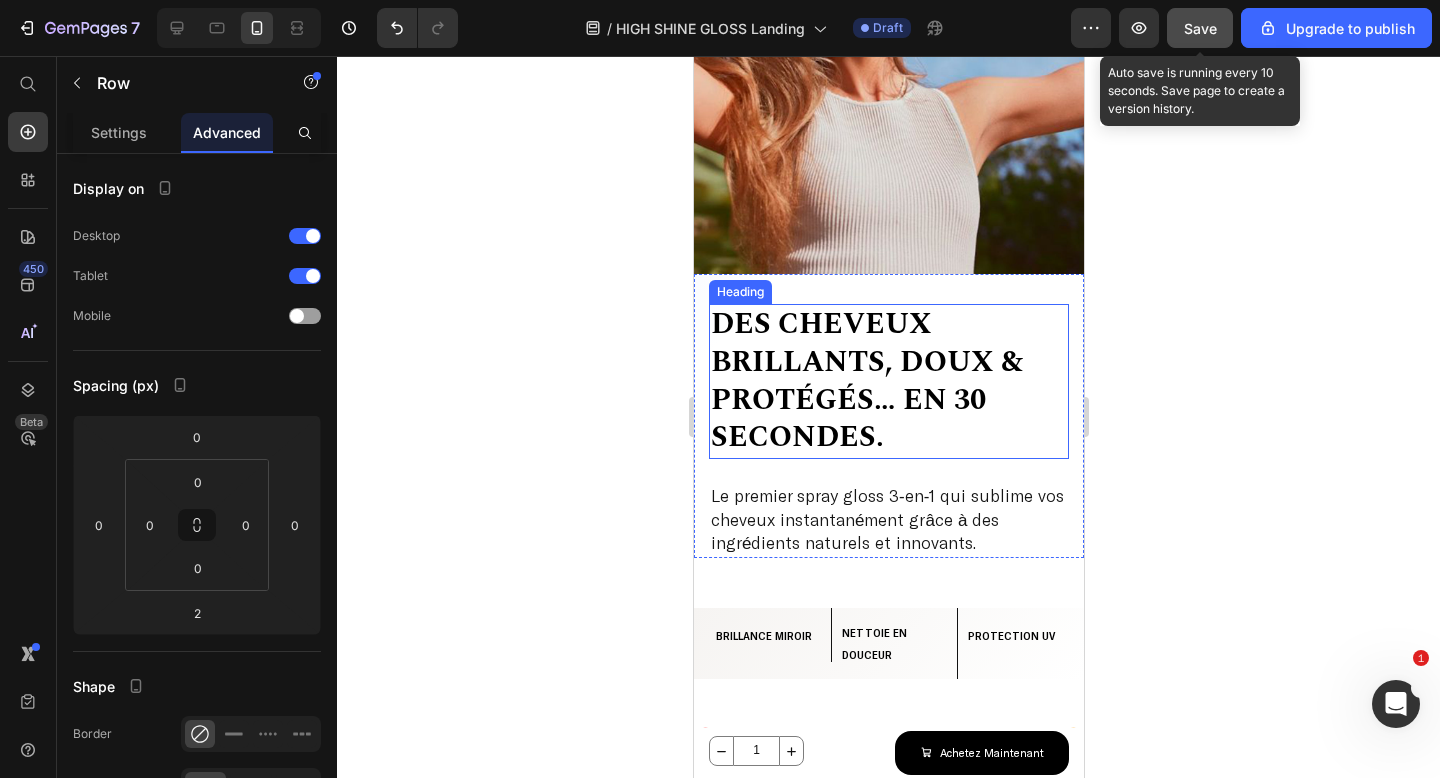 scroll, scrollTop: 374, scrollLeft: 0, axis: vertical 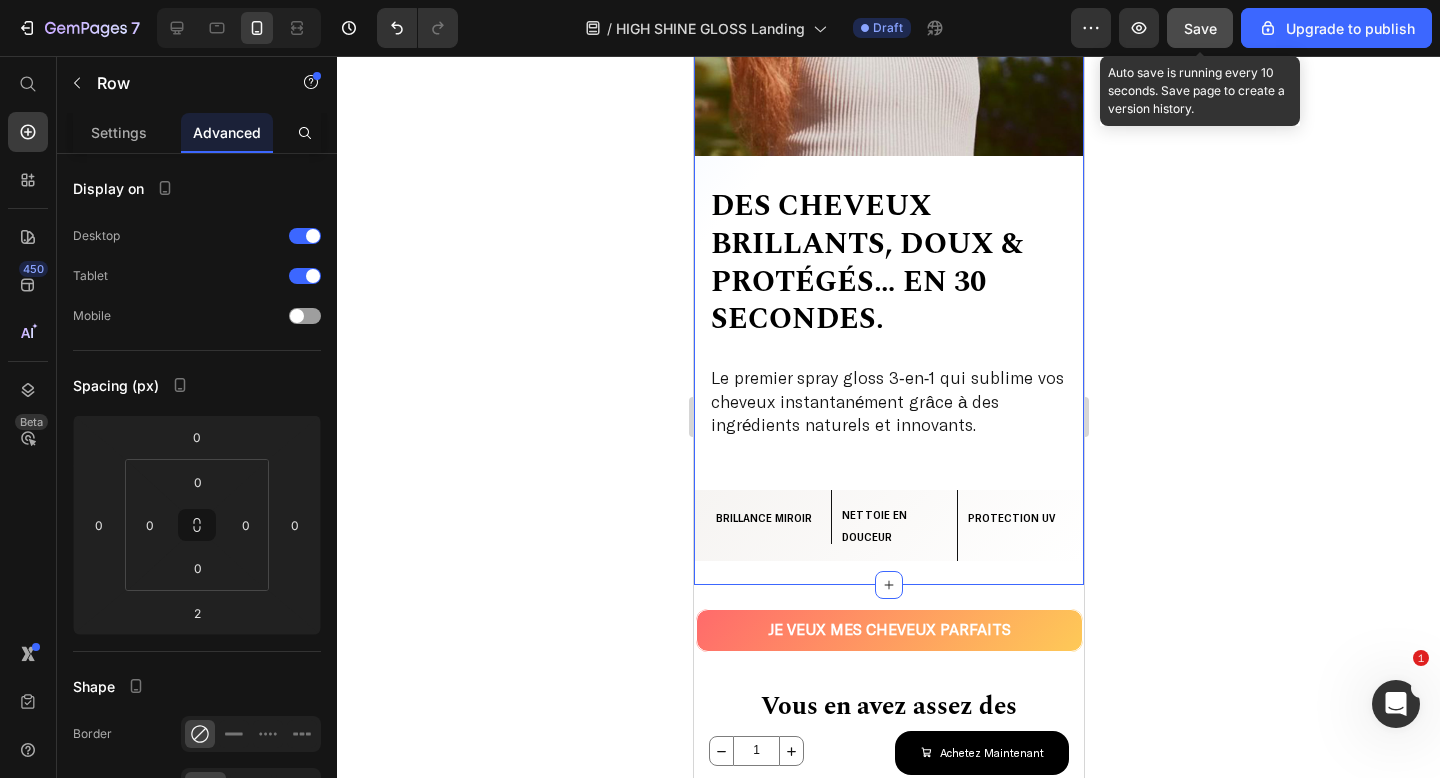 click on "Image Des cheveux brillants, doux & protégés… en 30 secondes. Heading Le premier spray gloss 3‑en‑1 qui sublime vos cheveux instantanément grâce à des ingrédients naturels et innovants. Heading Row BRILLANCE MIROIR Text Block Nettoie en douceur Text Block PROTECTION UV Text Block Row BRILLANCE MIROIR Text Block Nettoie en douceur Text Block PROTECTION UV Text Block Row   50 JE VEUX MES CHEVEUX PARFAITS Button" at bounding box center [888, 154] 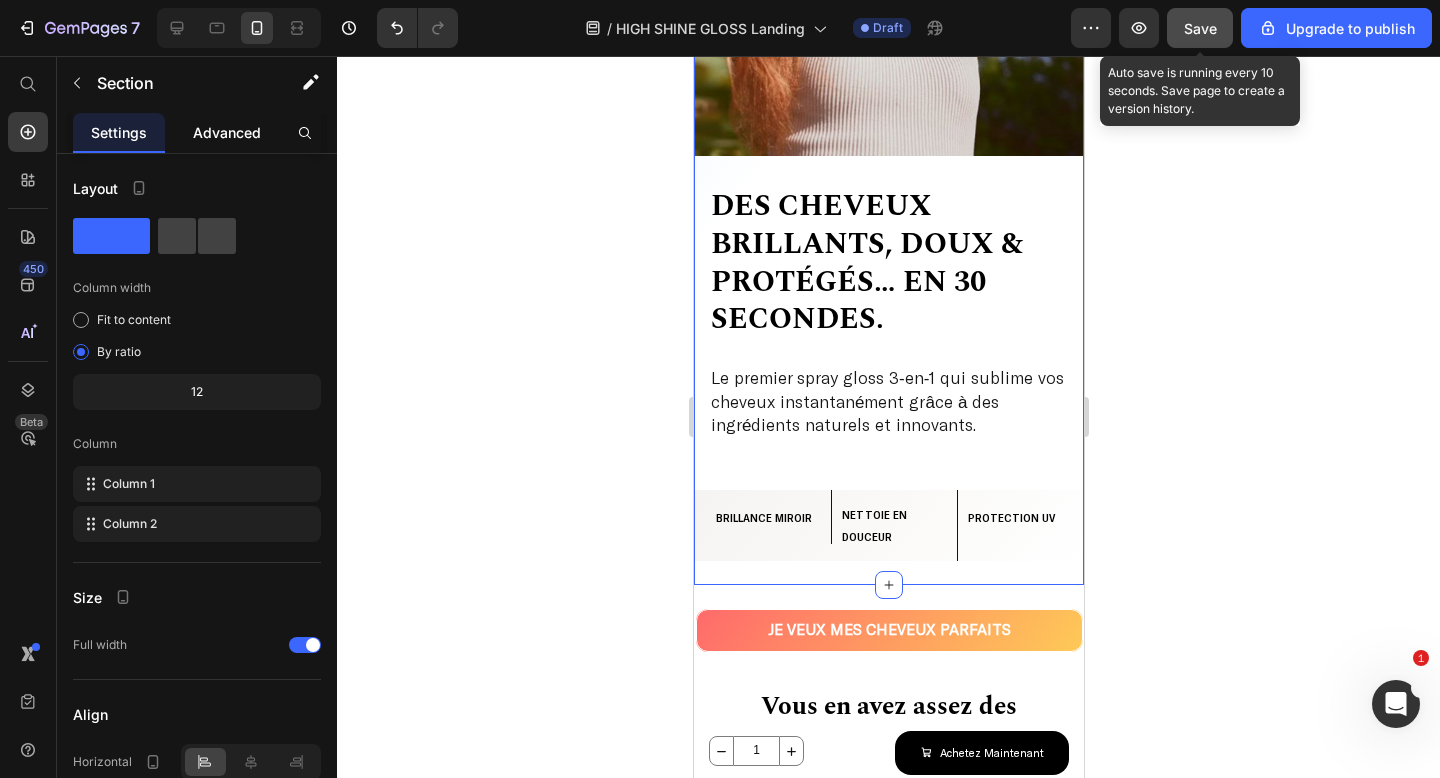 click on "Advanced" at bounding box center (227, 132) 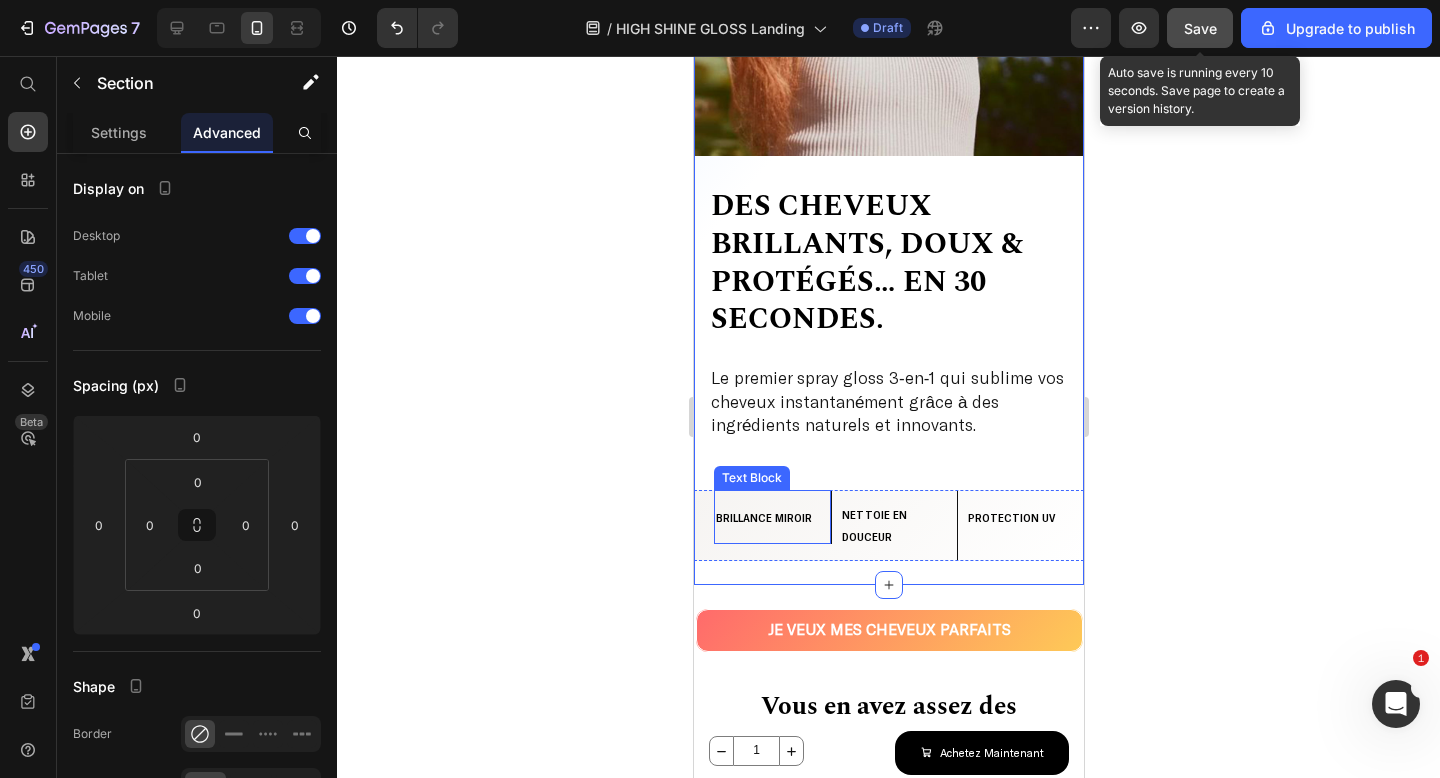 click on "BRILLANCE MIROIR Text Block" at bounding box center [772, 517] 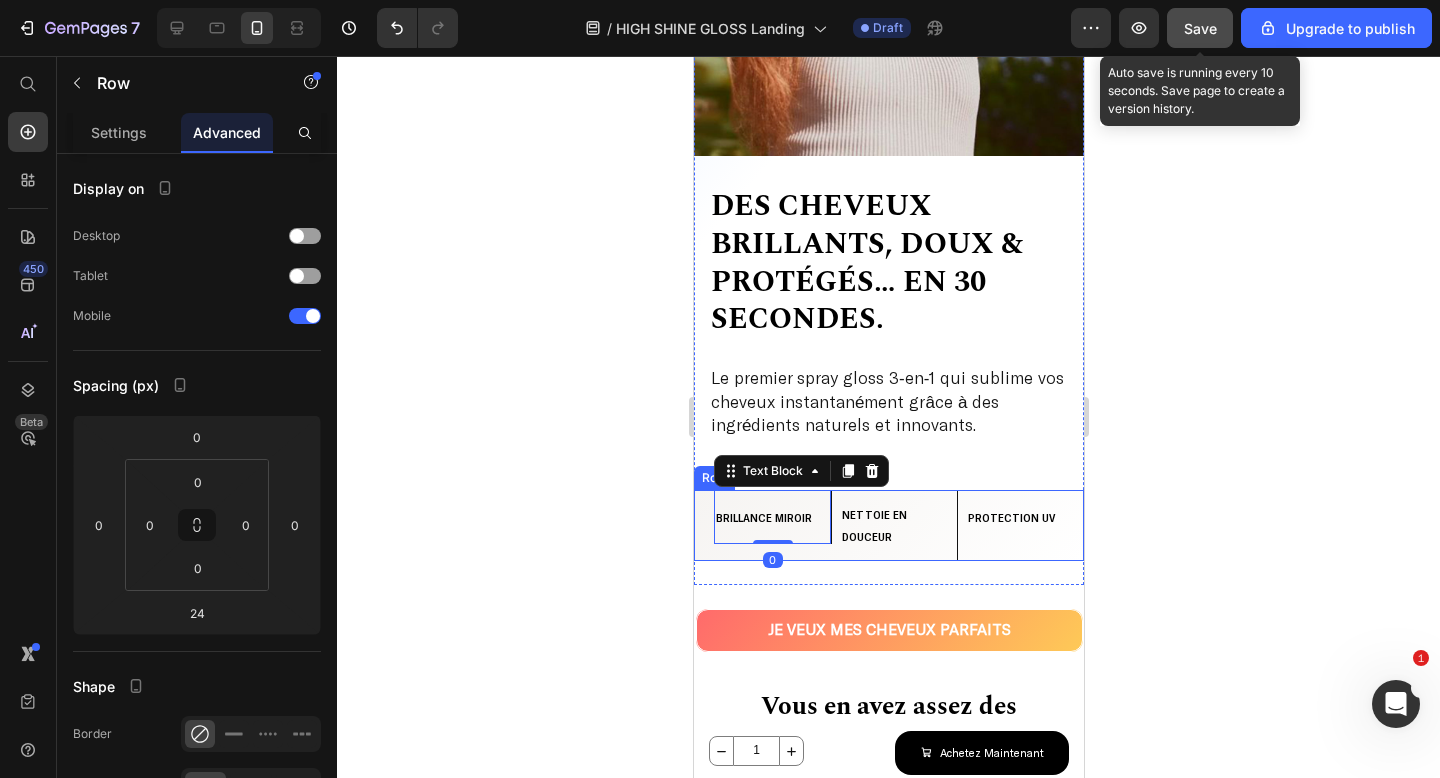 click on "BRILLANCE MIROIR Text Block   0 Nettoie en douceur Text Block PROTECTION UV Text Block Row" at bounding box center (888, 525) 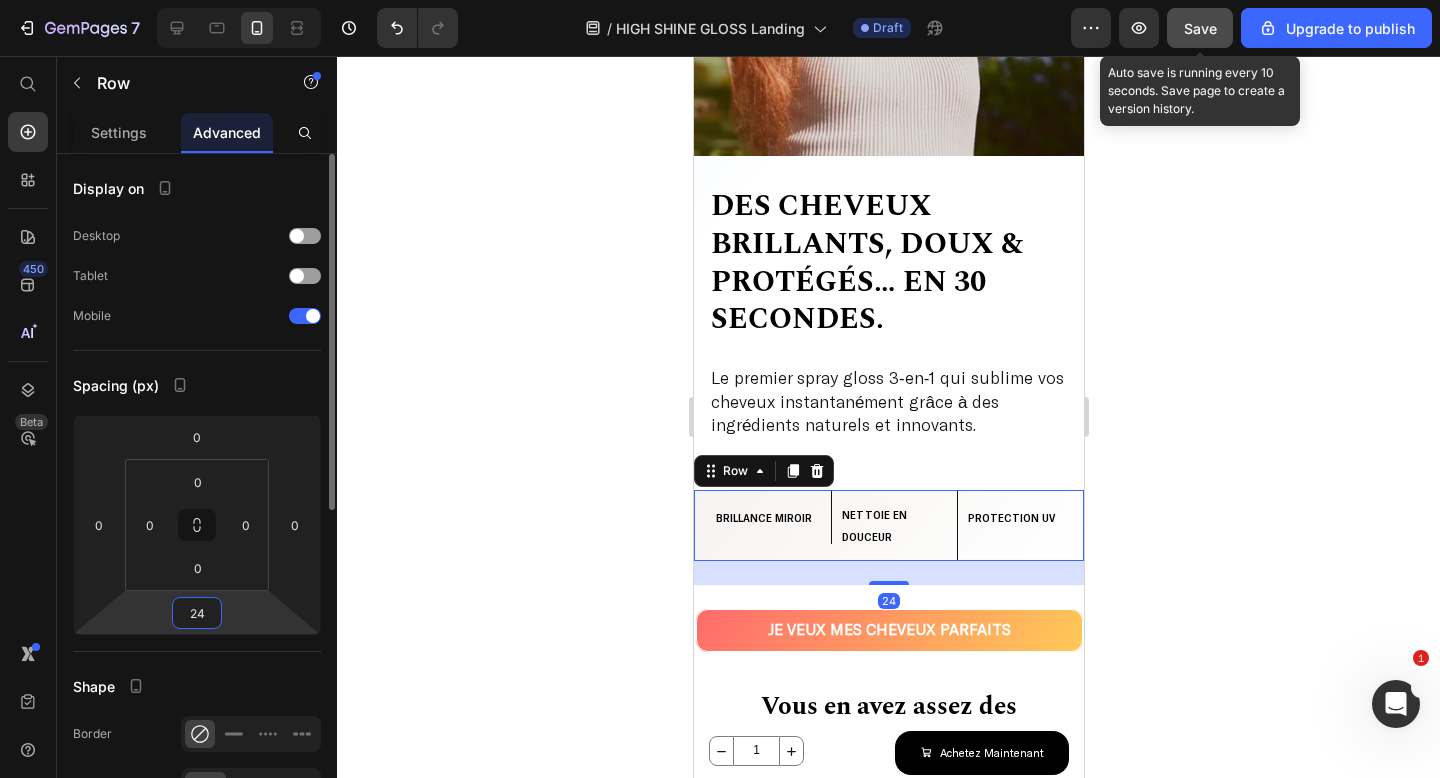 click on "24" at bounding box center [197, 613] 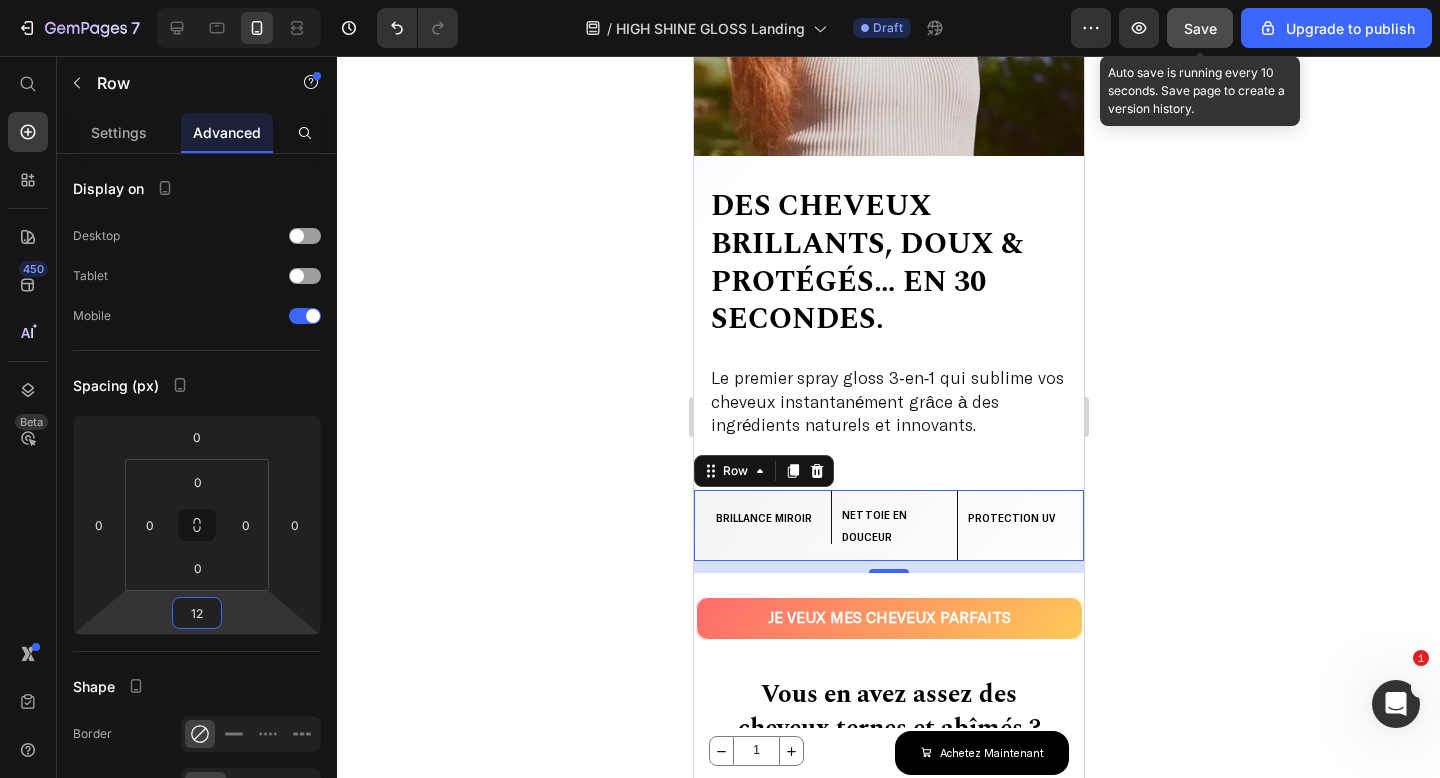 type on "12" 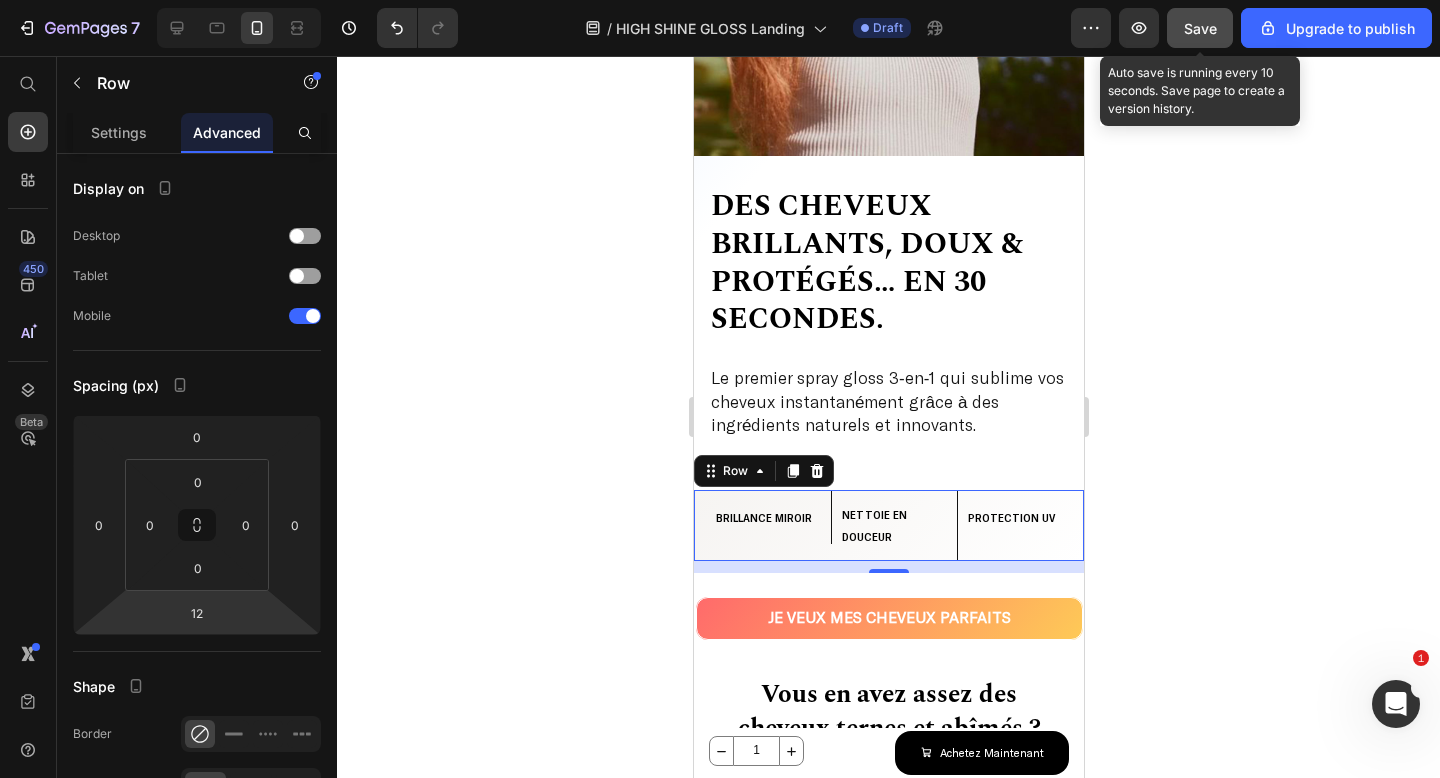 click 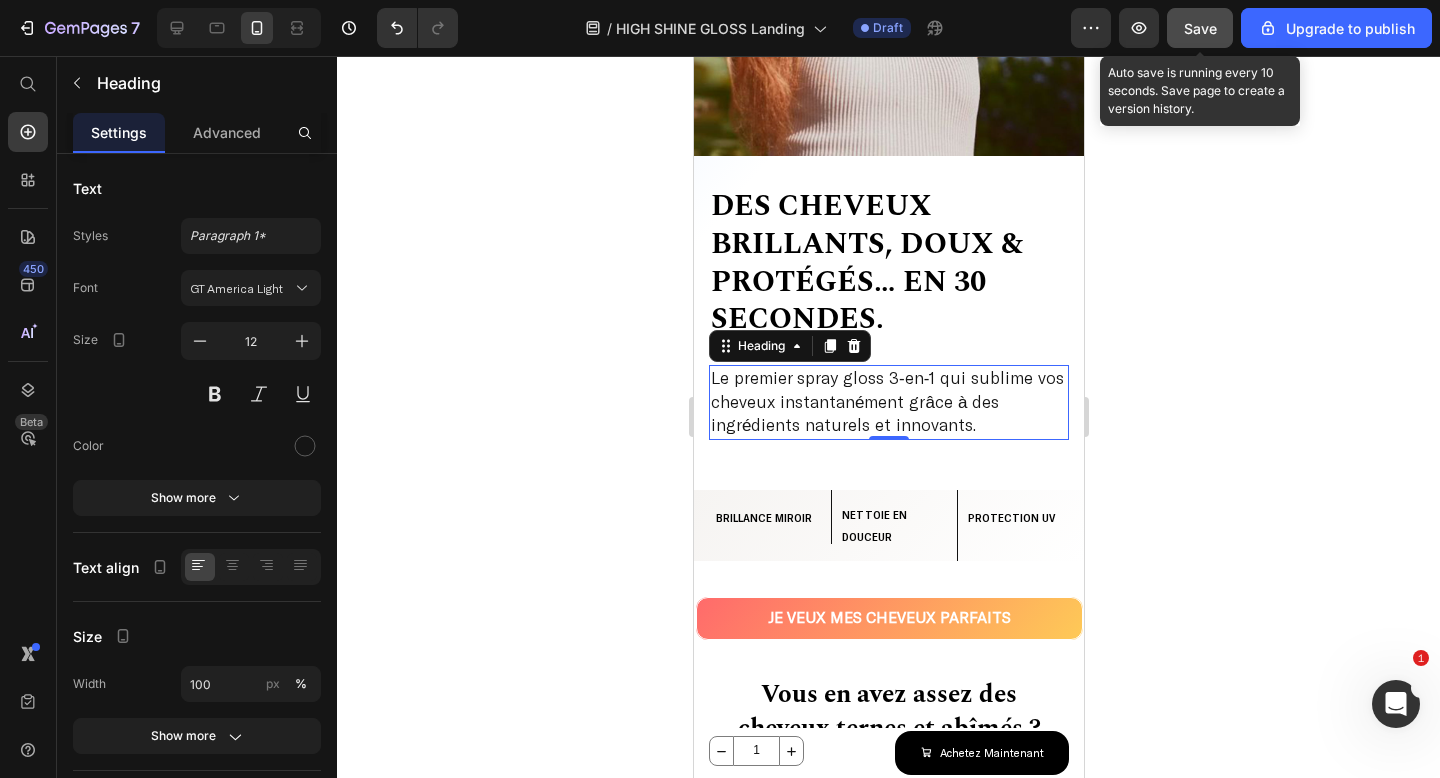 click on "Le premier spray gloss 3‑en‑1 qui sublime vos cheveux instantanément grâce à des ingrédients naturels et innovants." at bounding box center [888, 402] 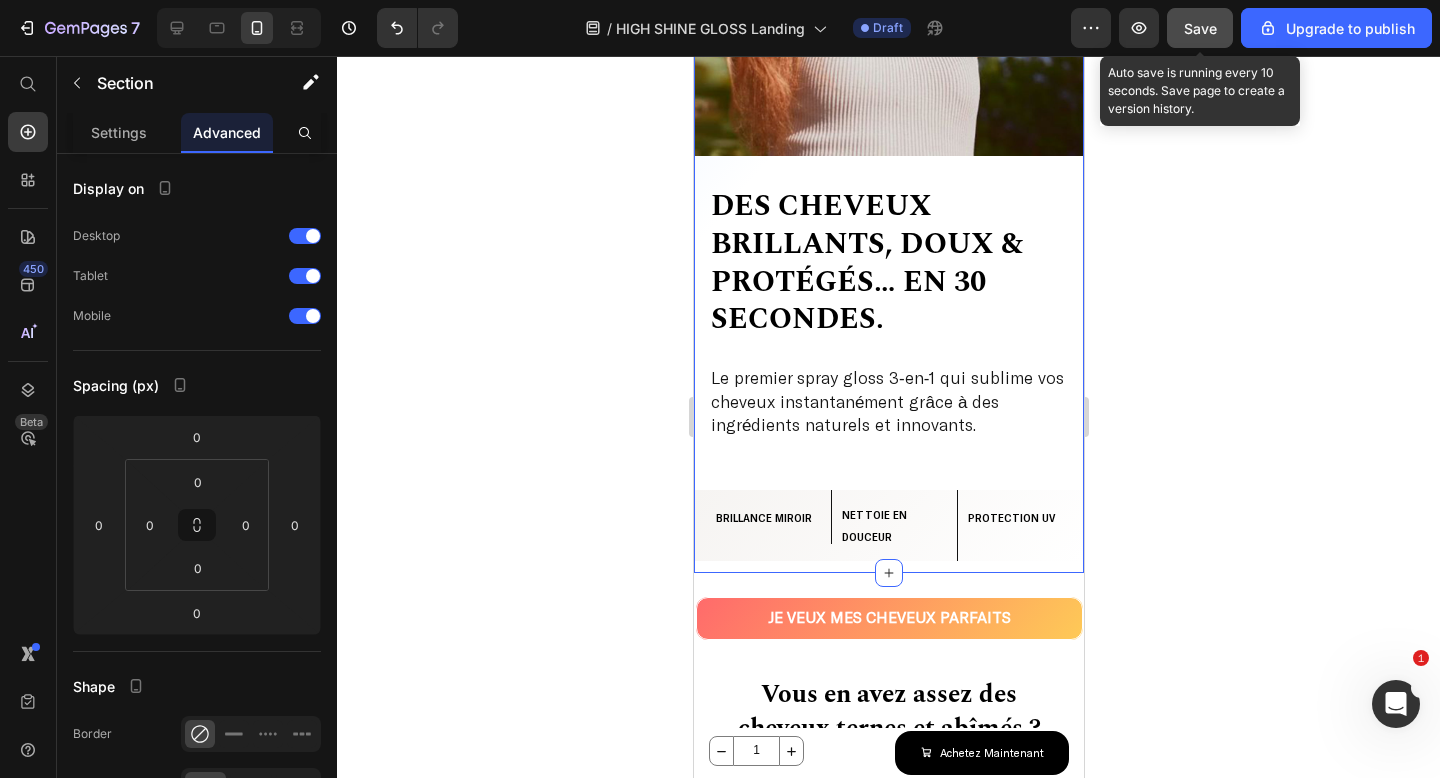 click on "Image Des cheveux brillants, doux & protégés… en 30 secondes. Heading Le premier spray gloss 3‑en‑1 qui sublime vos cheveux instantanément grâce à des ingrédients naturels et innovants. Heading Row BRILLANCE MIROIR Text Block Nettoie en douceur Text Block PROTECTION UV Text Block Row BRILLANCE MIROIR Text Block Nettoie en douceur Text Block PROTECTION UV Text Block Row JE VEUX MES CHEVEUX PARFAITS Button" at bounding box center [888, 148] 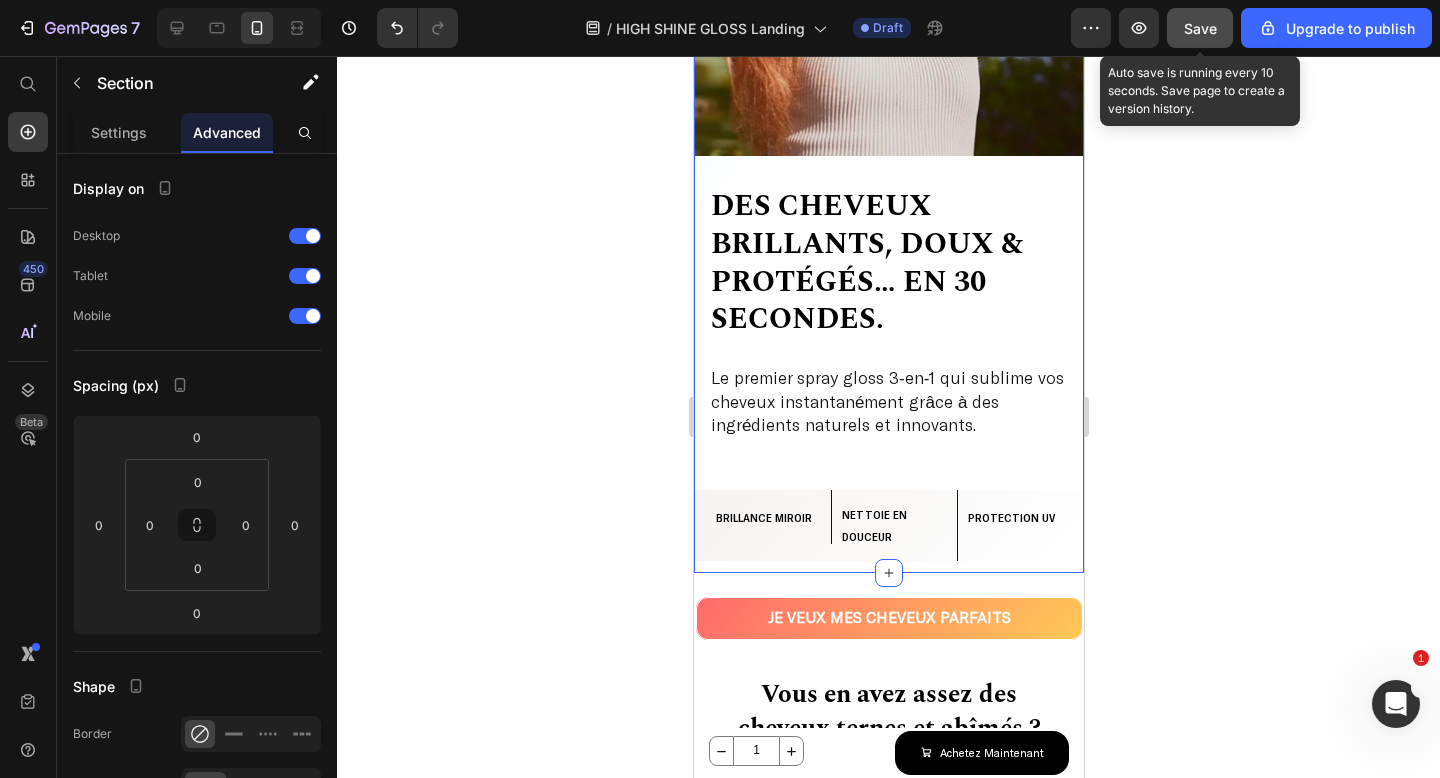 click on "Save" at bounding box center (1200, 28) 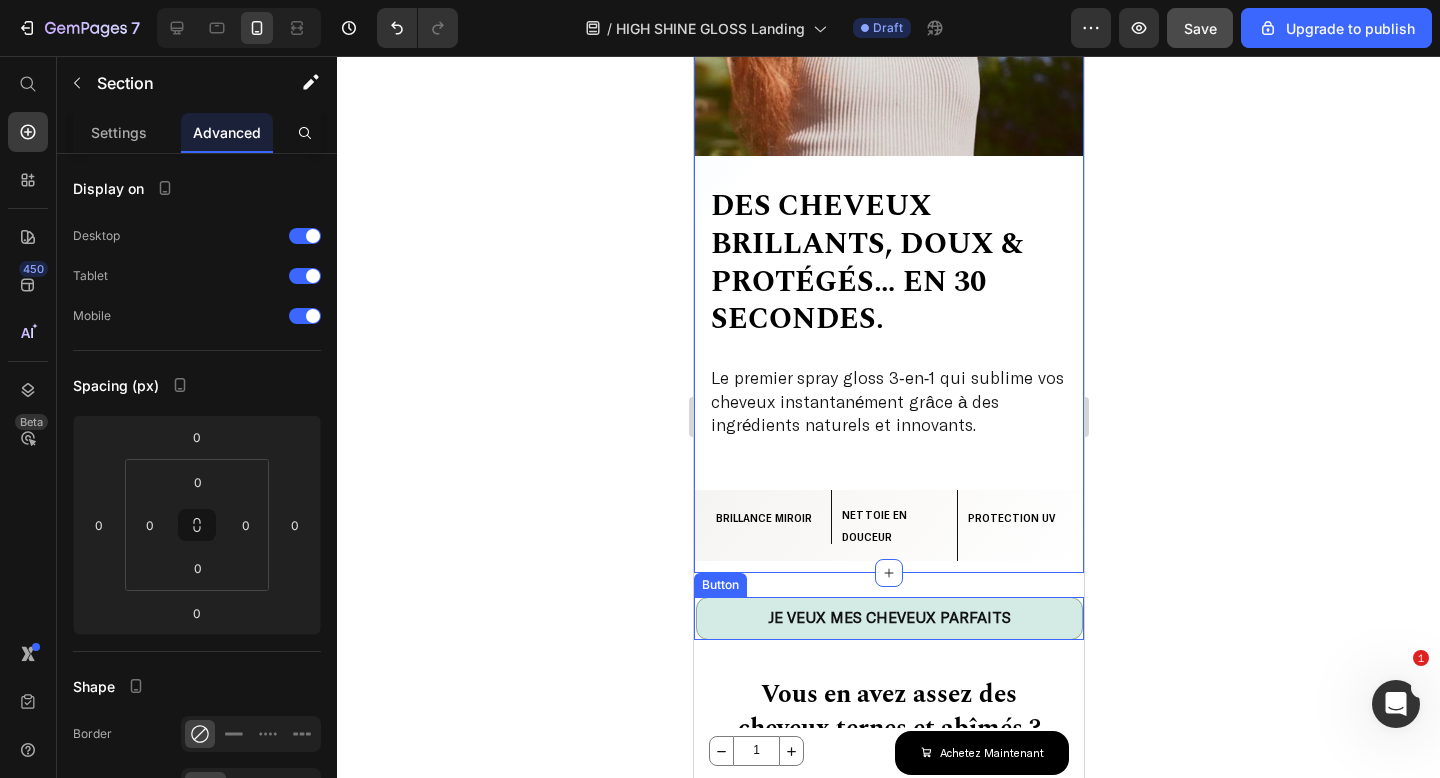 click on "JE VEUX MES CHEVEUX PARFAITS" at bounding box center [888, 618] 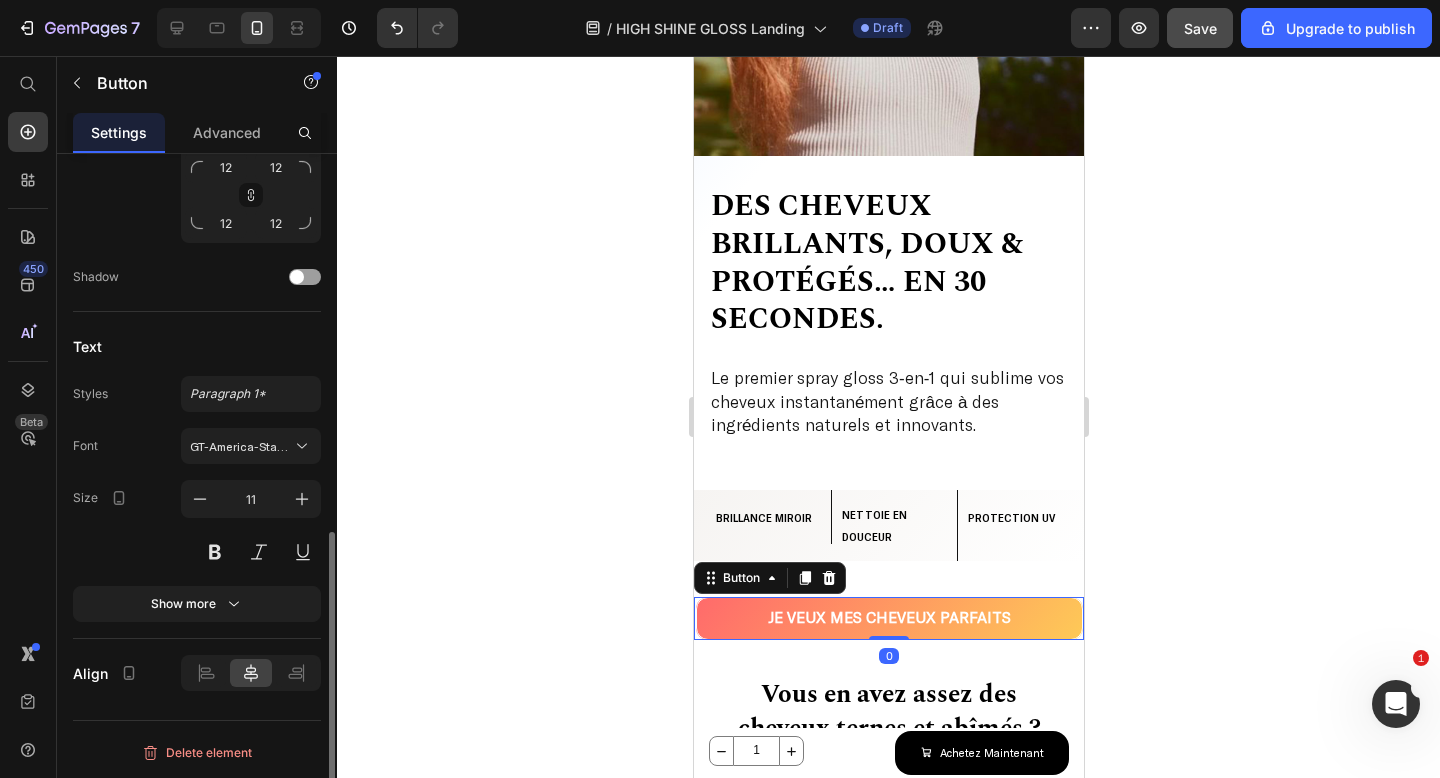 scroll, scrollTop: 484, scrollLeft: 0, axis: vertical 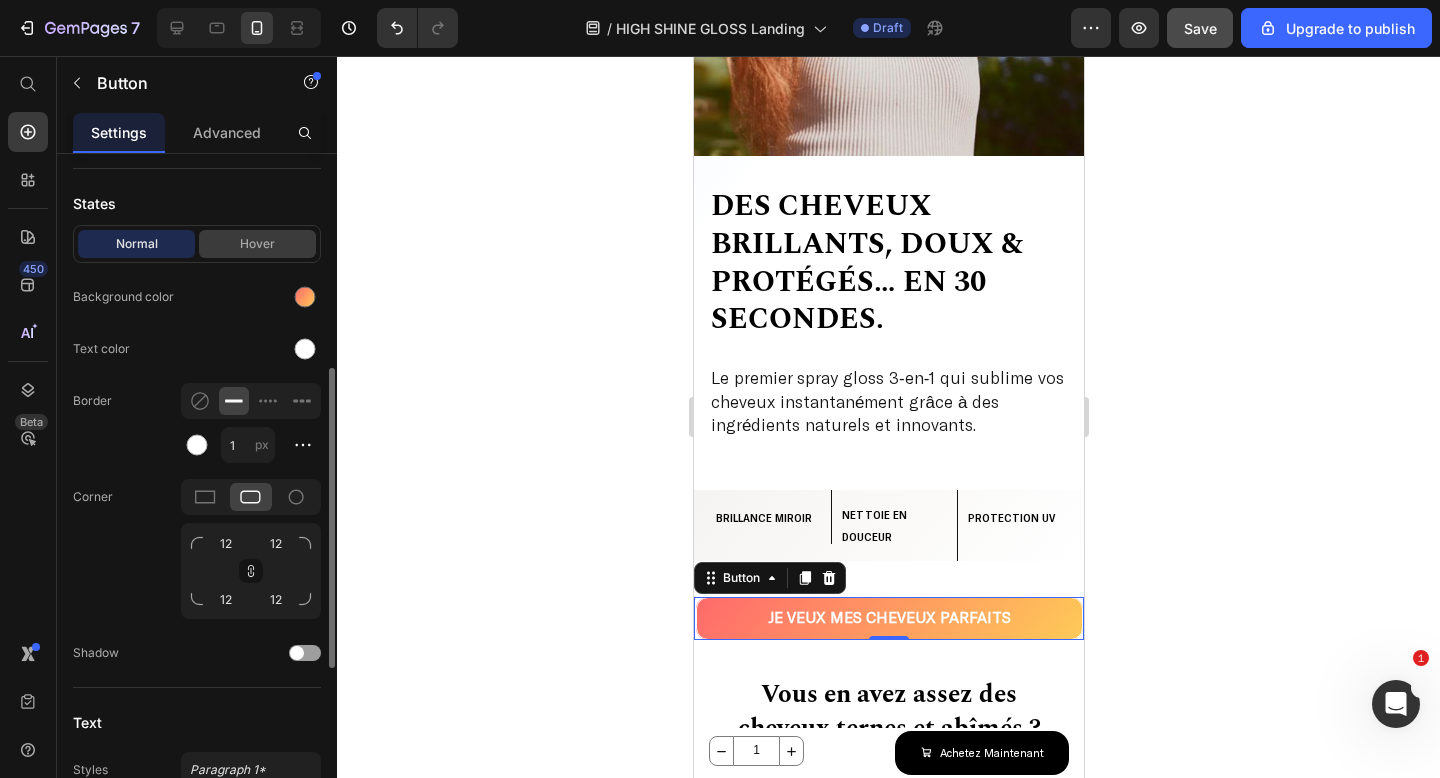 click on "Hover" at bounding box center (257, 244) 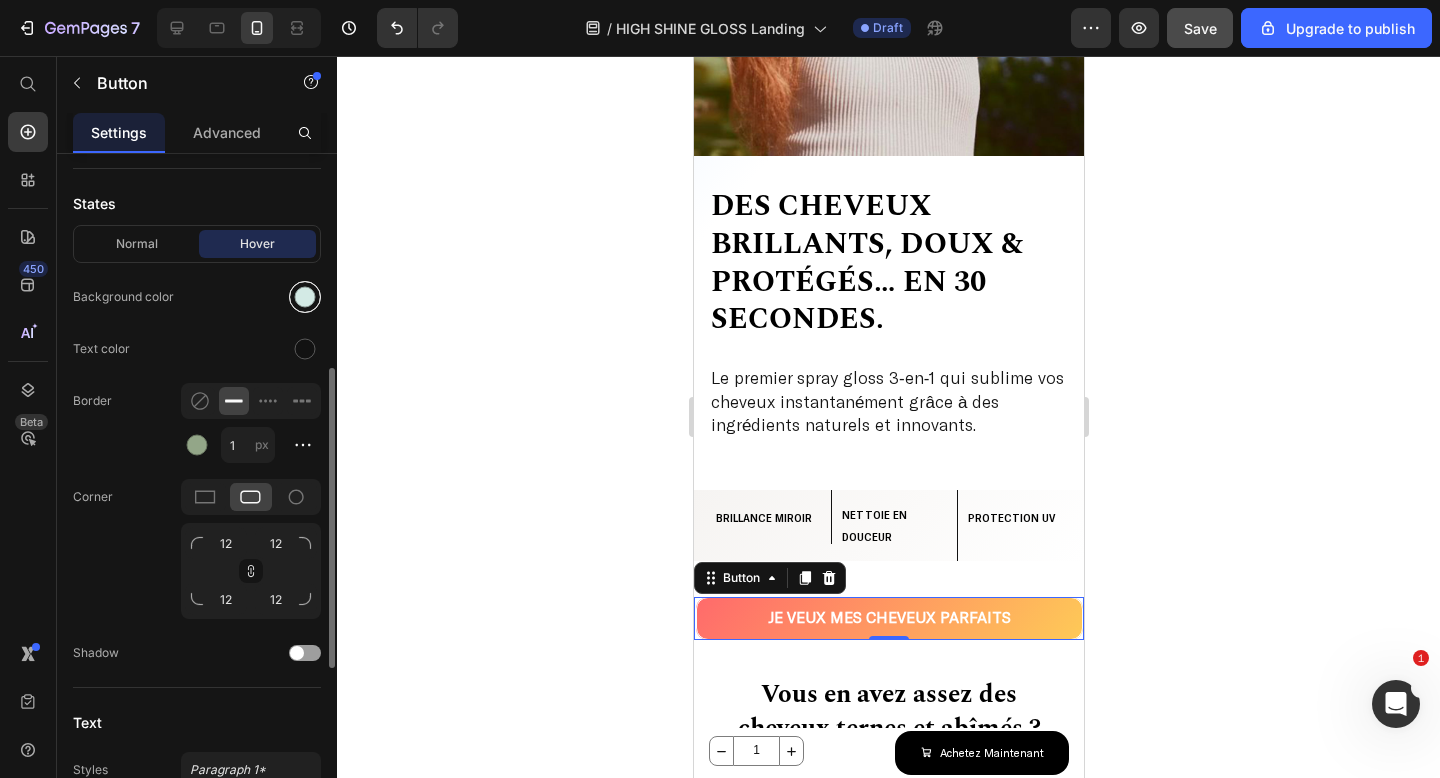 click at bounding box center [305, 297] 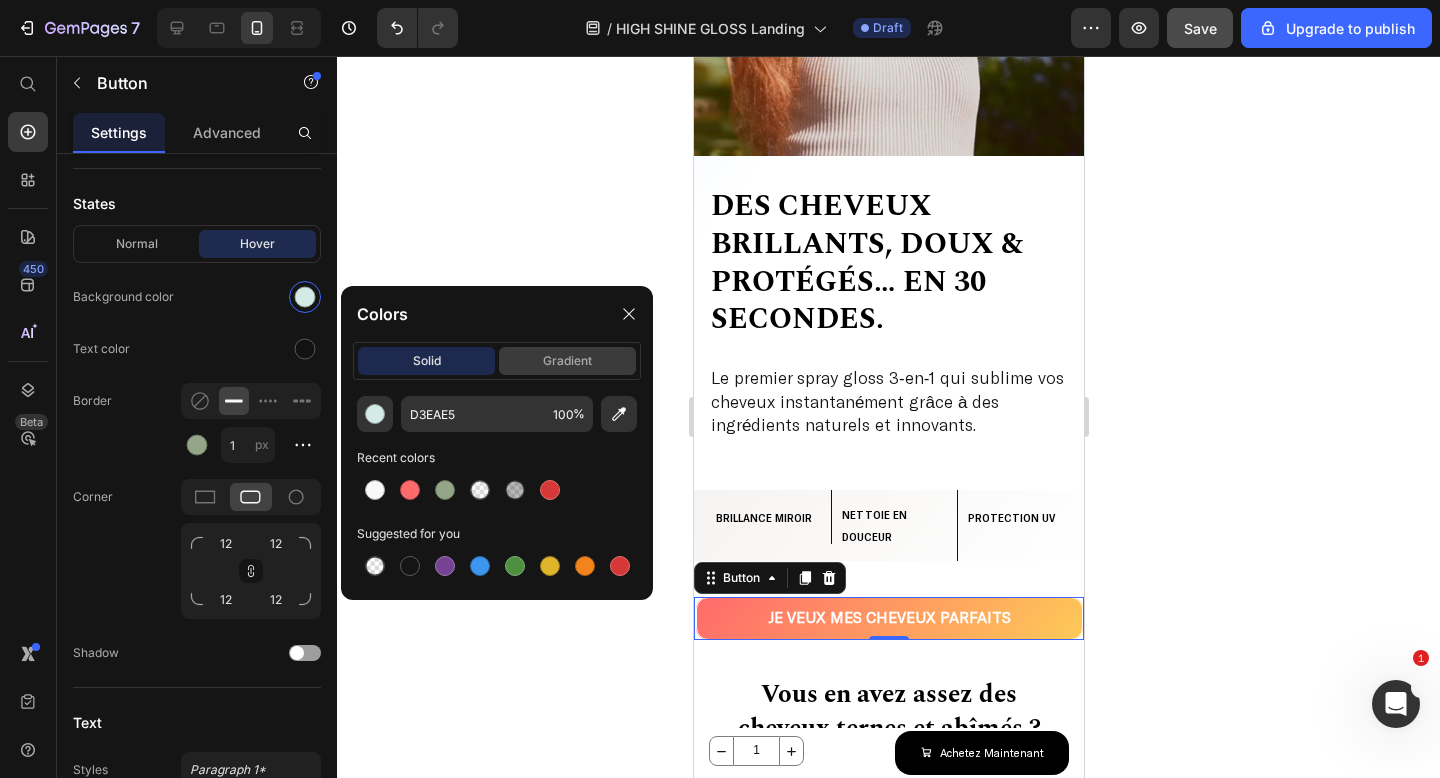 click on "gradient" 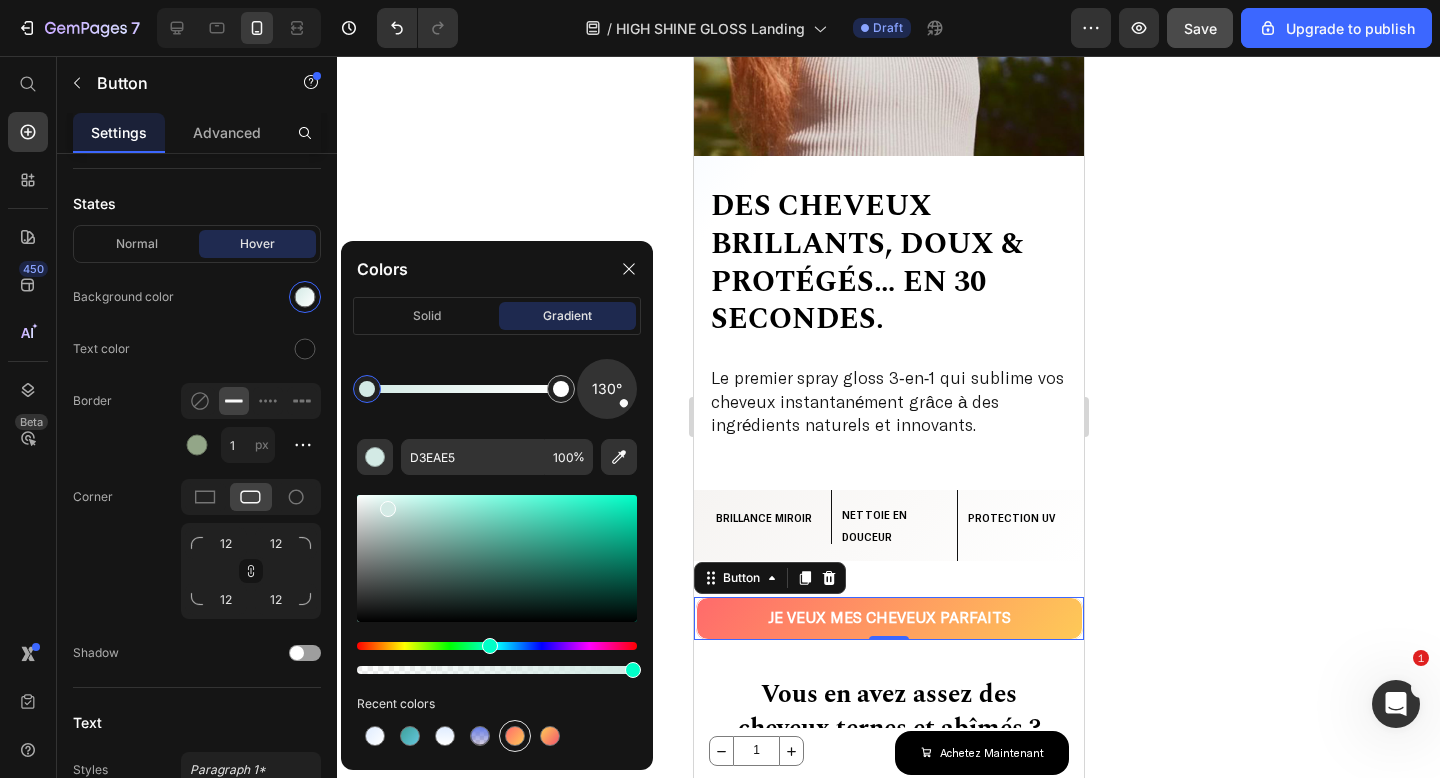 click at bounding box center (515, 736) 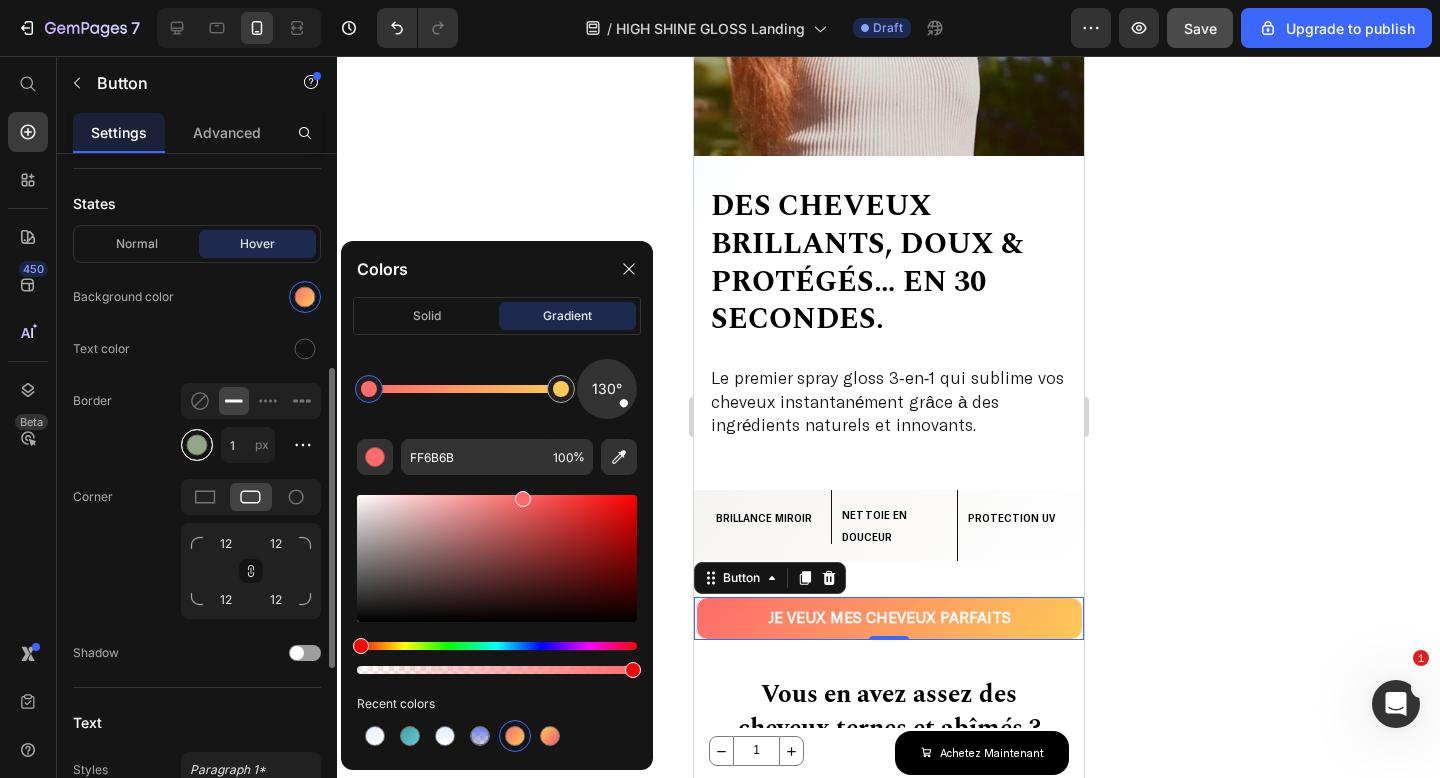 click at bounding box center [197, 445] 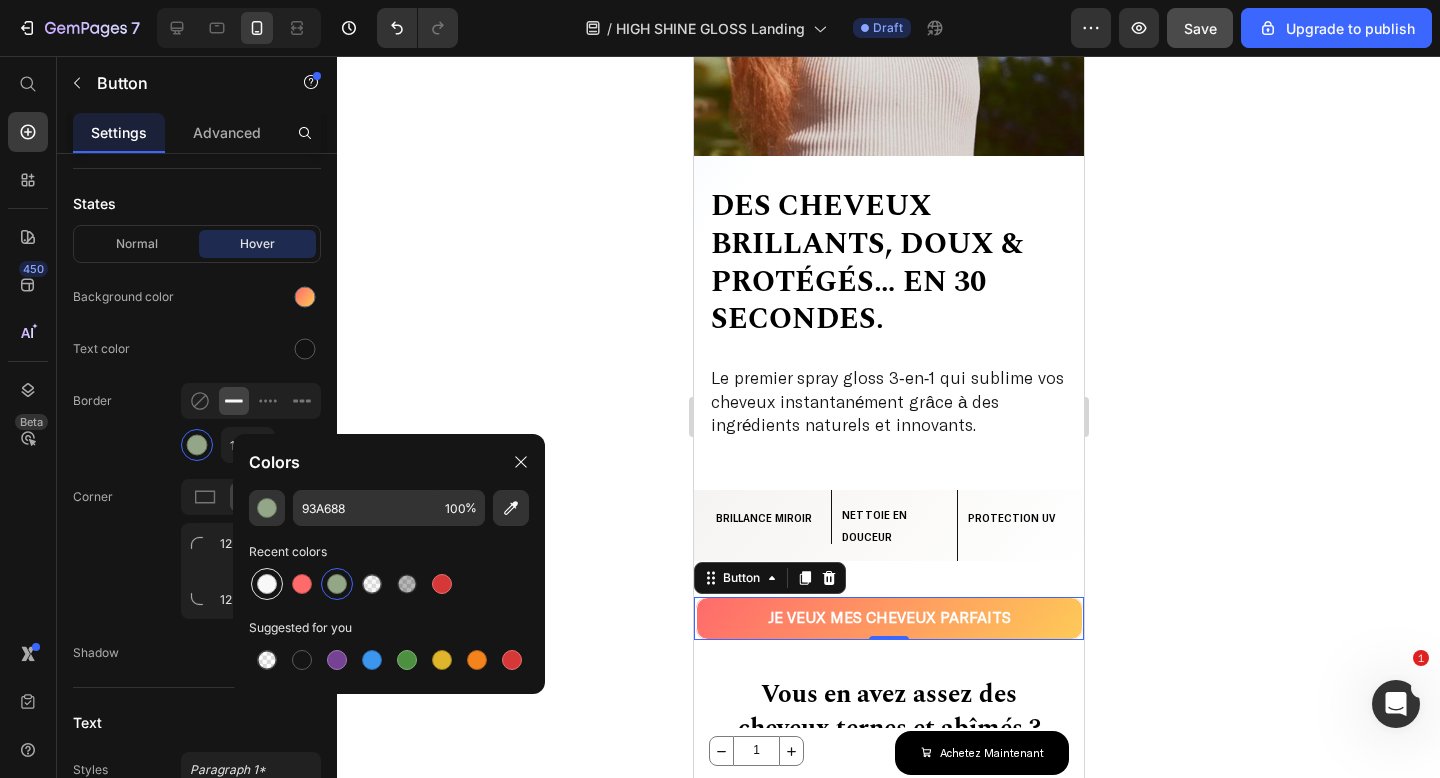 click at bounding box center (267, 584) 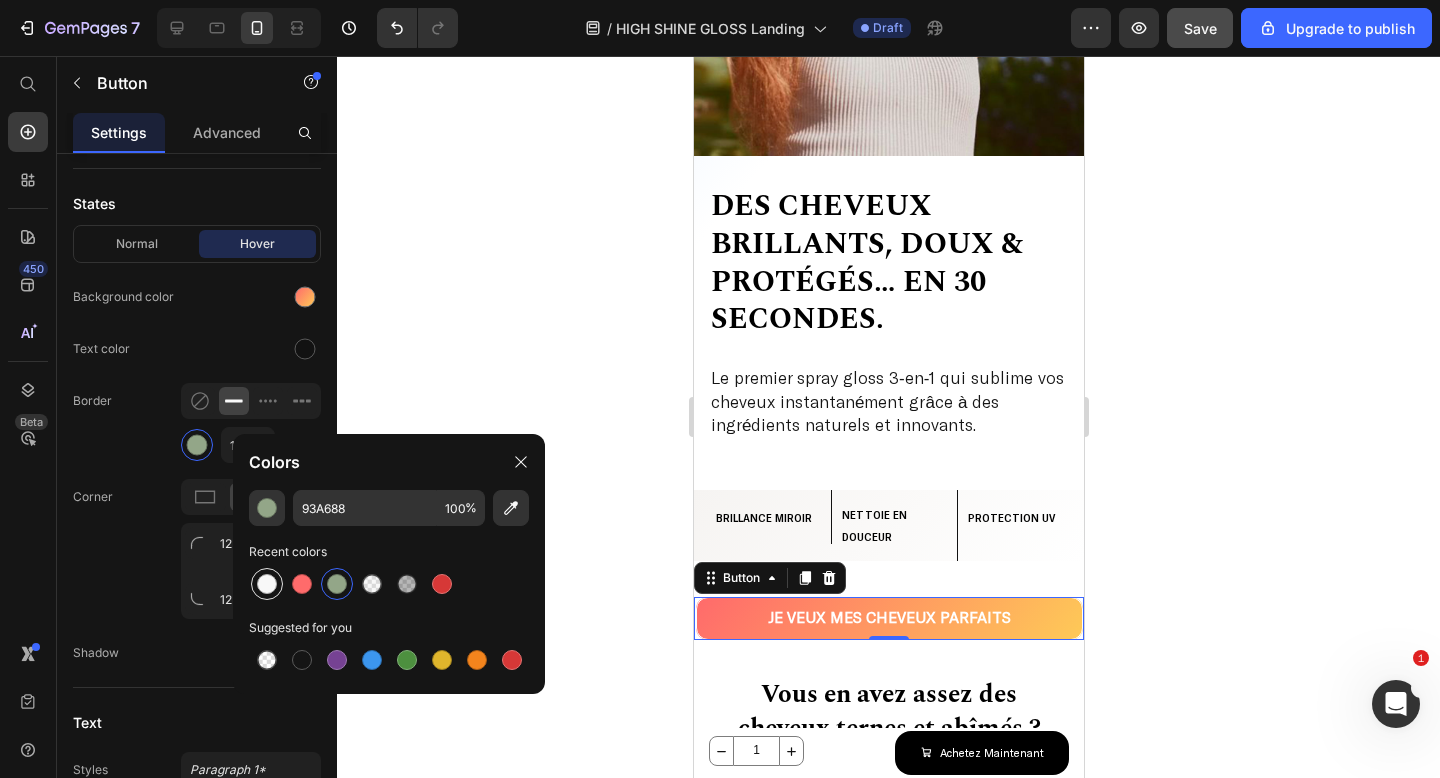 type on "F8F8F8" 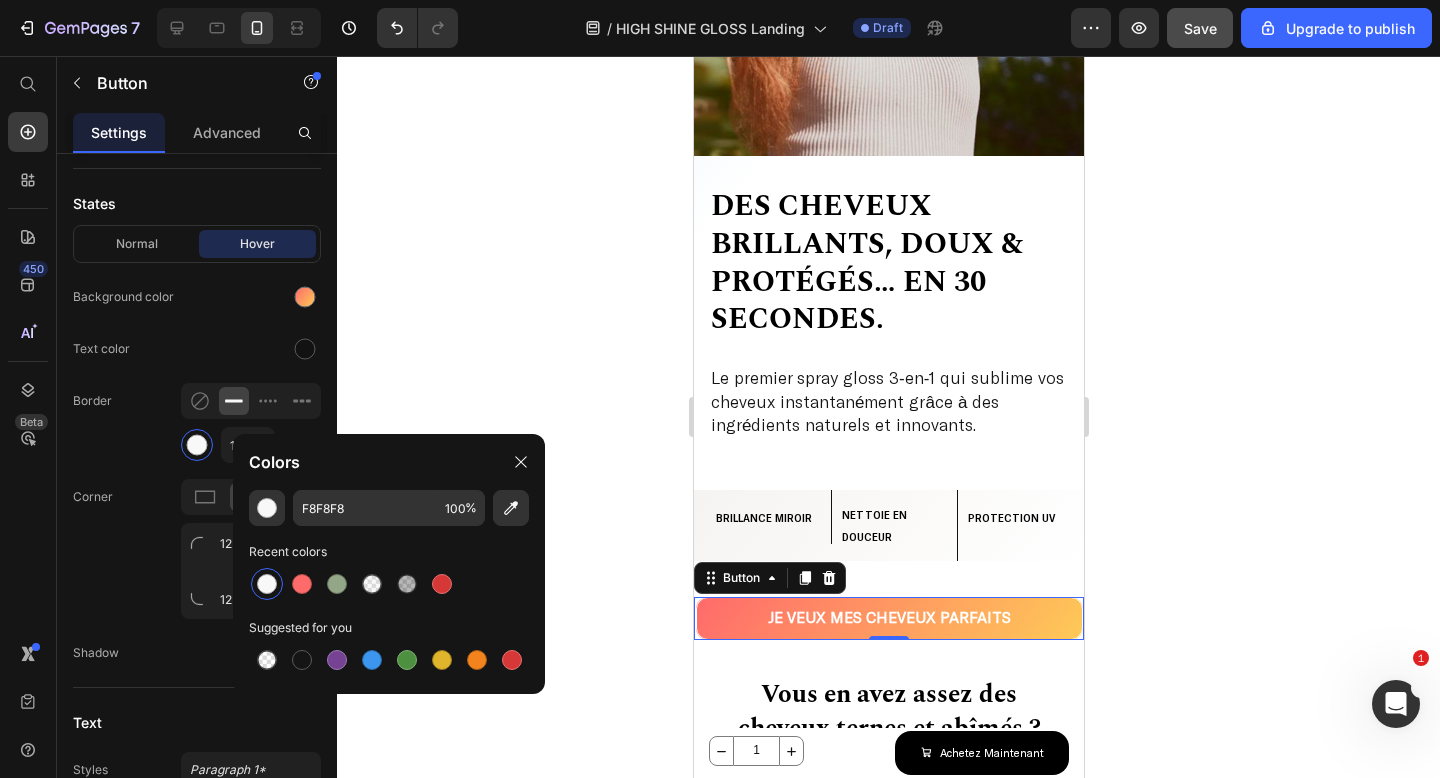 click 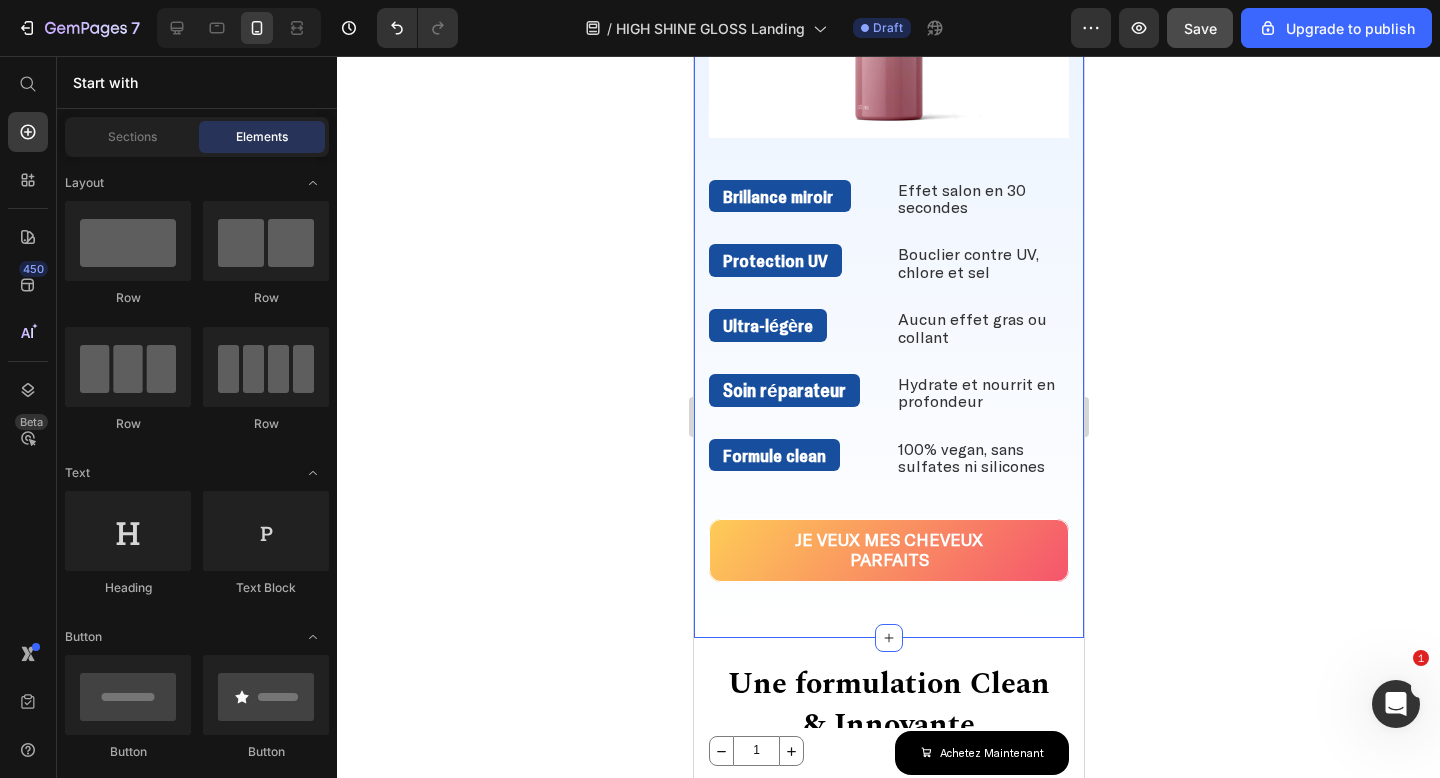 scroll, scrollTop: 1770, scrollLeft: 0, axis: vertical 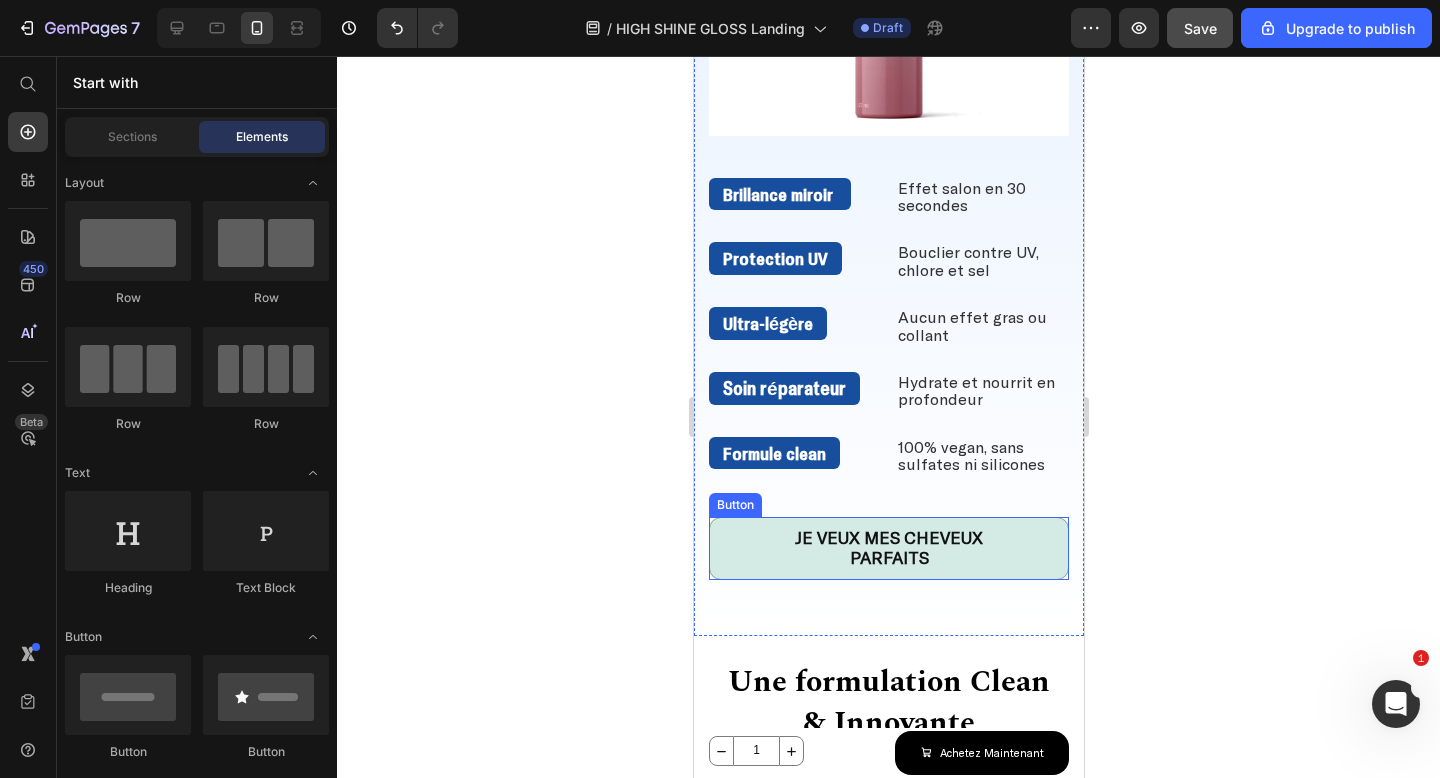 click on "JE VEUX MES CHEVEUX PARFAITS" at bounding box center (888, 548) 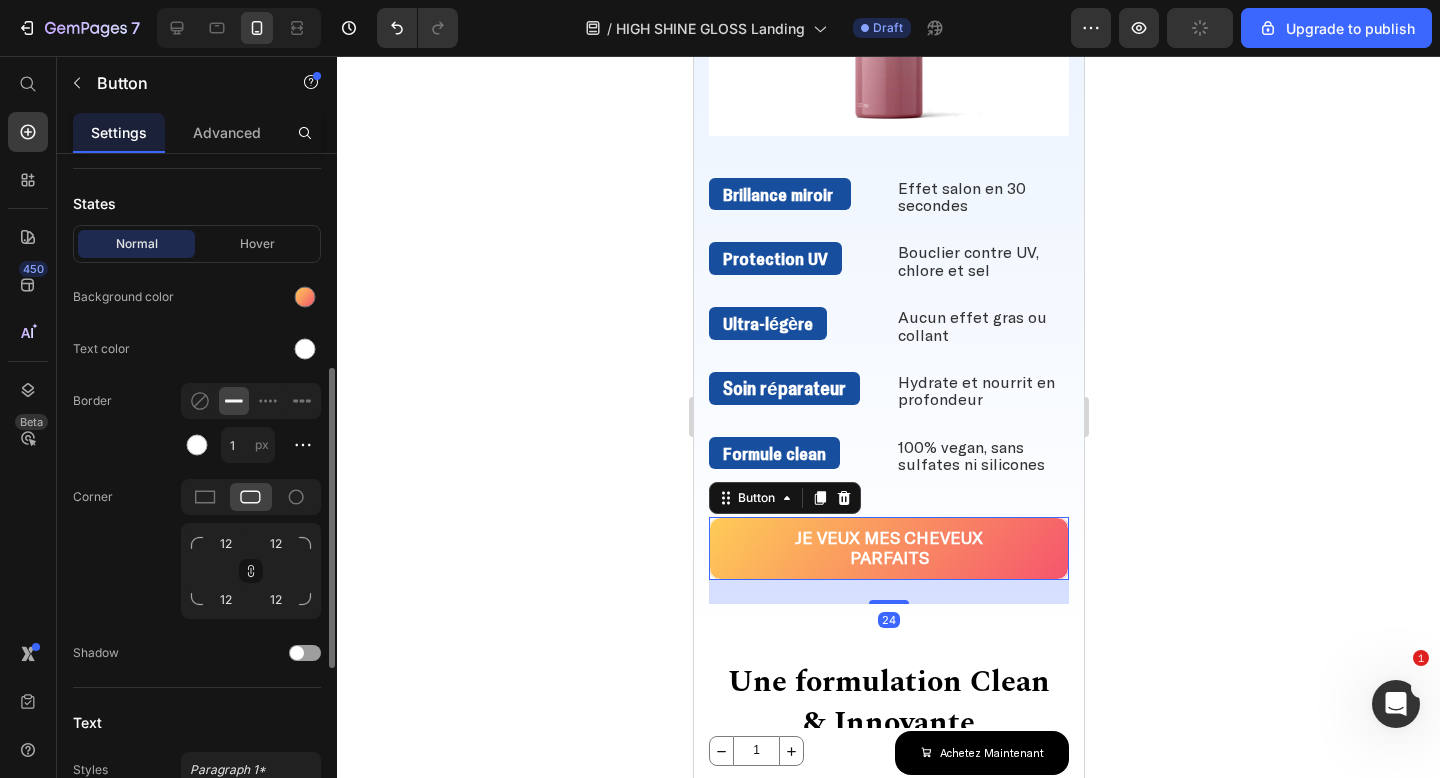 click on "Normal Hover" at bounding box center [197, 244] 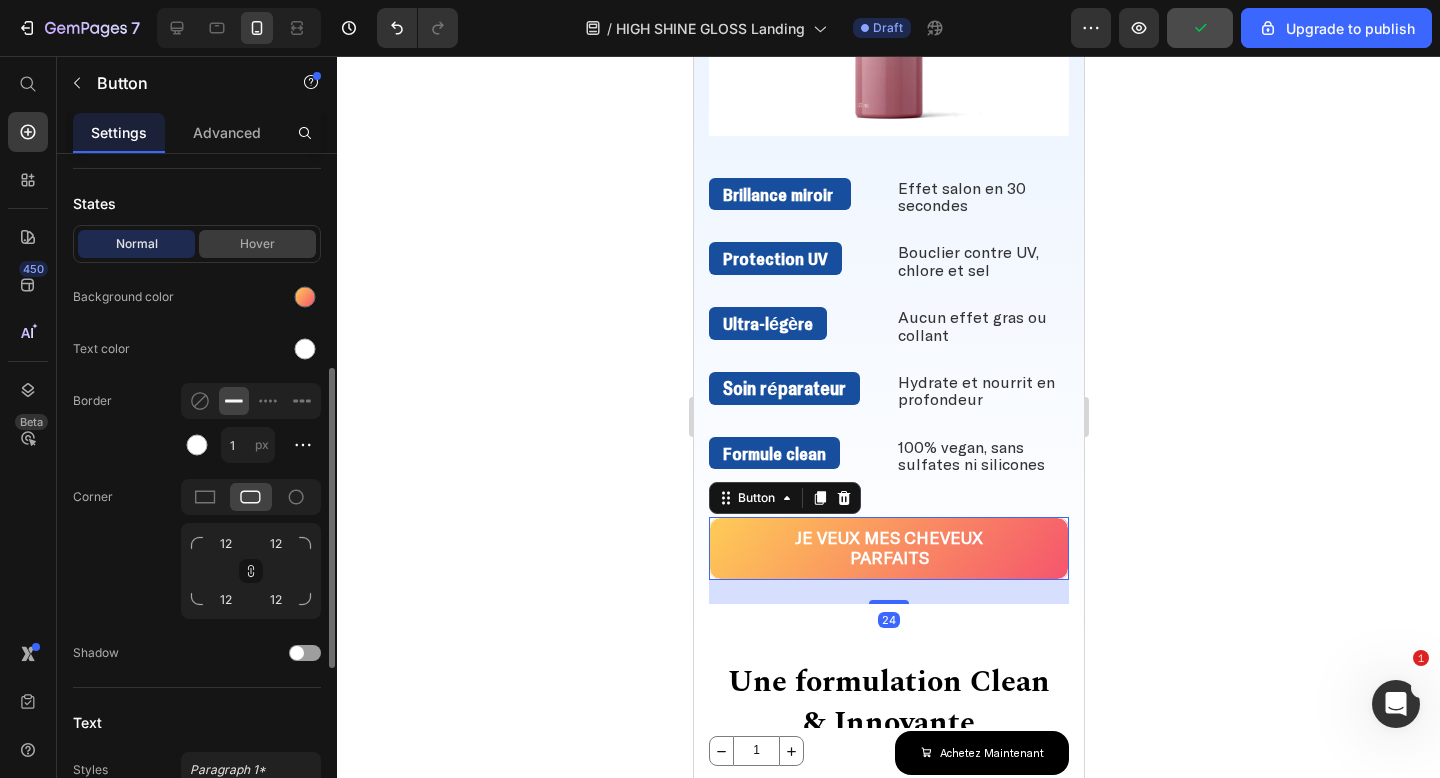 click on "Hover" at bounding box center (257, 244) 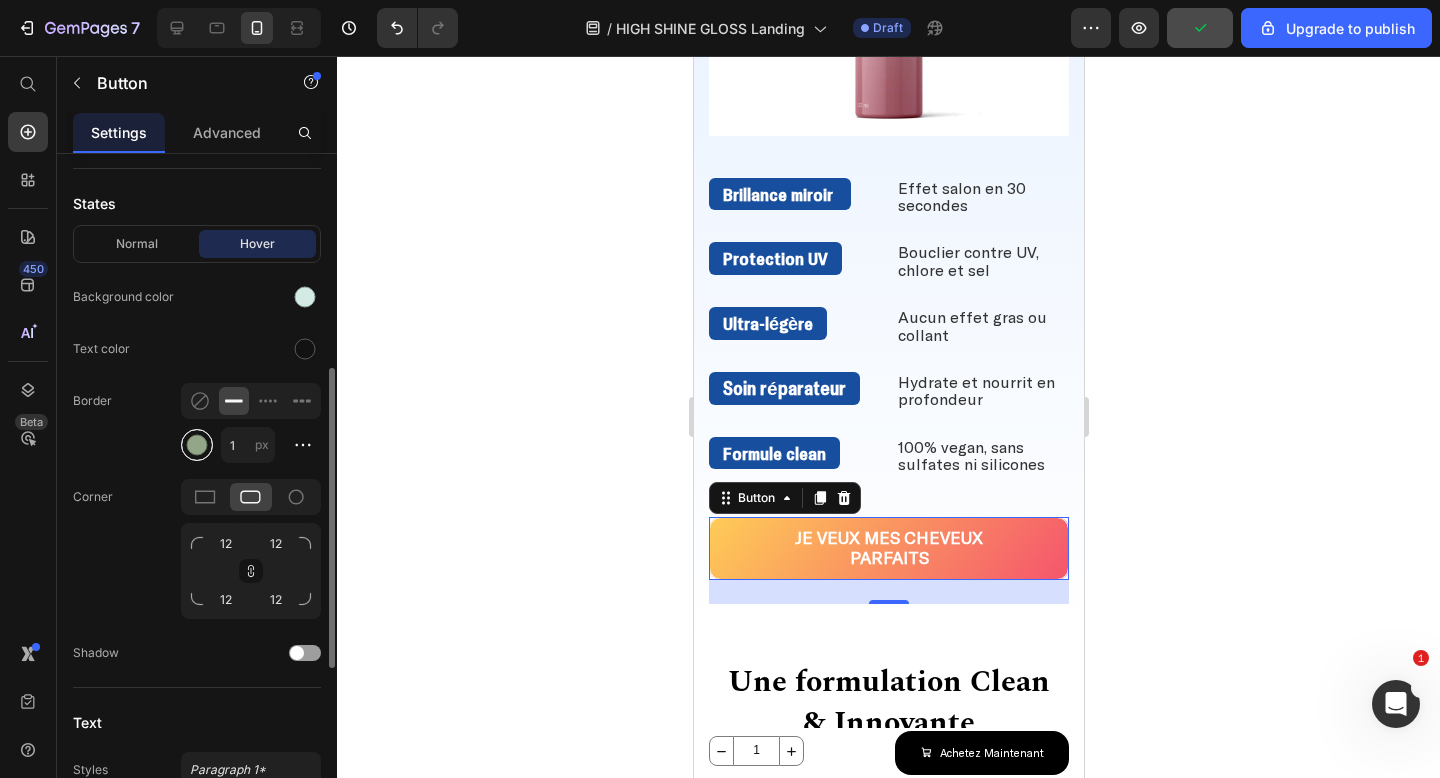 click at bounding box center [197, 445] 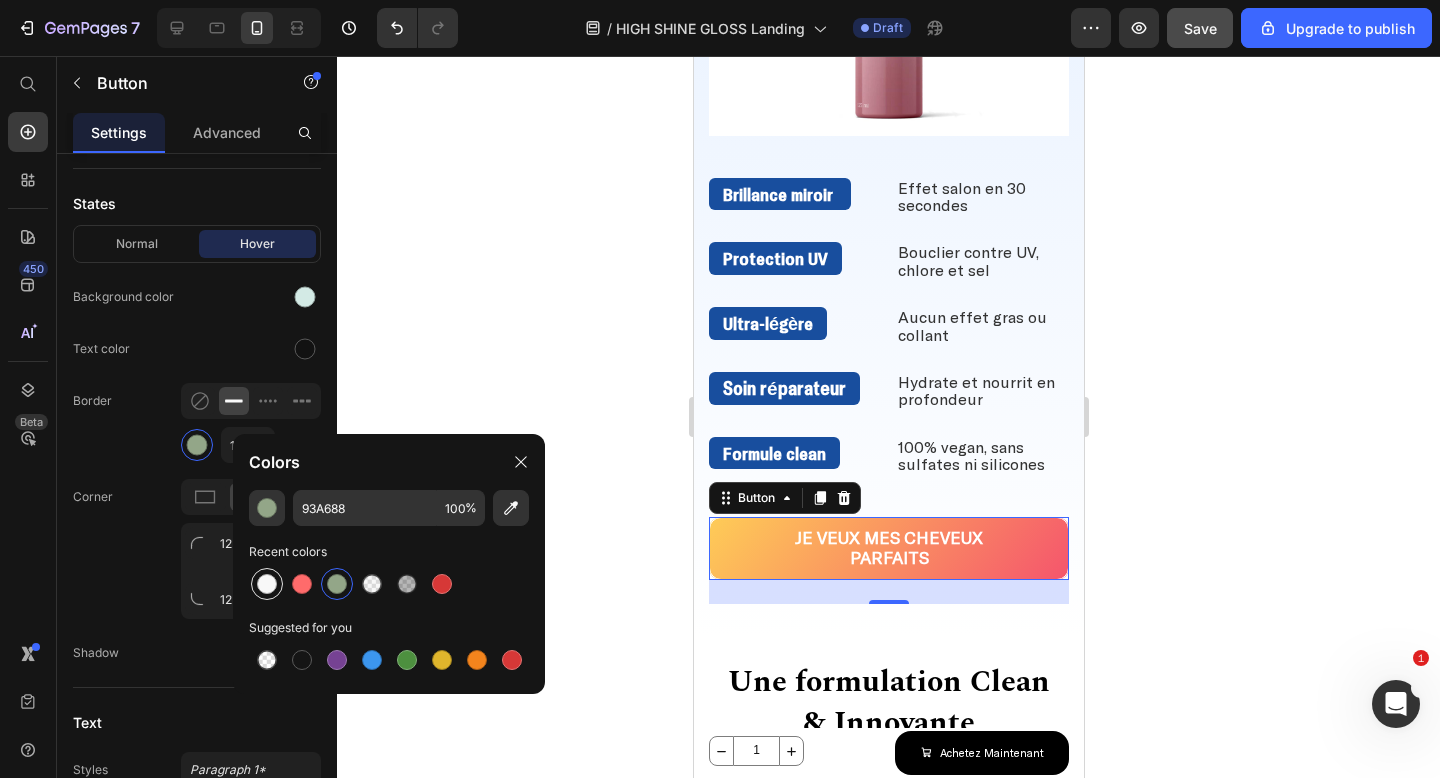 click at bounding box center [267, 584] 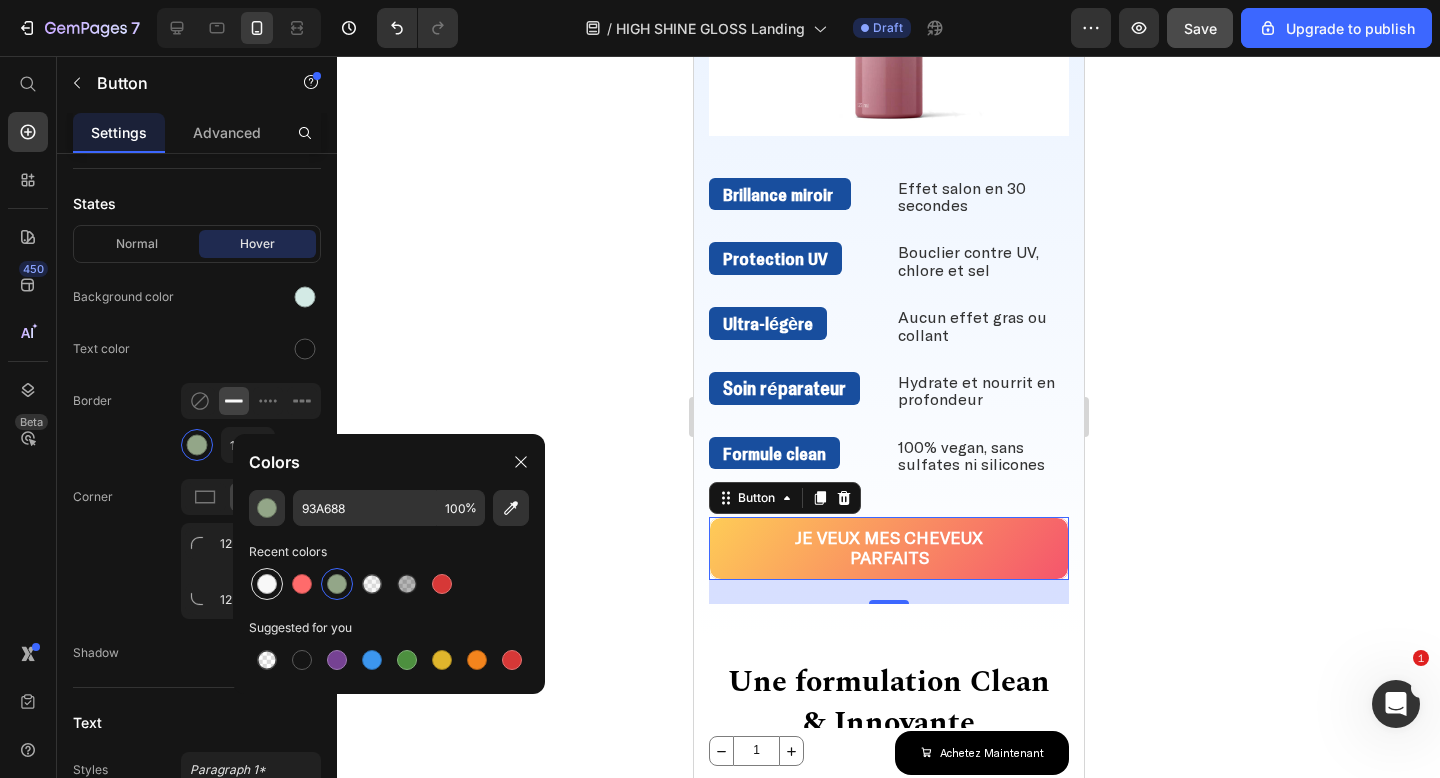 type on "F8F8F8" 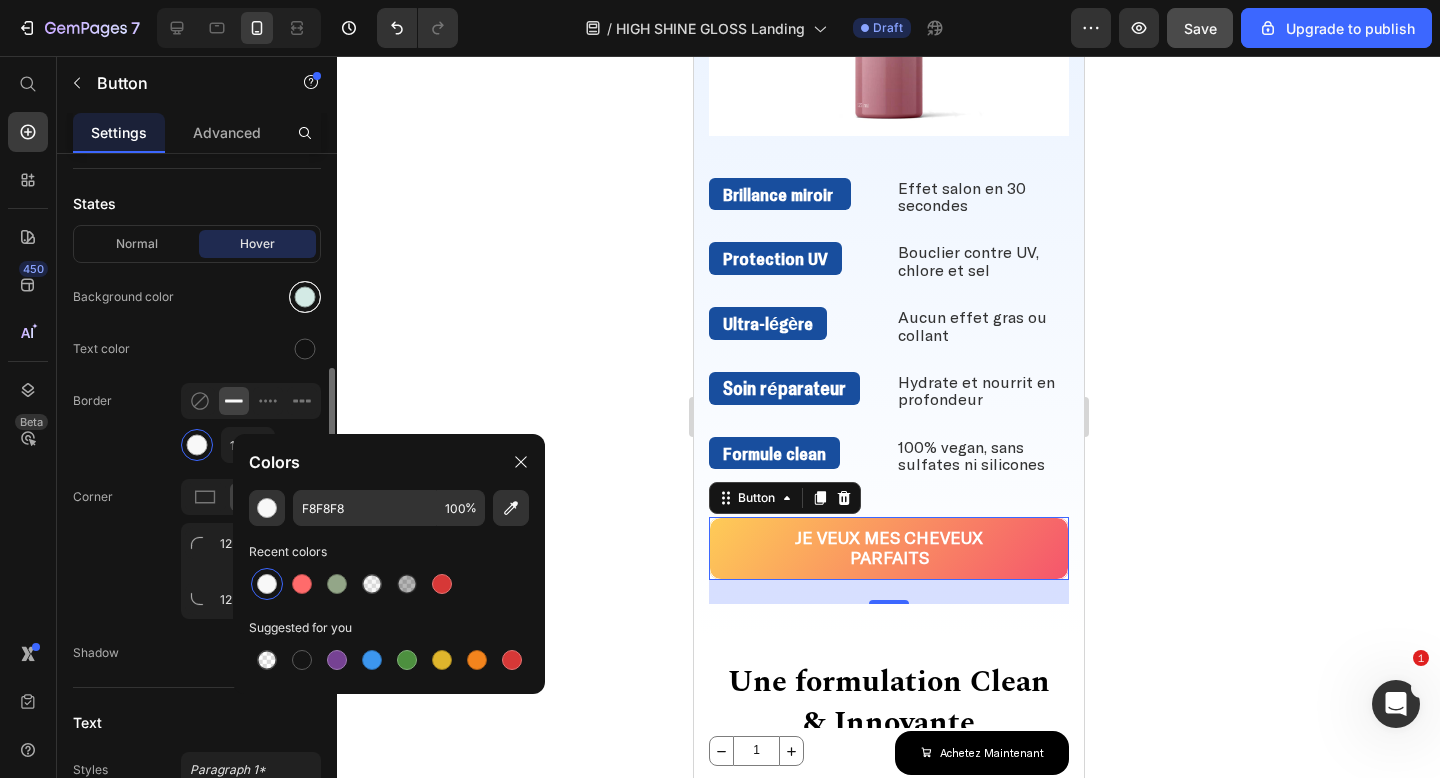 click at bounding box center [305, 297] 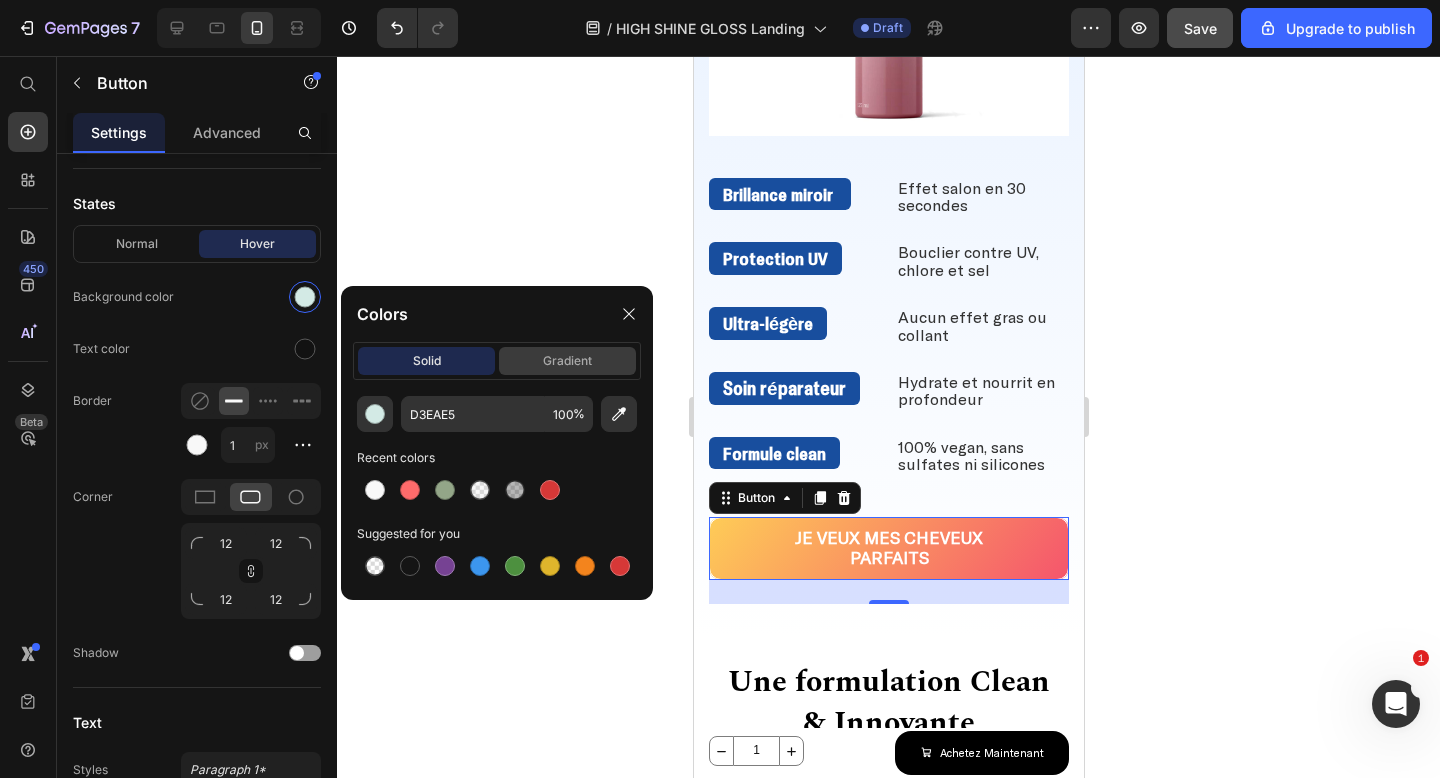 click on "gradient" 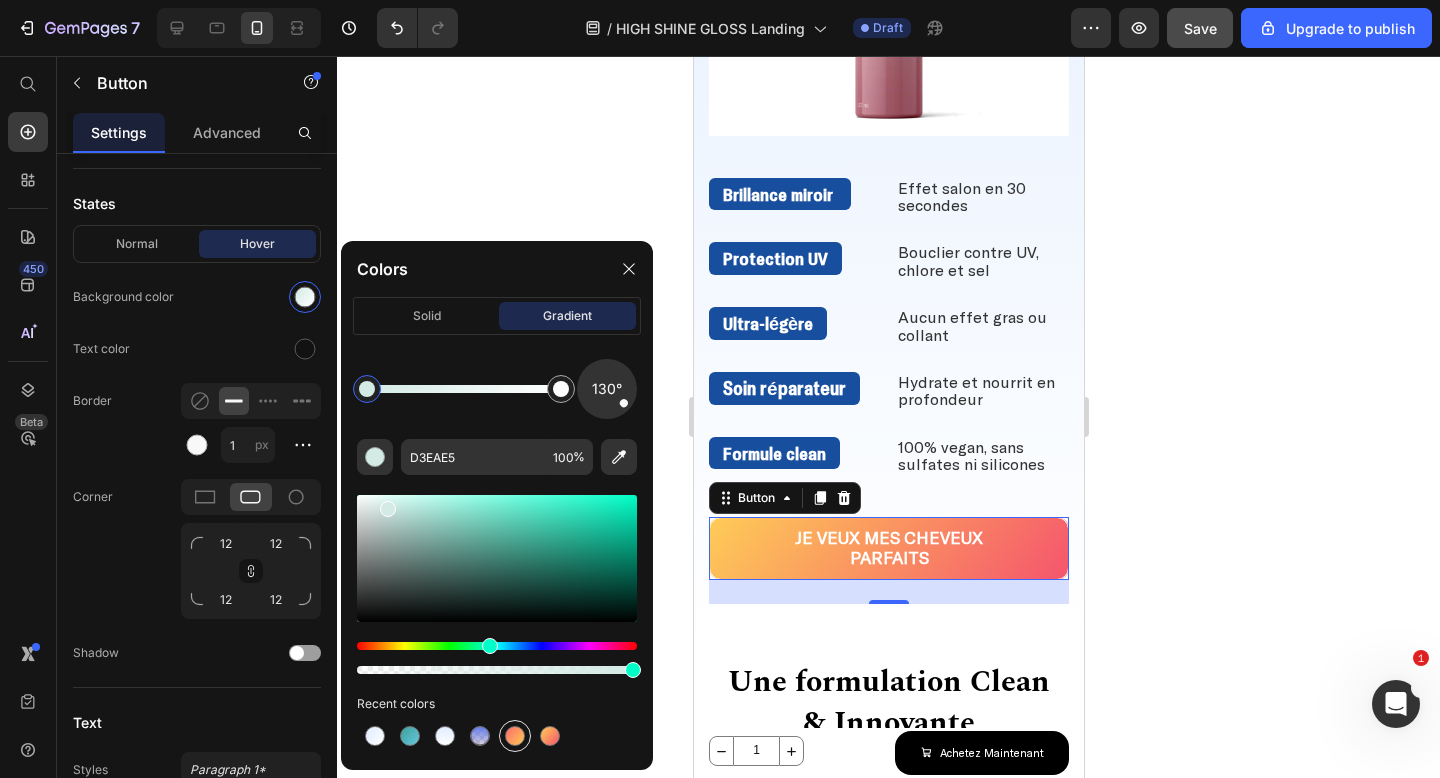 click at bounding box center [515, 736] 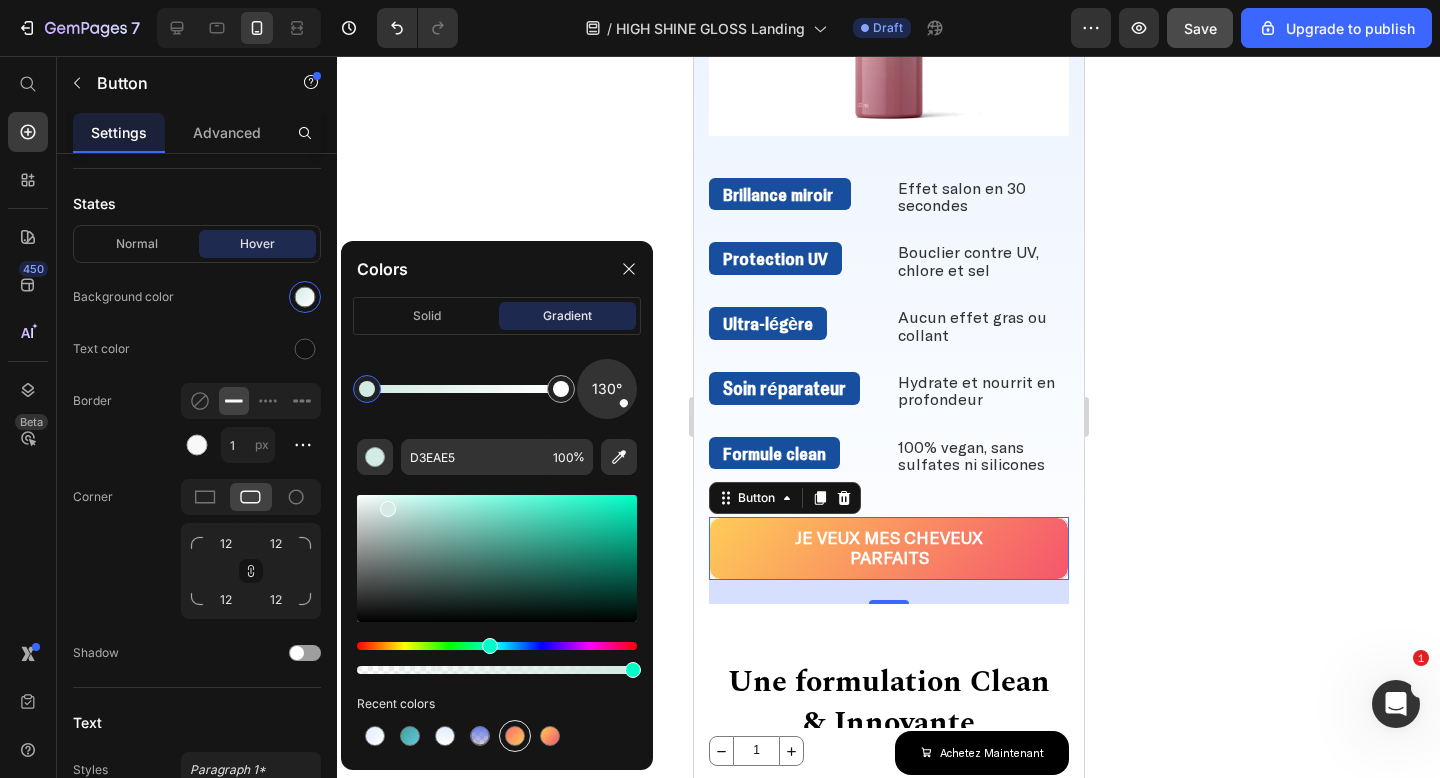 type on "FF6B6B" 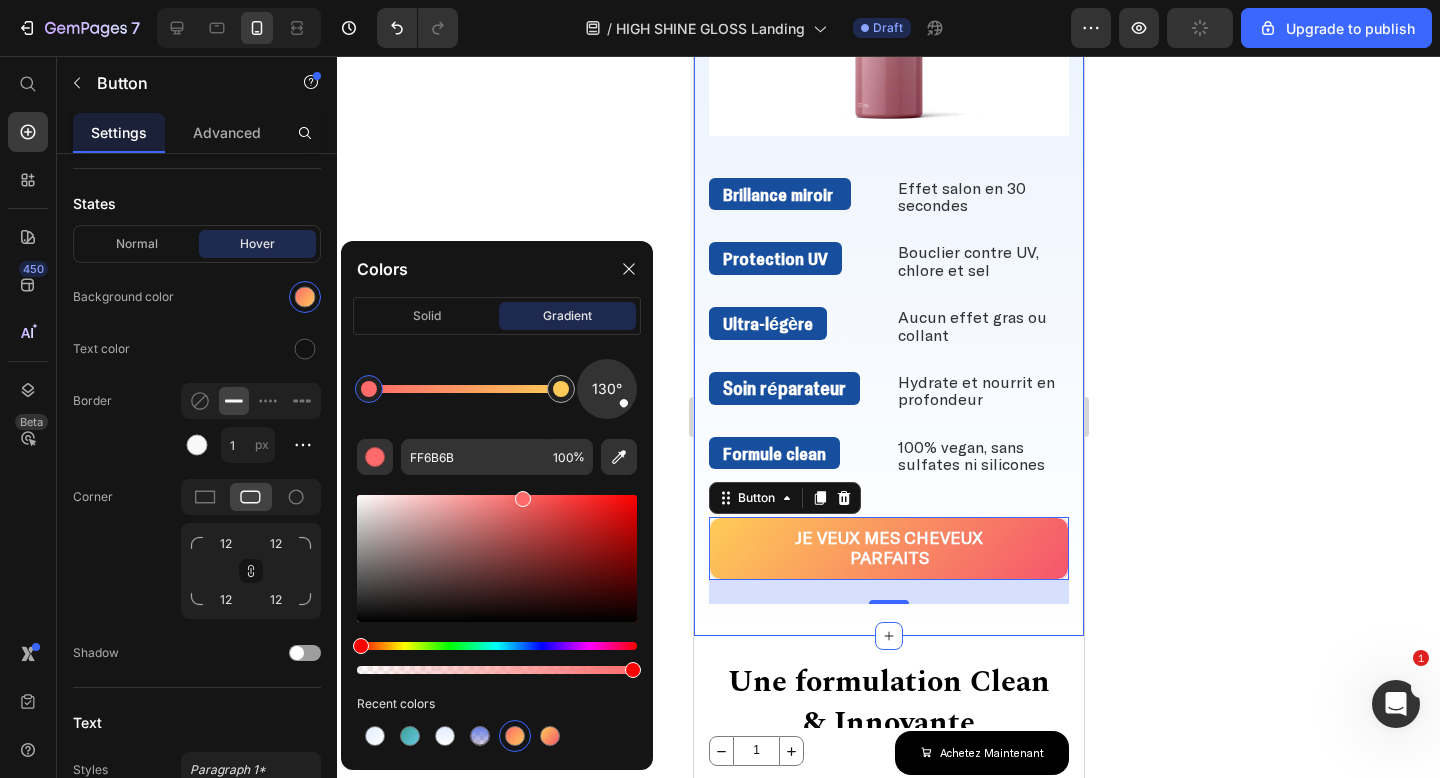 click 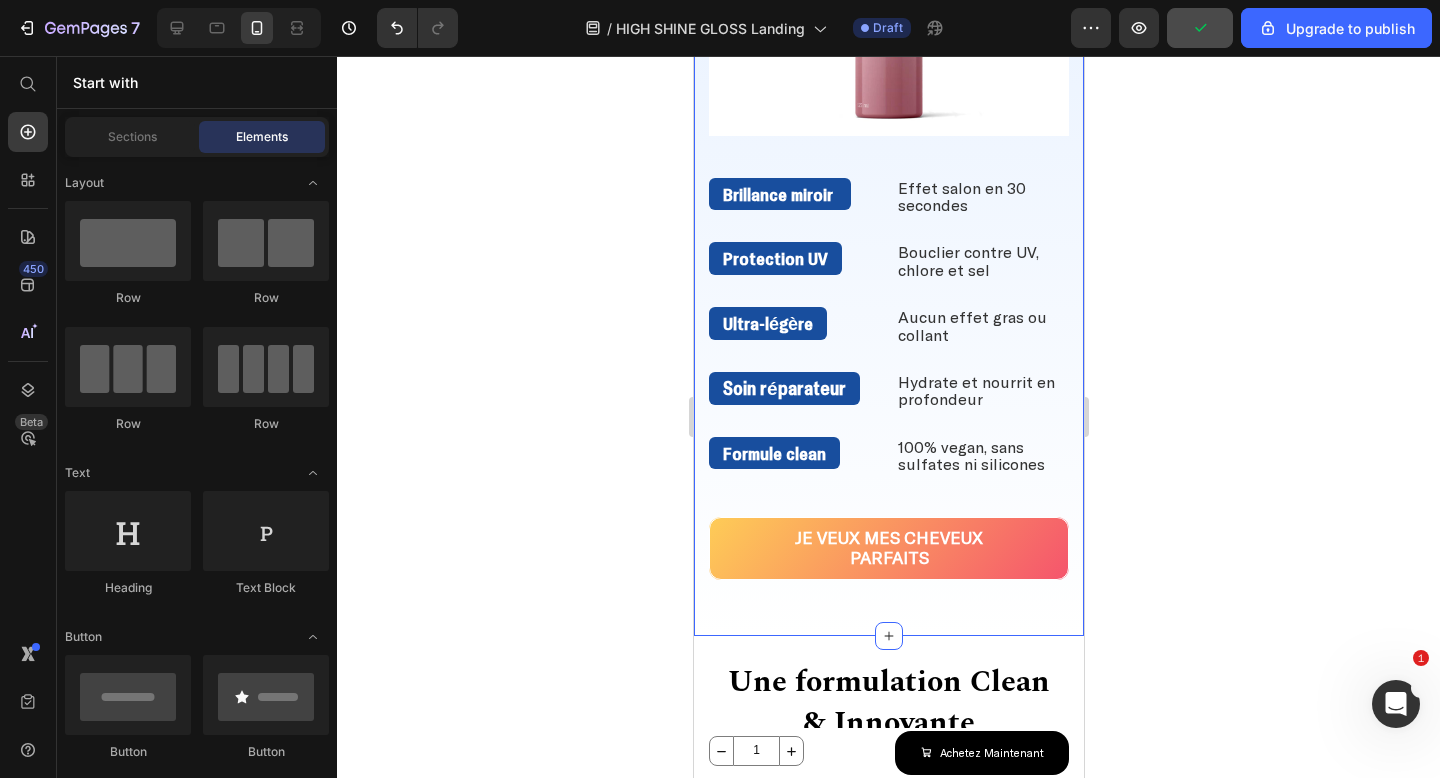 click 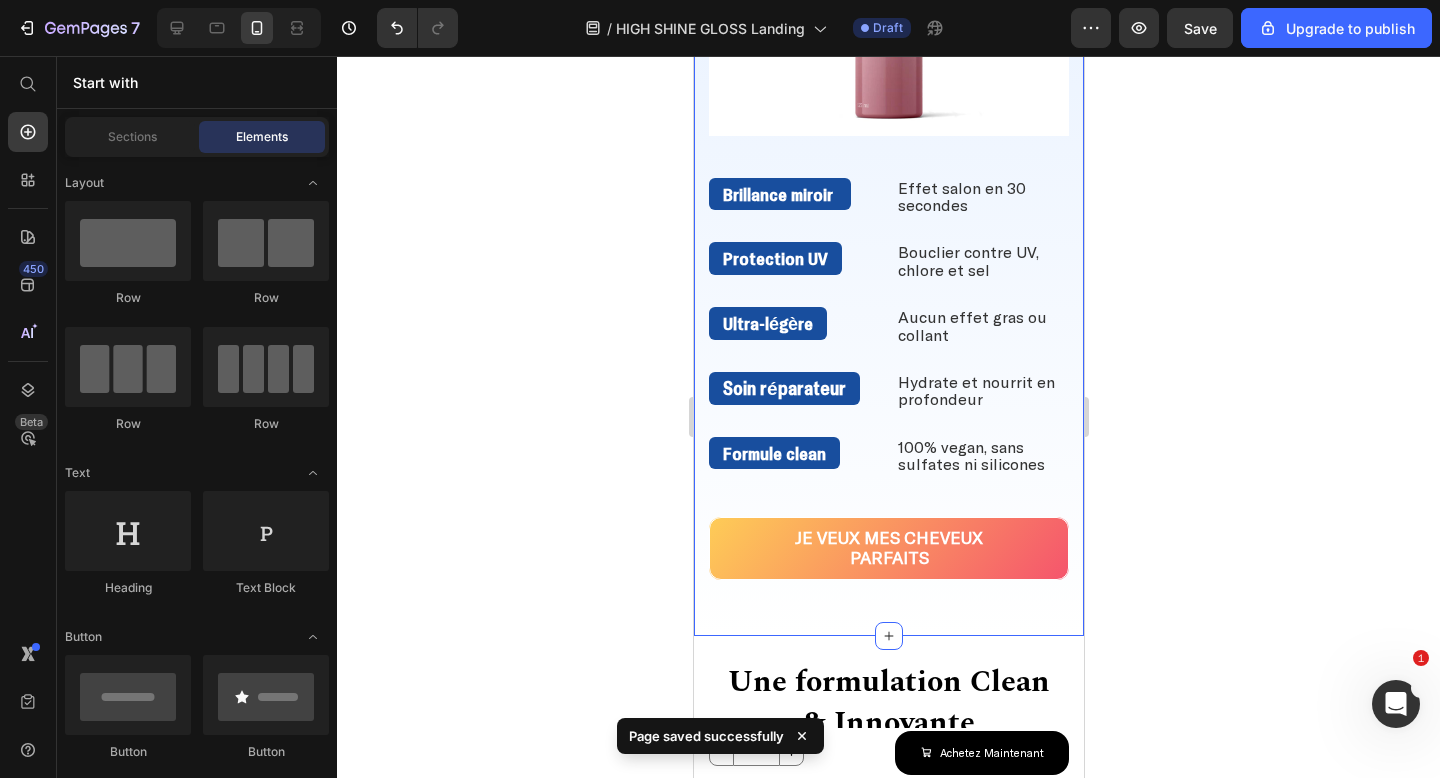 click 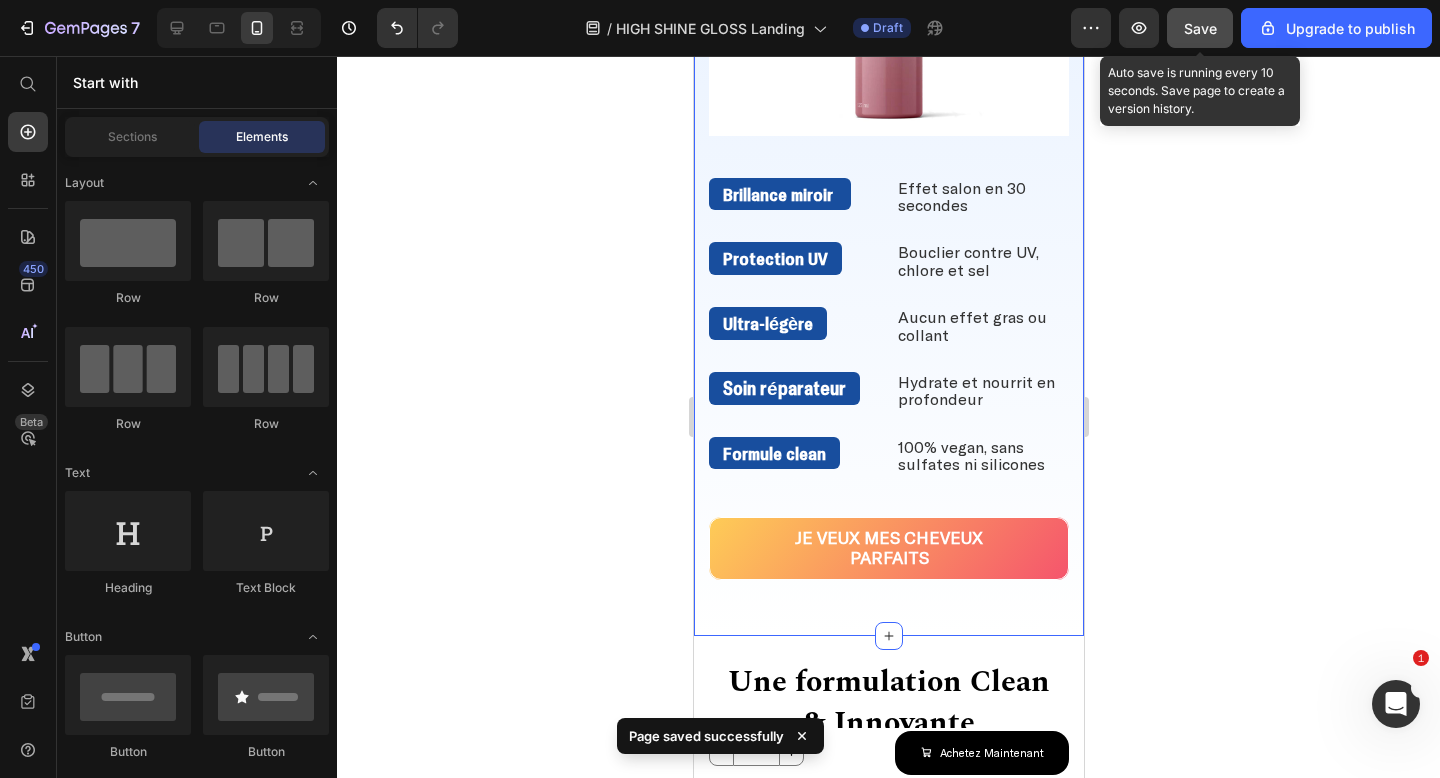 click on "Save" 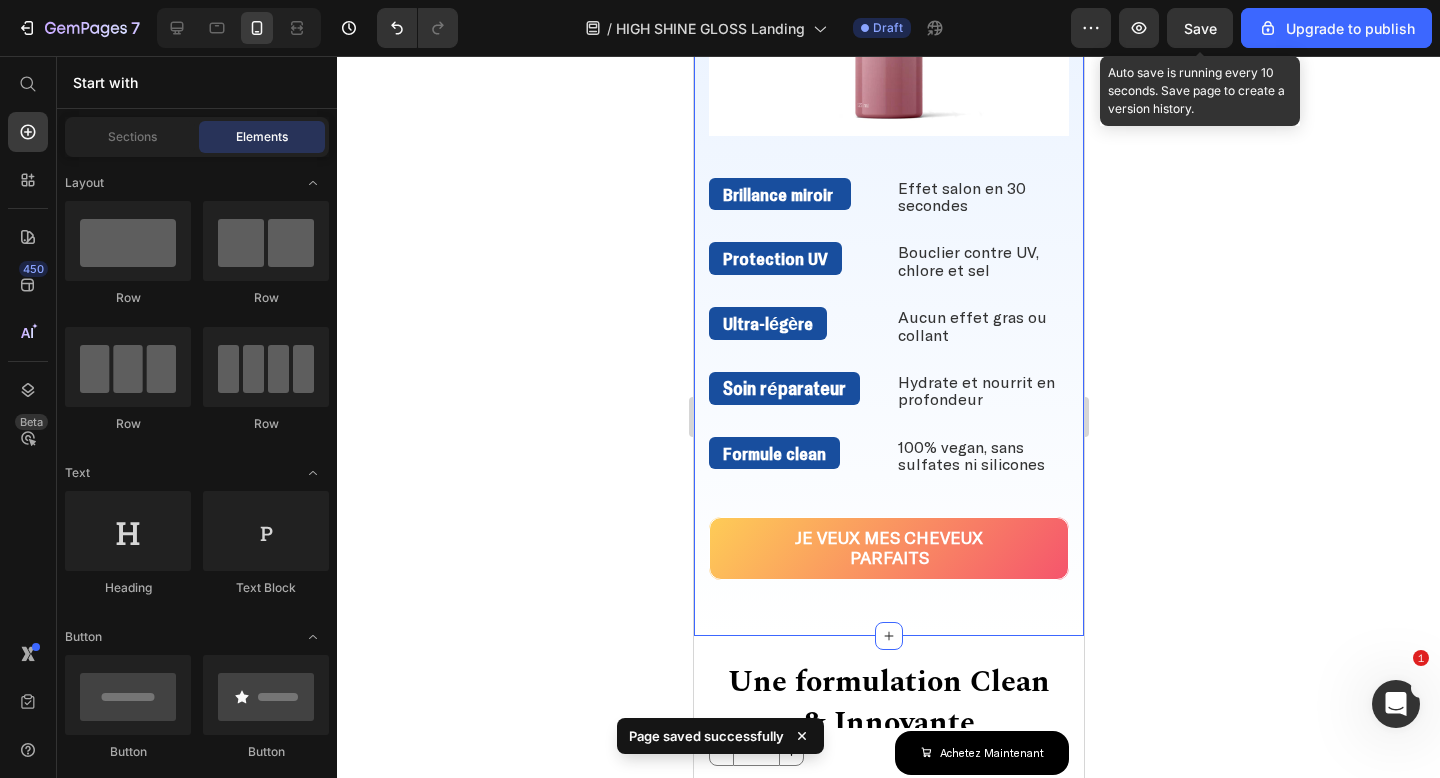 click on "Save" at bounding box center (1200, 28) 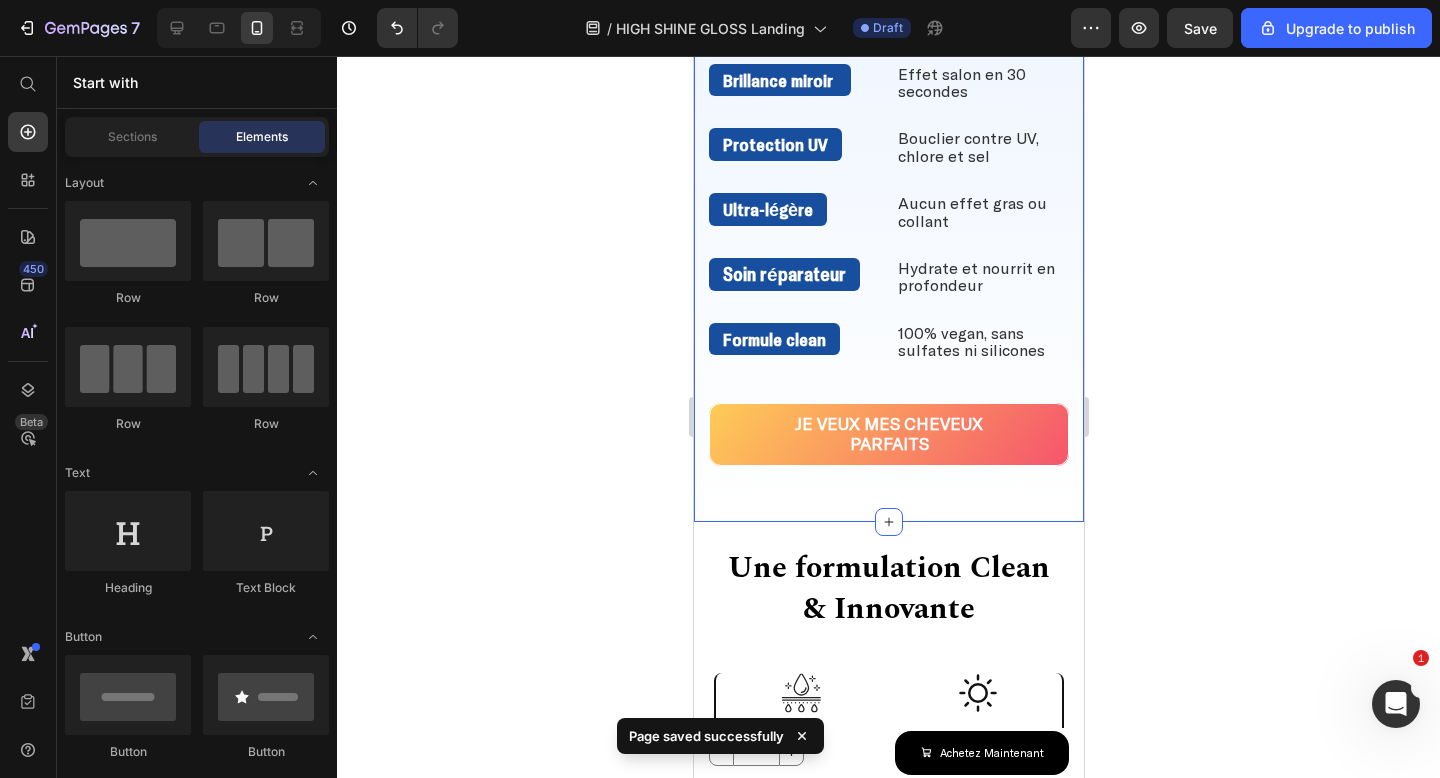 scroll, scrollTop: 2043, scrollLeft: 0, axis: vertical 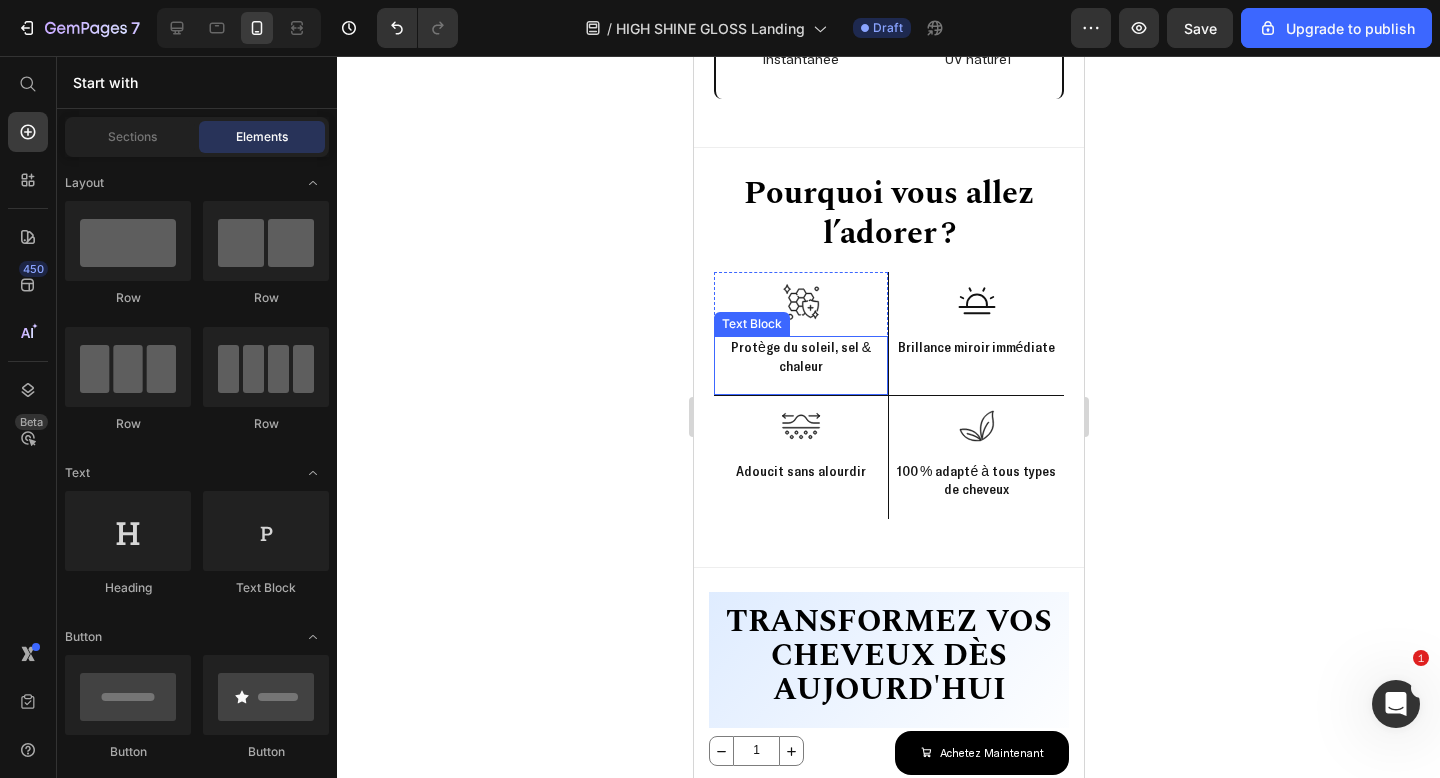 click on "Protège du soleil, sel & chaleur" at bounding box center [800, 365] 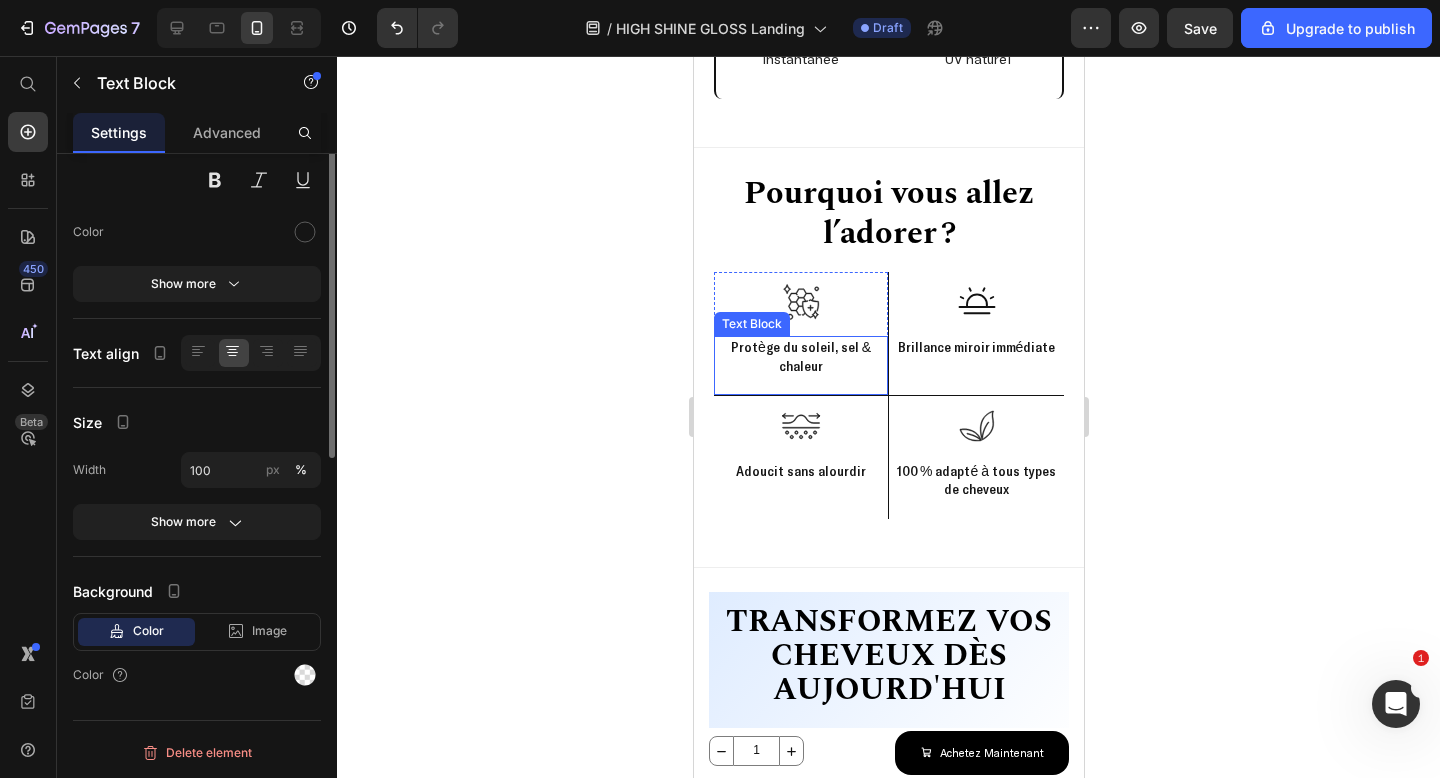 scroll, scrollTop: 0, scrollLeft: 0, axis: both 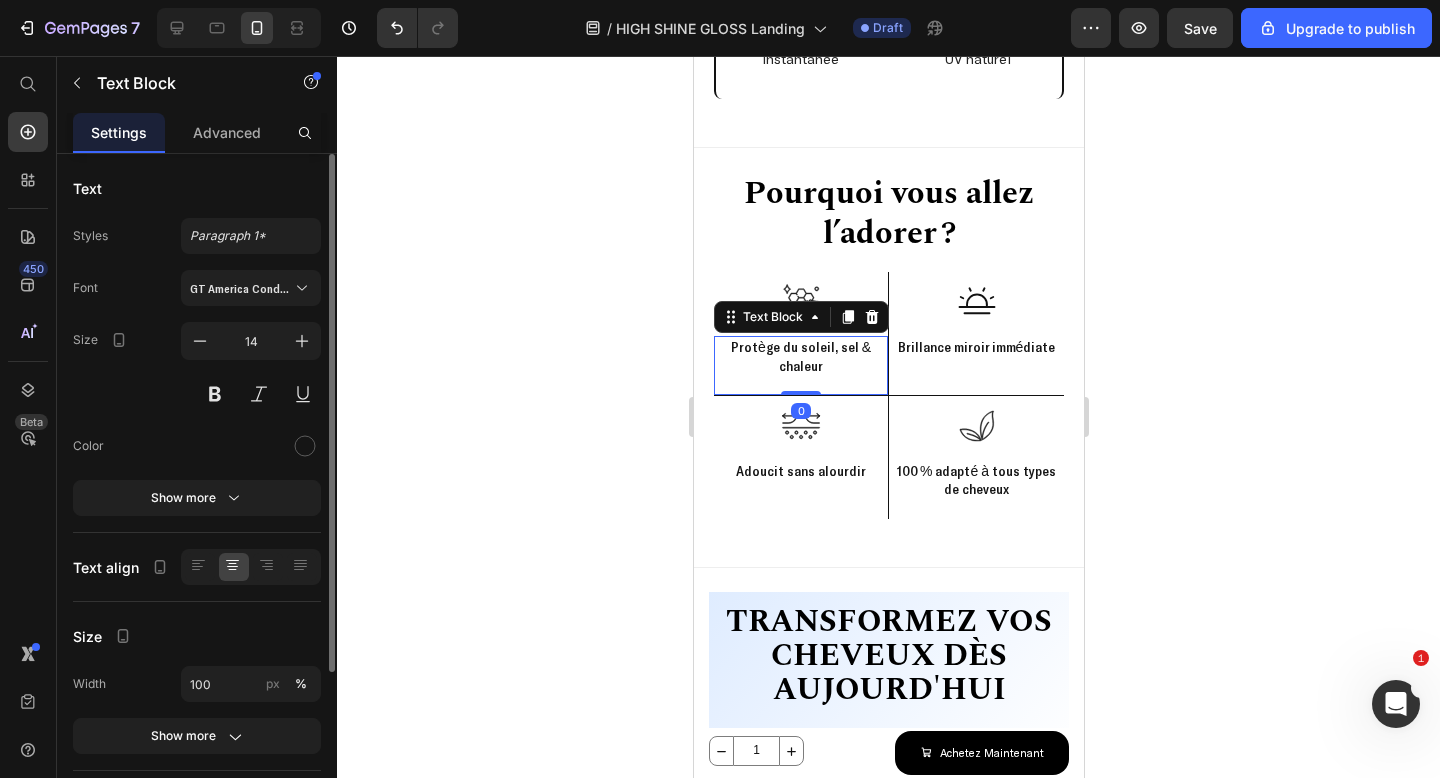 click on "Protège du soleil, sel & chaleur" at bounding box center [800, 365] 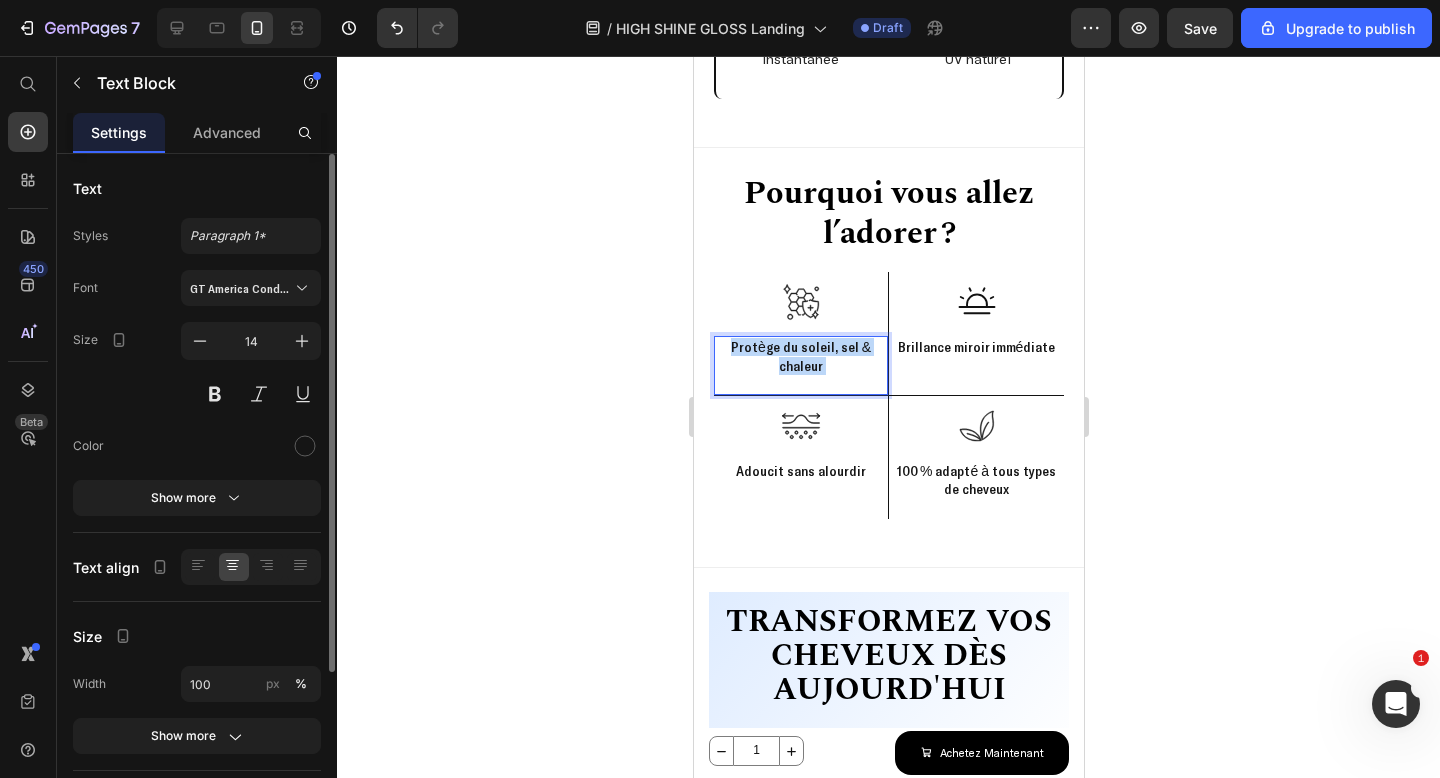 click on "Protège du soleil, sel & chaleur" at bounding box center (800, 365) 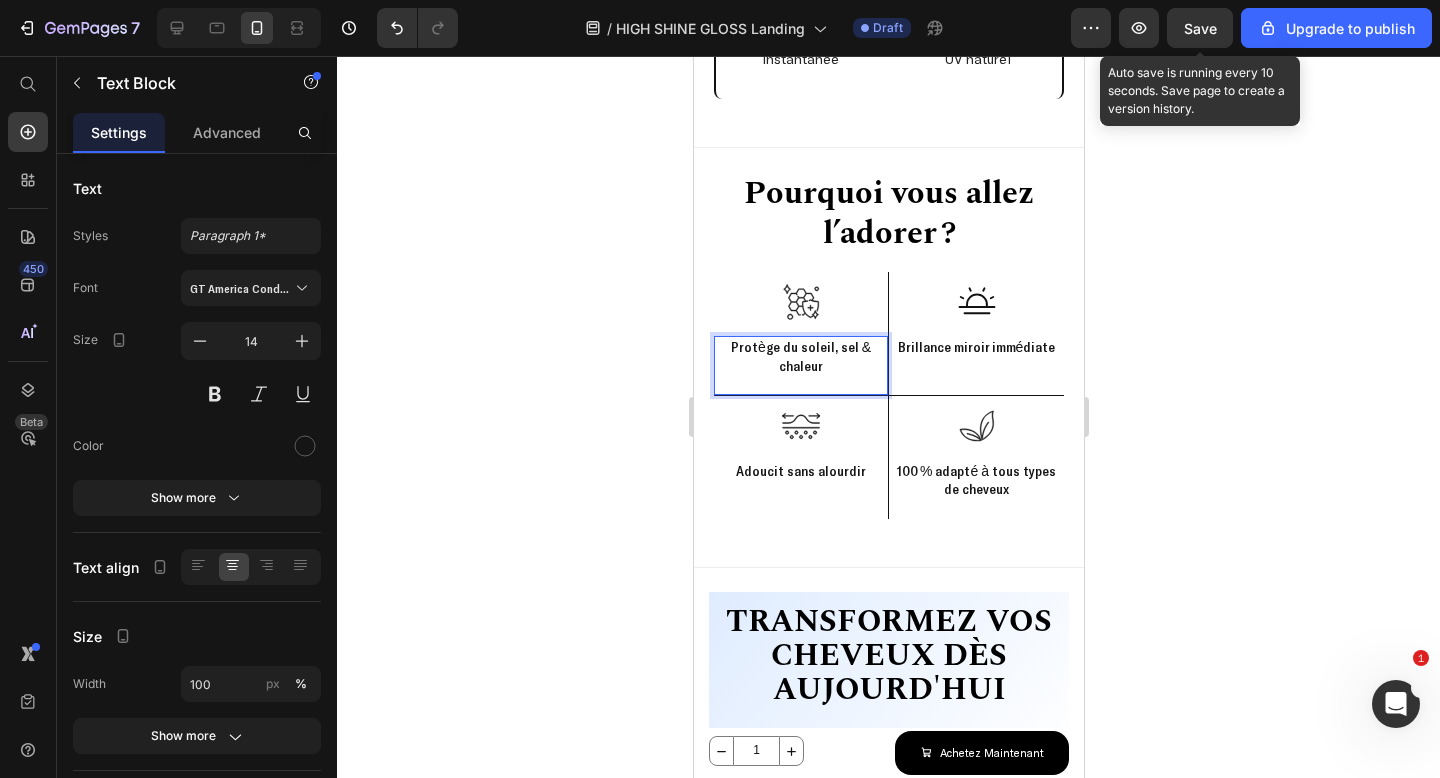 click on "Save" at bounding box center (1200, 28) 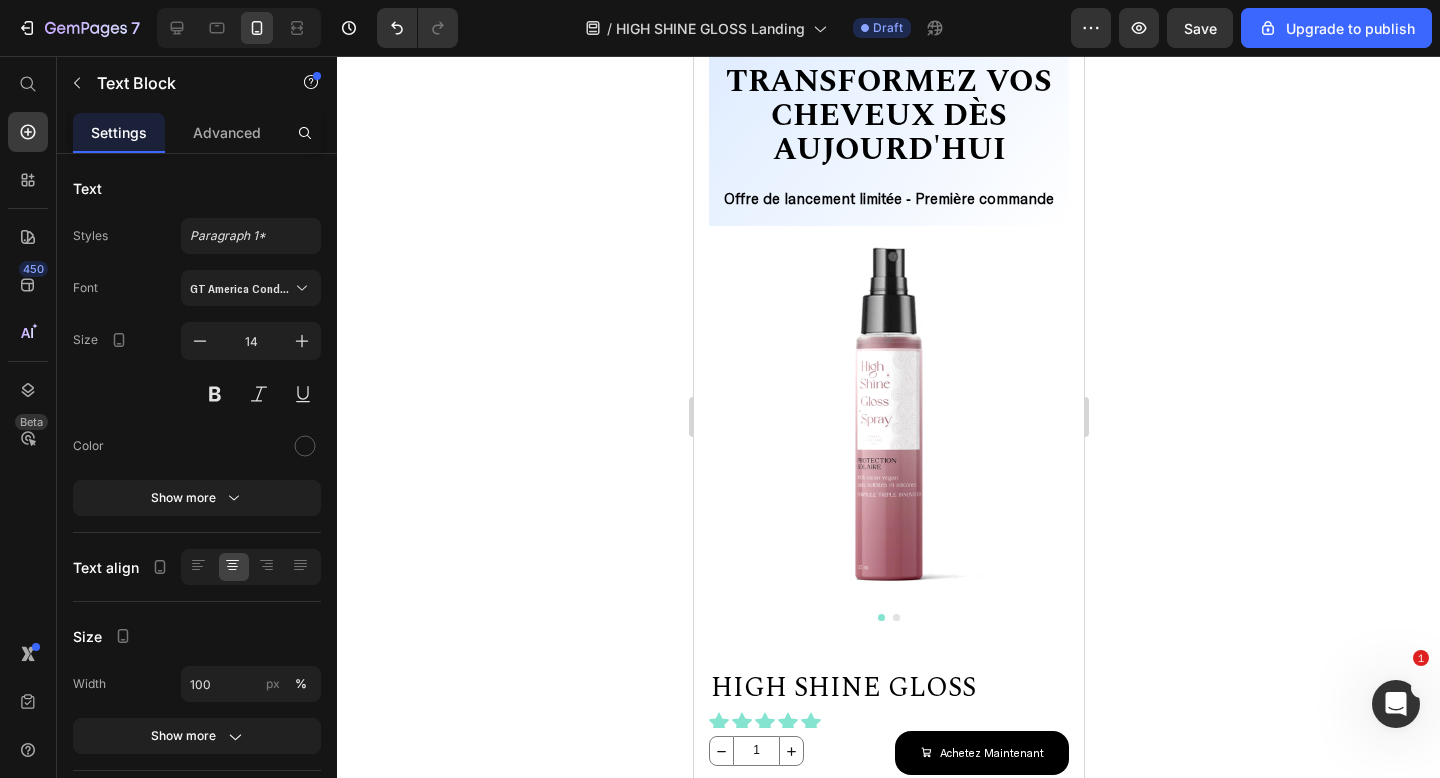 scroll, scrollTop: 3606, scrollLeft: 0, axis: vertical 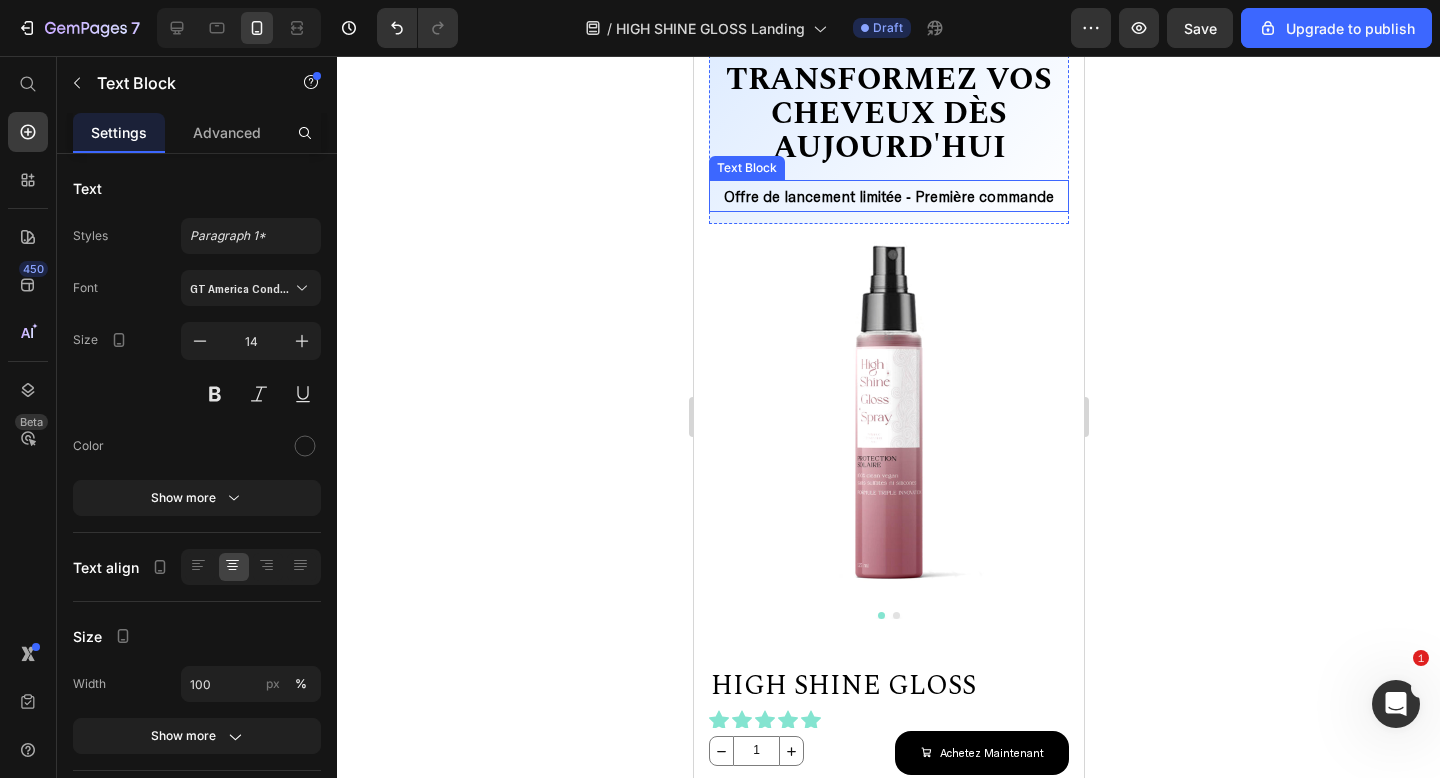 click on "Offre de lancement limitée - Première commande" at bounding box center (888, 196) 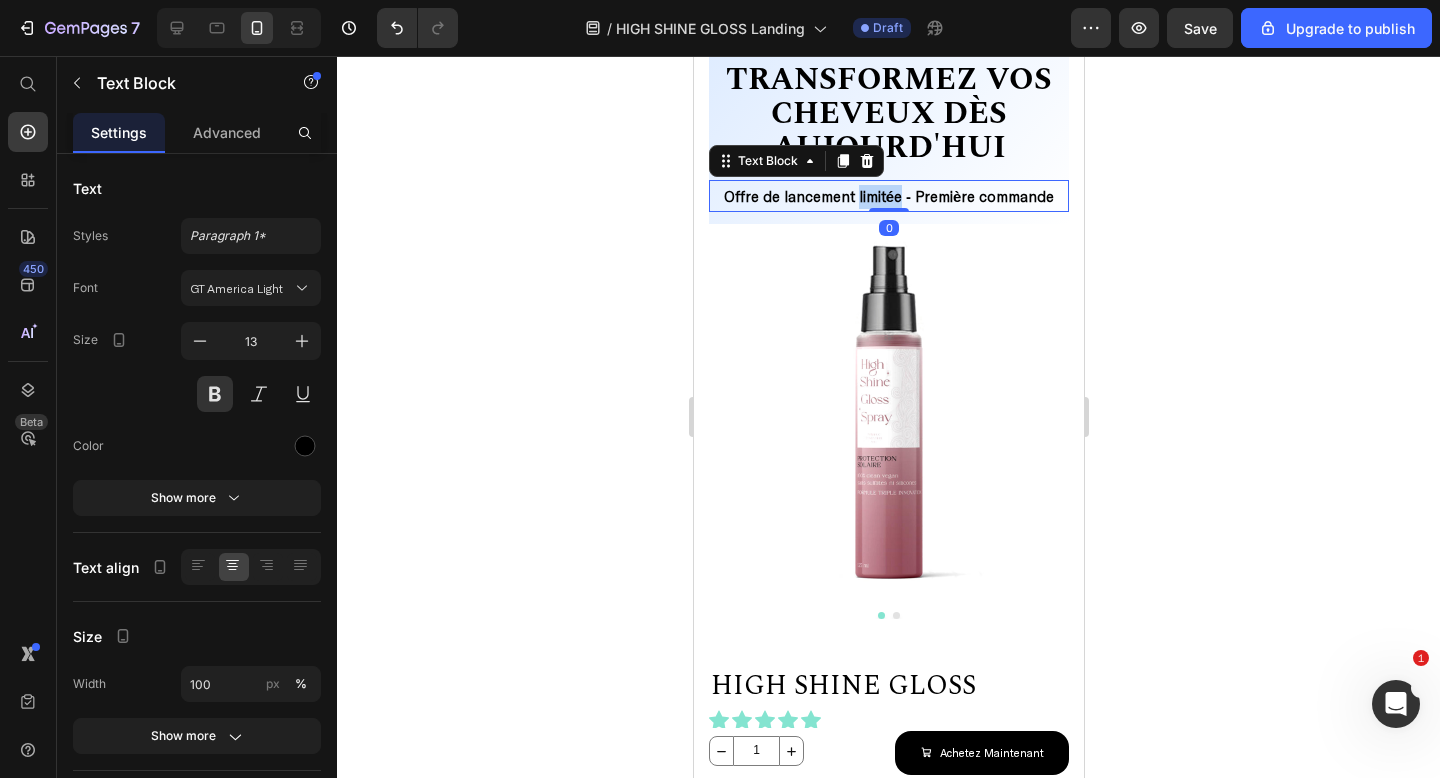 click on "Offre de lancement limitée - Première commande" at bounding box center (888, 196) 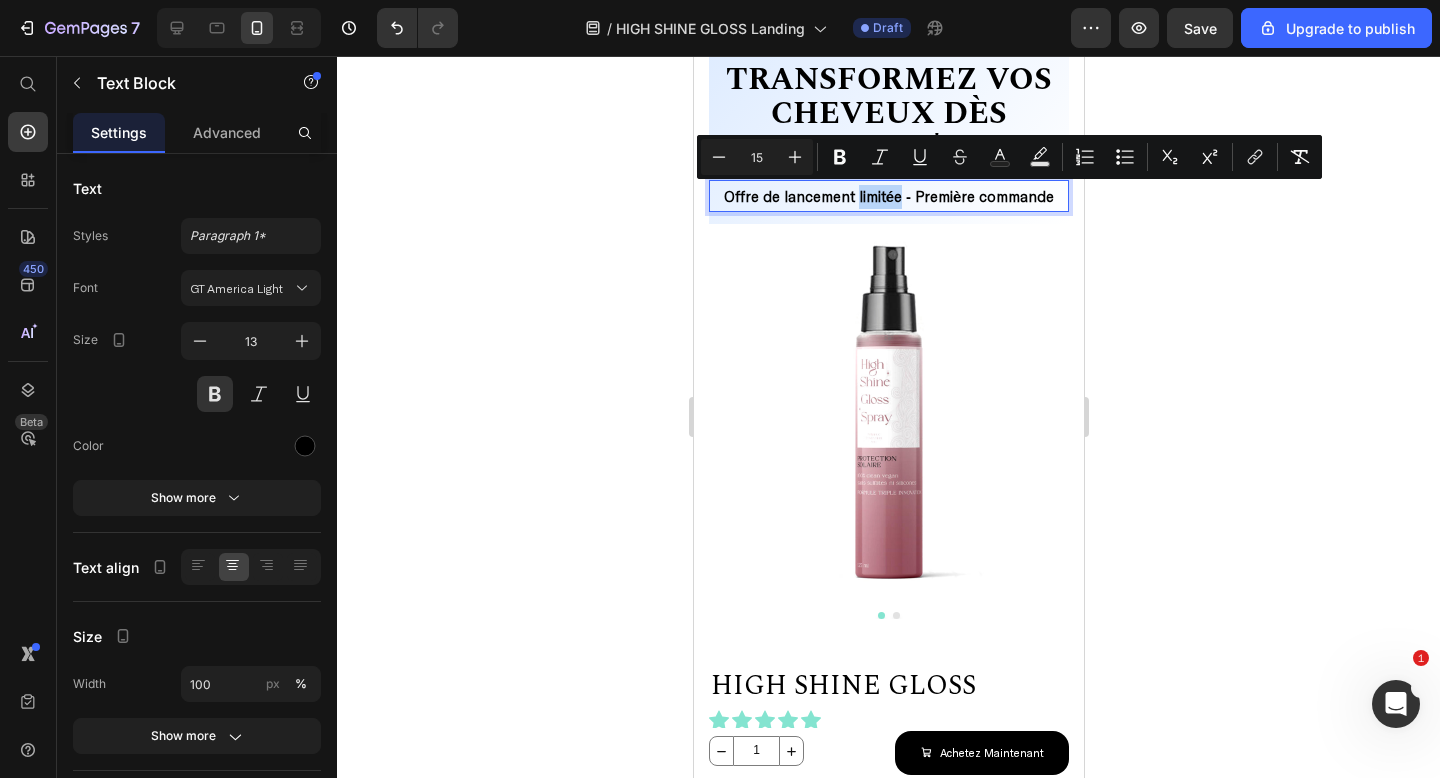 click on "Offre de lancement limitée - Première commande" at bounding box center (888, 196) 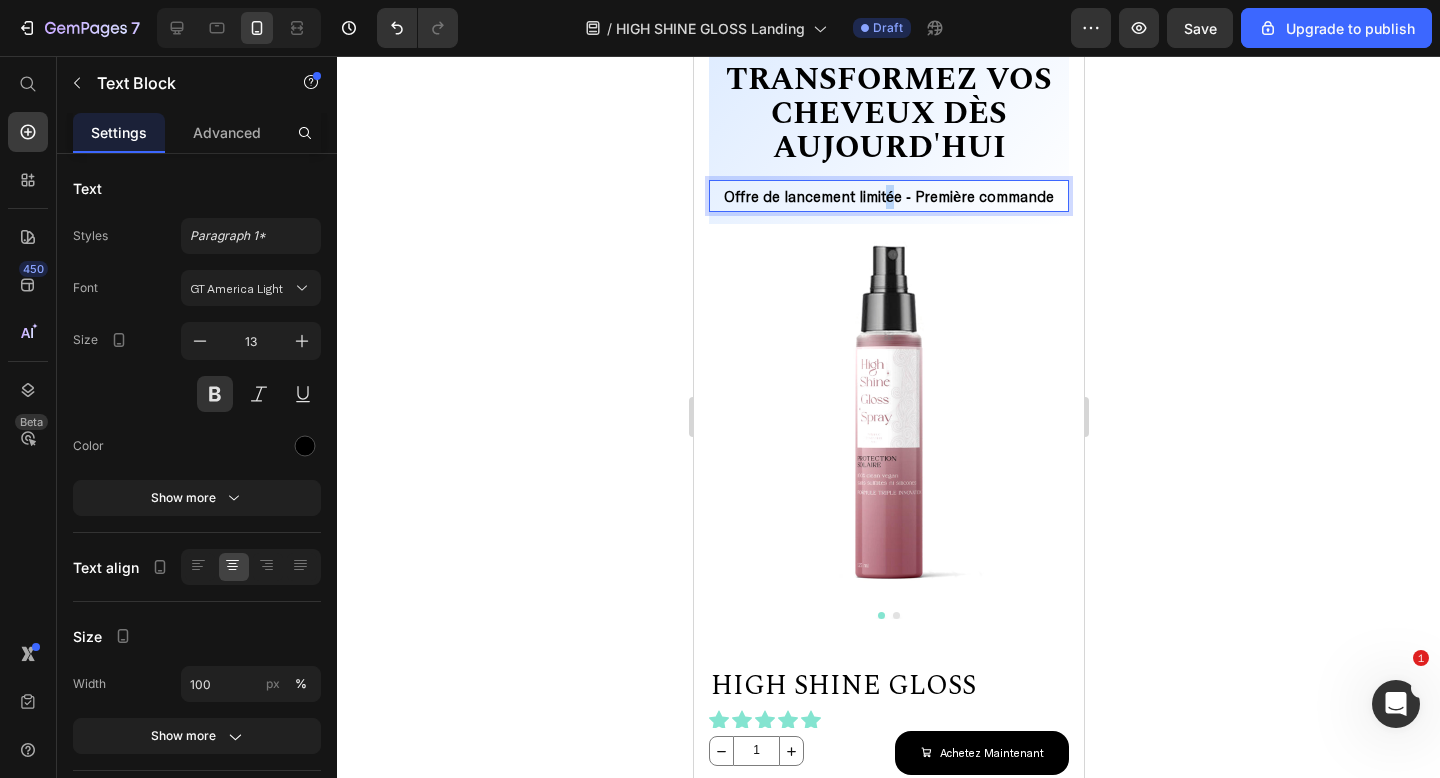 click on "Offre de lancement limitée - Première commande" at bounding box center (888, 196) 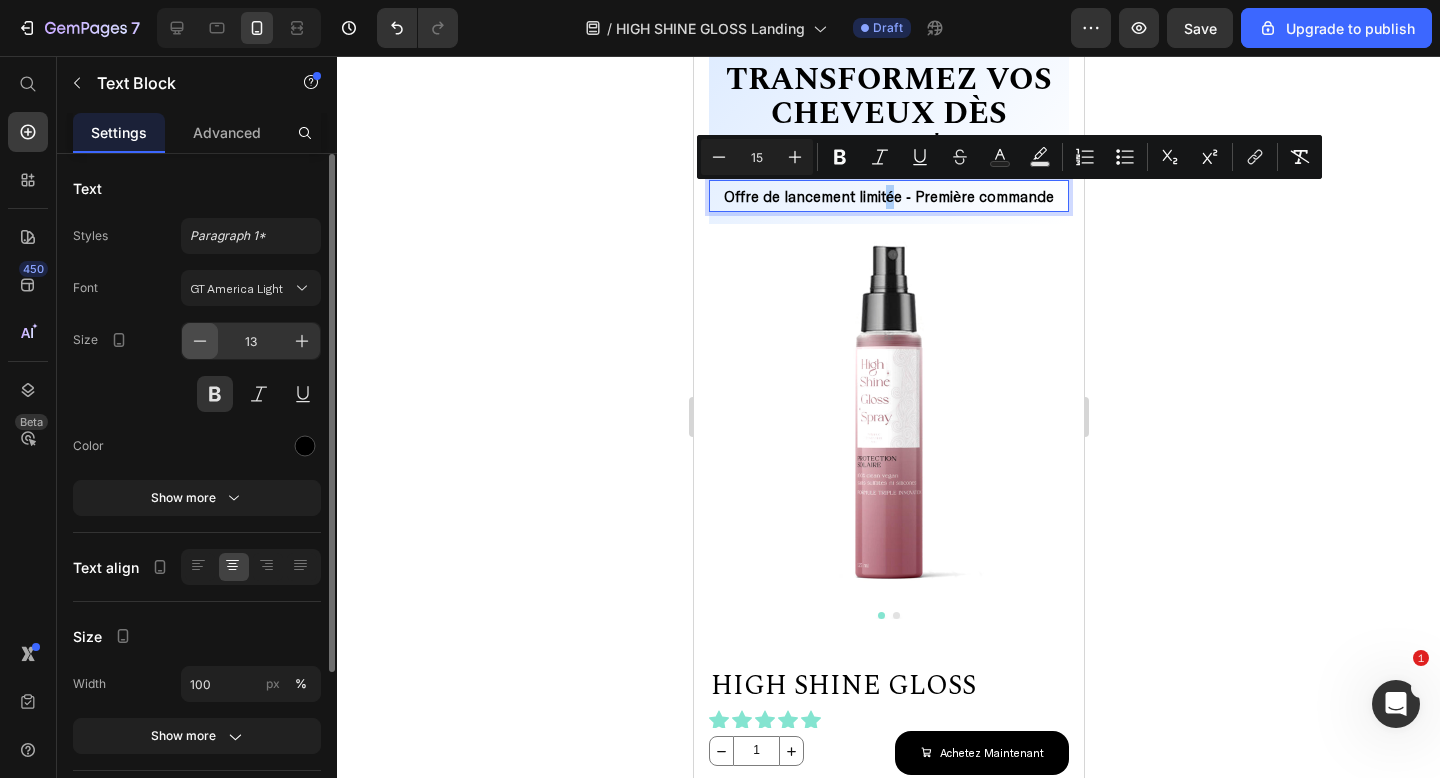 click 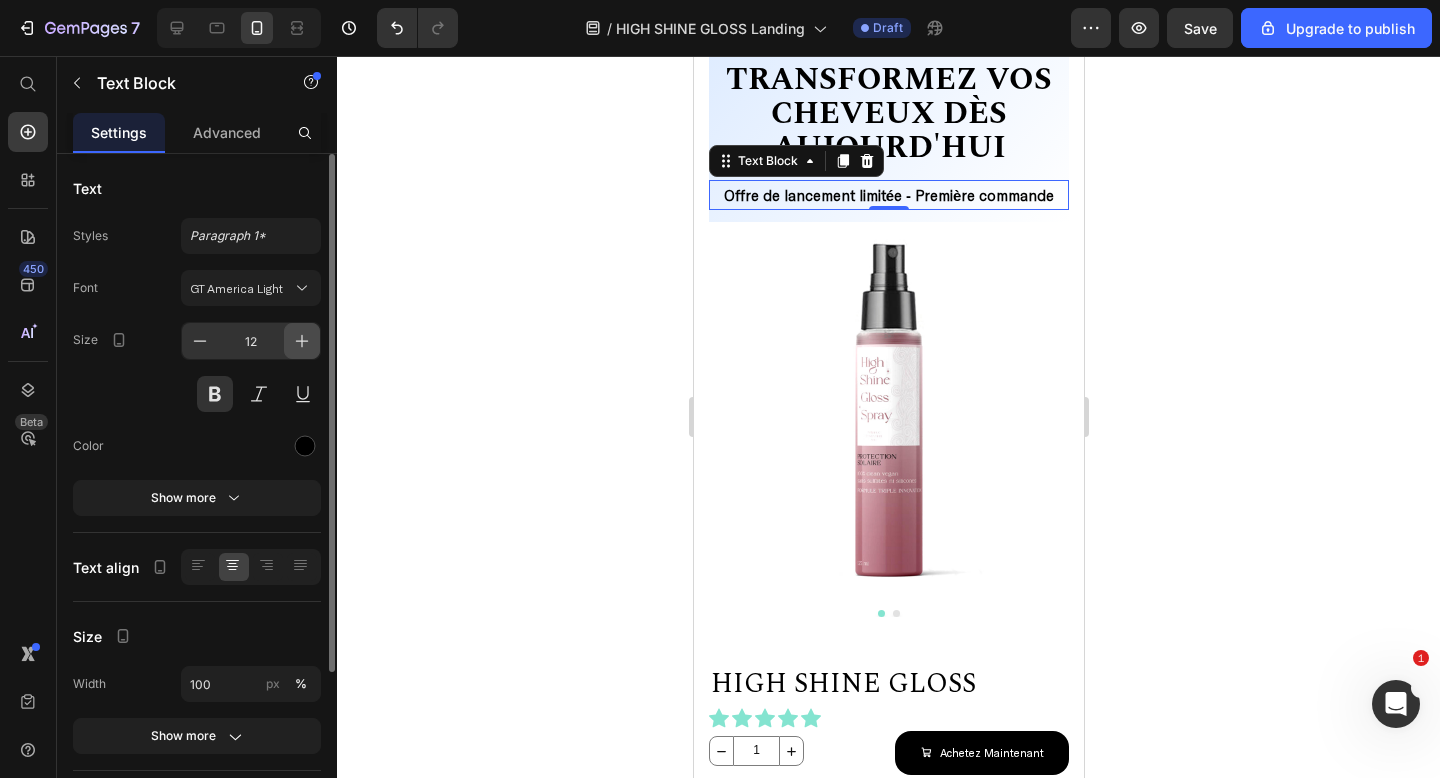 click 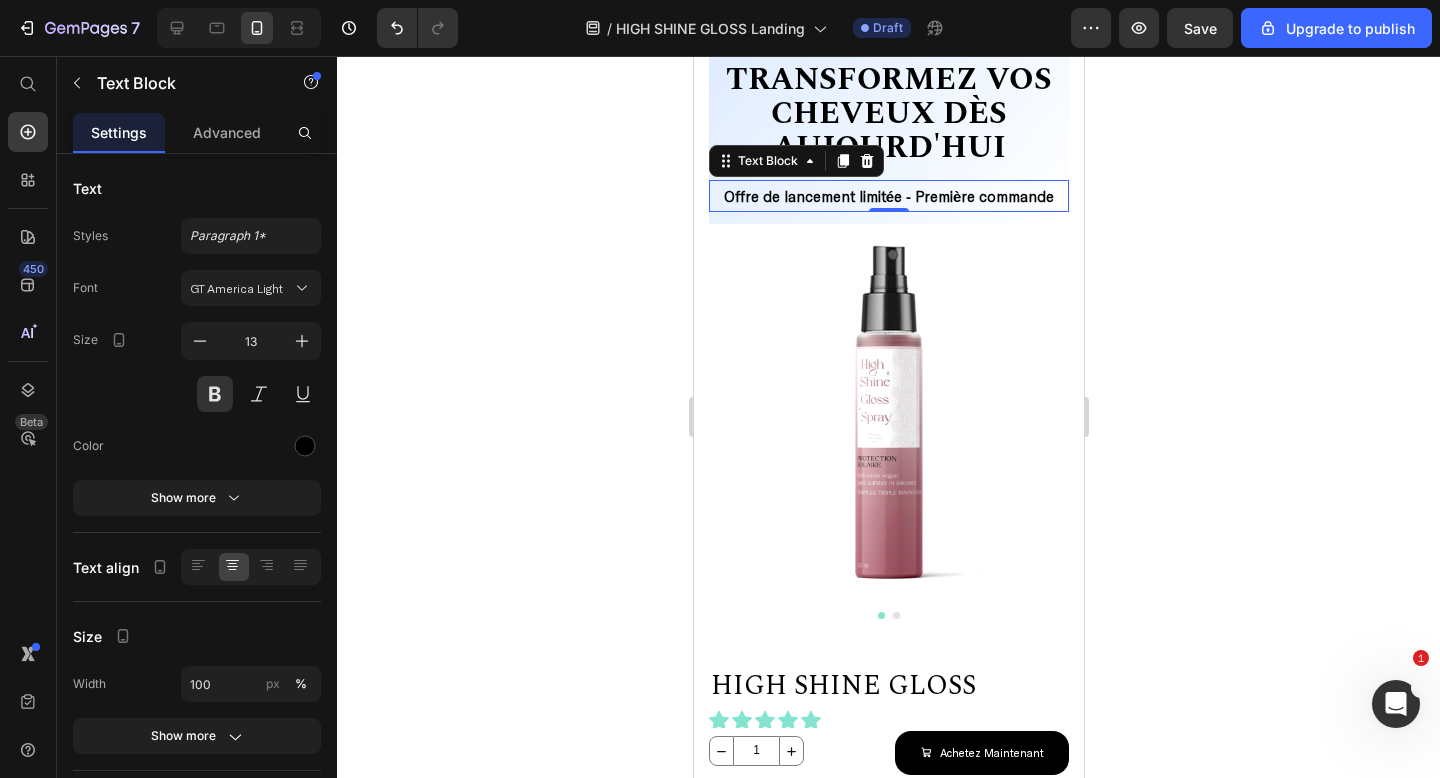 click on "Offre de lancement limitée - Première commande" at bounding box center (888, 196) 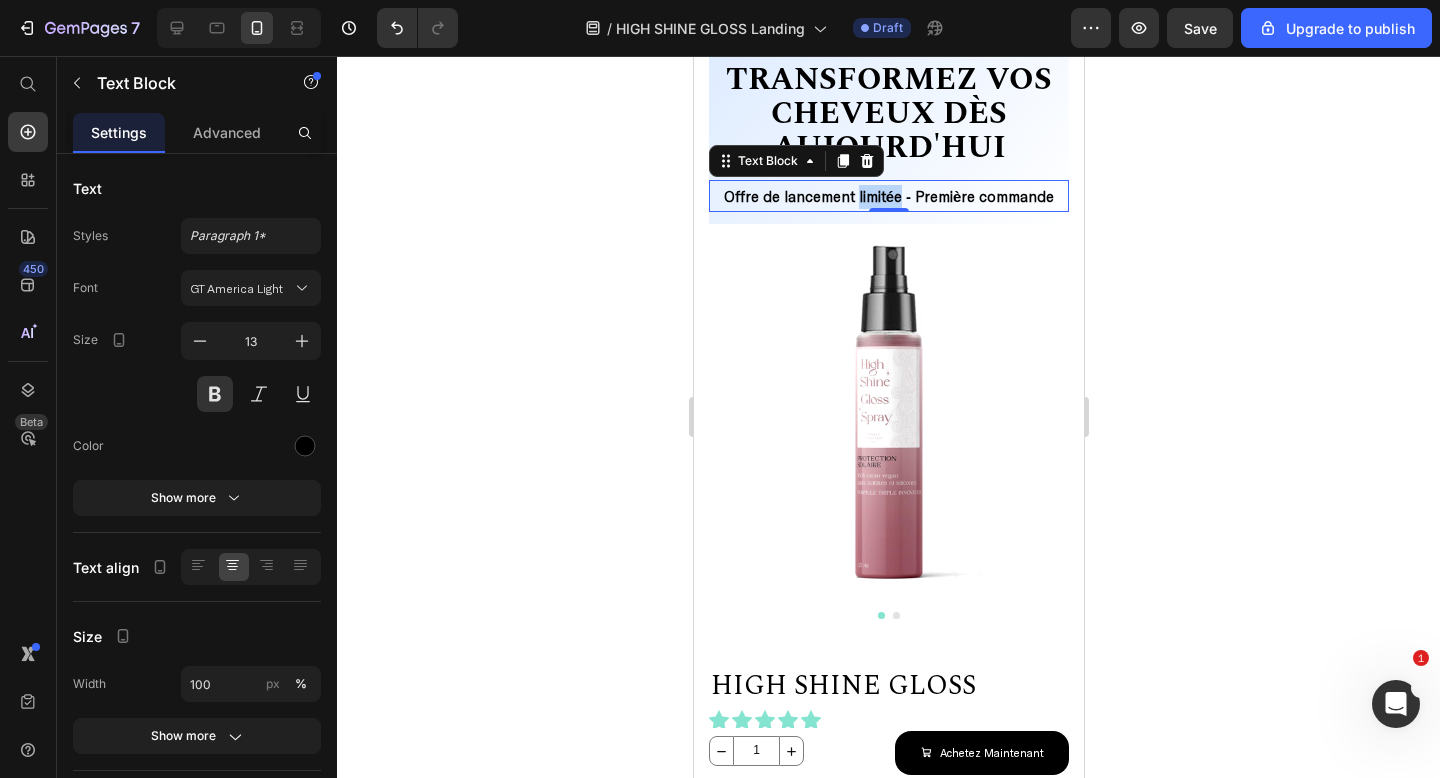 click on "Offre de lancement limitée - Première commande" at bounding box center (888, 196) 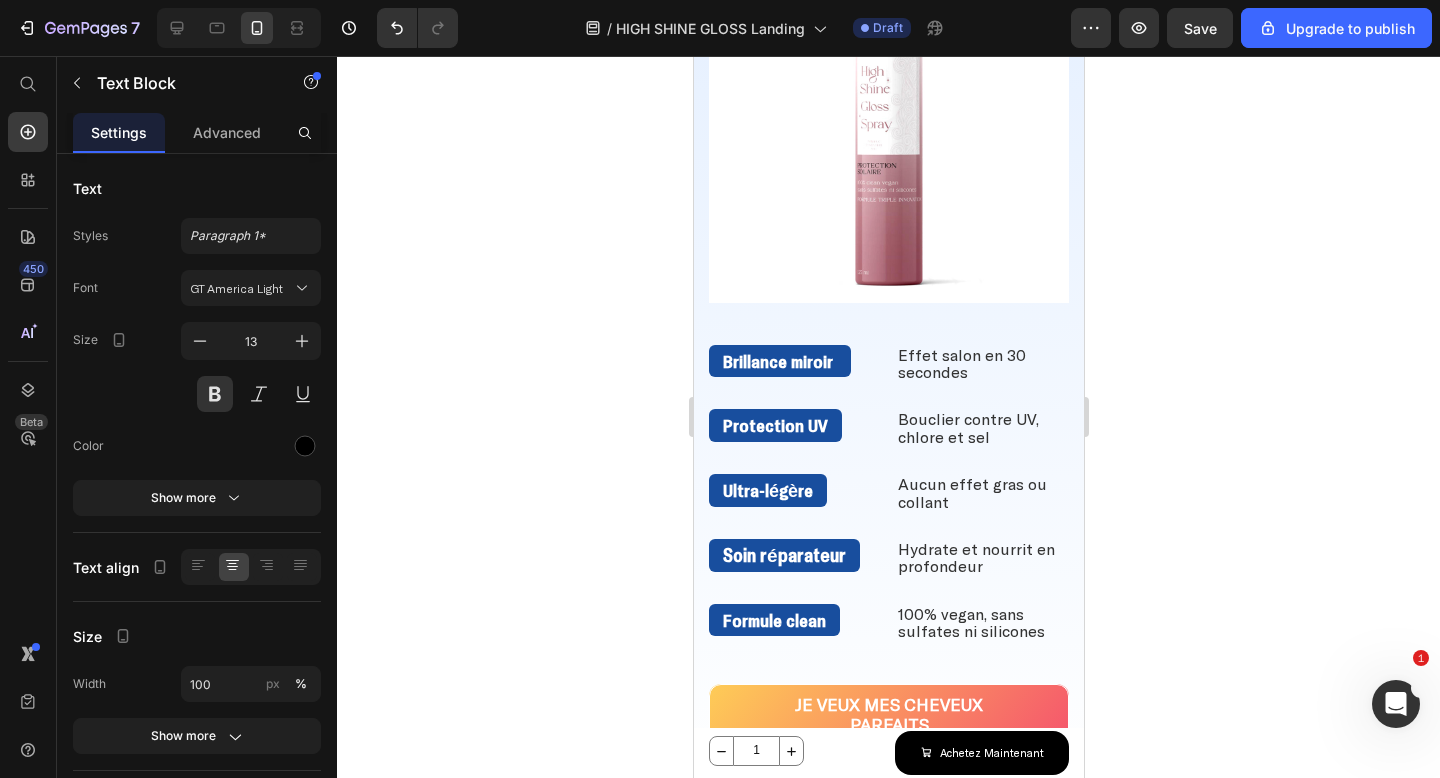 scroll, scrollTop: 1602, scrollLeft: 0, axis: vertical 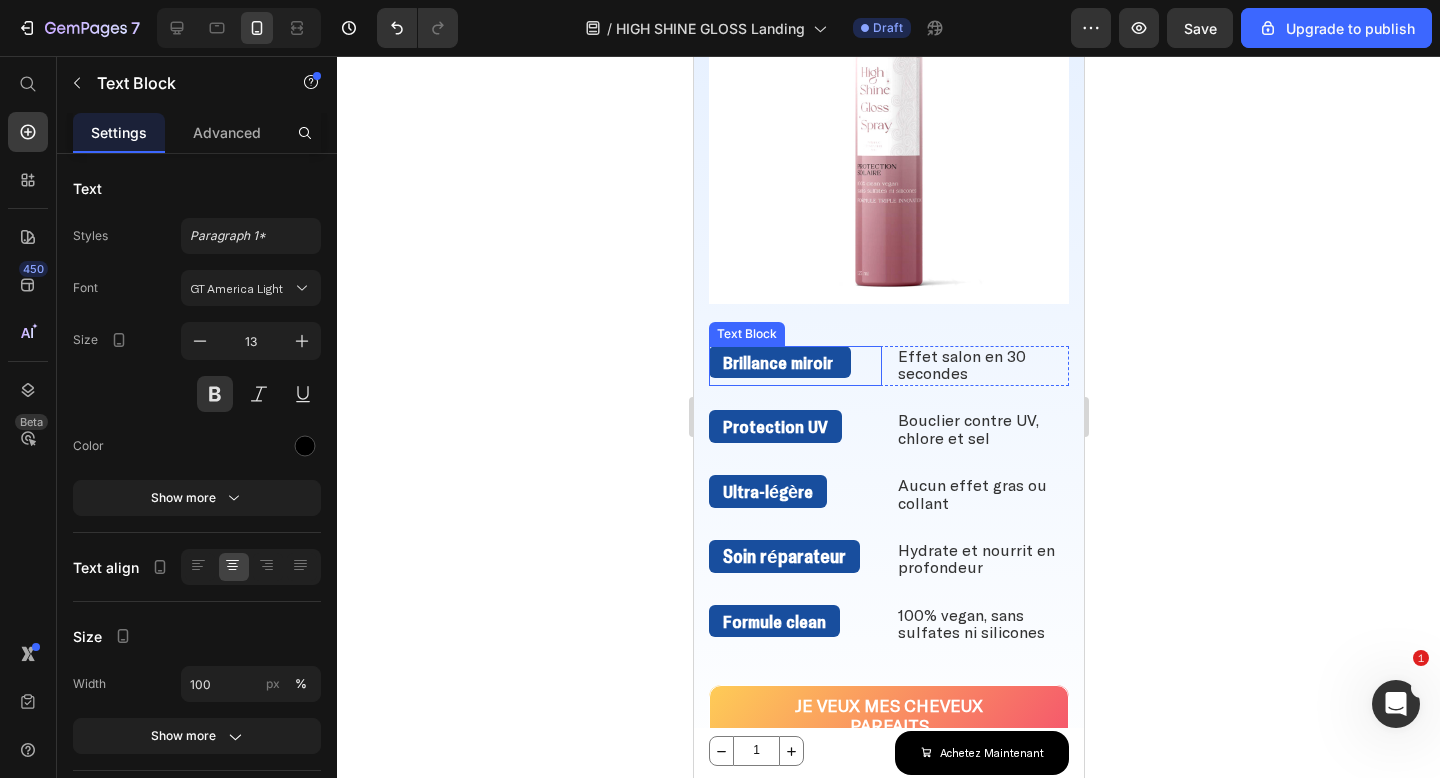 click on "Brillance miroir" at bounding box center (777, 362) 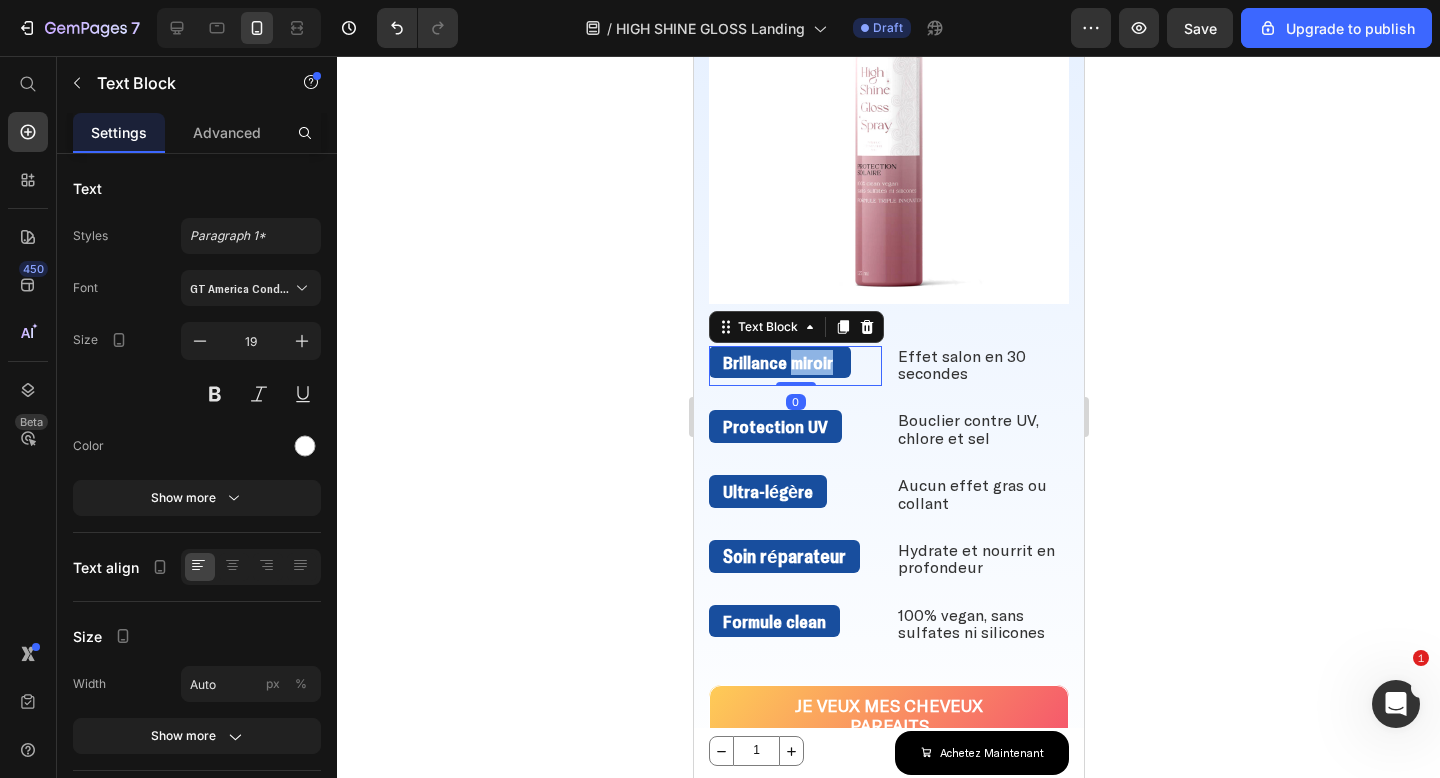 click on "Brillance miroir" at bounding box center (777, 362) 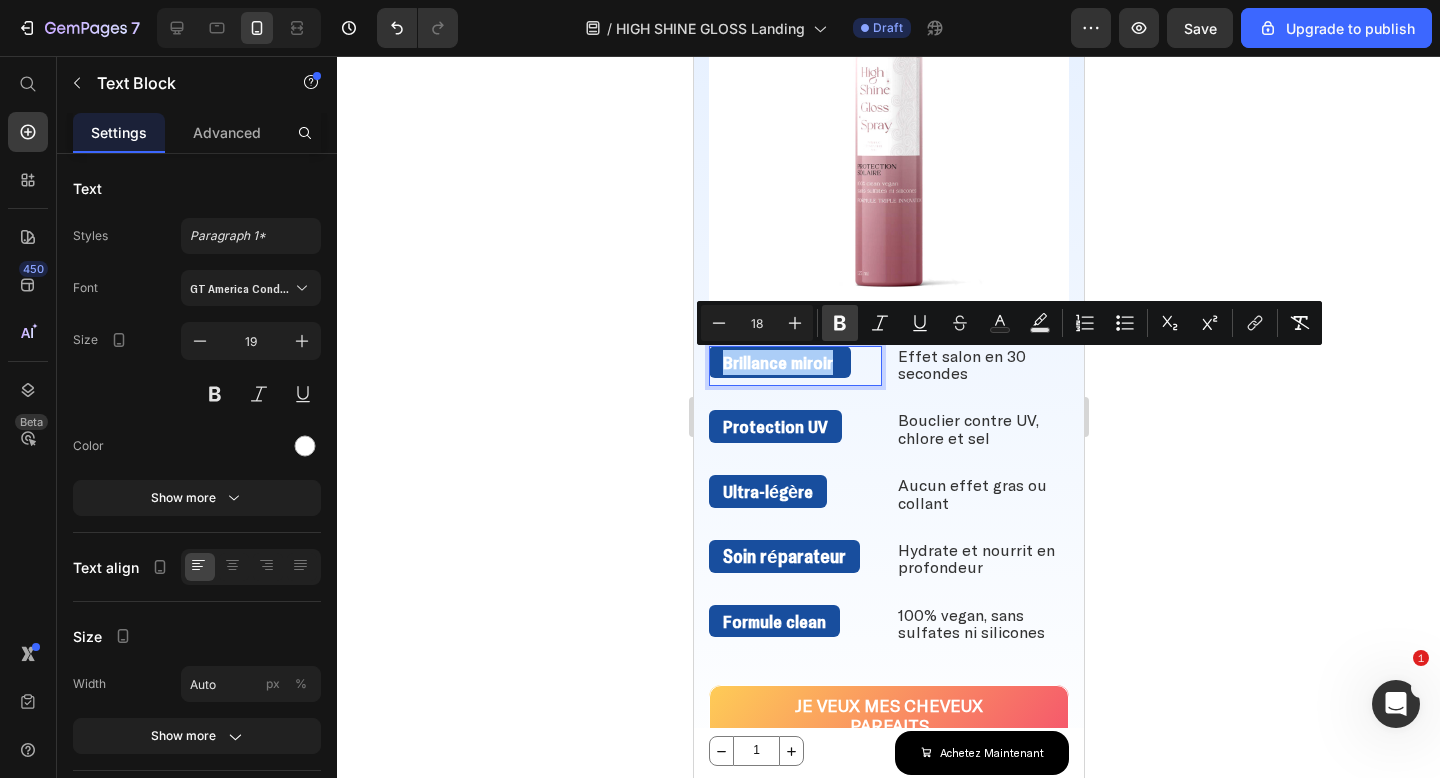 click 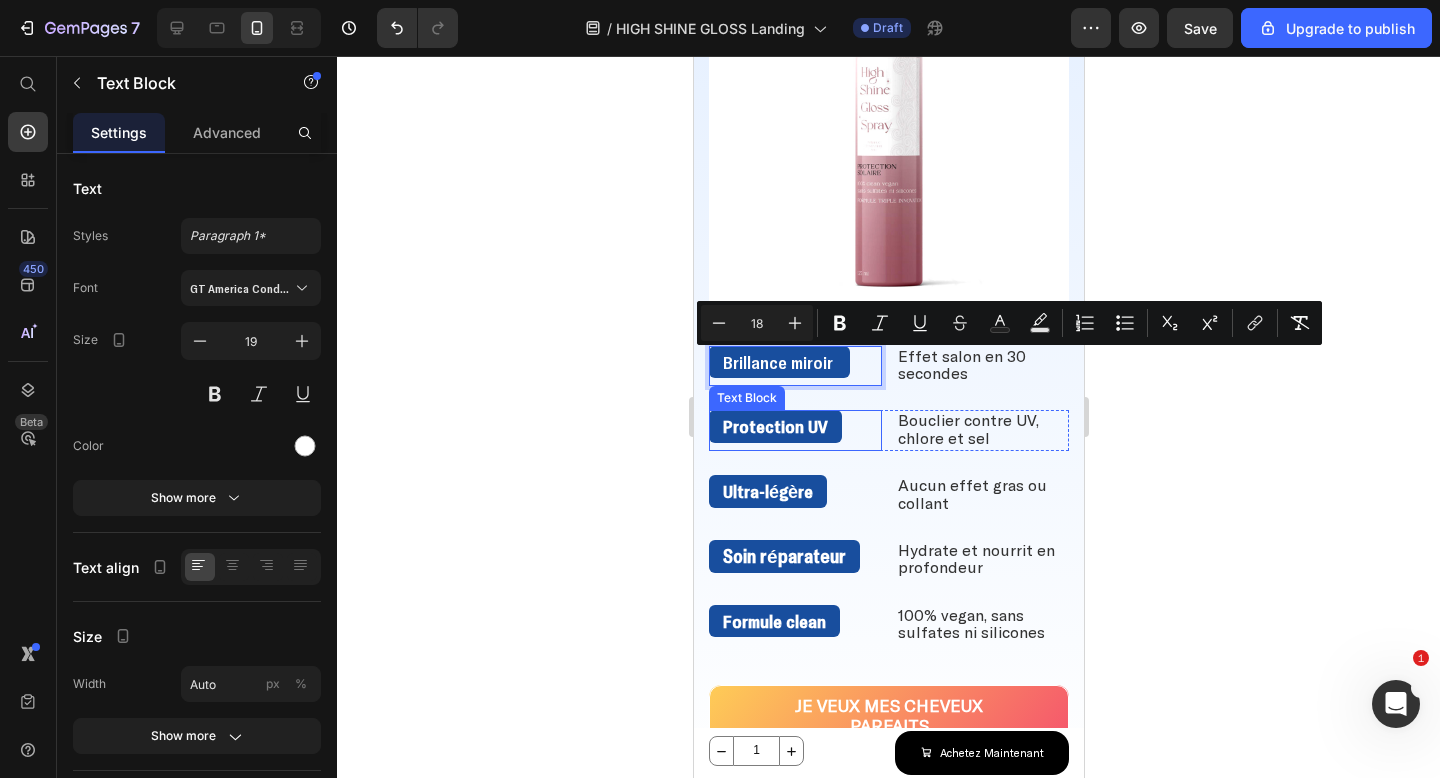 click on "Protection UV" at bounding box center (774, 426) 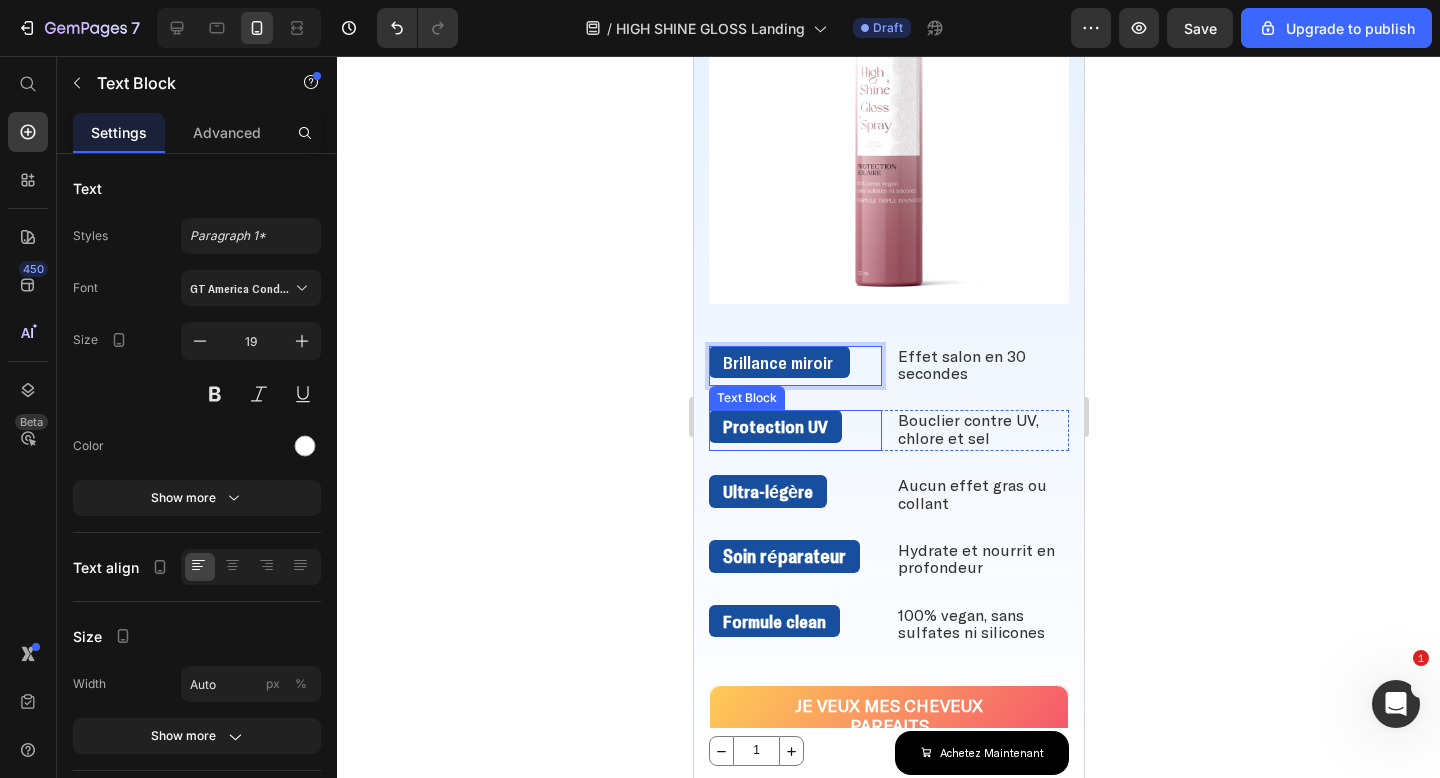 click on "Protection UV" at bounding box center [774, 426] 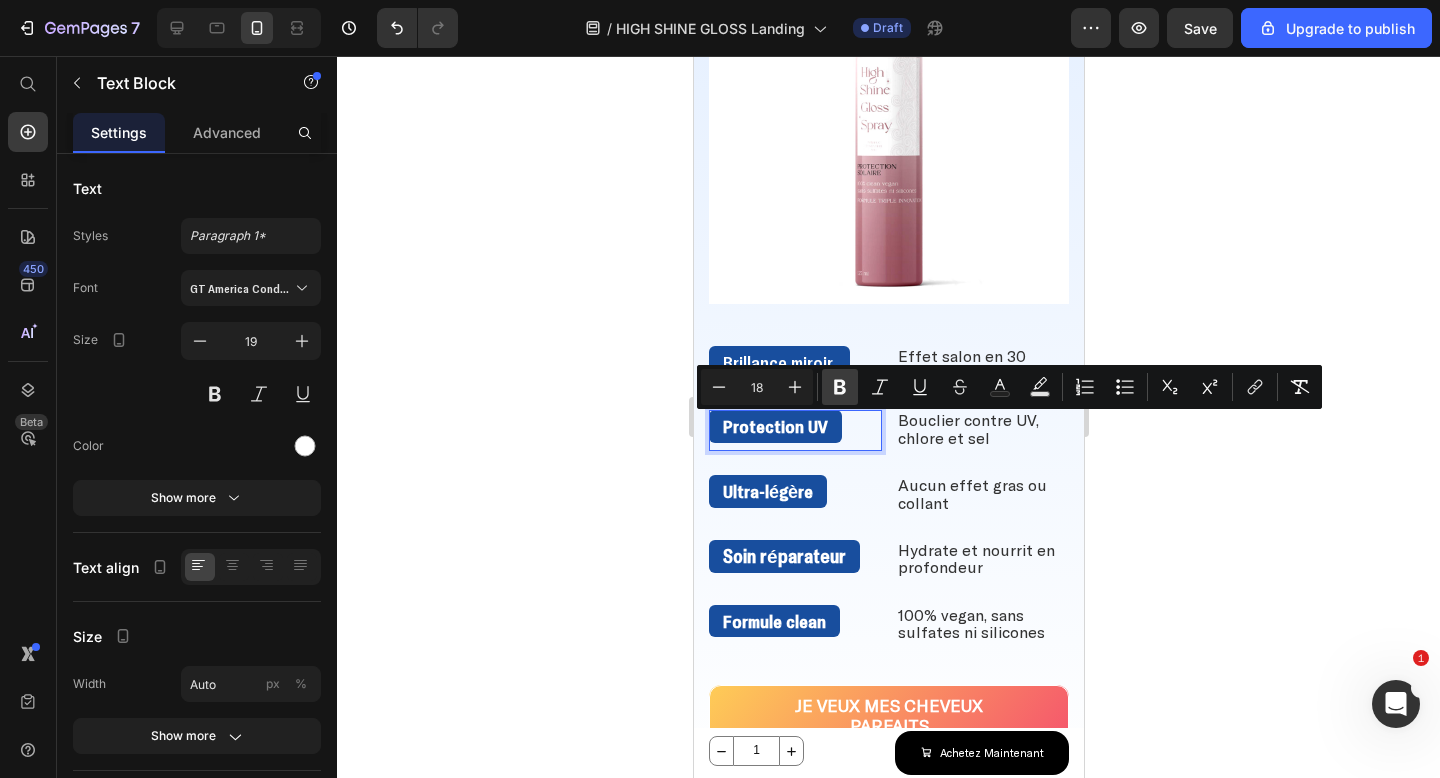 click 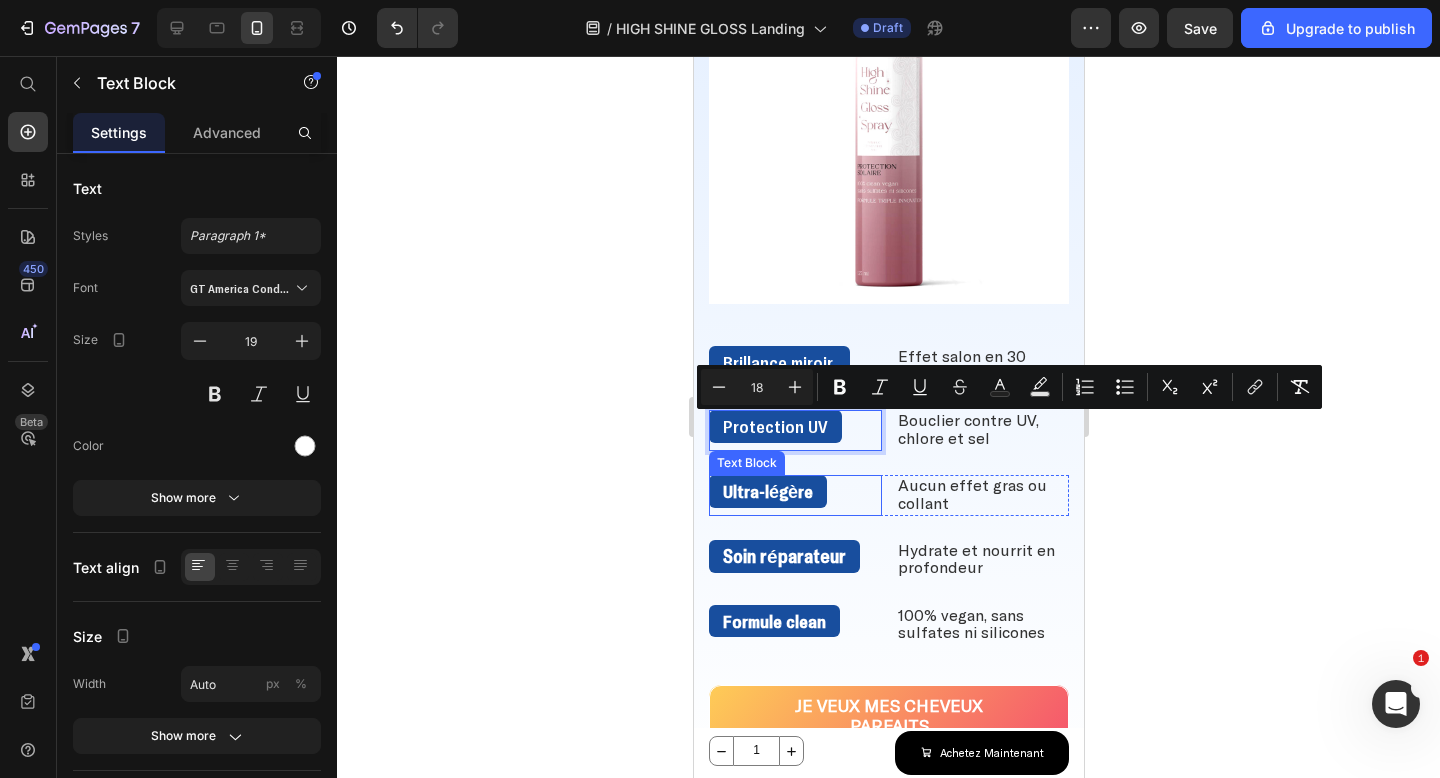 click on "Ultra-légère" at bounding box center (767, 491) 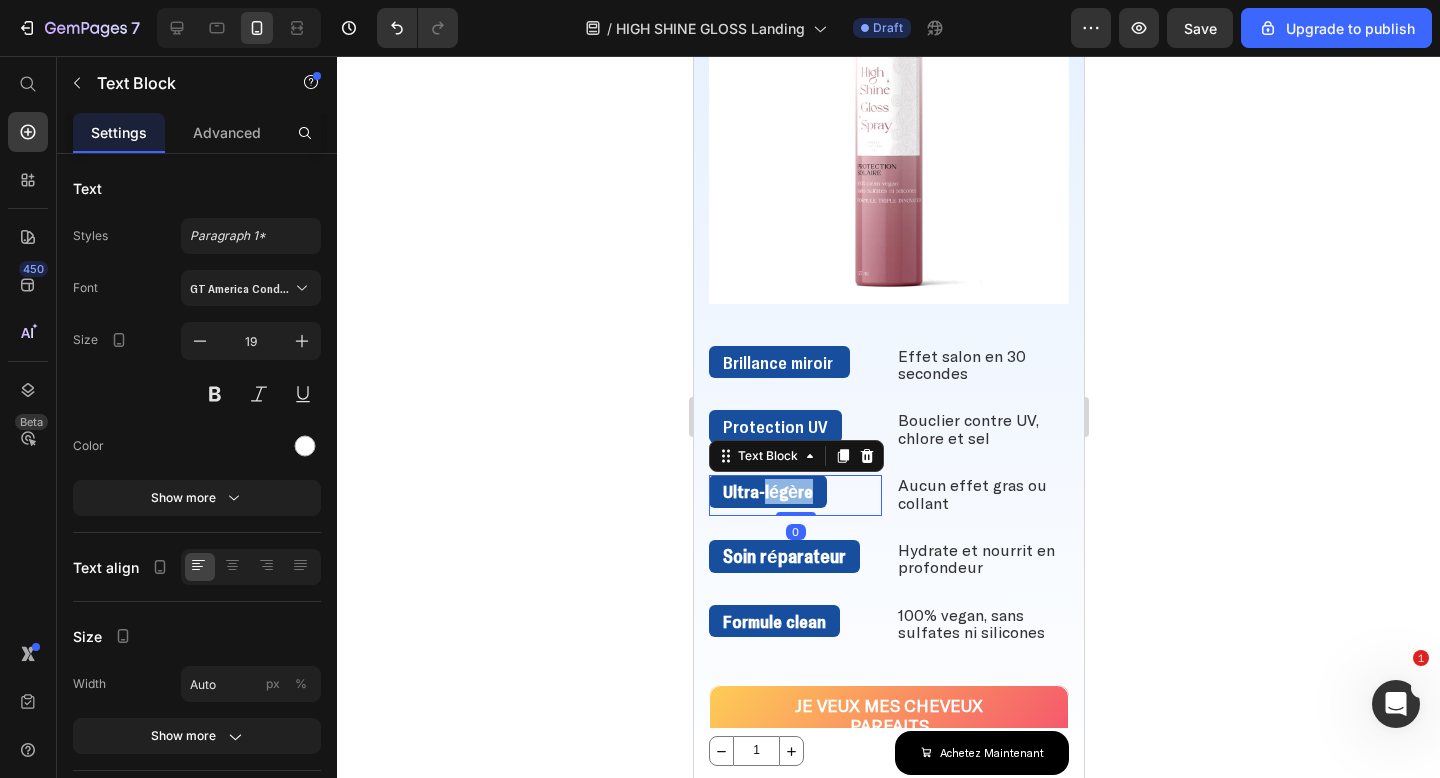 click on "Ultra-légère" at bounding box center [767, 491] 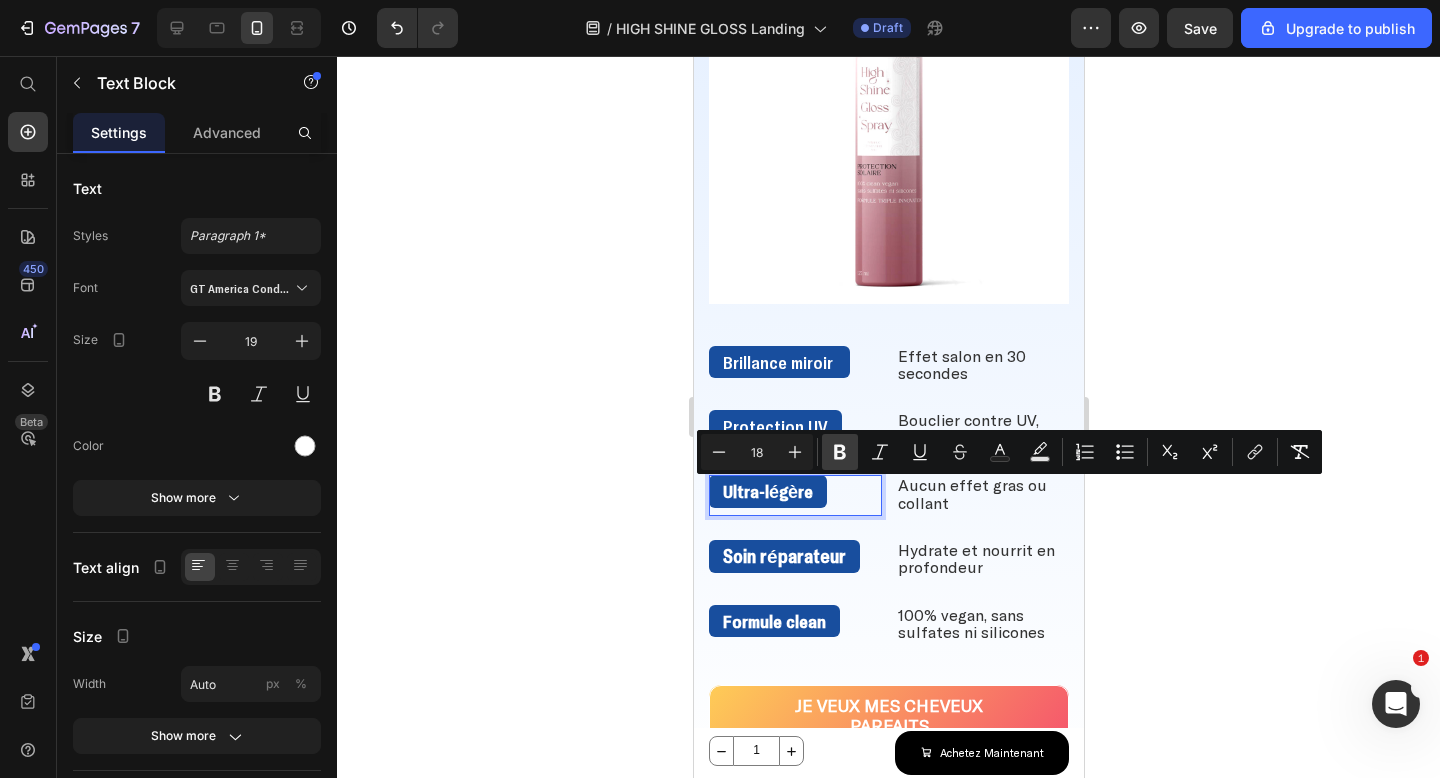 click 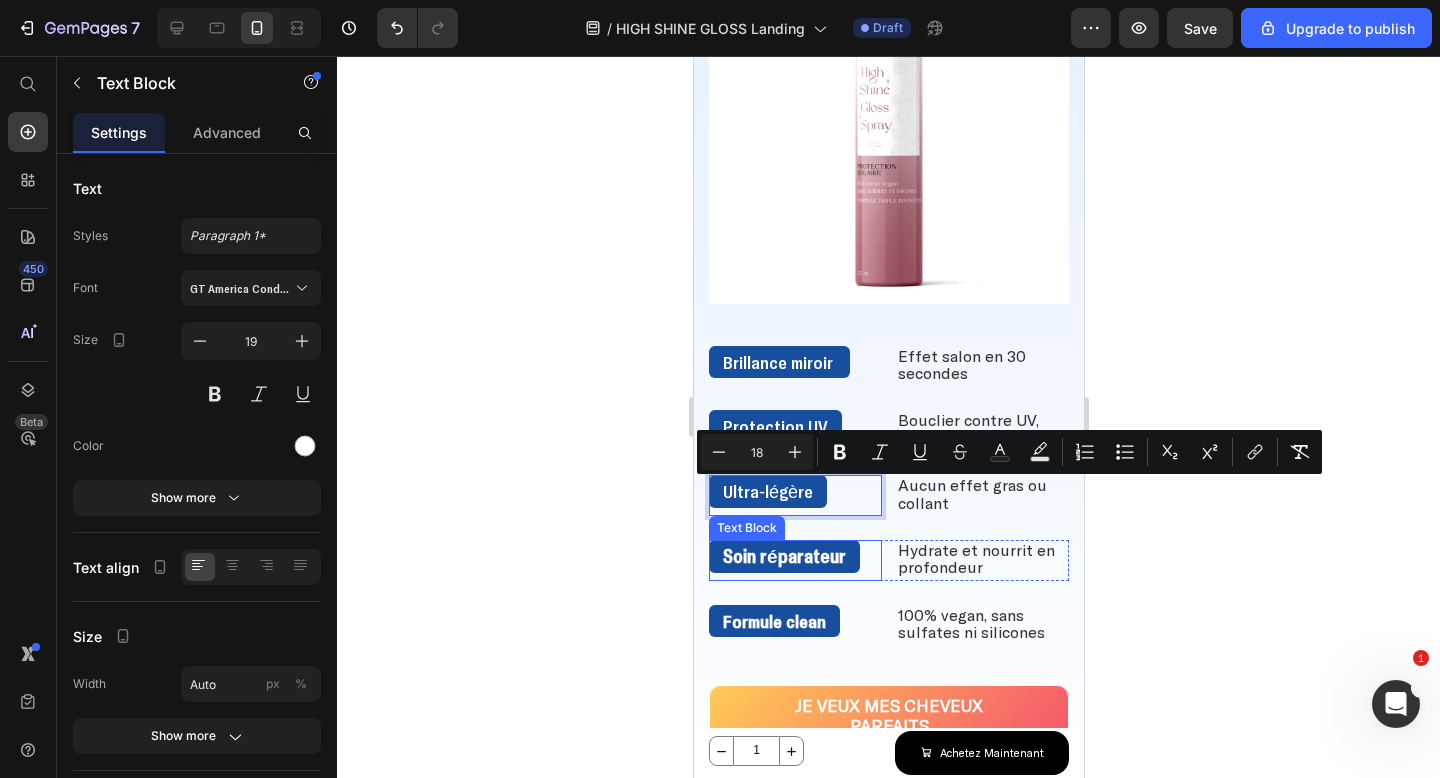click on "Soin réparateur" at bounding box center [783, 555] 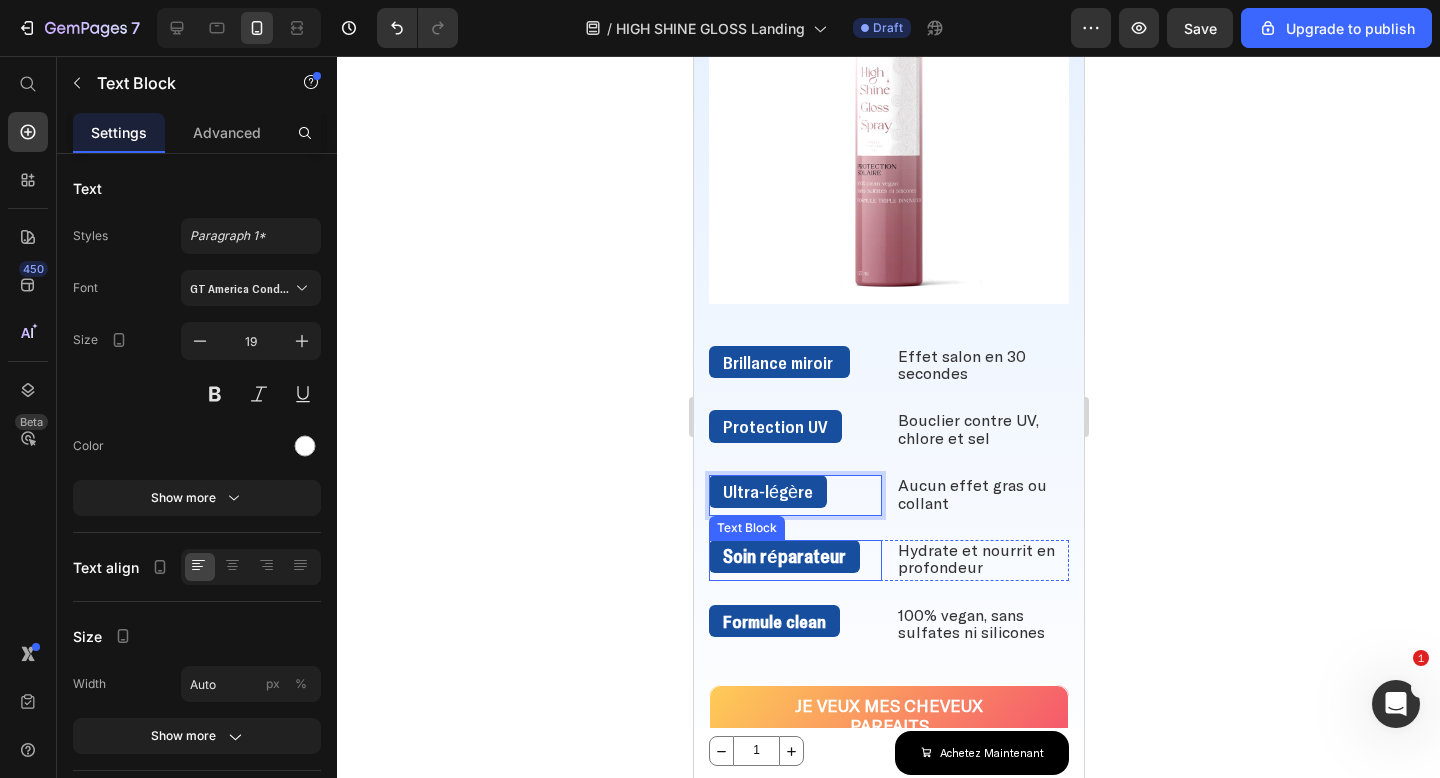 click on "Soin réparateur" at bounding box center [783, 555] 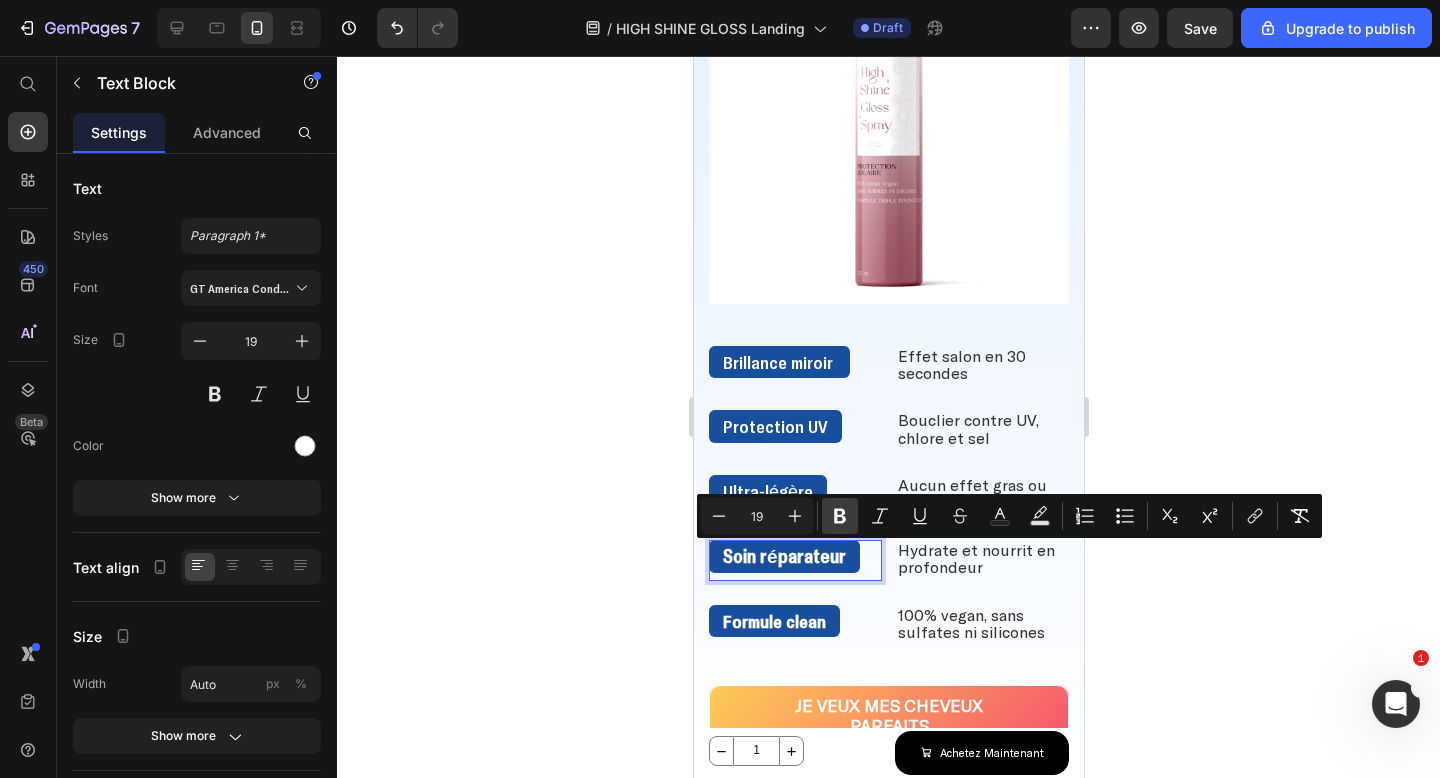 click 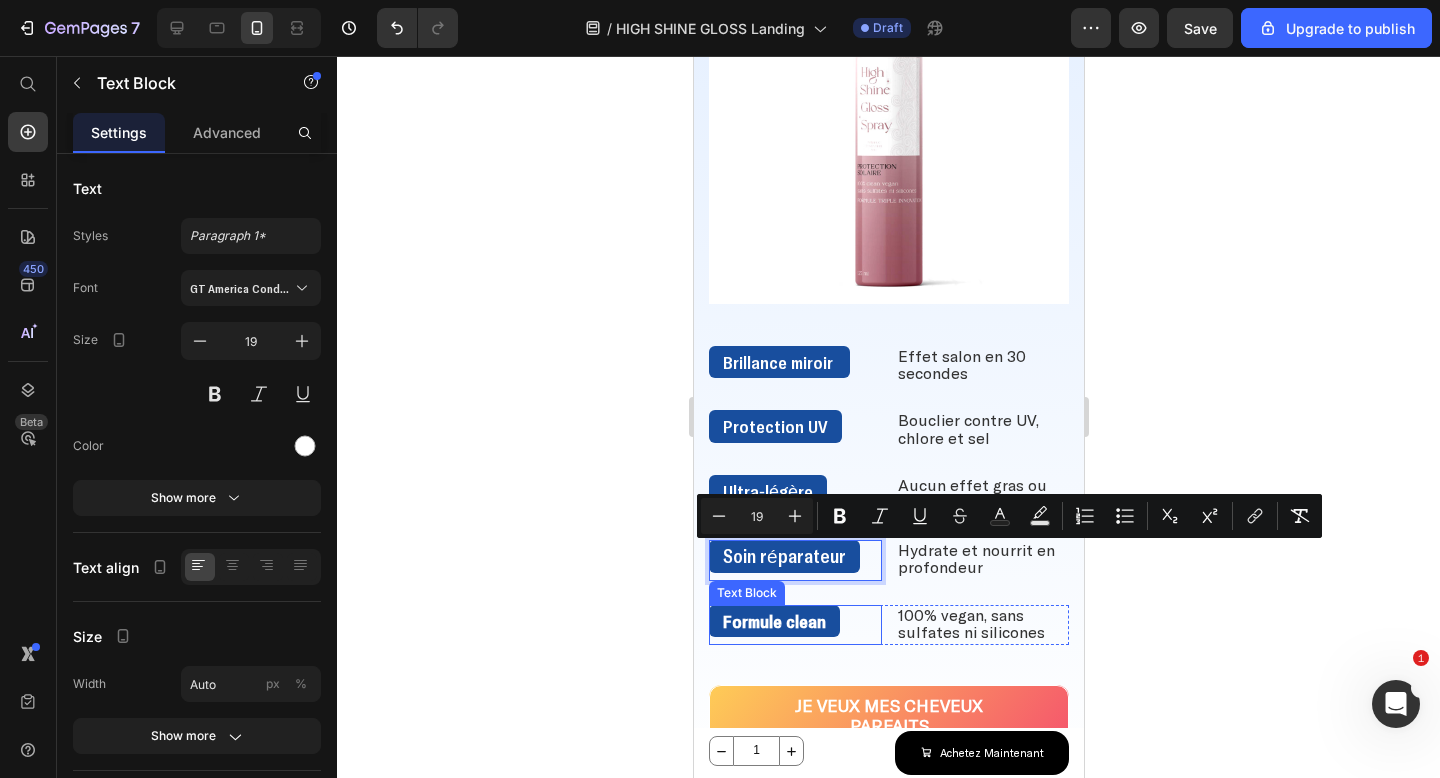 click on "Formule clean" at bounding box center (773, 621) 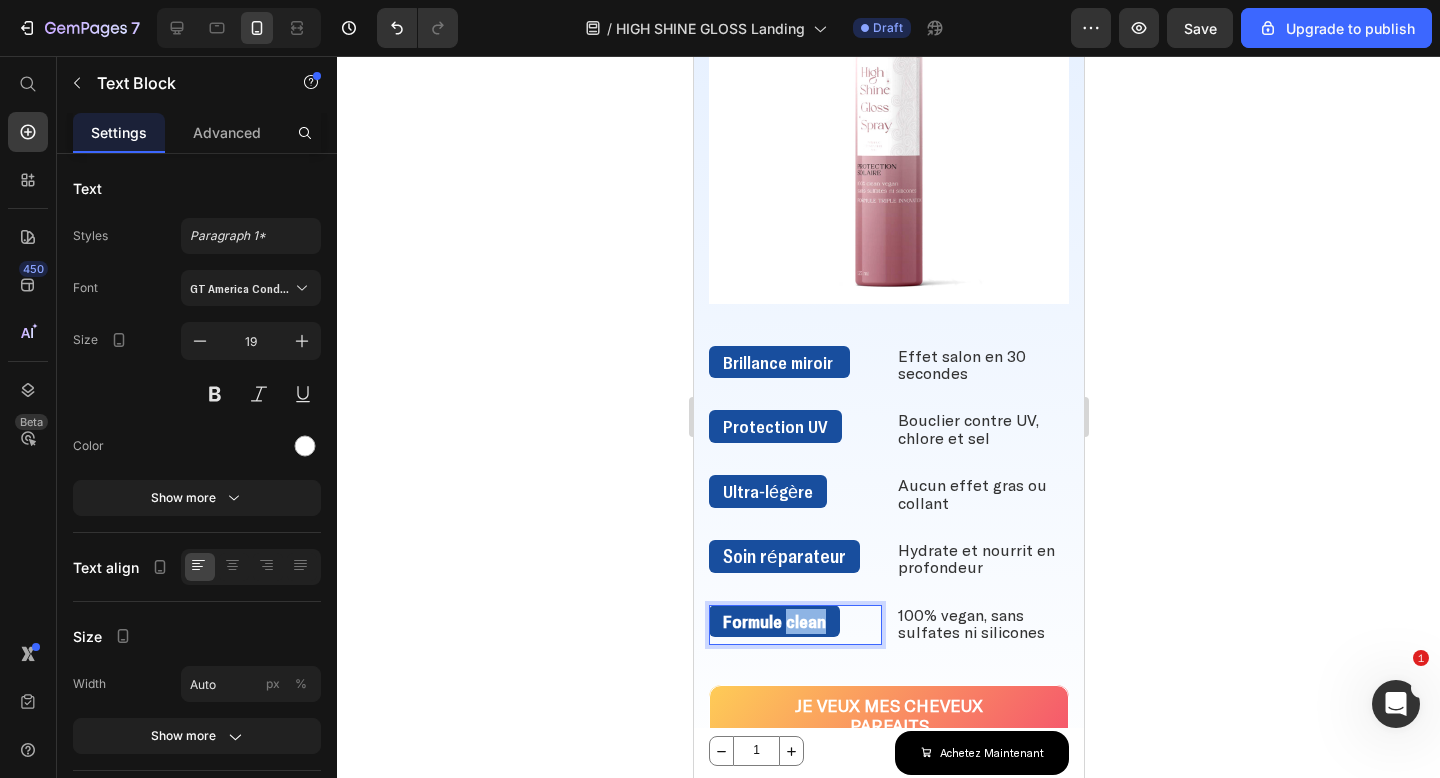 click on "Formule clean" at bounding box center (773, 621) 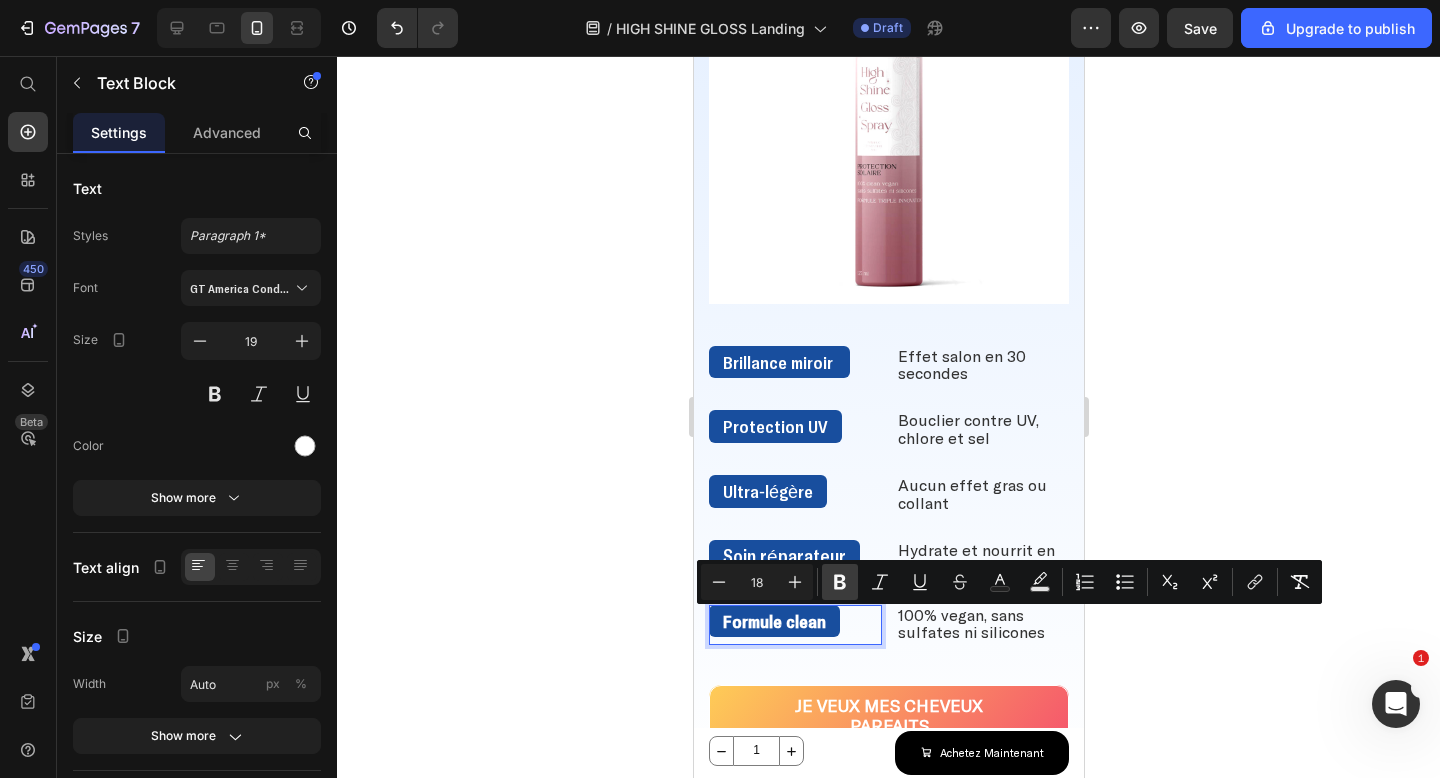 click 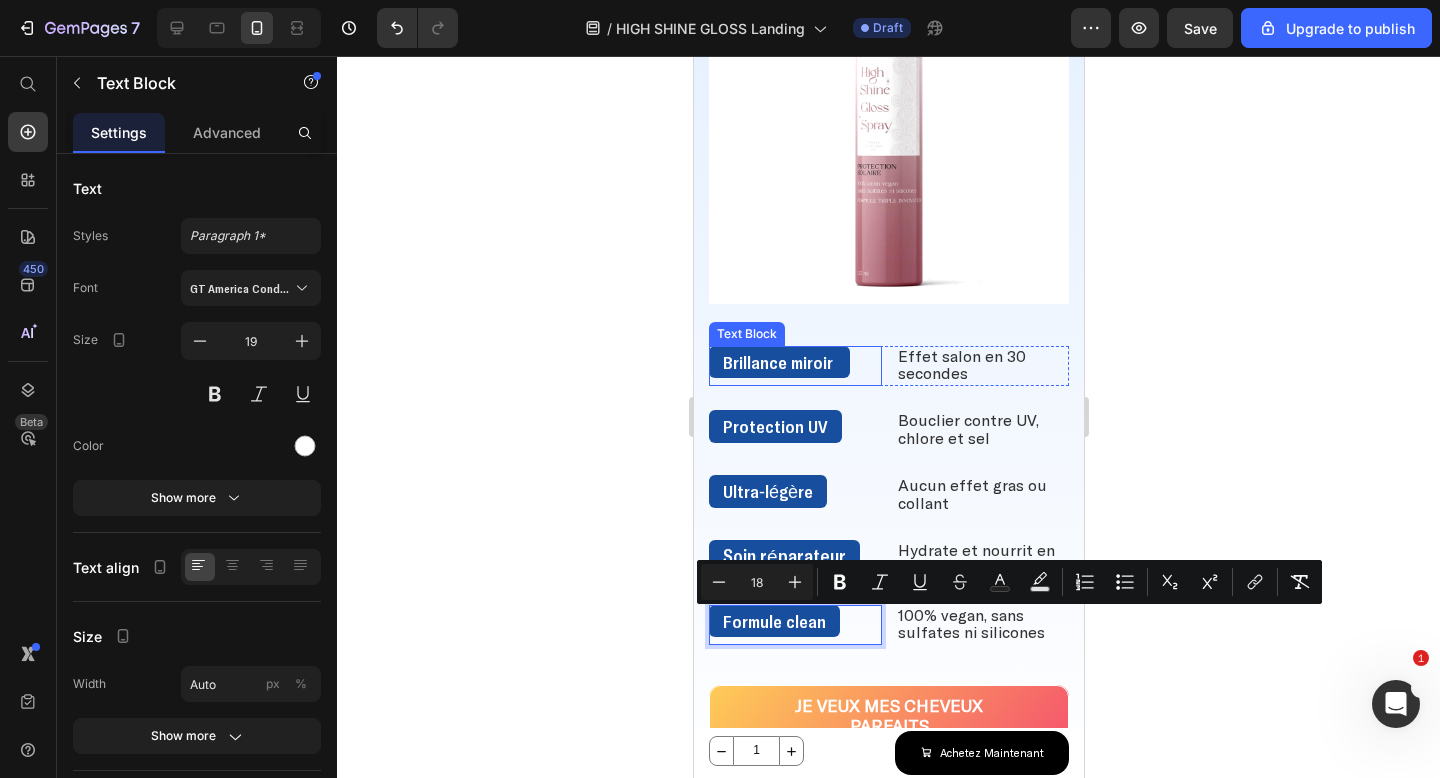 click on "Brillance miroir" at bounding box center [776, 362] 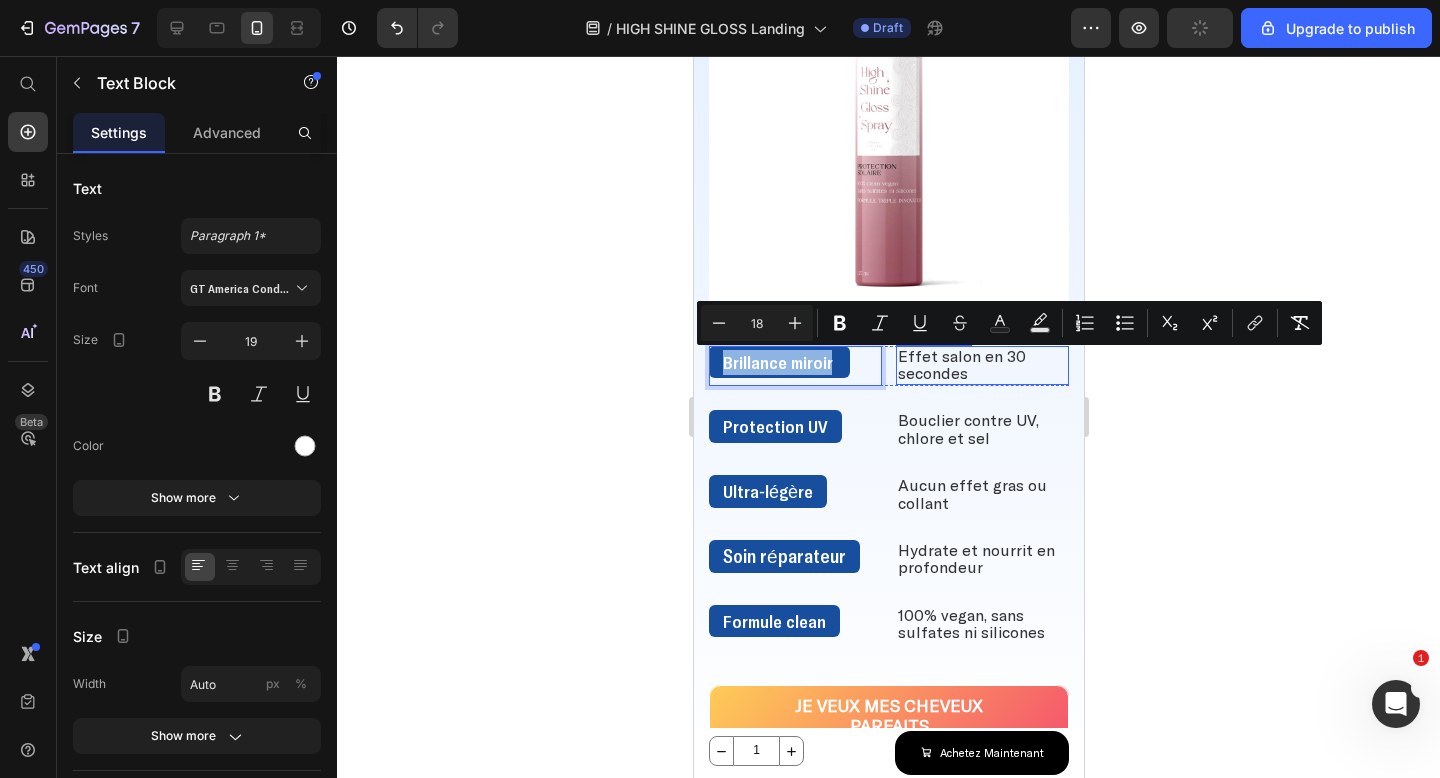 click on "Effet salon en 30 secondes" at bounding box center [961, 364] 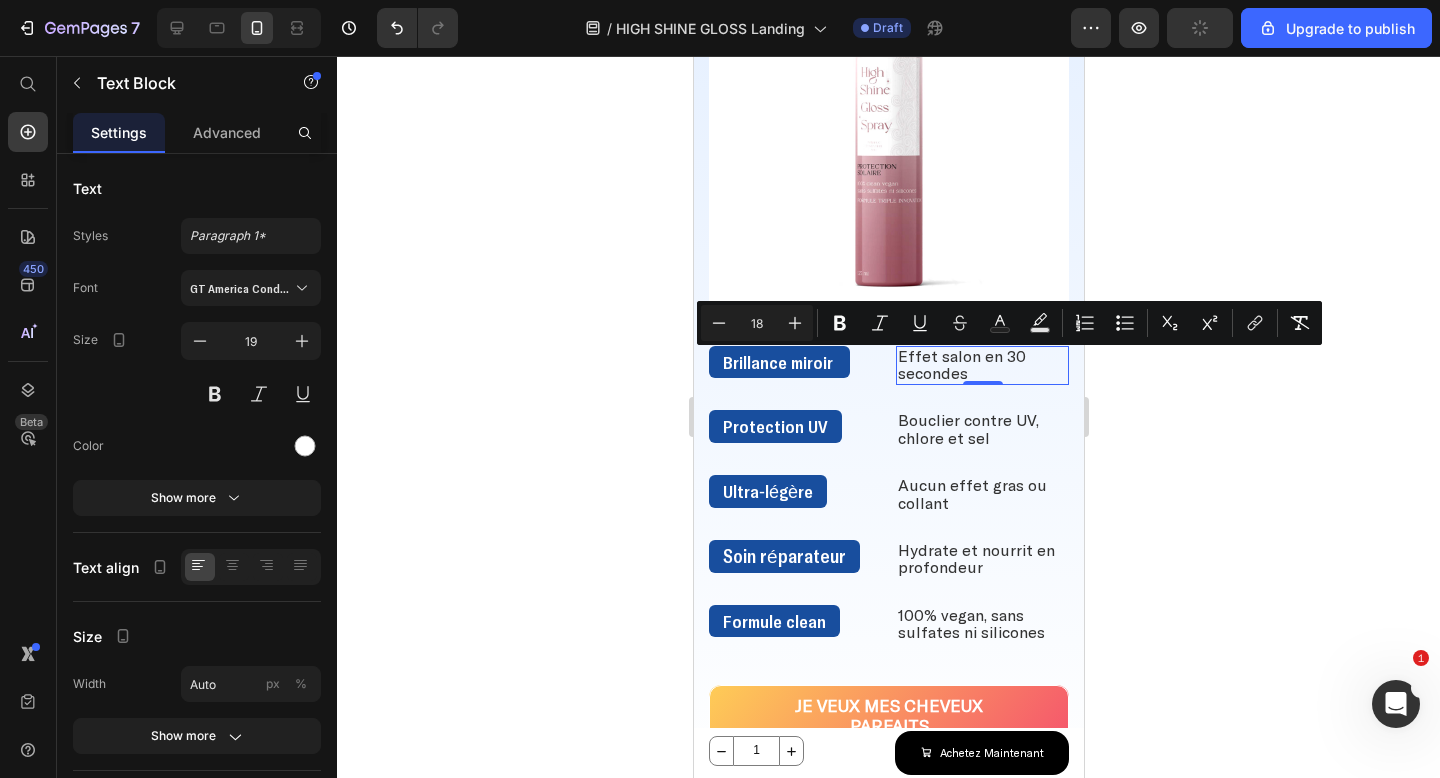 click on "Effet salon en 30 secondes" at bounding box center (961, 364) 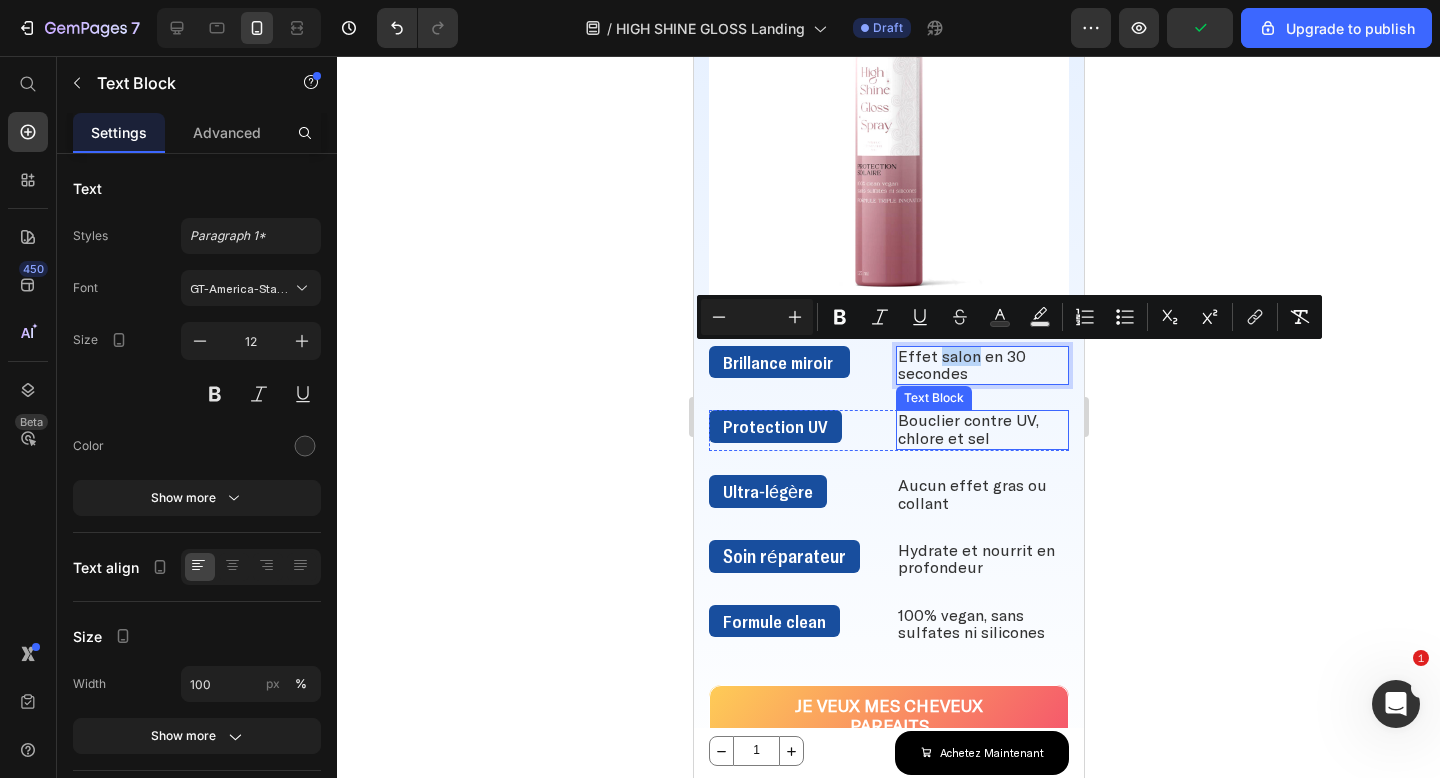 click on "Bouclier contre UV, chlore et sel" at bounding box center [967, 428] 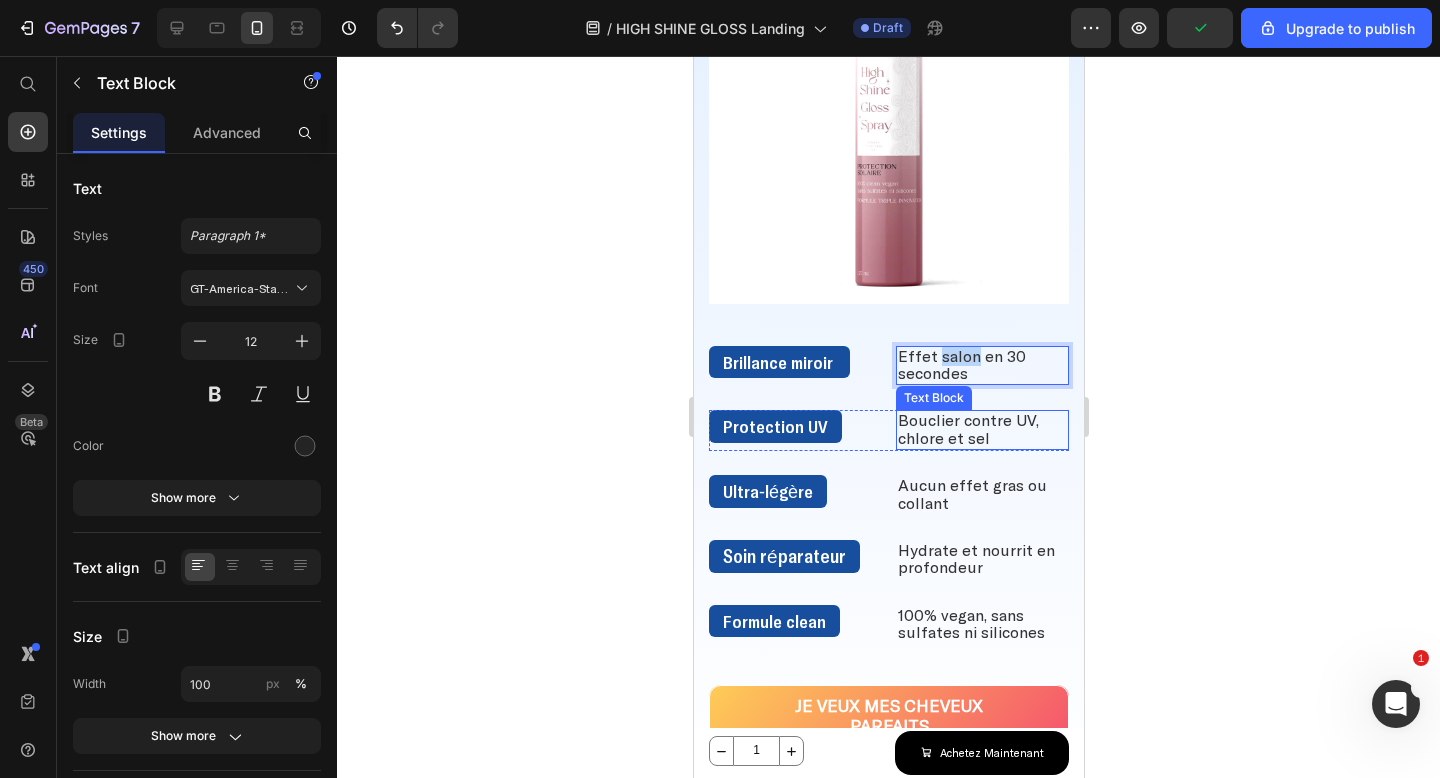 click on "Bouclier contre UV, chlore et sel" at bounding box center [967, 428] 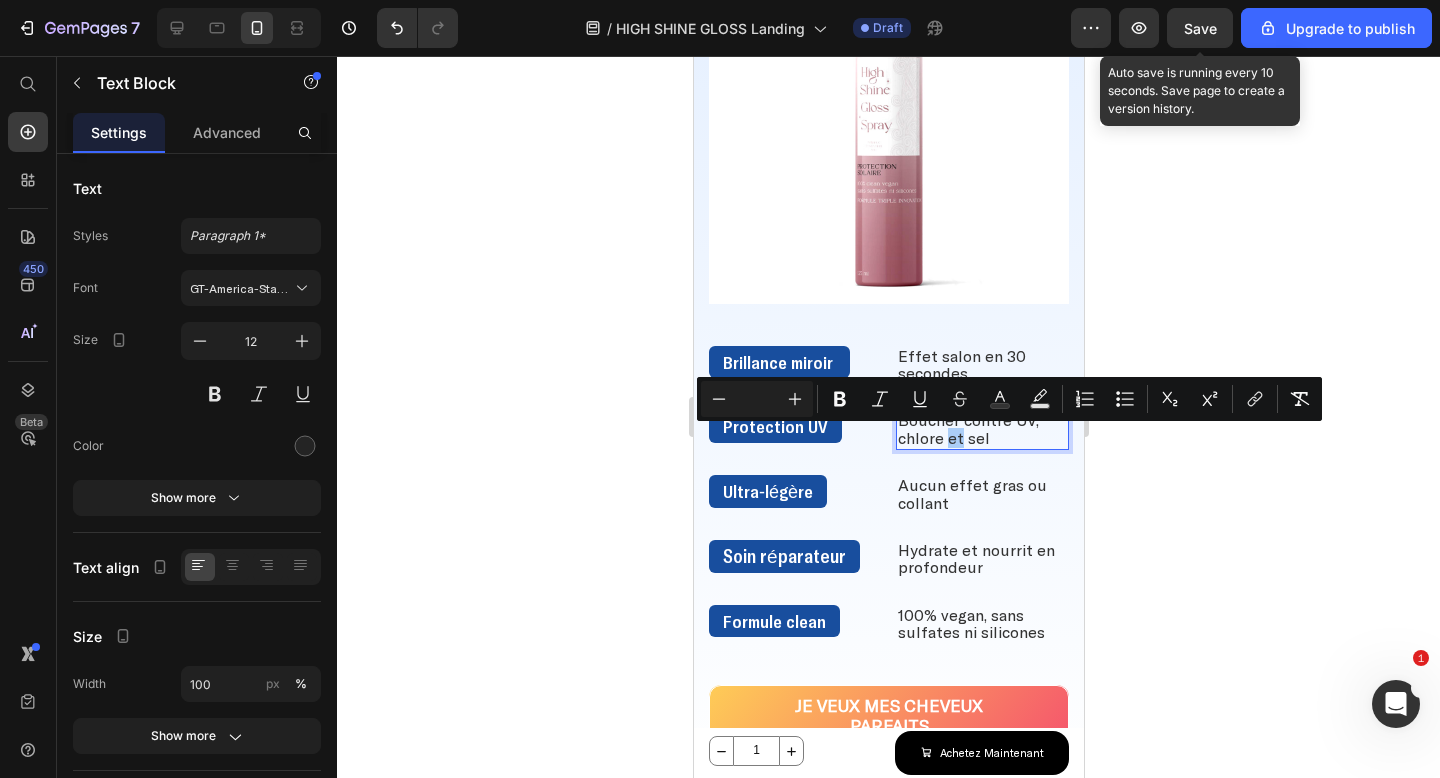 click on "Save" at bounding box center (1200, 28) 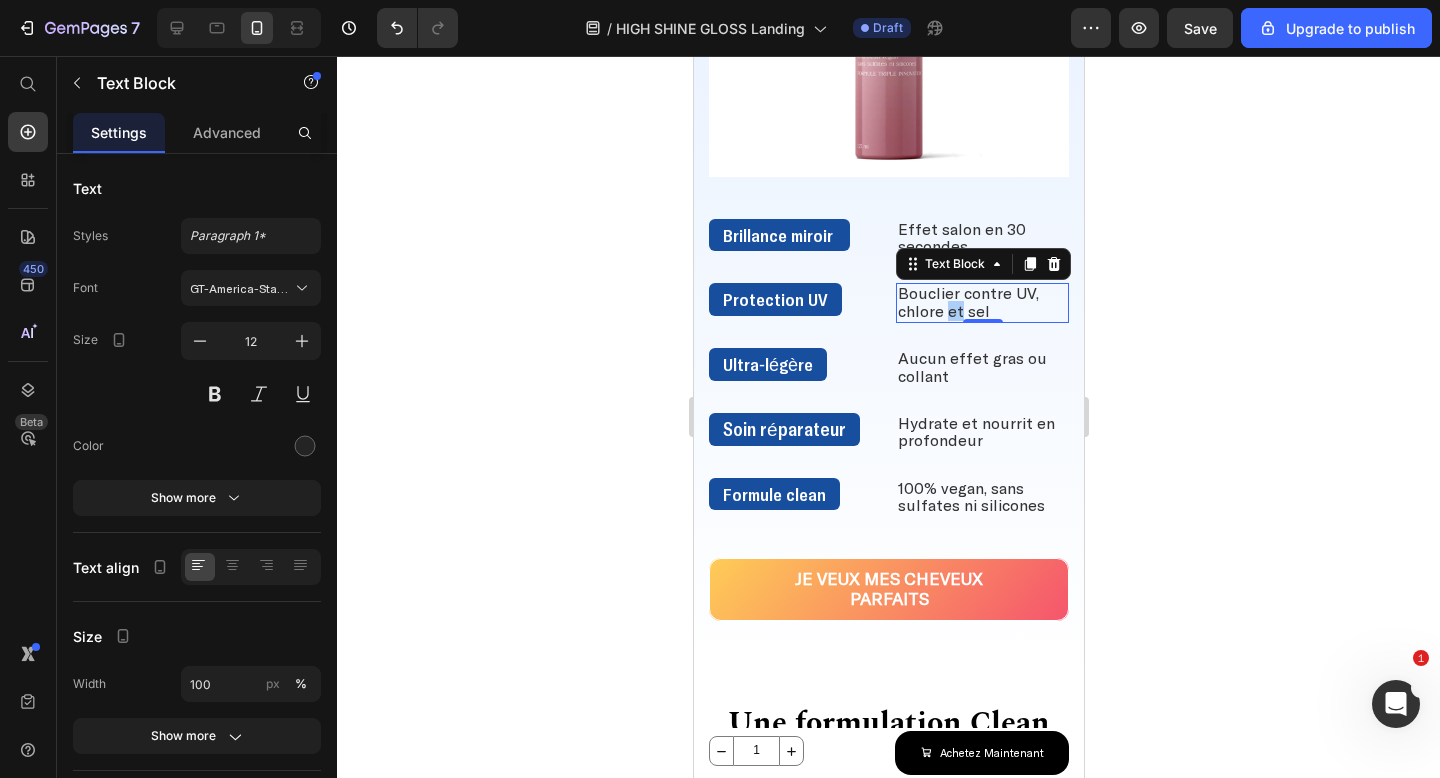 scroll, scrollTop: 1730, scrollLeft: 0, axis: vertical 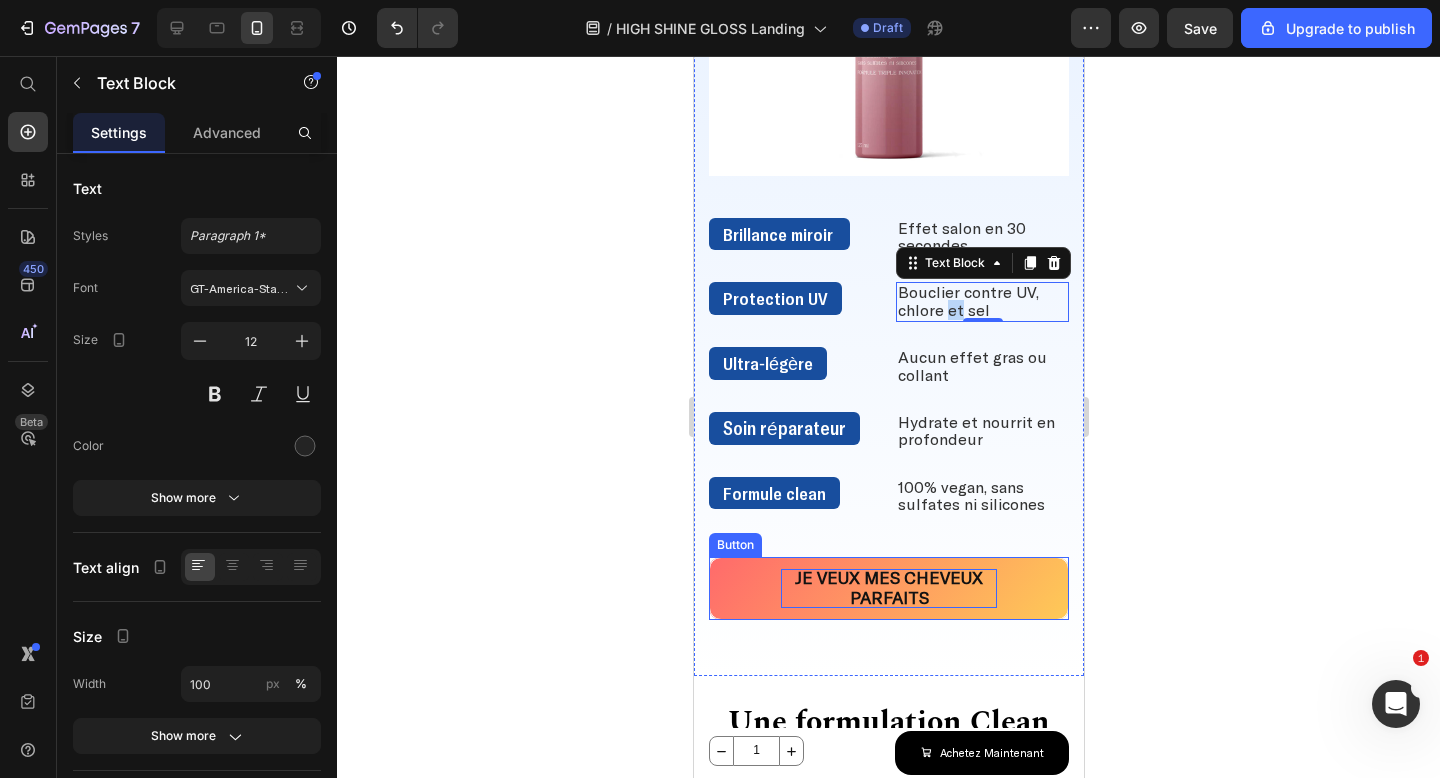 click on "JE VEUX MES CHEVEUX PARFAITS" at bounding box center (888, 587) 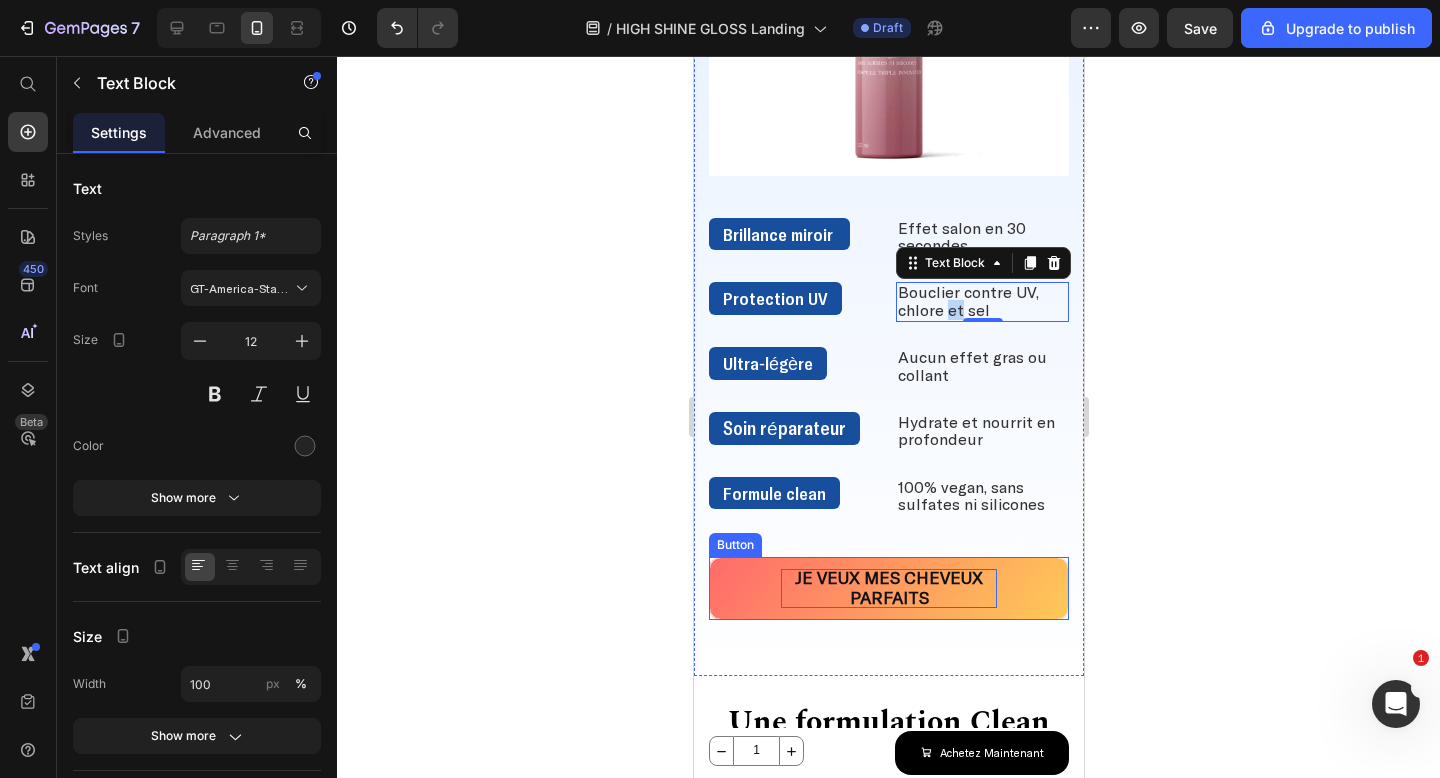 click on "JE VEUX MES CHEVEUX PARFAITS" at bounding box center (888, 587) 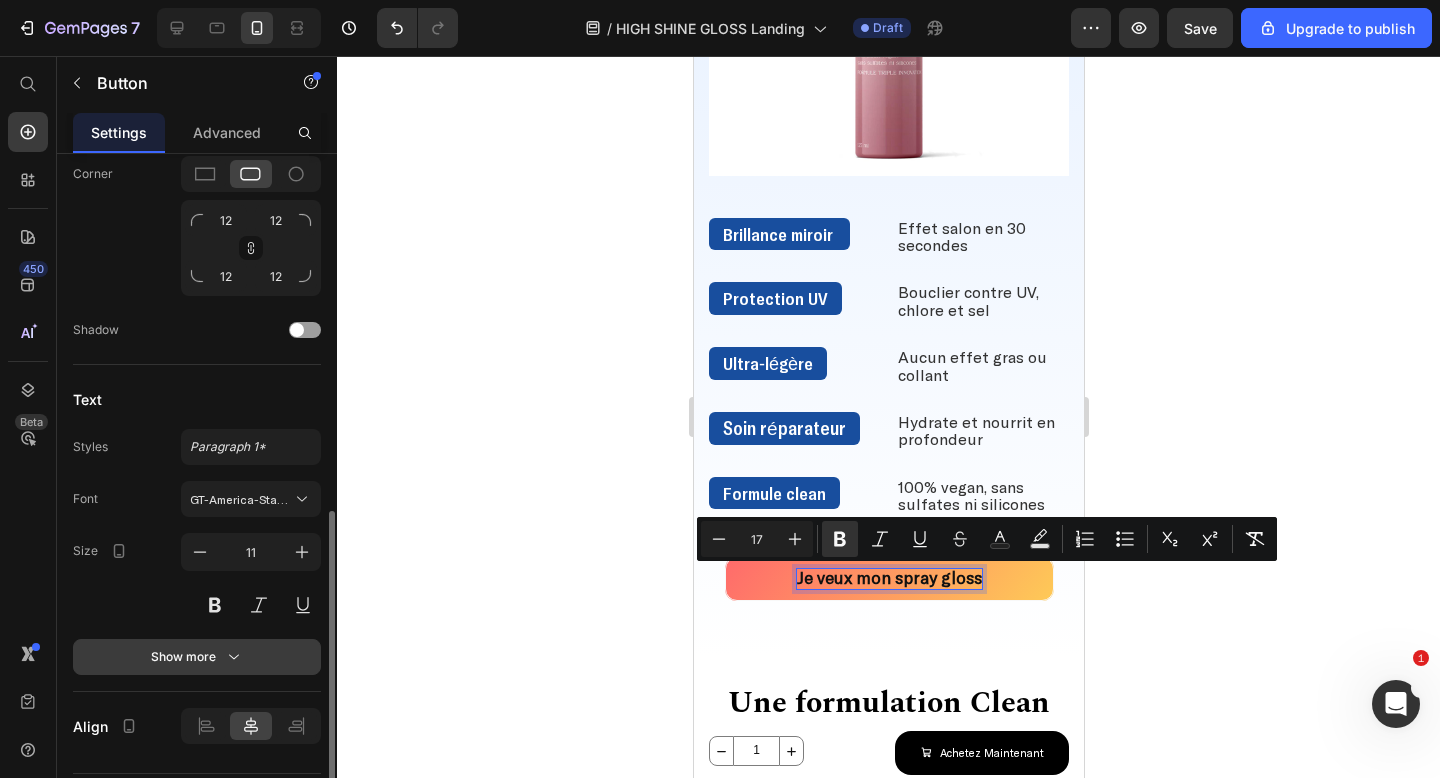 click 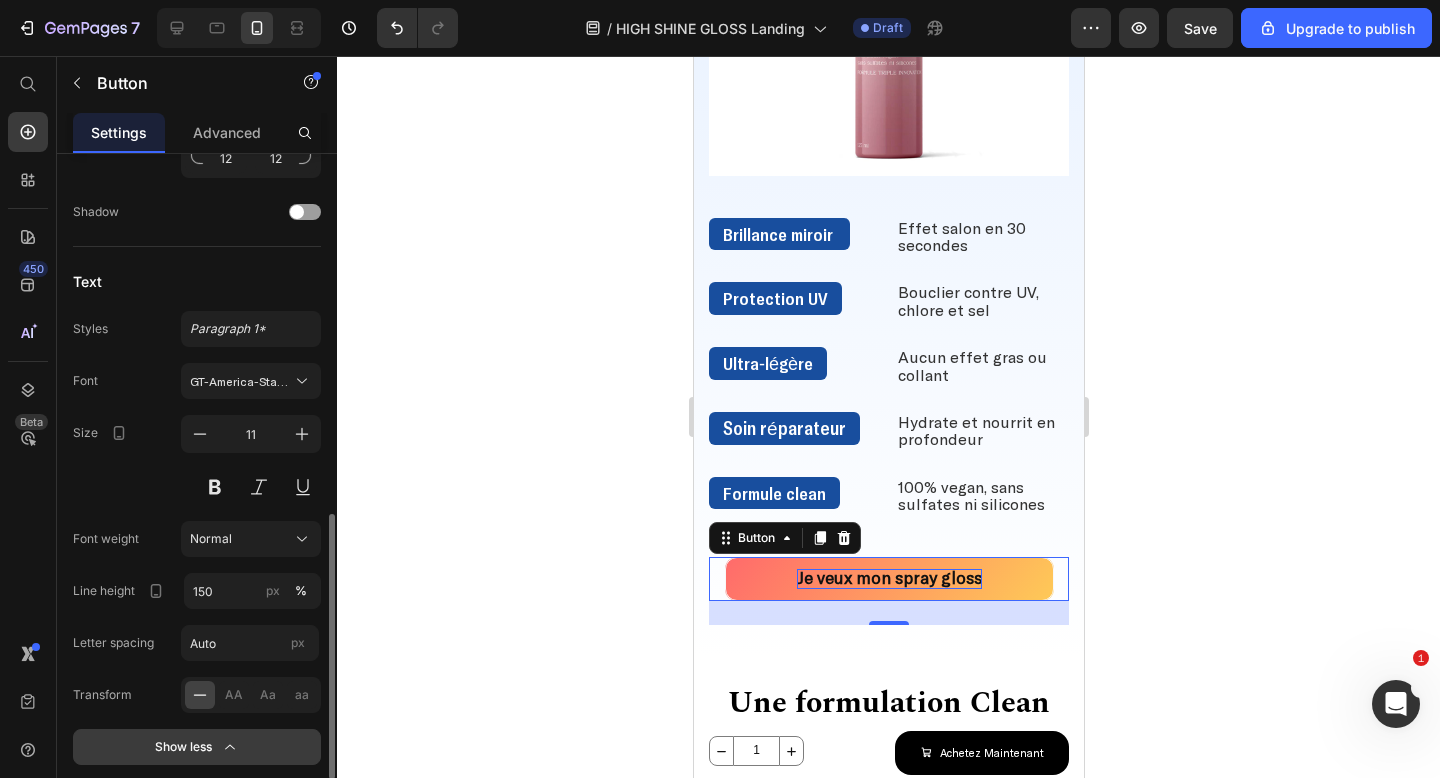 scroll, scrollTop: 965, scrollLeft: 0, axis: vertical 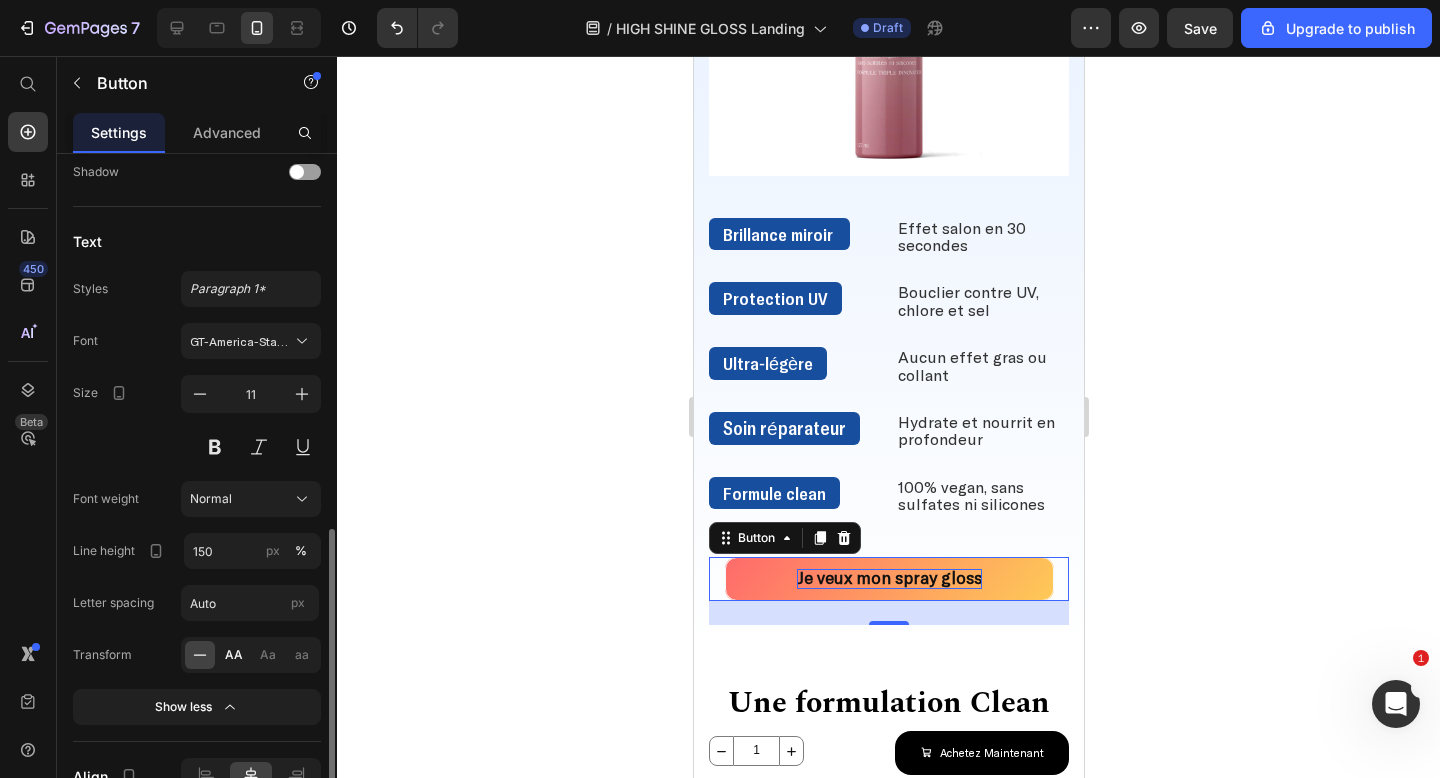 type 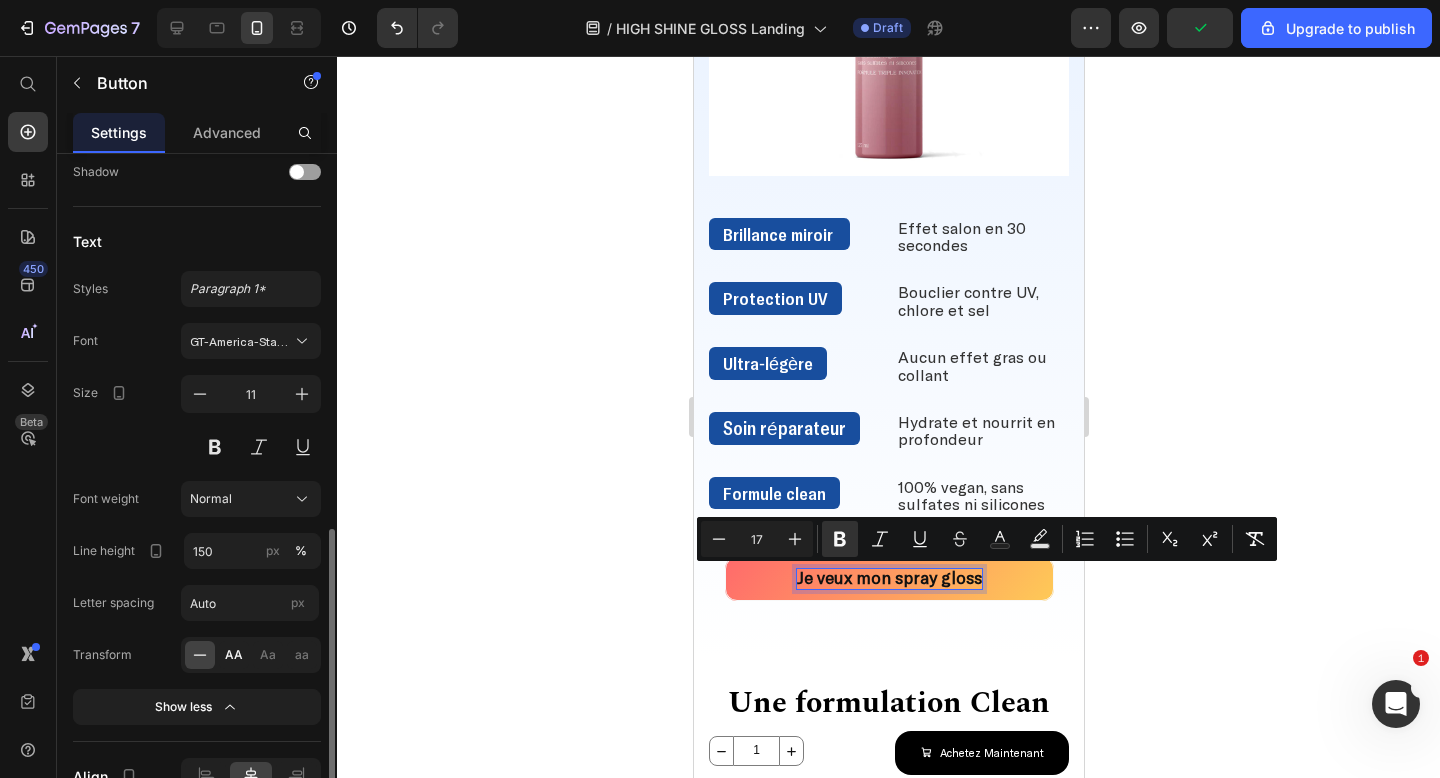 click on "AA" 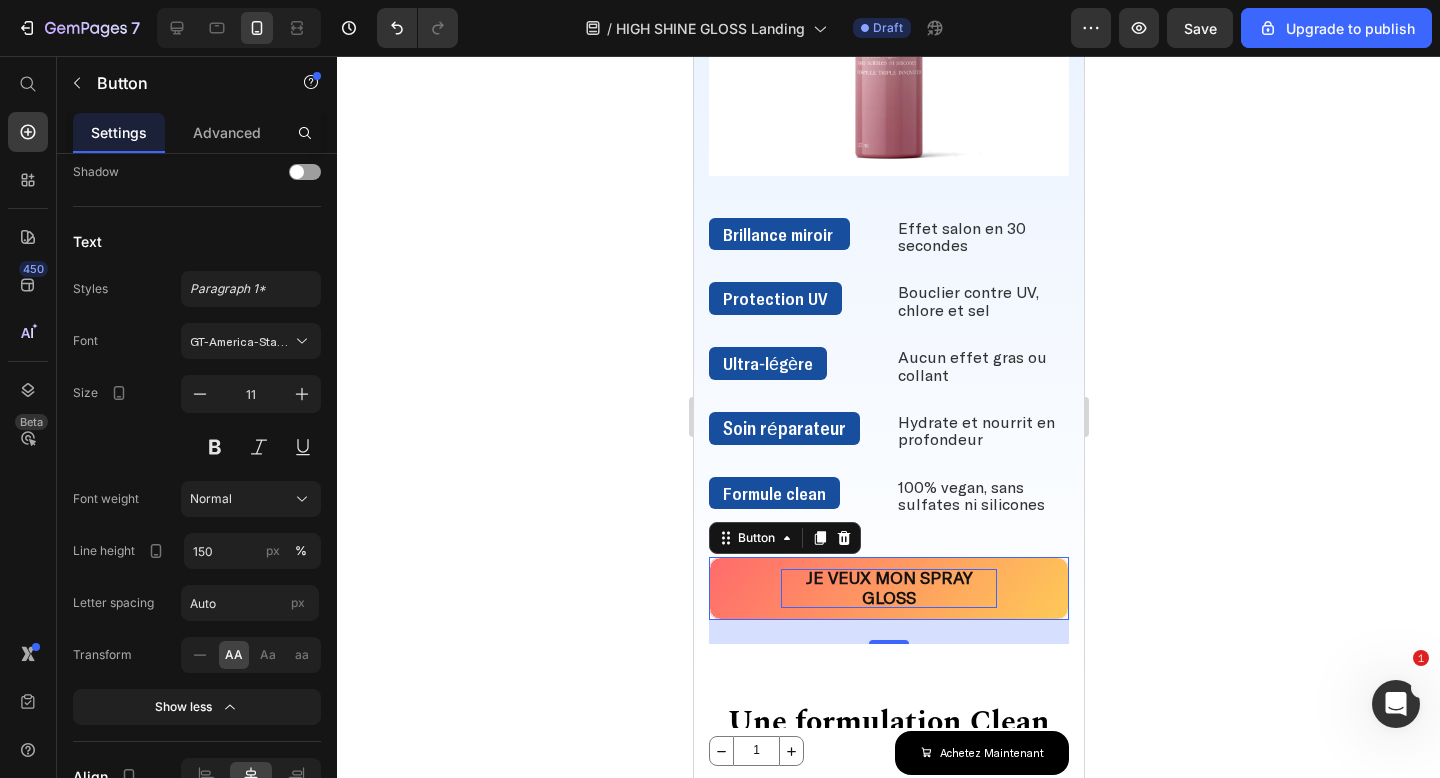 click on "Je veux mon spray gloss" at bounding box center [888, 588] 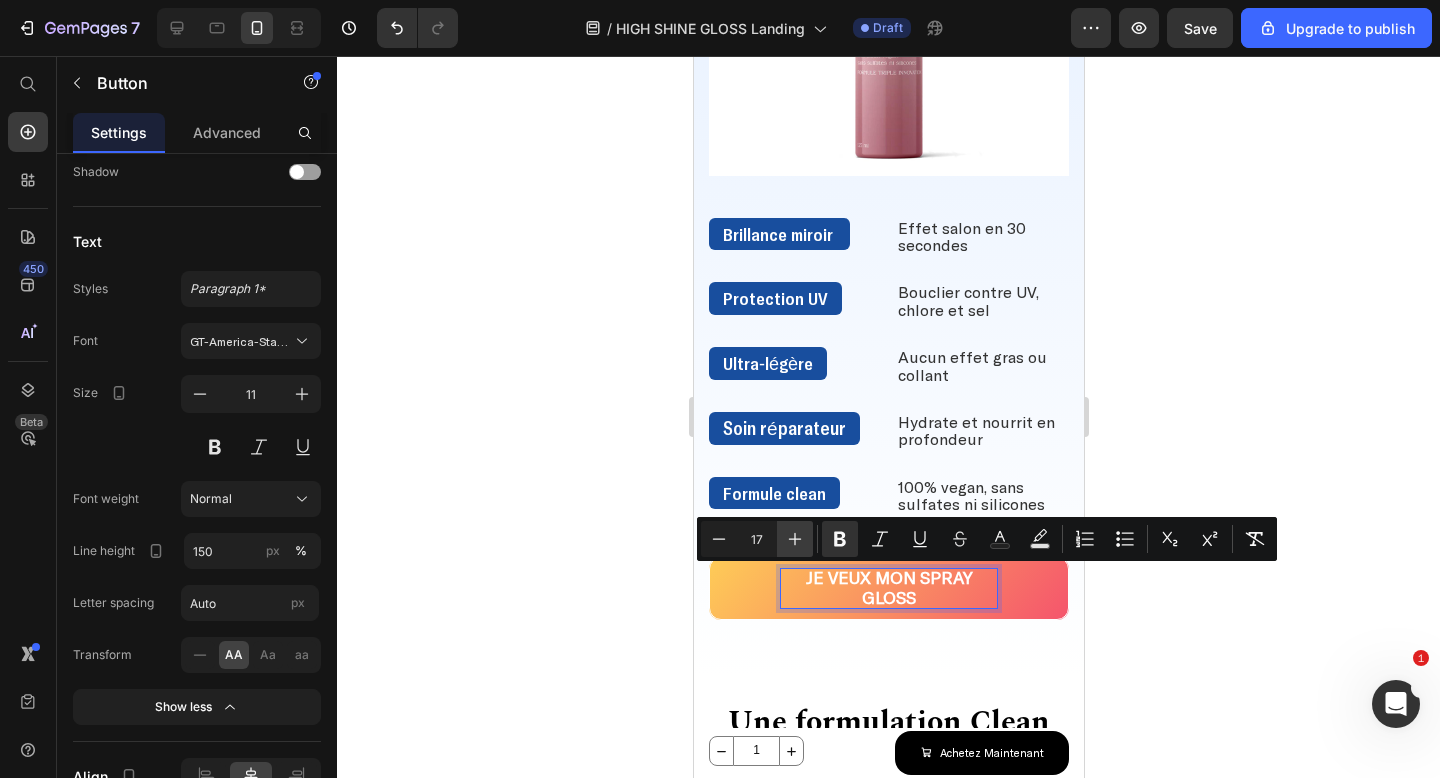 click 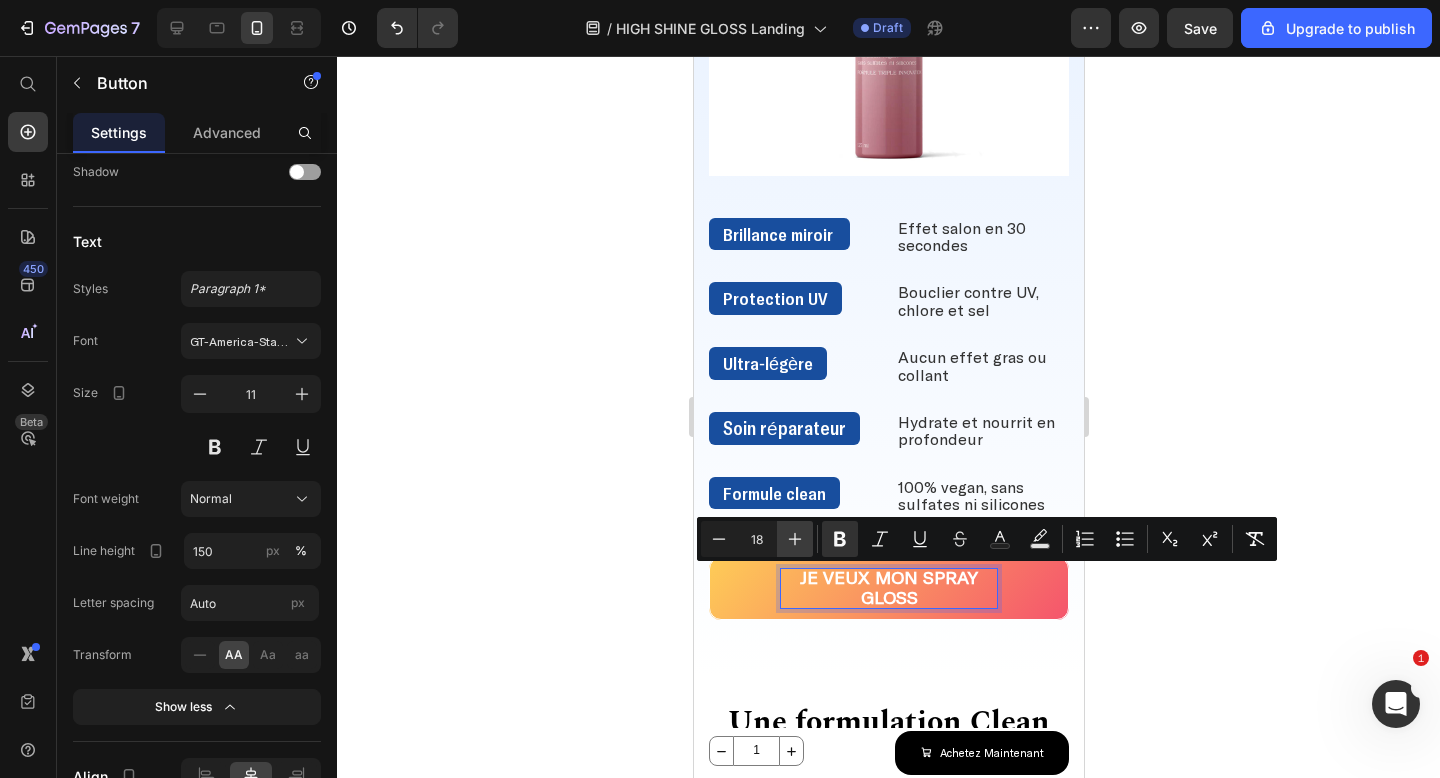 click 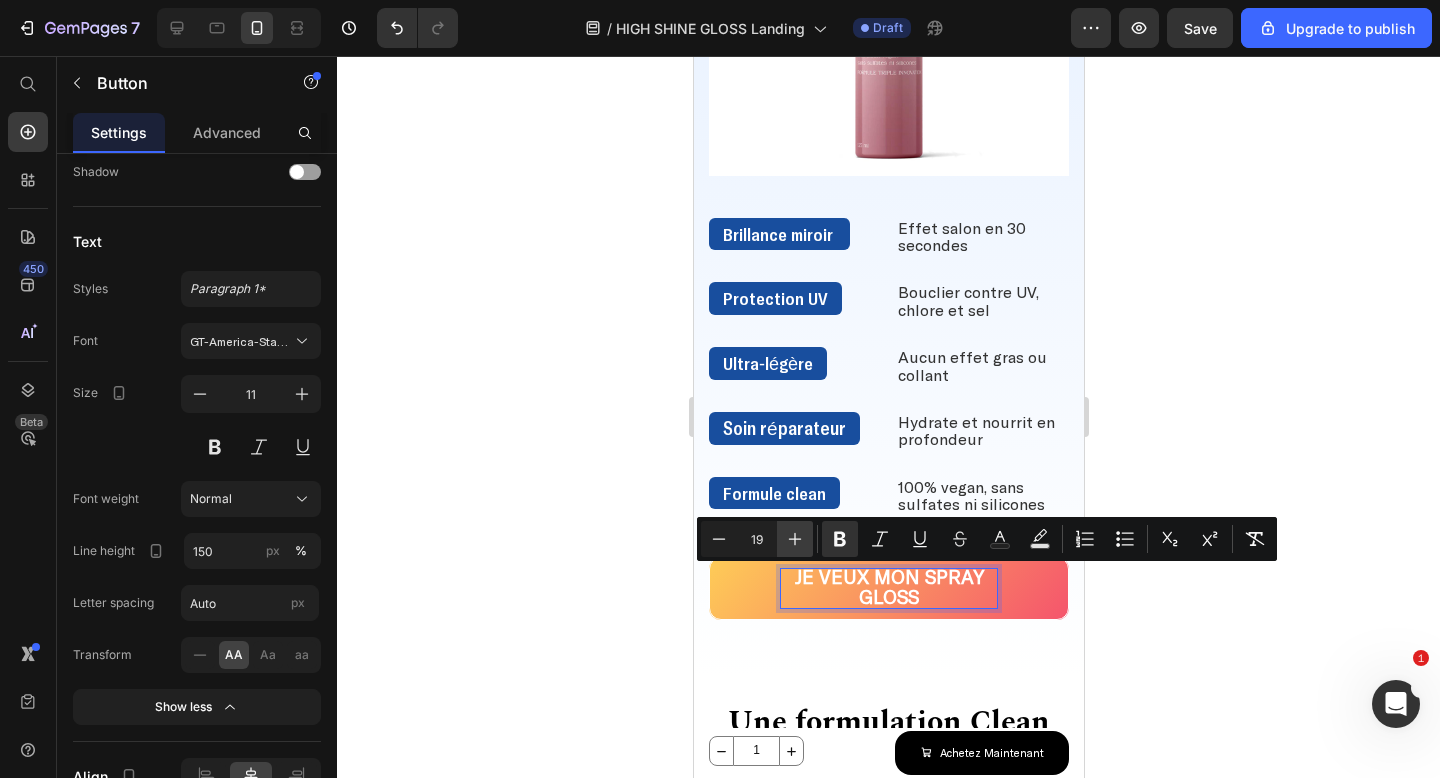 click 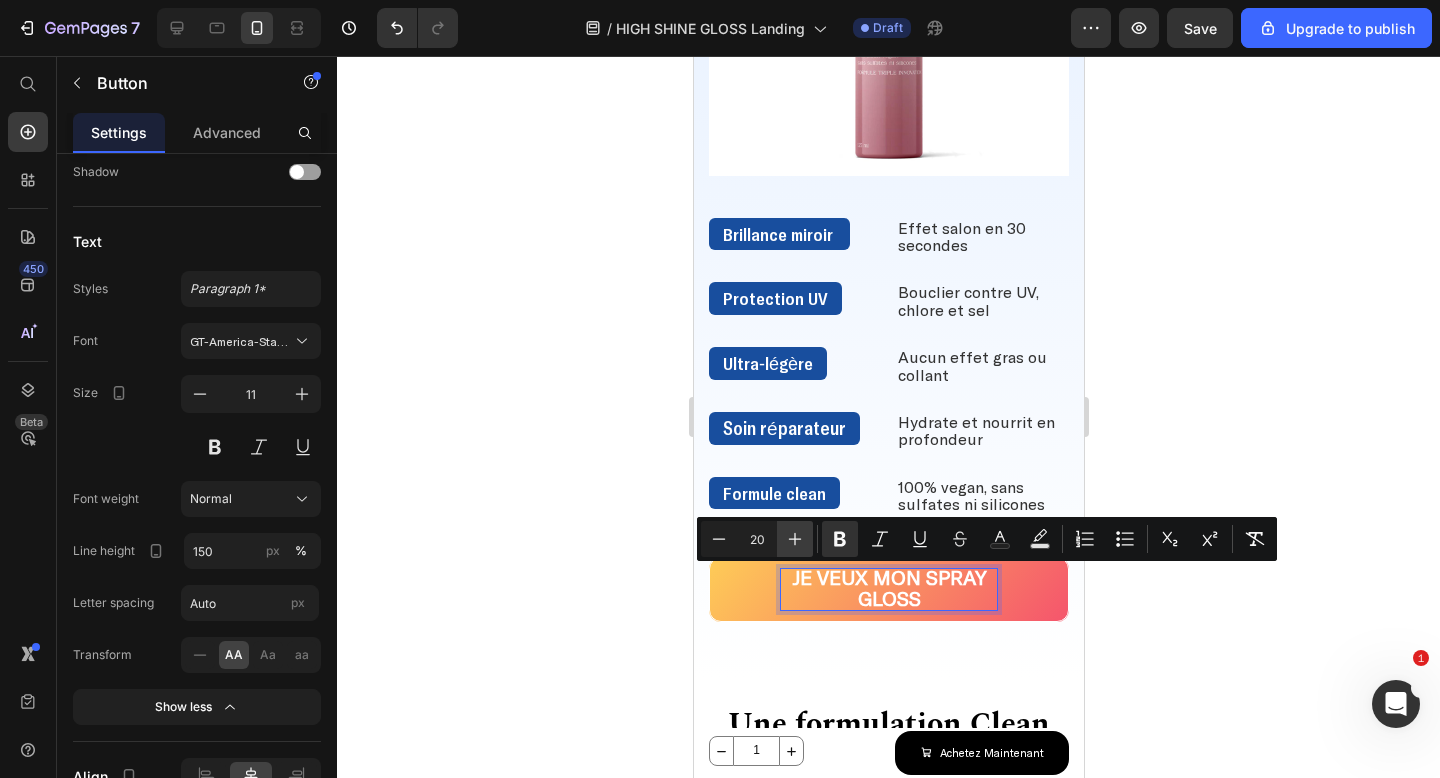 click 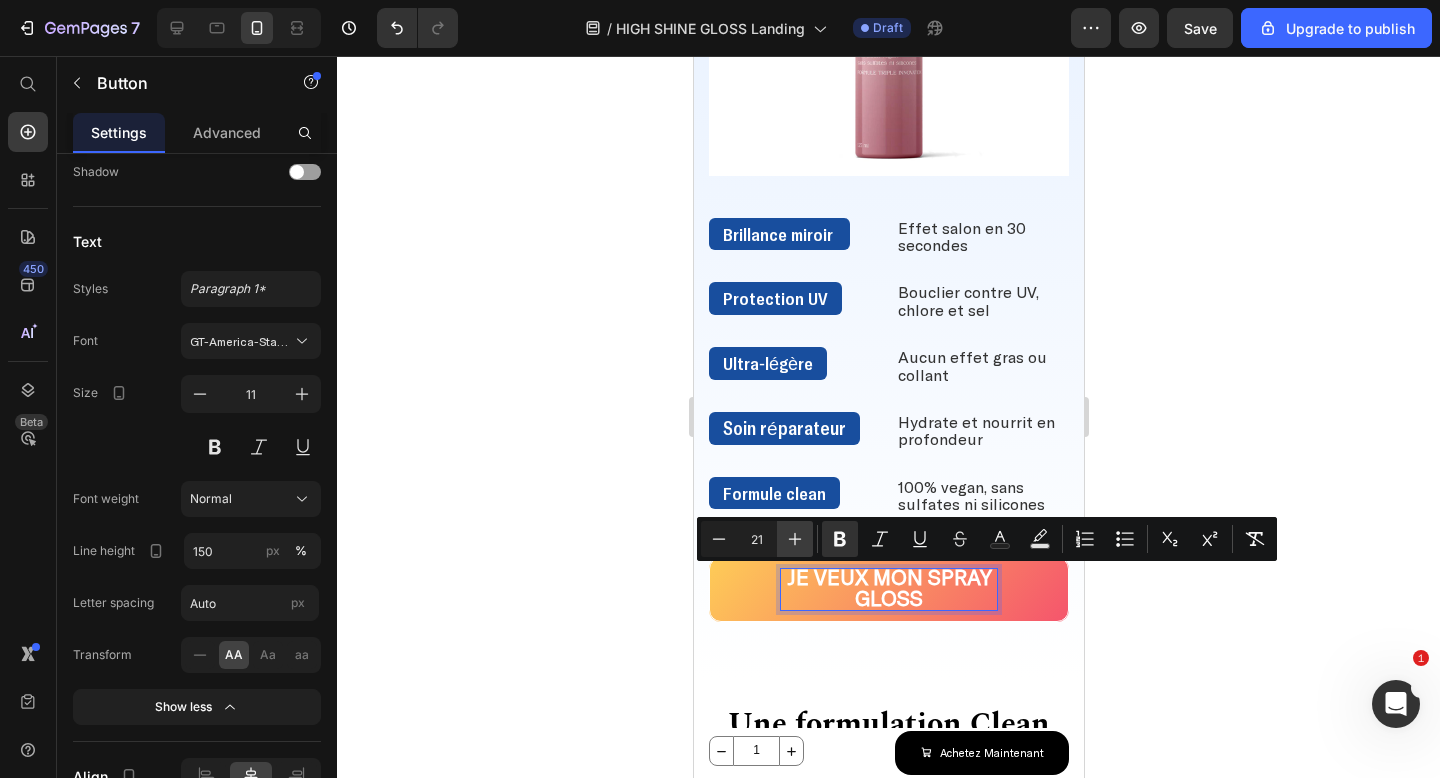 click 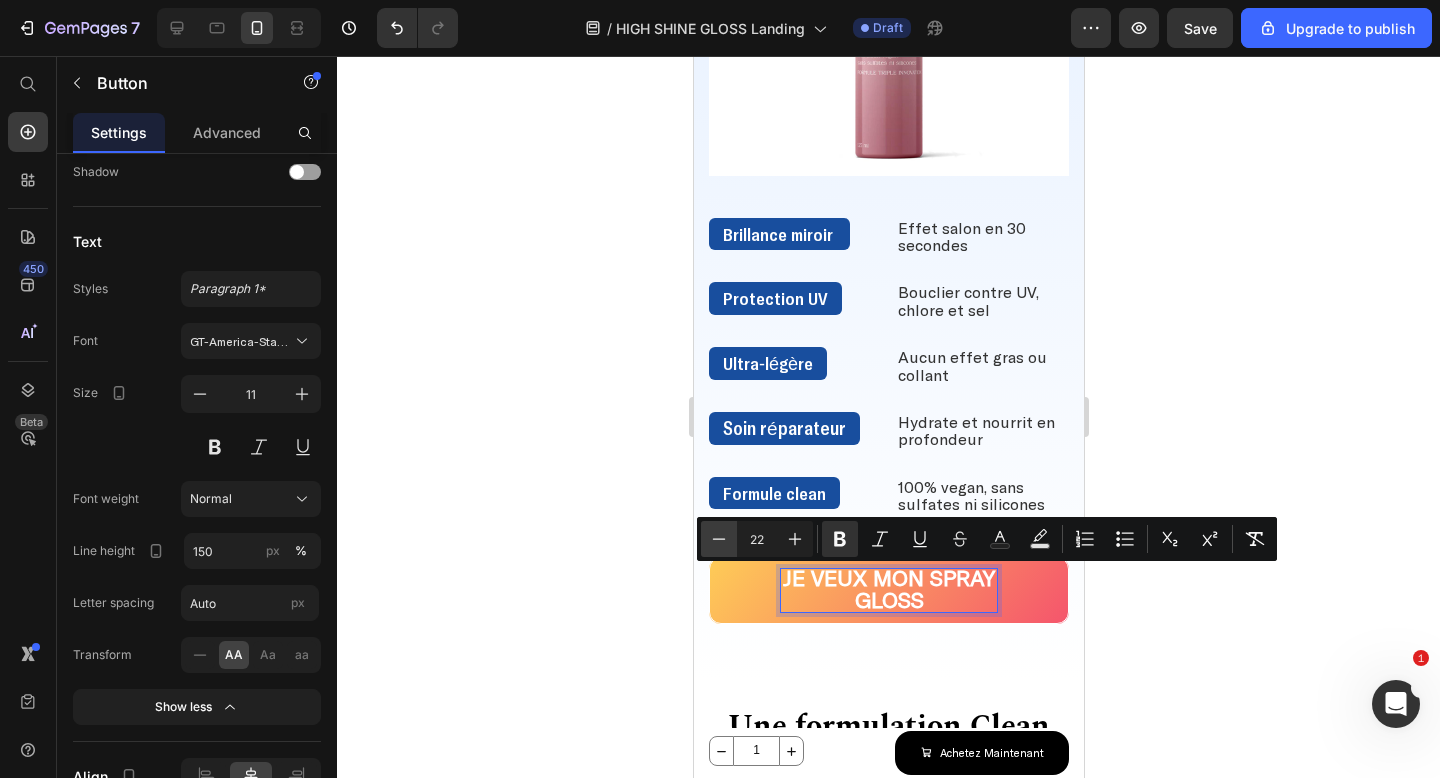 click 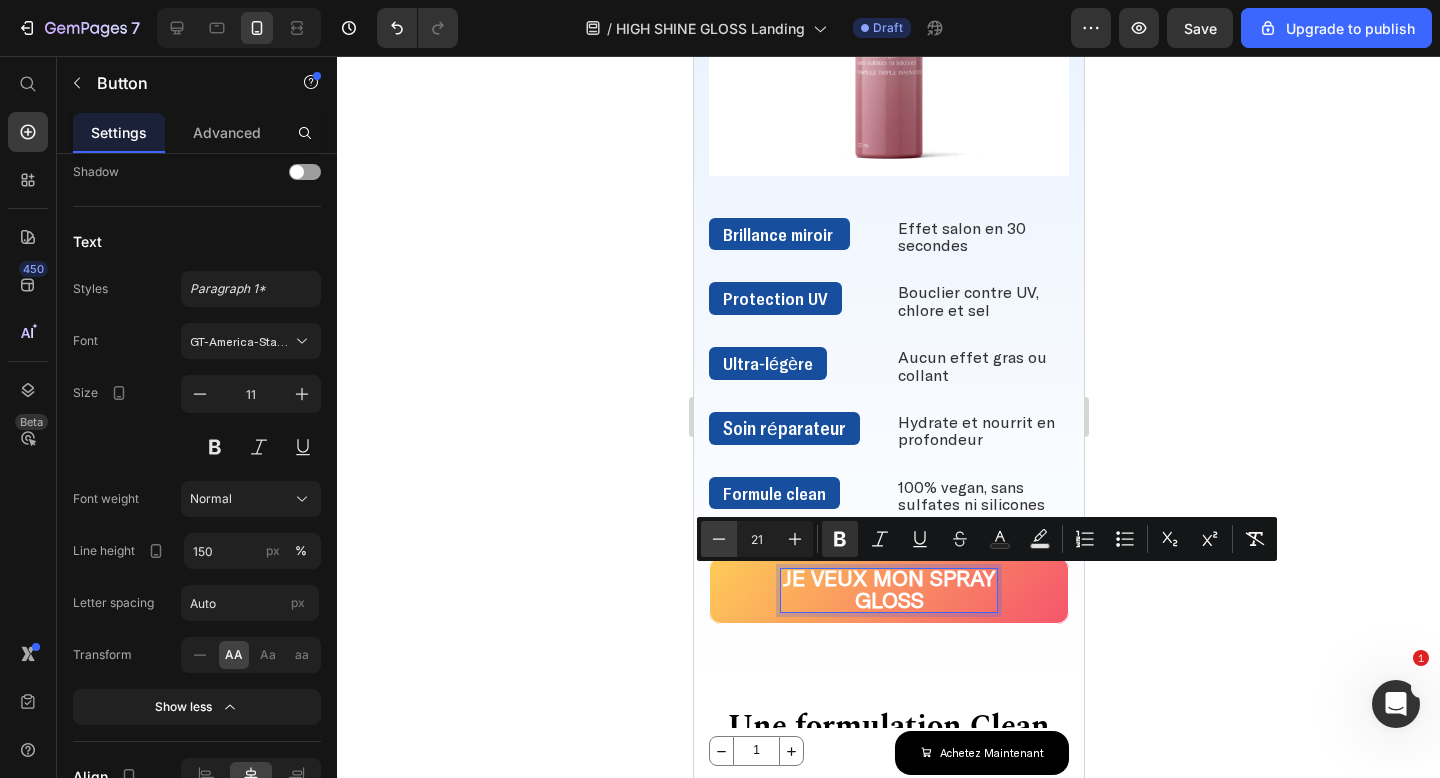 click 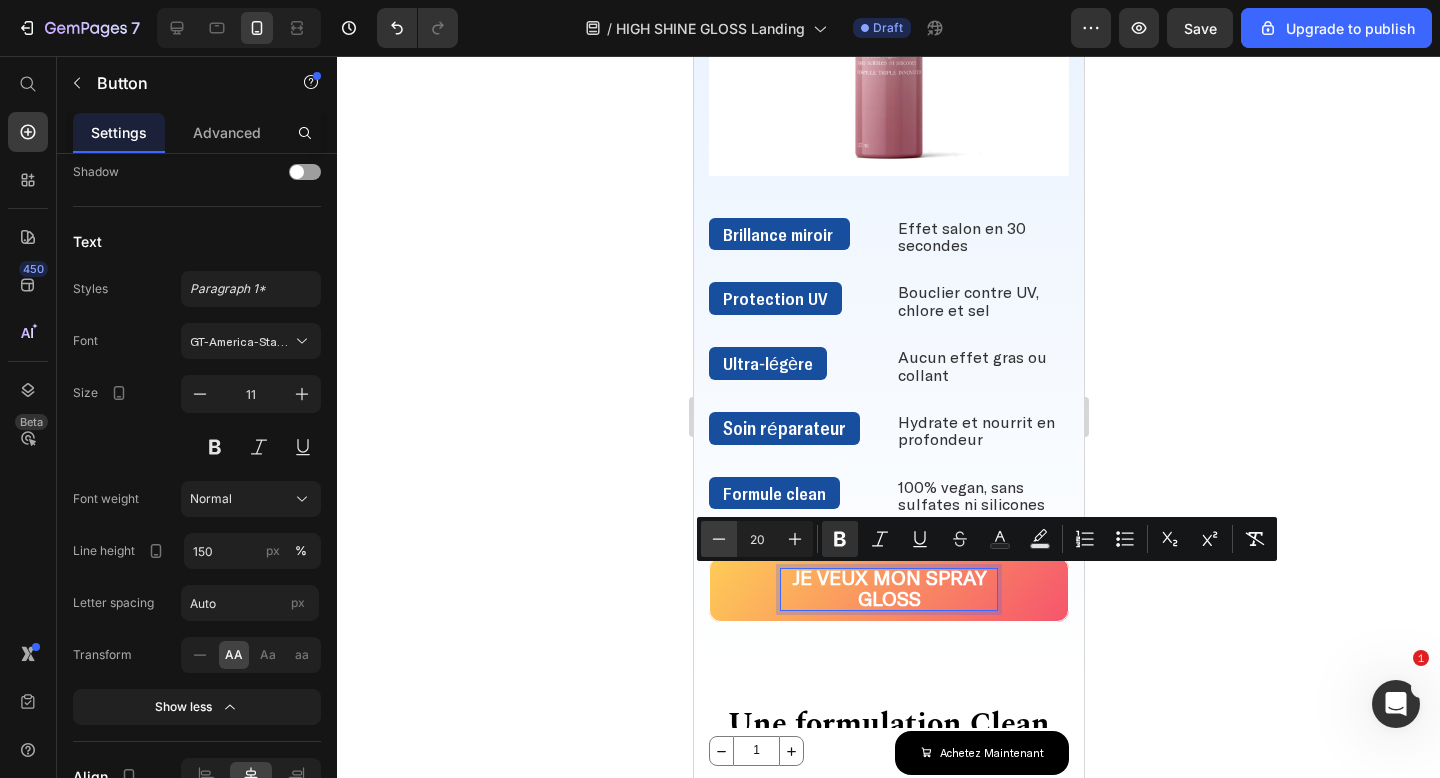 click 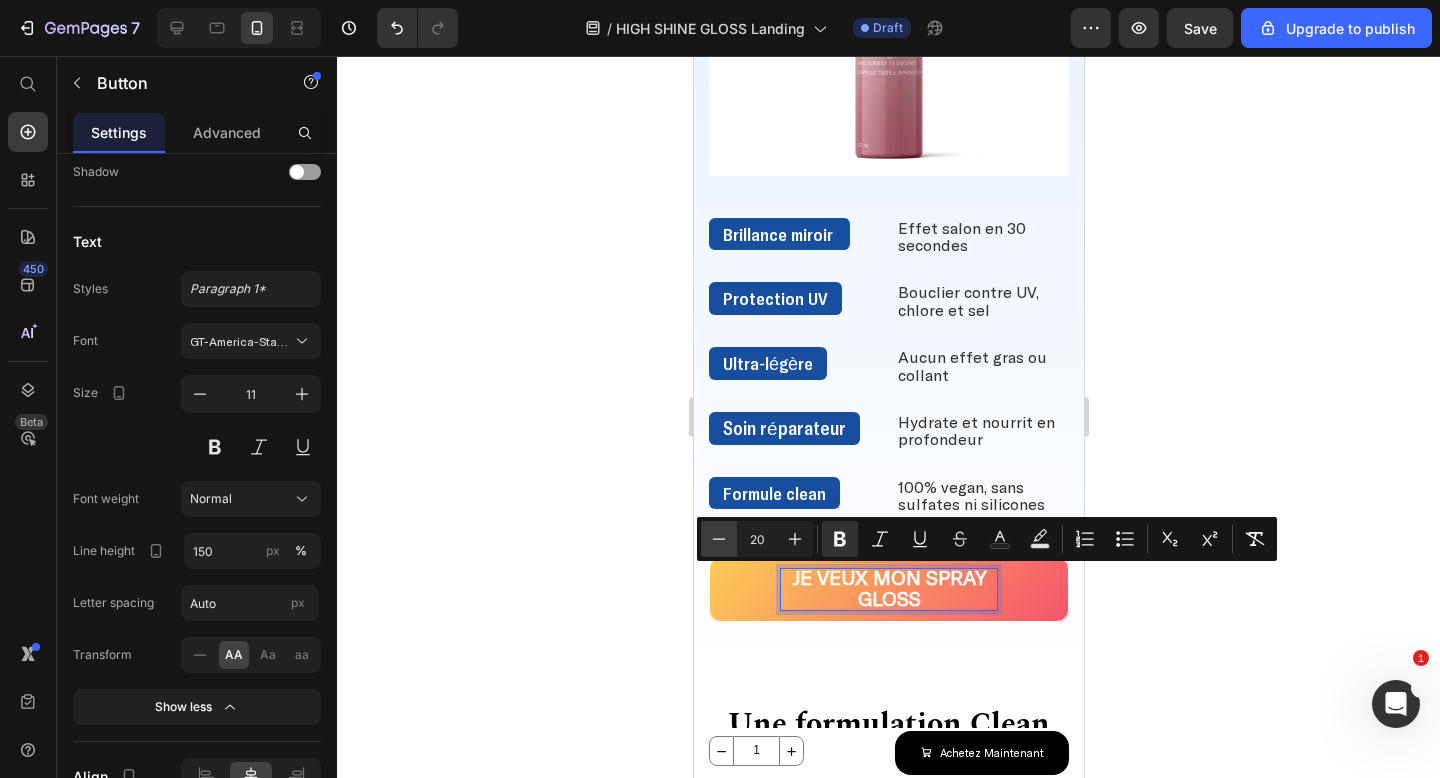 type on "19" 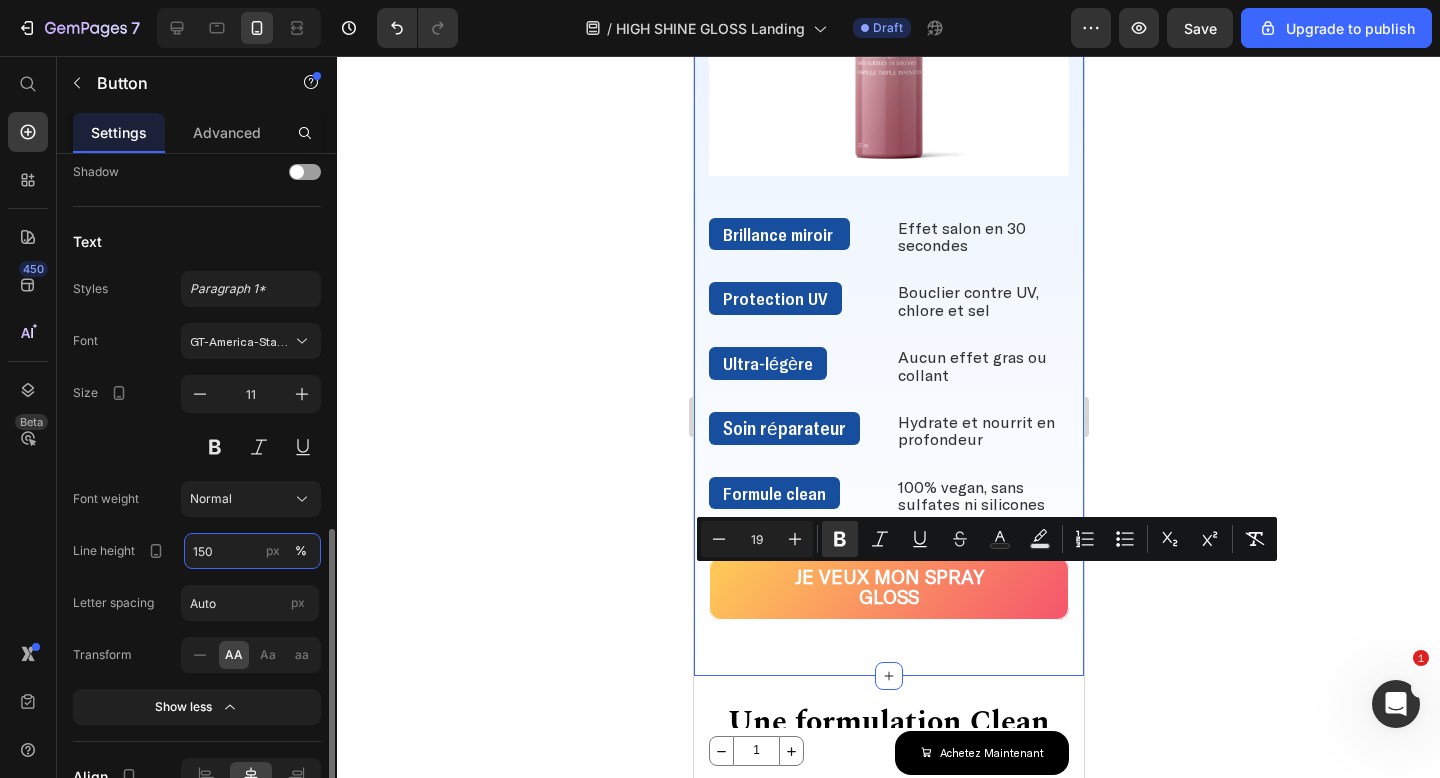 click on "150" at bounding box center (252, 551) 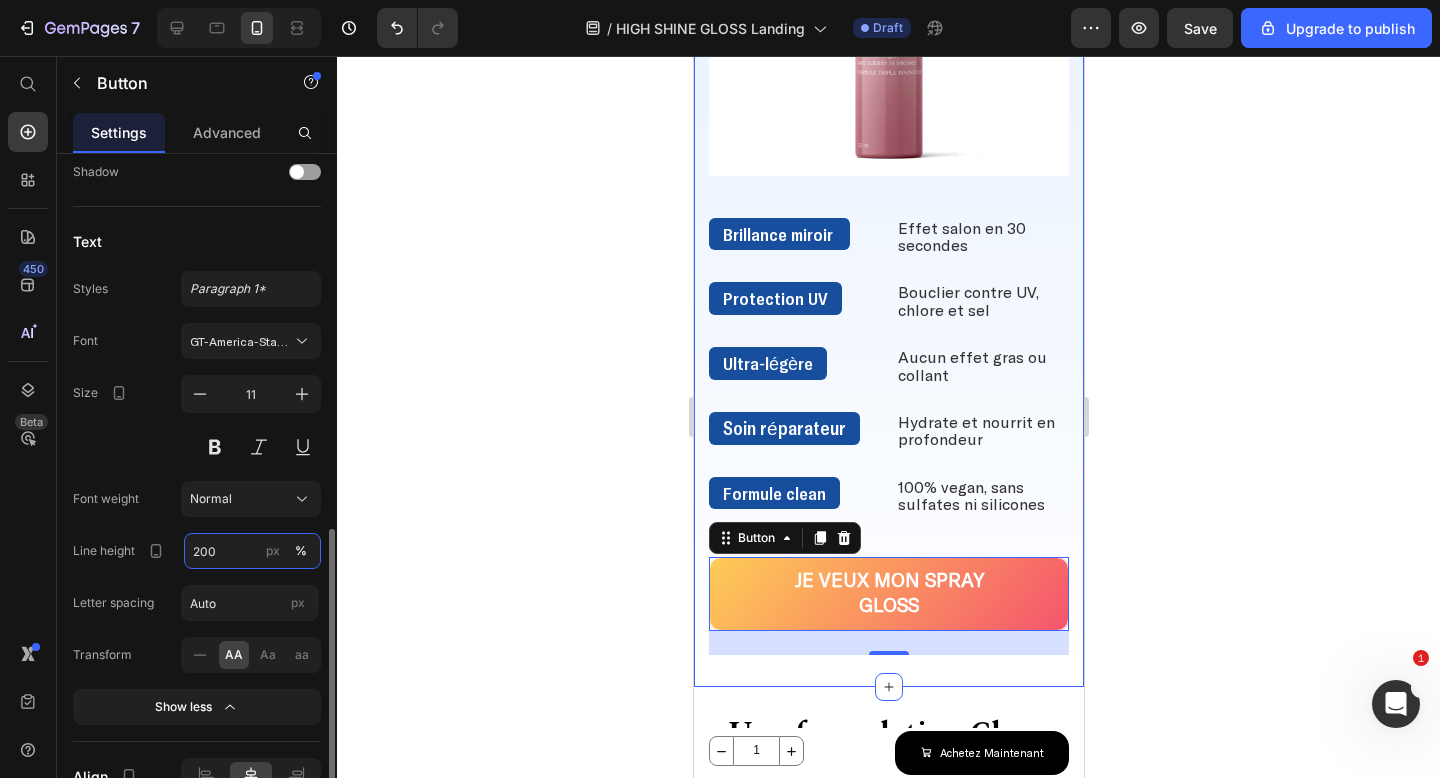 type on "150" 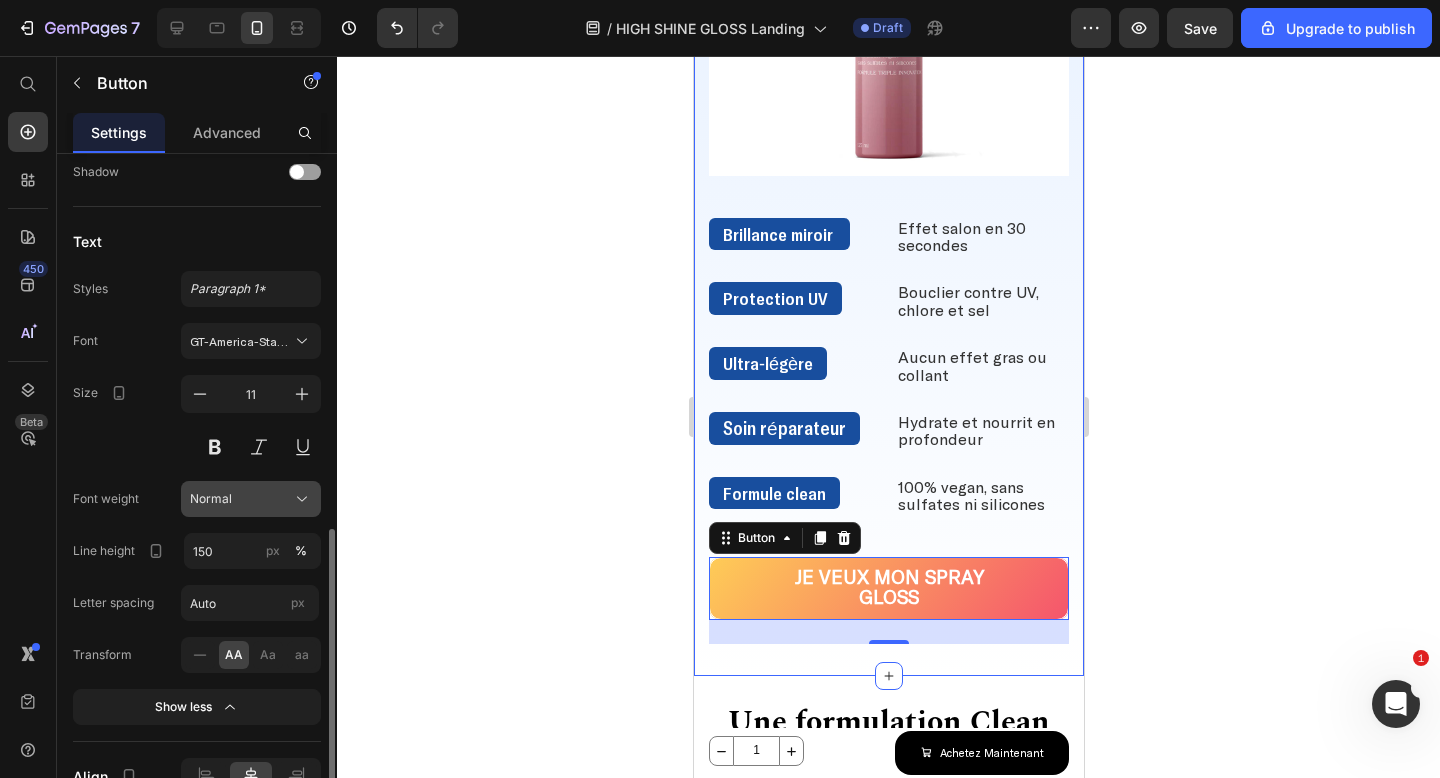 click on "Normal" 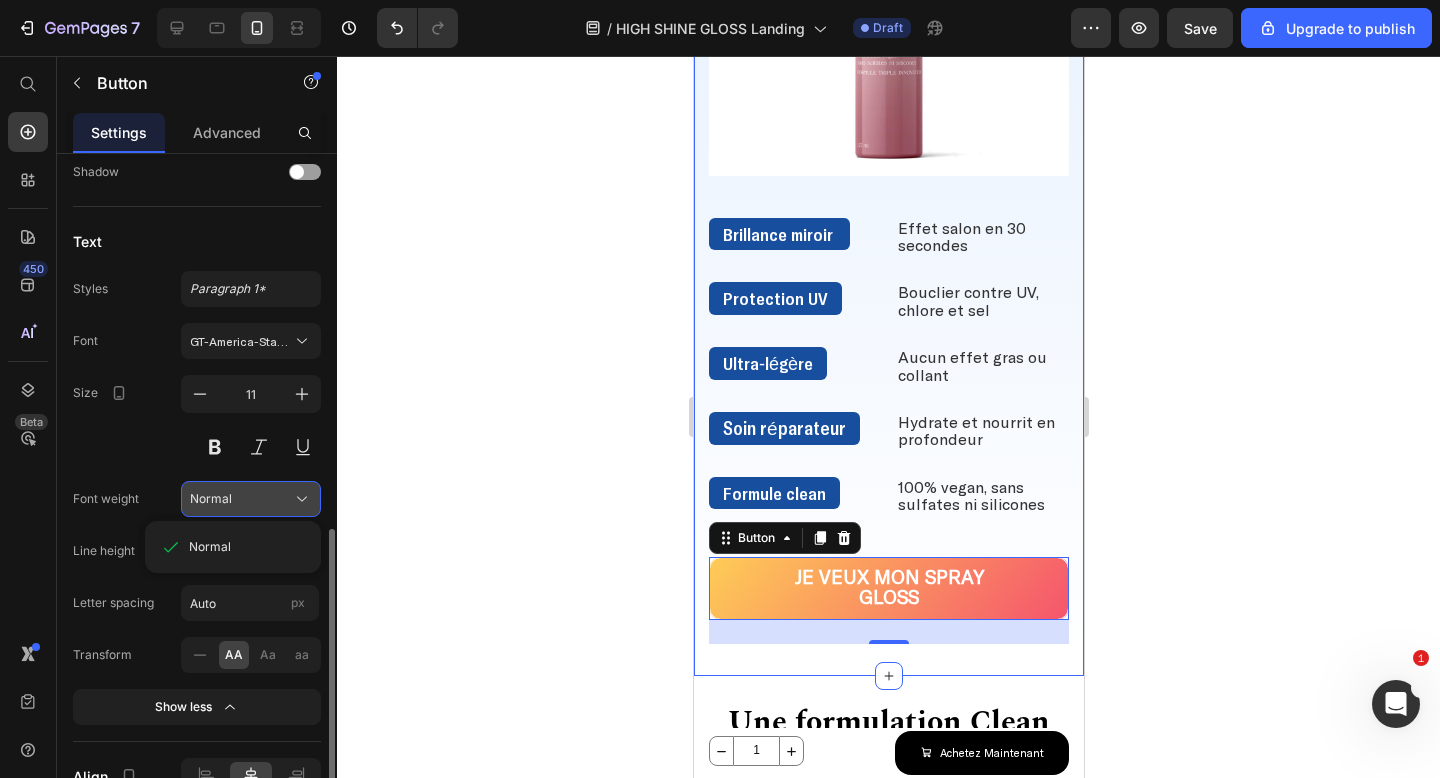 click on "Normal" 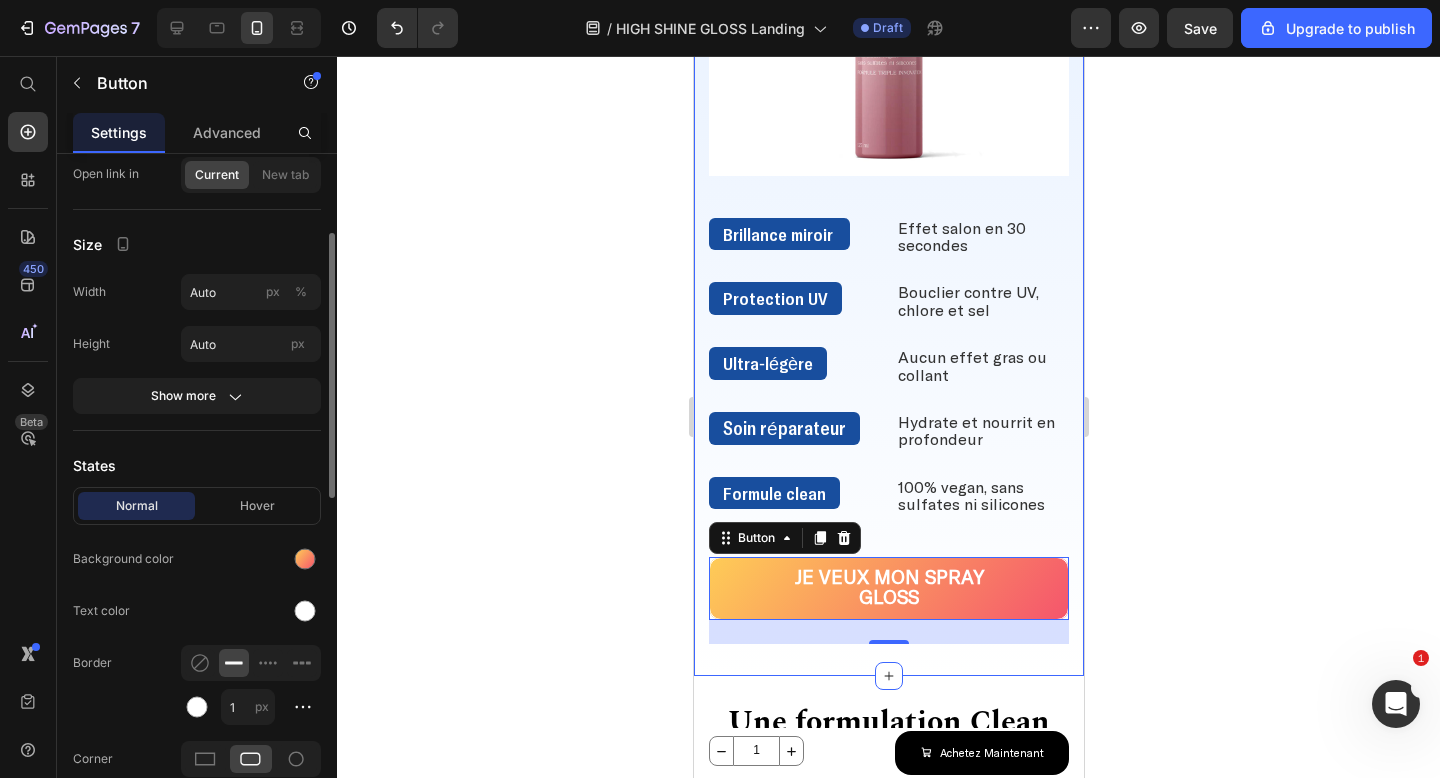 scroll, scrollTop: 217, scrollLeft: 0, axis: vertical 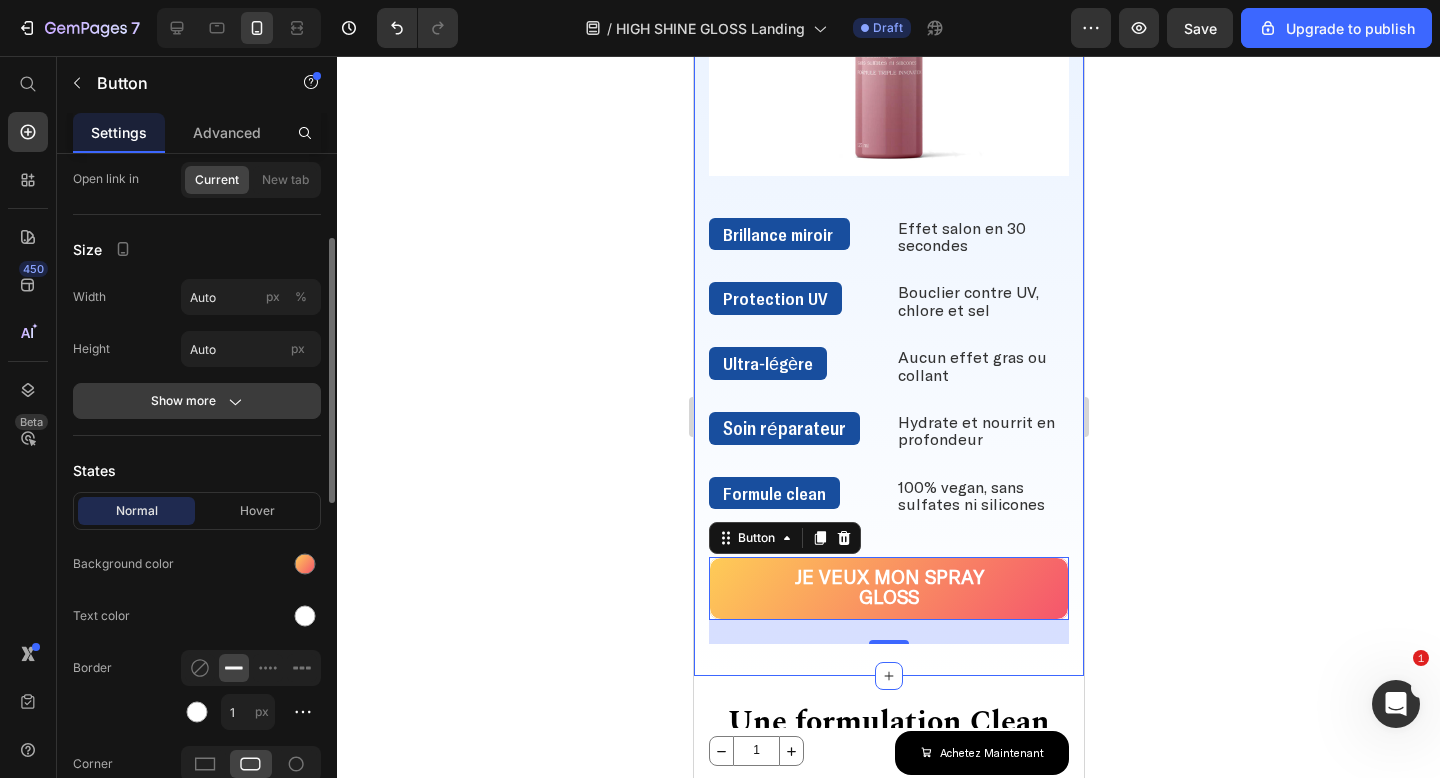 click 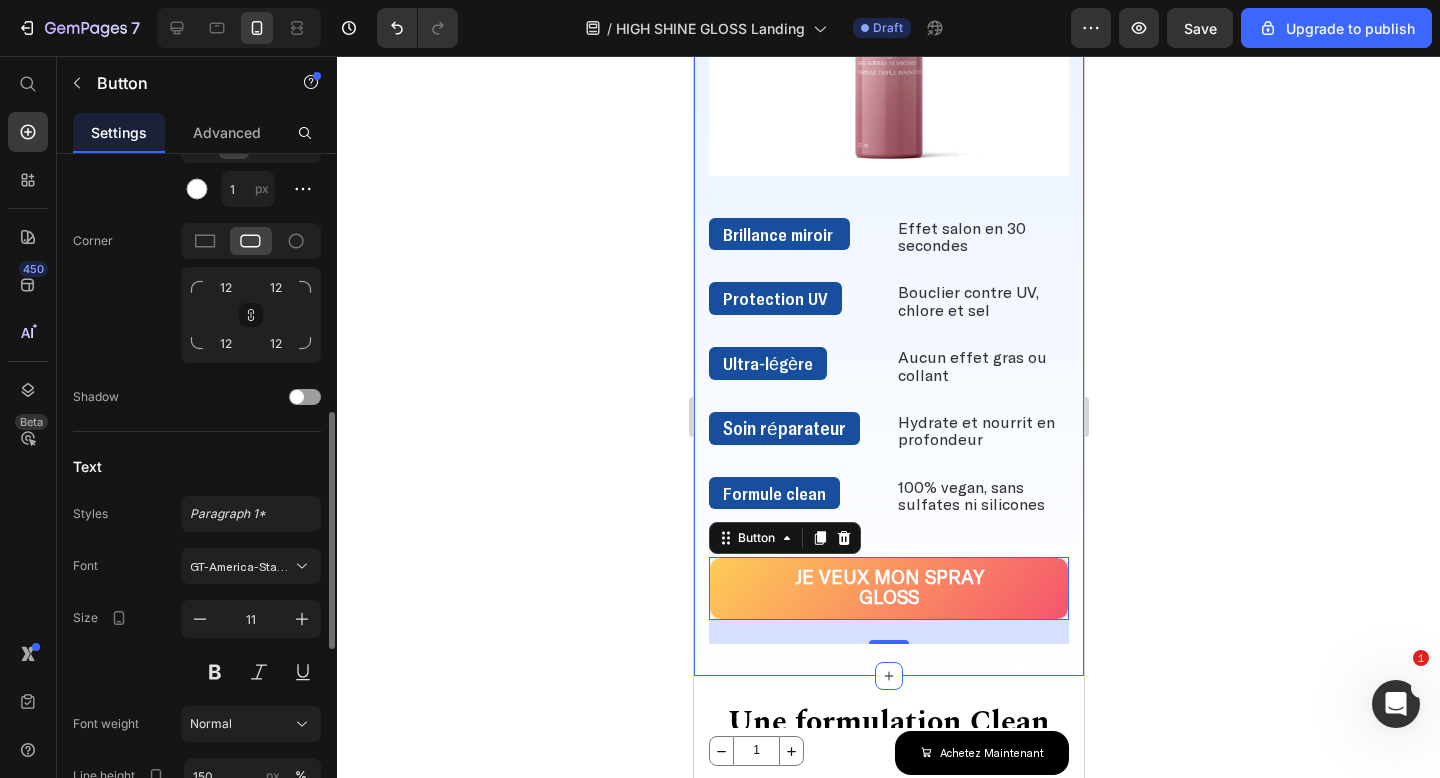 scroll, scrollTop: 1268, scrollLeft: 0, axis: vertical 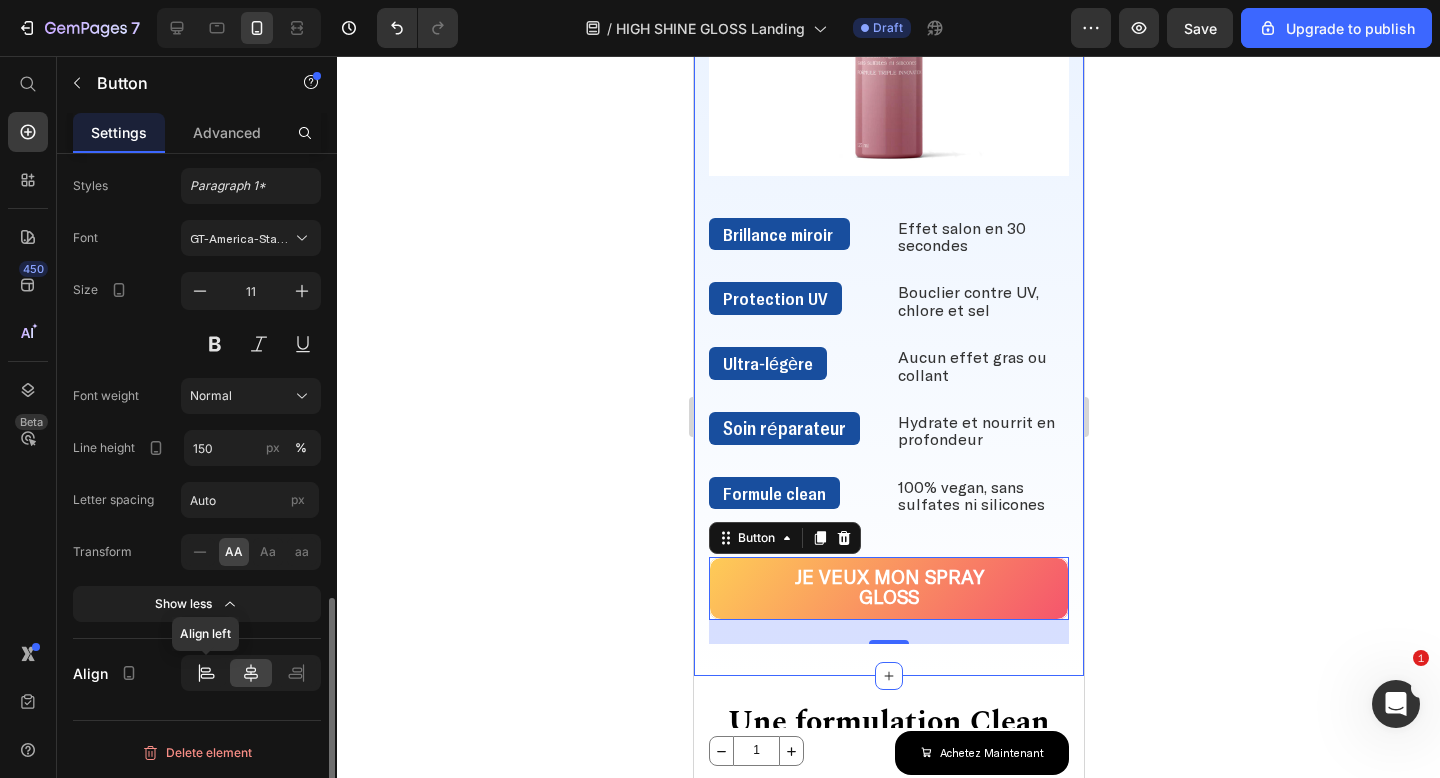 click 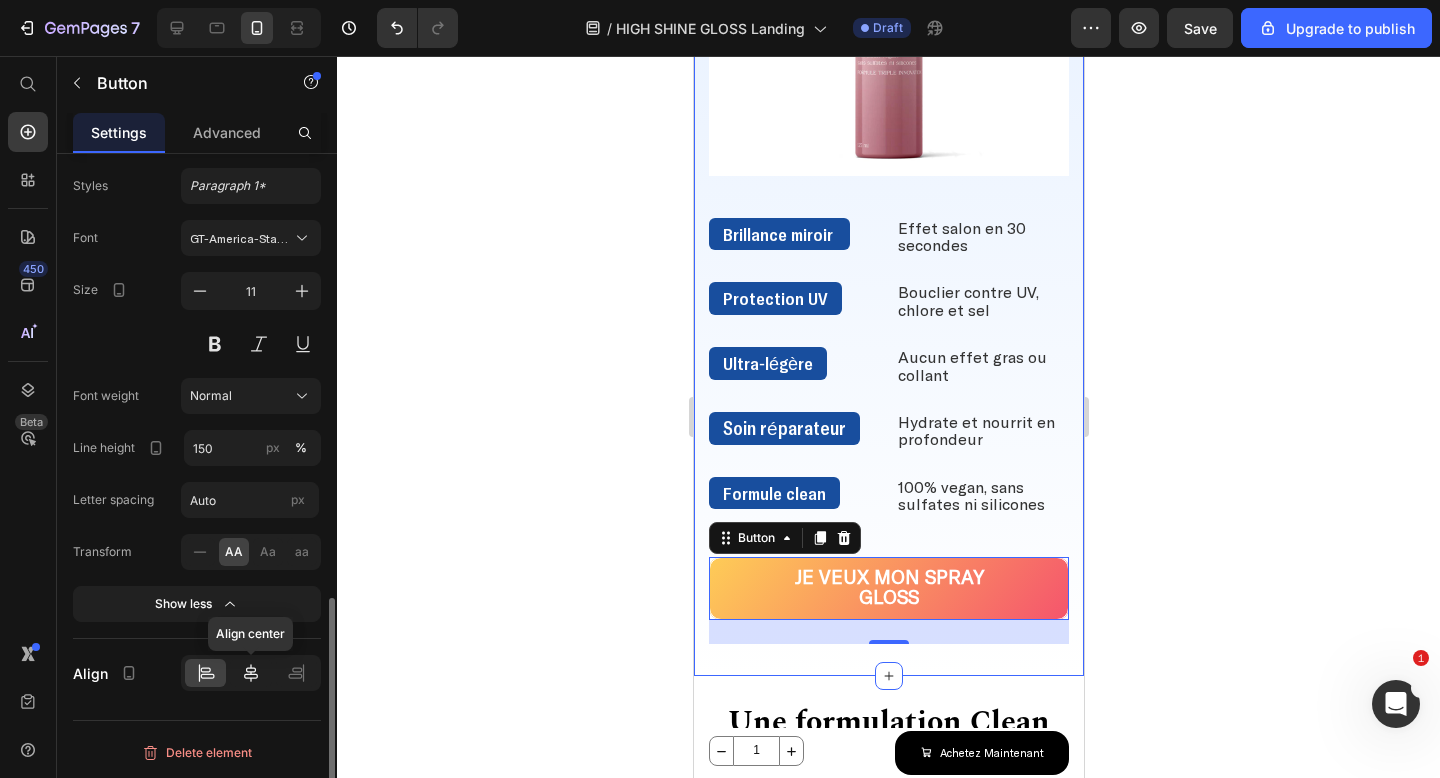 click 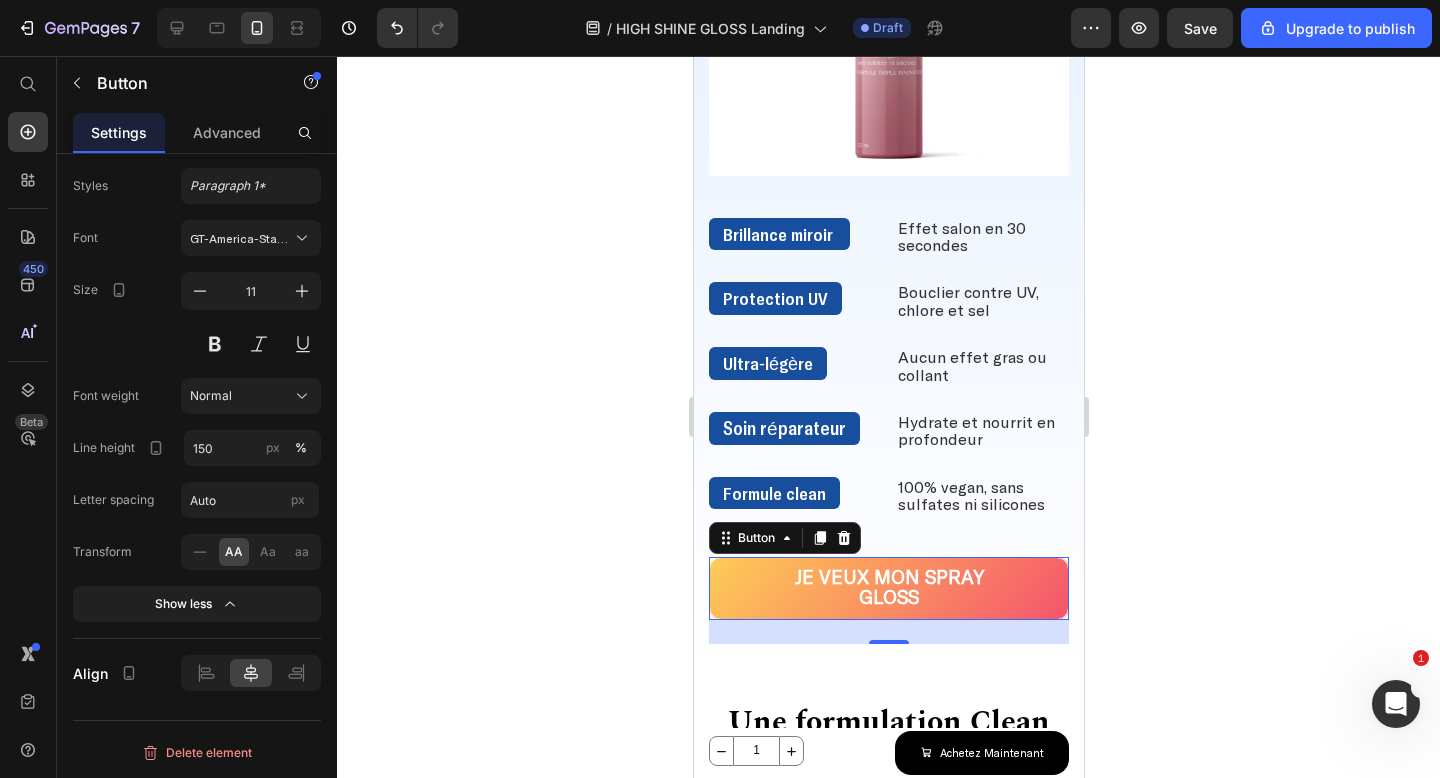 click on "24" at bounding box center [888, 632] 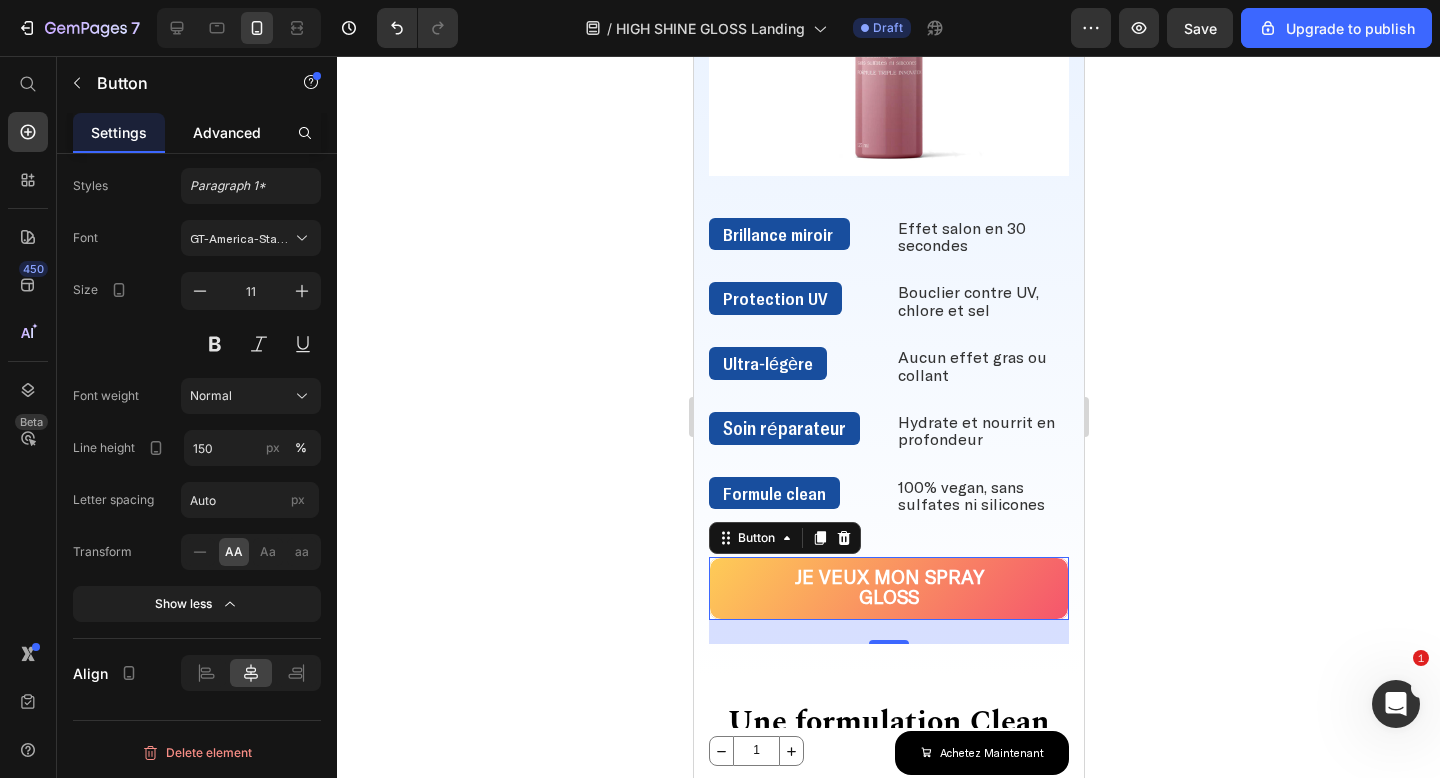 click on "Advanced" at bounding box center (227, 132) 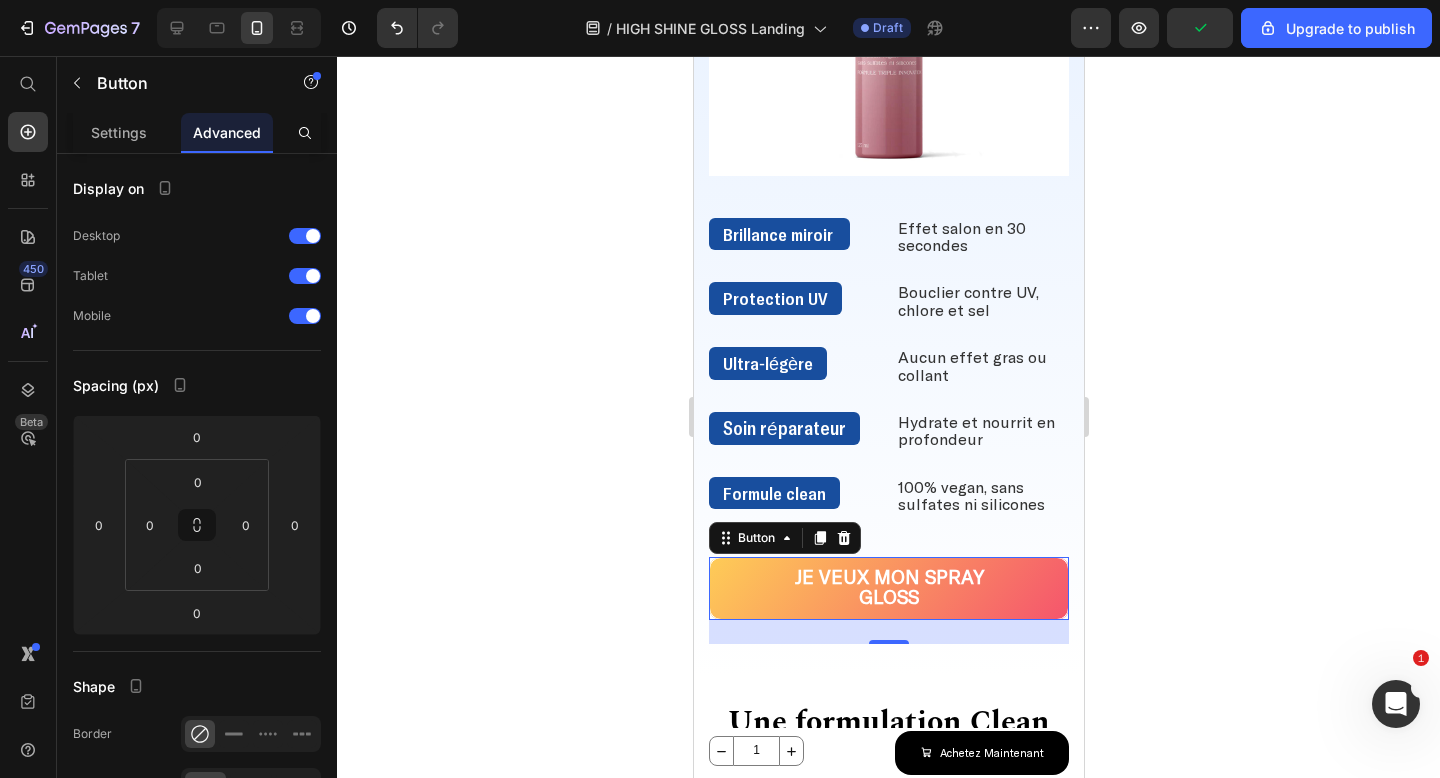 click on "24" at bounding box center [888, 632] 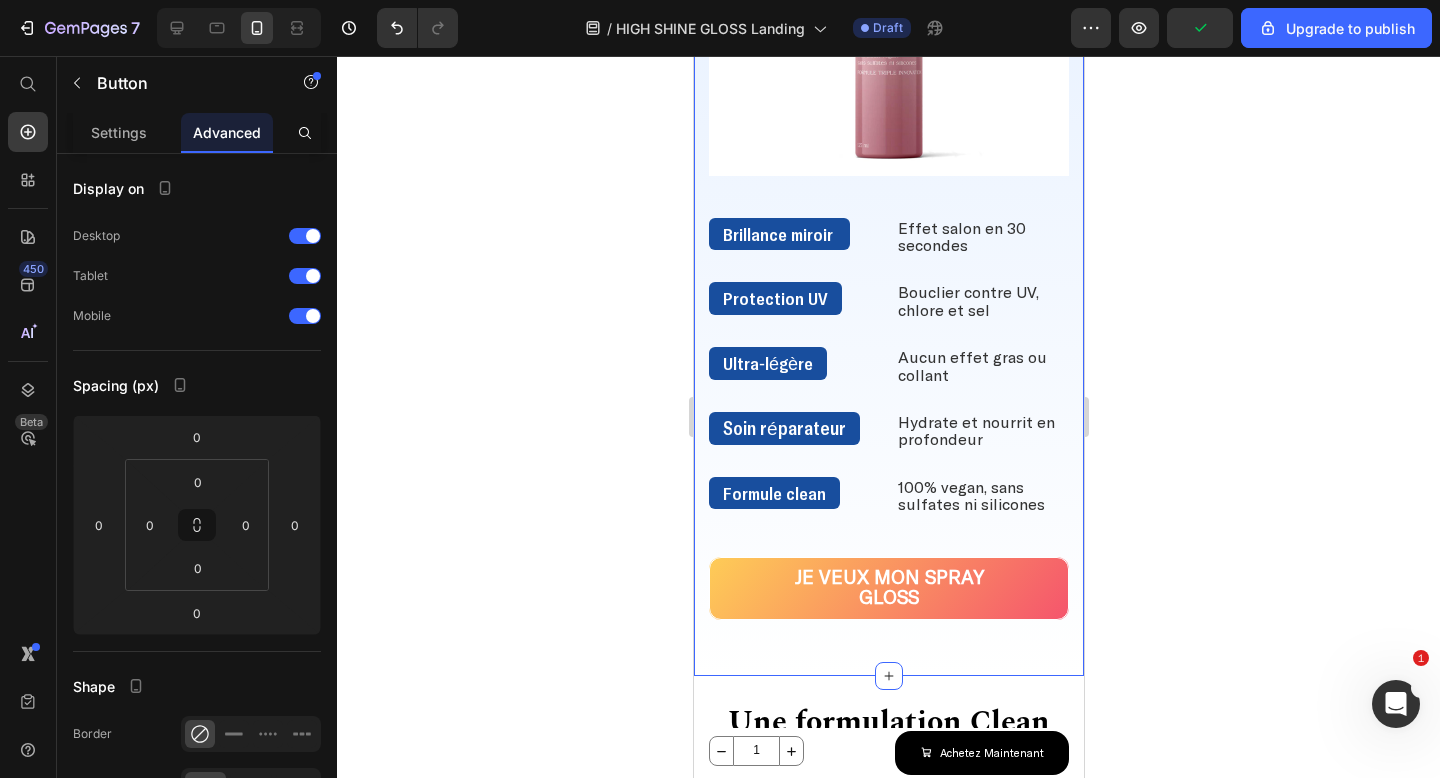 click on "DÉCOUVREZ LA SOLUTION RÉVOLUTIONNAIRE Heading Brillance miroir    Text Block Effet salon en 30 secondes Text Block Row Protection UV  Text Block Bouclier contre UV, chlore et sel Text Block Row Ultra-légère Text Block Aucun effet gras ou collant Text Block Row Soin réparateur Text Block Hydrate et nourrit en profondeur Text Block Row Formule clean Text Block 100% vegan, sans sulfates ni silicones Text Block Row DÉCOUVREZ LA SOLUTION RÉVOLUTIONNAIRE Heading Image Row Je veux mon spray gloss Button Section 5   You can create reusable sections Create Theme Section AI Content Write with GemAI What would you like to describe here? Tone and Voice Persuasive Product Show more Generate" at bounding box center (888, 158) 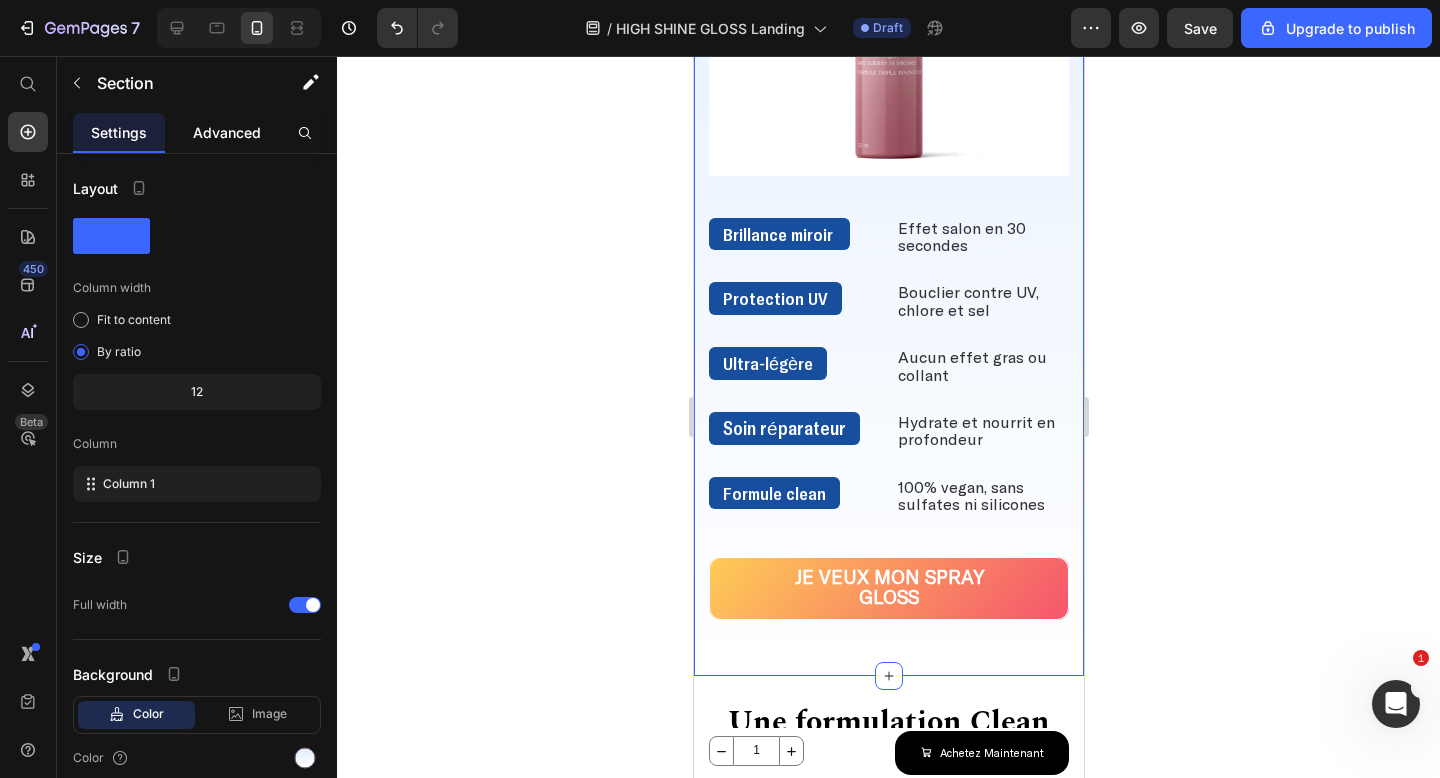 click on "Advanced" 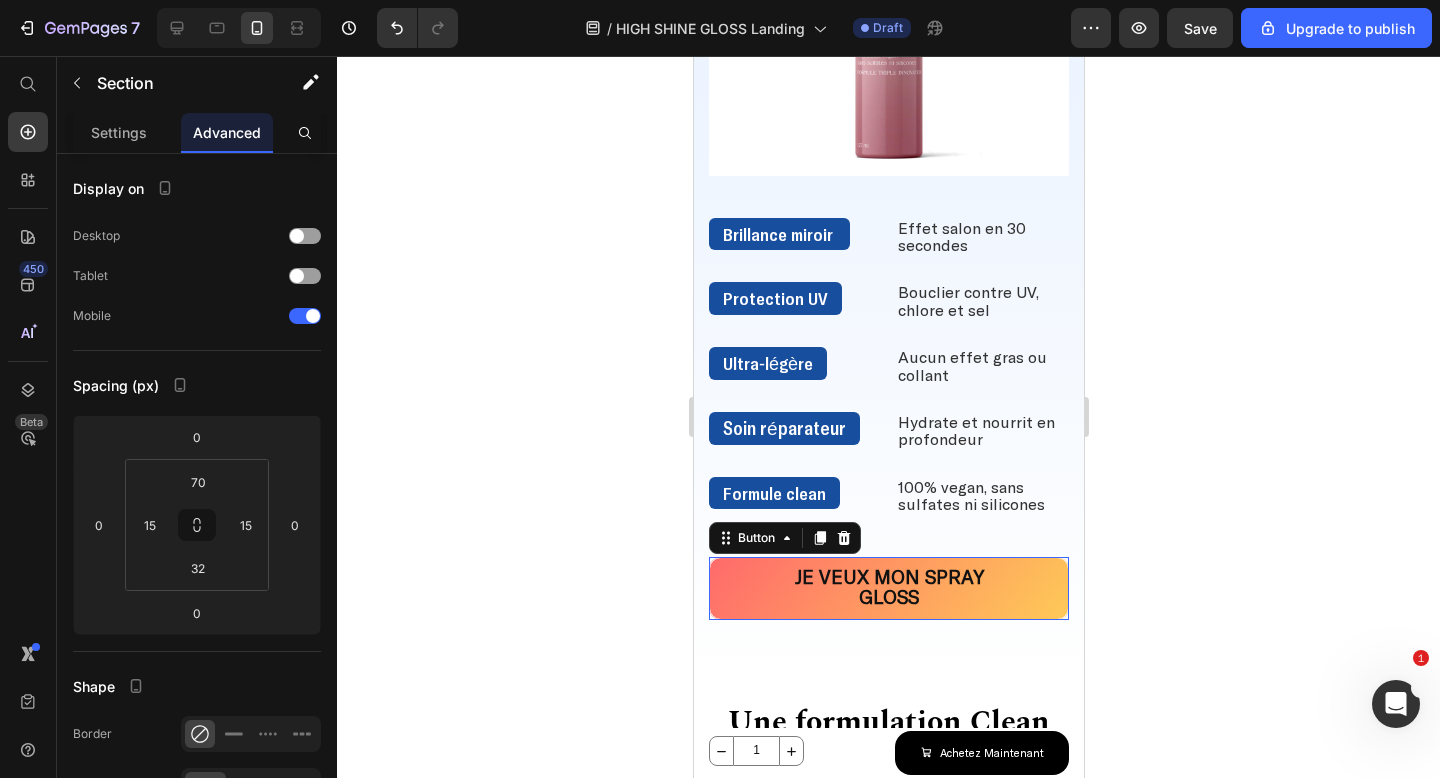 click on "Je veux mon spray gloss" at bounding box center (888, 588) 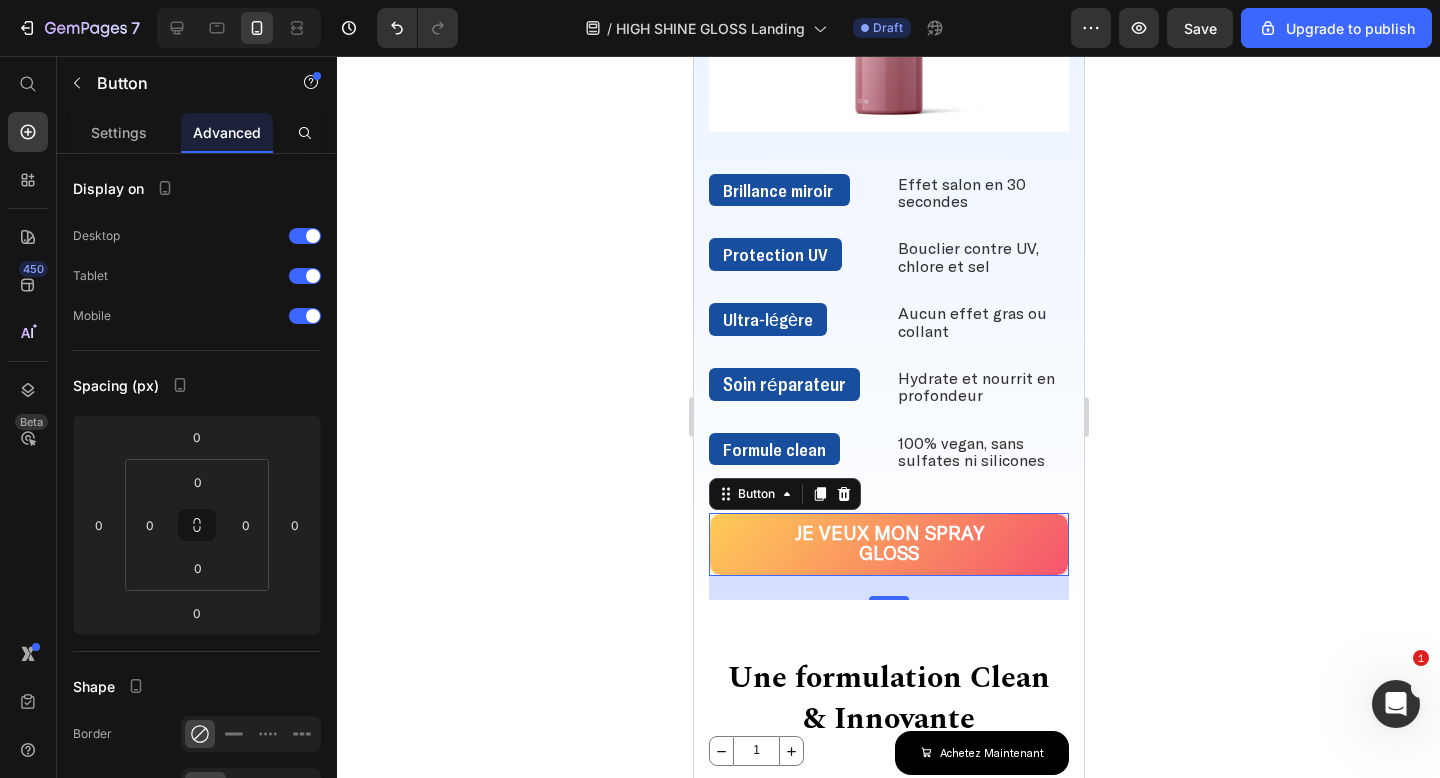 scroll, scrollTop: 1780, scrollLeft: 0, axis: vertical 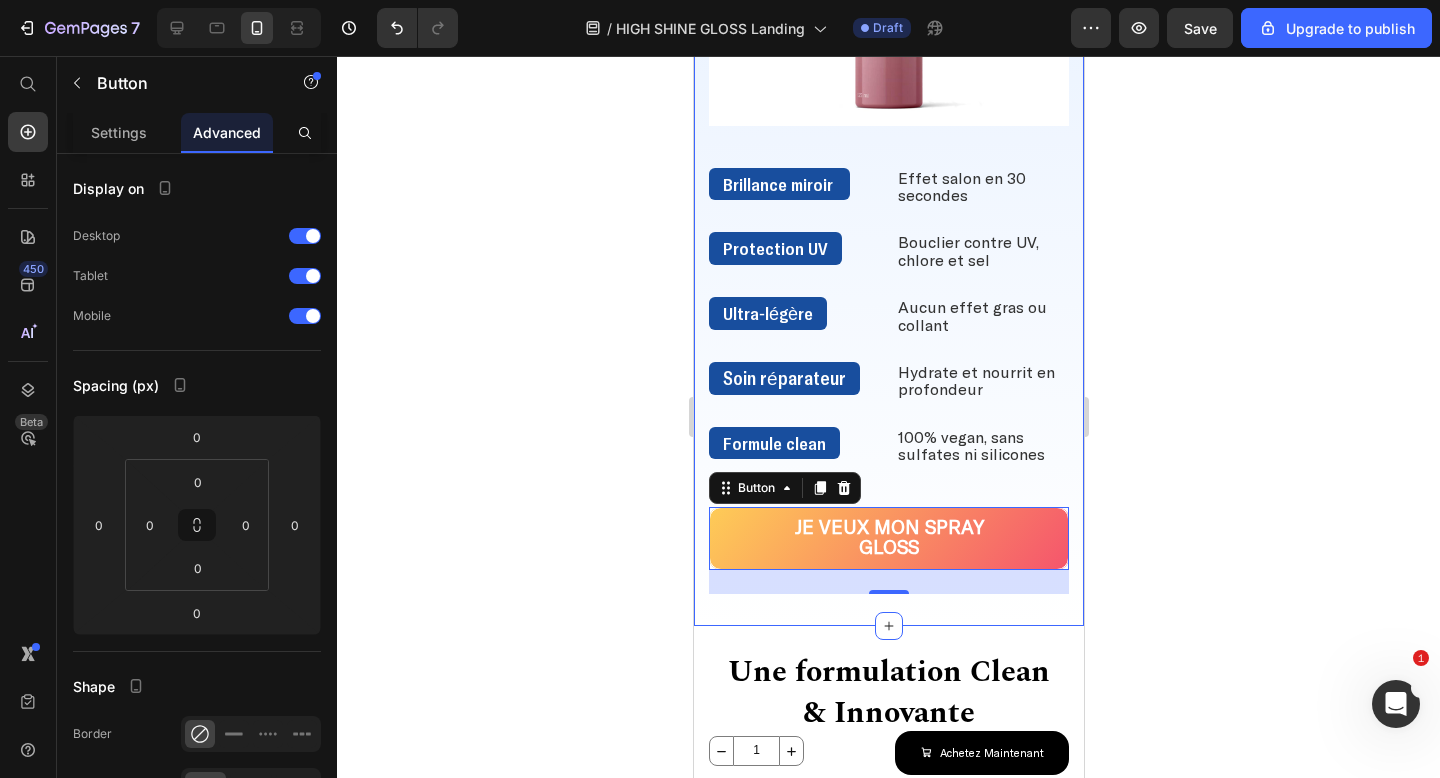 click on "DÉCOUVREZ LA SOLUTION RÉVOLUTIONNAIRE Heading Brillance miroir    Text Block Effet salon en 30 secondes Text Block Row Protection UV  Text Block Bouclier contre UV, chlore et sel Text Block Row Ultra-légère Text Block Aucun effet gras ou collant Text Block Row Soin réparateur Text Block Hydrate et nourrit en profondeur Text Block Row Formule clean Text Block 100% vegan, sans sulfates ni silicones Text Block Row DÉCOUVREZ LA SOLUTION RÉVOLUTIONNAIRE Heading Image Row Je veux mon spray gloss Button   24" at bounding box center (888, 127) 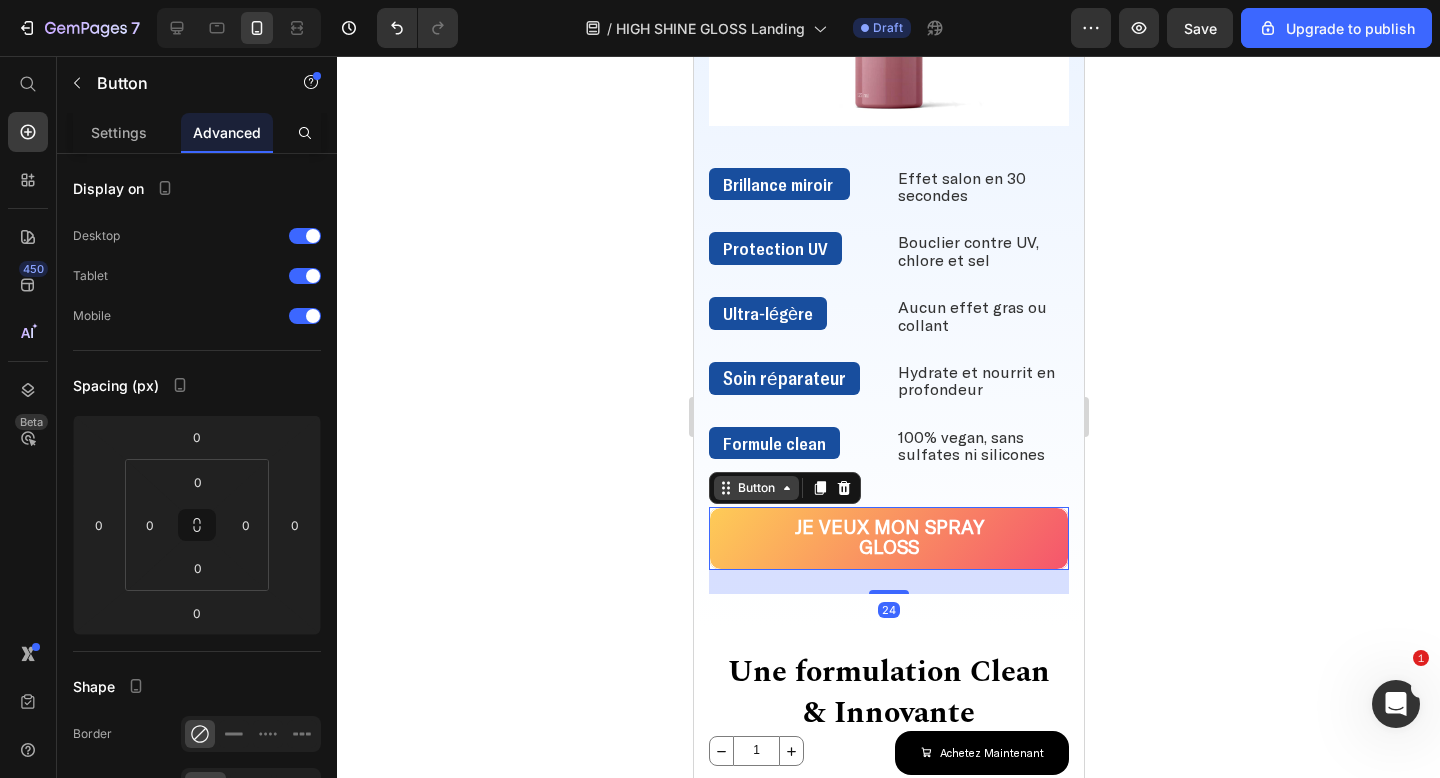 click on "Button" at bounding box center [755, 488] 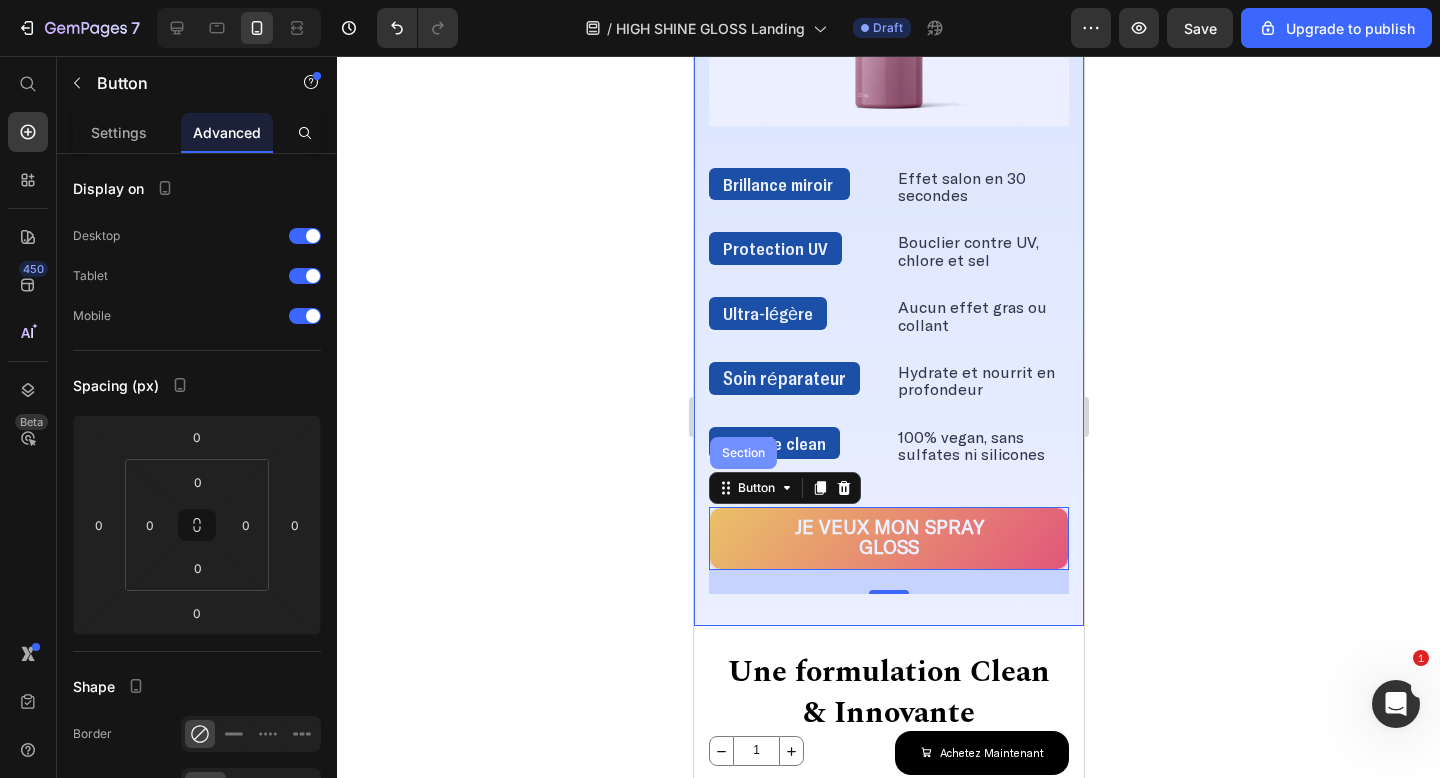 click on "Section" at bounding box center [742, 453] 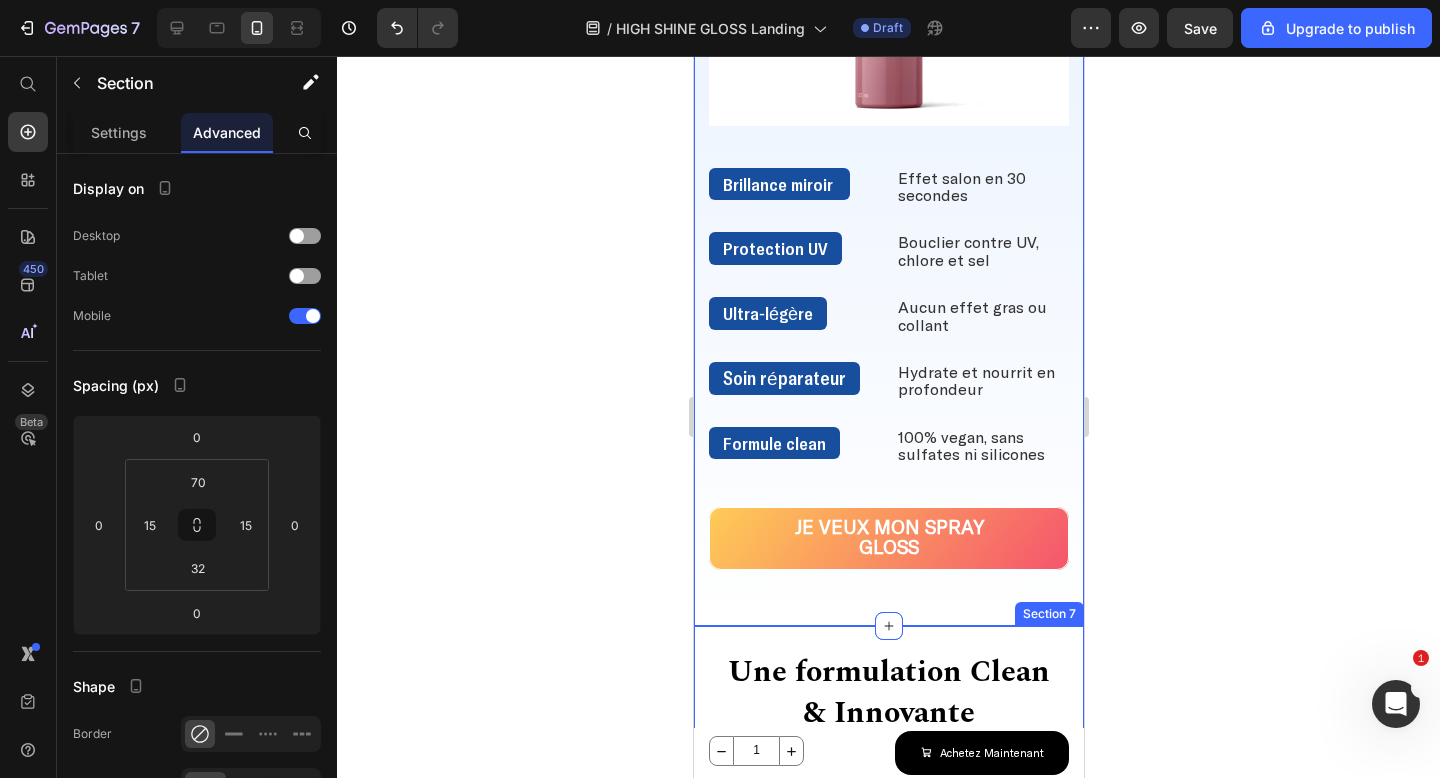 click on "Une formulation Clean & Innovante Heading
Icon Eau Florale de Rose Bio Text Block Apaise et sublime l'éclat naturel de vos cheveux Text Block
Icon Acide Hyaluronique Text Block Hydratation 24h et effet repulpant Text Block Row
Icon Huile de Moringa Text Block Anti-pollution, éclat urbain et nutrition Text Block
Icon Complexe SunShield Text Block Protection brevetée UV/chlore/sel Text Block Row
Icon Aloe Vera Text Block Hydratation profonde et instantanée Text Block
Icon Huile de Figue de Barbarie Text Block Nutrition intense et filtre UV naturel Text Block Row FORMULATION EXCLUSIVE - TRIPLE INNOVATION Heading Section 7" at bounding box center (888, 1028) 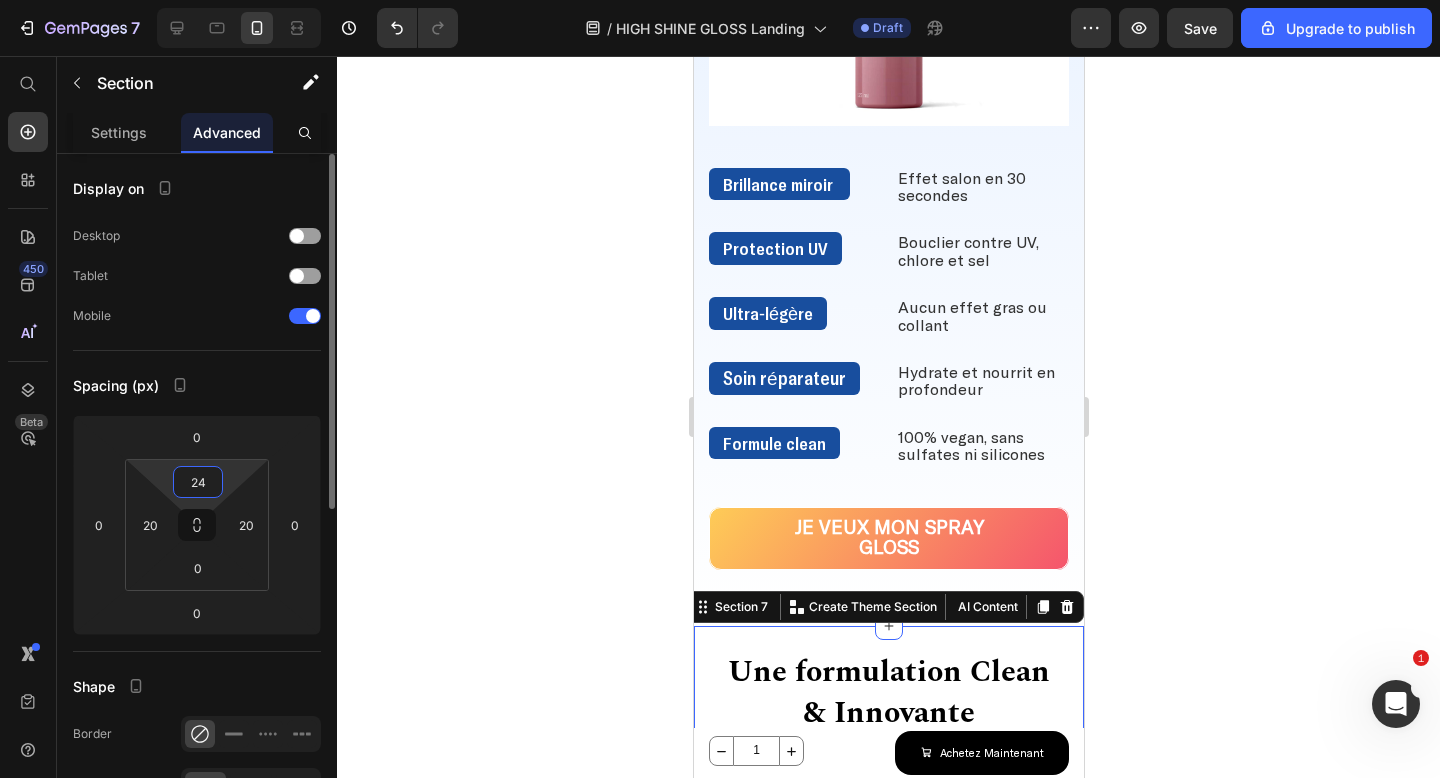 click on "24" at bounding box center (198, 482) 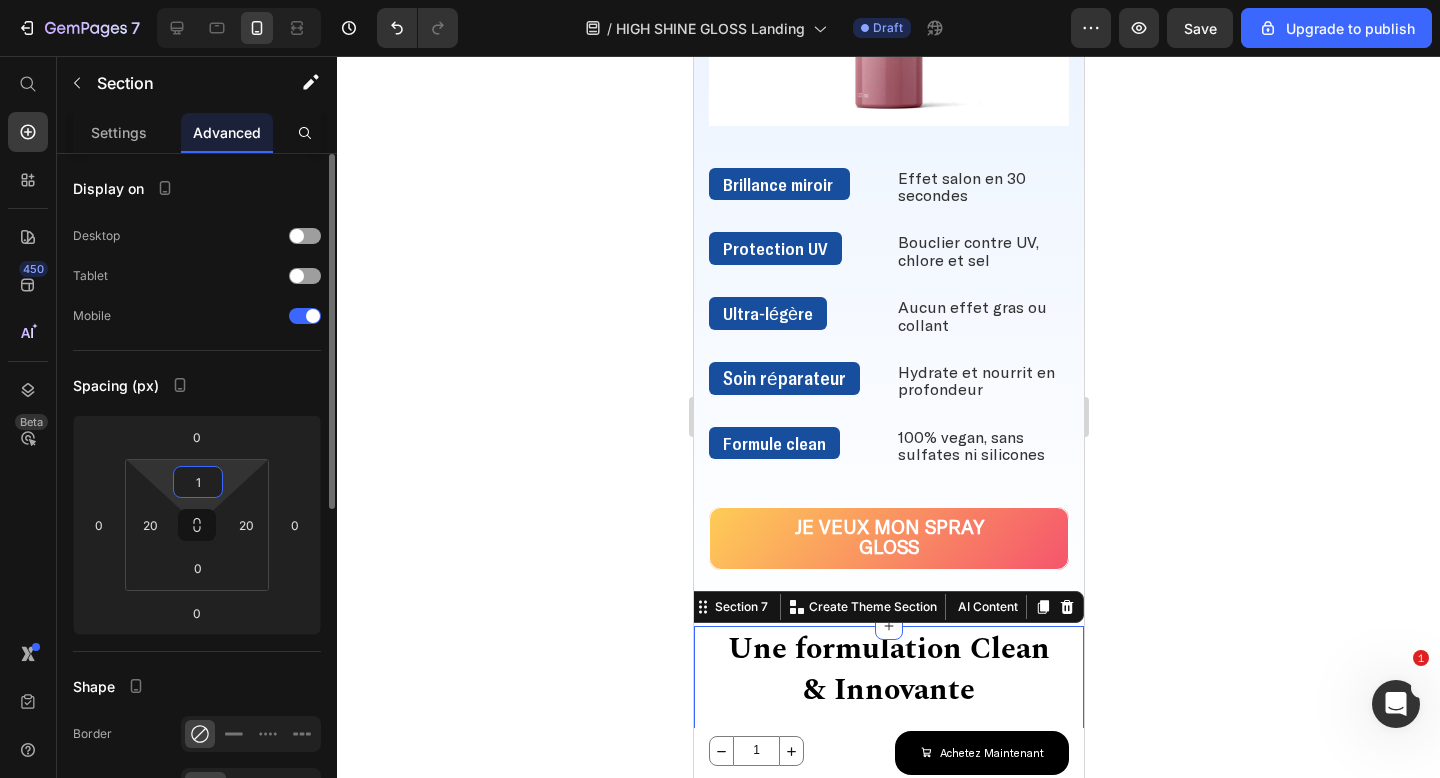 type on "12" 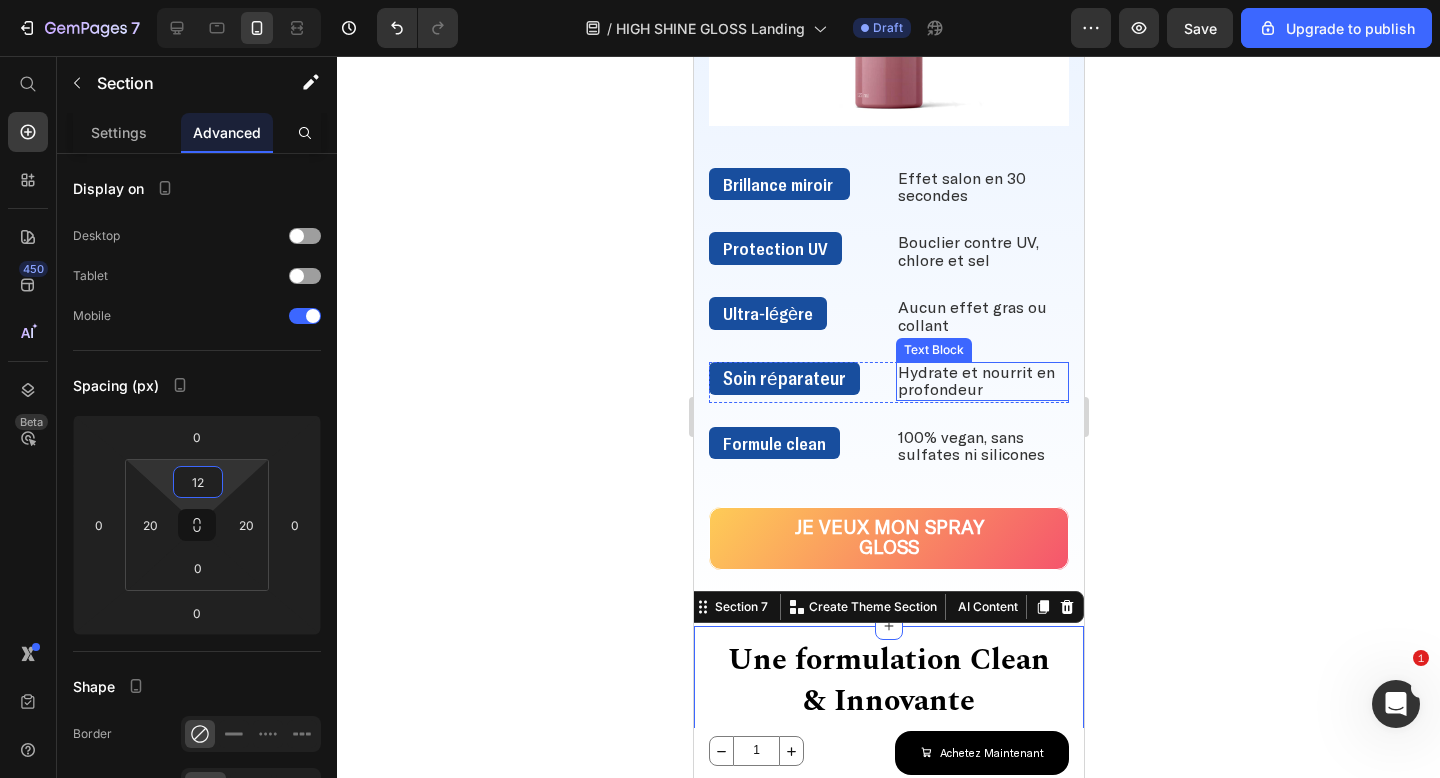 click 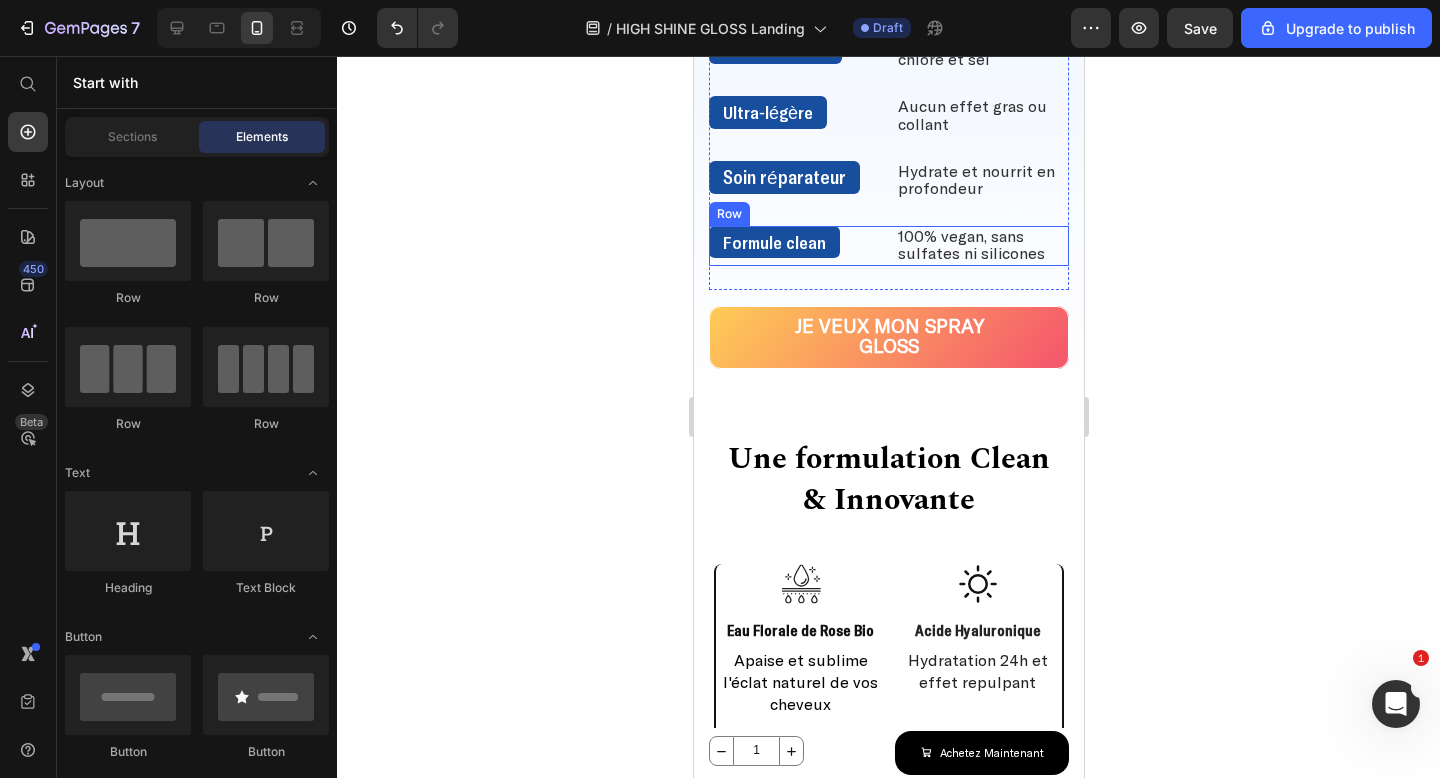 scroll, scrollTop: 1986, scrollLeft: 0, axis: vertical 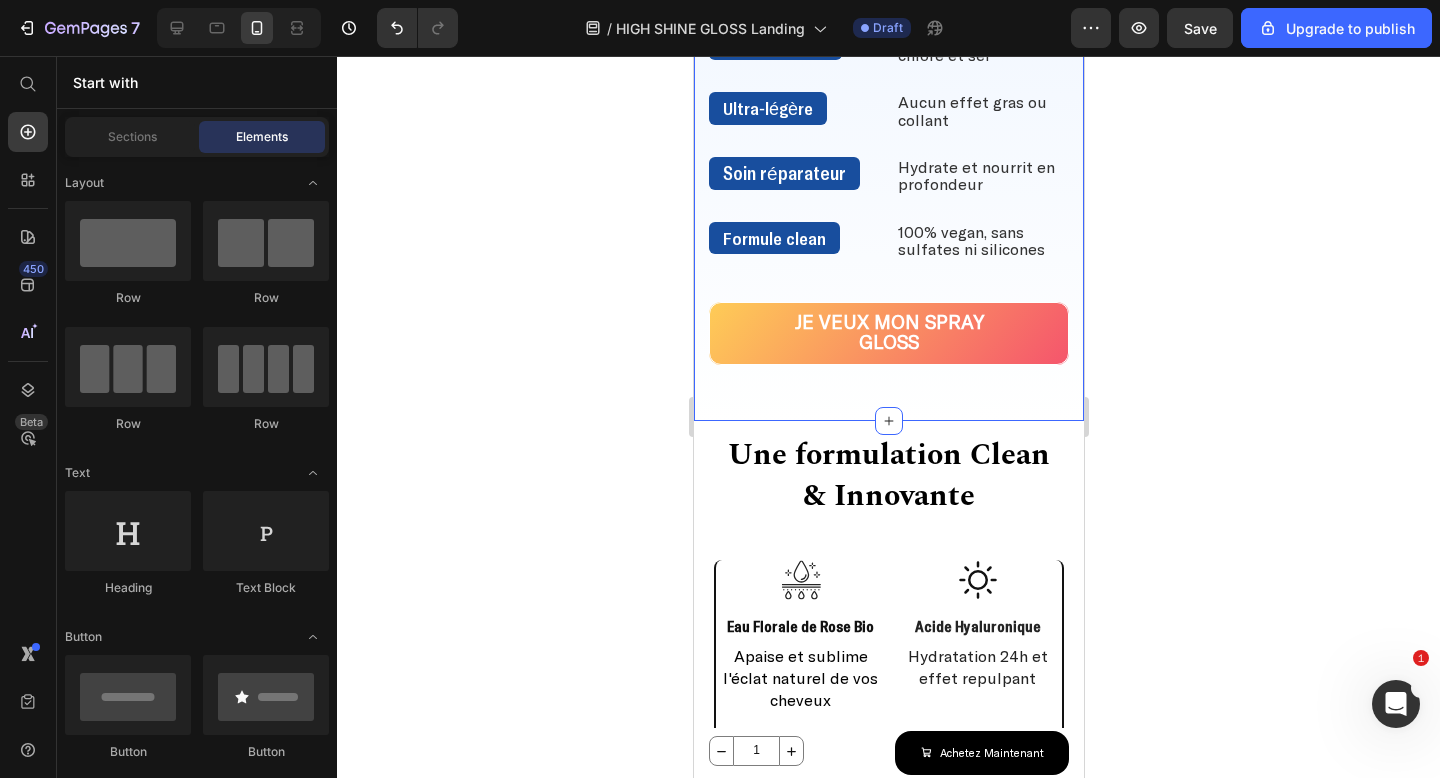 click on "DÉCOUVREZ LA SOLUTION RÉVOLUTIONNAIRE Heading Brillance miroir    Text Block Effet salon en 30 secondes Text Block Row Protection UV  Text Block Bouclier contre UV, chlore et sel Text Block Row Ultra-légère Text Block Aucun effet gras ou collant Text Block Row Soin réparateur Text Block Hydrate et nourrit en profondeur Text Block Row Formule clean Text Block 100% vegan, sans sulfates ni silicones Text Block Row DÉCOUVREZ LA SOLUTION RÉVOLUTIONNAIRE Heading Image Row Je veux mon spray gloss Button Section 5   You can create reusable sections Create Theme Section AI Content Write with GemAI What would you like to describe here? Tone and Voice Persuasive Product Show more Generate" at bounding box center [888, -97] 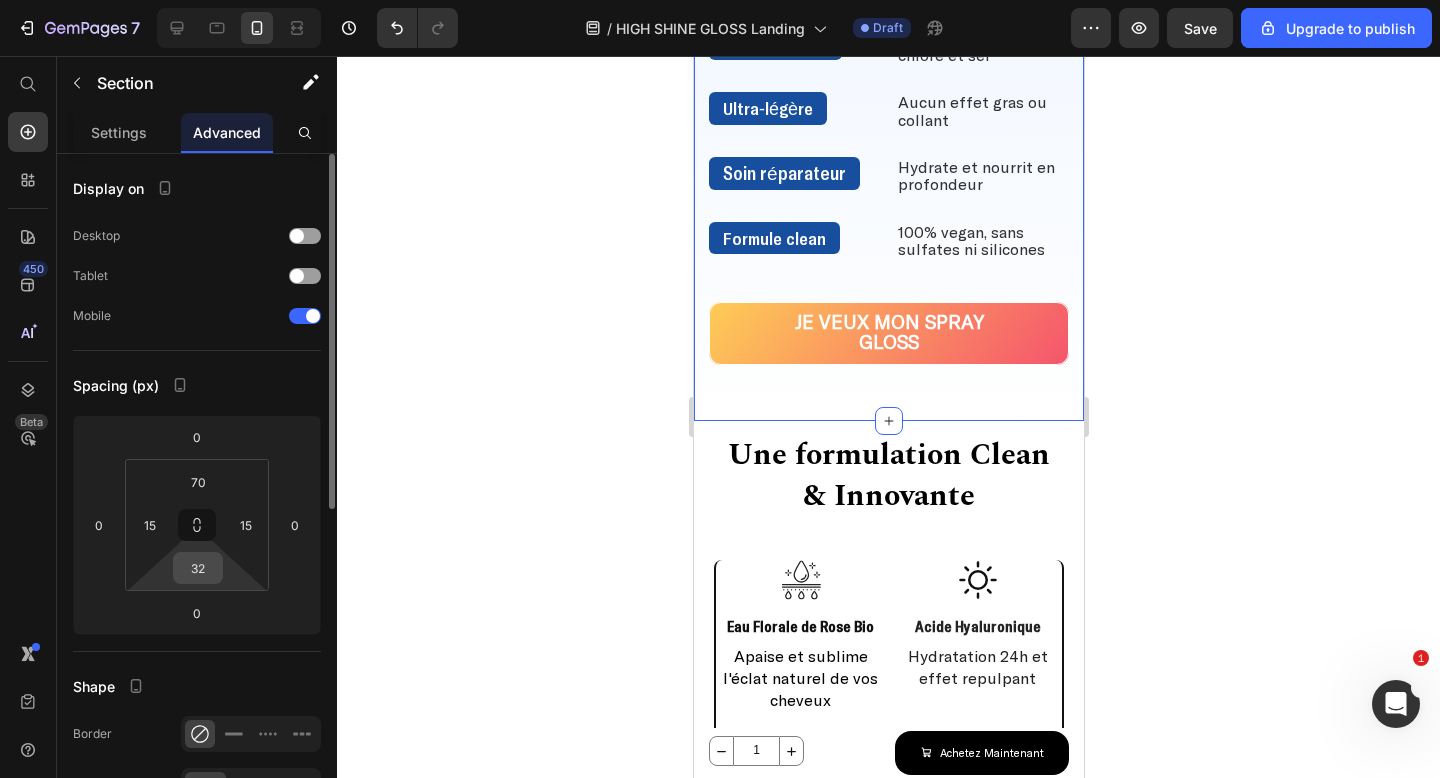 click on "32" at bounding box center (198, 568) 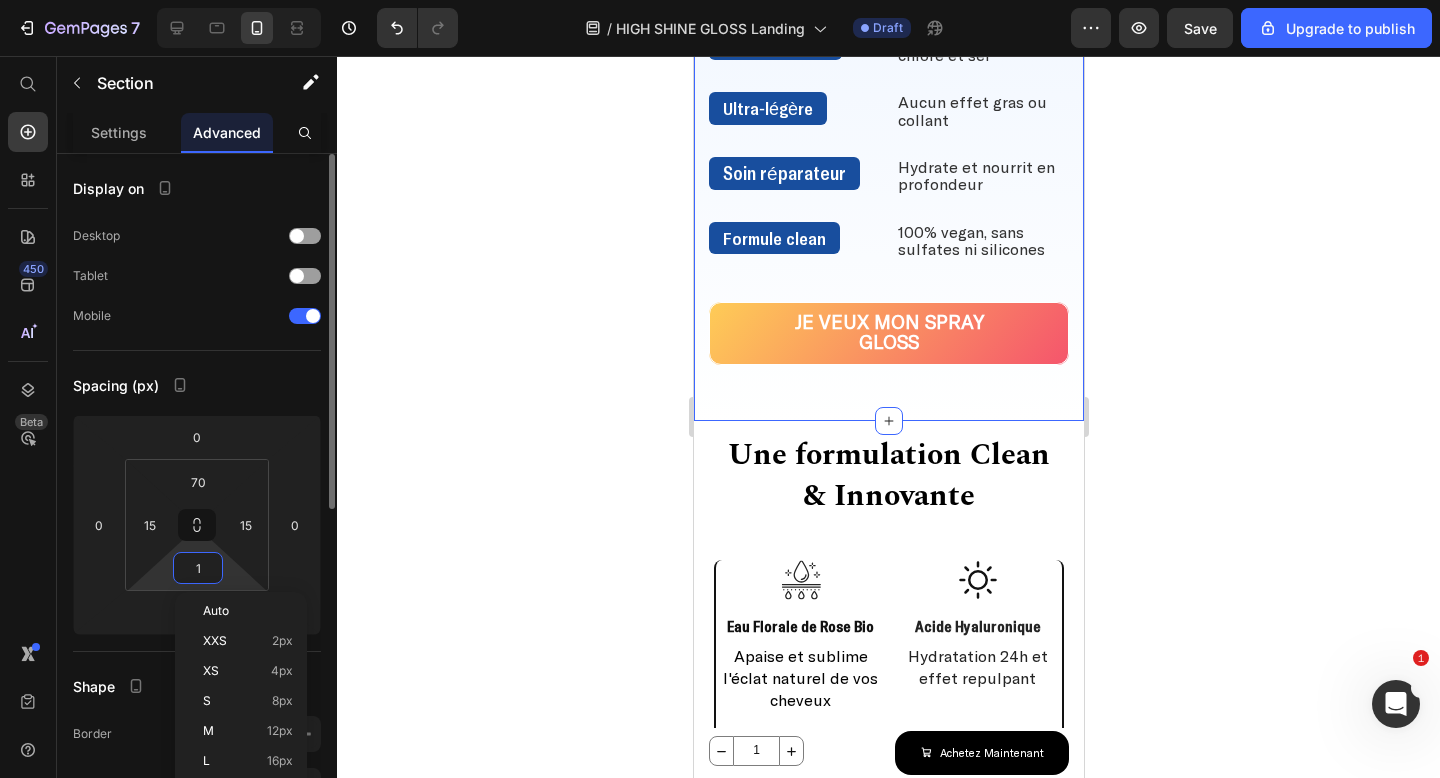 type on "12" 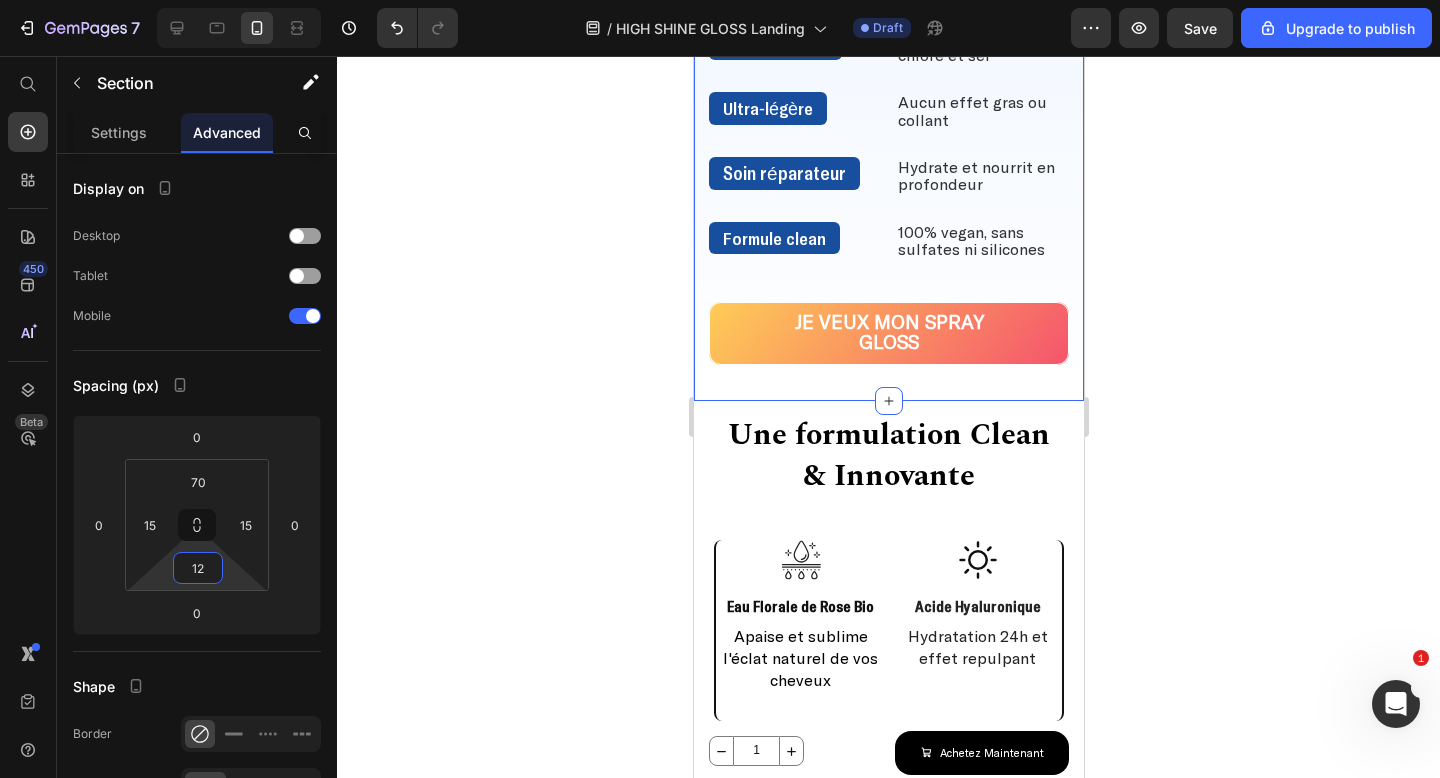 click 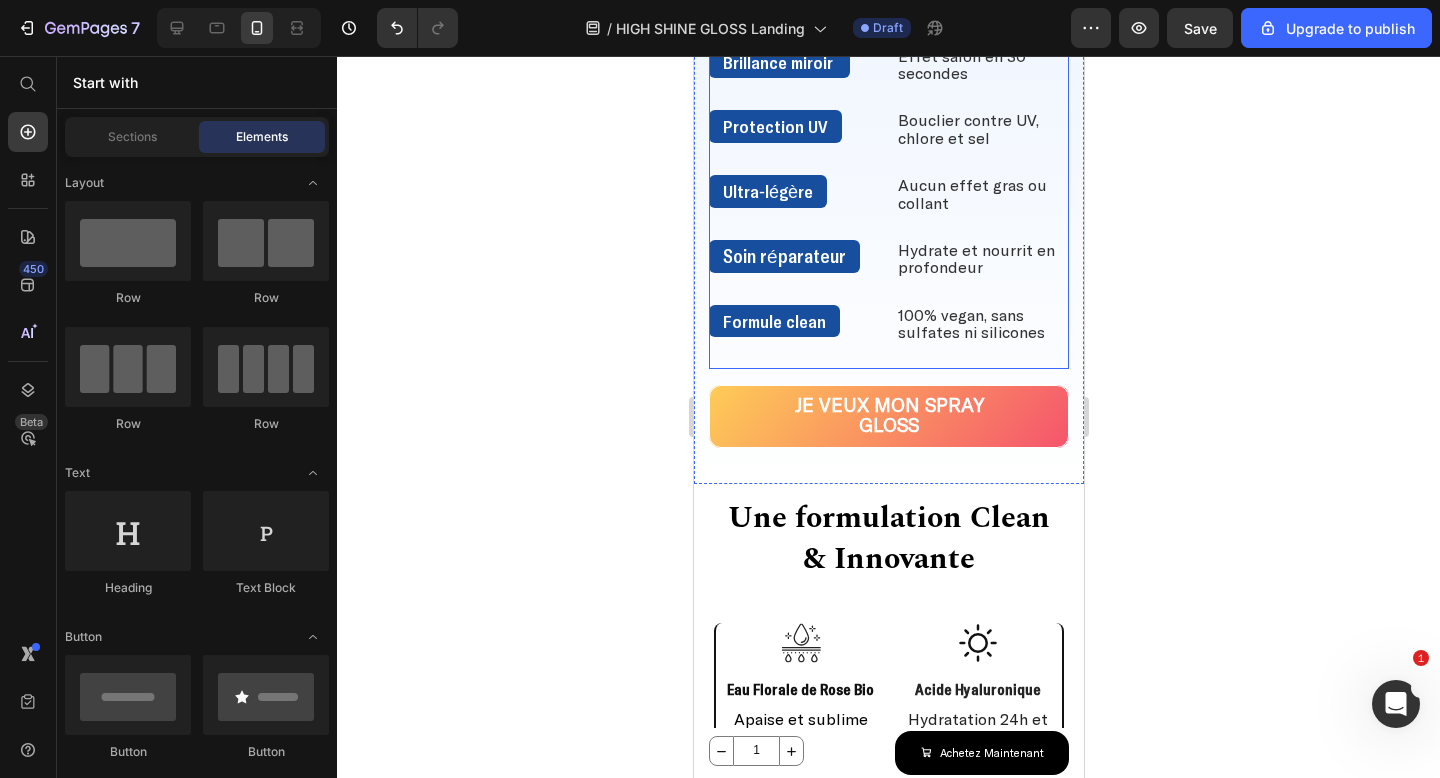 scroll, scrollTop: 1902, scrollLeft: 0, axis: vertical 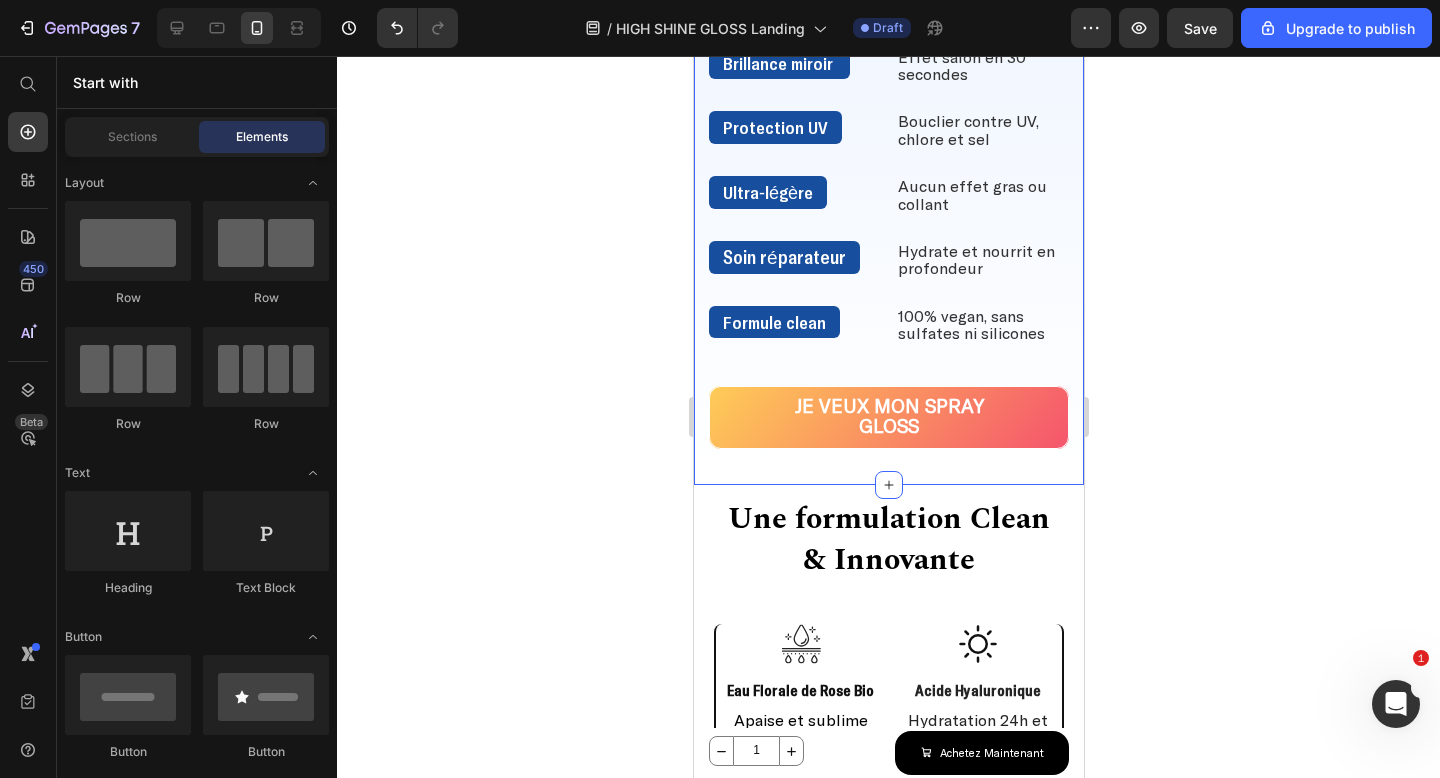 click on "DÉCOUVREZ LA SOLUTION RÉVOLUTIONNAIRE Heading Brillance miroir    Text Block Effet salon en 30 secondes Text Block Row Protection UV  Text Block Bouclier contre UV, chlore et sel Text Block Row Ultra-légère Text Block Aucun effet gras ou collant Text Block Row Soin réparateur Text Block Hydrate et nourrit en profondeur Text Block Row Formule clean Text Block 100% vegan, sans sulfates ni silicones Text Block Row DÉCOUVREZ LA SOLUTION RÉVOLUTIONNAIRE Heading Image Row Je veux mon spray gloss Button Section 5   You can create reusable sections Create Theme Section AI Content Write with GemAI What would you like to describe here? Tone and Voice Persuasive Product Show more Generate" at bounding box center [888, -23] 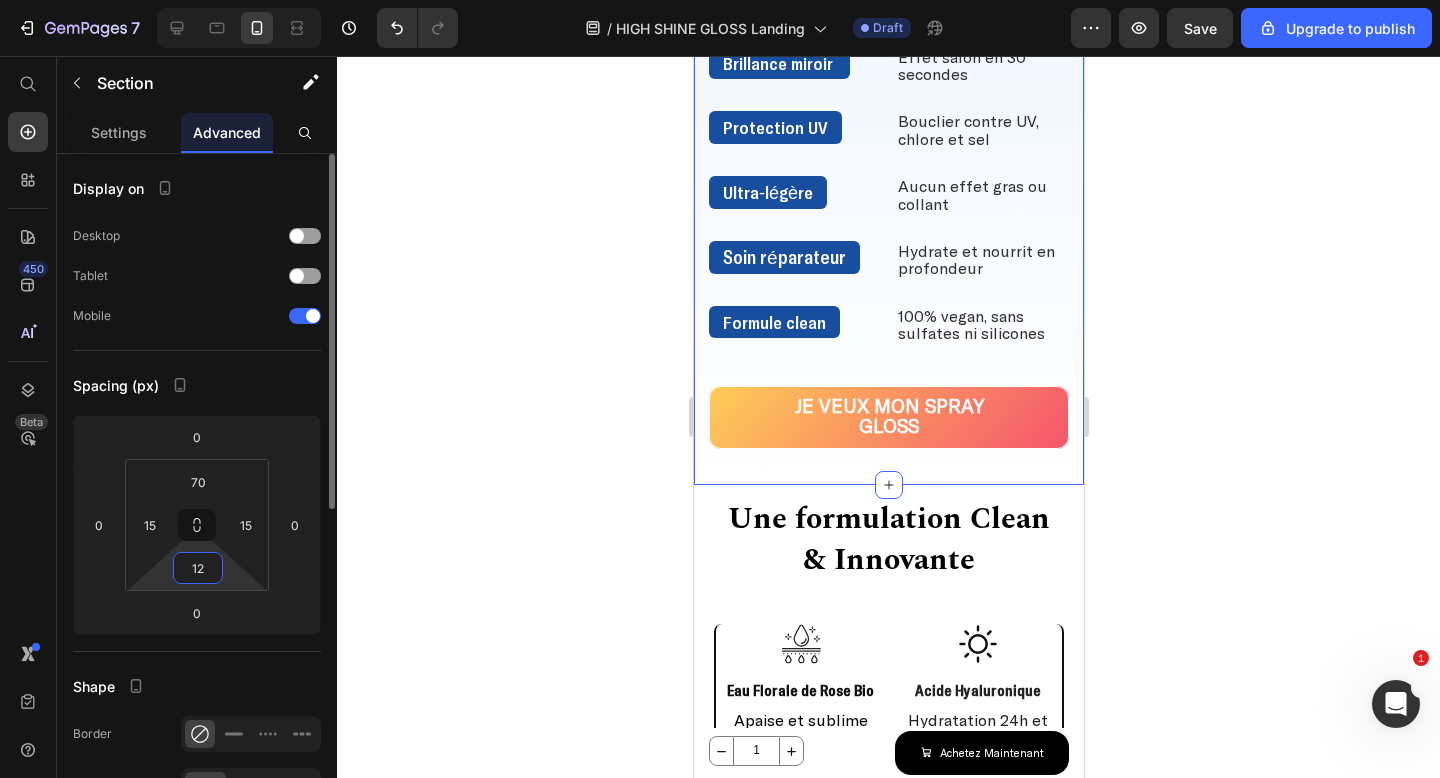 click on "12" at bounding box center [198, 568] 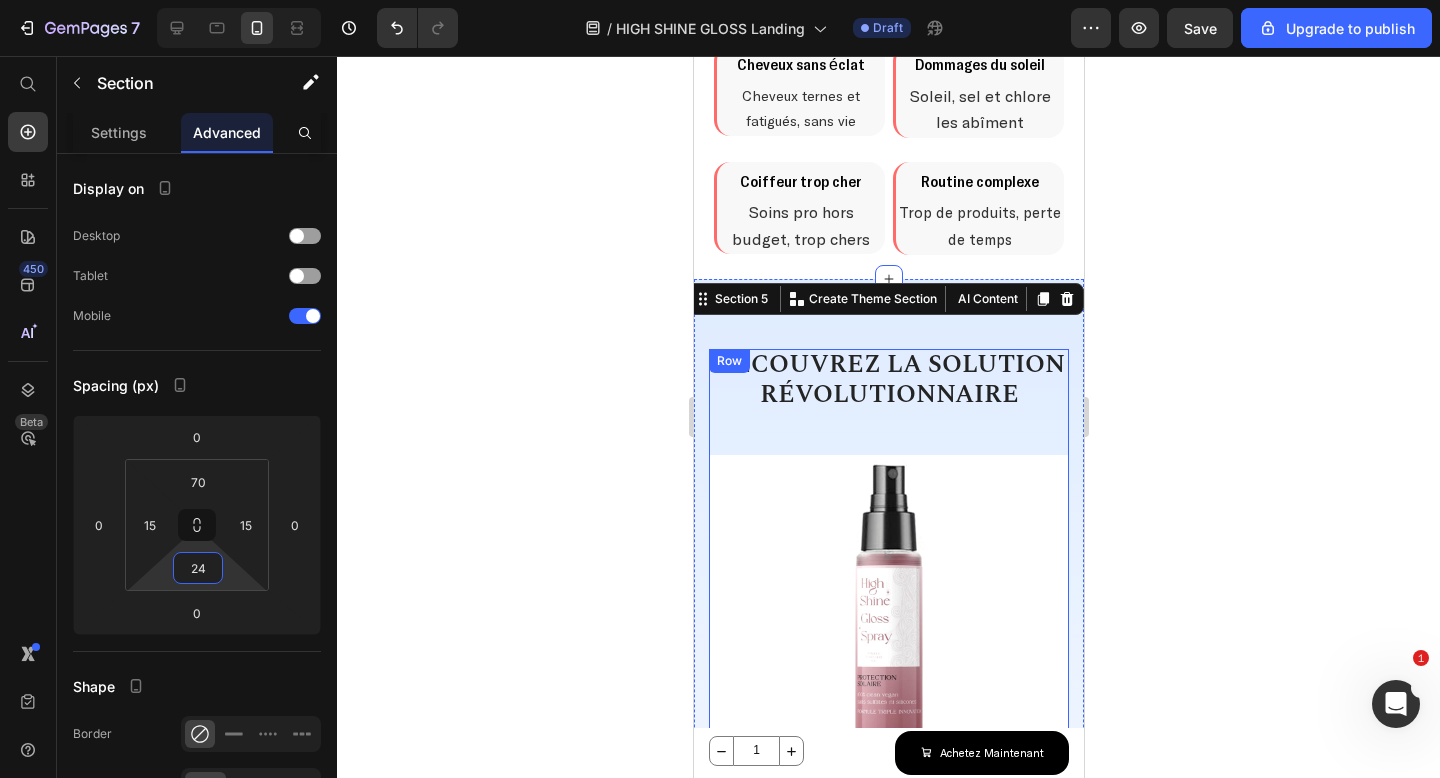 scroll, scrollTop: 1079, scrollLeft: 0, axis: vertical 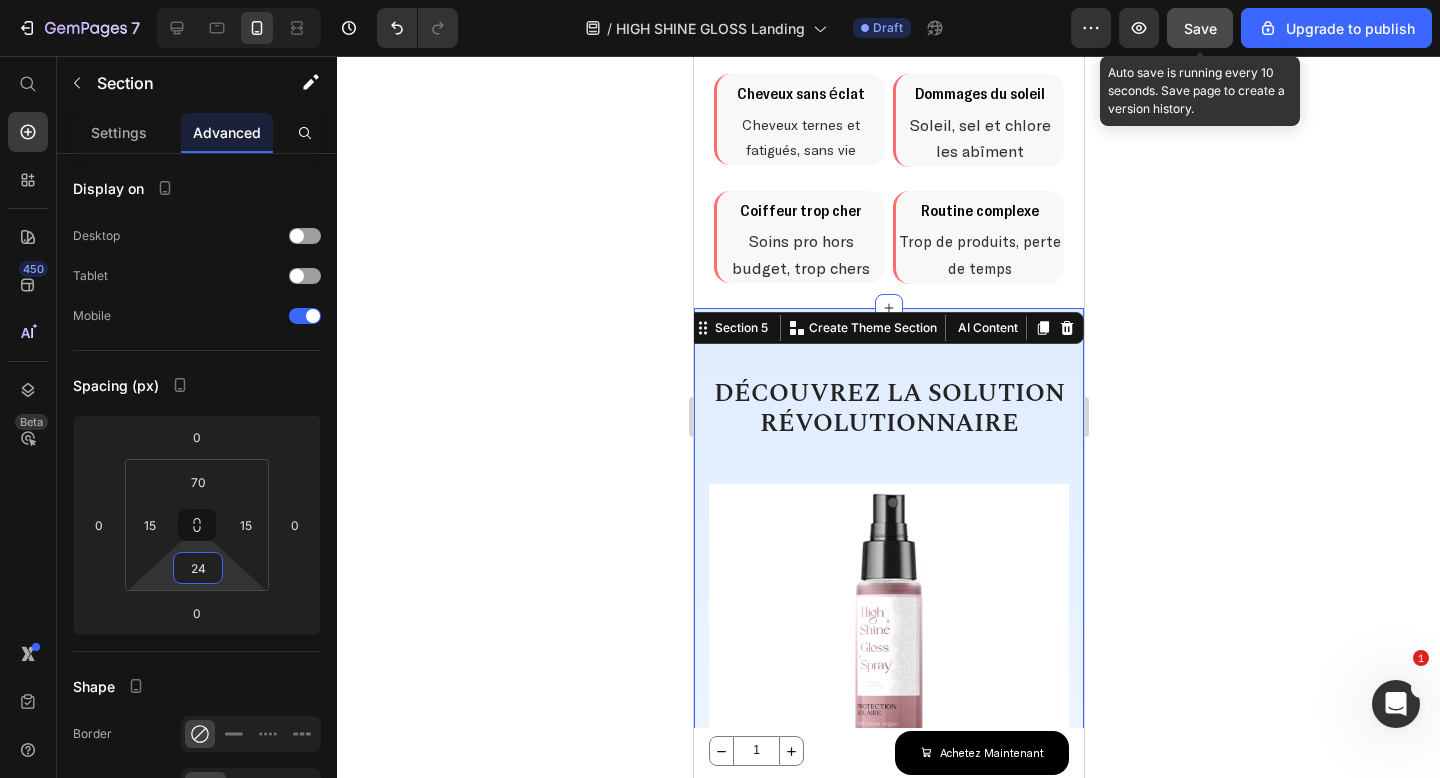type on "24" 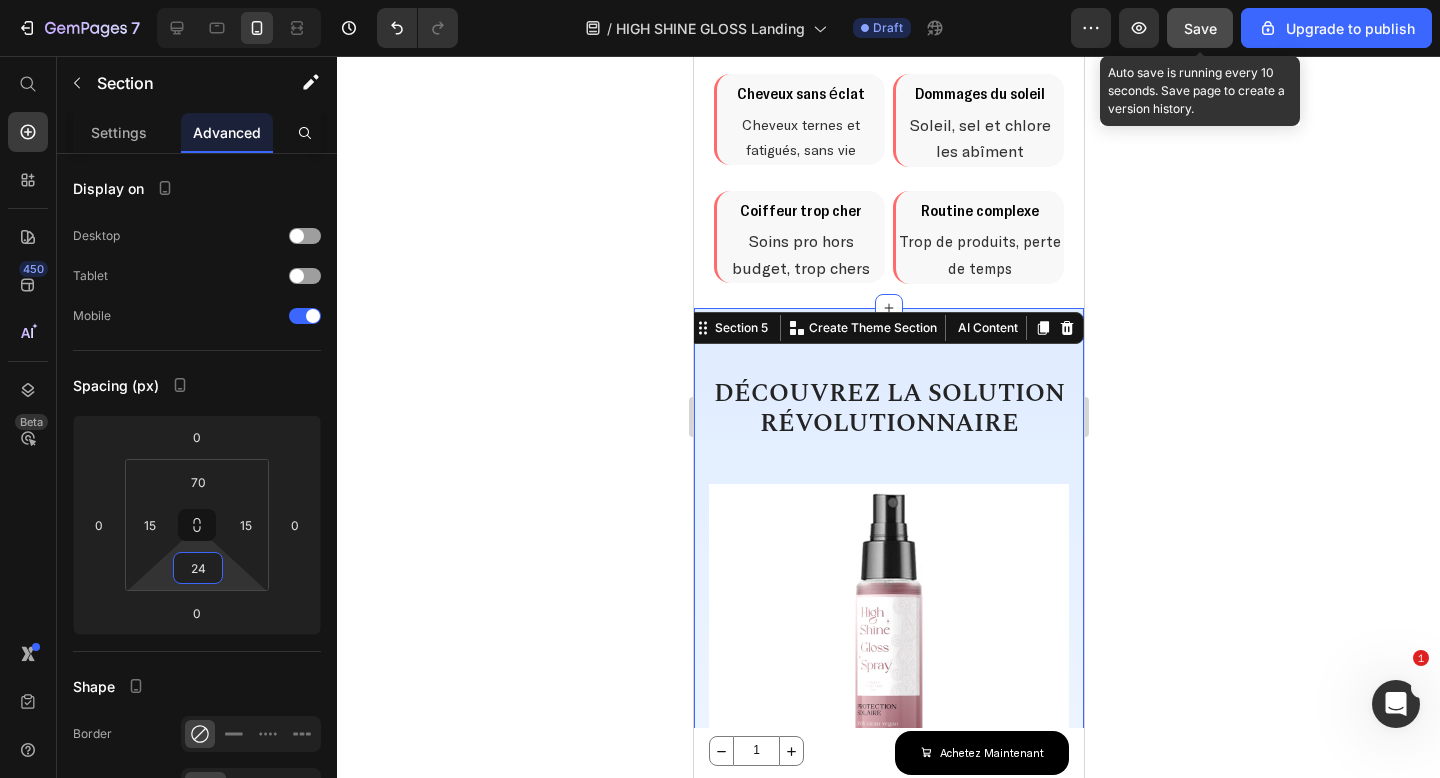 click on "Save" at bounding box center [1200, 28] 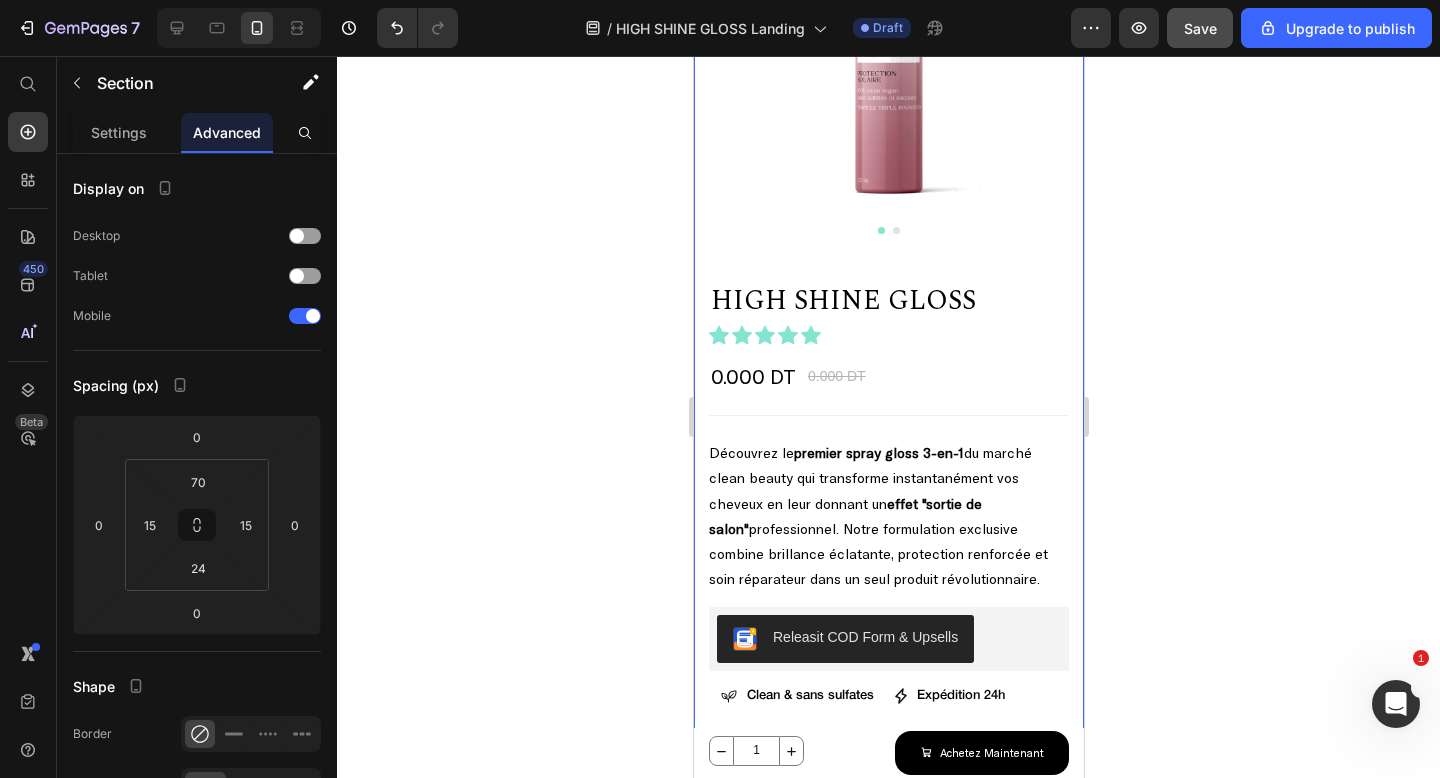 scroll, scrollTop: 3974, scrollLeft: 0, axis: vertical 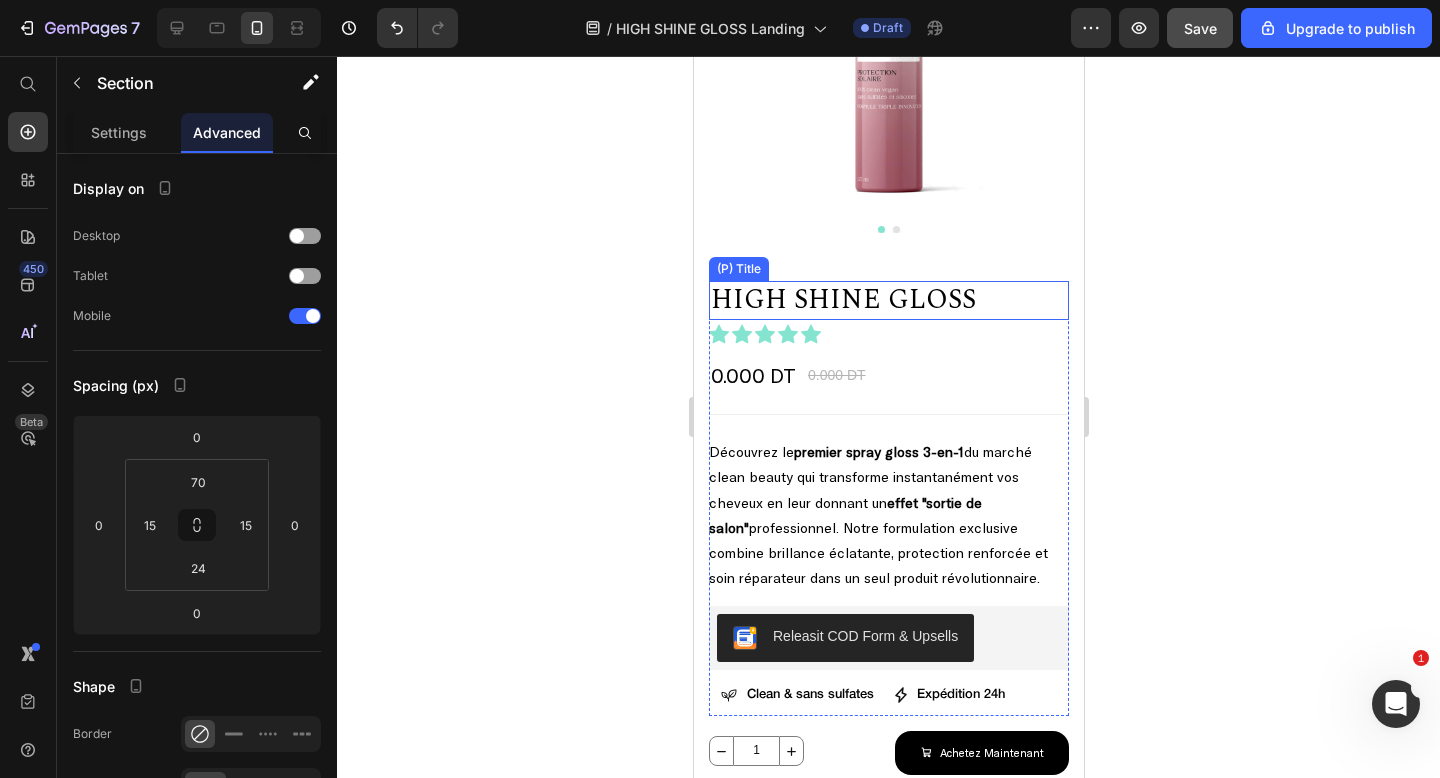 click on "HIGH SHINE GLOSS" at bounding box center [888, 300] 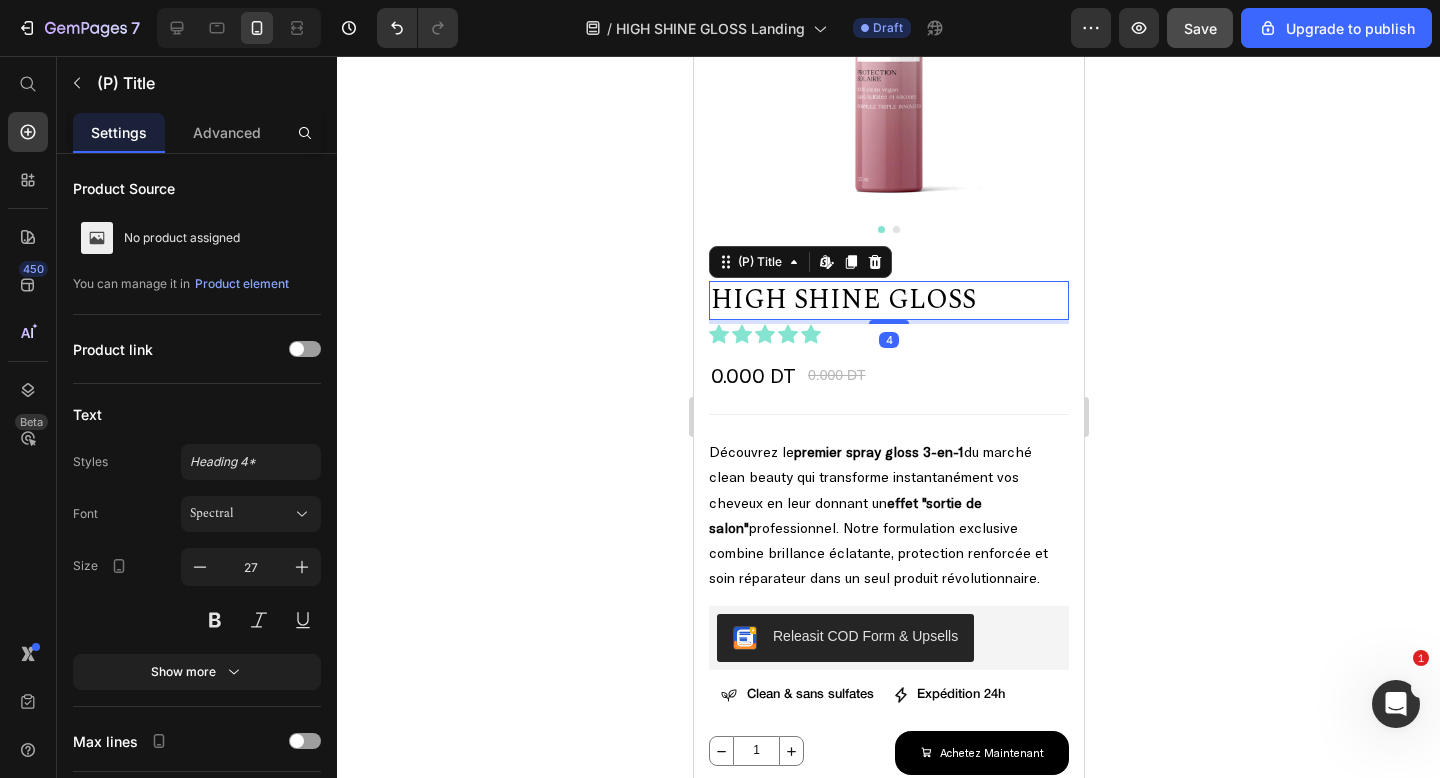 click on "HIGH SHINE GLOSS" at bounding box center (888, 300) 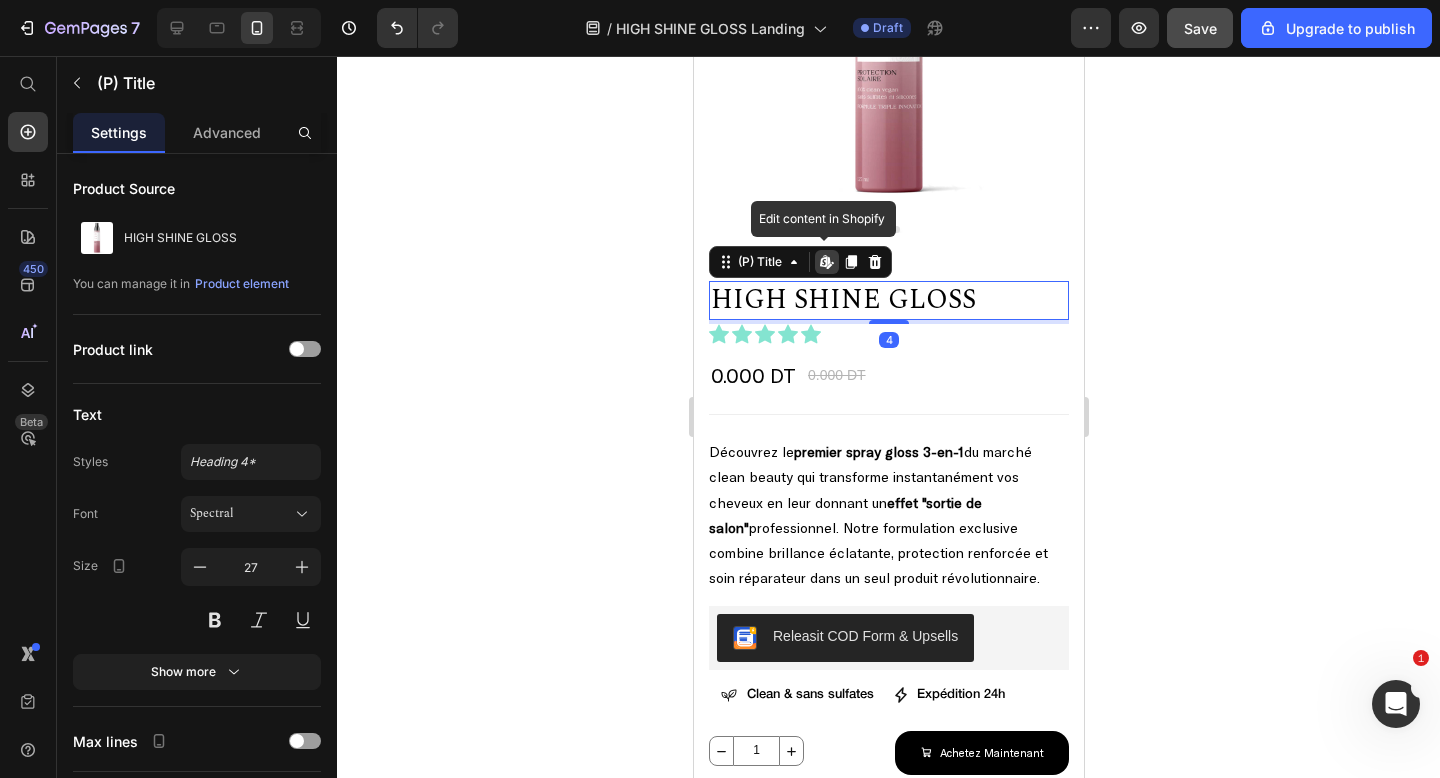 click on "HIGH SHINE GLOSS" at bounding box center [888, 300] 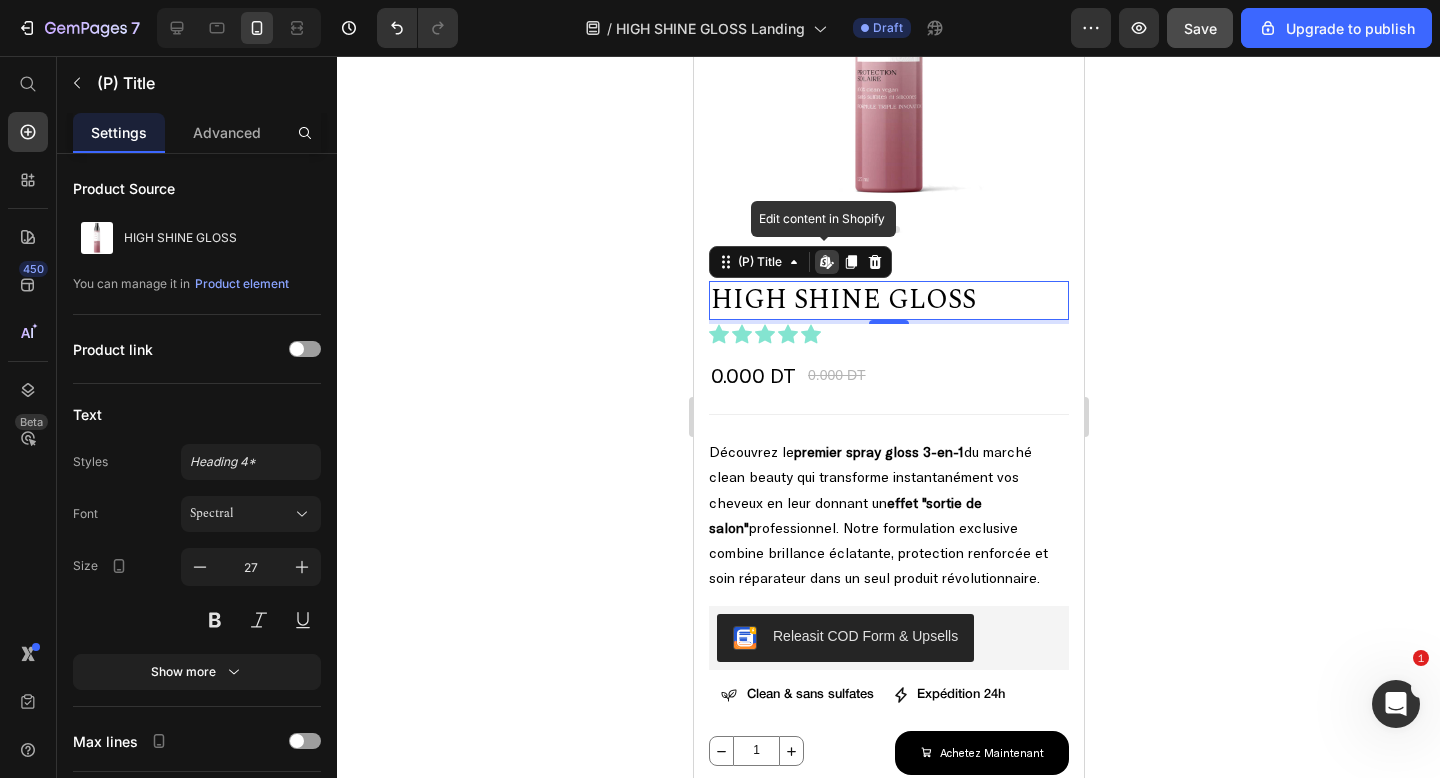 click on "HIGH SHINE GLOSS" at bounding box center (888, 300) 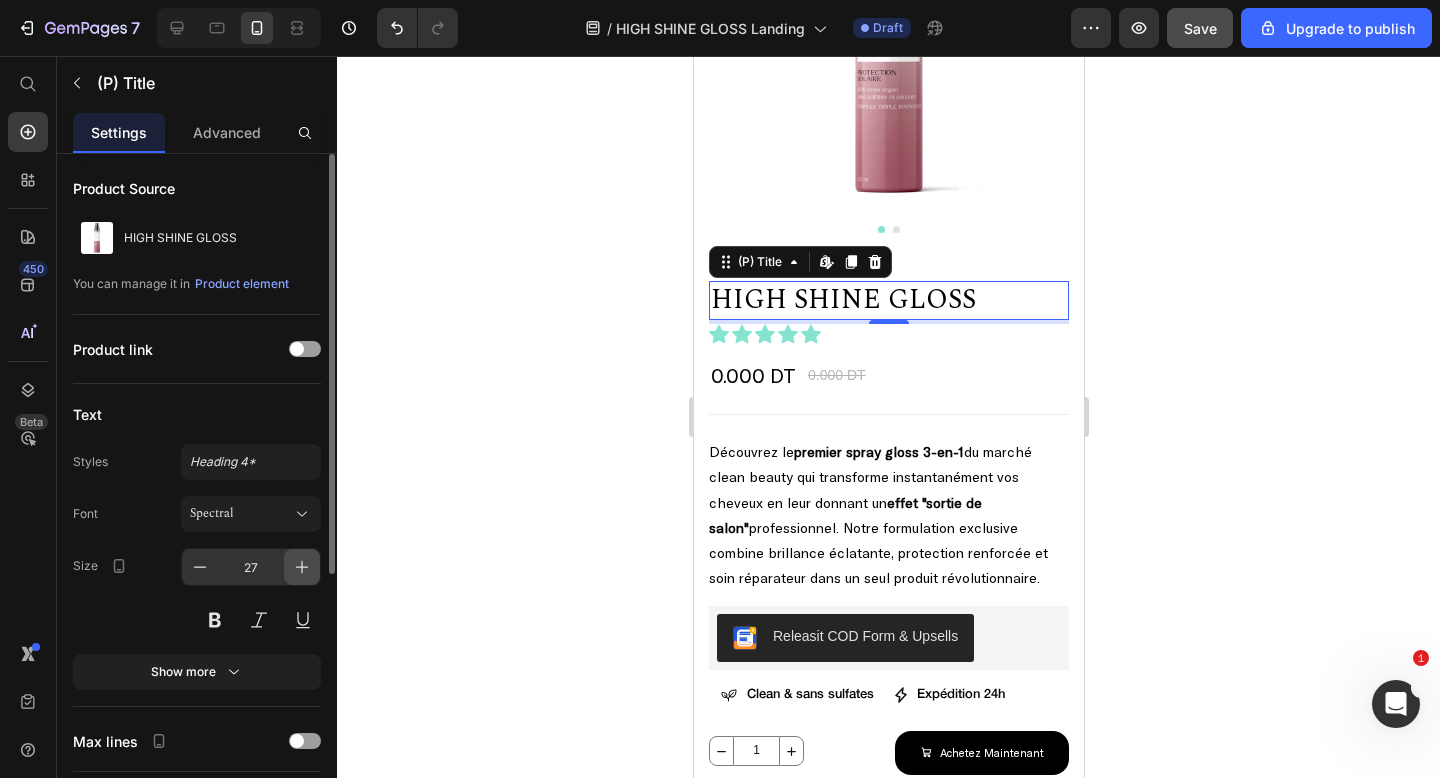 click 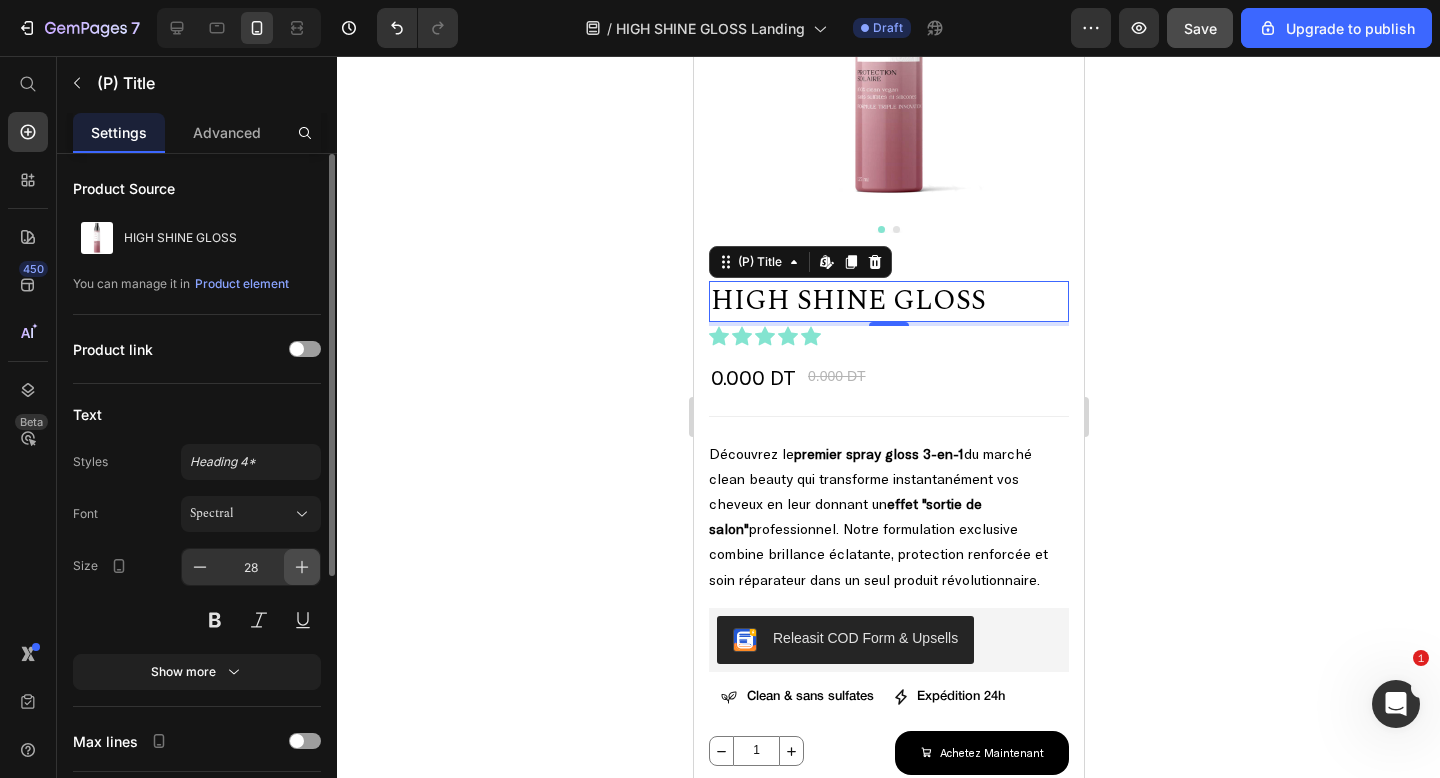 click 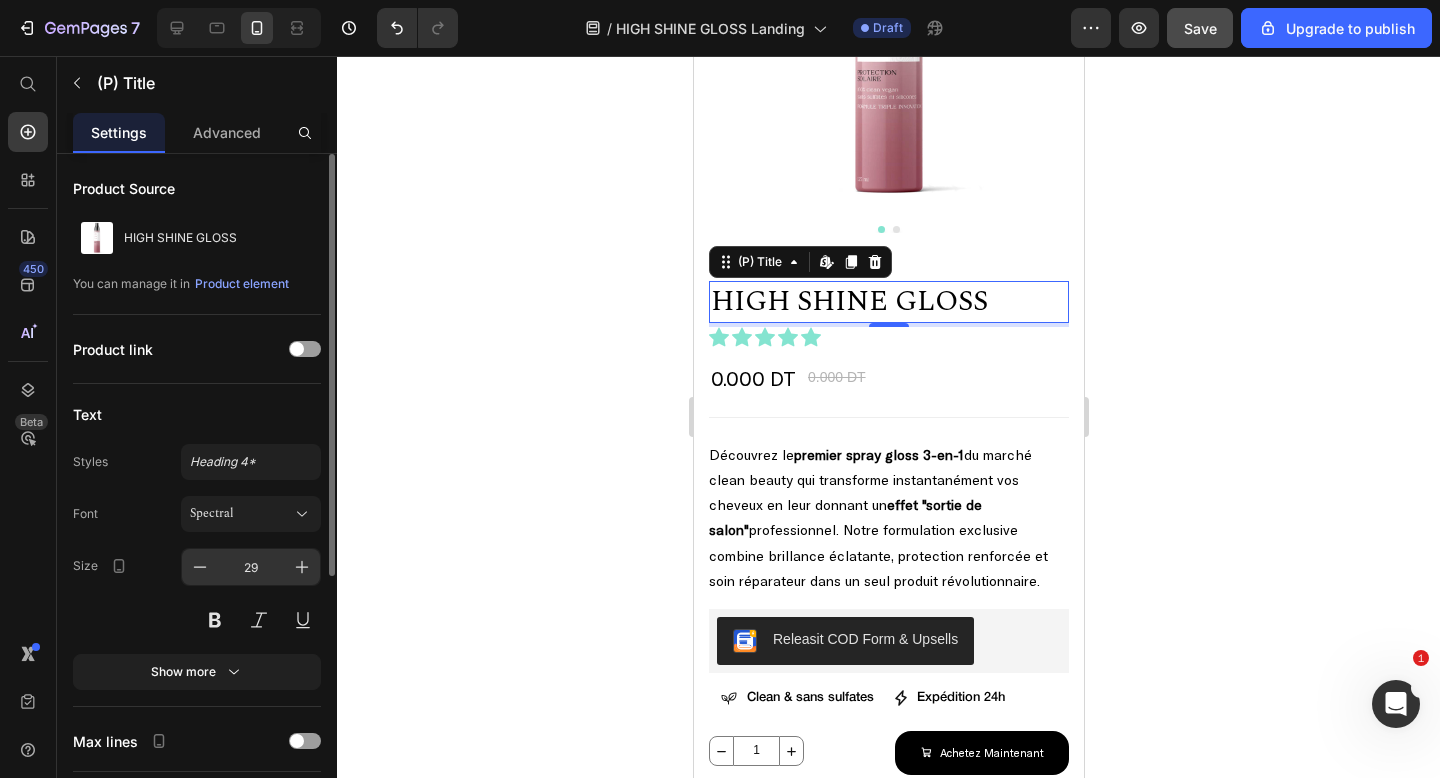 scroll, scrollTop: 43, scrollLeft: 0, axis: vertical 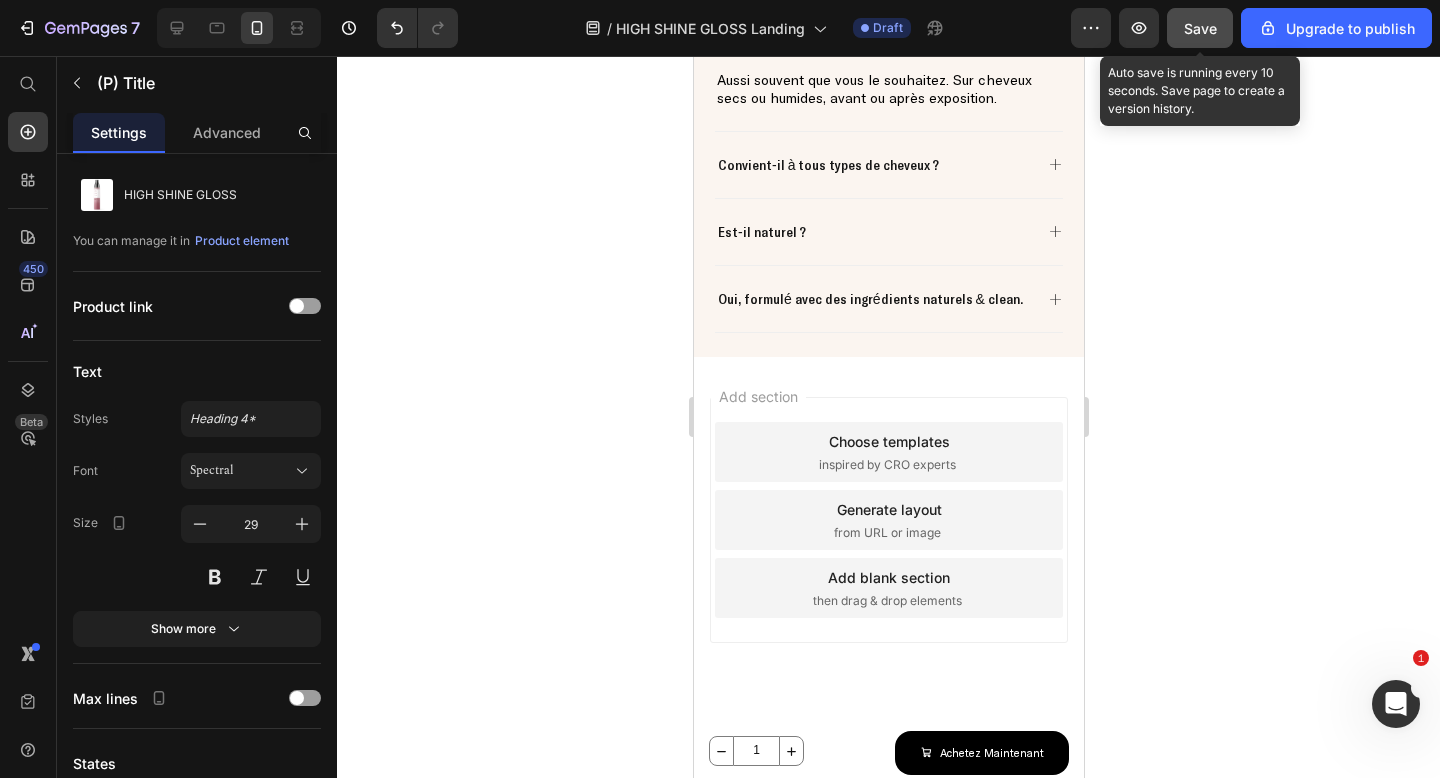 click on "Save" at bounding box center (1200, 28) 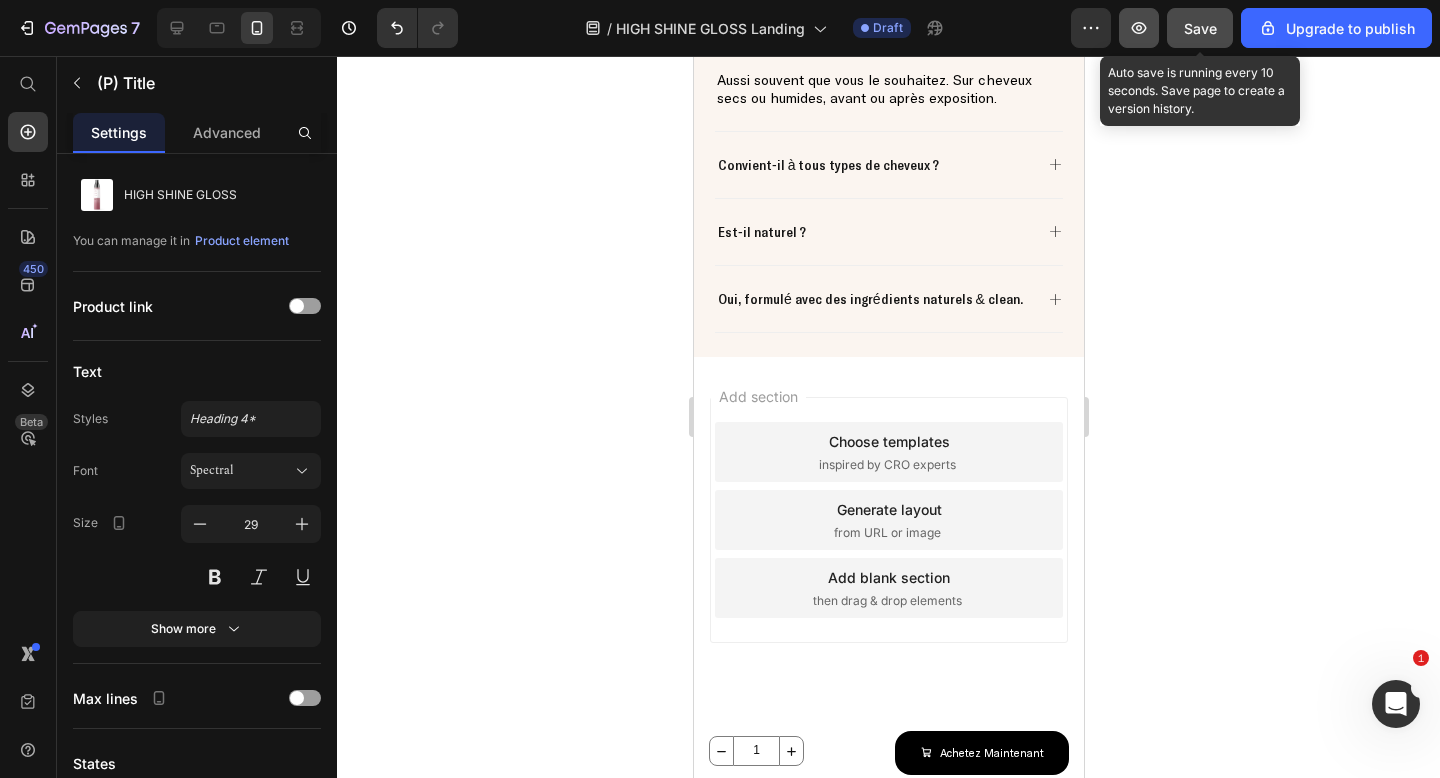 click 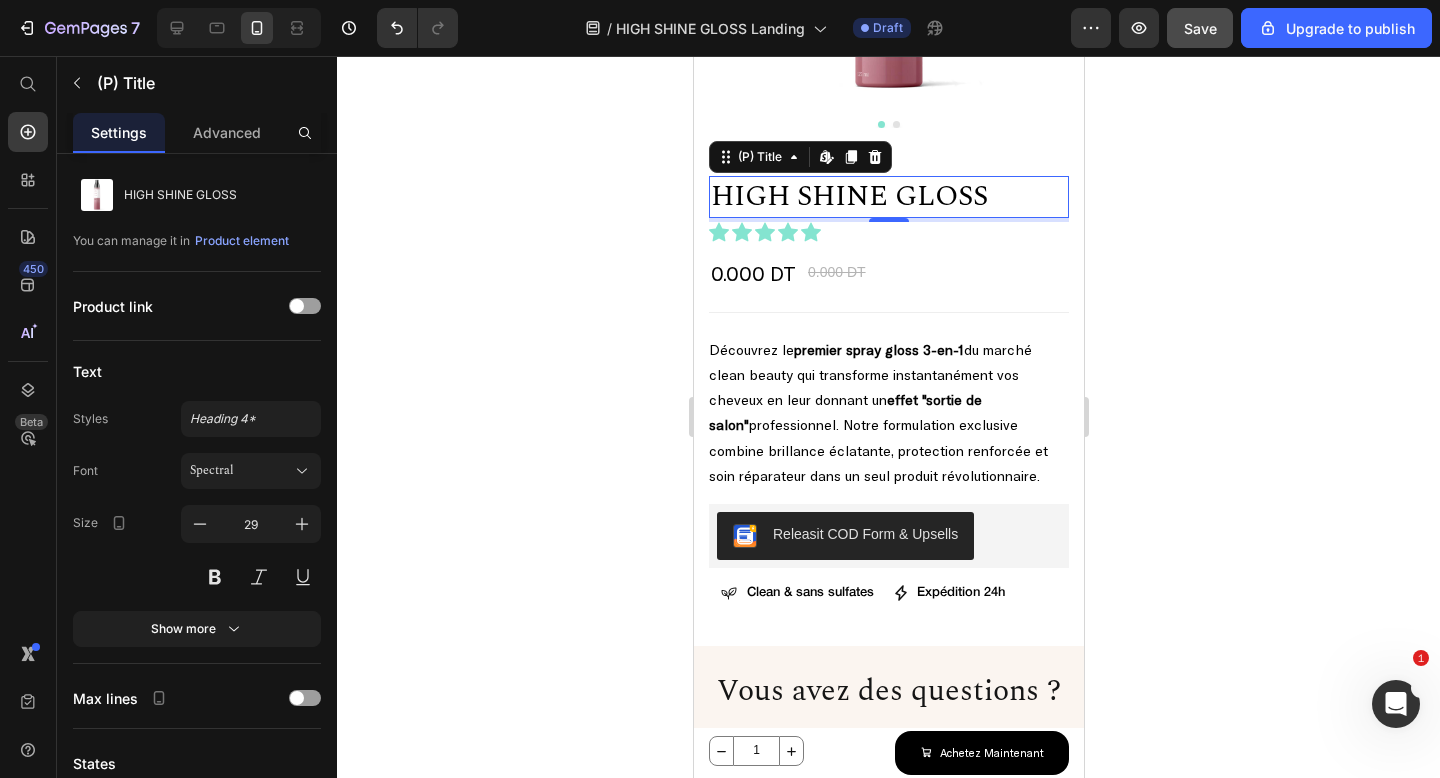 scroll, scrollTop: 4077, scrollLeft: 0, axis: vertical 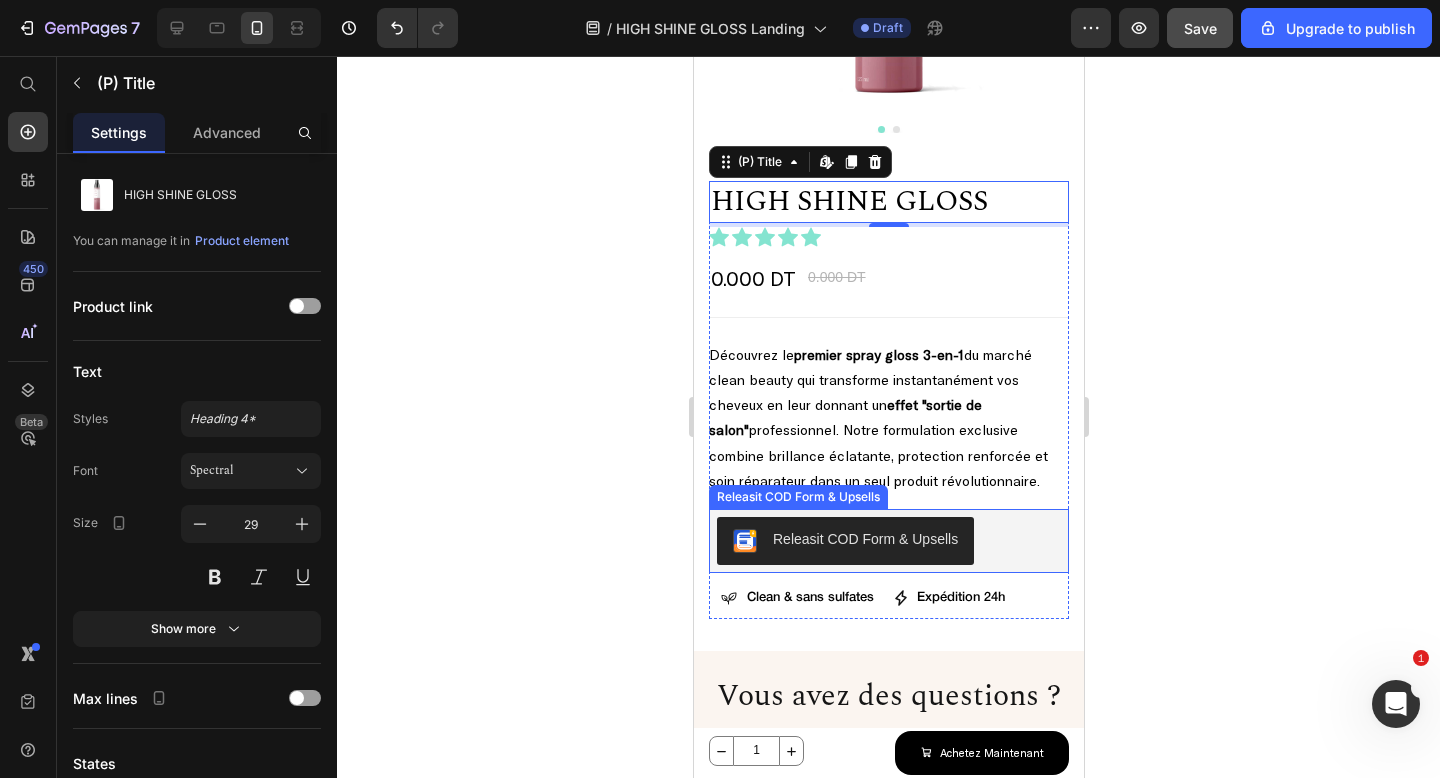 click on "Releasit COD Form & Upsells" at bounding box center [864, 539] 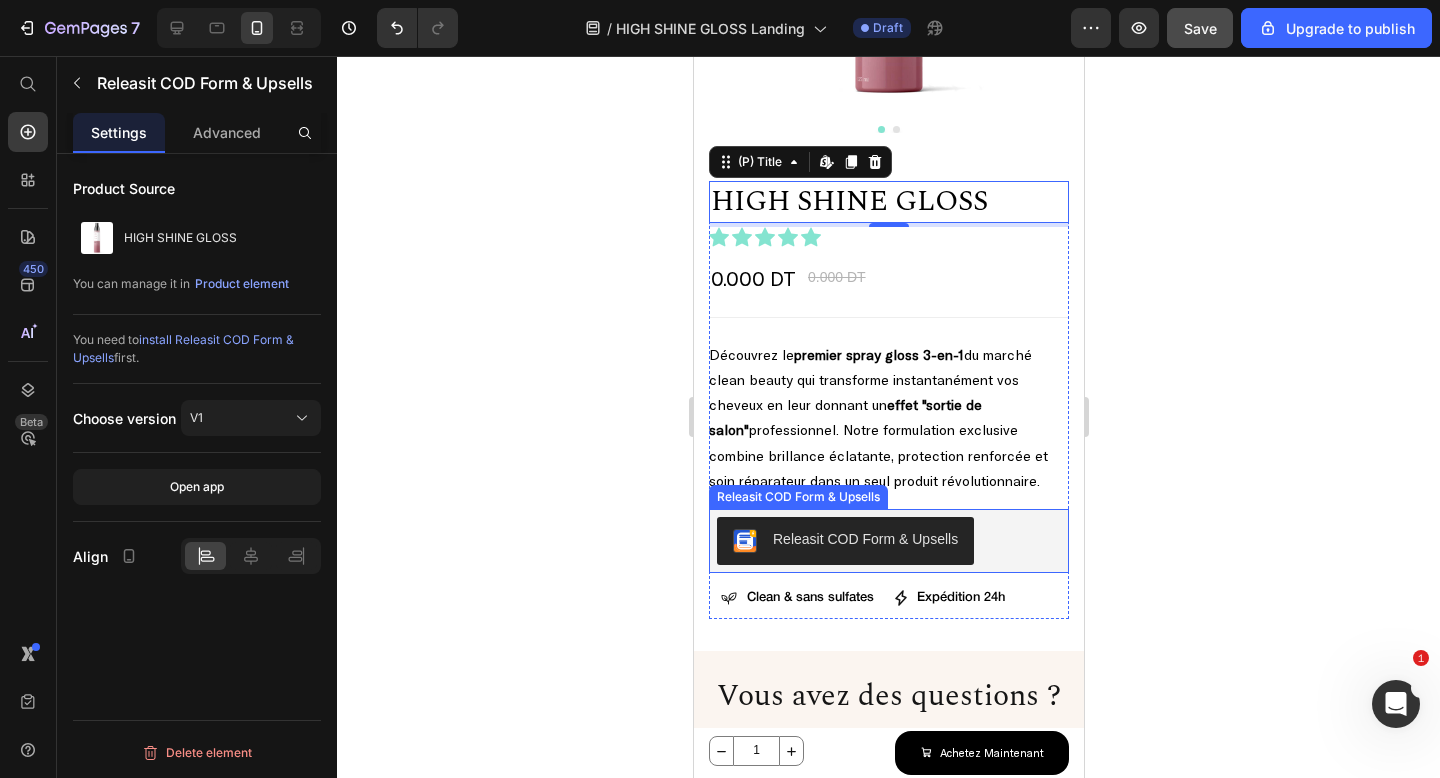 scroll, scrollTop: 0, scrollLeft: 0, axis: both 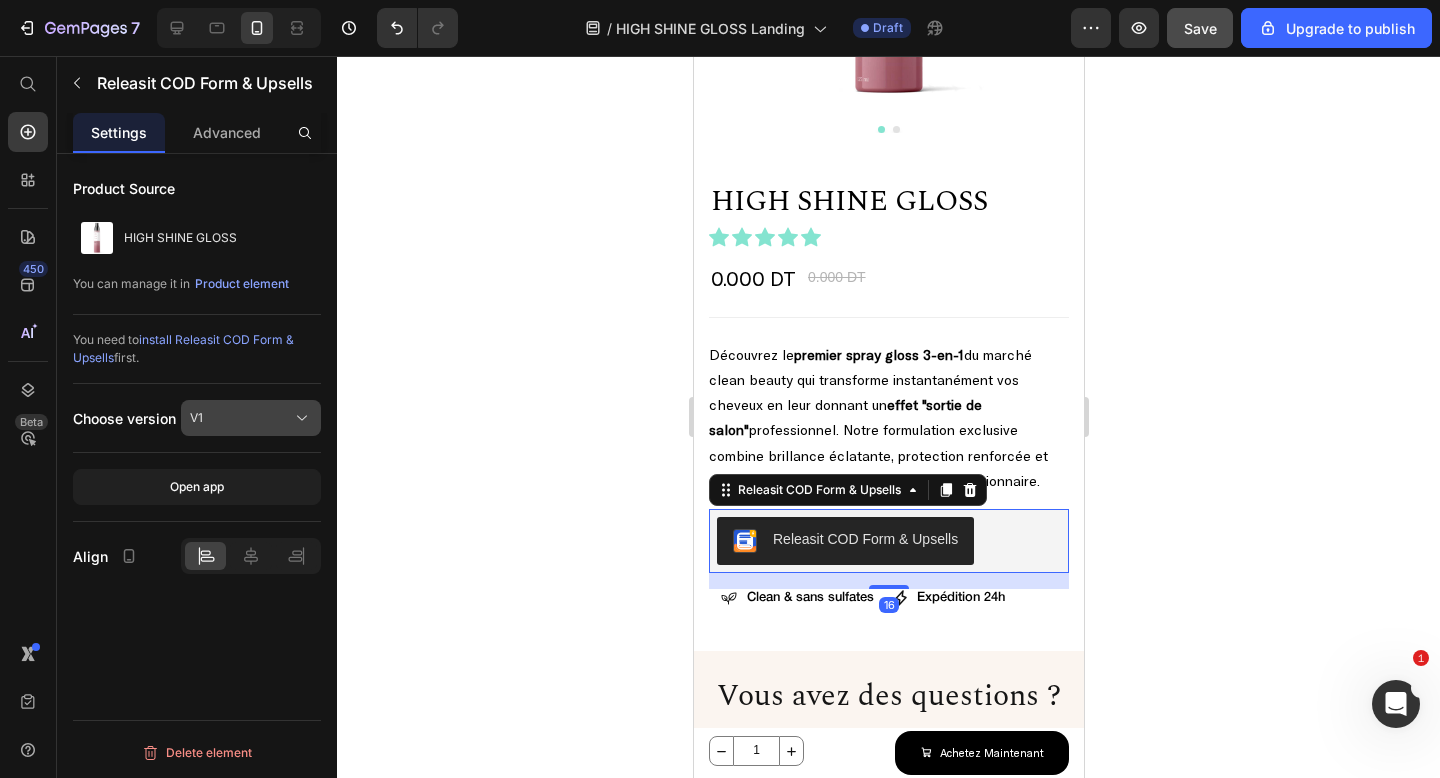 click on "V1" 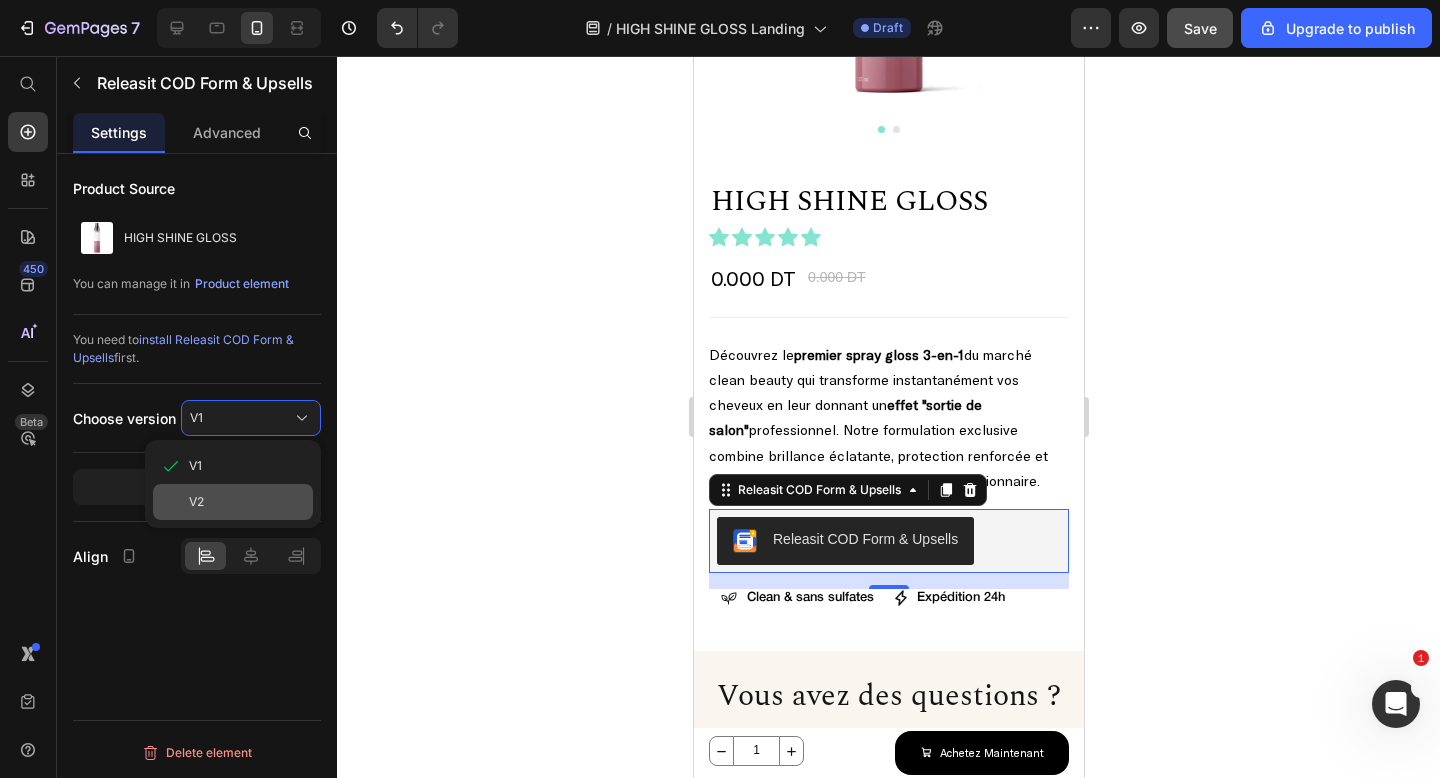 click on "V2" at bounding box center [247, 502] 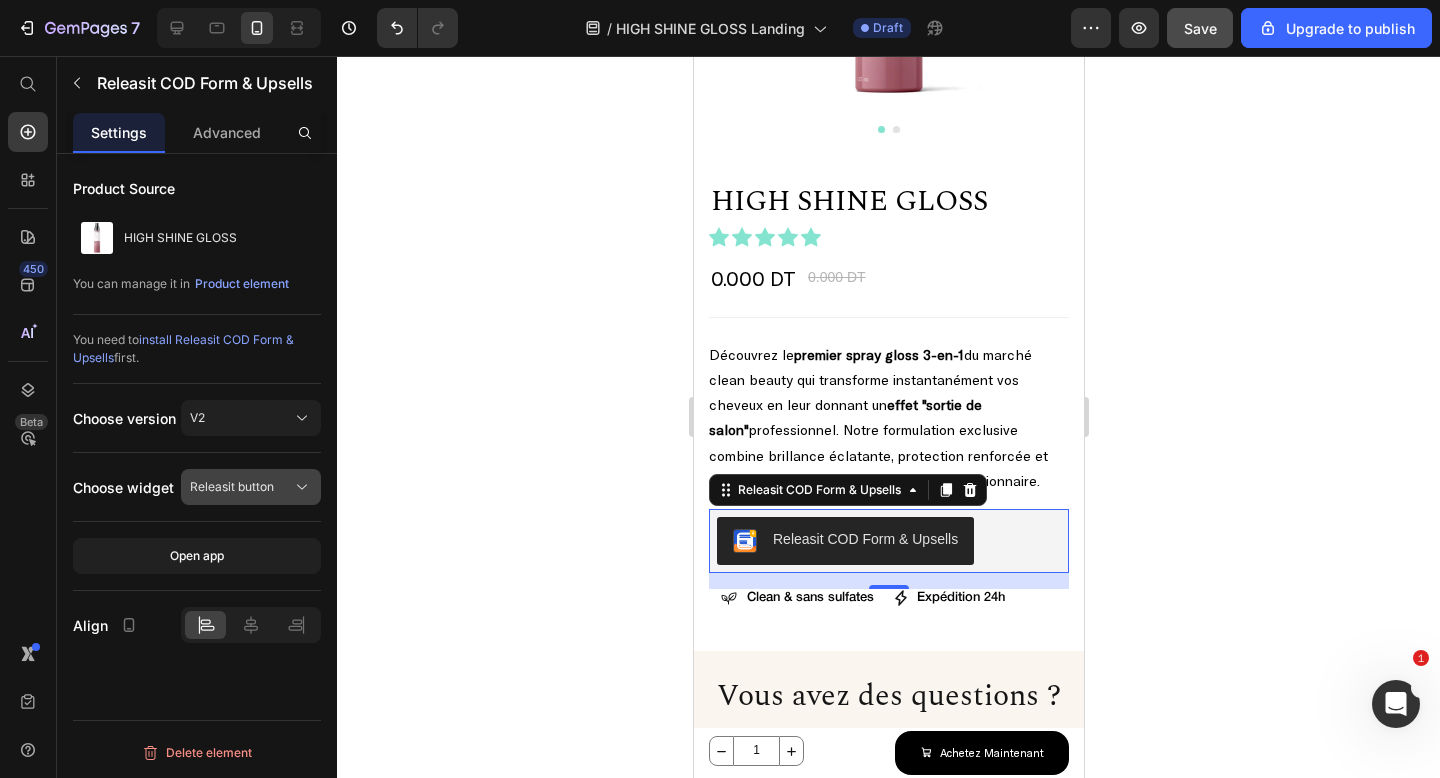 click on "Releasit button" at bounding box center [232, 487] 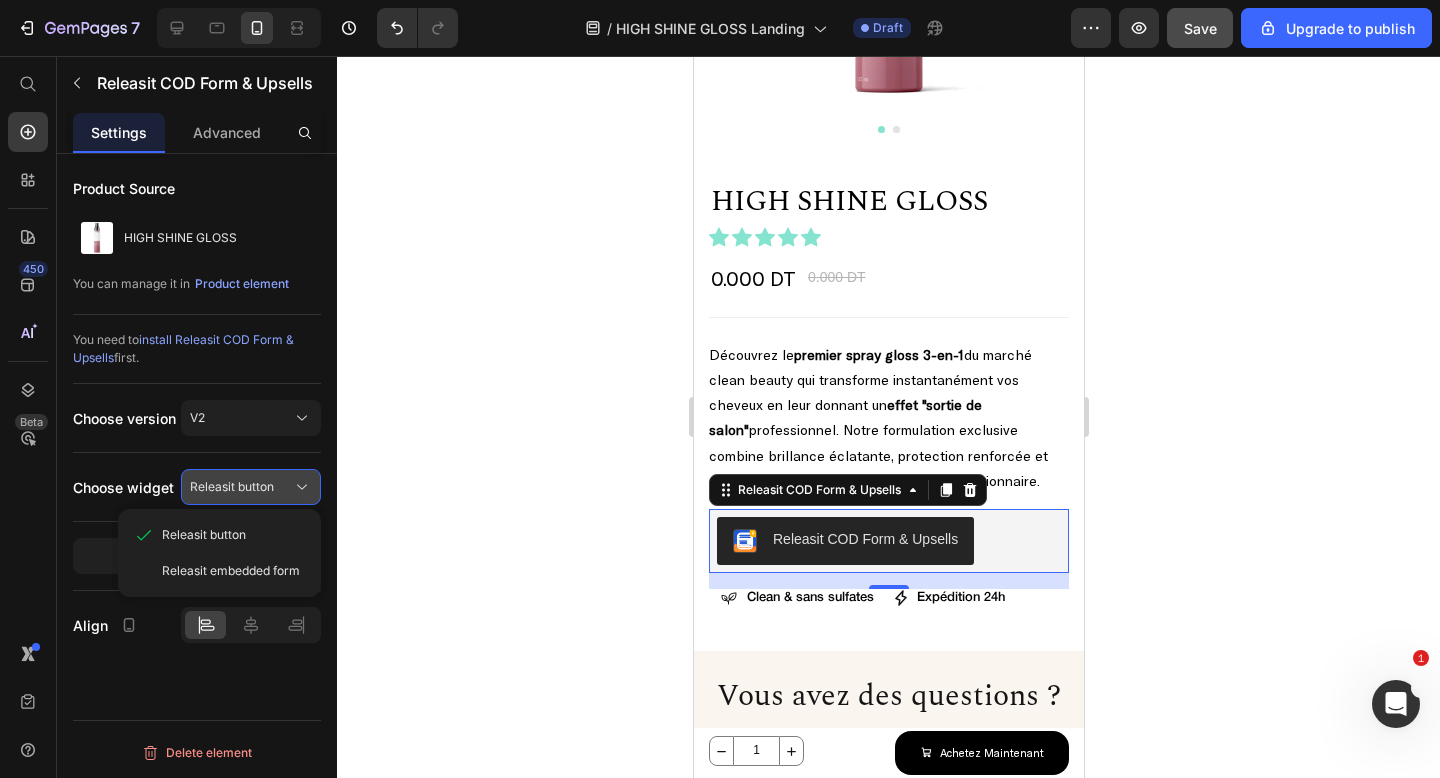 click on "Releasit button" at bounding box center [232, 487] 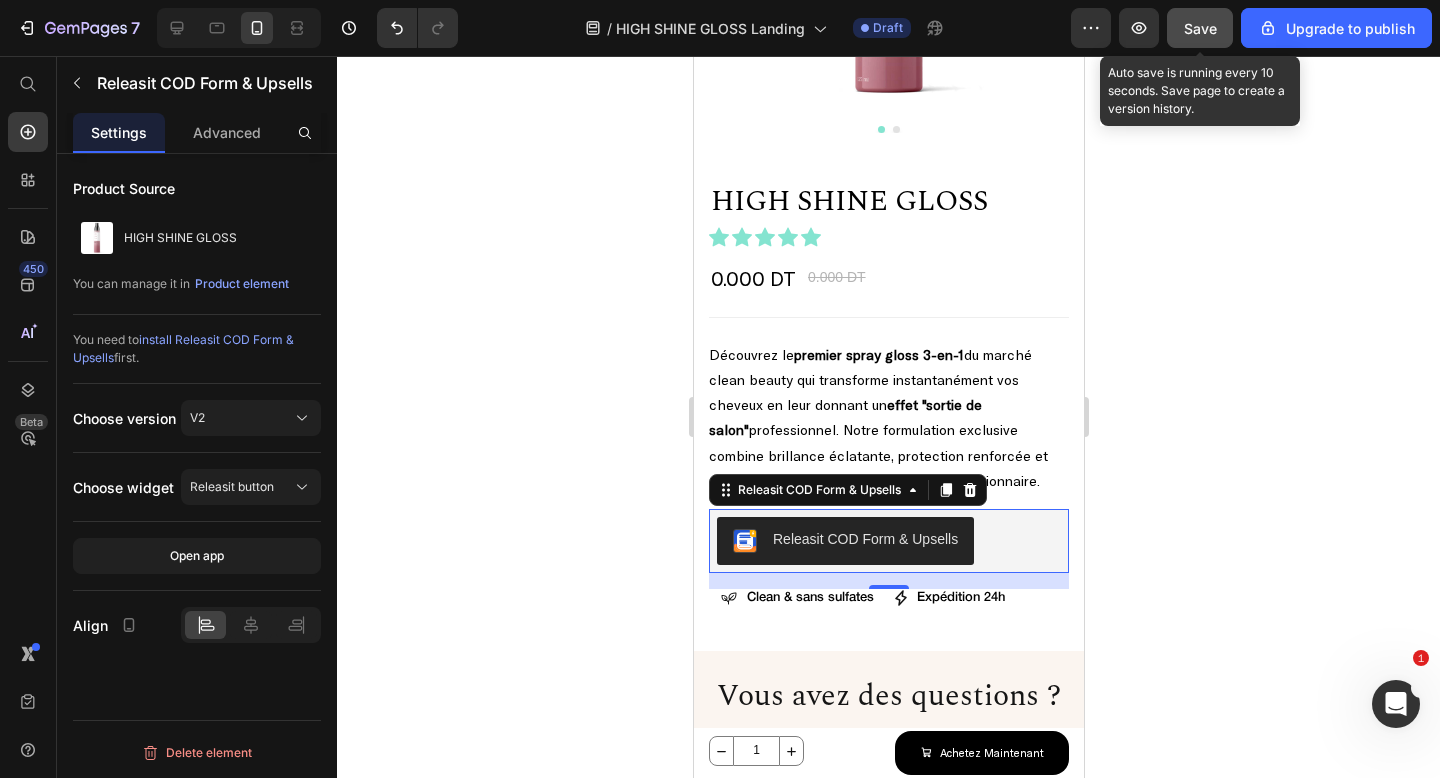 click on "Save" at bounding box center (1200, 28) 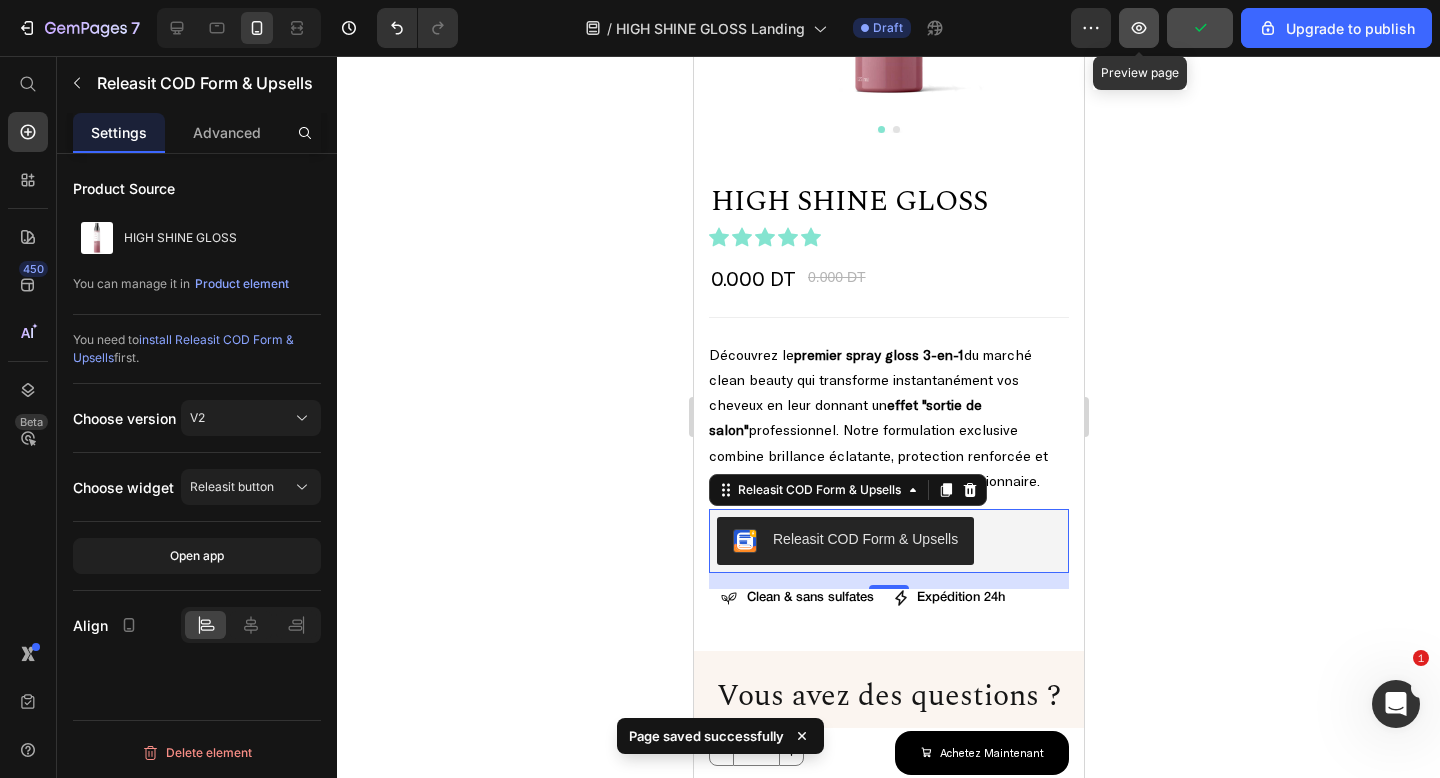 click 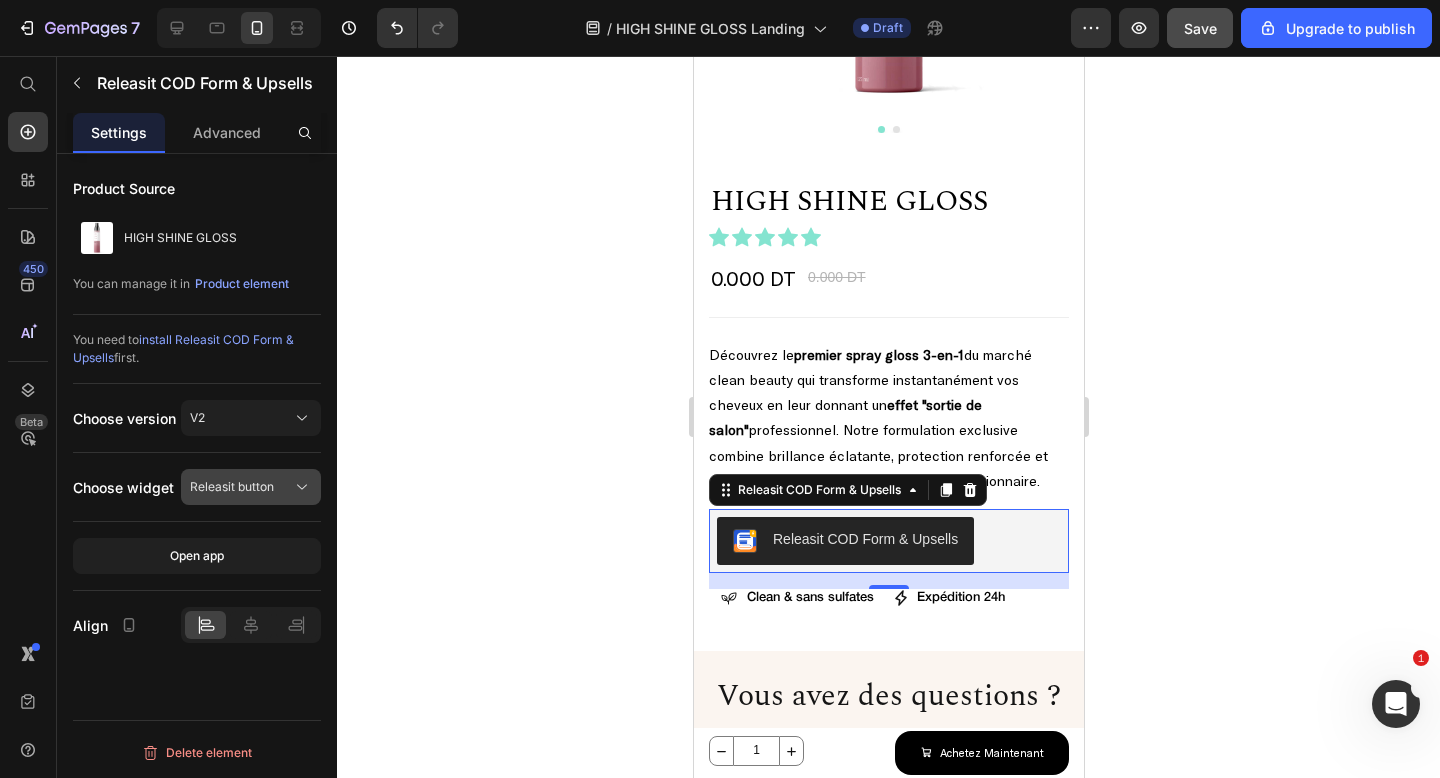 click on "Releasit button" at bounding box center (251, 487) 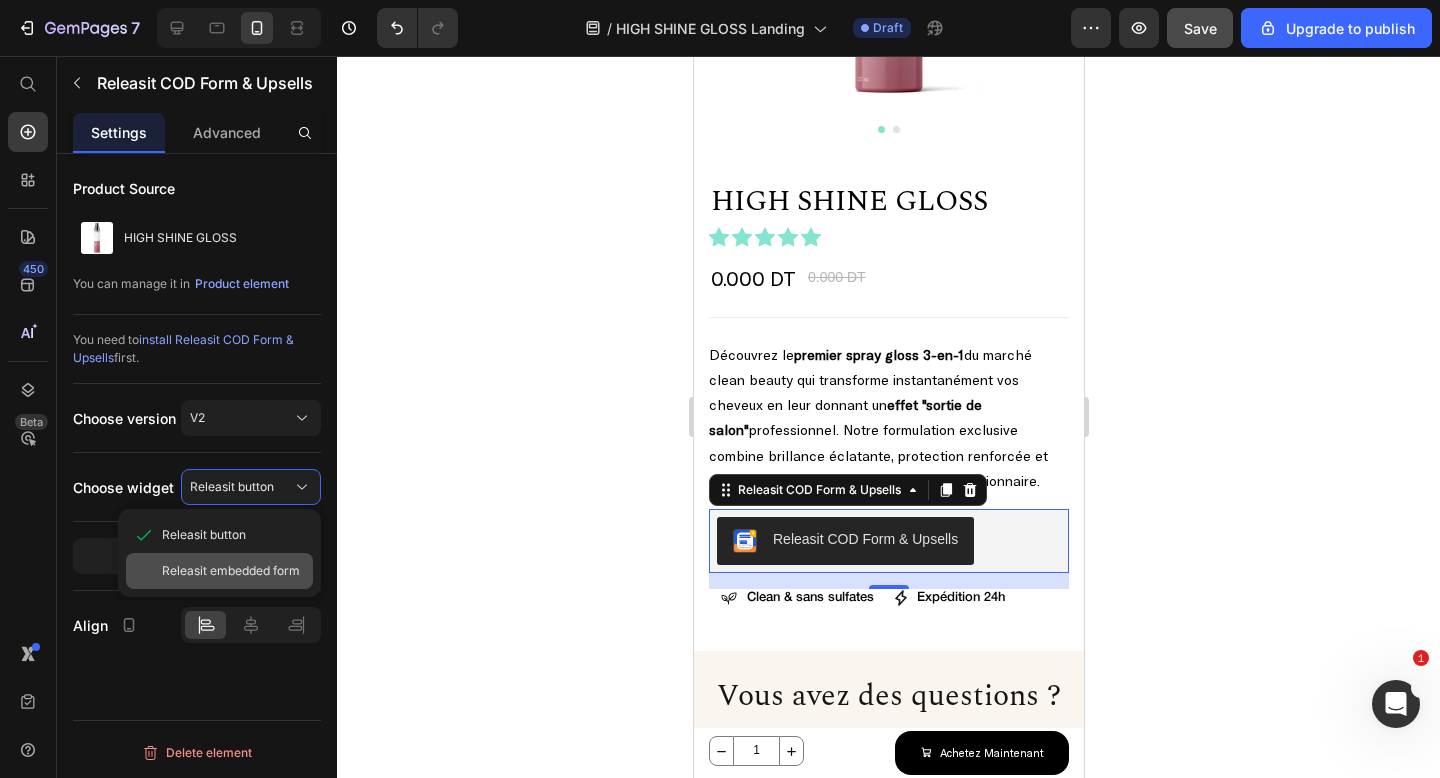 click on "Releasit embedded form" at bounding box center (231, 571) 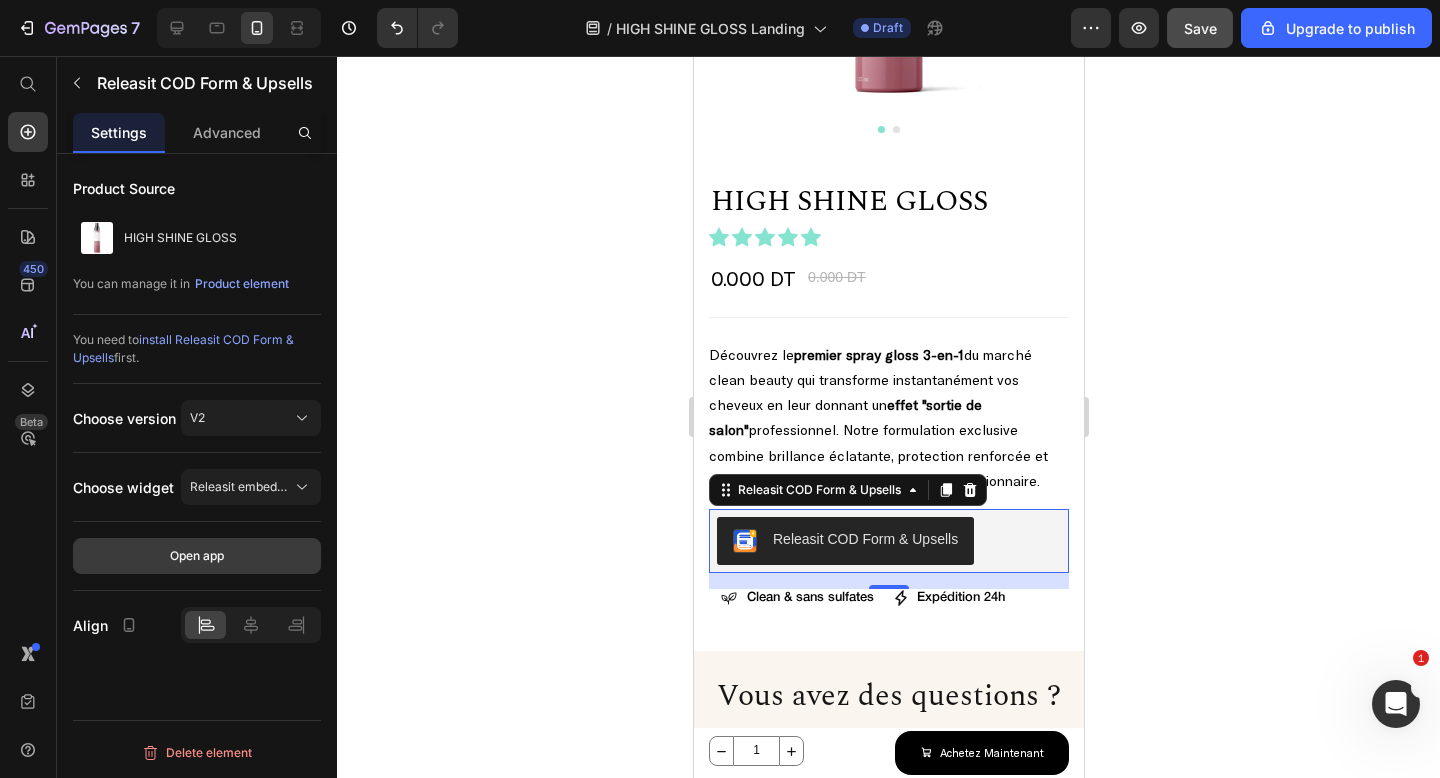 click on "Open app" at bounding box center [197, 556] 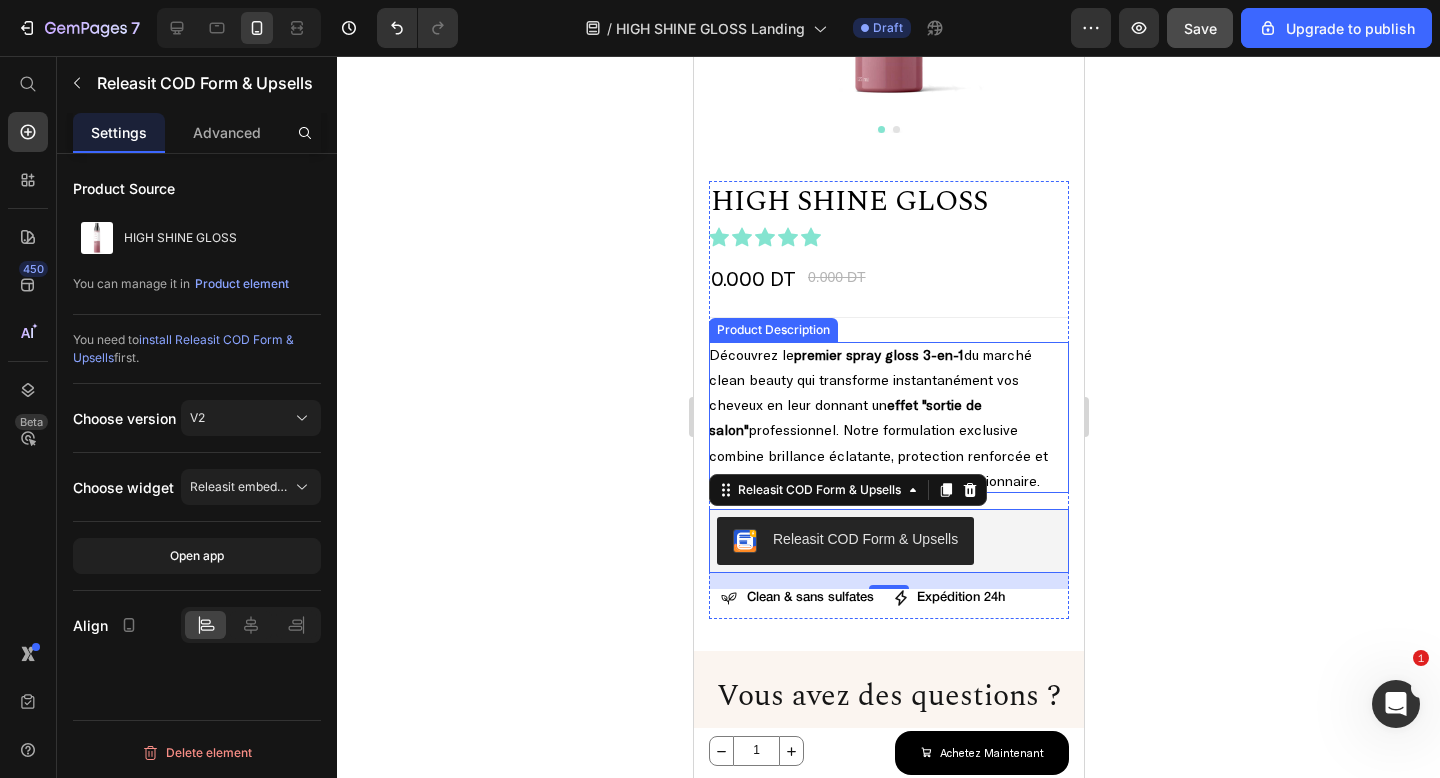 click on "Découvrez le  premier spray gloss 3-en-1  du marché clean beauty qui transforme instantanément vos cheveux en leur donnant un  effet "sortie de salon"  professionnel. Notre formulation exclusive combine brillance éclatante, protection renforcée et soin réparateur dans un seul produit révolutionnaire." at bounding box center (877, 417) 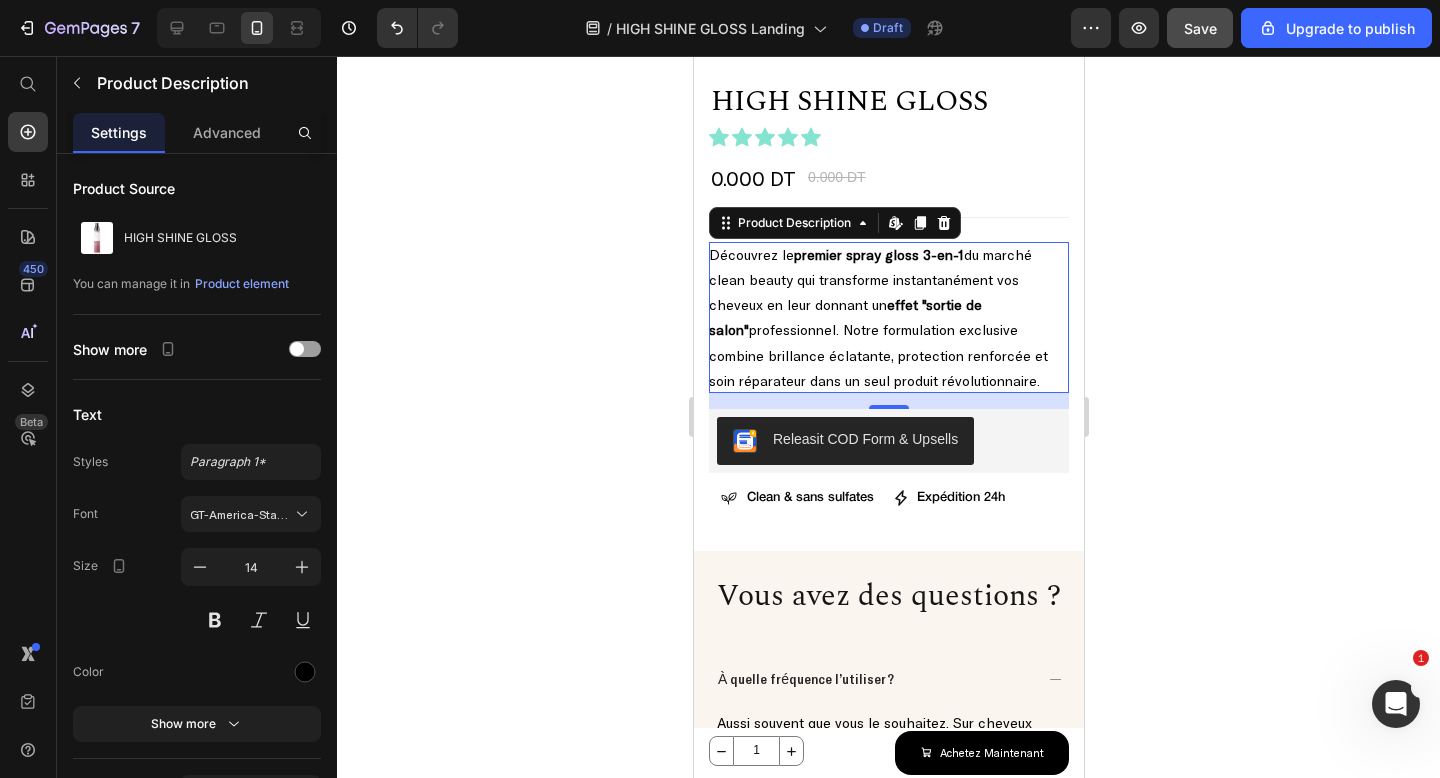 scroll, scrollTop: 4178, scrollLeft: 0, axis: vertical 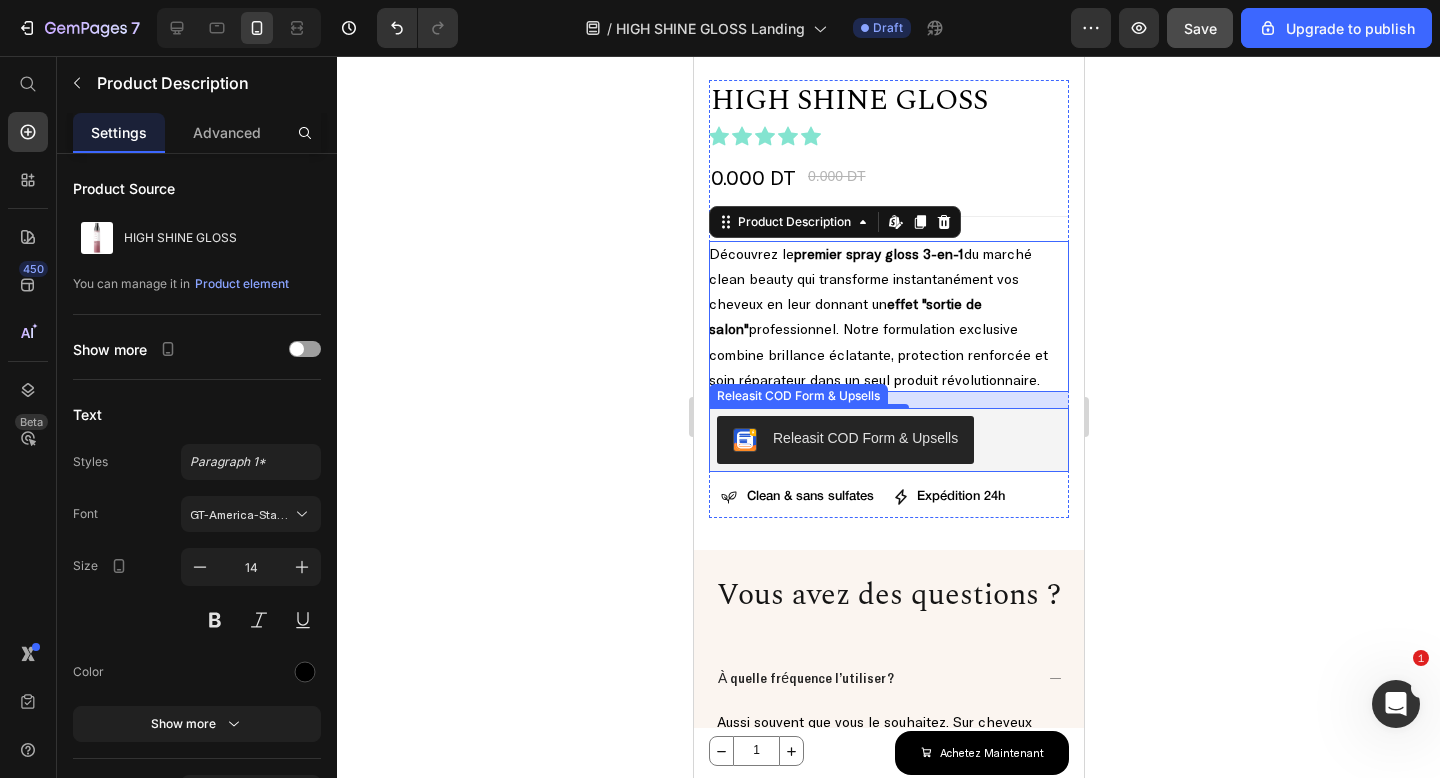 click on "Releasit COD Form & Upsells" at bounding box center (844, 440) 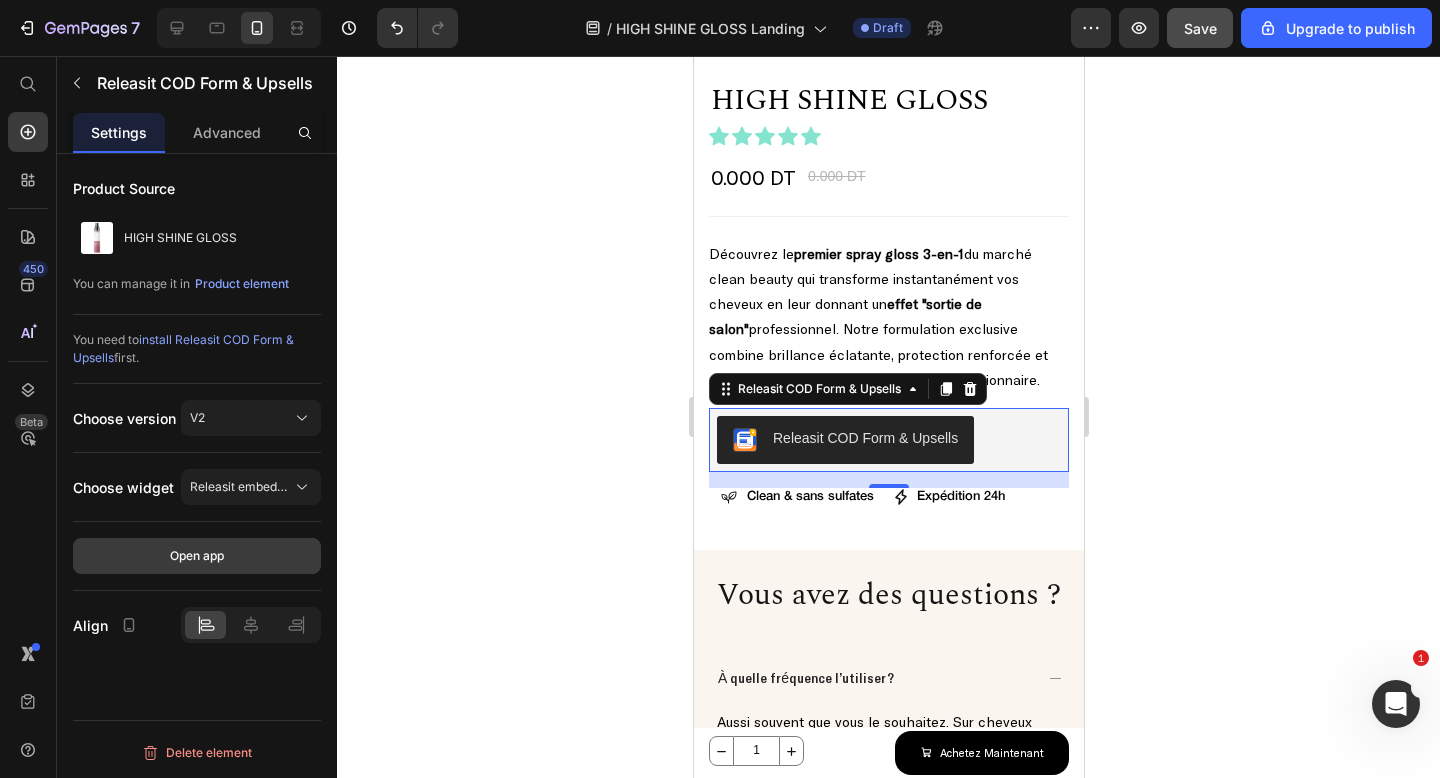 click on "Open app" at bounding box center [197, 556] 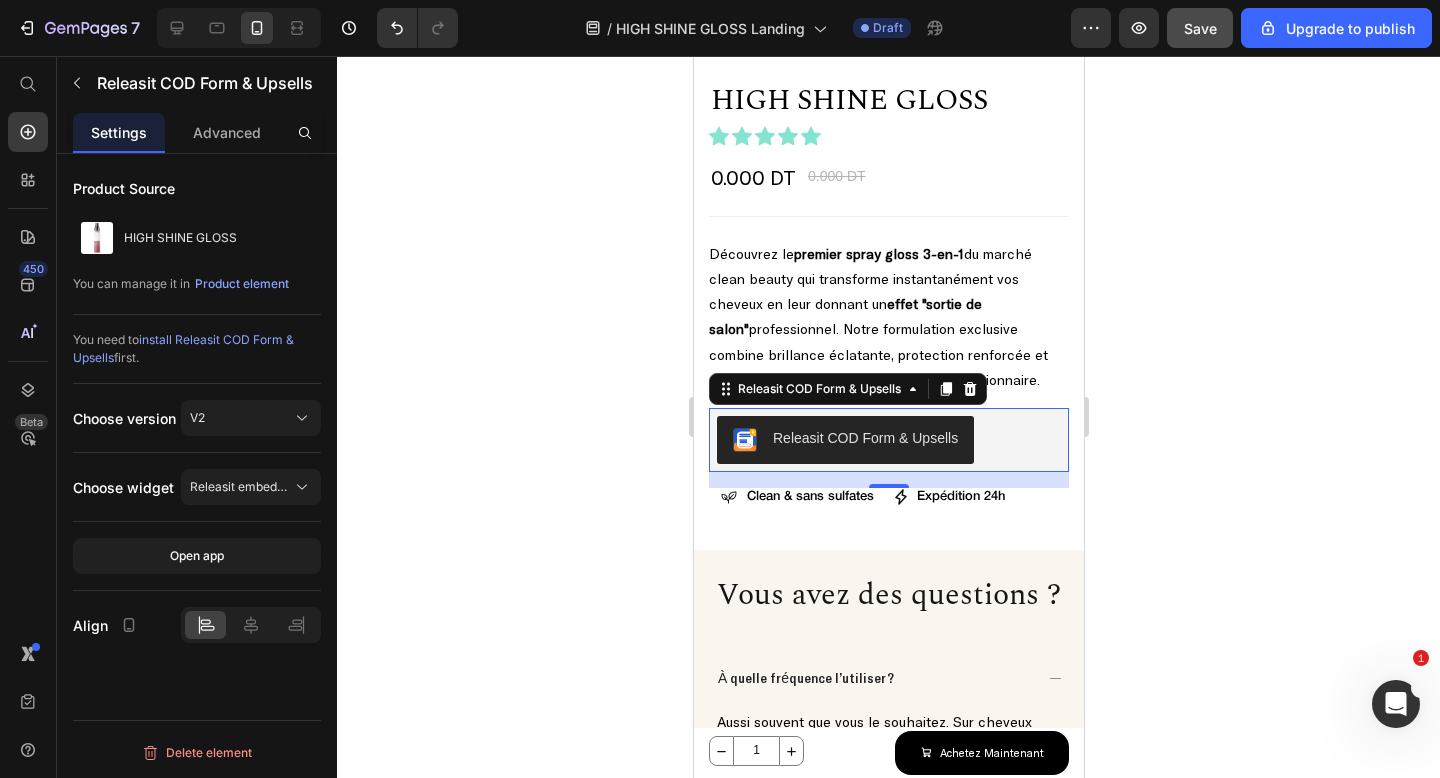 click at bounding box center (1396, 704) 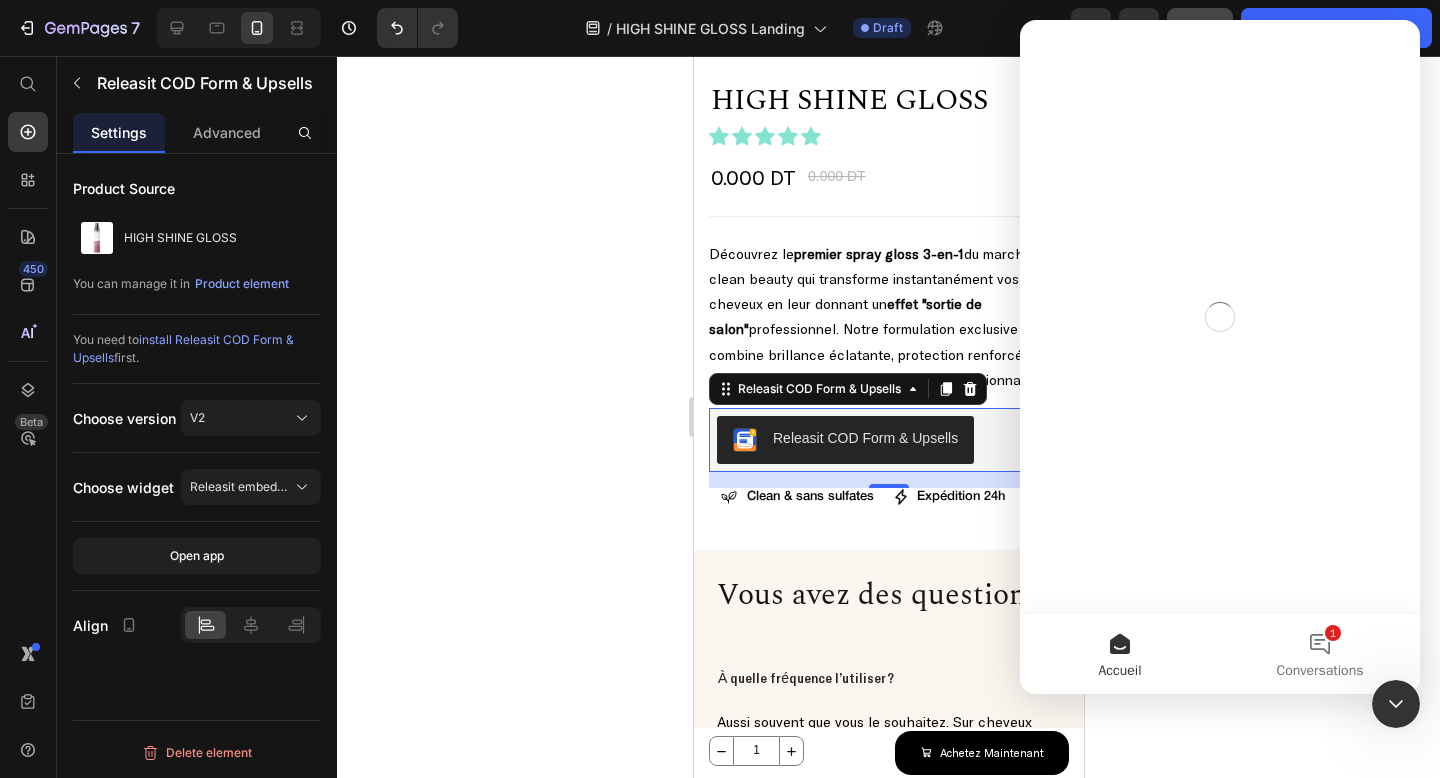 scroll, scrollTop: 0, scrollLeft: 0, axis: both 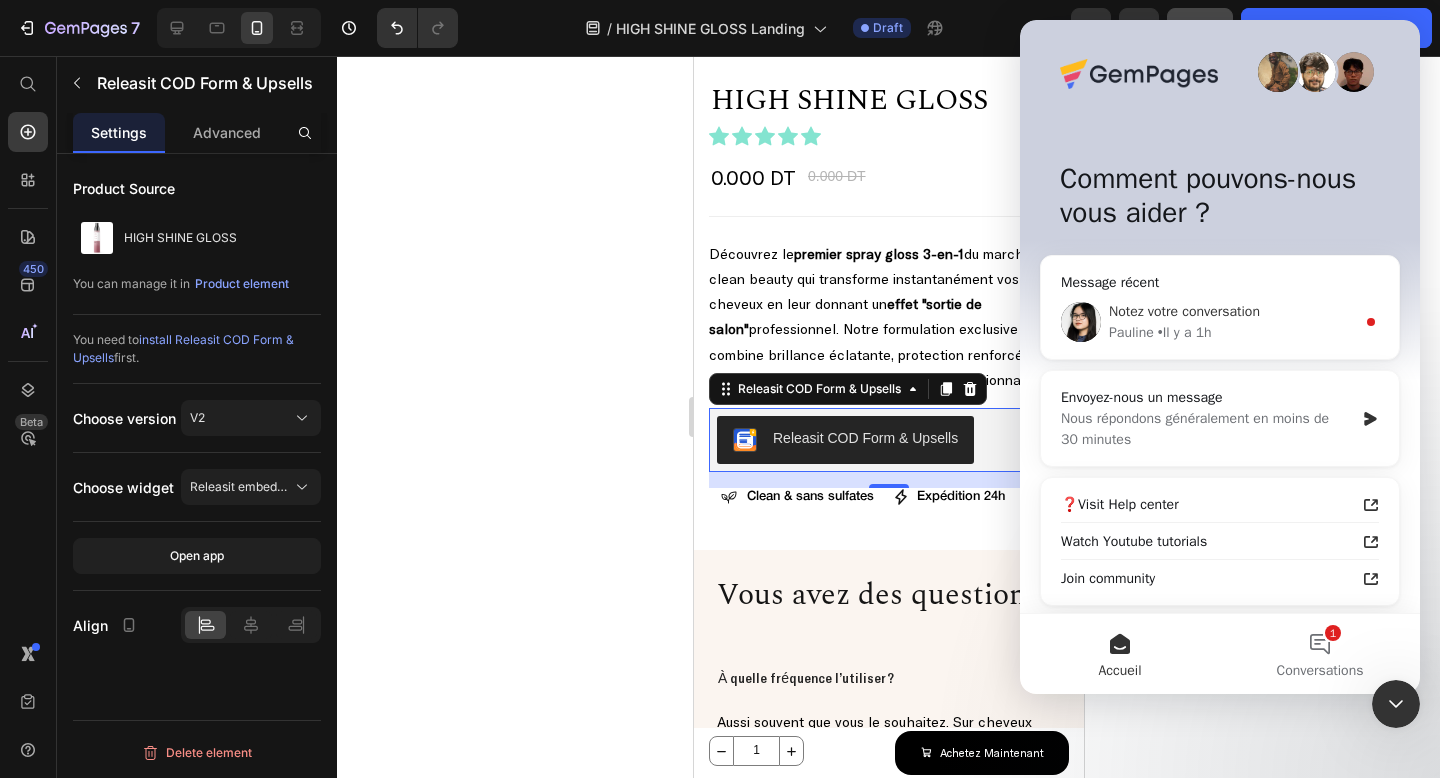 click on "Notez votre conversation" at bounding box center (1184, 311) 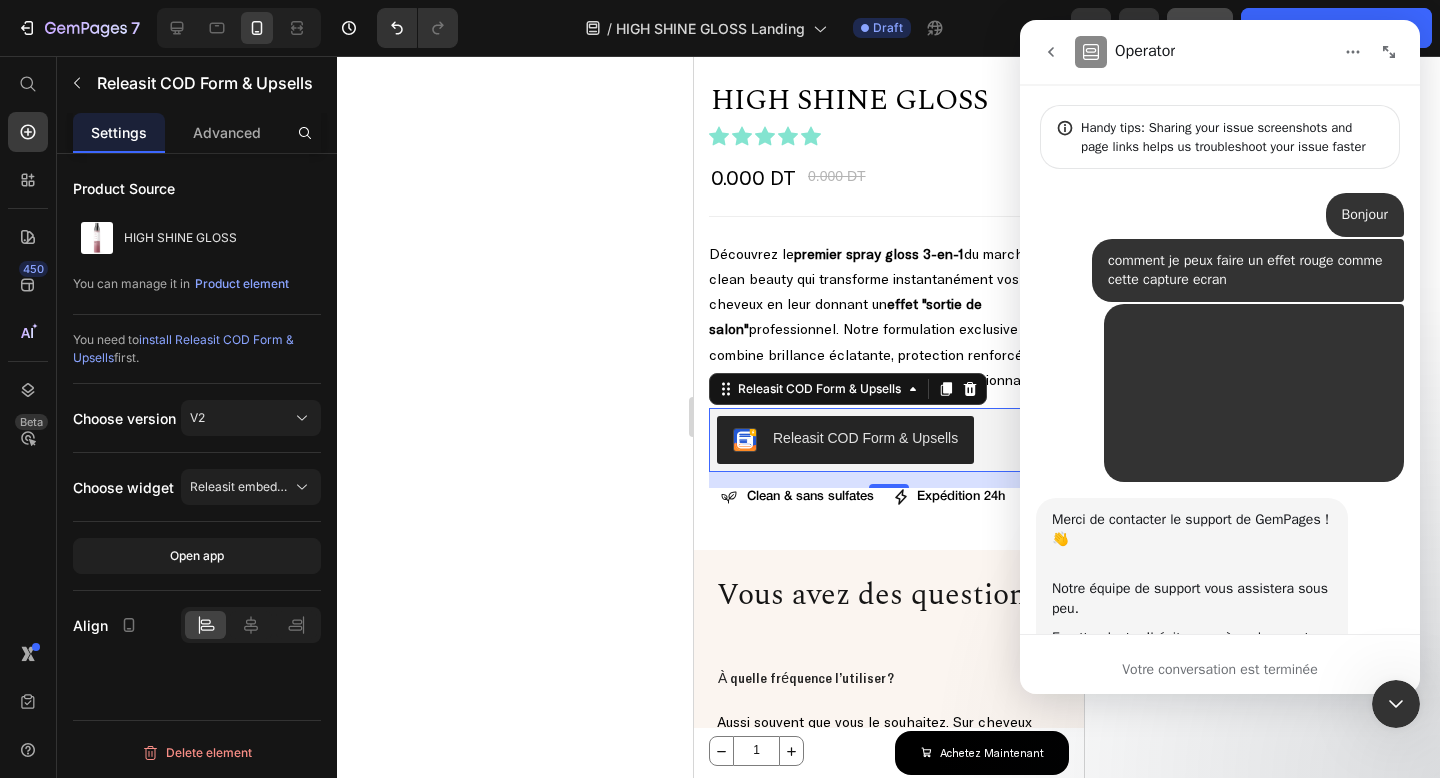 scroll, scrollTop: 3, scrollLeft: 0, axis: vertical 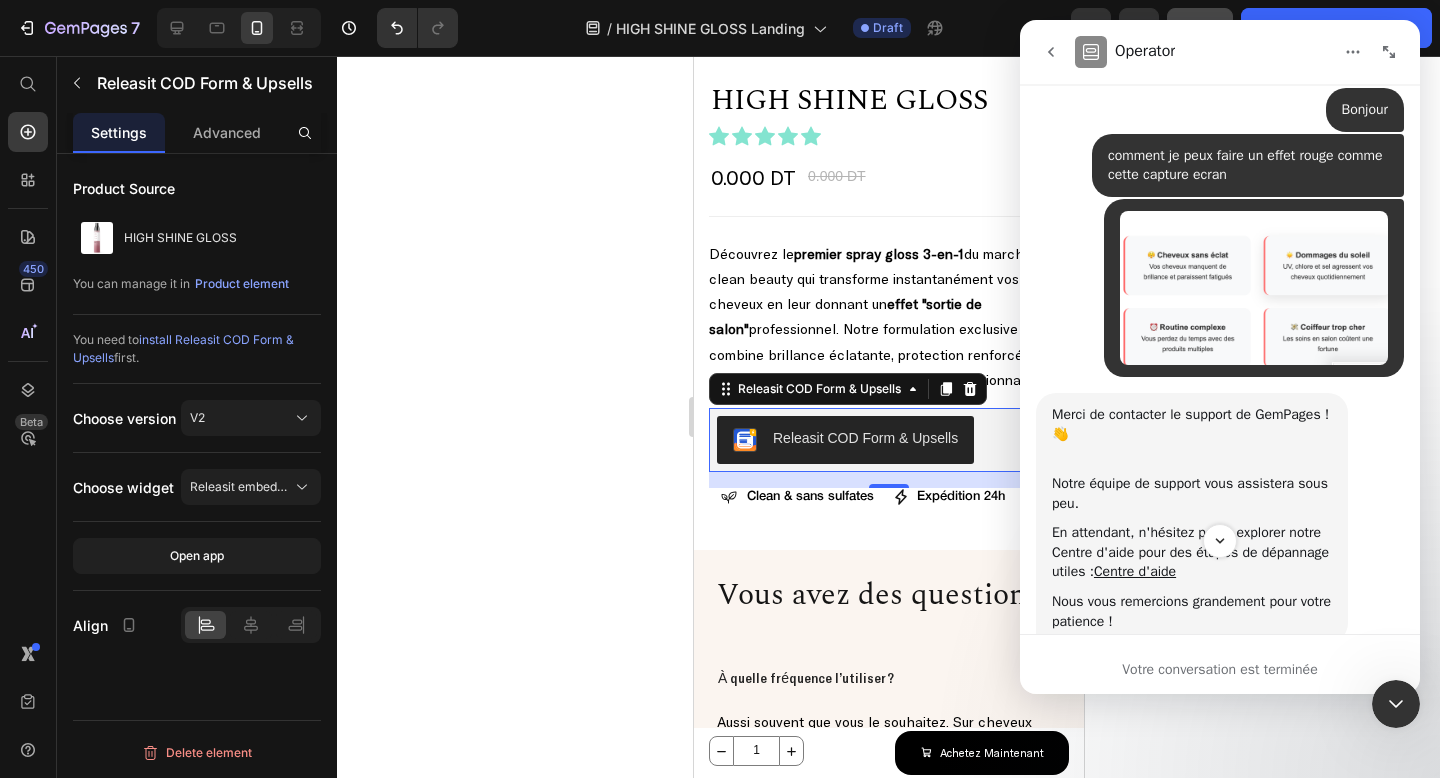 click at bounding box center [1051, 52] 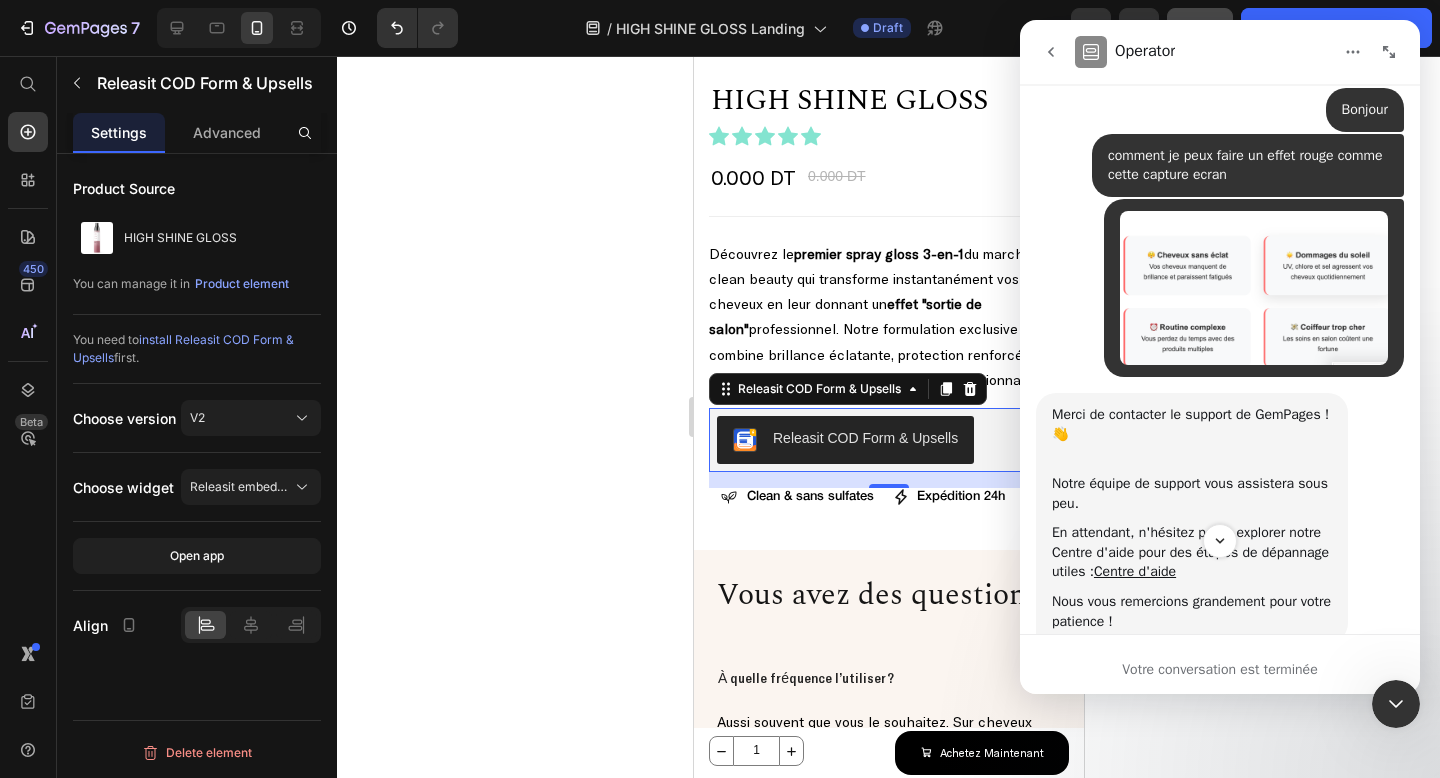 scroll, scrollTop: 0, scrollLeft: 0, axis: both 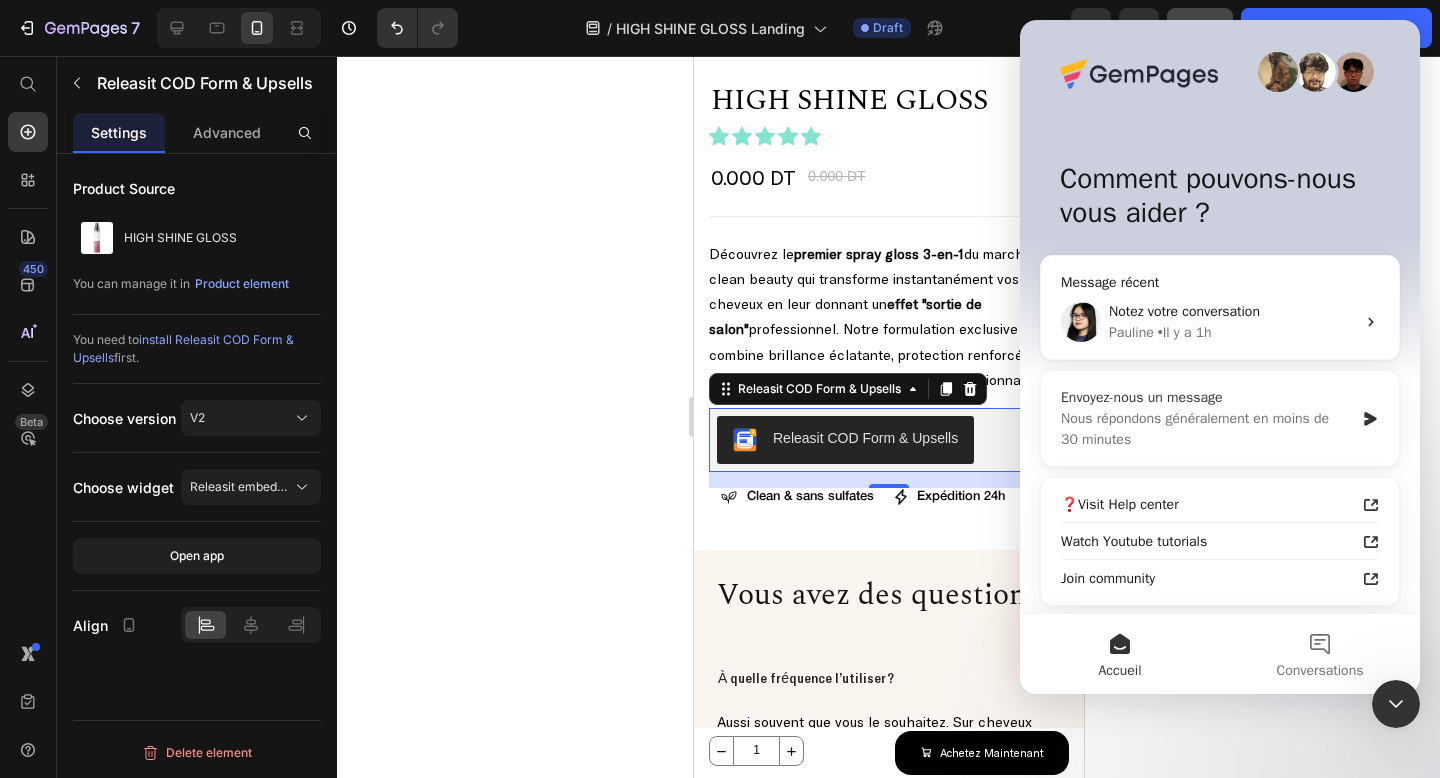 click on "Nous répondons généralement en moins de 30 minutes" at bounding box center [1207, 429] 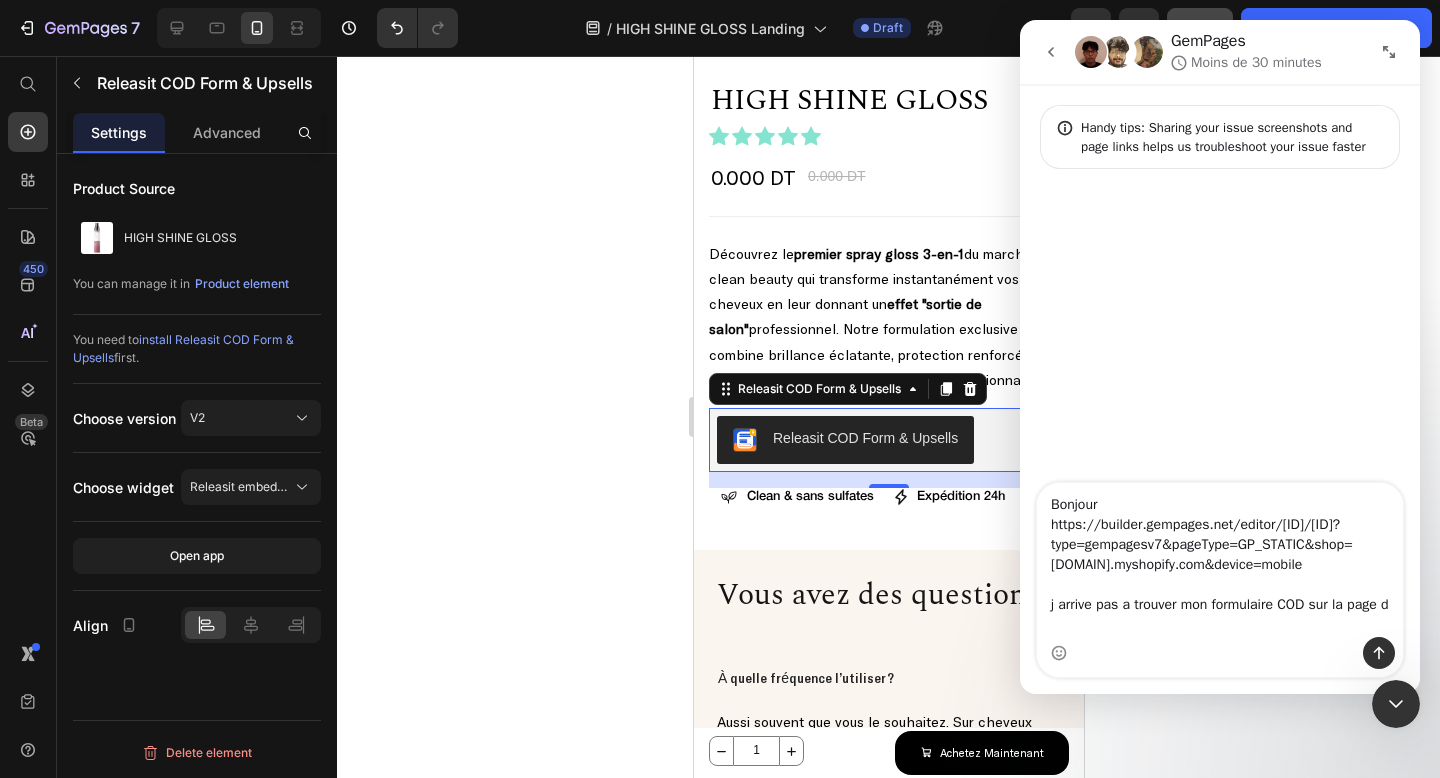 scroll, scrollTop: 12, scrollLeft: 0, axis: vertical 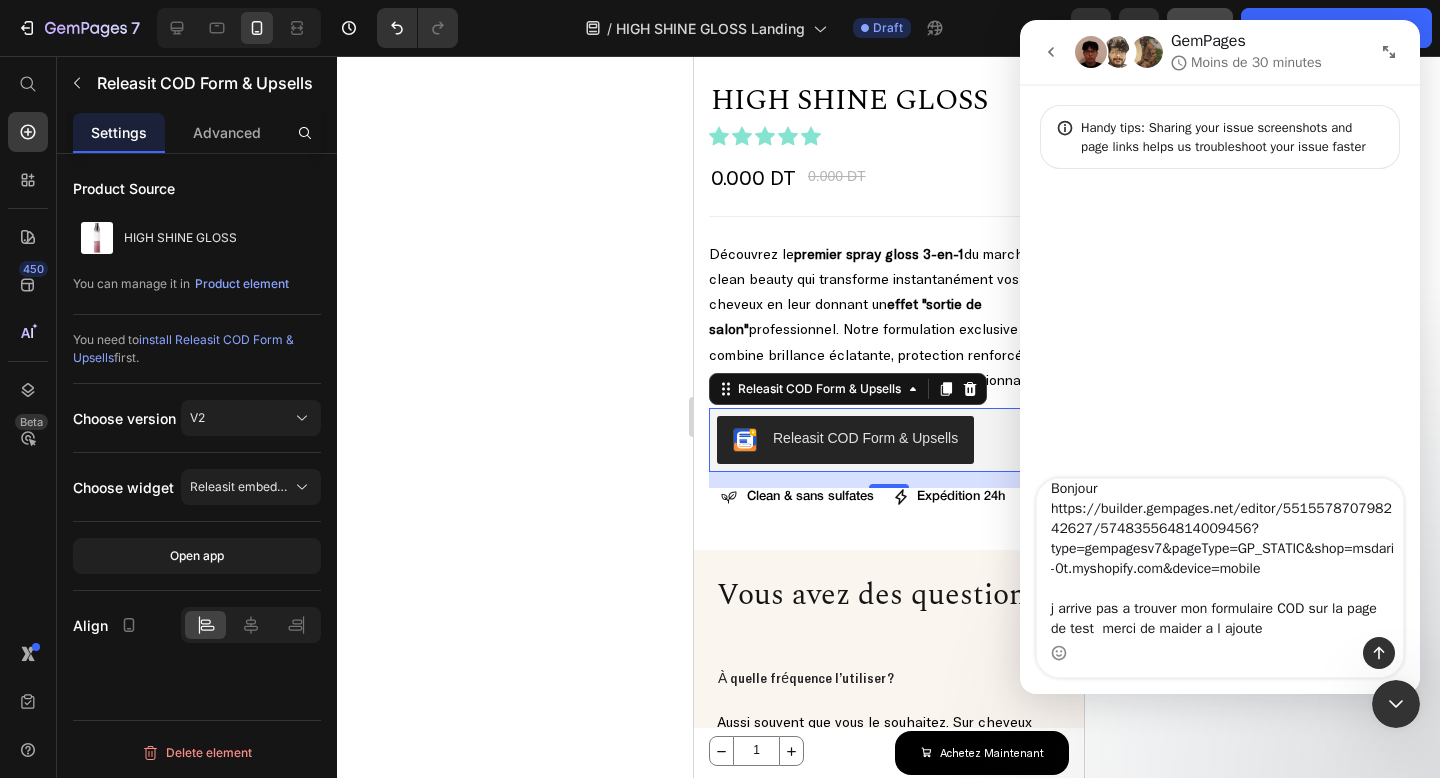 type on "Bonjour
https://builder.gempages.net/editor/551557870798242627/574835564814009456?type=gempagesv7&pageType=GP_STATIC&shop=msdari-0t.myshopify.com&device=mobile
j arrive pas a trouver mon formulaire COD sur la page de test  merci de maider a l ajouter" 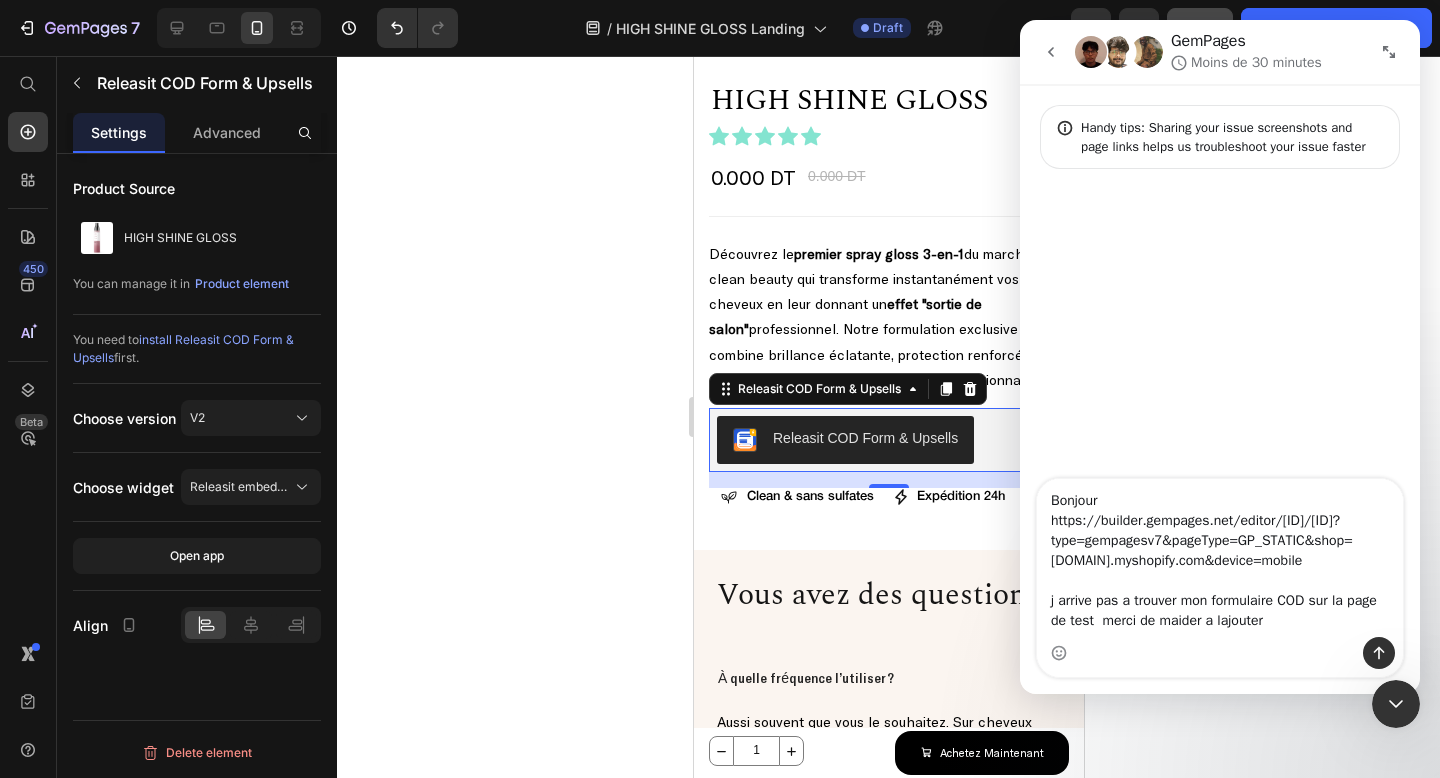 type 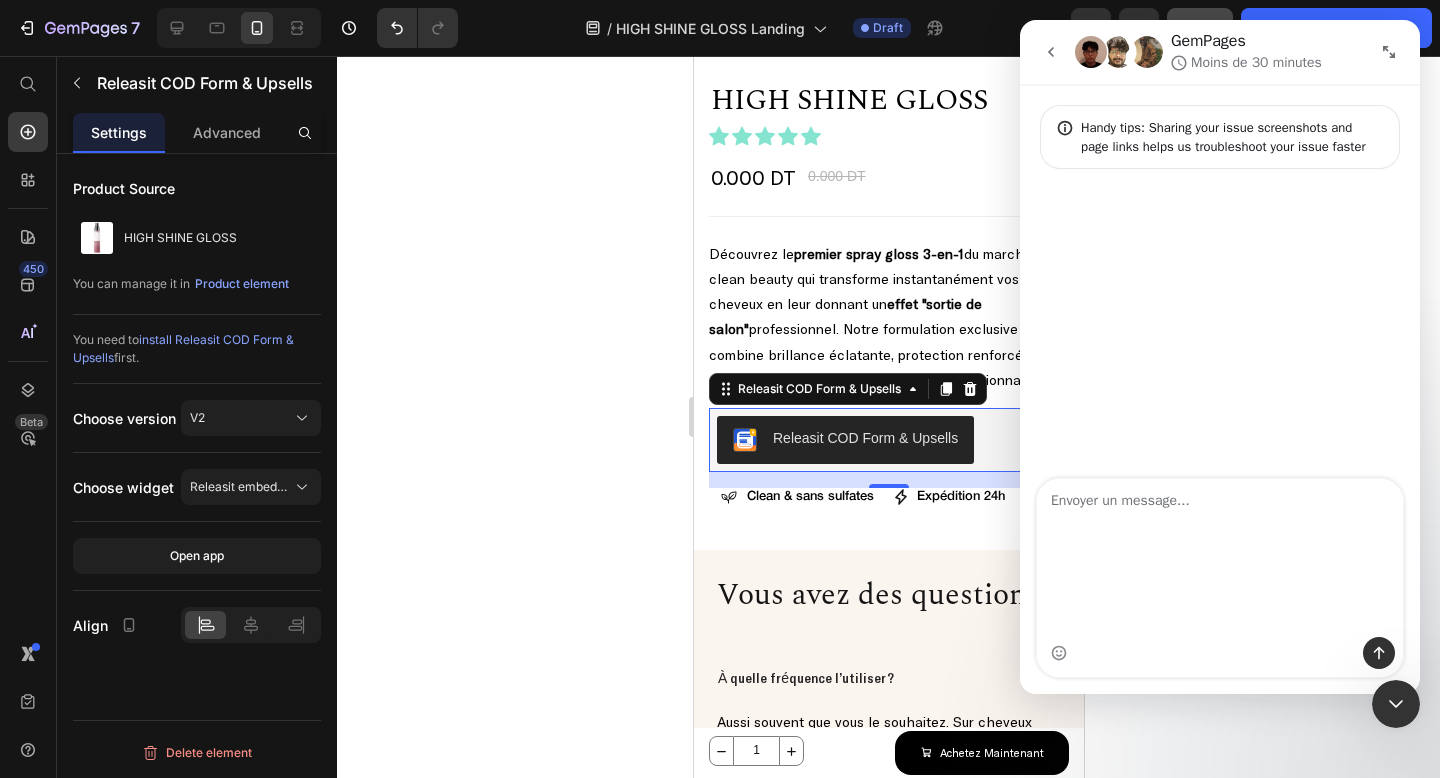 scroll, scrollTop: 0, scrollLeft: 0, axis: both 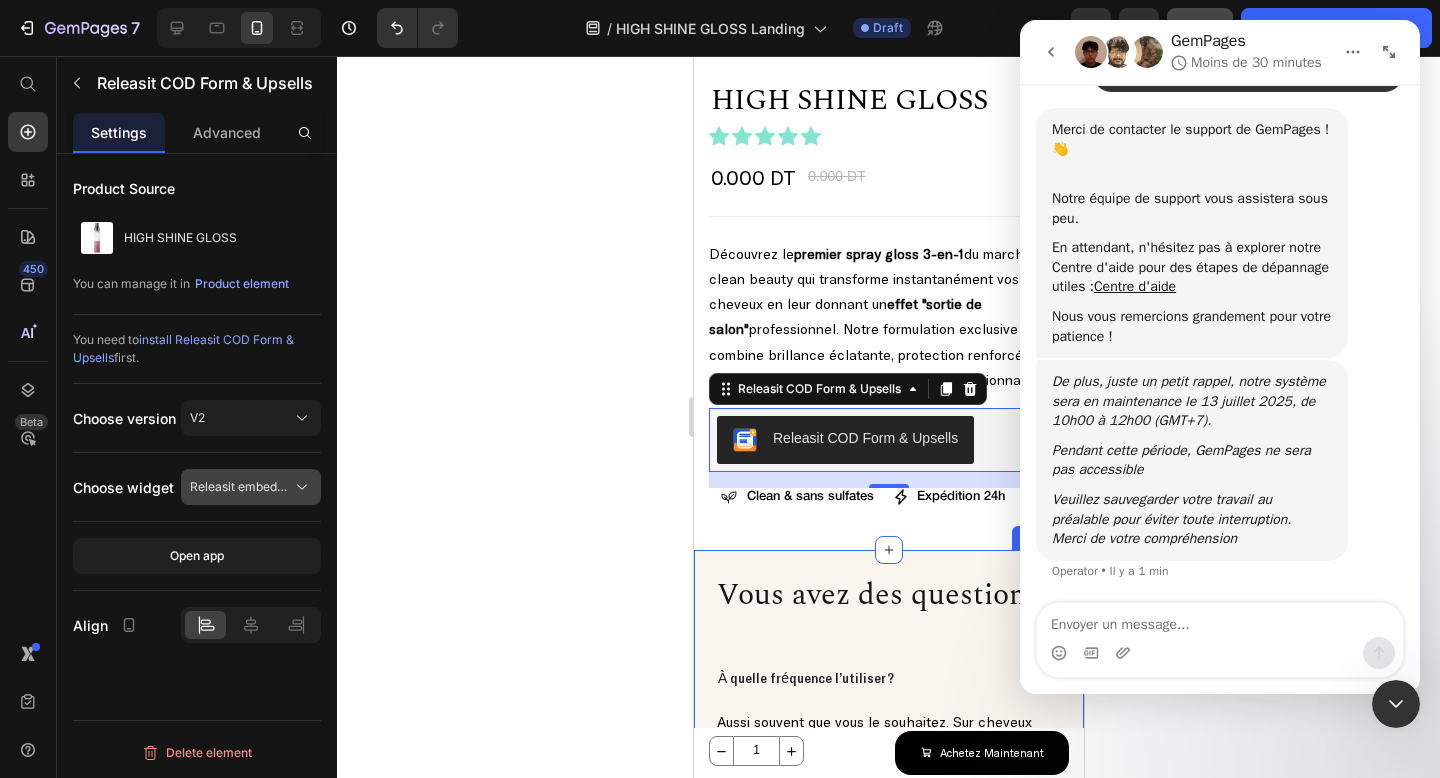 click on "Releasit embedded form" at bounding box center (239, 487) 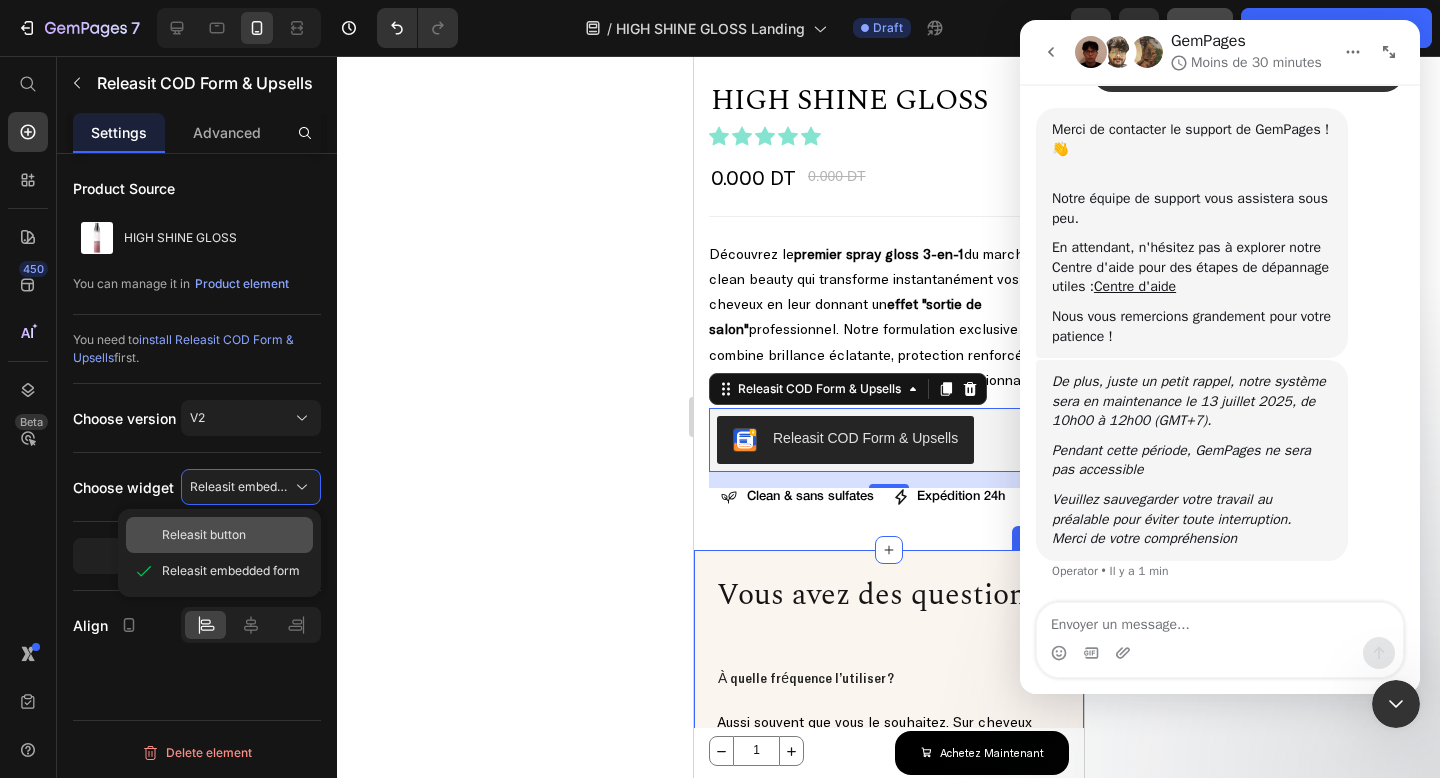 click on "Releasit button" at bounding box center [204, 535] 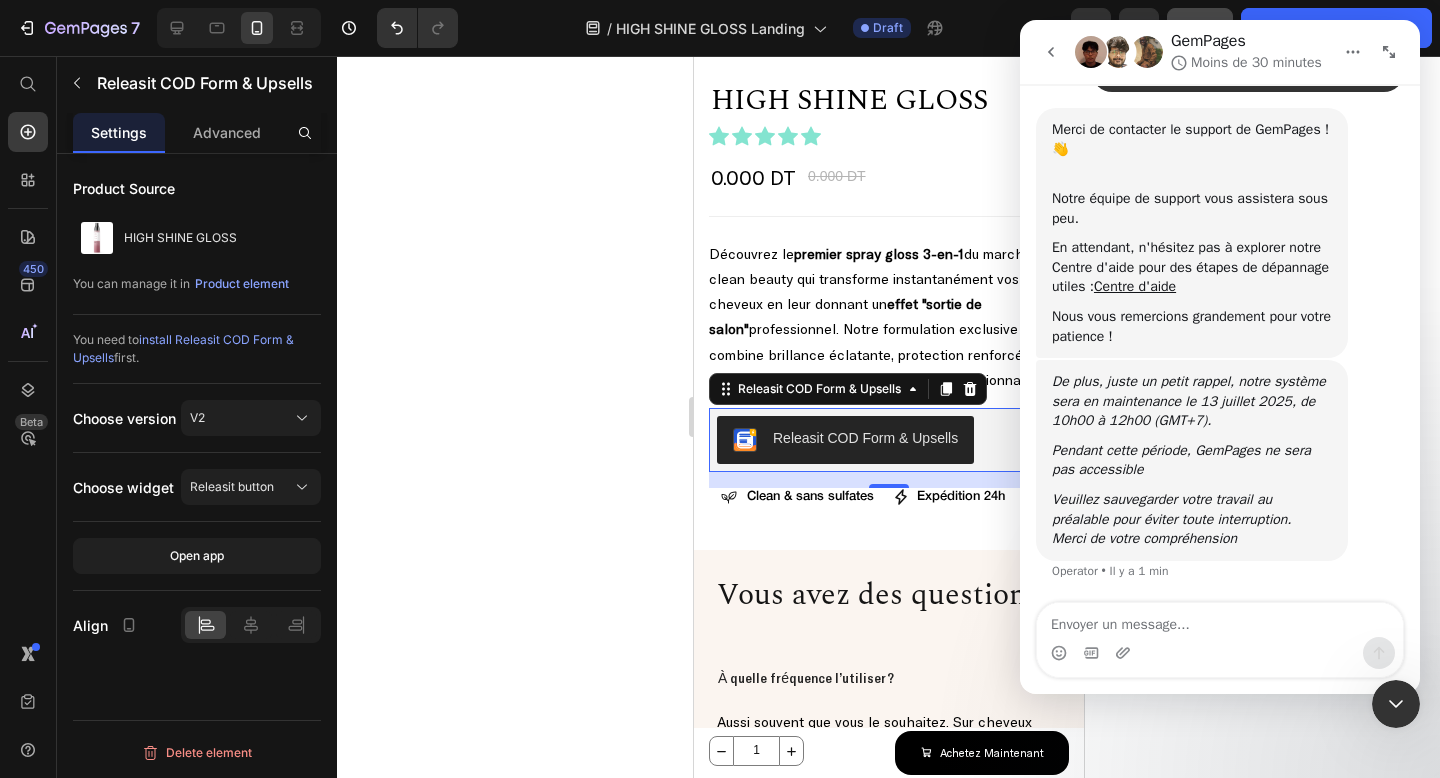 click 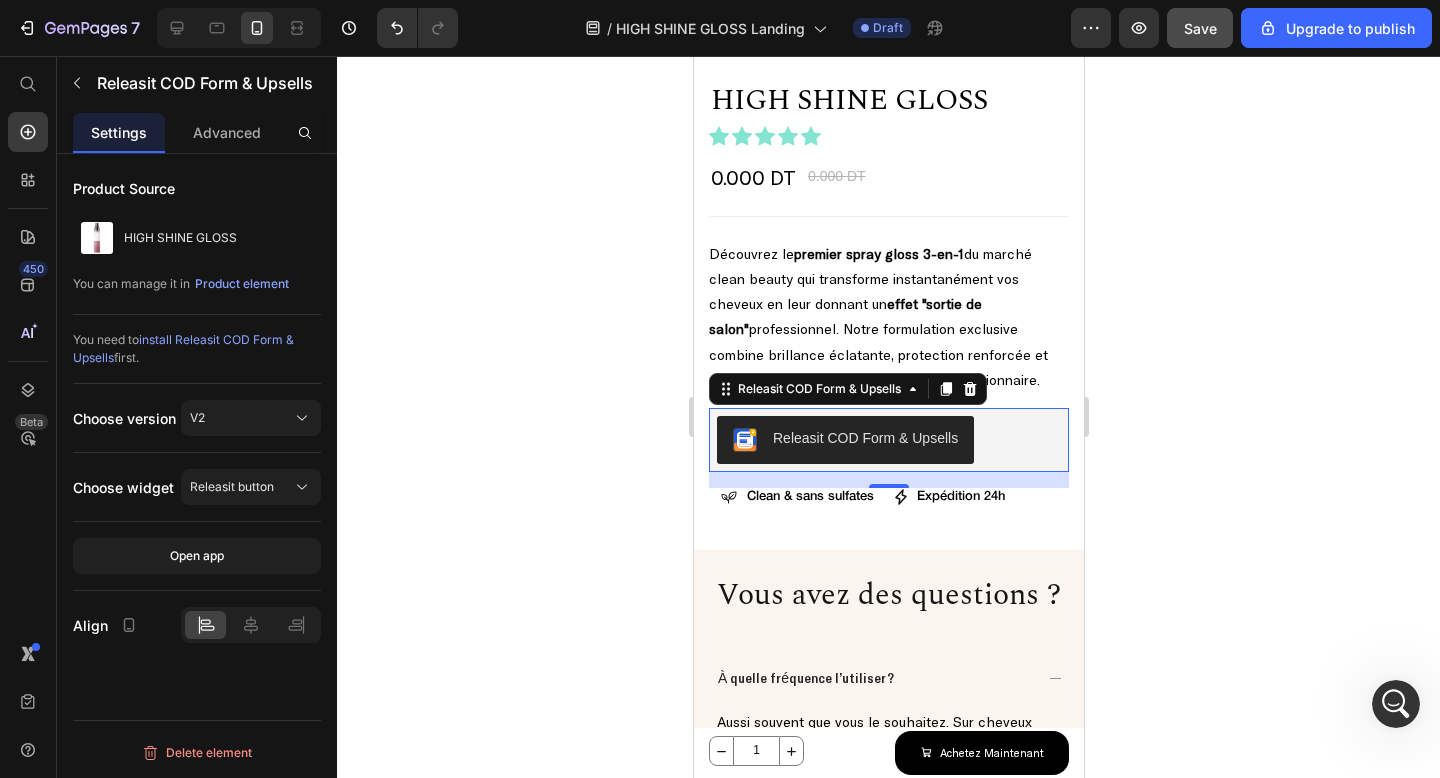 scroll, scrollTop: 0, scrollLeft: 0, axis: both 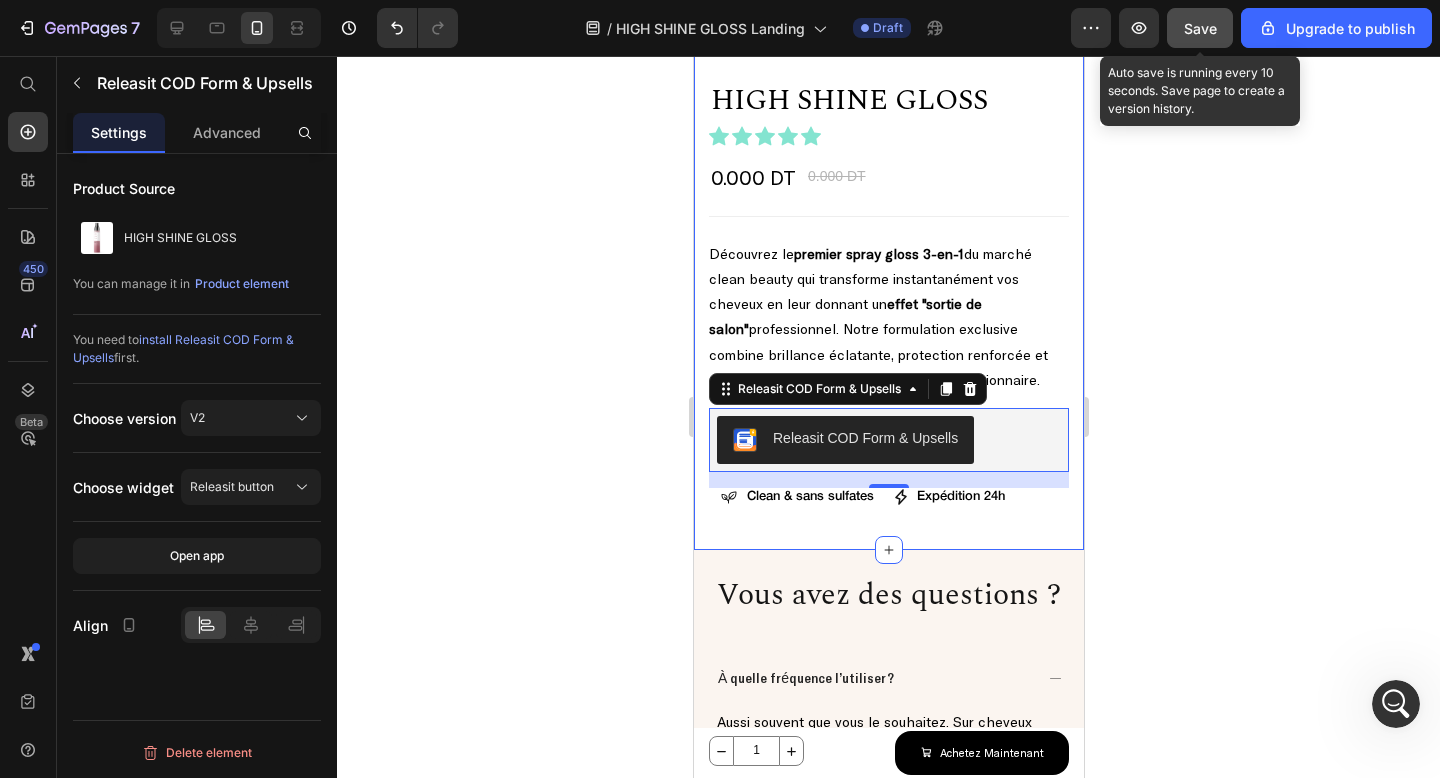 click on "Save" at bounding box center [1200, 28] 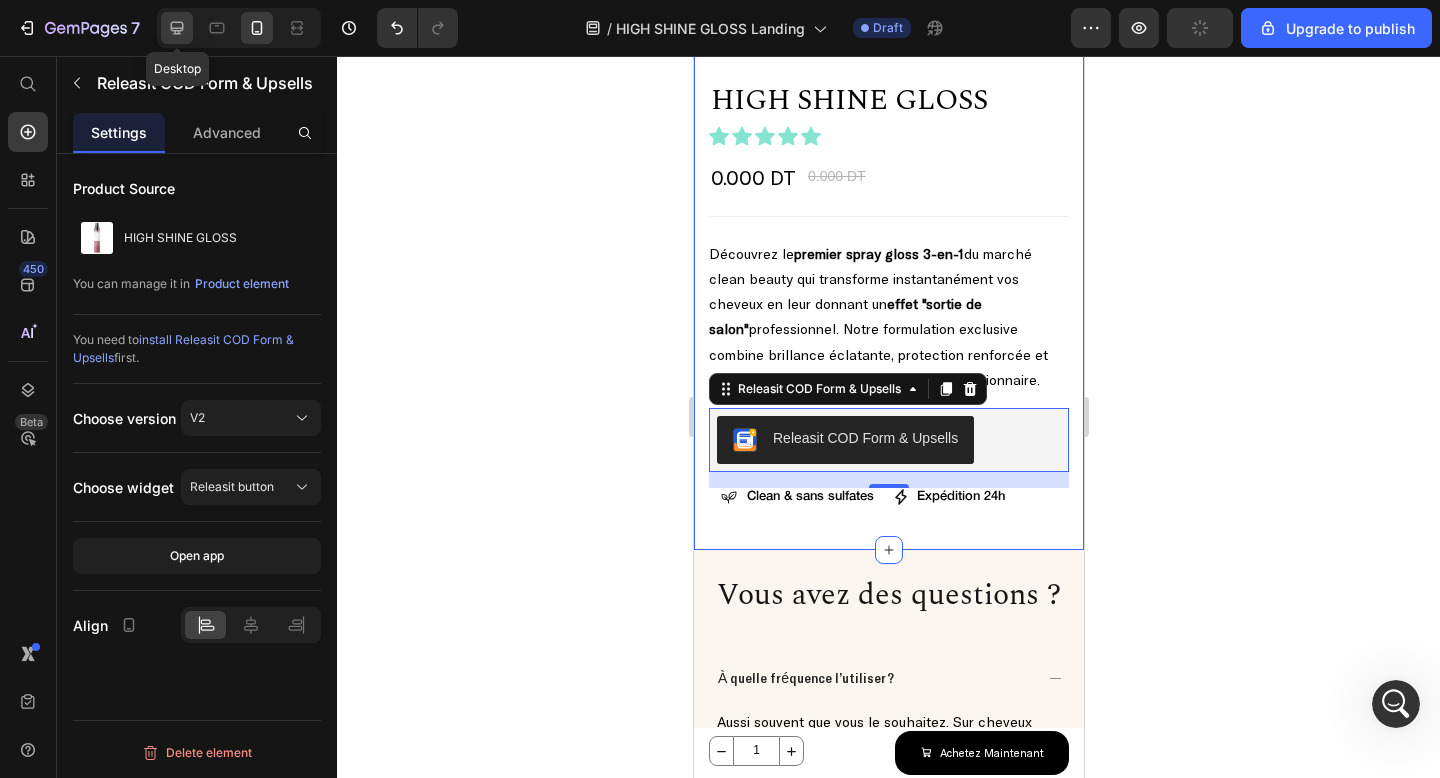click 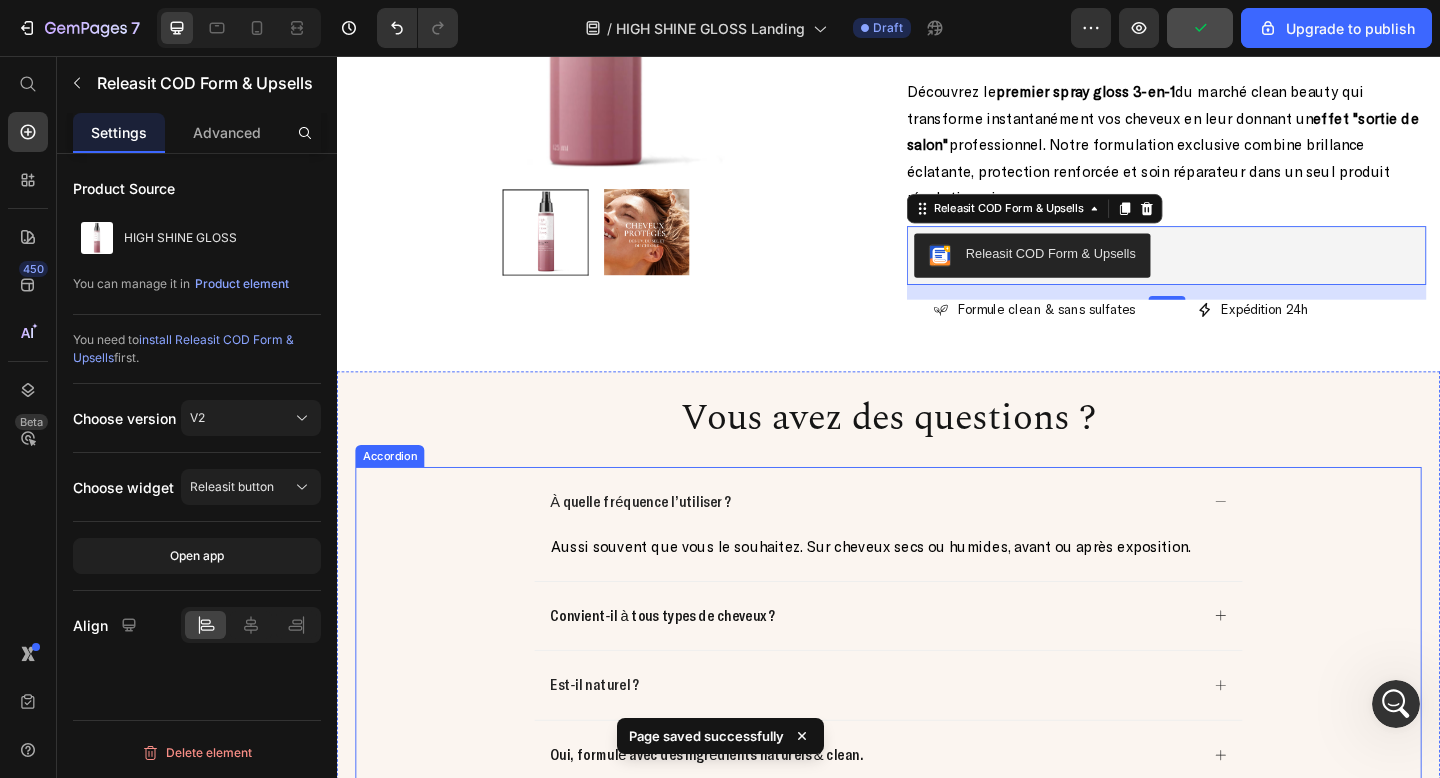 scroll, scrollTop: 3139, scrollLeft: 0, axis: vertical 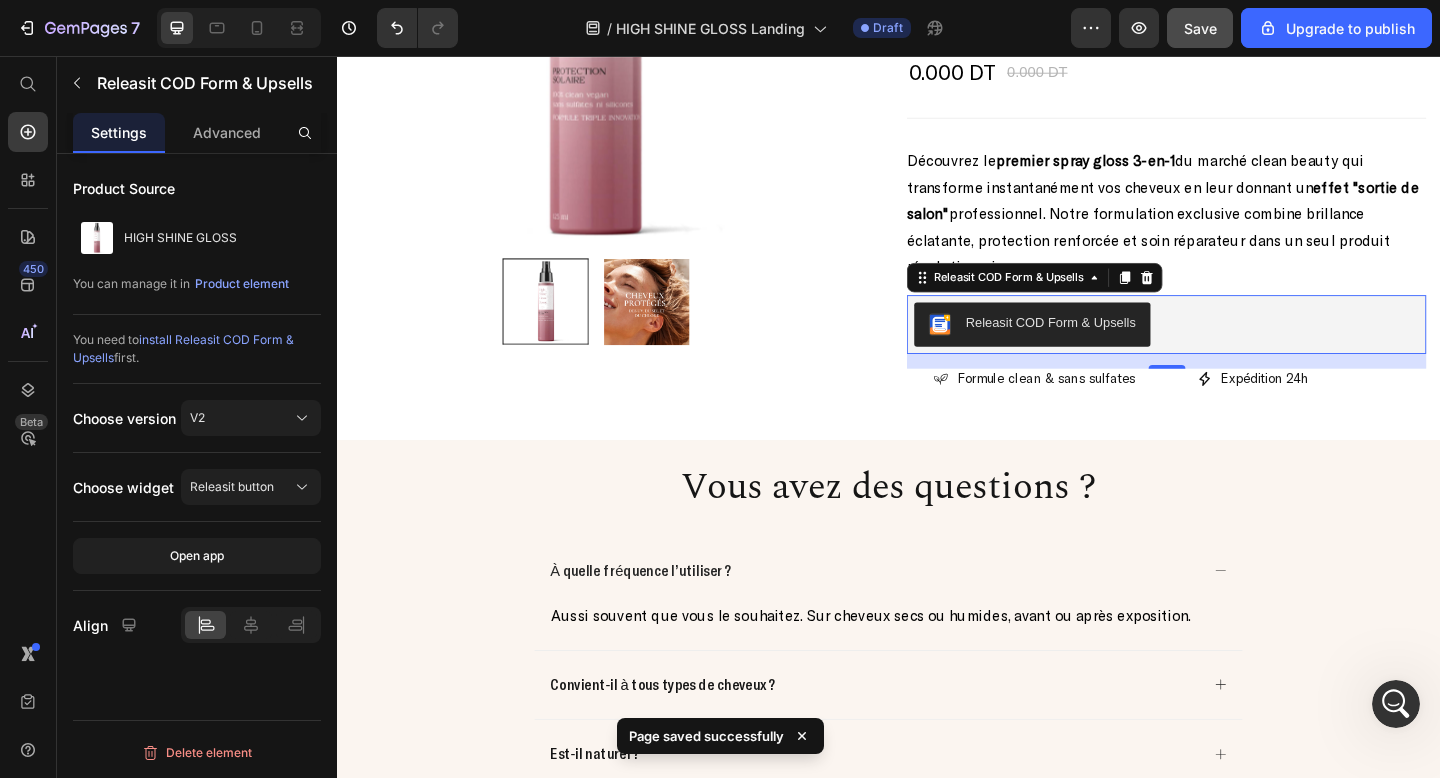 click on "Releasit COD Form & Upsells" at bounding box center (1239, 349) 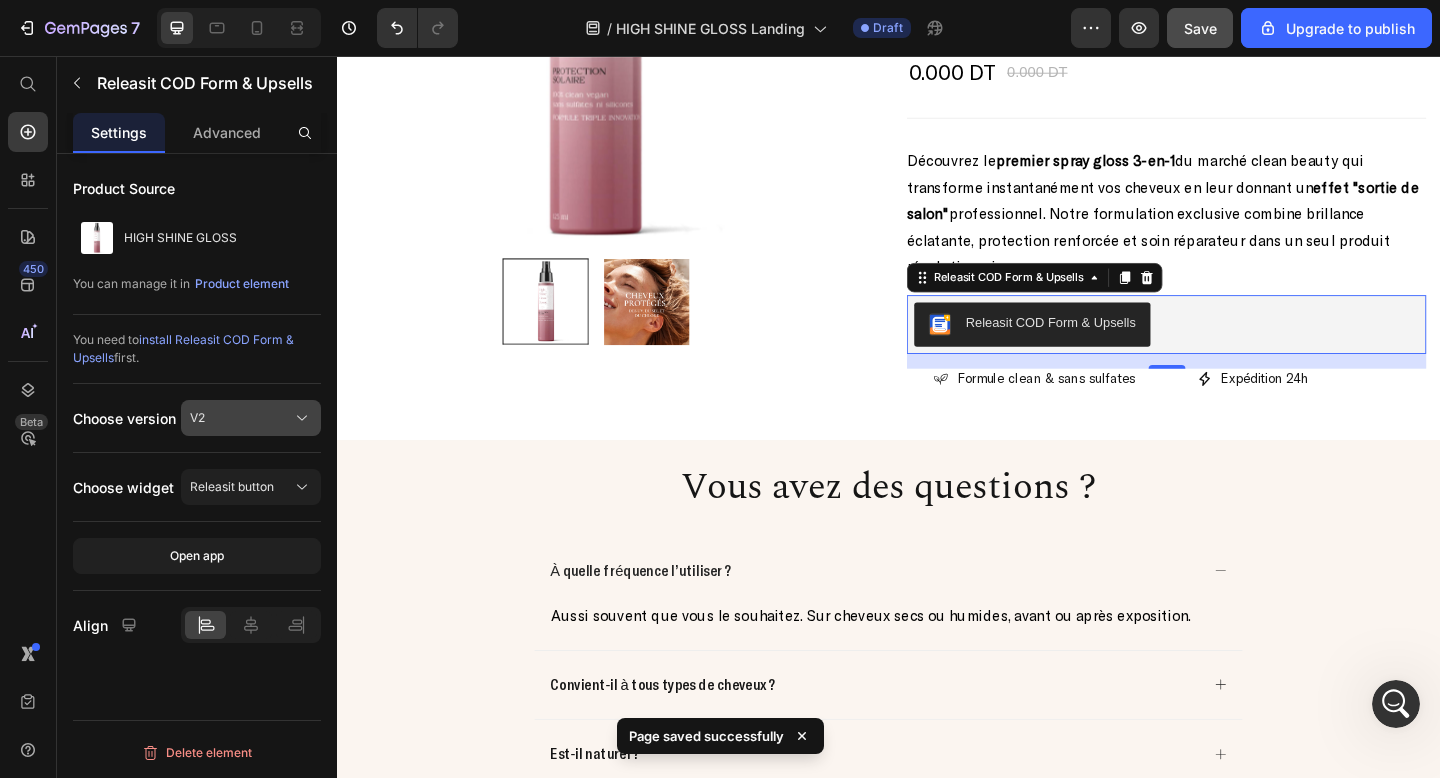 click on "V2" at bounding box center (251, 418) 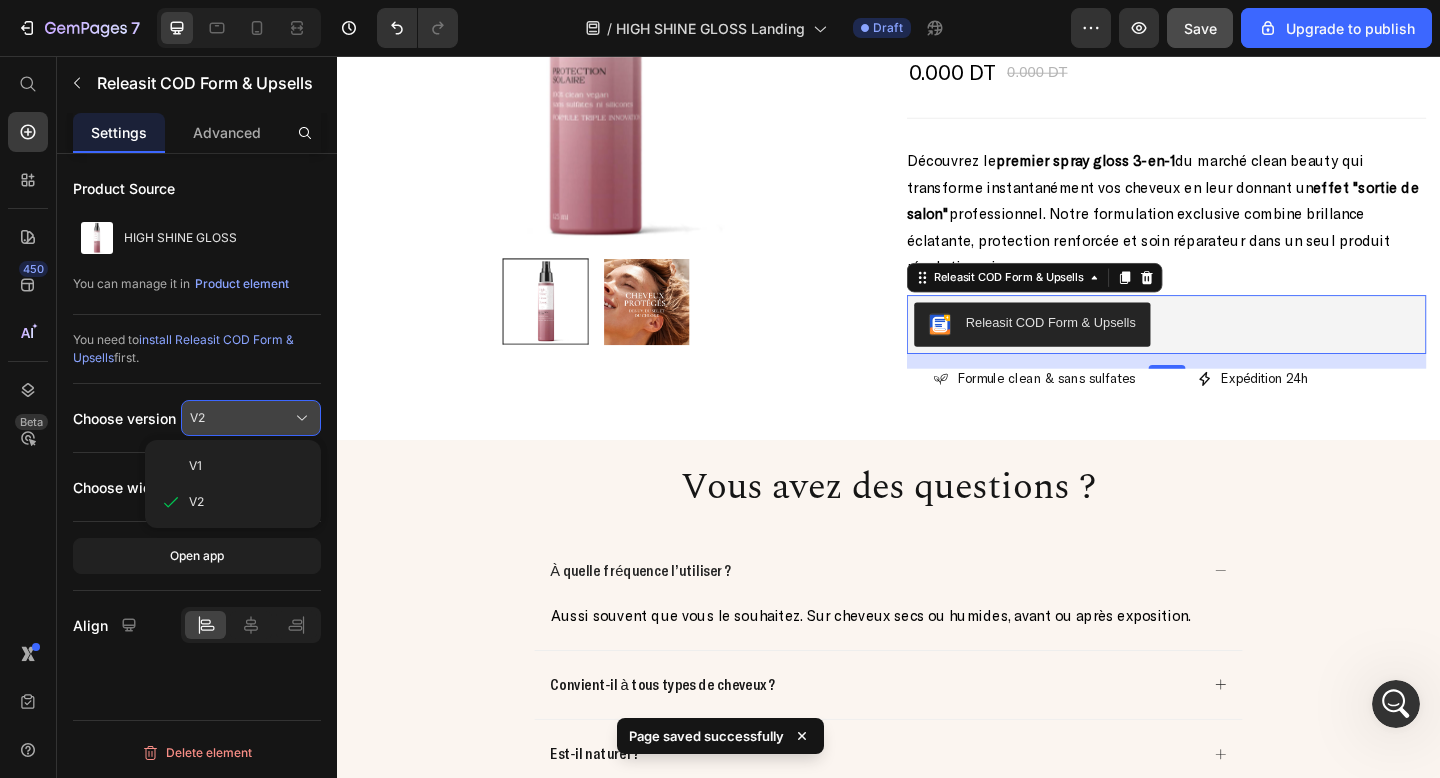 click on "V2" at bounding box center (251, 418) 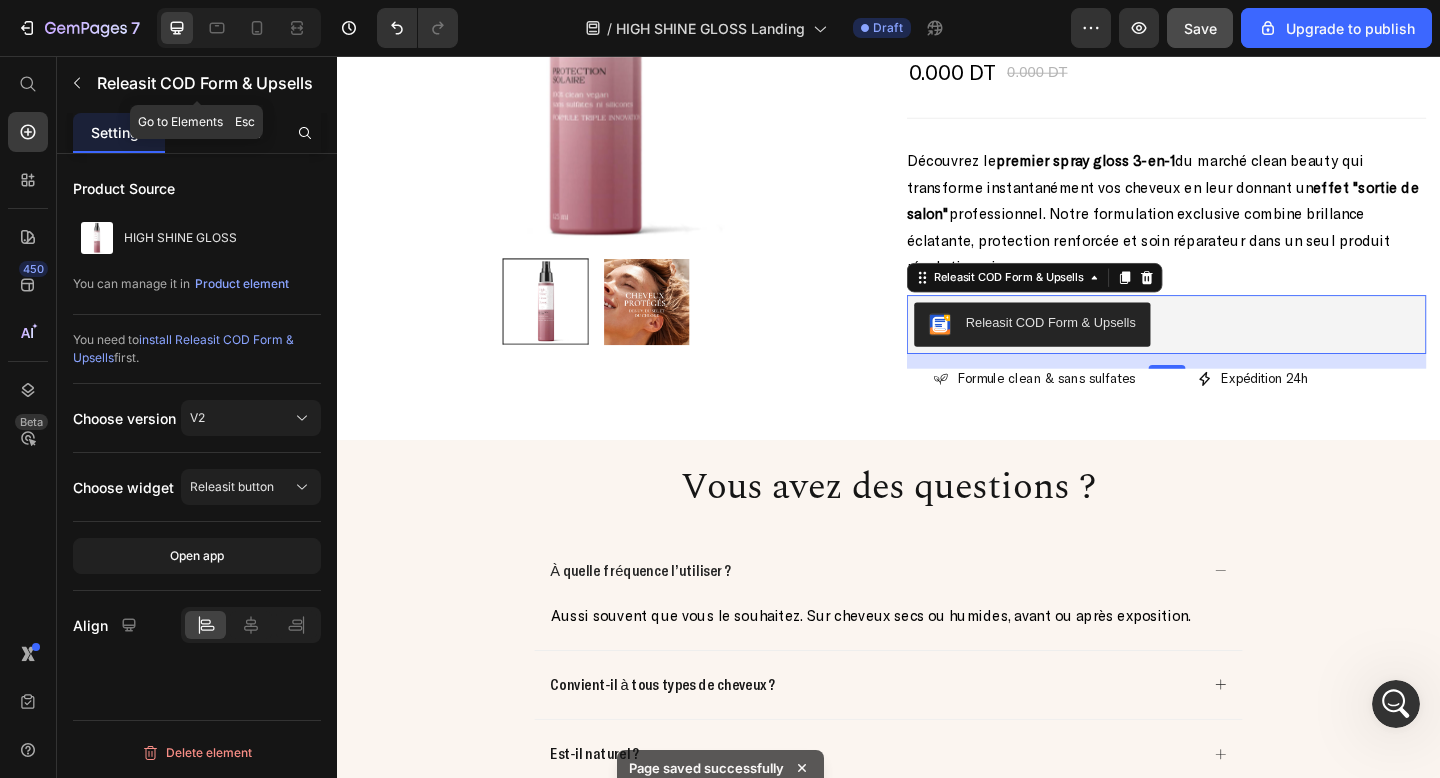 click on "Releasit COD Form & Upsells" 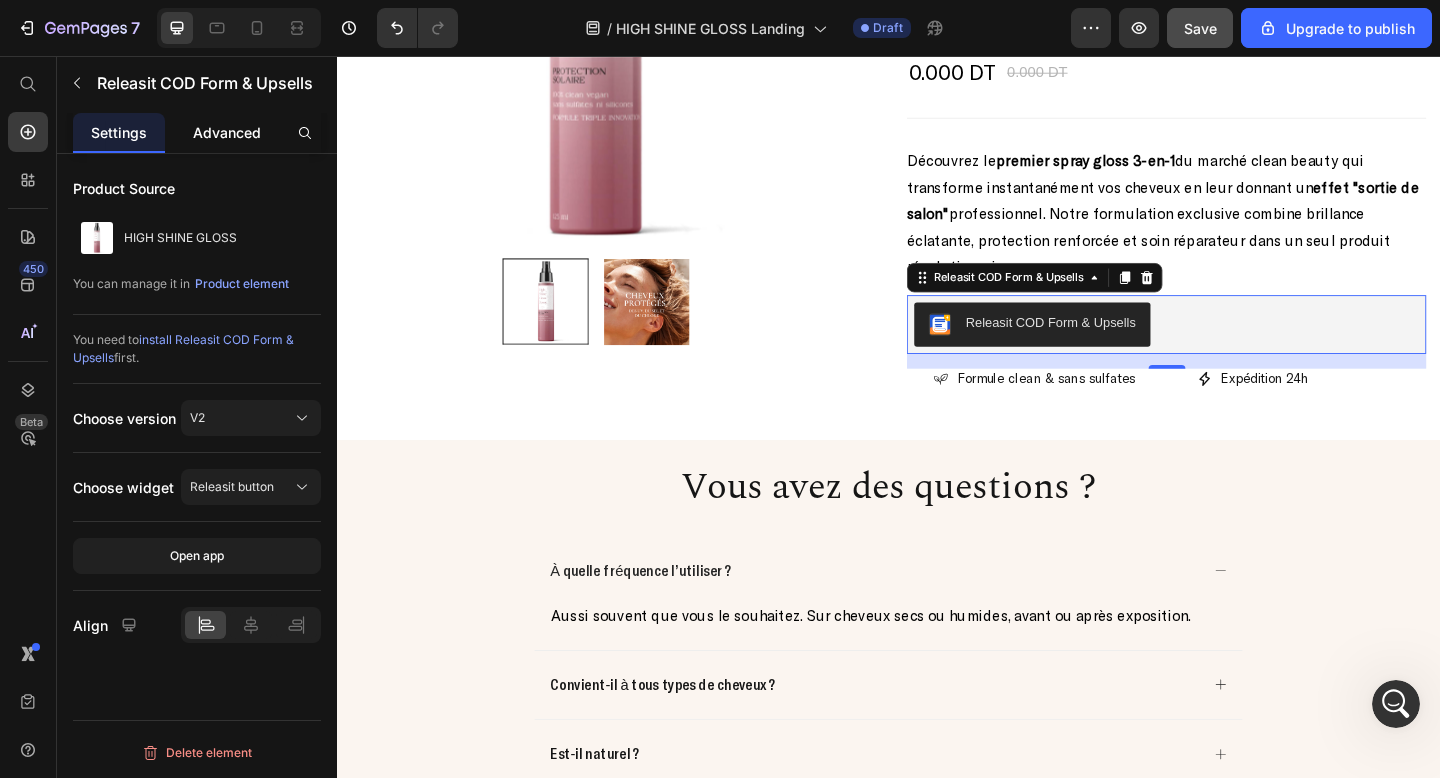 click on "Advanced" at bounding box center (227, 132) 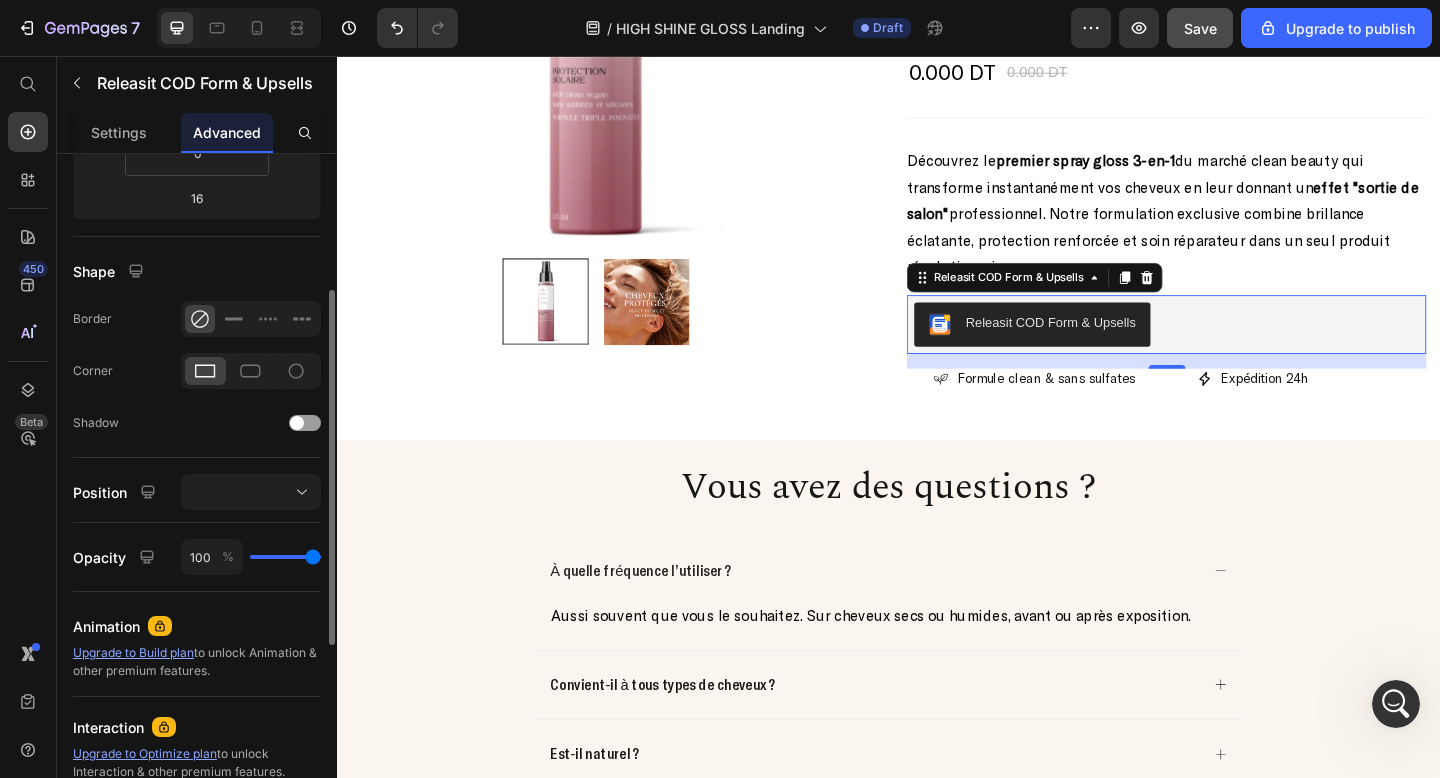 scroll, scrollTop: 490, scrollLeft: 0, axis: vertical 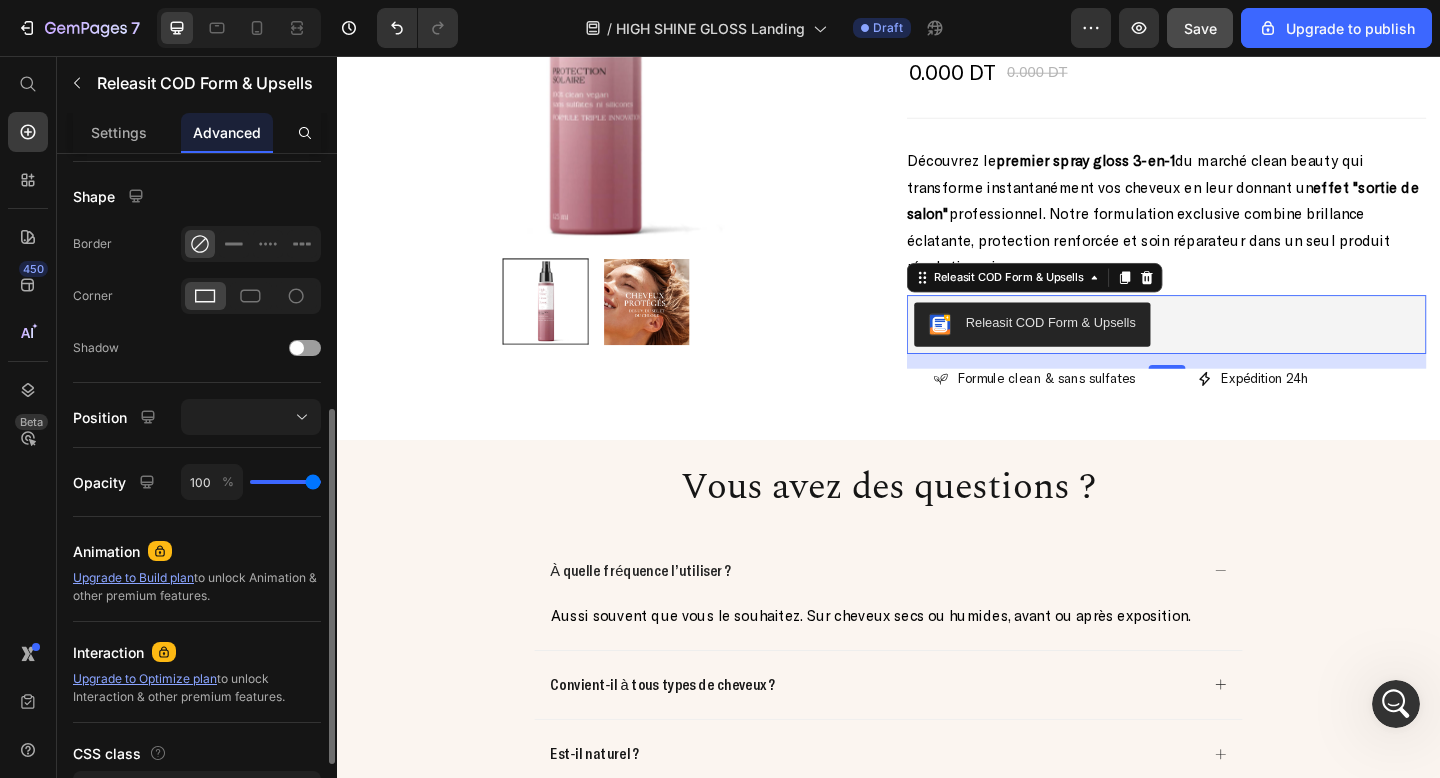 click on "Display on Desktop Tablet Mobile Spacing (px) 0 0 16 0 0 0 0 0 Shape Border Corner Shadow Position Opacity 100 % Animation Upgrade to Build plan  to unlock Animation & other premium features. Interaction Upgrade to Optimize plan  to unlock Interaction & other premium features. CSS class" at bounding box center (197, 267) 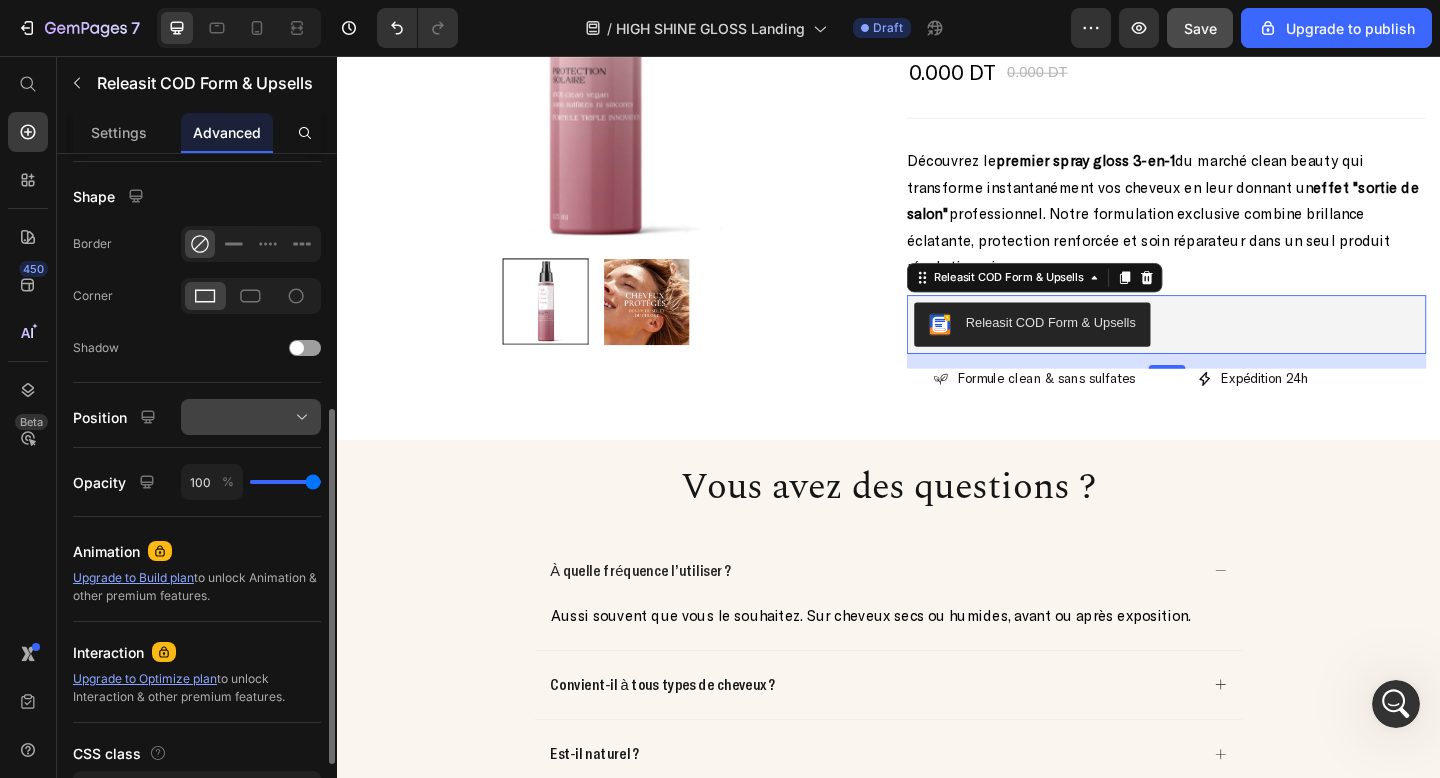 click at bounding box center (251, 417) 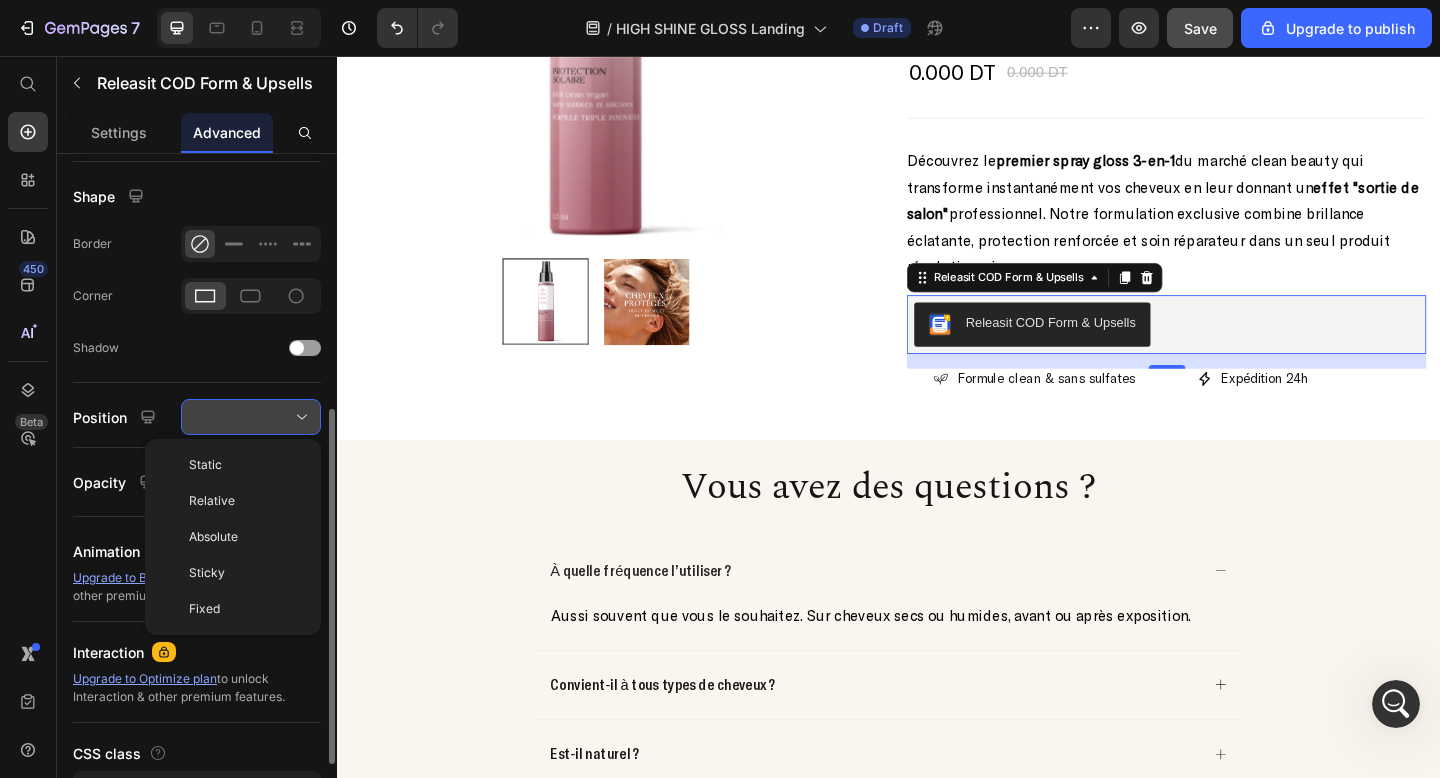 click at bounding box center [251, 417] 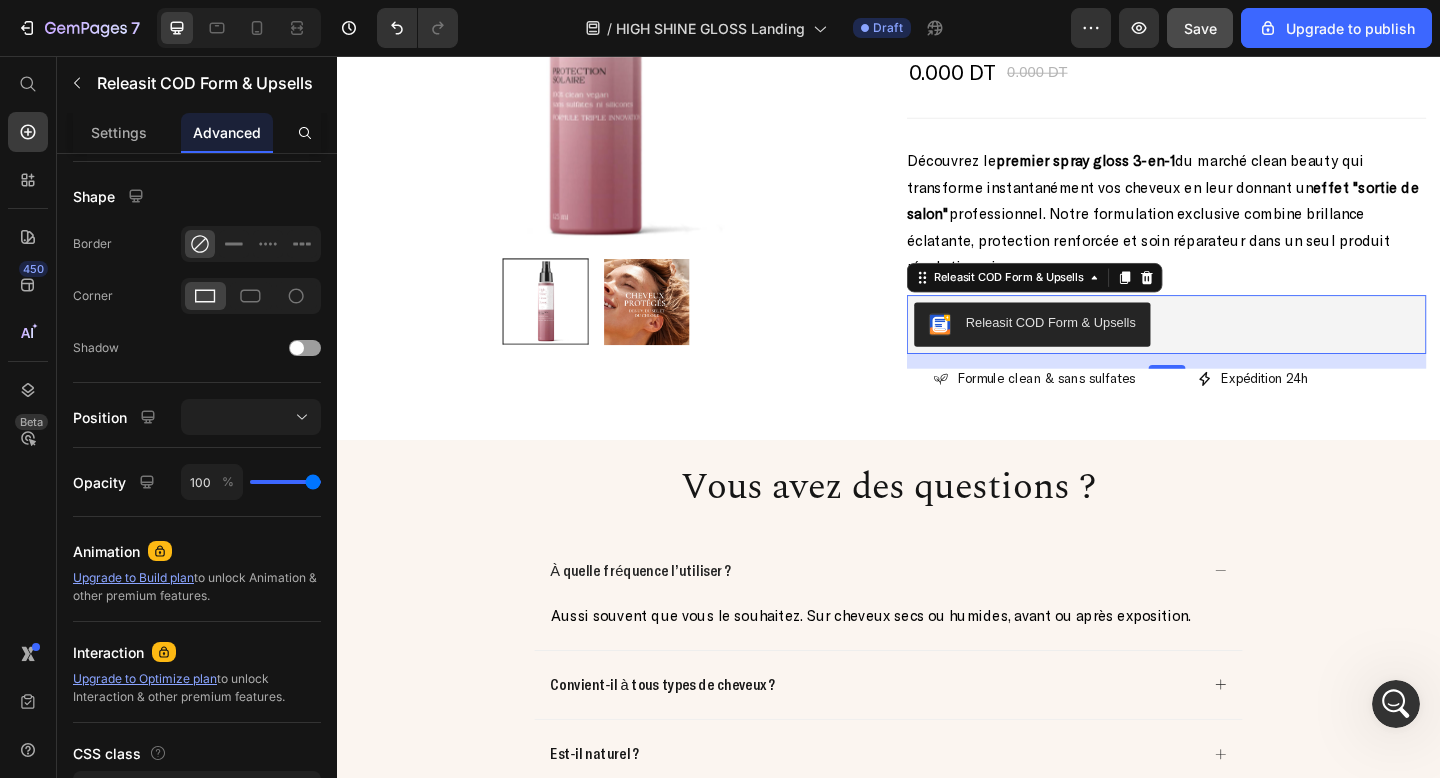 click 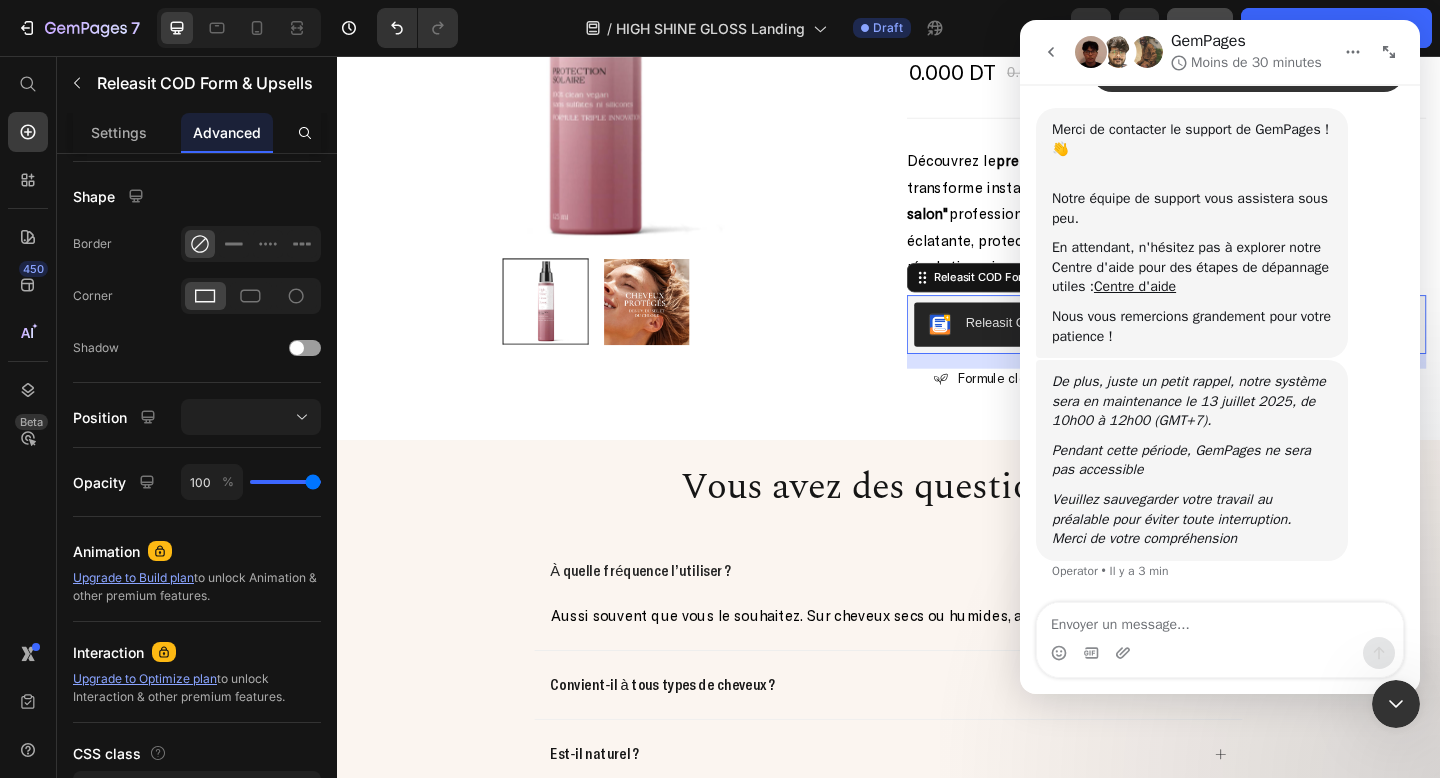scroll, scrollTop: 311, scrollLeft: 0, axis: vertical 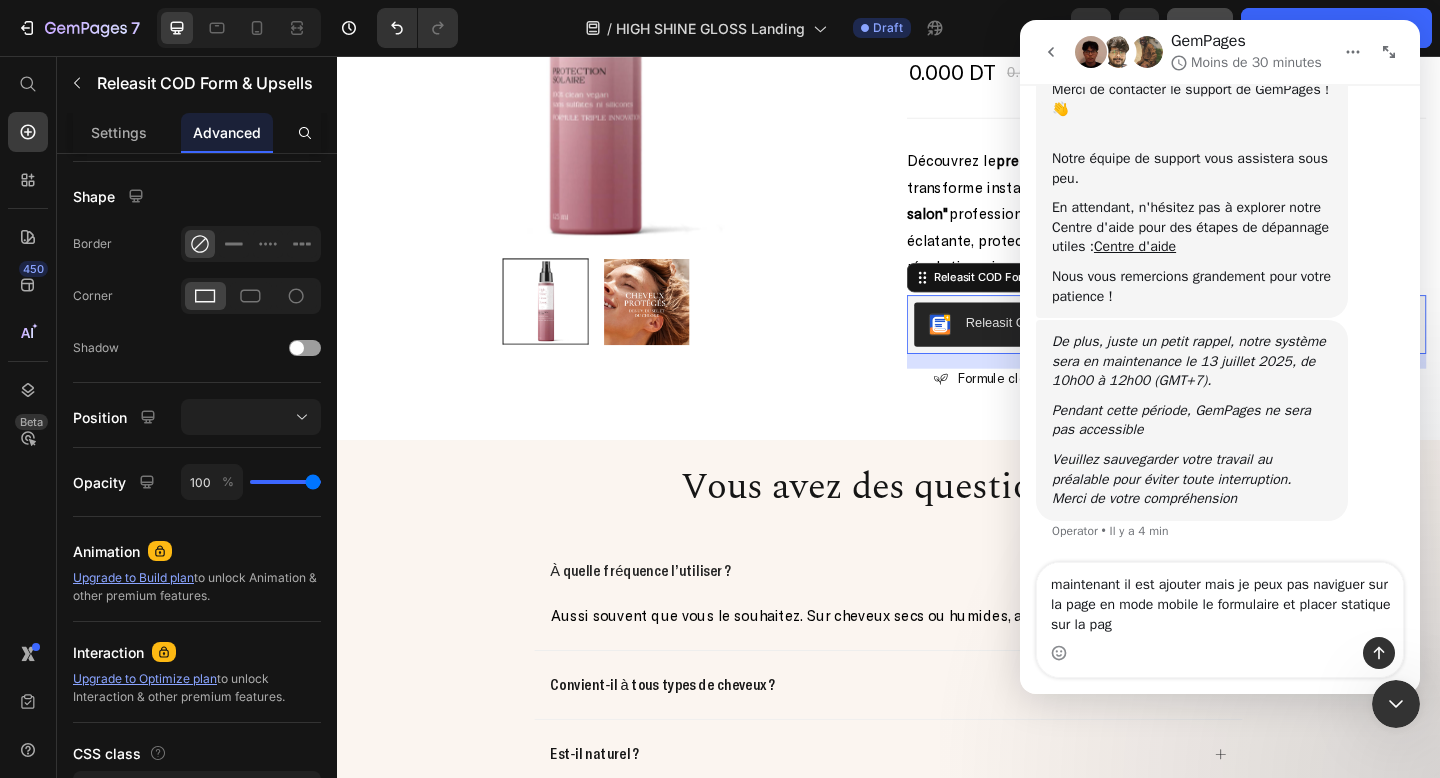 type on "maintenant il est ajouter mais je peux pas naviguer sur la page en mode mobile le formulaire et placer statique sur la page" 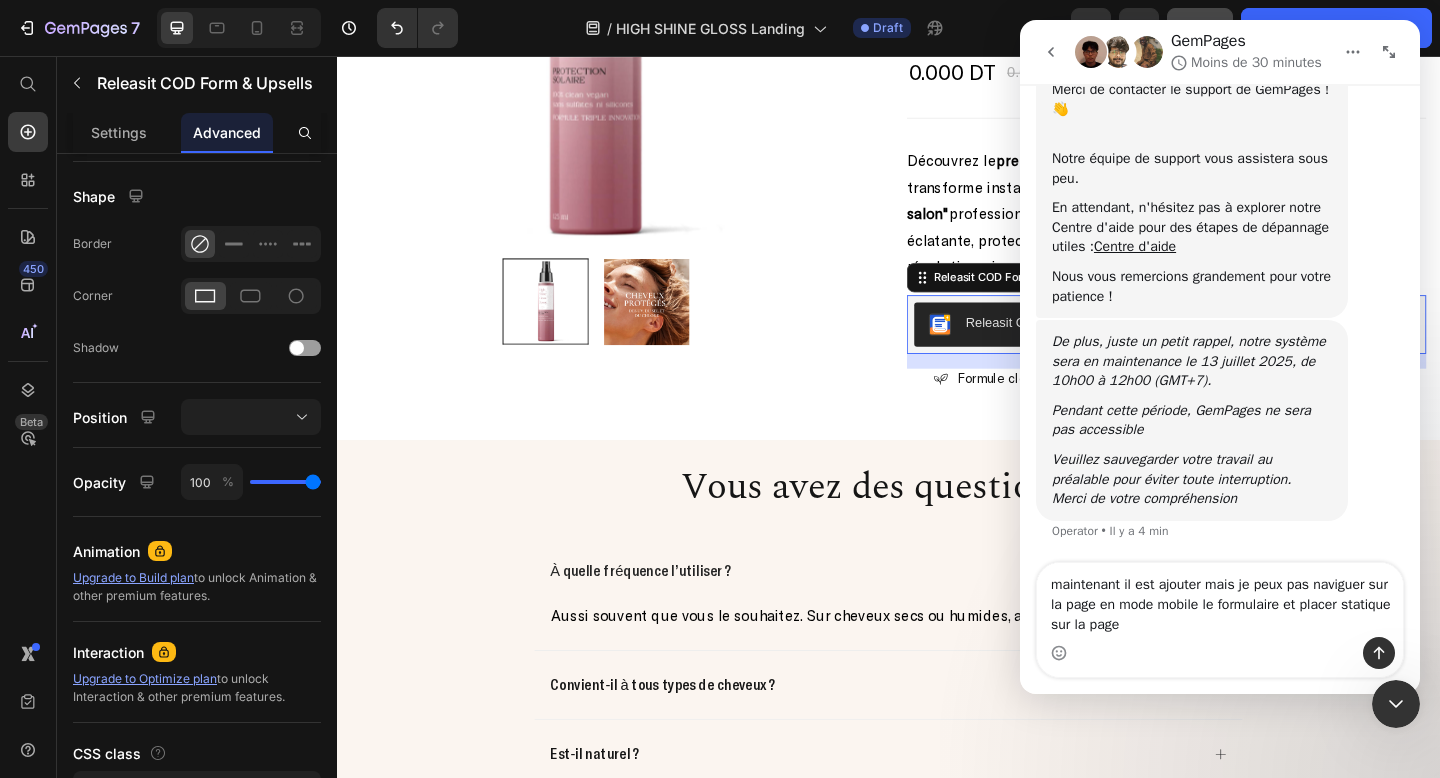 type 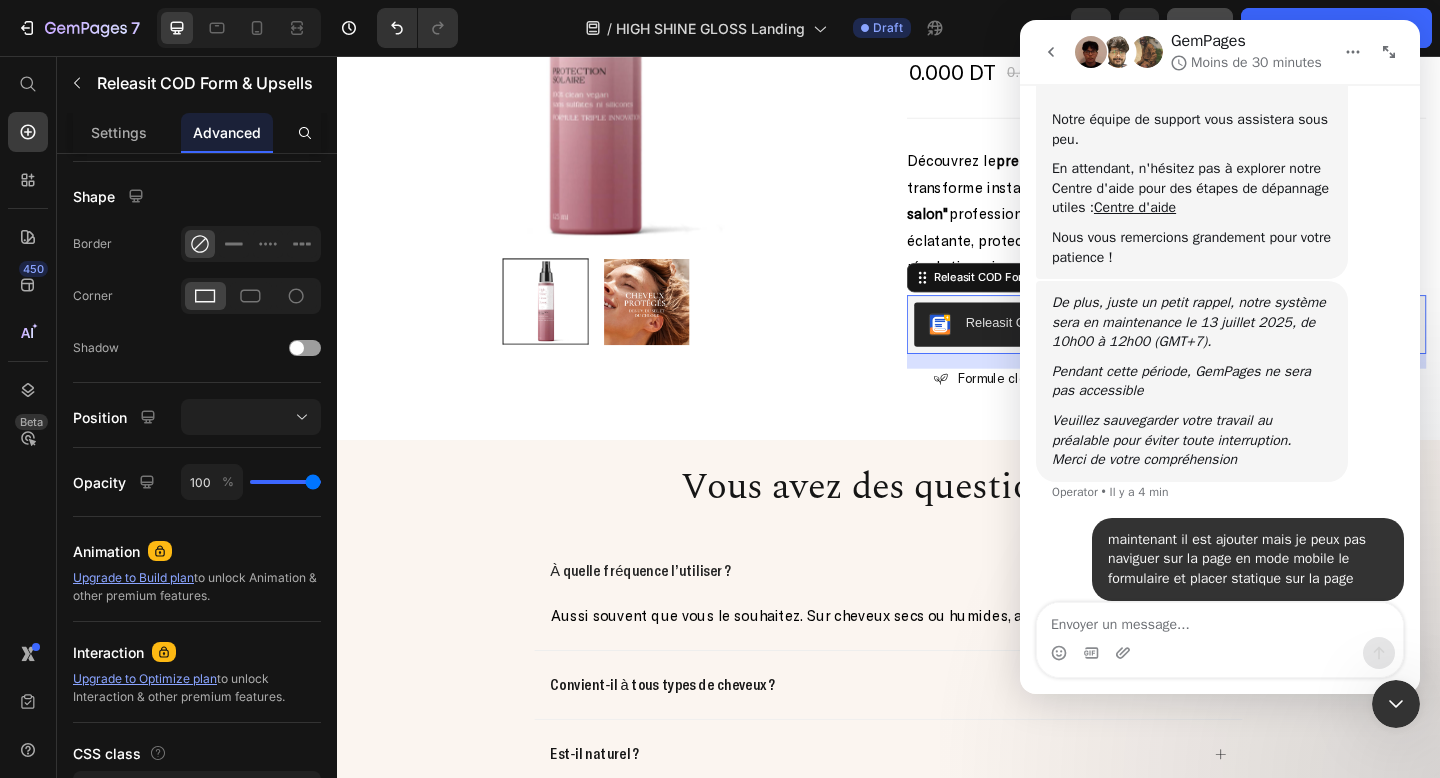 scroll, scrollTop: 410, scrollLeft: 0, axis: vertical 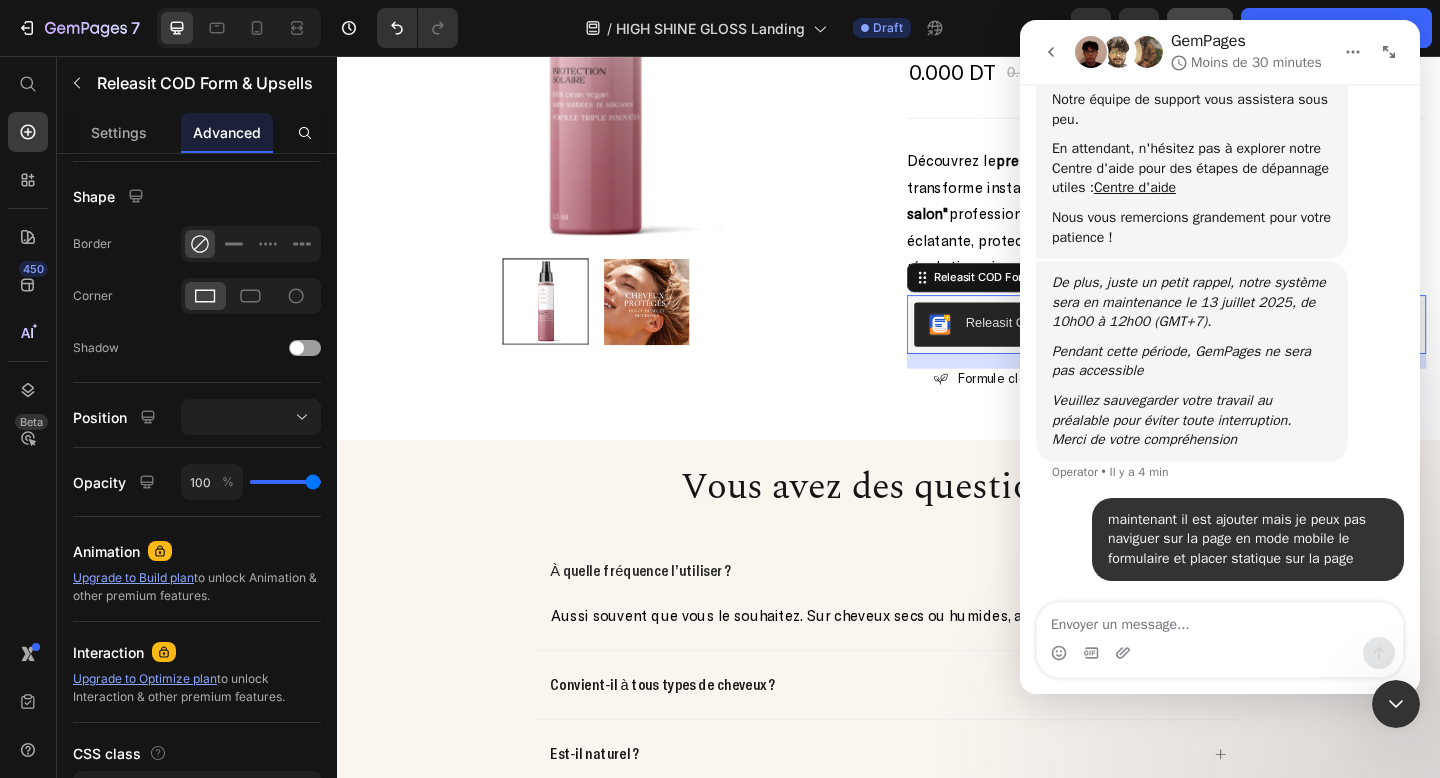 click 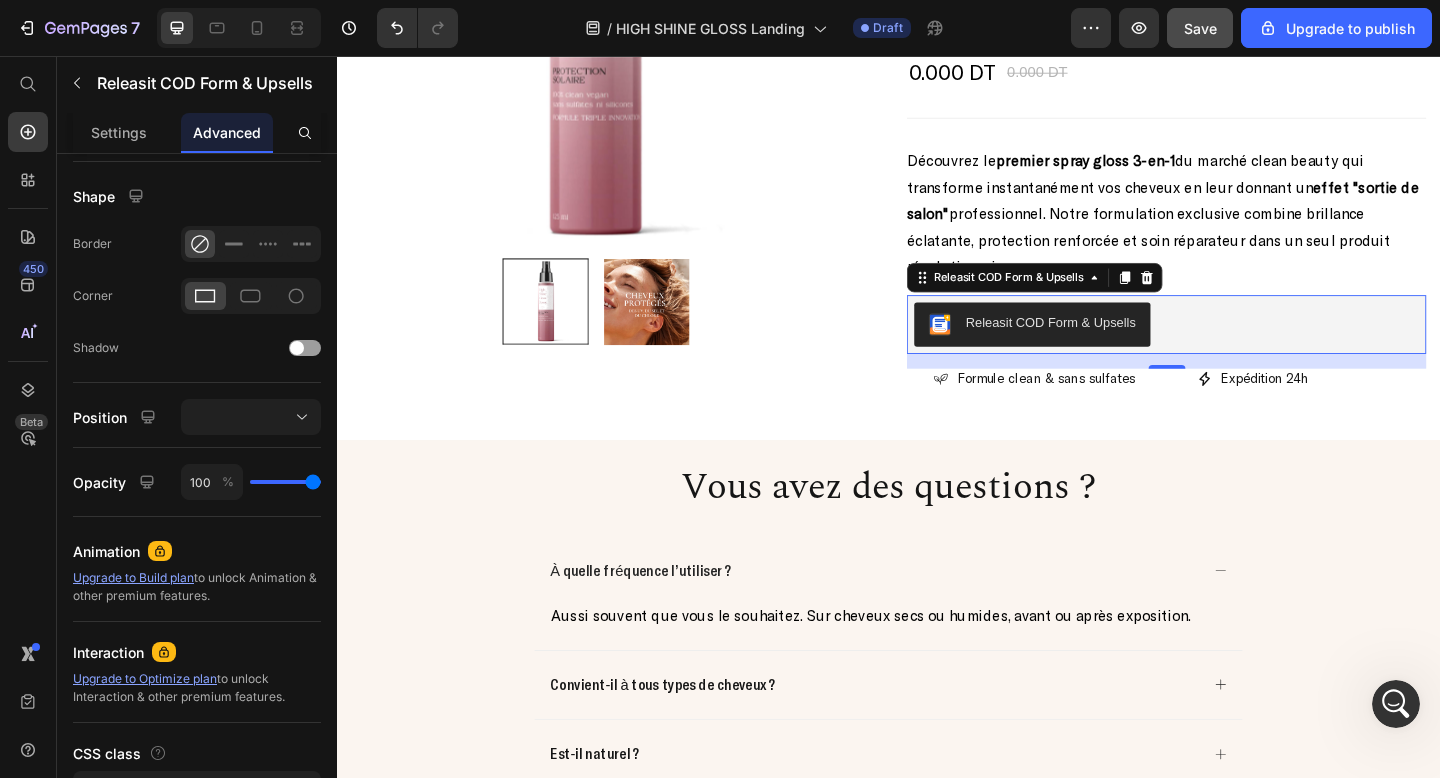 click on "Releasit COD Form & Upsells" at bounding box center (1239, 349) 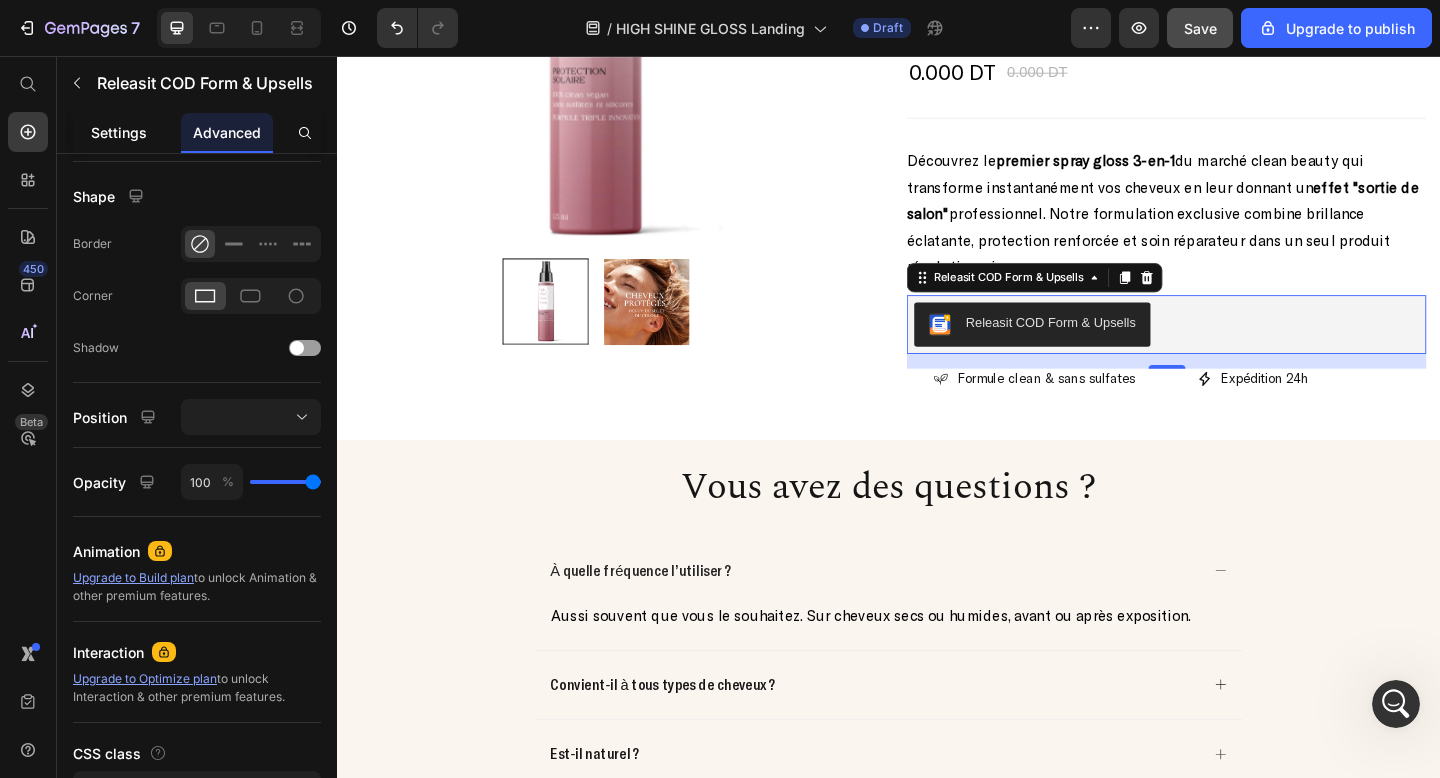 click on "Settings" 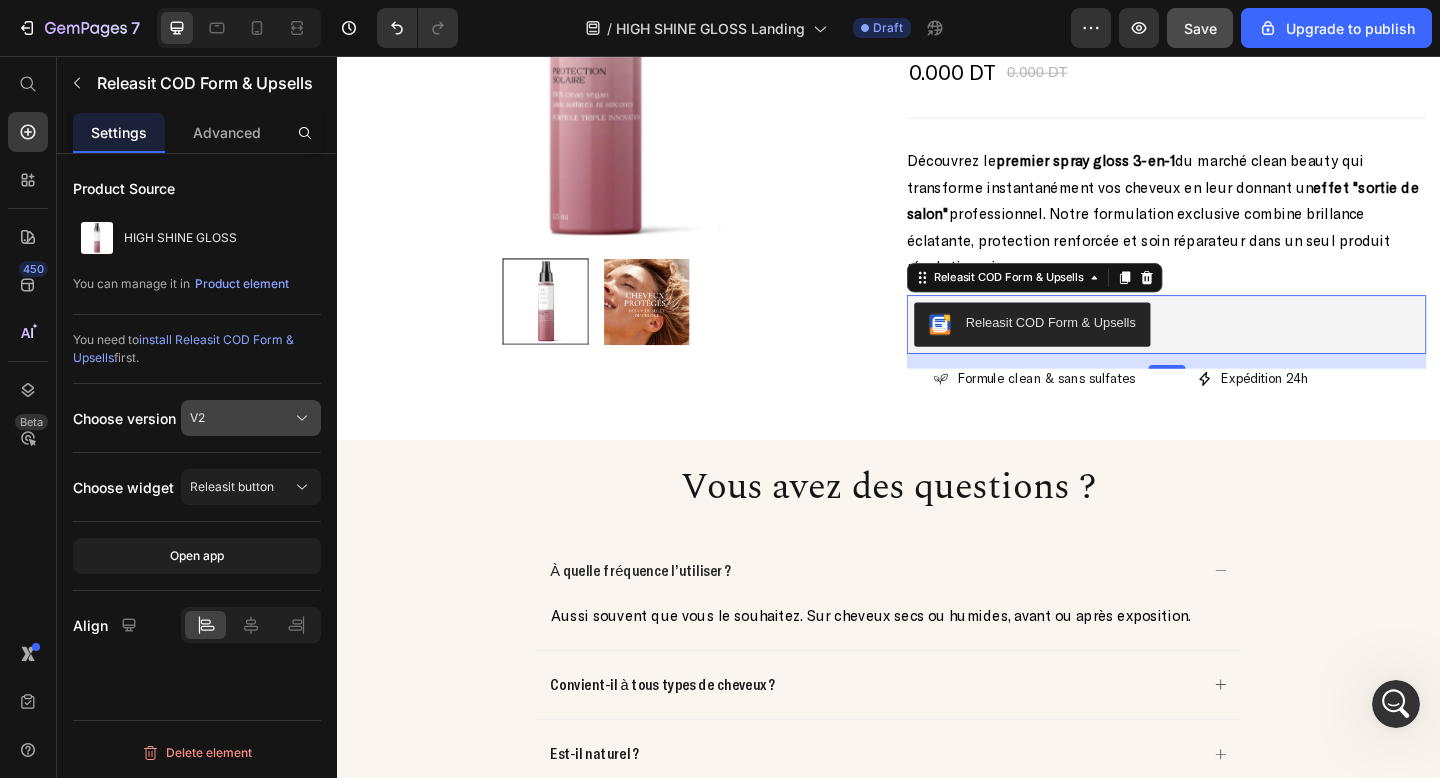 click on "V2" 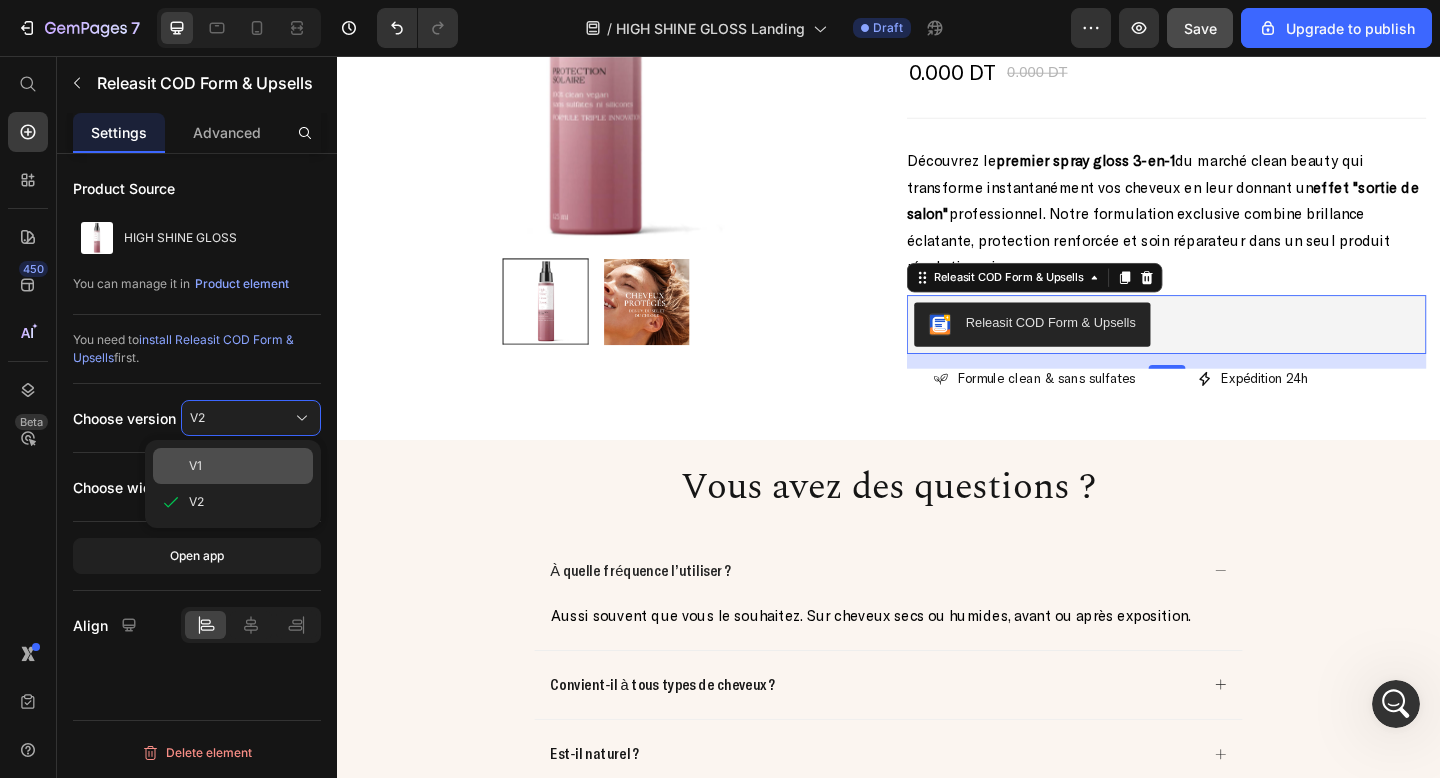 click on "V1" at bounding box center (247, 466) 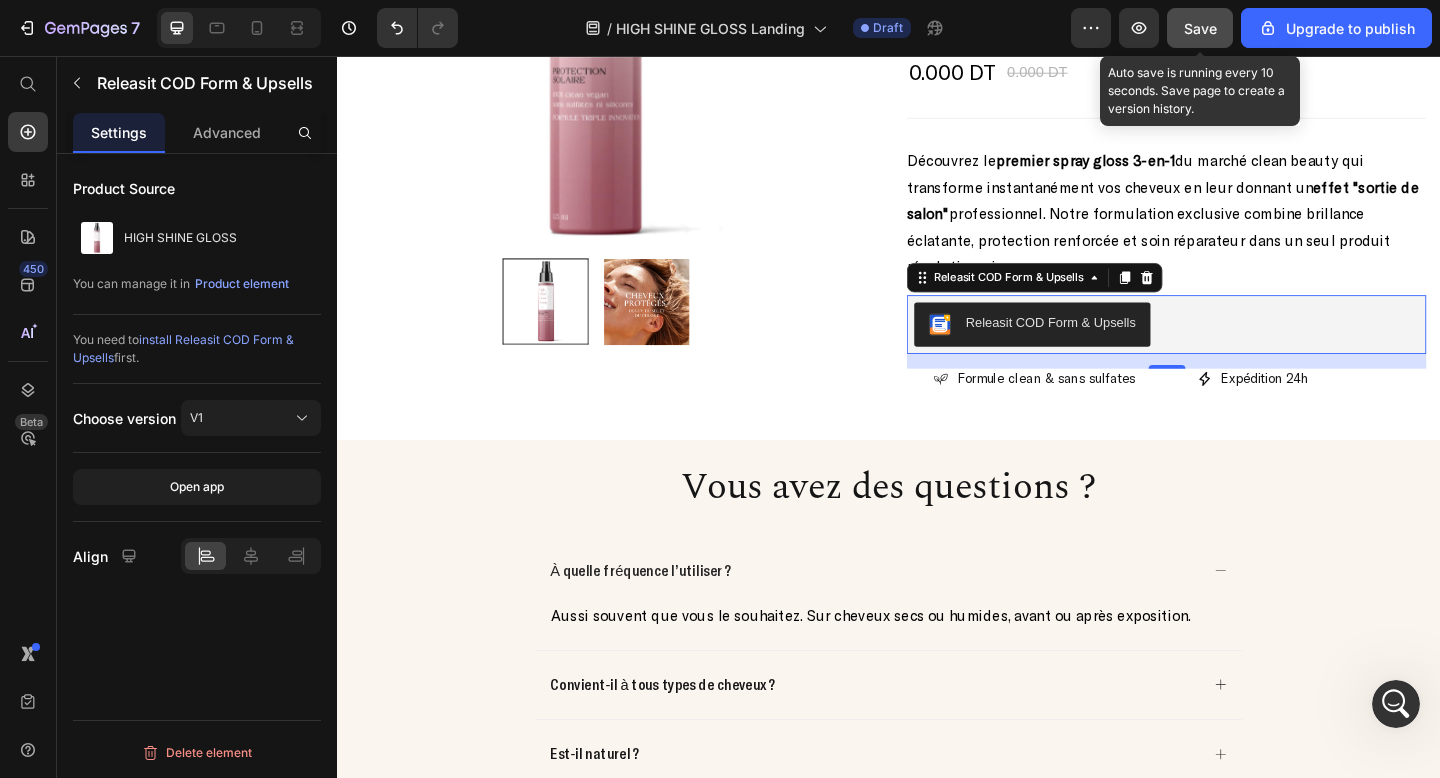 click on "Save" 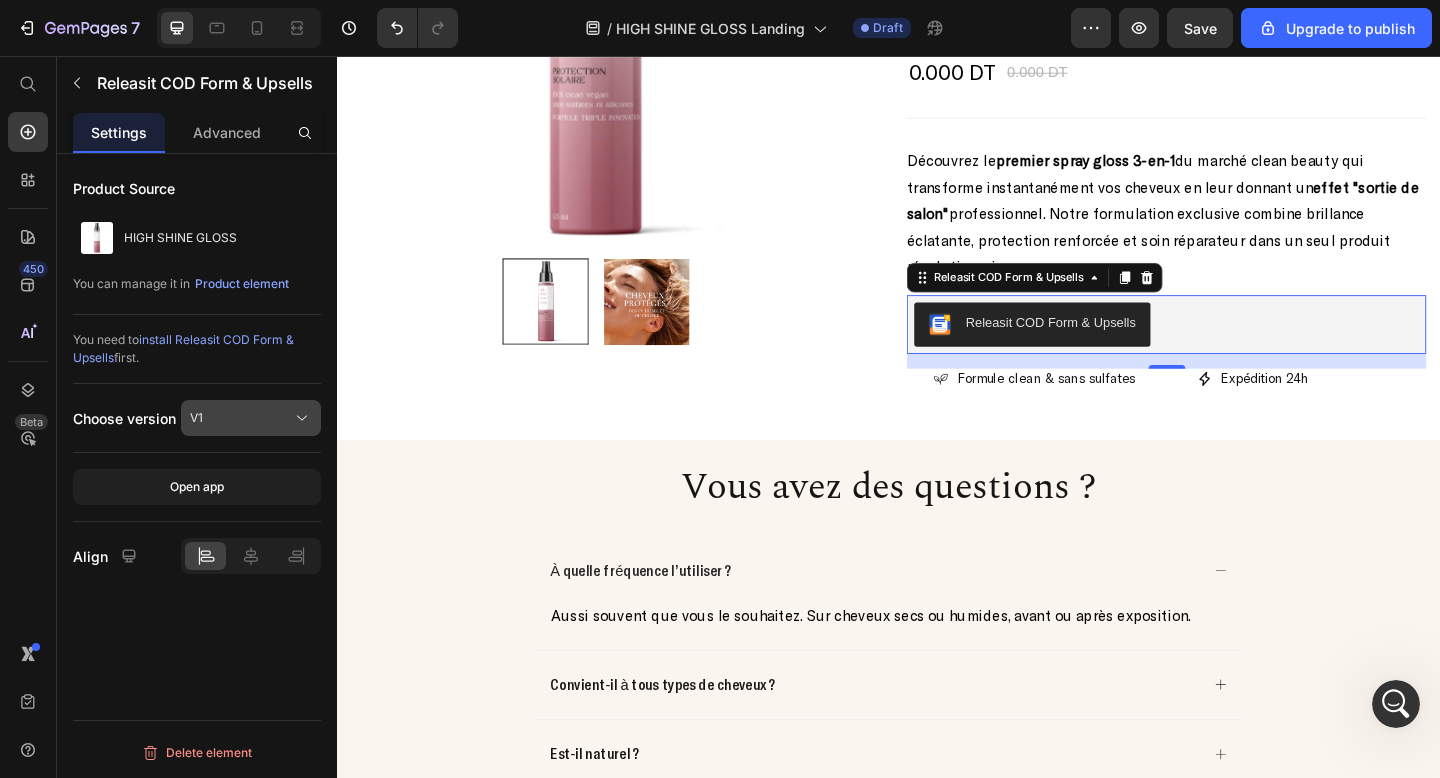 click on "V1" at bounding box center [251, 418] 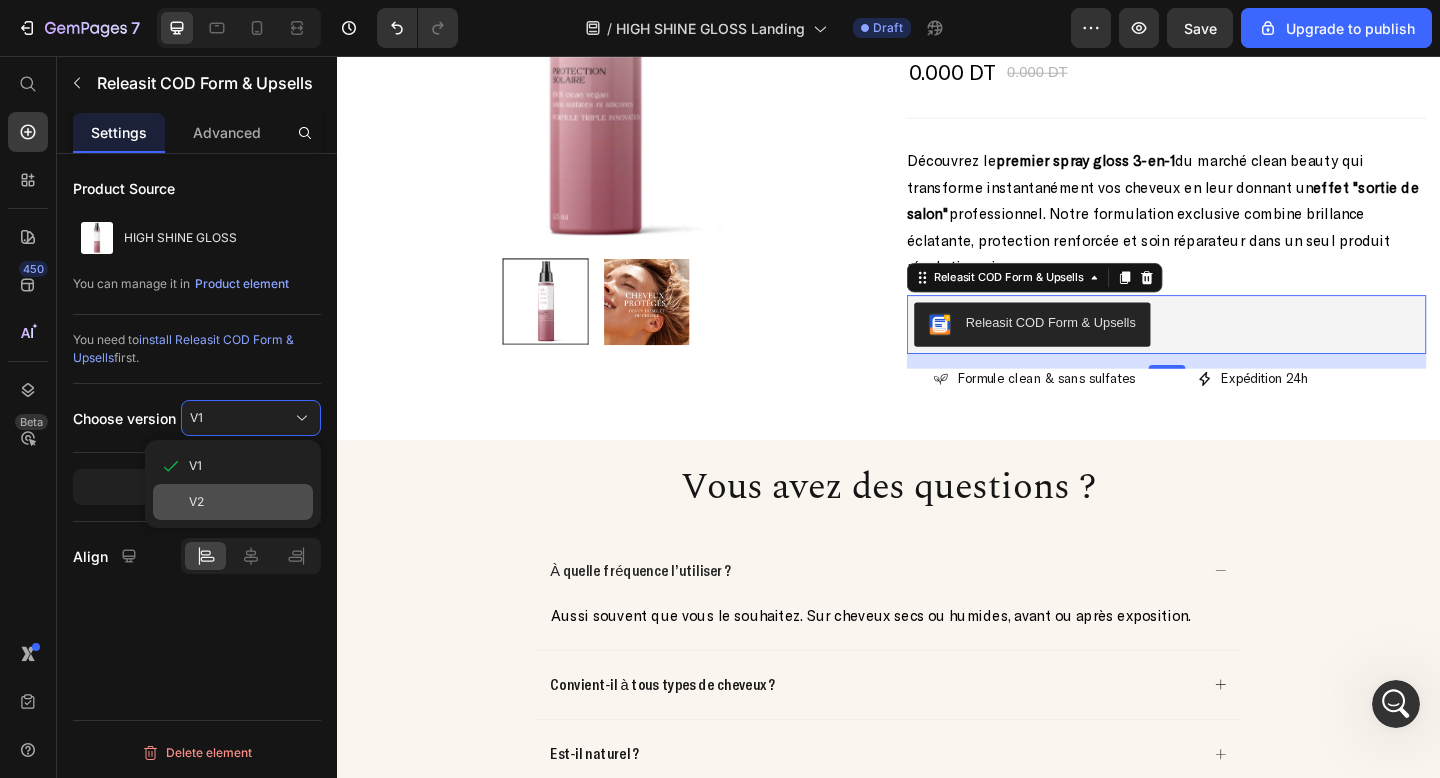click on "V2" at bounding box center [247, 502] 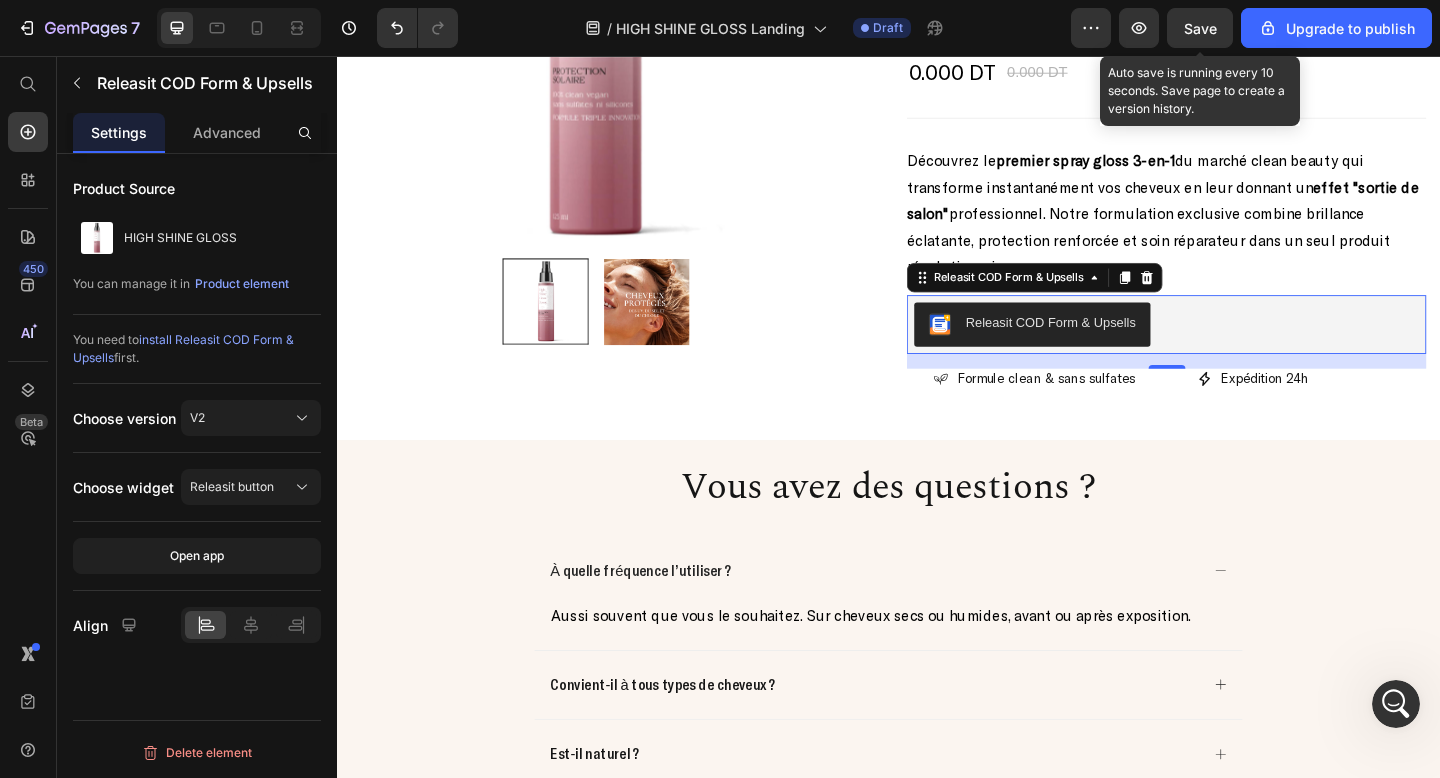 click on "Save" at bounding box center [1200, 28] 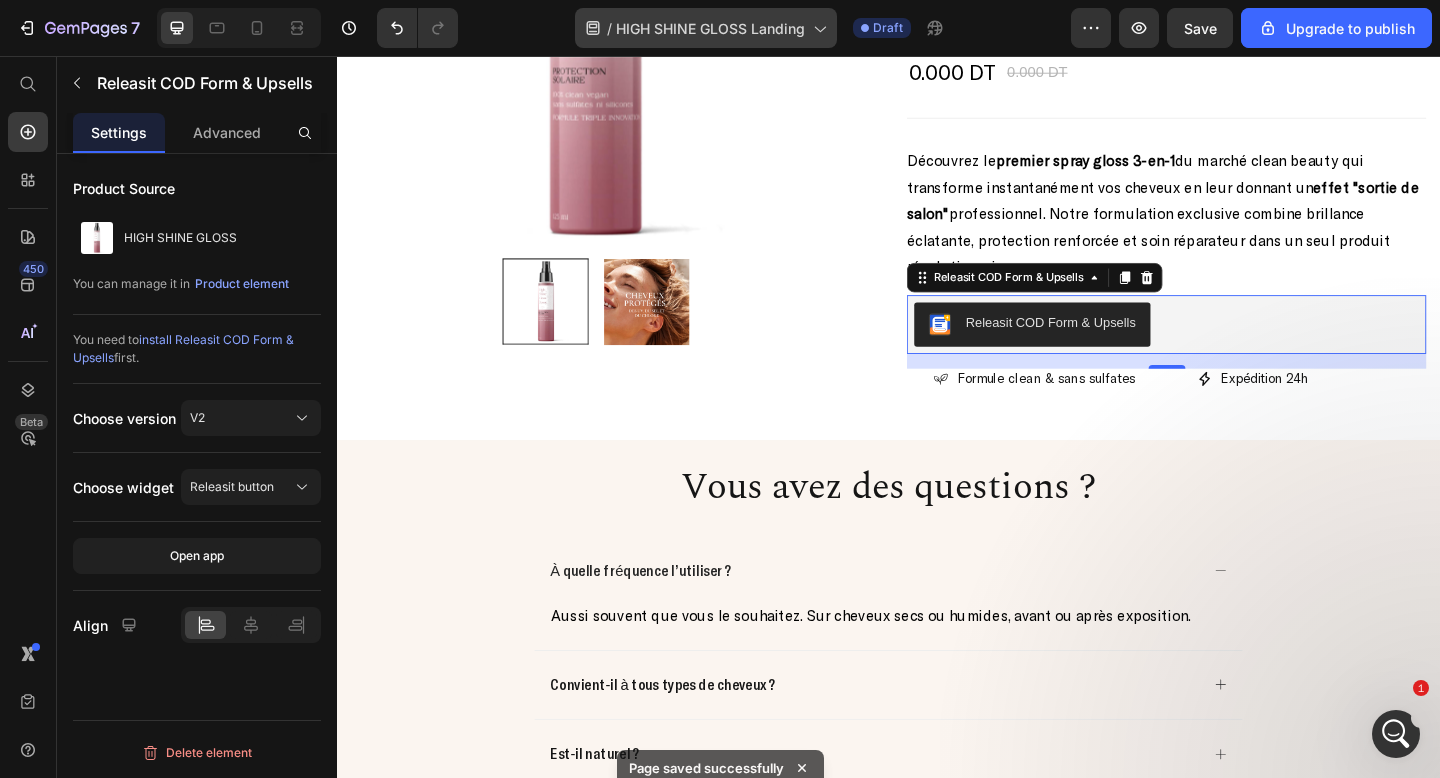 scroll, scrollTop: 487, scrollLeft: 0, axis: vertical 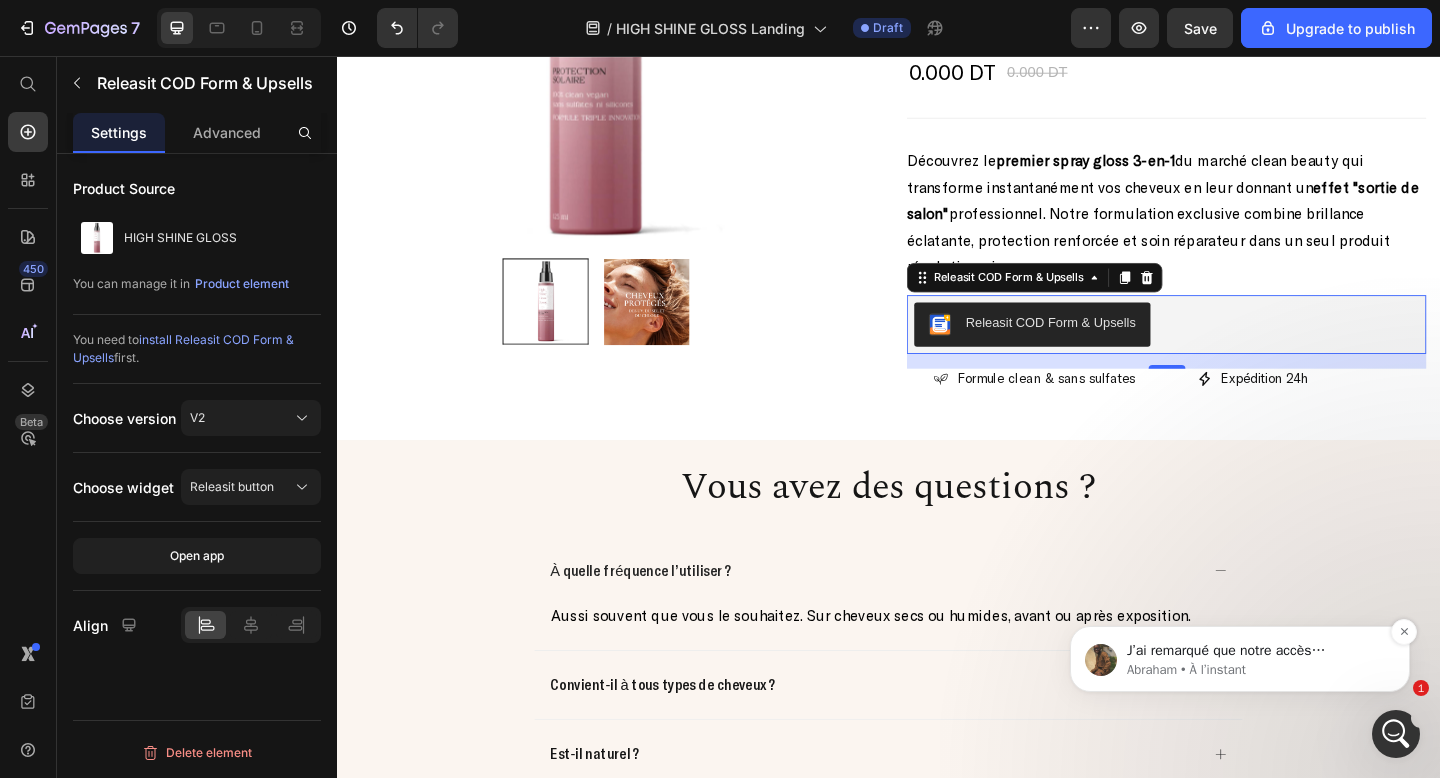 click on "Abraham • À l’instant" at bounding box center [1256, 670] 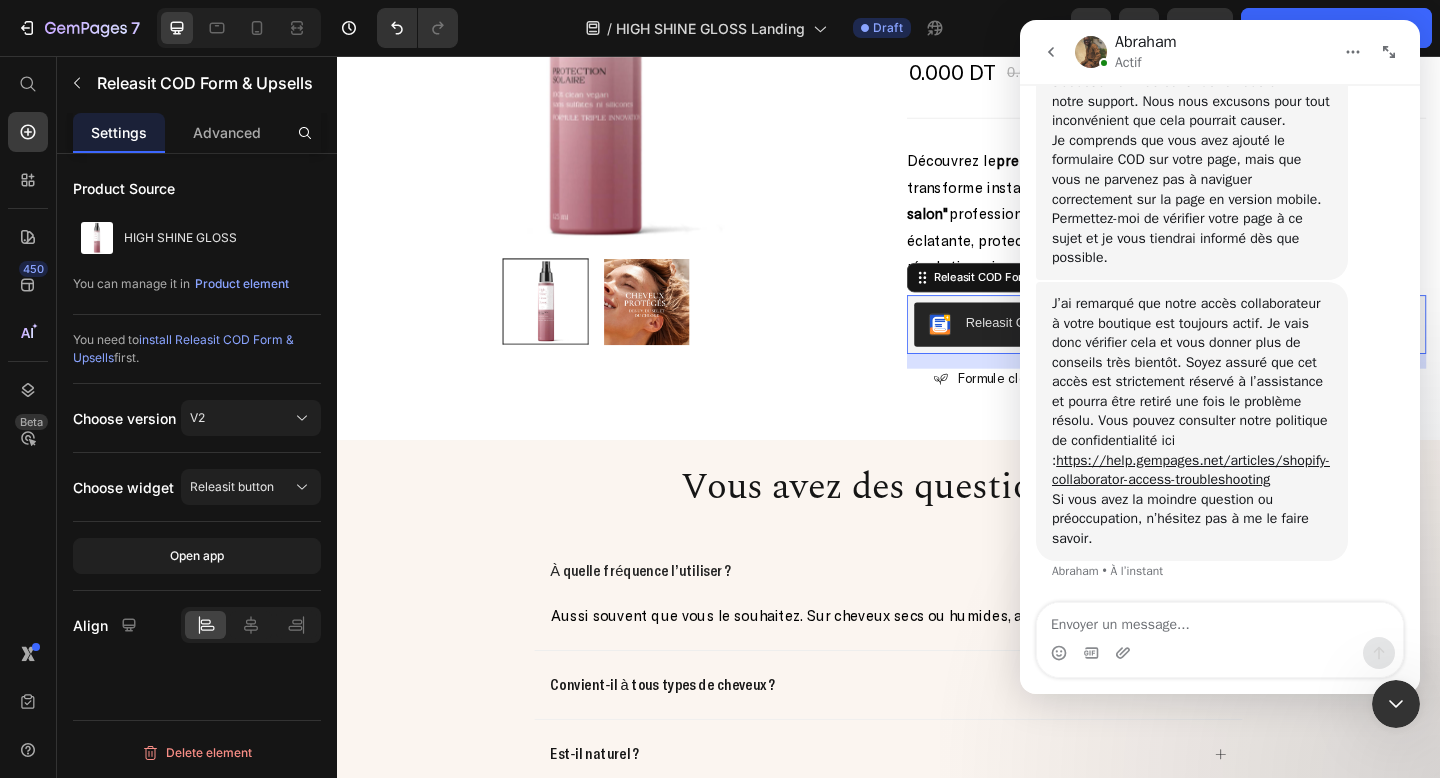 scroll, scrollTop: 0, scrollLeft: 0, axis: both 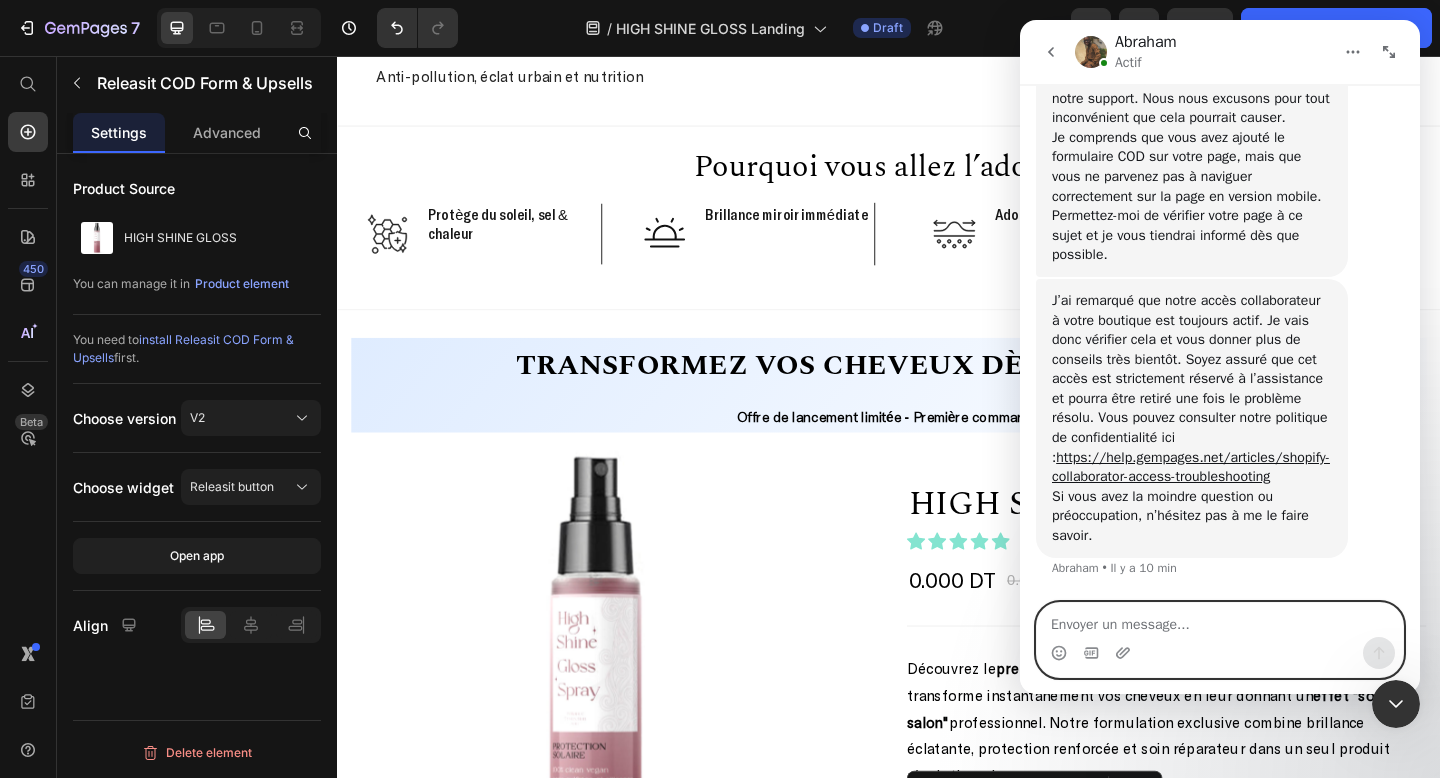 click at bounding box center [1220, 620] 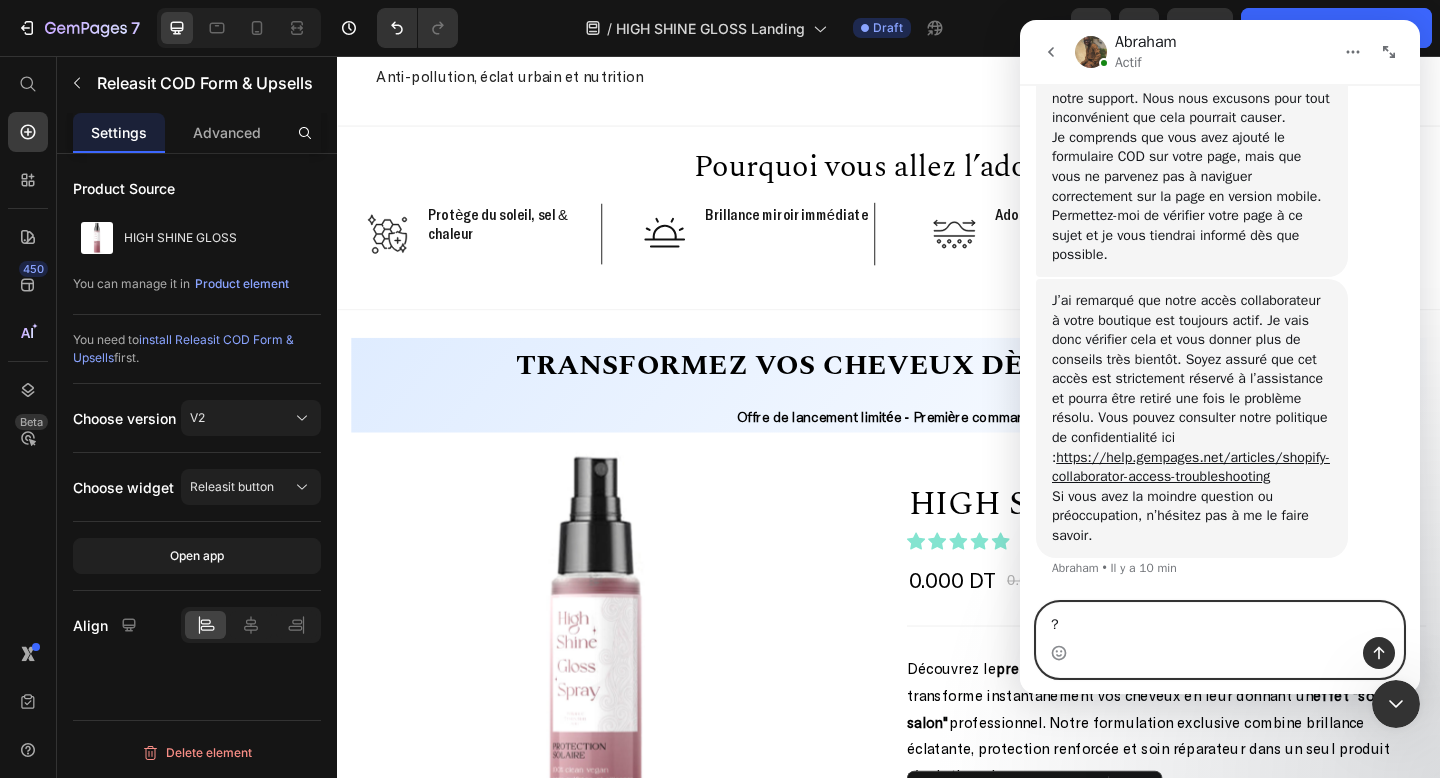 type on "??" 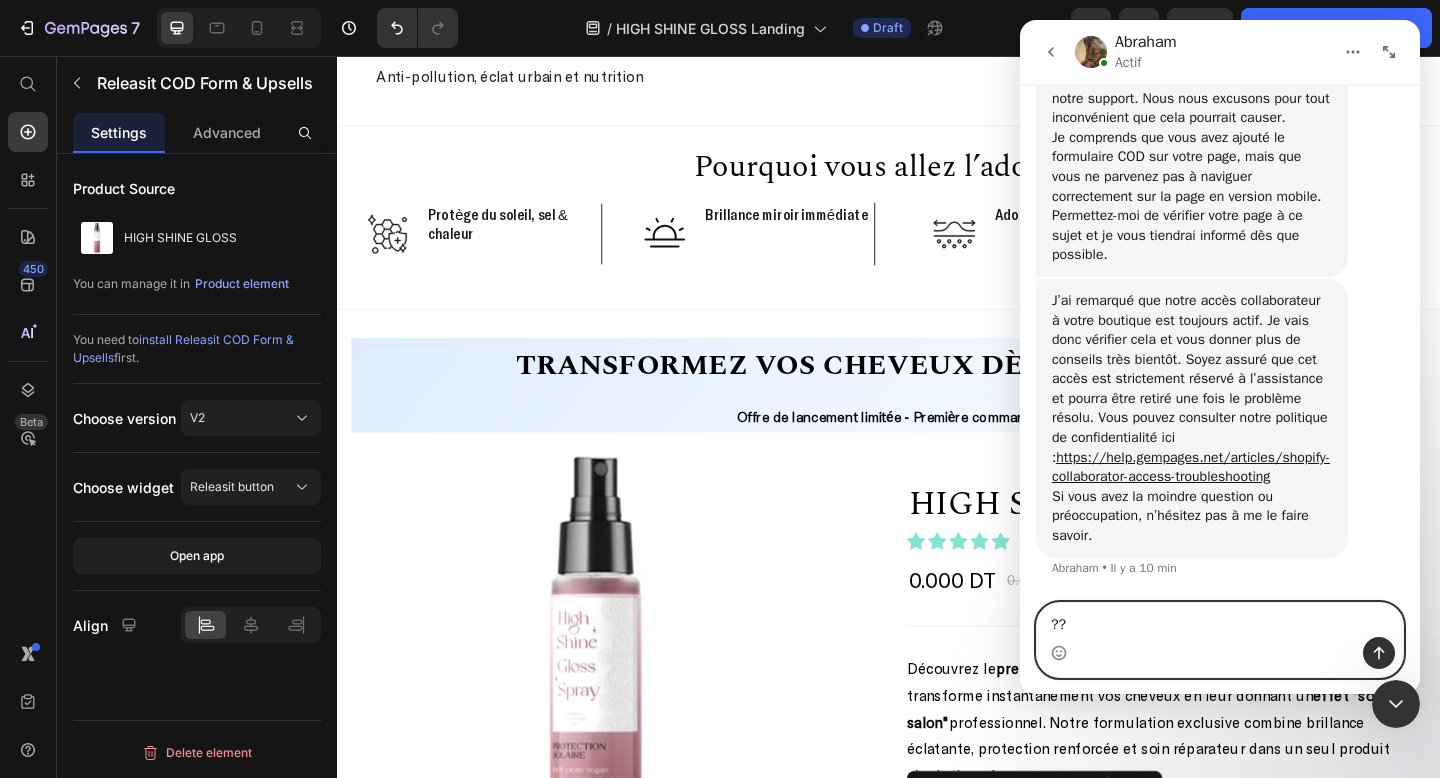 type 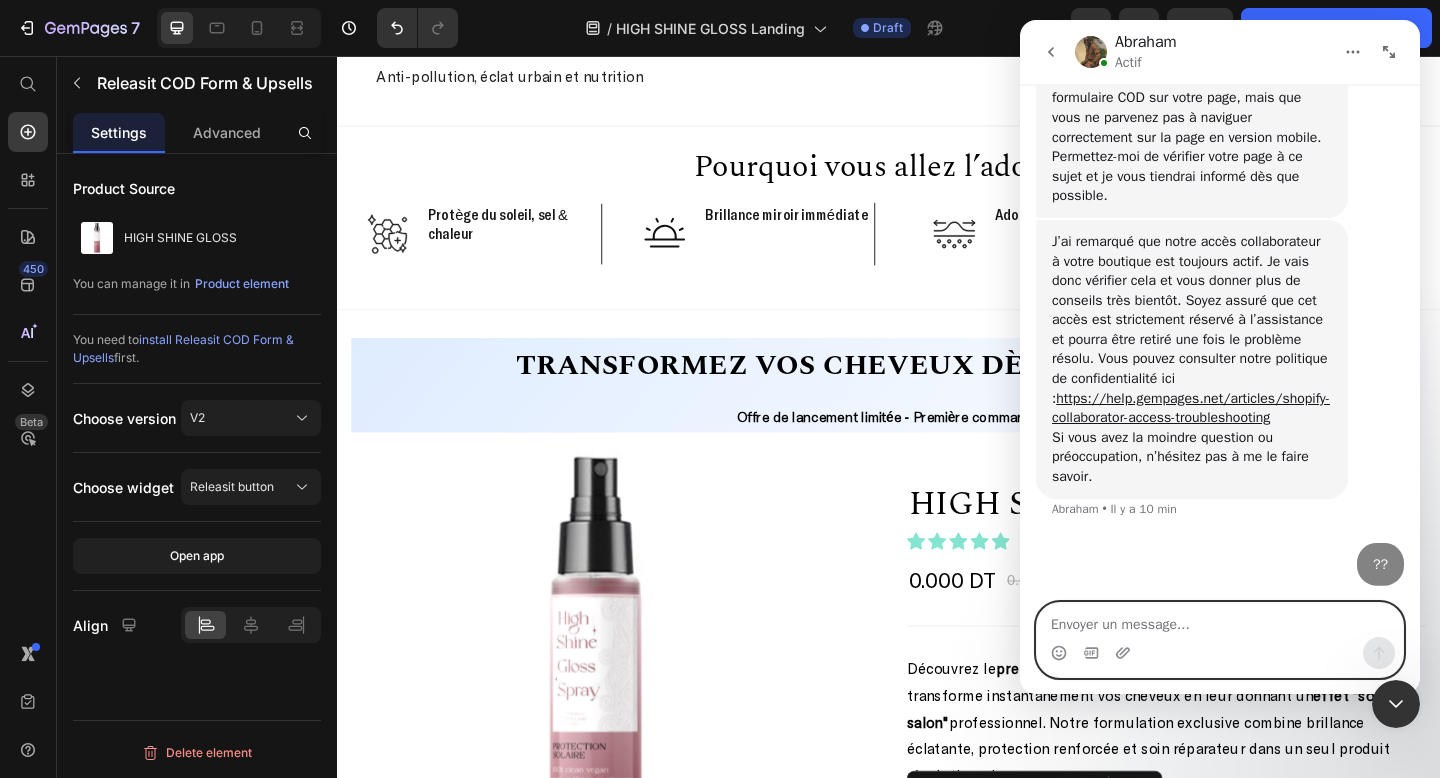 scroll, scrollTop: 1227, scrollLeft: 0, axis: vertical 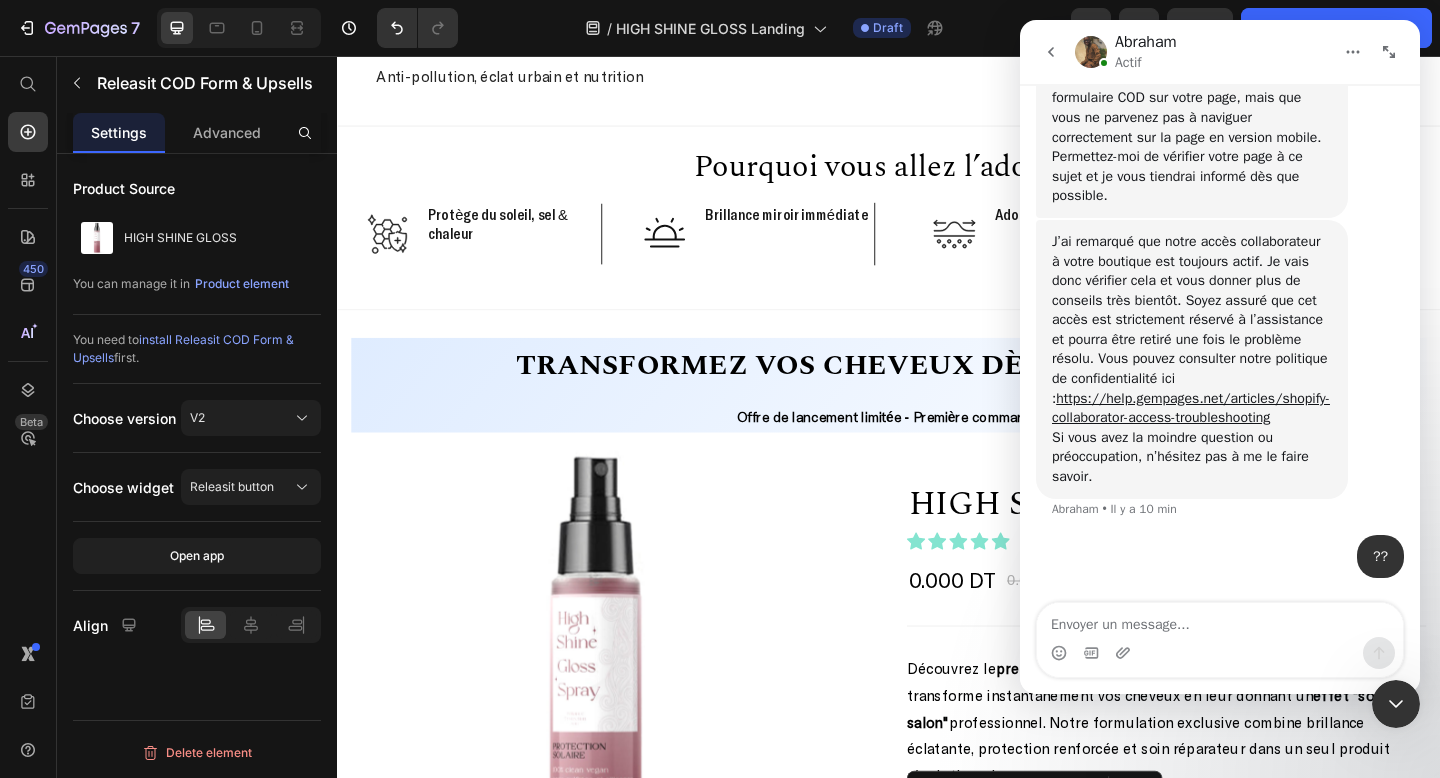 click 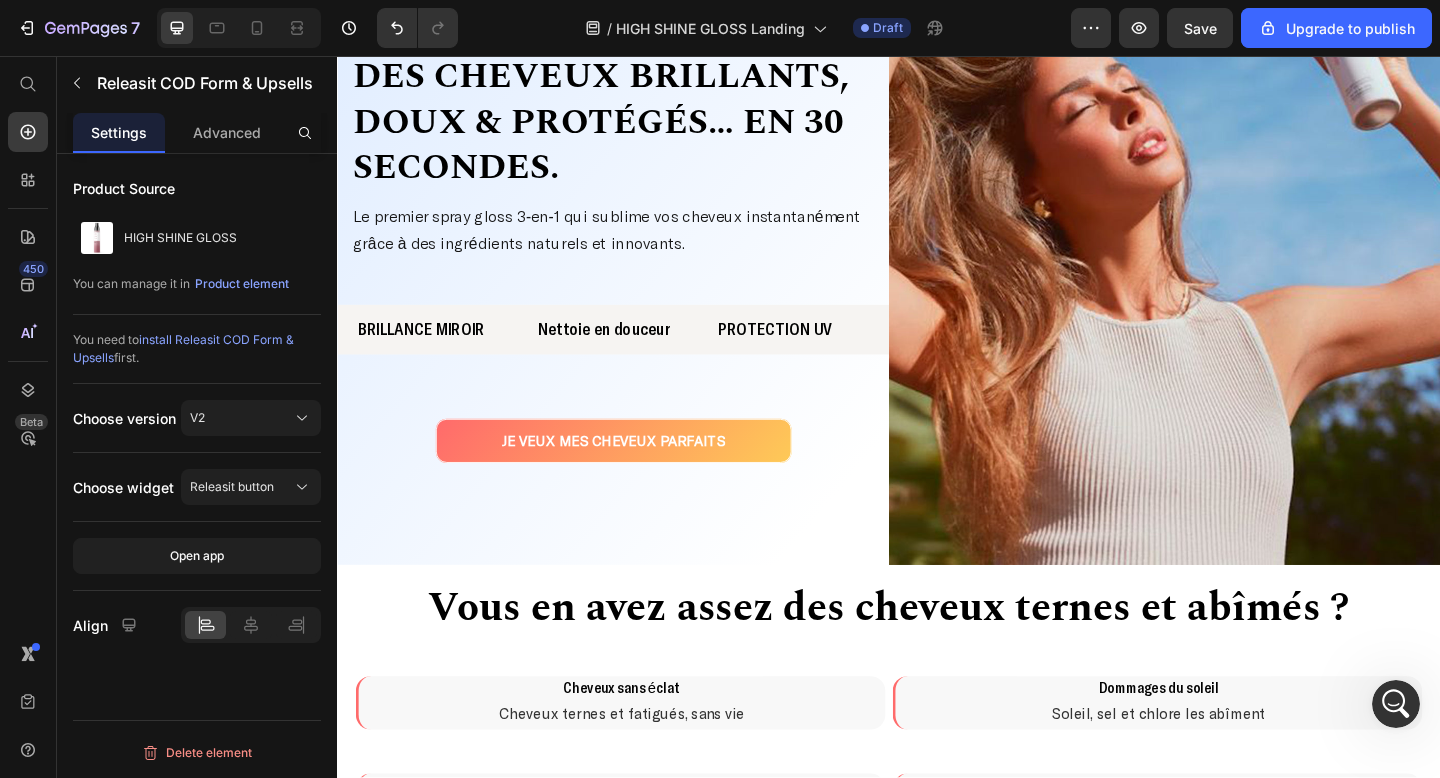scroll, scrollTop: 0, scrollLeft: 0, axis: both 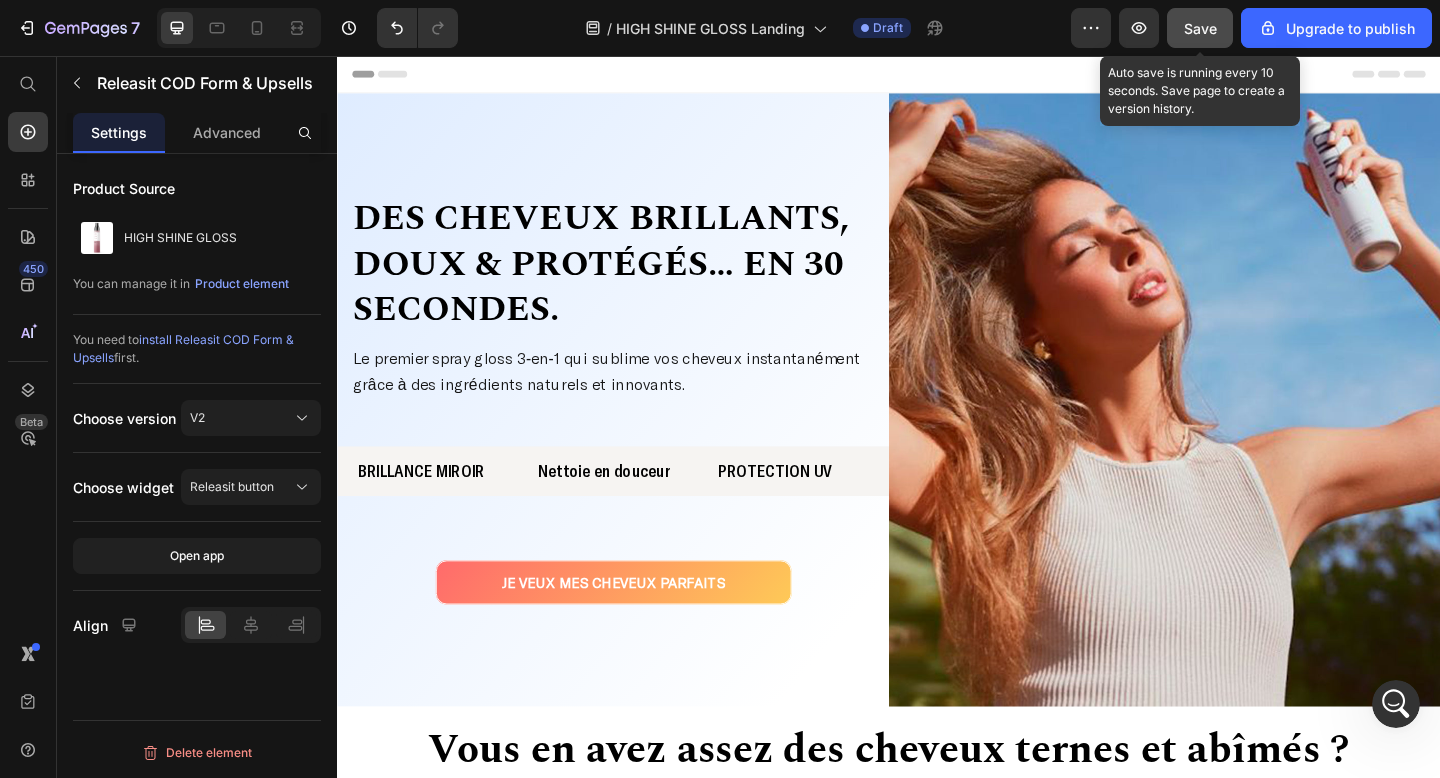 click on "Save" 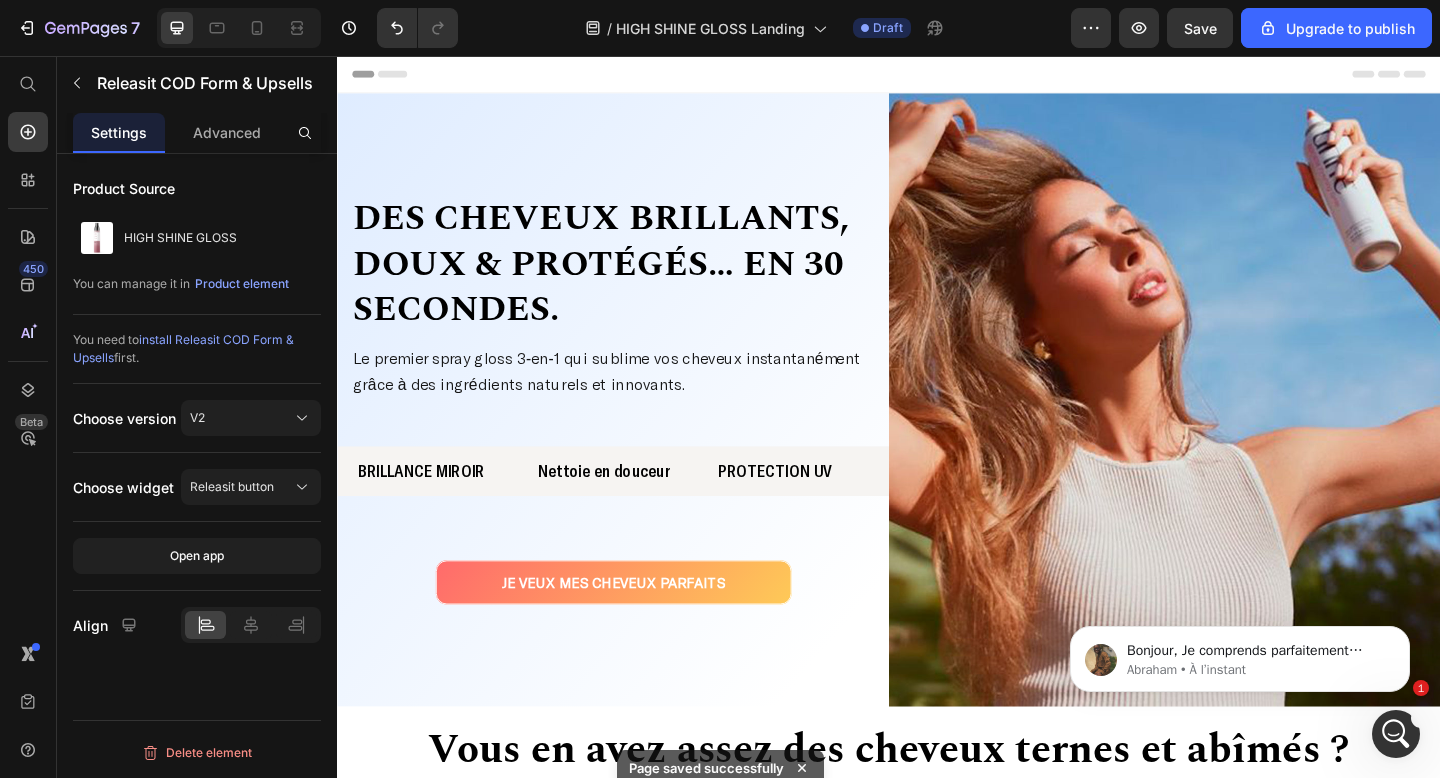 scroll, scrollTop: 0, scrollLeft: 0, axis: both 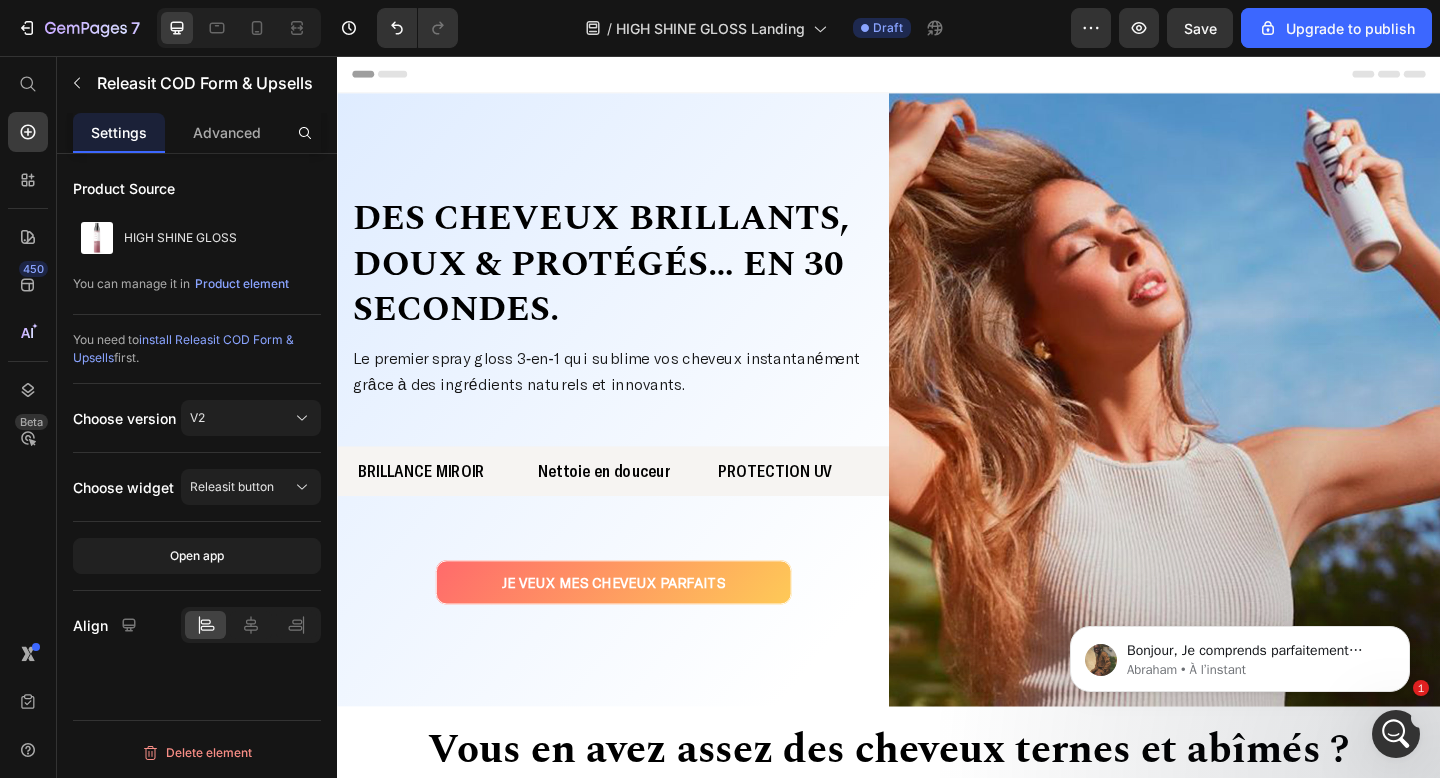 click at bounding box center (1396, 734) 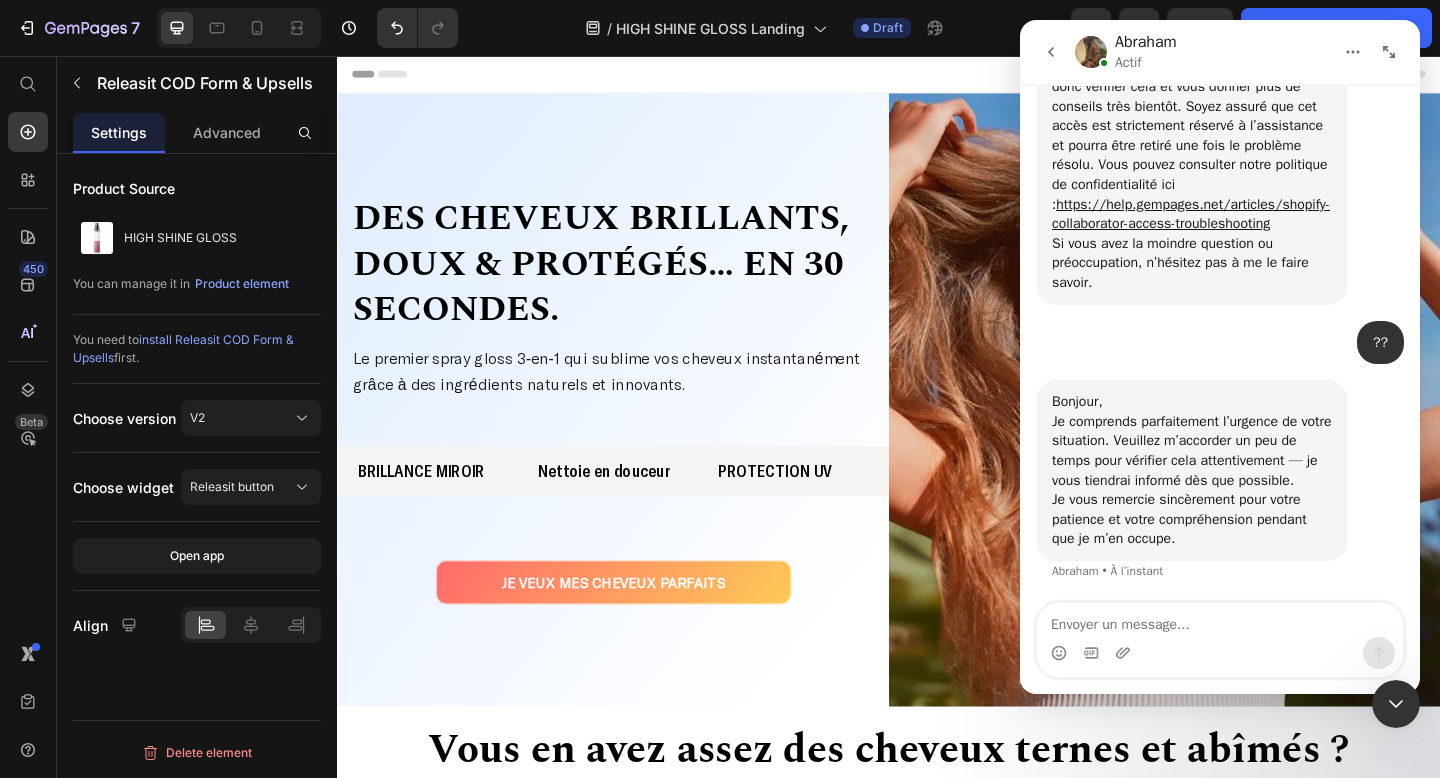 scroll, scrollTop: 1444, scrollLeft: 0, axis: vertical 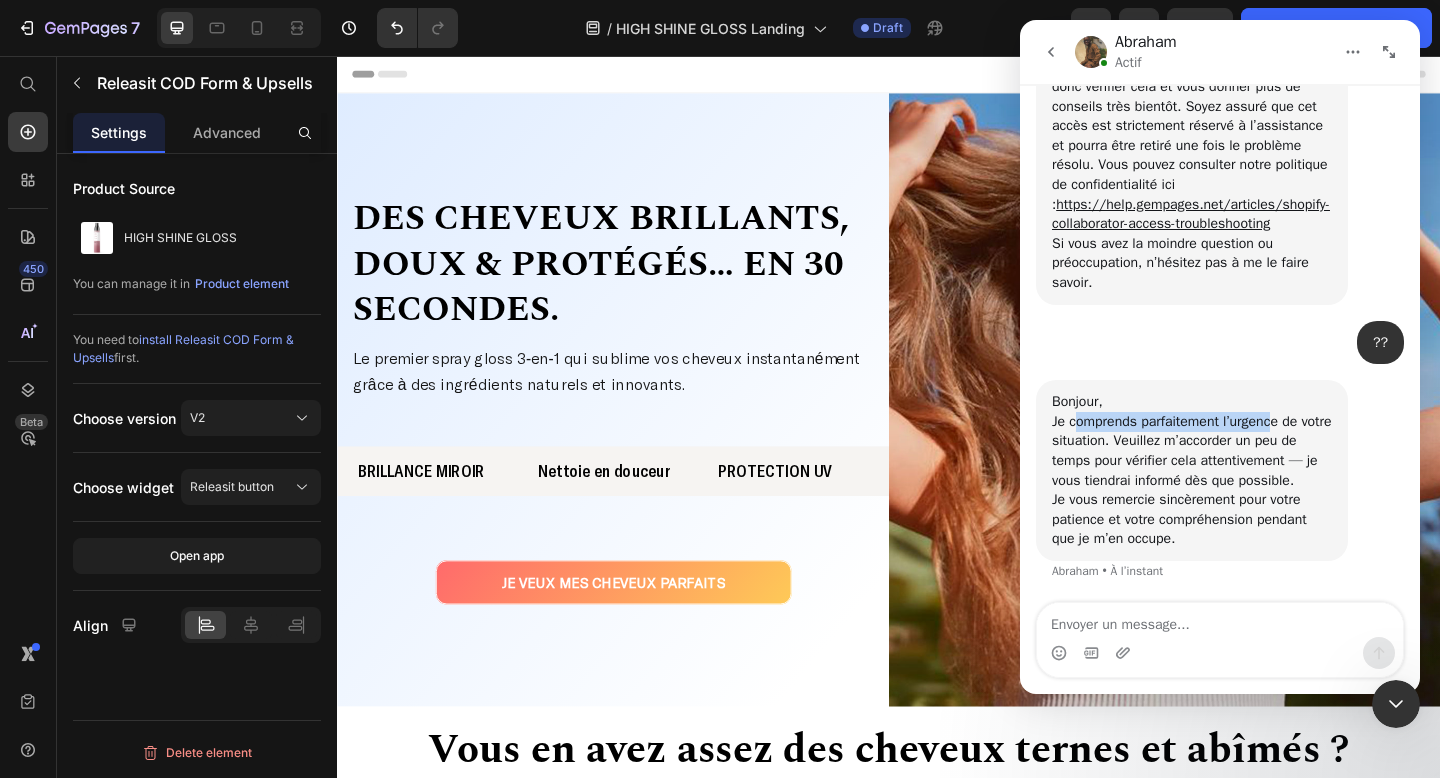 drag, startPoint x: 1076, startPoint y: 407, endPoint x: 1284, endPoint y: 411, distance: 208.03845 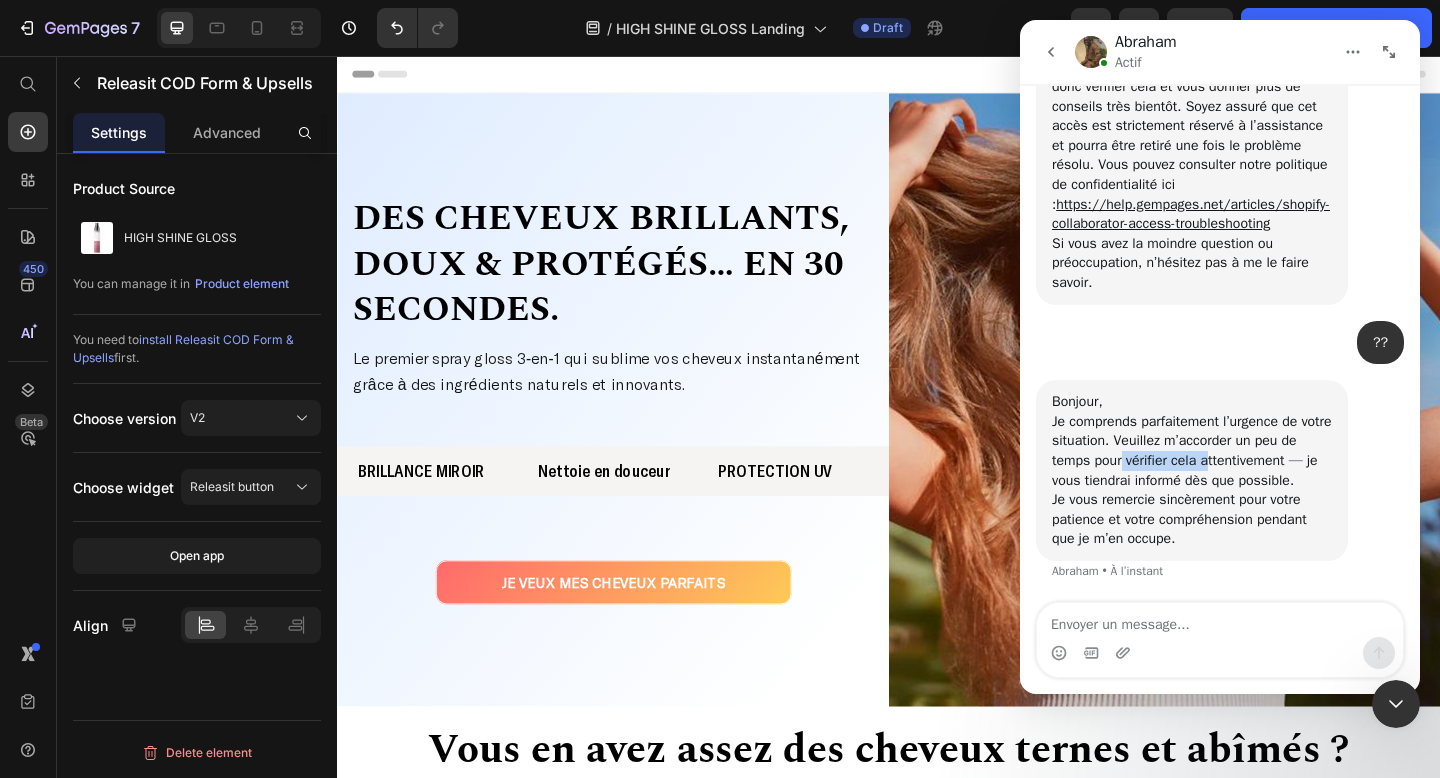 drag, startPoint x: 1147, startPoint y: 439, endPoint x: 1238, endPoint y: 439, distance: 91 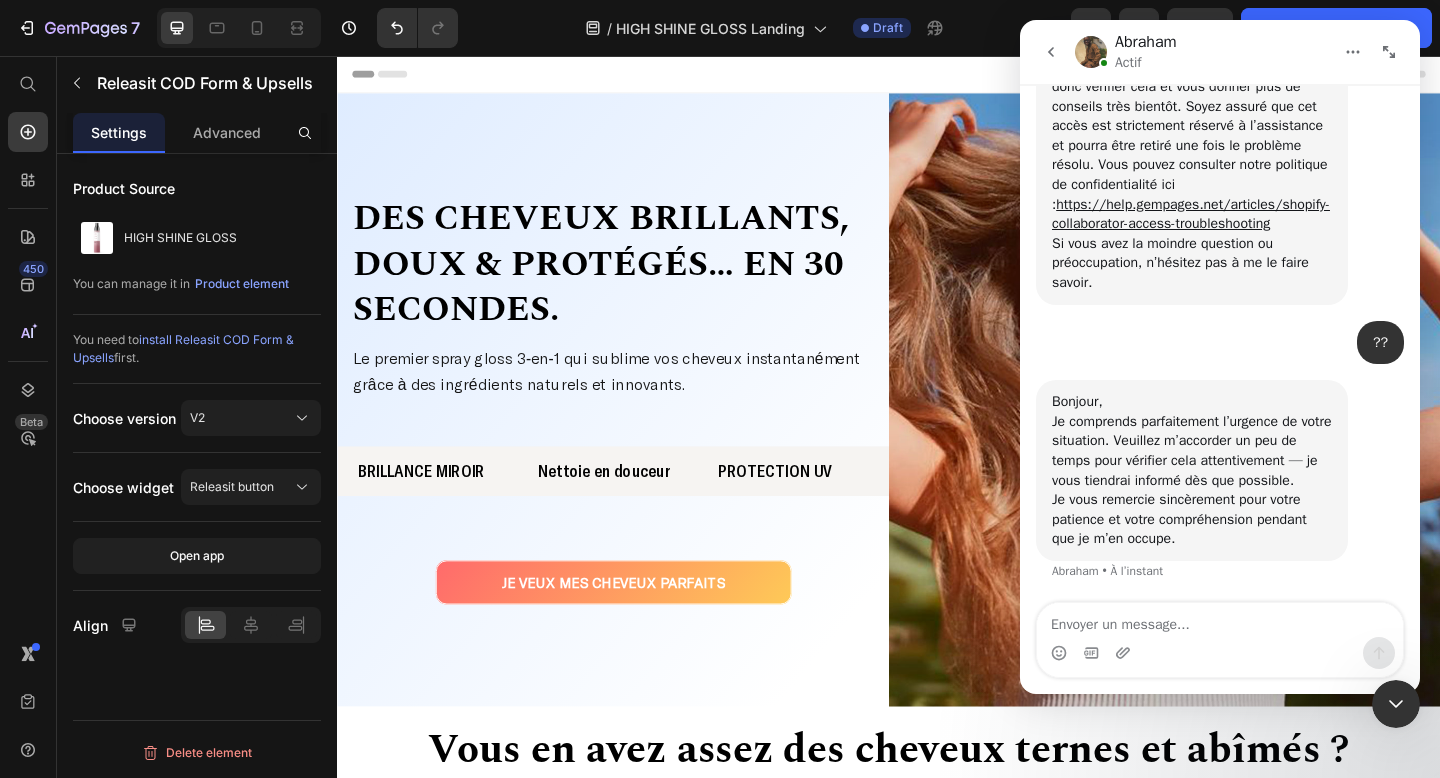 click on "Bonjour, Je comprends parfaitement l’urgence de votre situation. Veuillez m’accorder un peu de temps pour vérifier cela attentivement — je vous tiendrai informé dès que possible." at bounding box center (1192, 441) 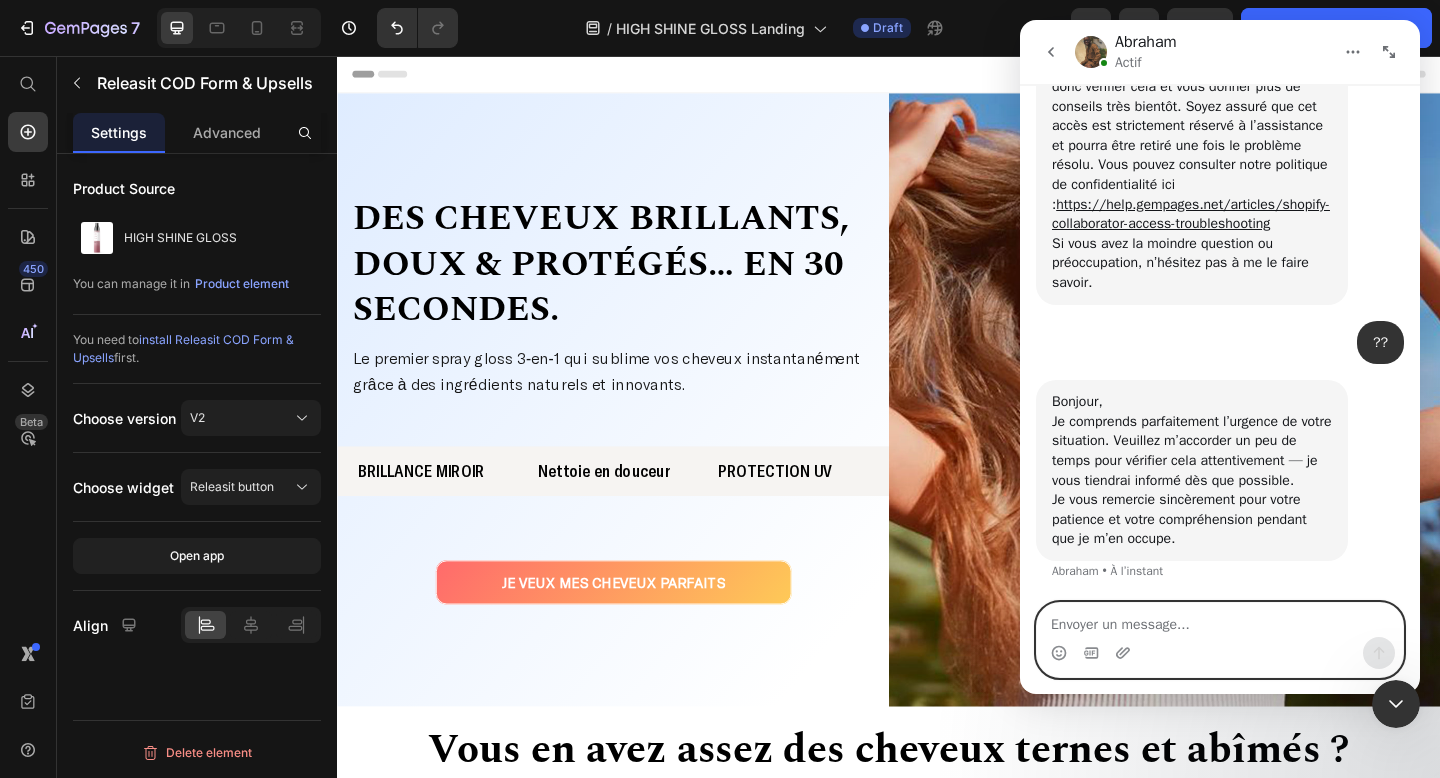 click at bounding box center [1220, 620] 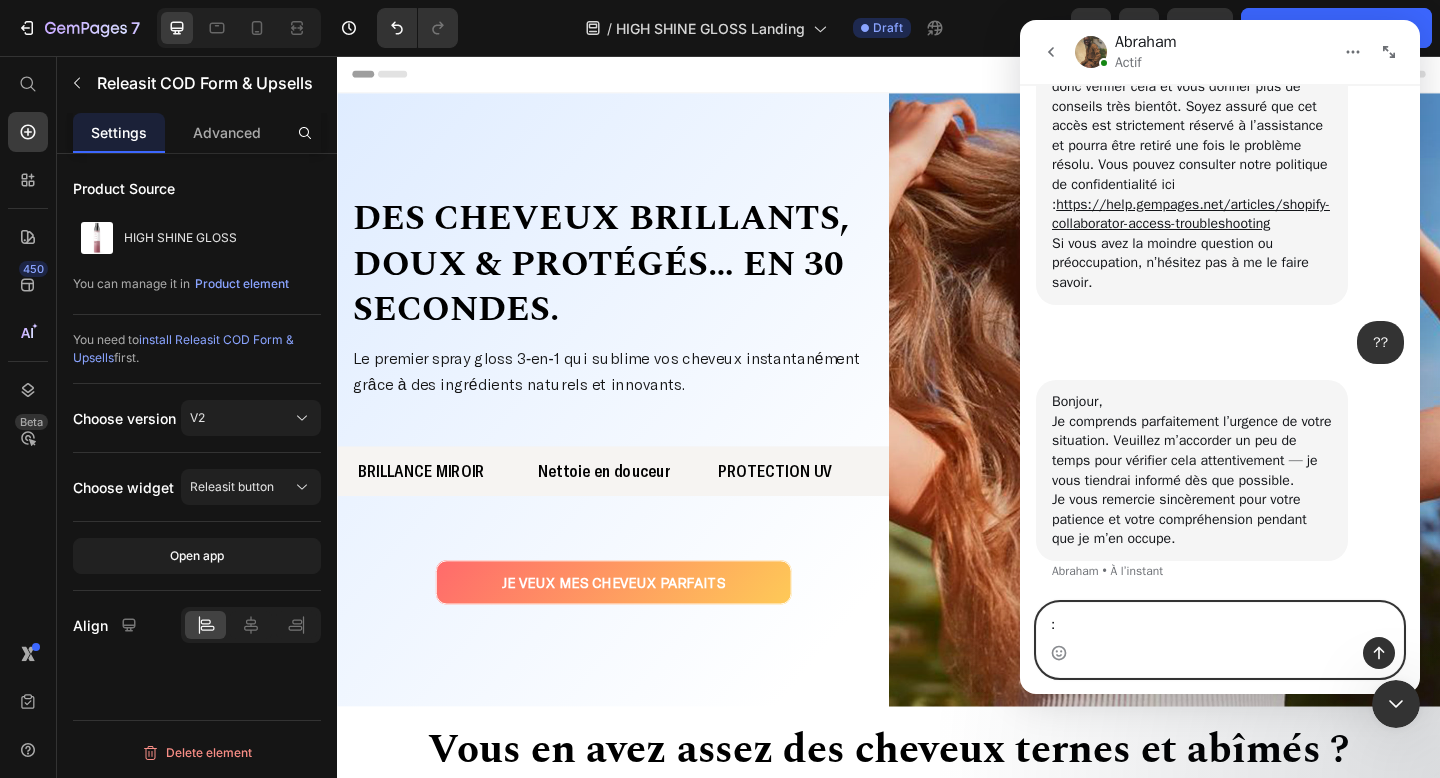 type on ":)" 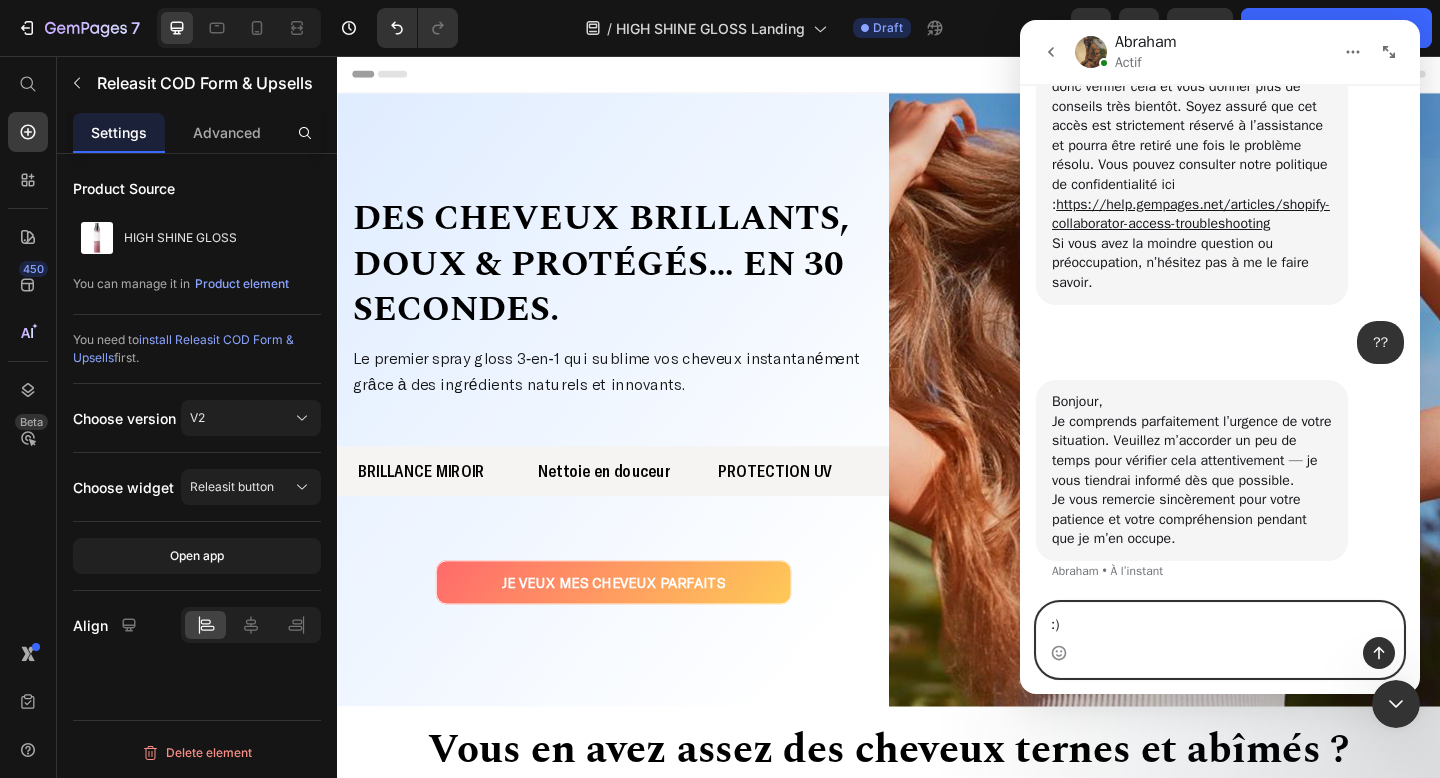 type 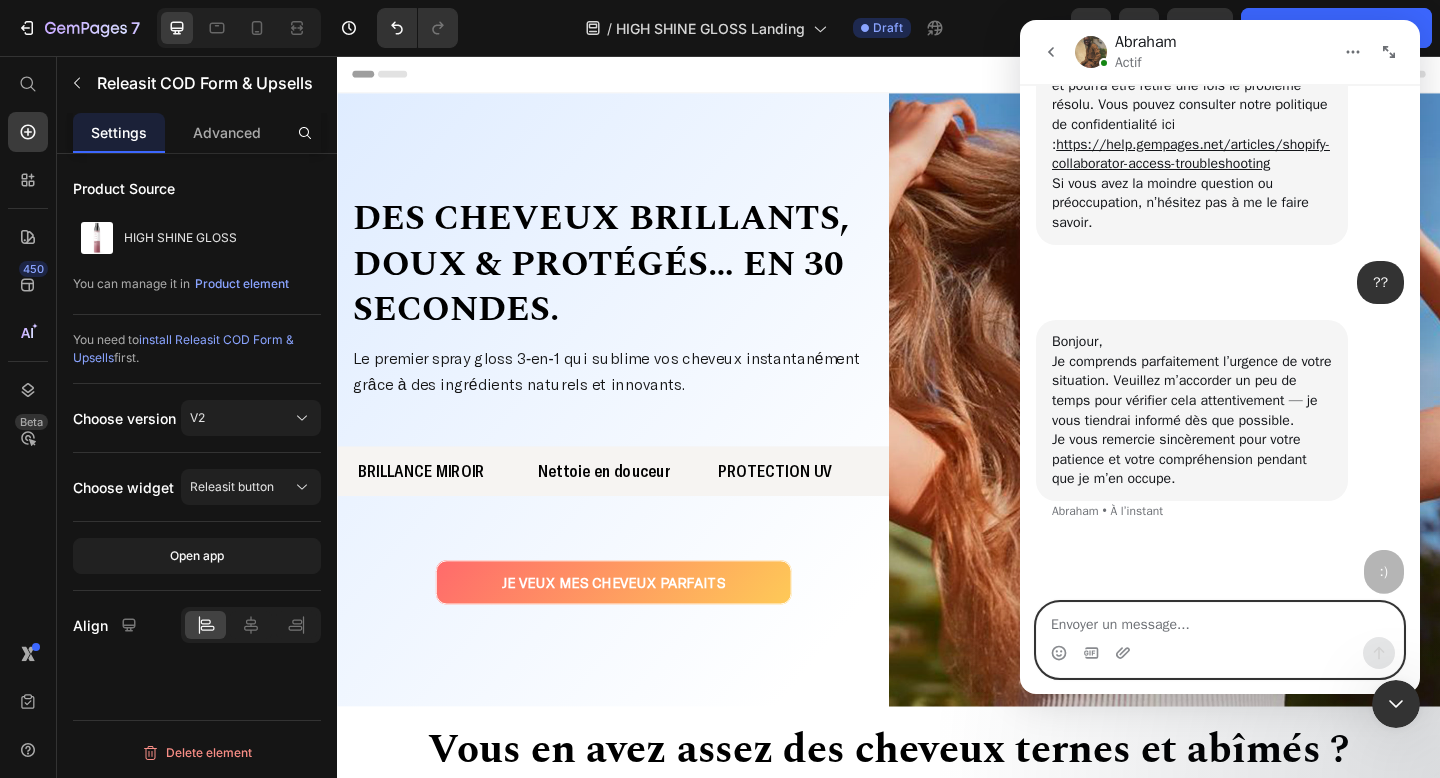 scroll, scrollTop: 1503, scrollLeft: 0, axis: vertical 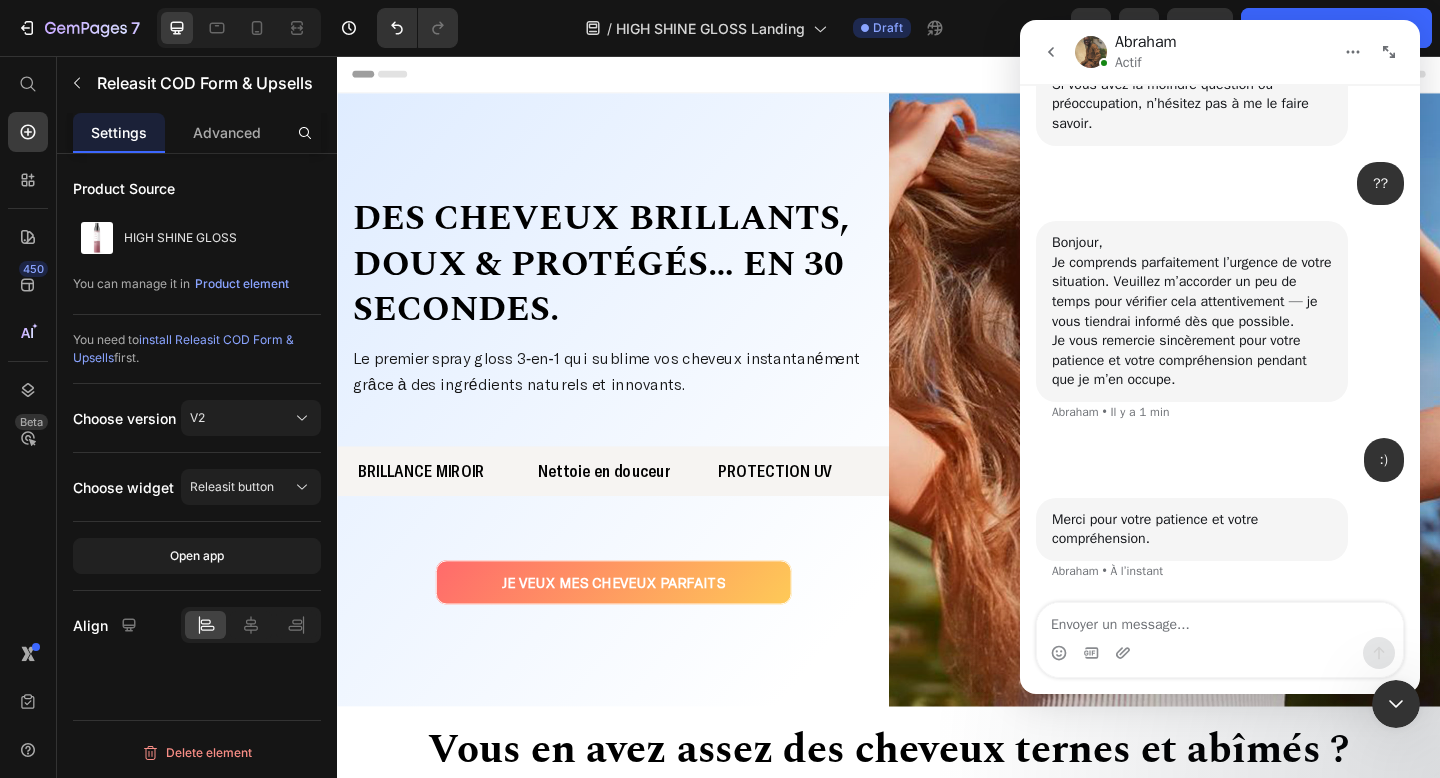 click 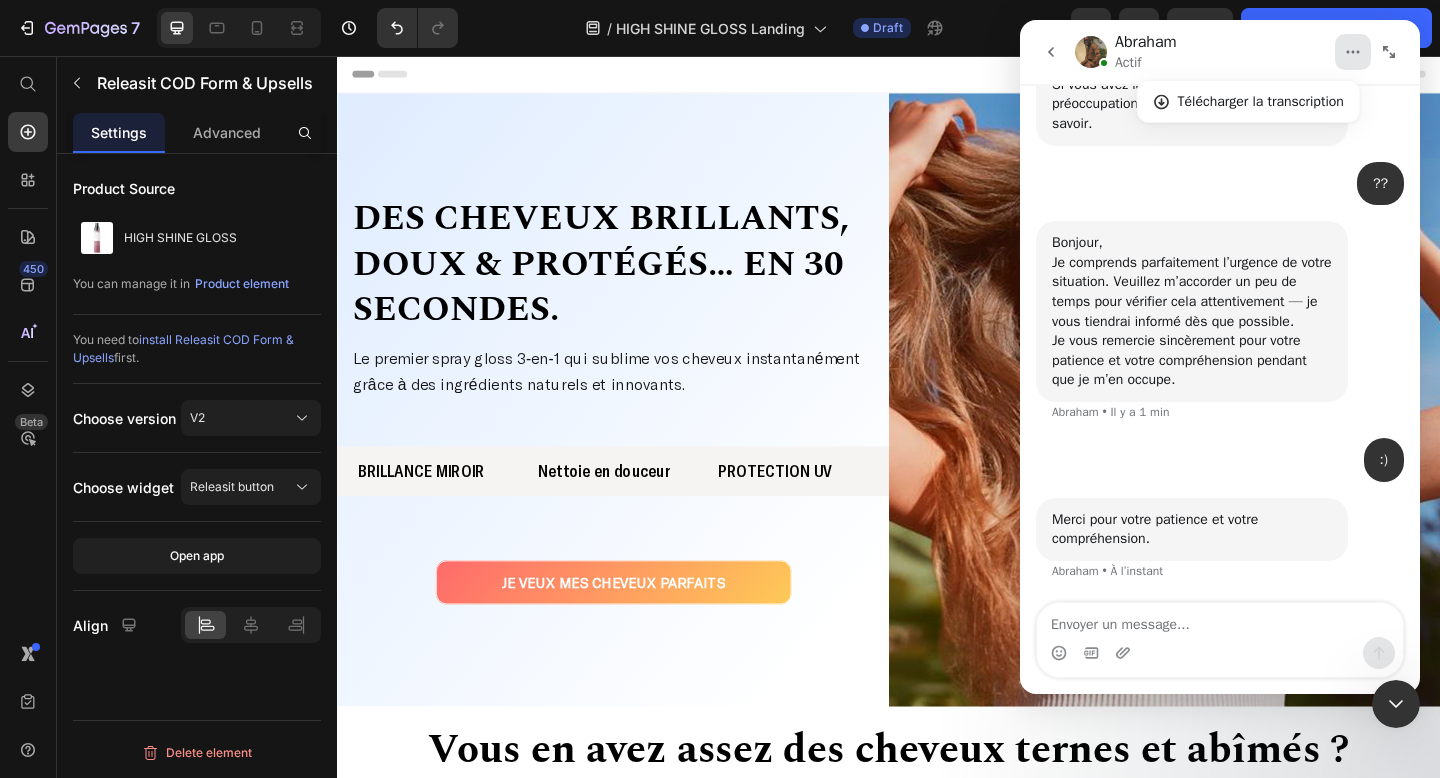 click 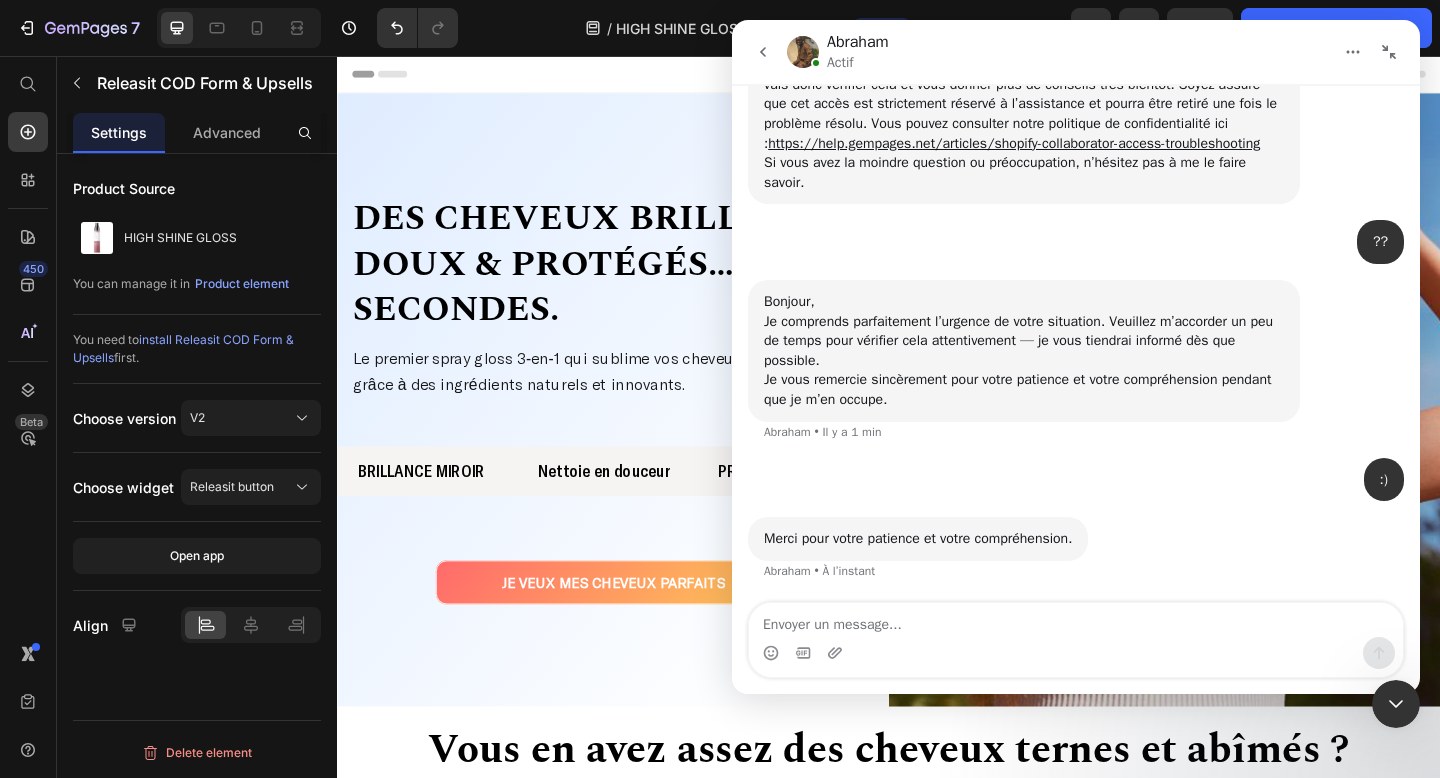 scroll, scrollTop: 1054, scrollLeft: 0, axis: vertical 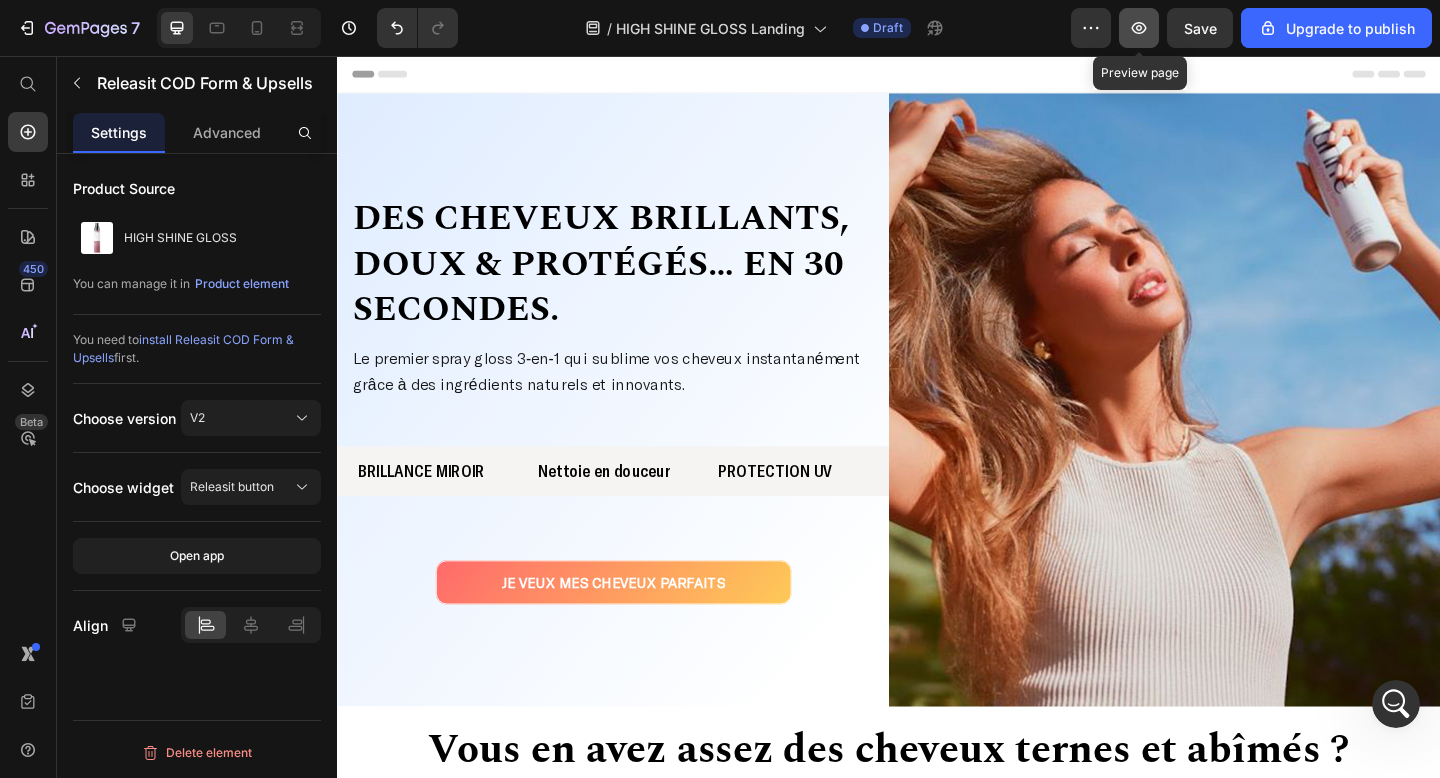 click 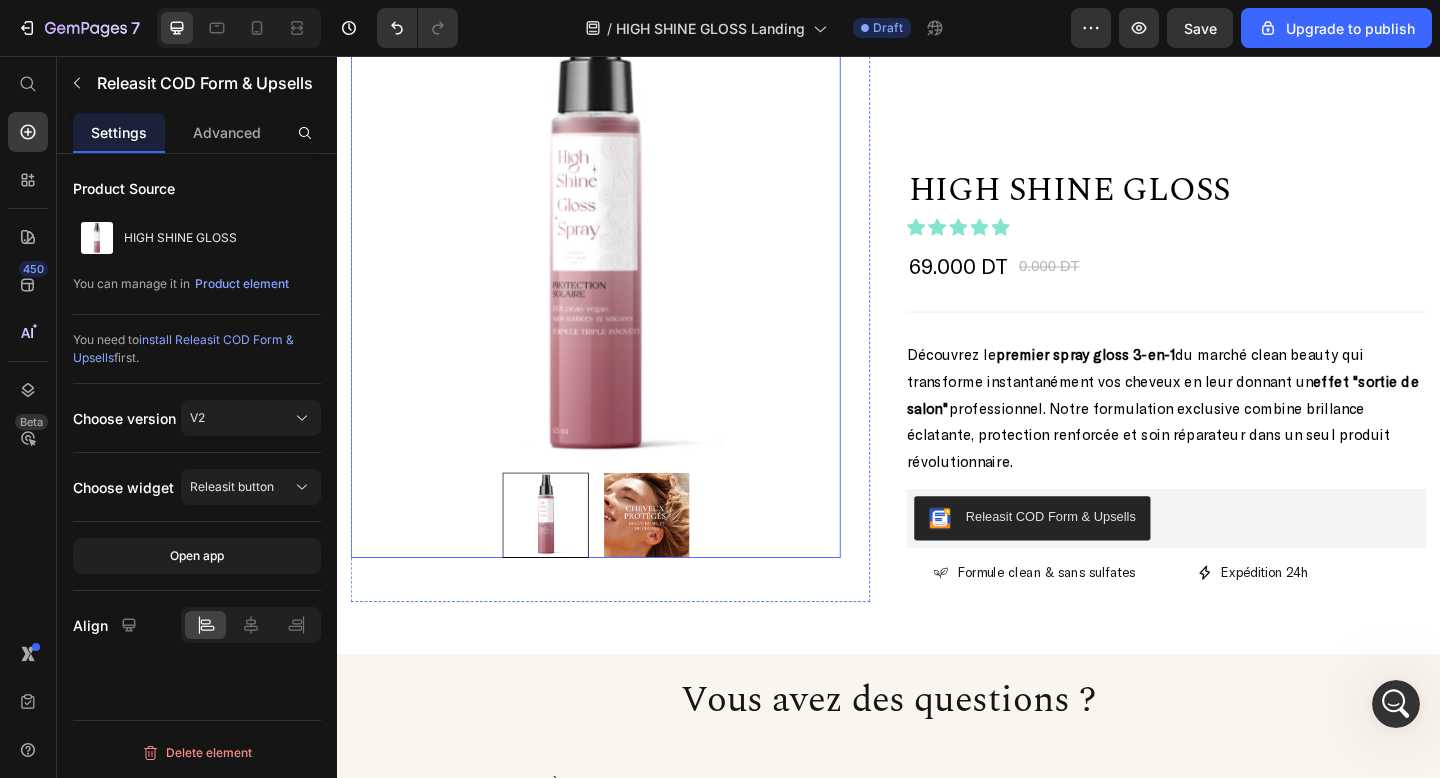 scroll, scrollTop: 2738, scrollLeft: 0, axis: vertical 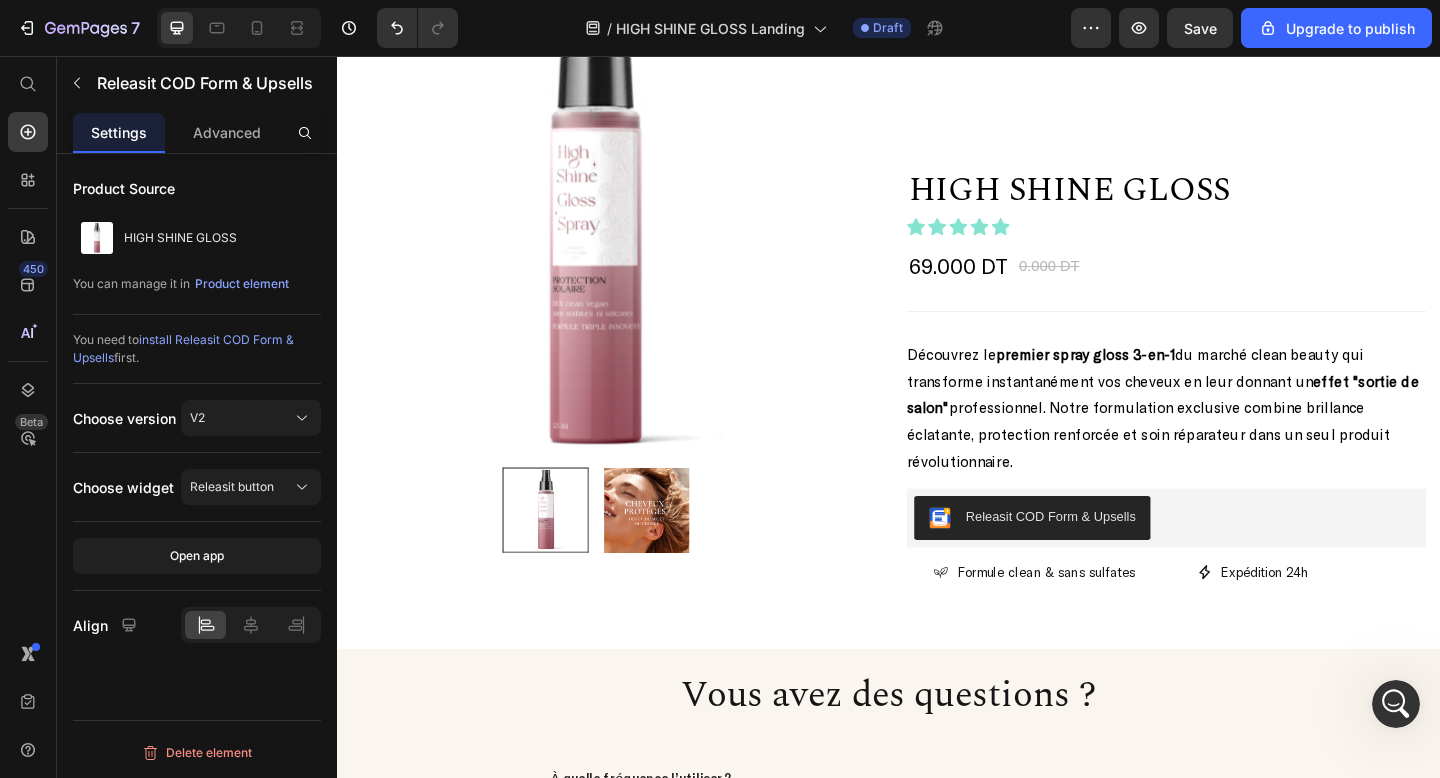 click on "Releasit COD Form & Upsells" at bounding box center (1239, 560) 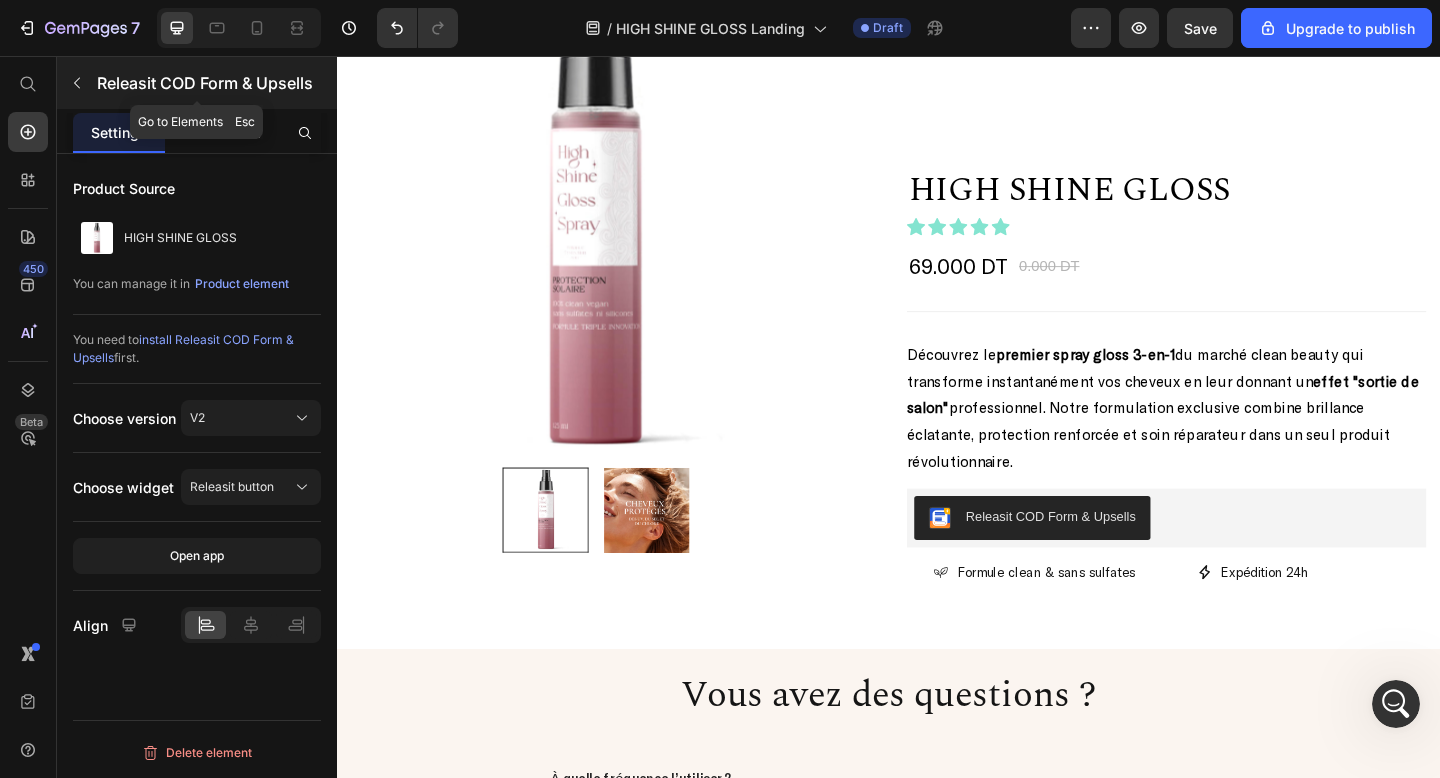 click 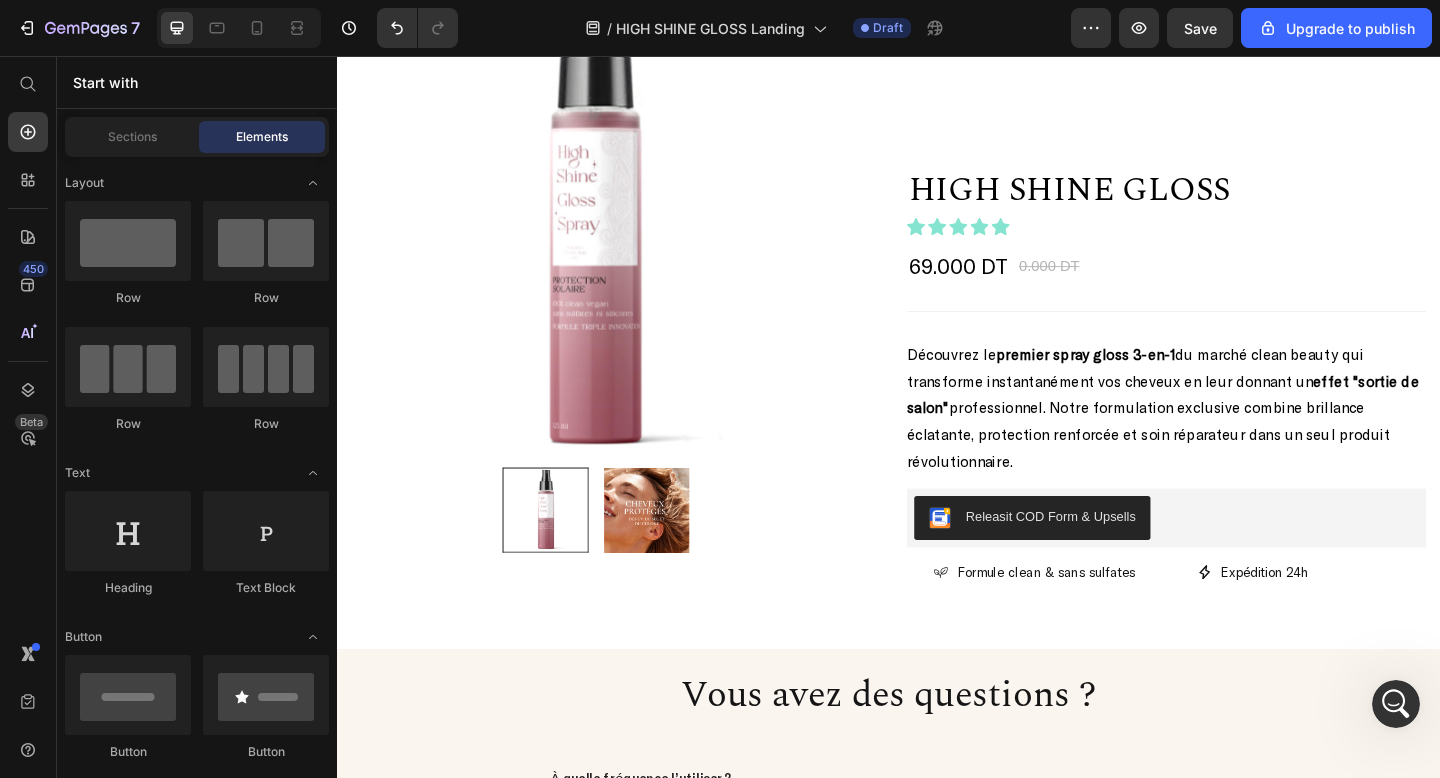 click on "Sections Elements" at bounding box center (197, 137) 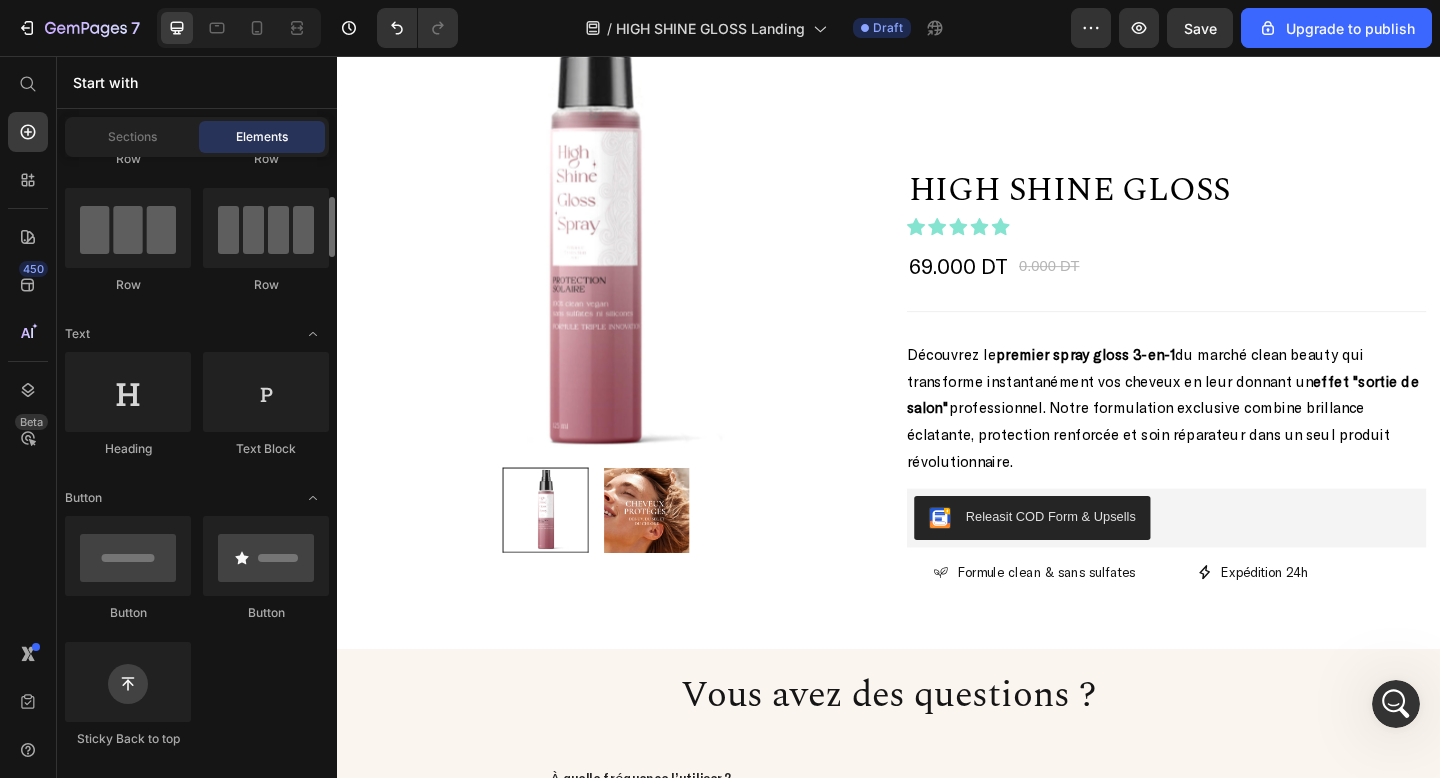 scroll, scrollTop: 0, scrollLeft: 0, axis: both 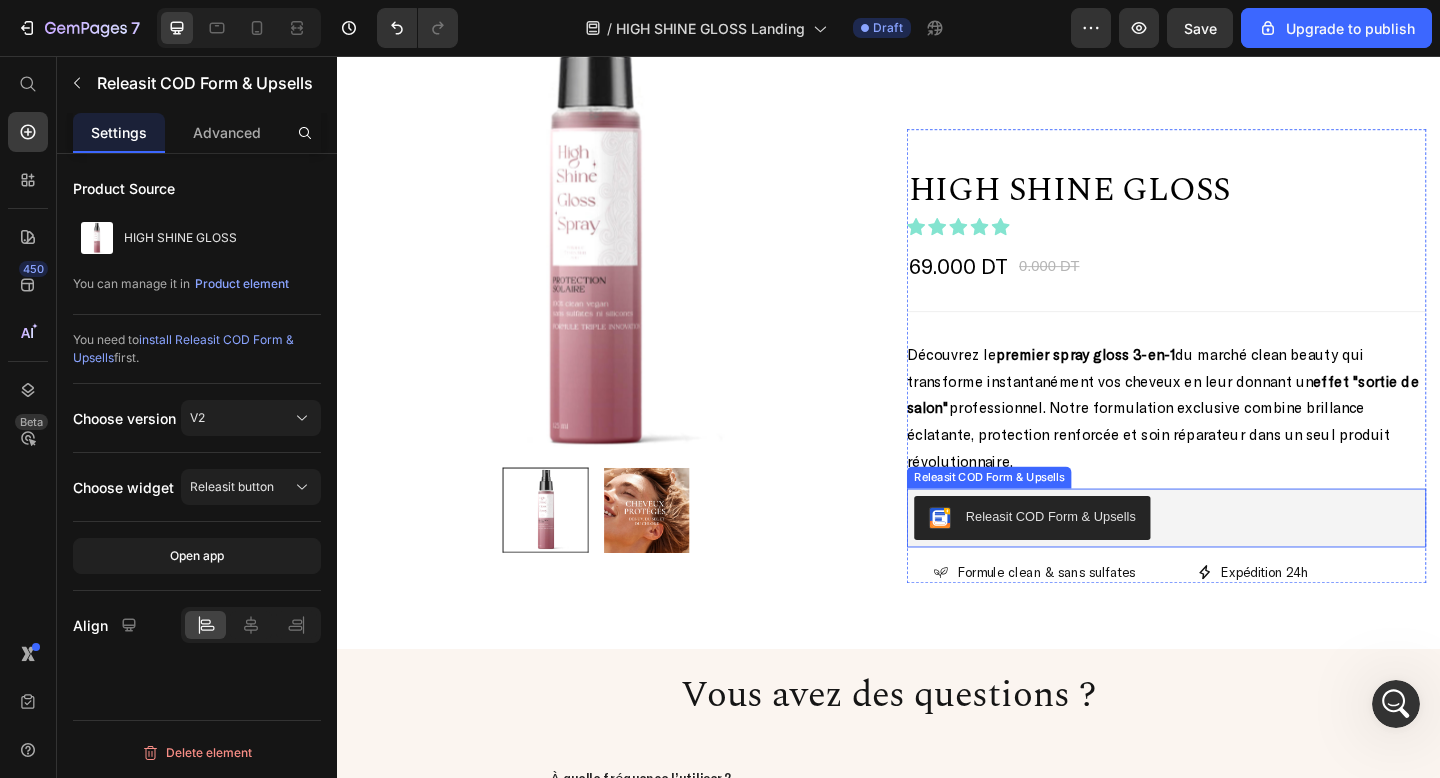 click on "Releasit COD Form & Upsells" at bounding box center (1239, 560) 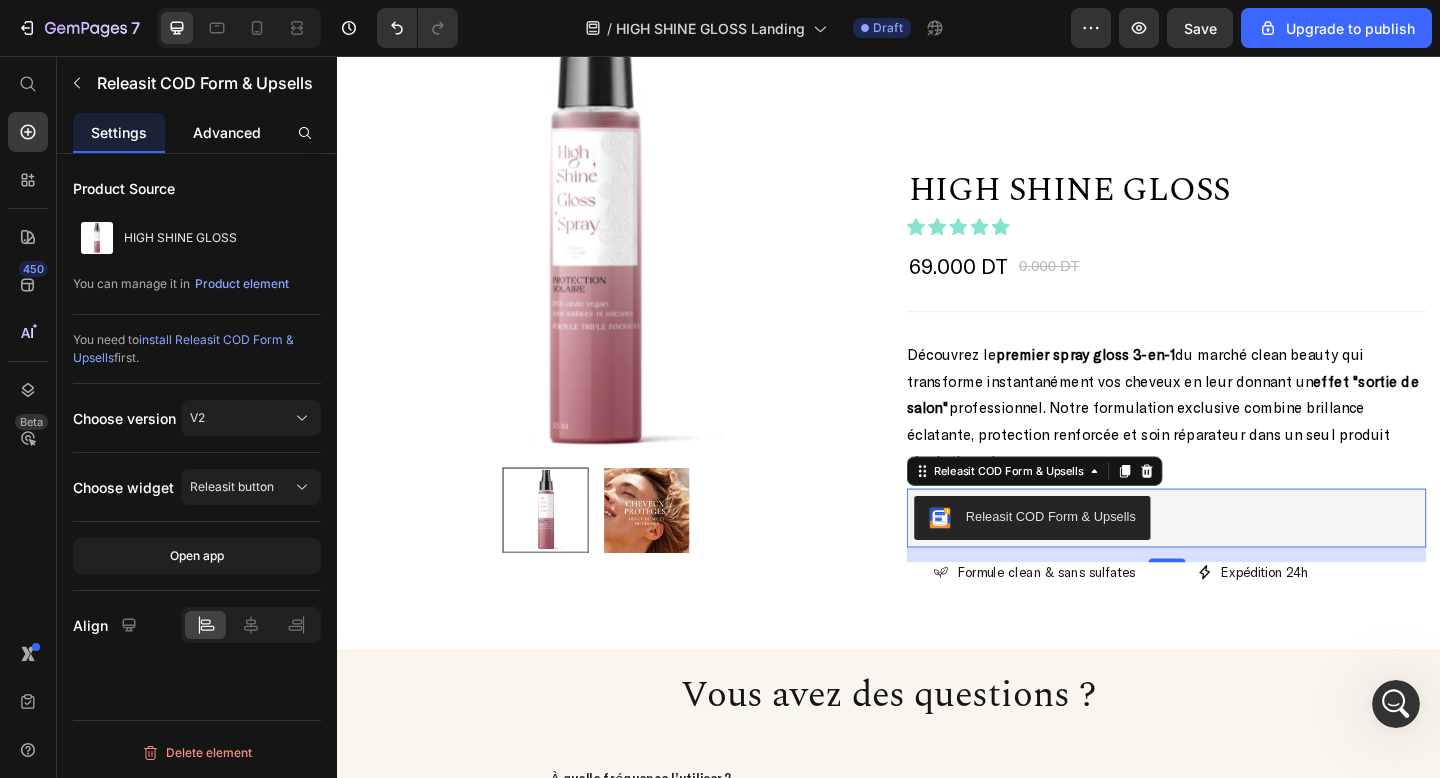 click on "Advanced" at bounding box center [227, 132] 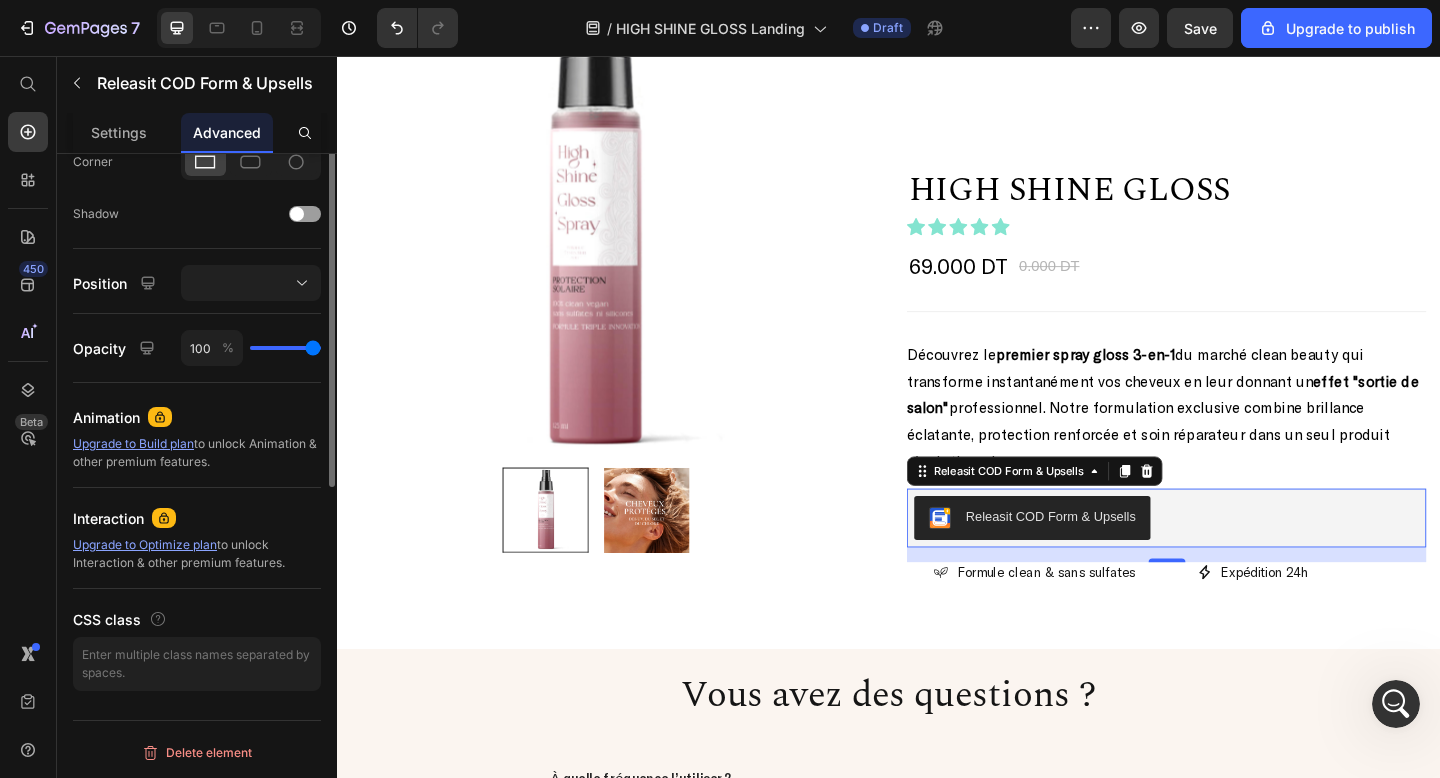 scroll, scrollTop: 0, scrollLeft: 0, axis: both 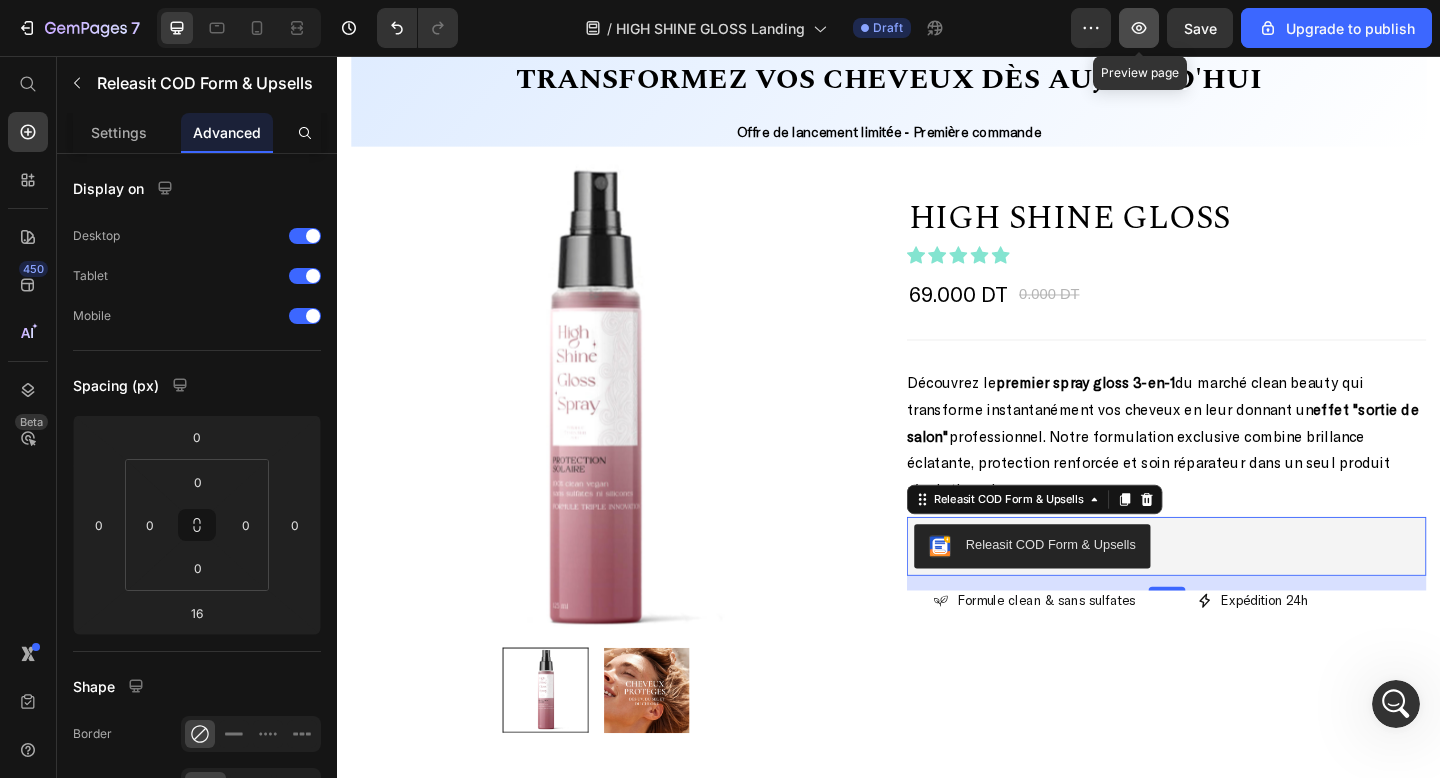 click 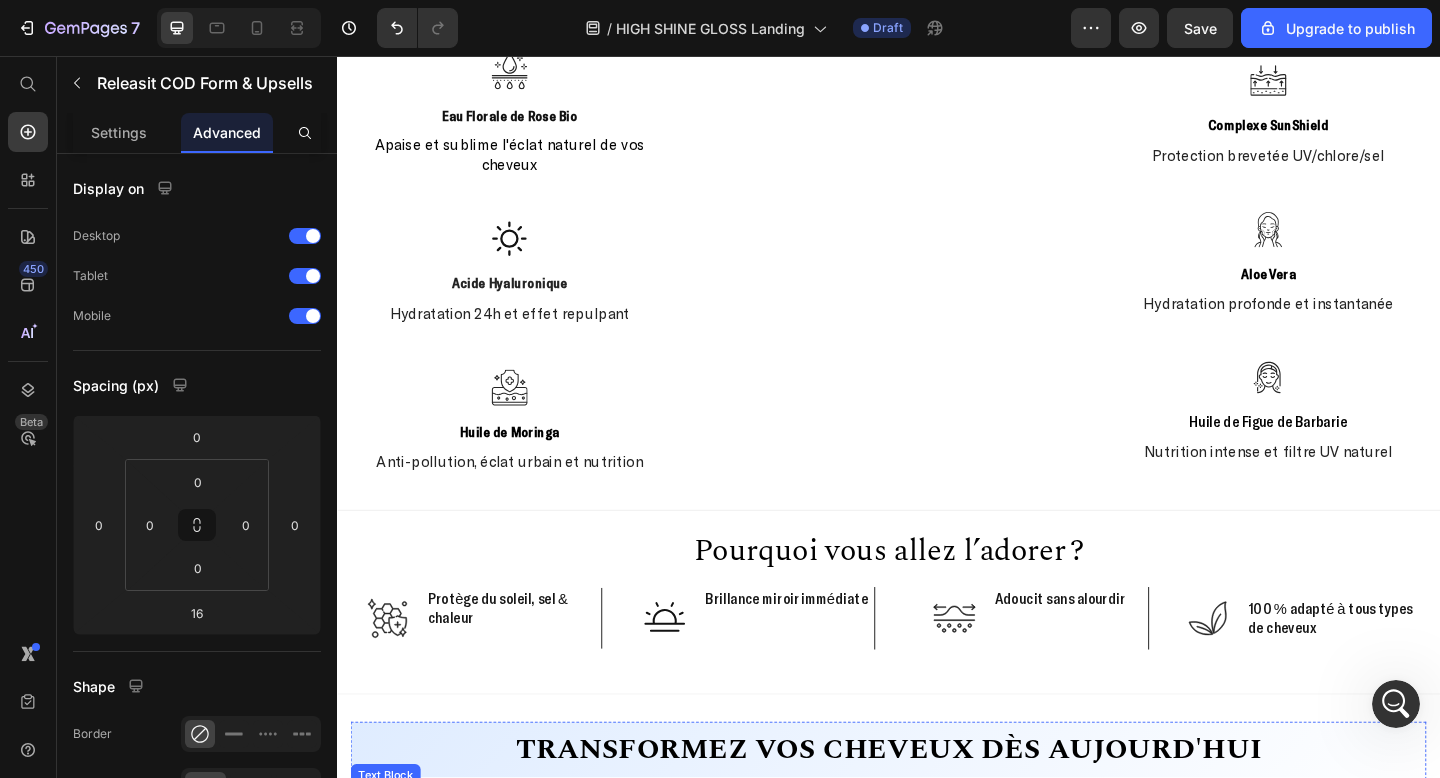 scroll, scrollTop: 1804, scrollLeft: 0, axis: vertical 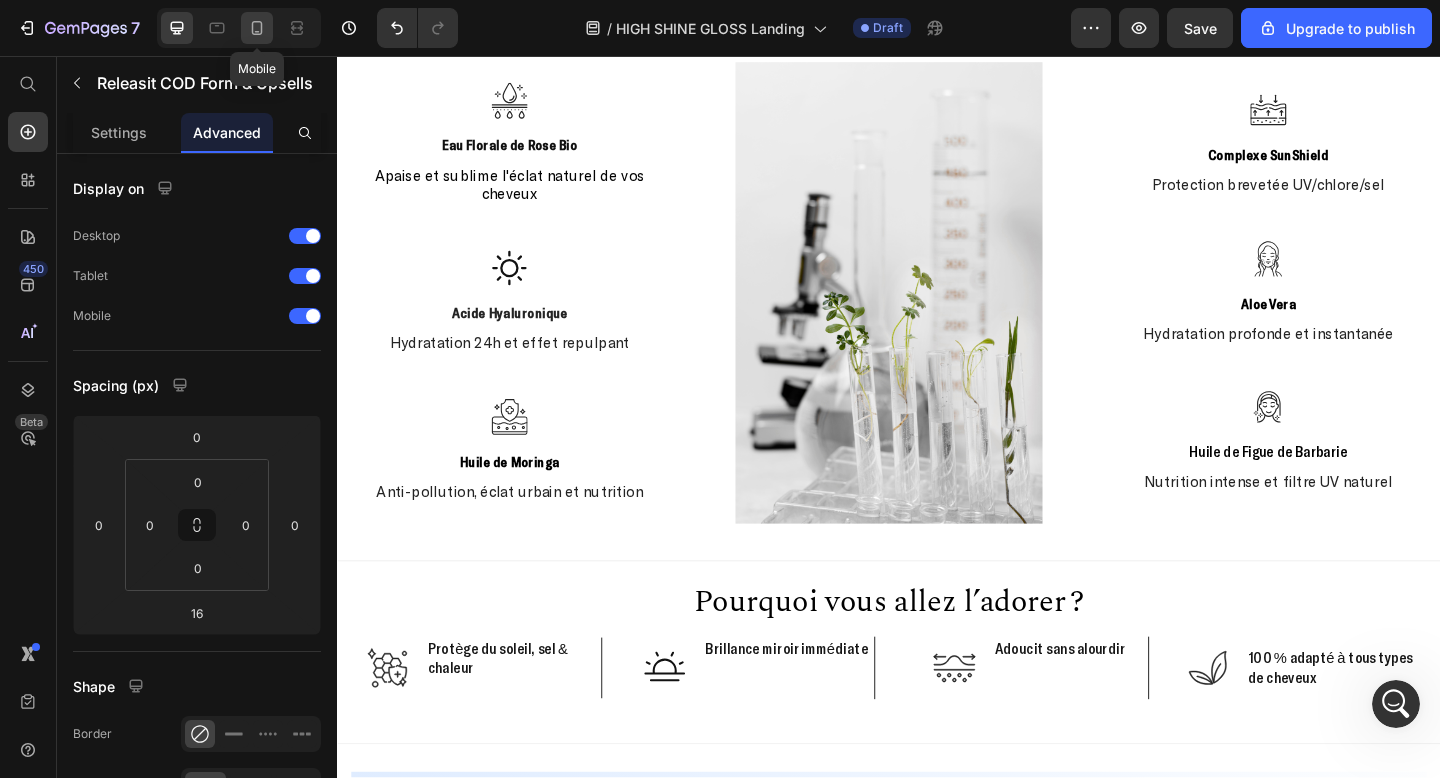 click 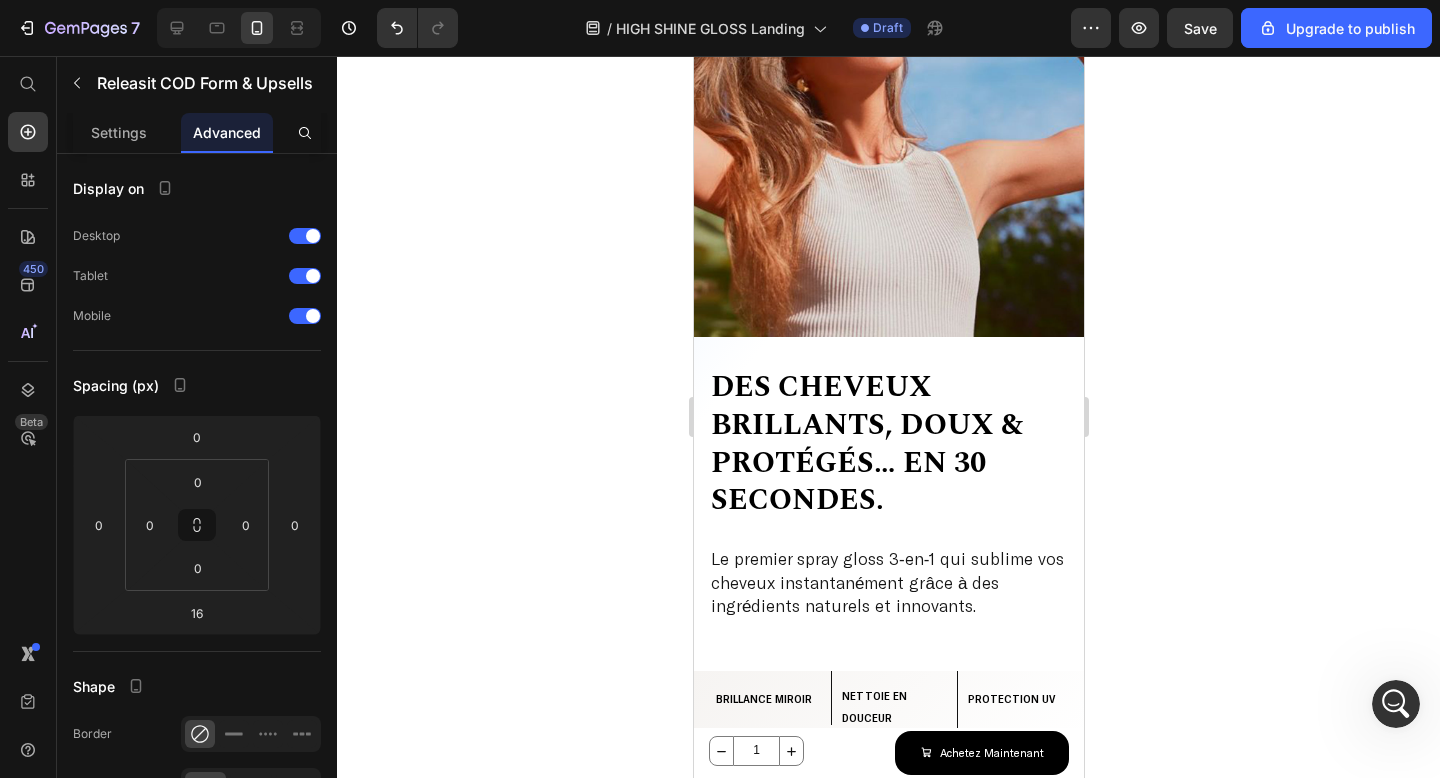scroll, scrollTop: 0, scrollLeft: 0, axis: both 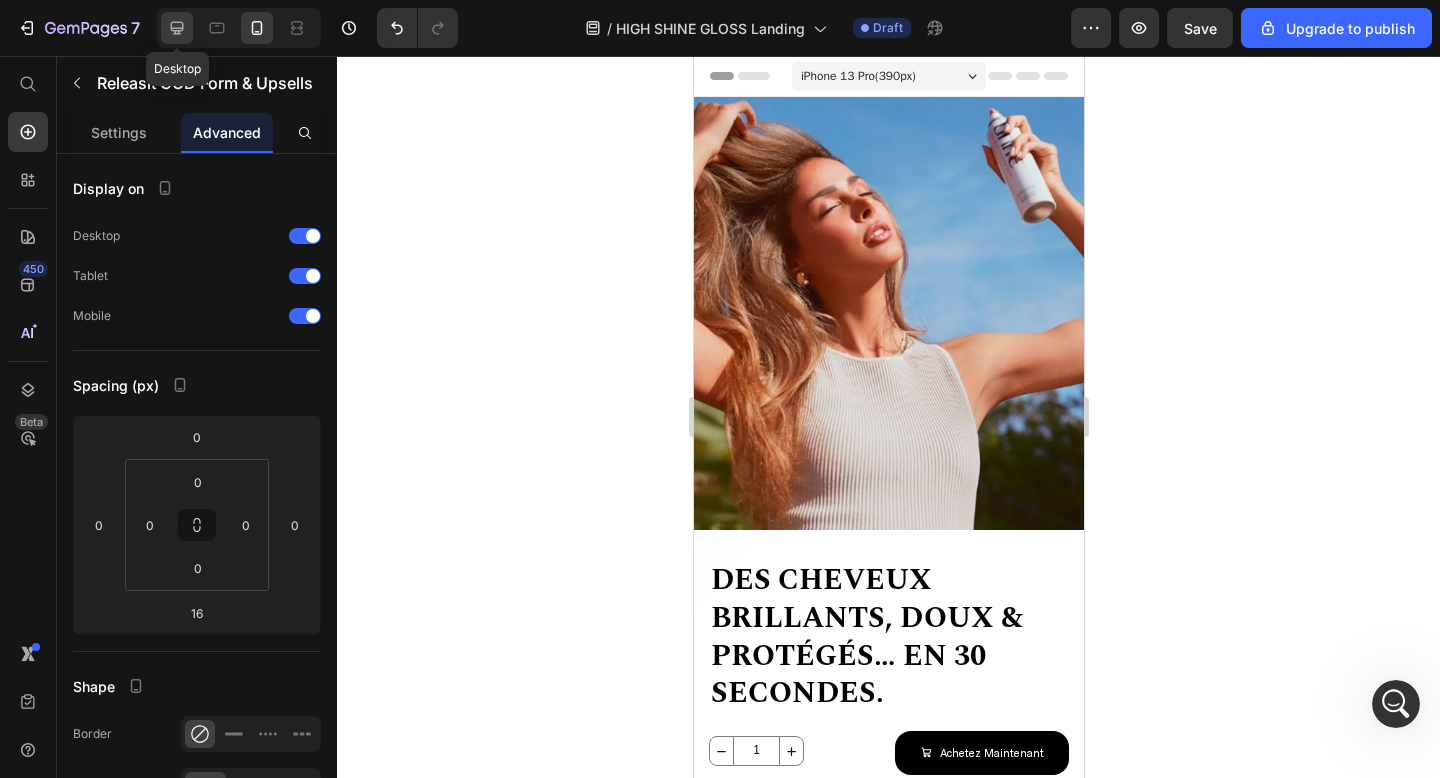 click 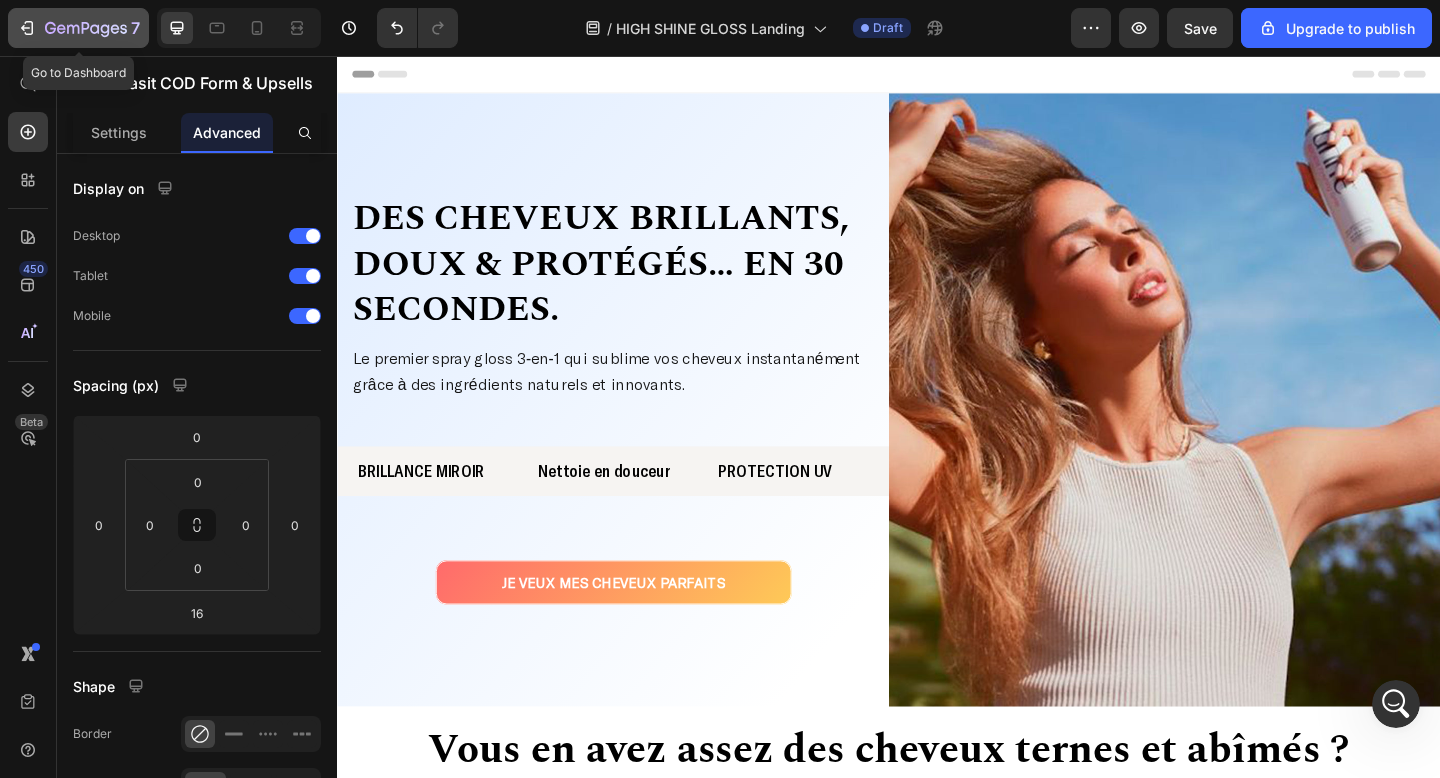 click 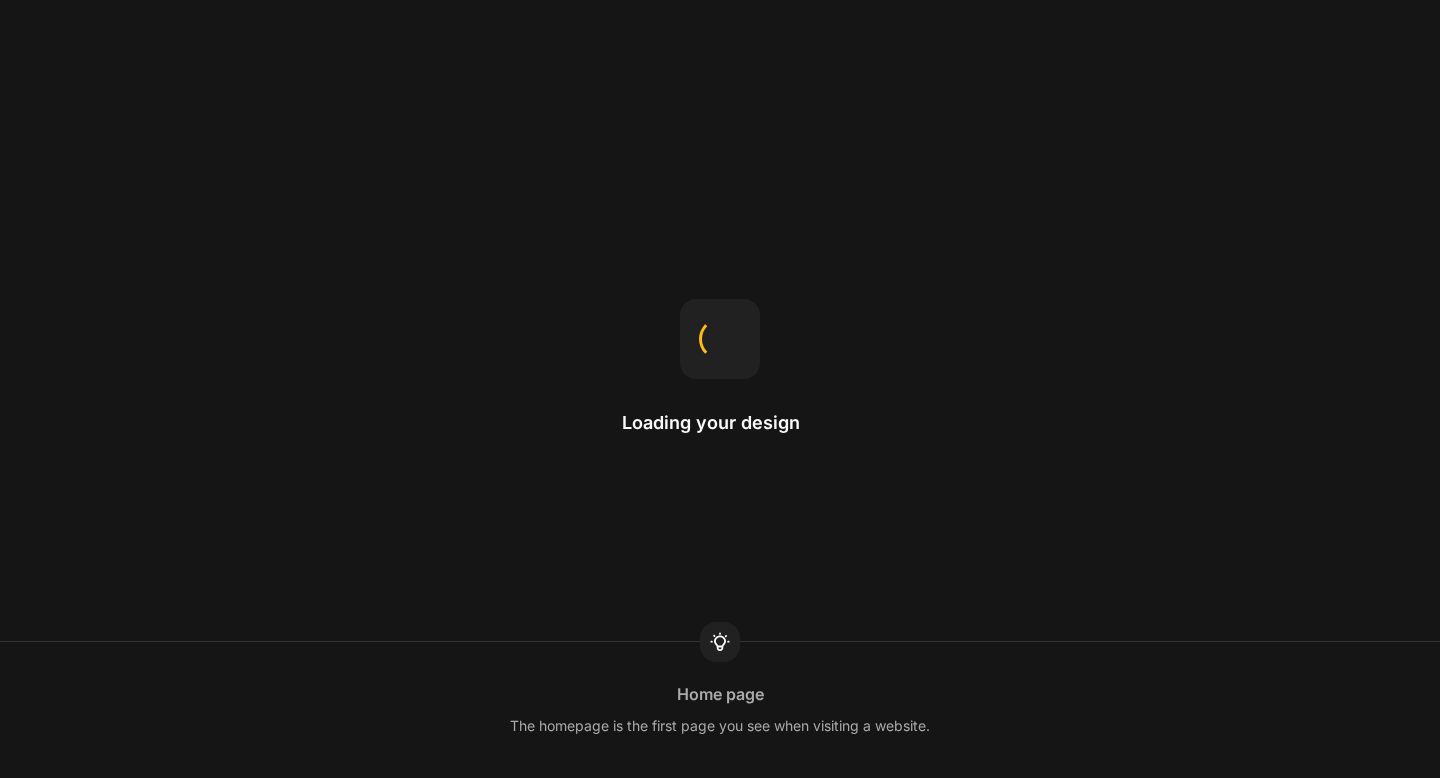 scroll, scrollTop: 0, scrollLeft: 0, axis: both 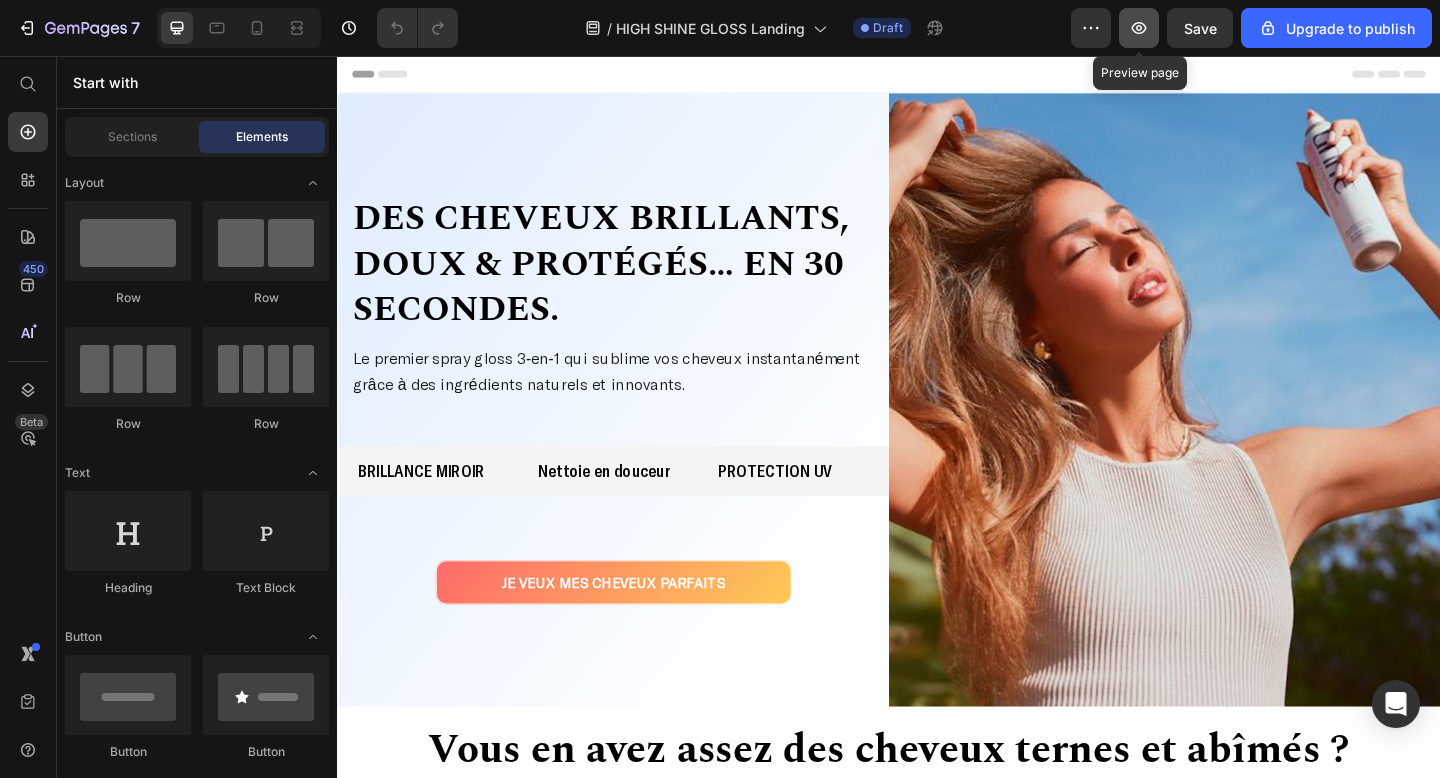 click 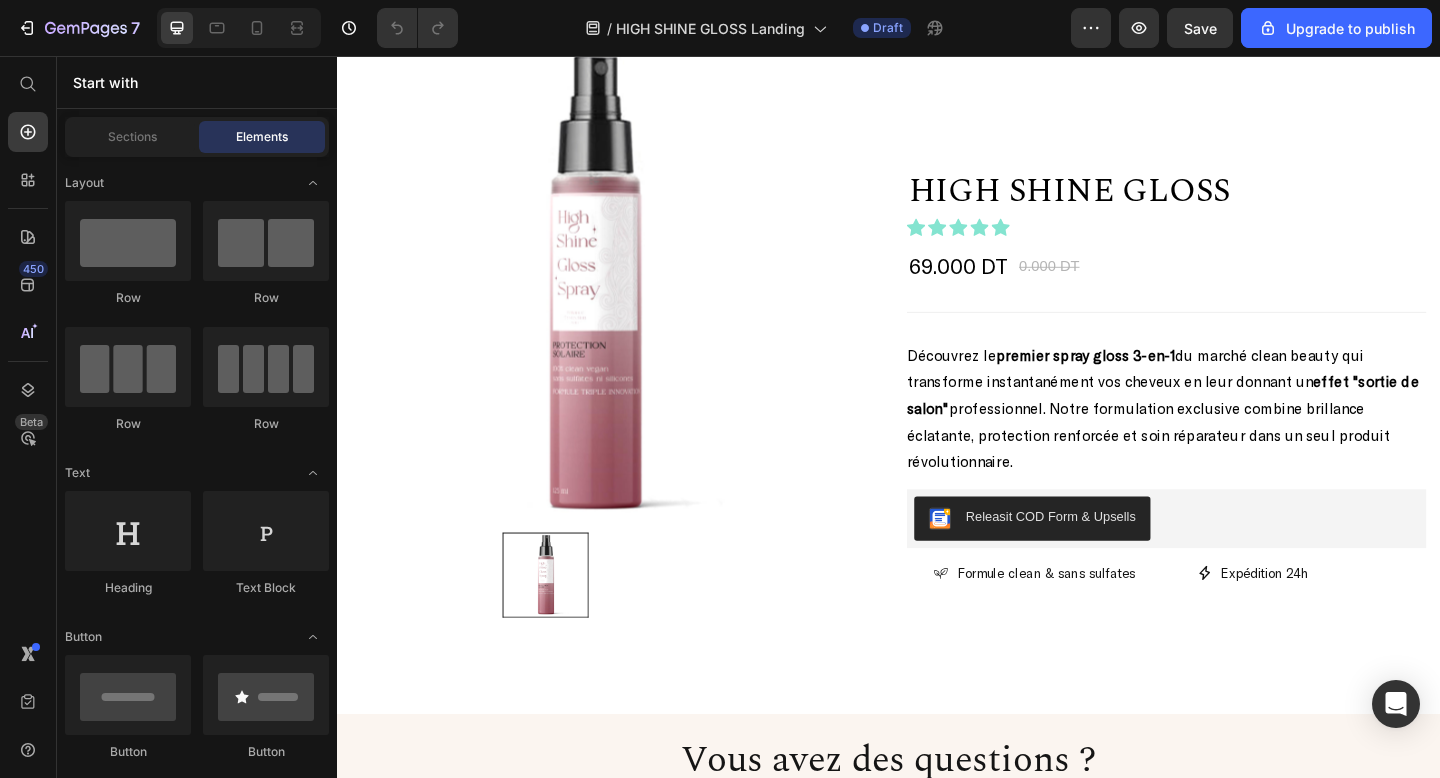 scroll, scrollTop: 2737, scrollLeft: 0, axis: vertical 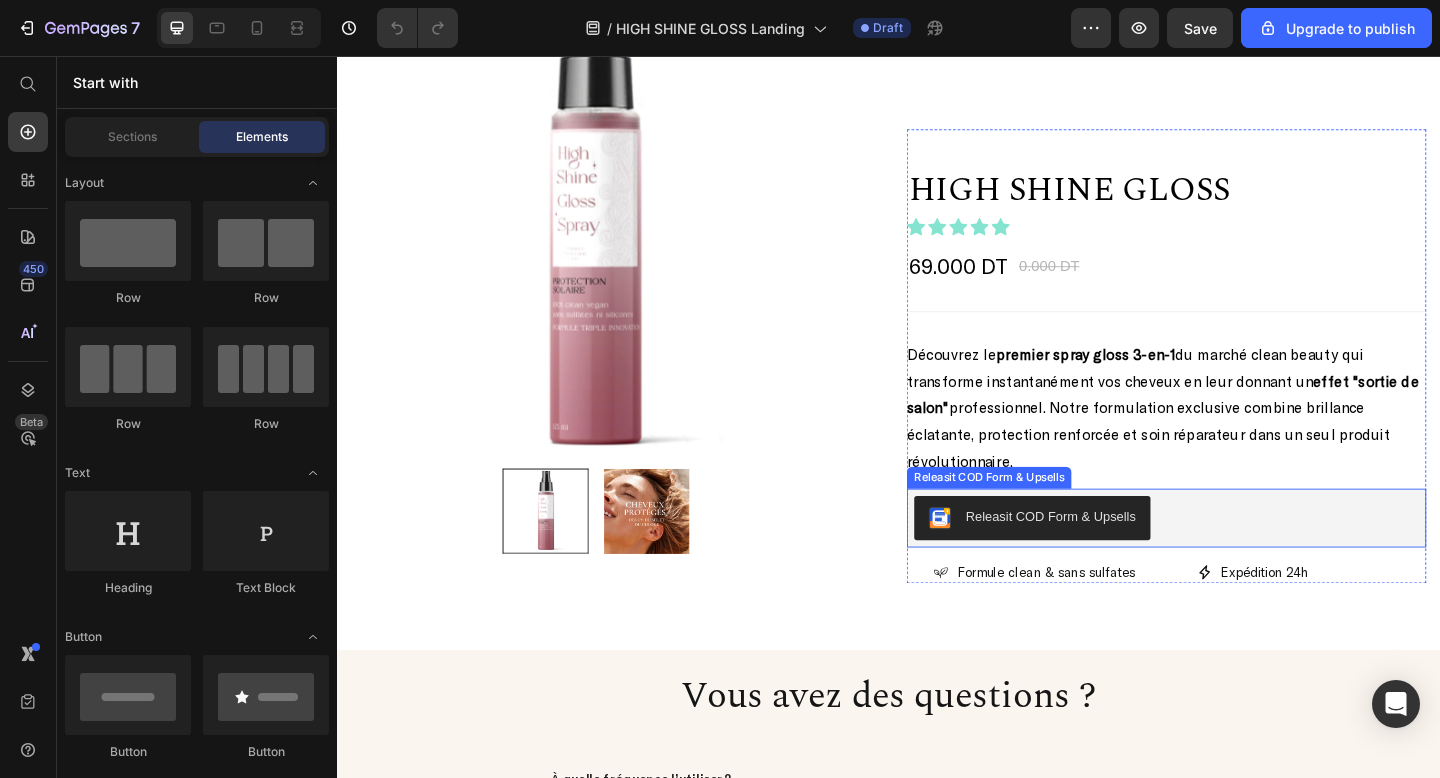 click on "Releasit COD Form & Upsells" at bounding box center [1113, 558] 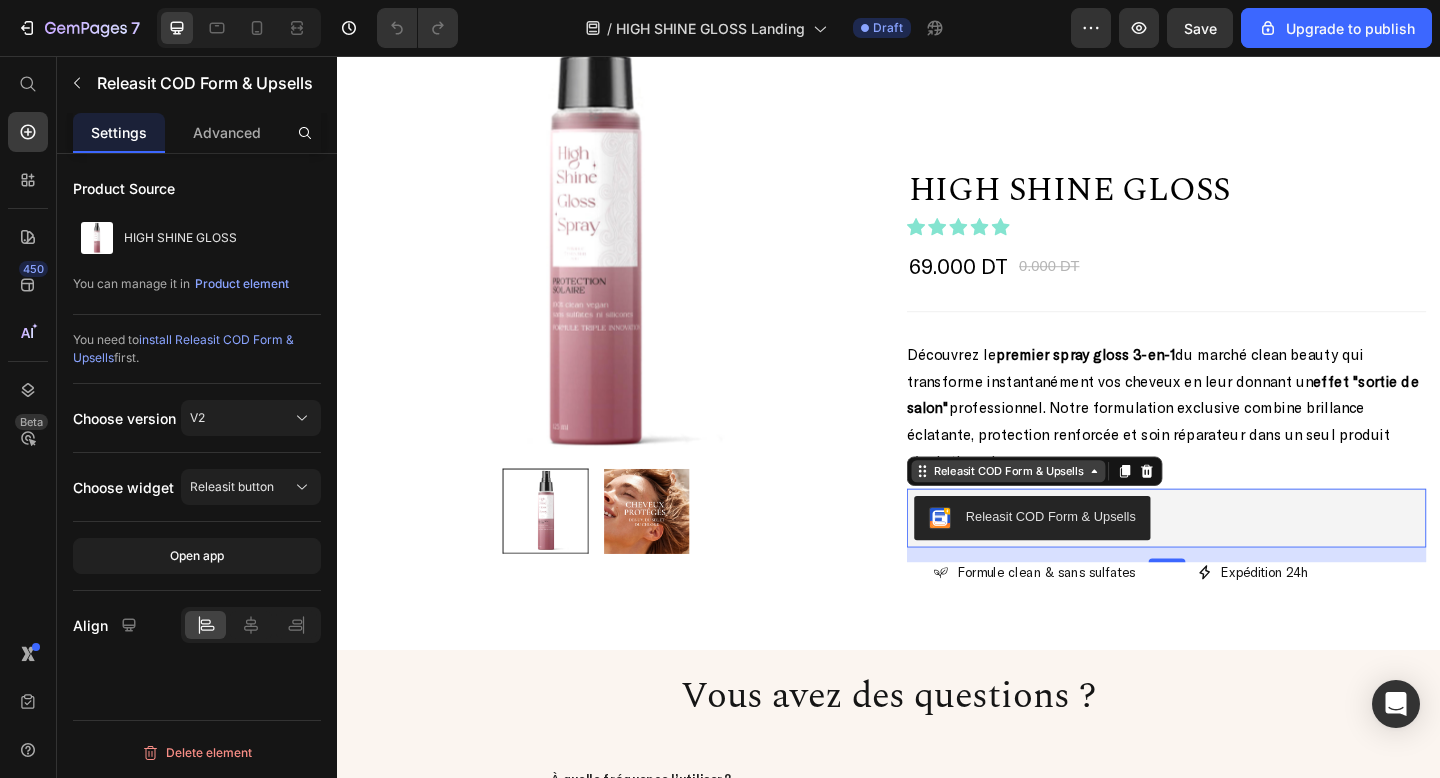 click on "Releasit COD Form & Upsells" at bounding box center (1067, 509) 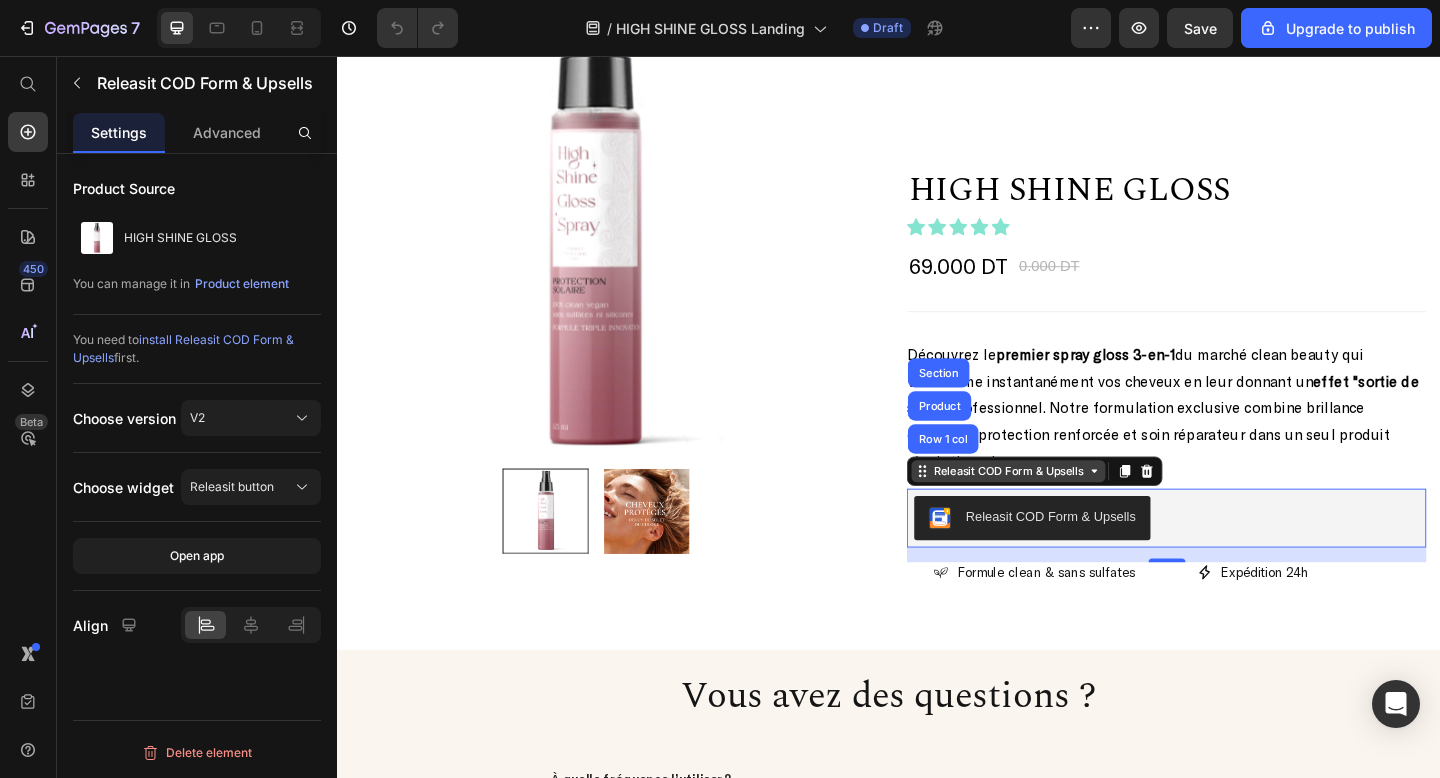 click on "Releasit COD Form & Upsells" at bounding box center [1067, 509] 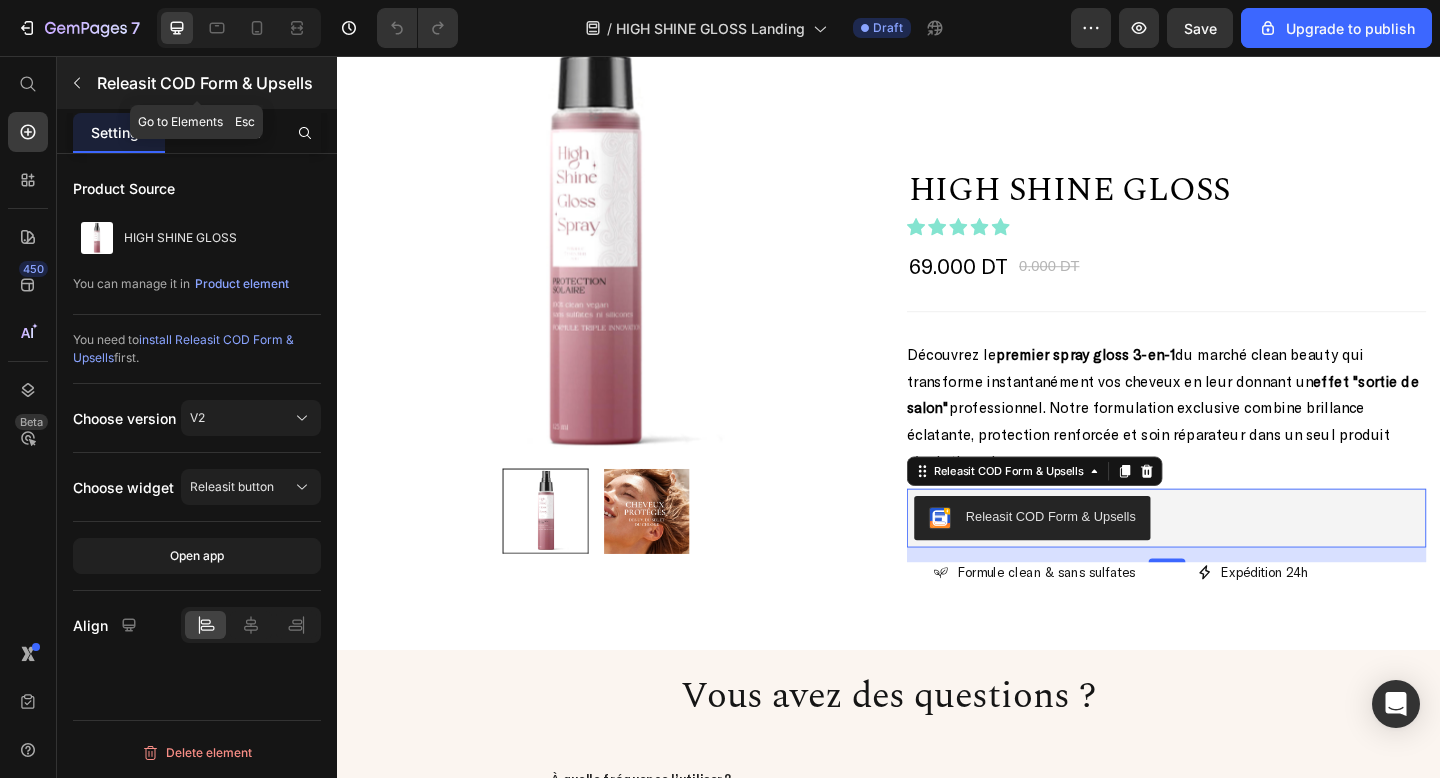click 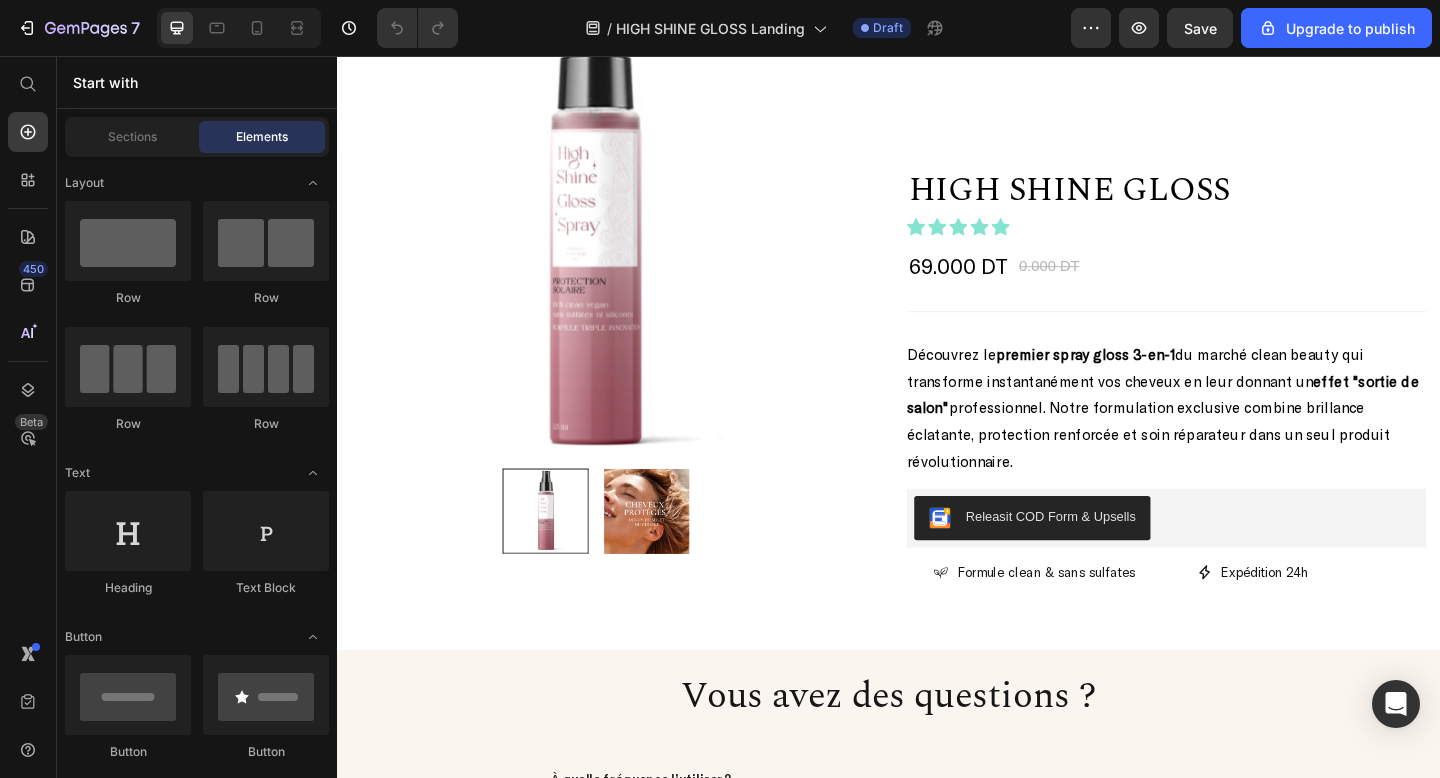 click on "450 Beta" at bounding box center [28, 417] 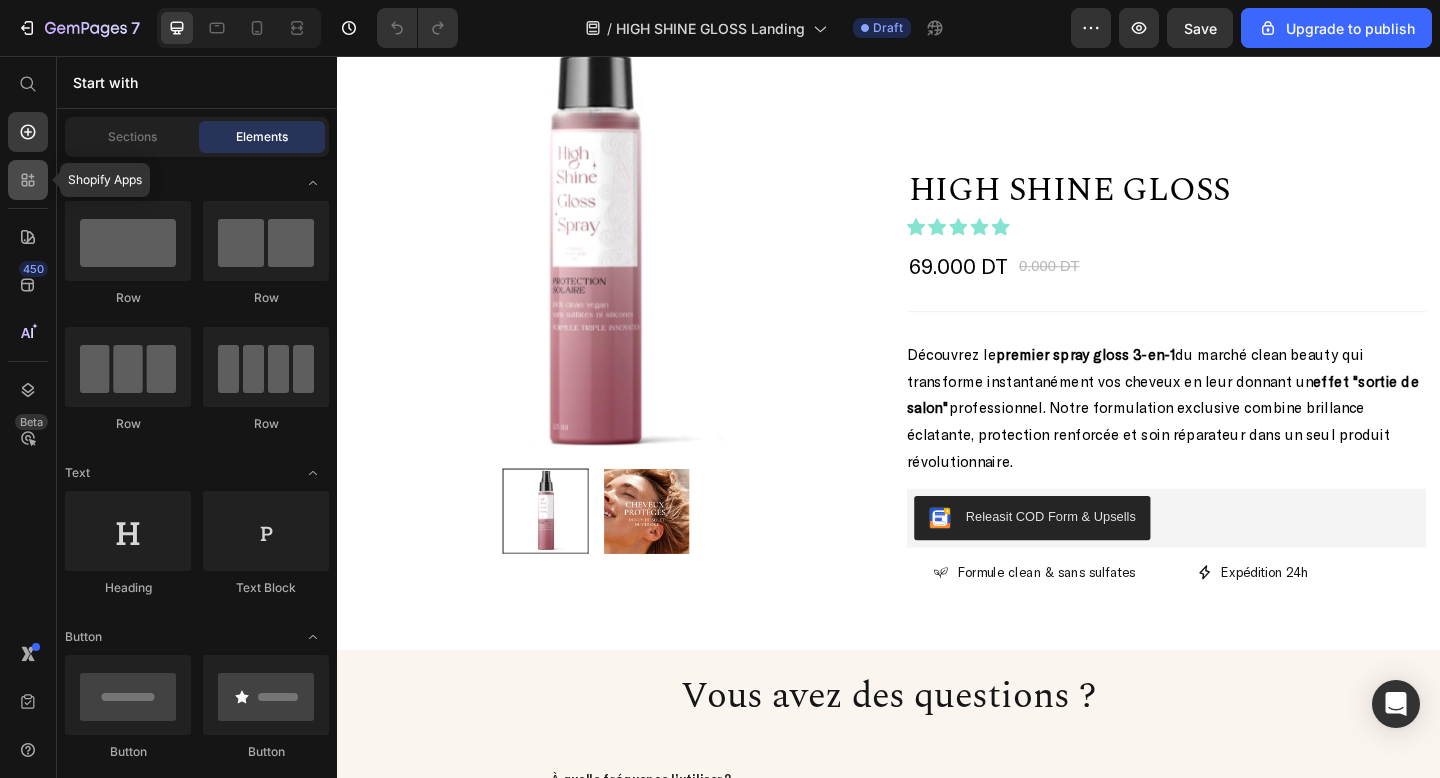 click 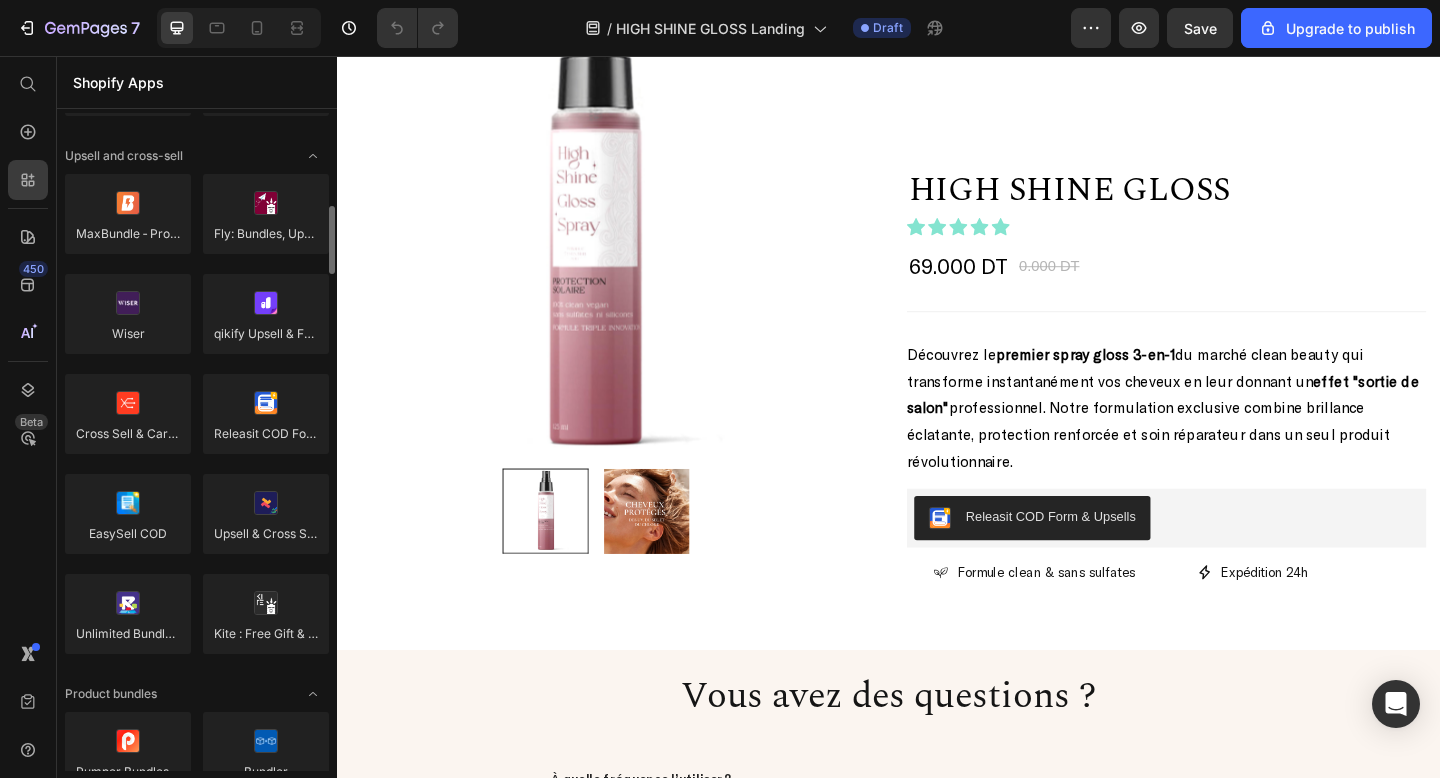 scroll, scrollTop: 829, scrollLeft: 0, axis: vertical 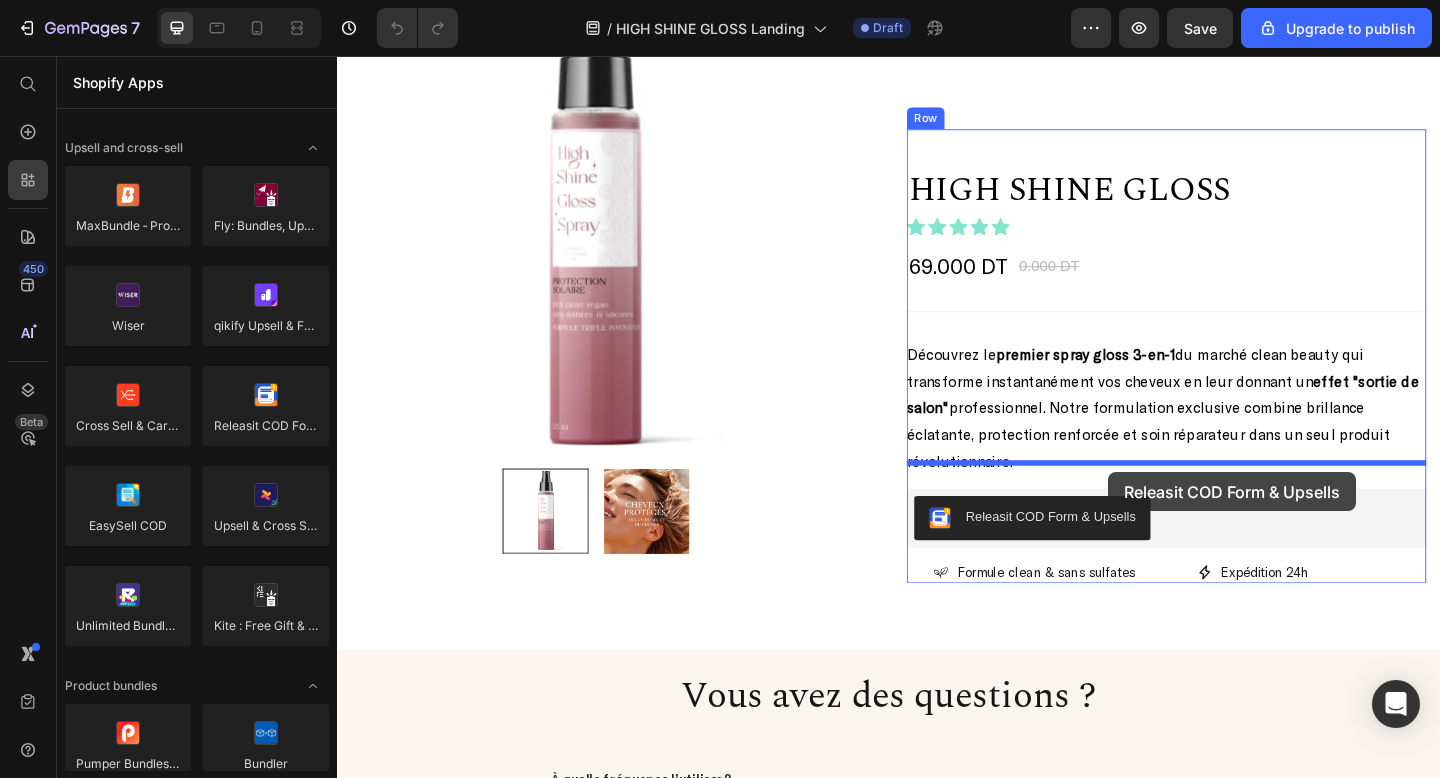 drag, startPoint x: 595, startPoint y: 471, endPoint x: 1176, endPoint y: 507, distance: 582.11426 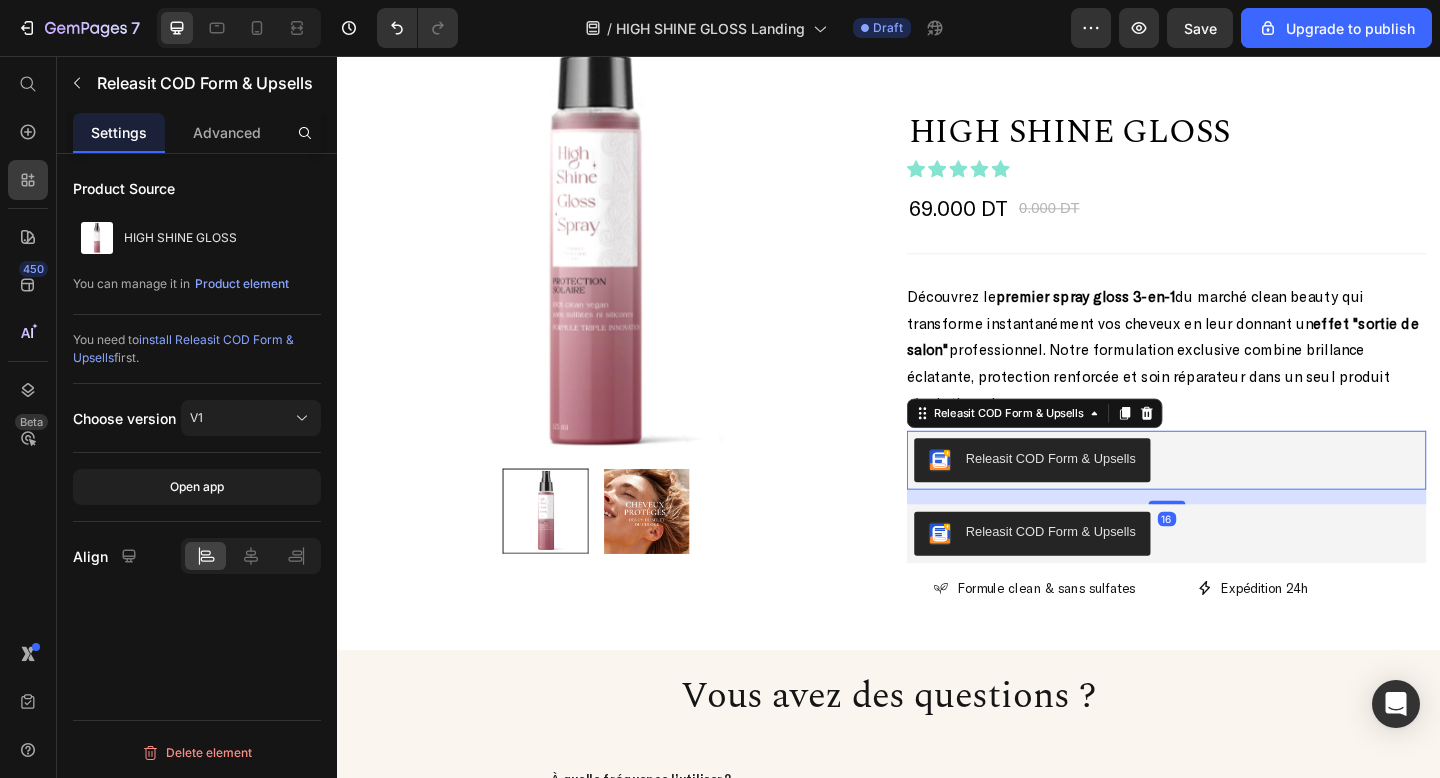 click on "Releasit COD Form & Upsells" at bounding box center [1113, 494] 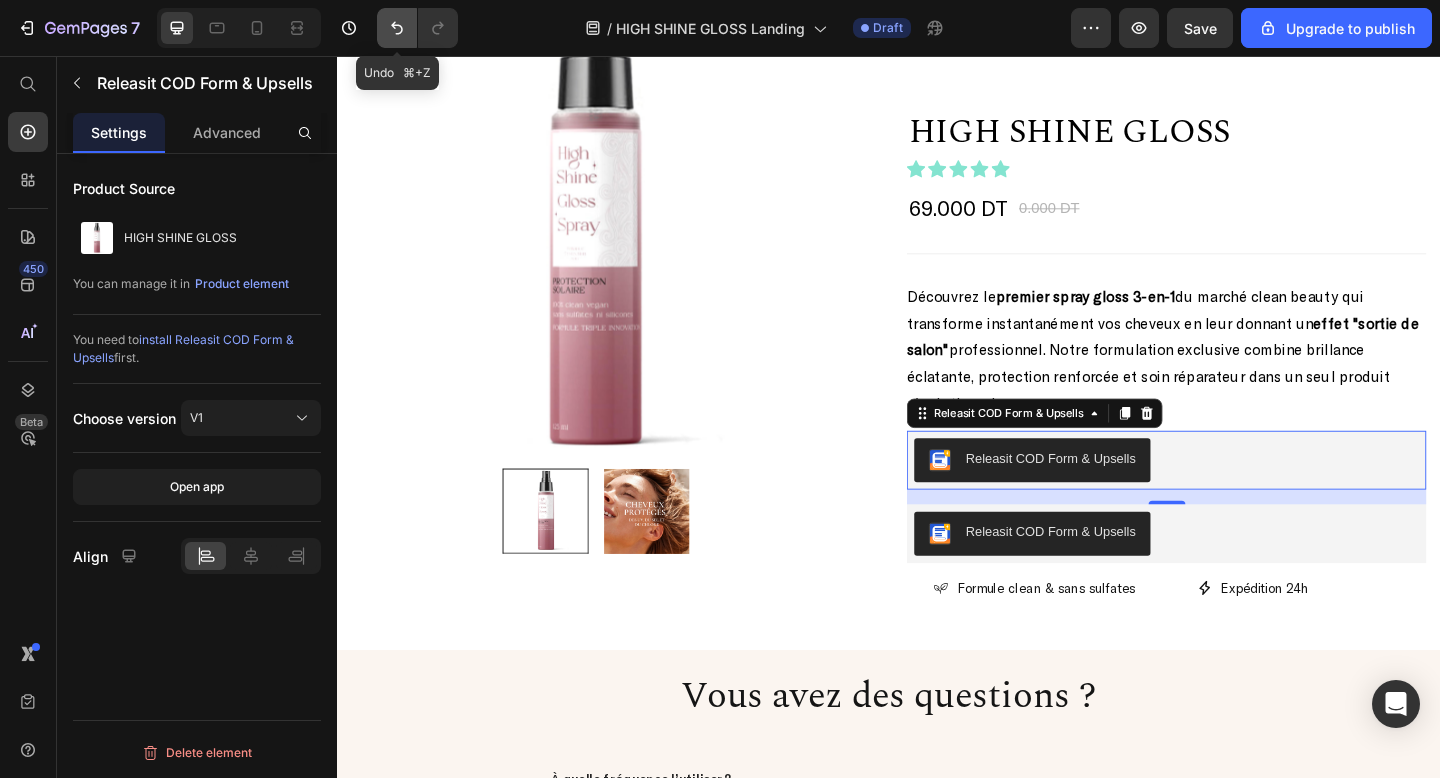 click 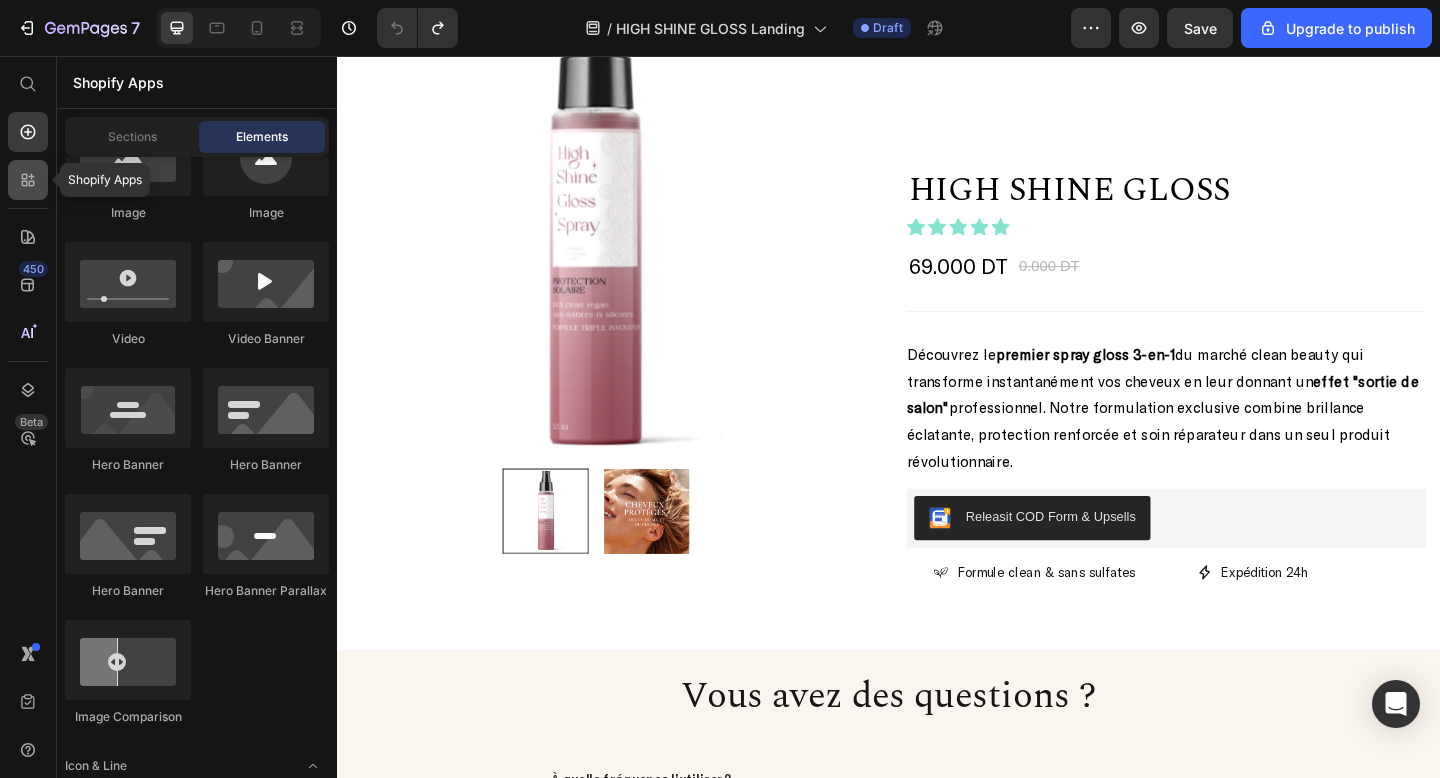 click 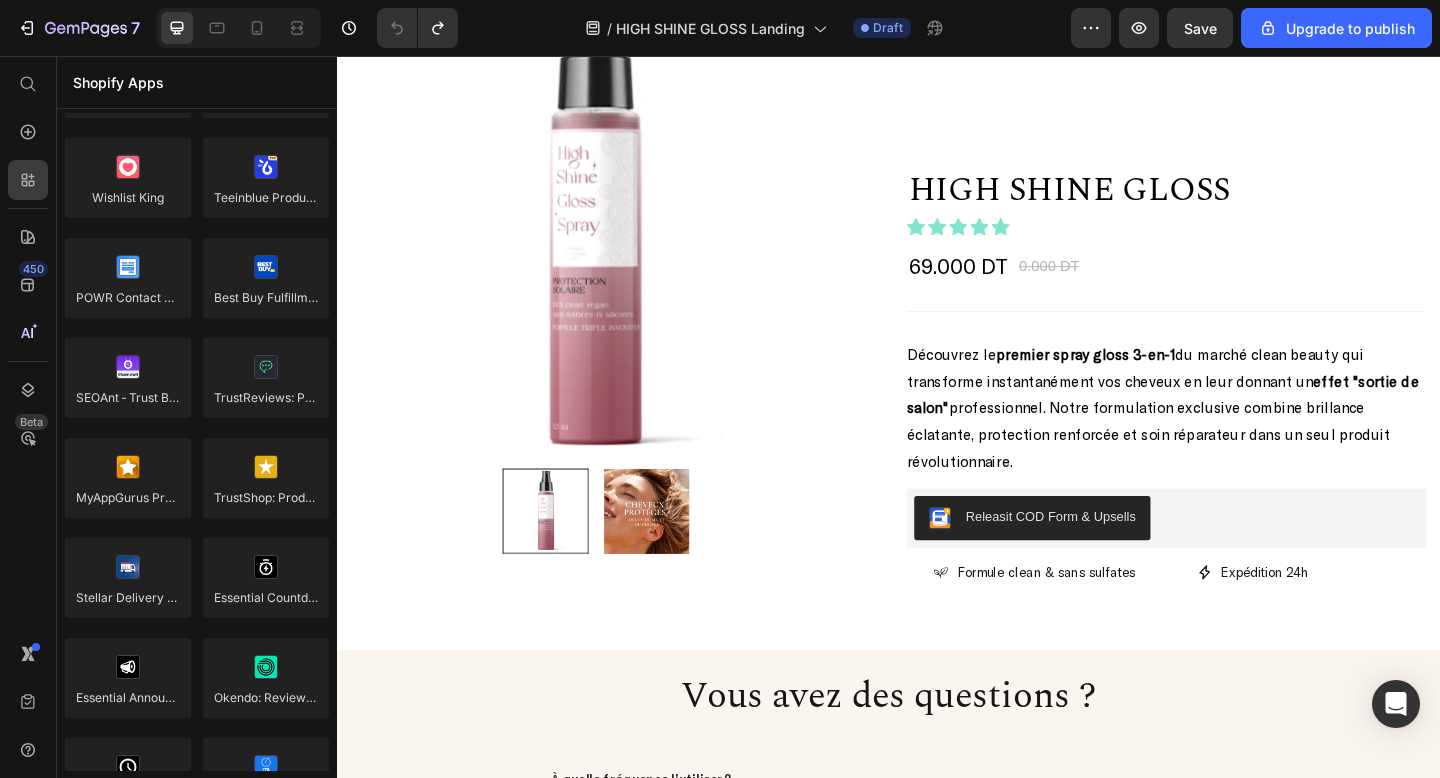 scroll, scrollTop: 5664, scrollLeft: 0, axis: vertical 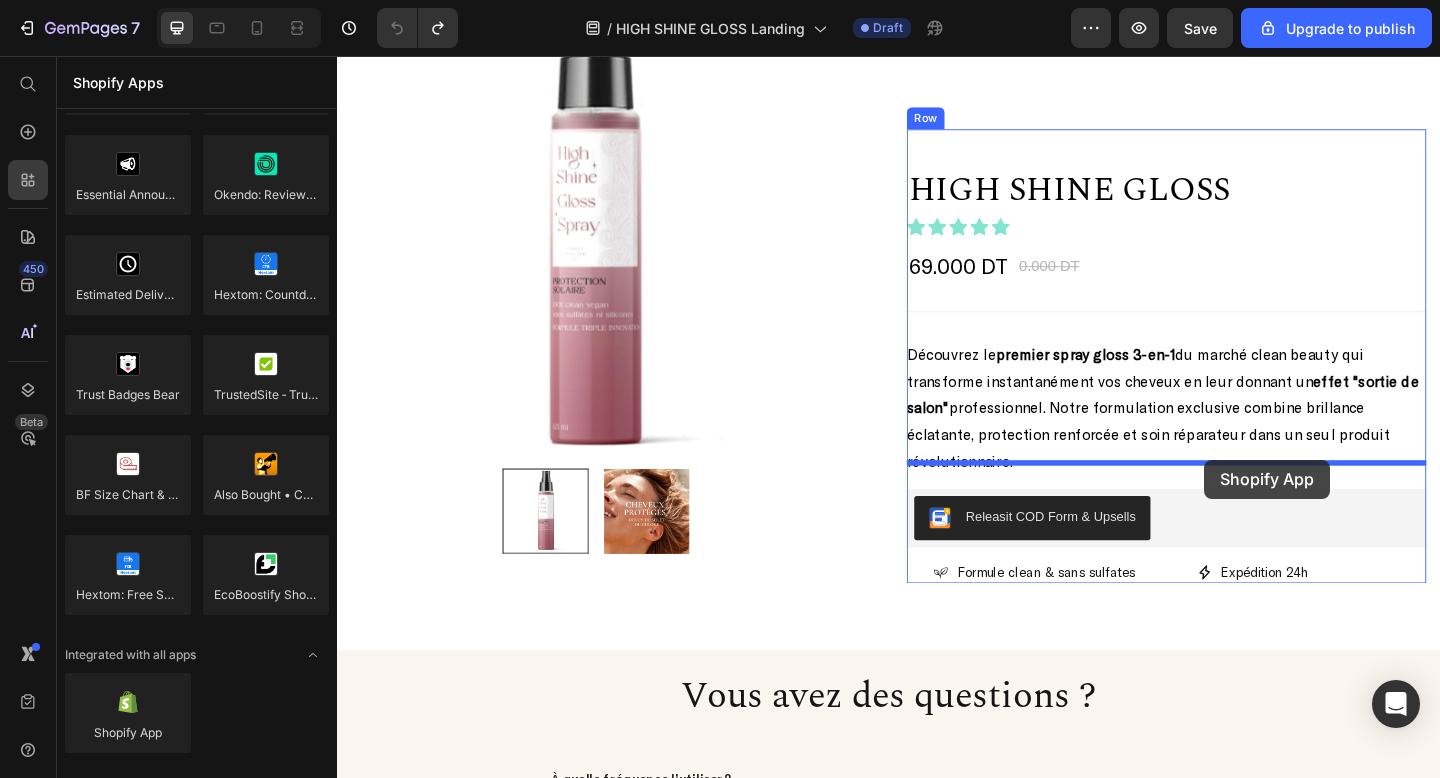 drag, startPoint x: 513, startPoint y: 766, endPoint x: 1274, endPoint y: 496, distance: 807.47815 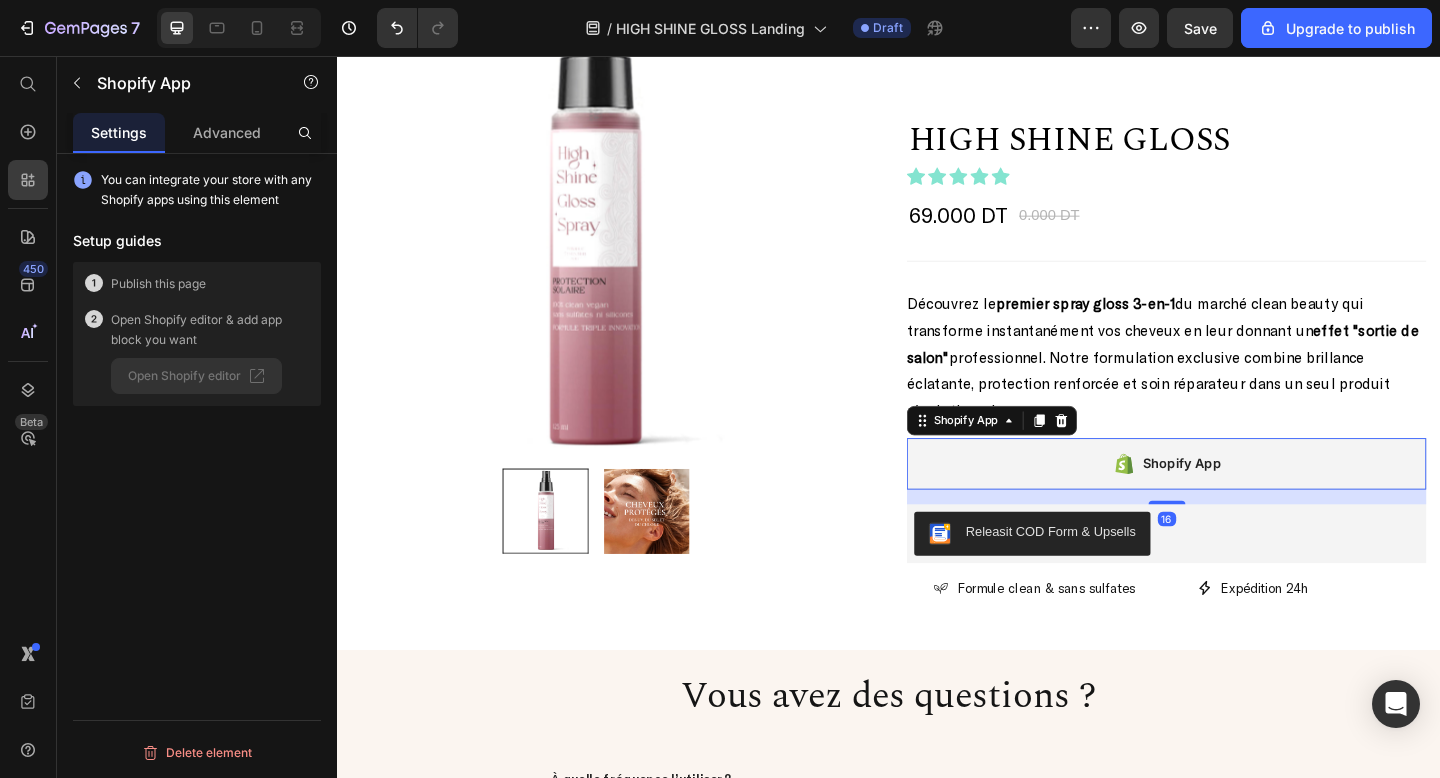 click 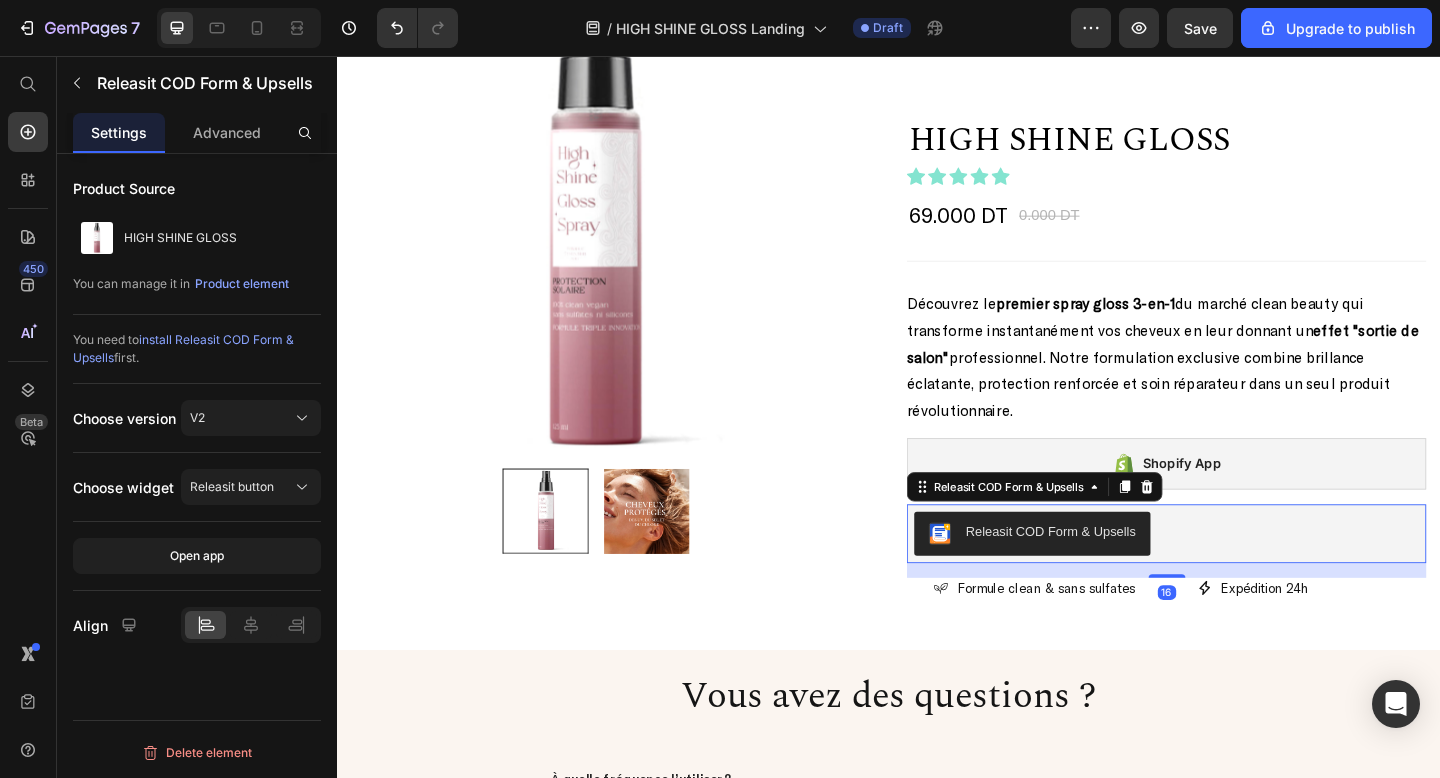 click on "Releasit COD Form & Upsells" at bounding box center (1239, 576) 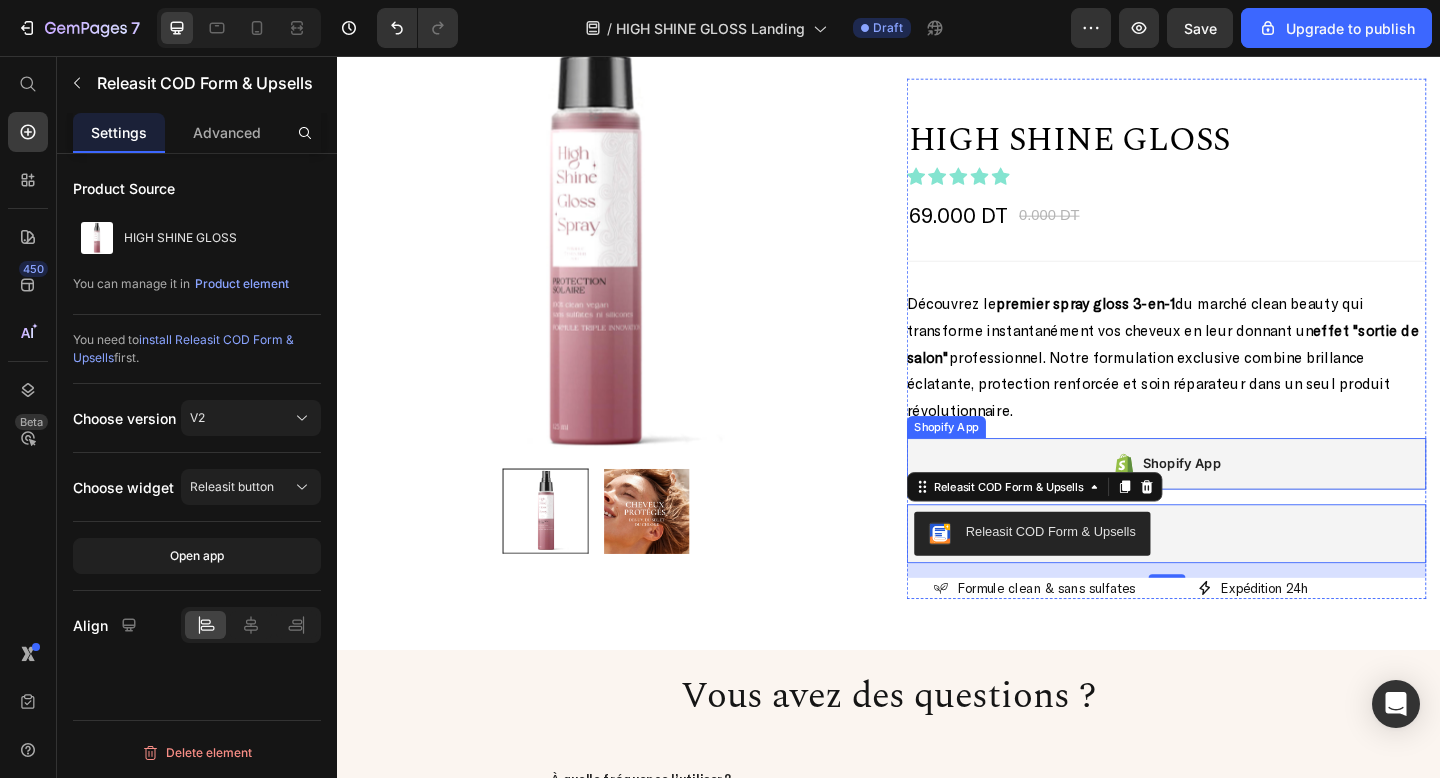 click on "Shopify App" at bounding box center (1239, 500) 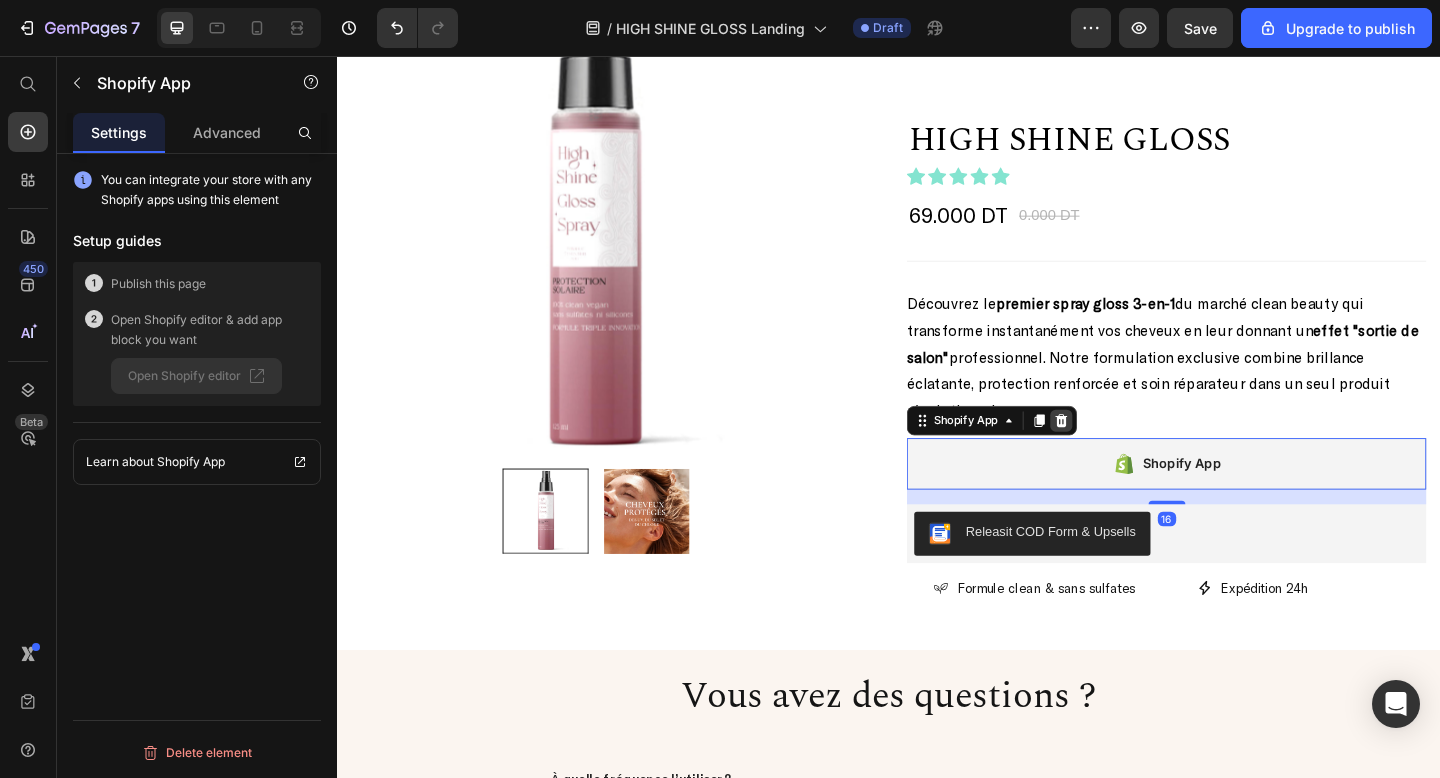 click 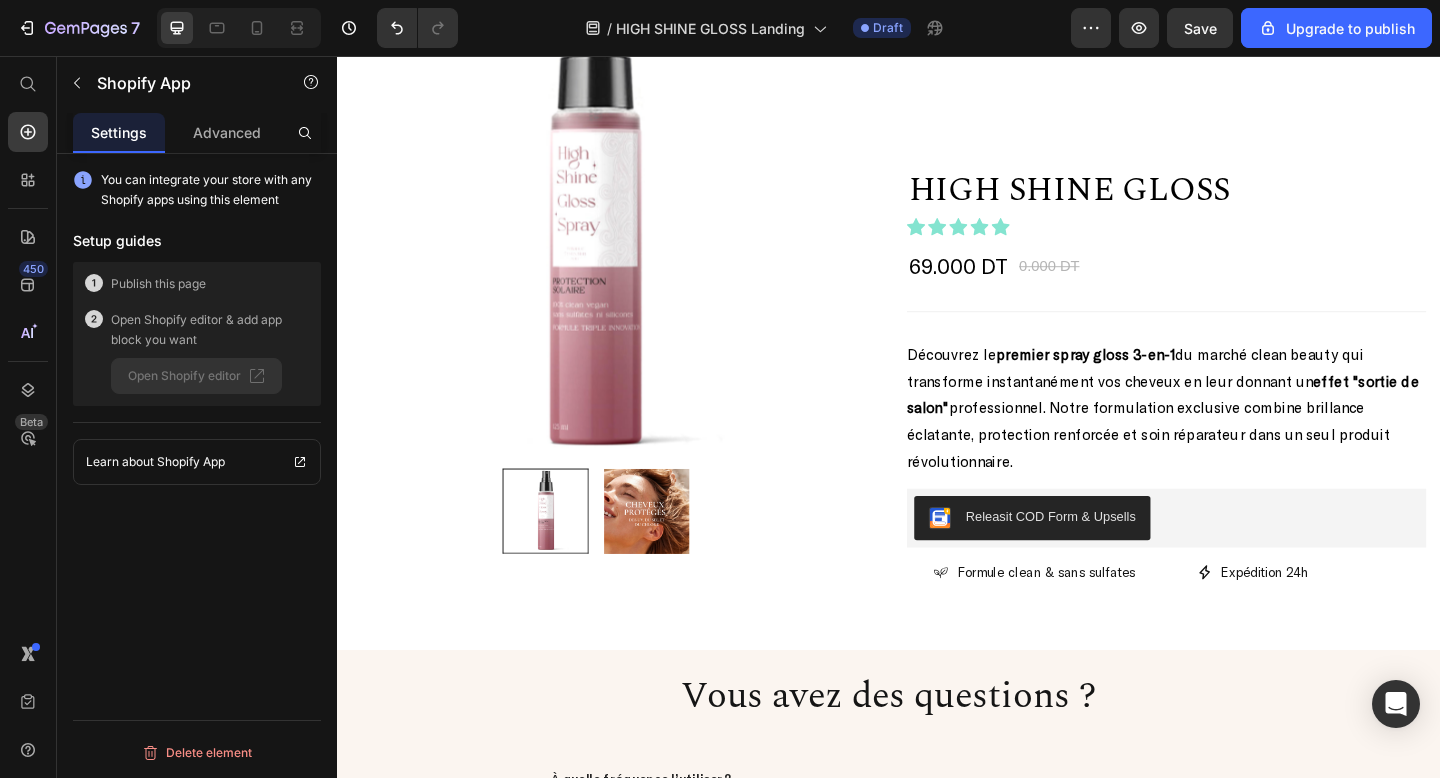 scroll, scrollTop: 5566, scrollLeft: 0, axis: vertical 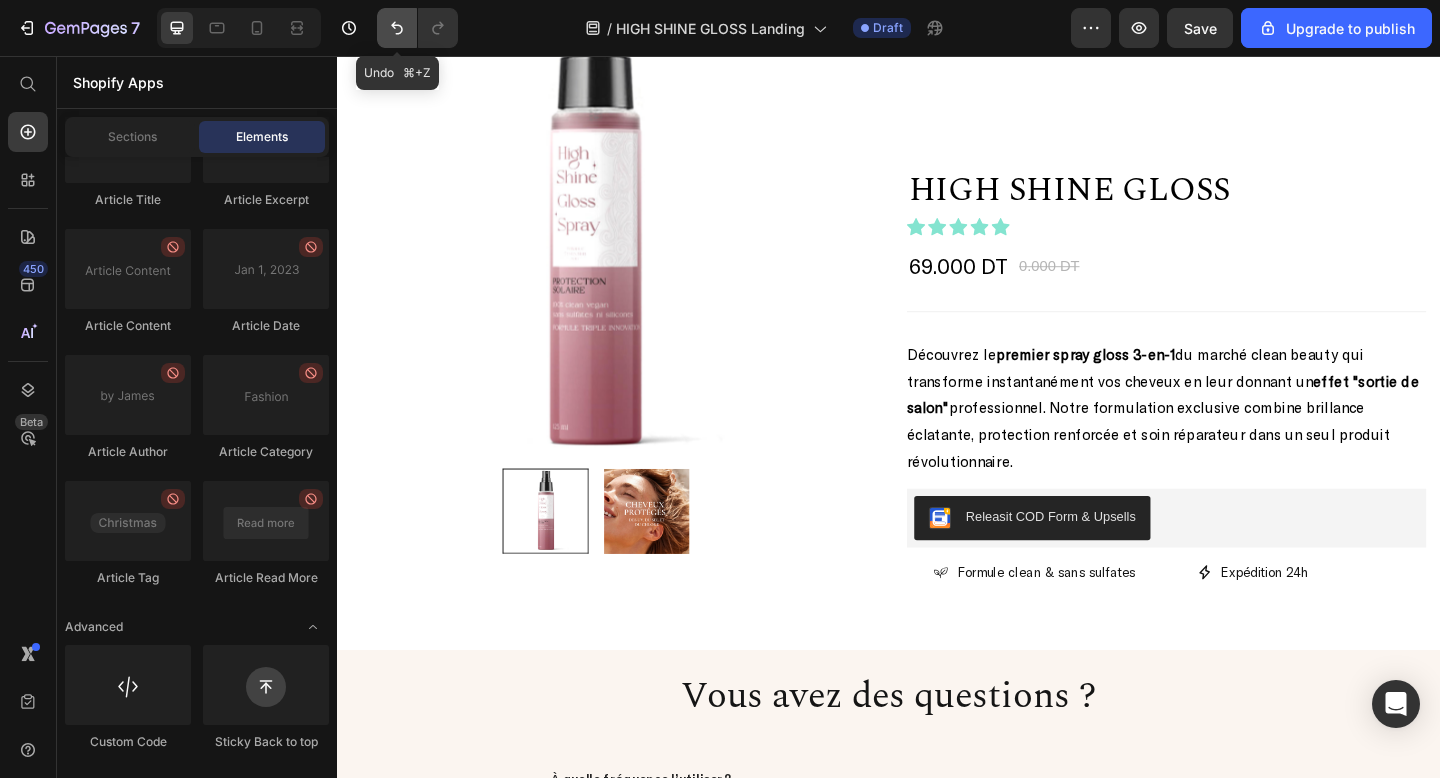 click 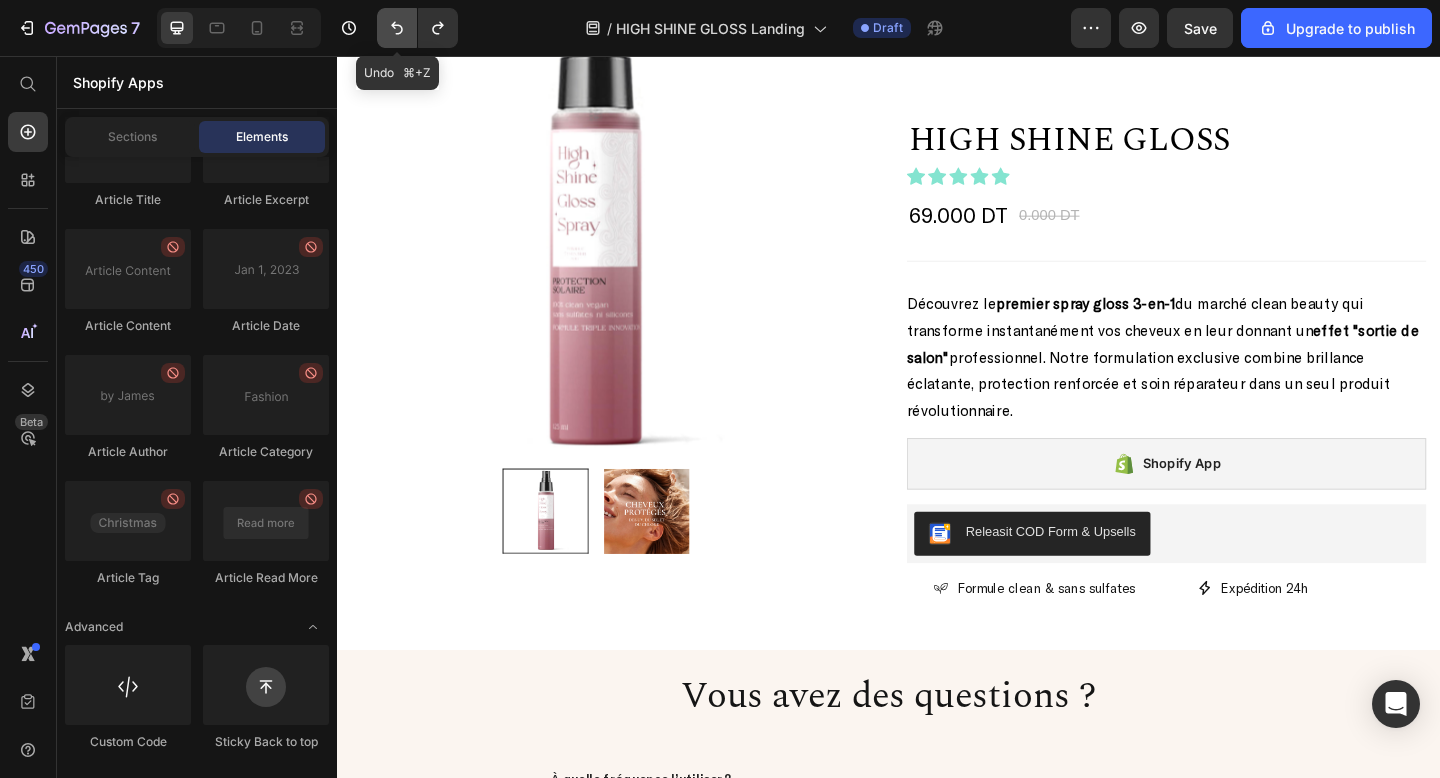 click 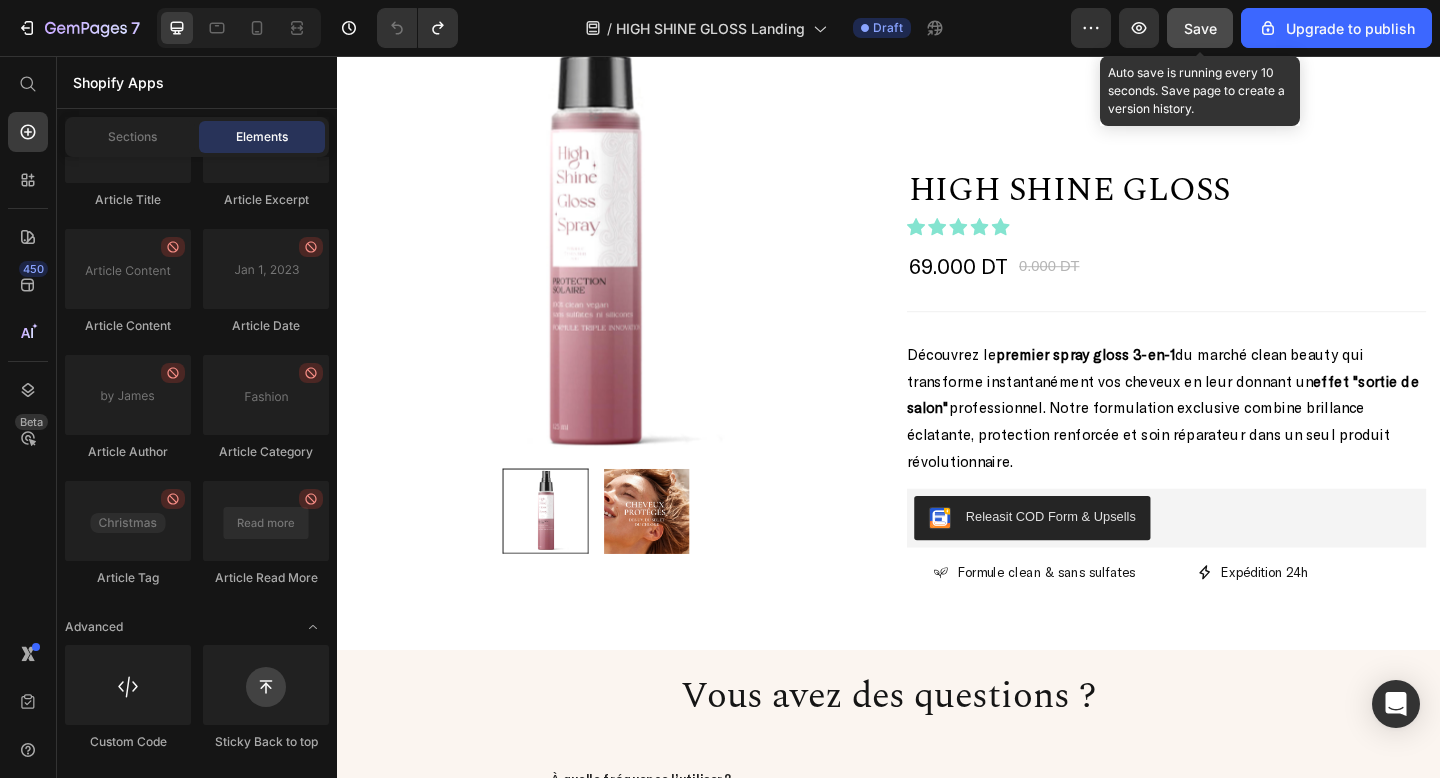 click on "Save" at bounding box center [1200, 28] 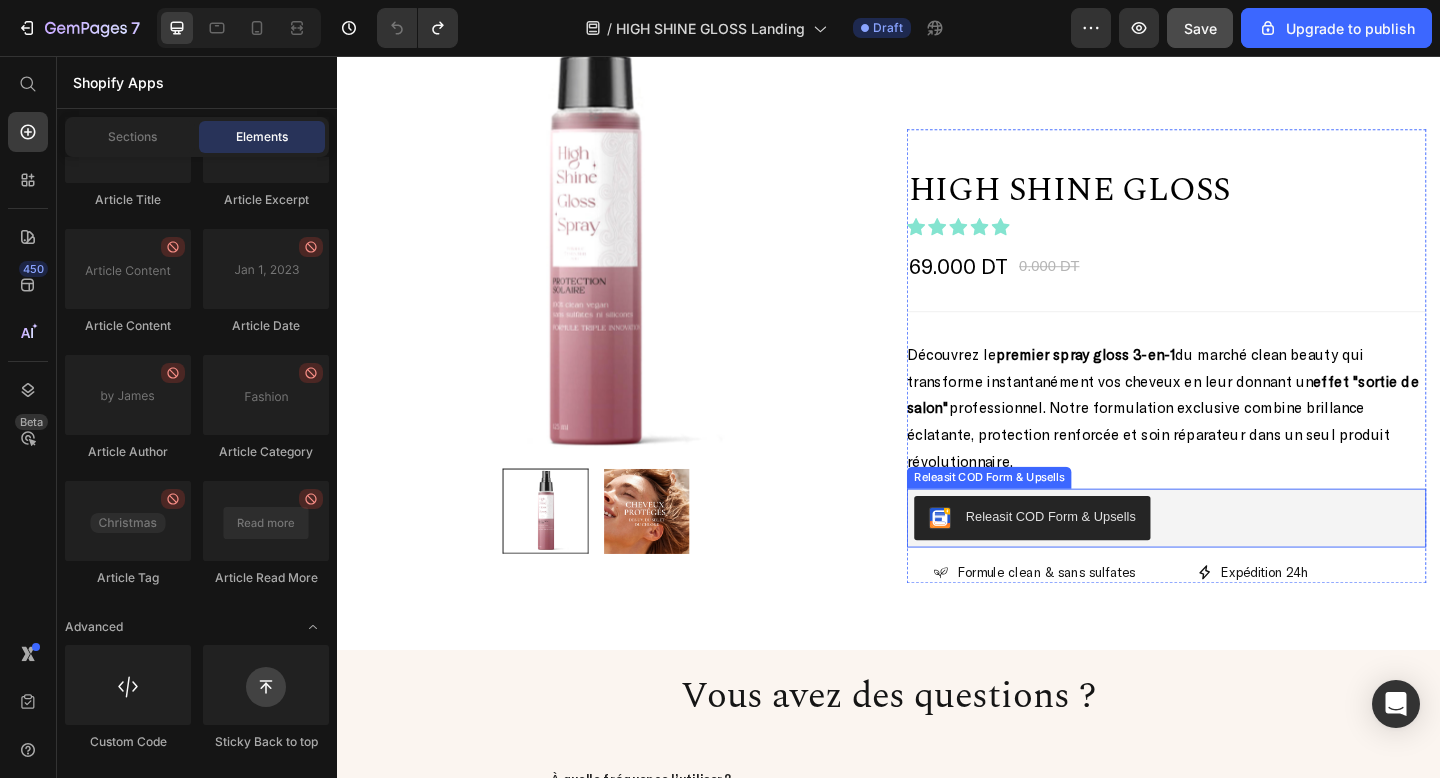 click on "Releasit COD Form & Upsells" at bounding box center [1239, 560] 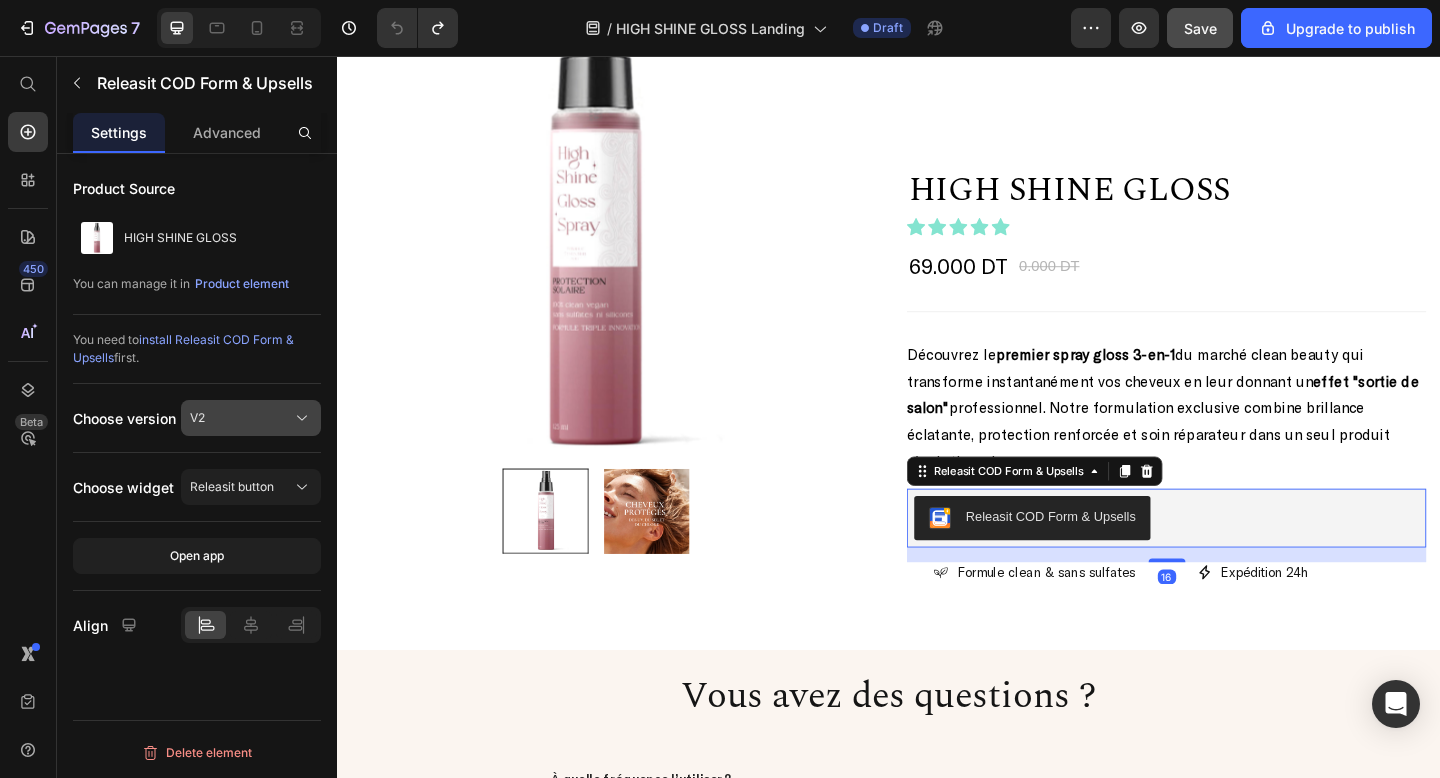 click on "V2" 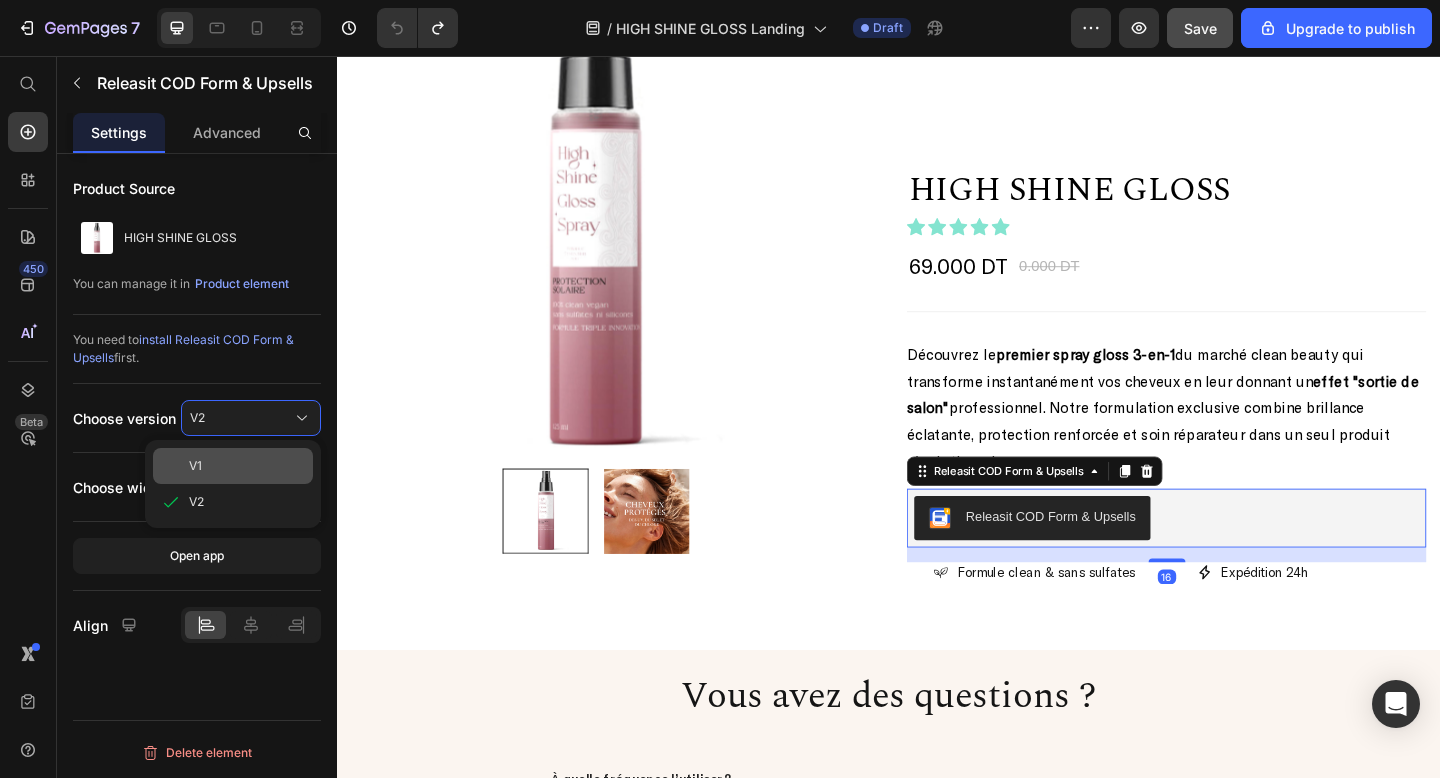 click on "V1" 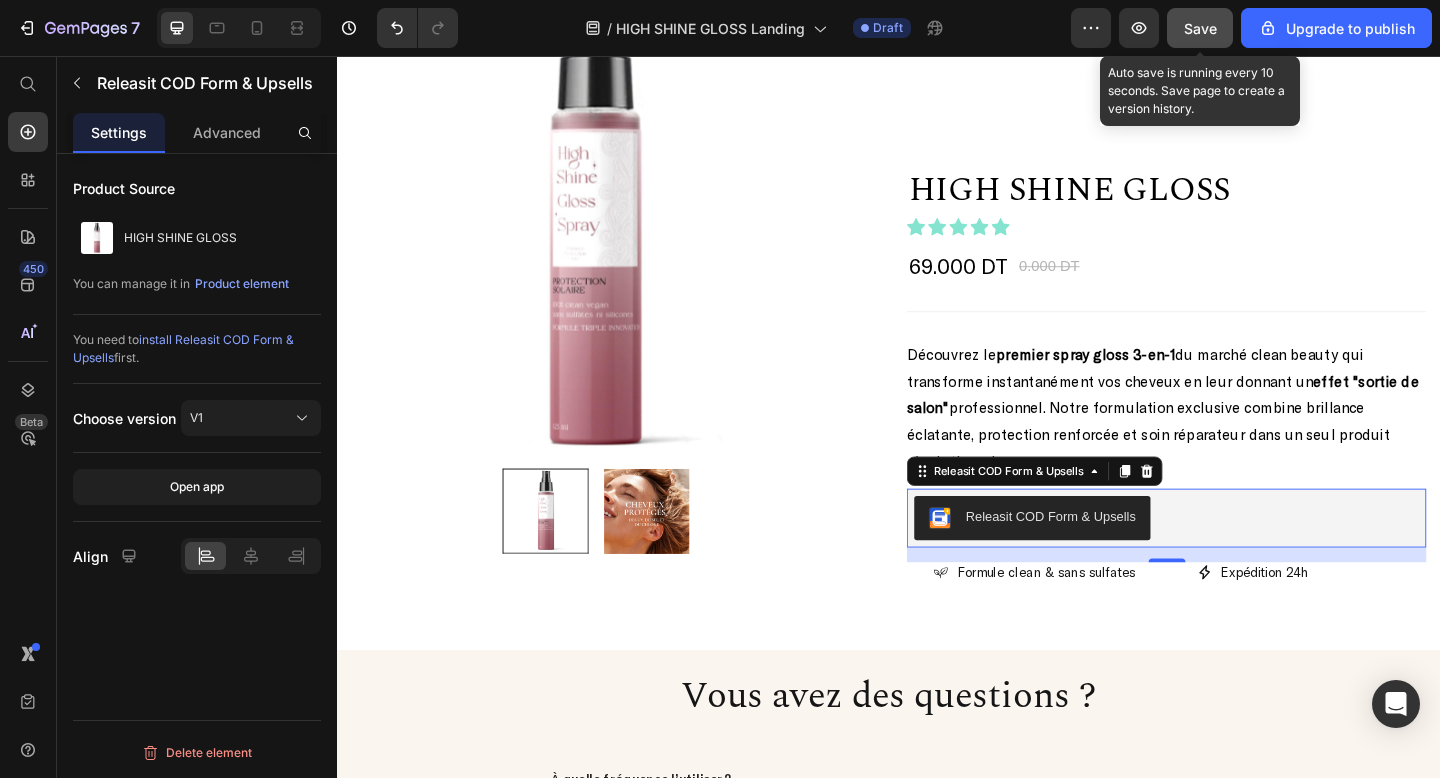 click on "Save" 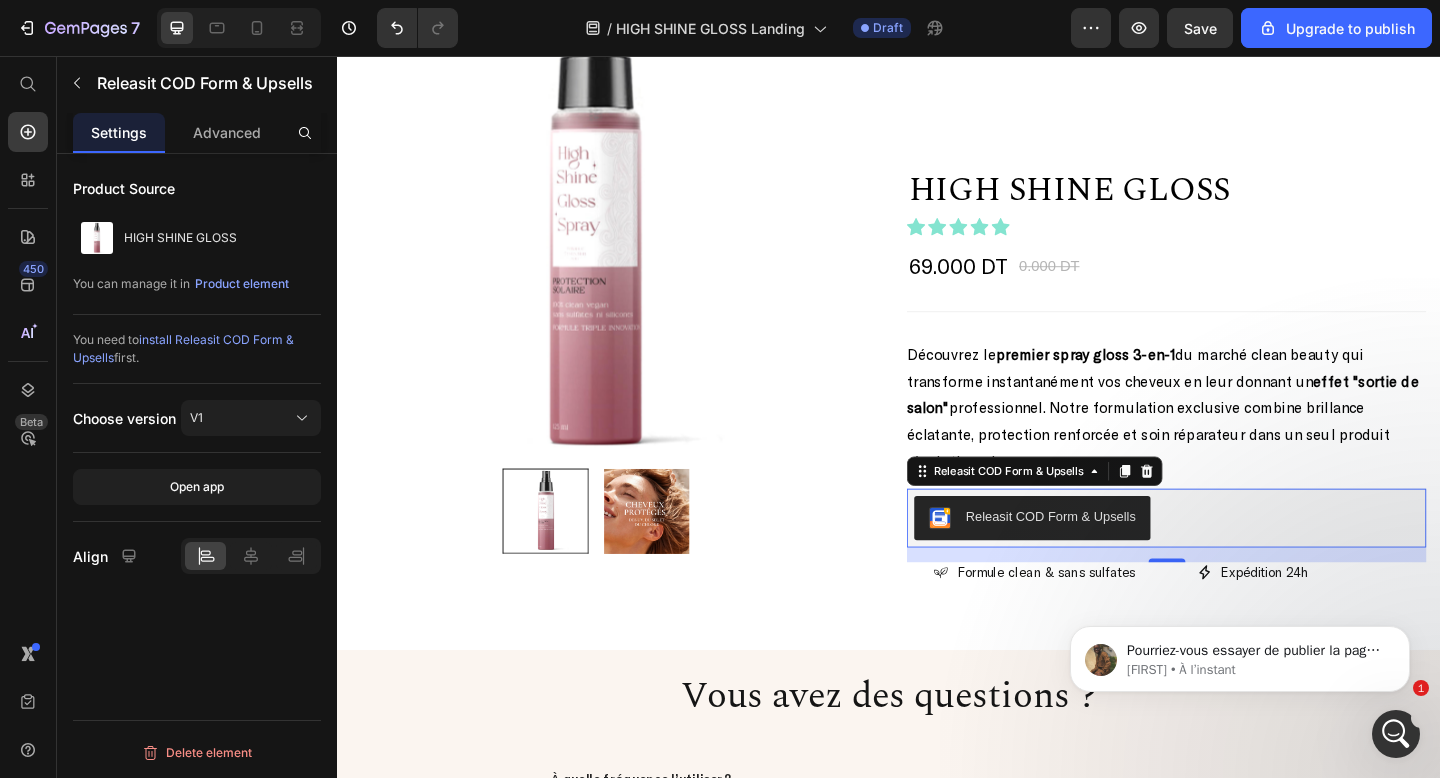 scroll, scrollTop: 0, scrollLeft: 0, axis: both 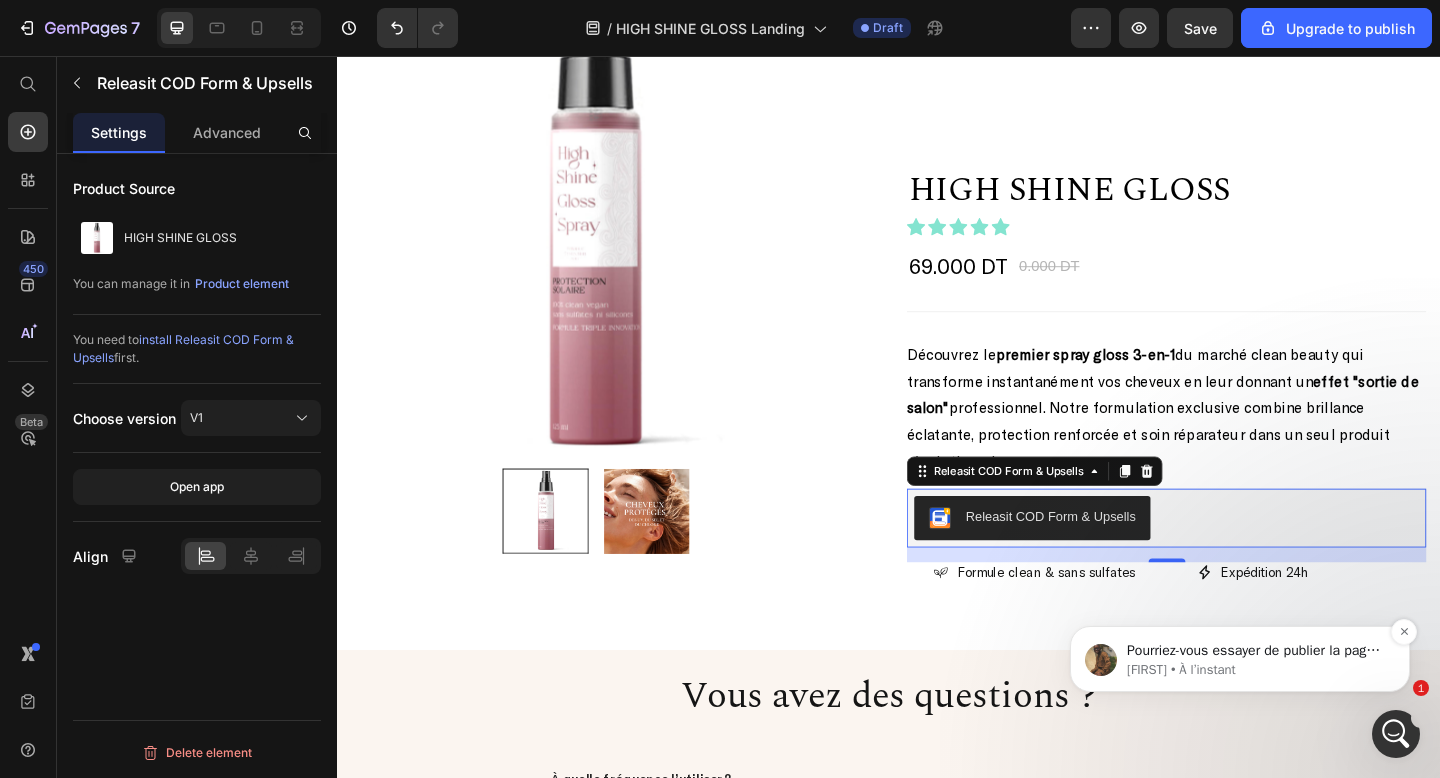 click on "Pourriez-vous essayer de publier la page et me dire si vous avez encore besoin d’aide par la suite ? Je reste à votre disposition pour toute assistance supplémentaire ! Abraham • À l’instant" at bounding box center [1240, 659] 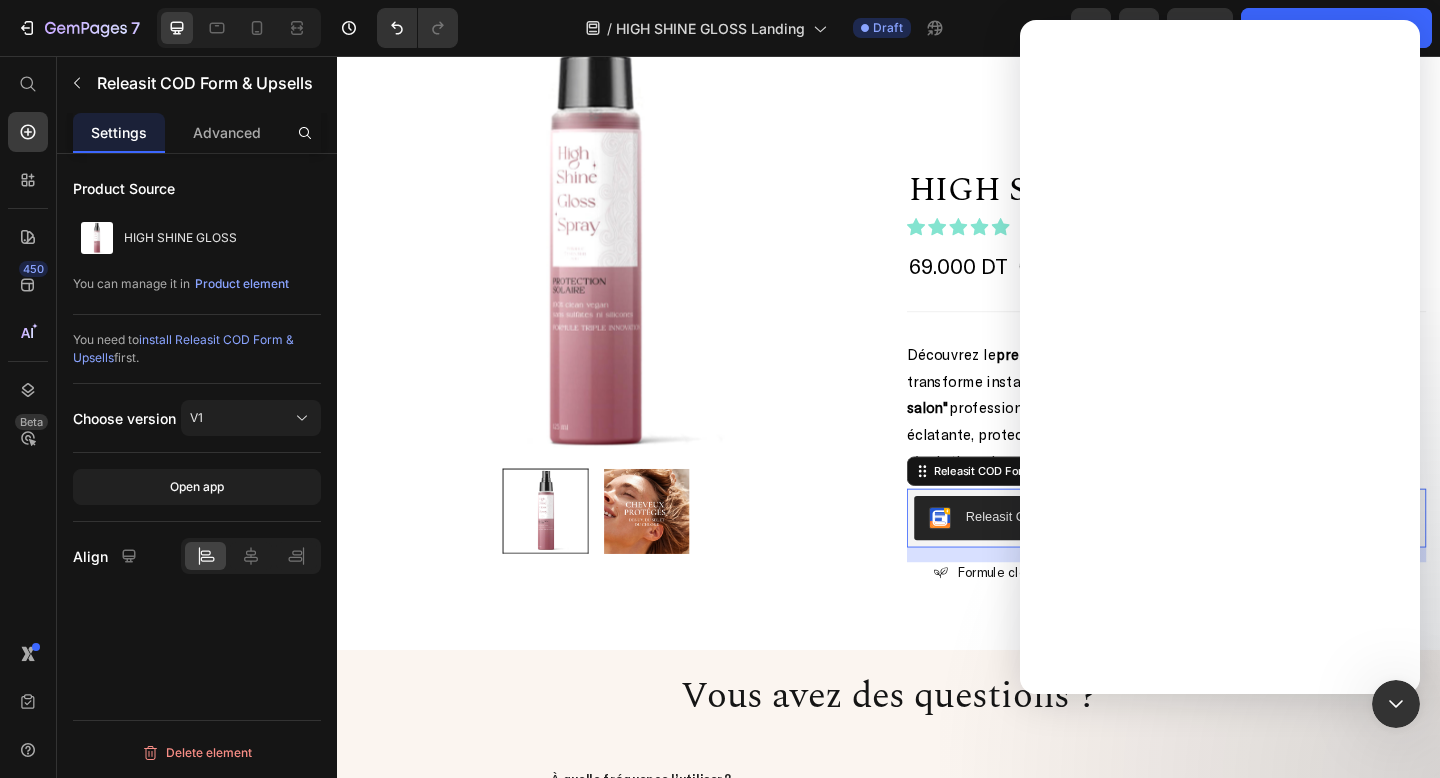 scroll, scrollTop: 0, scrollLeft: 0, axis: both 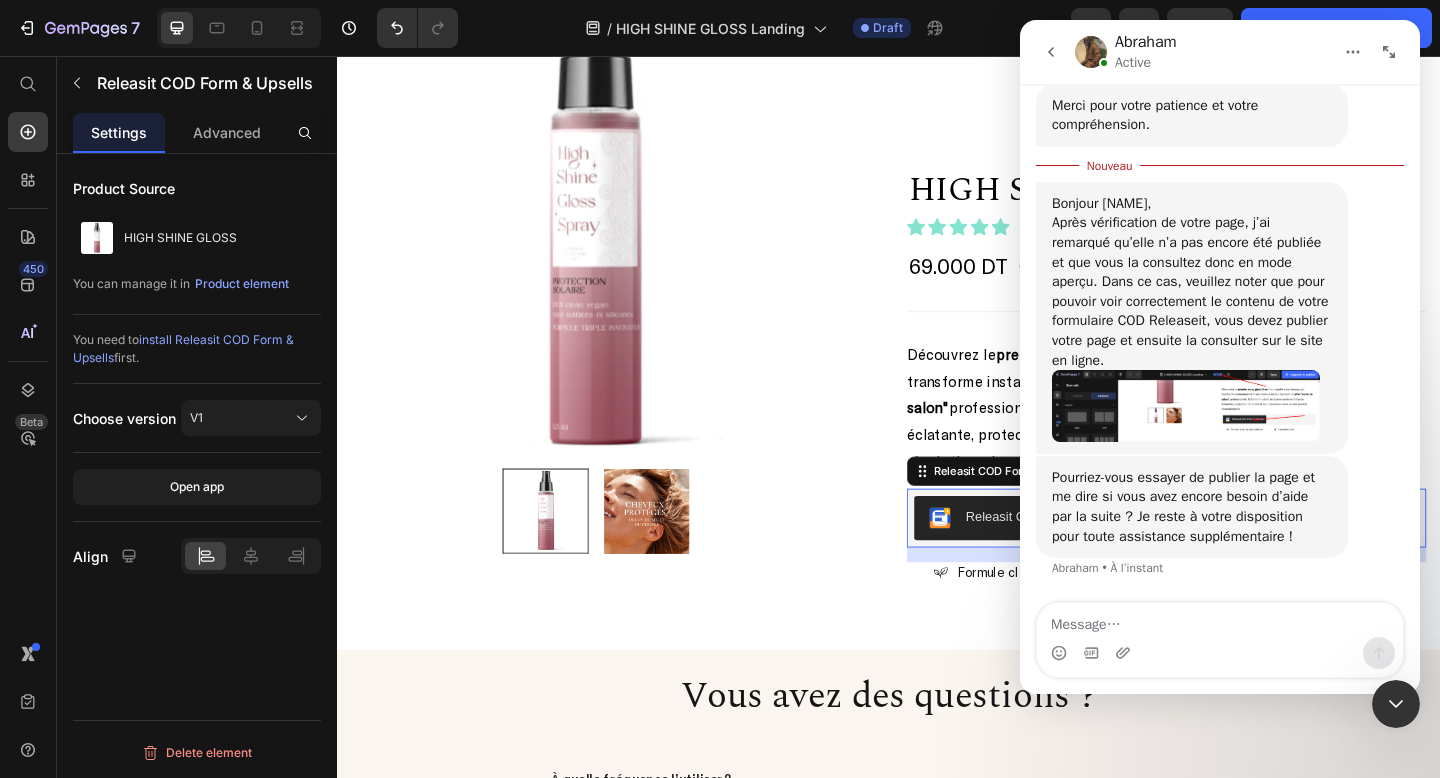 click at bounding box center (1186, 406) 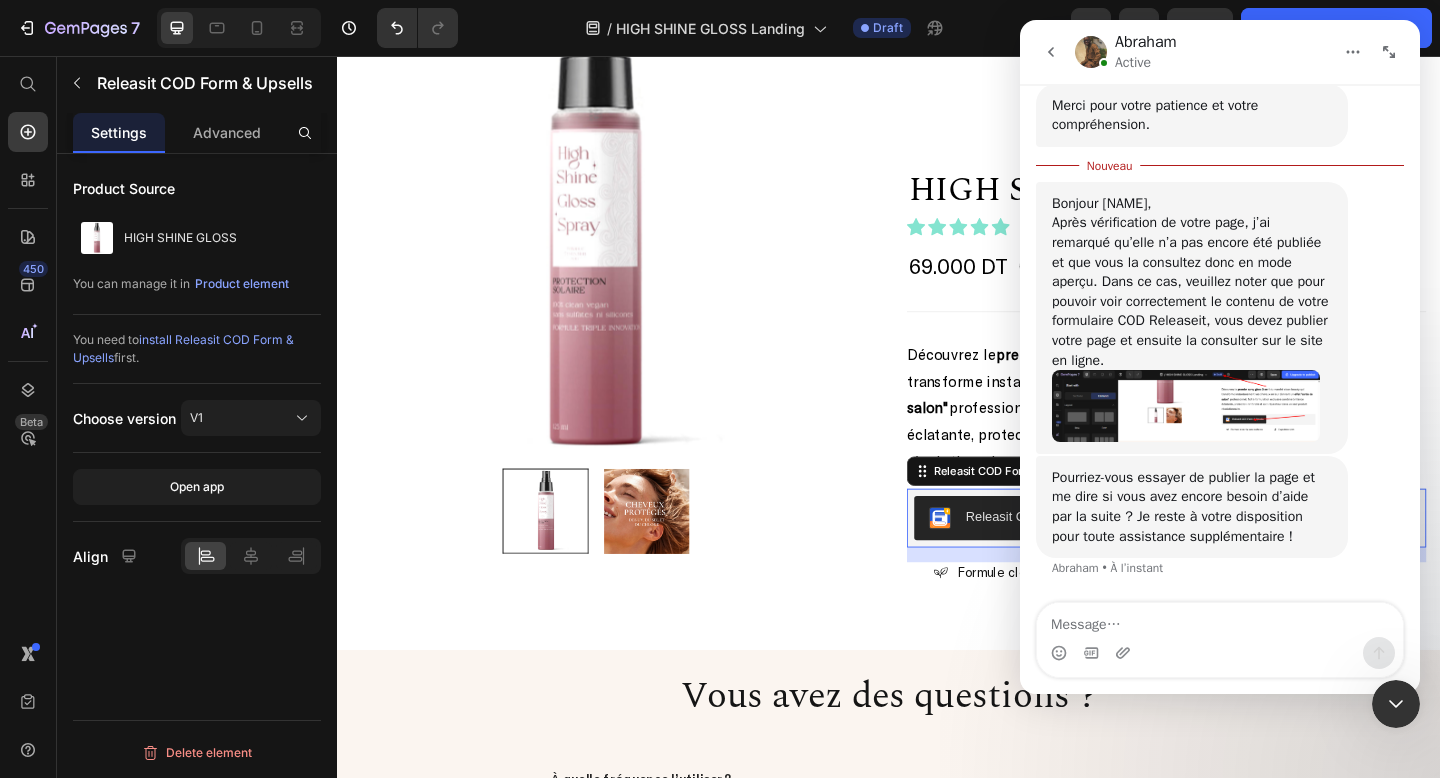 scroll, scrollTop: 0, scrollLeft: 0, axis: both 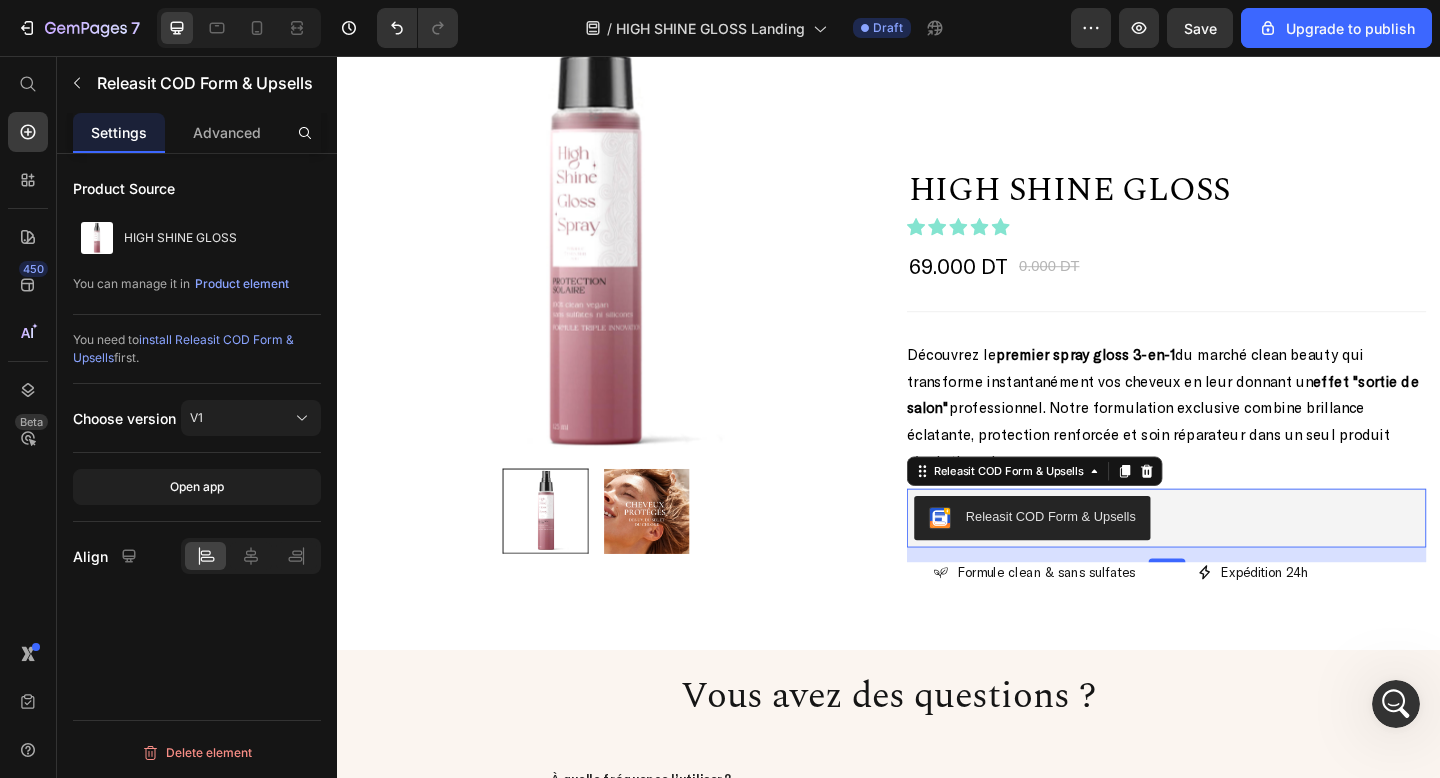 drag, startPoint x: 1380, startPoint y: 692, endPoint x: 2752, endPoint y: 1364, distance: 1527.7329 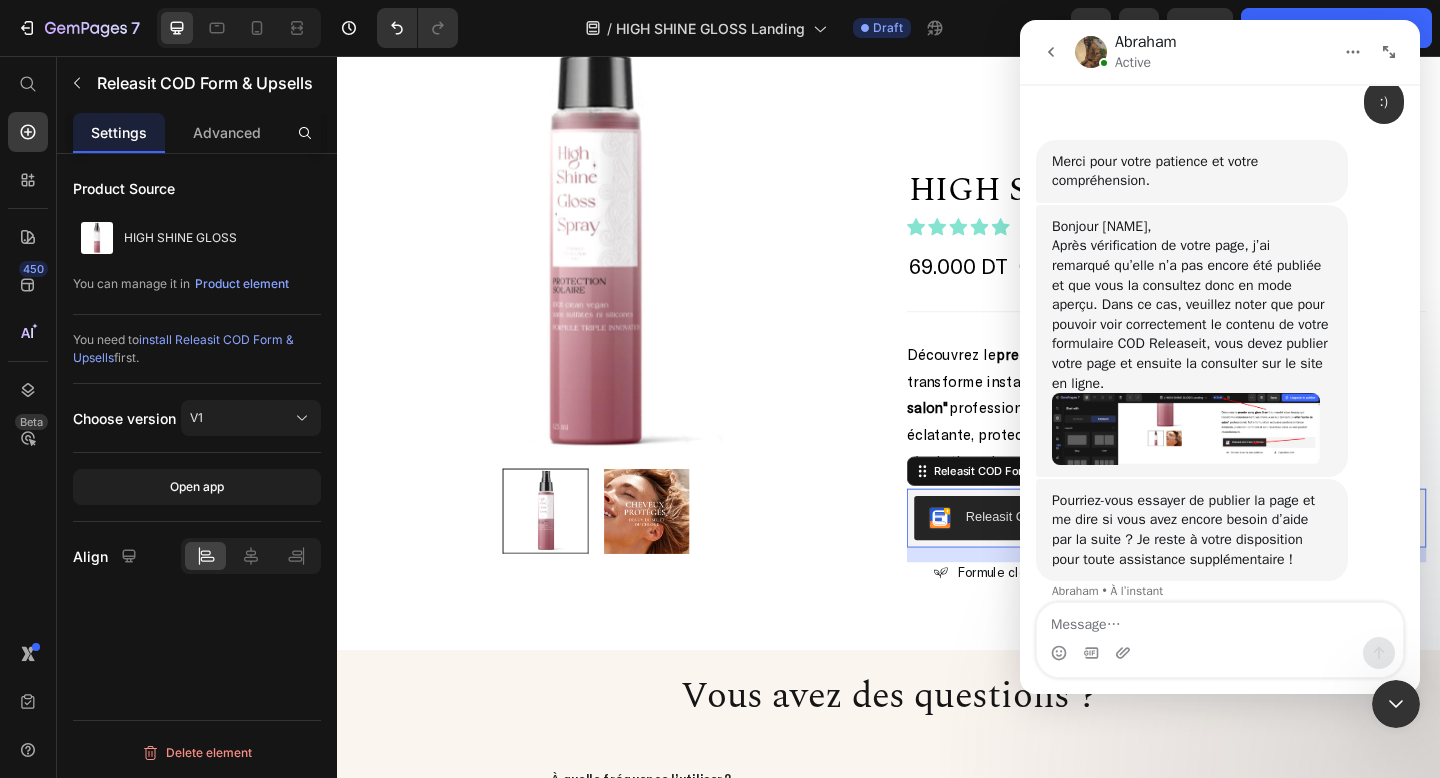 scroll, scrollTop: 2040, scrollLeft: 0, axis: vertical 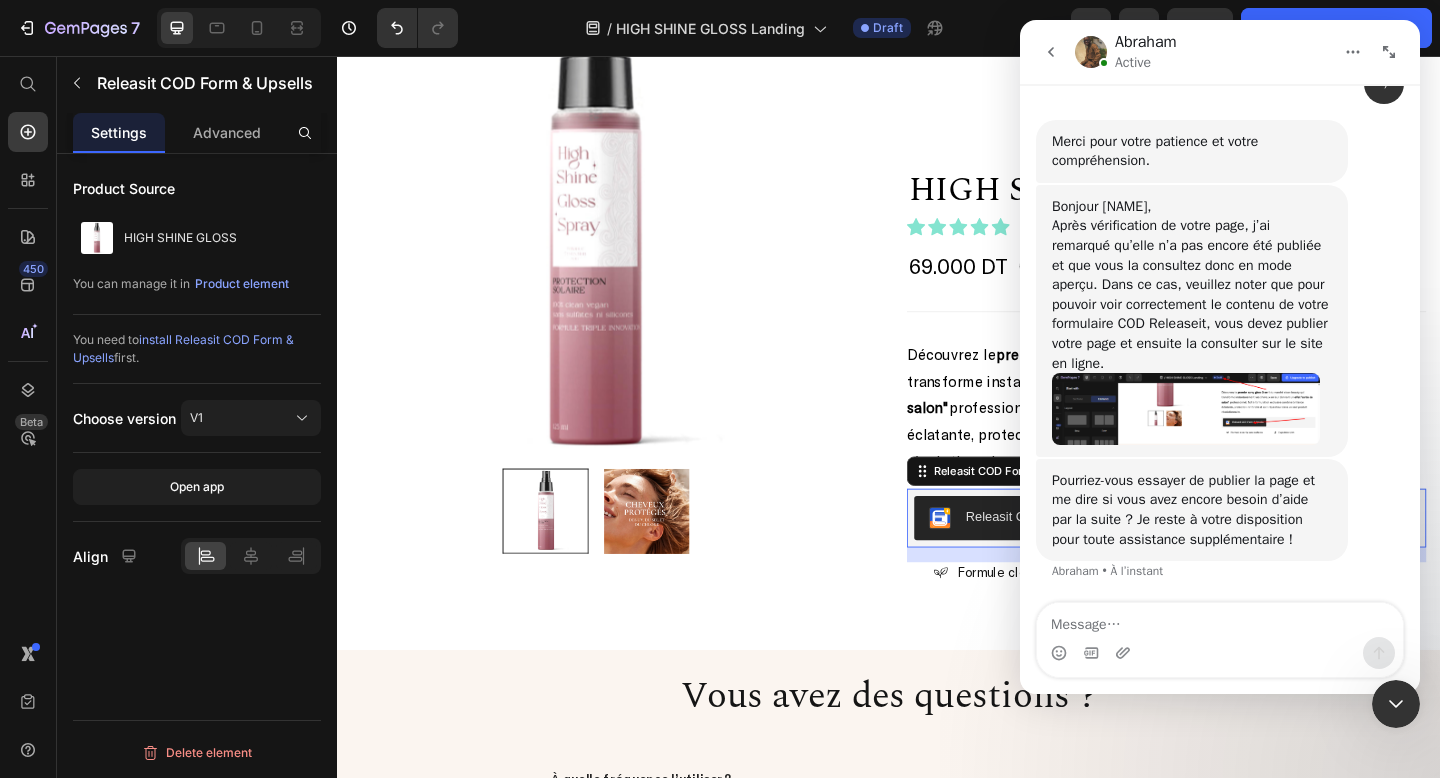click at bounding box center (1220, 653) 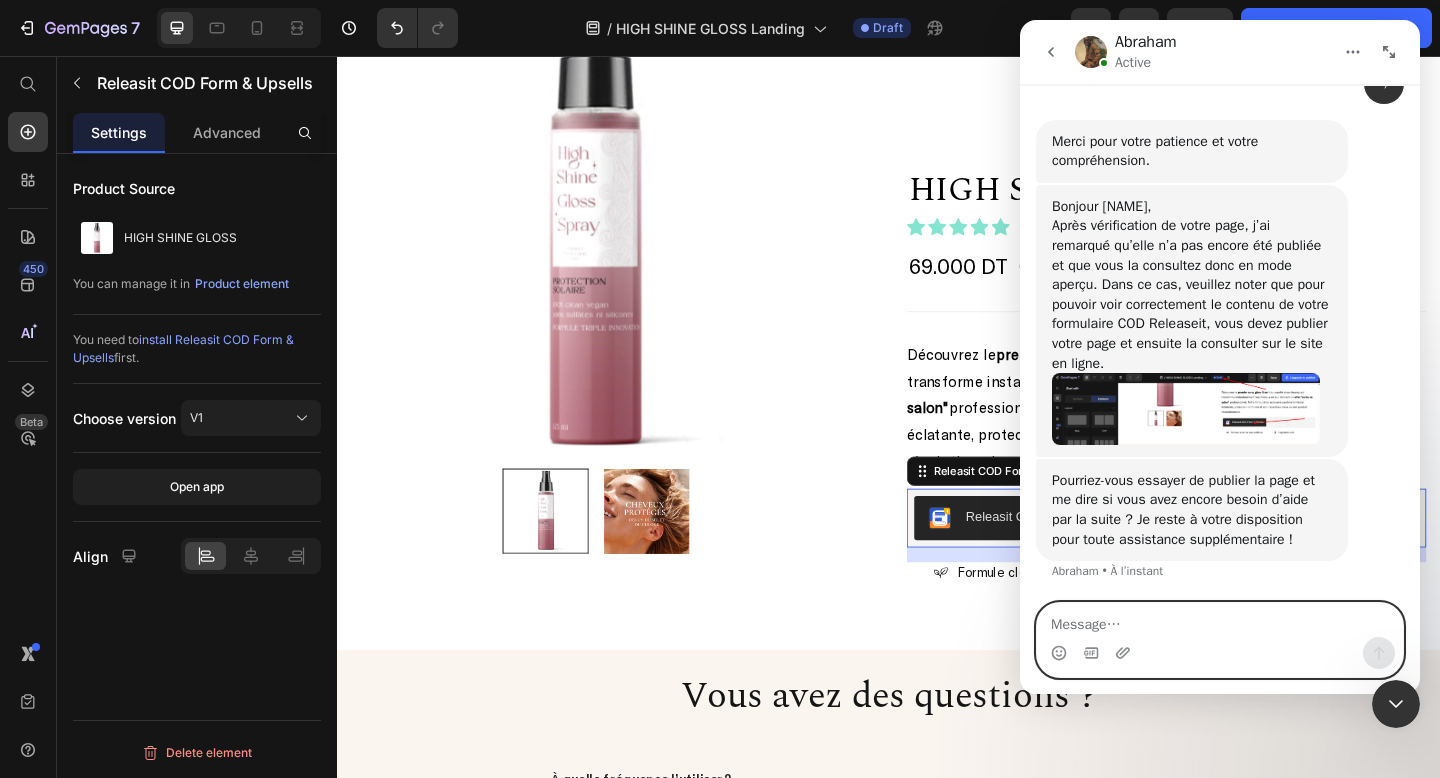 click at bounding box center [1220, 620] 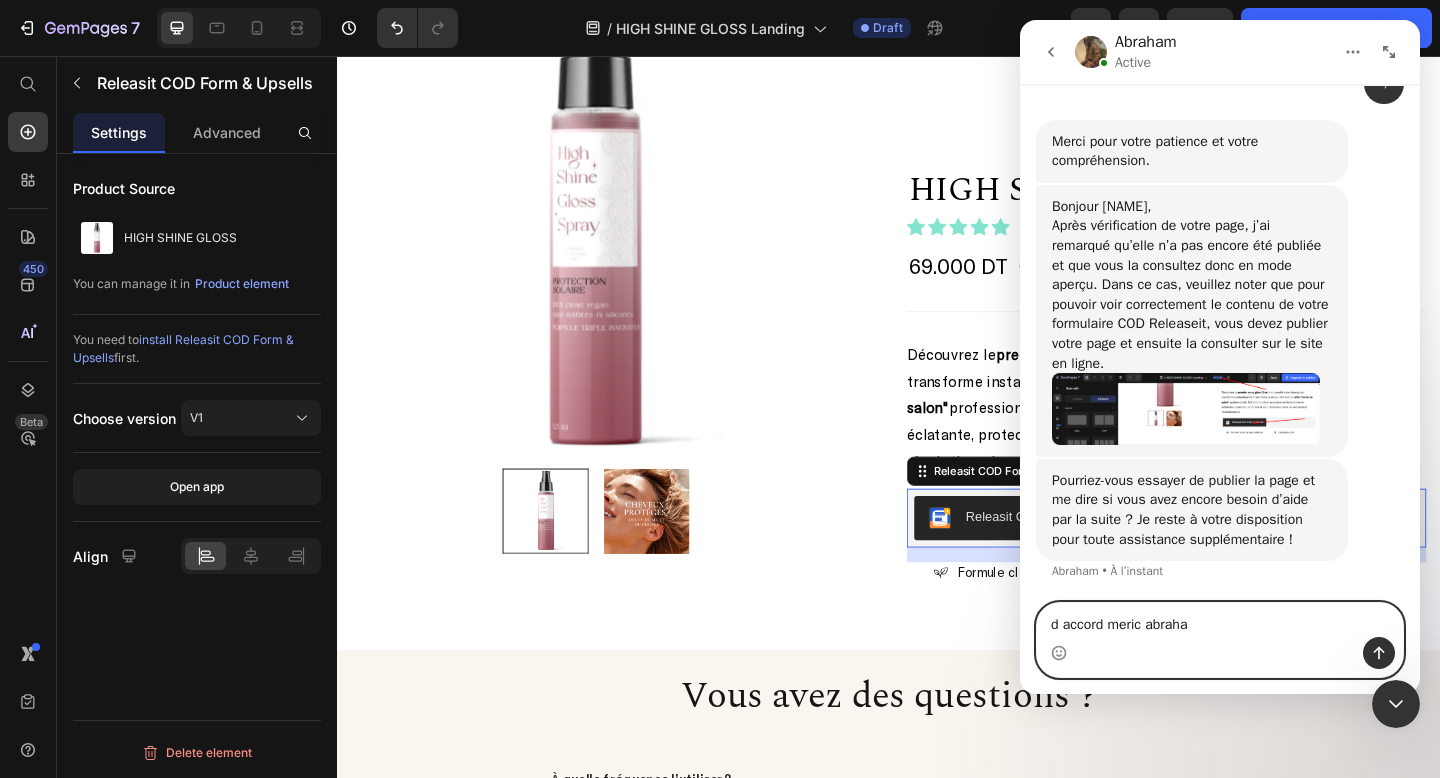 type on "d accord meric abraham" 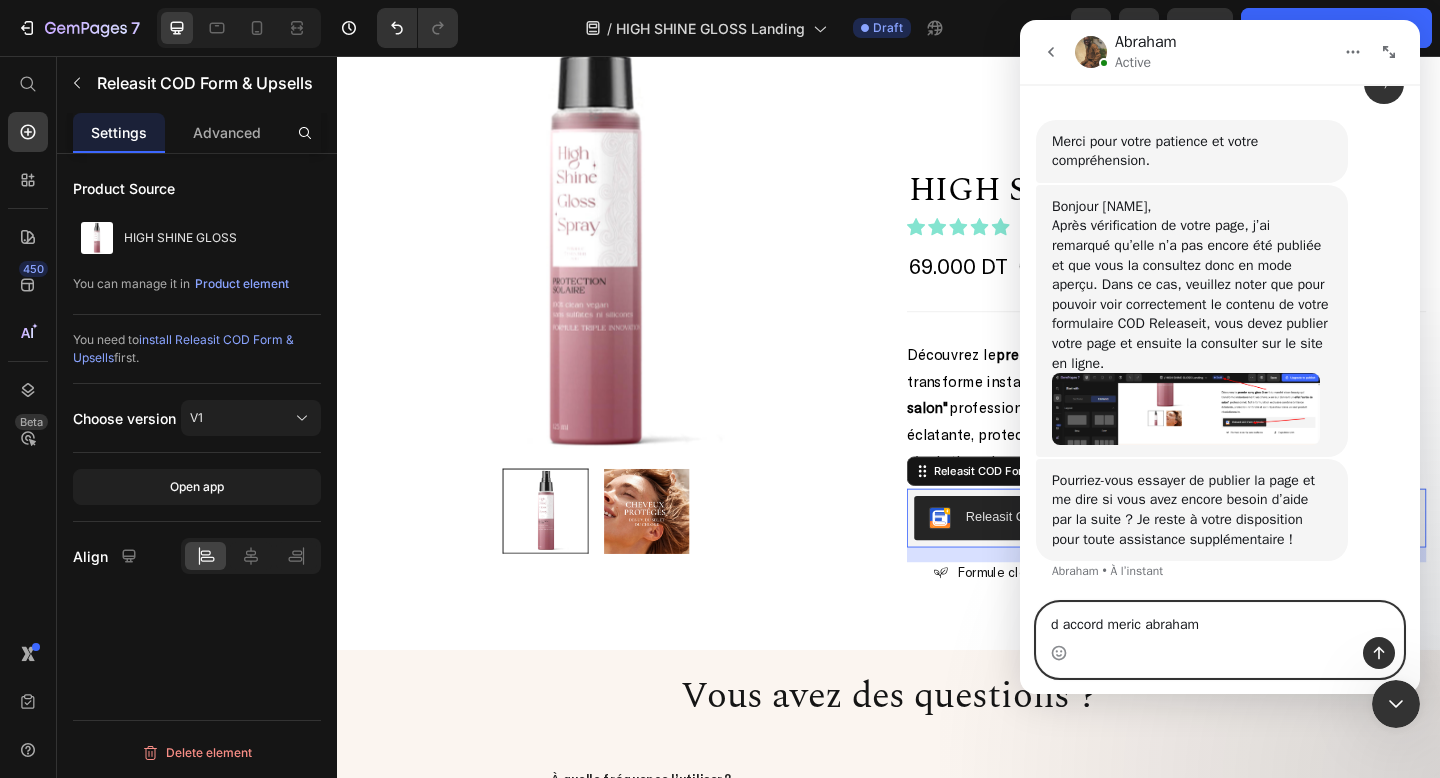 type 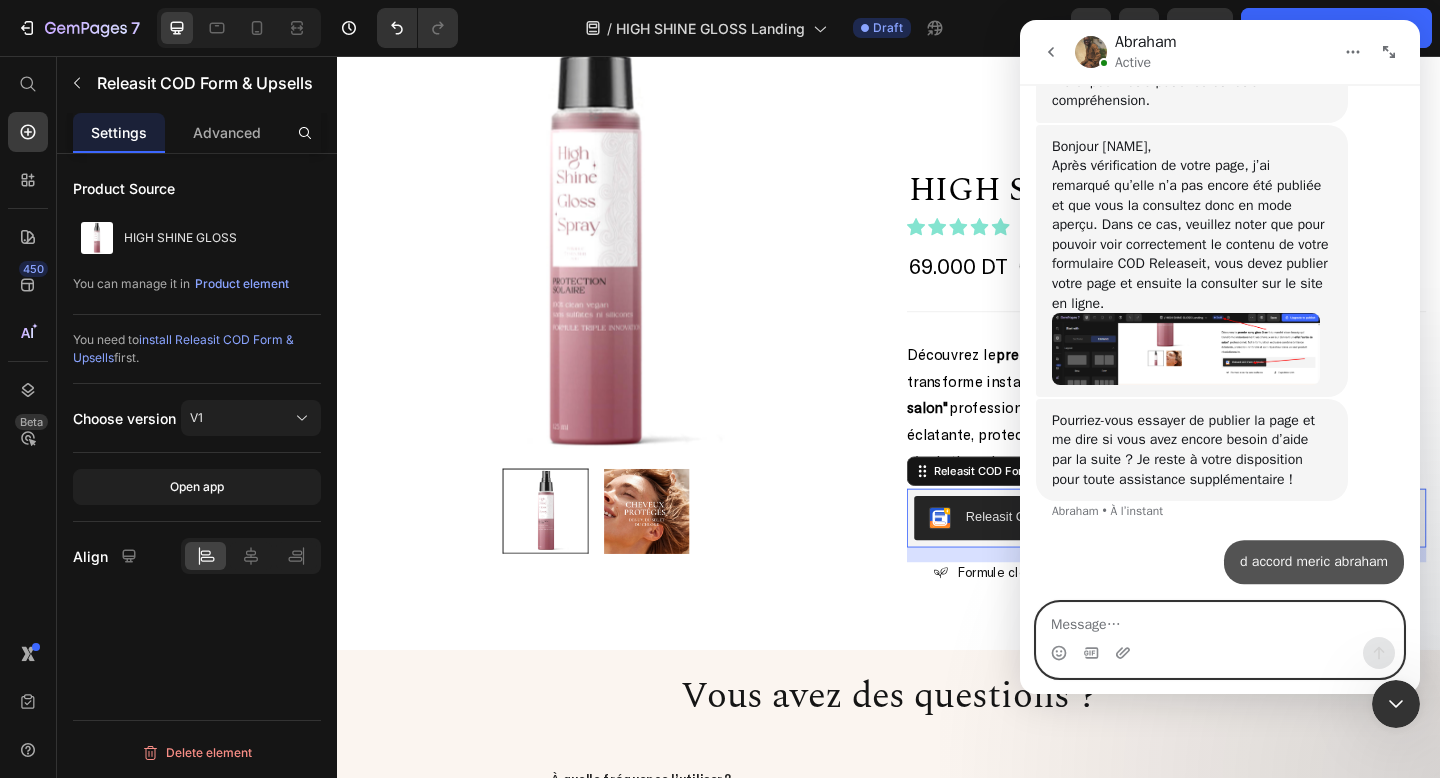 scroll, scrollTop: 2099, scrollLeft: 0, axis: vertical 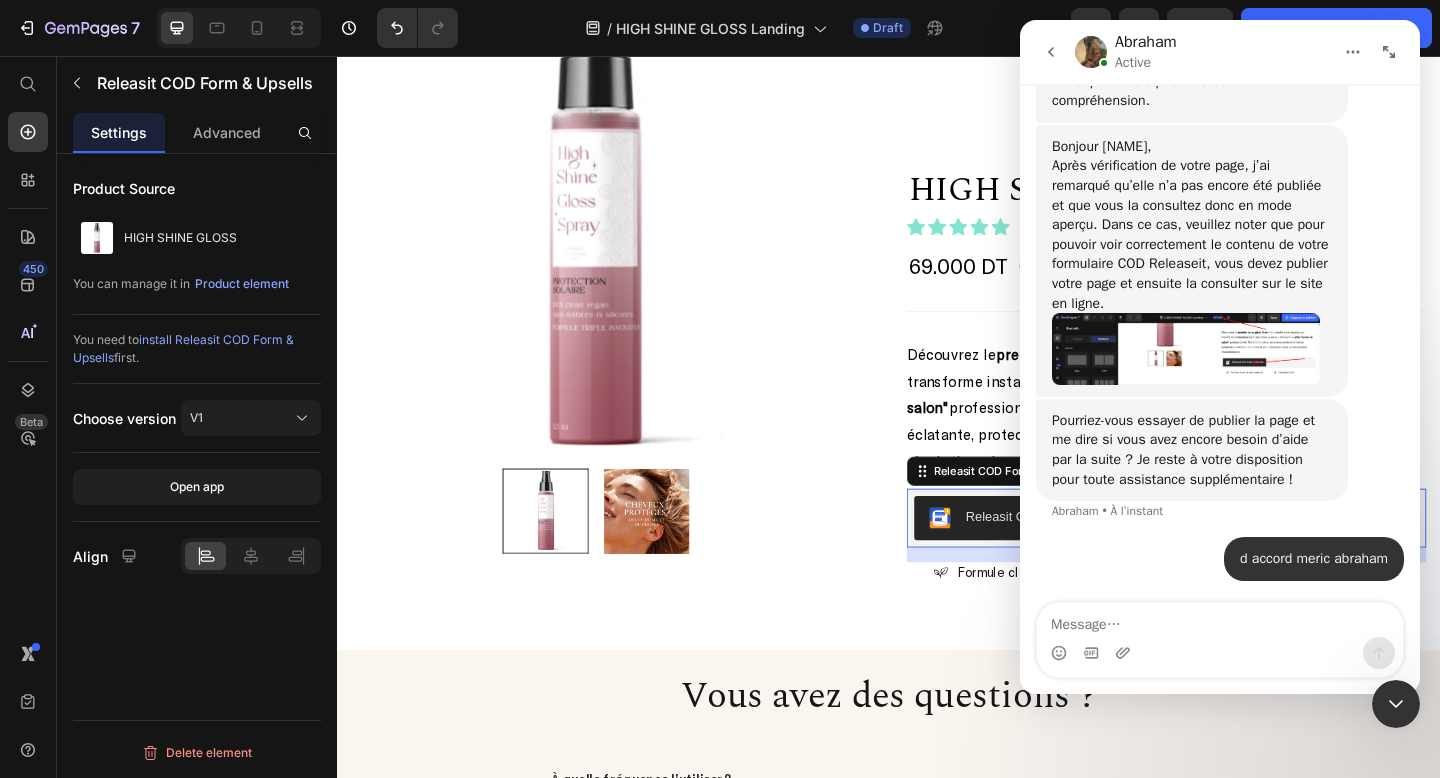 click 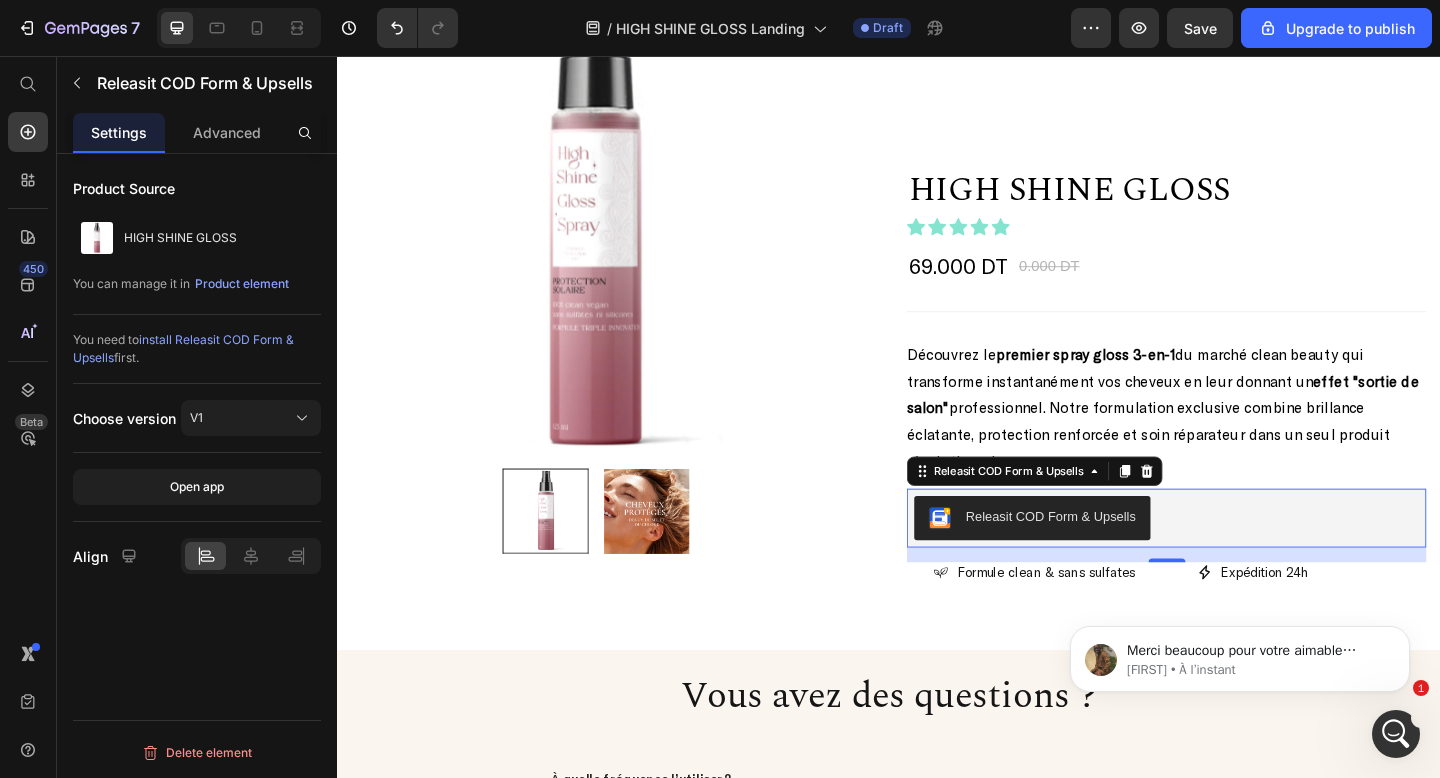 scroll, scrollTop: 0, scrollLeft: 0, axis: both 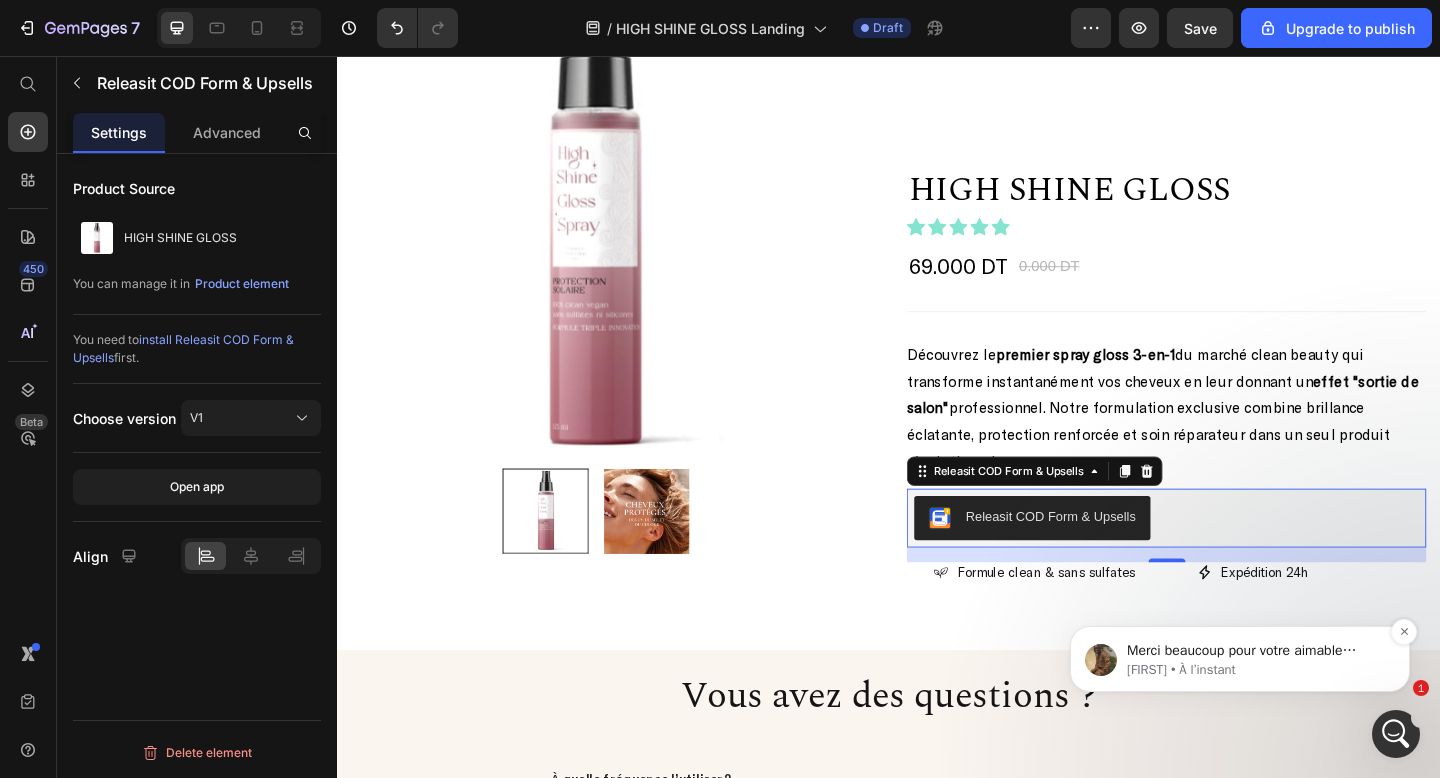 click on "Merci beaucoup pour votre aimable compréhension. N’hésitez pas à me faire savoir si vous avez besoin d’une aide supplémentaire — je reste à votre entière disposition !" at bounding box center [1256, 651] 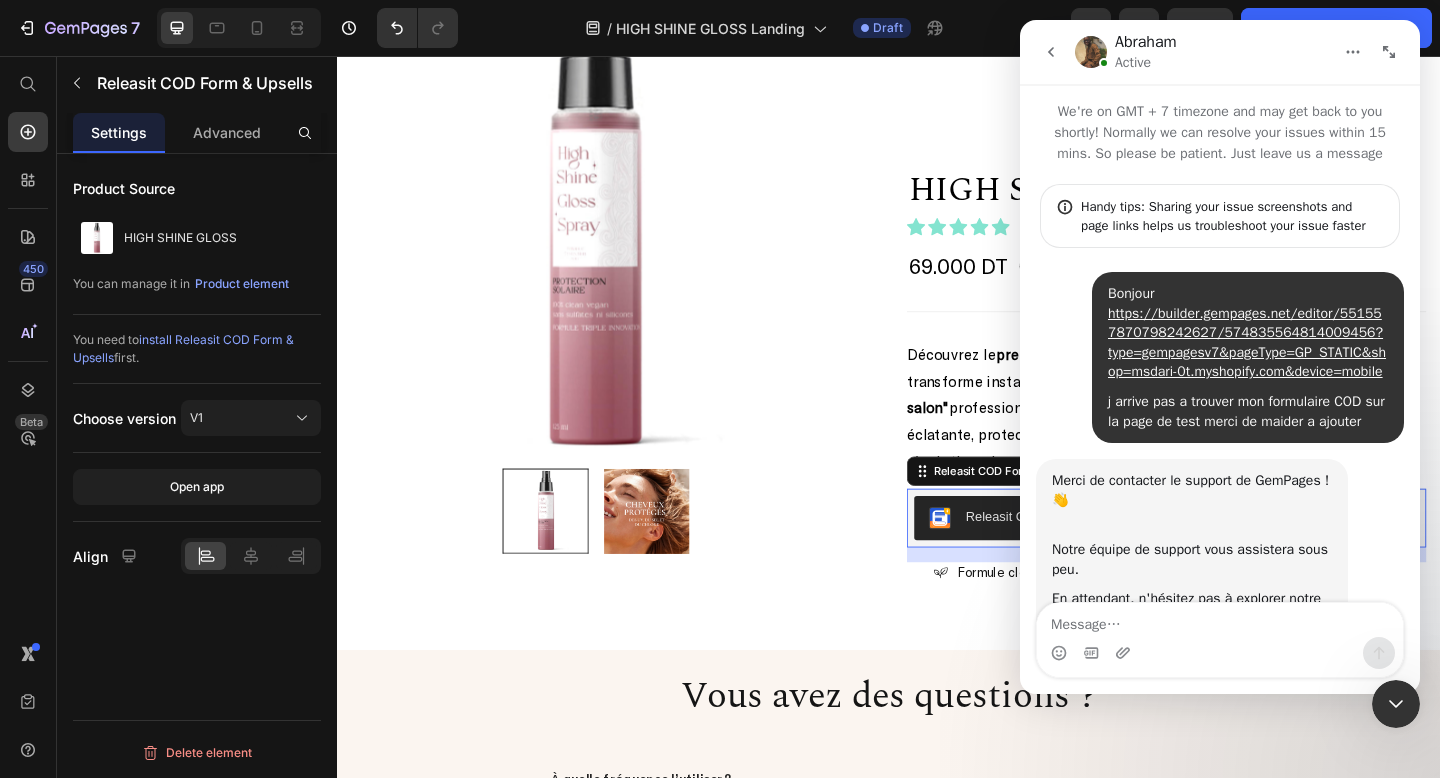 scroll, scrollTop: 893, scrollLeft: 0, axis: vertical 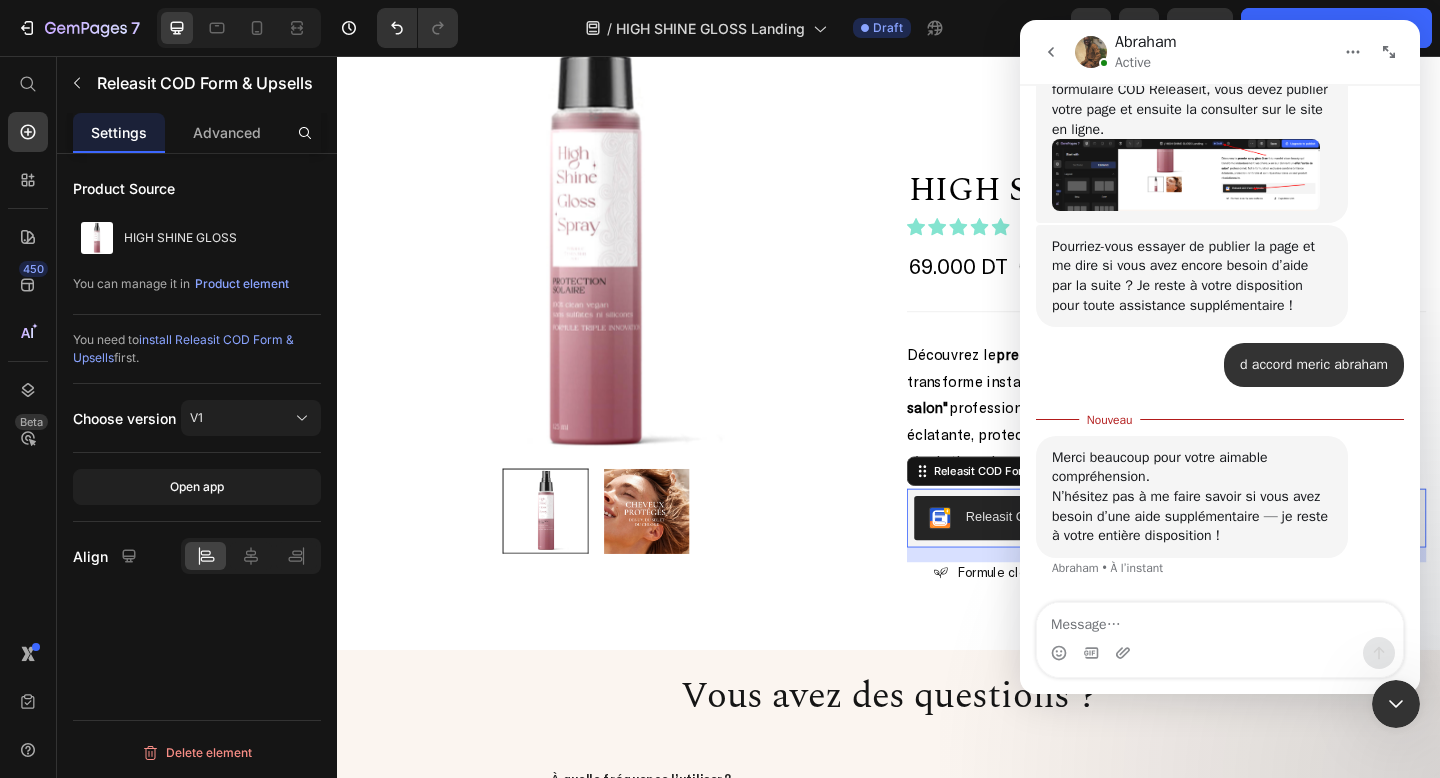 click 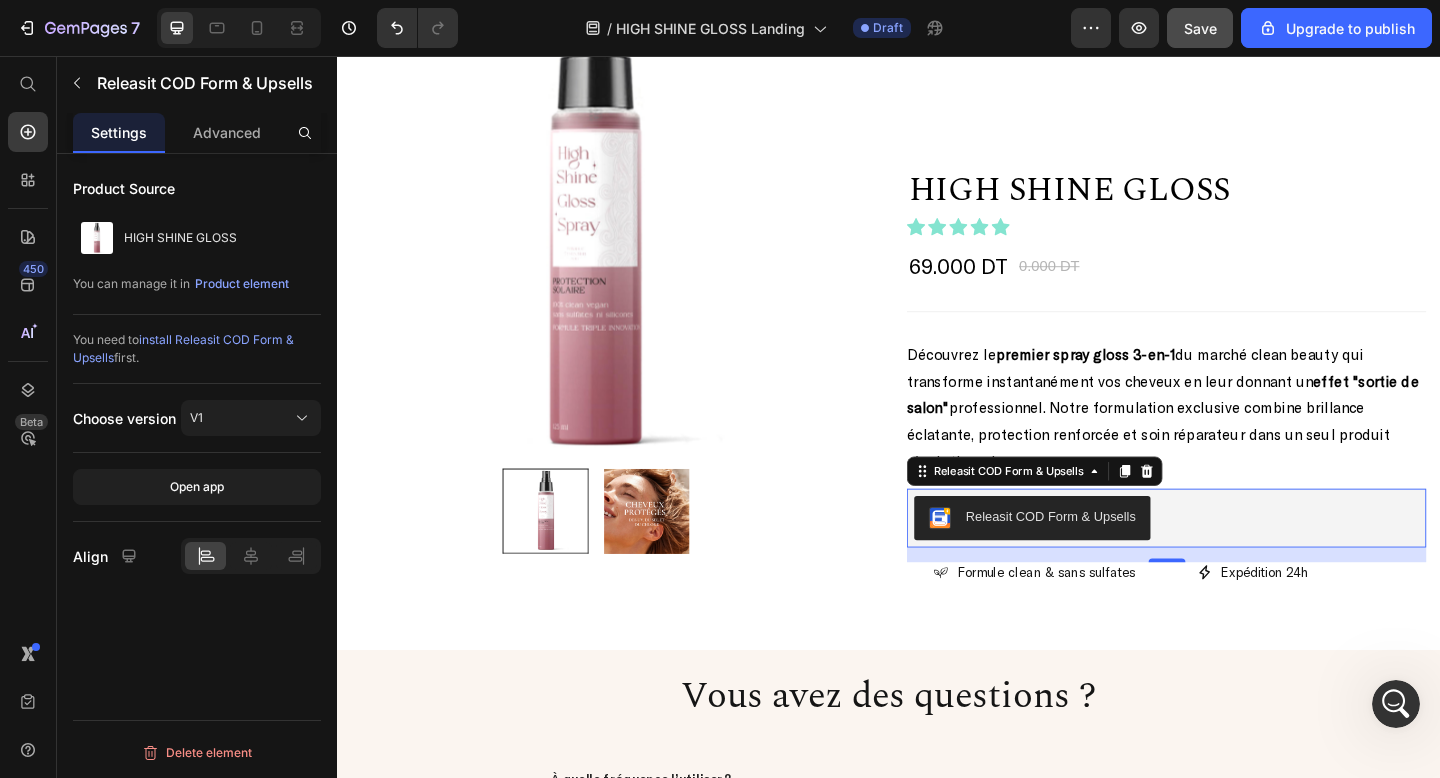 click on "Save" 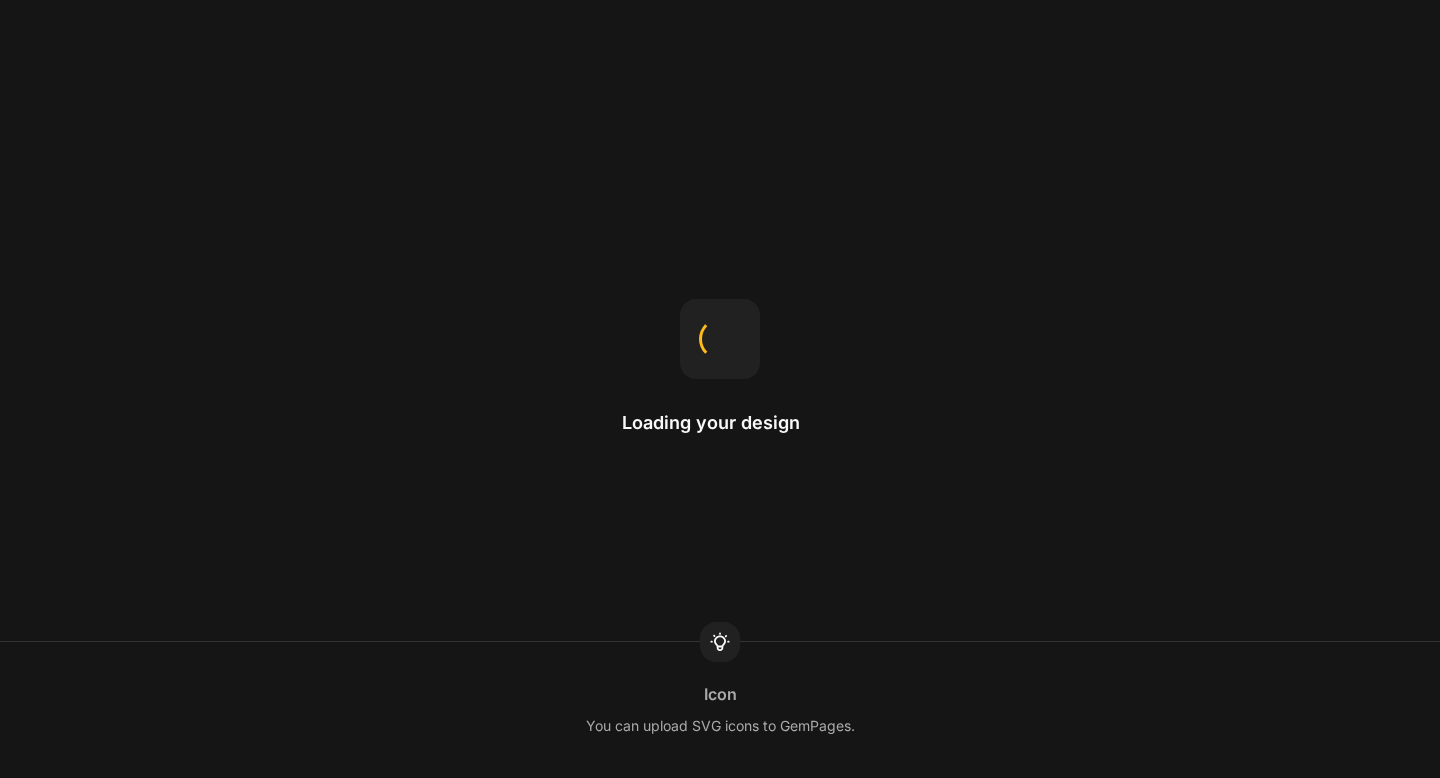 scroll, scrollTop: 0, scrollLeft: 0, axis: both 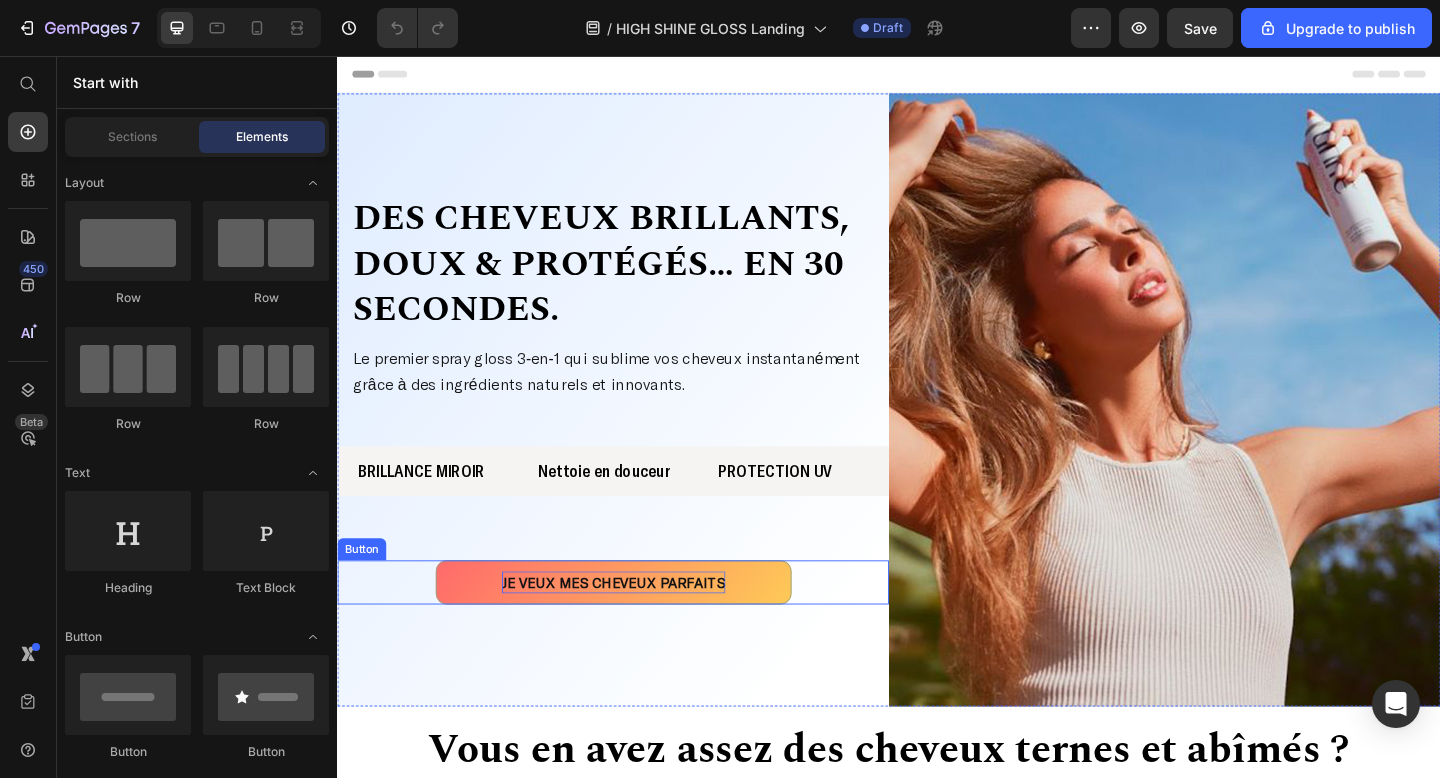 click on "JE VEUX MES CHEVEUX PARFAITS" at bounding box center [637, 629] 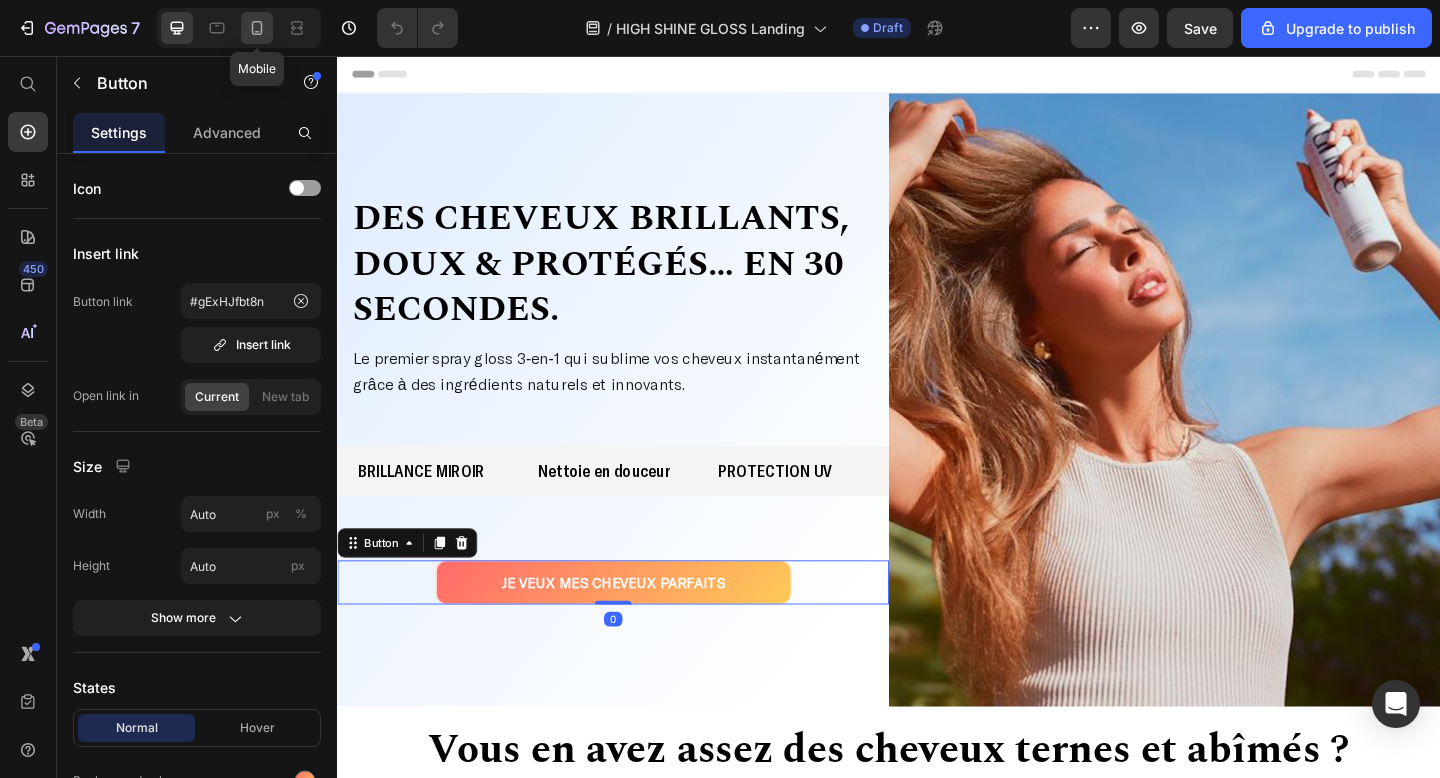 click 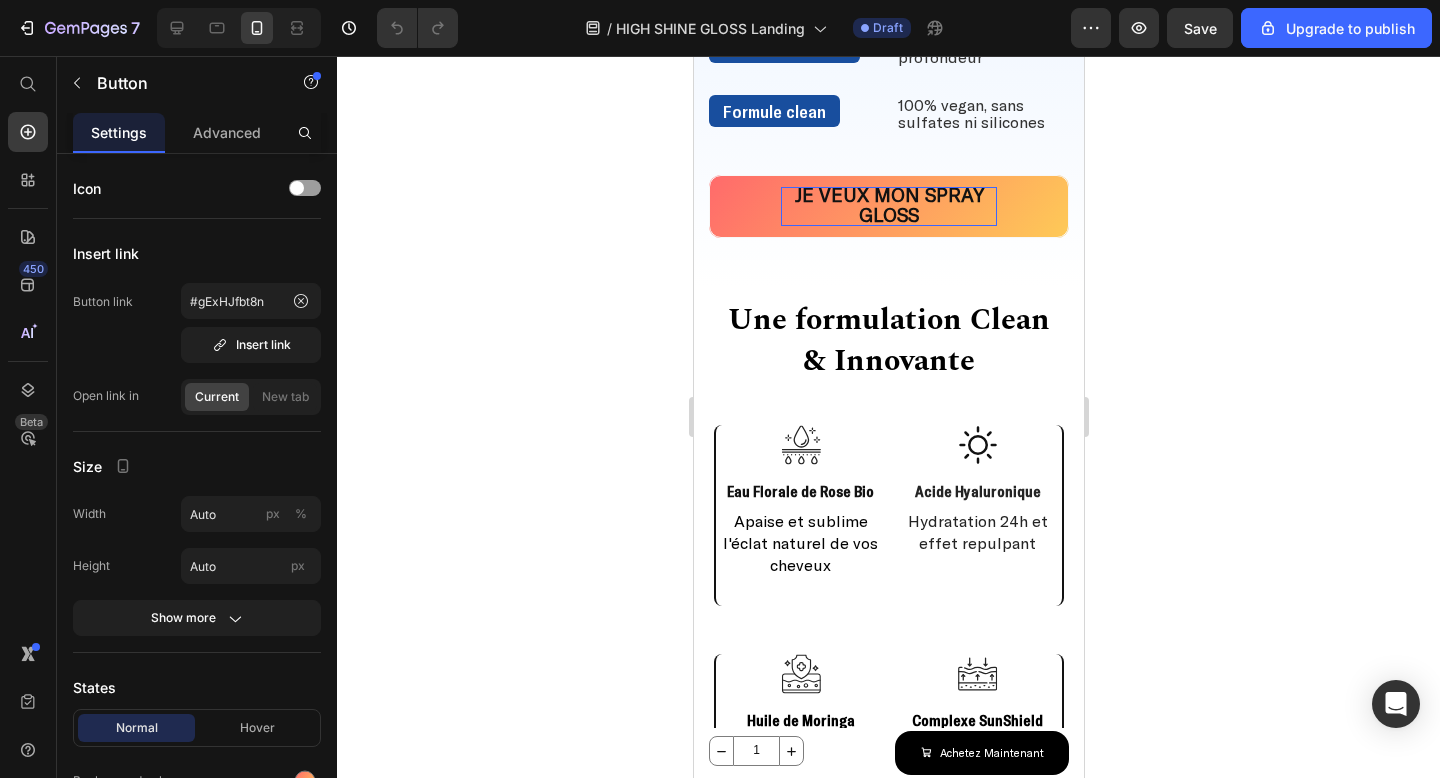scroll, scrollTop: 1761, scrollLeft: 0, axis: vertical 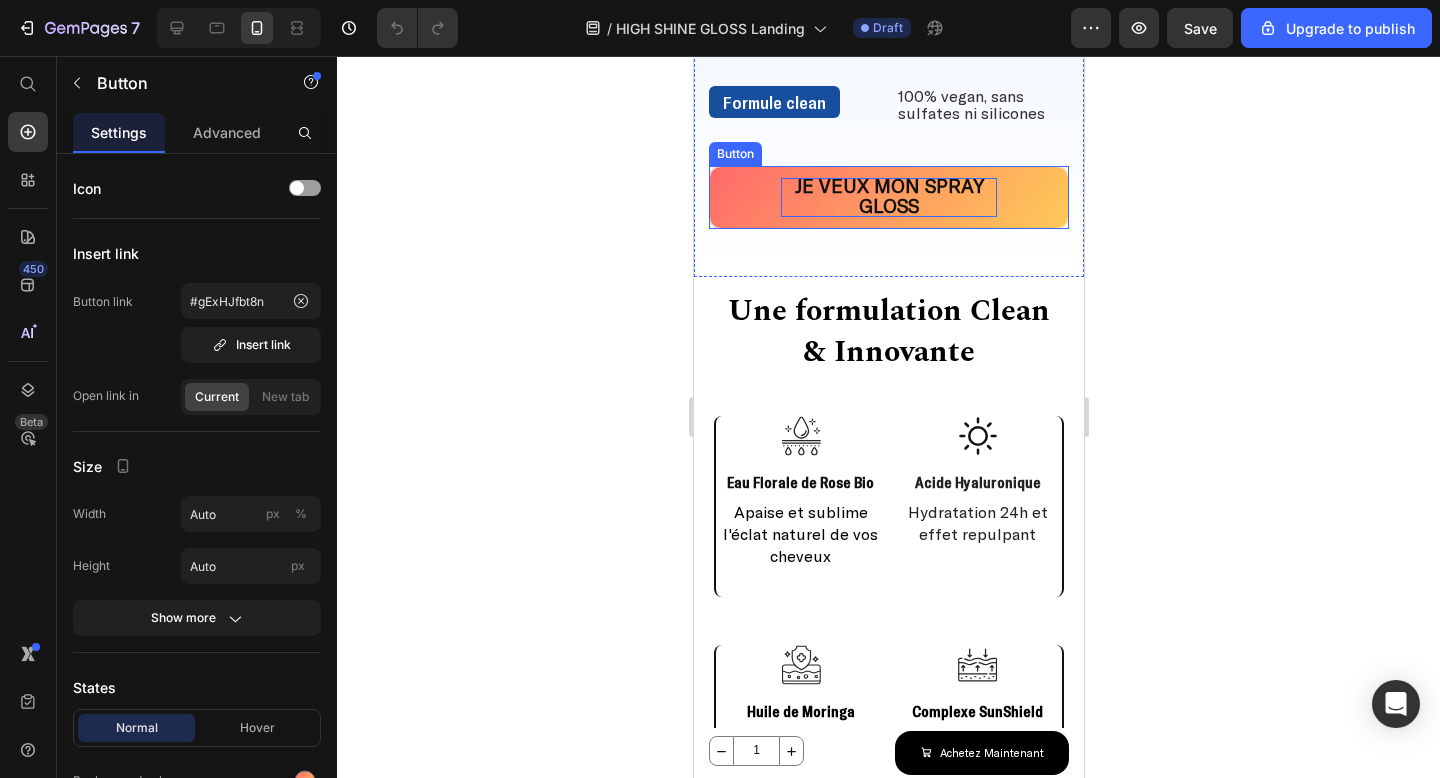 click on "Je veux mon spray gloss" at bounding box center (888, 195) 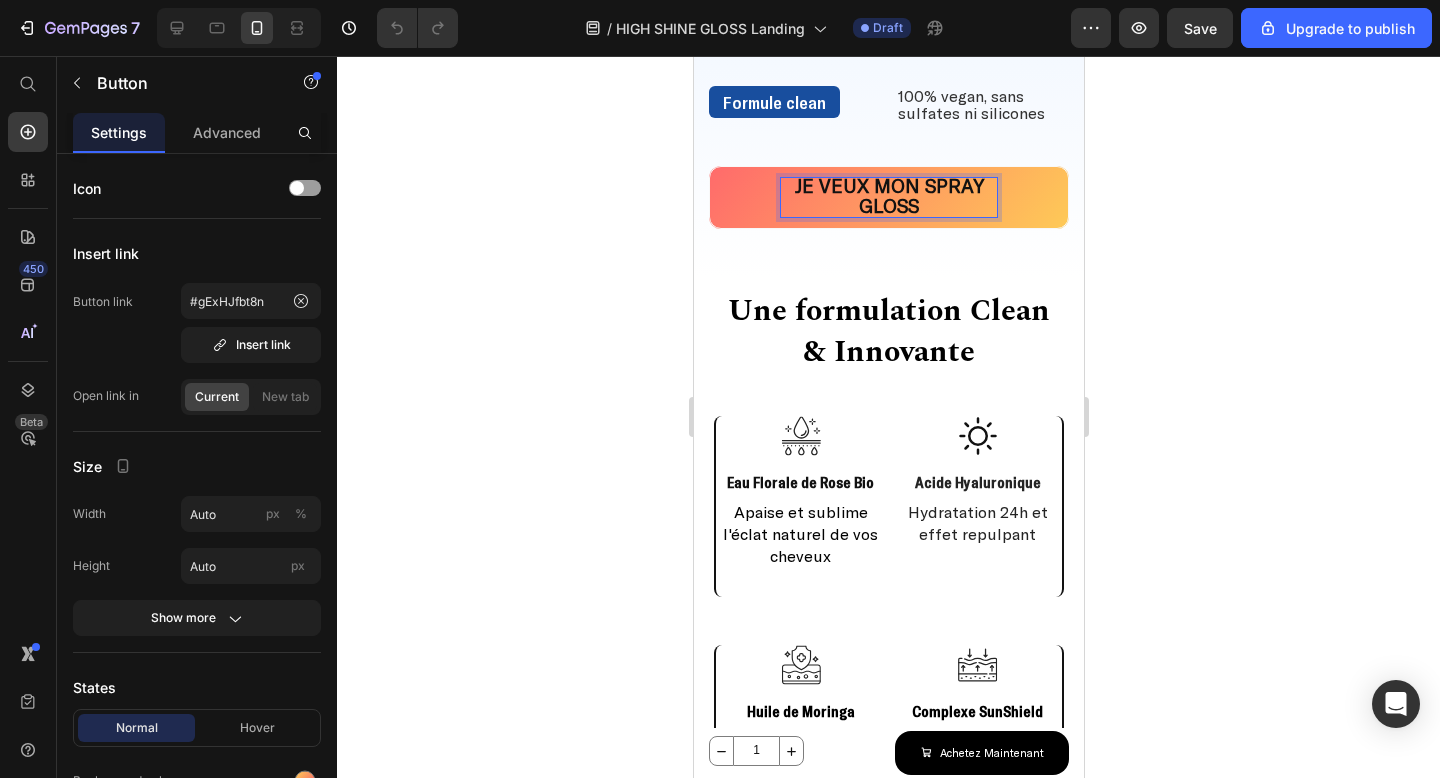 click on "Je veux mon spray gloss" at bounding box center (888, 195) 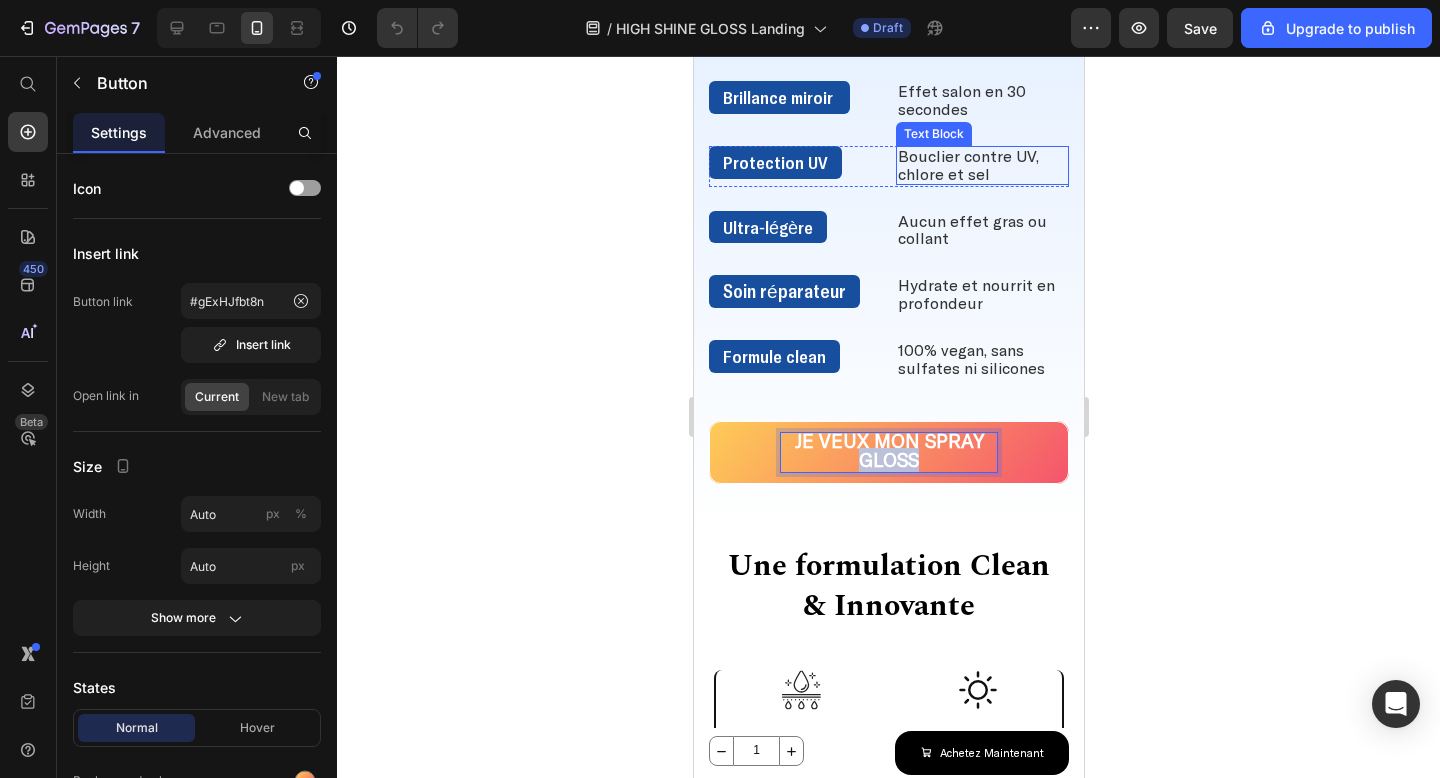 scroll, scrollTop: 1827, scrollLeft: 0, axis: vertical 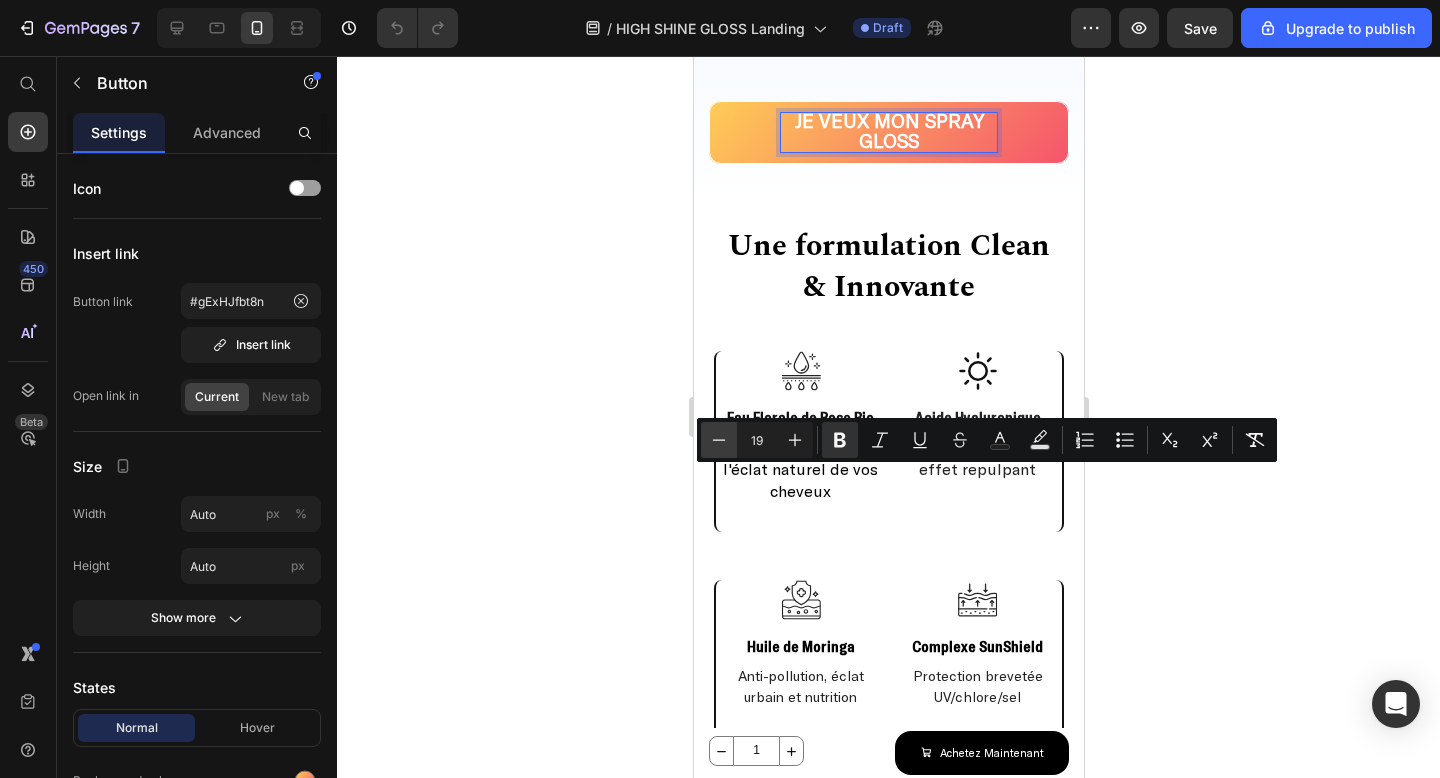 click 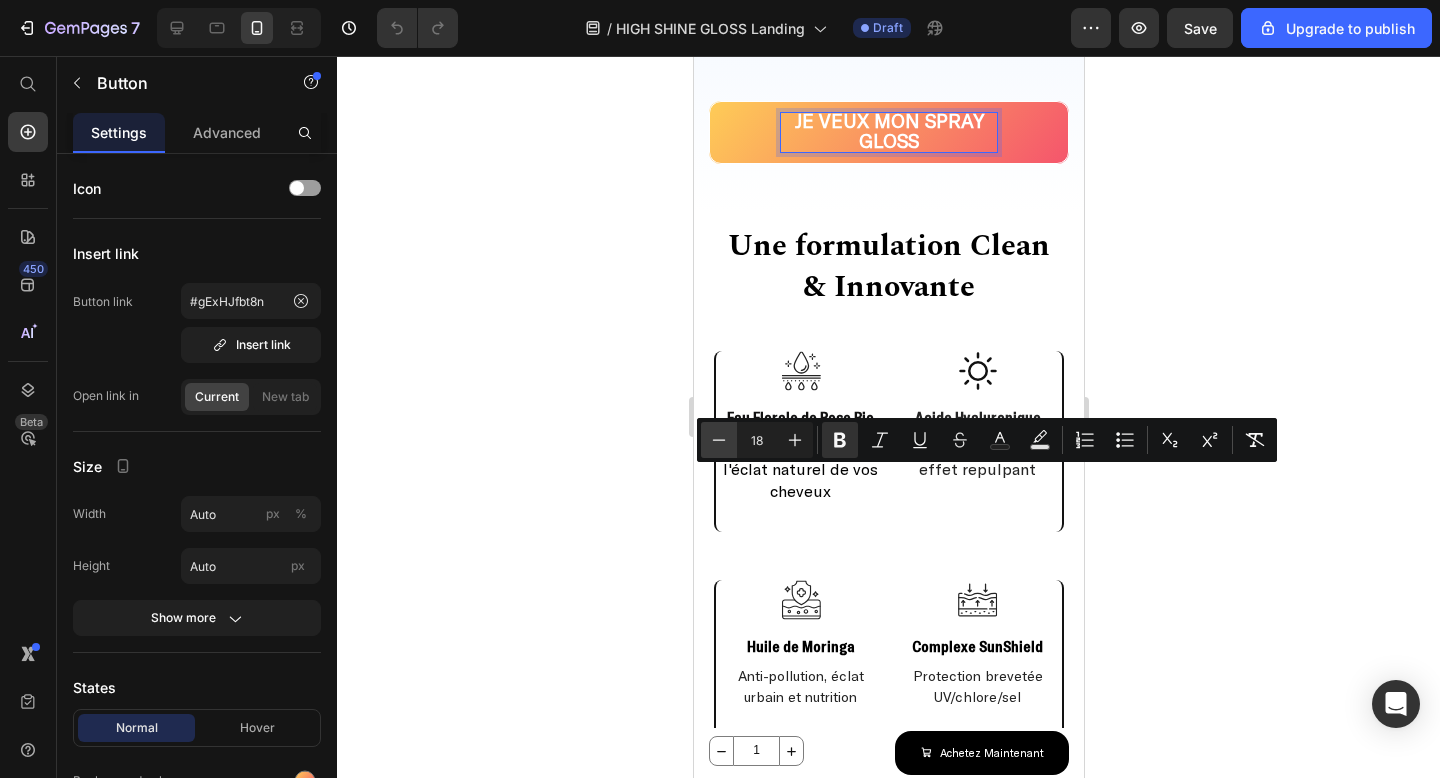 click 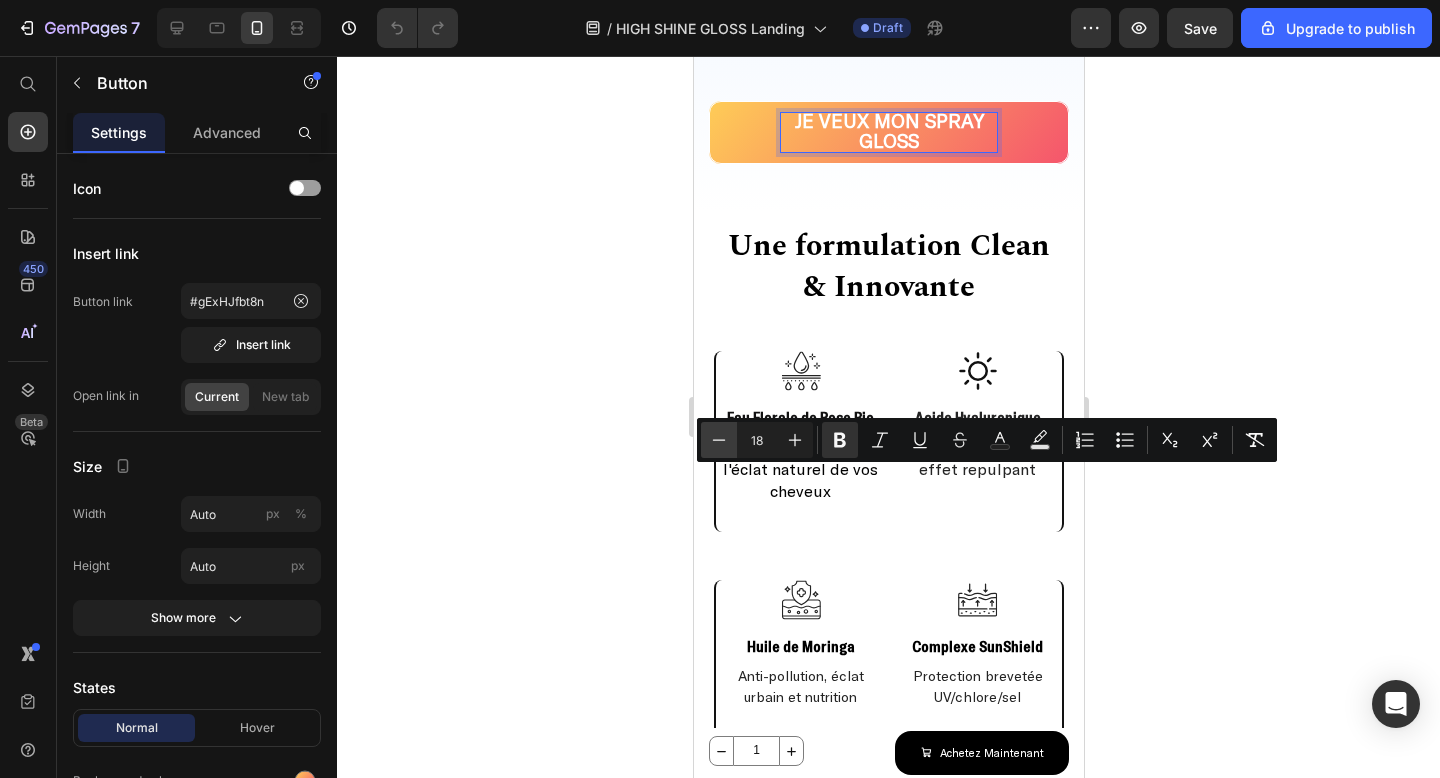 type on "17" 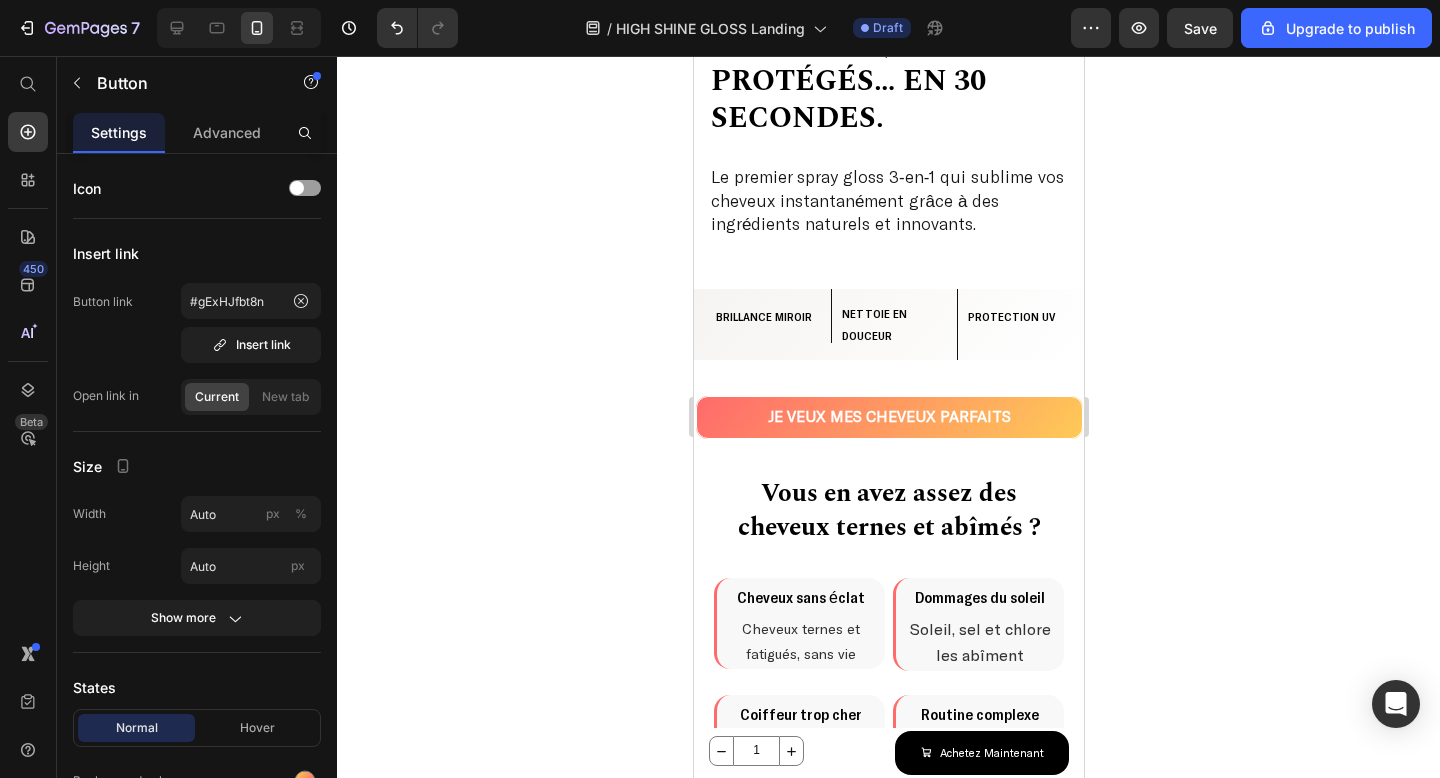 scroll, scrollTop: 541, scrollLeft: 0, axis: vertical 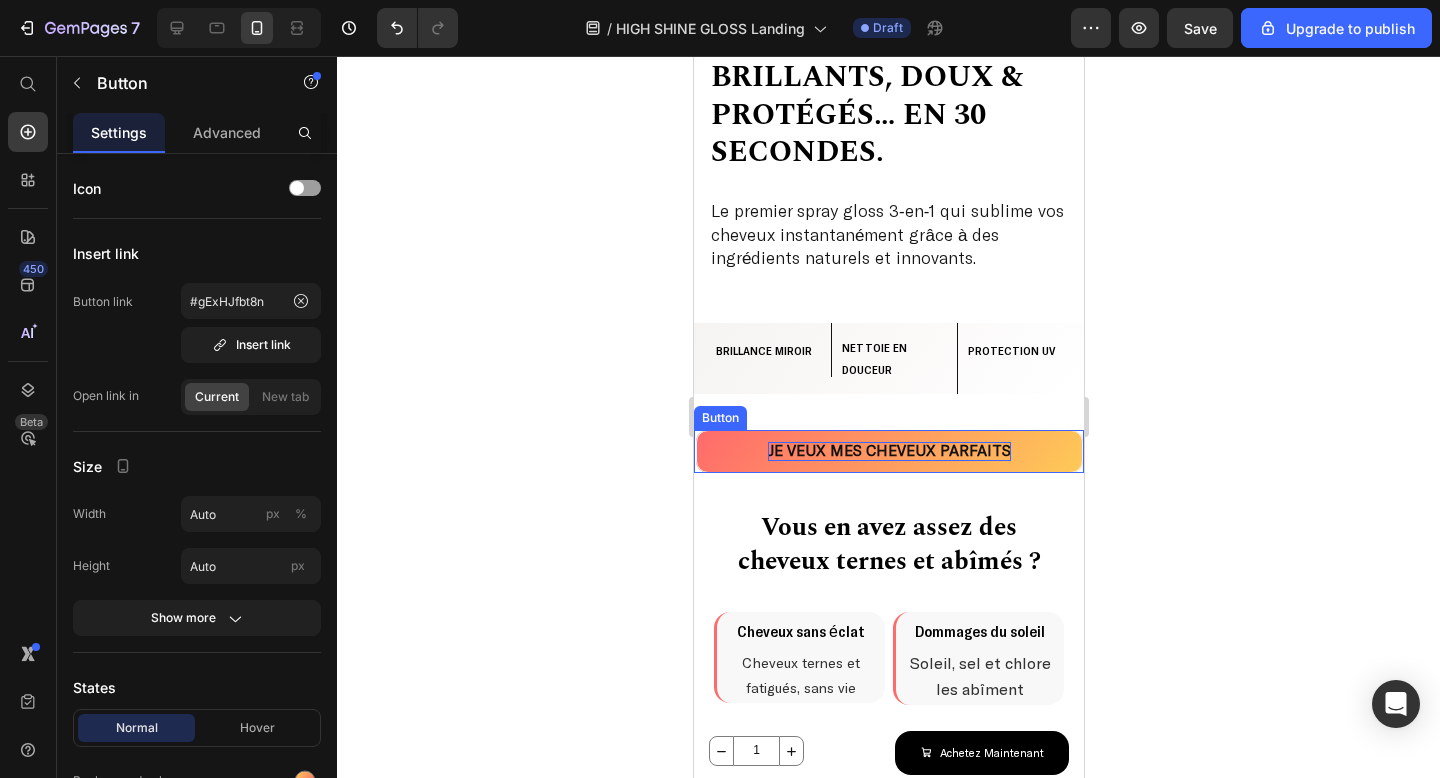 click on "JE VEUX MES CHEVEUX PARFAITS" at bounding box center (888, 450) 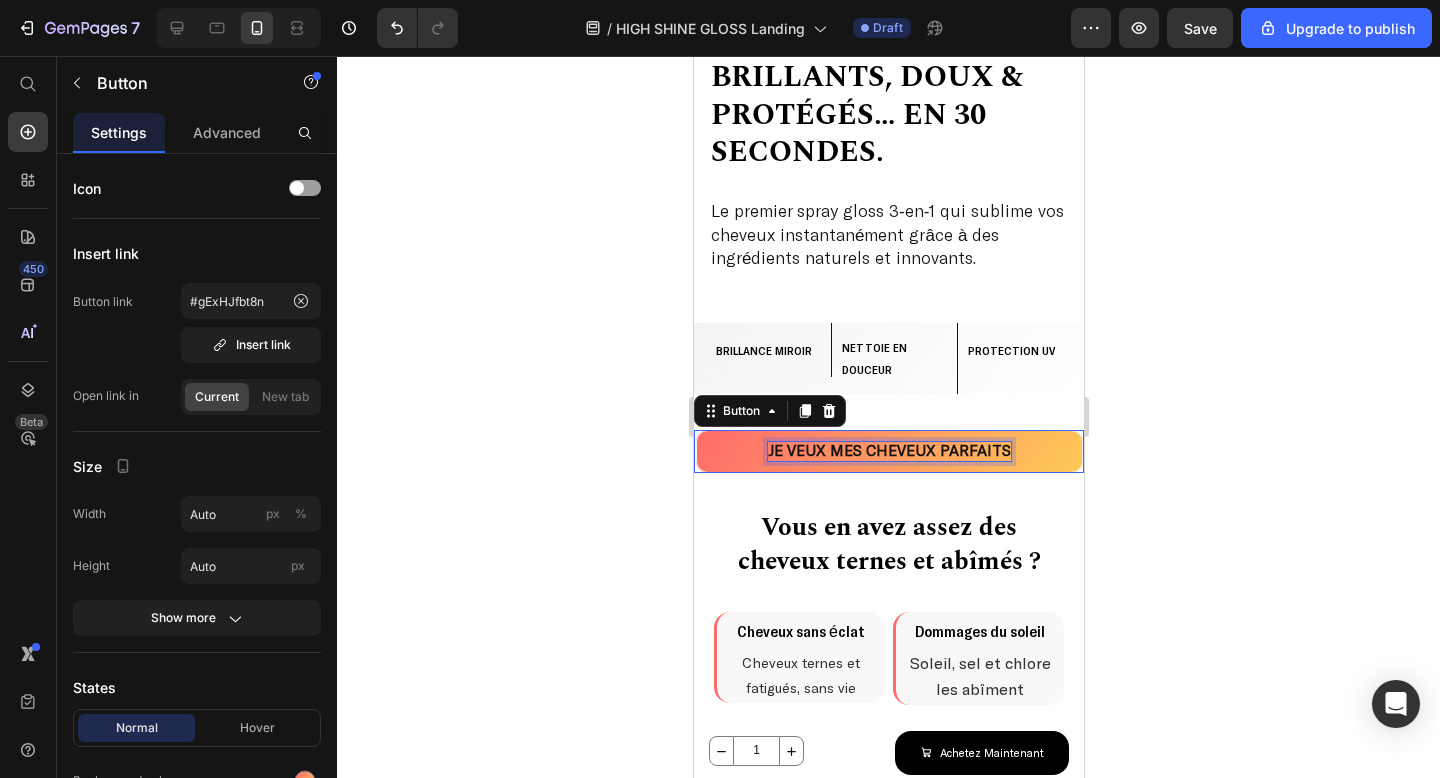 click on "JE VEUX MES CHEVEUX PARFAITS" at bounding box center [888, 450] 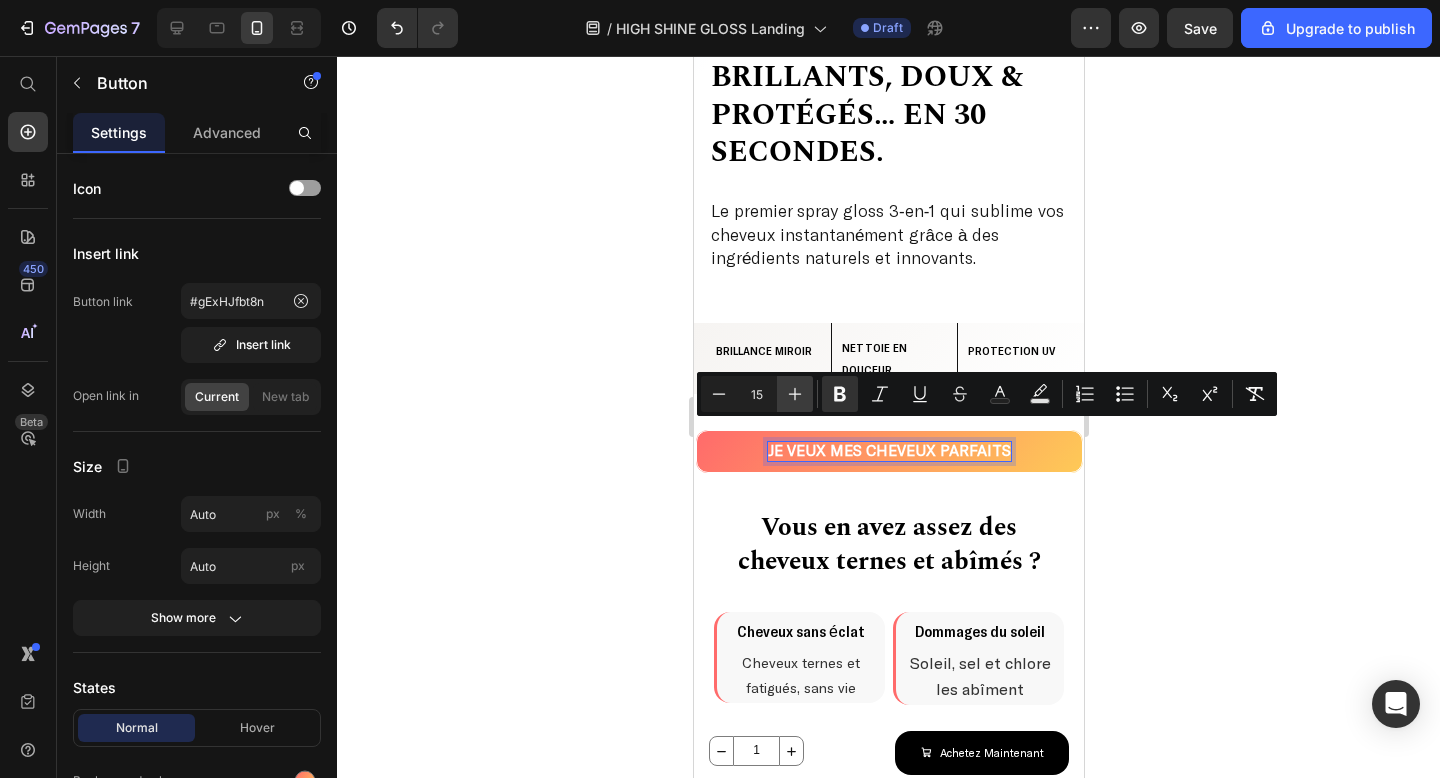 click 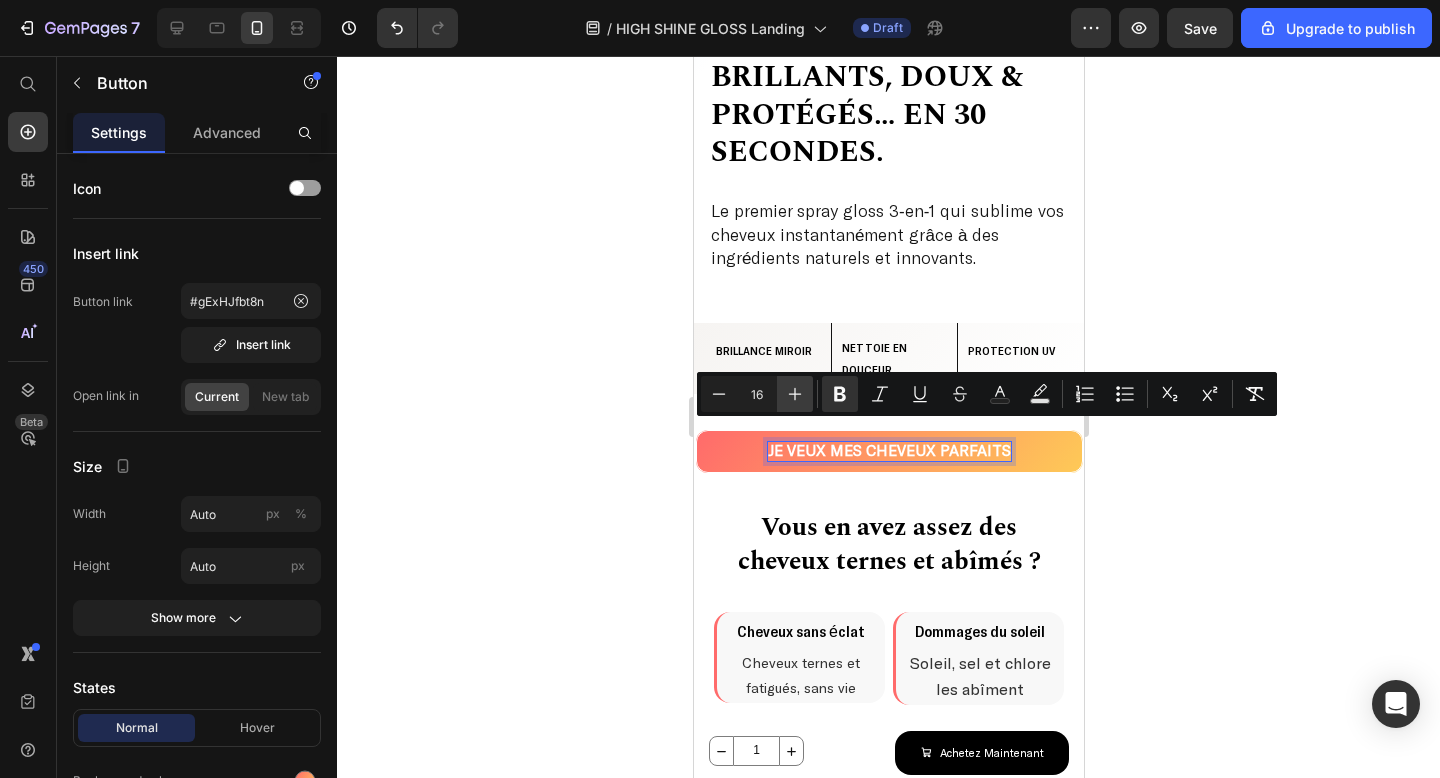click 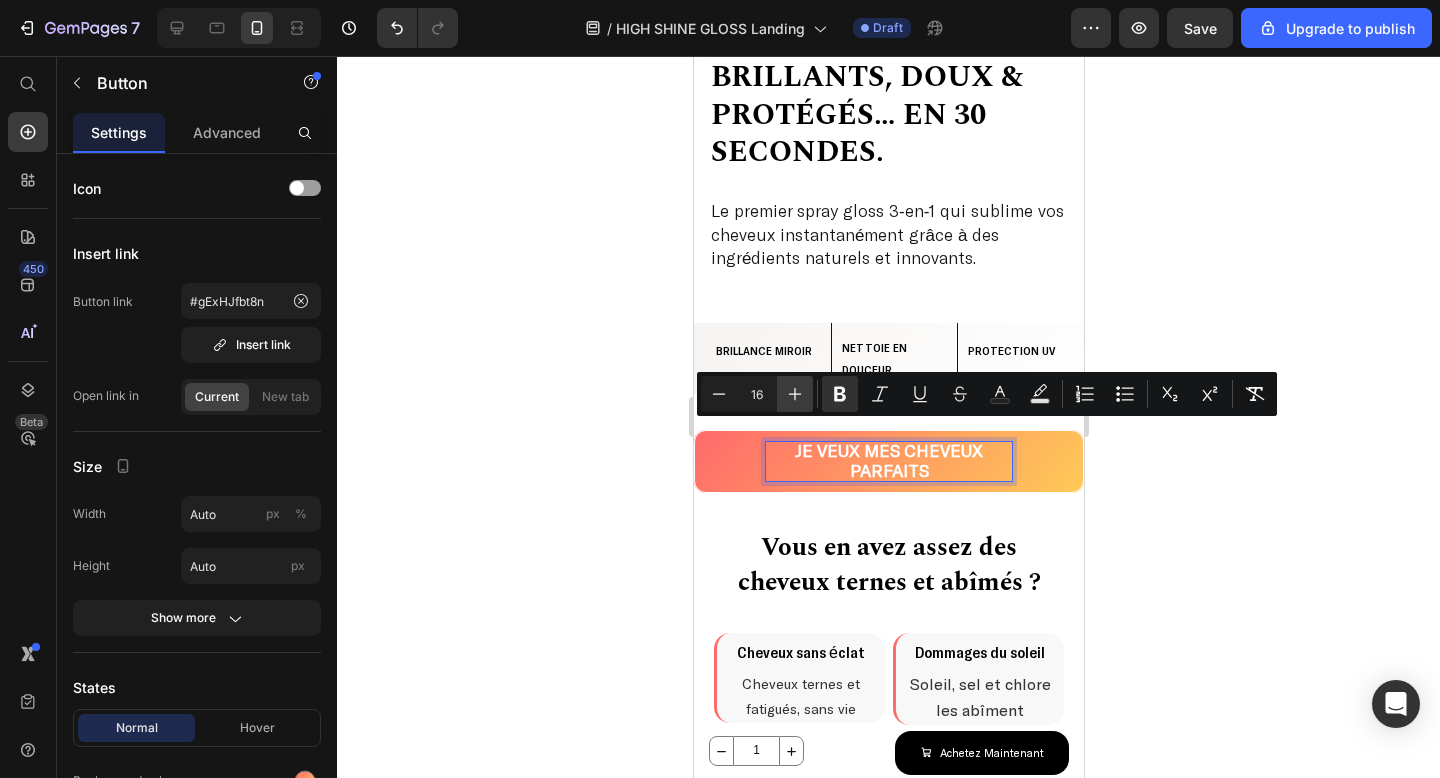 type on "17" 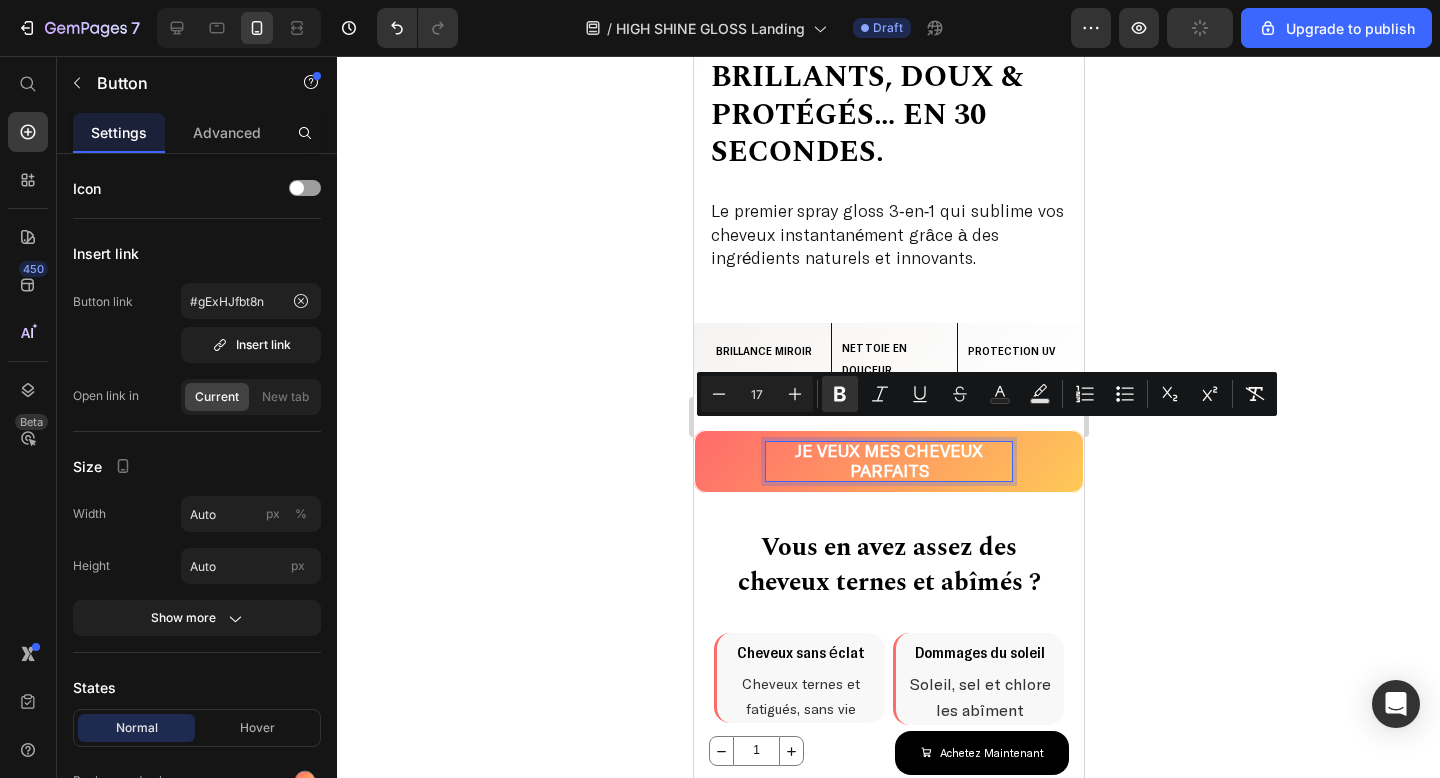 click 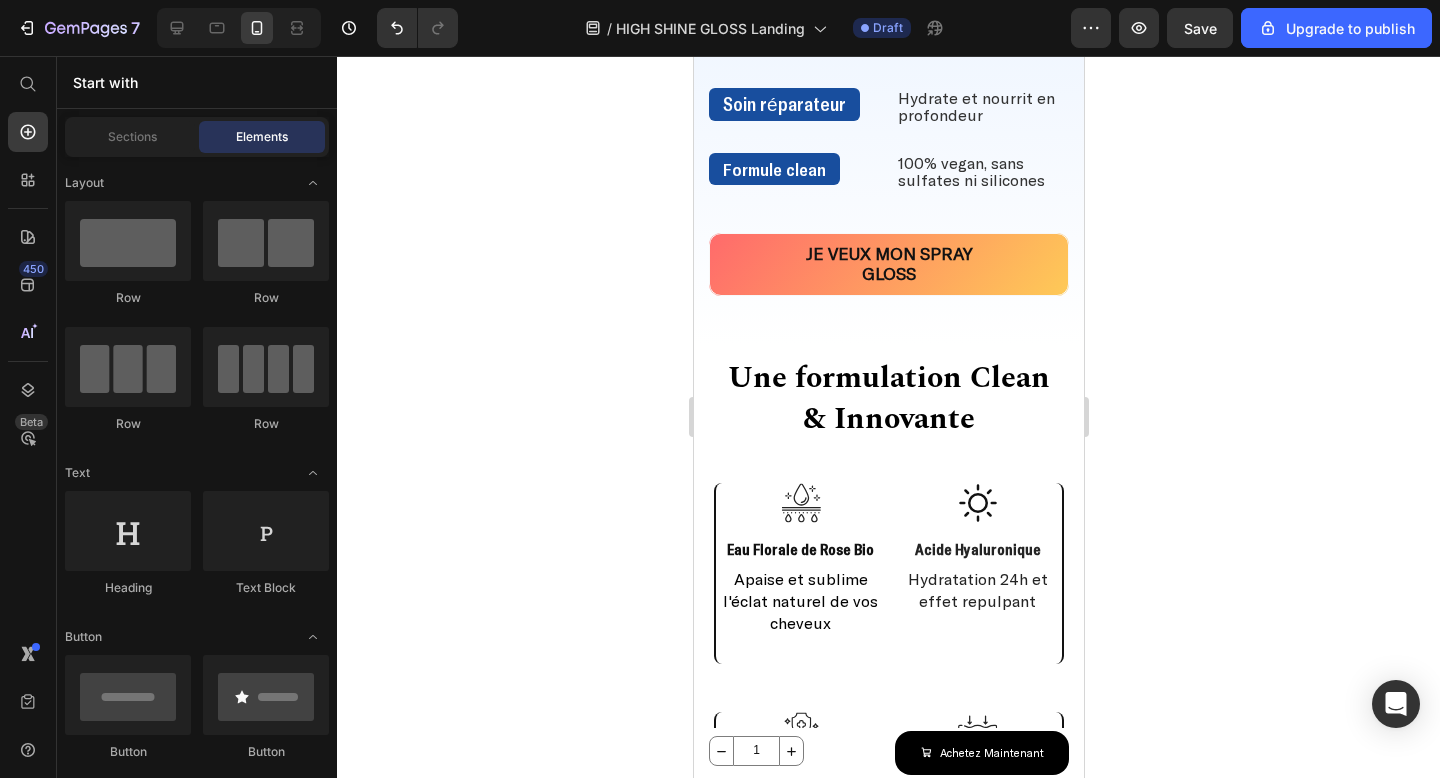 scroll, scrollTop: 1807, scrollLeft: 0, axis: vertical 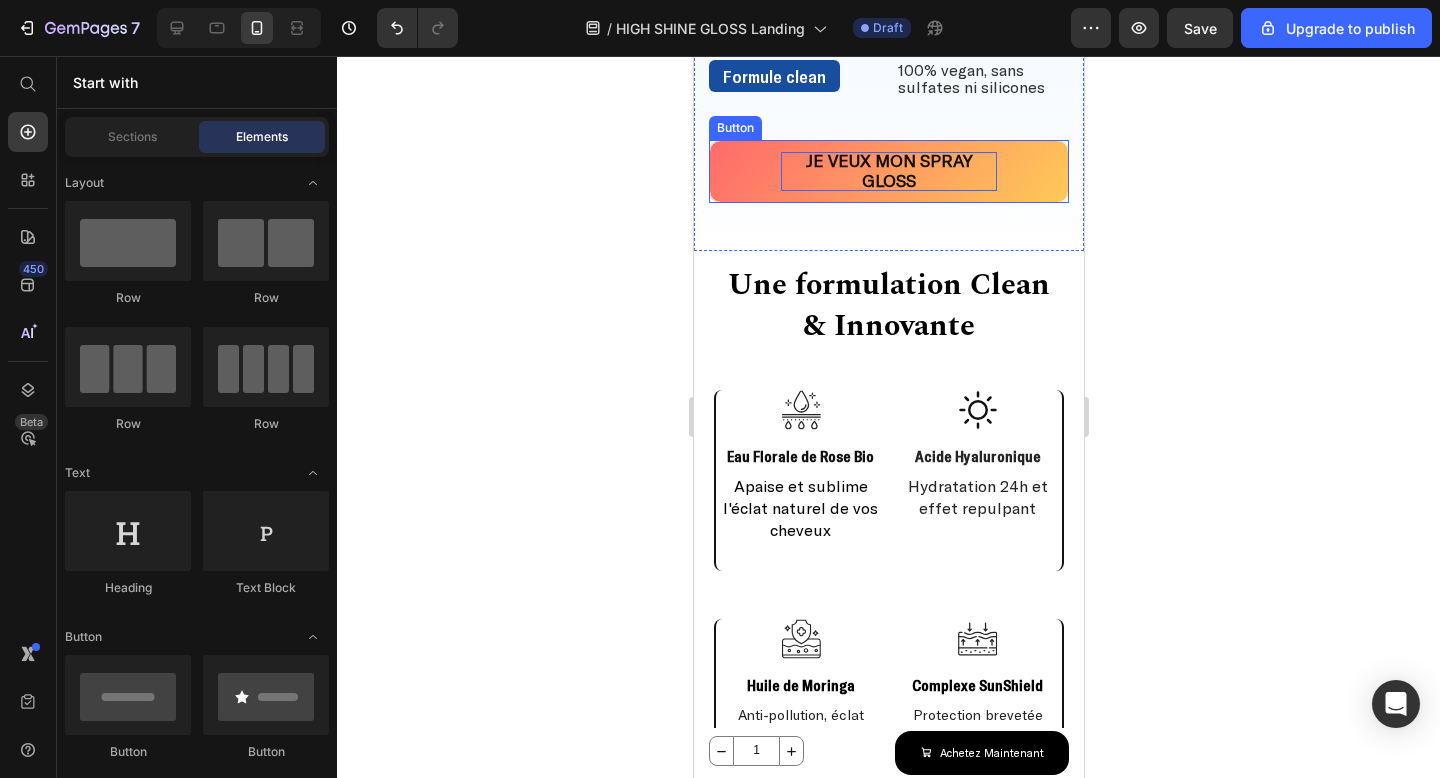 click on "Je veux mon spray gloss" at bounding box center [888, 170] 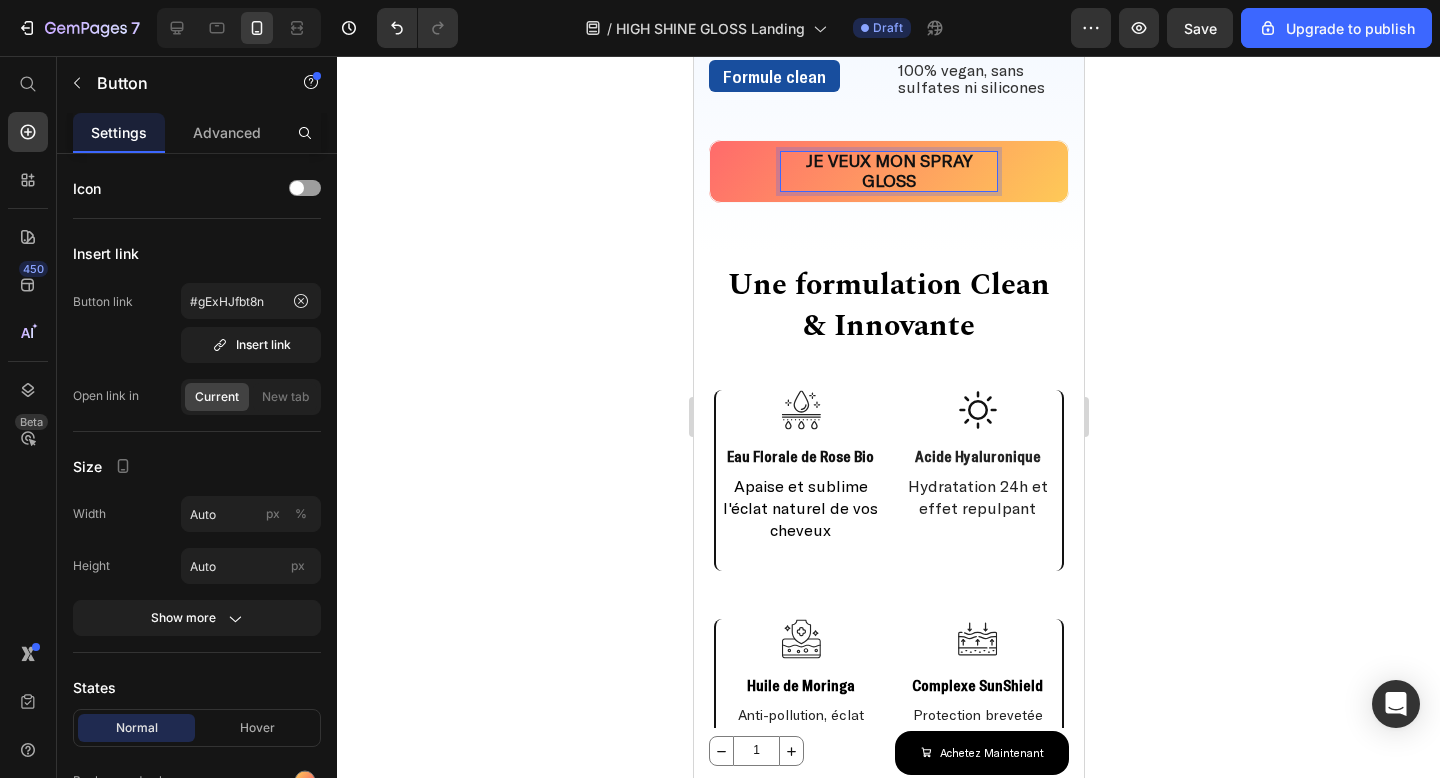 click on "Je veux mon spray gloss" at bounding box center (888, 170) 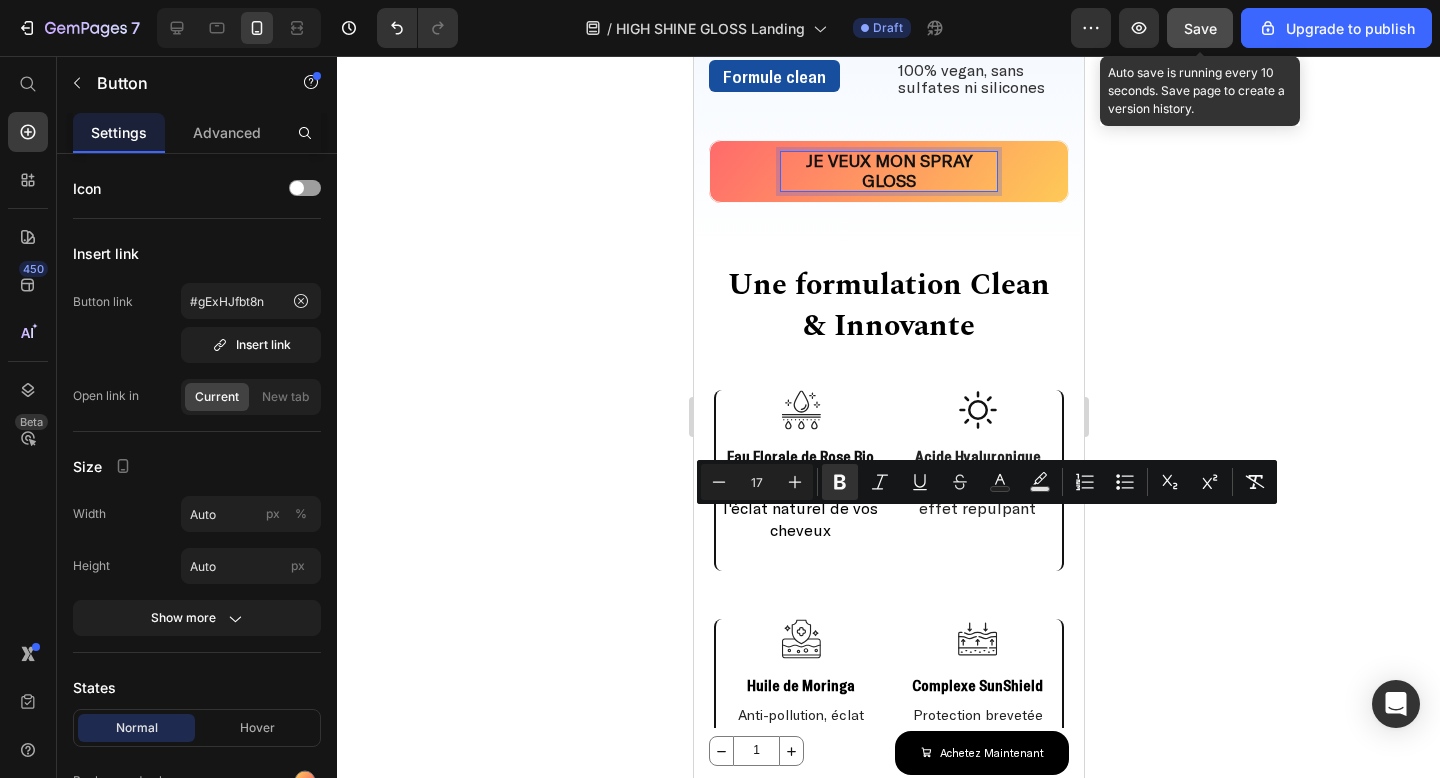click on "Save" 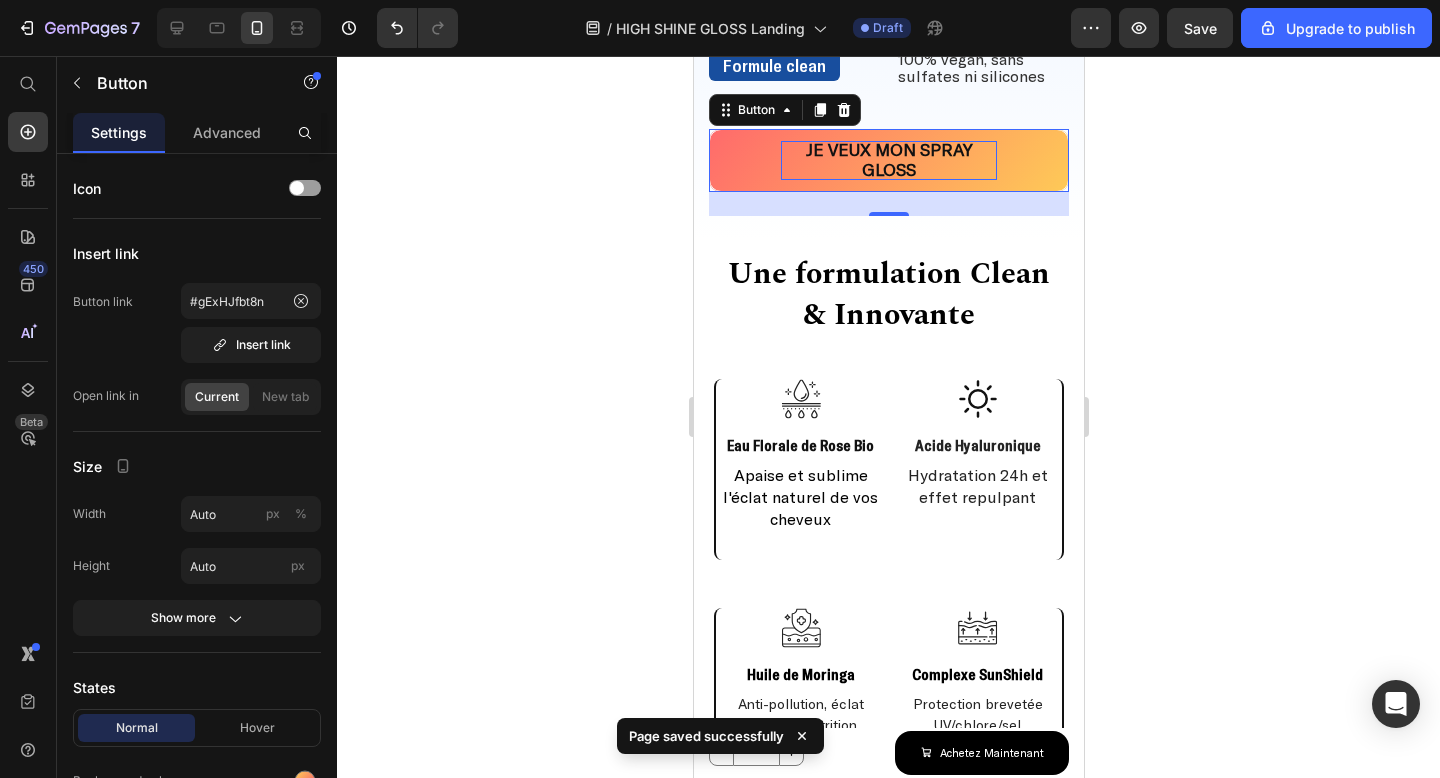 scroll, scrollTop: 1640, scrollLeft: 0, axis: vertical 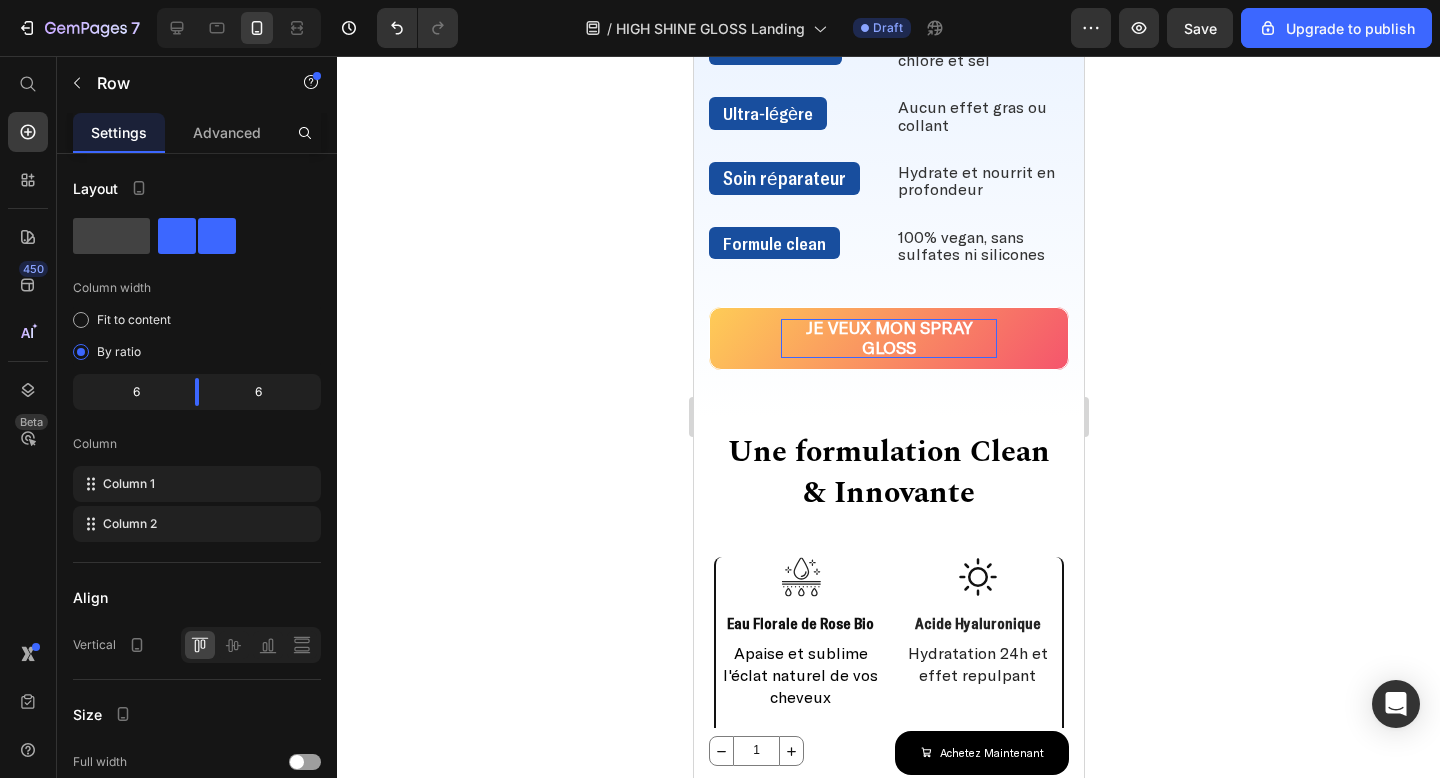 click on "Brillance miroir    Text Block Effet salon en 30 secondes Text Block Row   0" at bounding box center (888, -12) 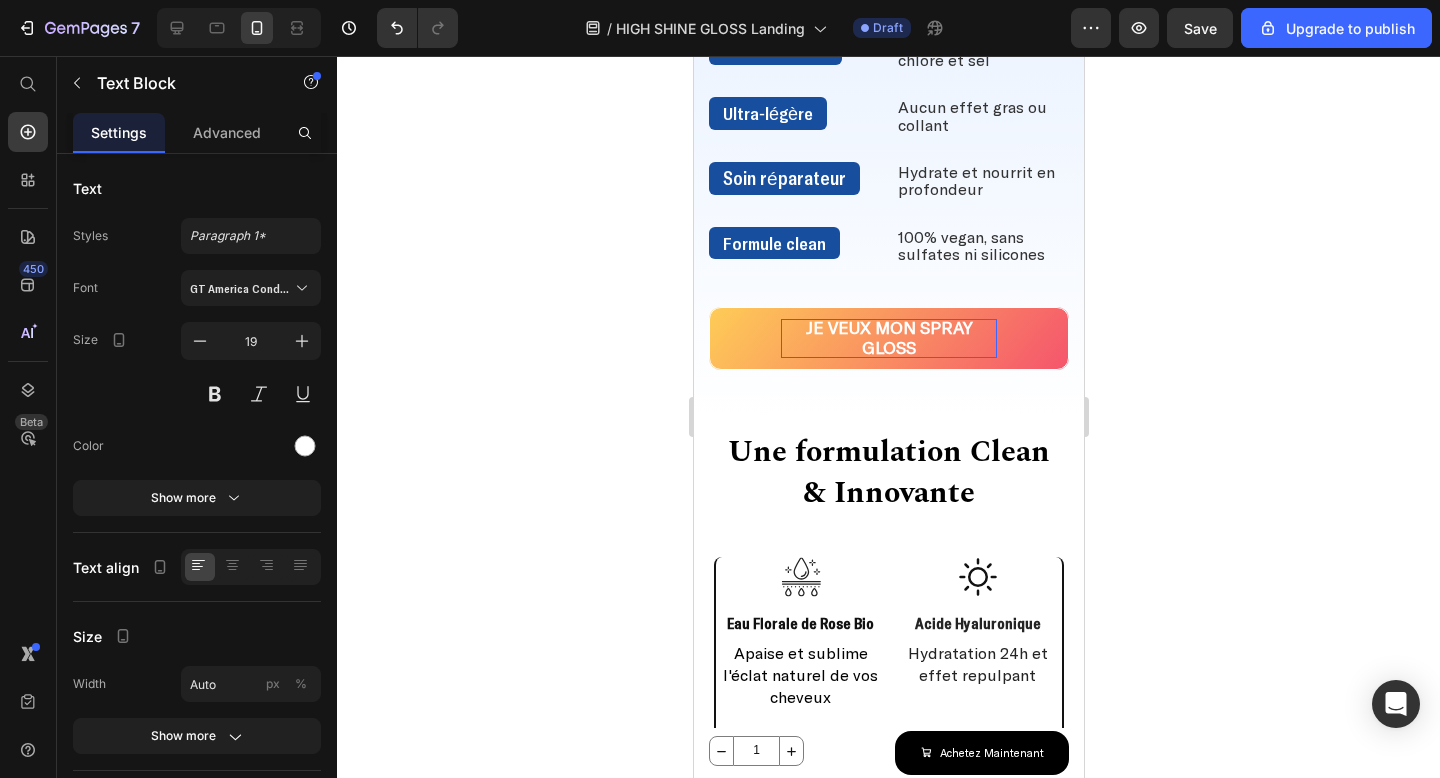 click on "Brillance miroir" at bounding box center [794, -16] 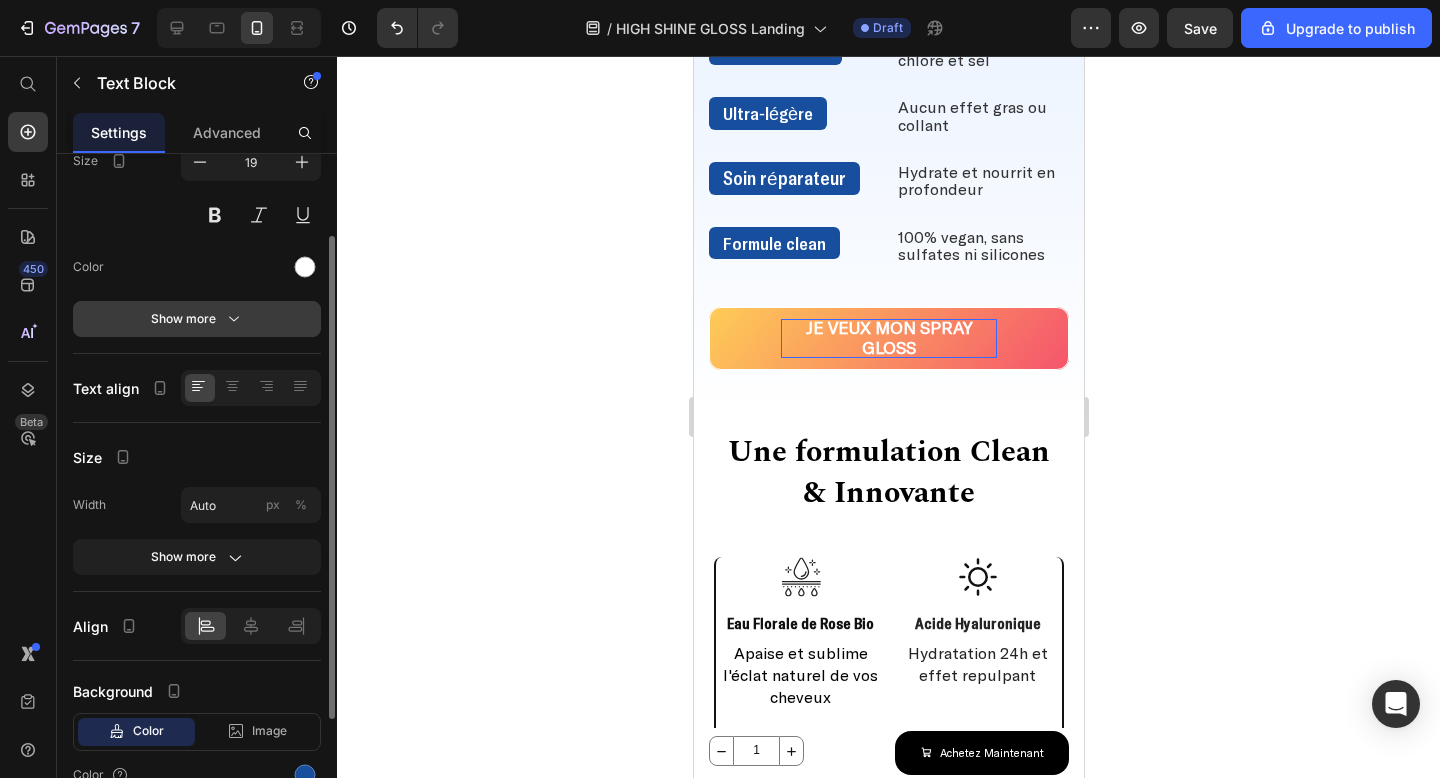 scroll, scrollTop: 262, scrollLeft: 0, axis: vertical 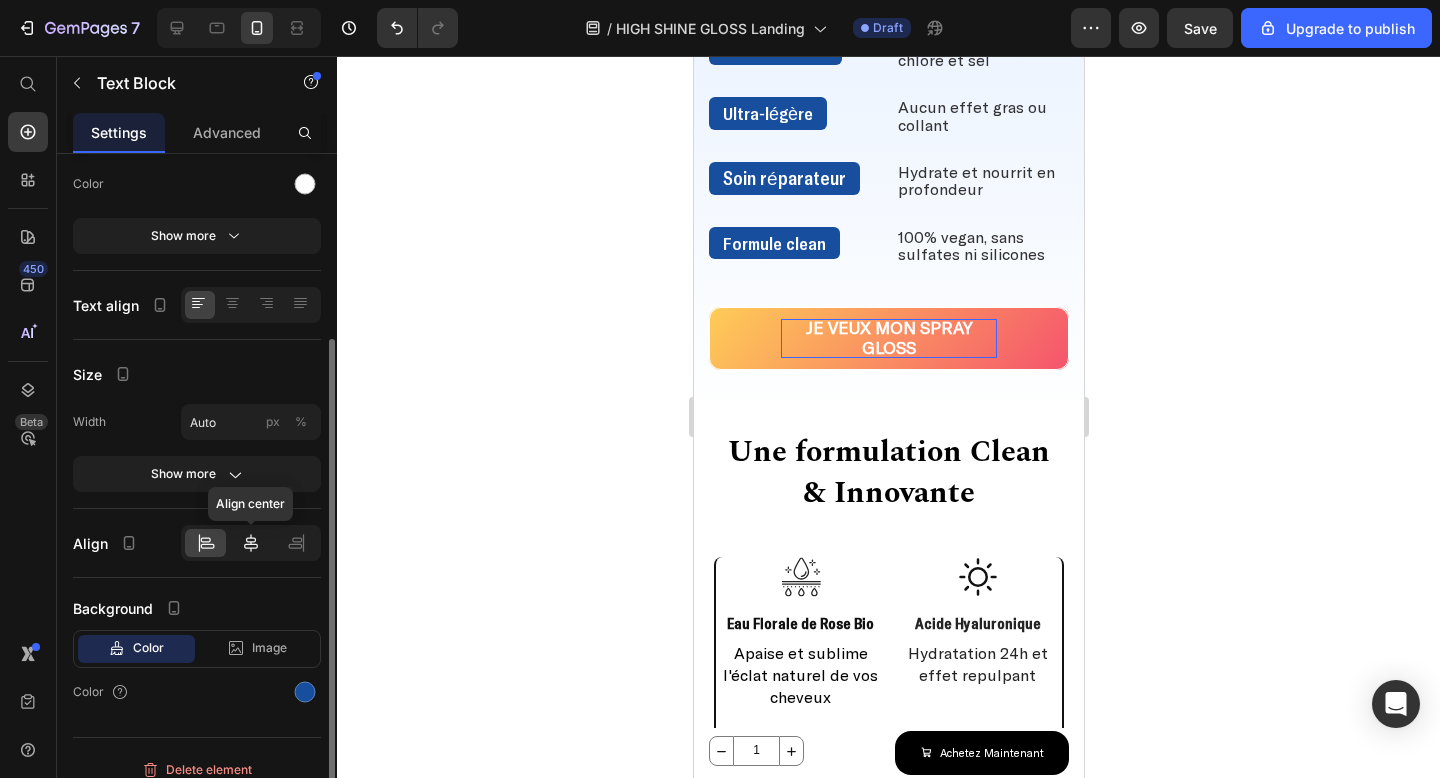 click 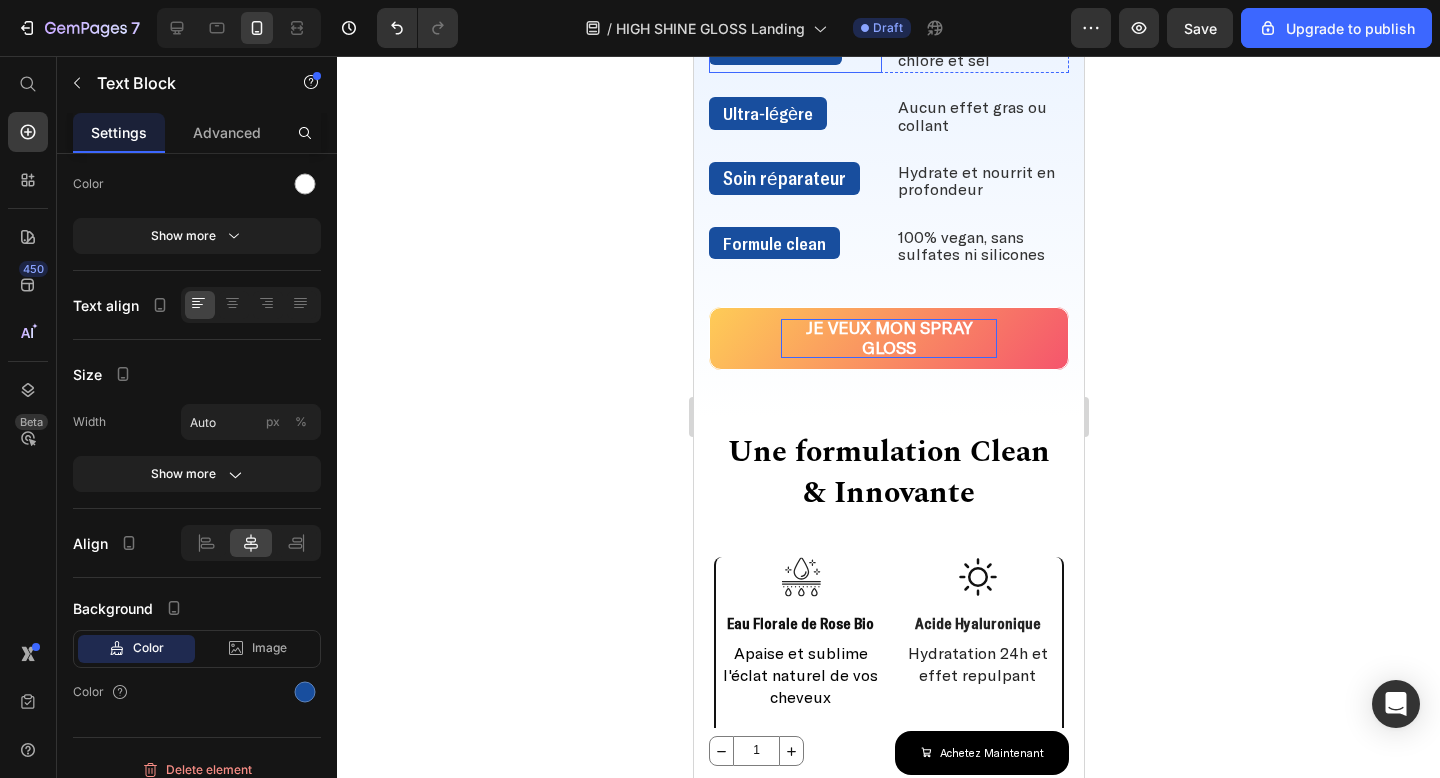 click on "Protection UV" at bounding box center [794, 48] 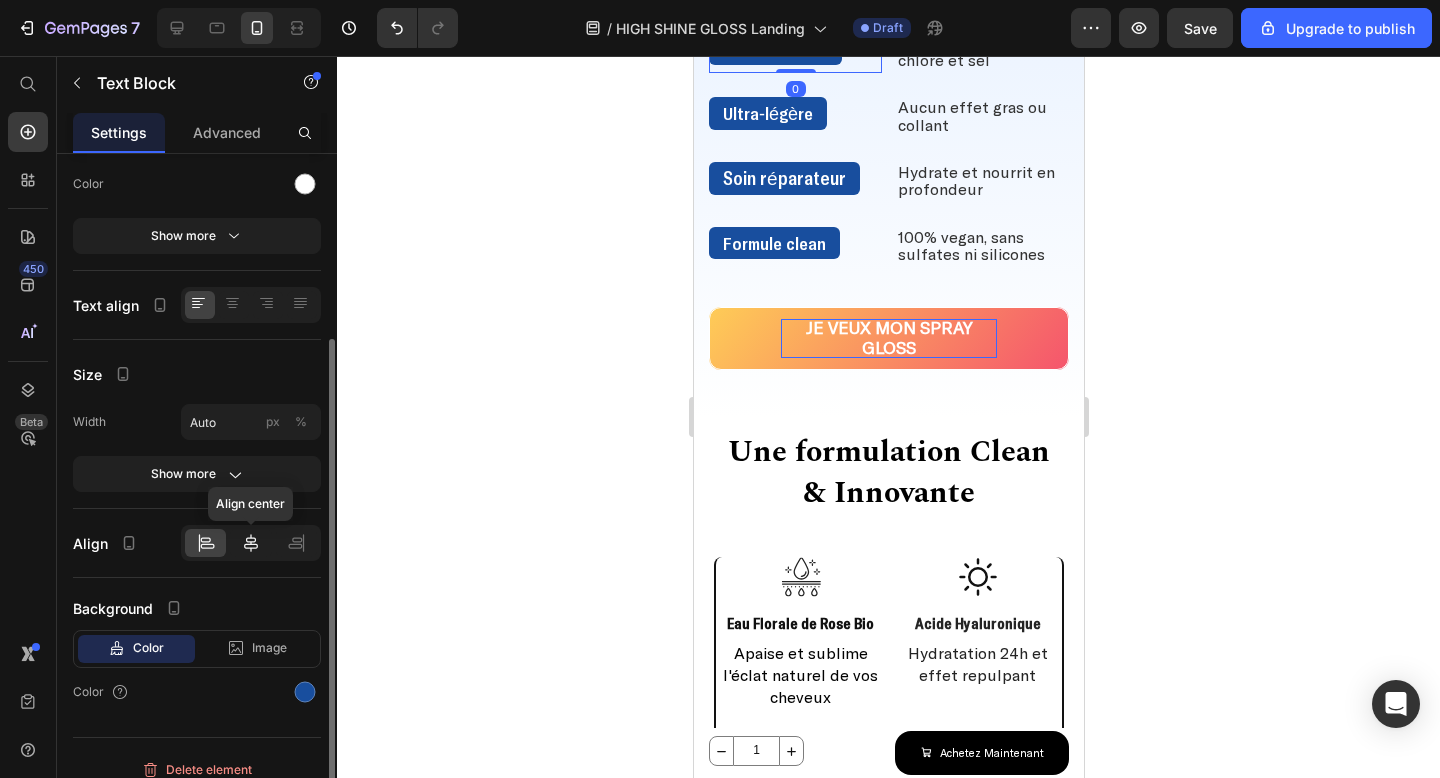 click 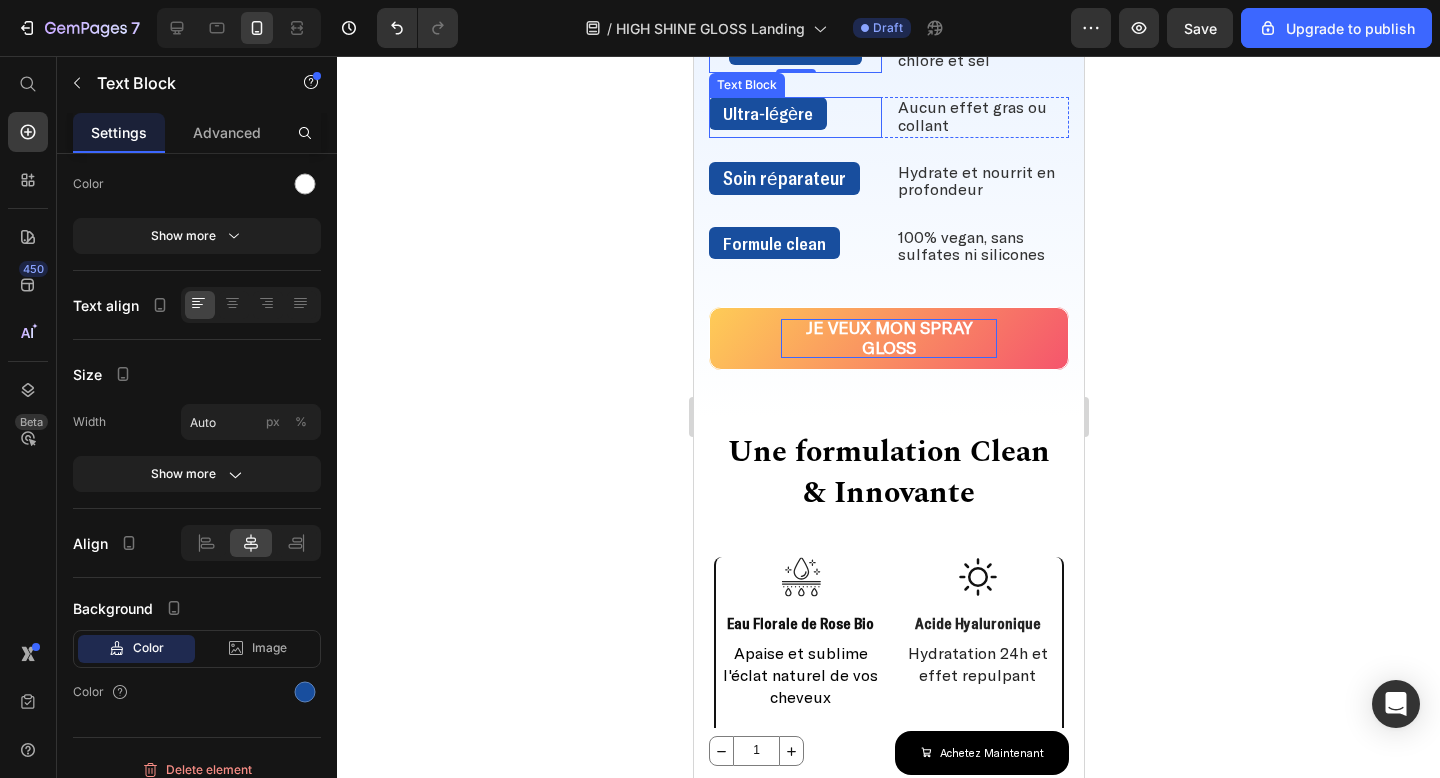 click on "Ultra-légère" at bounding box center [794, 113] 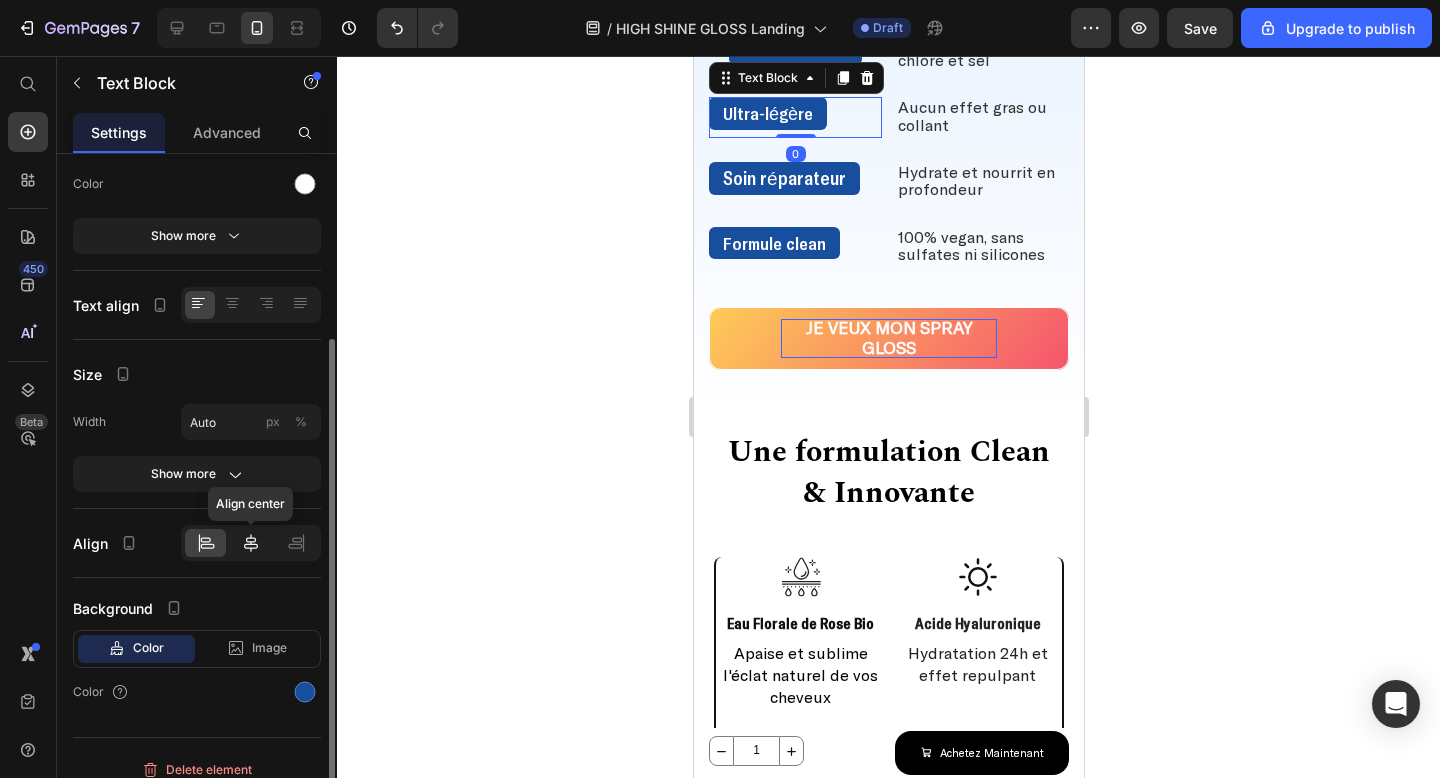 click 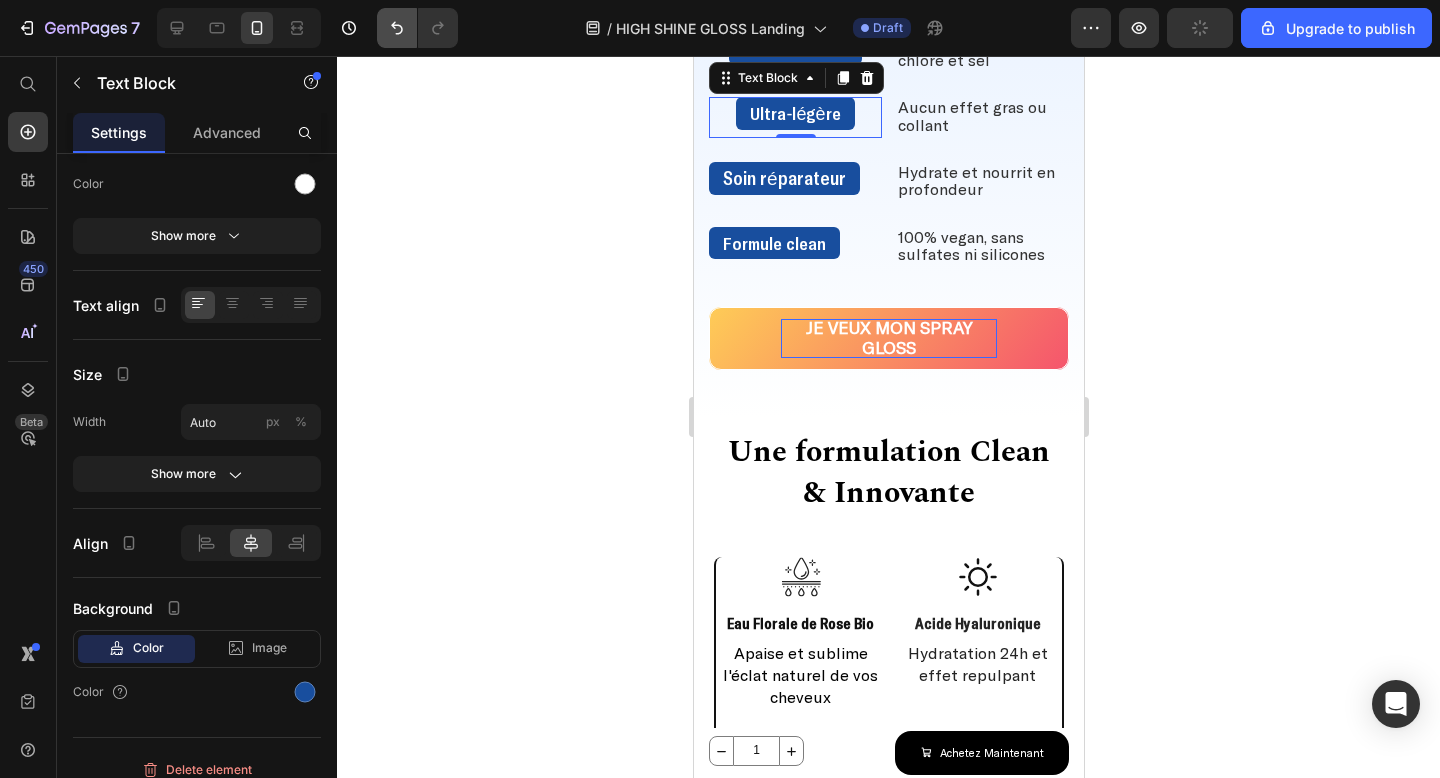 click 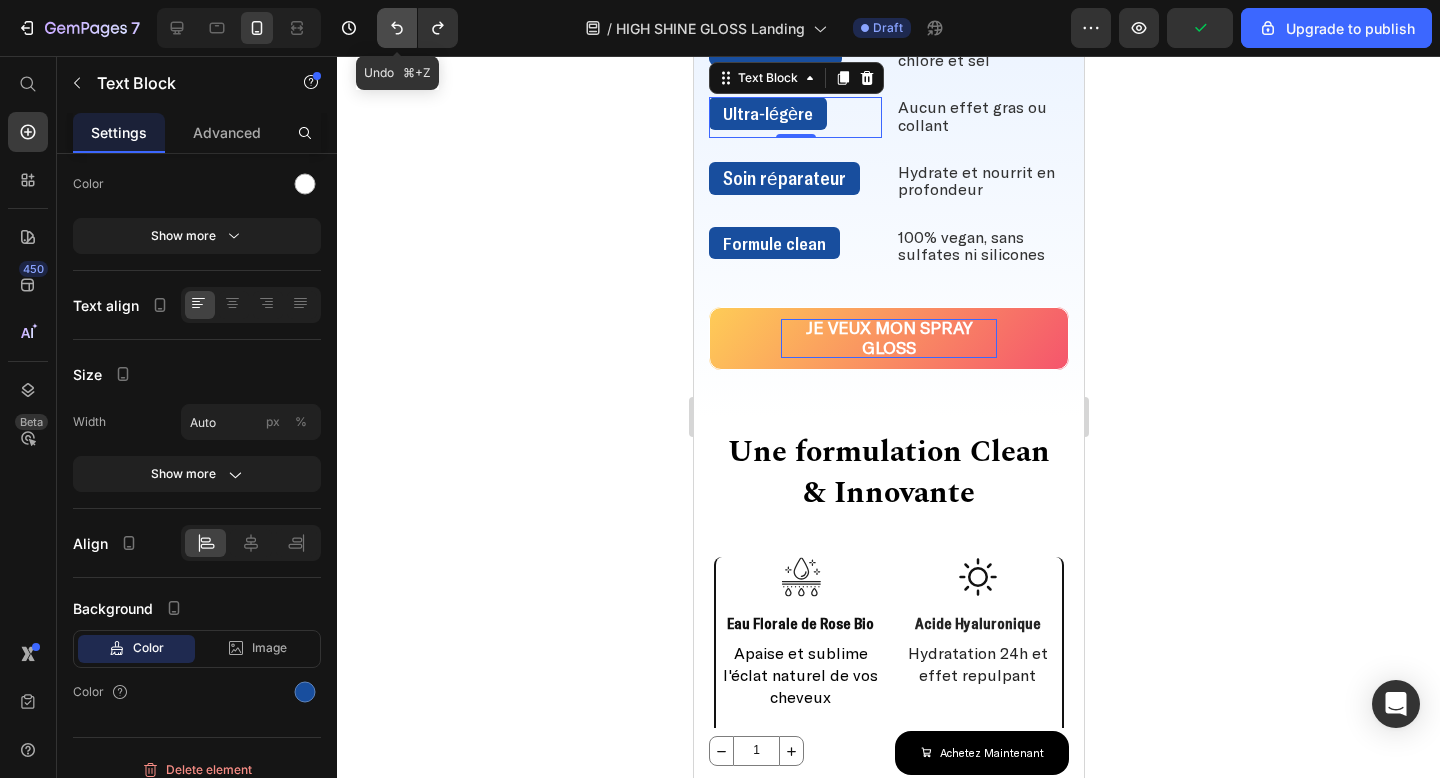 click 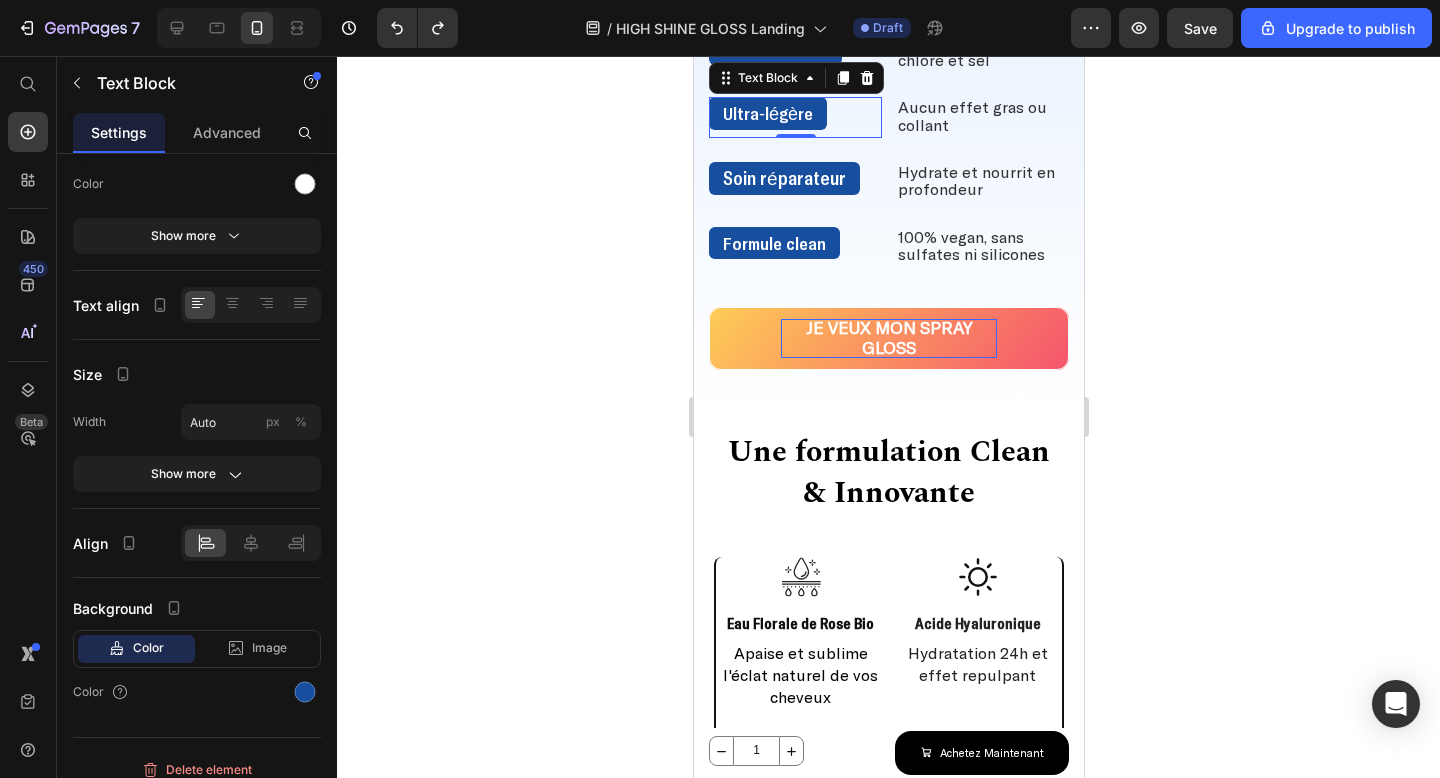 click 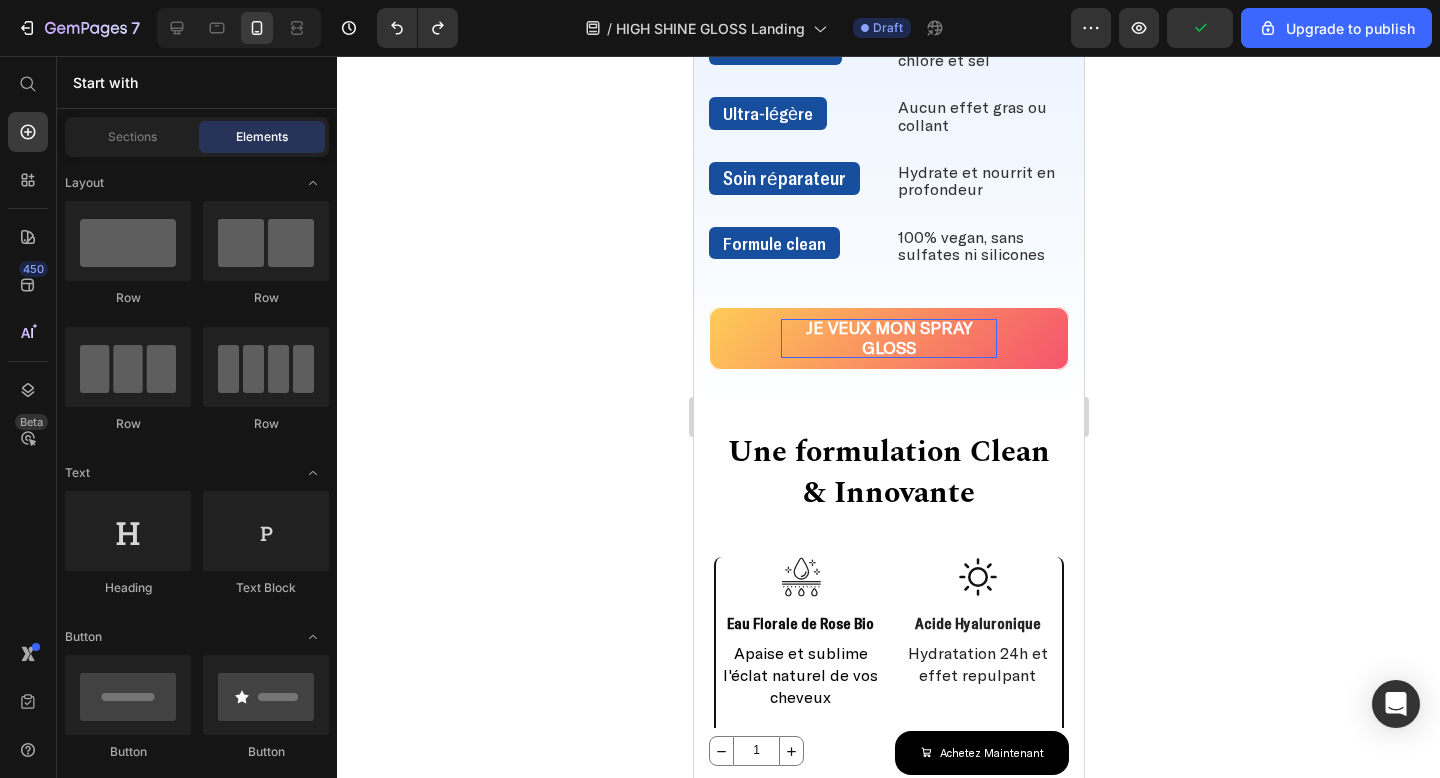 click on "Brillance miroir" at bounding box center (778, -16) 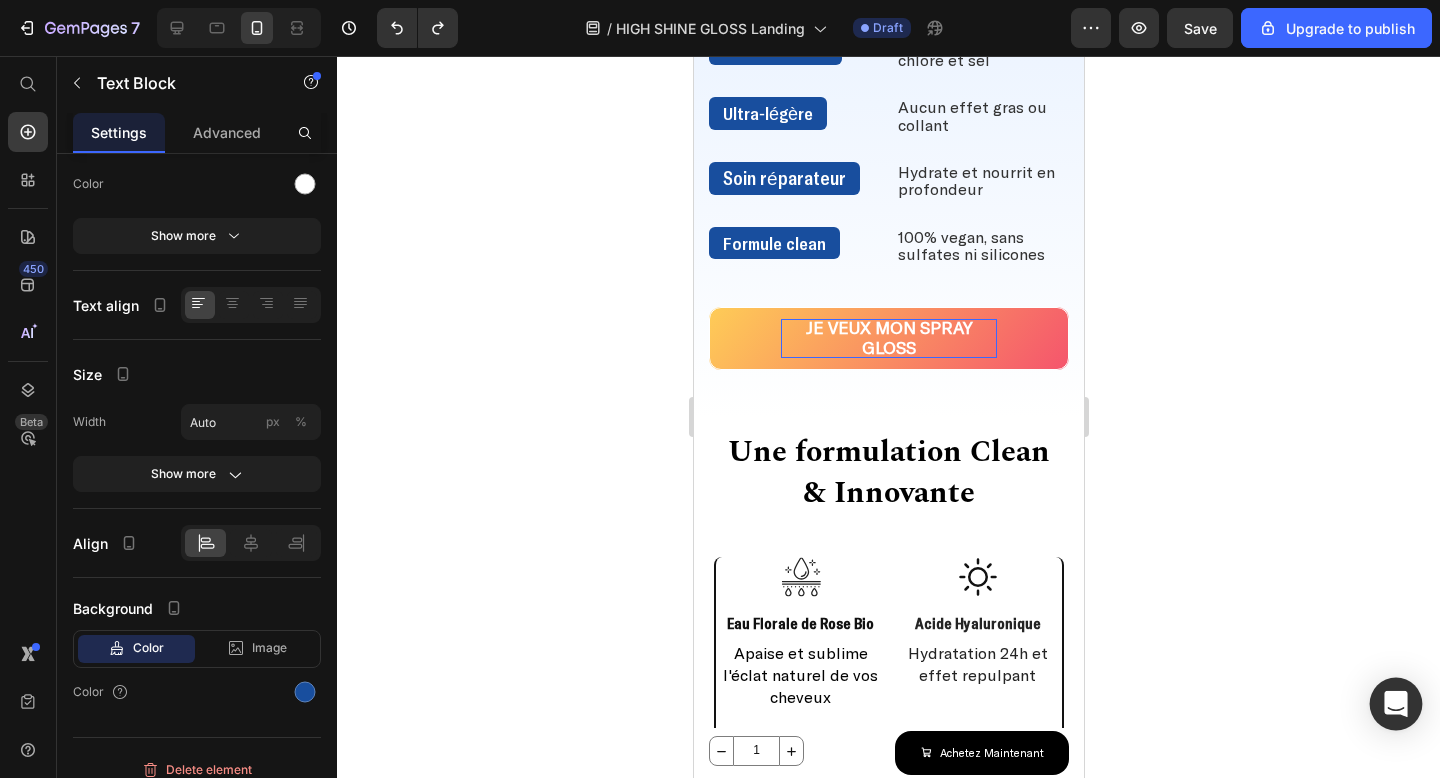 click at bounding box center (1396, 704) 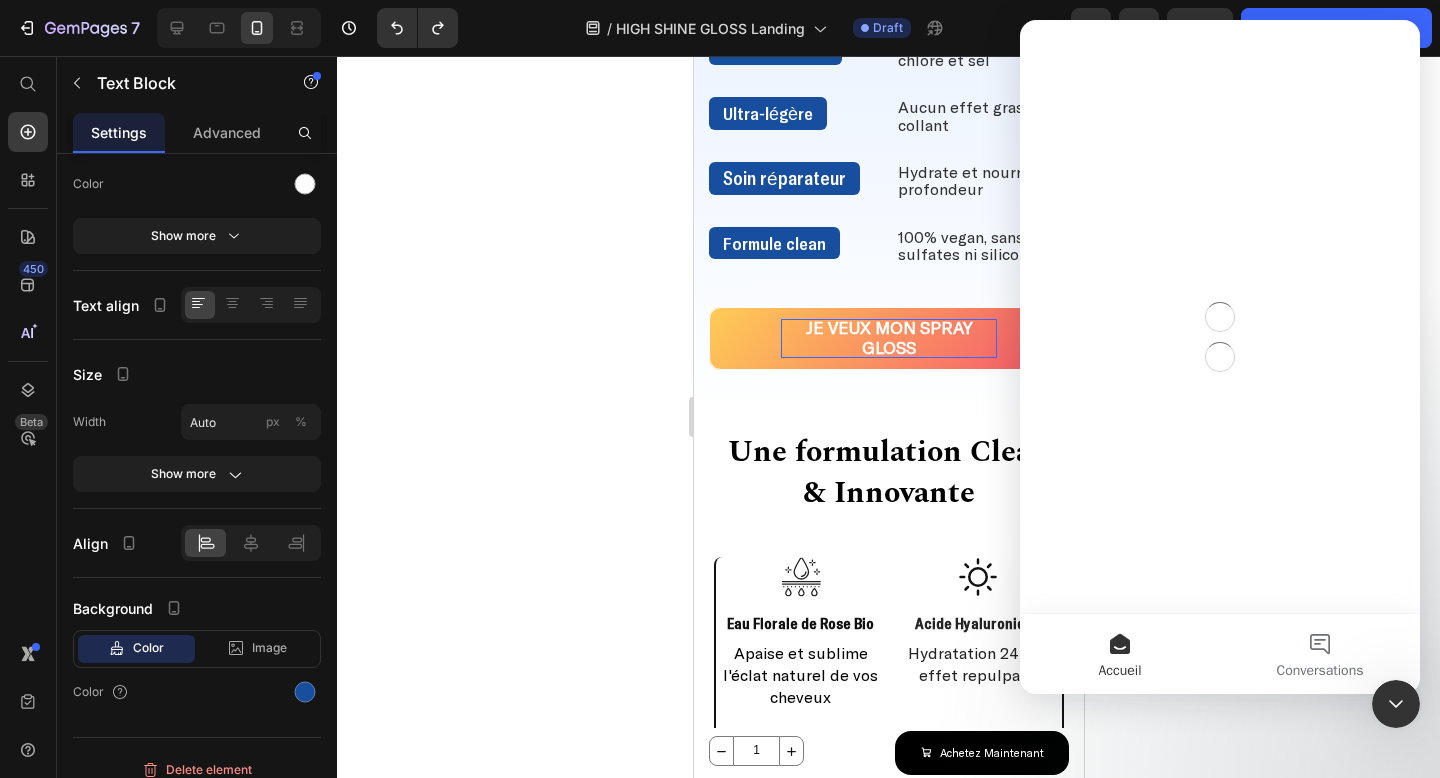scroll, scrollTop: 0, scrollLeft: 0, axis: both 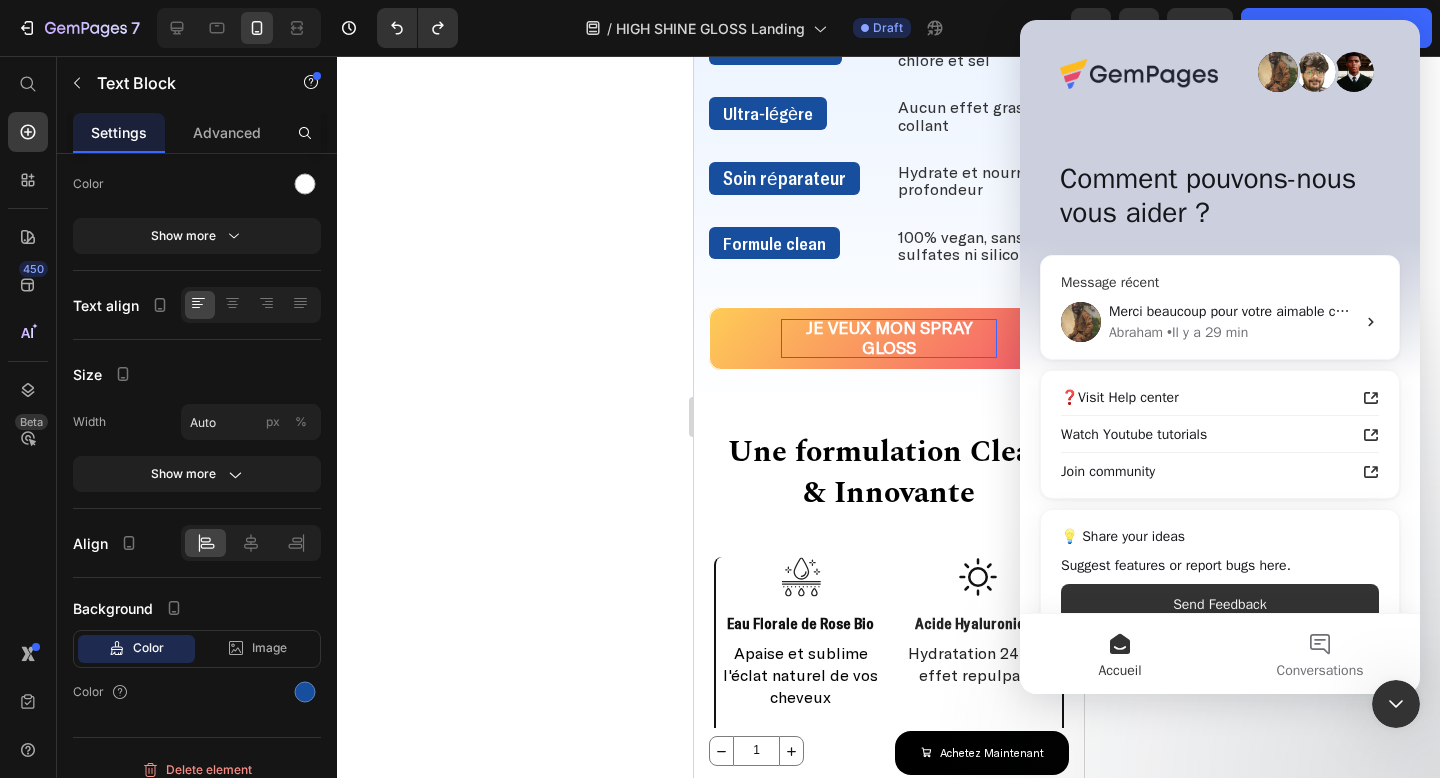 click on "Merci beaucoup pour votre aimable compréhension. N’hésitez pas à me faire savoir si vous avez besoin d’une aide supplémentaire — je reste à votre entière disposition ! Abraham •  Il y a 29 min" at bounding box center [1220, 322] 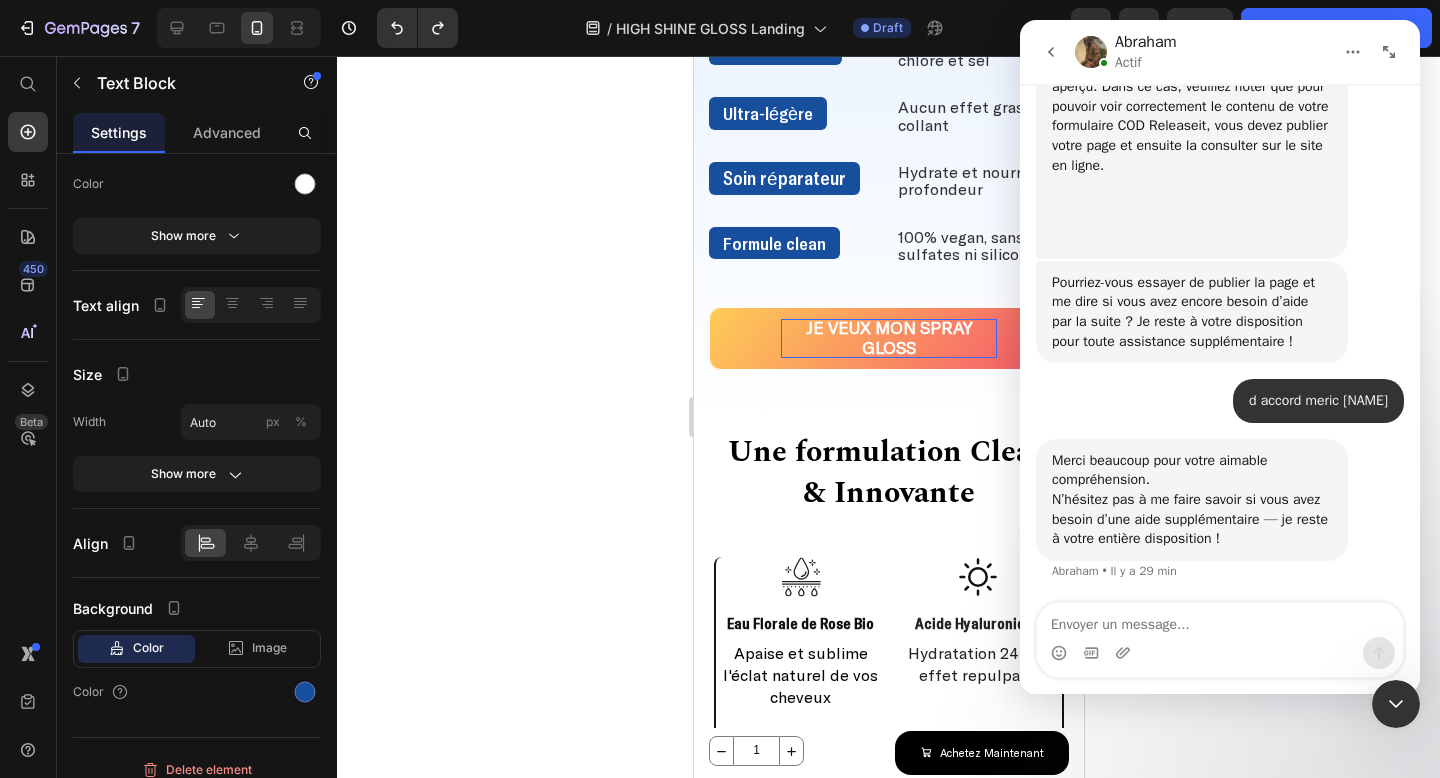 scroll, scrollTop: 2158, scrollLeft: 0, axis: vertical 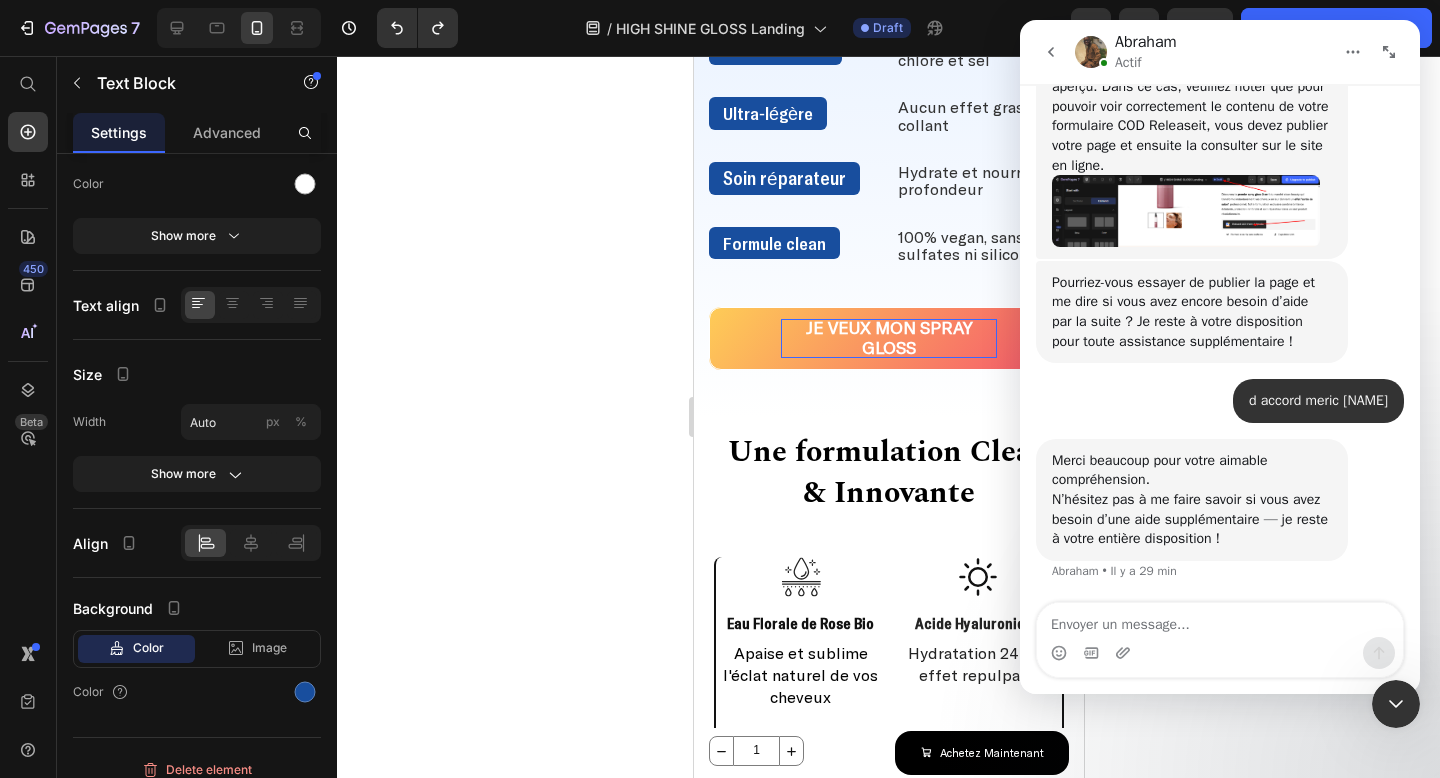 click 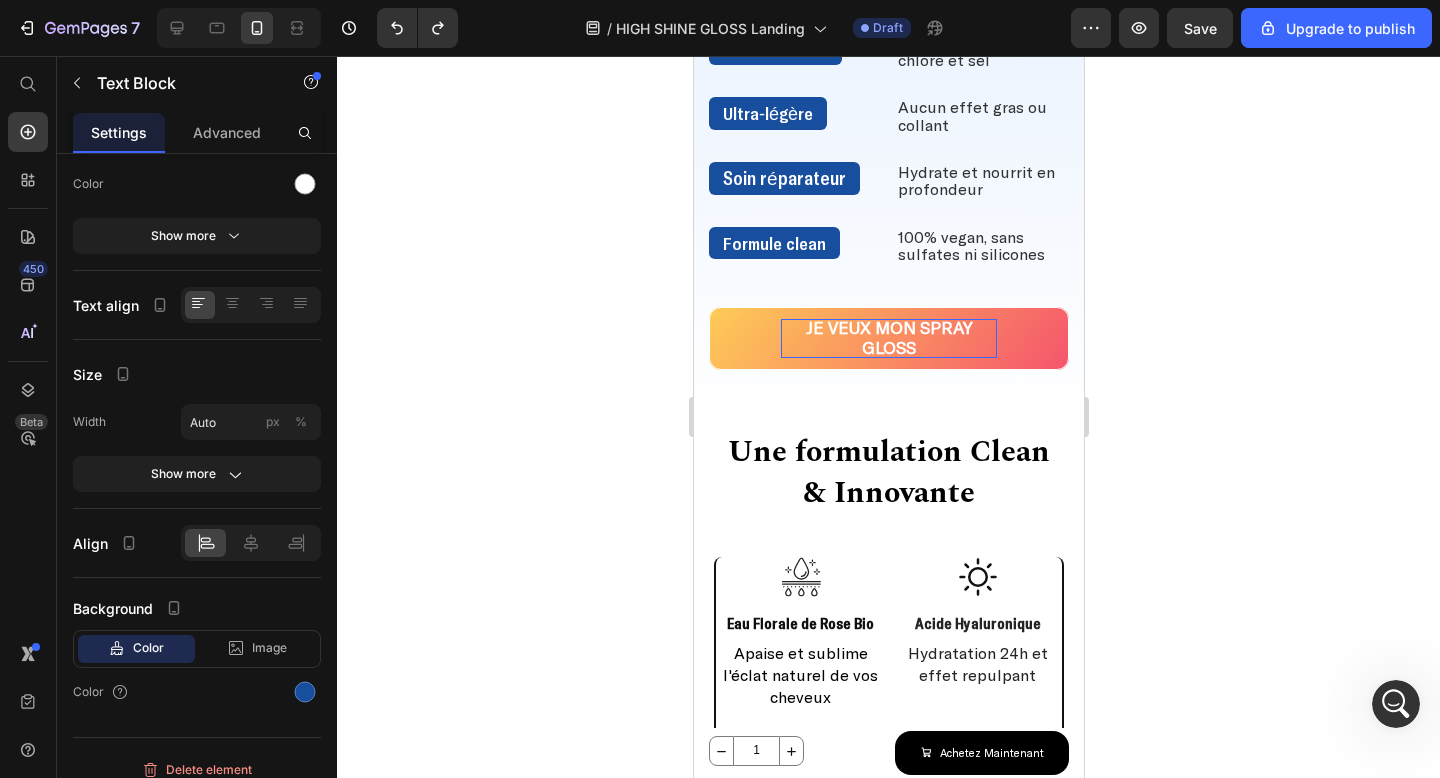 scroll, scrollTop: 0, scrollLeft: 0, axis: both 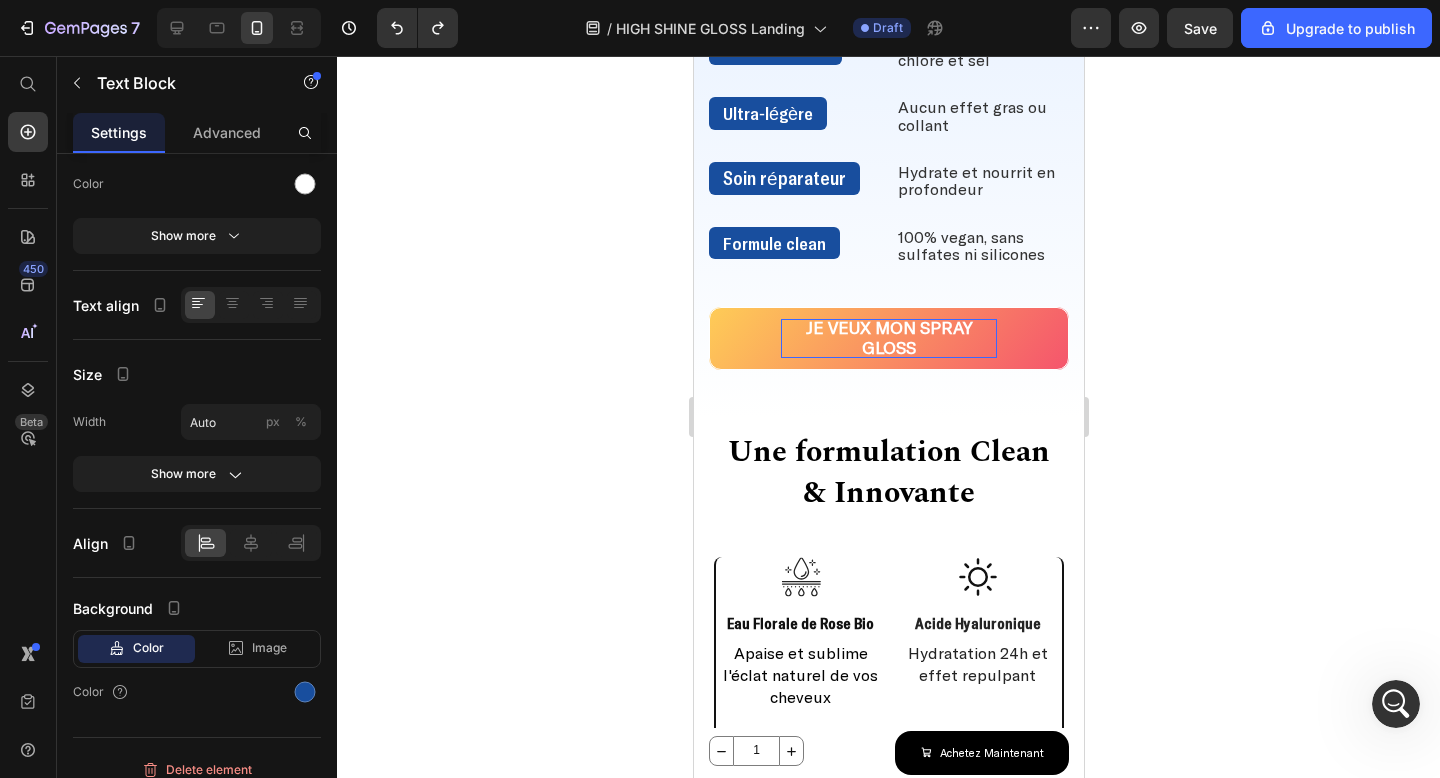 click 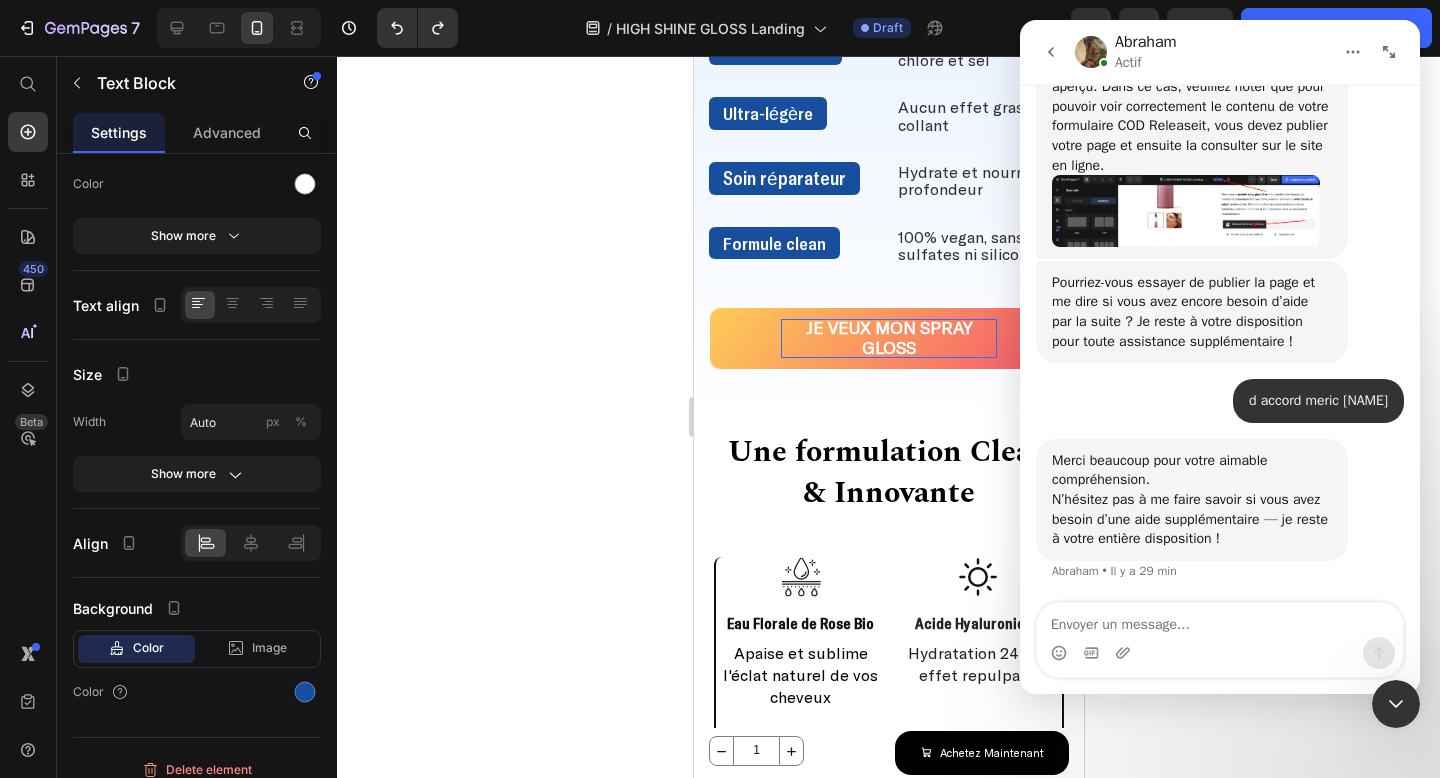 click at bounding box center [1220, 620] 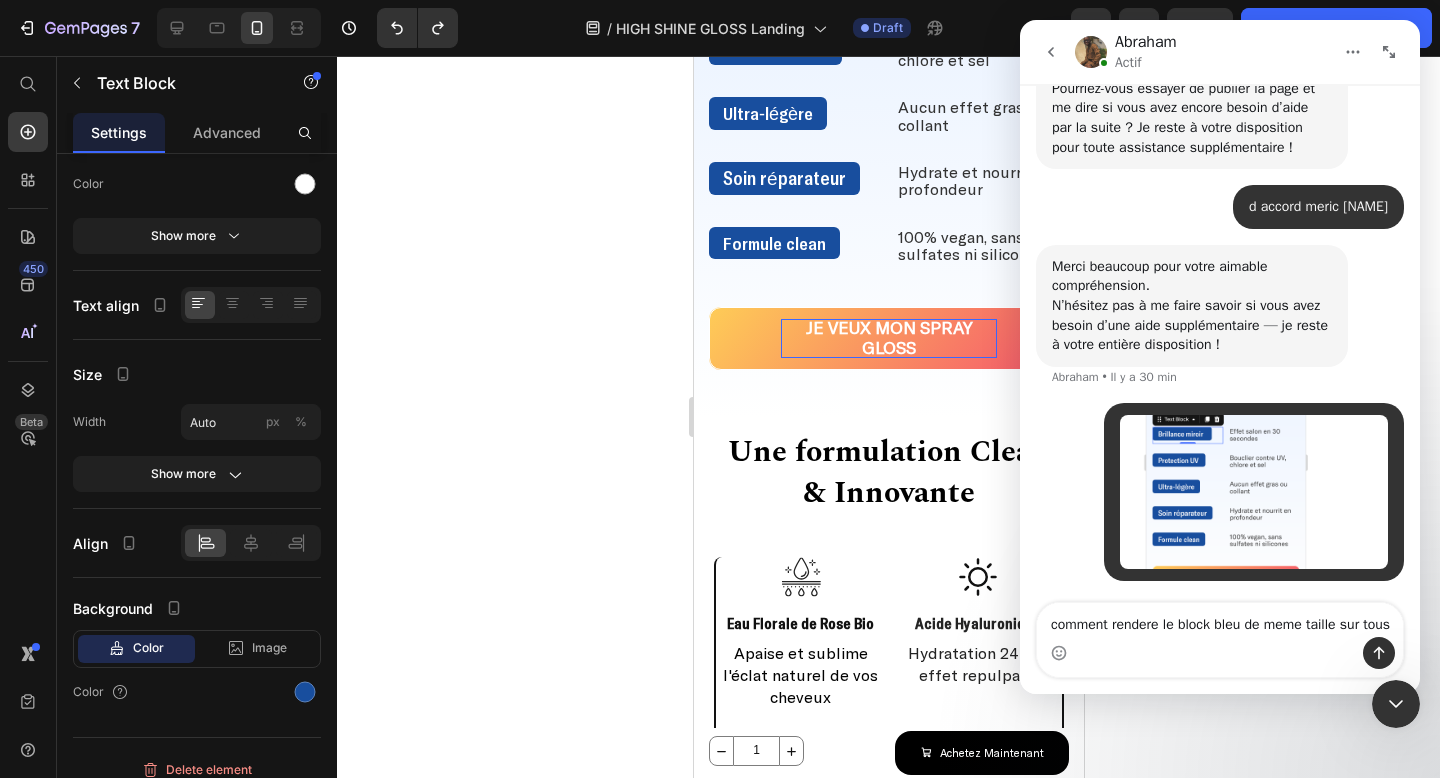 scroll, scrollTop: 2373, scrollLeft: 0, axis: vertical 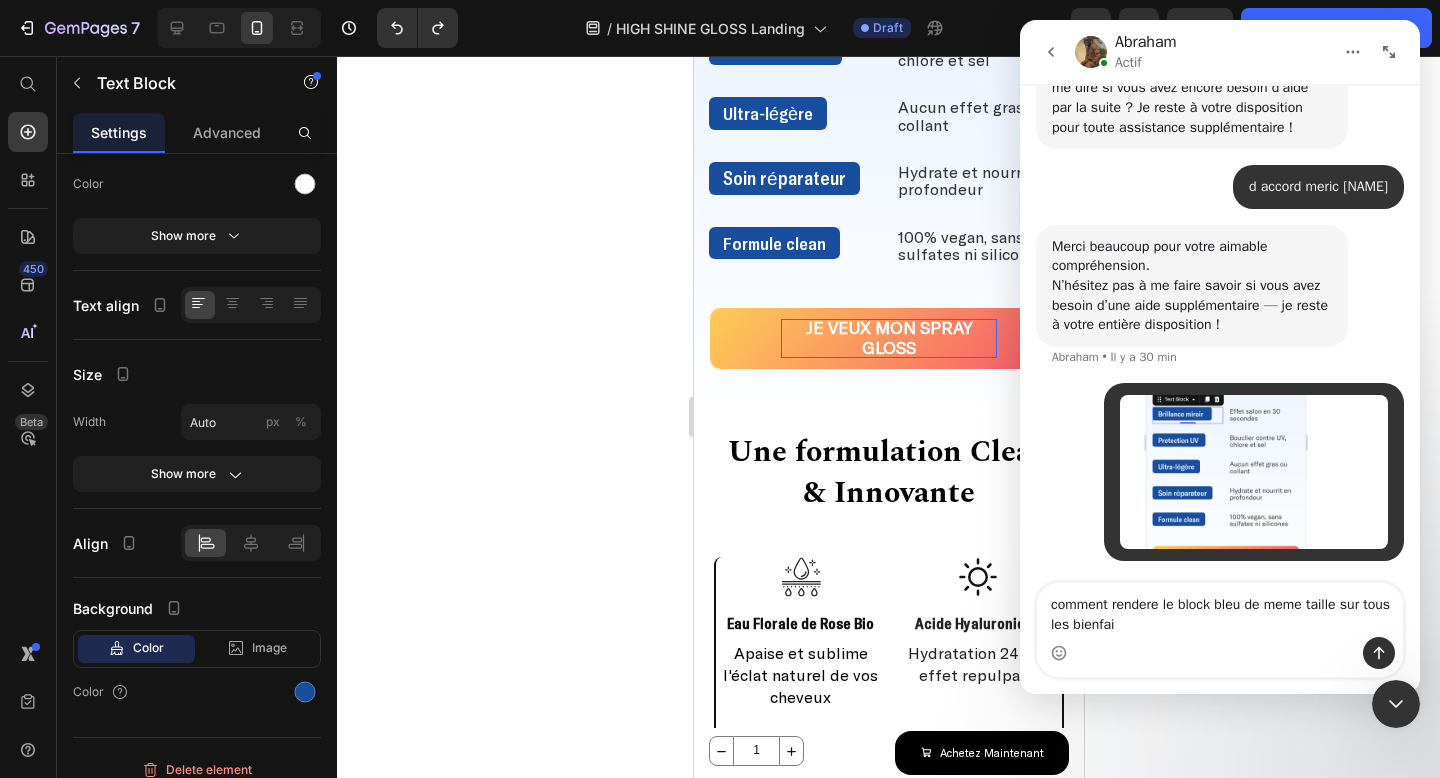 type on "comment rendere le block bleu de meme taille sur tous les bienfait" 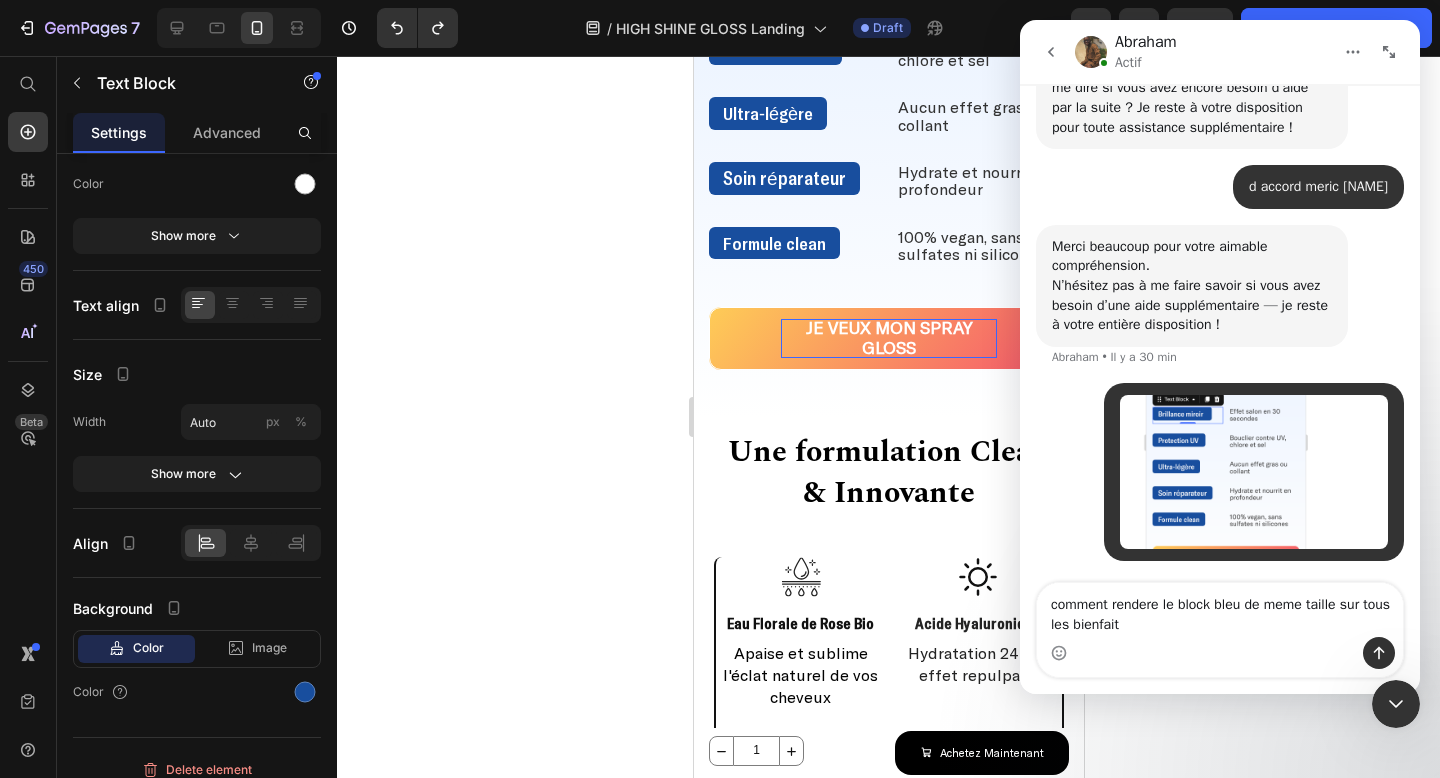 type 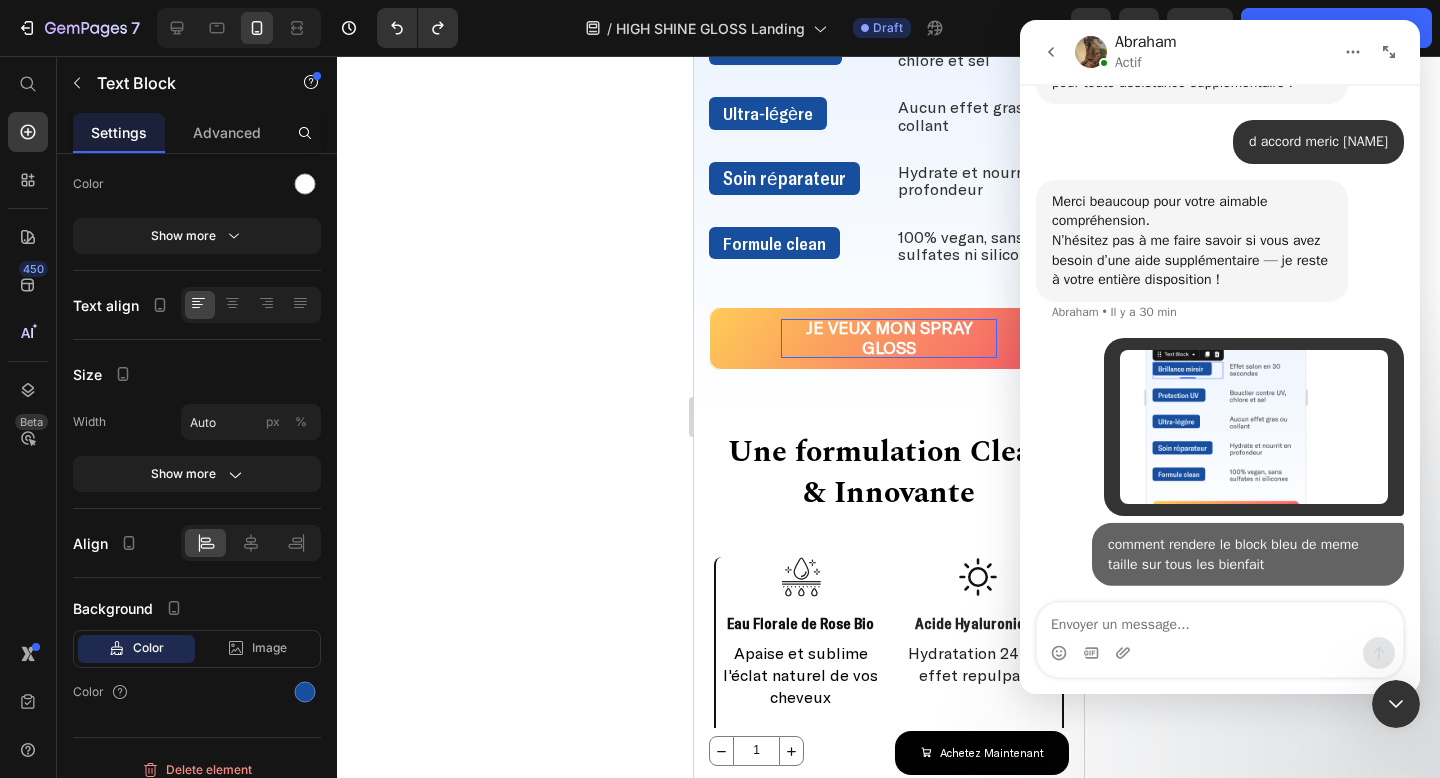 scroll, scrollTop: 2418, scrollLeft: 0, axis: vertical 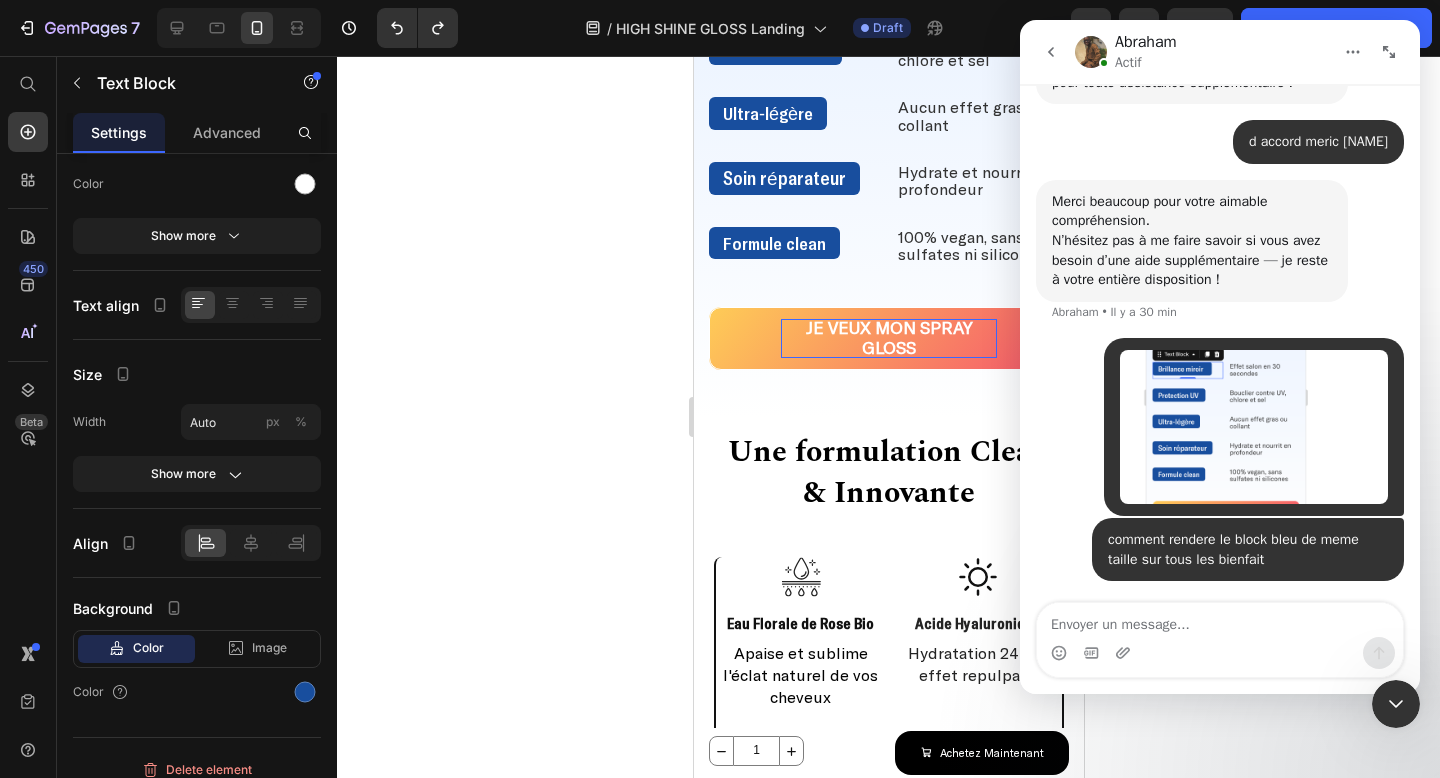click 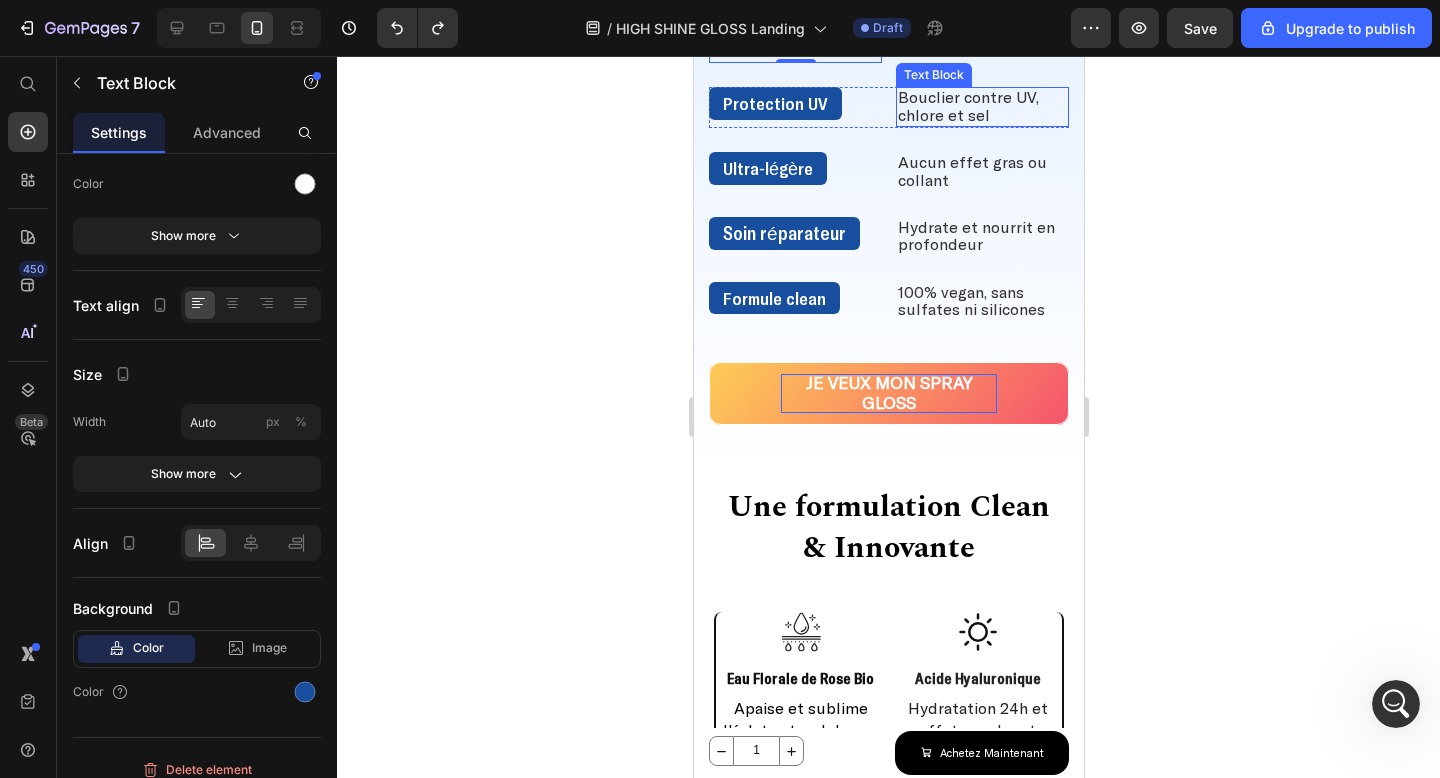 scroll, scrollTop: 1584, scrollLeft: 0, axis: vertical 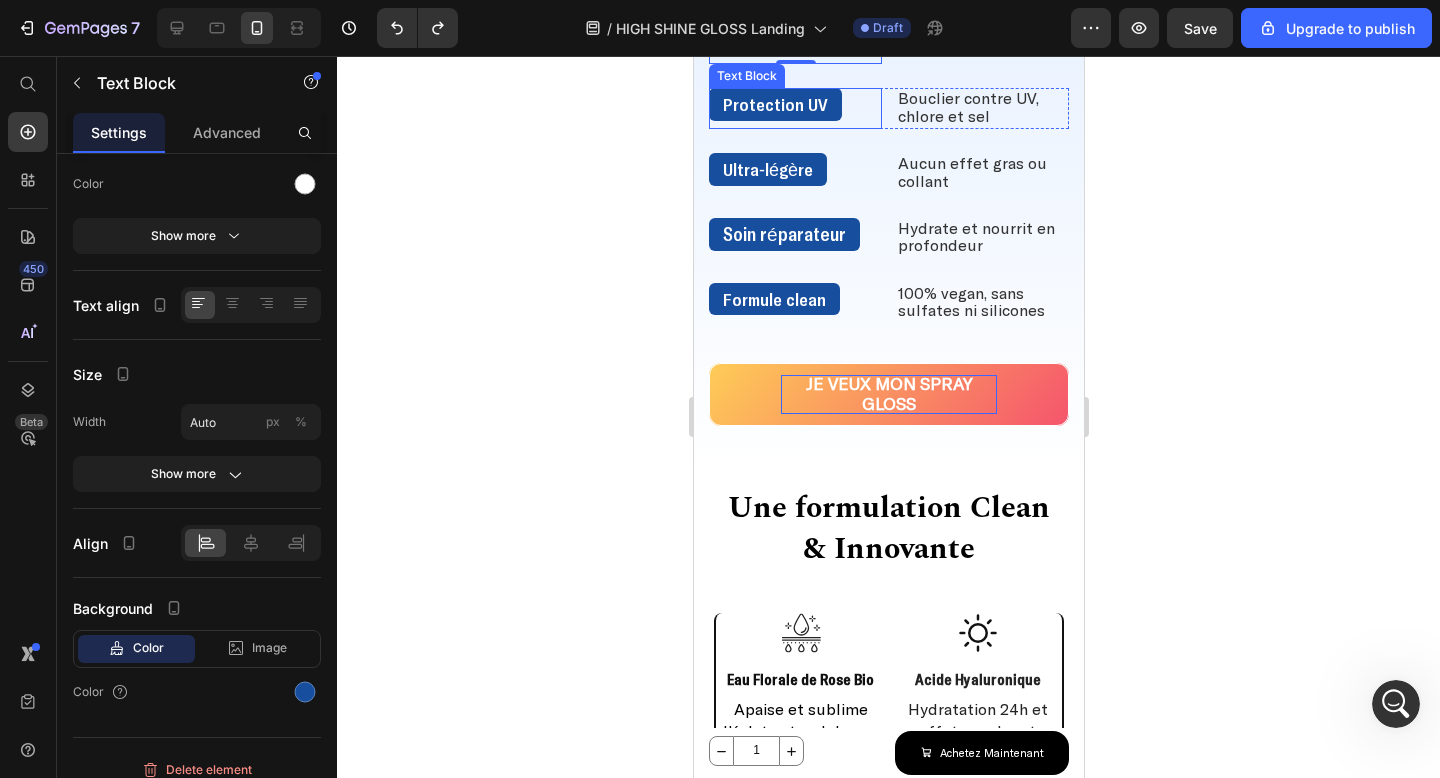 click on "Protection UV" at bounding box center [794, 104] 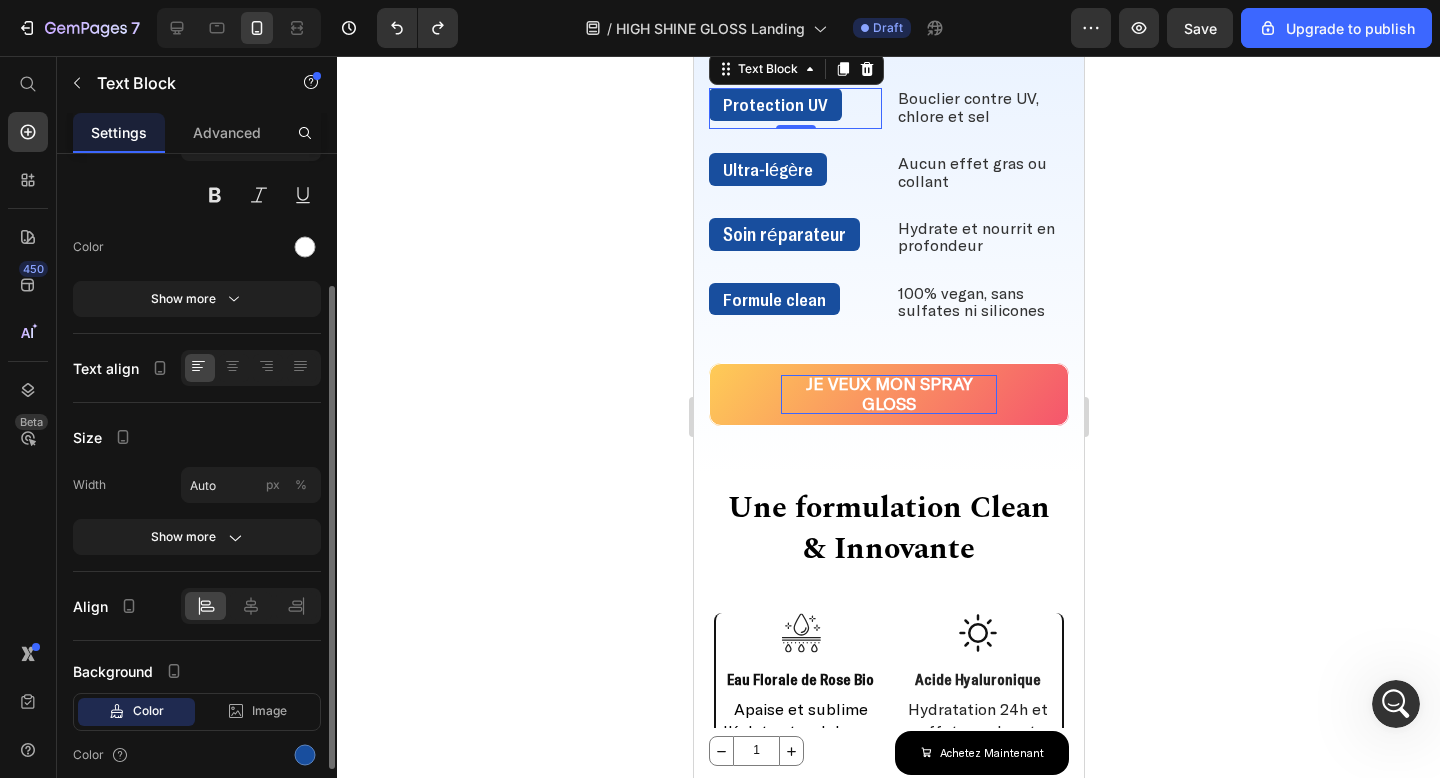 scroll, scrollTop: 194, scrollLeft: 0, axis: vertical 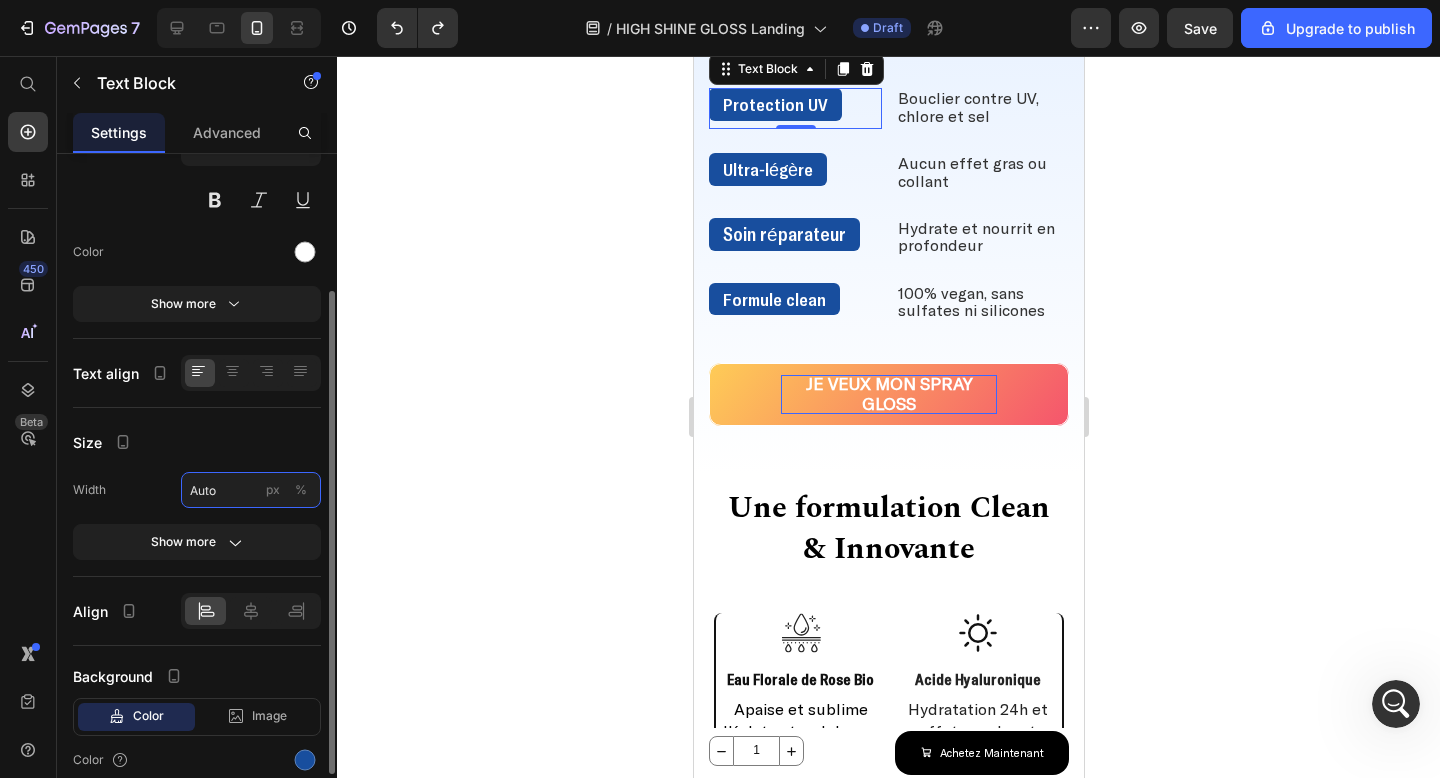 click on "Auto" at bounding box center (251, 490) 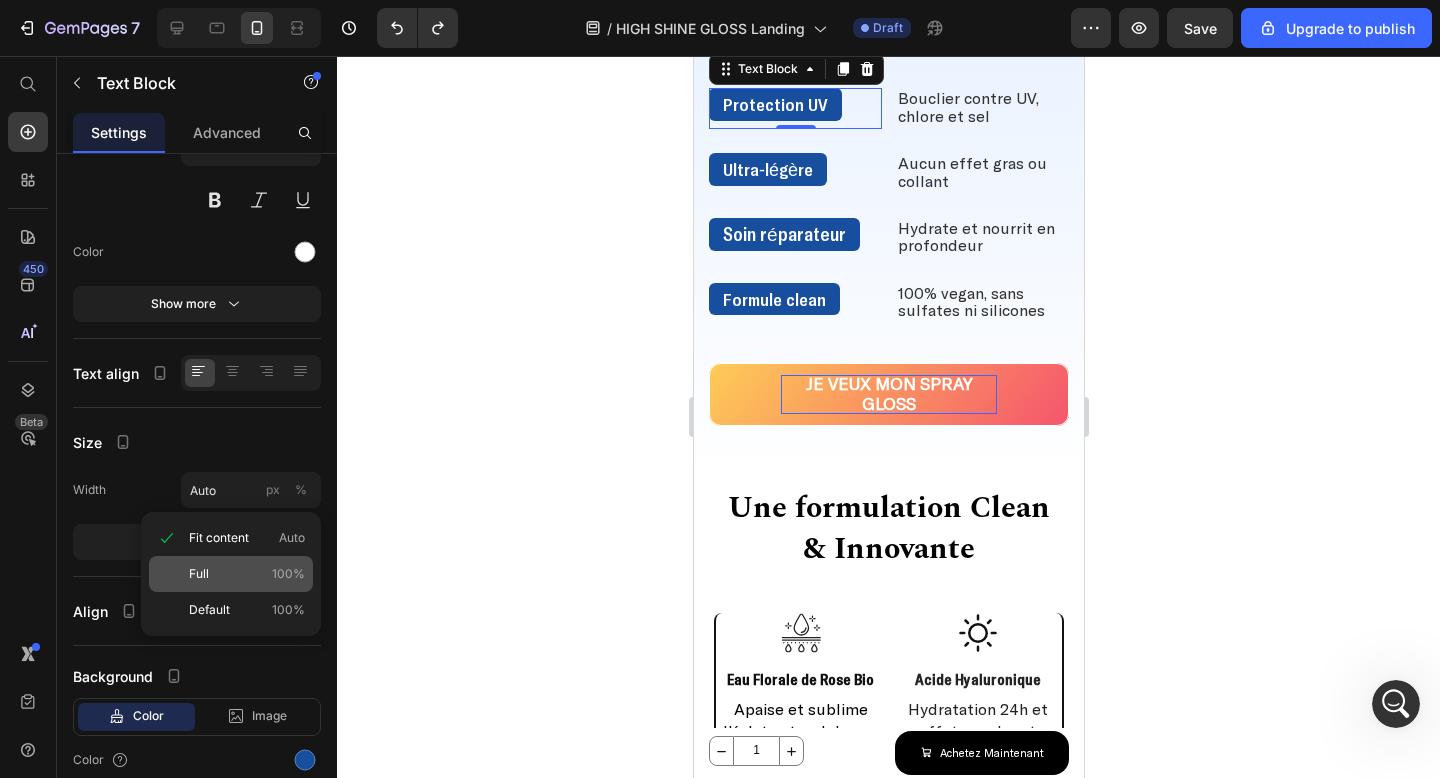click on "Full 100%" at bounding box center [247, 574] 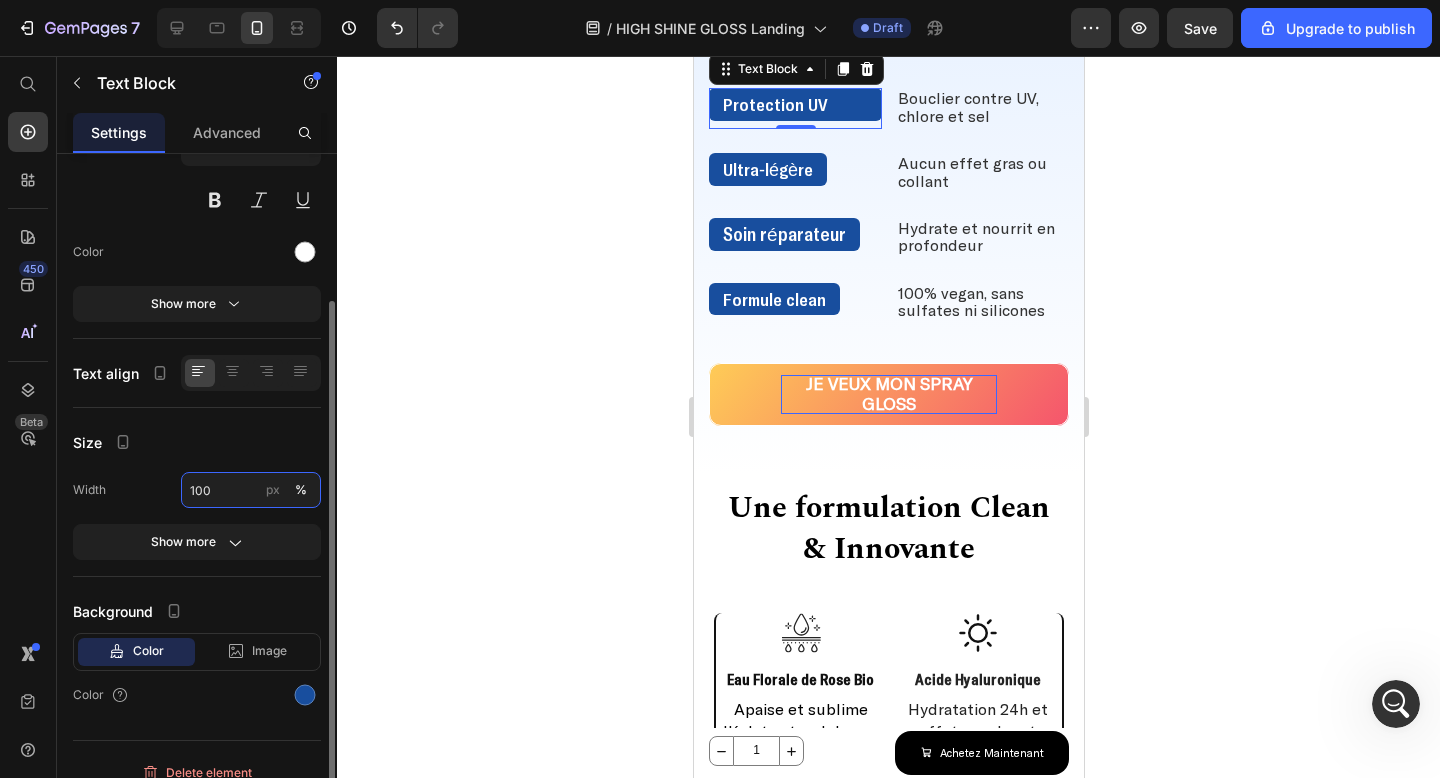 click on "100" at bounding box center (251, 490) 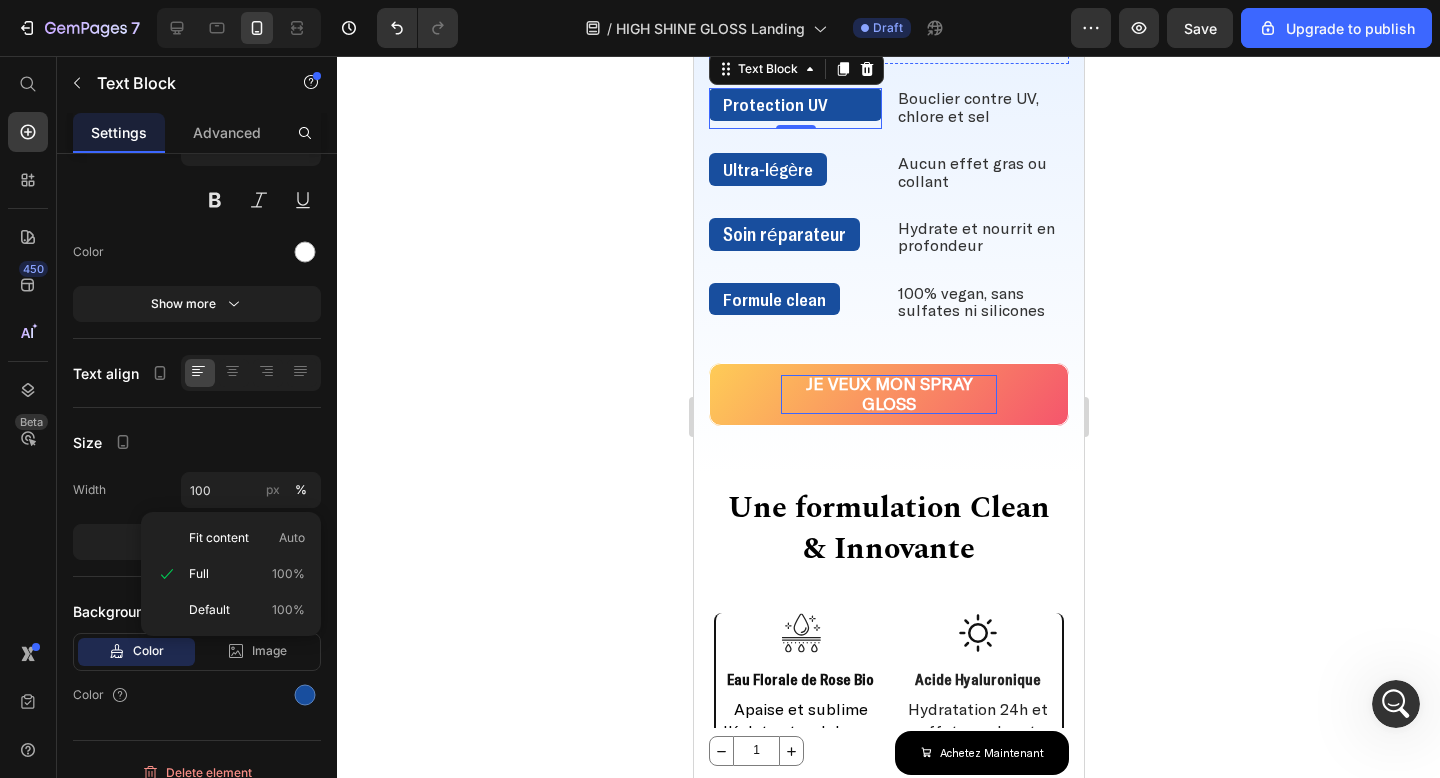 click on "Brillance miroir" at bounding box center [794, 40] 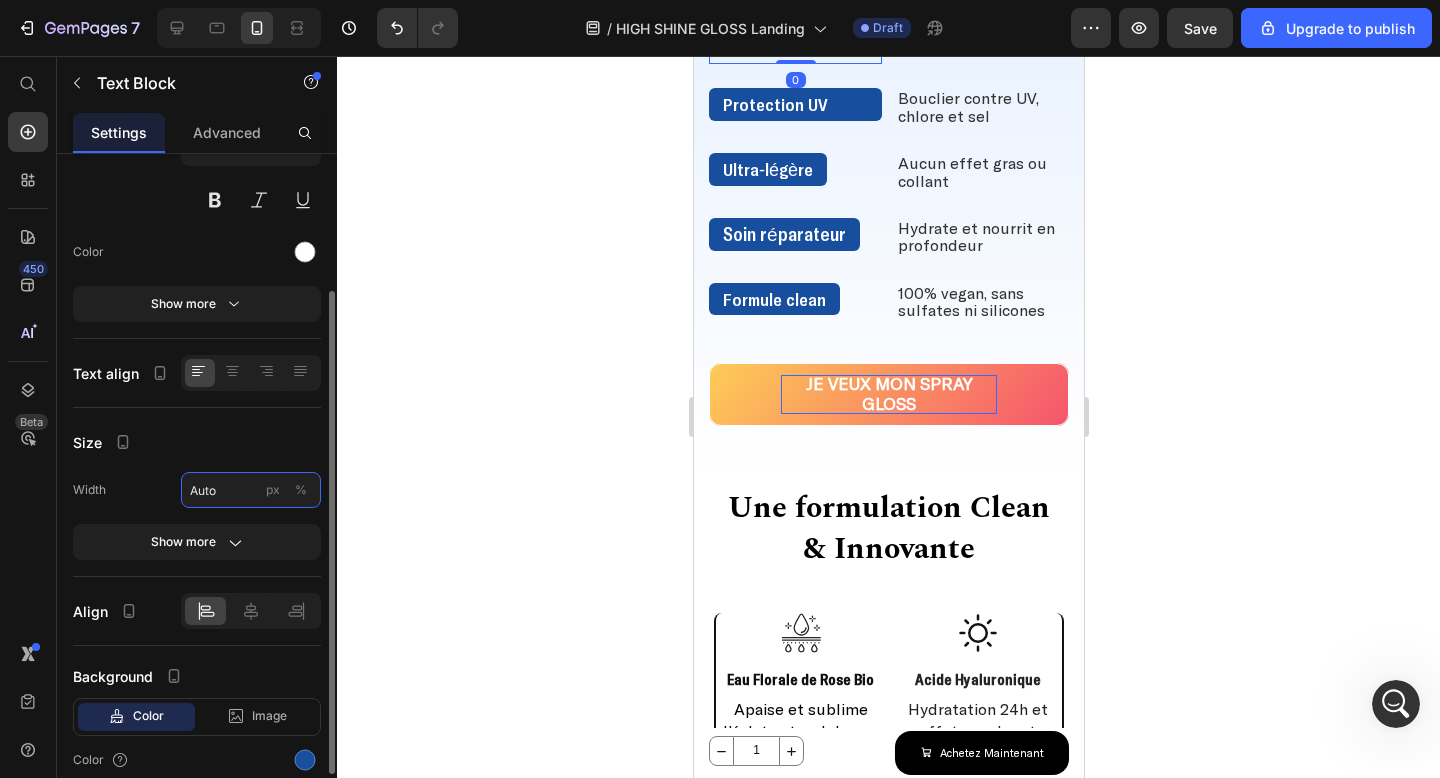 click on "Auto" at bounding box center [251, 490] 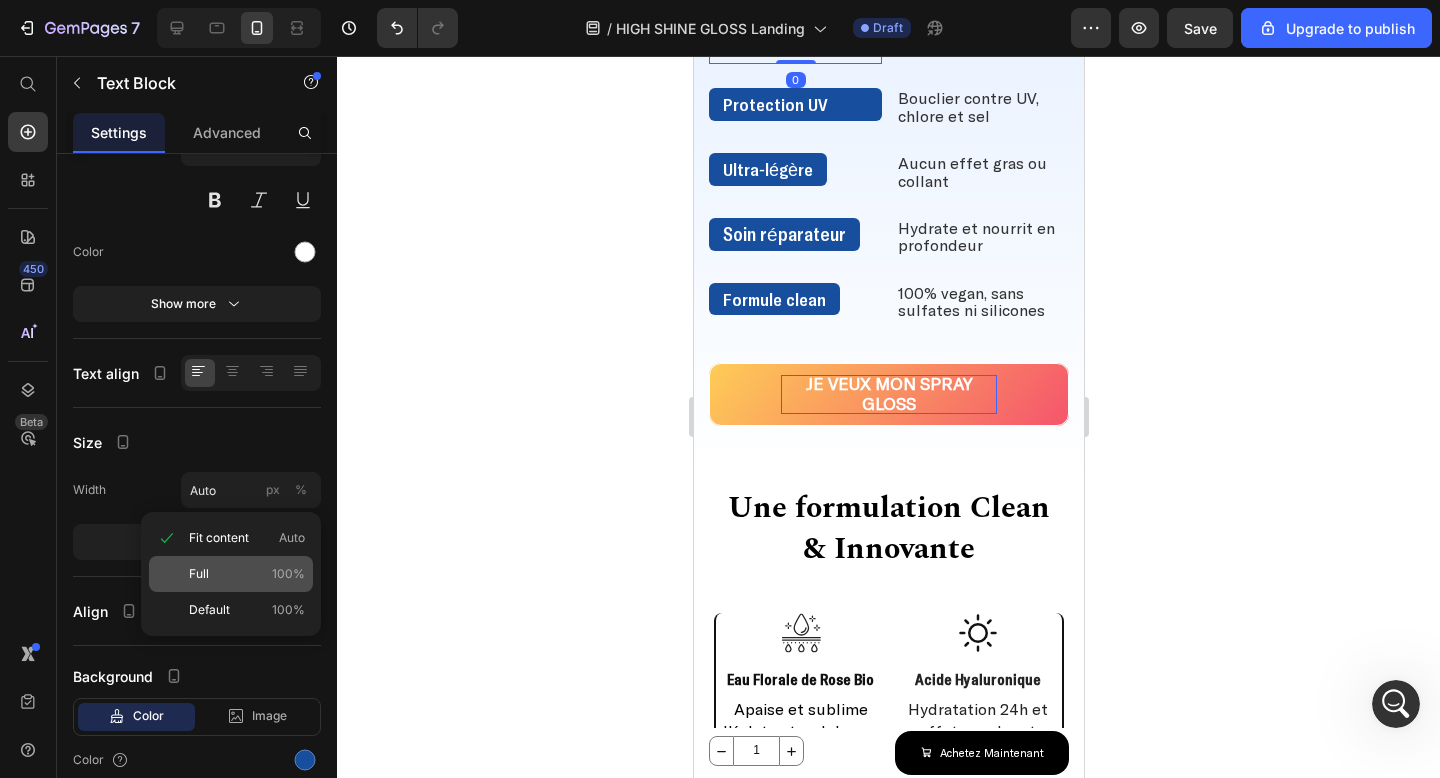 click on "Full 100%" at bounding box center [247, 574] 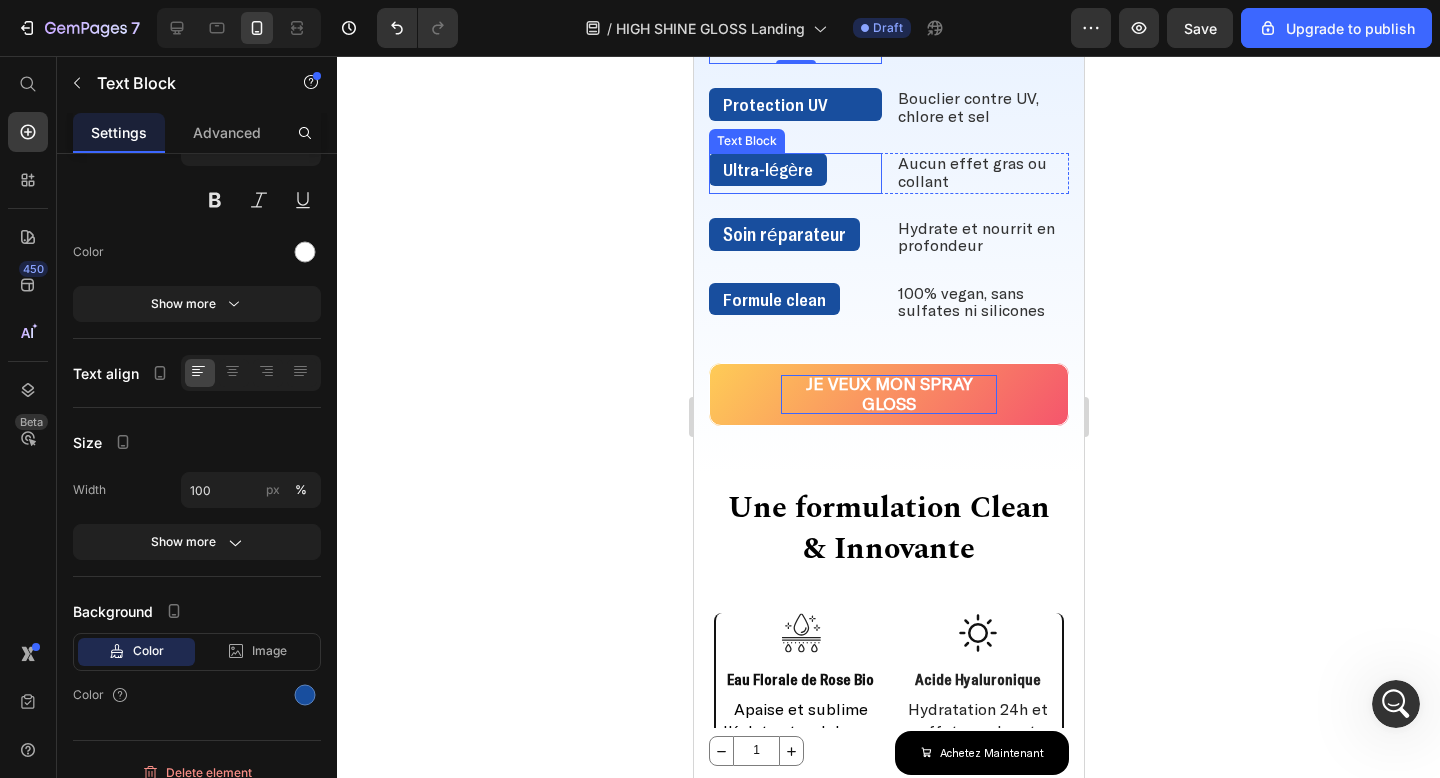 click on "Ultra-légère" at bounding box center [794, 169] 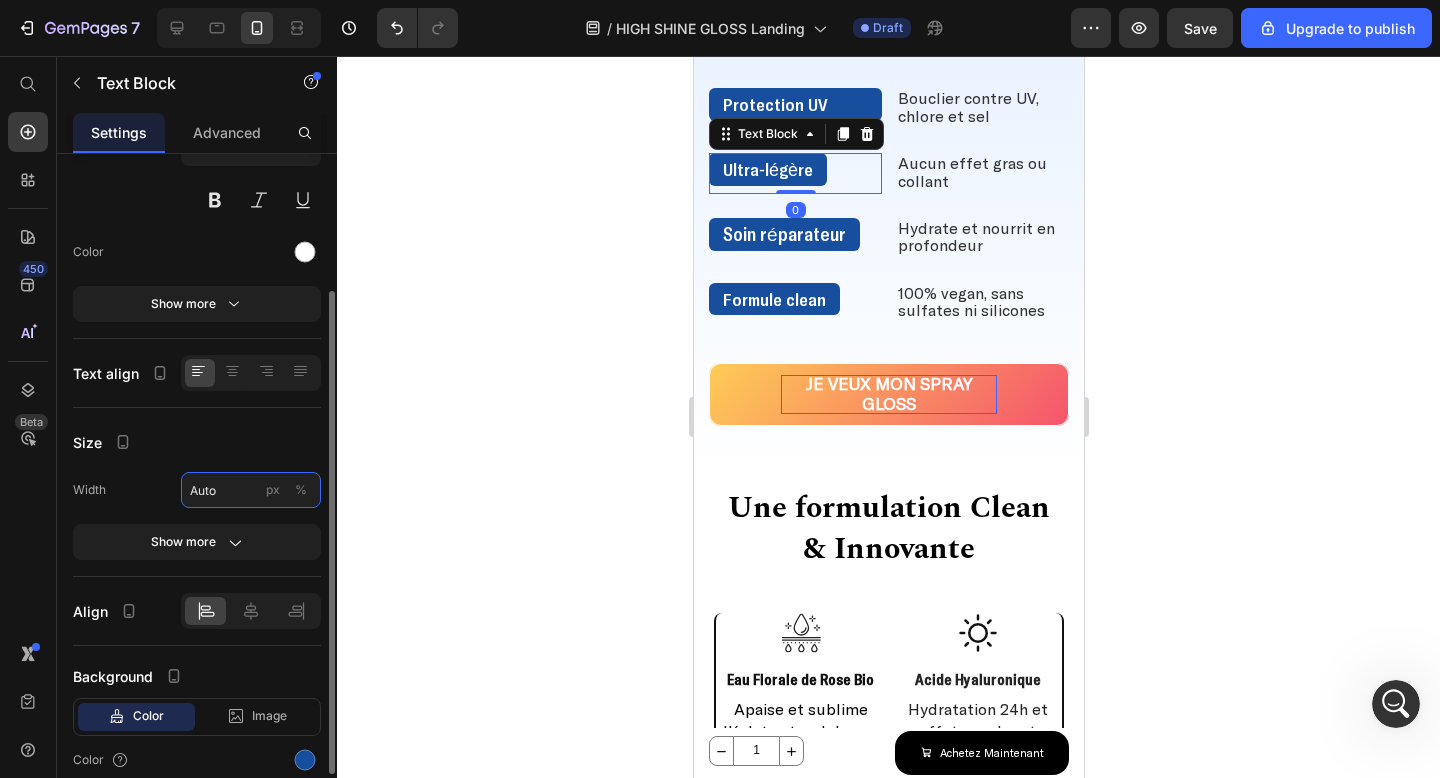 click on "Auto" at bounding box center [251, 490] 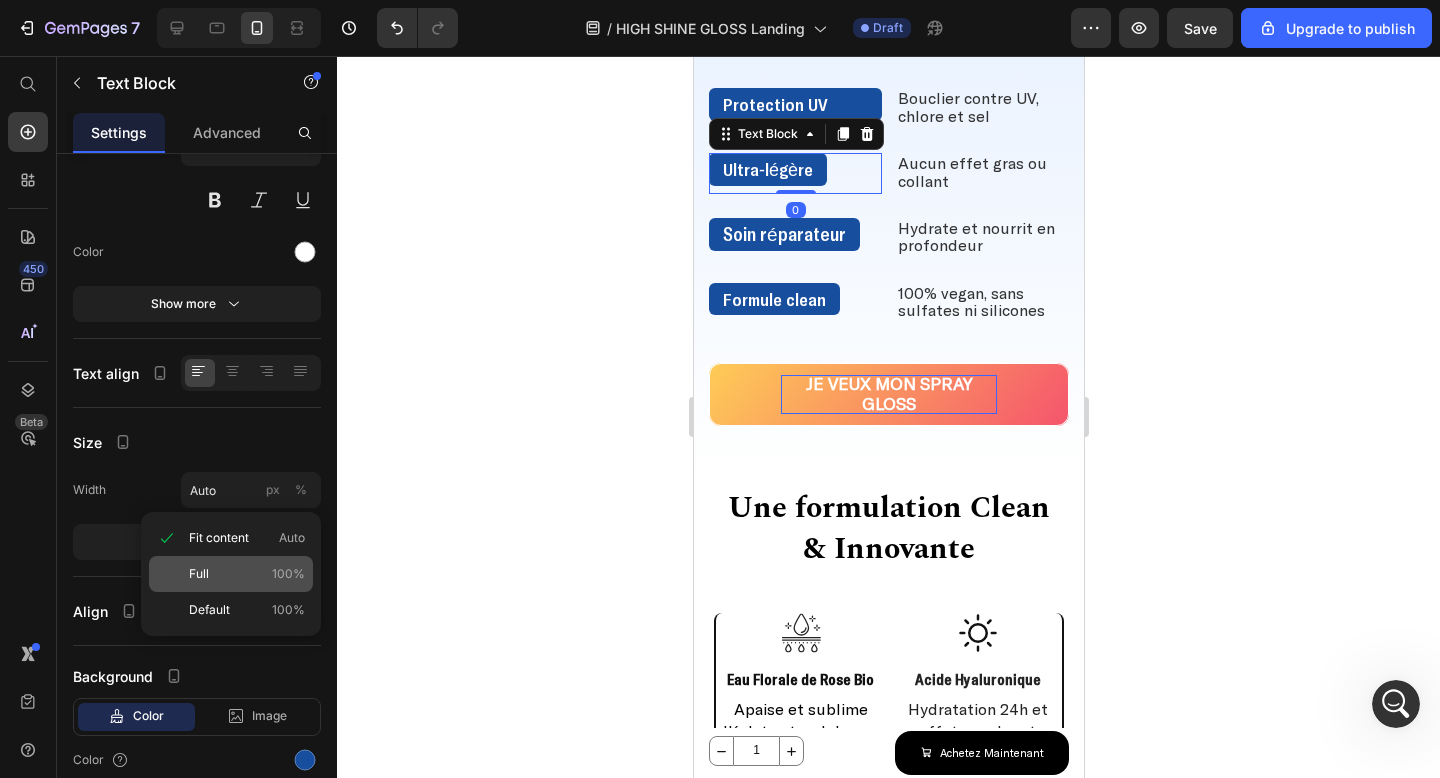 click on "Full 100%" at bounding box center [247, 574] 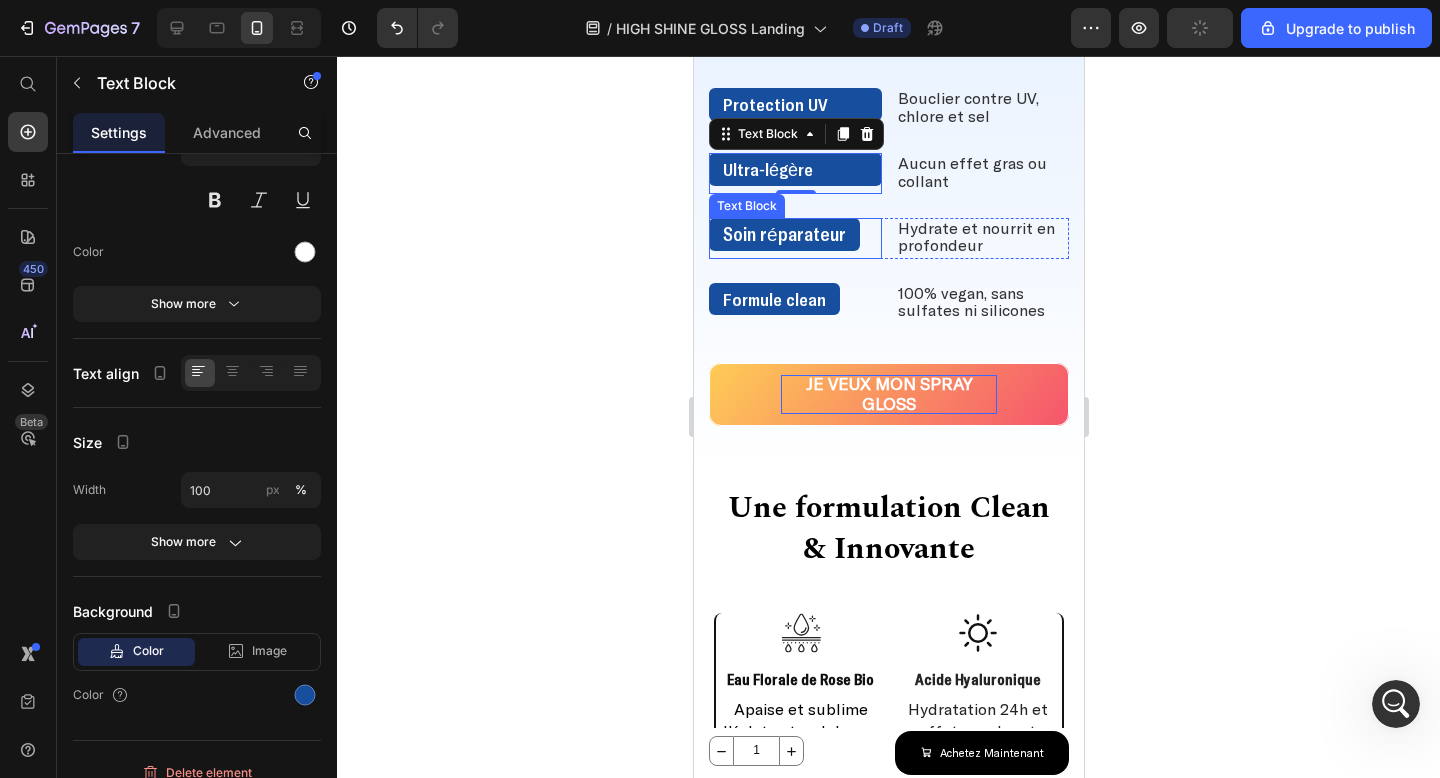 click on "Soin réparateur" at bounding box center [794, 234] 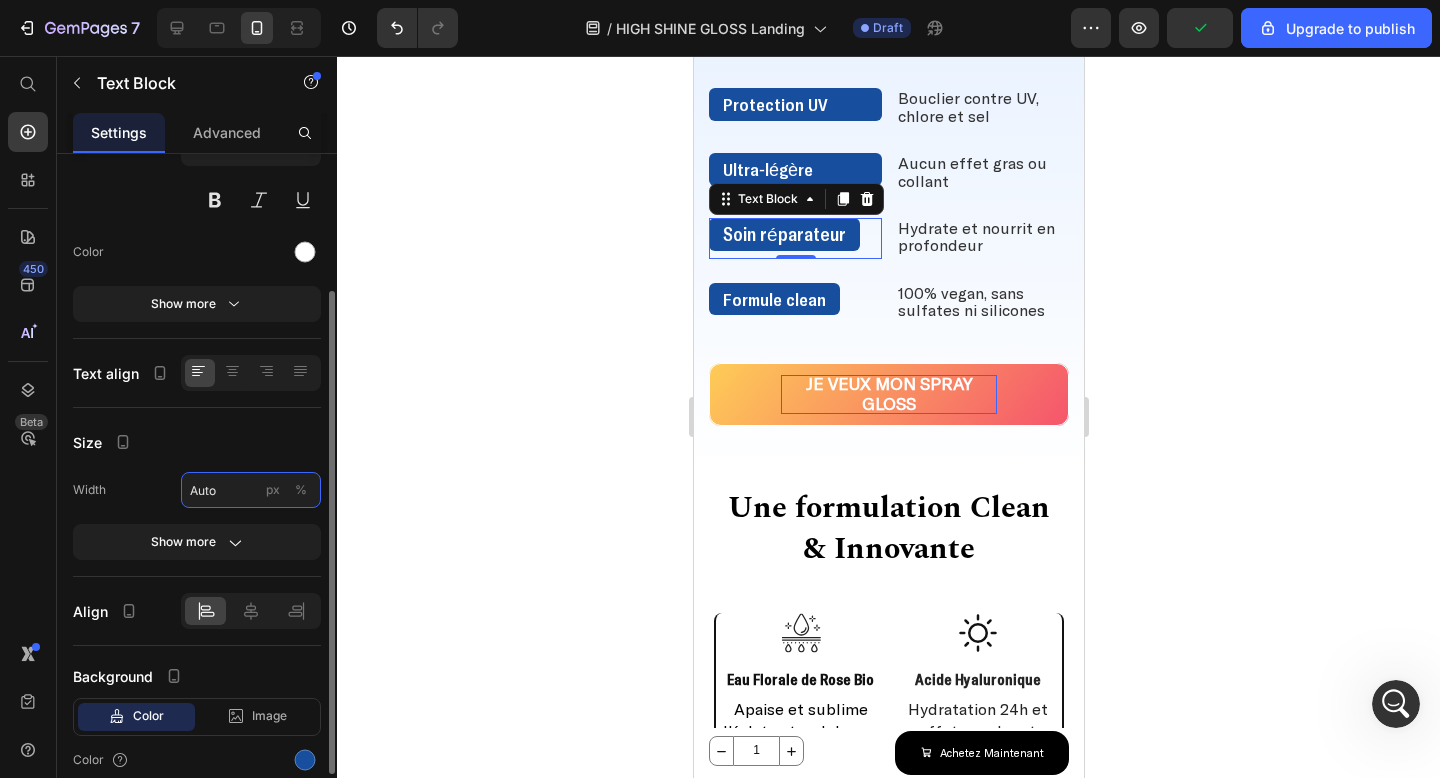 click on "Auto" at bounding box center (251, 490) 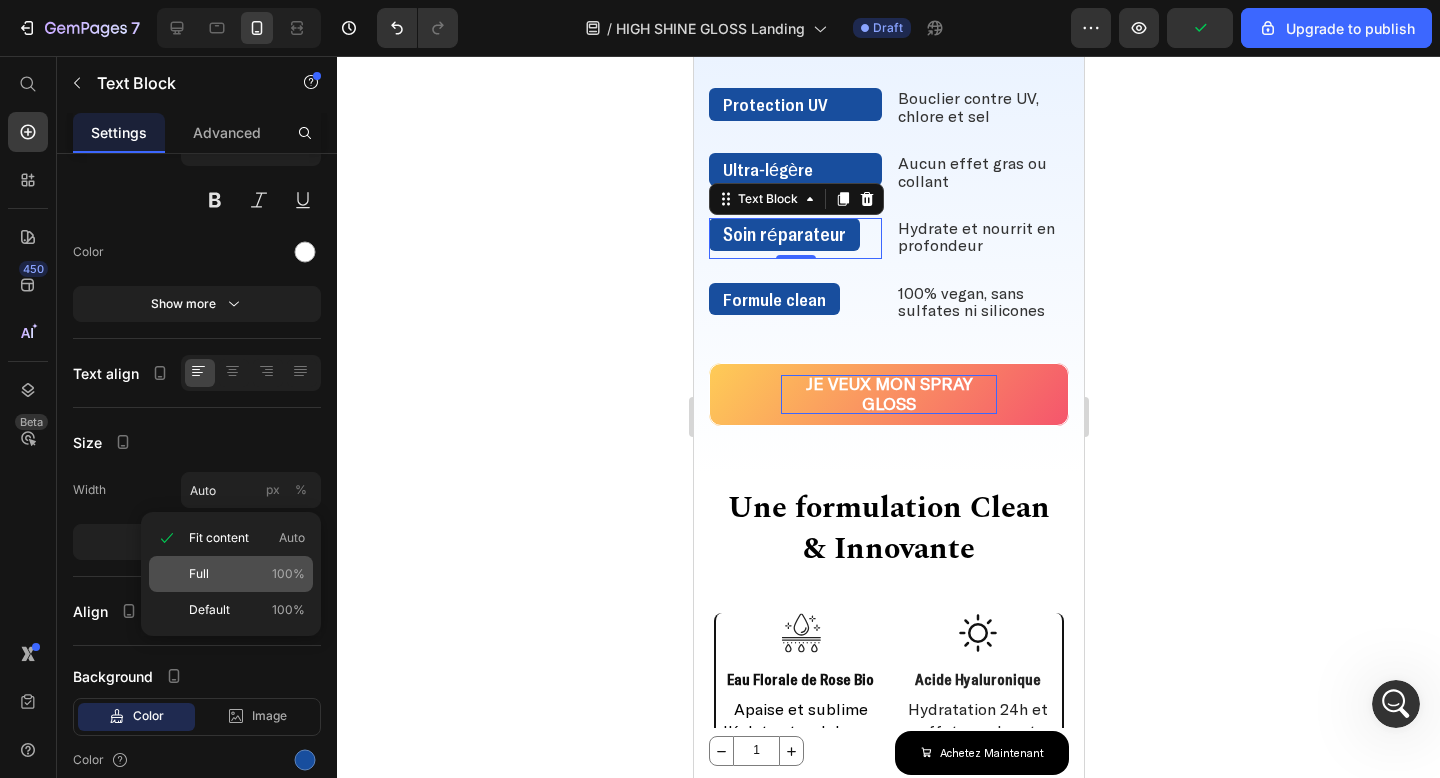 click on "Full 100%" at bounding box center (247, 574) 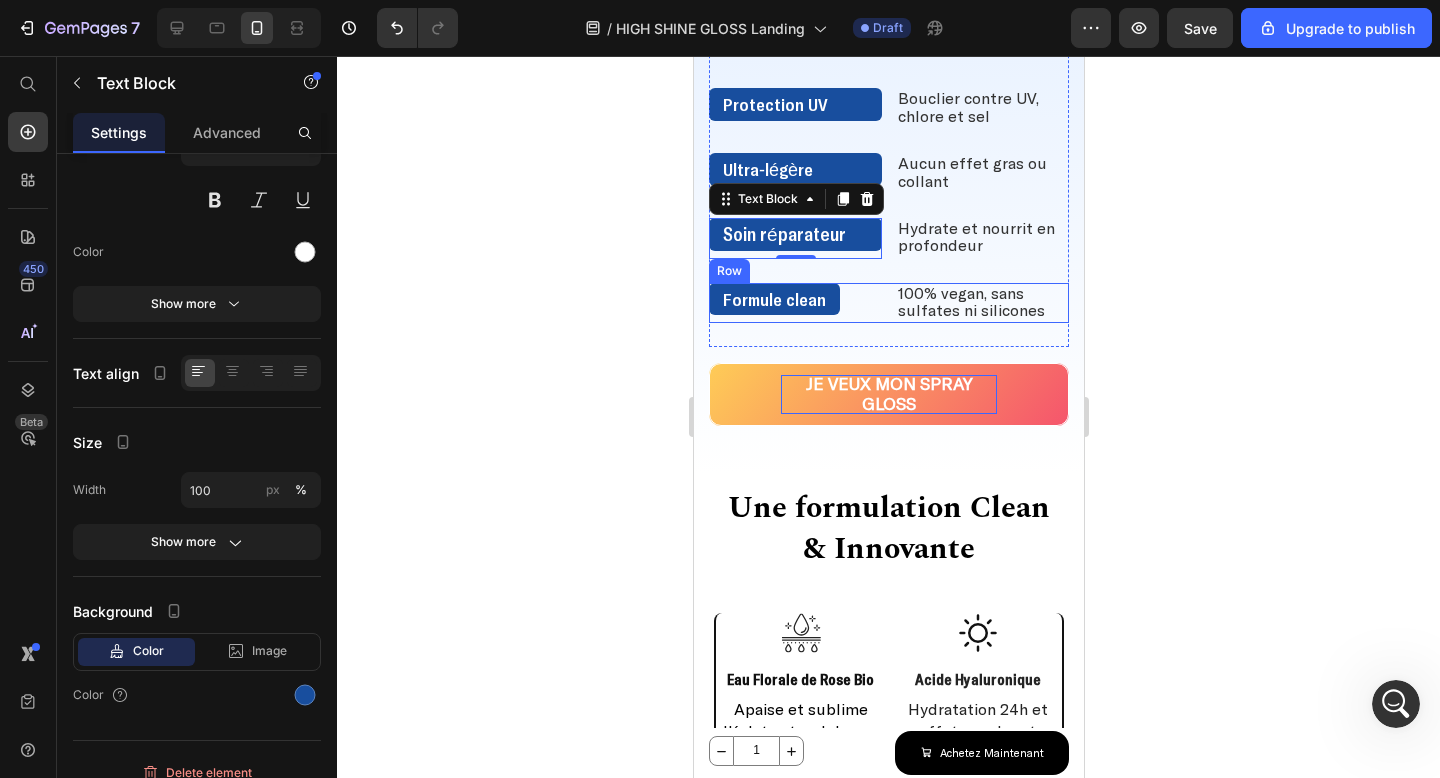 click on "Formule clean" at bounding box center (794, 299) 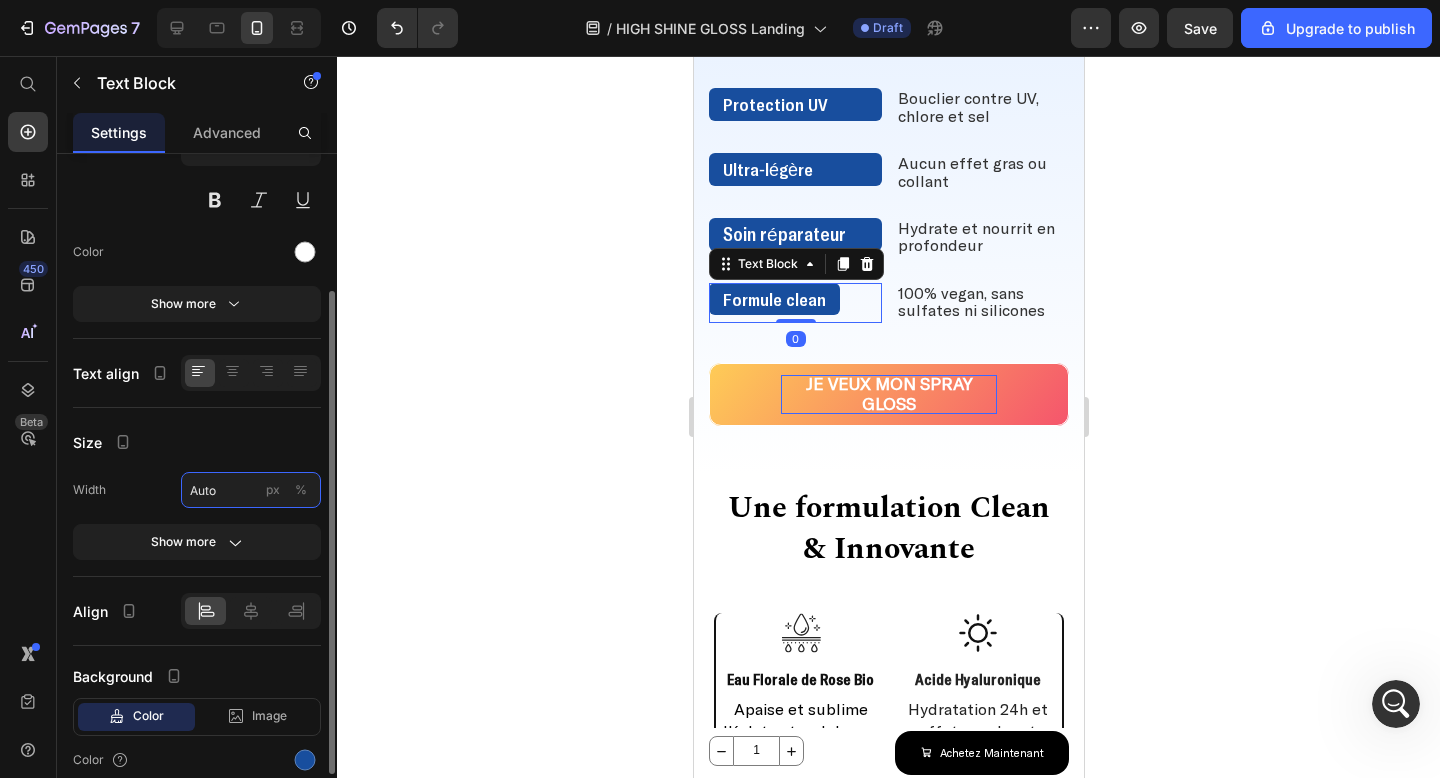 click on "Auto" at bounding box center (251, 490) 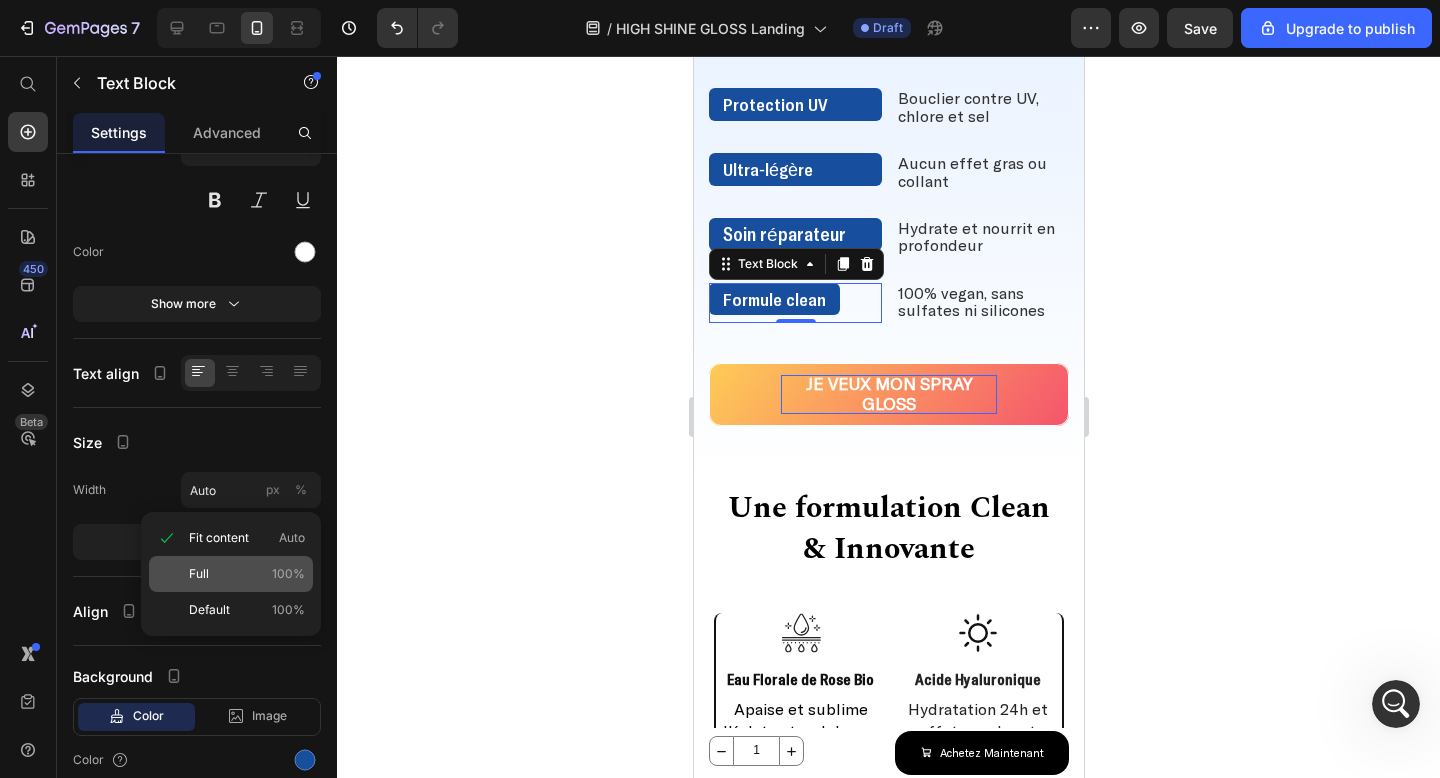 click on "Full 100%" at bounding box center (247, 574) 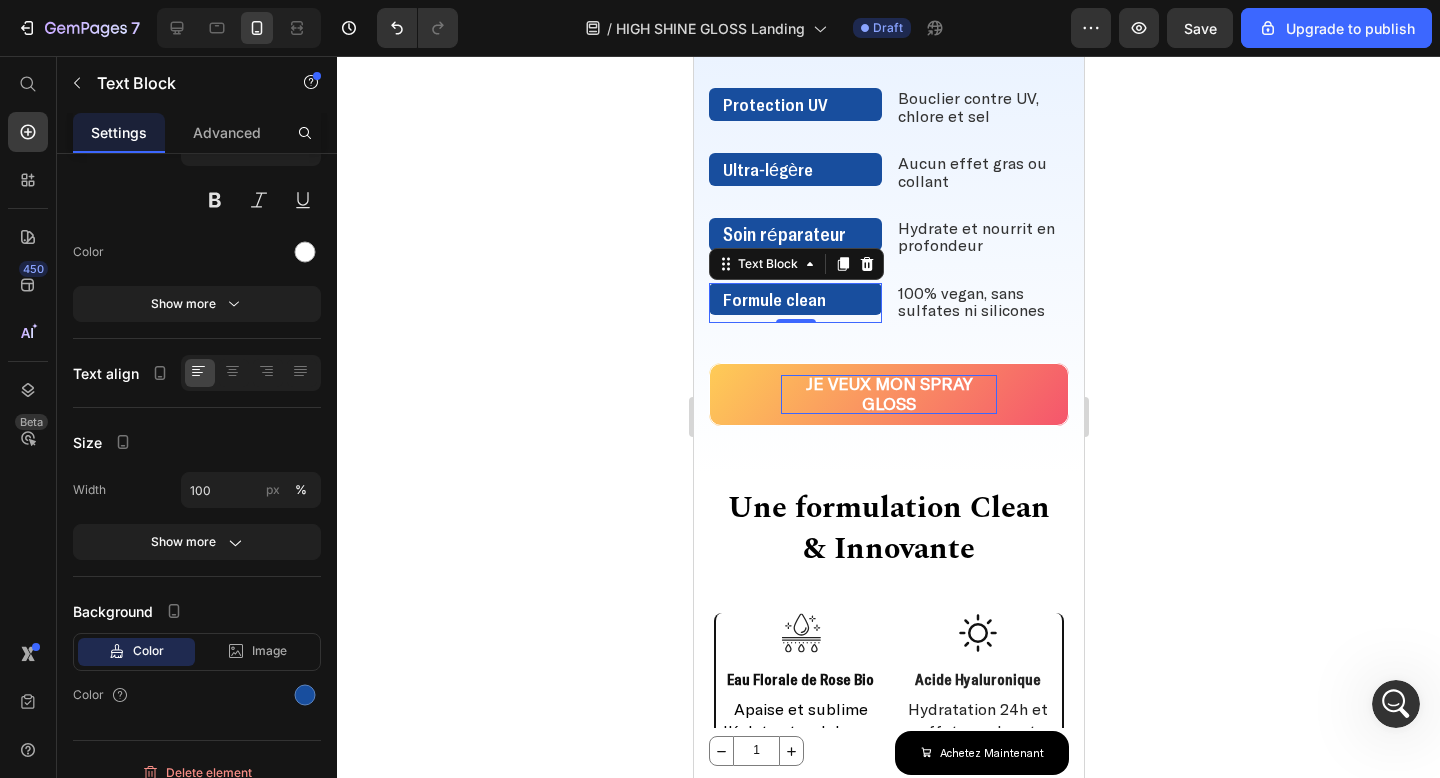 click 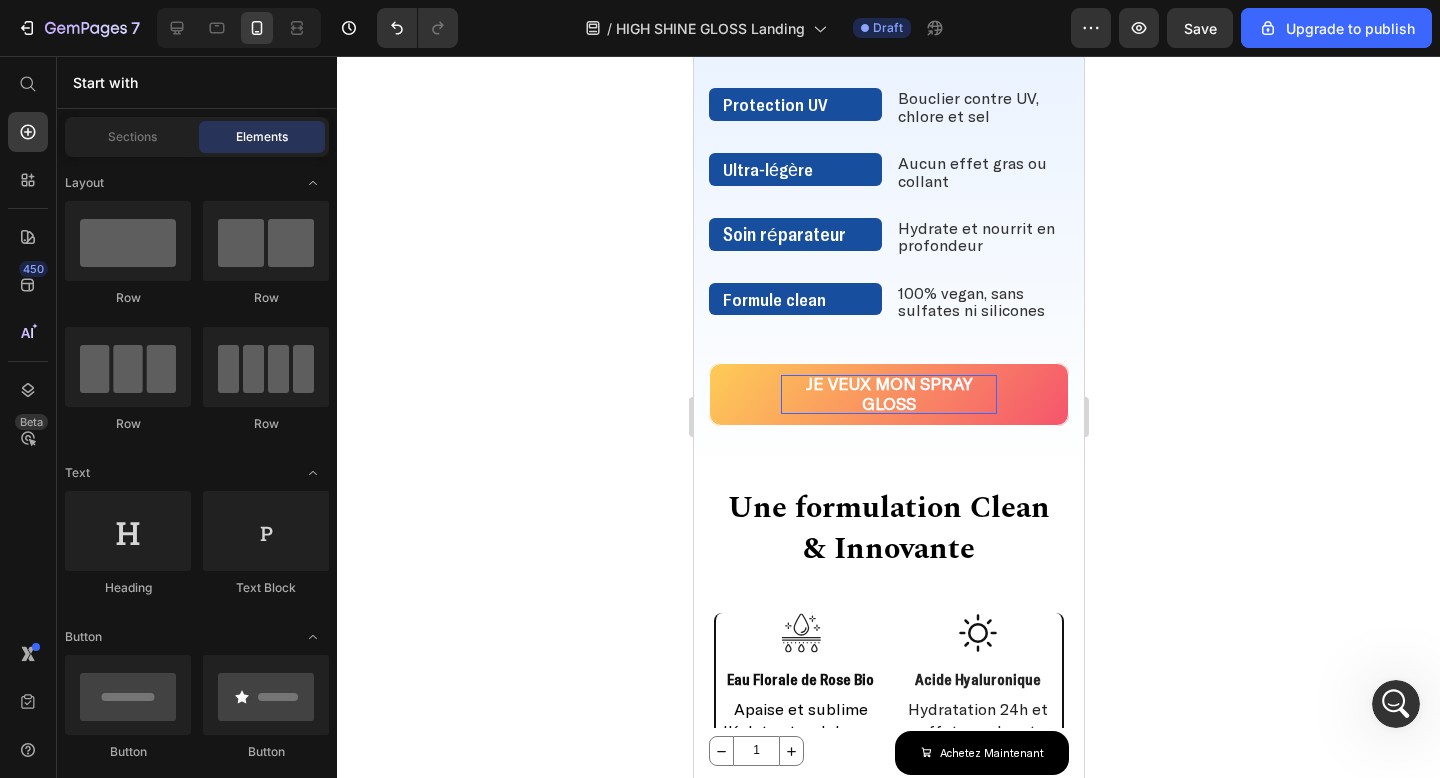 click at bounding box center [1396, 704] 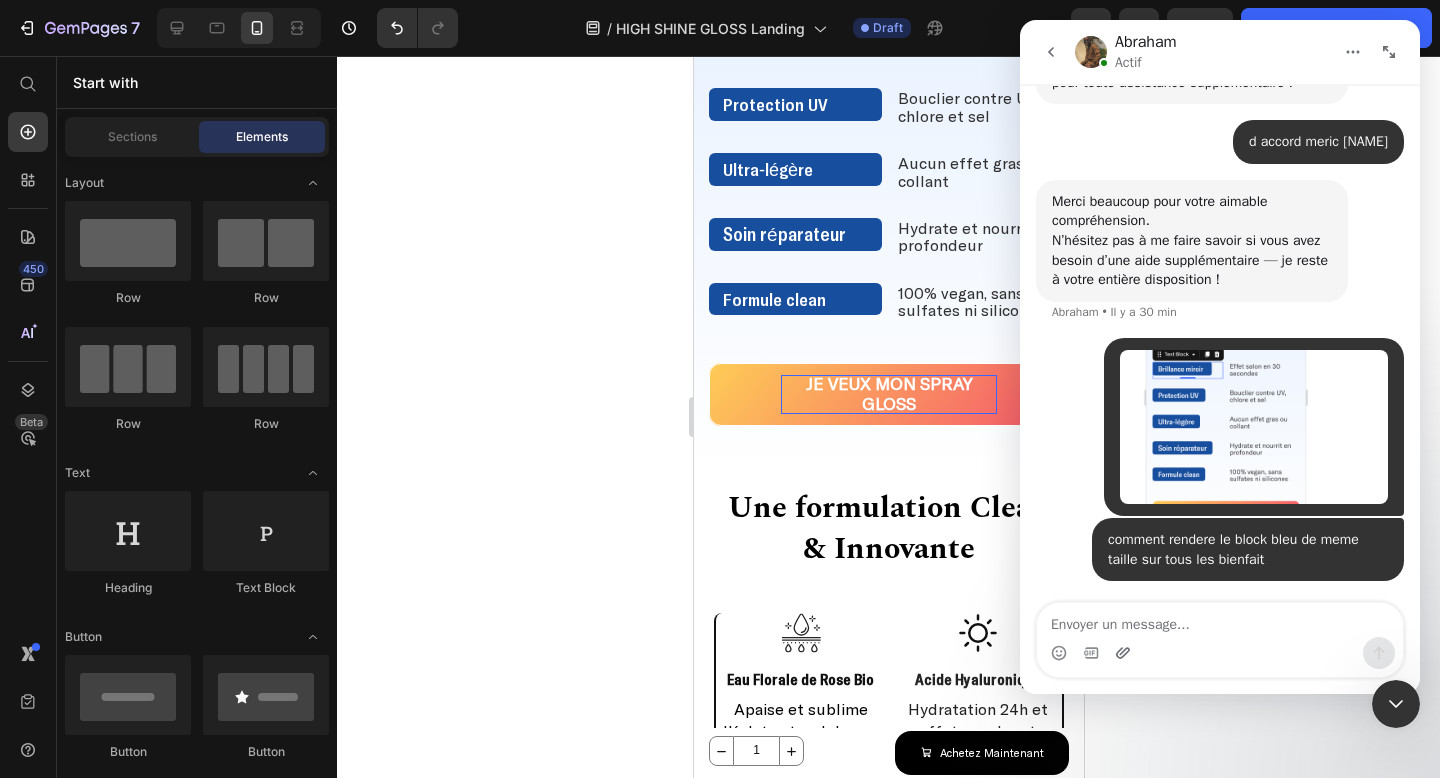scroll, scrollTop: 2418, scrollLeft: 0, axis: vertical 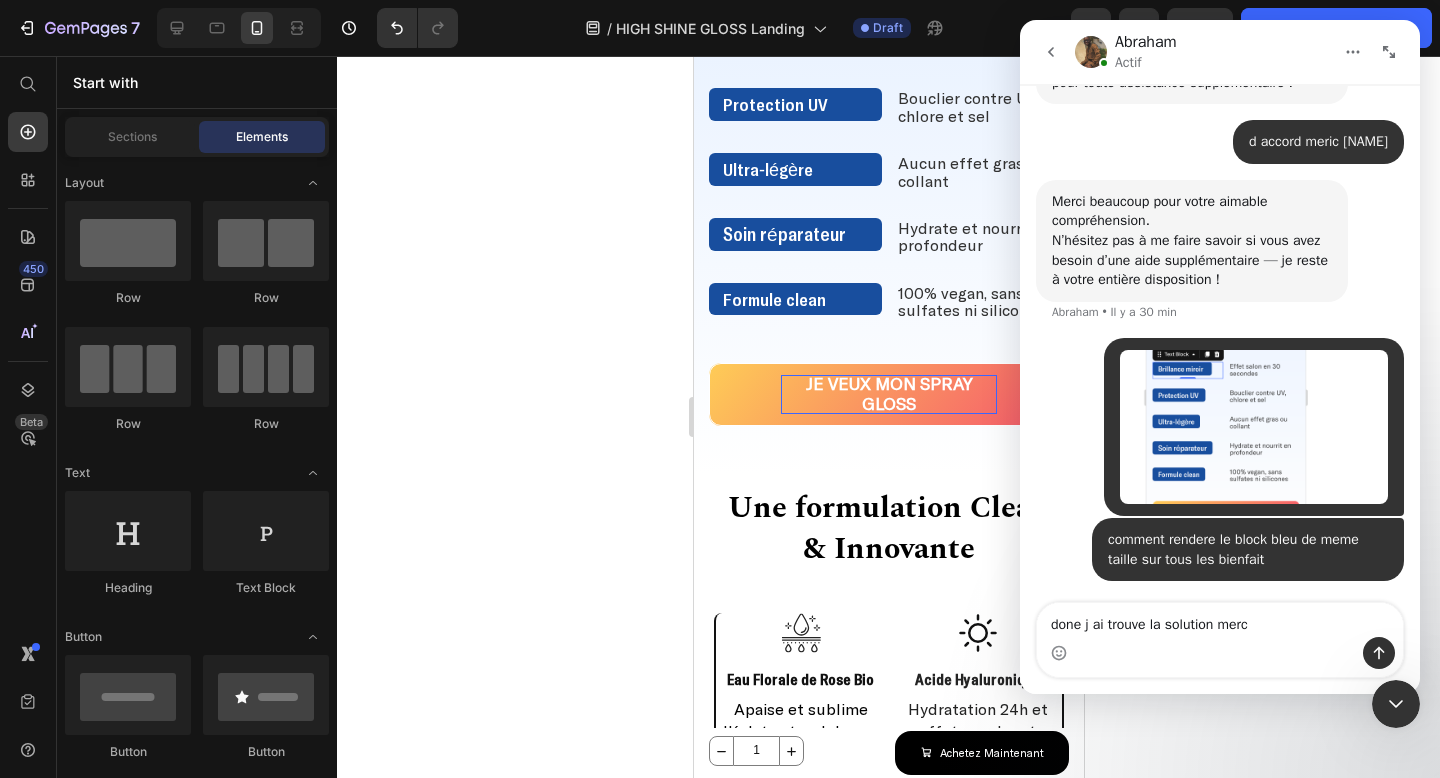 type on "done j ai trouve la solution merci" 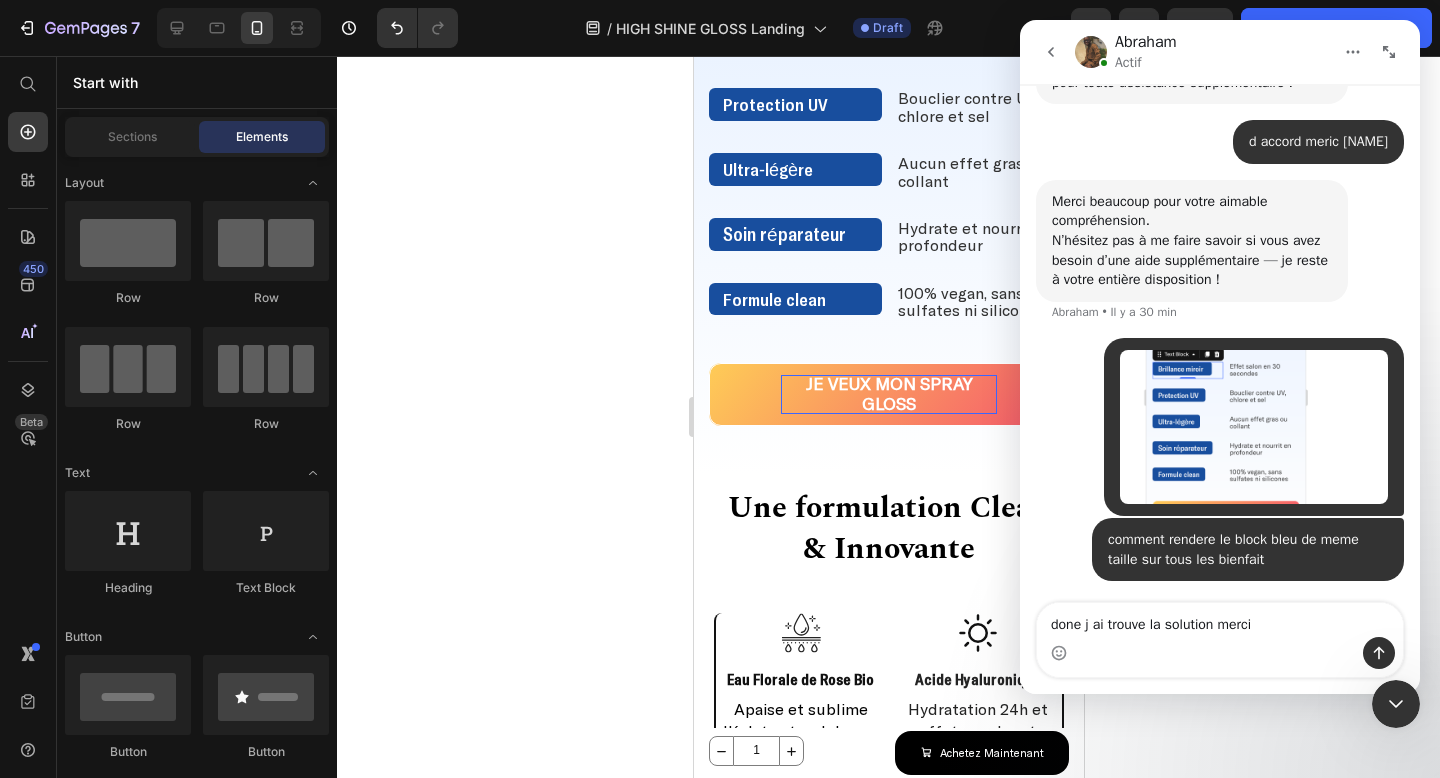 type 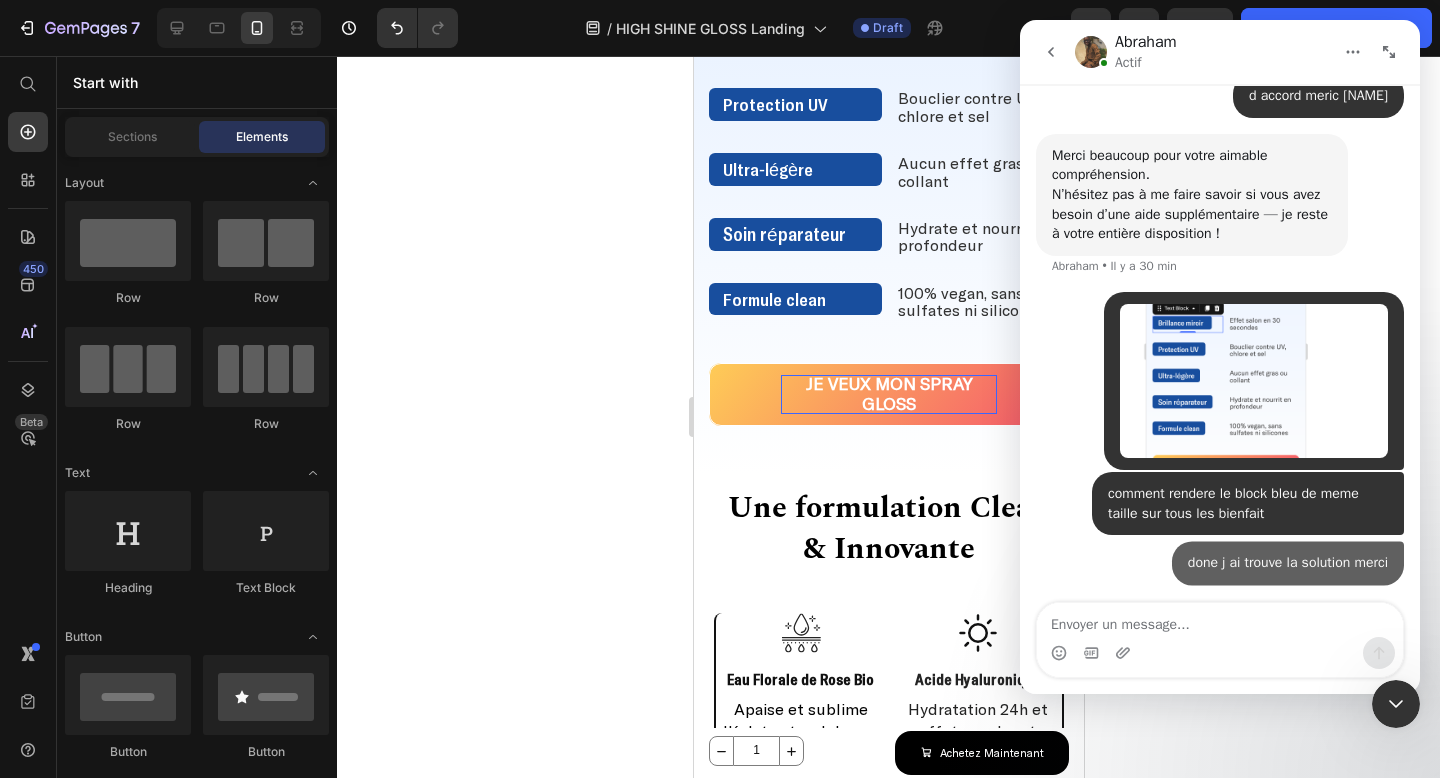 scroll, scrollTop: 2464, scrollLeft: 0, axis: vertical 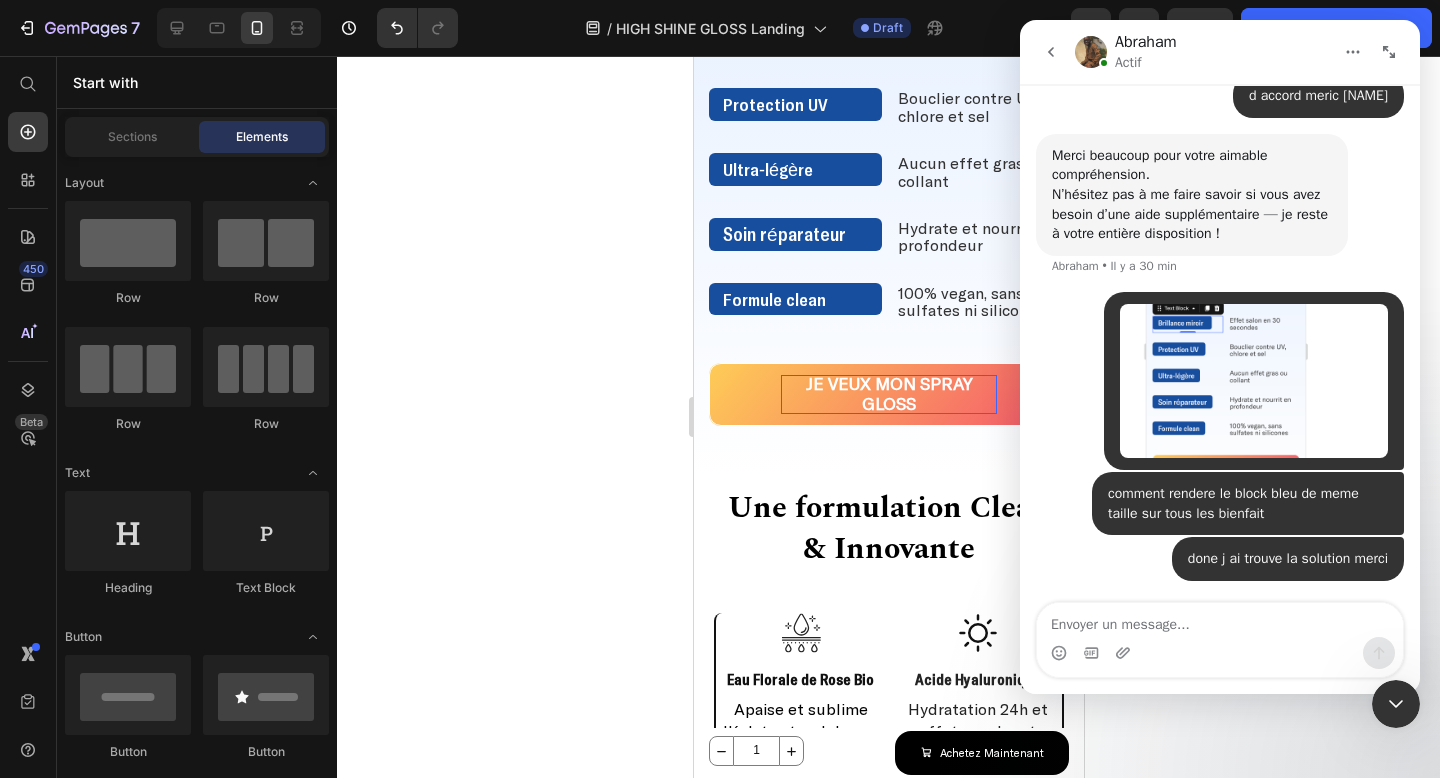 click 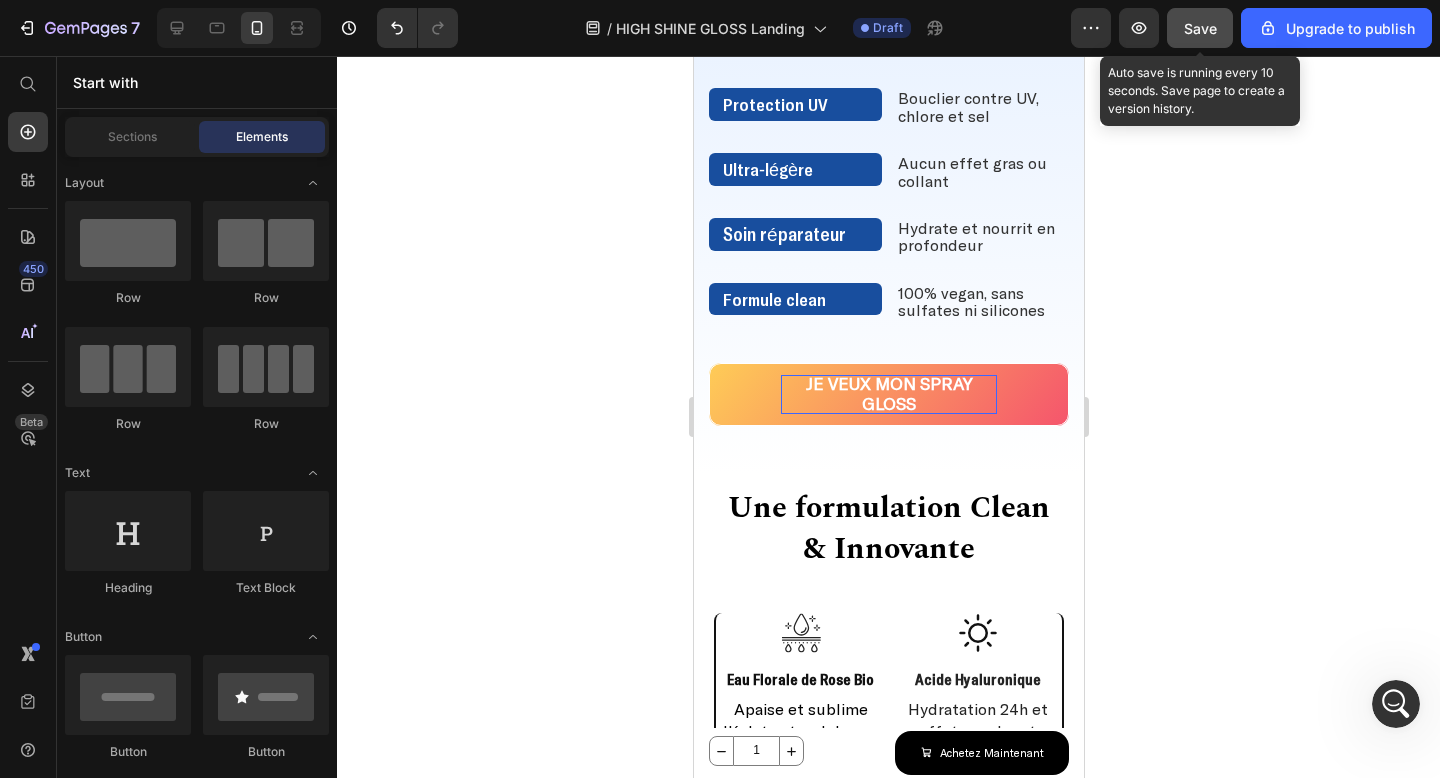 click on "Save" at bounding box center [1200, 28] 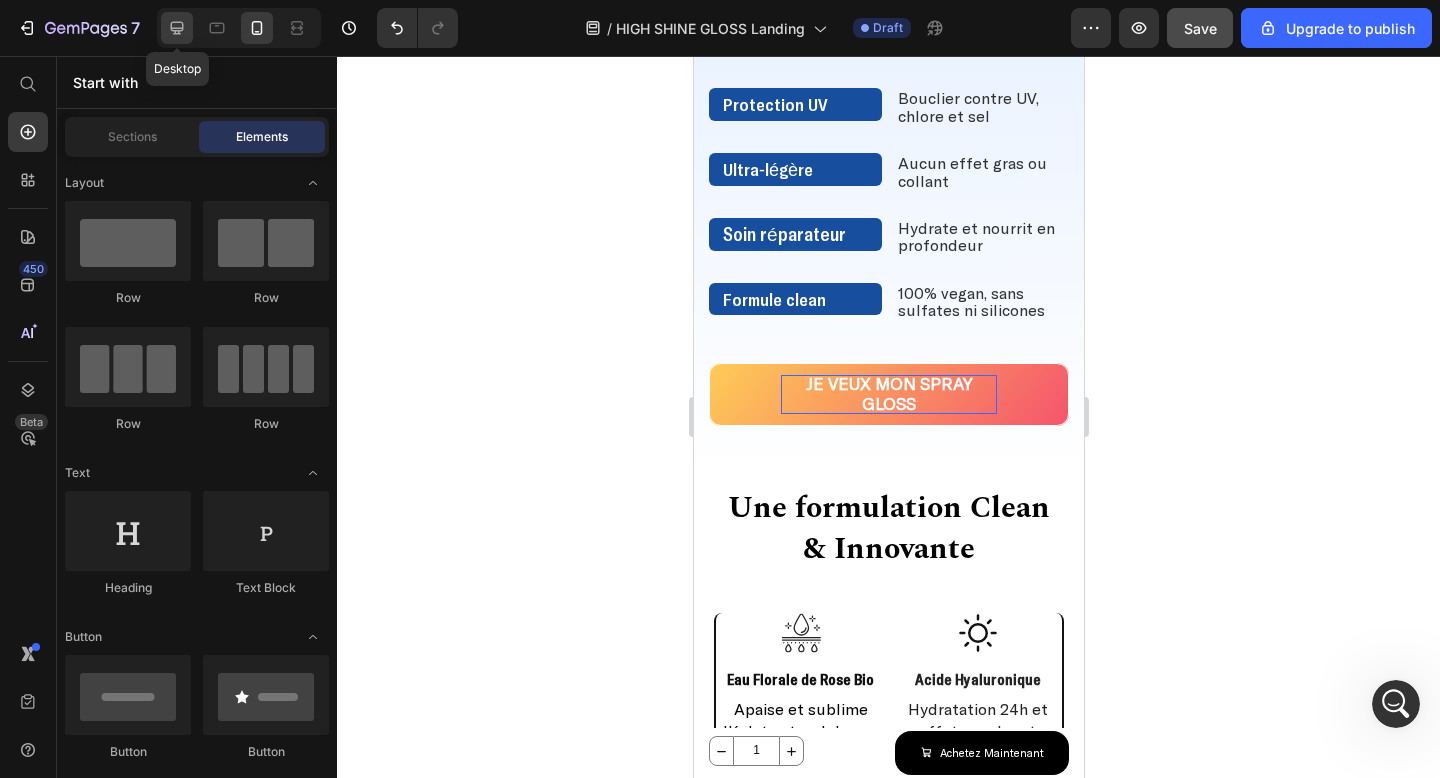 click 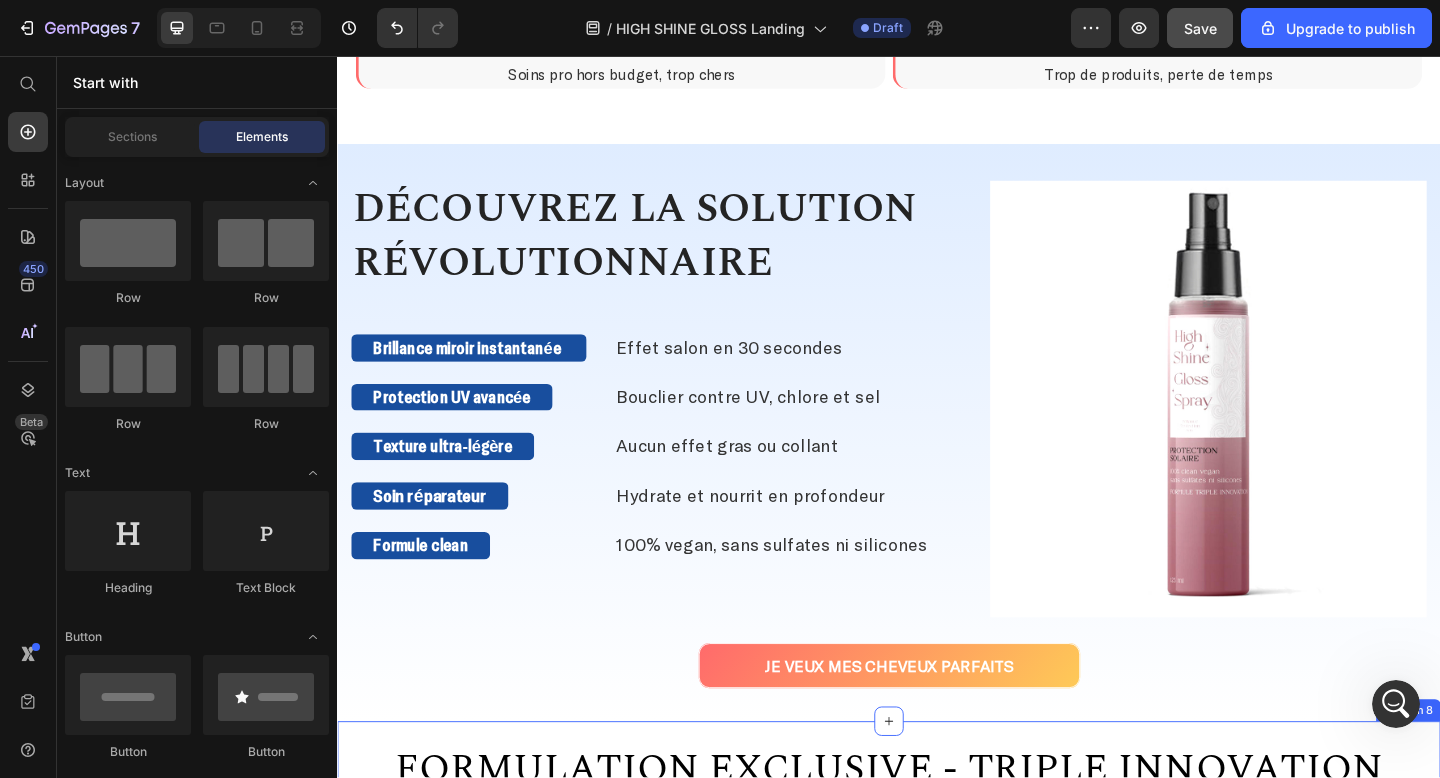 scroll, scrollTop: 954, scrollLeft: 0, axis: vertical 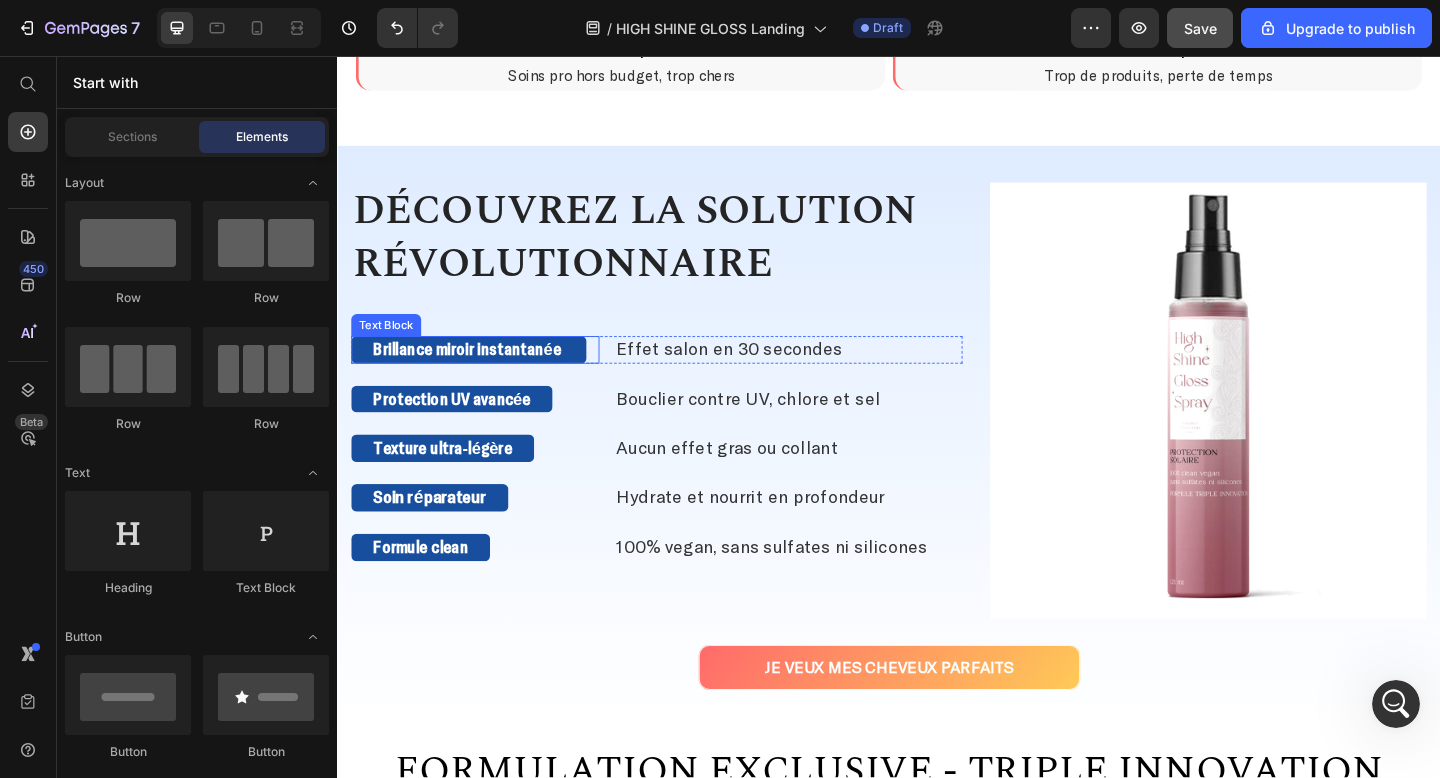 click on "Brillance miroir instantanée" at bounding box center (480, 376) 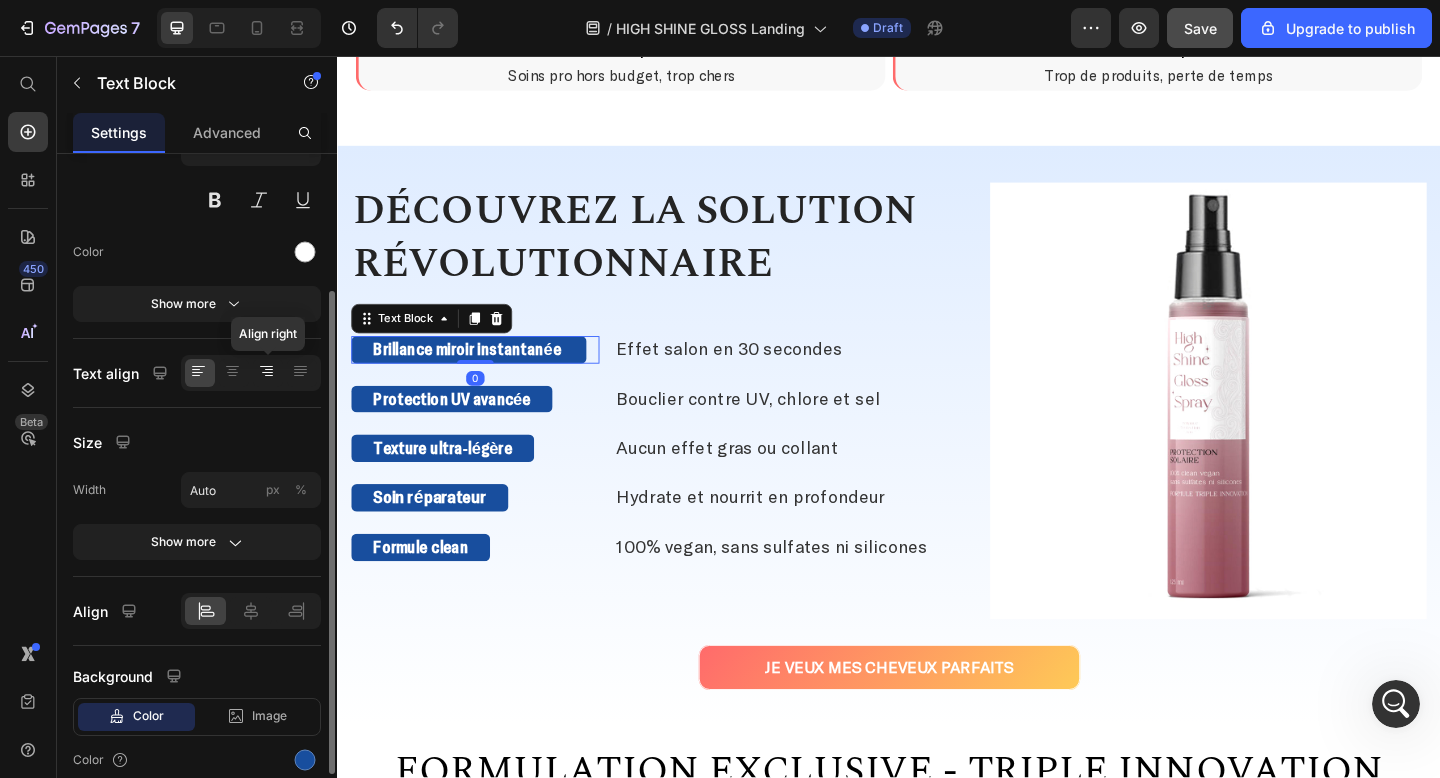 scroll, scrollTop: 279, scrollLeft: 0, axis: vertical 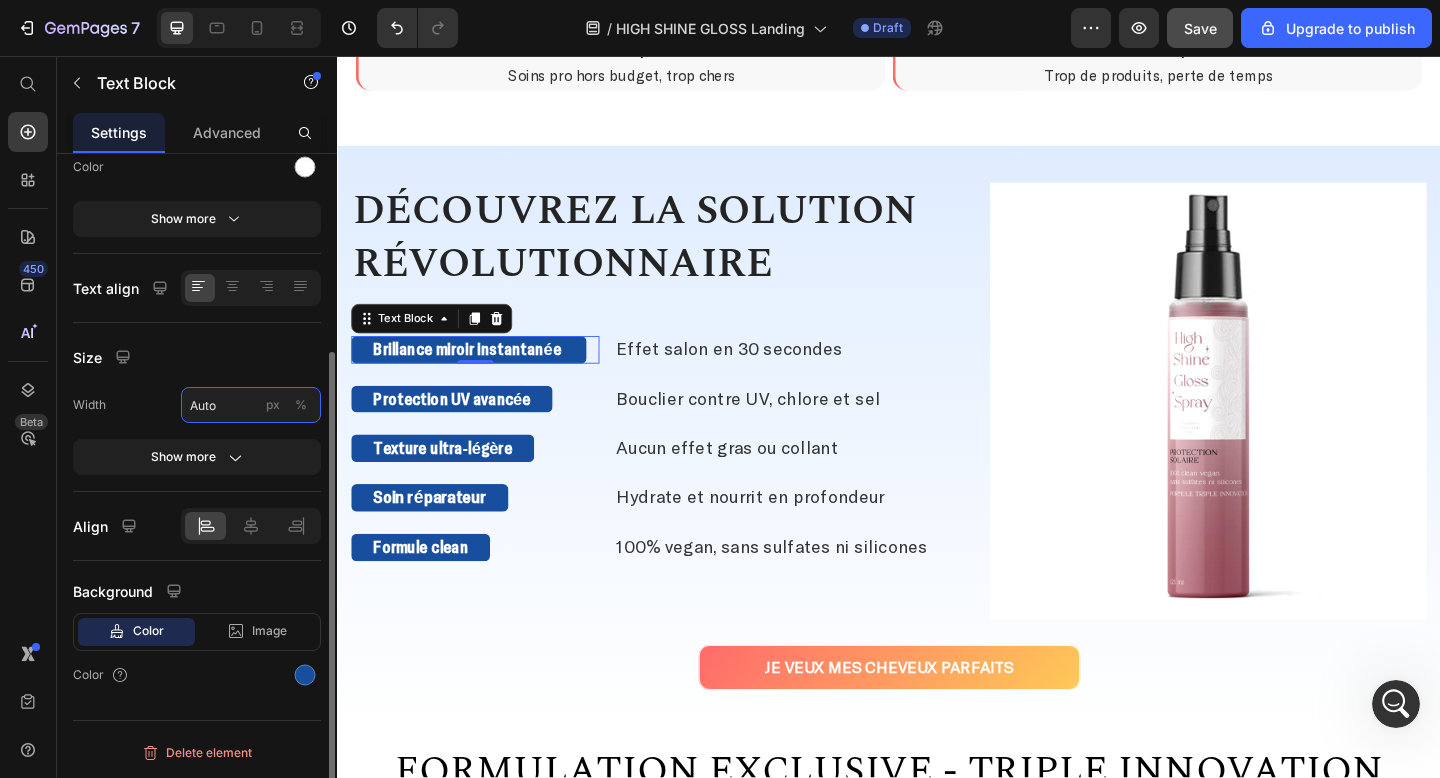 click on "Auto" at bounding box center (251, 405) 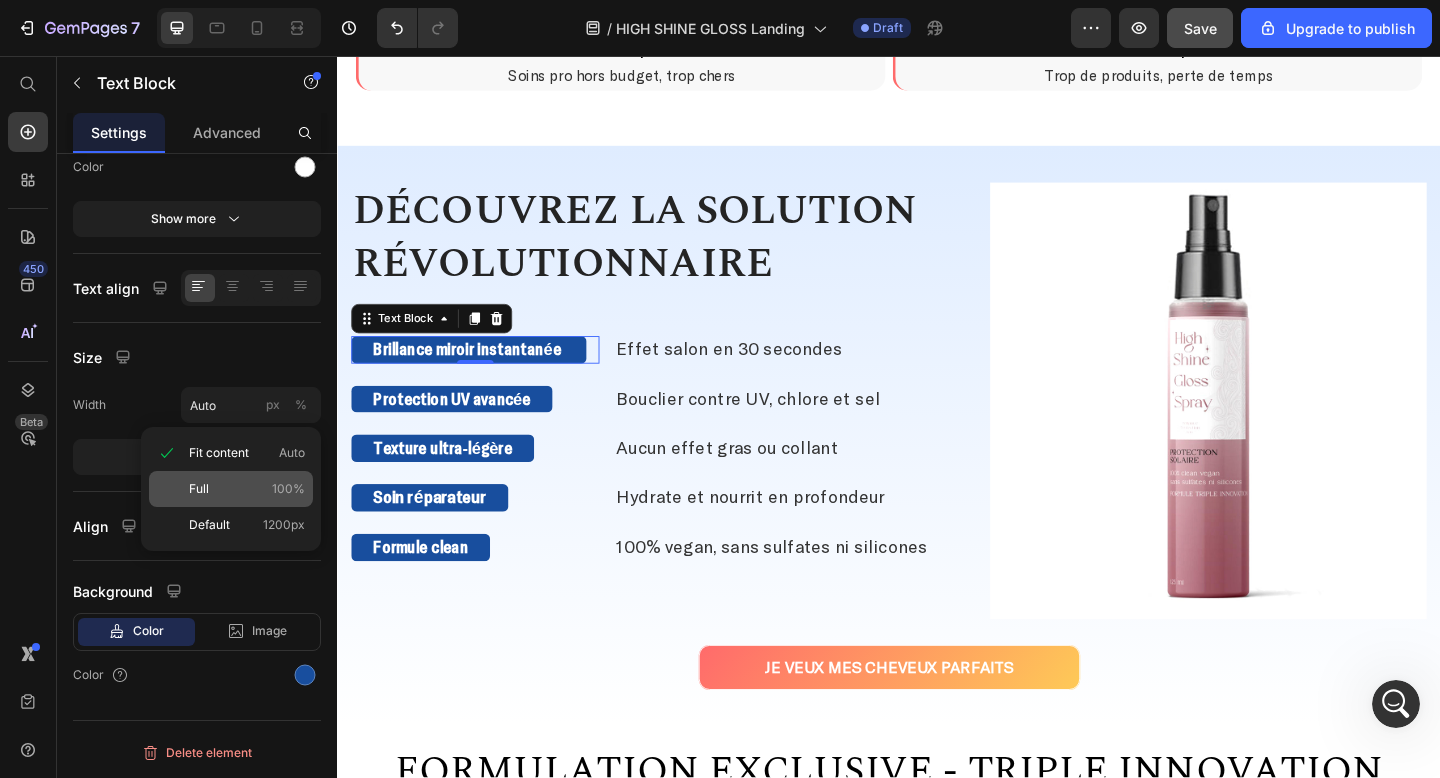 click on "Full 100%" 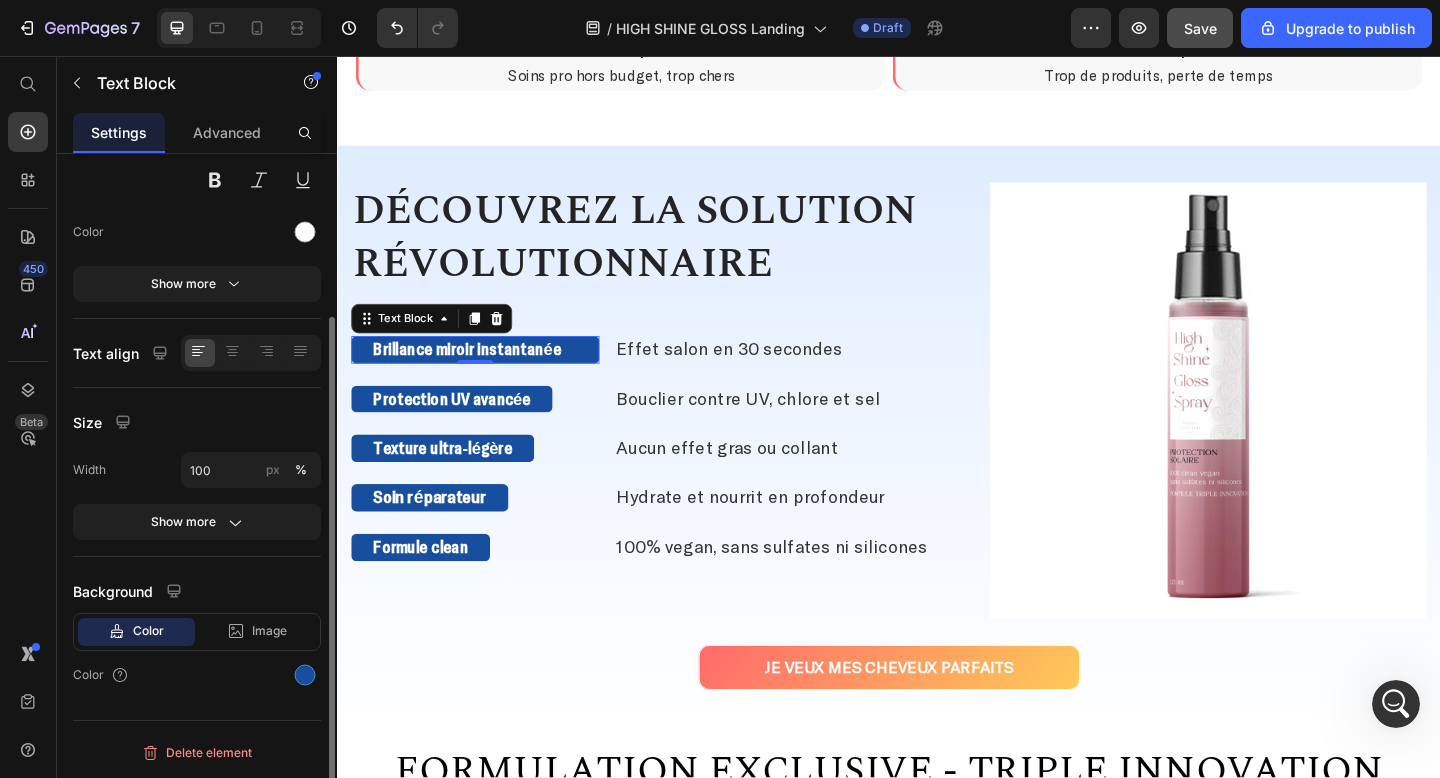 scroll, scrollTop: 214, scrollLeft: 0, axis: vertical 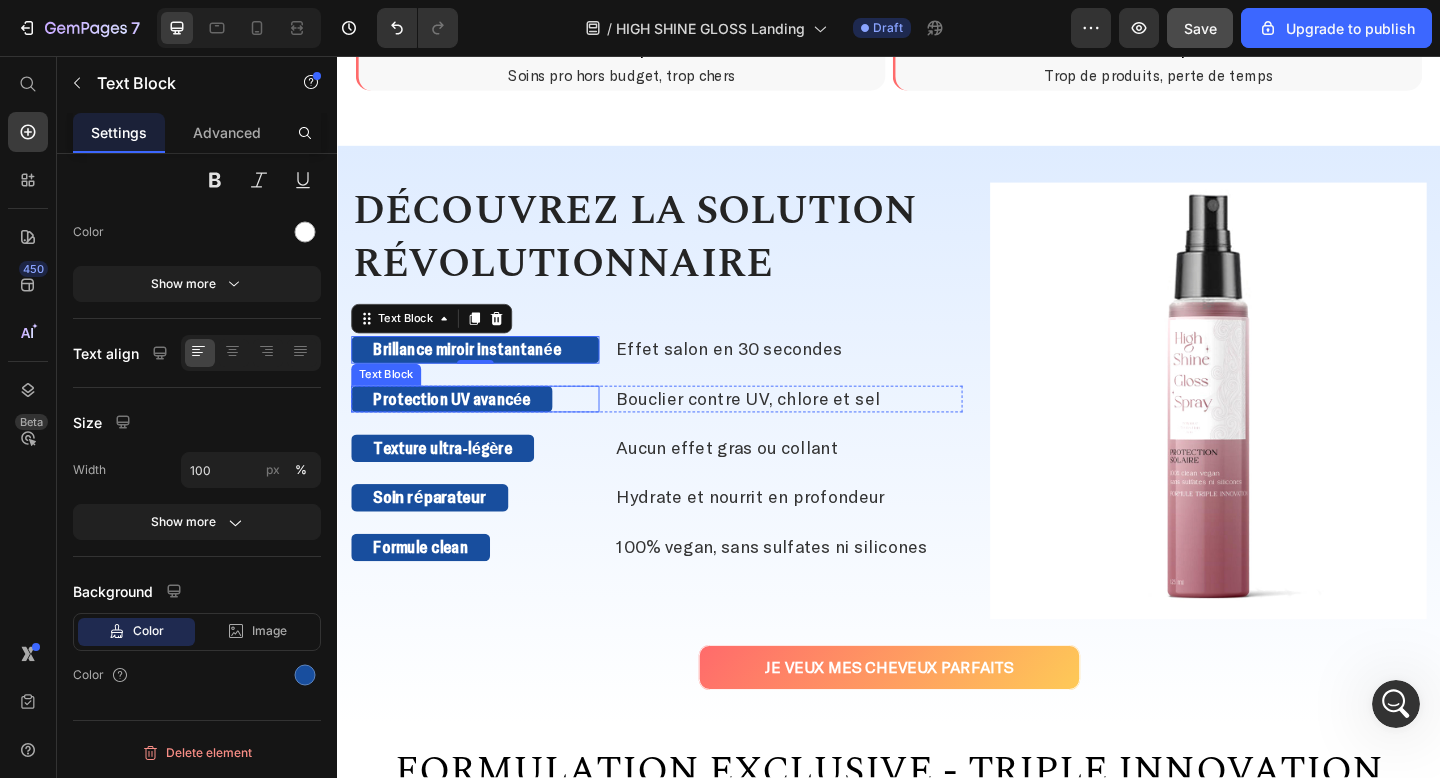 click on "Protection UV avancée" at bounding box center (487, 430) 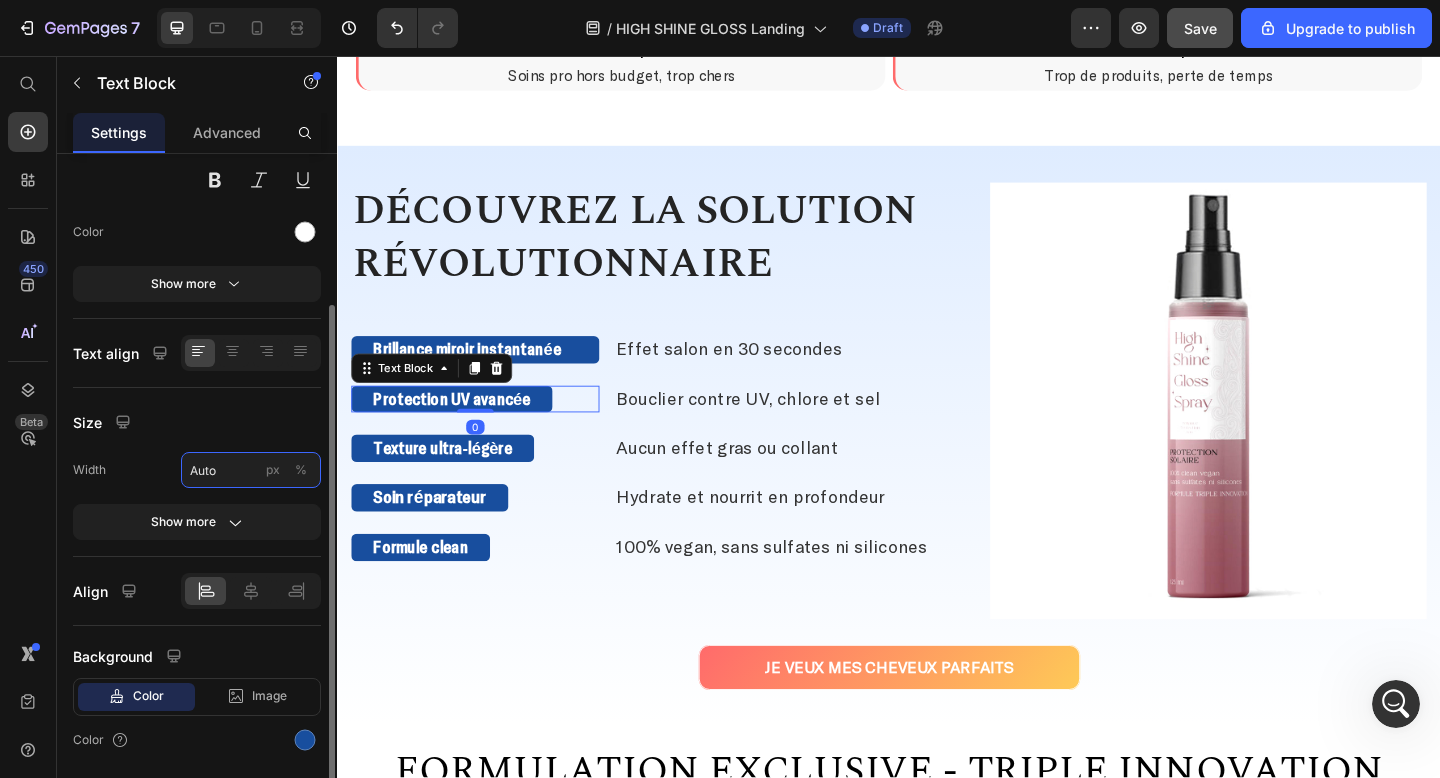 click on "Auto" at bounding box center [251, 470] 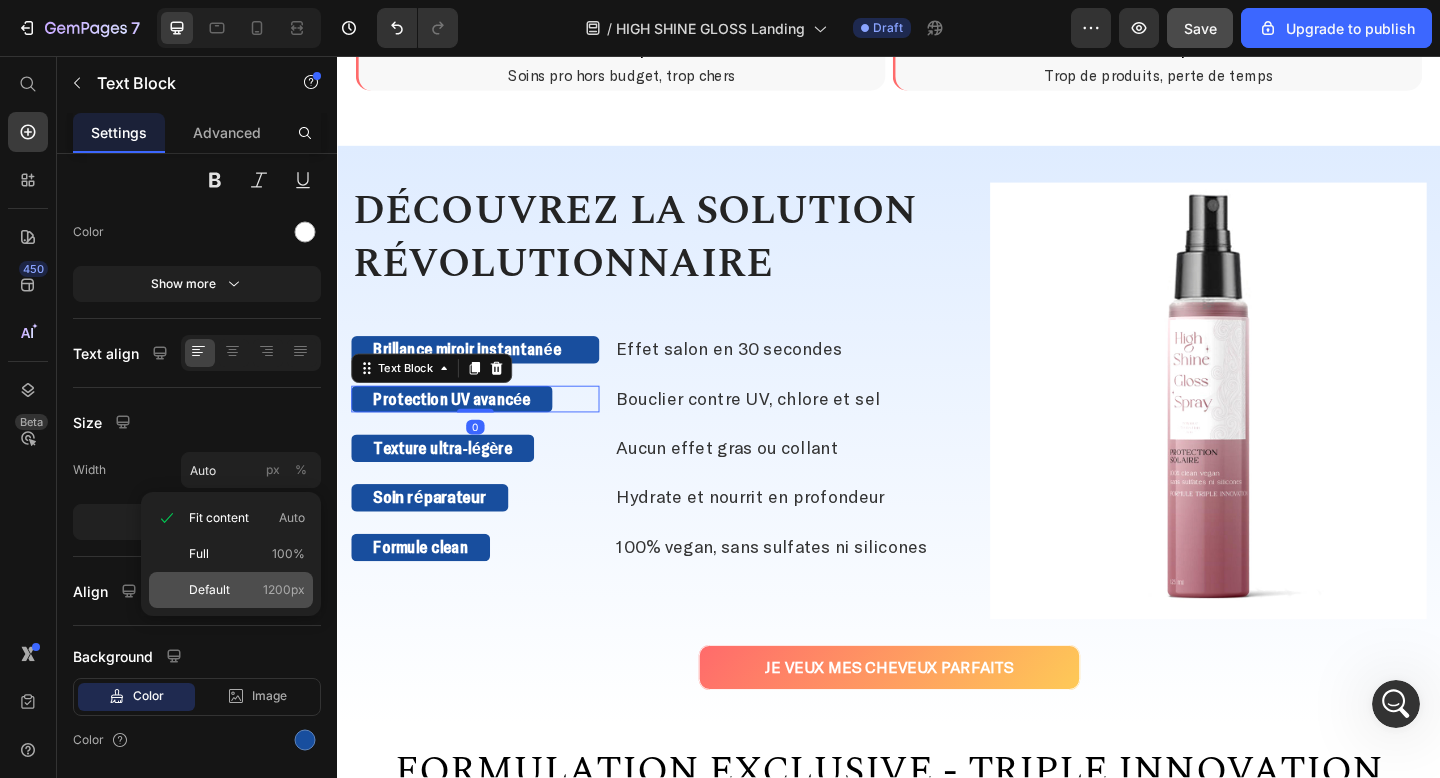 click on "Default" at bounding box center [209, 590] 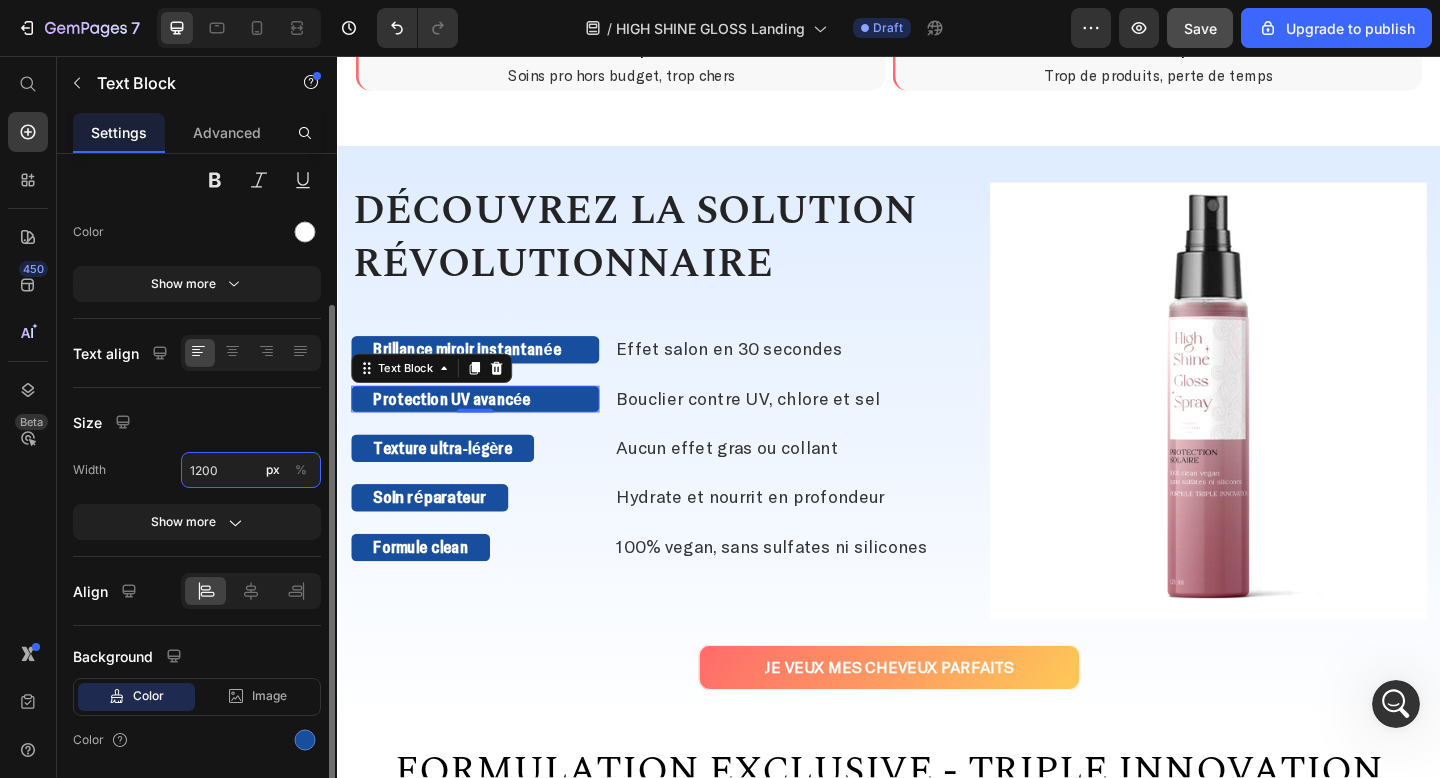 click on "1200" at bounding box center [251, 470] 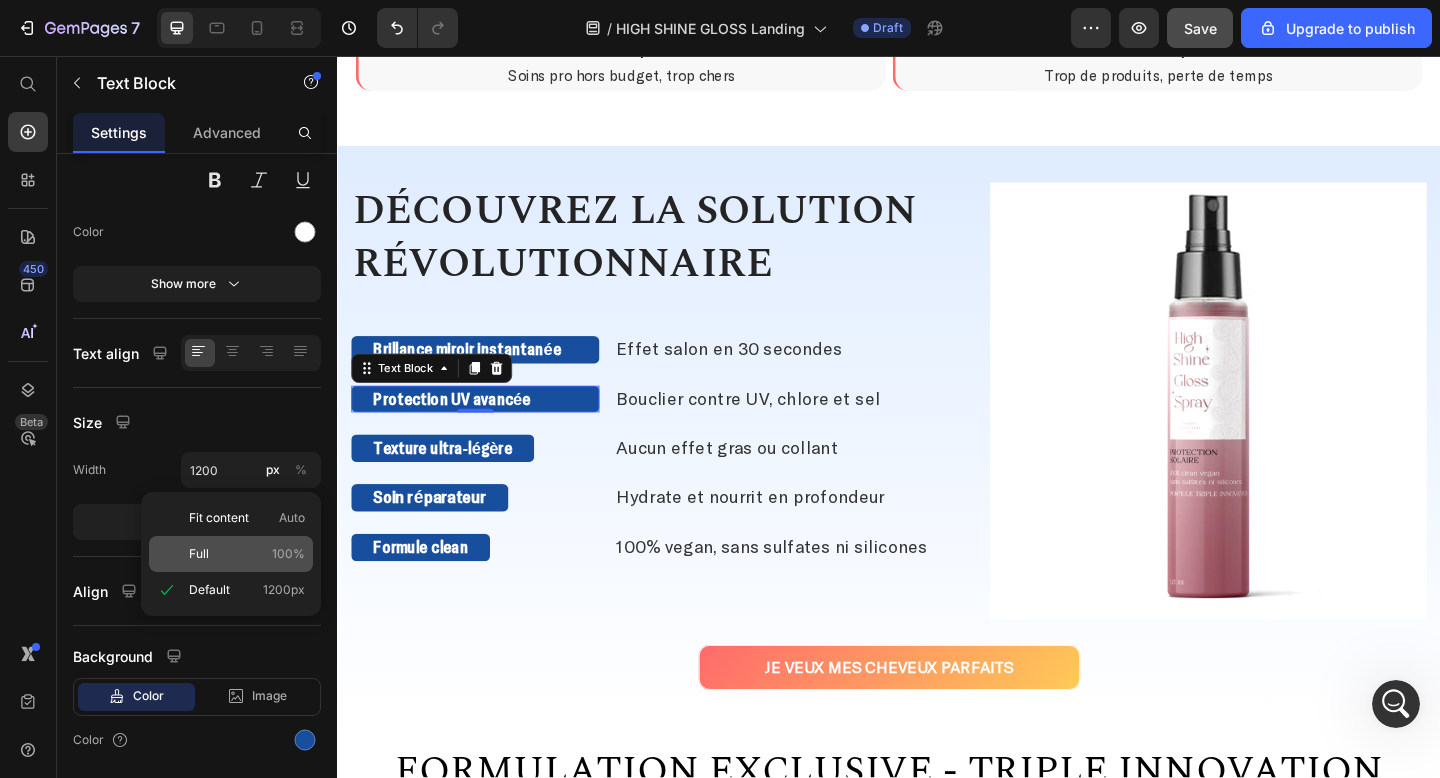 click on "Full 100%" 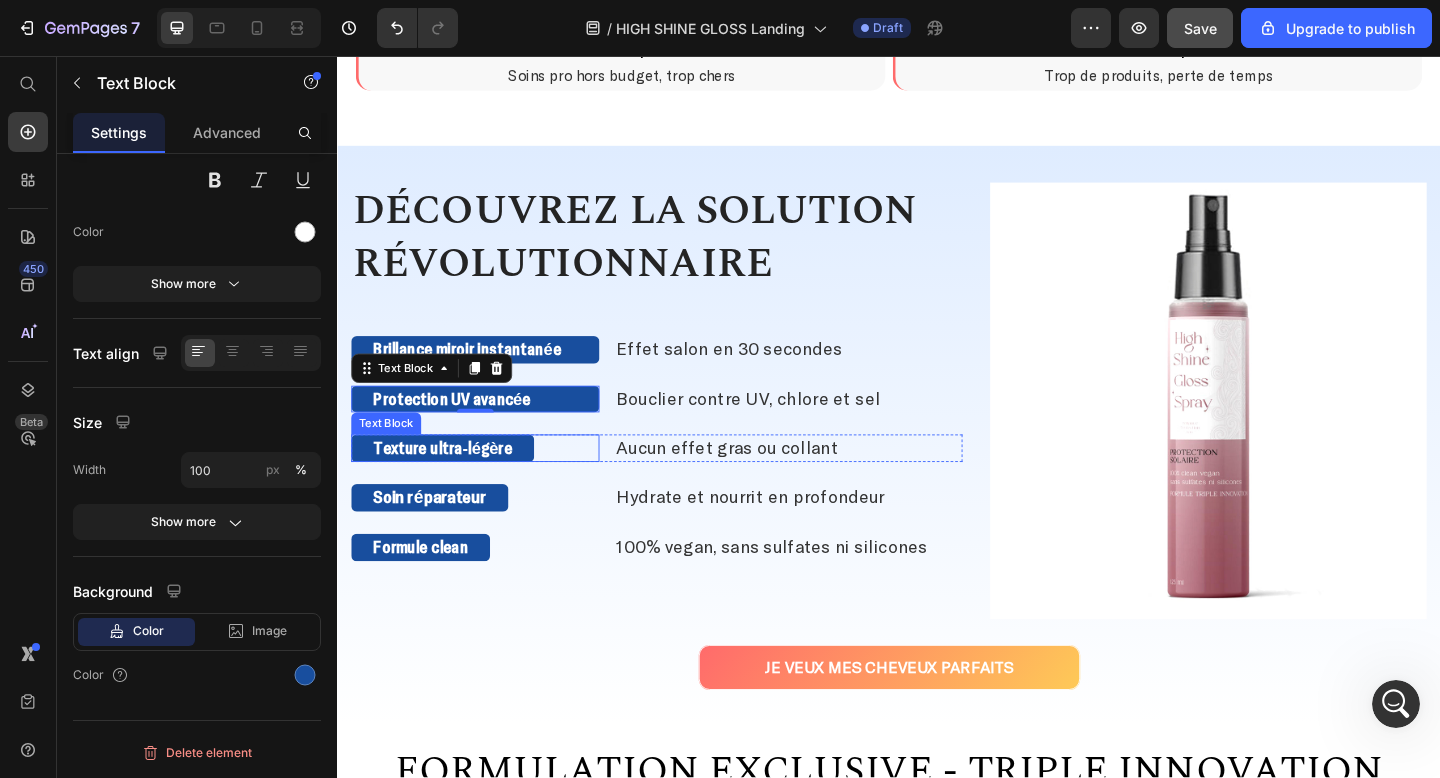 click on "Texture ultra-légère" at bounding box center [487, 483] 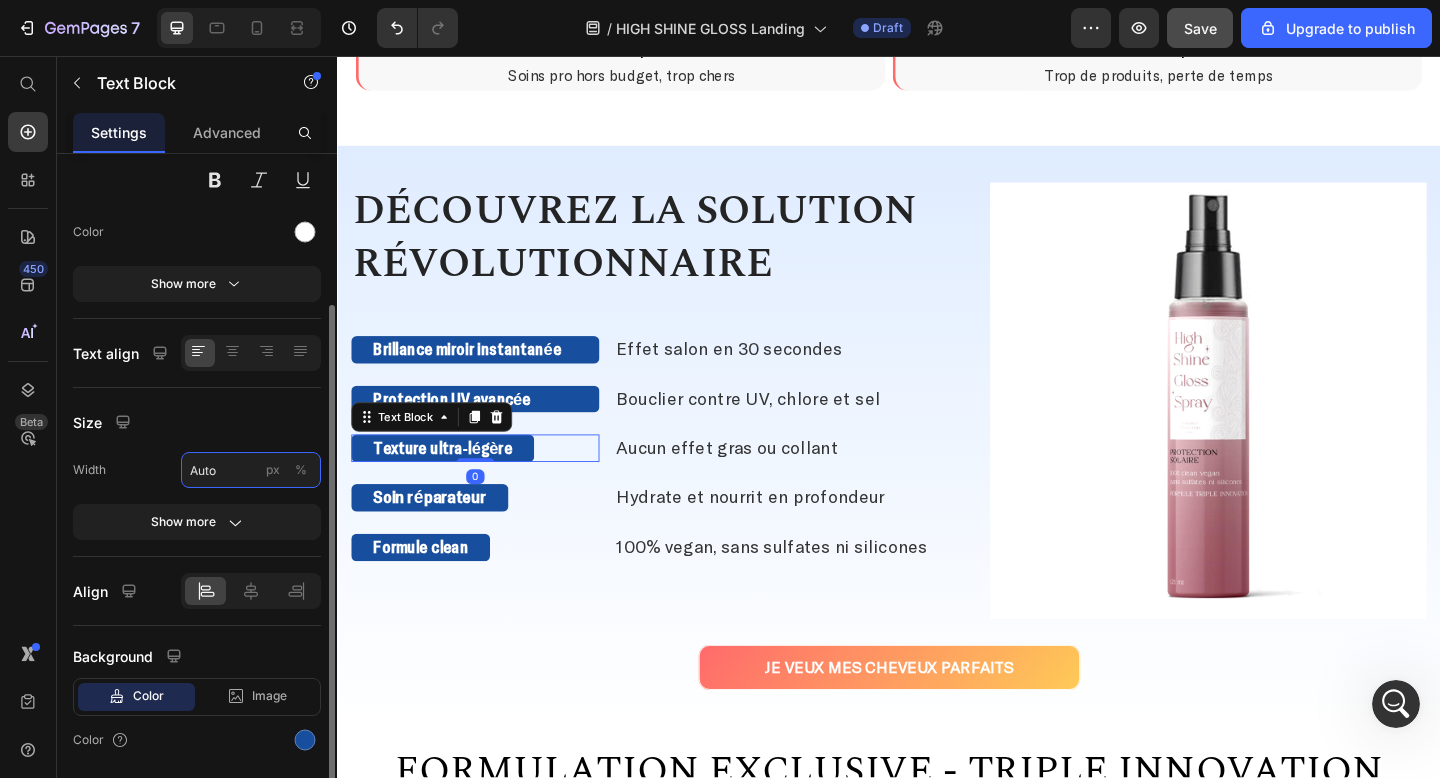 click on "Auto" at bounding box center [251, 470] 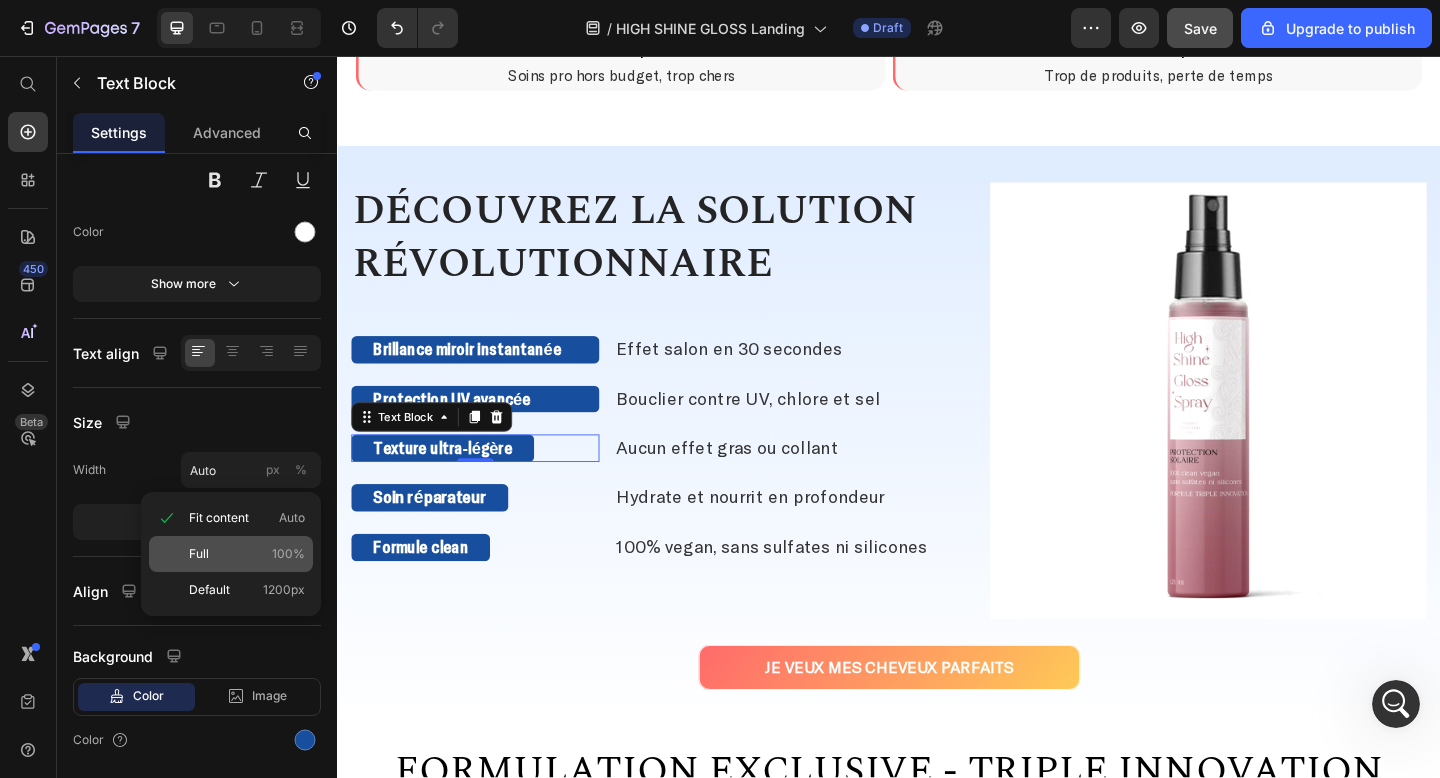 click on "Full 100%" at bounding box center [247, 554] 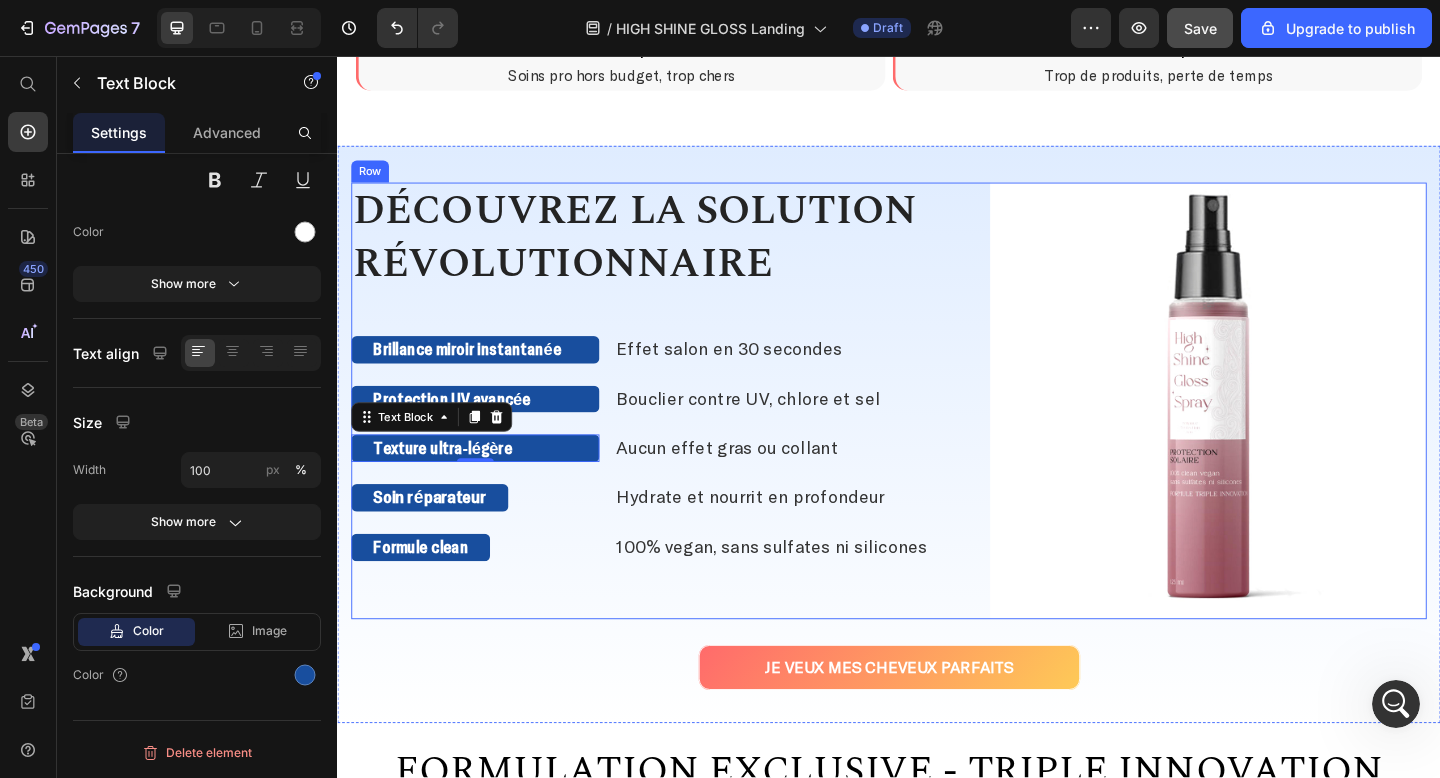 click on "Soin réparateur" at bounding box center (487, 537) 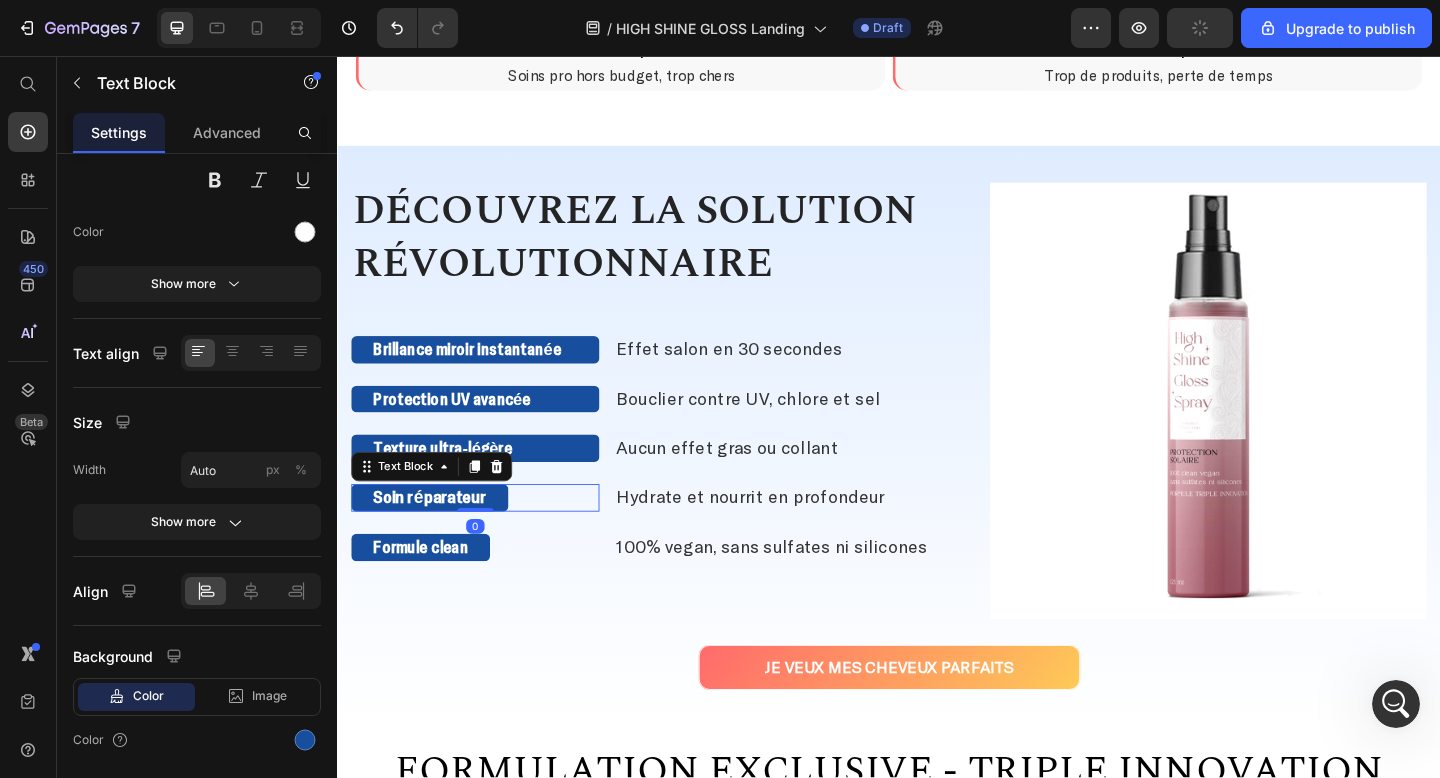 click on "Soin réparateur" at bounding box center (487, 537) 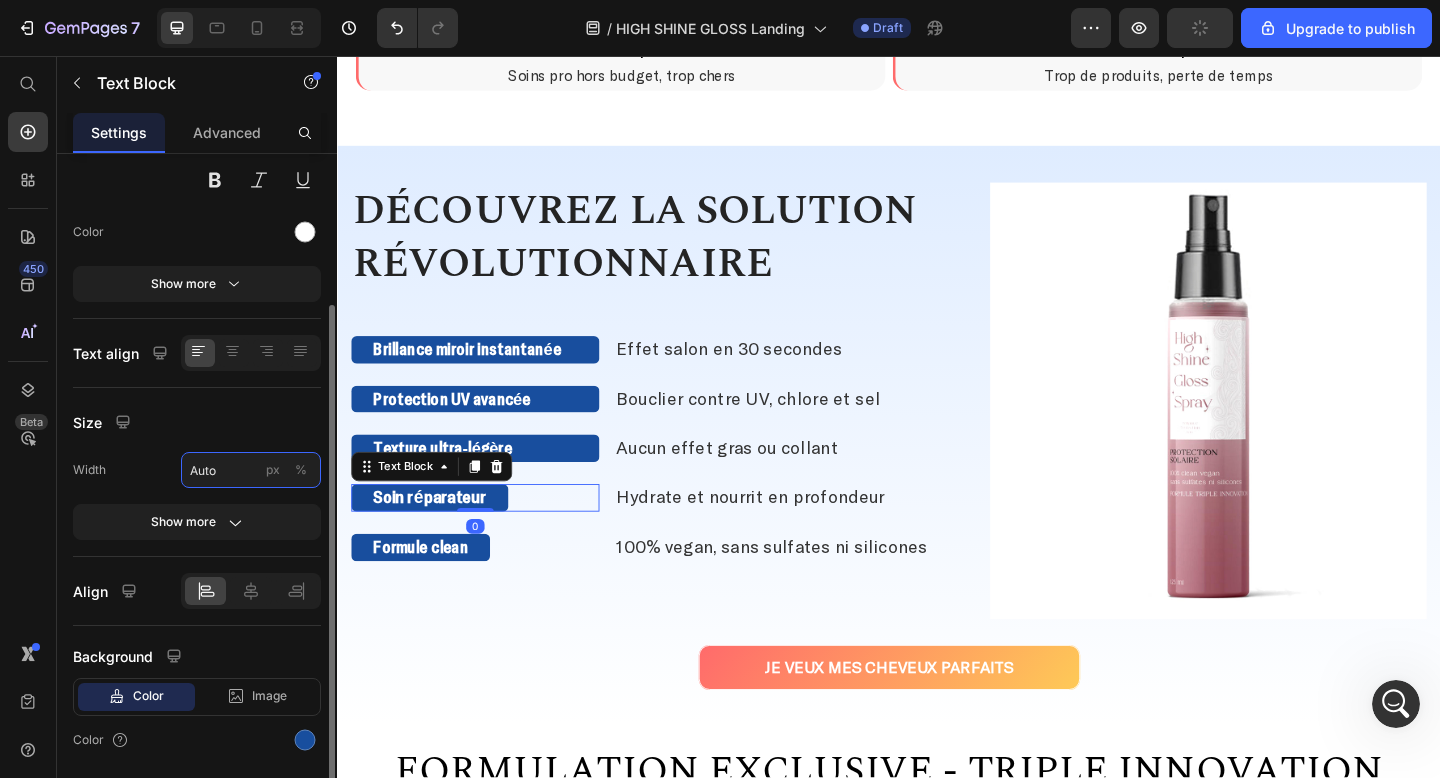 click on "Auto" at bounding box center [251, 470] 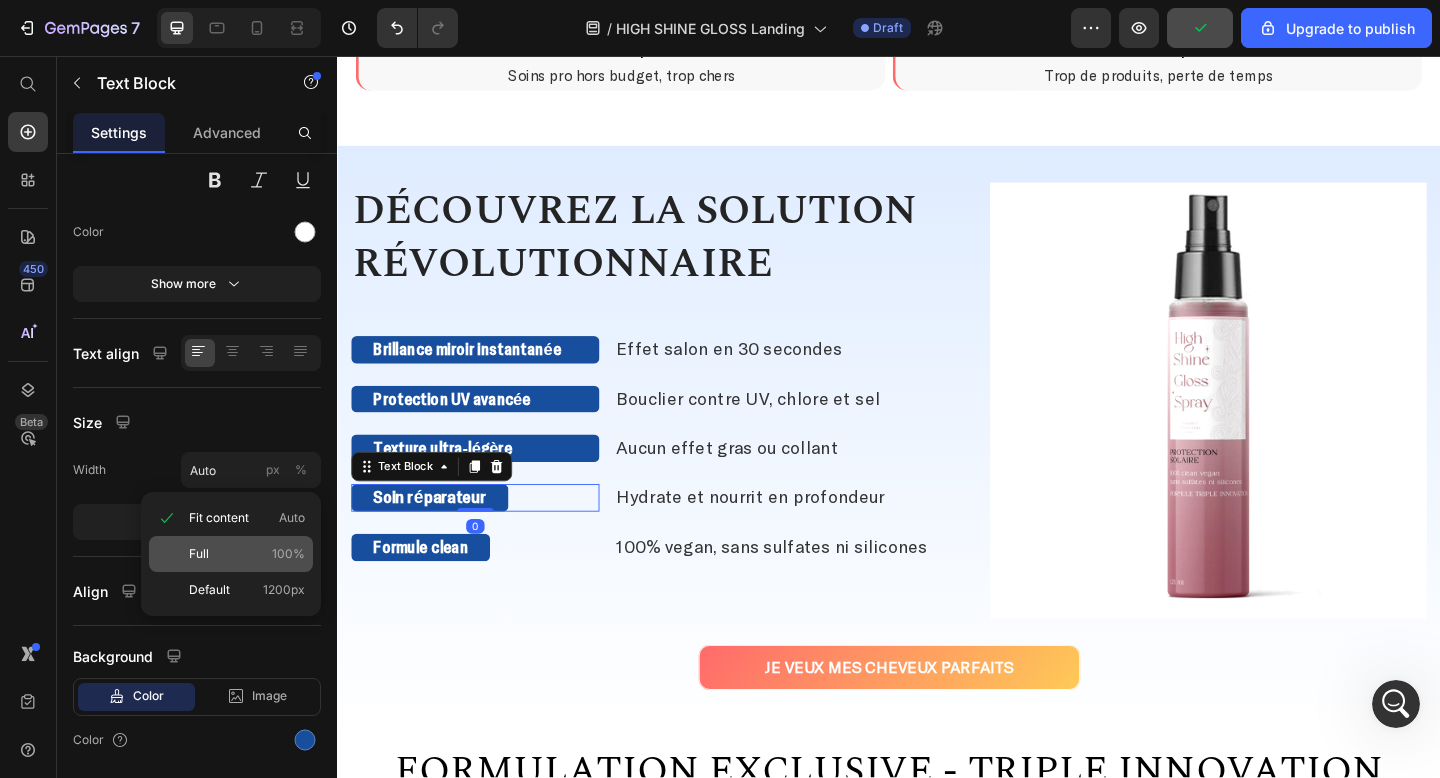click on "Full 100%" at bounding box center [247, 554] 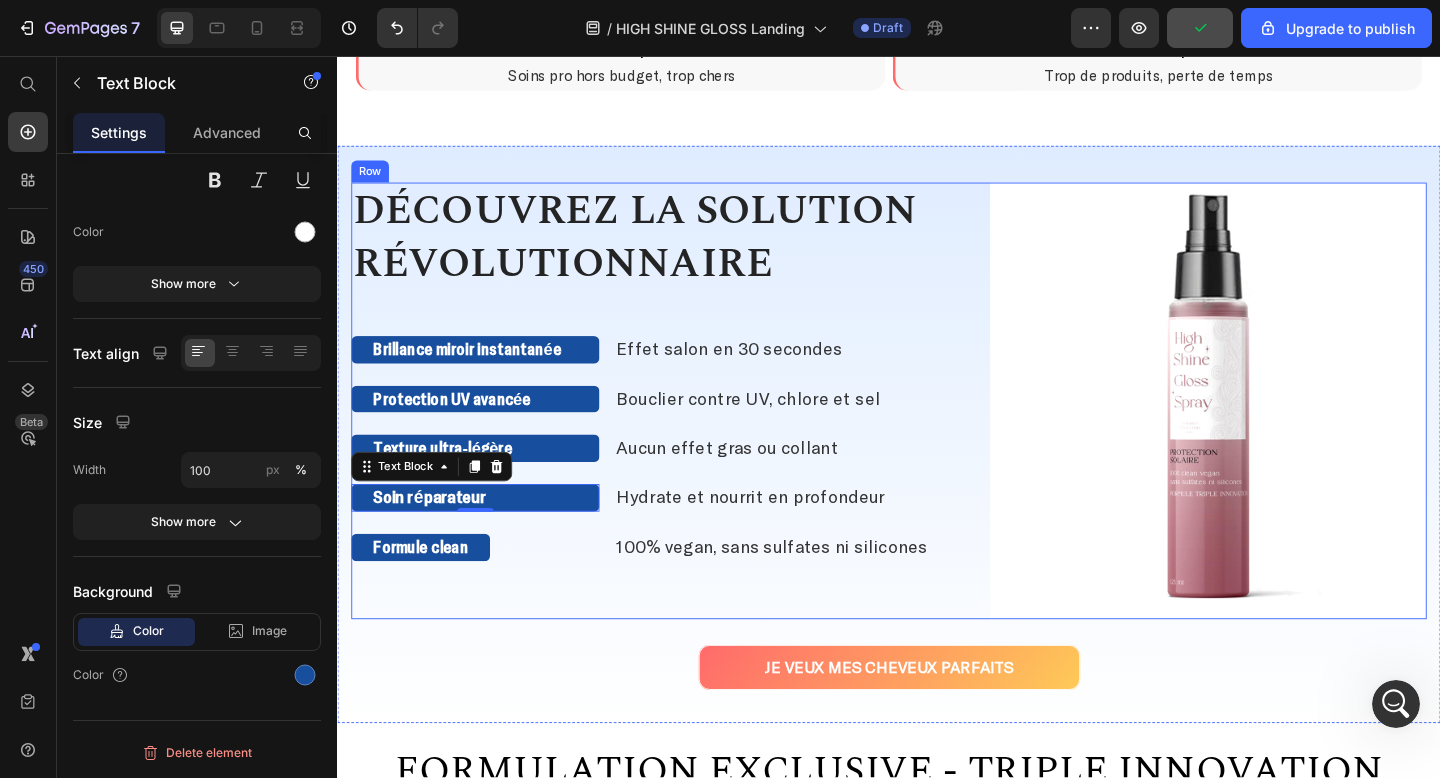 click on "DÉCOUVREZ LA SOLUTION RÉVOLUTIONNAIRE Heading Brillance miroir instantanée   Text Block Effet salon en 30 secondes Text Block Row Protection UV avancée Text Block Bouclier contre UV, chlore et sel Text Block Row Texture ultra-légère Text Block Aucun effet gras ou collant Text Block Row Soin réparateur Text Block   0 Hydrate et nourrit en profondeur Text Block Row Formule clean Text Block 100% vegan, sans sulfates ni silicones Text Block Row" at bounding box center (684, 431) 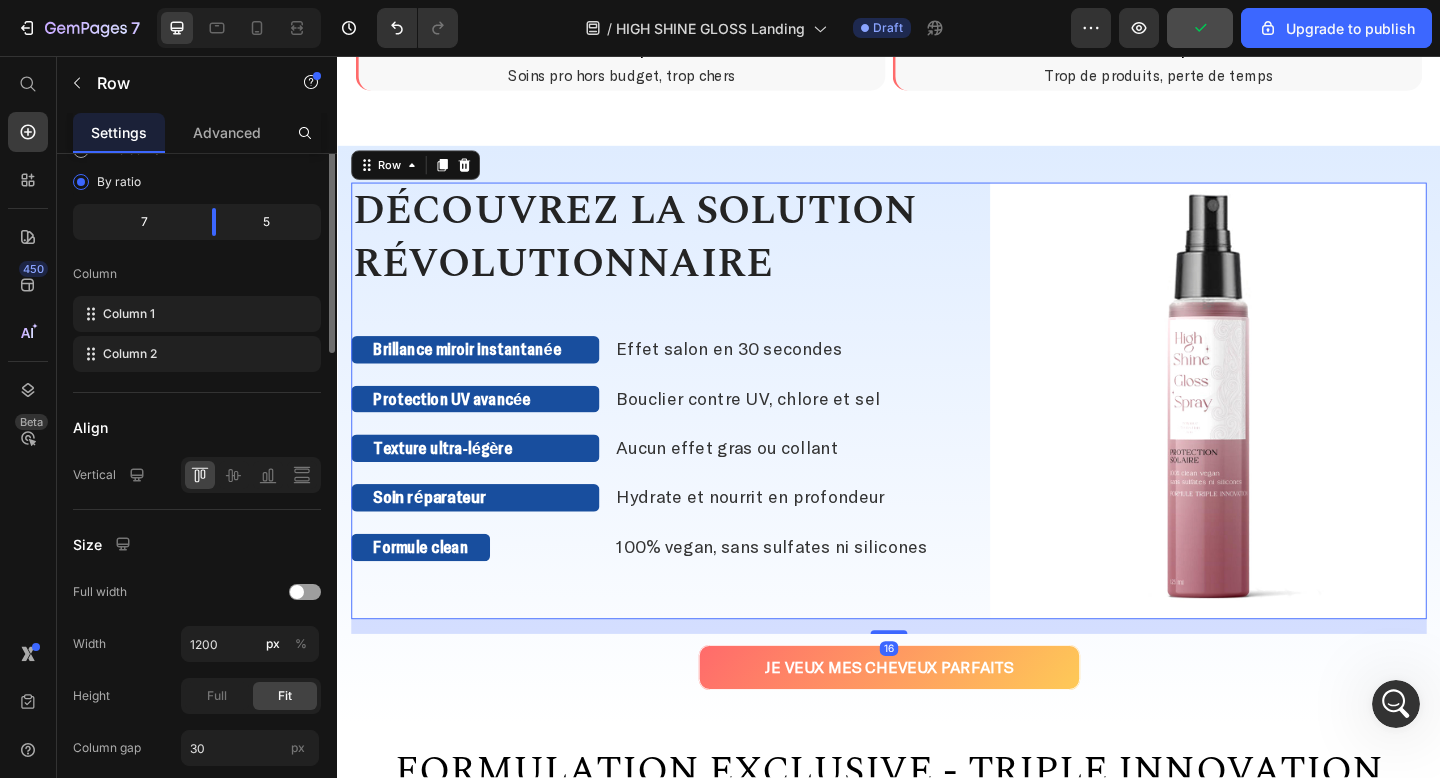 scroll, scrollTop: 0, scrollLeft: 0, axis: both 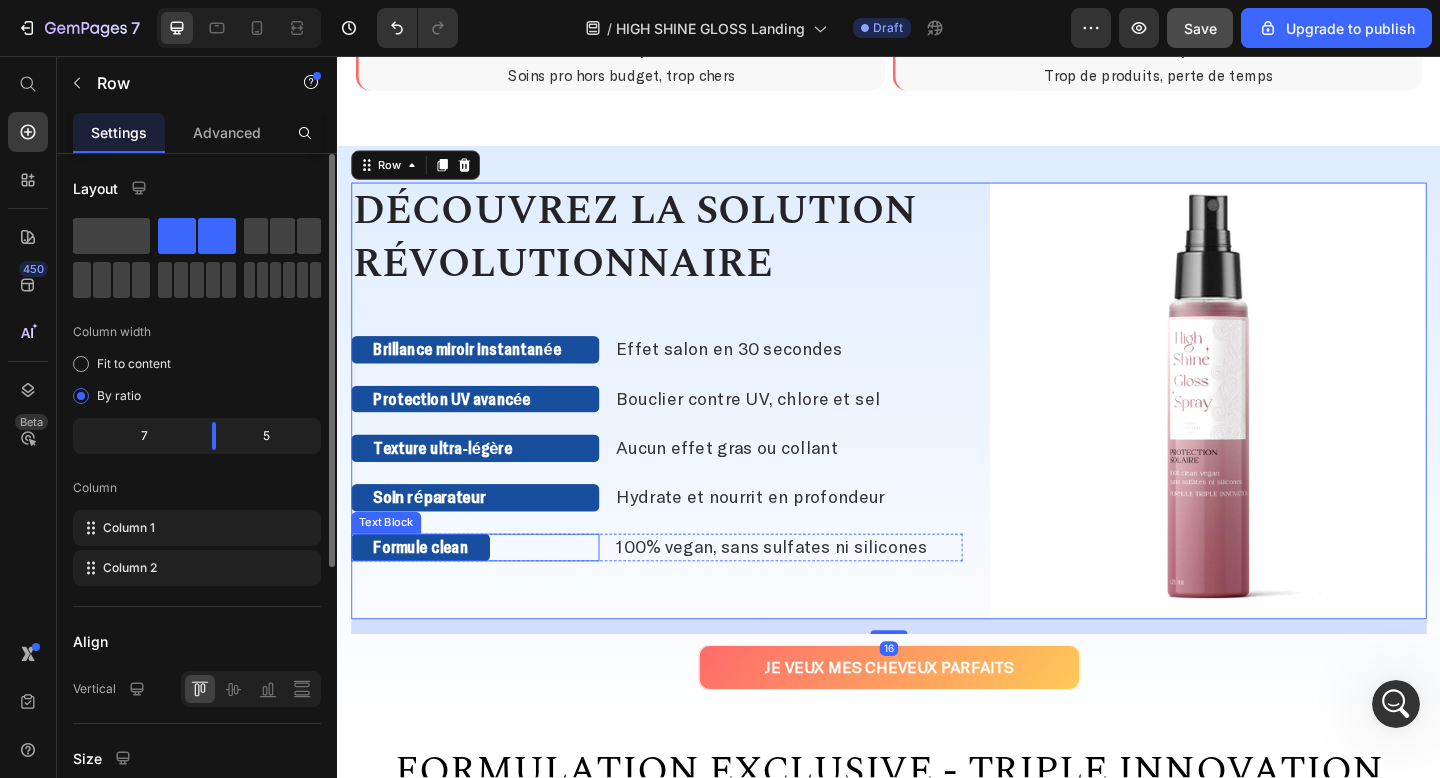 click on "Formule clean" at bounding box center (487, 591) 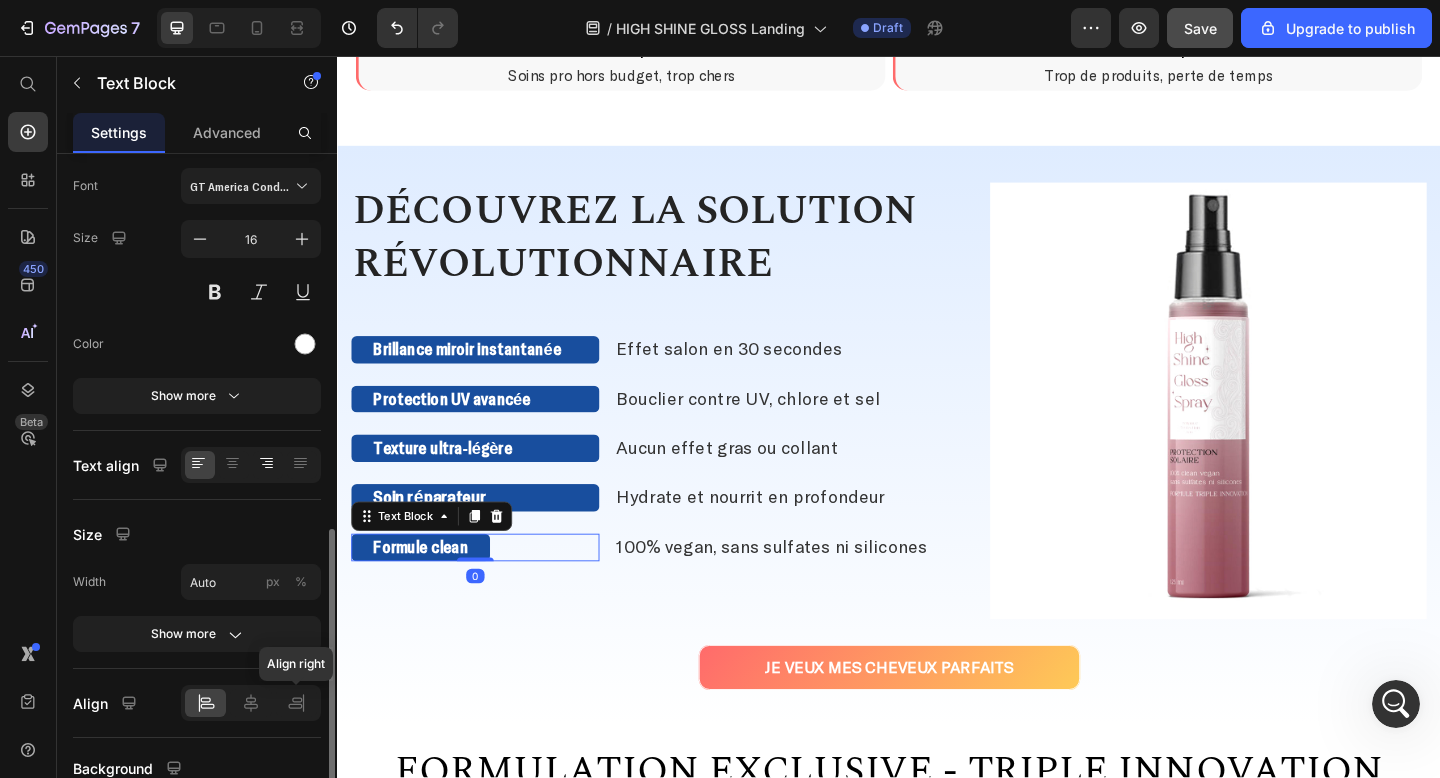 scroll, scrollTop: 279, scrollLeft: 0, axis: vertical 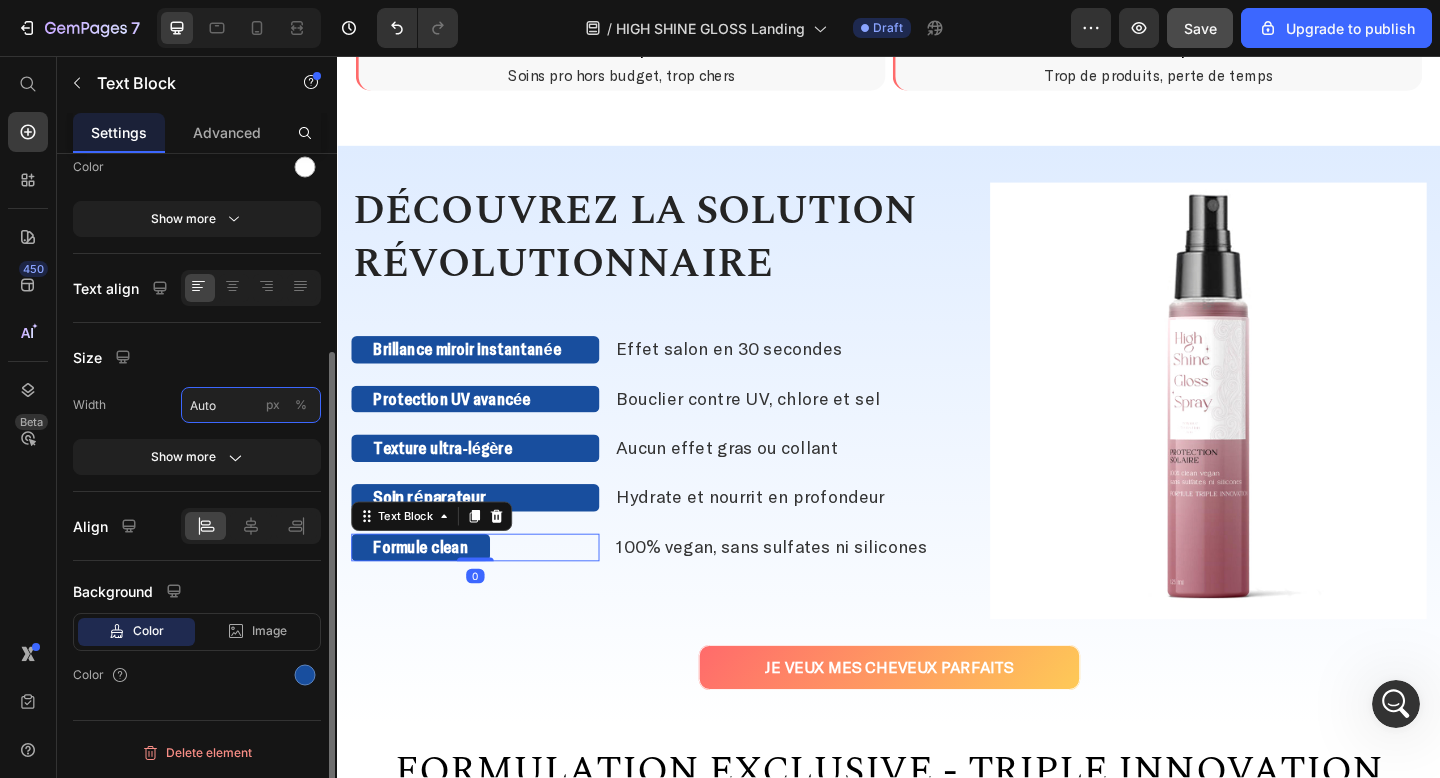 click on "Auto" at bounding box center (251, 405) 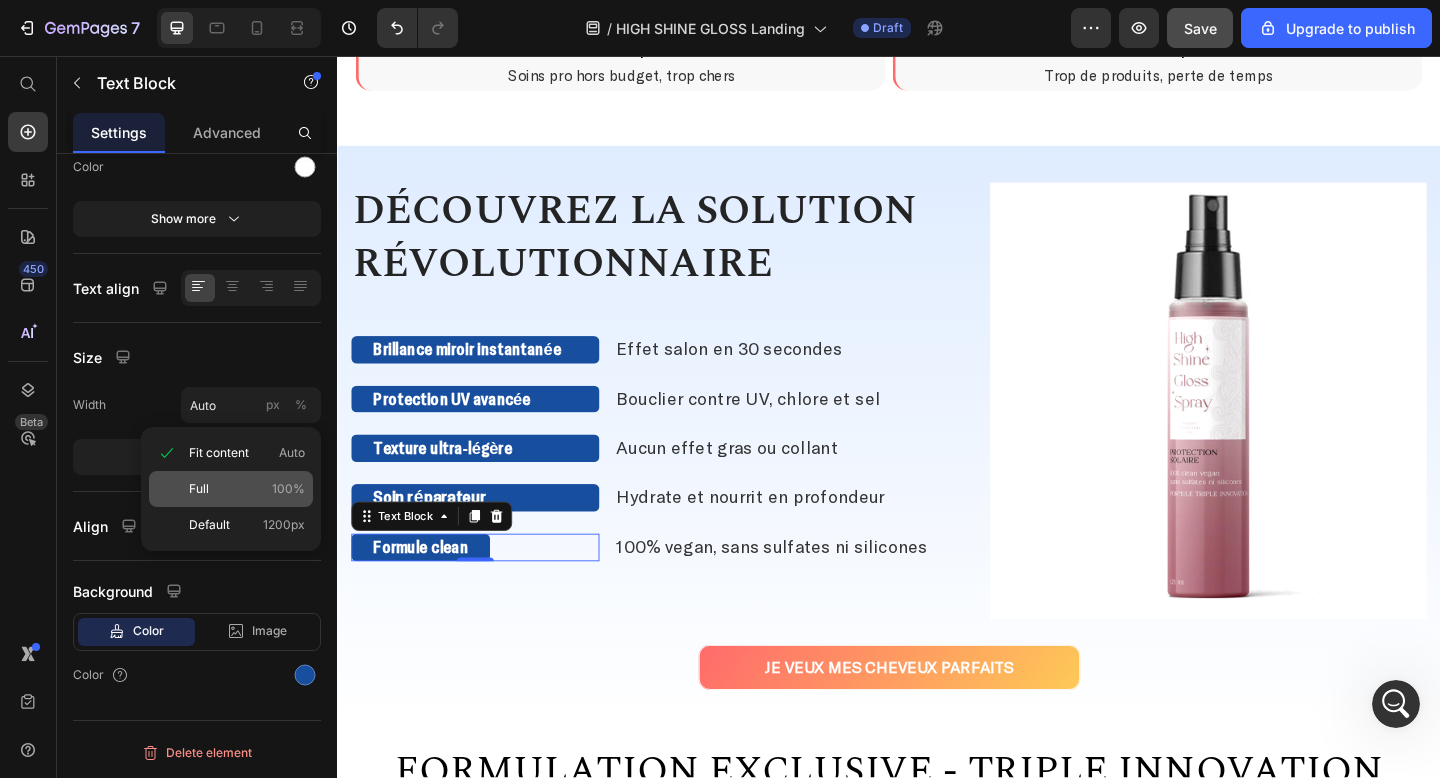 click on "Full 100%" at bounding box center [247, 489] 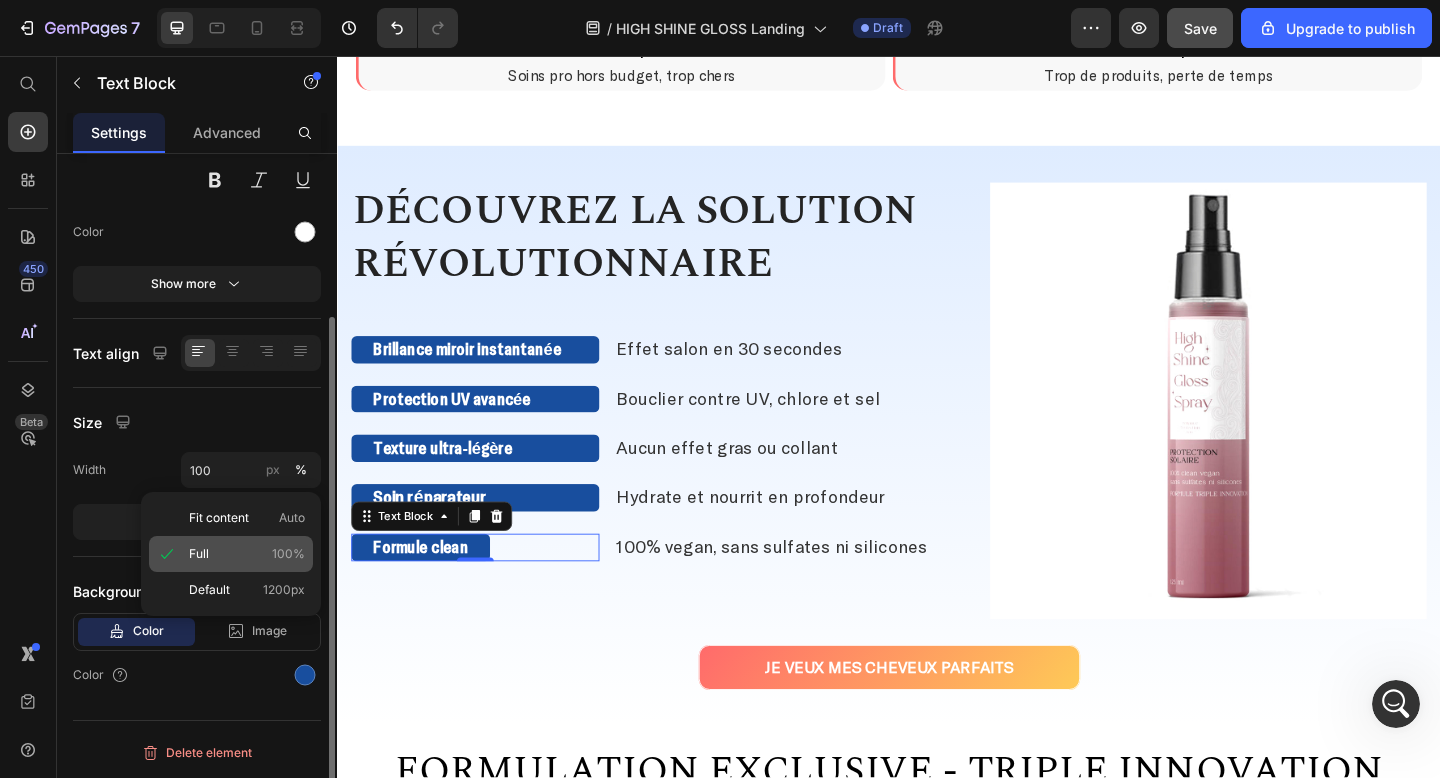 scroll, scrollTop: 214, scrollLeft: 0, axis: vertical 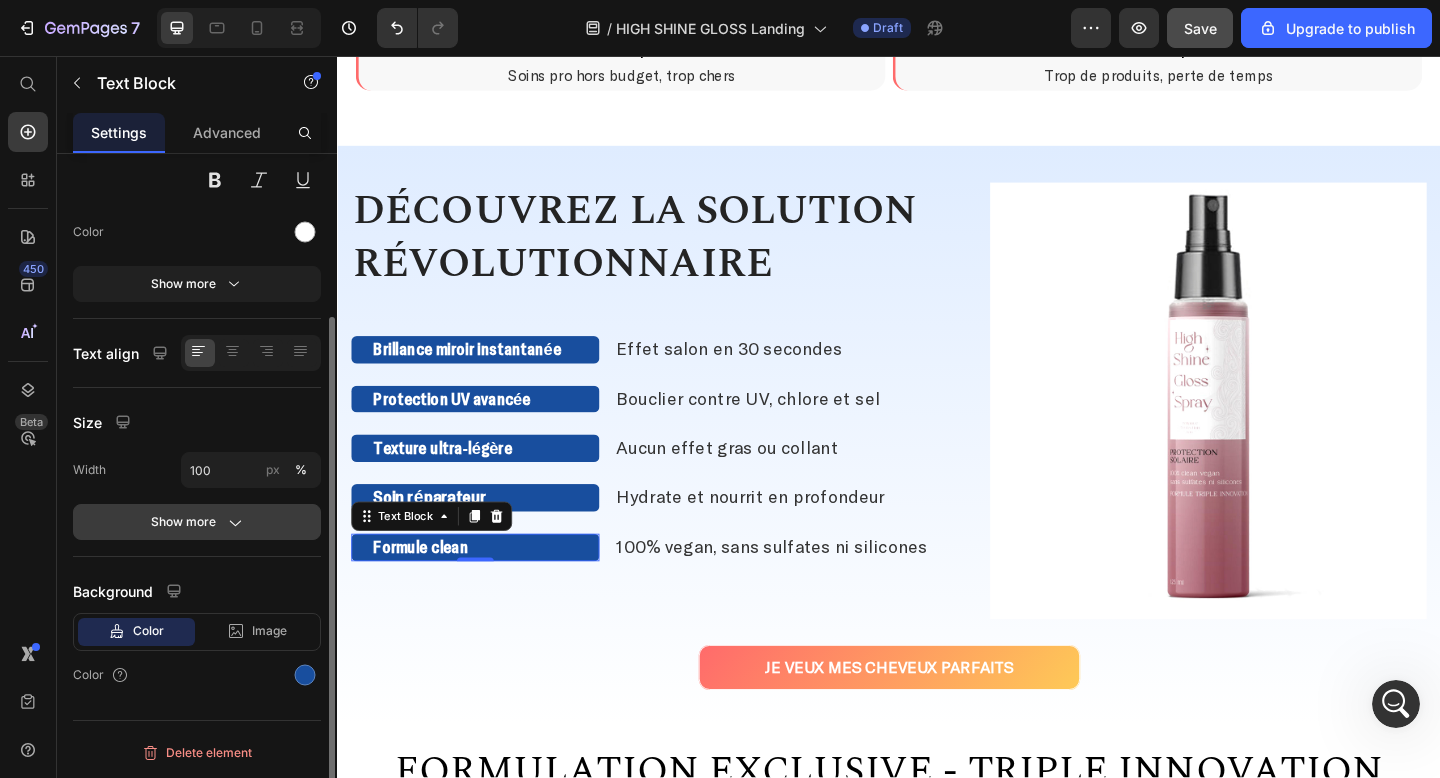 click on "Show more" at bounding box center (197, 522) 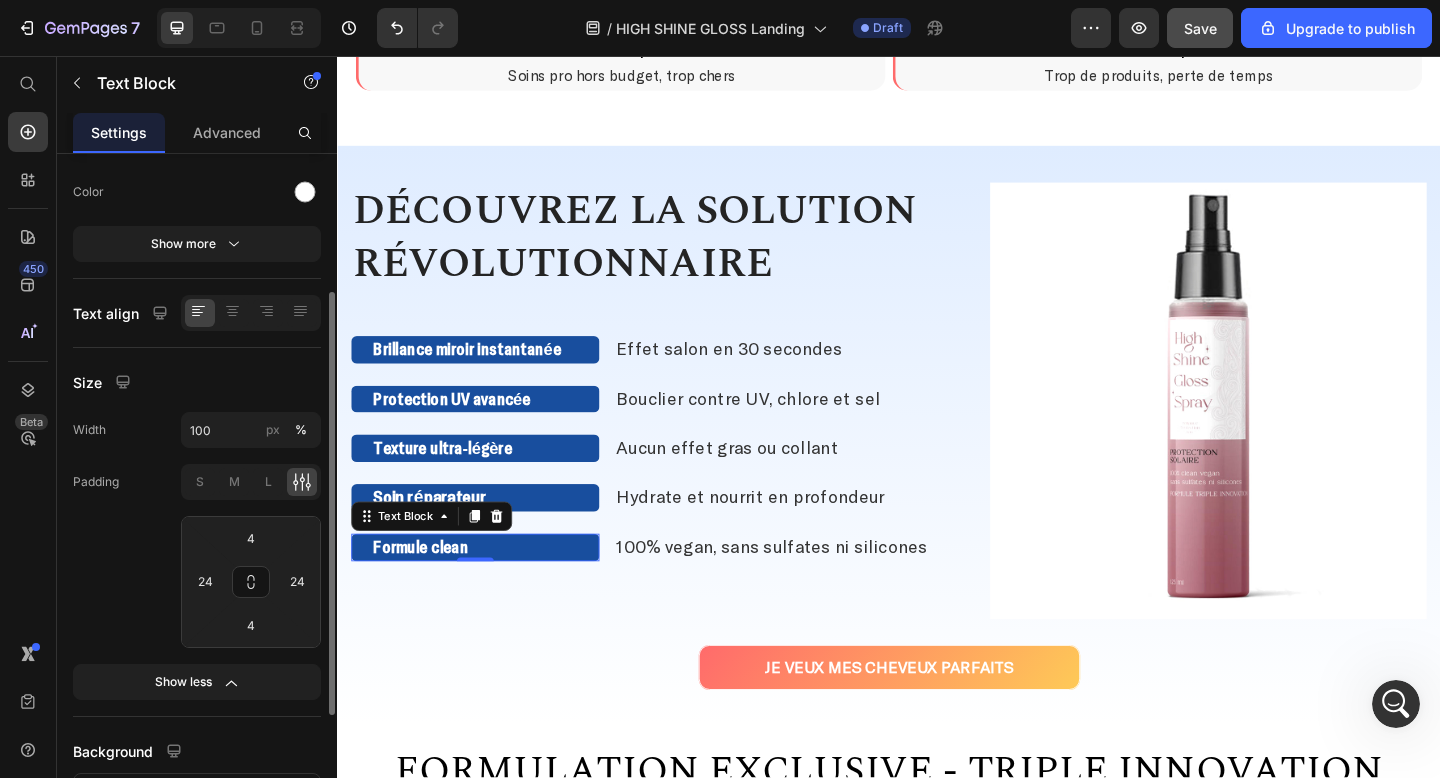 scroll, scrollTop: 268, scrollLeft: 0, axis: vertical 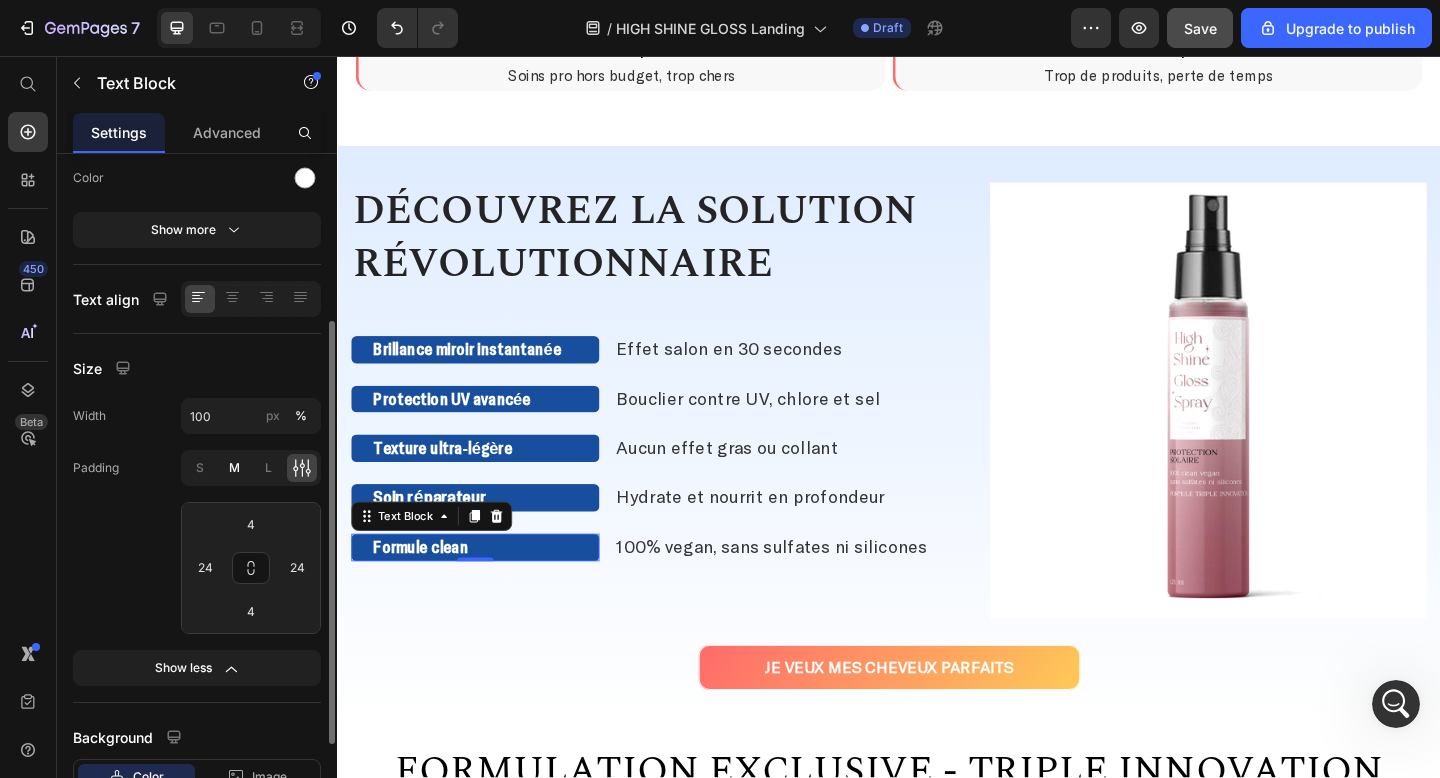 click on "M" 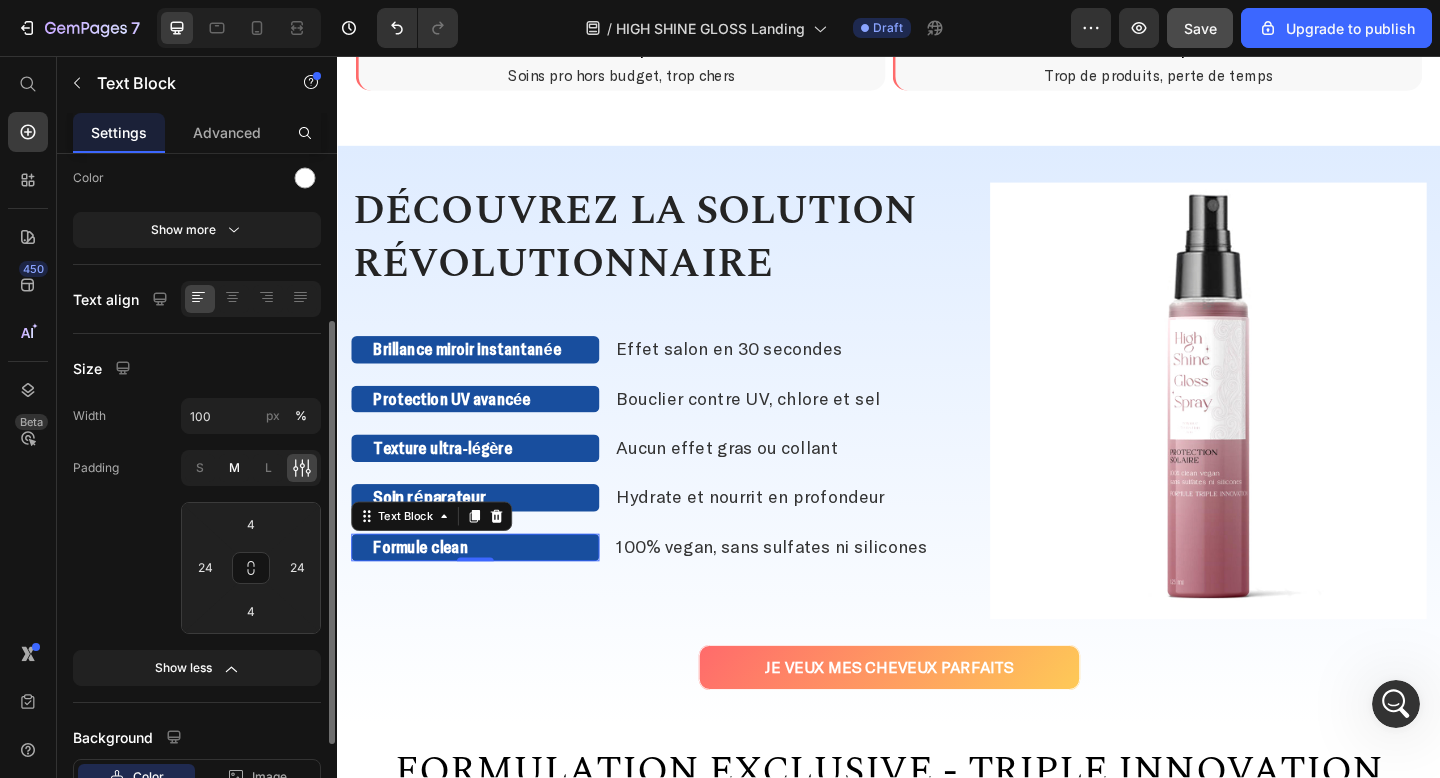 type on "8" 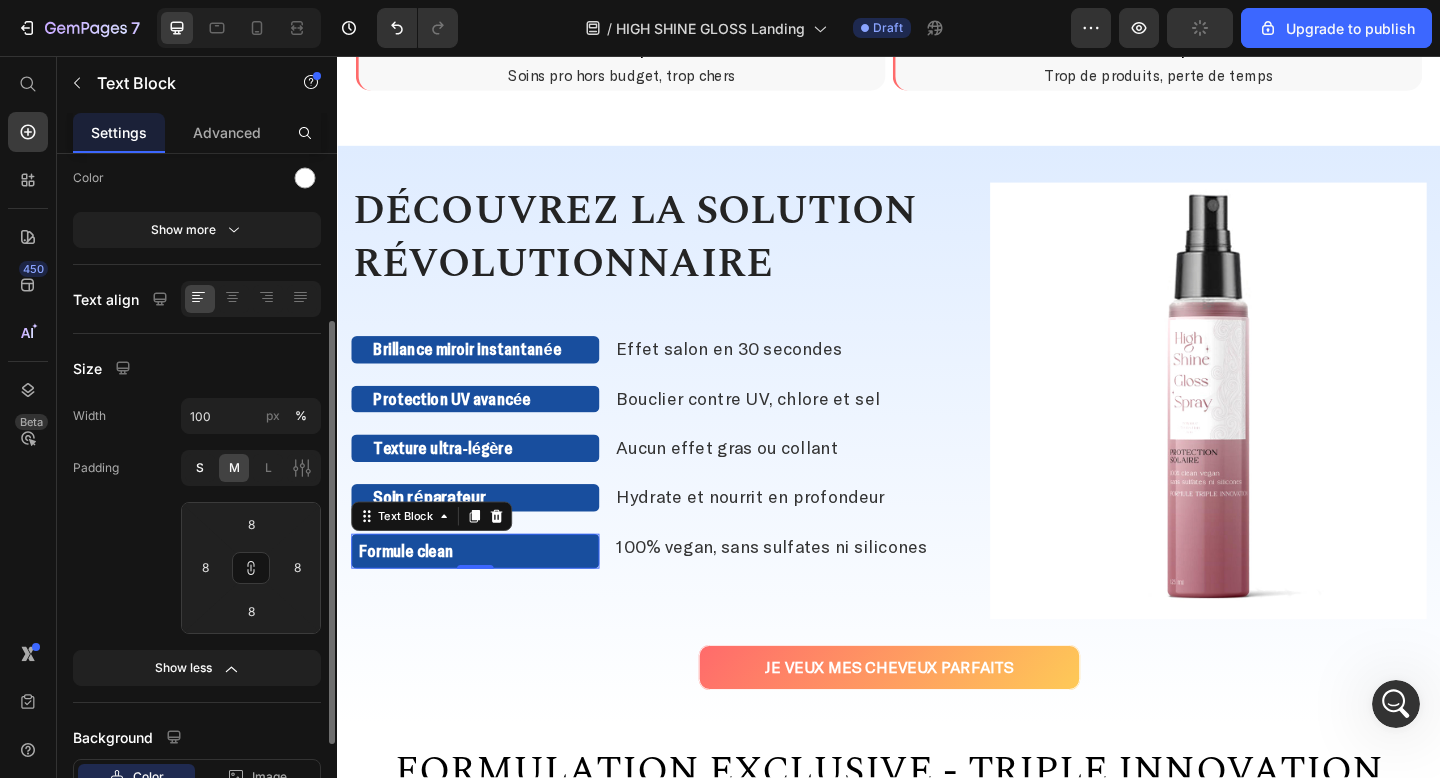 click on "S" 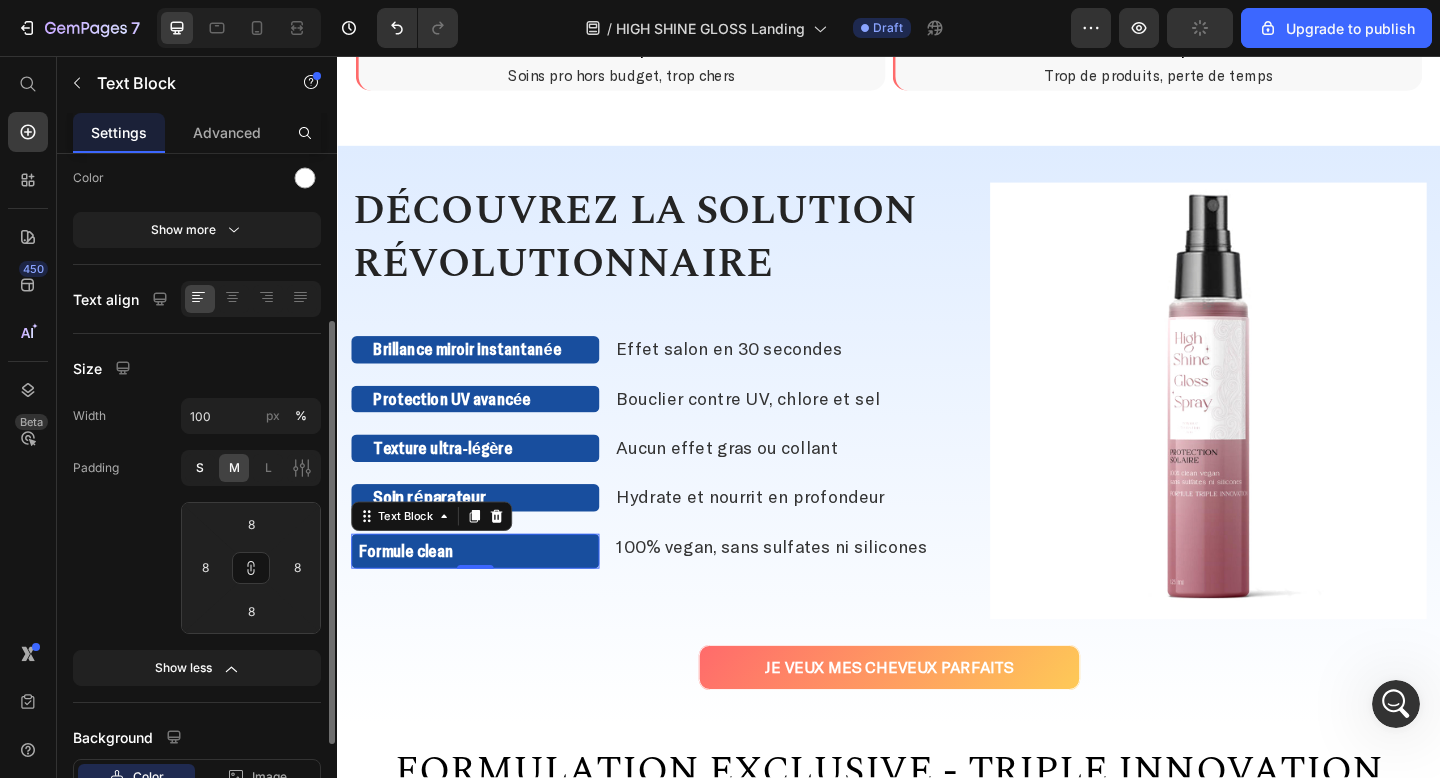 type on "4" 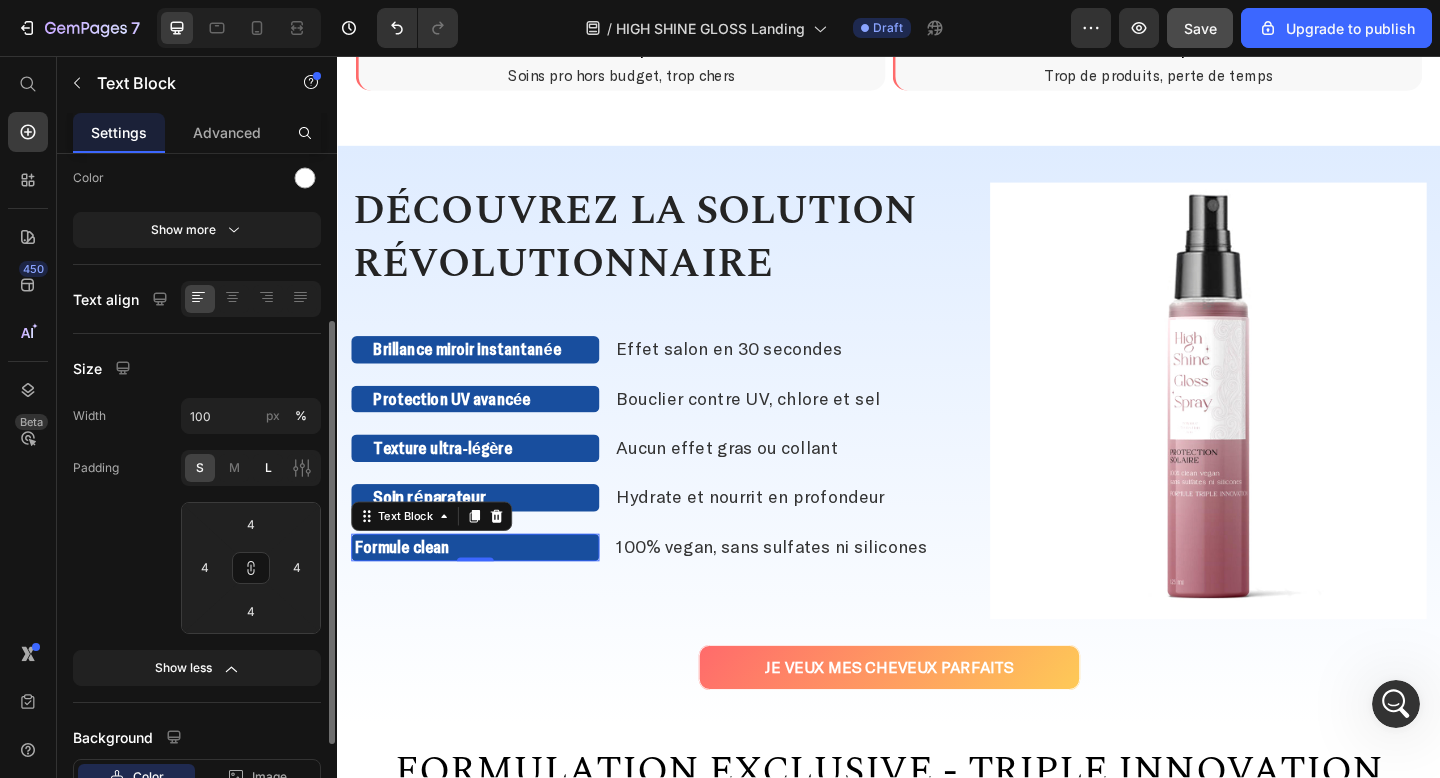 click on "L" 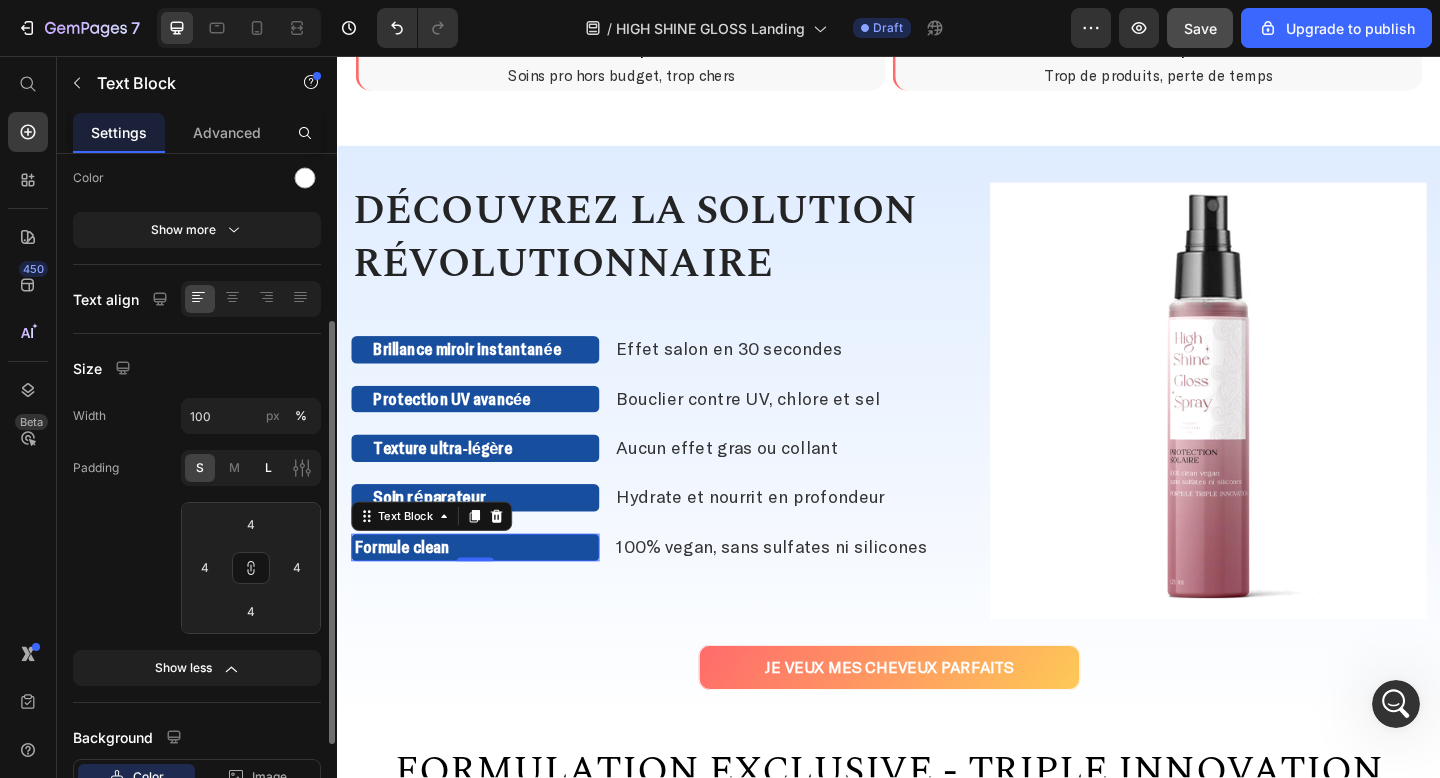 type on "16" 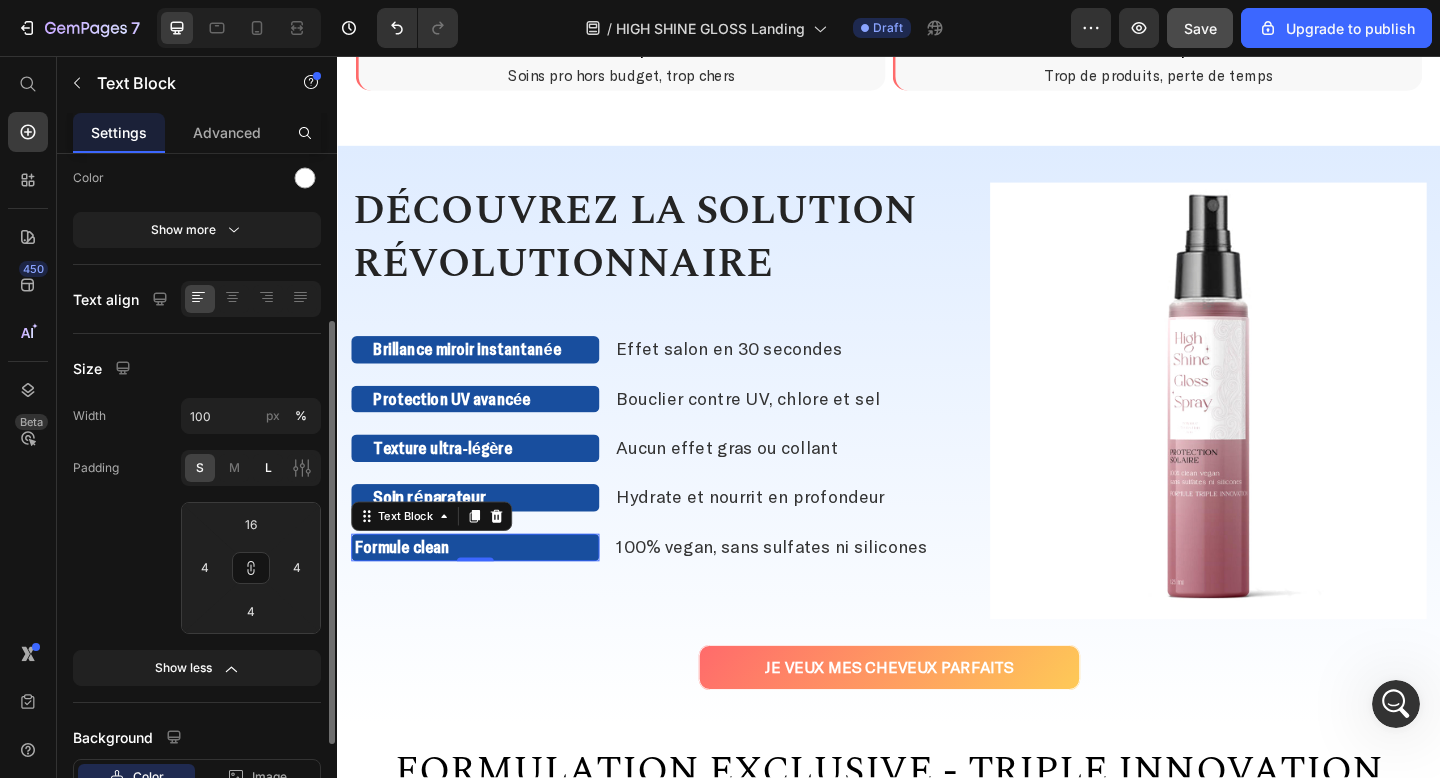 type on "16" 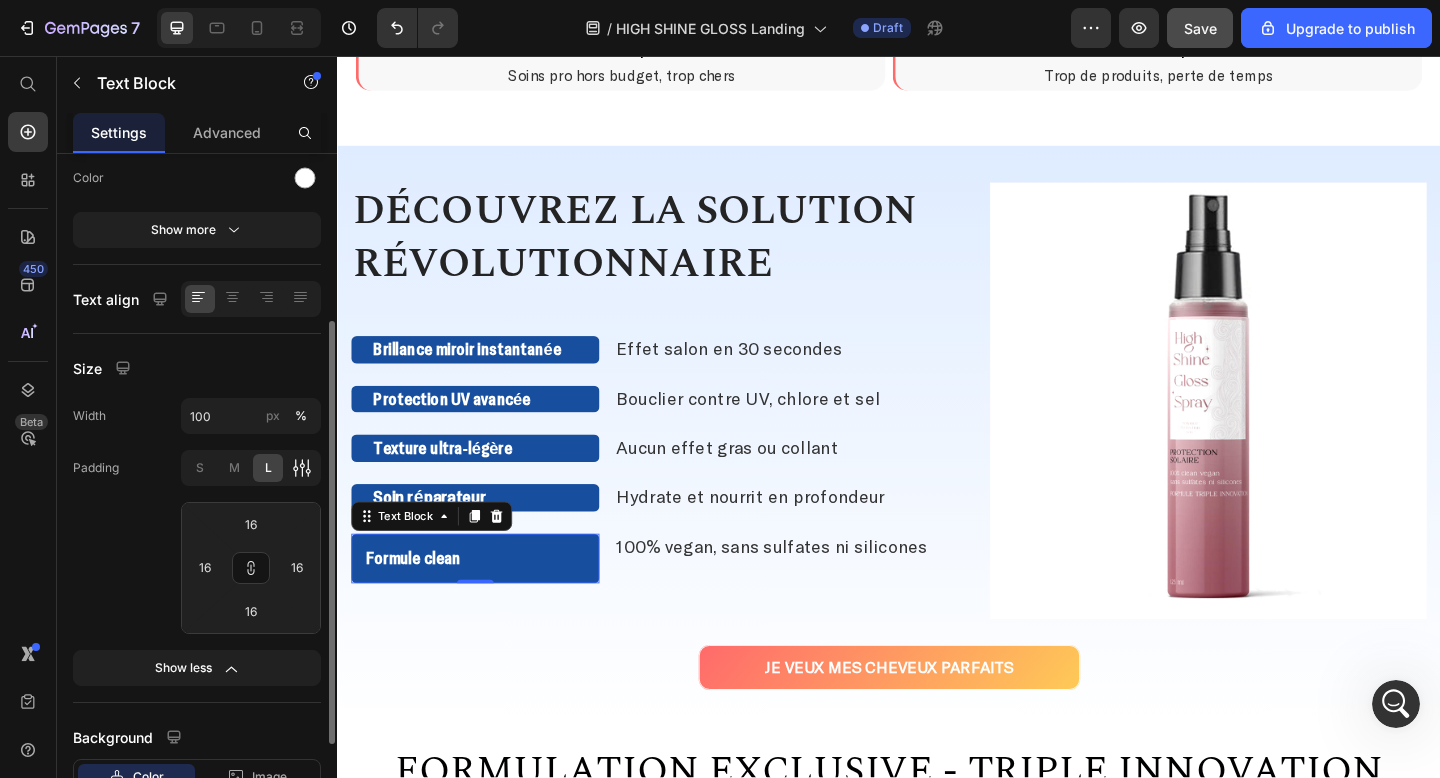 click 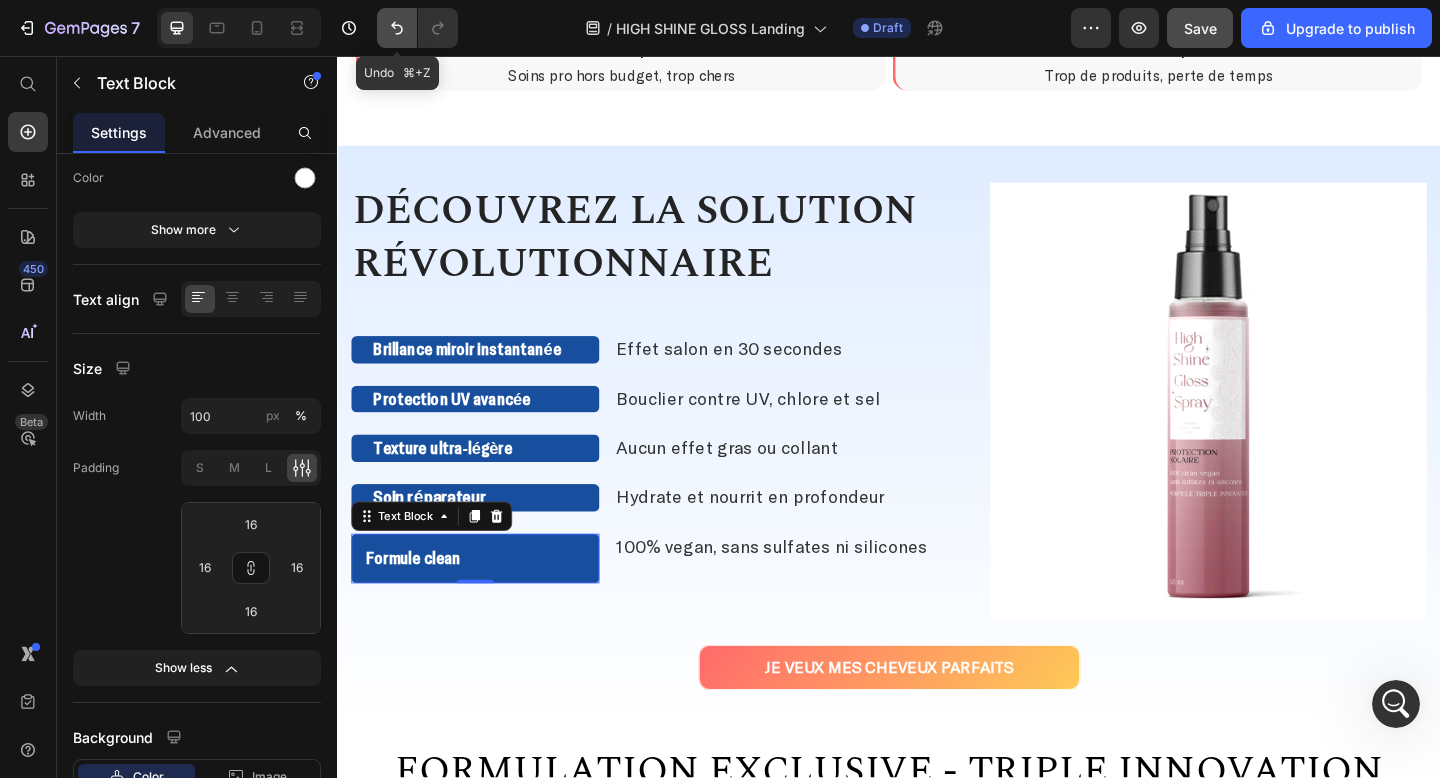 click 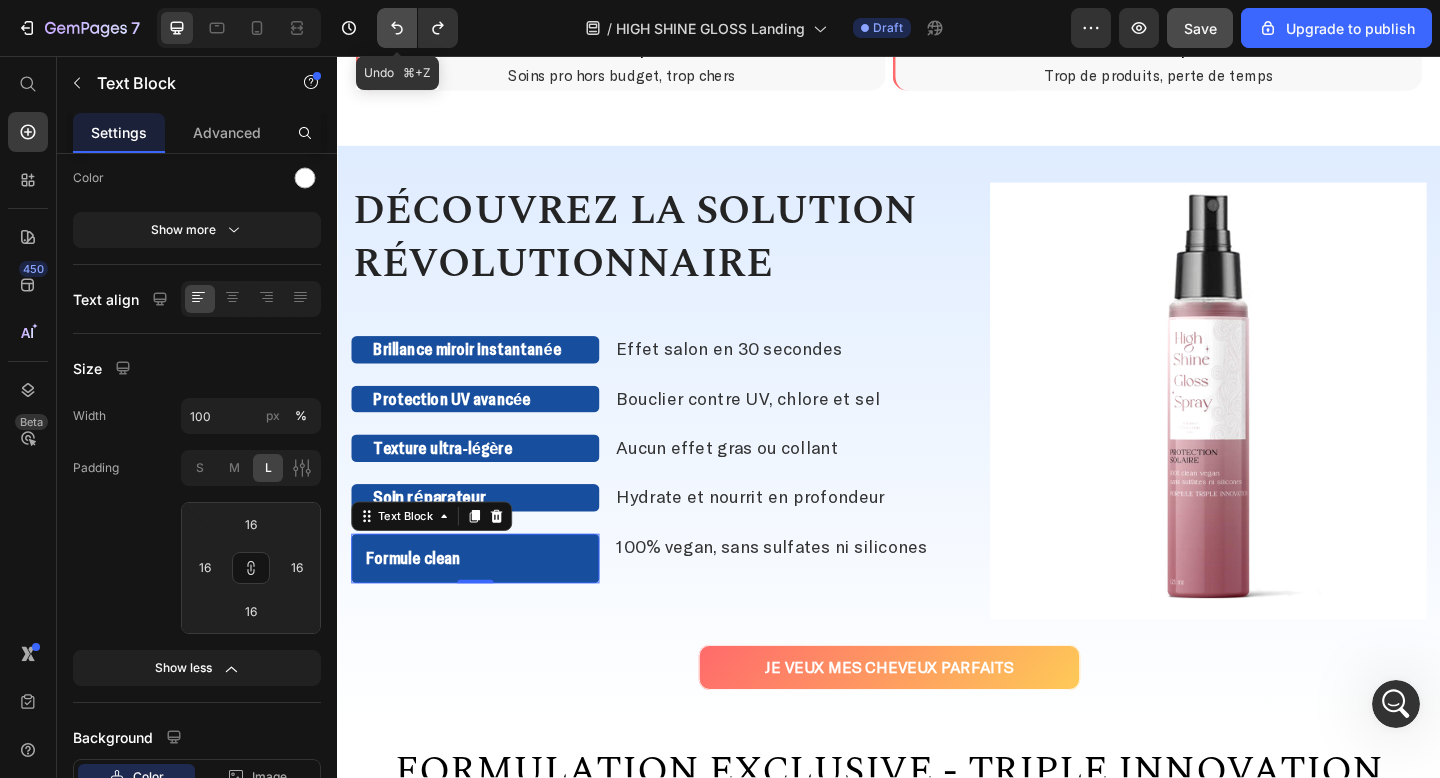 click 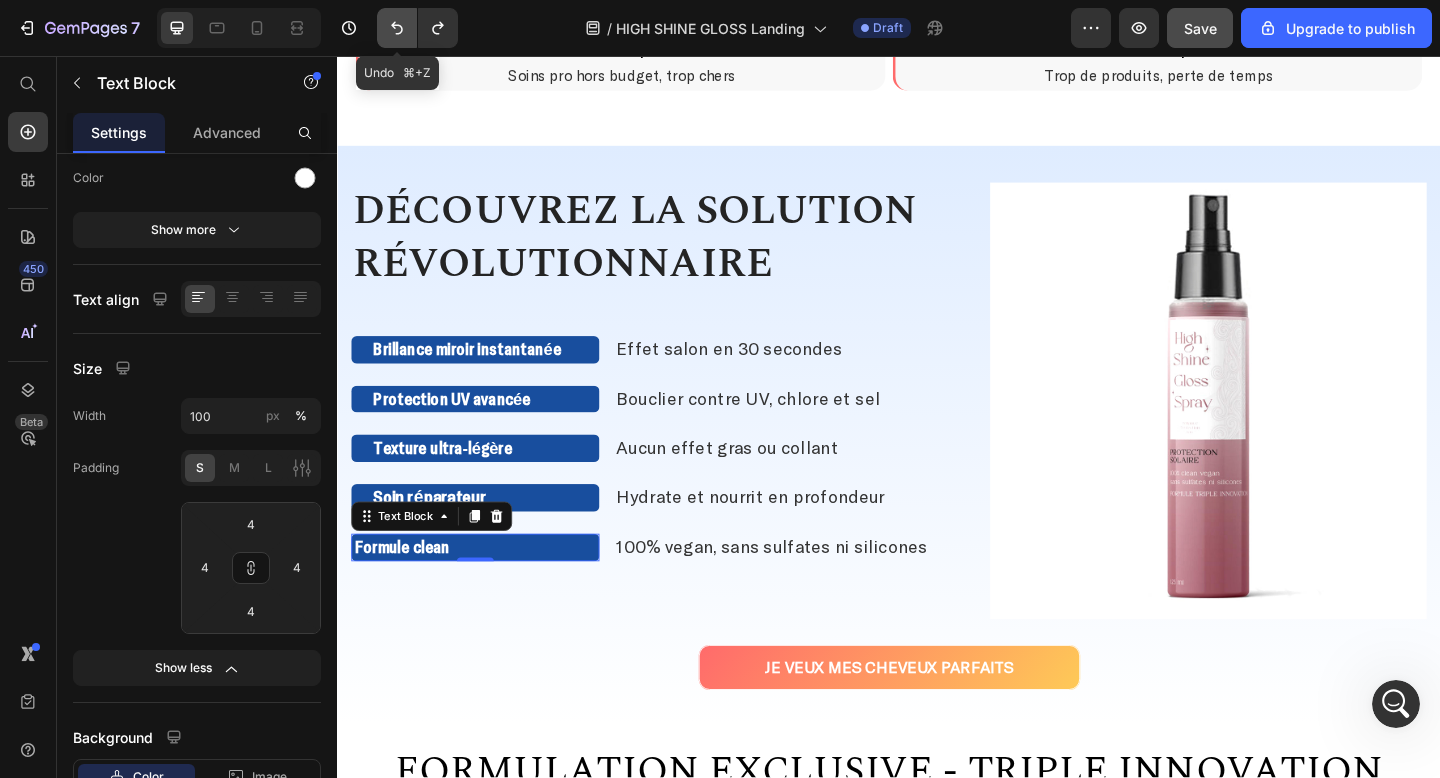 click 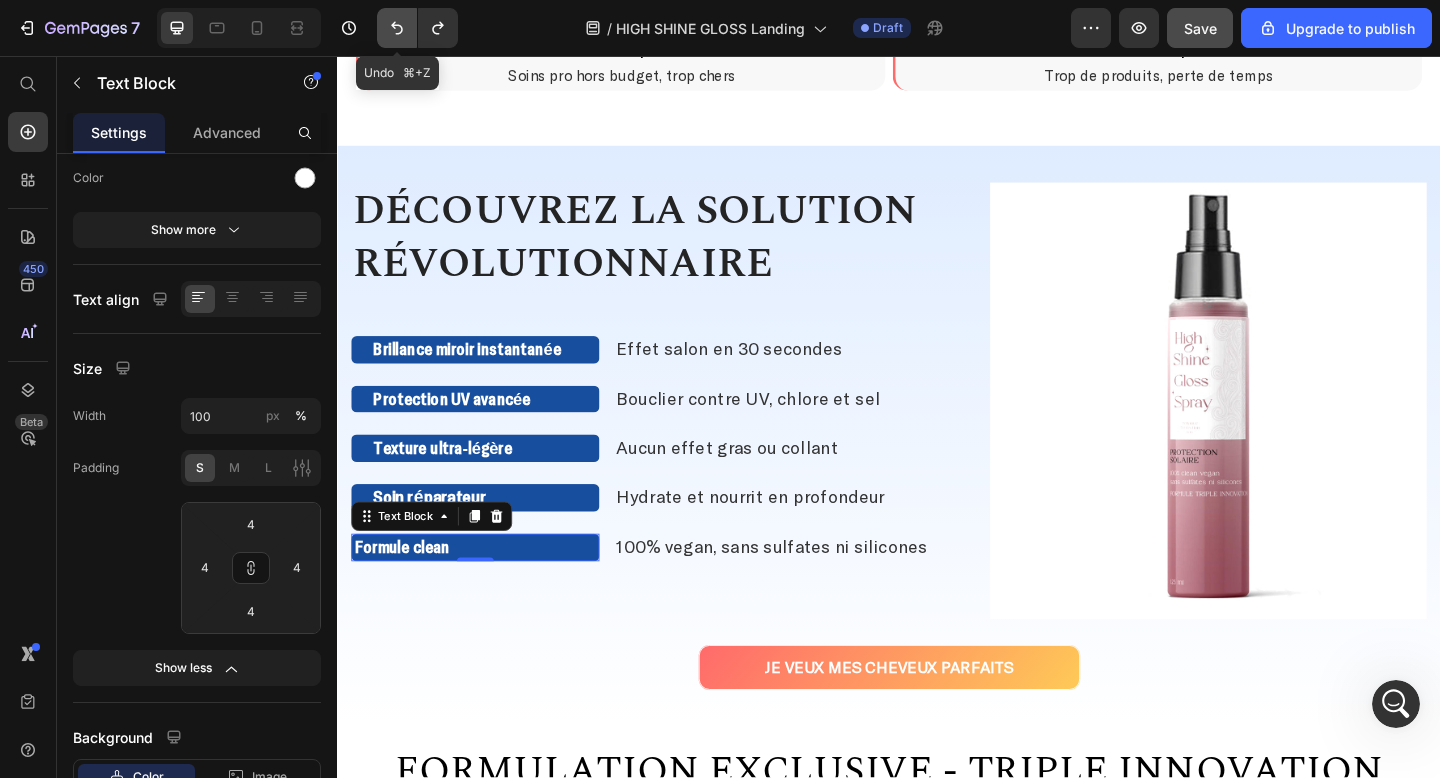 type on "8" 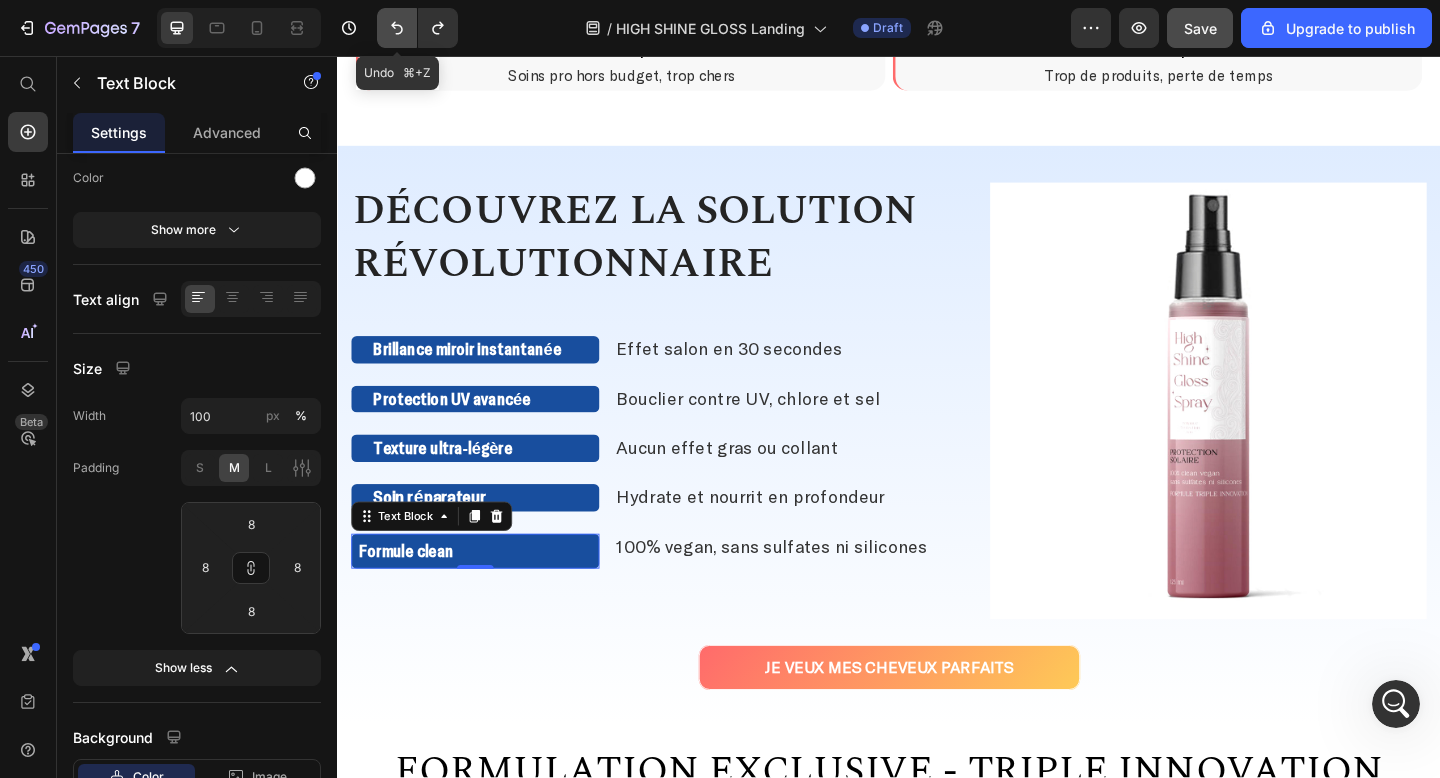 click 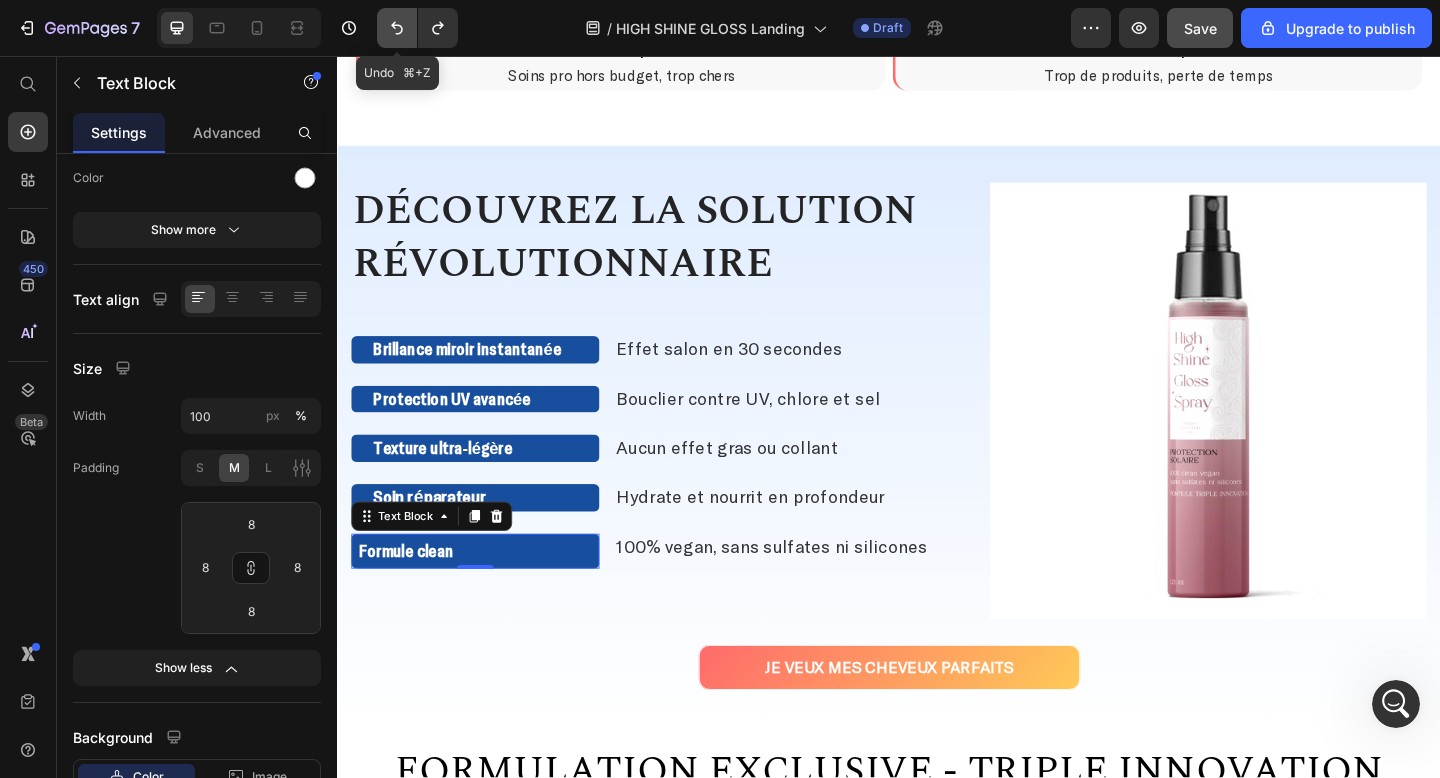 type on "4" 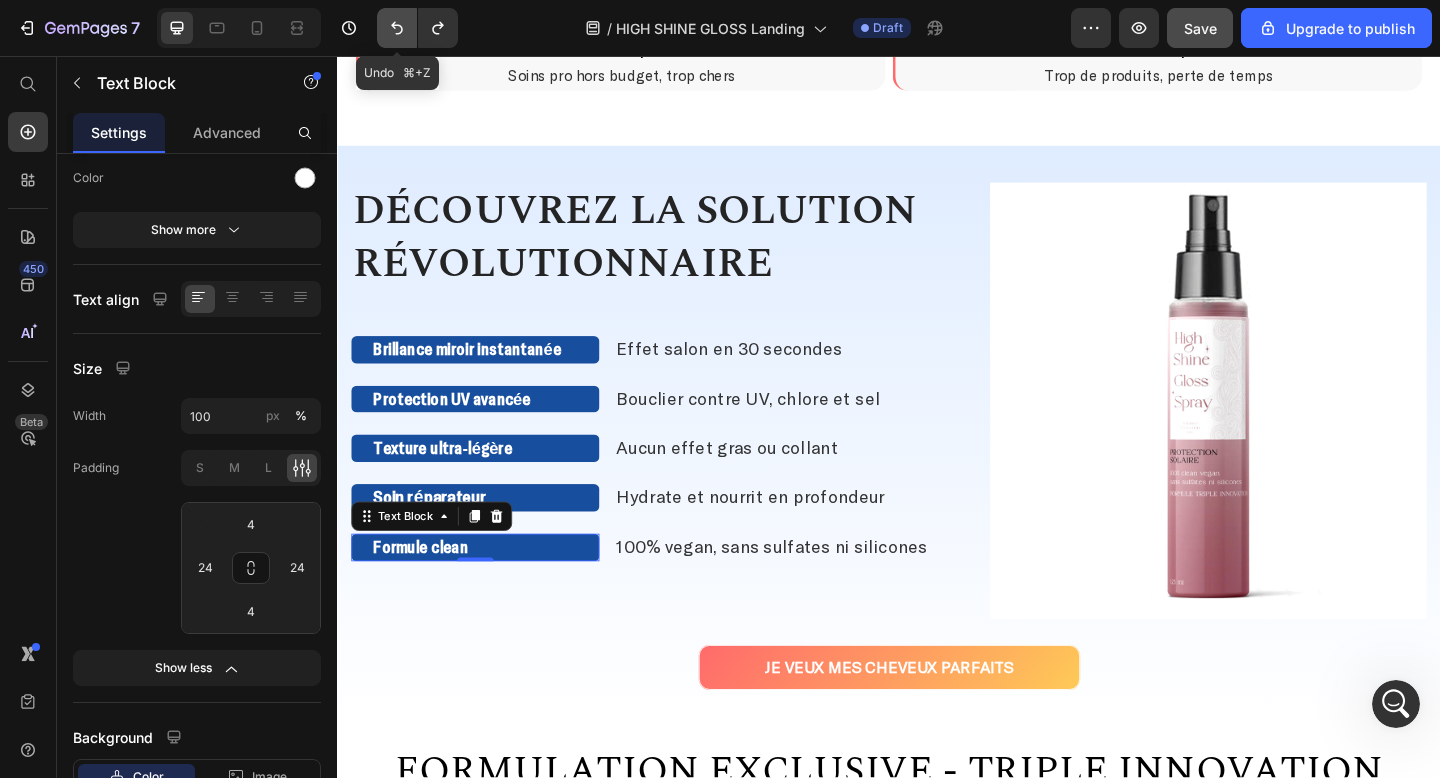 click 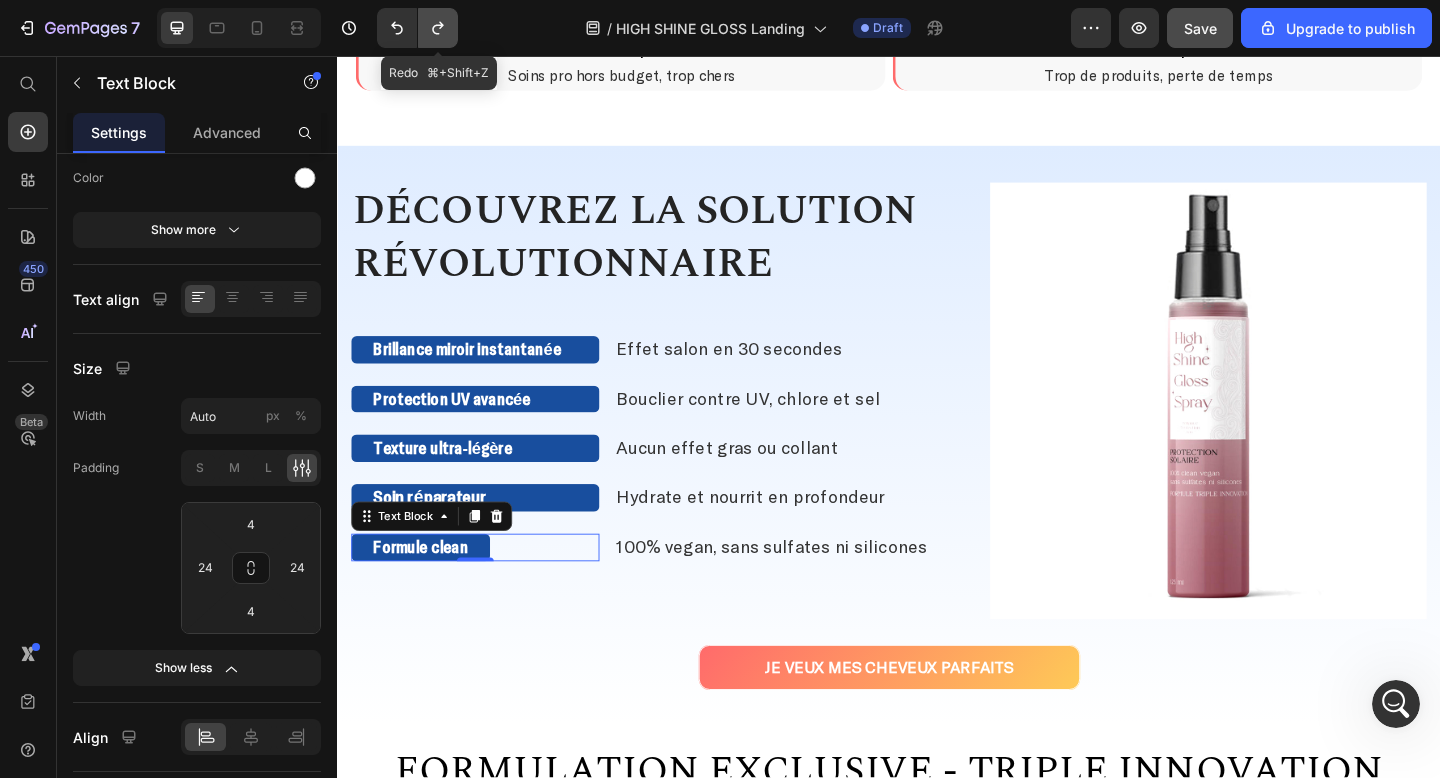 click 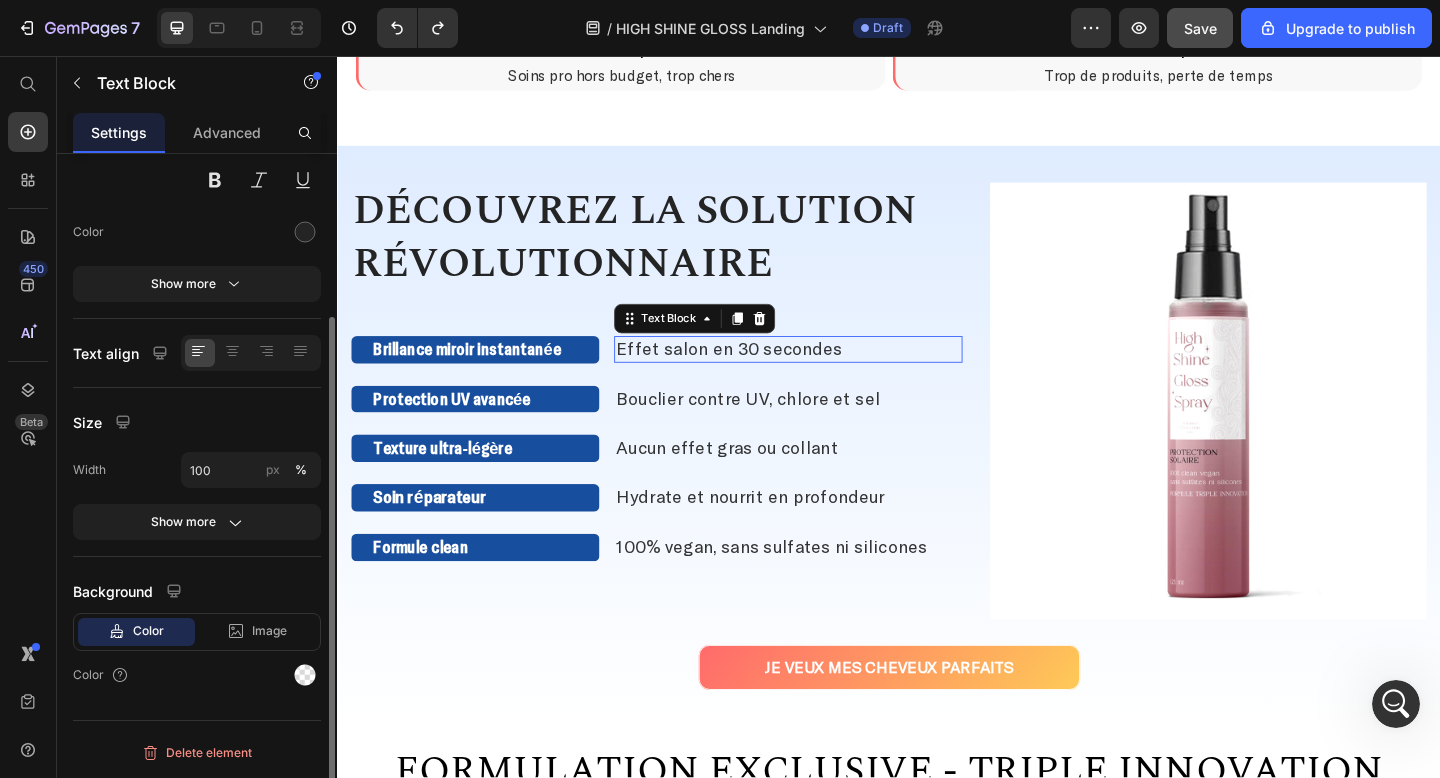 click on "Effet salon en 30 secondes" at bounding box center (763, 374) 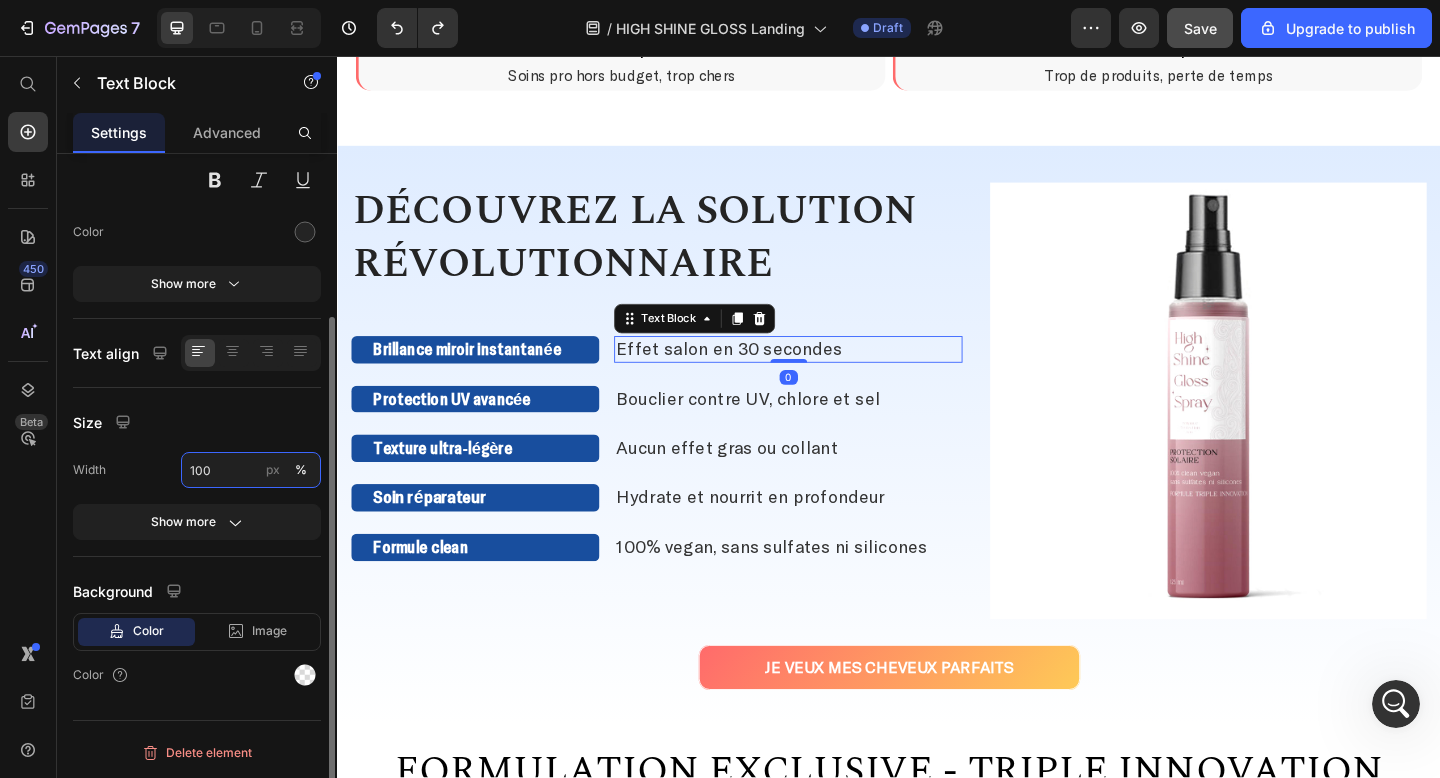 click on "100" at bounding box center [251, 470] 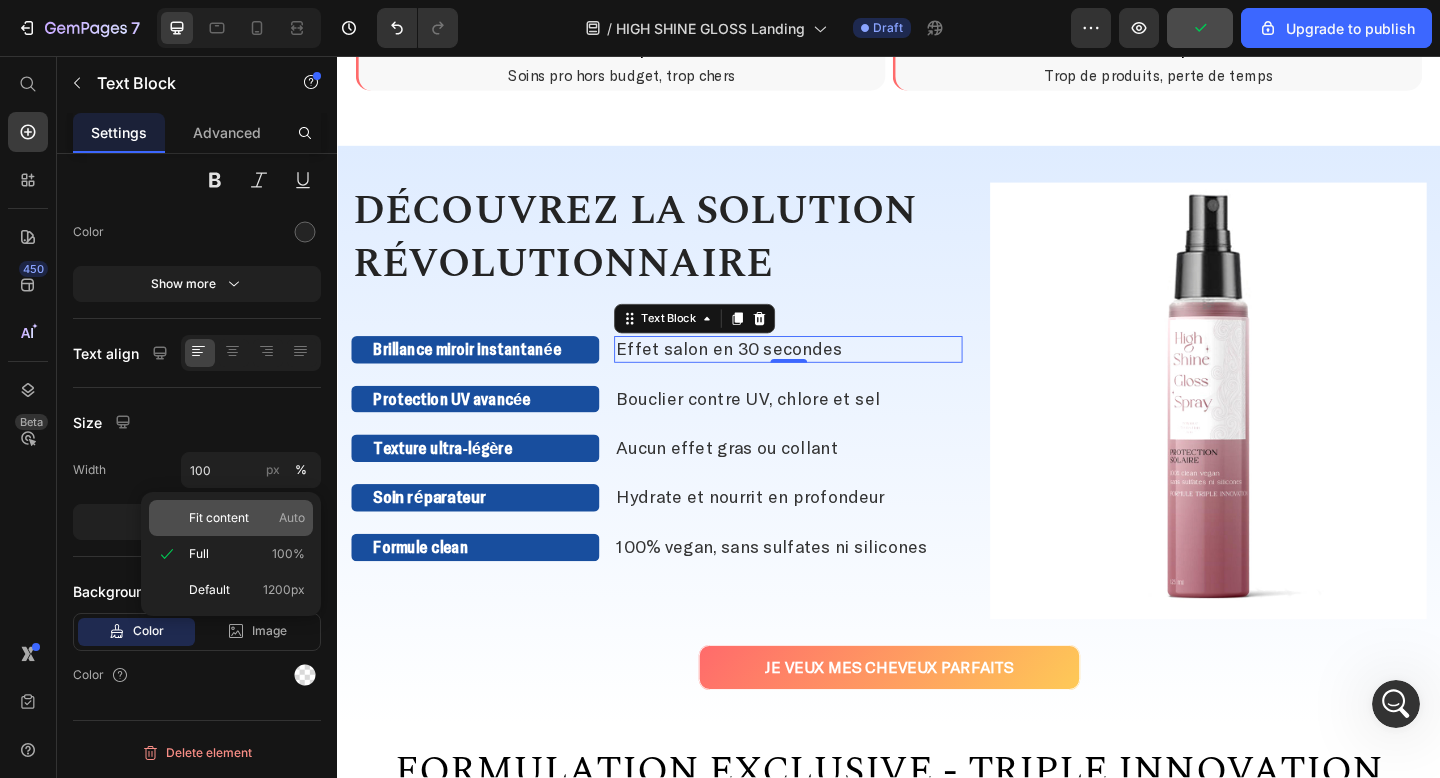 click on "Fit content" at bounding box center (219, 518) 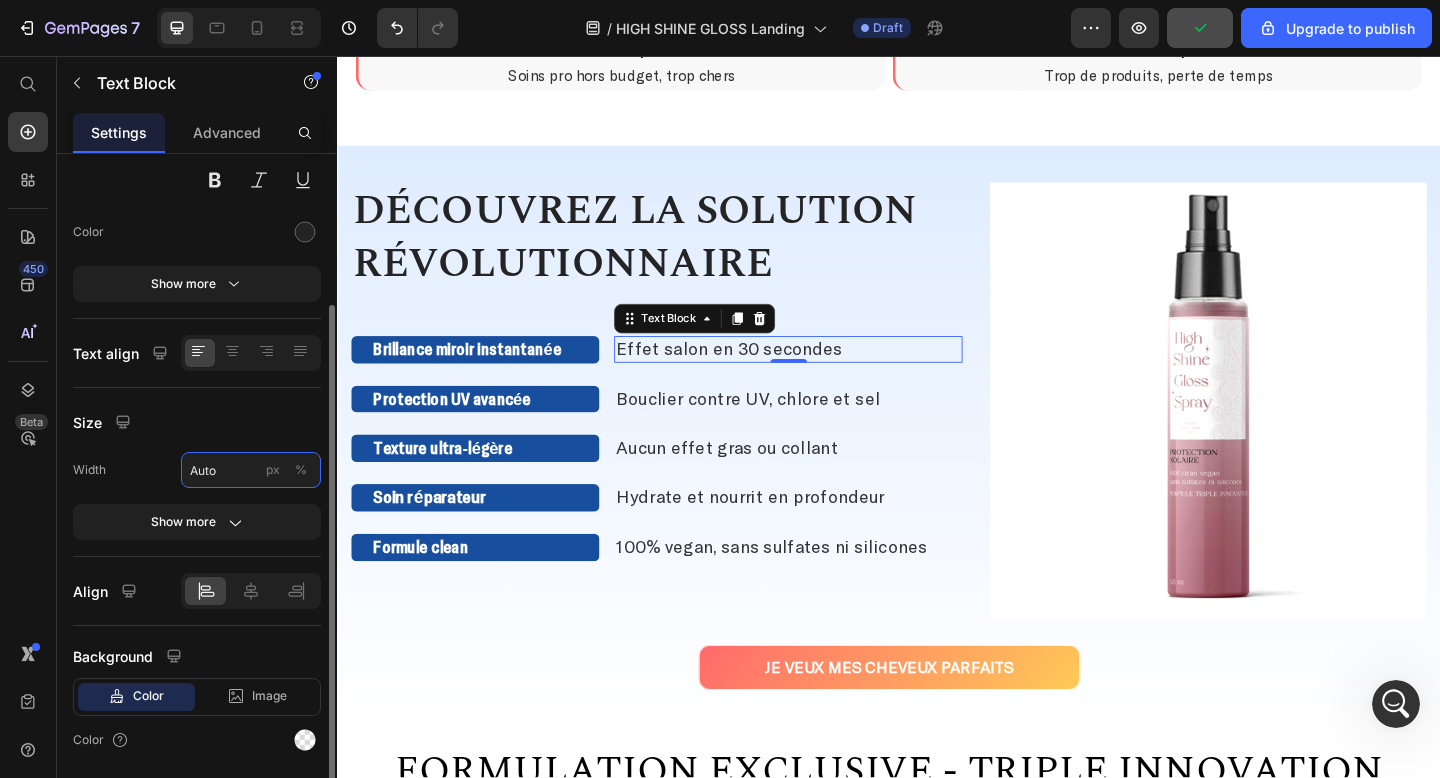 click on "Auto" at bounding box center (251, 470) 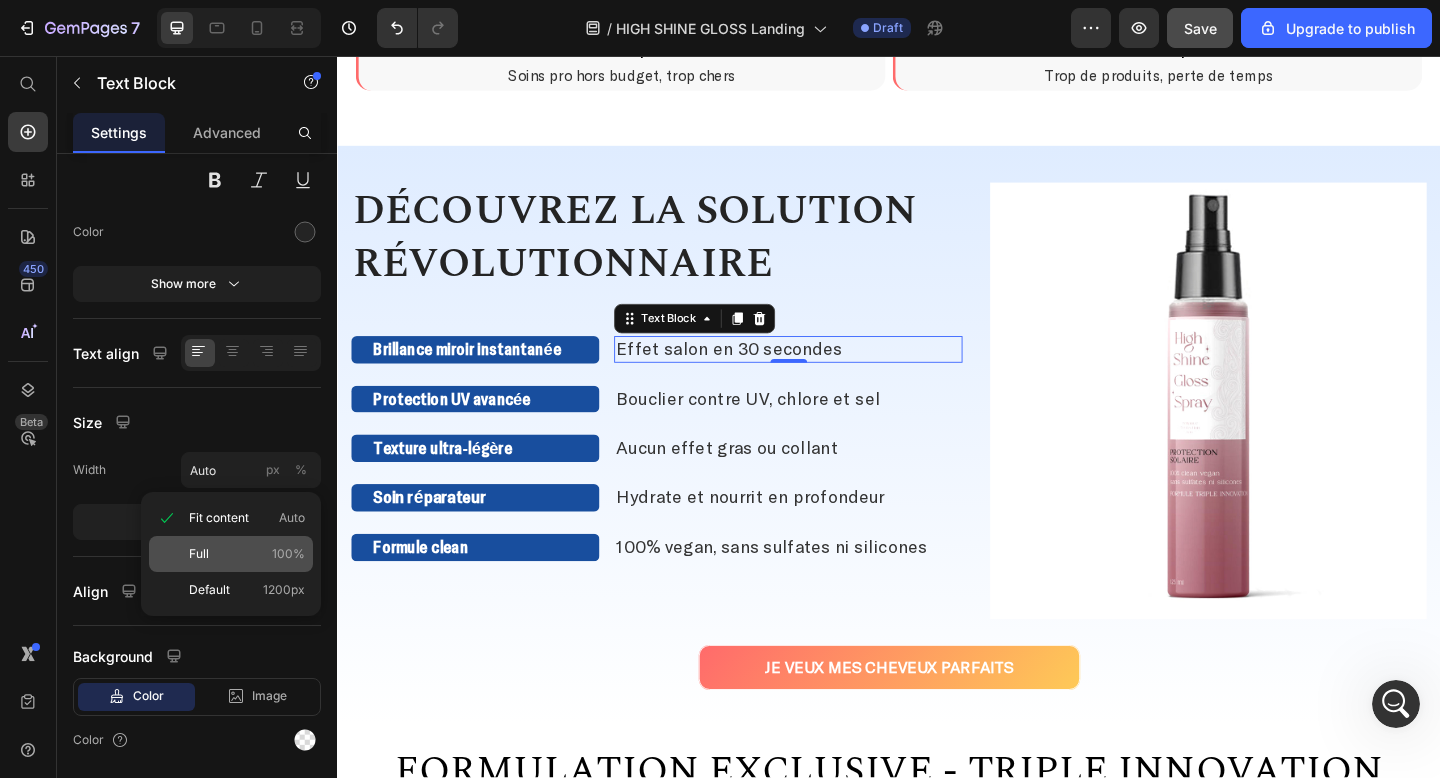 click on "Full 100%" 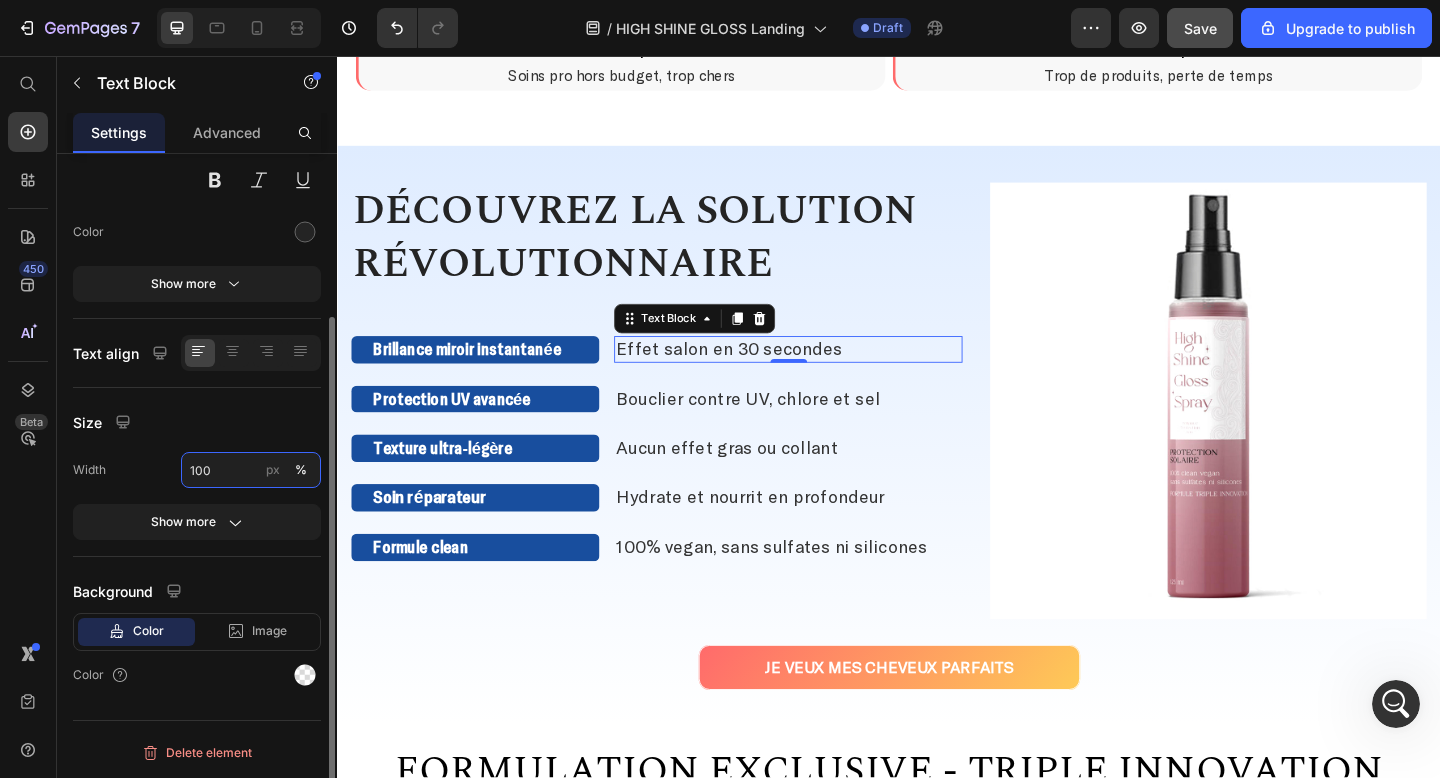 click on "100" at bounding box center (251, 470) 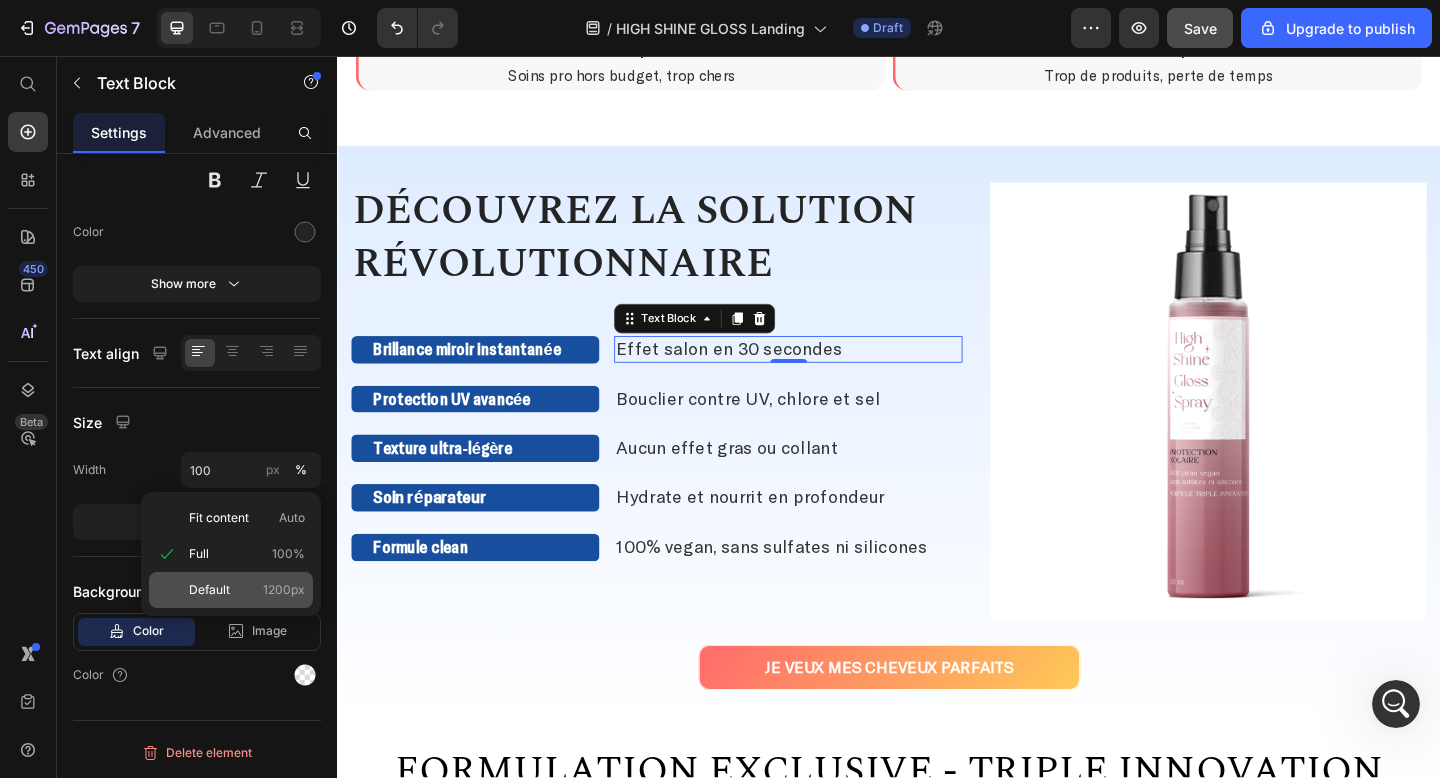 click on "Default" at bounding box center (209, 590) 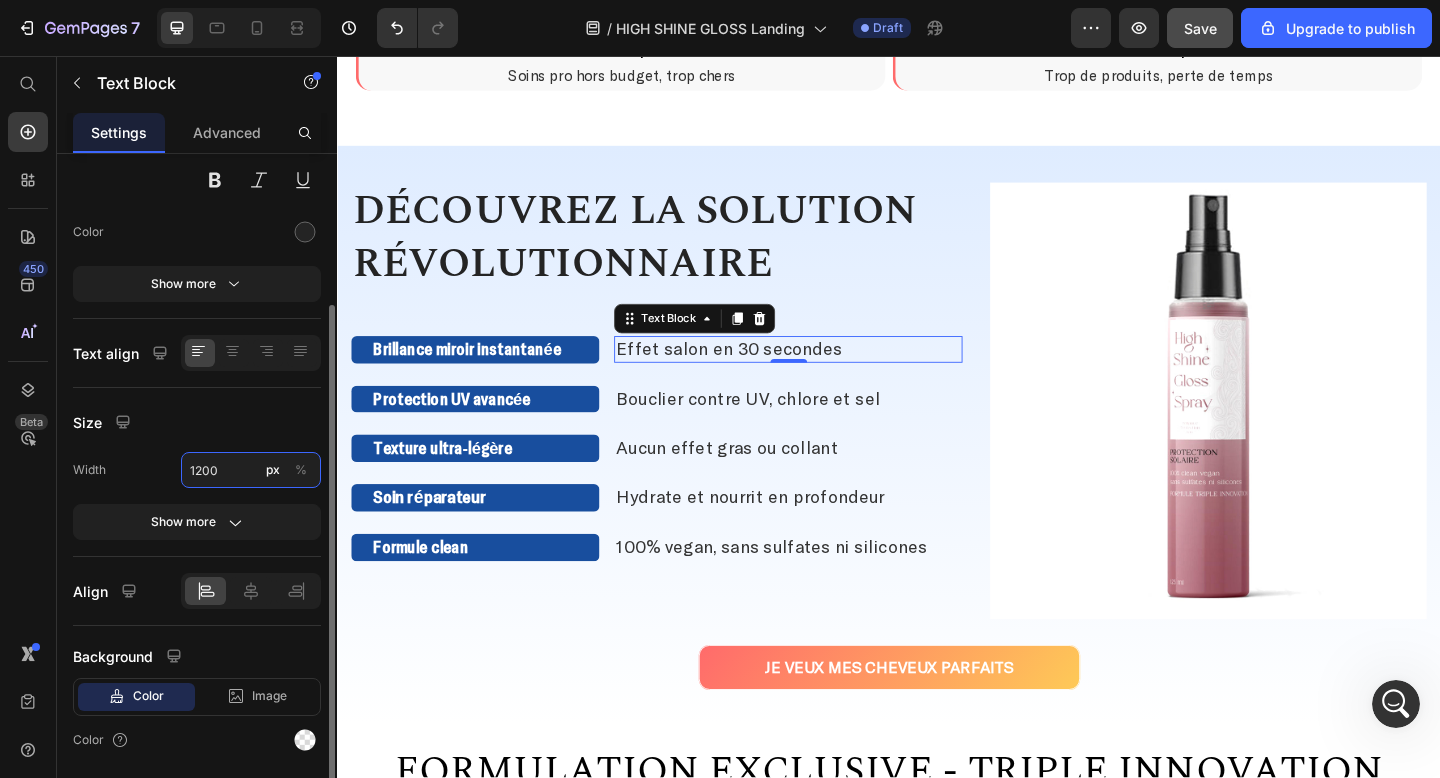click on "1200" at bounding box center [251, 470] 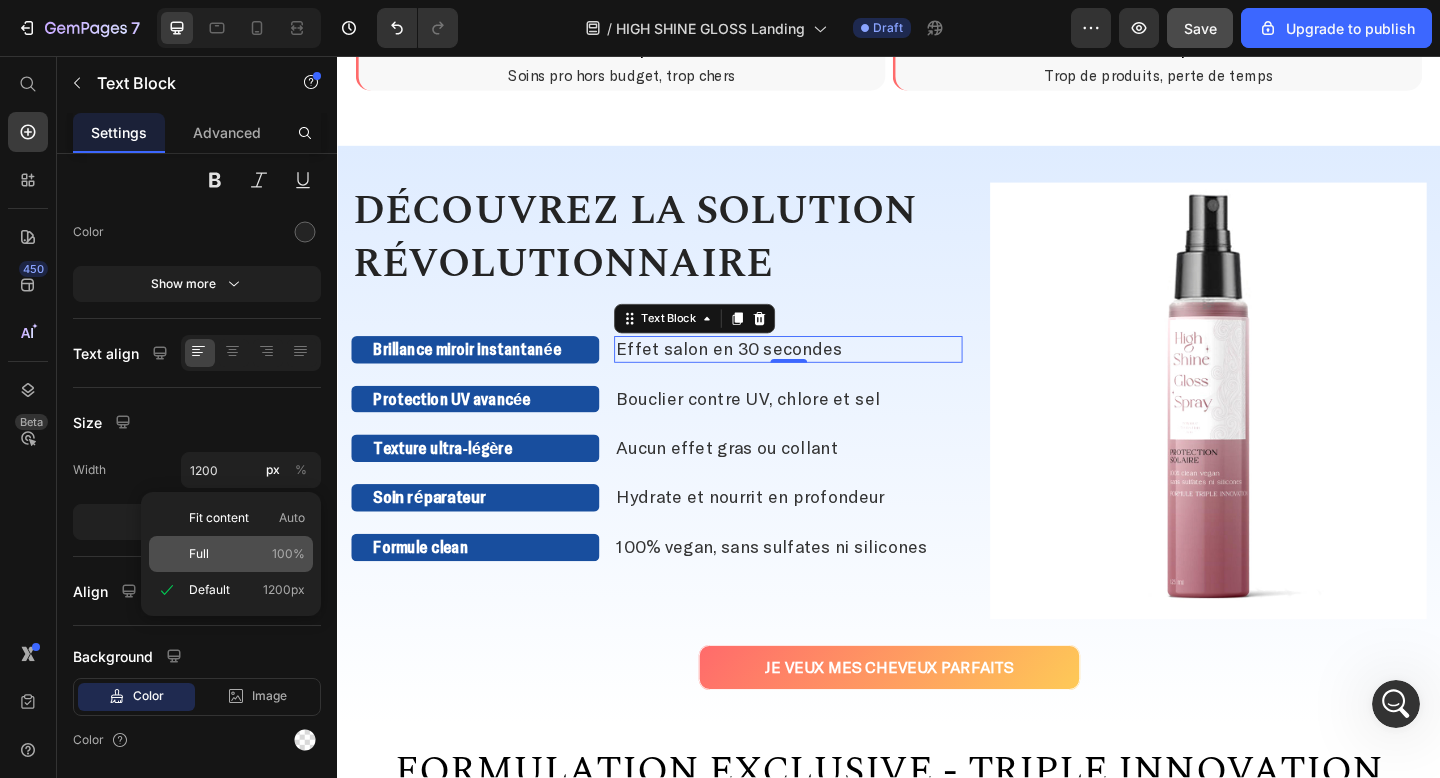 click on "Full 100%" at bounding box center [247, 554] 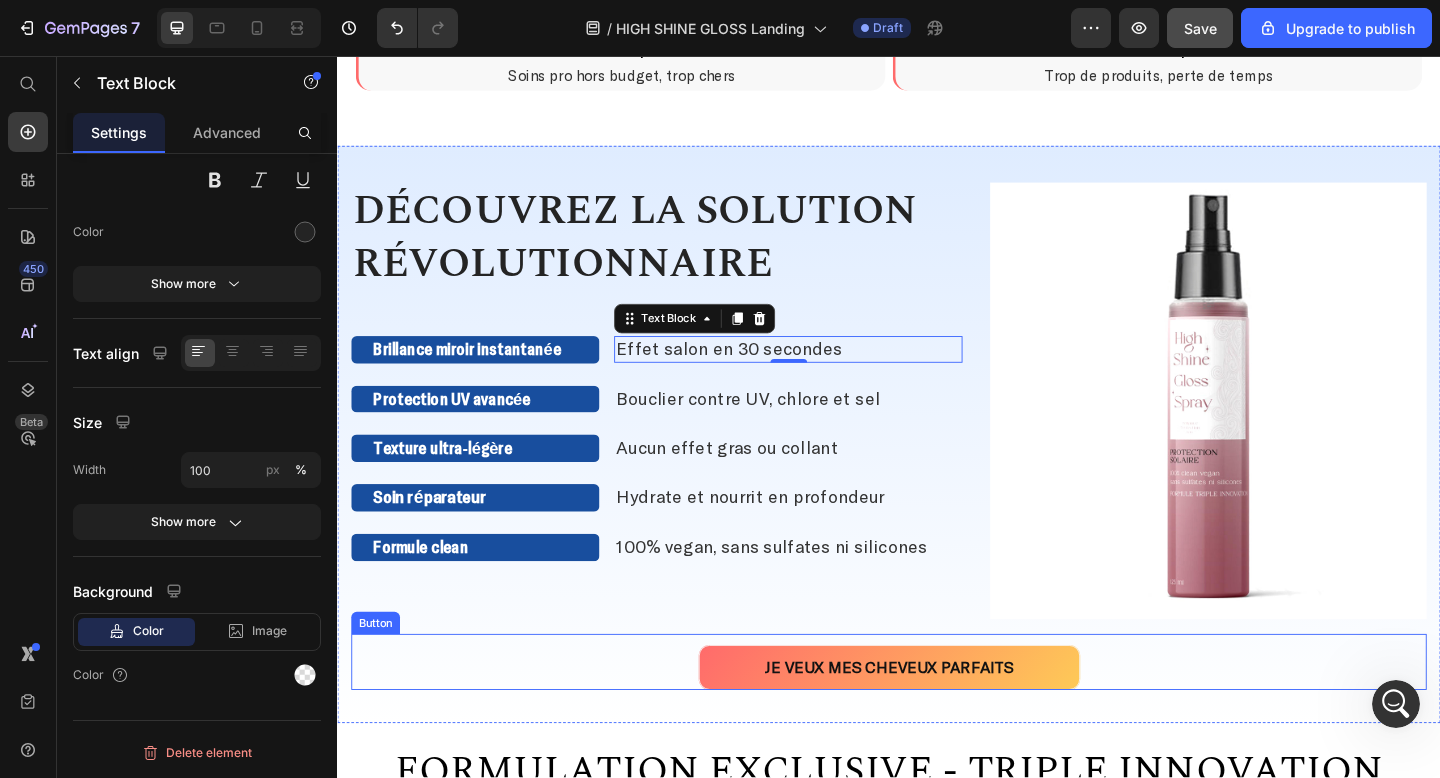 click on "JE VEUX MES CHEVEUX PARFAITS" at bounding box center (937, 721) 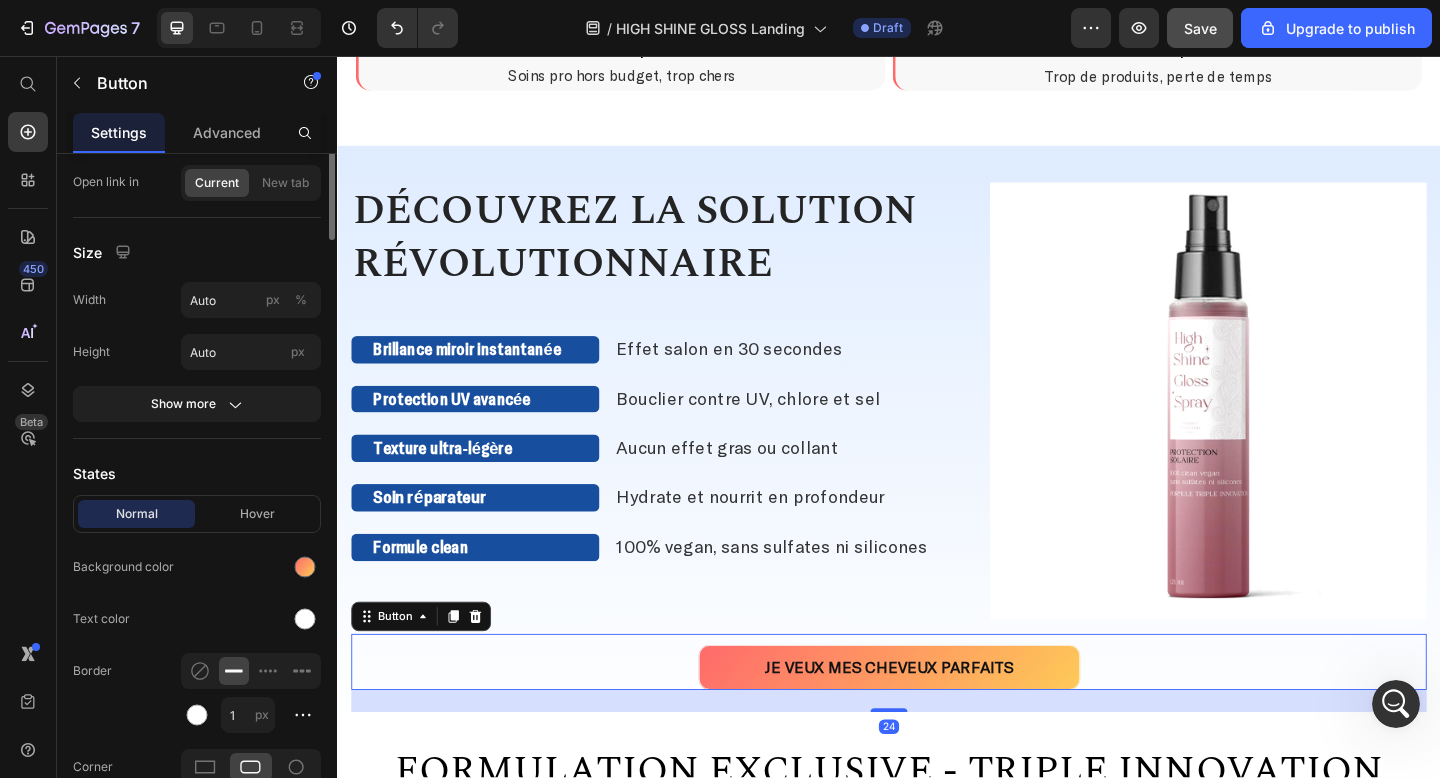 scroll, scrollTop: 0, scrollLeft: 0, axis: both 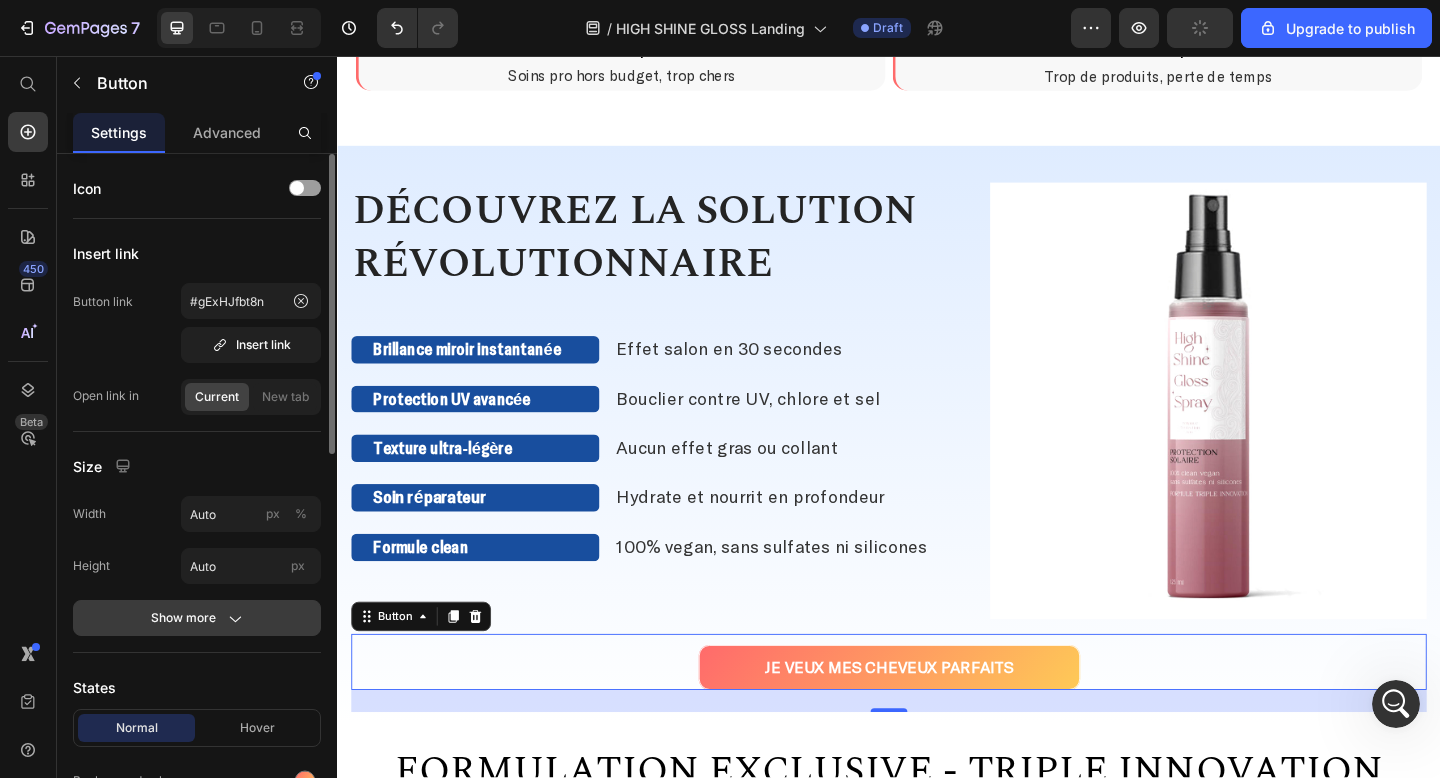 click on "Show more" at bounding box center (197, 618) 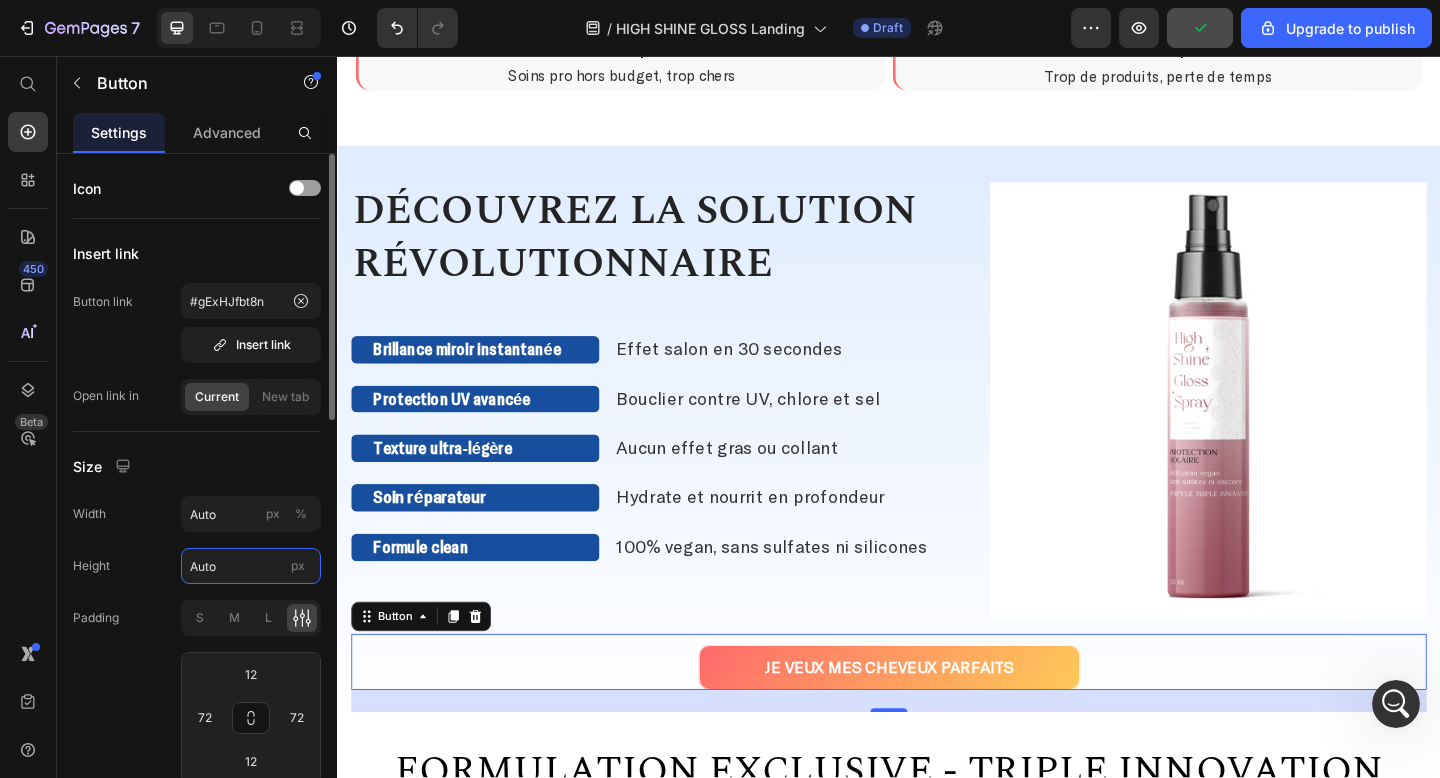 click on "Auto" at bounding box center (251, 566) 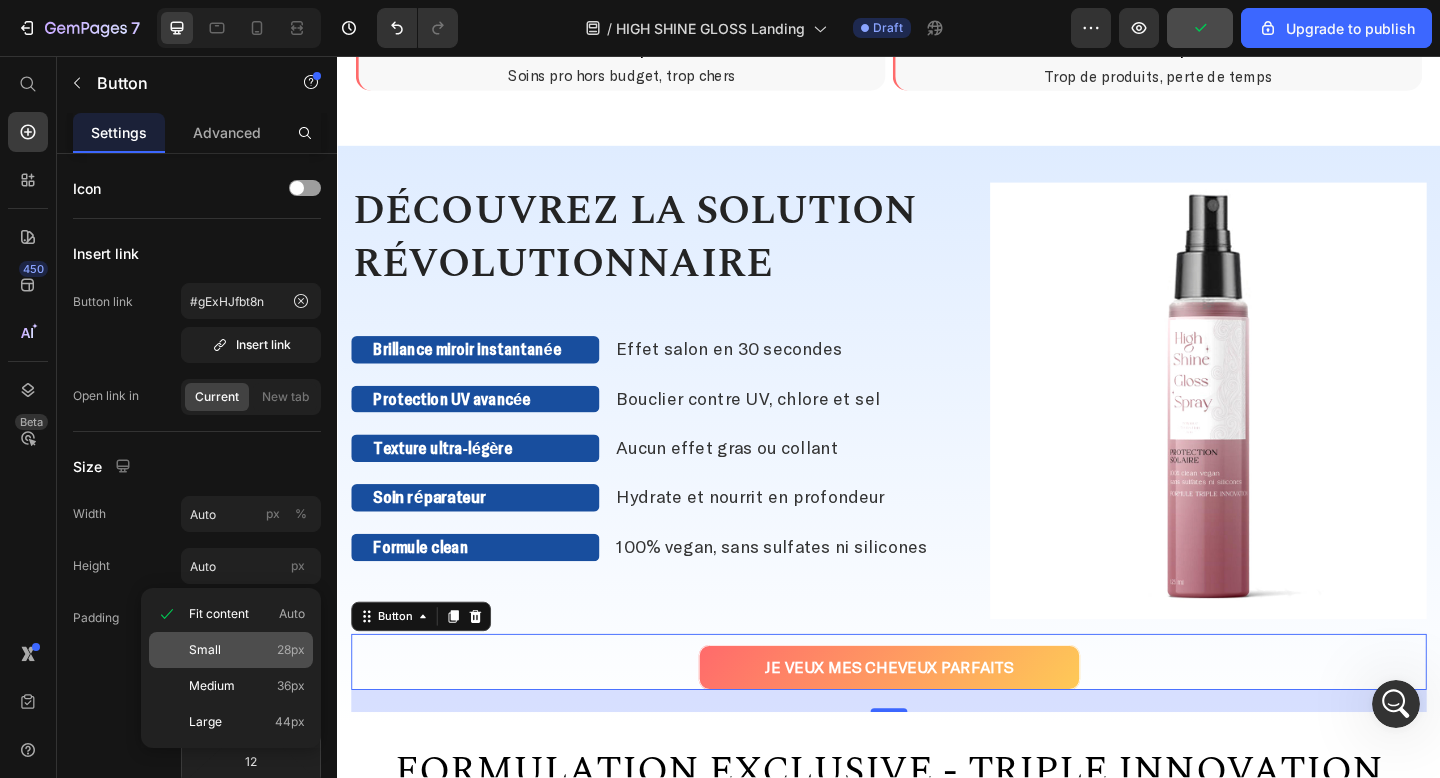 click on "Small 28px" at bounding box center [247, 650] 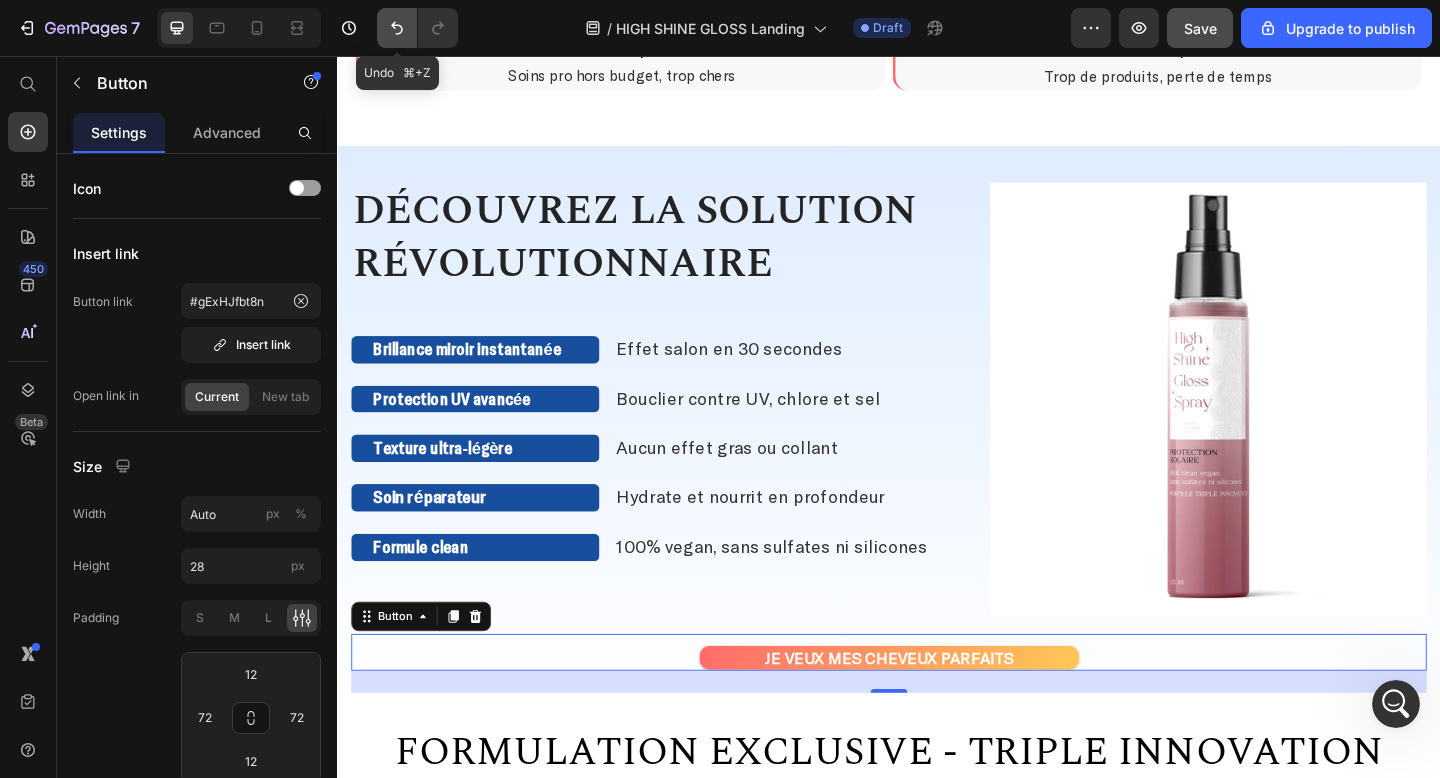 click 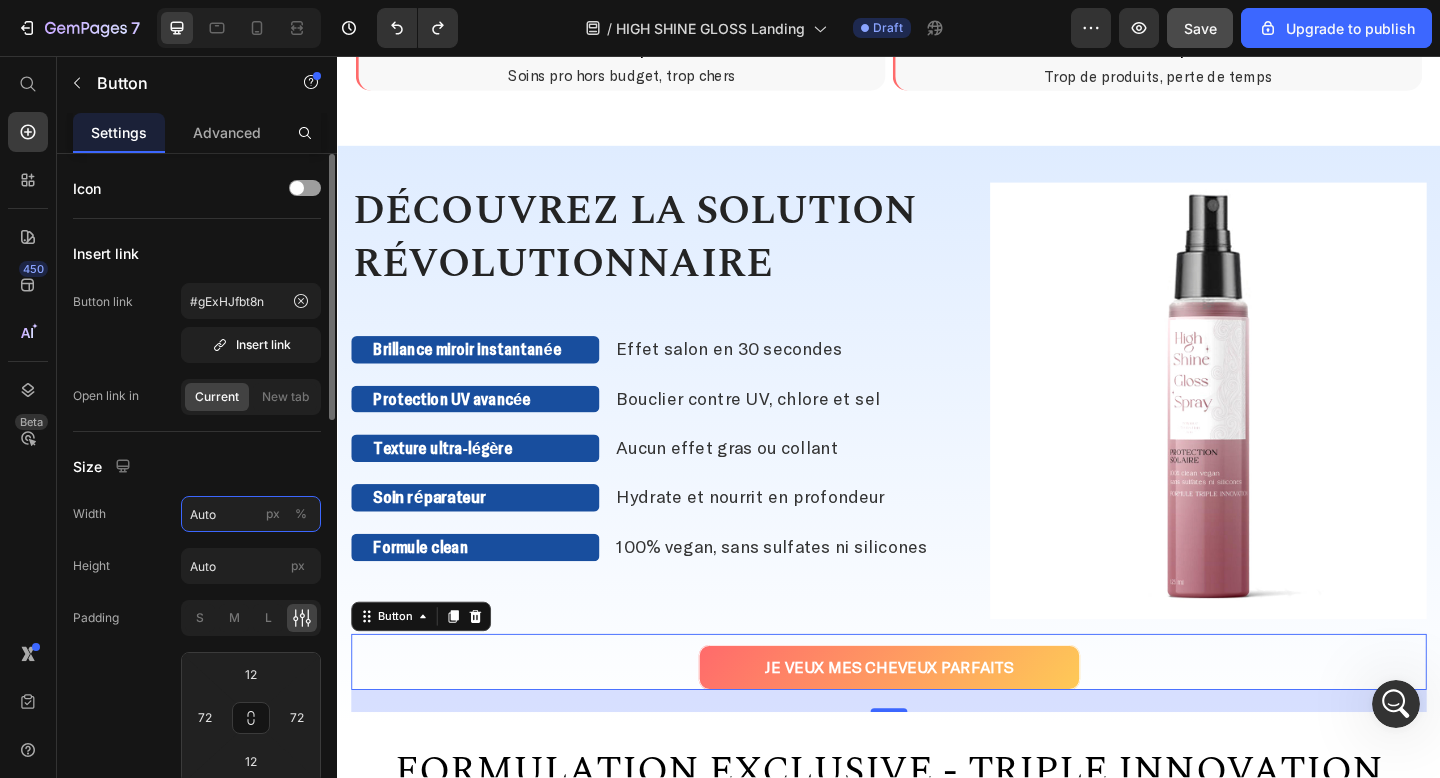 click on "Auto" at bounding box center (251, 514) 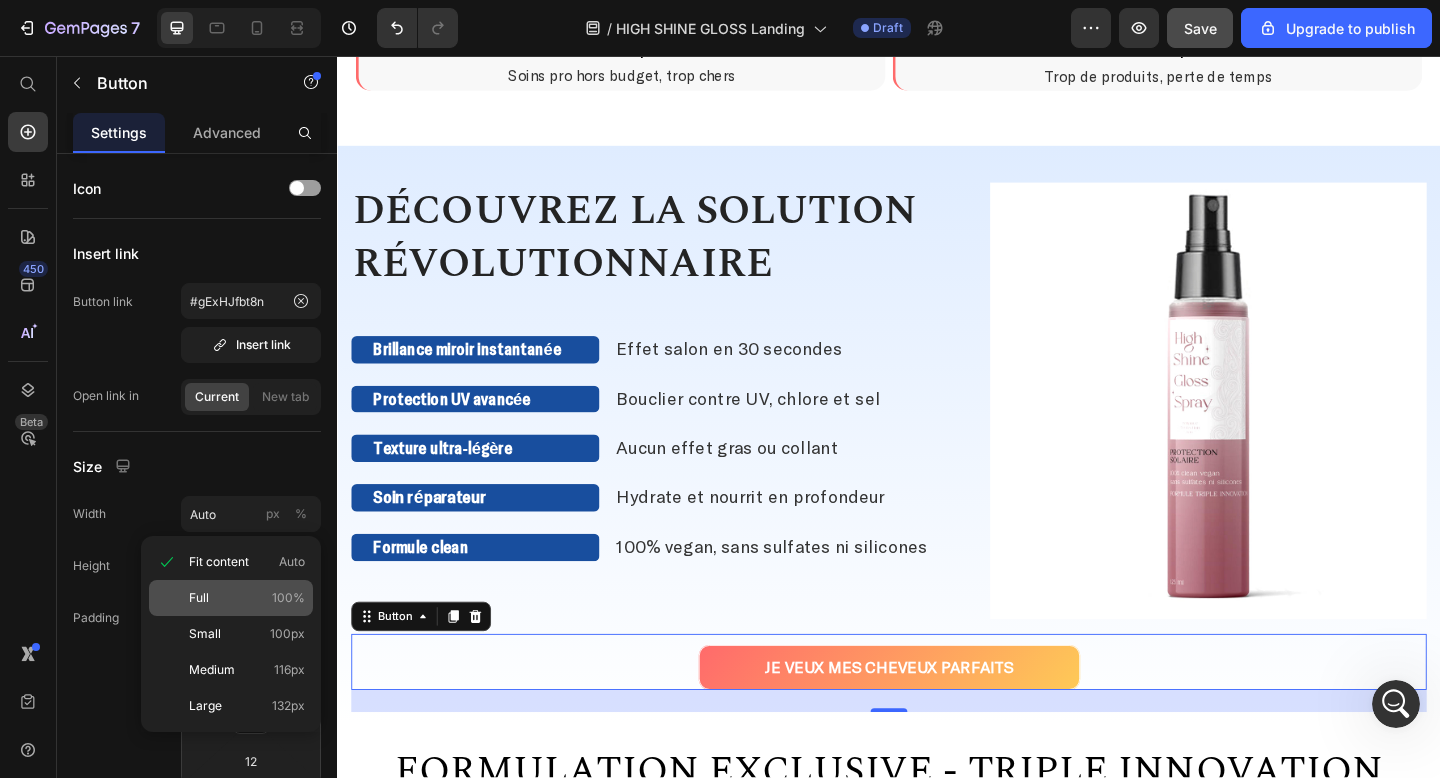 click on "Full 100%" at bounding box center (247, 598) 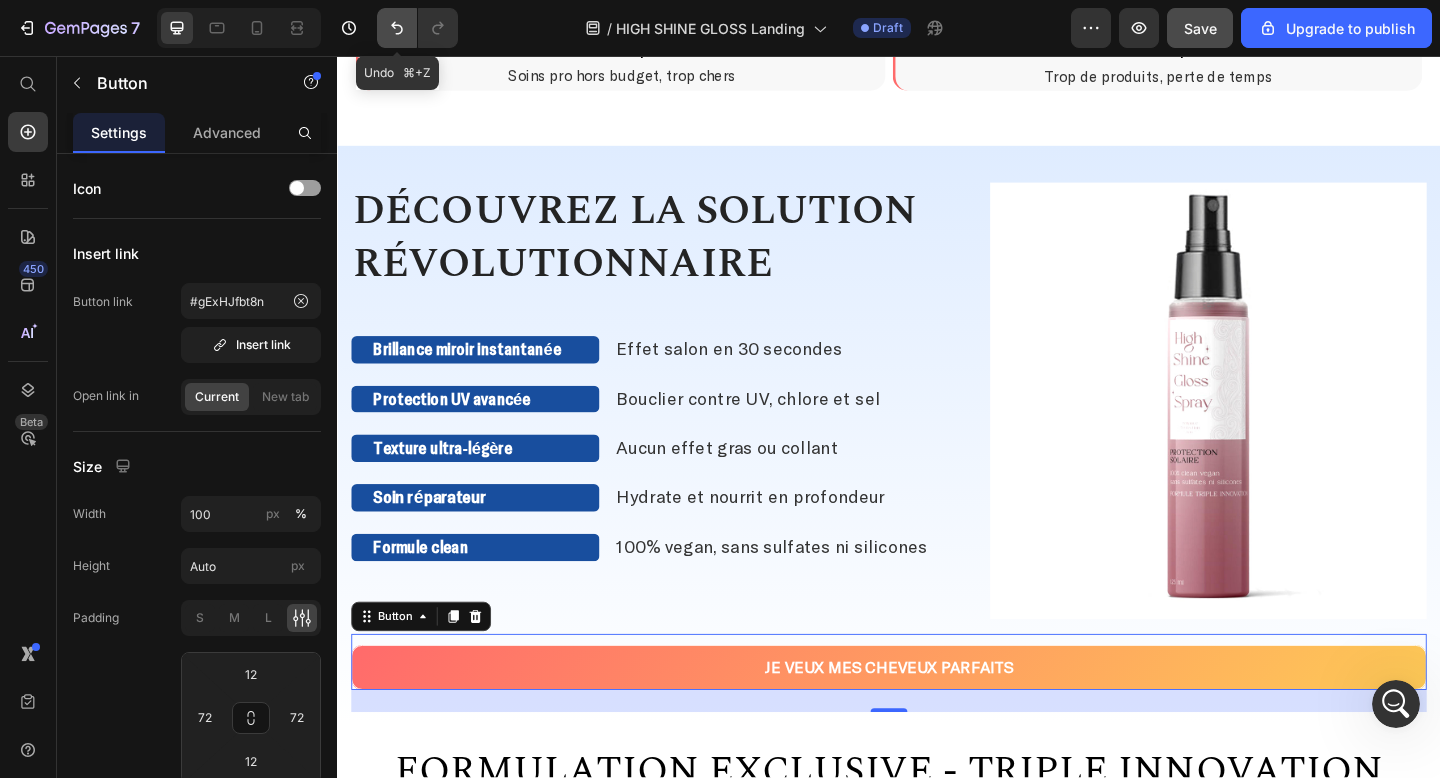 click 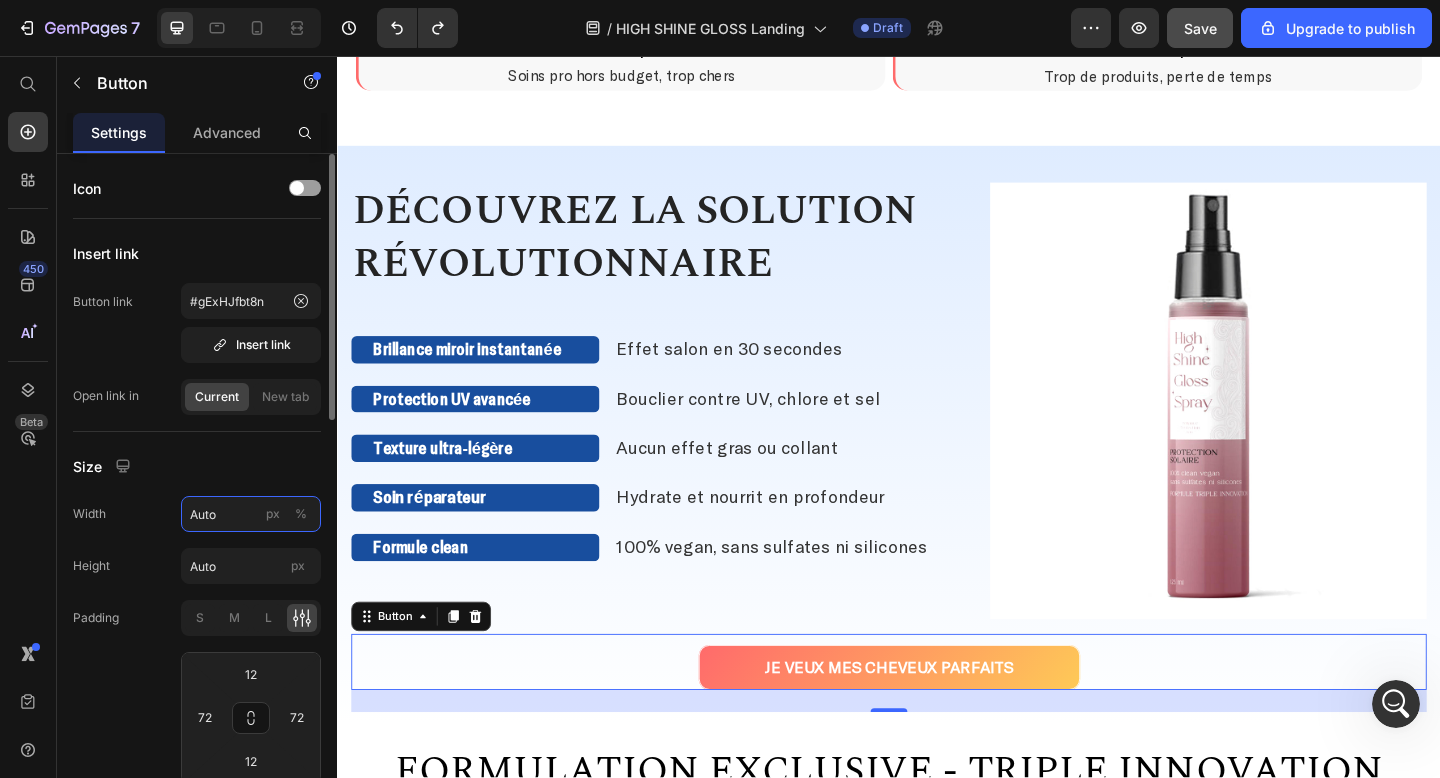 click on "Auto" at bounding box center [251, 514] 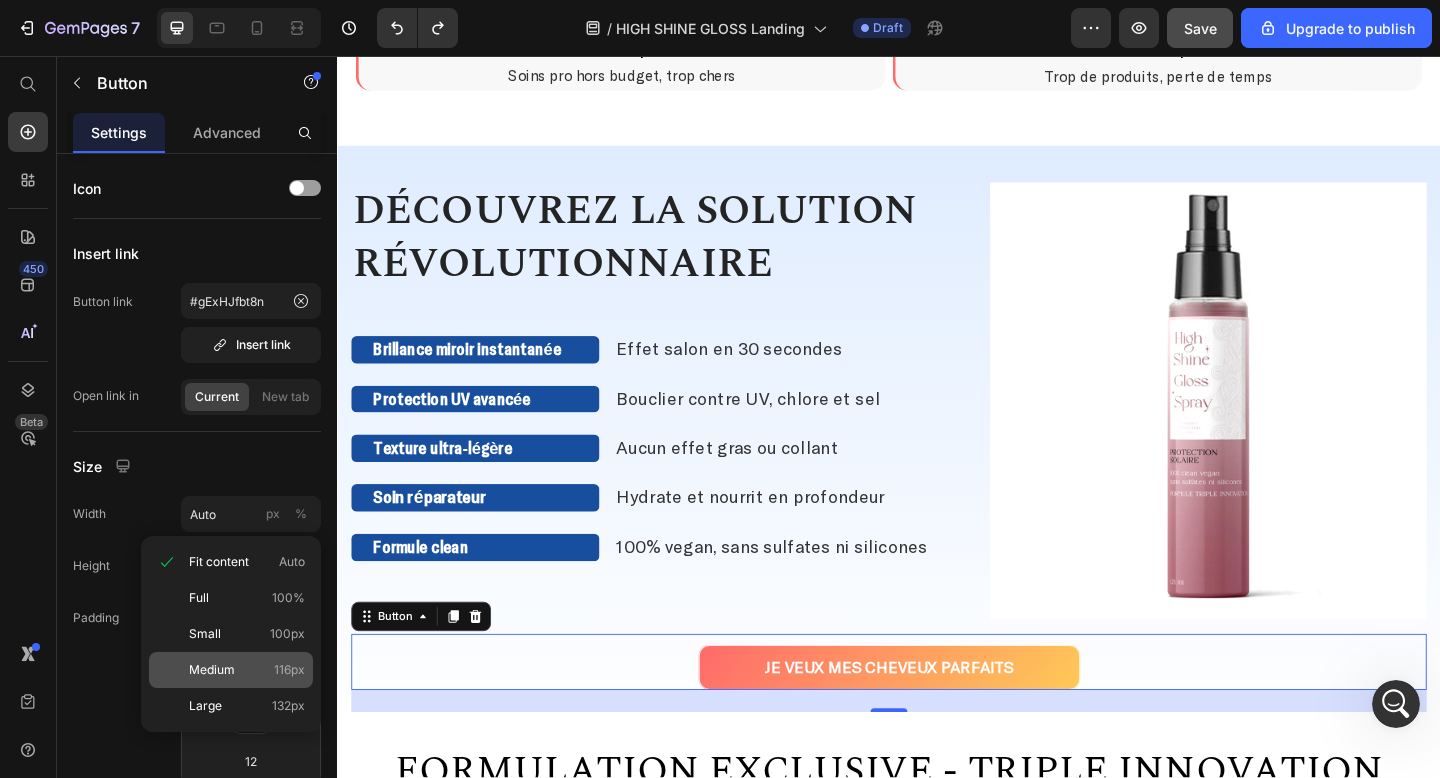 click on "Medium" at bounding box center [212, 670] 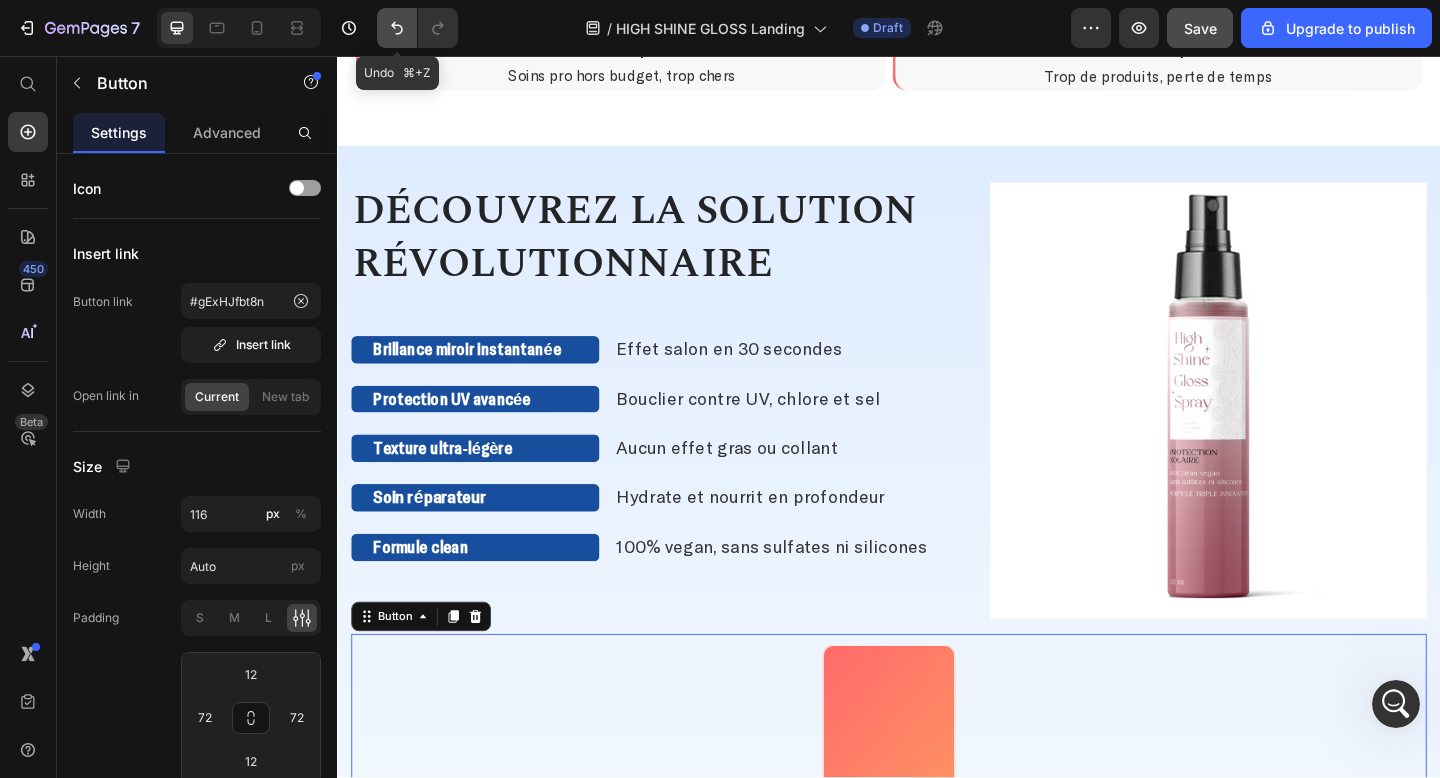 click 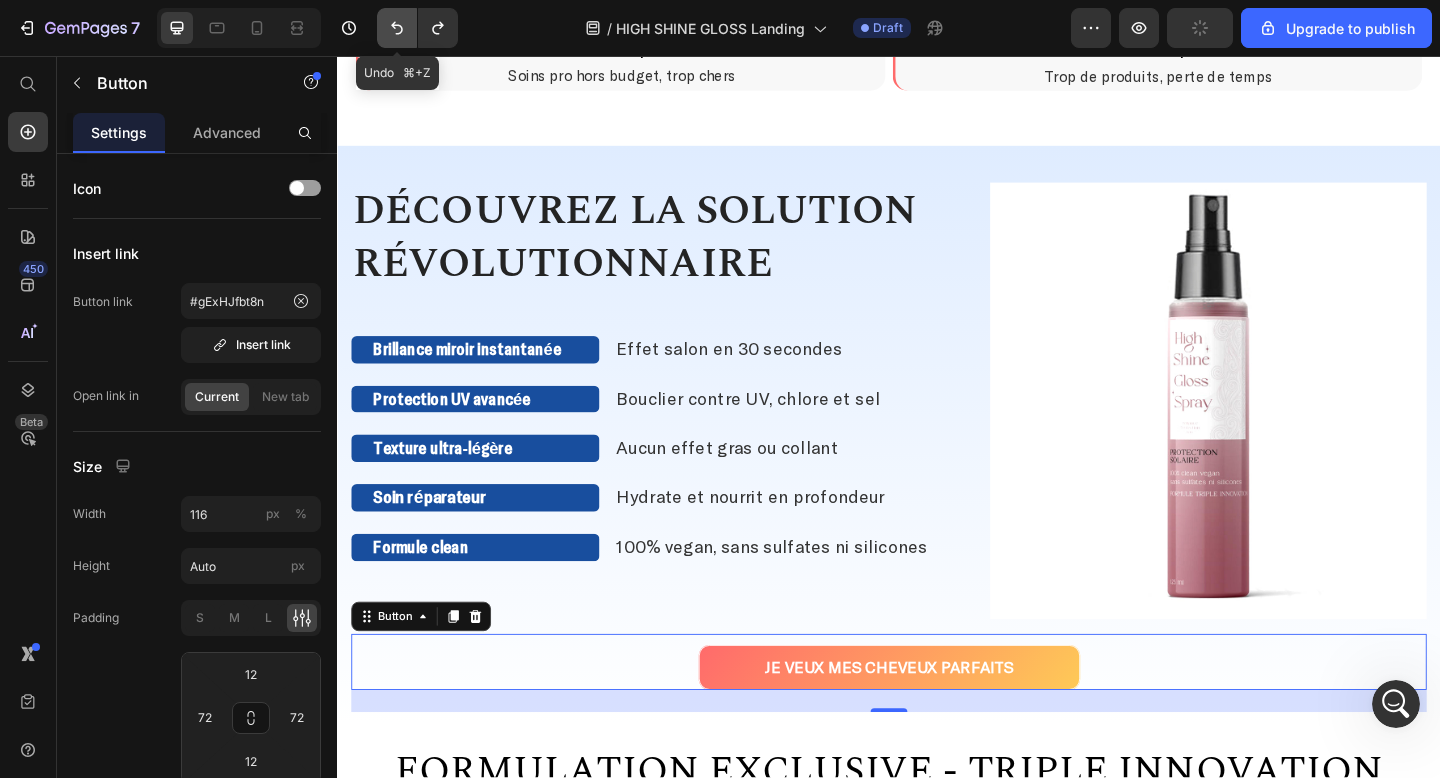 type on "Auto" 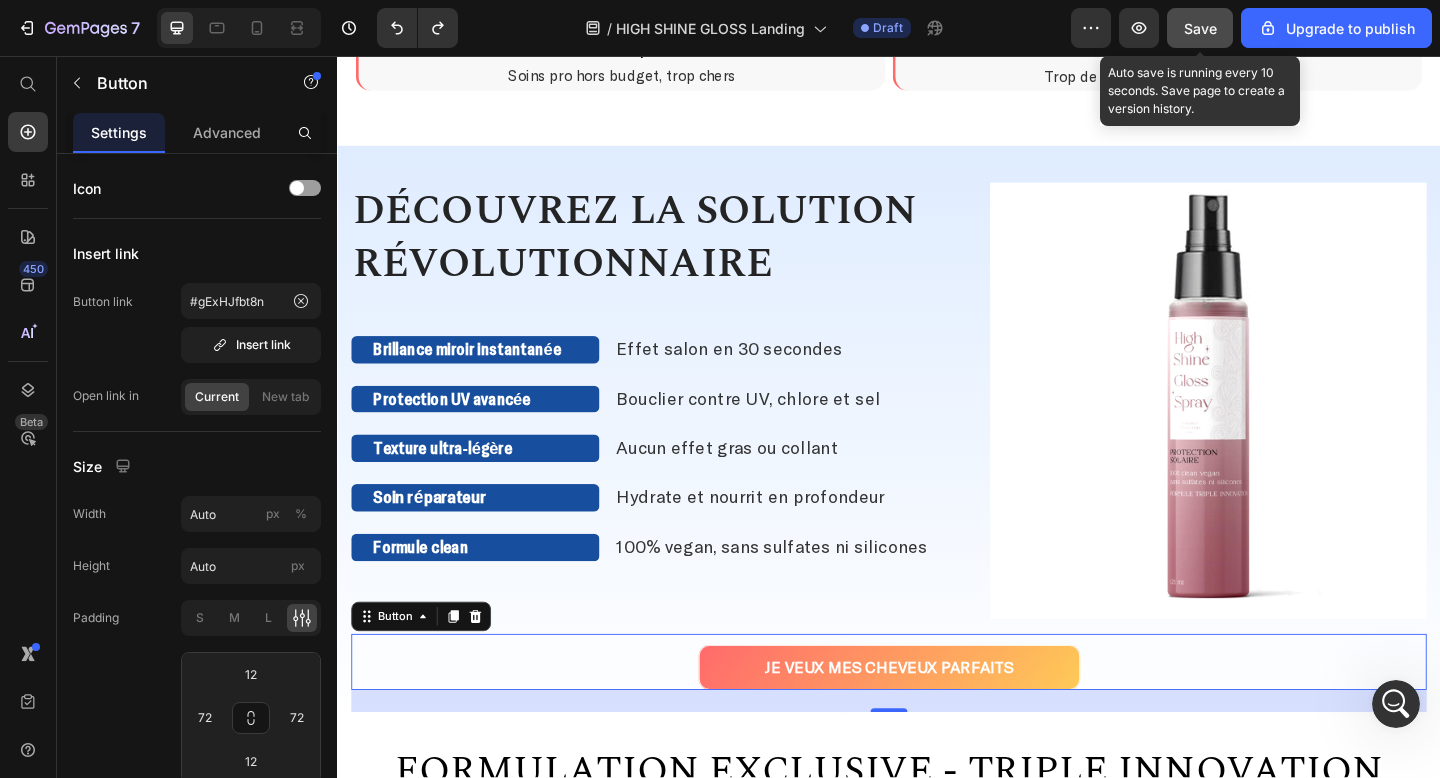 click on "Save" 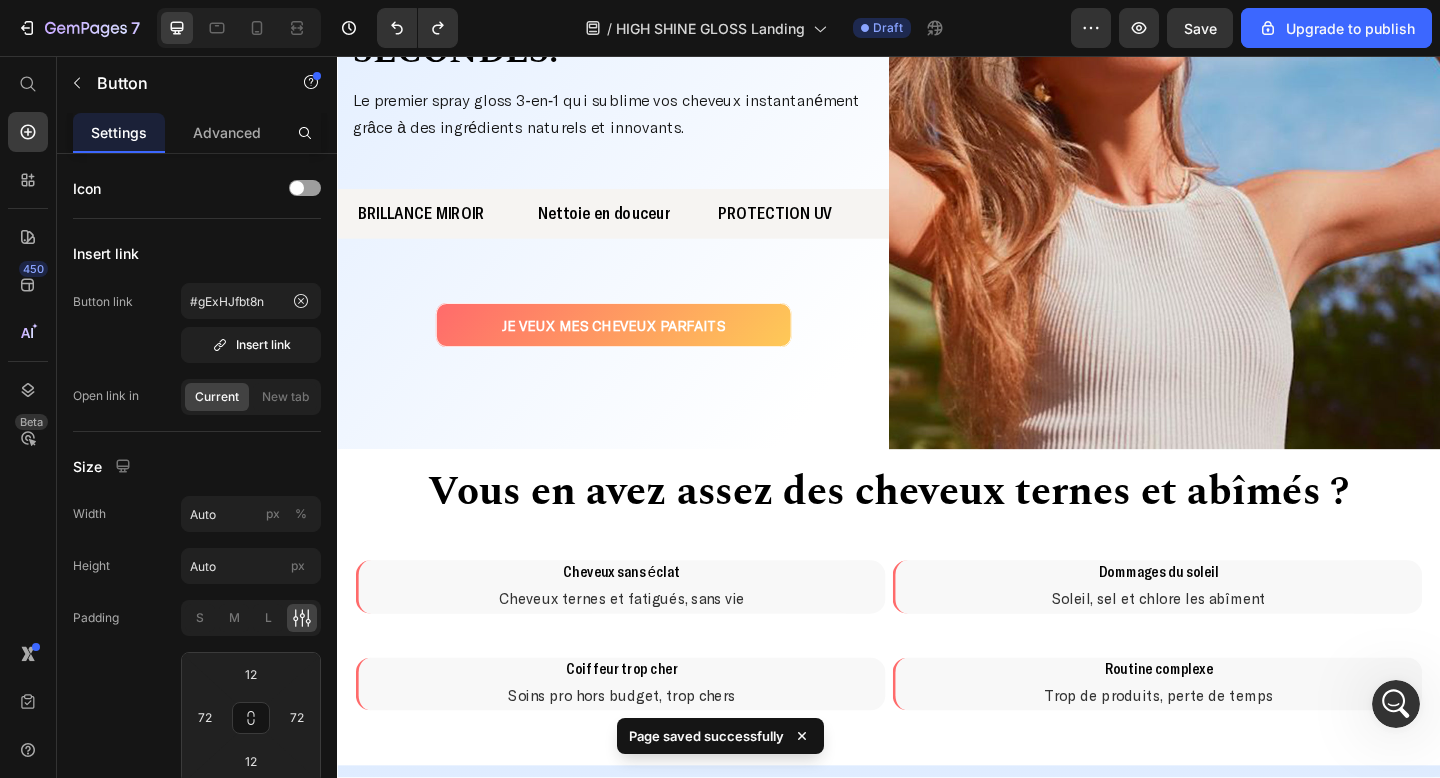 scroll, scrollTop: 270, scrollLeft: 0, axis: vertical 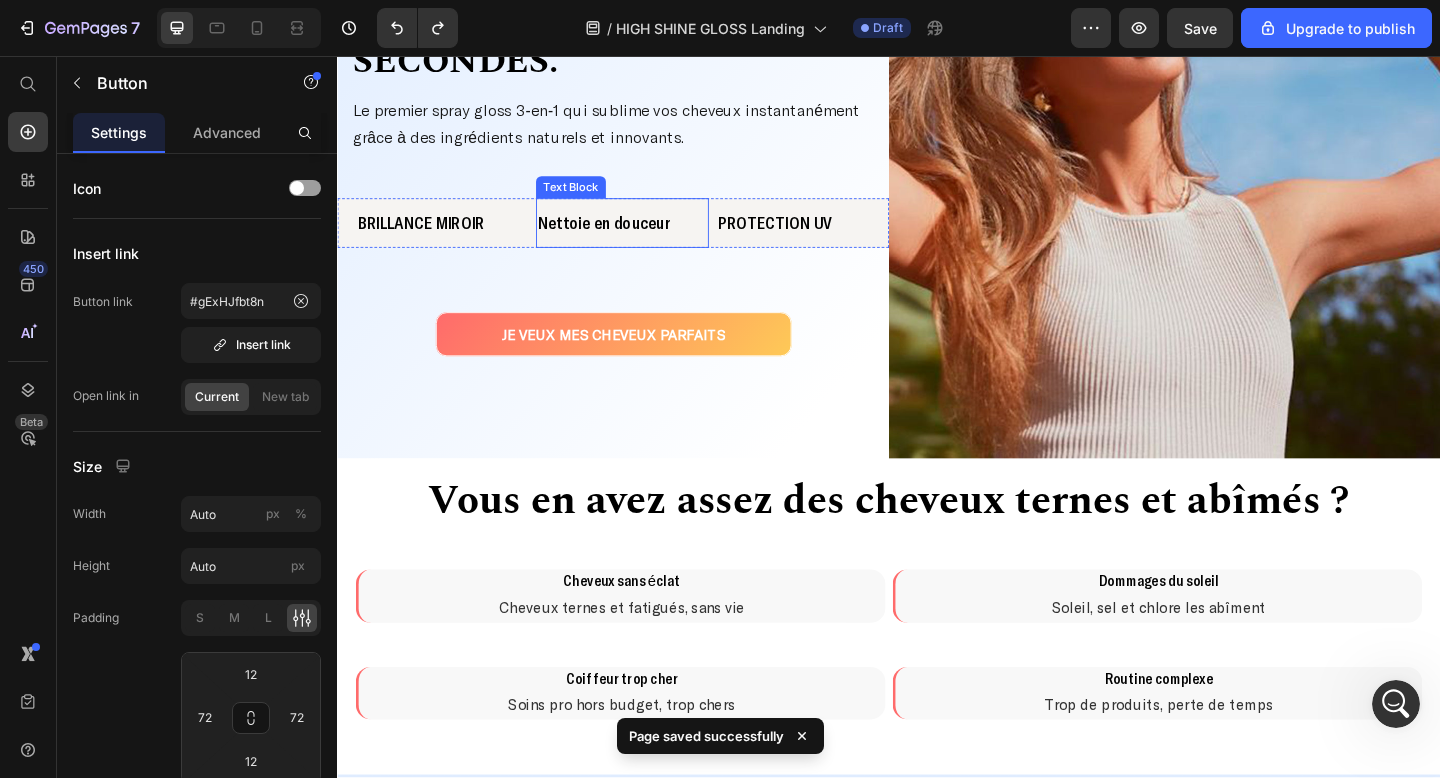 click on "Nettoie en douceur" at bounding box center (647, 238) 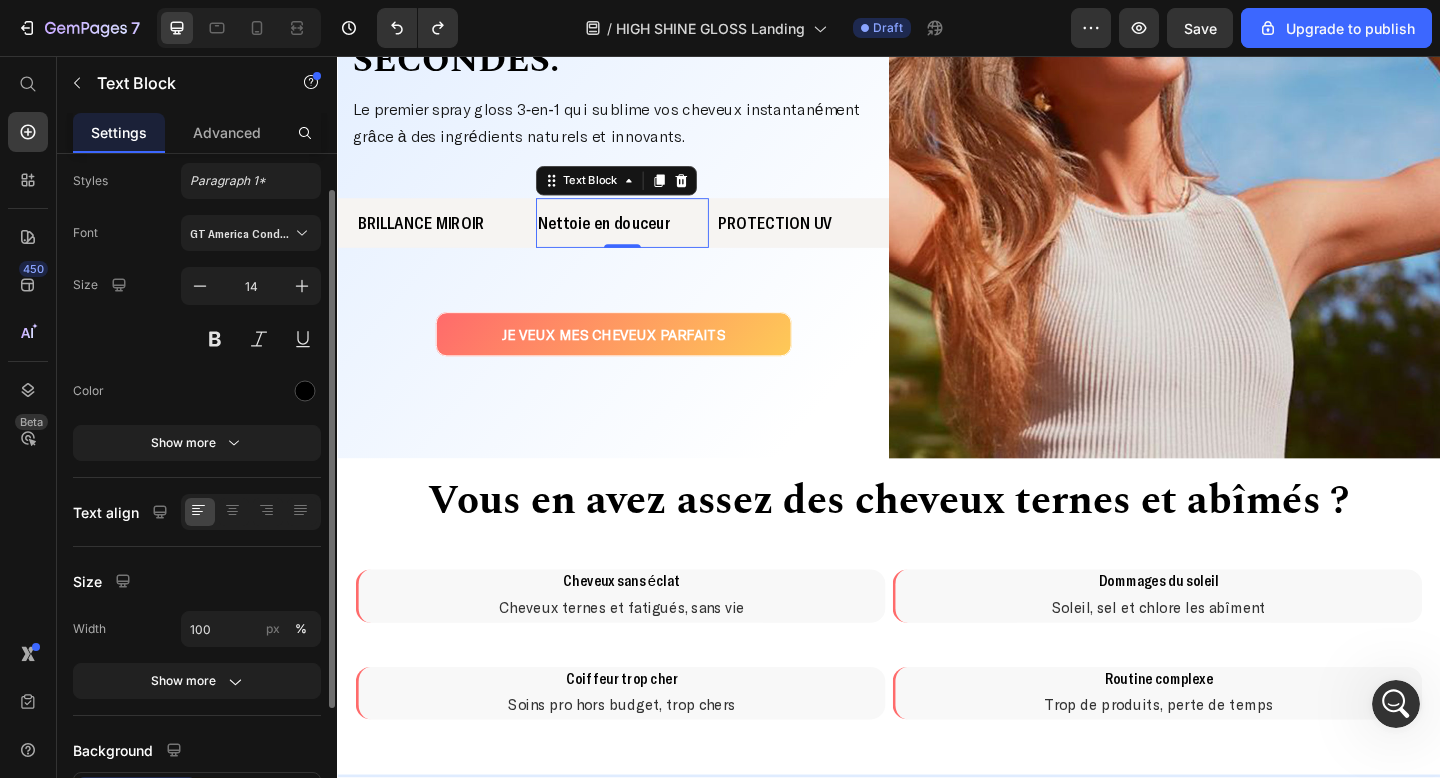 scroll, scrollTop: 59, scrollLeft: 0, axis: vertical 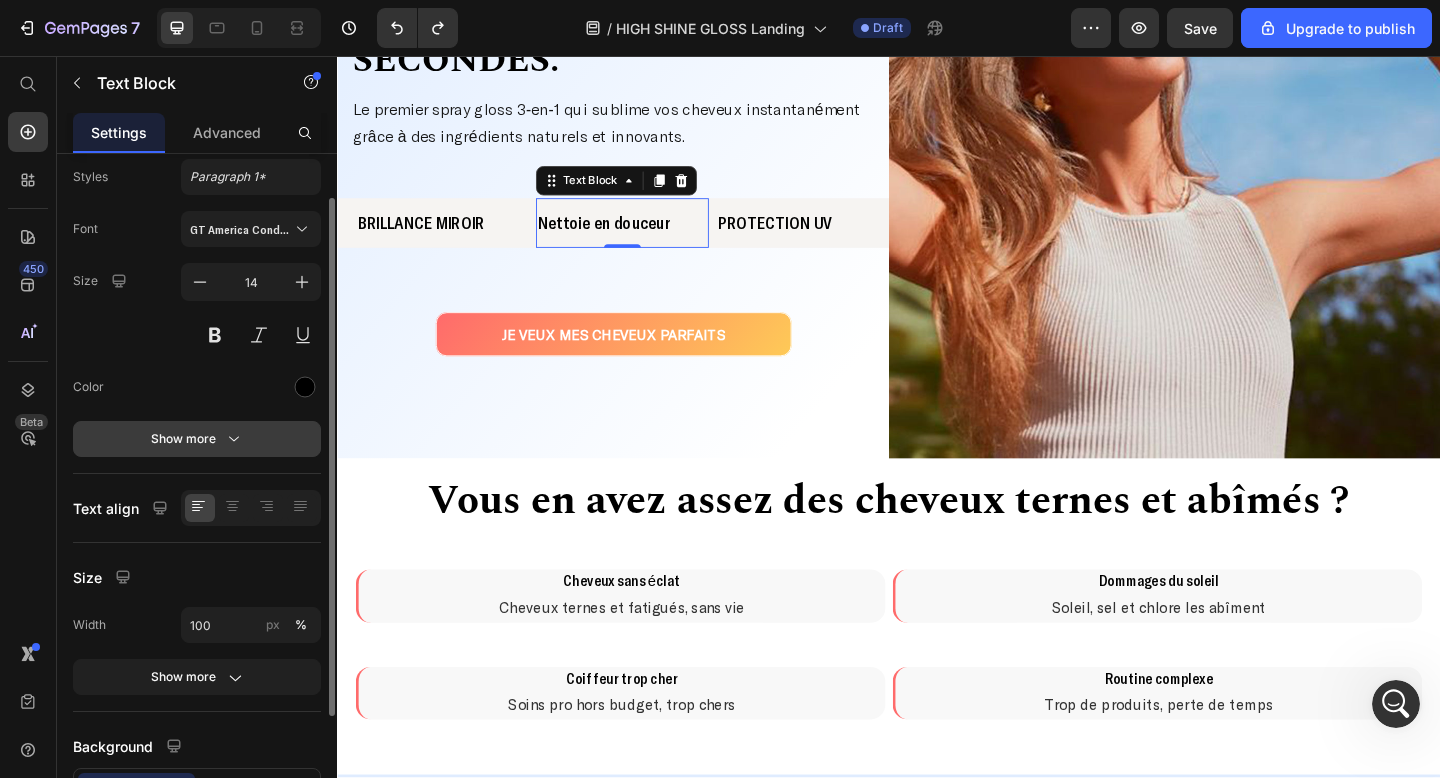 click 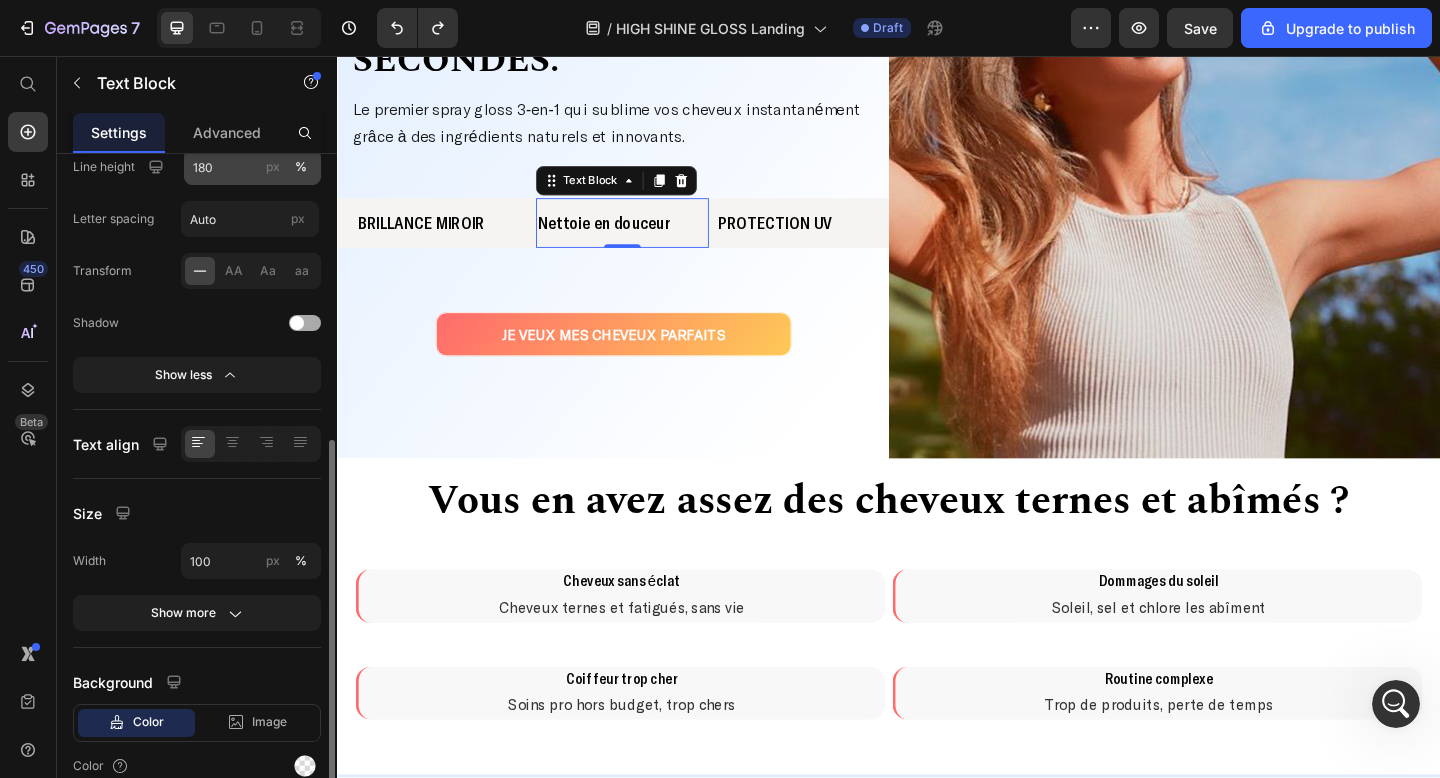 scroll, scrollTop: 422, scrollLeft: 0, axis: vertical 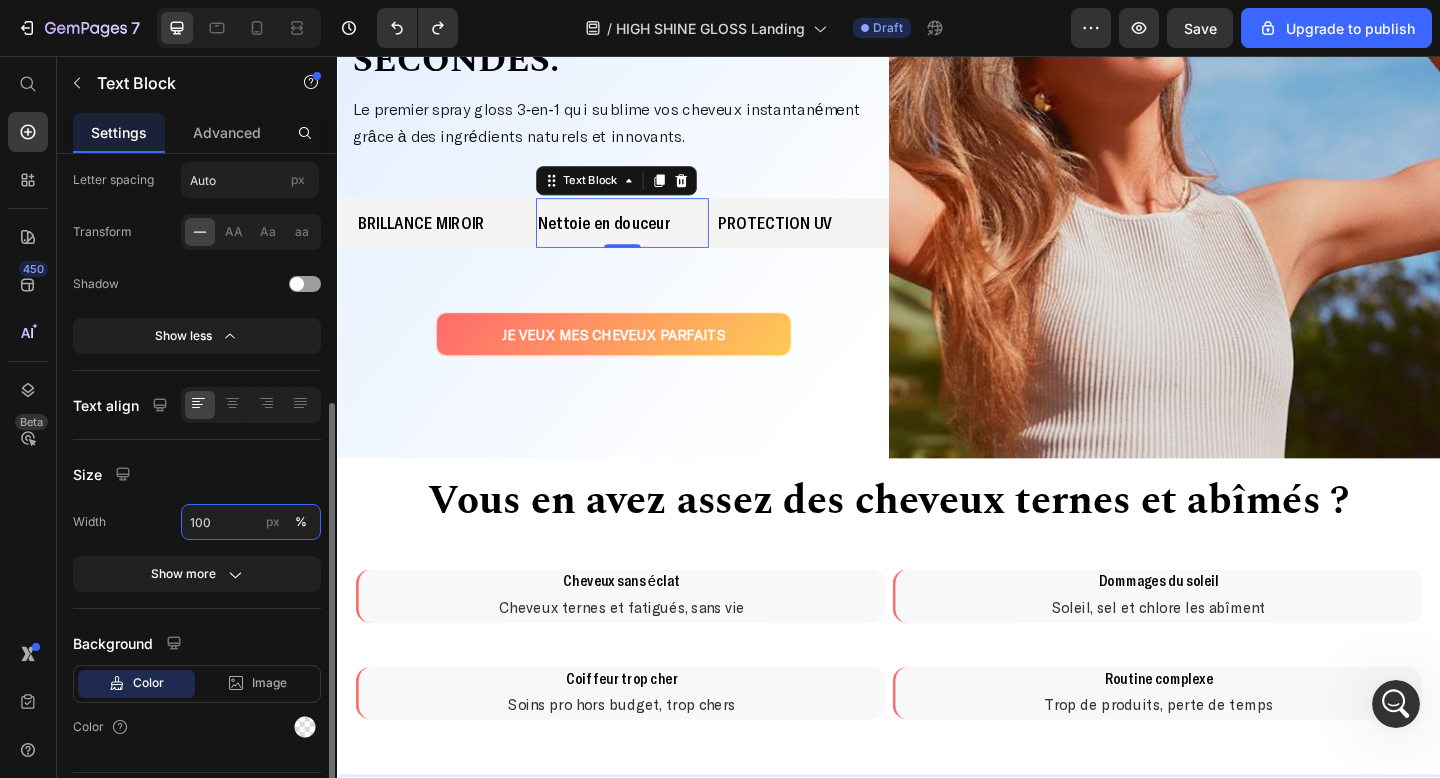 click on "100" at bounding box center (251, 522) 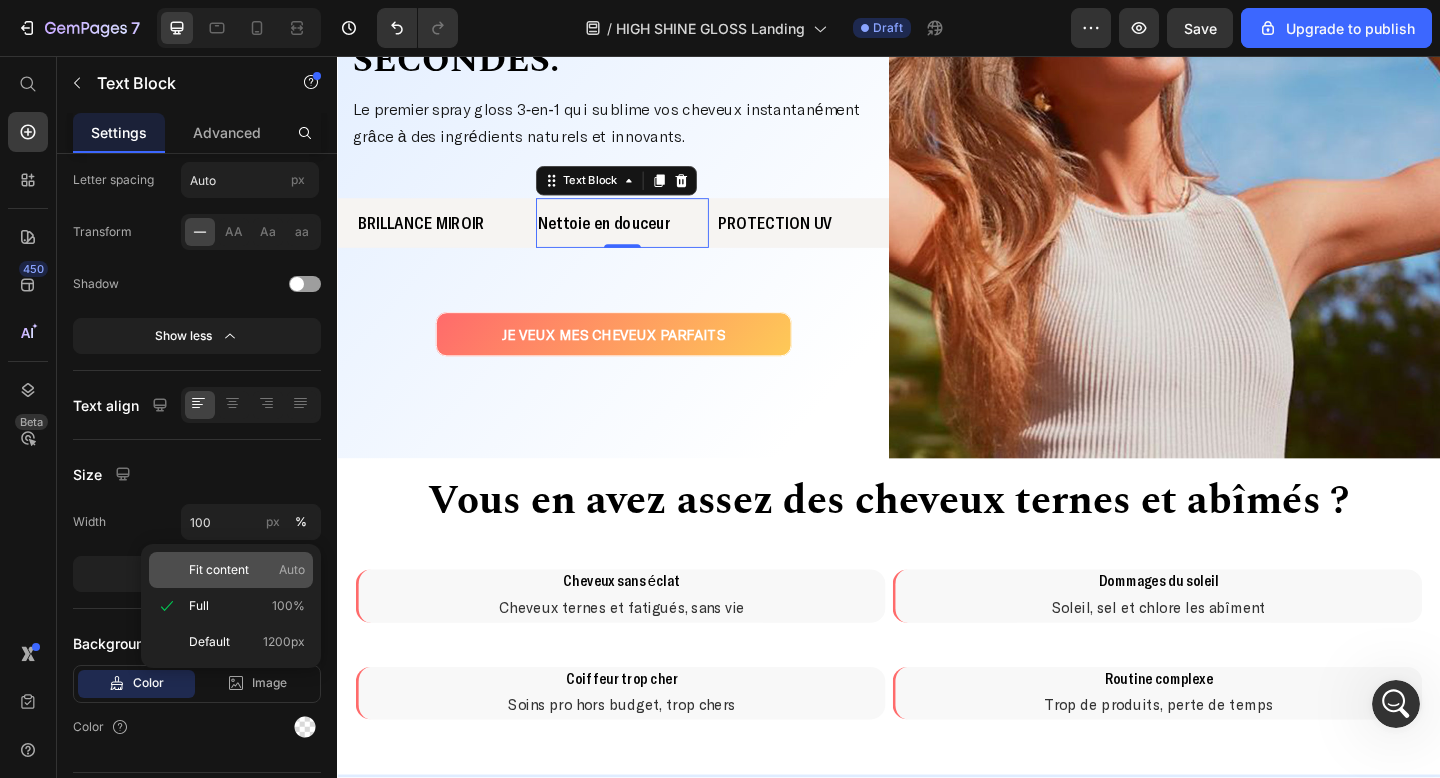 click on "Fit content" at bounding box center (219, 570) 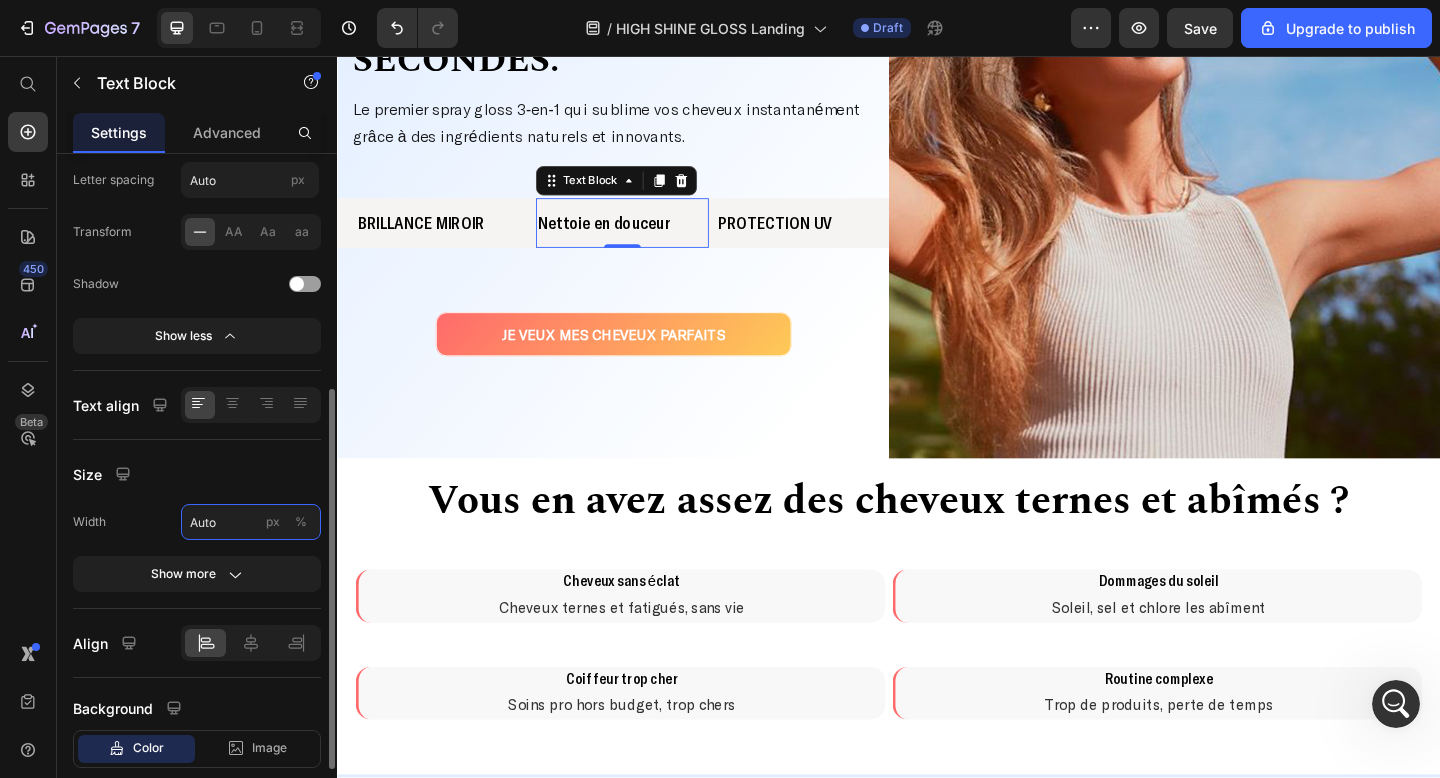 click on "Auto" at bounding box center [251, 522] 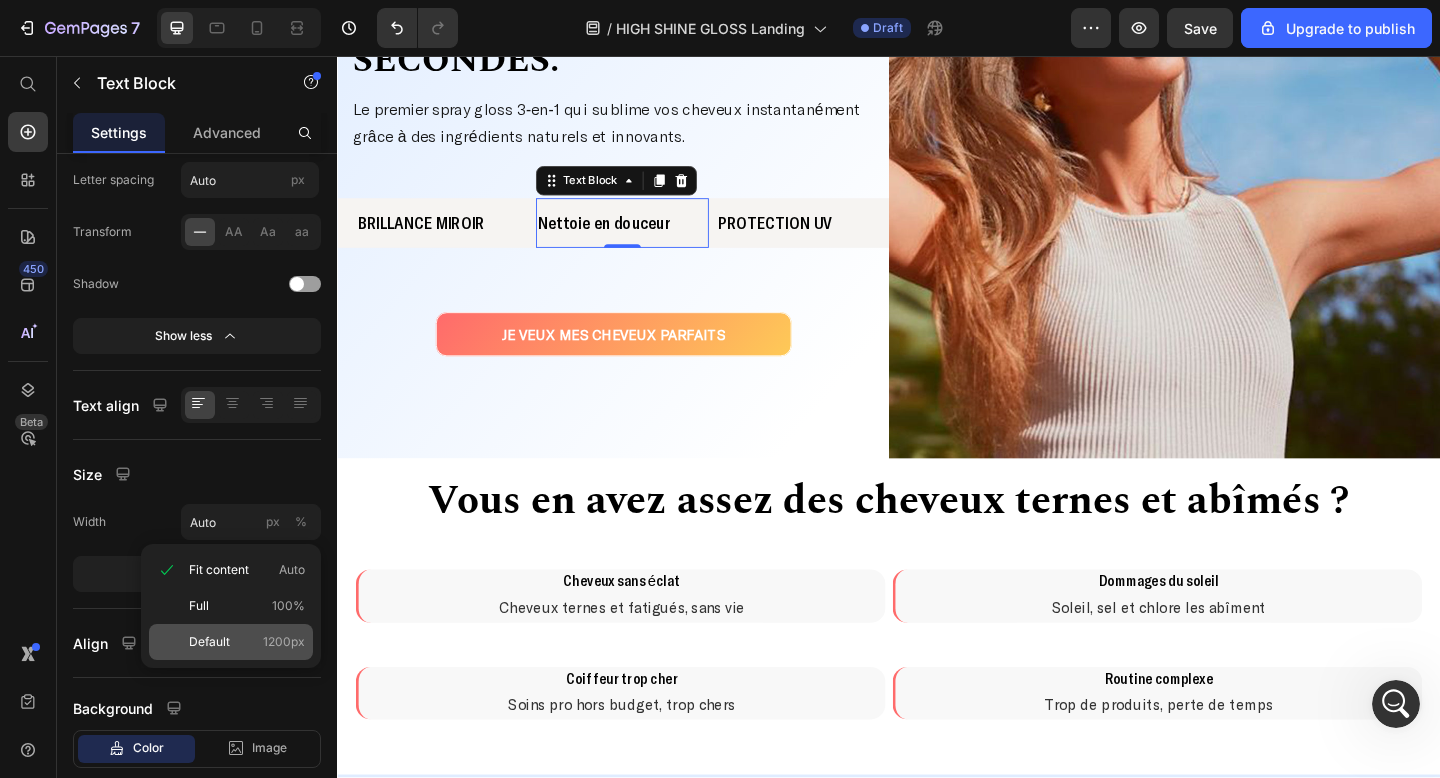 click on "Default" at bounding box center (209, 642) 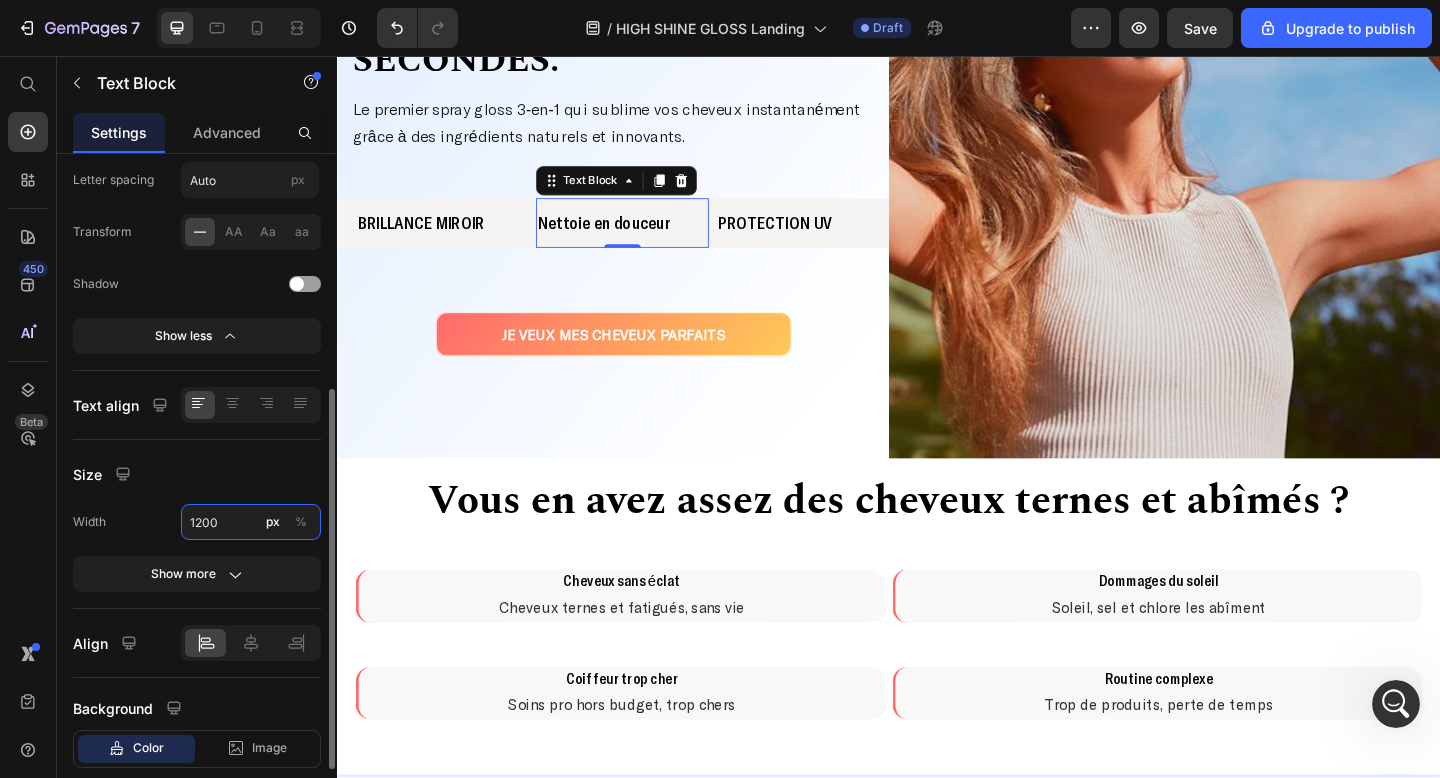 click on "1200" at bounding box center (251, 522) 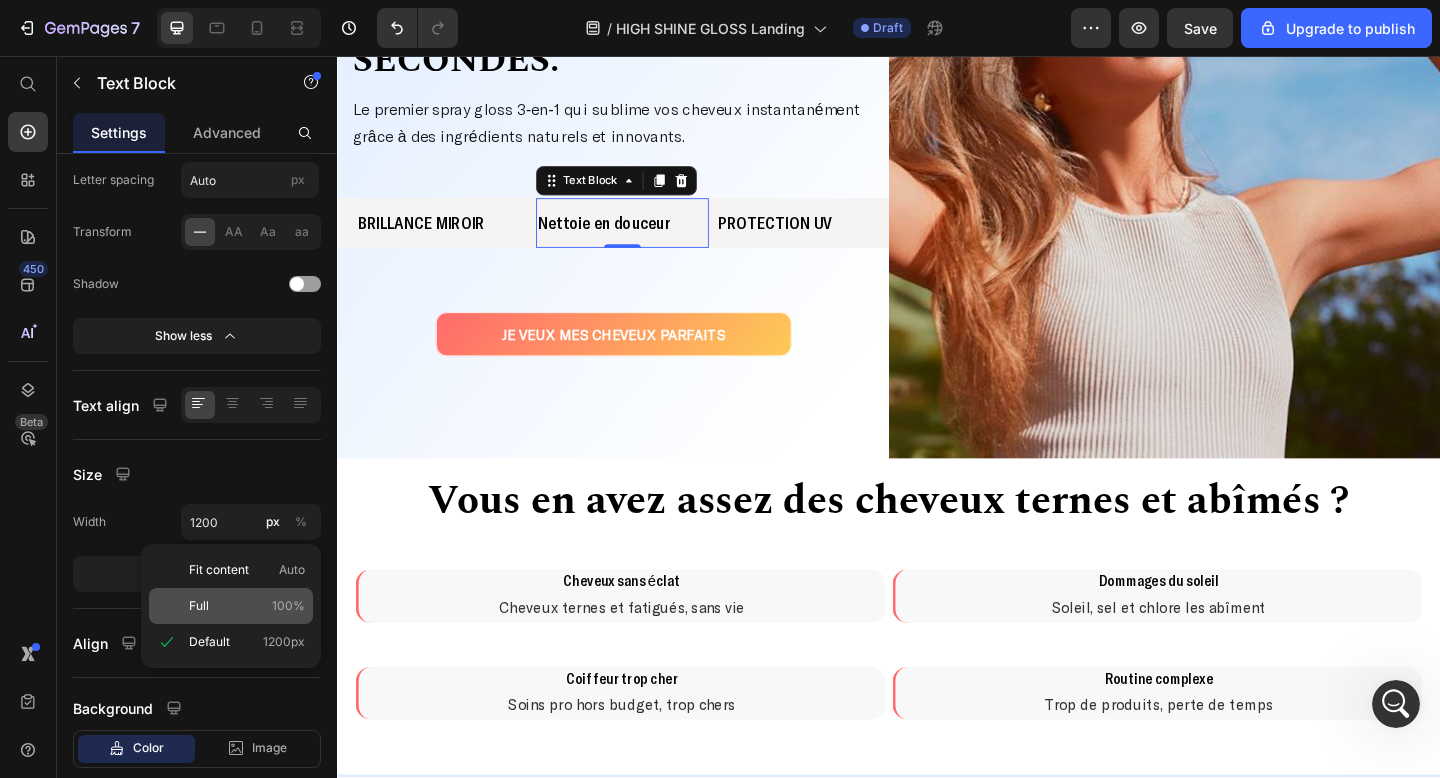 click on "Full 100%" at bounding box center [247, 606] 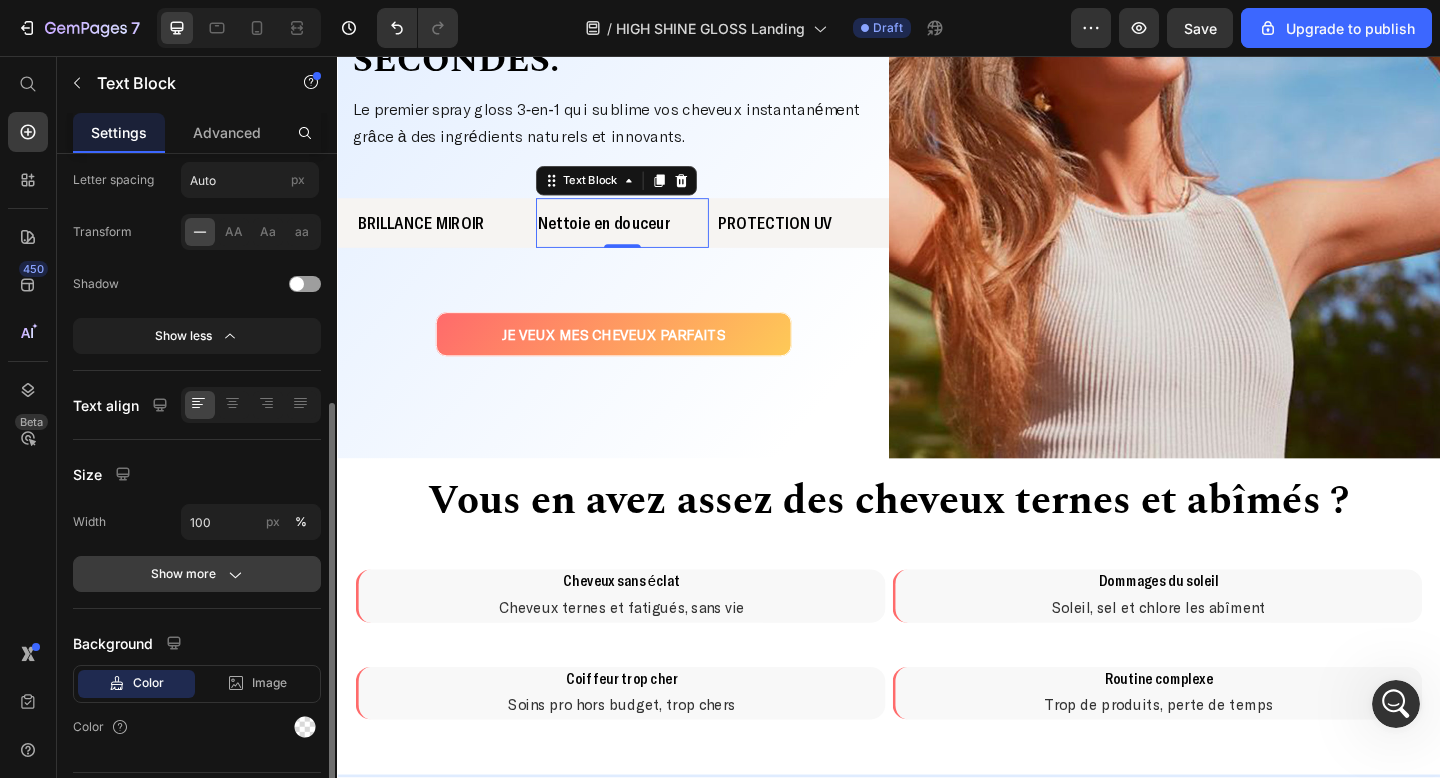 click on "Show more" 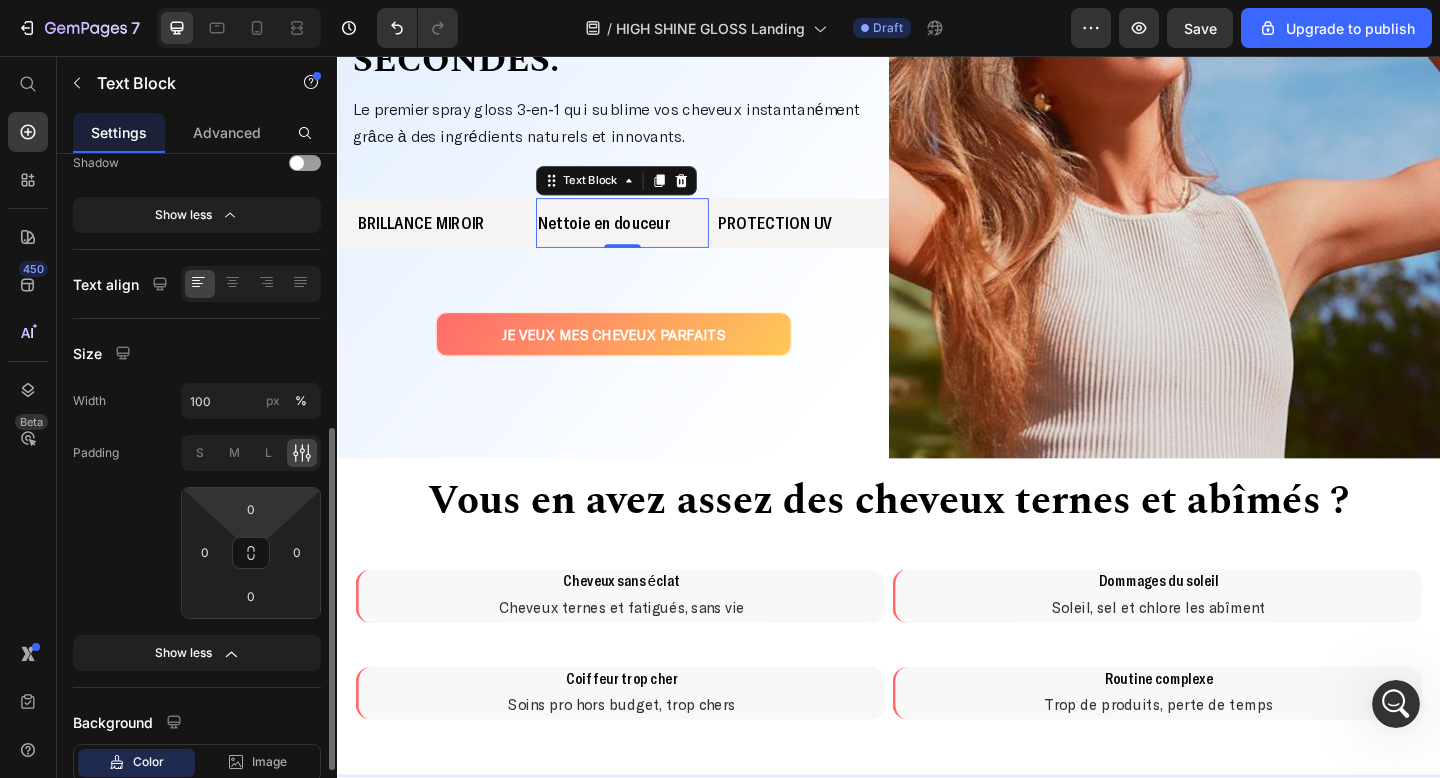 scroll, scrollTop: 544, scrollLeft: 0, axis: vertical 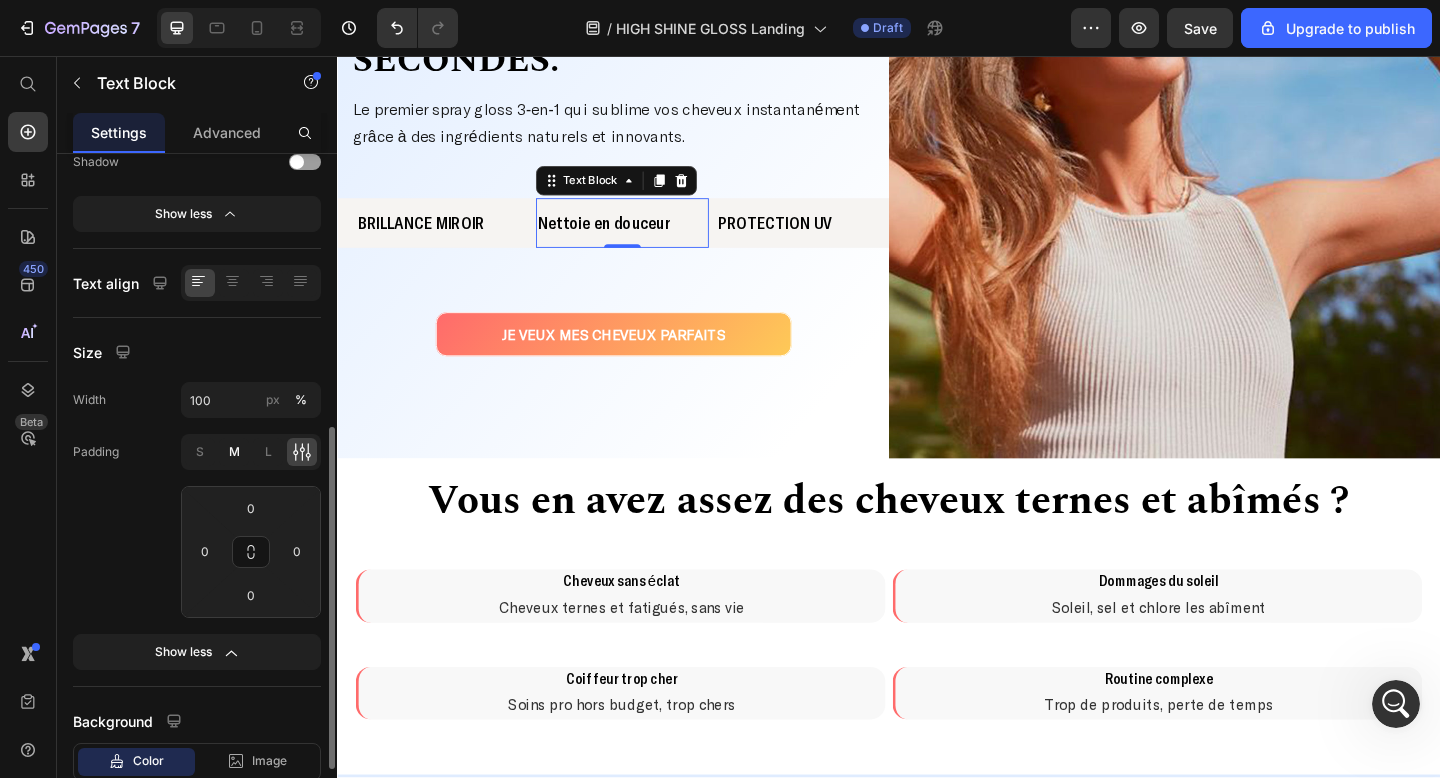 click on "M" 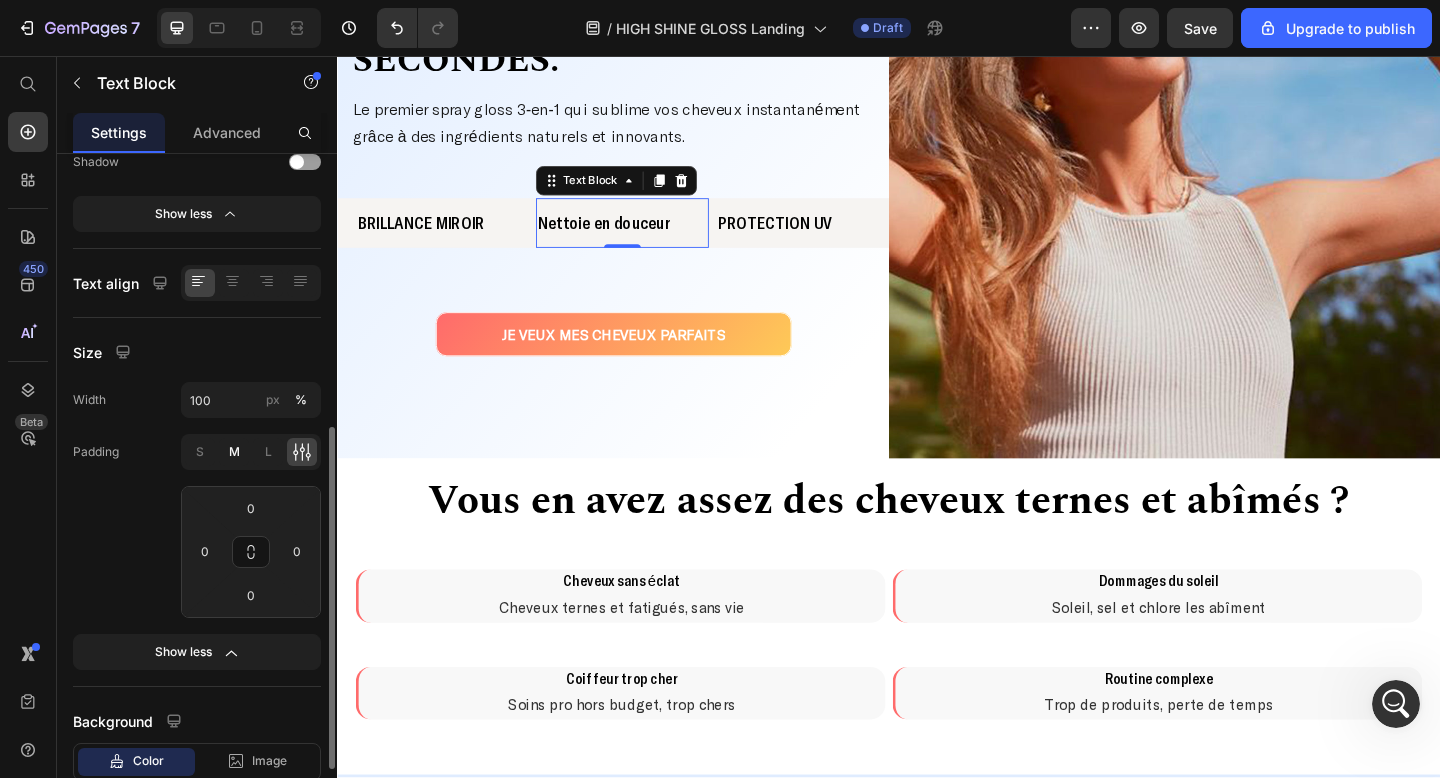 type on "8" 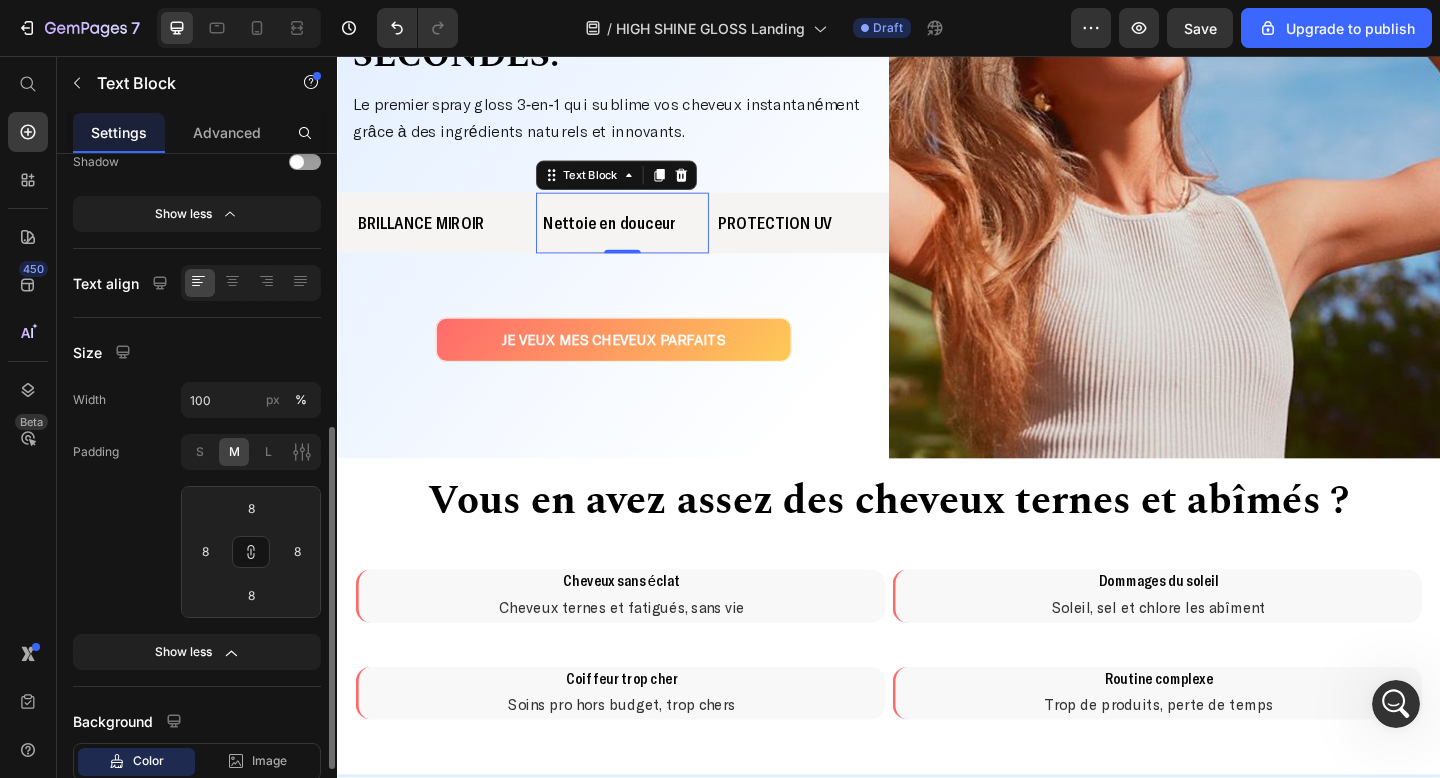 scroll, scrollTop: 264, scrollLeft: 0, axis: vertical 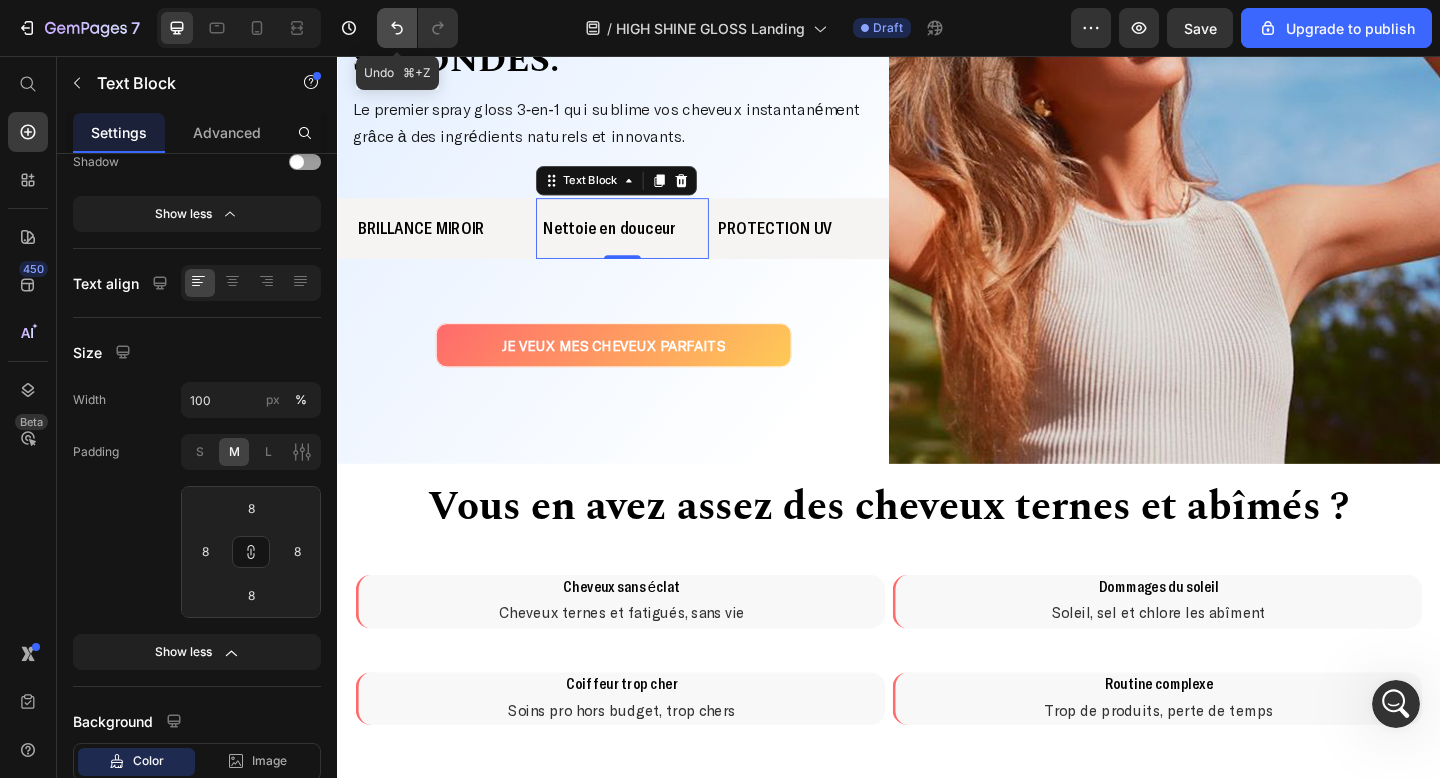 click 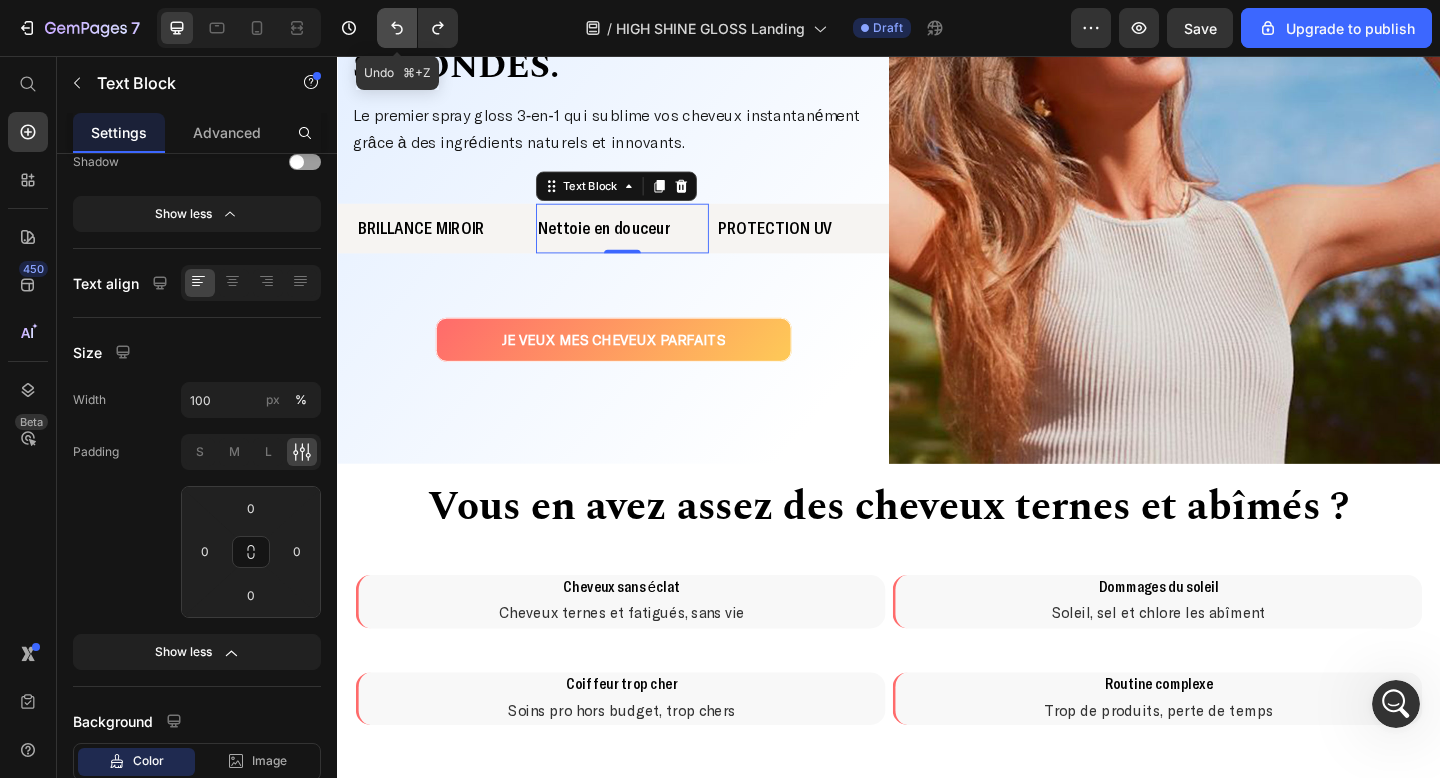 scroll, scrollTop: 270, scrollLeft: 0, axis: vertical 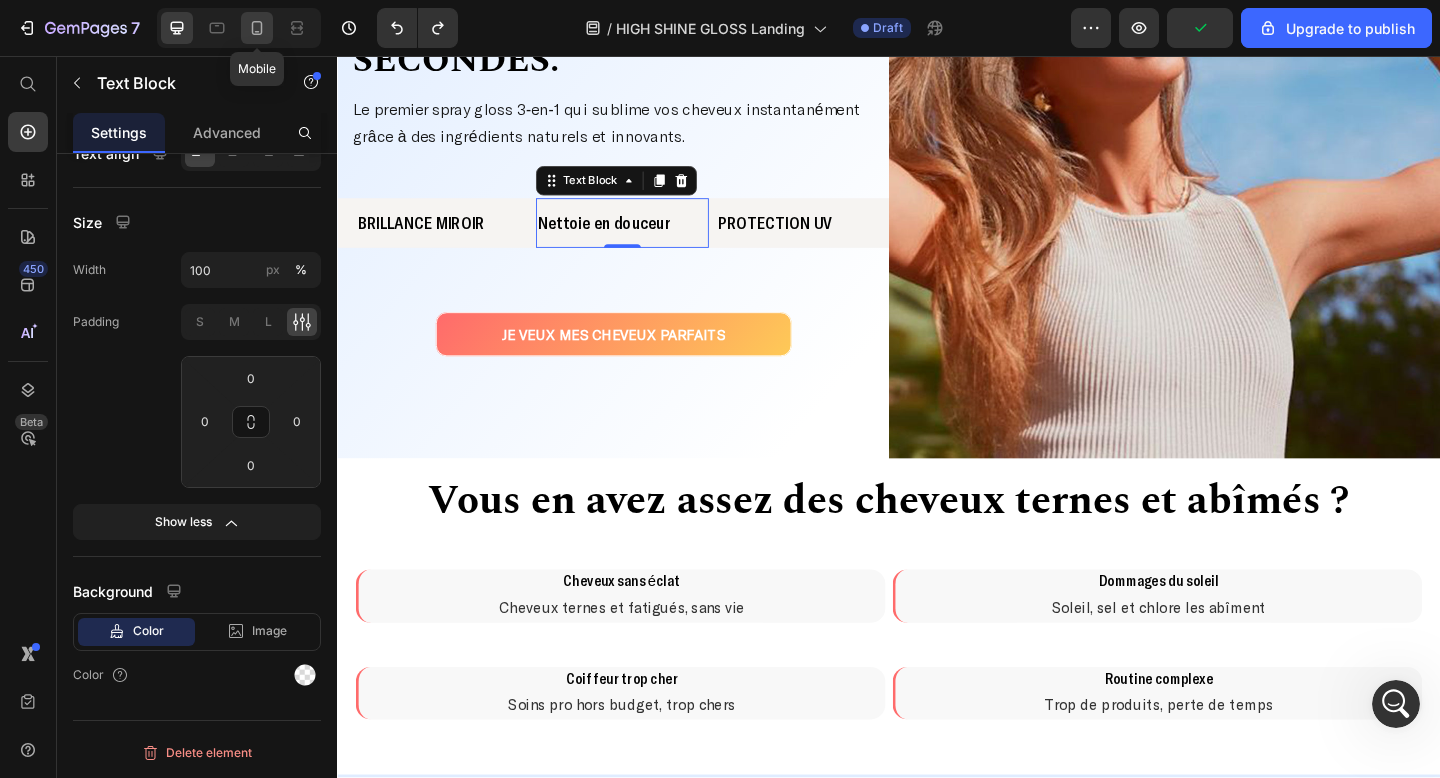 click 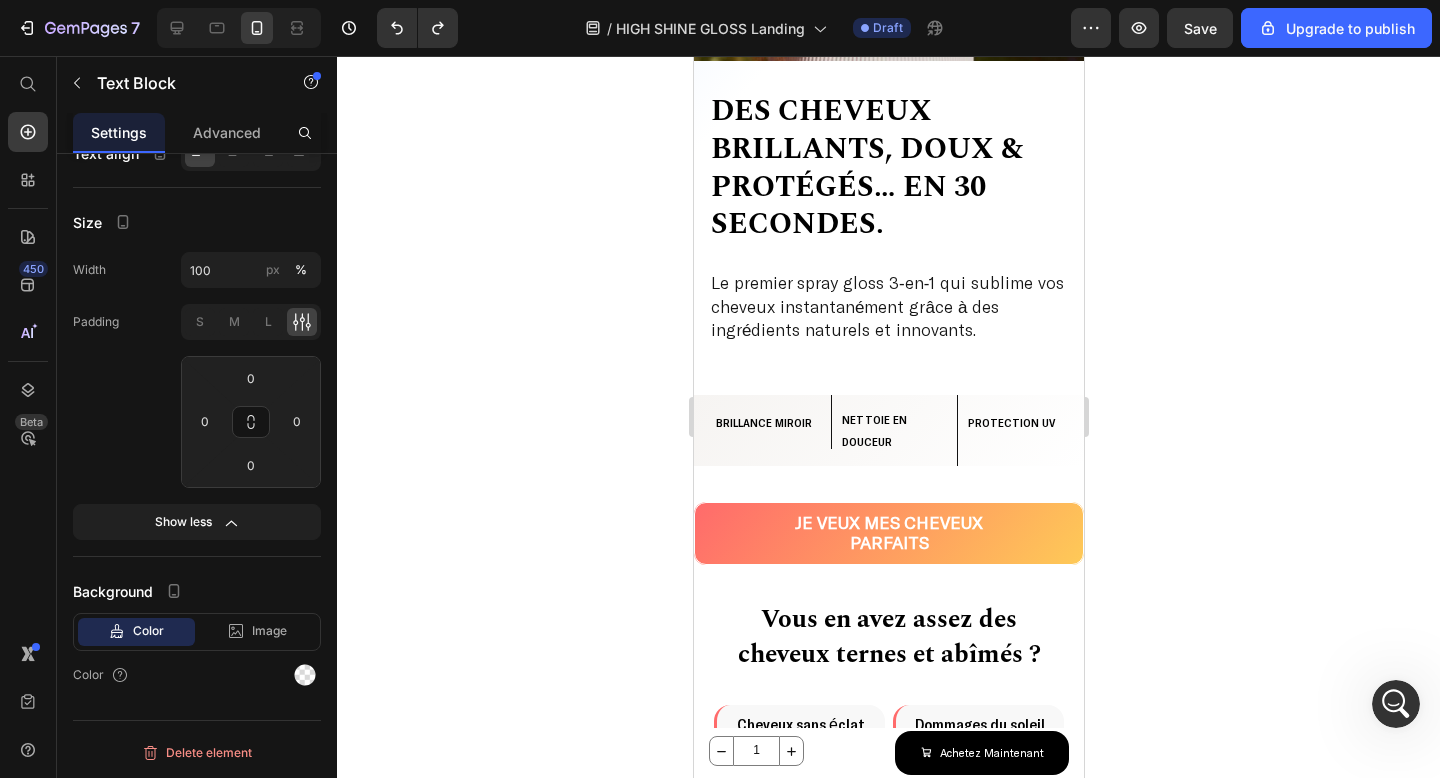 scroll, scrollTop: 491, scrollLeft: 0, axis: vertical 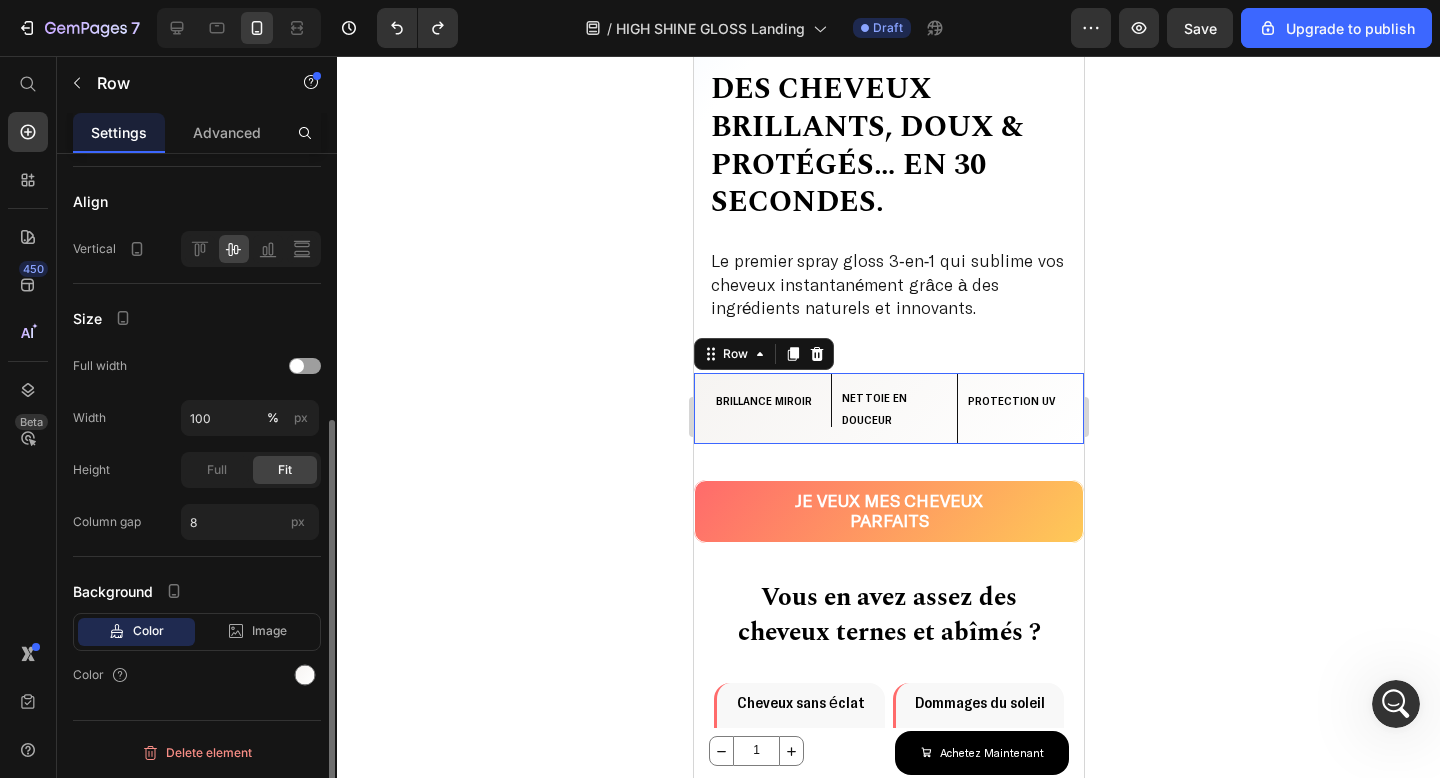 click on "BRILLANCE MIROIR Text Block Nettoie en douceur Text Block PROTECTION UV Text Block Row   0" at bounding box center [888, 408] 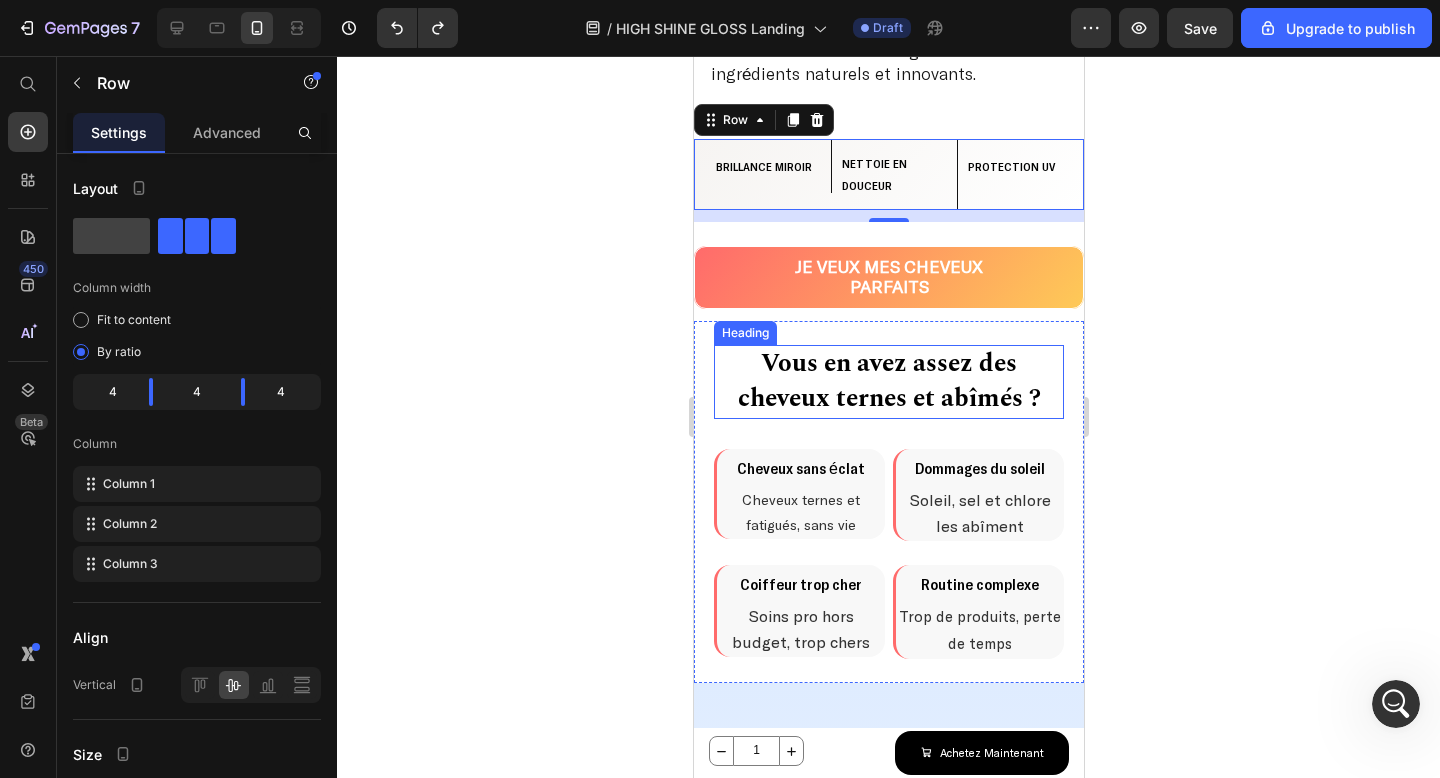 scroll, scrollTop: 733, scrollLeft: 0, axis: vertical 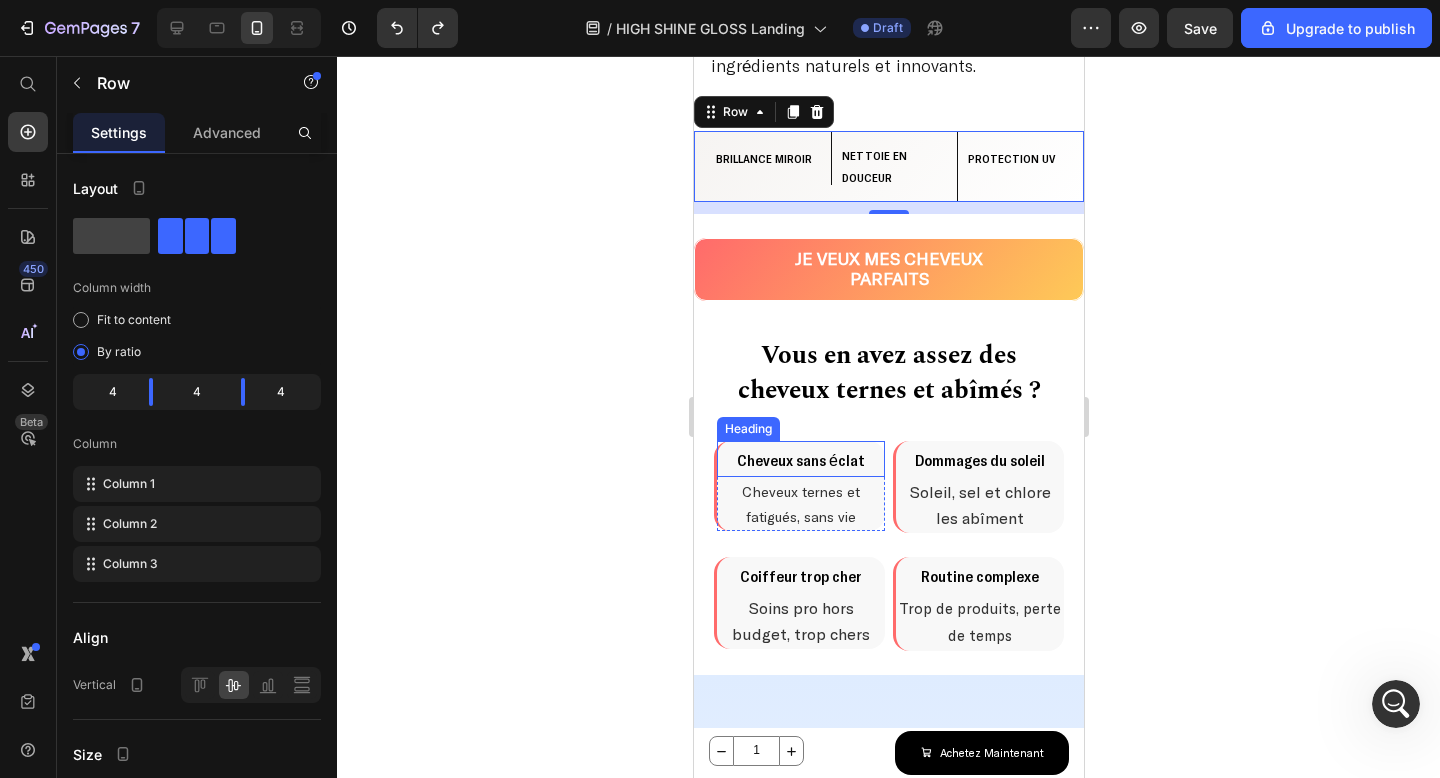 click on "Cheveux sans éclat" at bounding box center [800, 459] 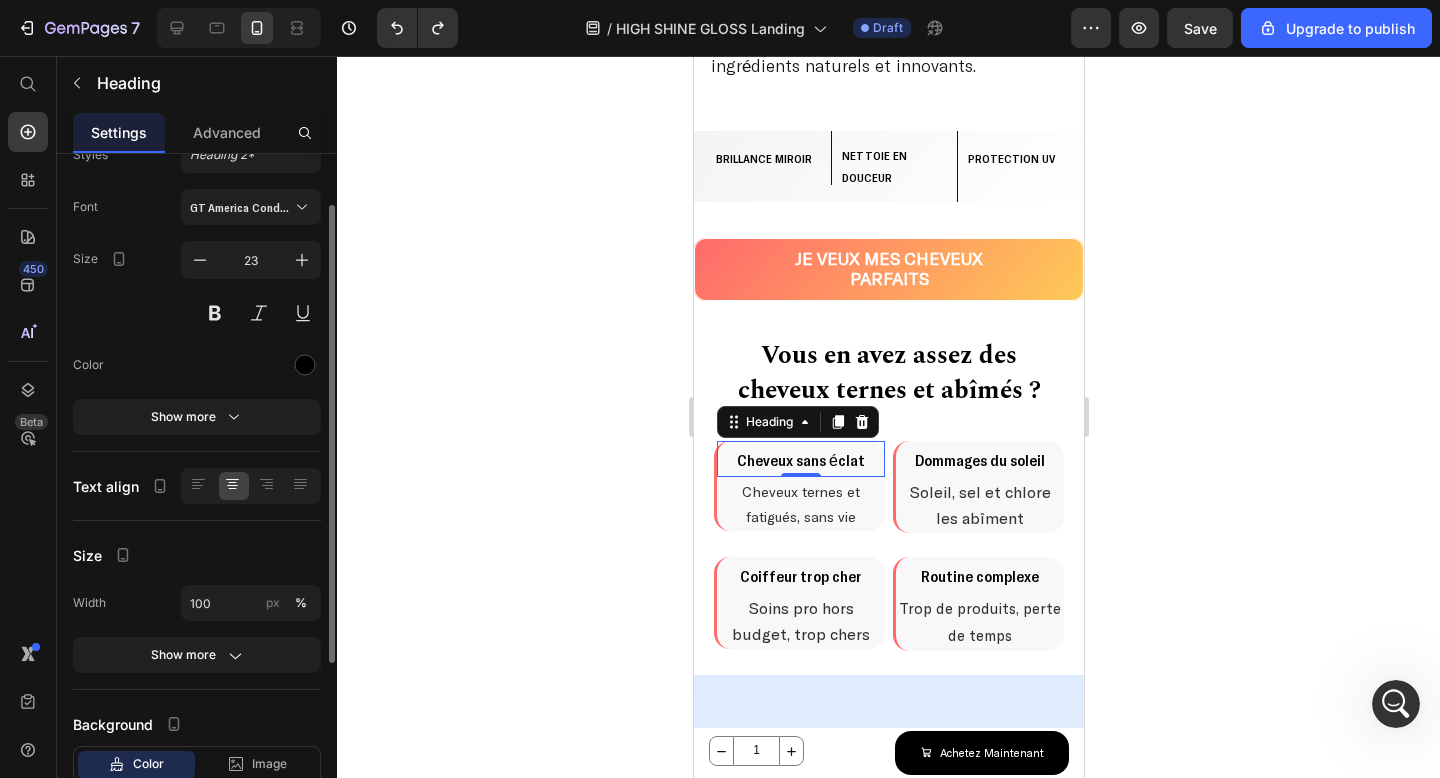 scroll, scrollTop: 83, scrollLeft: 0, axis: vertical 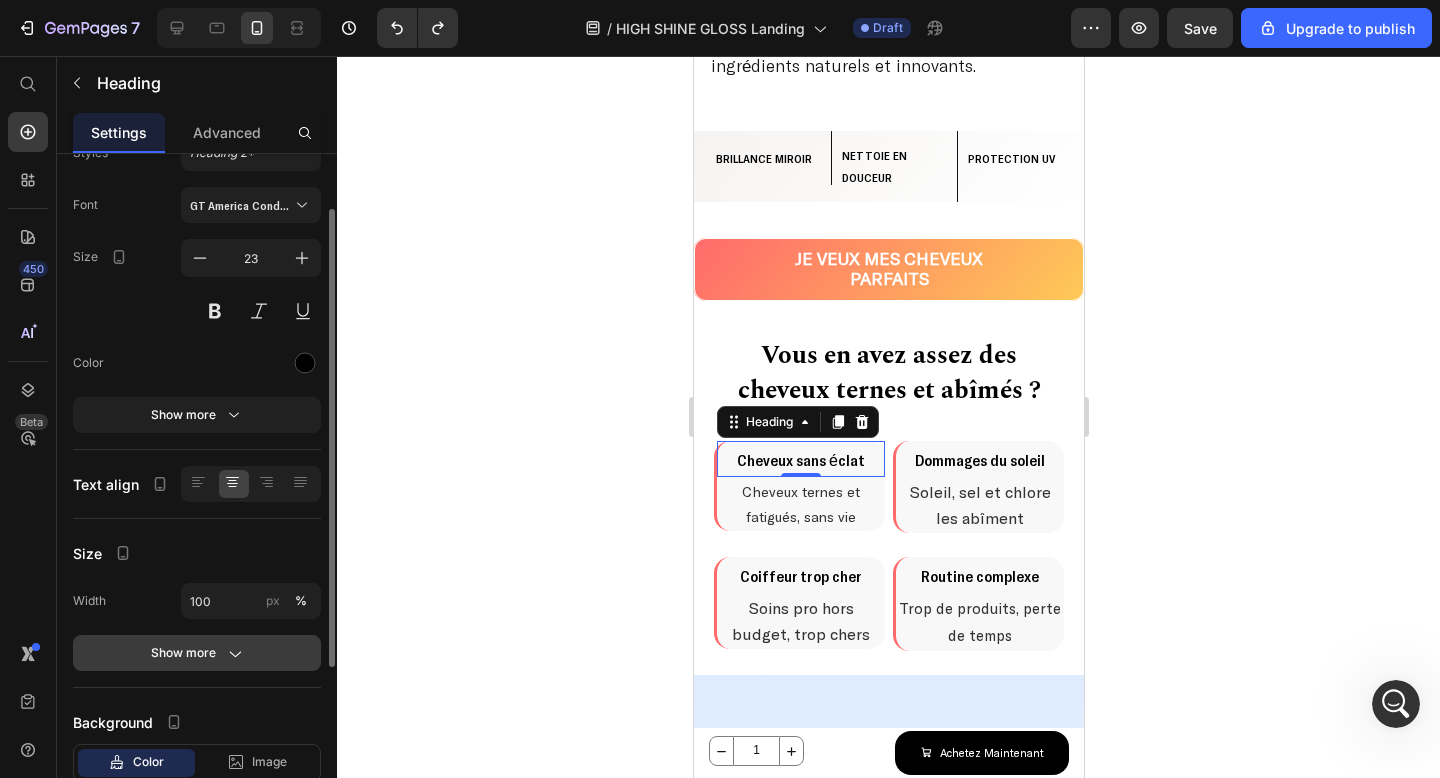 click on "Show more" at bounding box center (197, 653) 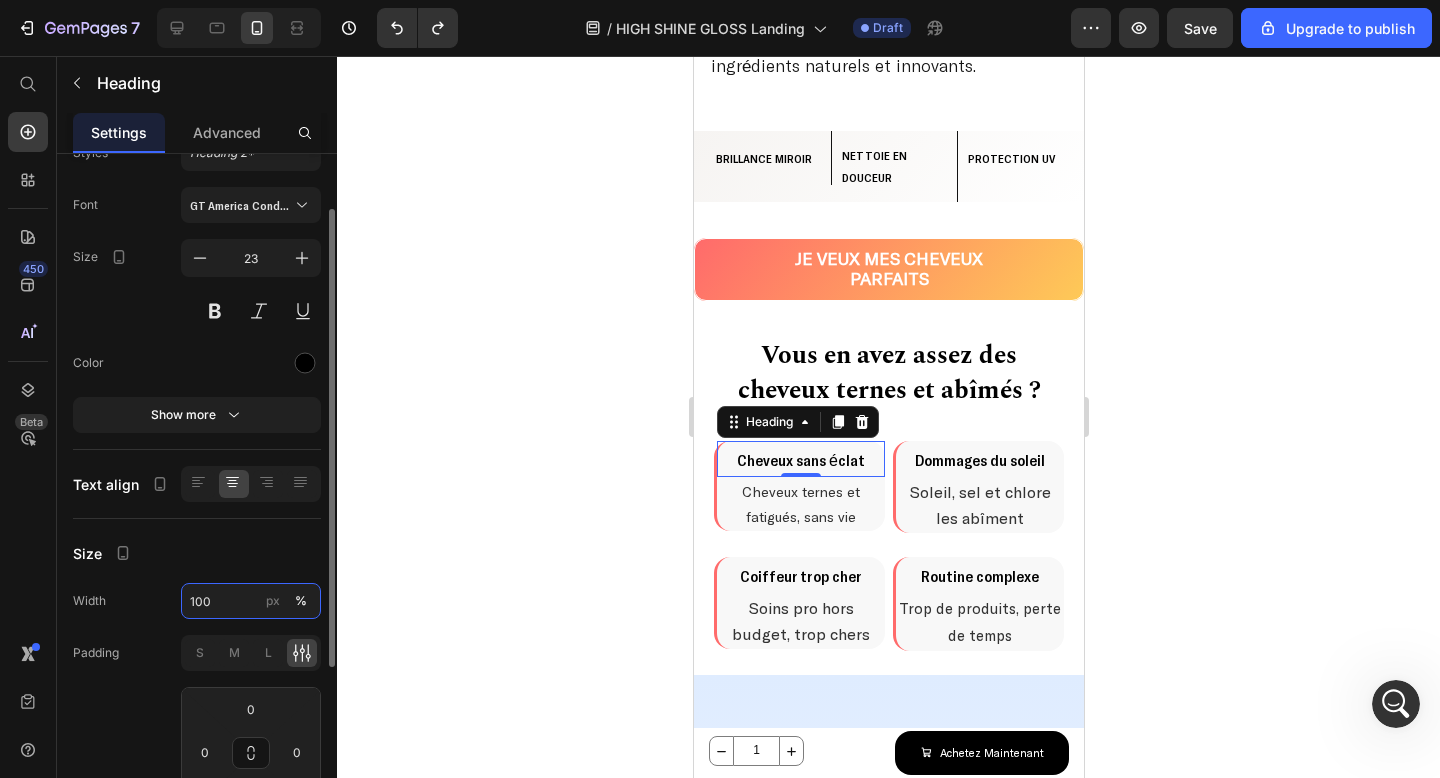 click on "100" at bounding box center (251, 601) 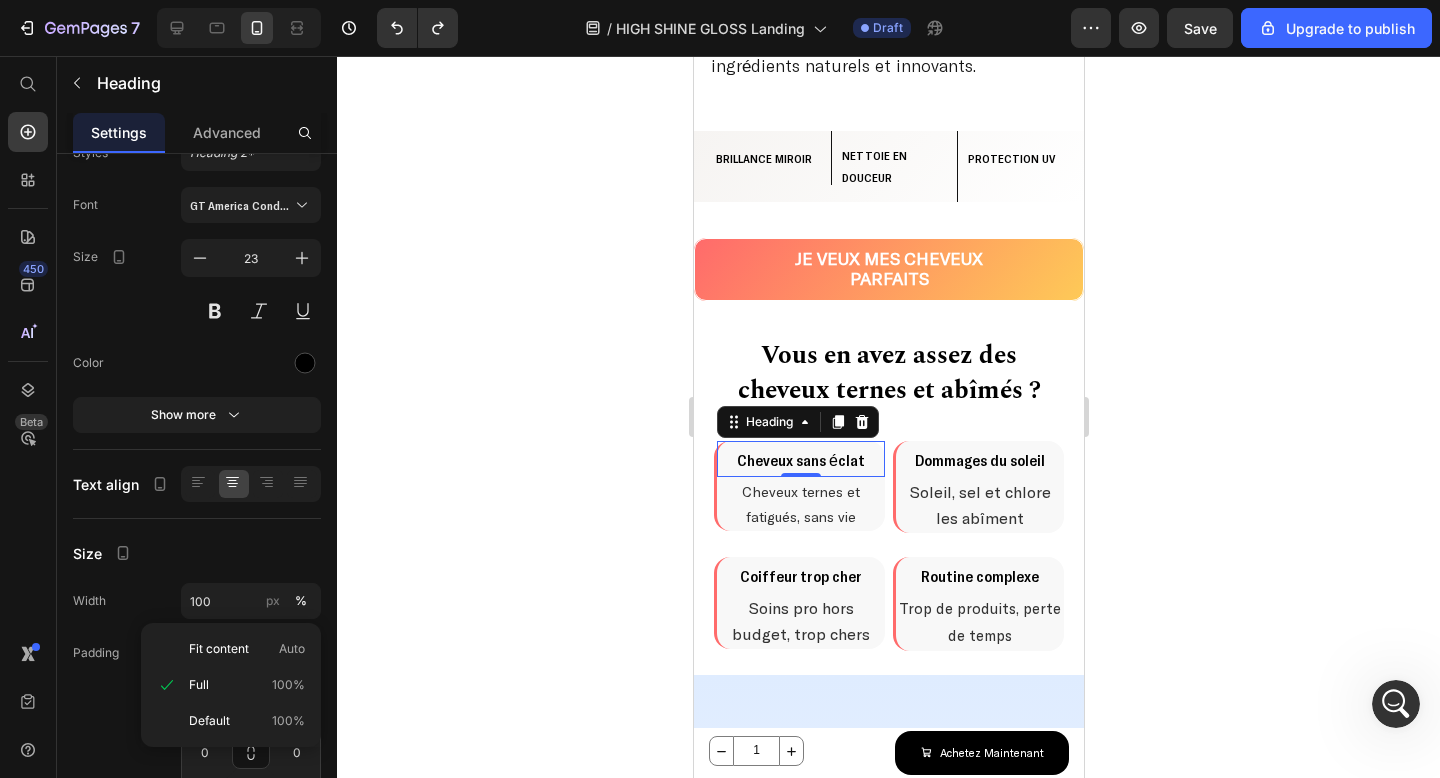 click 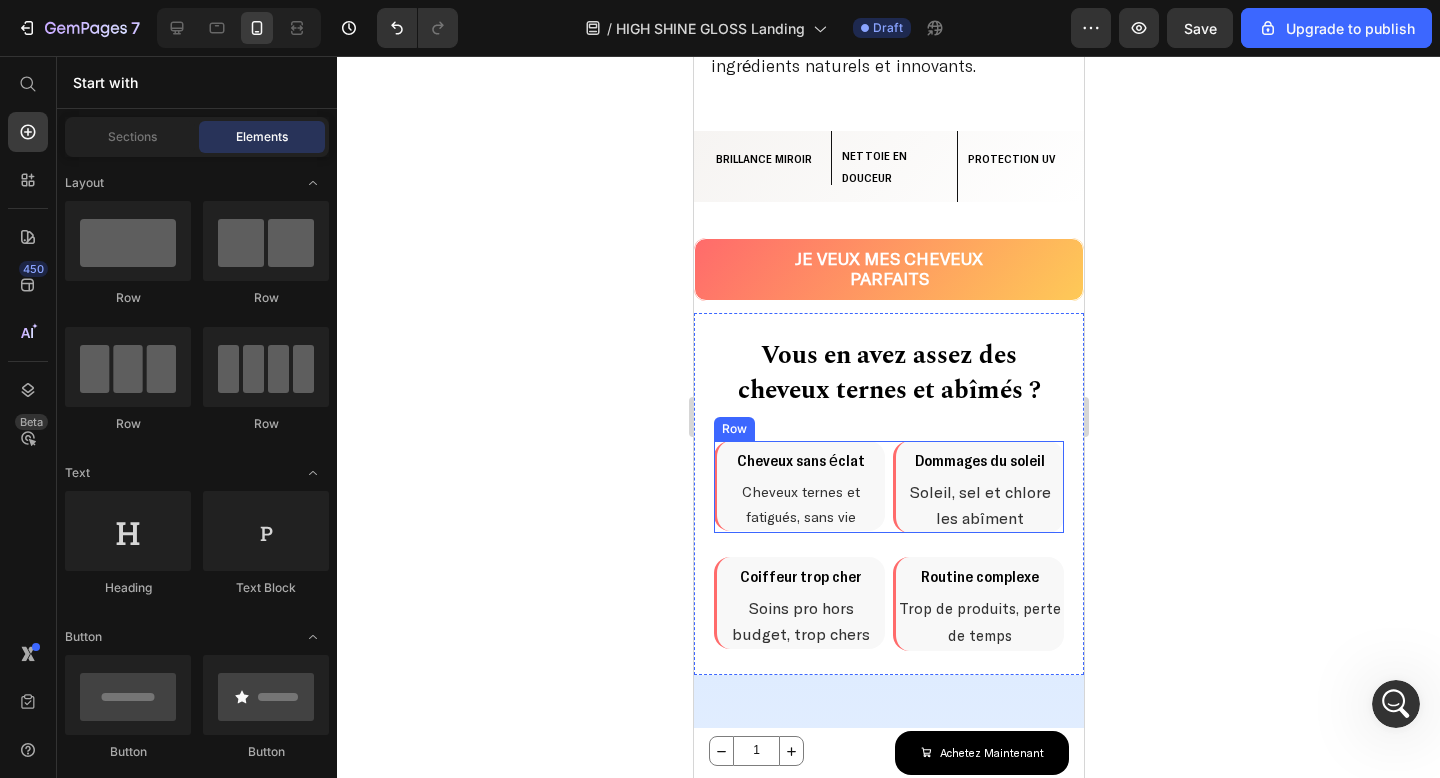 click on "Cheveux sans éclat Heading Cheveux ternes et fatigués, sans vie Text Block Row Dommages du soleil Heading Soleil, sel et chlore les abîment Text Block Row Row" at bounding box center [888, 487] 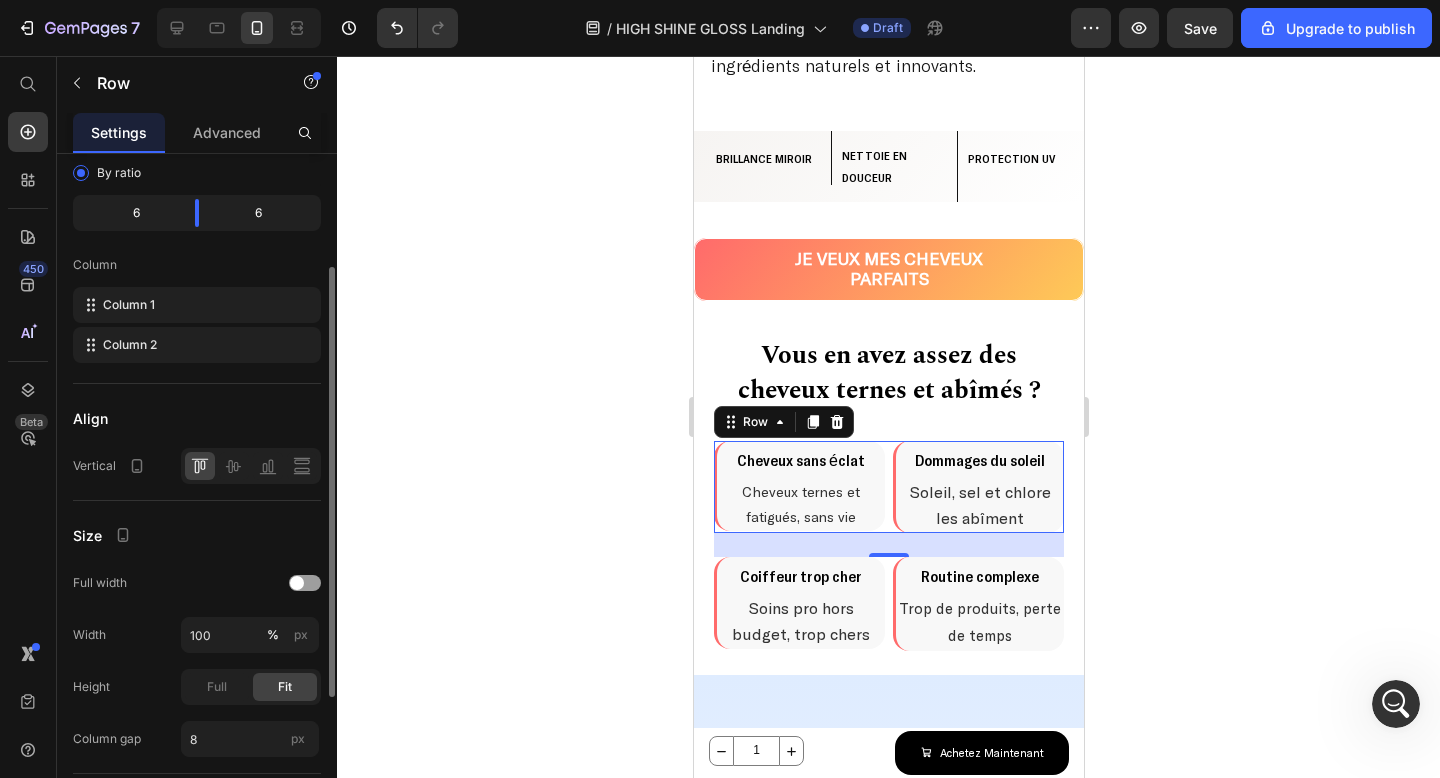 scroll, scrollTop: 181, scrollLeft: 0, axis: vertical 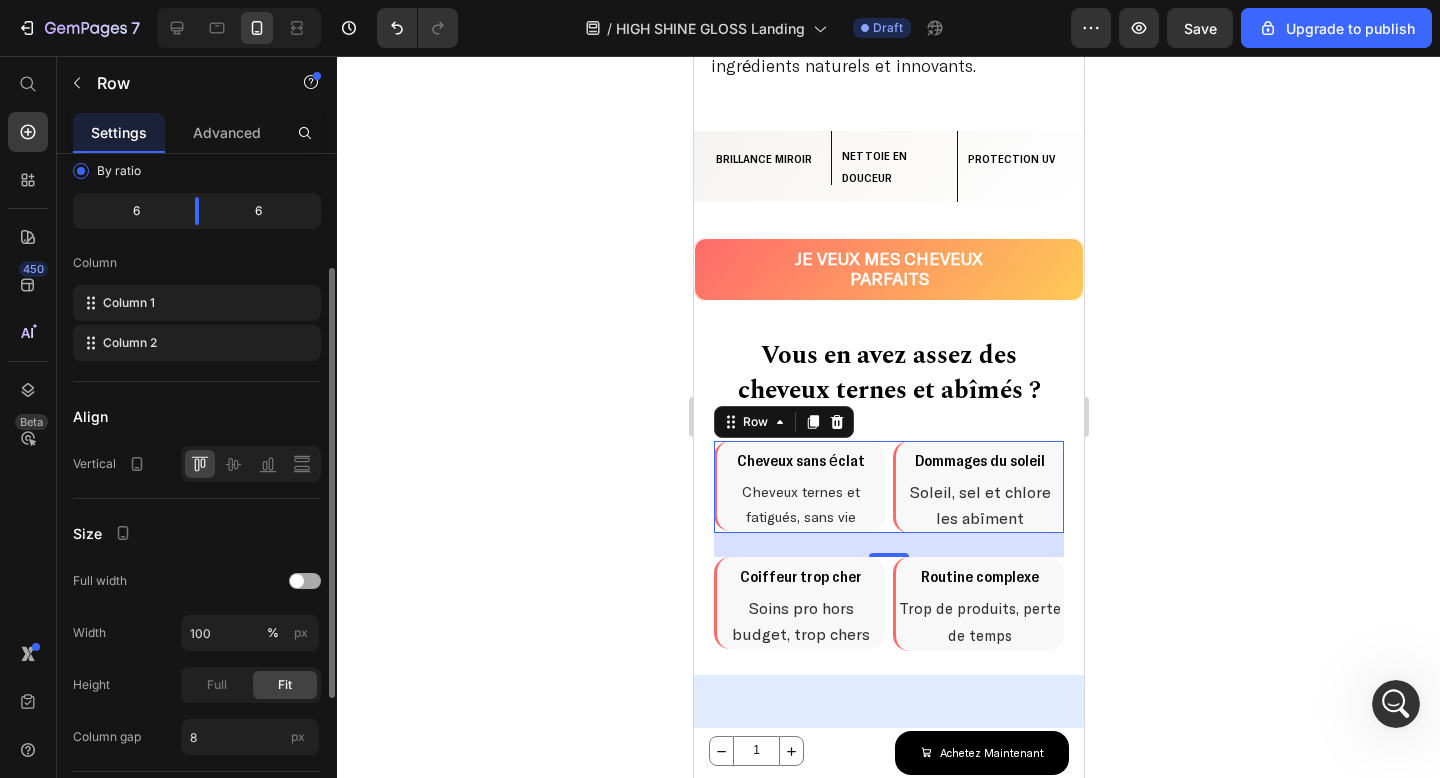 click at bounding box center [305, 581] 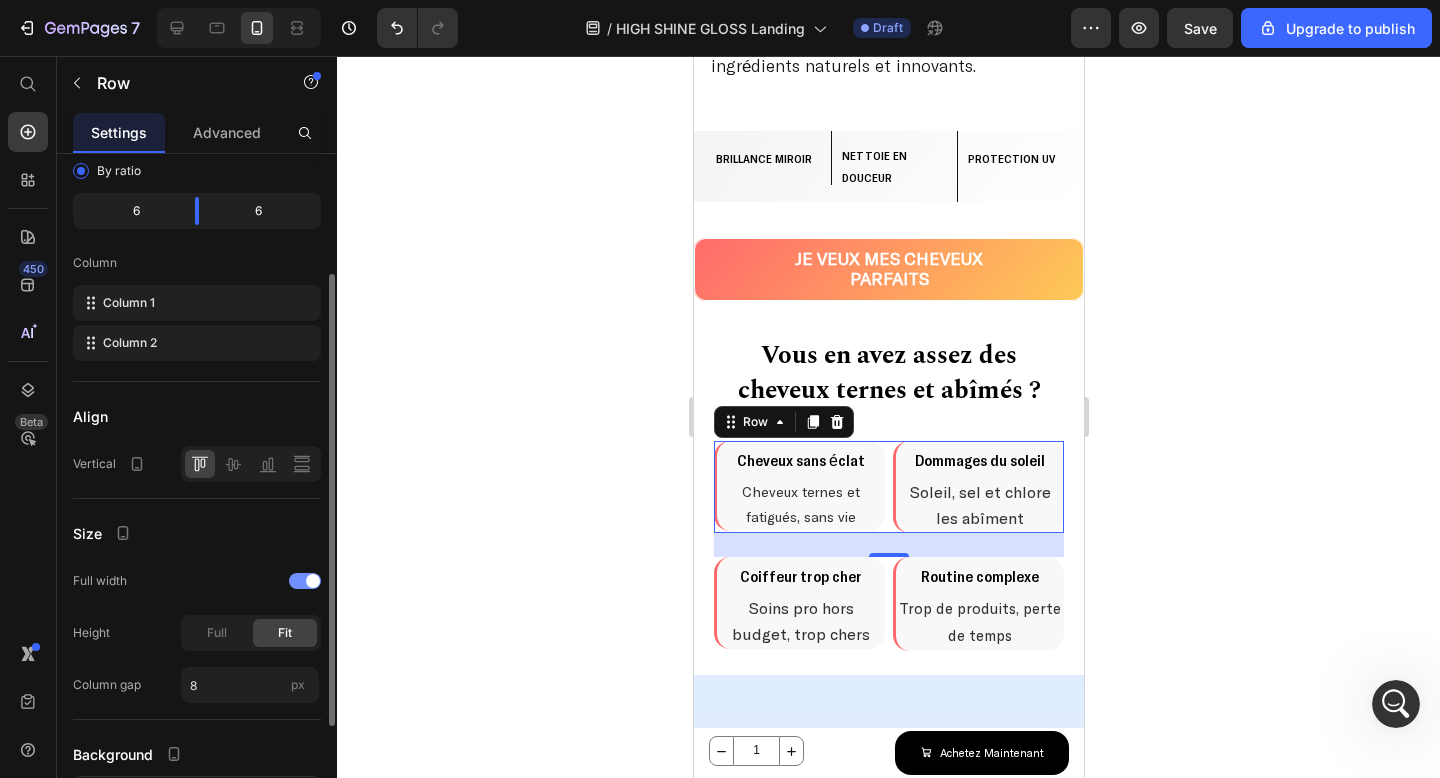 click at bounding box center (313, 581) 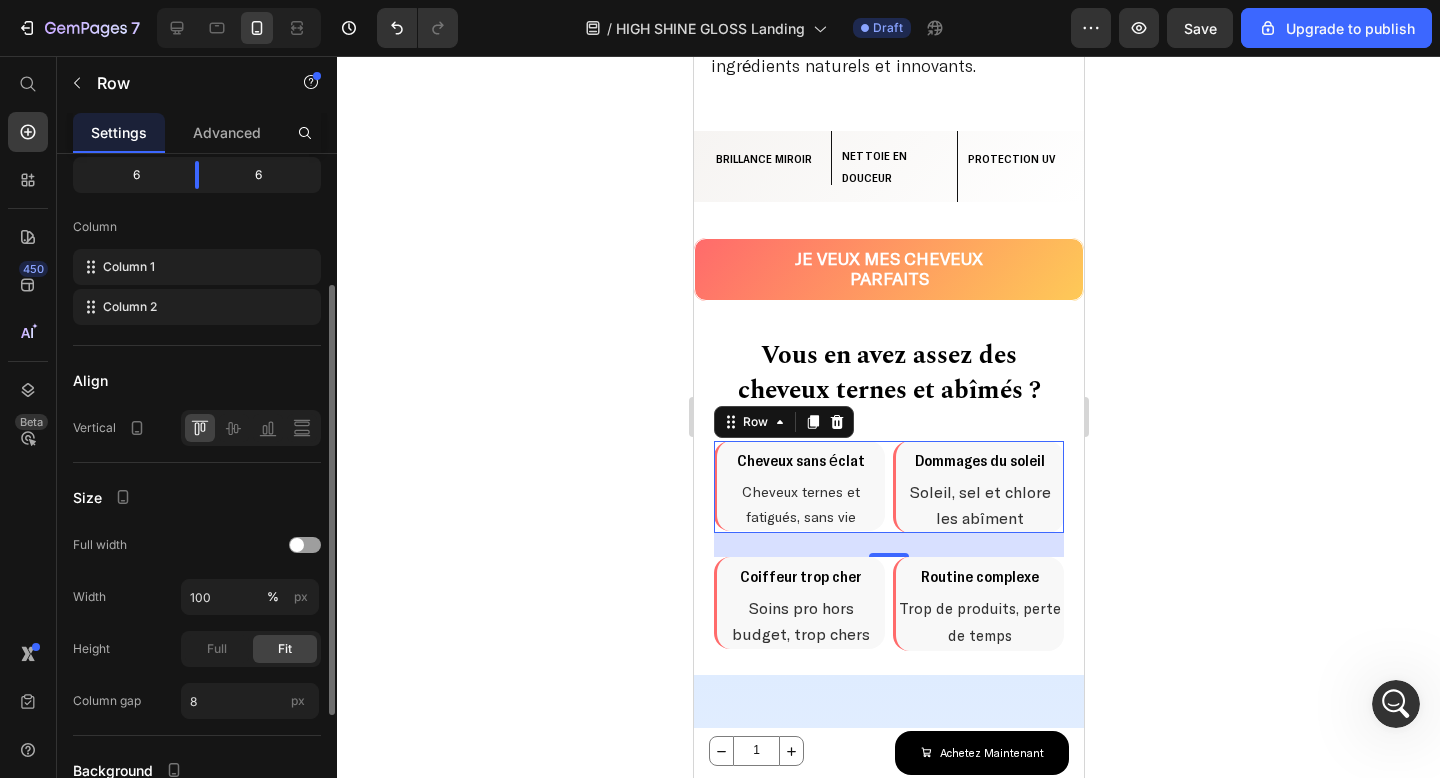 scroll, scrollTop: 219, scrollLeft: 0, axis: vertical 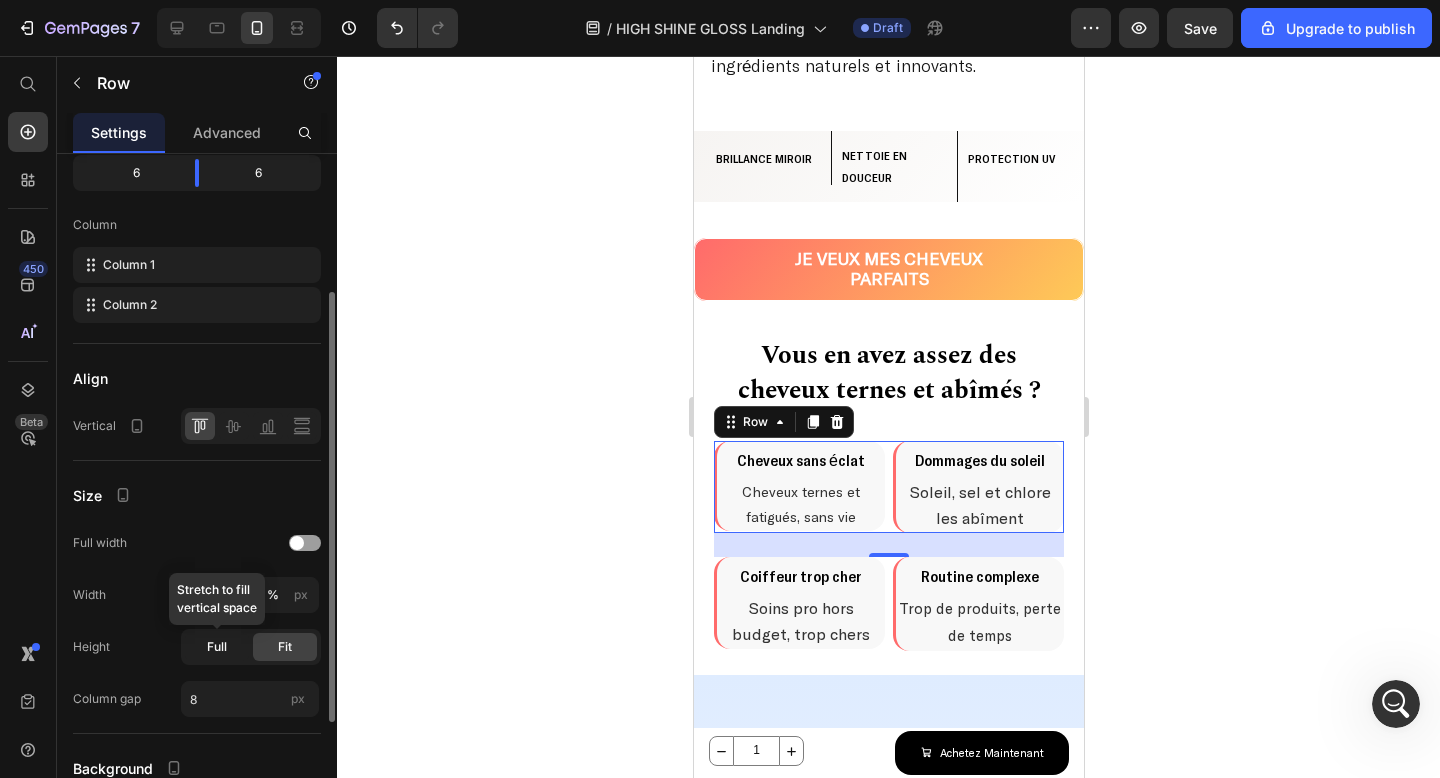 click on "Full" 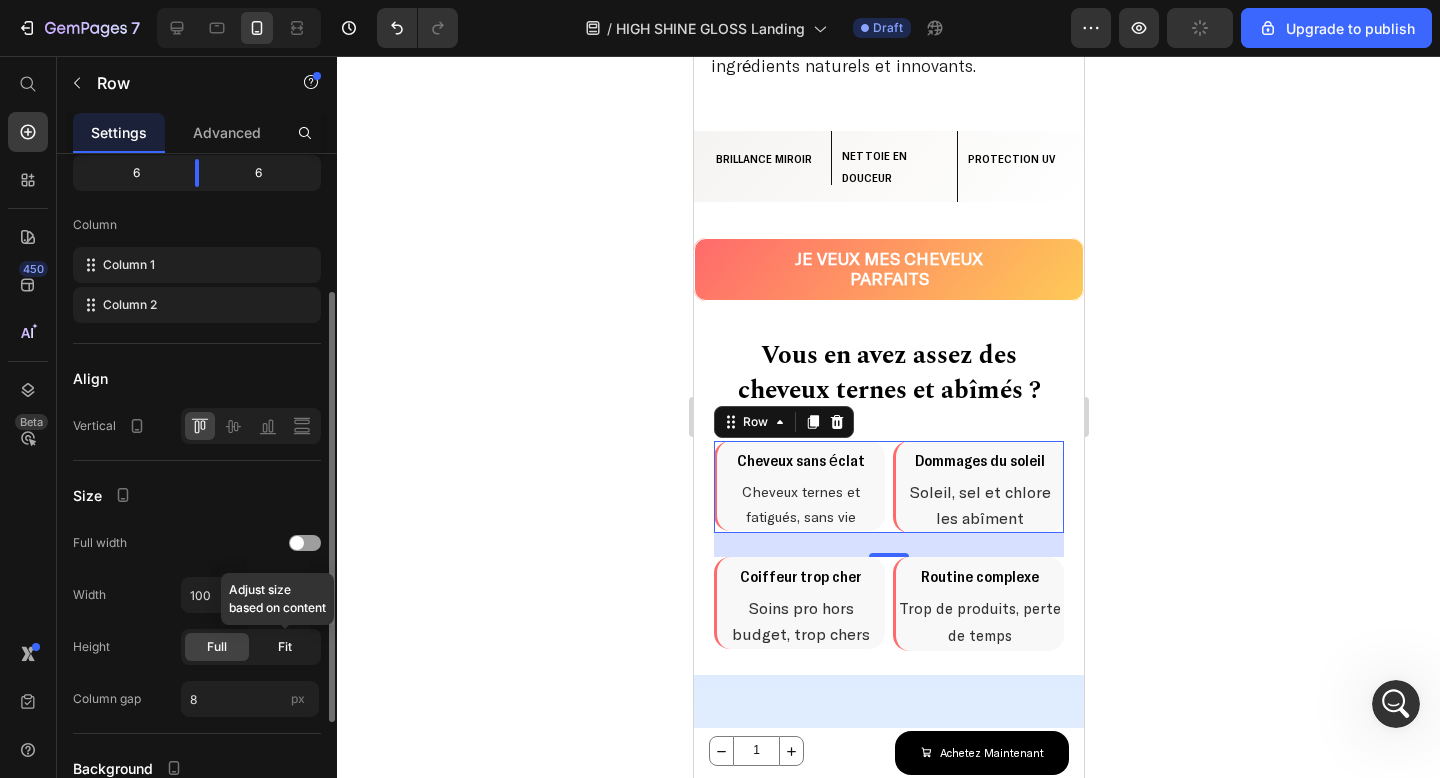 click on "Fit" 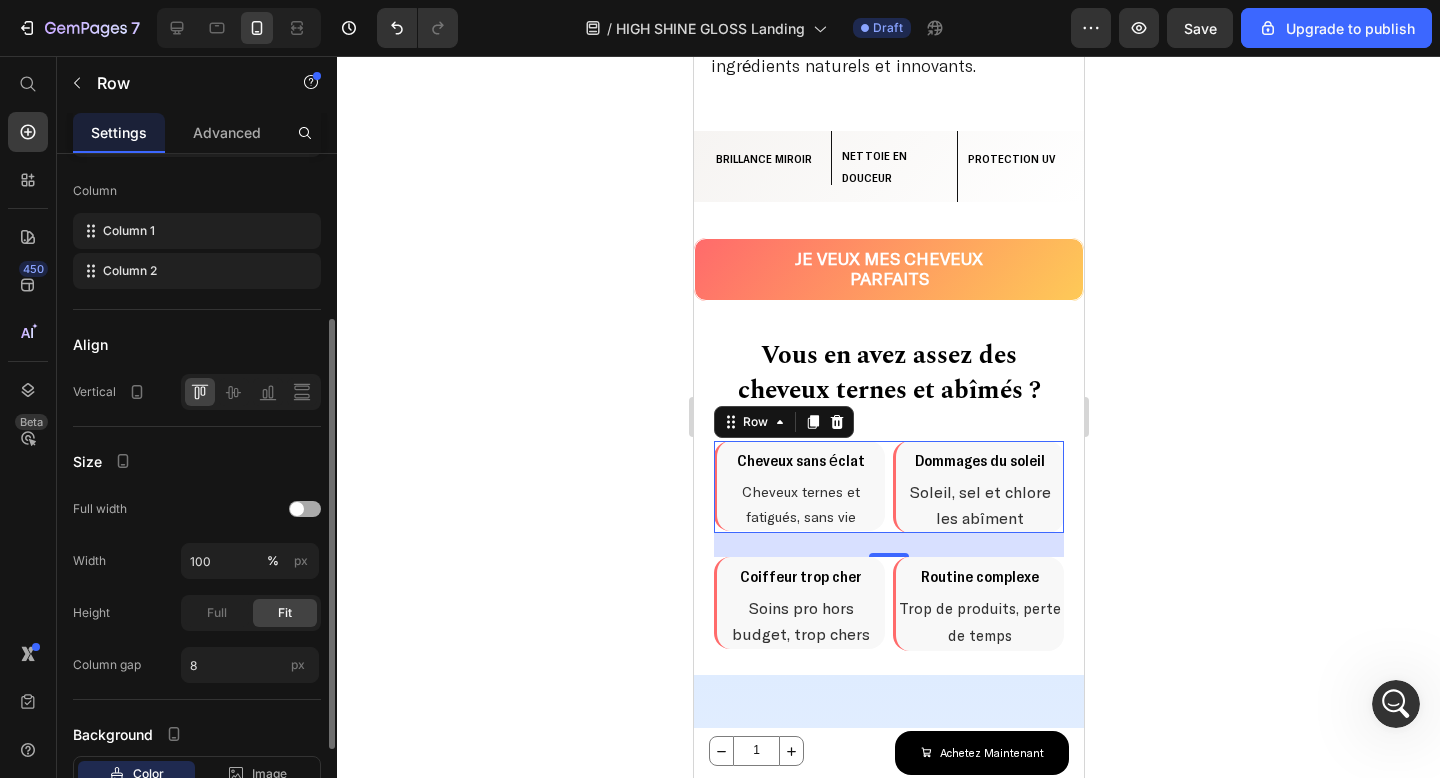 scroll, scrollTop: 260, scrollLeft: 0, axis: vertical 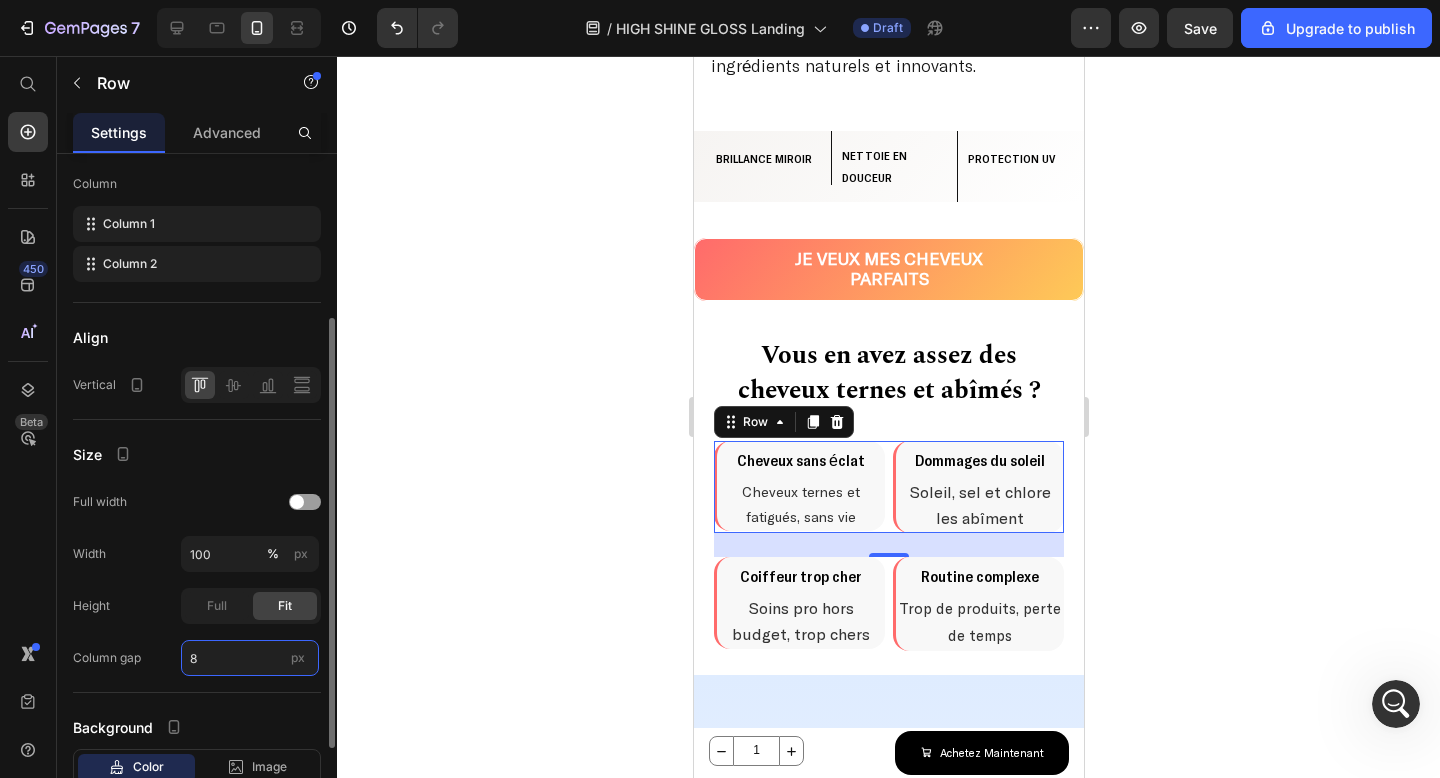 click on "8" at bounding box center (250, 658) 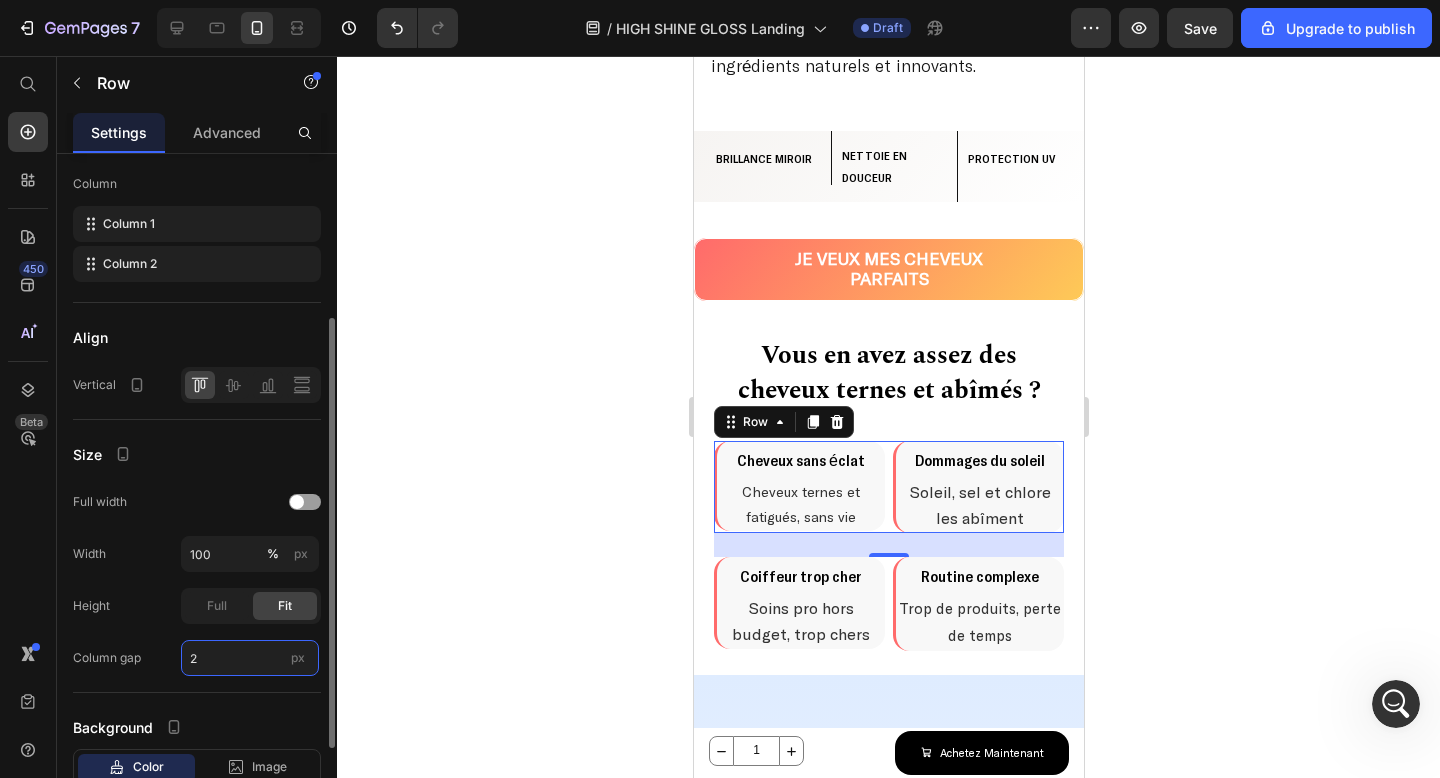 type on "20" 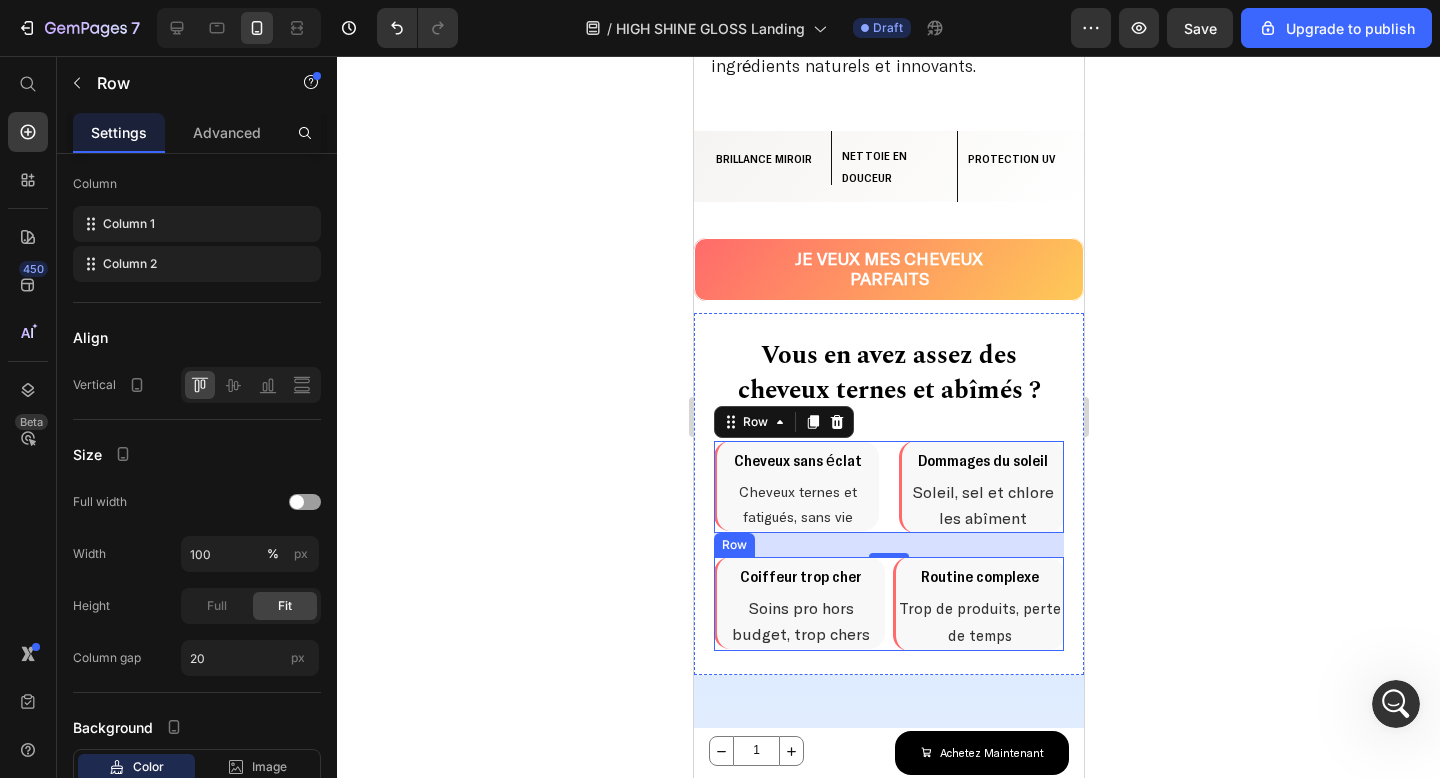 click on "Coiffeur trop cher Heading Soins pro hors budget, trop chers Text Block Row Routine complexe Heading Trop de produits, perte de temps Text Block Row Row" at bounding box center (888, 604) 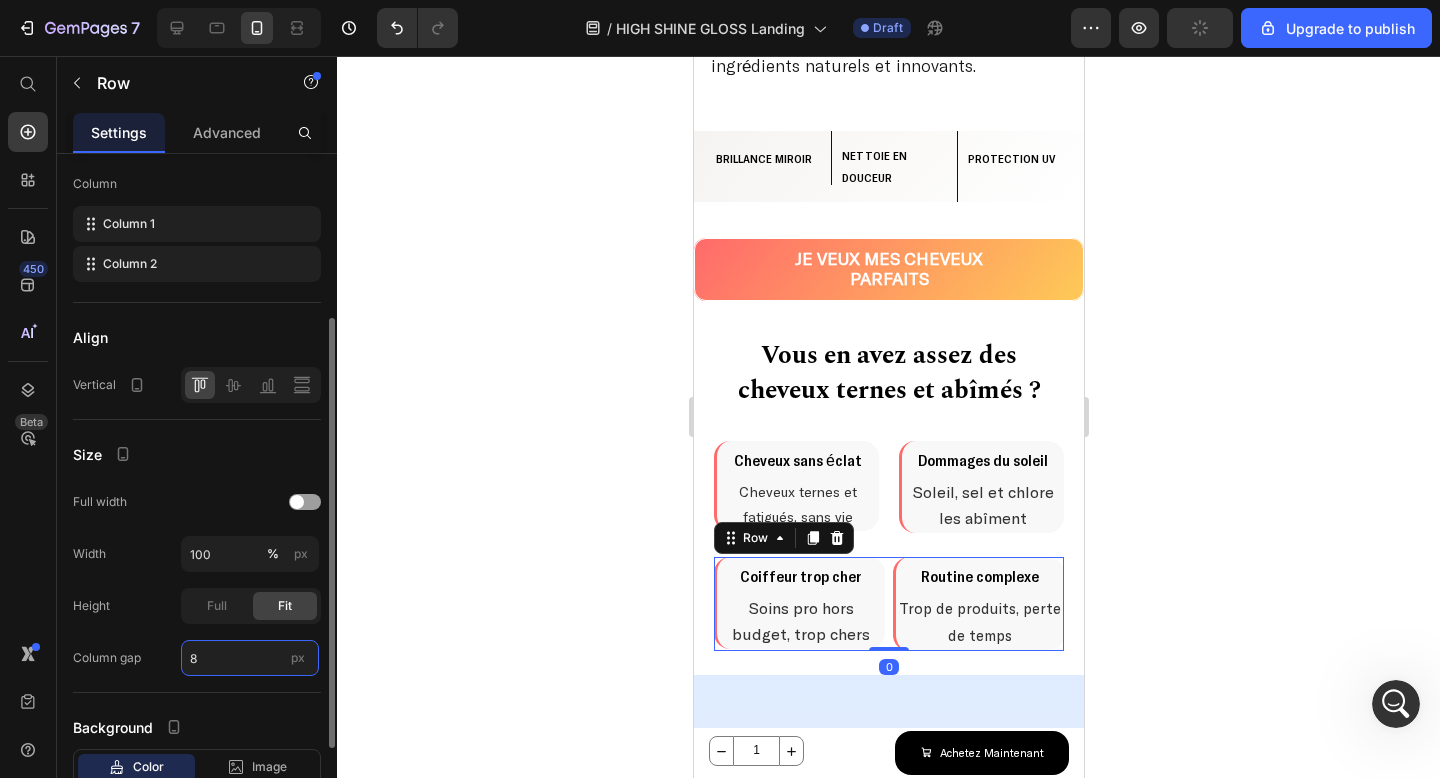 click on "8" at bounding box center (250, 658) 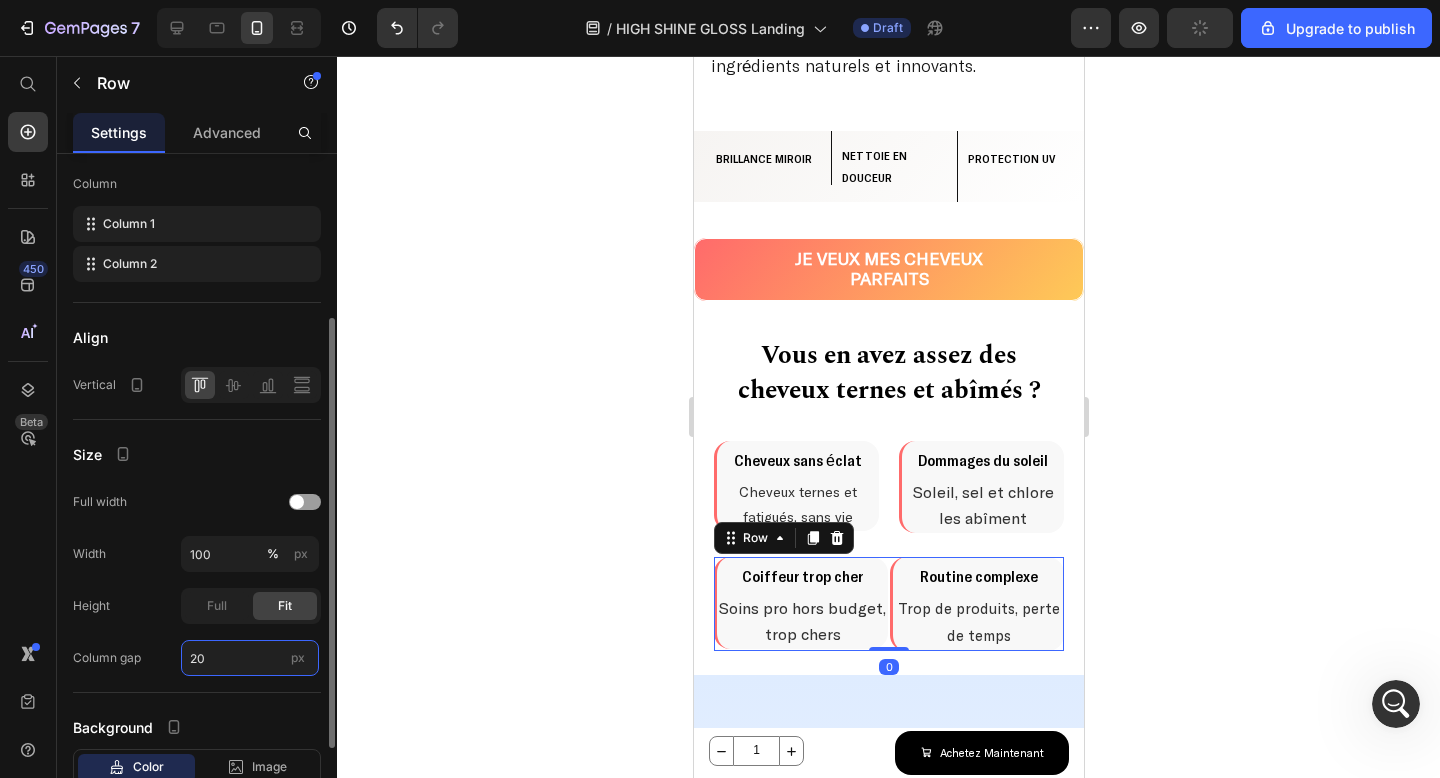 type on "8" 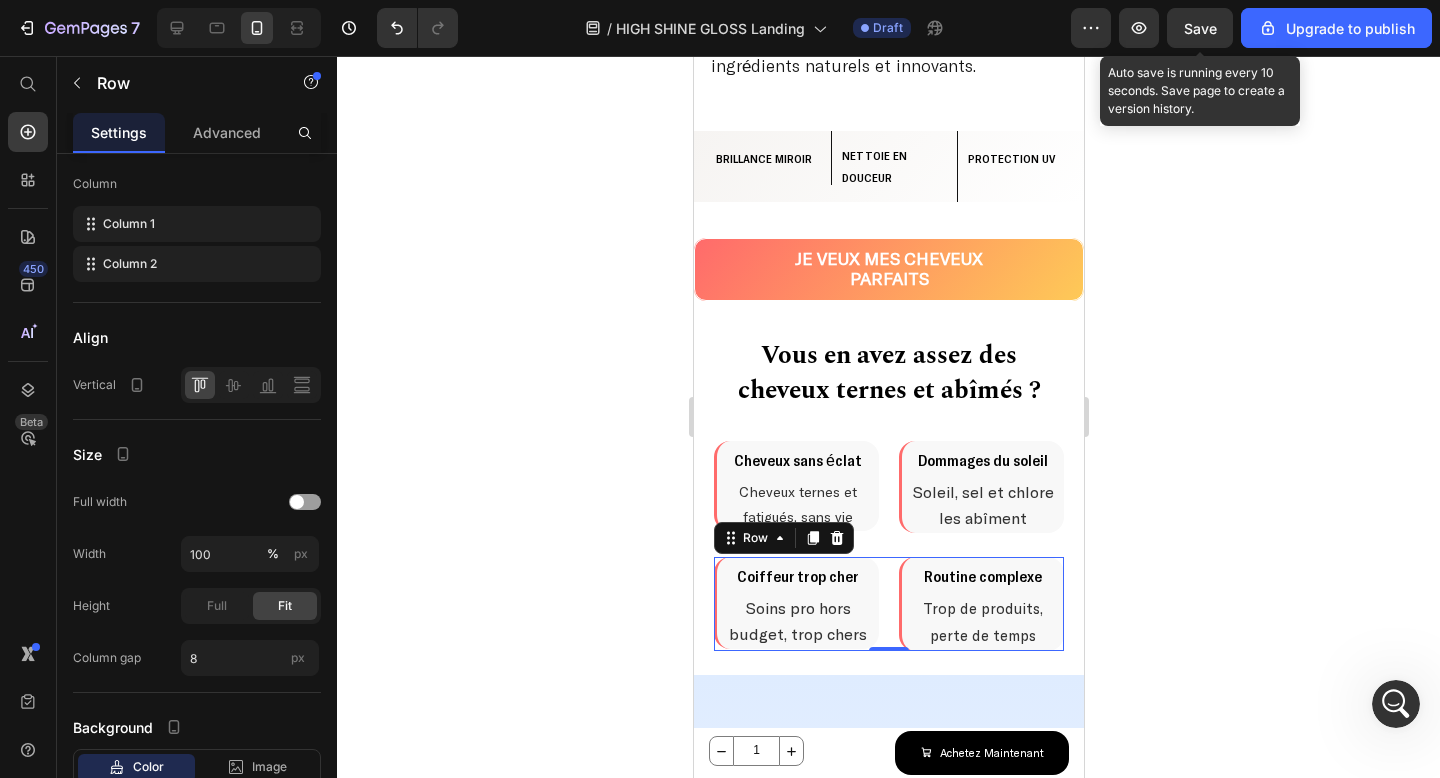 drag, startPoint x: 1199, startPoint y: 30, endPoint x: 387, endPoint y: 177, distance: 825.1988 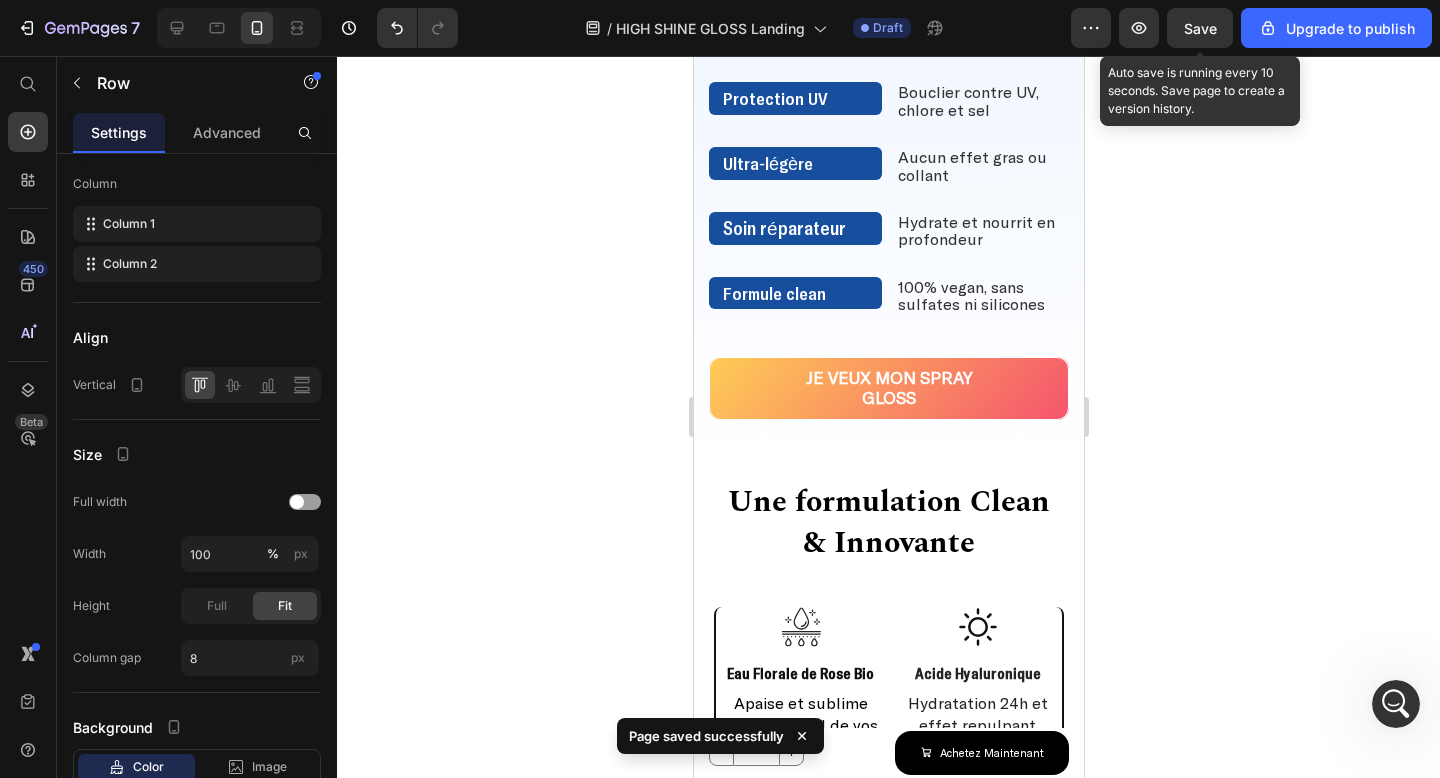 scroll, scrollTop: 1952, scrollLeft: 0, axis: vertical 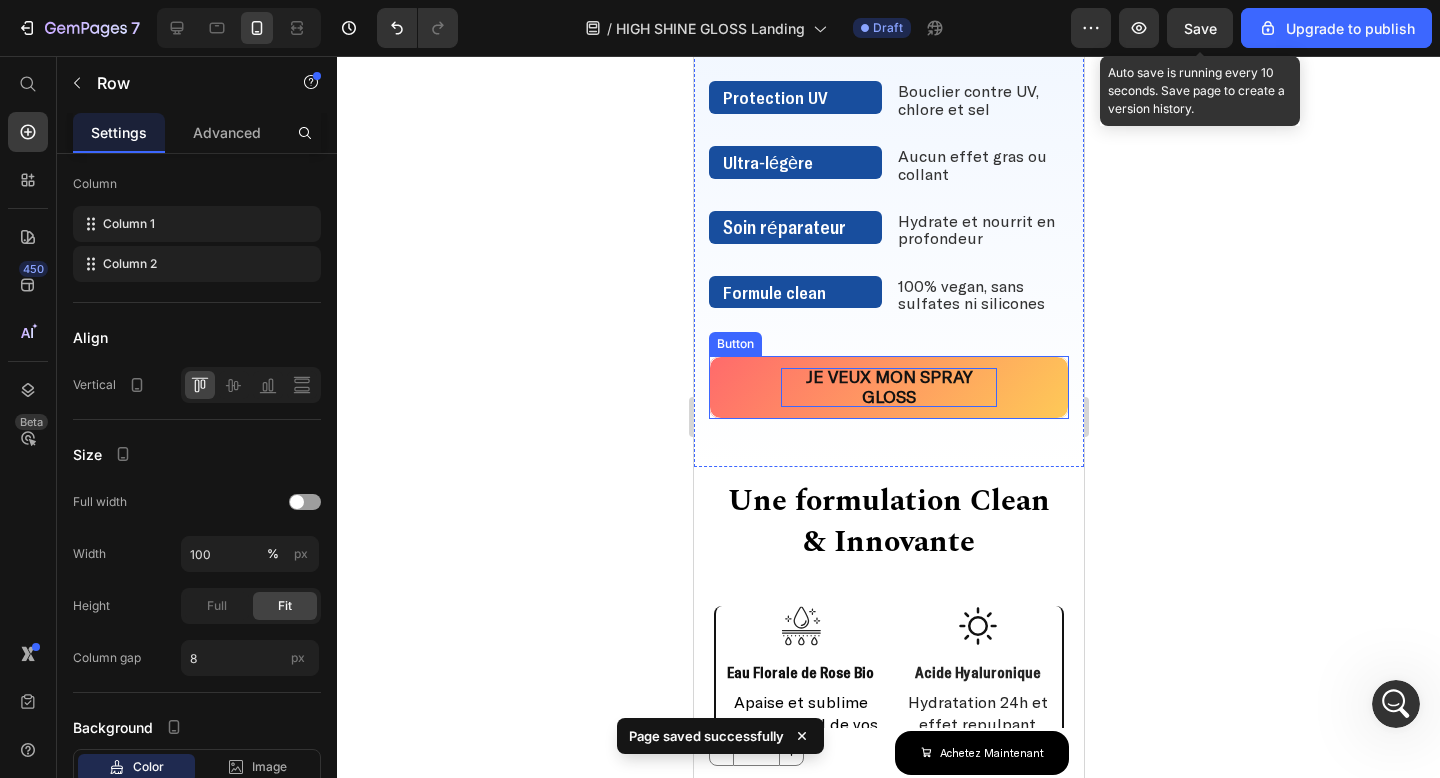 click on "Je veux mon spray gloss" at bounding box center (888, 386) 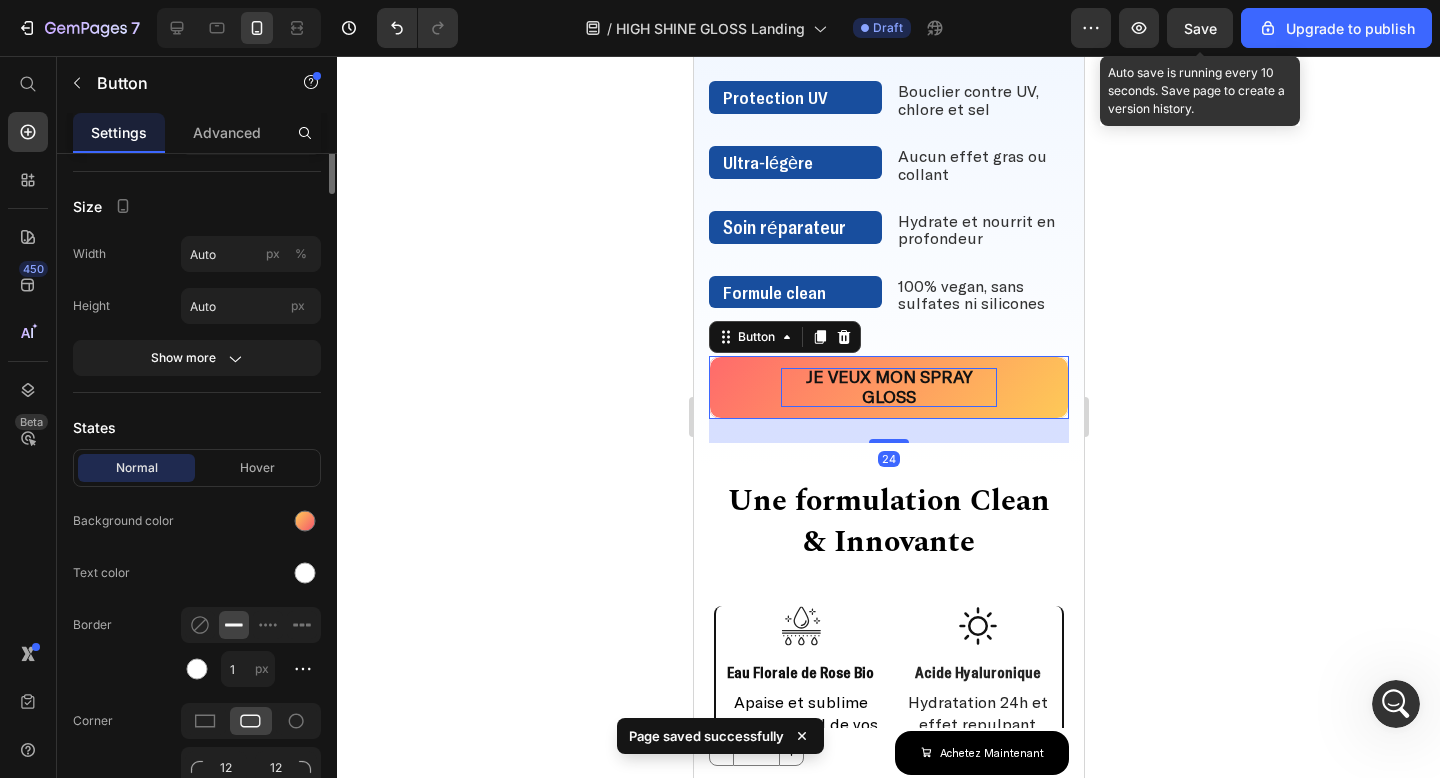 scroll, scrollTop: 0, scrollLeft: 0, axis: both 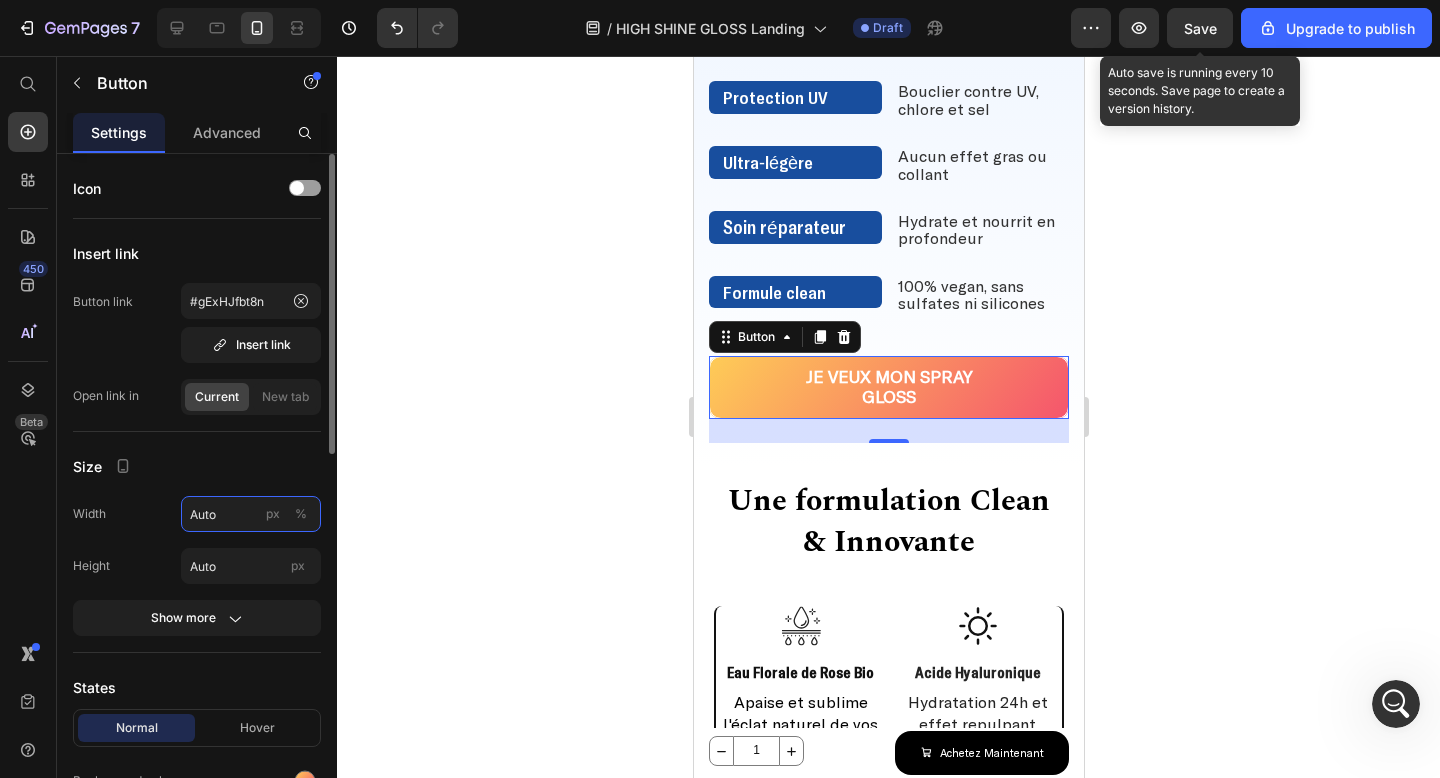 click on "Auto" at bounding box center [251, 514] 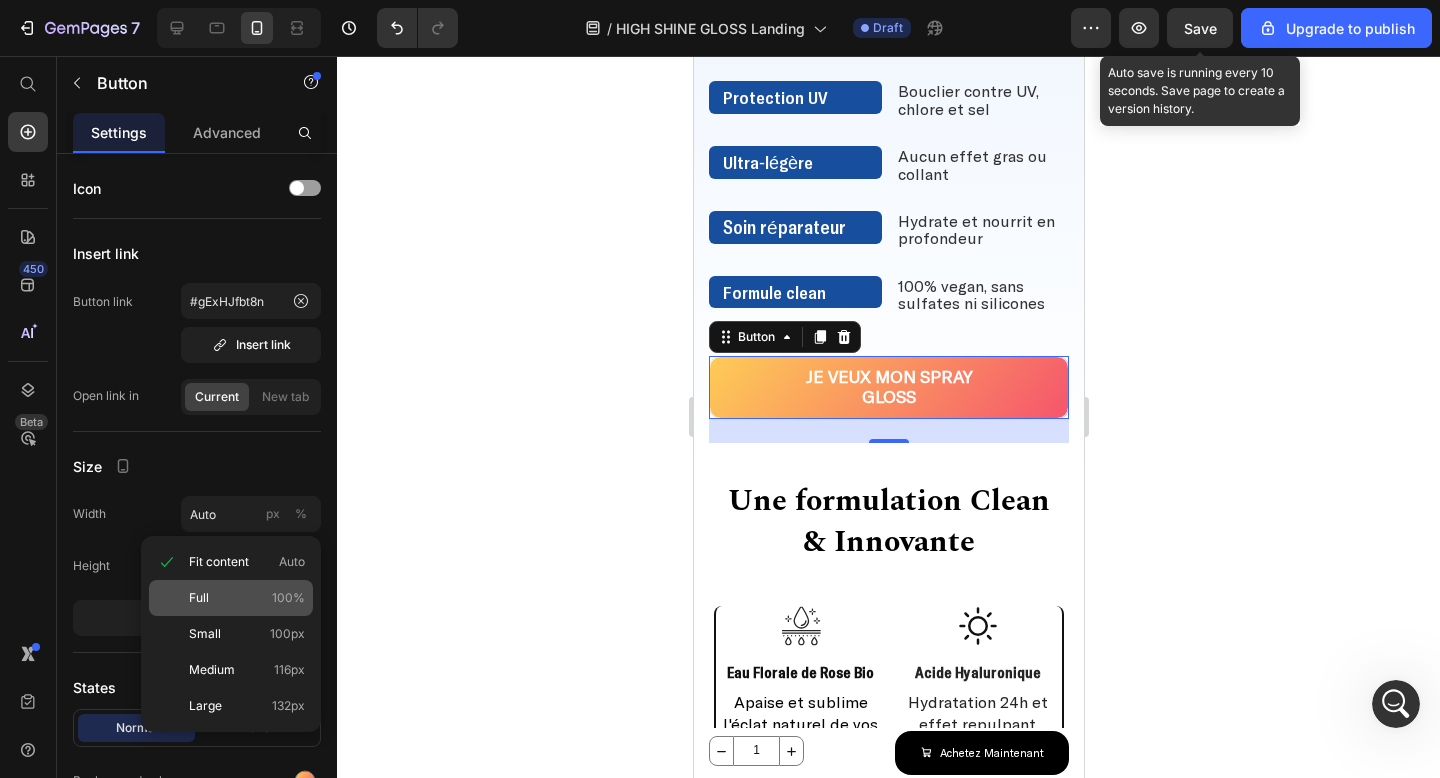 click on "Full 100%" at bounding box center (247, 598) 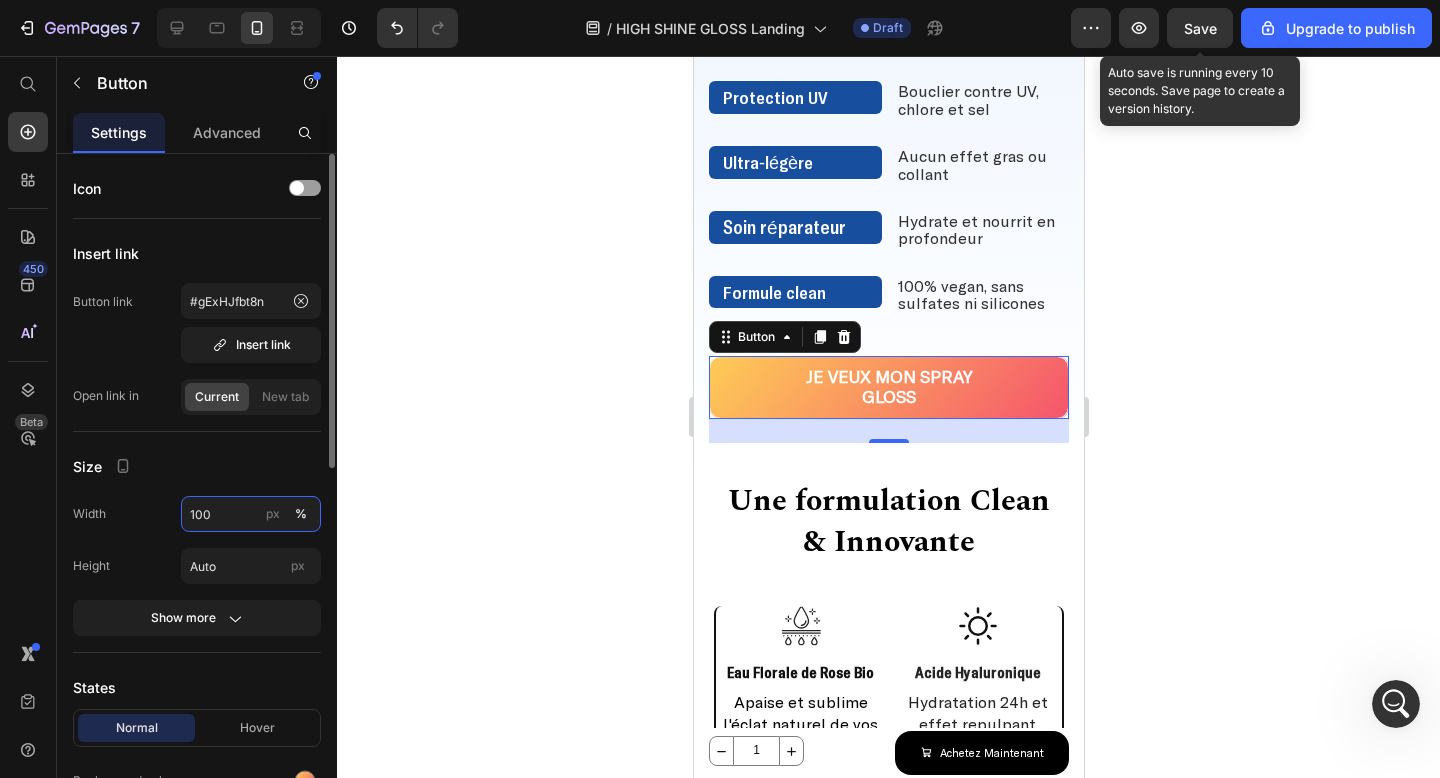 click on "100" at bounding box center [251, 514] 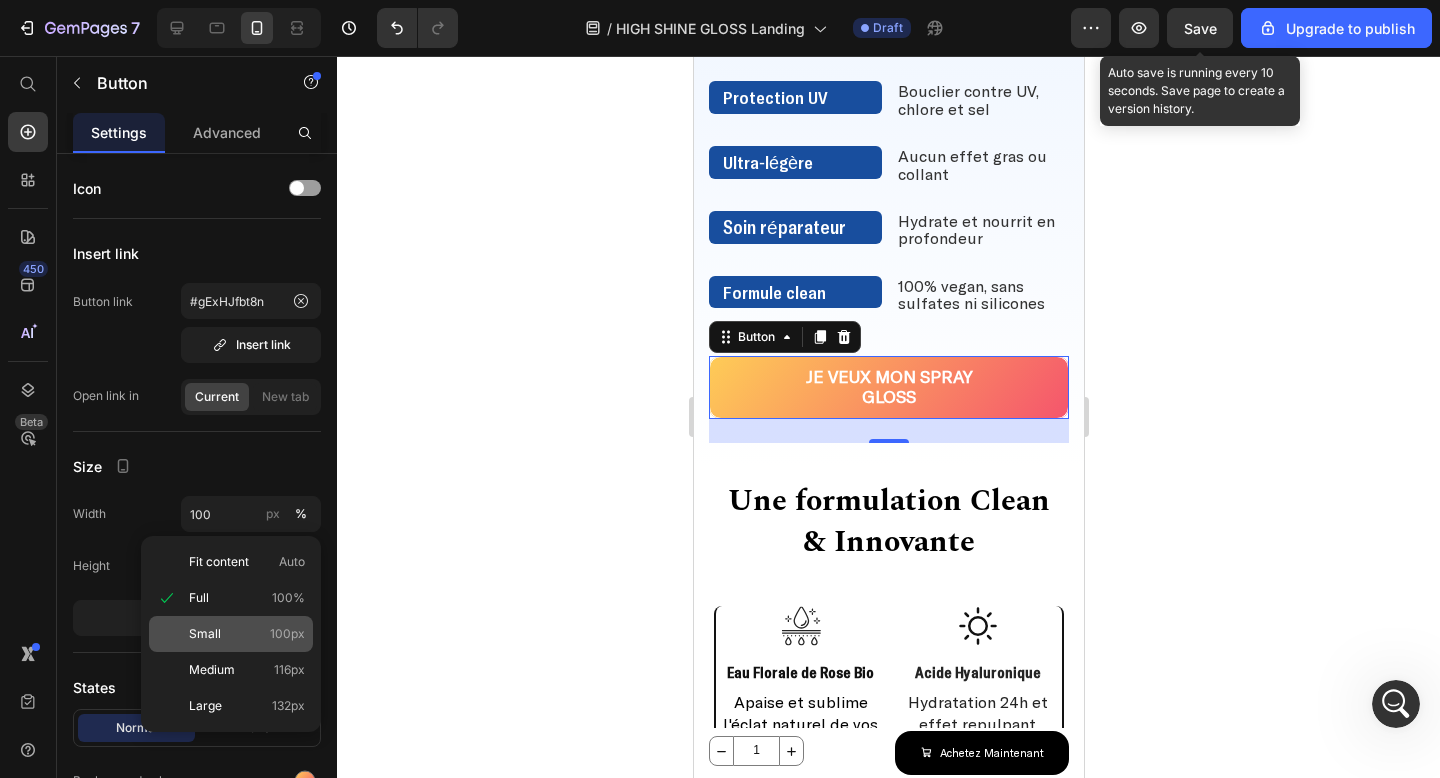 click on "Small" at bounding box center [205, 634] 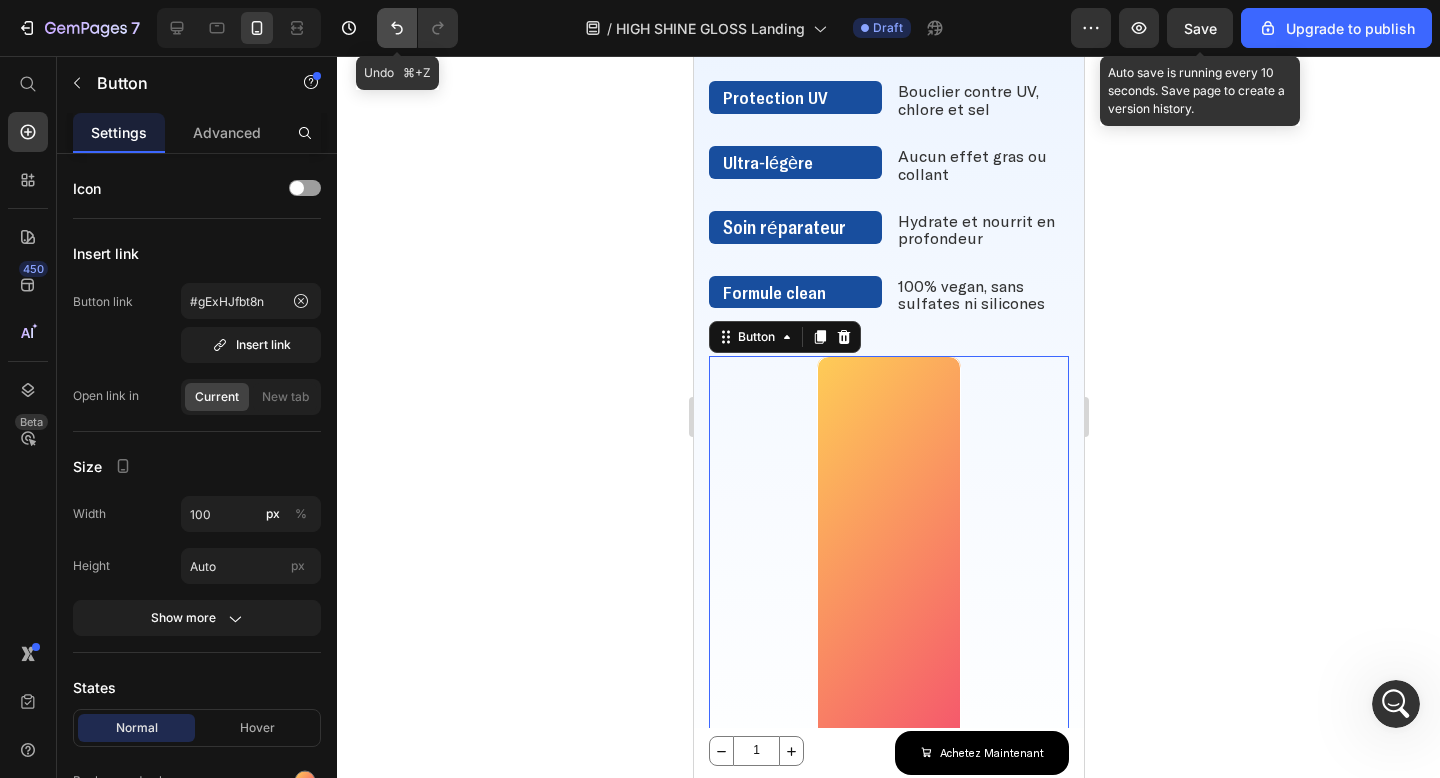 click 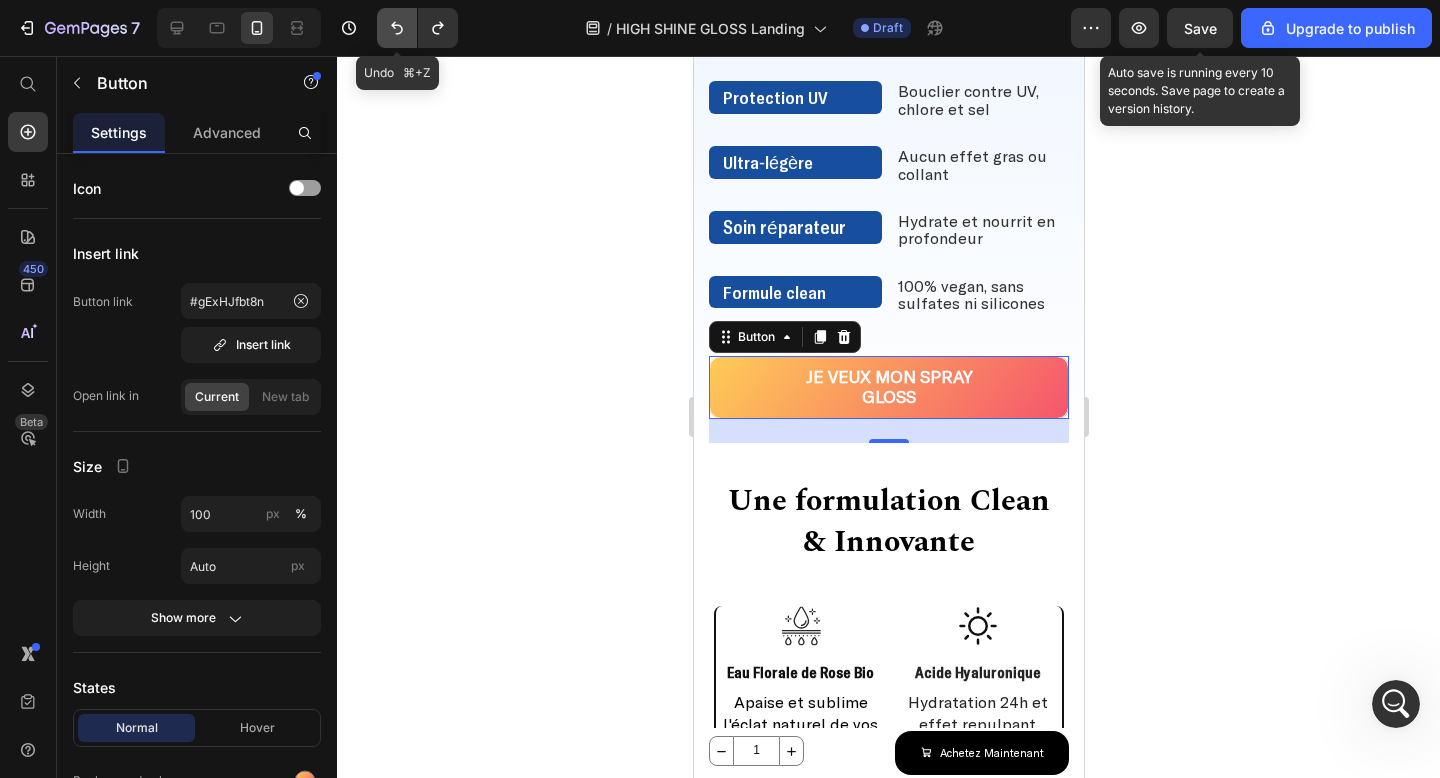 click 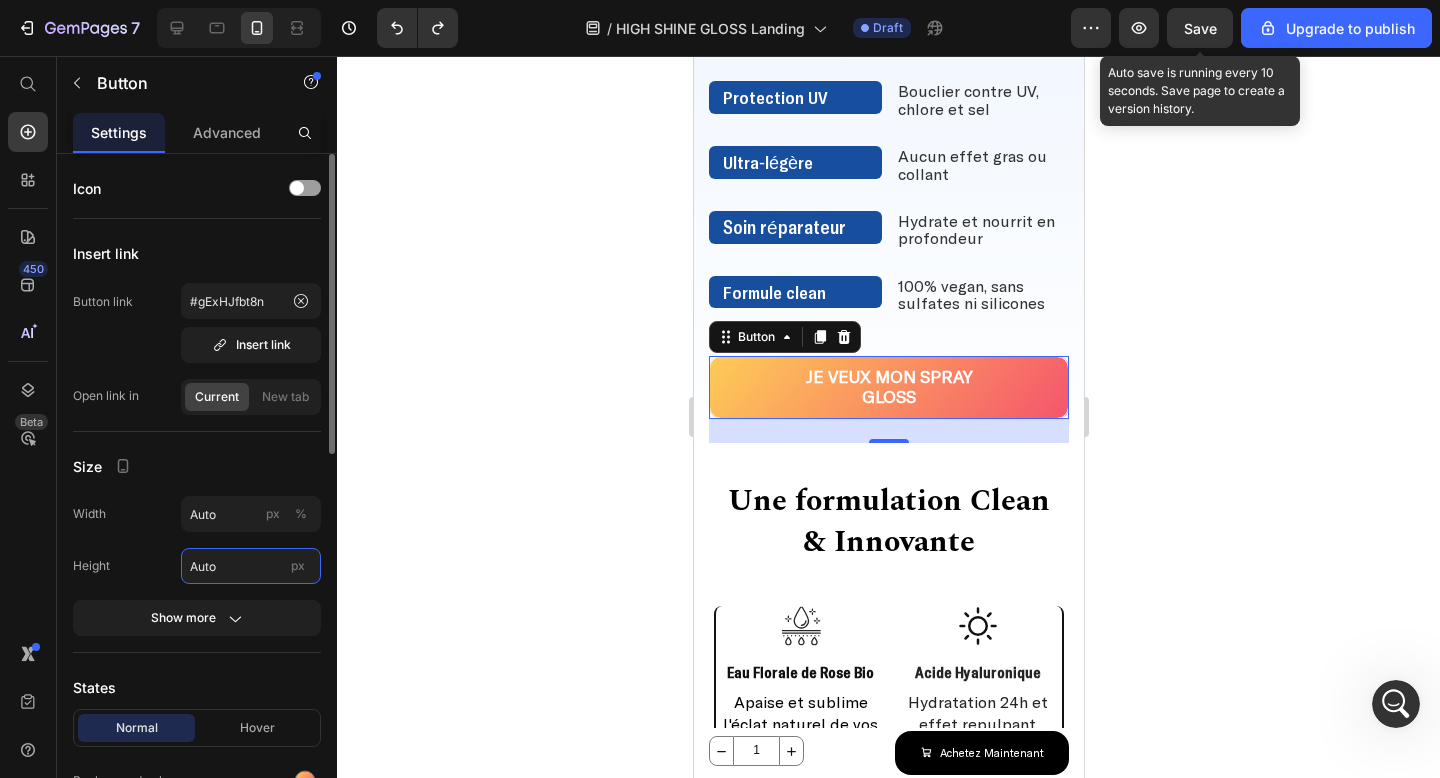 click on "Auto" at bounding box center (251, 566) 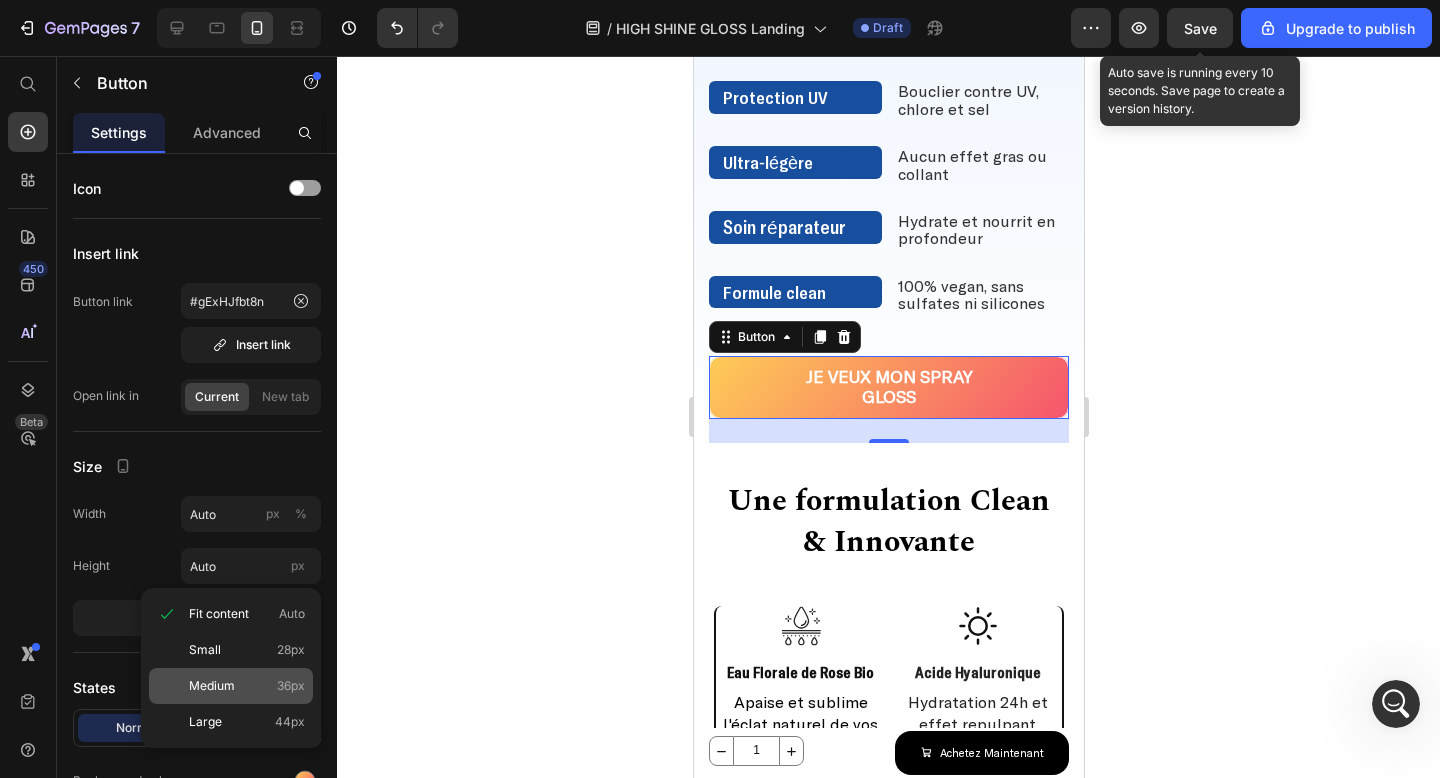 click on "Medium" at bounding box center [212, 686] 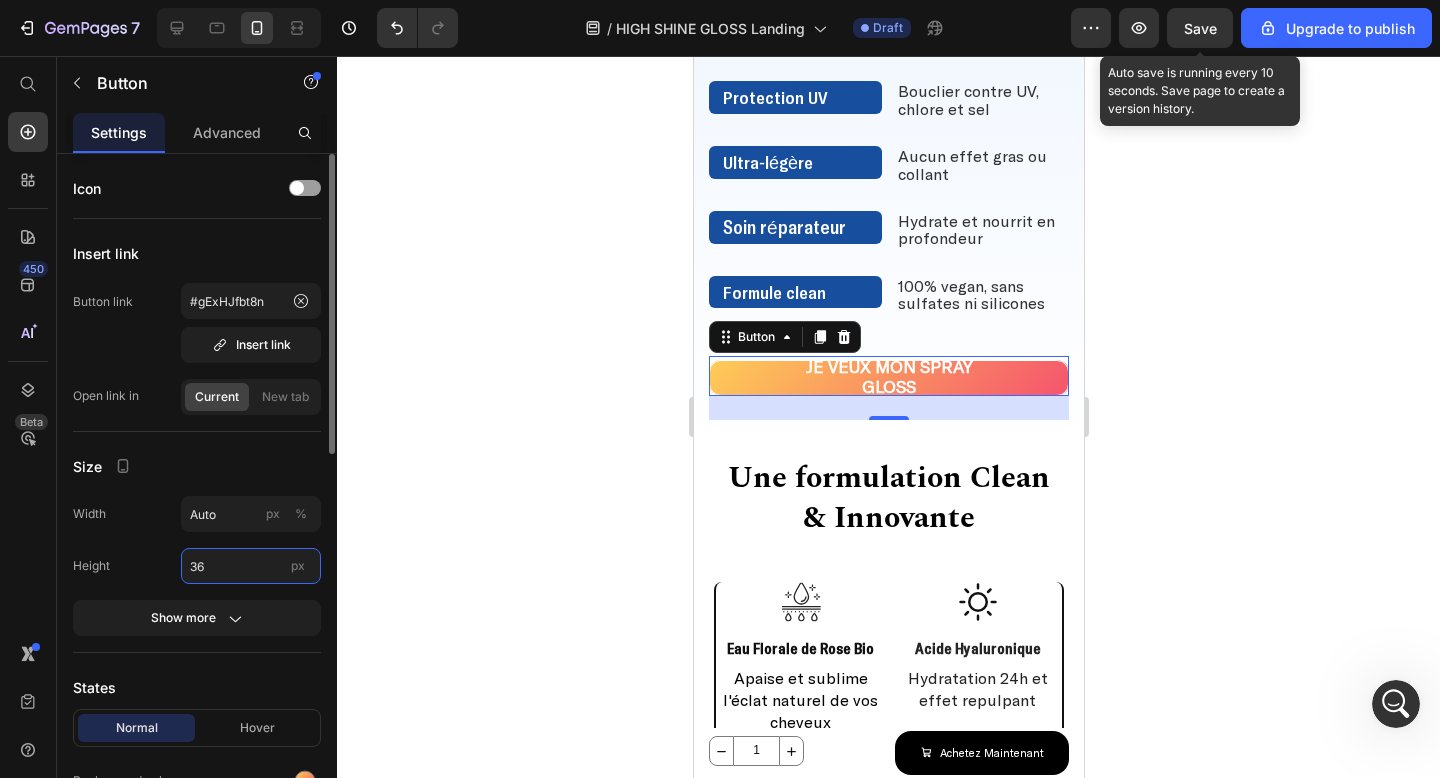 click on "36" at bounding box center (251, 566) 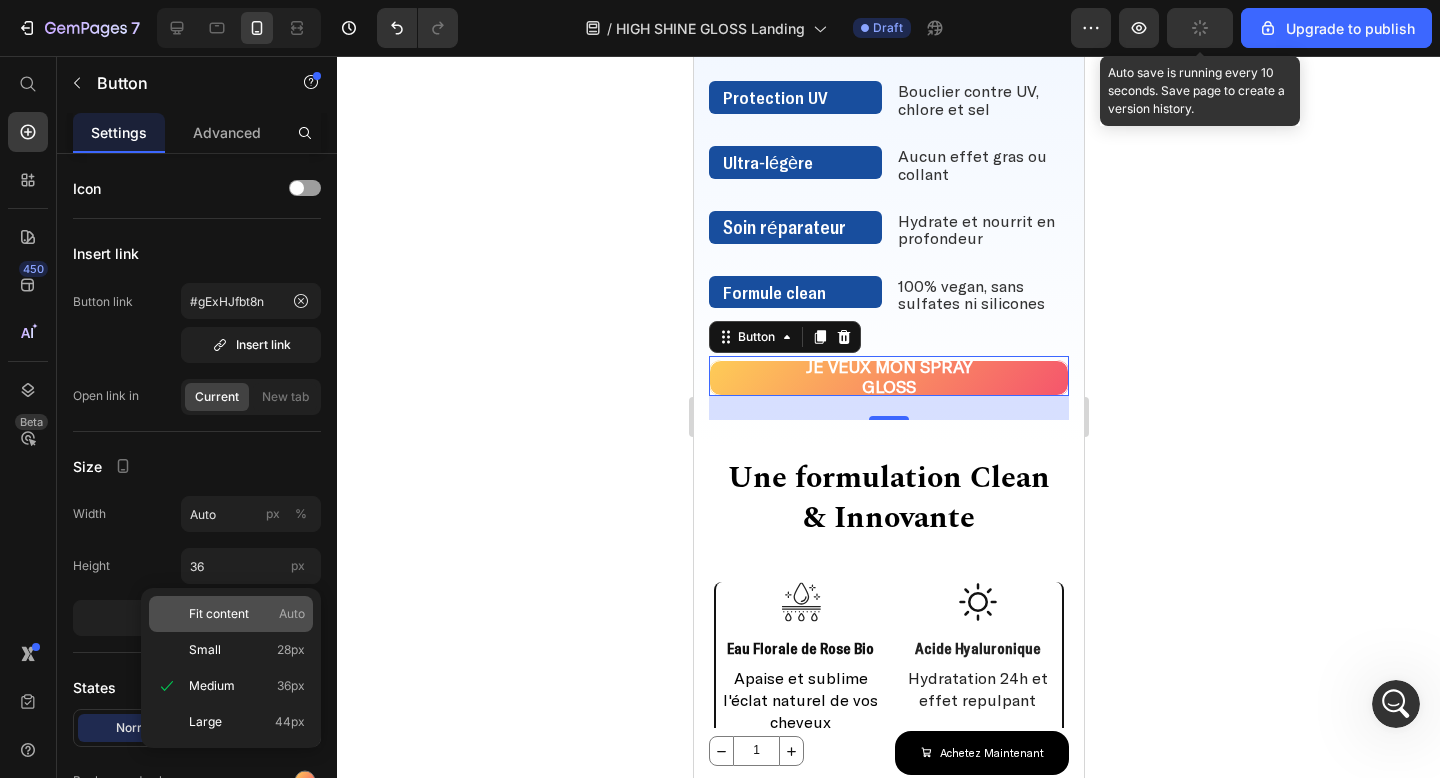 click on "Fit content Auto" 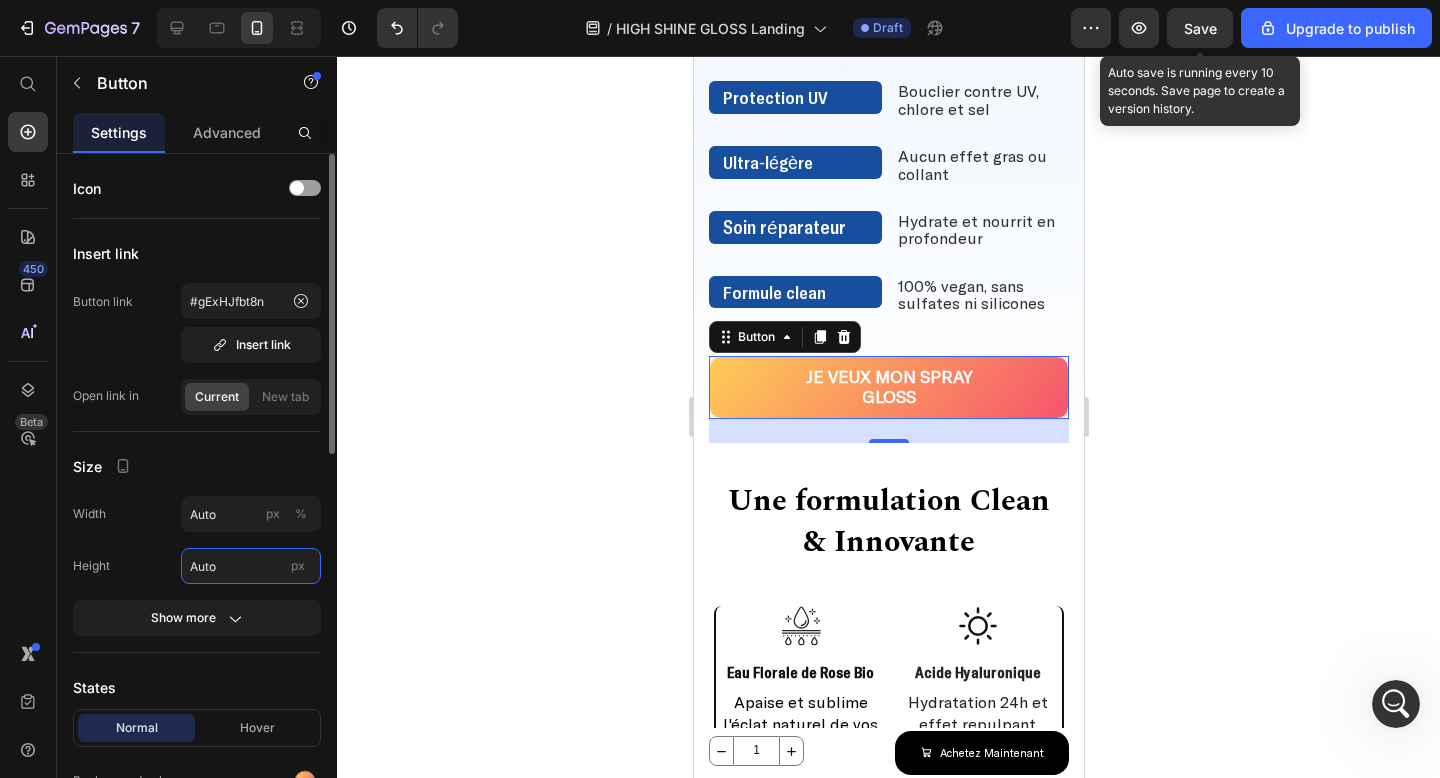 click on "Auto" at bounding box center (251, 566) 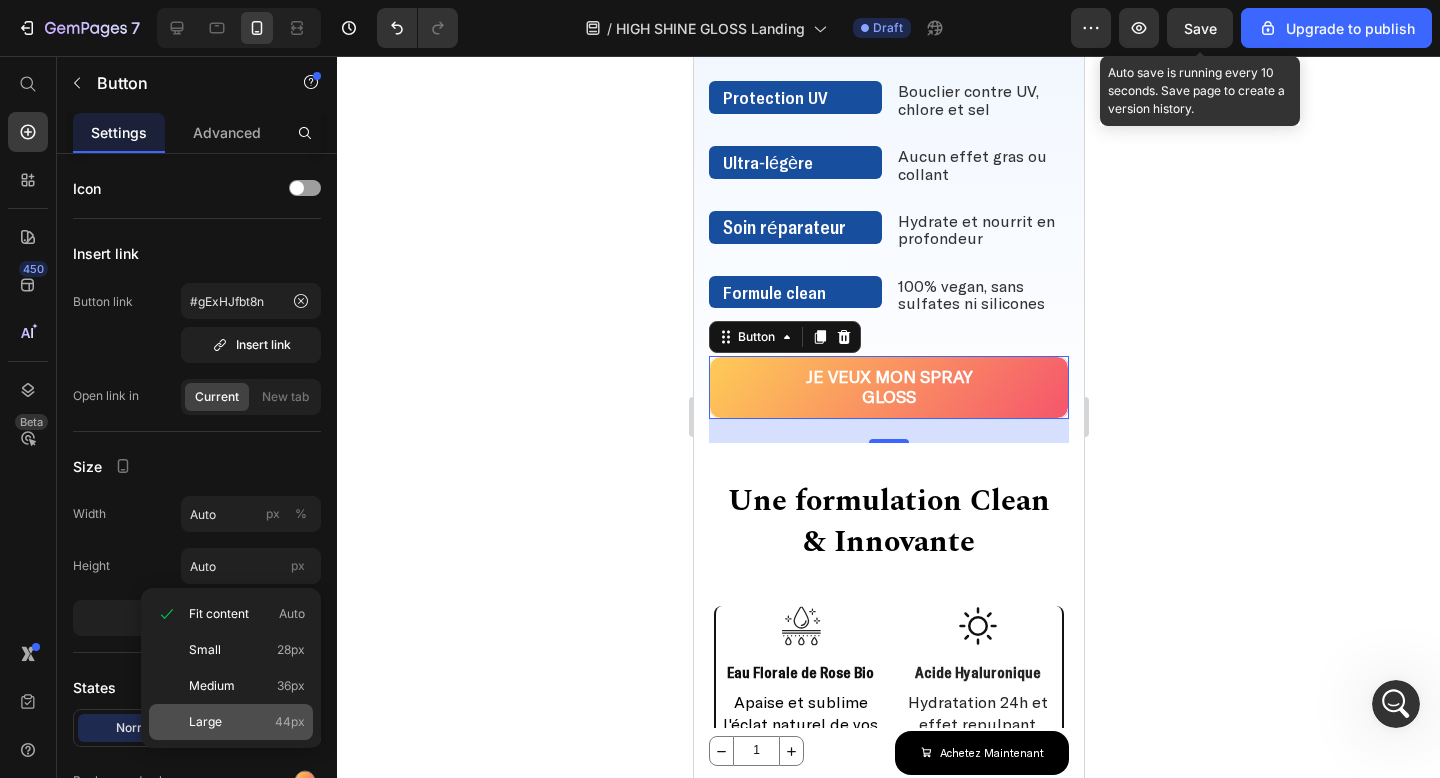 click on "Large" at bounding box center [205, 722] 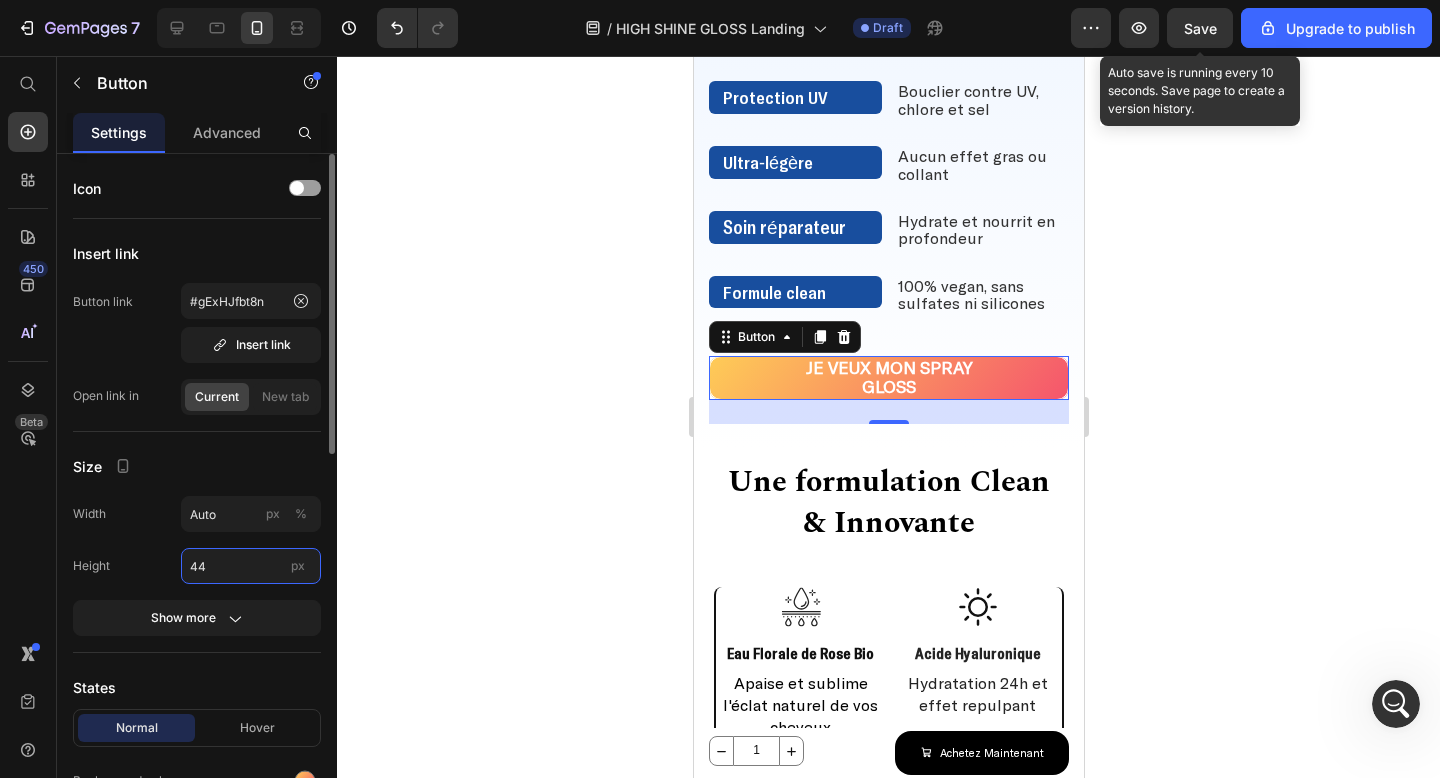 click on "44" at bounding box center (251, 566) 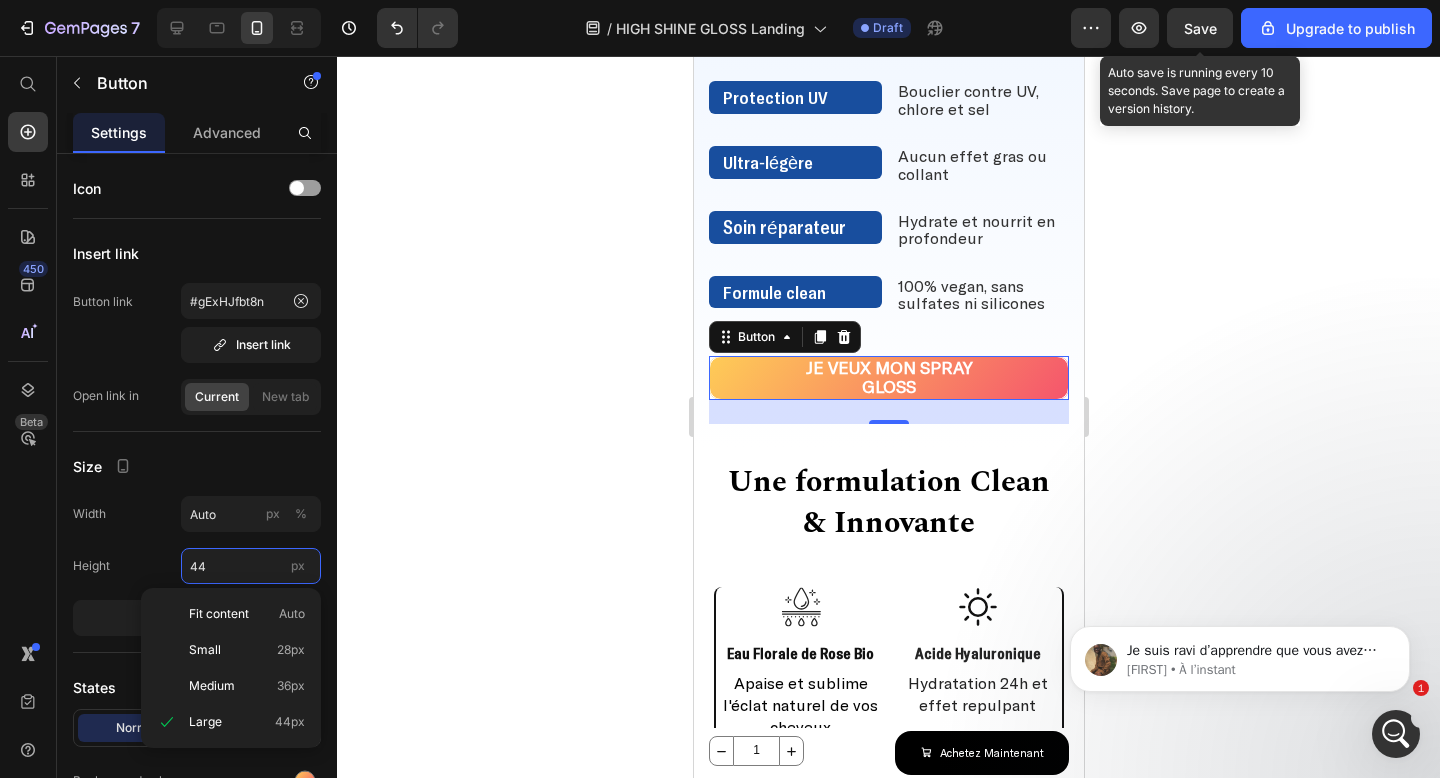 scroll, scrollTop: 0, scrollLeft: 0, axis: both 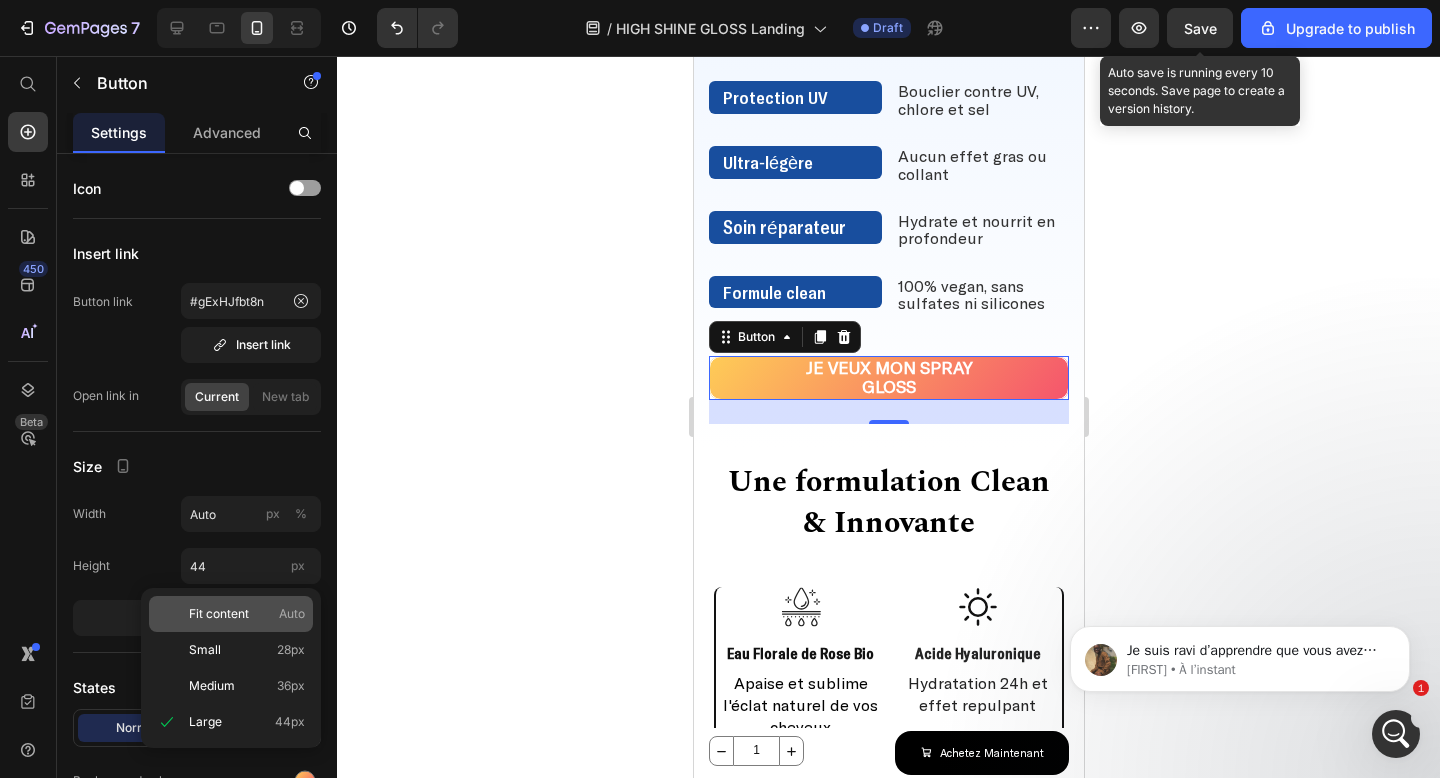 click on "Fit content" at bounding box center [219, 614] 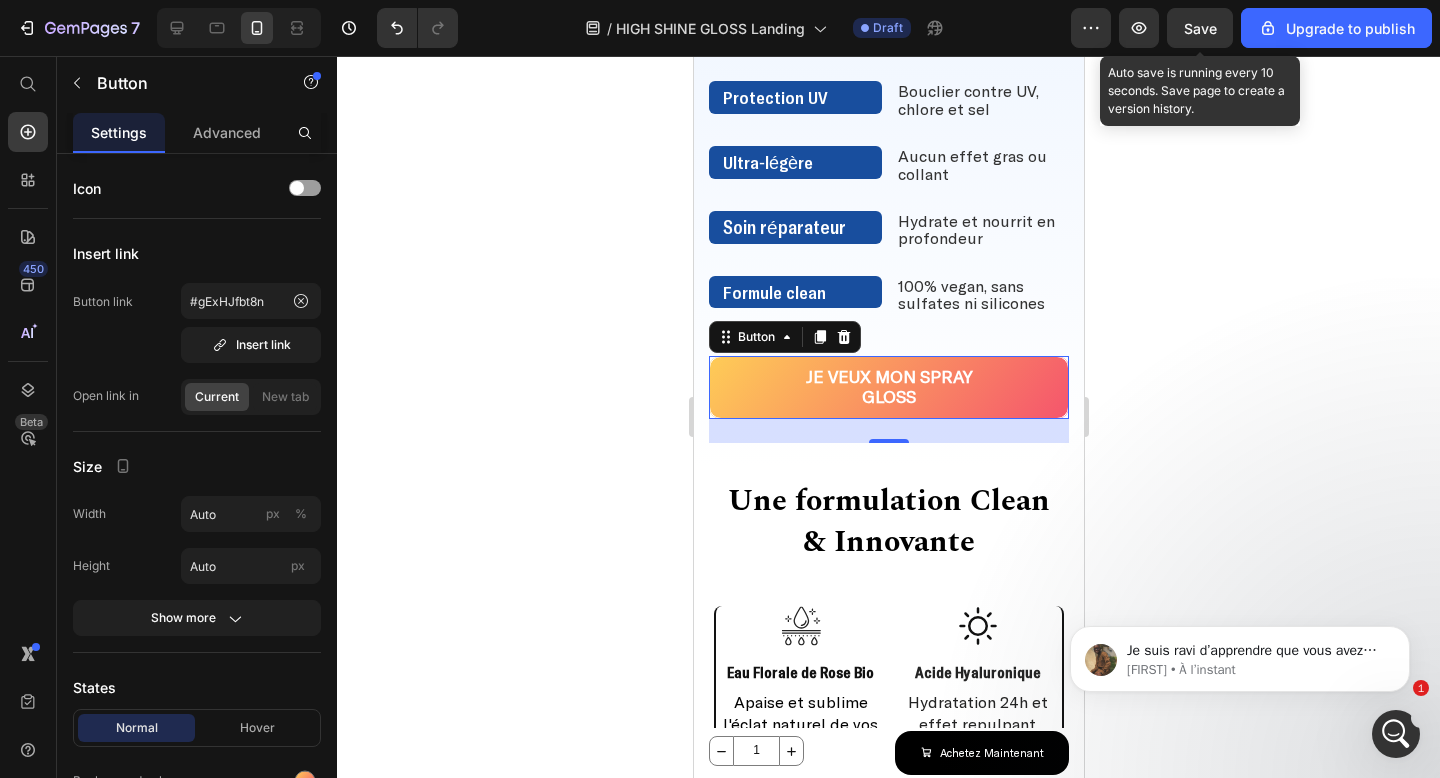 click on "Save" at bounding box center [1200, 28] 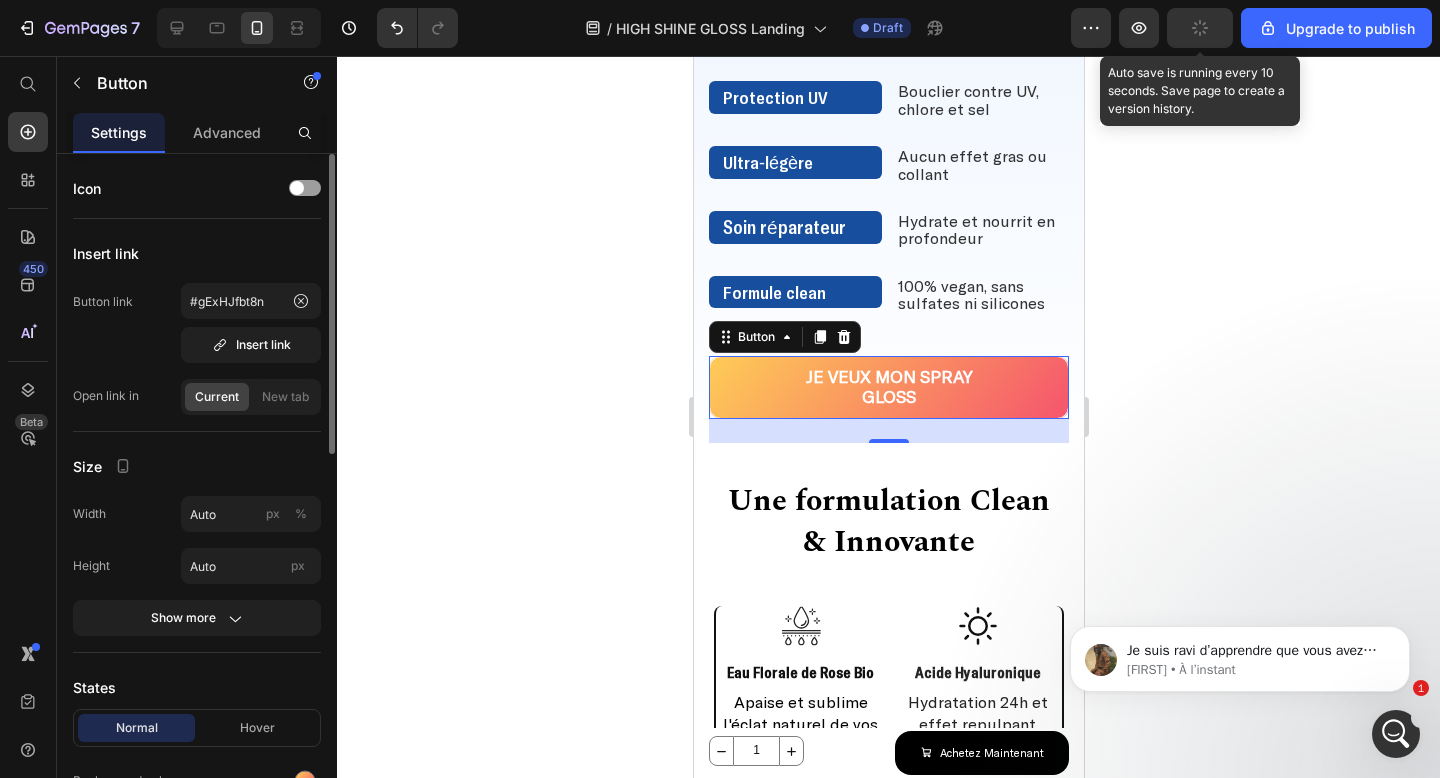 click on "Size Width Auto px % Height Auto px Show more" 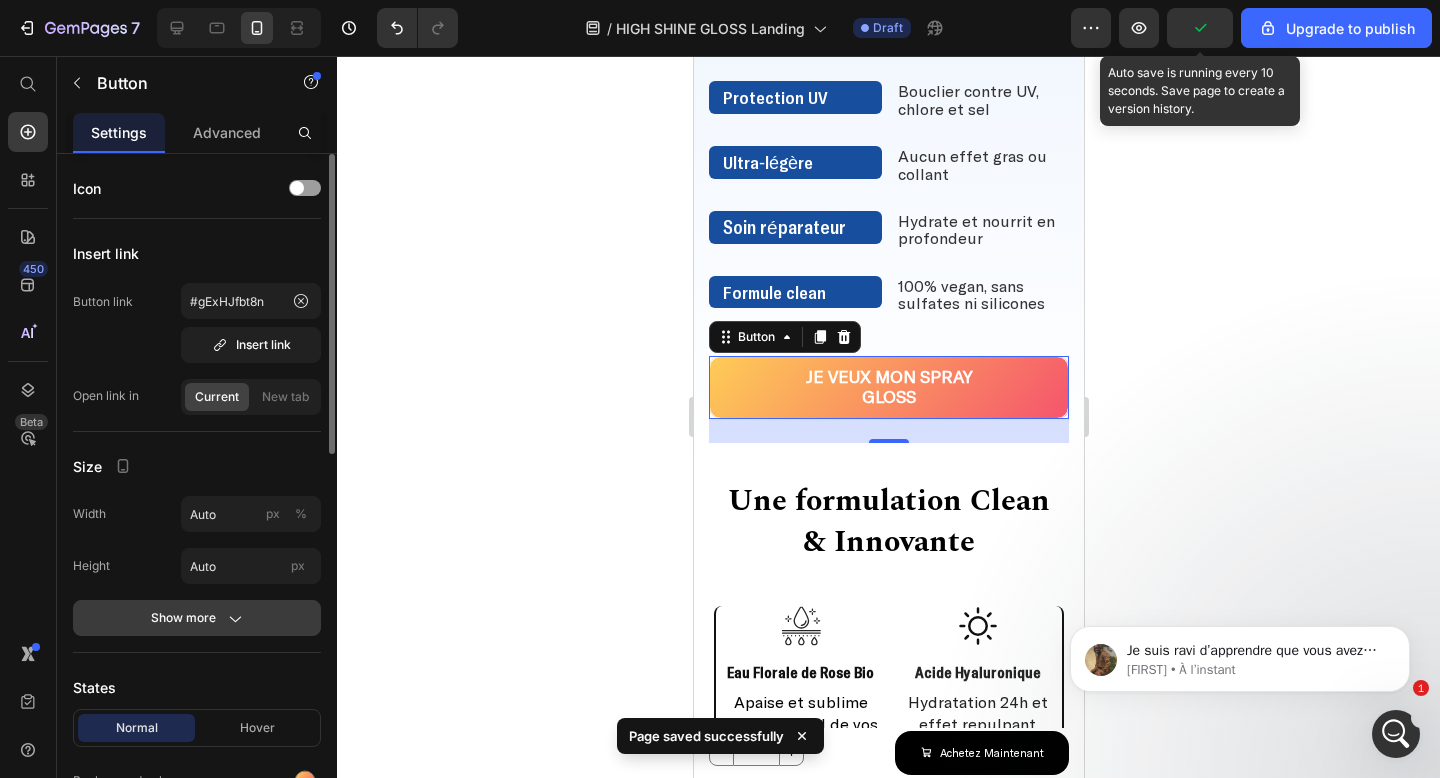 click on "Show more" 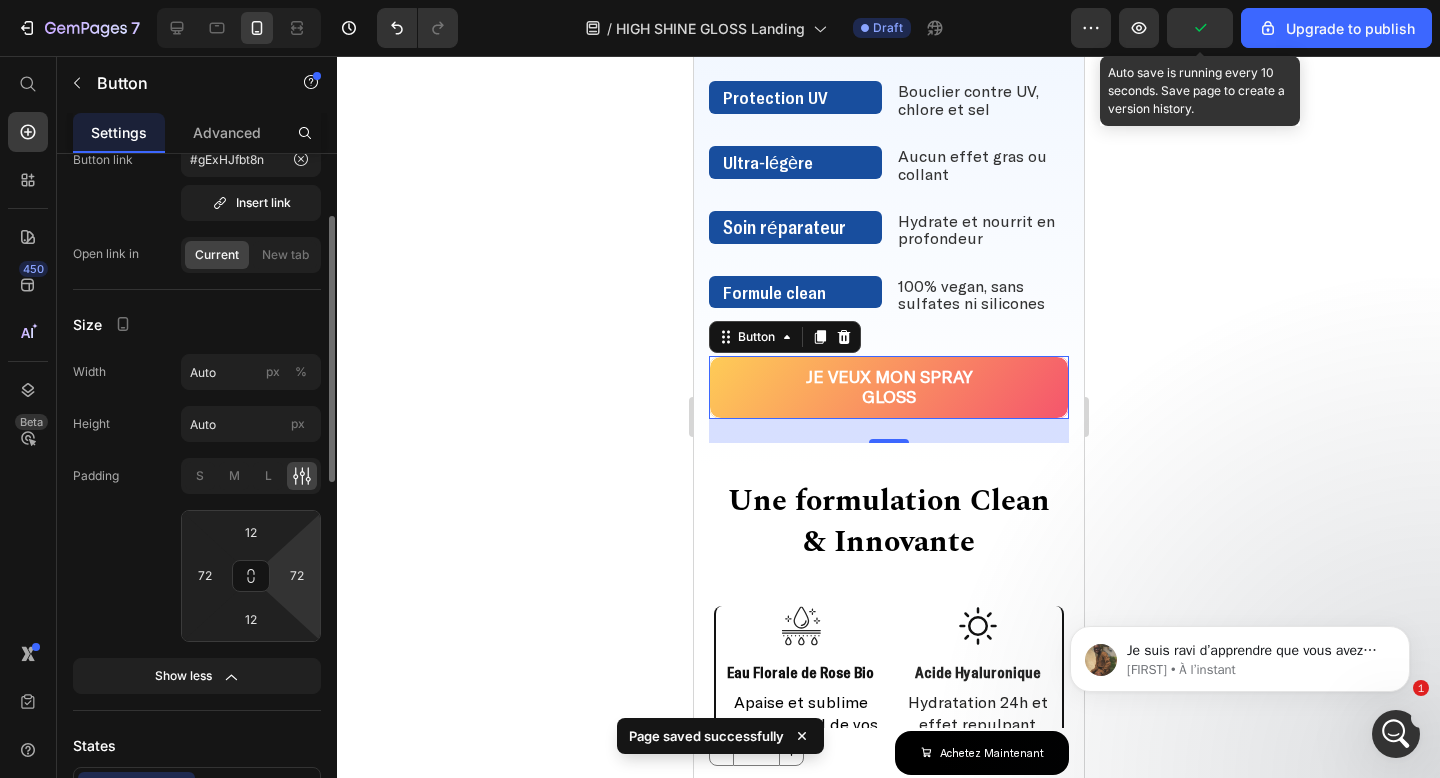 scroll, scrollTop: 147, scrollLeft: 0, axis: vertical 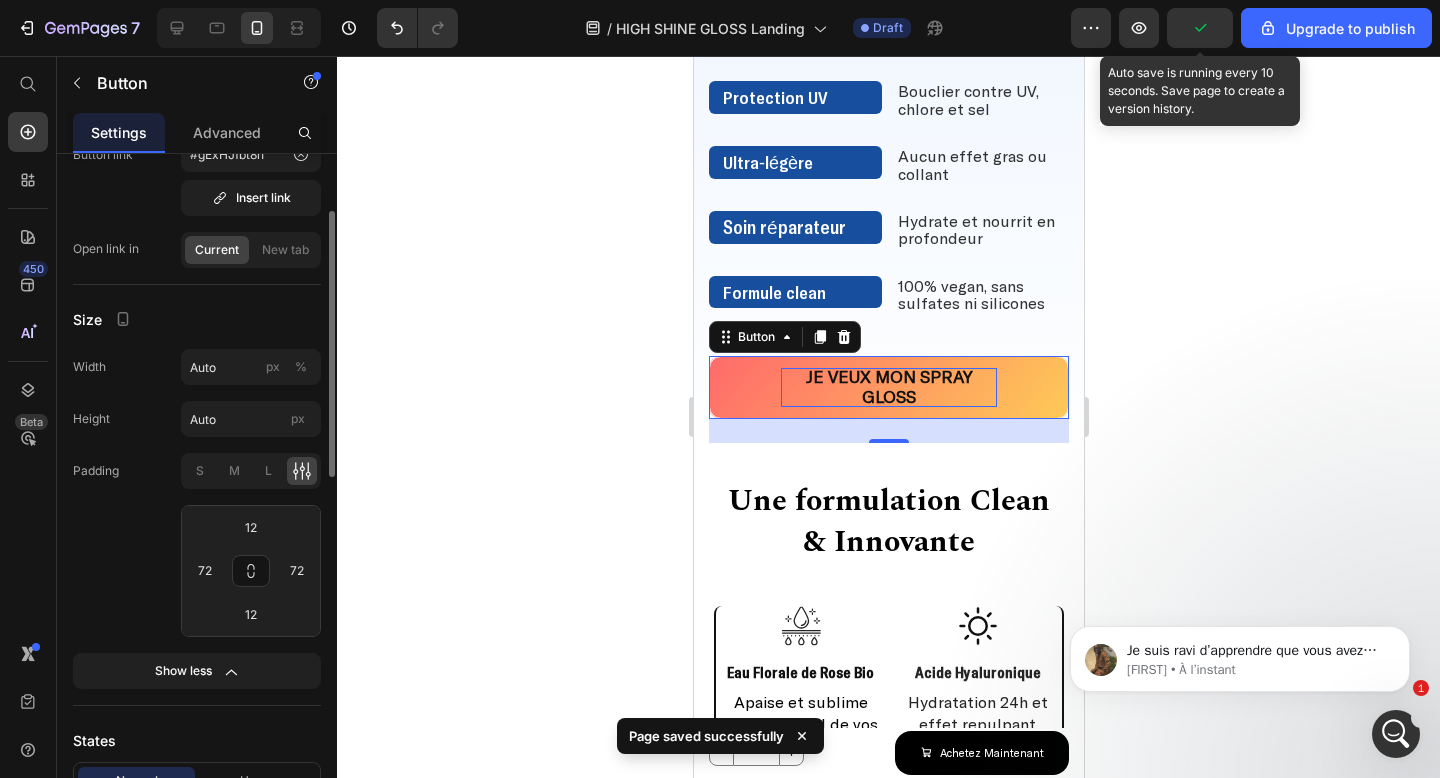 click on "Je veux mon spray gloss" at bounding box center [888, 387] 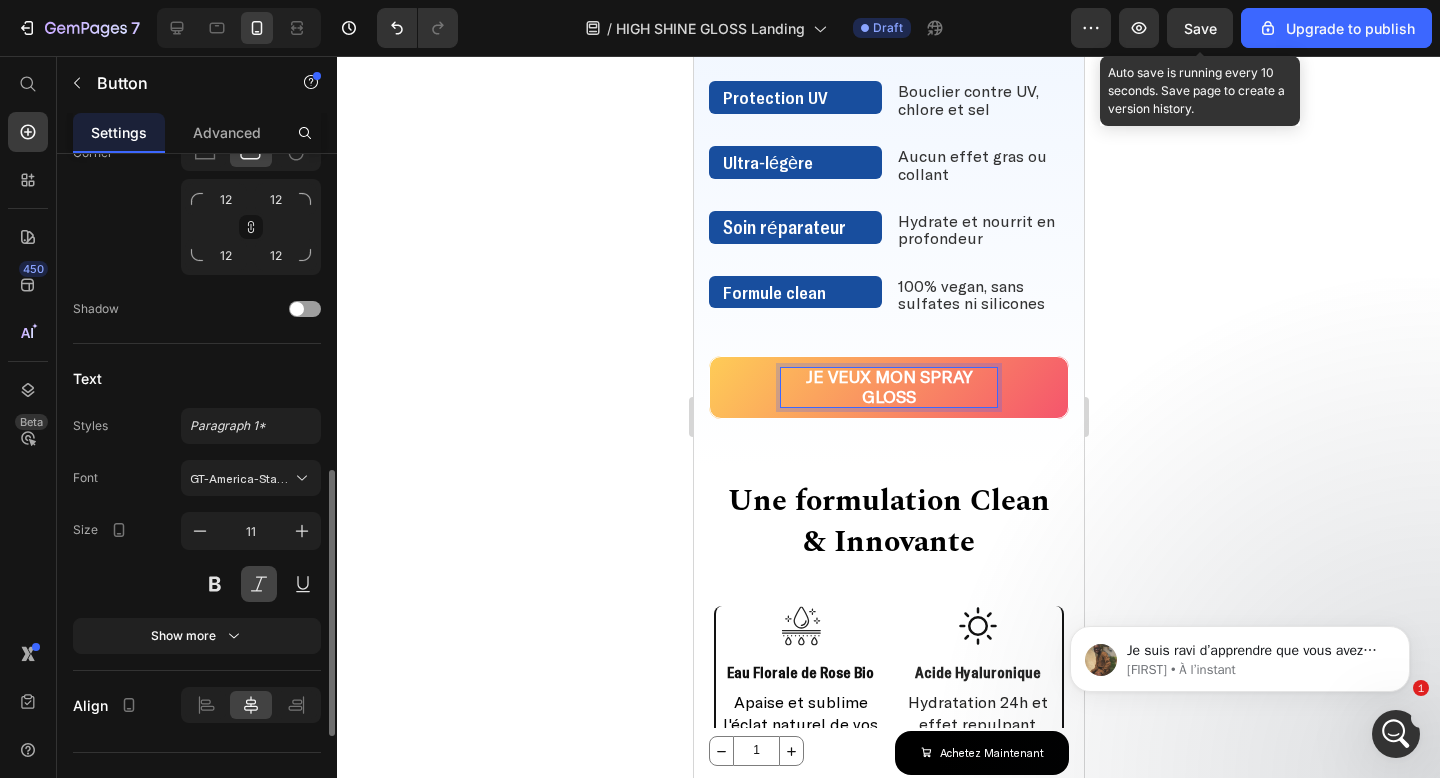 scroll, scrollTop: 1034, scrollLeft: 0, axis: vertical 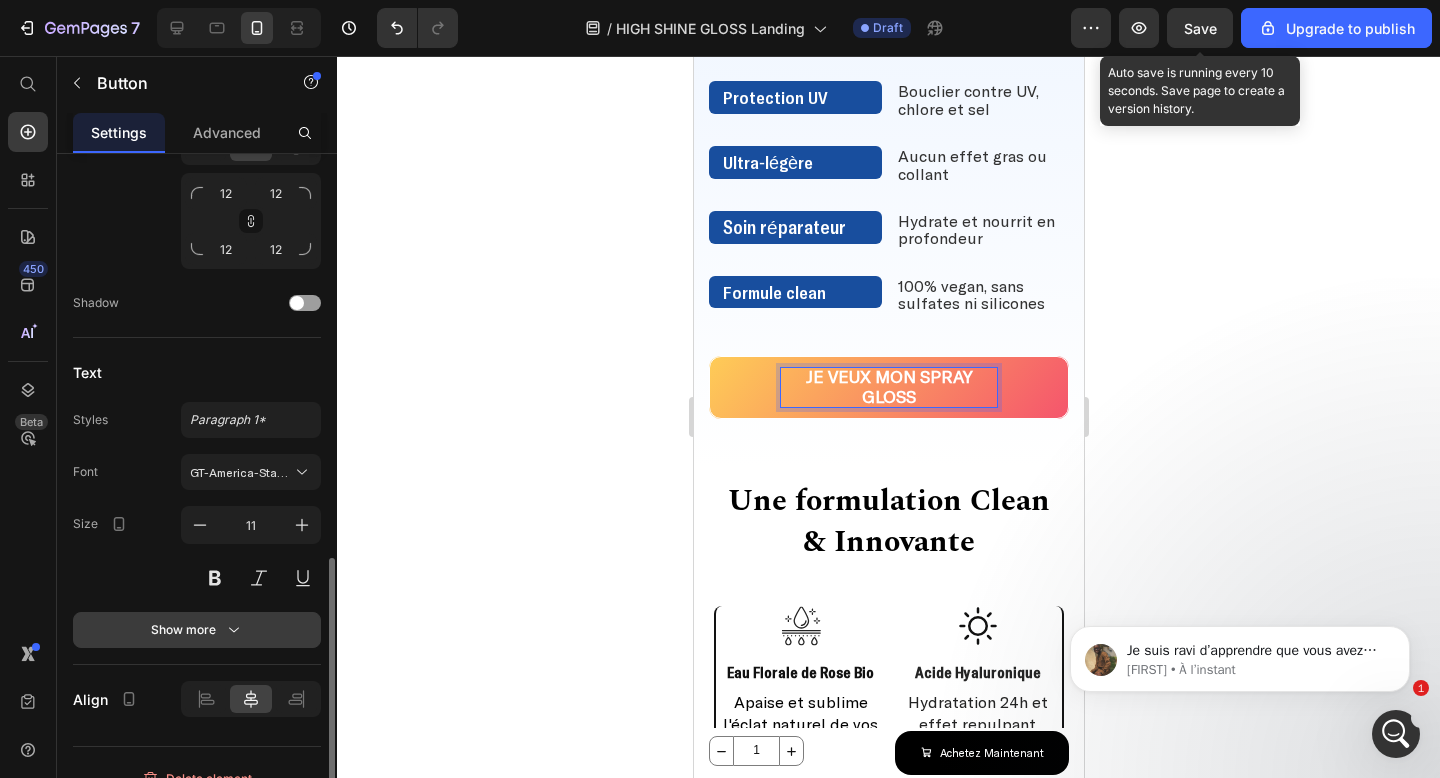 click 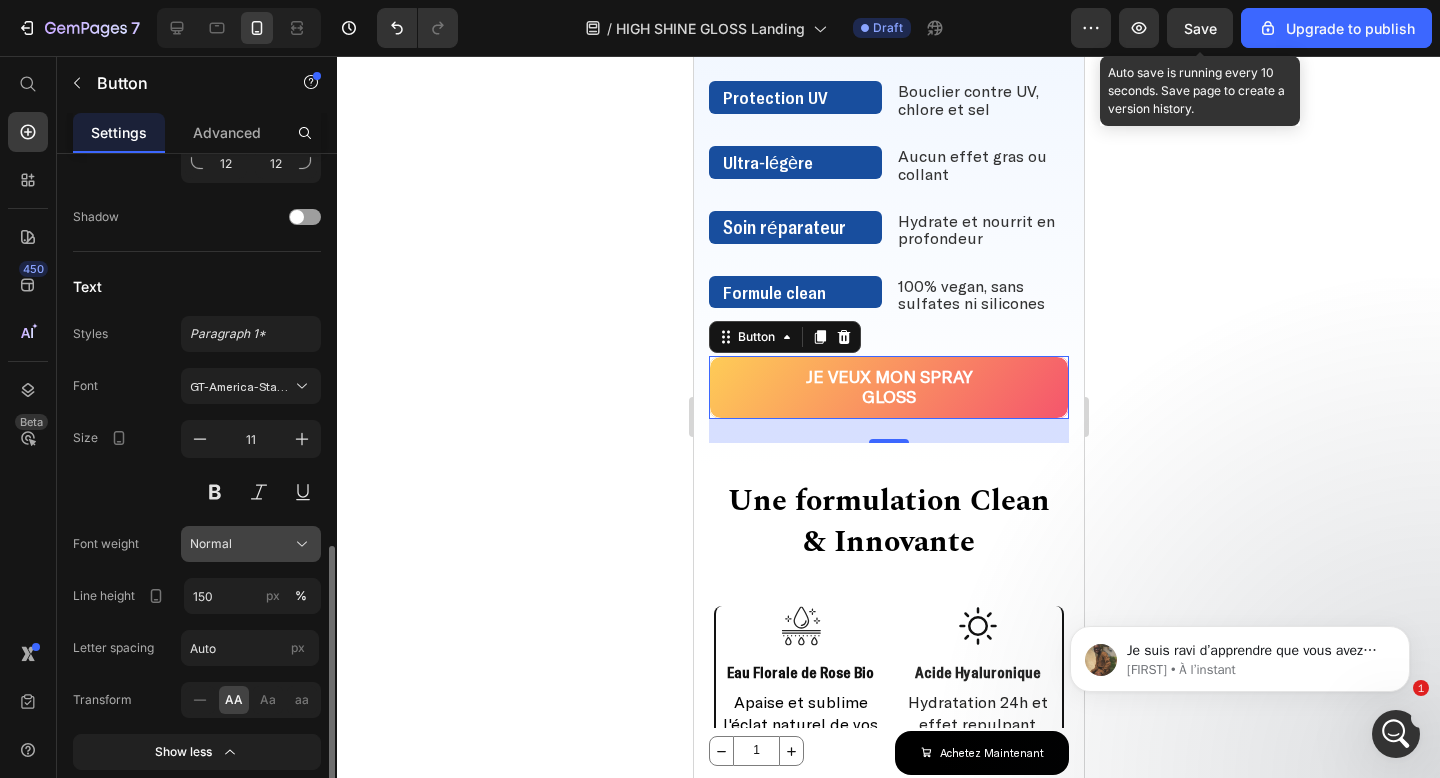 scroll, scrollTop: 1124, scrollLeft: 0, axis: vertical 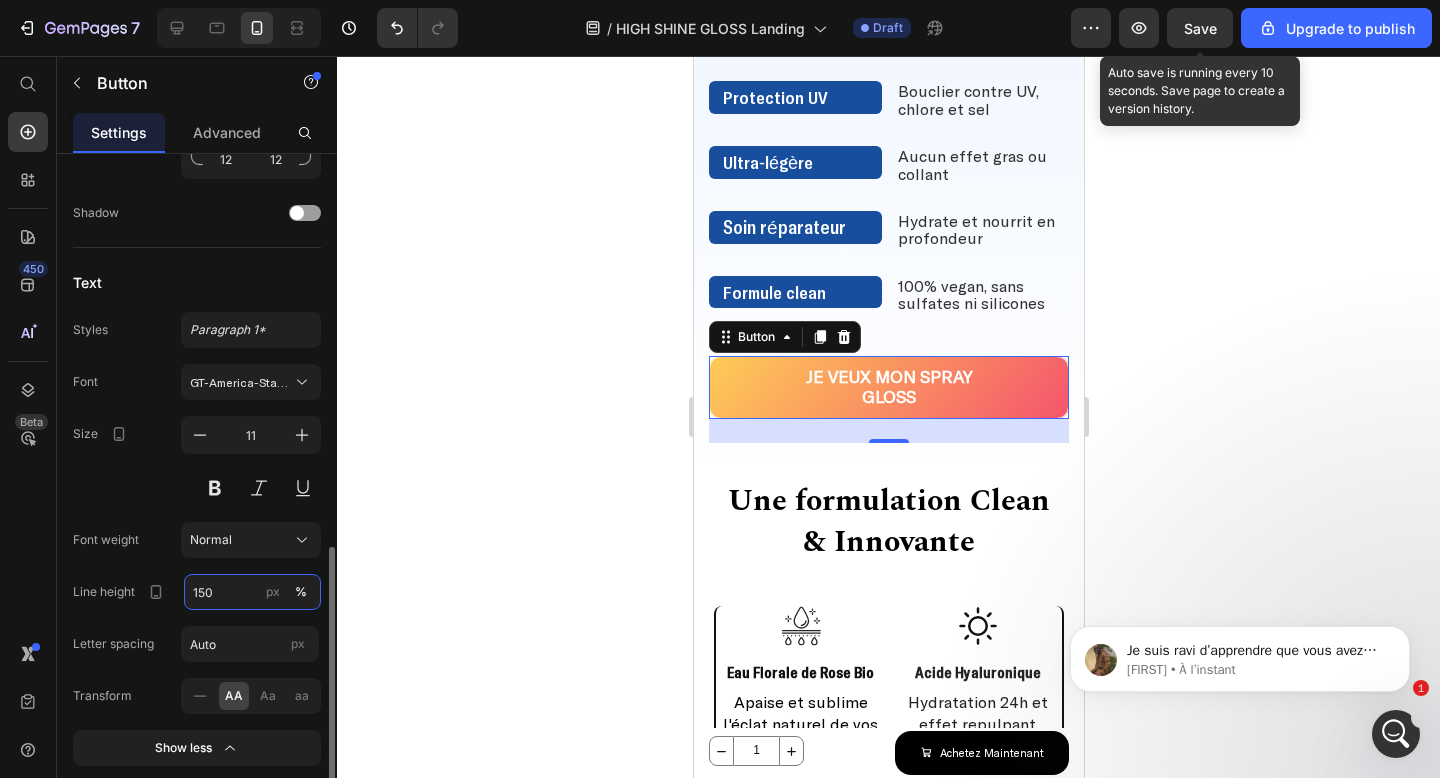 click on "150" at bounding box center [252, 592] 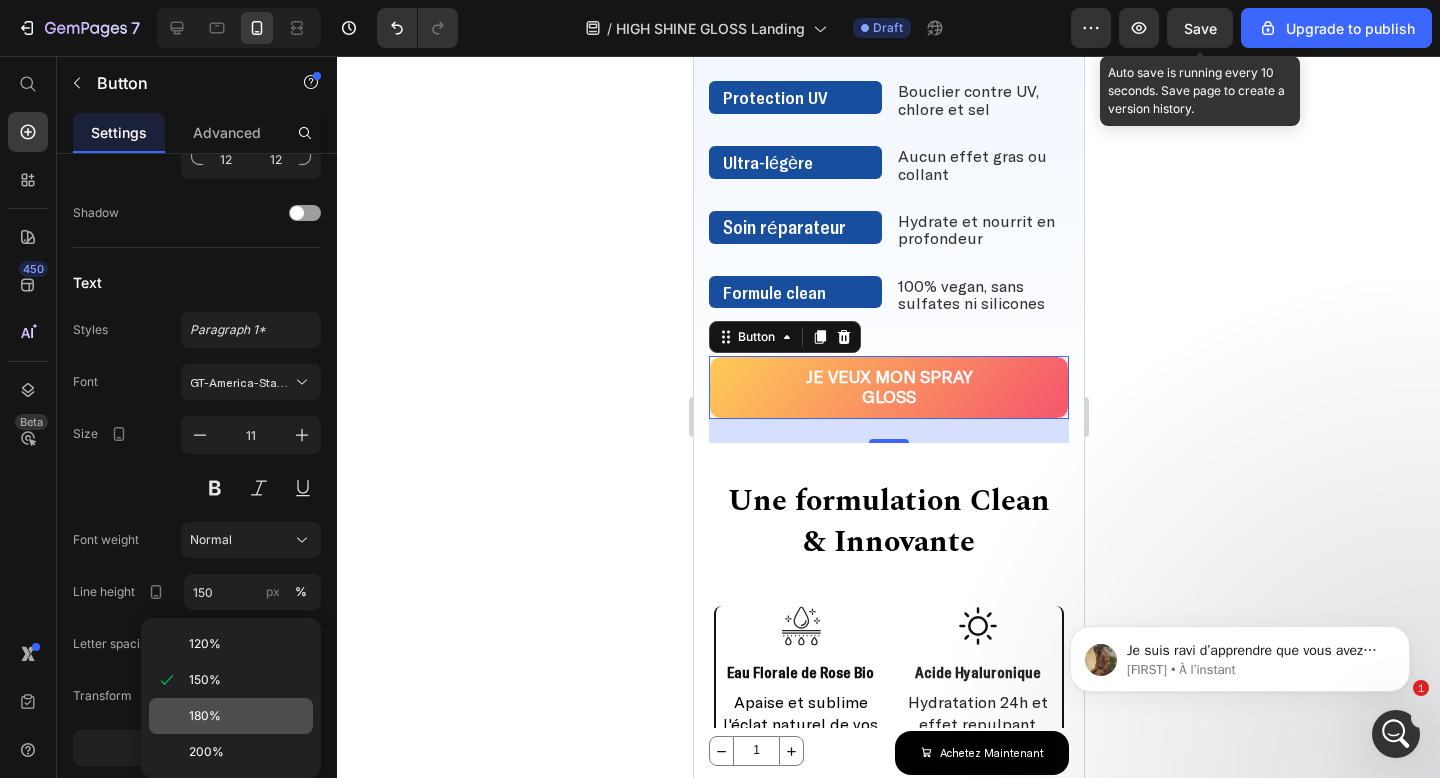 click on "180%" at bounding box center (247, 716) 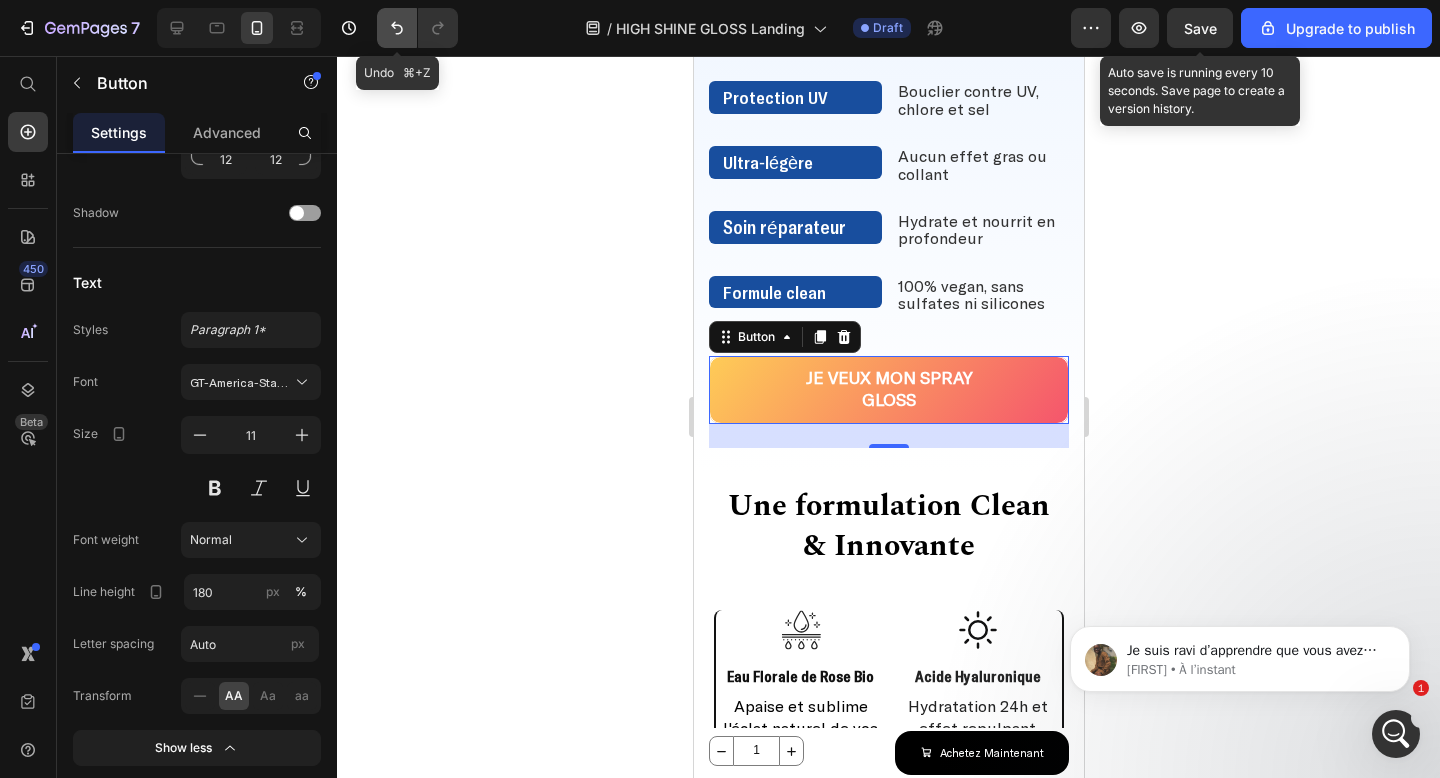 click 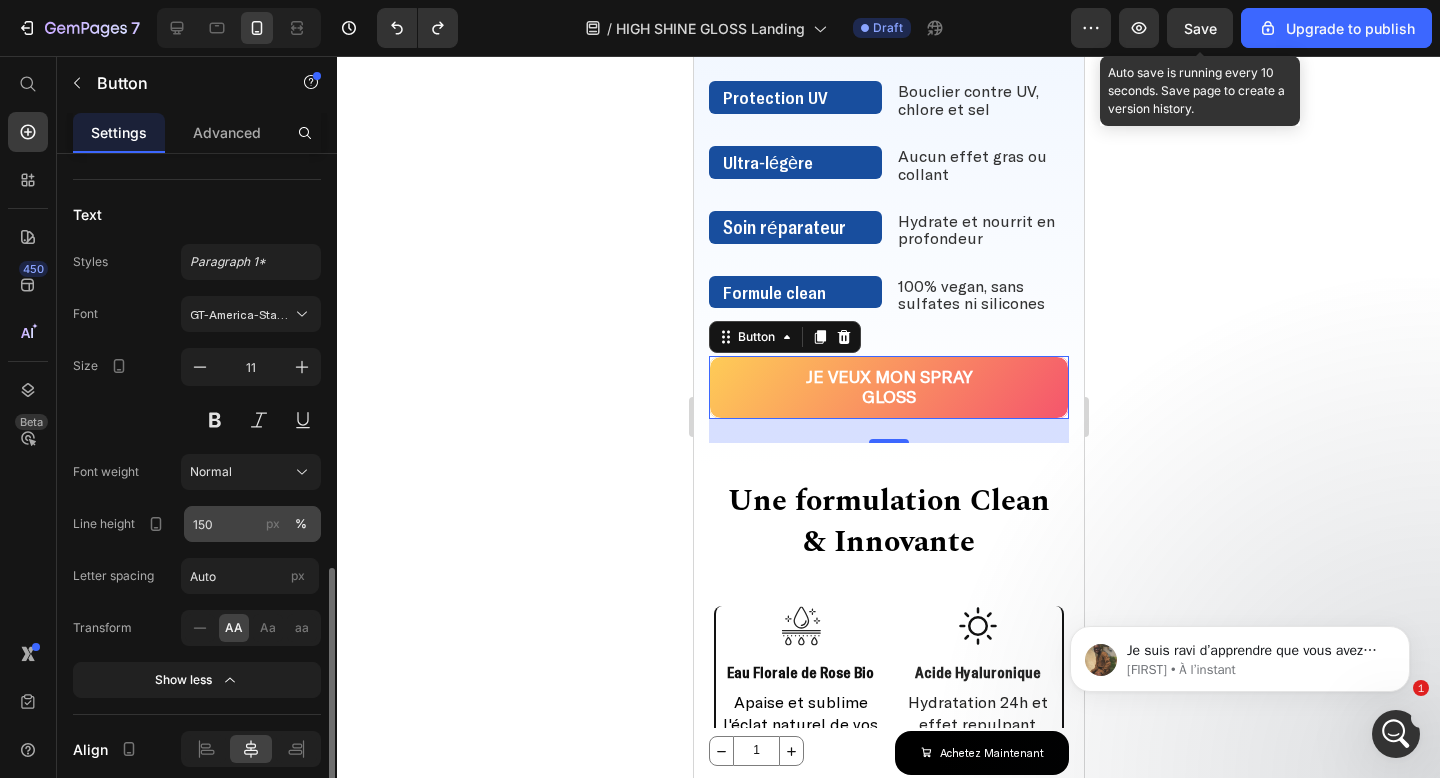scroll, scrollTop: 1195, scrollLeft: 0, axis: vertical 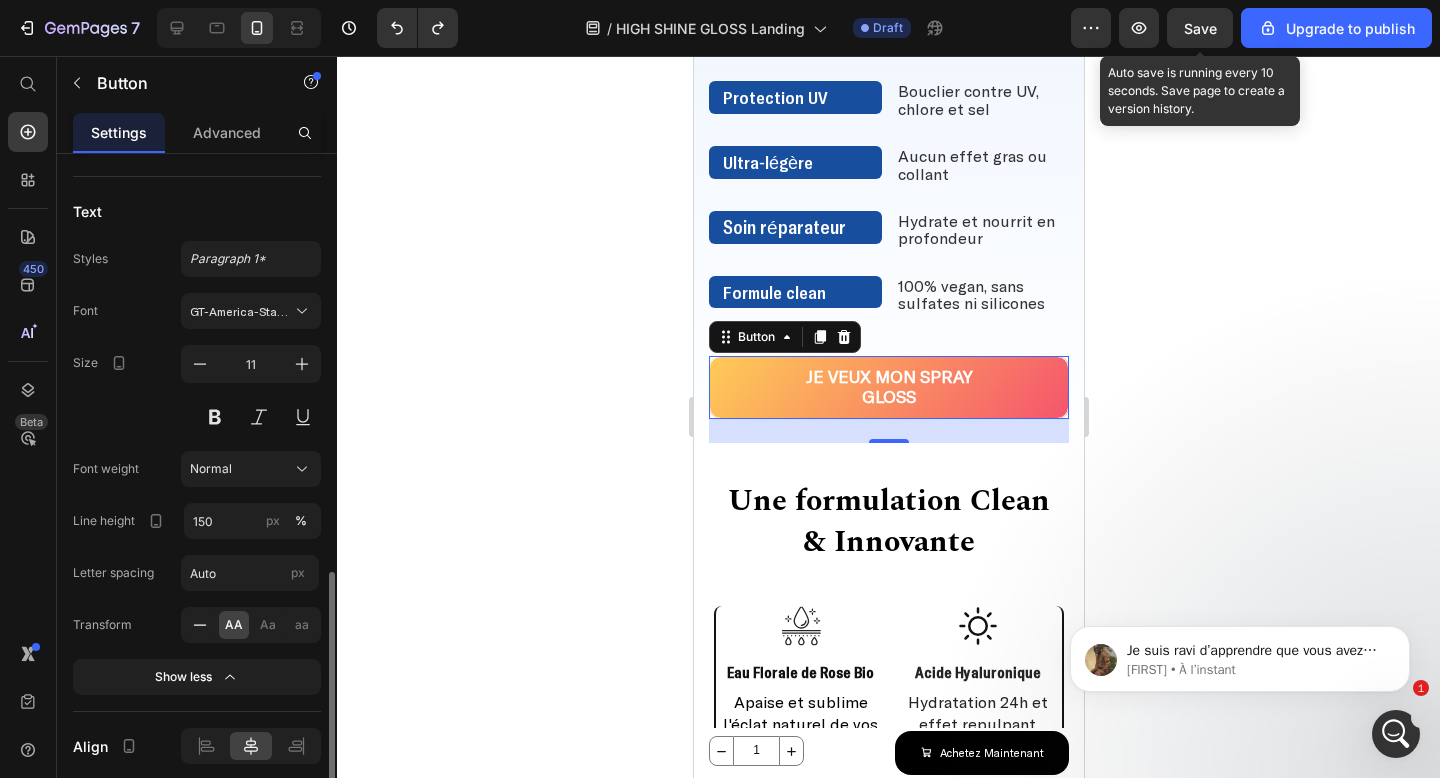 click 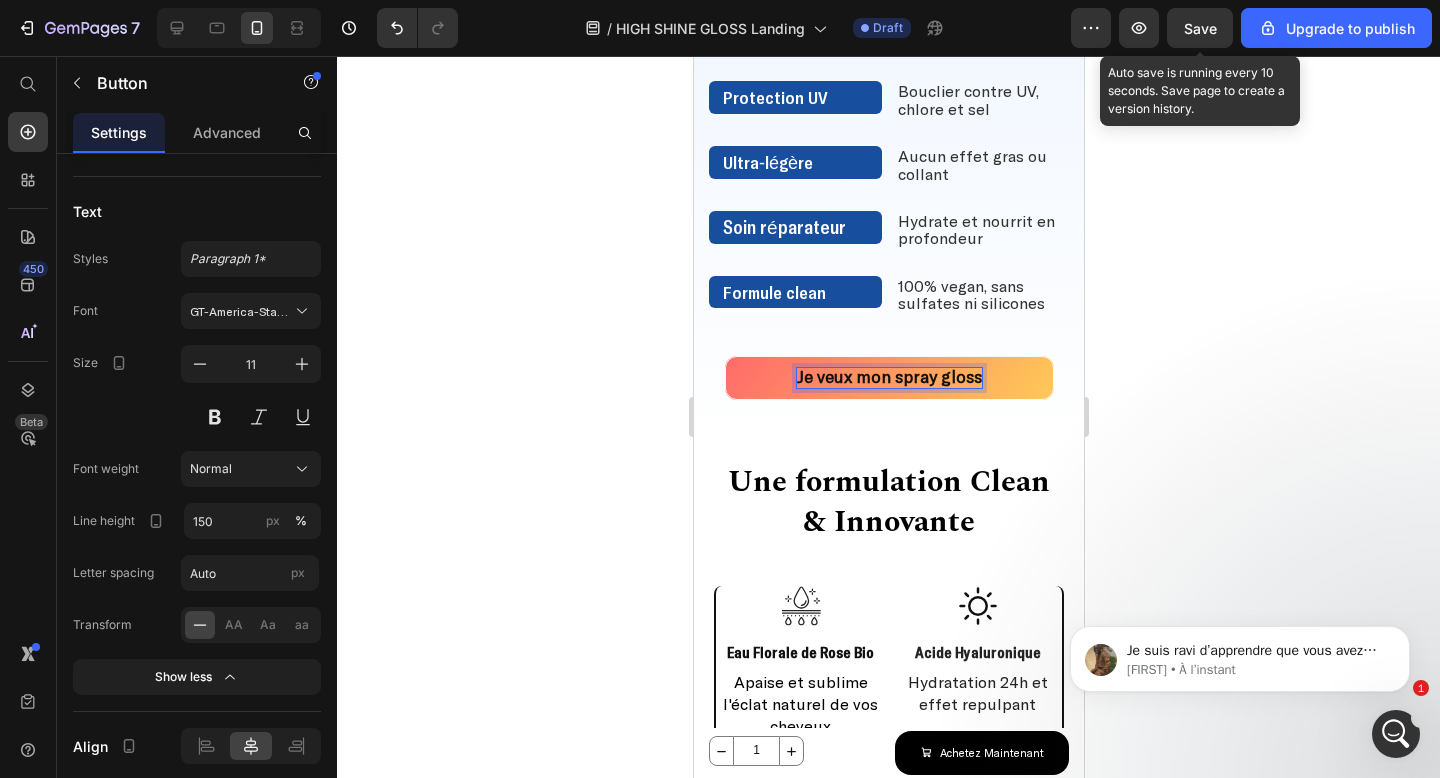 click on "Je veux mon spray gloss" at bounding box center (888, 376) 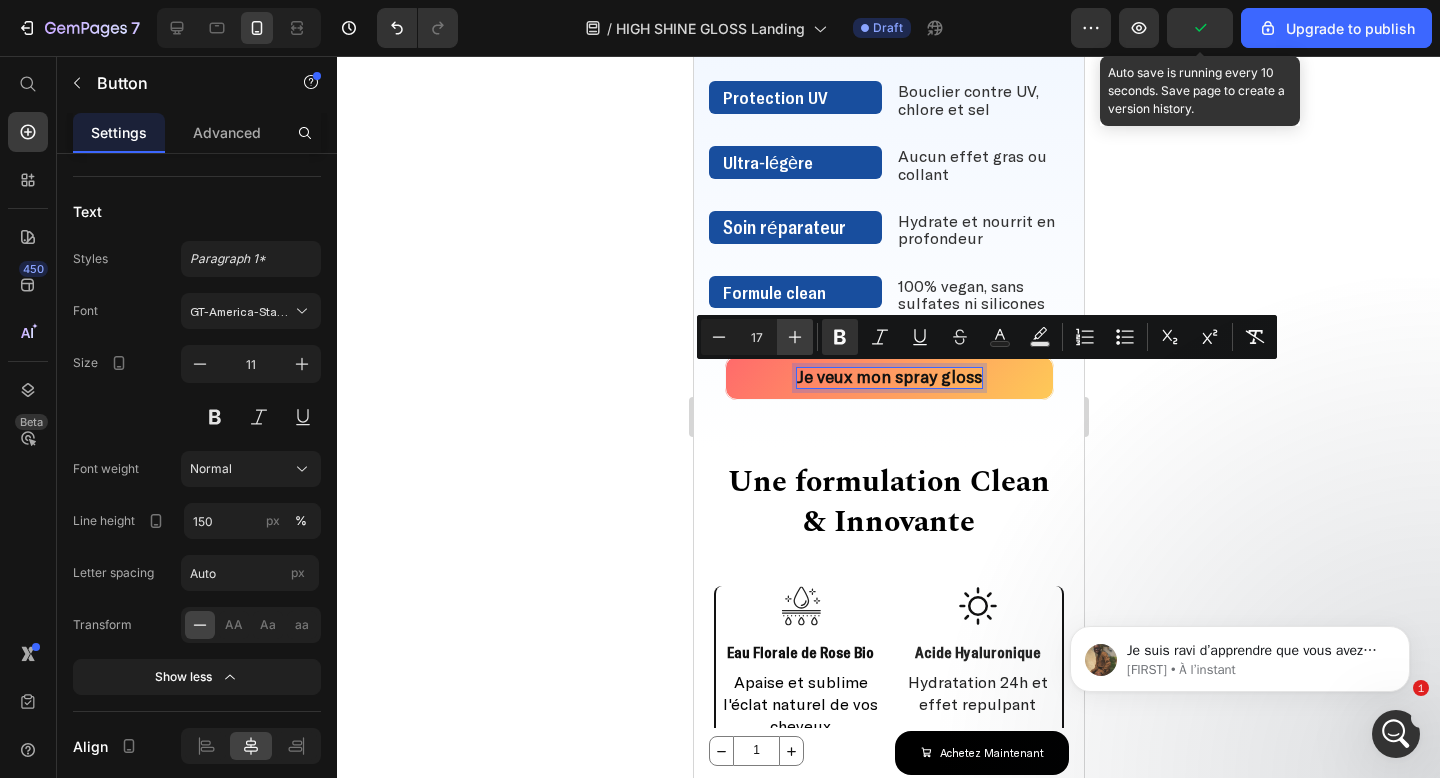 click 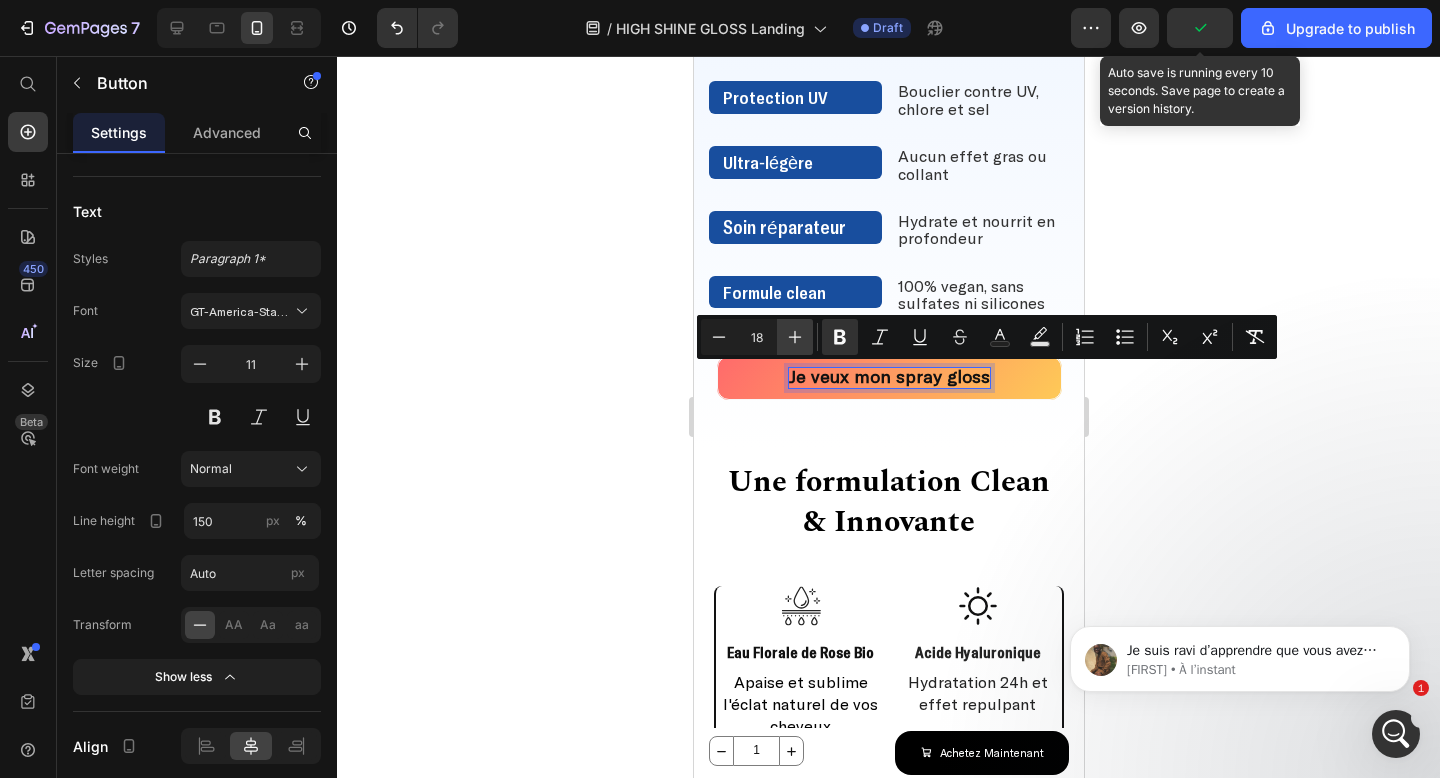 click 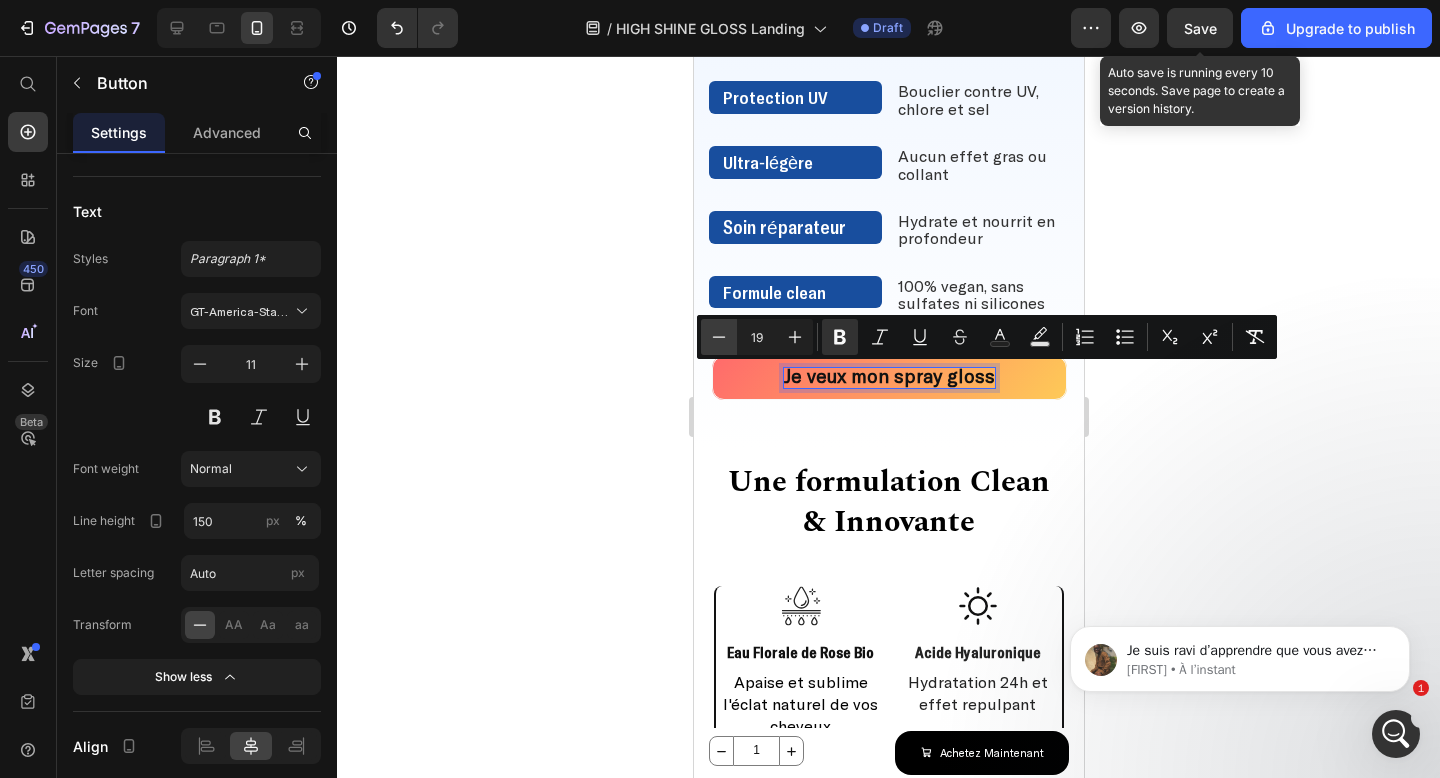 click 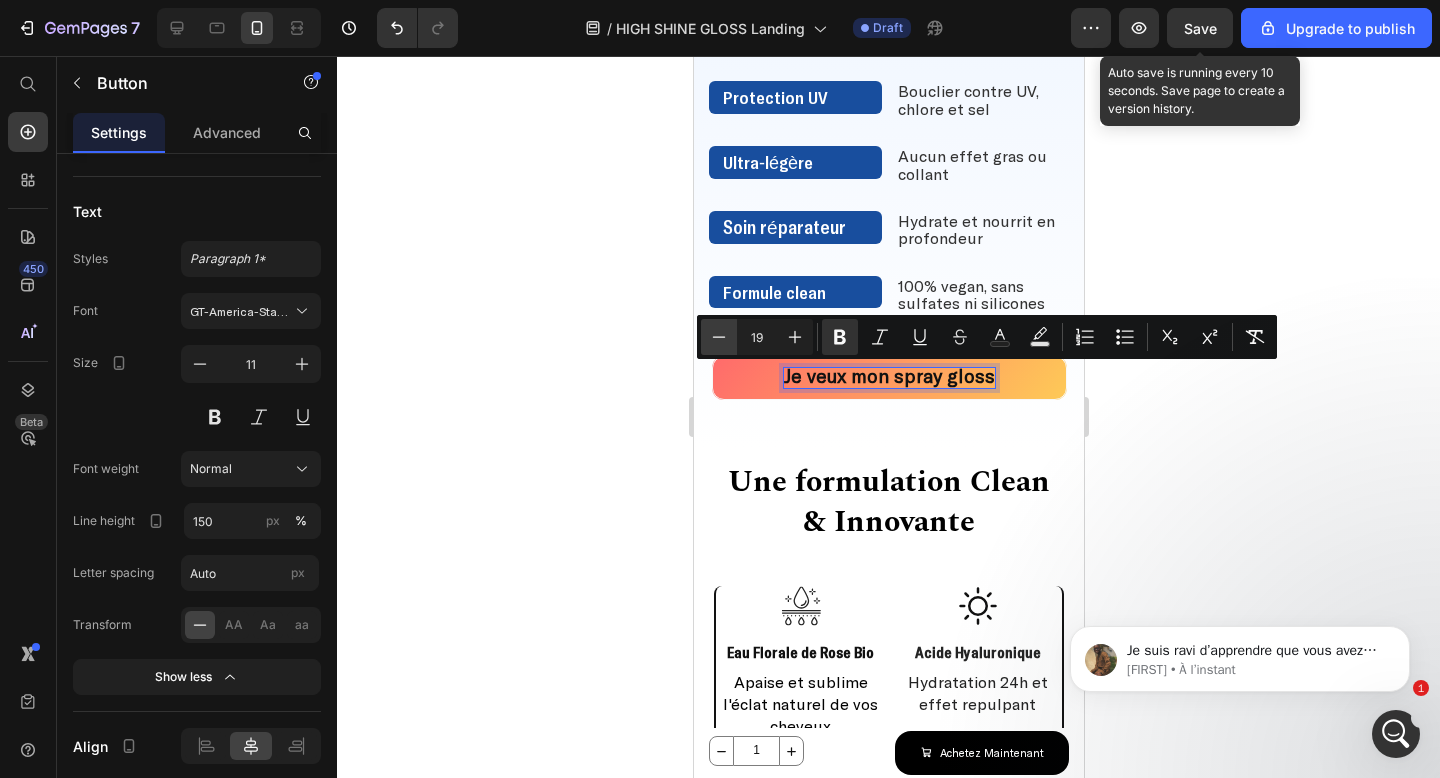 type on "18" 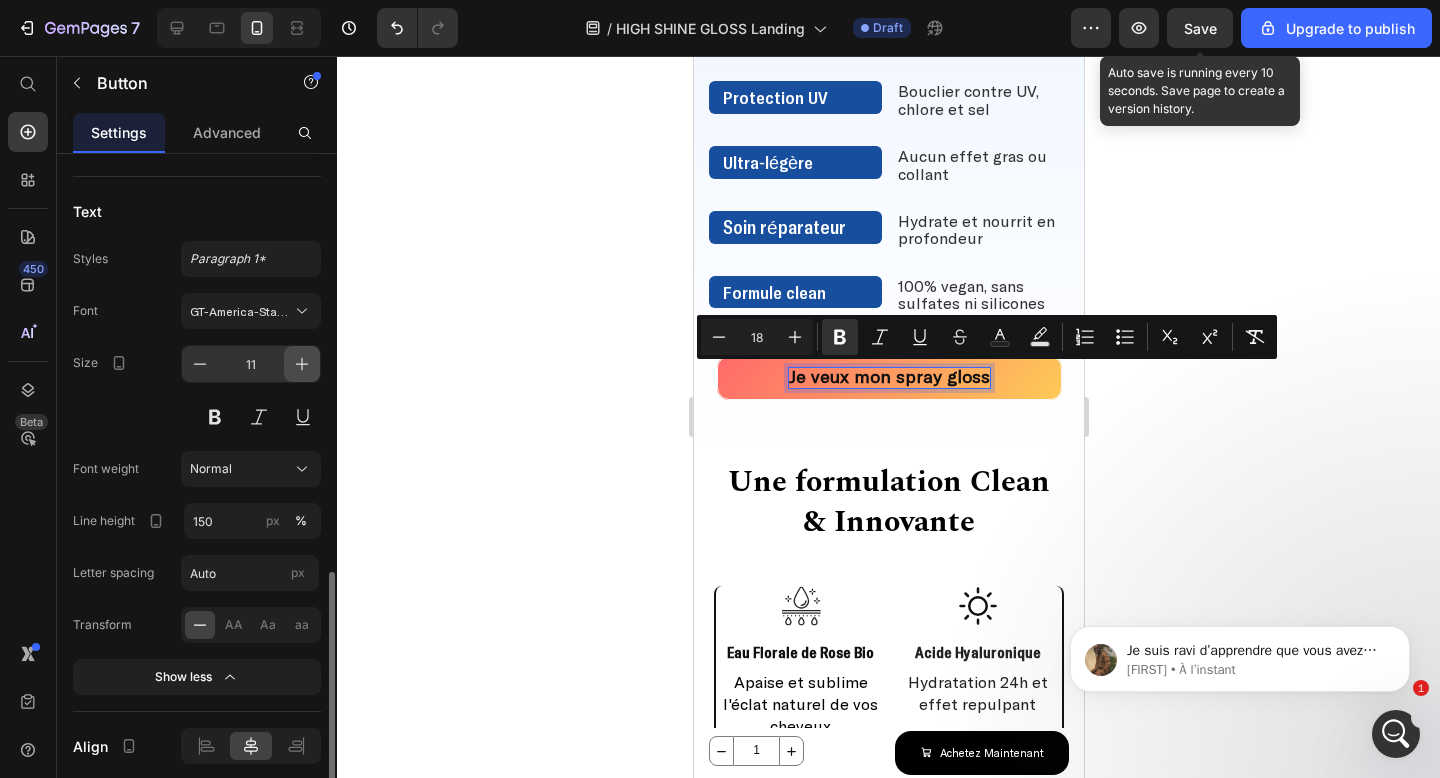 click 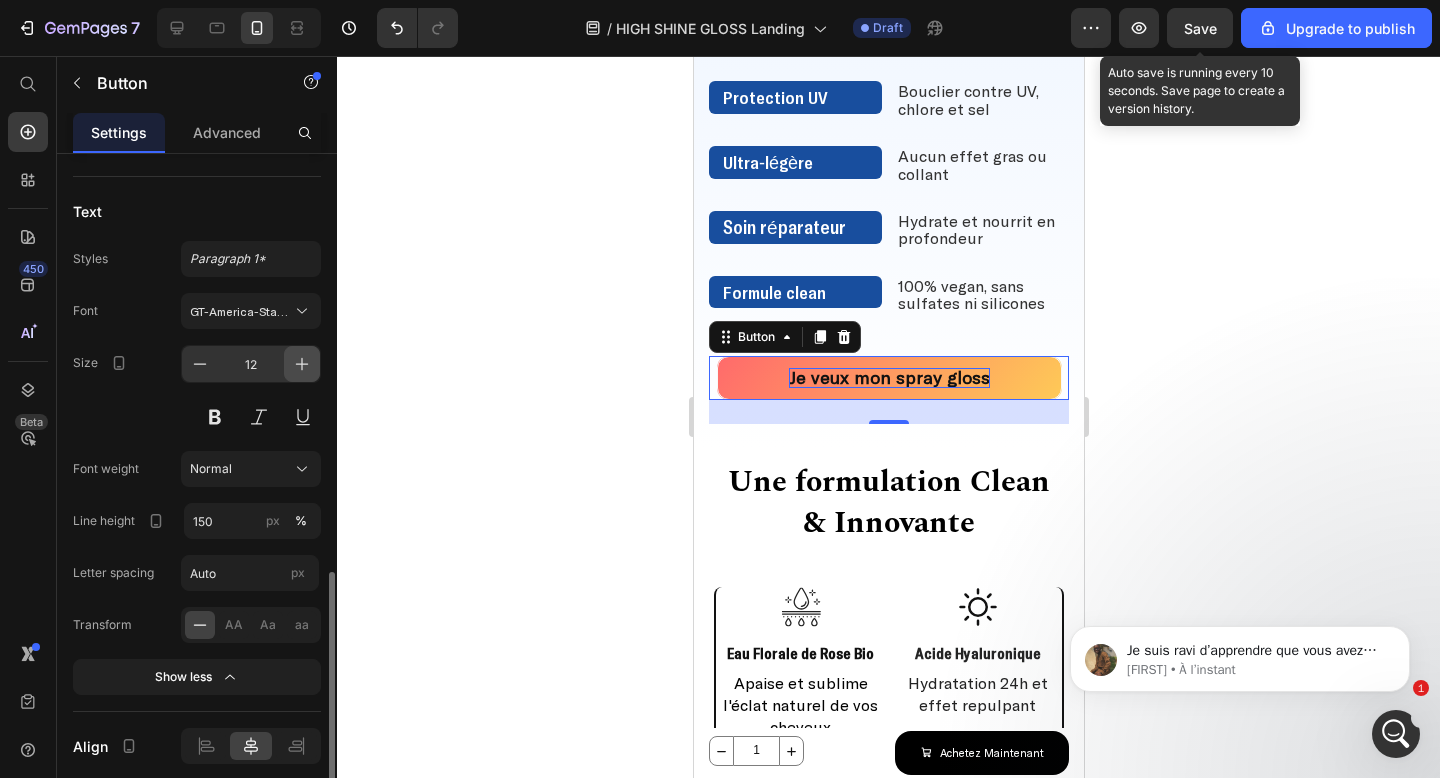 click 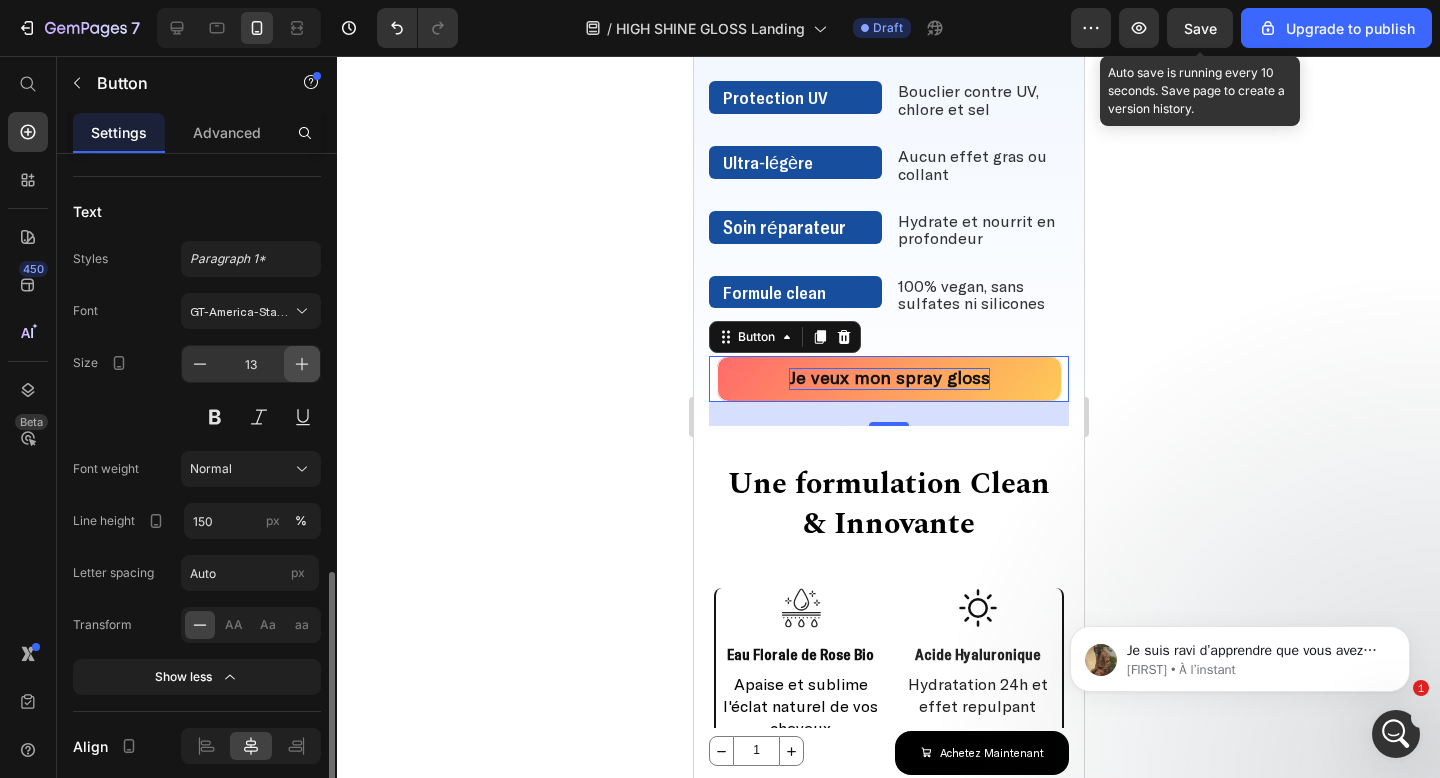 click 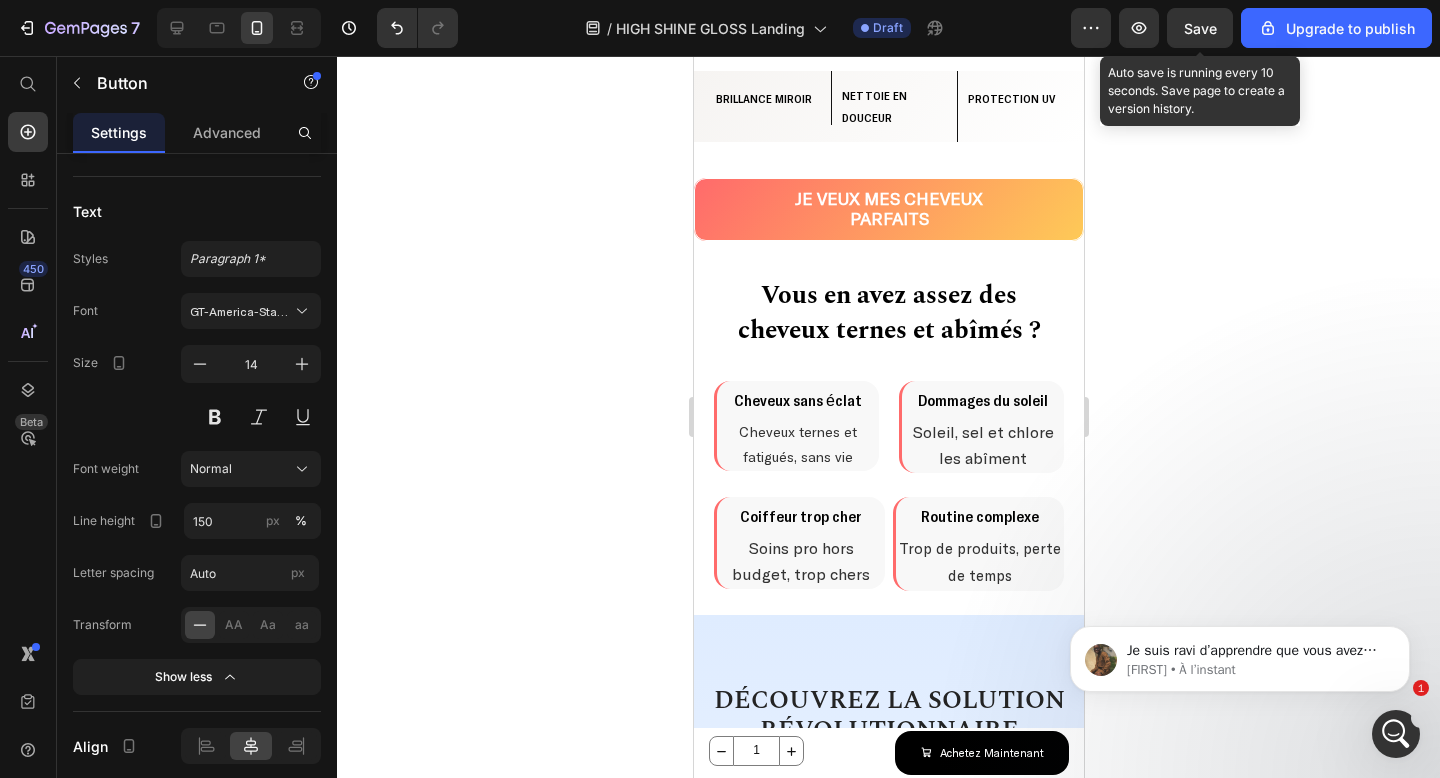 scroll, scrollTop: 792, scrollLeft: 0, axis: vertical 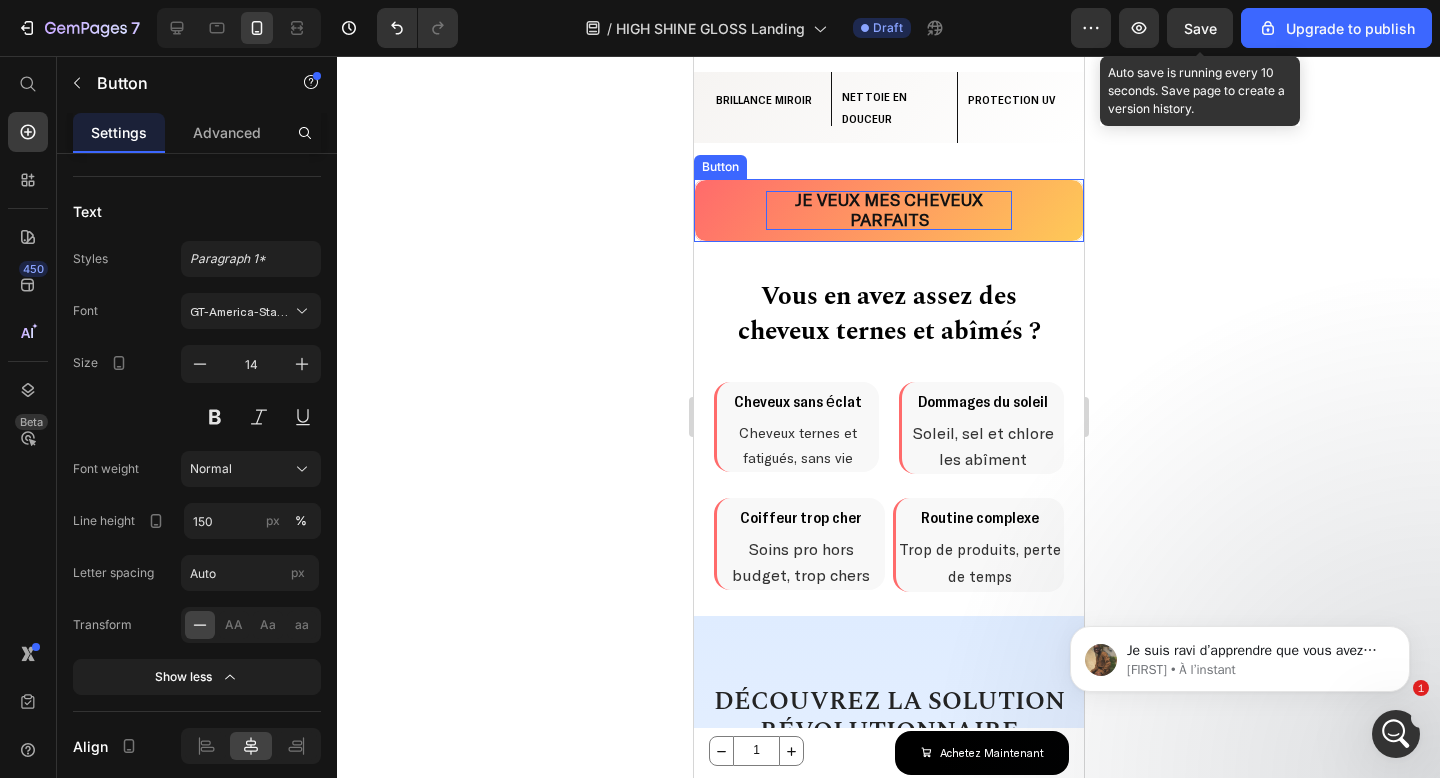 click on "JE VEUX MES CHEVEUX PARFAITS" at bounding box center [888, 209] 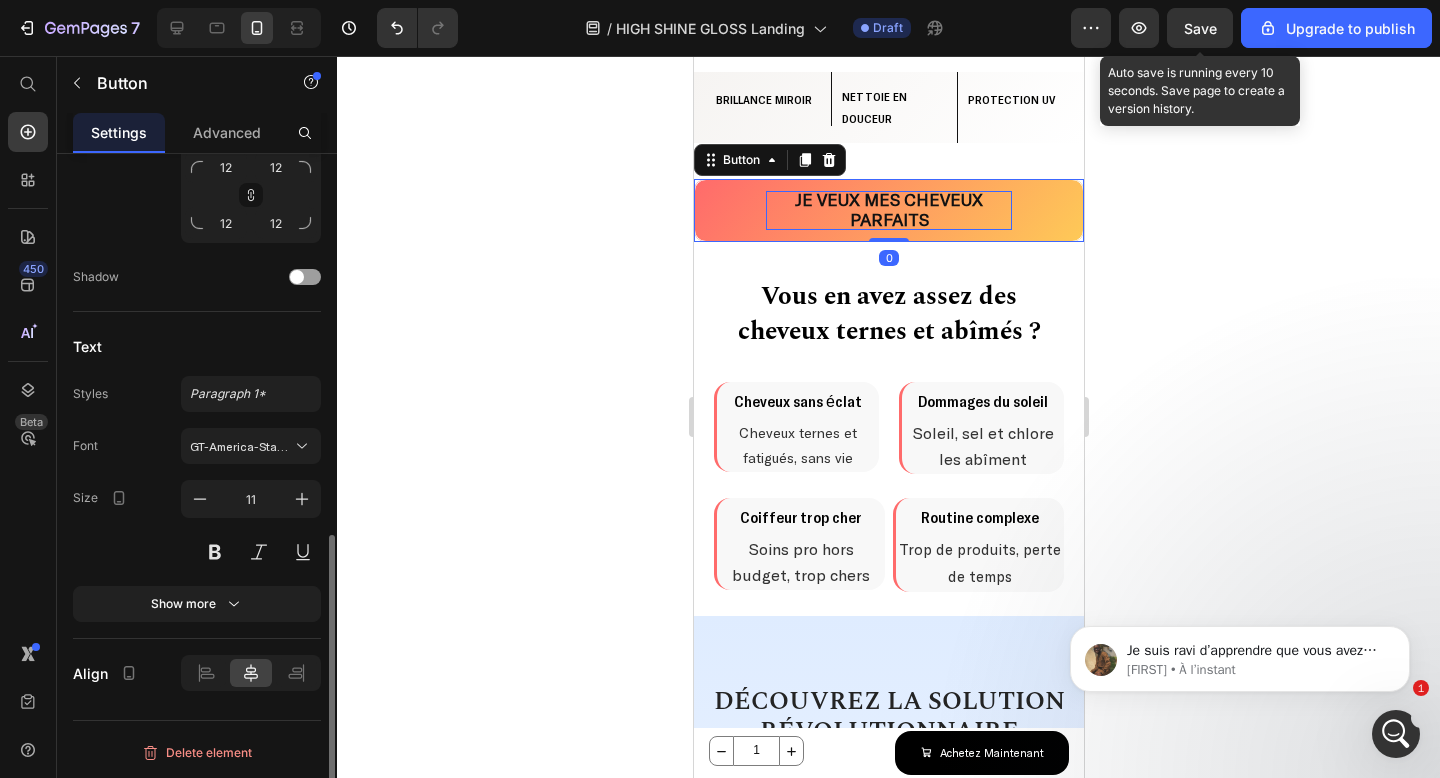 scroll, scrollTop: 860, scrollLeft: 0, axis: vertical 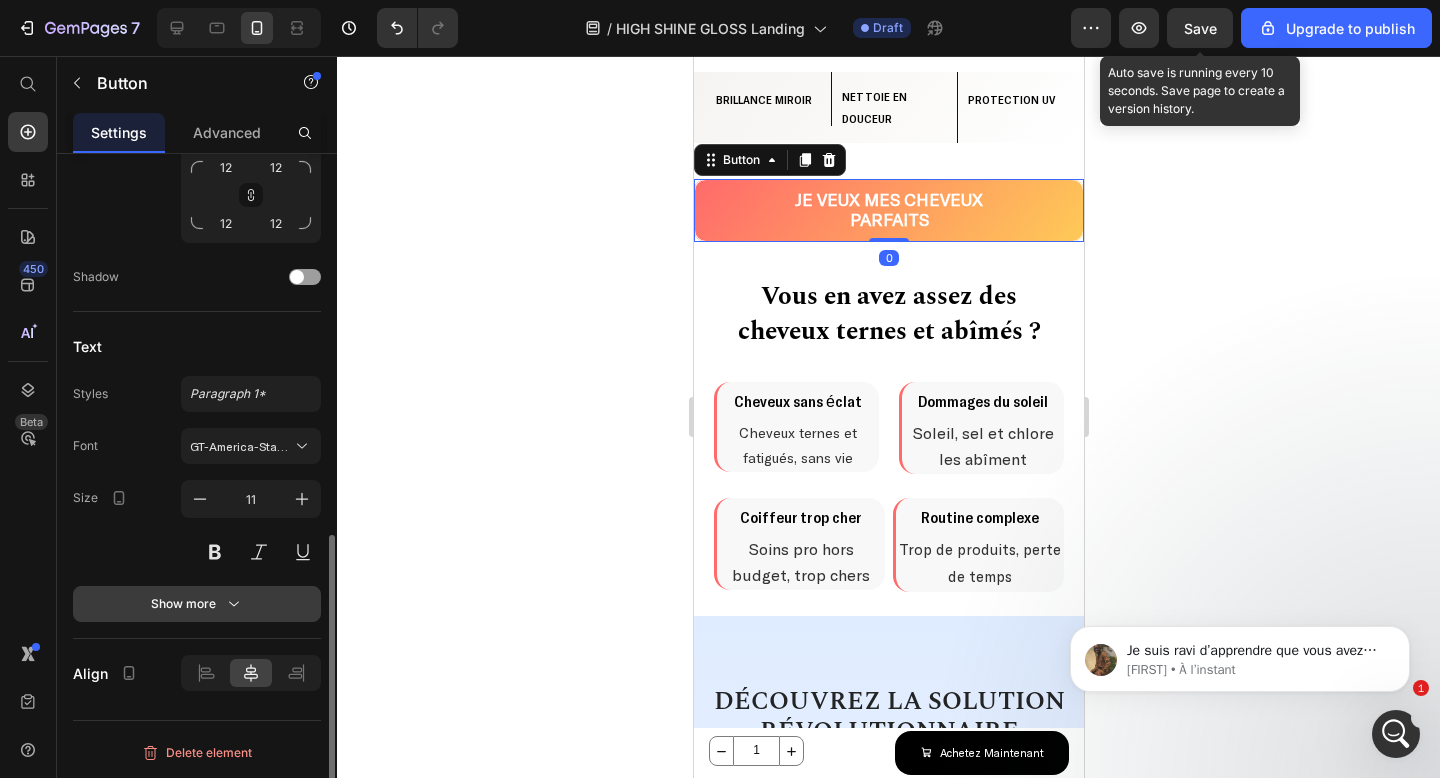 click on "Show more" at bounding box center [197, 604] 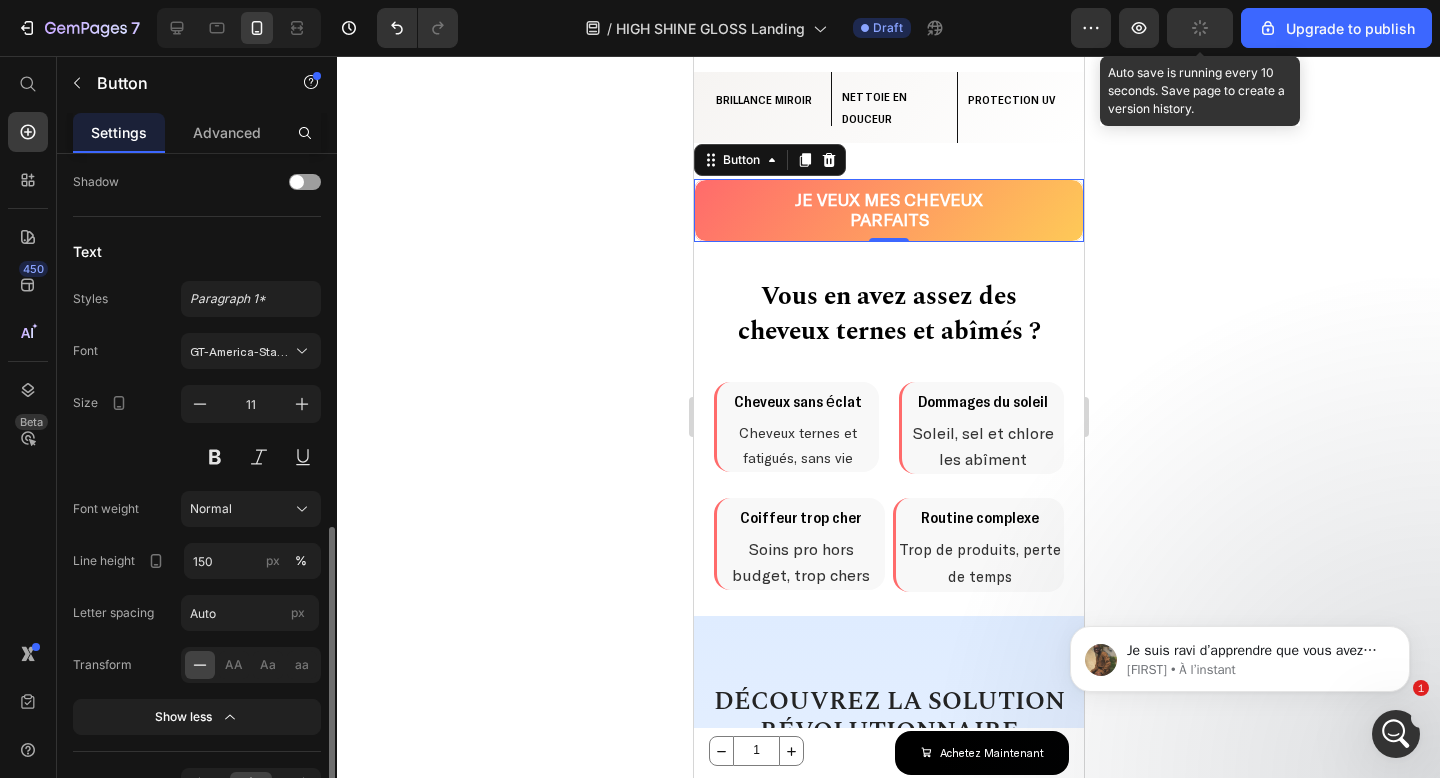 scroll, scrollTop: 956, scrollLeft: 0, axis: vertical 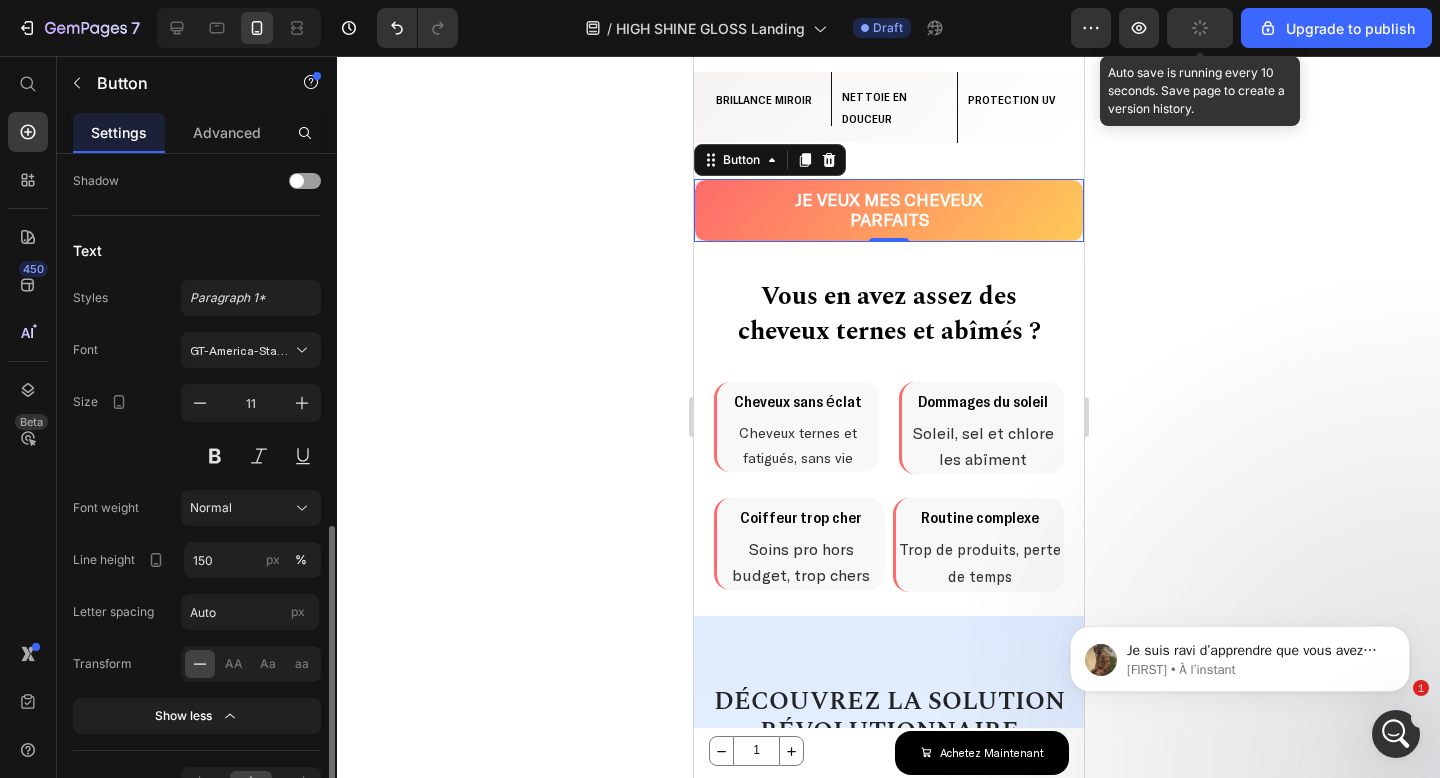 click 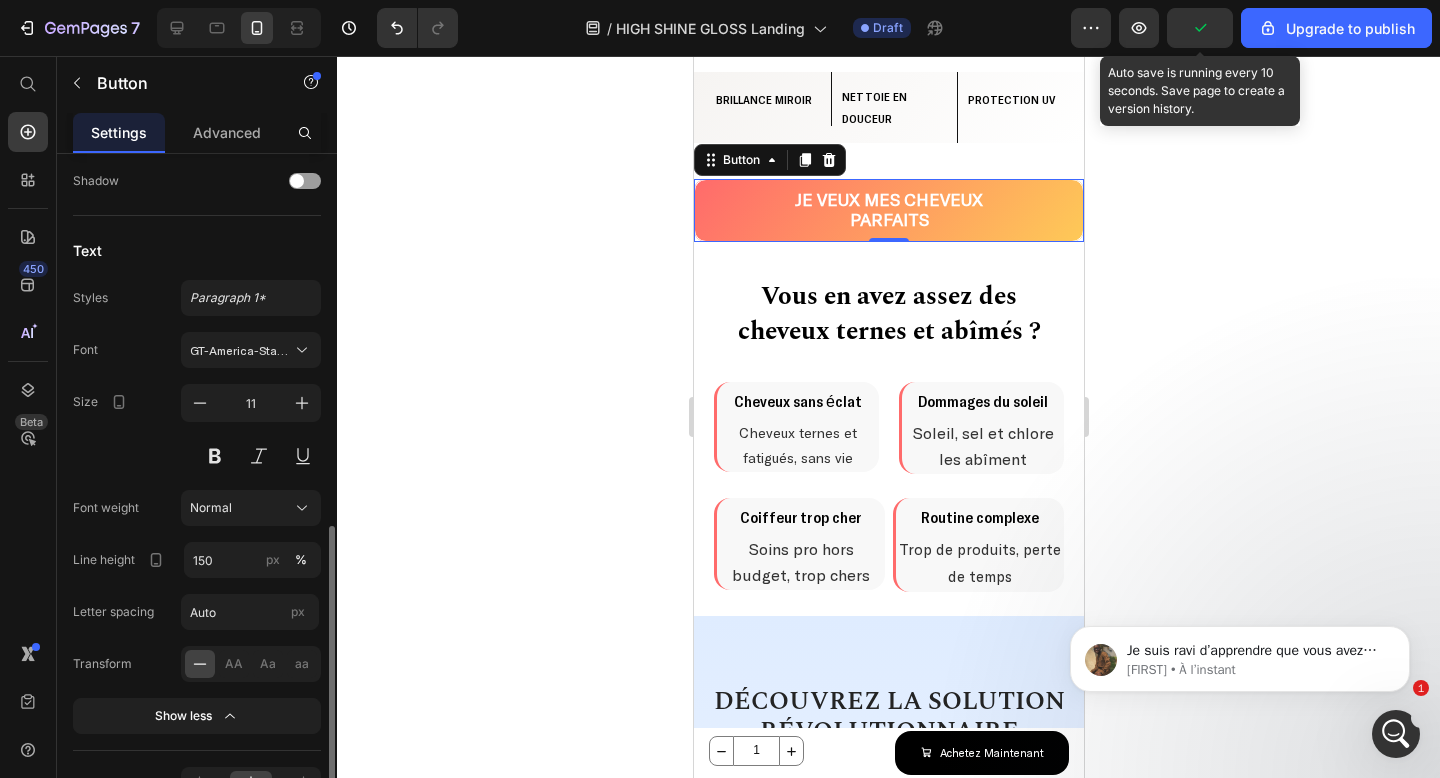 click 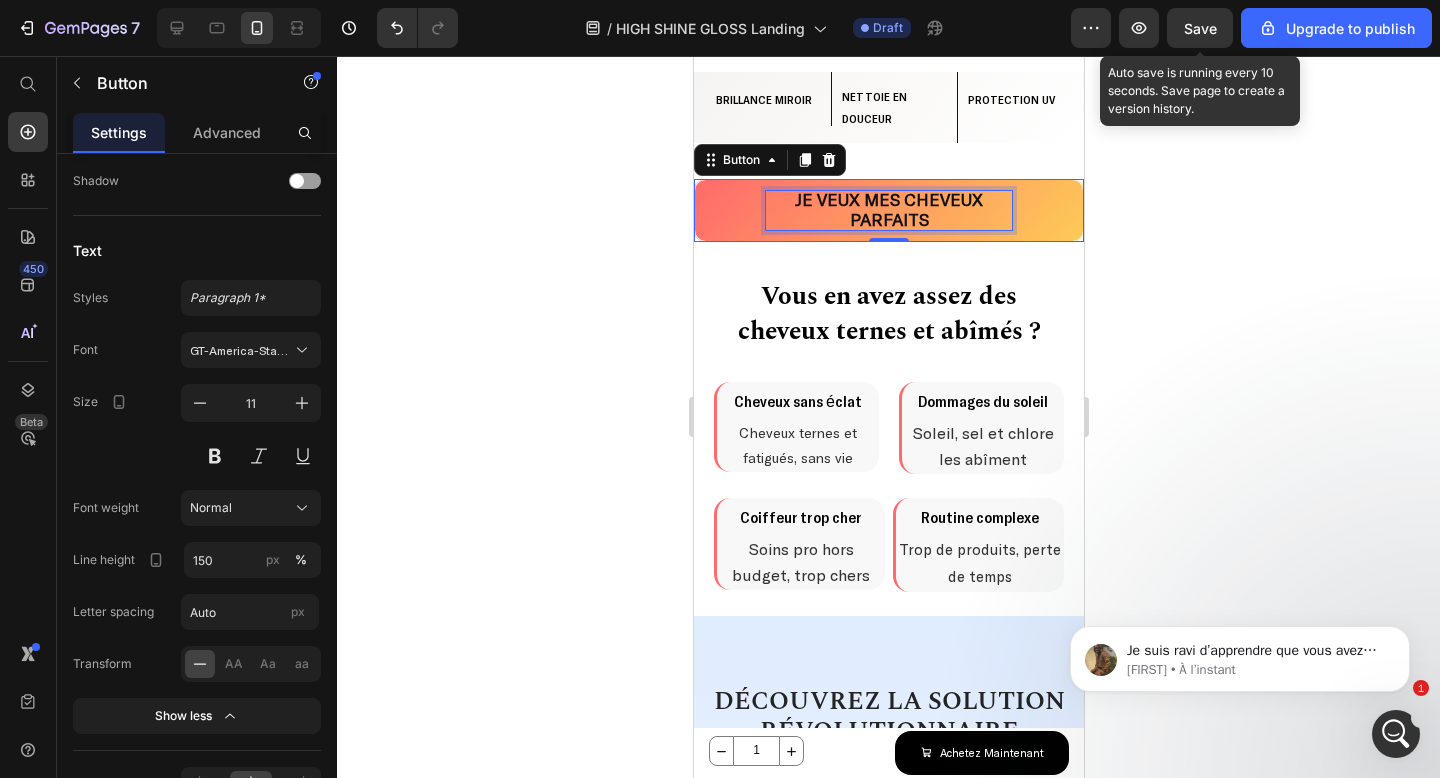 click on "JE VEUX MES CHEVEUX PARFAITS" at bounding box center [888, 209] 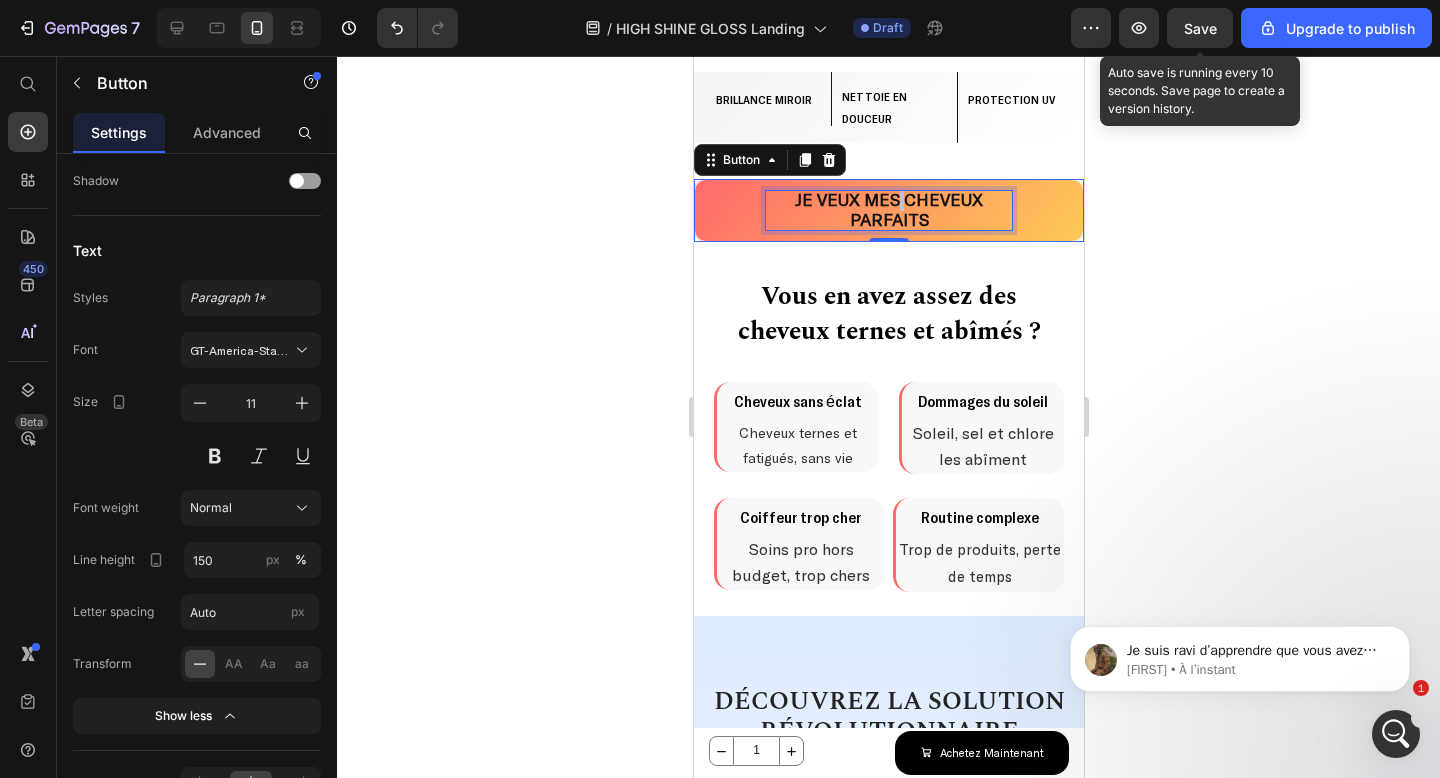 click on "JE VEUX MES CHEVEUX PARFAITS" at bounding box center (888, 209) 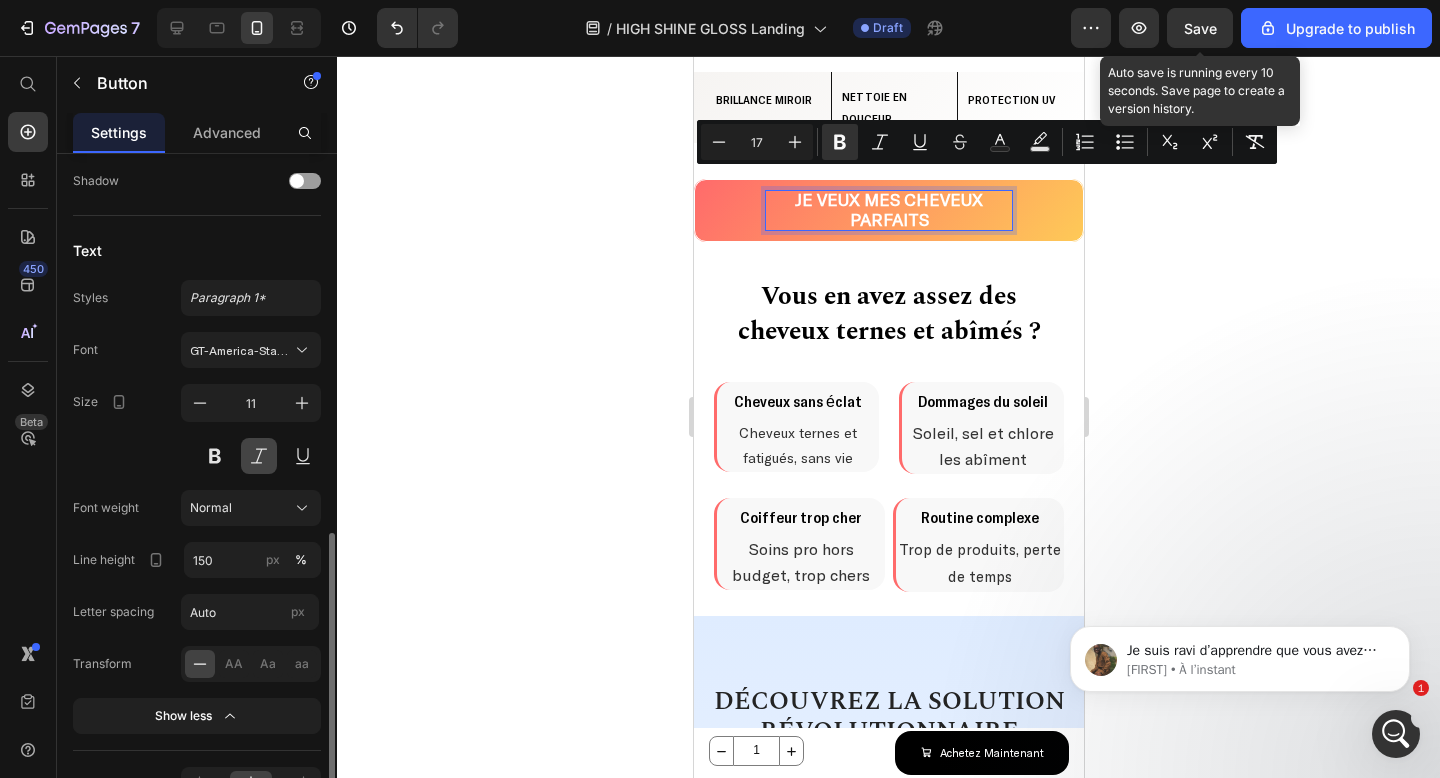 scroll, scrollTop: 961, scrollLeft: 0, axis: vertical 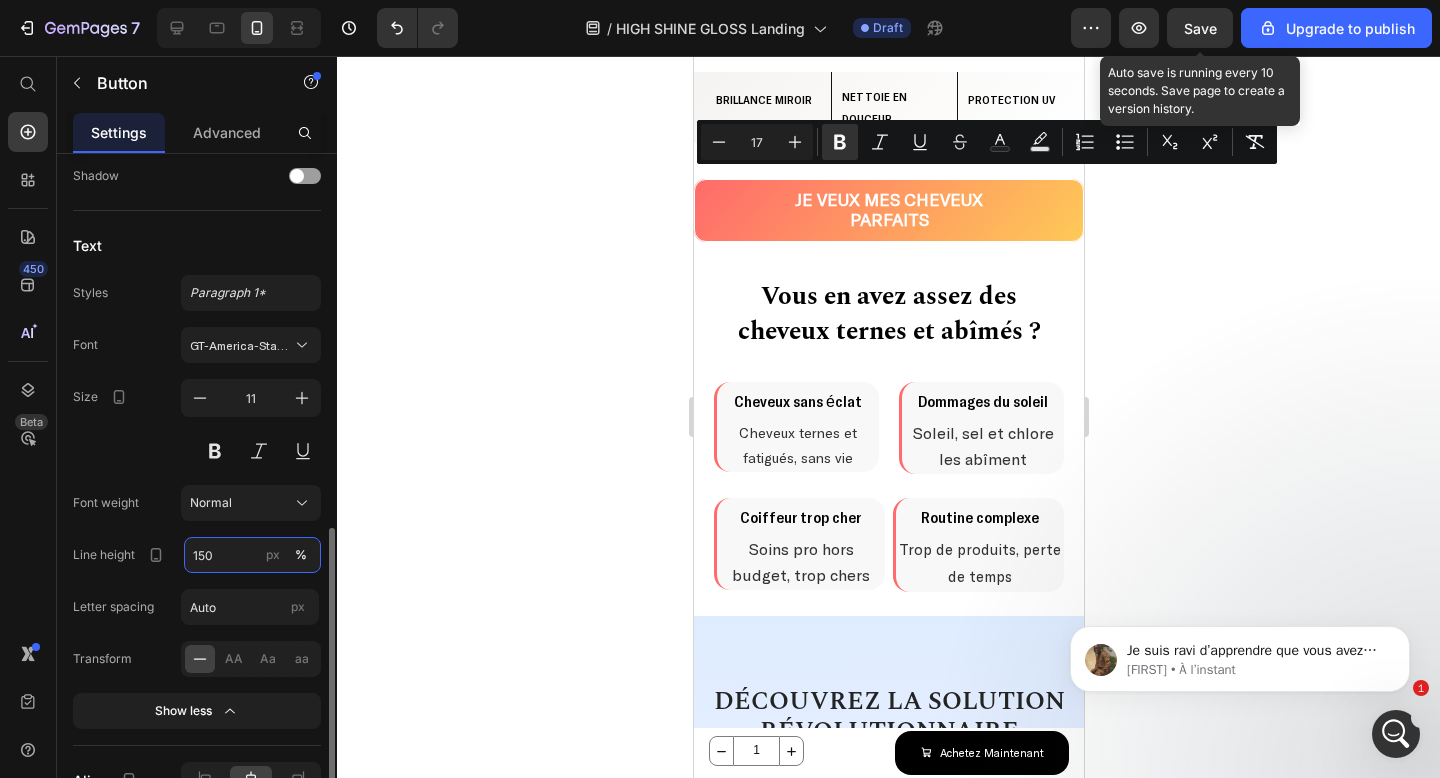click on "150" at bounding box center (252, 555) 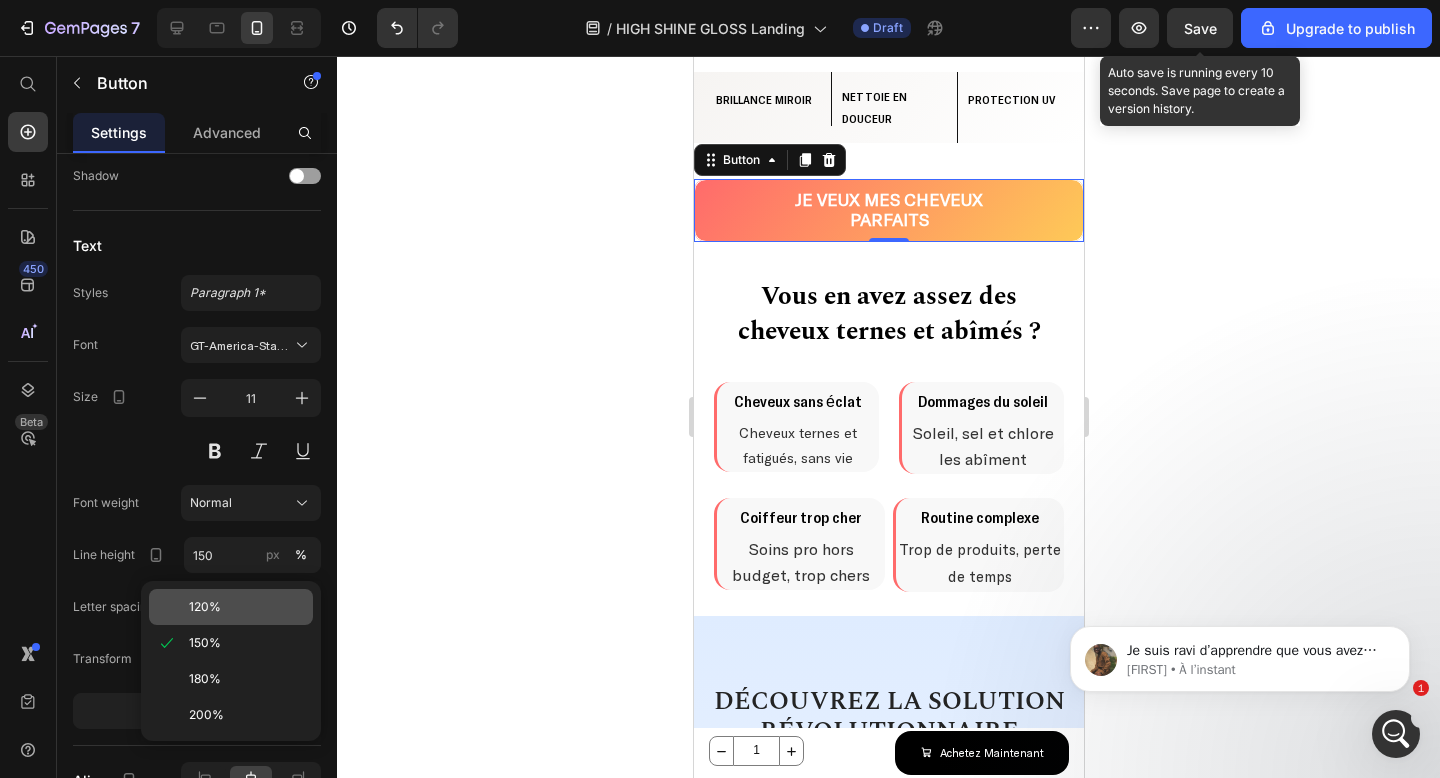 click on "120%" 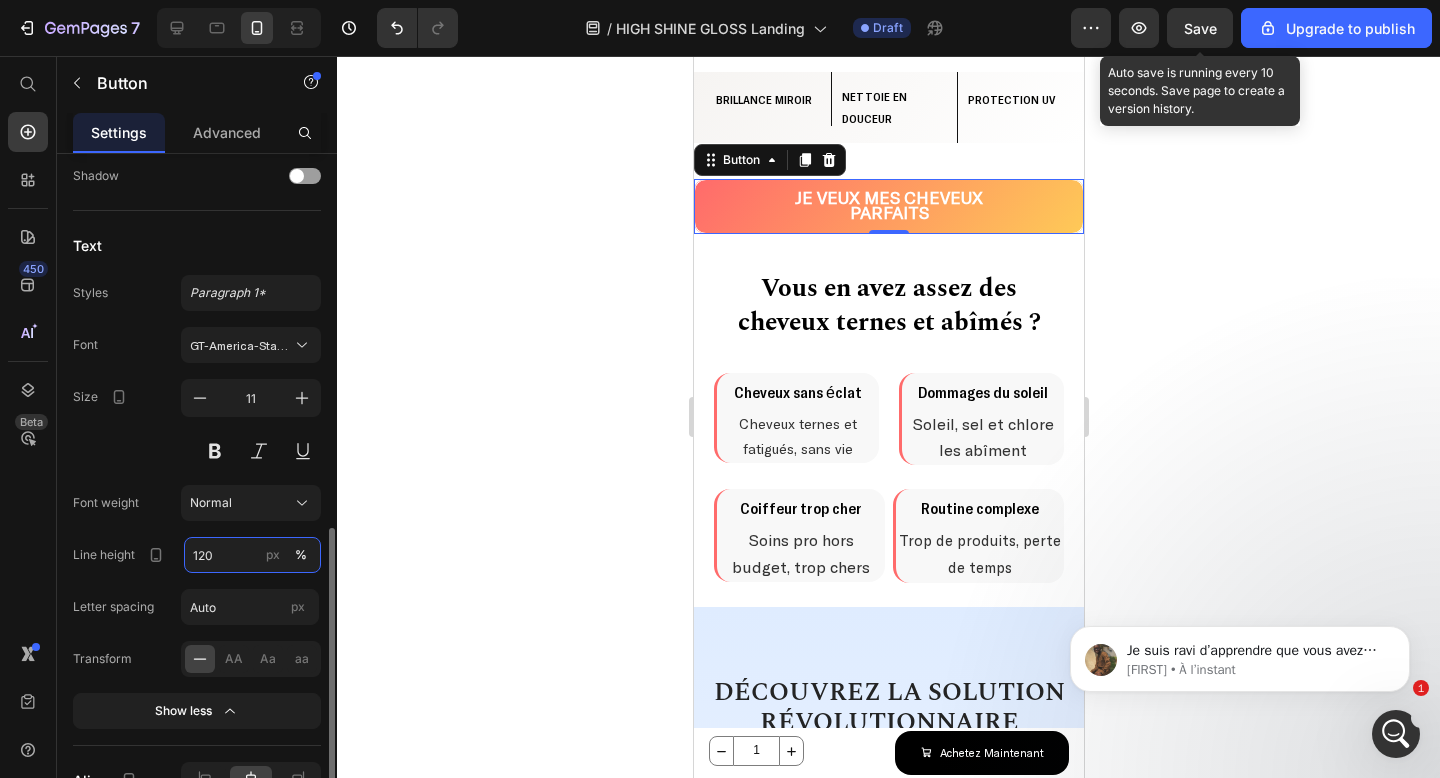 click on "120" at bounding box center [252, 555] 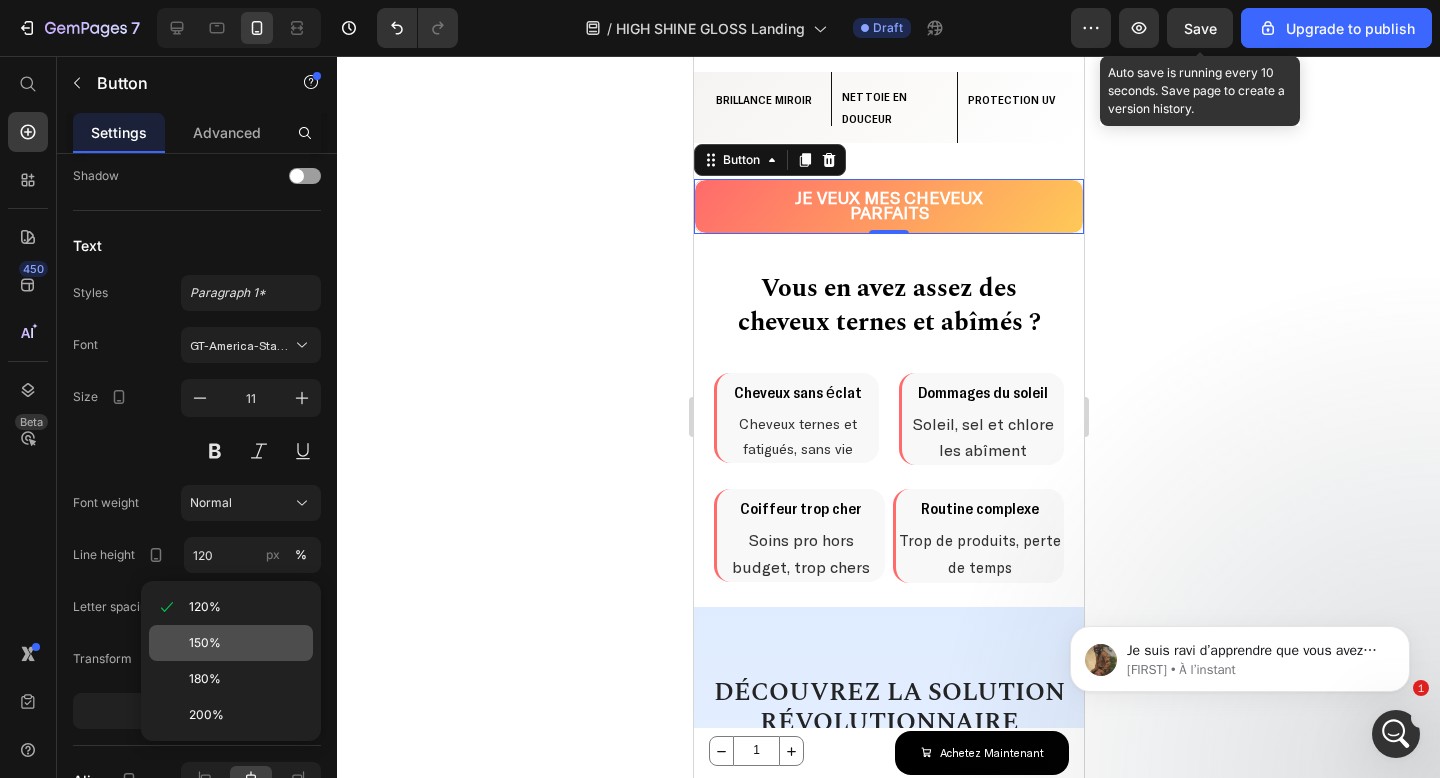 click on "150%" at bounding box center (205, 643) 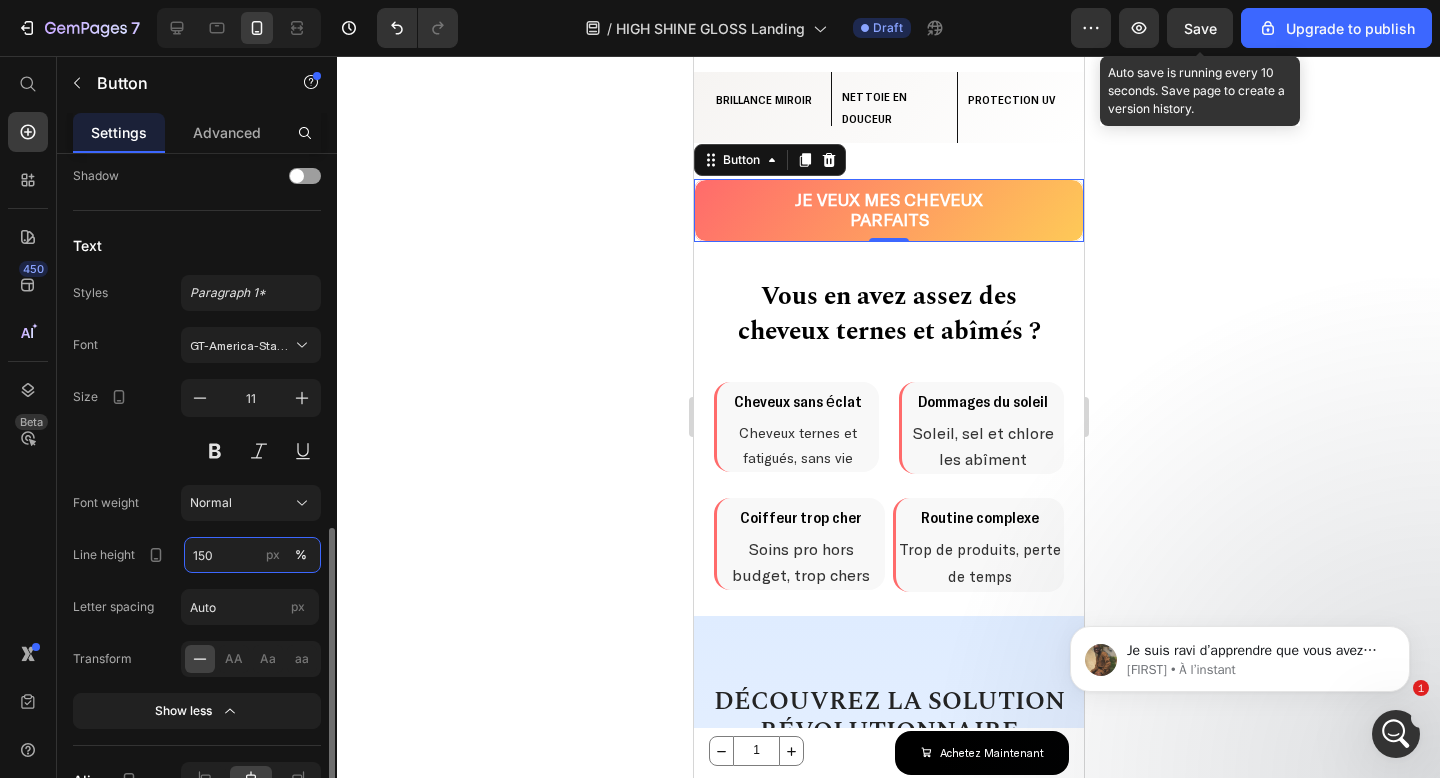 click on "150" at bounding box center (252, 555) 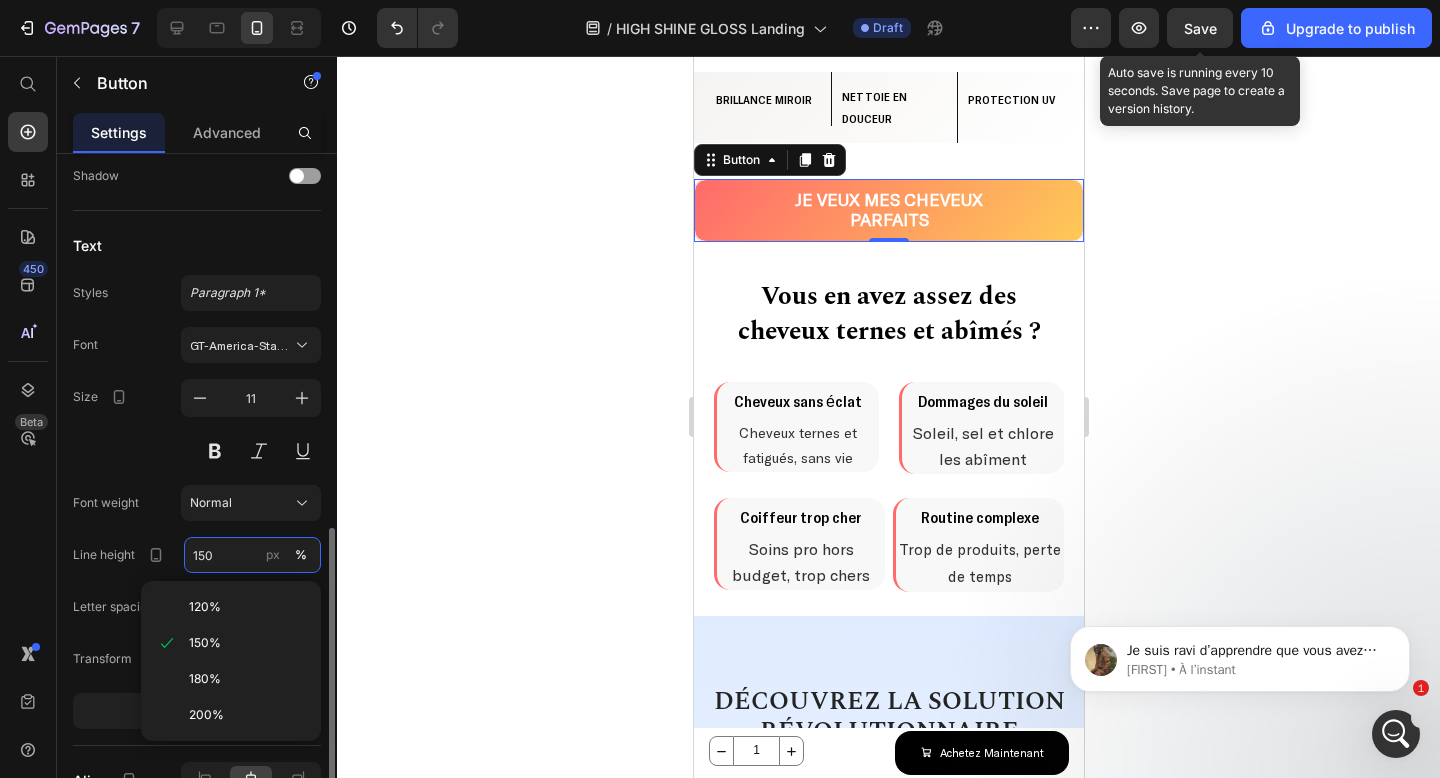 click on "150" at bounding box center (252, 555) 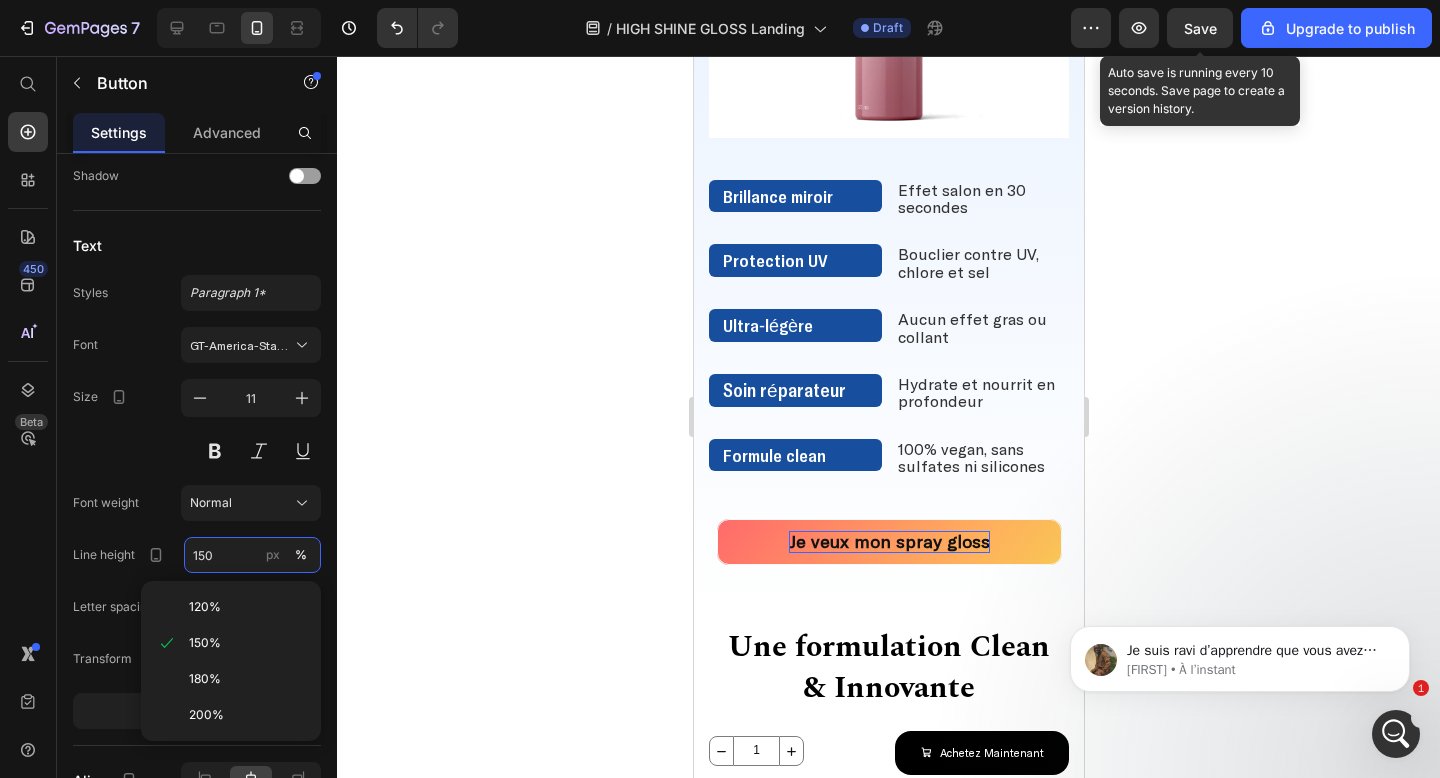 scroll, scrollTop: 1820, scrollLeft: 0, axis: vertical 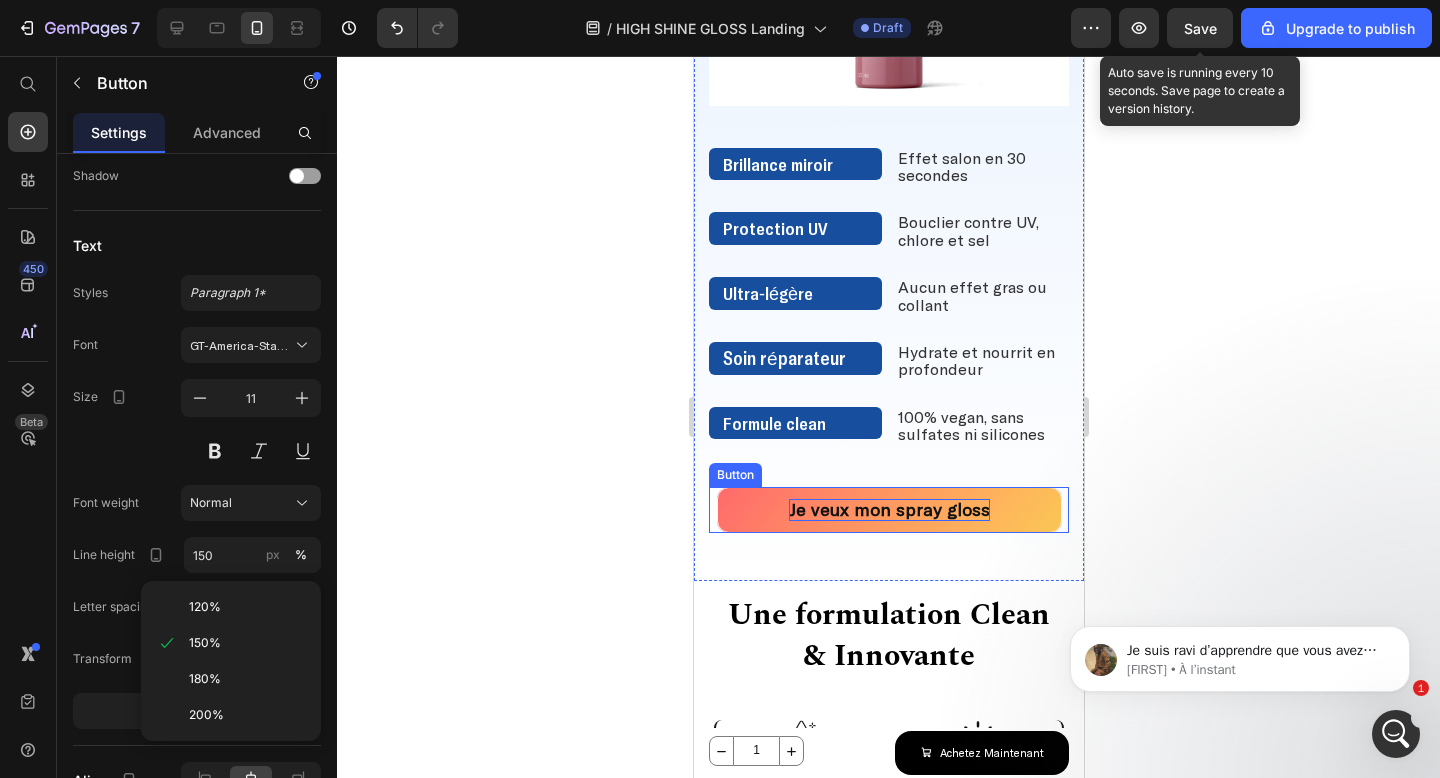 click on "Je veux mon spray gloss" at bounding box center [888, 510] 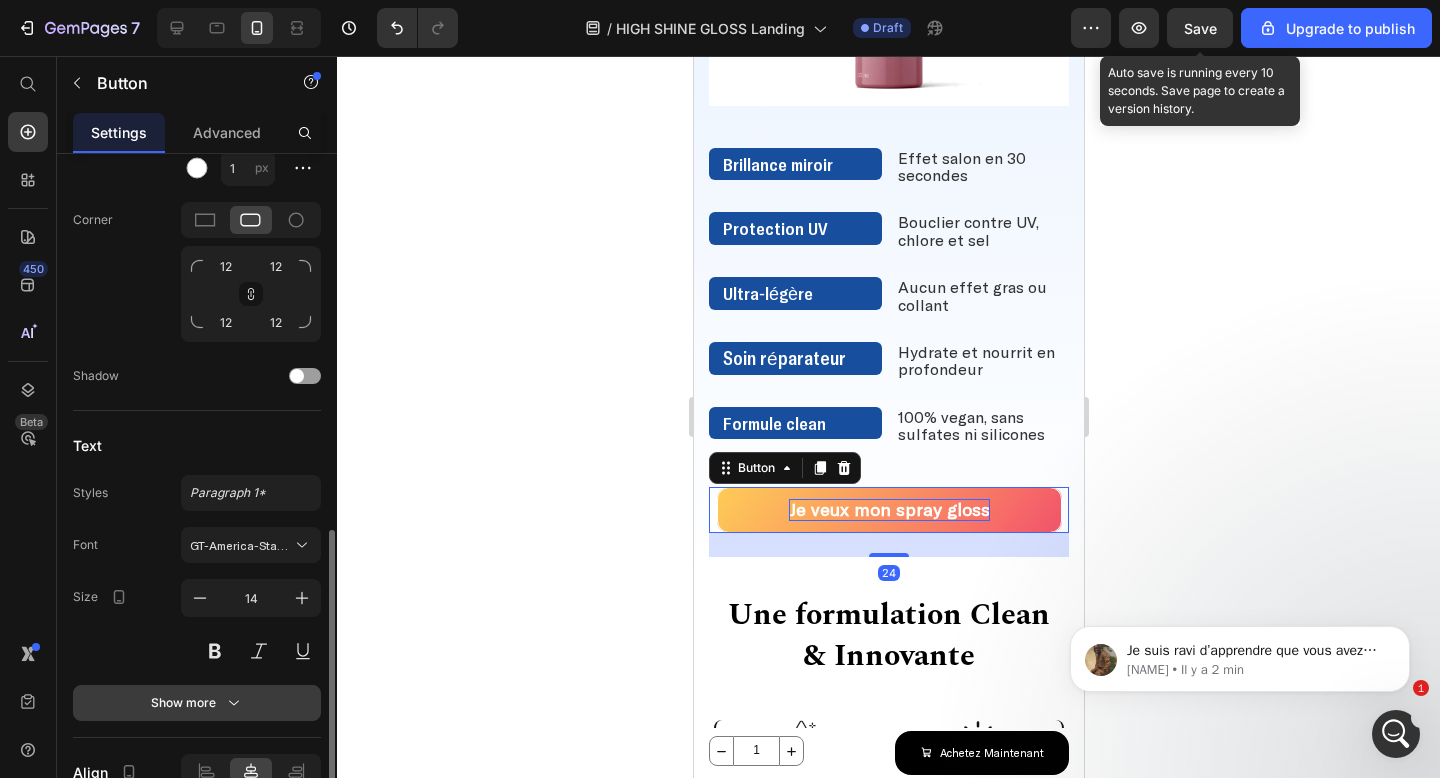 click 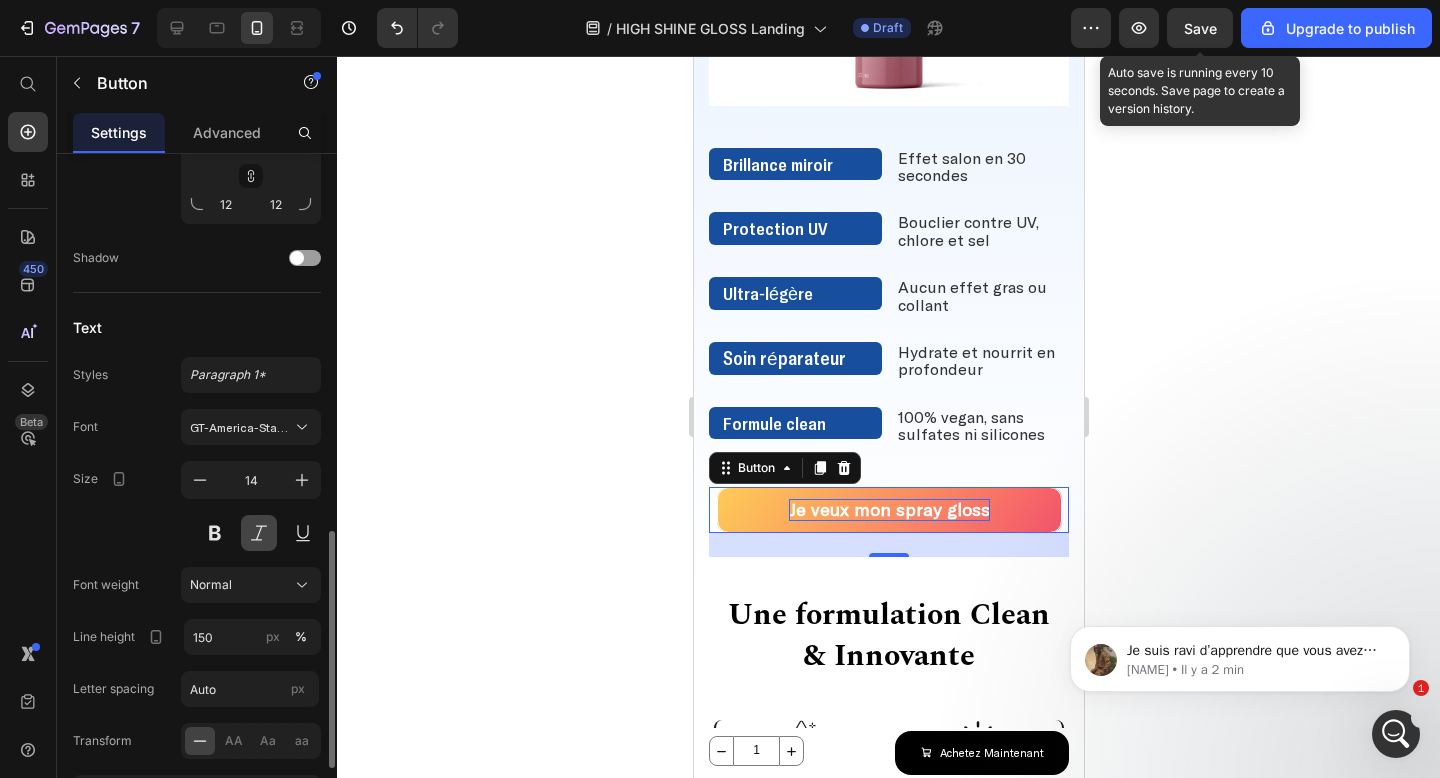 scroll, scrollTop: 1135, scrollLeft: 0, axis: vertical 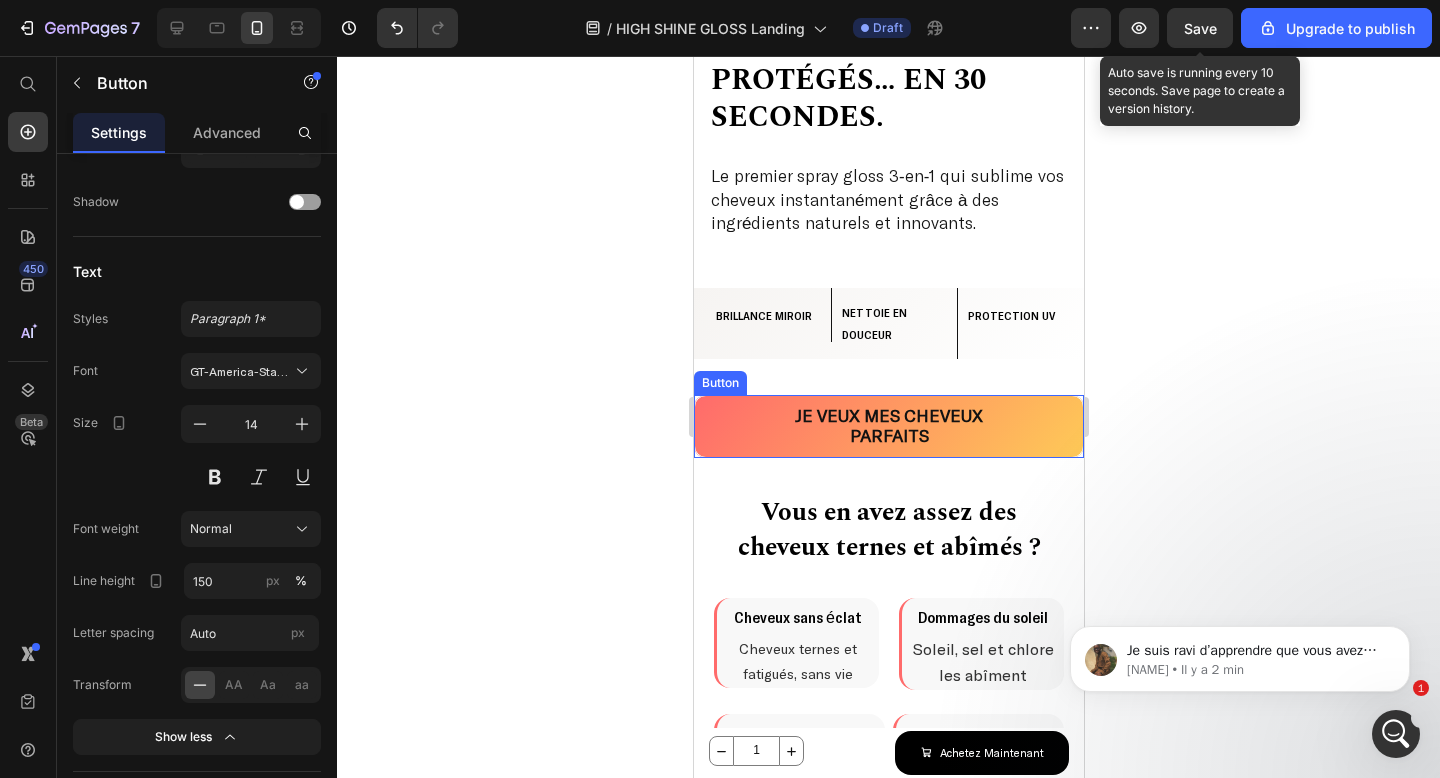 click on "JE VEUX MES CHEVEUX PARFAITS" at bounding box center (888, 426) 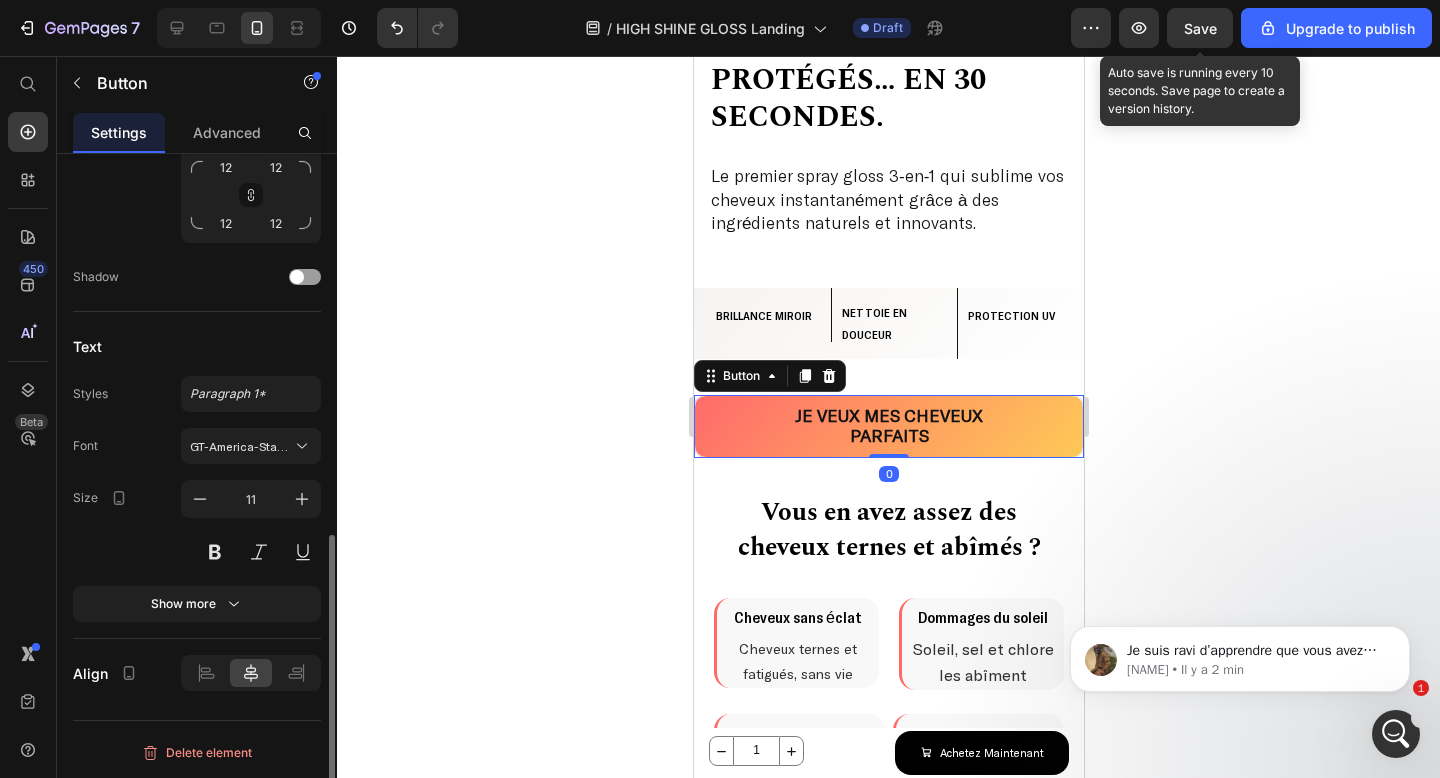 scroll, scrollTop: 860, scrollLeft: 0, axis: vertical 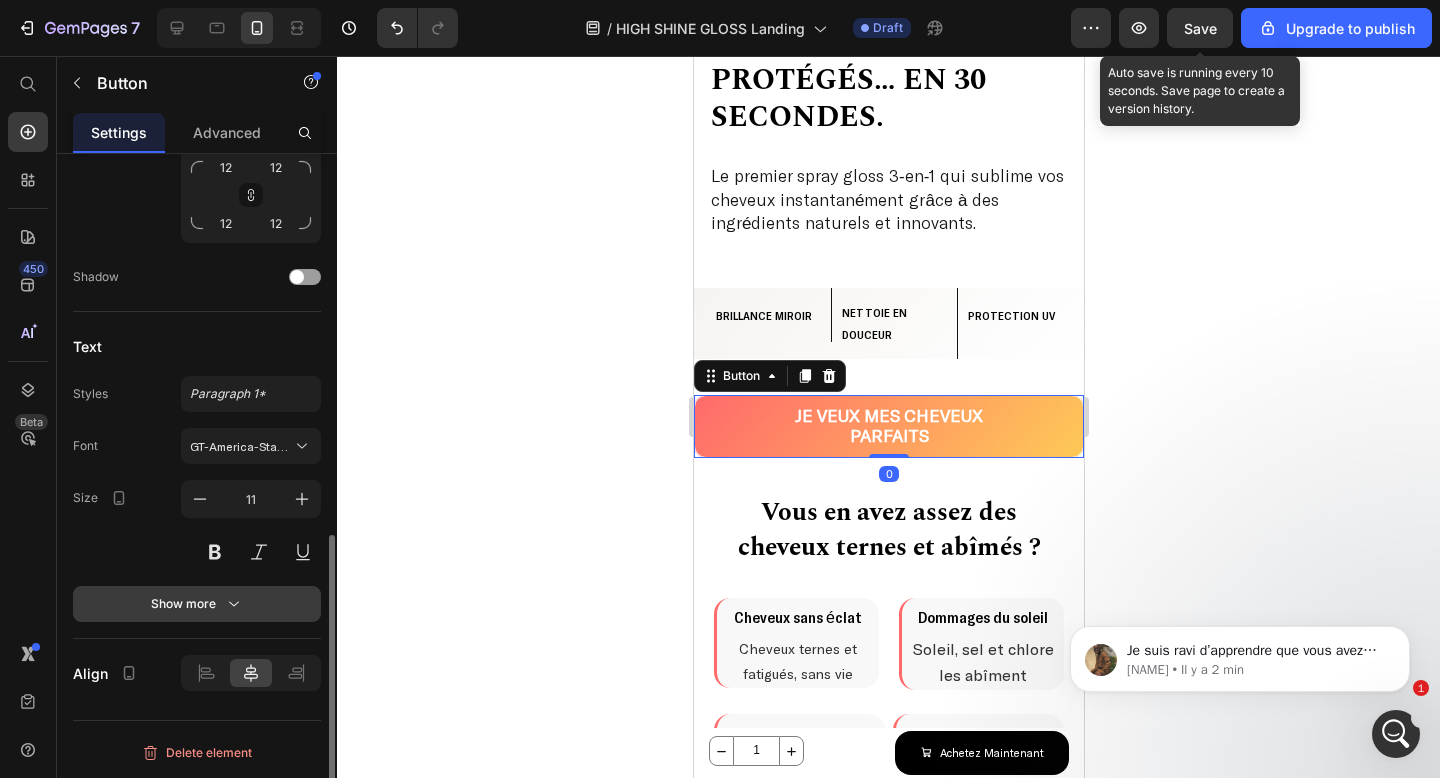 click on "Show more" at bounding box center [197, 604] 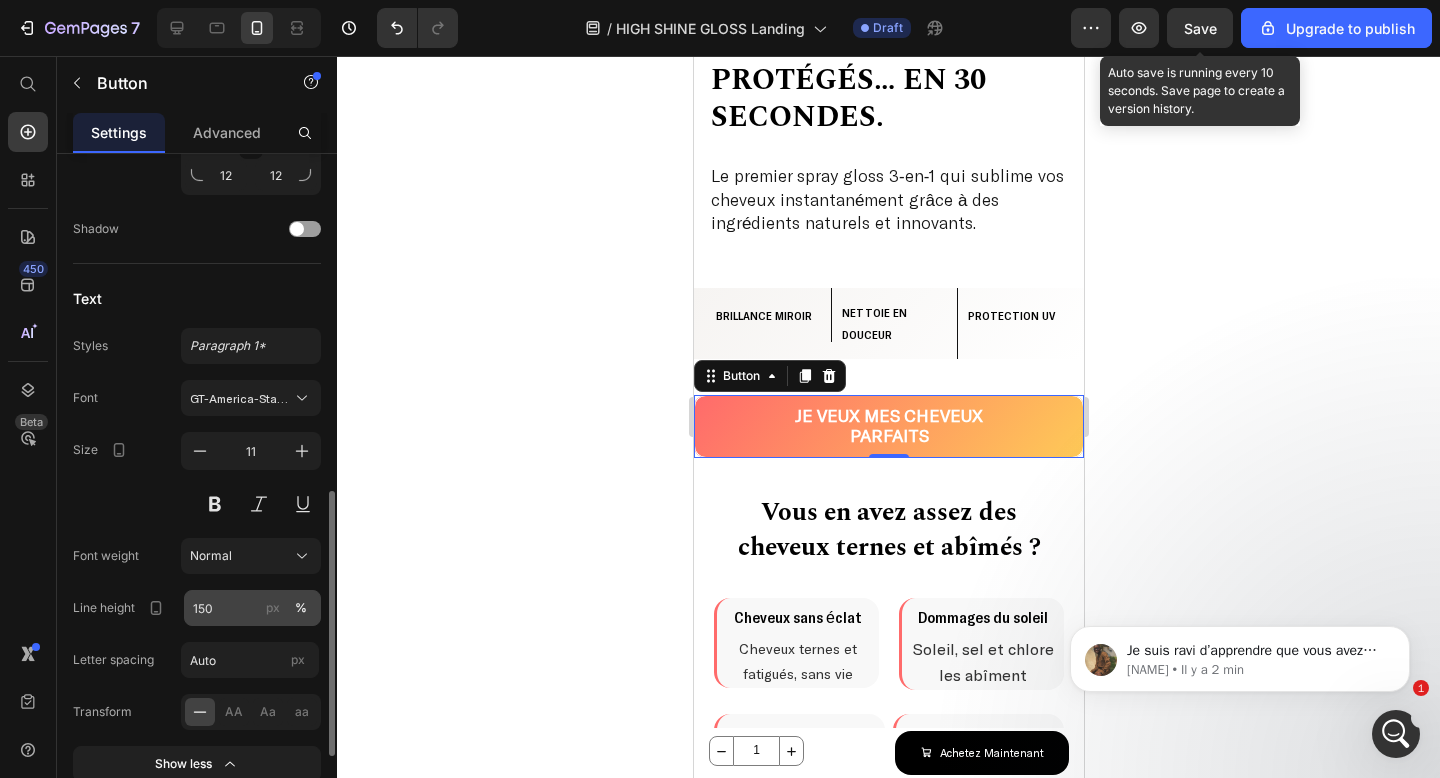 scroll, scrollTop: 916, scrollLeft: 0, axis: vertical 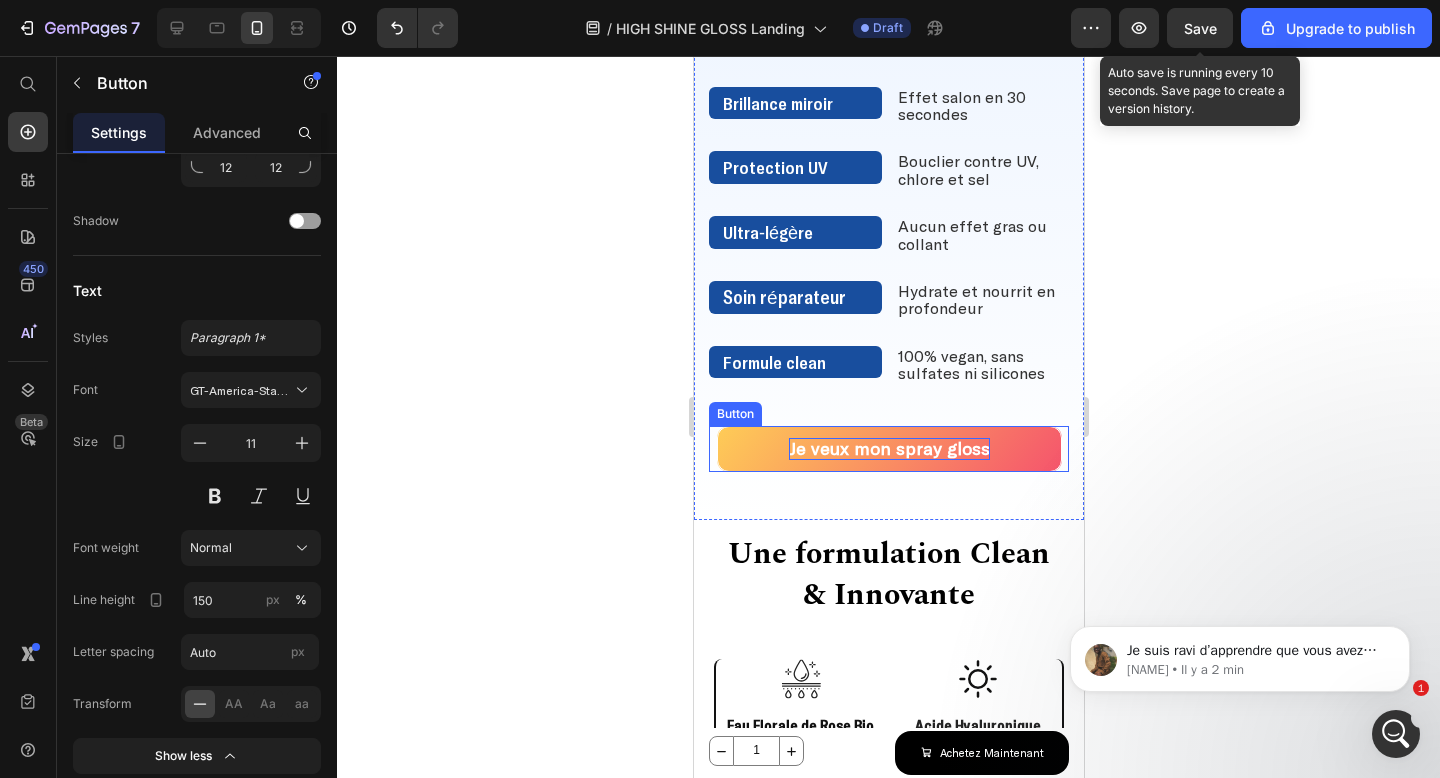 click on "Je veux mon spray gloss" at bounding box center [888, 448] 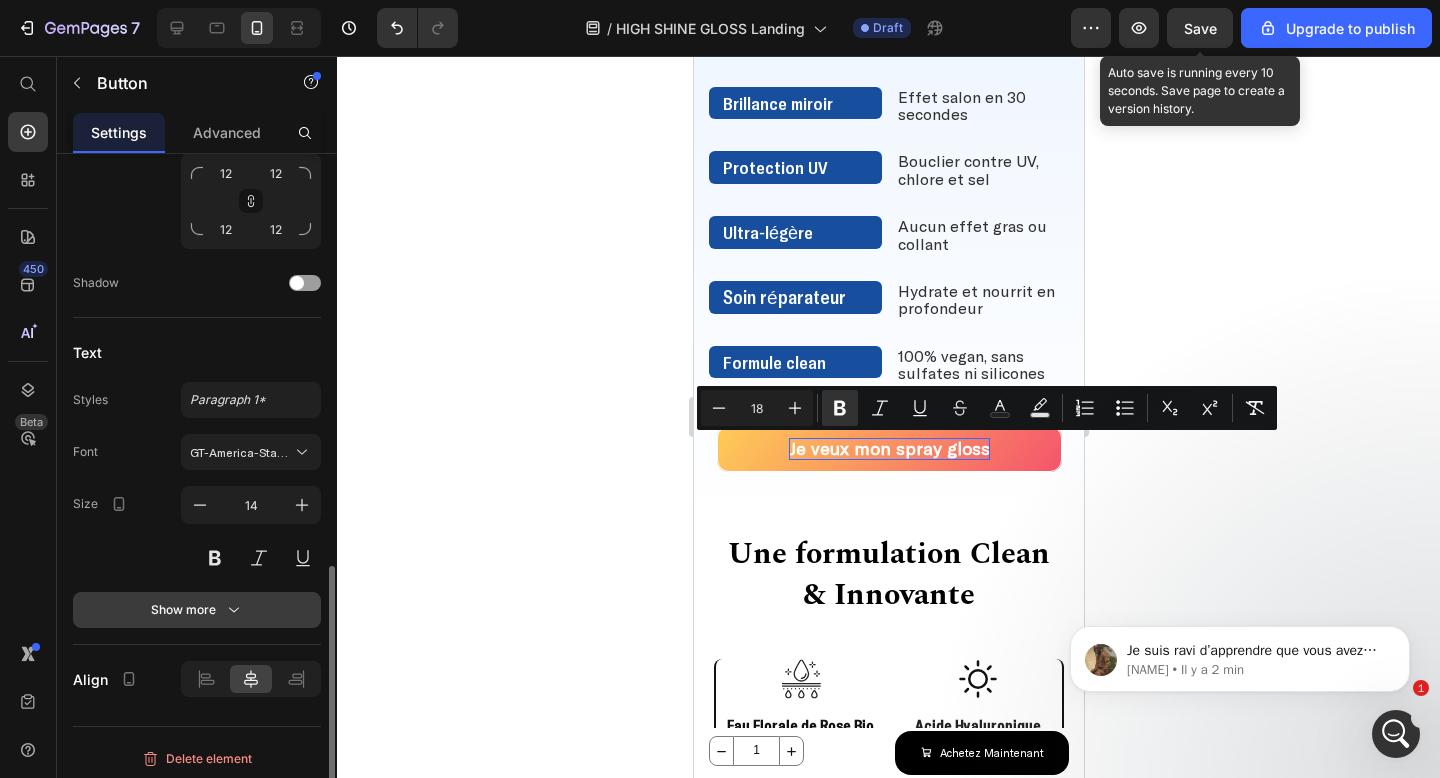click 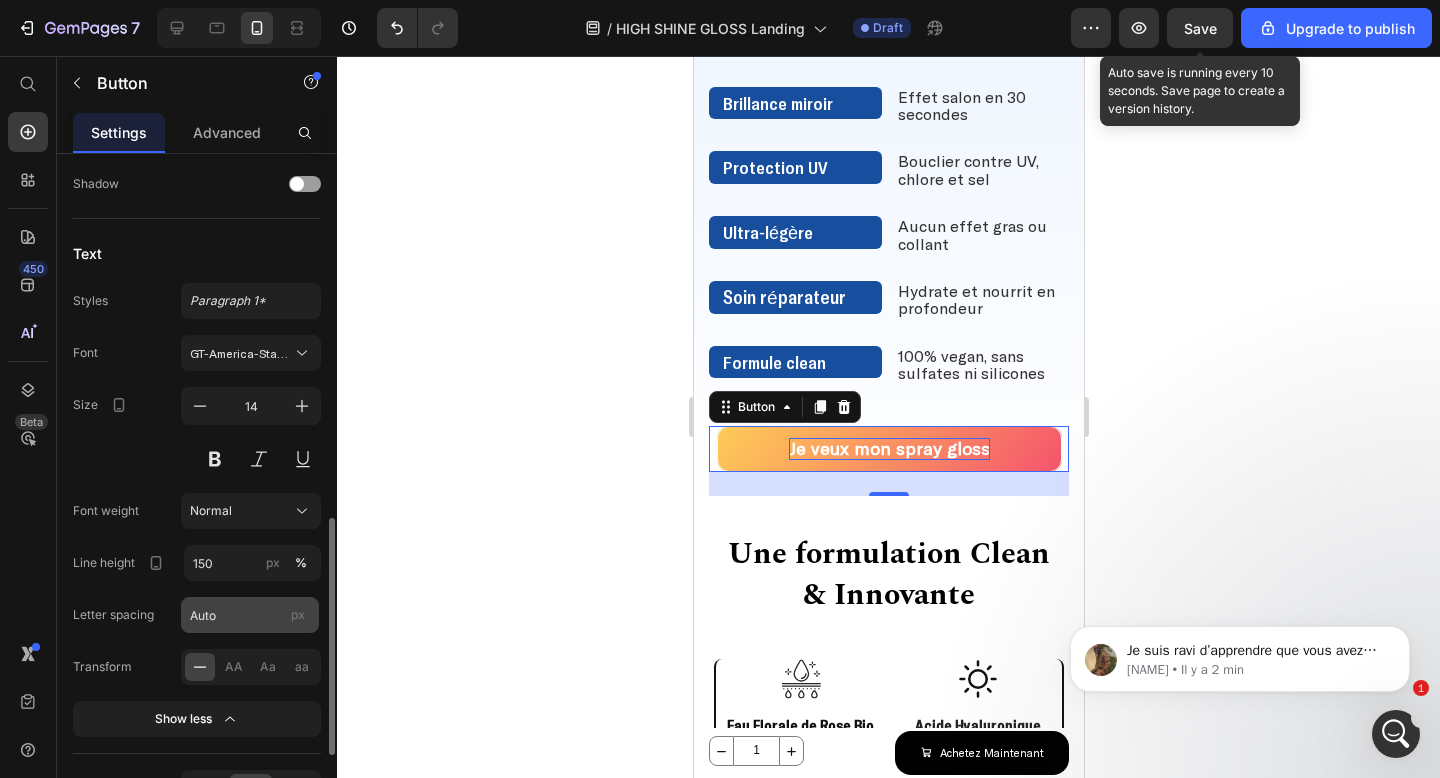 scroll, scrollTop: 1161, scrollLeft: 0, axis: vertical 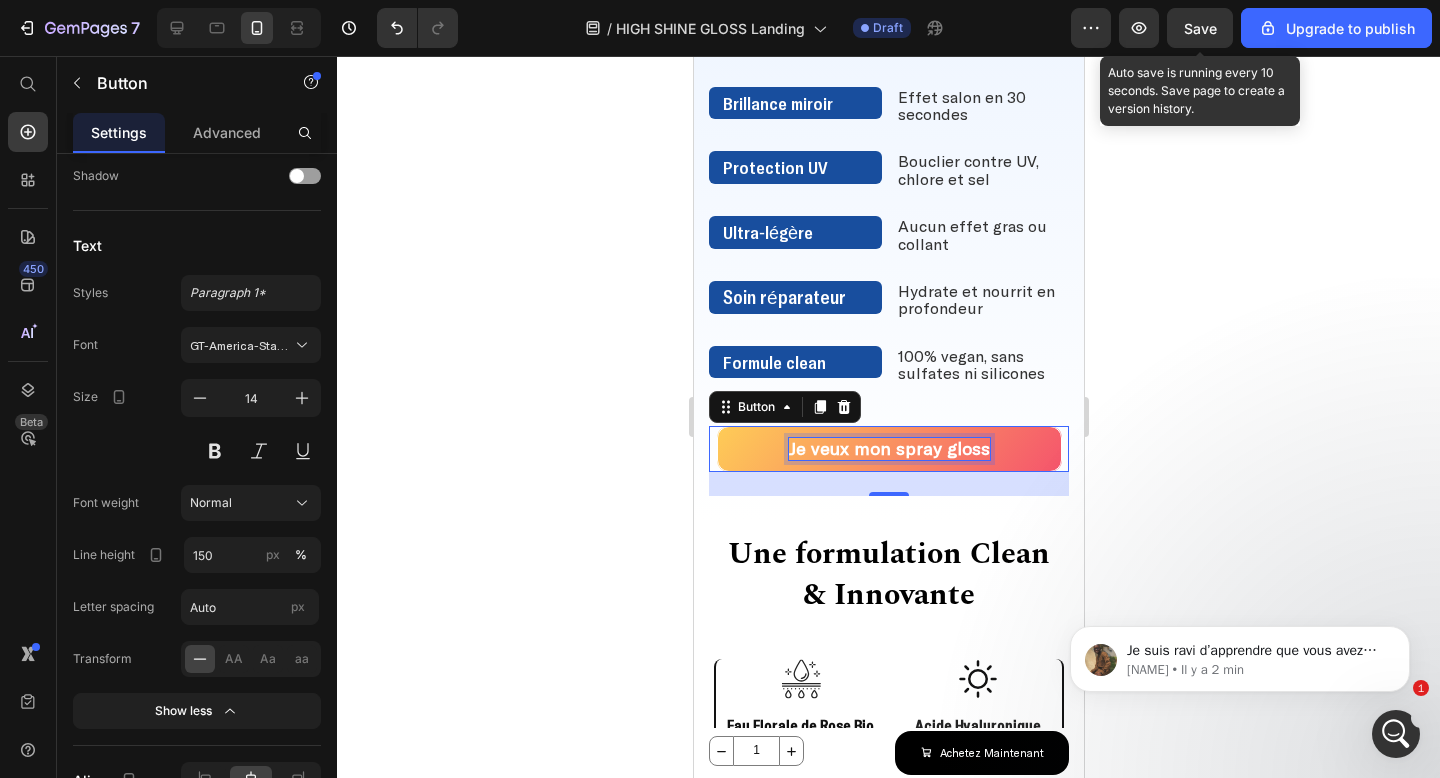 click on "Je veux mon spray gloss" at bounding box center (888, 448) 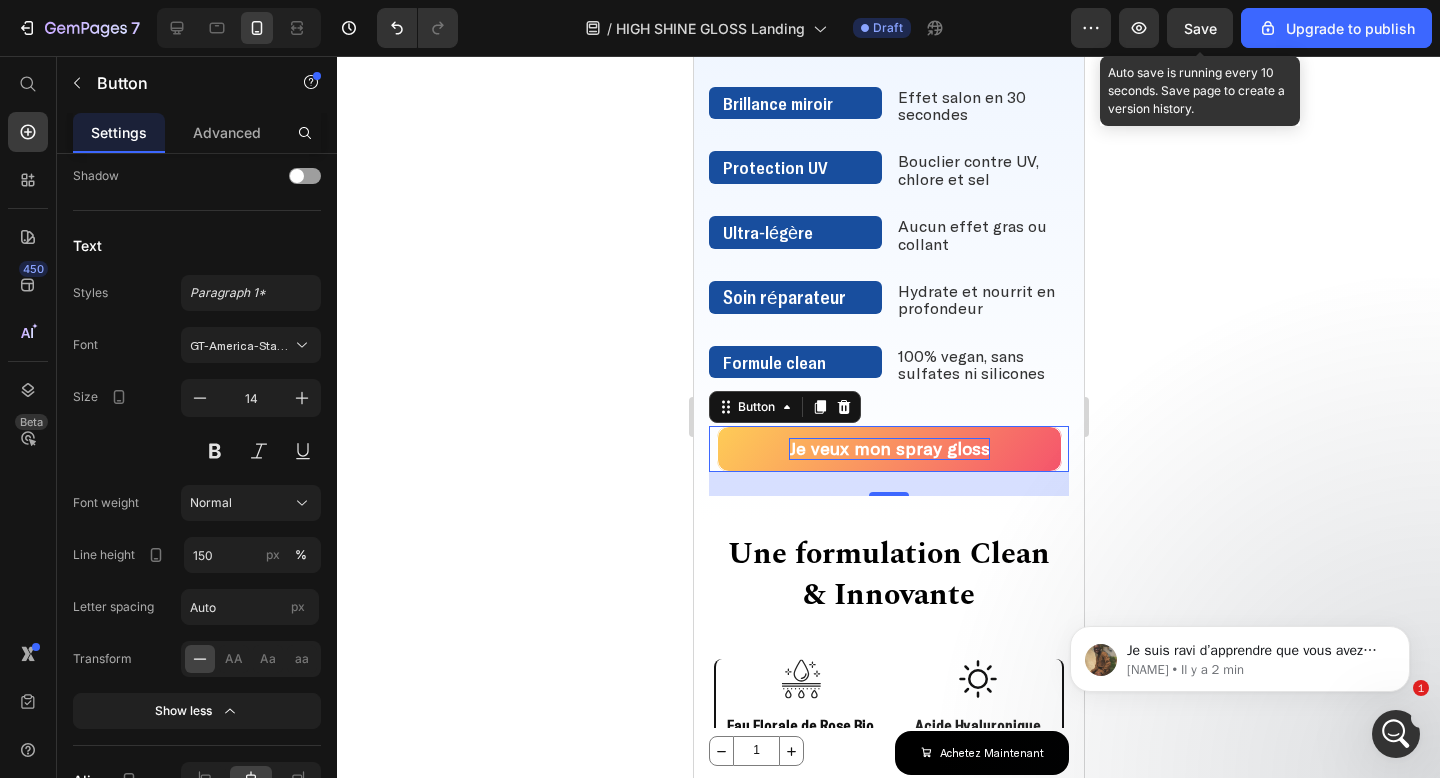 click on "Je veux mon spray gloss" at bounding box center (888, 448) 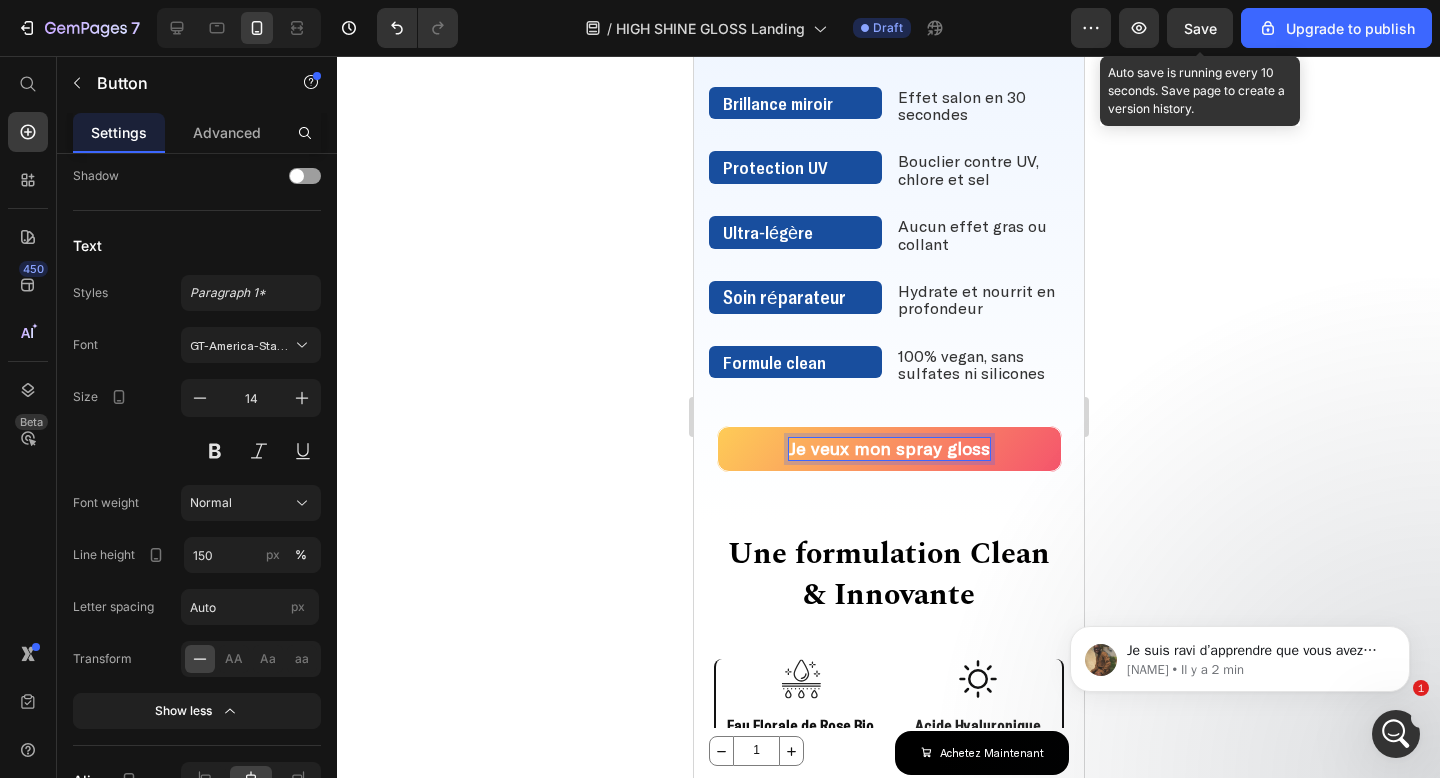click on "Je veux mon spray gloss" at bounding box center (888, 448) 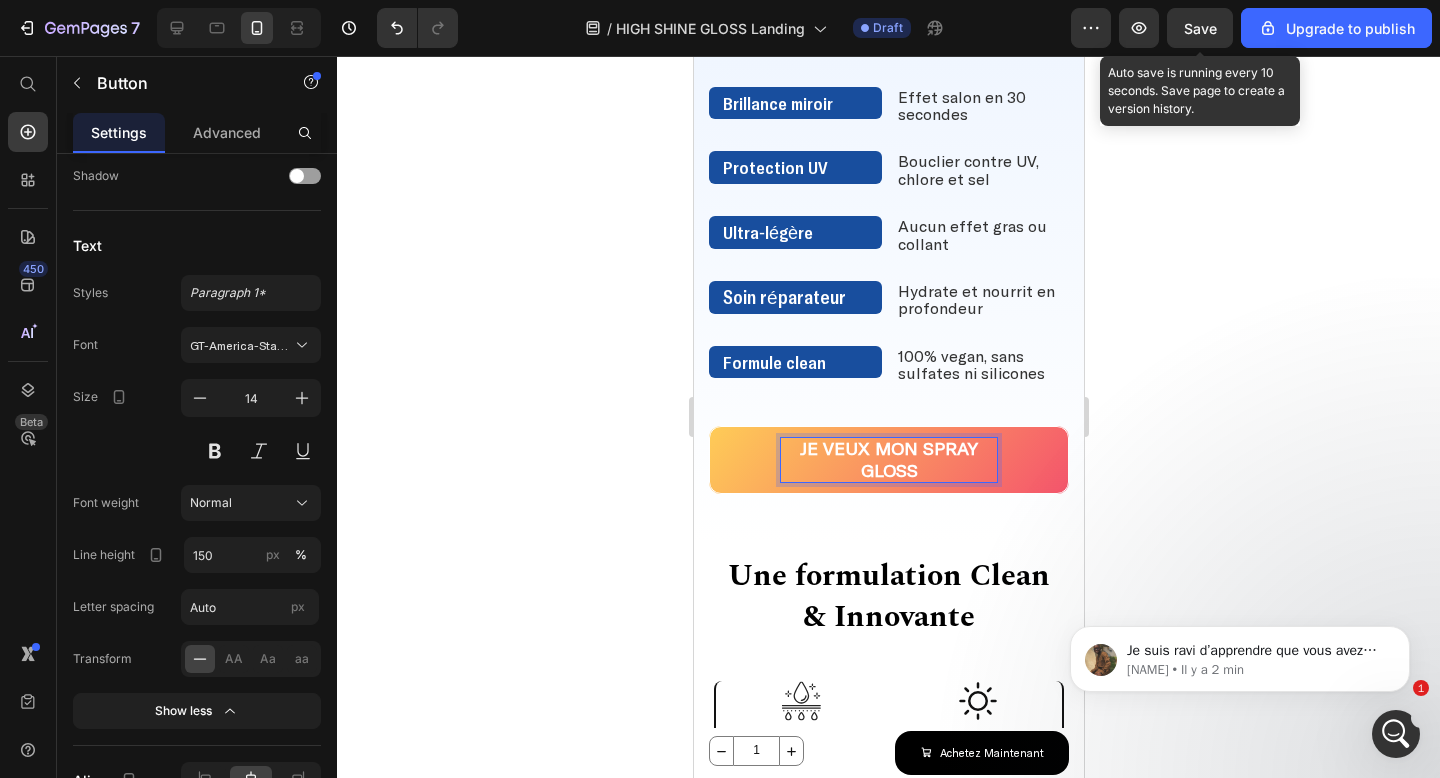 click 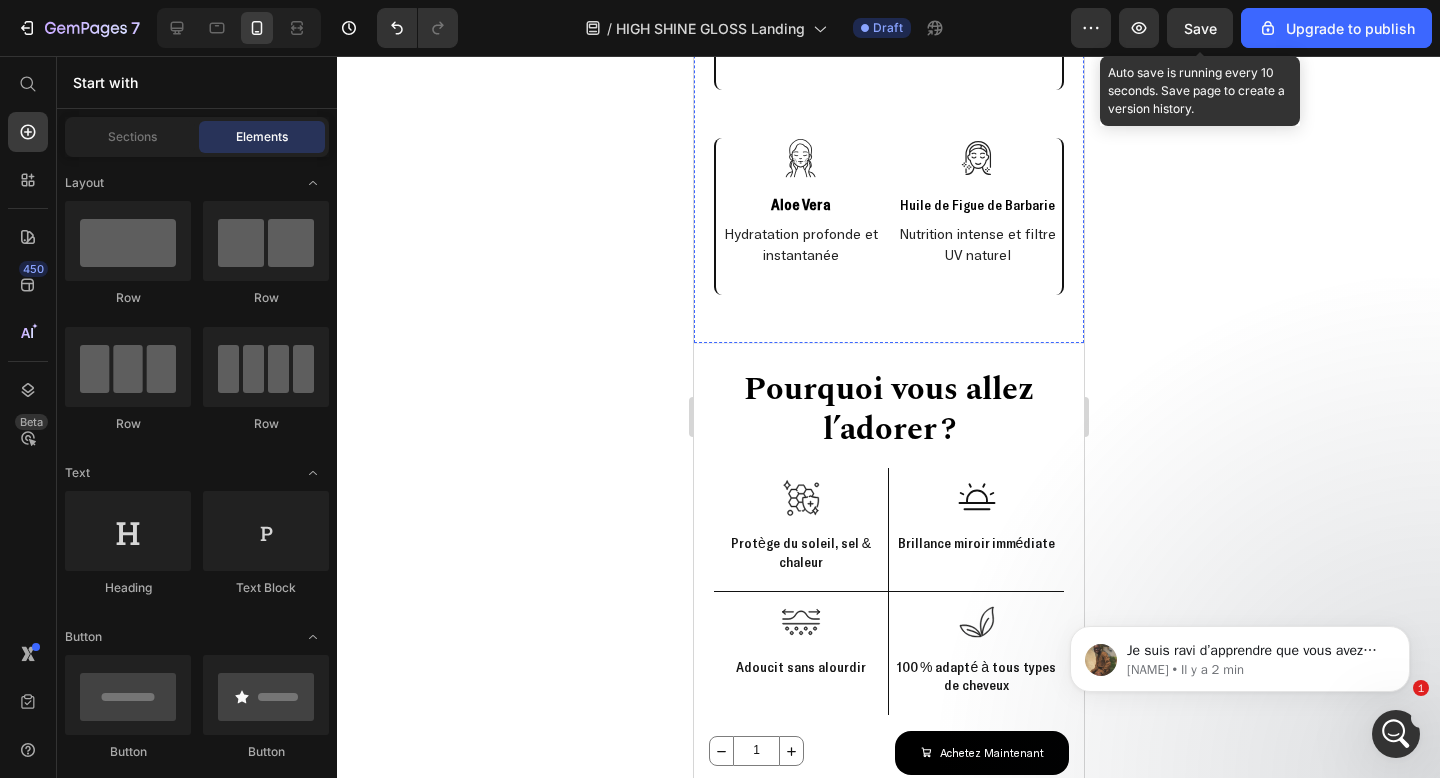 scroll, scrollTop: 2883, scrollLeft: 0, axis: vertical 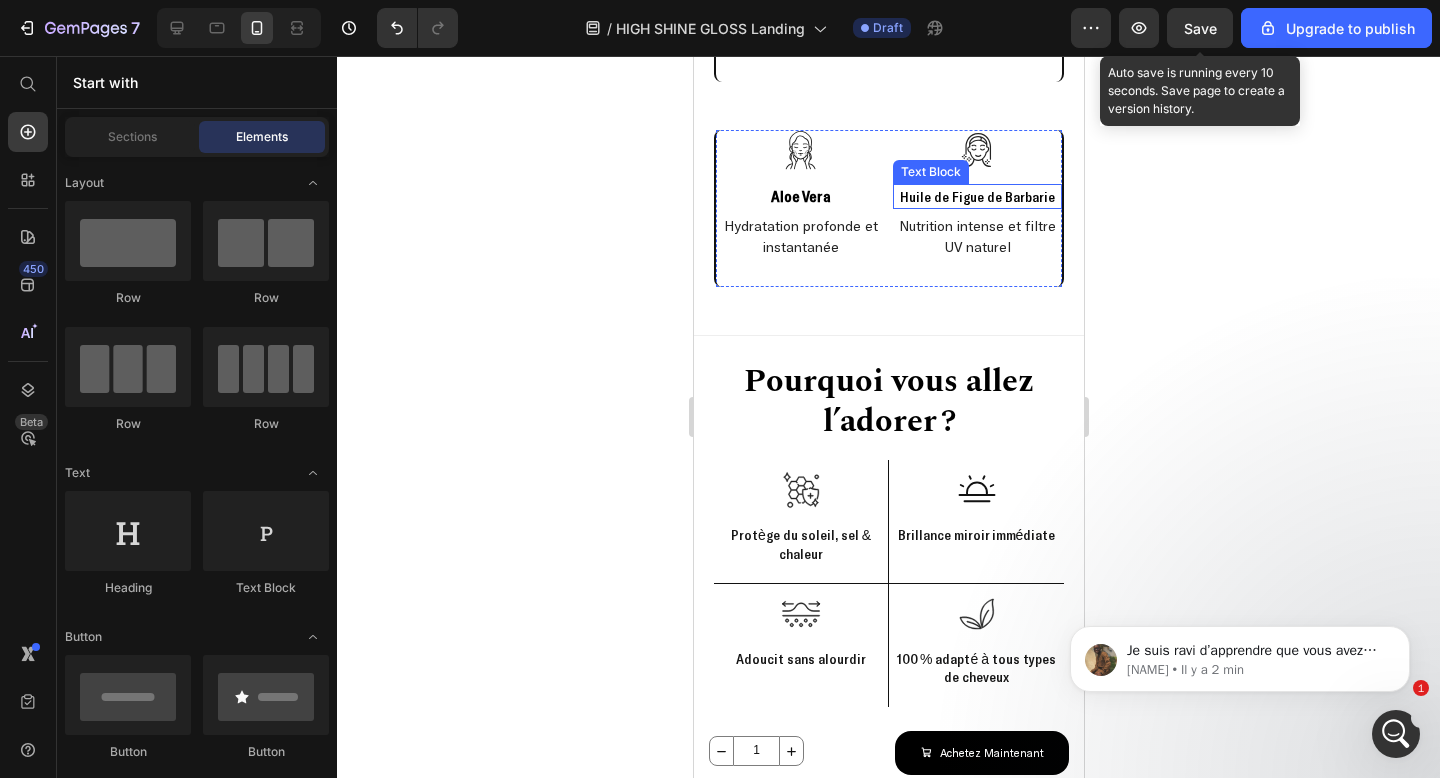 click on "Huile de Figue de Barbarie" at bounding box center (976, 196) 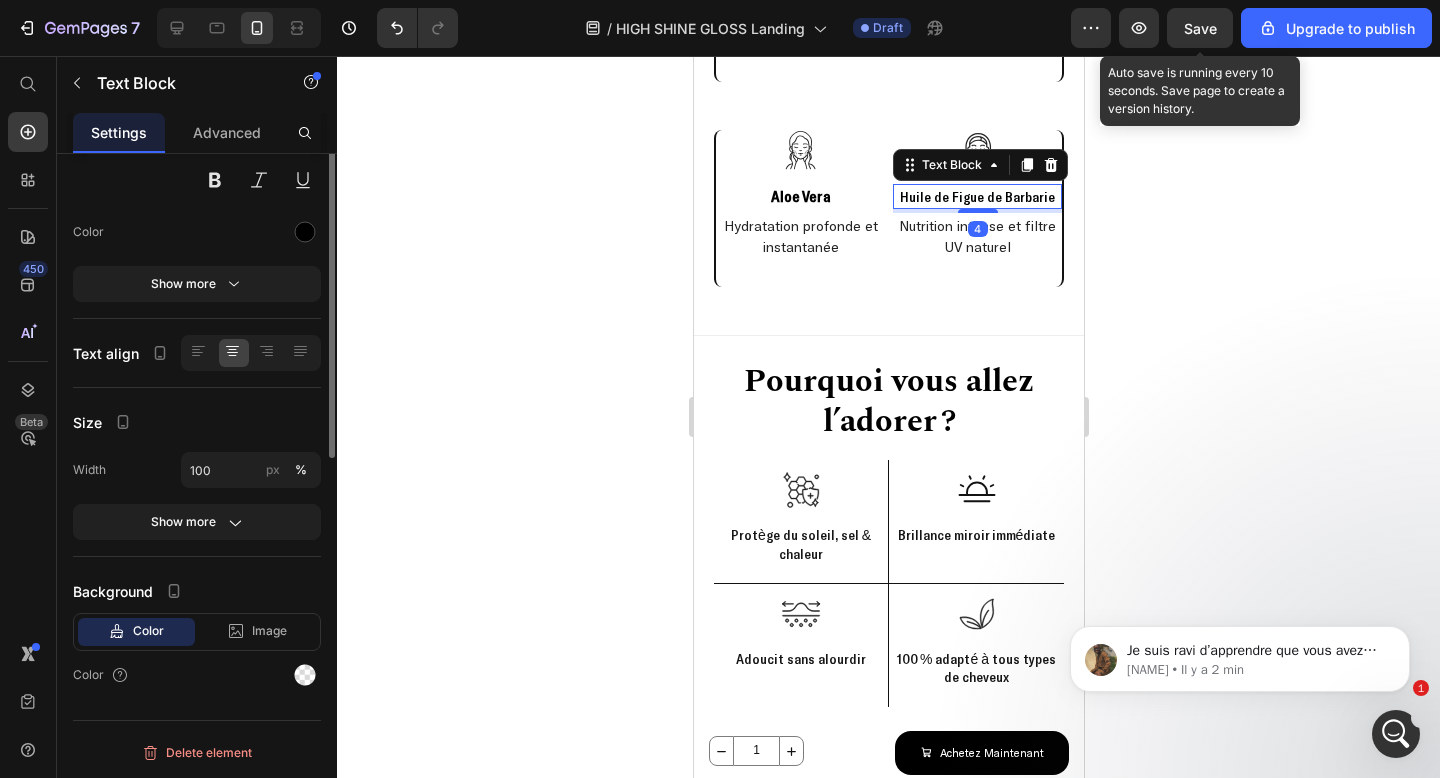 scroll, scrollTop: 0, scrollLeft: 0, axis: both 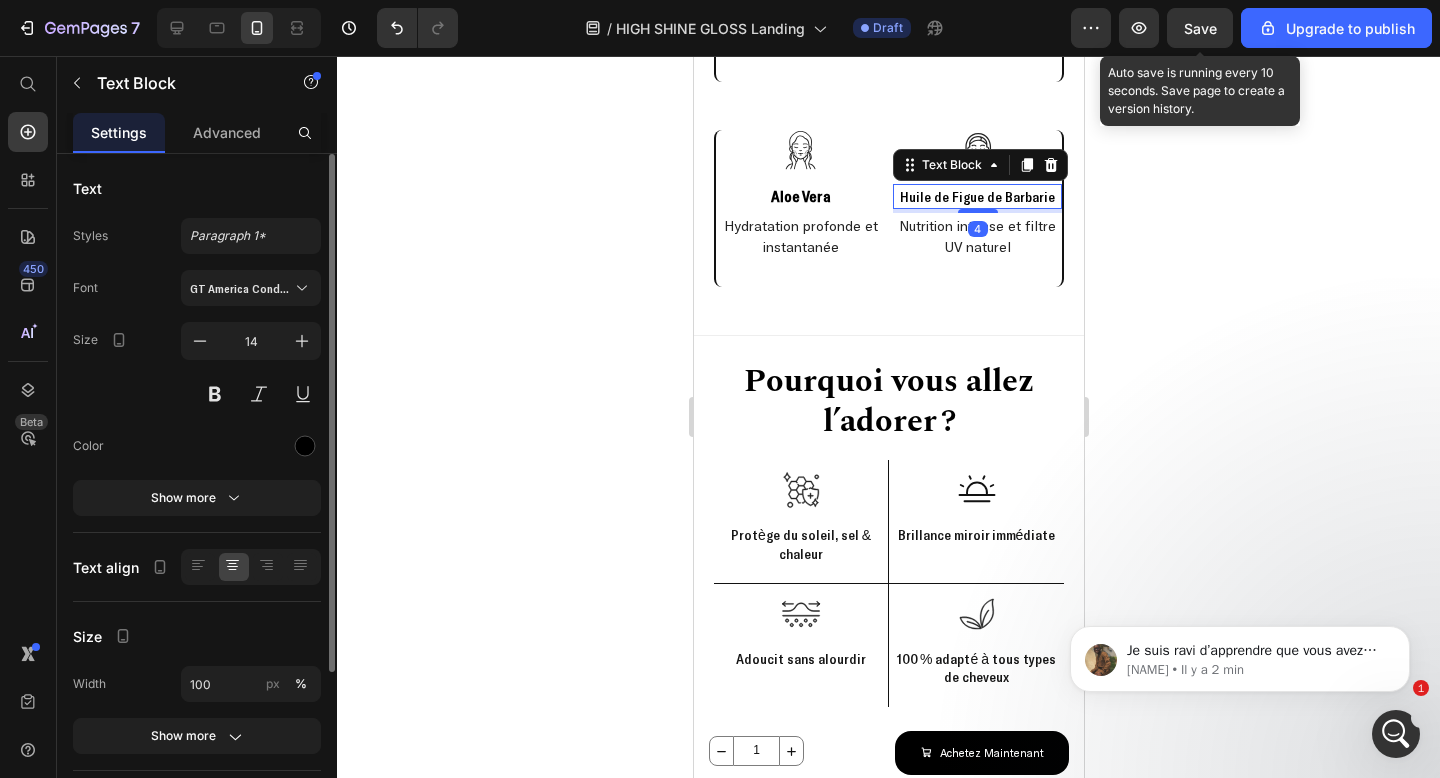 click on "Huile de Figue de Barbarie" at bounding box center (976, 196) 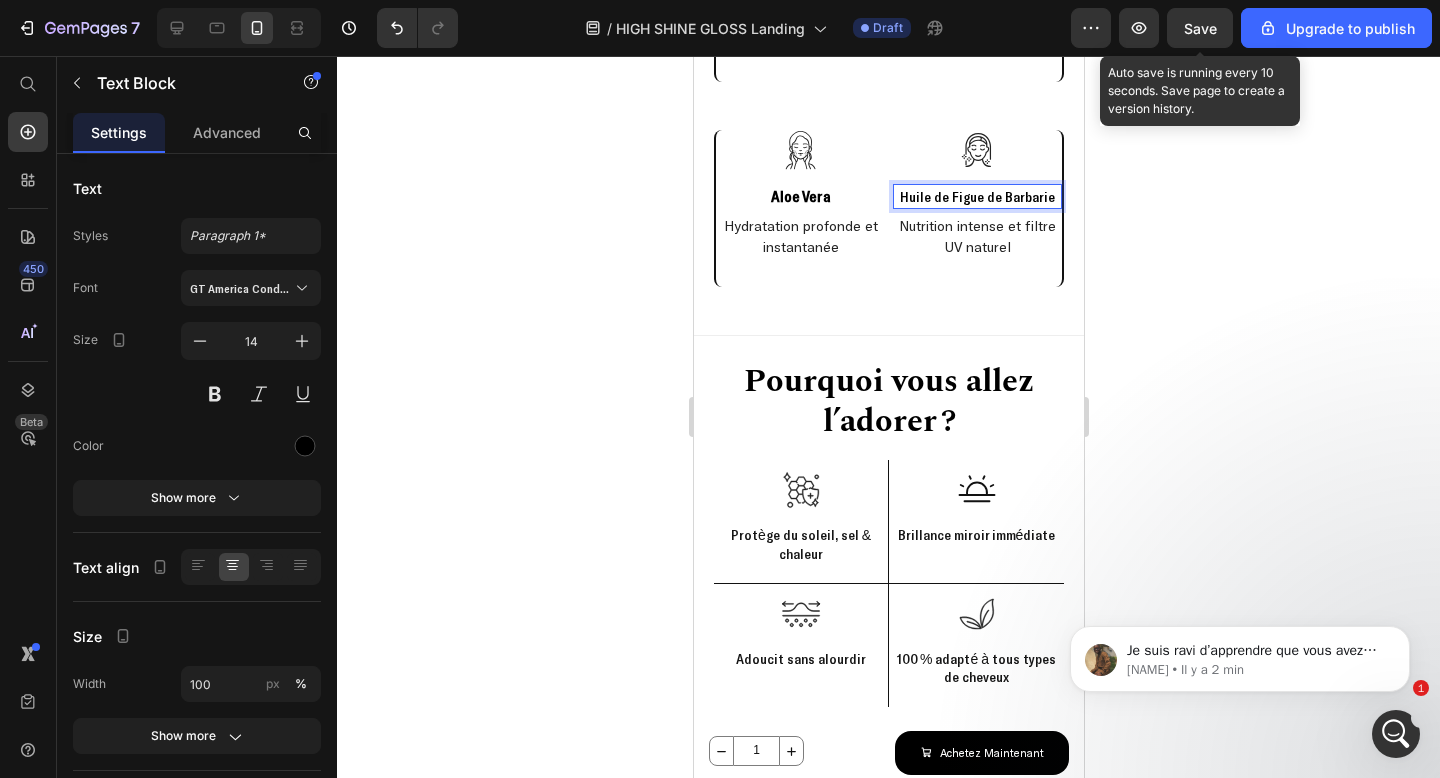 click on "Huile de Figue de Barbarie" at bounding box center (976, 196) 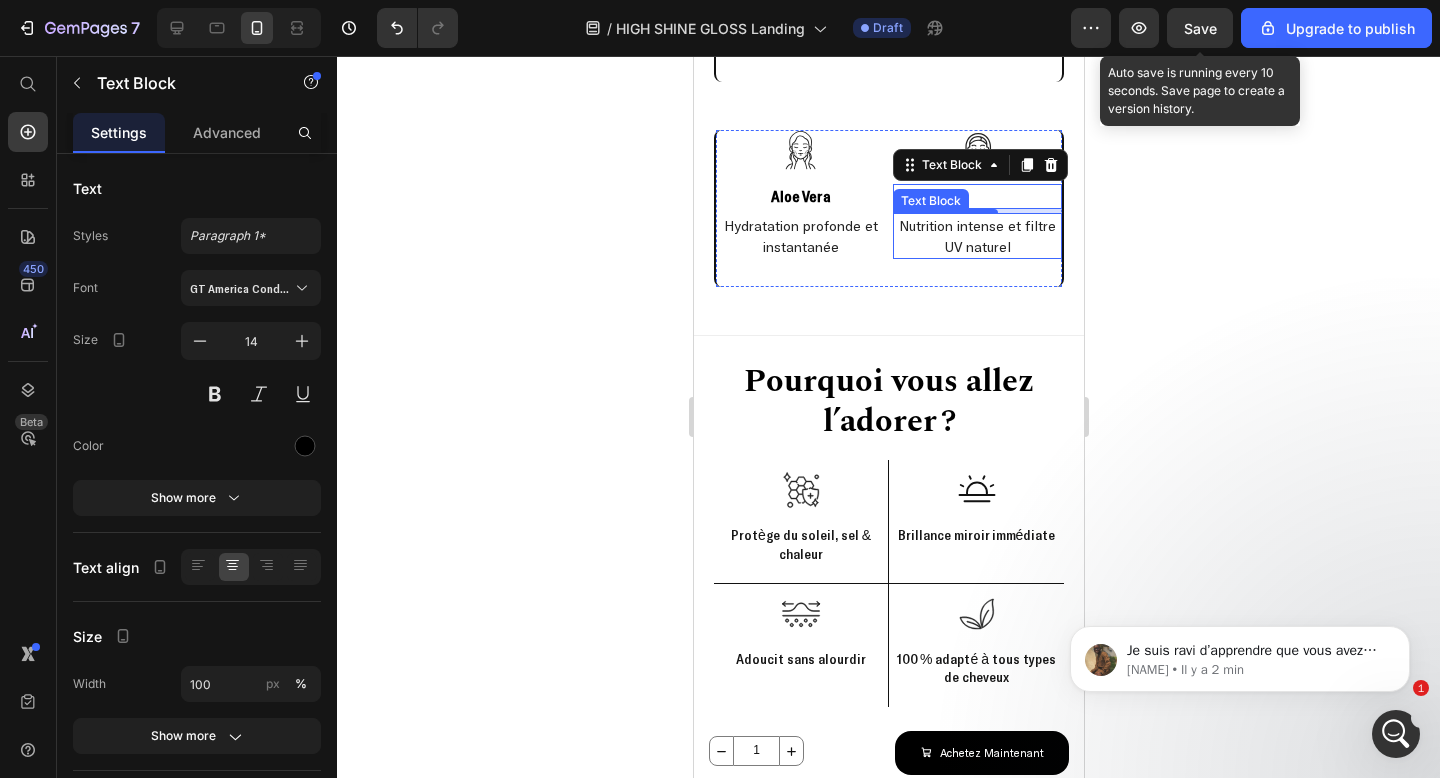 drag, startPoint x: 1142, startPoint y: 221, endPoint x: 263, endPoint y: 149, distance: 881.94385 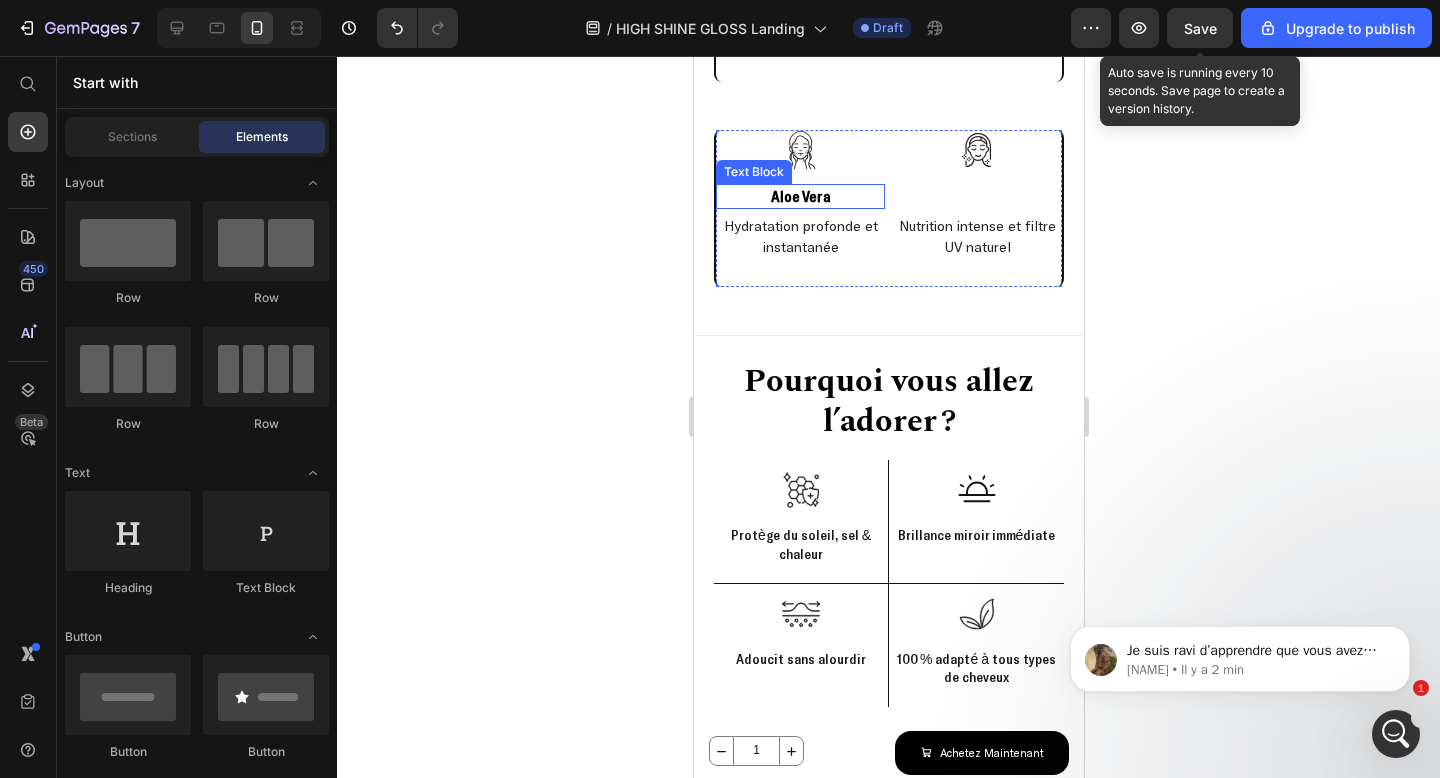 click on "Aloe Vera" at bounding box center (800, 196) 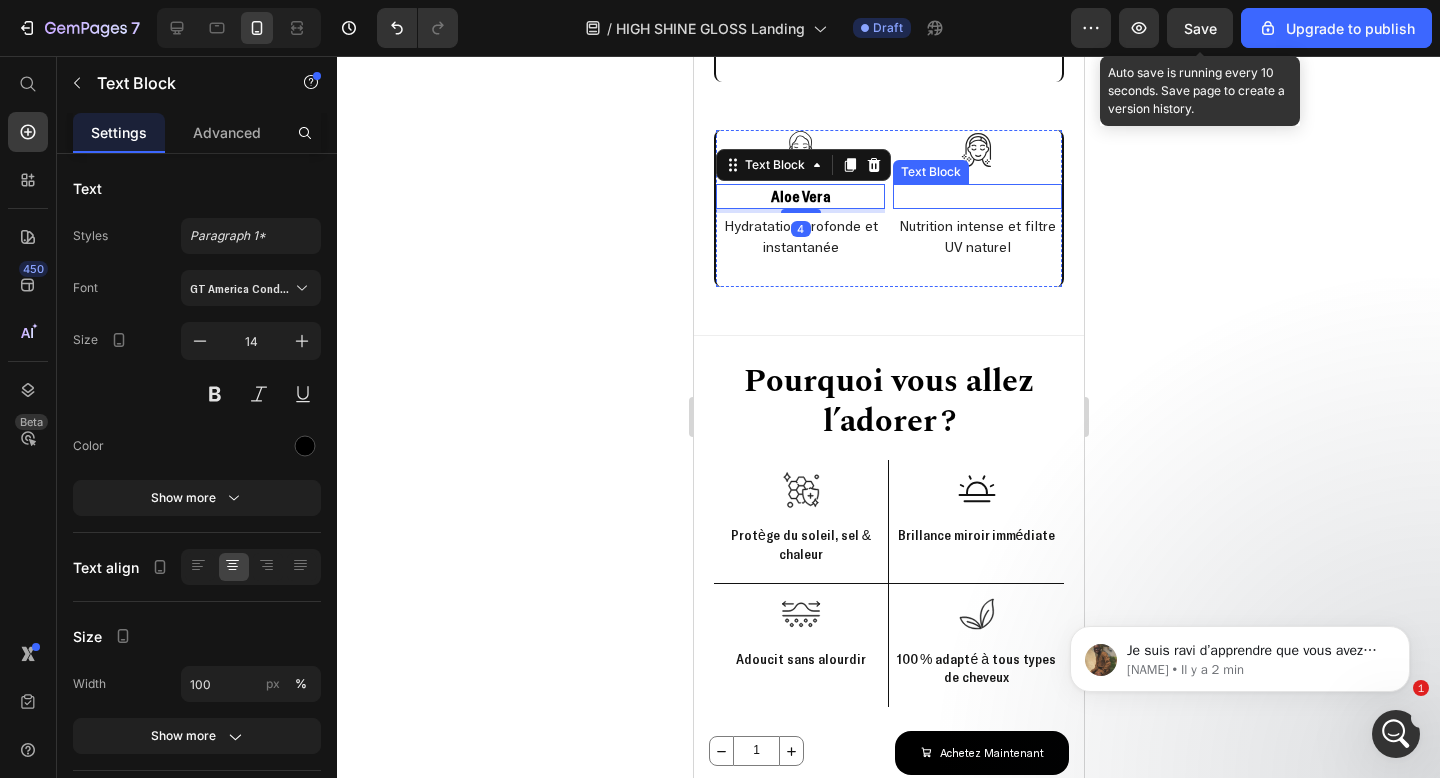 click at bounding box center [976, 196] 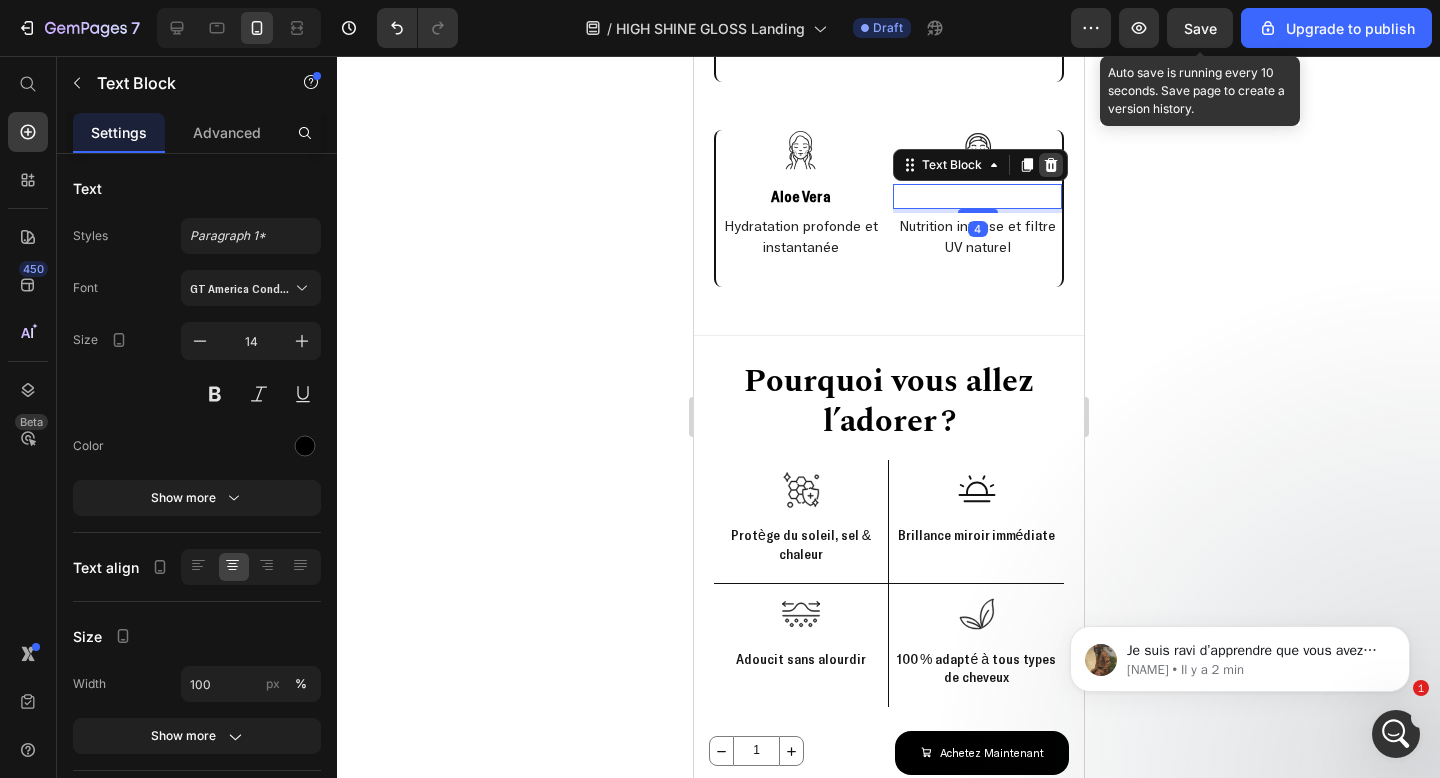 click 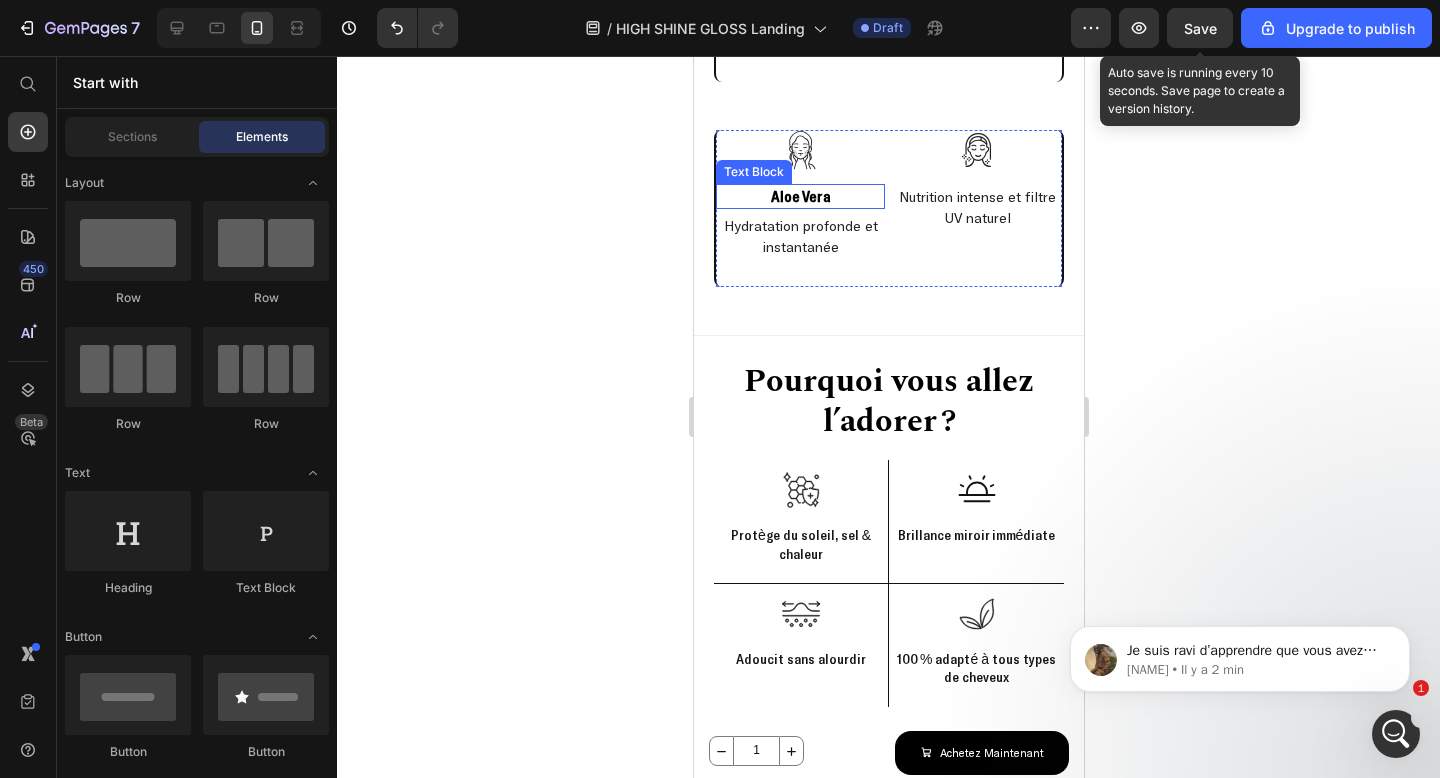 click on "Aloe Vera" at bounding box center (800, 196) 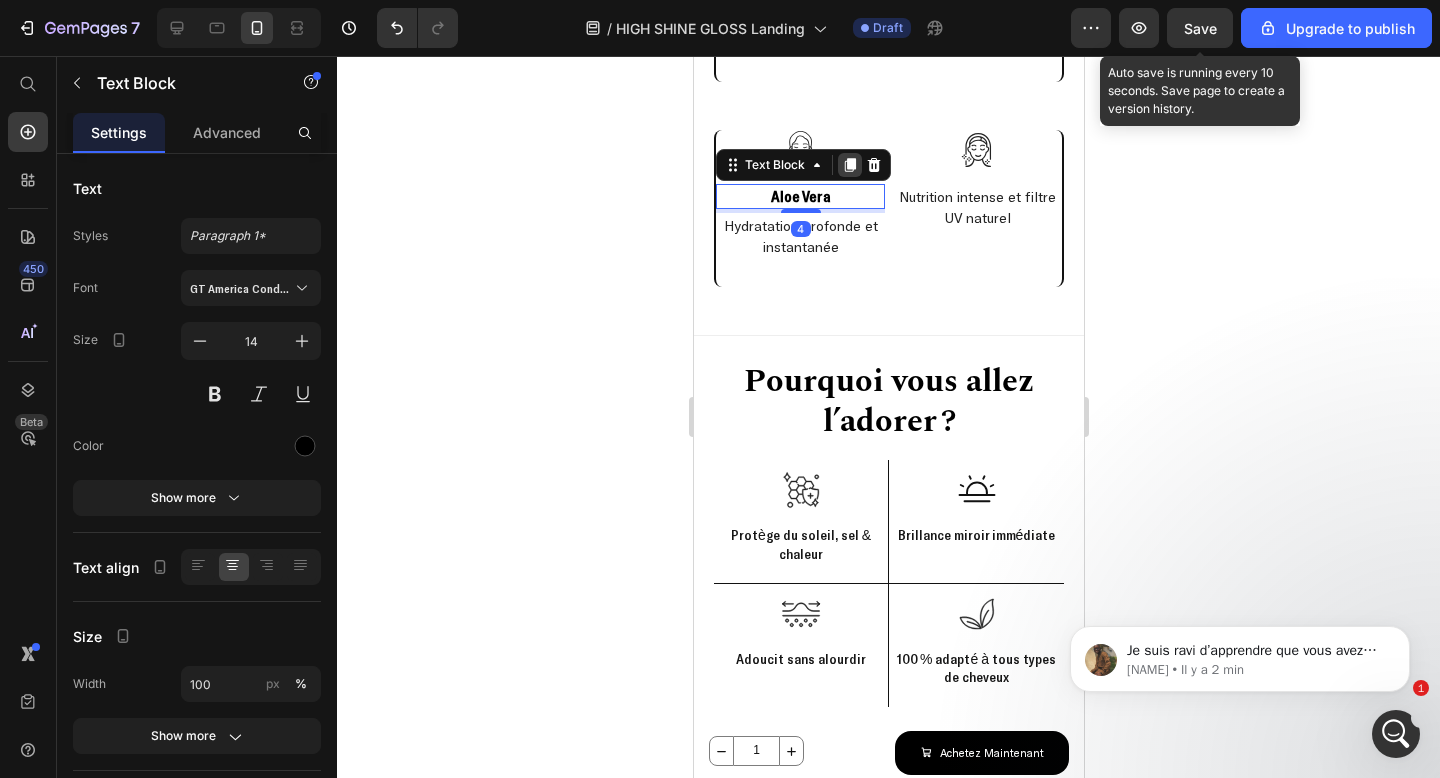 click 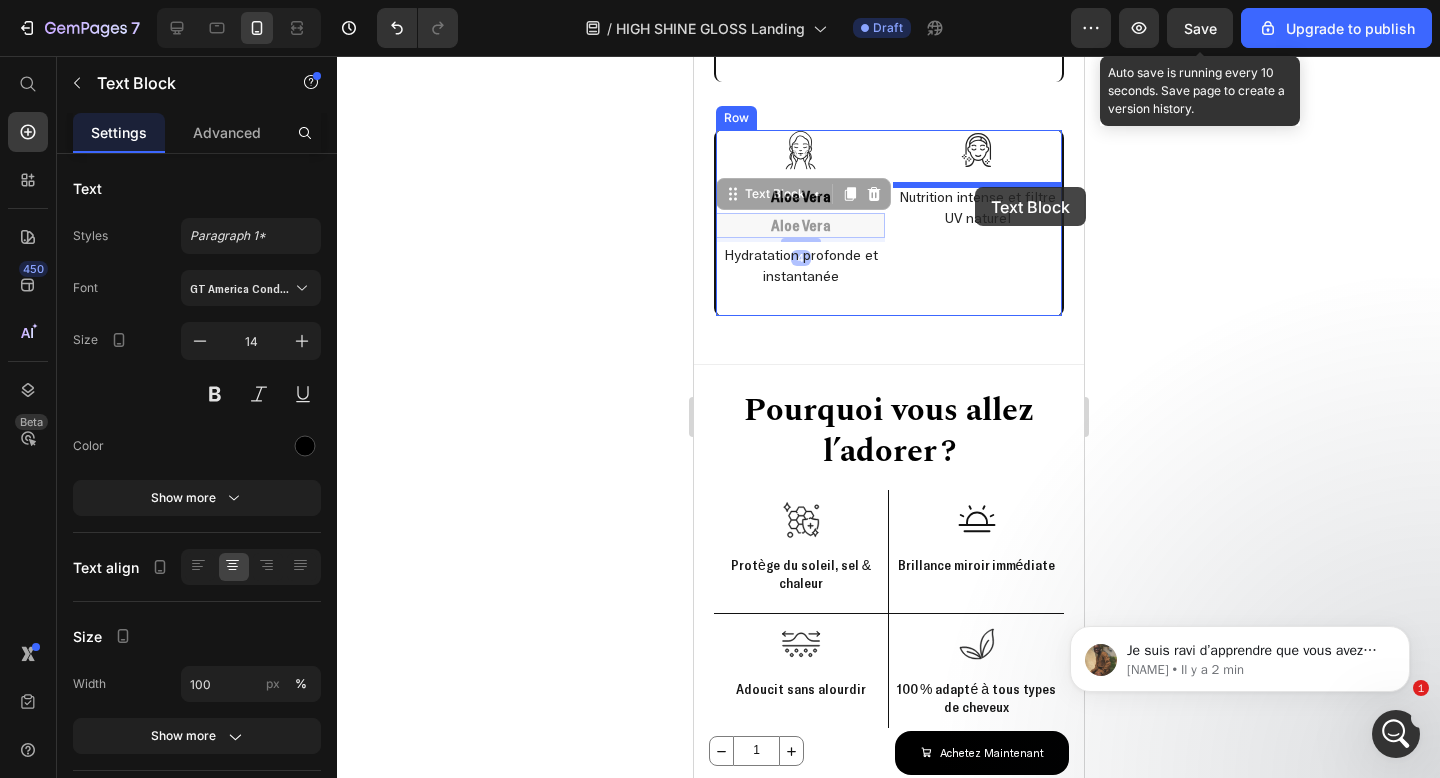 drag, startPoint x: 734, startPoint y: 192, endPoint x: 974, endPoint y: 187, distance: 240.05208 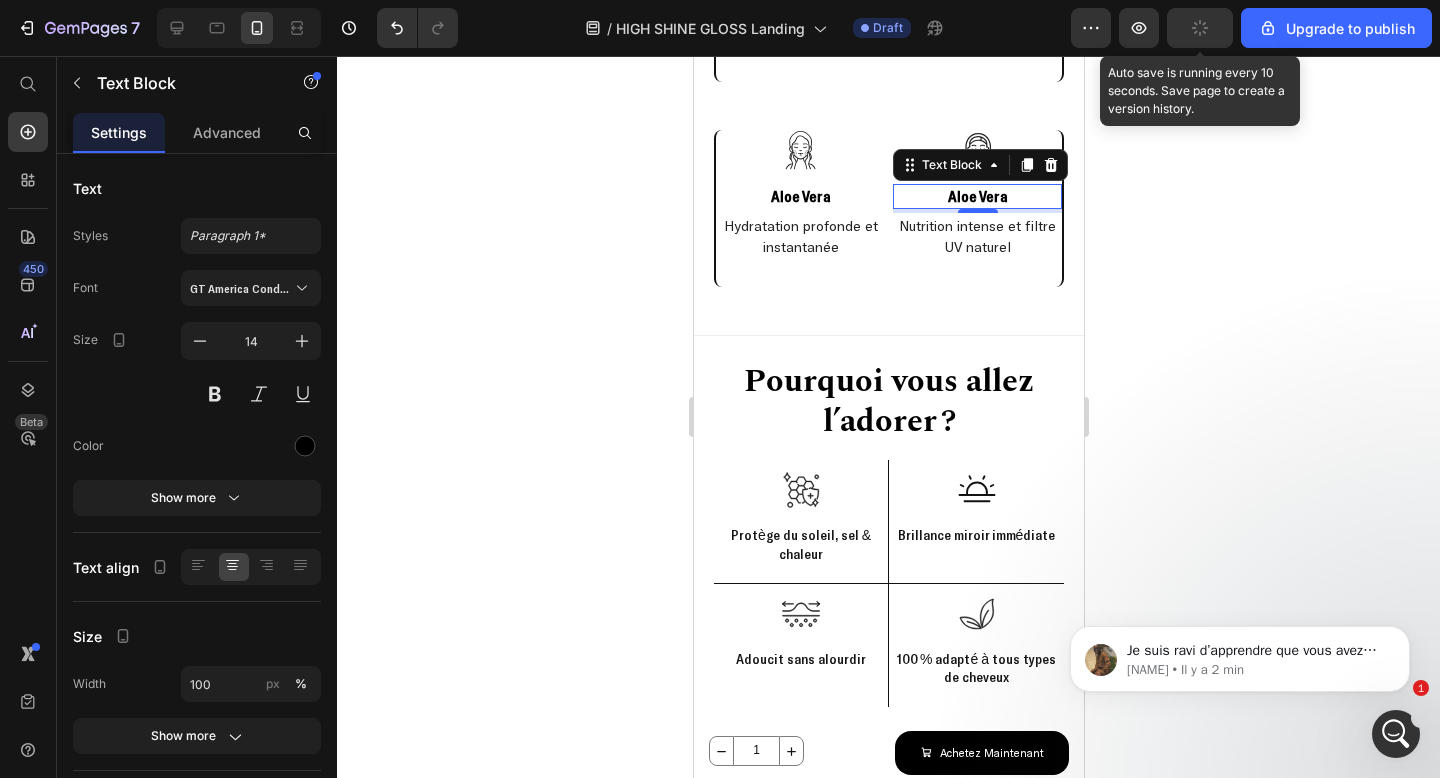 click on "Aloe Vera" at bounding box center (977, 196) 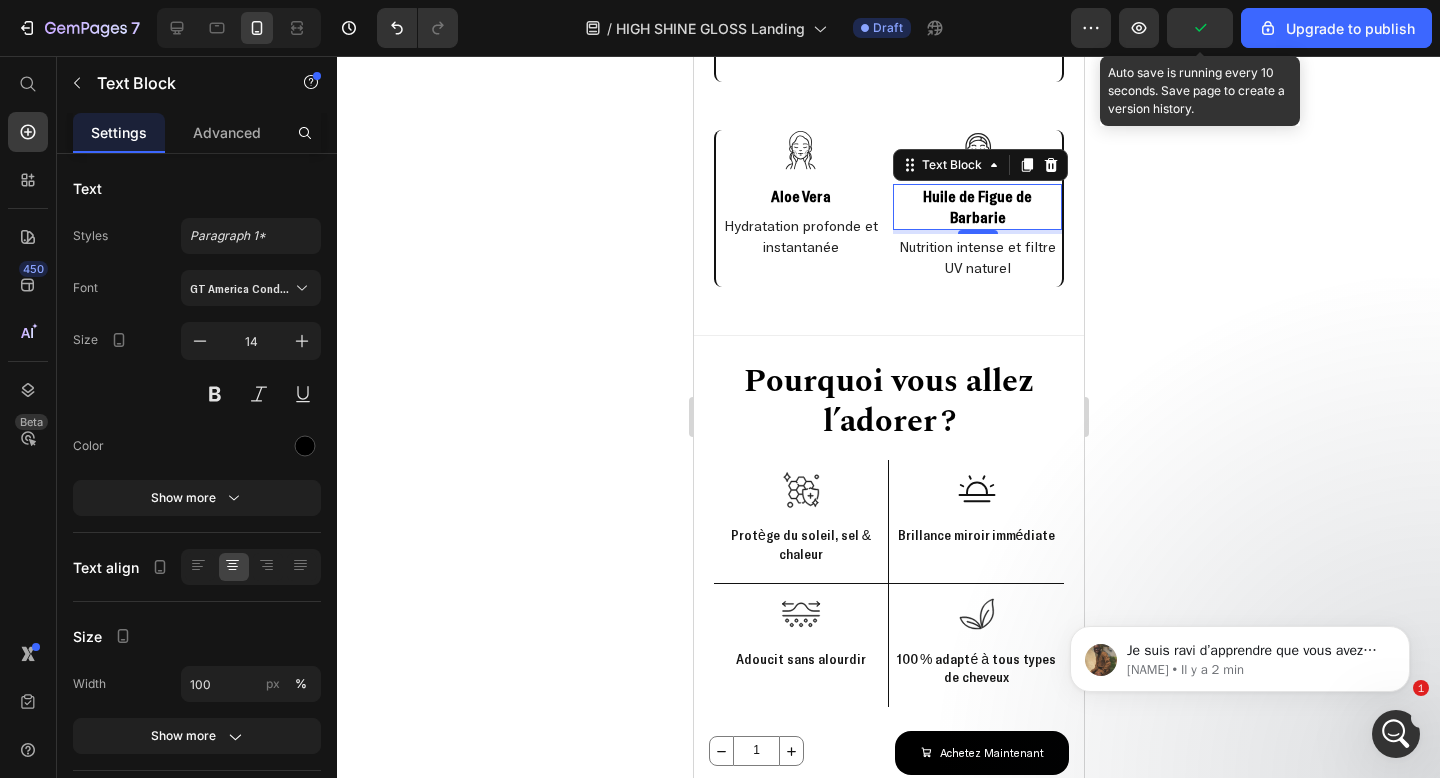 click 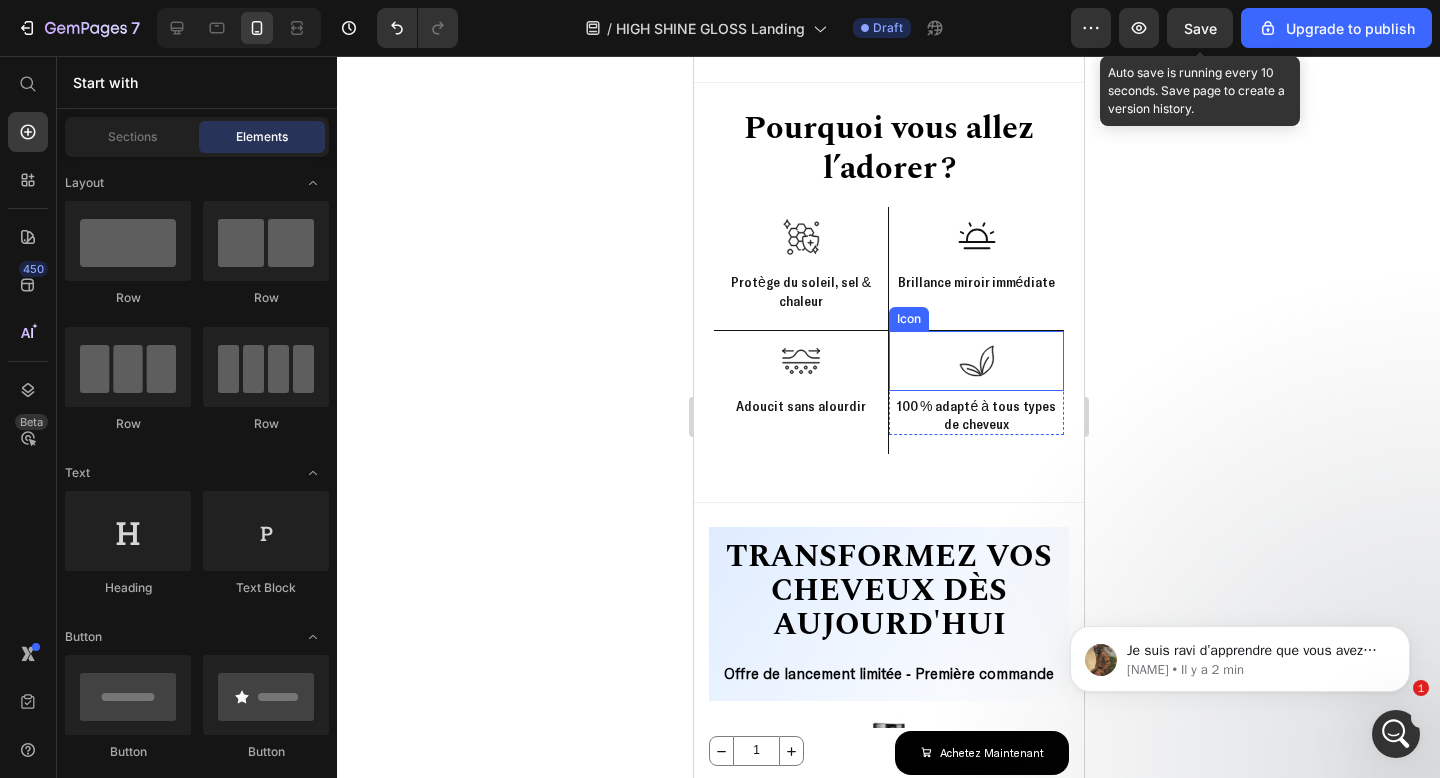 scroll, scrollTop: 3142, scrollLeft: 0, axis: vertical 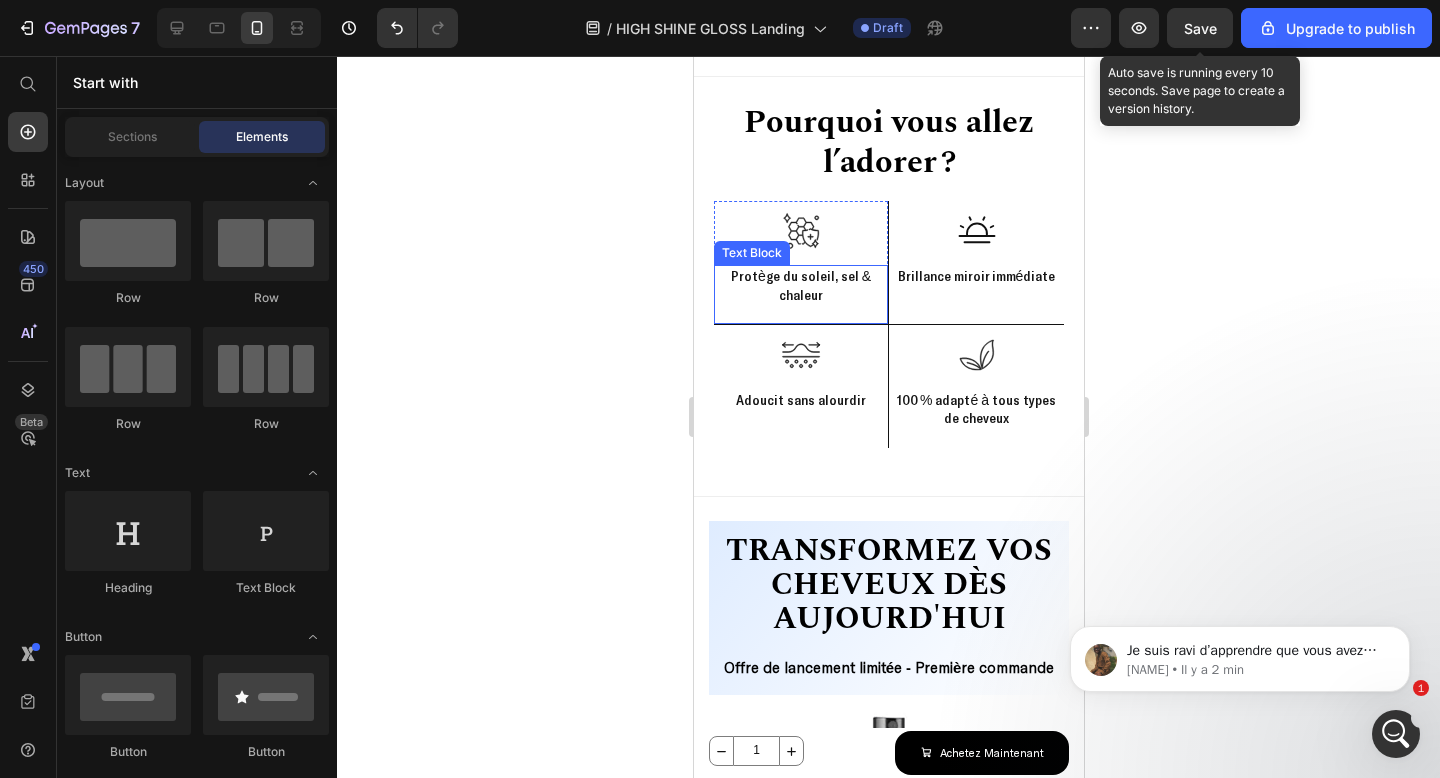 click on "Protège du soleil, sel & chaleur" at bounding box center (800, 294) 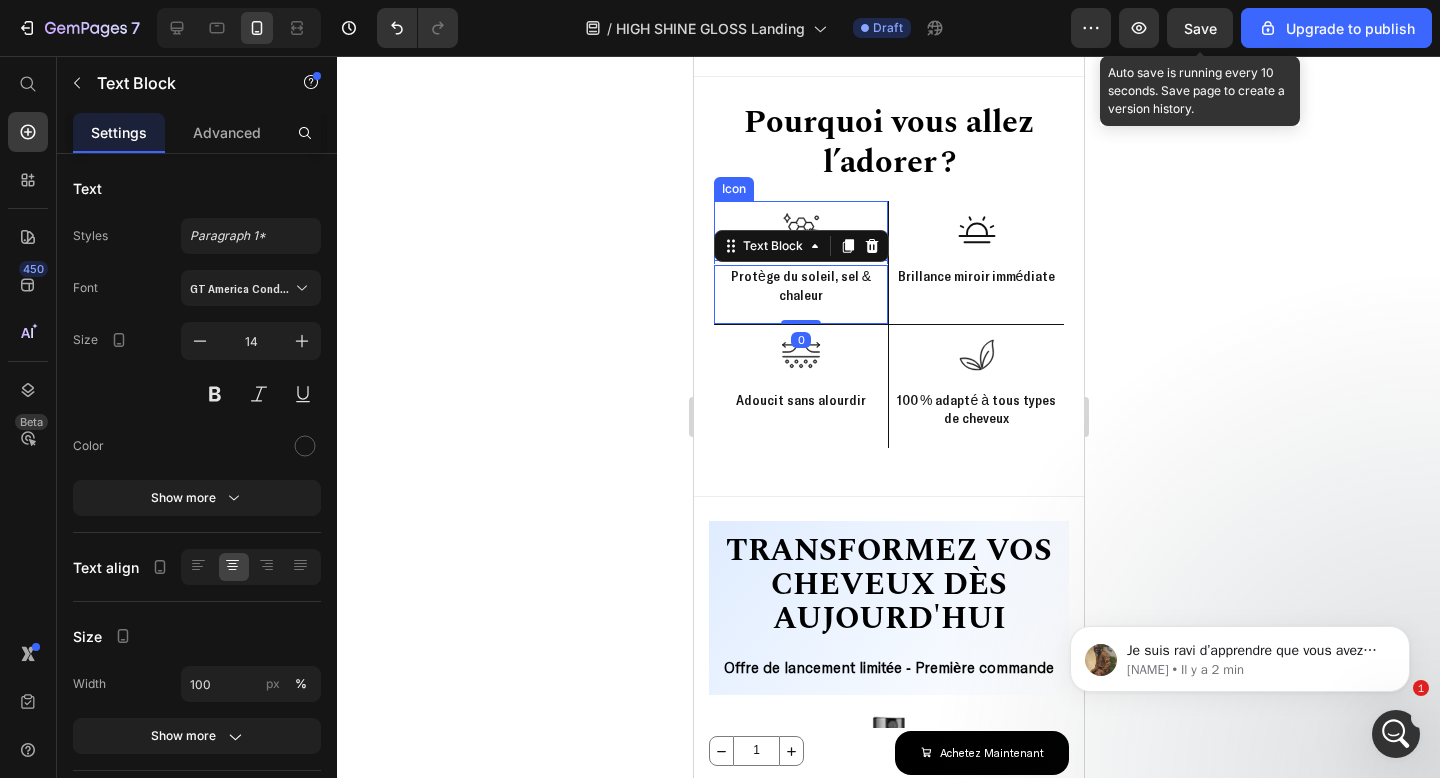 click on "Icon" at bounding box center (800, 231) 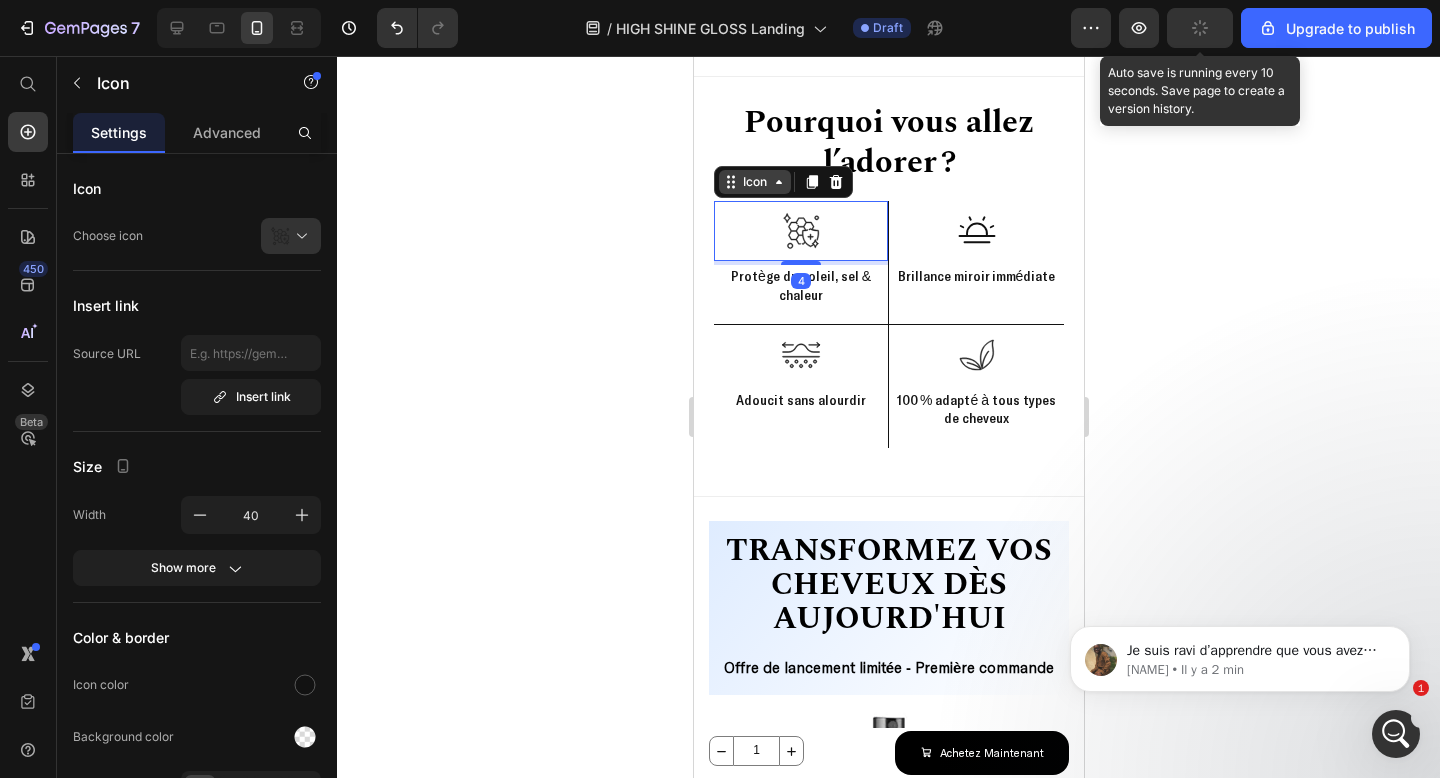 click 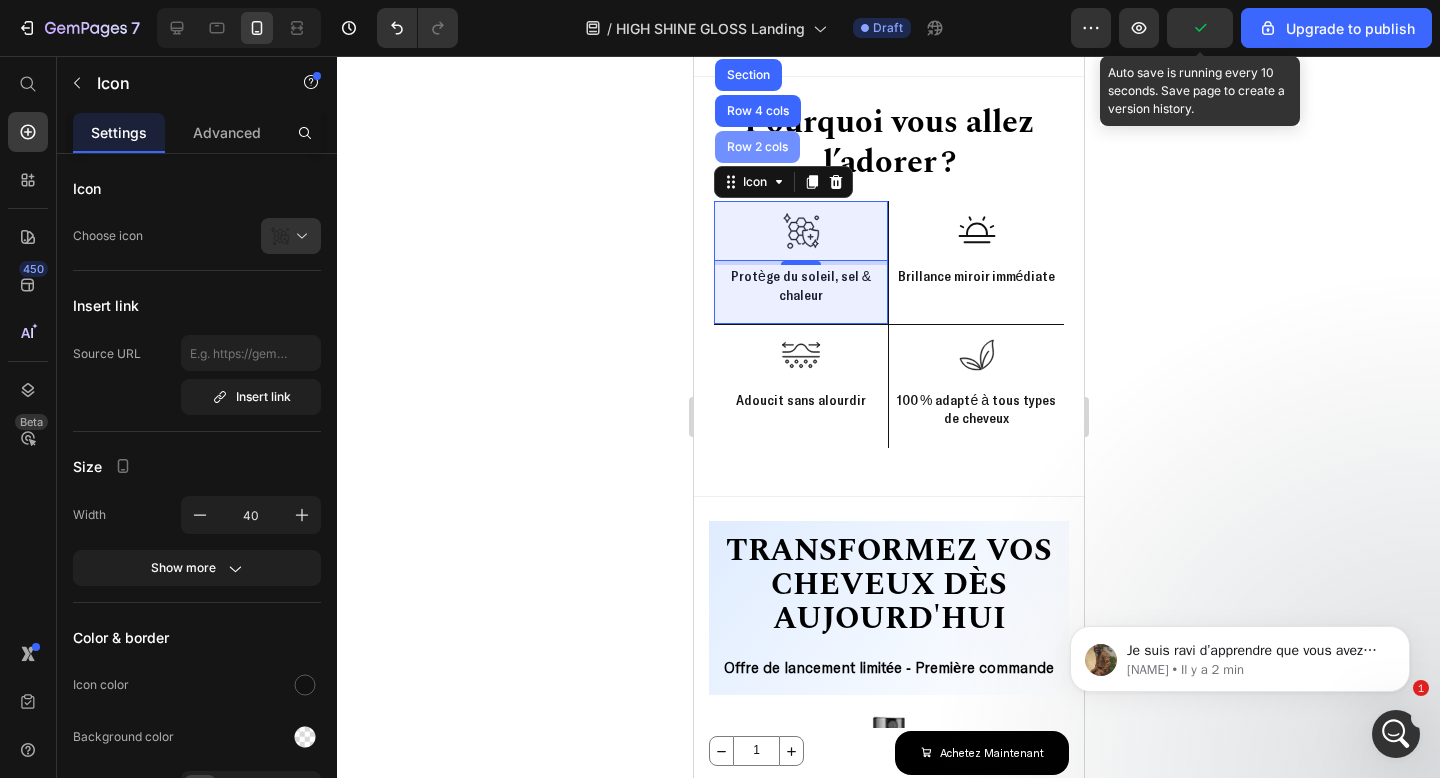 click on "Row 2 cols" at bounding box center (756, 147) 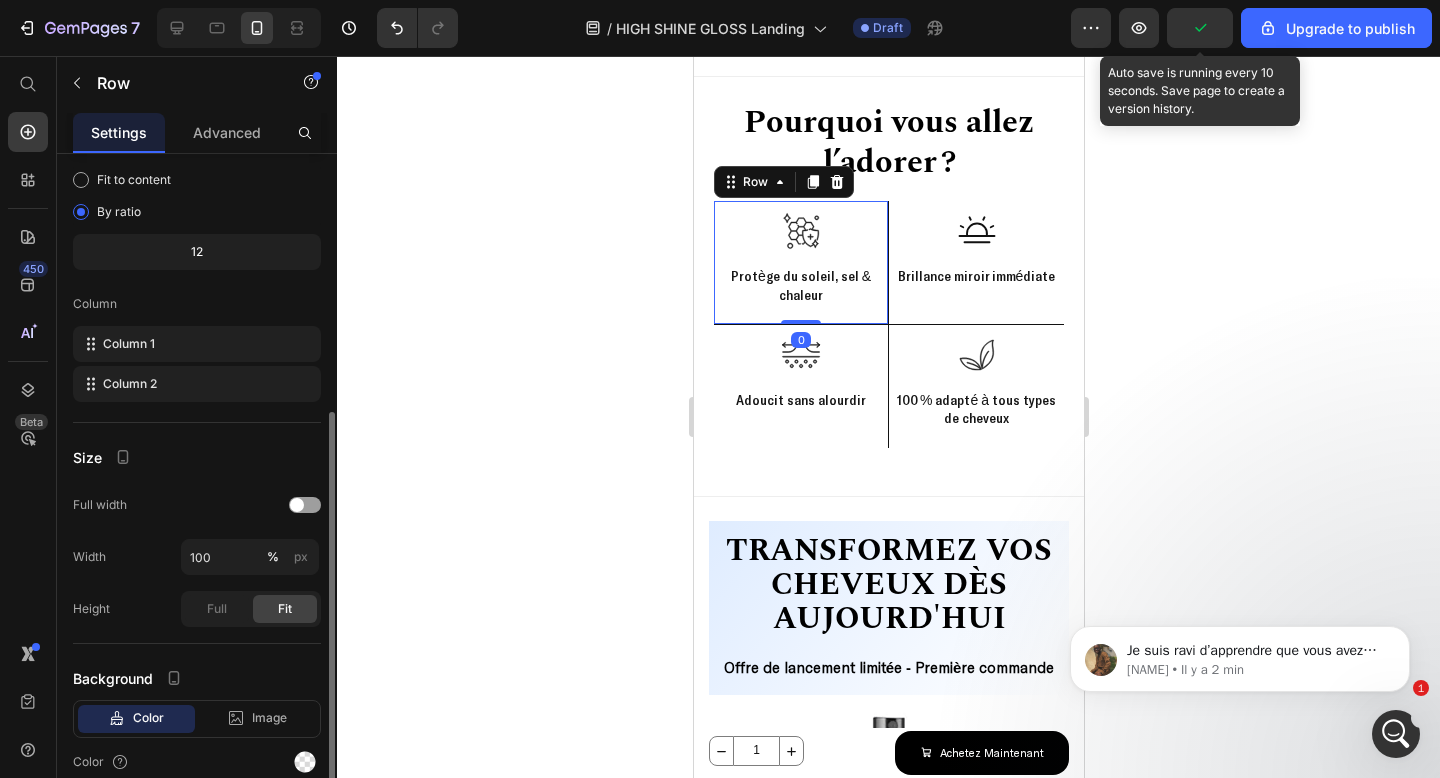 scroll, scrollTop: 227, scrollLeft: 0, axis: vertical 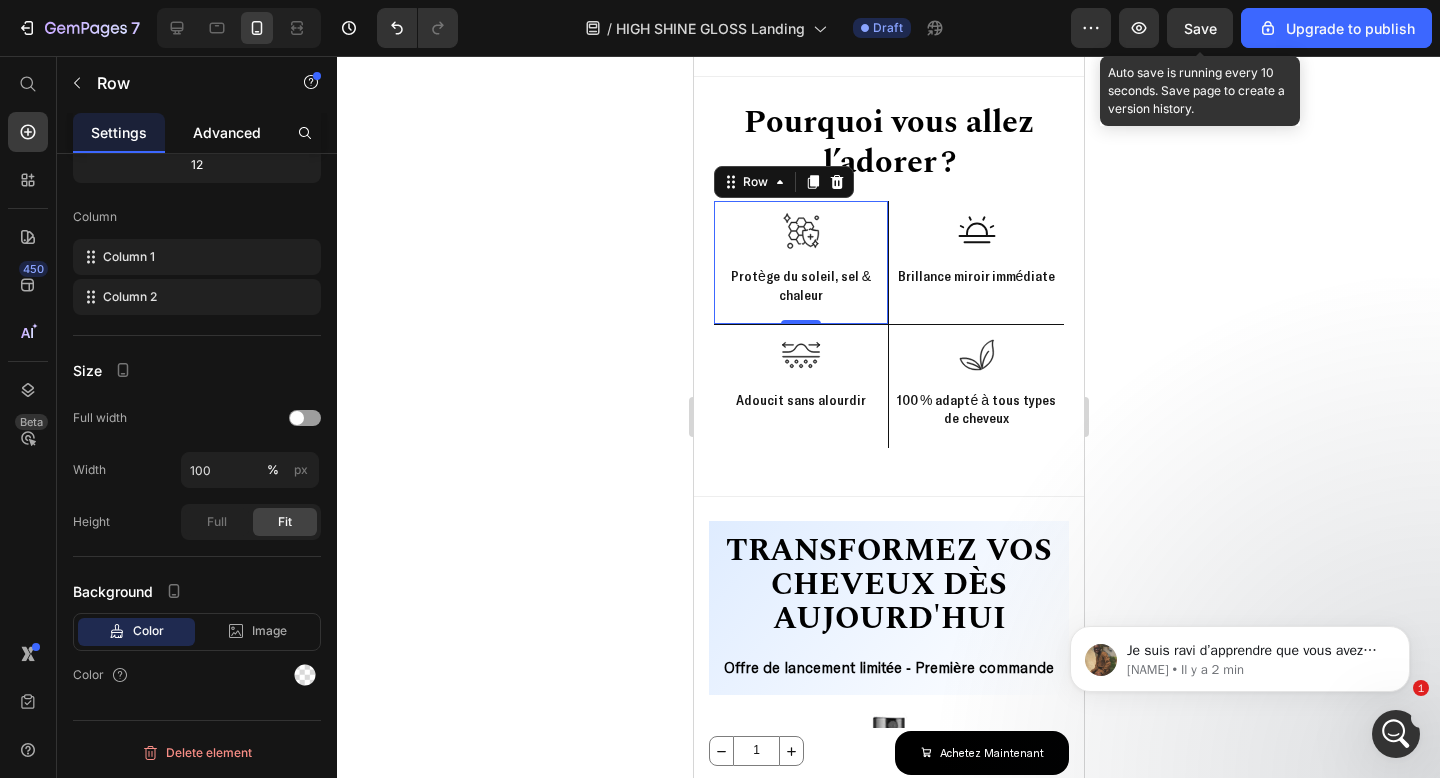 click on "Advanced" at bounding box center (227, 132) 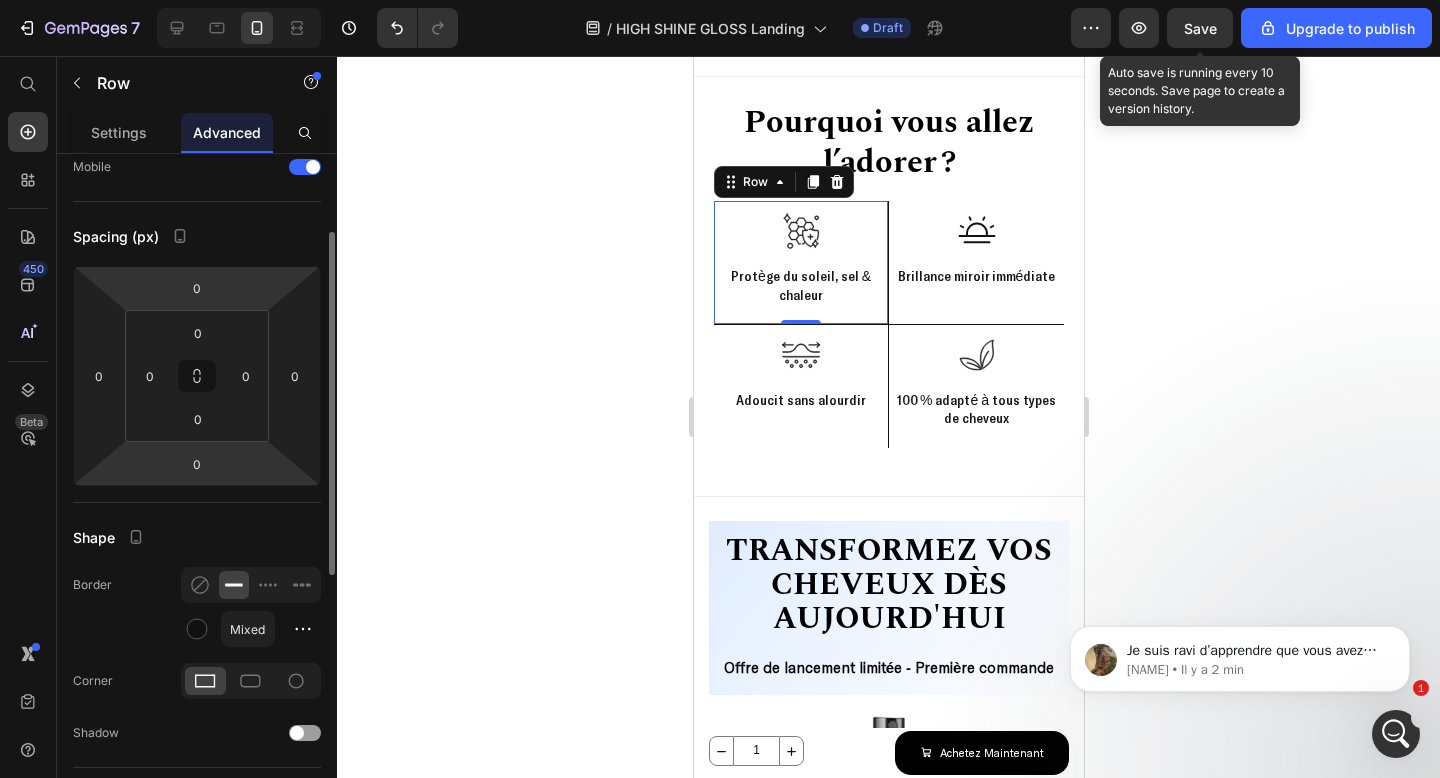 scroll, scrollTop: 151, scrollLeft: 0, axis: vertical 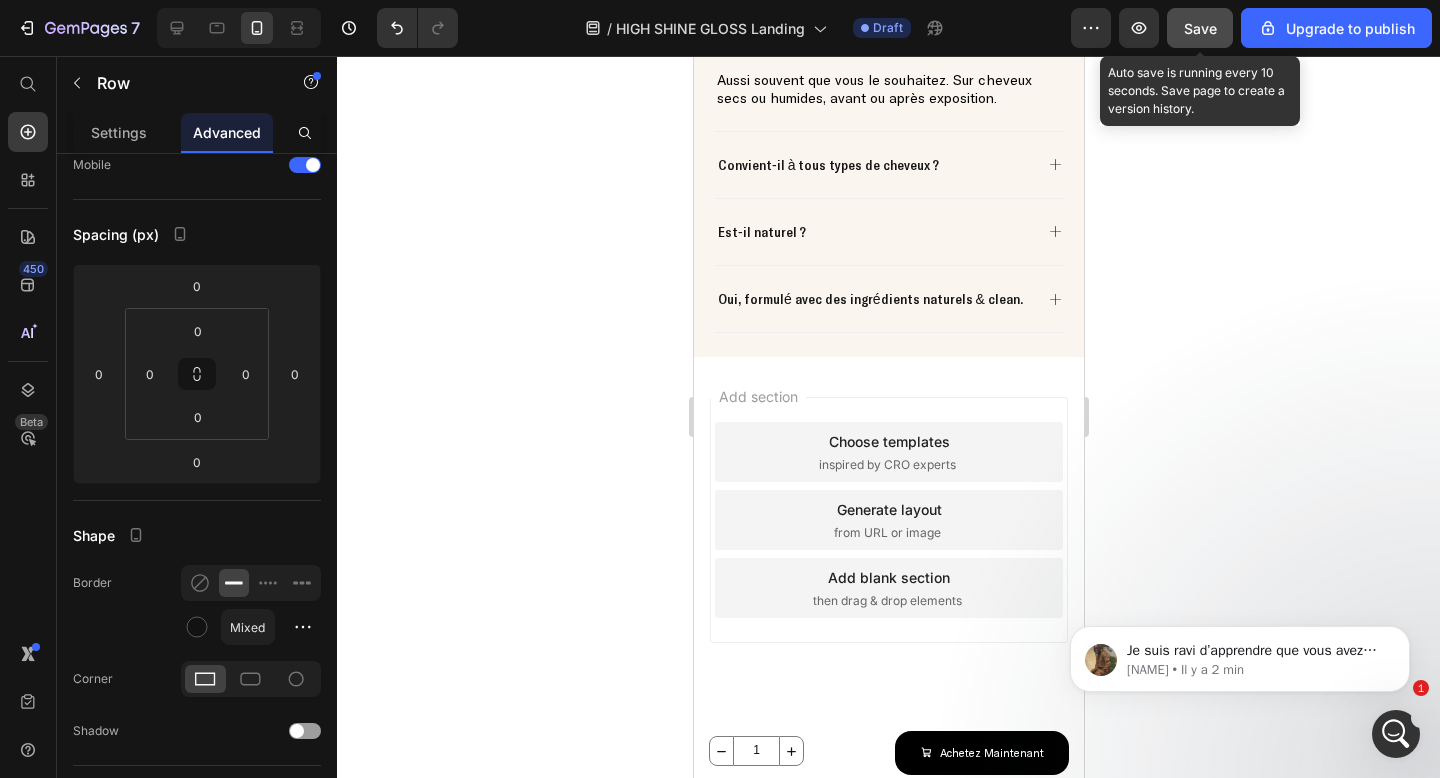 click on "Save" 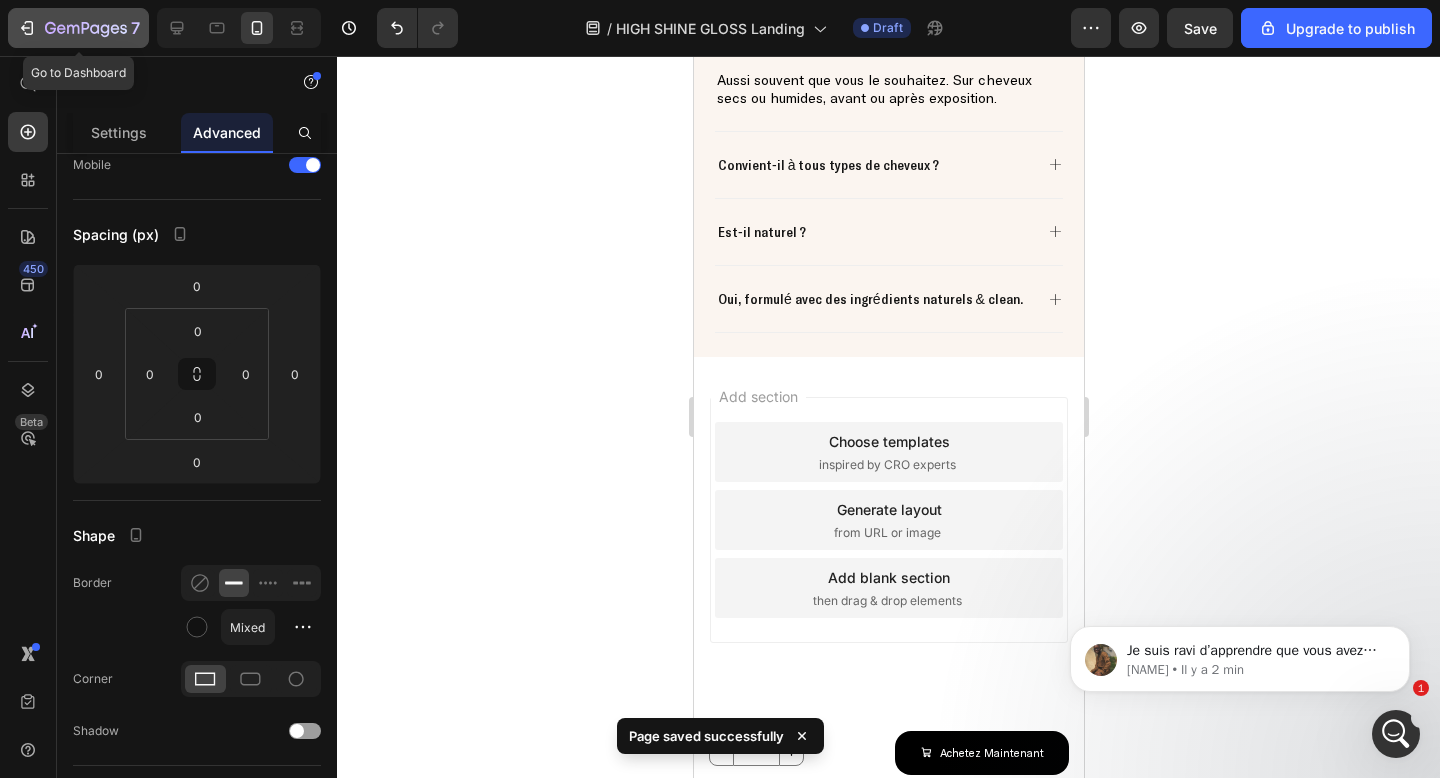 click 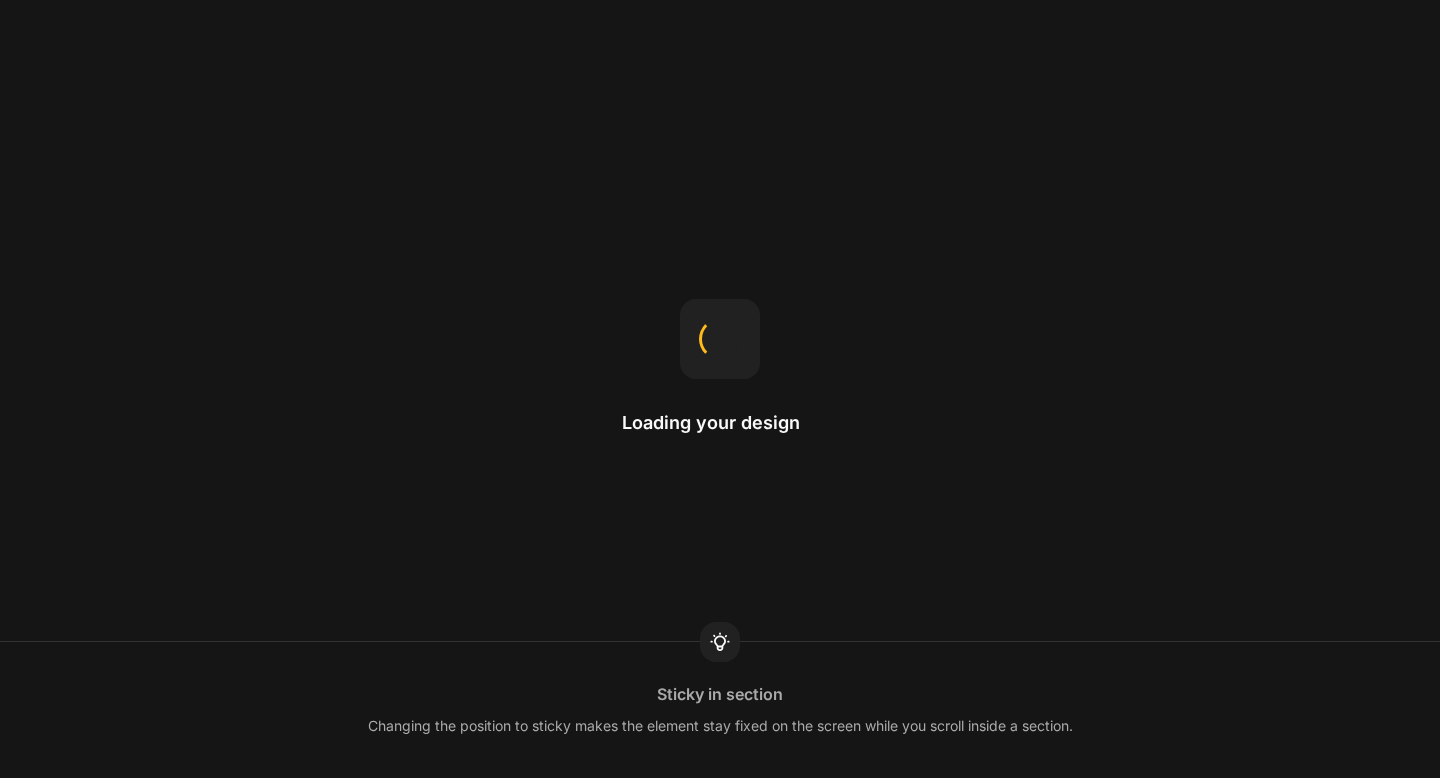 scroll, scrollTop: 0, scrollLeft: 0, axis: both 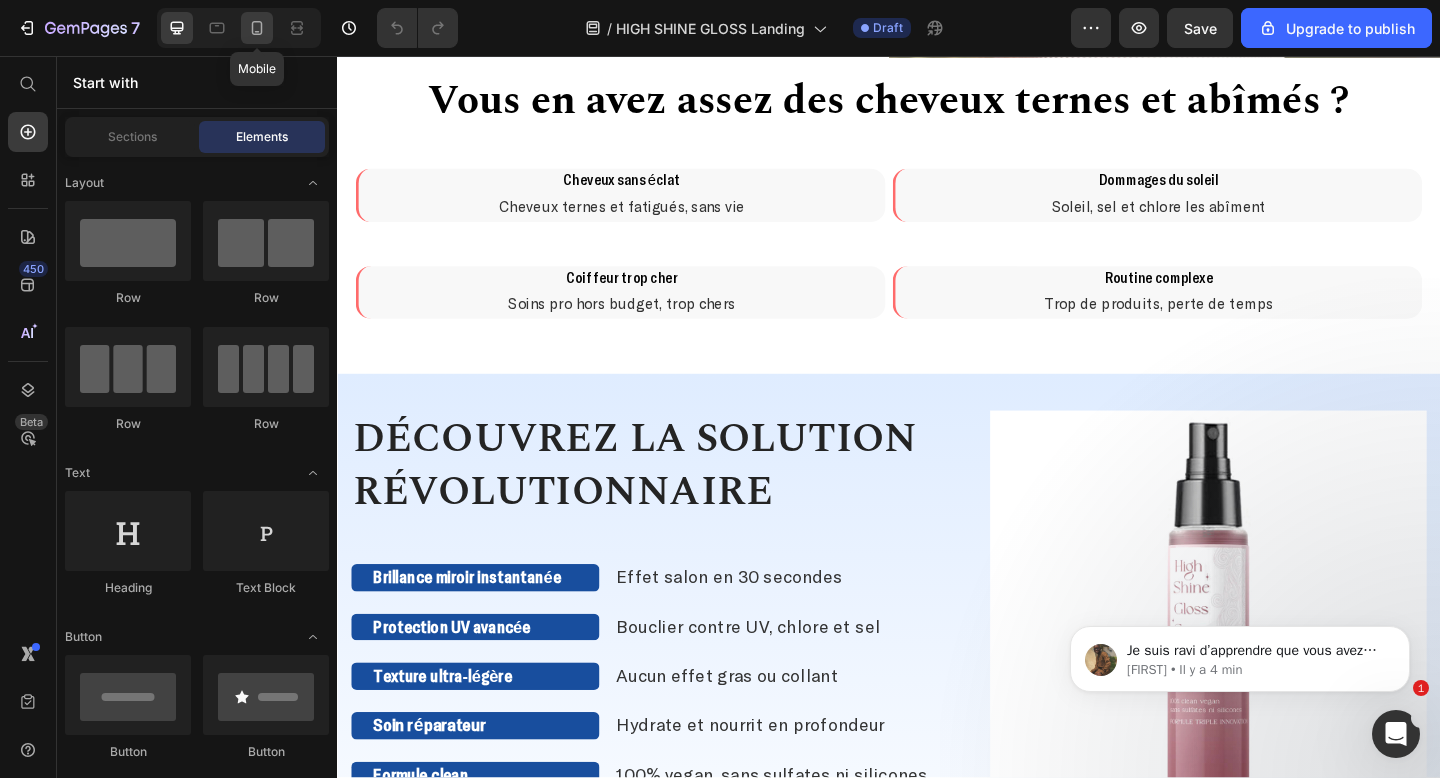 click 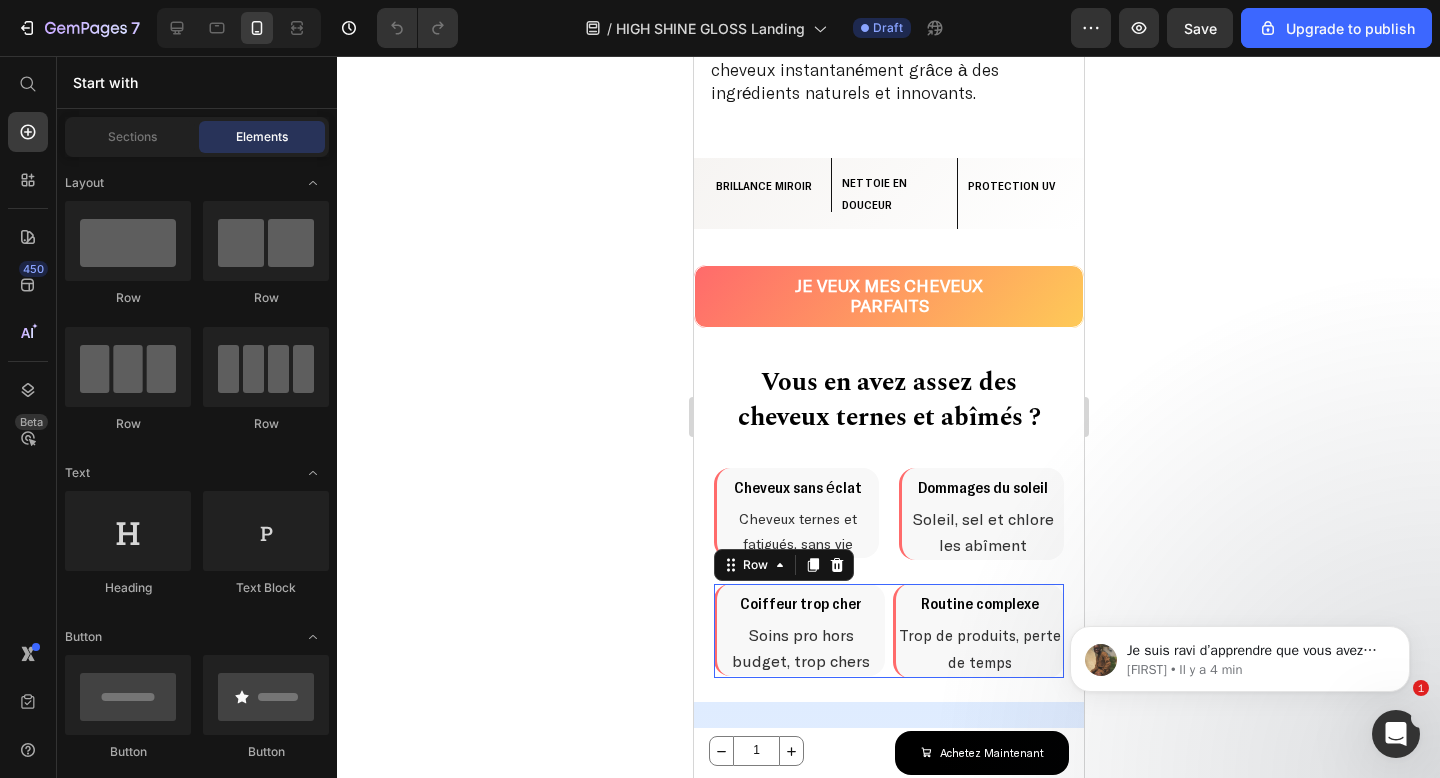click on "Coiffeur trop cher Heading Soins pro hors budget, trop chers Text Block Row Routine complexe Heading Trop de produits, perte de temps Text Block Row Row   0" at bounding box center [888, 631] 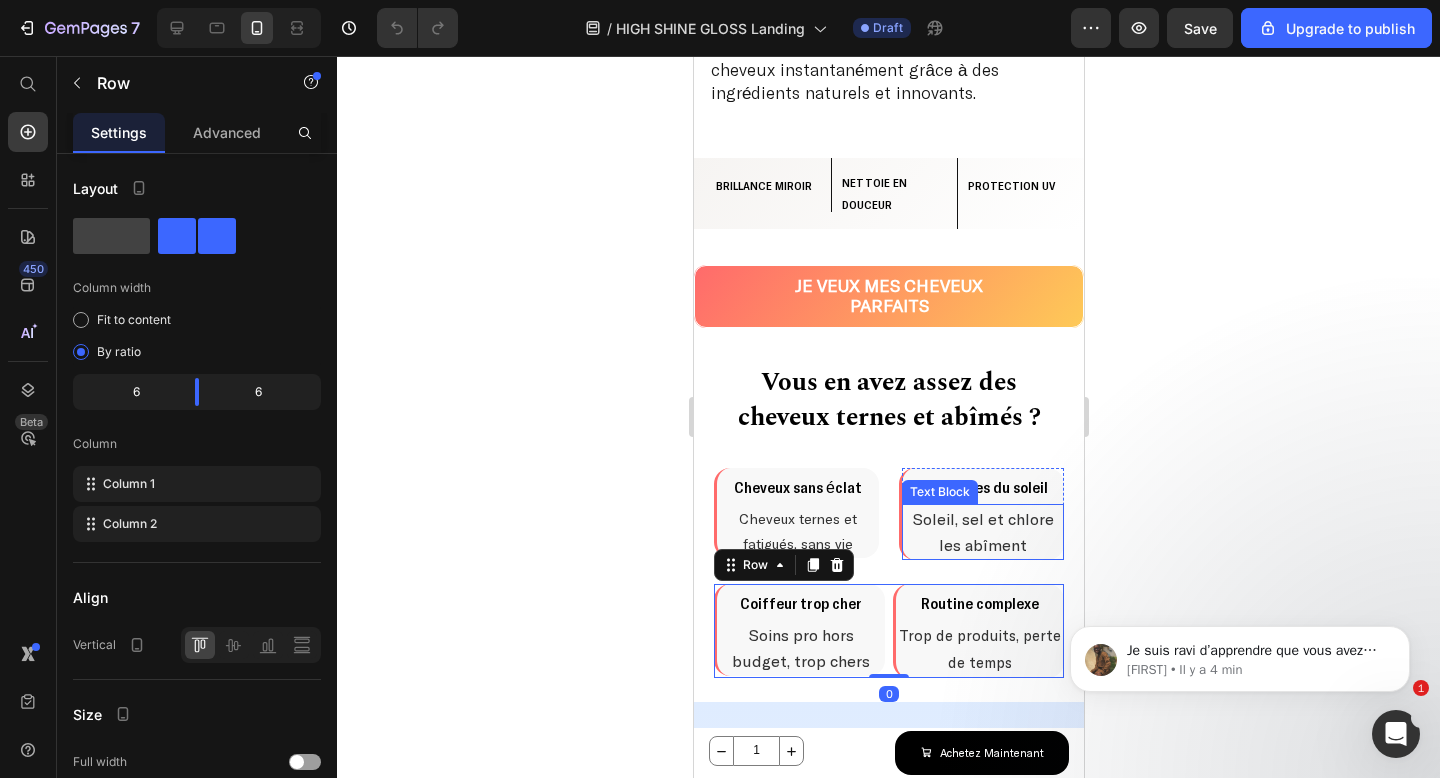 click on "Cheveux sans éclat Heading Cheveux ternes et fatigués, sans vie Text Block Row Dommages du soleil Heading Soleil, sel et chlore les abîment Text Block Row Row" at bounding box center (888, 514) 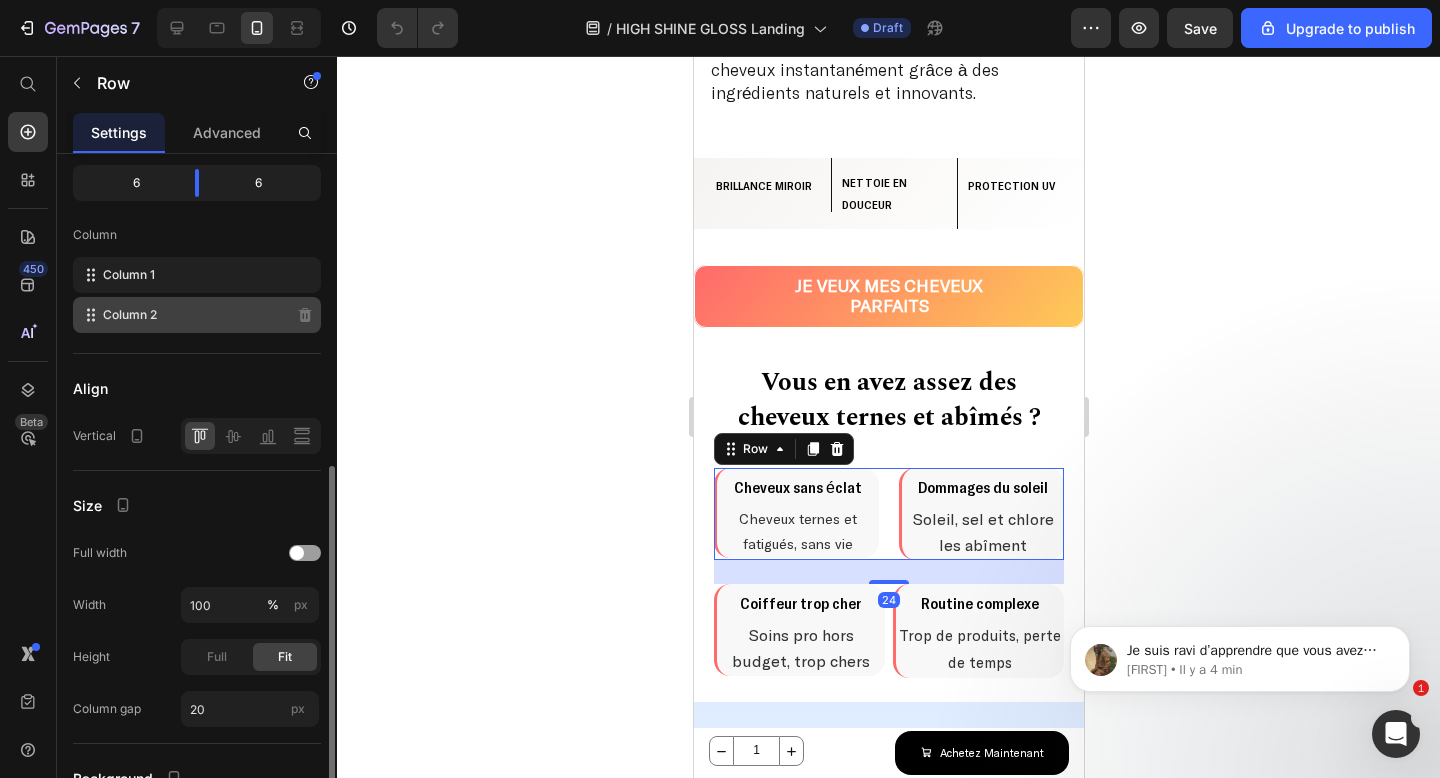 scroll, scrollTop: 396, scrollLeft: 0, axis: vertical 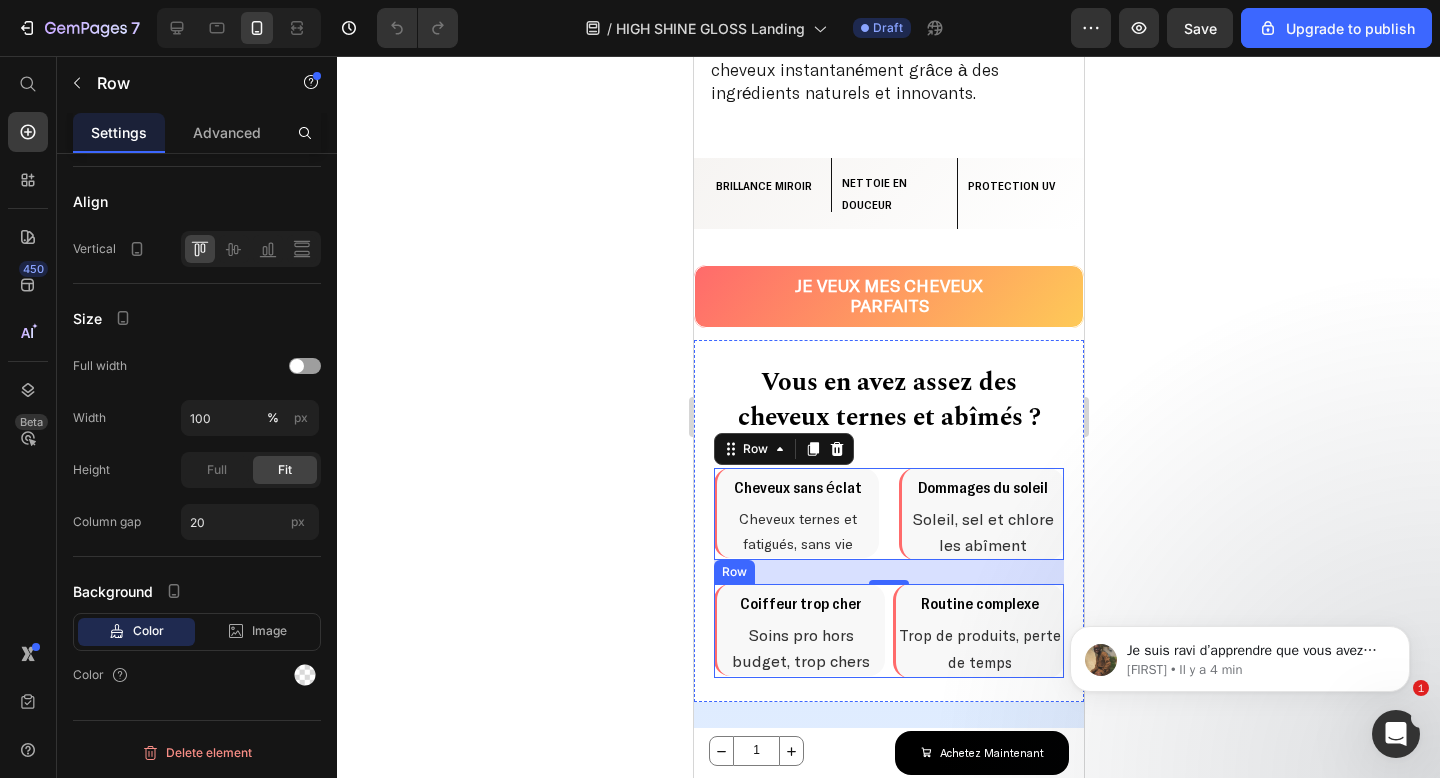 click on "Coiffeur trop cher Heading Soins pro hors budget, trop chers Text Block Row Routine complexe Heading Trop de produits, perte de temps Text Block Row Row" at bounding box center (888, 631) 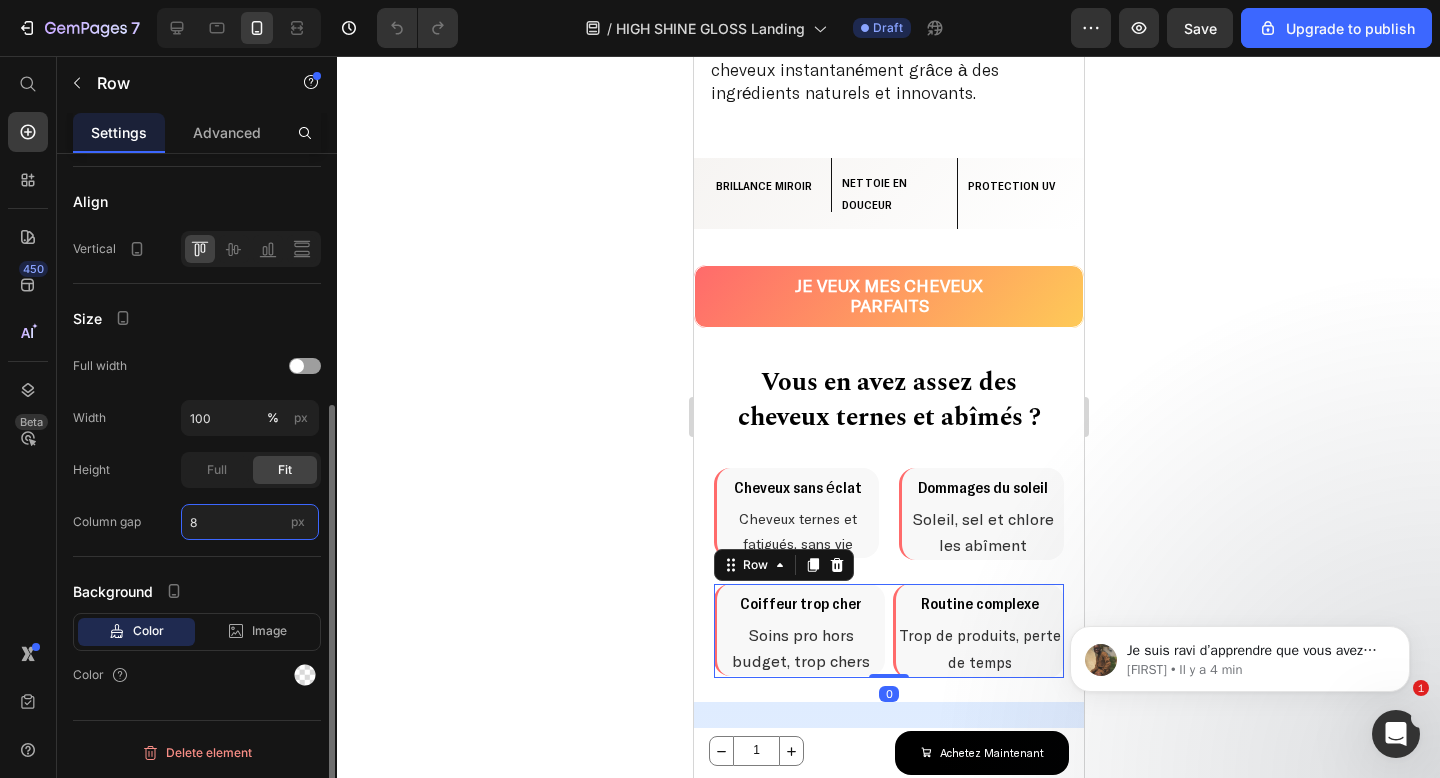 click on "8" at bounding box center (250, 522) 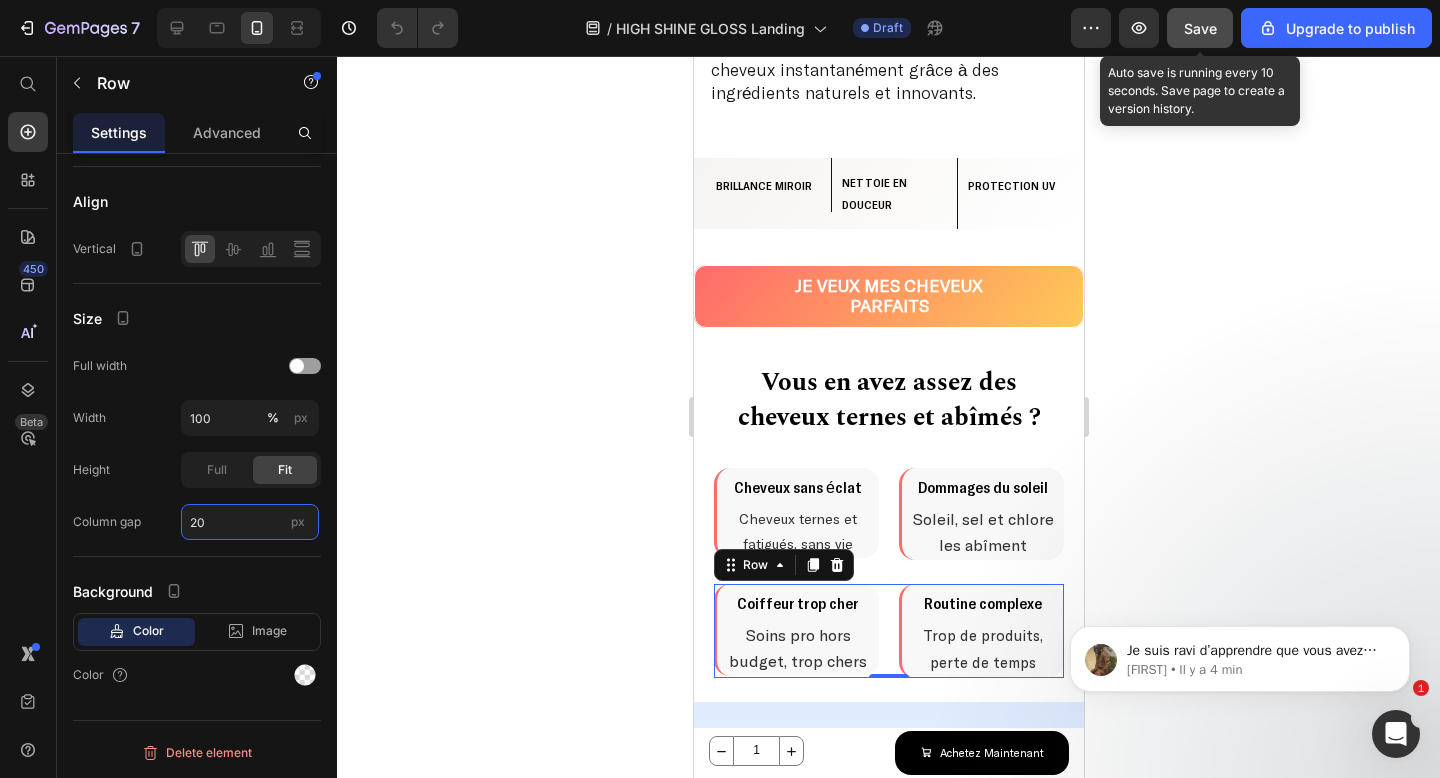 type on "20" 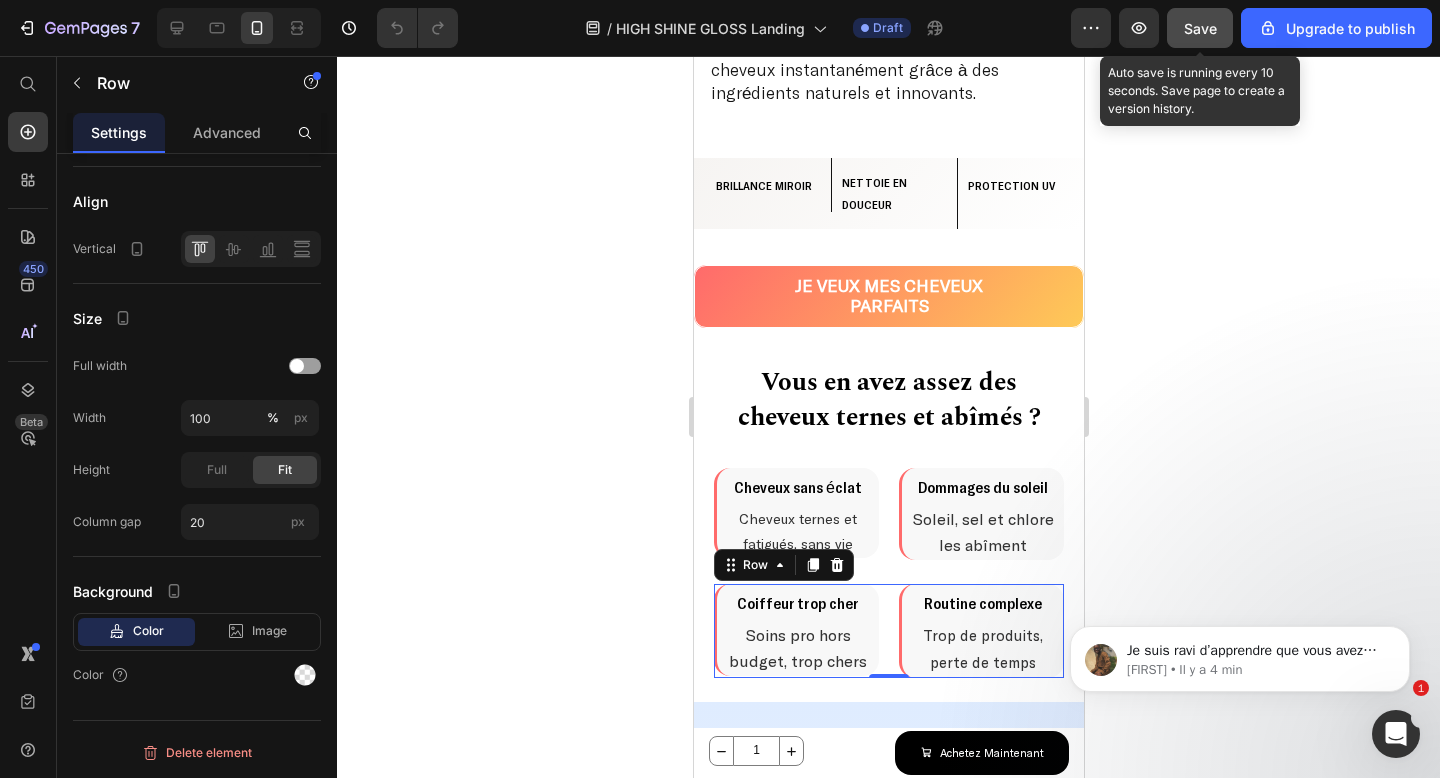 click on "Save" 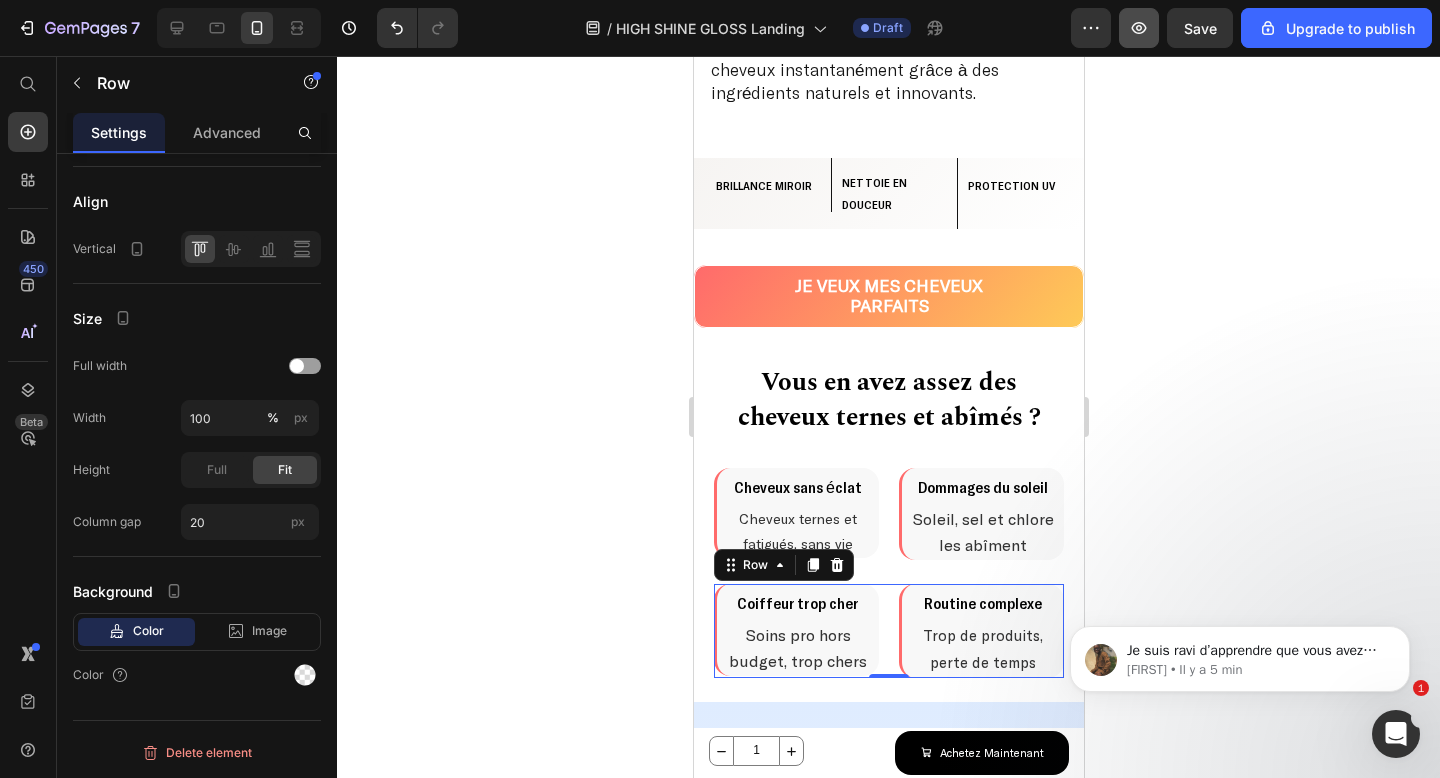 click 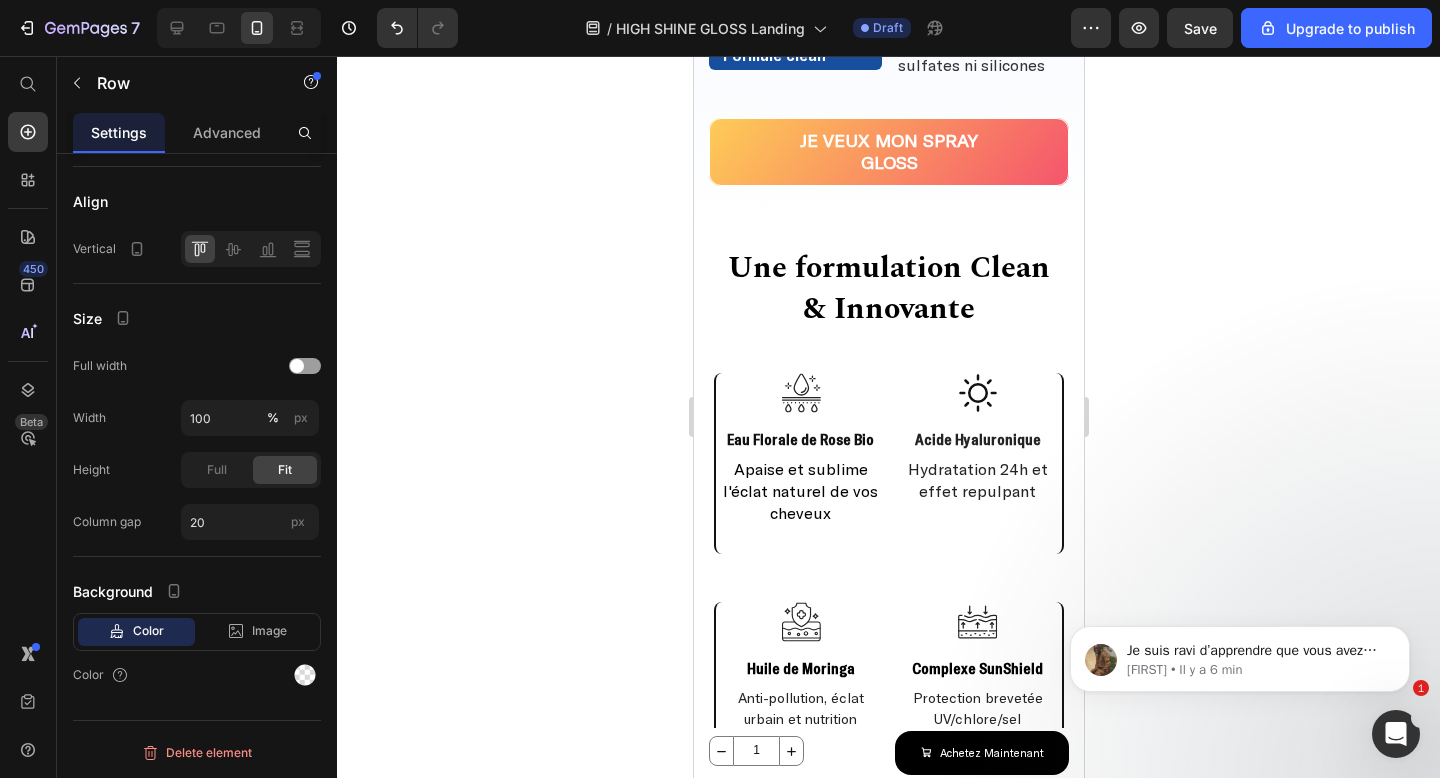 scroll, scrollTop: 2859, scrollLeft: 0, axis: vertical 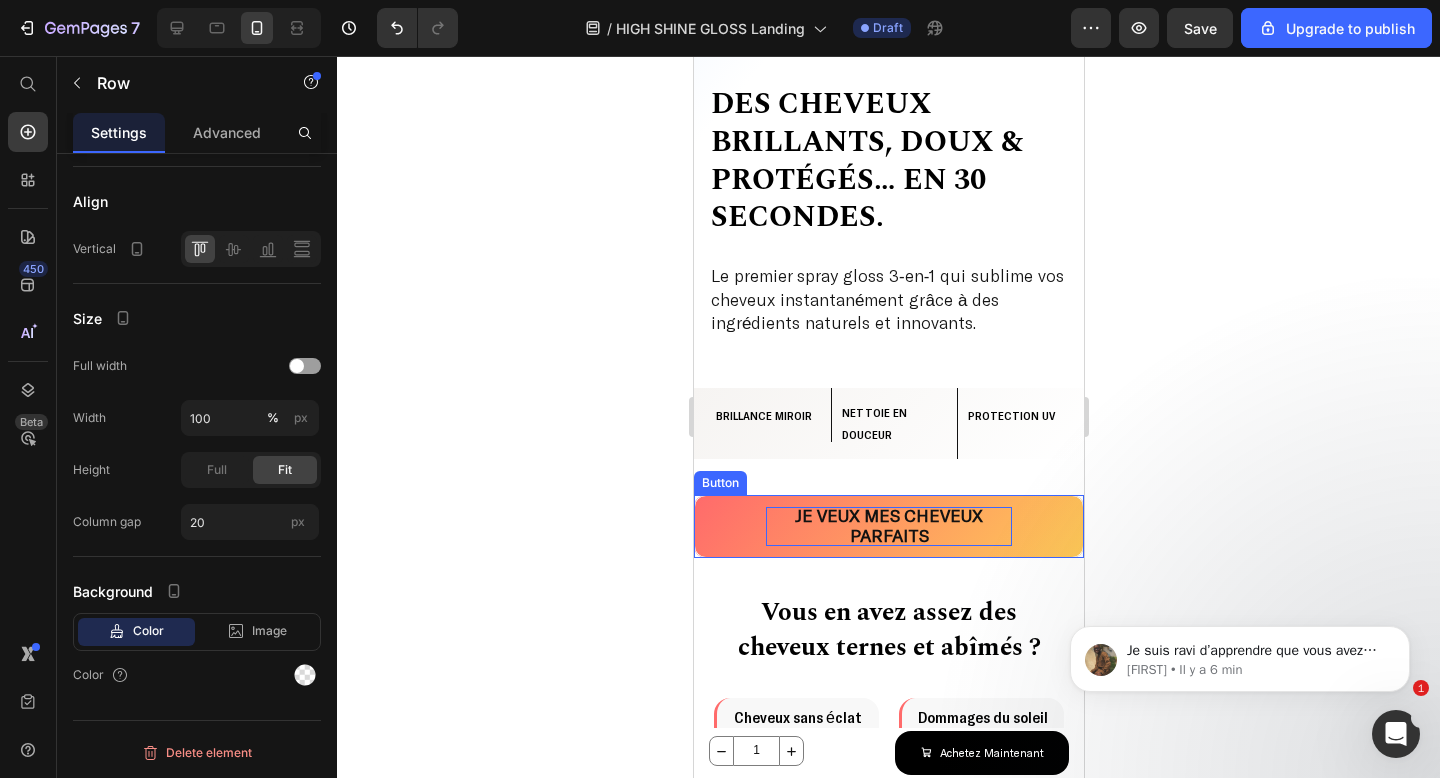 click on "JE VEUX MES CHEVEUX PARFAITS" at bounding box center [888, 525] 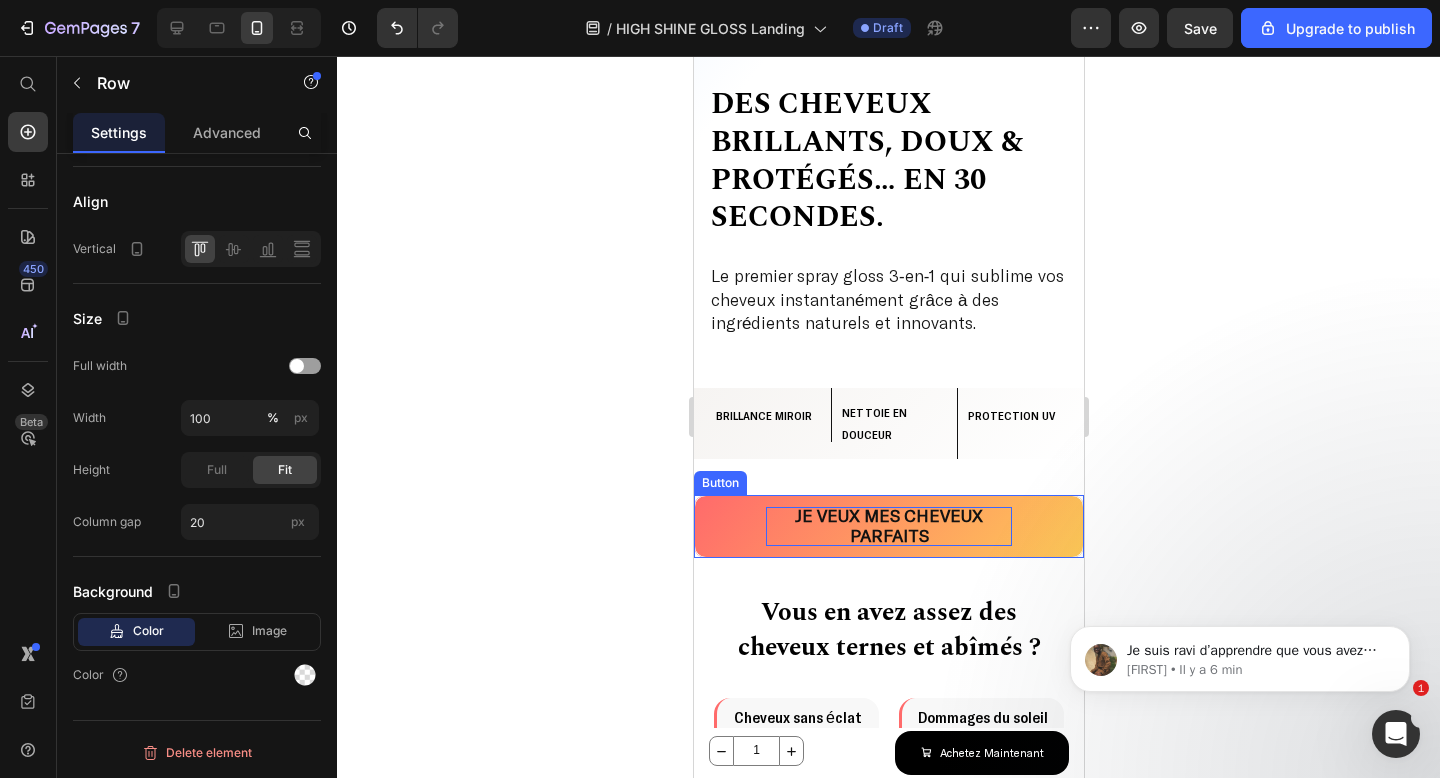 click on "JE VEUX MES CHEVEUX PARFAITS" at bounding box center [888, 525] 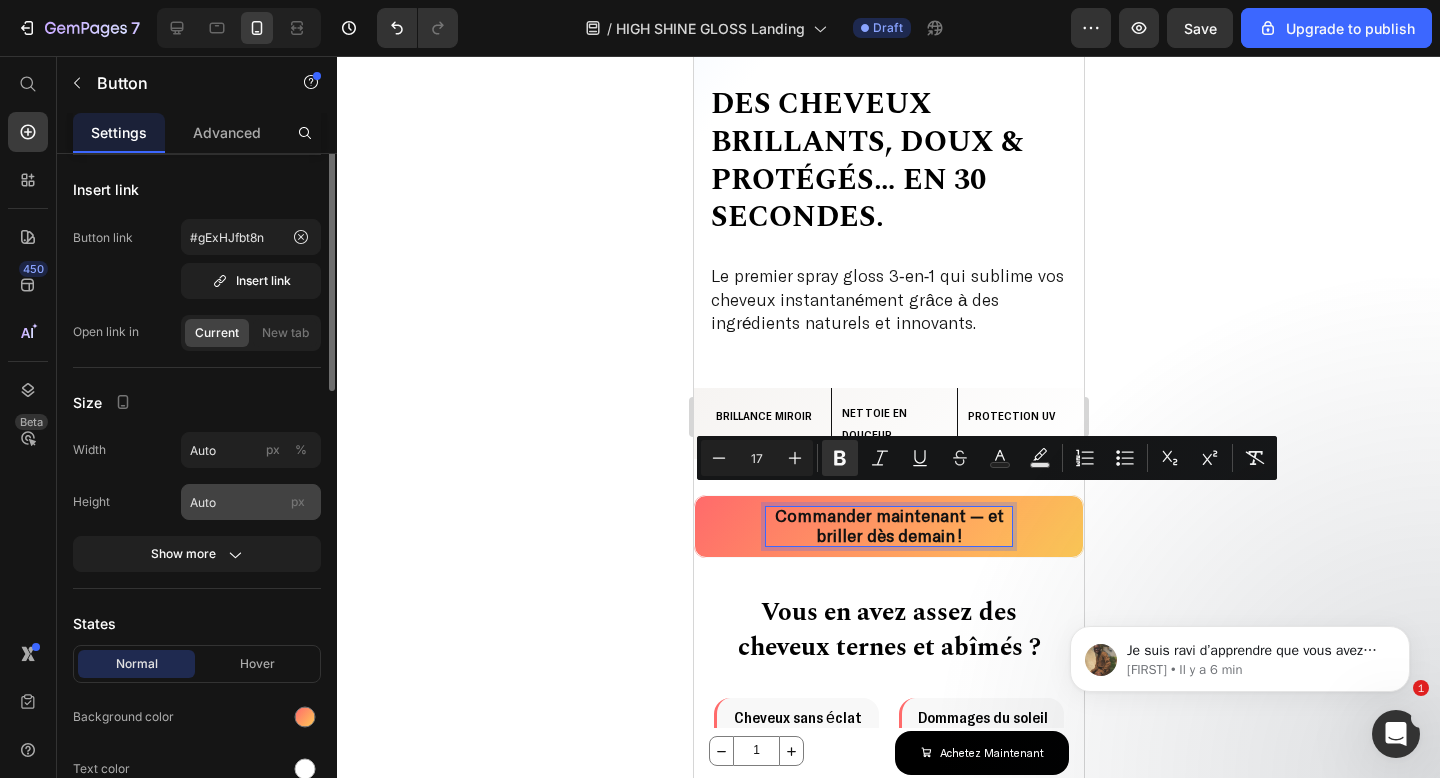 scroll, scrollTop: 81, scrollLeft: 0, axis: vertical 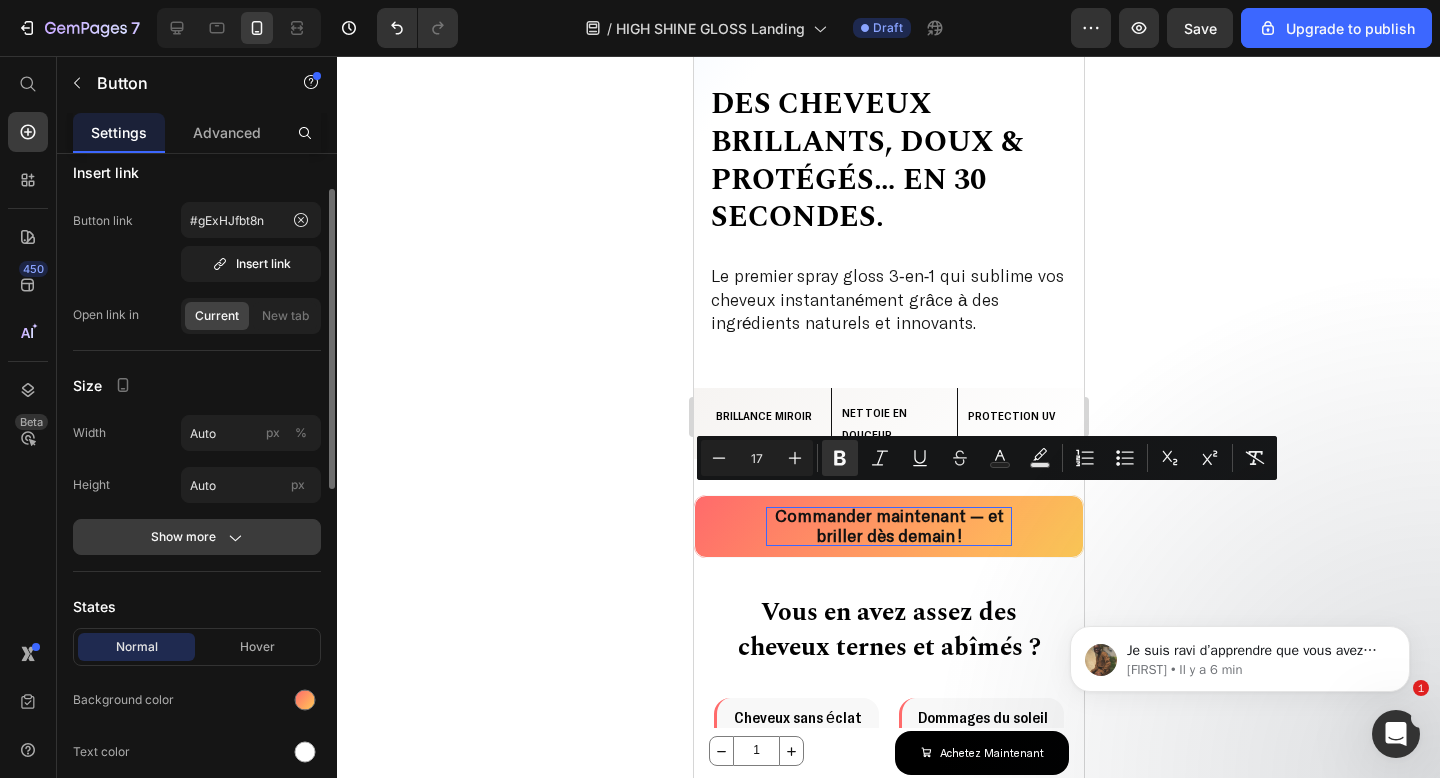 click 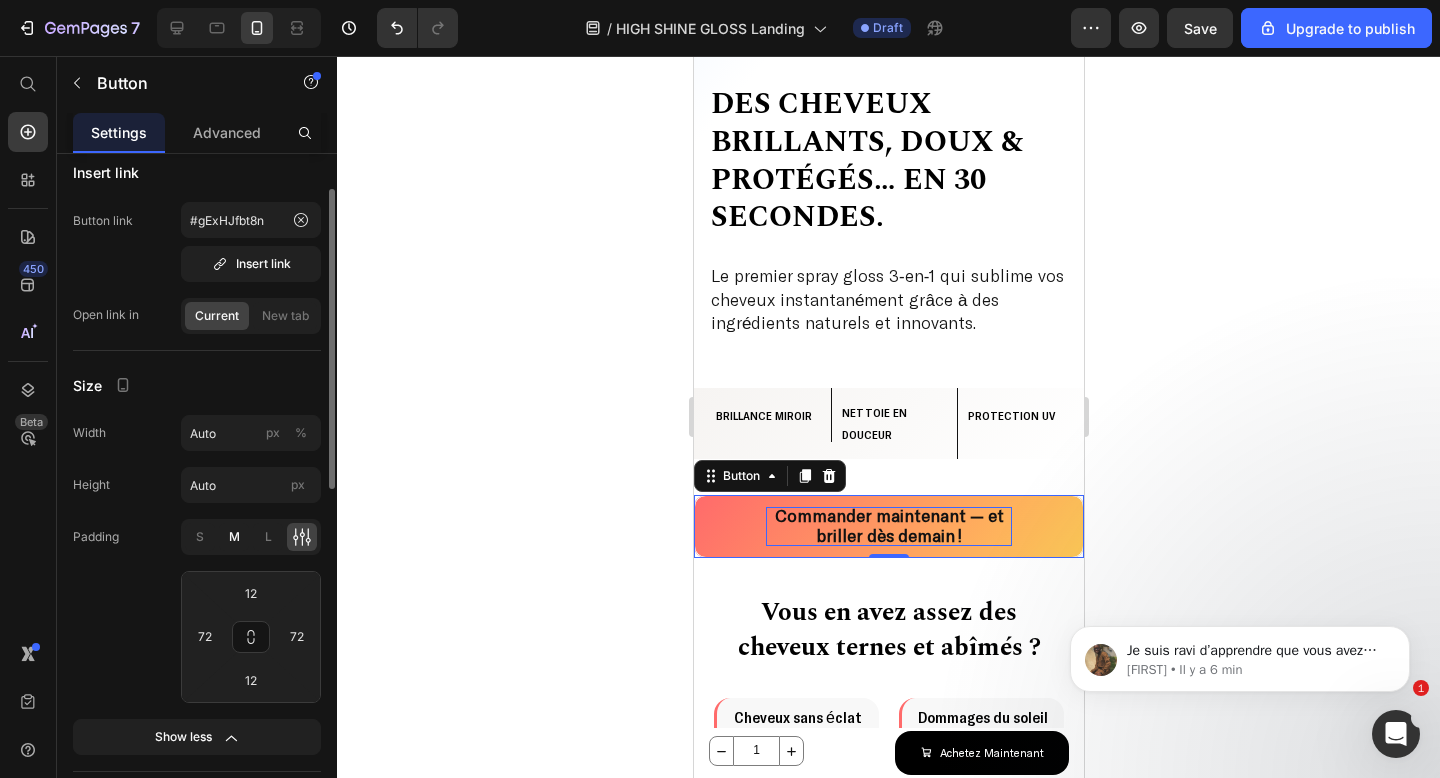 scroll, scrollTop: 95, scrollLeft: 0, axis: vertical 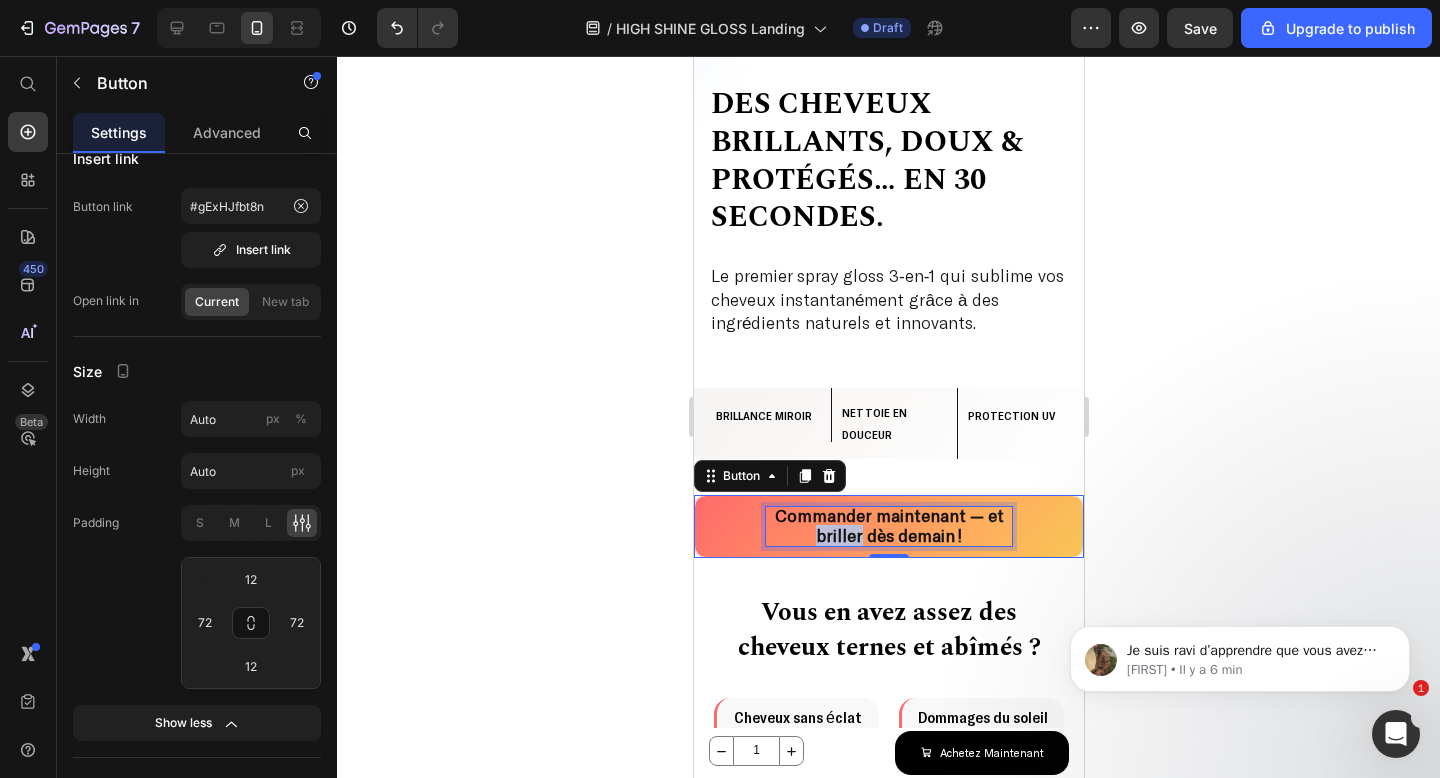 click on "Commander maintenant — et briller dès demain !" at bounding box center (888, 525) 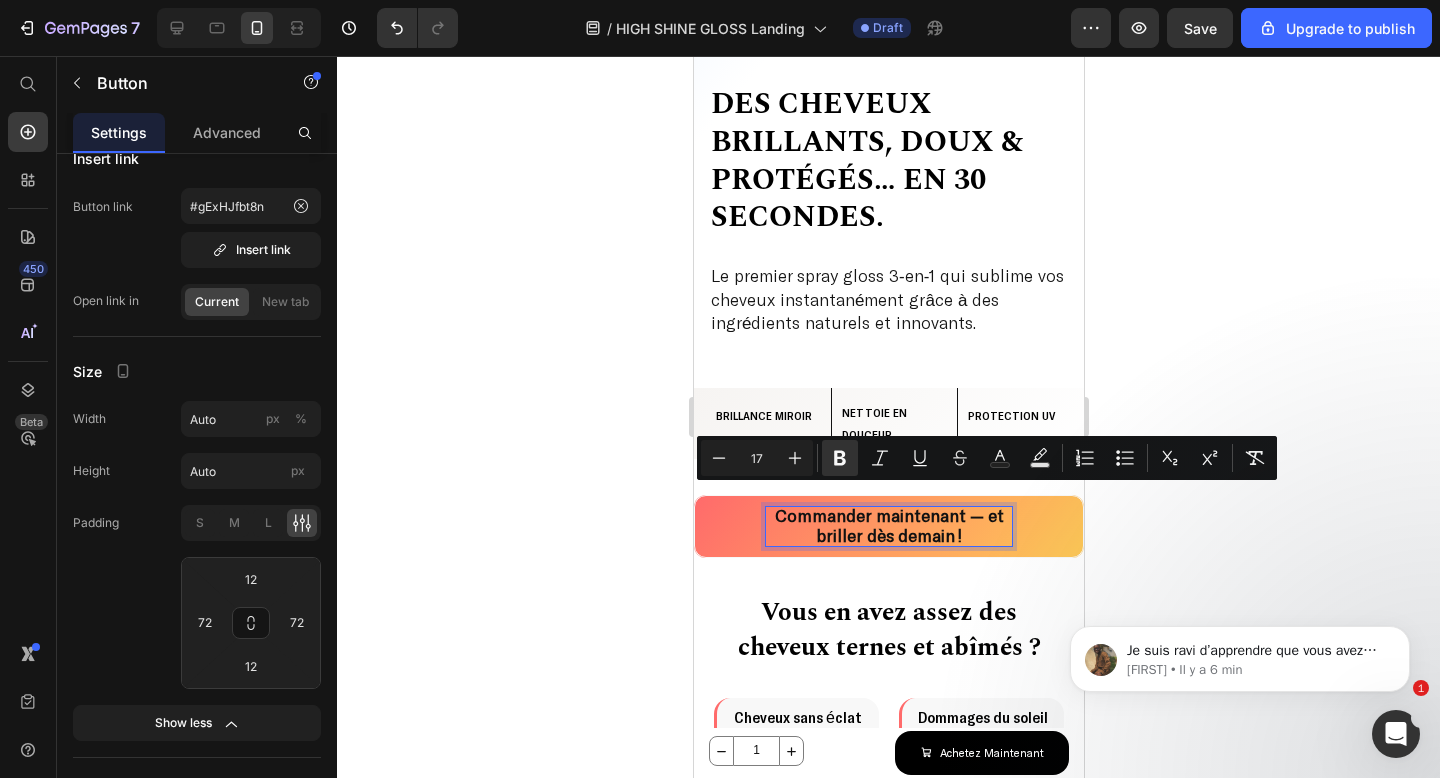 click on "Commander maintenant — et briller dès demain !" at bounding box center (888, 525) 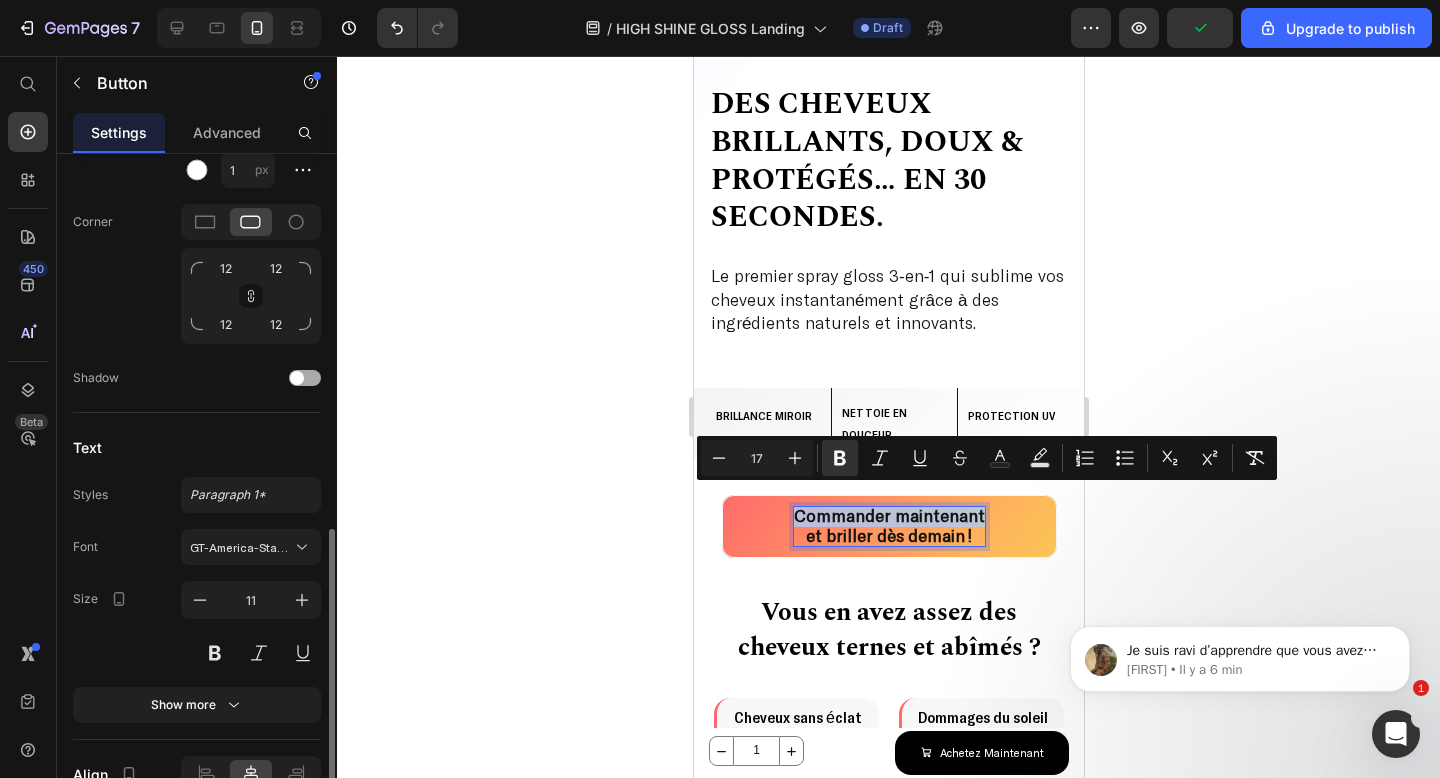 scroll, scrollTop: 1060, scrollLeft: 0, axis: vertical 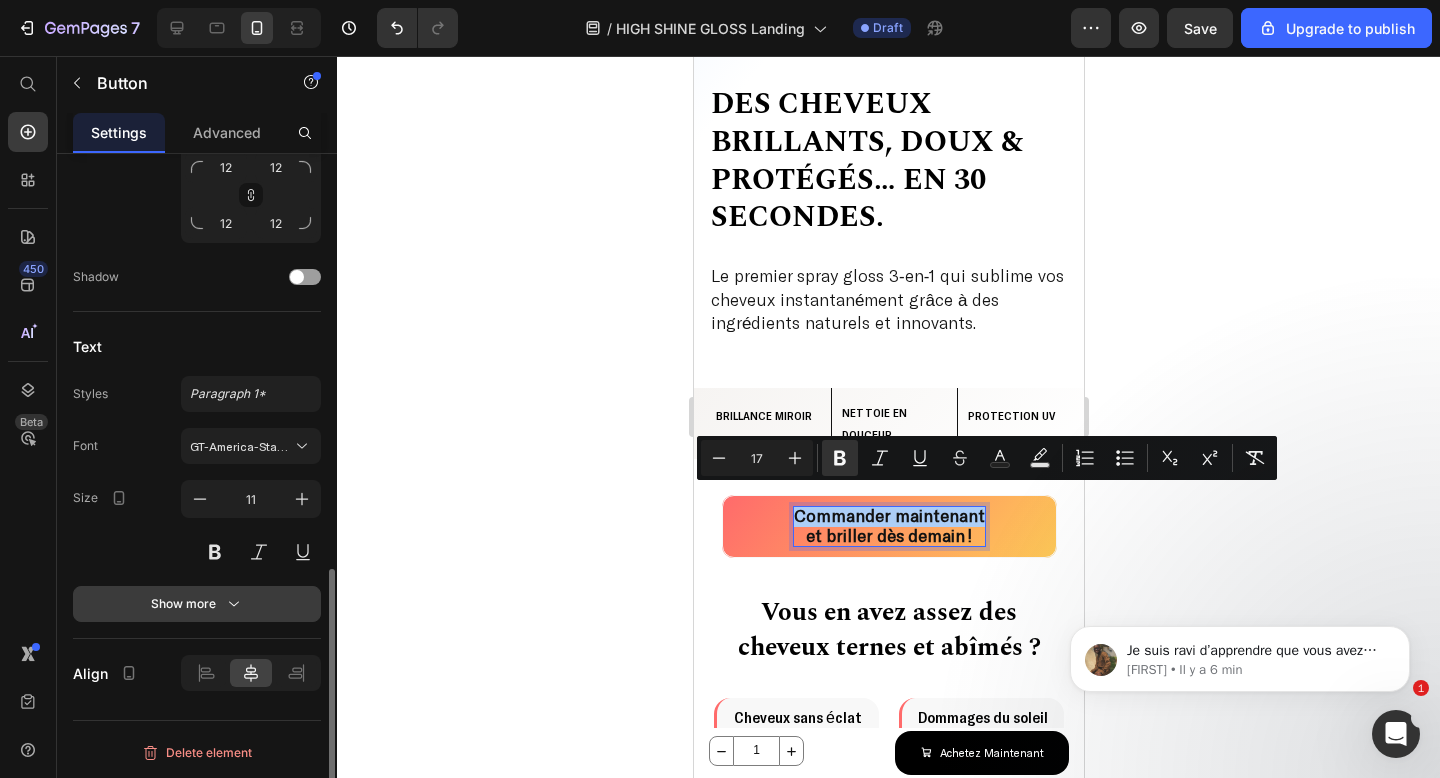 click on "Show more" at bounding box center [197, 604] 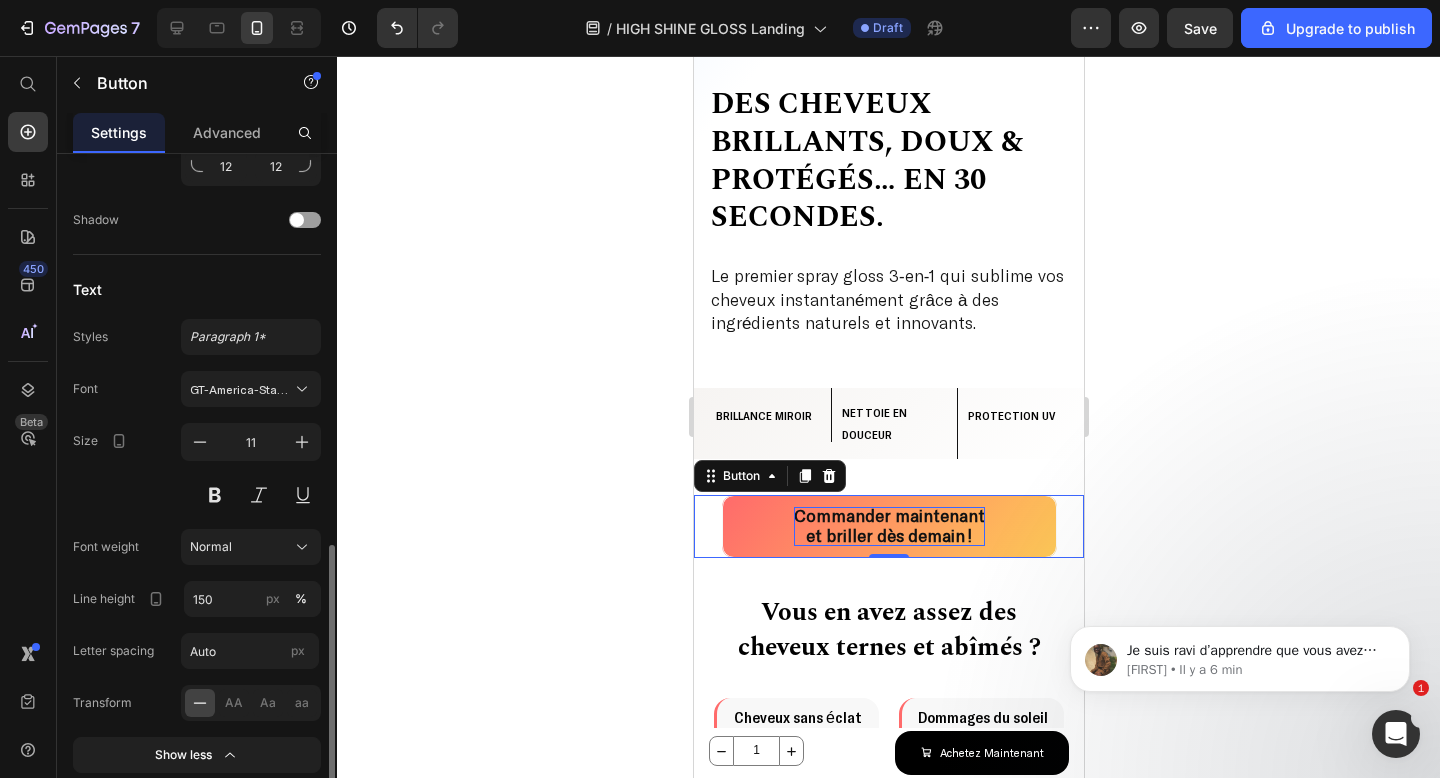 scroll, scrollTop: 1120, scrollLeft: 0, axis: vertical 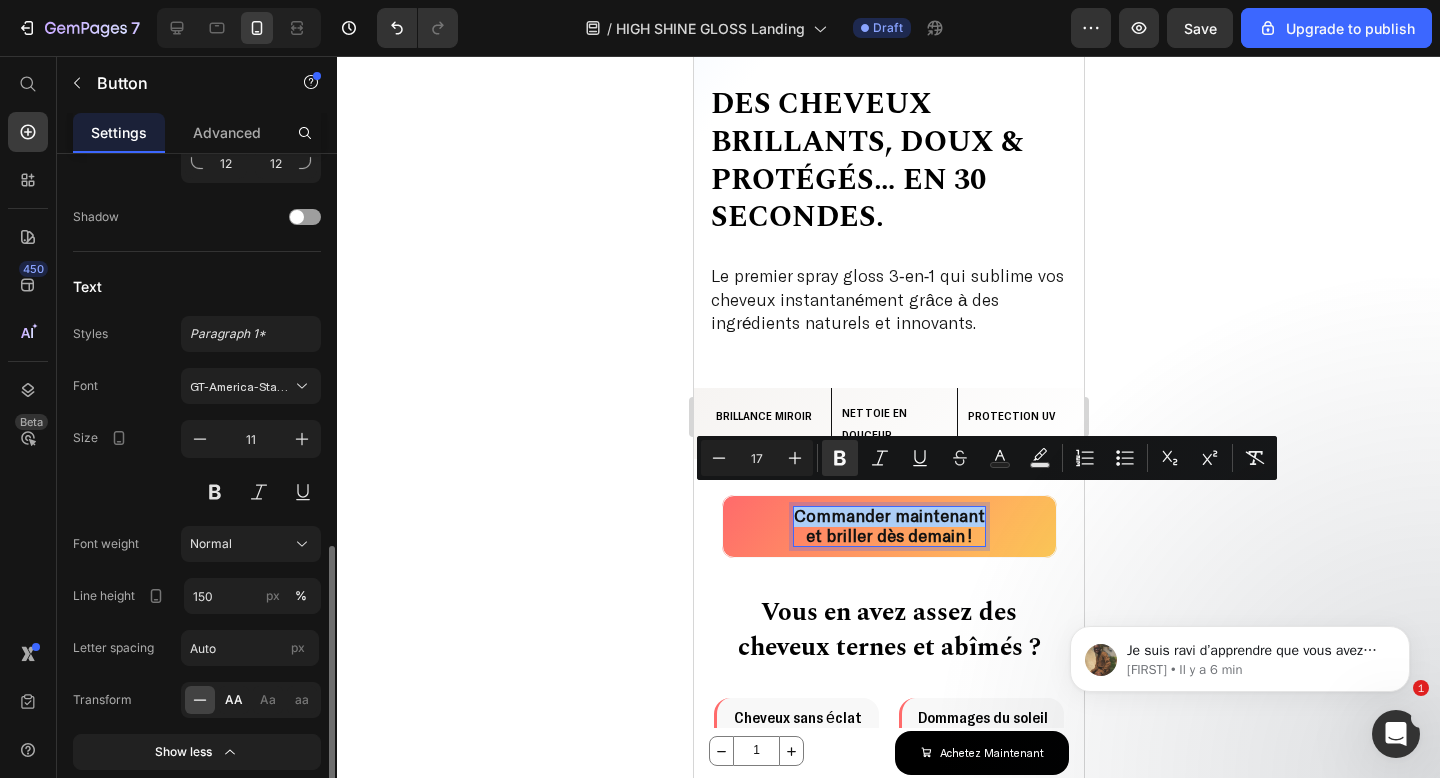 click on "AA" 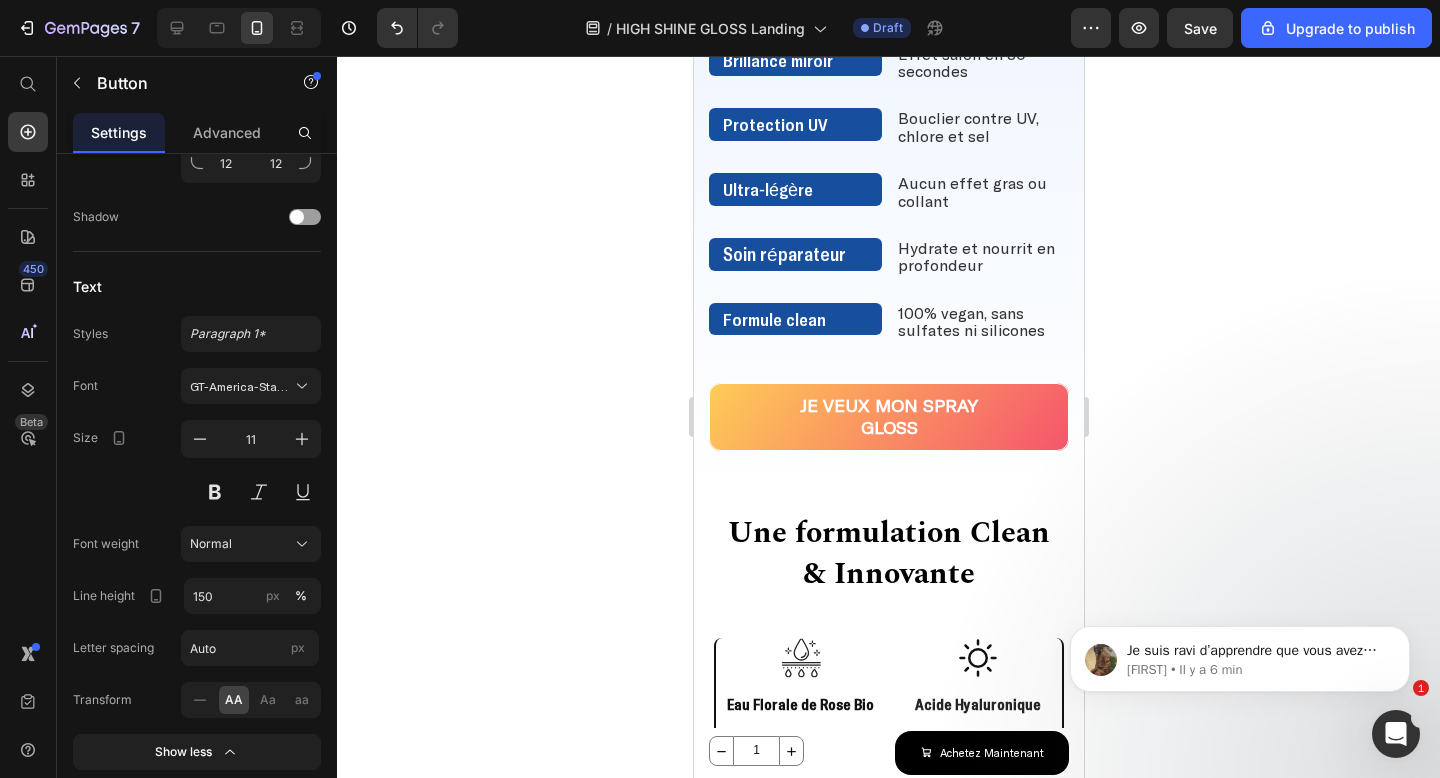 scroll, scrollTop: 1941, scrollLeft: 0, axis: vertical 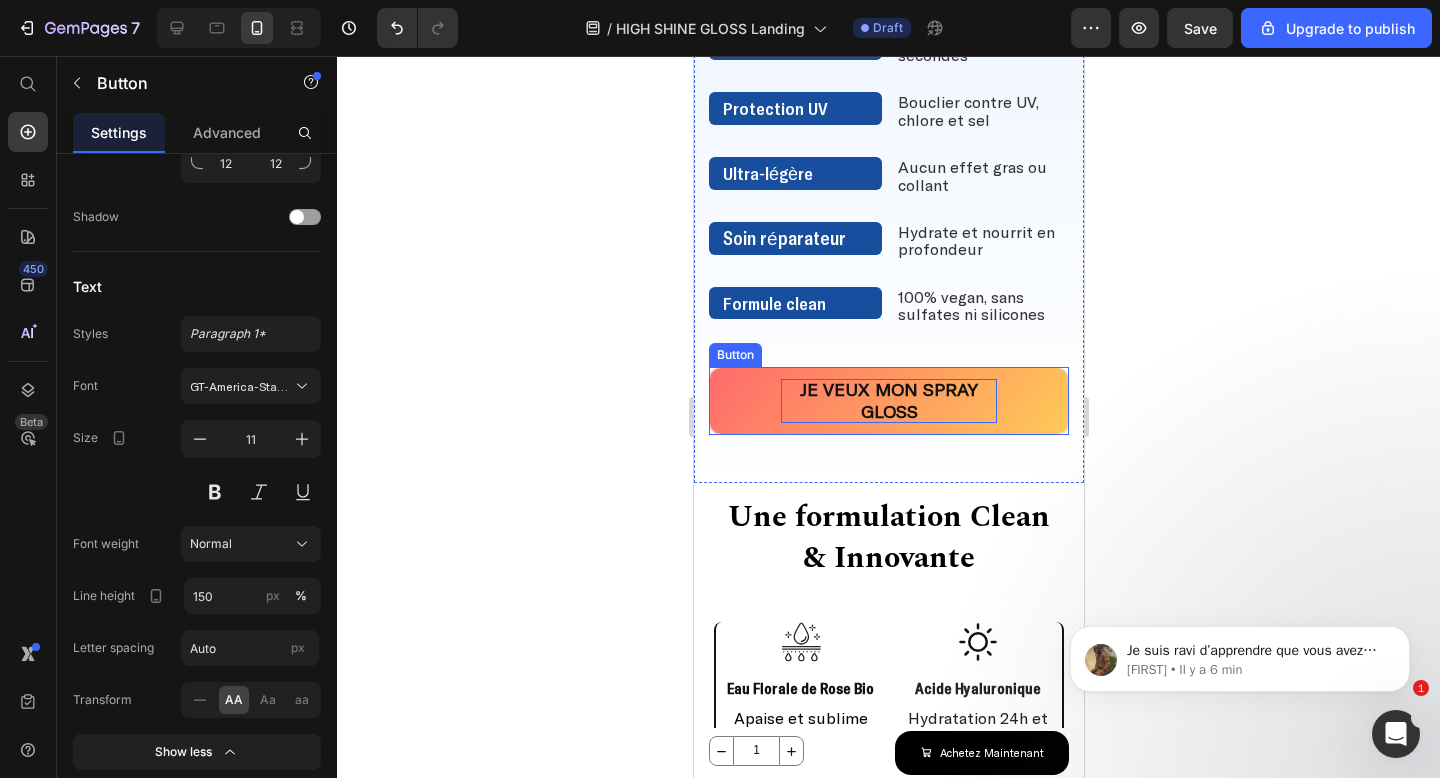 click on "JE VEUX MON SPRAY GLOSS" at bounding box center (888, 400) 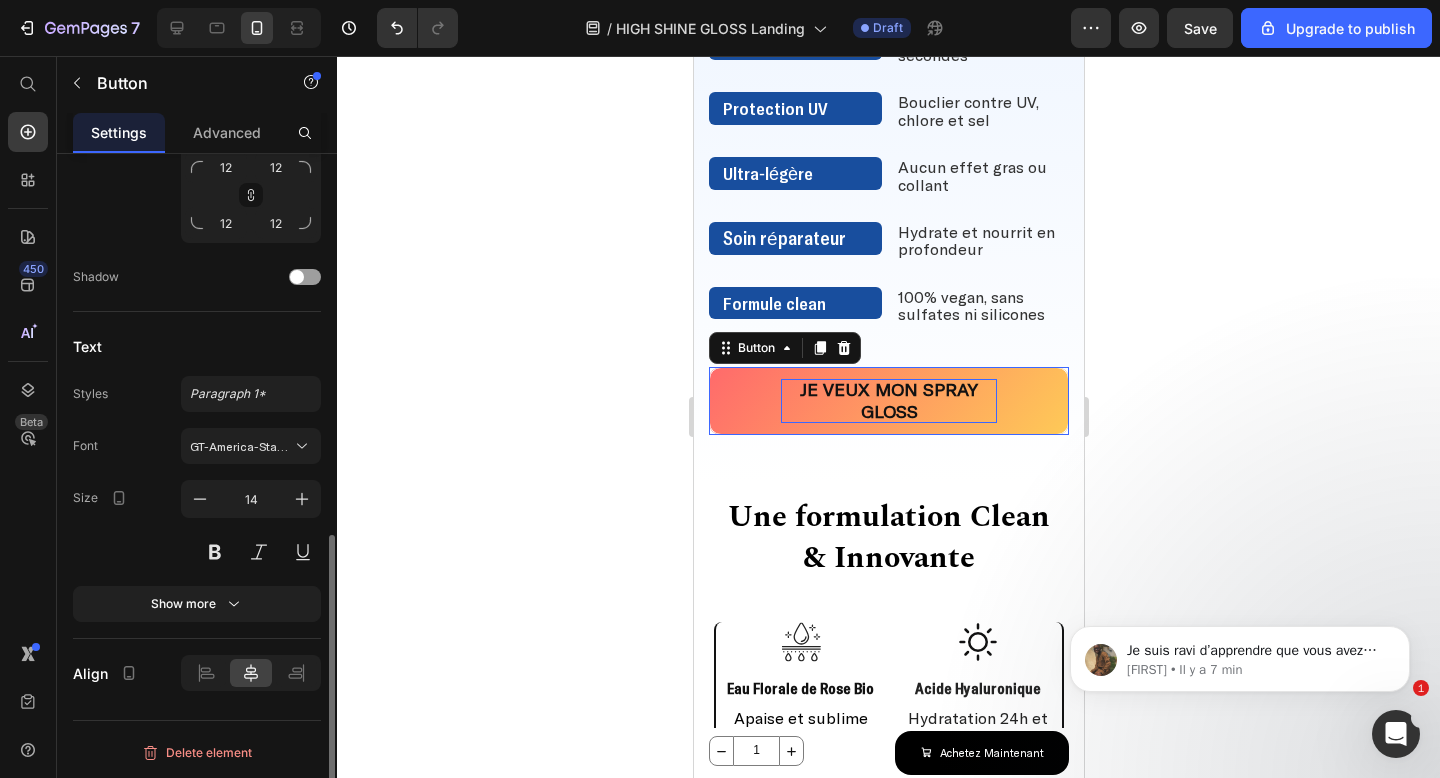 scroll, scrollTop: 860, scrollLeft: 0, axis: vertical 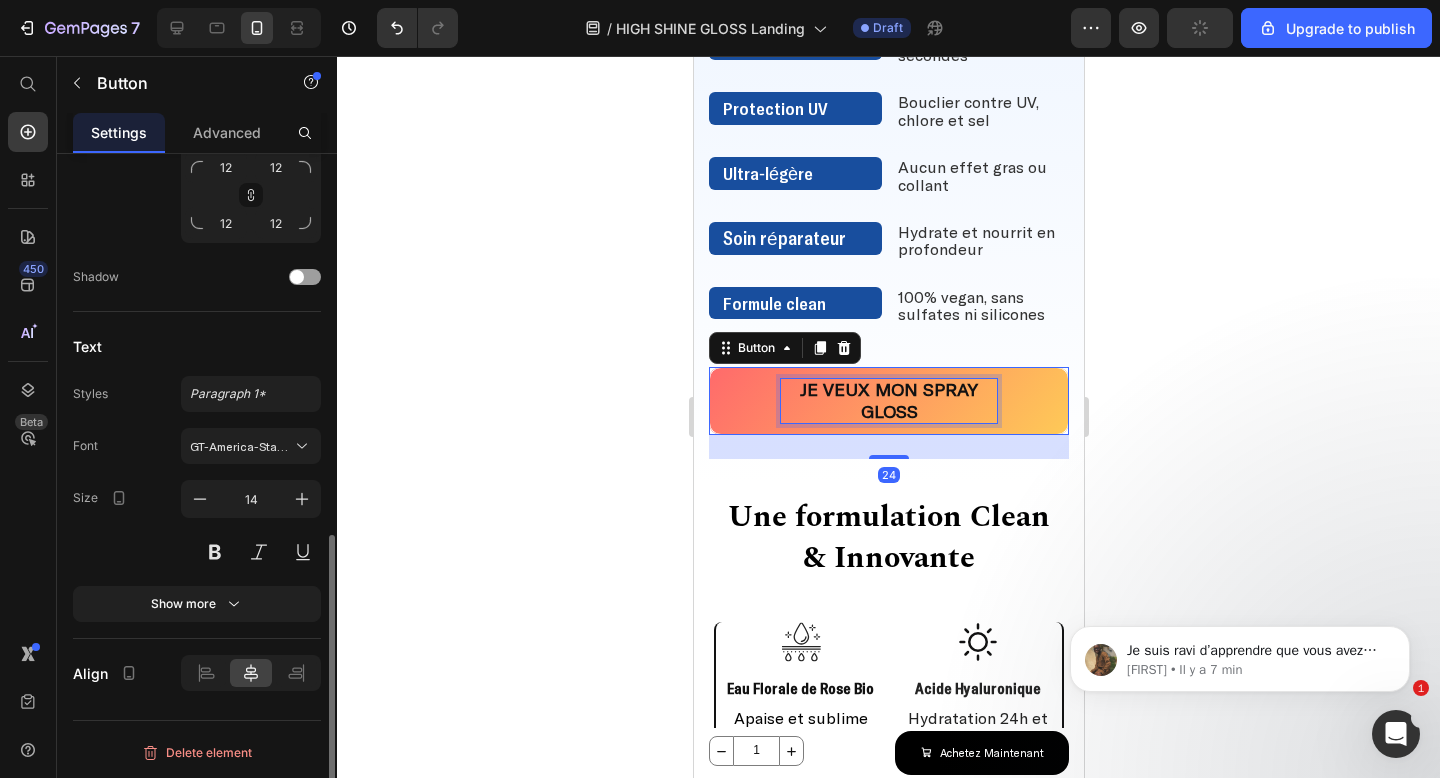 click on "JE VEUX MON SPRAY GLOSS" at bounding box center [888, 400] 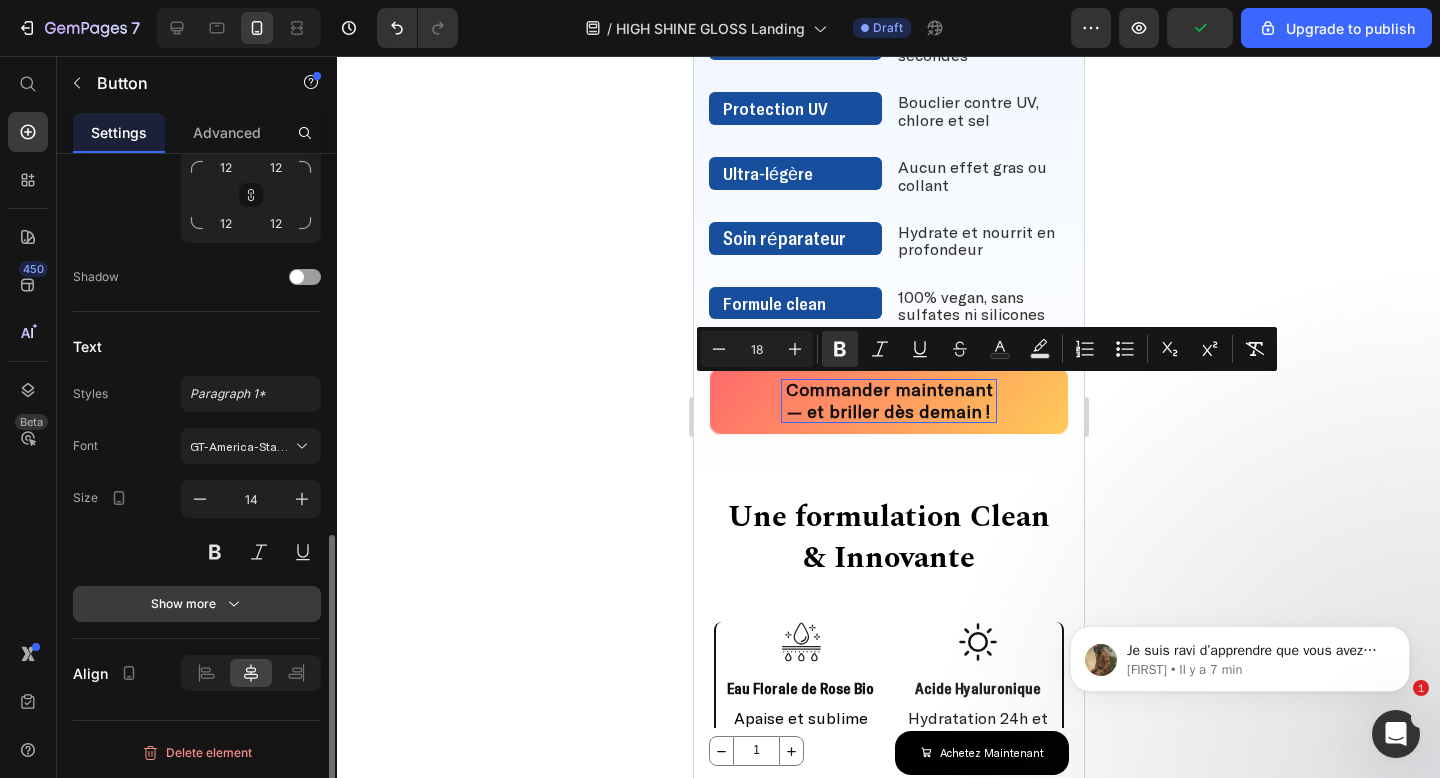 click on "Show more" at bounding box center (197, 604) 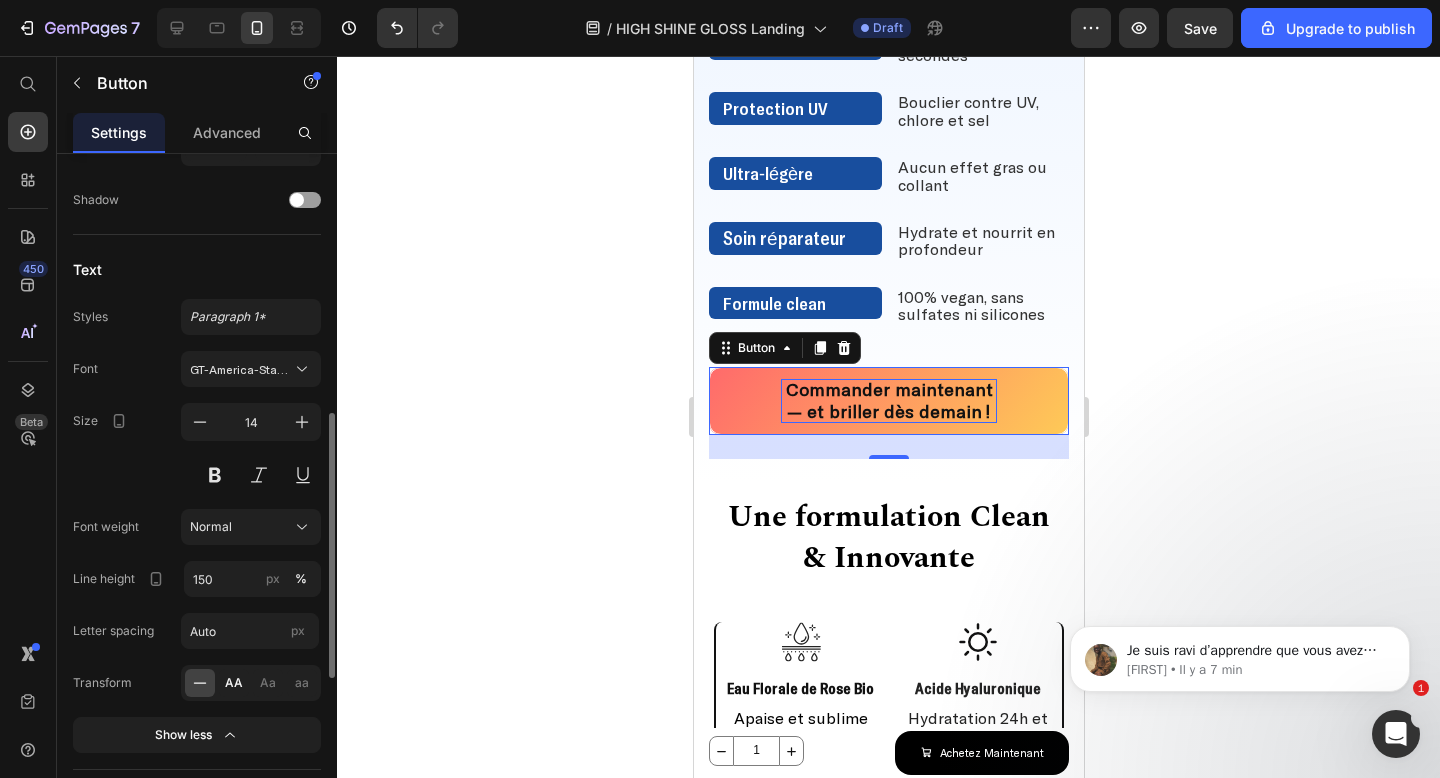 scroll, scrollTop: 952, scrollLeft: 0, axis: vertical 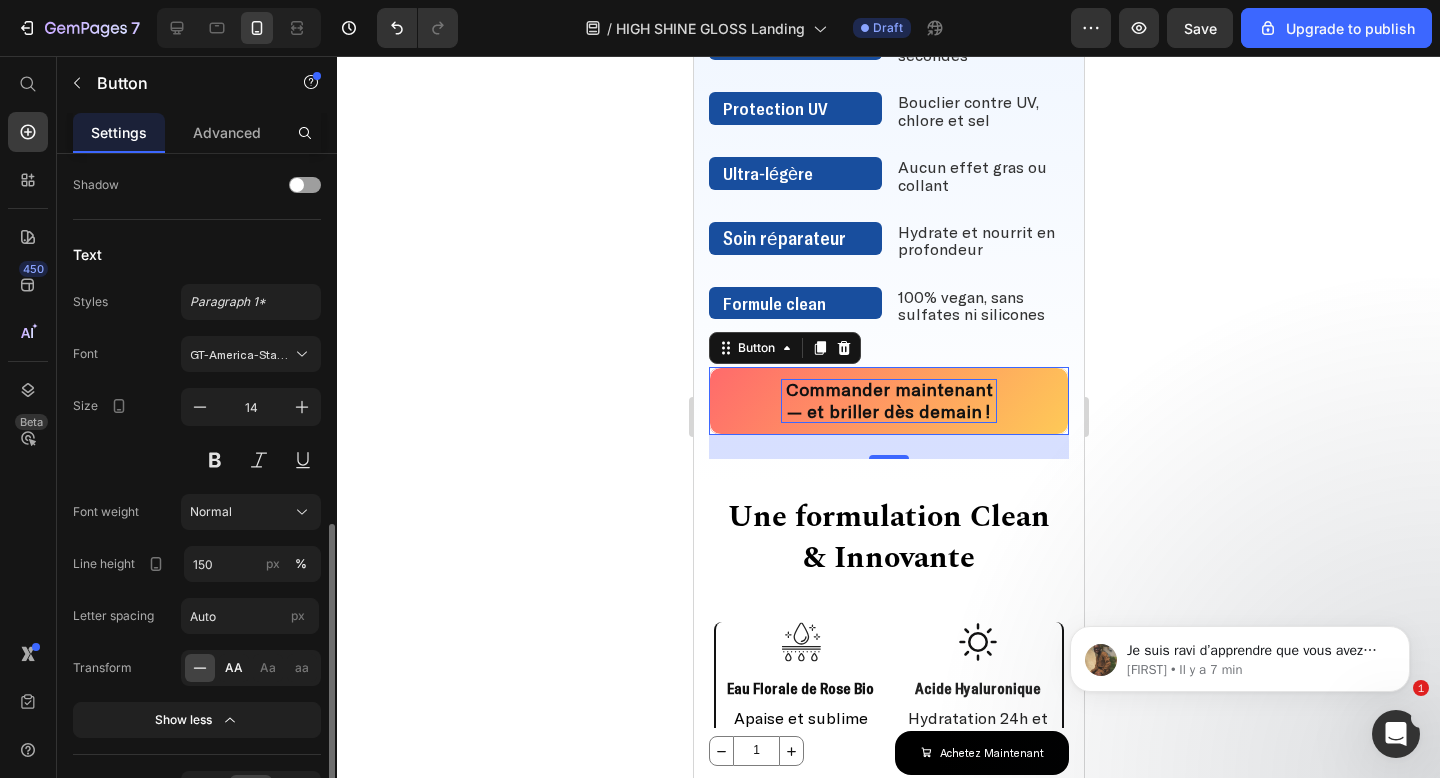 click on "AA" 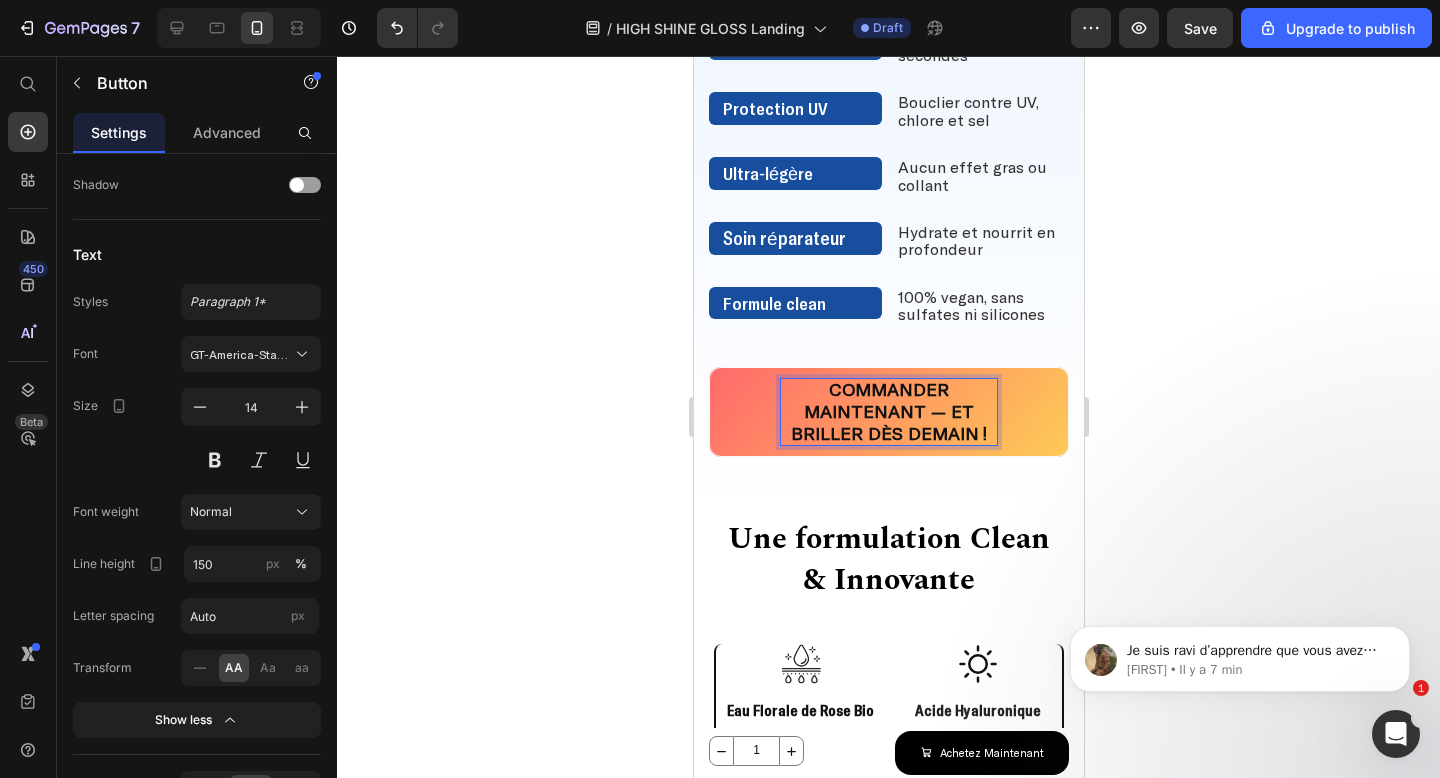 click on "Commander maintenant — et briller dès demain !" at bounding box center (888, 411) 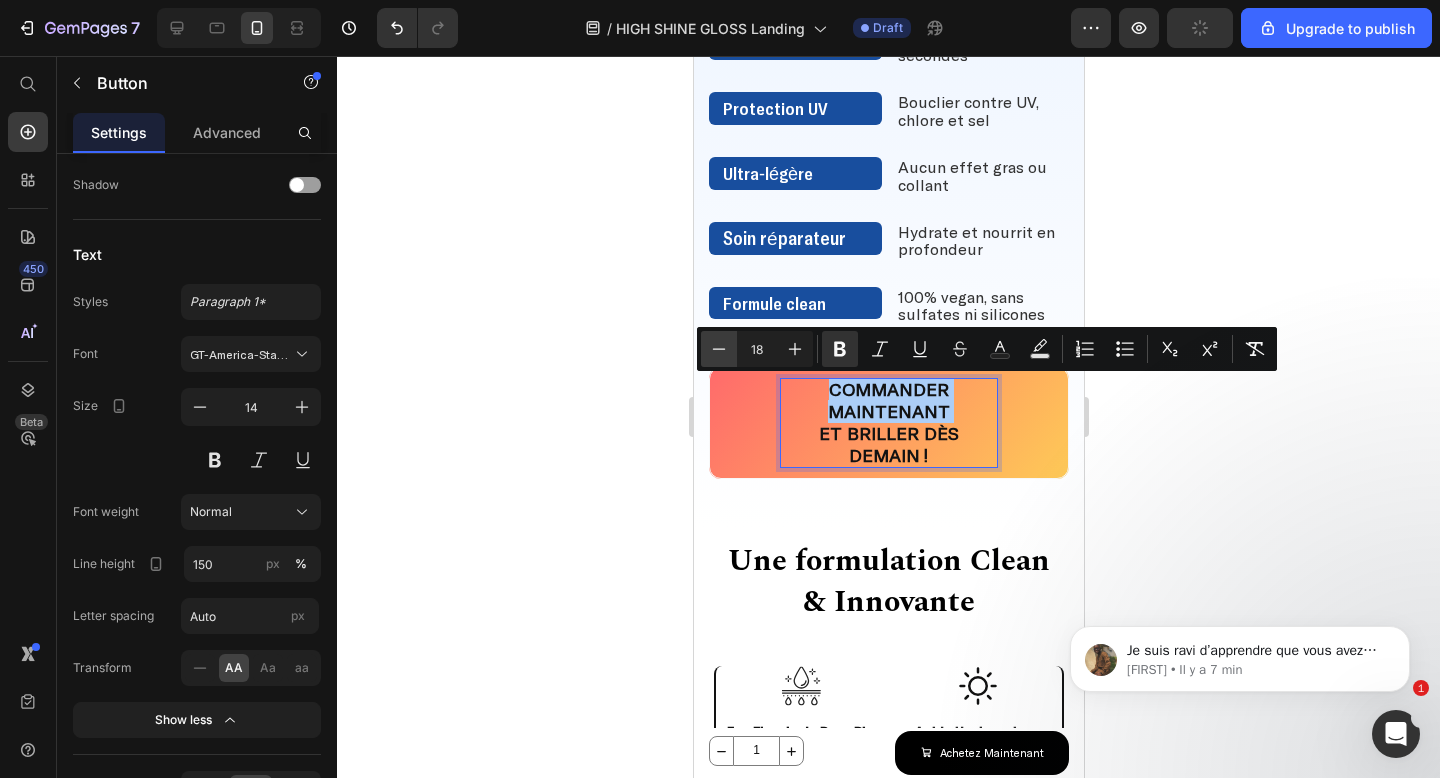 click 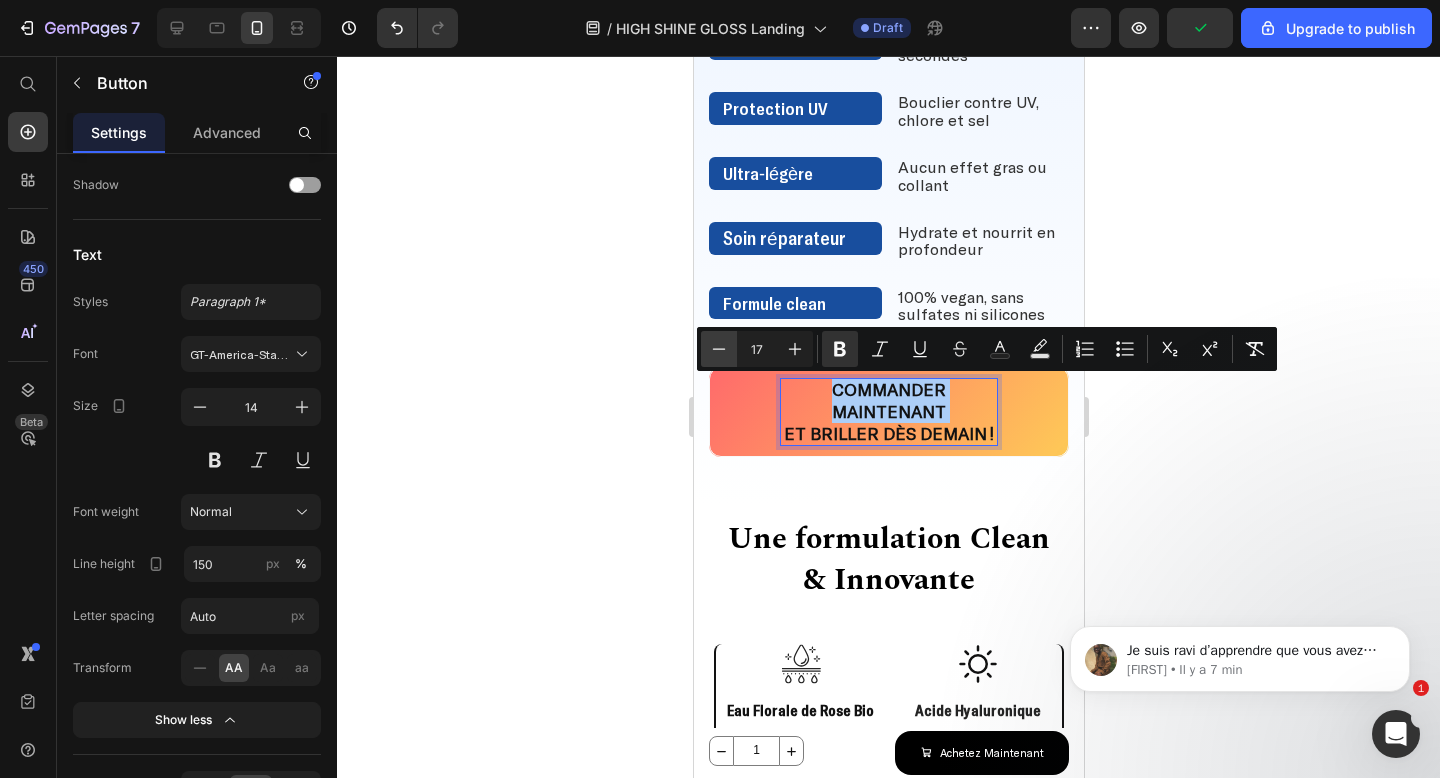 click 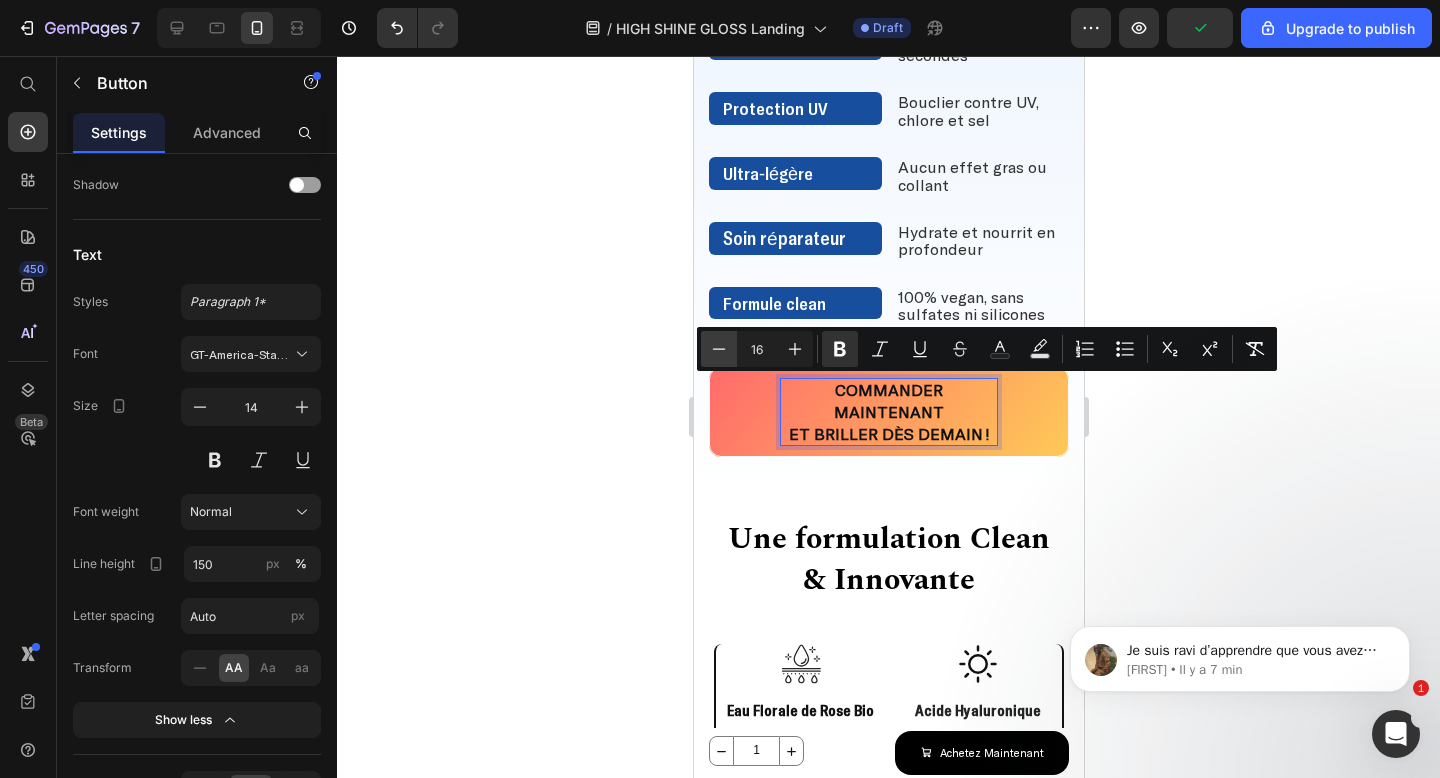 click 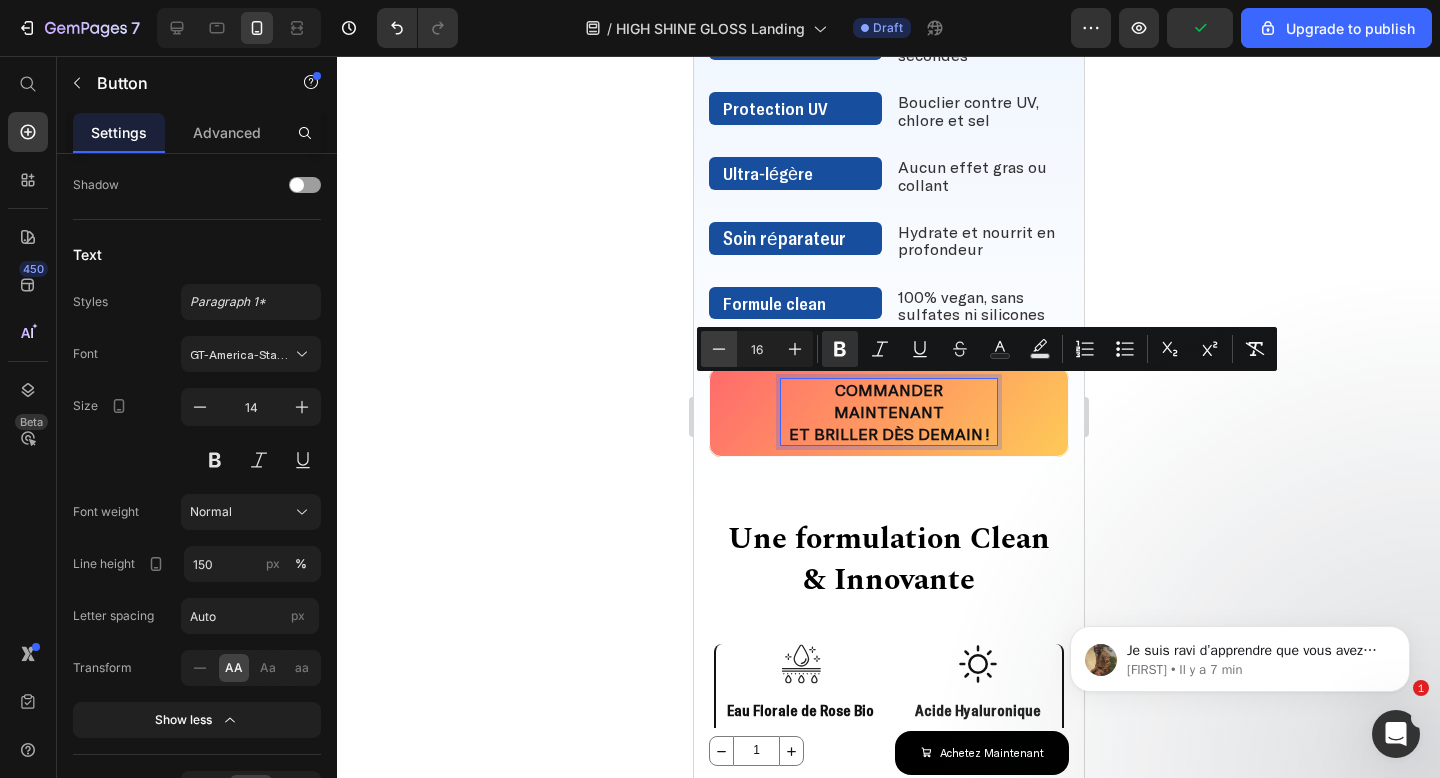 type on "15" 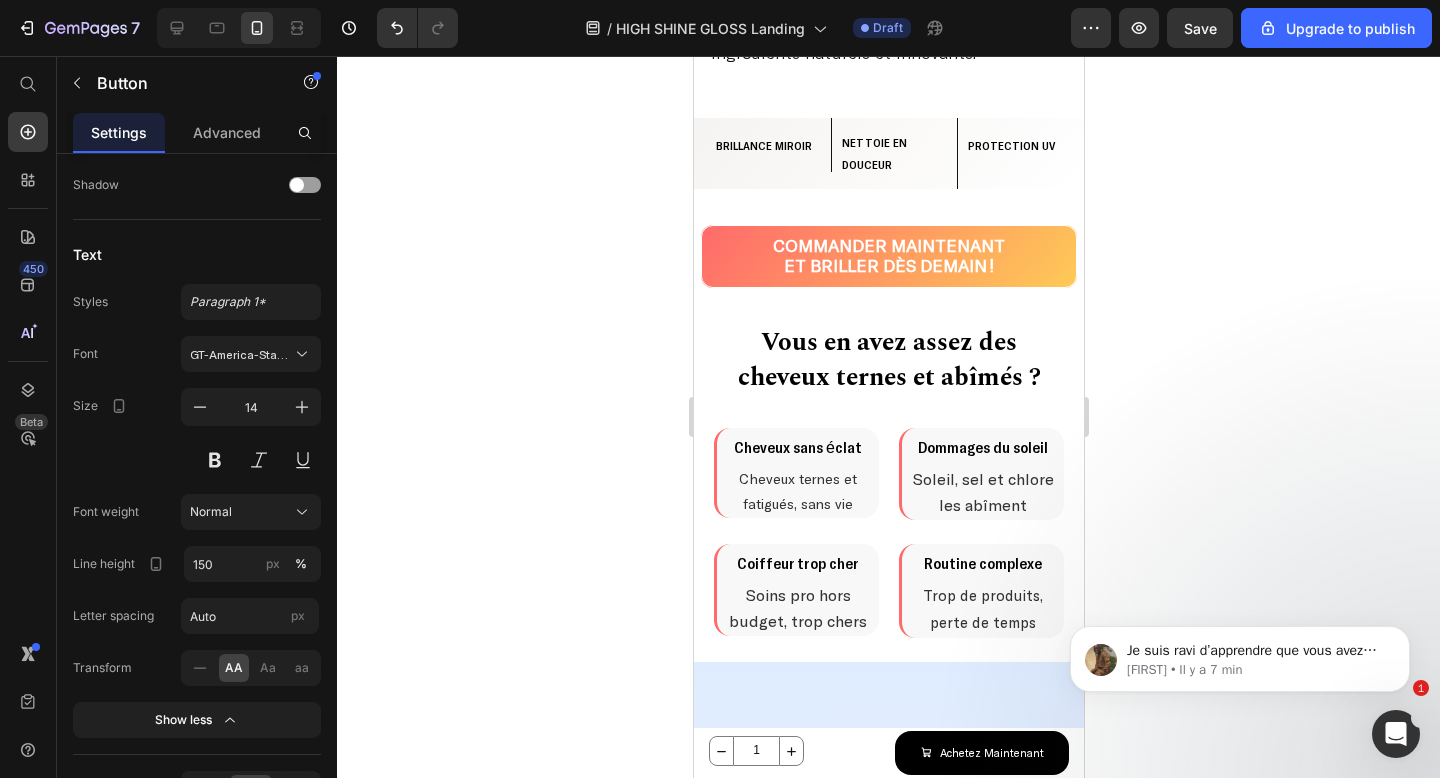 scroll, scrollTop: 689, scrollLeft: 0, axis: vertical 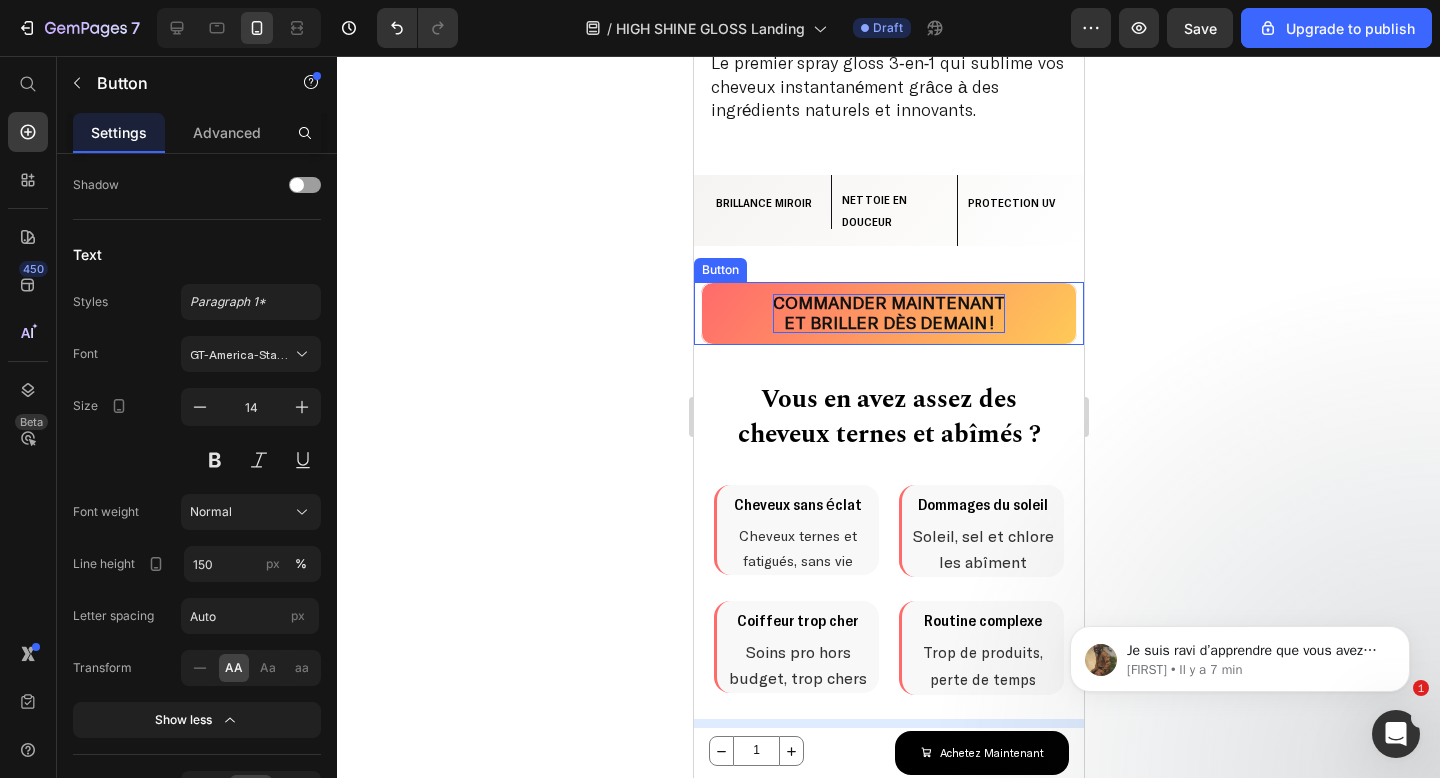 click on "Commander maintenant" at bounding box center [888, 302] 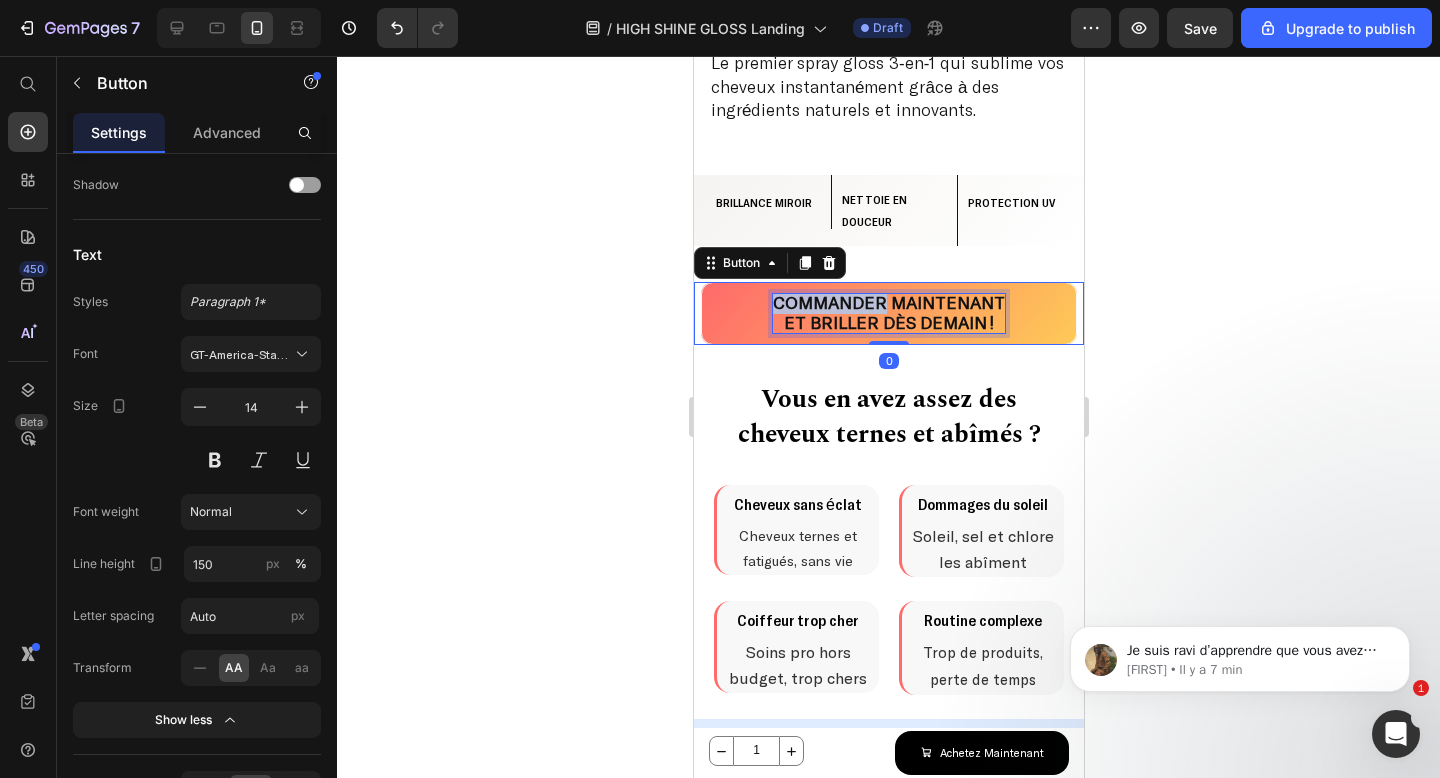 click on "Commander maintenant" at bounding box center [888, 302] 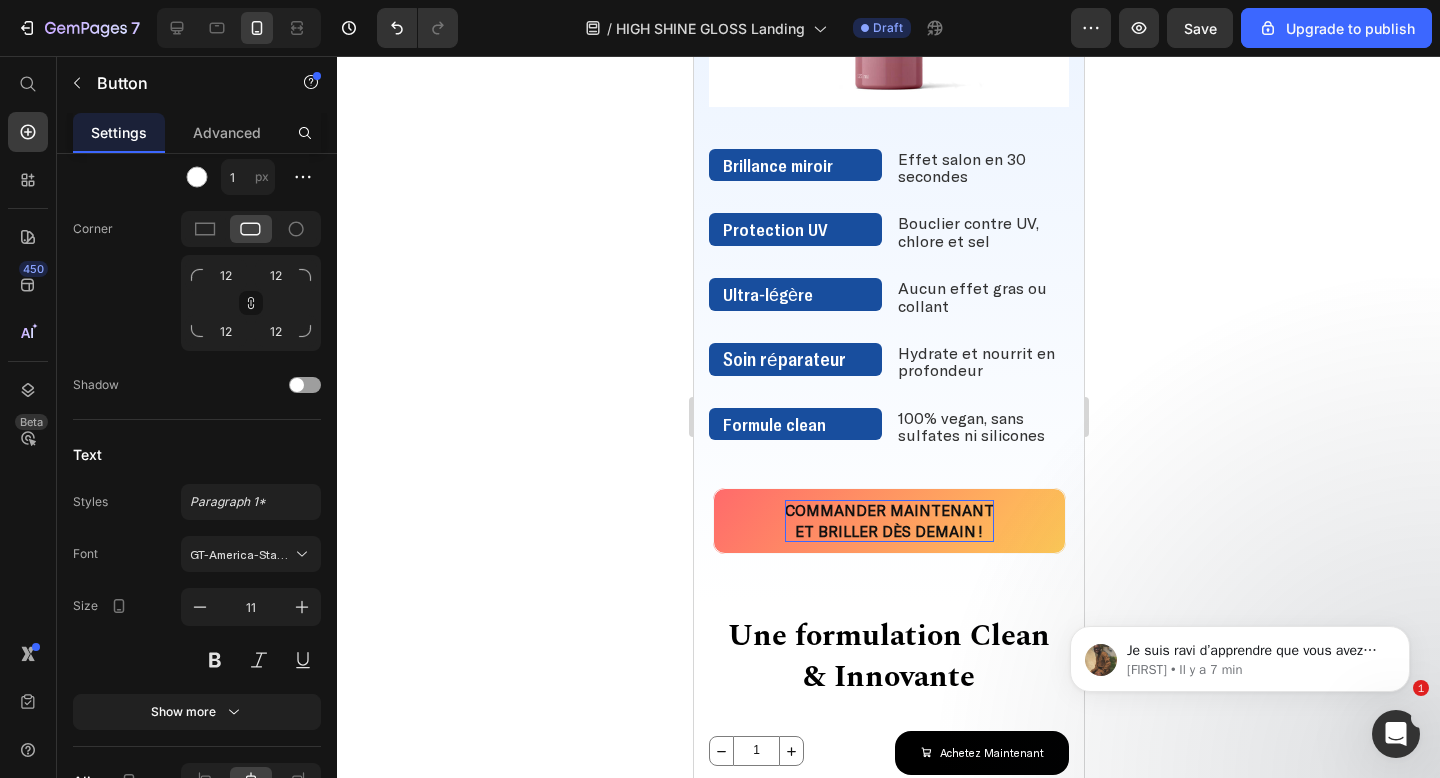 scroll, scrollTop: 1906, scrollLeft: 0, axis: vertical 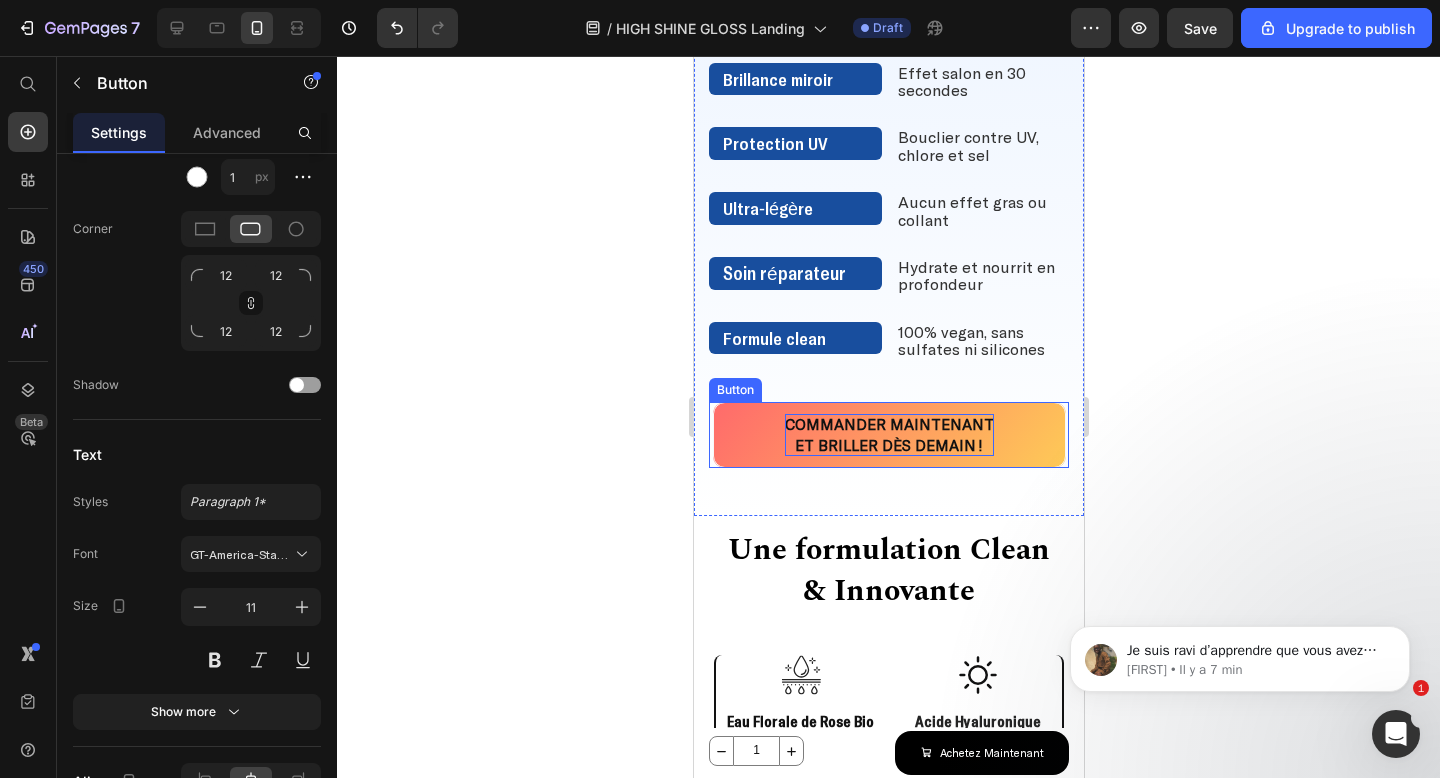 click on "et briller dès demain !" at bounding box center [888, 445] 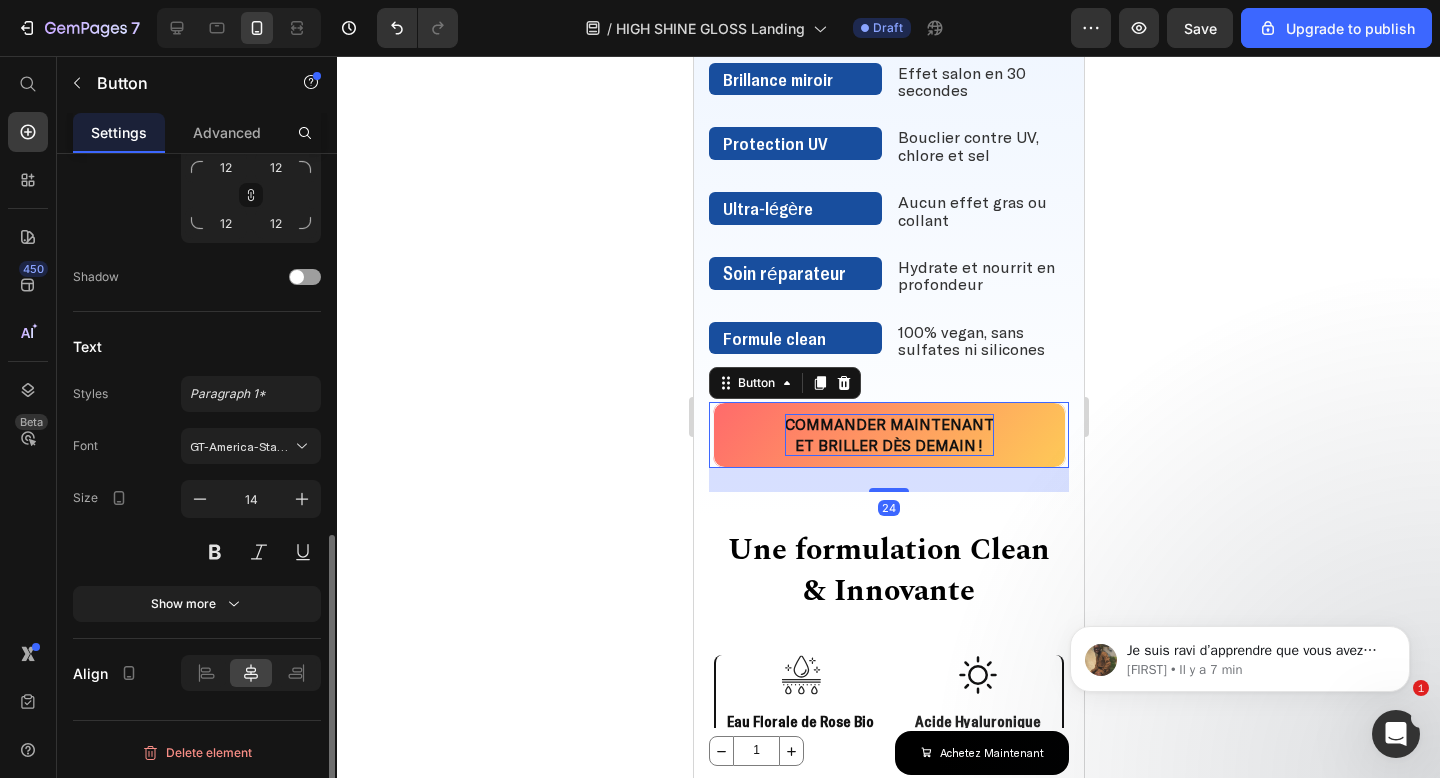 scroll, scrollTop: 860, scrollLeft: 0, axis: vertical 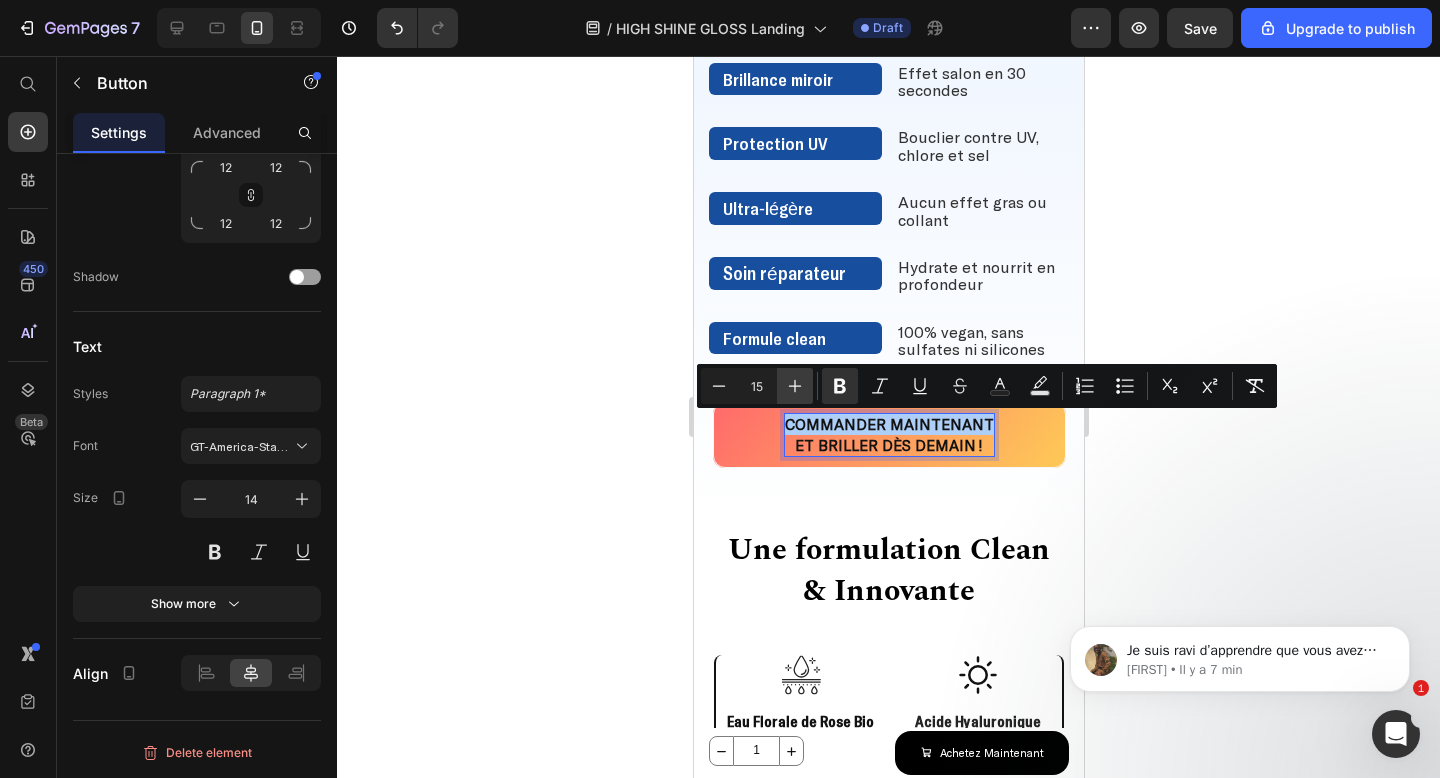 click 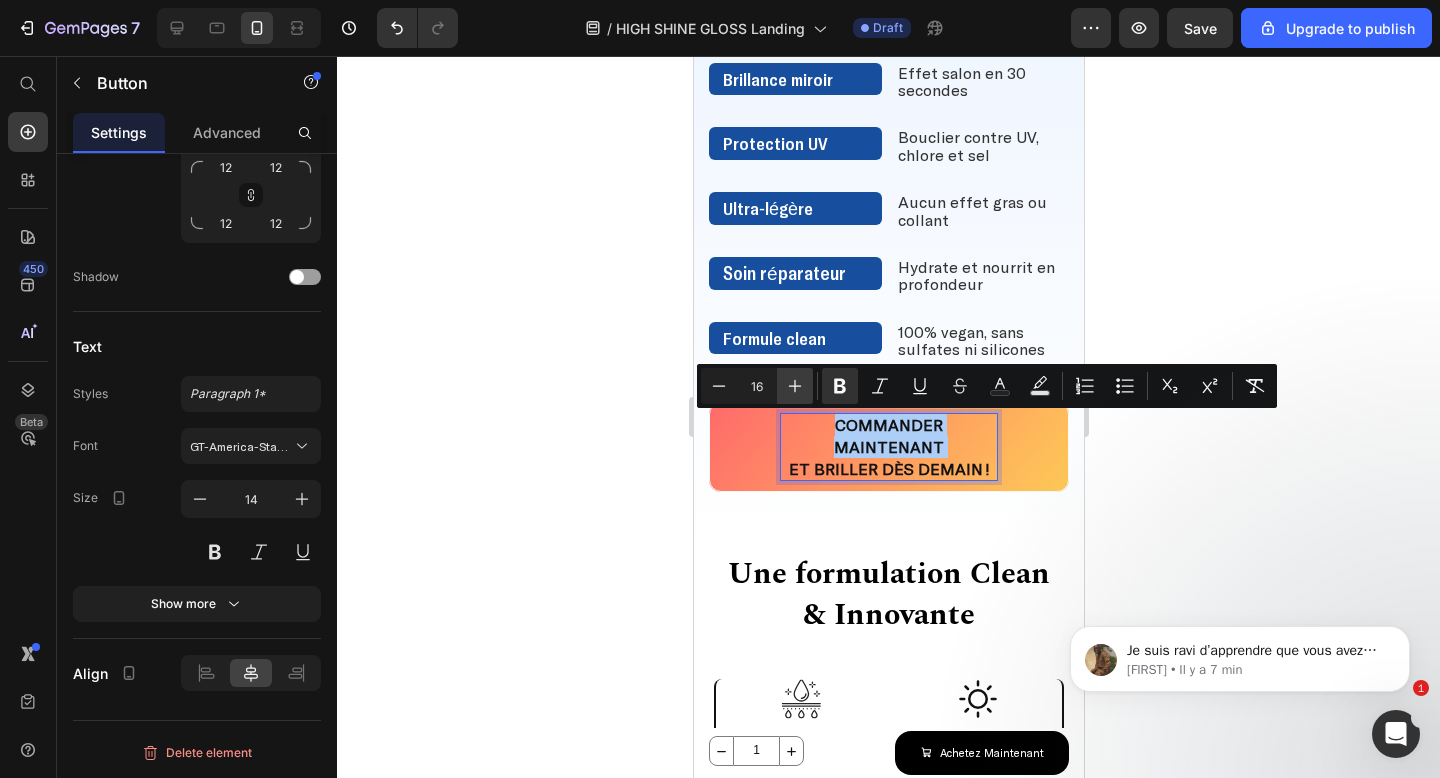 click 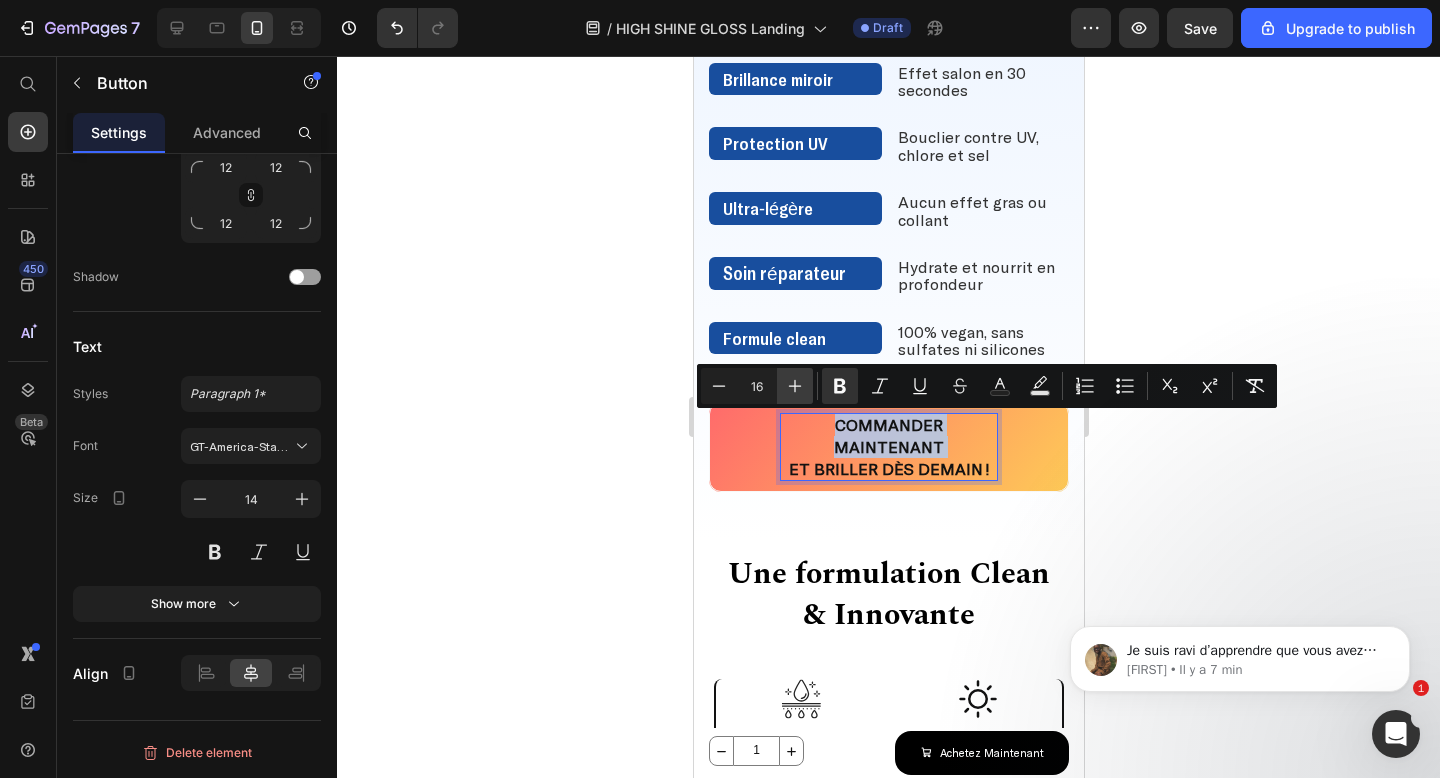 type on "17" 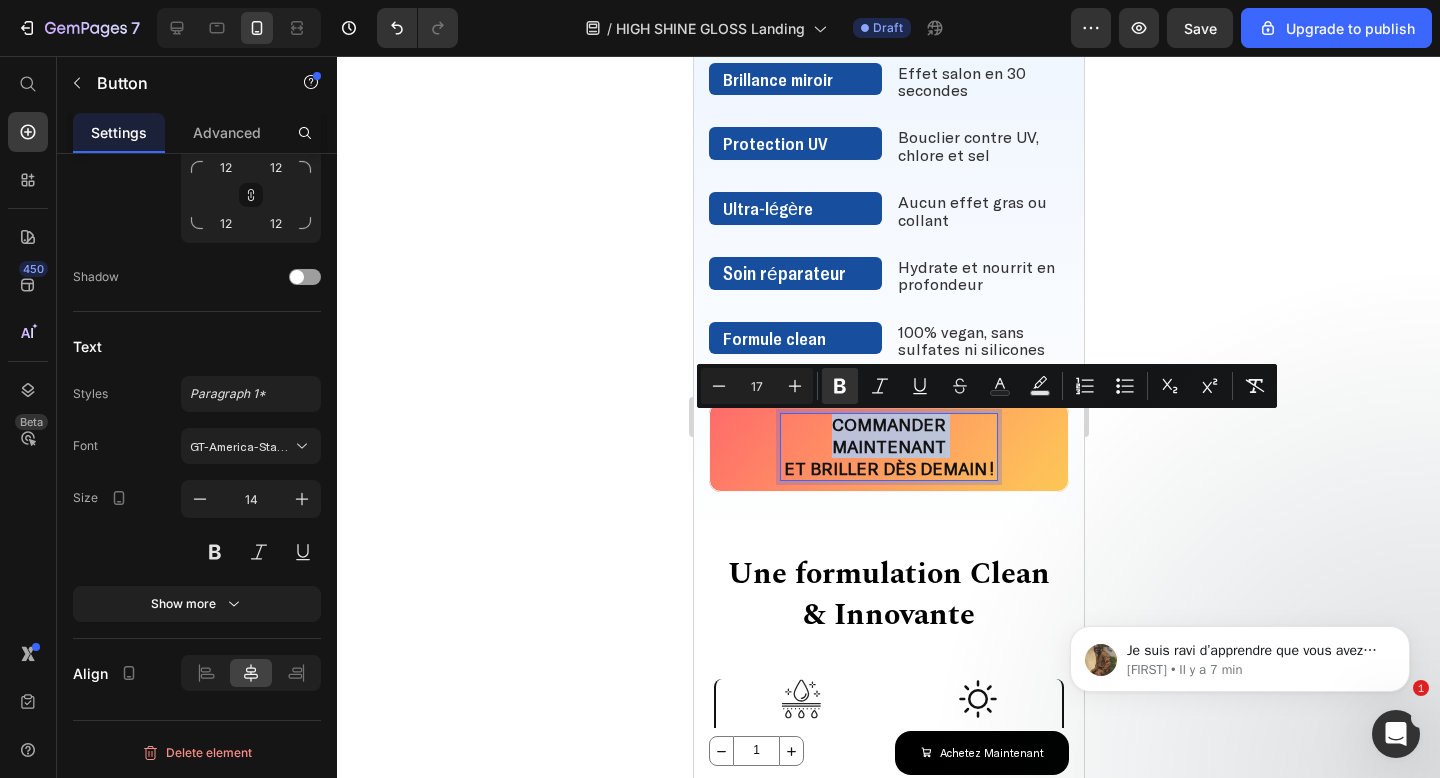 click on "Commander maintenant" at bounding box center (888, 435) 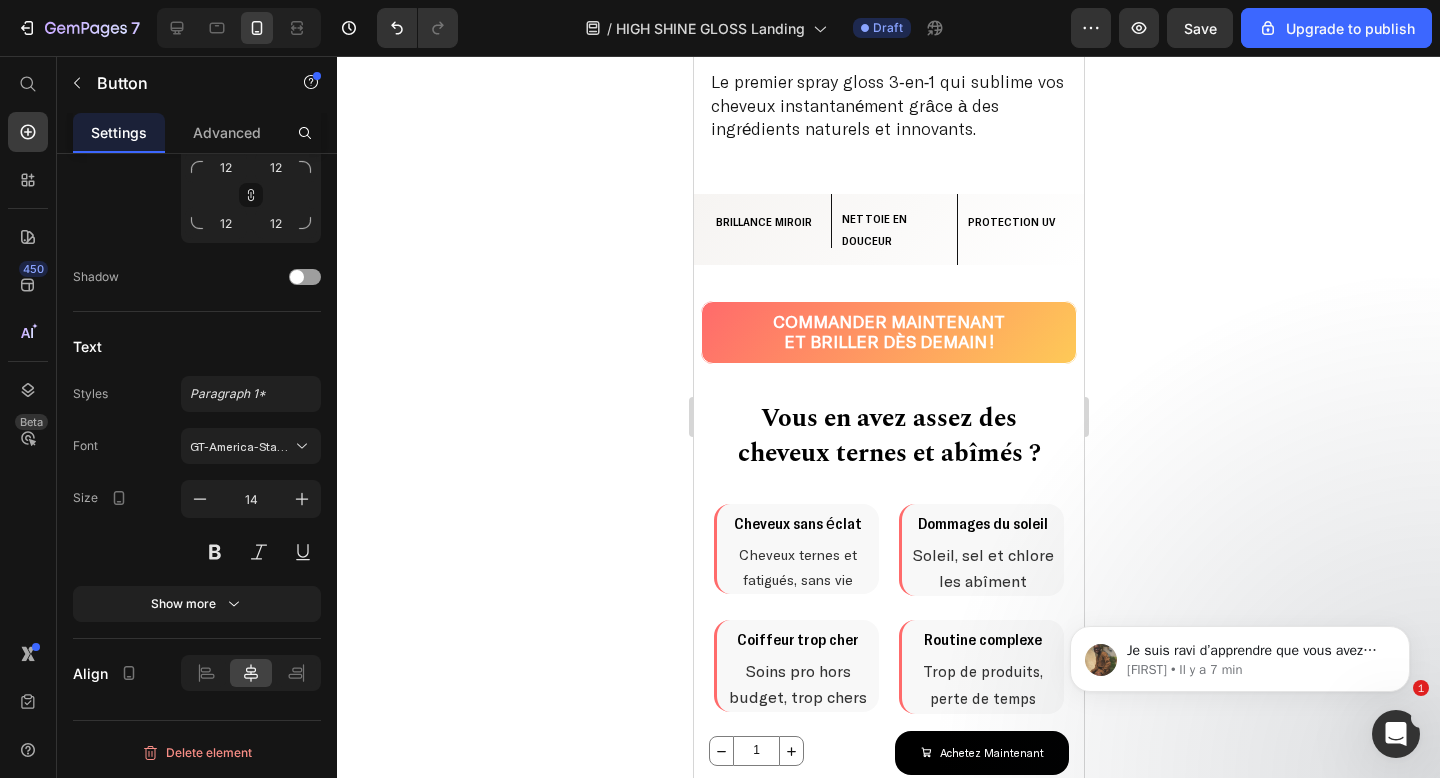 scroll, scrollTop: 669, scrollLeft: 0, axis: vertical 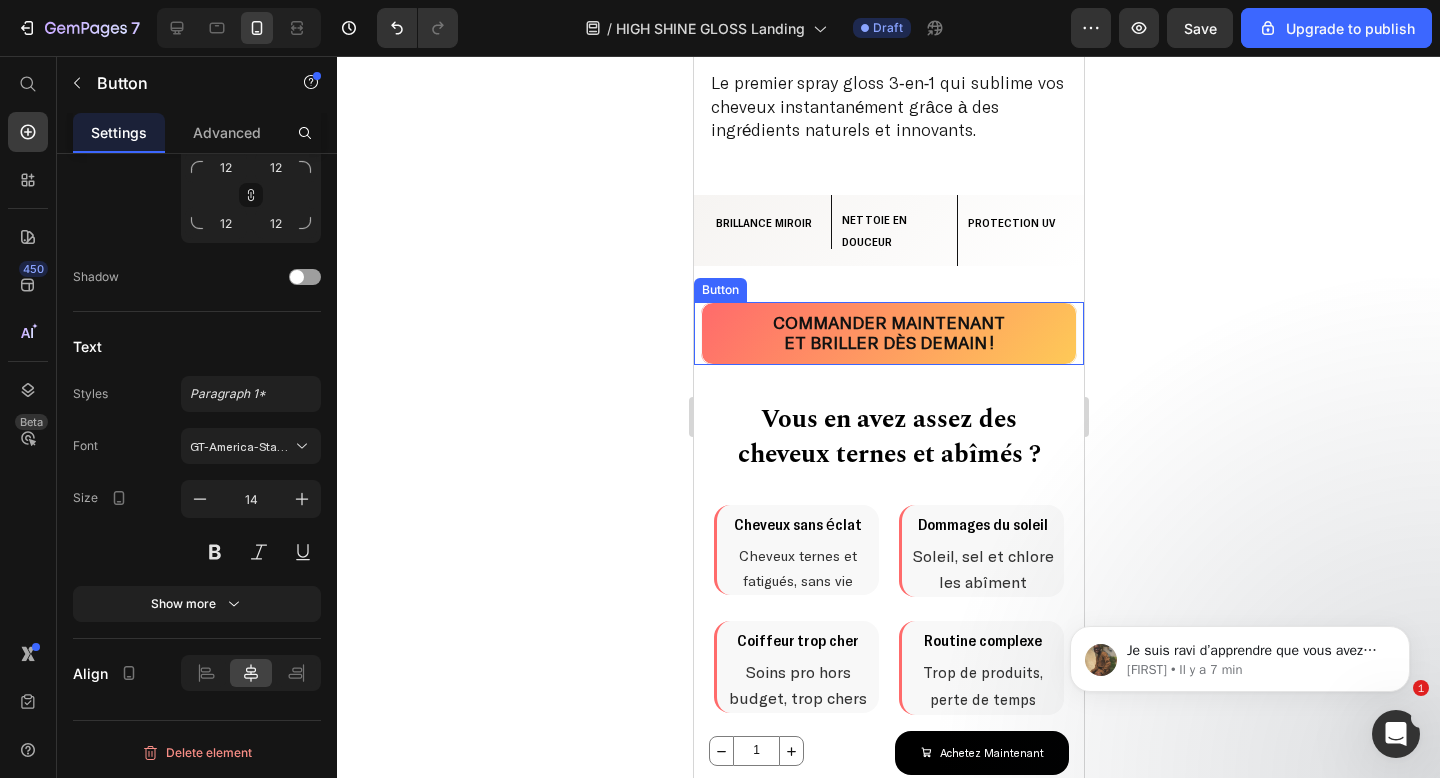click on "Commander maintenant     et briller dès demain !" at bounding box center (888, 333) 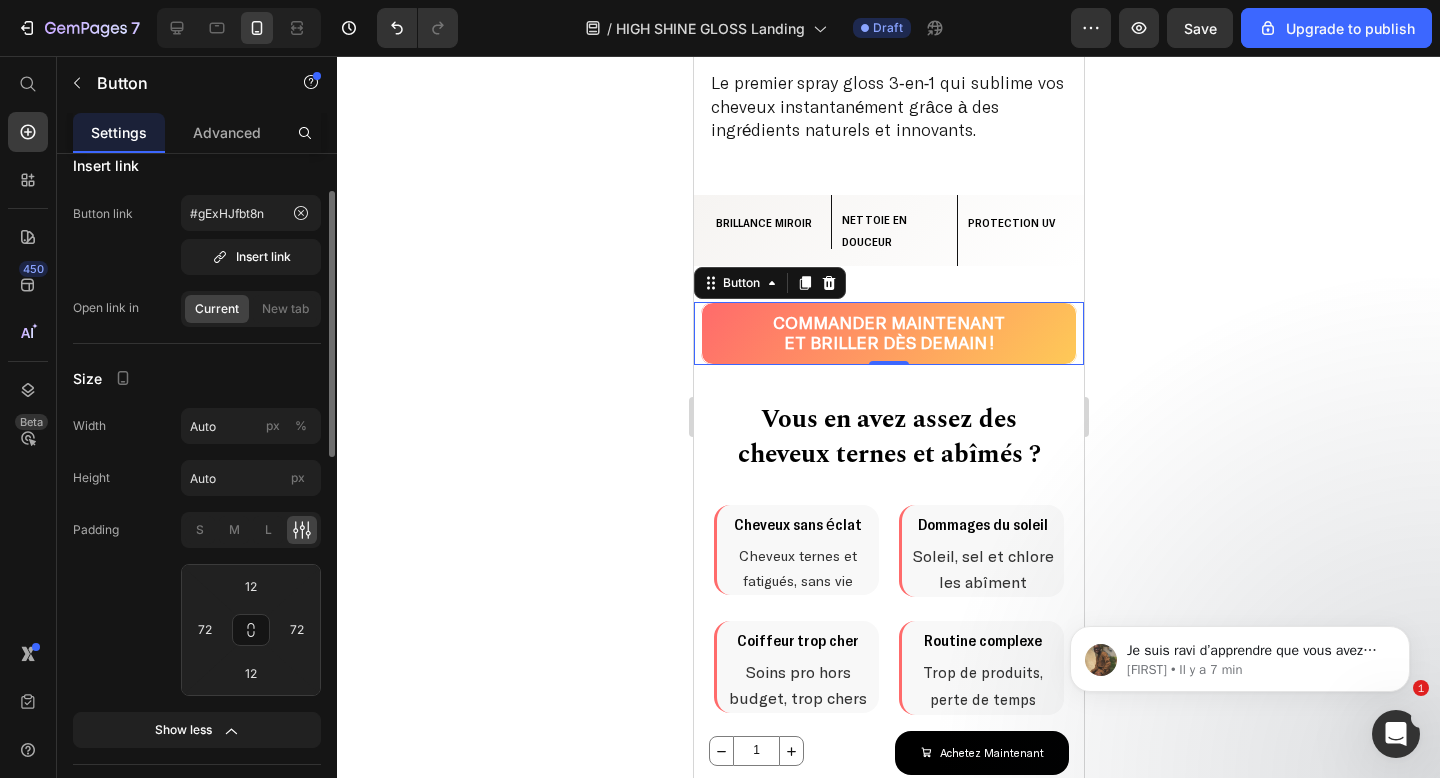 scroll, scrollTop: 87, scrollLeft: 0, axis: vertical 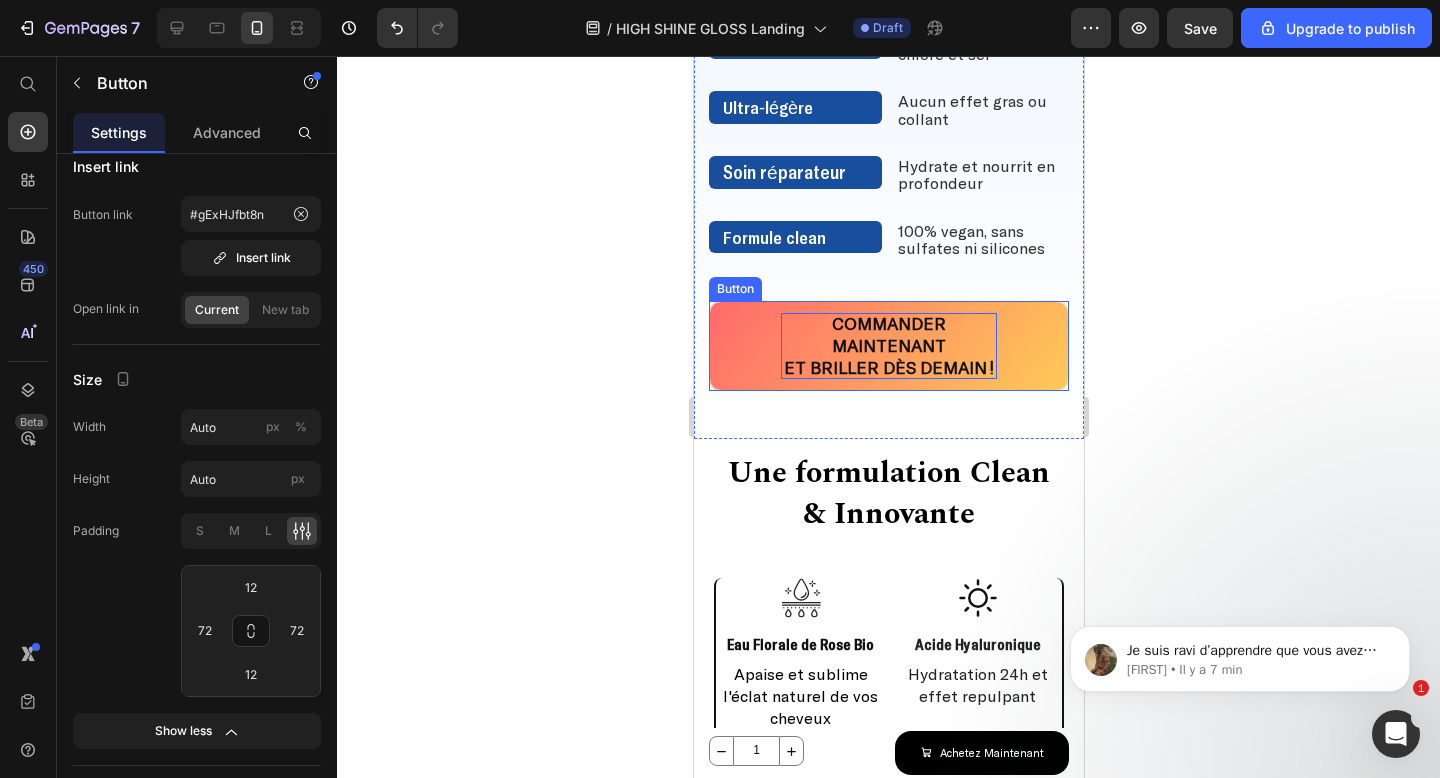 click on "Commander maintenant   et briller dès demain !" at bounding box center [888, 346] 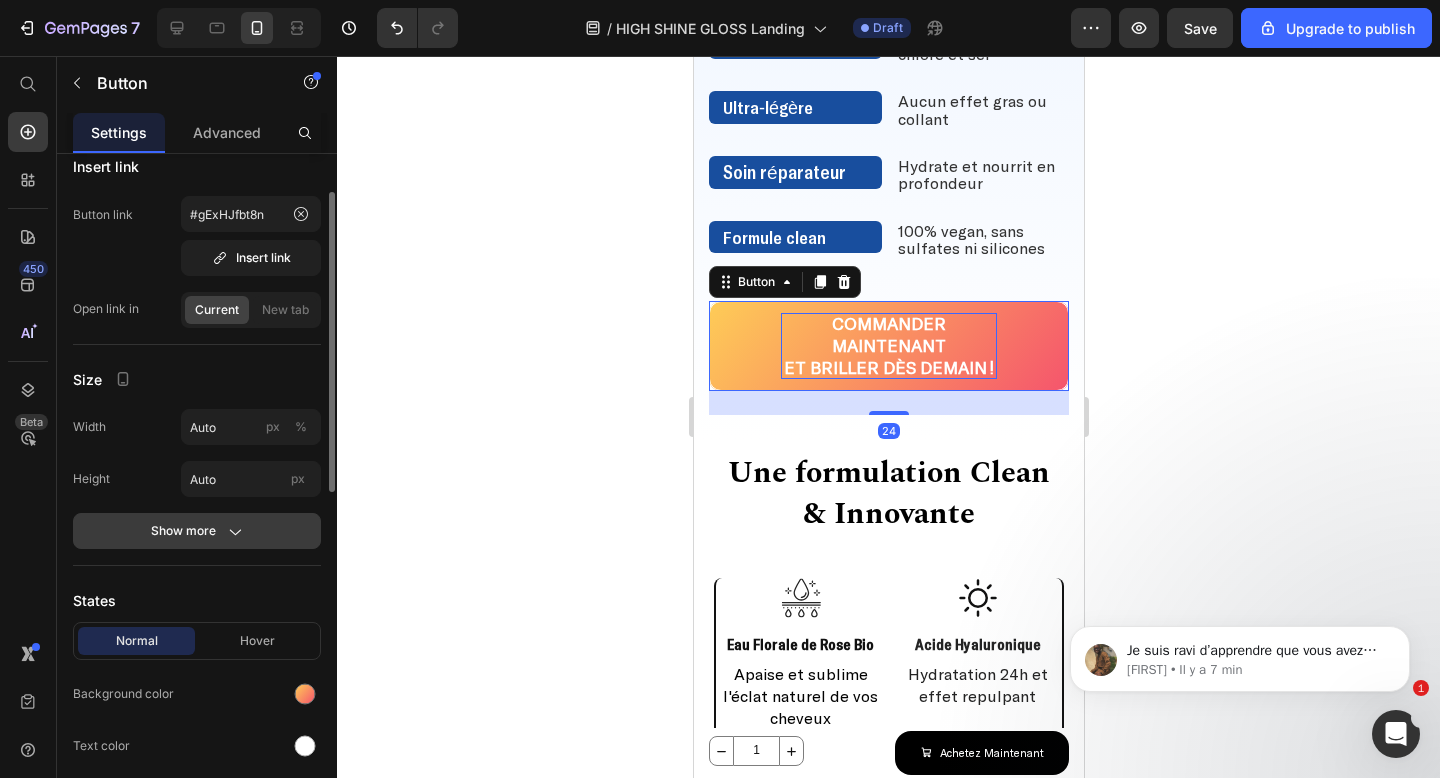 click 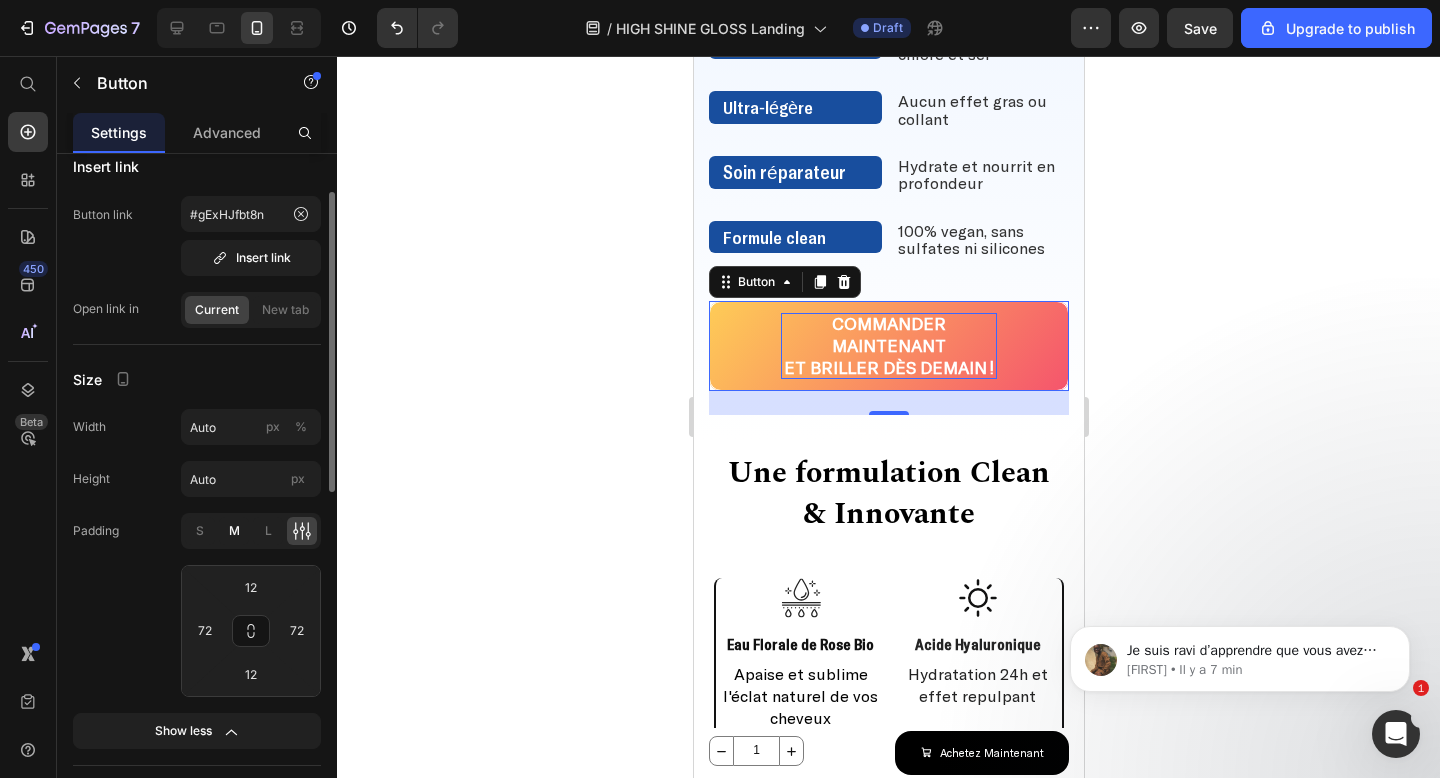 click on "M" 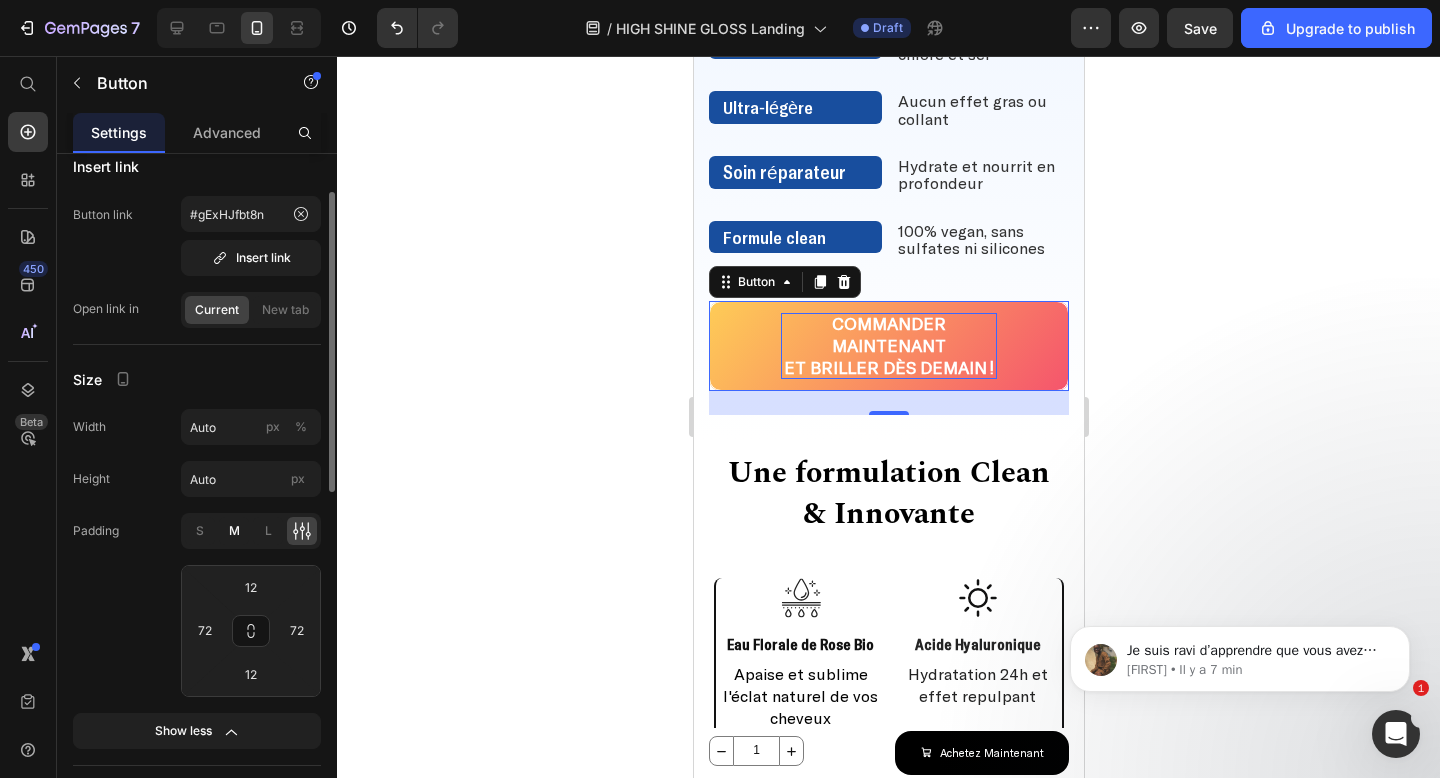 type on "8" 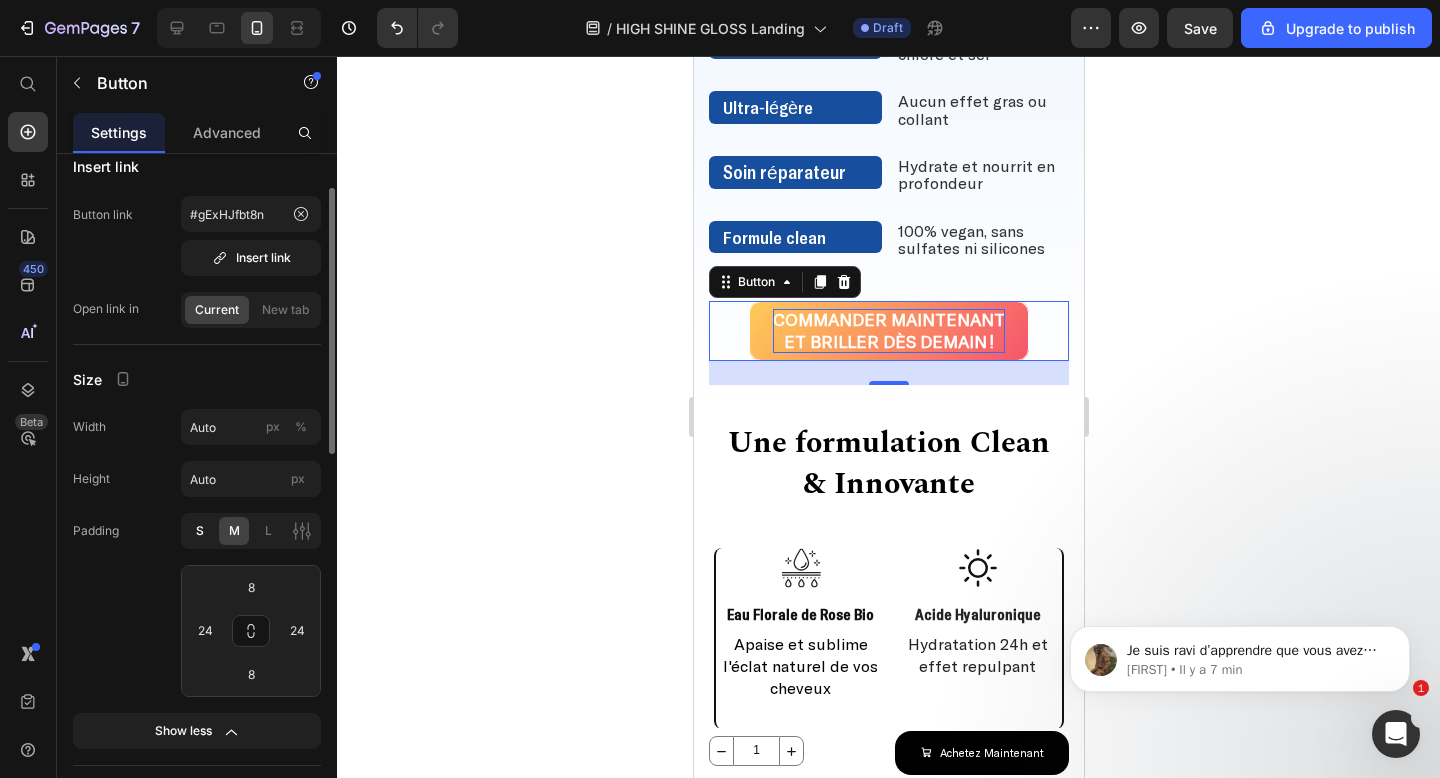 click on "S" 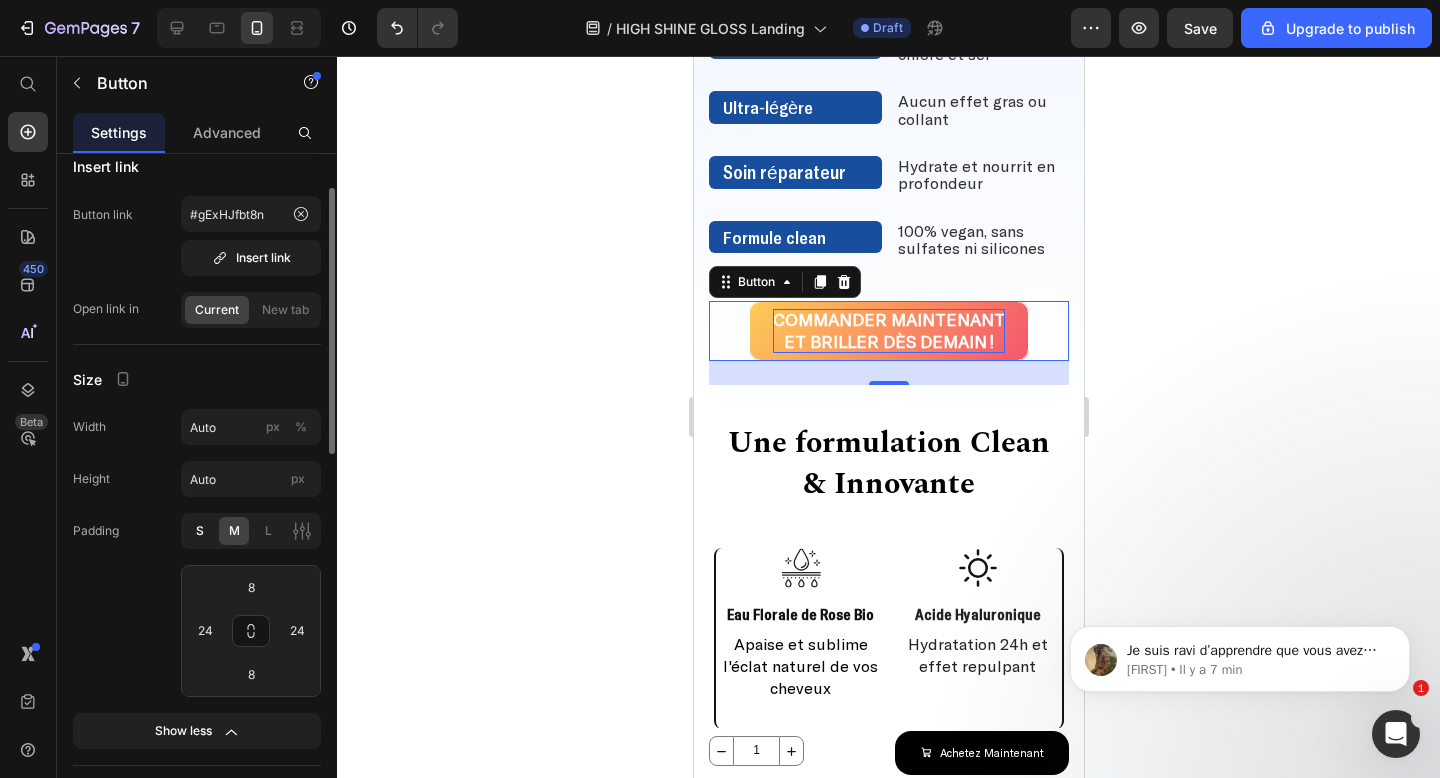 type on "4" 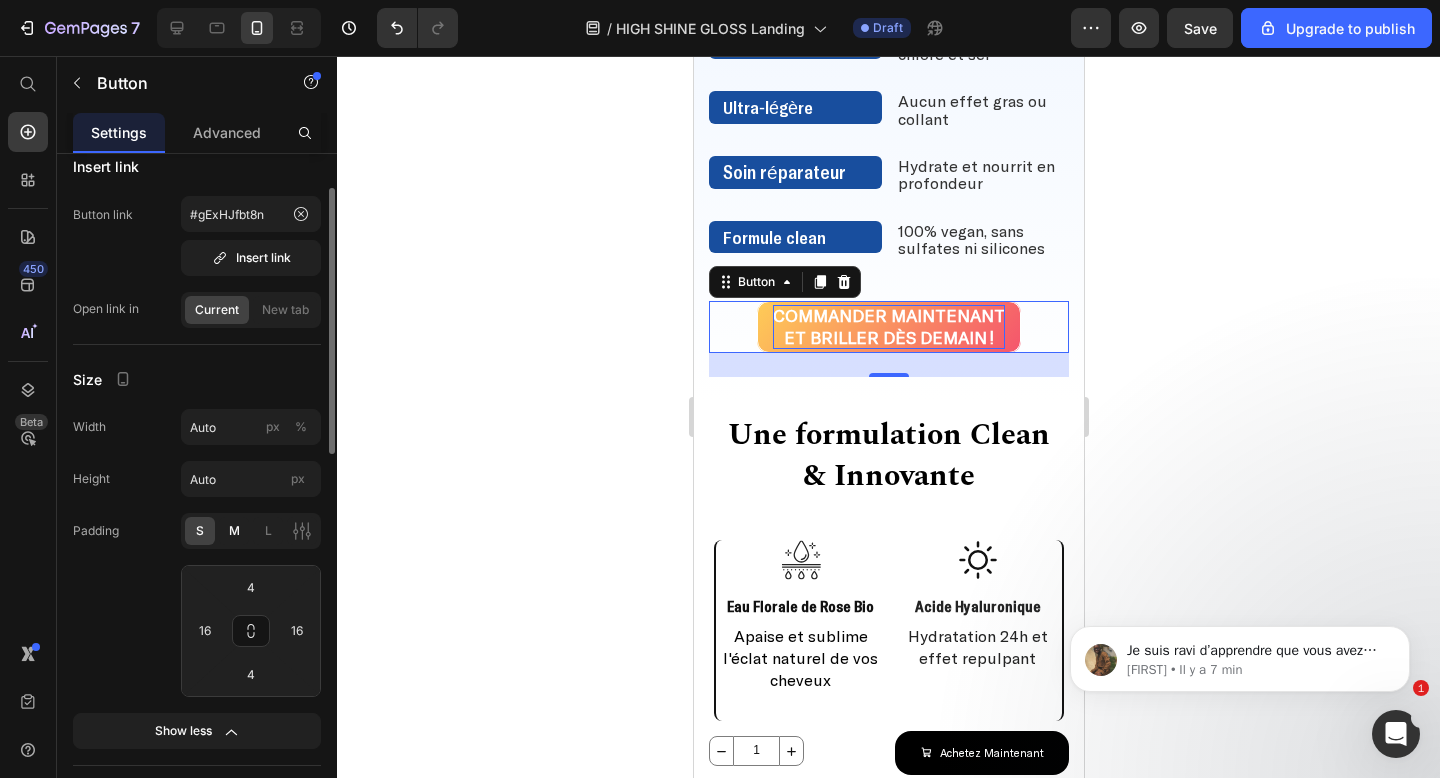 click on "M" 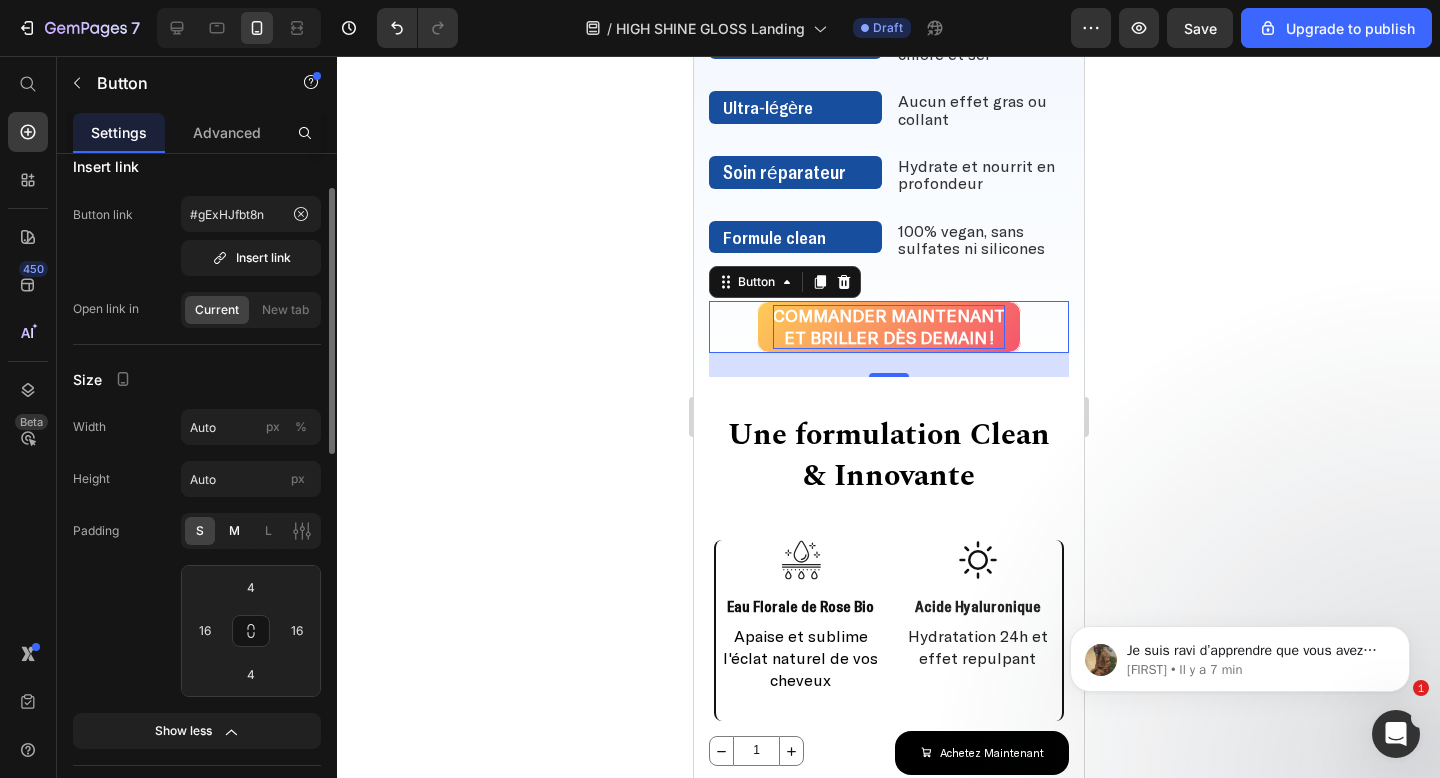 type on "8" 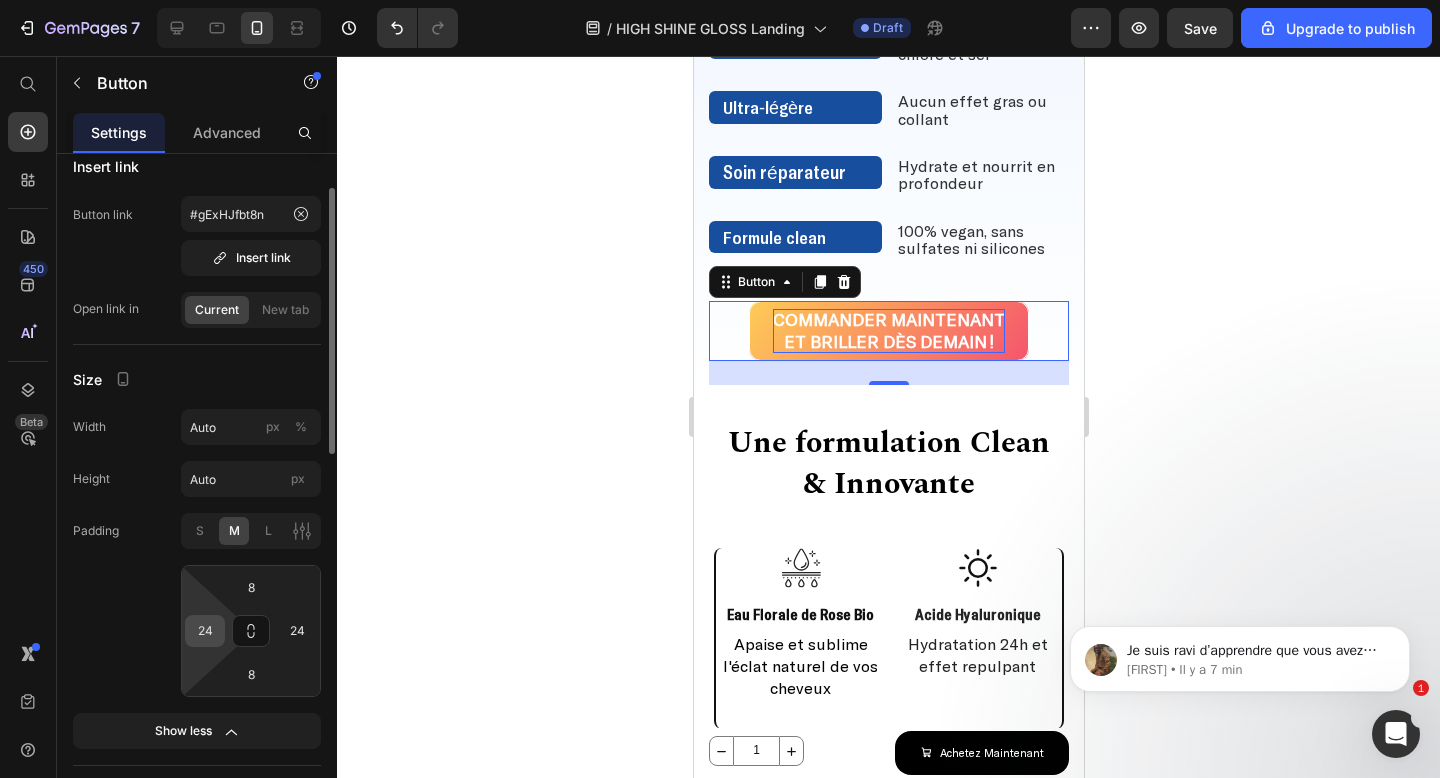 click on "24" at bounding box center (205, 631) 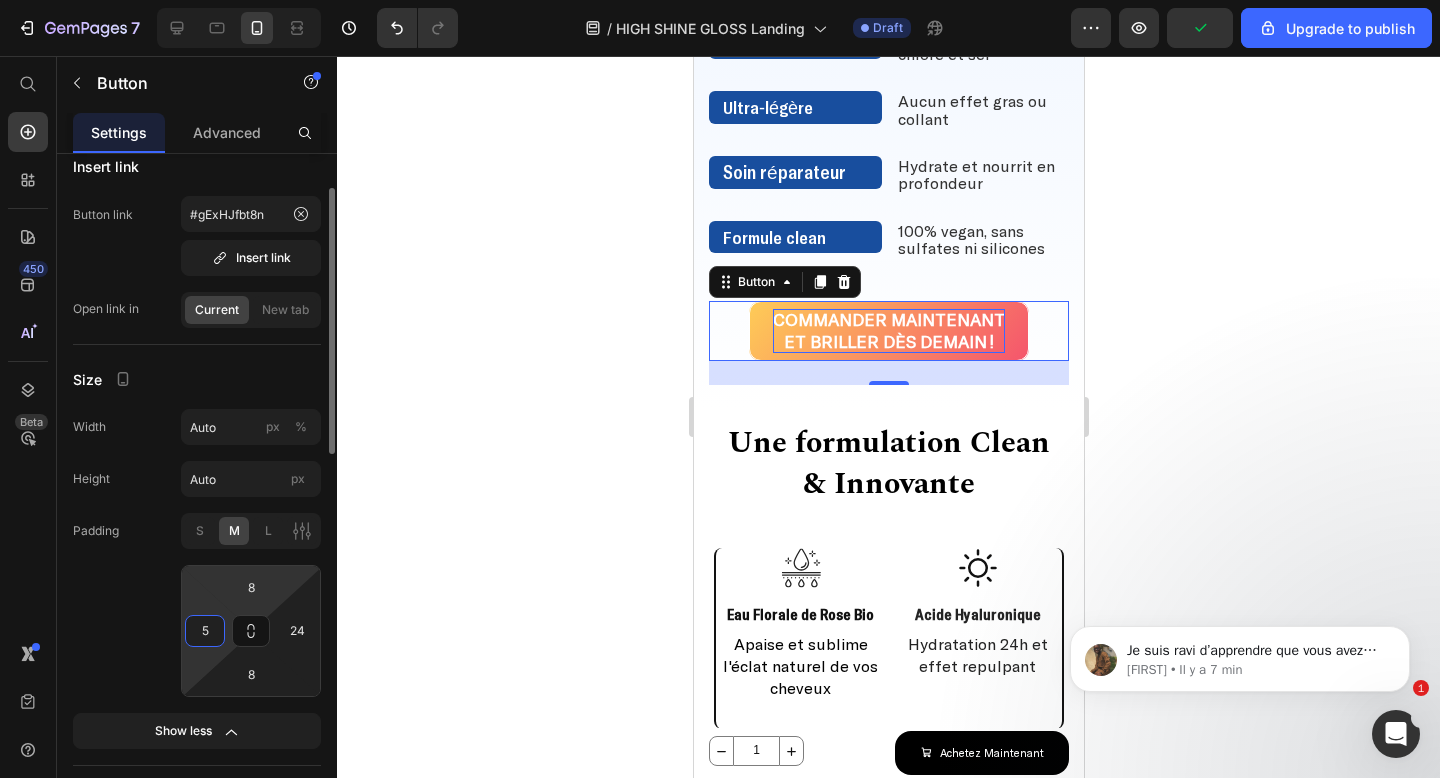 type on "50" 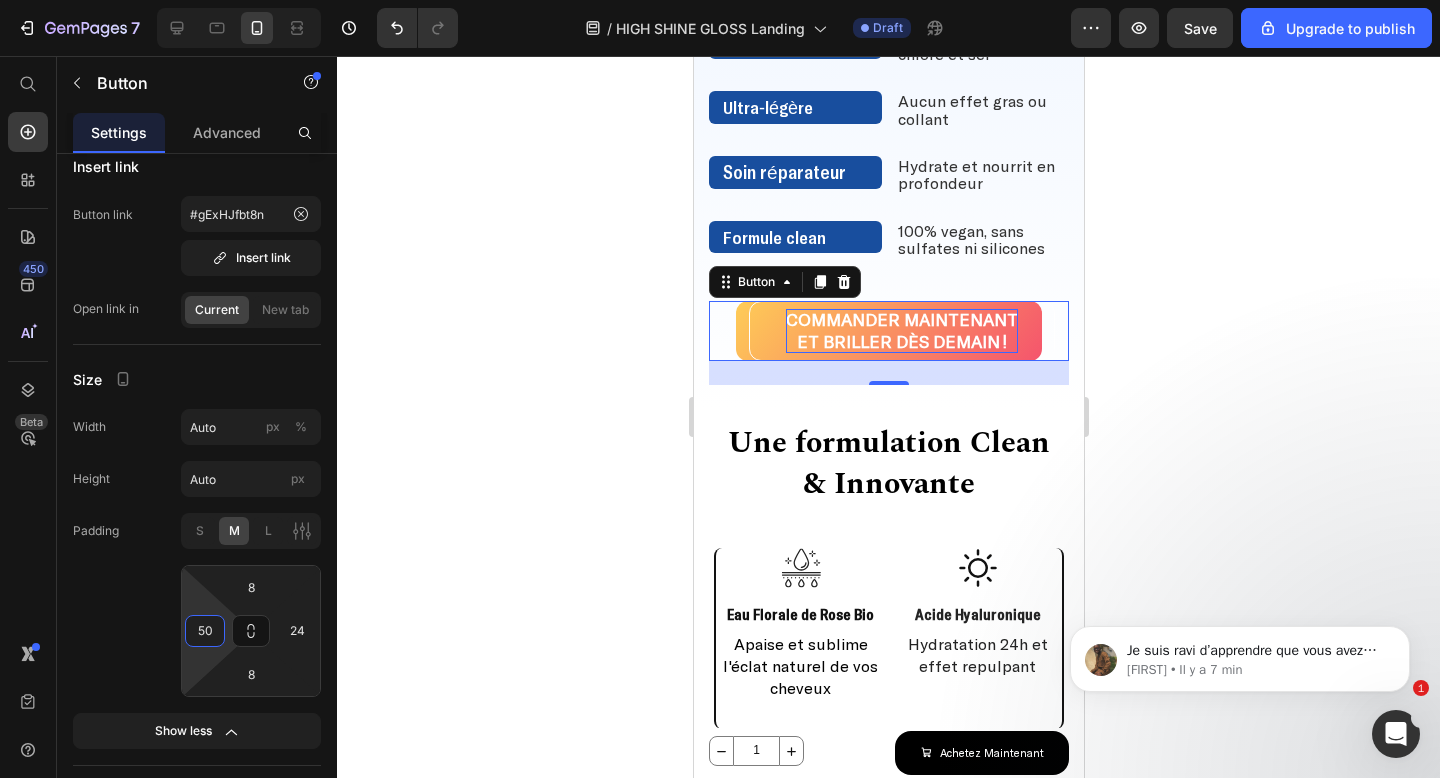 click 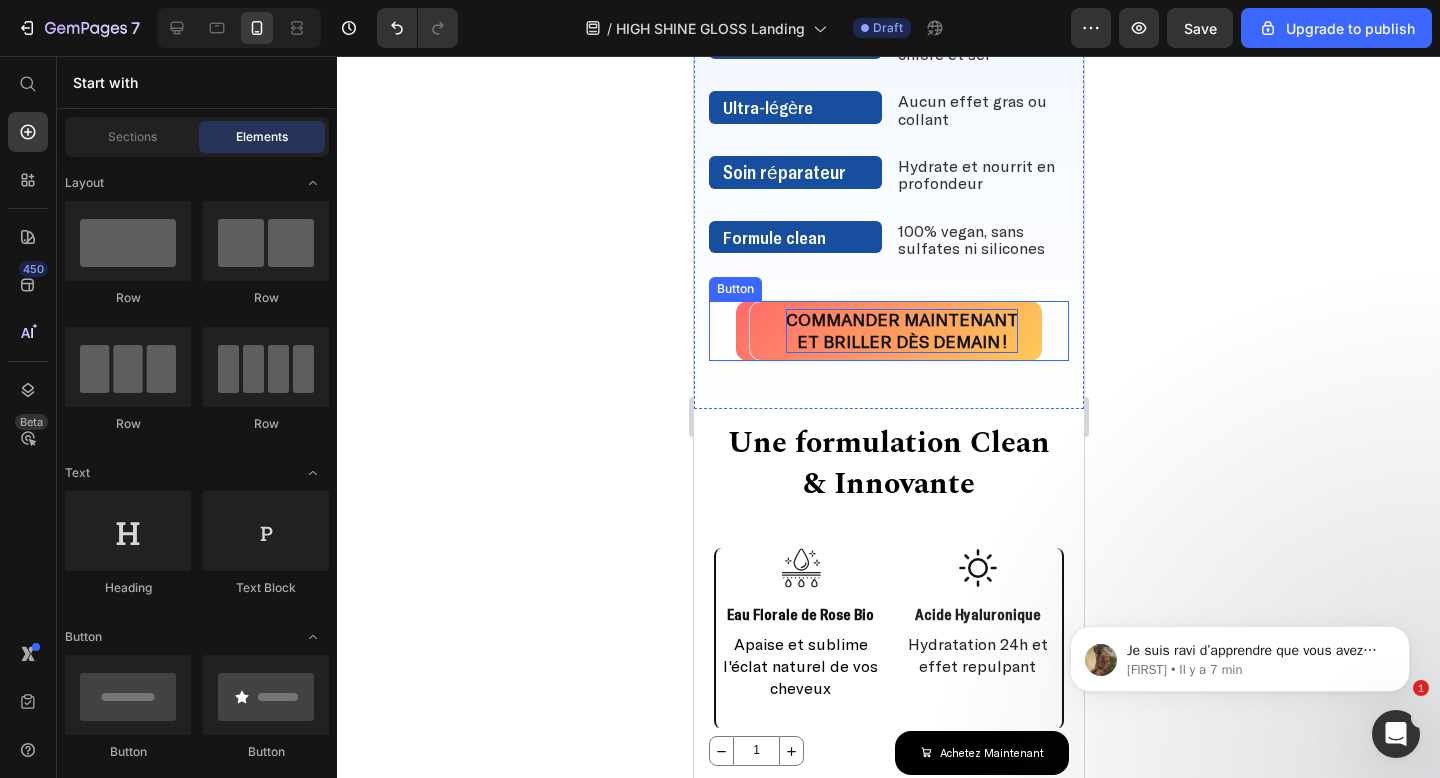 click on "Commander maintenant   et briller dès demain !" at bounding box center [888, 331] 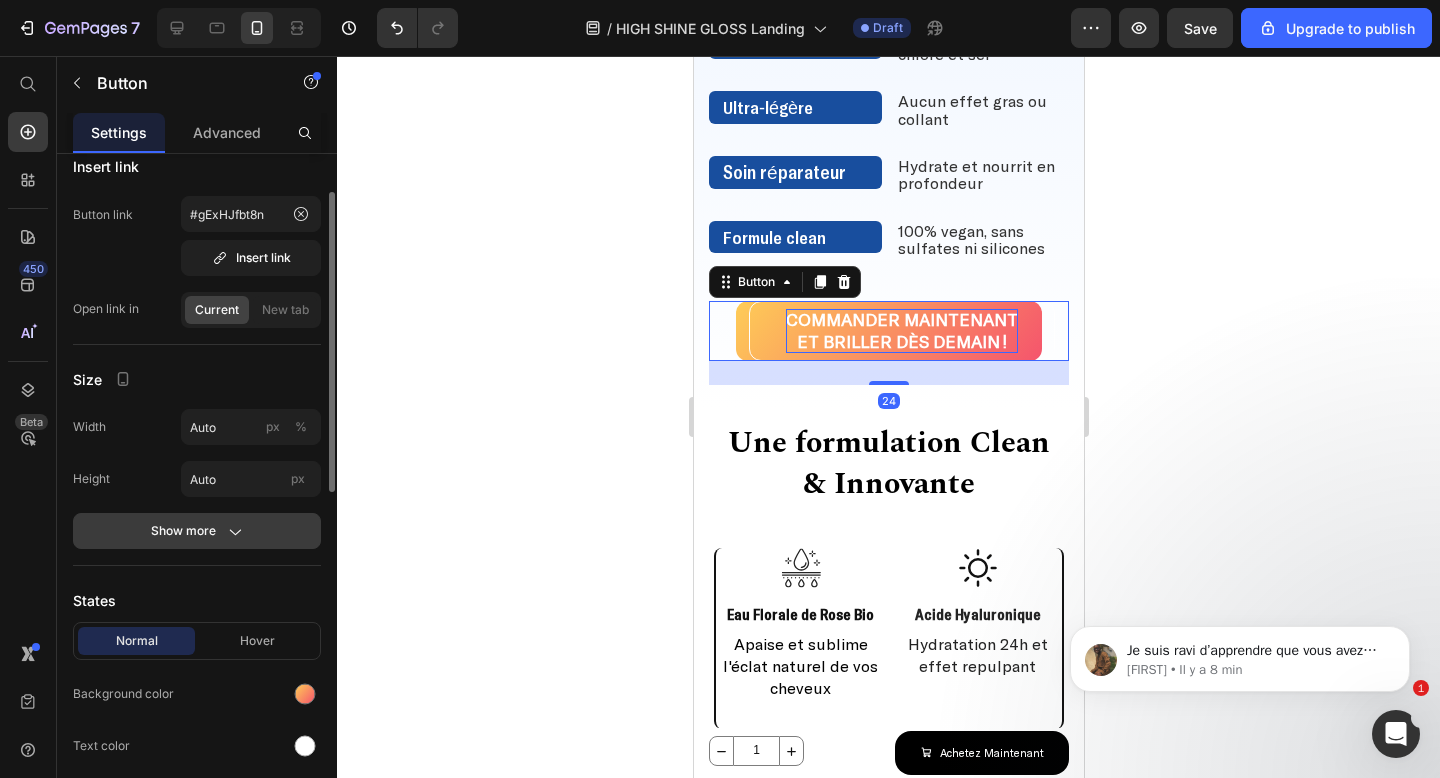 click on "Show more" 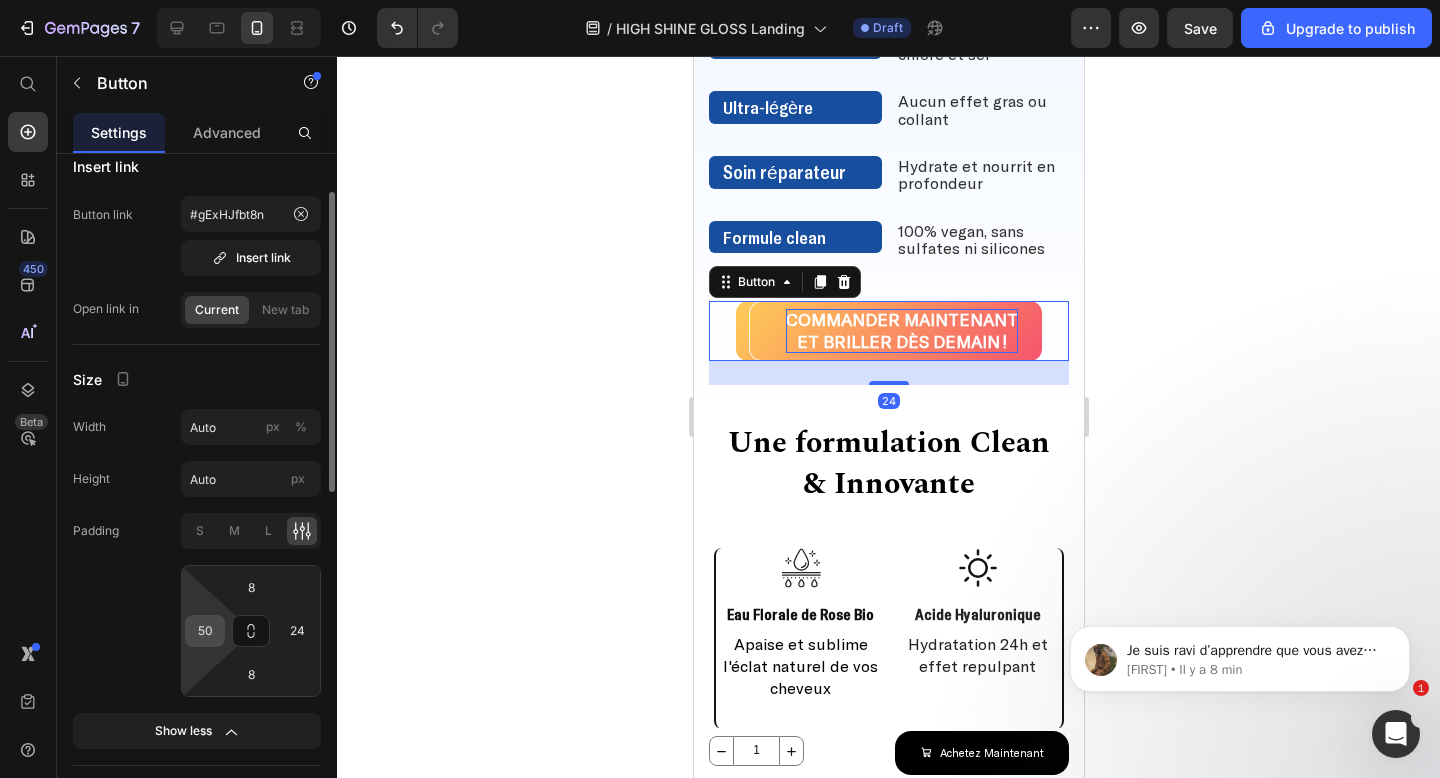 click on "50" at bounding box center [205, 631] 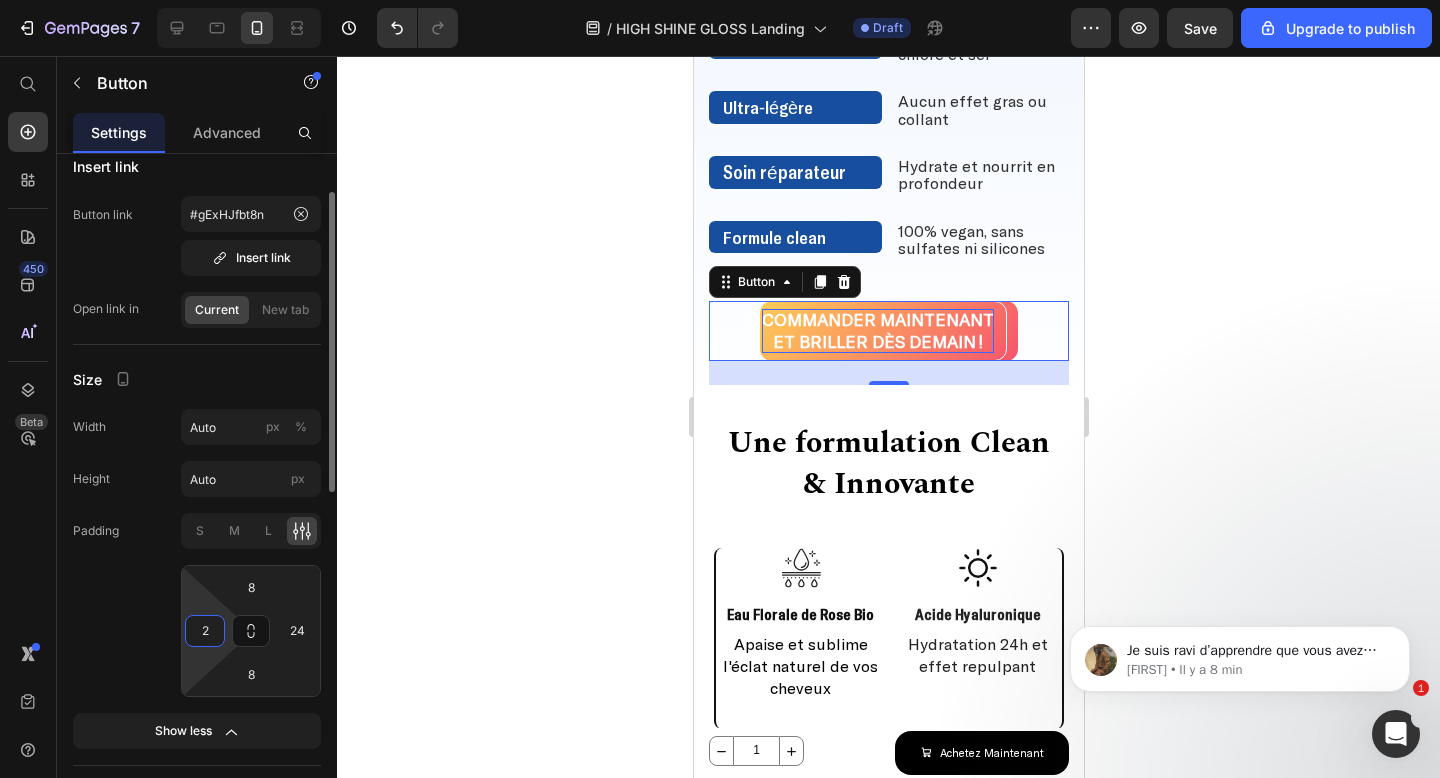 type on "24" 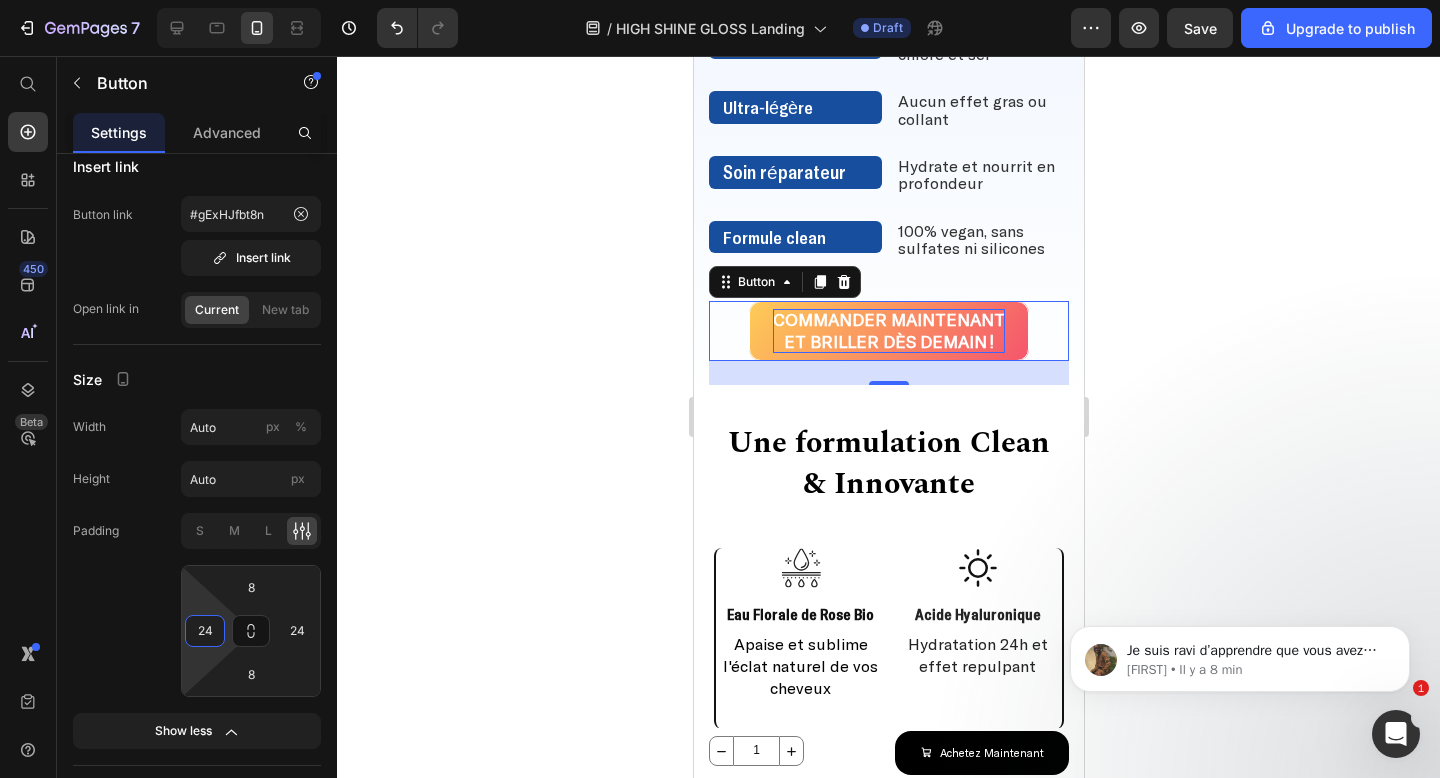 click 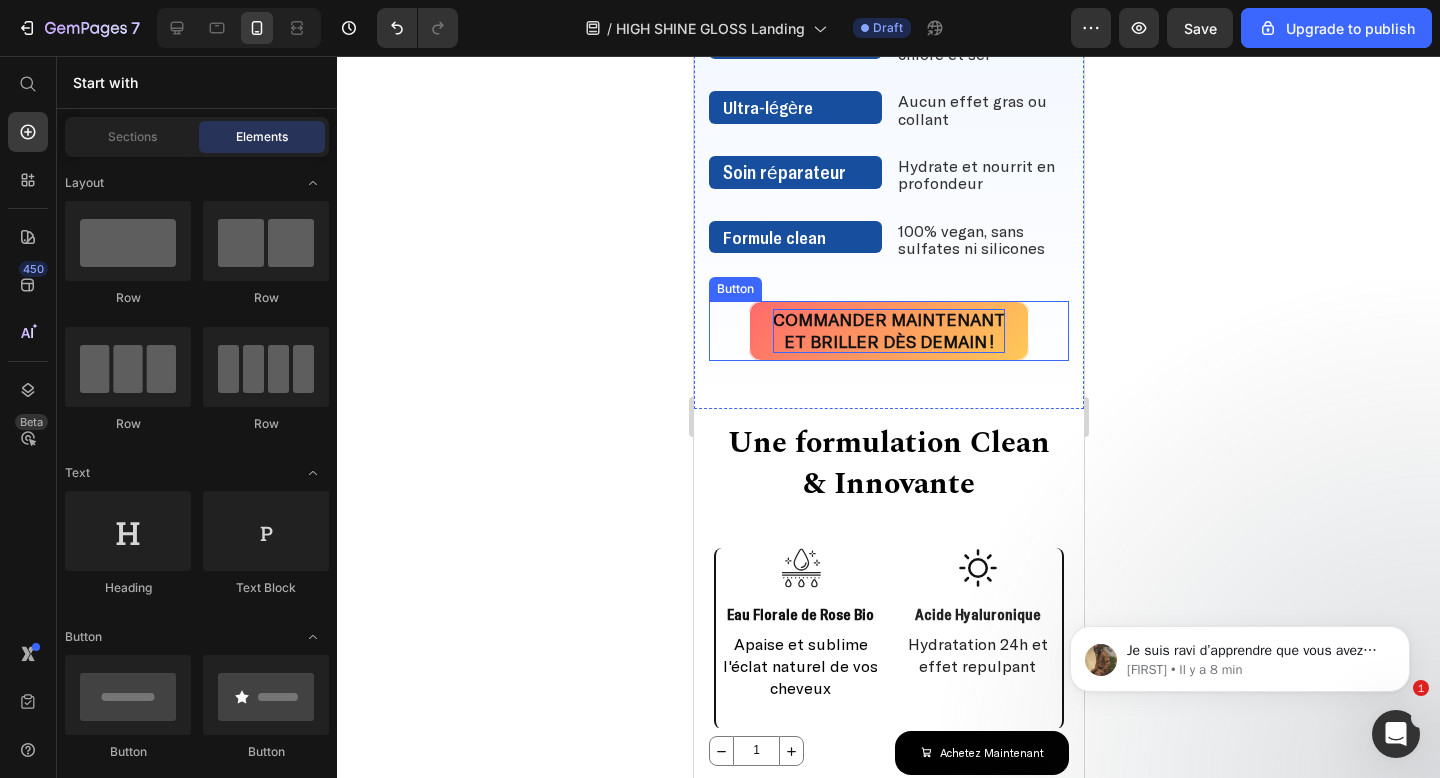 click on "Commander maintenant   et briller dès demain !" at bounding box center (888, 331) 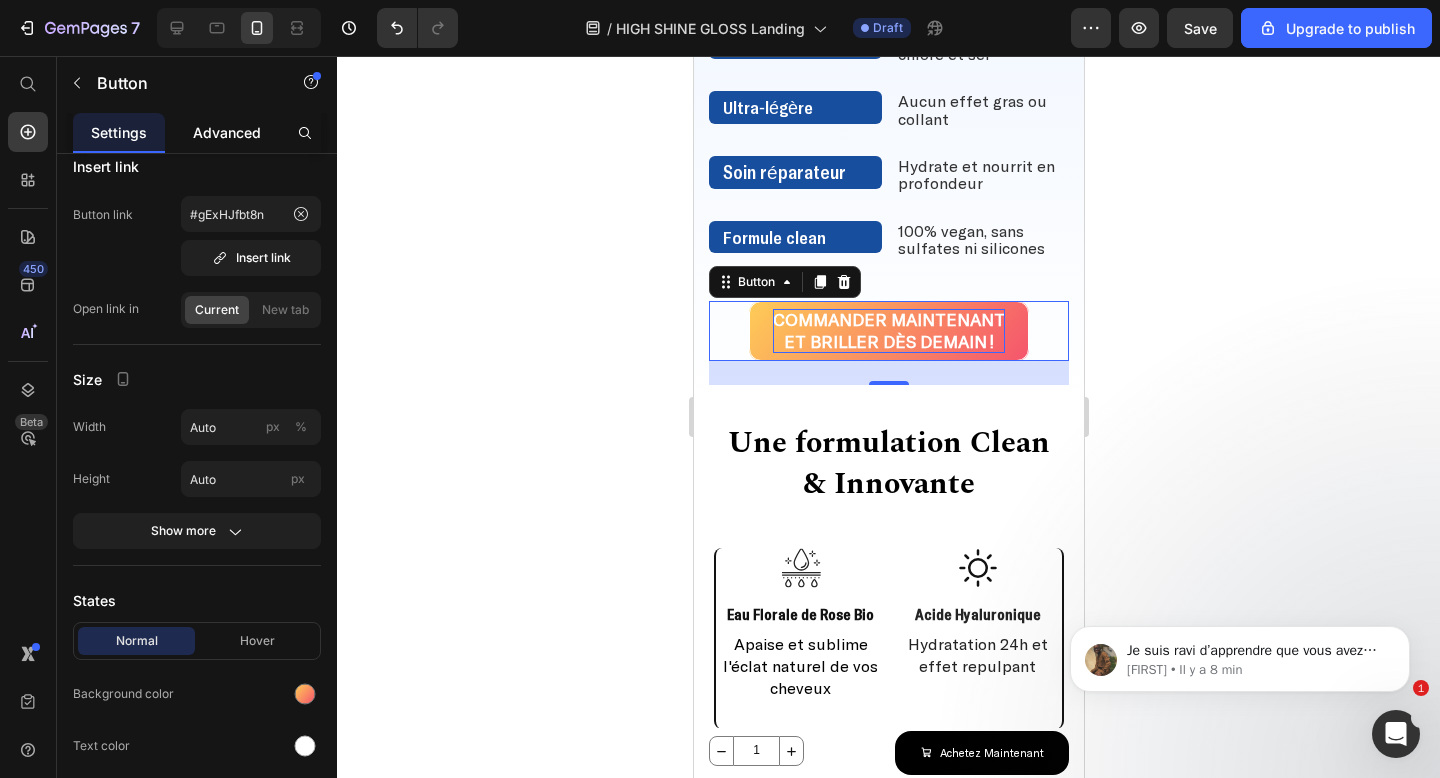 click on "Advanced" at bounding box center [227, 132] 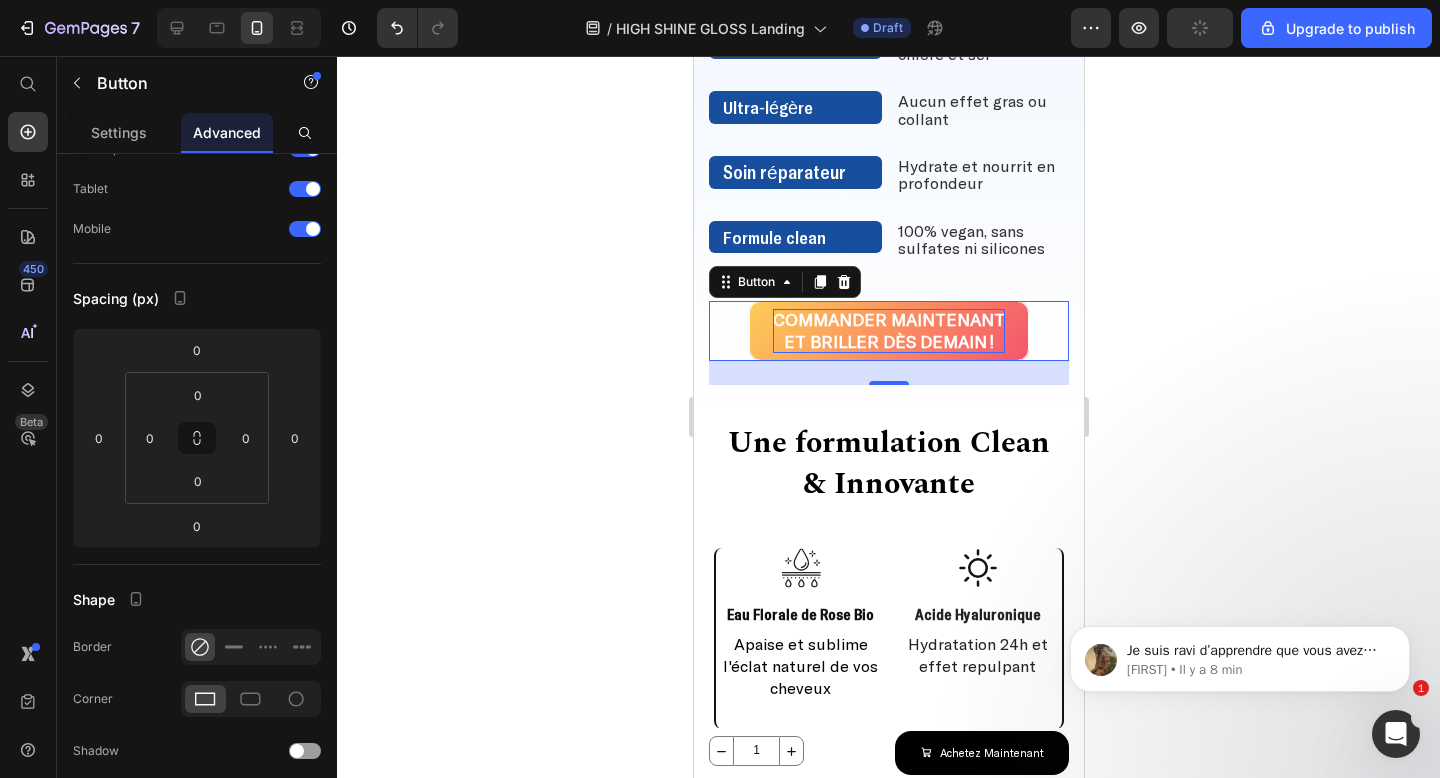 scroll, scrollTop: 0, scrollLeft: 0, axis: both 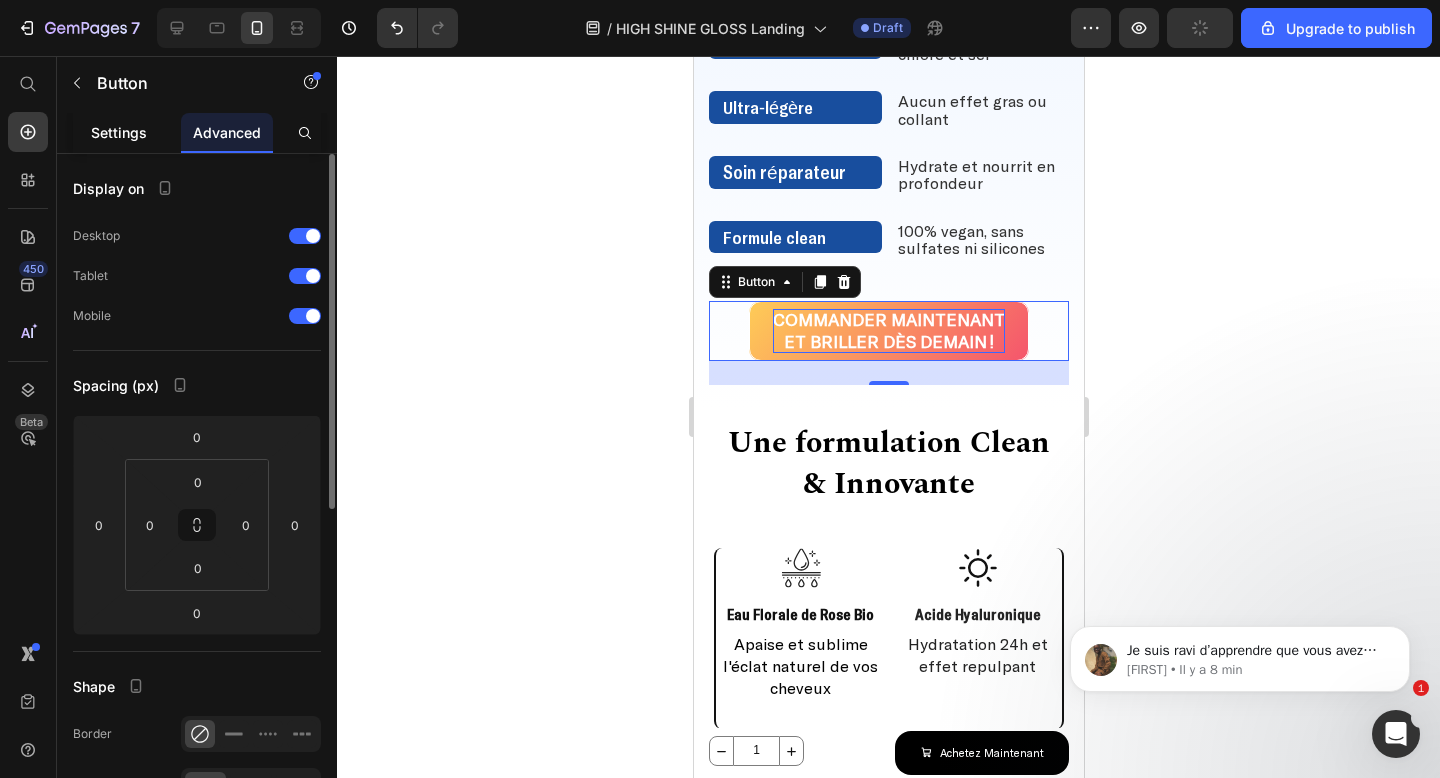 click on "Settings" at bounding box center [119, 132] 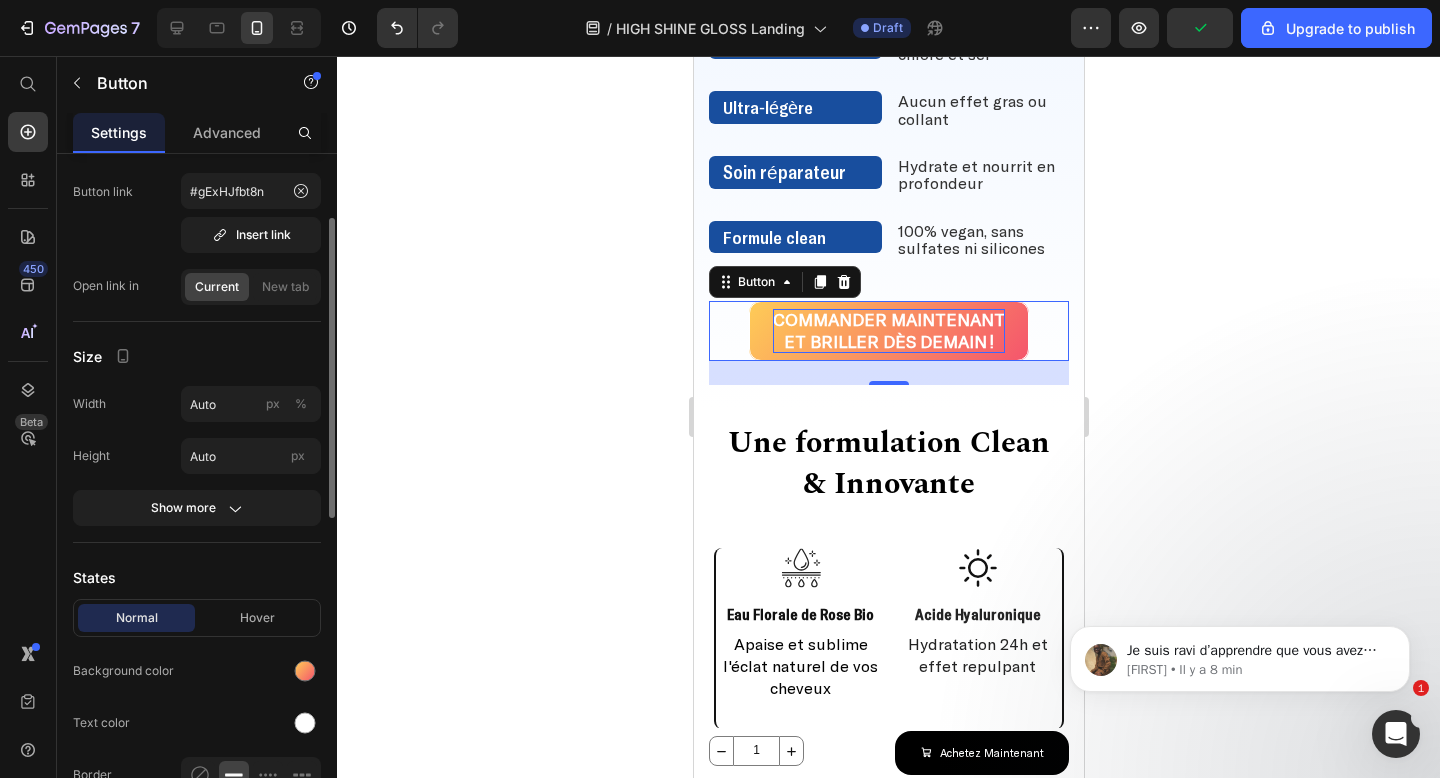 scroll, scrollTop: 127, scrollLeft: 0, axis: vertical 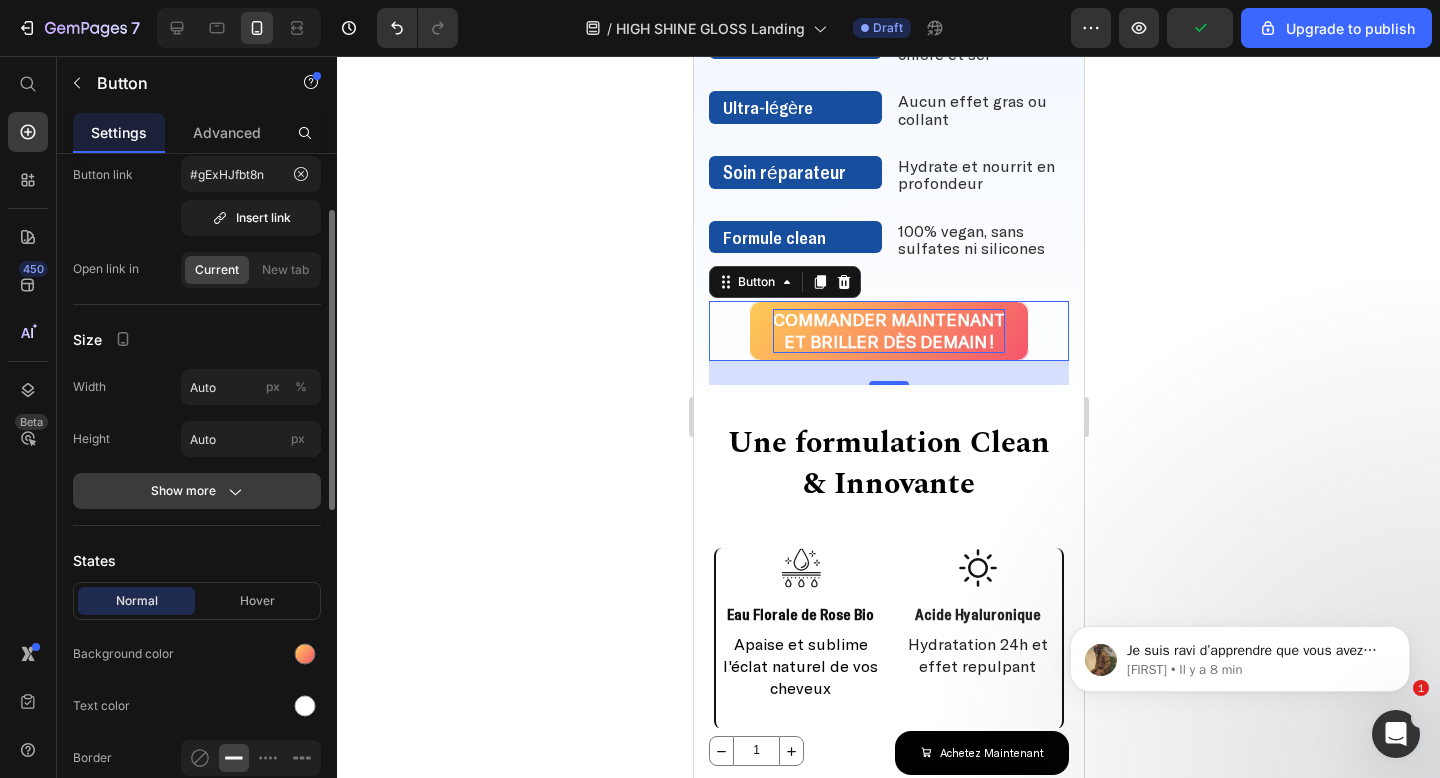 click on "Show more" at bounding box center [197, 491] 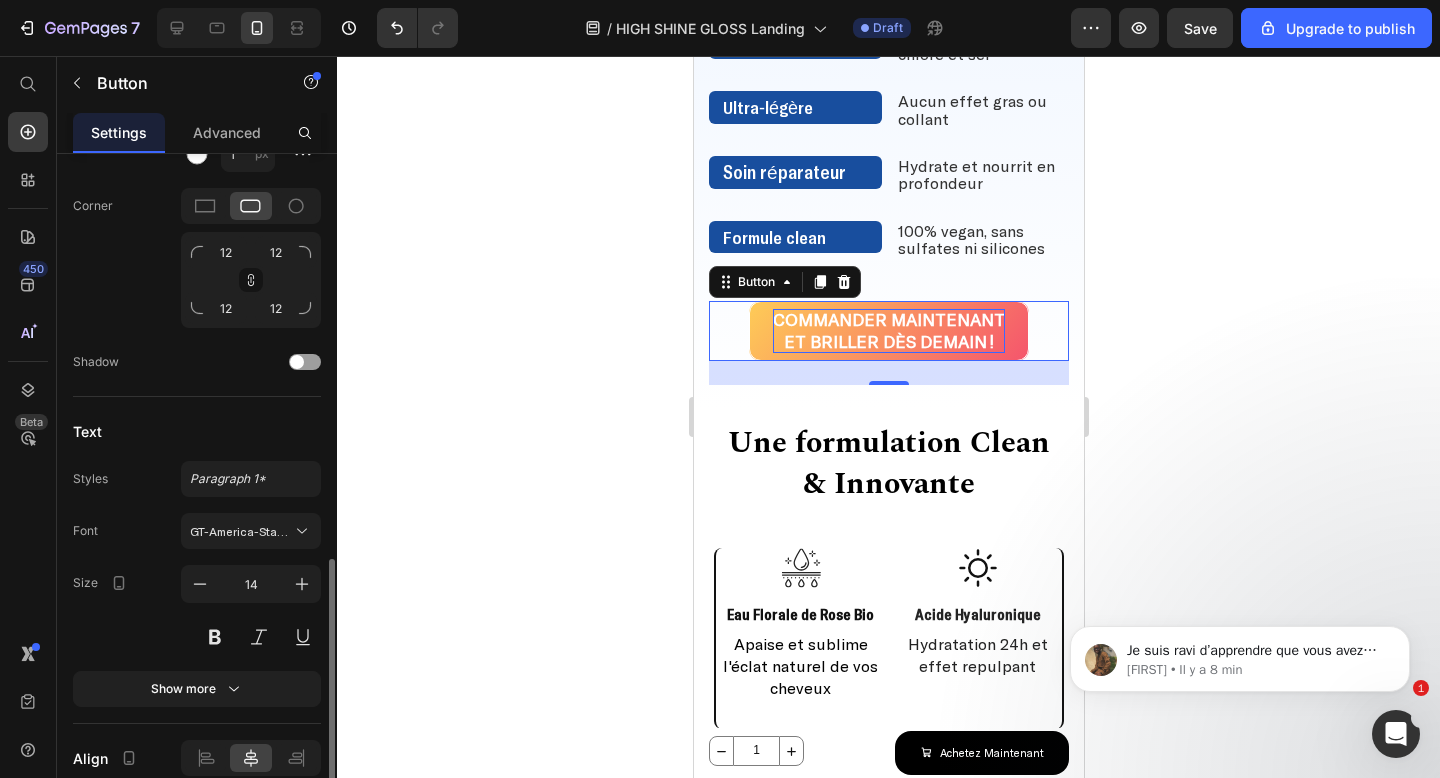 scroll, scrollTop: 1005, scrollLeft: 0, axis: vertical 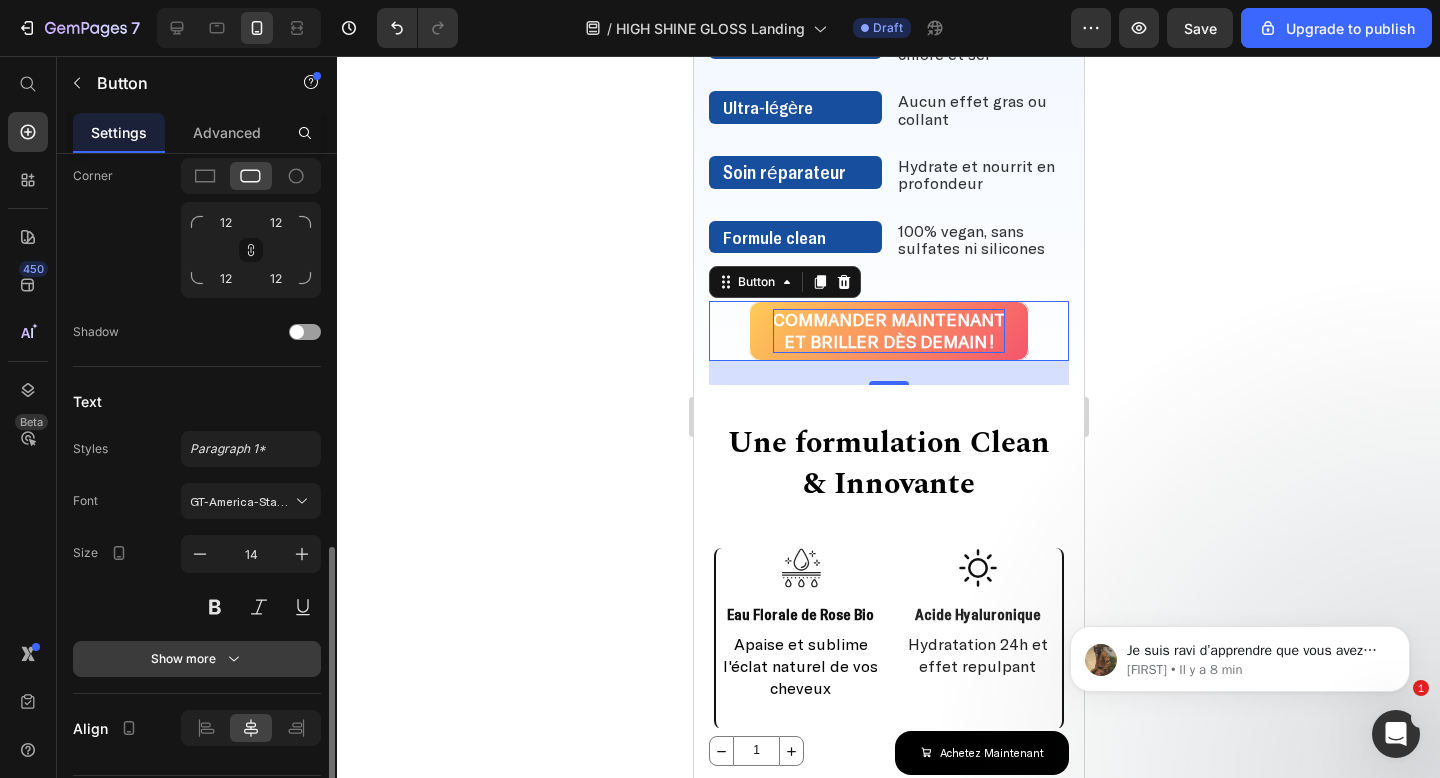 click on "Show more" at bounding box center (197, 659) 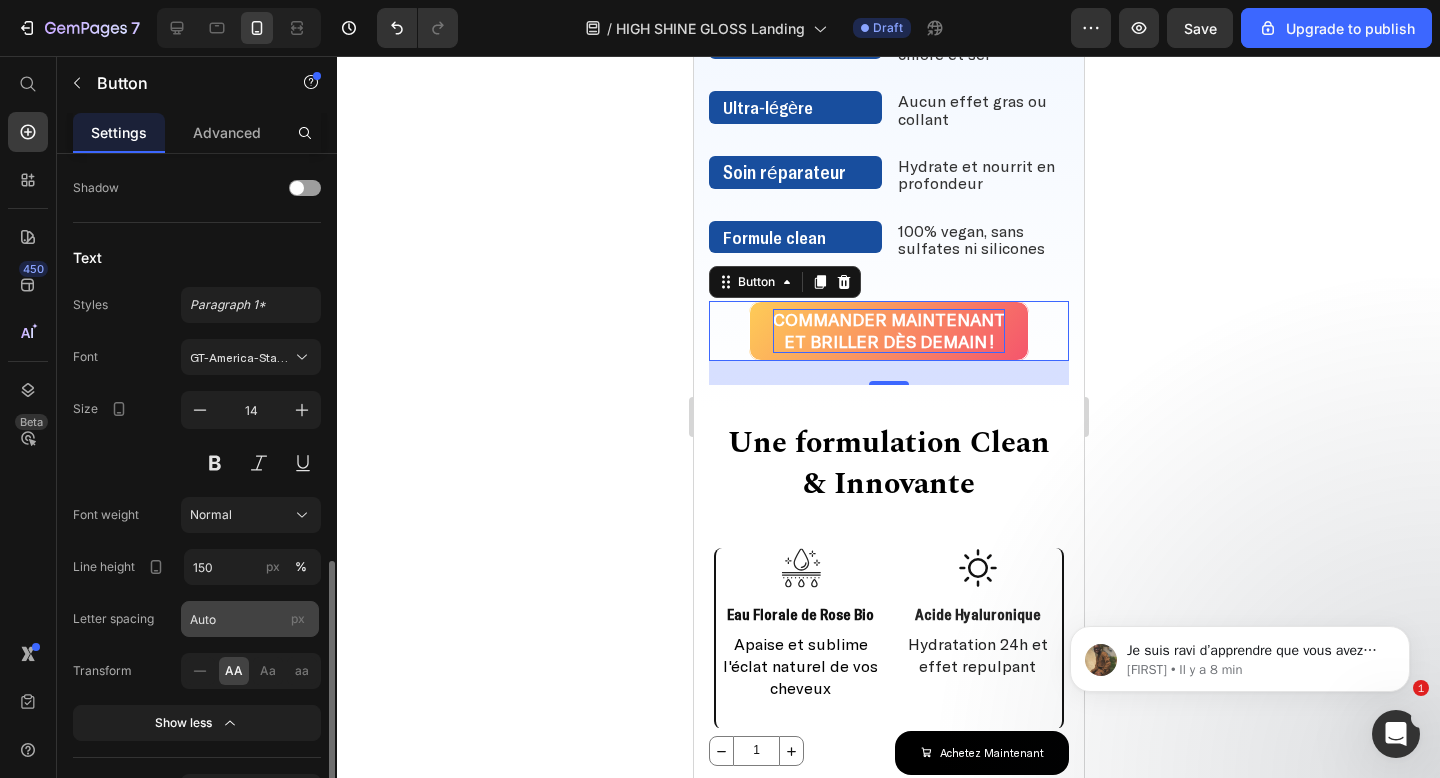 scroll, scrollTop: 1160, scrollLeft: 0, axis: vertical 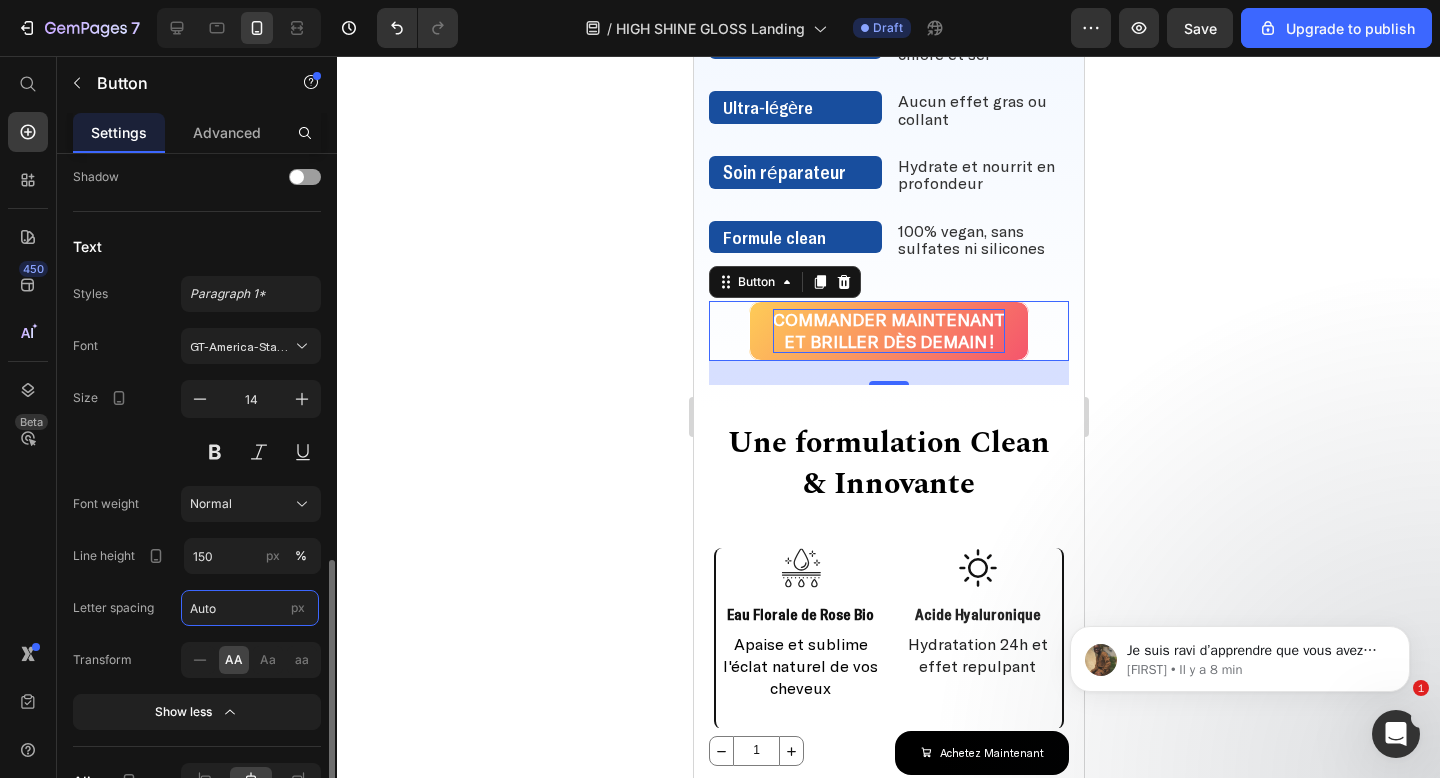 click on "Auto" at bounding box center [250, 608] 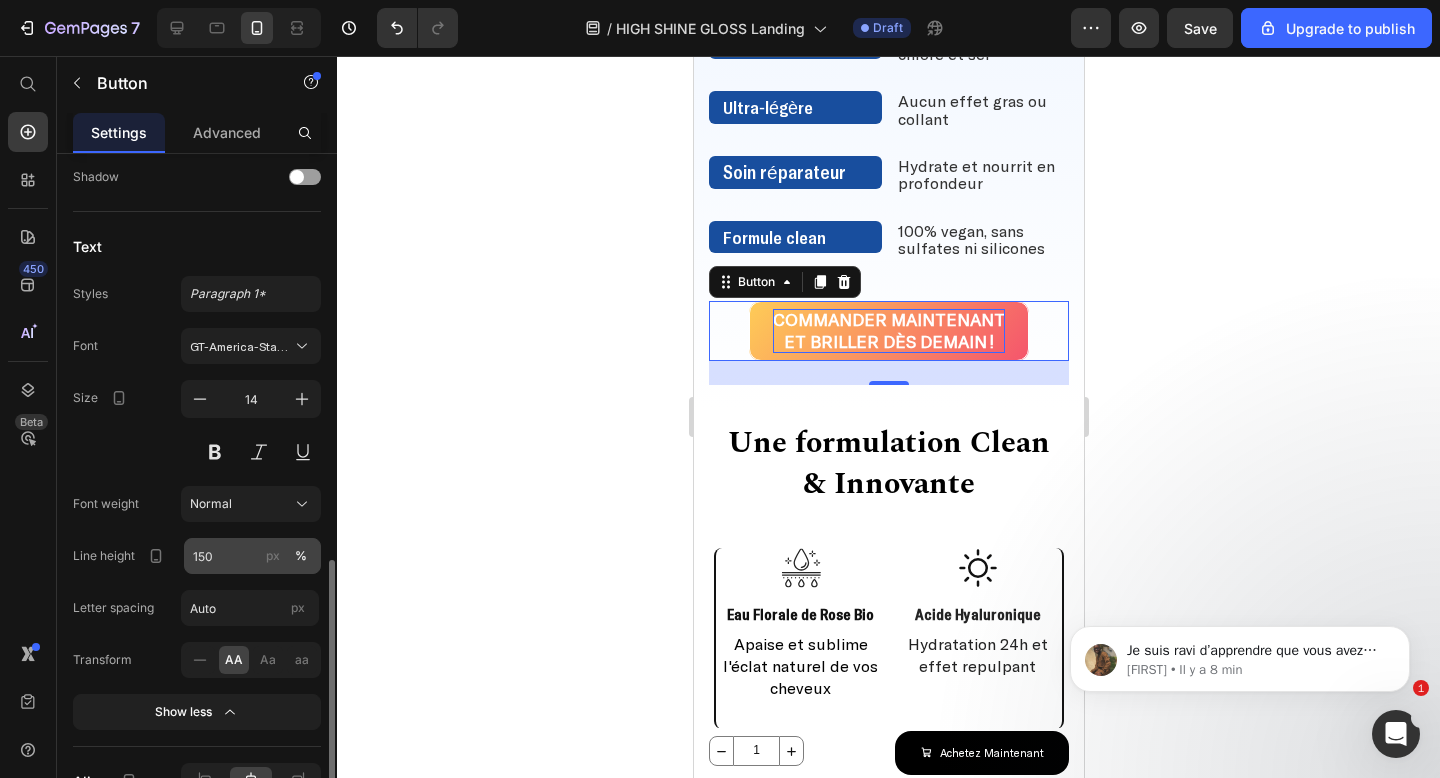 click on "px %" at bounding box center (287, 556) 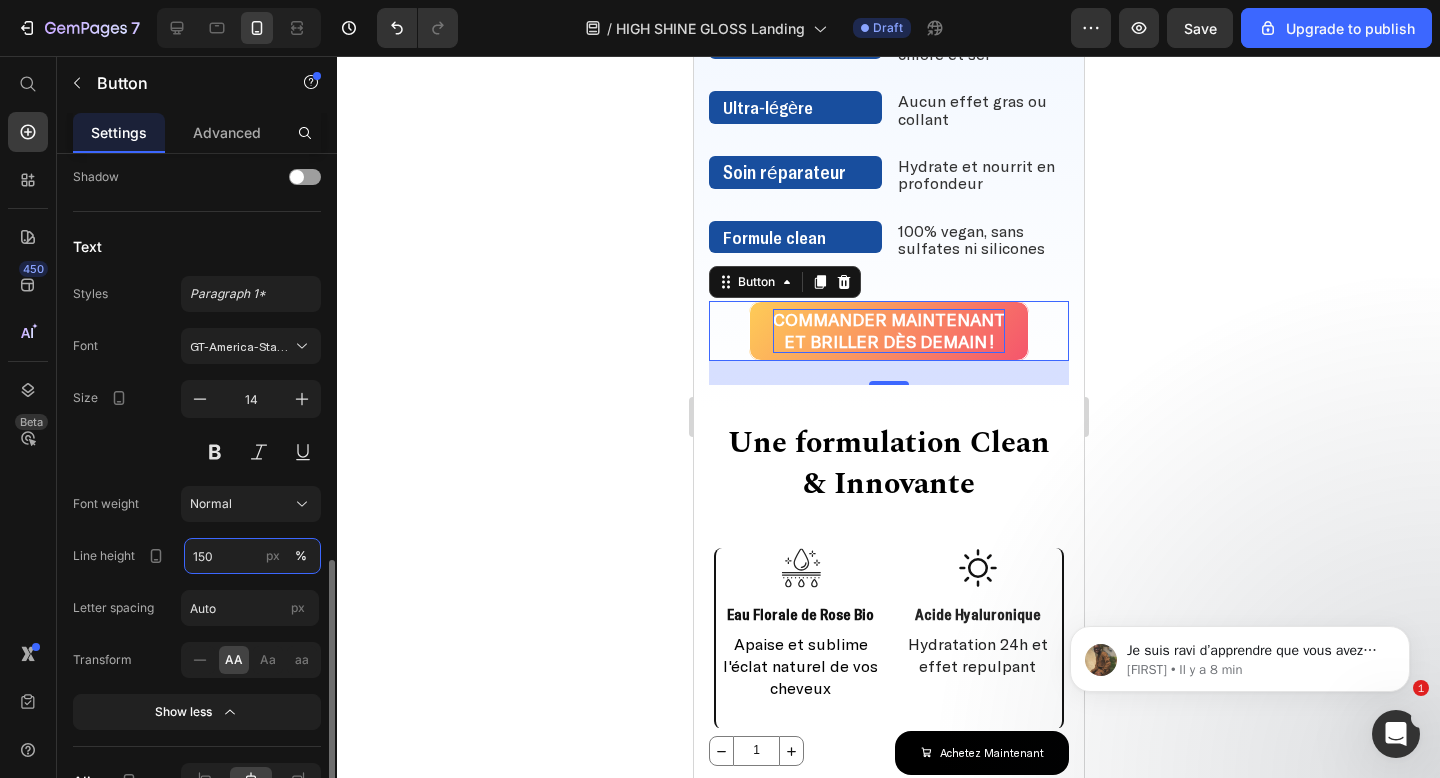 click on "150" at bounding box center (252, 556) 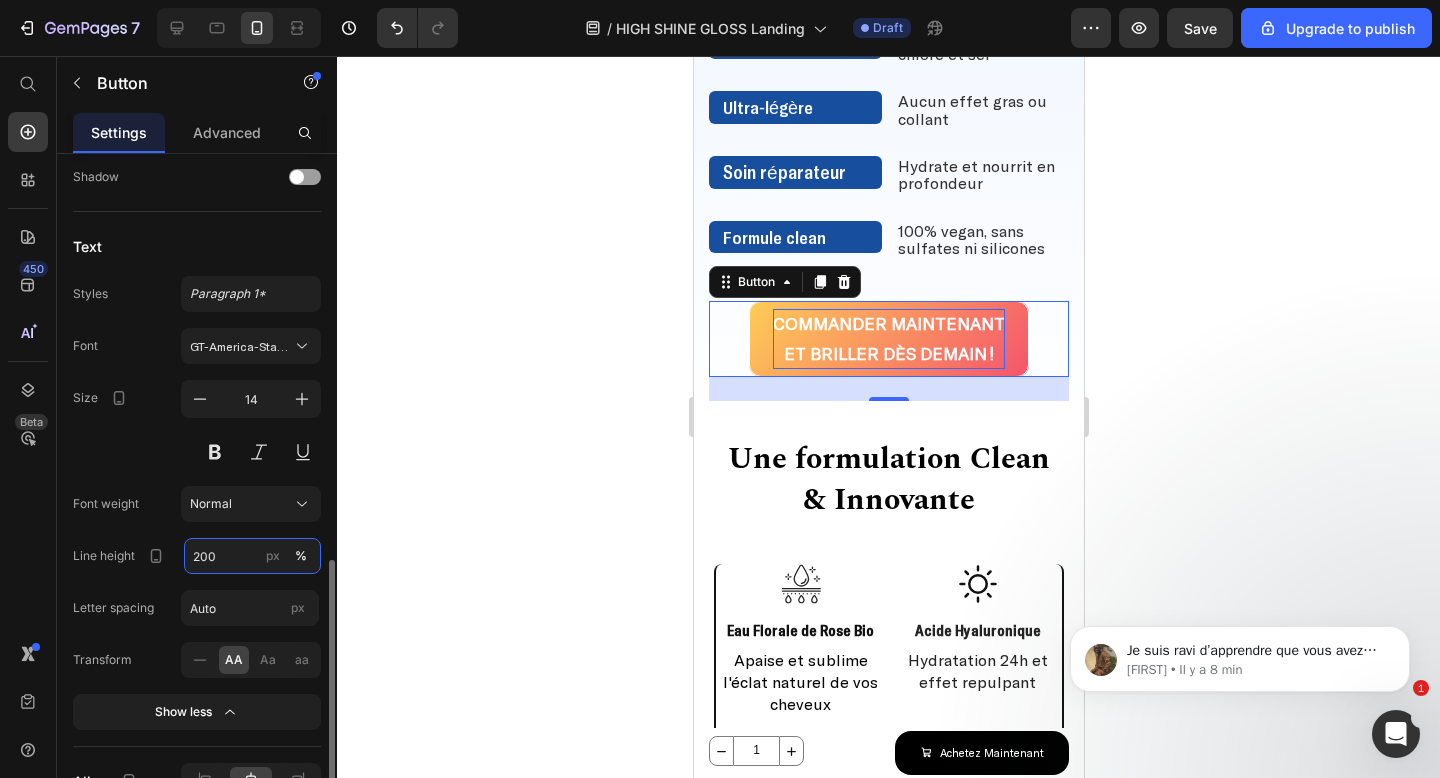 type on "150" 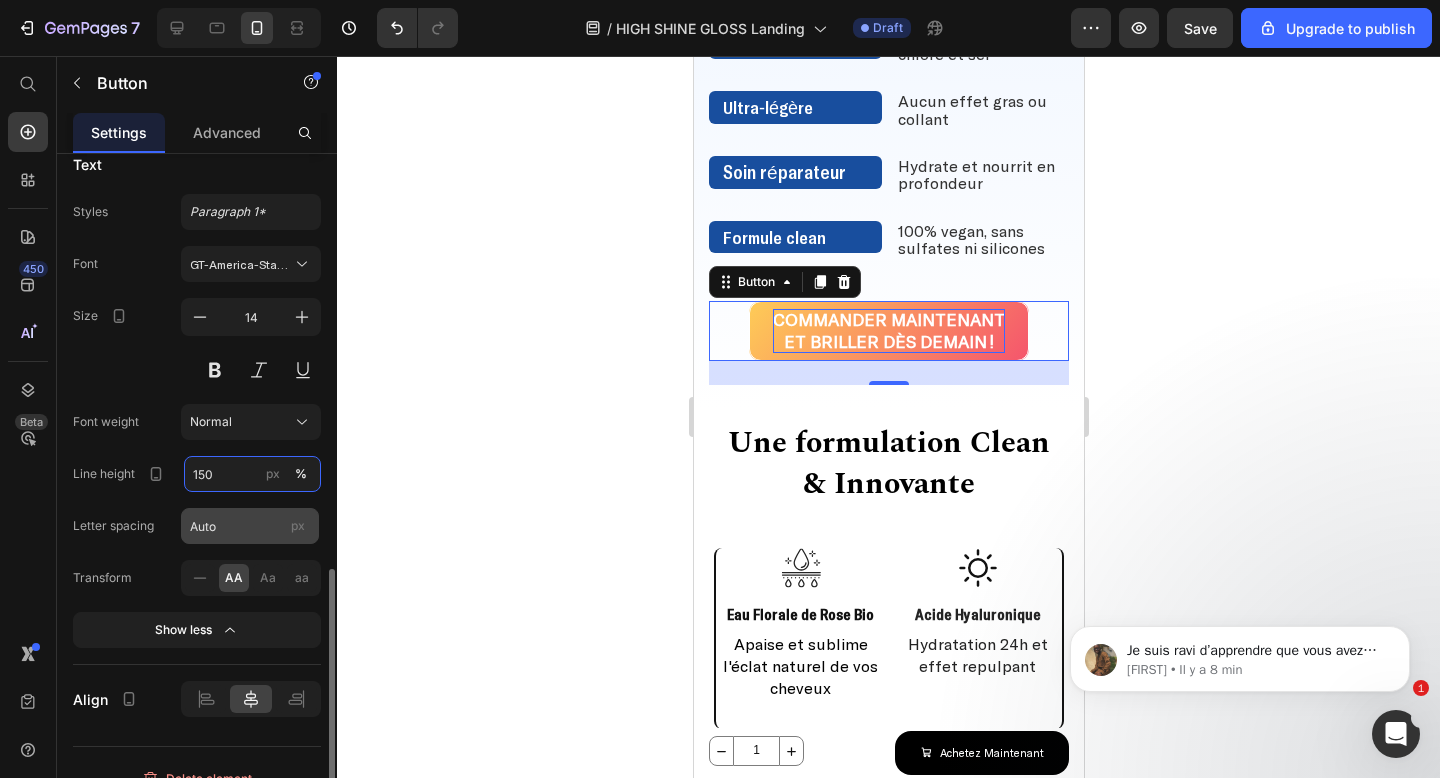 scroll, scrollTop: 1255, scrollLeft: 0, axis: vertical 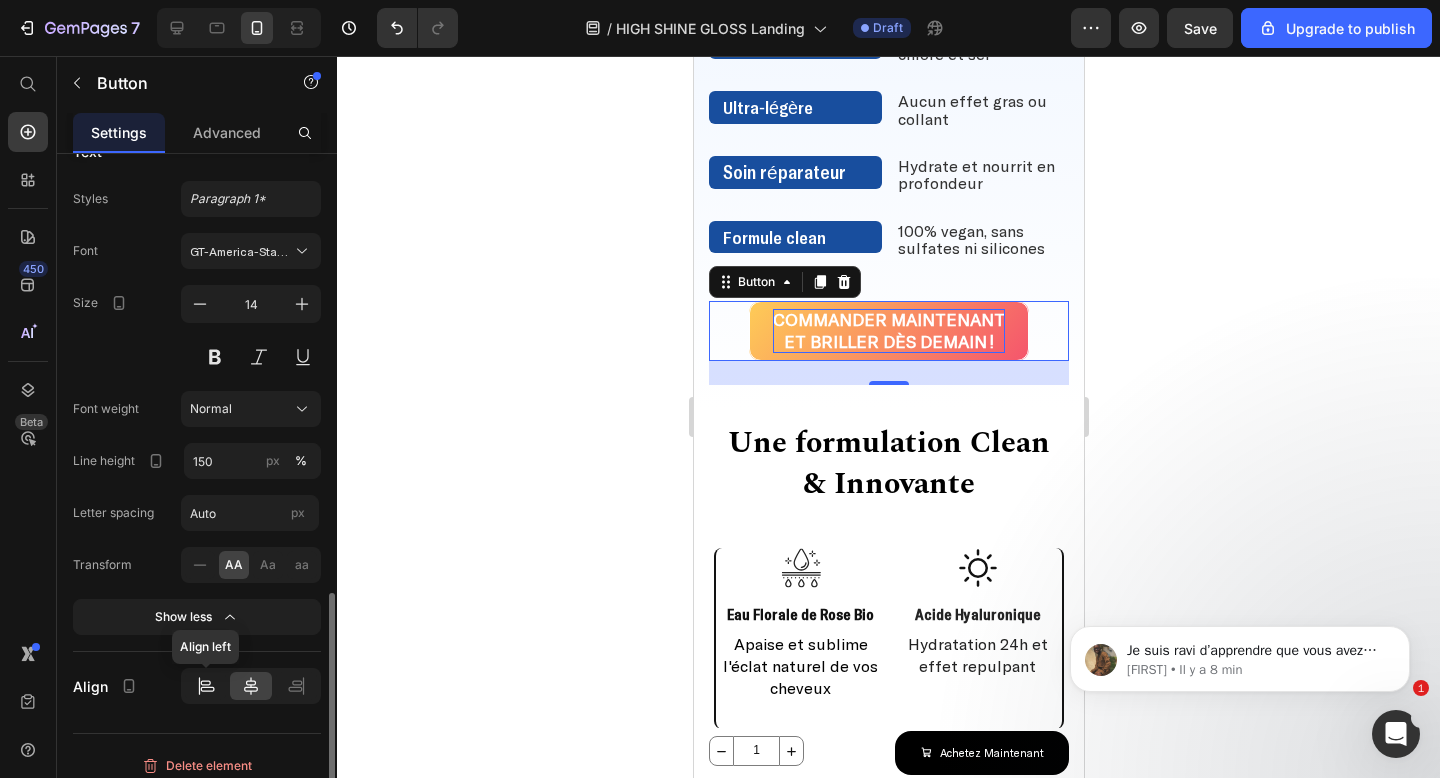click 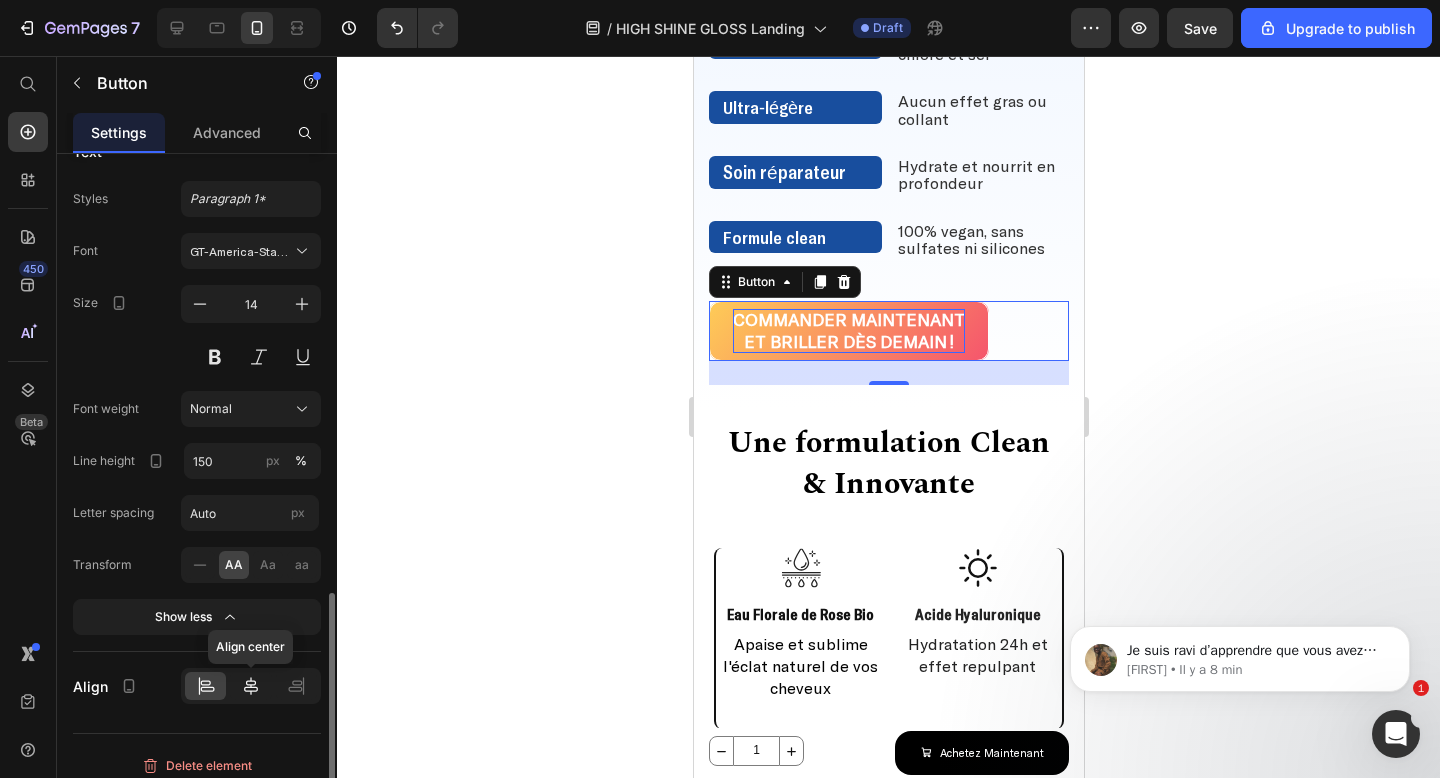 click 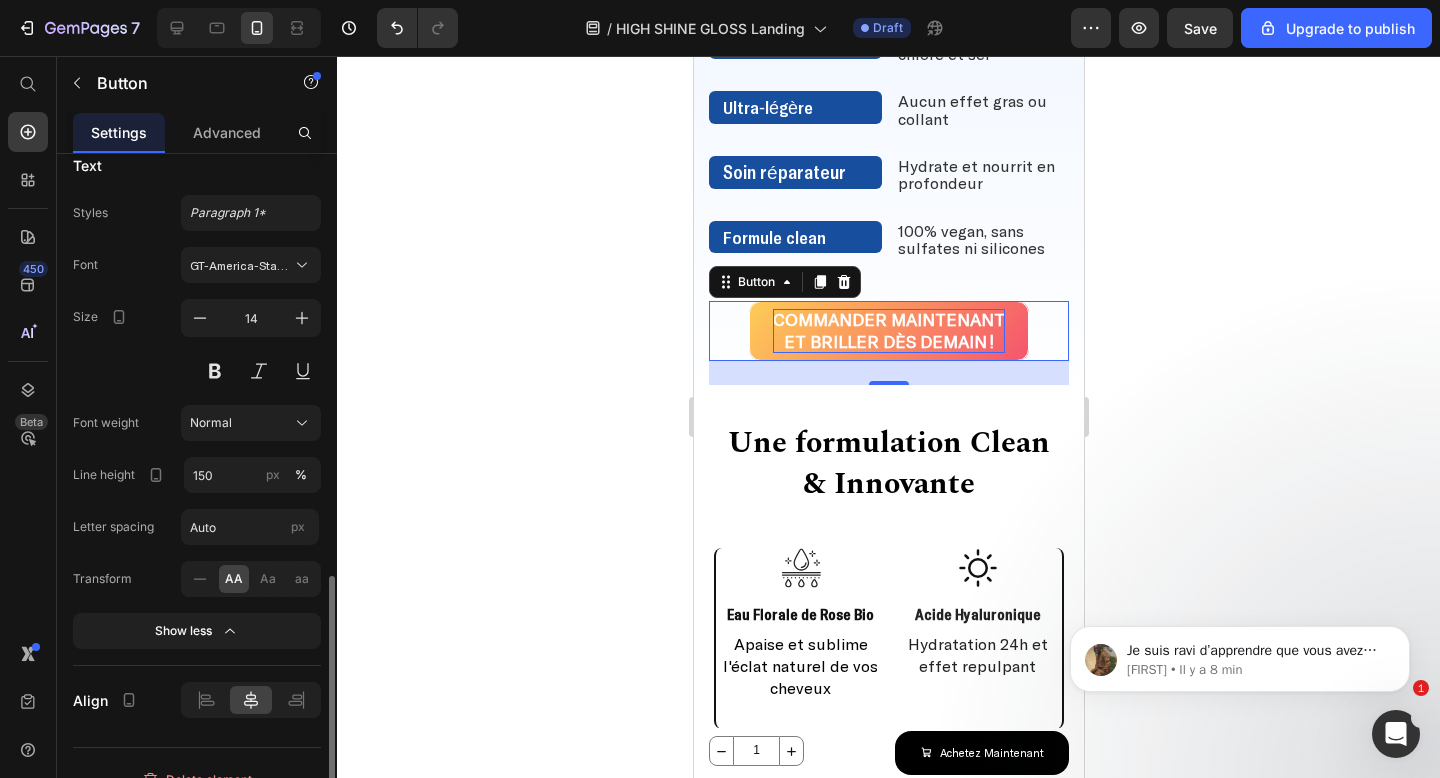 scroll, scrollTop: 1268, scrollLeft: 0, axis: vertical 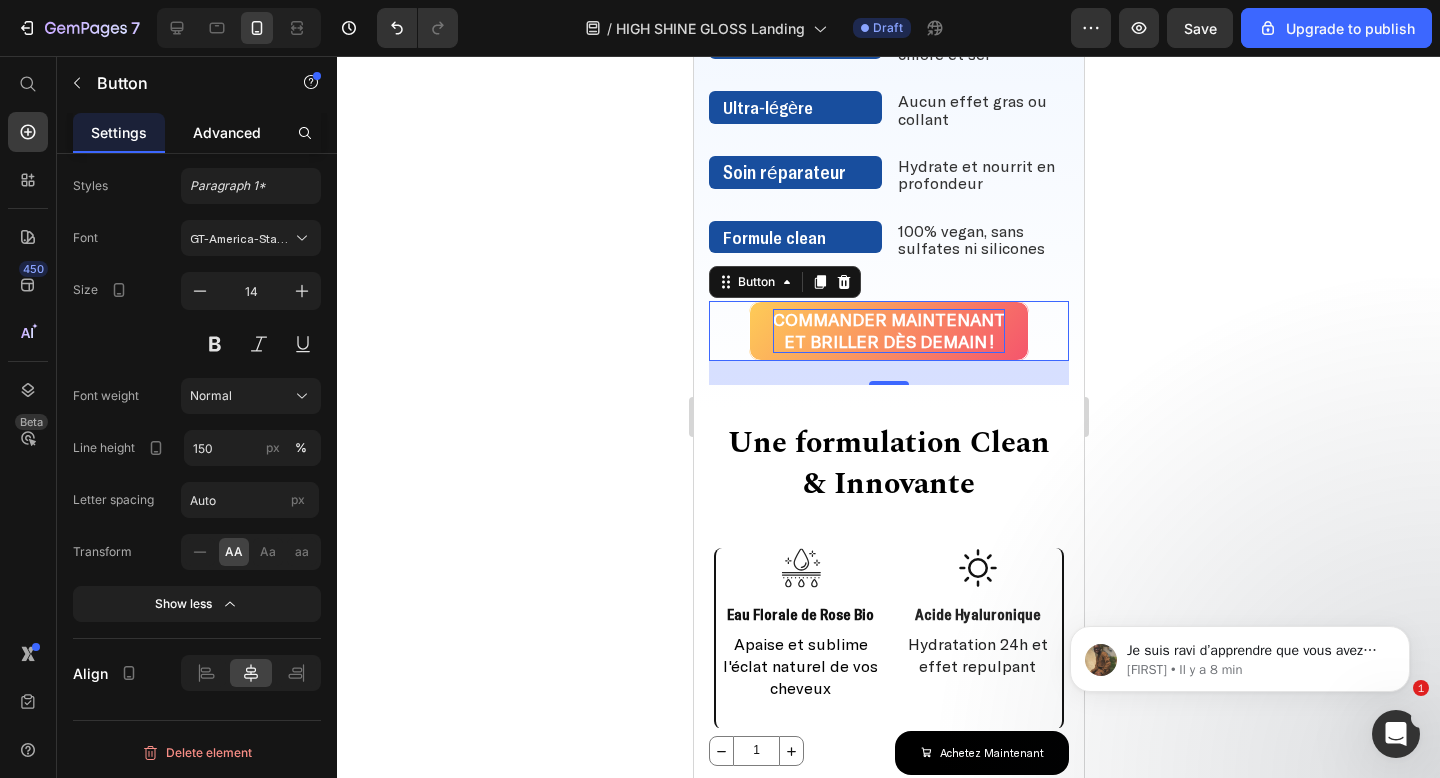 click on "Advanced" 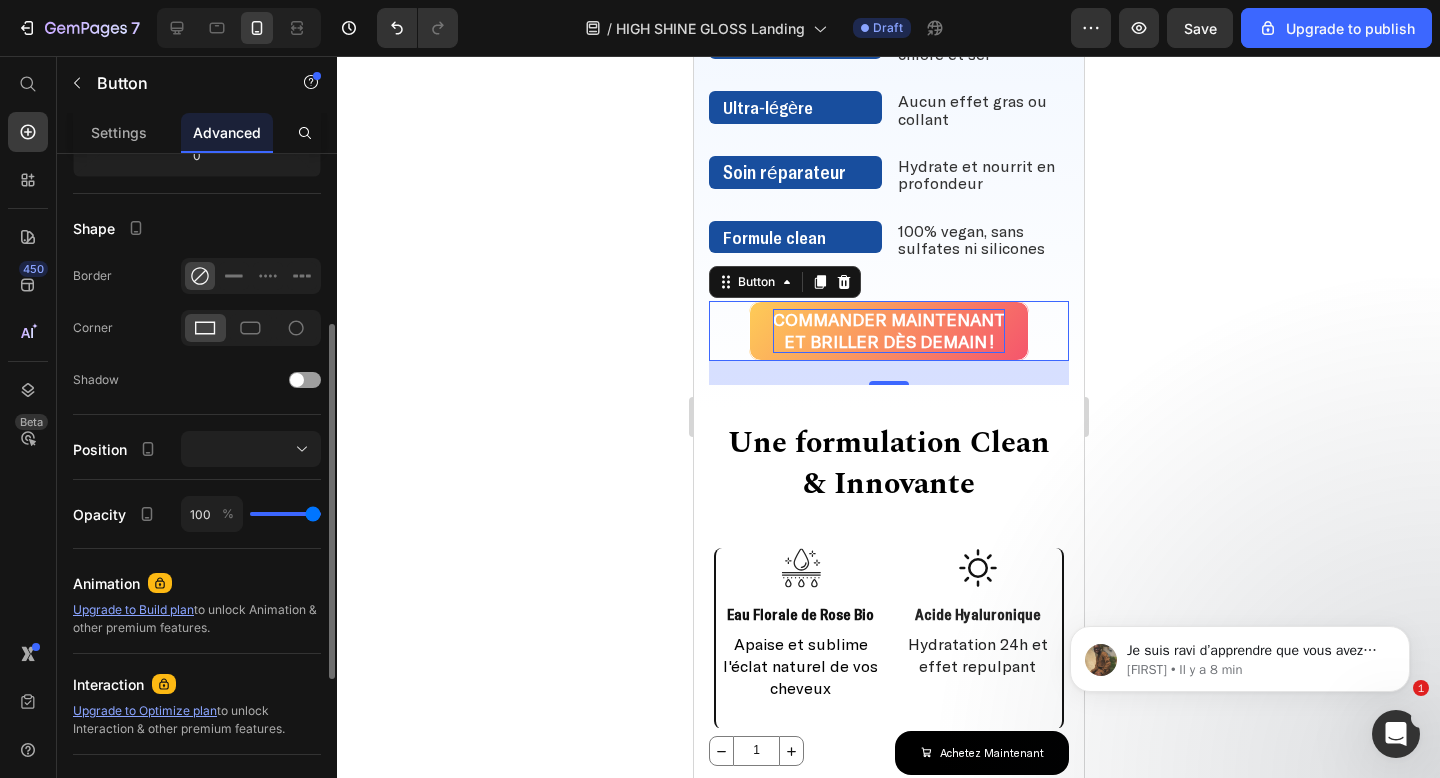 scroll, scrollTop: 467, scrollLeft: 0, axis: vertical 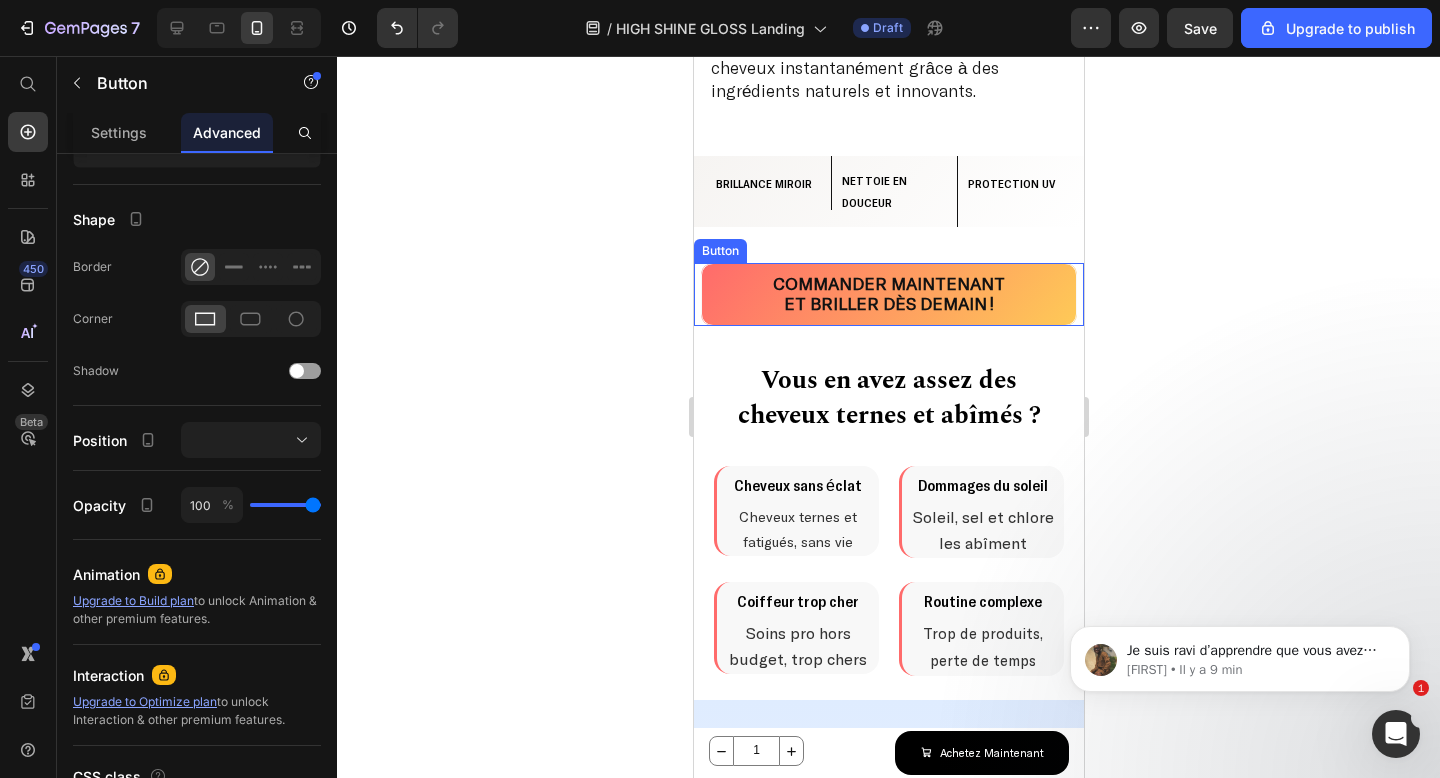 click on "Commander maintenant     et briller dès demain !" at bounding box center (888, 294) 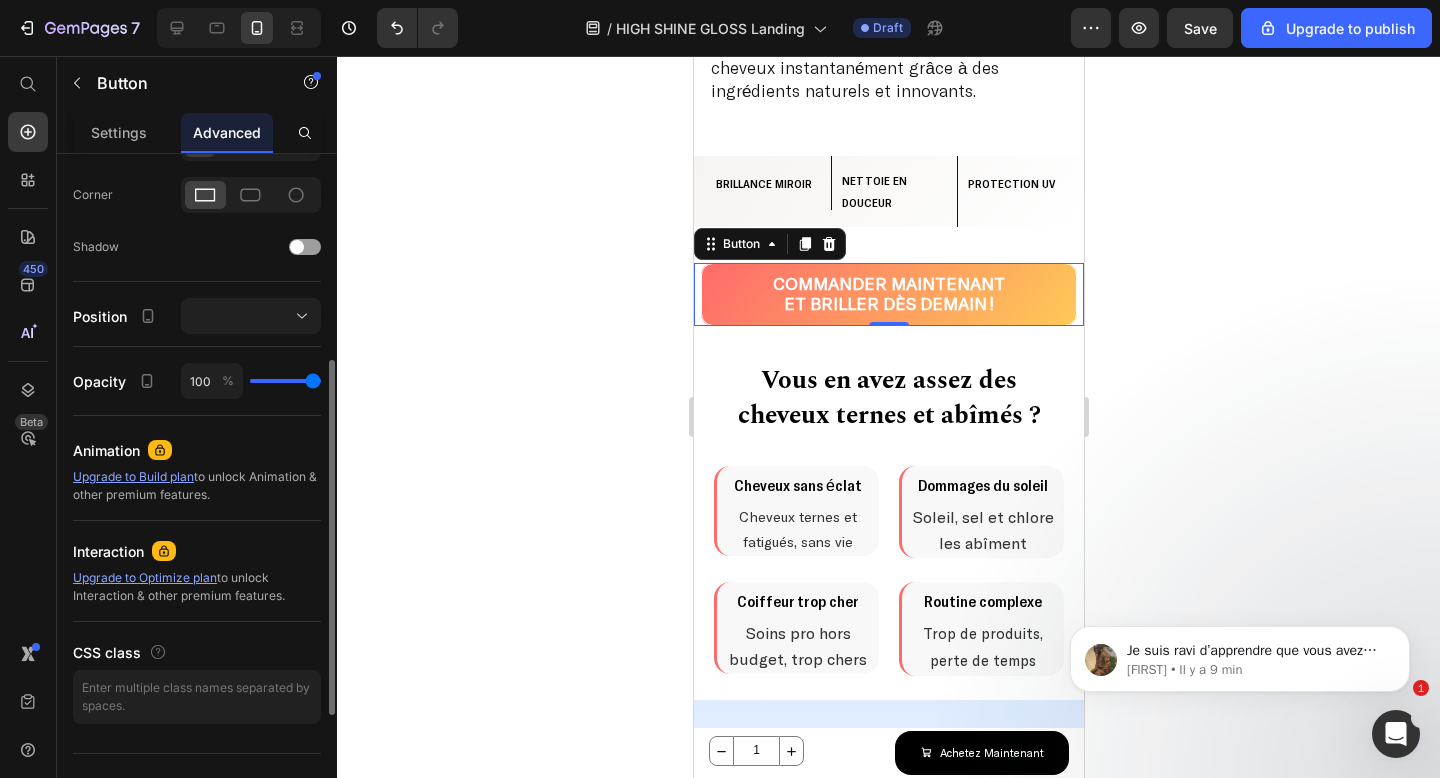 scroll, scrollTop: 624, scrollLeft: 0, axis: vertical 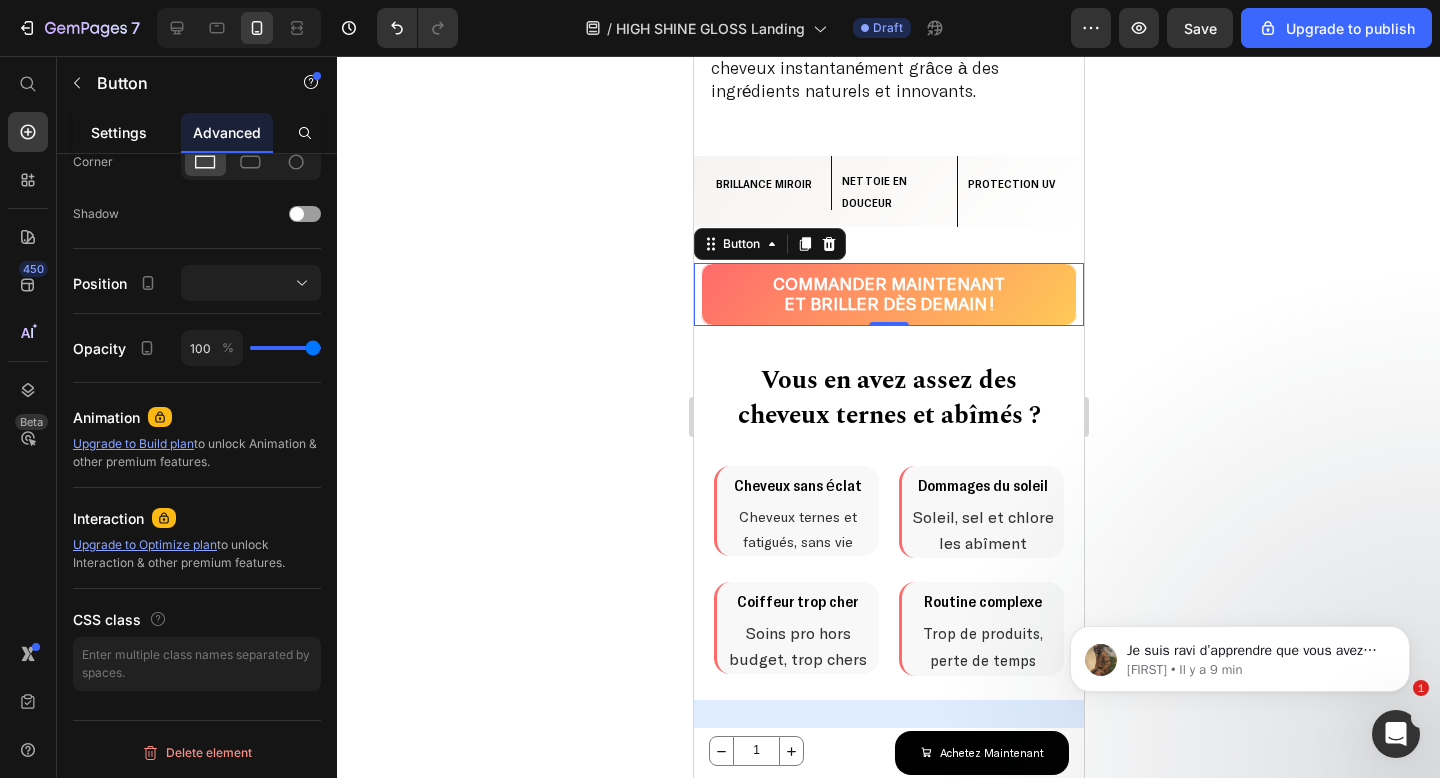 click on "Settings" at bounding box center [119, 132] 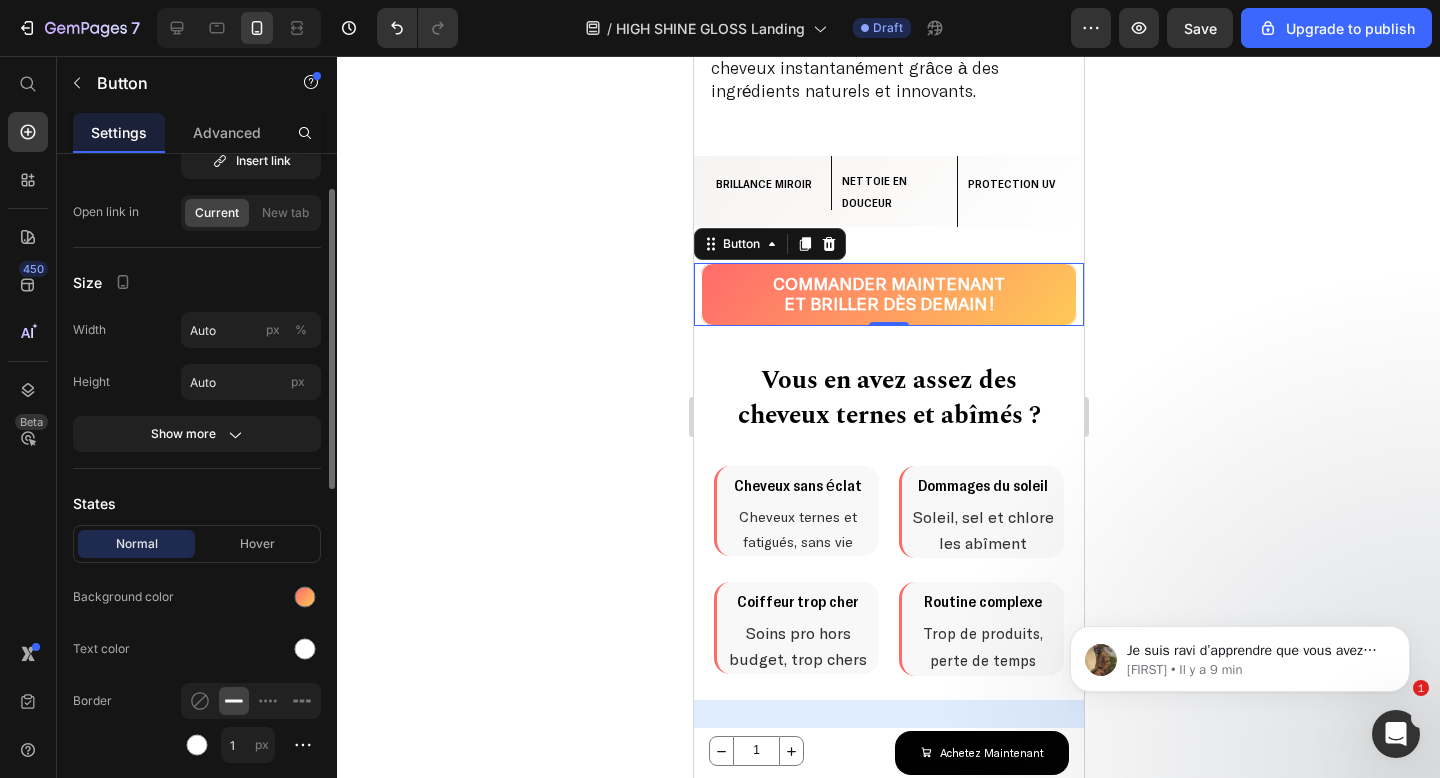 scroll, scrollTop: 208, scrollLeft: 0, axis: vertical 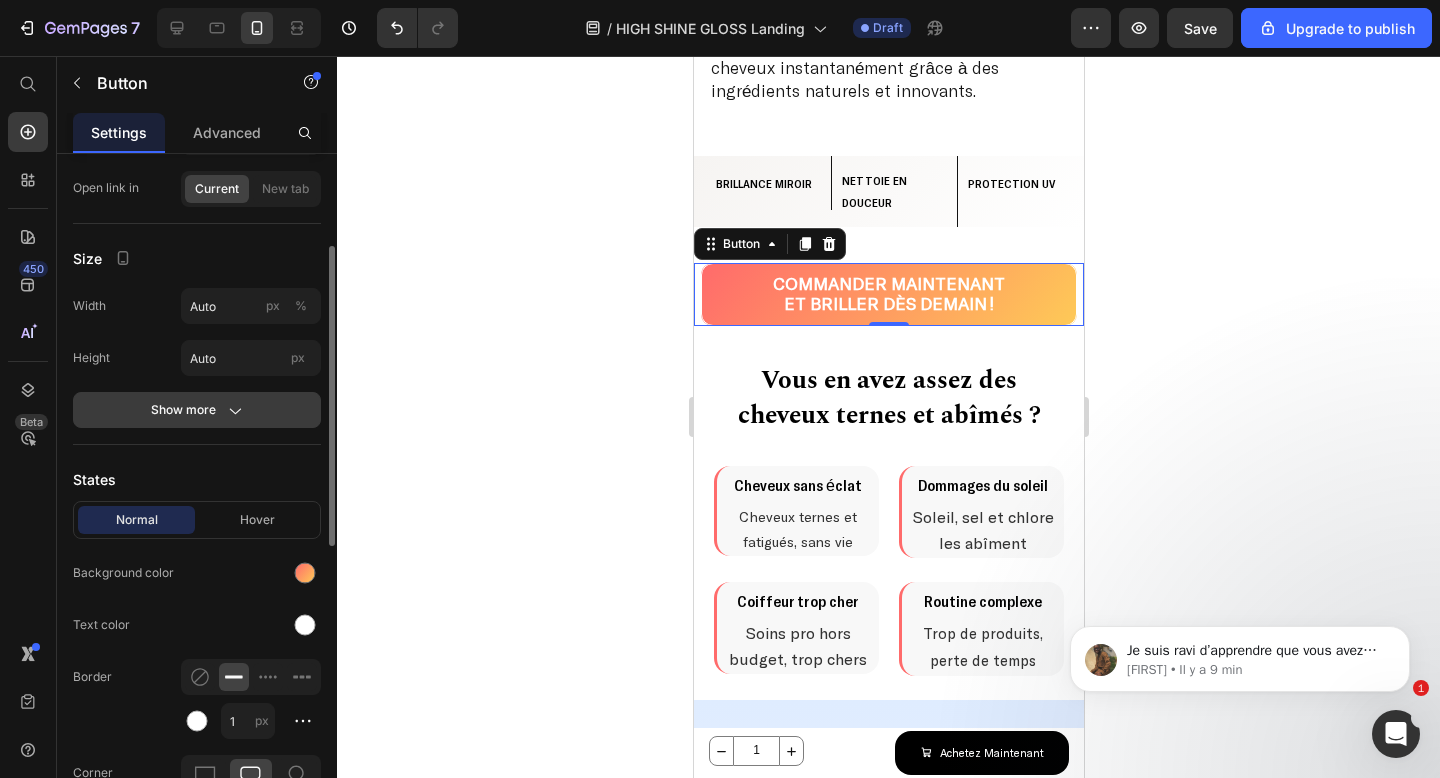 click on "Show more" at bounding box center [197, 410] 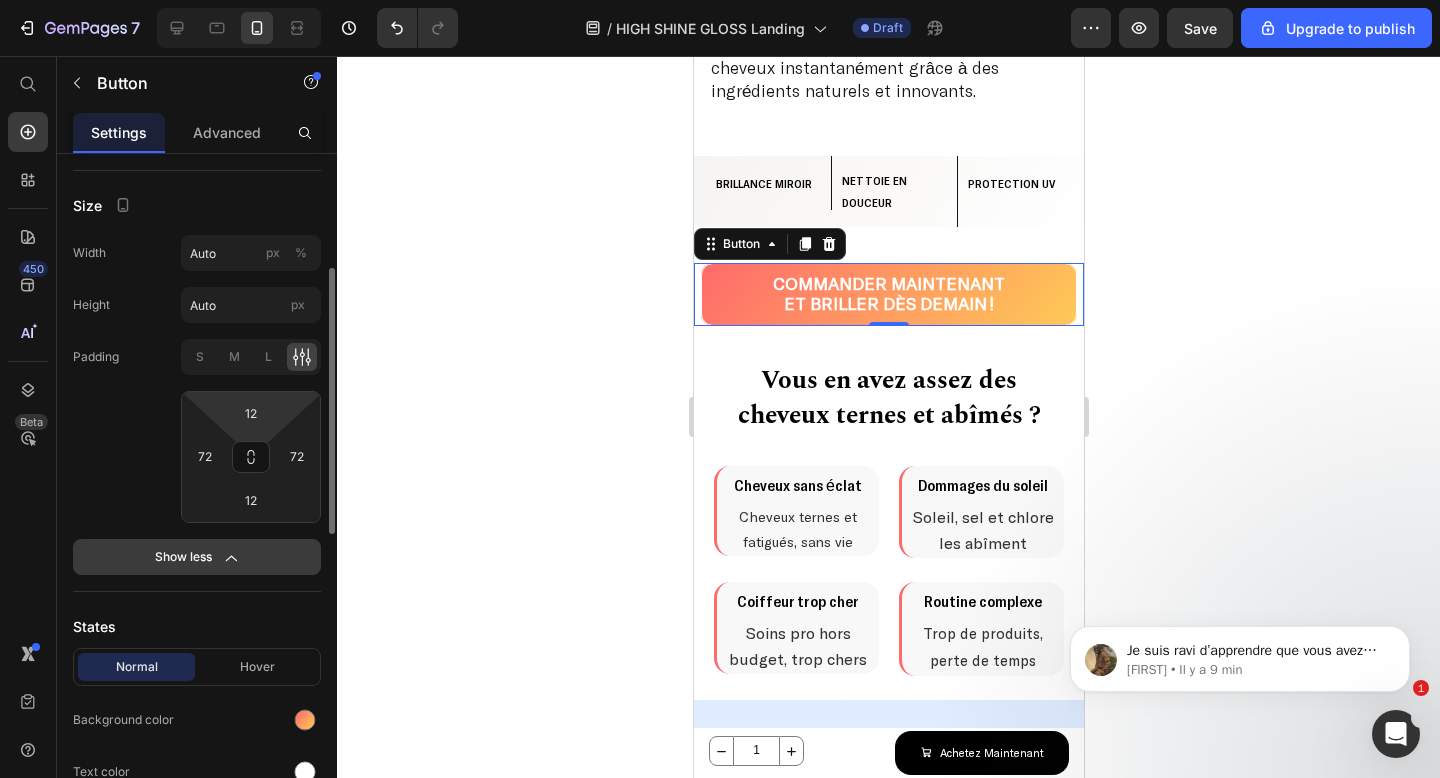 scroll, scrollTop: 276, scrollLeft: 0, axis: vertical 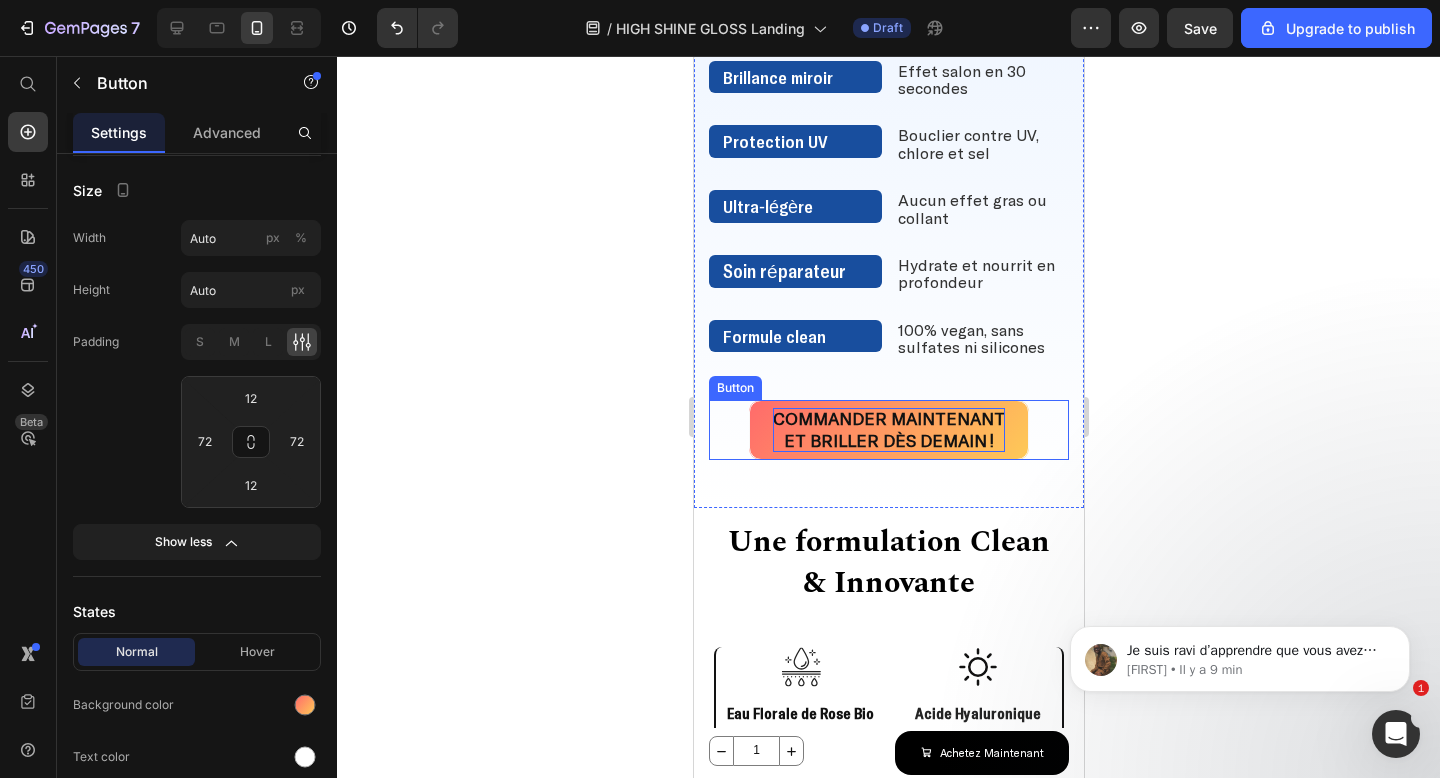click on "Commander maintenant   et briller dès demain !" at bounding box center [888, 430] 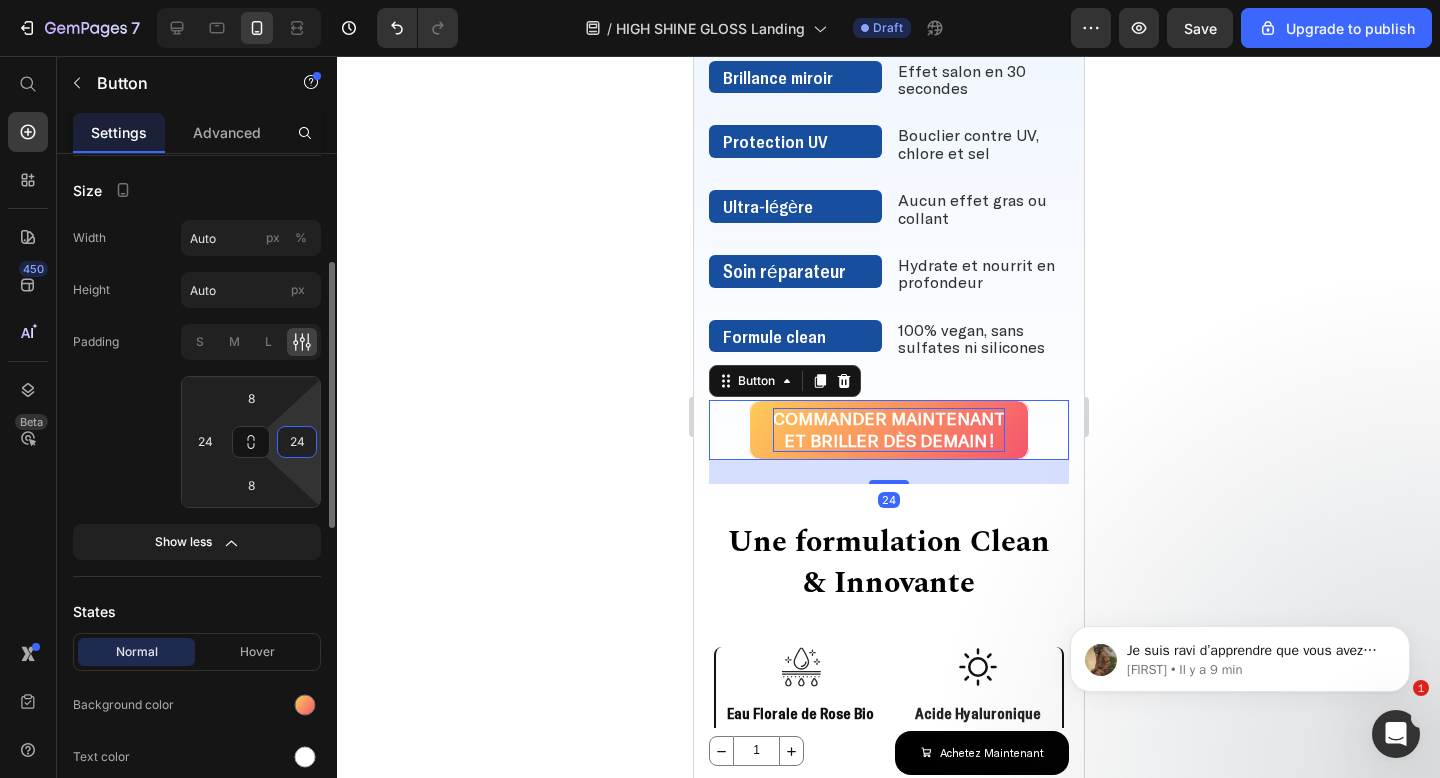 click on "24" at bounding box center [297, 442] 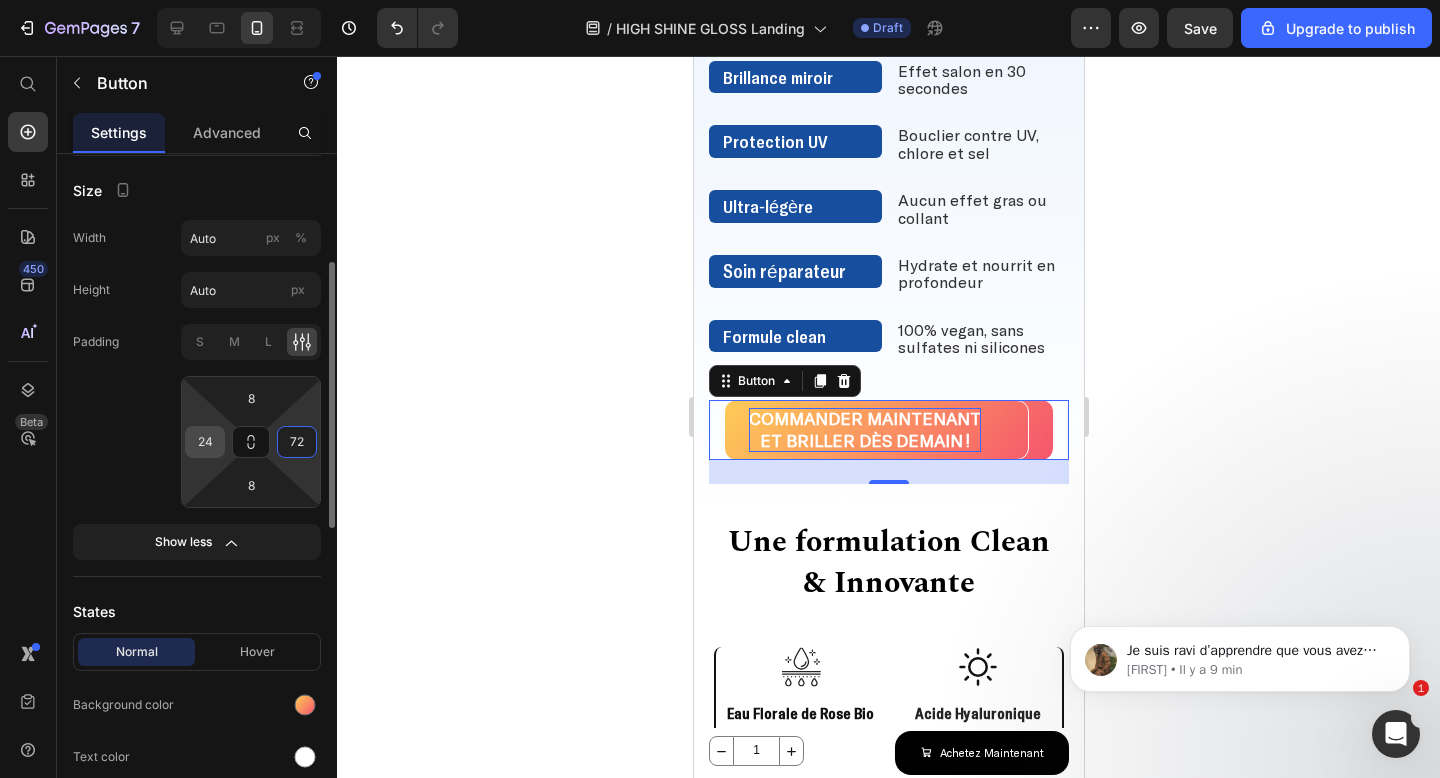 type on "72" 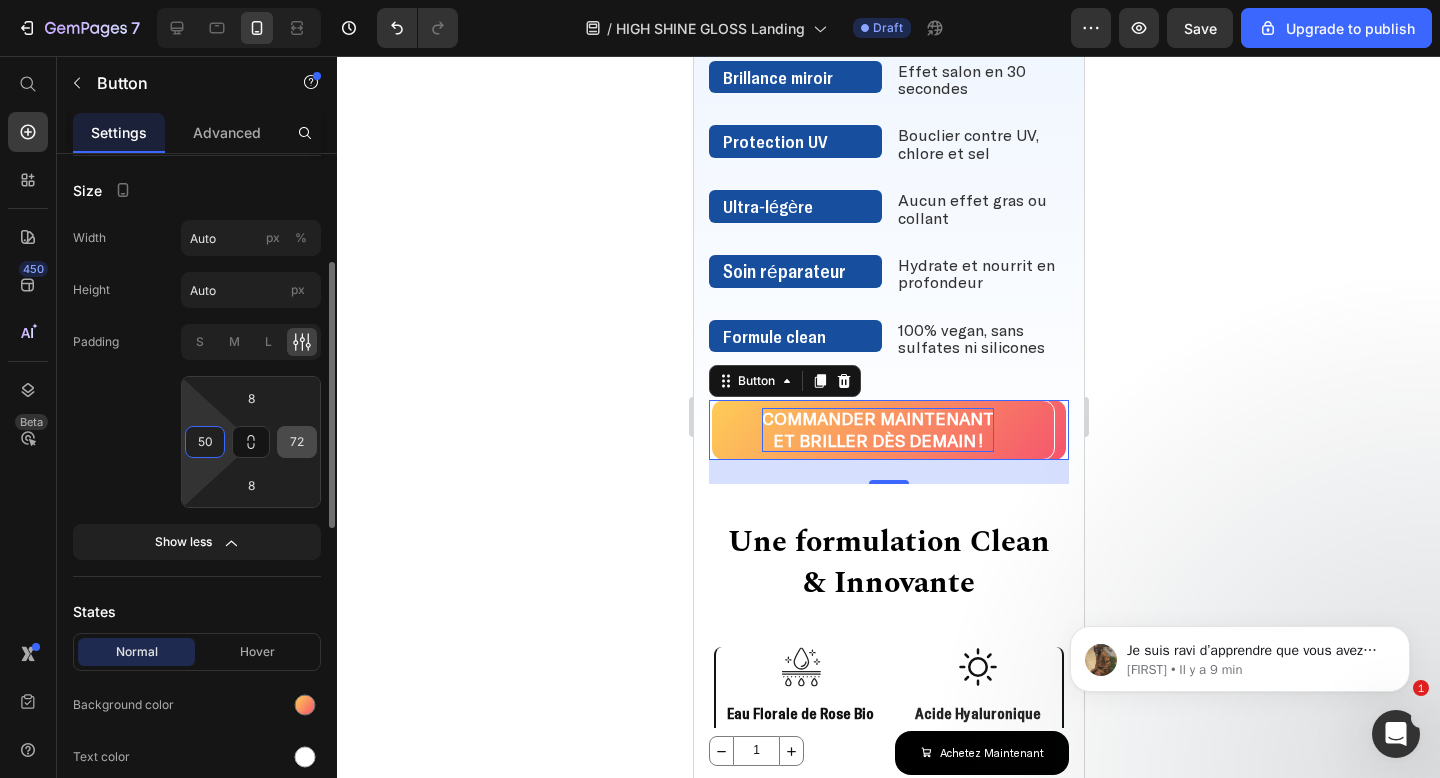 type on "50" 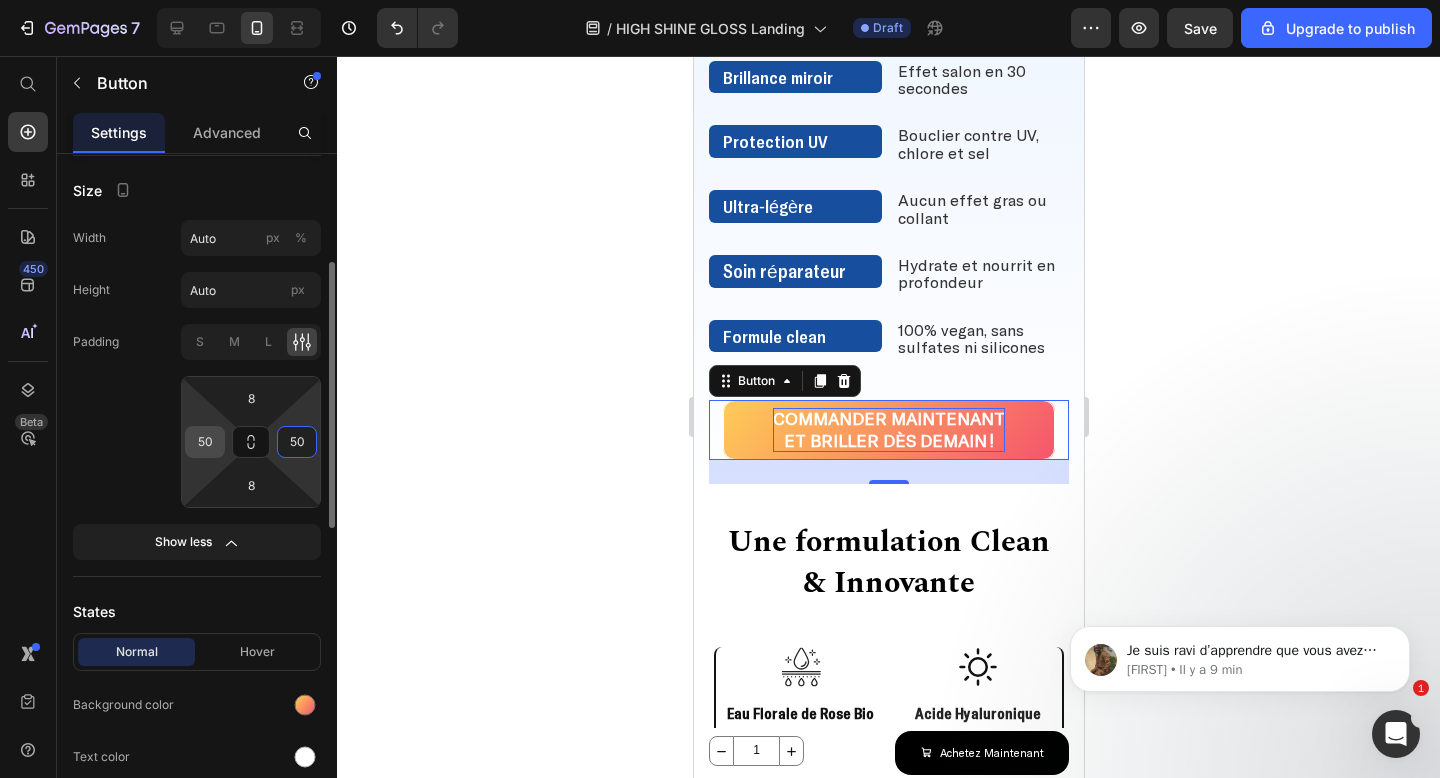 type on "50" 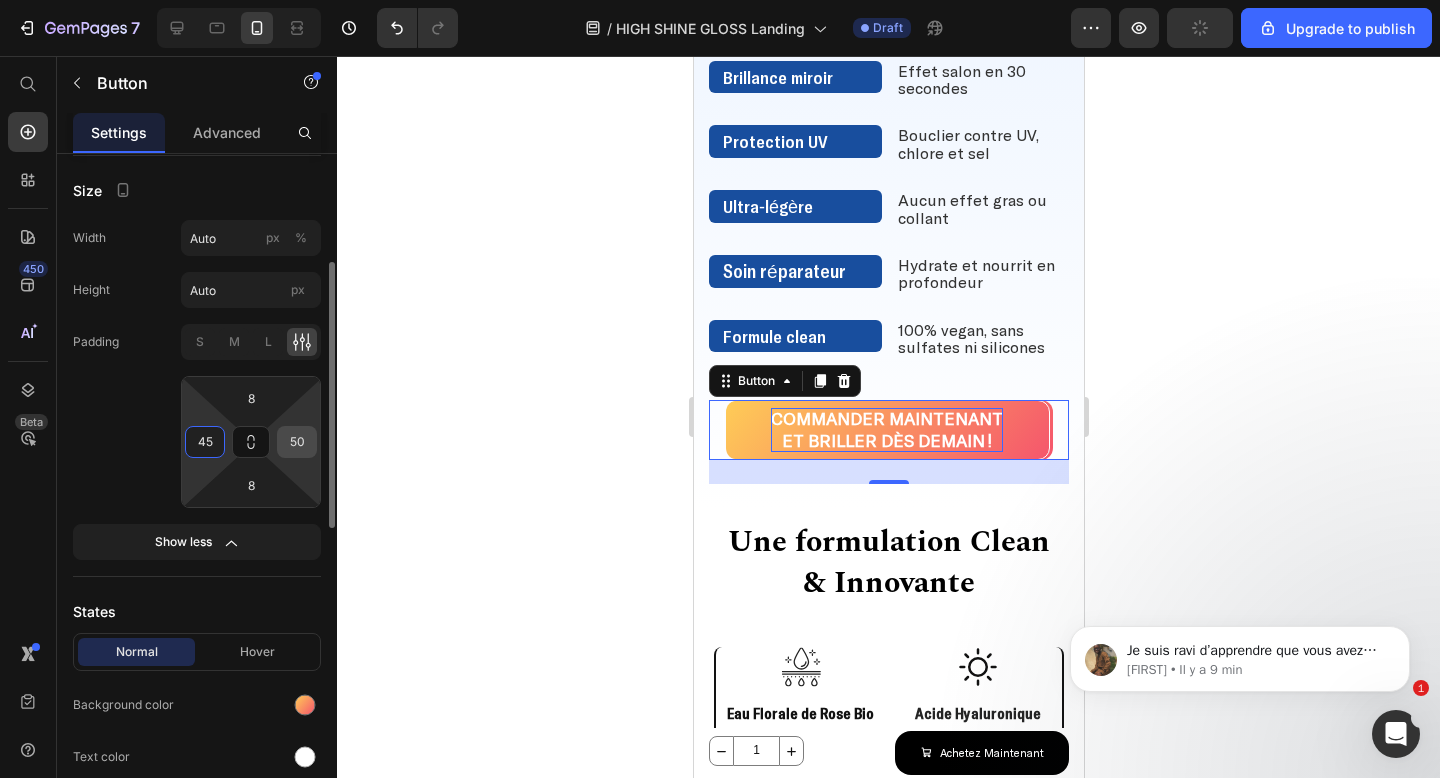 type on "45" 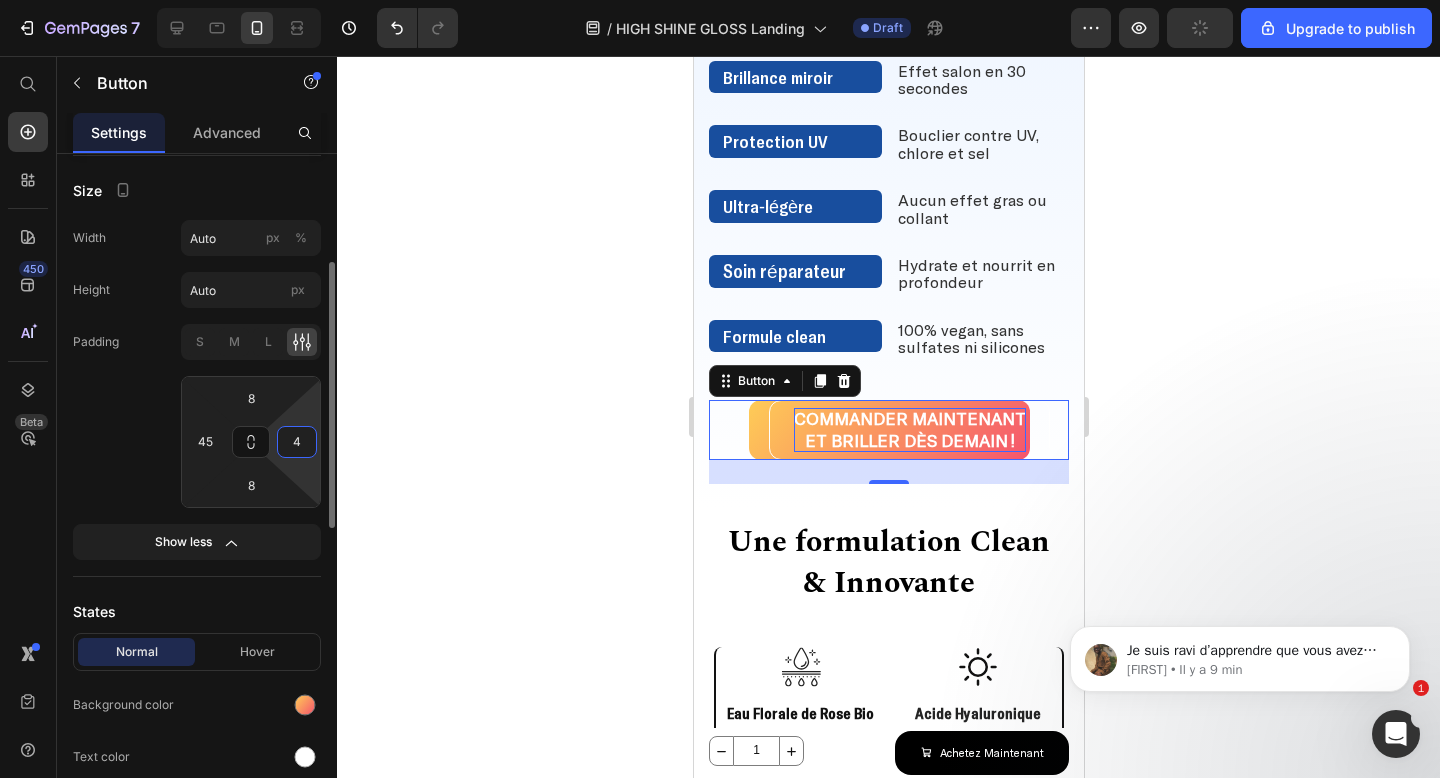 type on "45" 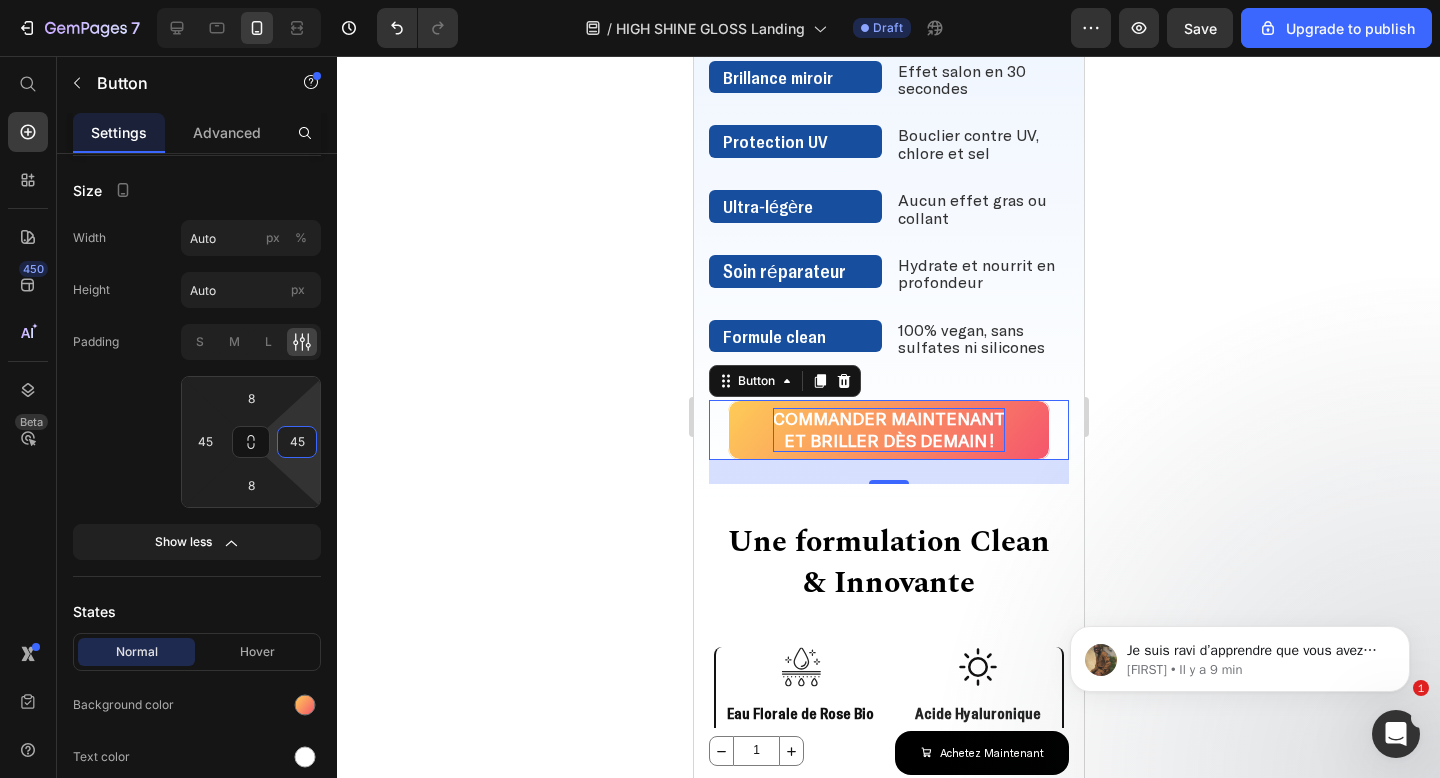 click 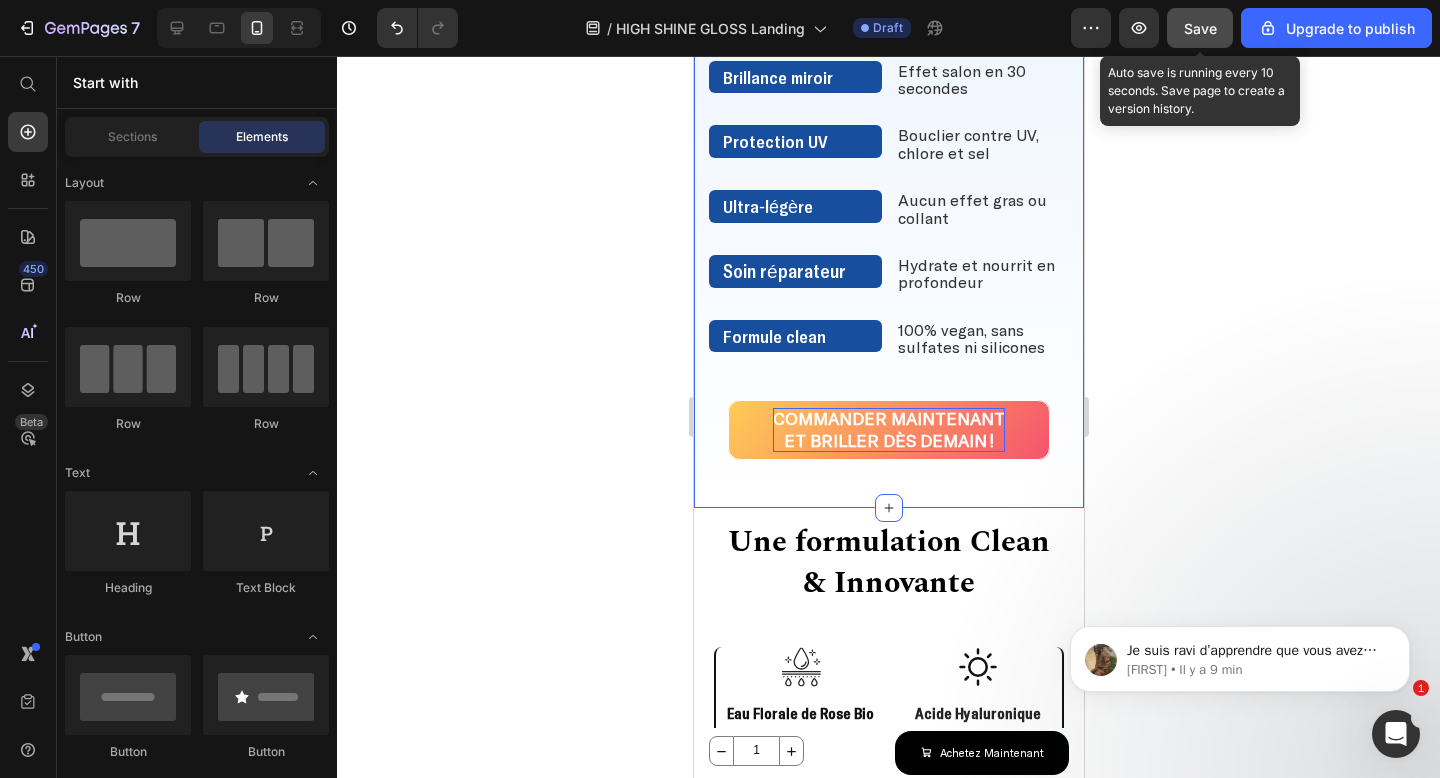 click on "Save" 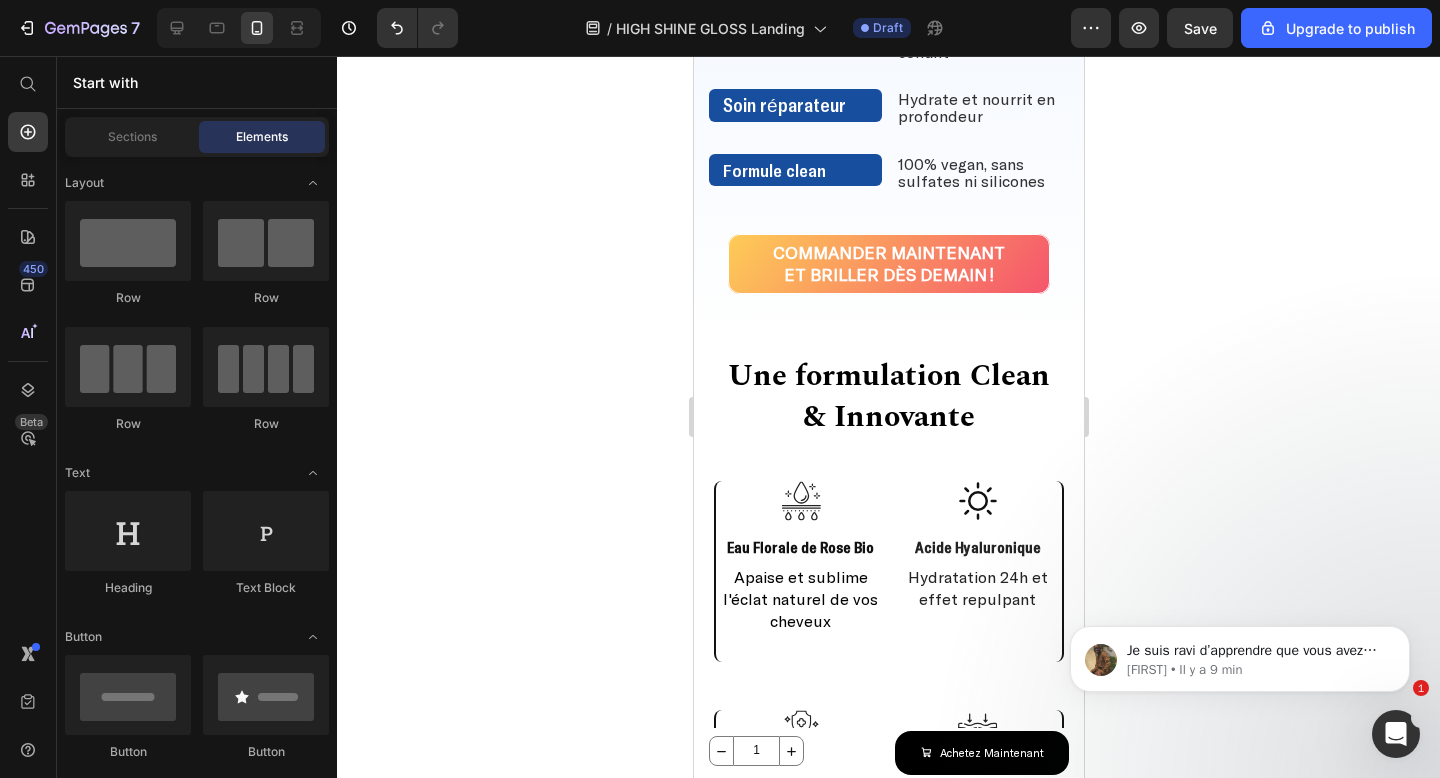 scroll, scrollTop: 2057, scrollLeft: 0, axis: vertical 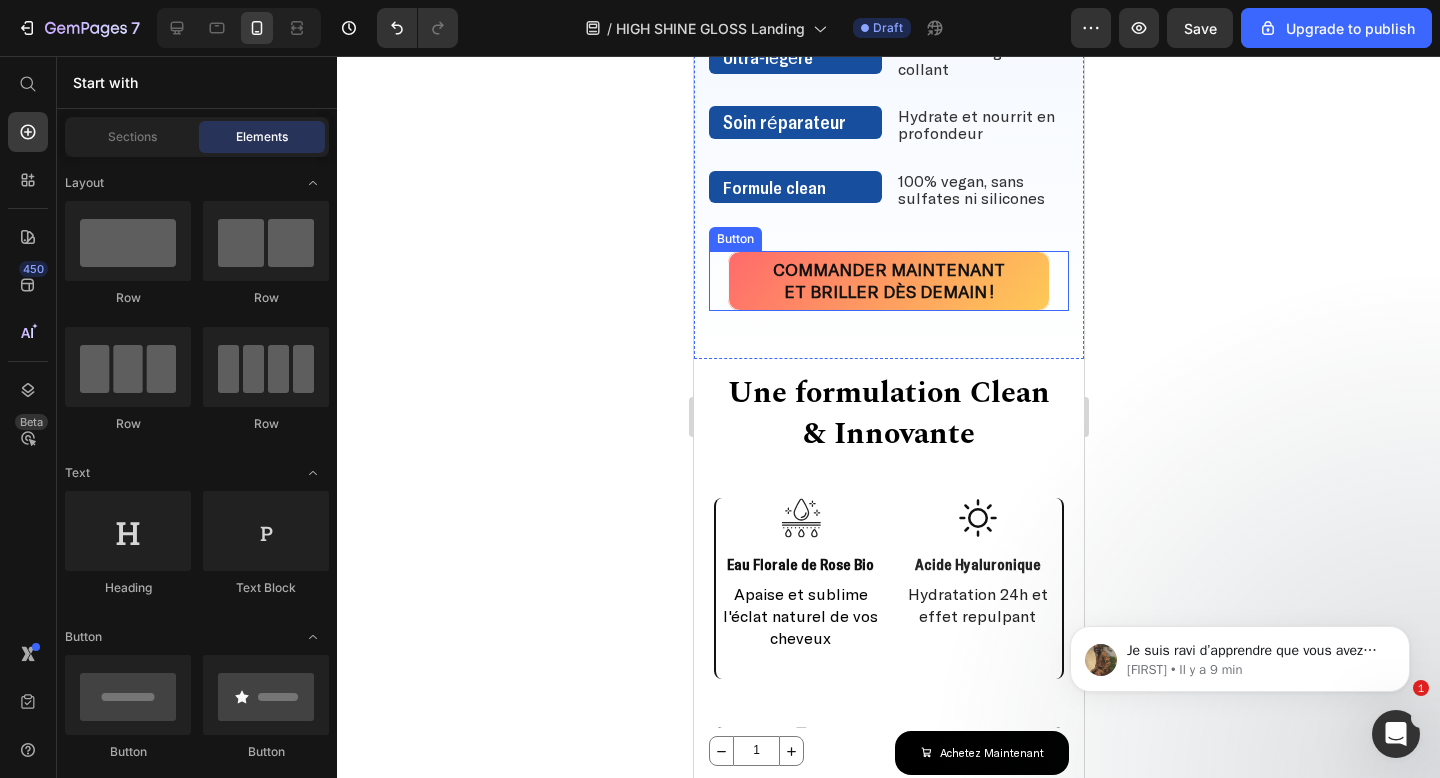 click on "Commander maintenant     et briller dès demain !" at bounding box center [888, 281] 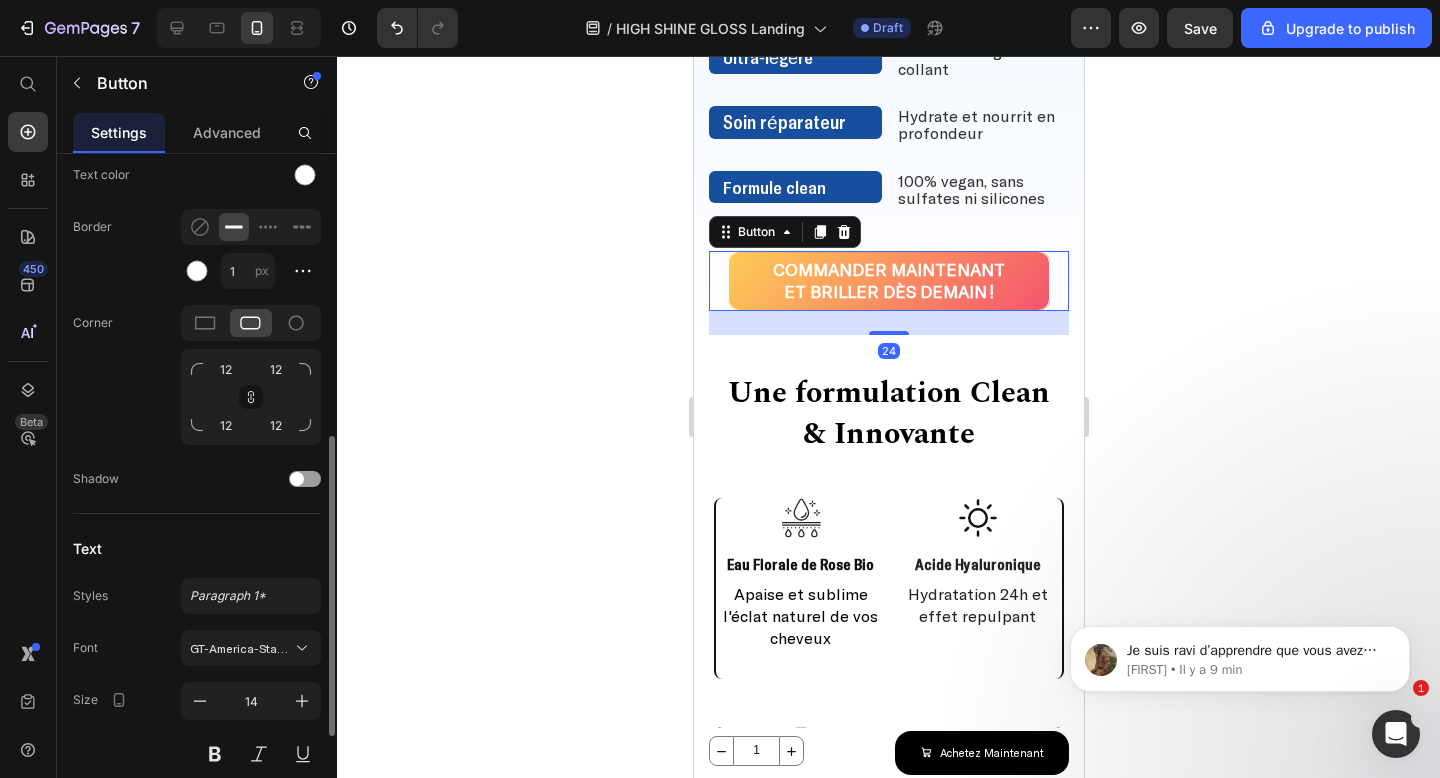 scroll, scrollTop: 692, scrollLeft: 0, axis: vertical 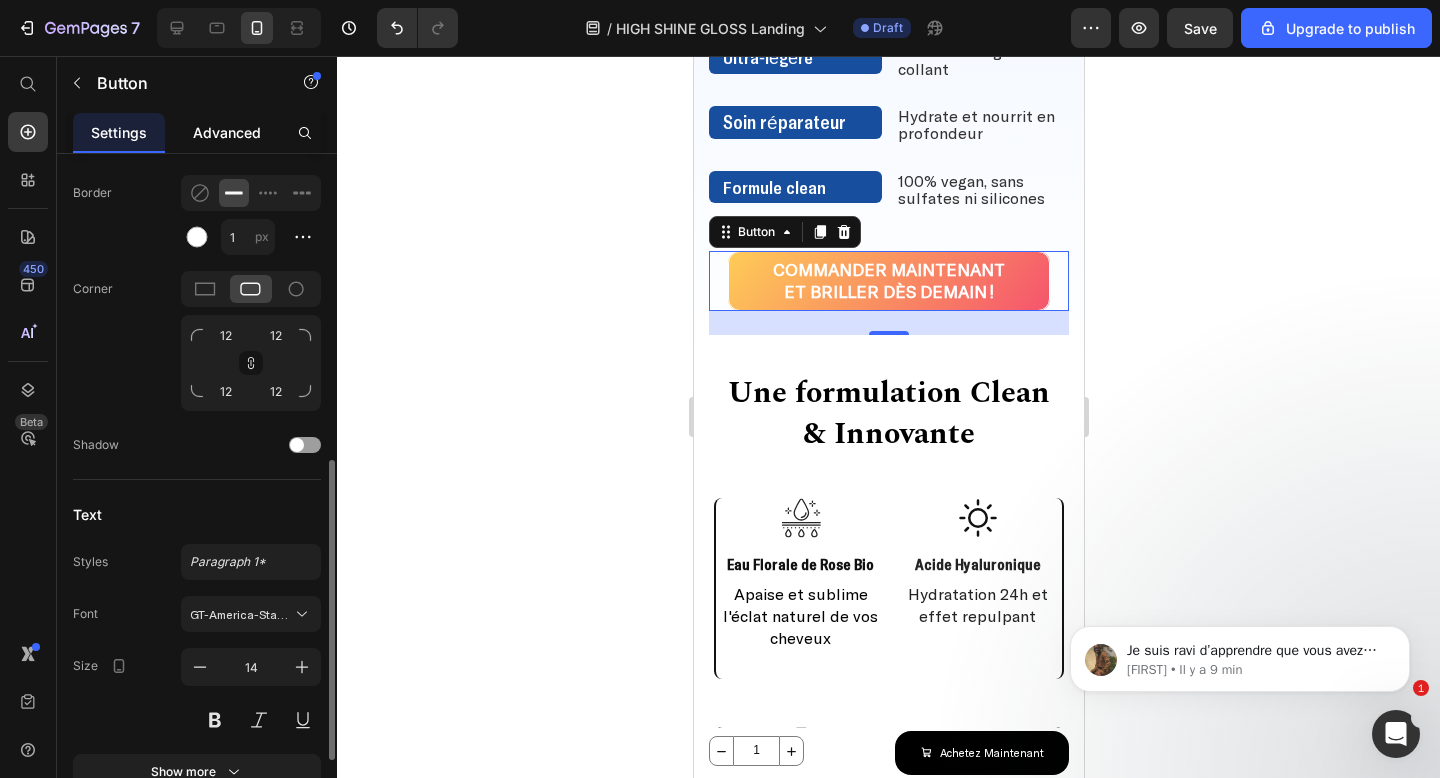 click on "Advanced" at bounding box center (227, 132) 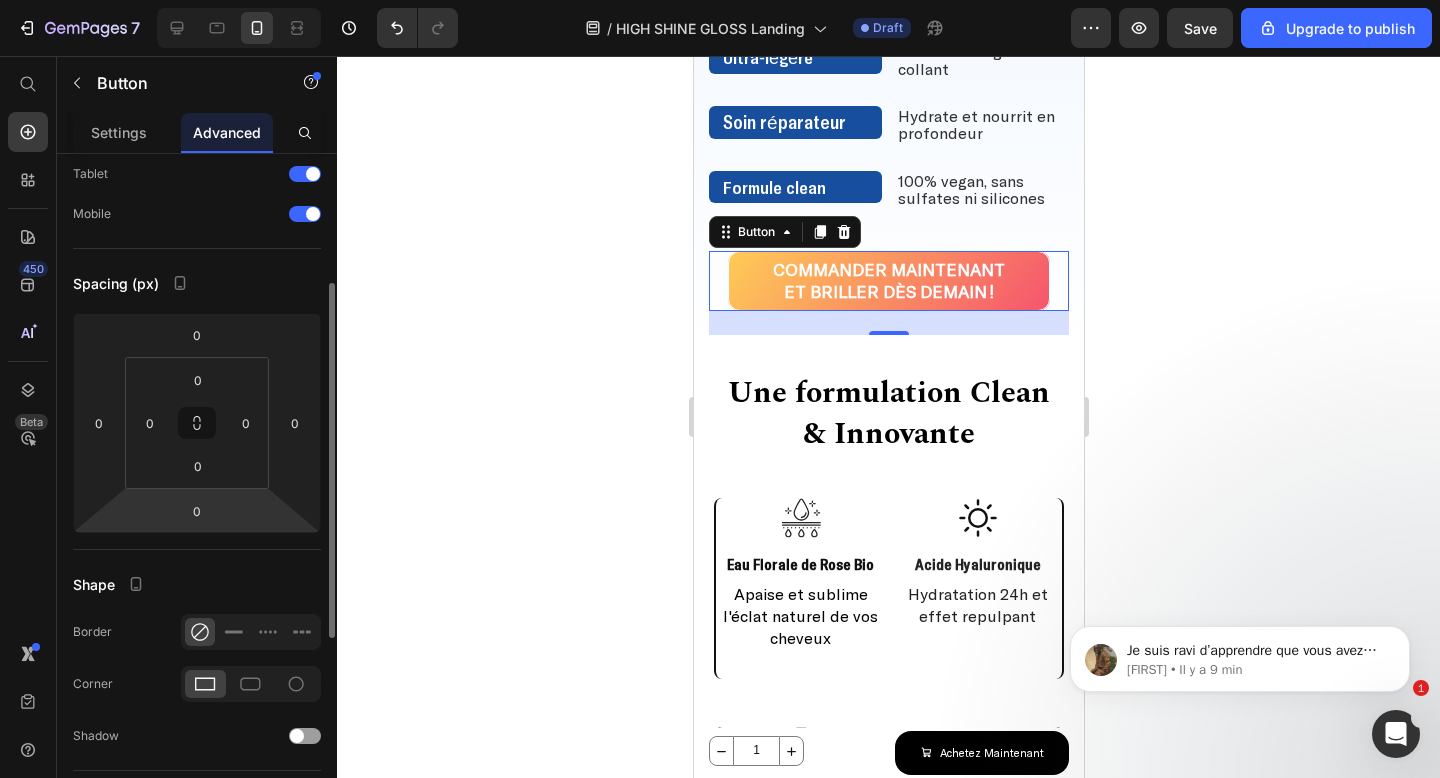 scroll, scrollTop: 0, scrollLeft: 0, axis: both 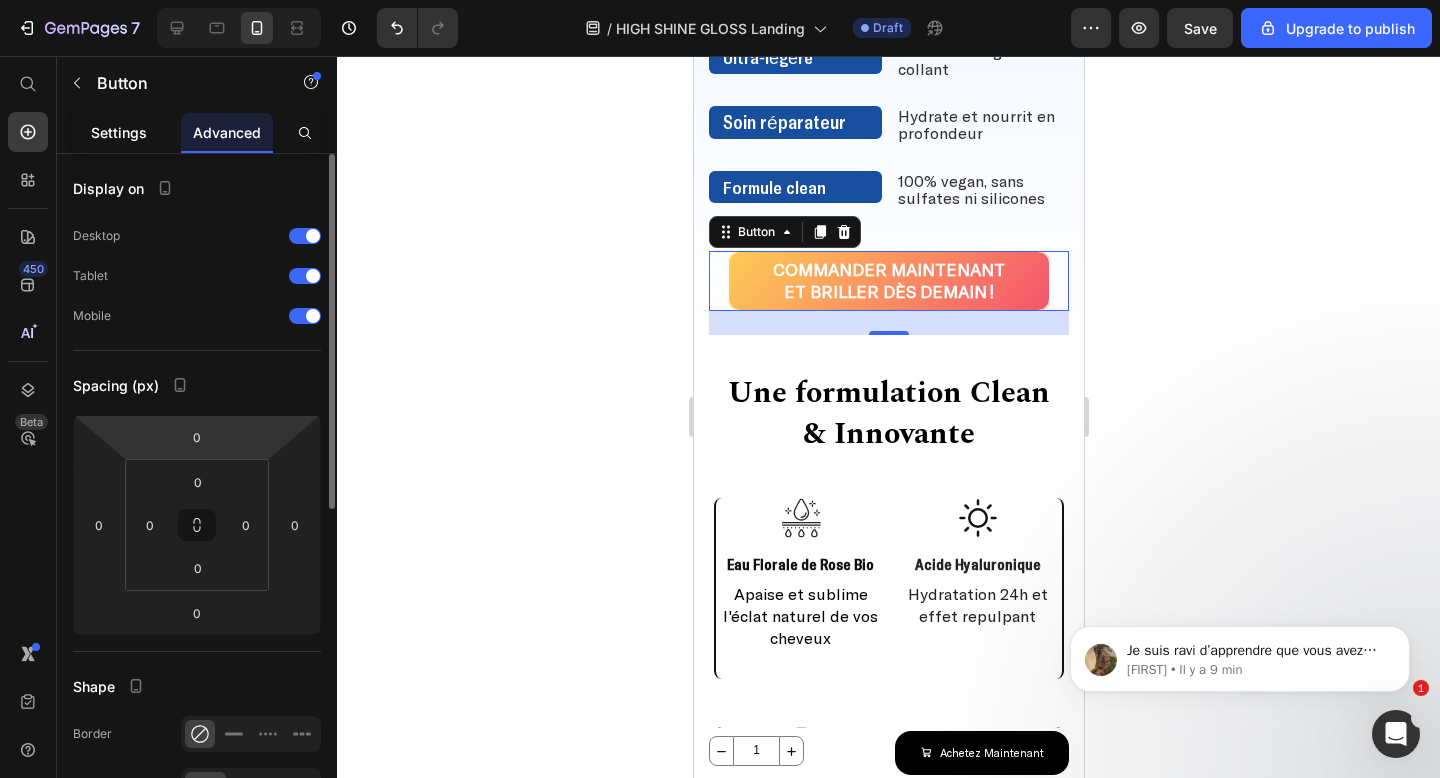 click on "Settings" at bounding box center (119, 132) 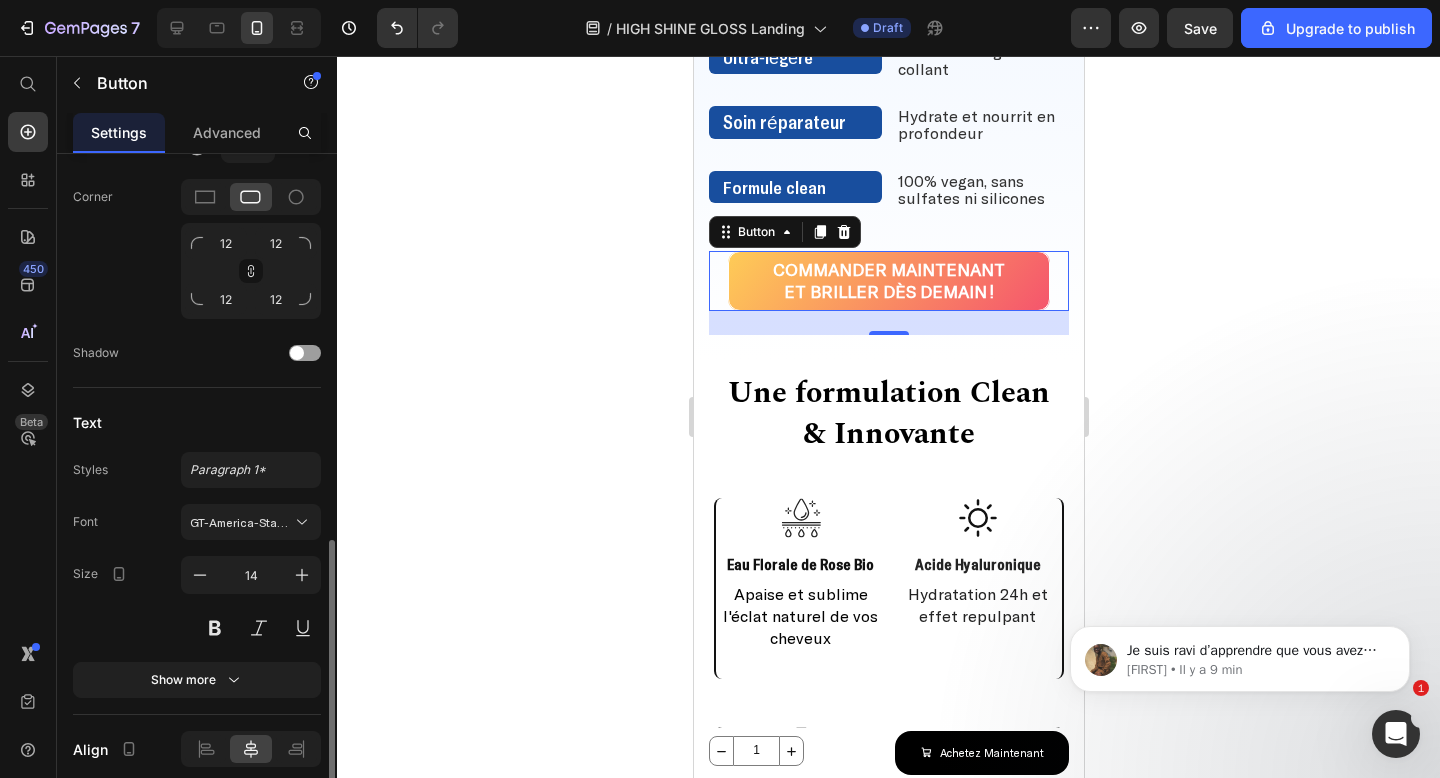scroll, scrollTop: 860, scrollLeft: 0, axis: vertical 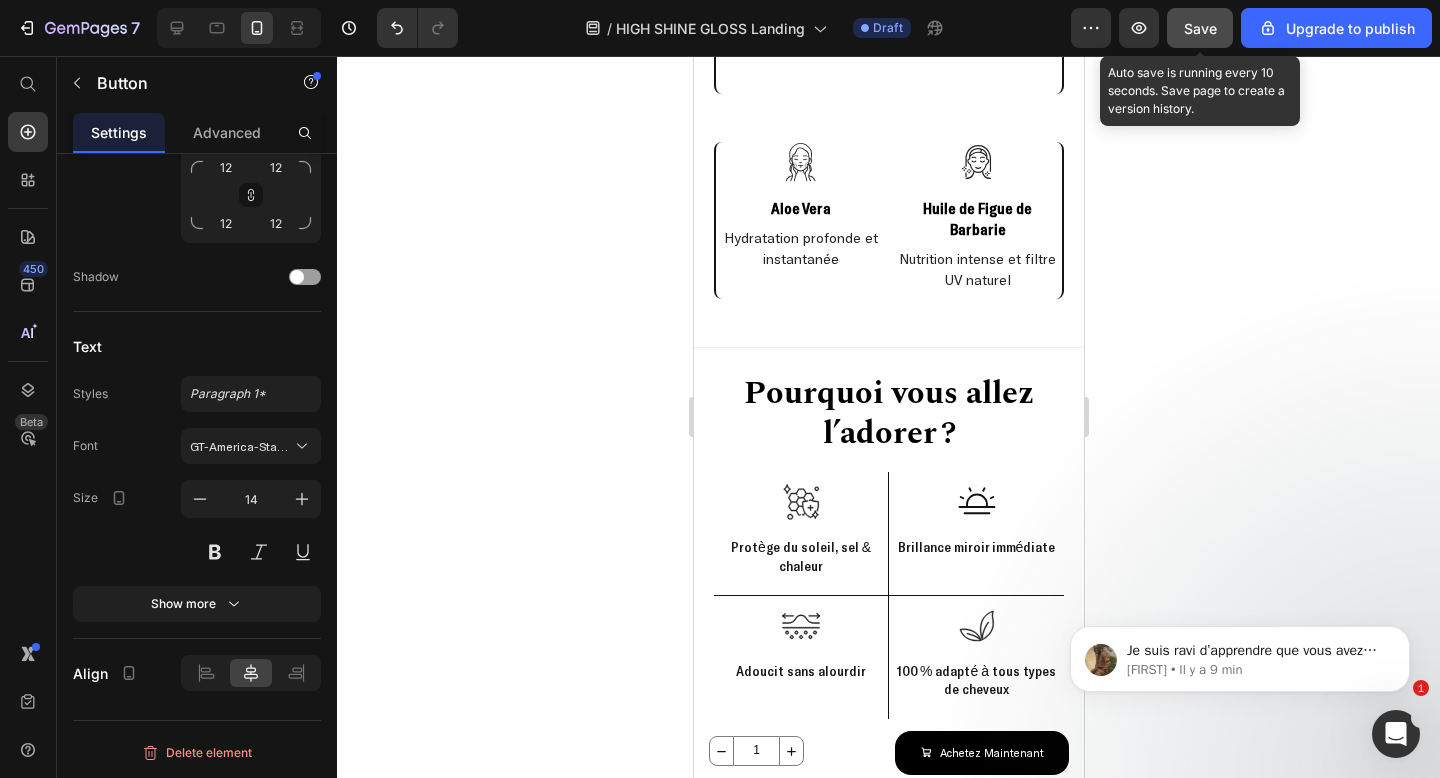 click on "Save" at bounding box center [1200, 28] 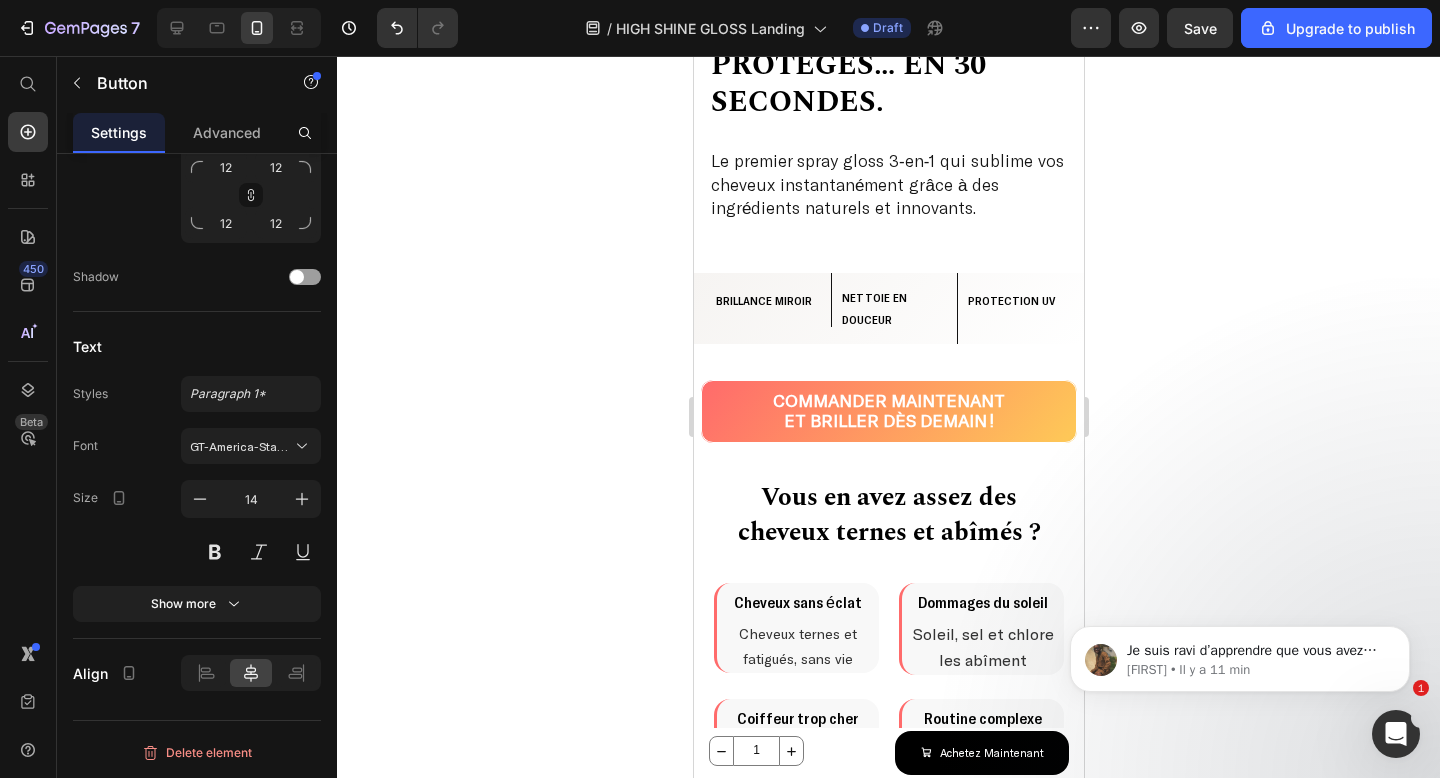 scroll, scrollTop: 587, scrollLeft: 0, axis: vertical 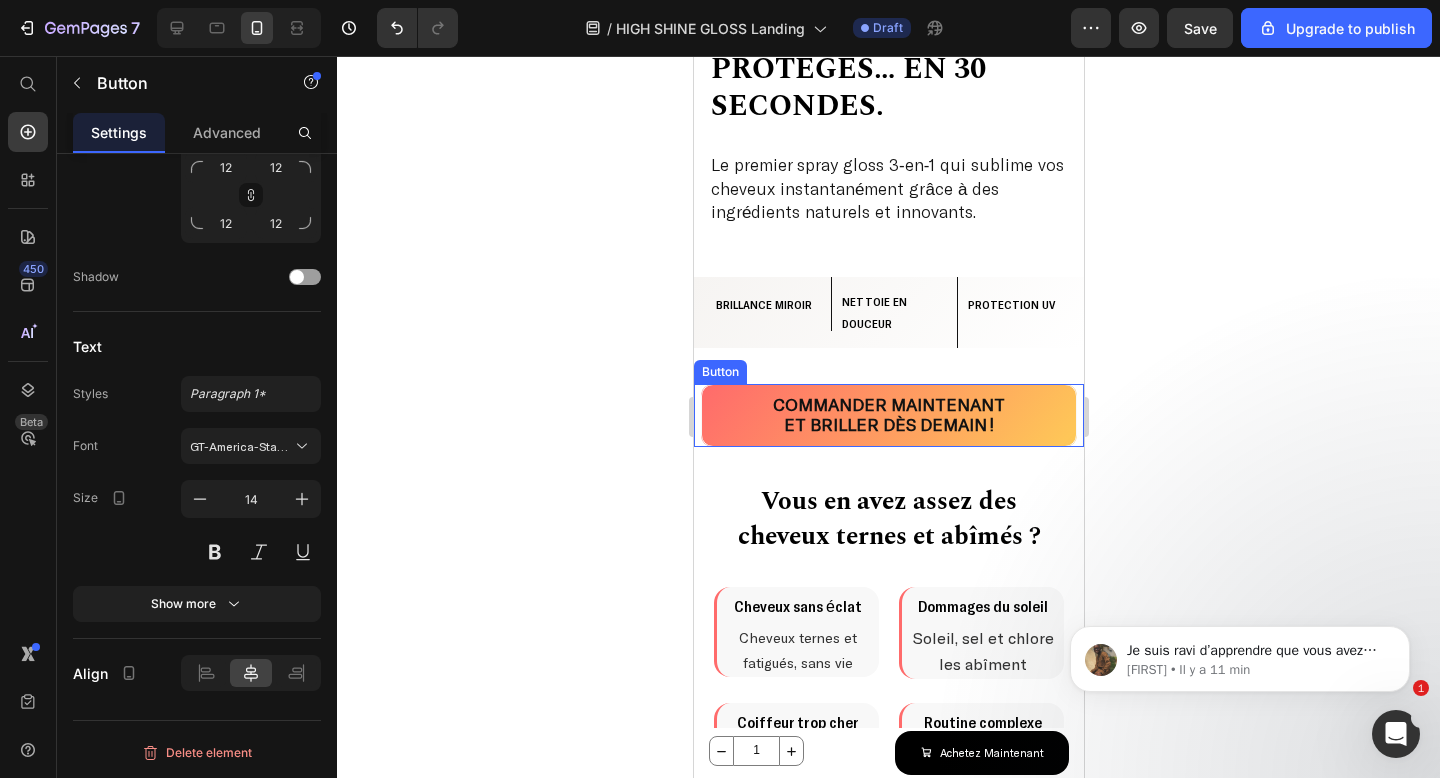 click on "Commander maintenant     et briller dès demain !" at bounding box center [888, 415] 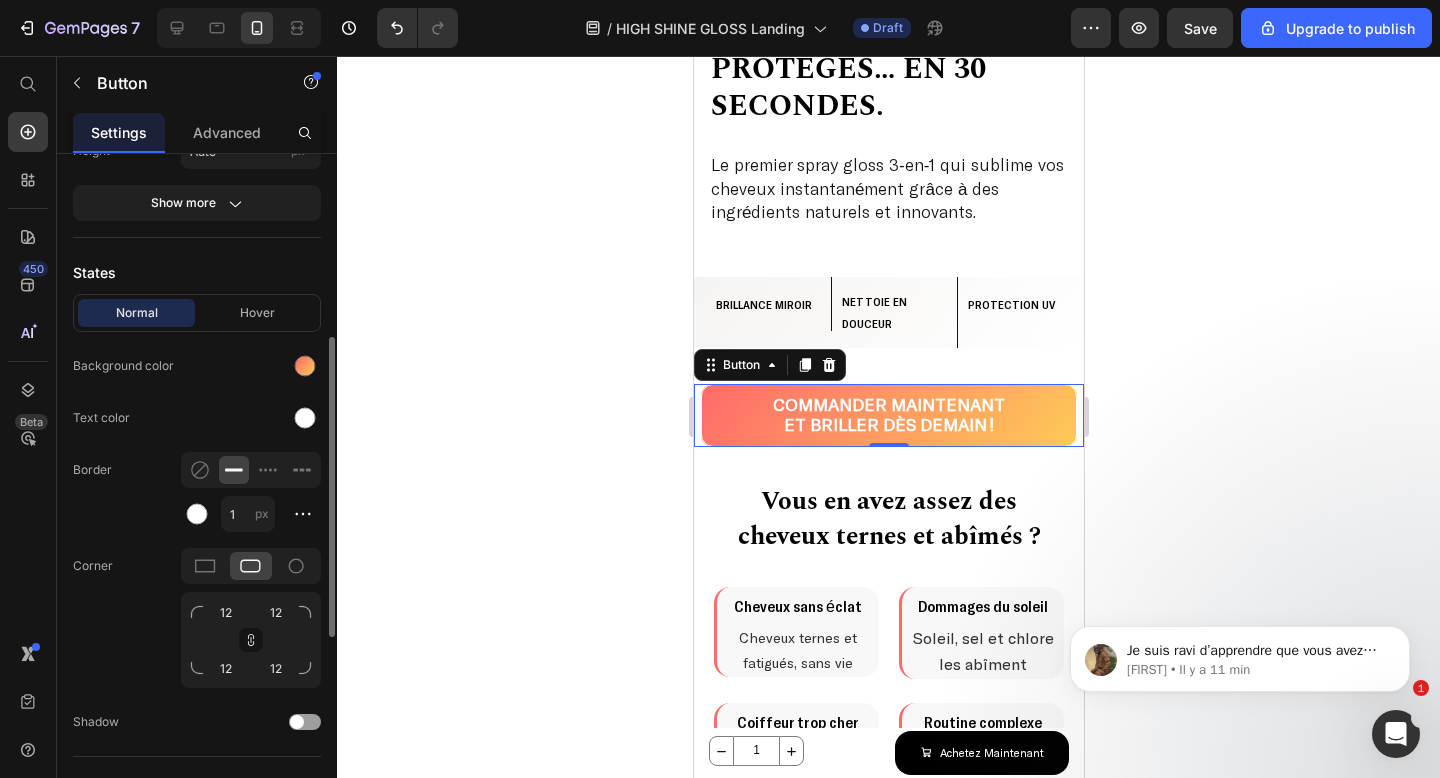scroll, scrollTop: 409, scrollLeft: 0, axis: vertical 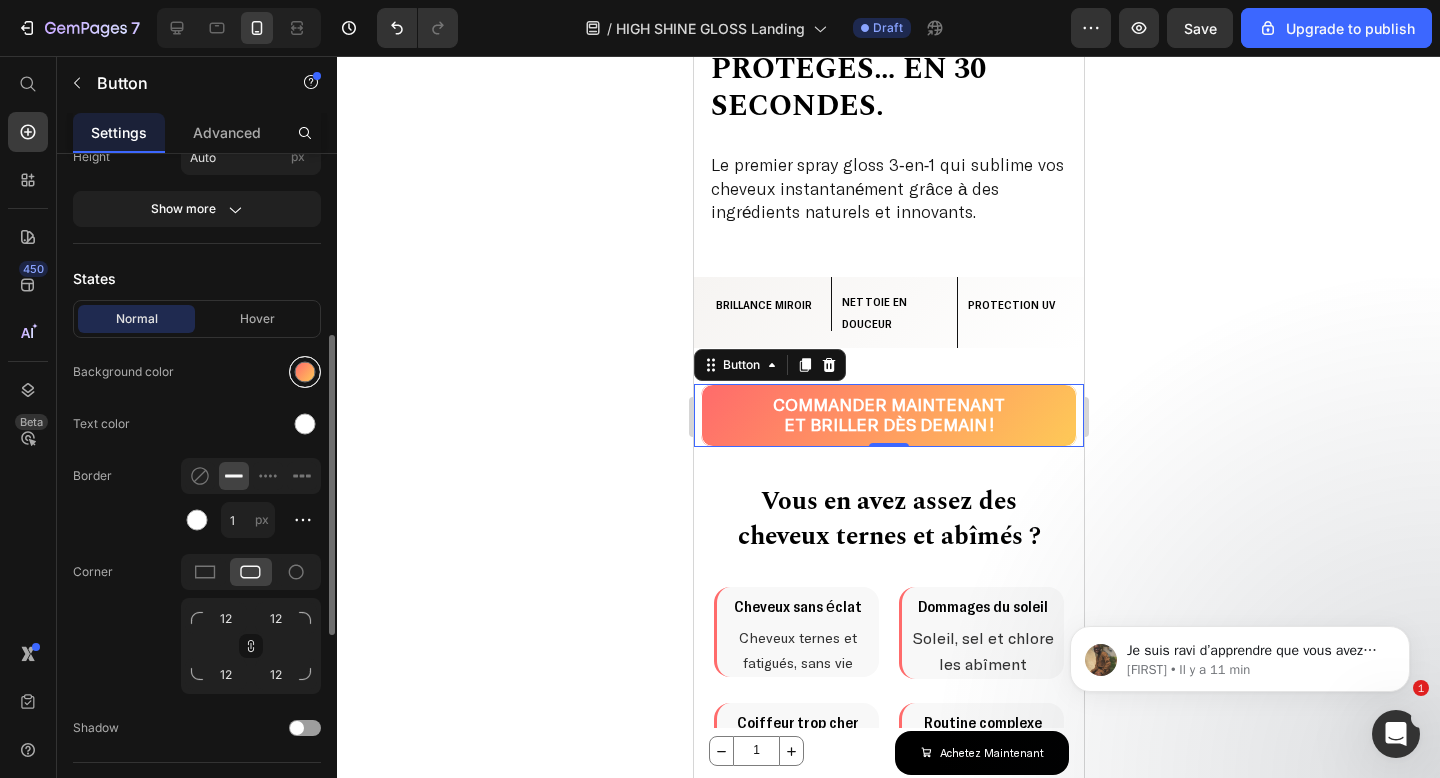 click at bounding box center [305, 372] 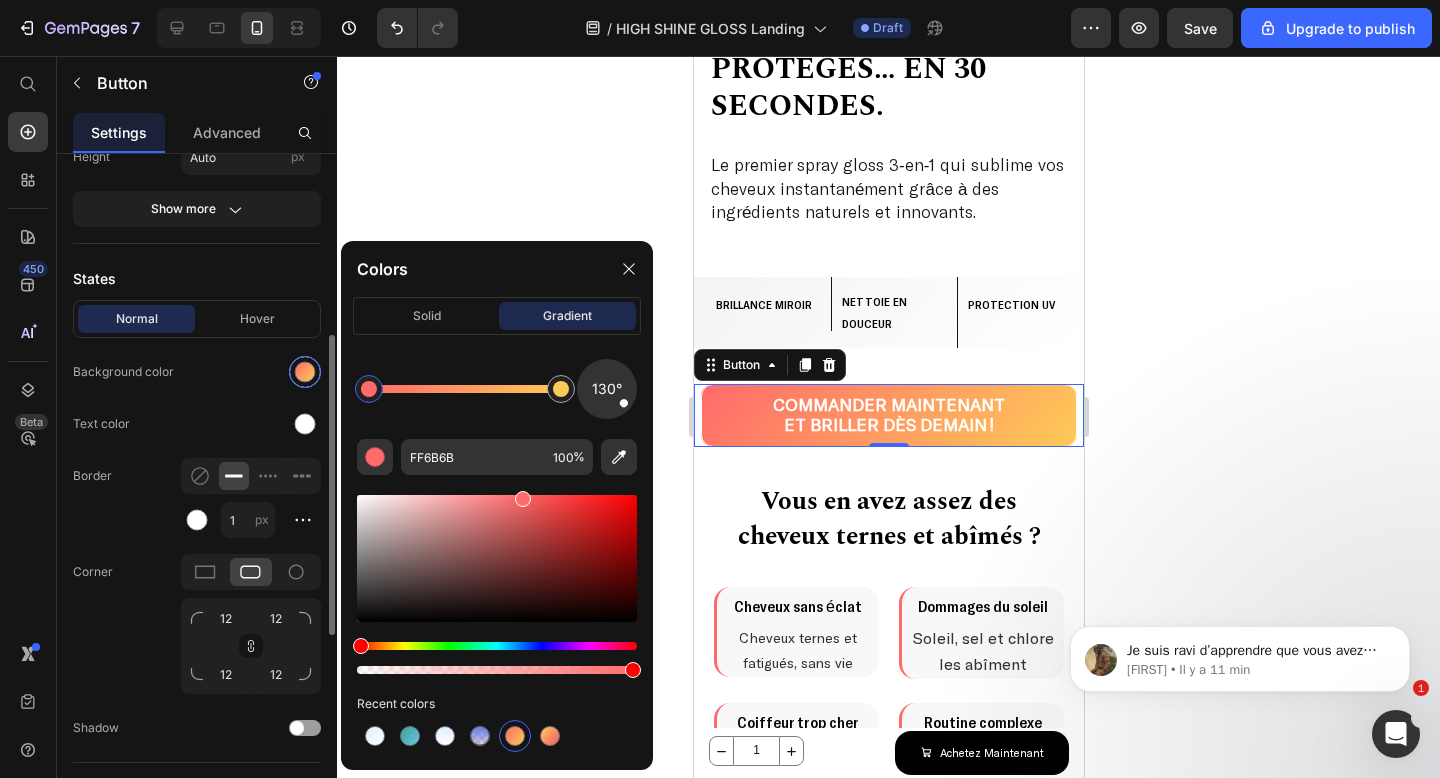 click at bounding box center (305, 372) 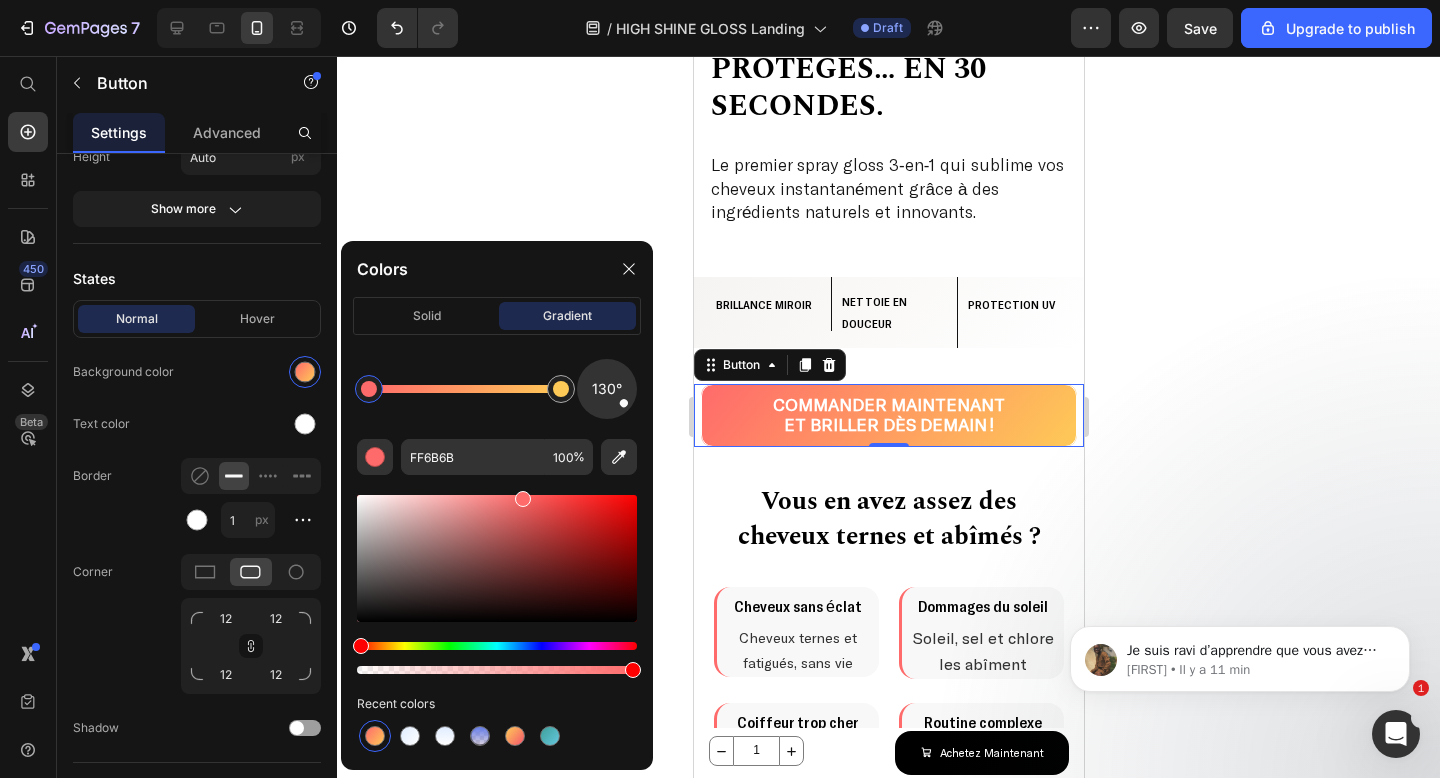 click 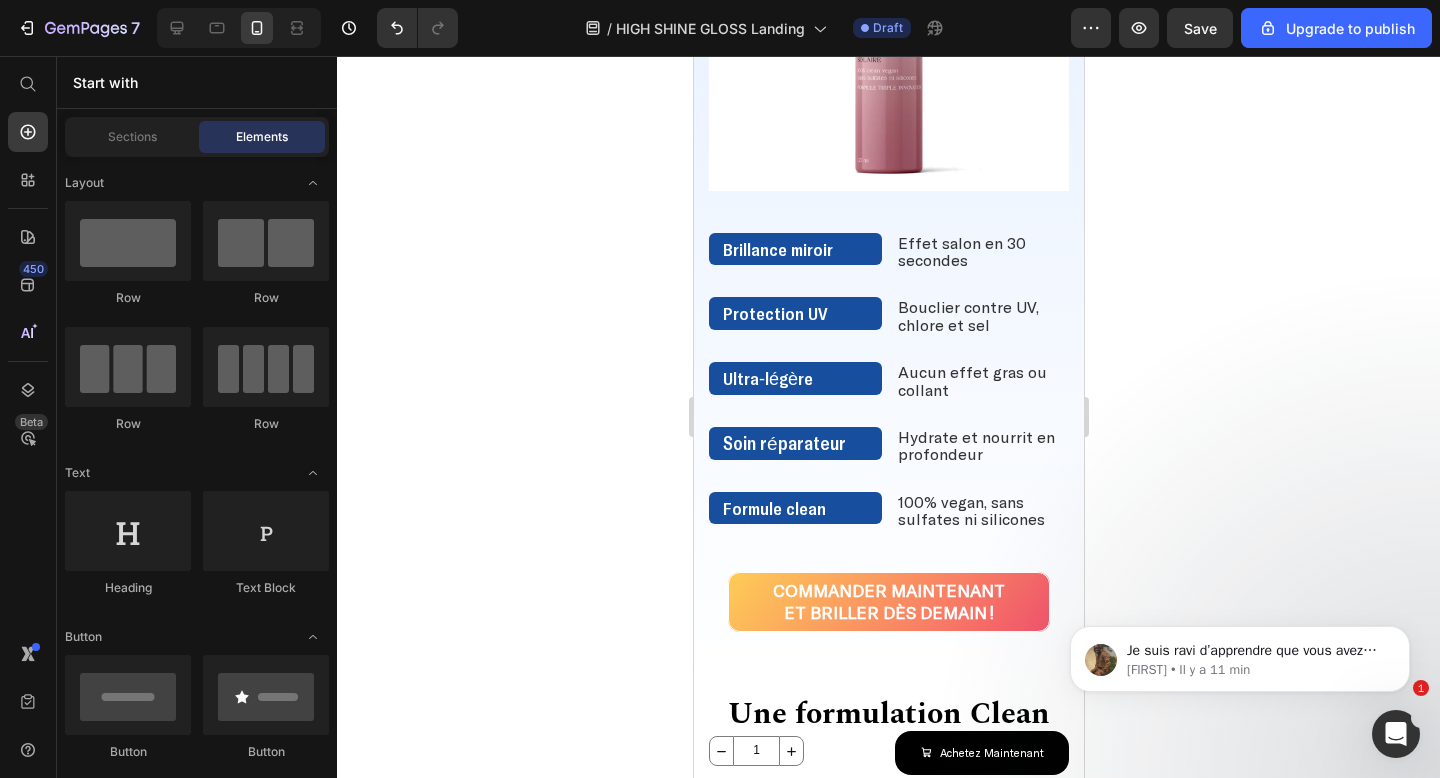 scroll, scrollTop: 2091, scrollLeft: 0, axis: vertical 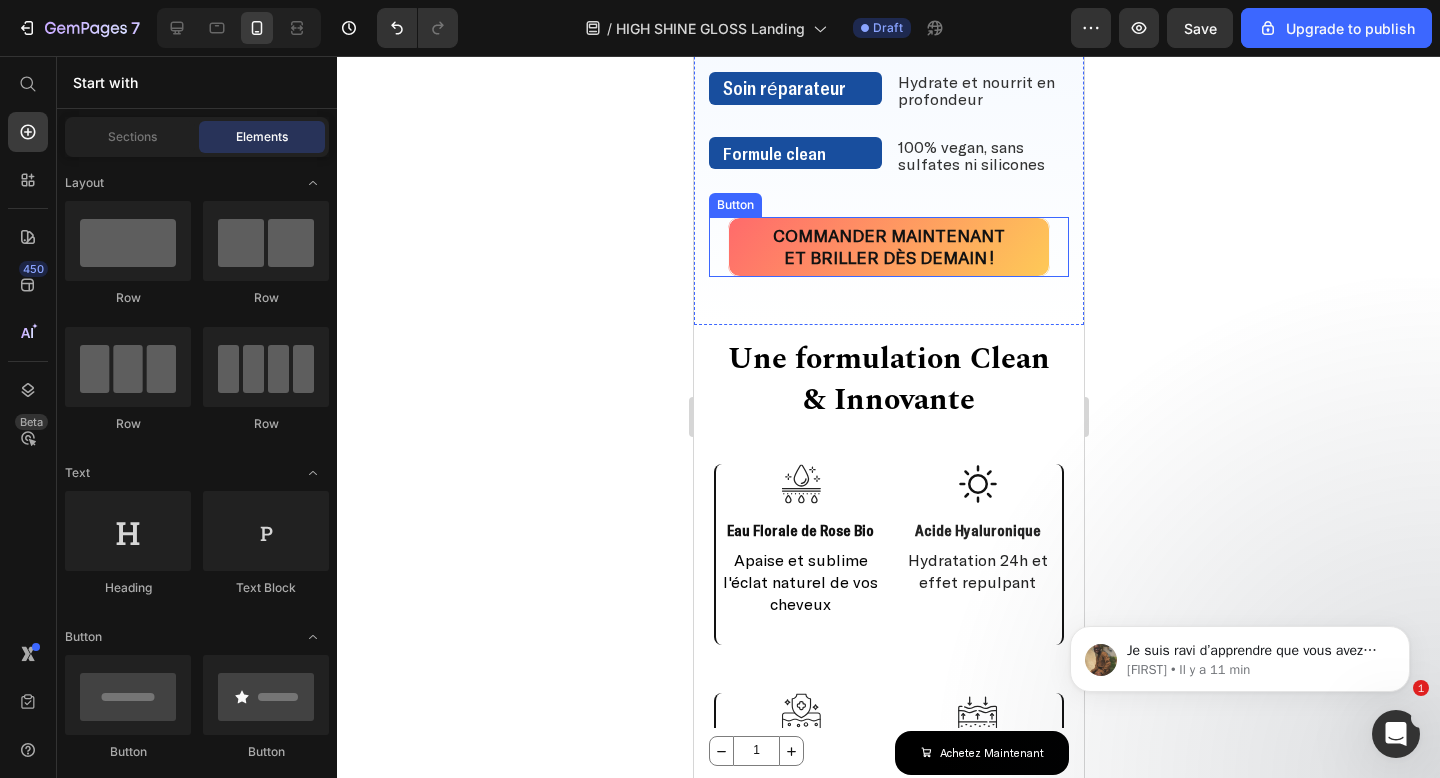 click on "Commander maintenant     et briller dès demain !" at bounding box center [888, 247] 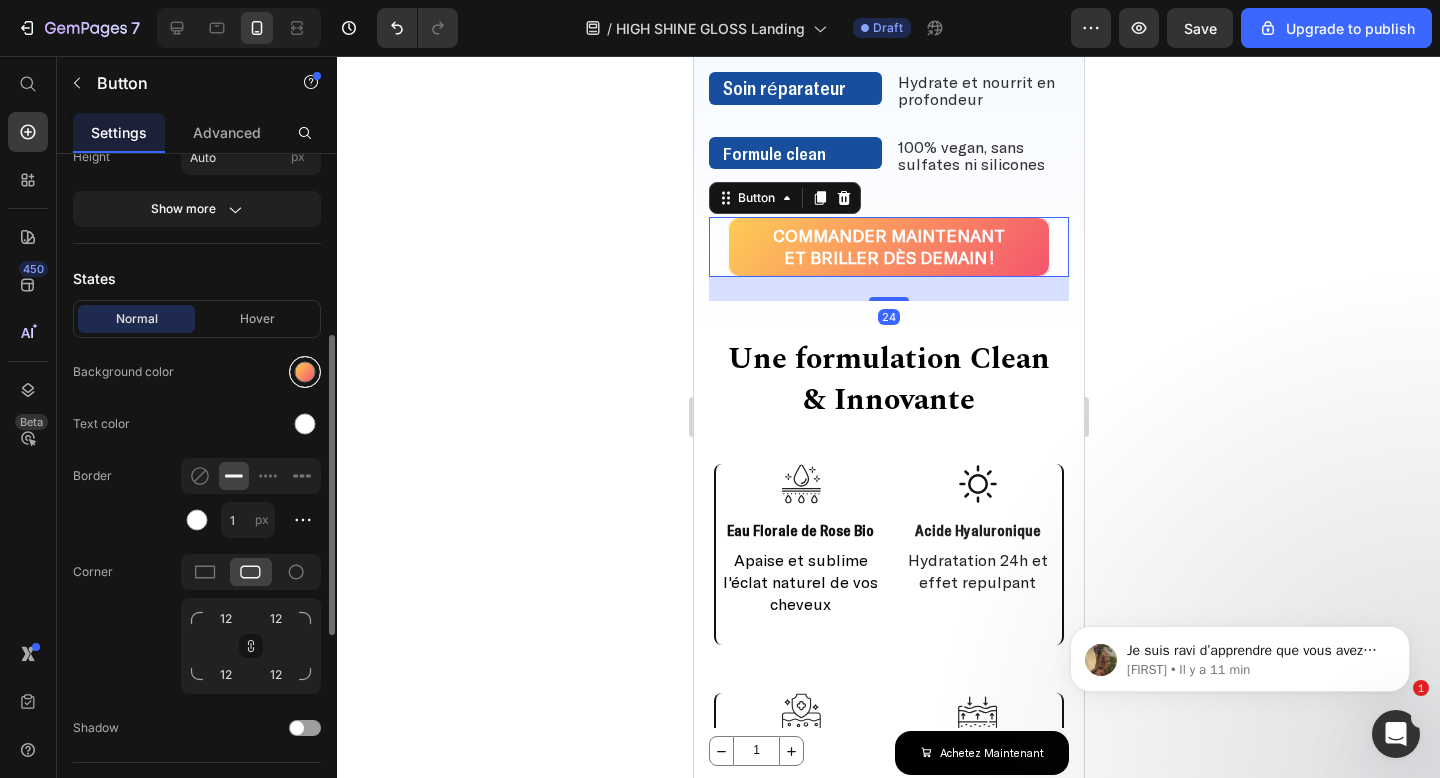 click at bounding box center (305, 372) 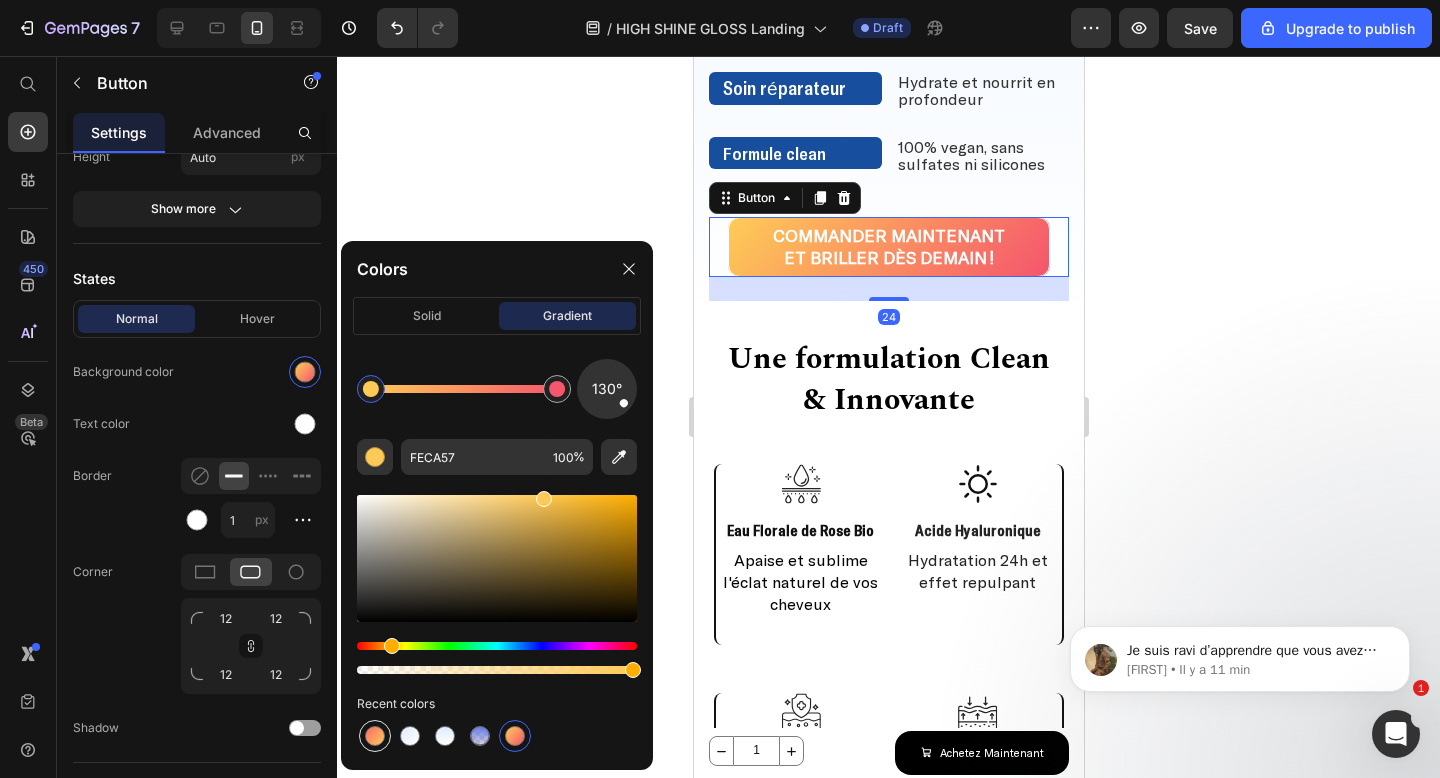 click at bounding box center (375, 736) 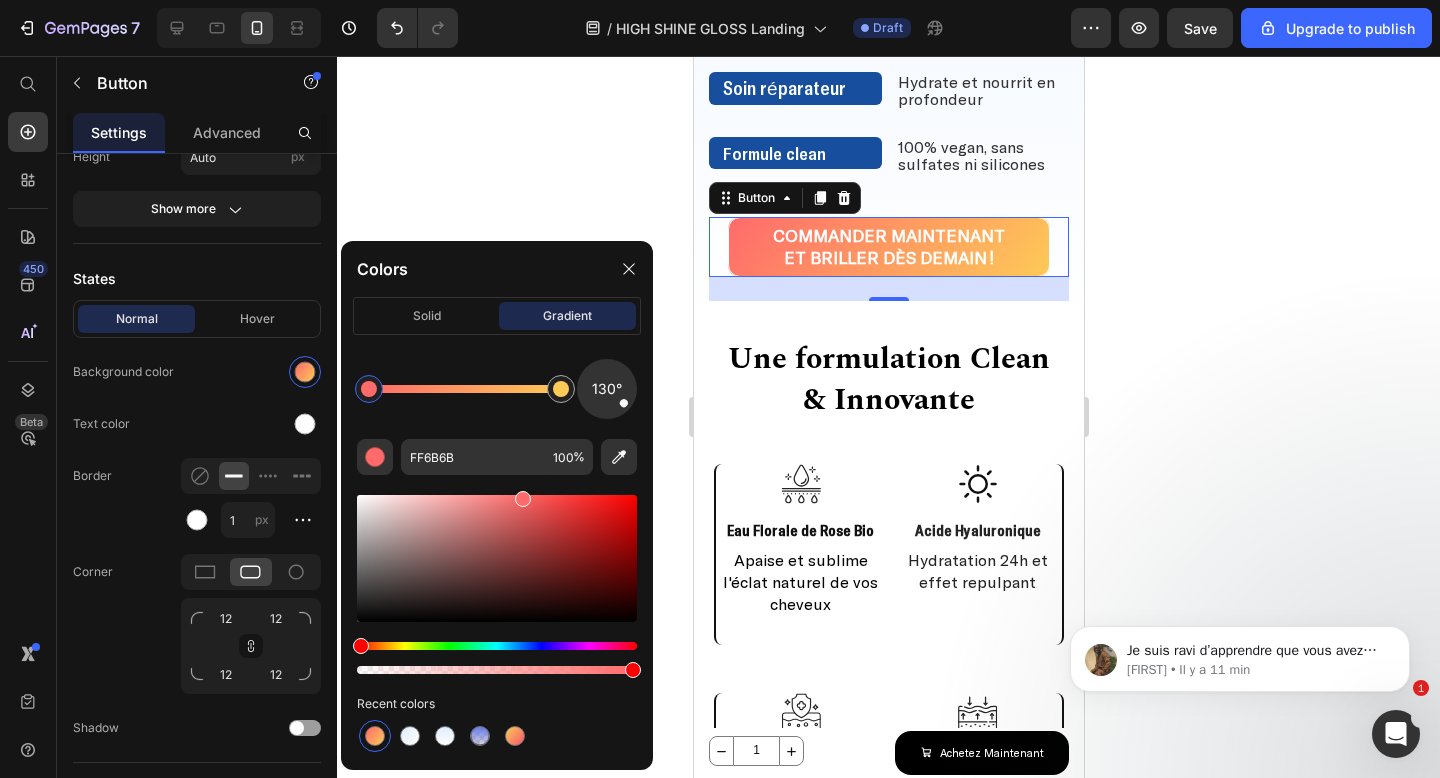 click 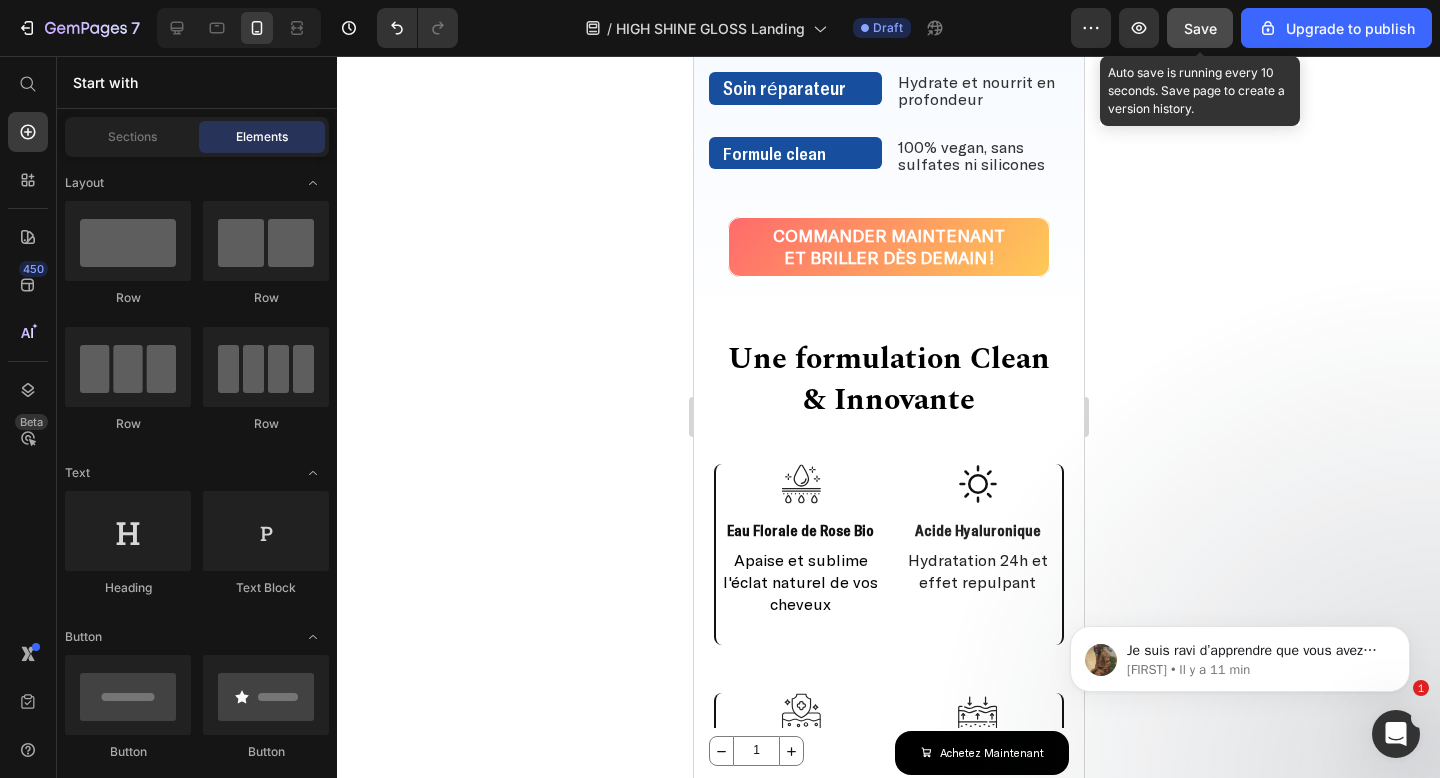 click on "Save" 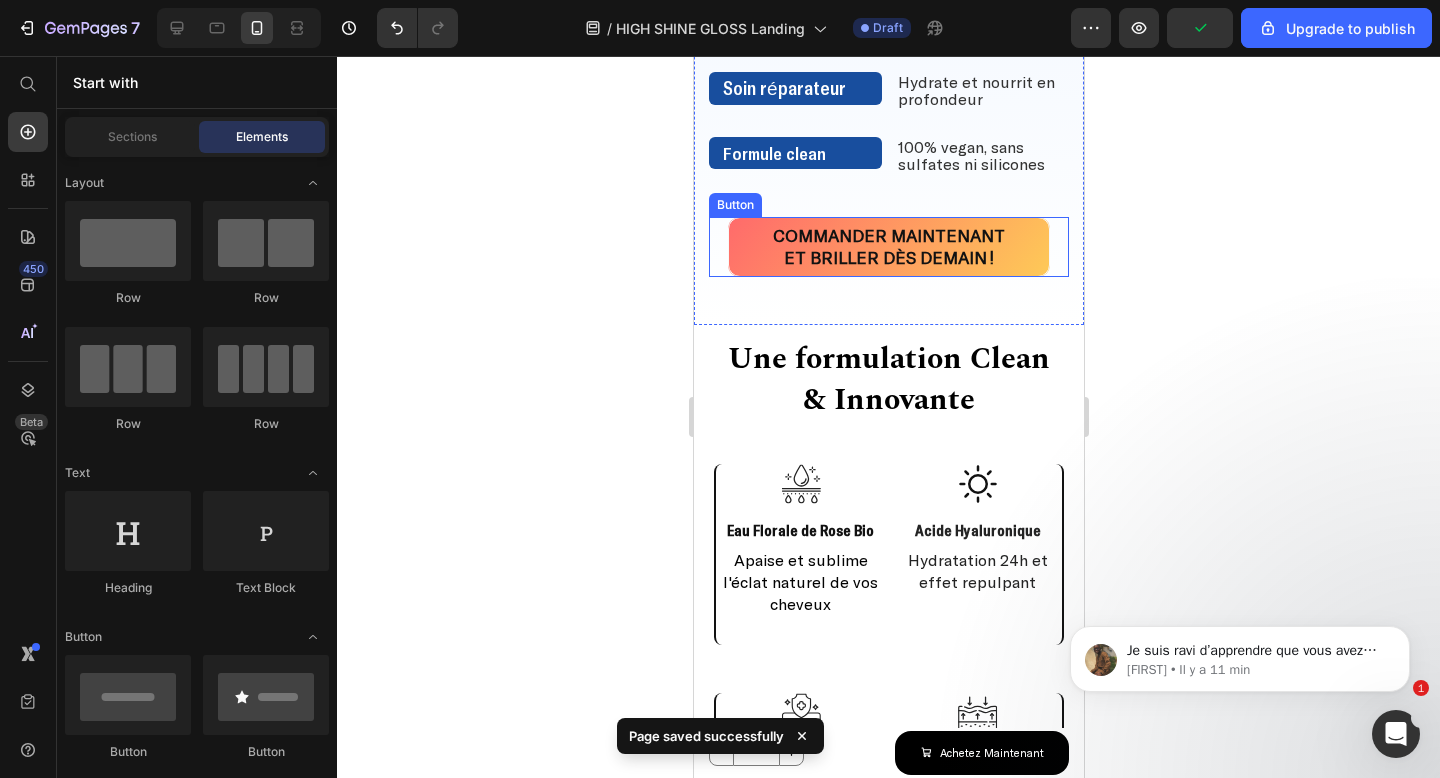 click on "Commander maintenant     et briller dès demain !" at bounding box center (888, 247) 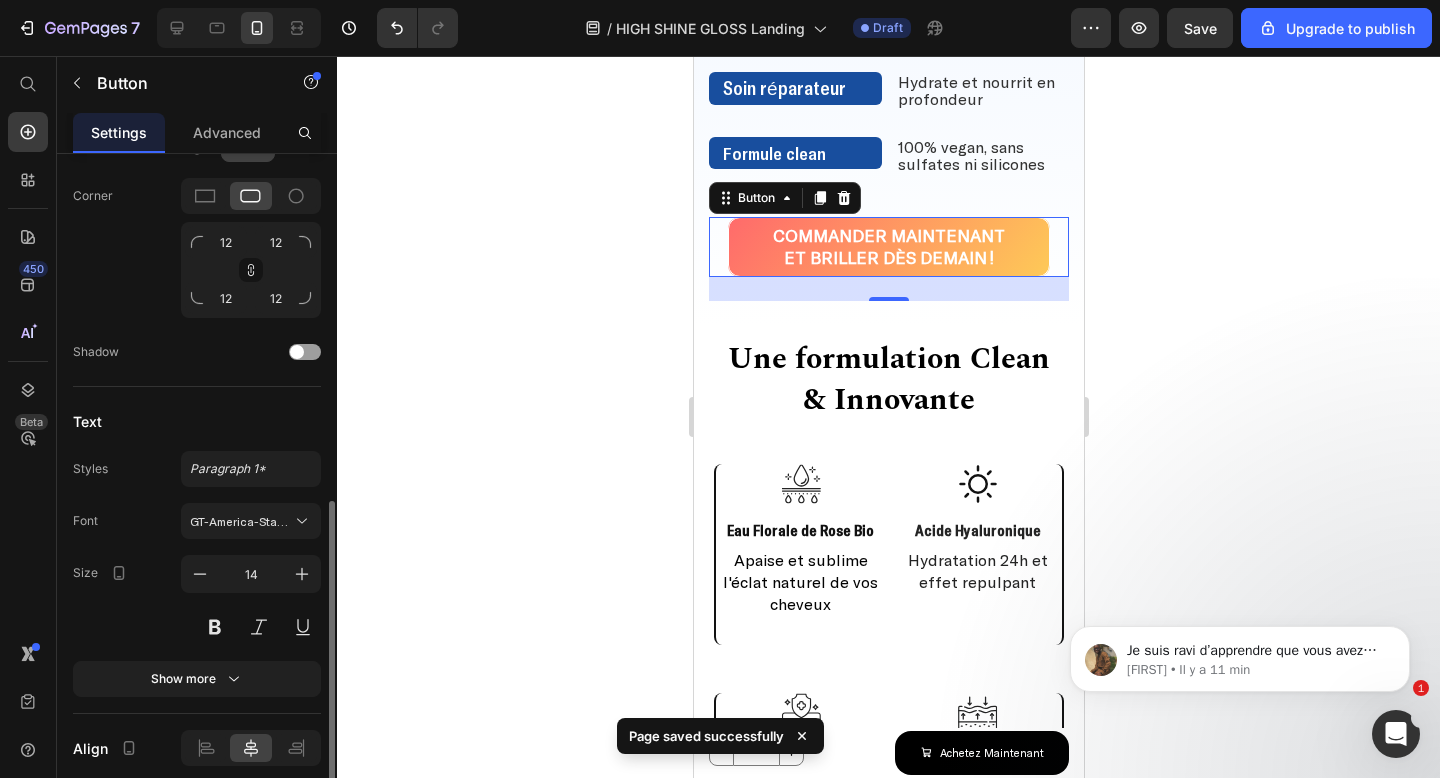 scroll, scrollTop: 783, scrollLeft: 0, axis: vertical 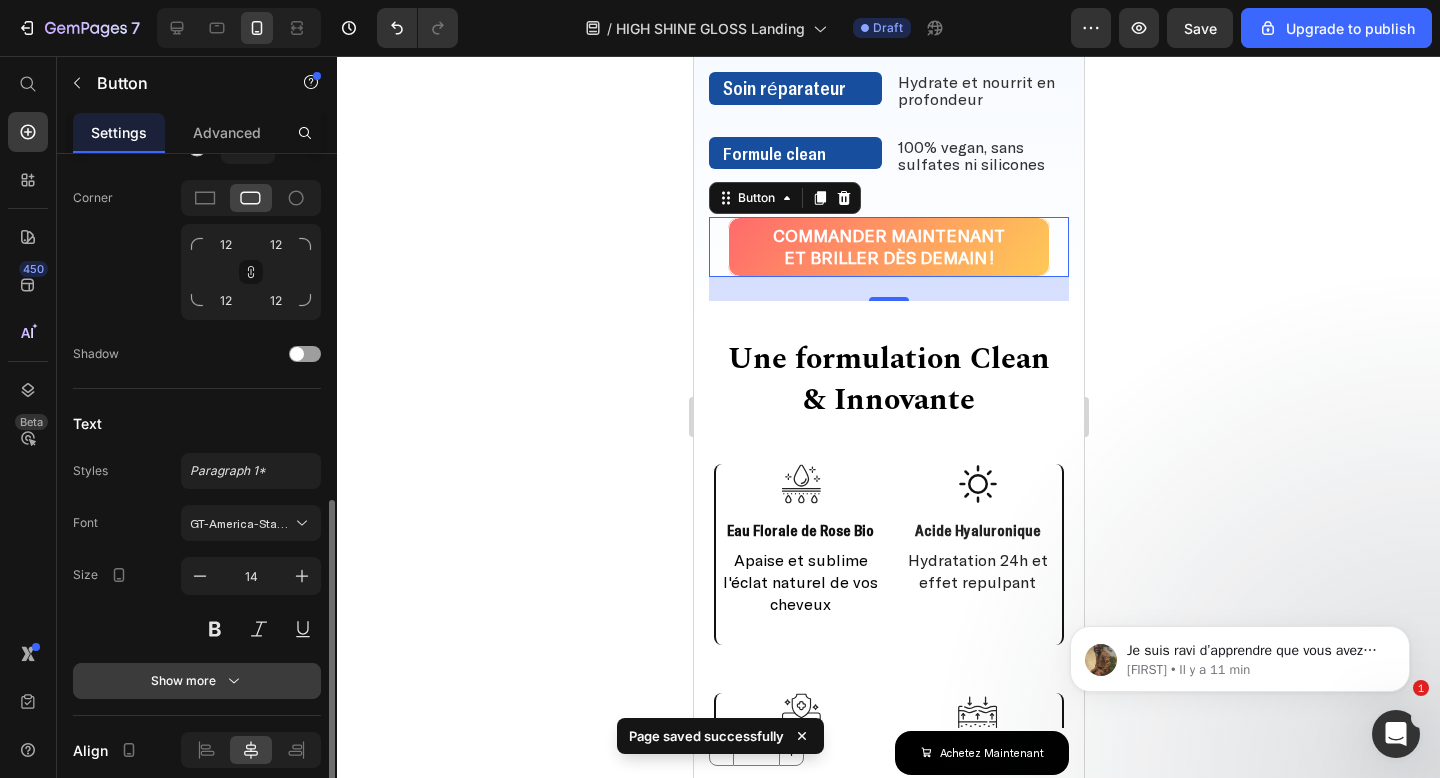 click on "Show more" at bounding box center (197, 681) 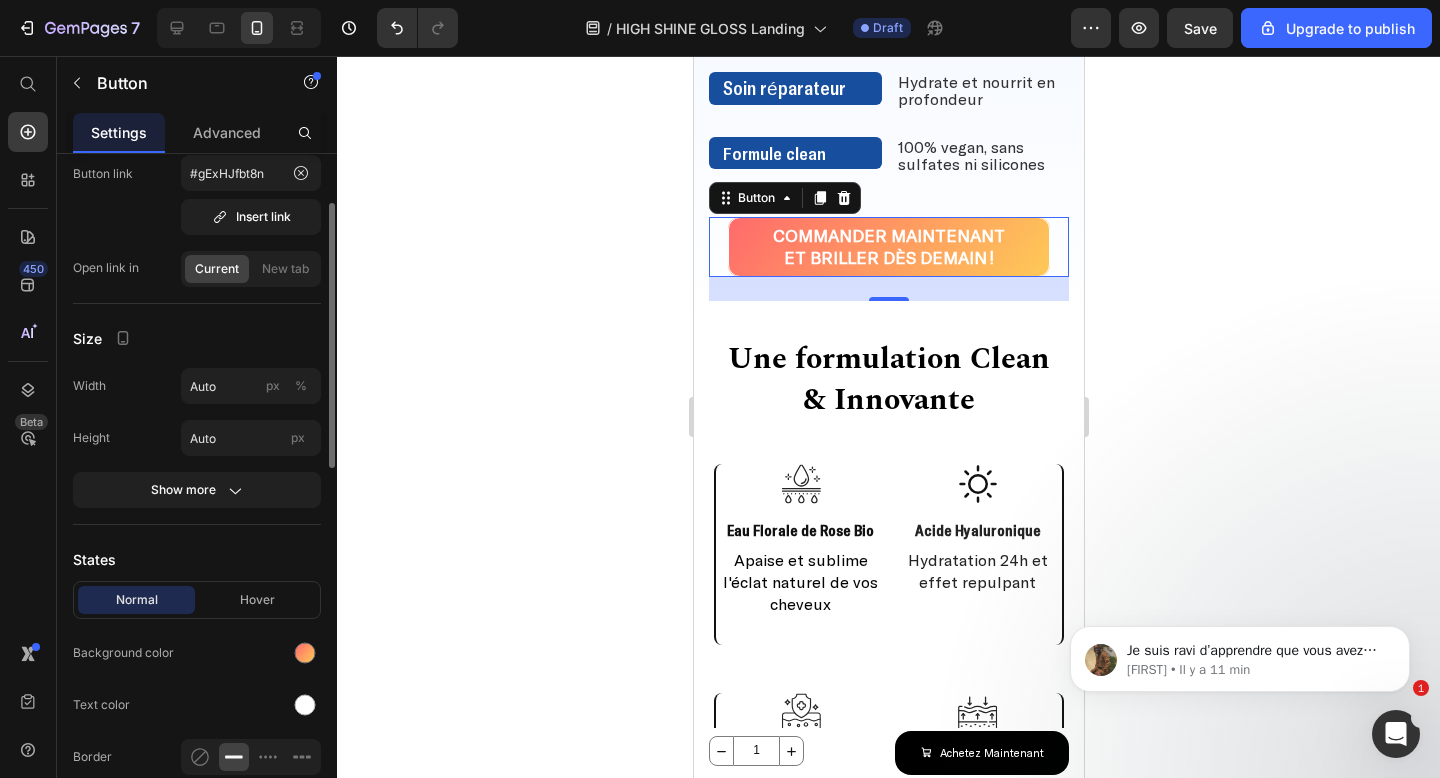 scroll, scrollTop: 63, scrollLeft: 0, axis: vertical 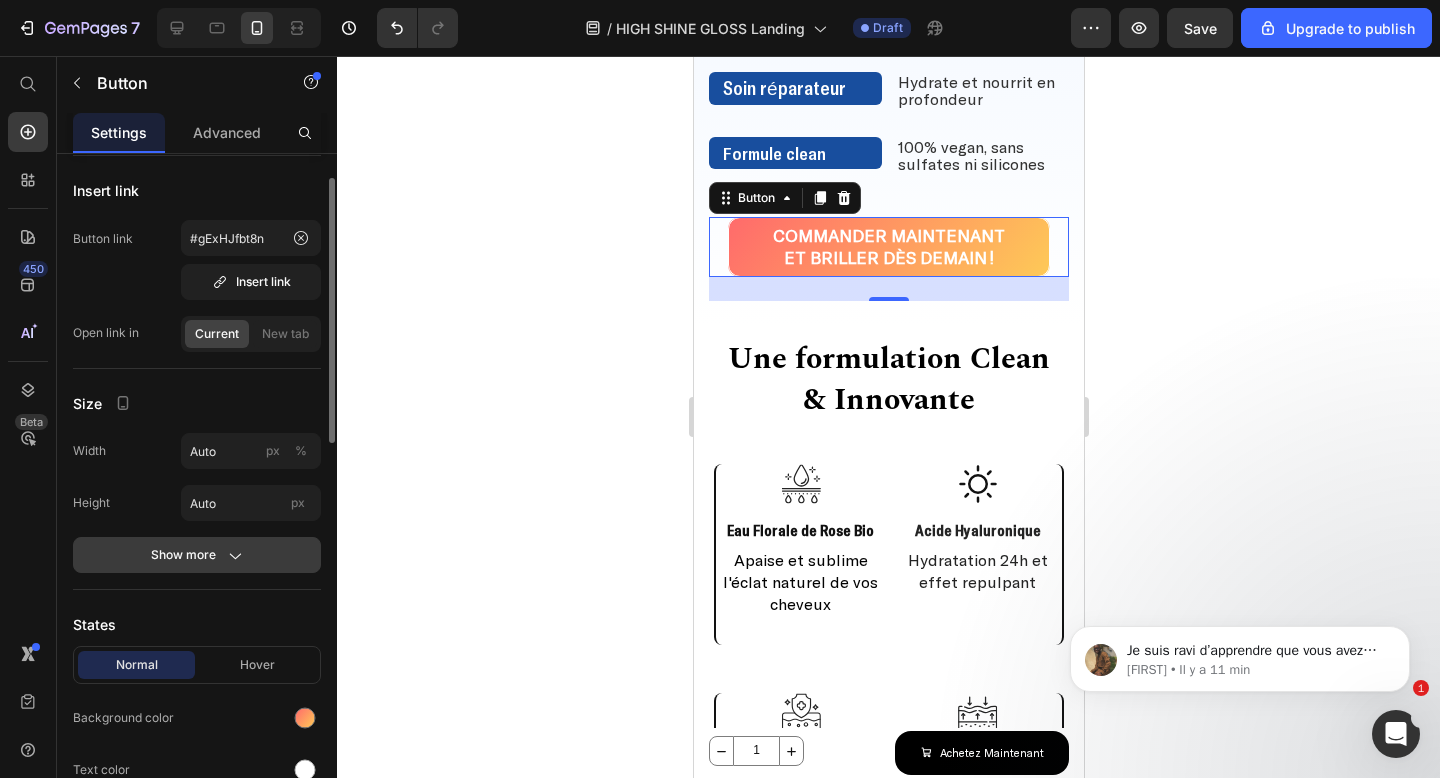 click on "Show more" 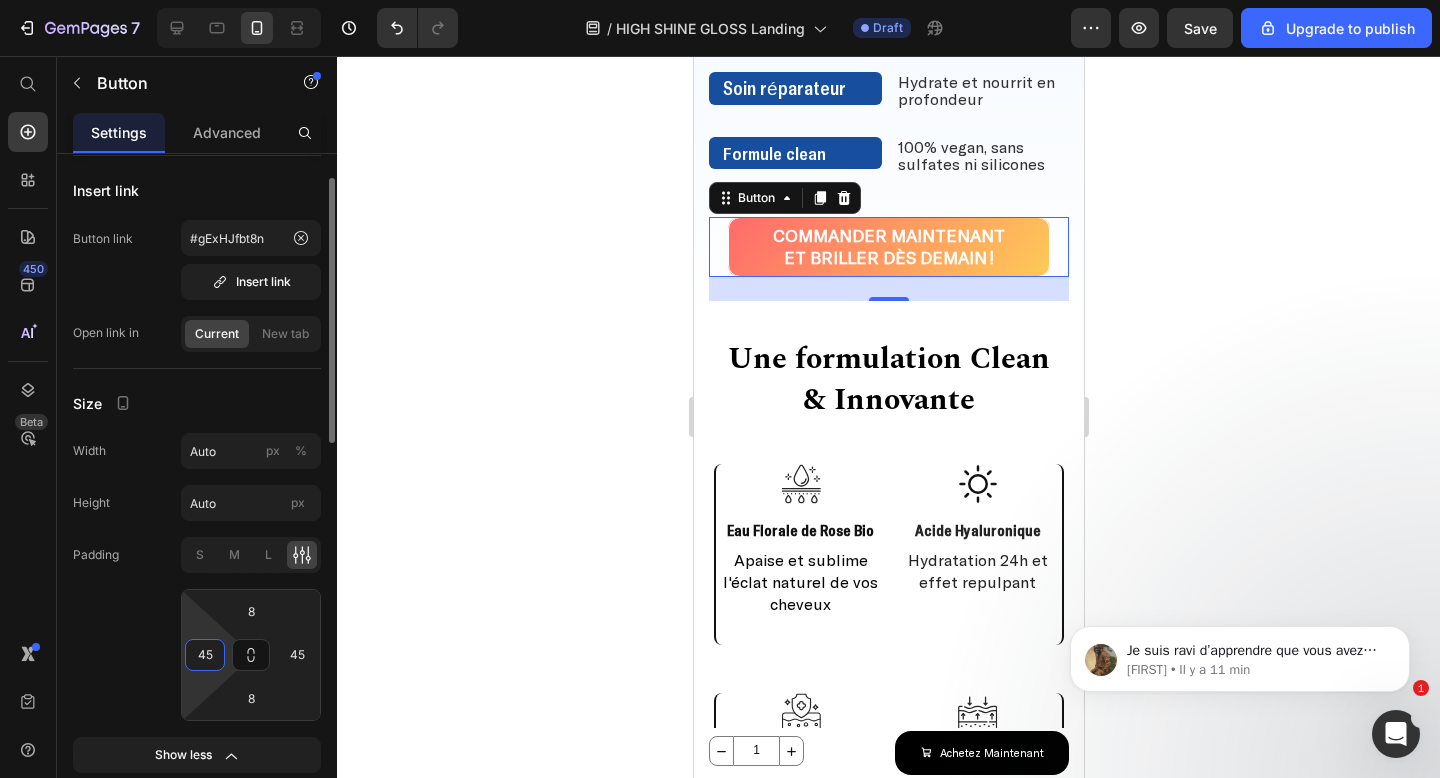 click on "45" at bounding box center [205, 655] 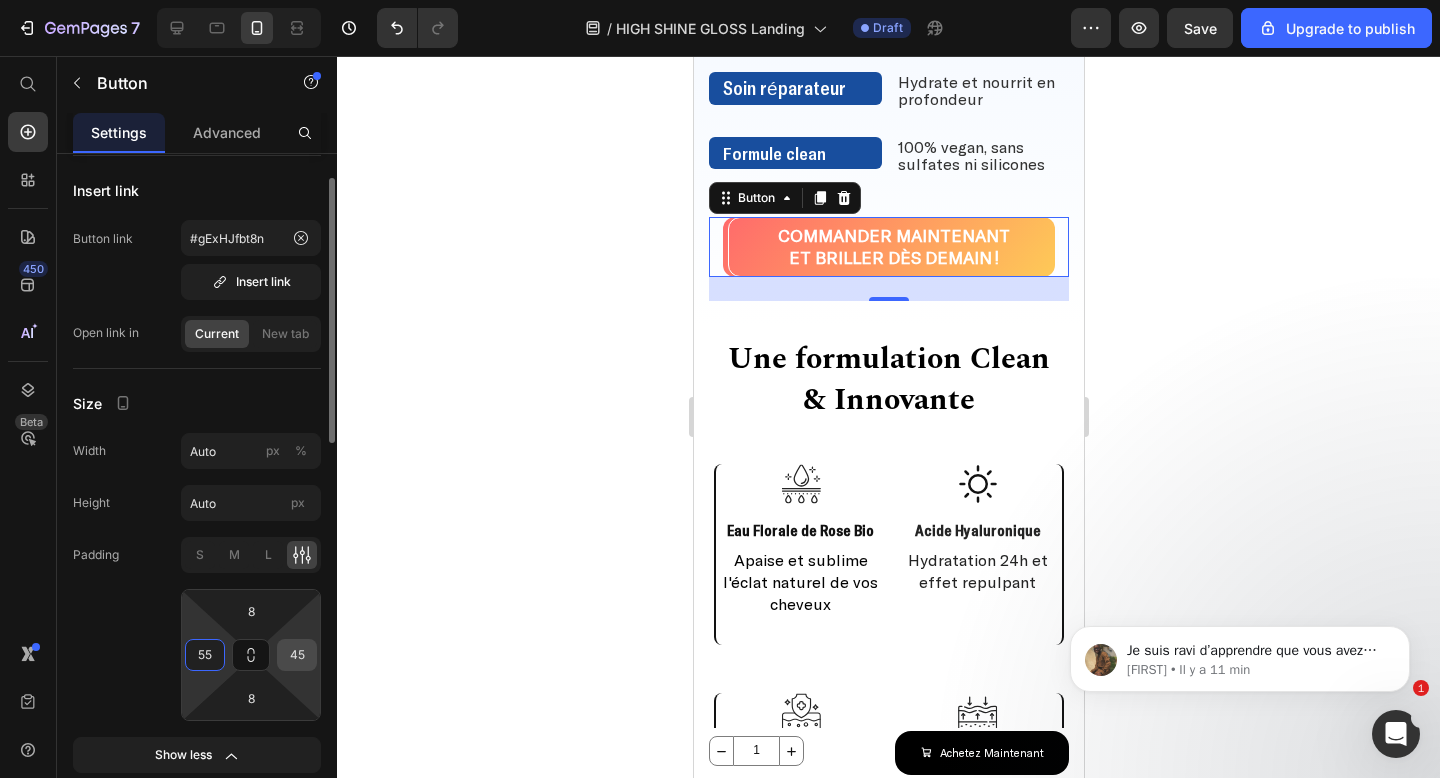 type on "55" 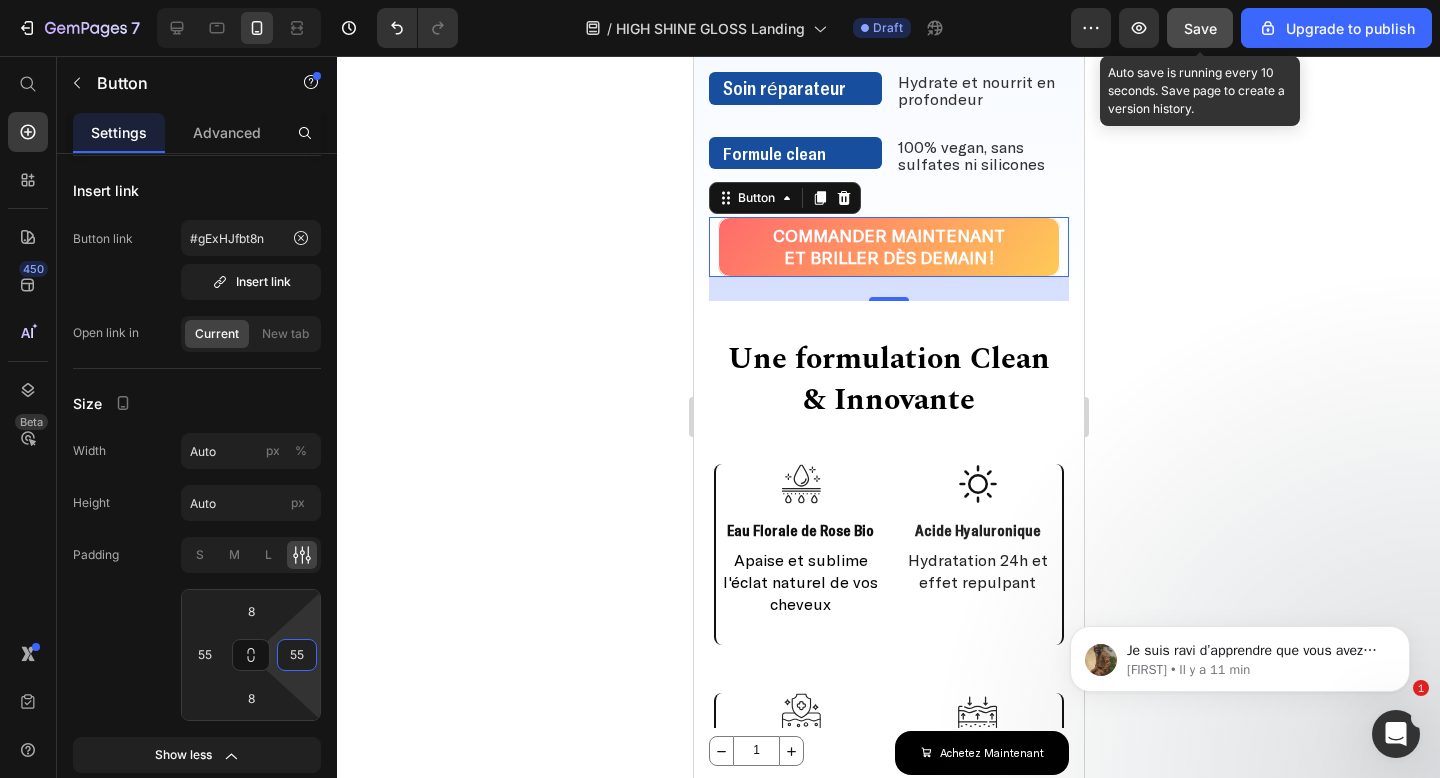 type on "55" 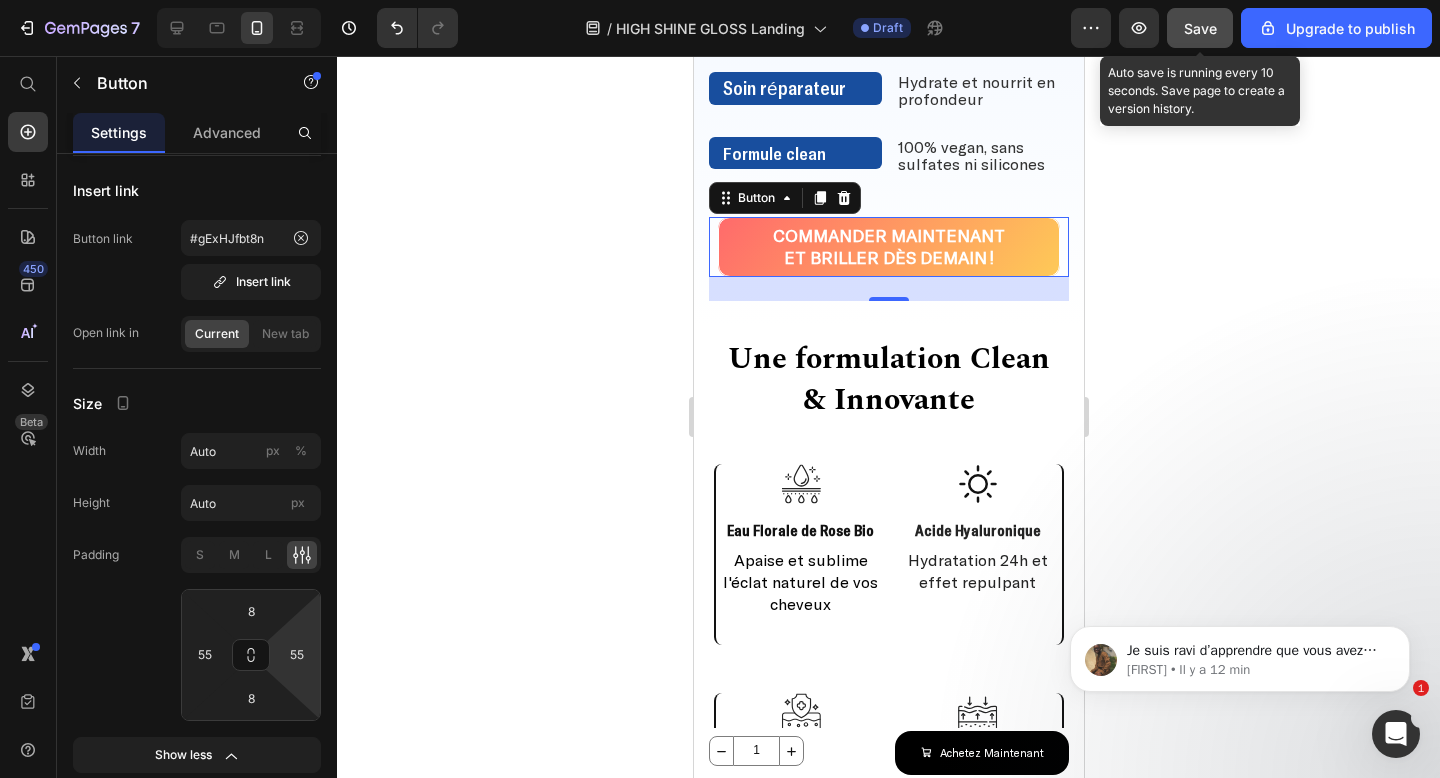 click on "Save" 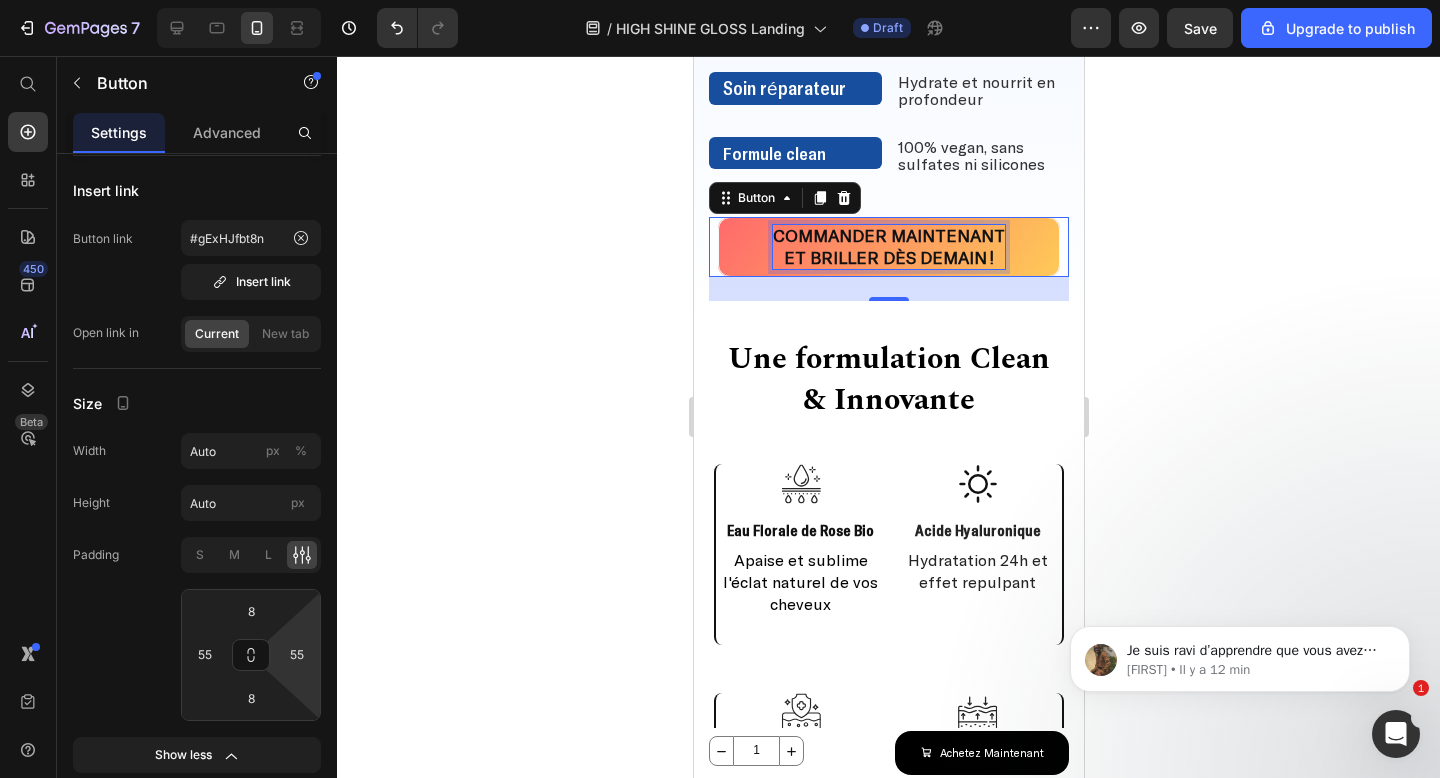 click on "Commander maintenant" at bounding box center (888, 235) 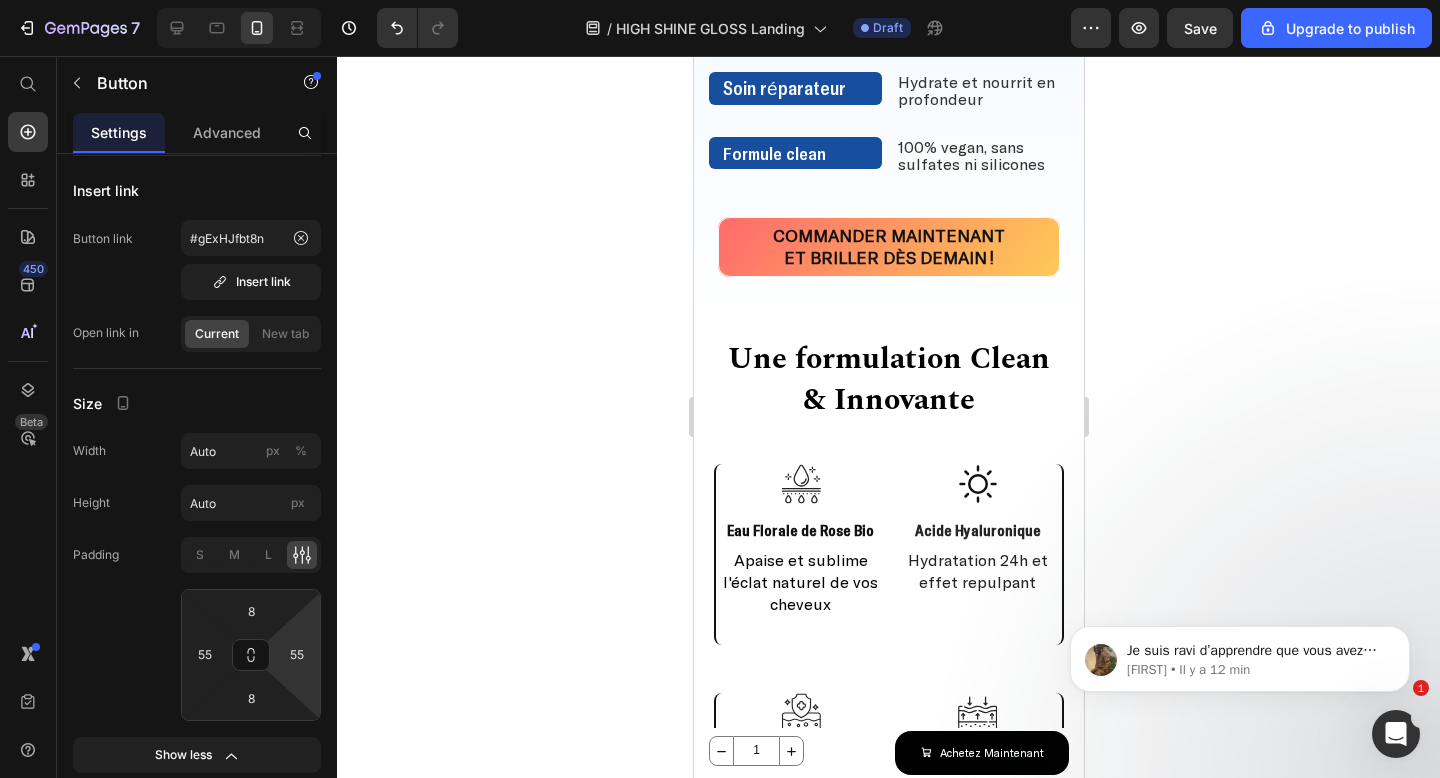 click on "Commander maintenant  et briller dès demain !" at bounding box center [888, 247] 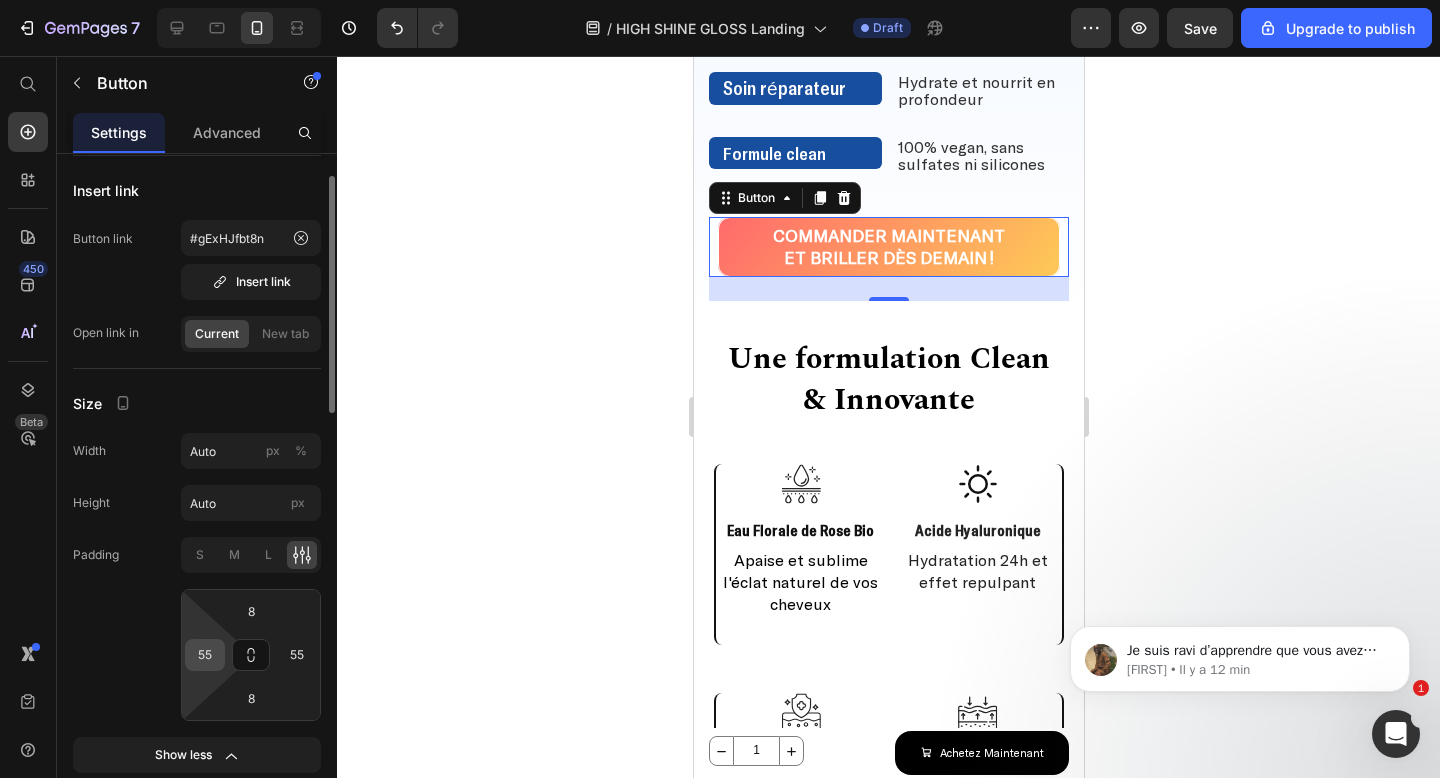 click on "55" at bounding box center [205, 655] 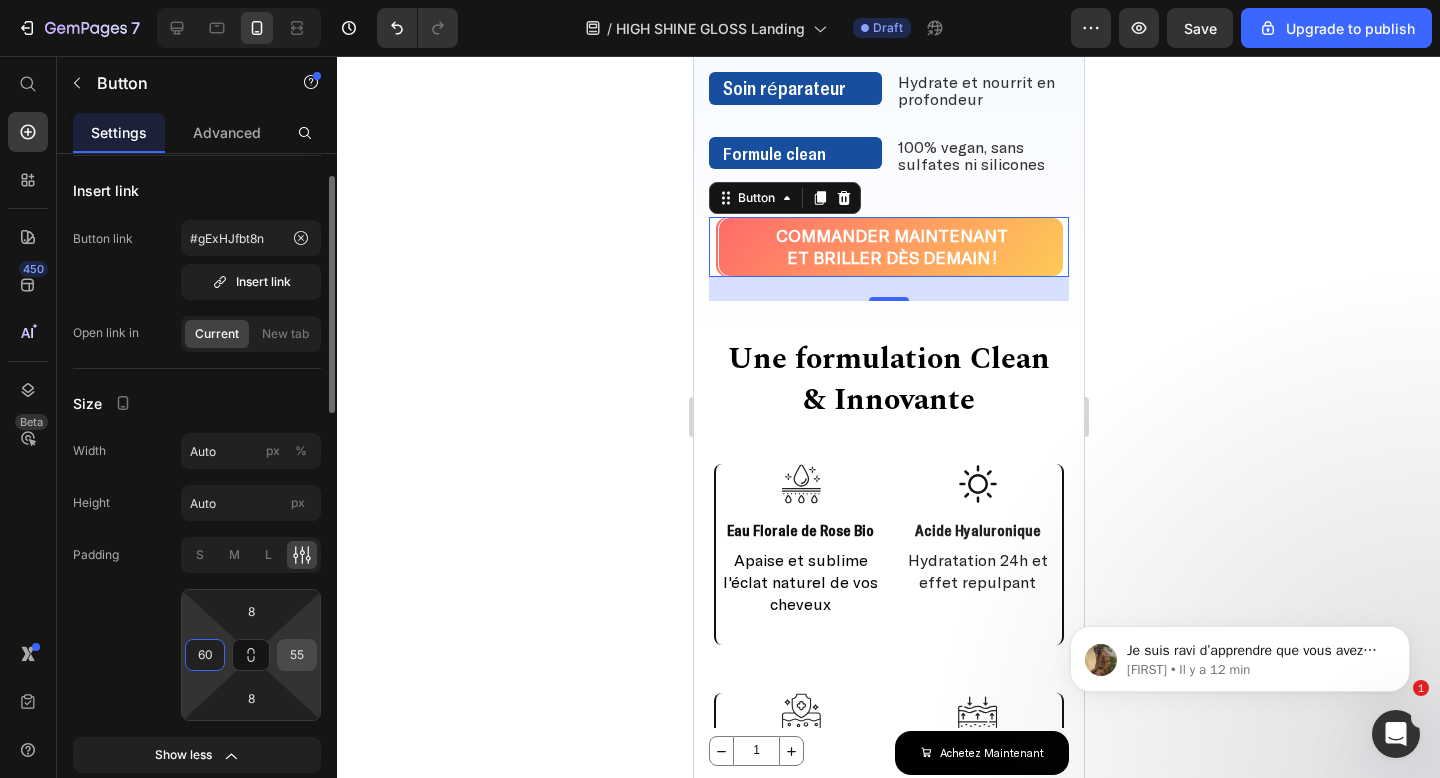 type on "60" 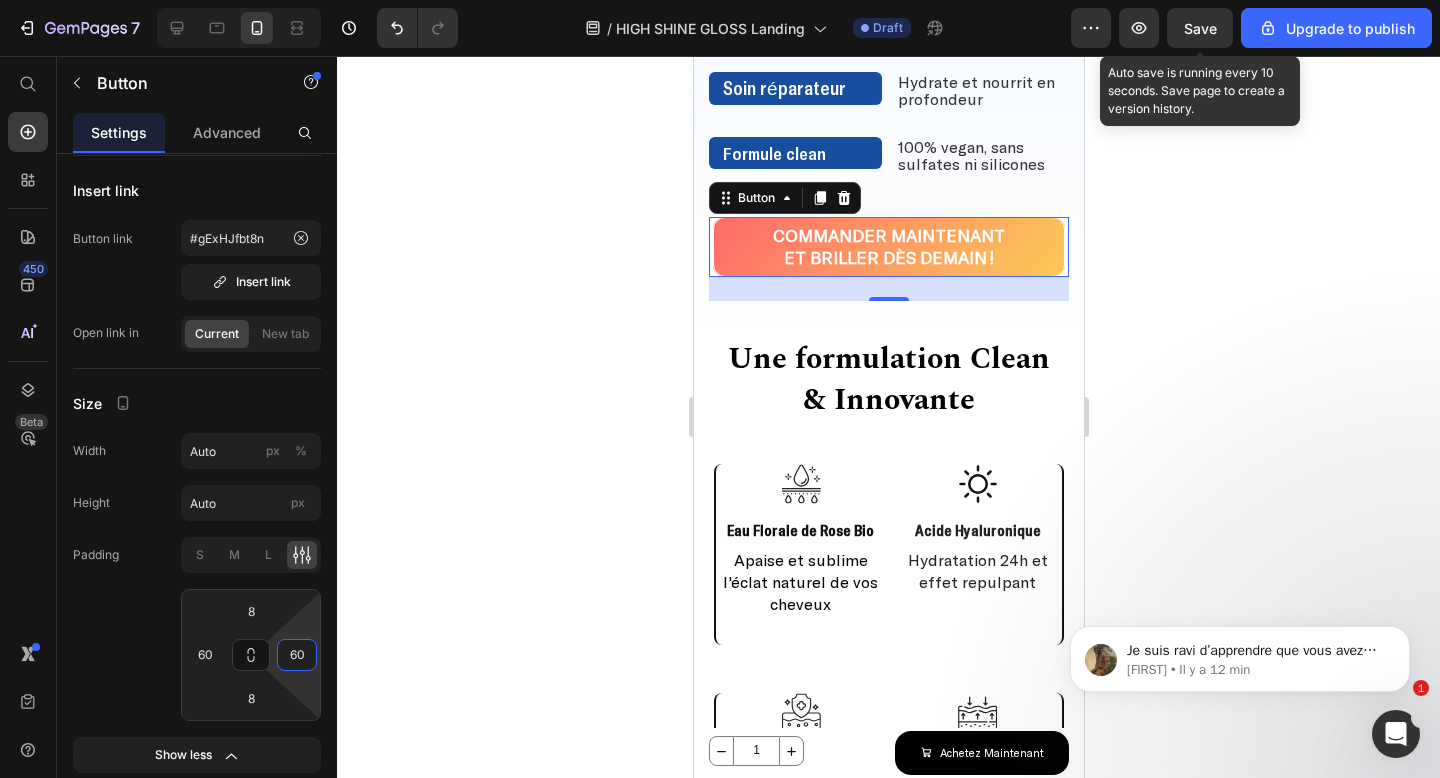 type on "60" 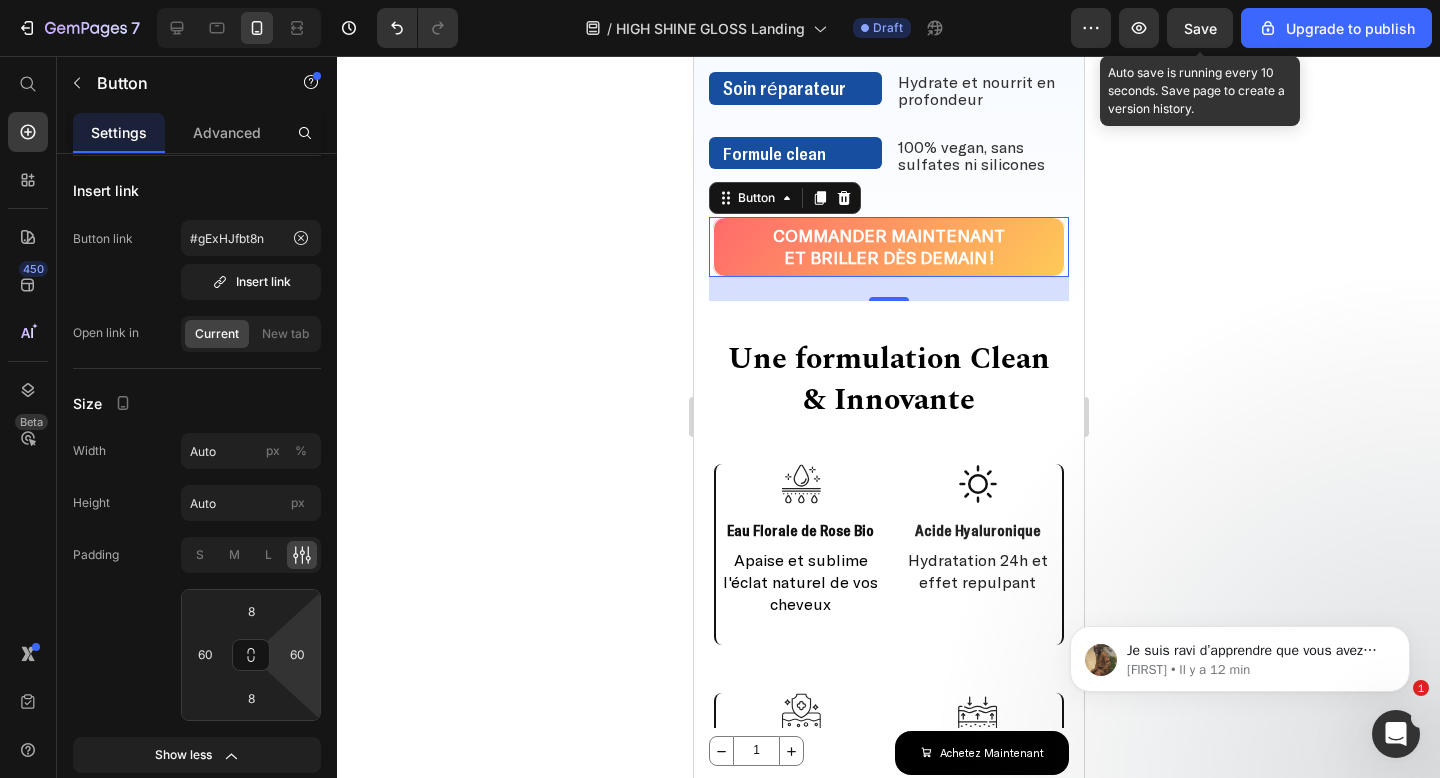 click on "Save" at bounding box center [1200, 28] 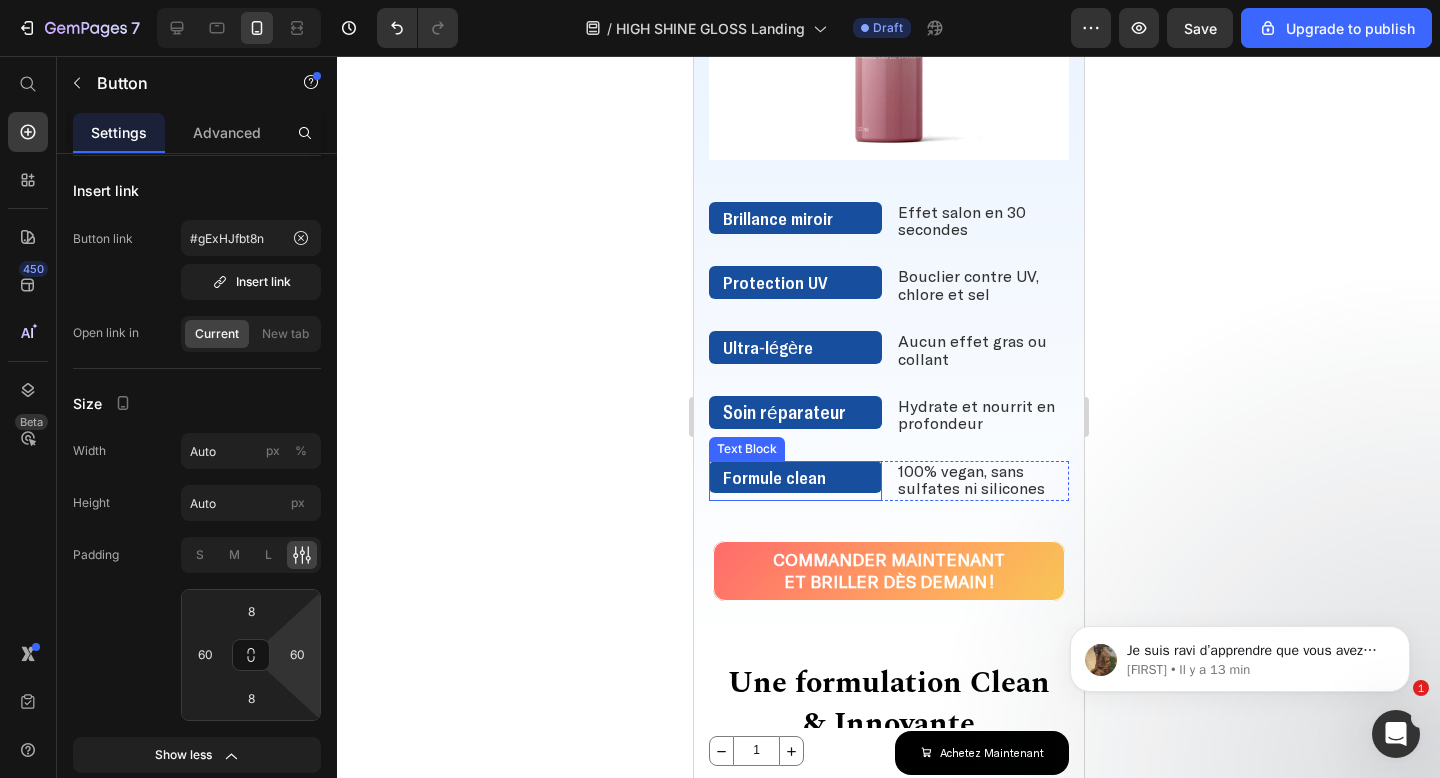 scroll, scrollTop: 1770, scrollLeft: 0, axis: vertical 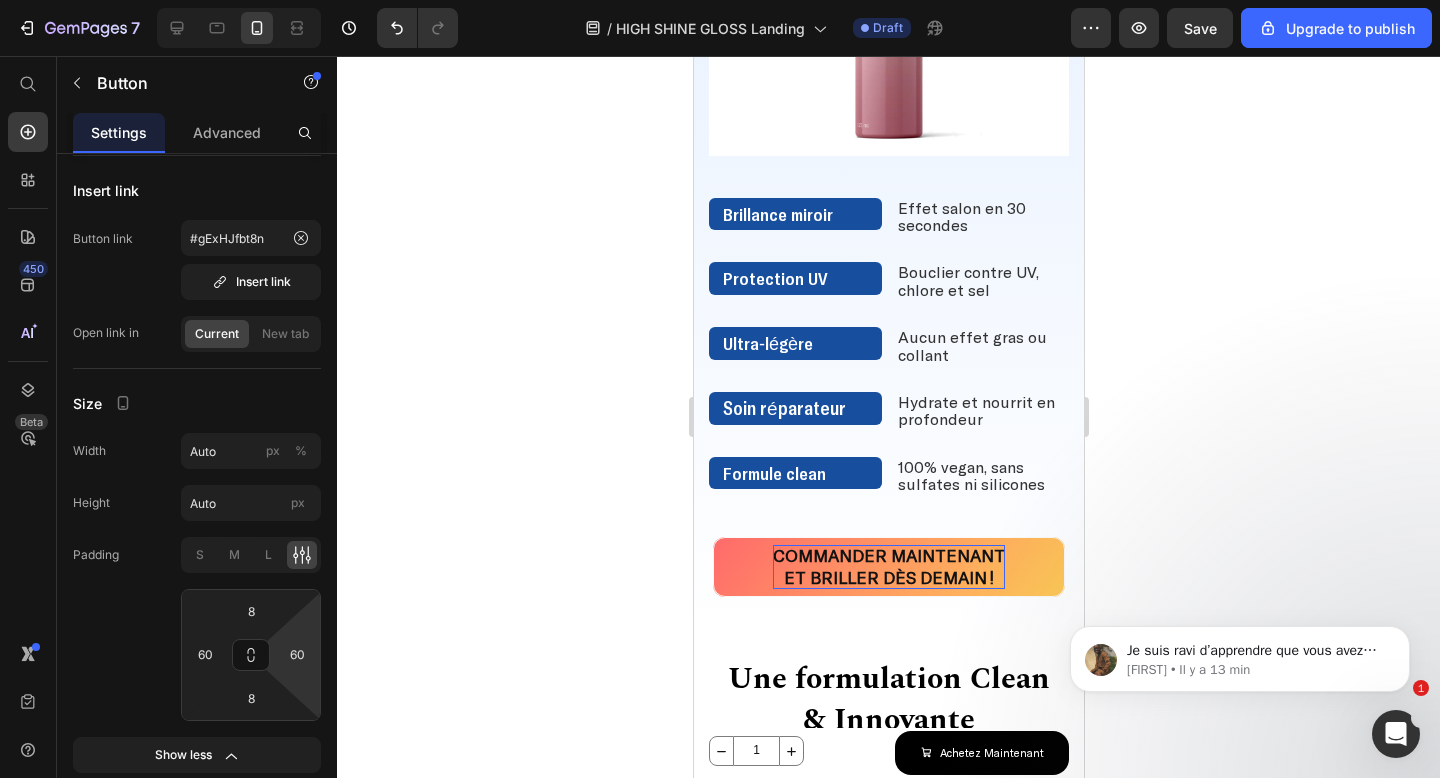 click on "Commander maintenant" at bounding box center (888, 555) 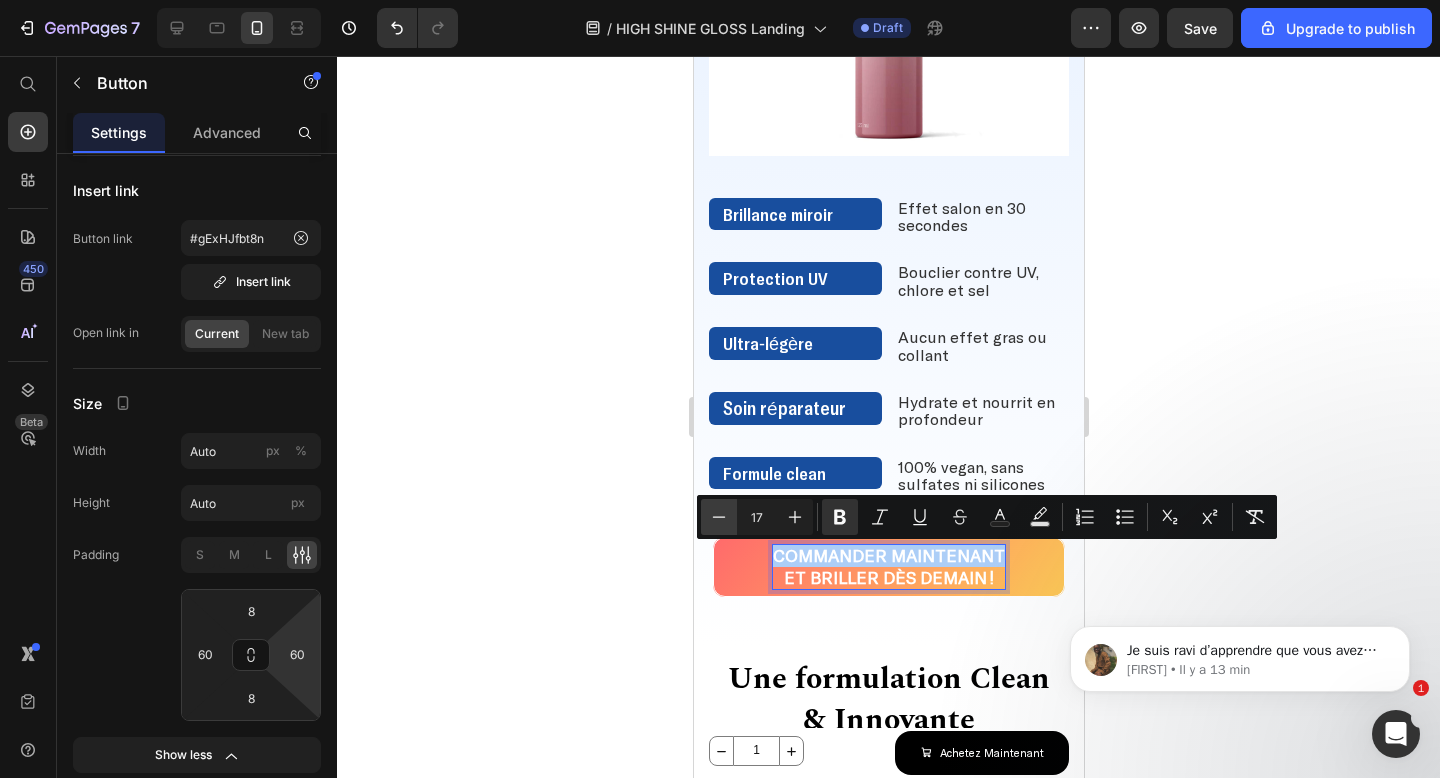 click 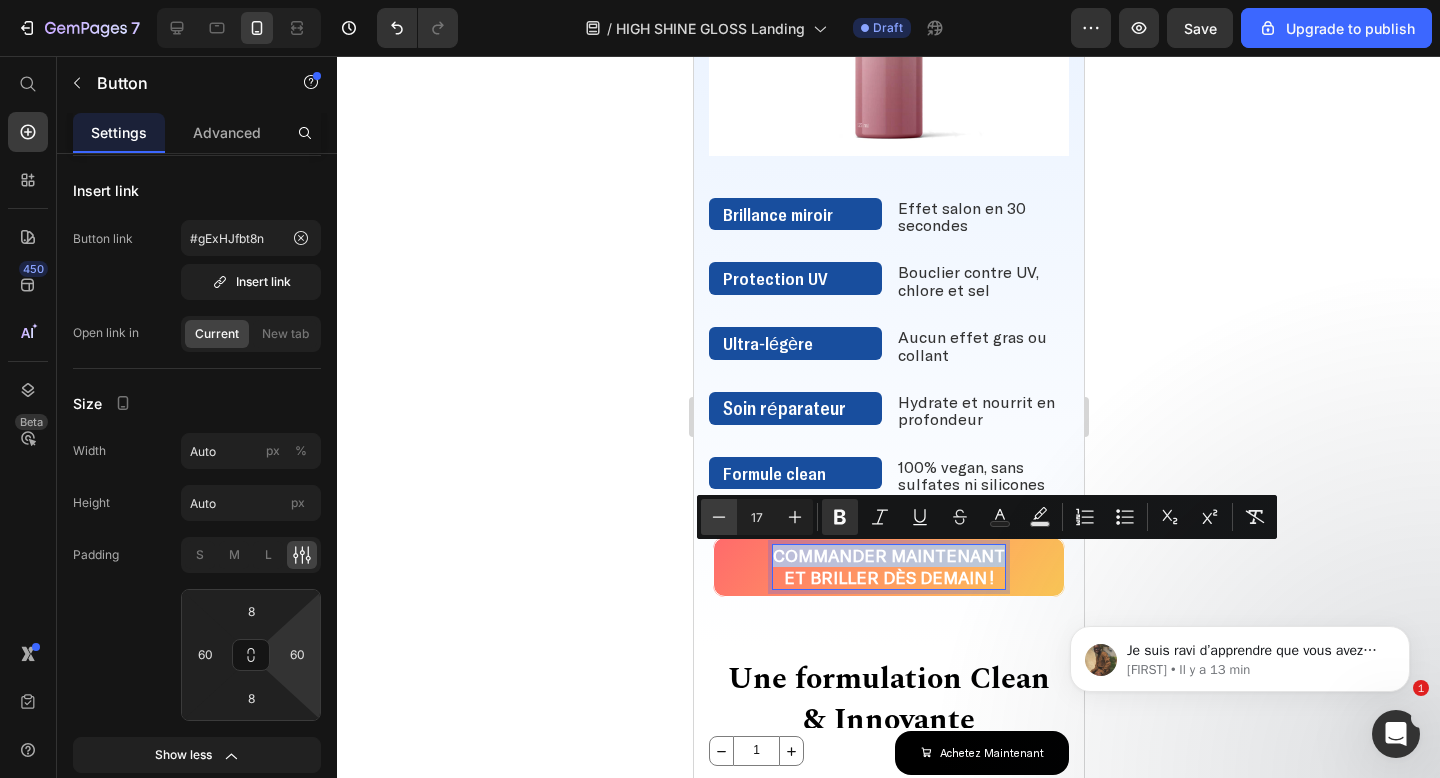 type on "16" 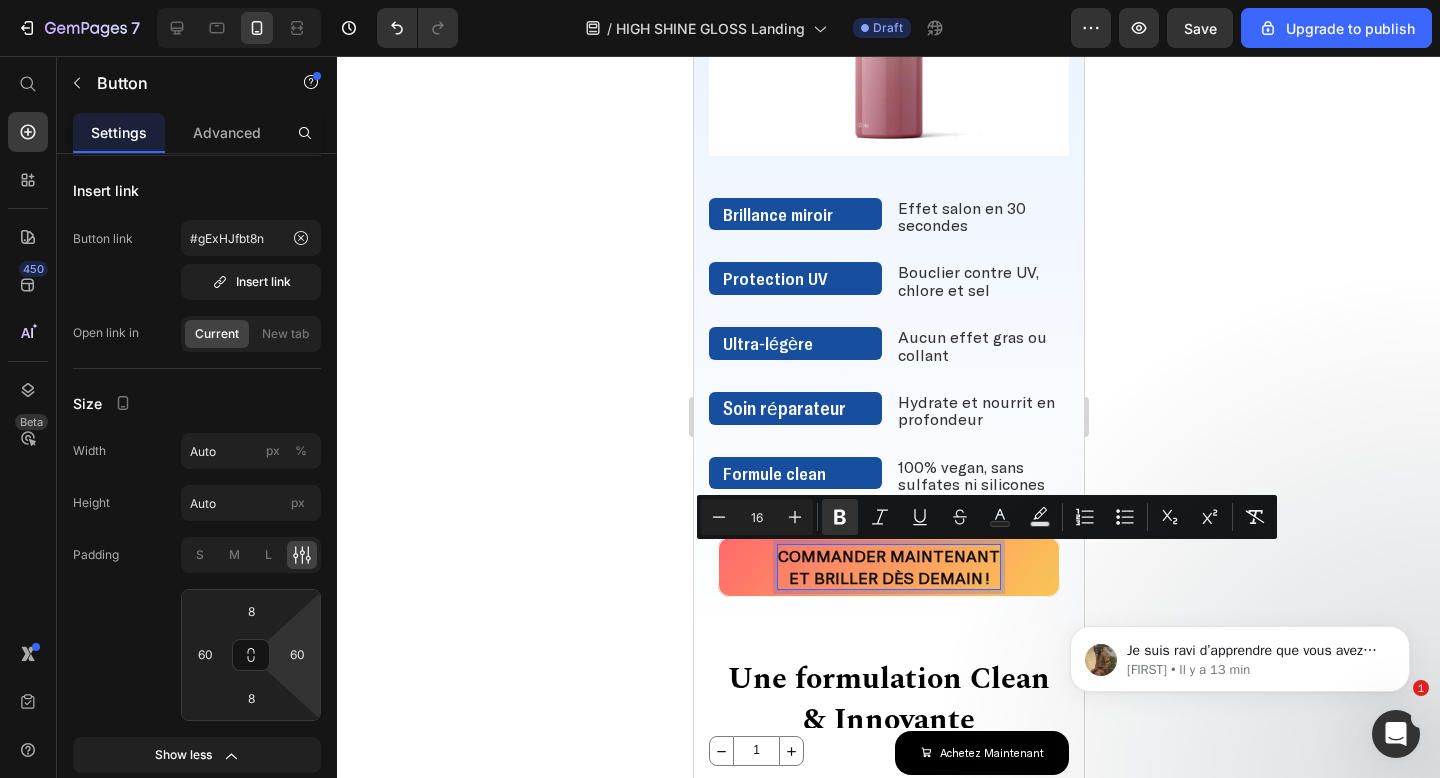 click on "Commander maintenant  et briller dès demain !" at bounding box center [888, 567] 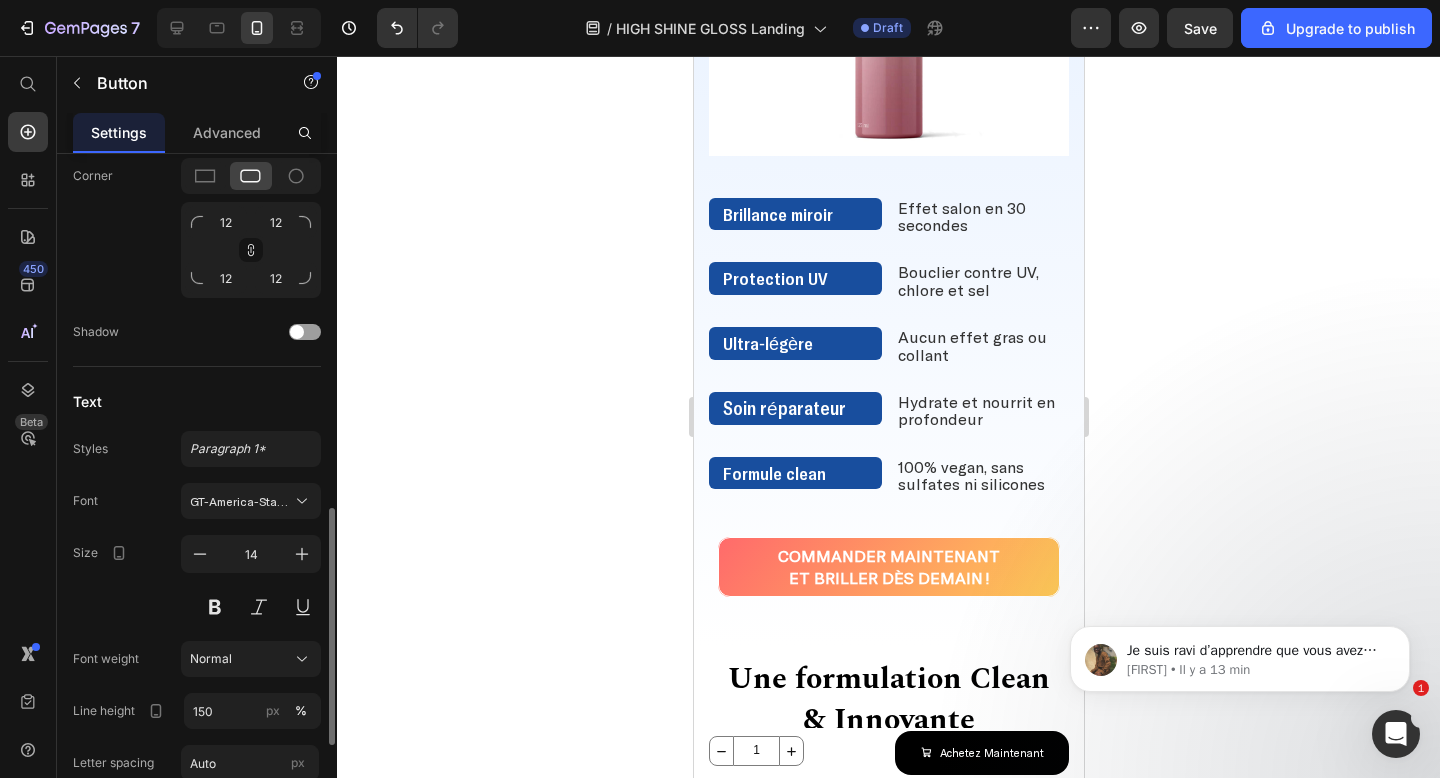 scroll, scrollTop: 1007, scrollLeft: 0, axis: vertical 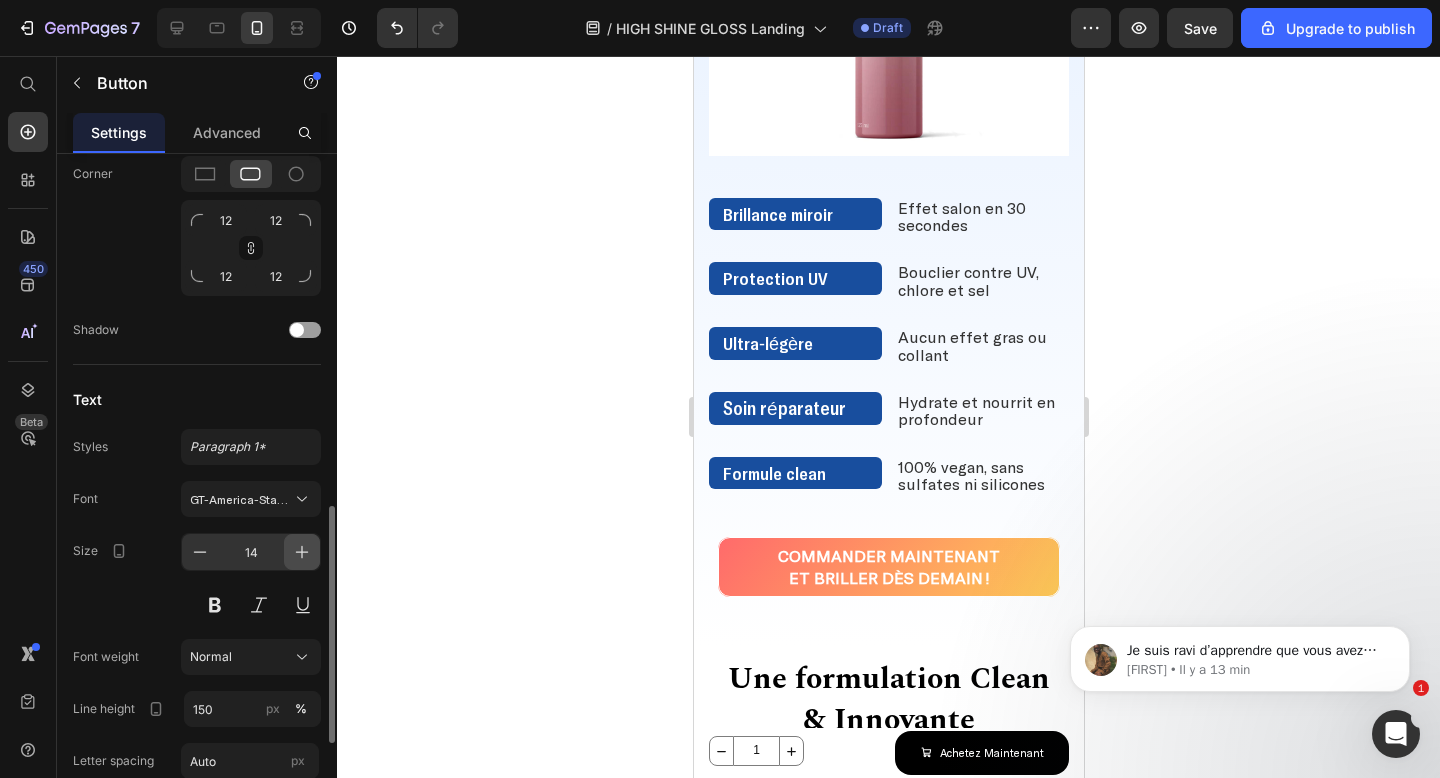click 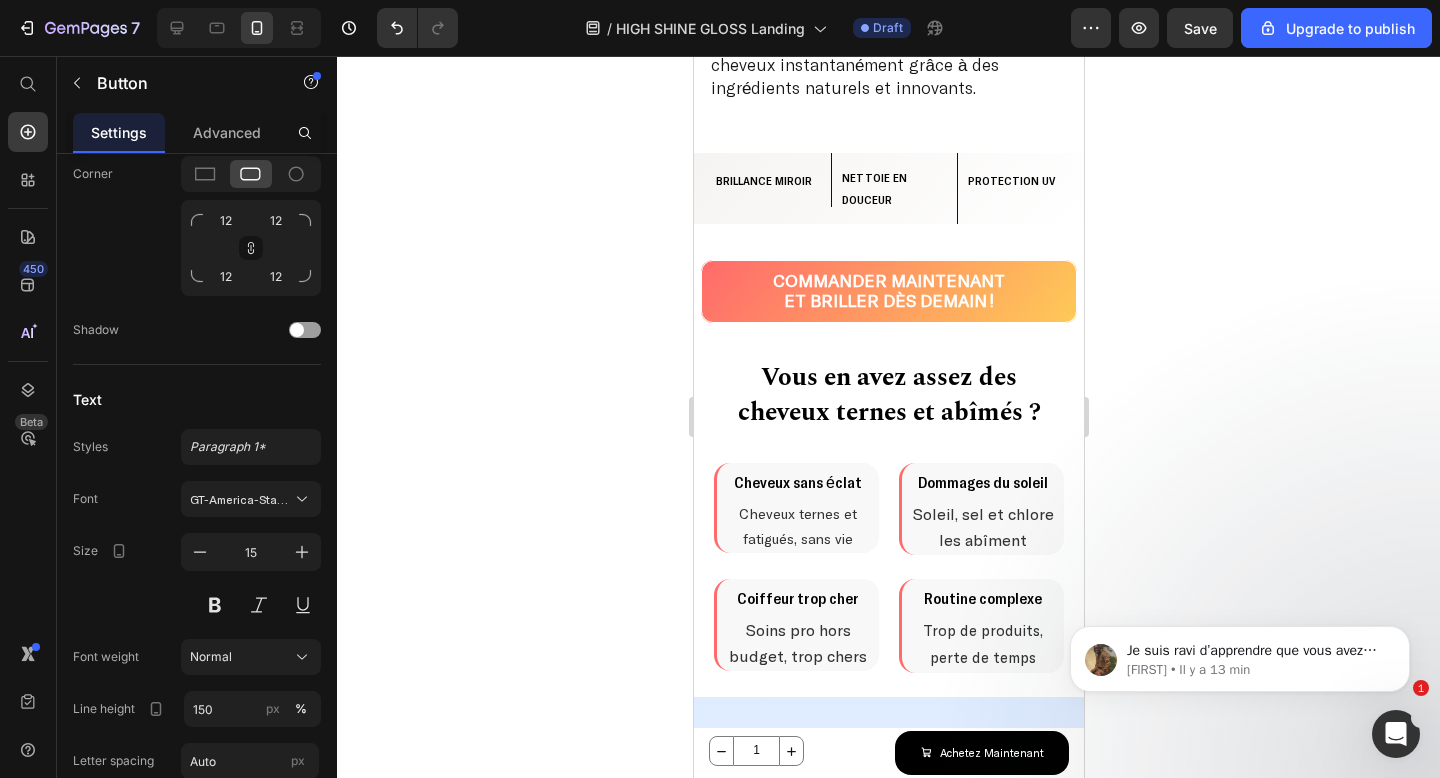 scroll, scrollTop: 644, scrollLeft: 0, axis: vertical 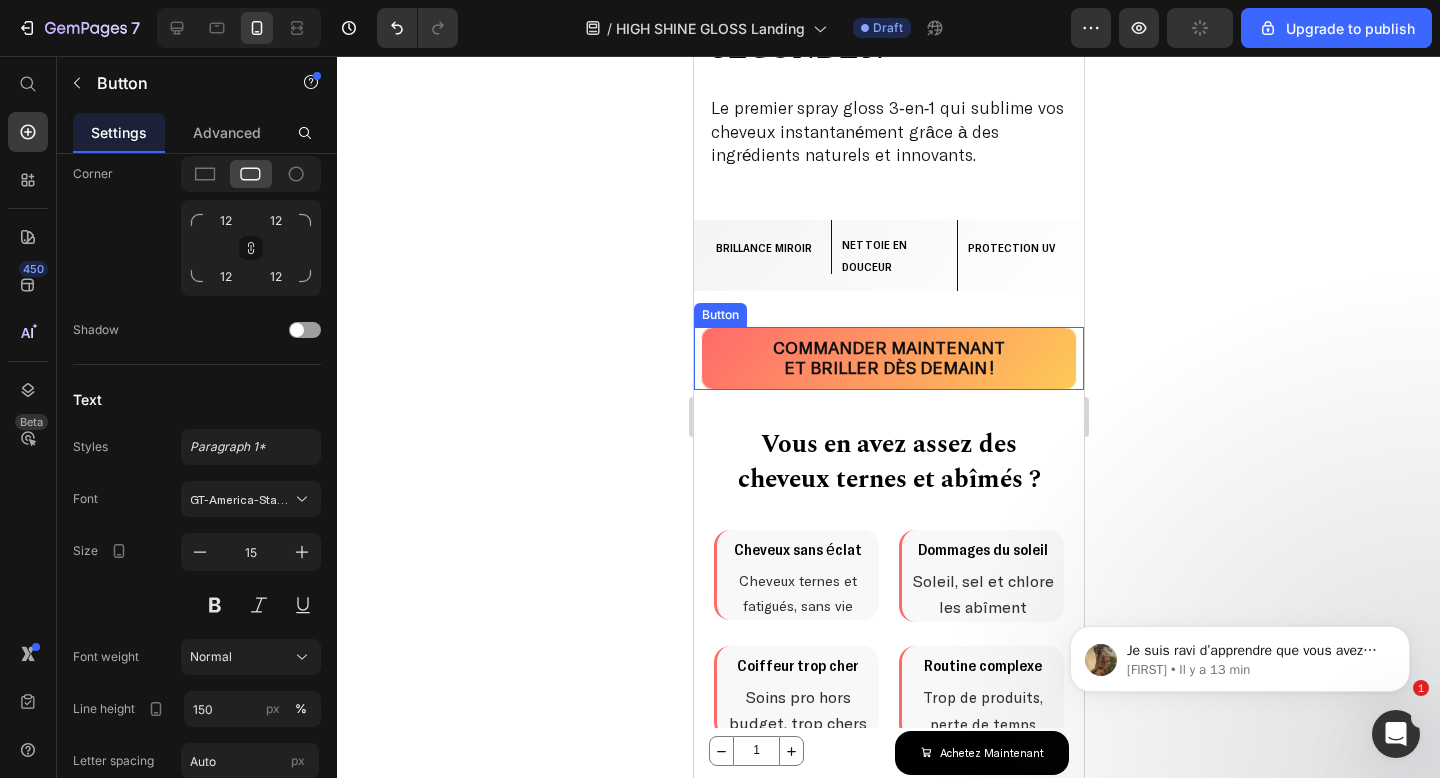 click on "Commander maintenant     et briller dès demain !" at bounding box center [888, 358] 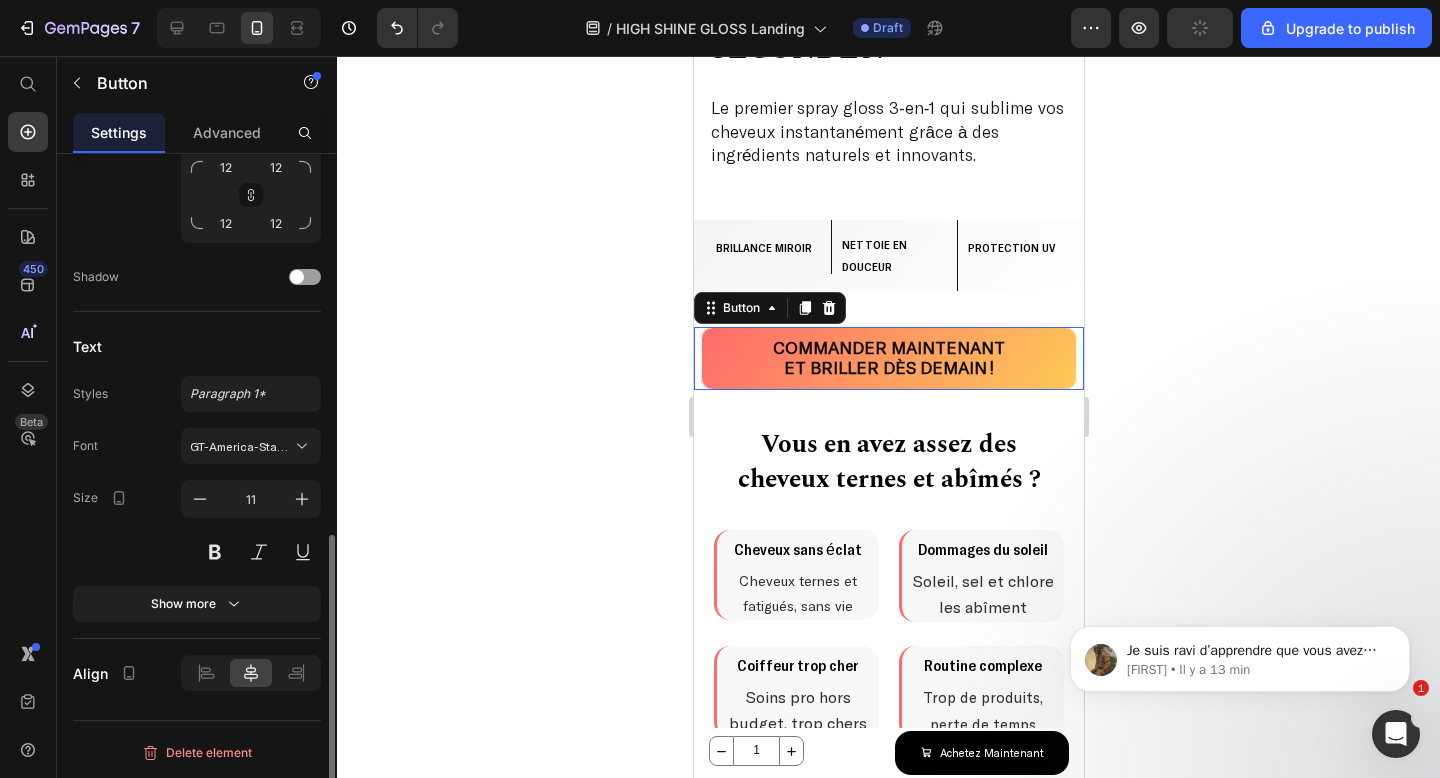 scroll, scrollTop: 860, scrollLeft: 0, axis: vertical 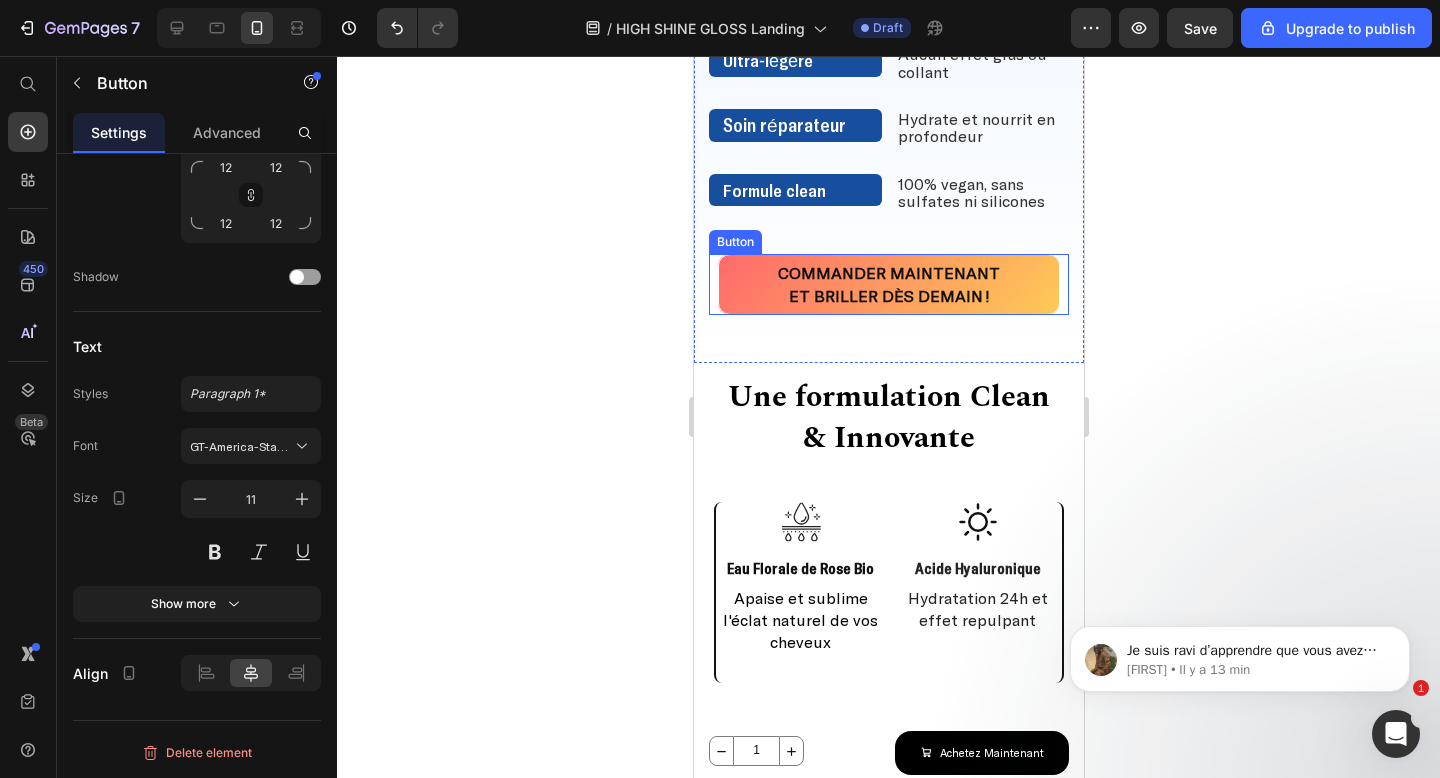 click on "Commander maintenant  et briller dès demain !" at bounding box center [888, 284] 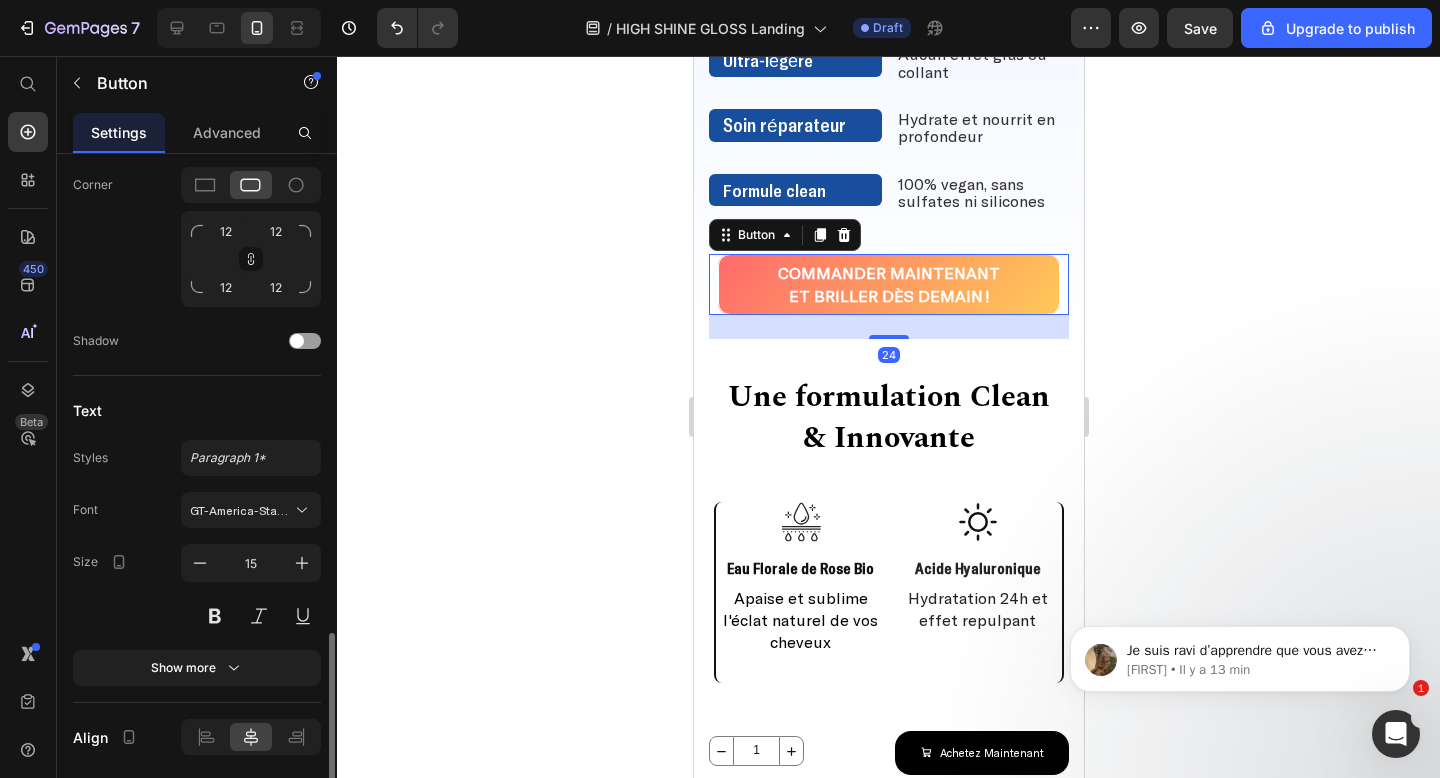 scroll, scrollTop: 1060, scrollLeft: 0, axis: vertical 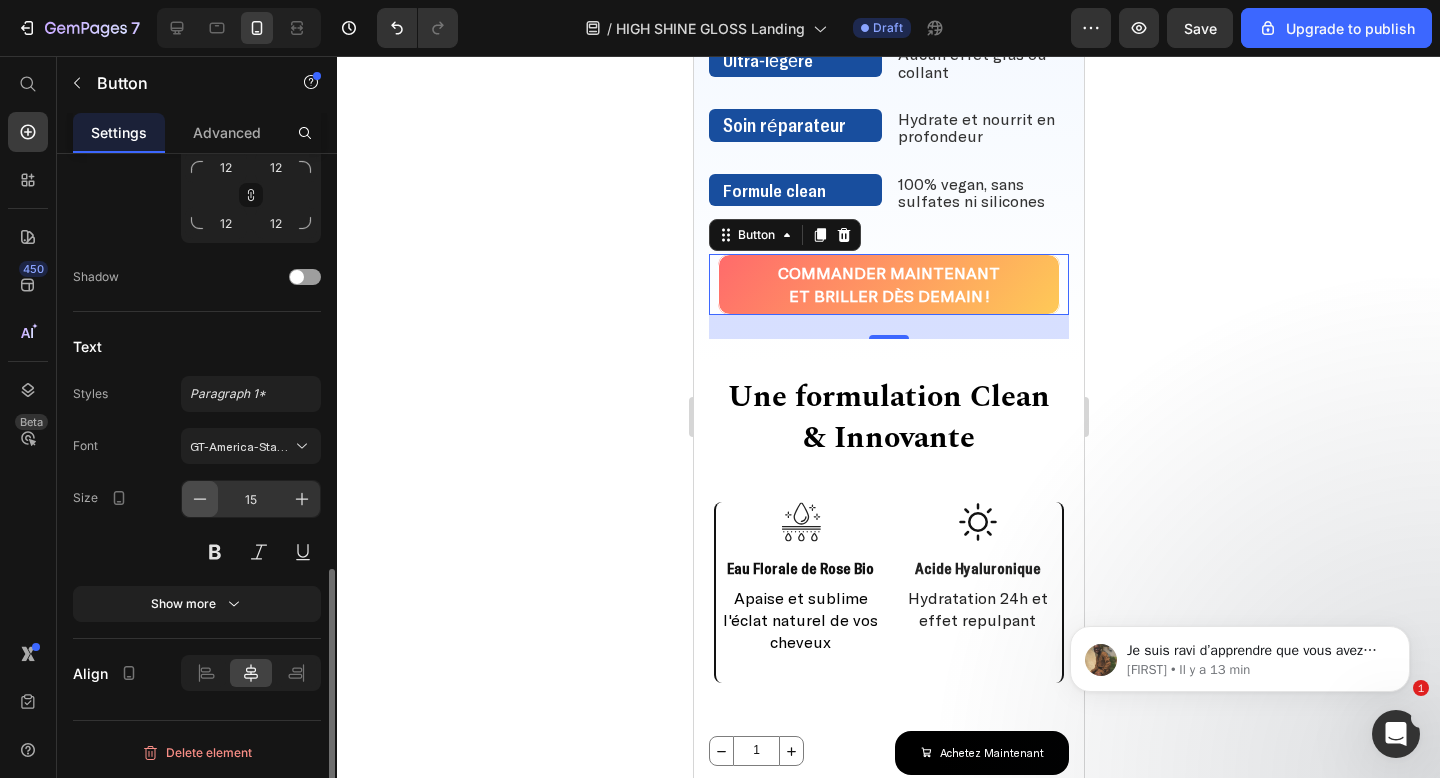 click 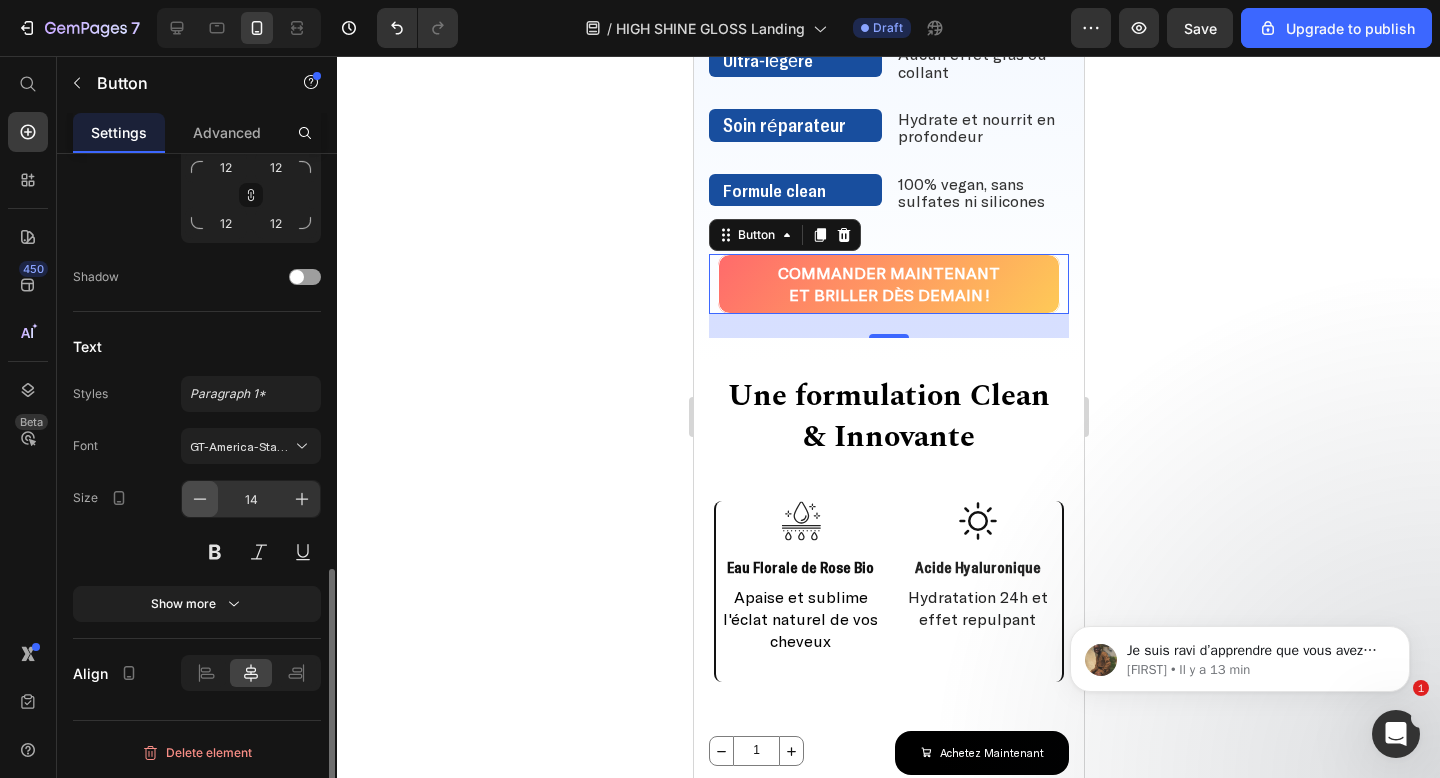 click 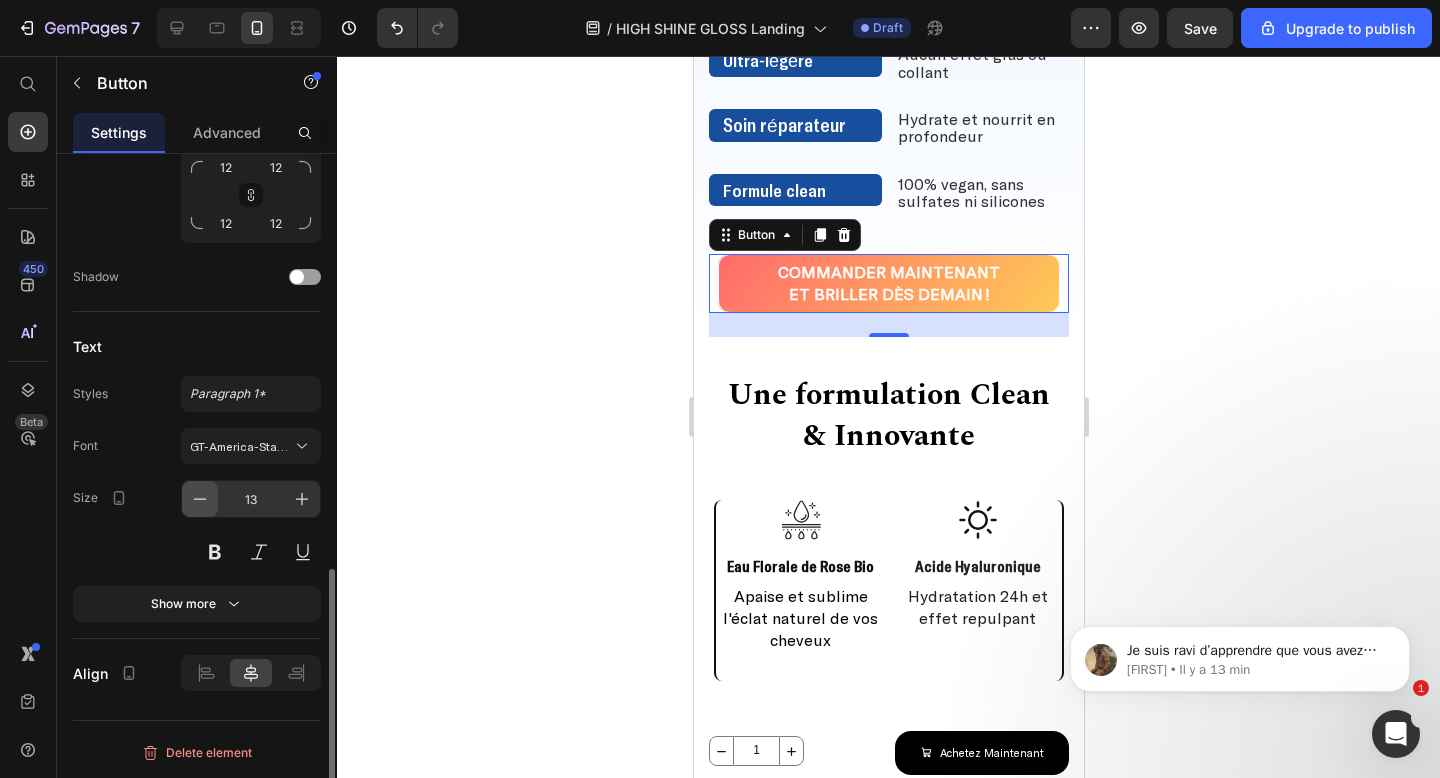 click 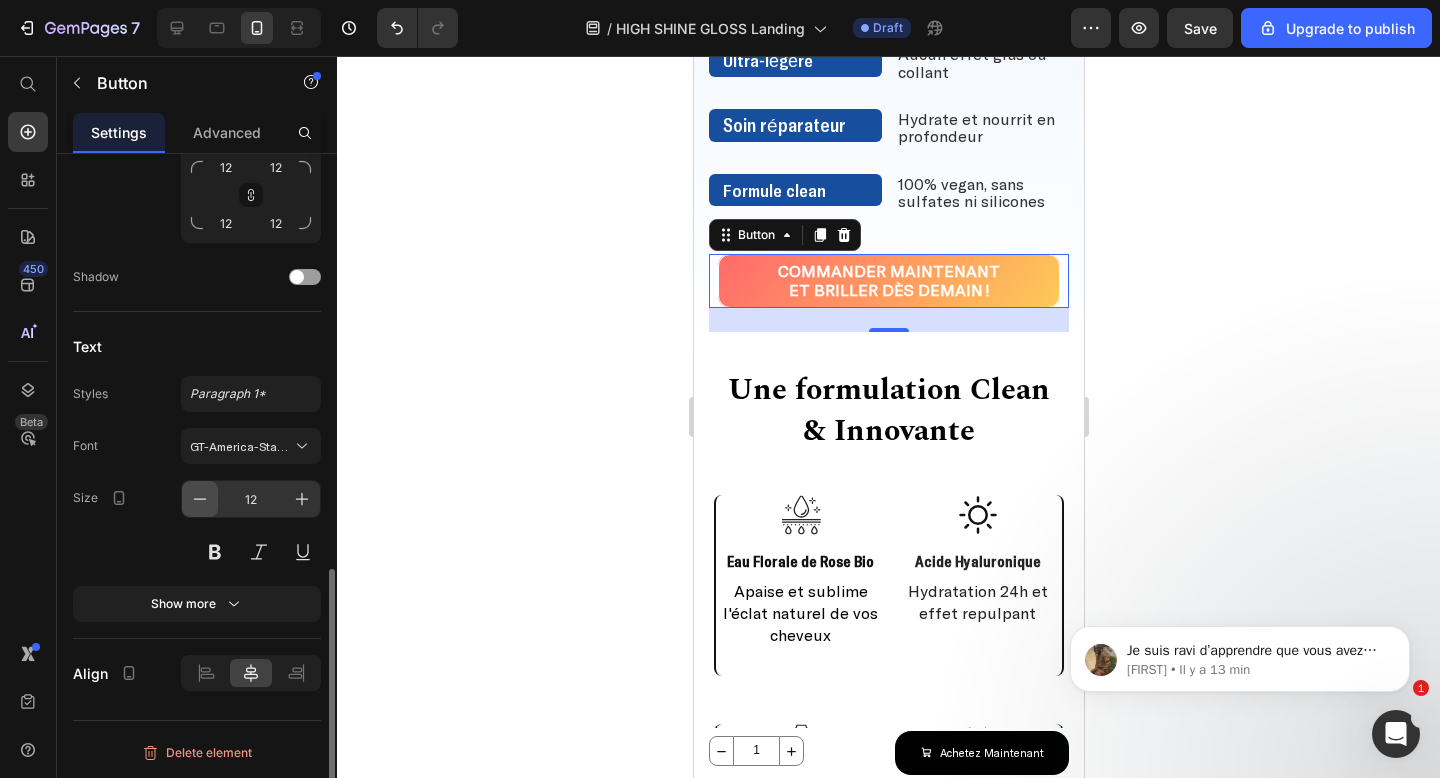 click 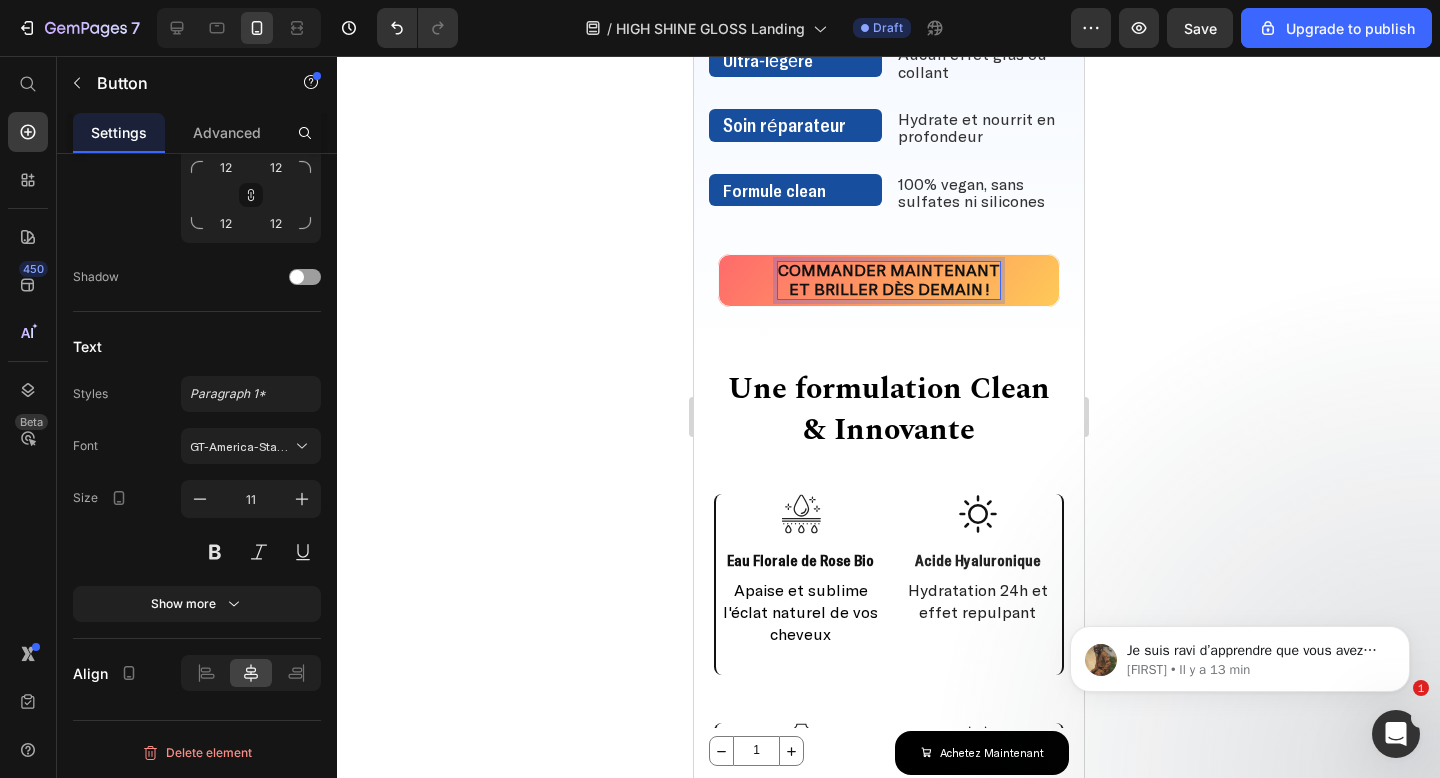 click on "et briller dès demain !" at bounding box center (888, 288) 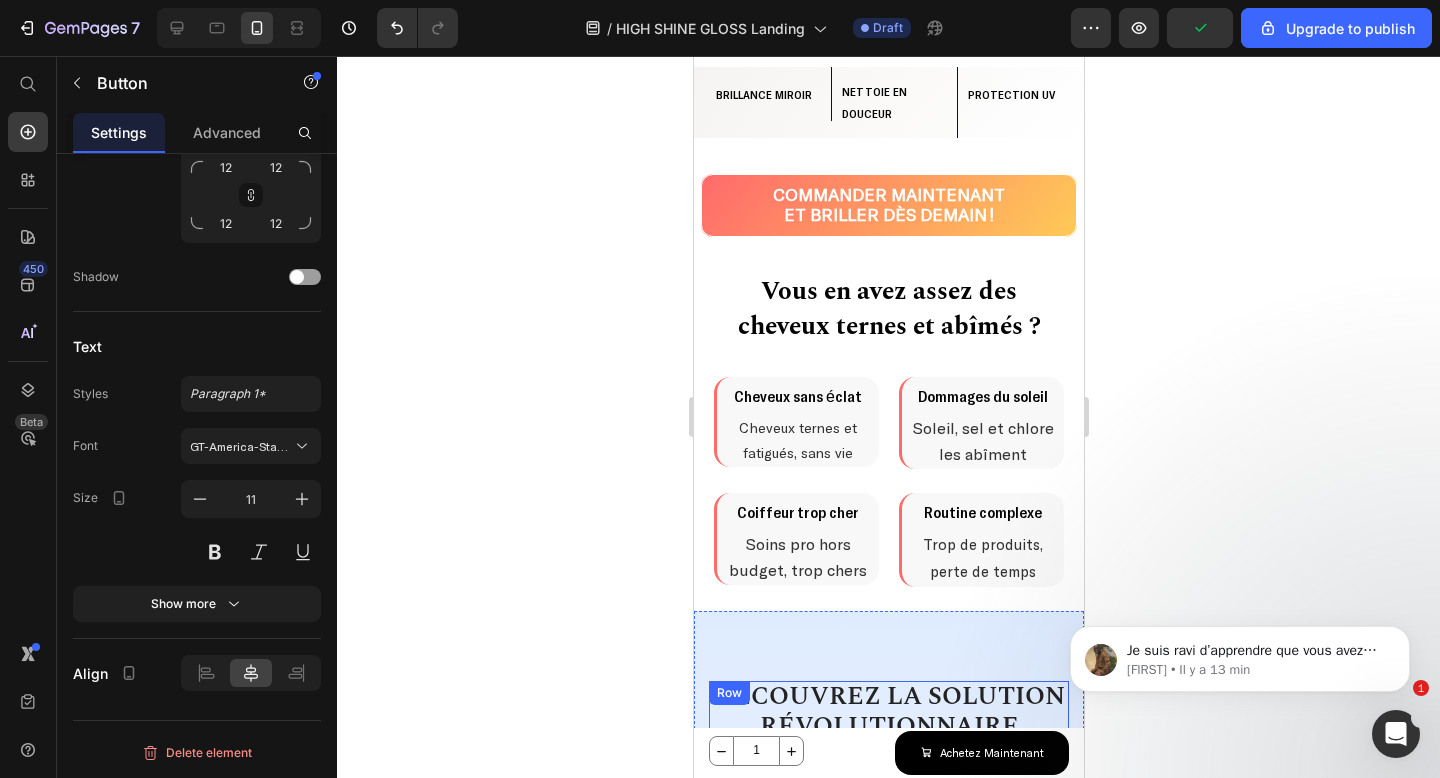 scroll, scrollTop: 711, scrollLeft: 0, axis: vertical 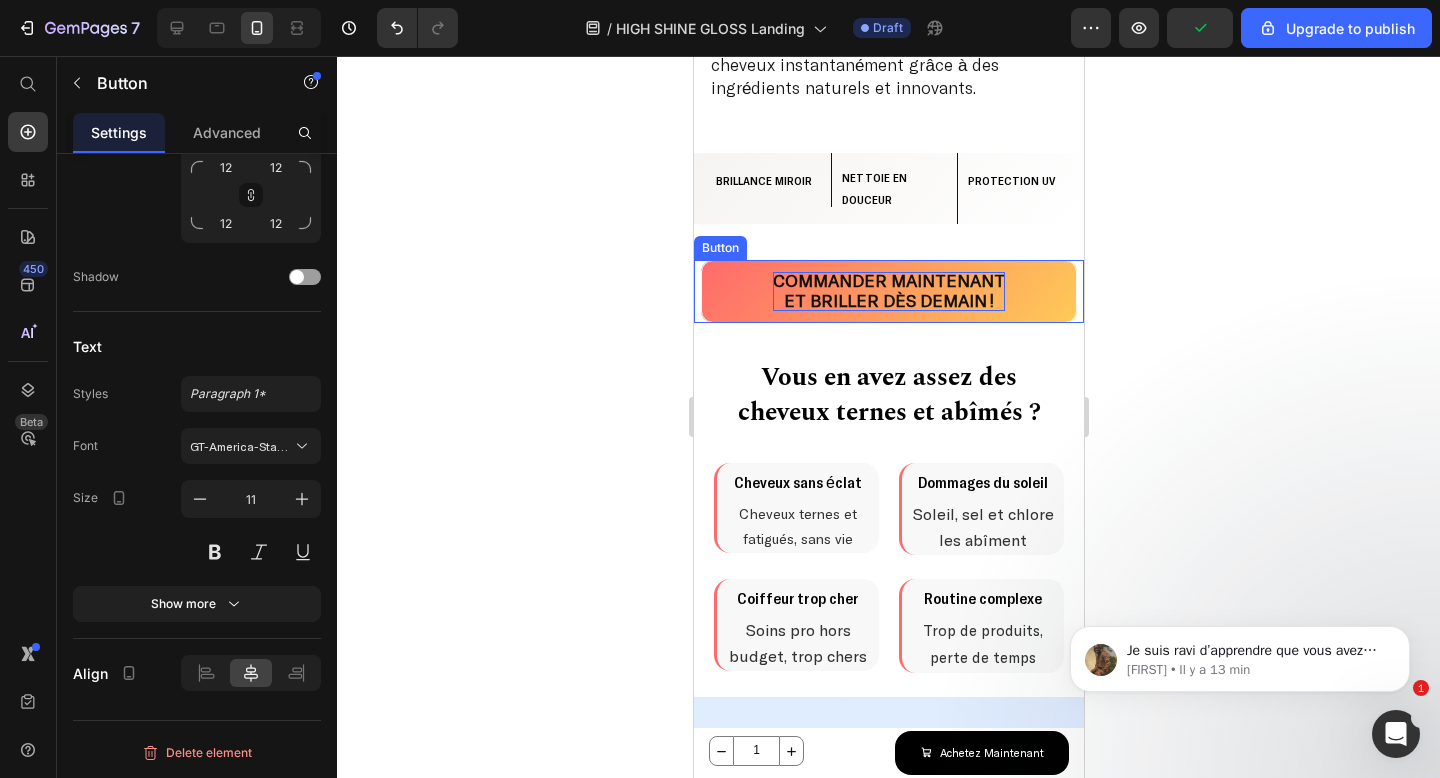 click on "et briller dès demain !" at bounding box center (888, 300) 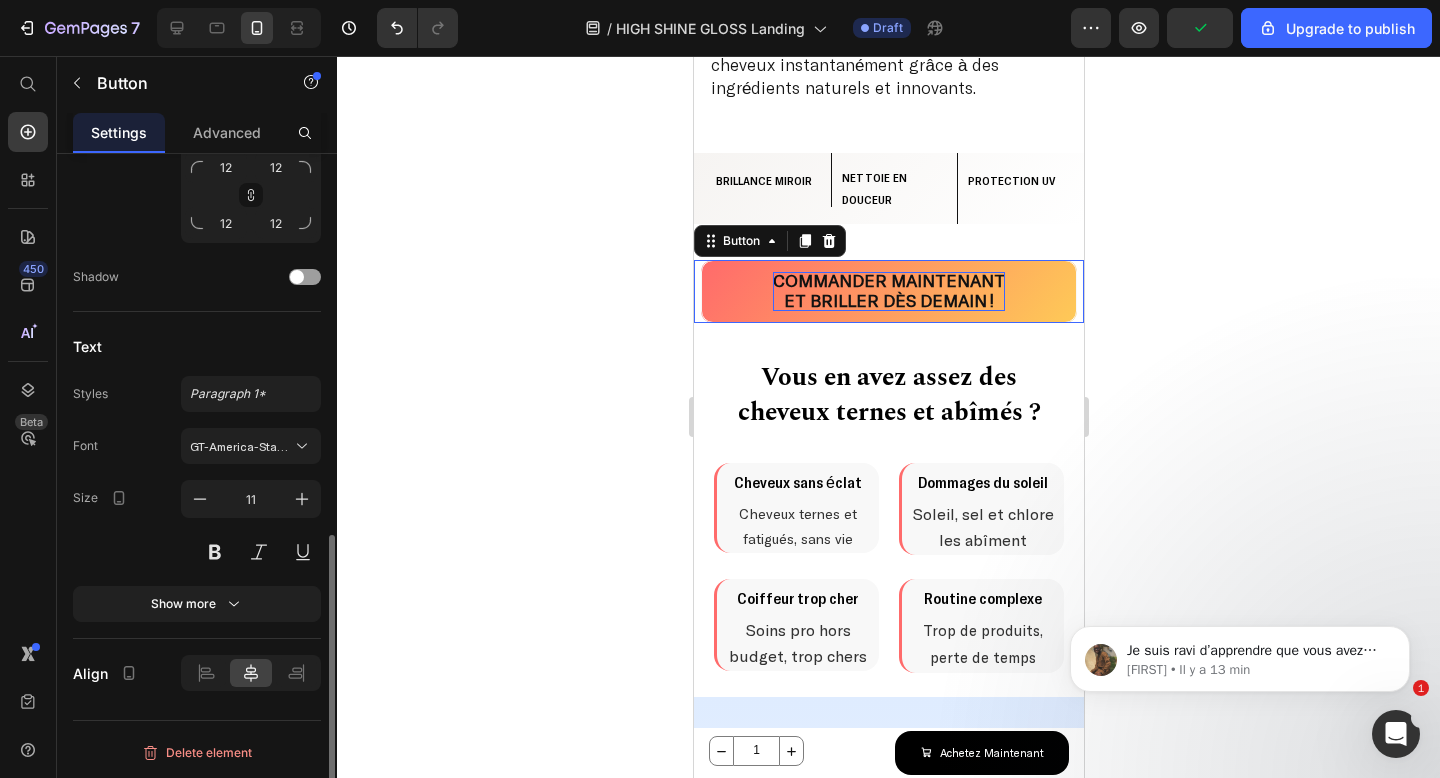 scroll, scrollTop: 860, scrollLeft: 0, axis: vertical 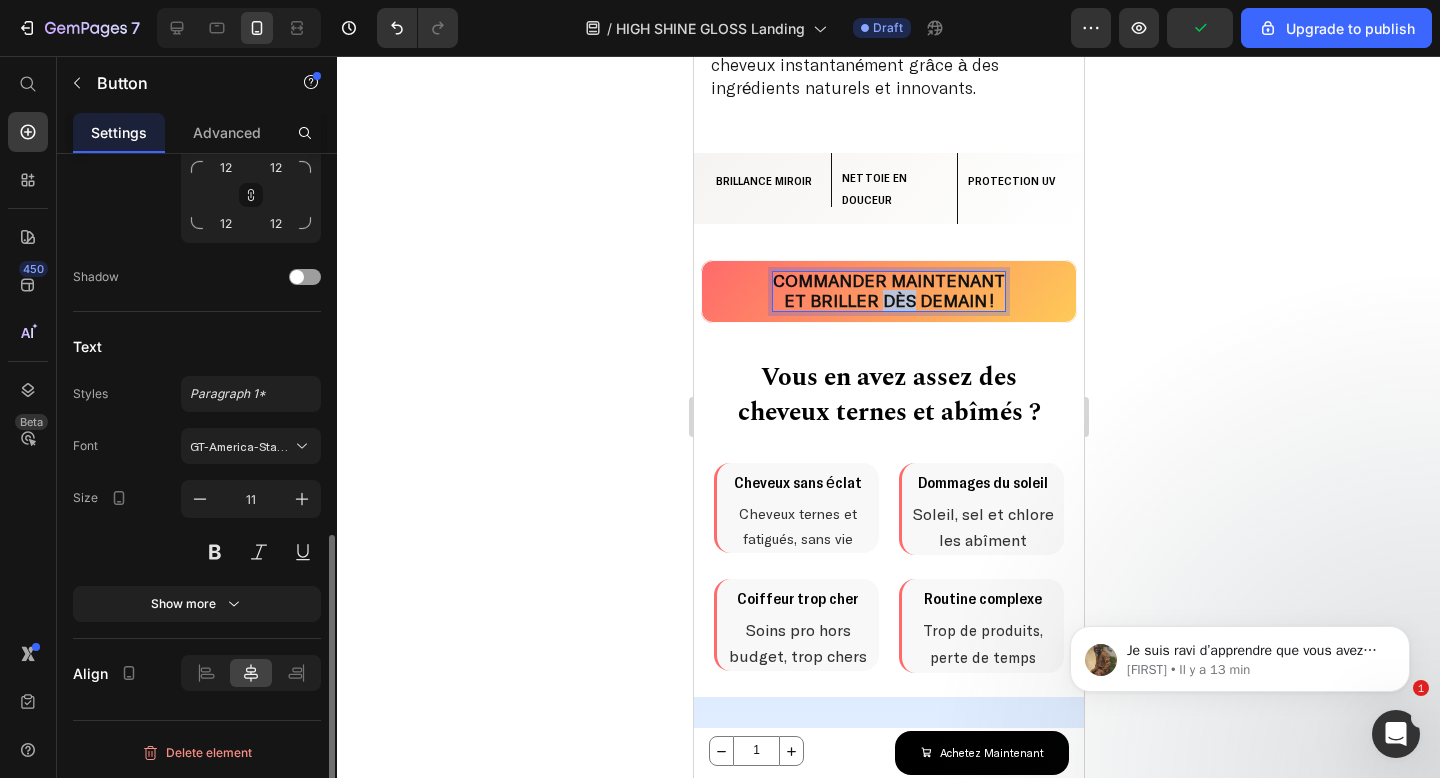click on "et briller dès demain !" at bounding box center [888, 300] 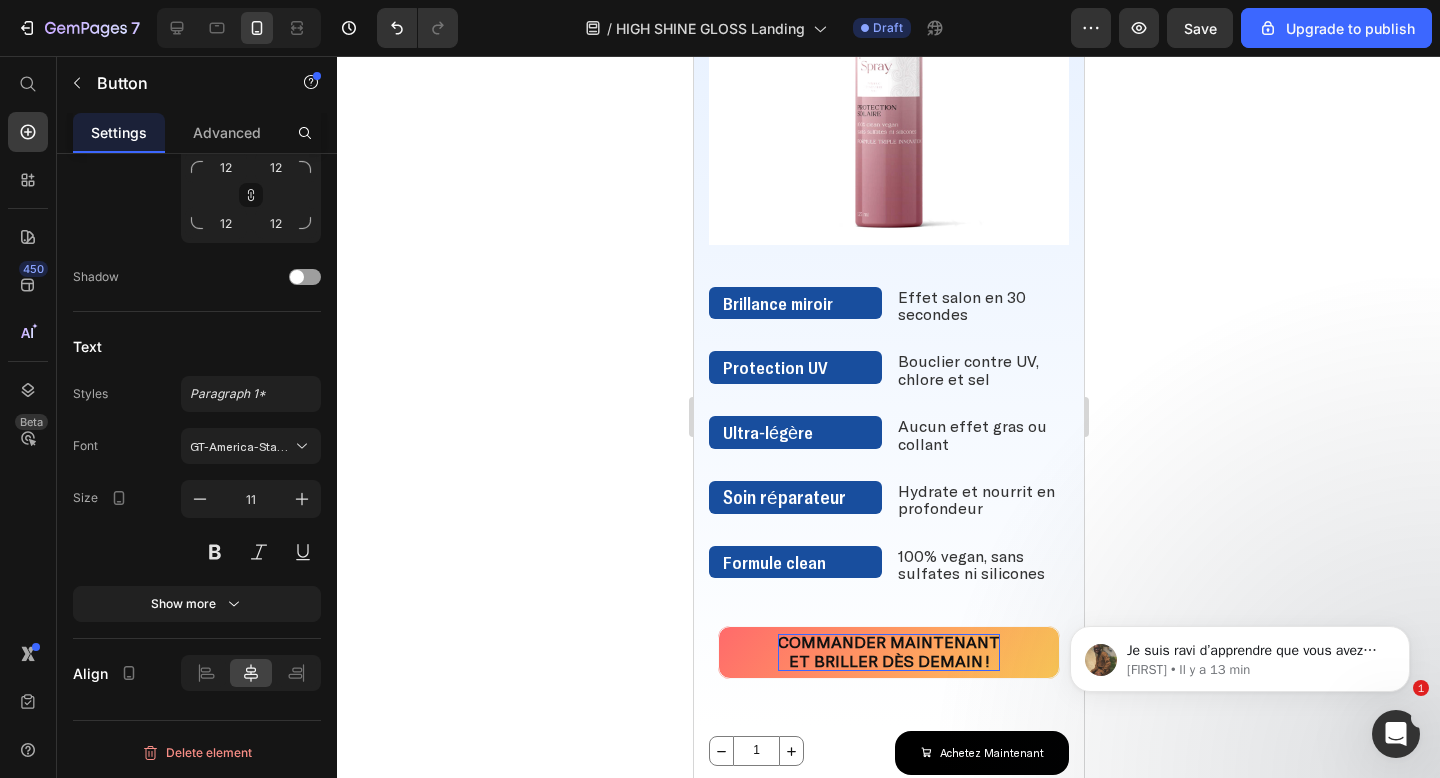 scroll, scrollTop: 1769, scrollLeft: 0, axis: vertical 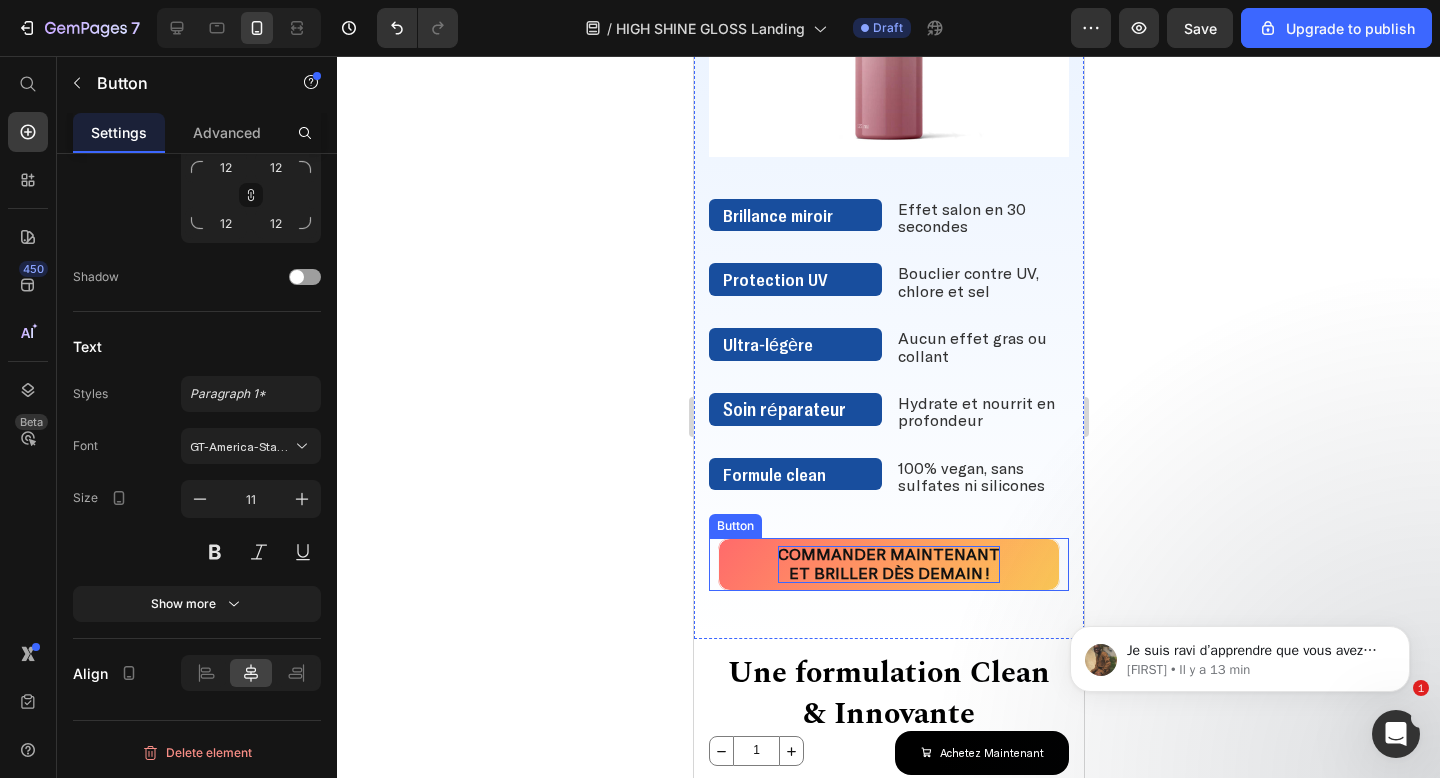 click on "Commander maintenant" at bounding box center [888, 553] 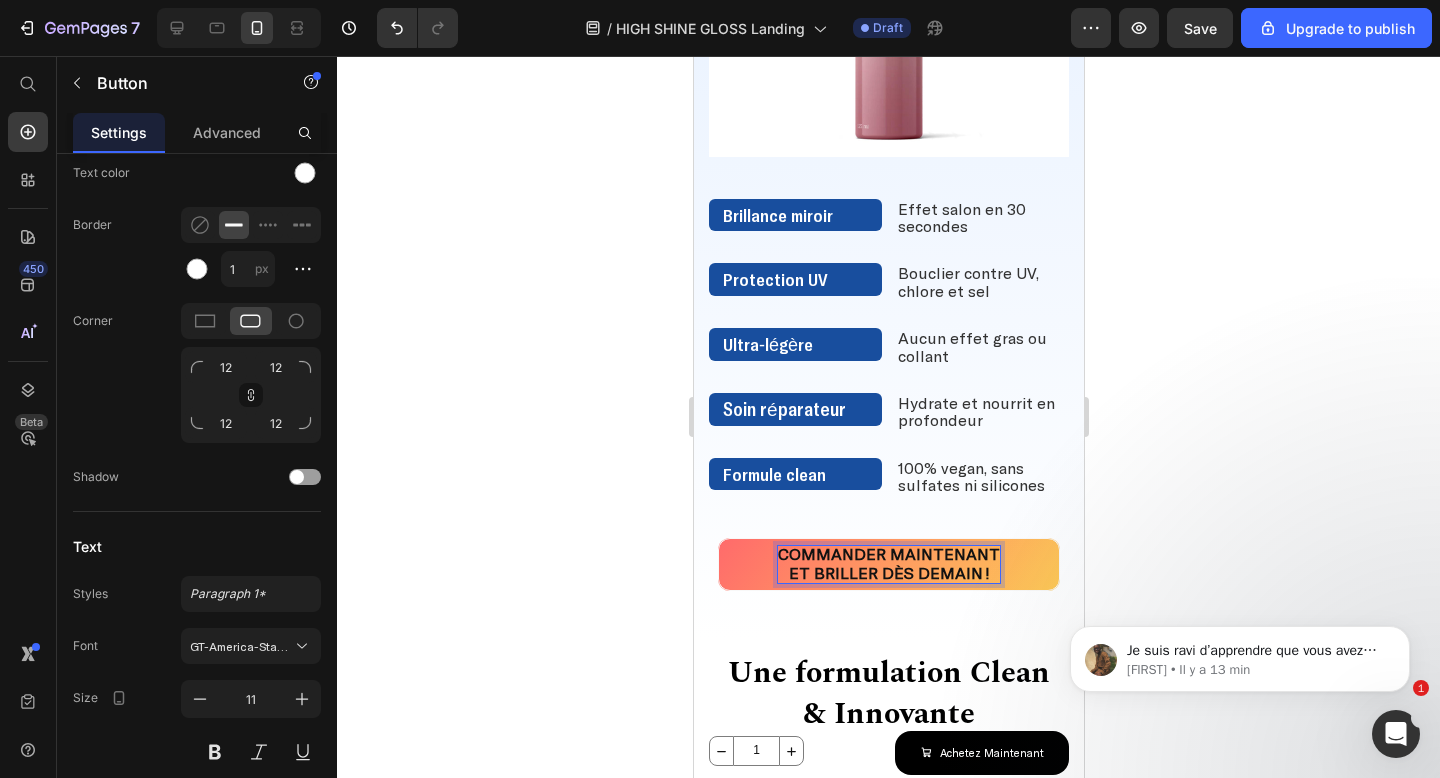 click on "Commander maintenant" at bounding box center [888, 553] 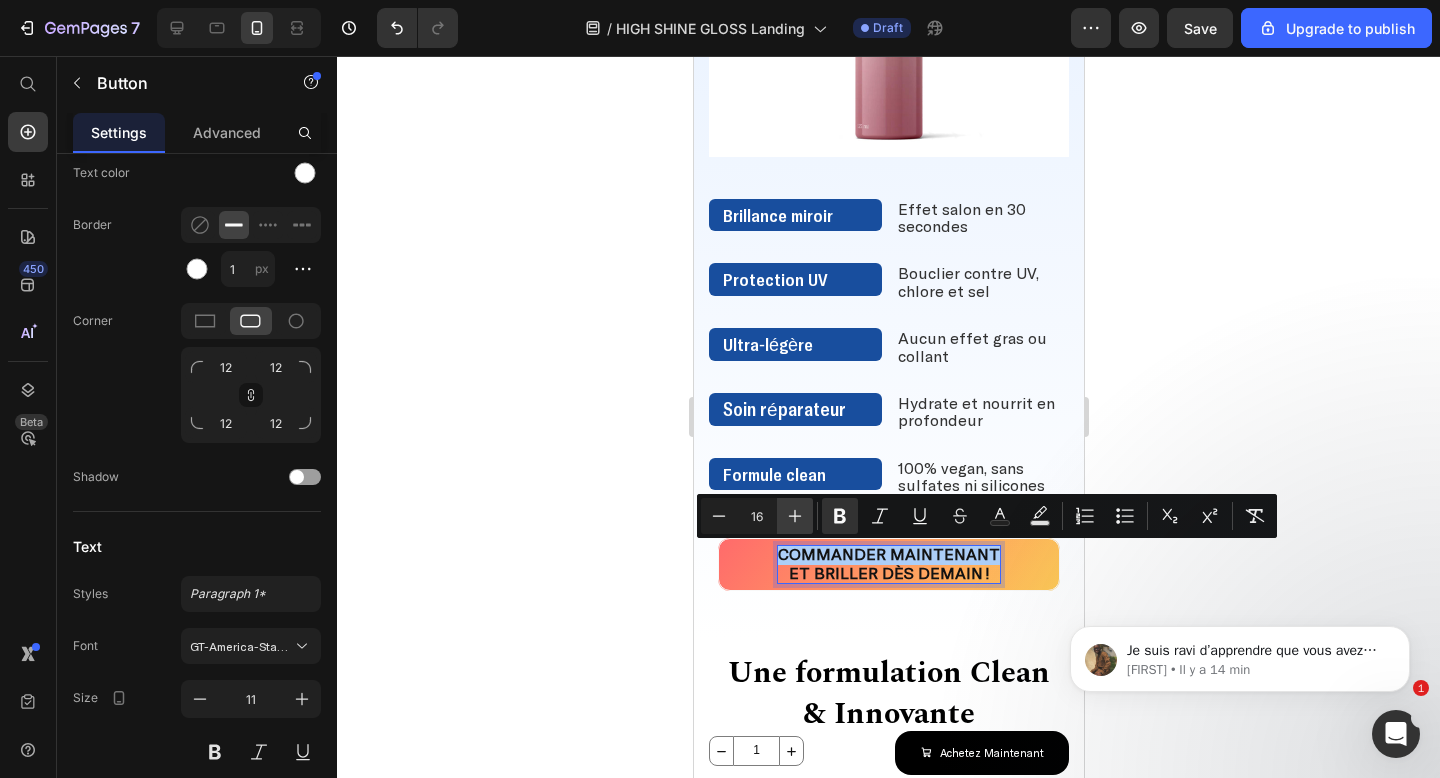 click 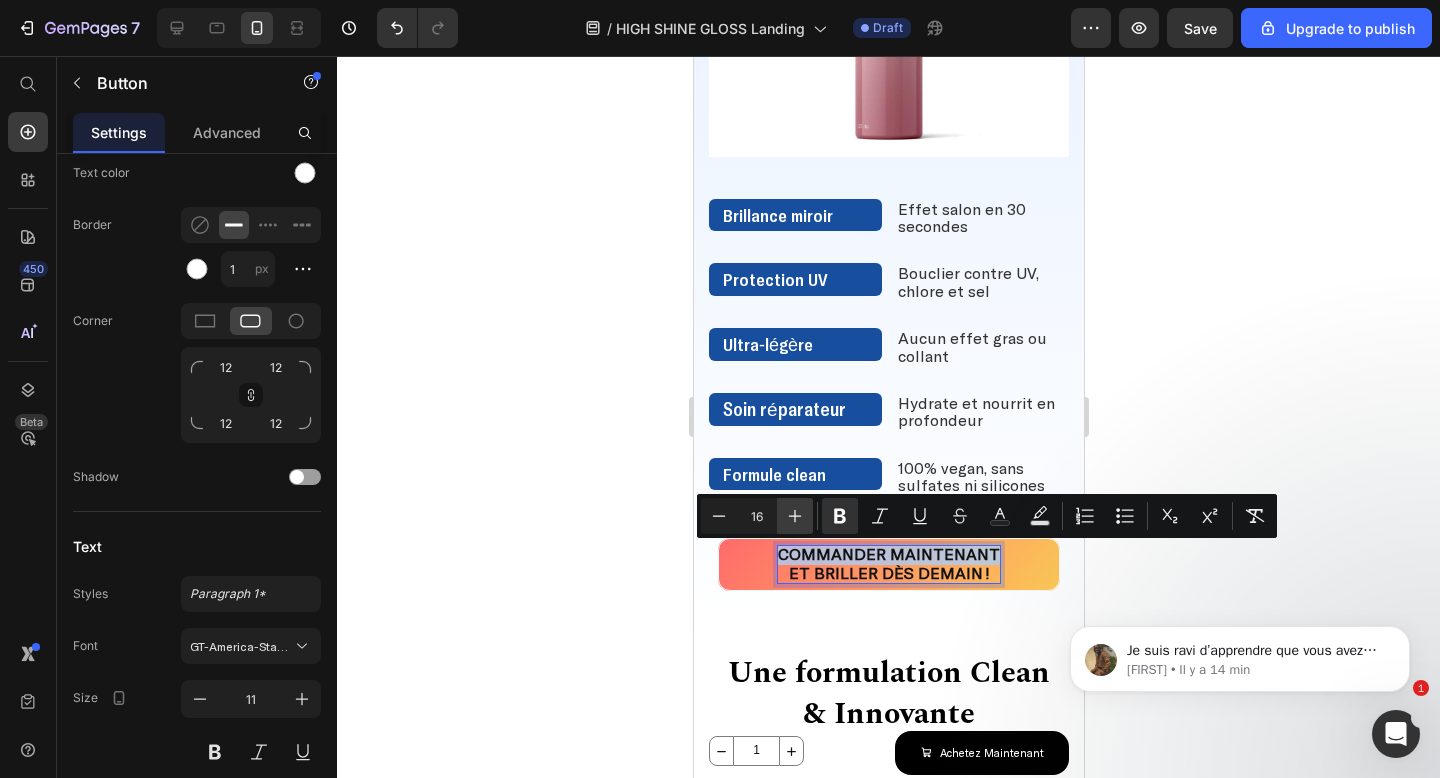 type on "17" 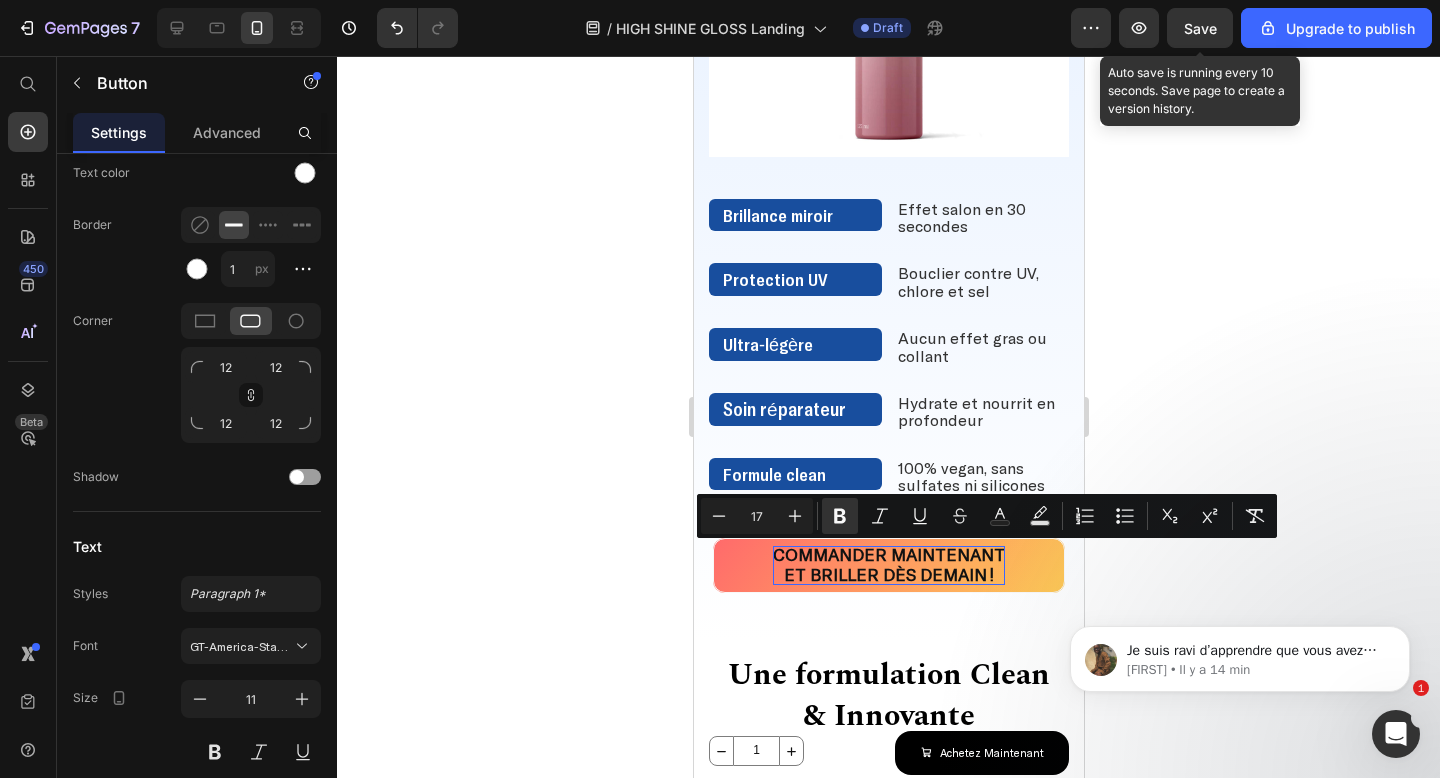 click on "Save" at bounding box center (1200, 28) 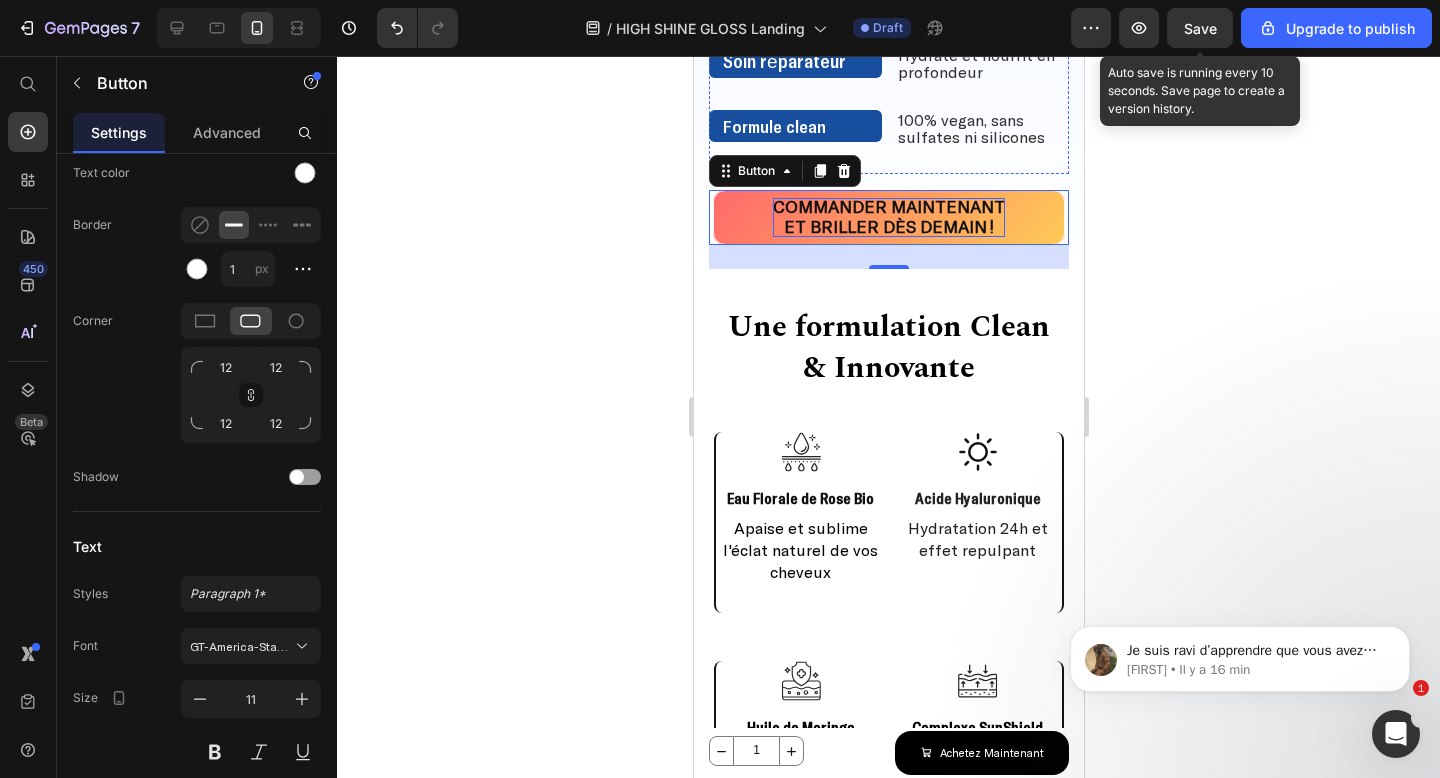 scroll, scrollTop: 2119, scrollLeft: 0, axis: vertical 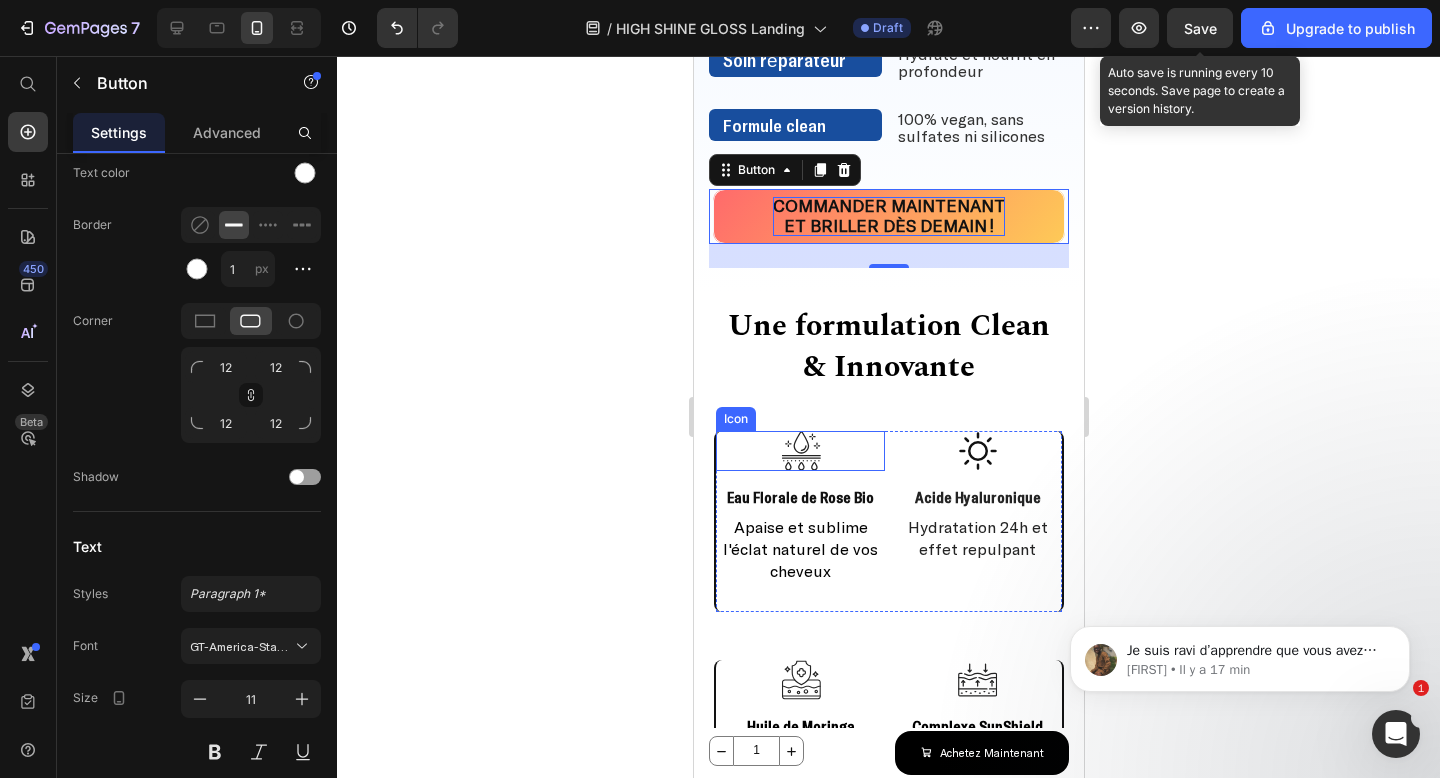 click 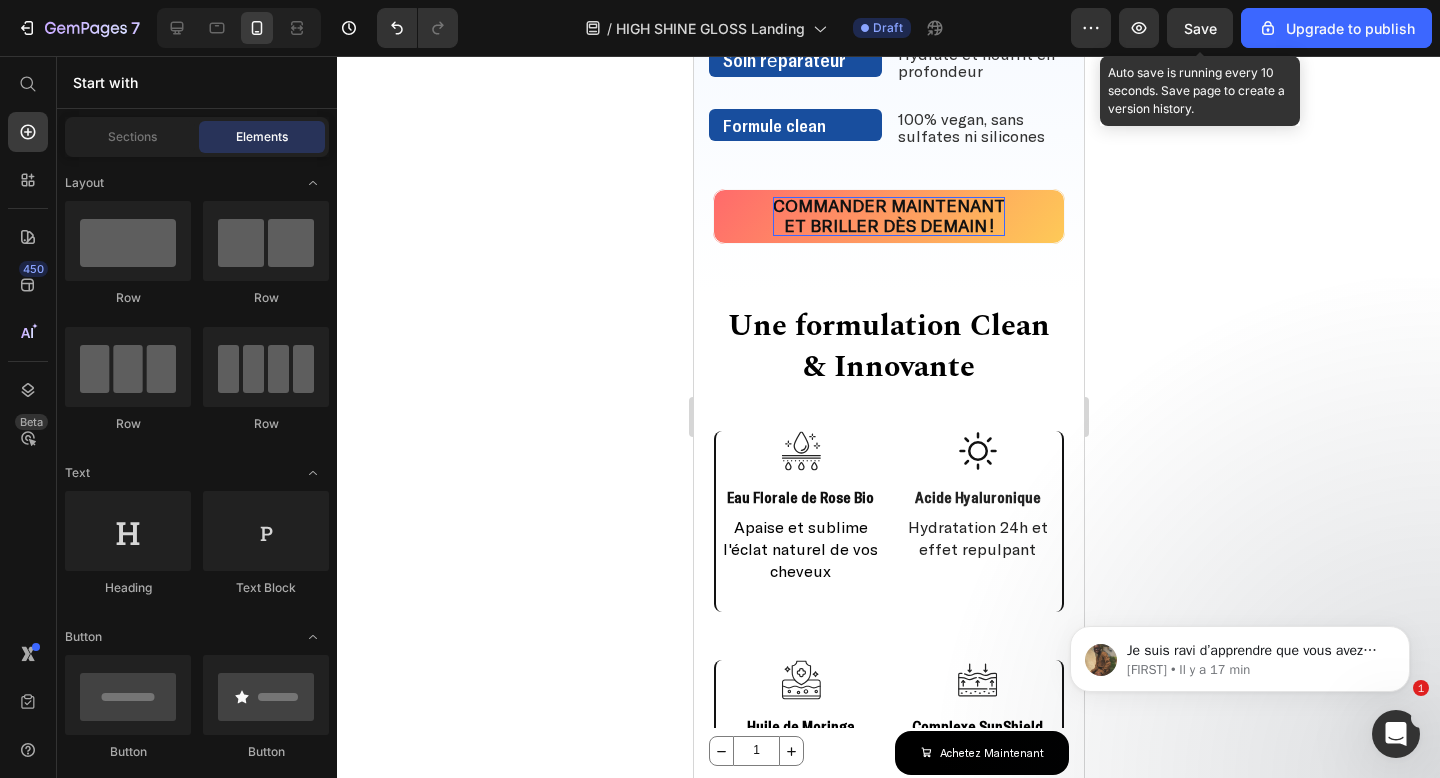 click 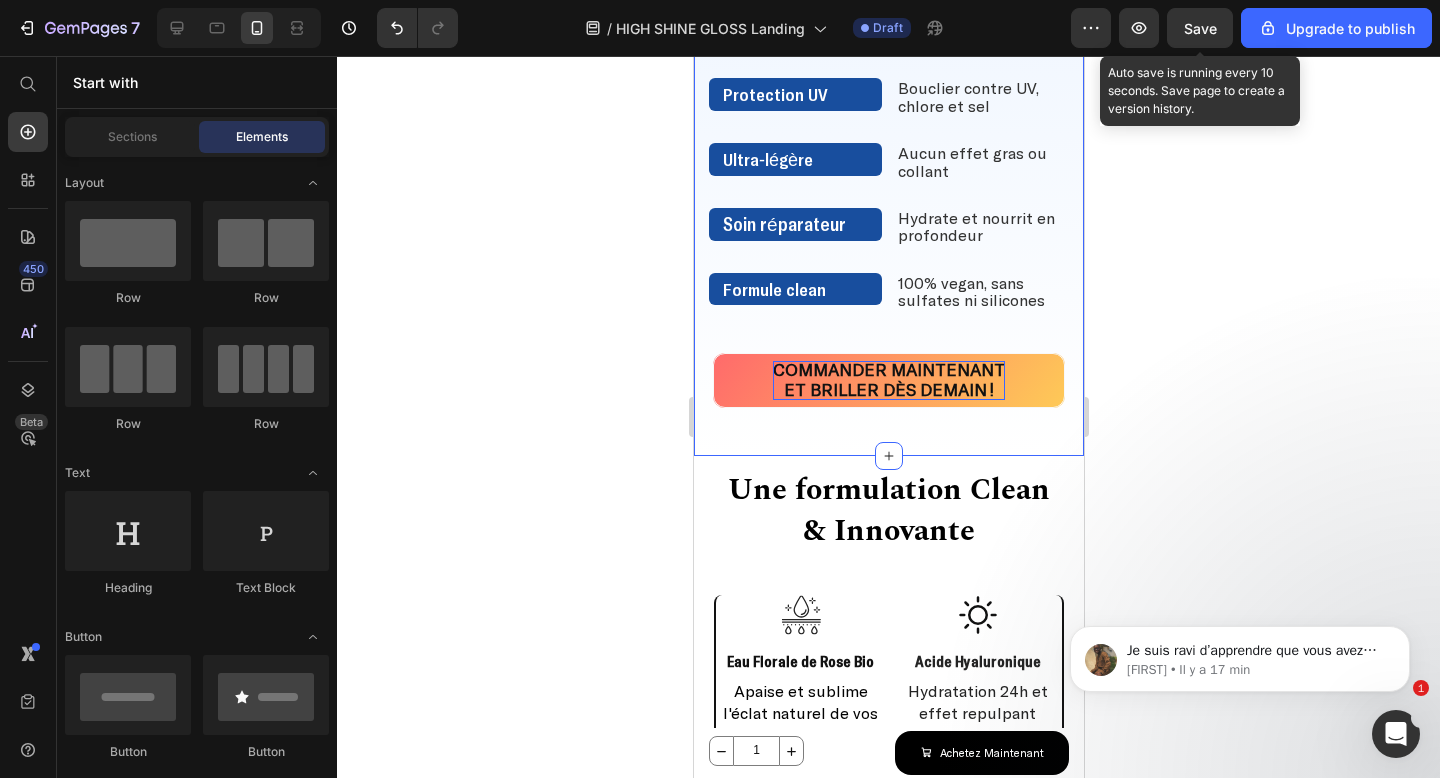 scroll, scrollTop: 1878, scrollLeft: 0, axis: vertical 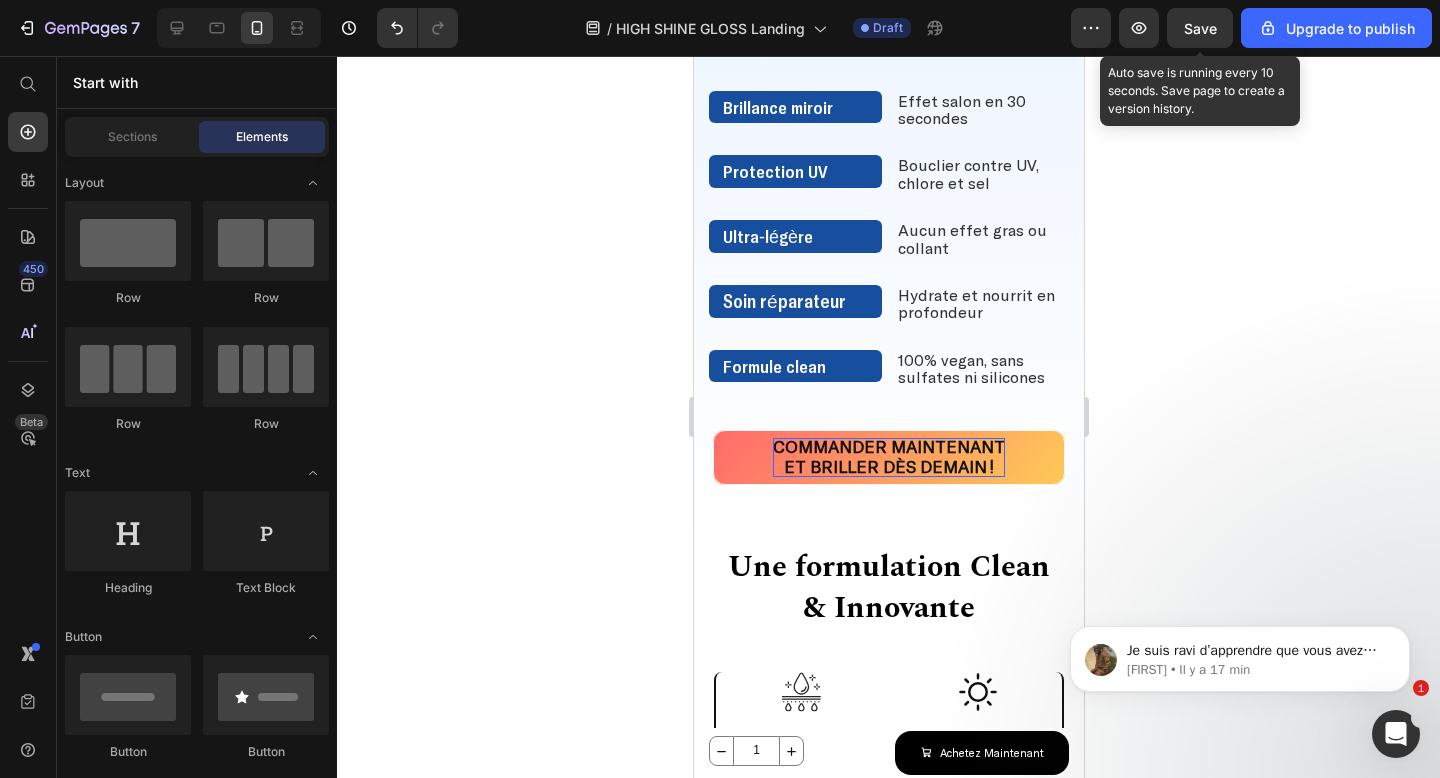 click on "Save" 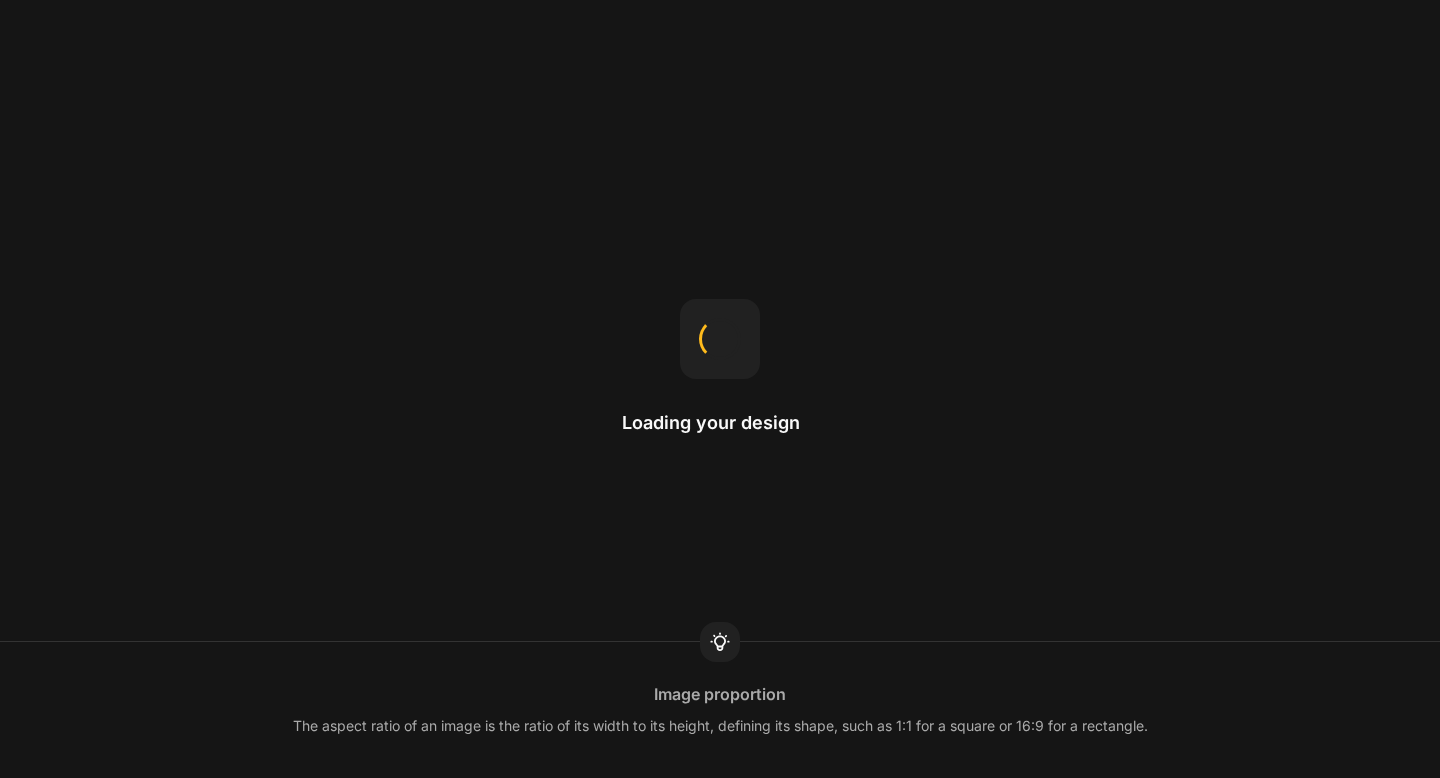 scroll, scrollTop: 0, scrollLeft: 0, axis: both 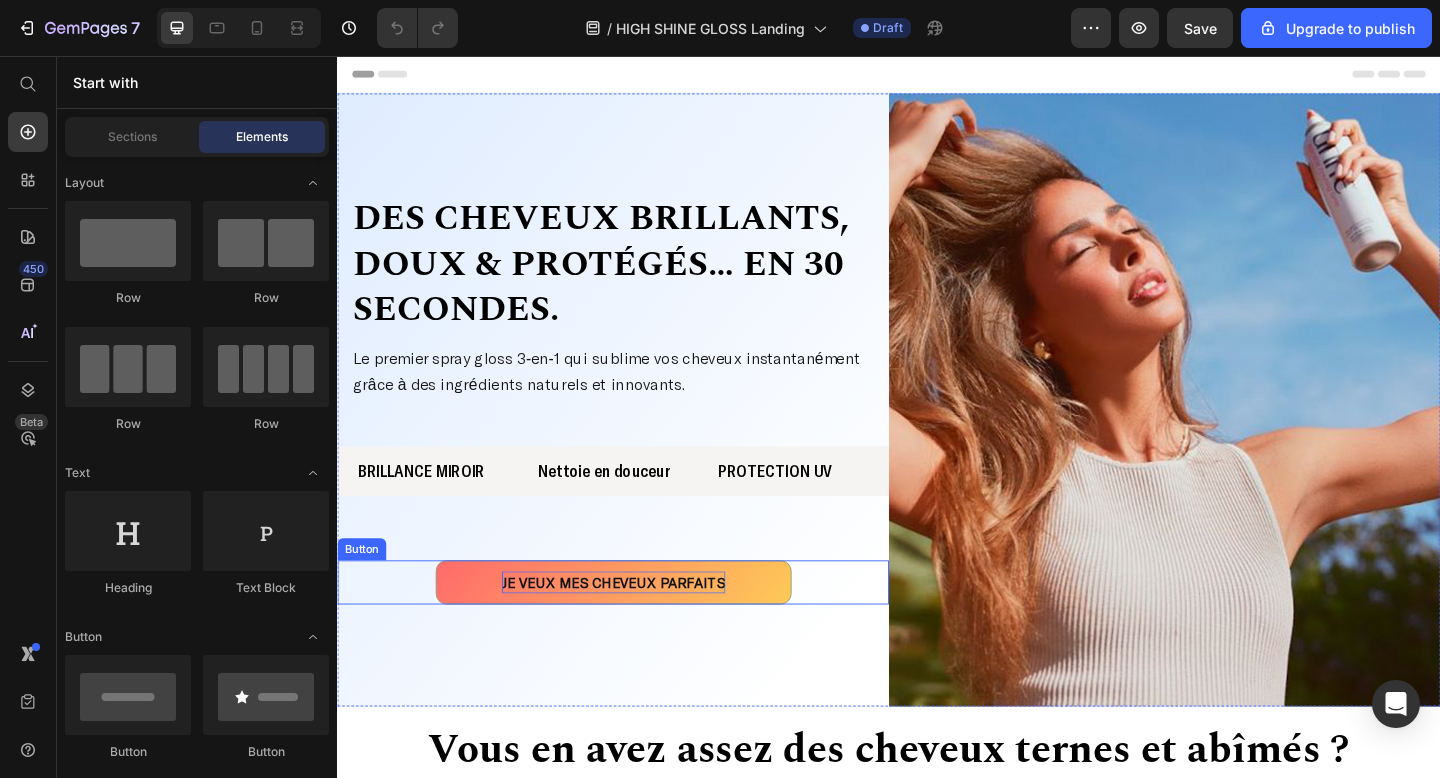 click on "JE VEUX MES CHEVEUX PARFAITS" at bounding box center (637, 629) 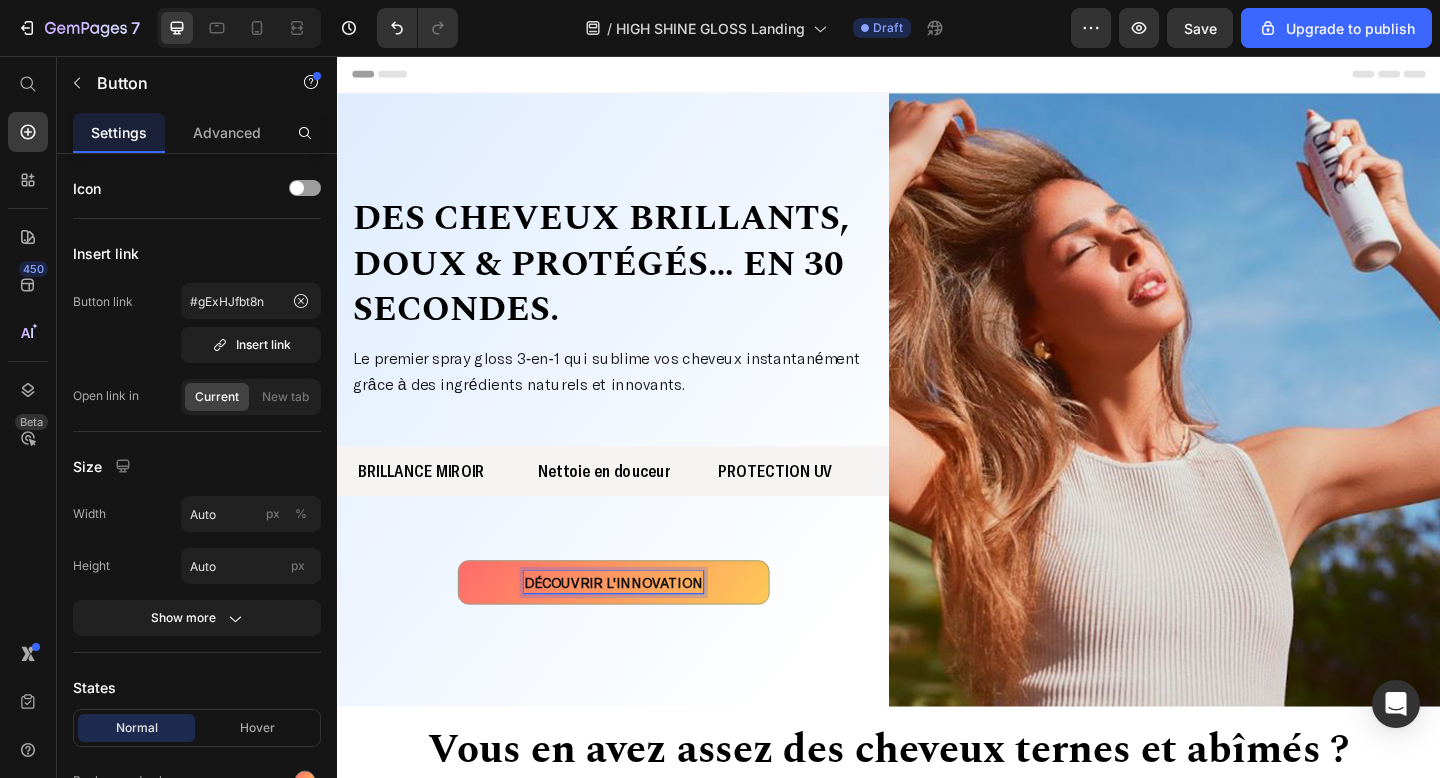 click on "DÉCOUVRIR L'INNOVATION" at bounding box center [637, 629] 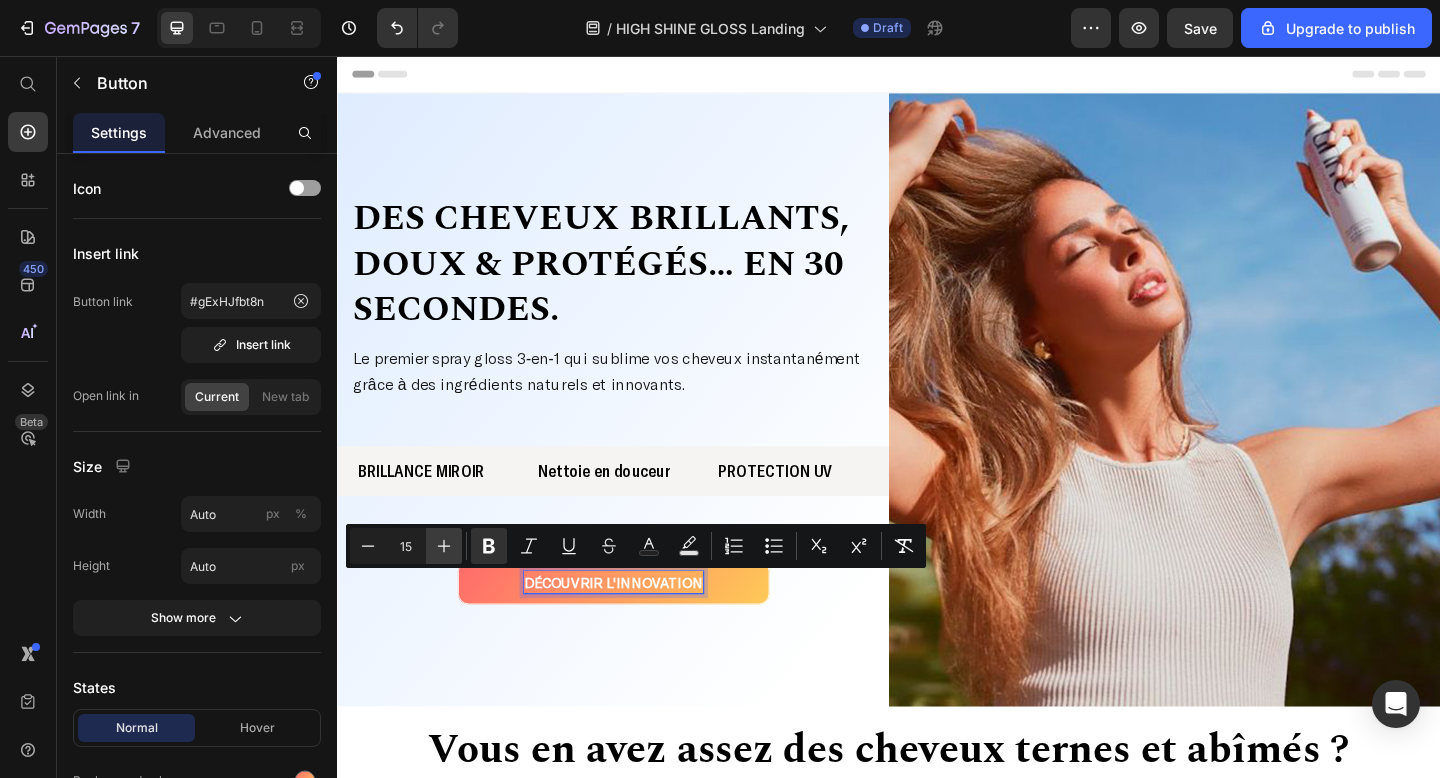 click 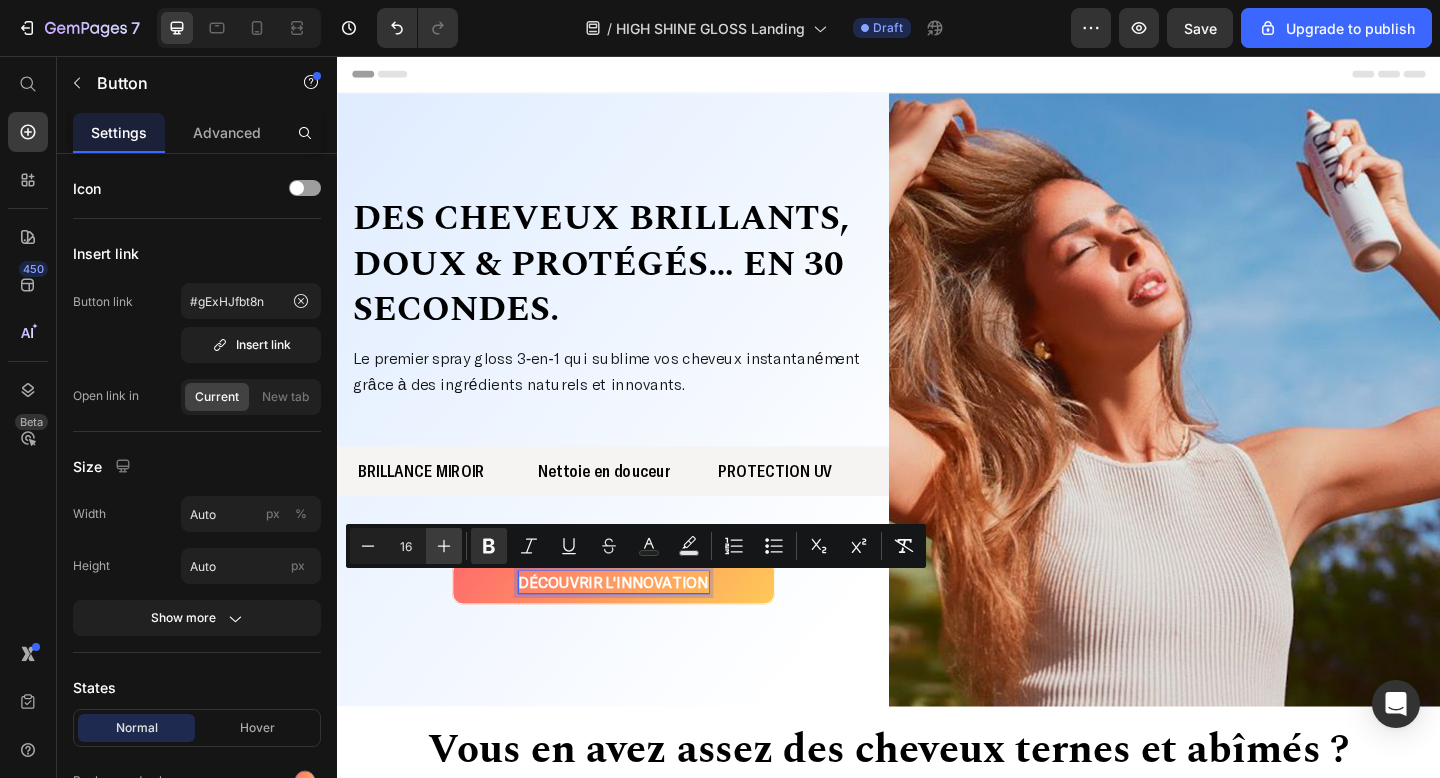 click on "Plus" at bounding box center [444, 546] 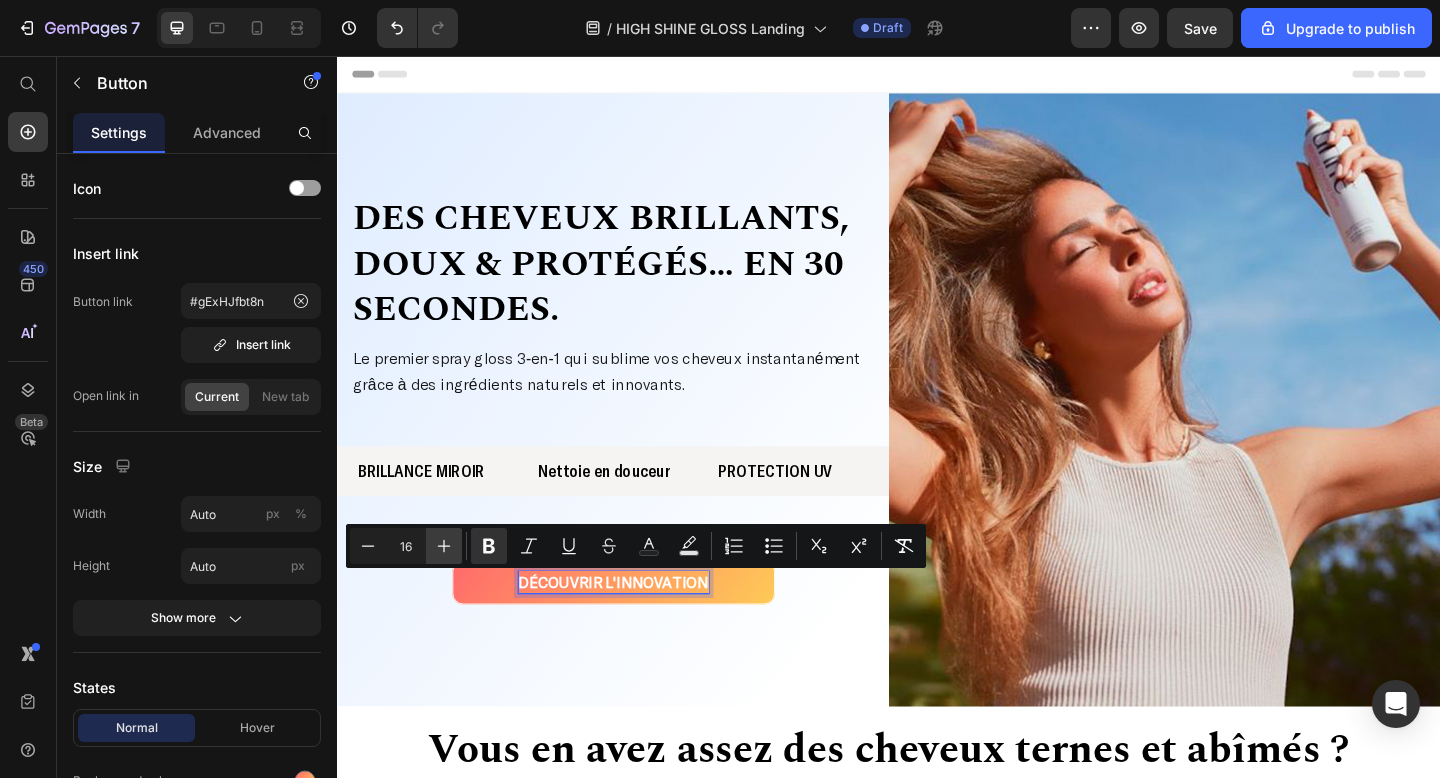type on "17" 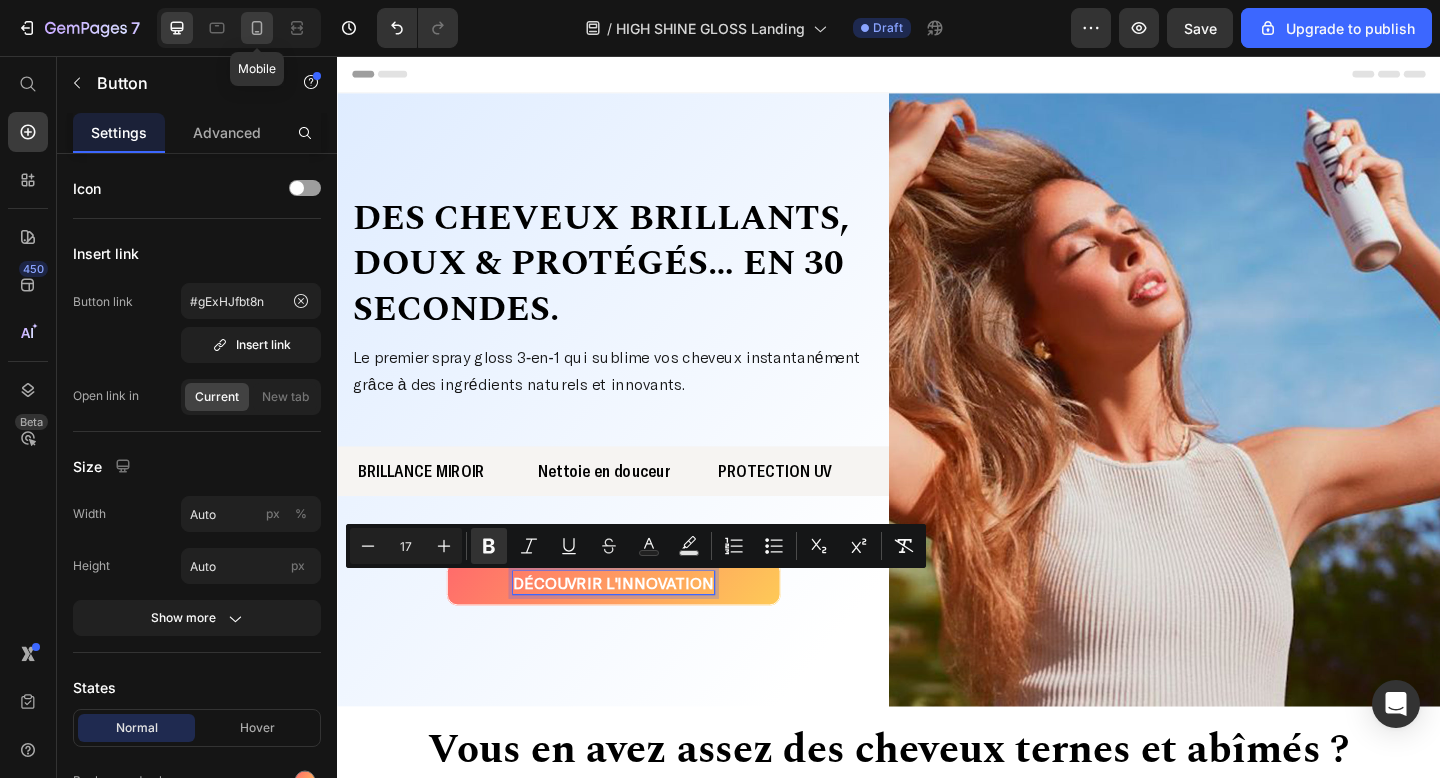 click 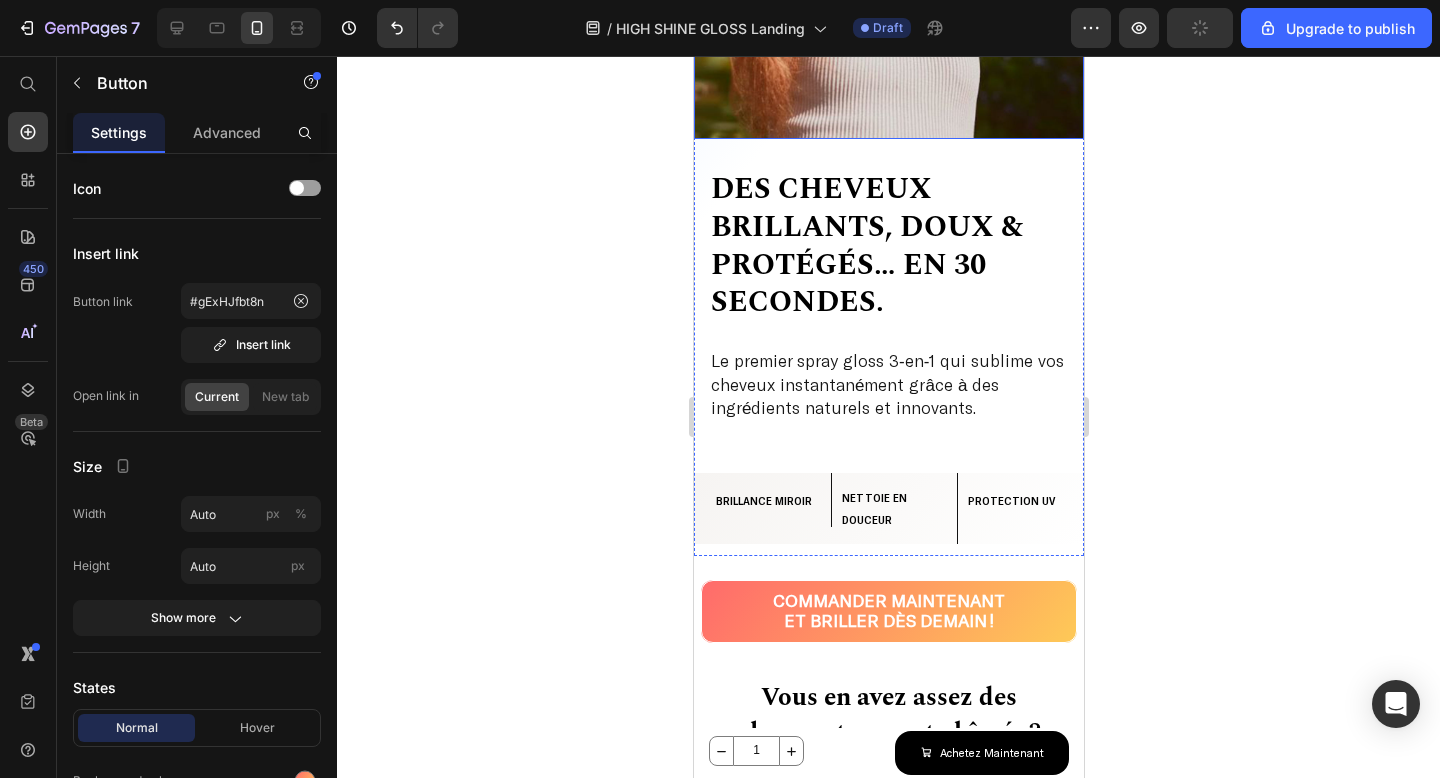 scroll, scrollTop: 491, scrollLeft: 0, axis: vertical 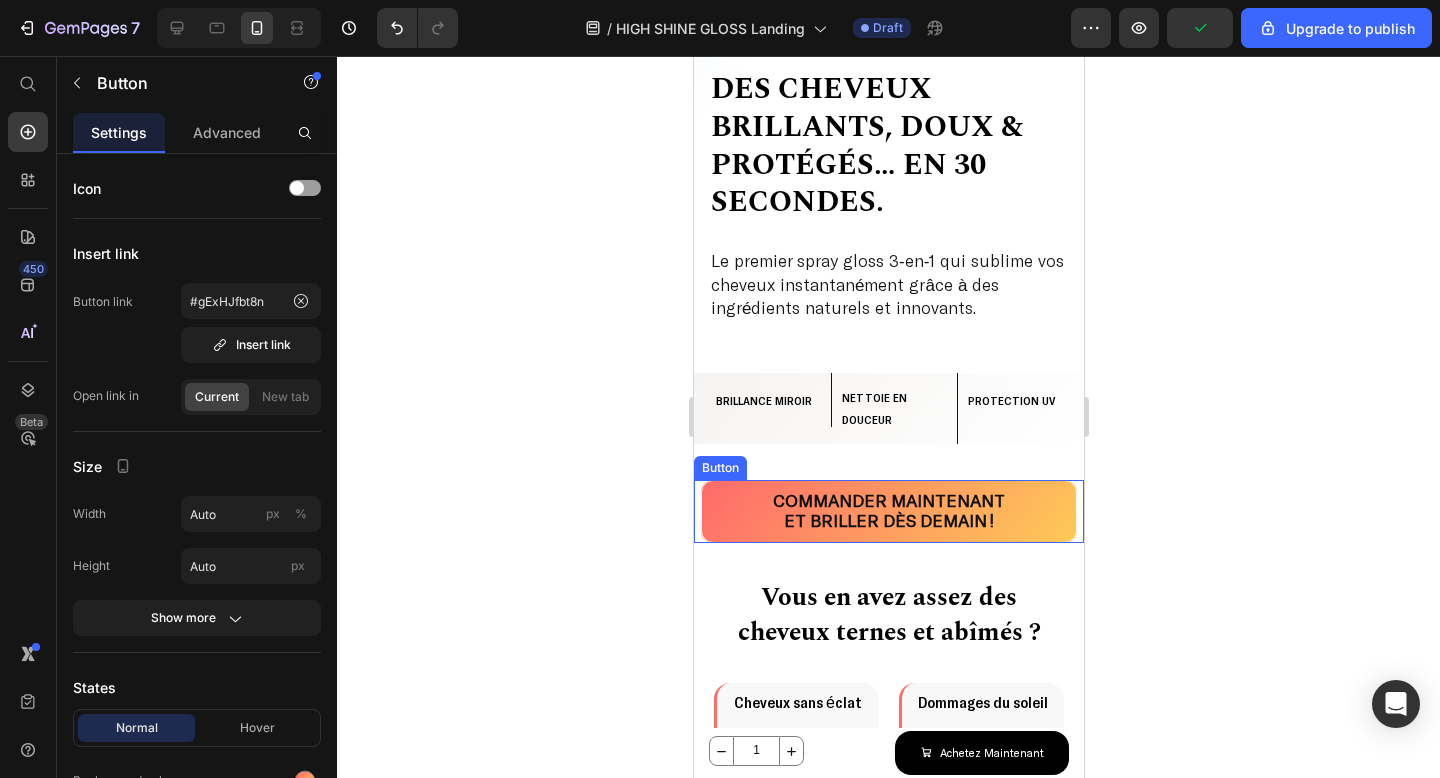 click on "Commander maintenant     et briller dès demain !" at bounding box center [888, 511] 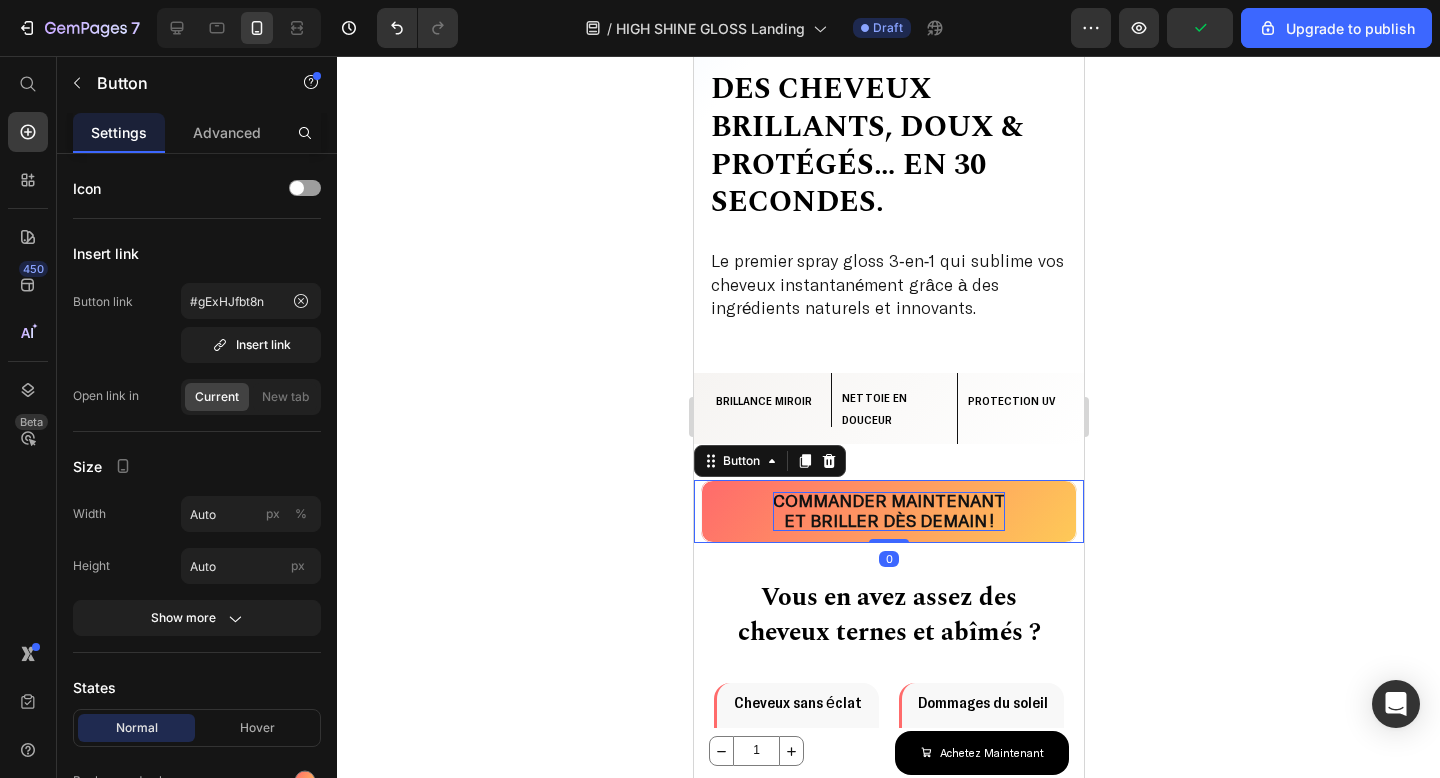 click on "Commander maintenant" at bounding box center [888, 500] 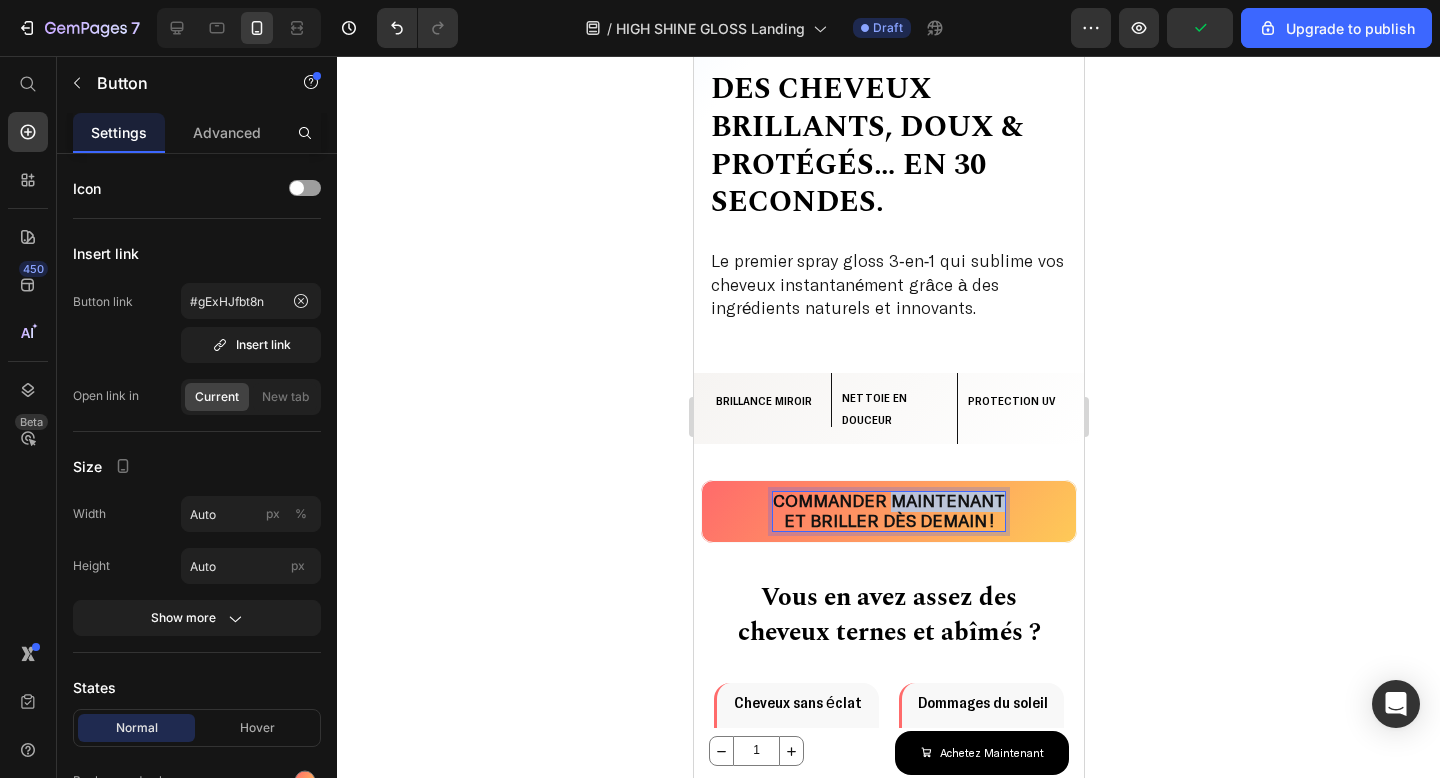 click on "Commander maintenant" at bounding box center [888, 500] 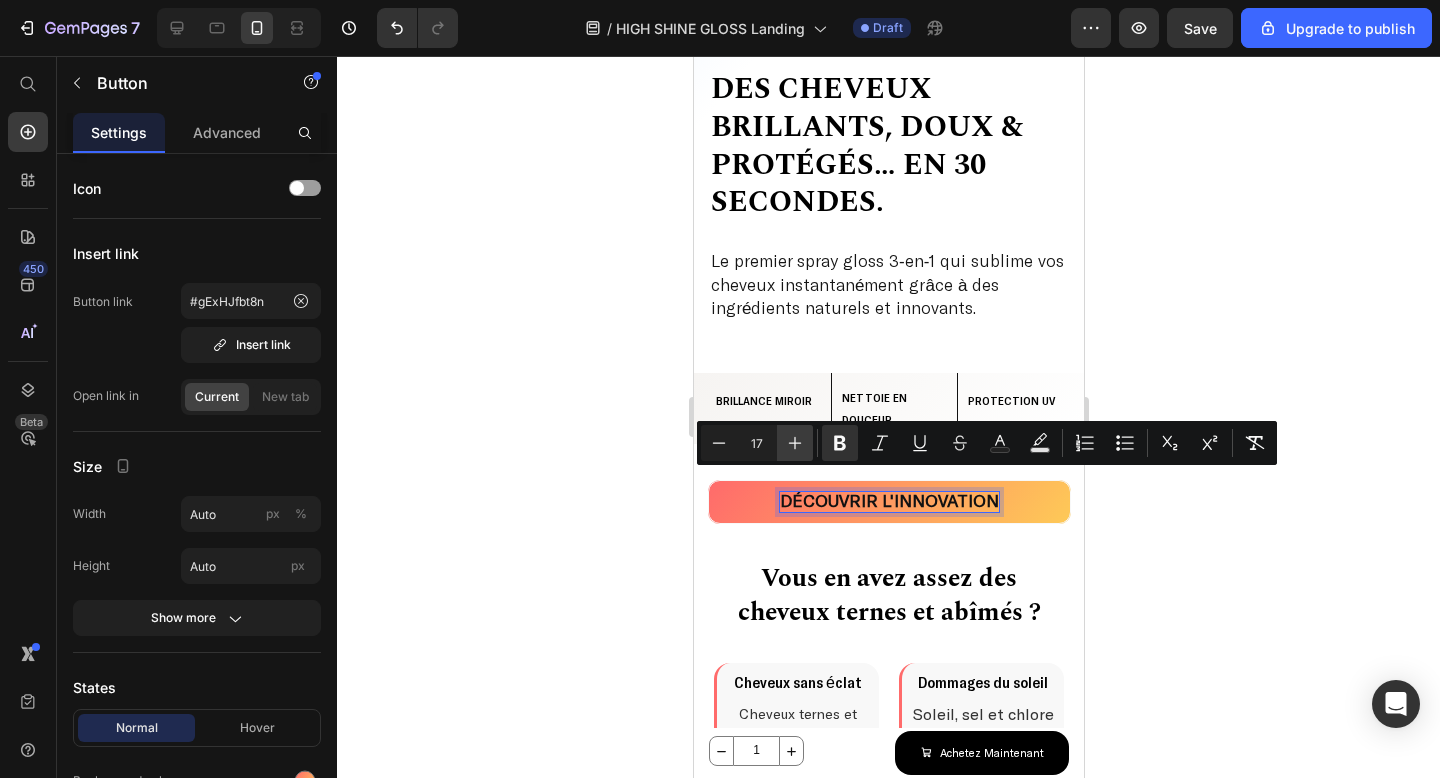 click 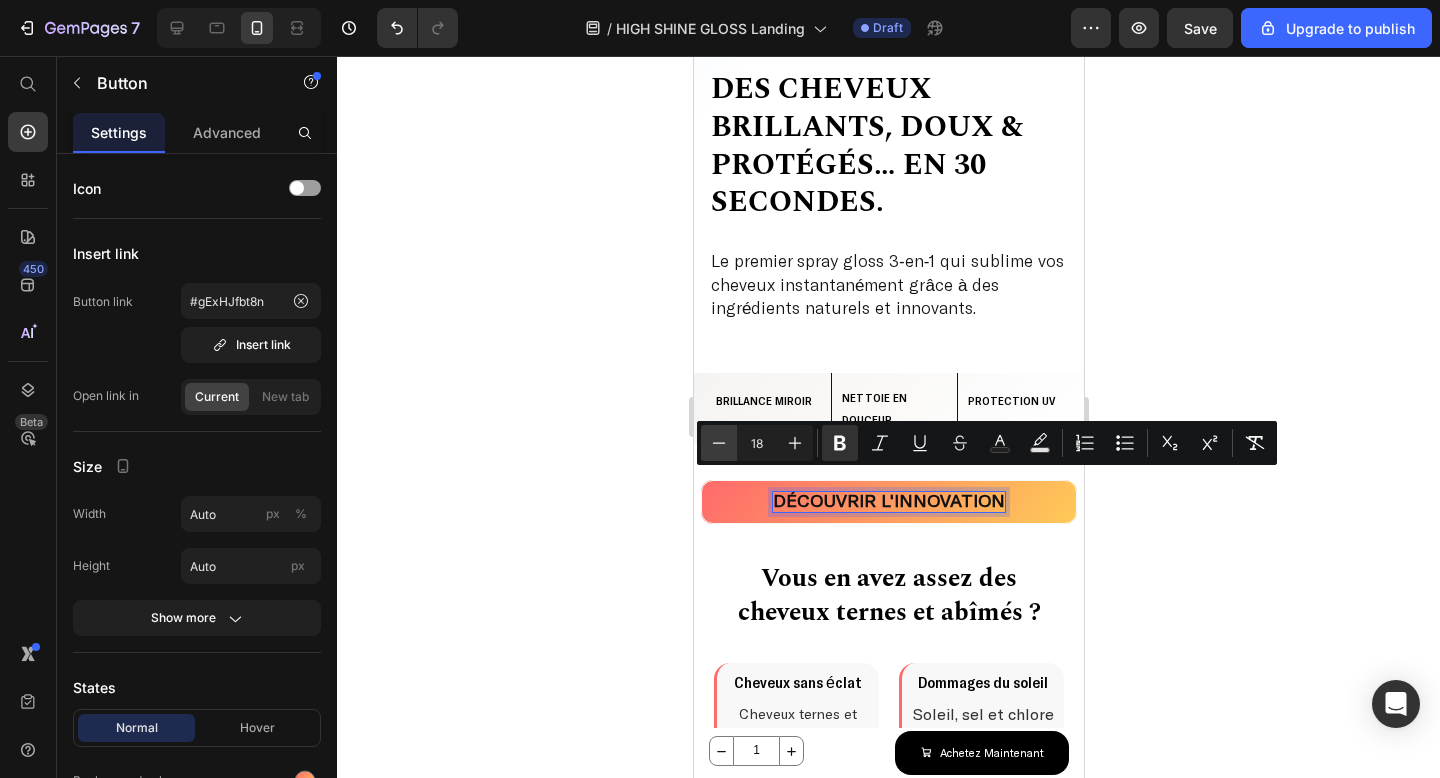click 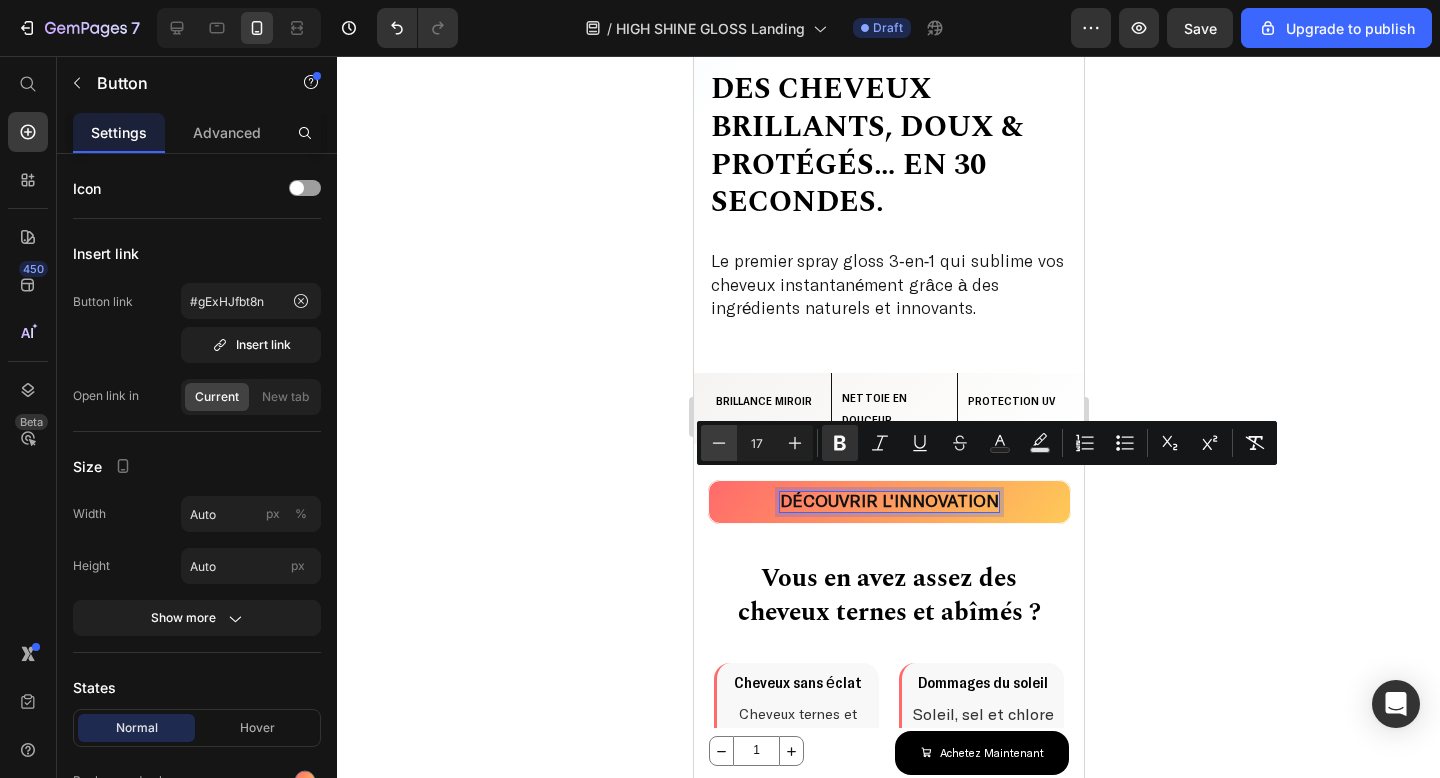 click 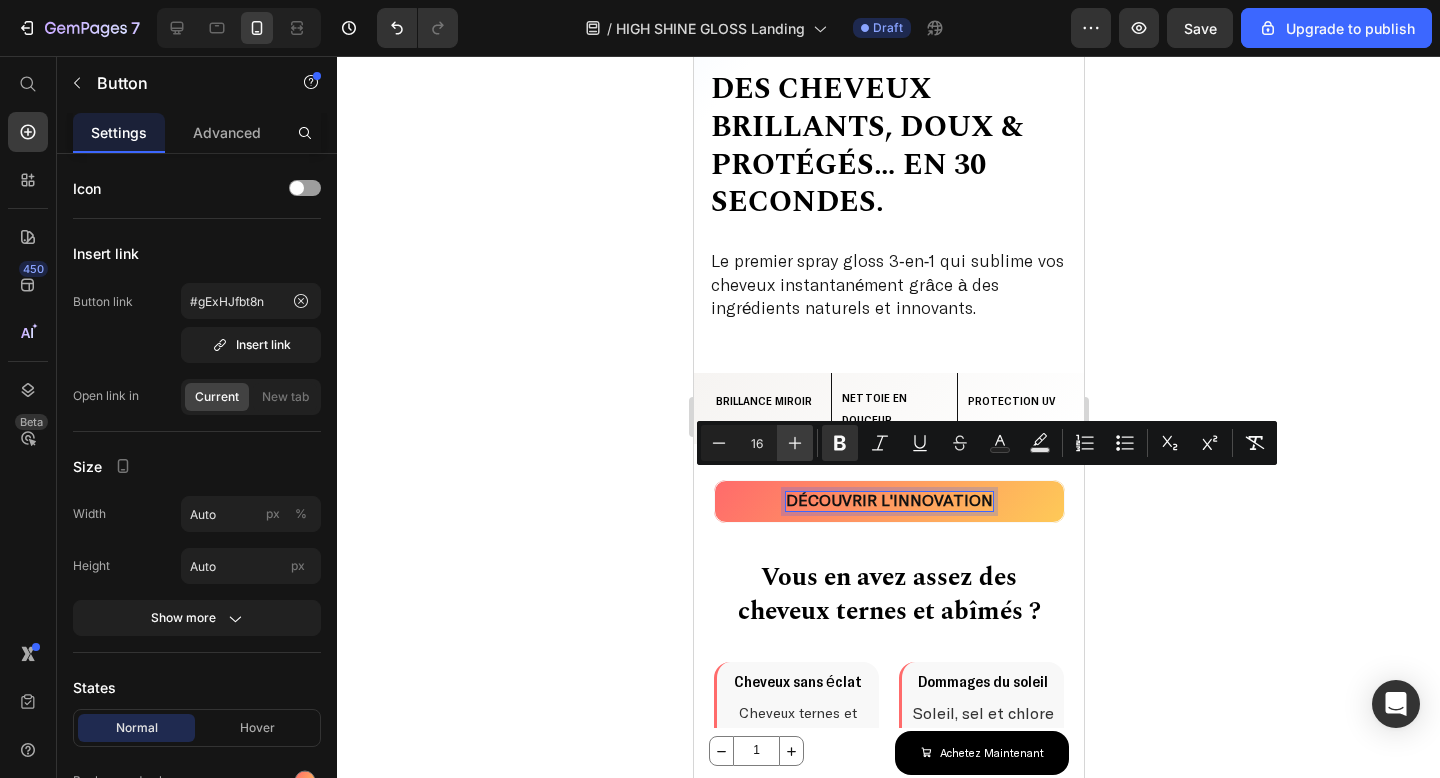 click 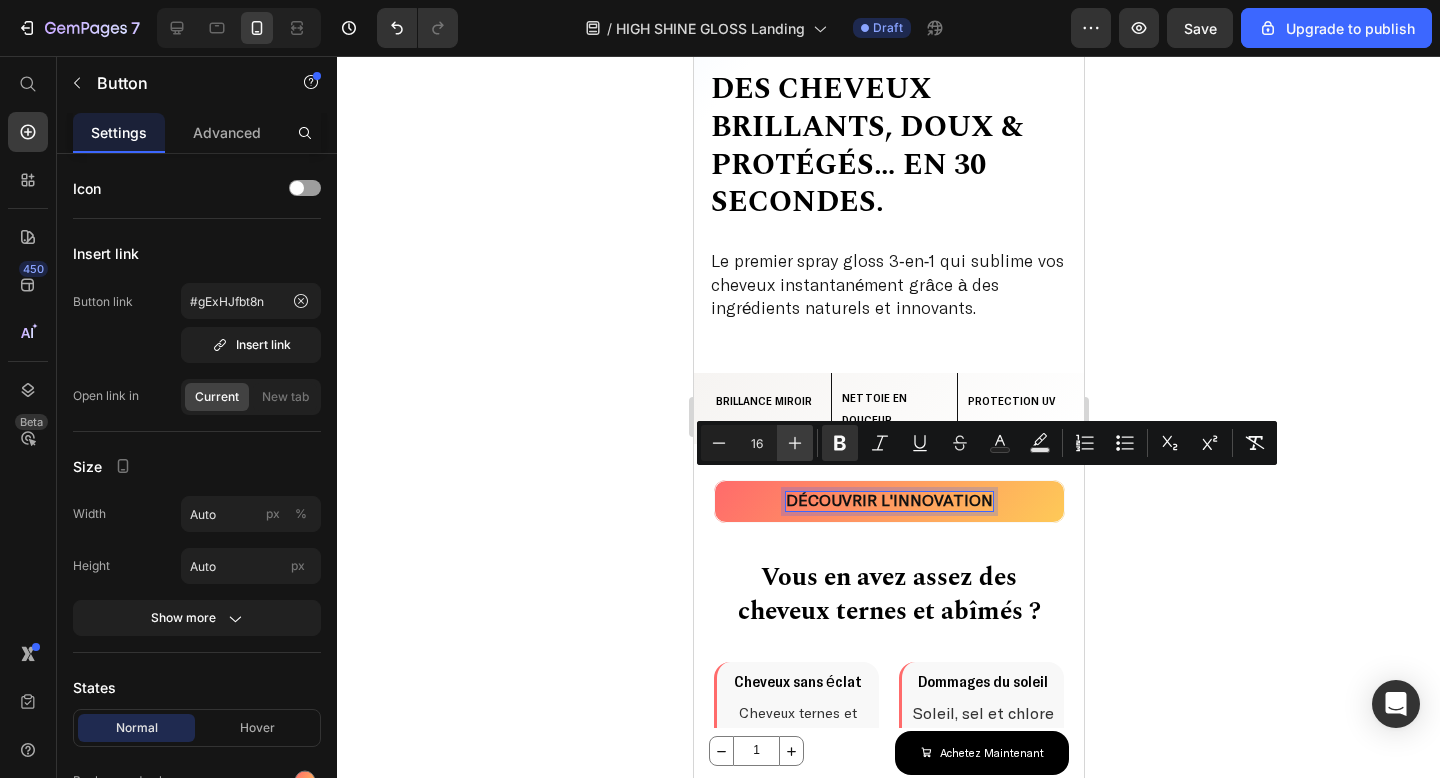 type on "17" 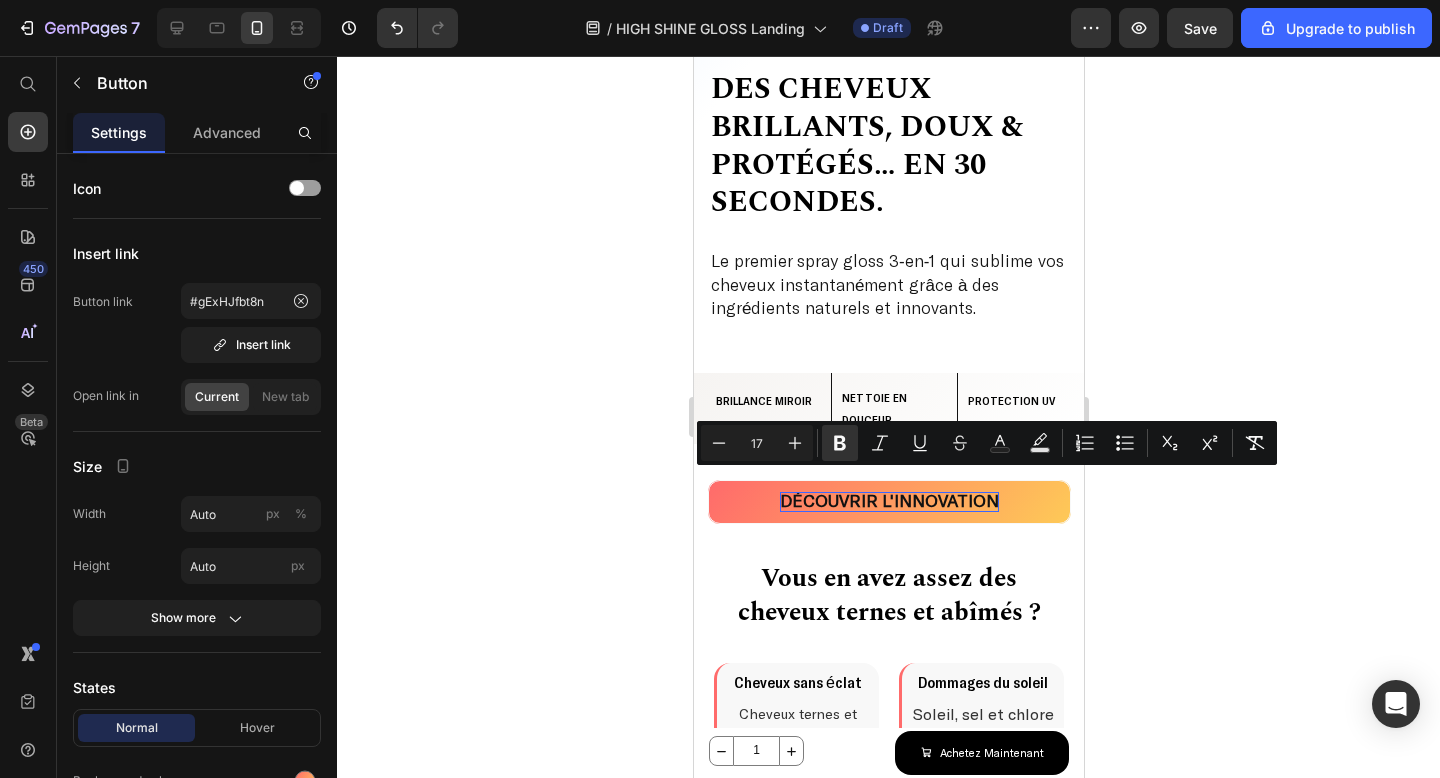 click 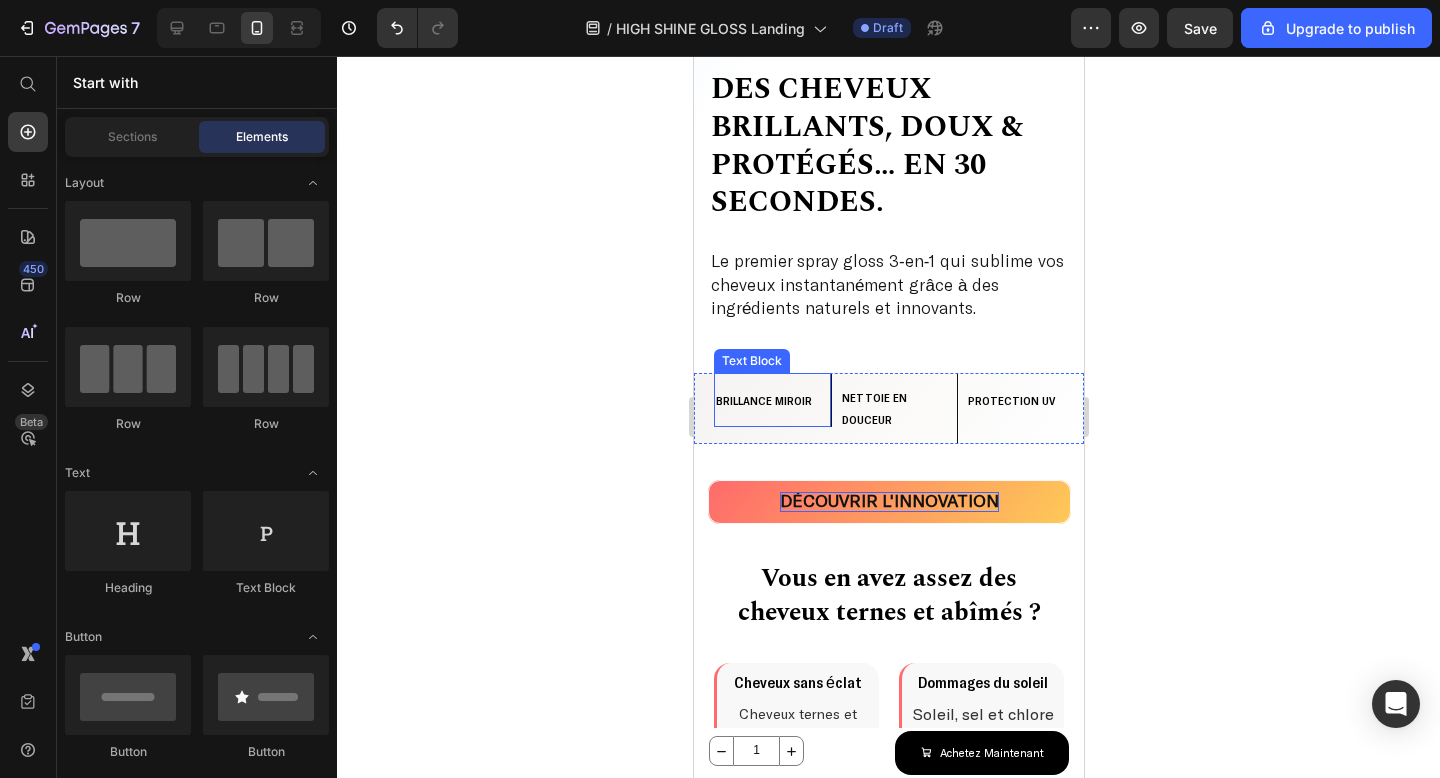 click on "BRILLANCE MIROIR" at bounding box center (763, 400) 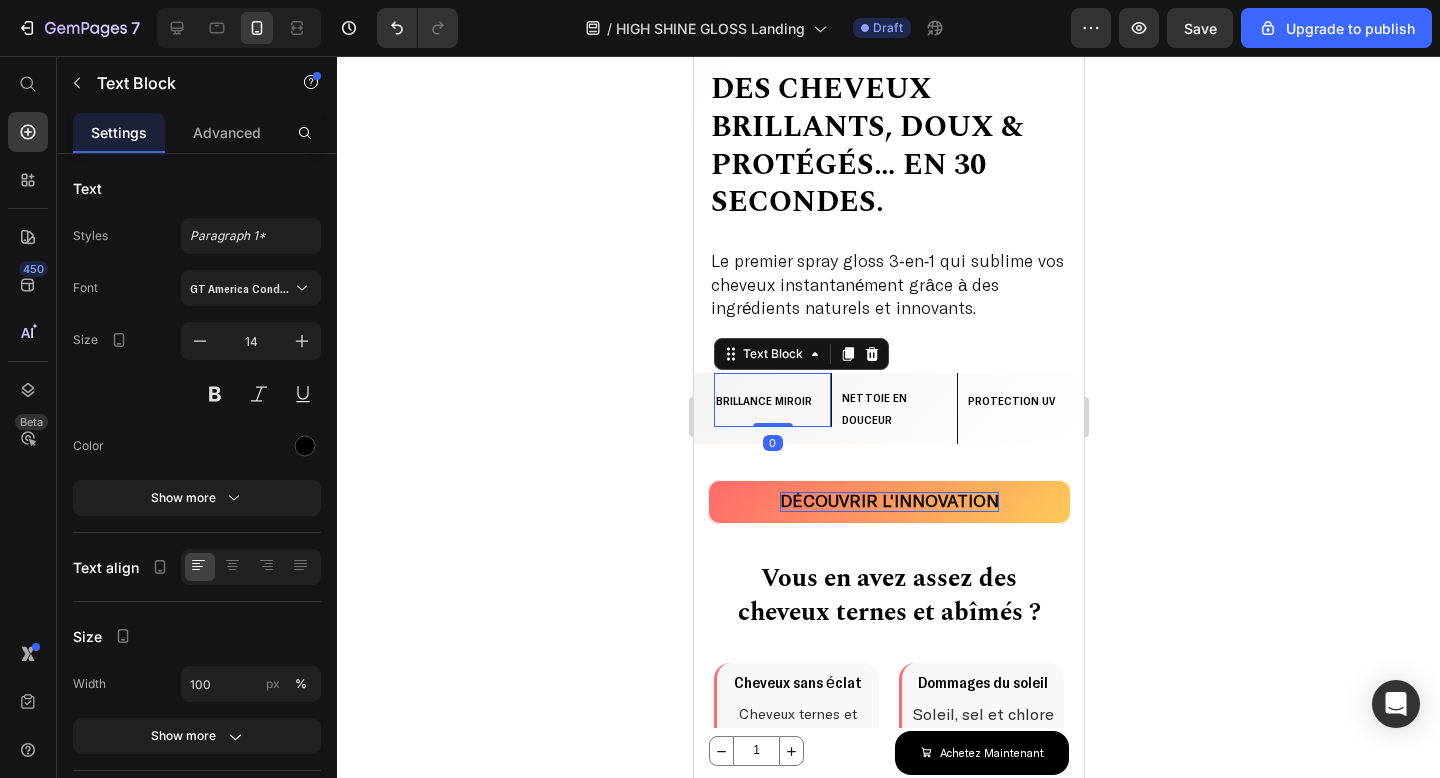 click on "BRILLANCE MIROIR" at bounding box center [763, 400] 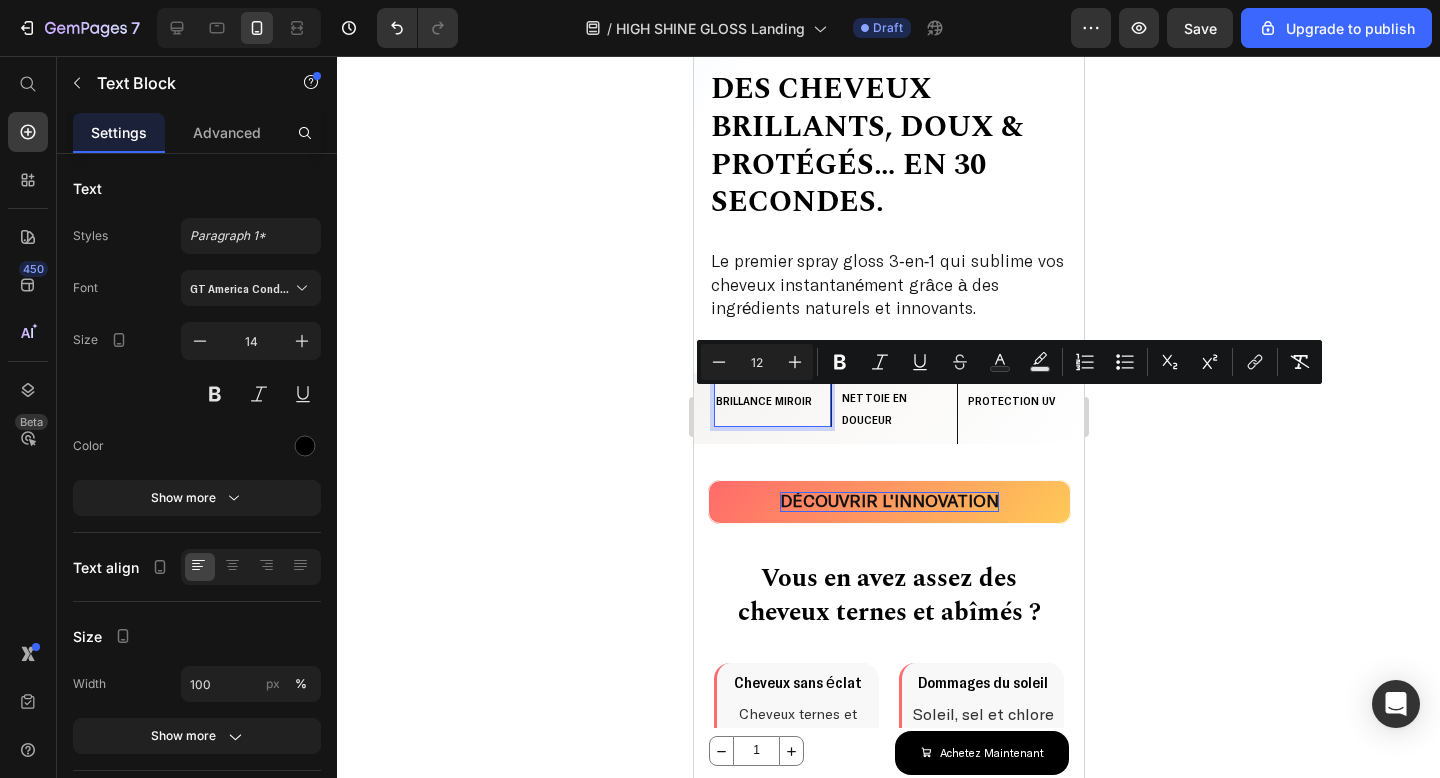 click on "BRILLANCE MIROIR" at bounding box center [763, 400] 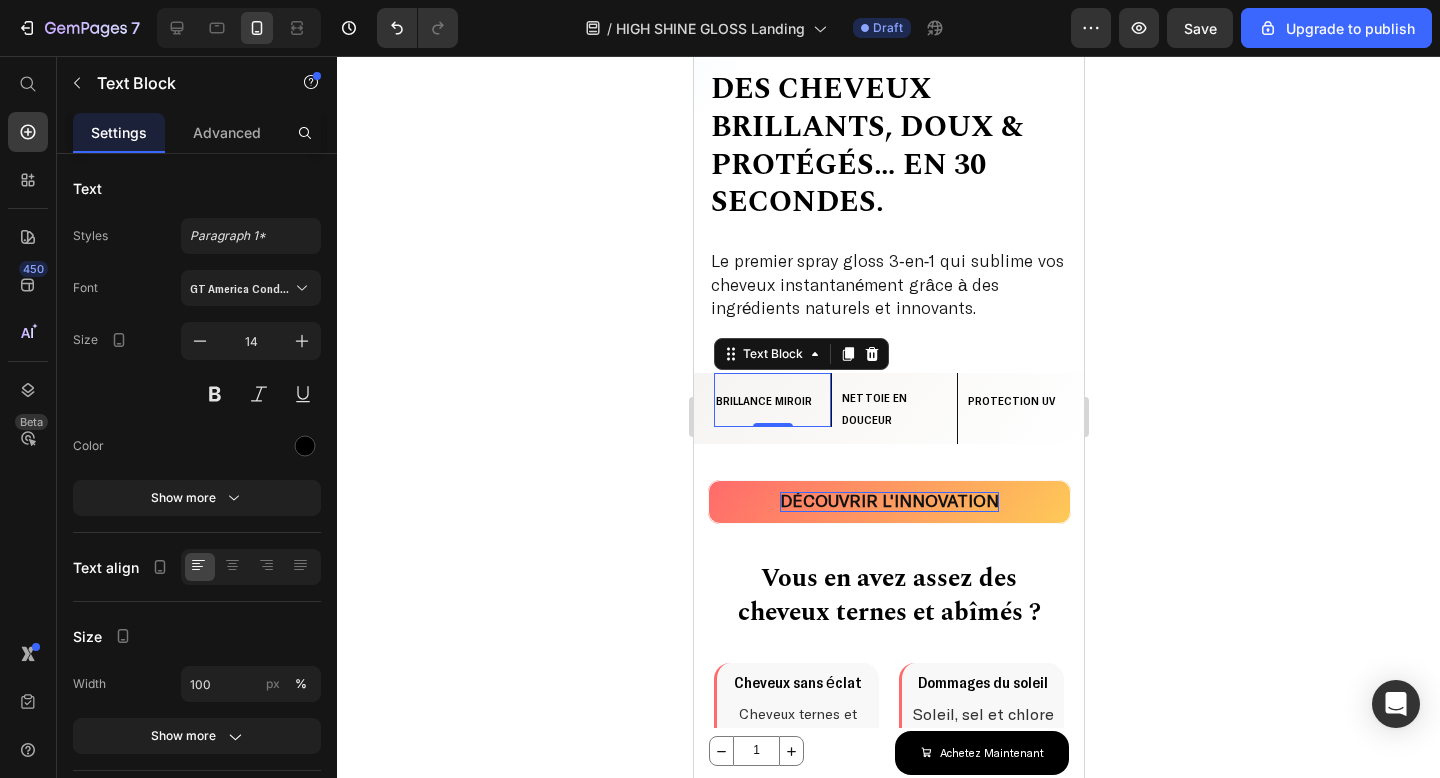 click on "BRILLANCE MIROIR" at bounding box center (763, 400) 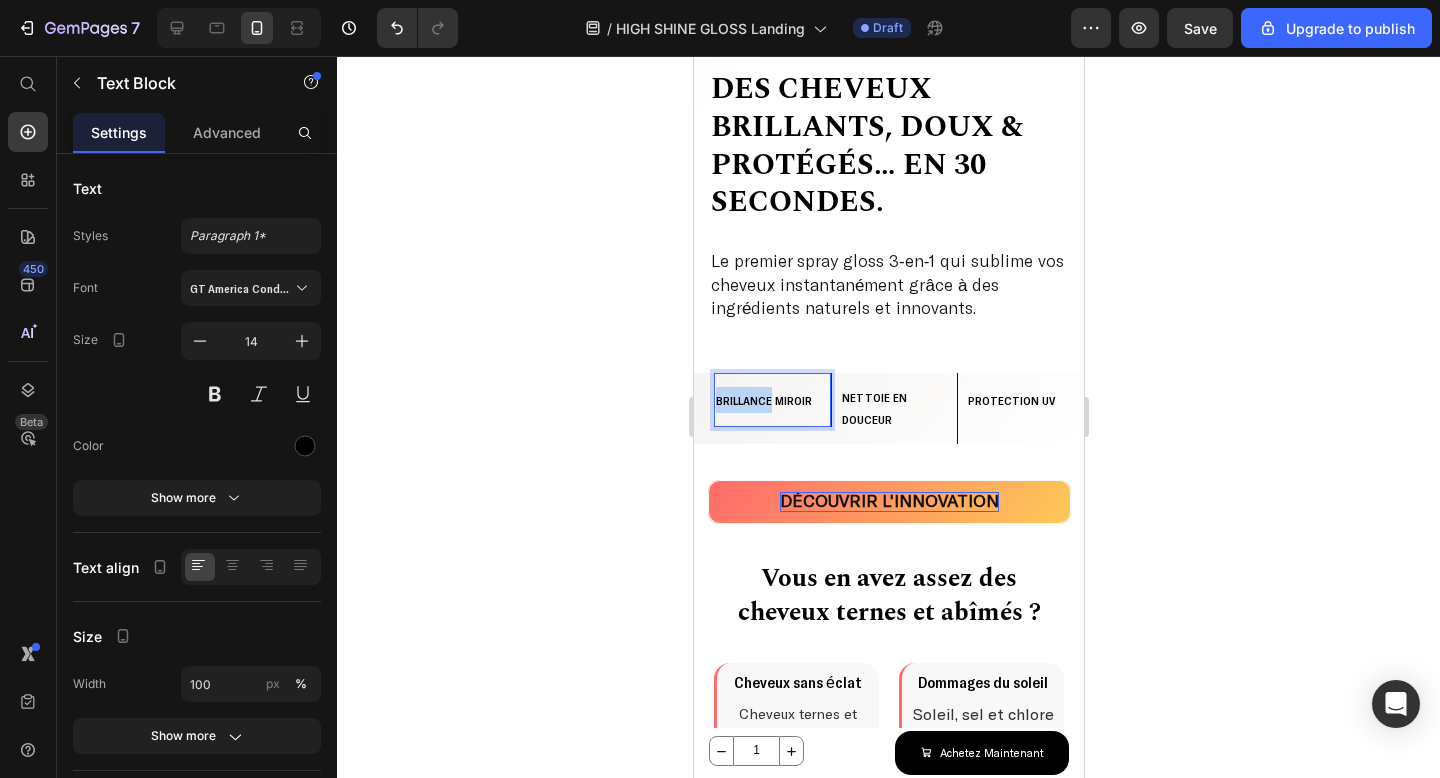 click on "BRILLANCE MIROIR" at bounding box center (763, 400) 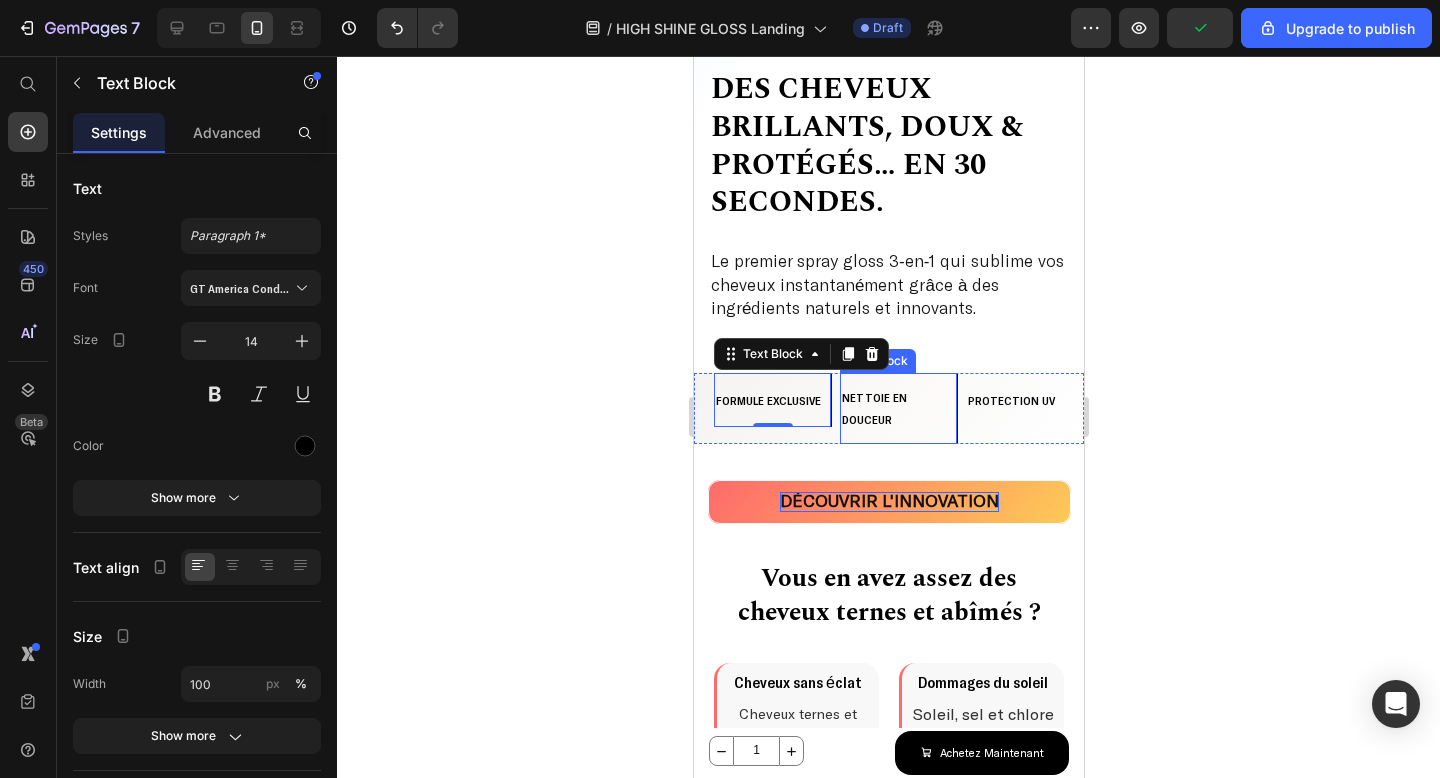 click on "Nettoie en douceur" at bounding box center (873, 408) 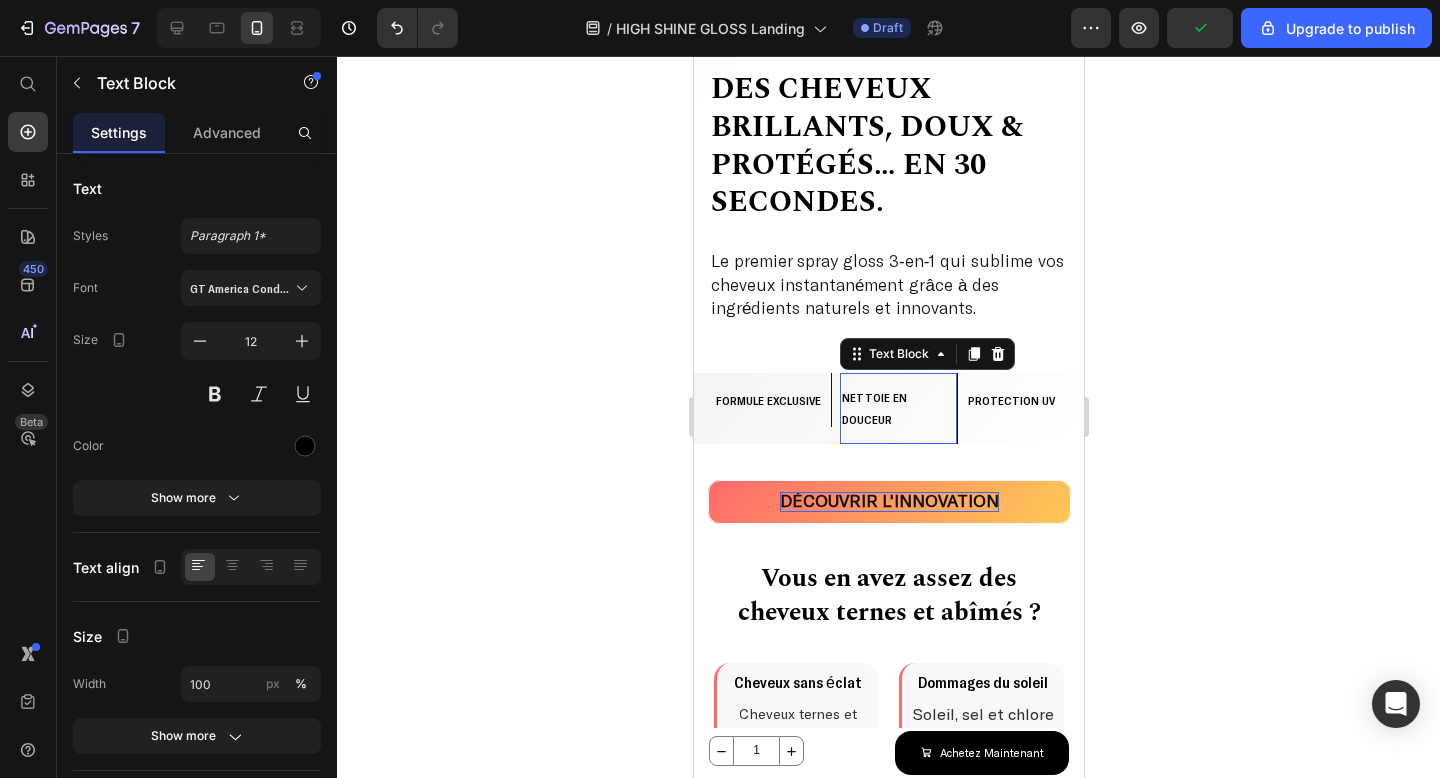 click on "Nettoie en douceur" at bounding box center (873, 408) 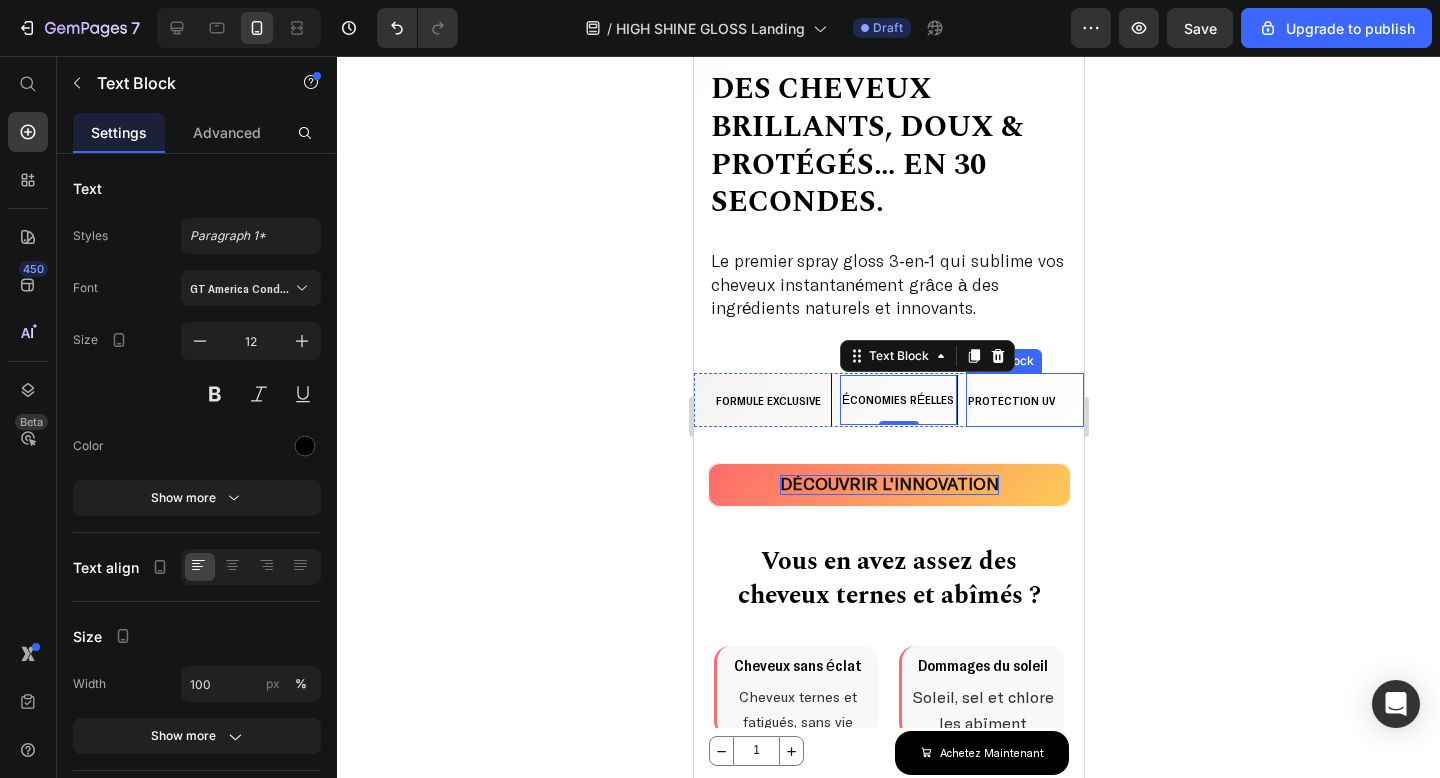 click on "PROTECTION UV" at bounding box center [1010, 400] 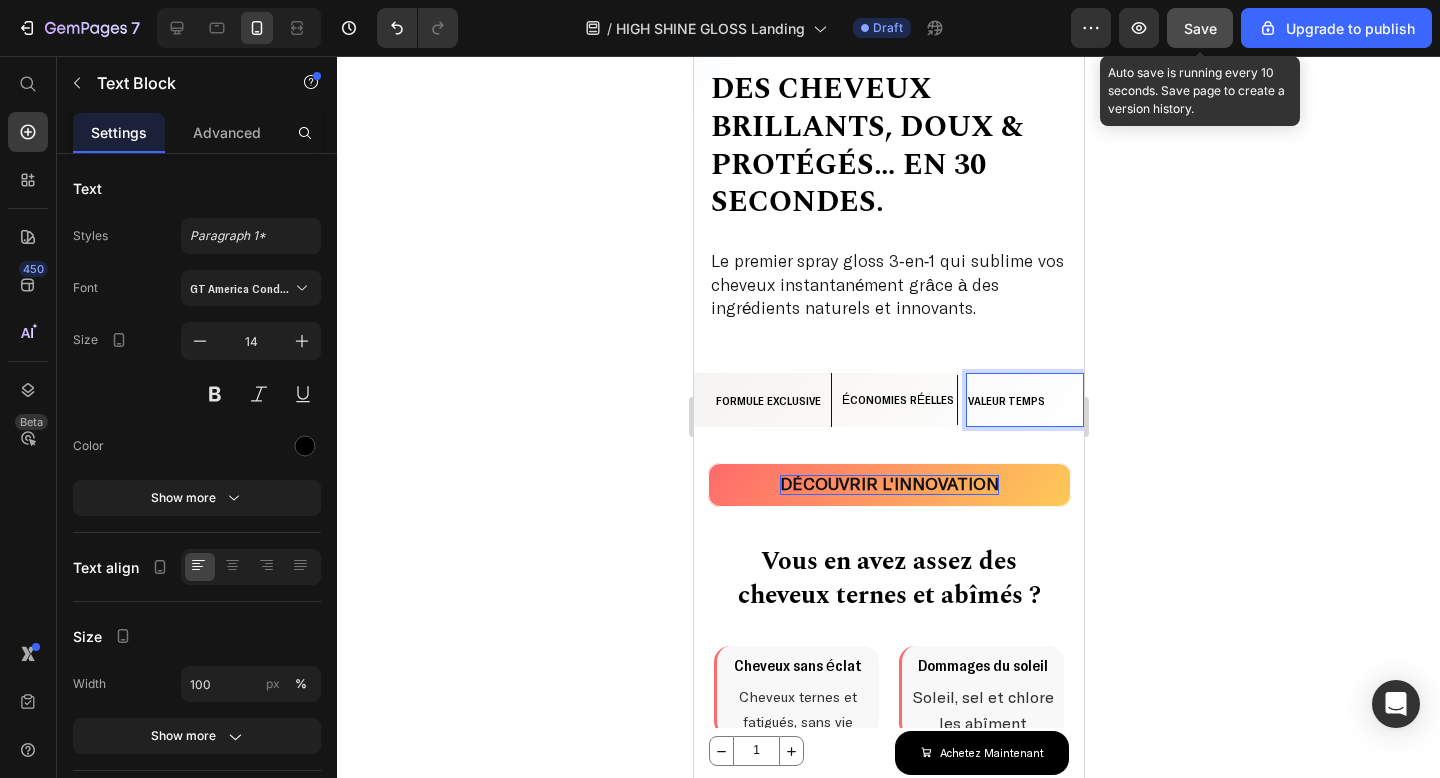 click on "Save" at bounding box center [1200, 28] 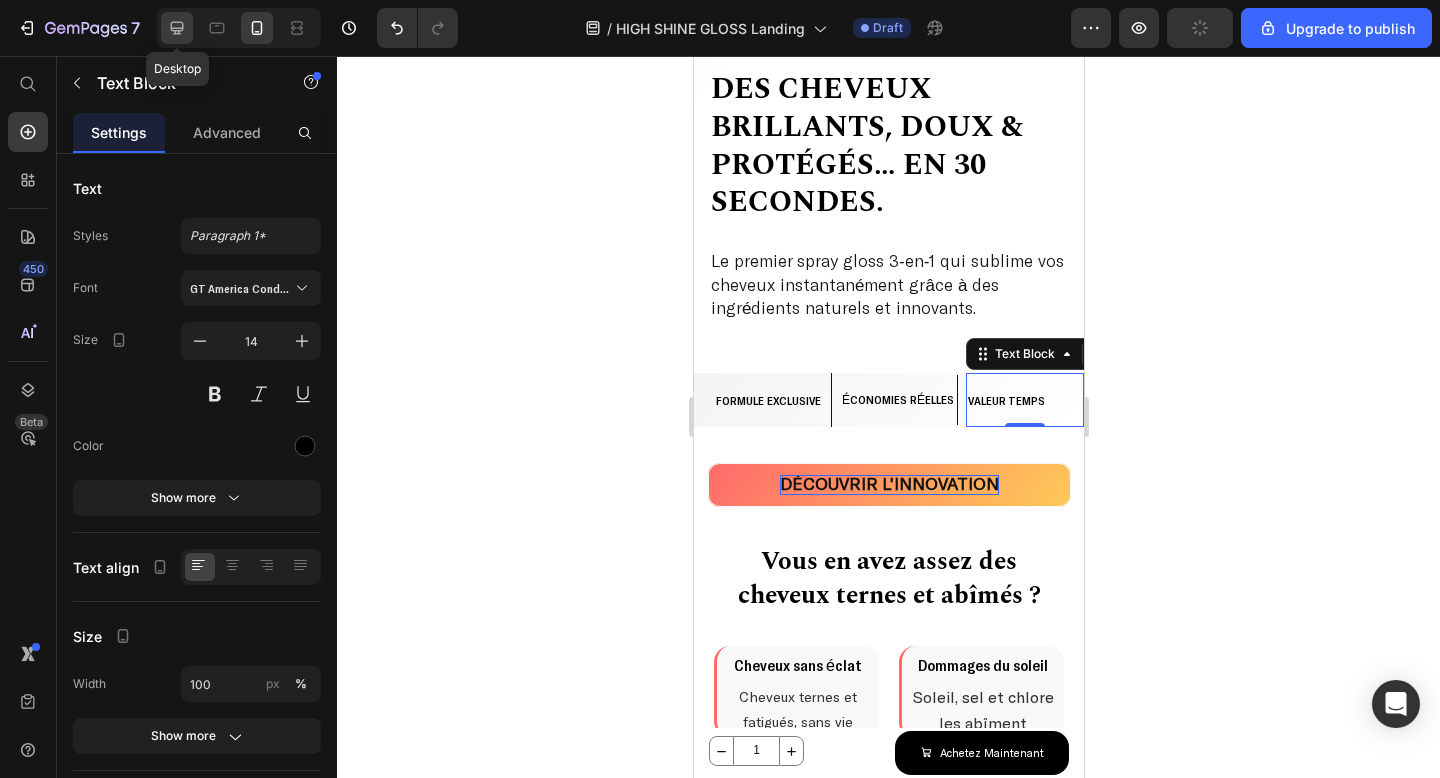 click 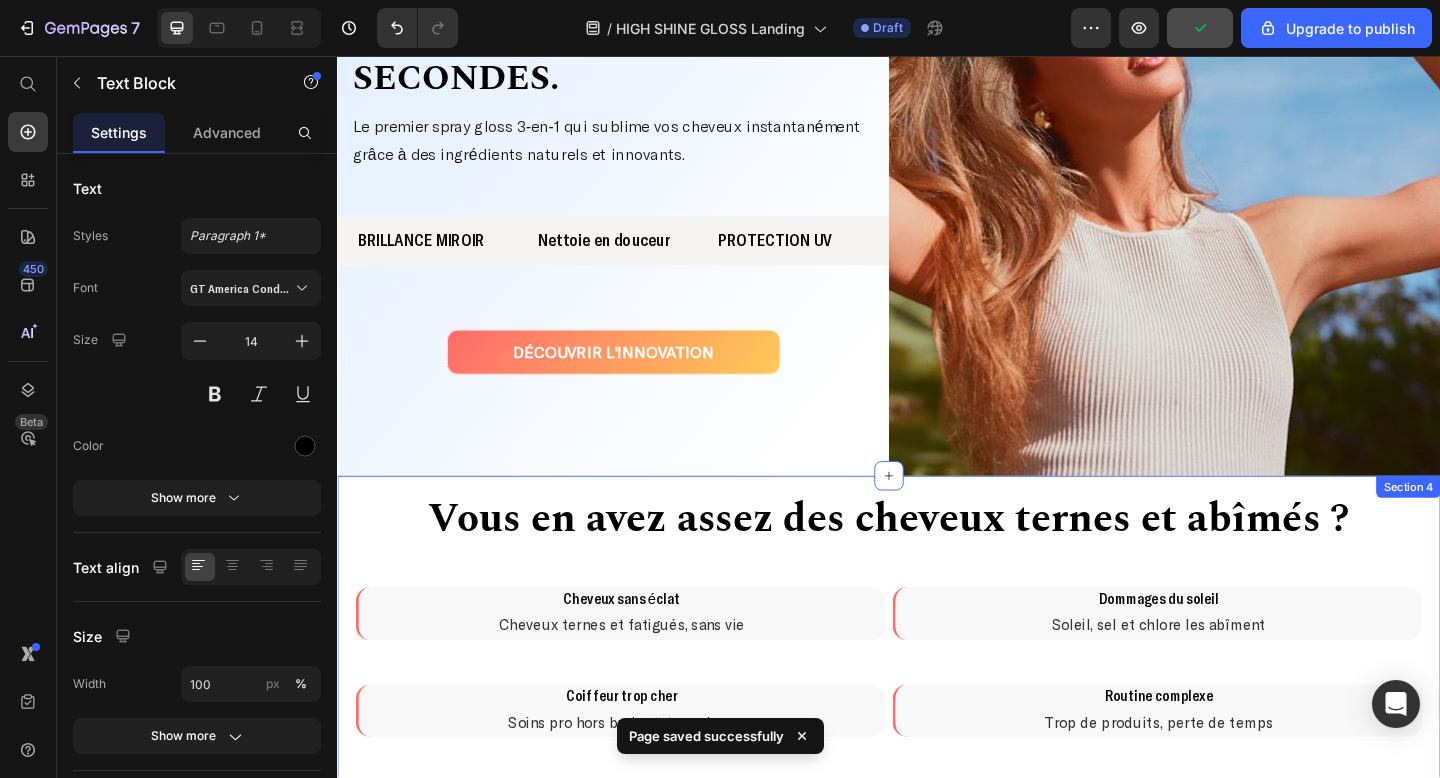 scroll, scrollTop: 0, scrollLeft: 0, axis: both 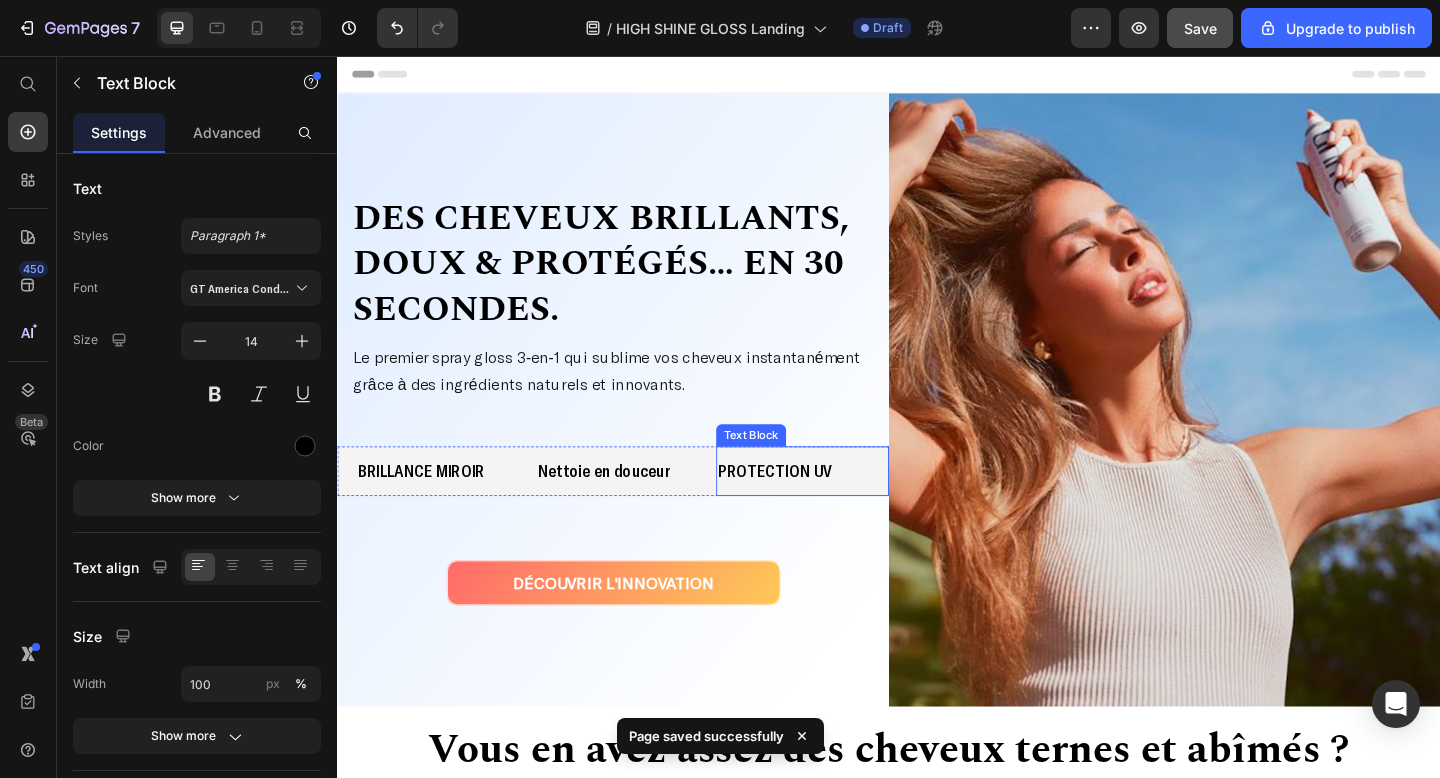 click on "PROTECTION UV" at bounding box center [813, 507] 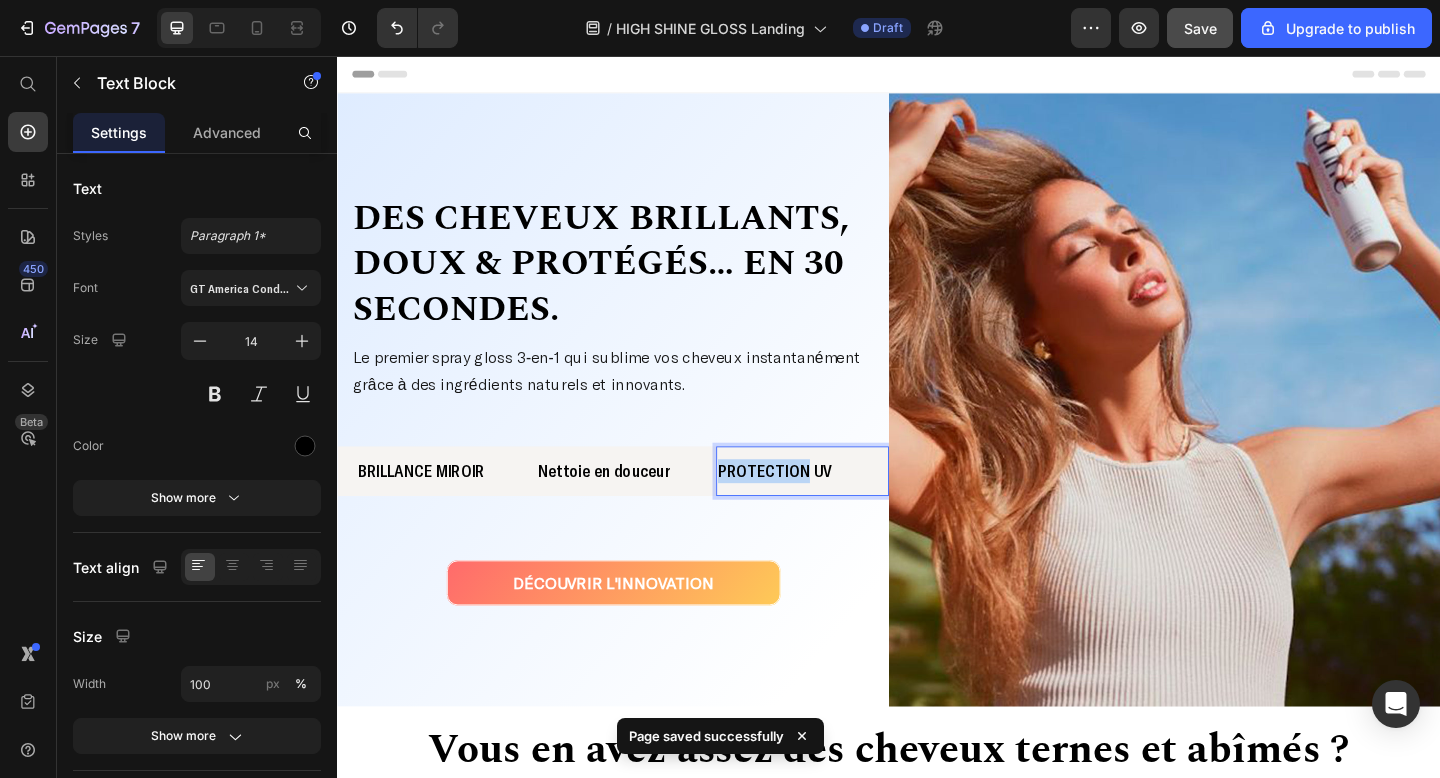 click on "PROTECTION UV" at bounding box center [813, 507] 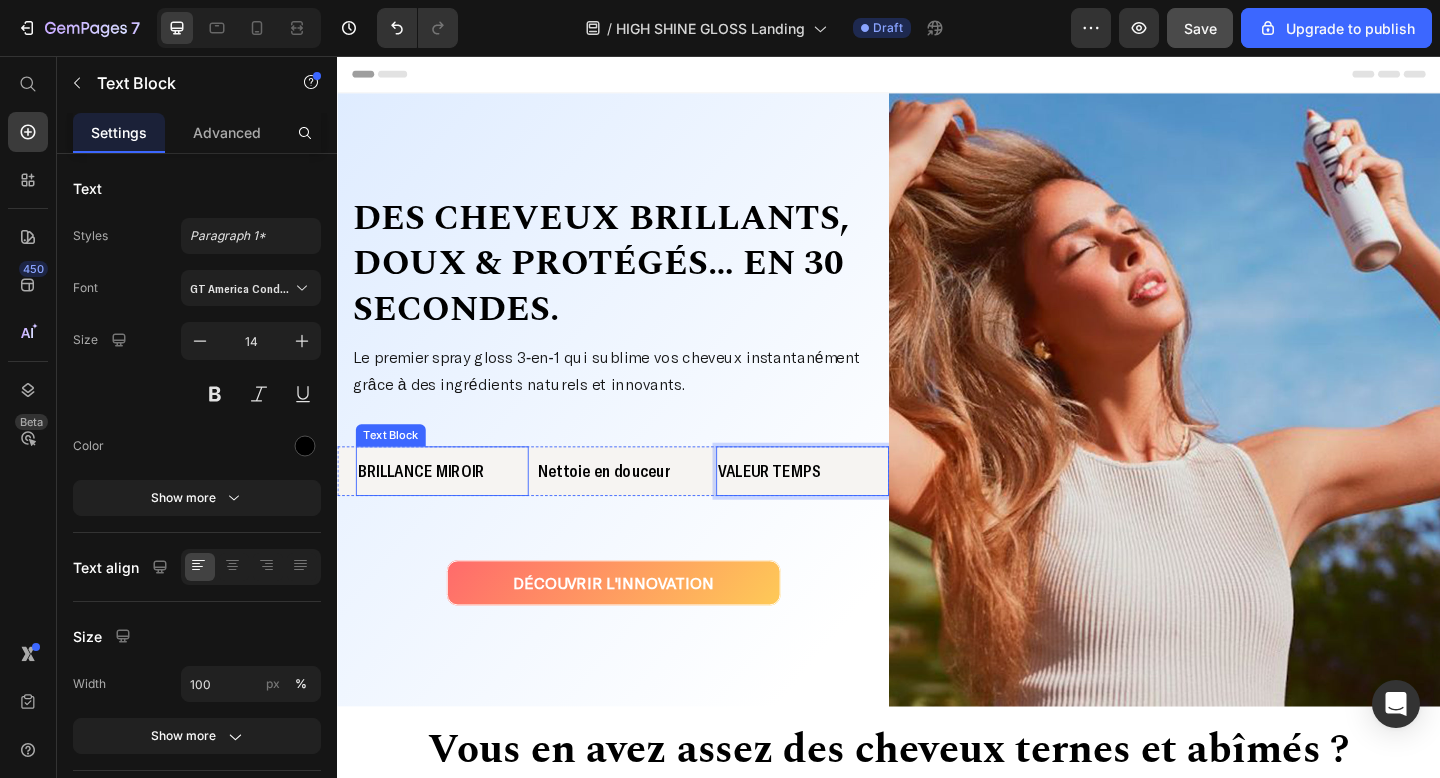 click on "BRILLANCE MIROIR" at bounding box center (428, 507) 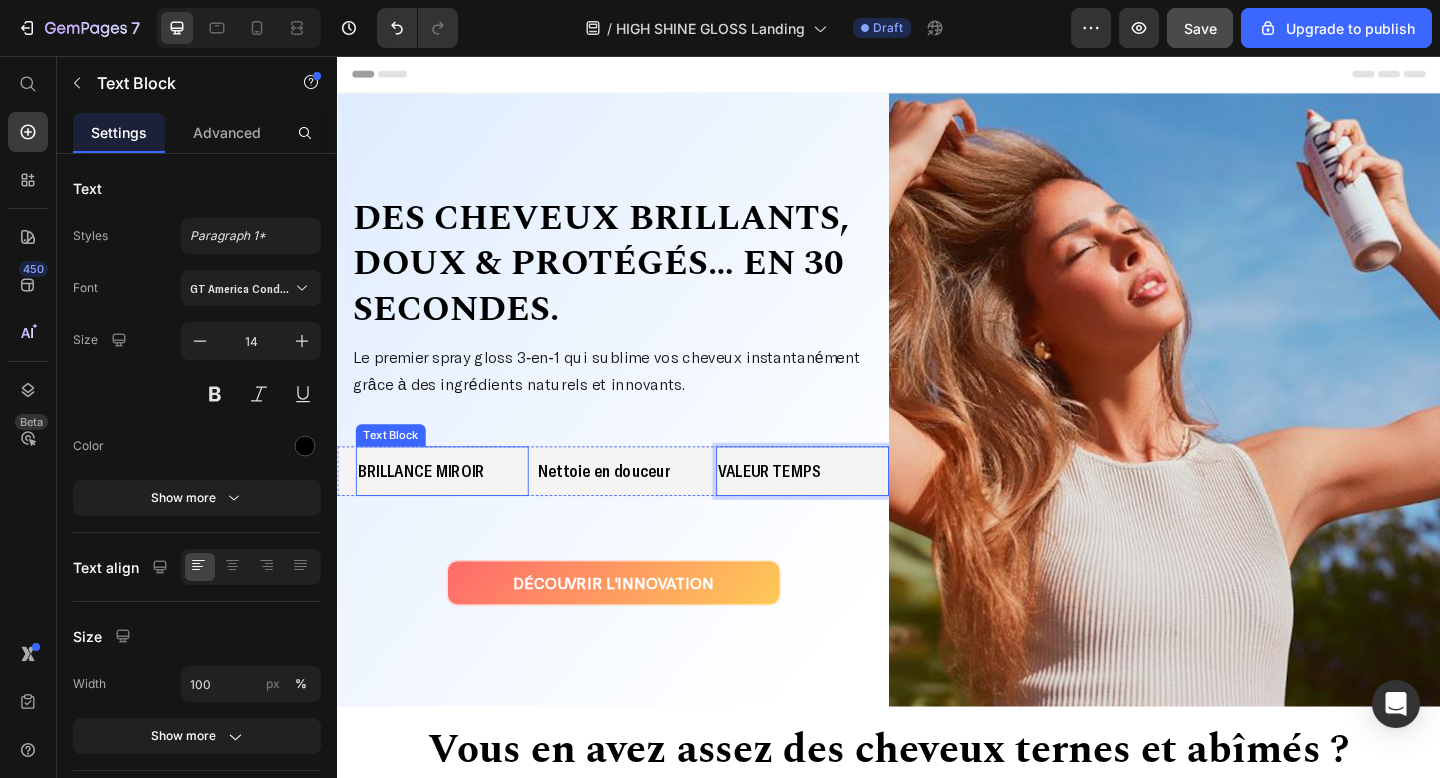 click on "BRILLANCE MIROIR" at bounding box center (428, 507) 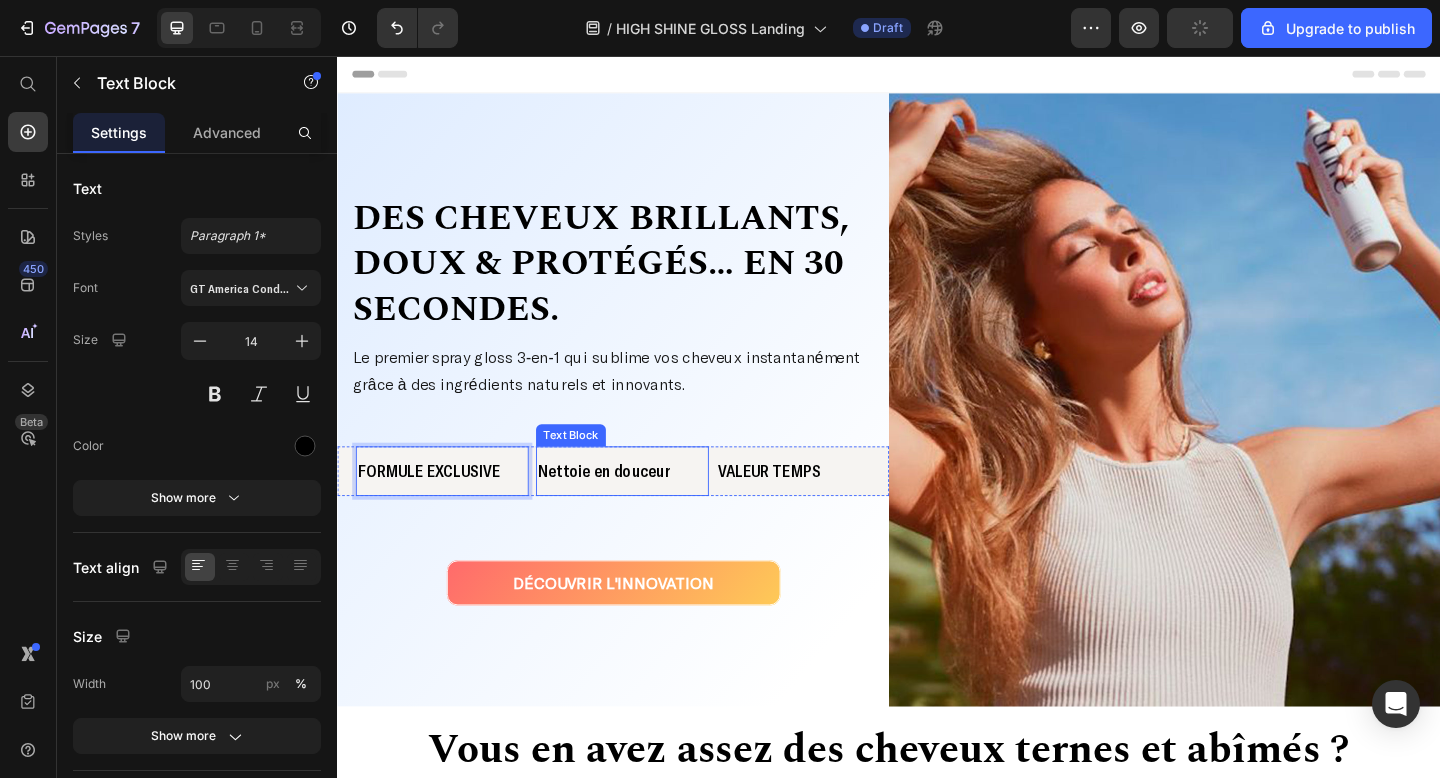 click on "Nettoie en douceur" at bounding box center (627, 507) 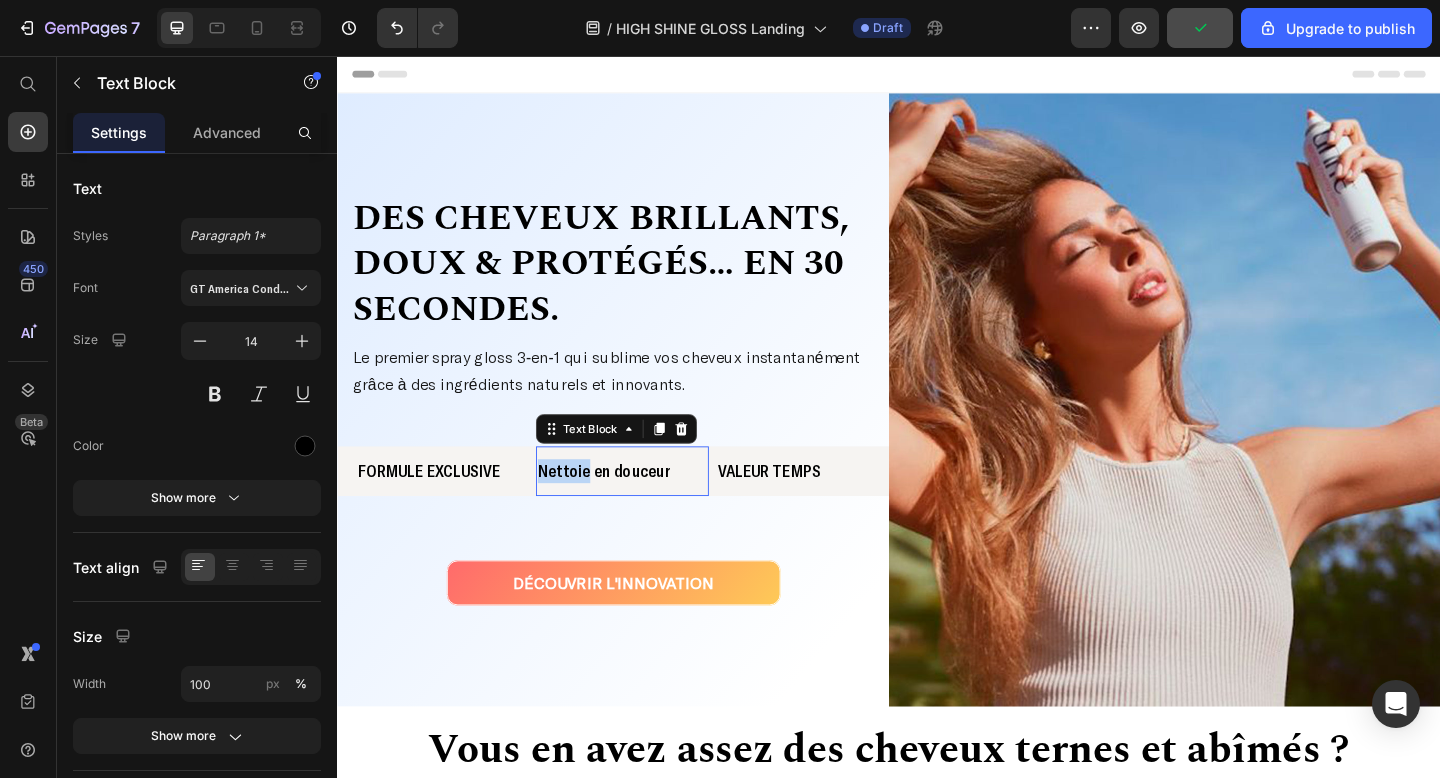 click on "Nettoie en douceur" at bounding box center (627, 507) 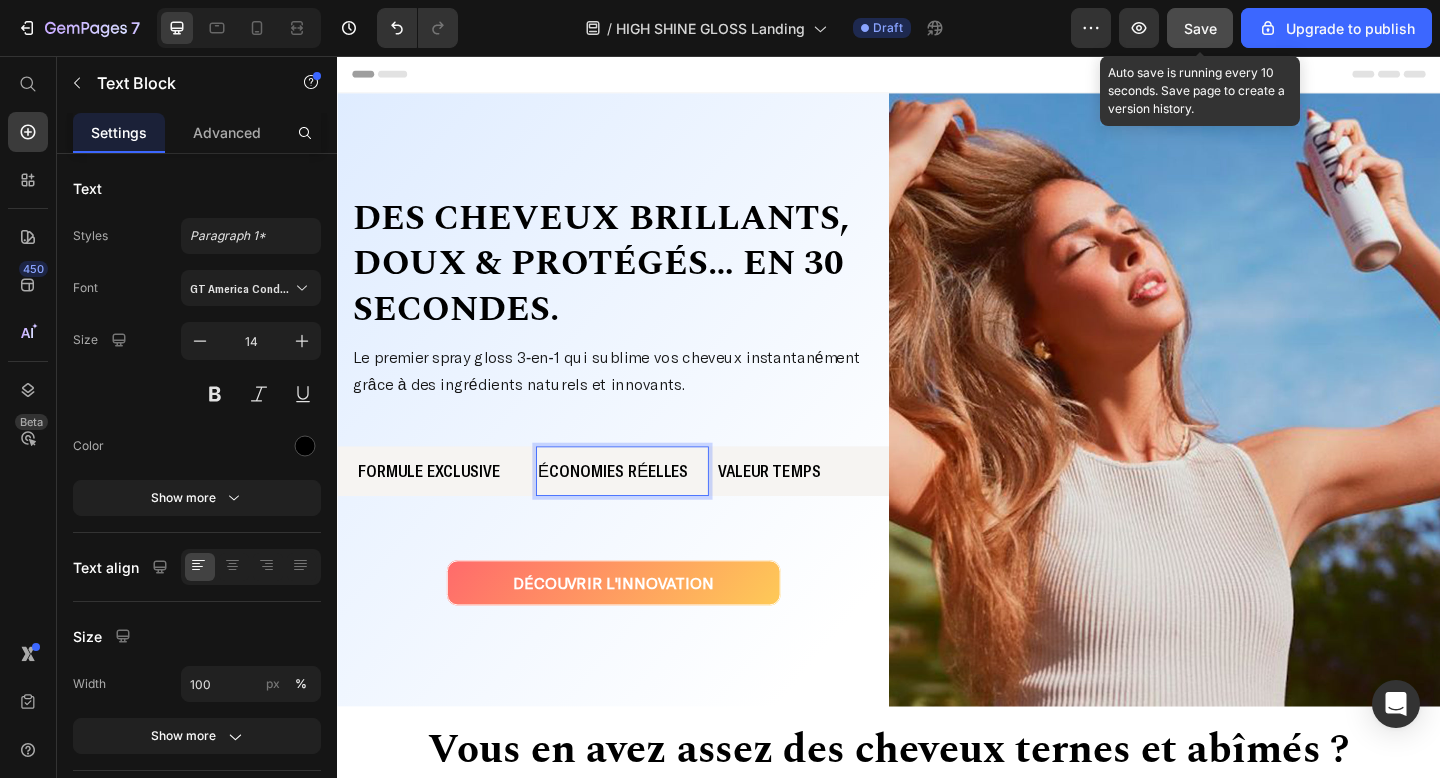 click on "Save" 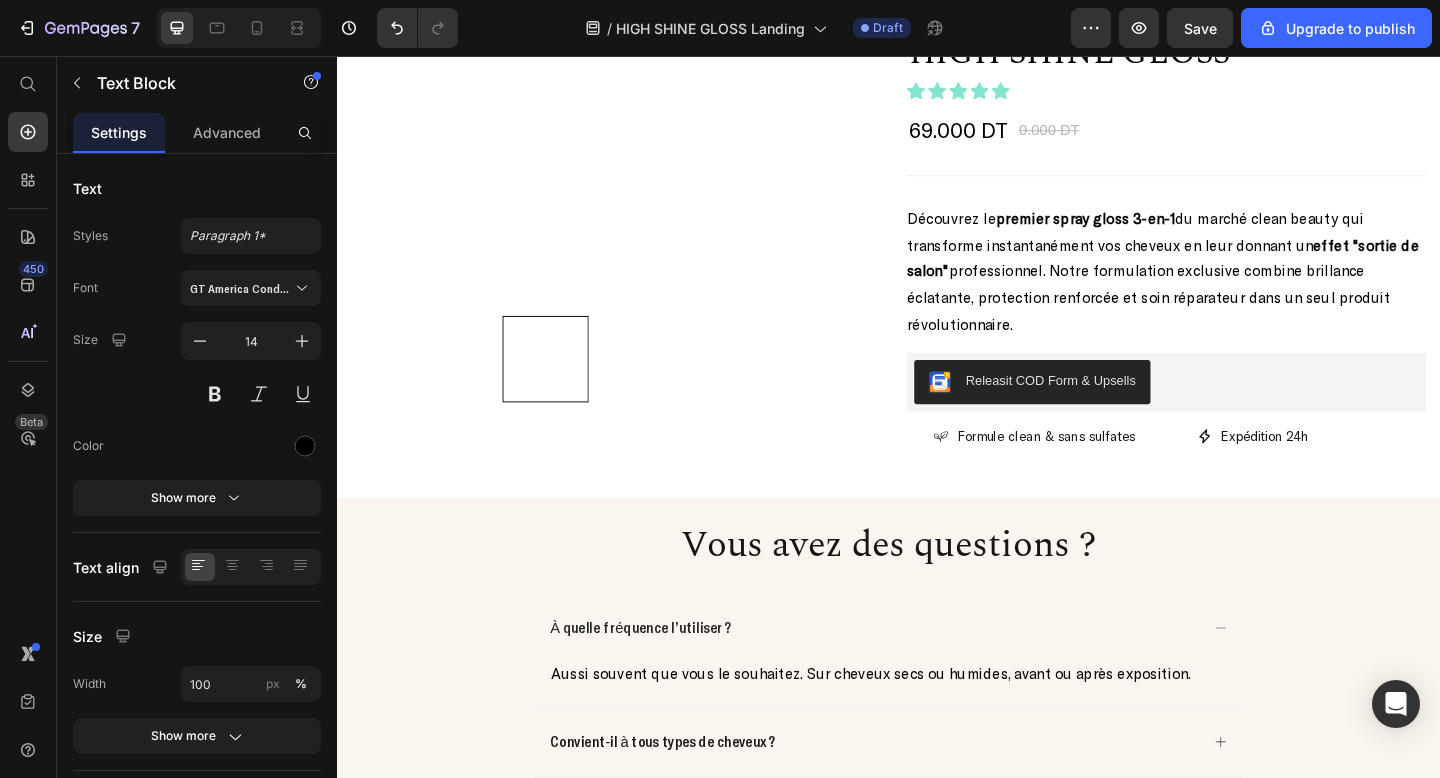 scroll, scrollTop: 2948, scrollLeft: 0, axis: vertical 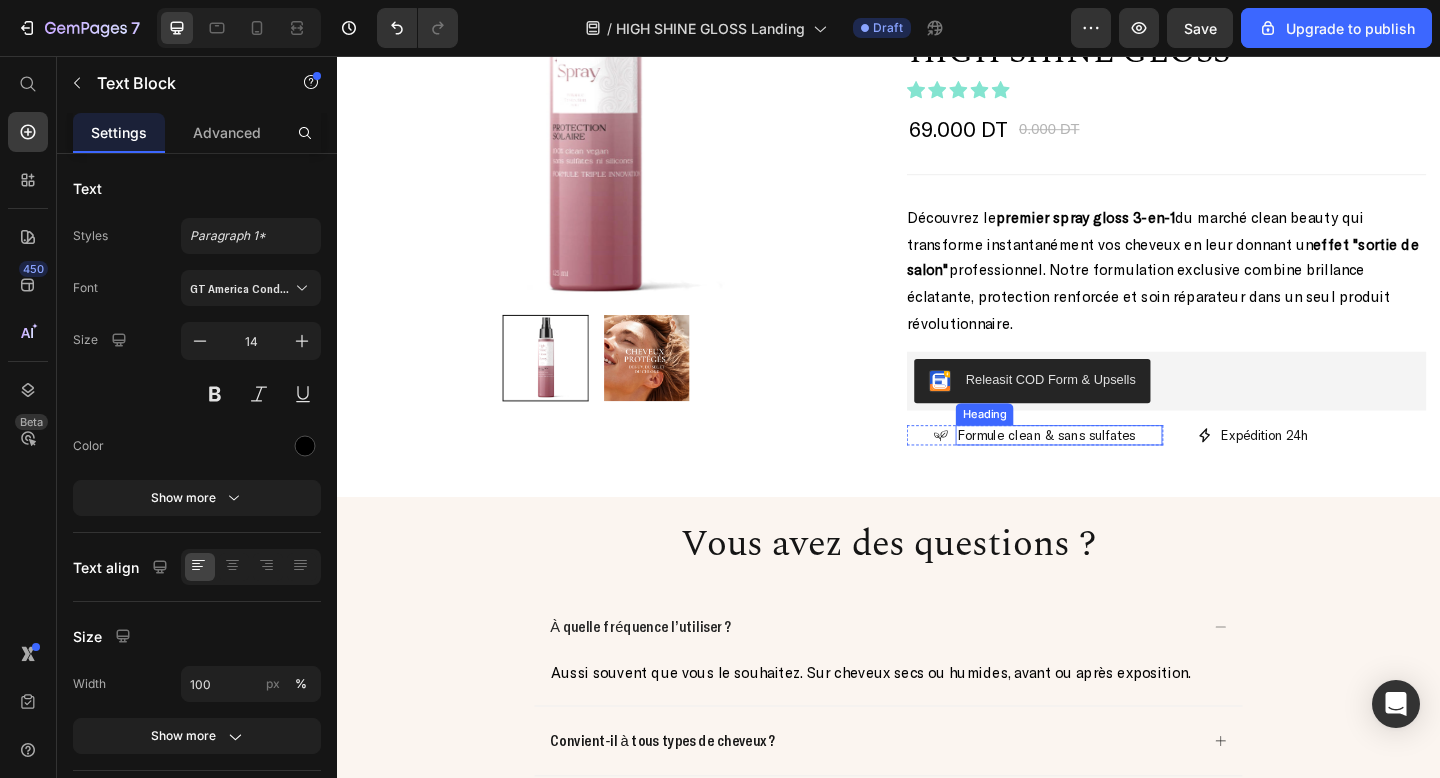 click on "Formule clean & sans sulfates" at bounding box center [1122, 469] 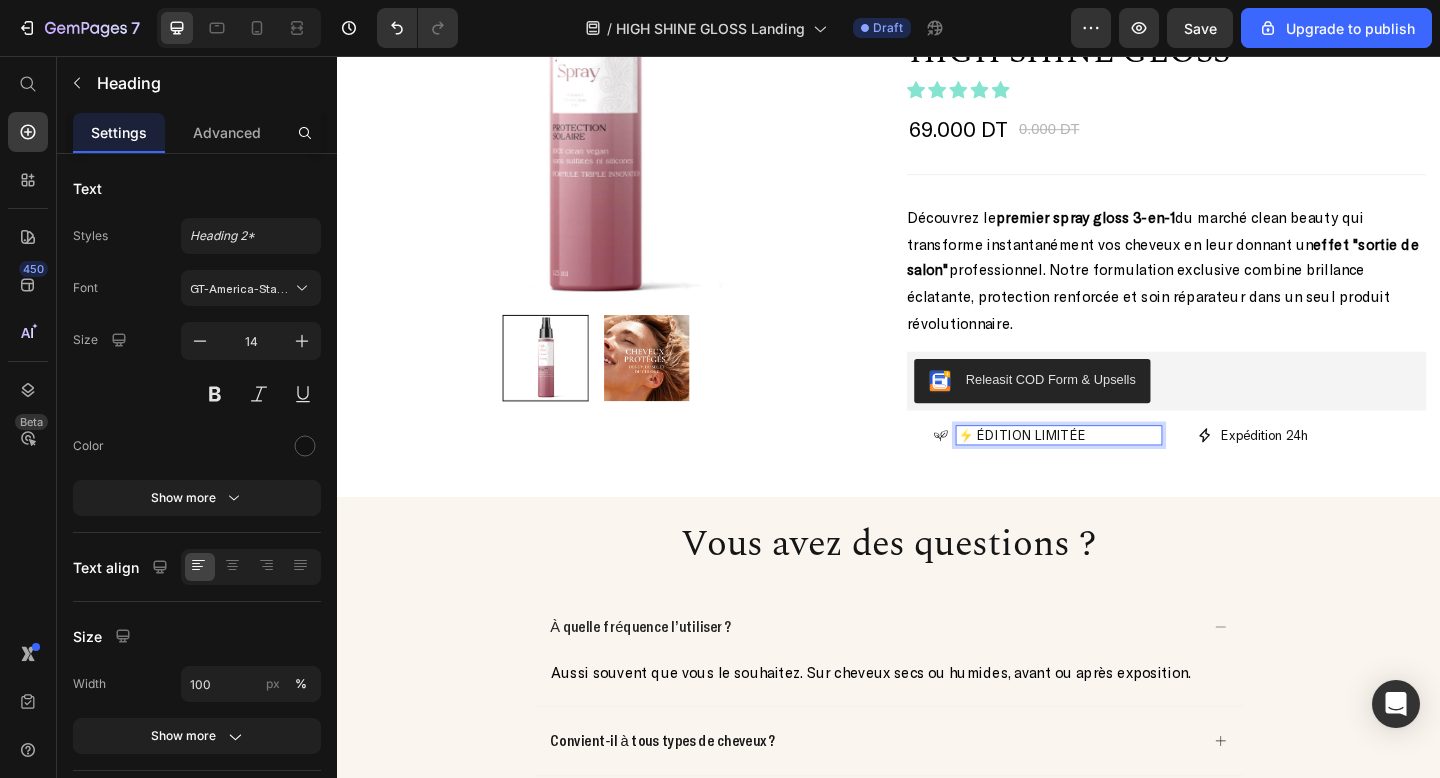 click on "⚡ ÉDITION LIMITÉE" at bounding box center (1122, 469) 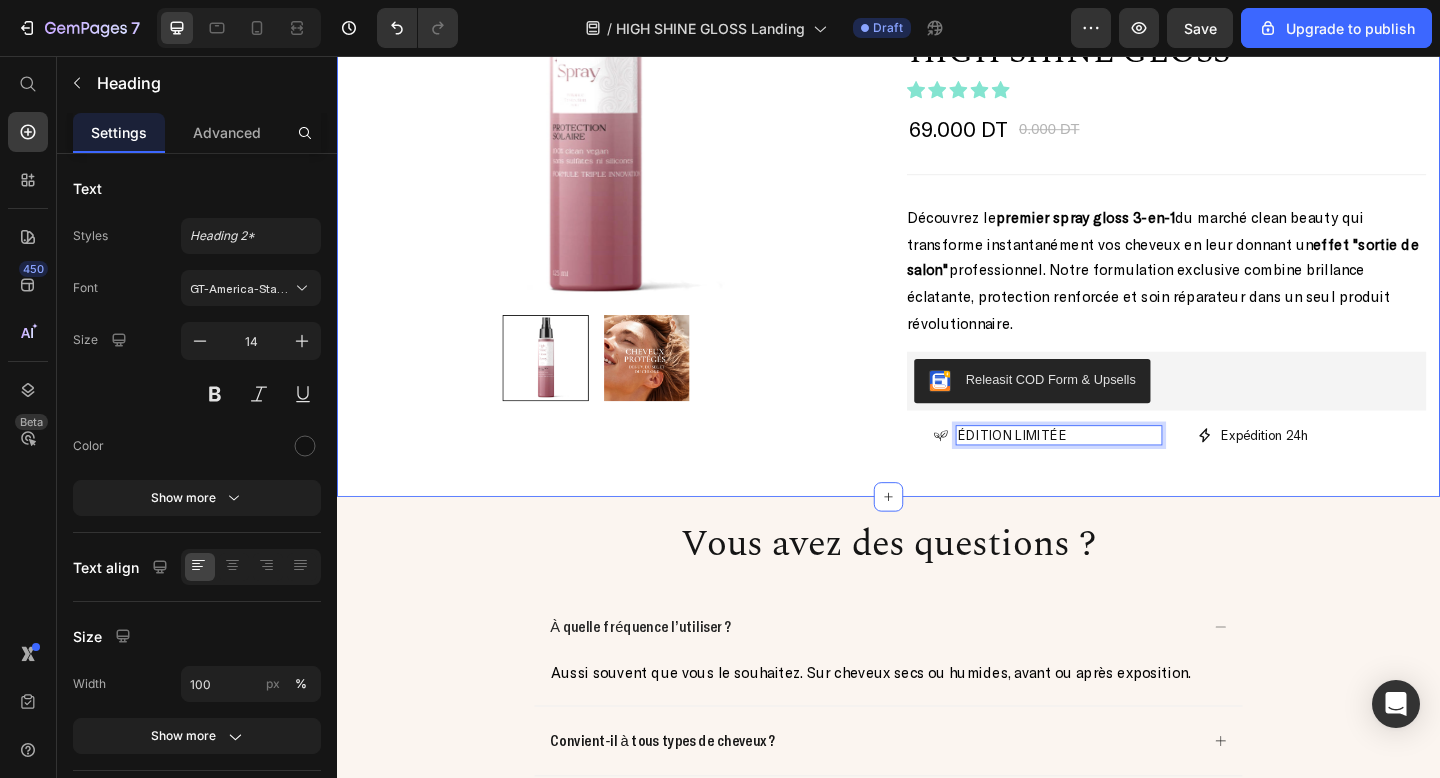 click on "TRANSFORMEZ VOS CHEVEUX DÈS AUJOURD'HUI Heading Offre de lancement limitée - Première commande Text Block Row Product Images & Gallery Row HIGH SHINE GLOSS (P) Title HIGH SHINE GLOSS (P) Title
Icon
Icon
Icon
Icon
Icon Icon List Hoz 69.000 DT (P) Price 0.000 DT (P) Price Row                Title Line Découvrez le  premier spray gloss 3-en-1  du marché clean beauty qui transforme instantanément vos cheveux en leur donnant un  effet "sortie de salon"  professionnel. Notre formulation exclusive combine brillance éclatante, protection renforcée et soin réparateur dans un seul produit révolutionnaire. Product Description Releasit COD Form & Upsells Releasit COD Form & Upsells
Icon Clean & sans sulfates Heading Row
Icon Expédition 24h Heading Row Row
Icon Formule clean & sans sulfates Heading Row
Icon Expédition 24h Heading Row Row
Icon Heading" at bounding box center (937, 101) 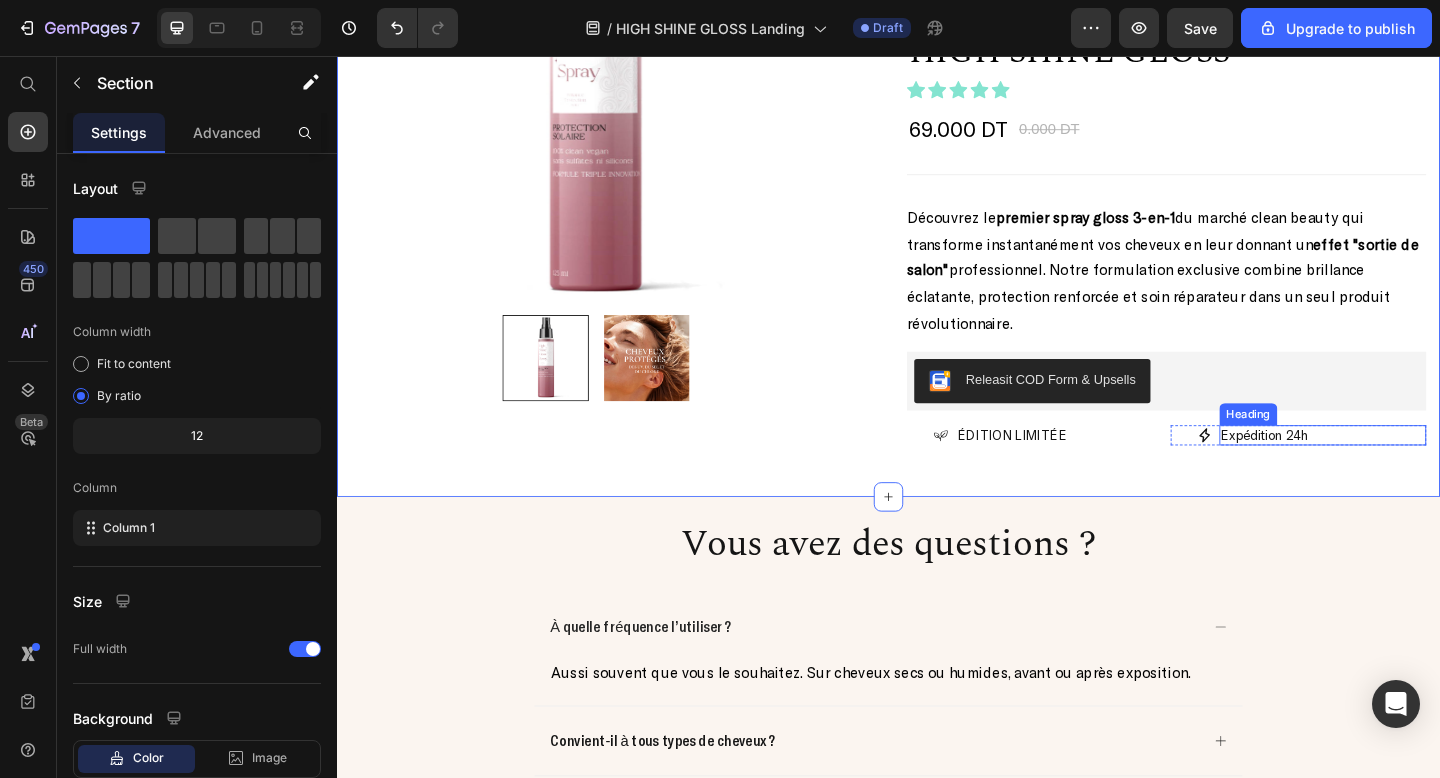 click on "Expédition 24h" at bounding box center (1409, 469) 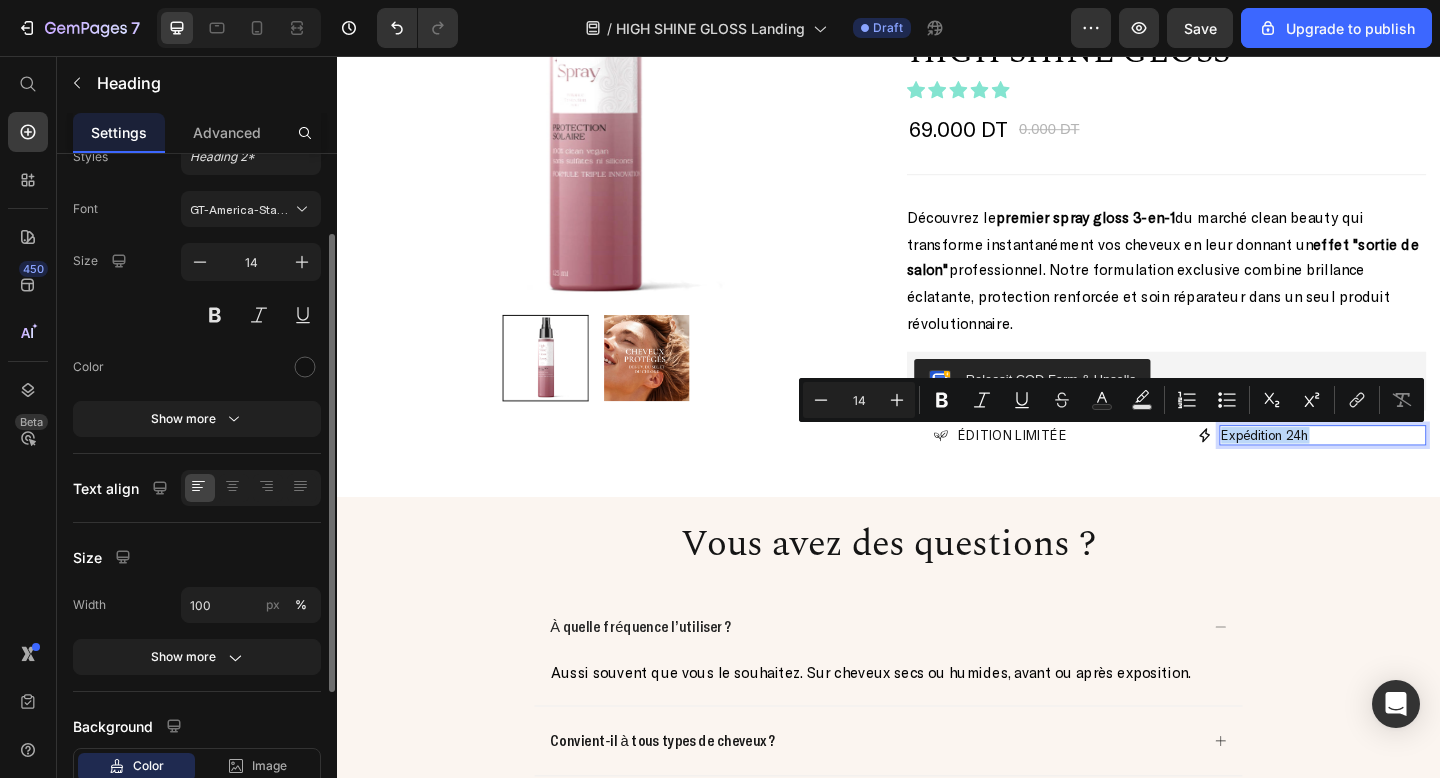 scroll, scrollTop: 136, scrollLeft: 0, axis: vertical 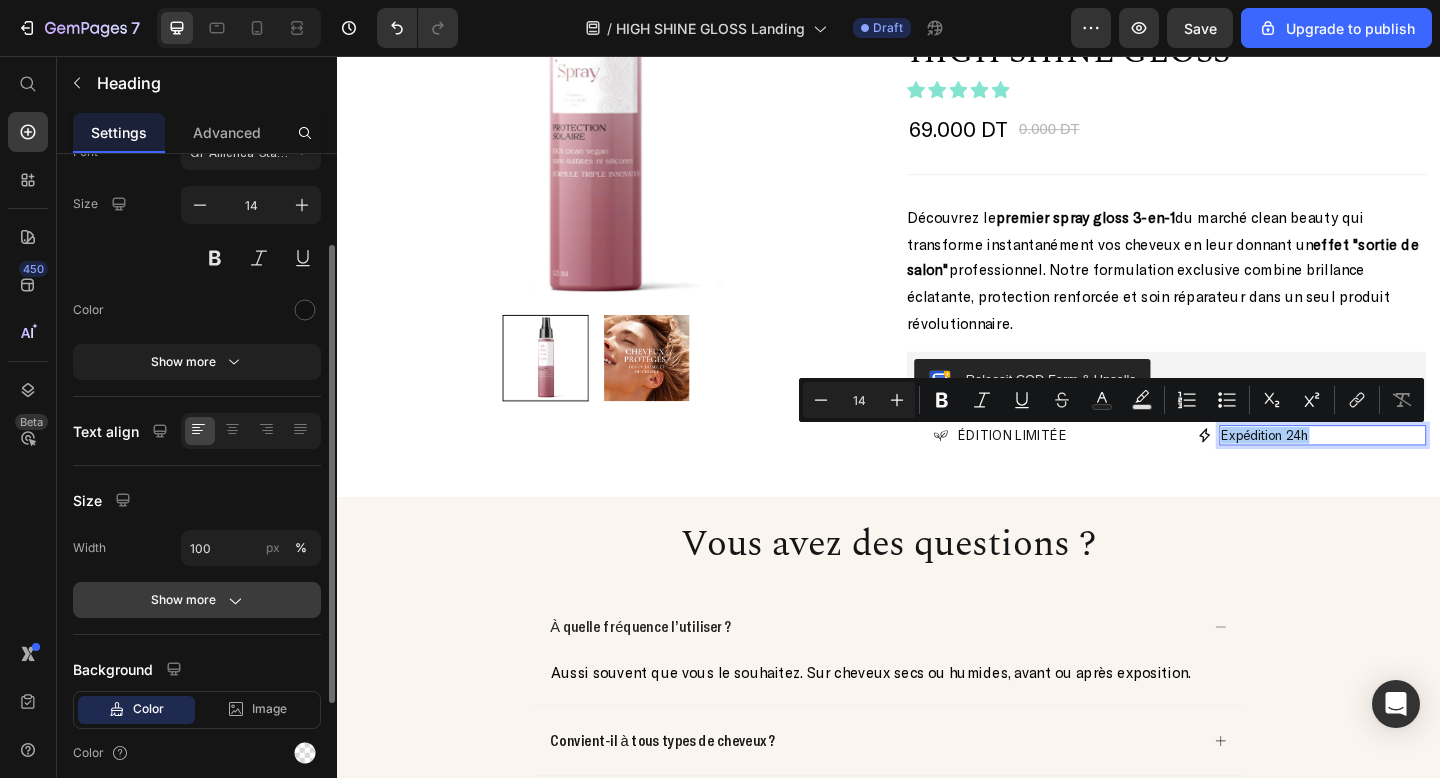 click on "Show more" at bounding box center (197, 600) 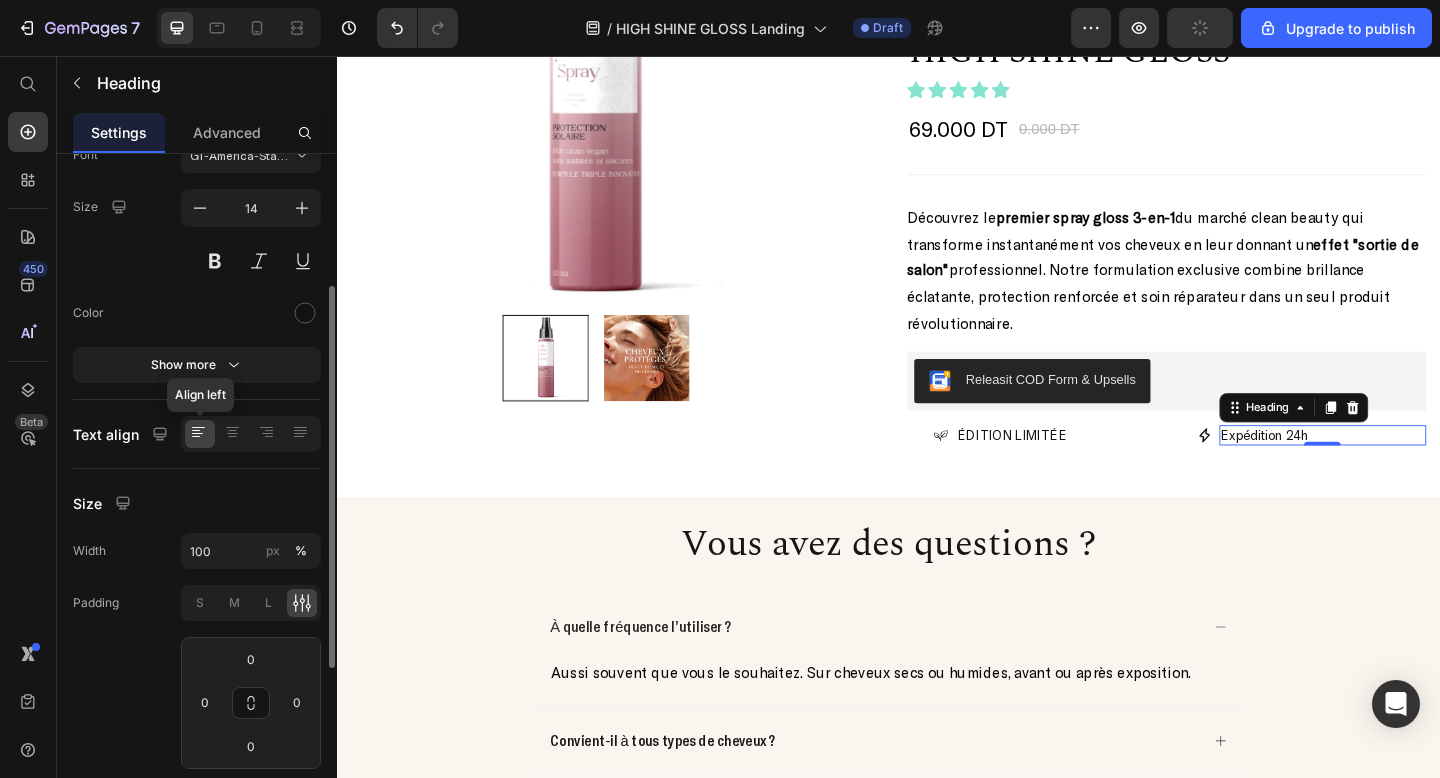 scroll, scrollTop: 111, scrollLeft: 0, axis: vertical 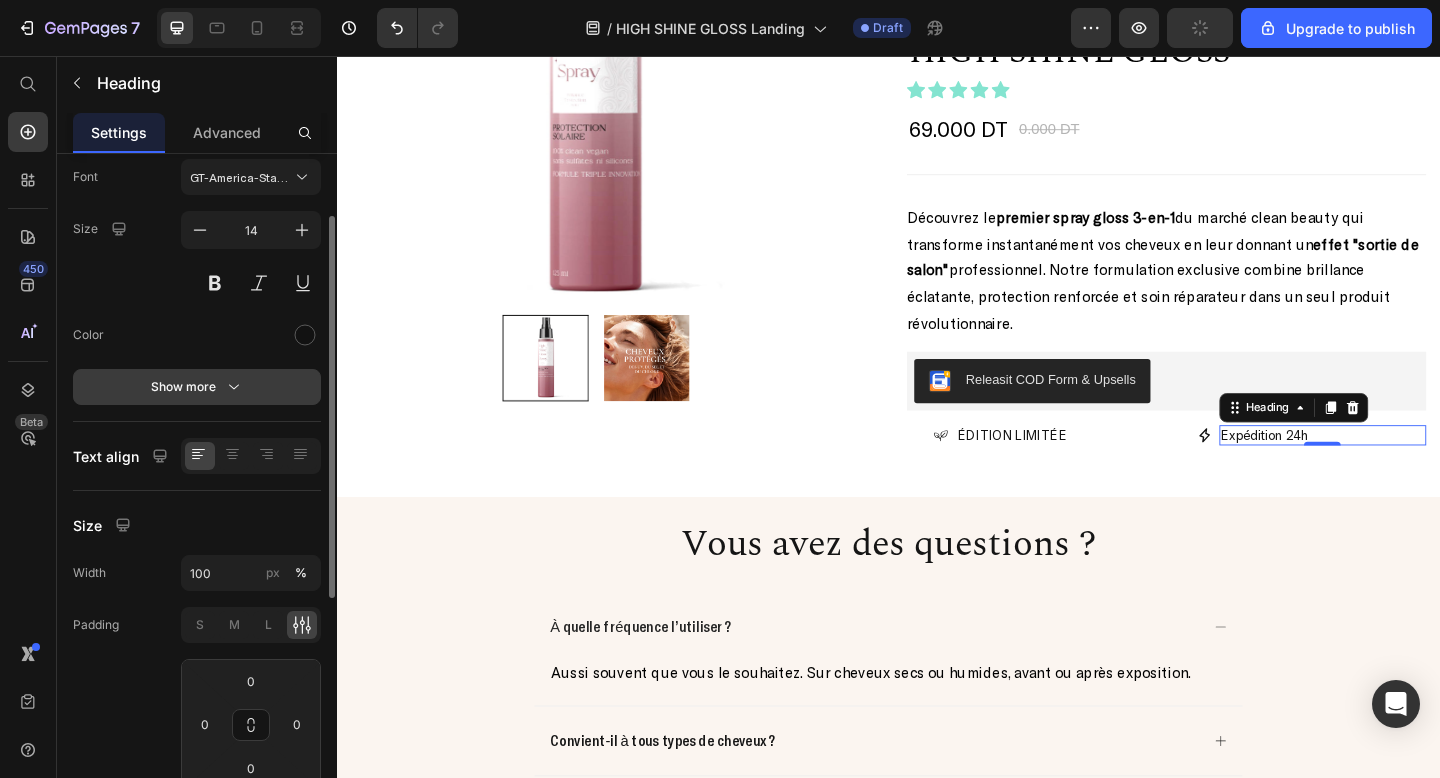click on "Show more" at bounding box center (197, 387) 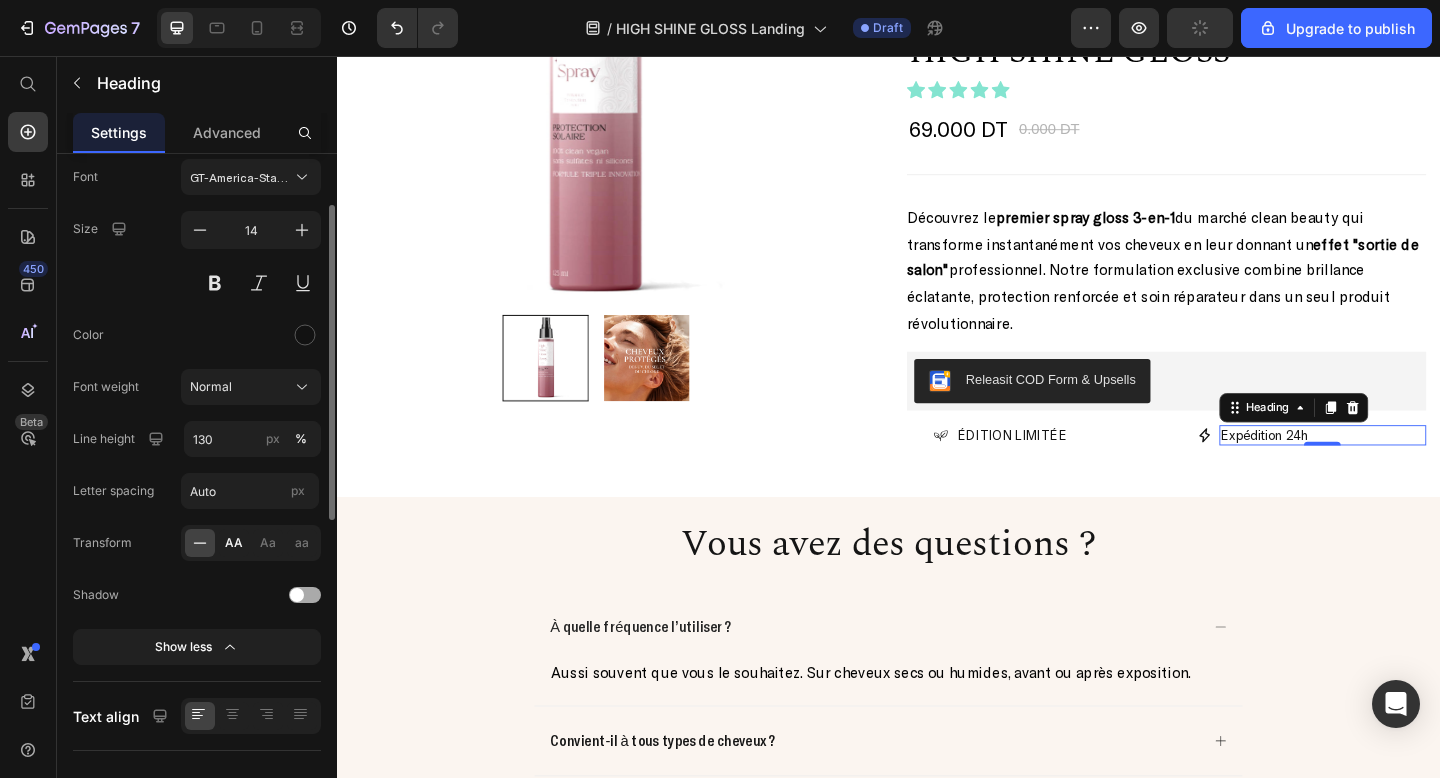 click on "AA" 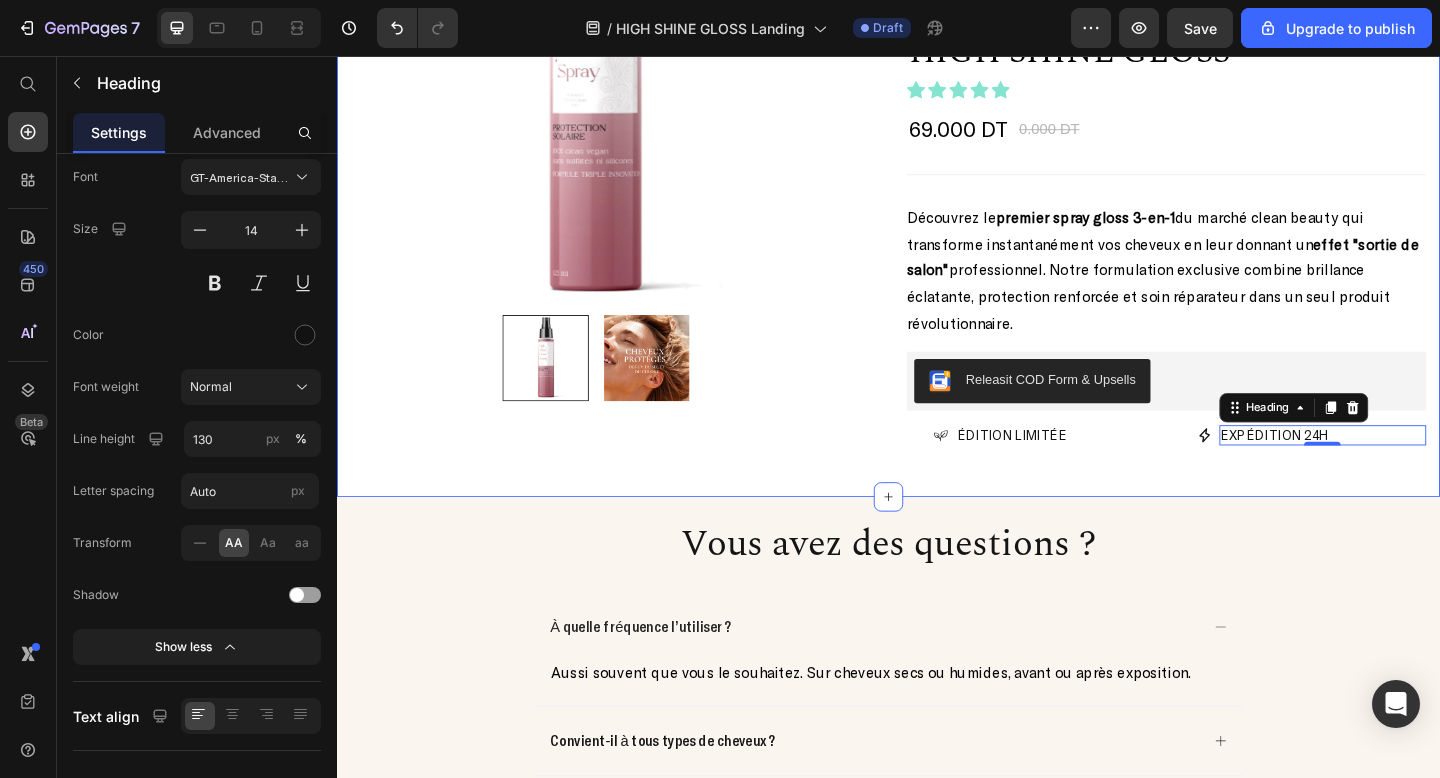 click on "TRANSFORMEZ VOS CHEVEUX DÈS AUJOURD'HUI Heading Offre de lancement limitée - Première commande Text Block Row Product Images & Gallery Row HIGH SHINE GLOSS (P) Title HIGH SHINE GLOSS (P) Title
Icon
Icon
Icon
Icon
Icon Icon List Hoz 69.000 DT (P) Price 0.000 DT (P) Price Row                Title Line Découvrez le  premier spray gloss 3-en-1  du marché clean beauty qui transforme instantanément vos cheveux en leur donnant un  effet "sortie de salon"  professionnel. Notre formulation exclusive combine brillance éclatante, protection renforcée et soin réparateur dans un seul produit révolutionnaire. Product Description Releasit COD Form & Upsells Releasit COD Form & Upsells
Icon Clean & sans sulfates Heading Row
Icon Expédition 24h Heading Row Row
Icon Formule clean & sans sulfates Heading Row
Icon Expédition 24h Heading Row Row
Icon Heading" at bounding box center (937, 98) 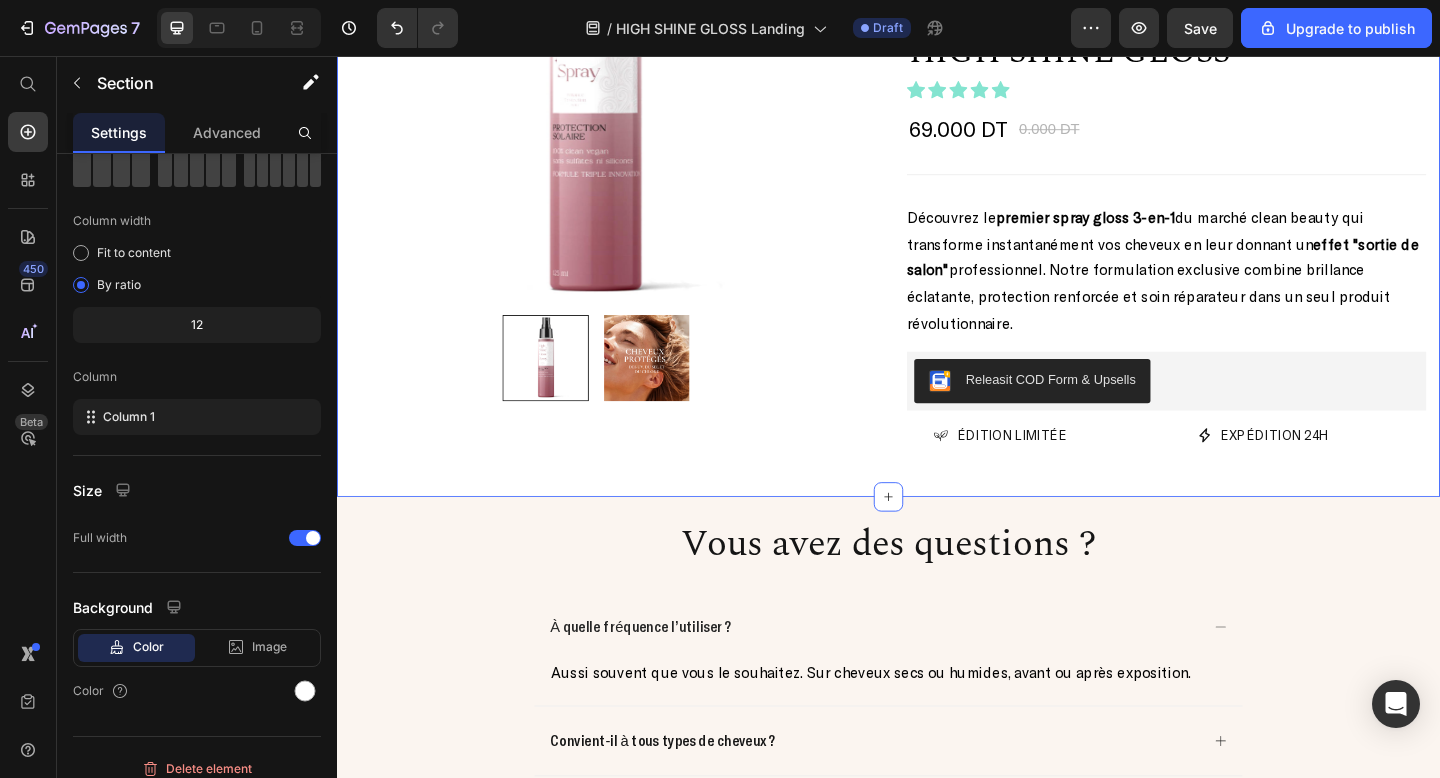 scroll, scrollTop: 0, scrollLeft: 0, axis: both 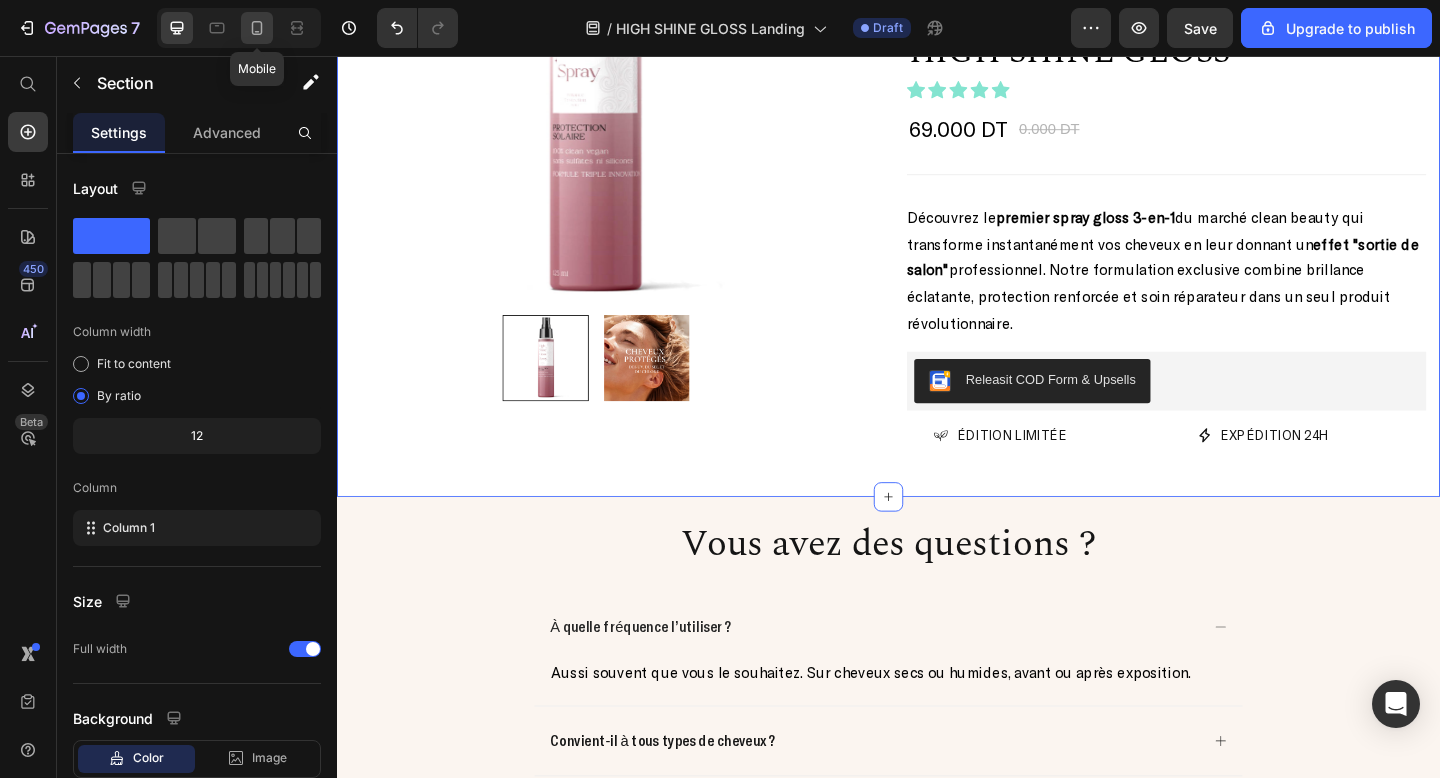 drag, startPoint x: 262, startPoint y: 37, endPoint x: 377, endPoint y: 335, distance: 319.4198 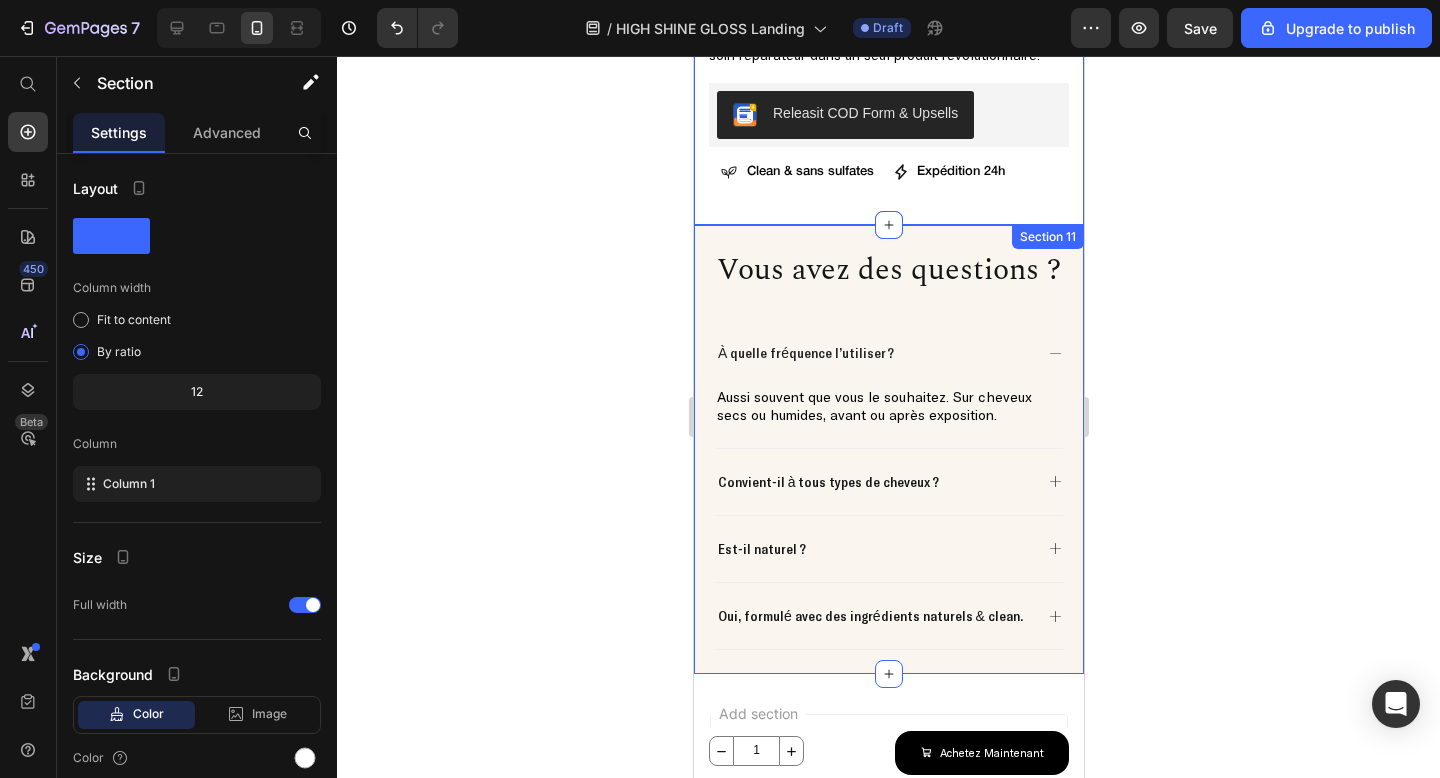 scroll, scrollTop: 4320, scrollLeft: 0, axis: vertical 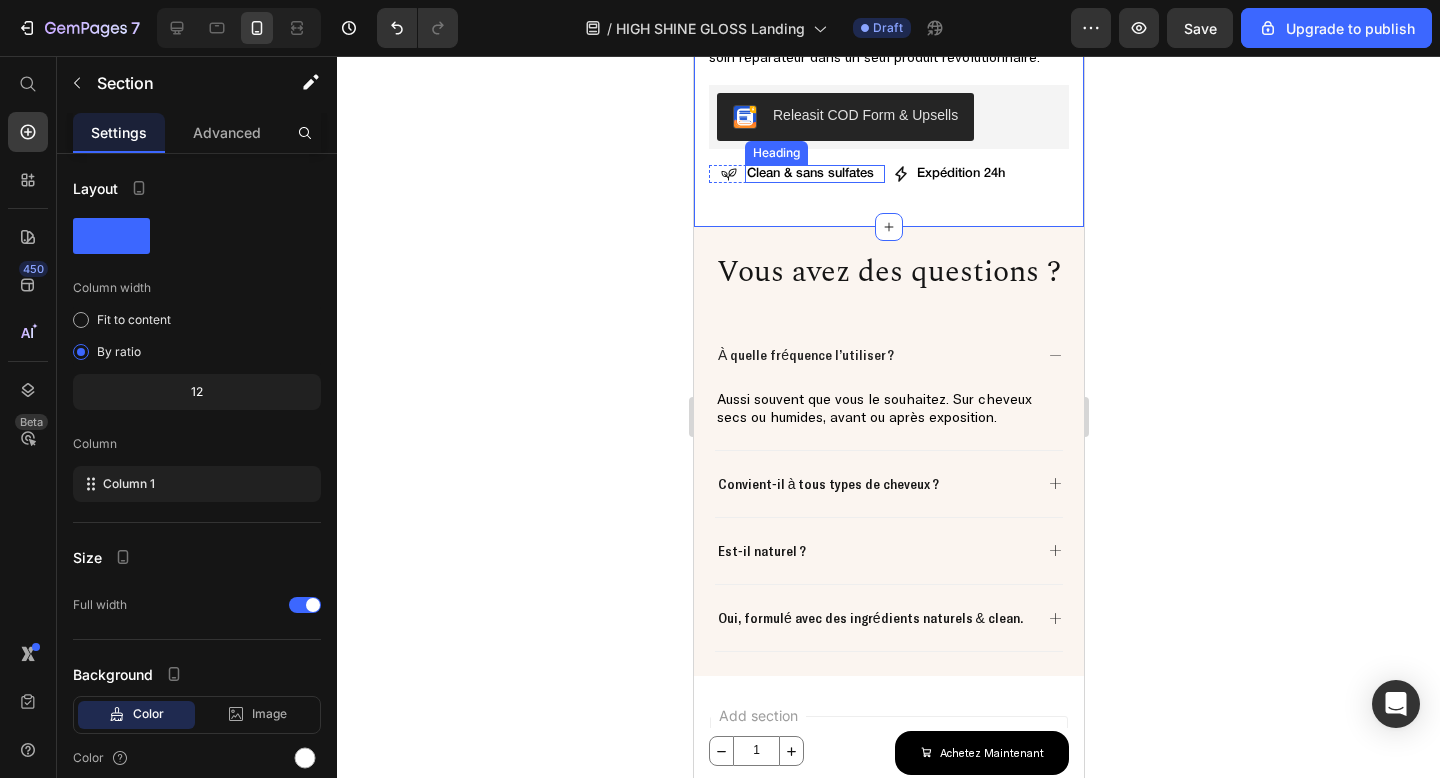 click on "Clean & sans sulfates" at bounding box center [809, 173] 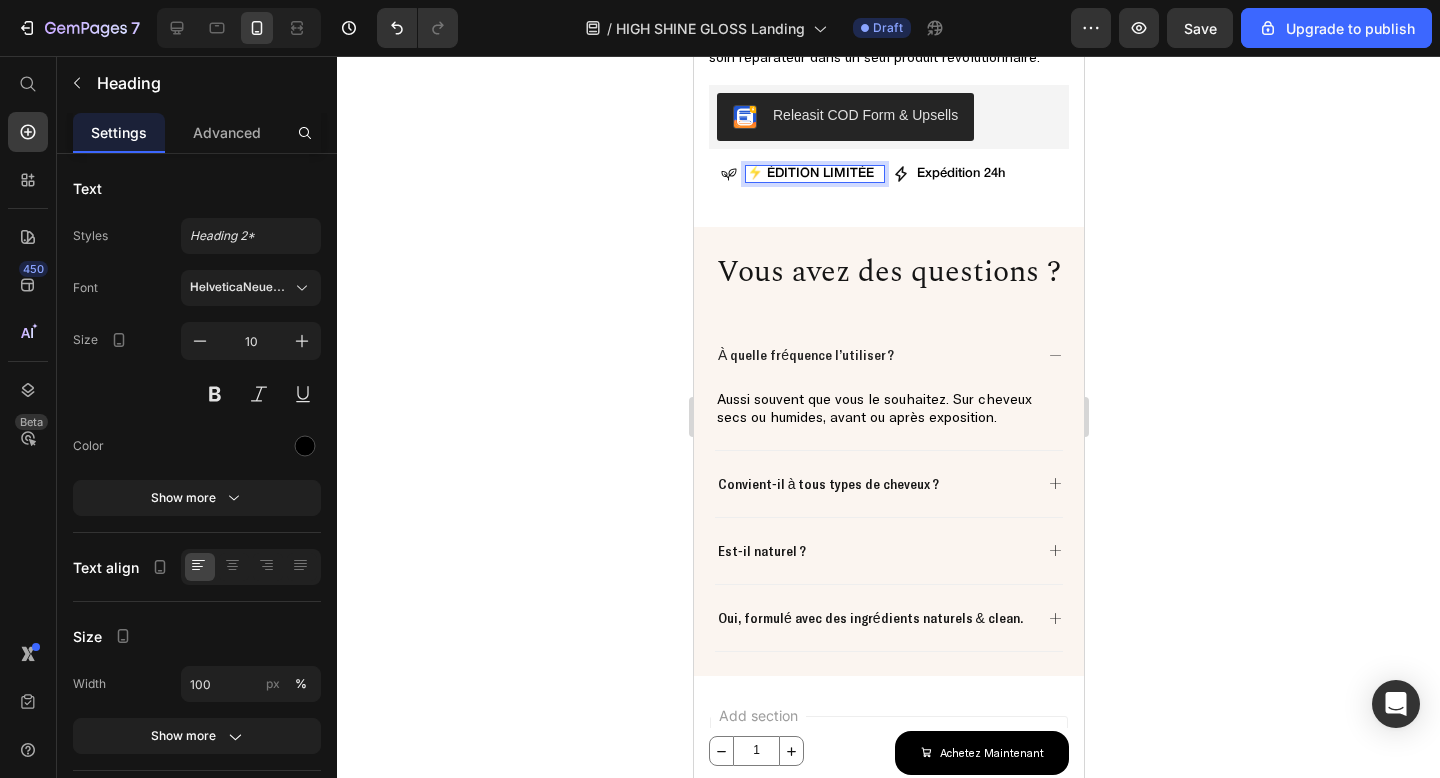 click on "⚡ ÉDITION LIMITÉE" at bounding box center [809, 173] 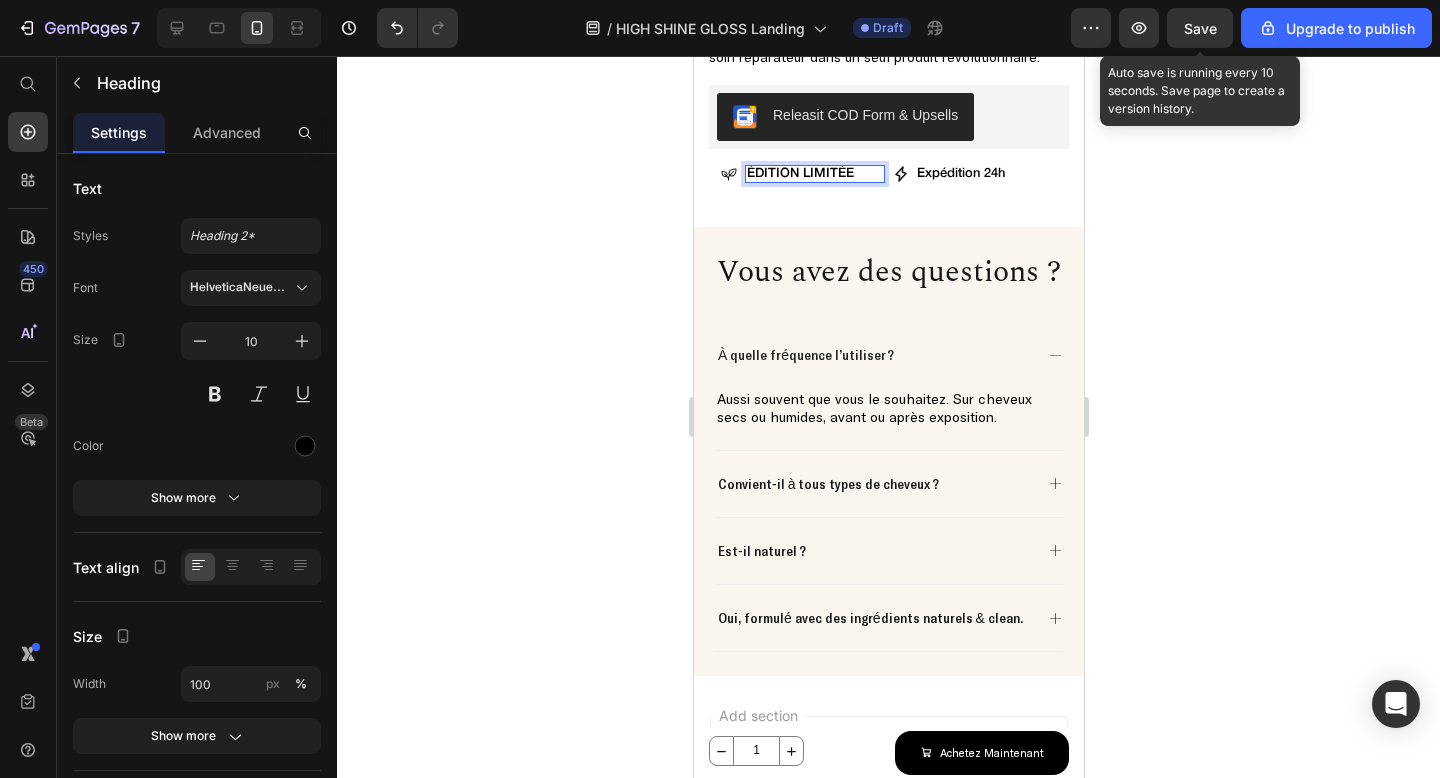 click on "Save" 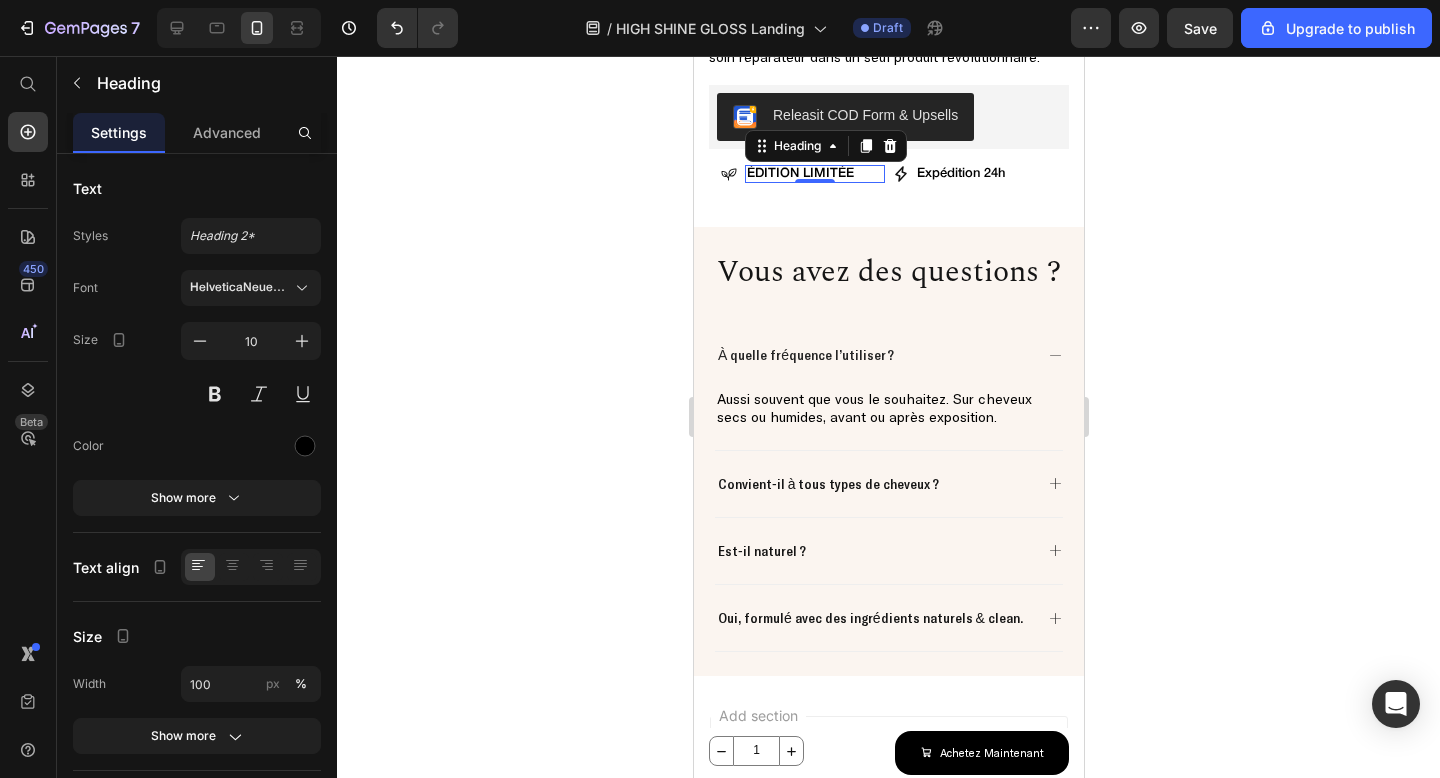 click on "Save" at bounding box center (1200, 28) 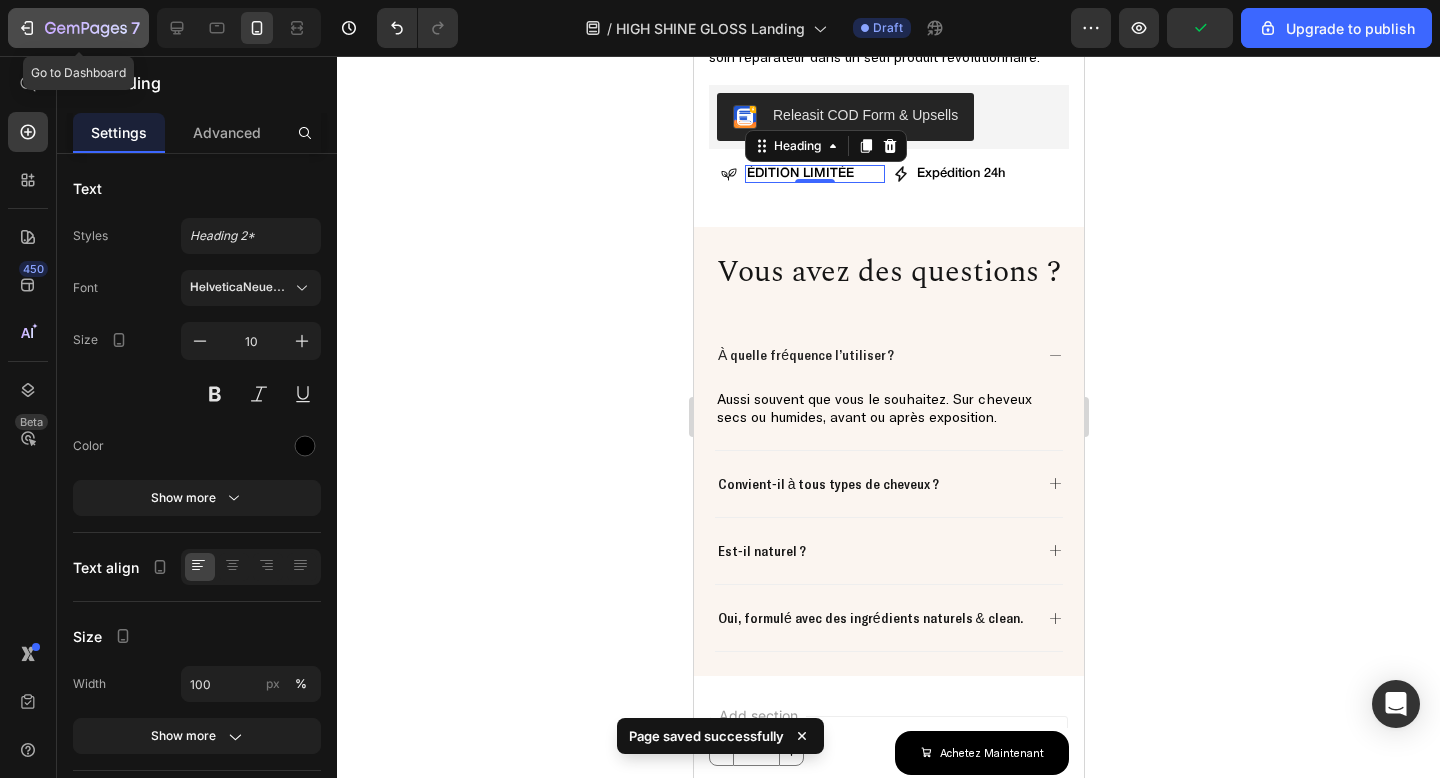 click 